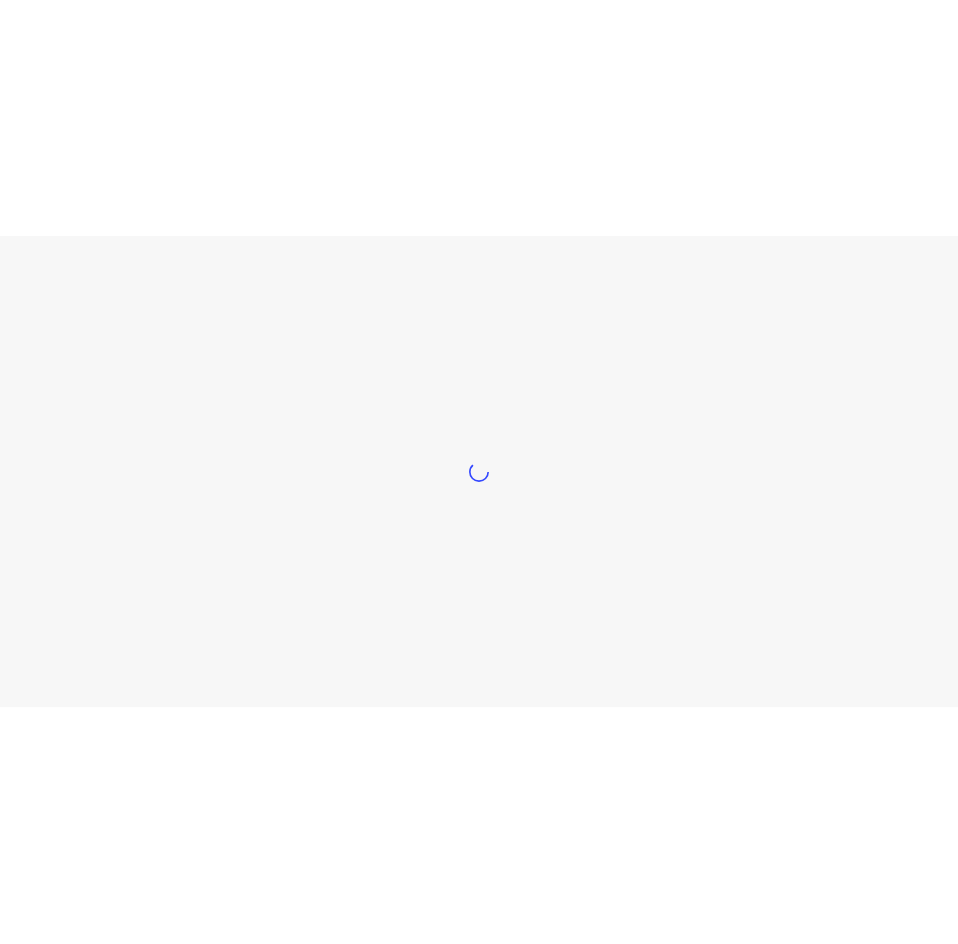 scroll, scrollTop: 0, scrollLeft: 0, axis: both 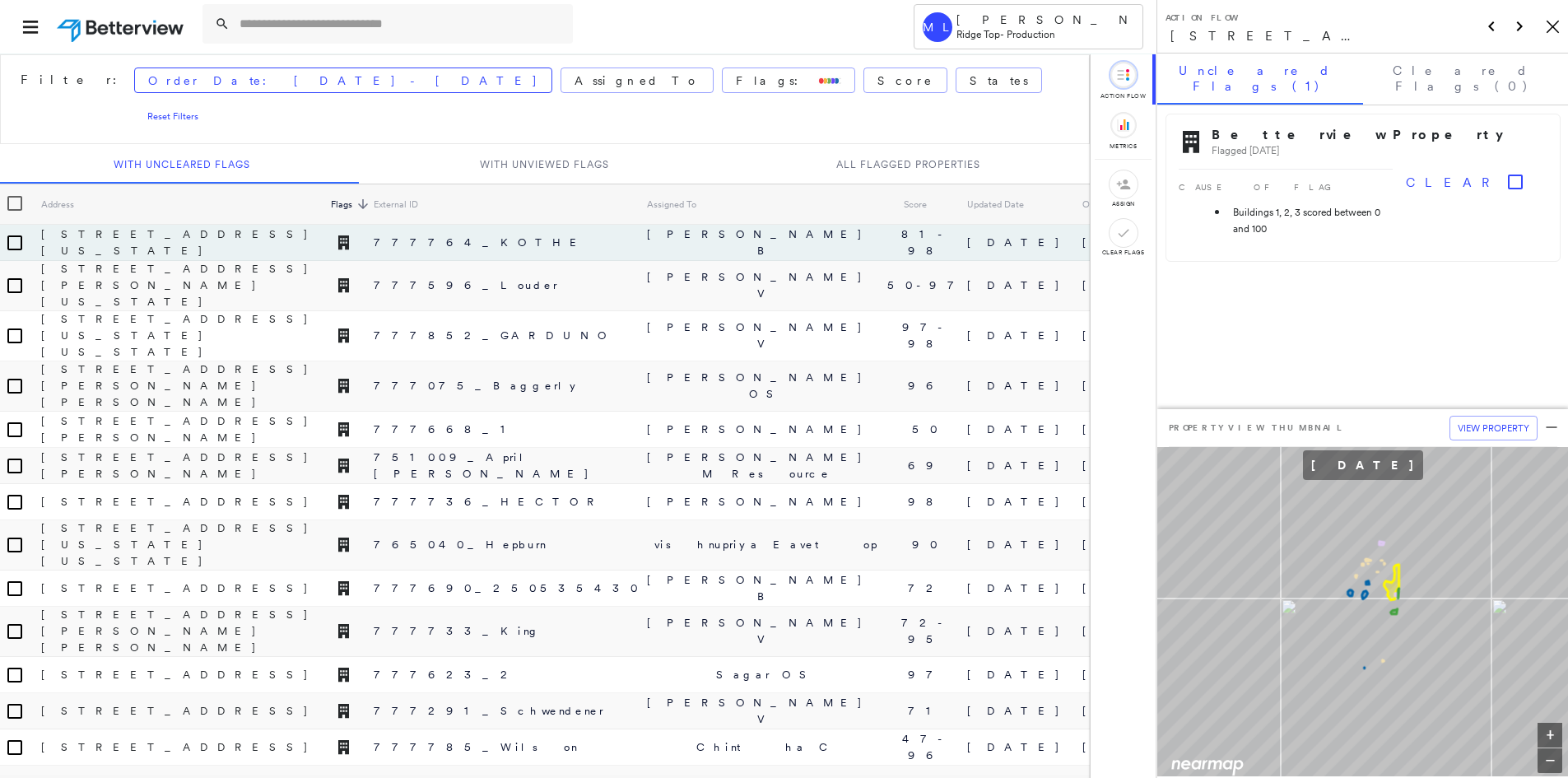 click 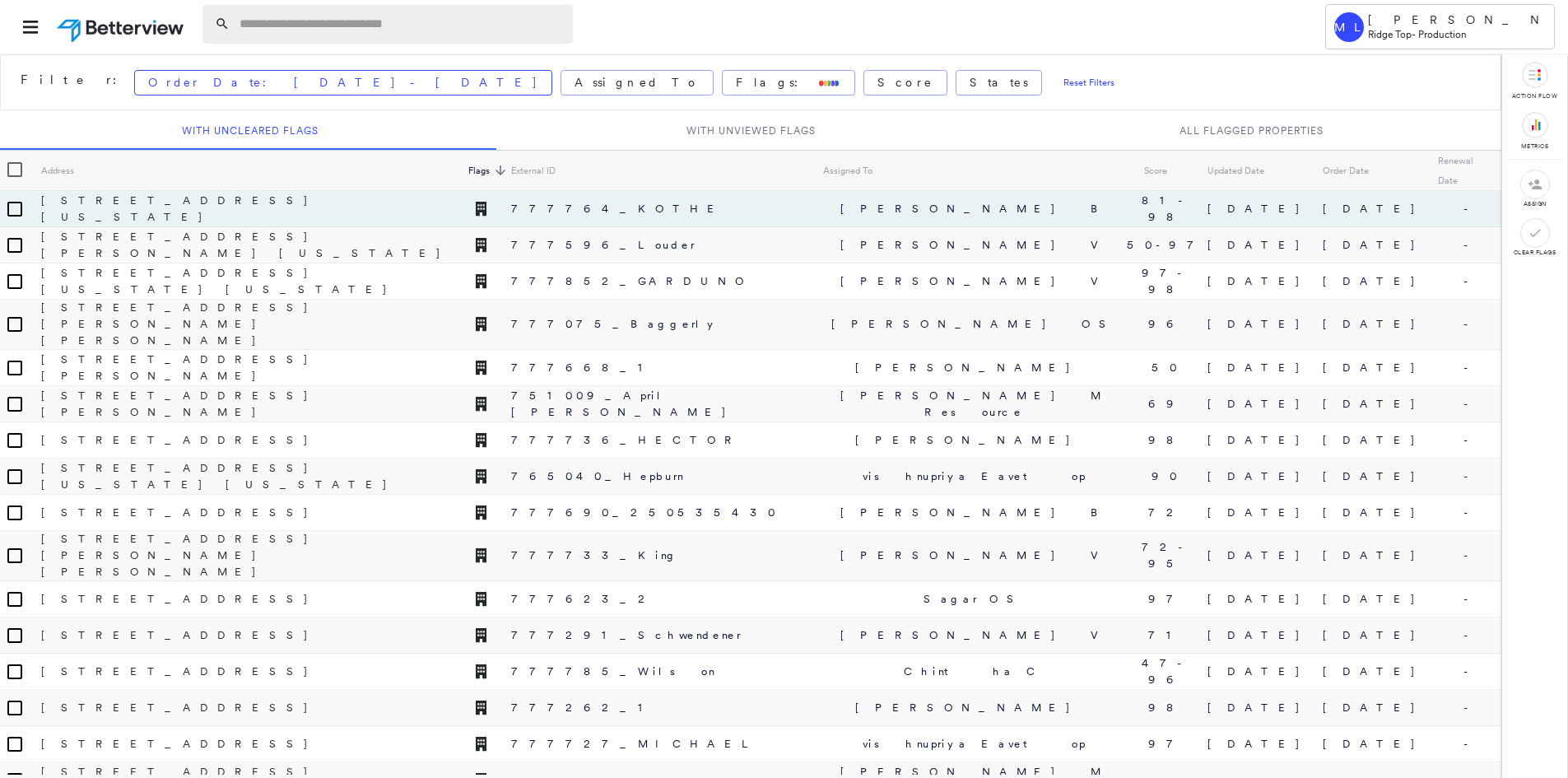 click at bounding box center [401, 24] 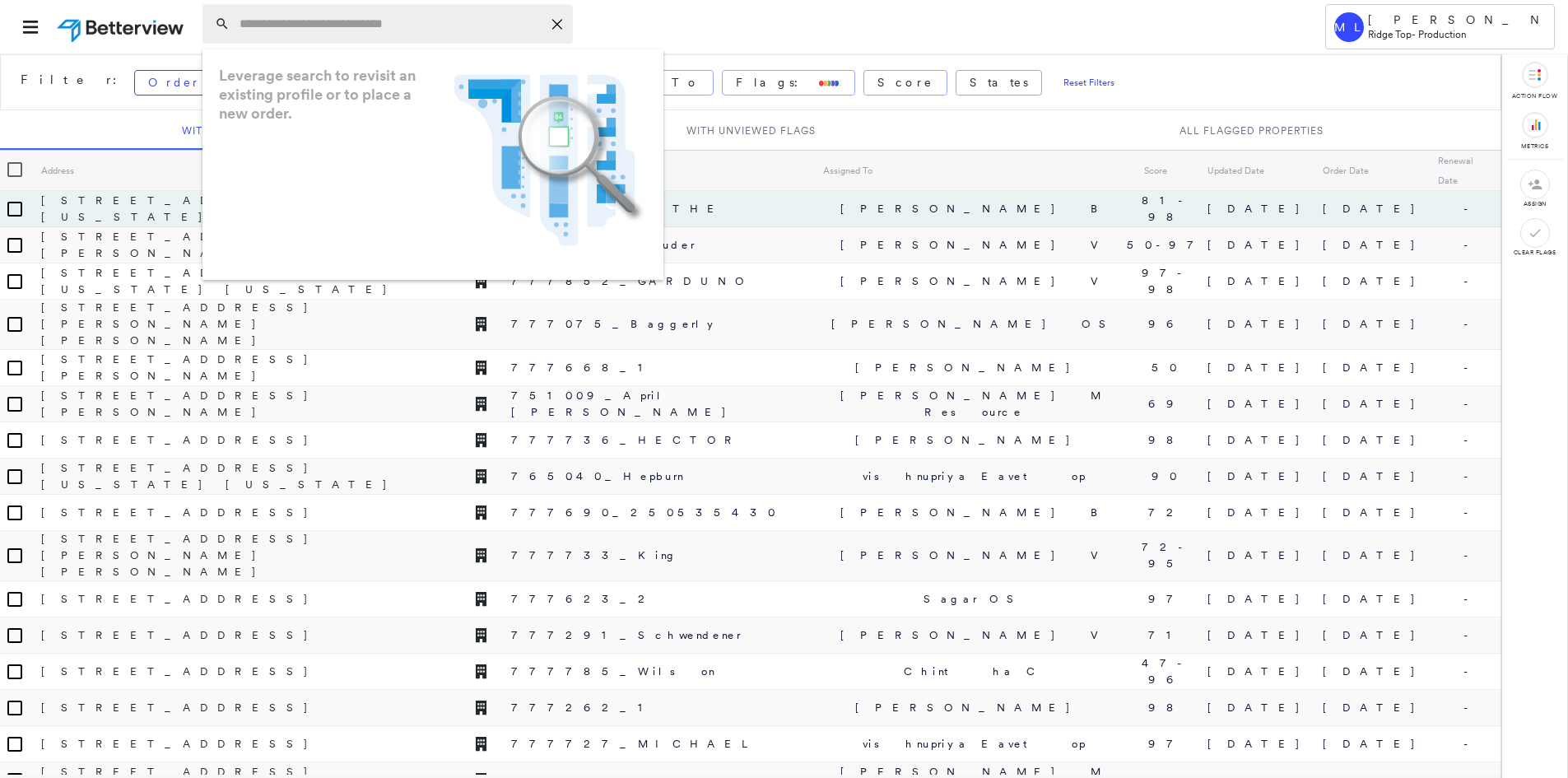 paste on "**********" 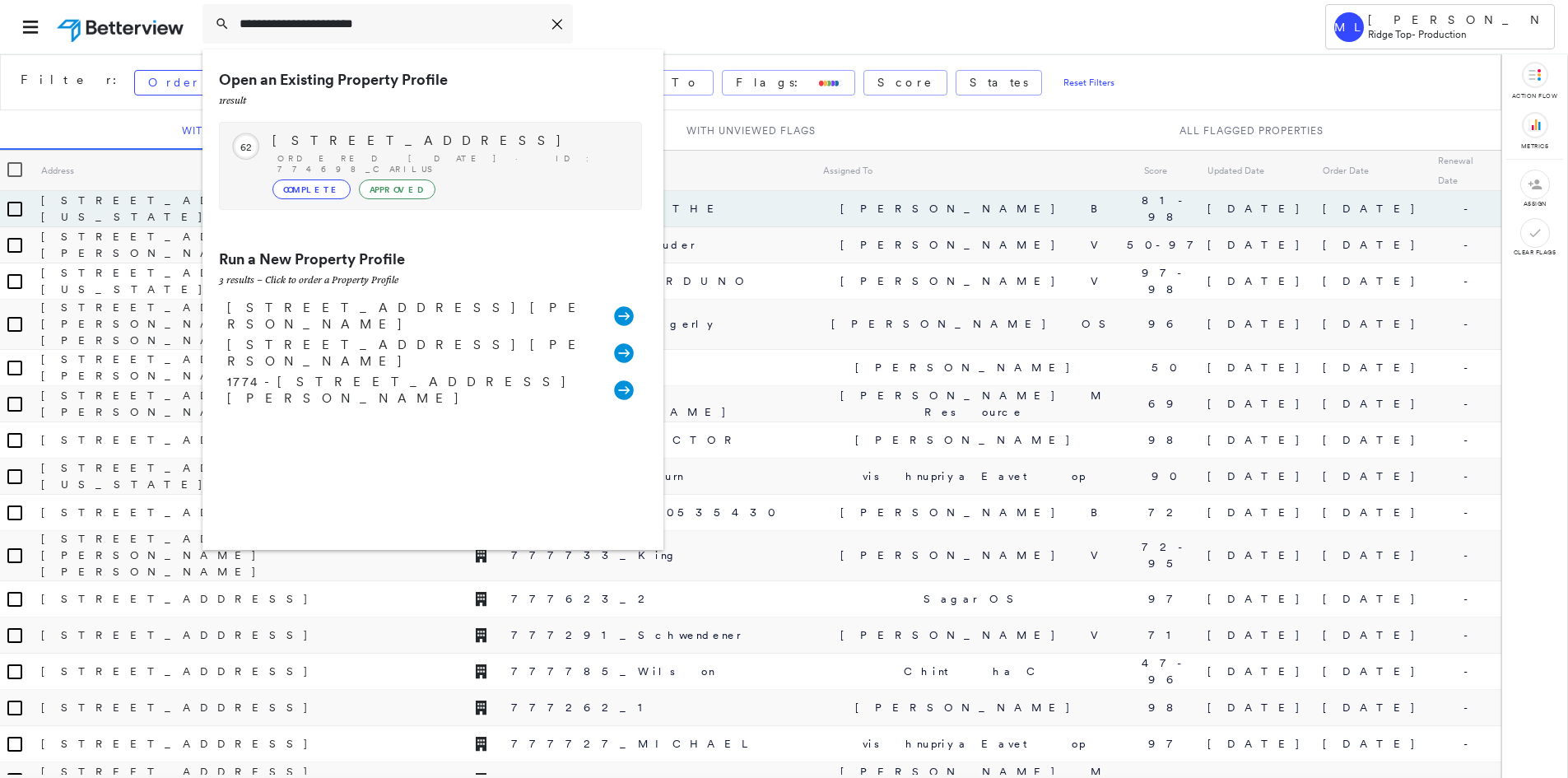 type on "**********" 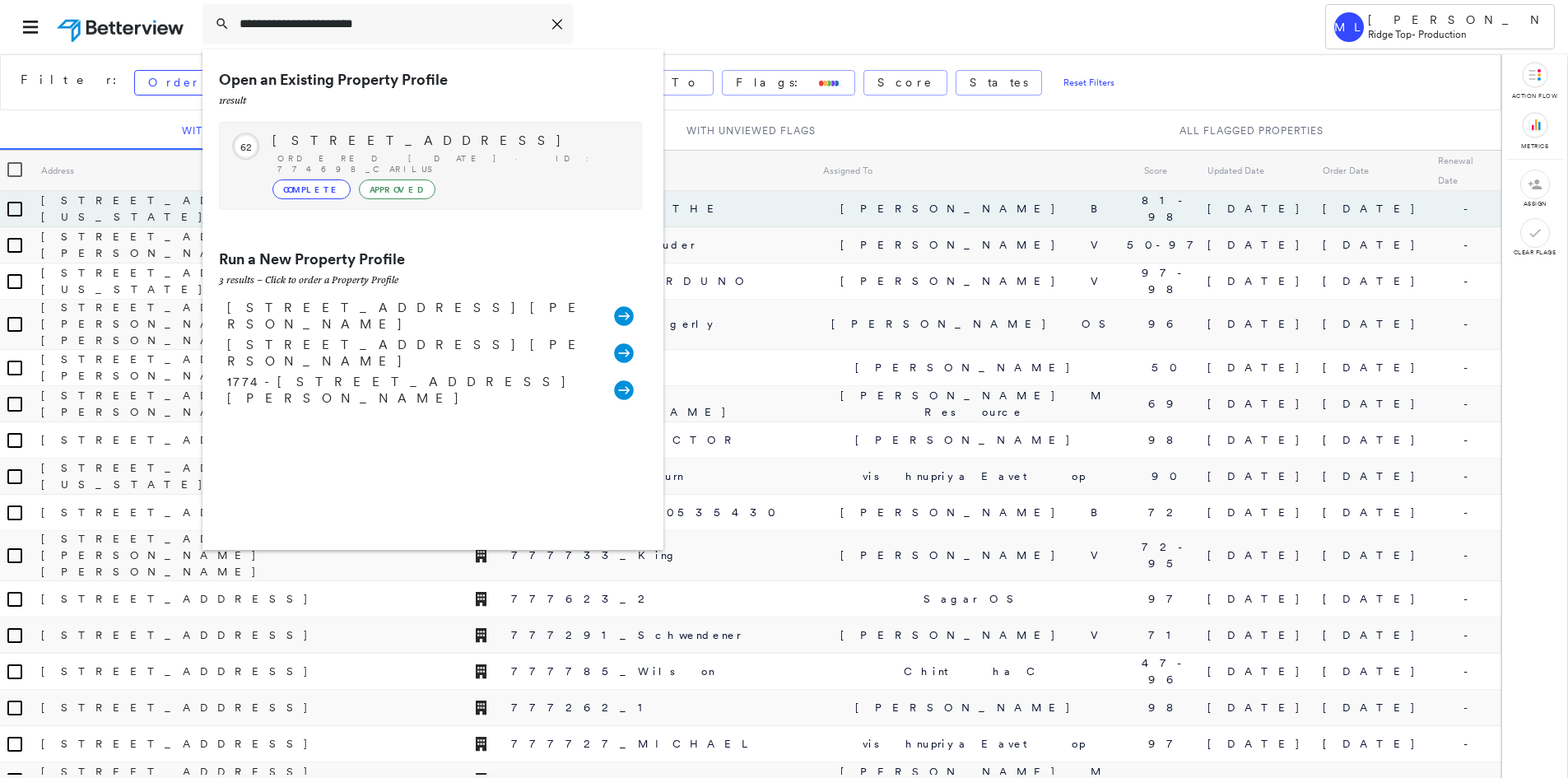 click on "Complete Approved" at bounding box center [449, 189] 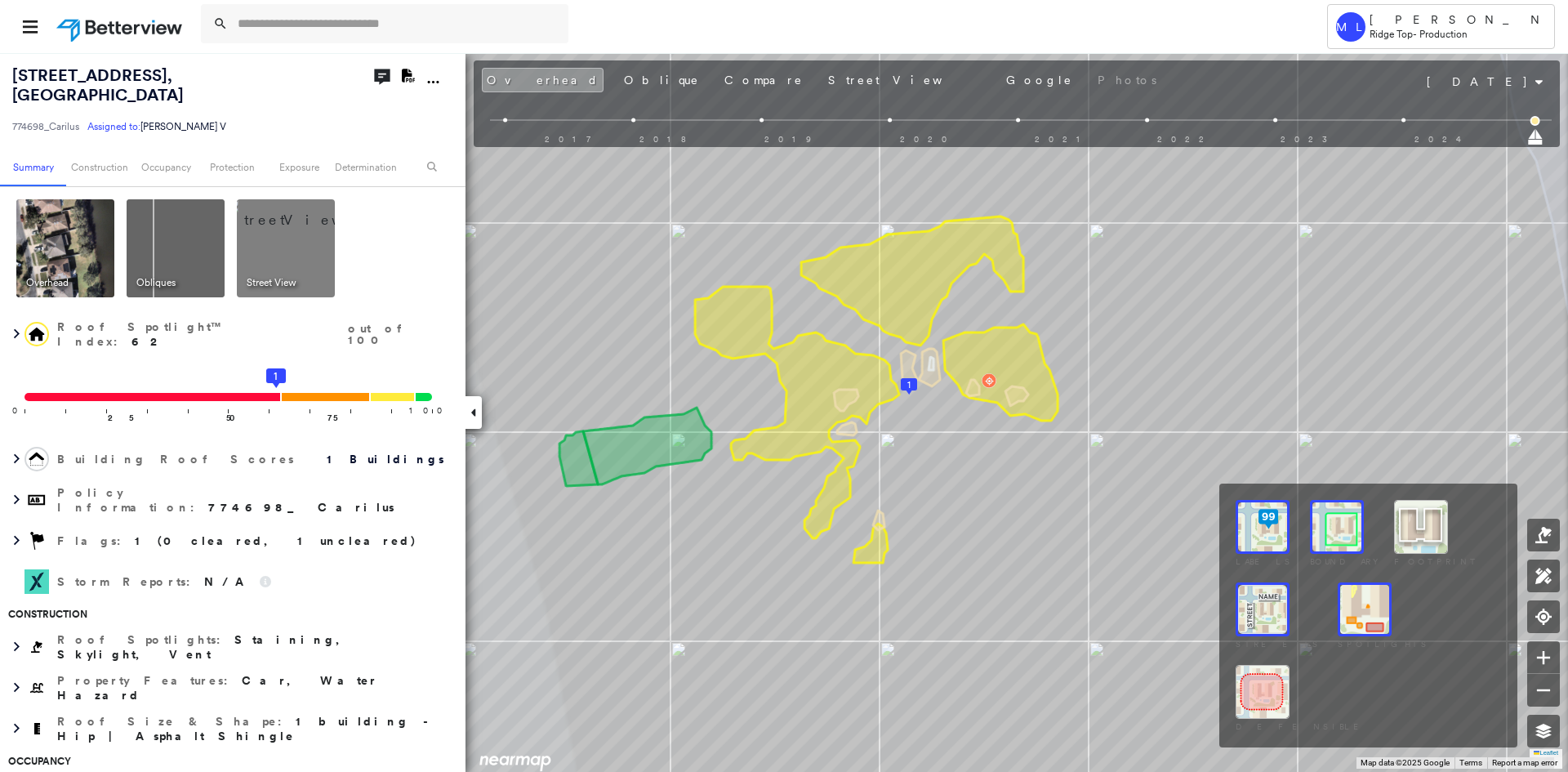 click at bounding box center (1365, 609) 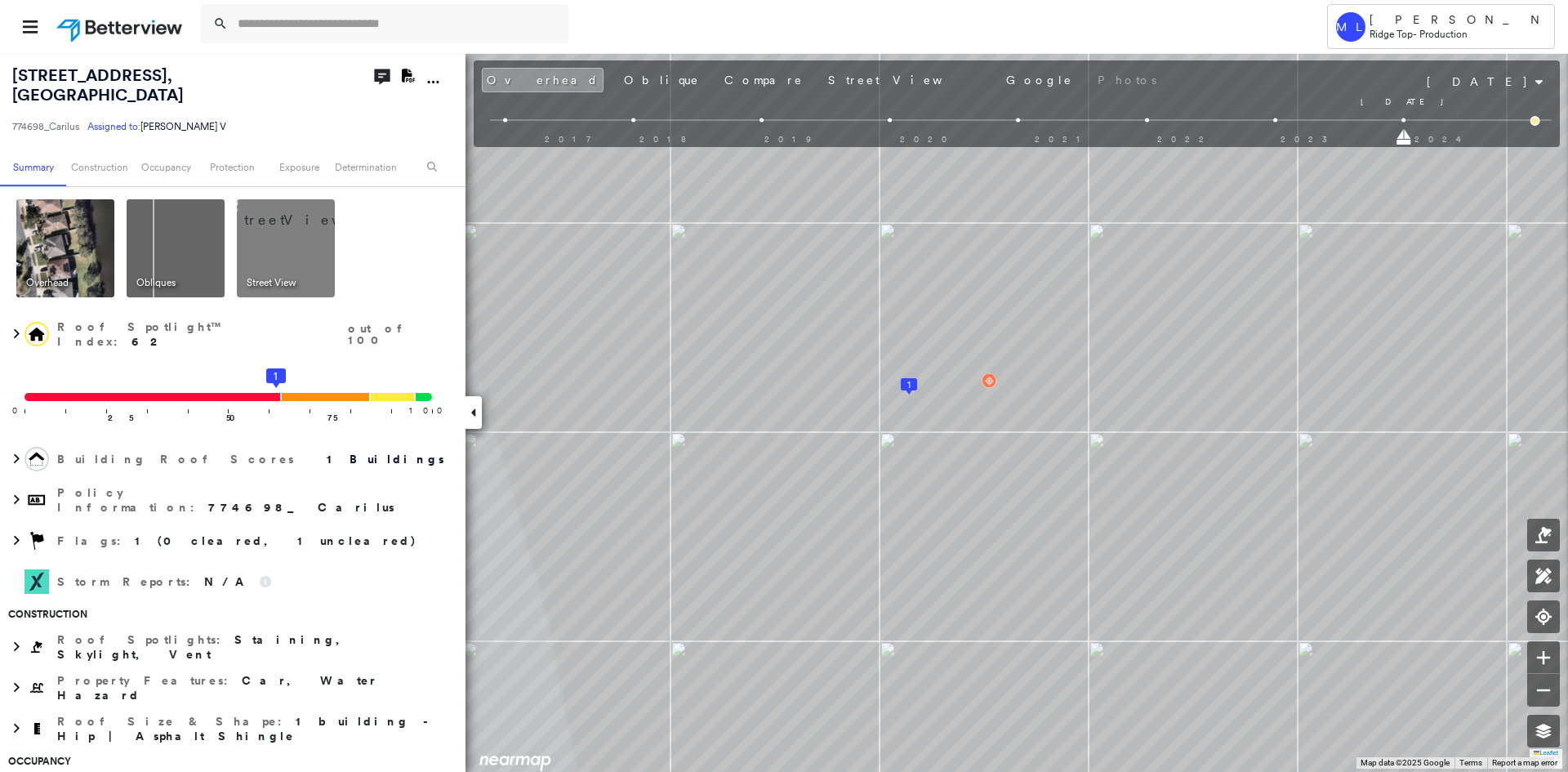 drag, startPoint x: 1539, startPoint y: 144, endPoint x: 1411, endPoint y: 145, distance: 128.00391 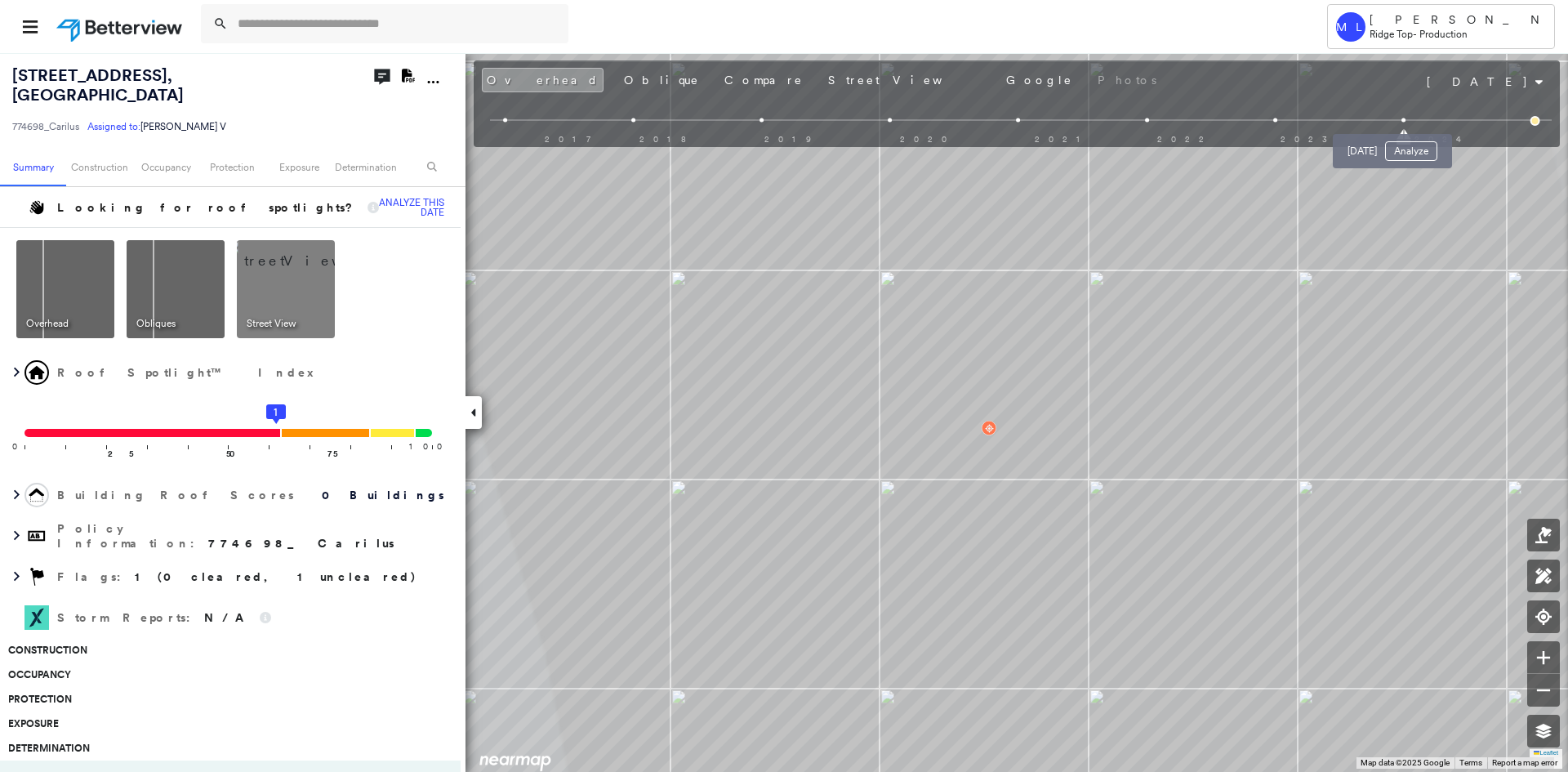 drag, startPoint x: 1403, startPoint y: 131, endPoint x: 1326, endPoint y: 112, distance: 79.30952 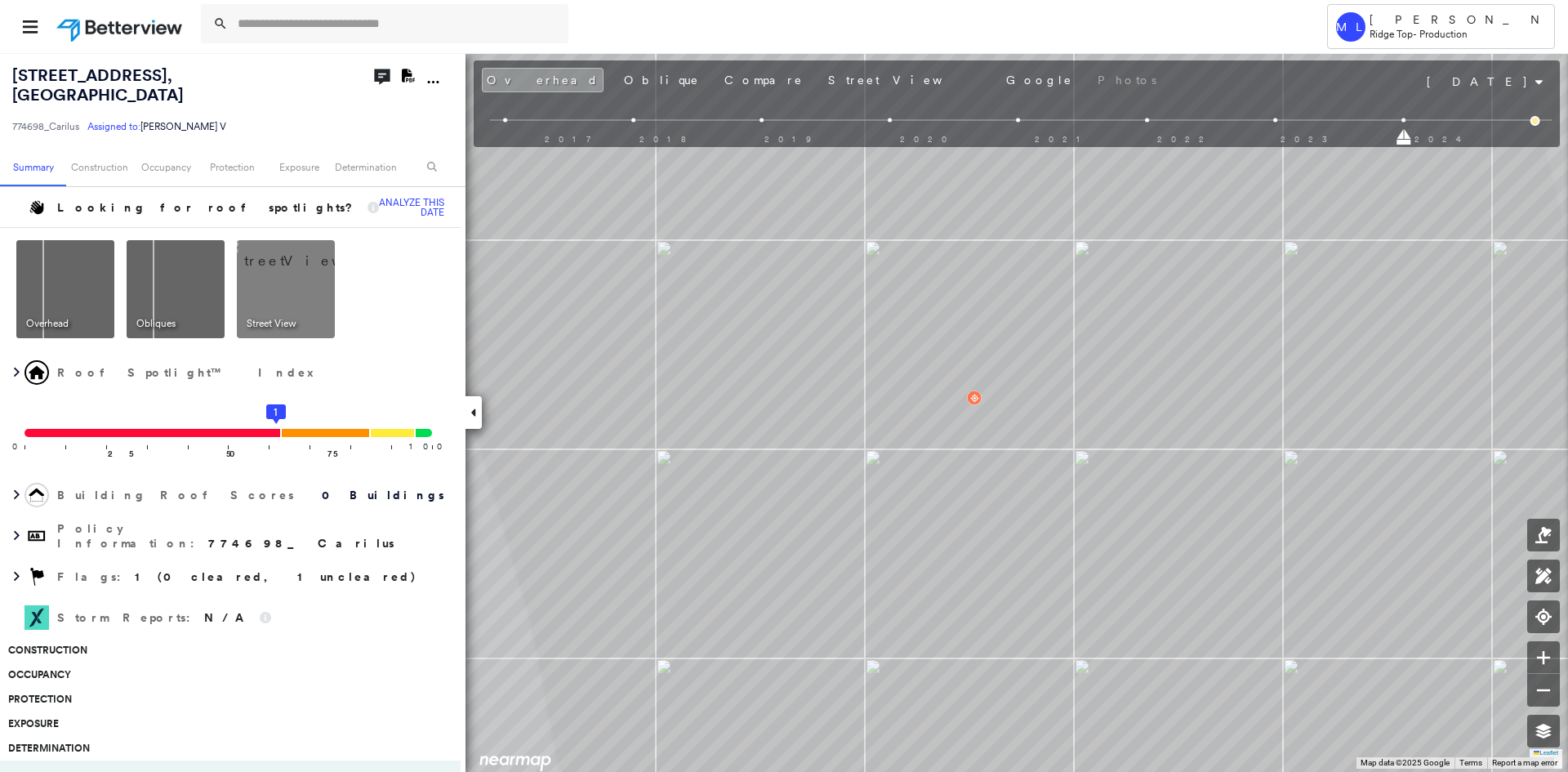 drag, startPoint x: 1402, startPoint y: 136, endPoint x: 1268, endPoint y: 143, distance: 134.18271 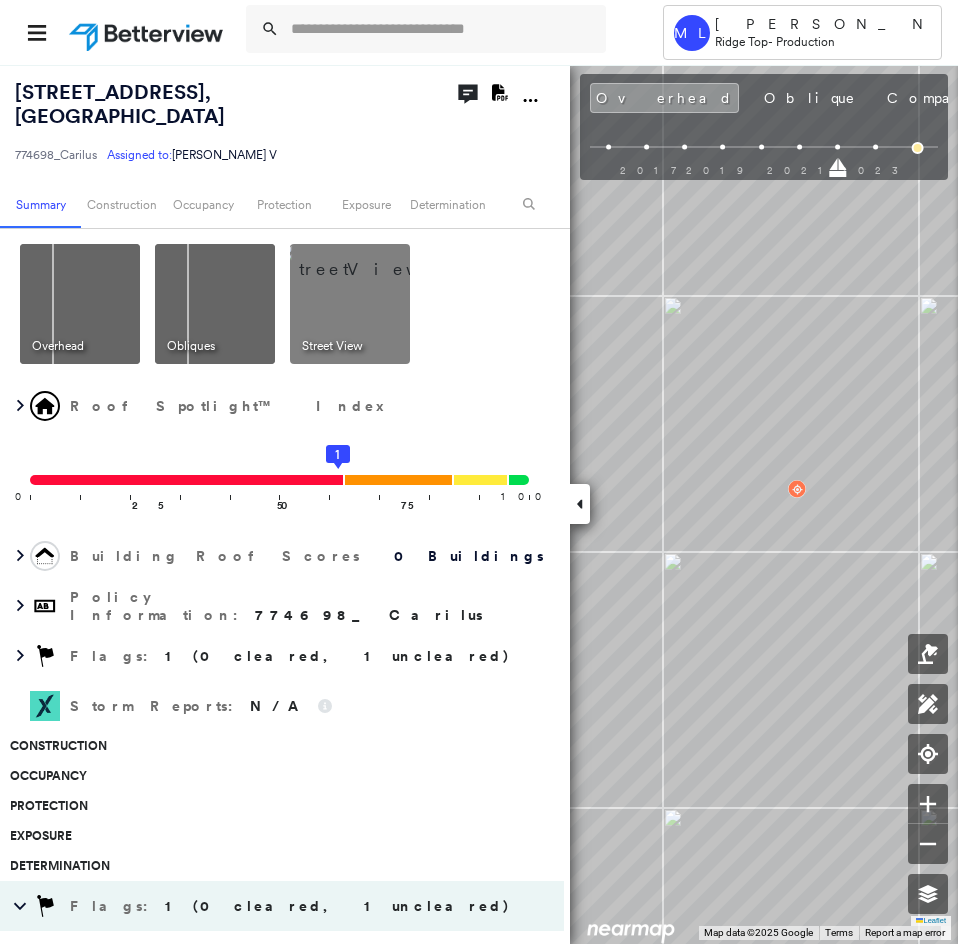 click 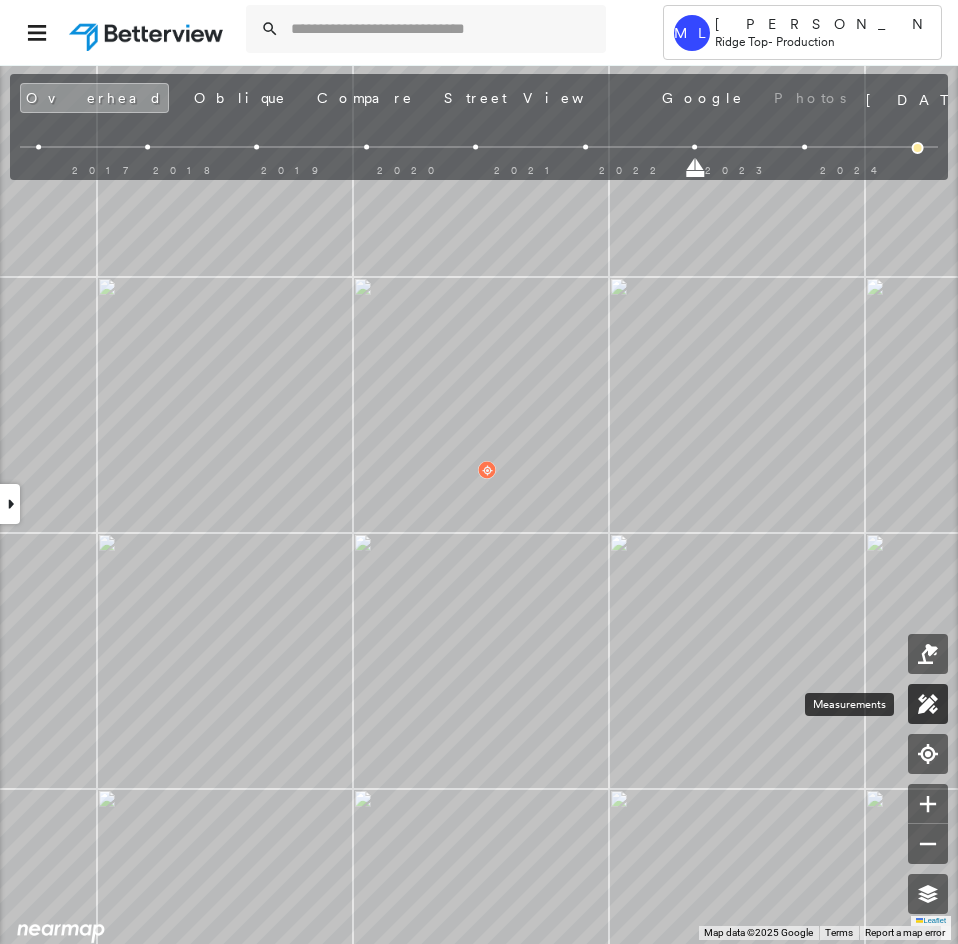 click at bounding box center [928, 704] 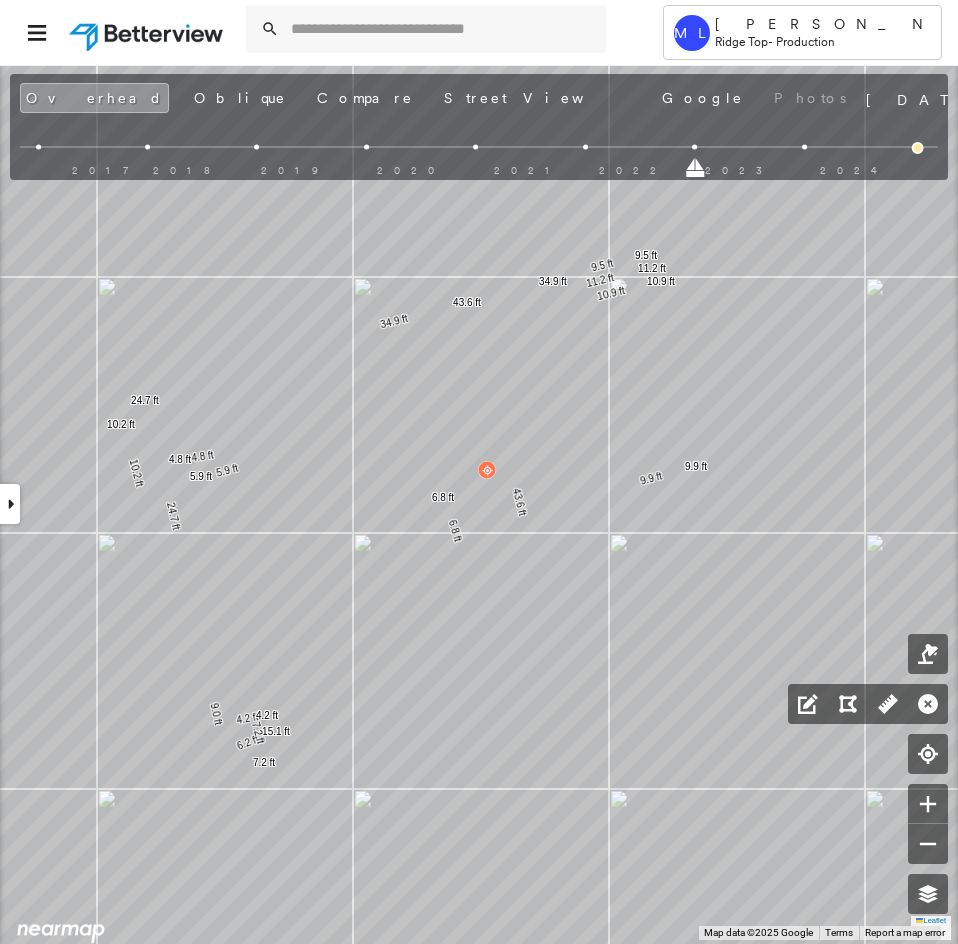 click at bounding box center [10, 504] 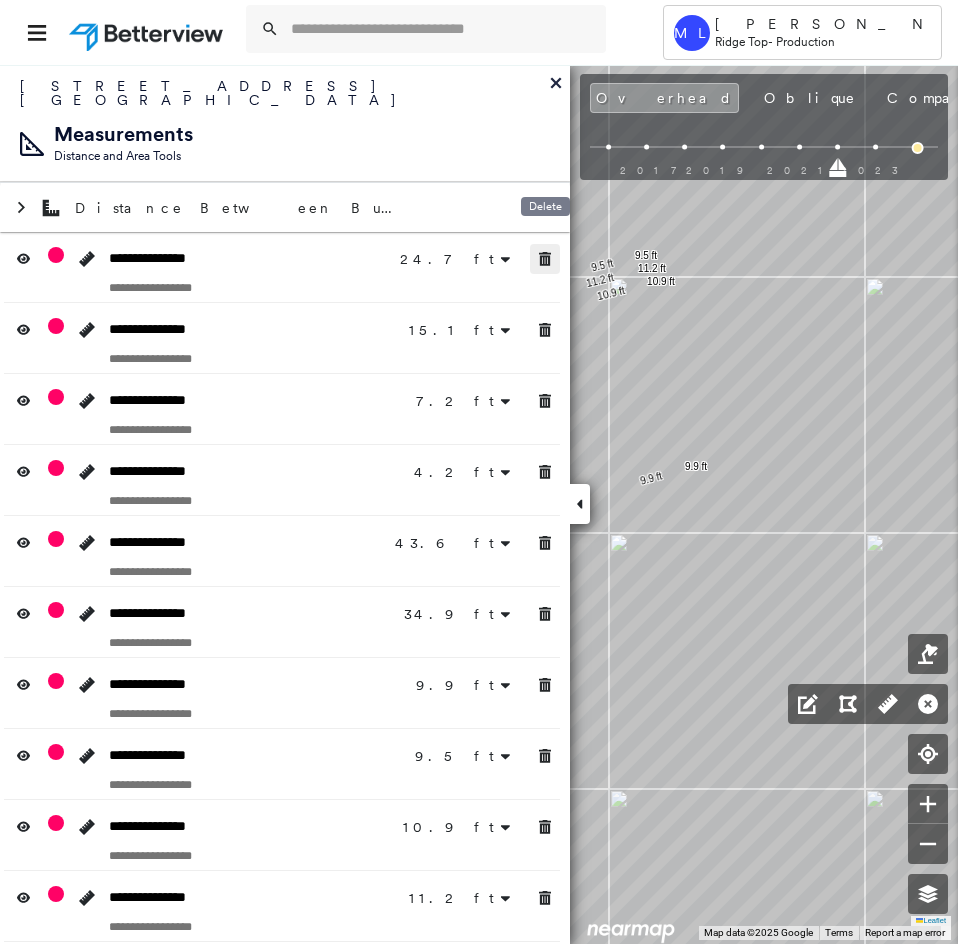click at bounding box center [545, 259] 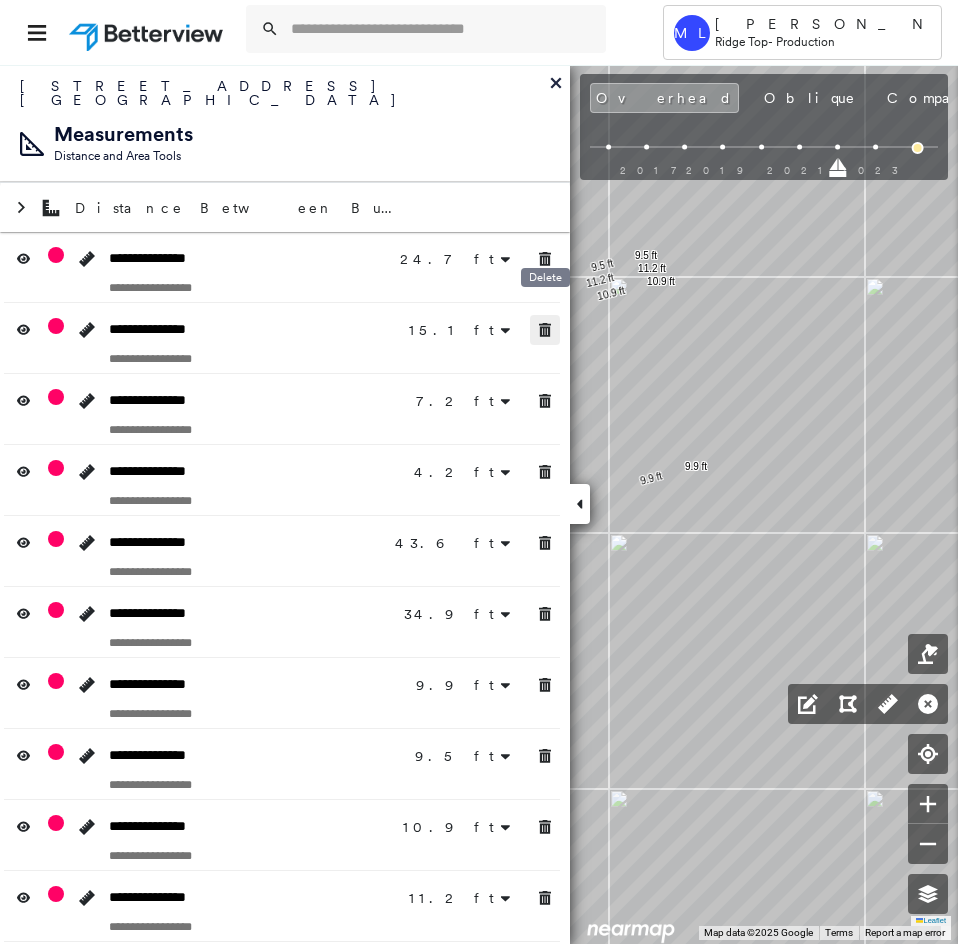 click 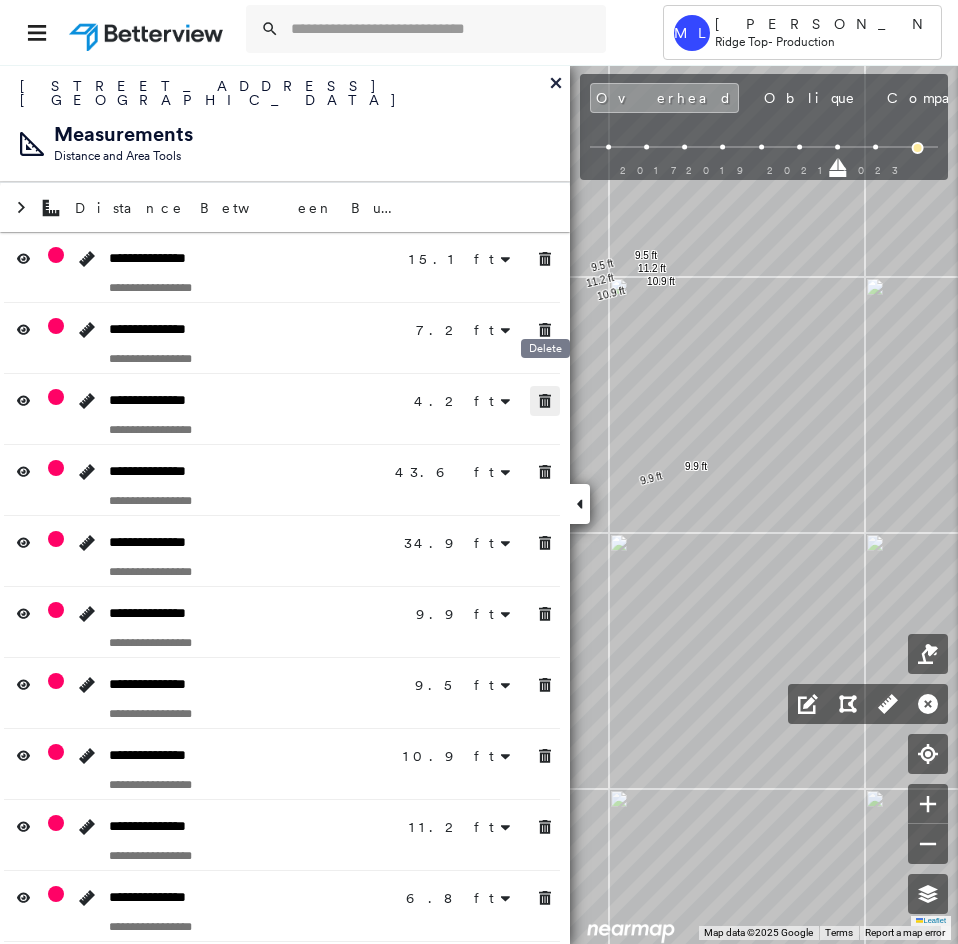 click at bounding box center (545, 401) 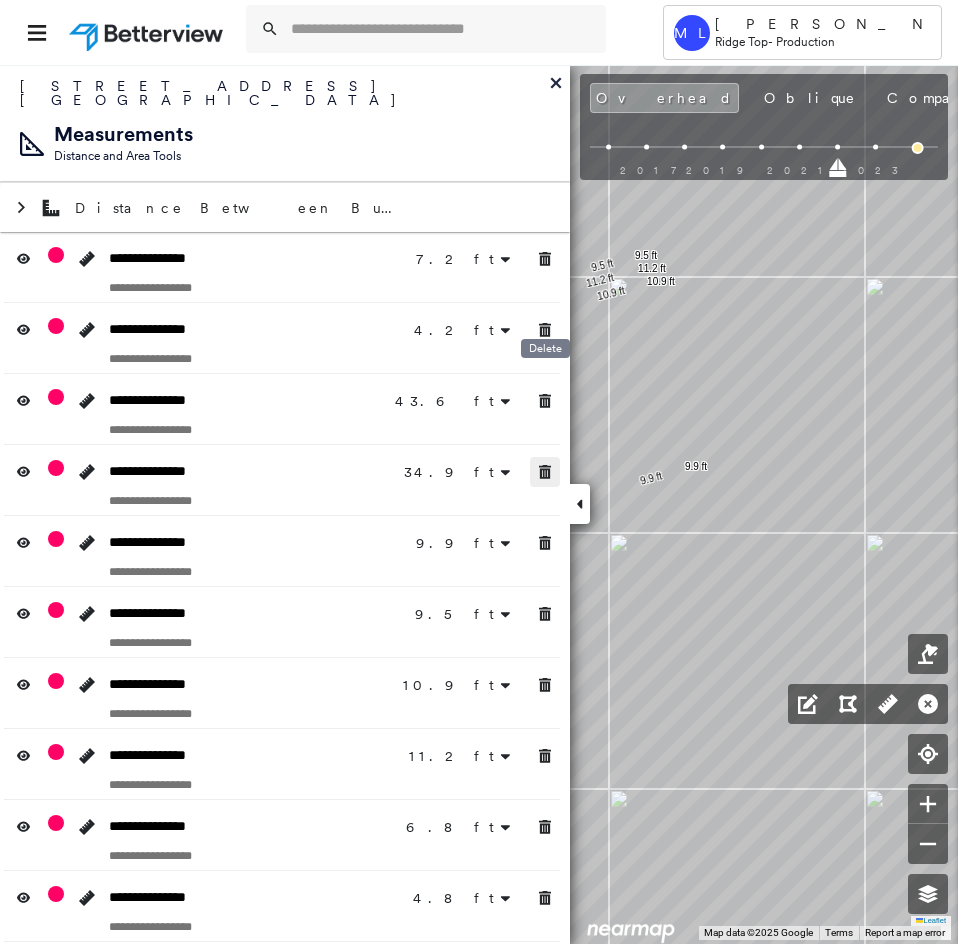 click 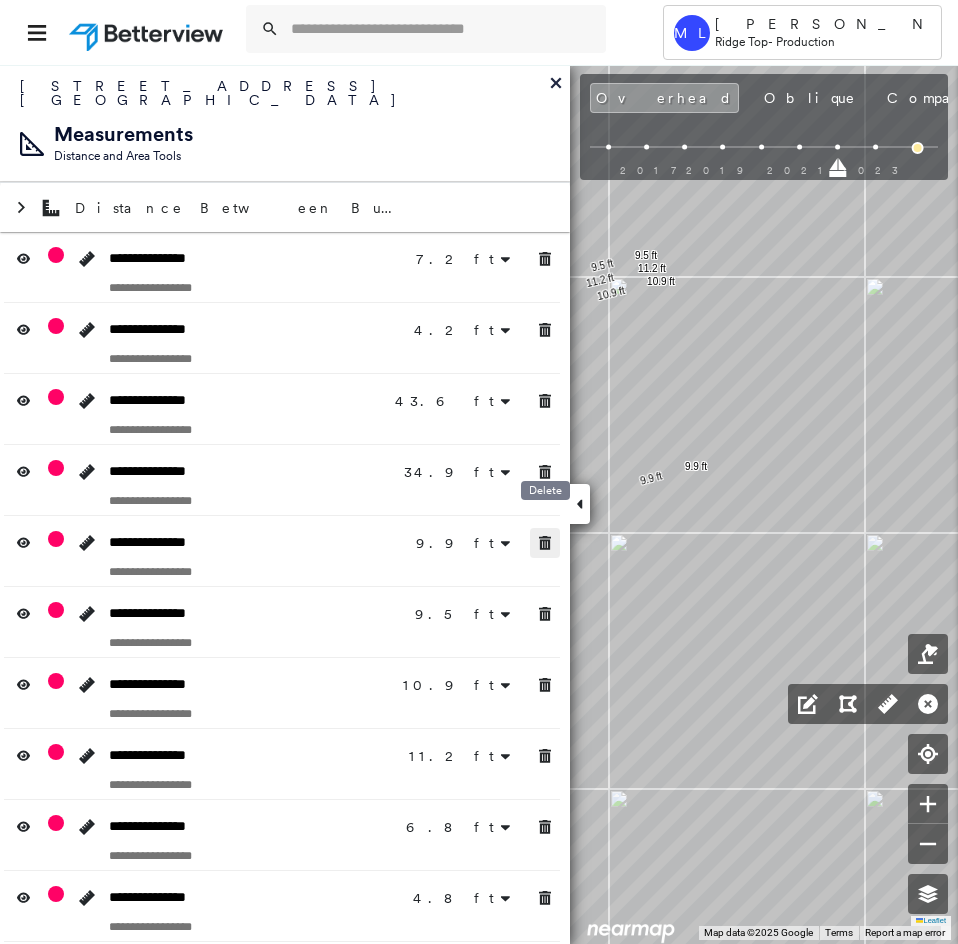click at bounding box center (545, 614) 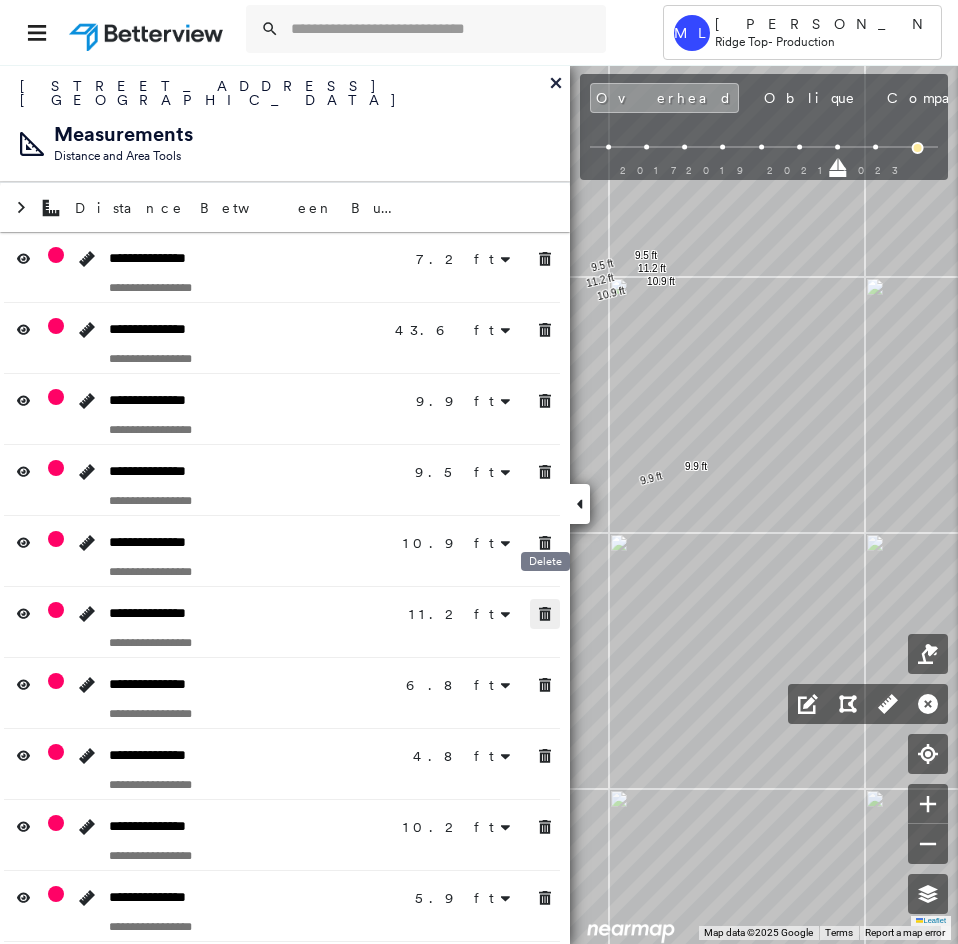 click 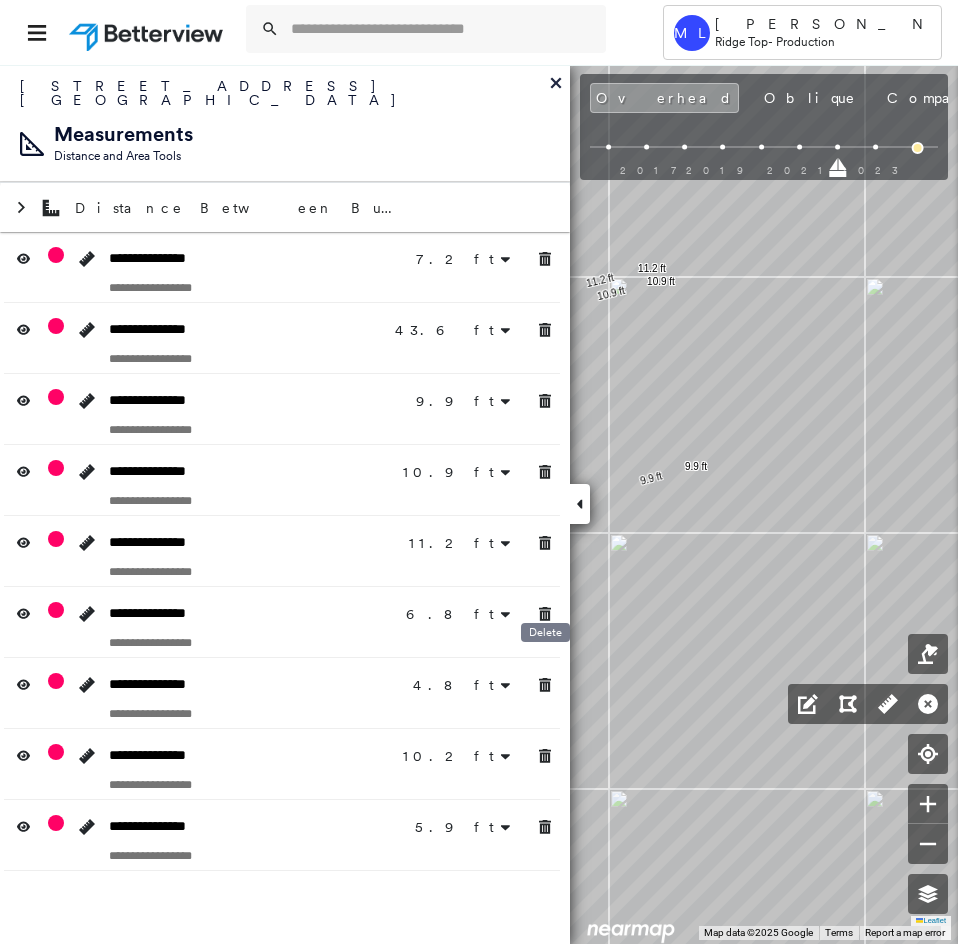 click on "Delete" at bounding box center (545, 638) 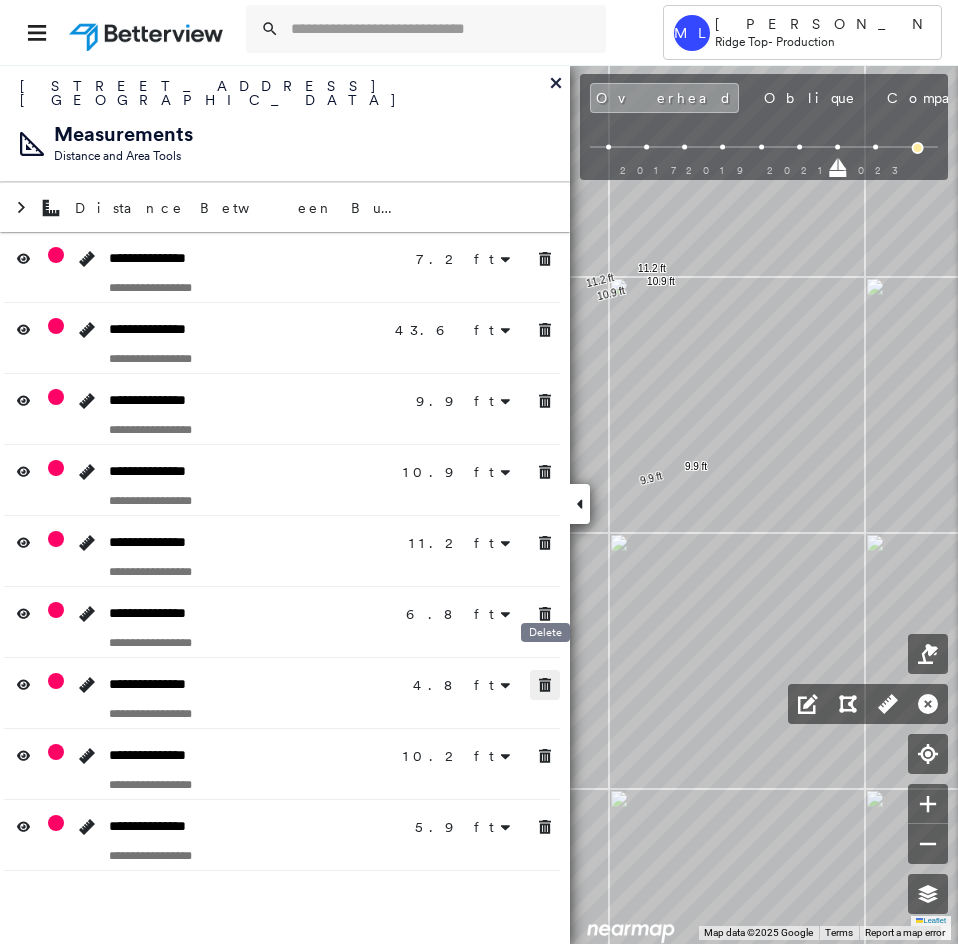 click 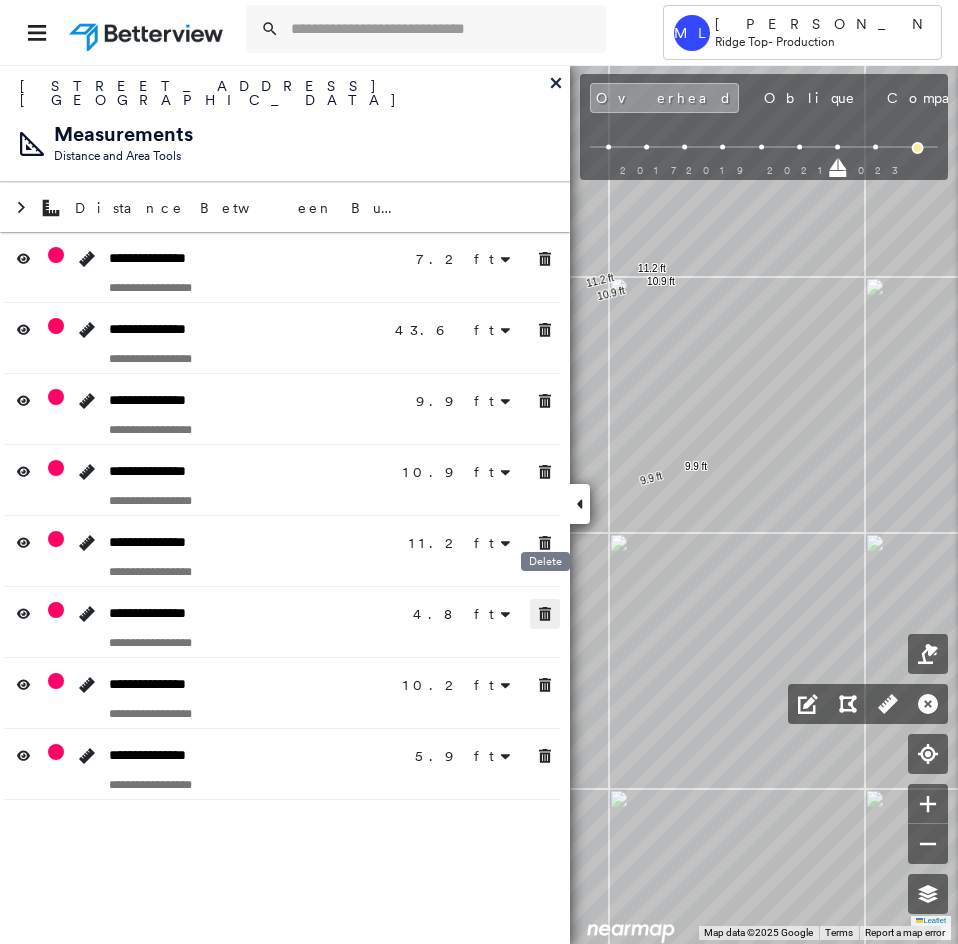 click at bounding box center [545, 614] 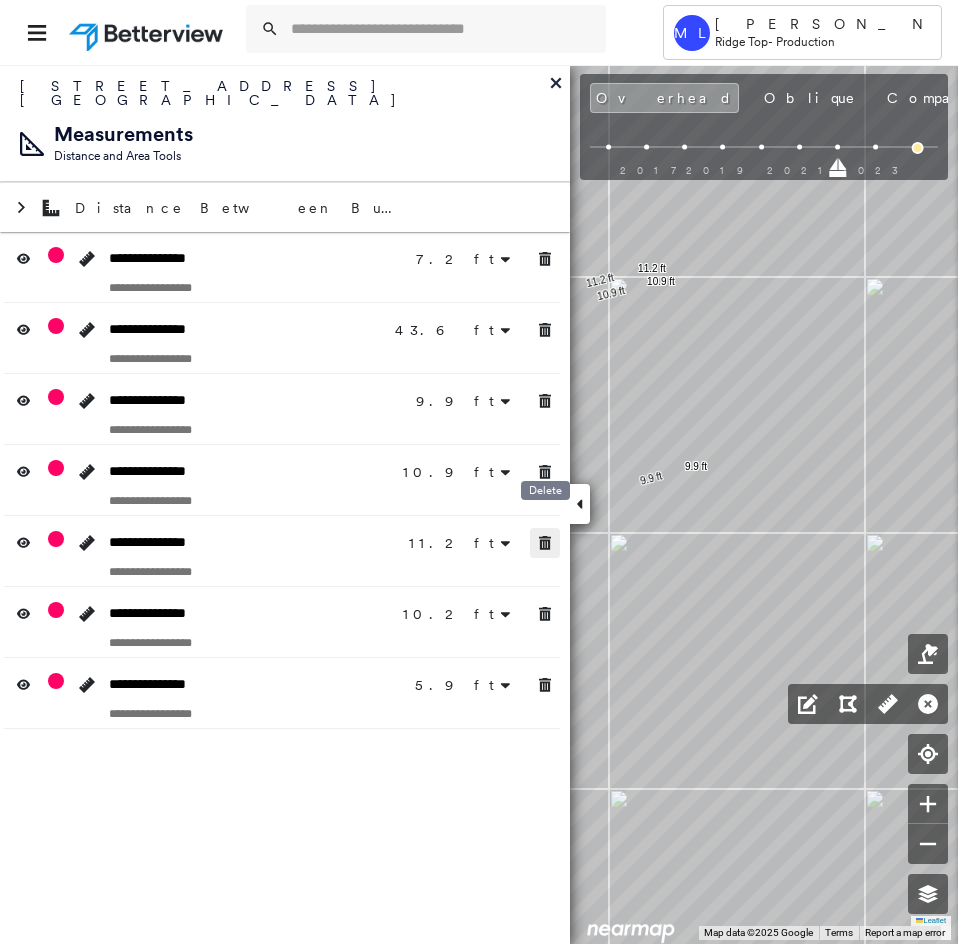click 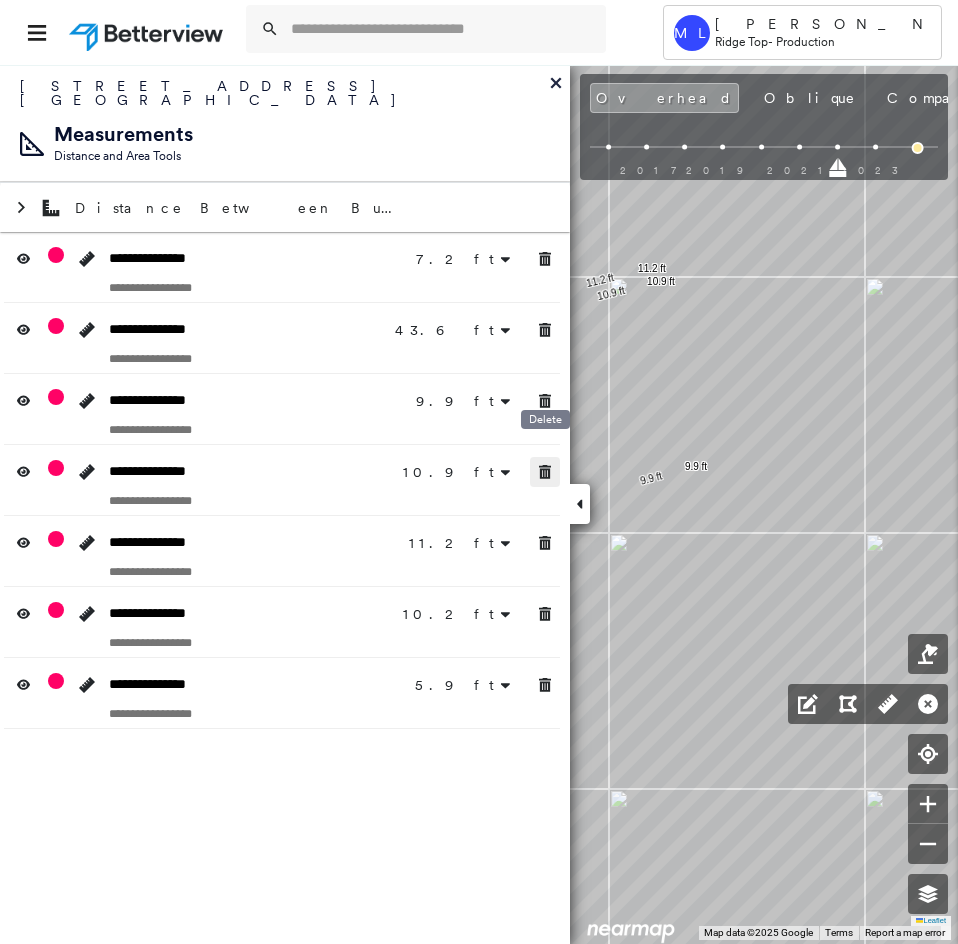 click at bounding box center [545, 472] 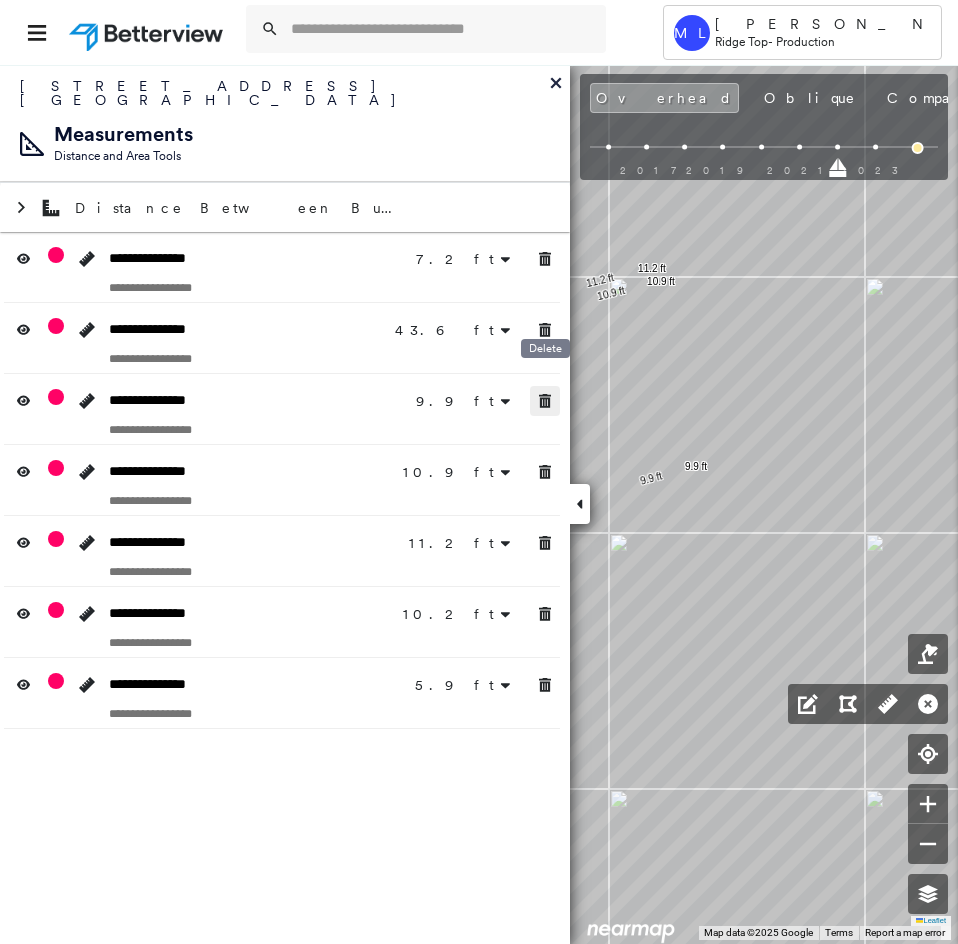 click at bounding box center [545, 401] 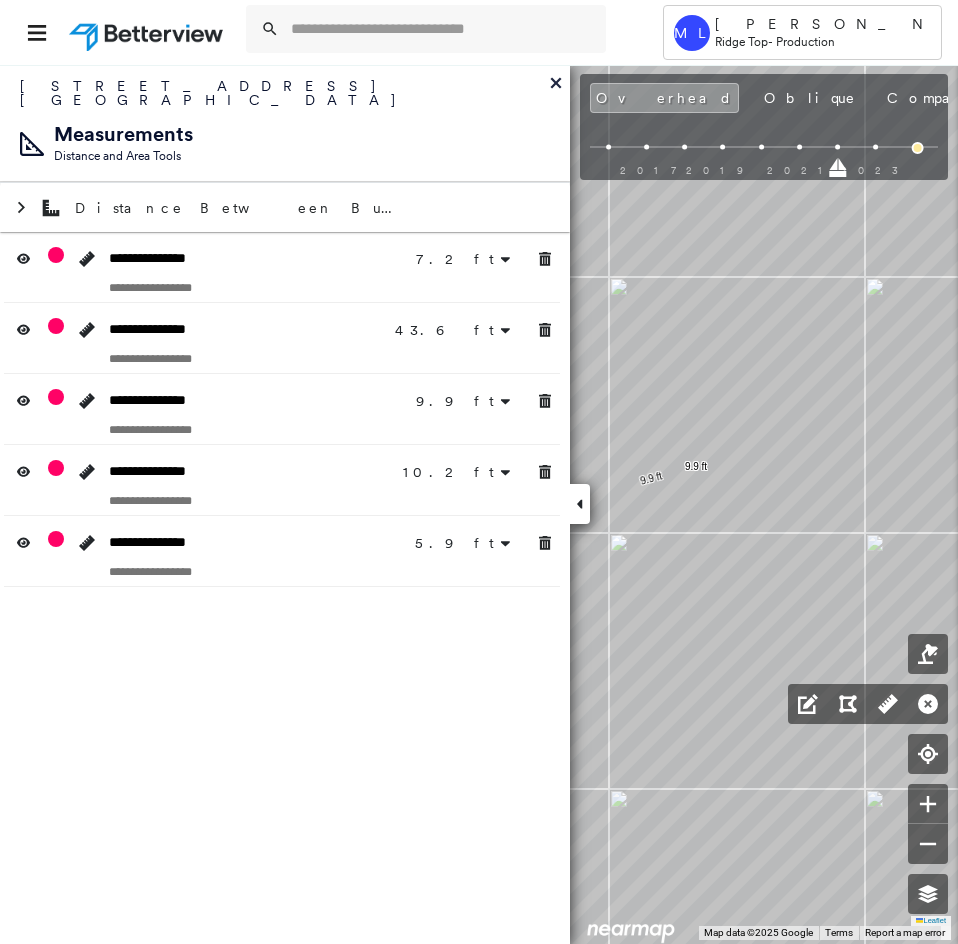 click at bounding box center [282, 358] 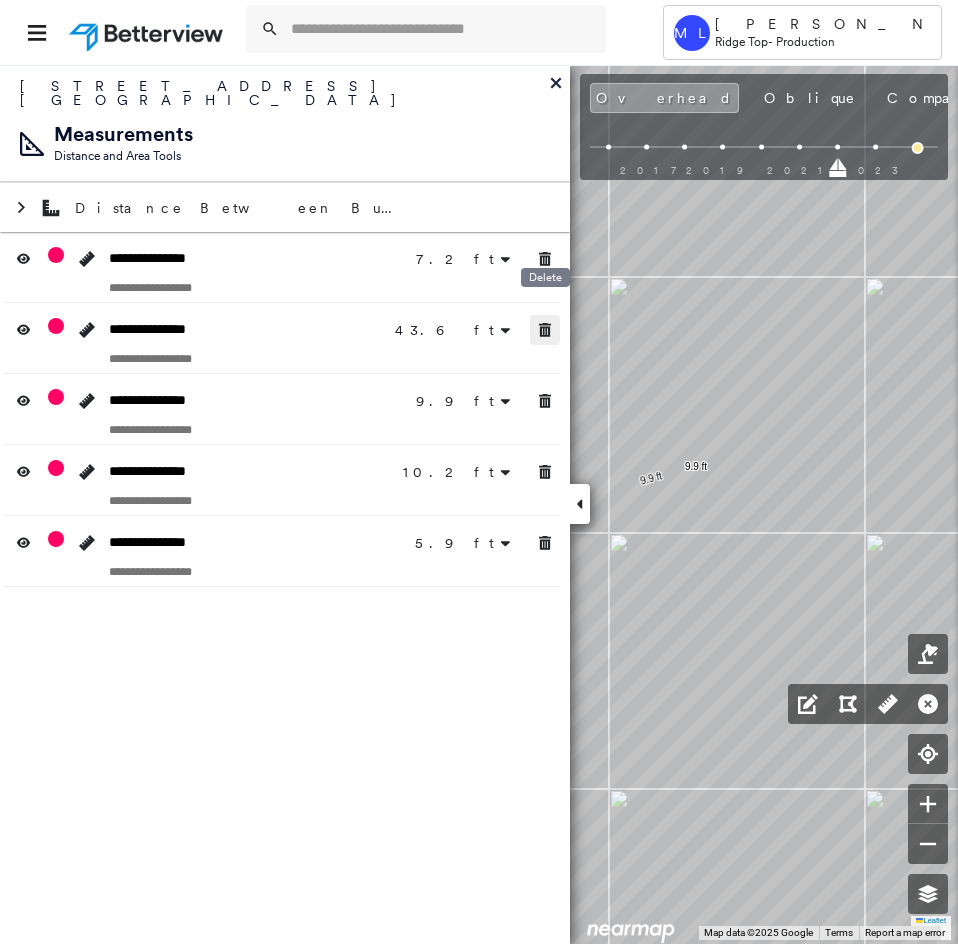 click at bounding box center [545, 330] 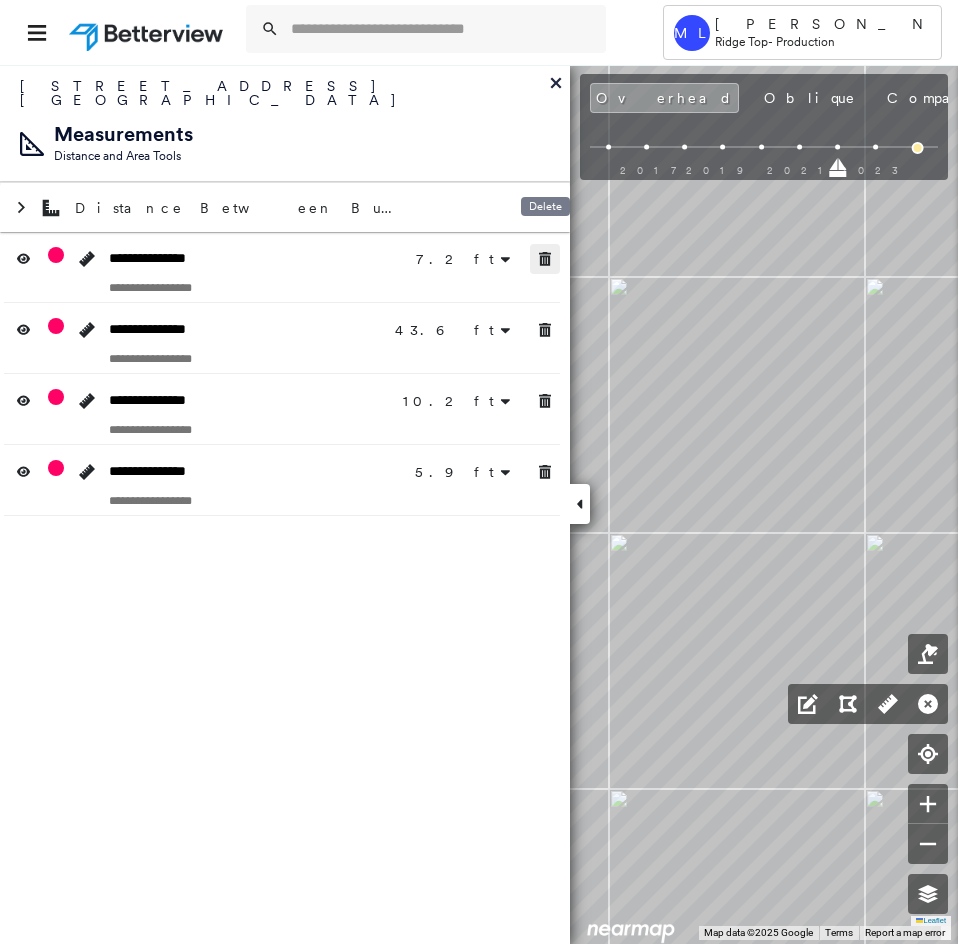 click at bounding box center (545, 259) 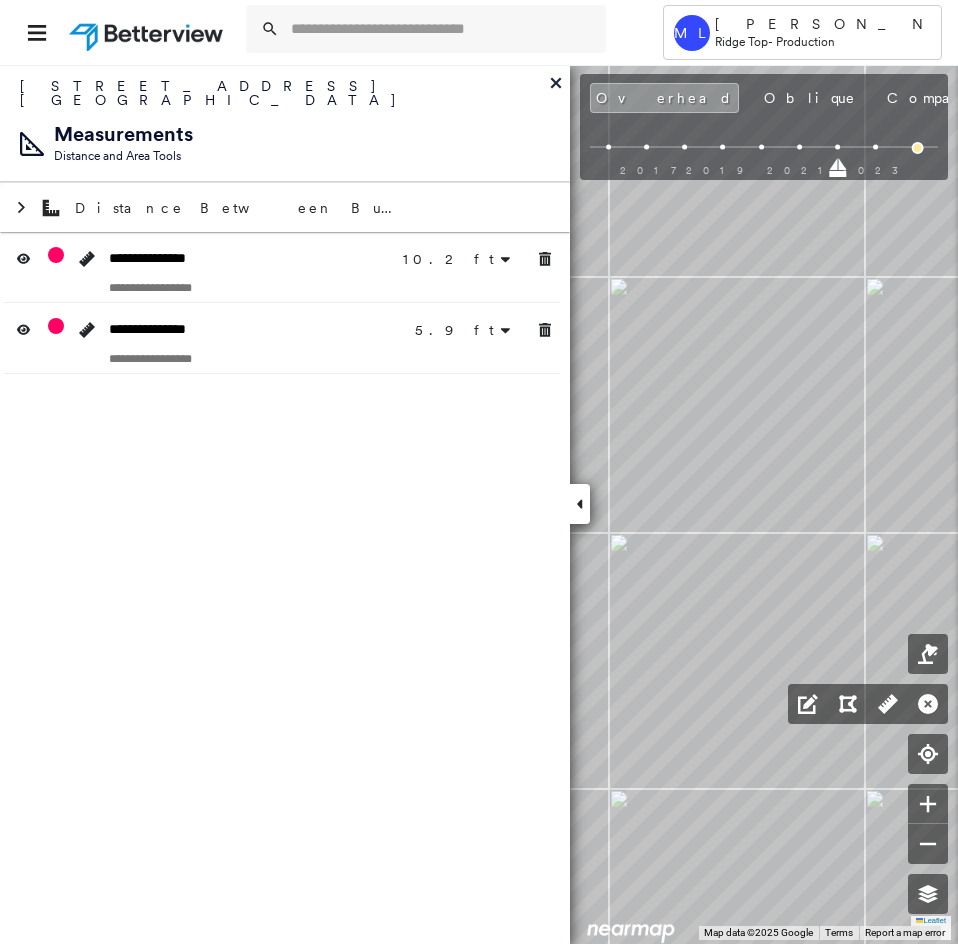 click on "**********" at bounding box center (285, 504) 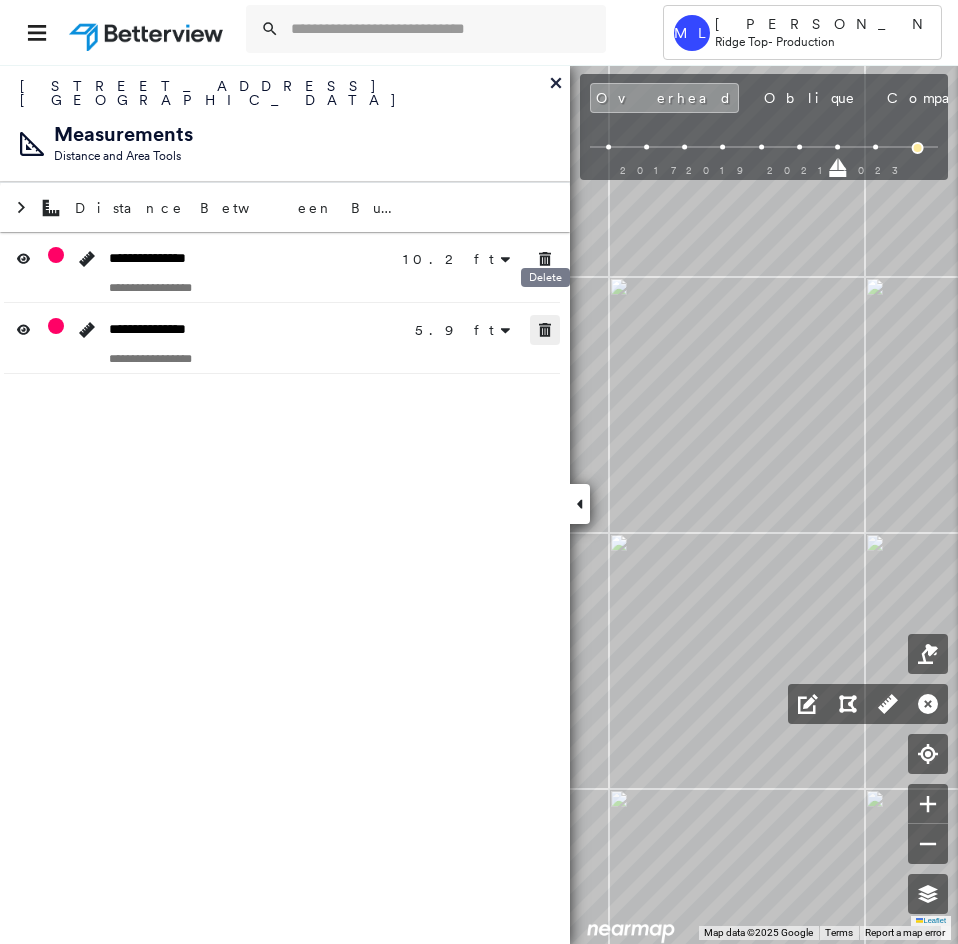 click 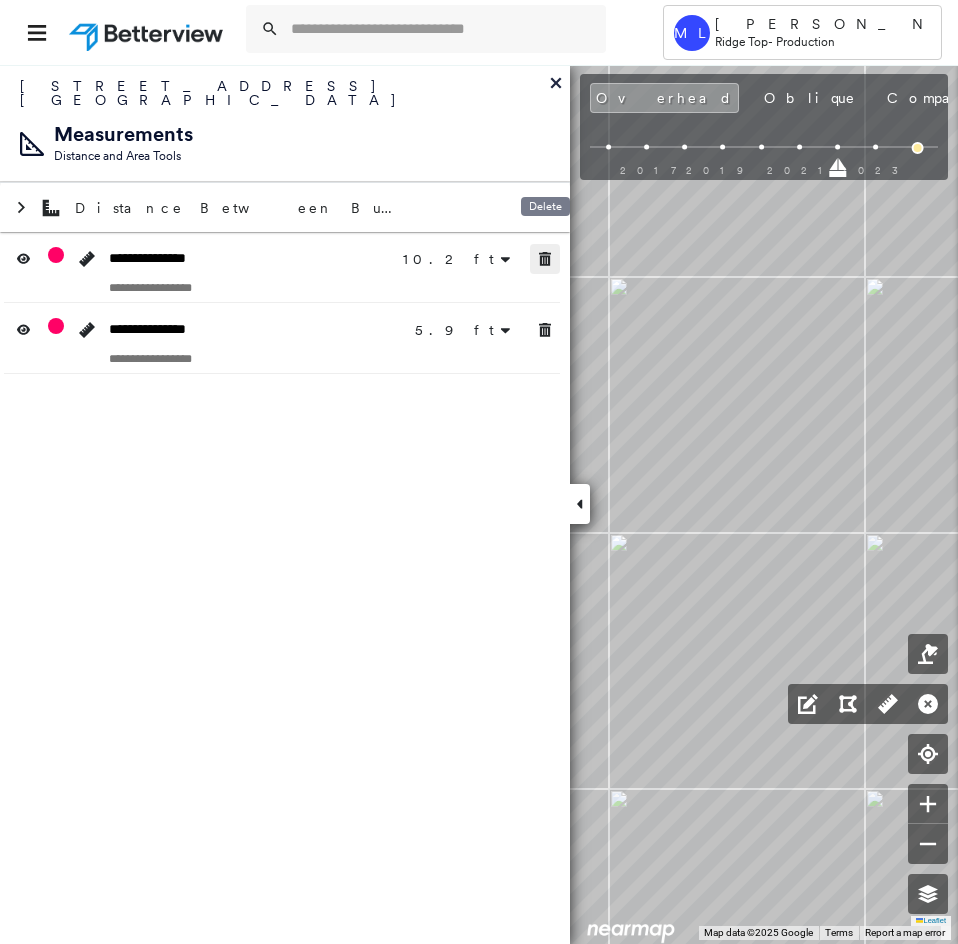 click 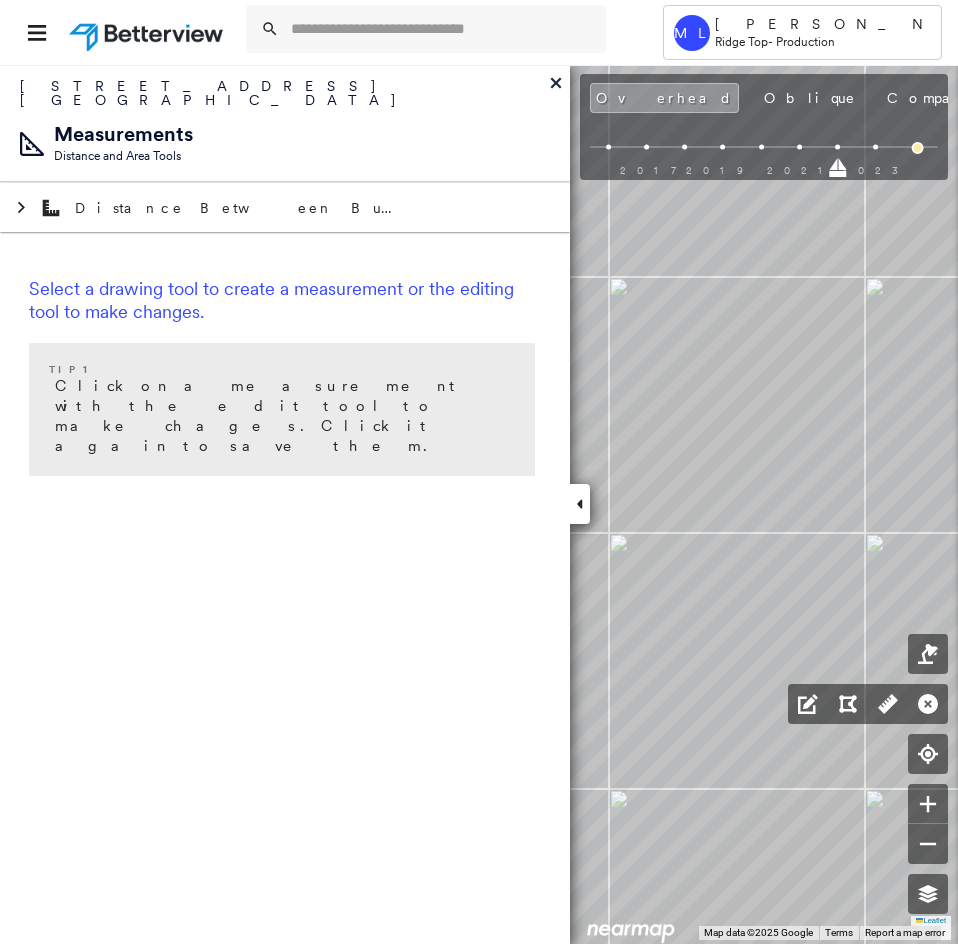 click 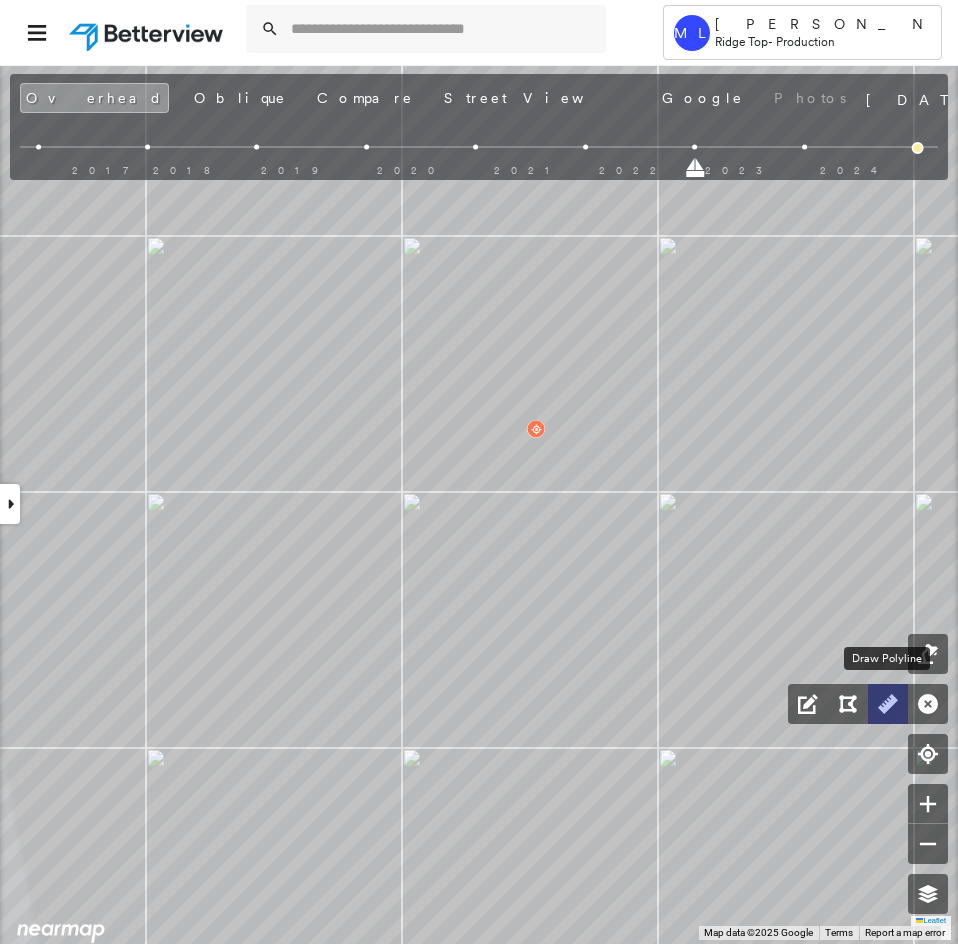click 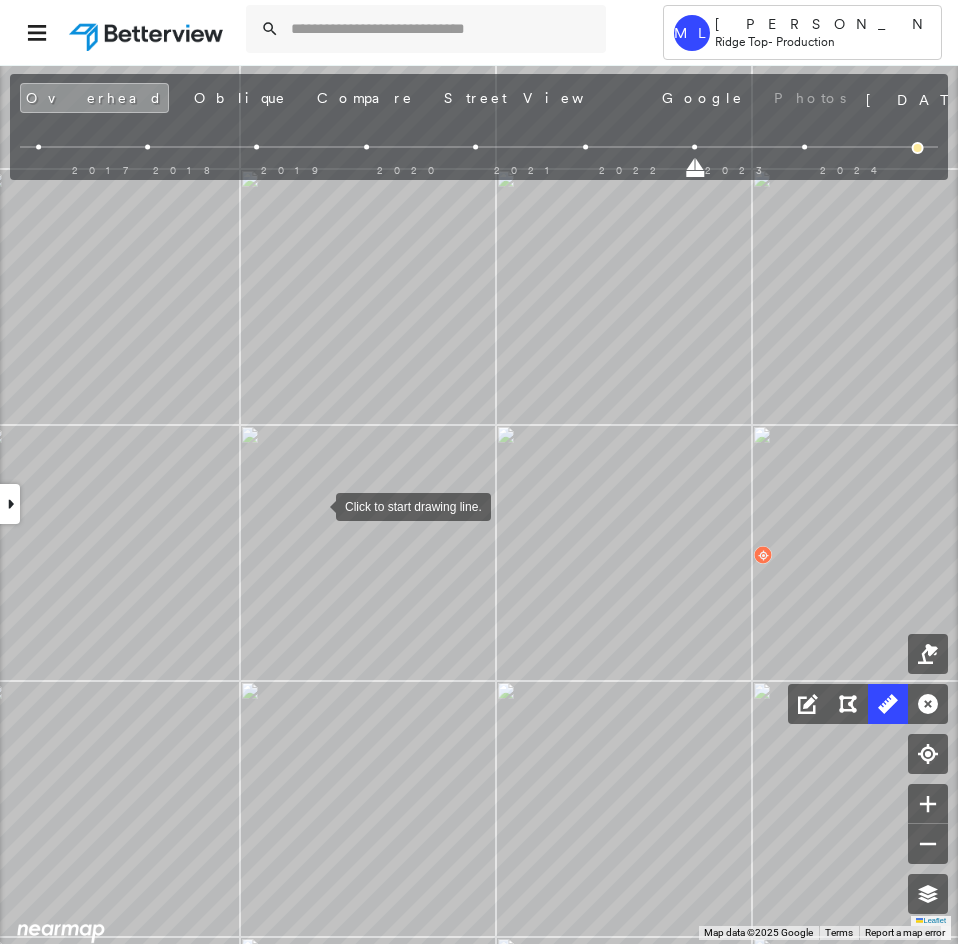 click at bounding box center (316, 505) 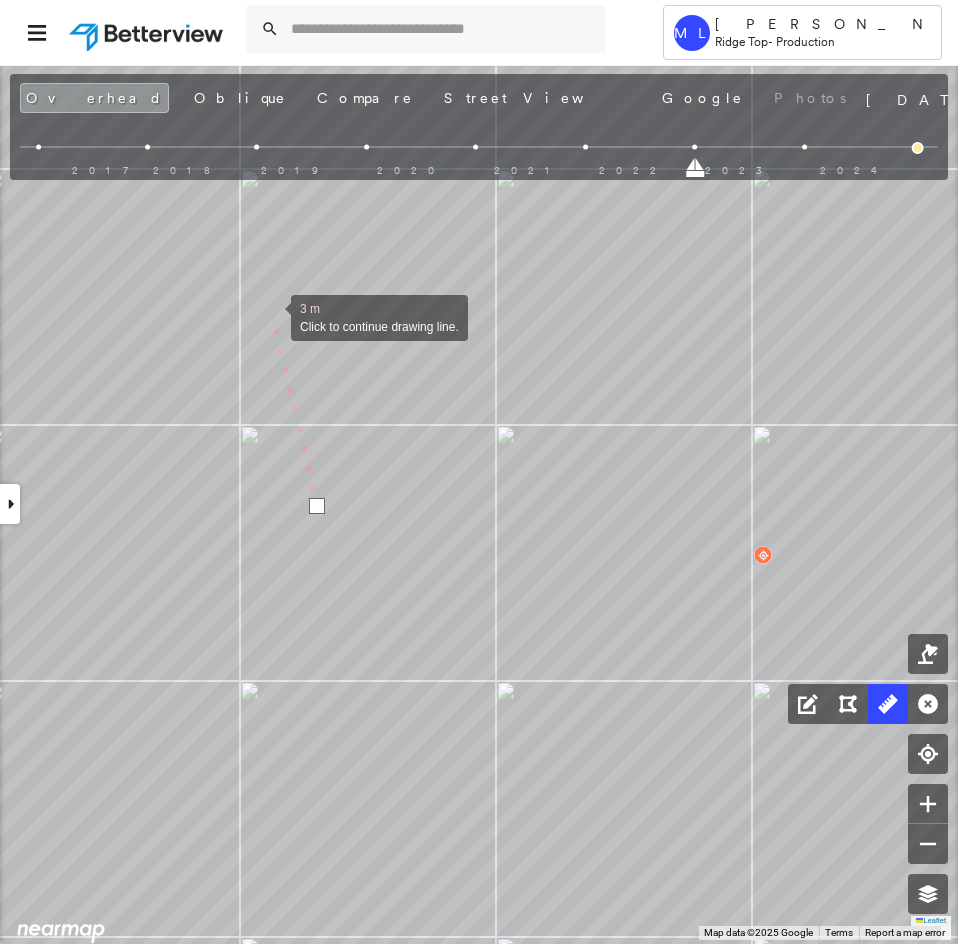 click at bounding box center [271, 316] 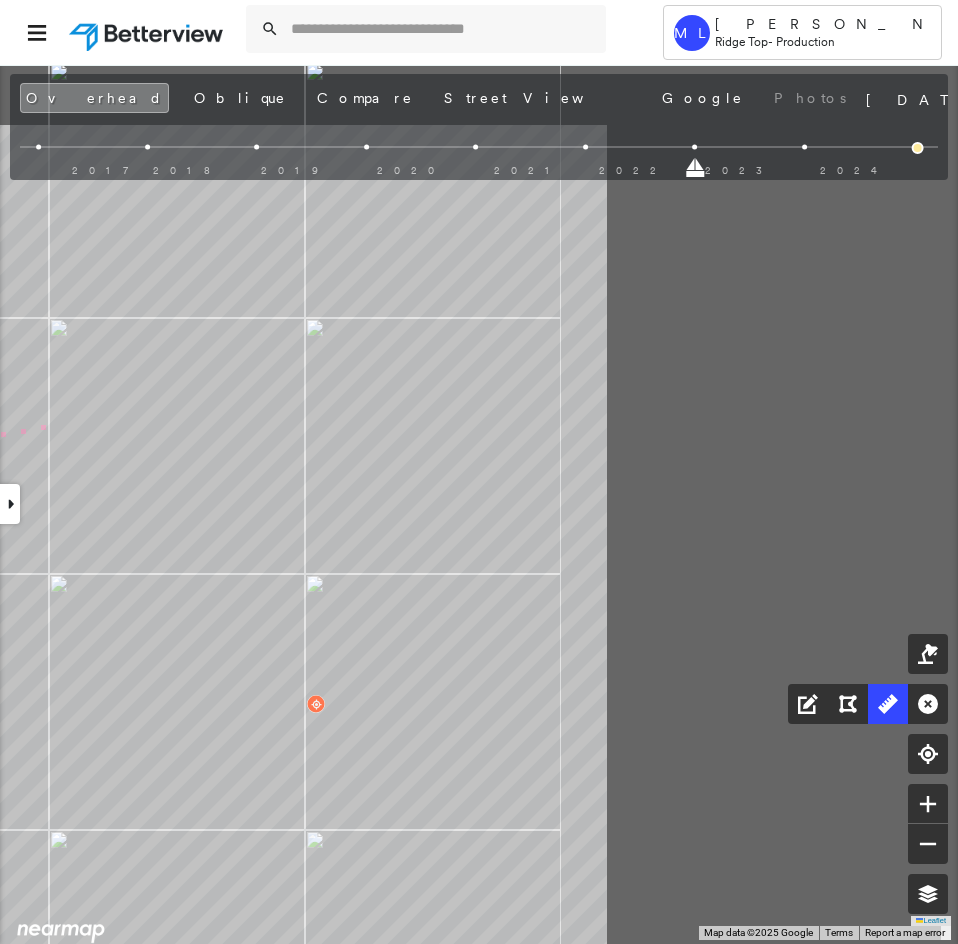 click on "7 m Click last point to finish line." at bounding box center (-1122, 176) 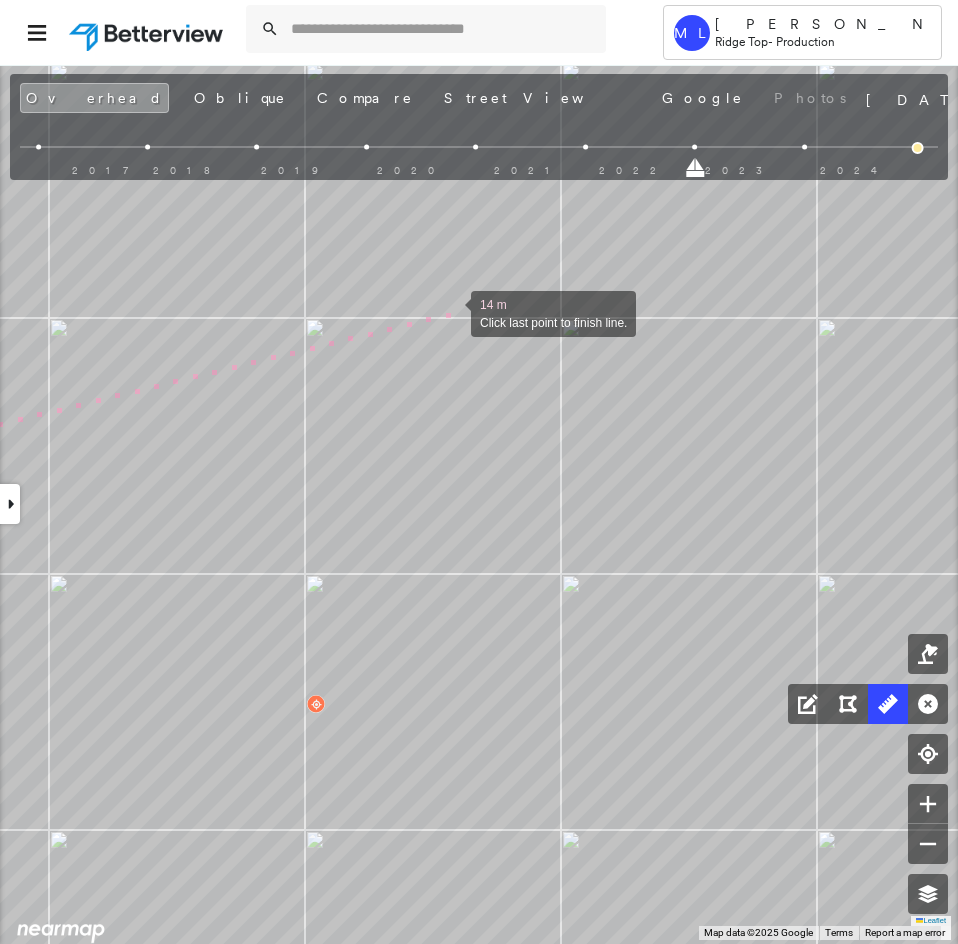click at bounding box center [451, 312] 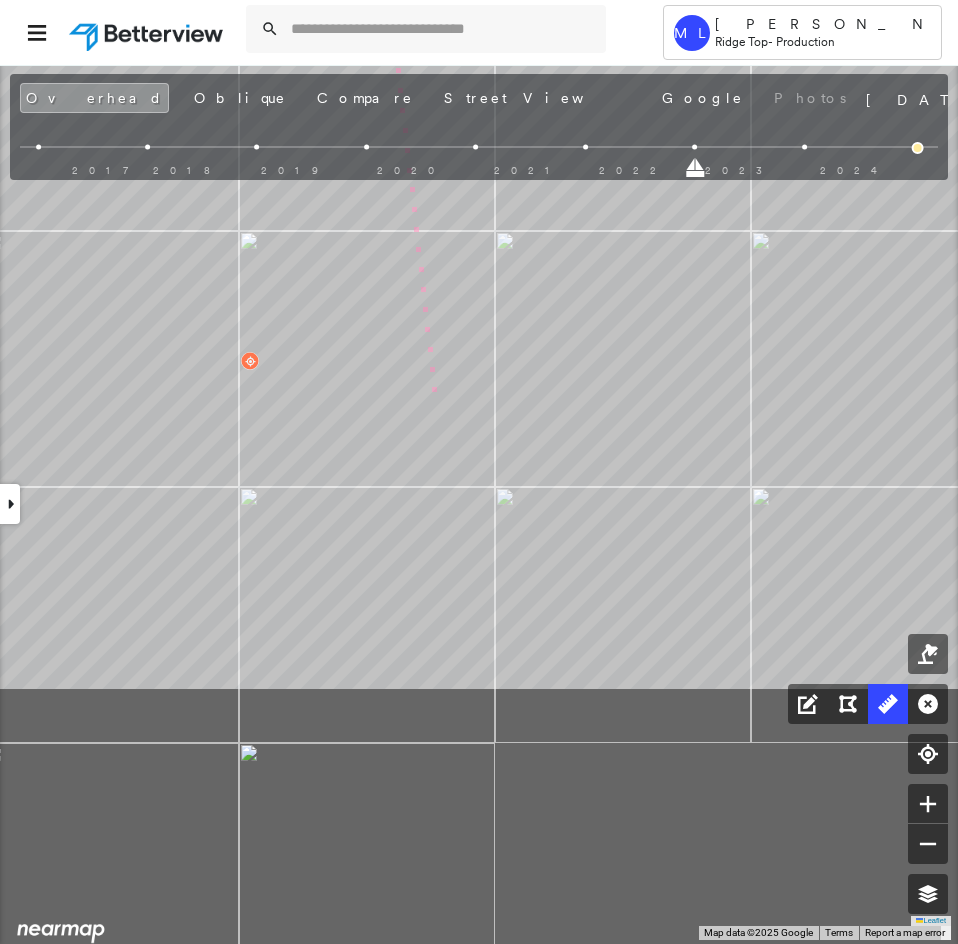 click on "21 m Click last point to finish line." at bounding box center (-1188, -167) 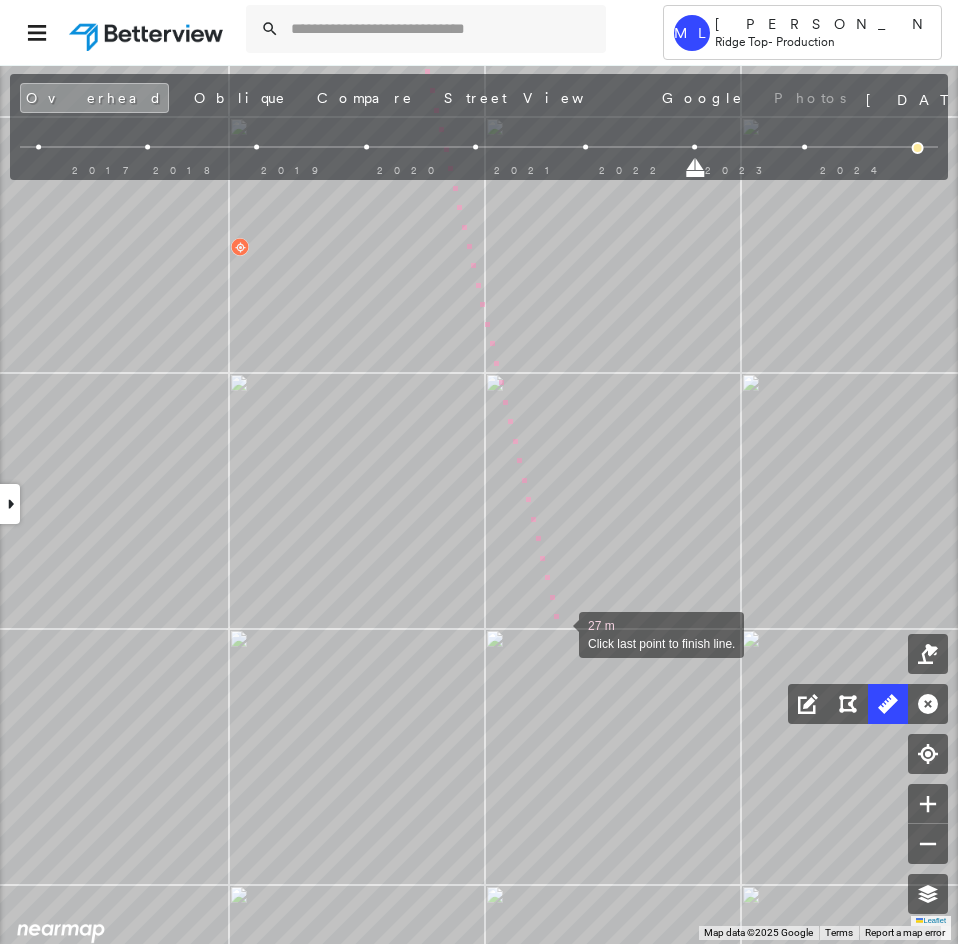 click at bounding box center (559, 633) 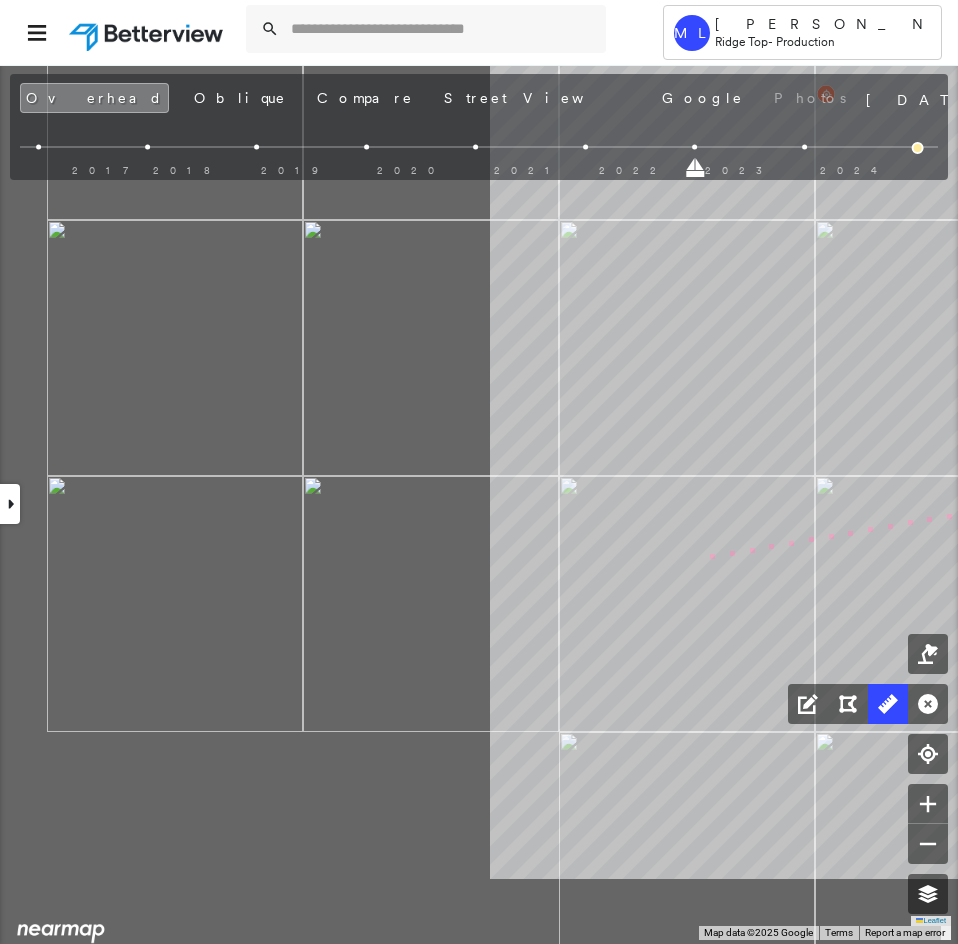 click on "34 m Click last point to finish line." at bounding box center (-612, -434) 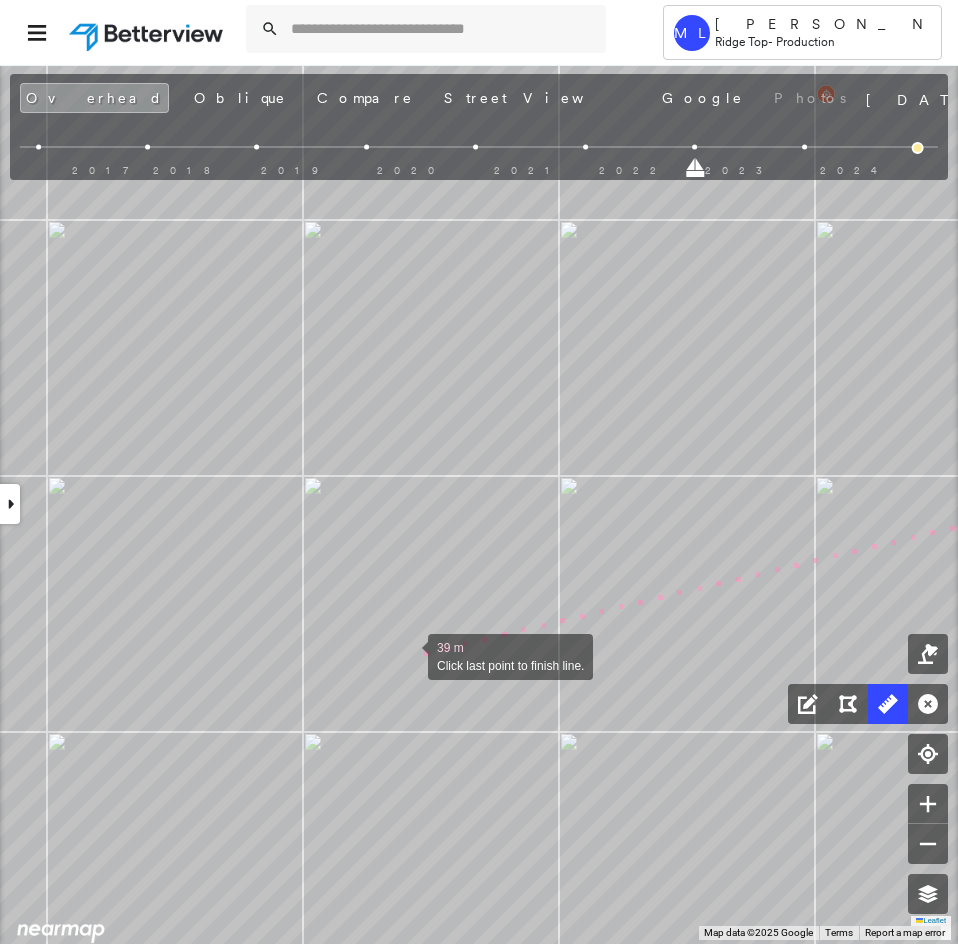 click at bounding box center (408, 655) 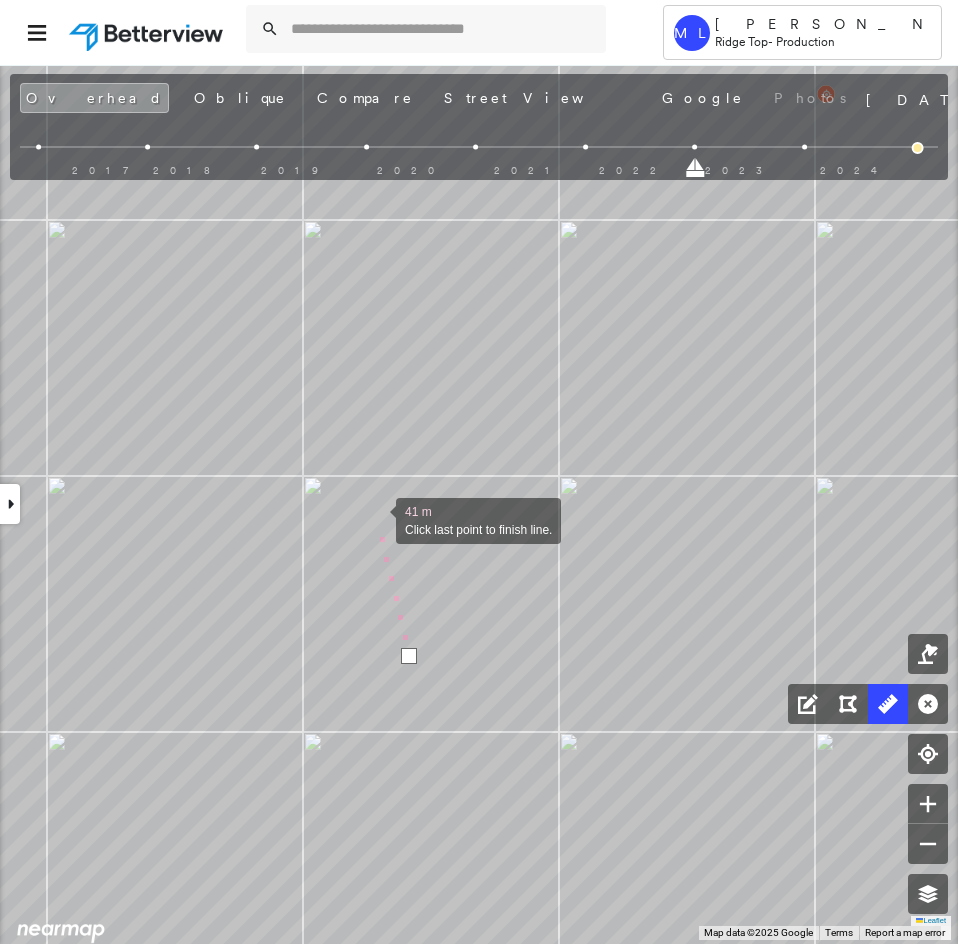 click at bounding box center [376, 519] 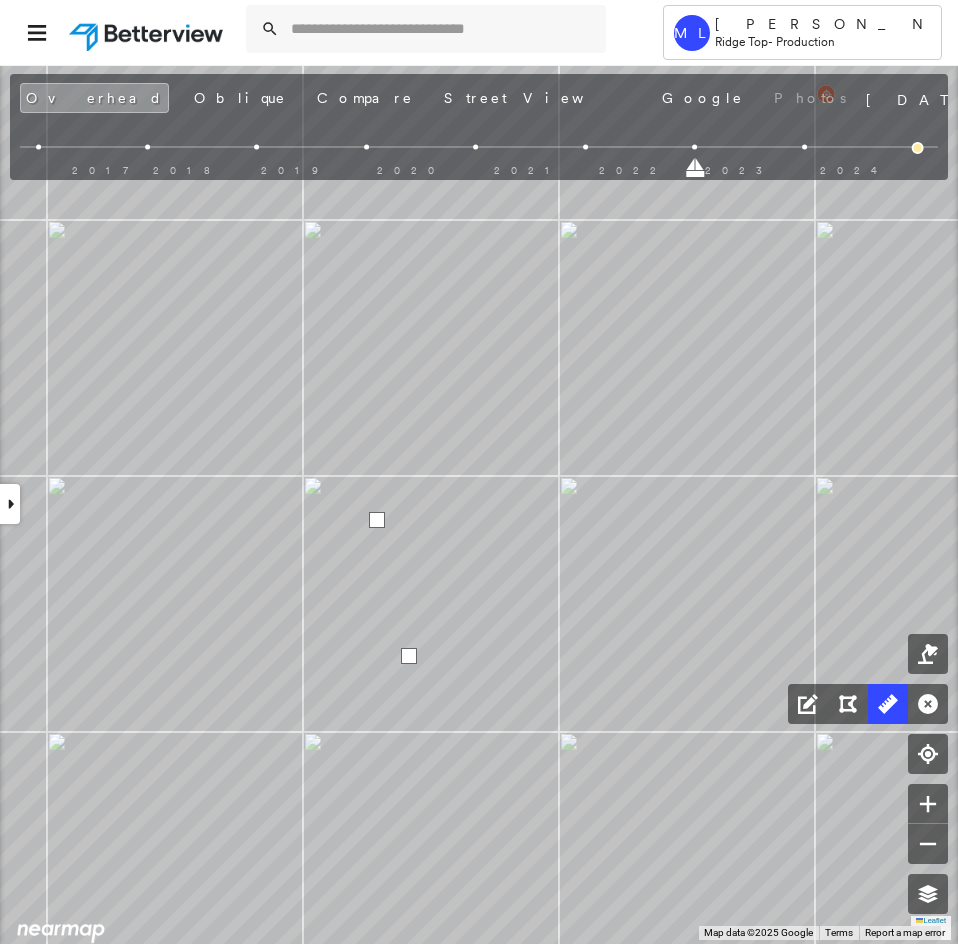 click at bounding box center (377, 520) 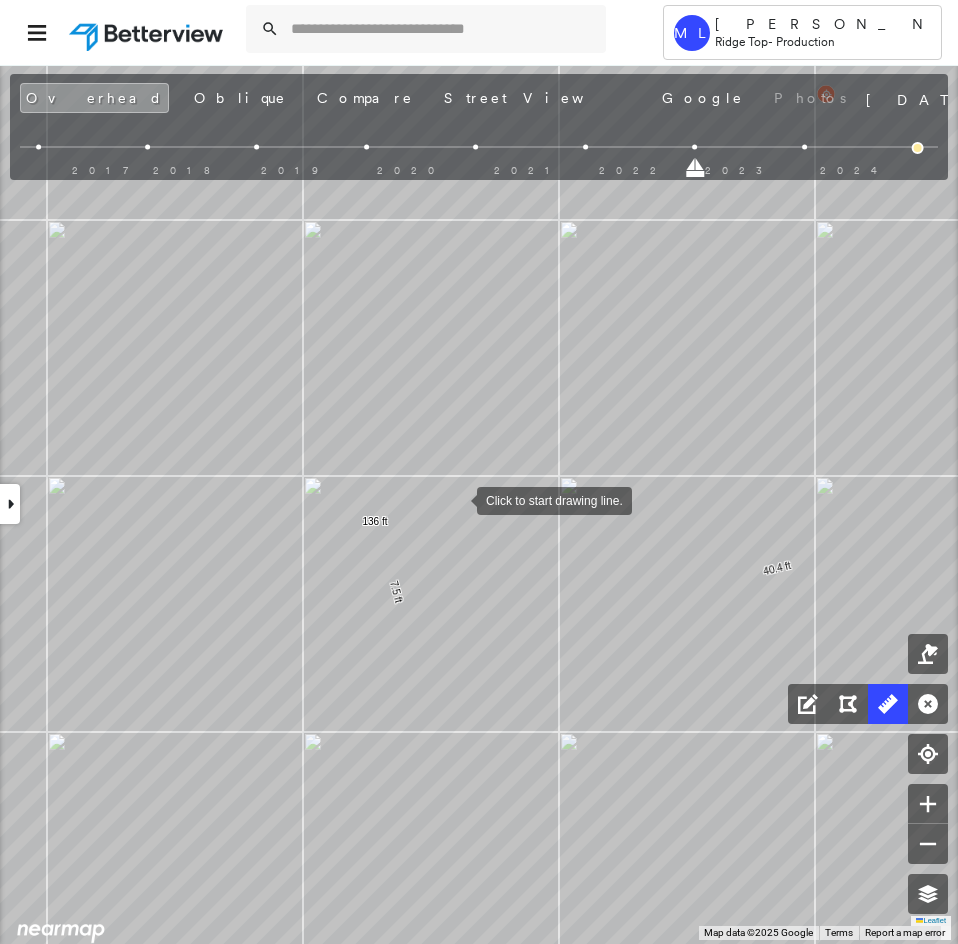 click at bounding box center [457, 499] 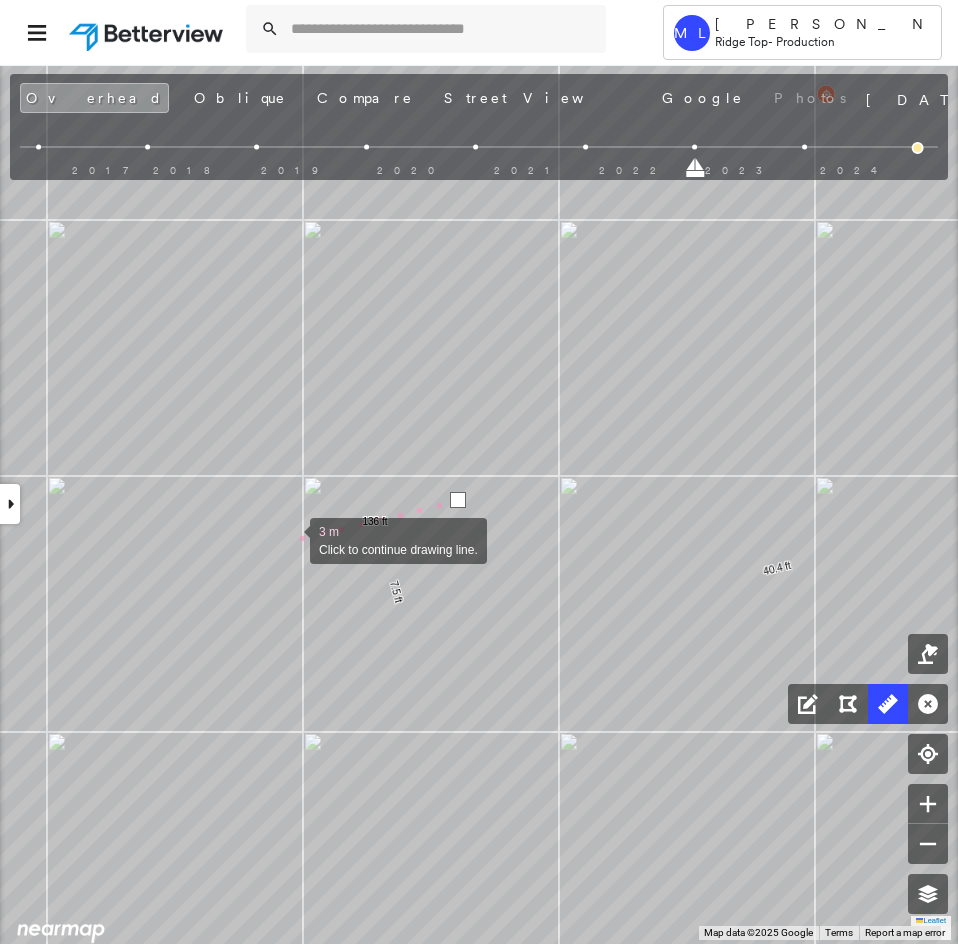 click at bounding box center (290, 539) 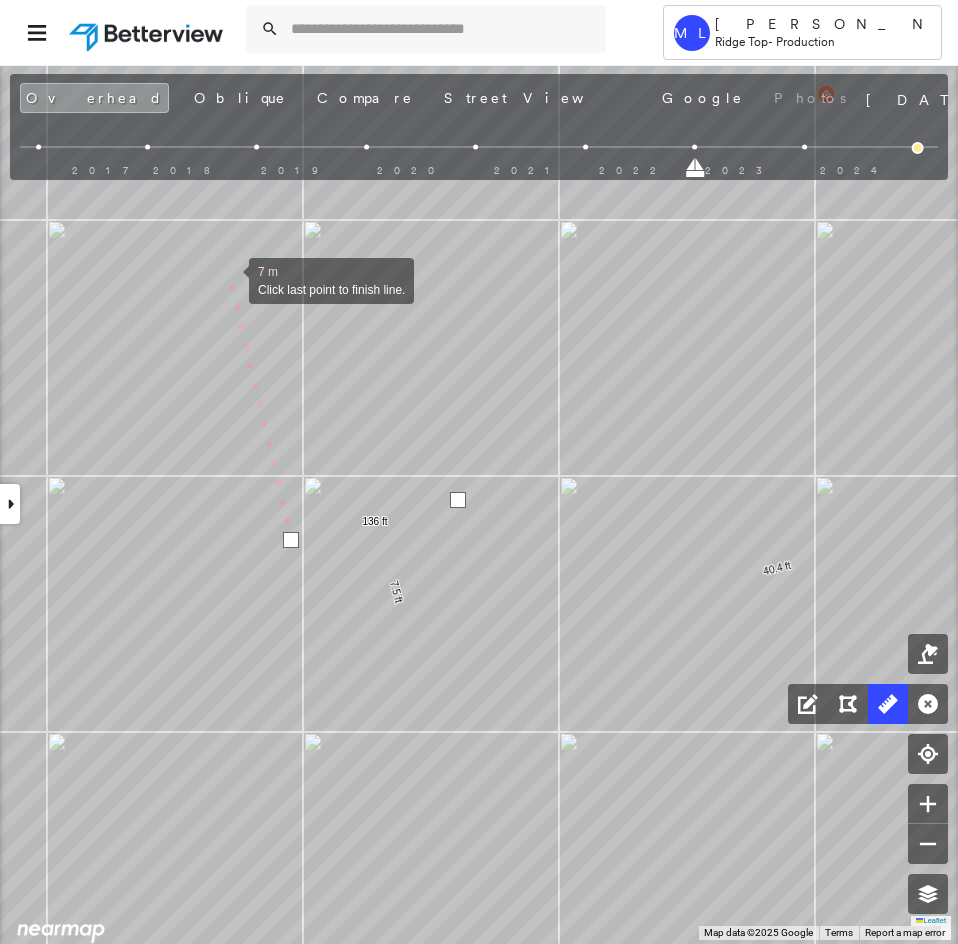 click at bounding box center (229, 279) 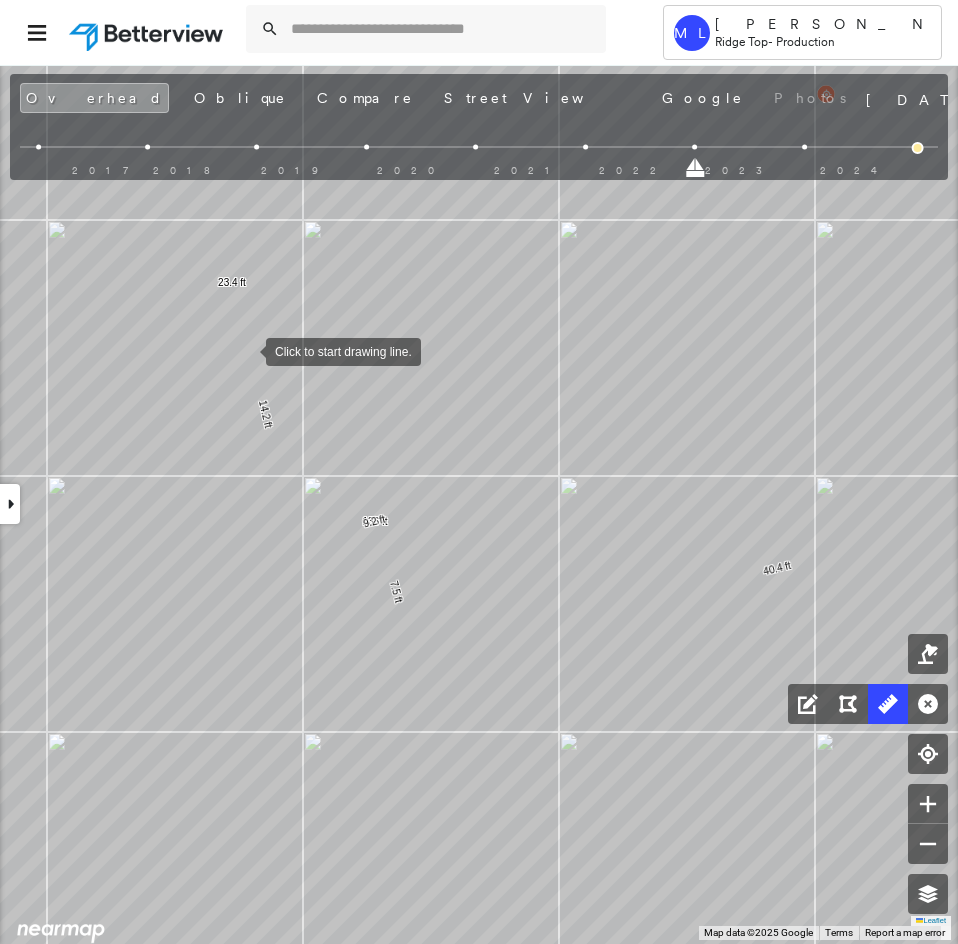 click at bounding box center [246, 350] 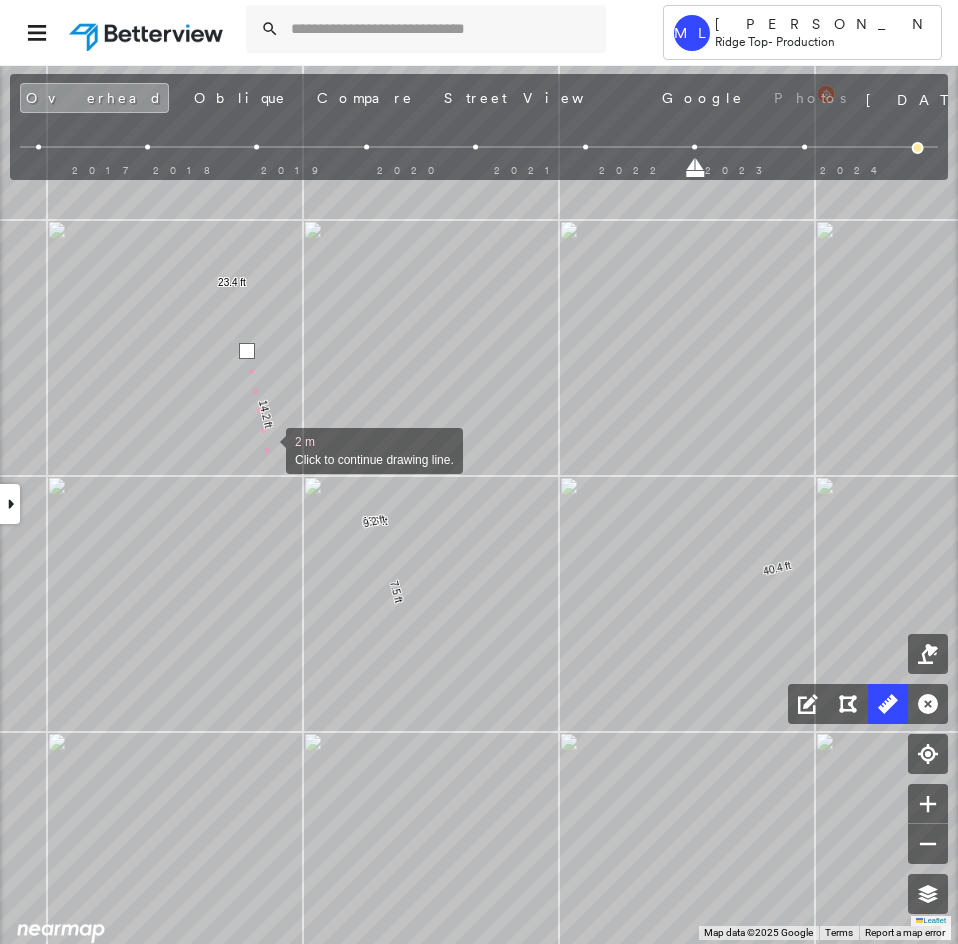 click at bounding box center (266, 449) 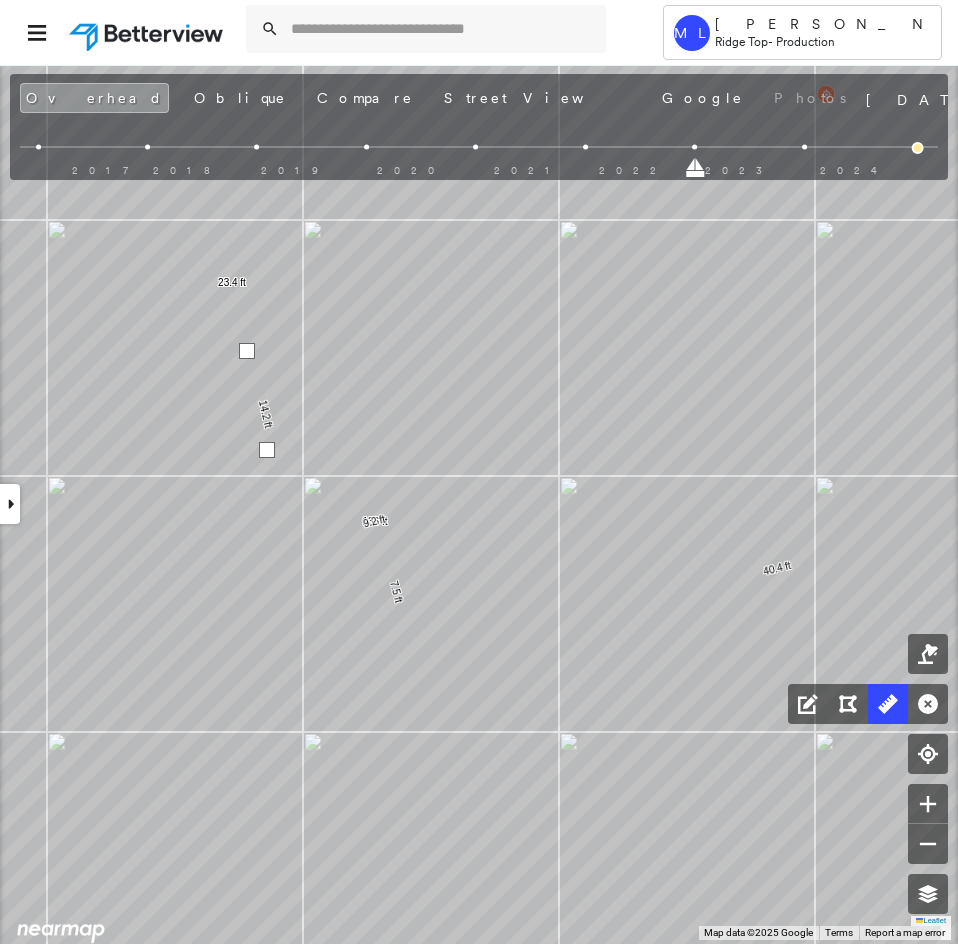 click at bounding box center (267, 450) 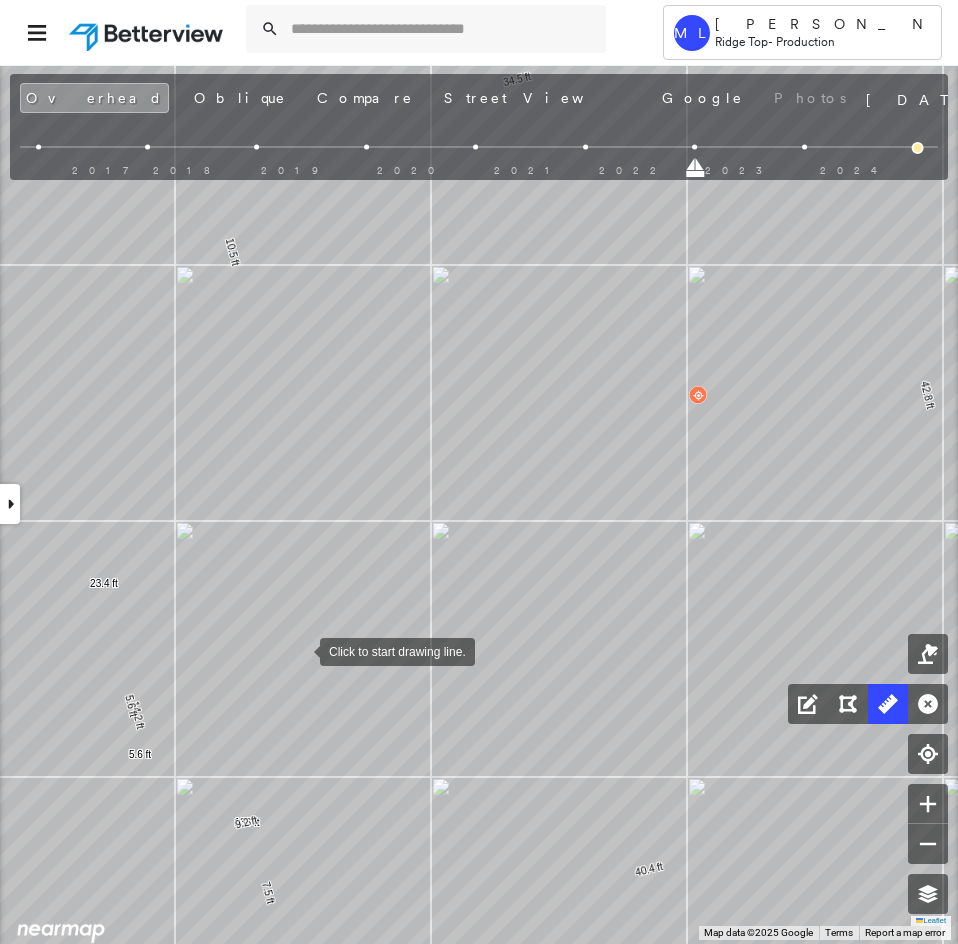 click at bounding box center [300, 650] 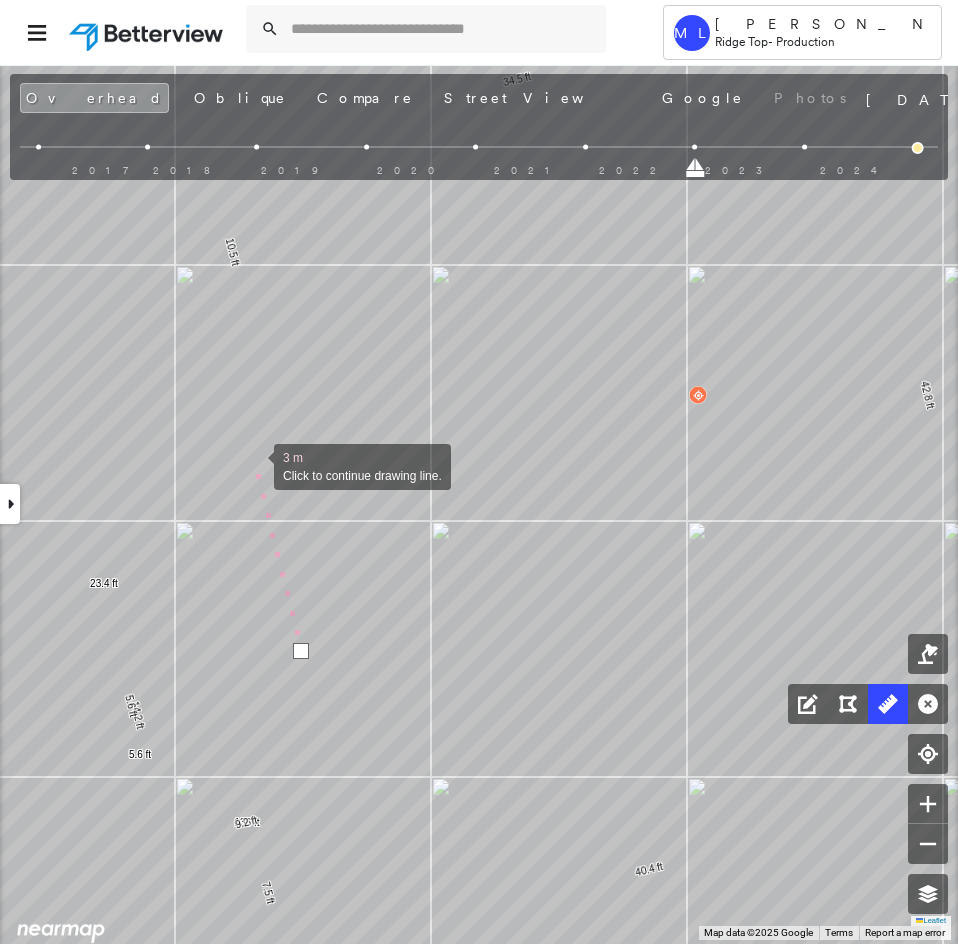 click at bounding box center (254, 465) 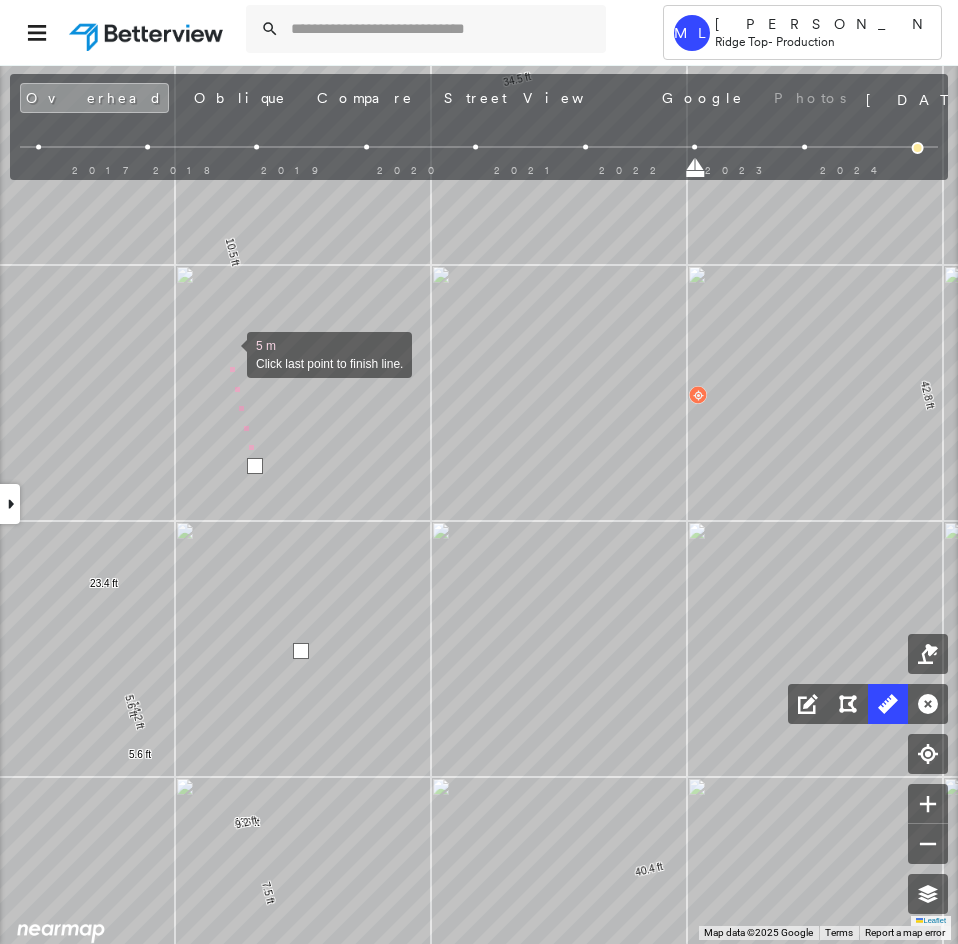 click at bounding box center (227, 353) 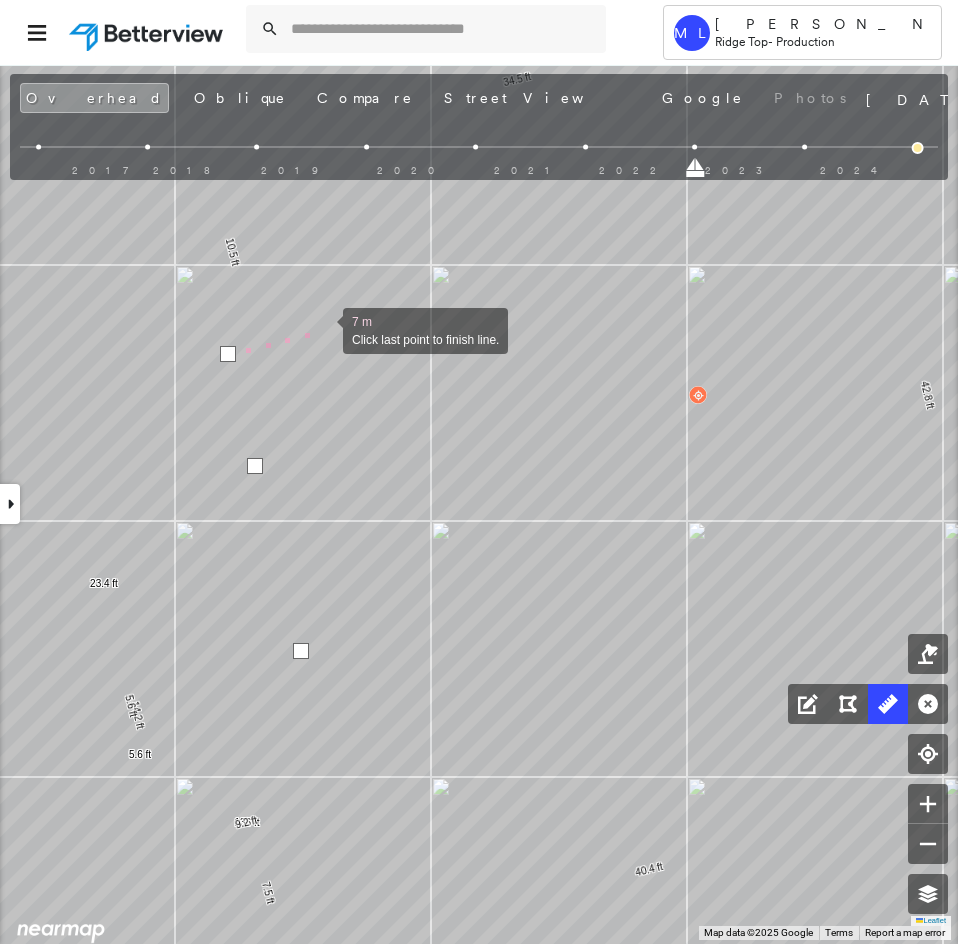 click at bounding box center (323, 329) 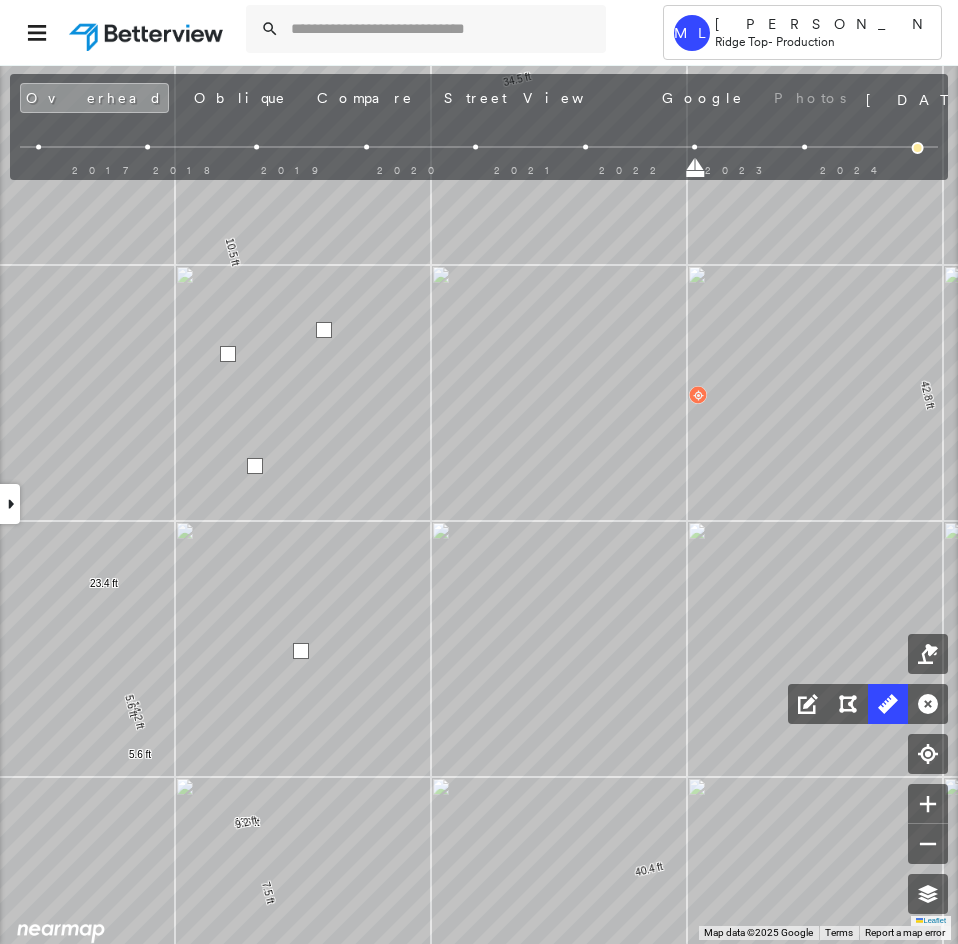 click at bounding box center [324, 330] 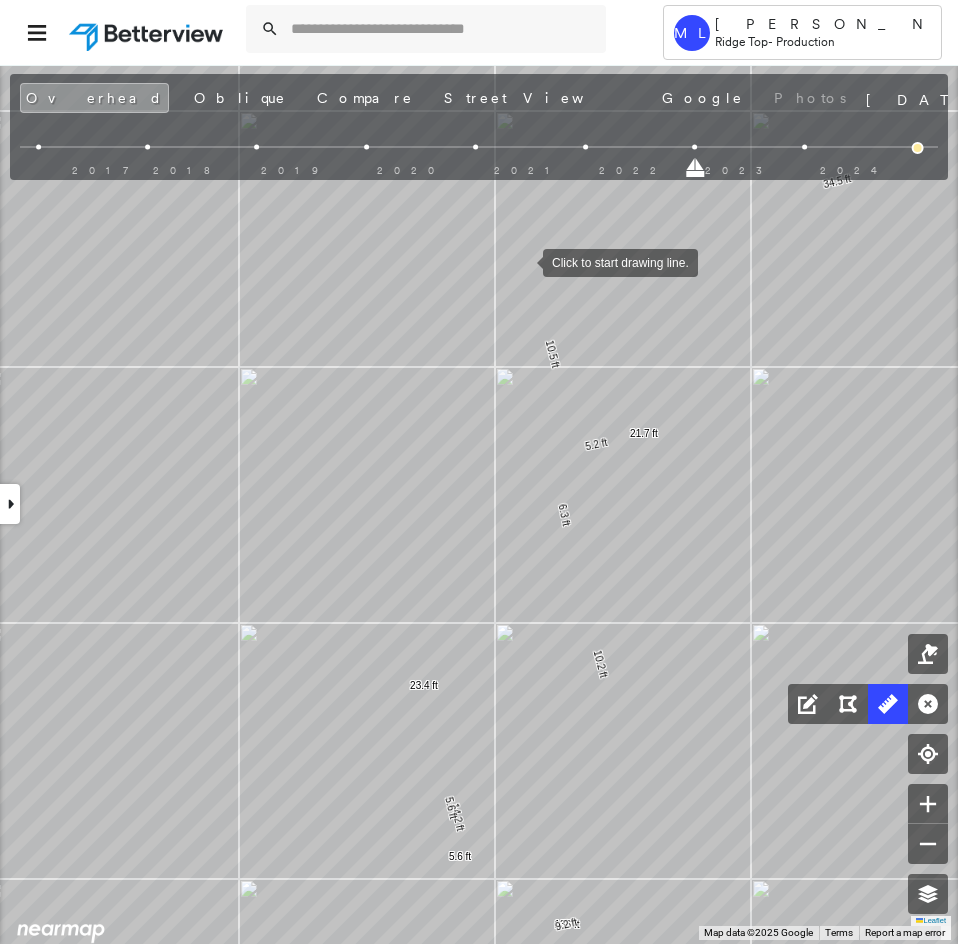click at bounding box center (523, 261) 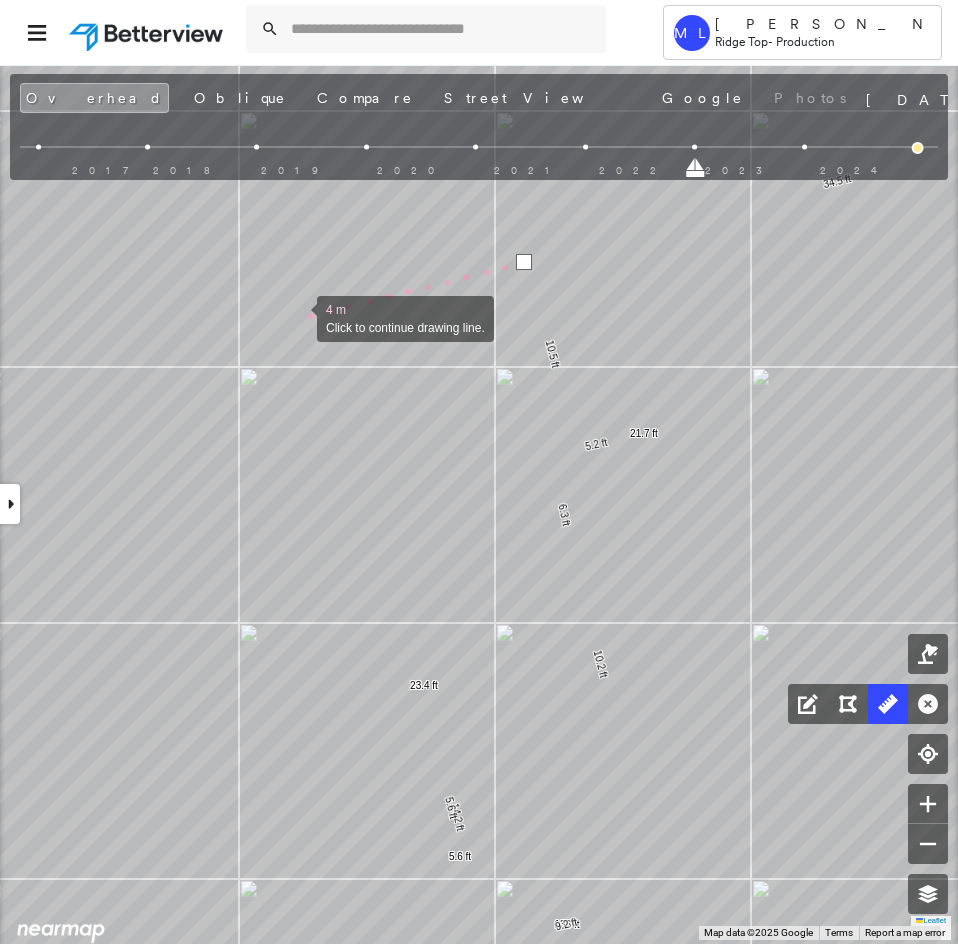 click at bounding box center (297, 317) 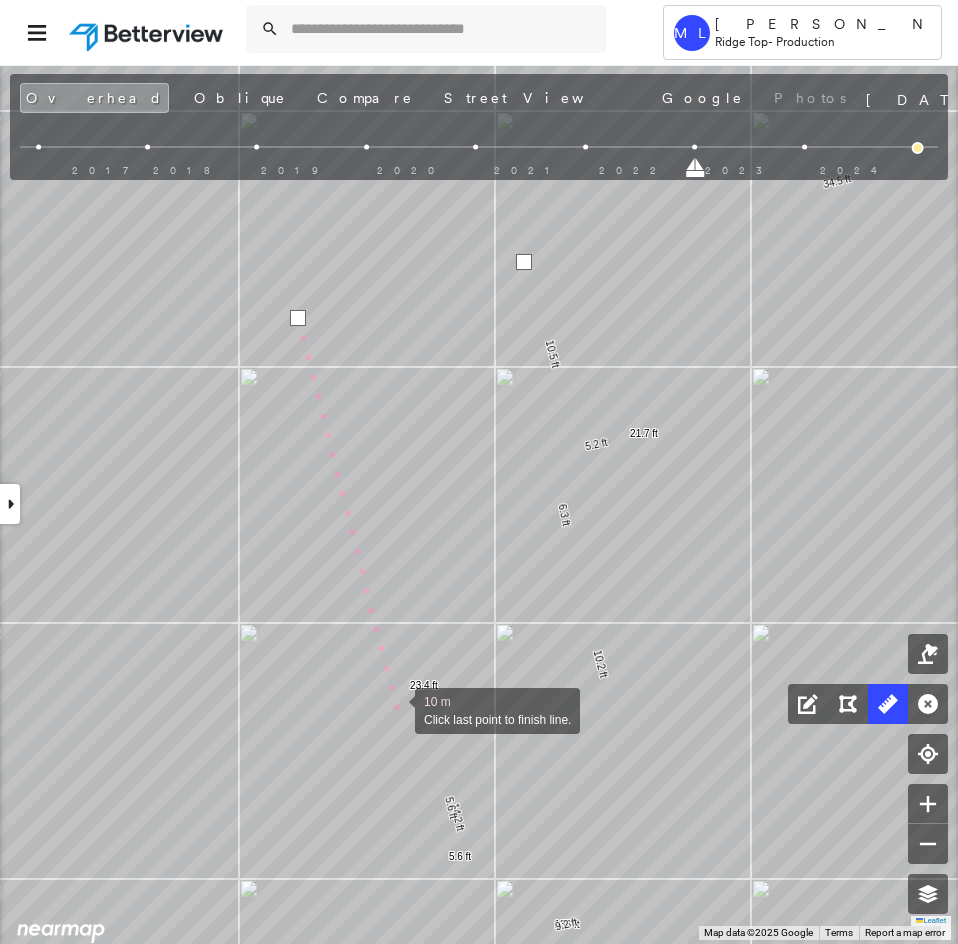 click at bounding box center (395, 709) 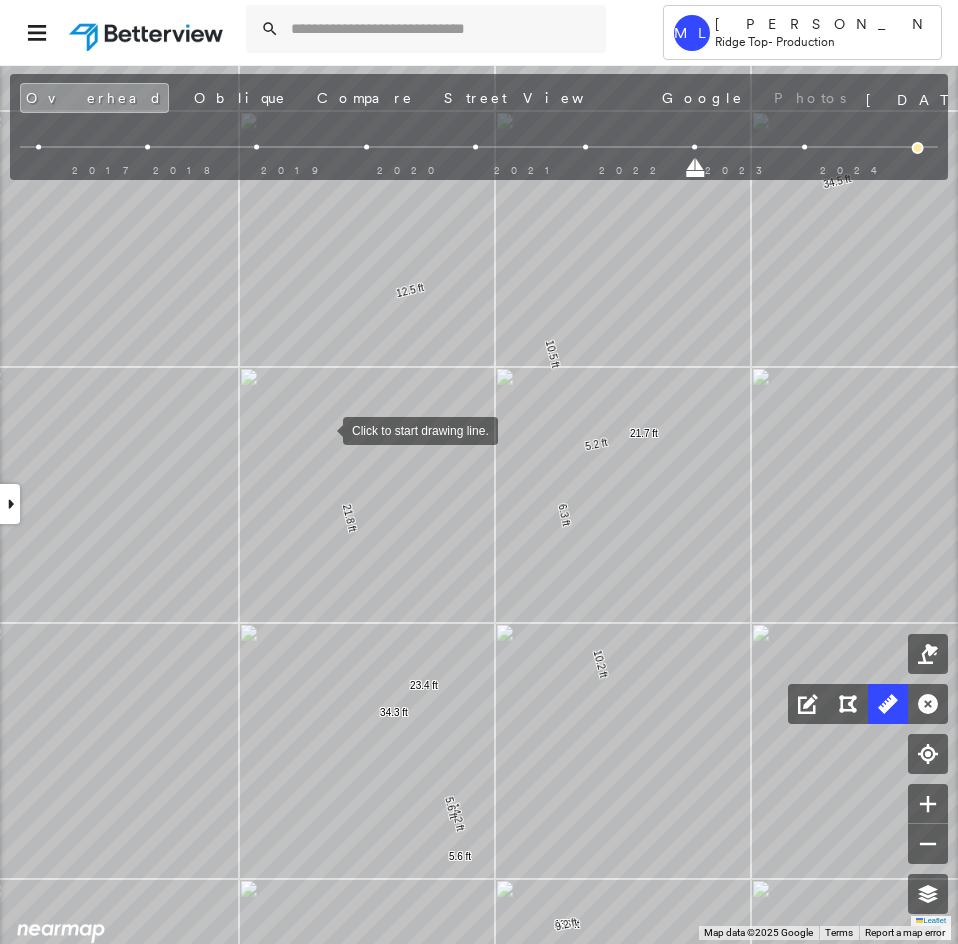 click at bounding box center (323, 429) 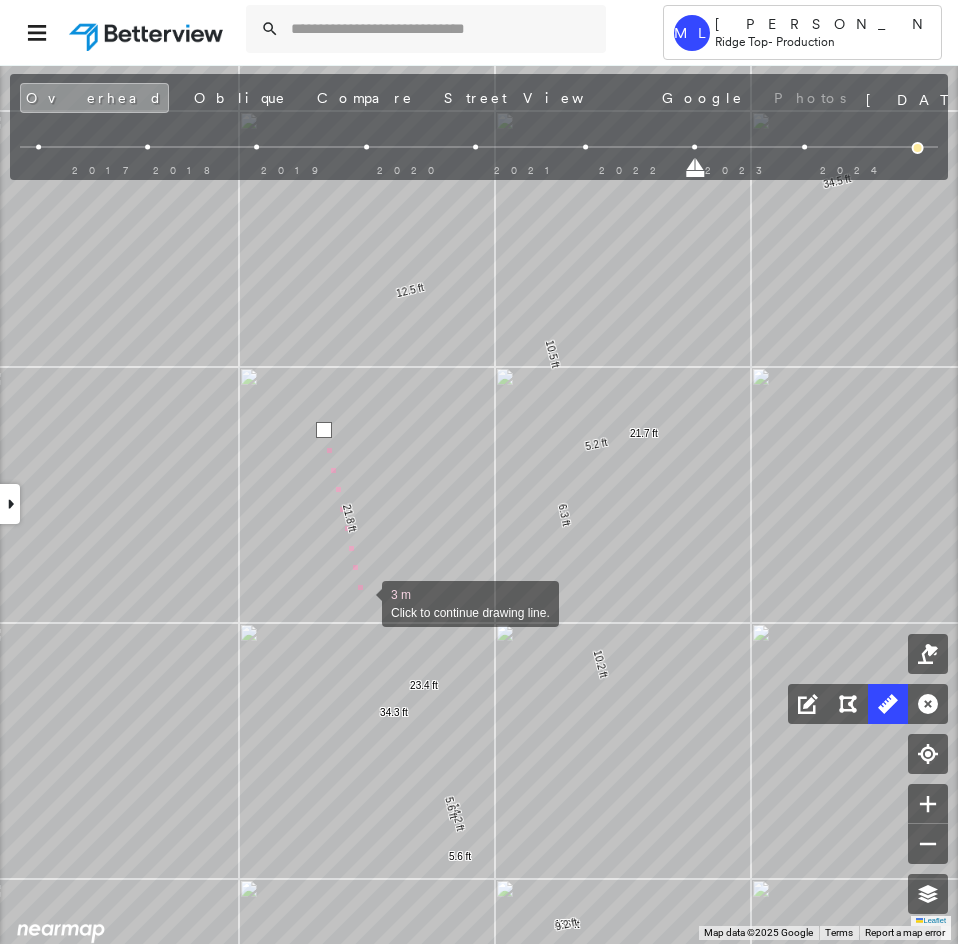 click at bounding box center (362, 602) 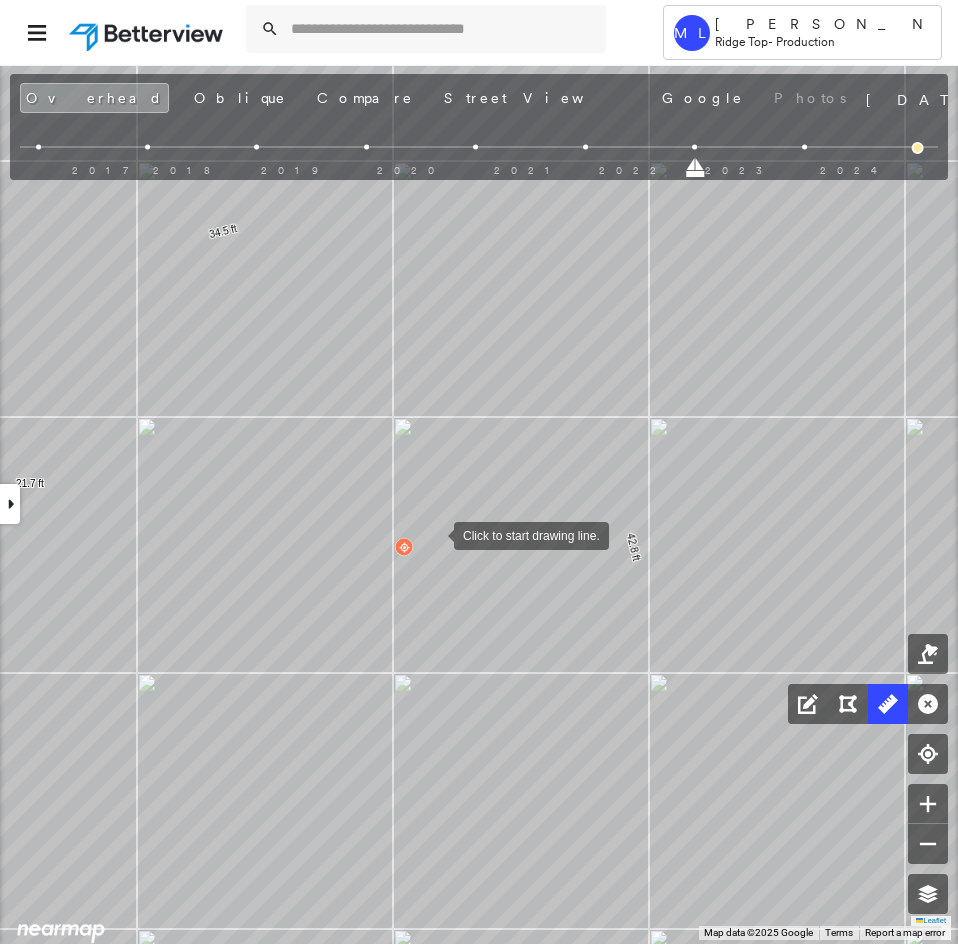 click on "10.5 ft 34.5 ft 42.8 ft 40.4 ft 7.5 ft 136 ft 9.2 ft 14.2 ft 23.4 ft 5.6 ft 5.6 ft 10.2 ft 6.3 ft 5.2 ft 21.7 ft 12.5 ft 21.8 ft 34.3 ft 9.7 ft 9.7 ft Click to start drawing line." at bounding box center [-1354, -83] 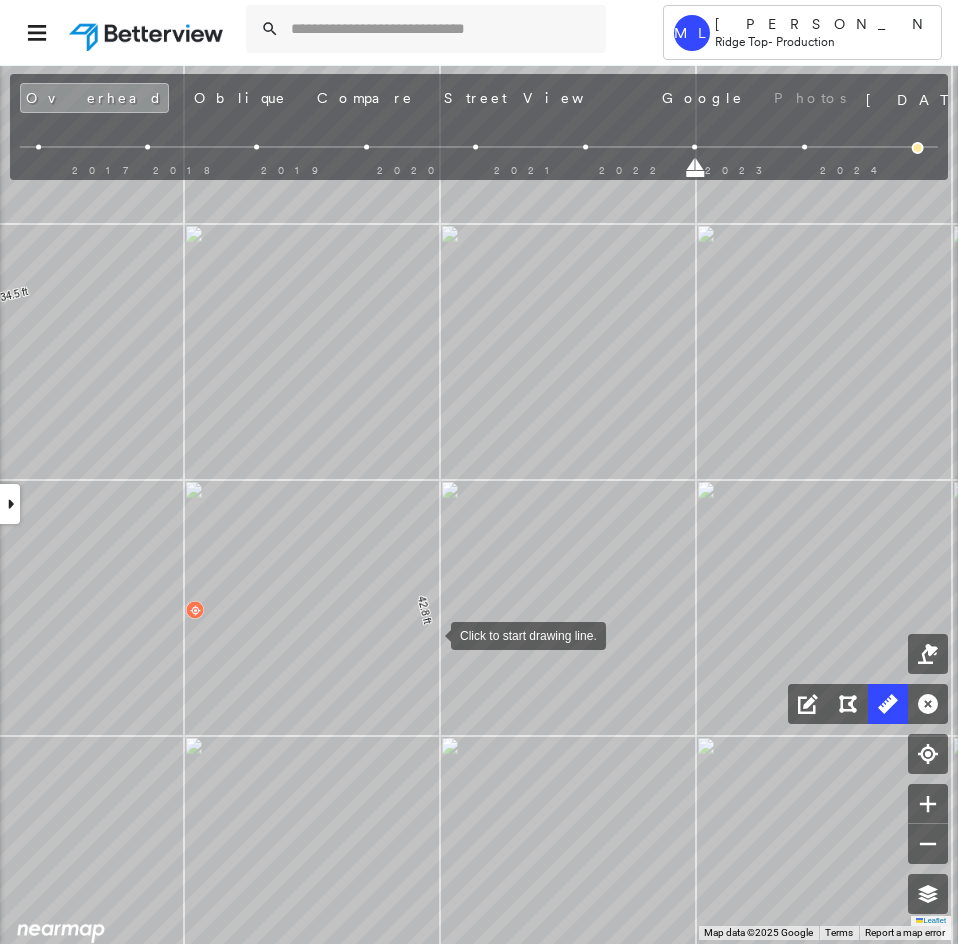 click at bounding box center (431, 634) 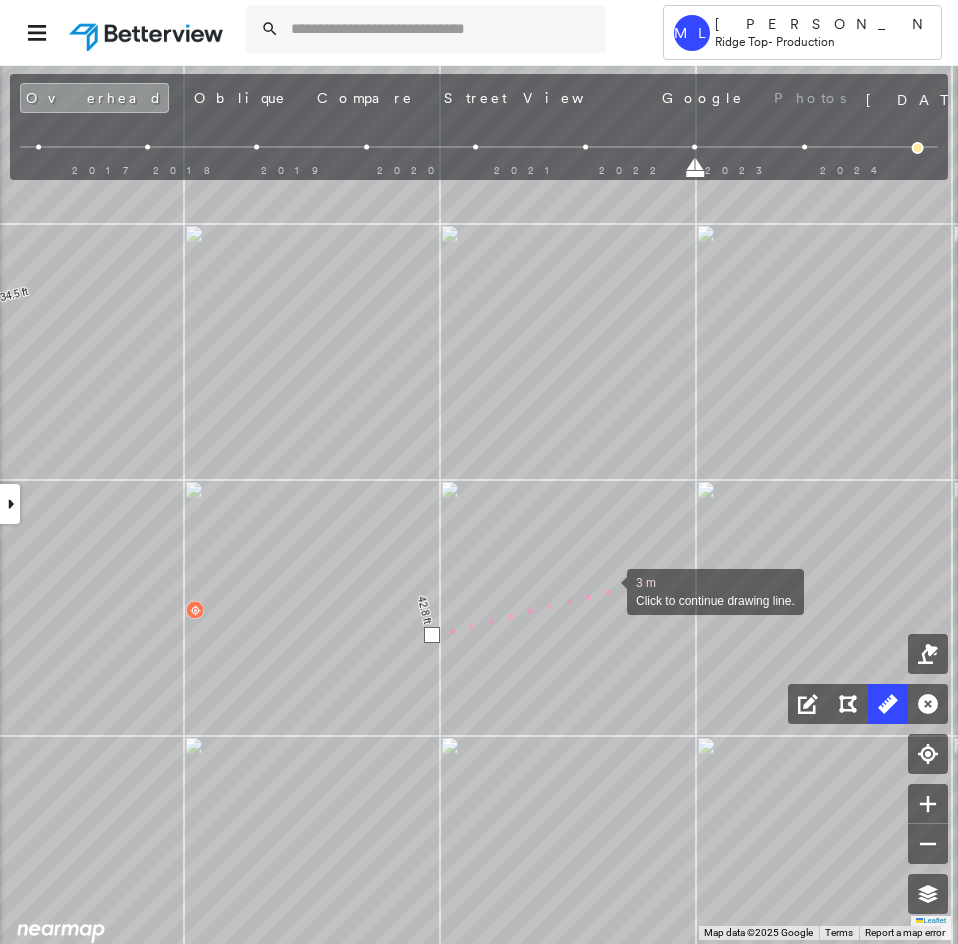 click at bounding box center [607, 590] 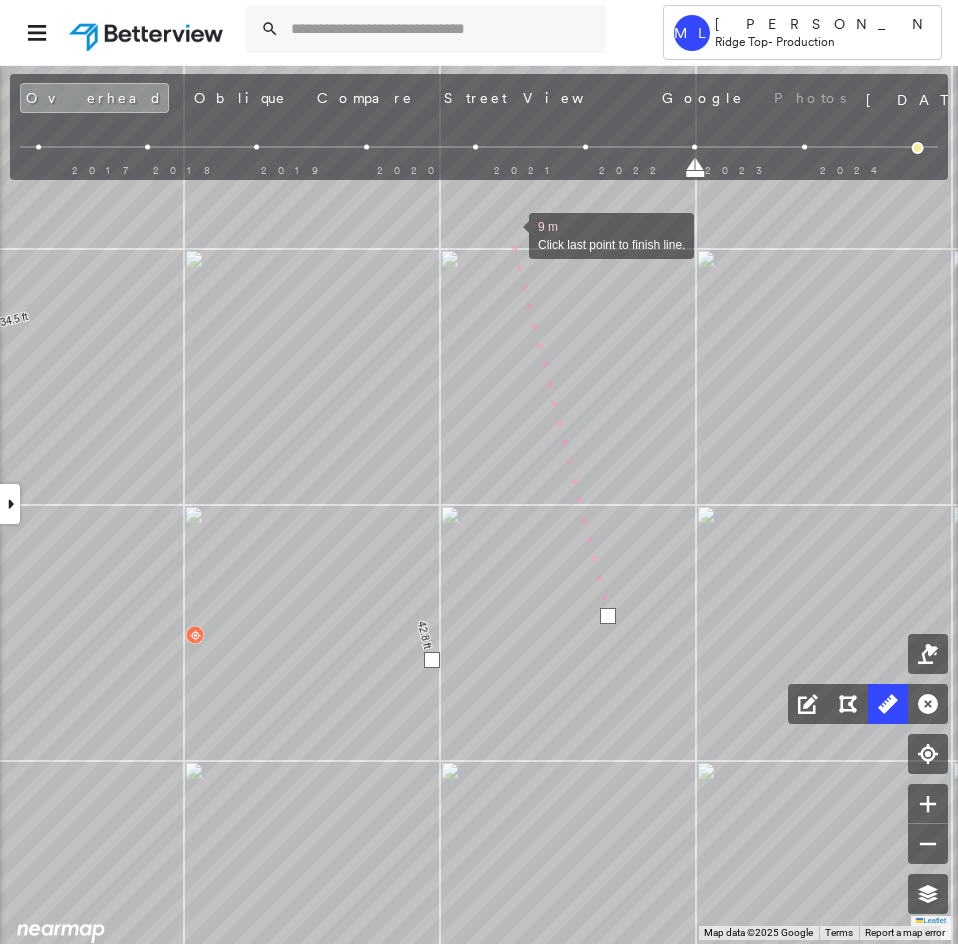 drag, startPoint x: 509, startPoint y: 222, endPoint x: 496, endPoint y: 273, distance: 52.63079 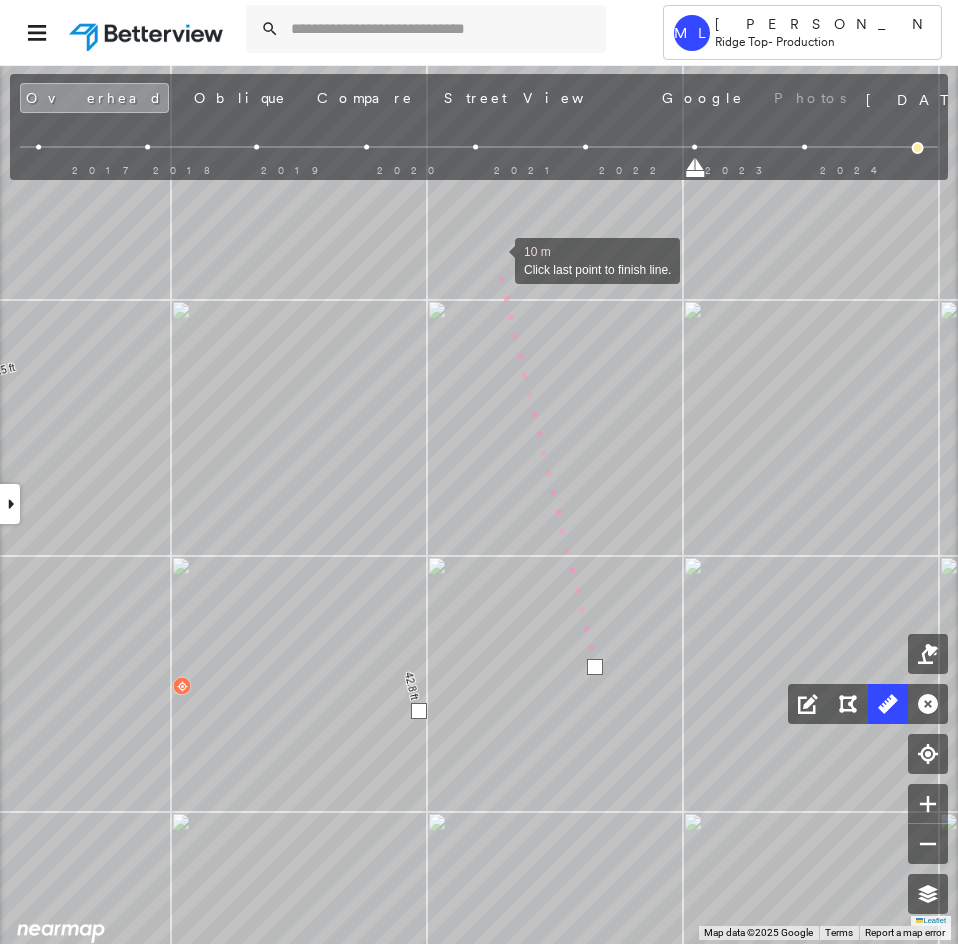 click at bounding box center [495, 259] 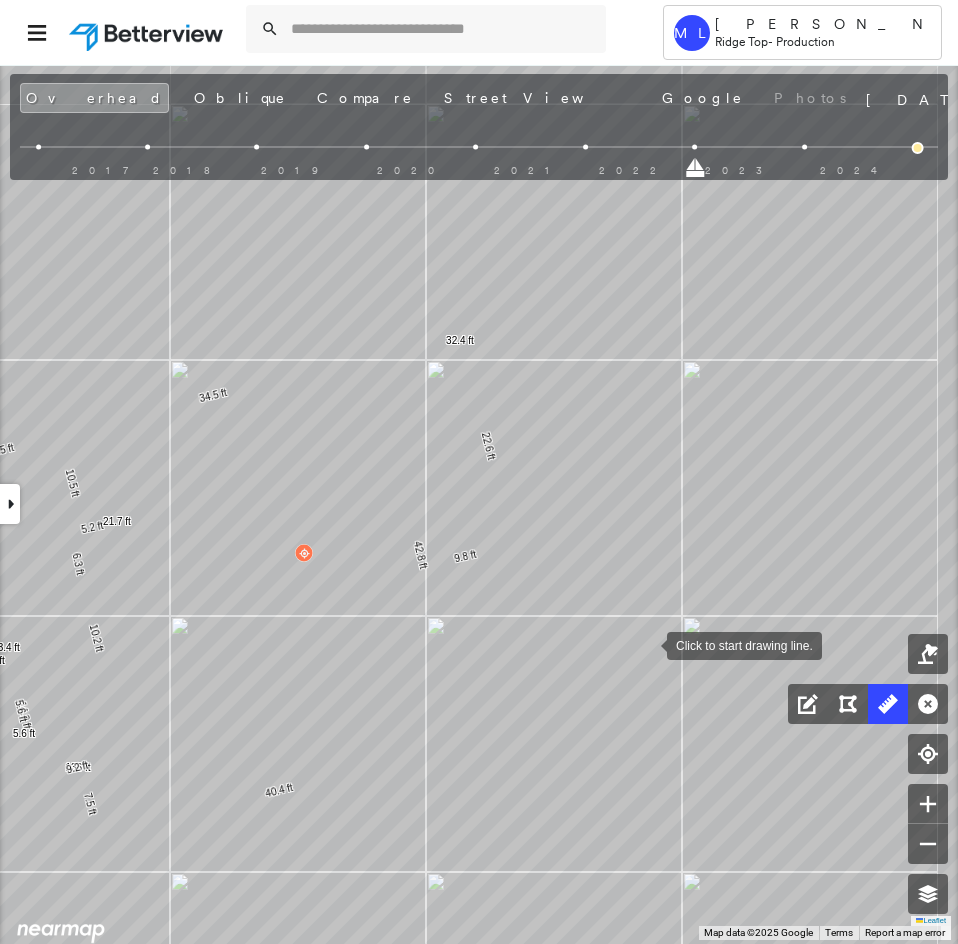 drag, startPoint x: 658, startPoint y: 619, endPoint x: 845, endPoint y: 503, distance: 220.05681 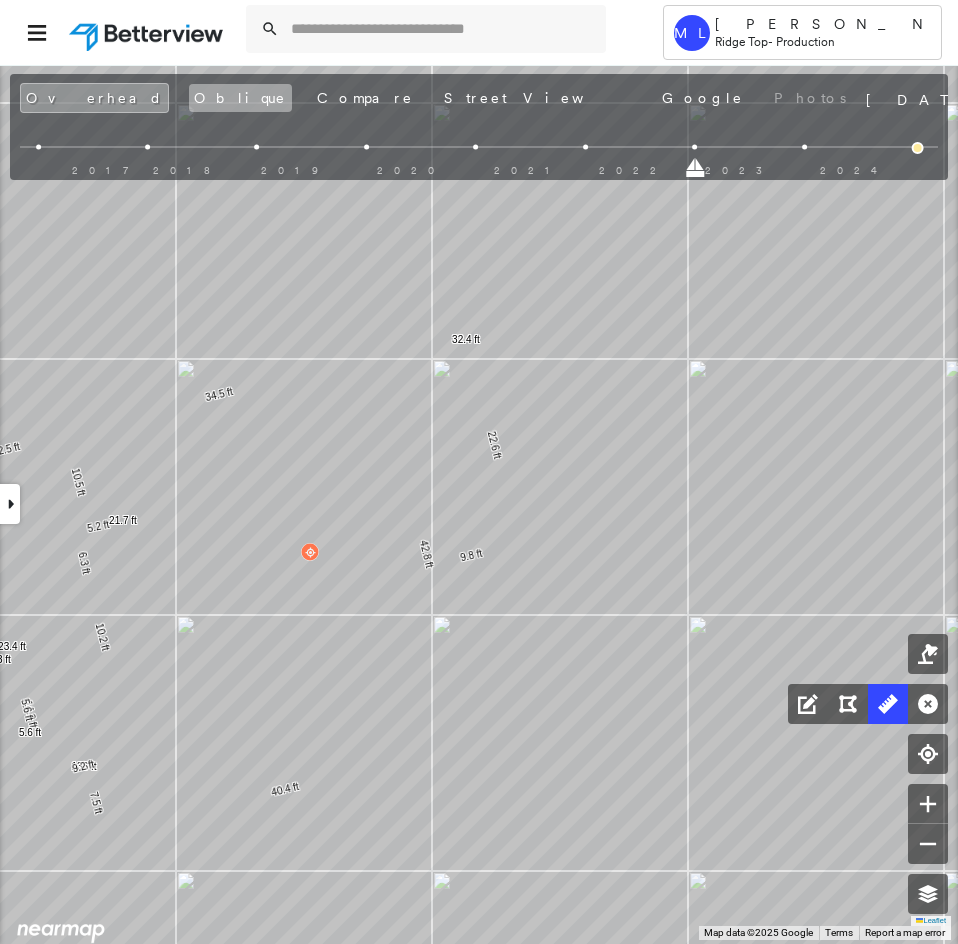 click on "Oblique" at bounding box center [240, 98] 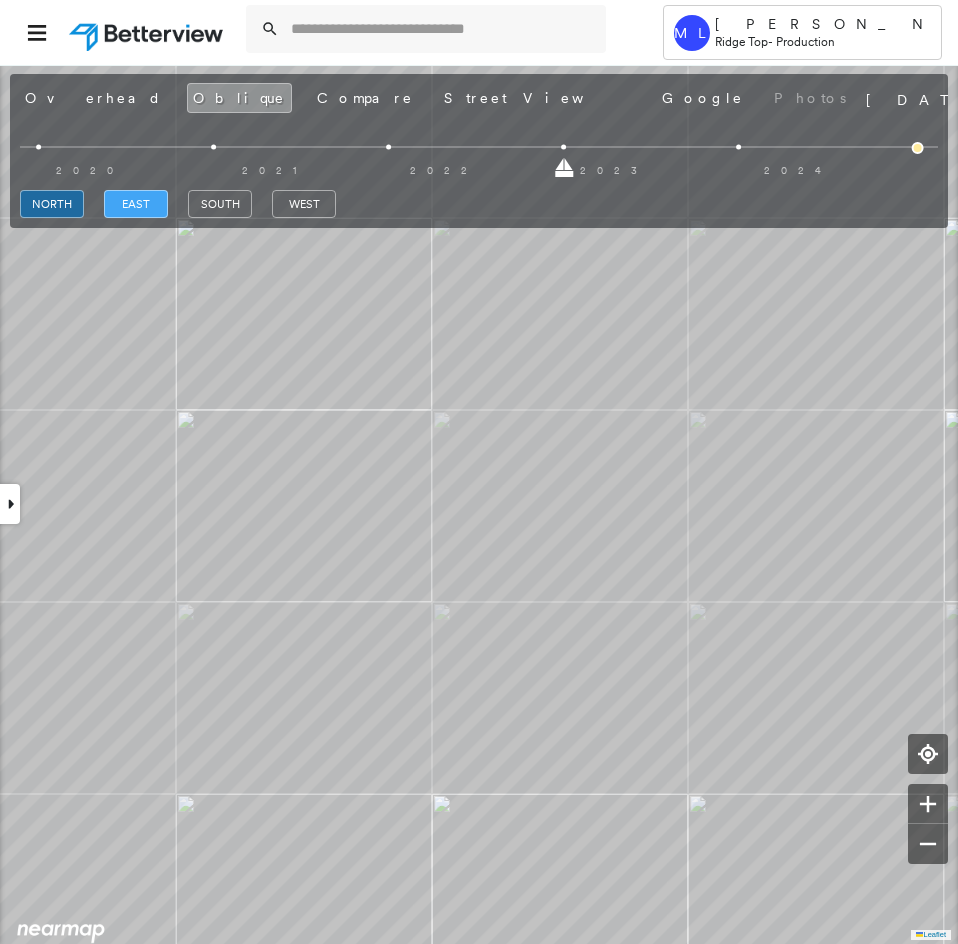 click on "east" at bounding box center [136, 204] 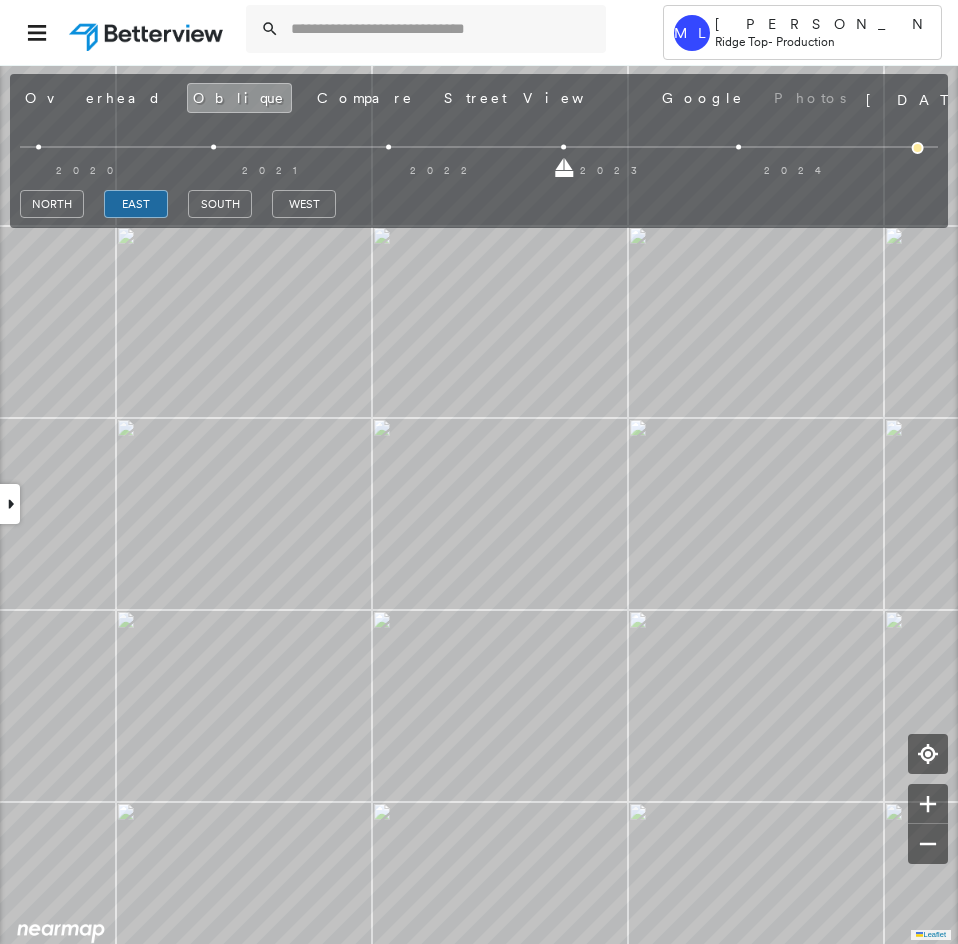 click 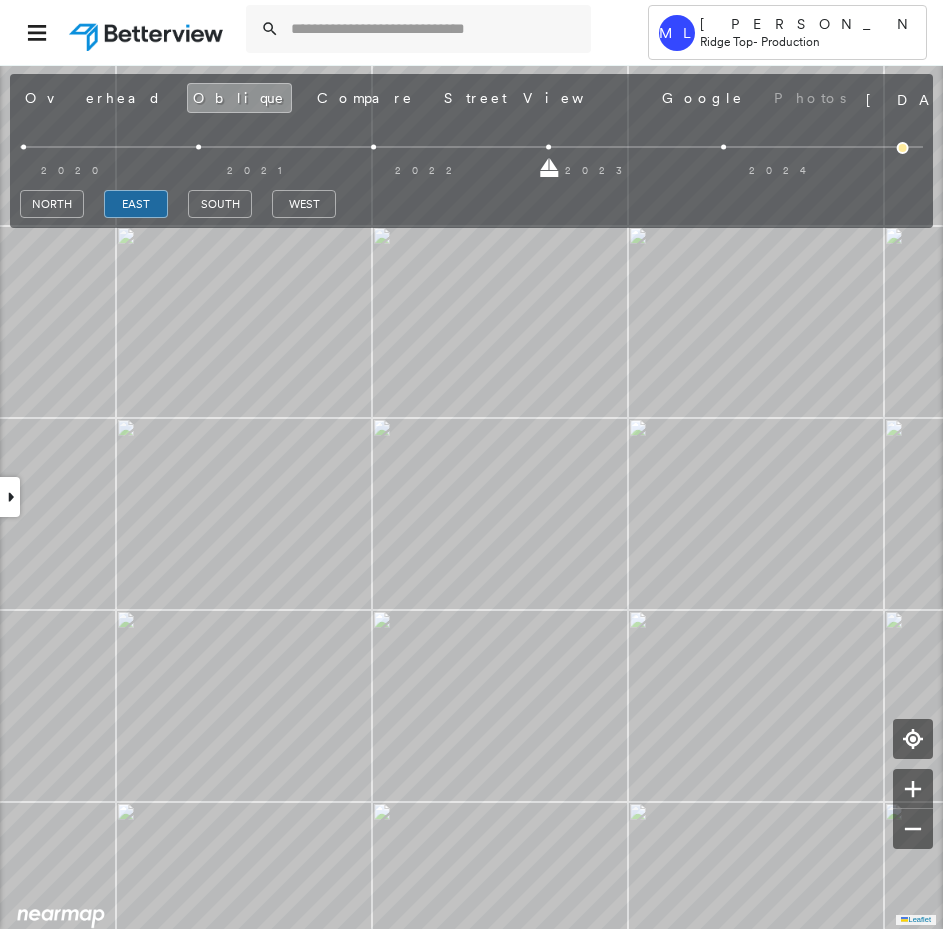 drag, startPoint x: 532, startPoint y: 517, endPoint x: 491, endPoint y: 494, distance: 47.010635 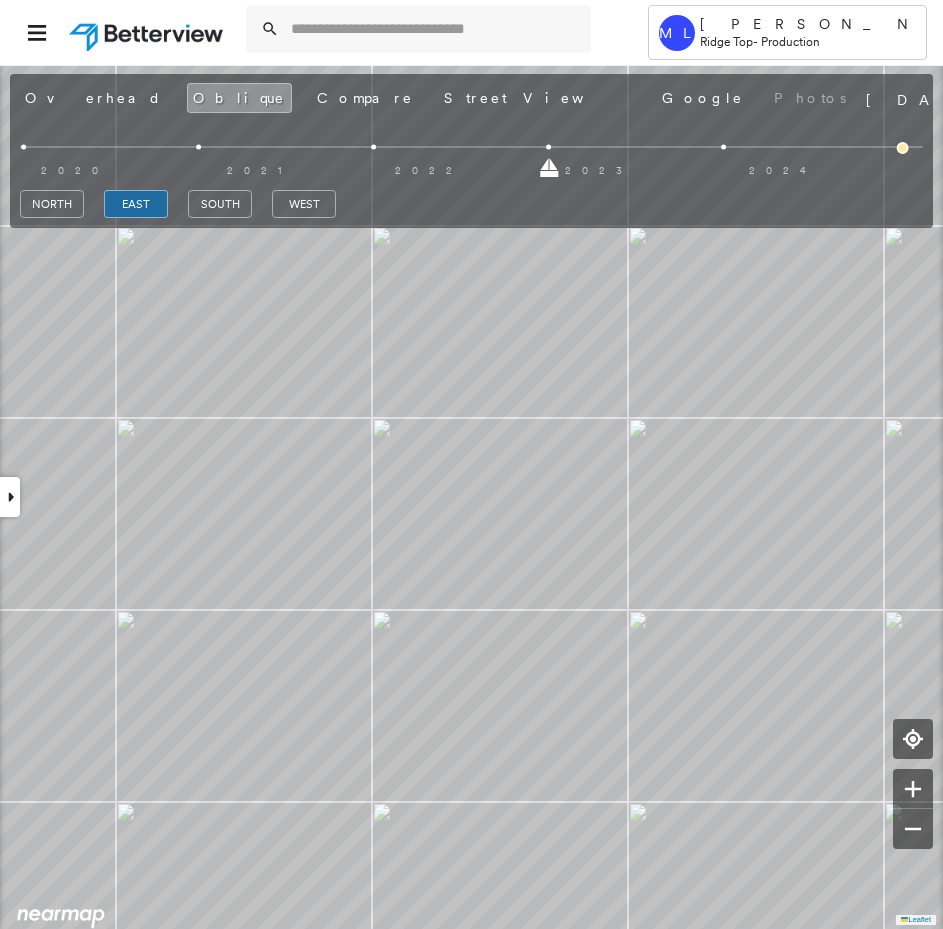 drag, startPoint x: 506, startPoint y: 568, endPoint x: 476, endPoint y: 483, distance: 90.13878 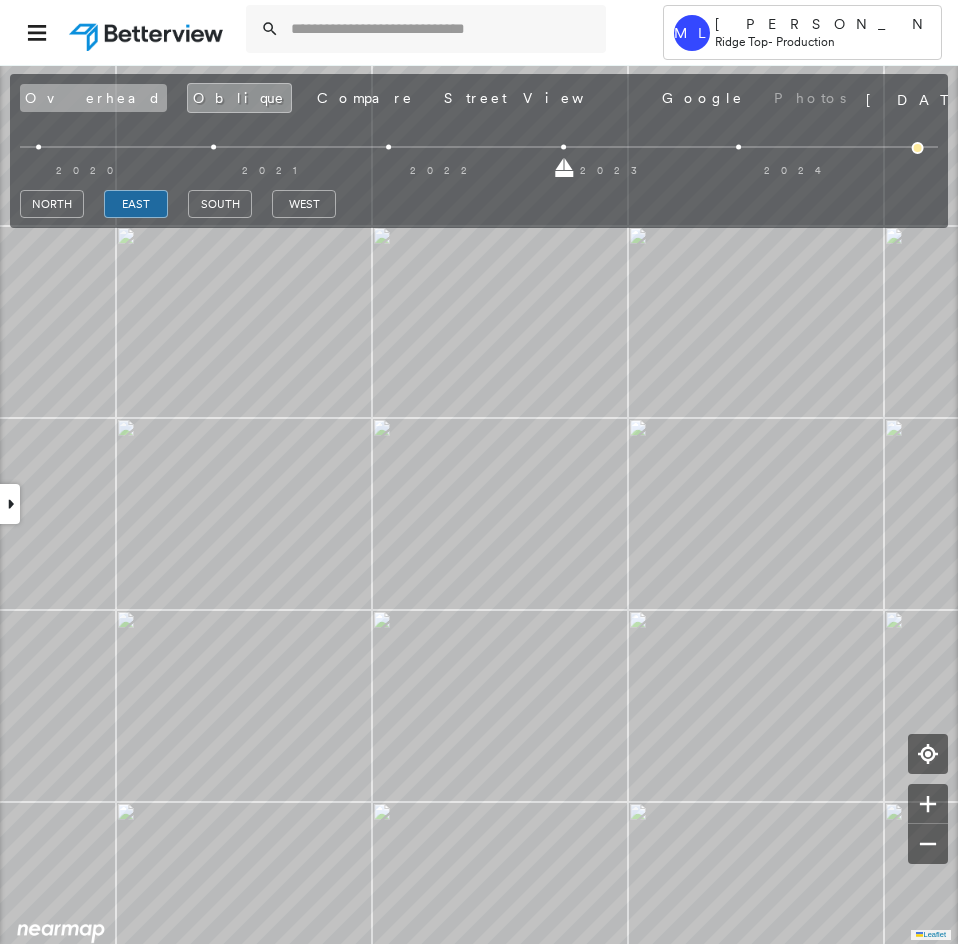 click on "Overhead" at bounding box center (93, 98) 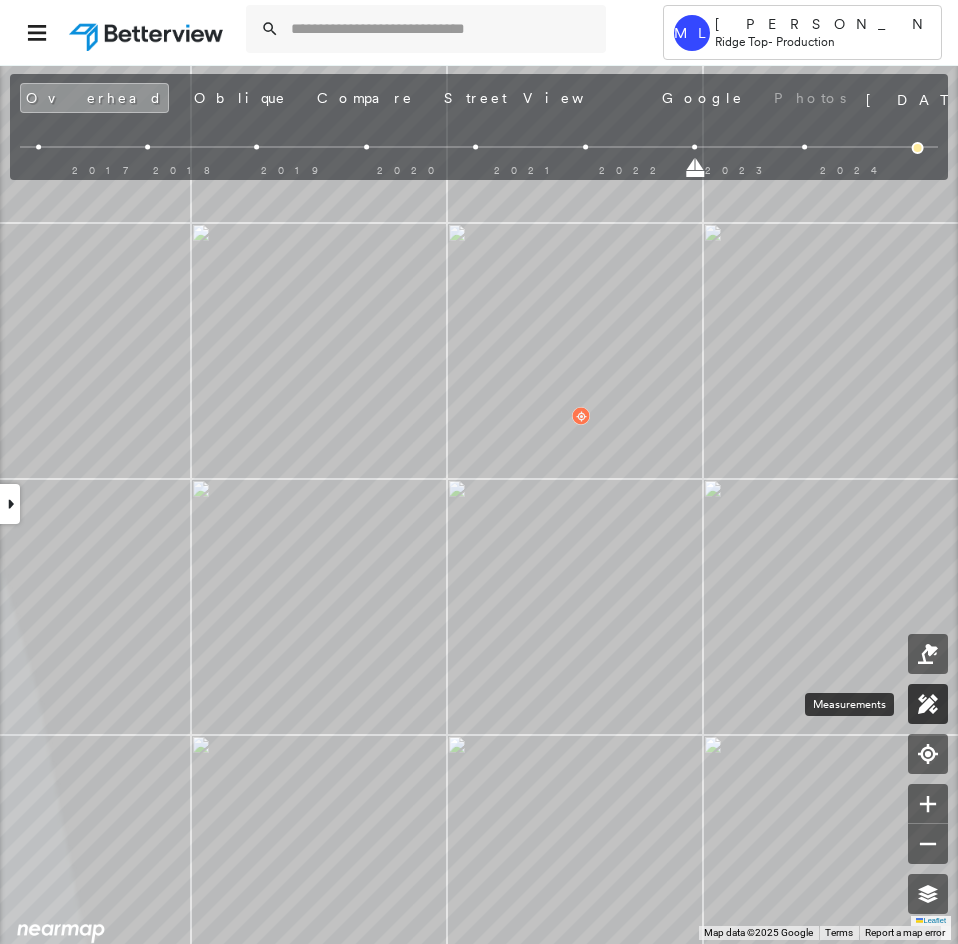 click 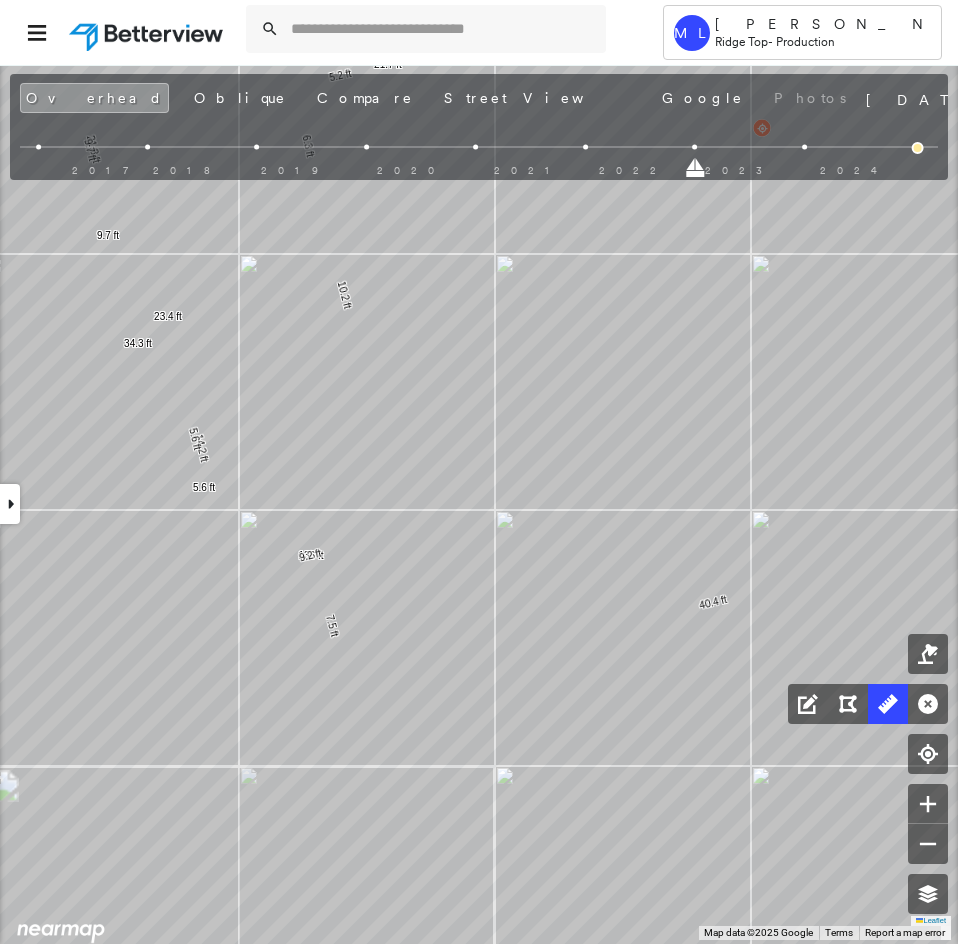 drag, startPoint x: 598, startPoint y: 440, endPoint x: 405, endPoint y: 610, distance: 257.1945 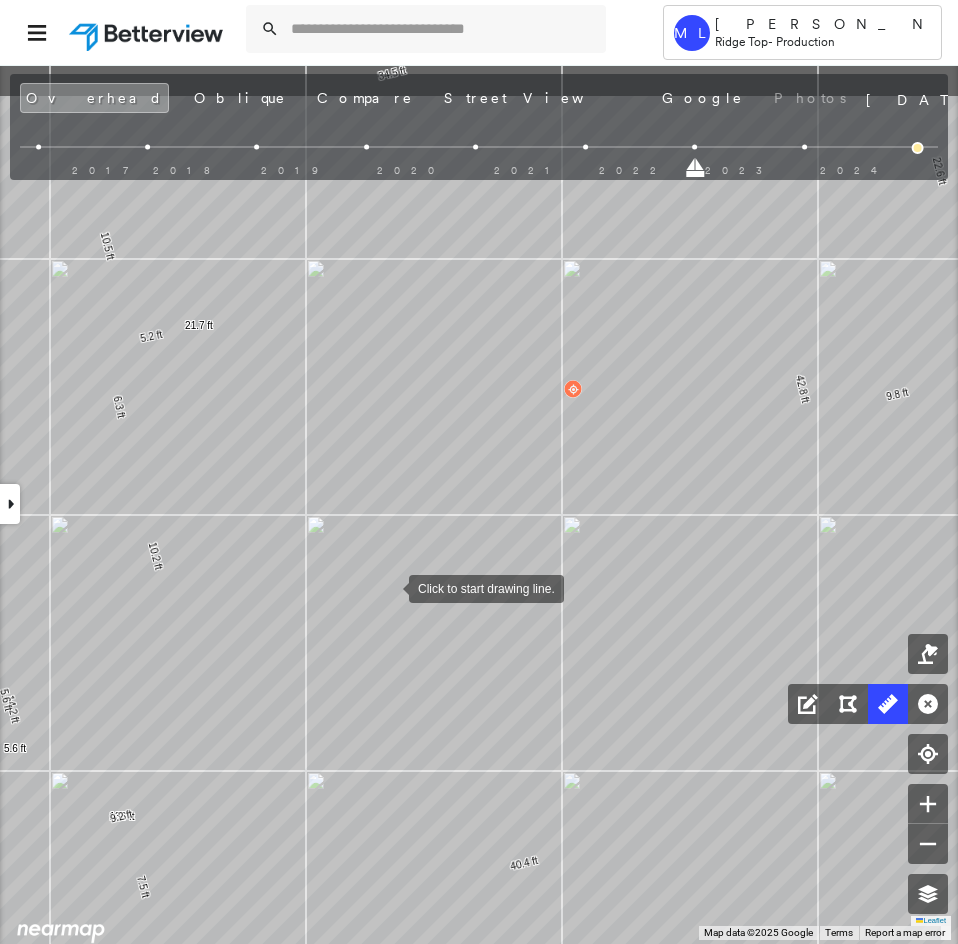 drag, startPoint x: 404, startPoint y: 460, endPoint x: 389, endPoint y: 580, distance: 120.93387 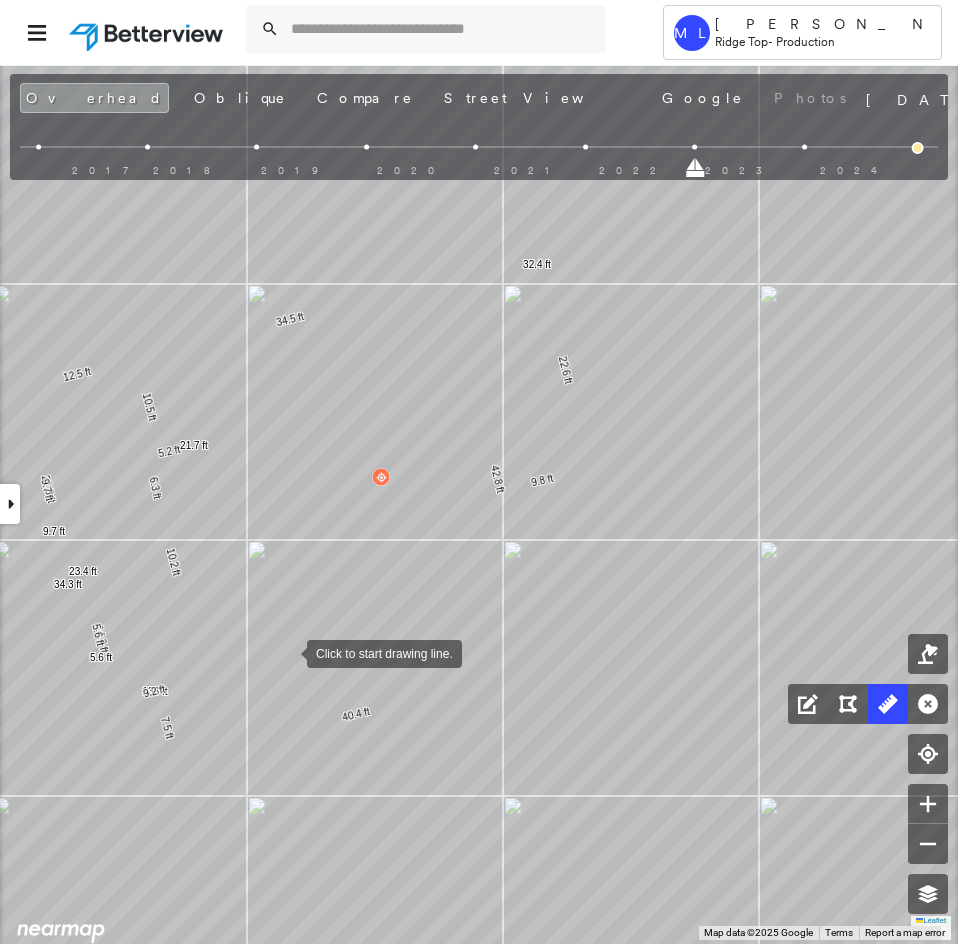 click at bounding box center [287, 652] 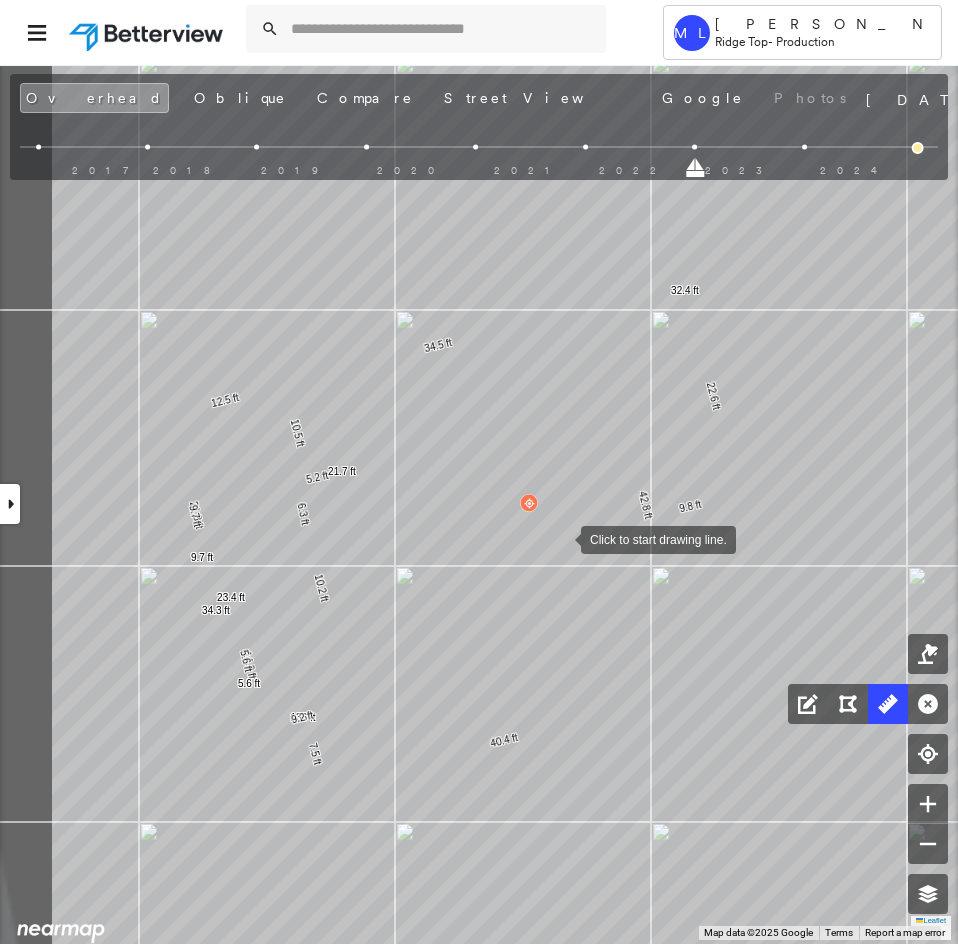 drag, startPoint x: 412, startPoint y: 514, endPoint x: 553, endPoint y: 538, distance: 143.02797 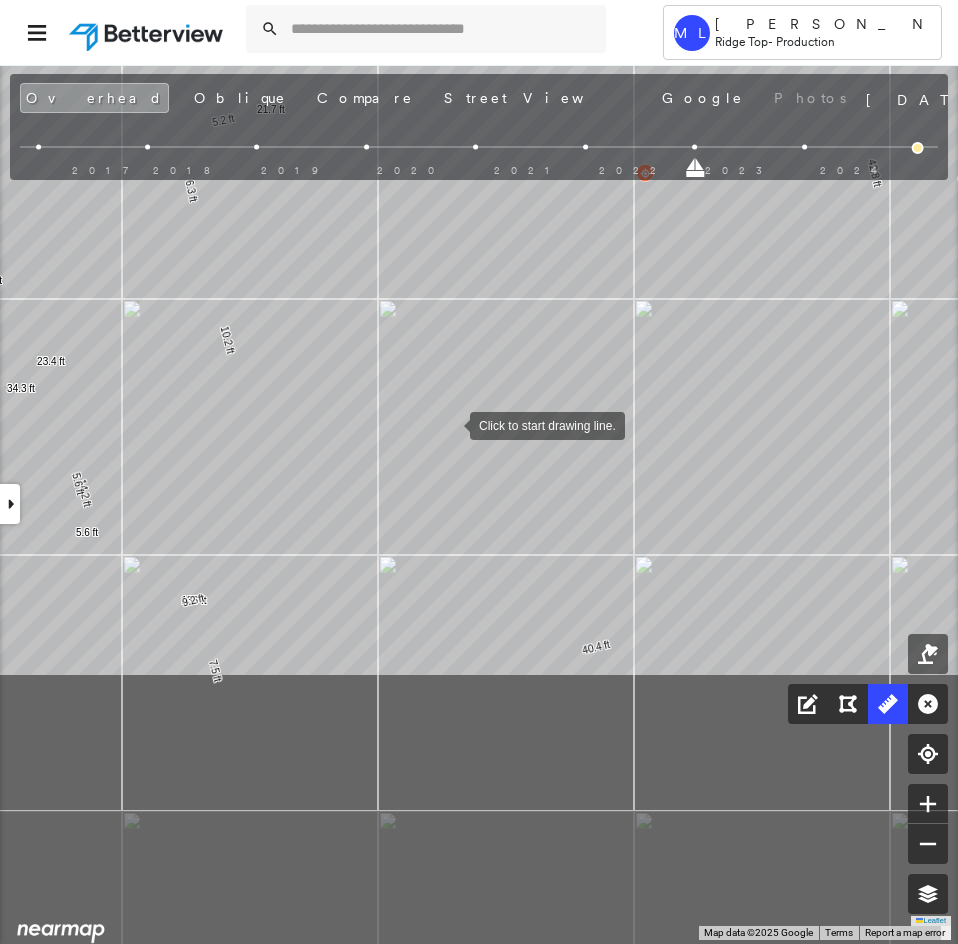 drag, startPoint x: 440, startPoint y: 785, endPoint x: 449, endPoint y: 428, distance: 357.11343 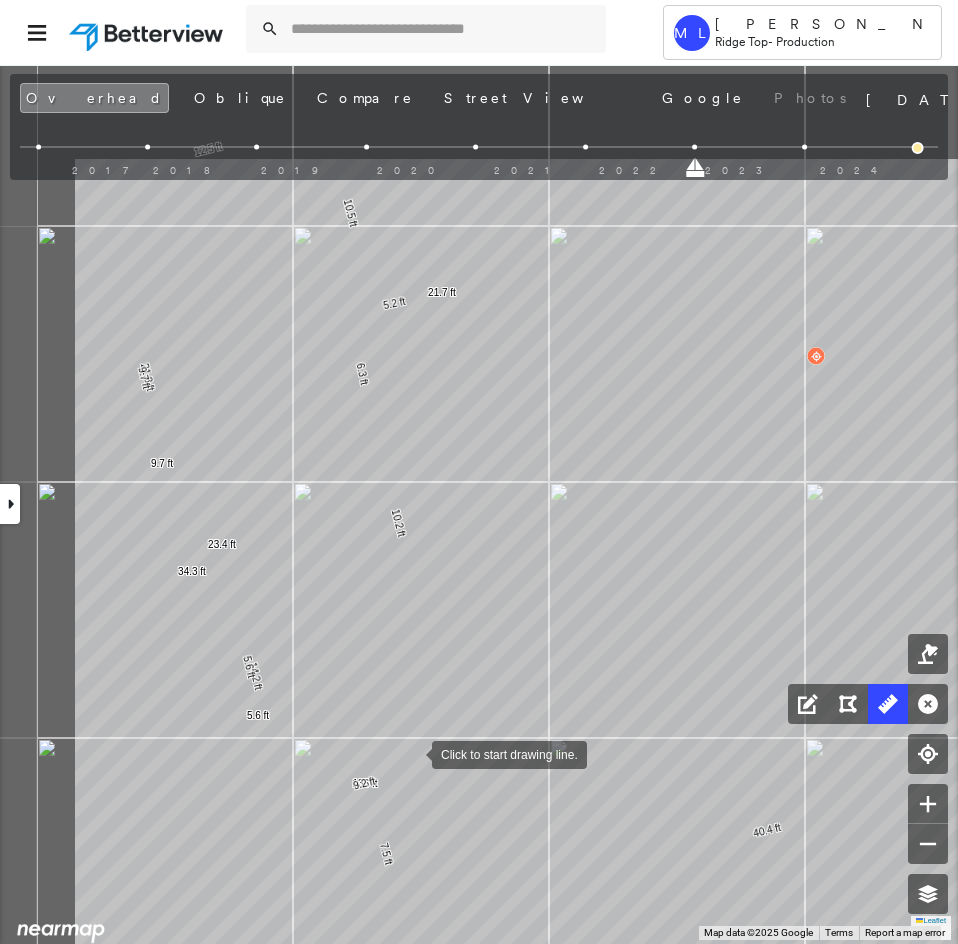 drag, startPoint x: 247, startPoint y: 568, endPoint x: 410, endPoint y: 751, distance: 245.06734 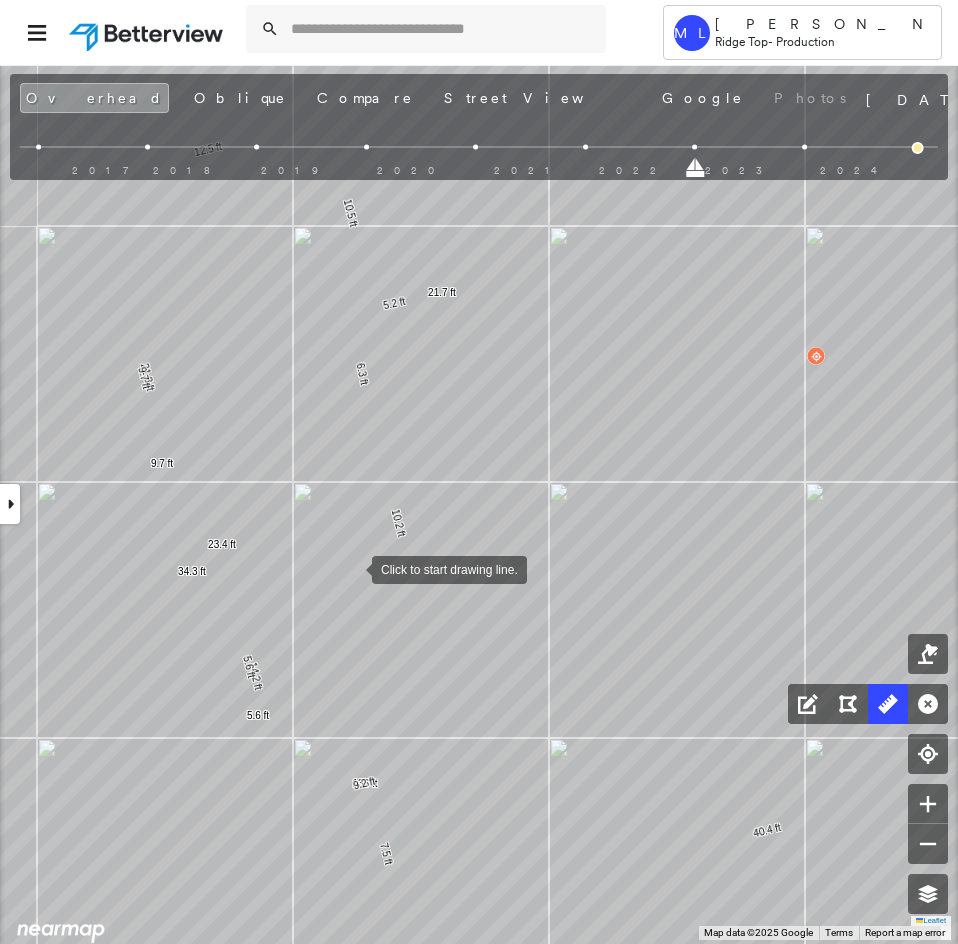 drag, startPoint x: 365, startPoint y: 554, endPoint x: 599, endPoint y: 652, distance: 253.69273 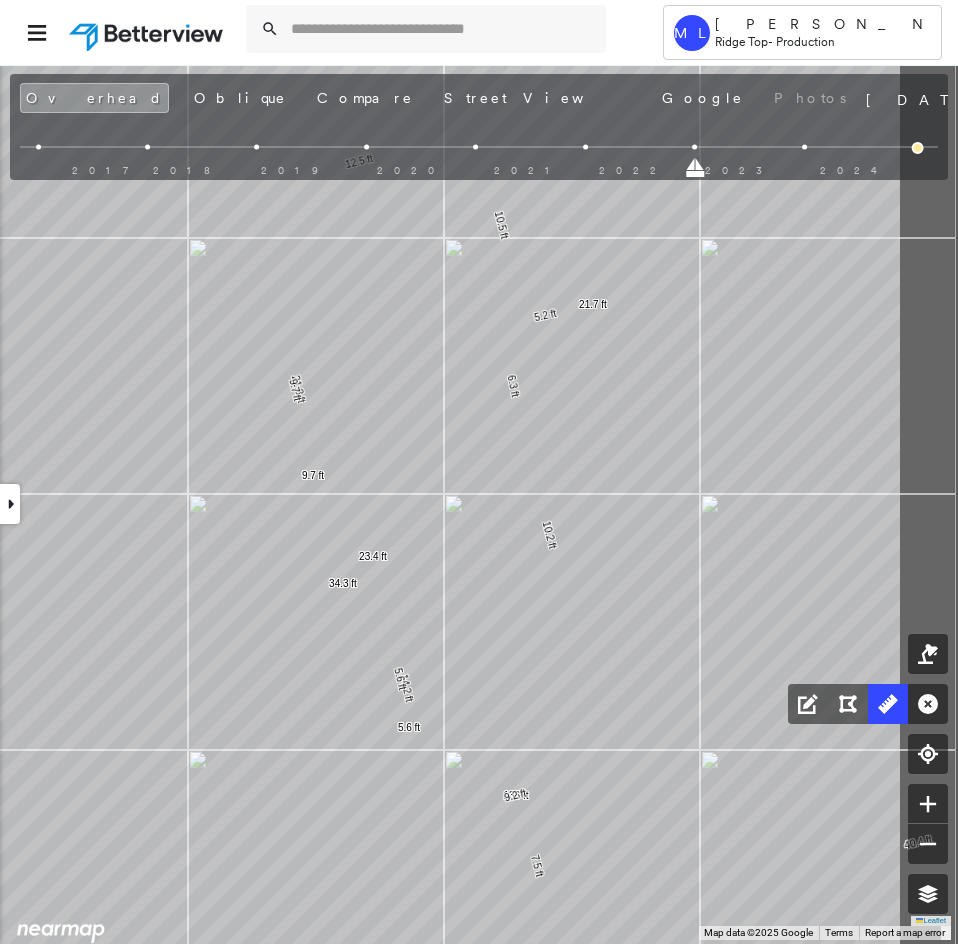 drag, startPoint x: 583, startPoint y: 649, endPoint x: 448, endPoint y: 652, distance: 135.03333 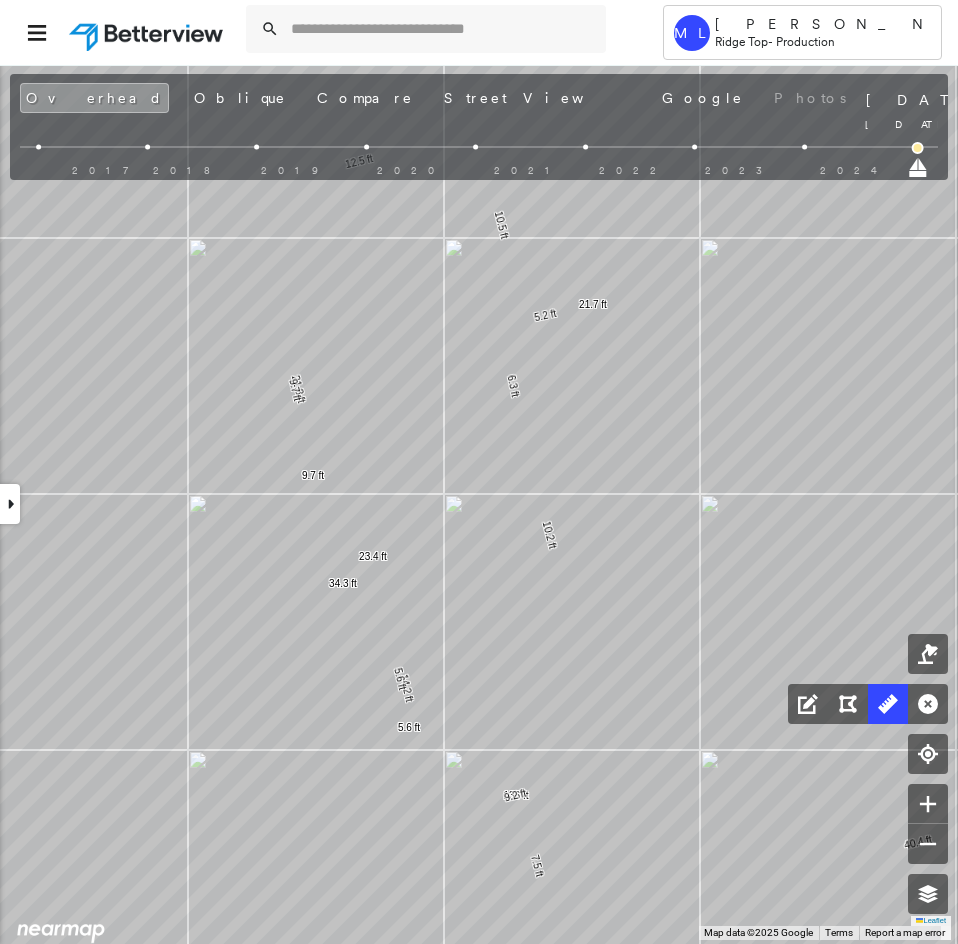 drag, startPoint x: 700, startPoint y: 168, endPoint x: 958, endPoint y: 172, distance: 258.031 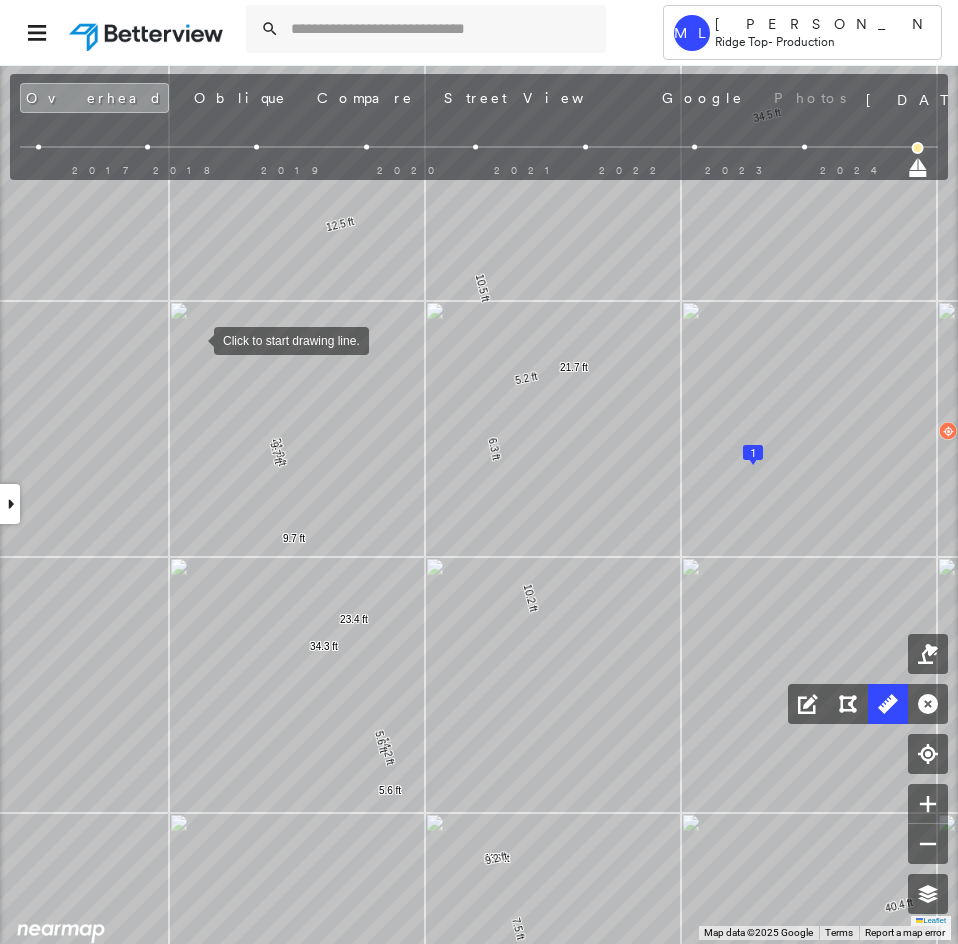 drag, startPoint x: 215, startPoint y: 269, endPoint x: 197, endPoint y: 330, distance: 63.600315 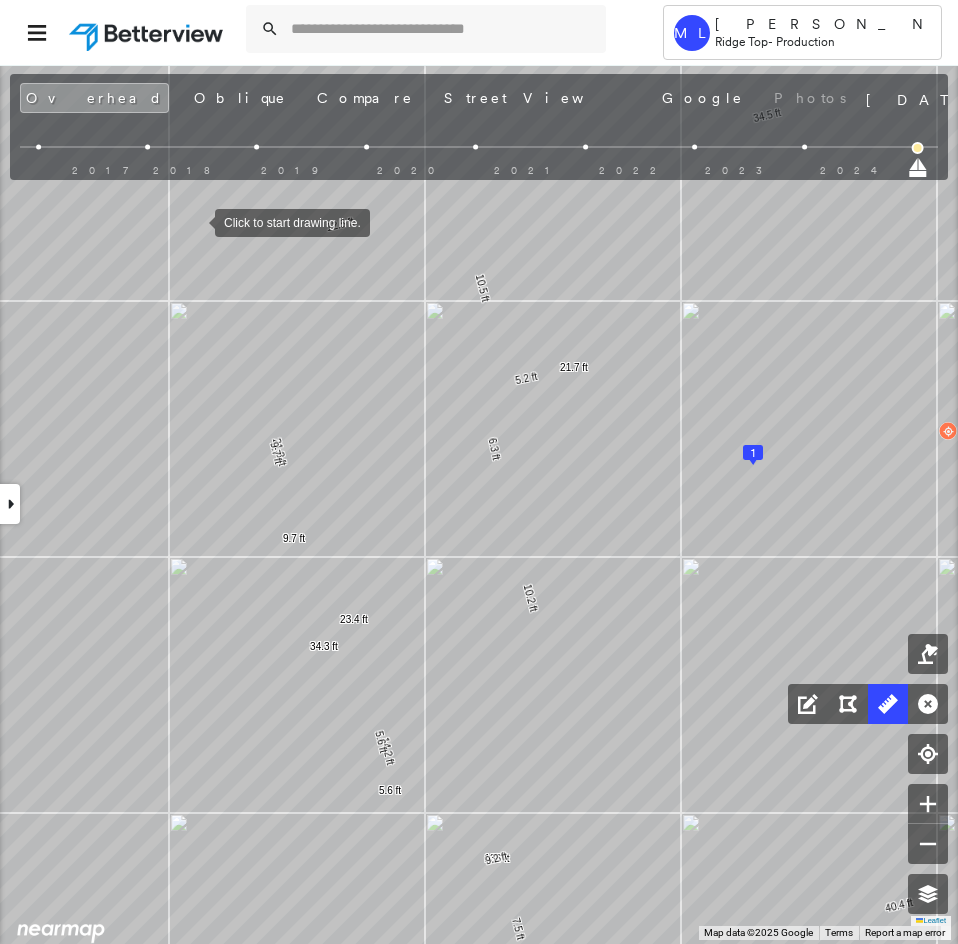 click at bounding box center [195, 221] 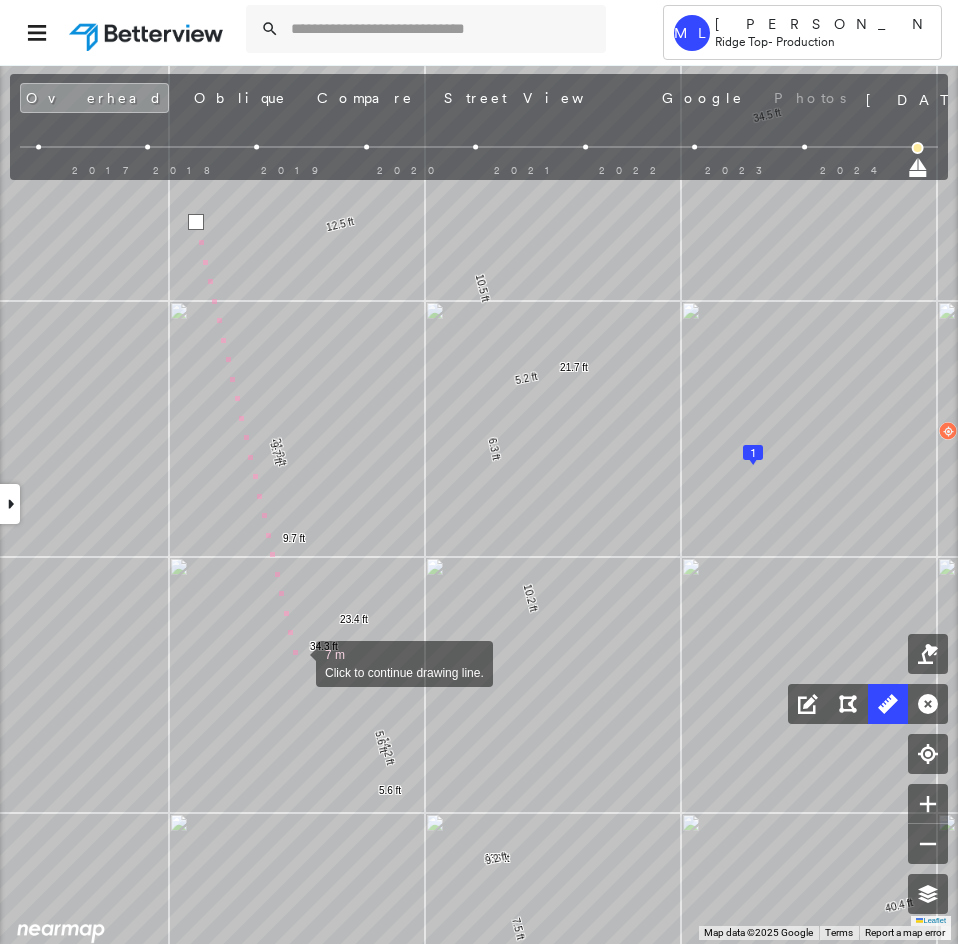 click at bounding box center [296, 662] 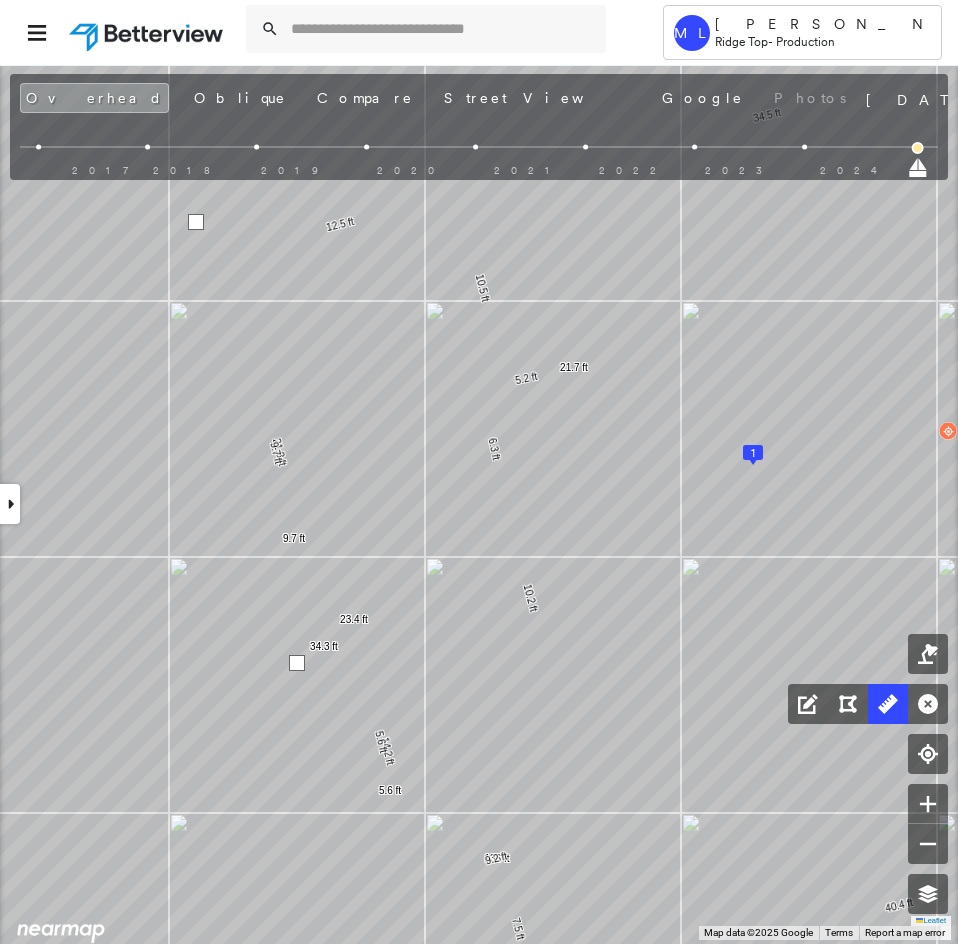 click at bounding box center [297, 663] 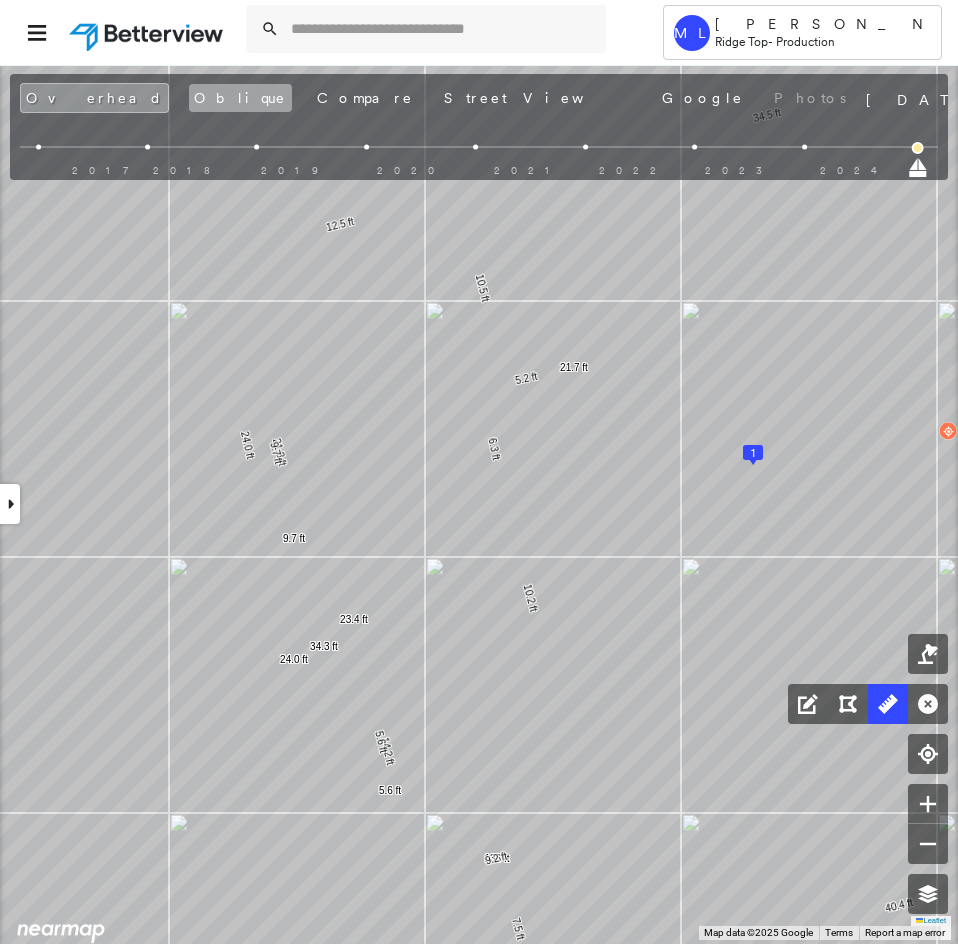 click on "Oblique" at bounding box center [240, 98] 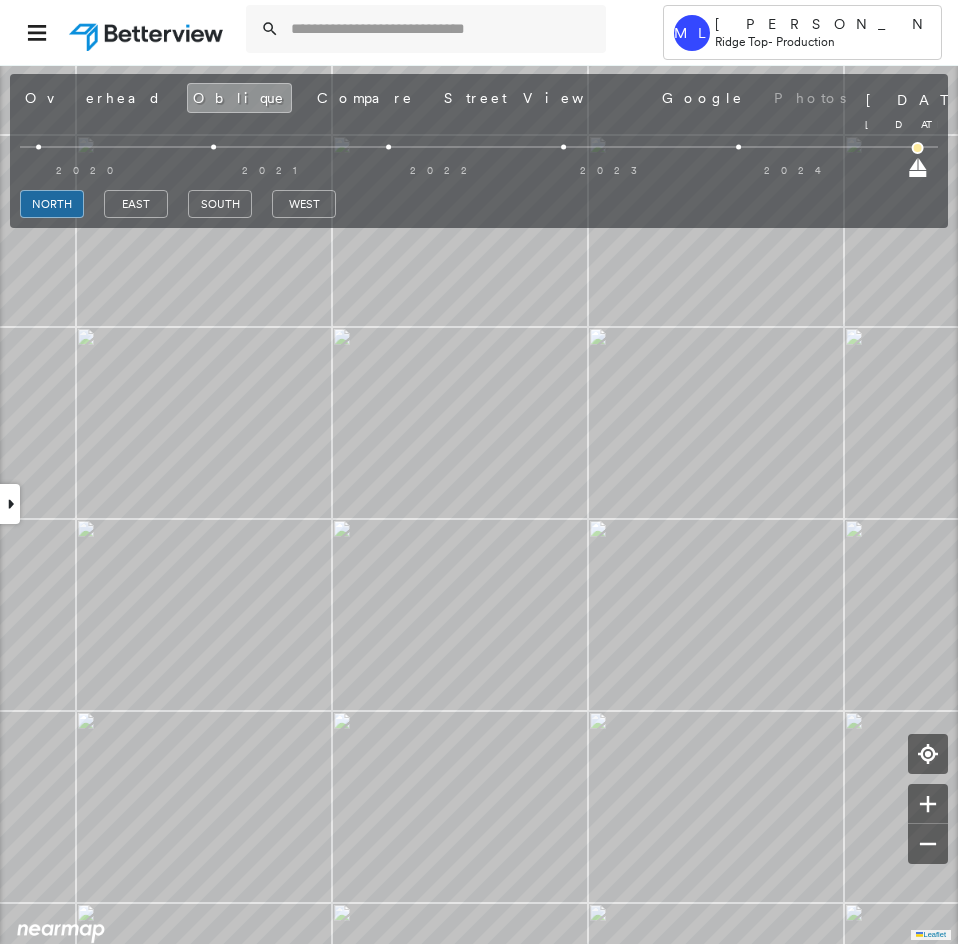 drag, startPoint x: 562, startPoint y: 165, endPoint x: 957, endPoint y: 170, distance: 395.03165 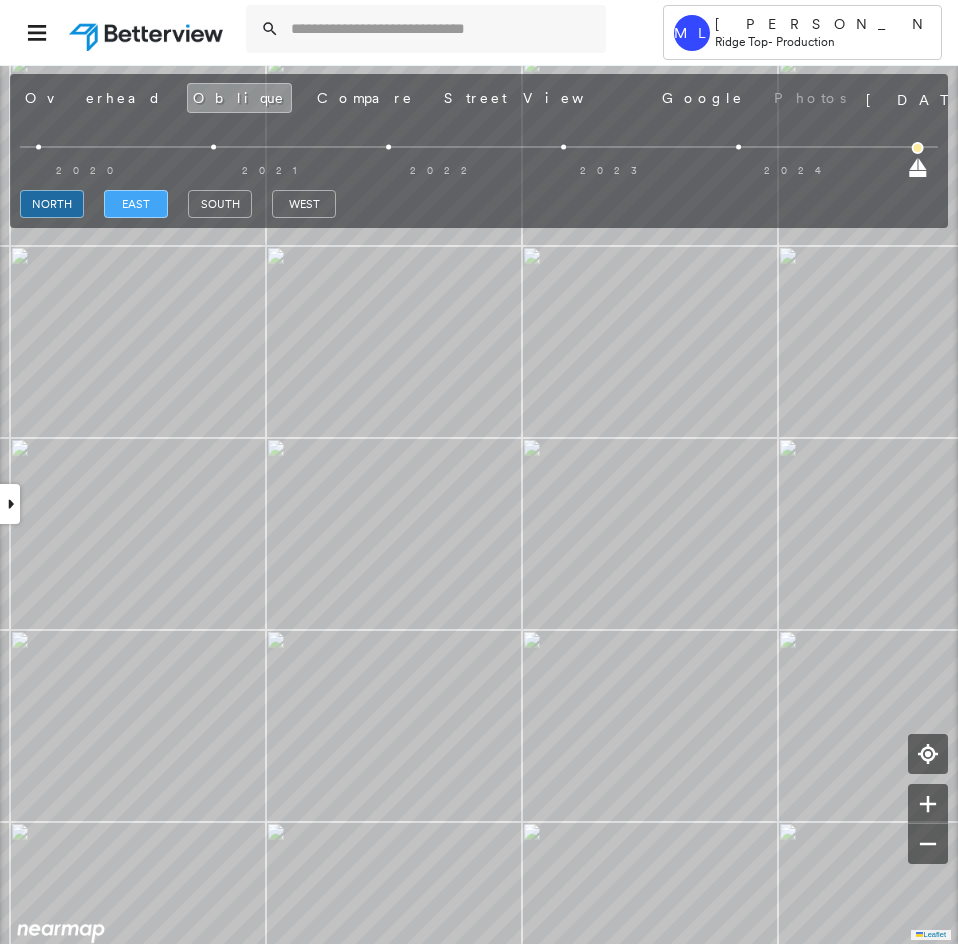 click on "east" at bounding box center (136, 204) 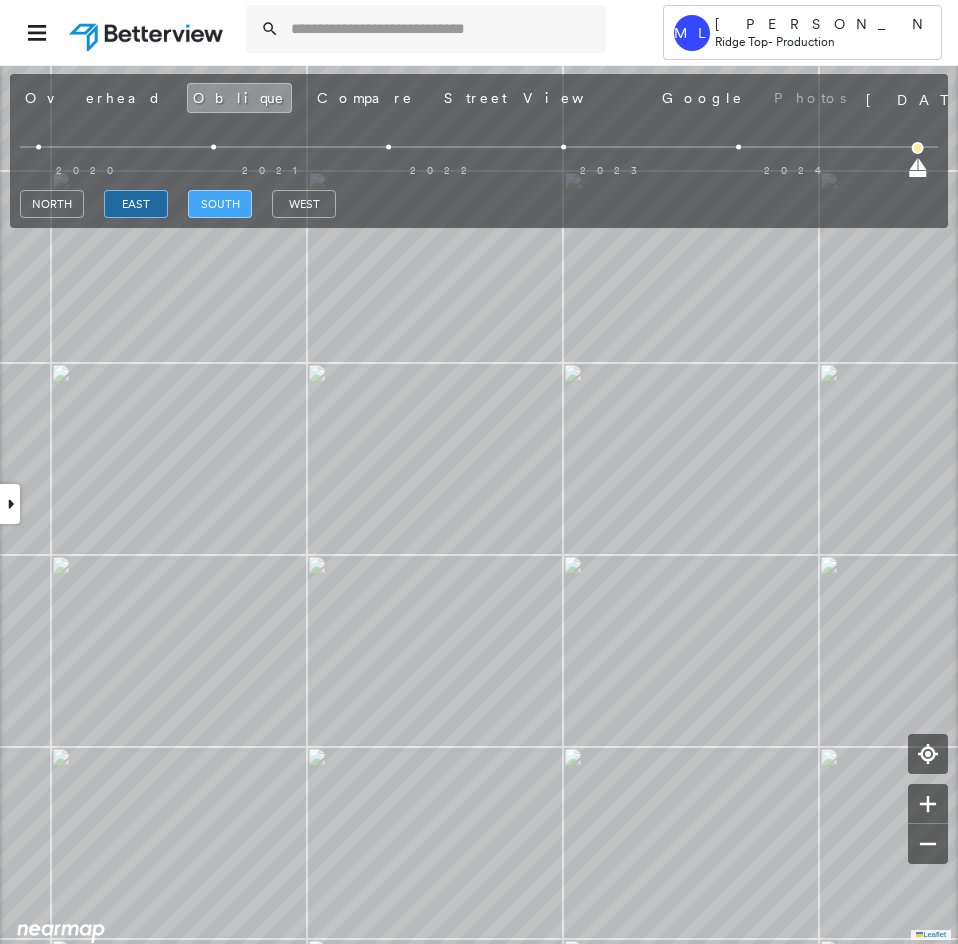 click on "south" at bounding box center (220, 204) 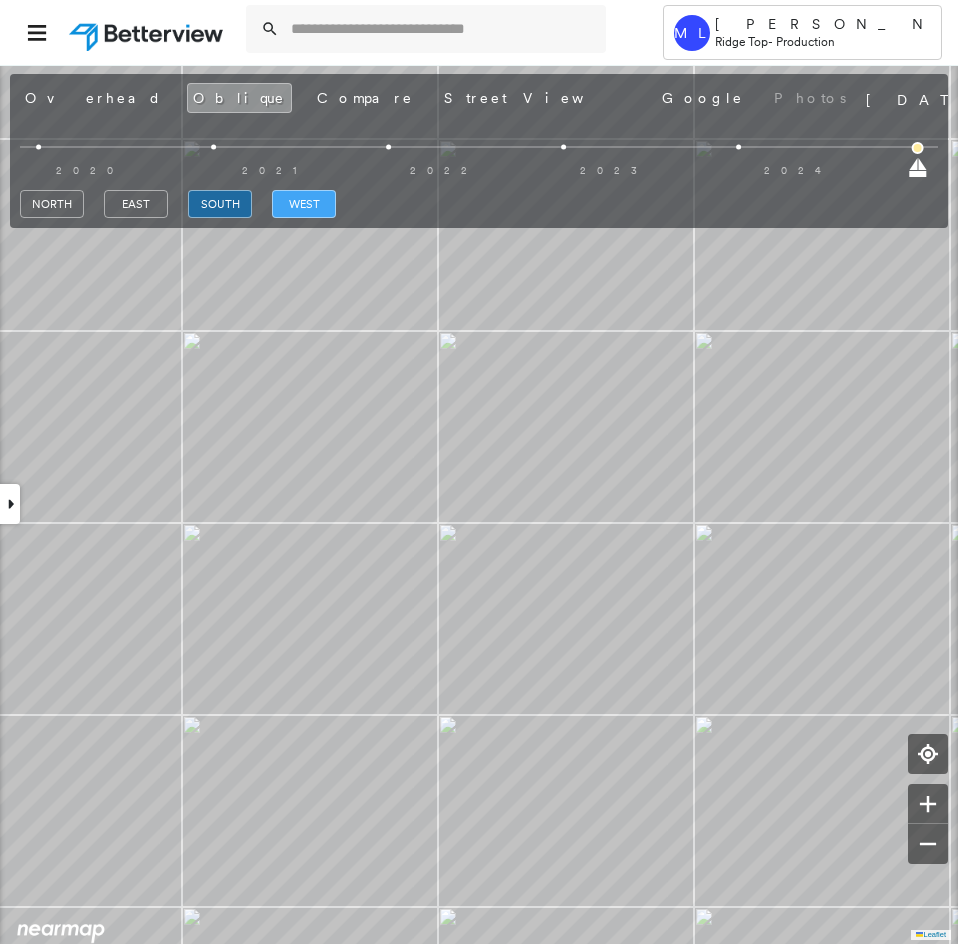 click on "west" at bounding box center [304, 204] 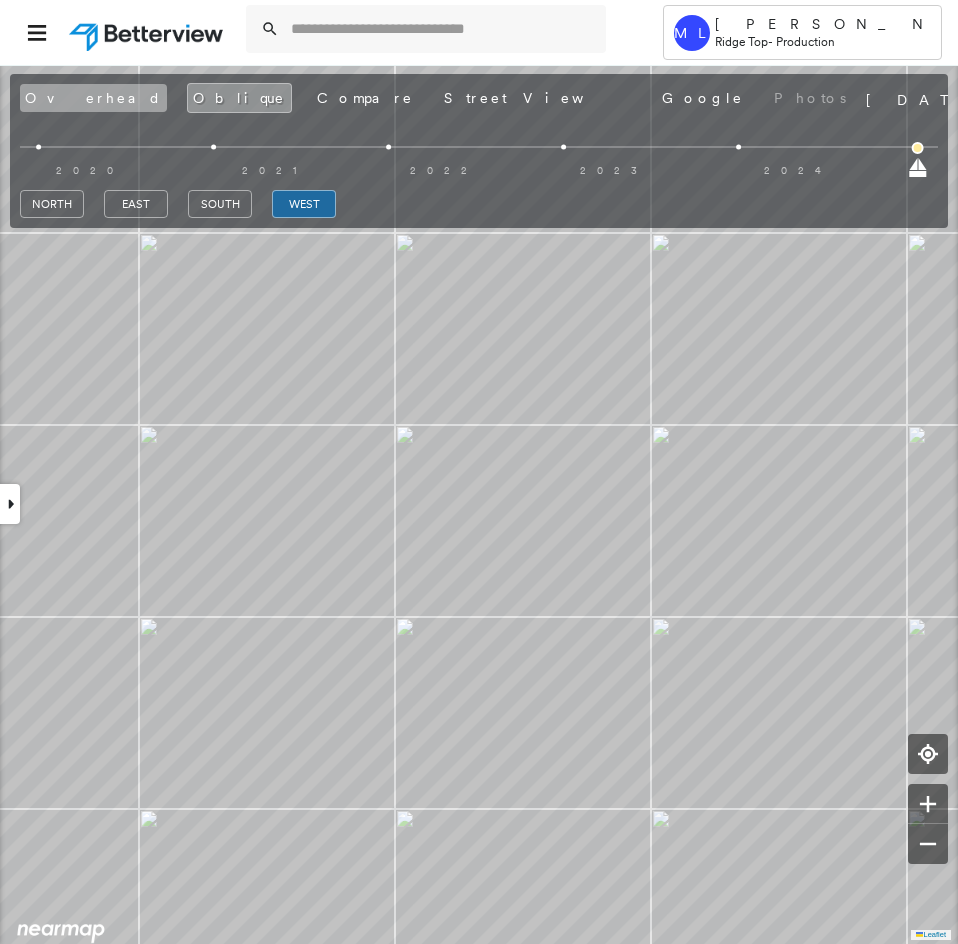 drag, startPoint x: 70, startPoint y: 99, endPoint x: 68, endPoint y: 109, distance: 10.198039 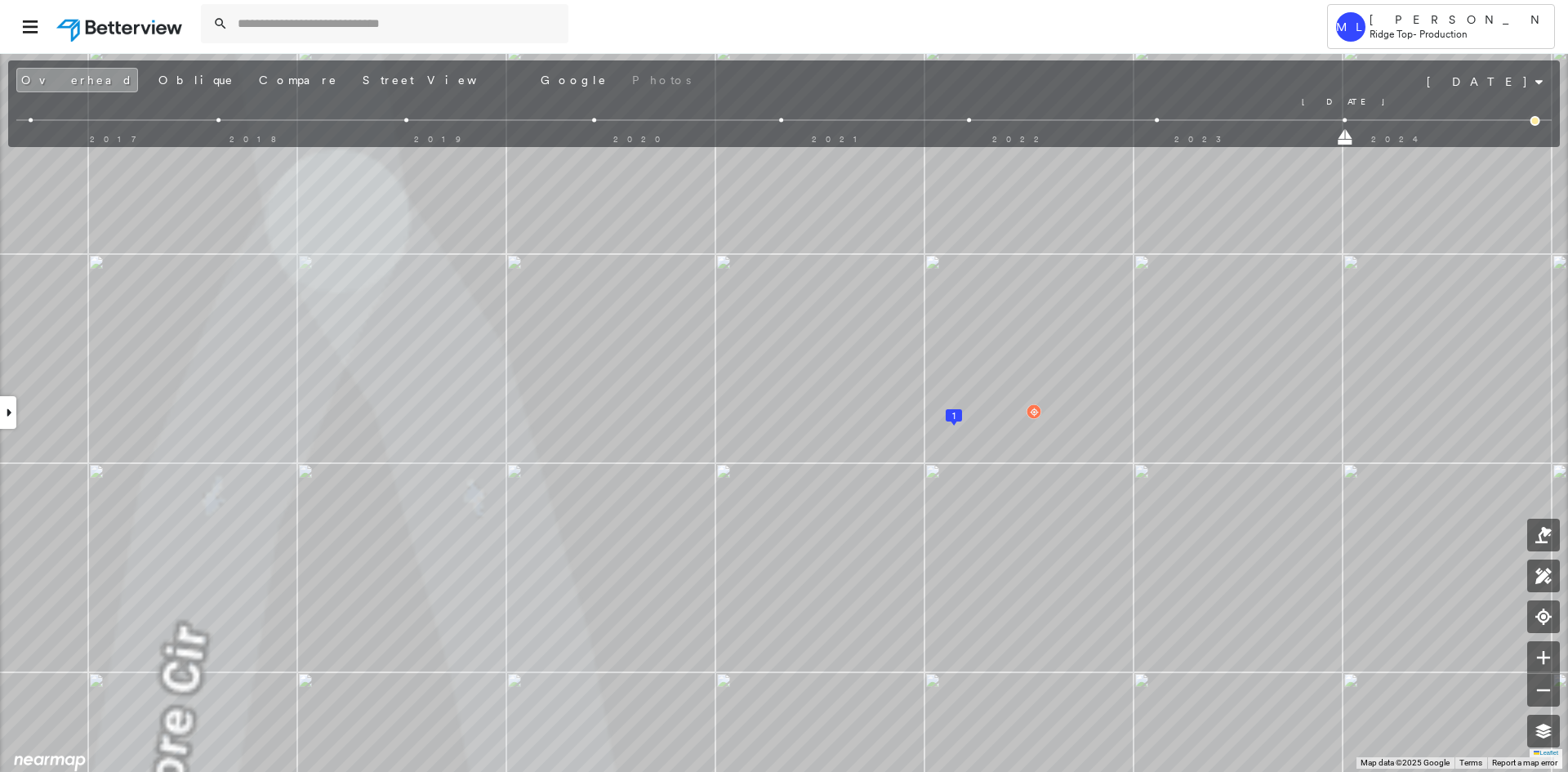 drag, startPoint x: 1469, startPoint y: 139, endPoint x: 1341, endPoint y: 144, distance: 128.09762 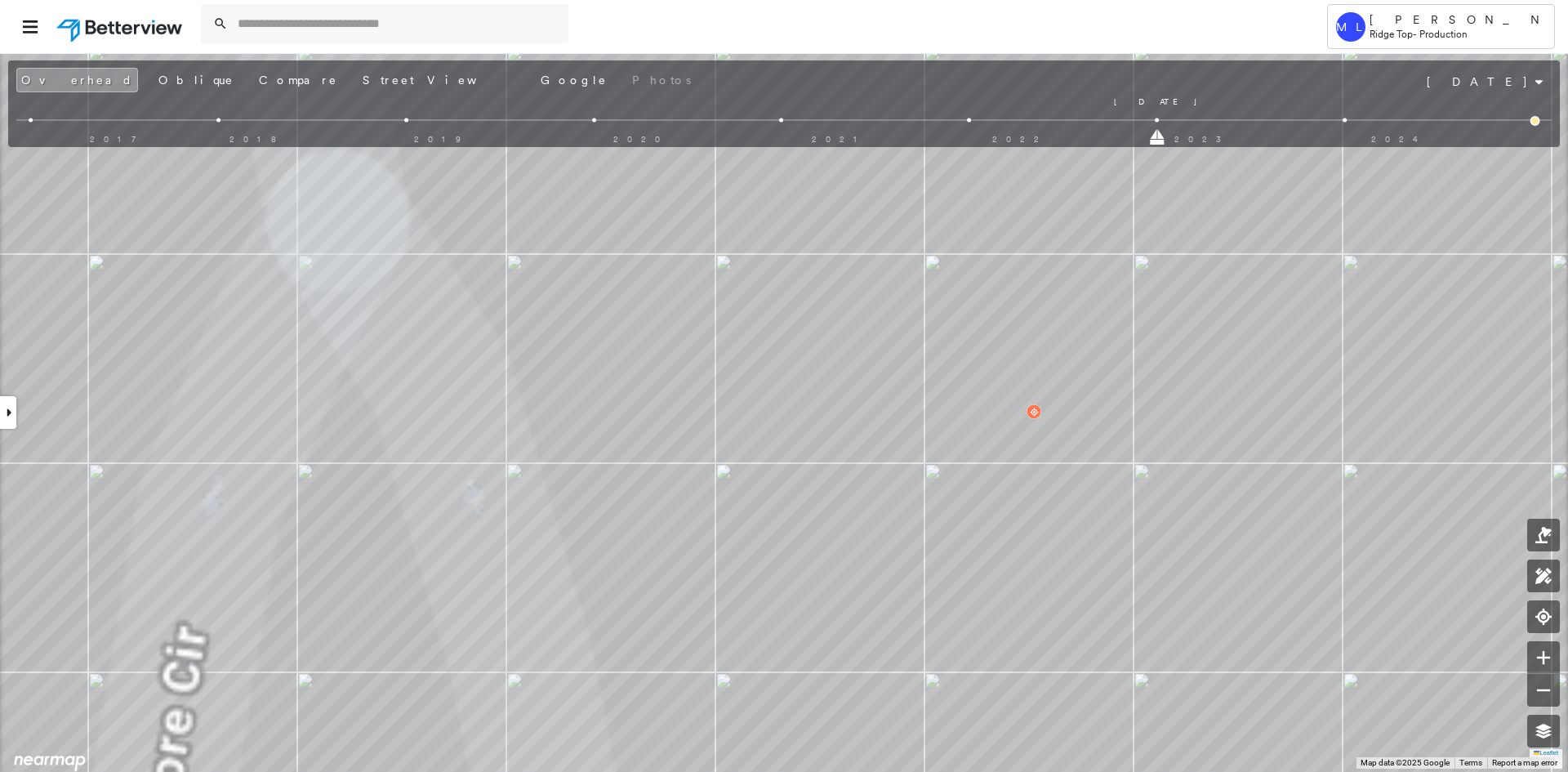 drag, startPoint x: 1345, startPoint y: 141, endPoint x: 1147, endPoint y: 141, distance: 198 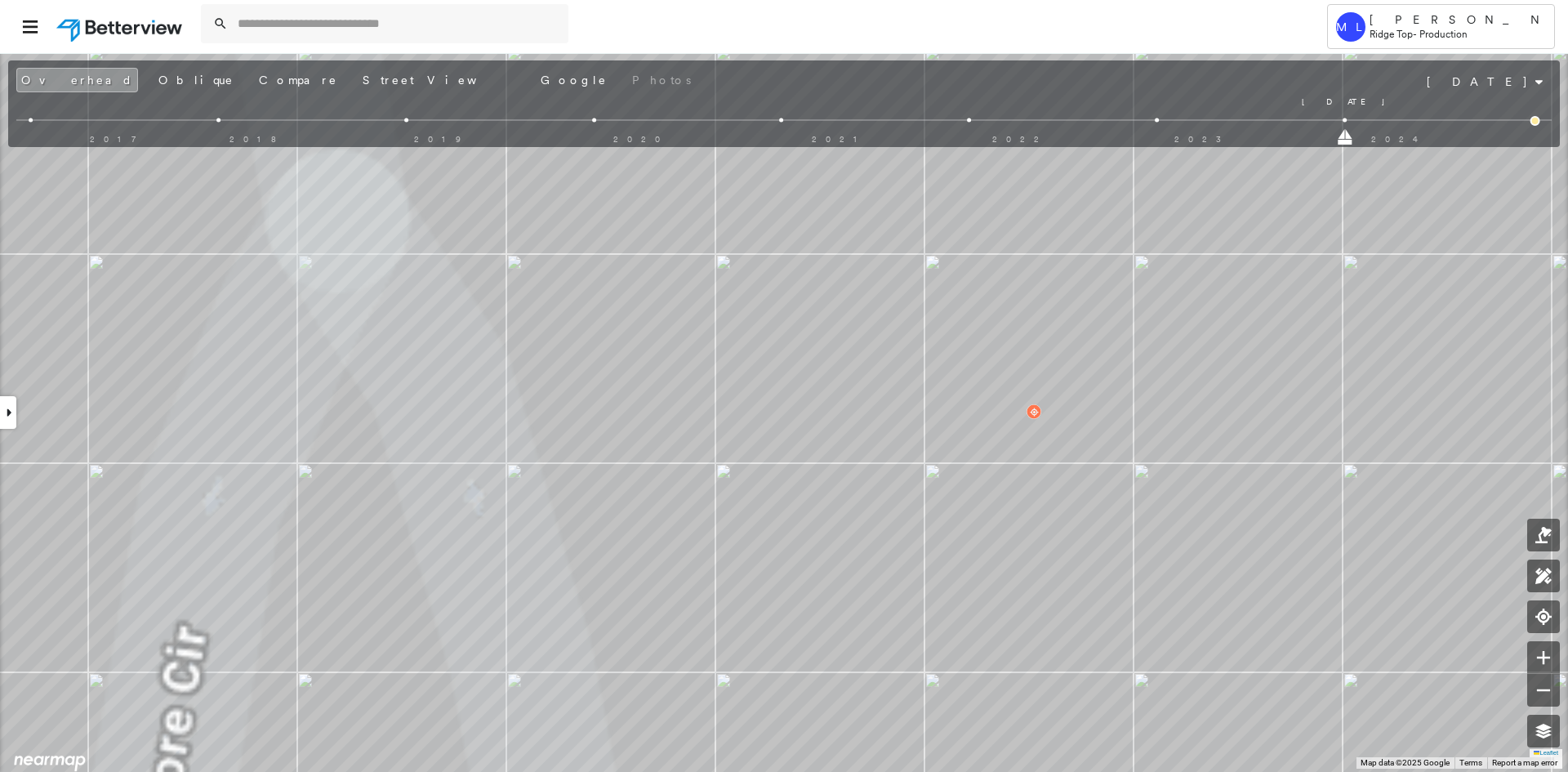 drag, startPoint x: 1156, startPoint y: 136, endPoint x: 1560, endPoint y: 136, distance: 404 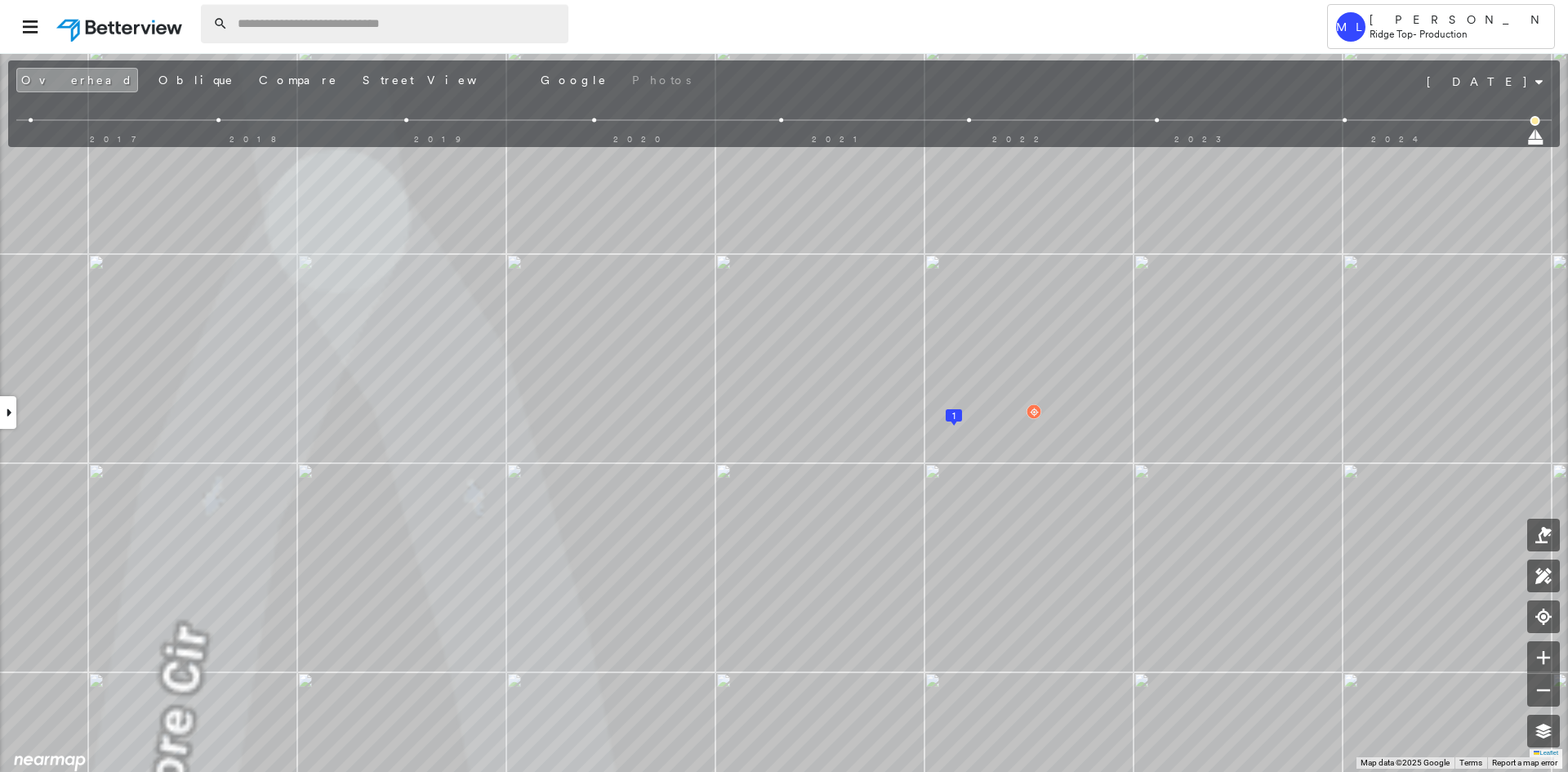 click at bounding box center [398, 24] 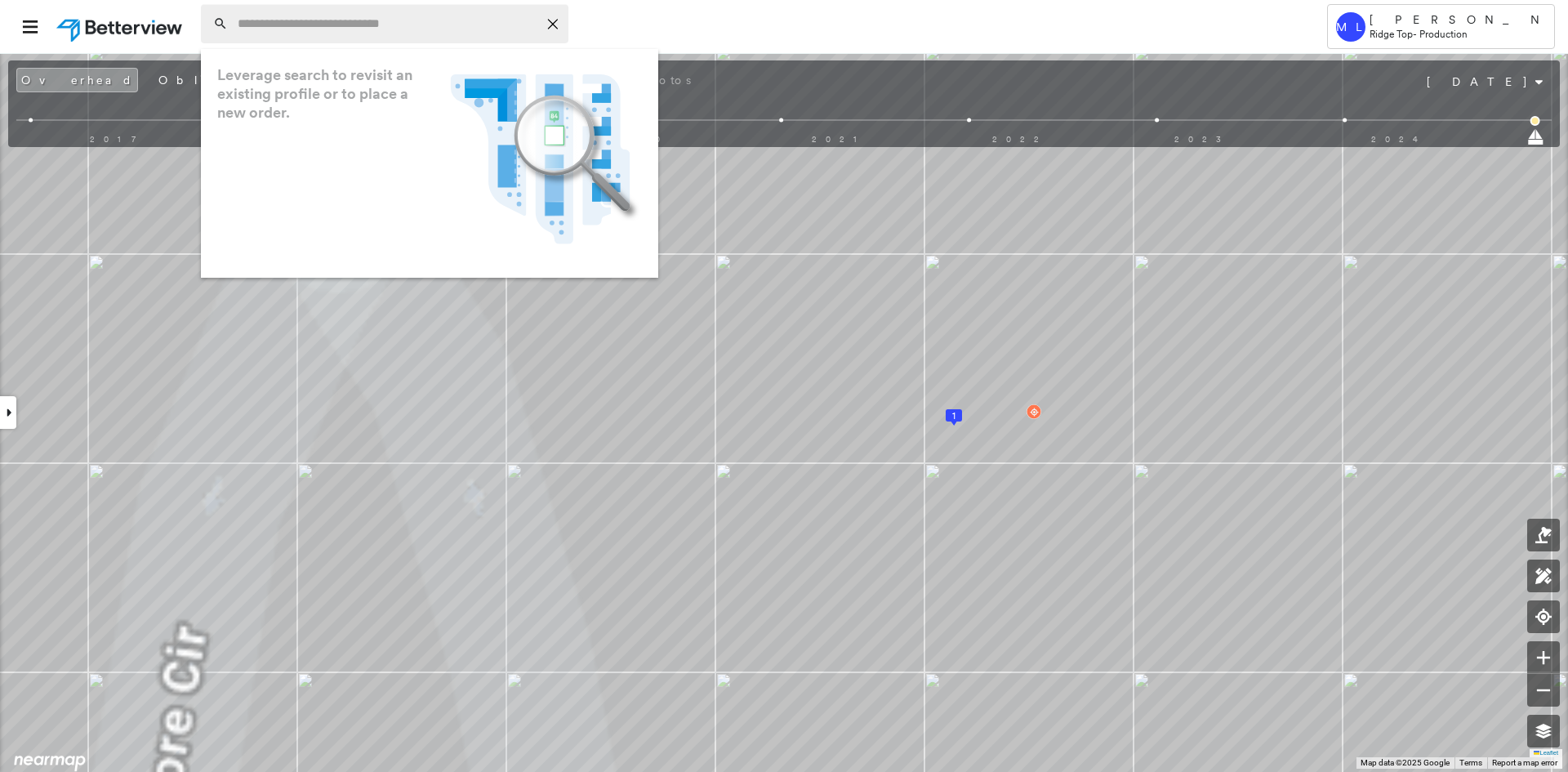 paste on "**********" 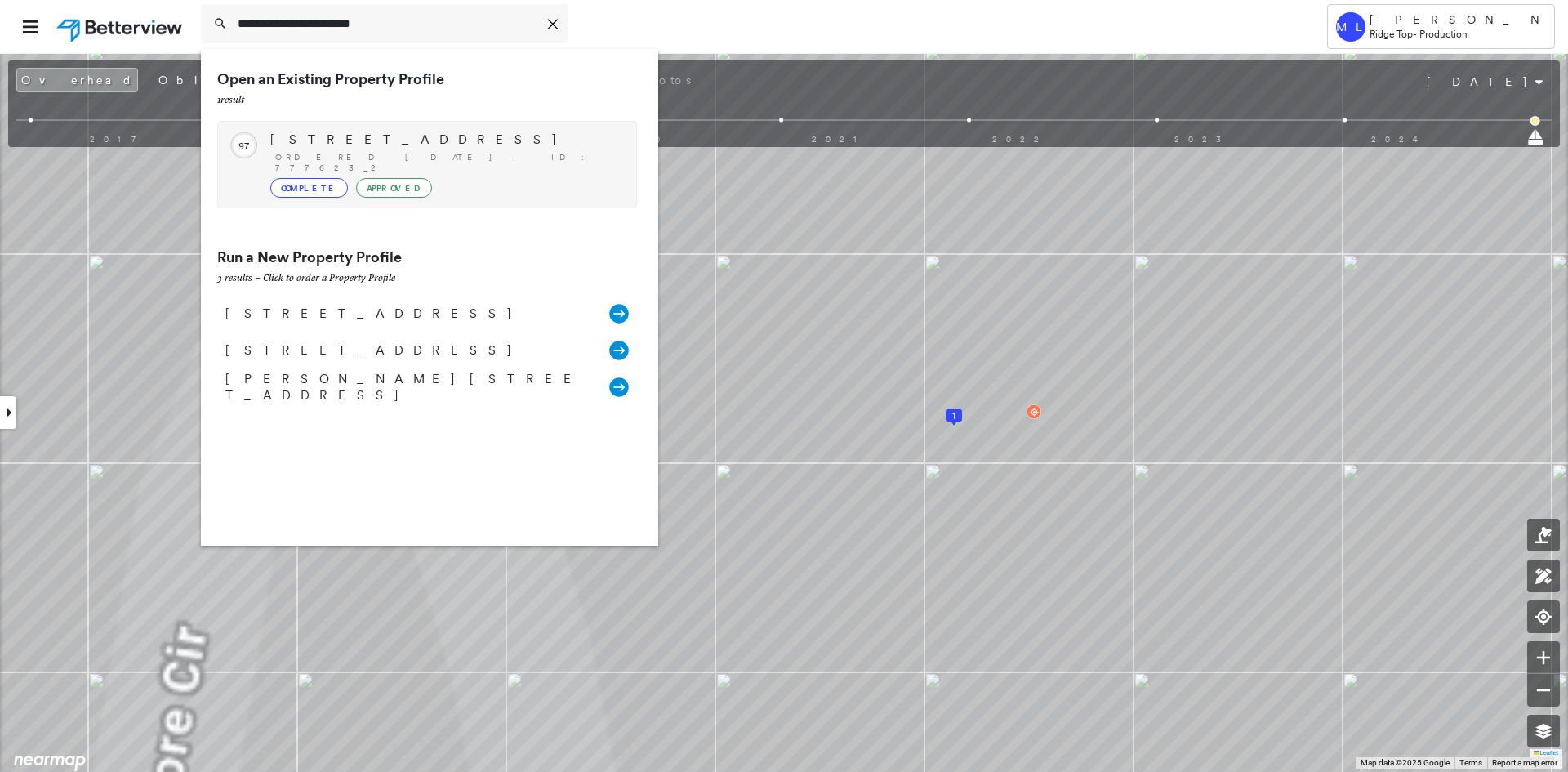 type on "**********" 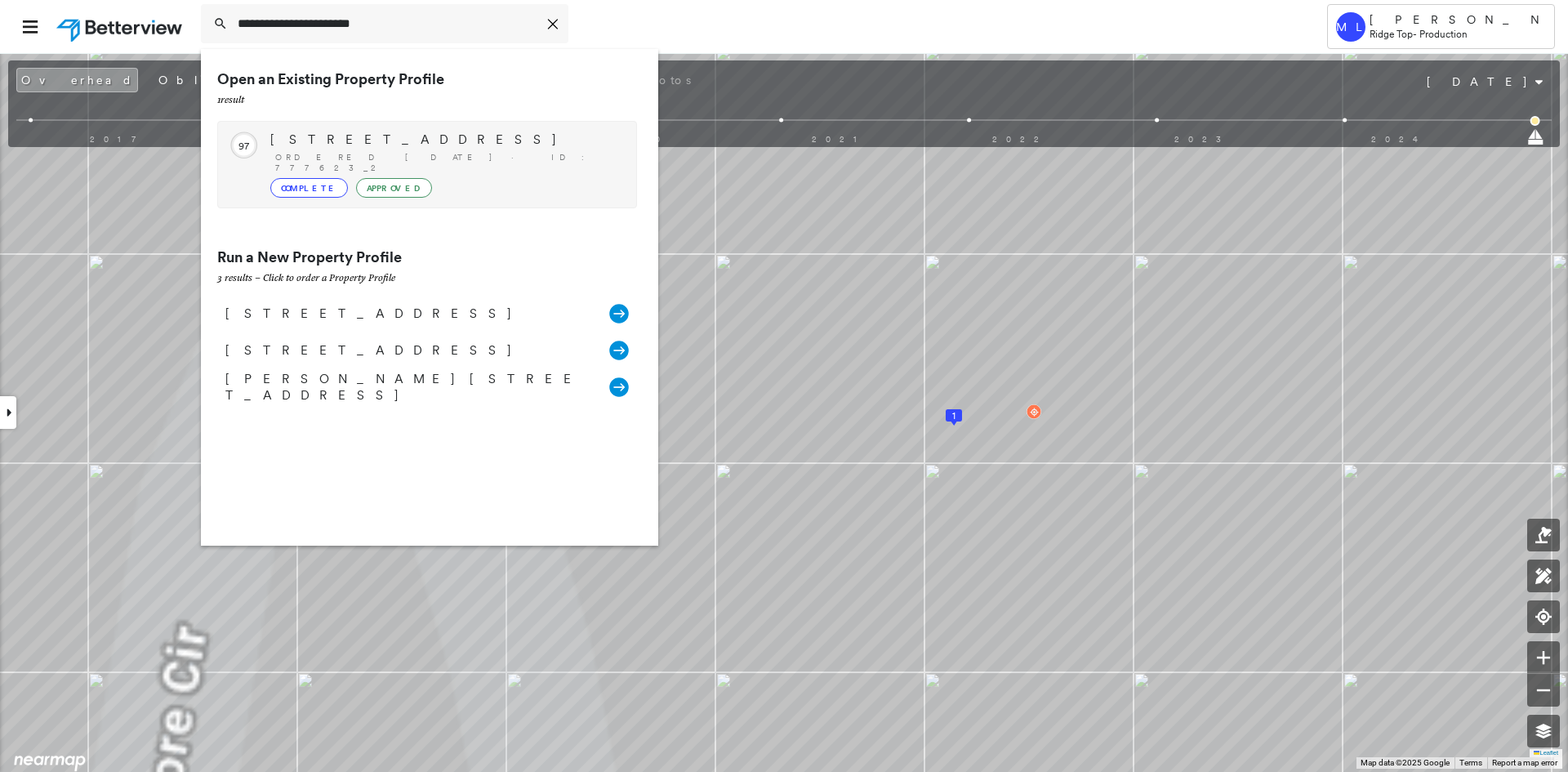 click on "6021 91st St, Lubbock, TX 79424" at bounding box center (445, 140) 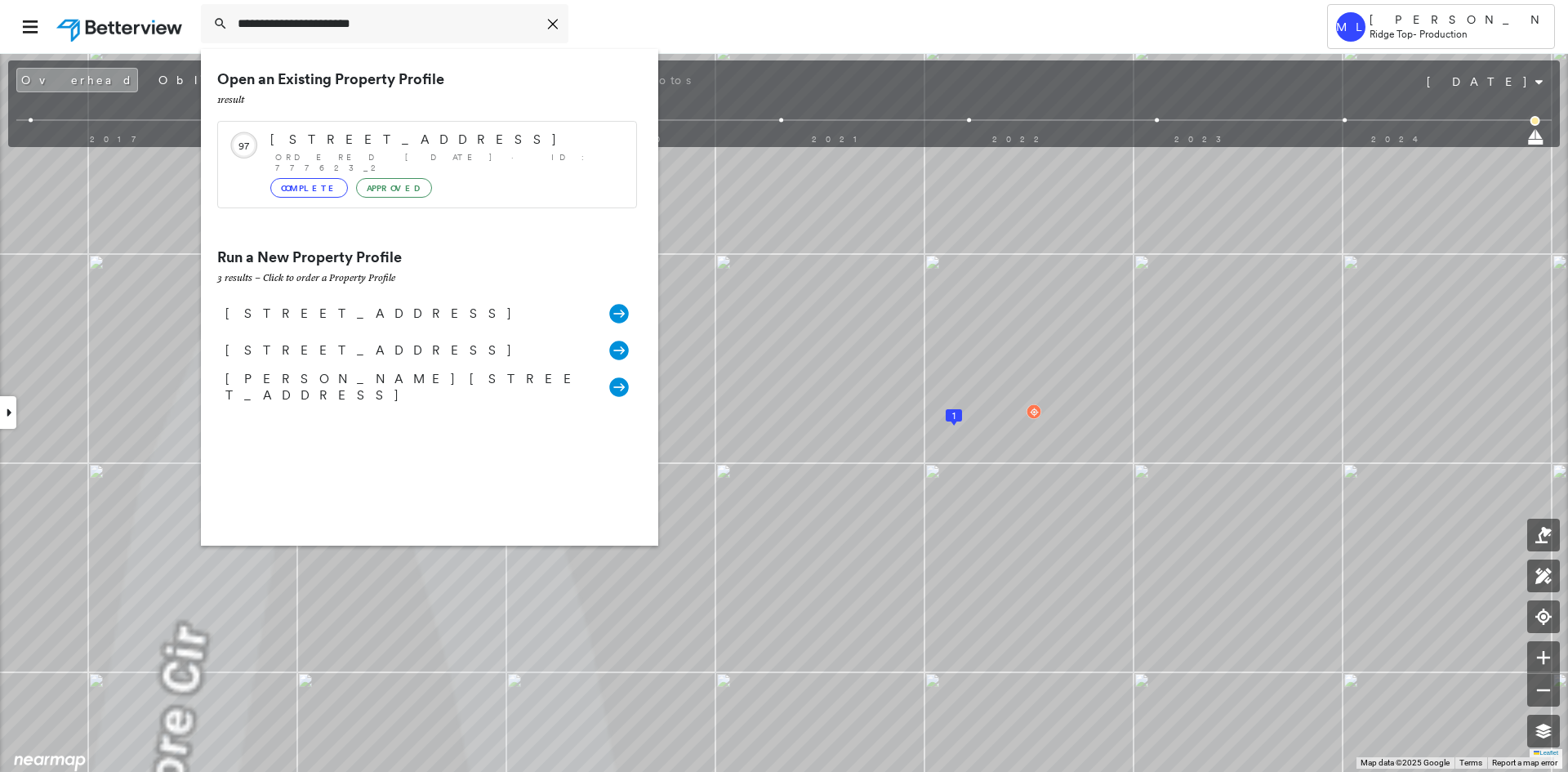 type 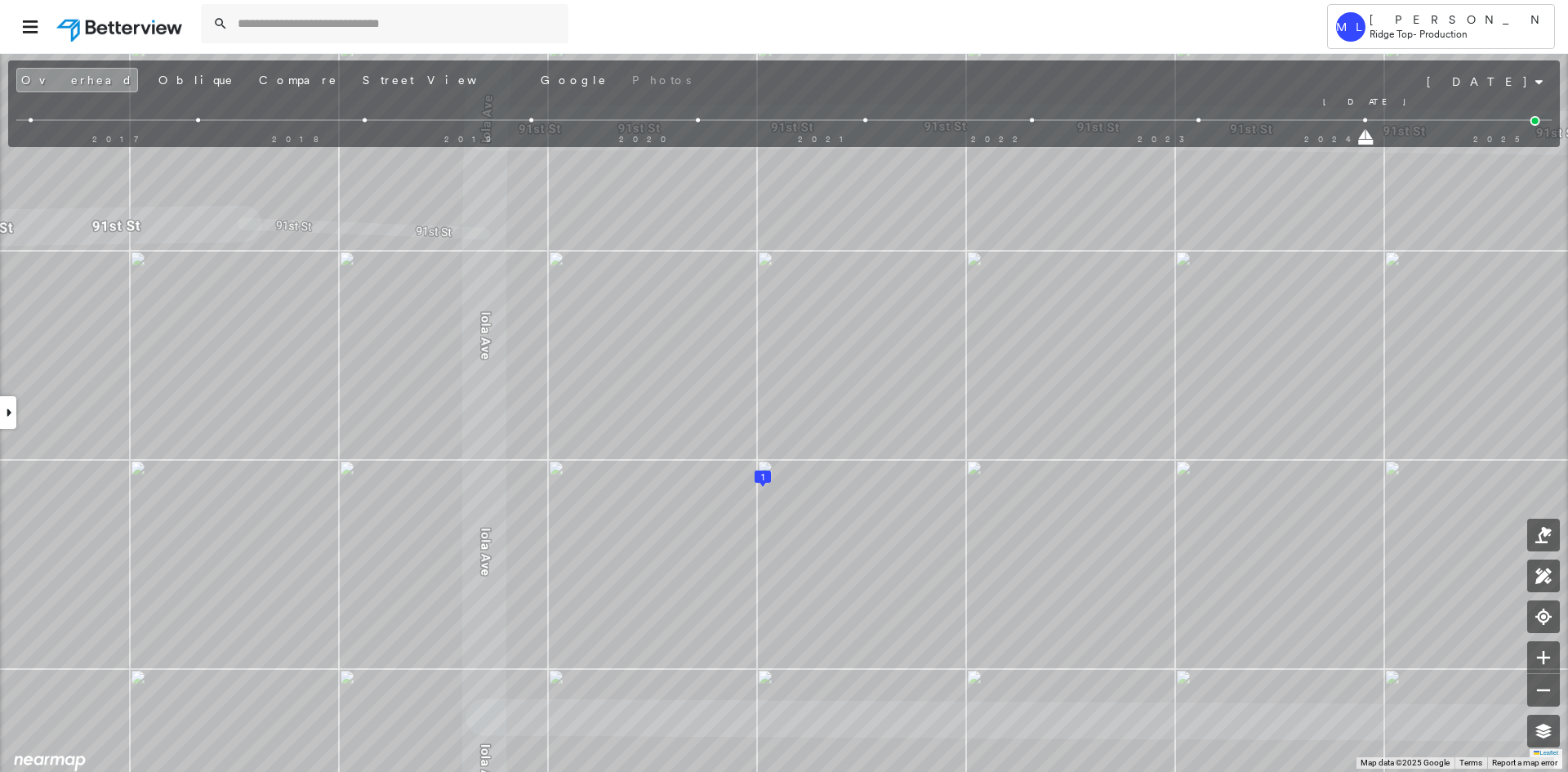 drag, startPoint x: 1526, startPoint y: 143, endPoint x: 1378, endPoint y: 139, distance: 148.05404 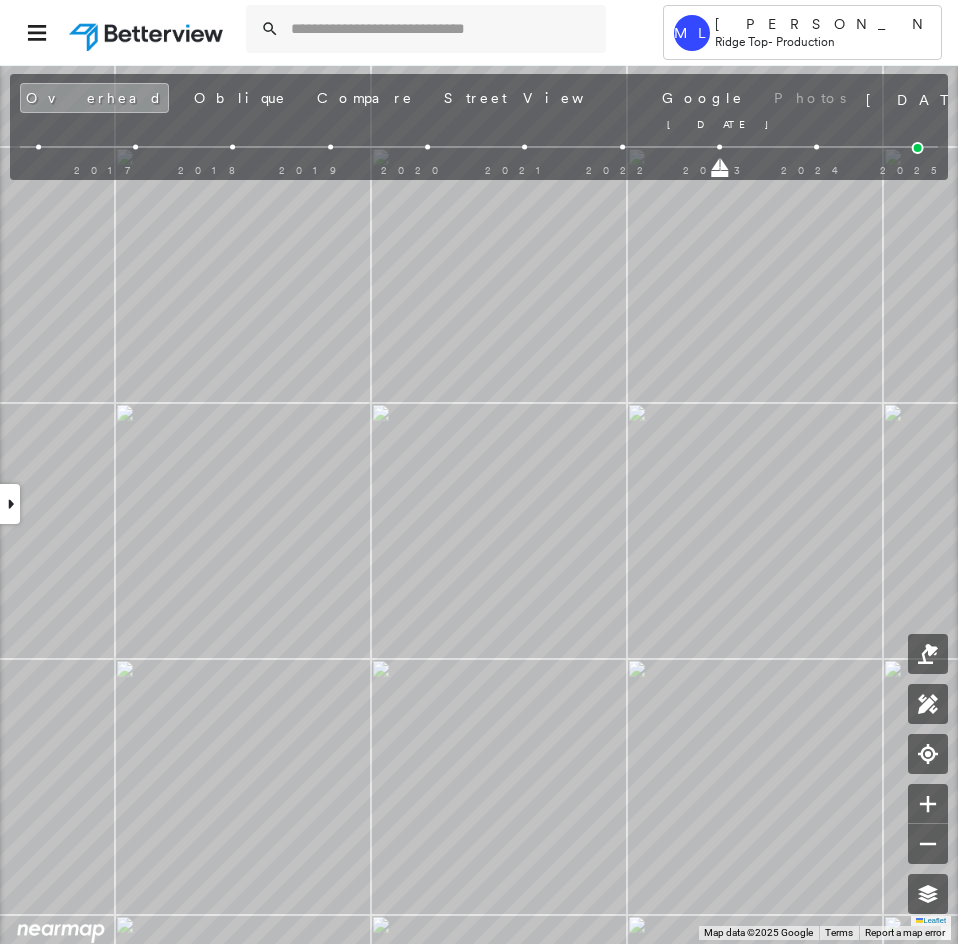 drag, startPoint x: 818, startPoint y: 169, endPoint x: 744, endPoint y: 174, distance: 74.168724 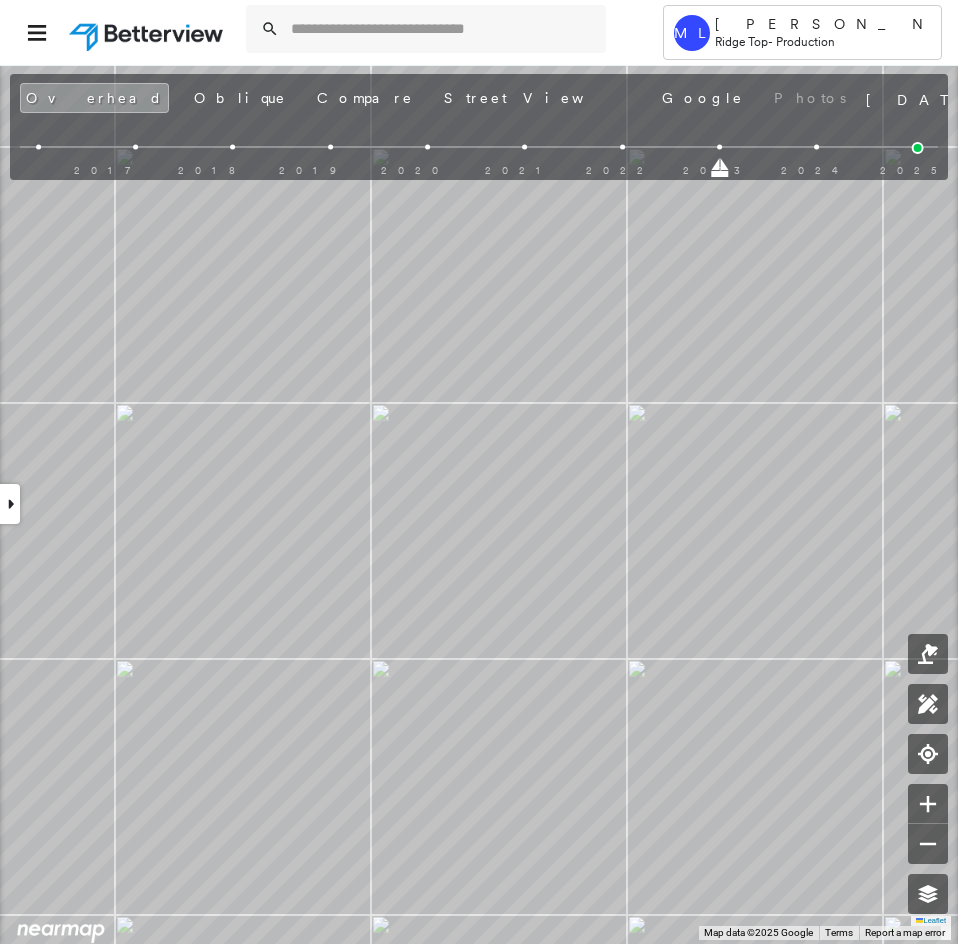 drag, startPoint x: 721, startPoint y: 169, endPoint x: 609, endPoint y: 174, distance: 112.11155 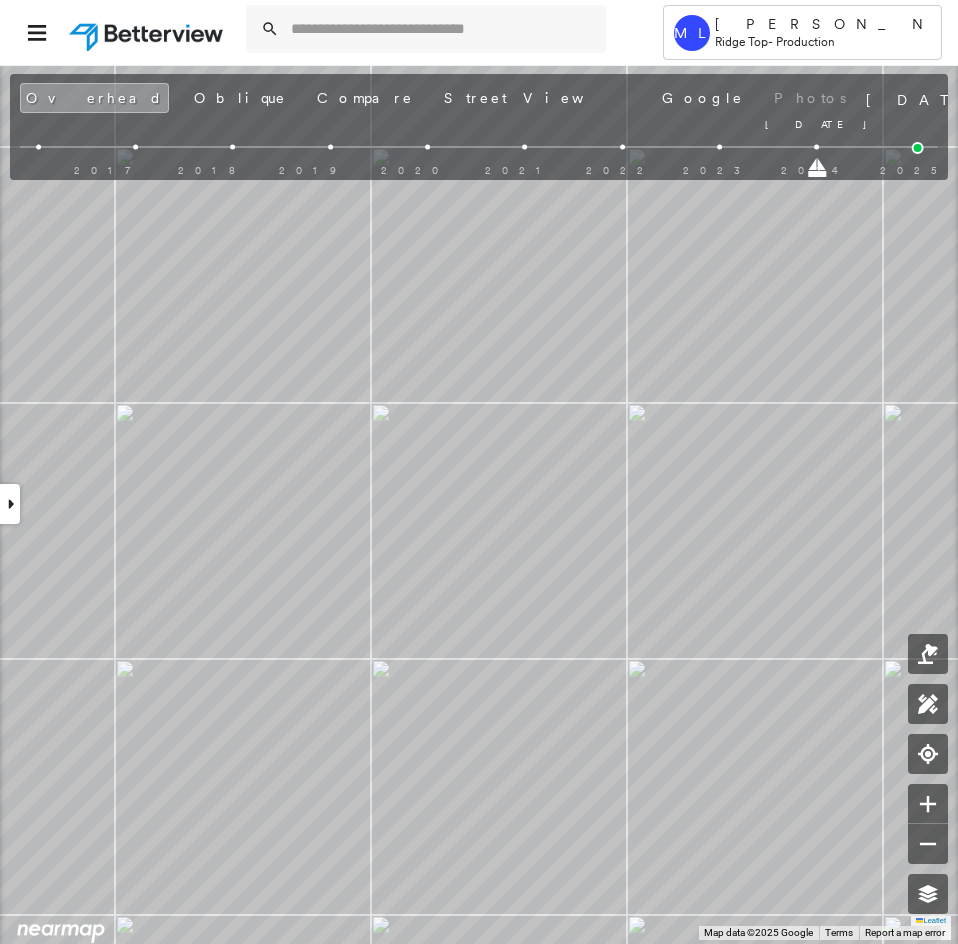 drag, startPoint x: 617, startPoint y: 170, endPoint x: 816, endPoint y: 171, distance: 199.00252 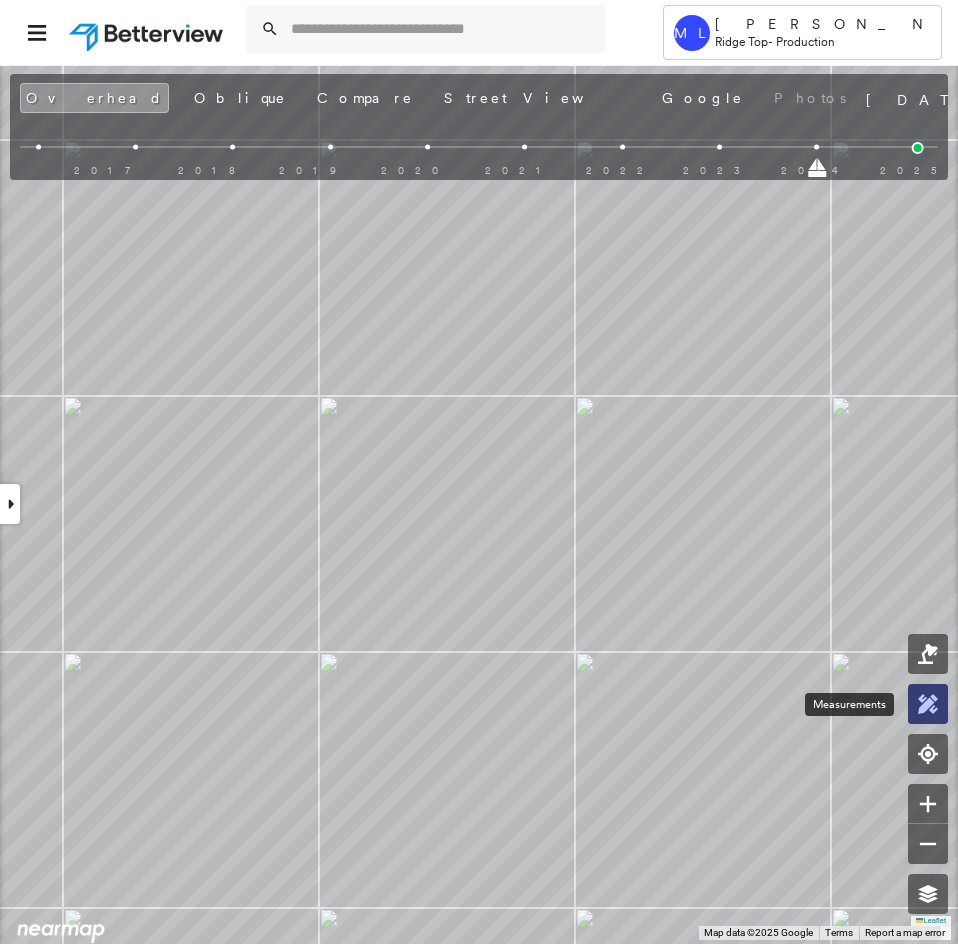 click 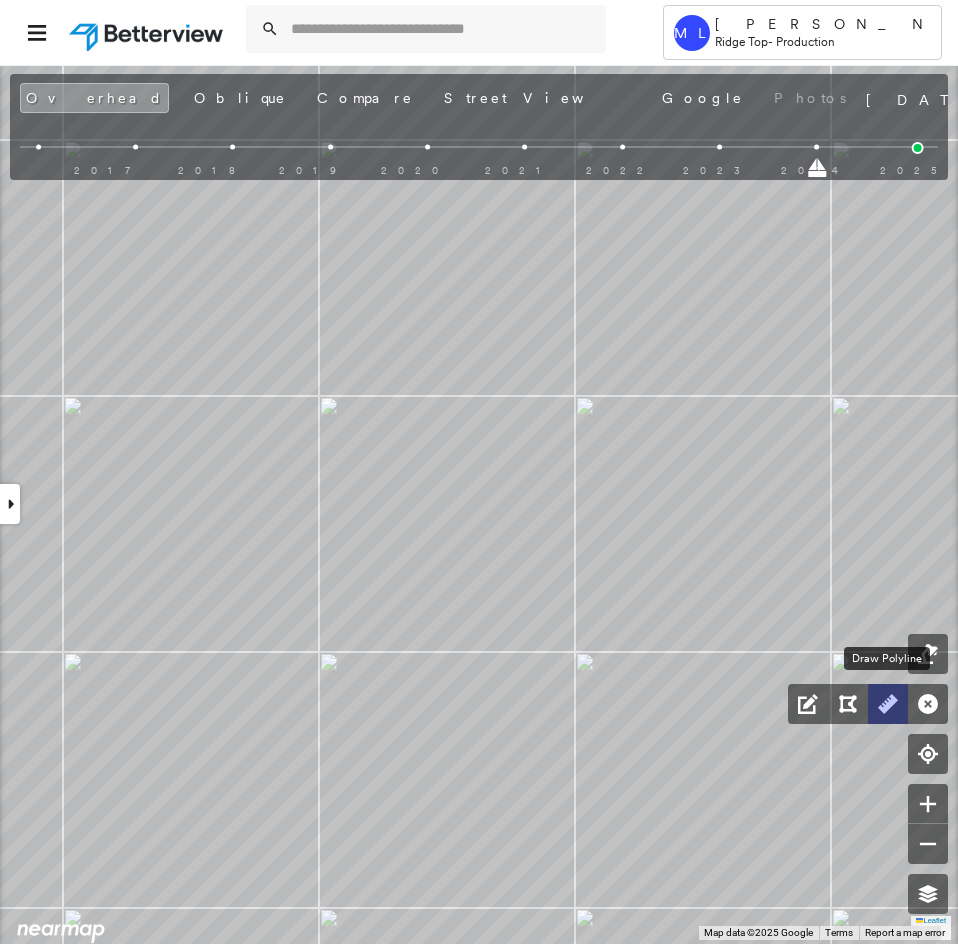 click 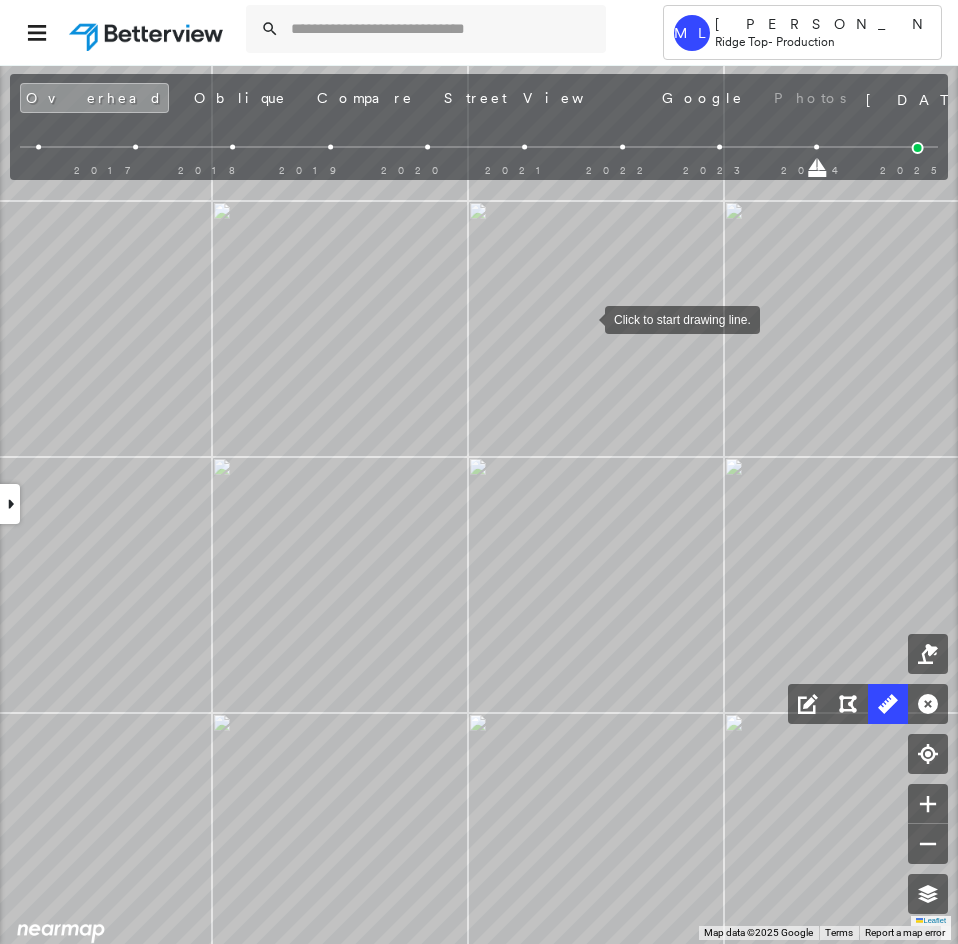 click at bounding box center [585, 318] 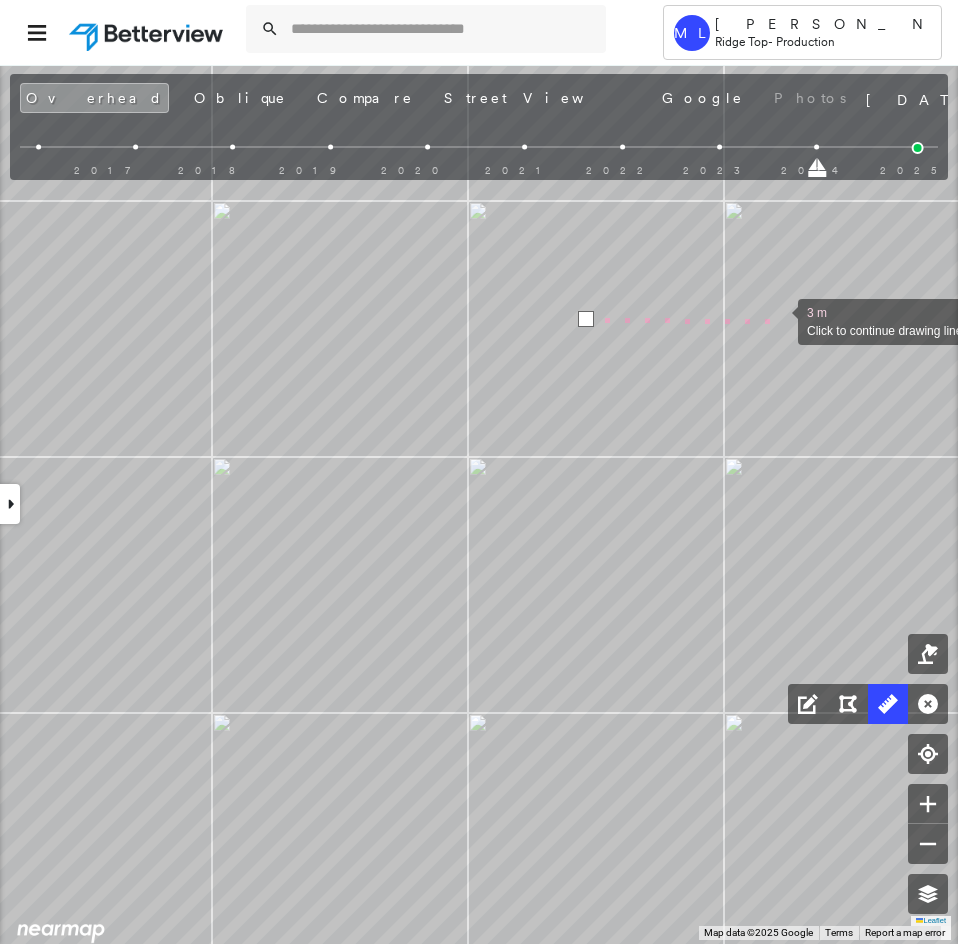 click at bounding box center (778, 320) 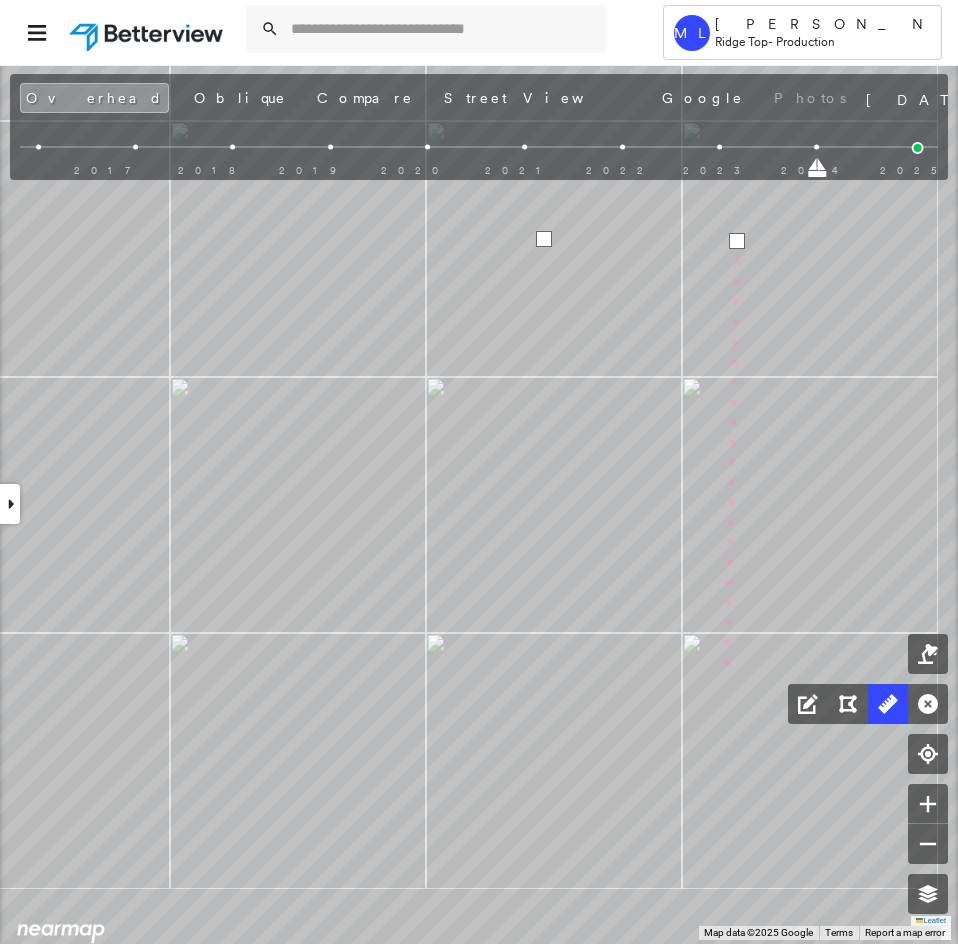 drag, startPoint x: 736, startPoint y: 691, endPoint x: 669, endPoint y: 395, distance: 303.48807 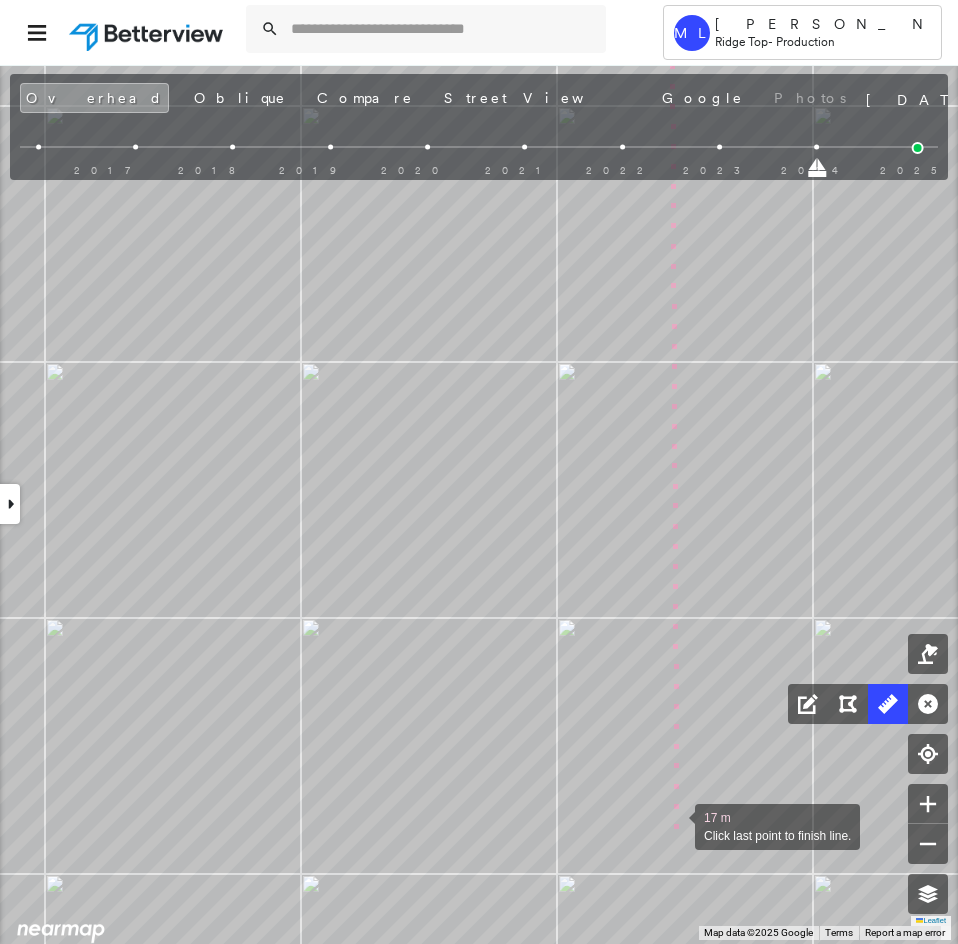 click at bounding box center [675, 825] 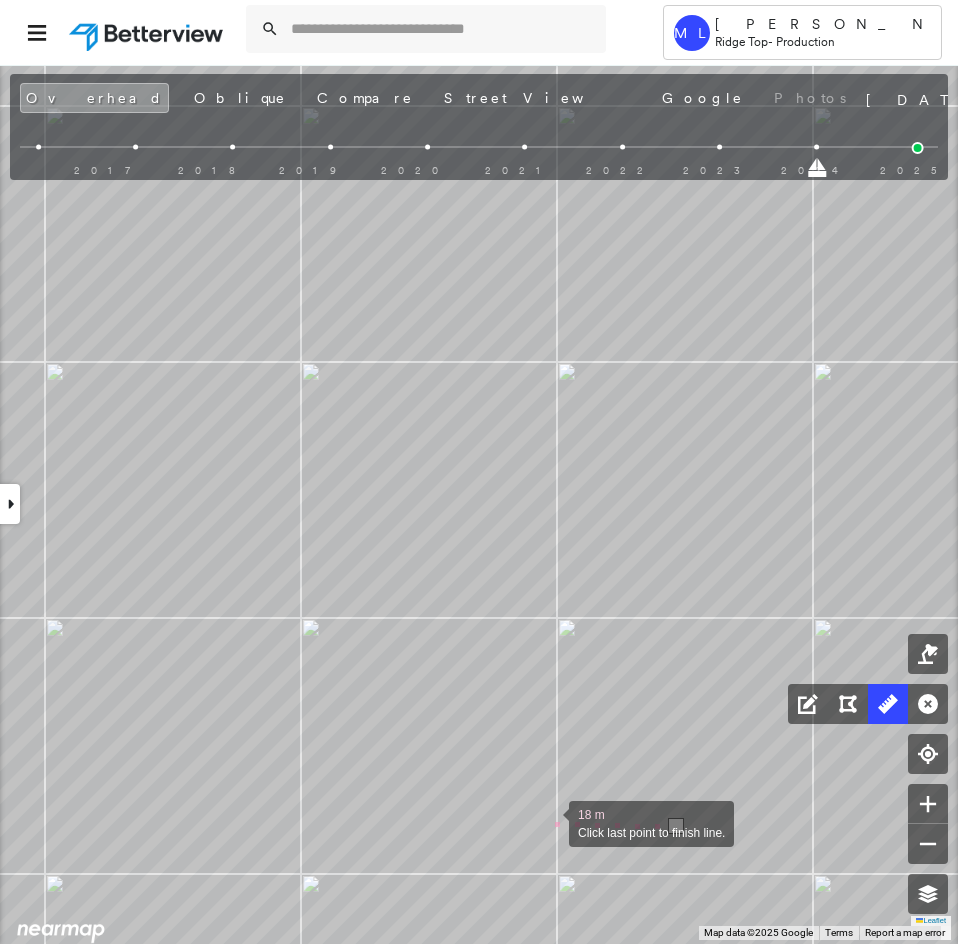 click at bounding box center (549, 822) 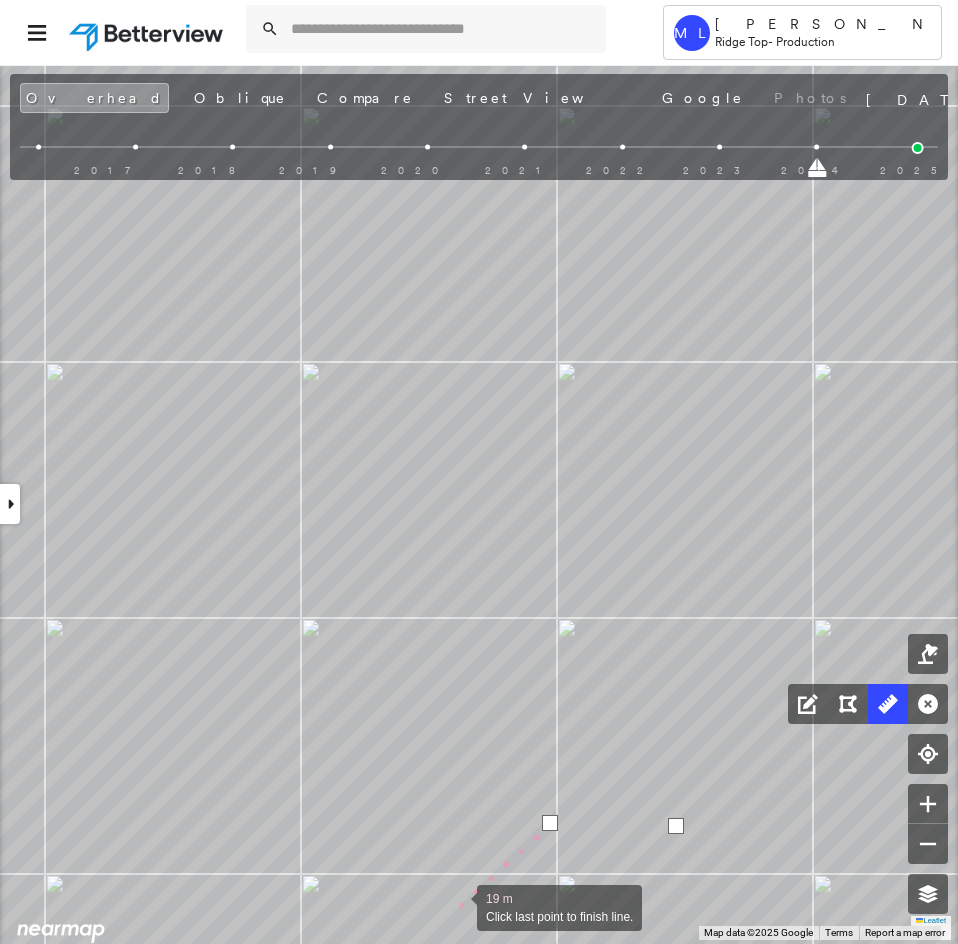 click at bounding box center [457, 906] 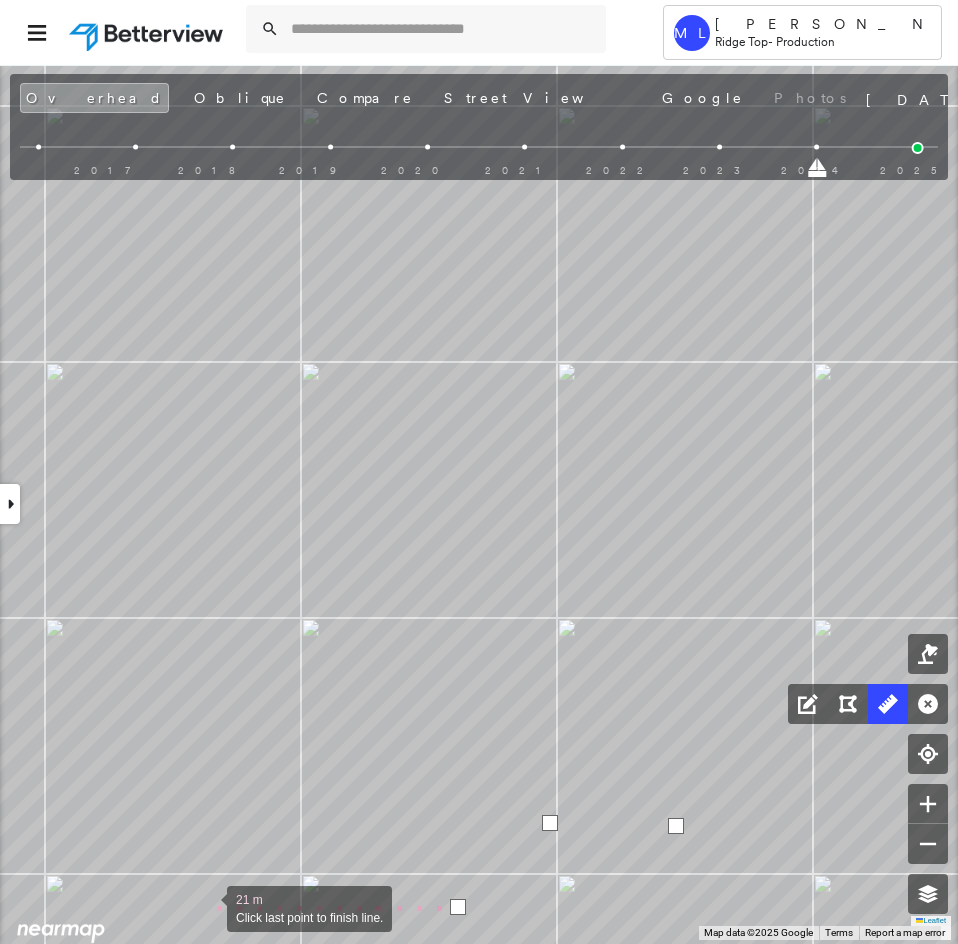 click at bounding box center [207, 907] 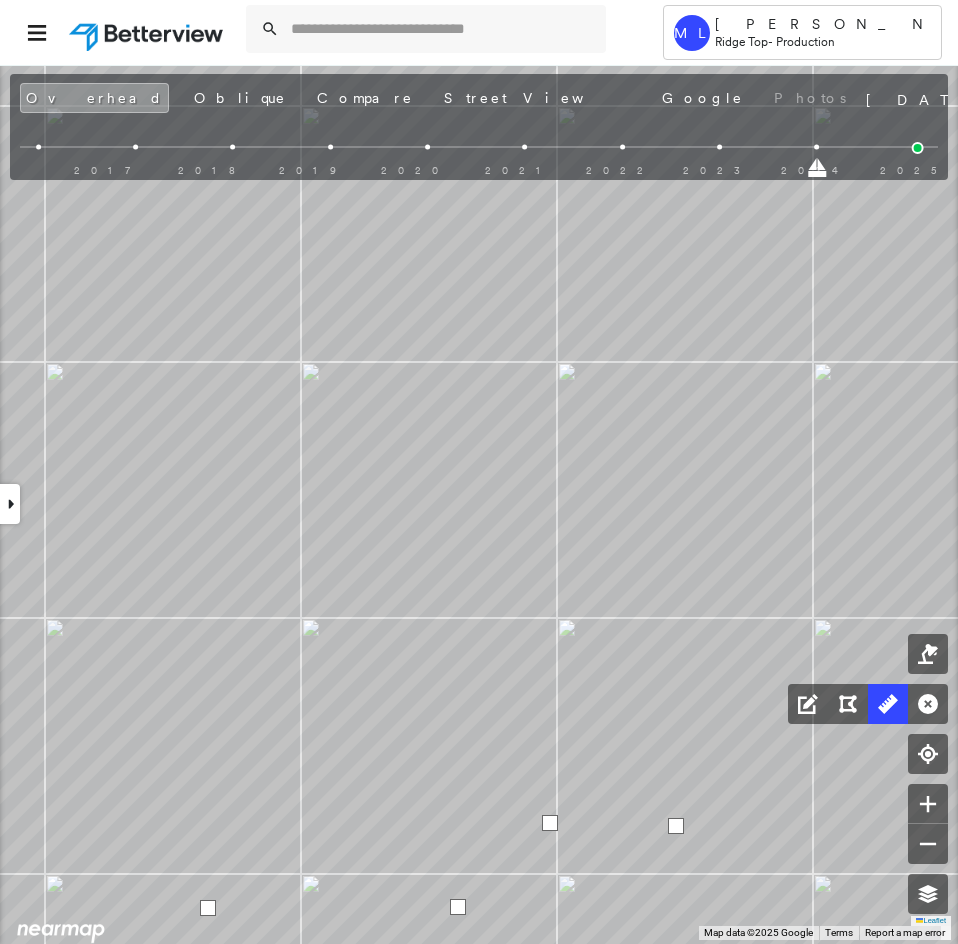 click at bounding box center (208, 908) 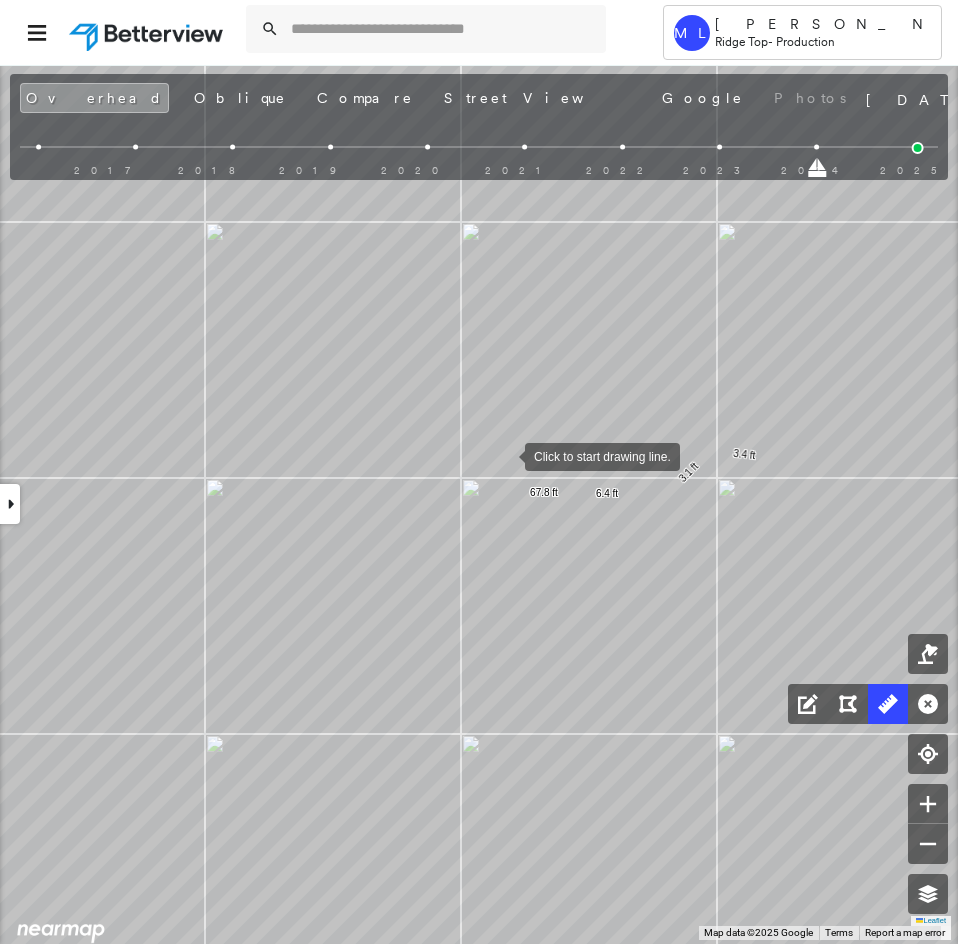 drag, startPoint x: 505, startPoint y: 455, endPoint x: 506, endPoint y: 468, distance: 13.038404 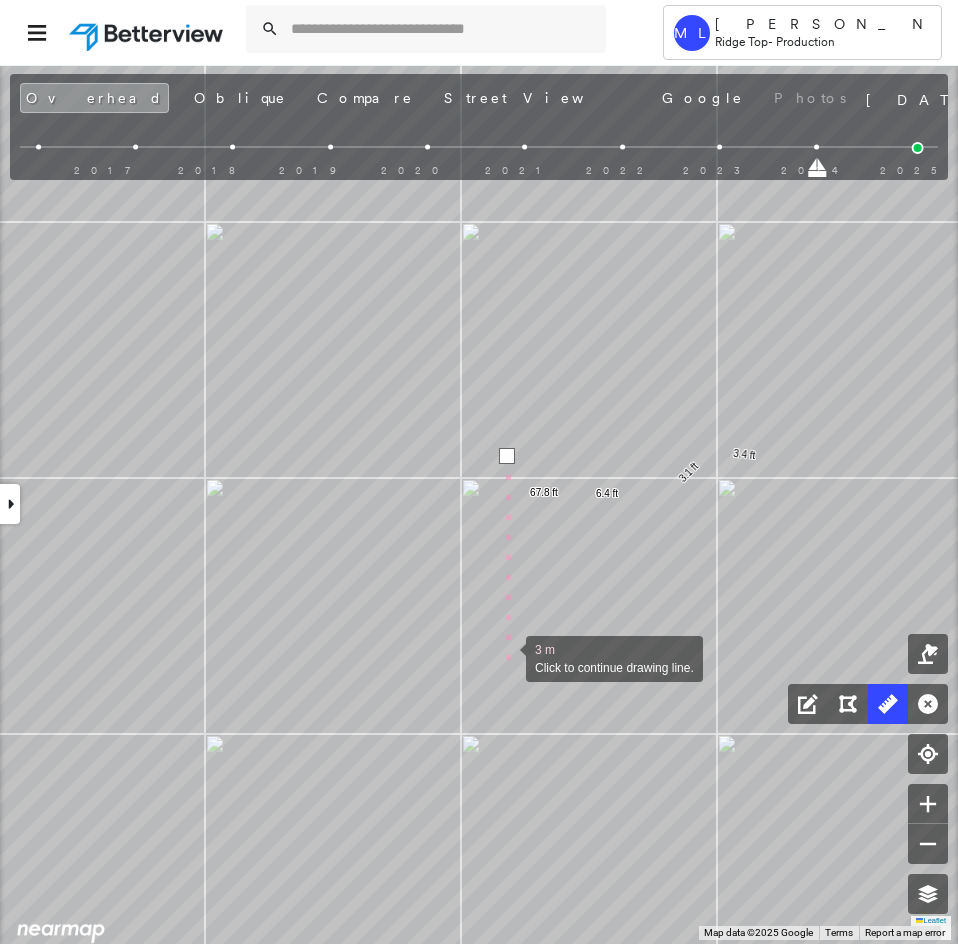 click at bounding box center [506, 657] 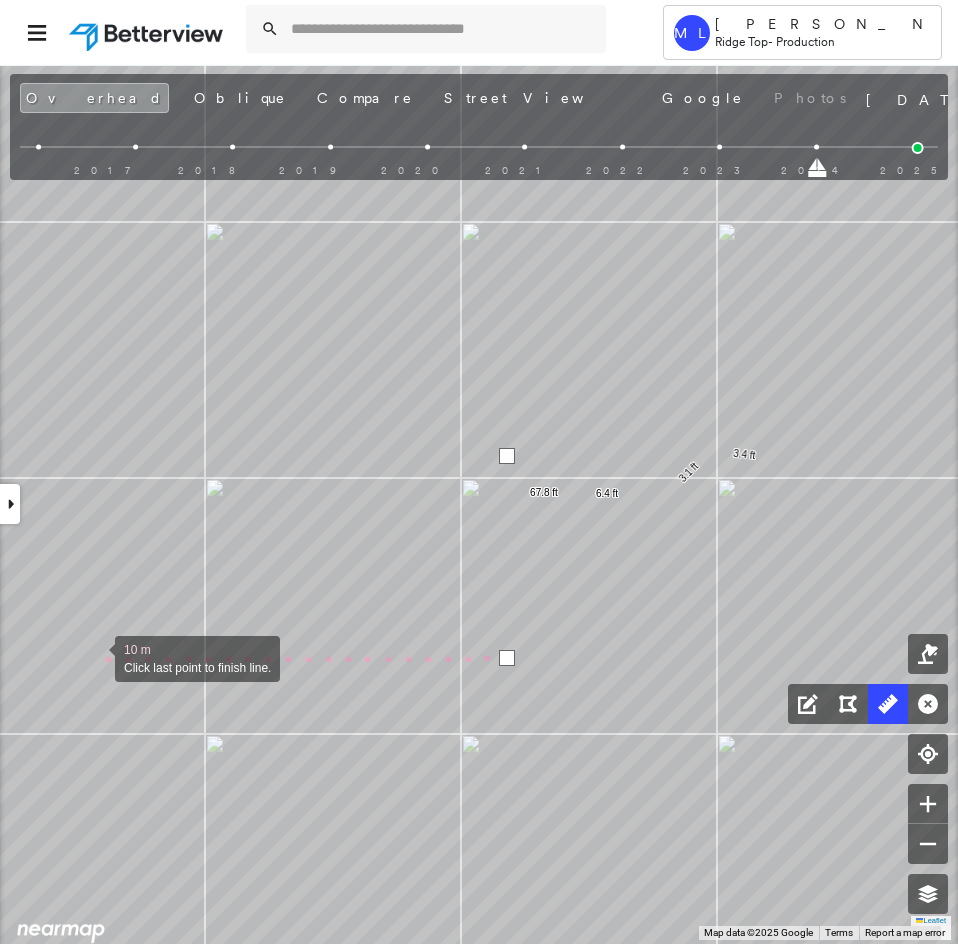 click at bounding box center [95, 657] 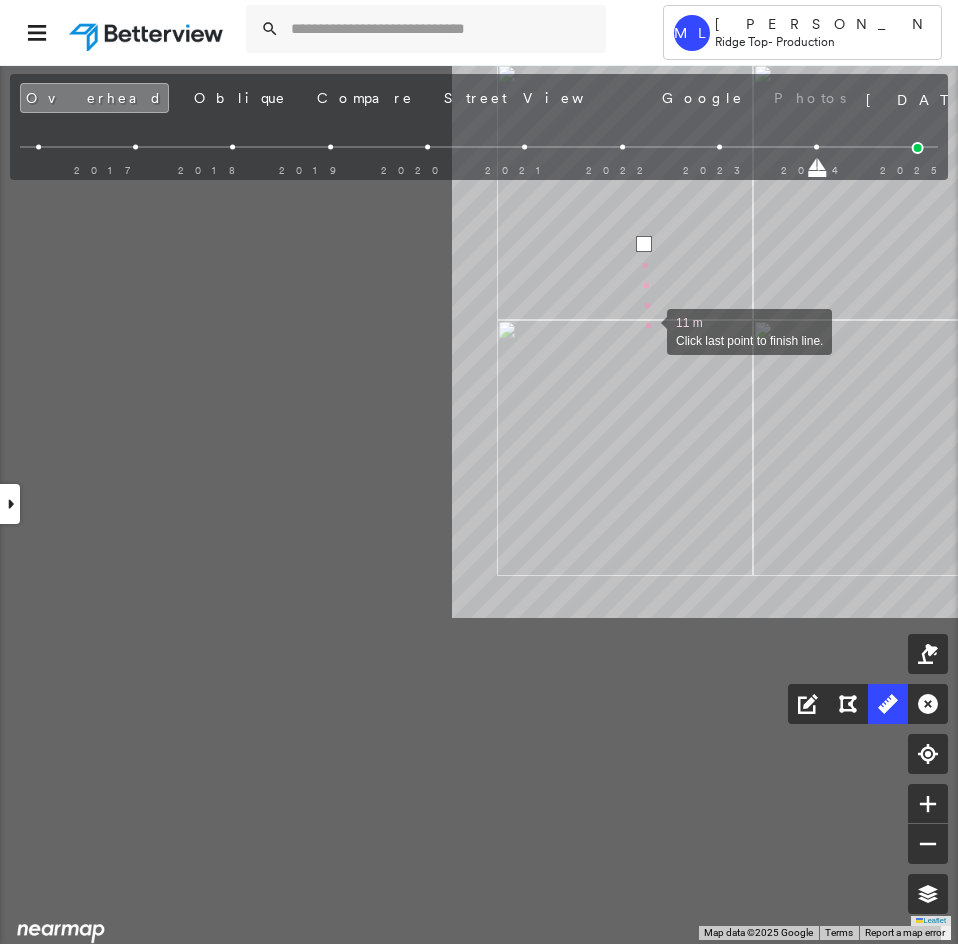 drag, startPoint x: 105, startPoint y: 729, endPoint x: 644, endPoint y: 332, distance: 669.4251 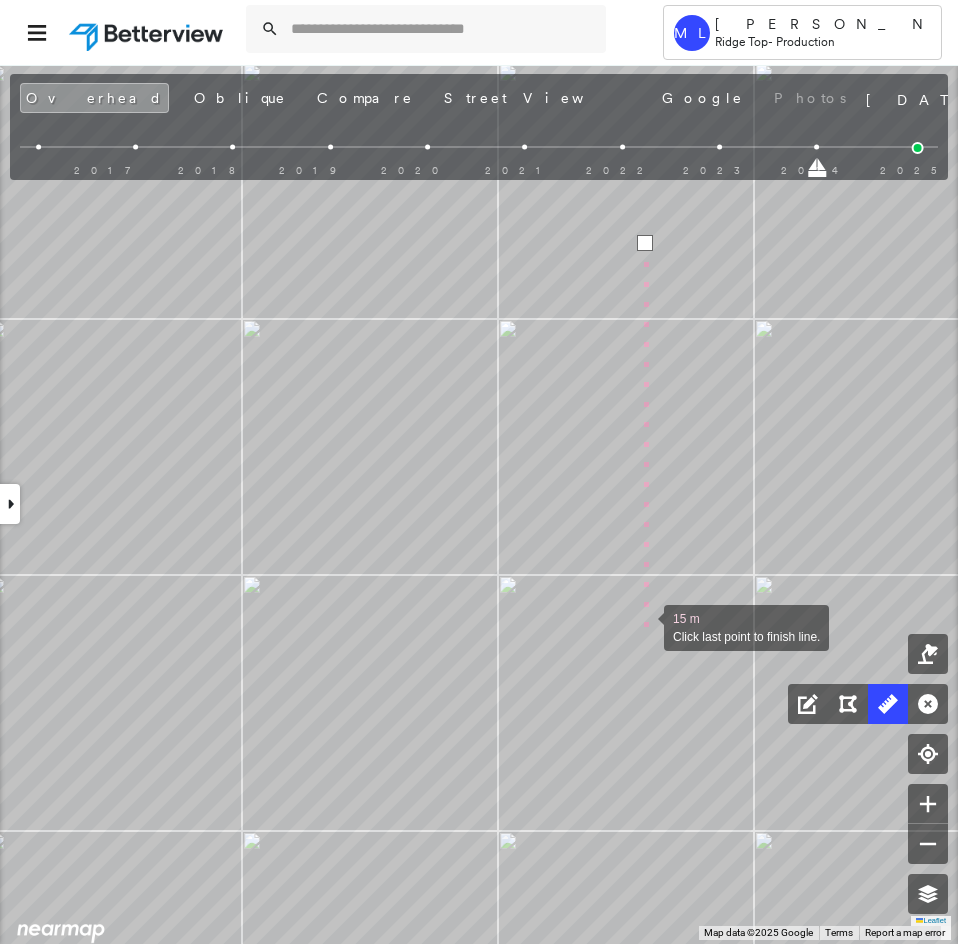 click at bounding box center (644, 626) 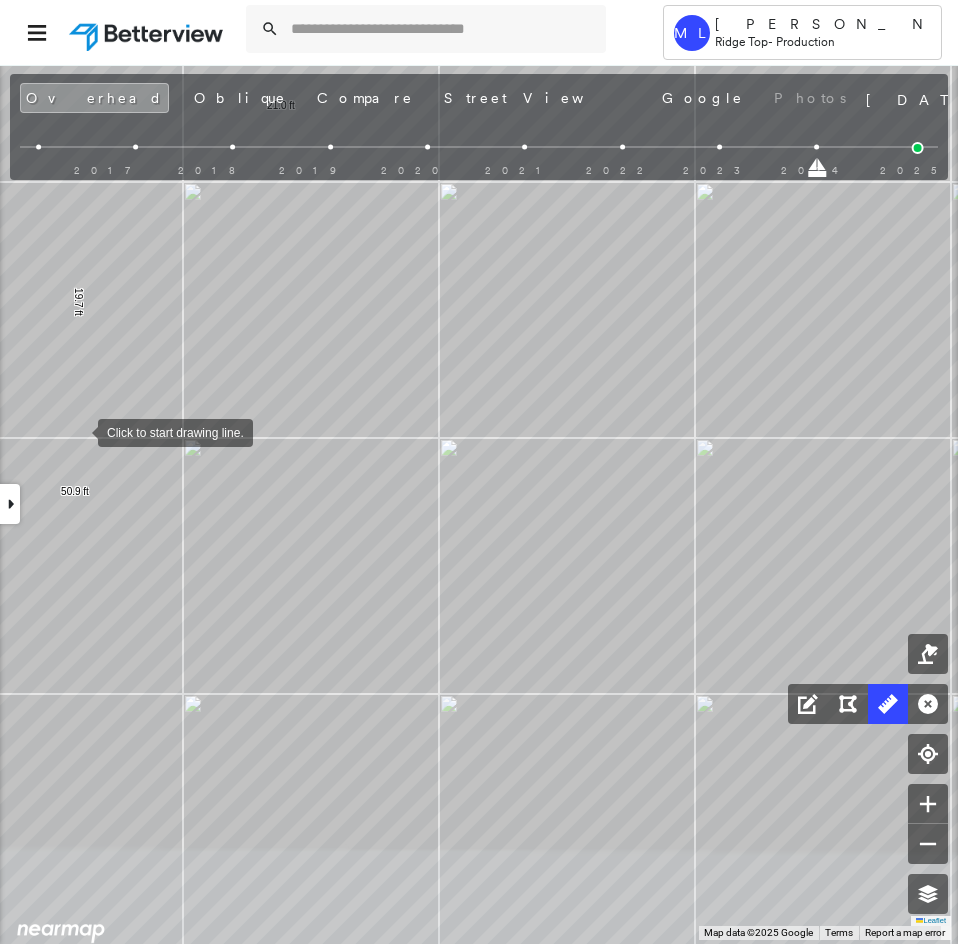 click at bounding box center [78, 431] 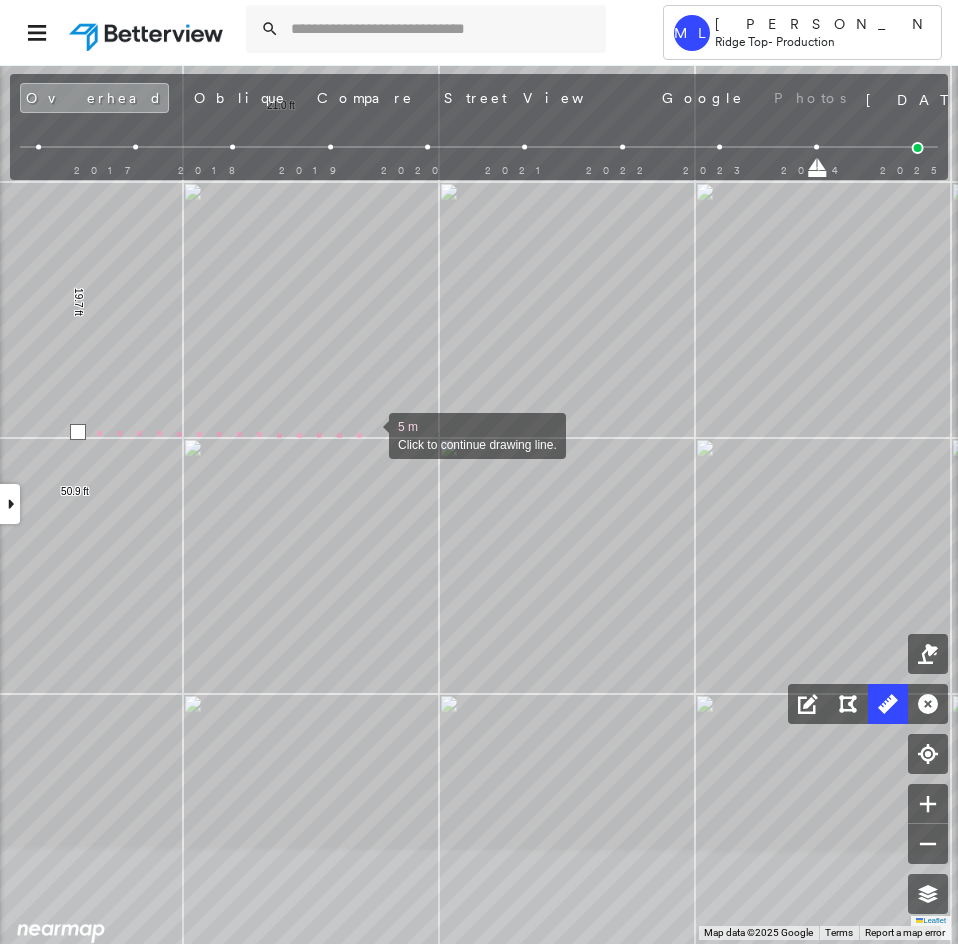 click at bounding box center (369, 434) 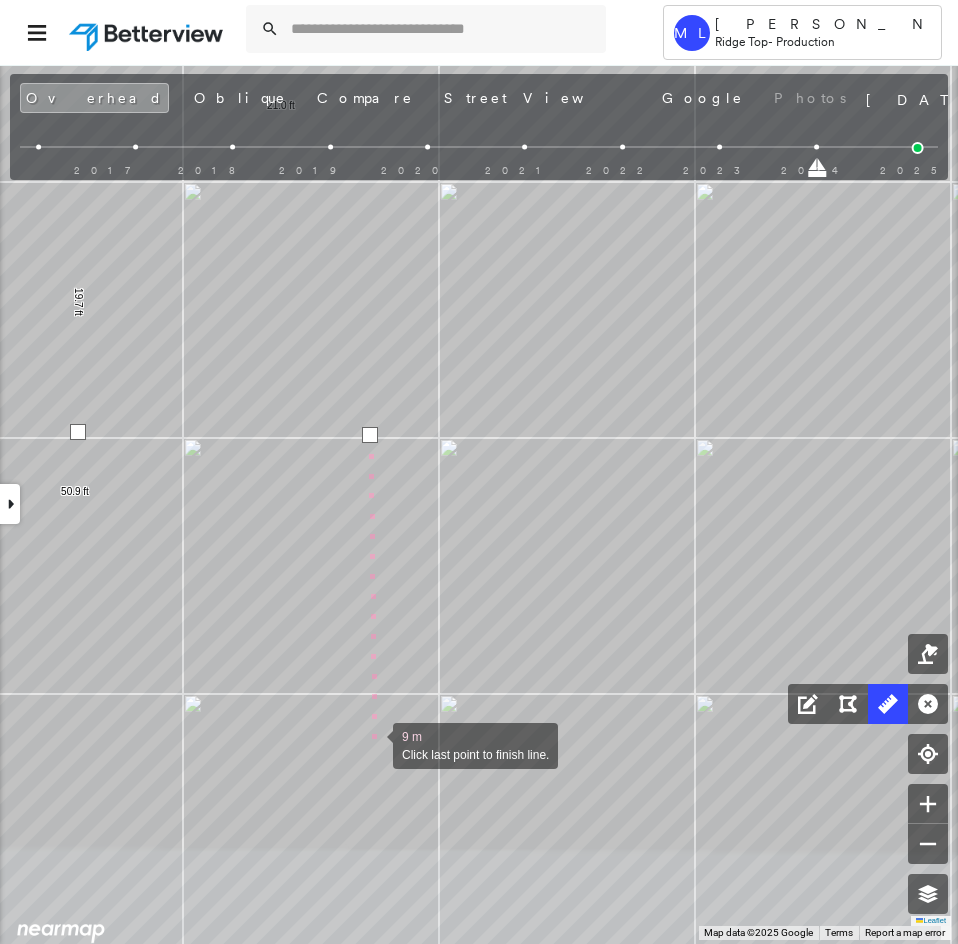 click at bounding box center (373, 744) 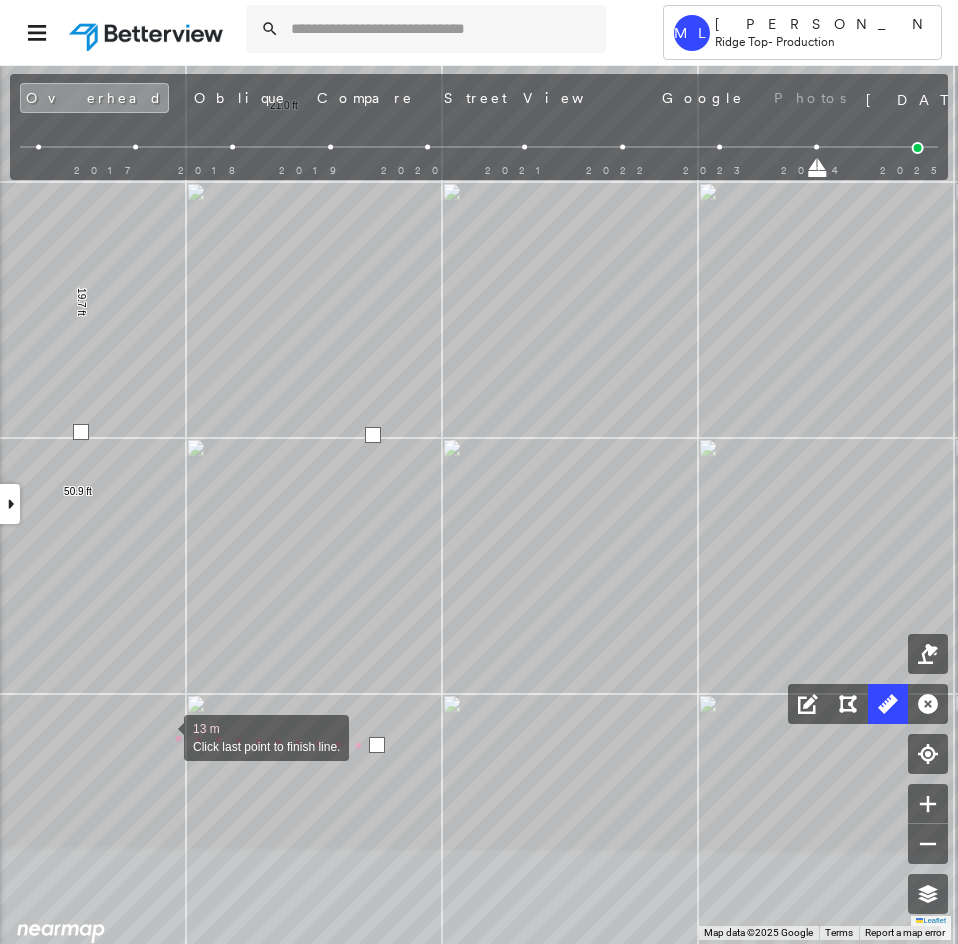 click on "9.7 ft 45.2 ft 3.4 ft 3.1 ft 6.4 ft 67.8 ft 10.2 ft 21.0 ft 19.7 ft 50.9 ft 13 m Click last point to finish line." at bounding box center [-486, -1163] 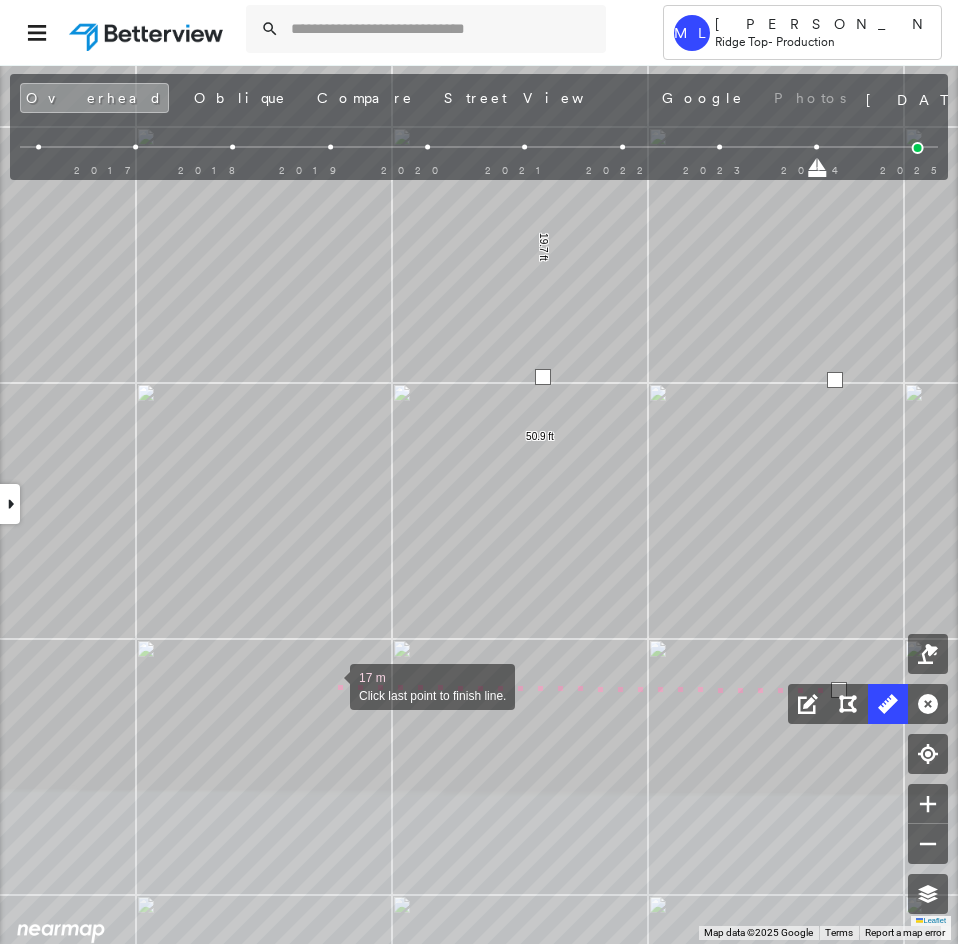 click at bounding box center (330, 685) 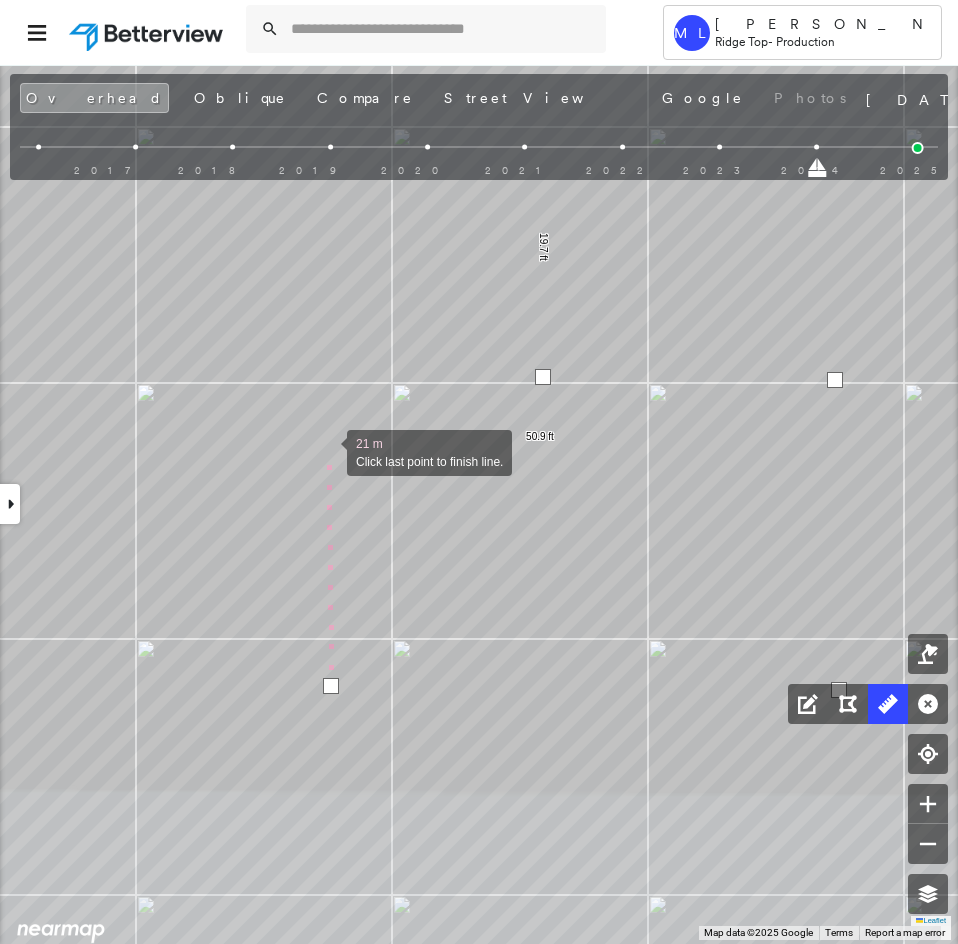 click at bounding box center [327, 451] 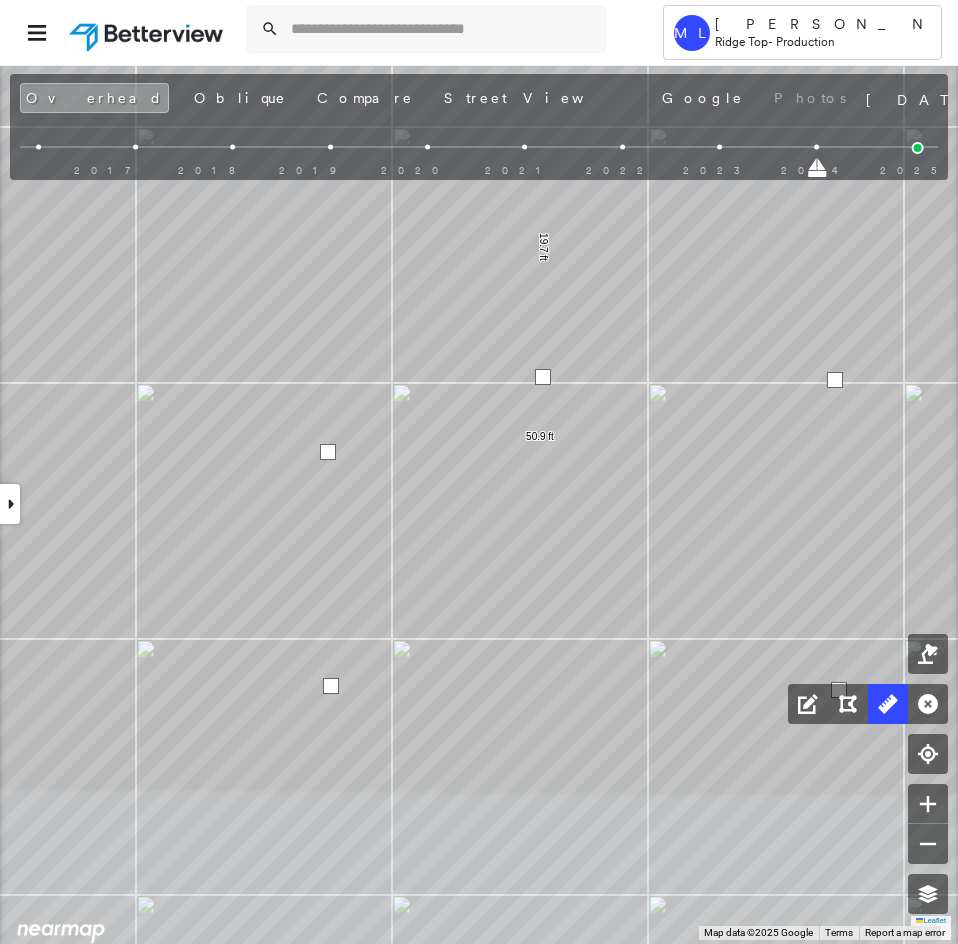 click at bounding box center [328, 452] 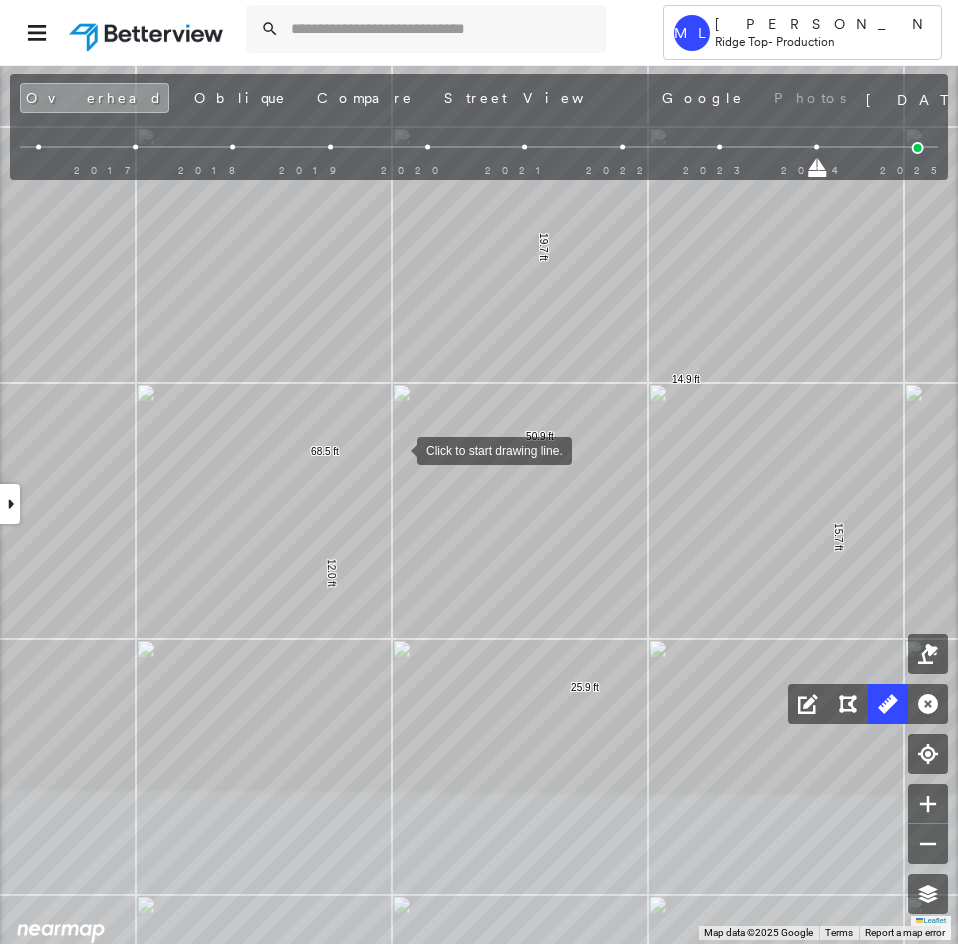 click at bounding box center [397, 449] 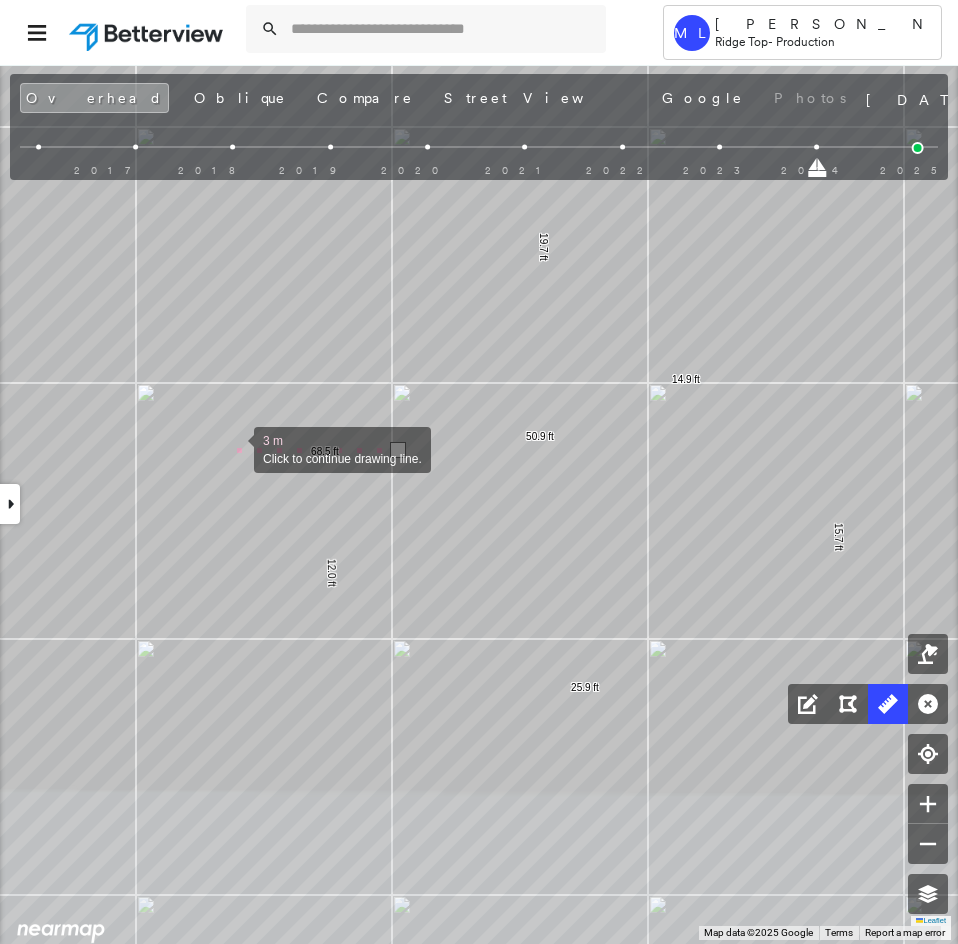 click at bounding box center [234, 448] 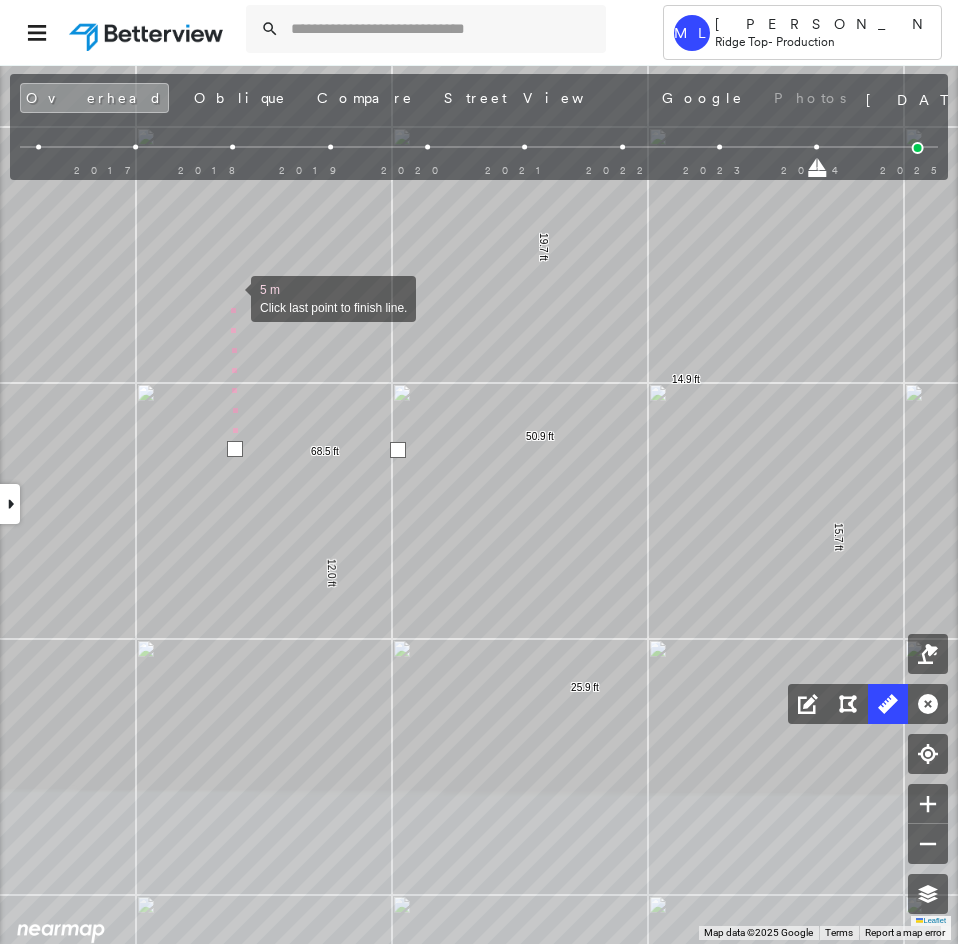 click at bounding box center (231, 297) 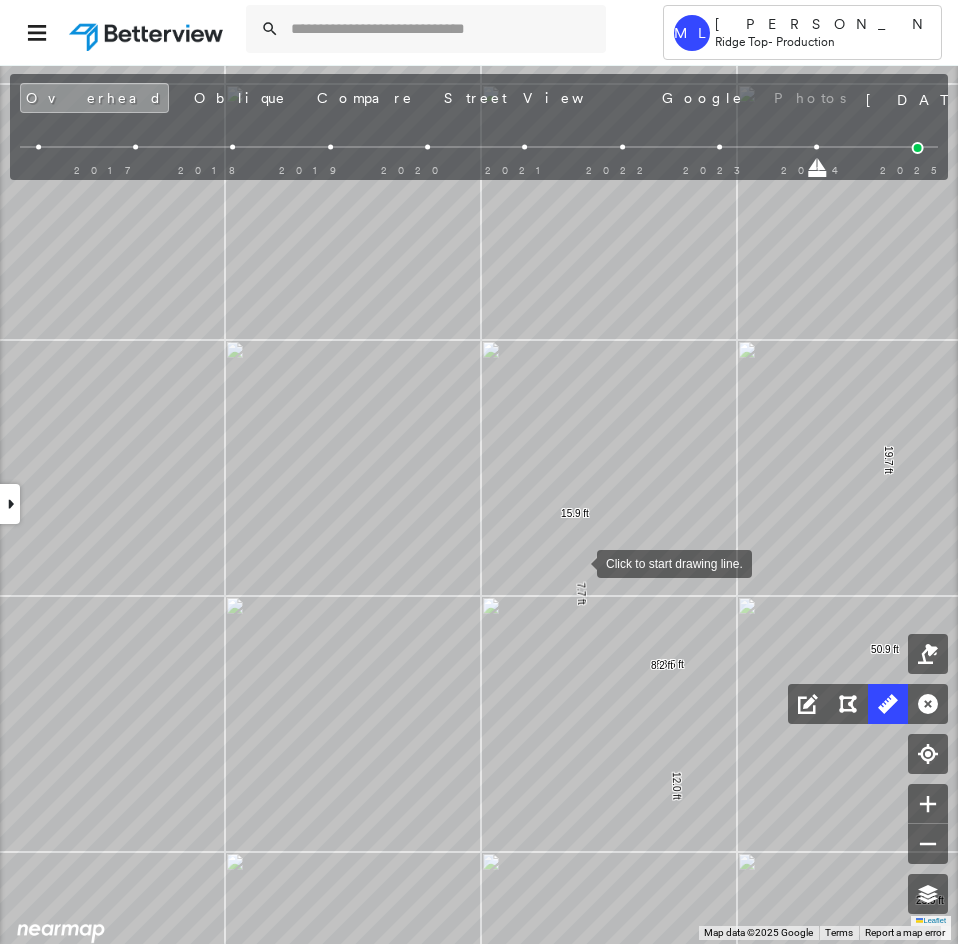 click at bounding box center [577, 562] 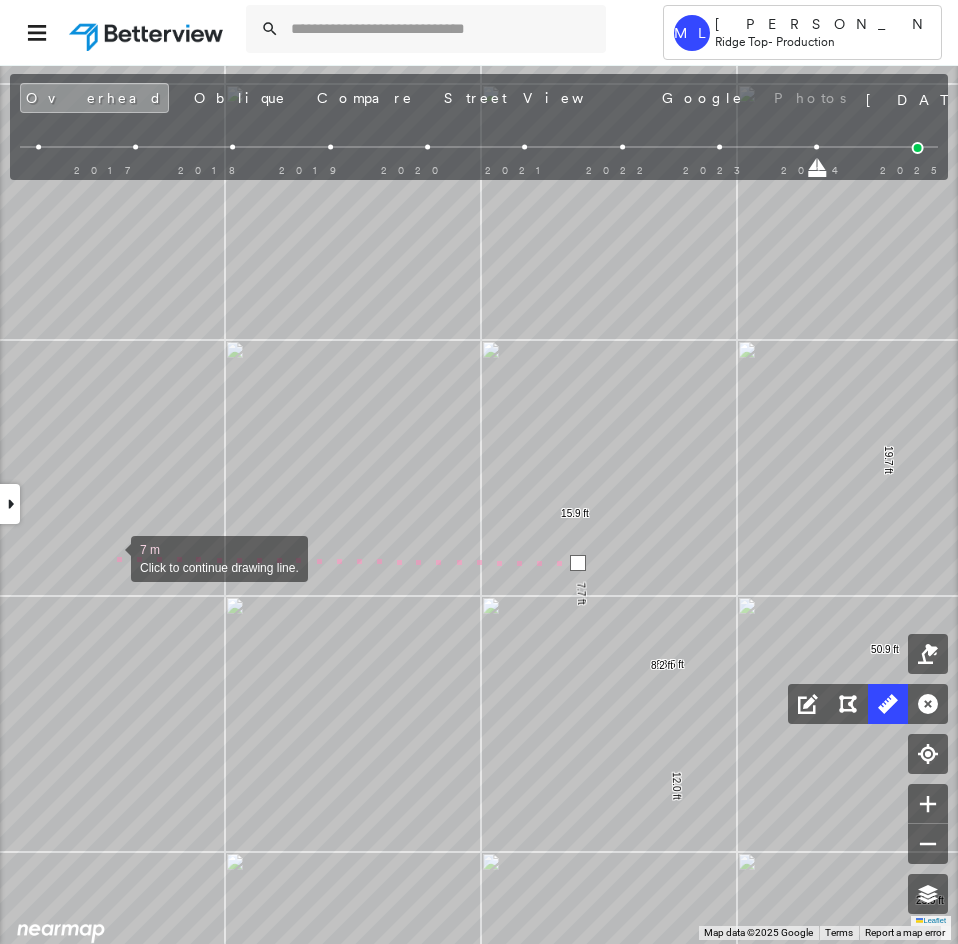 click at bounding box center (111, 557) 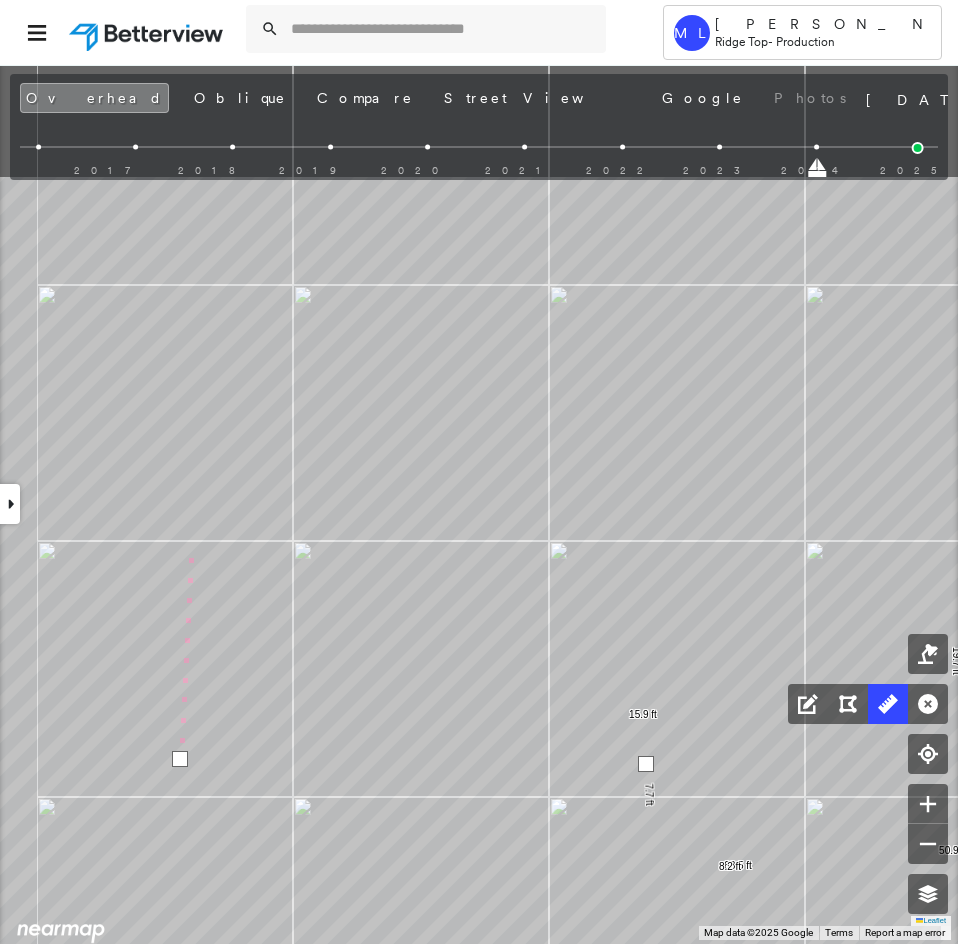 click on "9.7 ft 45.2 ft 3.4 ft 3.1 ft 6.4 ft 67.8 ft 10.2 ft 21.0 ft 19.7 ft 50.9 ft 14.9 ft 15.7 ft 25.9 ft 12.0 ft 68.5 ft 8.2 ft 7.7 ft 15.9 ft 10 m Click last point to finish line." at bounding box center [389, -804] 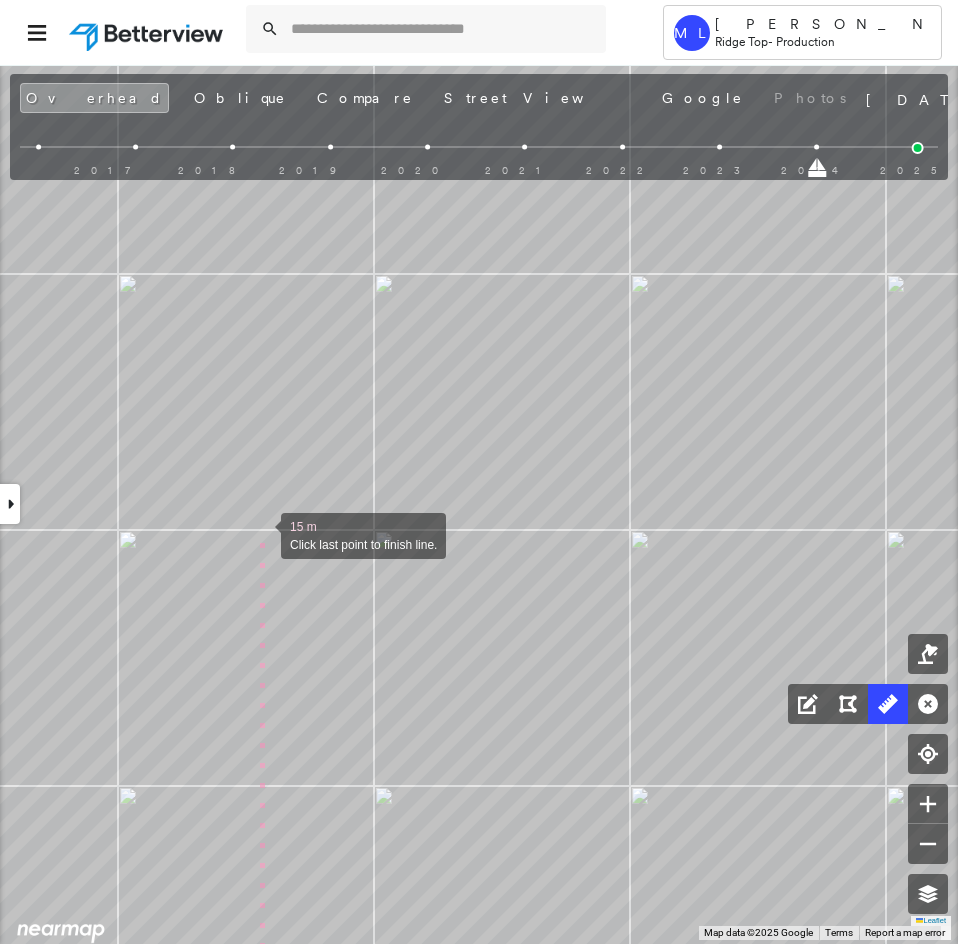 click at bounding box center [261, 534] 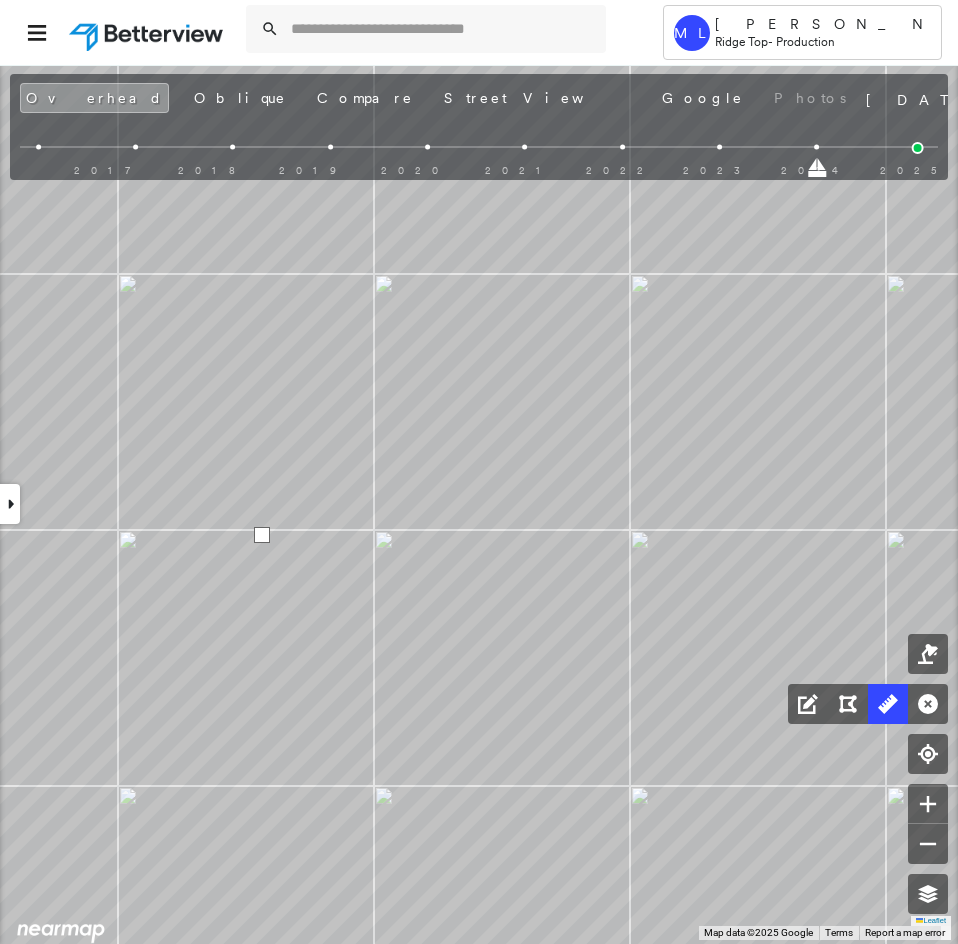 click at bounding box center [262, 535] 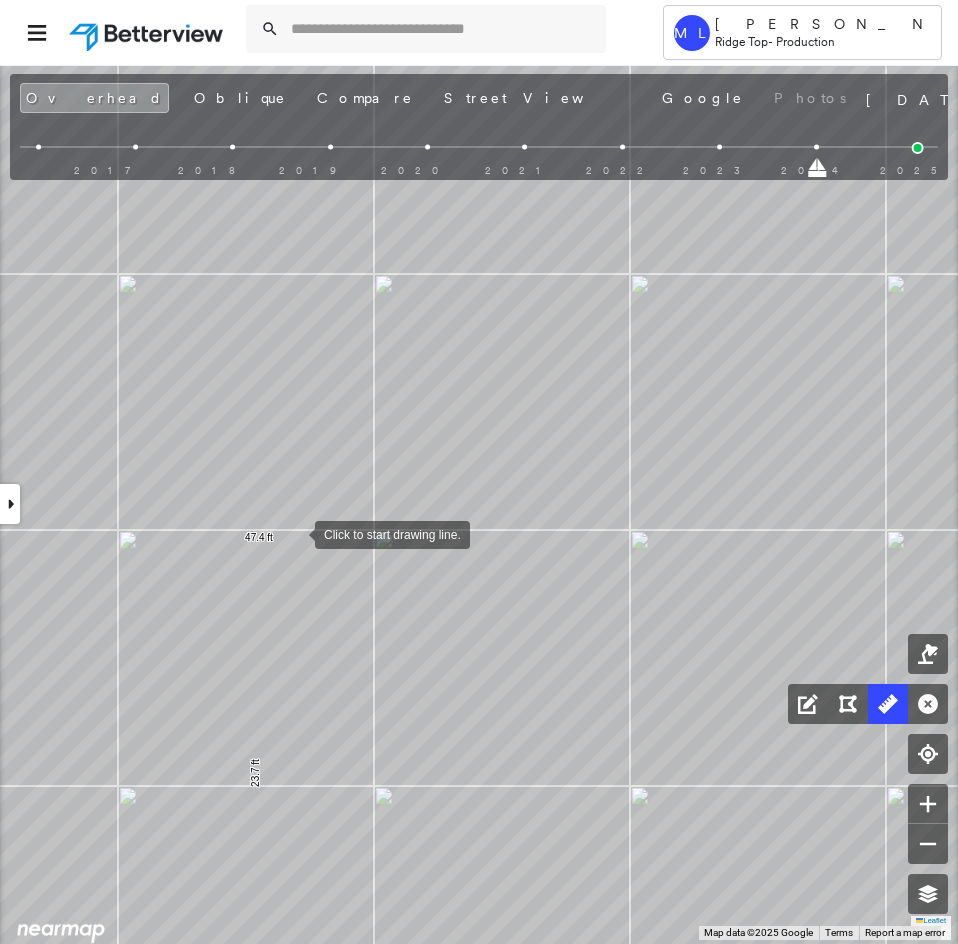 click at bounding box center (295, 533) 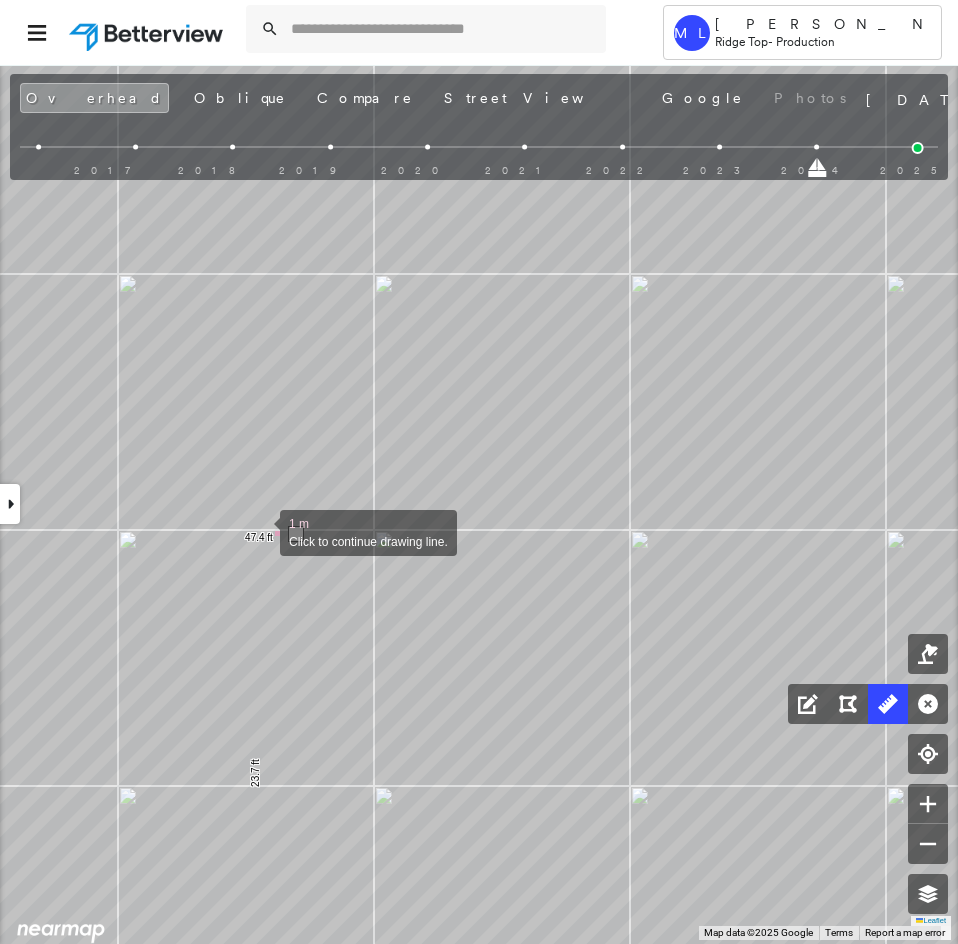 click at bounding box center [260, 531] 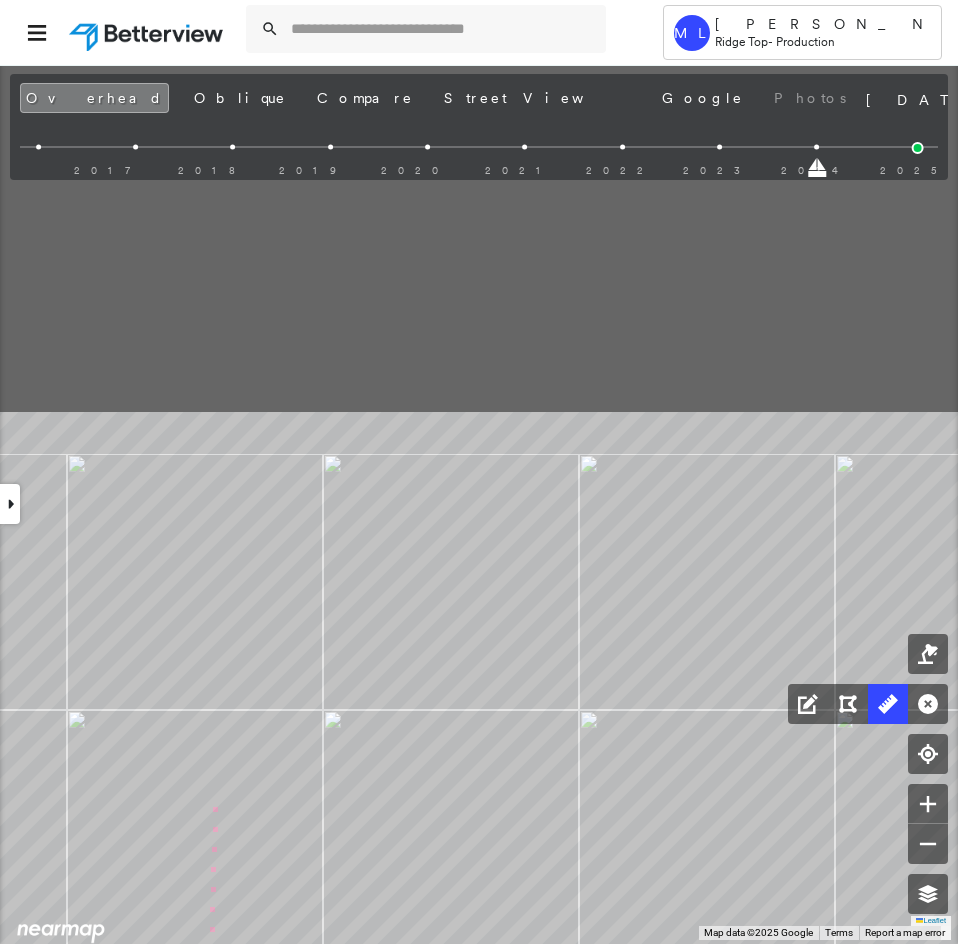 click on "9.7 ft 45.2 ft 3.4 ft 3.1 ft 6.4 ft 67.8 ft 10.2 ft 21.0 ft 19.7 ft 50.9 ft 14.9 ft 15.7 ft 25.9 ft 12.0 ft 68.5 ft 8.2 ft 7.7 ft 15.9 ft 23.7 ft 23.7 ft 47.4 ft 3 m Click last point to finish line." at bounding box center (419, -123) 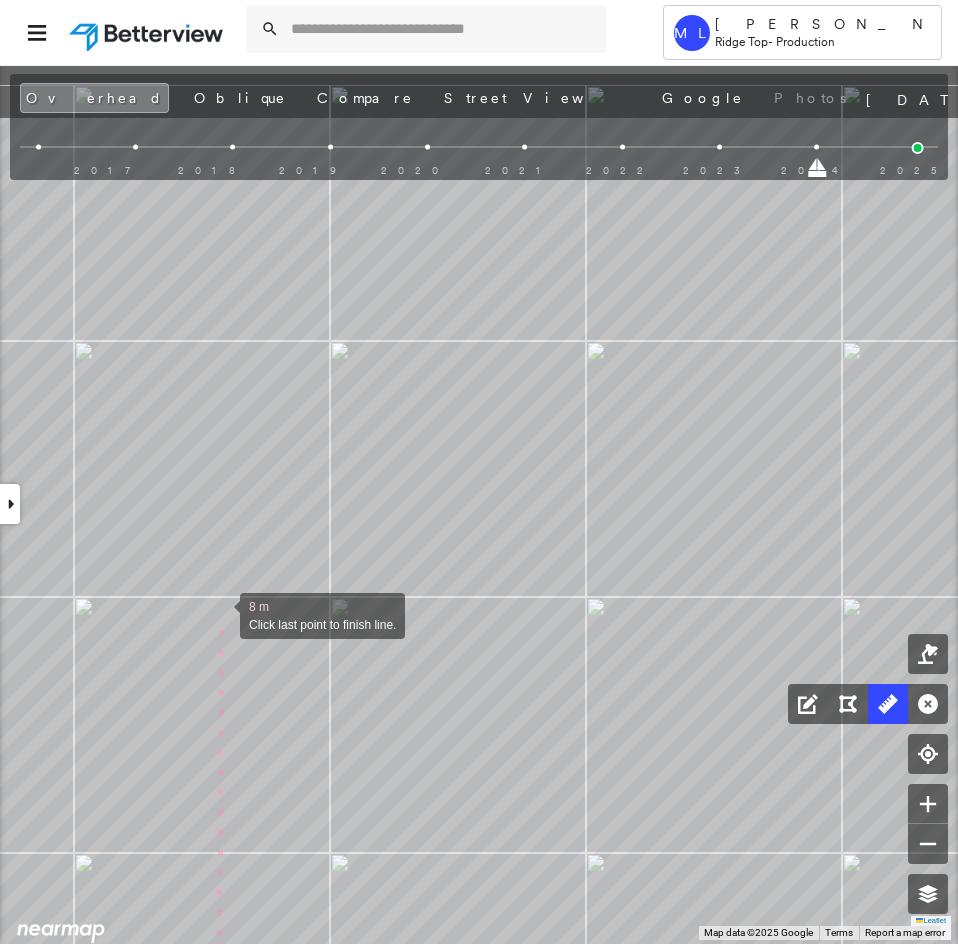 drag, startPoint x: 216, startPoint y: 589, endPoint x: 221, endPoint y: 664, distance: 75.16648 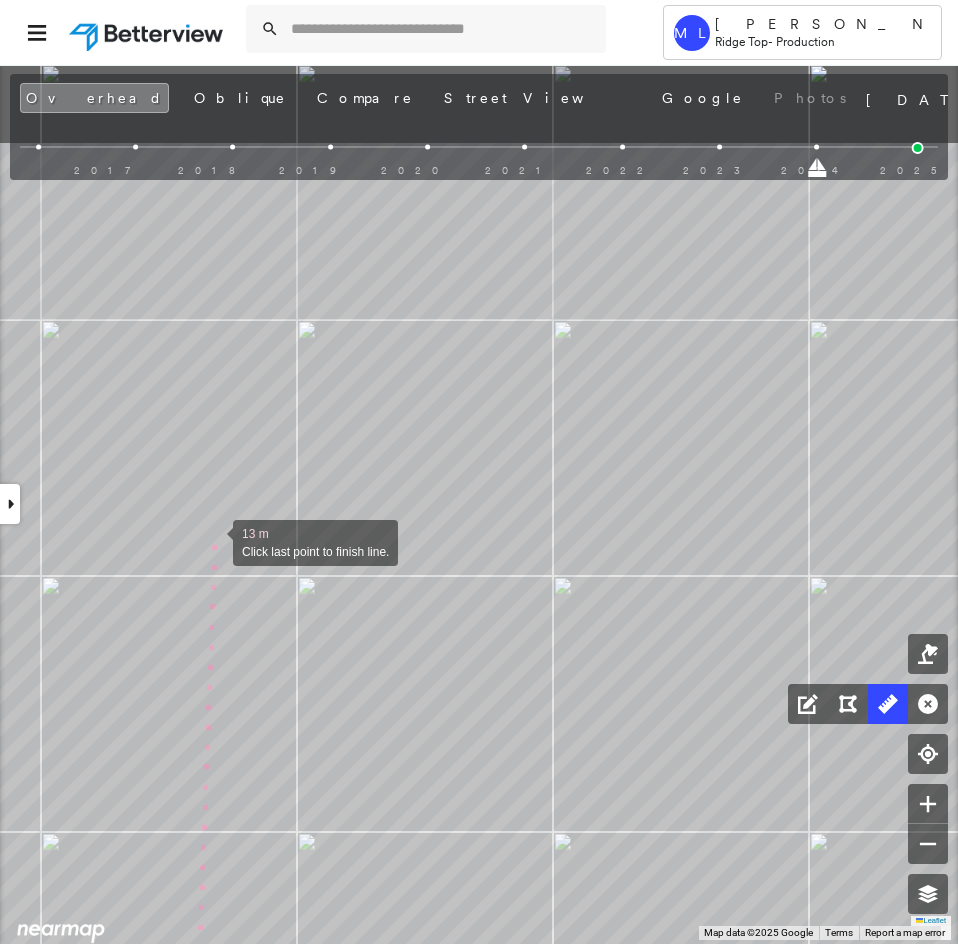 drag, startPoint x: 214, startPoint y: 526, endPoint x: 199, endPoint y: 458, distance: 69.63476 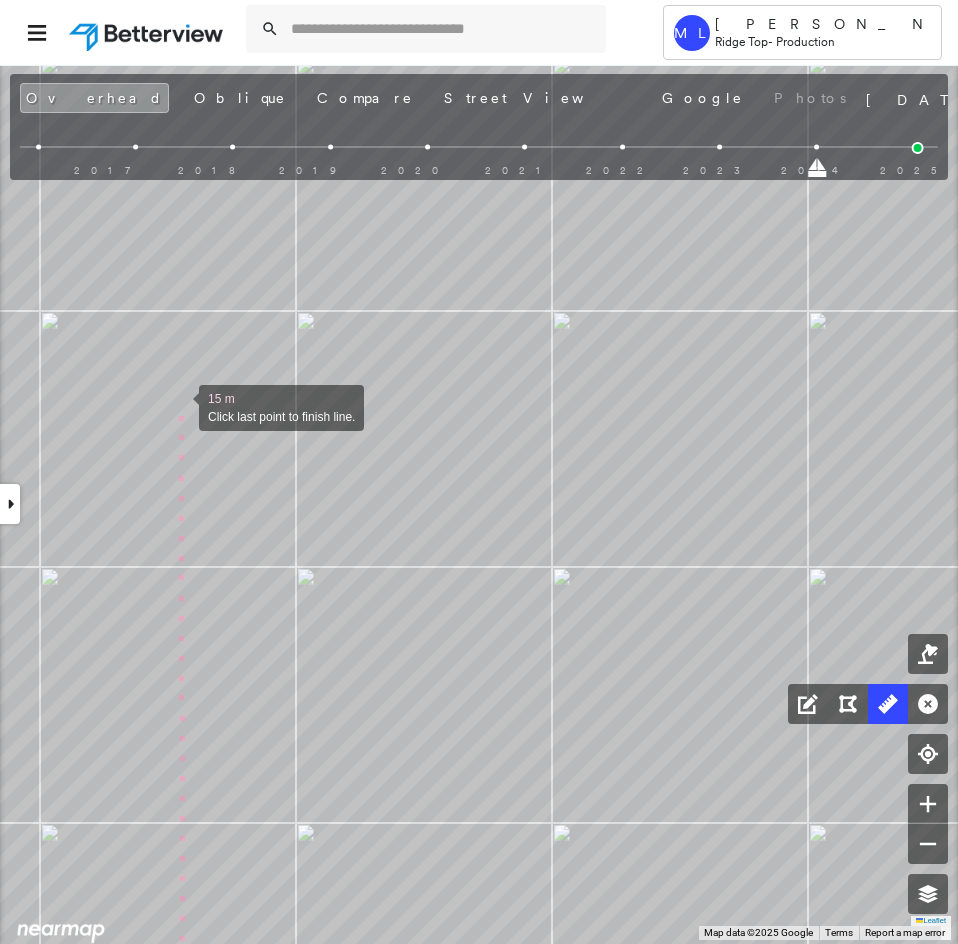 click at bounding box center (179, 406) 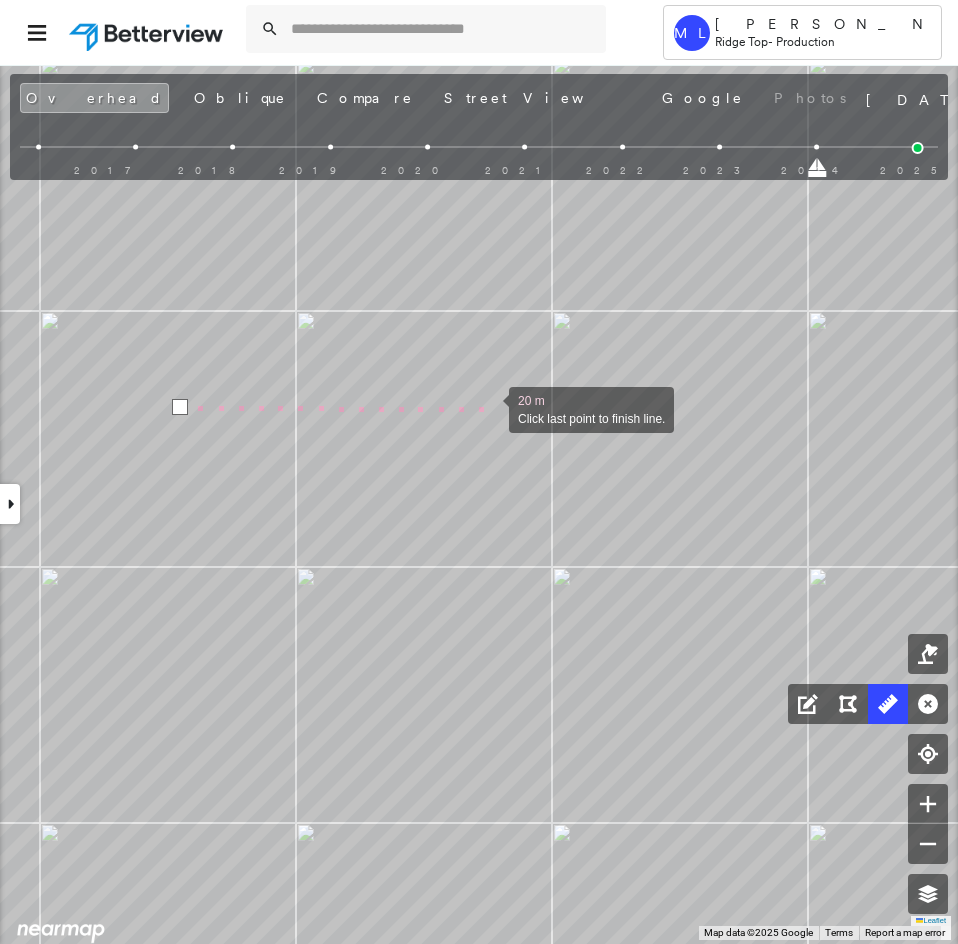 click at bounding box center [489, 408] 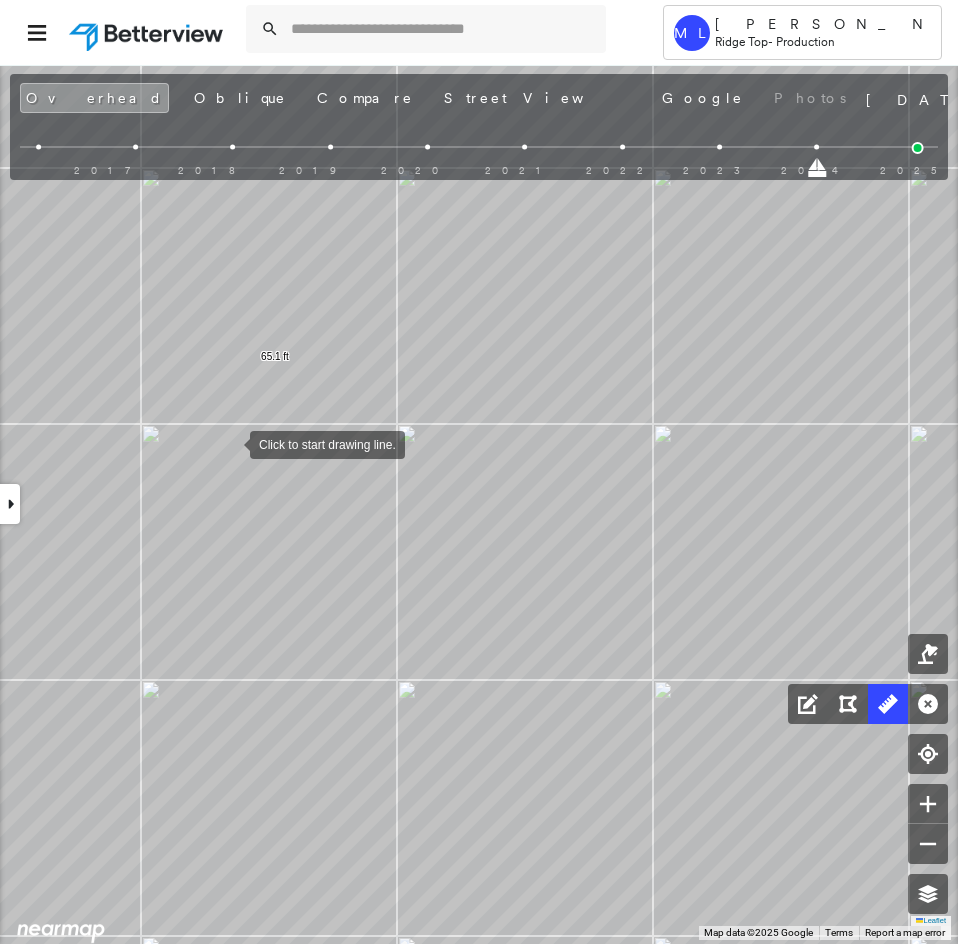 drag, startPoint x: 230, startPoint y: 443, endPoint x: 546, endPoint y: 445, distance: 316.00632 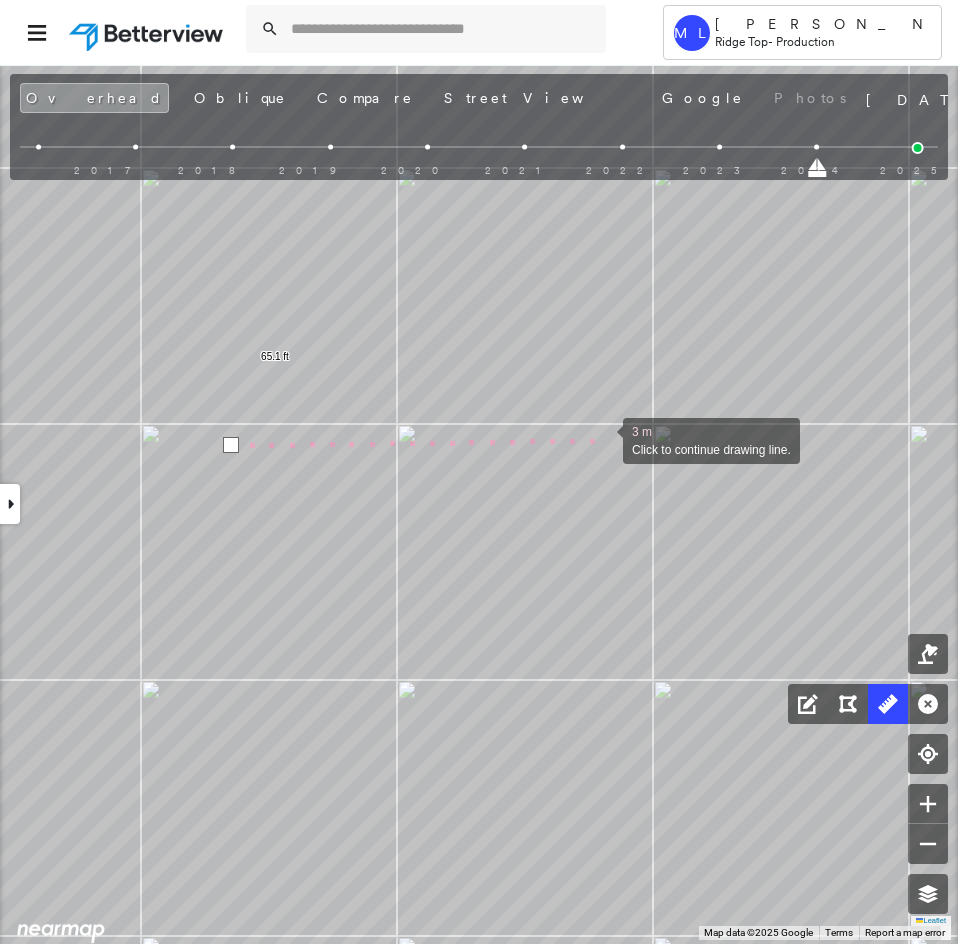 click at bounding box center (603, 439) 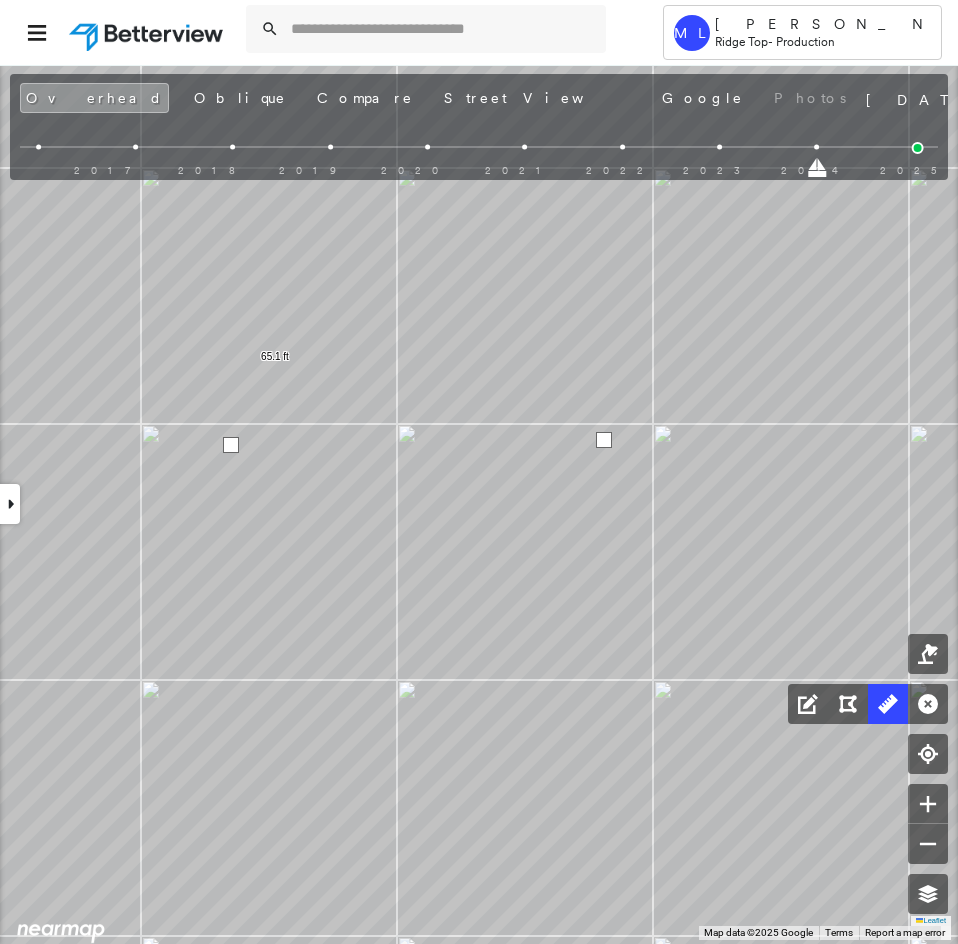 click at bounding box center [604, 440] 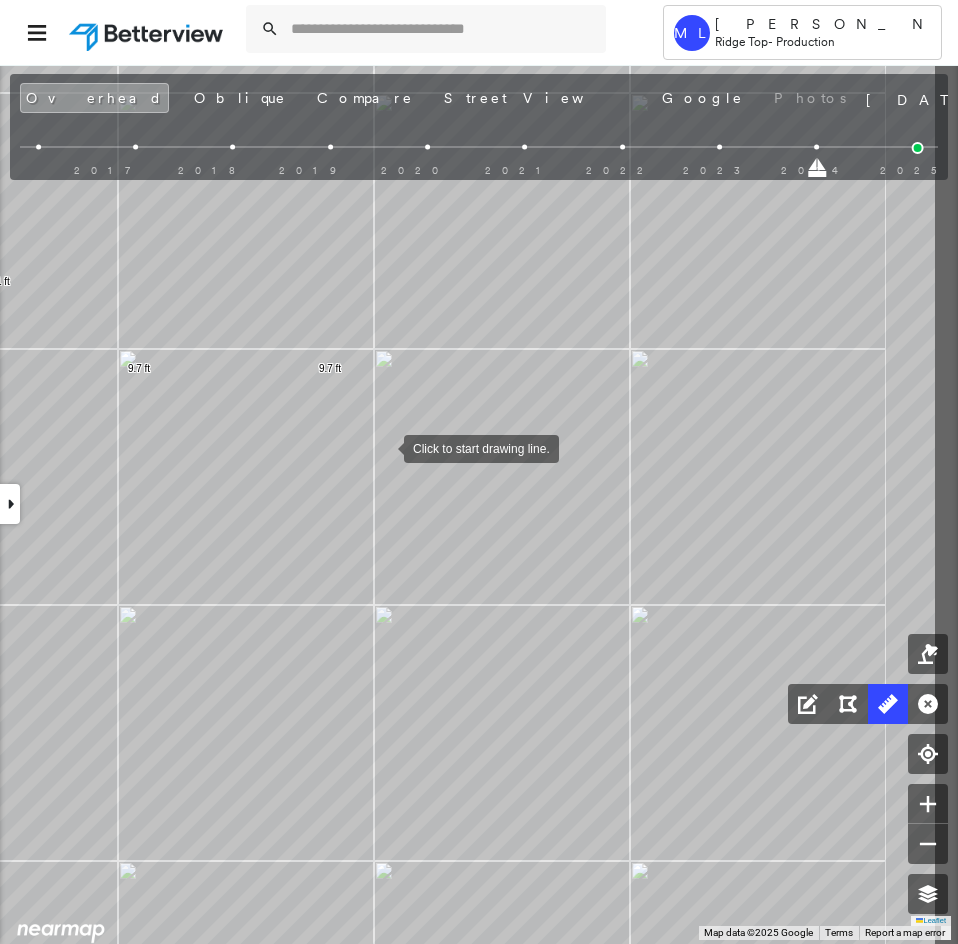 drag, startPoint x: 510, startPoint y: 406, endPoint x: 361, endPoint y: 463, distance: 159.53056 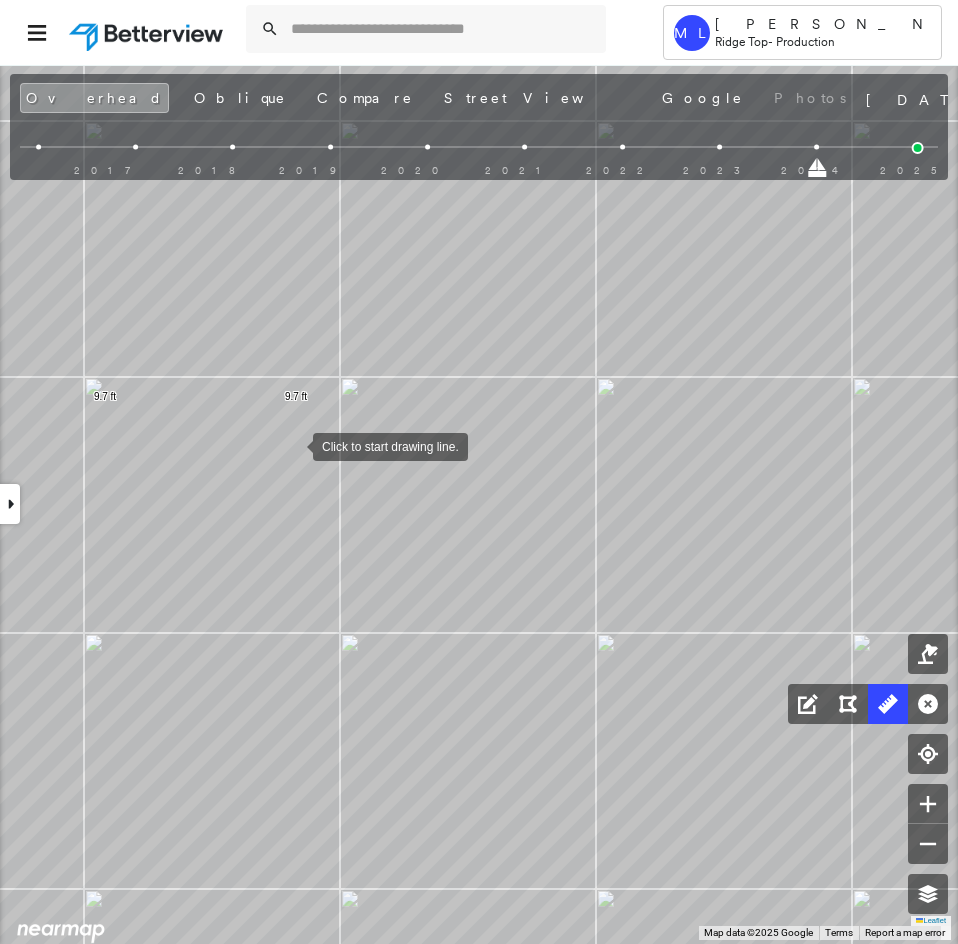 click at bounding box center (293, 445) 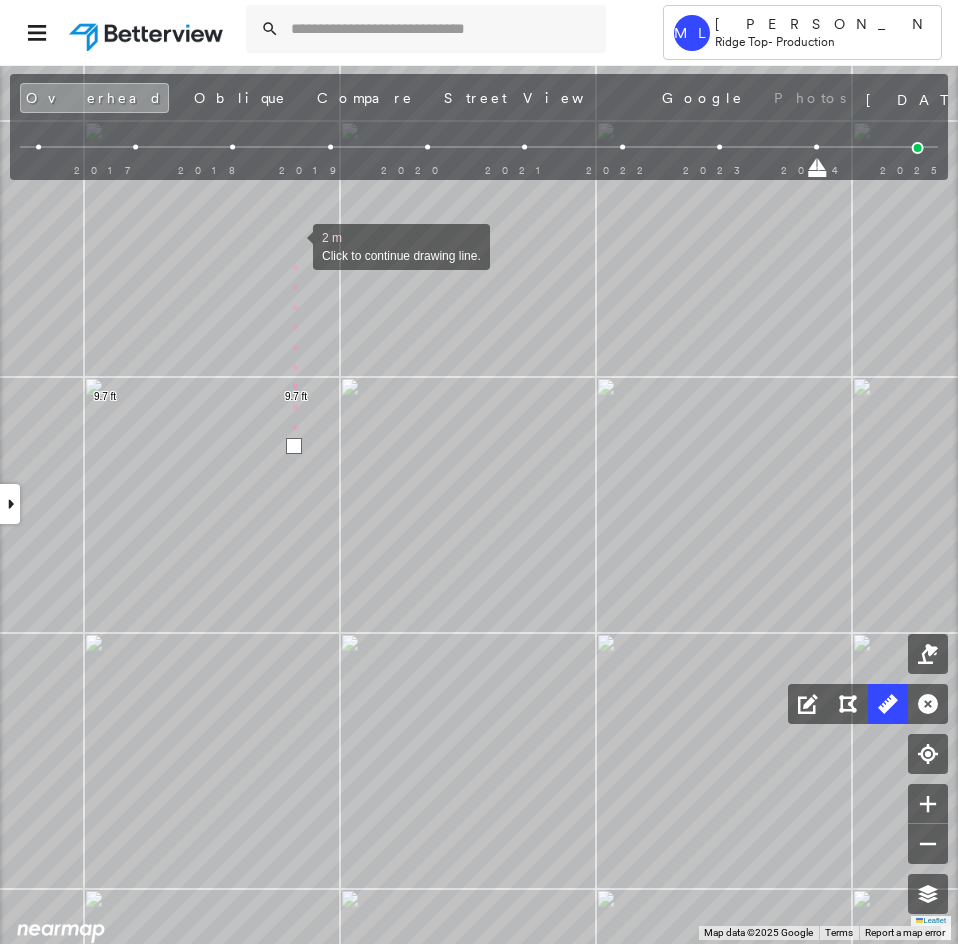 click at bounding box center [293, 245] 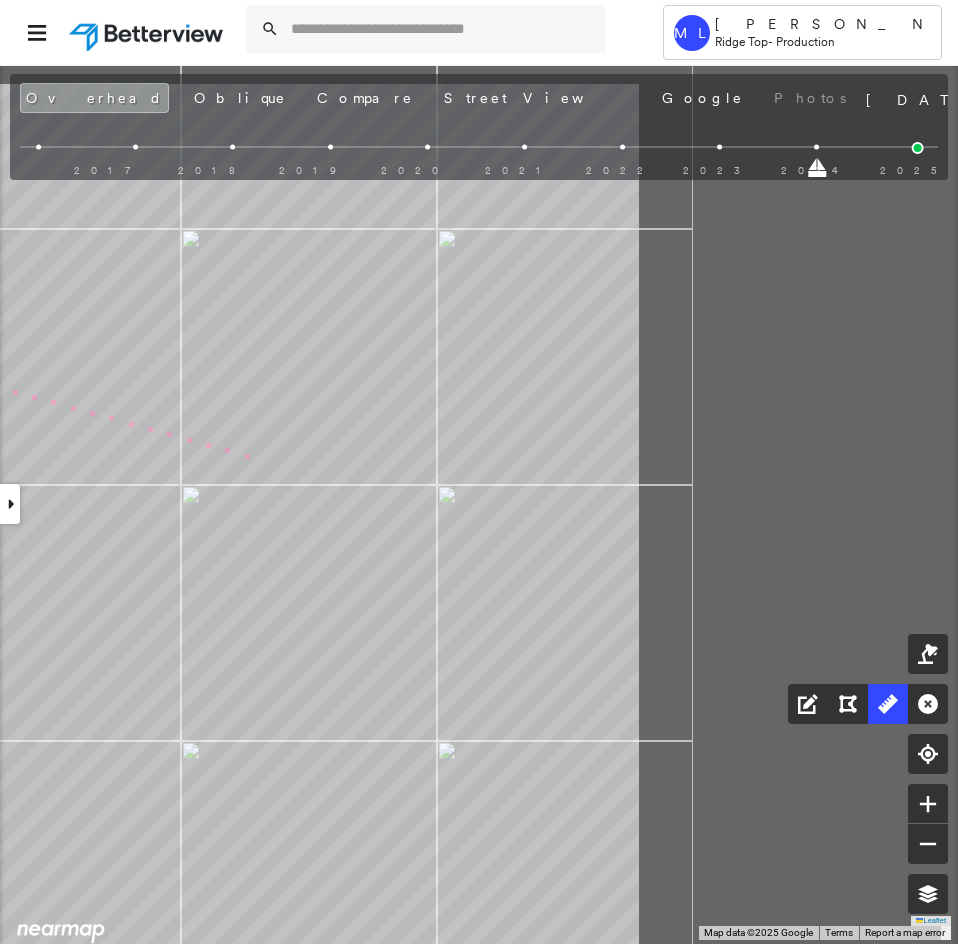 drag, startPoint x: 694, startPoint y: 335, endPoint x: 205, endPoint y: 490, distance: 512.9776 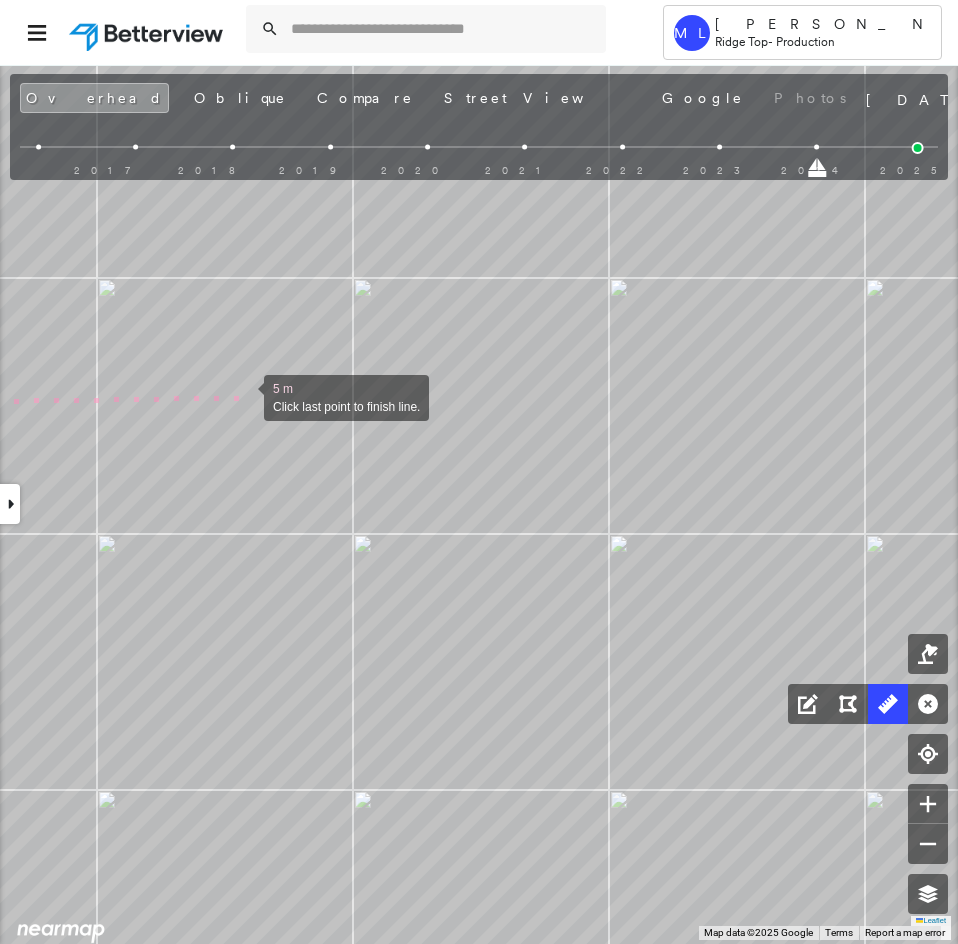 click at bounding box center (244, 396) 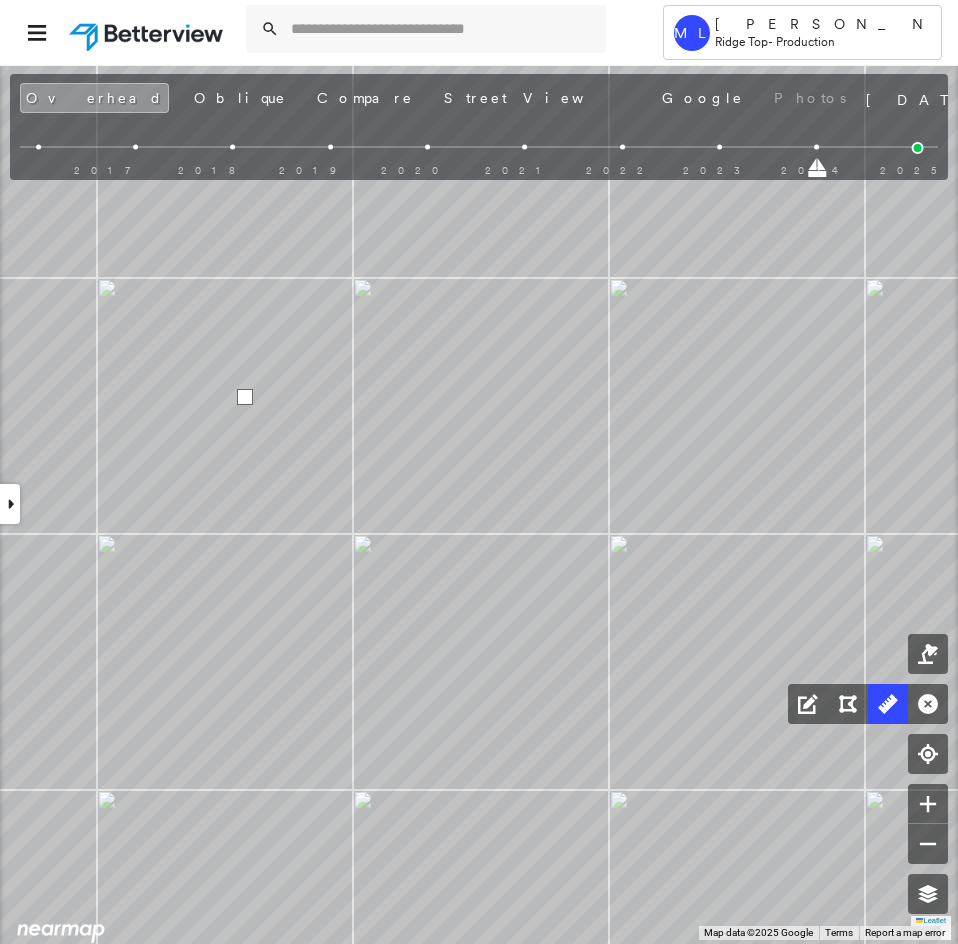 click at bounding box center [245, 397] 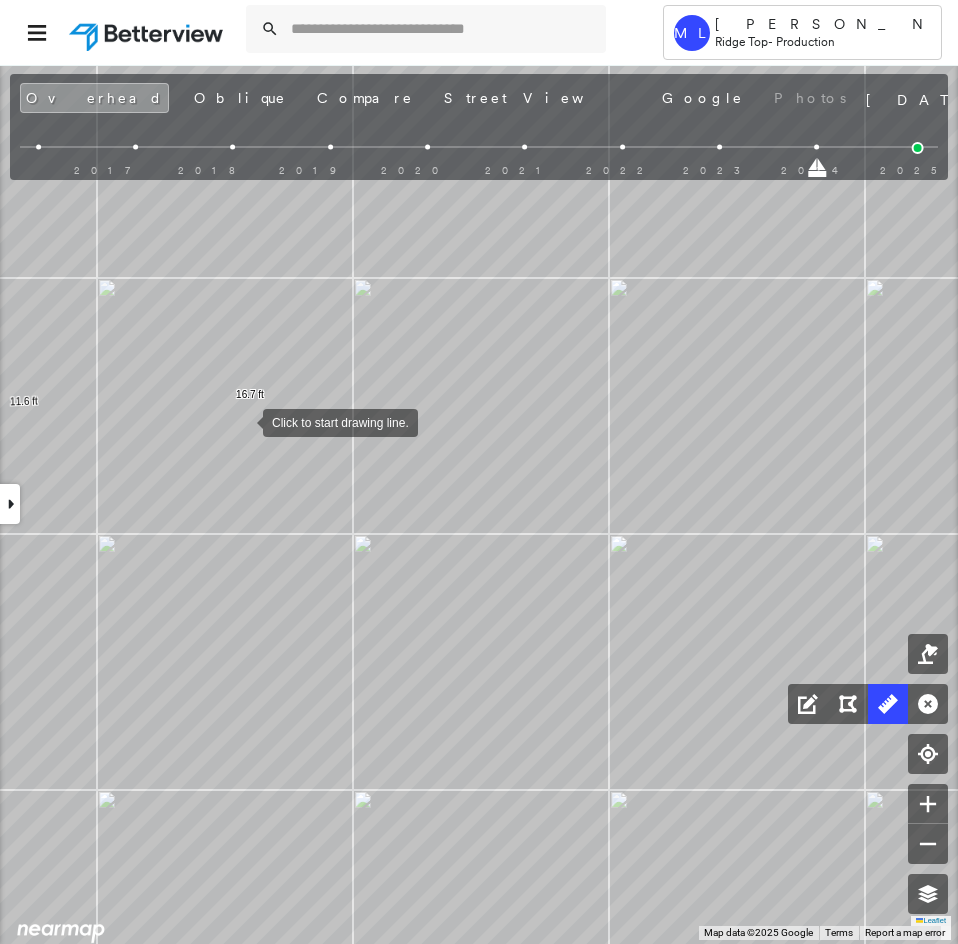 click at bounding box center (243, 421) 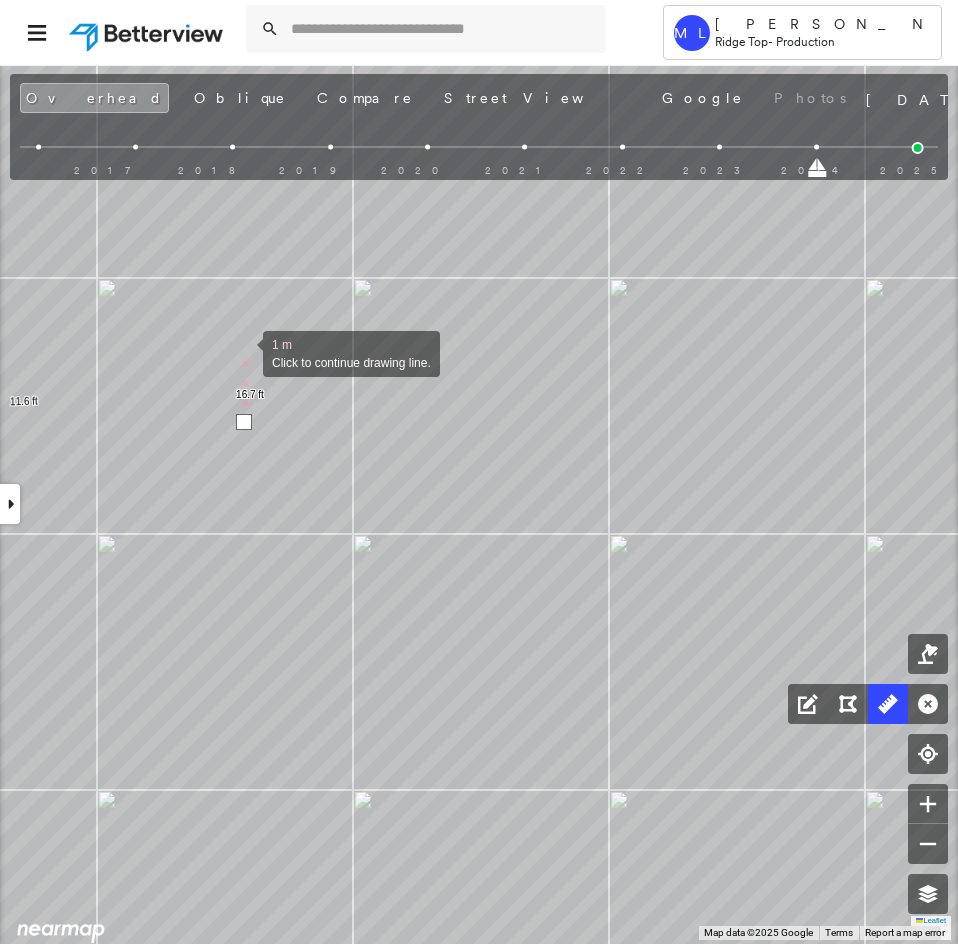 click at bounding box center [243, 352] 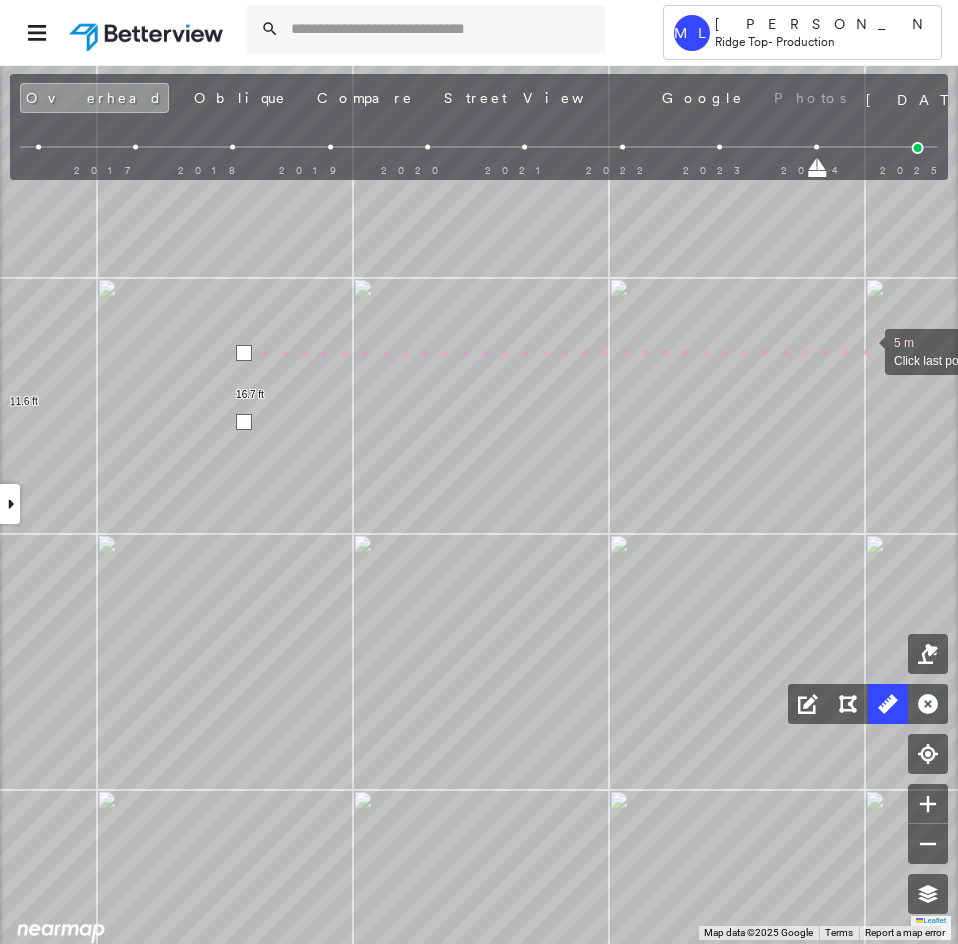 click at bounding box center [865, 350] 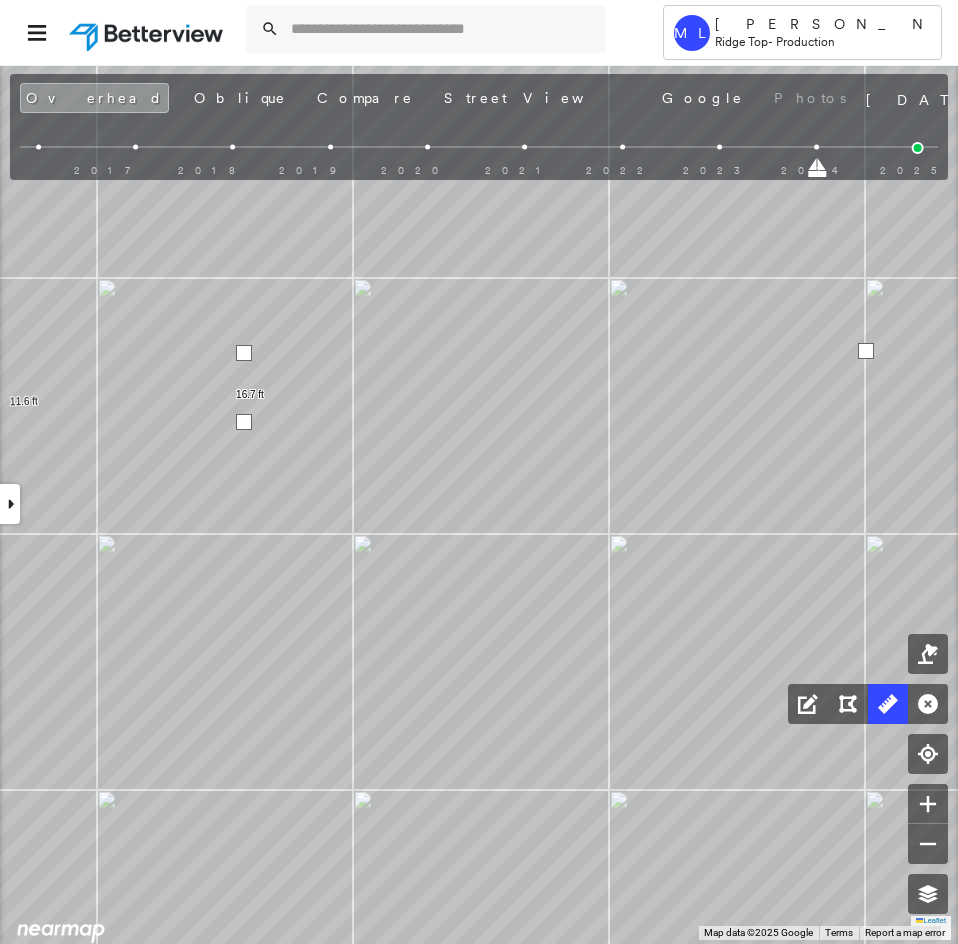 click at bounding box center (866, 351) 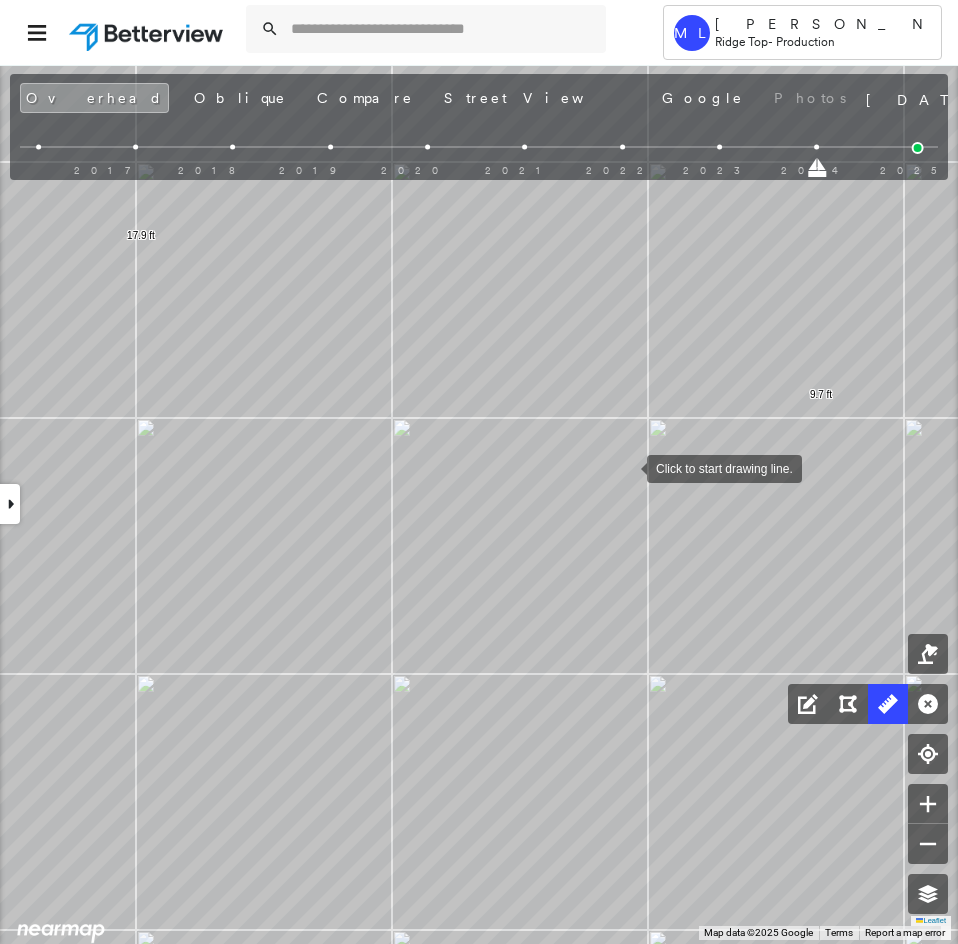 click at bounding box center [627, 467] 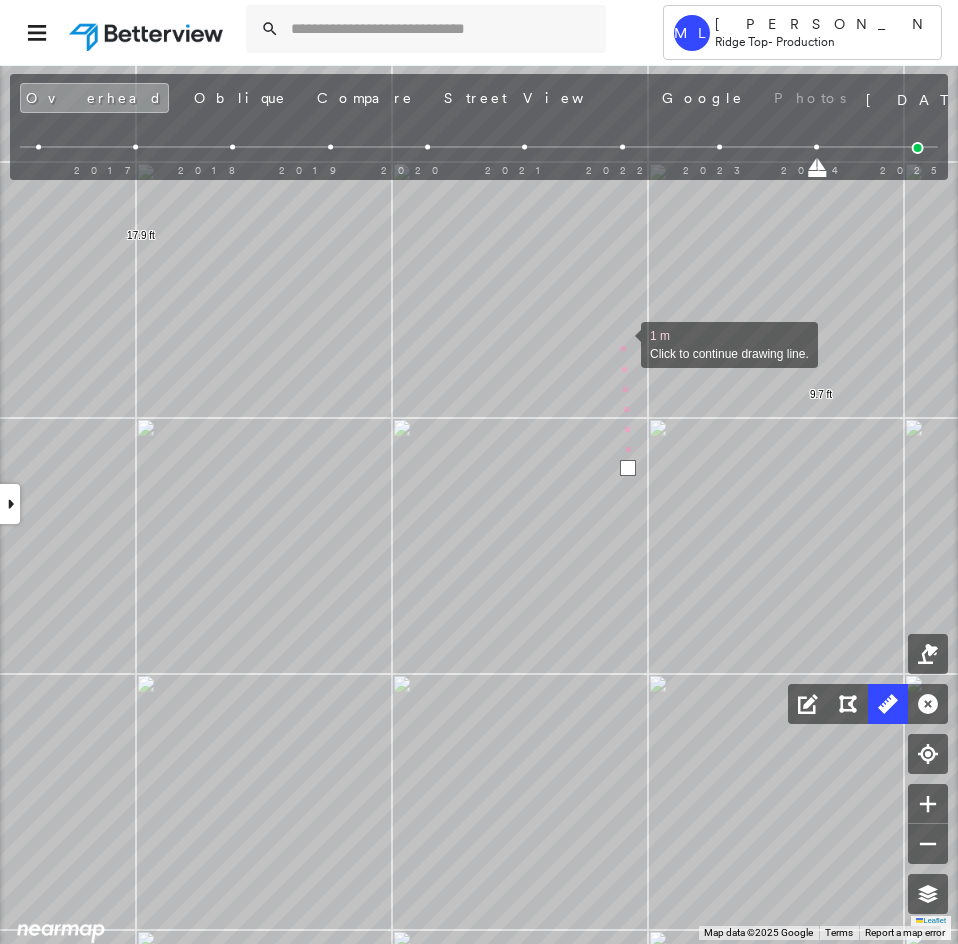 click at bounding box center (621, 343) 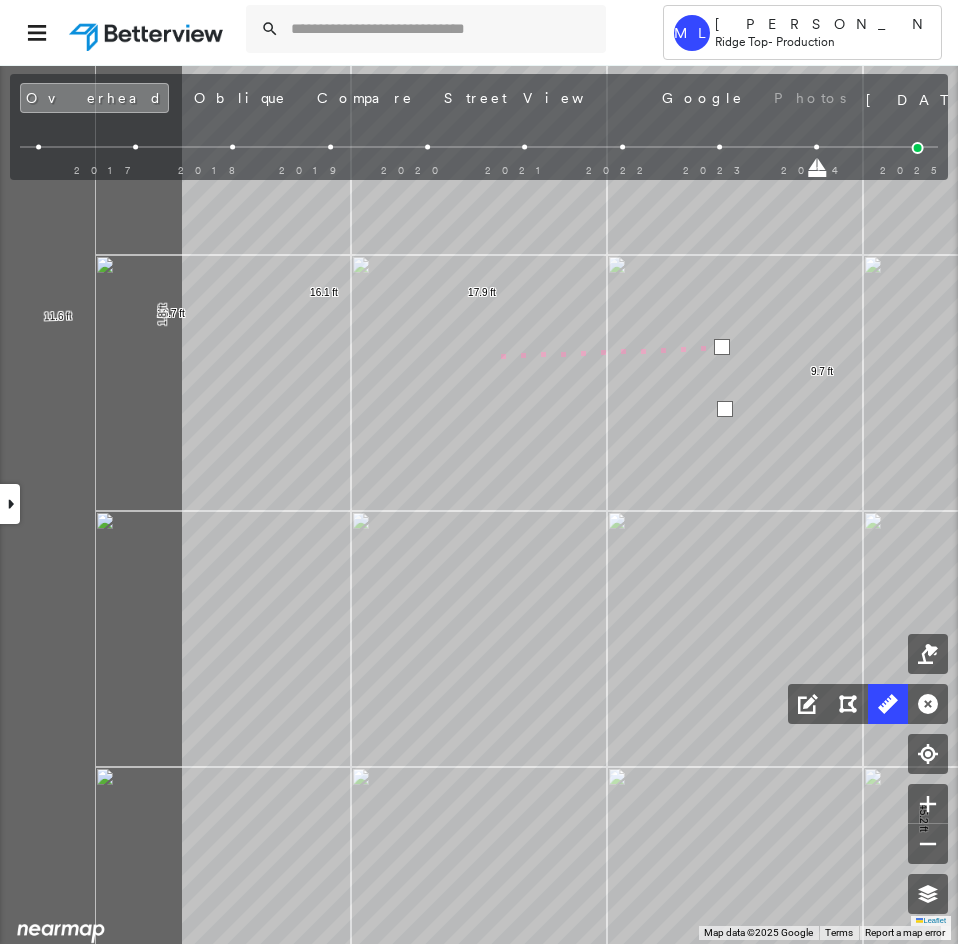 click on "9.7 ft 45.2 ft 3.4 ft 3.1 ft 6.4 ft 67.8 ft 10.2 ft 21.0 ft 19.7 ft 50.9 ft 14.9 ft 15.7 ft 25.9 ft 12.0 ft 68.5 ft 8.2 ft 7.7 ft 15.9 ft 23.7 ft 23.7 ft 47.4 ft 1.8 ft 47.4 ft 15.8 ft 65.1 ft 9.7 ft 9.7 ft 5.1 ft 11.6 ft 16.7 ft 1.8 ft 16.1 ft 17.9 ft 5 m Click last point to finish line." at bounding box center (-849, 243) 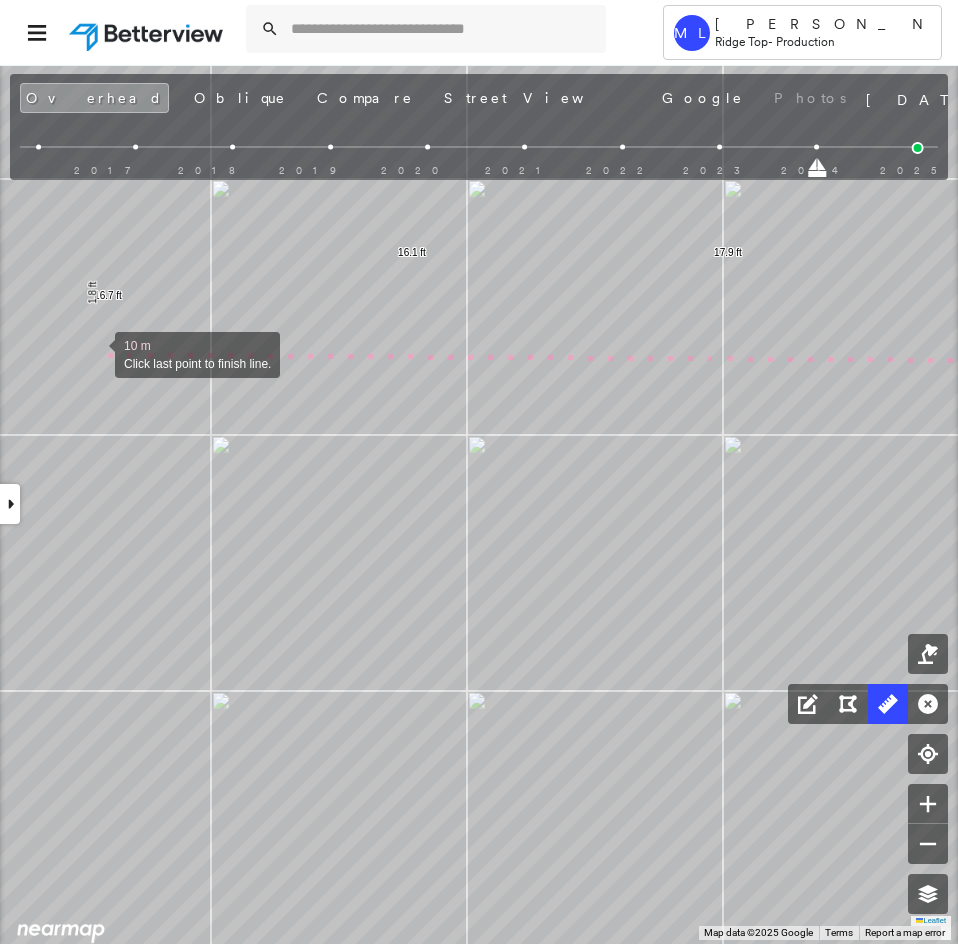 click at bounding box center (95, 353) 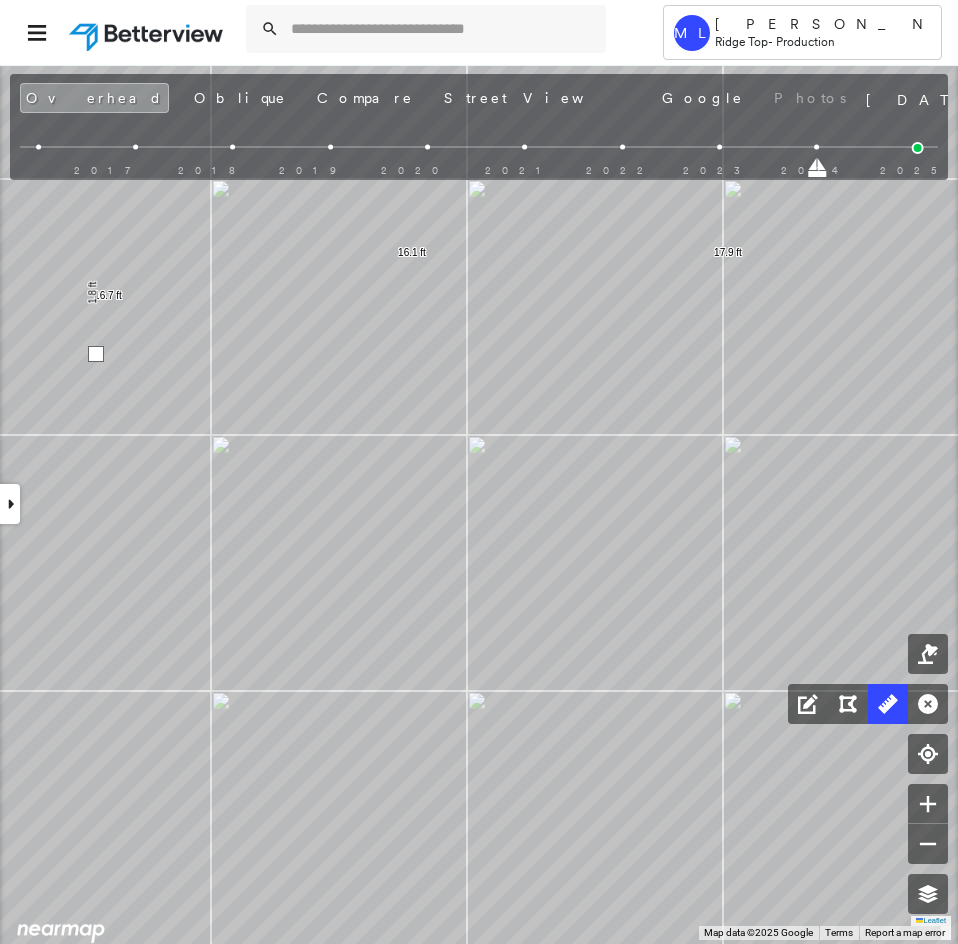 click at bounding box center (96, 354) 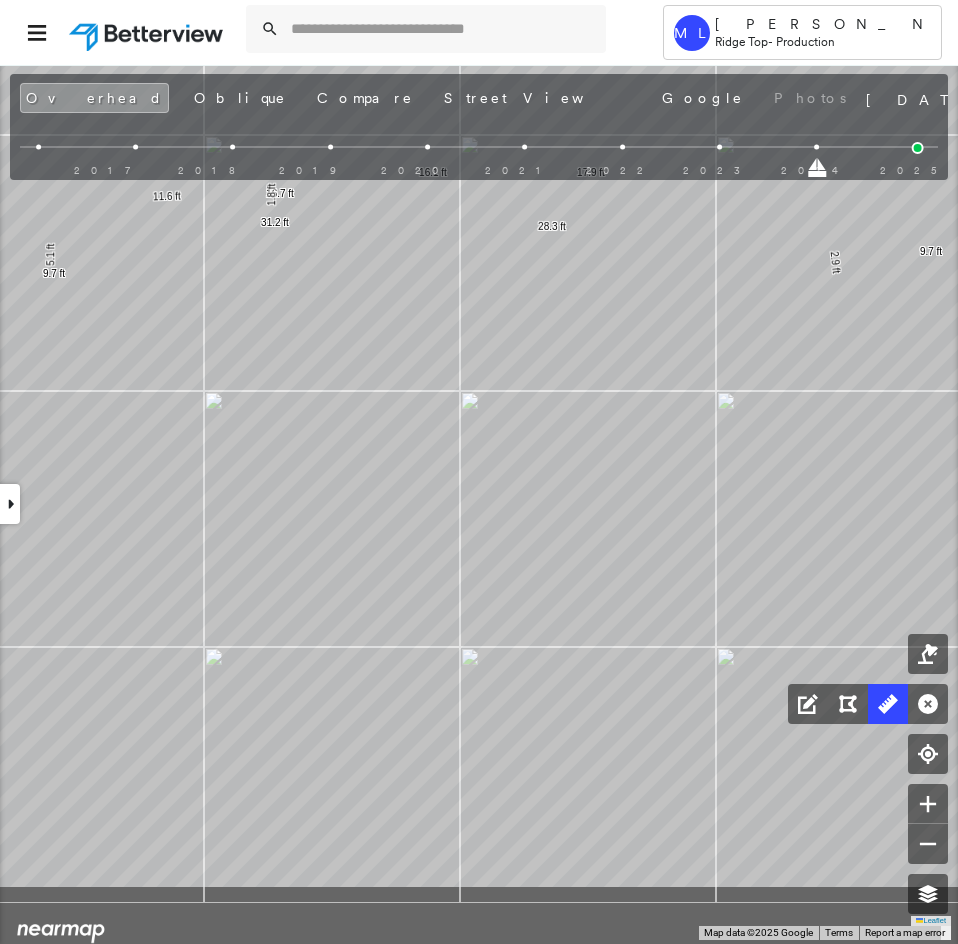 drag, startPoint x: 559, startPoint y: 678, endPoint x: 544, endPoint y: 363, distance: 315.35693 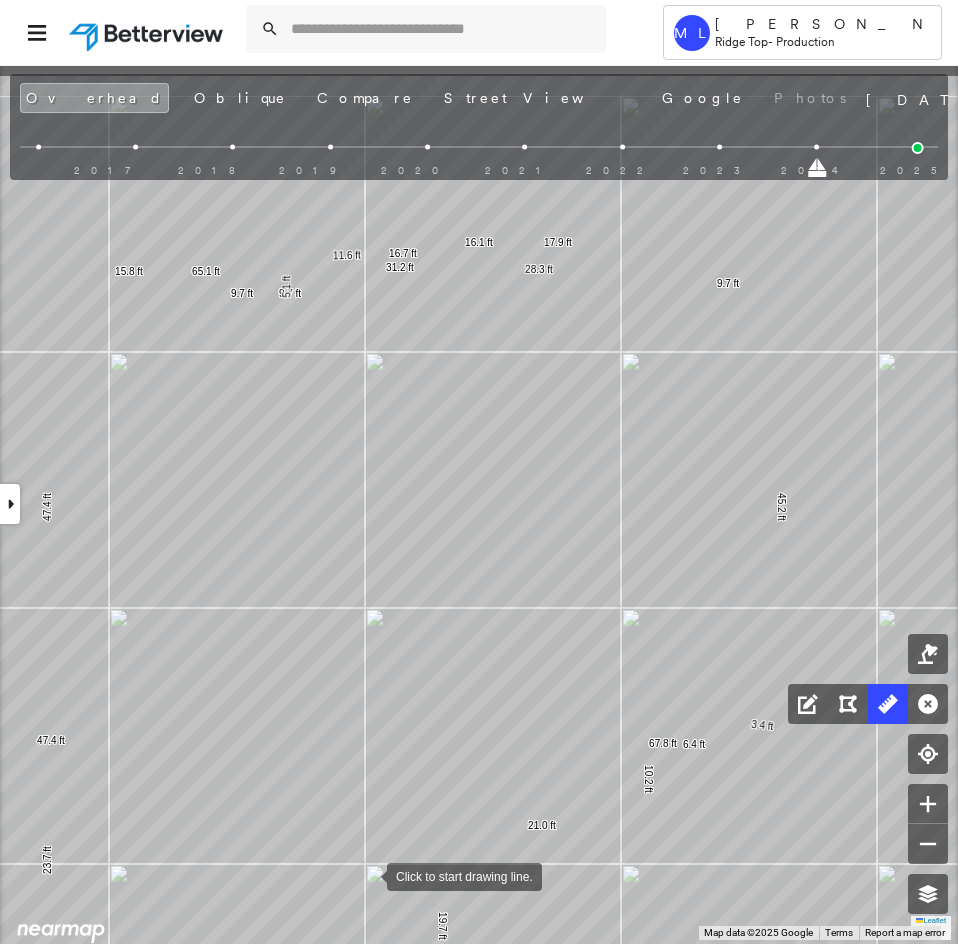 drag, startPoint x: 382, startPoint y: 792, endPoint x: 369, endPoint y: 870, distance: 79.07591 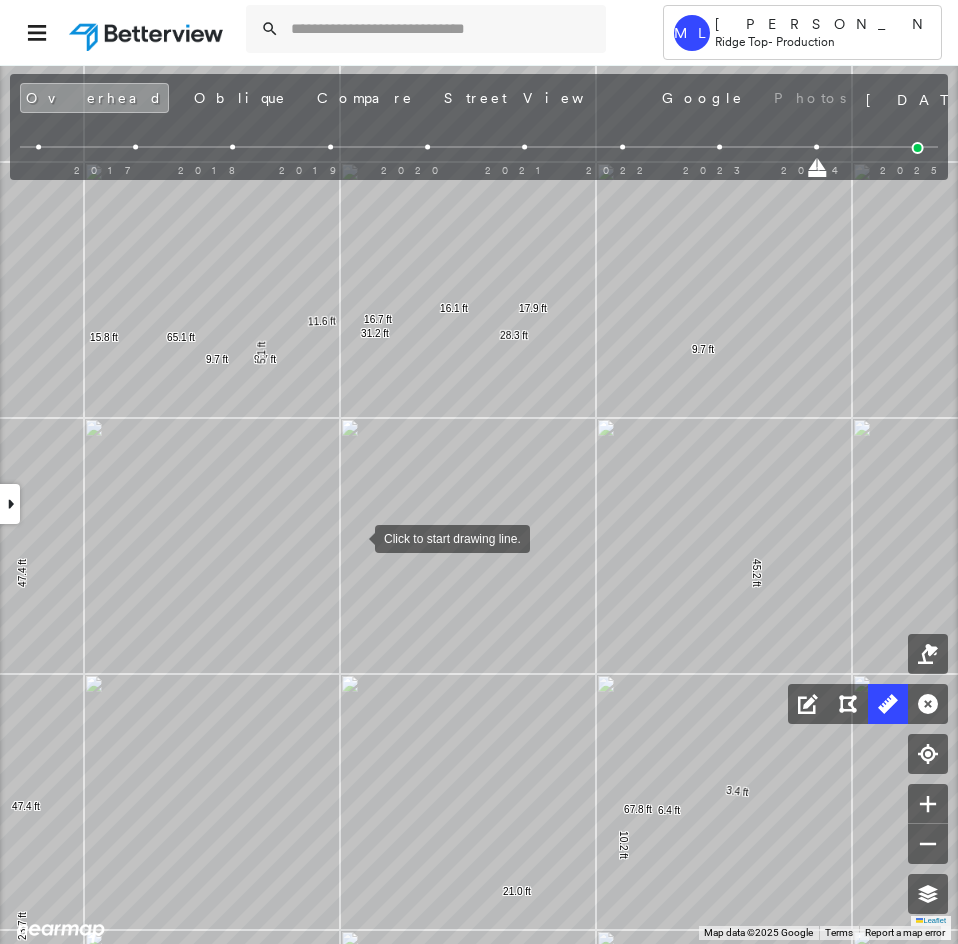 drag, startPoint x: 386, startPoint y: 476, endPoint x: 361, endPoint y: 532, distance: 61.326992 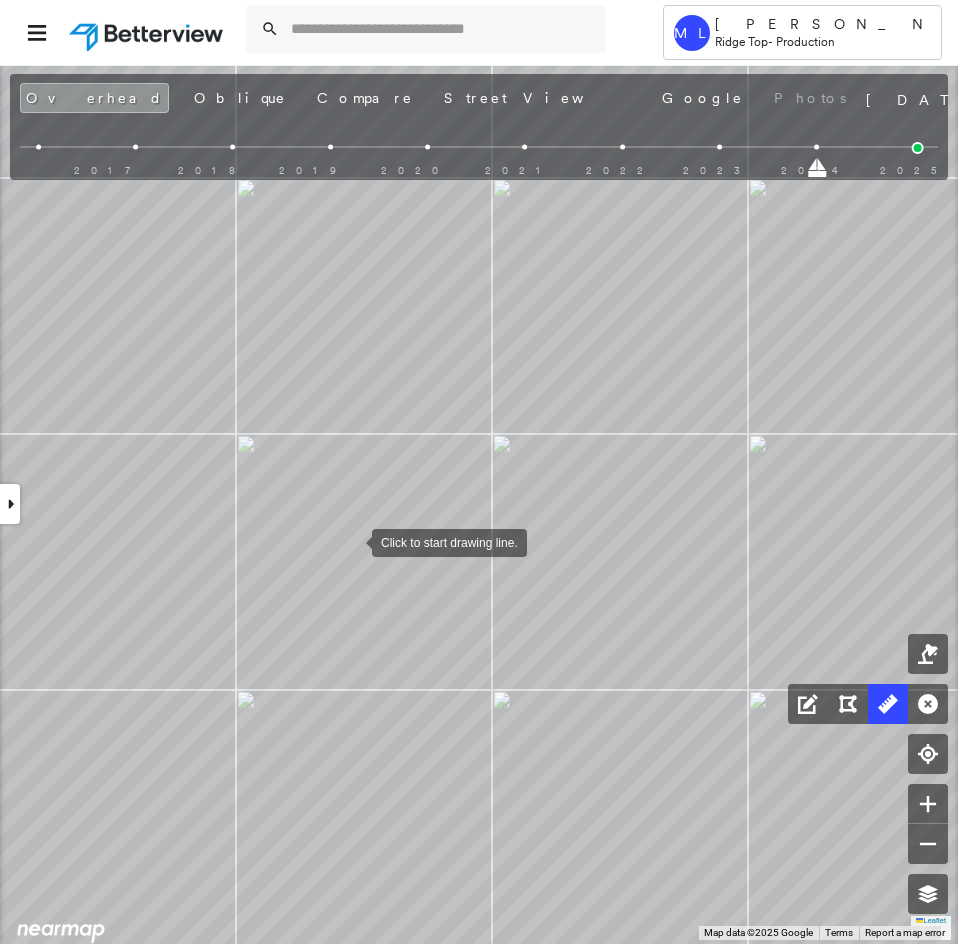 click at bounding box center [352, 541] 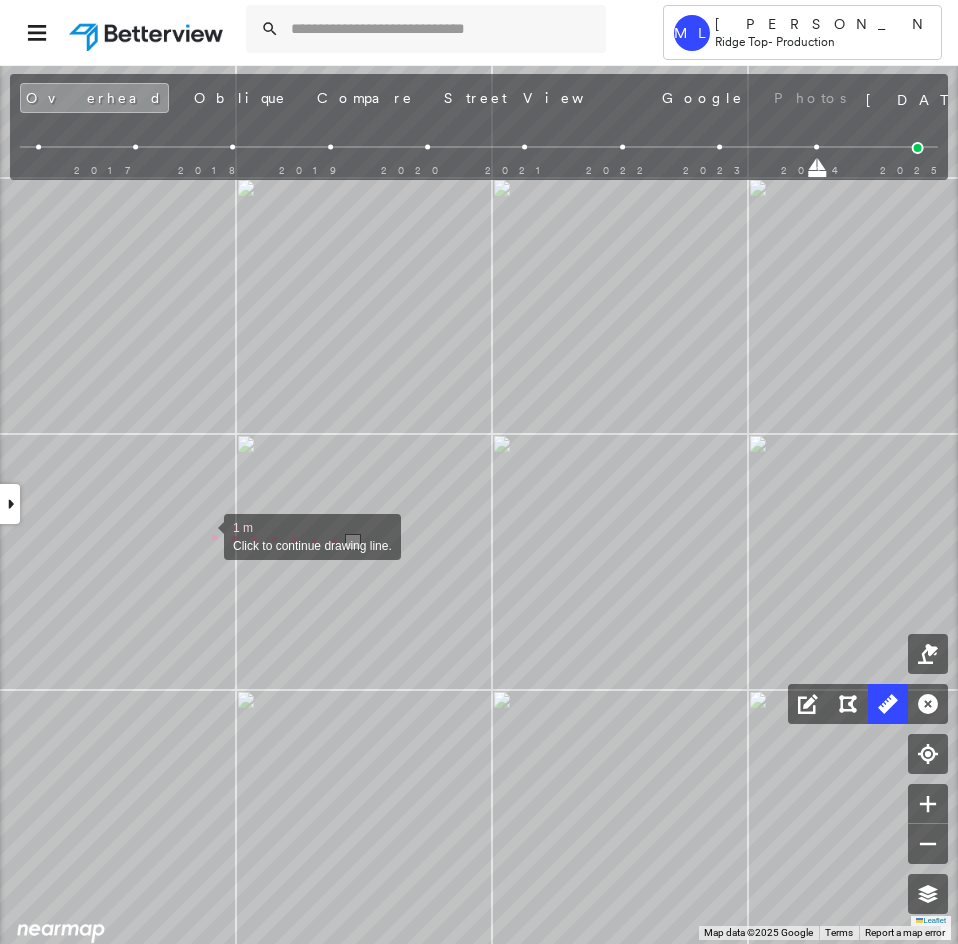 click at bounding box center [204, 535] 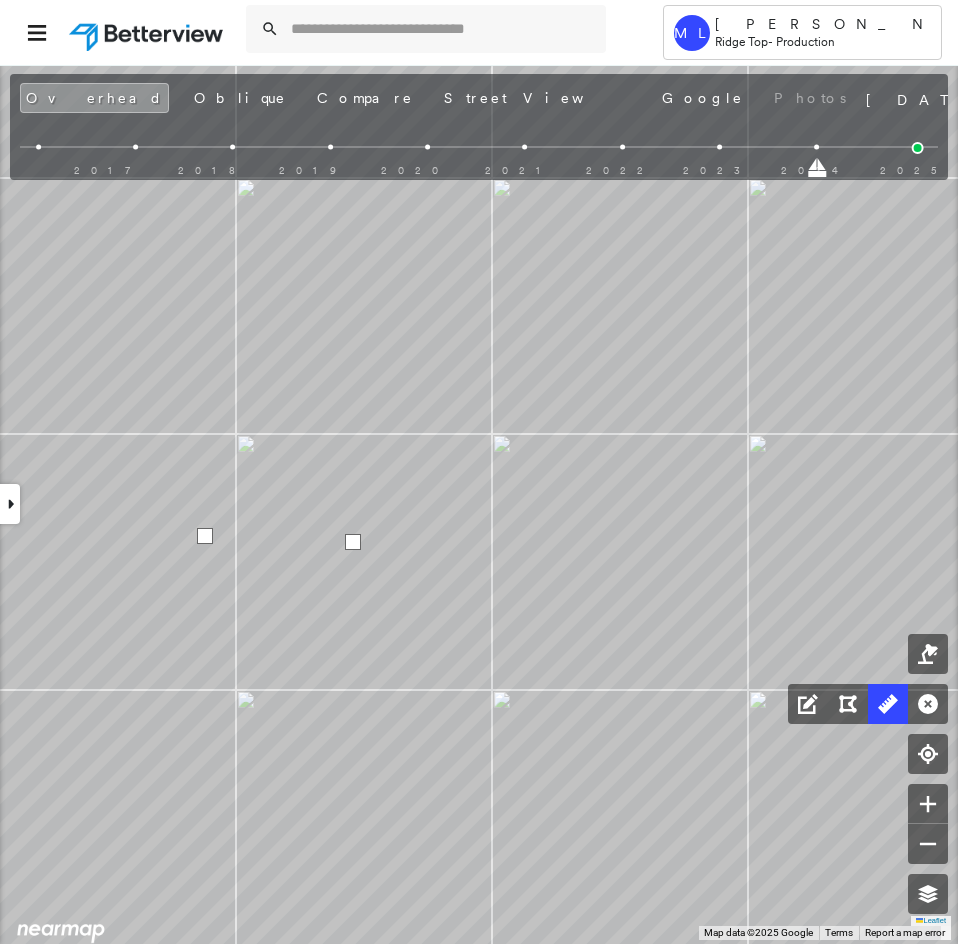 click at bounding box center (205, 536) 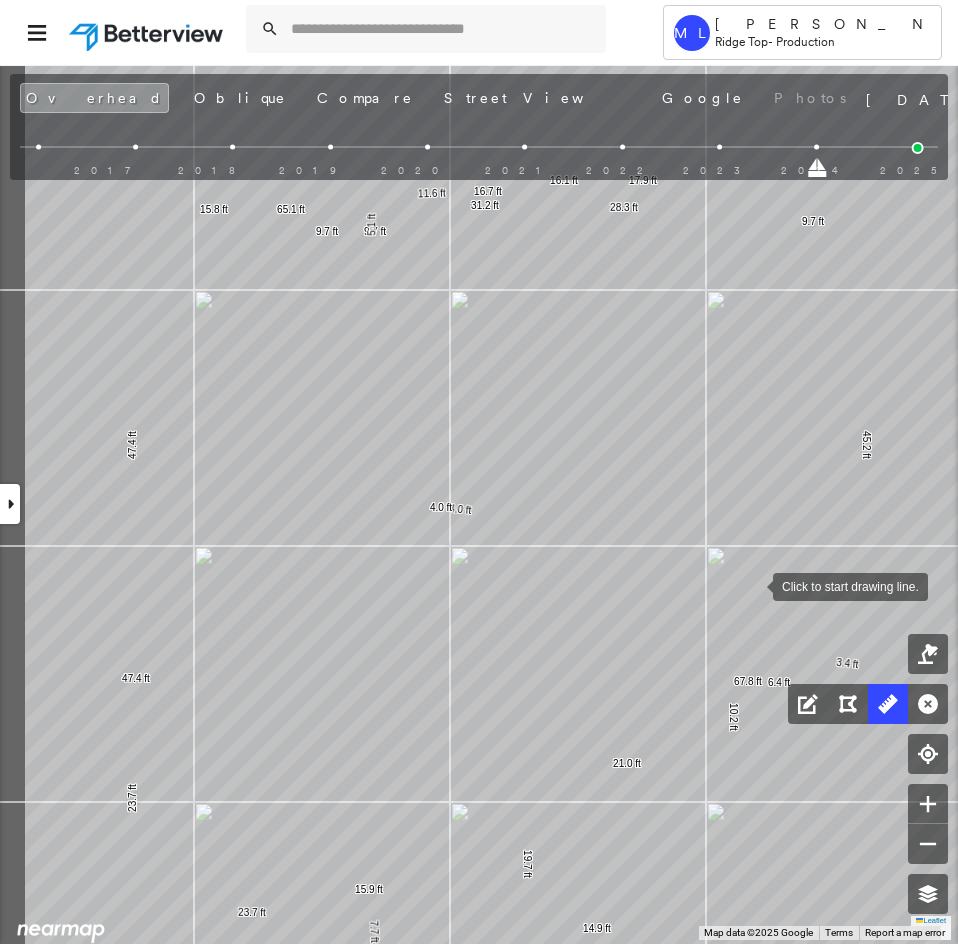 drag, startPoint x: 687, startPoint y: 557, endPoint x: 752, endPoint y: 585, distance: 70.77429 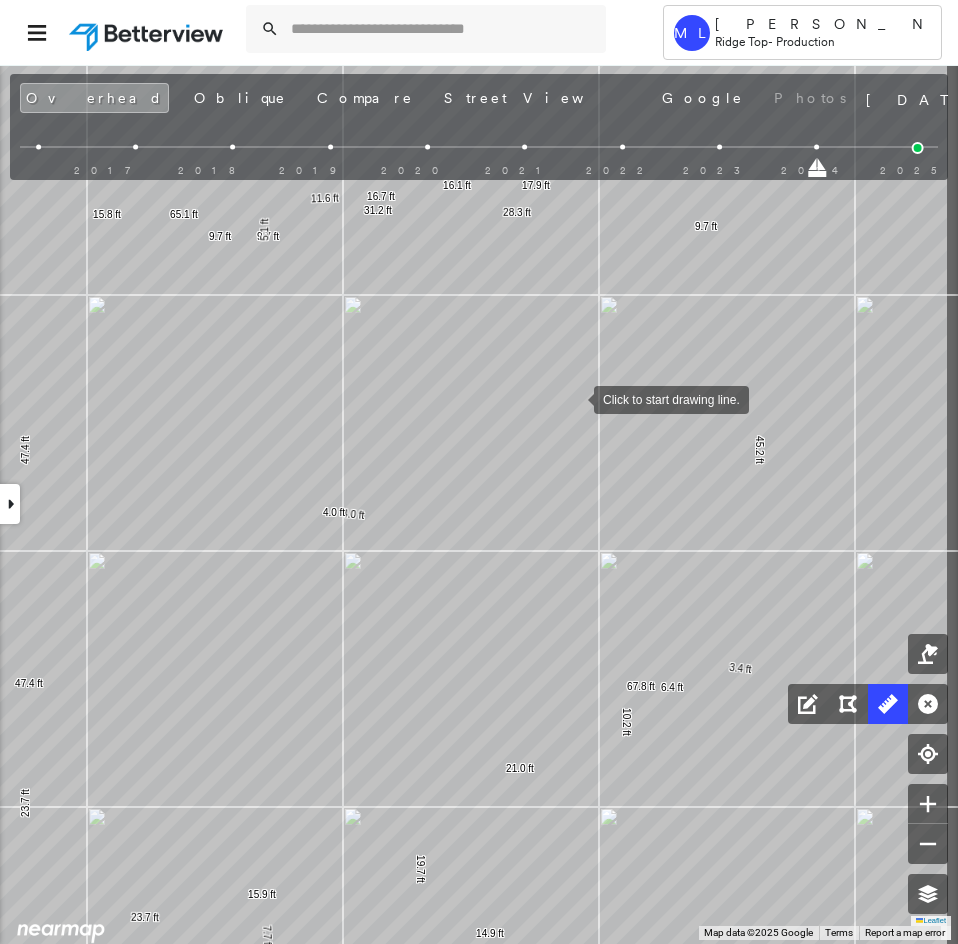 drag, startPoint x: 694, startPoint y: 393, endPoint x: 587, endPoint y: 398, distance: 107.11676 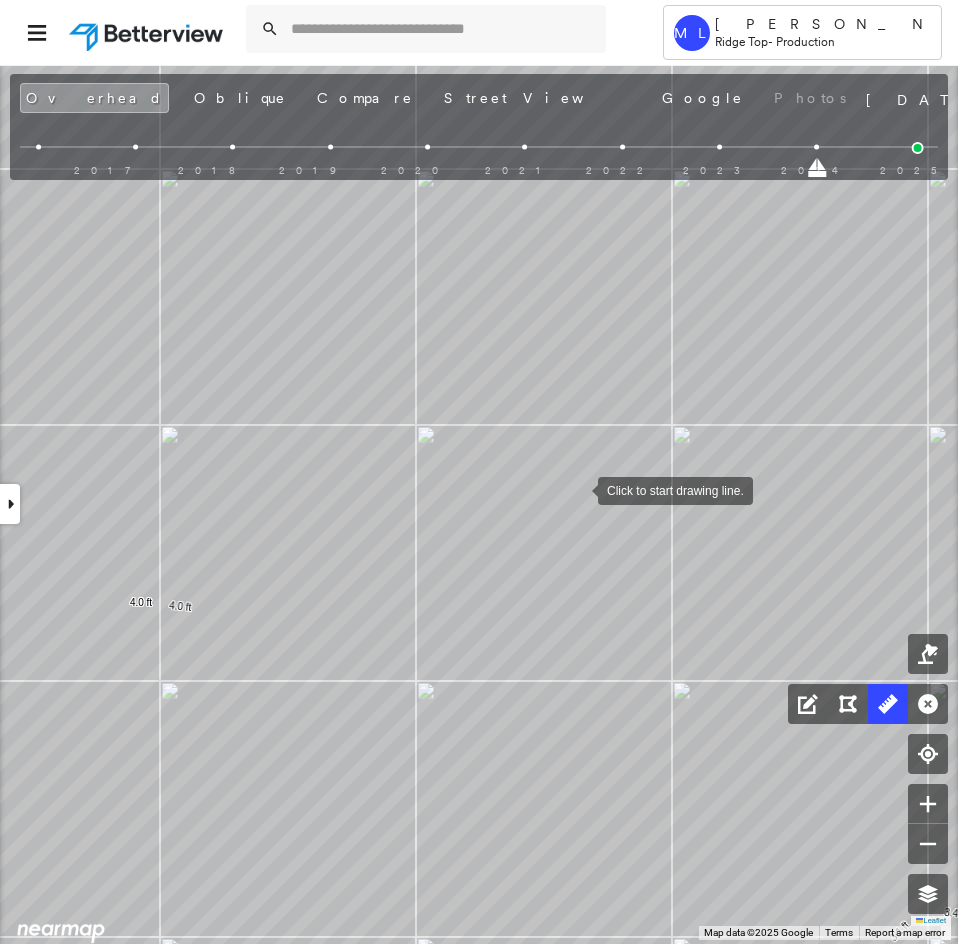 click at bounding box center [578, 489] 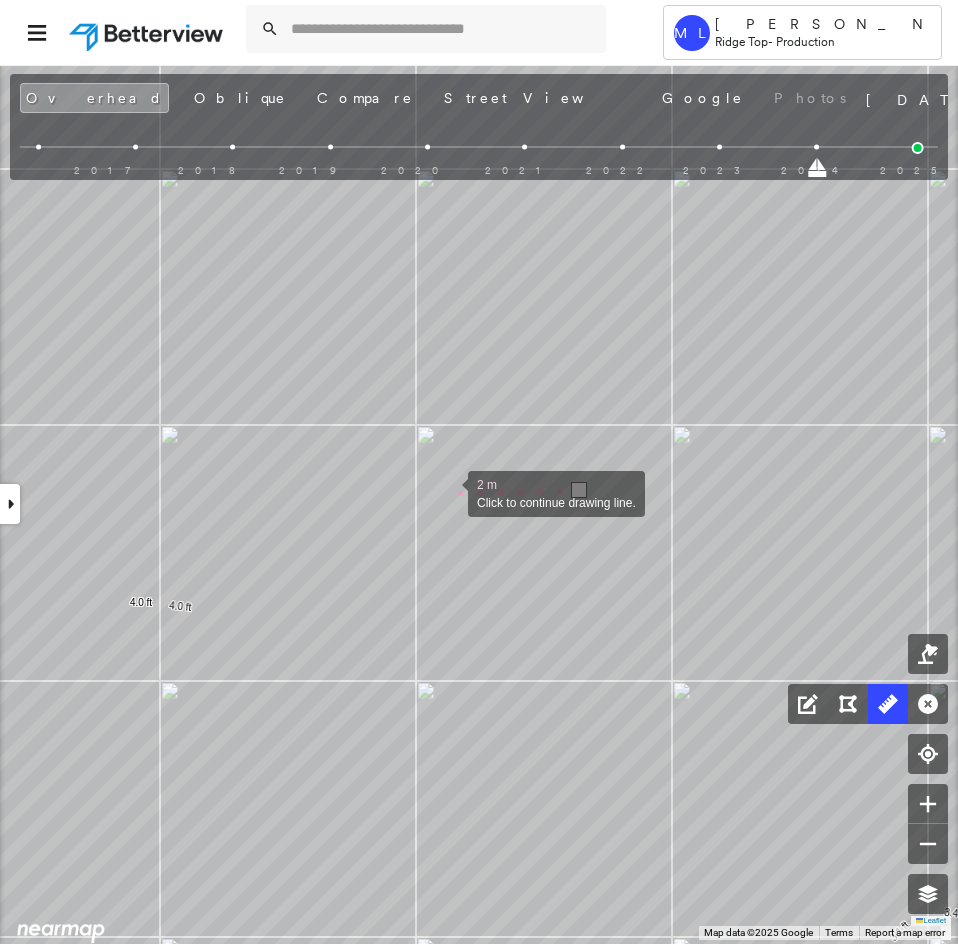 click at bounding box center (448, 492) 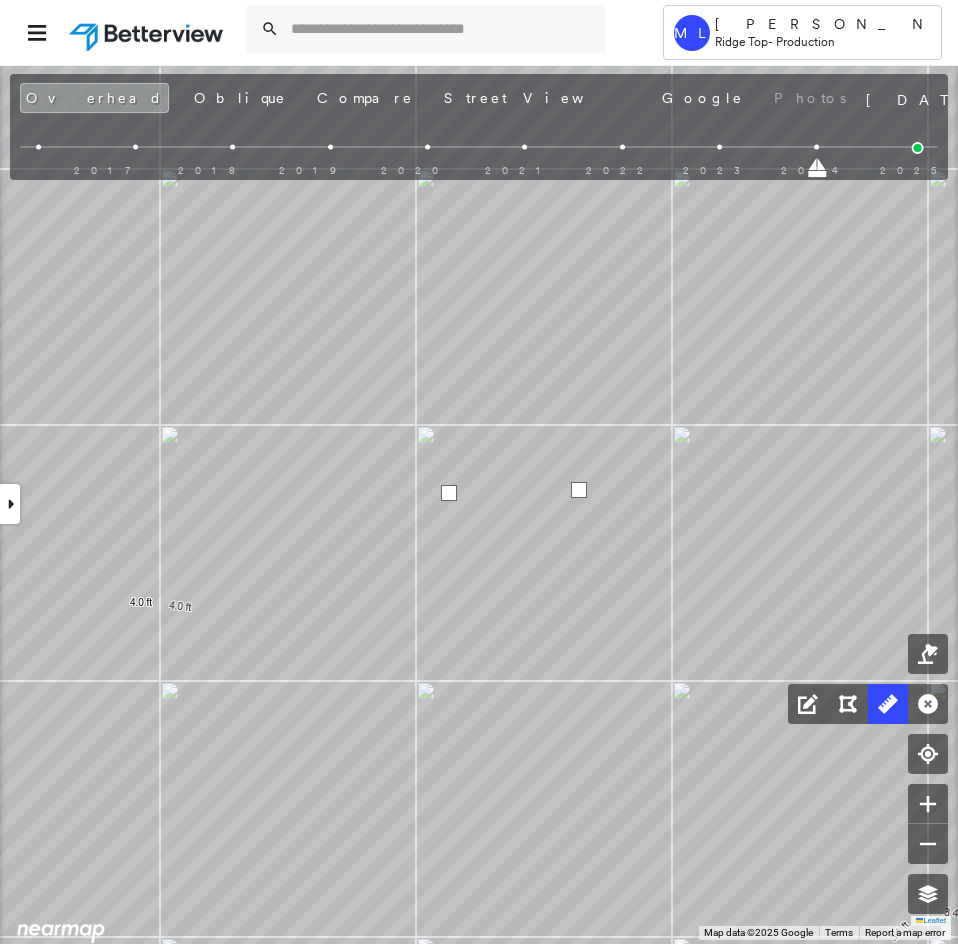click at bounding box center (449, 493) 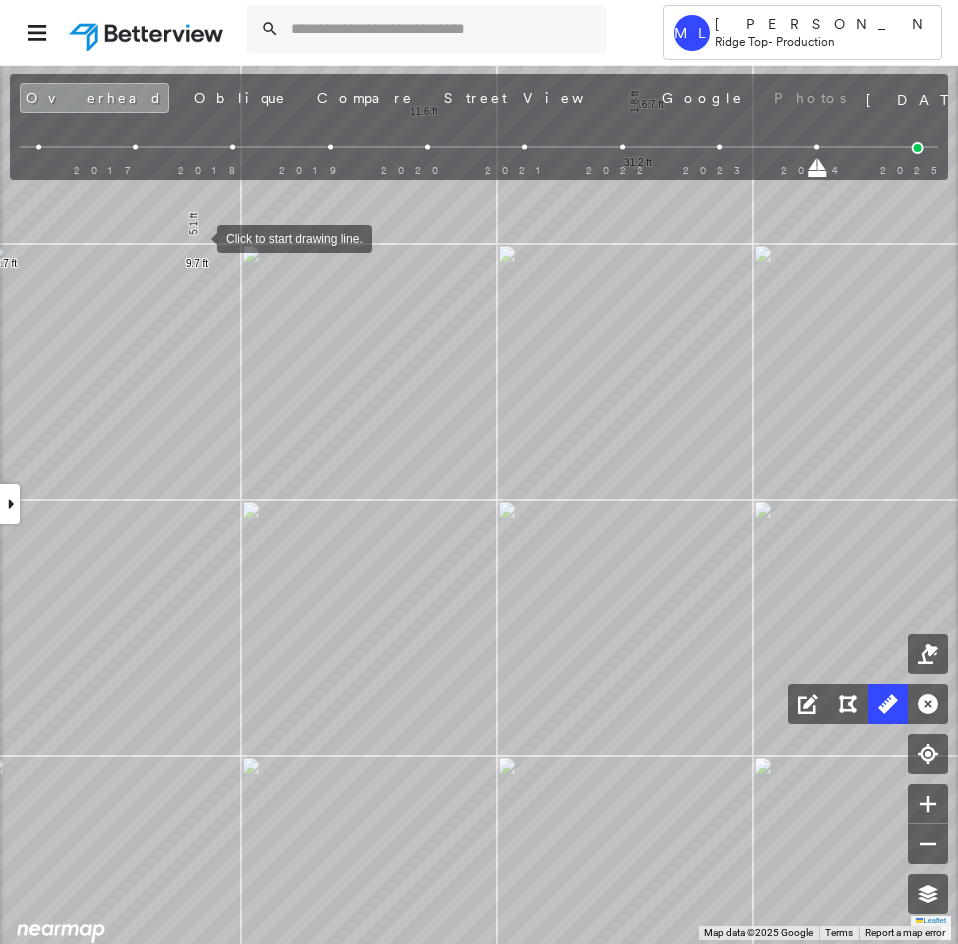 click at bounding box center (197, 237) 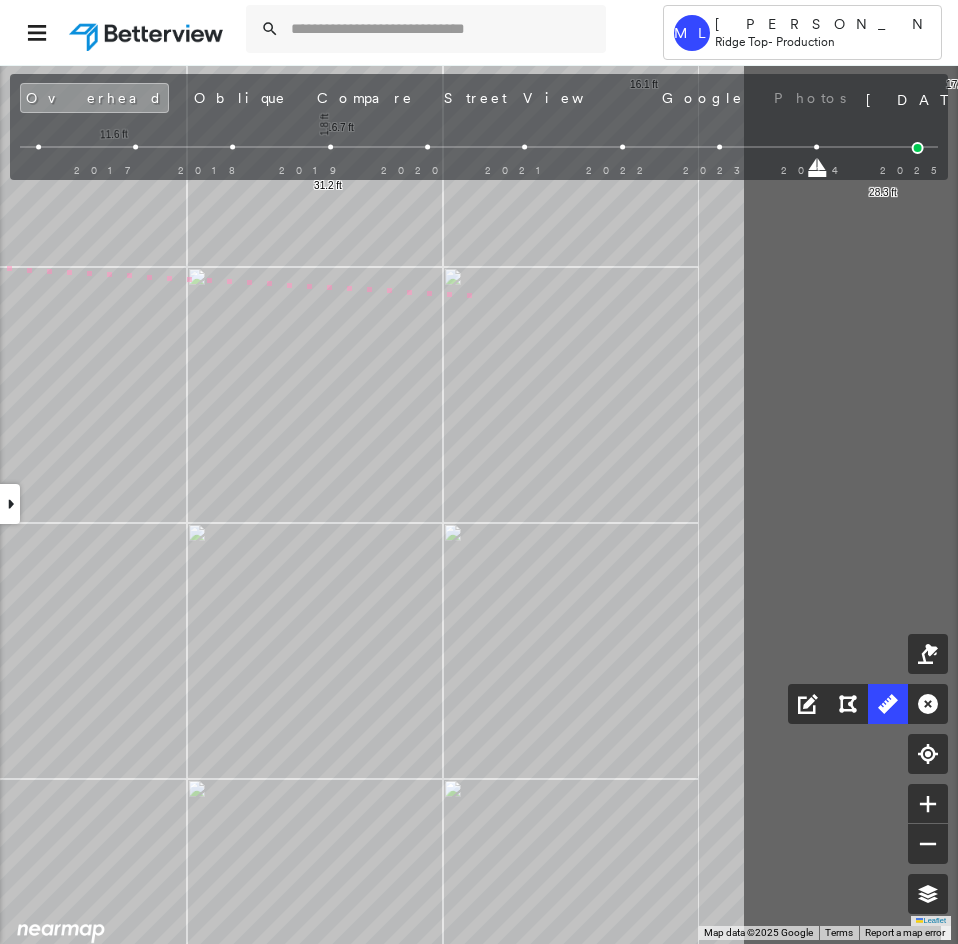 drag, startPoint x: 779, startPoint y: 272, endPoint x: 155, endPoint y: 367, distance: 631.1901 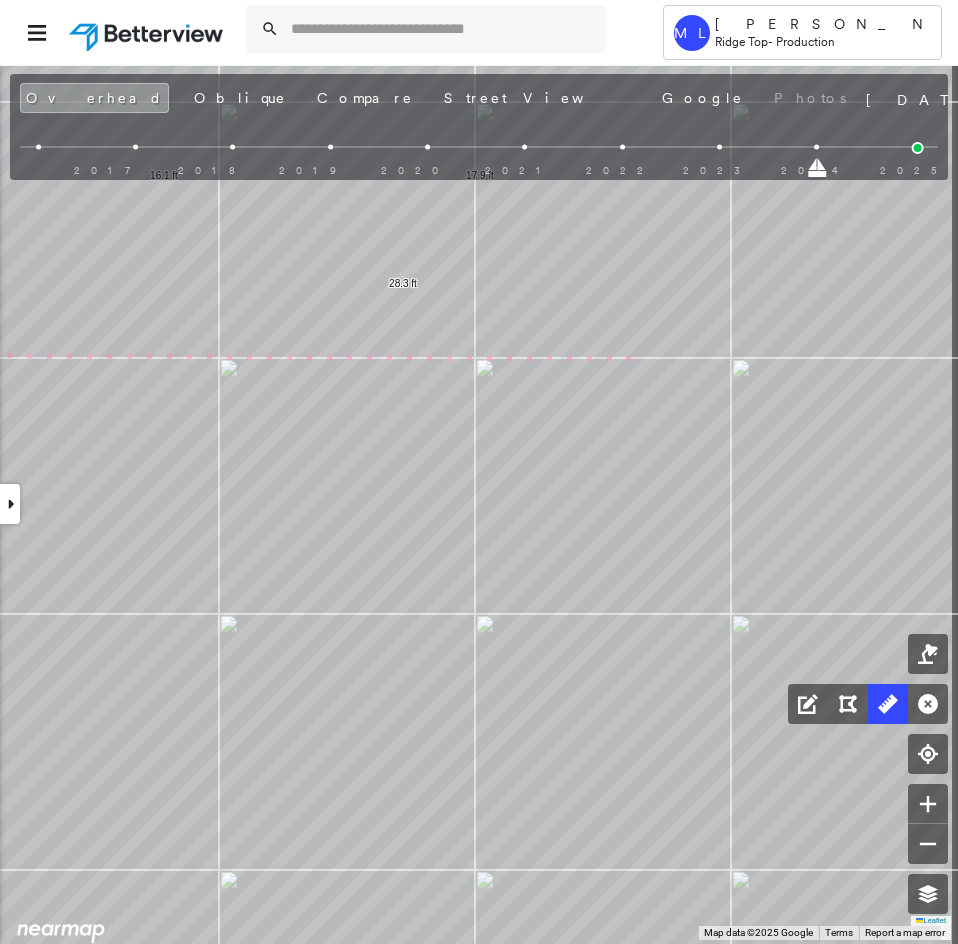 drag, startPoint x: 727, startPoint y: 341, endPoint x: 117, endPoint y: 389, distance: 611.8856 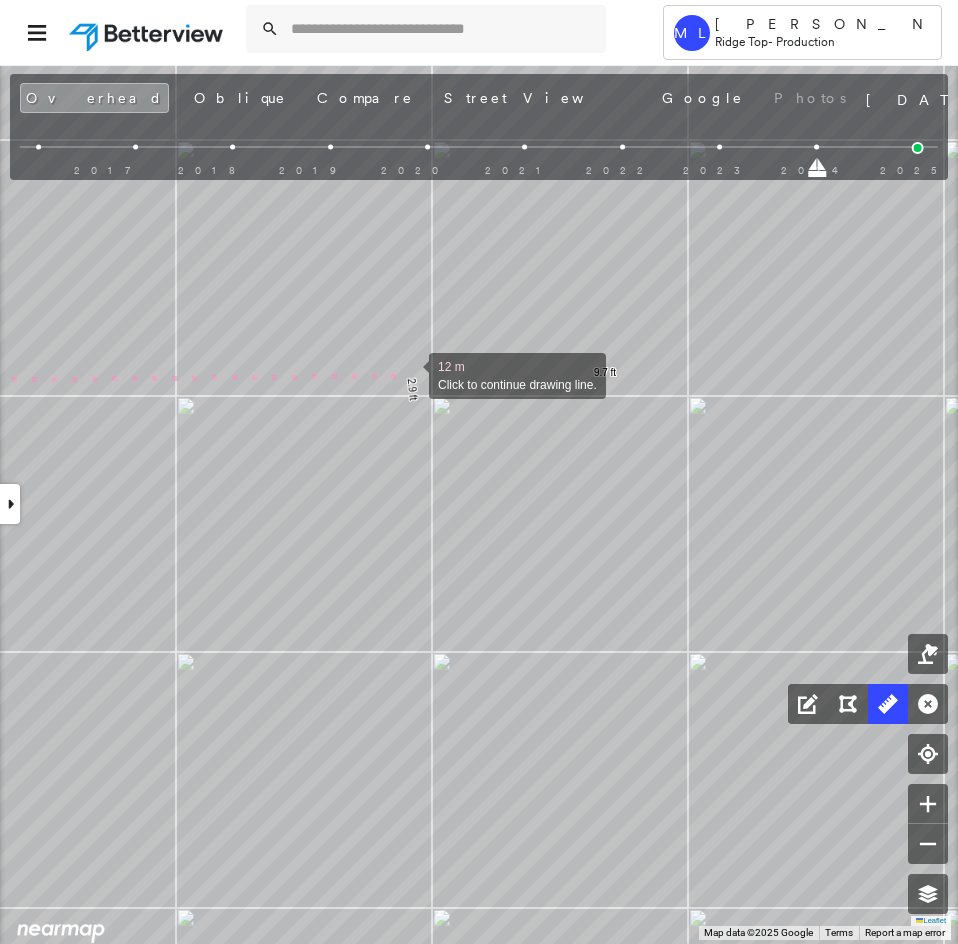 click at bounding box center (409, 374) 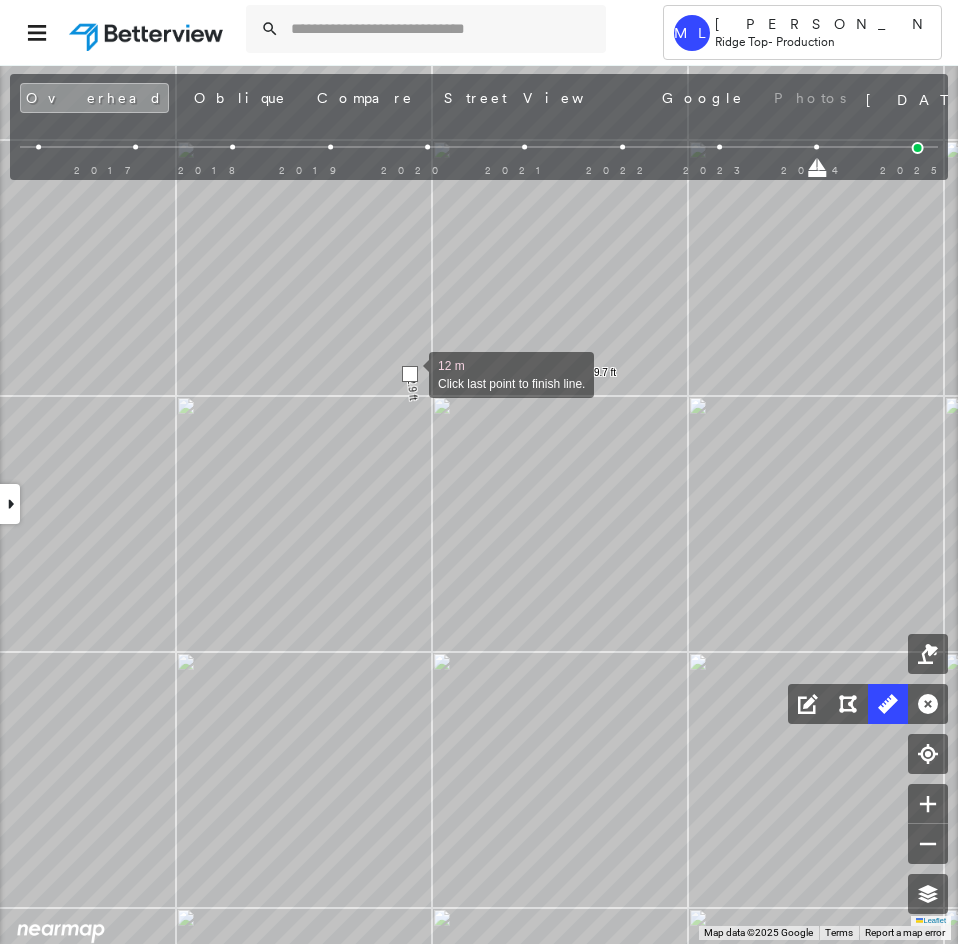click at bounding box center [410, 374] 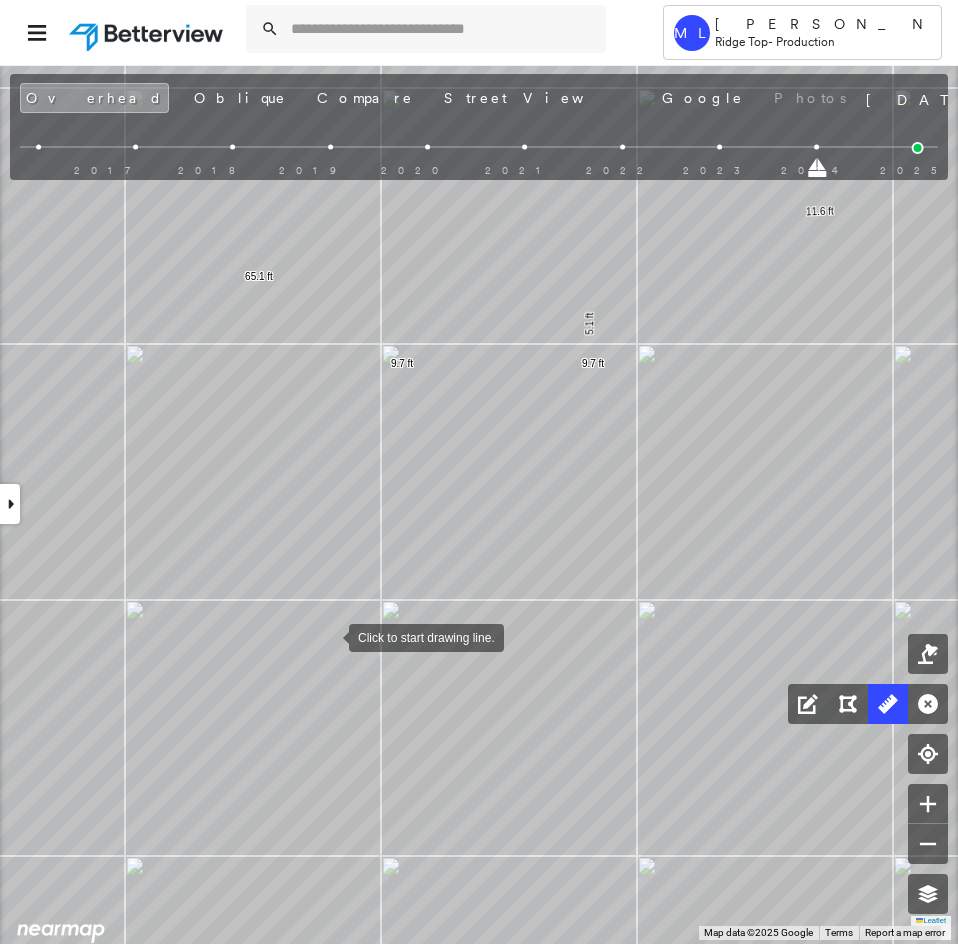 click at bounding box center [329, 636] 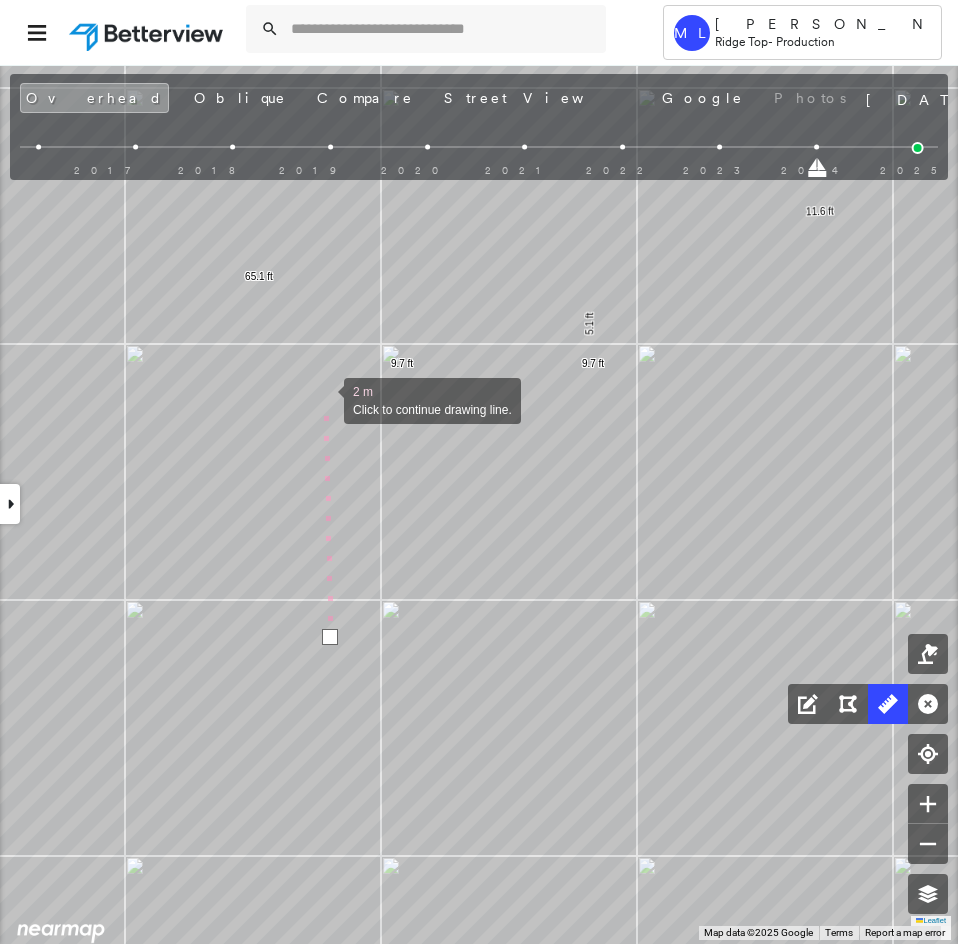 click at bounding box center (324, 399) 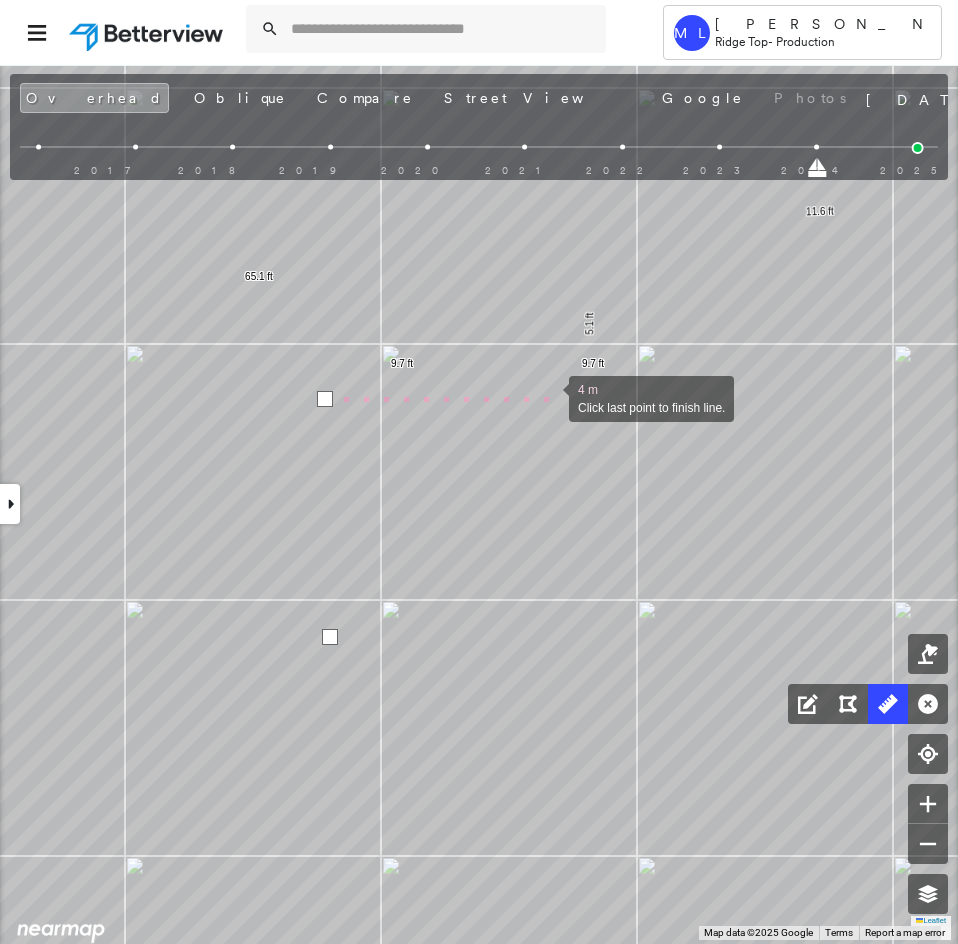 click at bounding box center (549, 397) 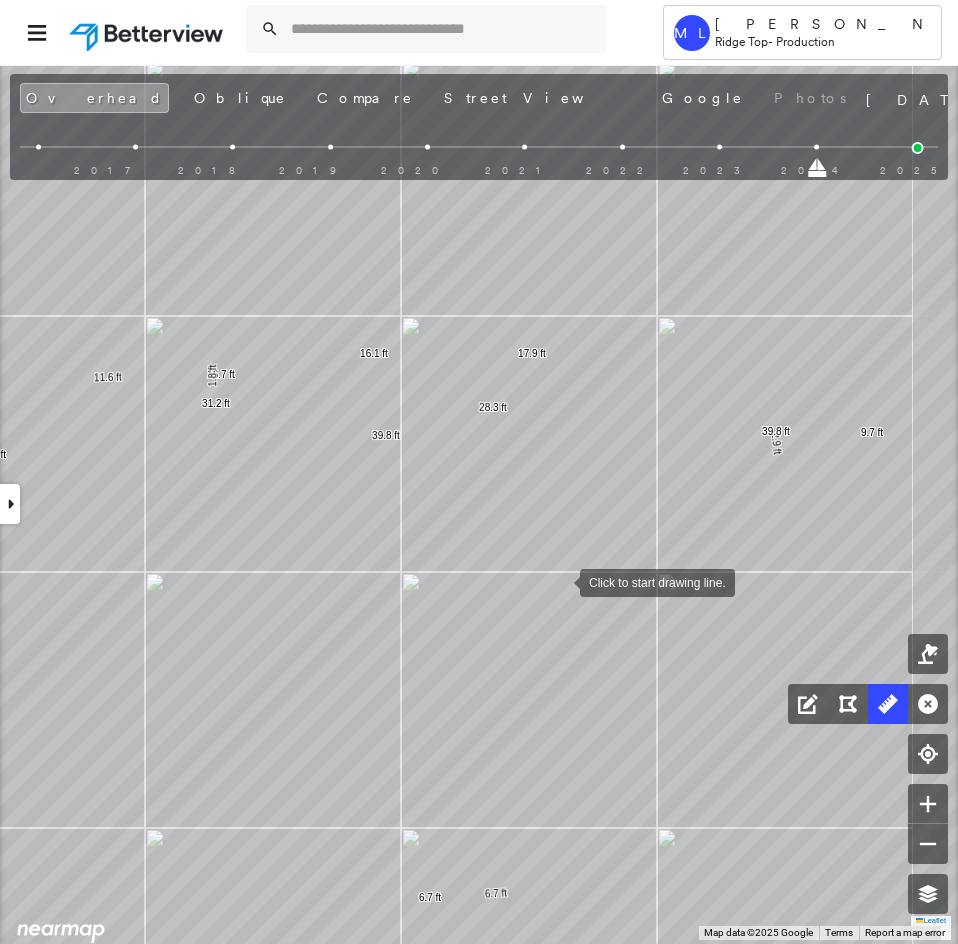 drag, startPoint x: 649, startPoint y: 591, endPoint x: 561, endPoint y: 582, distance: 88.45903 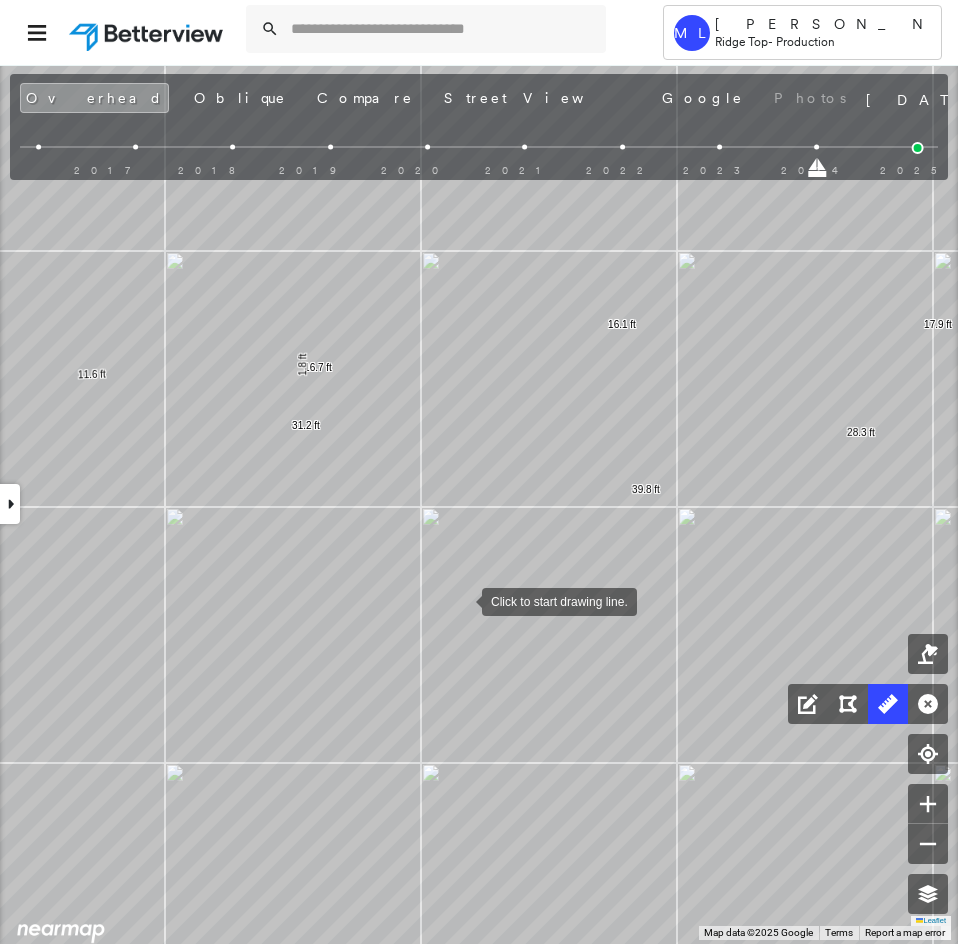 click on "9.7 ft 45.2 ft 3.4 ft 3.1 ft 6.4 ft 67.8 ft 10.2 ft 21.0 ft 19.7 ft 50.9 ft 14.9 ft 15.7 ft 25.9 ft 12.0 ft 68.5 ft 8.2 ft 7.7 ft 15.9 ft 23.7 ft 23.7 ft 47.4 ft 1.8 ft 47.4 ft 15.8 ft 65.1 ft 9.7 ft 9.7 ft 5.1 ft 11.6 ft 16.7 ft 1.8 ft 16.1 ft 17.9 ft 2.9 ft 28.3 ft 31.2 ft 4.0 ft 4.0 ft 6.7 ft 6.7 ft 39.8 ft 39.8 ft 5.8 ft 5.8 ft 11.6 ft Click to start drawing line." at bounding box center [-2246, 247] 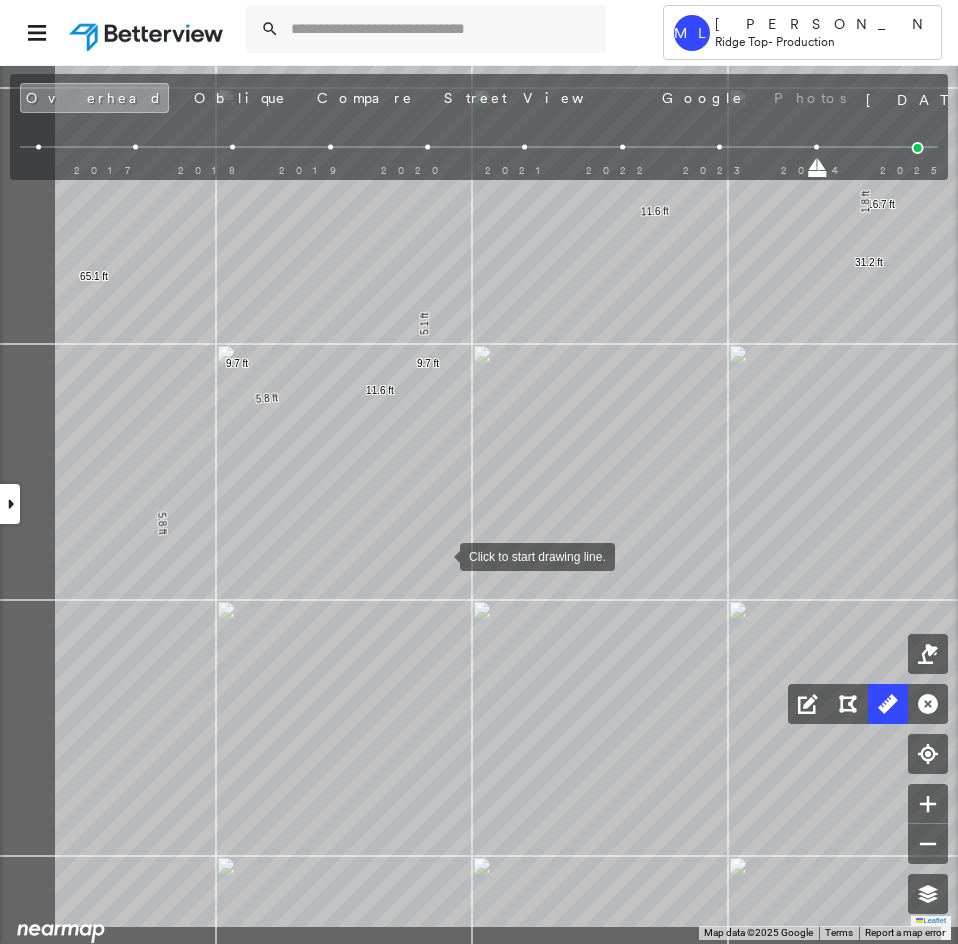 drag, startPoint x: 288, startPoint y: 661, endPoint x: 439, endPoint y: 556, distance: 183.91846 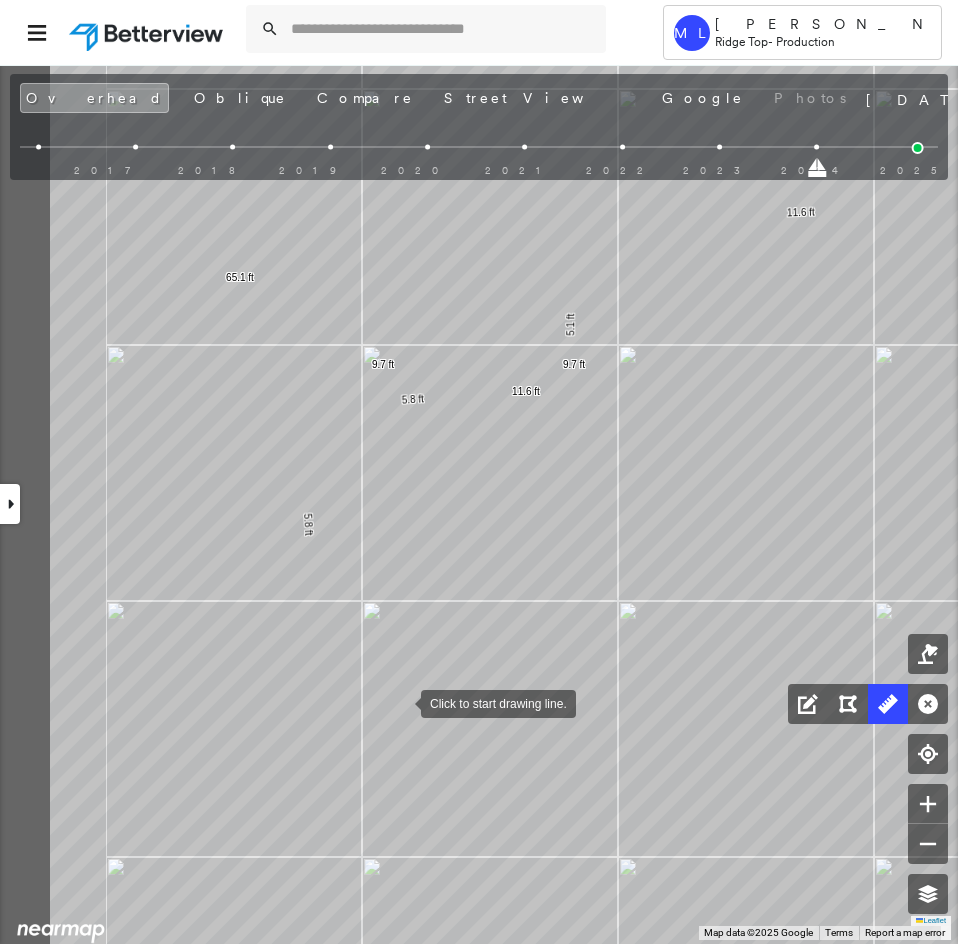 click at bounding box center (401, 702) 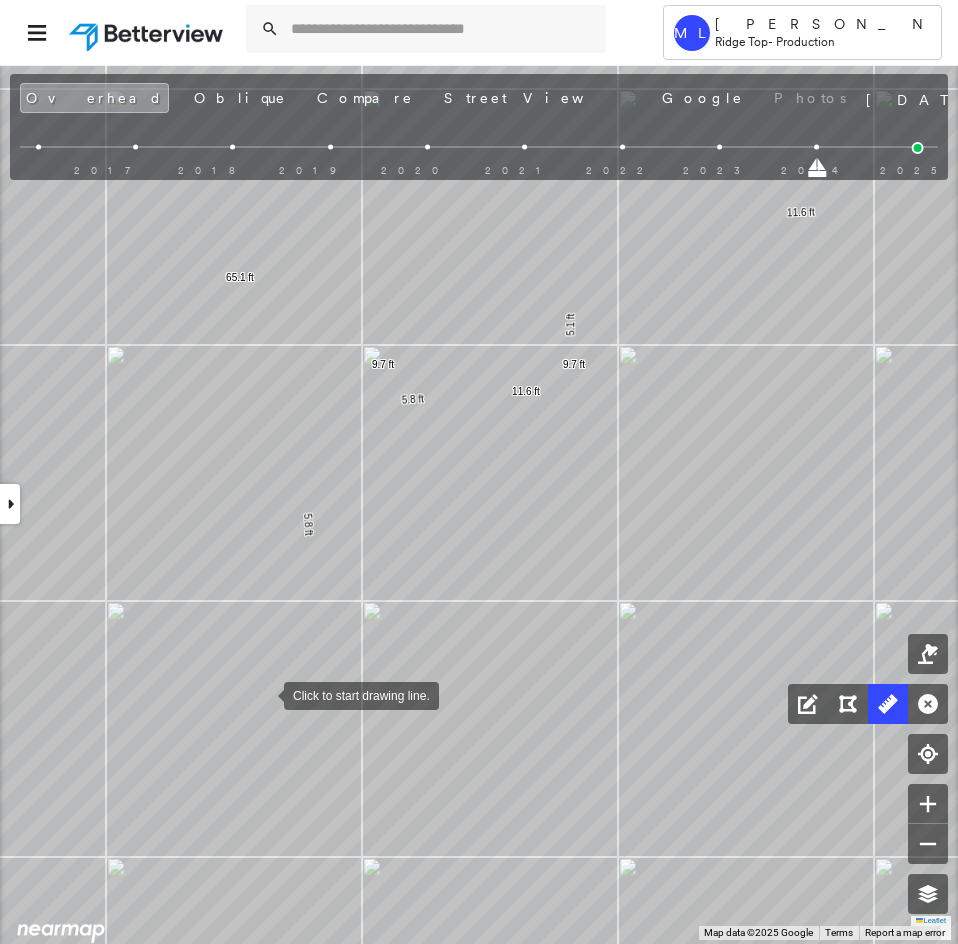 drag, startPoint x: 264, startPoint y: 694, endPoint x: 348, endPoint y: 671, distance: 87.0919 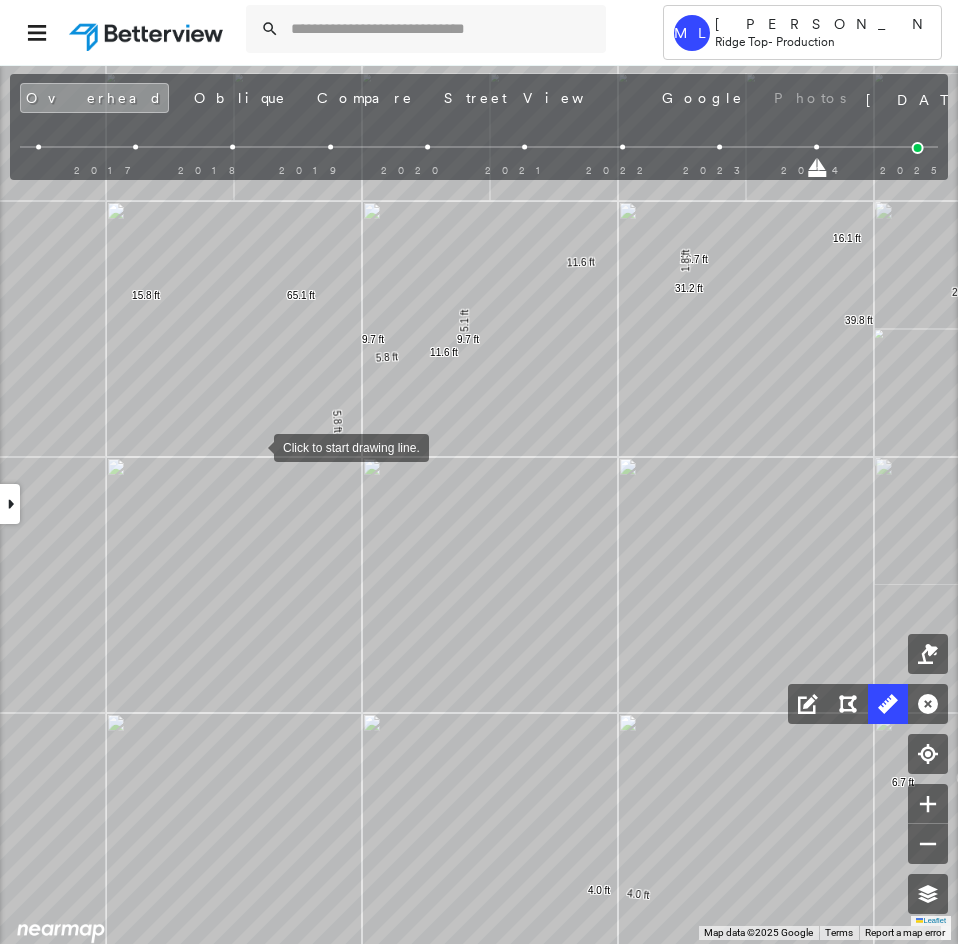 drag, startPoint x: 243, startPoint y: 447, endPoint x: 287, endPoint y: 437, distance: 45.122055 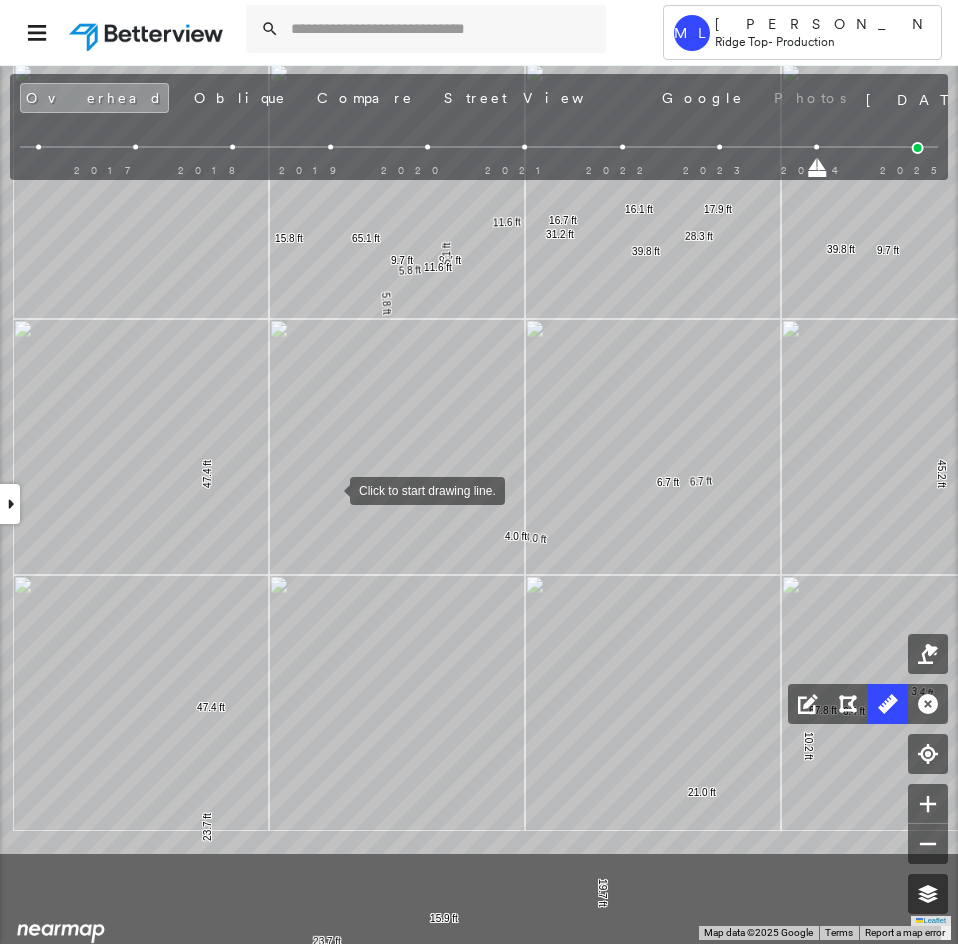 drag, startPoint x: 296, startPoint y: 677, endPoint x: 328, endPoint y: 494, distance: 185.77675 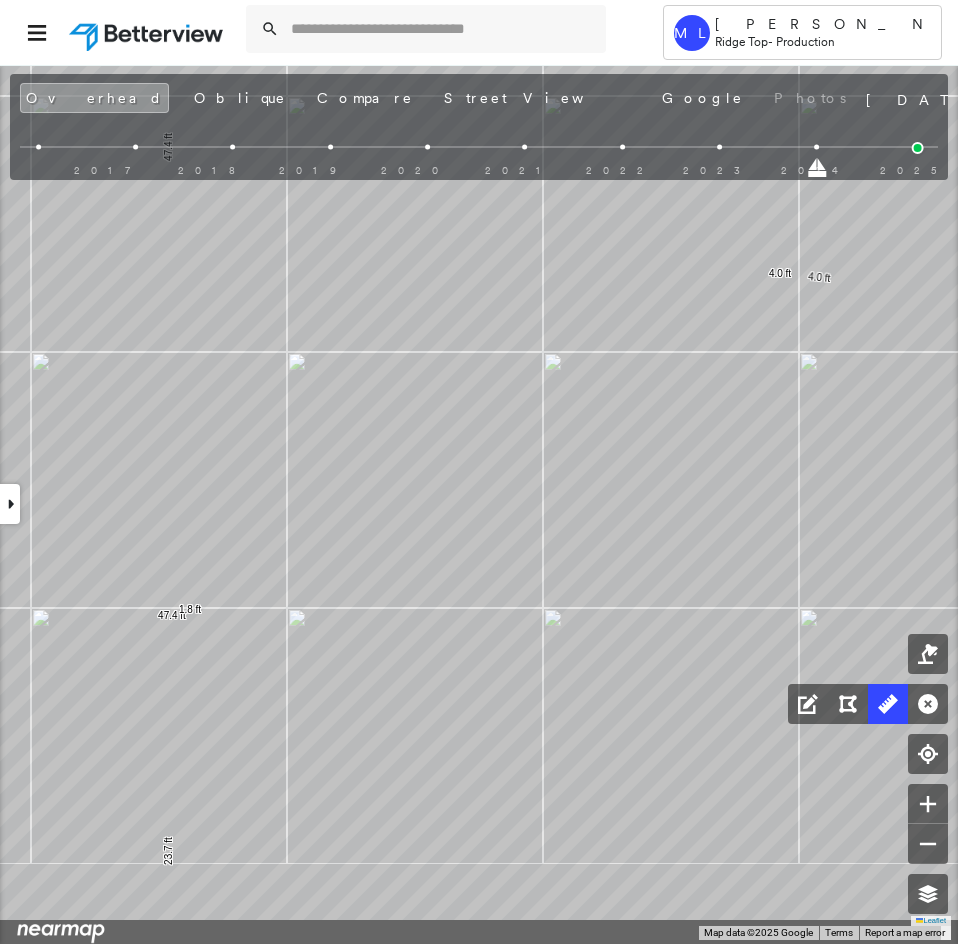 drag, startPoint x: 271, startPoint y: 608, endPoint x: 240, endPoint y: 165, distance: 444.0833 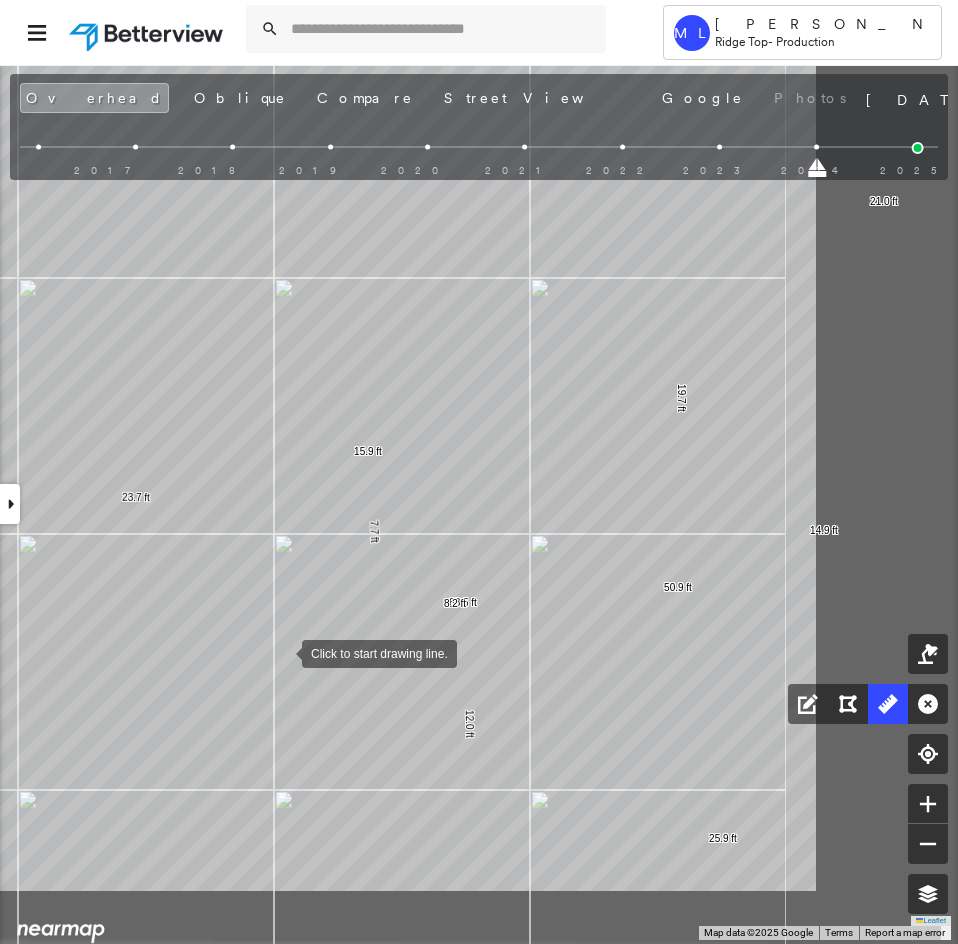 click at bounding box center (282, 652) 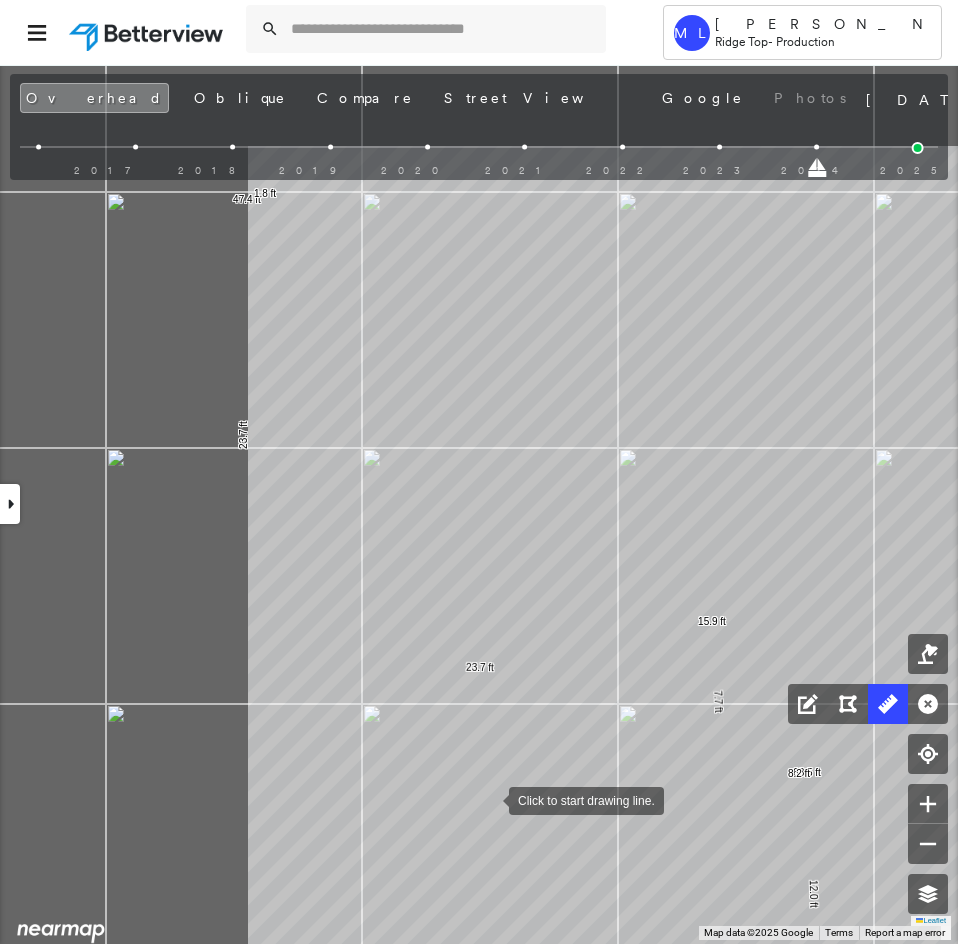 drag, startPoint x: 333, startPoint y: 667, endPoint x: 489, endPoint y: 798, distance: 203.70813 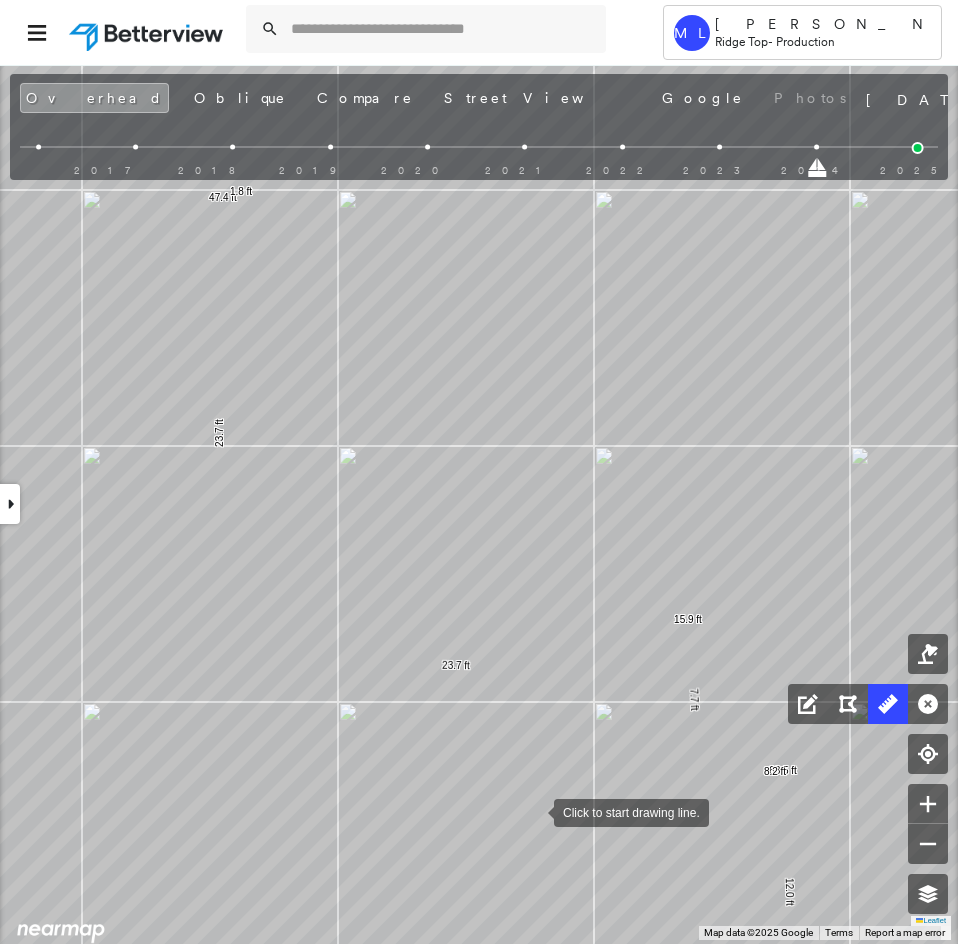 drag, startPoint x: 558, startPoint y: 814, endPoint x: 525, endPoint y: 810, distance: 33.24154 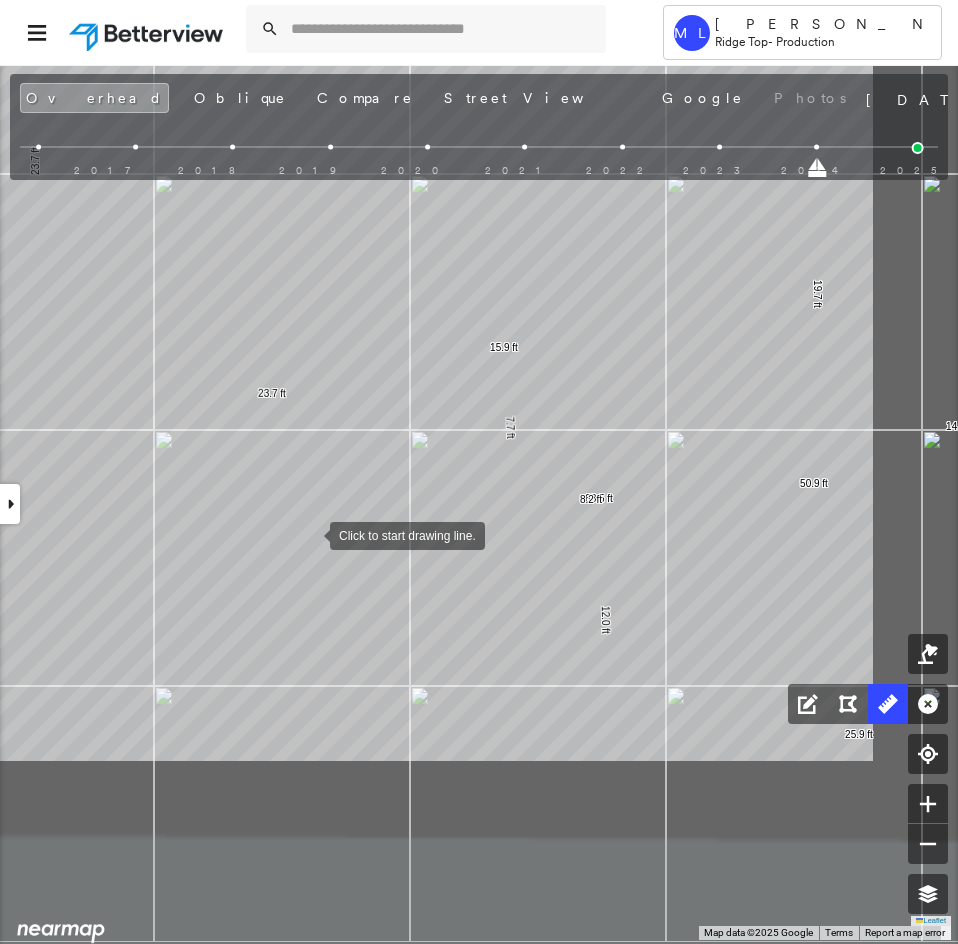 drag, startPoint x: 481, startPoint y: 798, endPoint x: 309, endPoint y: 529, distance: 319.28827 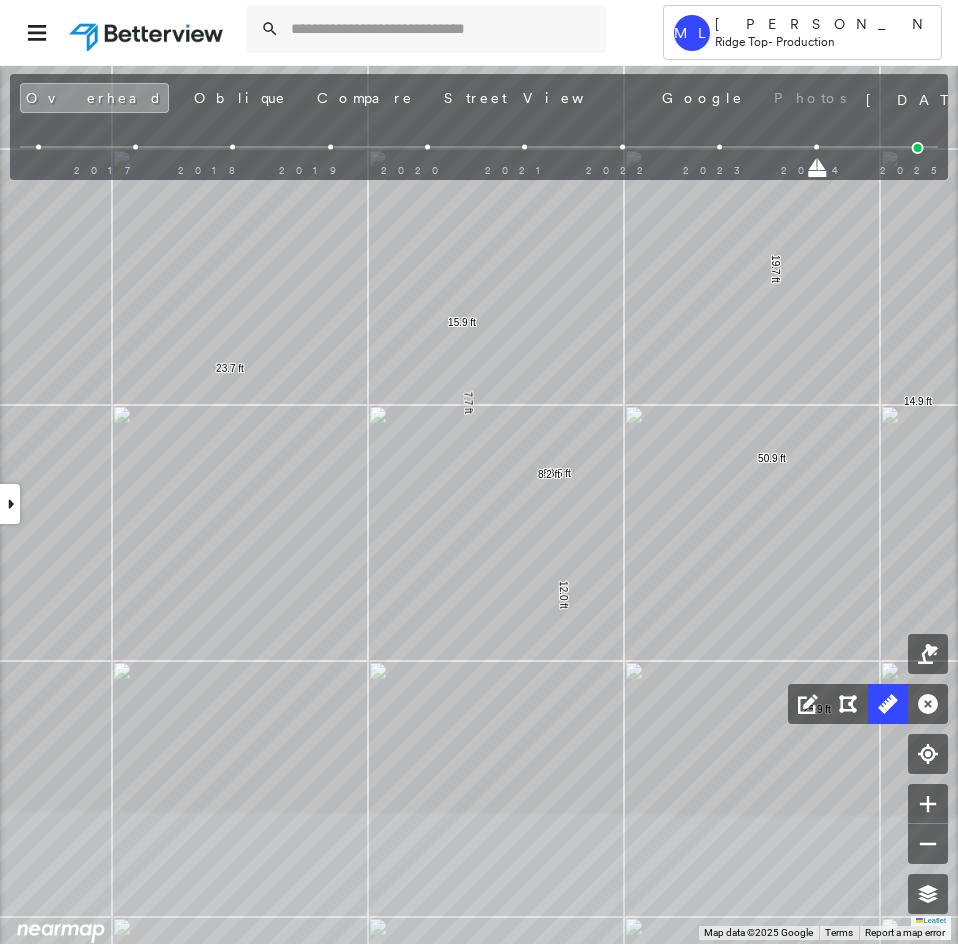 click on "9.7 ft 45.2 ft 3.4 ft 3.1 ft 6.4 ft 67.8 ft 10.2 ft 21.0 ft 19.7 ft 50.9 ft 14.9 ft 15.7 ft 25.9 ft 12.0 ft 68.5 ft 8.2 ft 7.7 ft 15.9 ft 23.7 ft 23.7 ft 47.4 ft 1.8 ft 47.4 ft 15.8 ft 65.1 ft 9.7 ft 9.7 ft 5.1 ft 11.6 ft 16.7 ft 1.8 ft 16.1 ft 17.9 ft 2.9 ft 28.3 ft 31.2 ft 4.0 ft 4.0 ft 6.7 ft 6.7 ft 39.8 ft 39.8 ft 5.8 ft 5.8 ft 11.6 ft Click to start drawing line." at bounding box center [-1507, -962] 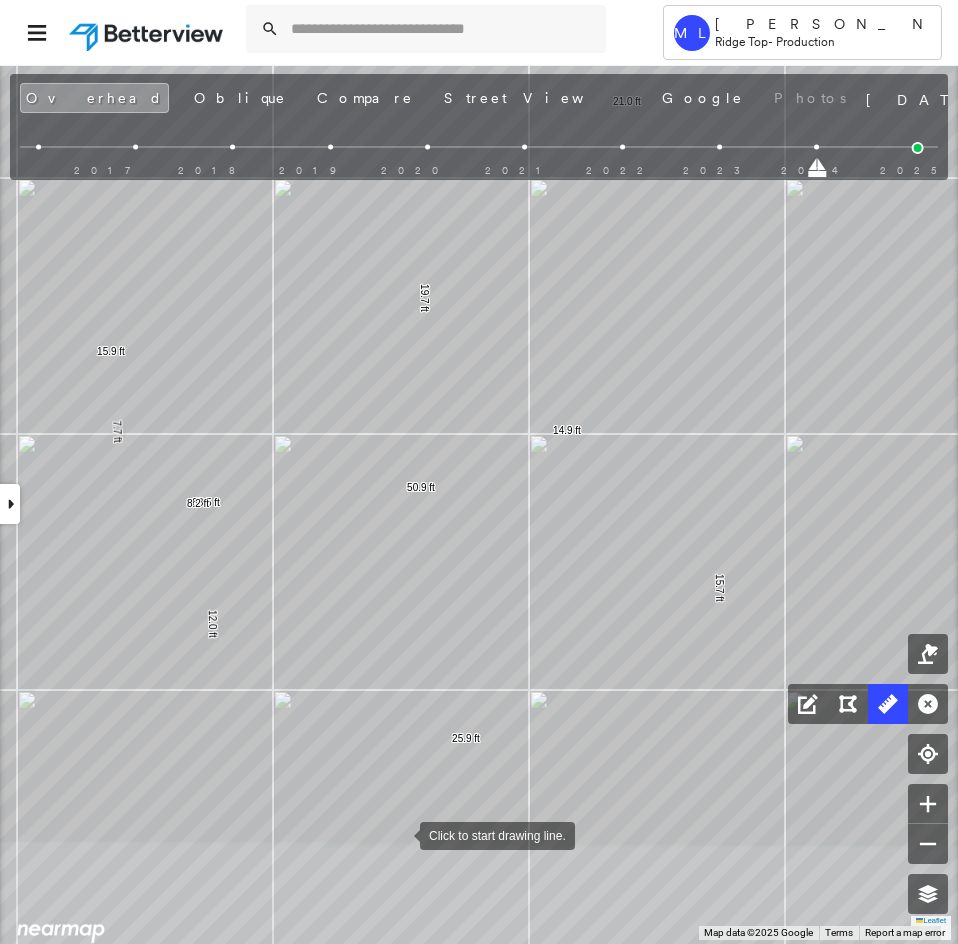 drag, startPoint x: 370, startPoint y: 781, endPoint x: 450, endPoint y: 877, distance: 124.964 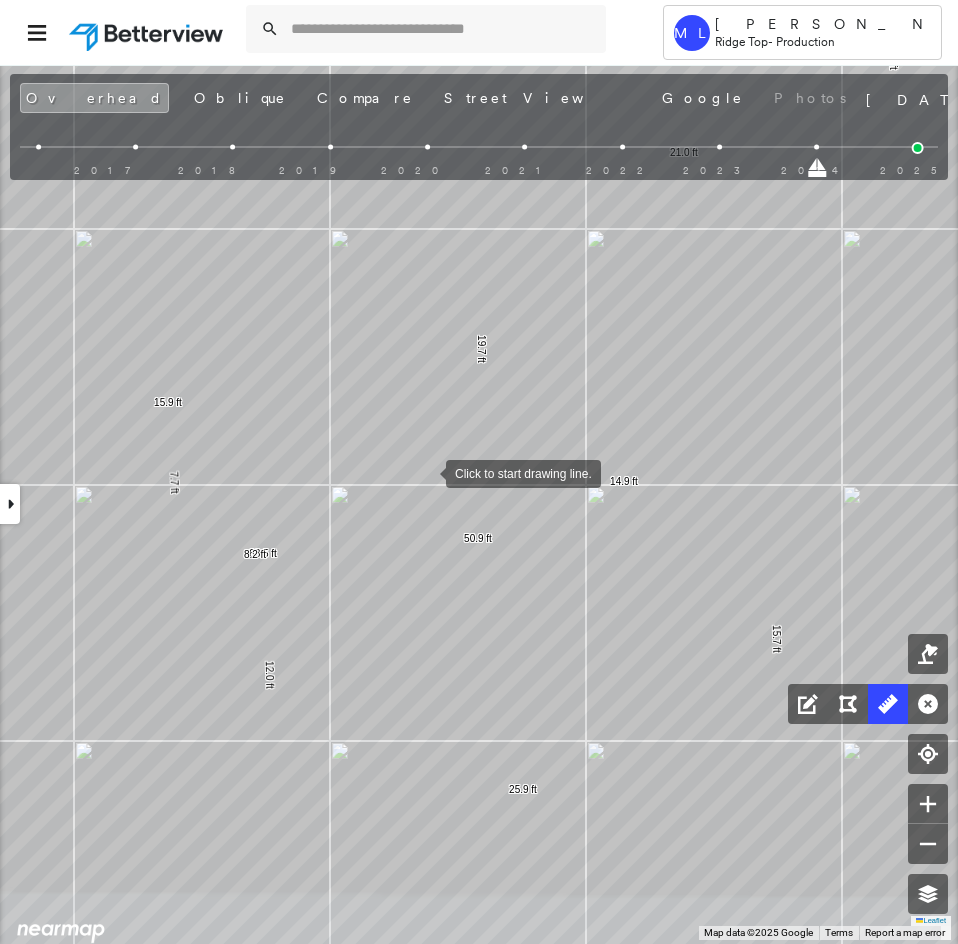 drag, startPoint x: 455, startPoint y: 550, endPoint x: 460, endPoint y: 562, distance: 13 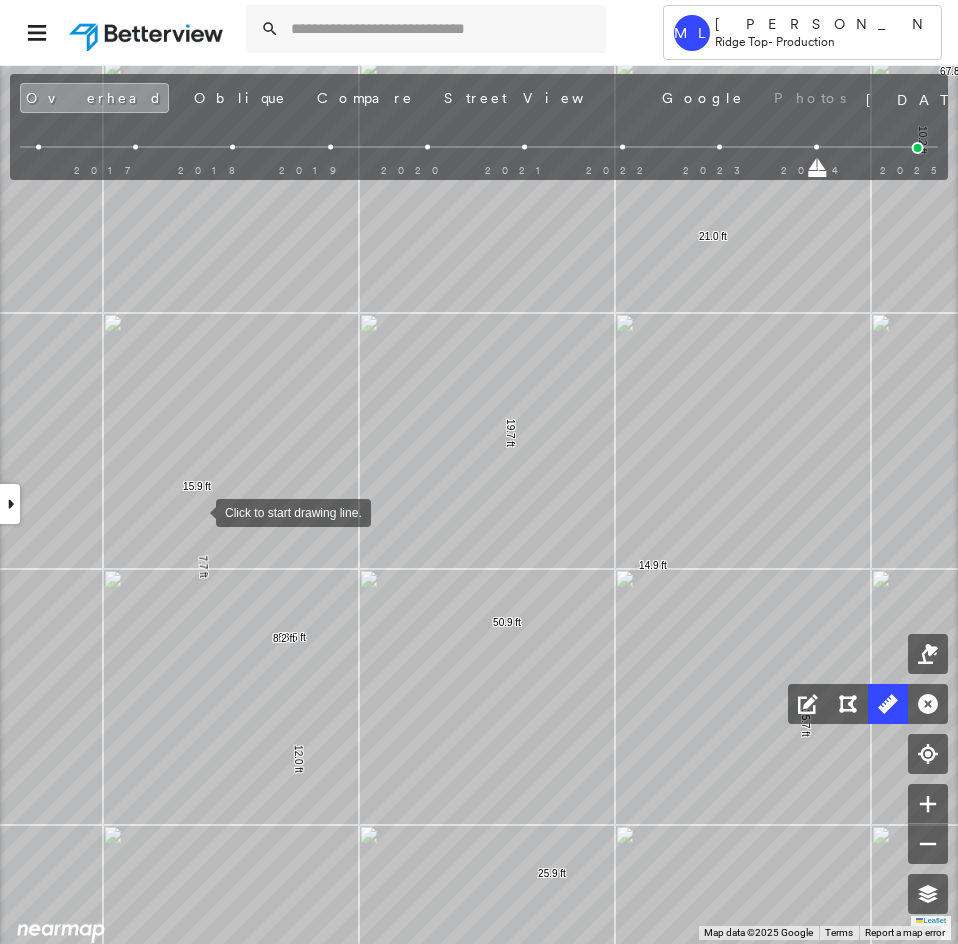 click at bounding box center (196, 511) 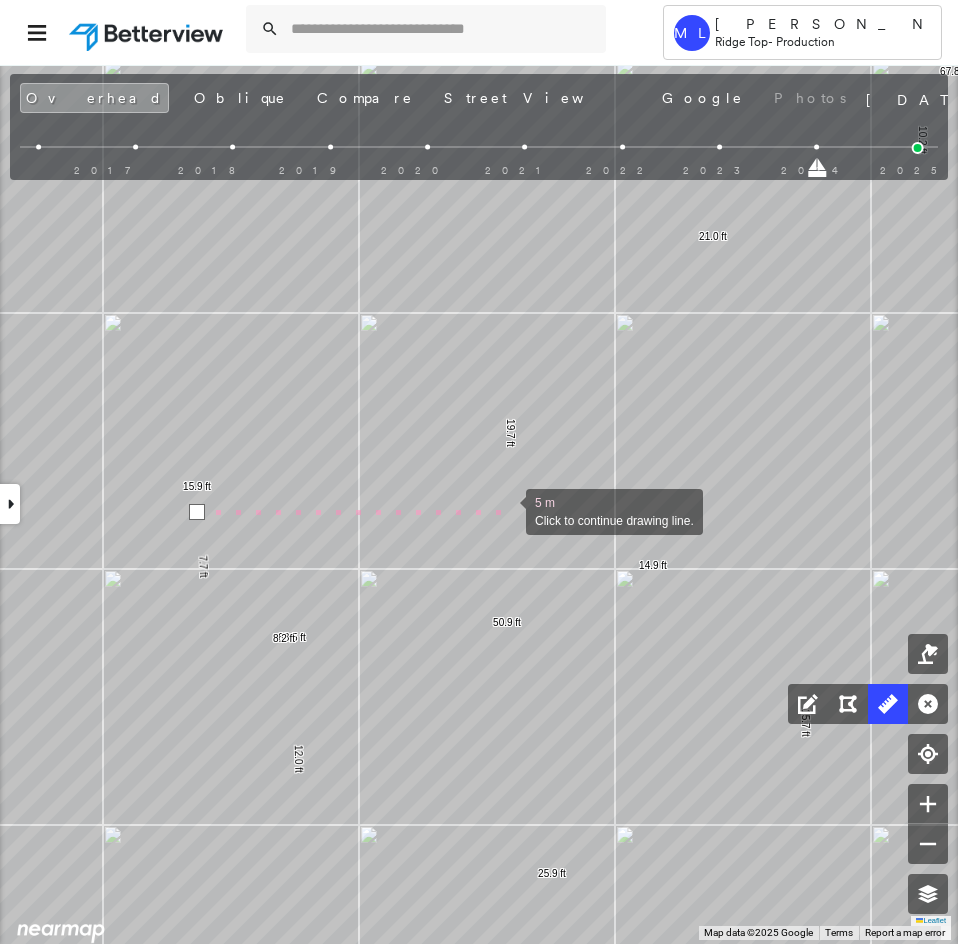 click at bounding box center [506, 510] 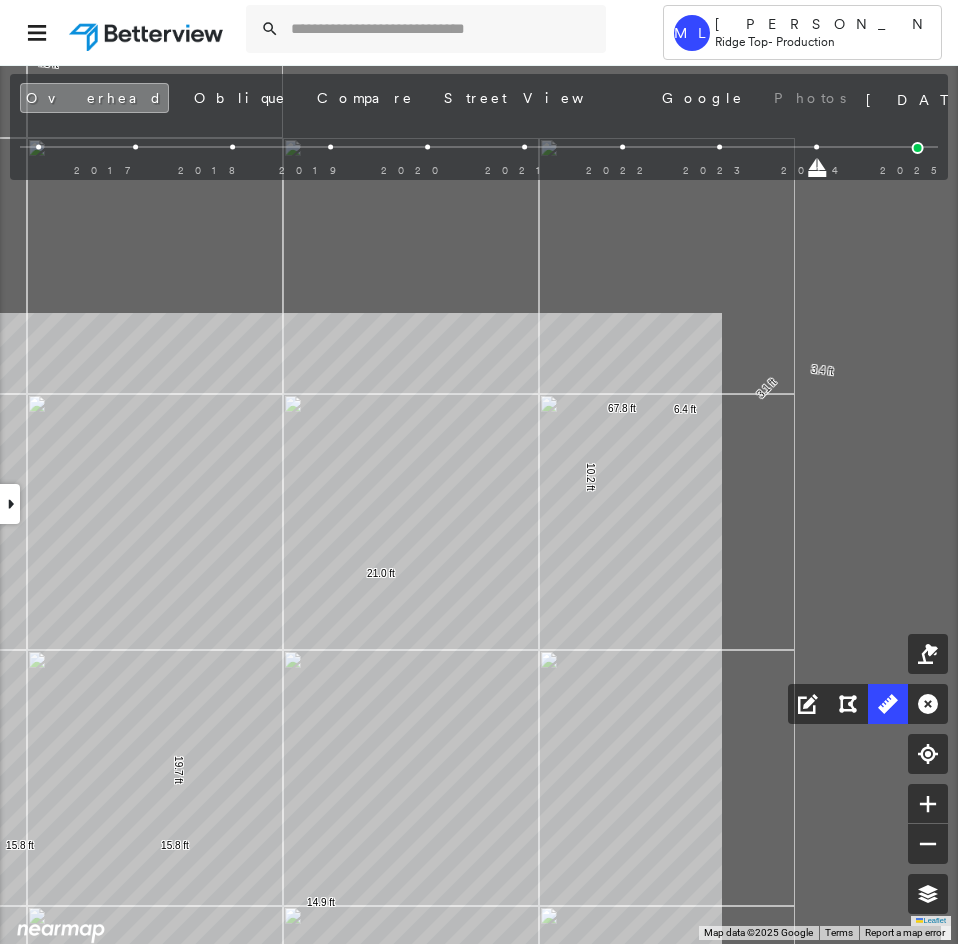 click on "9.7 ft 45.2 ft 3.4 ft 3.1 ft 6.4 ft 67.8 ft 10.2 ft 21.0 ft 19.7 ft 50.9 ft 14.9 ft 15.7 ft 25.9 ft 12.0 ft 68.5 ft 8.2 ft 7.7 ft 15.9 ft 23.7 ft 23.7 ft 47.4 ft 1.8 ft 47.4 ft 15.8 ft 65.1 ft 9.7 ft 9.7 ft 5.1 ft 11.6 ft 16.7 ft 1.8 ft 16.1 ft 17.9 ft 2.9 ft 28.3 ft 31.2 ft 4.0 ft 4.0 ft 6.7 ft 6.7 ft 39.8 ft 39.8 ft 5.8 ft 5.8 ft 11.6 ft 15.8 ft 15.8 ft Click to start drawing line." at bounding box center (-2104, -461) 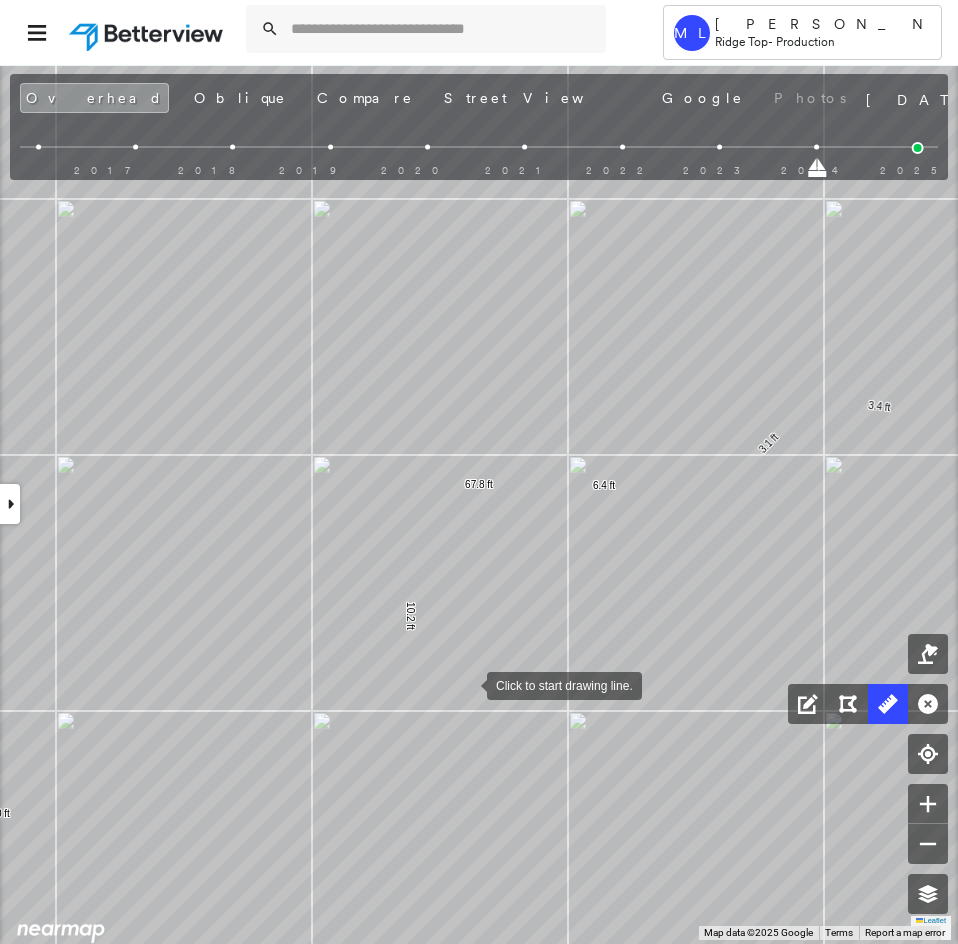 drag, startPoint x: 467, startPoint y: 620, endPoint x: 467, endPoint y: 713, distance: 93 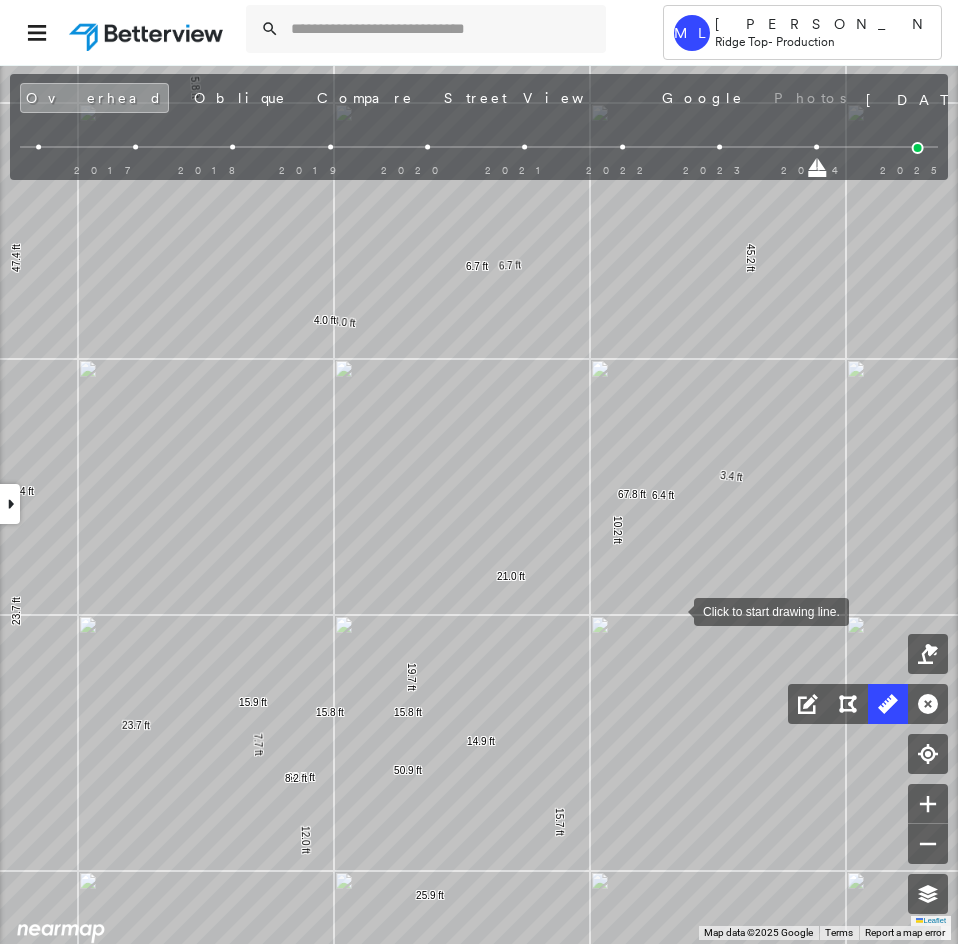 drag, startPoint x: 637, startPoint y: 615, endPoint x: 670, endPoint y: 610, distance: 33.37664 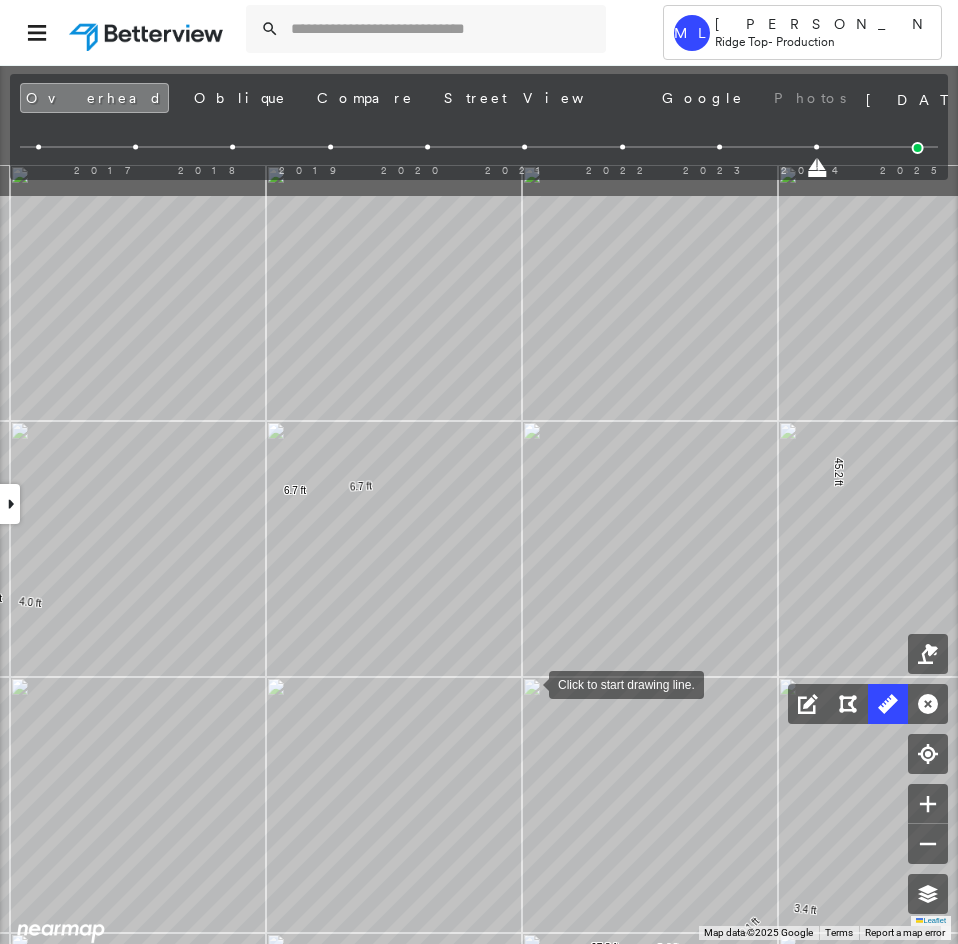drag, startPoint x: 540, startPoint y: 618, endPoint x: 529, endPoint y: 679, distance: 61.983868 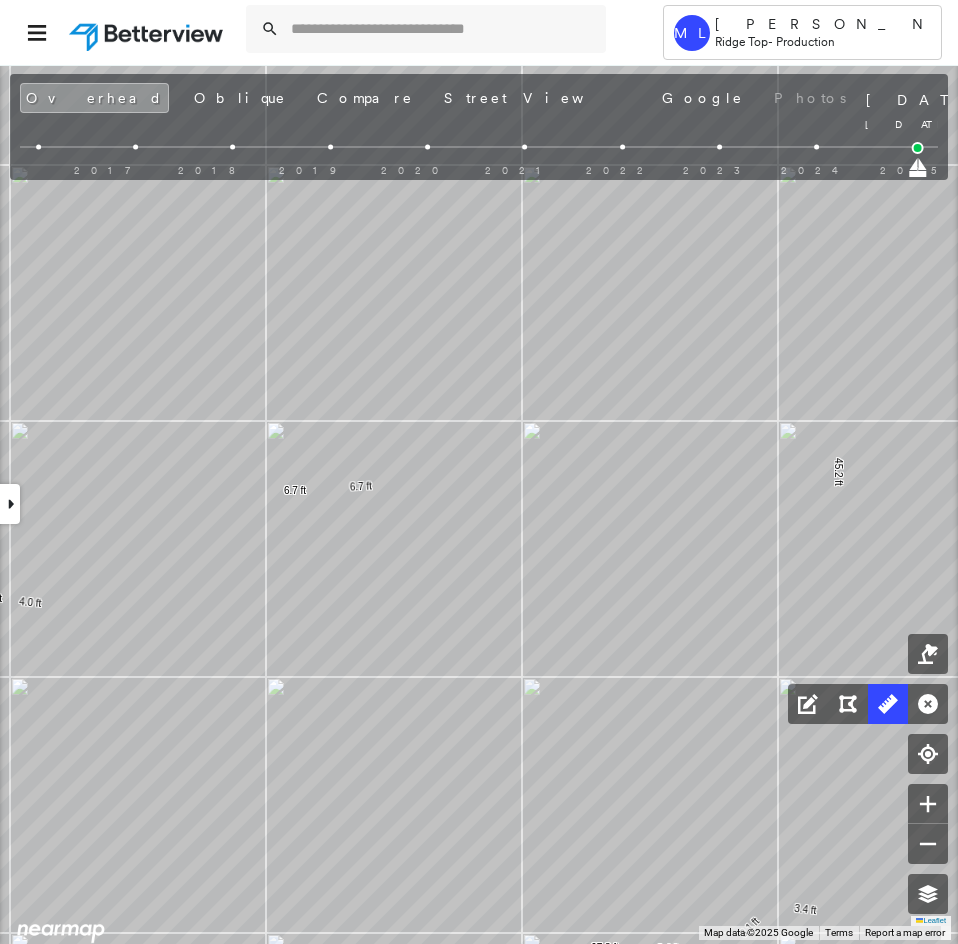 drag, startPoint x: 900, startPoint y: 166, endPoint x: 911, endPoint y: 165, distance: 11.045361 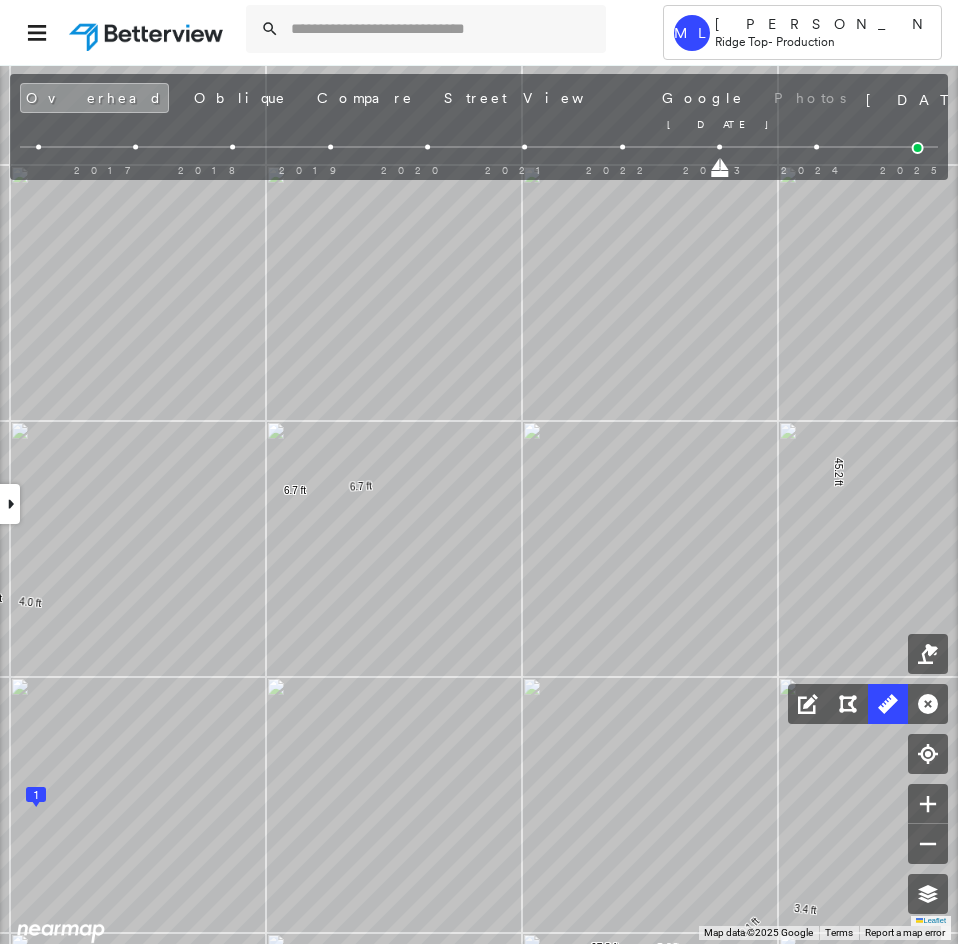 drag, startPoint x: 918, startPoint y: 168, endPoint x: 695, endPoint y: 171, distance: 223.02017 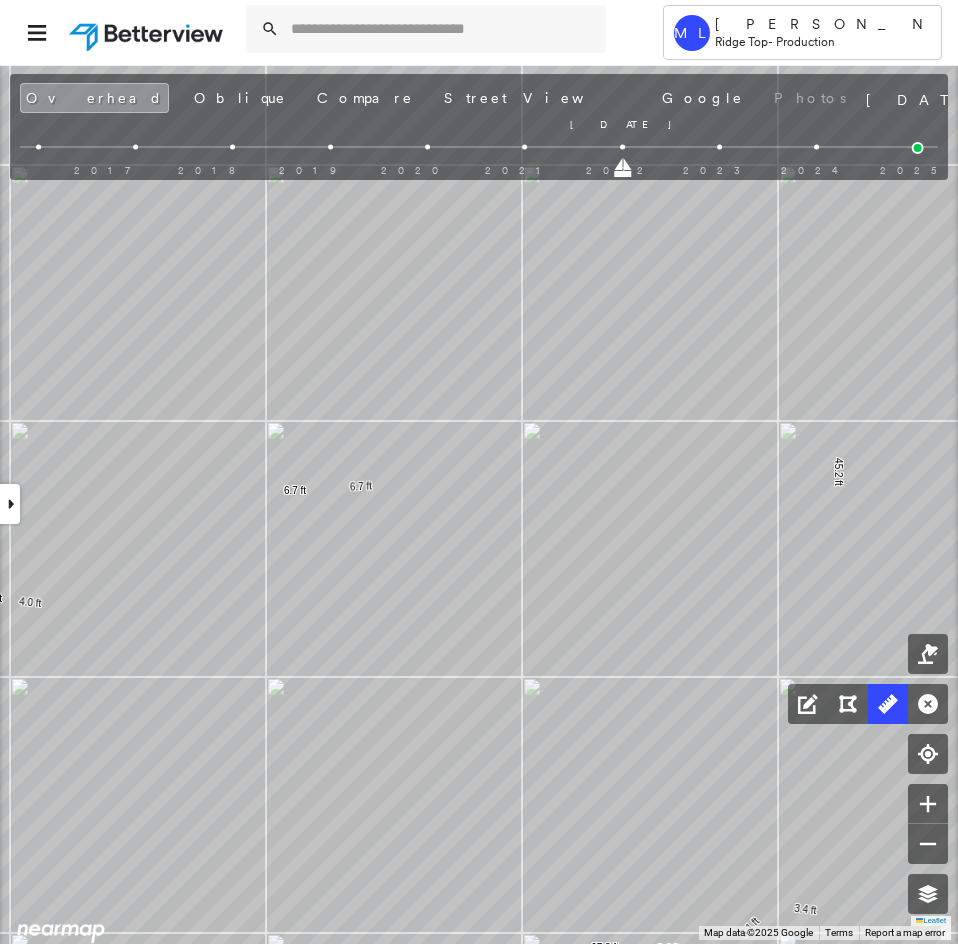 drag, startPoint x: 717, startPoint y: 169, endPoint x: 625, endPoint y: 172, distance: 92.0489 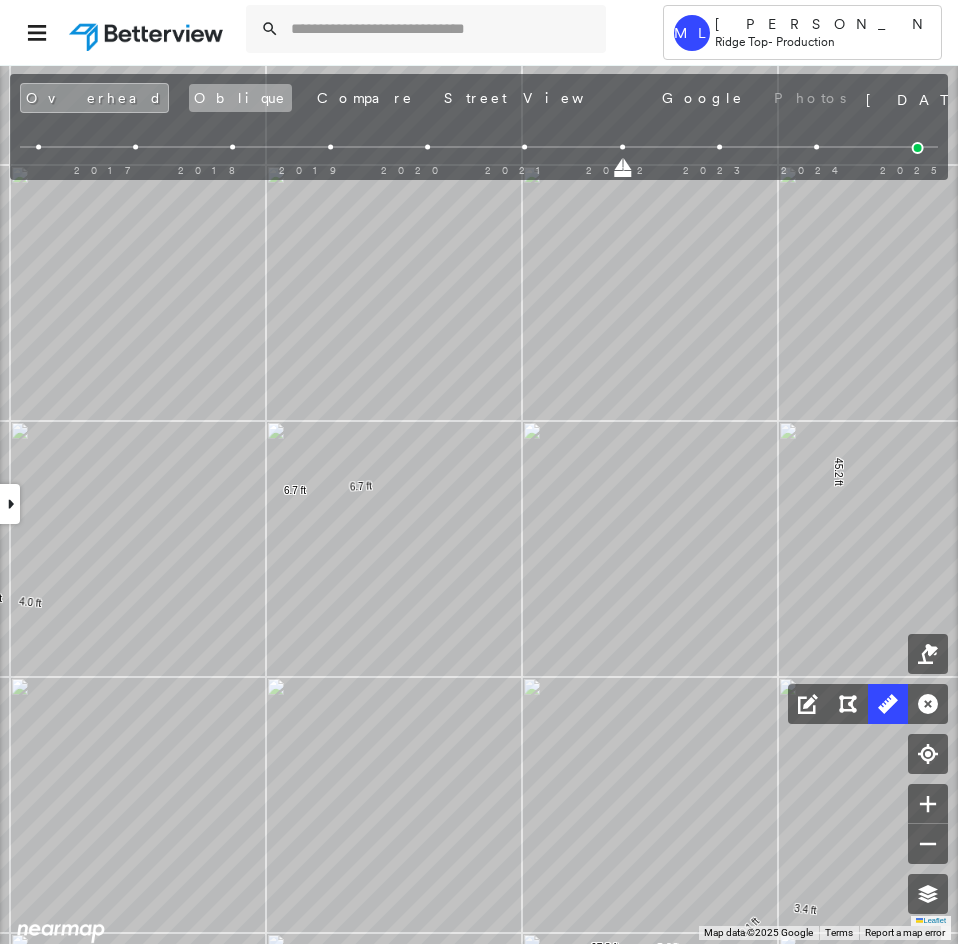 click on "Oblique" at bounding box center (240, 98) 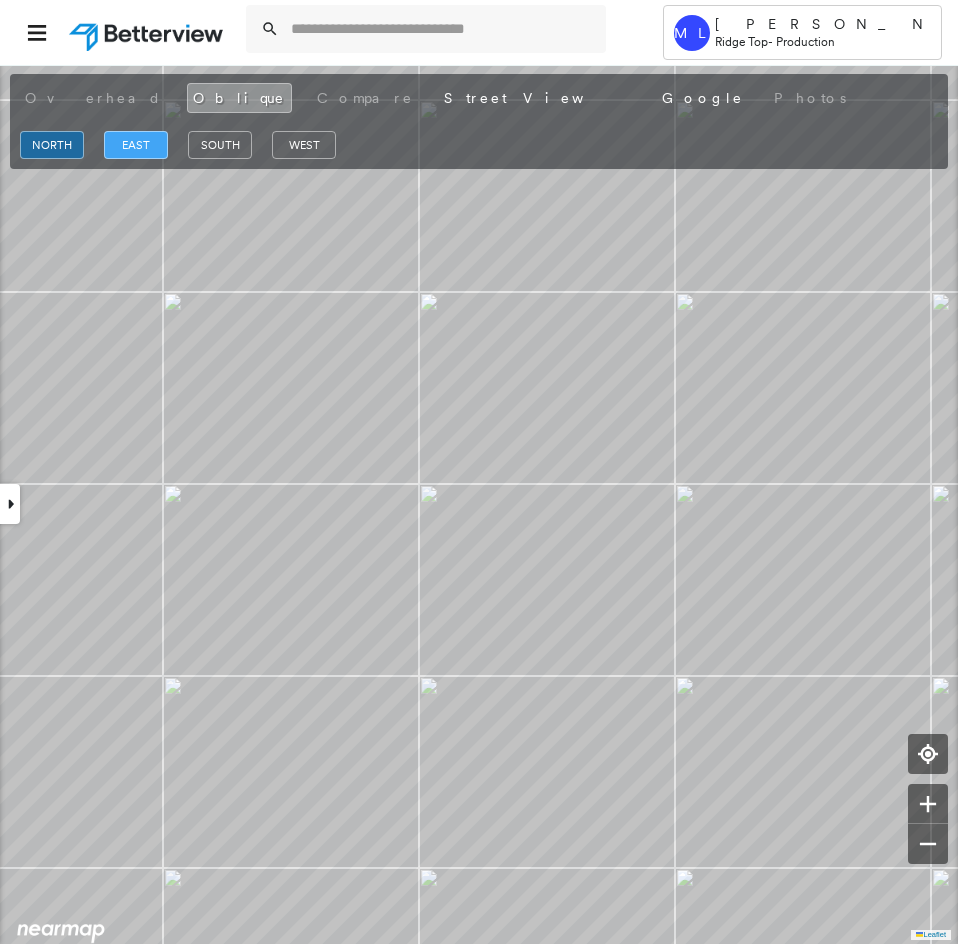 click on "east" at bounding box center [136, 145] 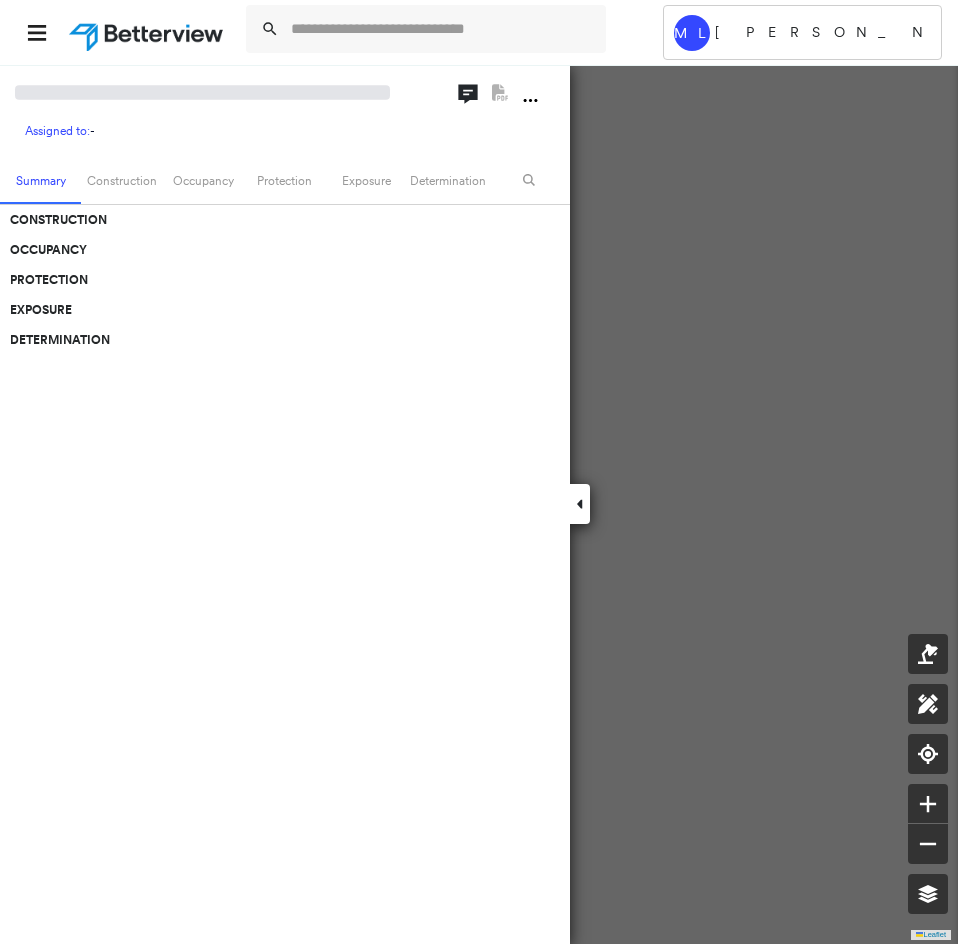 scroll, scrollTop: 0, scrollLeft: 0, axis: both 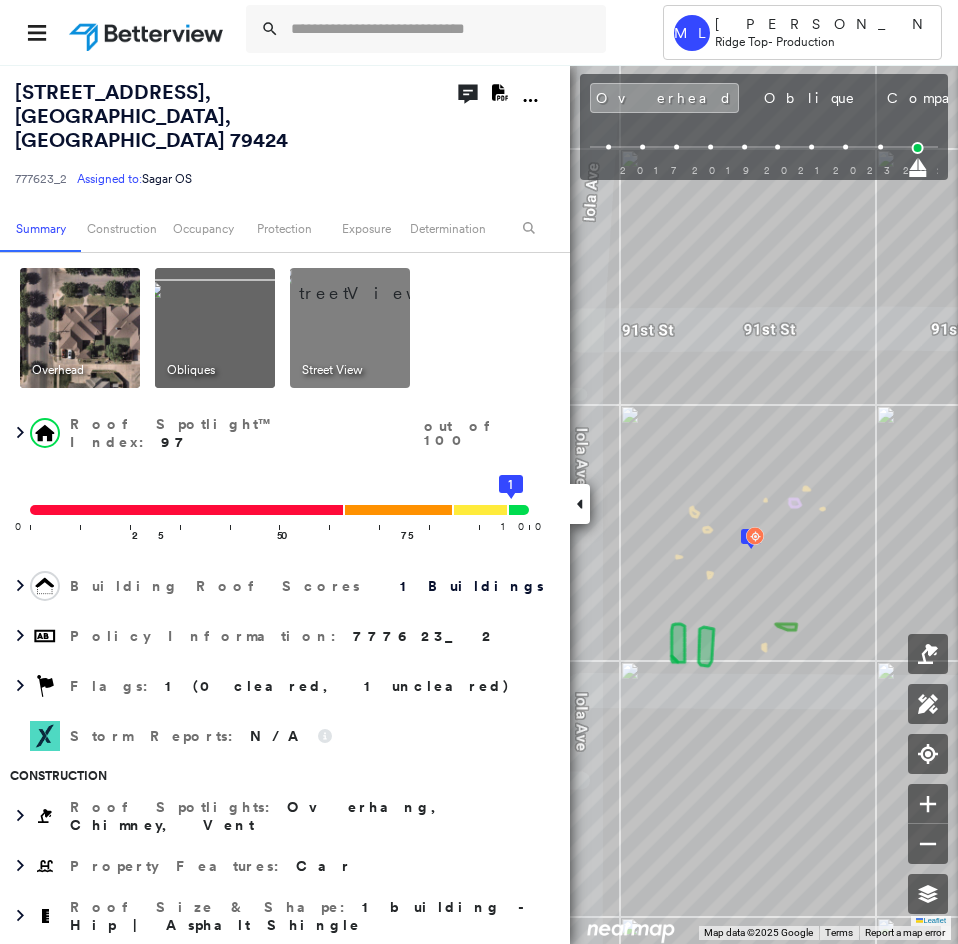click 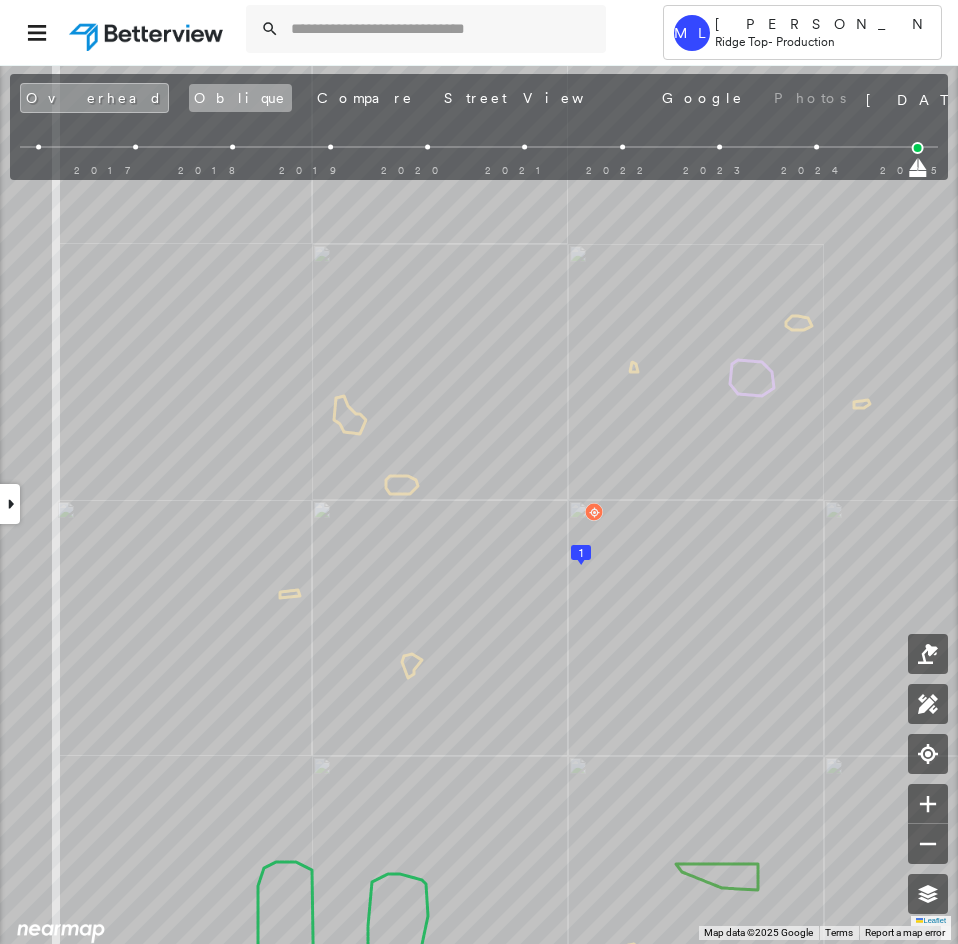 click on "Oblique" at bounding box center [240, 98] 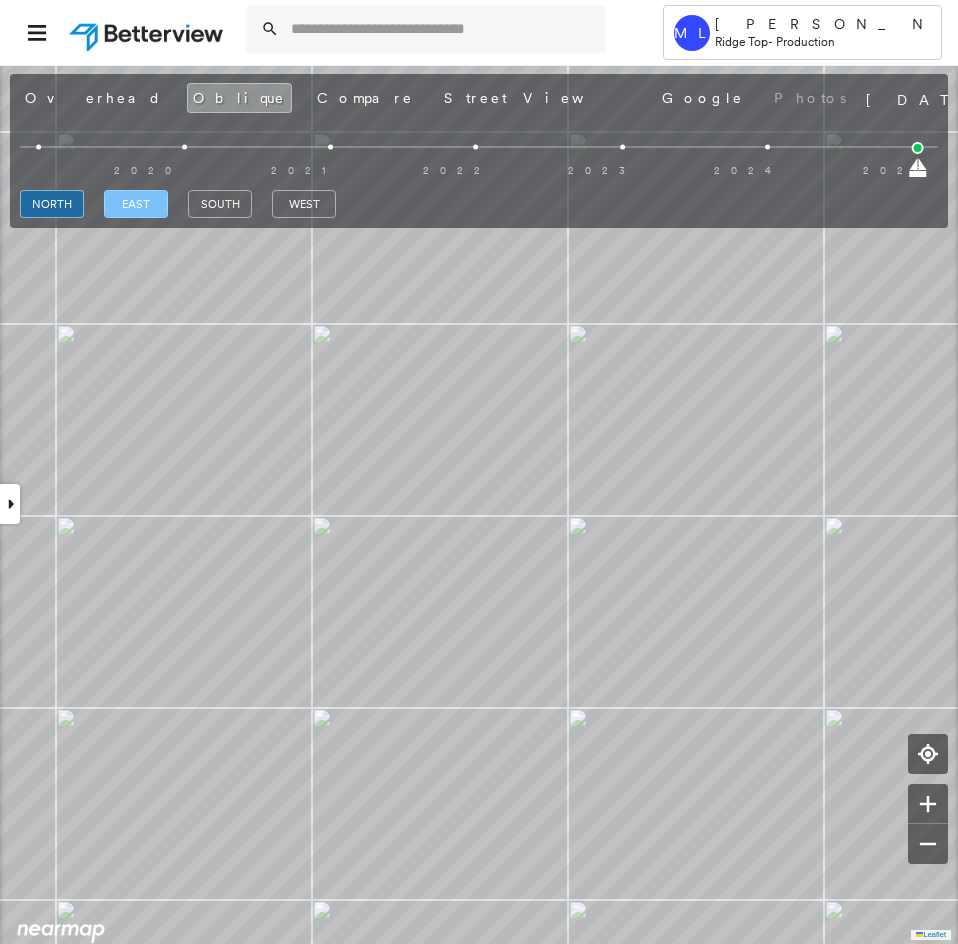 click on "east" at bounding box center (136, 204) 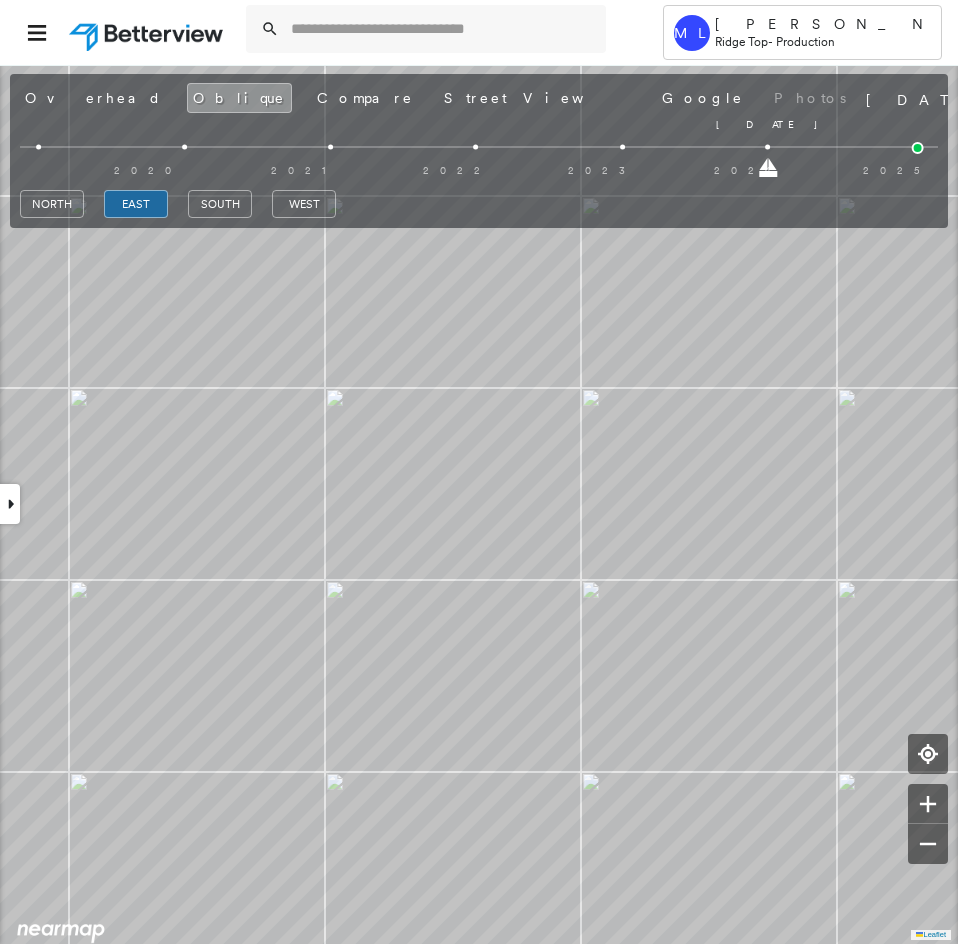 drag, startPoint x: 918, startPoint y: 170, endPoint x: 783, endPoint y: 183, distance: 135.62448 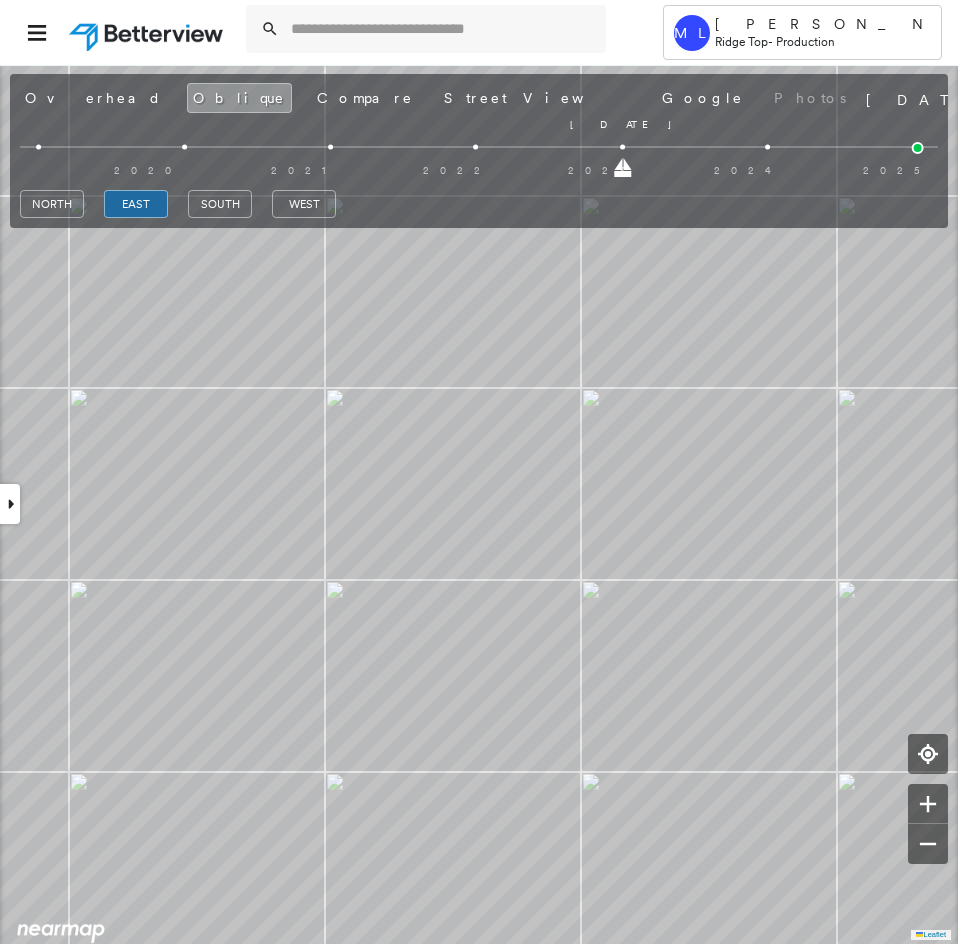 drag, startPoint x: 776, startPoint y: 173, endPoint x: 634, endPoint y: 177, distance: 142.05632 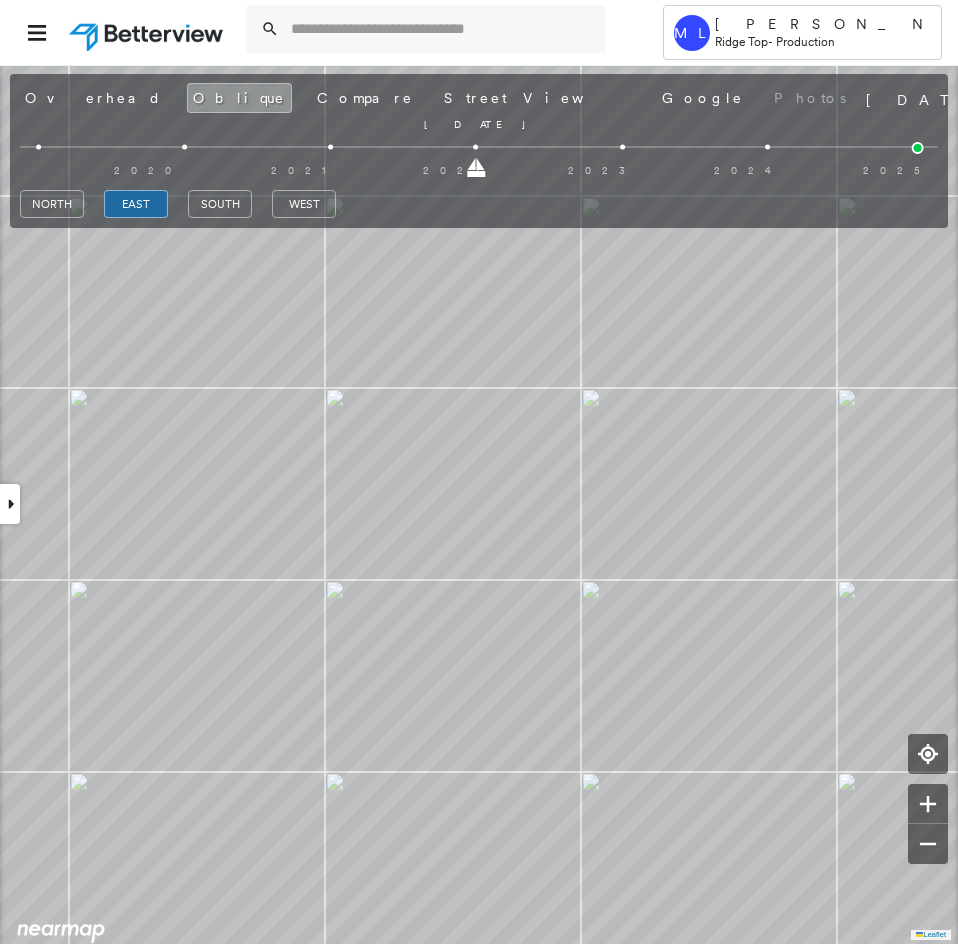 drag, startPoint x: 621, startPoint y: 173, endPoint x: 532, endPoint y: 178, distance: 89.140335 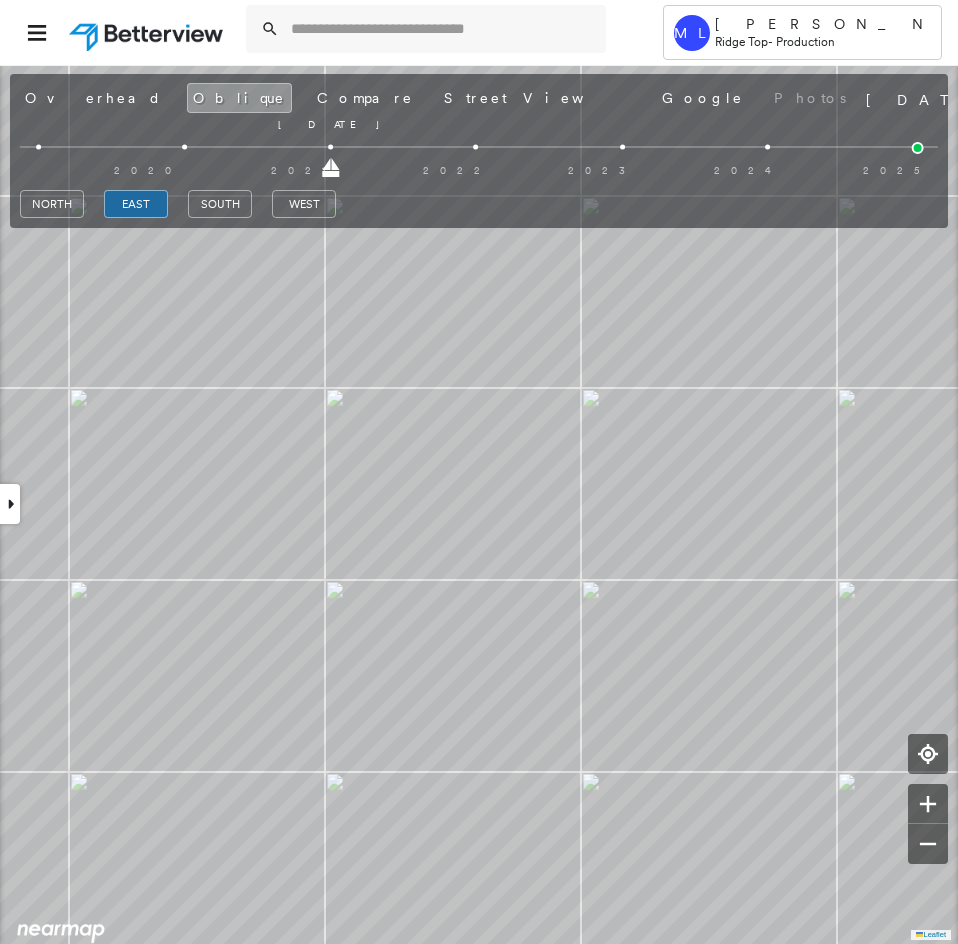drag, startPoint x: 376, startPoint y: 179, endPoint x: 331, endPoint y: 177, distance: 45.044422 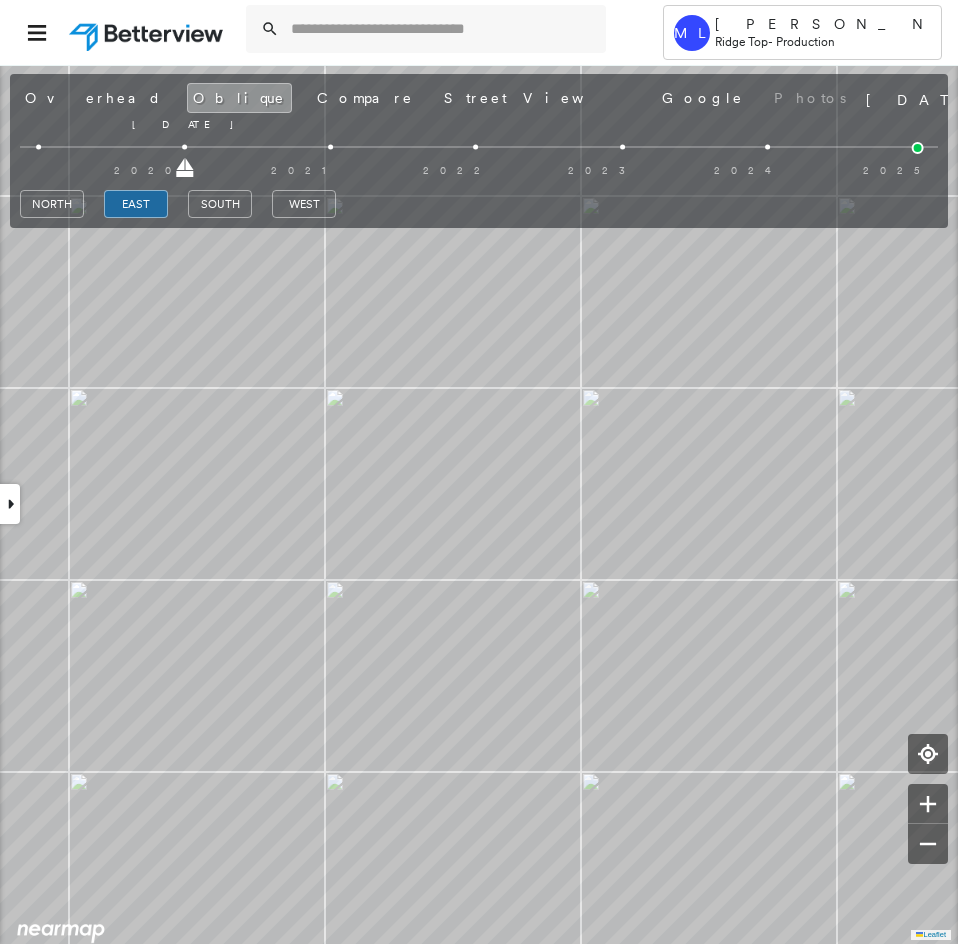 drag, startPoint x: 326, startPoint y: 169, endPoint x: 204, endPoint y: 168, distance: 122.0041 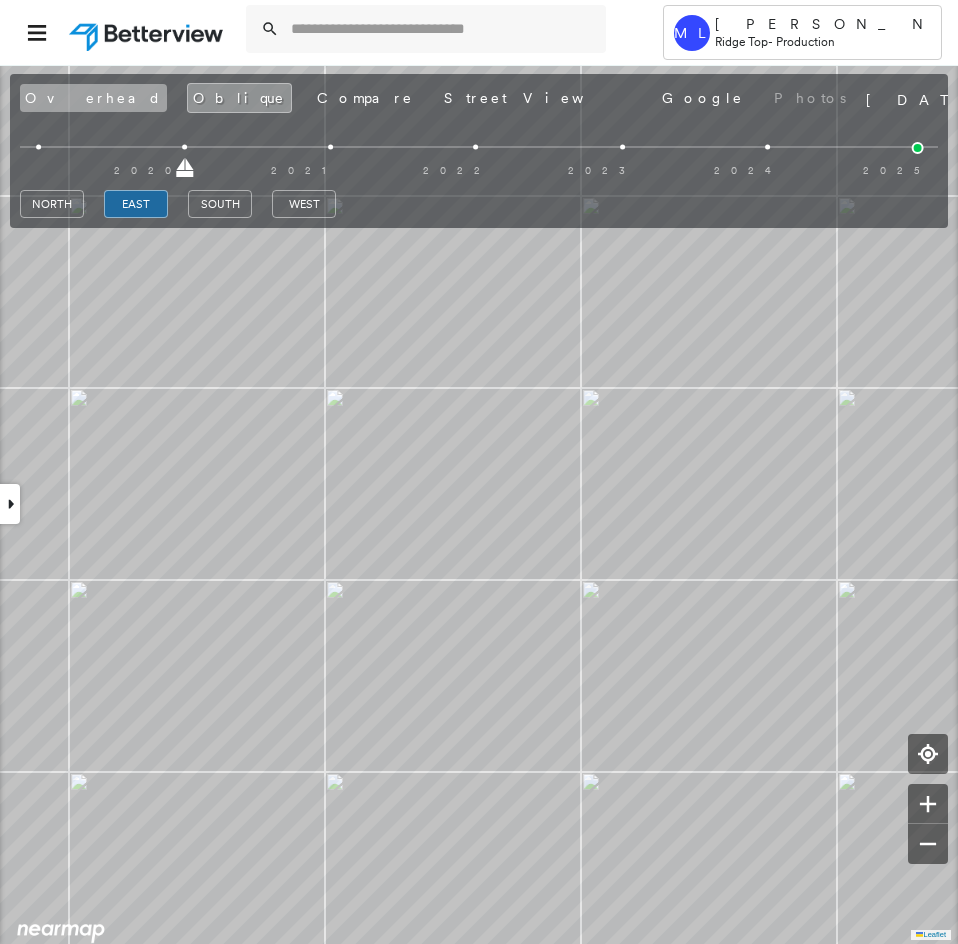 click on "Overhead" at bounding box center (93, 98) 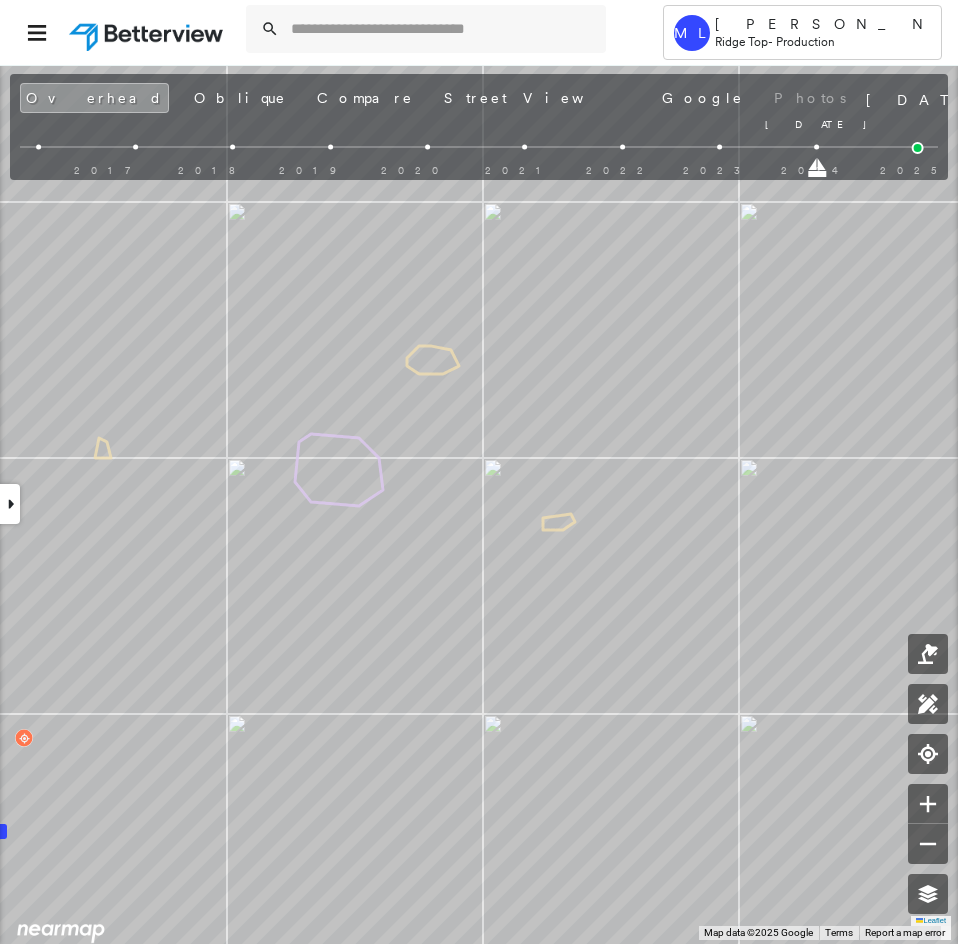 drag, startPoint x: 920, startPoint y: 170, endPoint x: 761, endPoint y: 166, distance: 159.05031 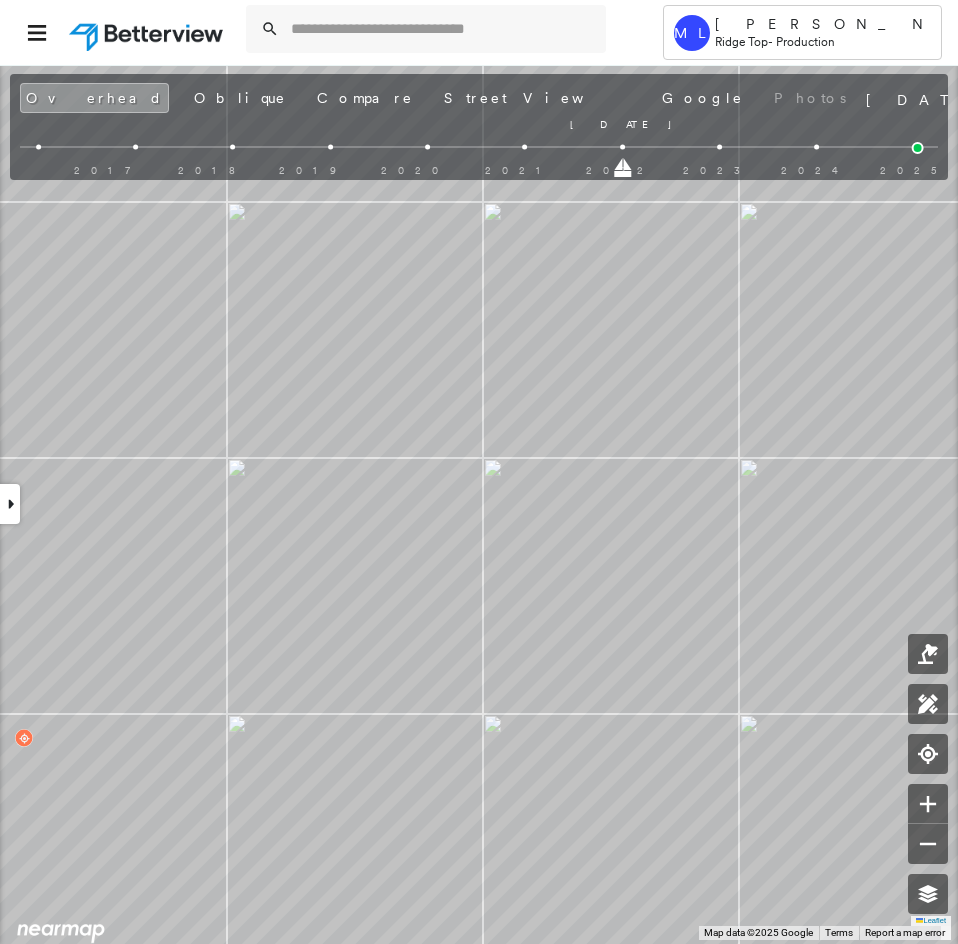 drag, startPoint x: 721, startPoint y: 168, endPoint x: 645, endPoint y: 162, distance: 76.23647 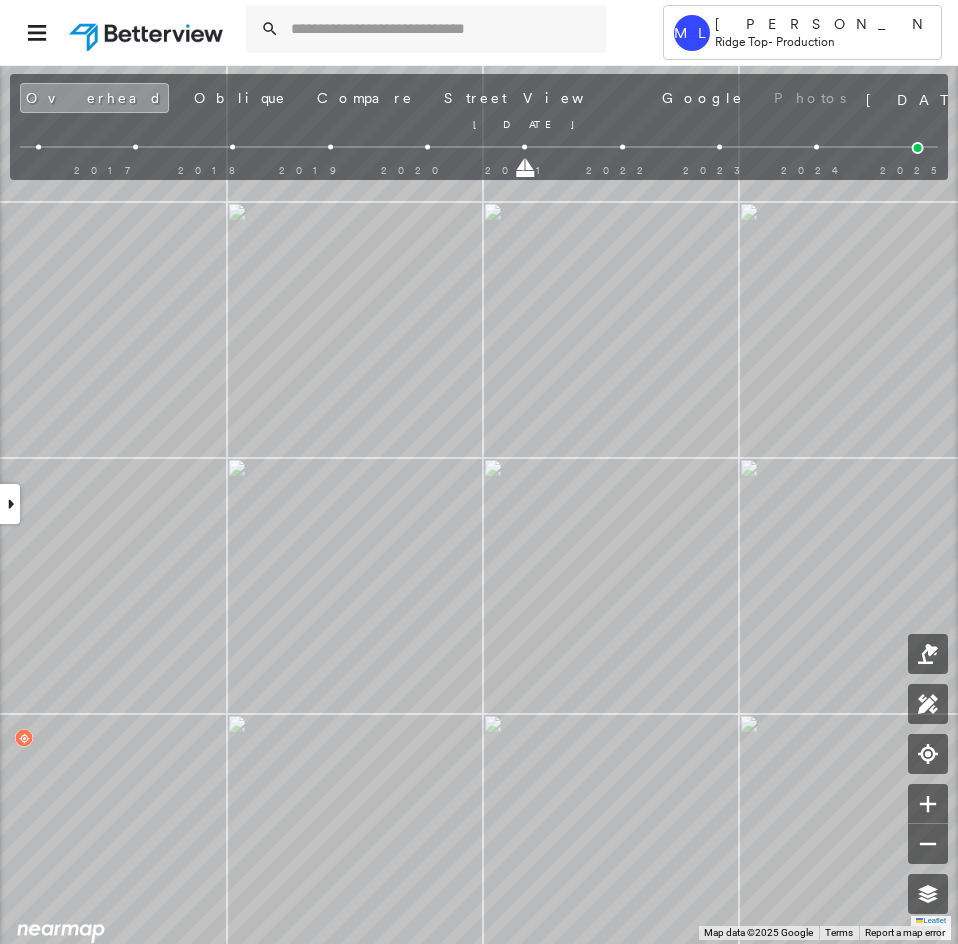 drag, startPoint x: 619, startPoint y: 174, endPoint x: 545, endPoint y: 176, distance: 74.02702 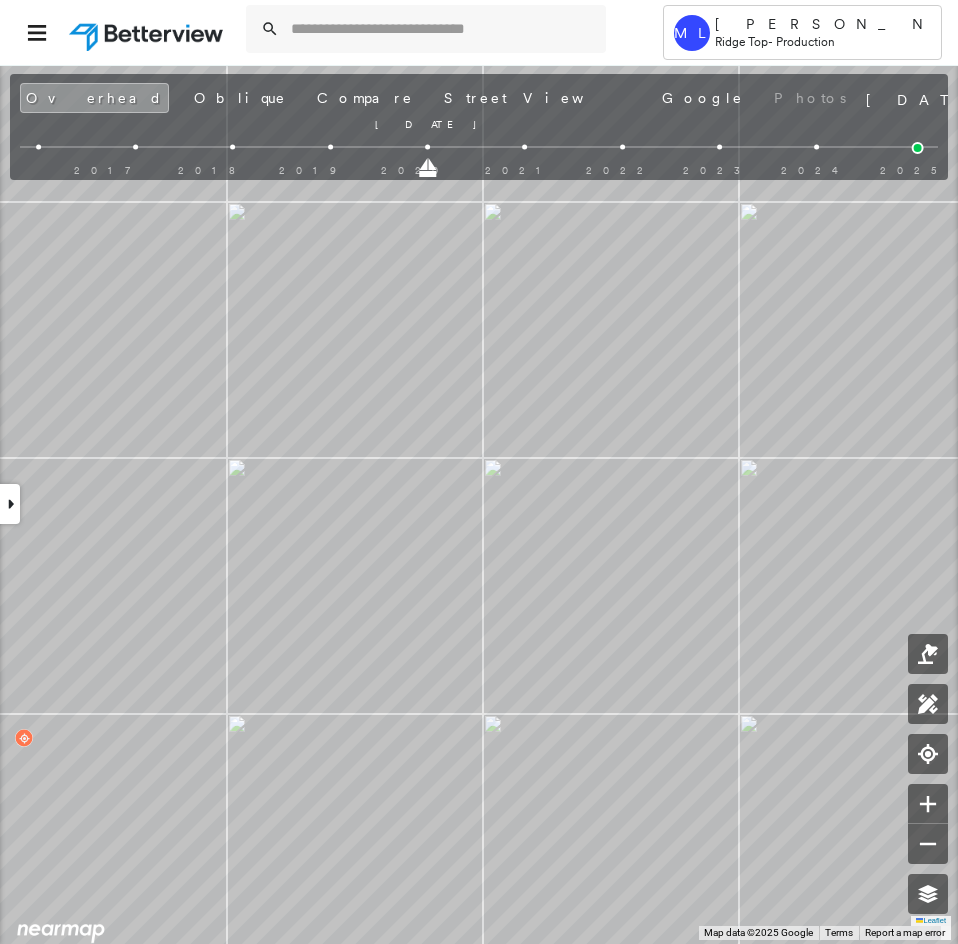 drag, startPoint x: 521, startPoint y: 176, endPoint x: 434, endPoint y: 172, distance: 87.0919 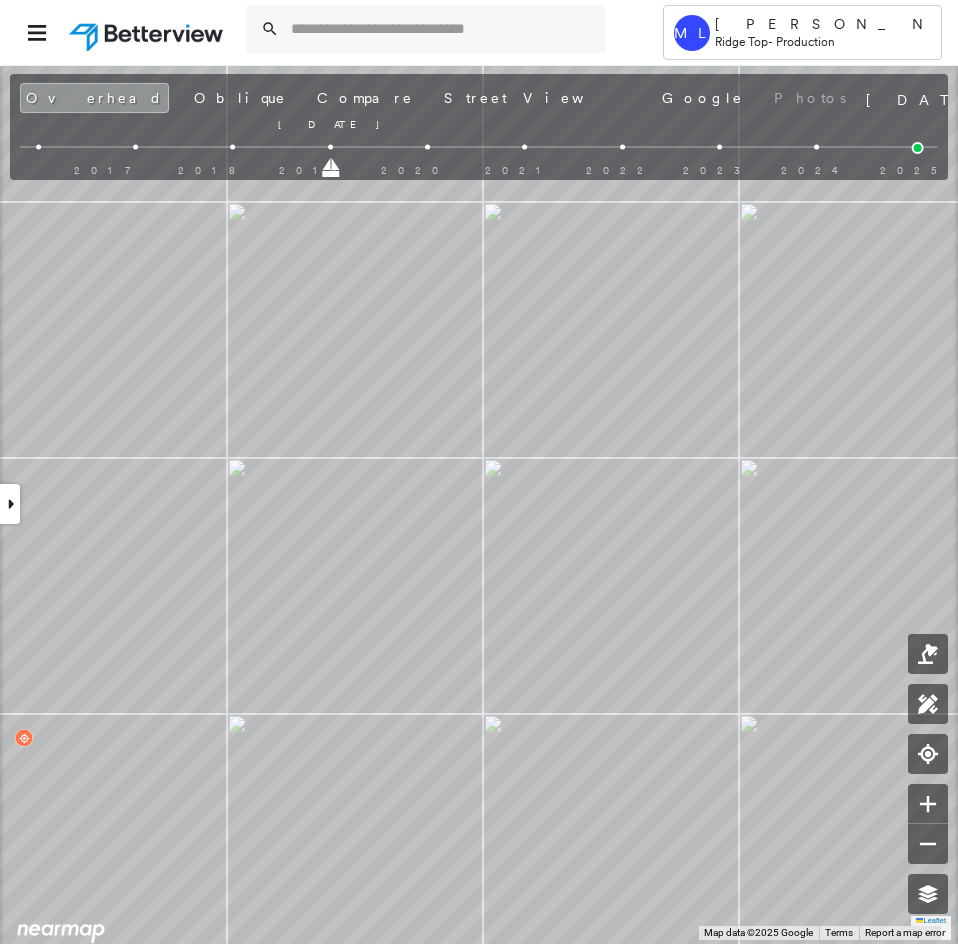 drag, startPoint x: 430, startPoint y: 171, endPoint x: 346, endPoint y: 166, distance: 84.14868 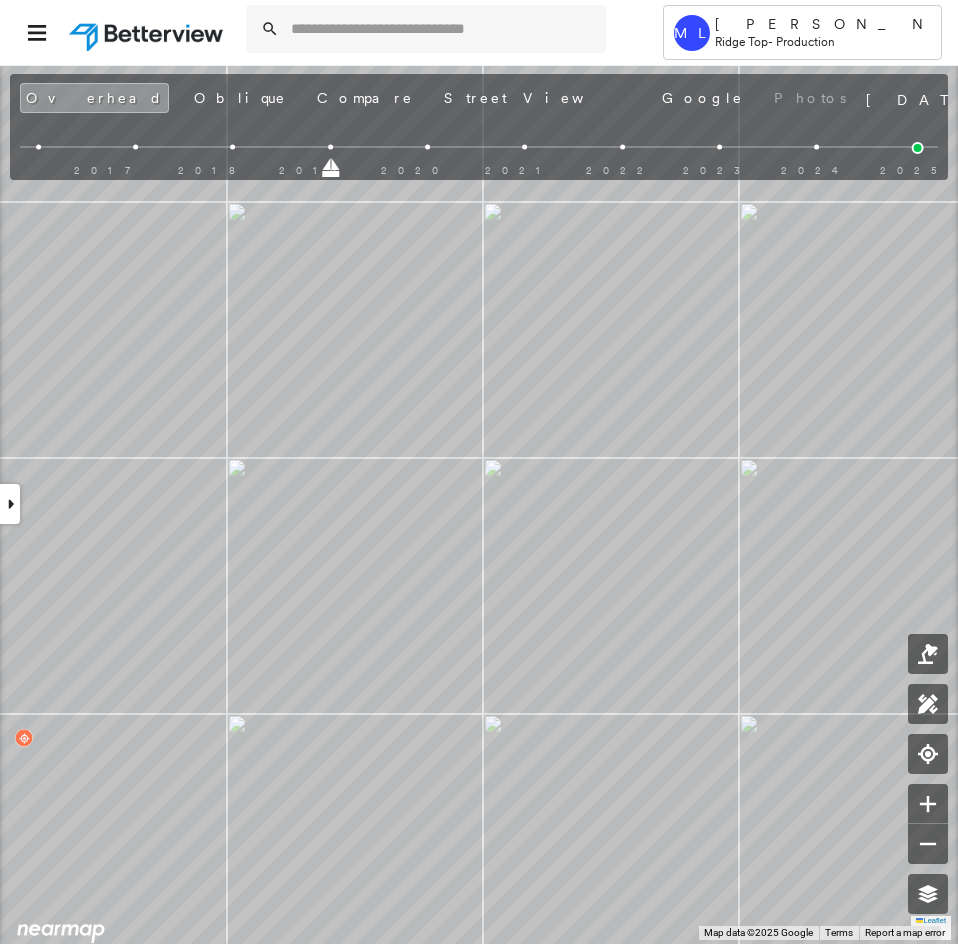 drag, startPoint x: 332, startPoint y: 171, endPoint x: 219, endPoint y: 173, distance: 113.0177 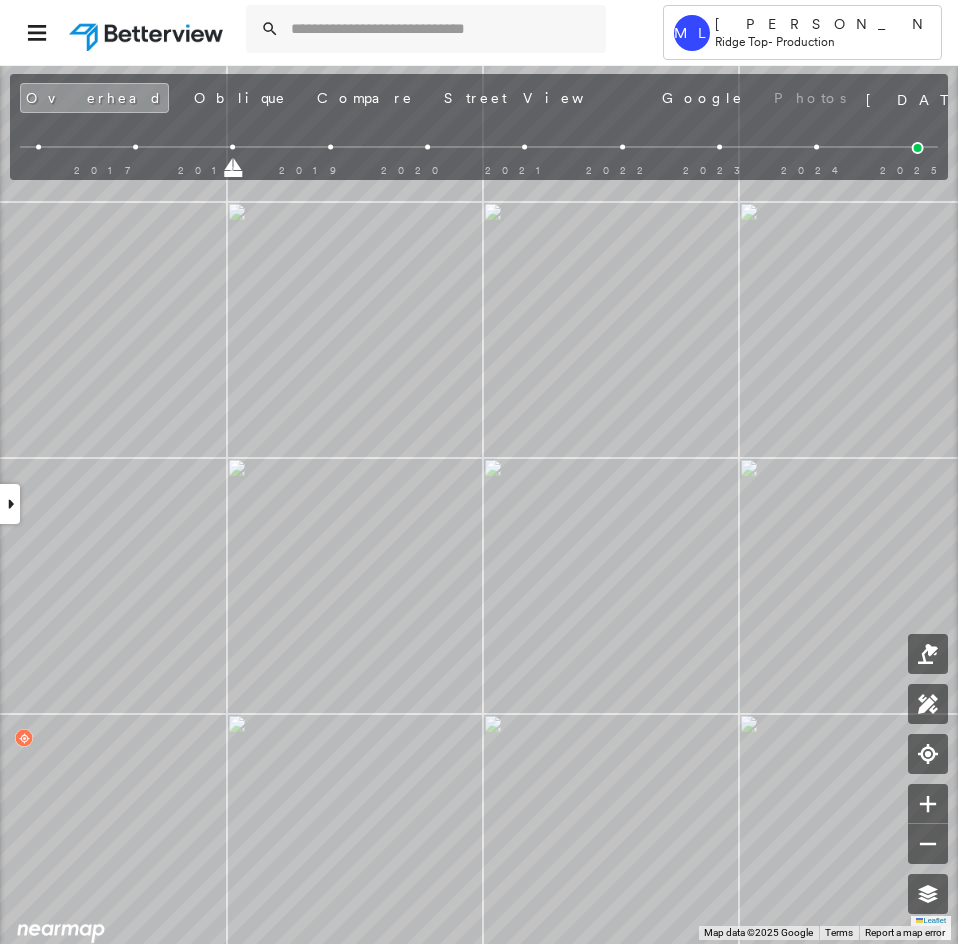 drag, startPoint x: 232, startPoint y: 172, endPoint x: 153, endPoint y: 166, distance: 79.22752 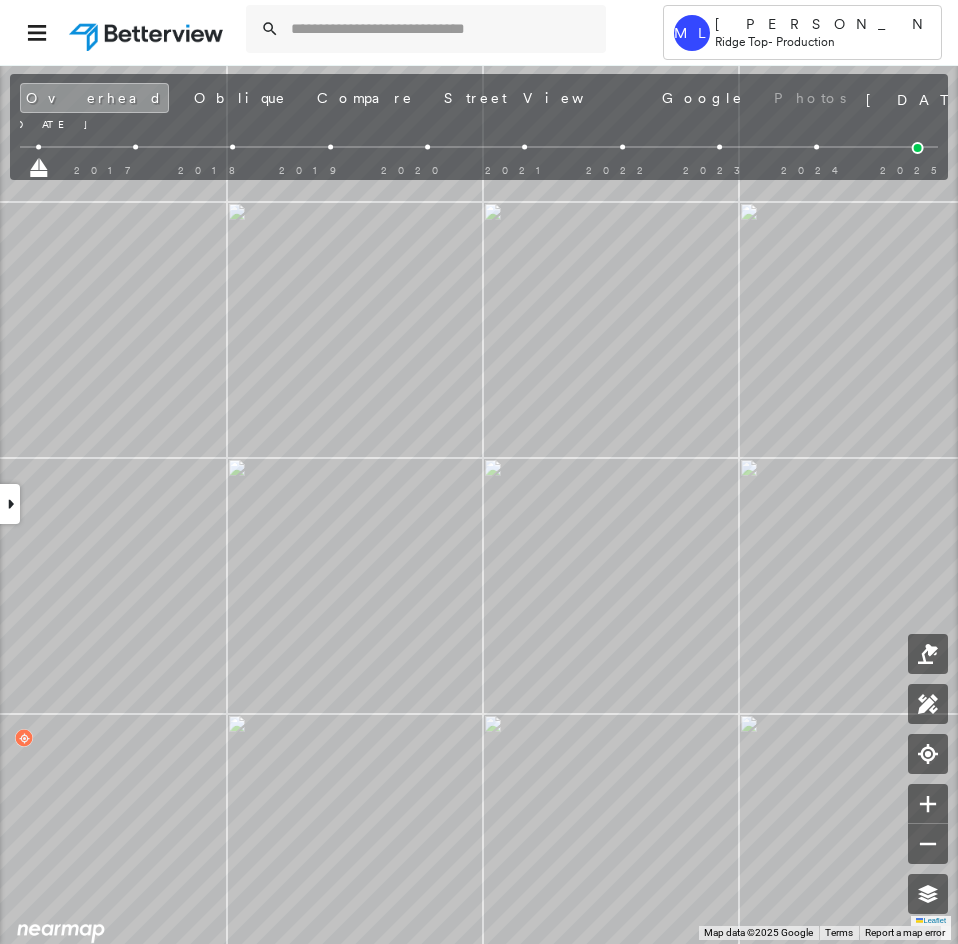 drag, startPoint x: 138, startPoint y: 170, endPoint x: 59, endPoint y: 163, distance: 79.30952 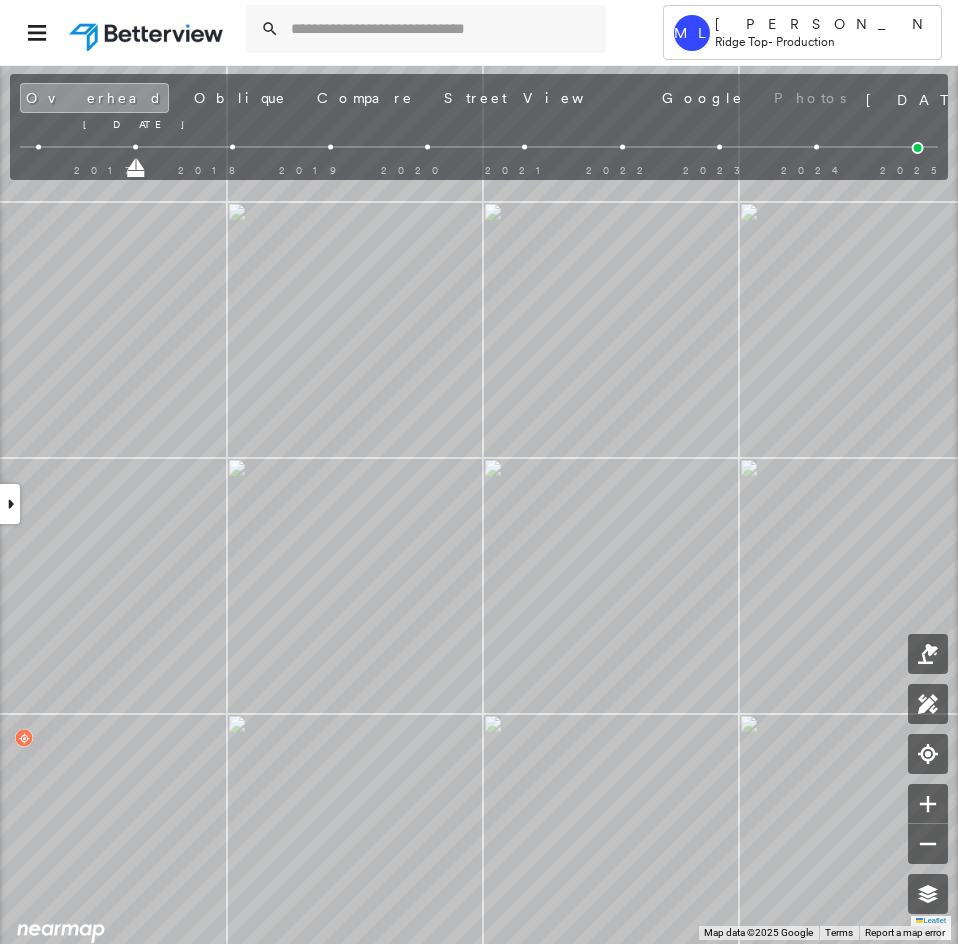 click on "6021 91st St ,  Lubbock, TX 79424 777623_2 Assigned to:  Sagar OS Assigned to:  Sagar OS 777623_2 Assigned to:  Sagar OS Open Comments Download PDF Report Summary Construction Occupancy Protection Exposure Determination Looking for roof spotlights? Analyze this date Overhead Obliques Street View Roof Spotlight™ Index 0 100 25 50 75 1 Building Roof Scores 0 Buildings Policy Information :  777623_2 Flags :  1 (0 cleared, 1 uncleared) Storm Reports :  N/A Construction Occupancy Protection Exposure Determination Flags :  1 (0 cleared, 1 uncleared) Uncleared Flags (1) Cleared Flags  (0) Betterview Property Flagged 07/10/25 Clear Action Taken New Entry History Quote/New Business Terms & Conditions Added ACV Endorsement Added Cosmetic Endorsement Inspection/Loss Control Report Information Added to Inspection Survey Onsite Inspection Ordered Determined No Inspection Needed General Used Report to Further Agent/Insured Discussion Reject/Decline - New Business Allowed to Proceed / Policy Bound Save Renewal General" at bounding box center [479, 504] 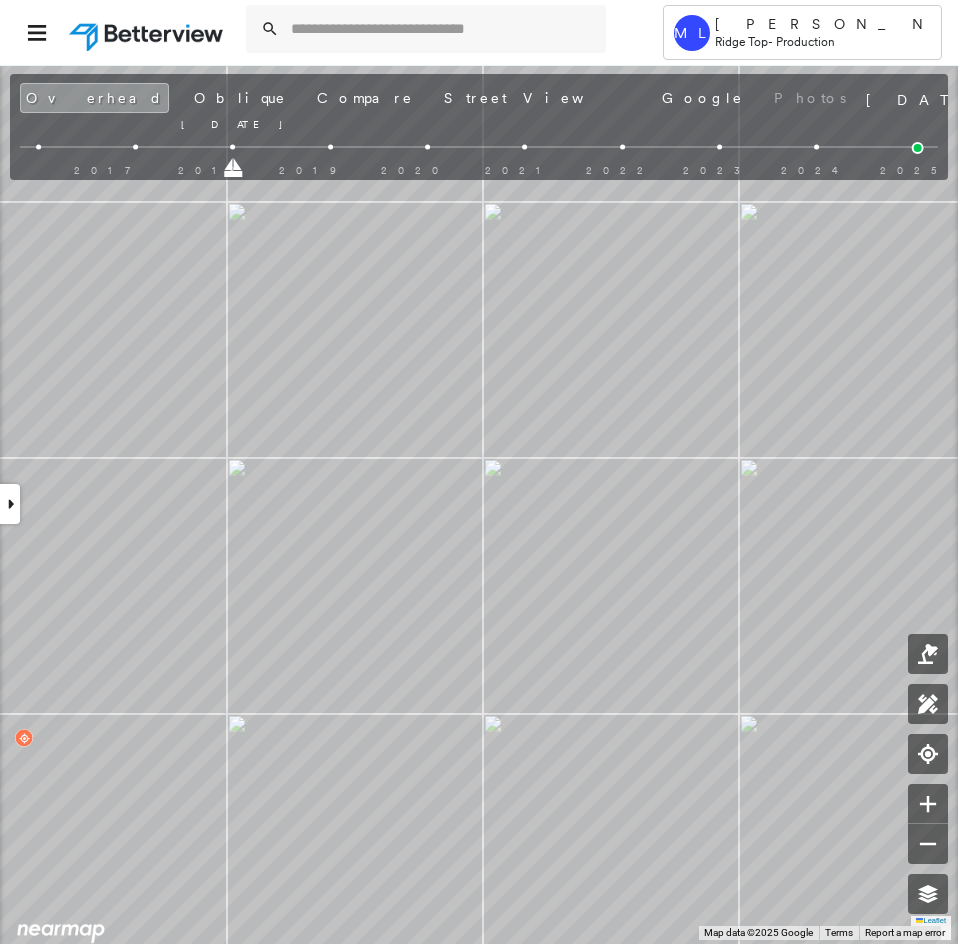 click on "6021 91st St ,  Lubbock, TX 79424 777623_2 Assigned to:  Sagar OS Assigned to:  Sagar OS 777623_2 Assigned to:  Sagar OS Open Comments Download PDF Report Summary Construction Occupancy Protection Exposure Determination Looking for roof spotlights? Analyze this date Overhead Obliques Street View Roof Spotlight™ Index 0 100 25 50 75 1 Building Roof Scores 0 Buildings Policy Information :  777623_2 Flags :  1 (0 cleared, 1 uncleared) Storm Reports :  N/A Construction Occupancy Protection Exposure Determination Flags :  1 (0 cleared, 1 uncleared) Uncleared Flags (1) Cleared Flags  (0) Betterview Property Flagged 07/10/25 Clear Action Taken New Entry History Quote/New Business Terms & Conditions Added ACV Endorsement Added Cosmetic Endorsement Inspection/Loss Control Report Information Added to Inspection Survey Onsite Inspection Ordered Determined No Inspection Needed General Used Report to Further Agent/Insured Discussion Reject/Decline - New Business Allowed to Proceed / Policy Bound Save Renewal General" at bounding box center (479, 504) 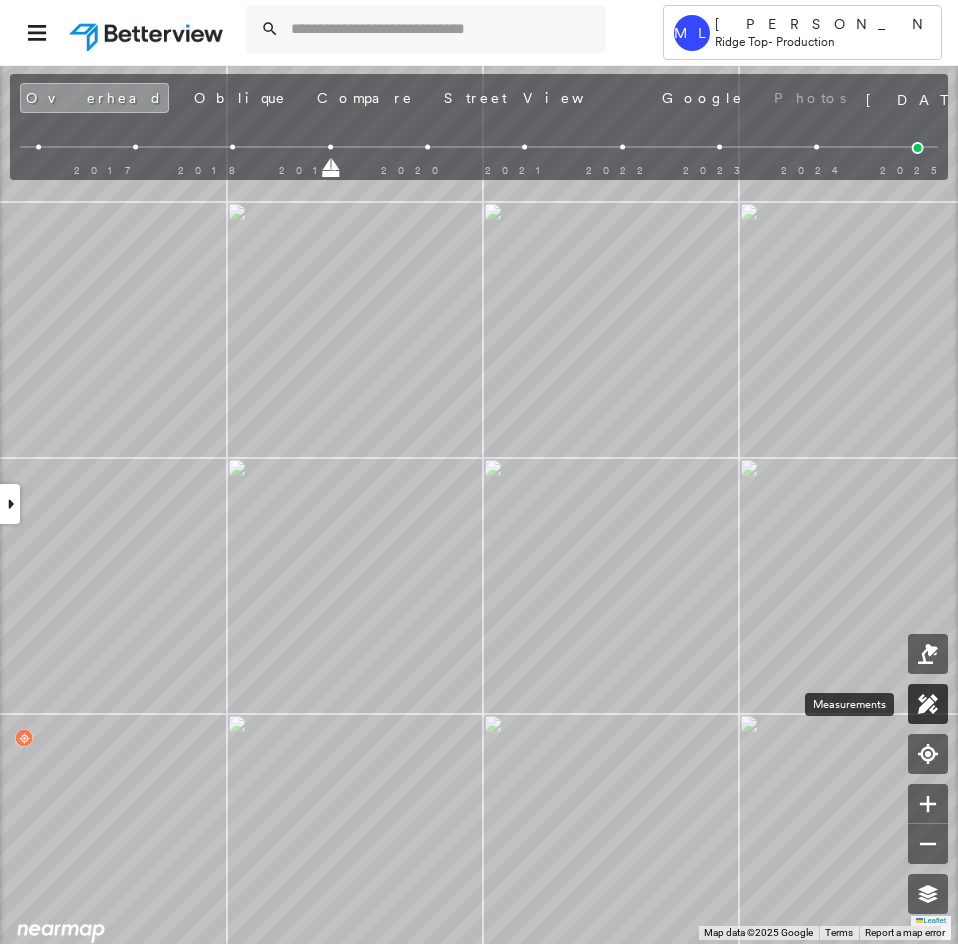 click 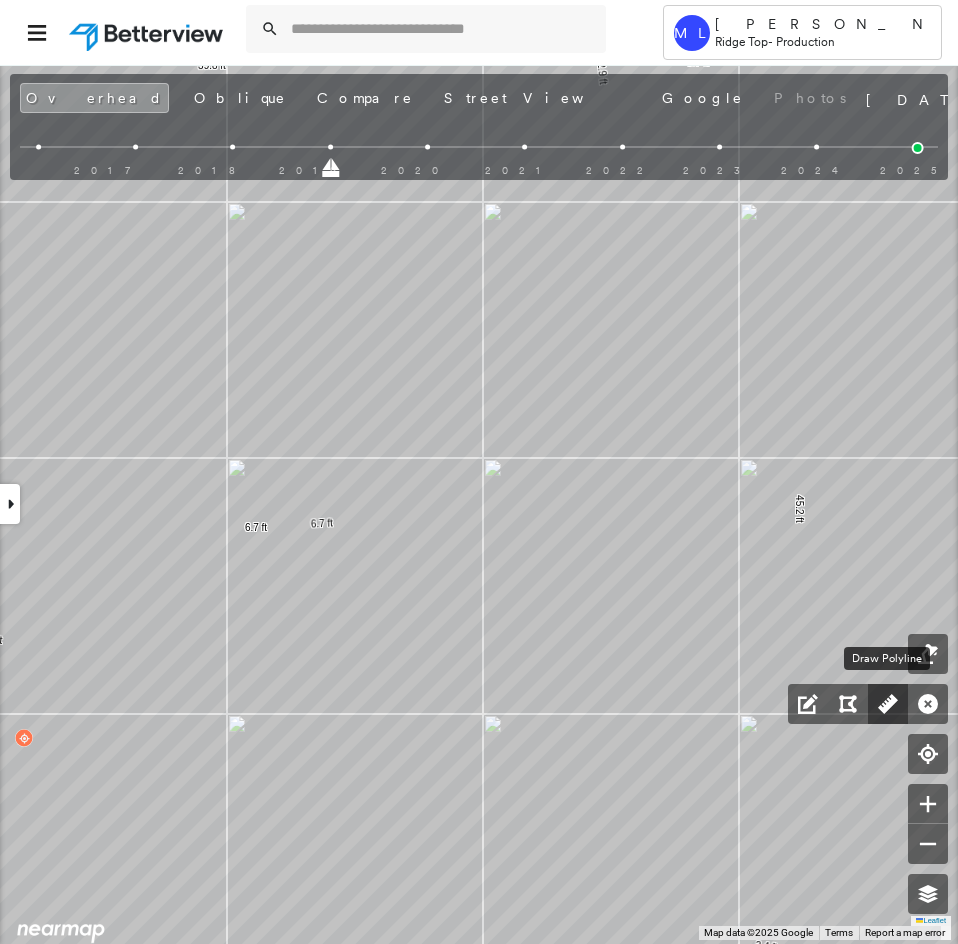 click 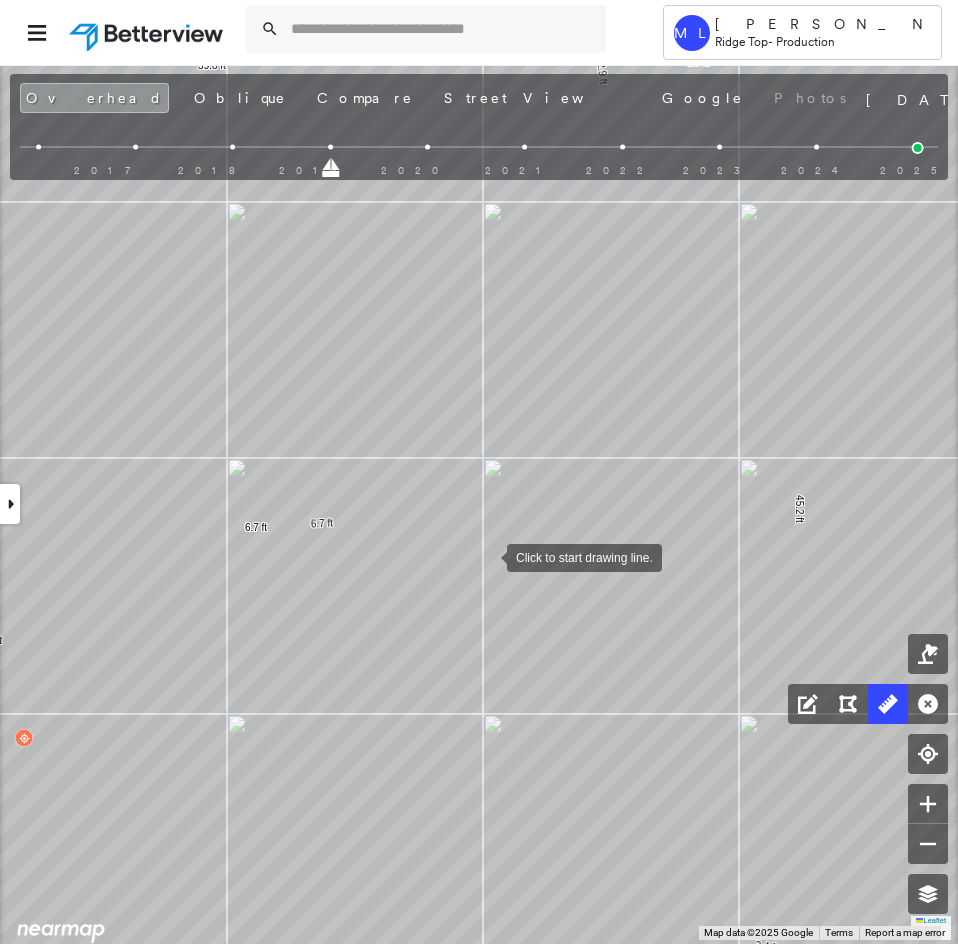 click at bounding box center (487, 556) 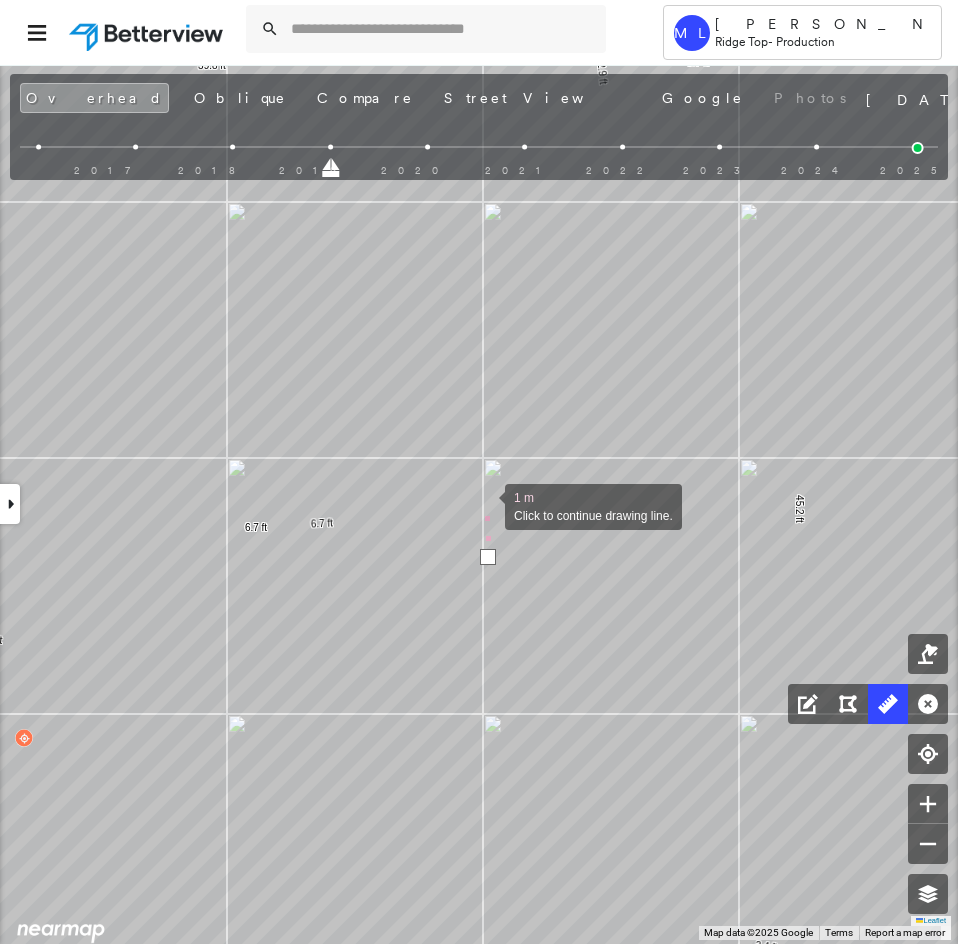 click at bounding box center [485, 505] 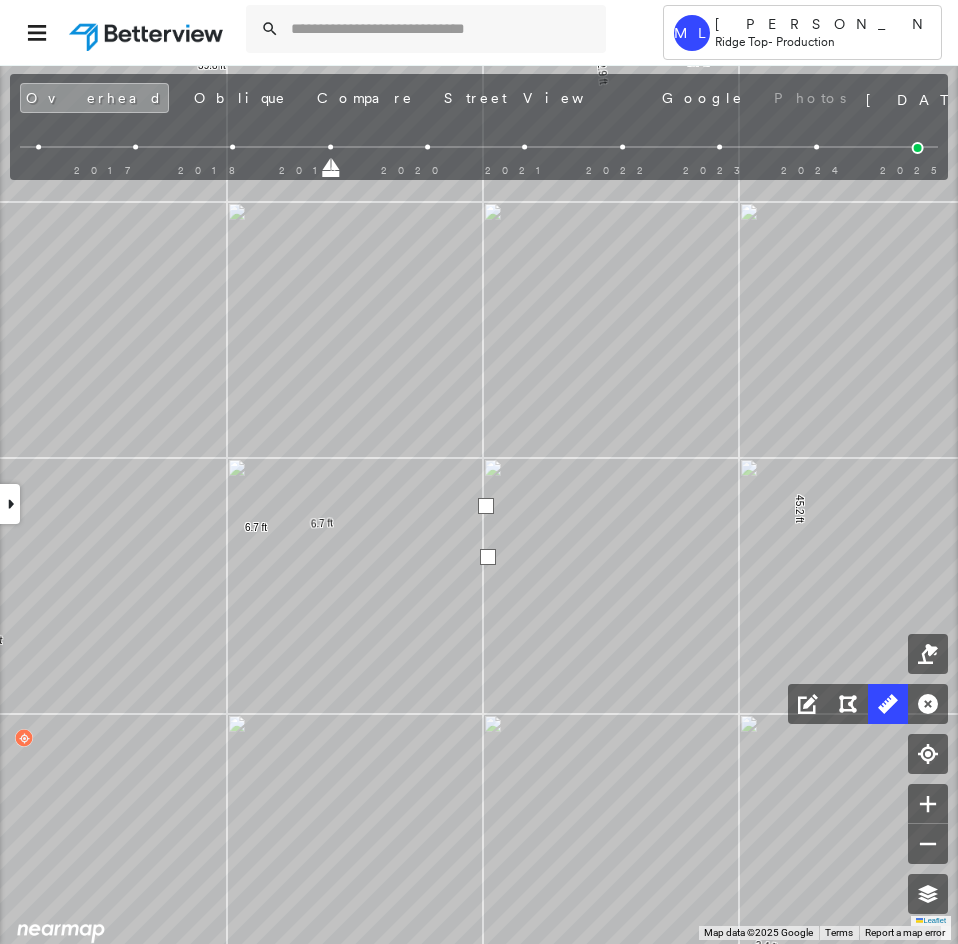 drag, startPoint x: 485, startPoint y: 505, endPoint x: 471, endPoint y: 520, distance: 20.518284 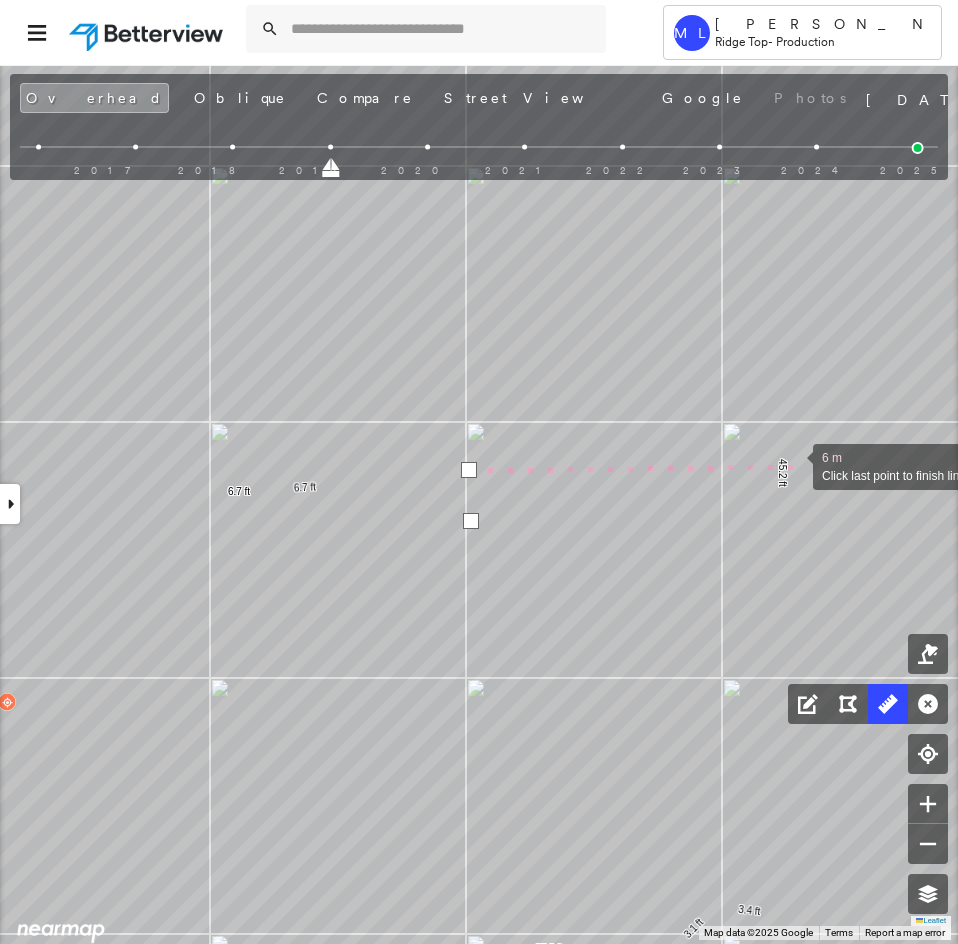 click at bounding box center (793, 465) 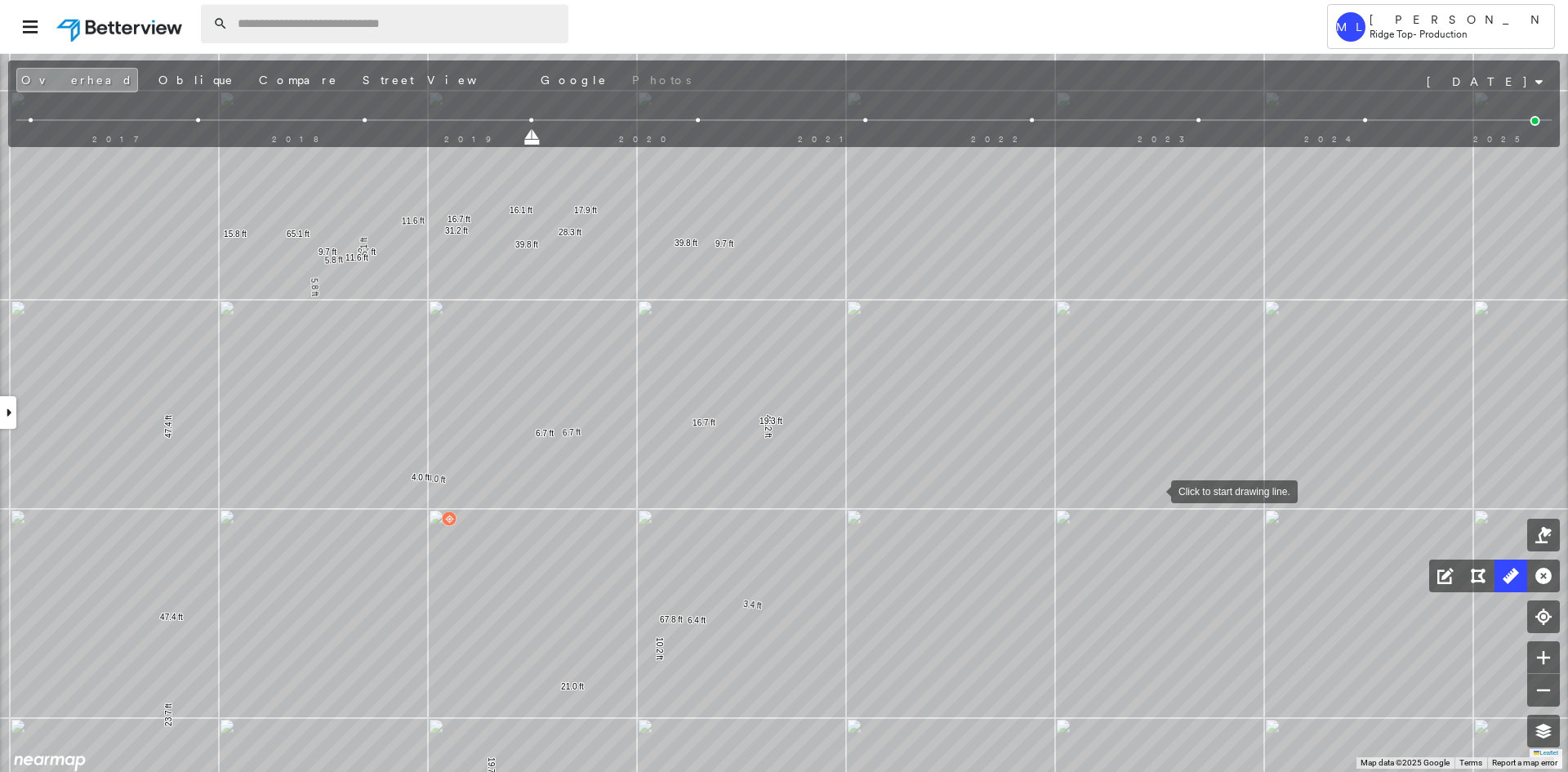 click at bounding box center [398, 24] 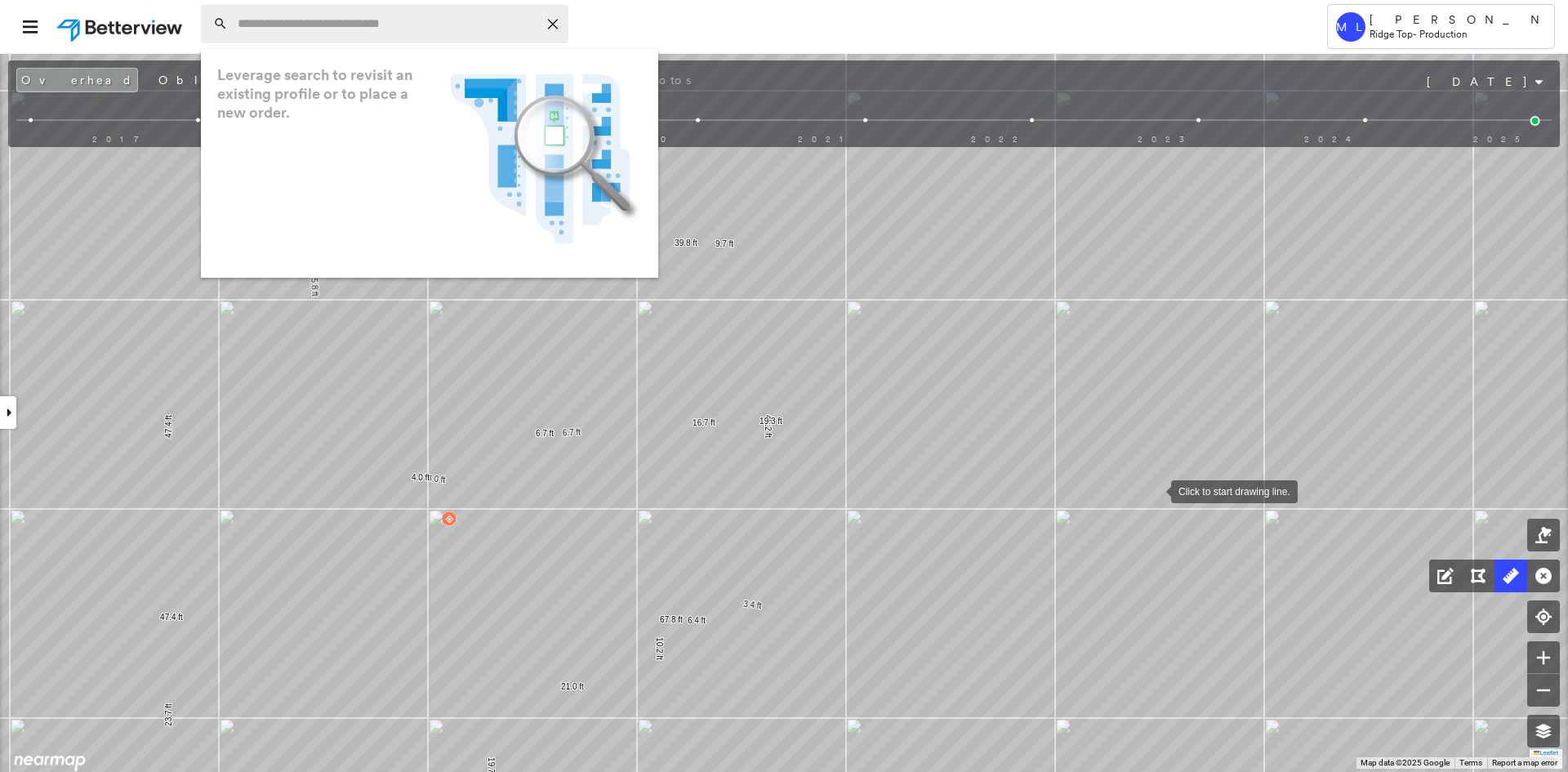 paste on "**********" 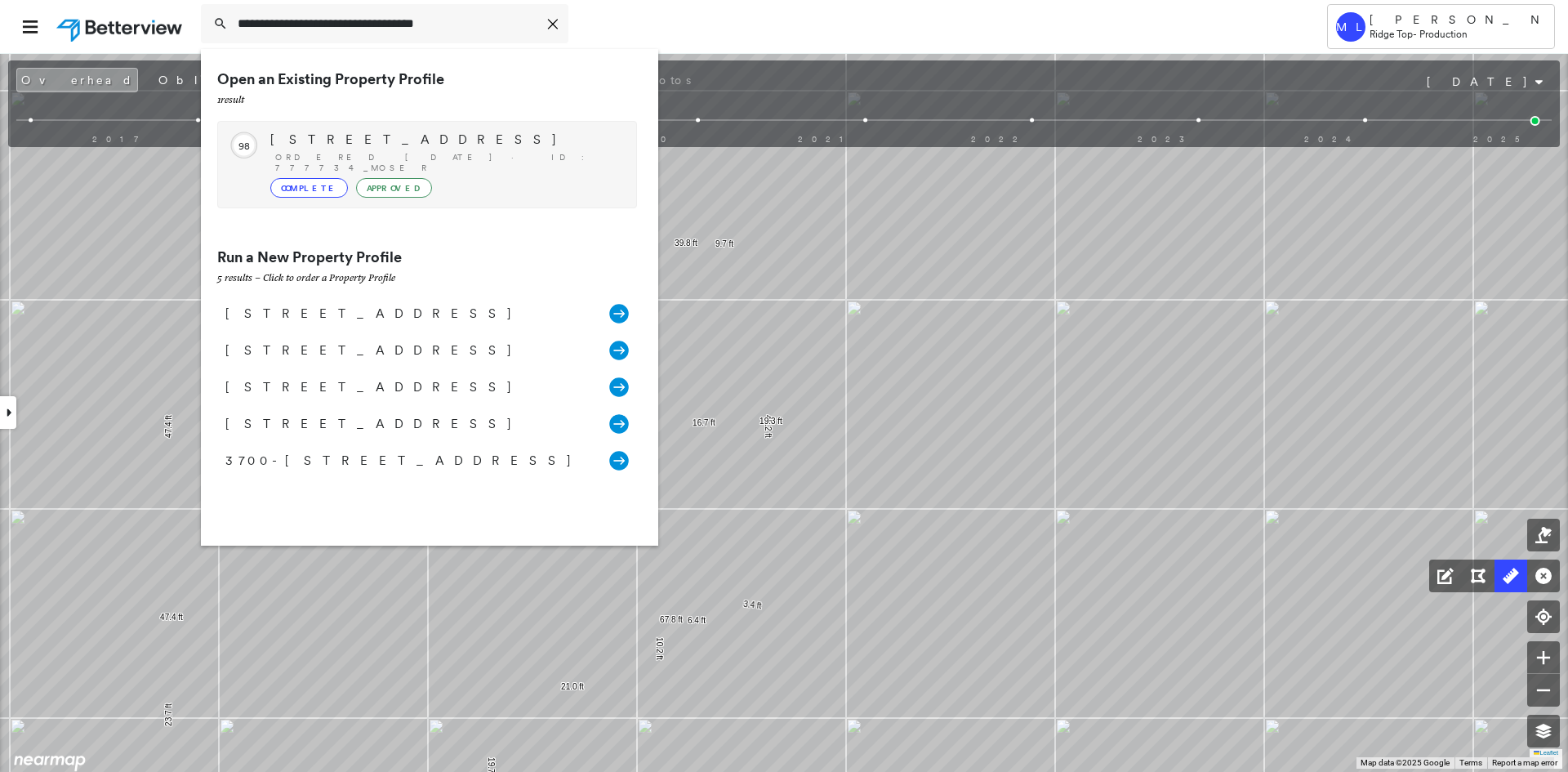 type on "**********" 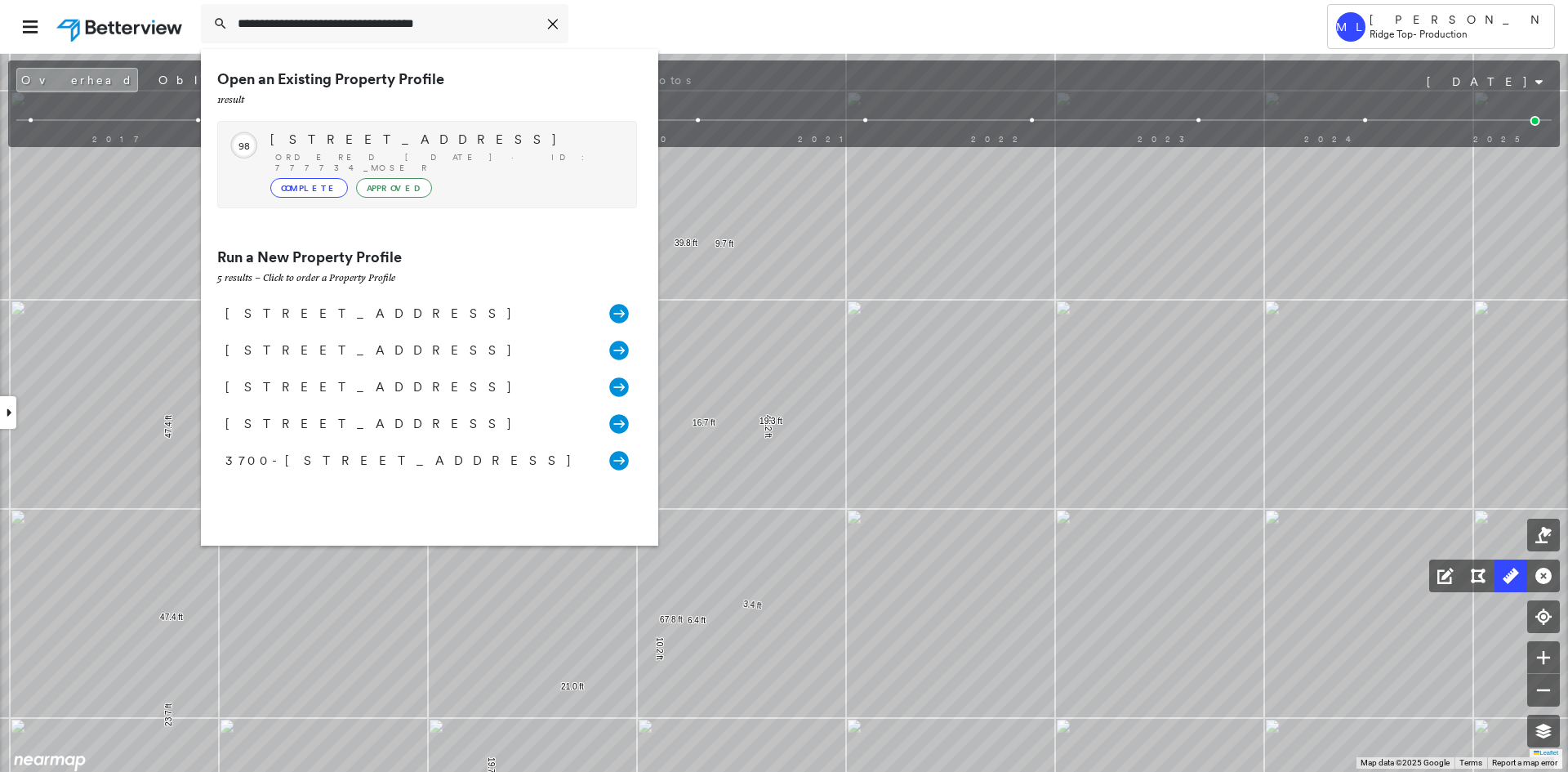click on "Ordered 07/10/25 · ID: 777734_MOSER" at bounding box center [448, 163] 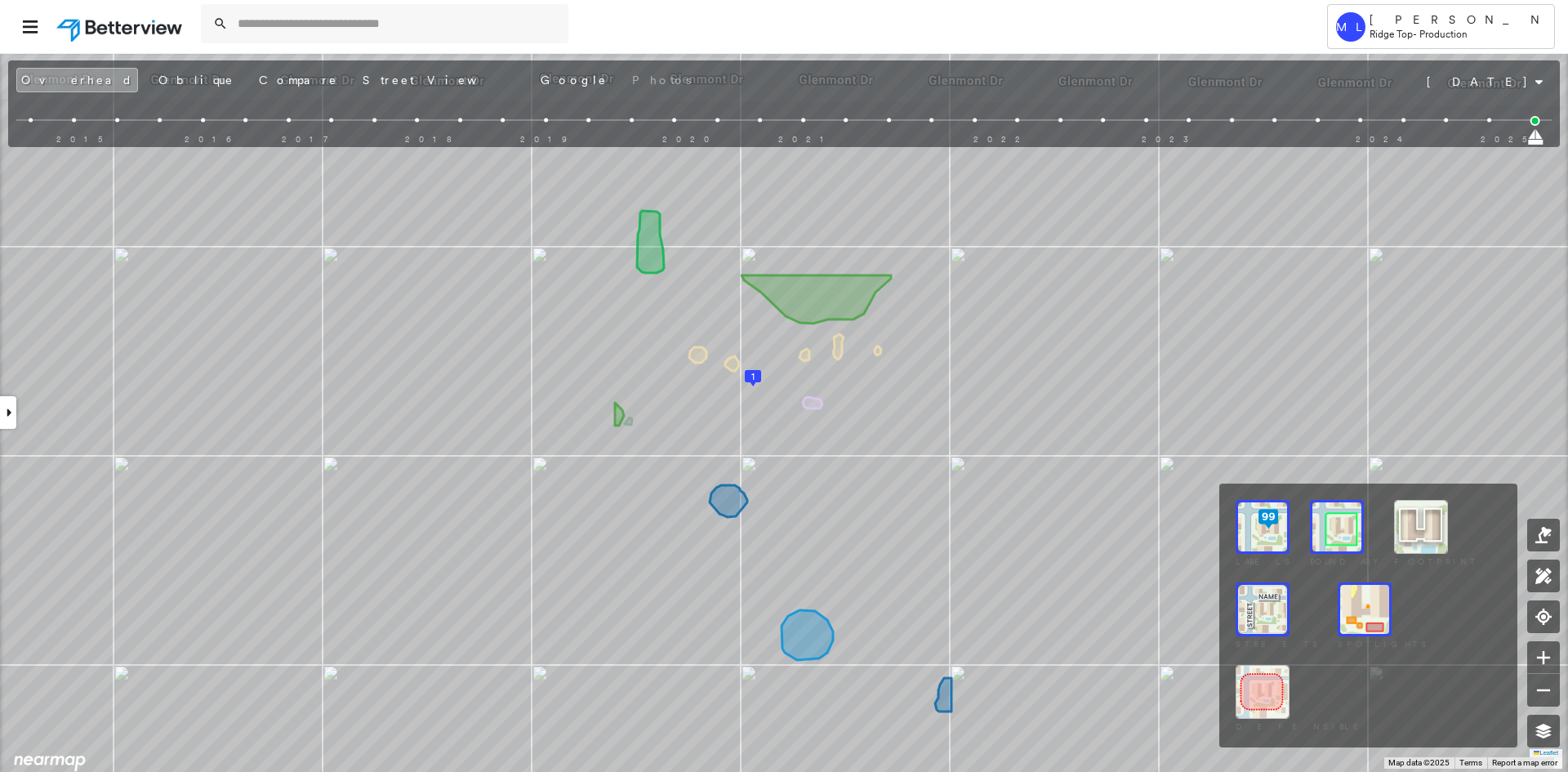 click at bounding box center (1365, 609) 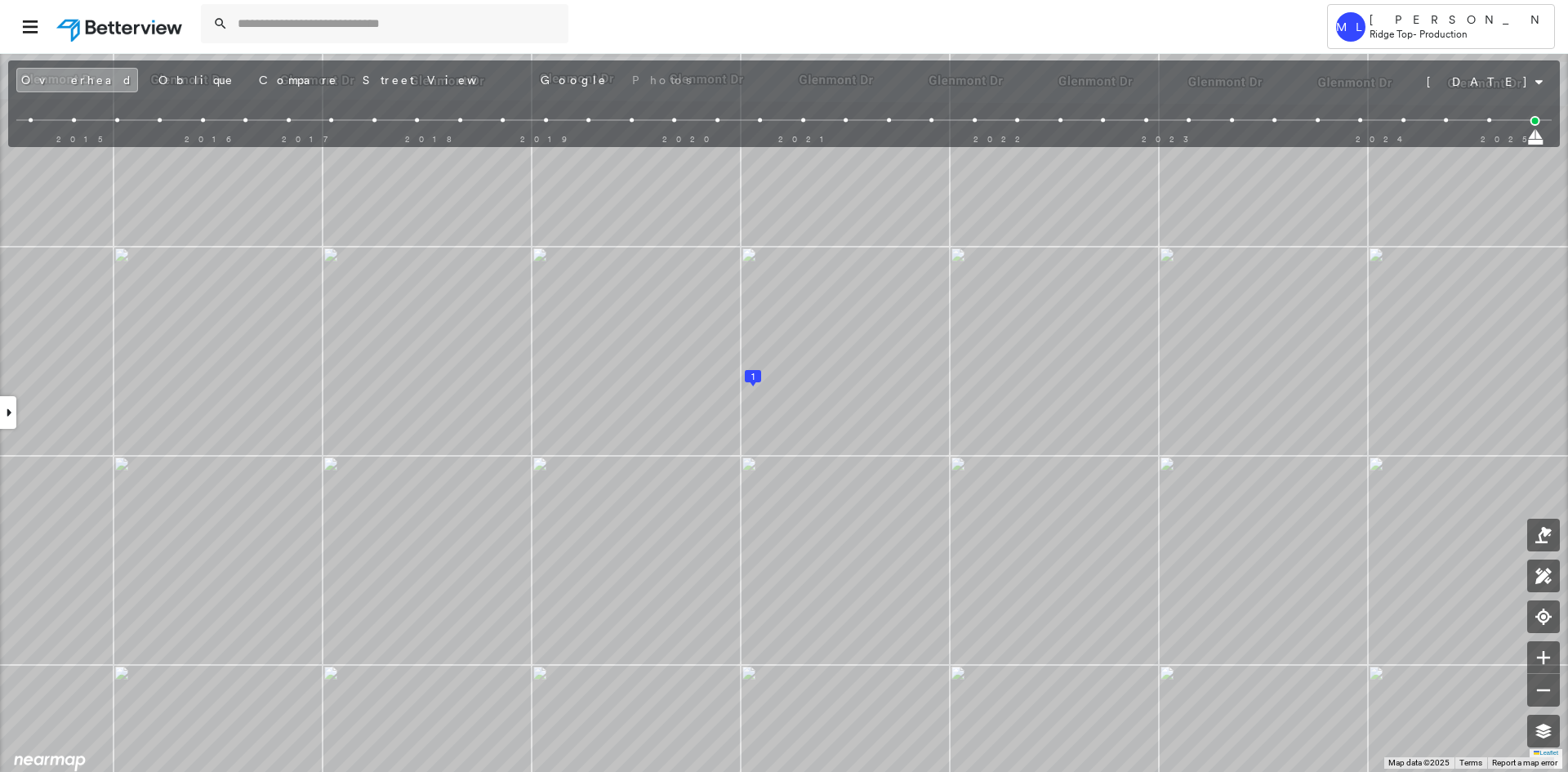 drag, startPoint x: 1518, startPoint y: 138, endPoint x: 1499, endPoint y: 138, distance: 19 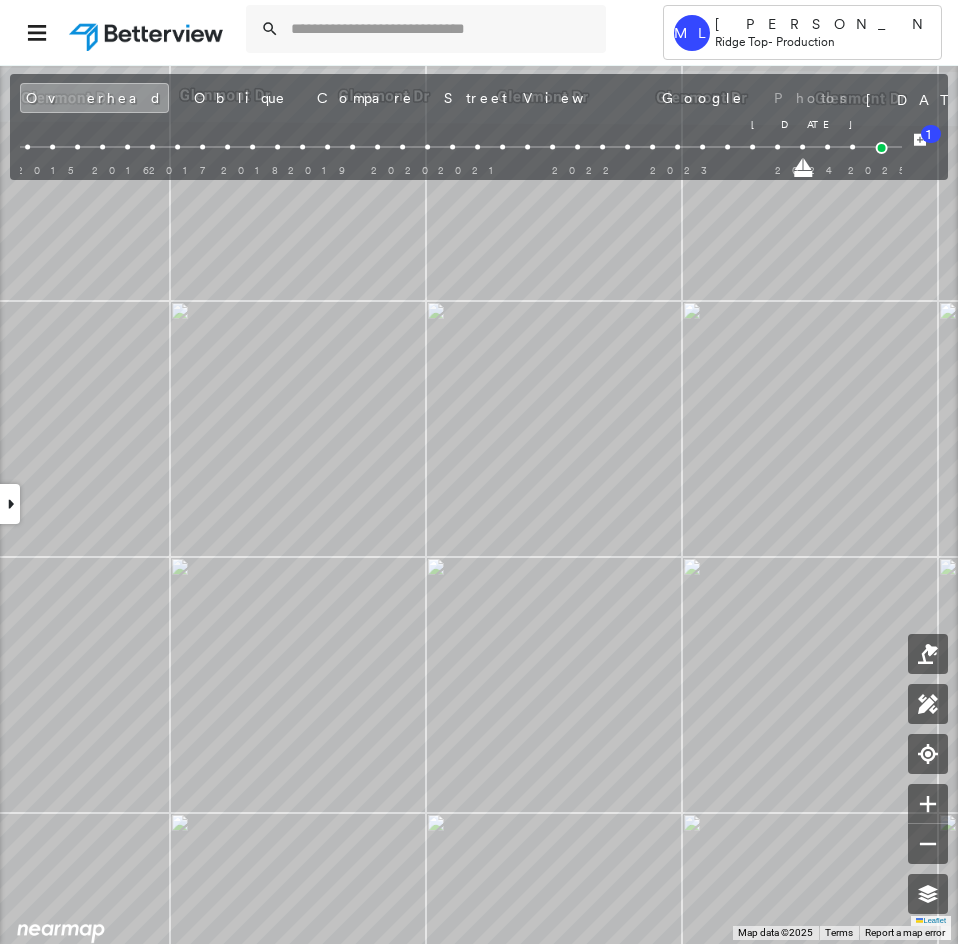 drag, startPoint x: 855, startPoint y: 174, endPoint x: 811, endPoint y: 177, distance: 44.102154 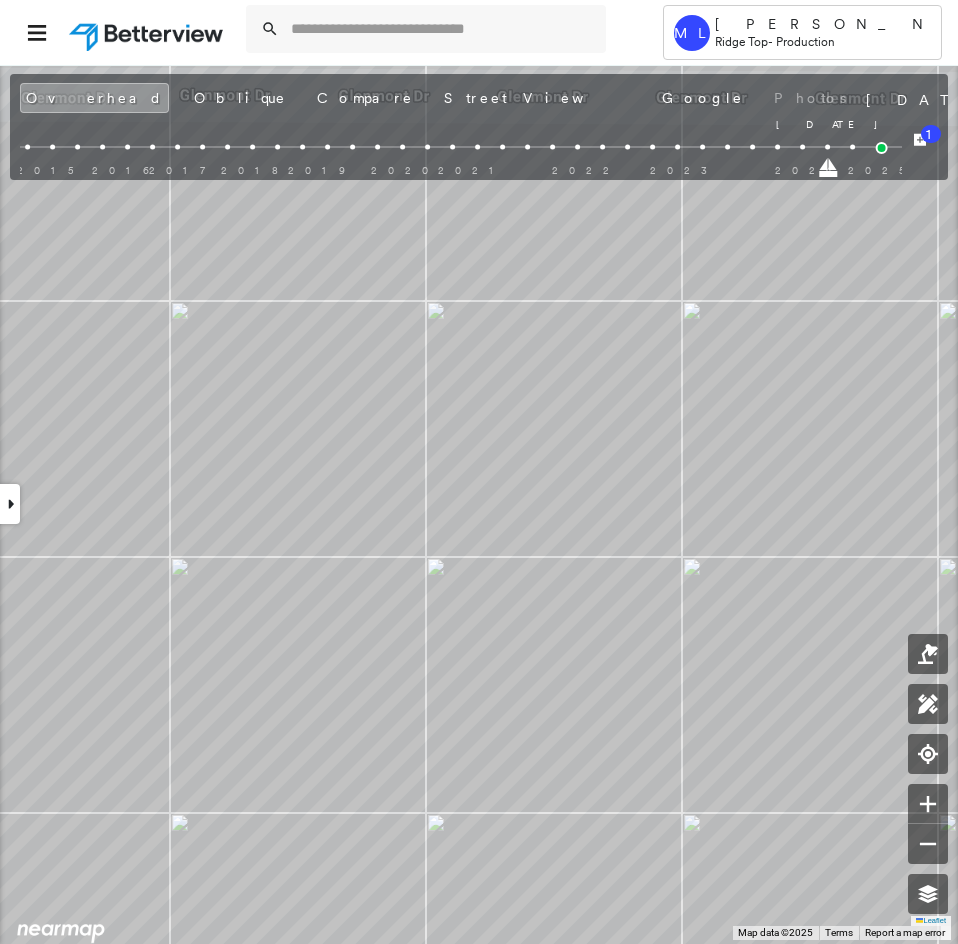 drag, startPoint x: 808, startPoint y: 173, endPoint x: 828, endPoint y: 172, distance: 20.024984 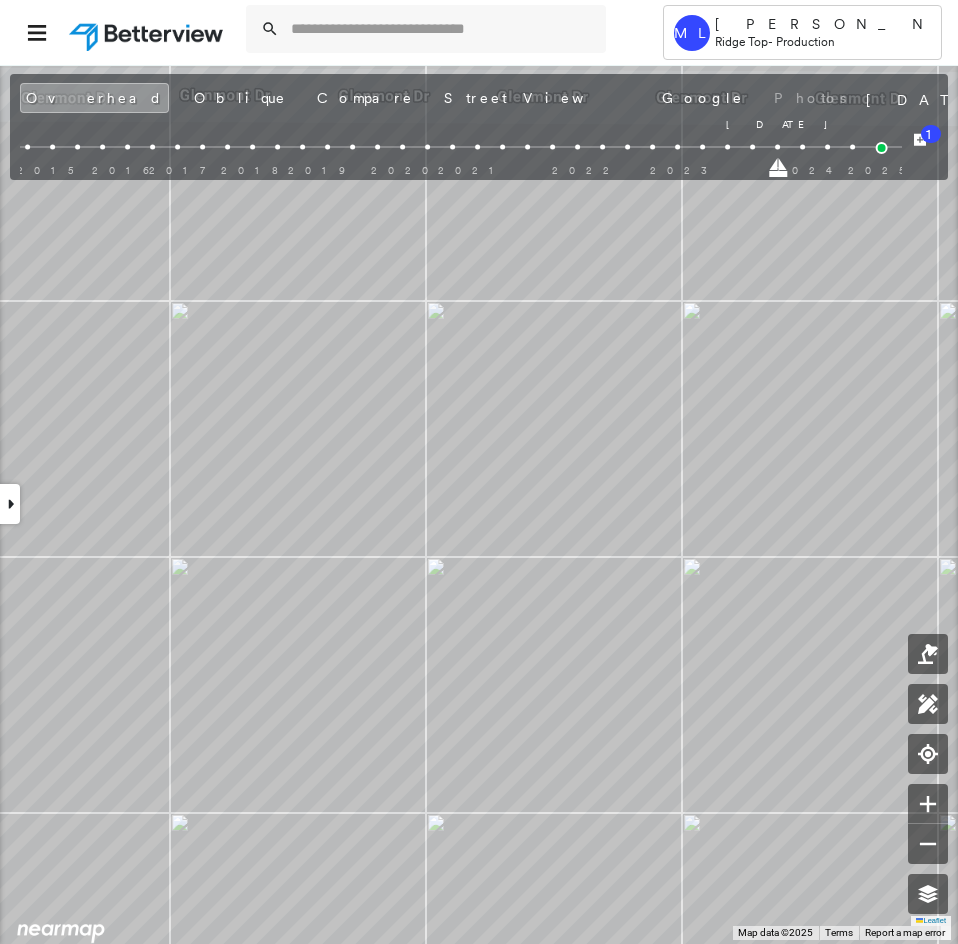 drag, startPoint x: 827, startPoint y: 172, endPoint x: 765, endPoint y: 175, distance: 62.072536 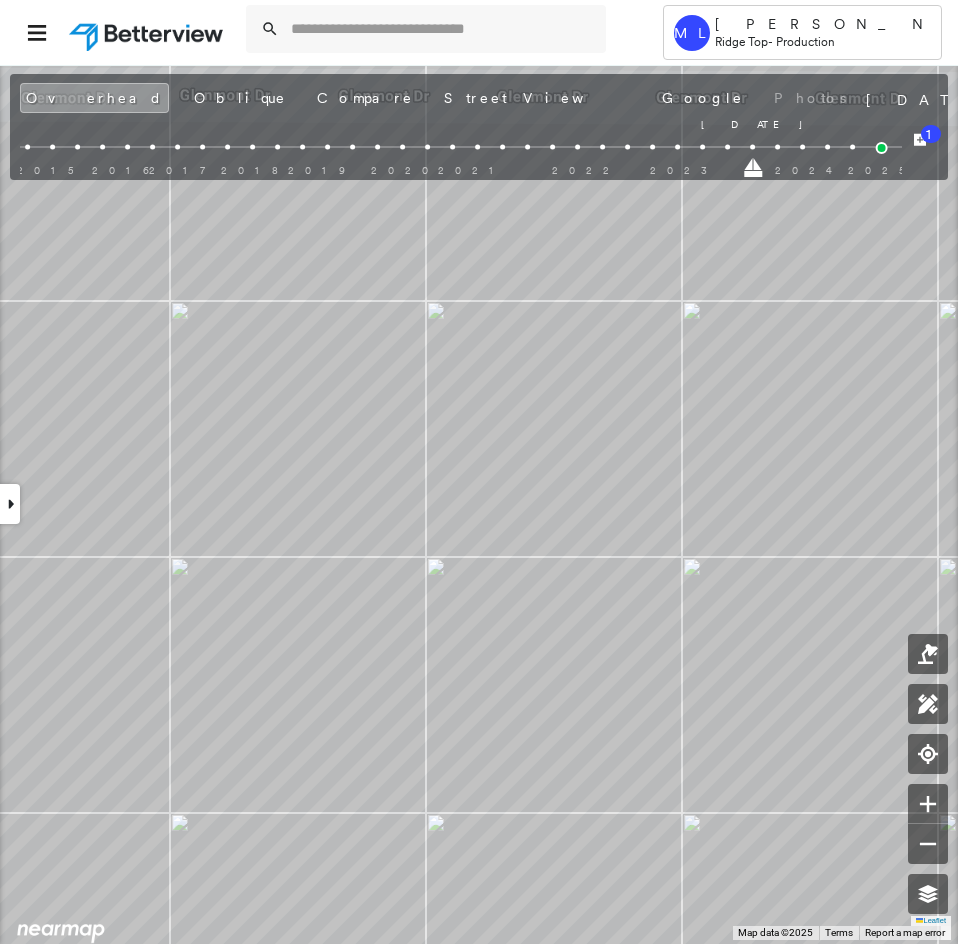drag, startPoint x: 782, startPoint y: 167, endPoint x: 750, endPoint y: 172, distance: 32.38827 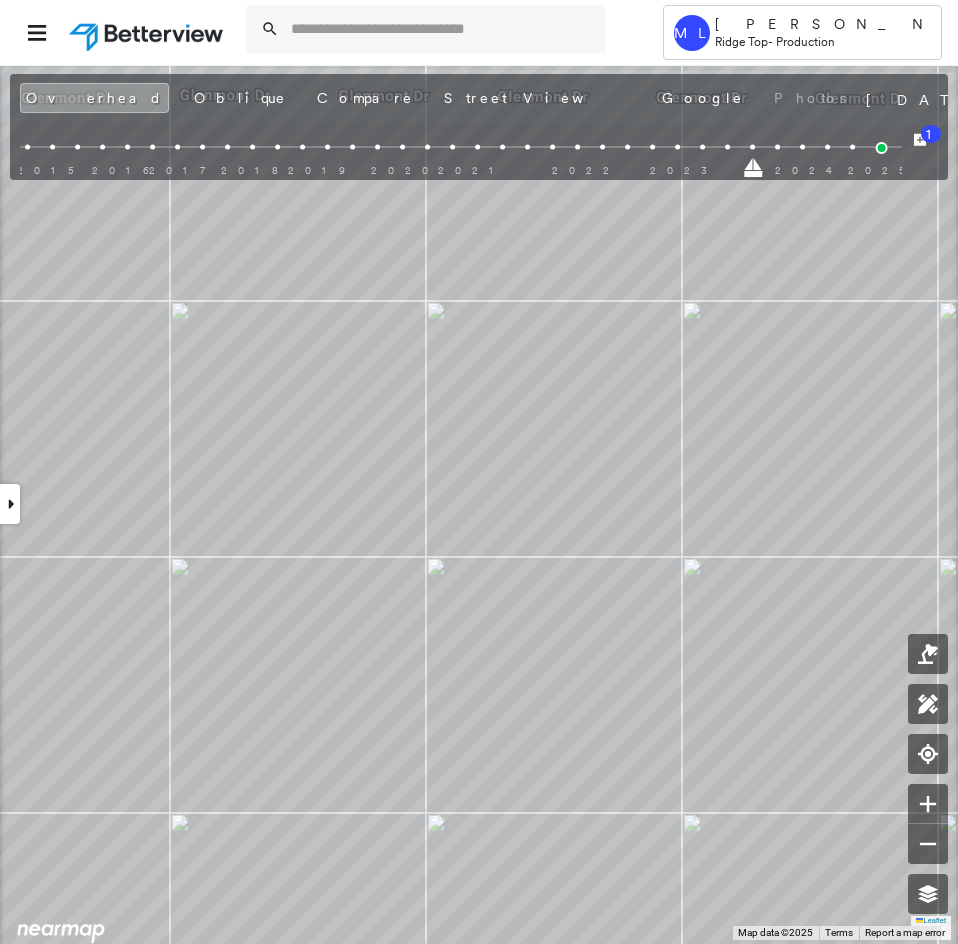 click at bounding box center (754, 174) 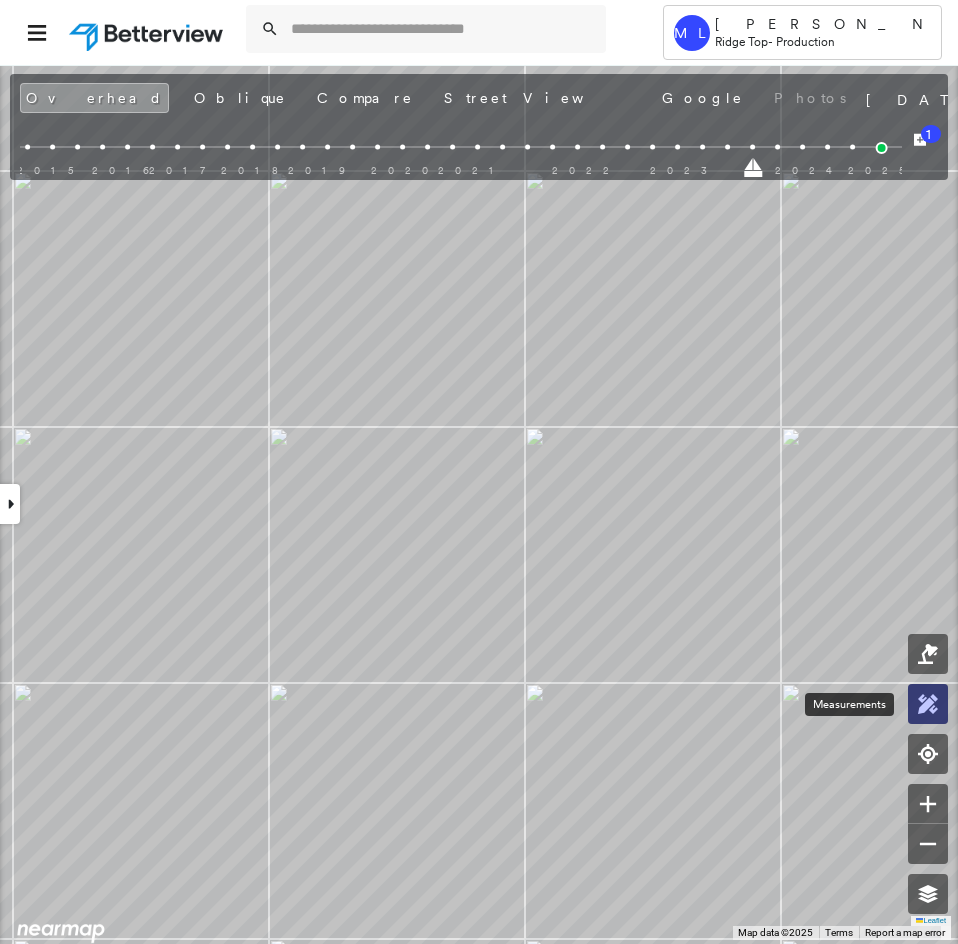 click 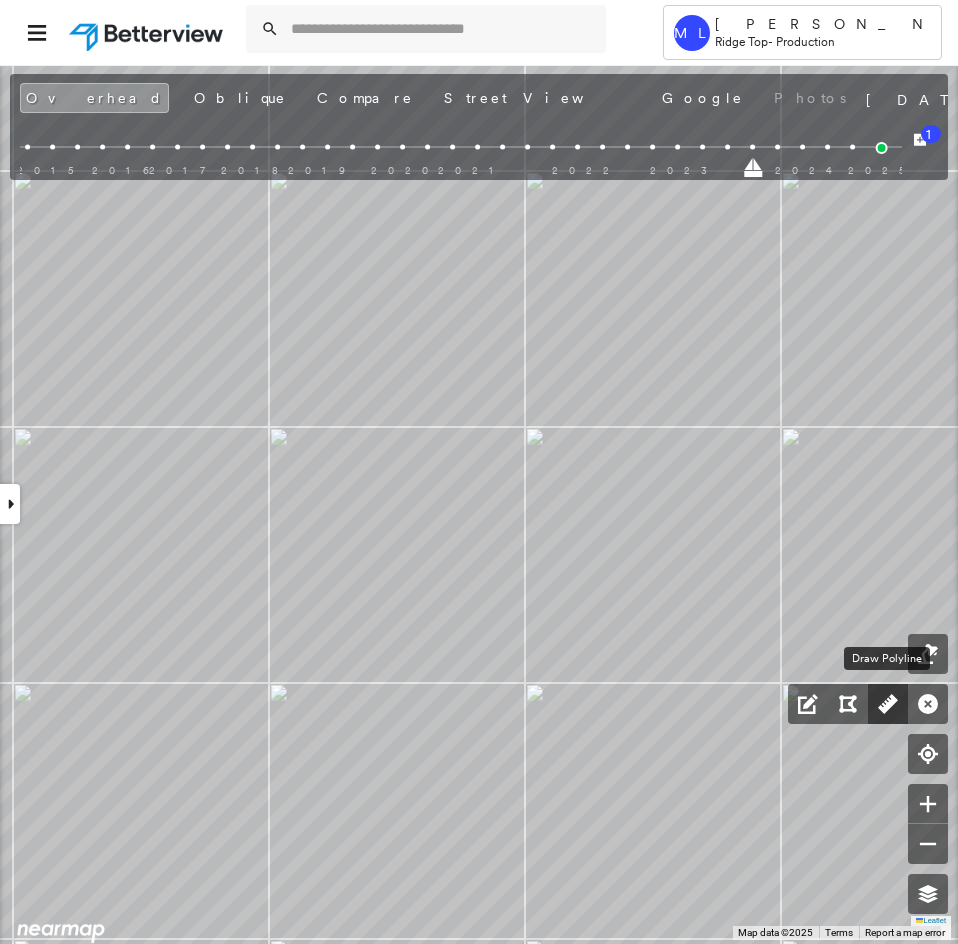click 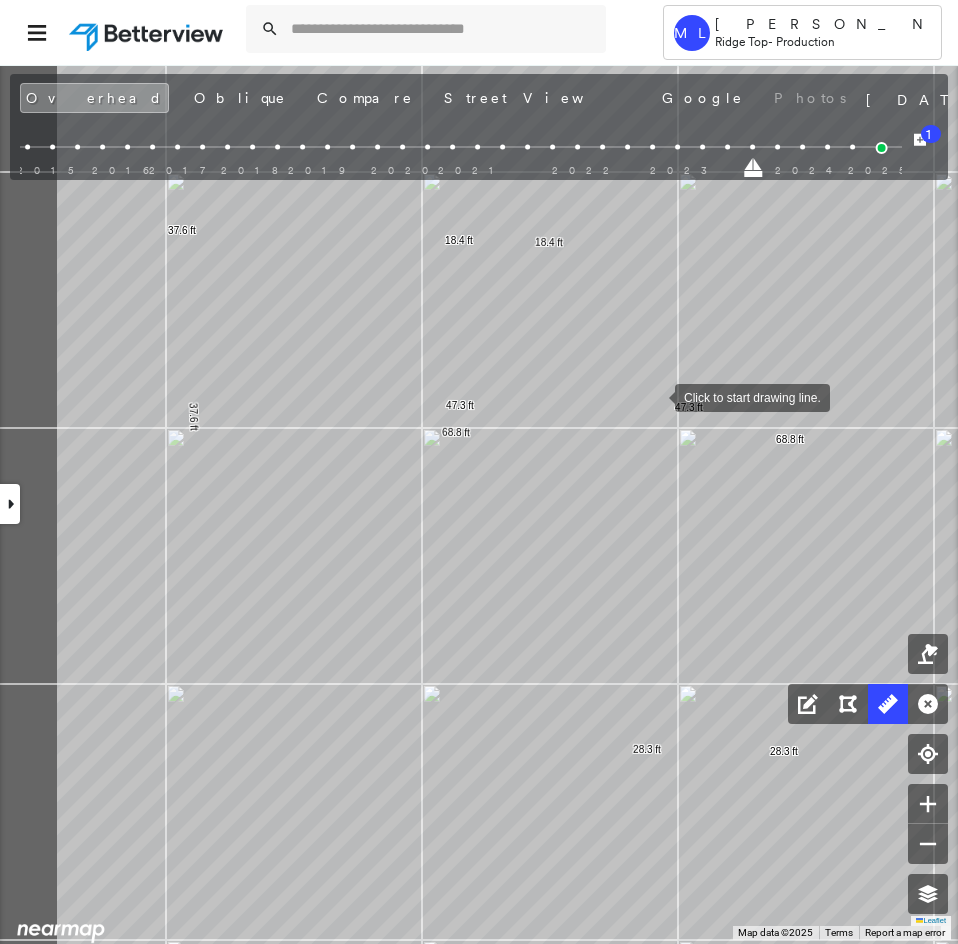 click on "68.8 ft 68.8 ft 37.6 ft 37.6 ft 47.3 ft 47.3 ft 18.4 ft 18.4 ft 28.3 ft 28.3 ft 11.3 ft 11.3 ft Click to start drawing line." at bounding box center [-328, 64] 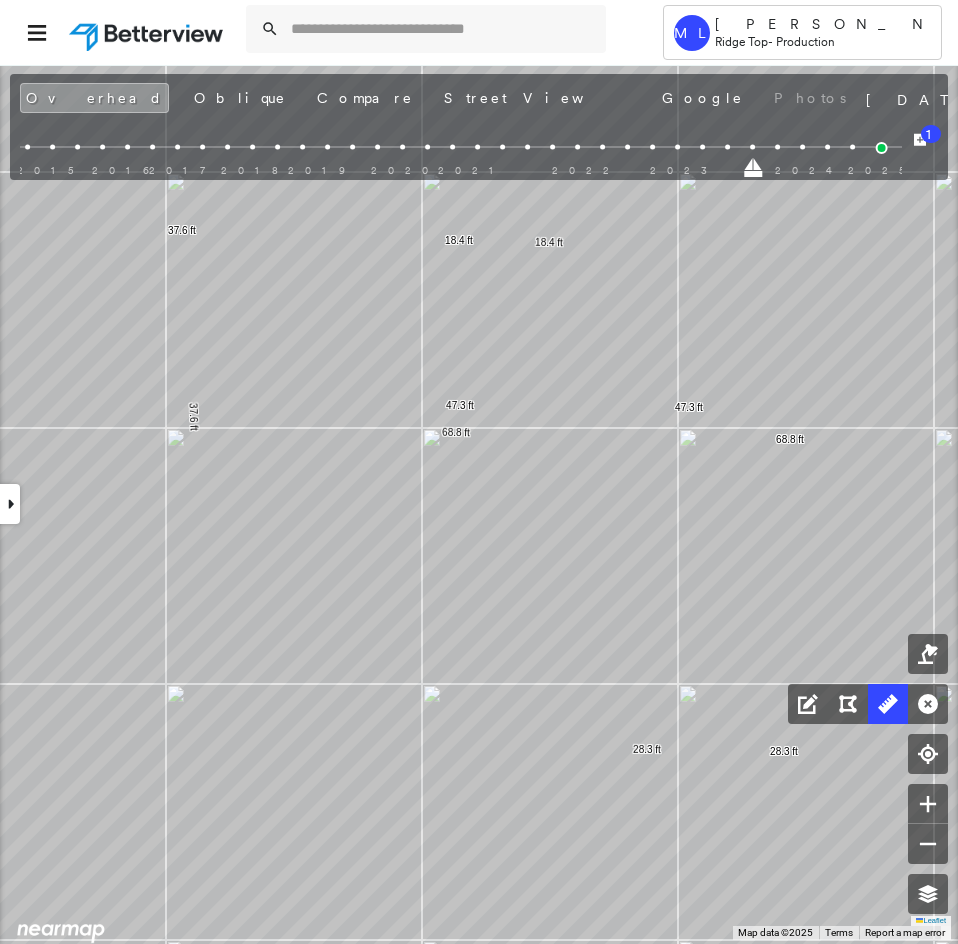 click 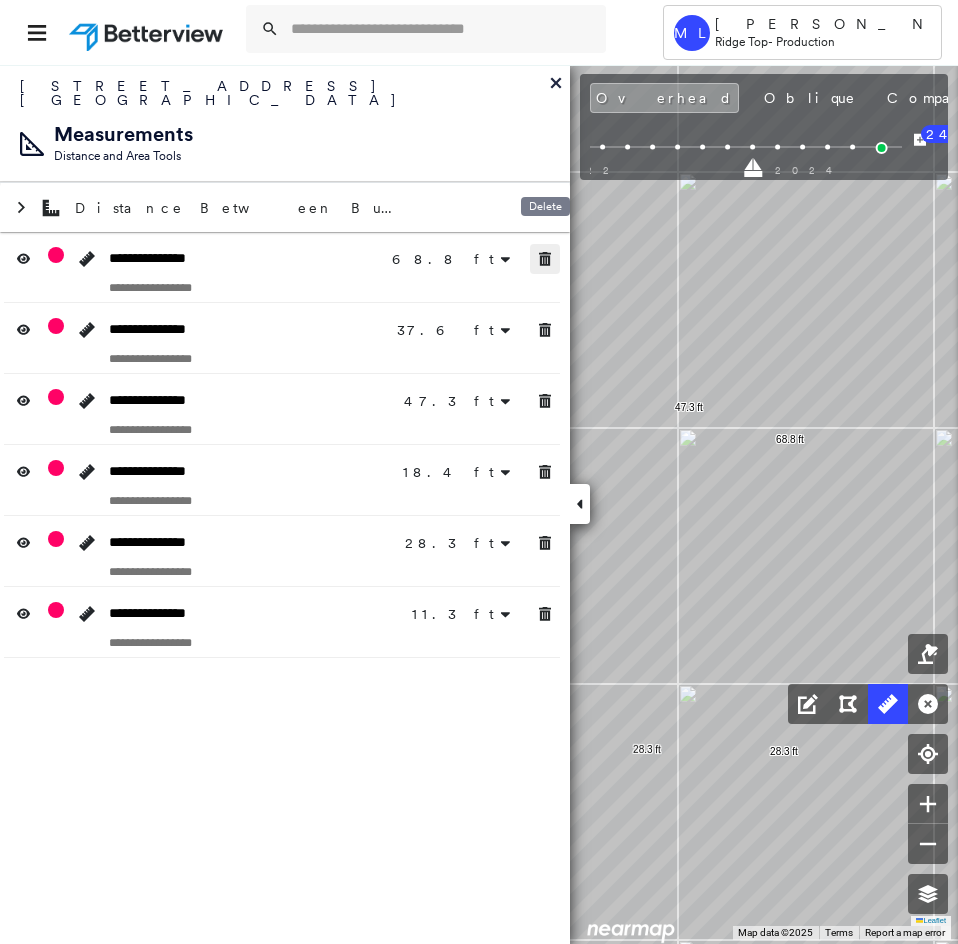 click 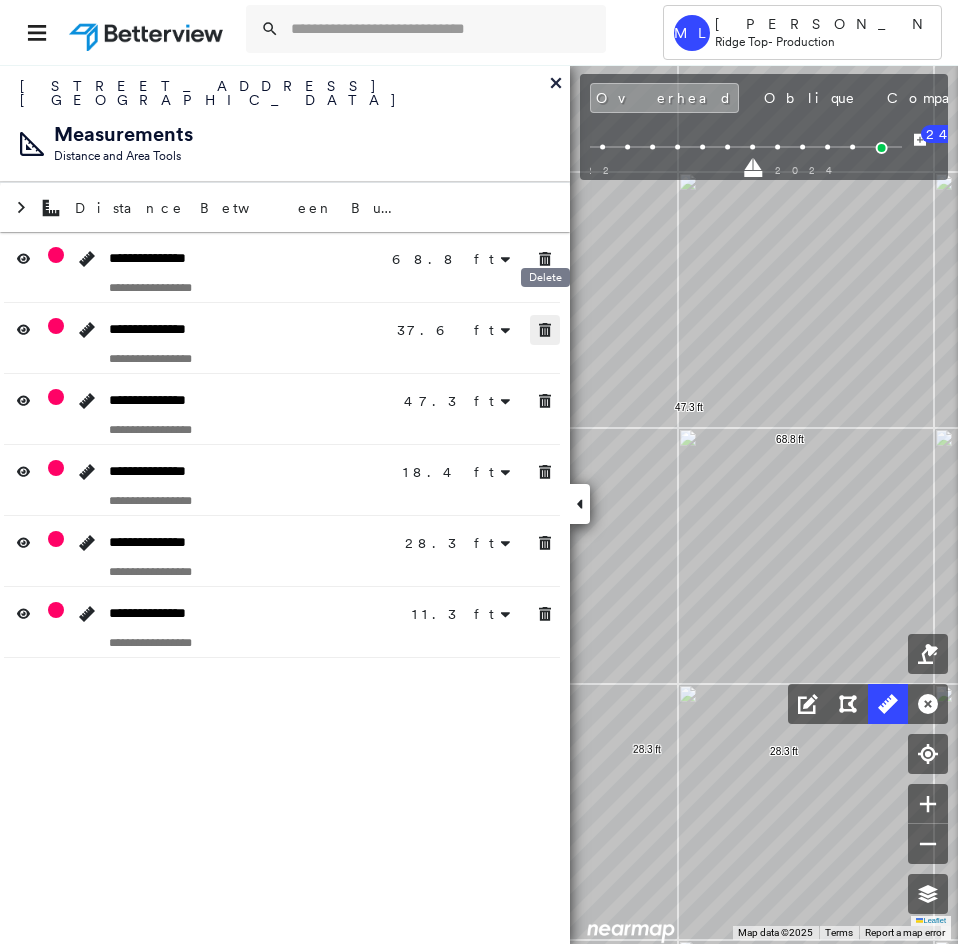 drag, startPoint x: 551, startPoint y: 313, endPoint x: 550, endPoint y: 396, distance: 83.00603 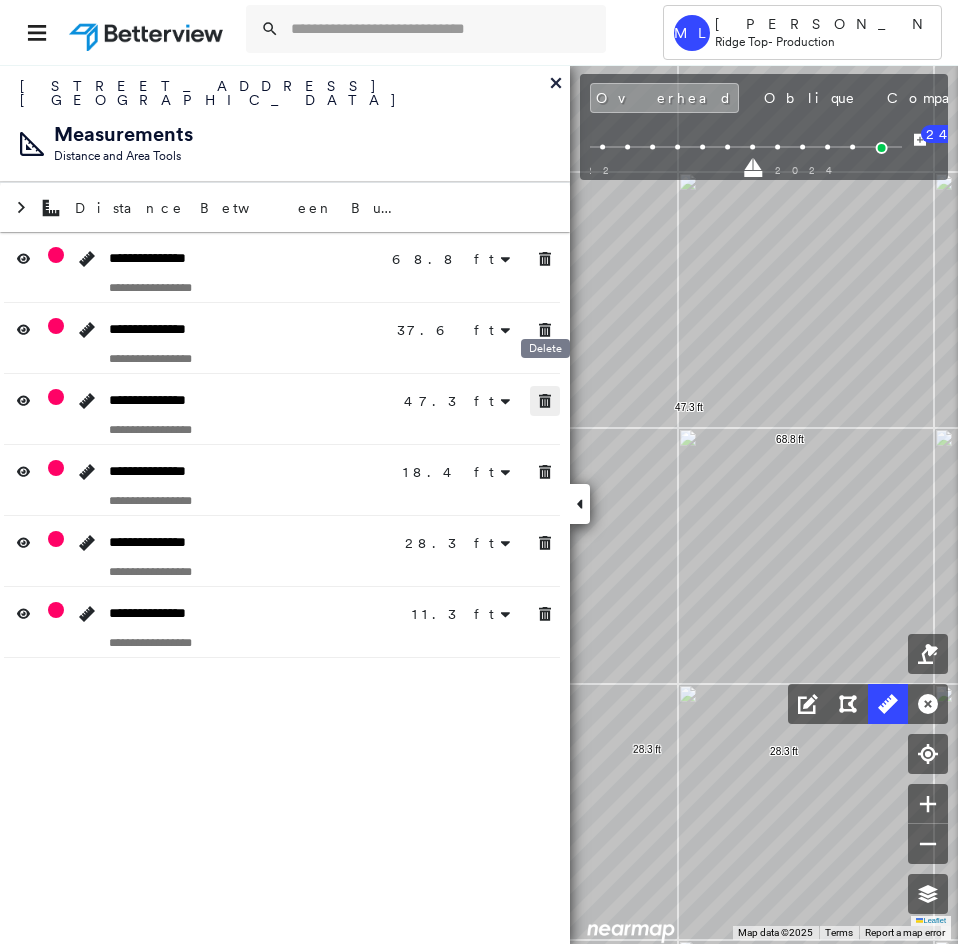click 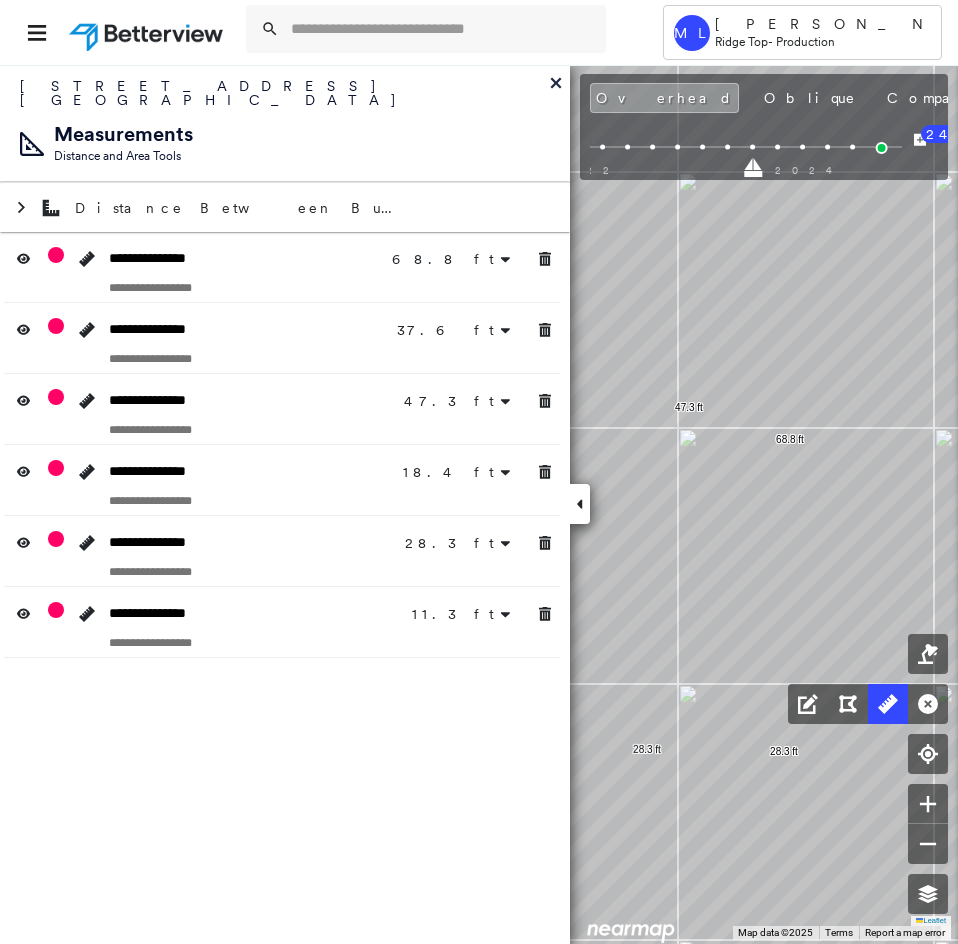 click on "**********" at bounding box center (285, 445) 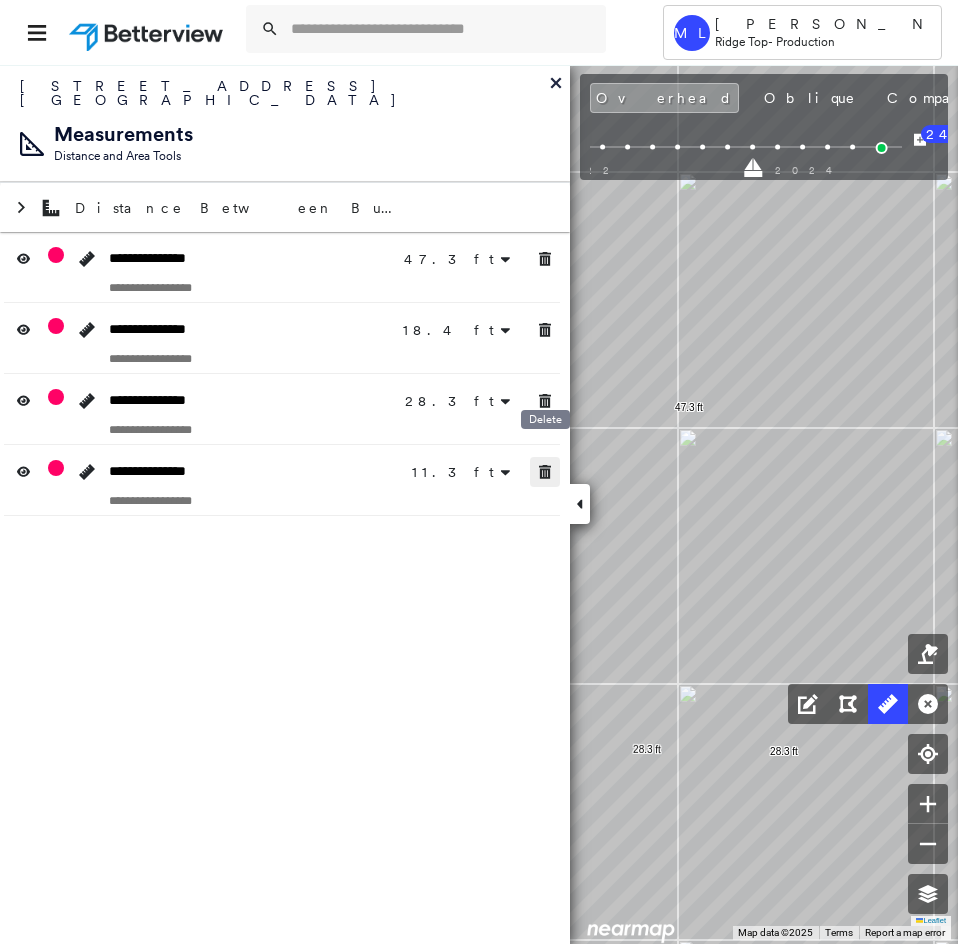 click 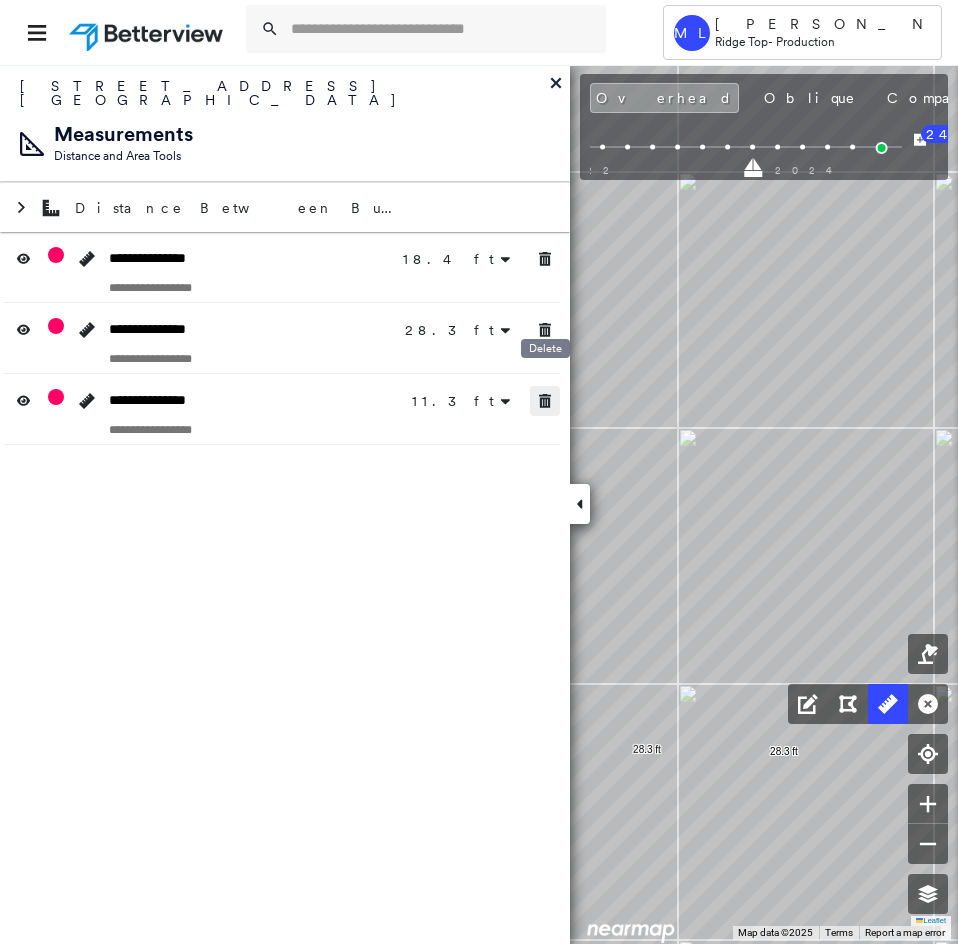 click 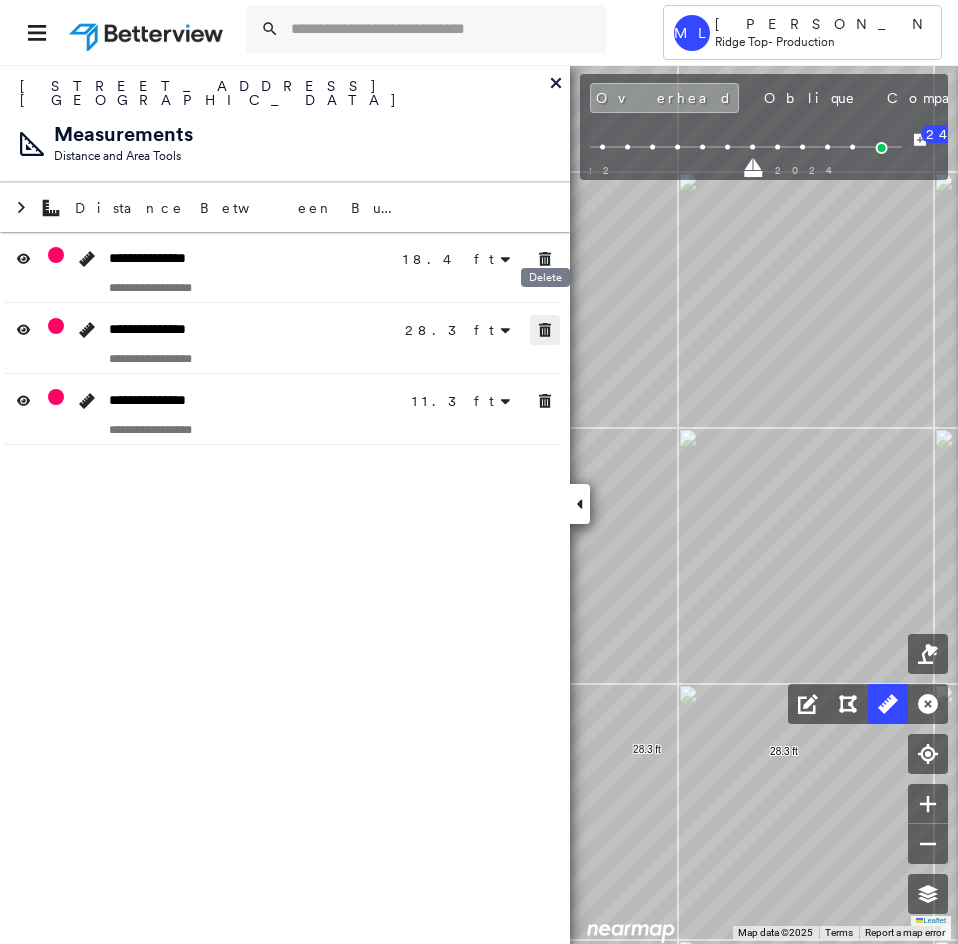 click at bounding box center (545, 330) 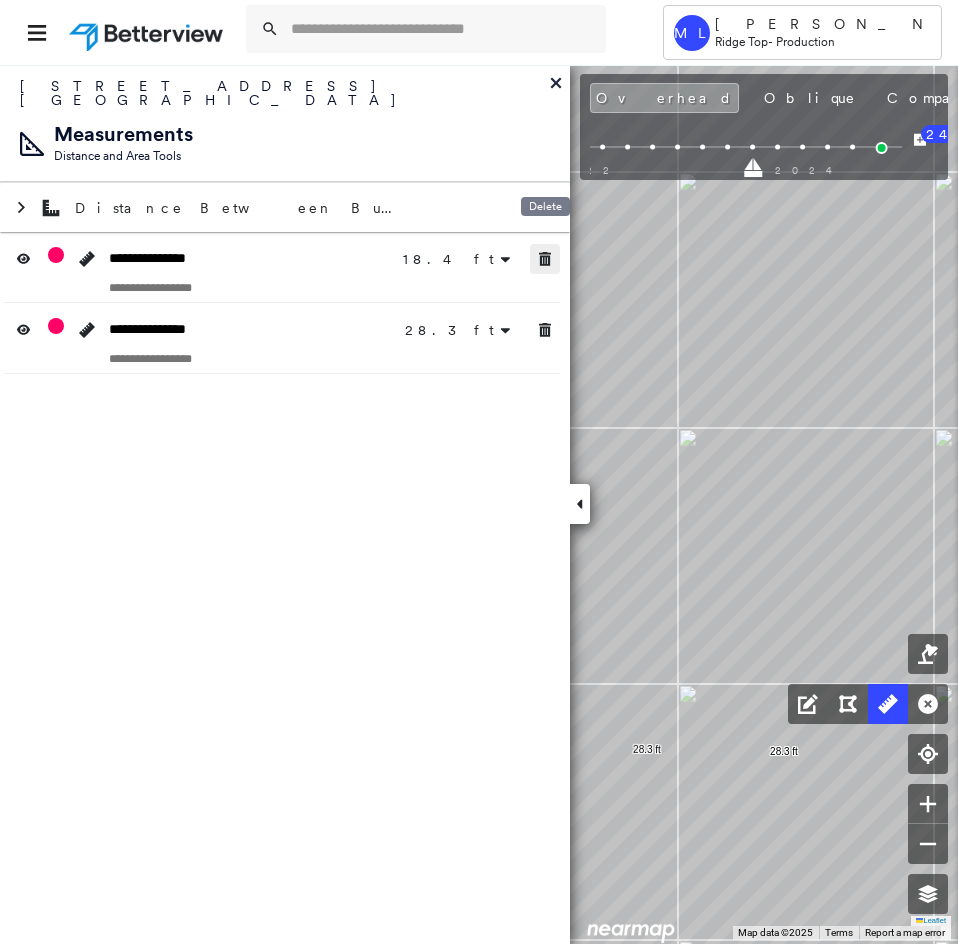 click 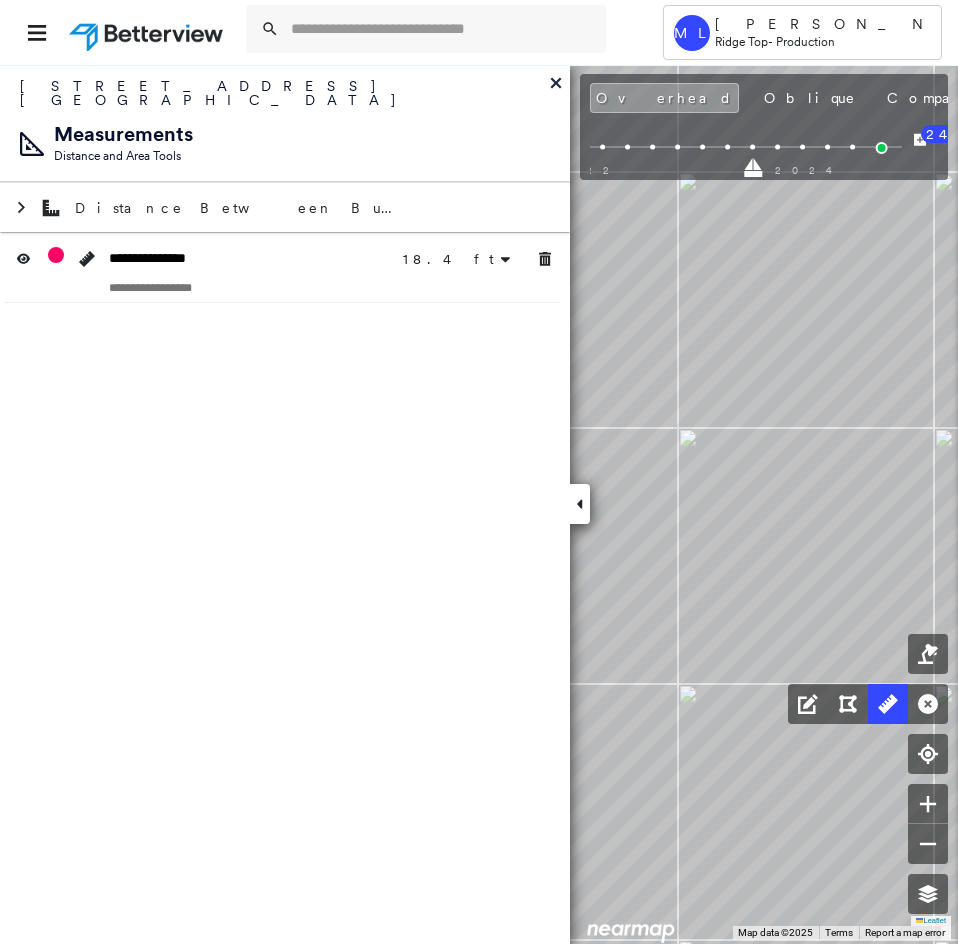 click 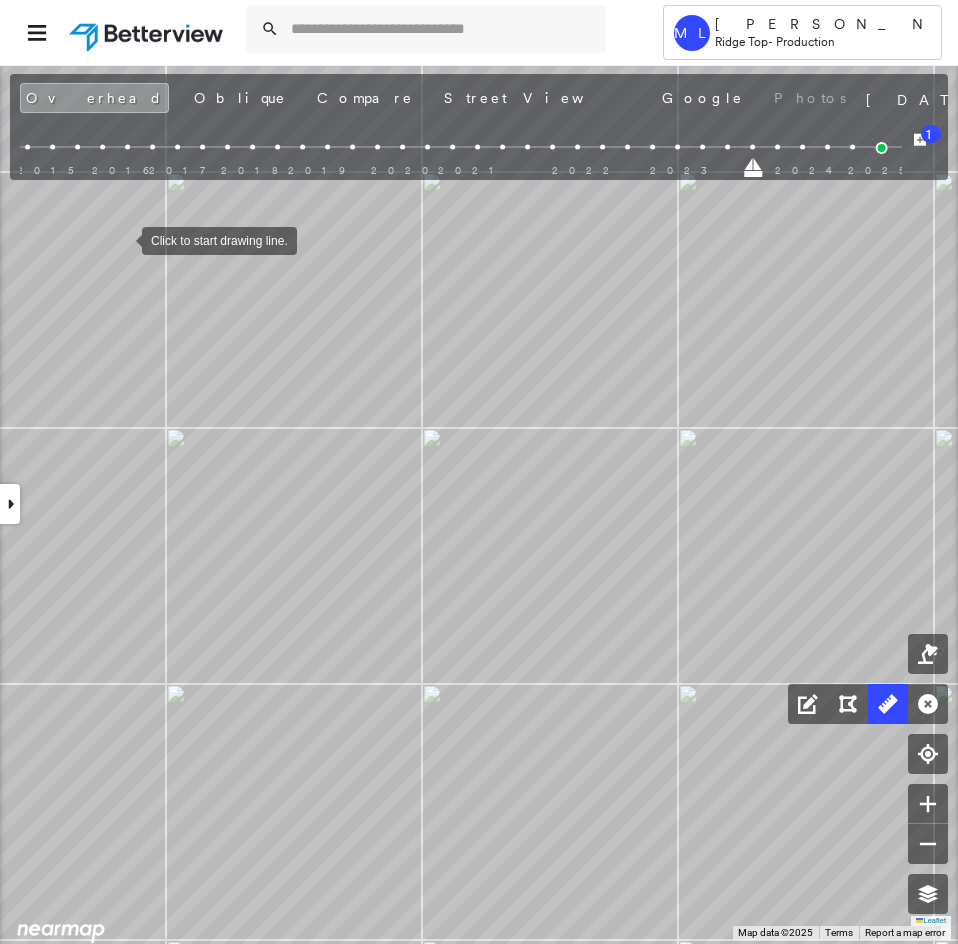 click at bounding box center (122, 239) 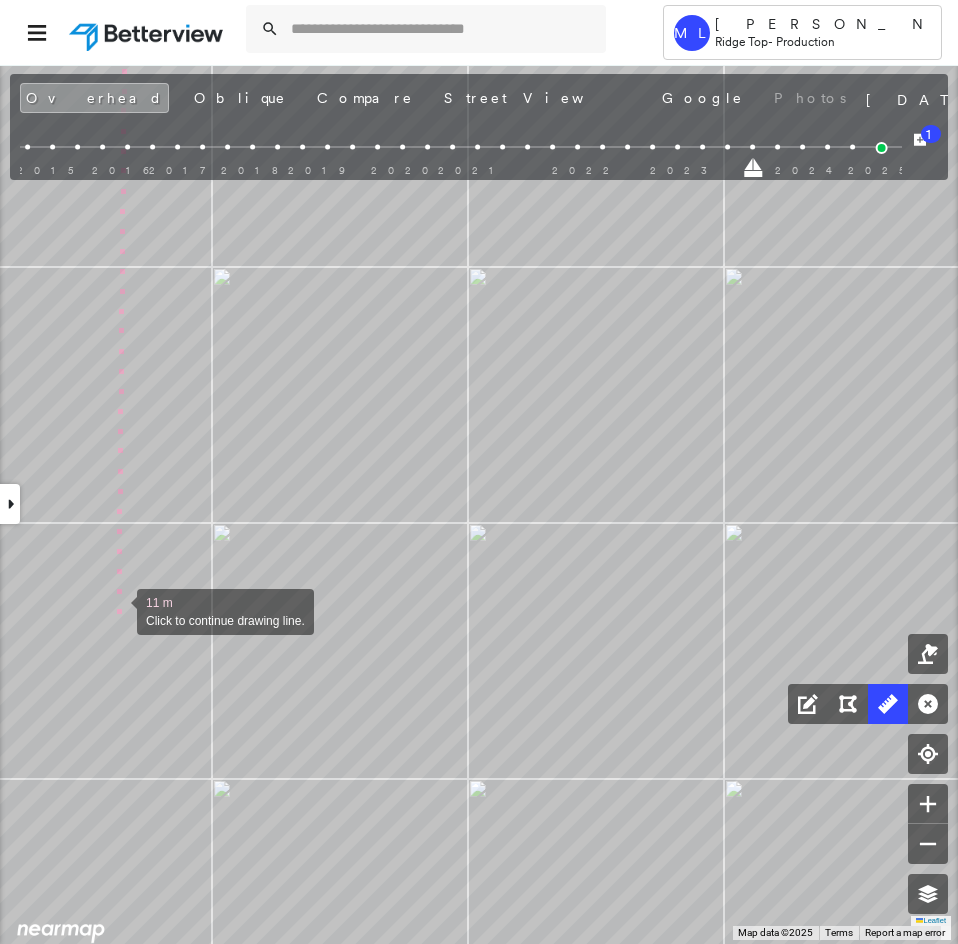 click at bounding box center (117, 610) 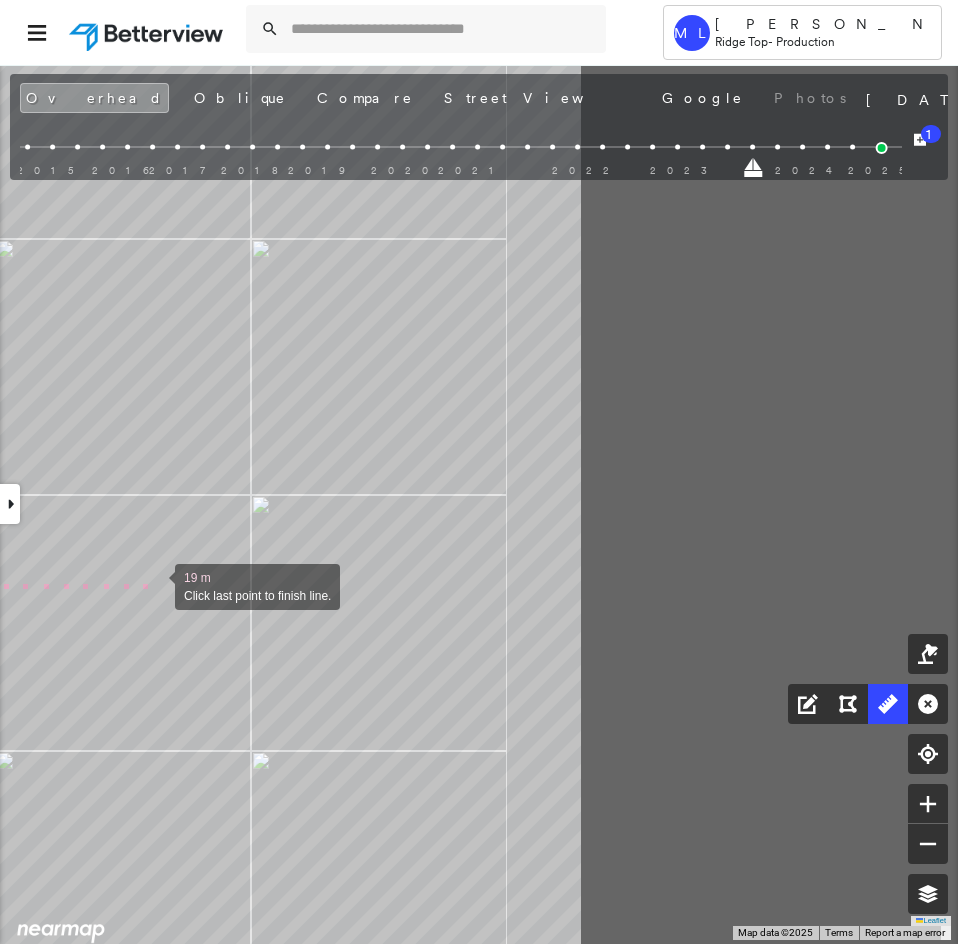 drag, startPoint x: 631, startPoint y: 613, endPoint x: 158, endPoint y: 585, distance: 473.82803 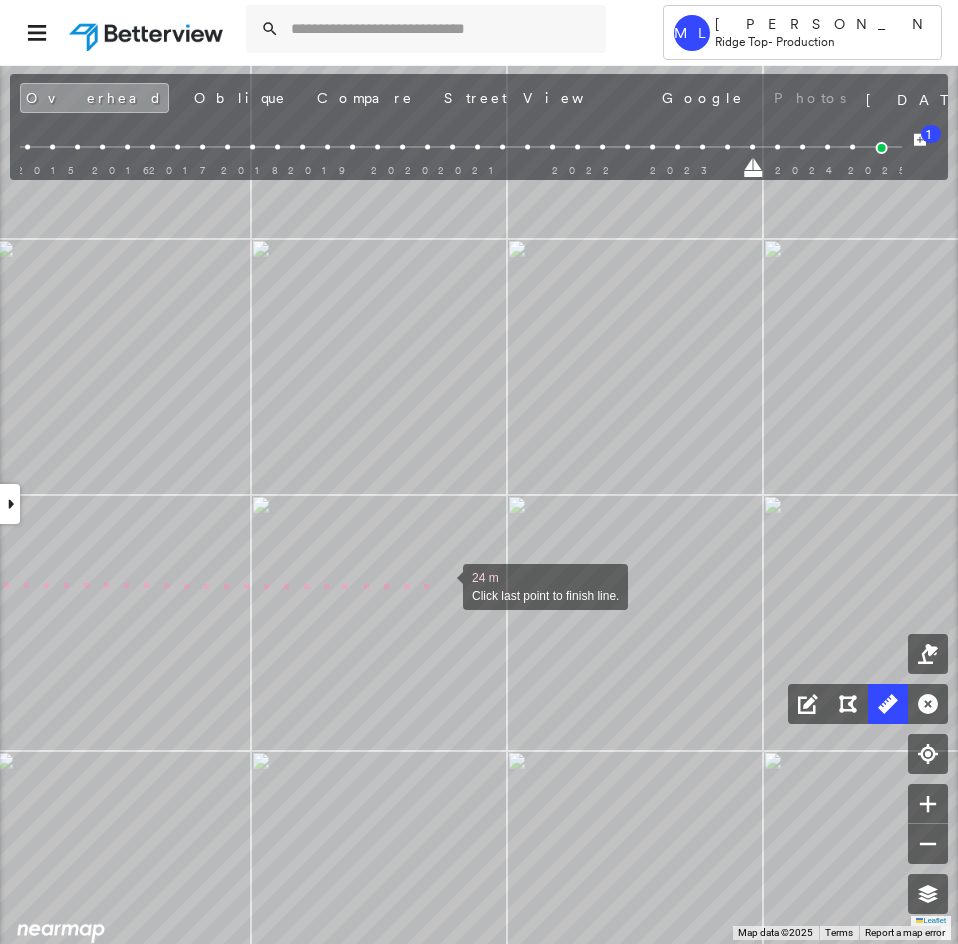 click at bounding box center [443, 585] 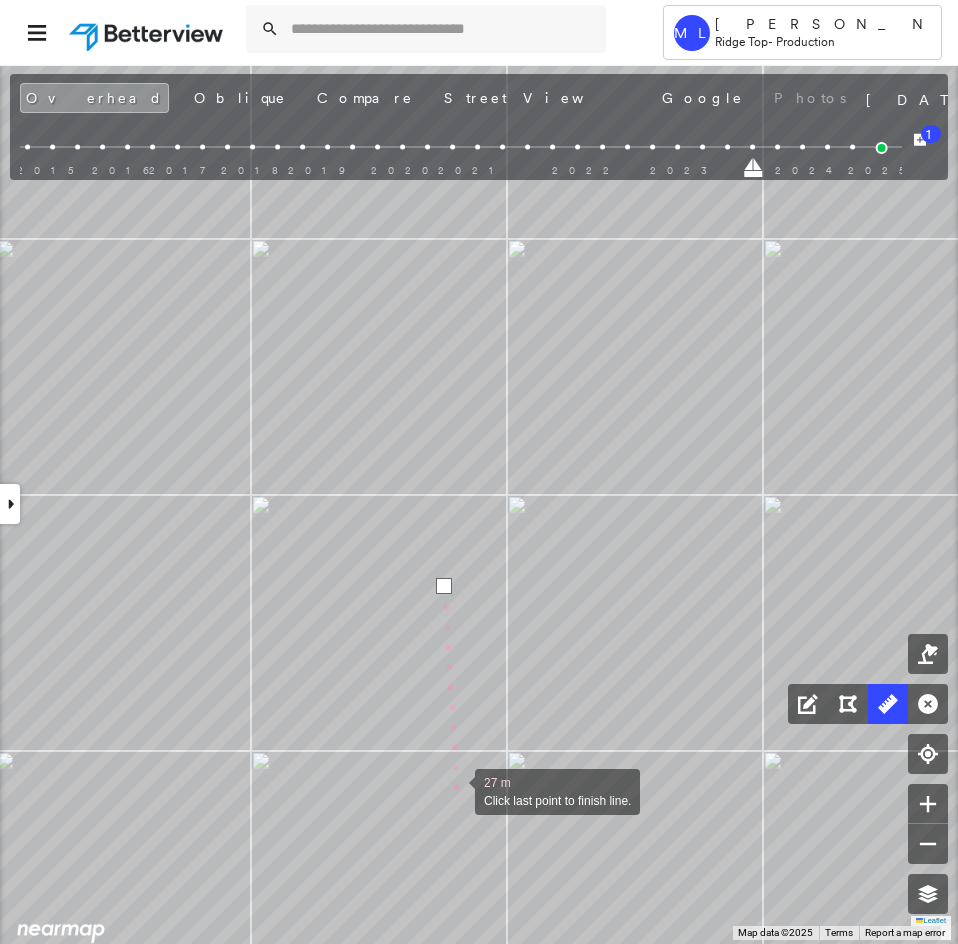 drag, startPoint x: 455, startPoint y: 790, endPoint x: 338, endPoint y: 469, distance: 341.6577 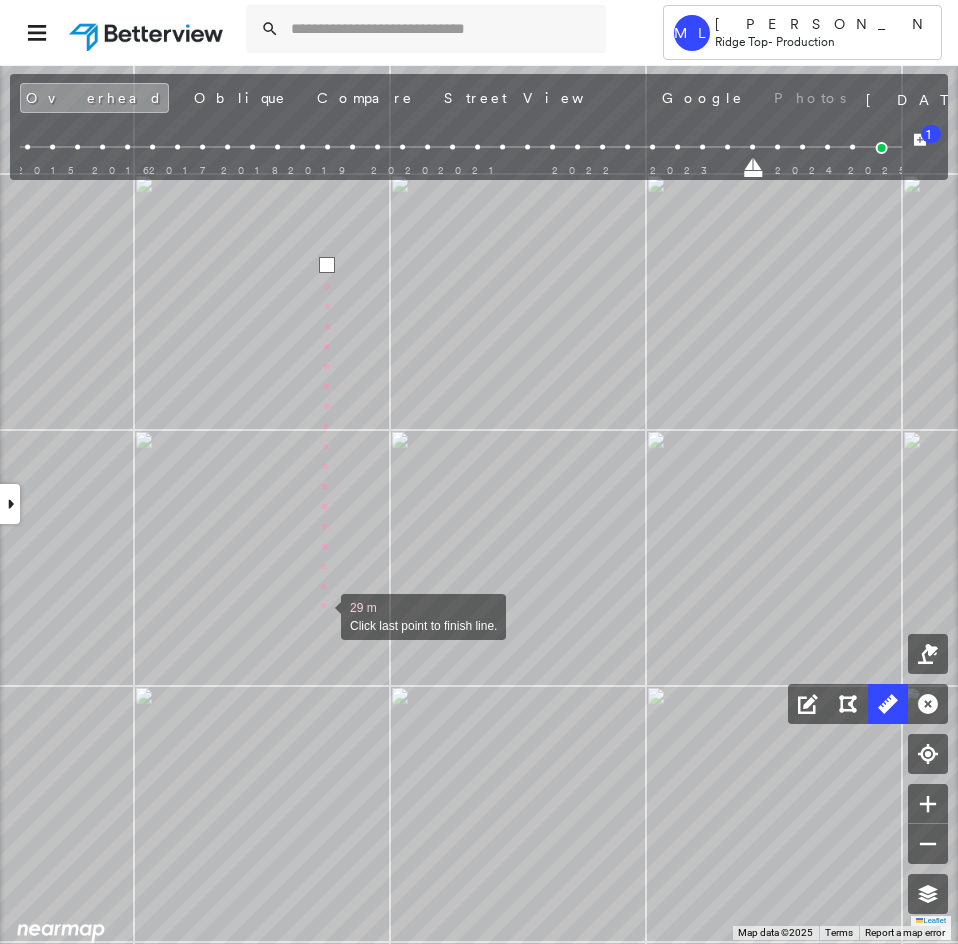 click at bounding box center [321, 615] 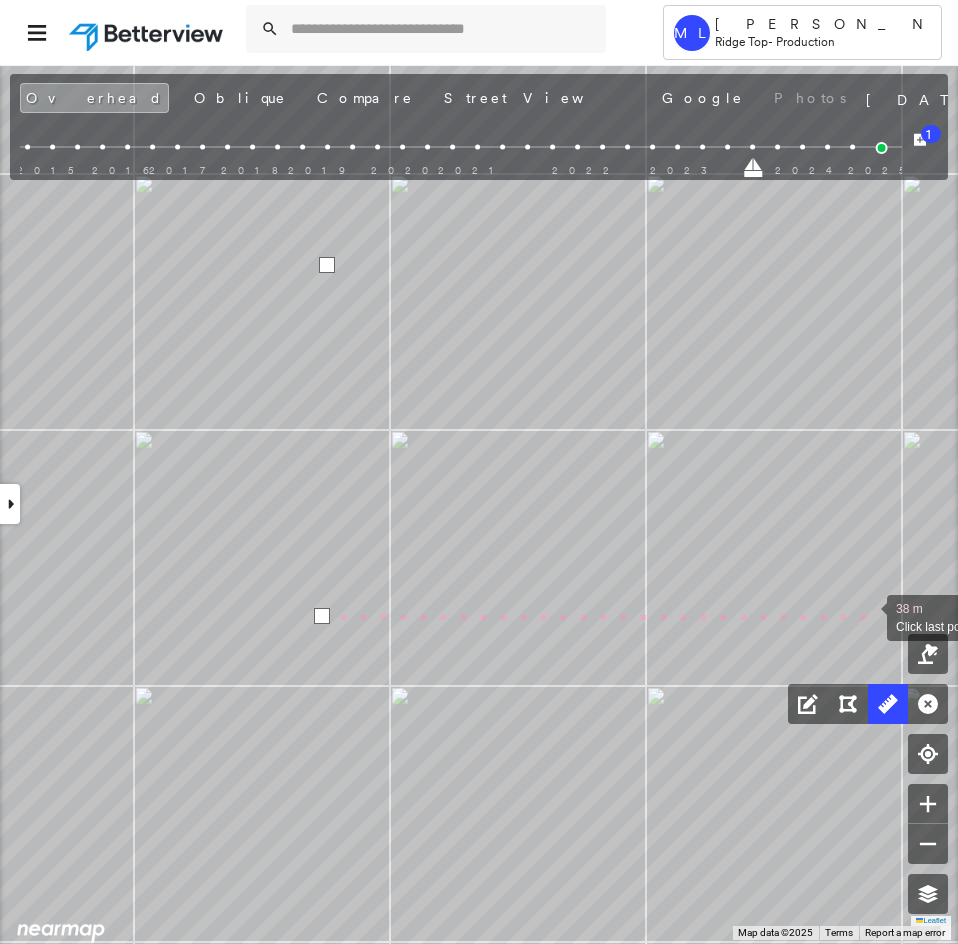 click at bounding box center (867, 616) 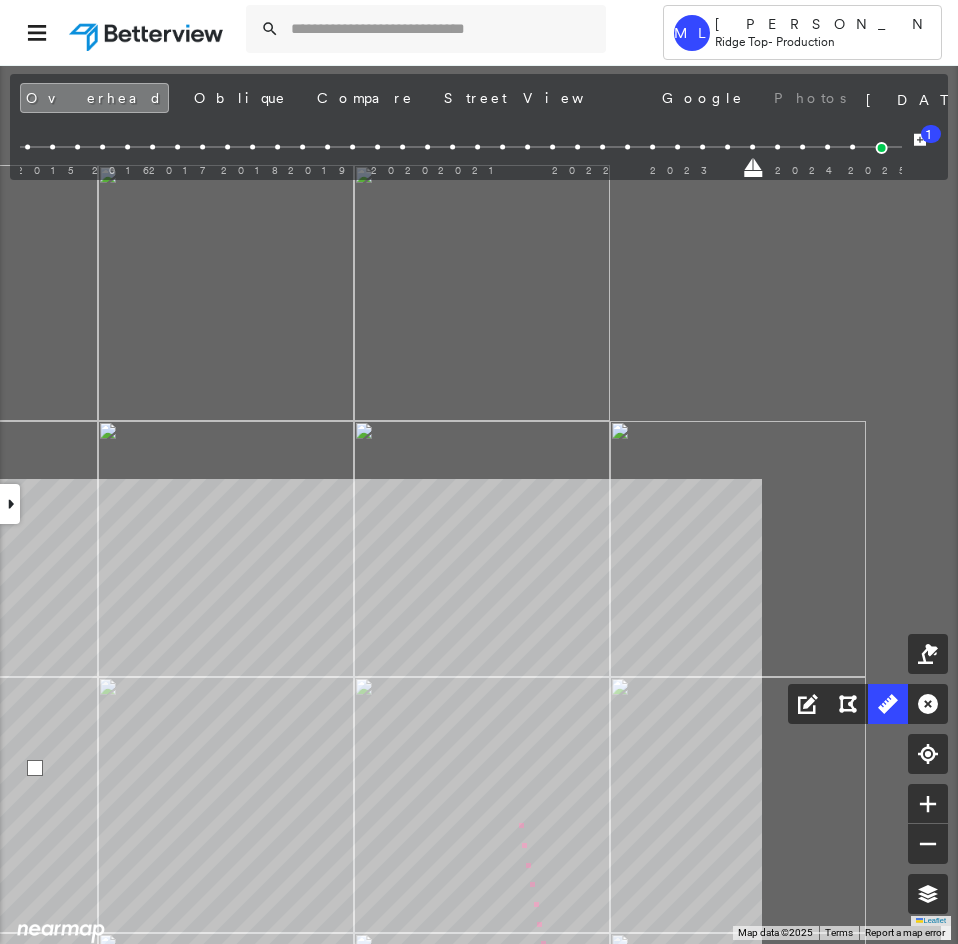 click on "43 m Click last point to finish line." at bounding box center [-1210, 218] 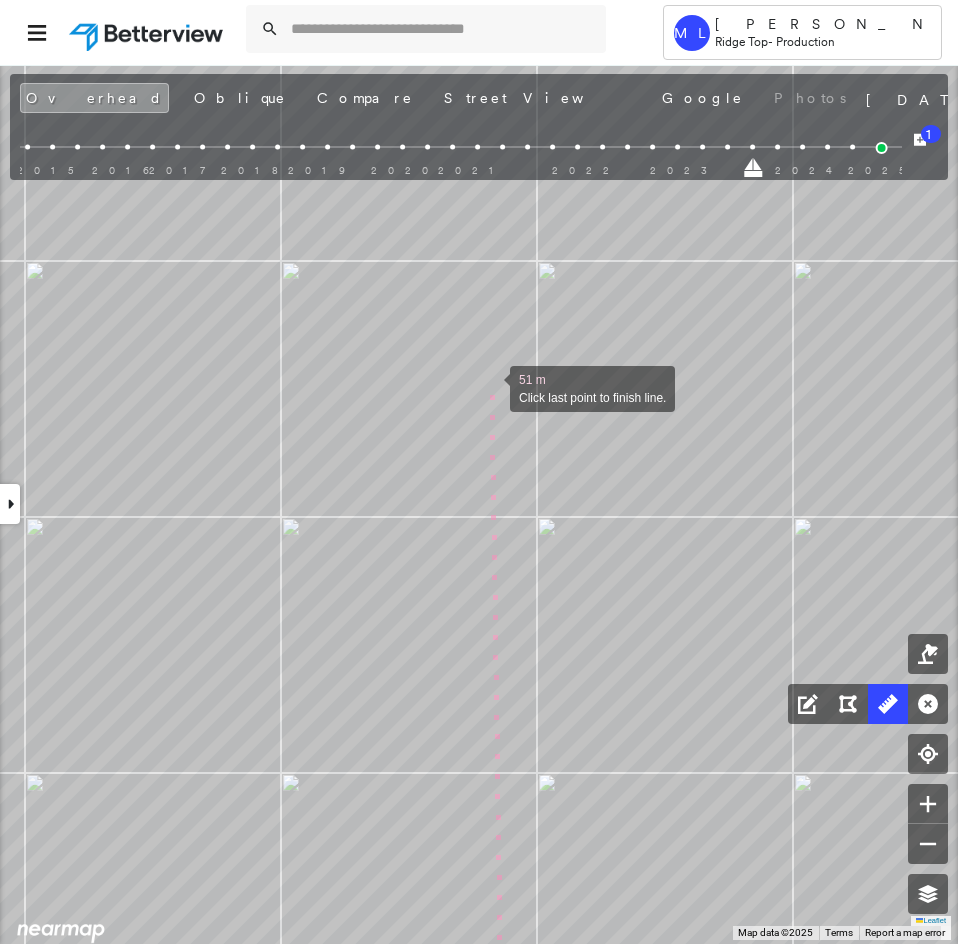 click on "51 m Click last point to finish line." at bounding box center [-1283, 314] 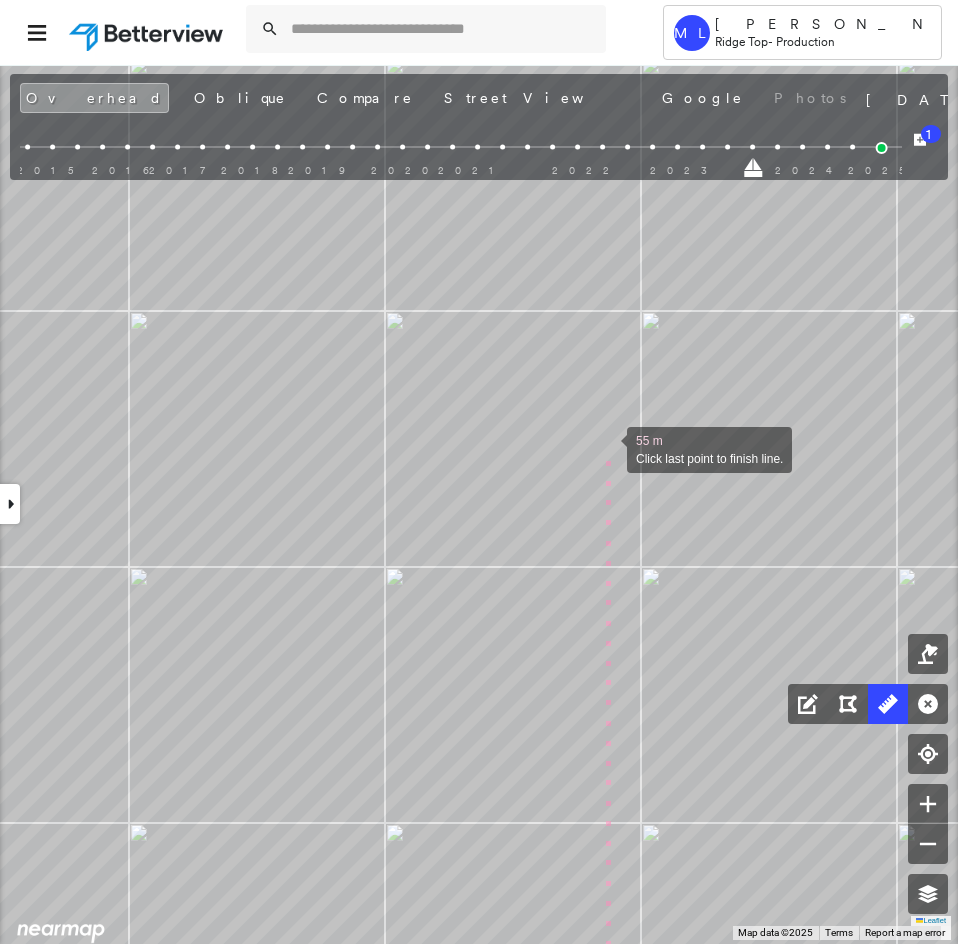 click at bounding box center [607, 448] 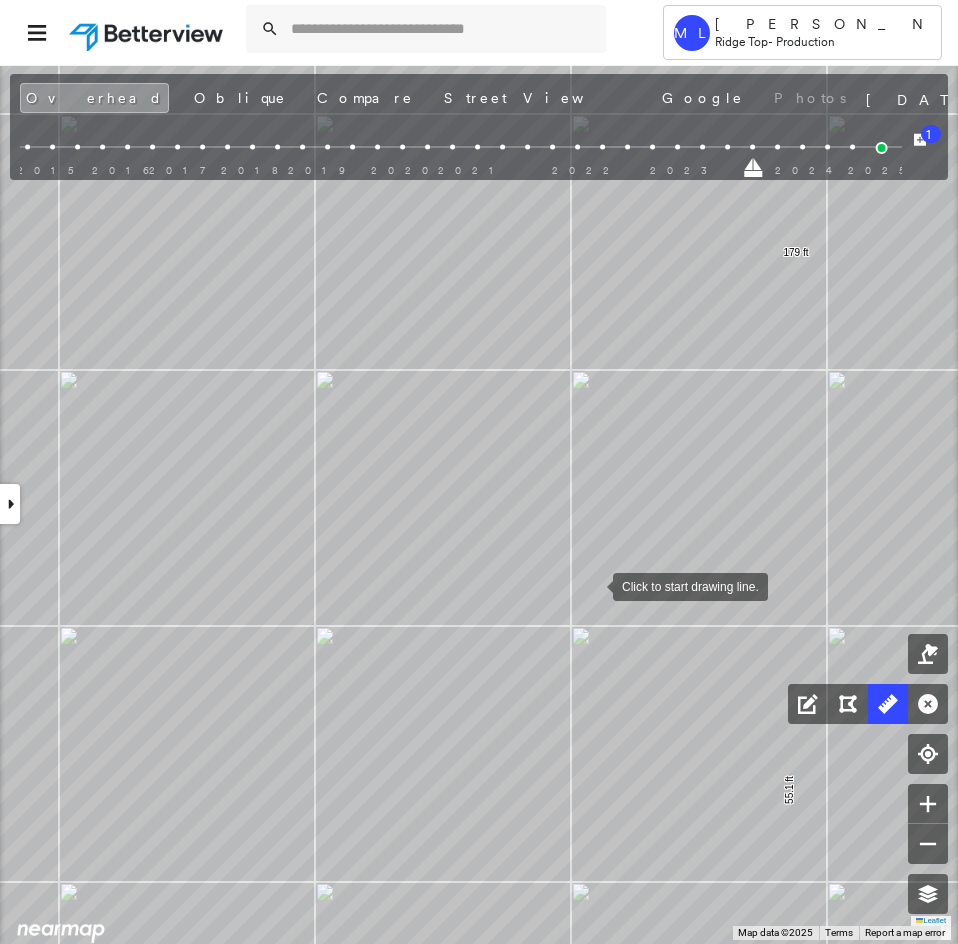 click at bounding box center (593, 585) 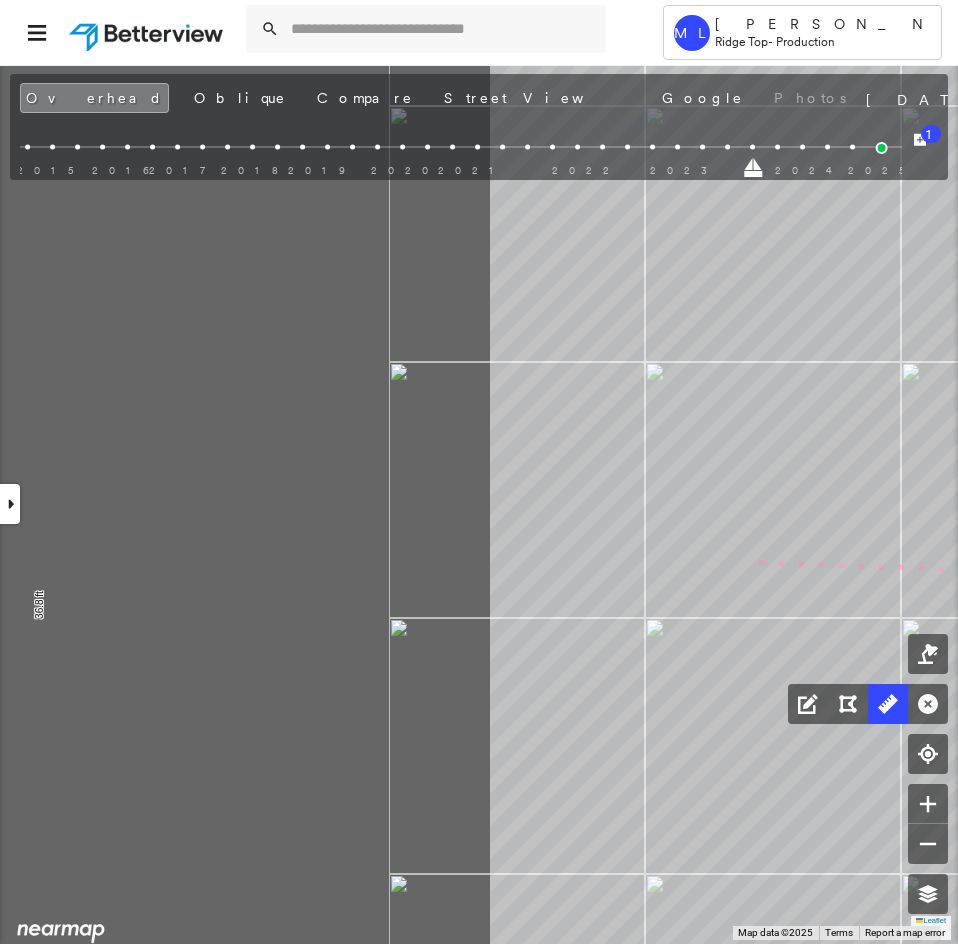 click on "36.8 ft 41.2 ft 17.9 ft 27.9 ft 55.1 ft 179 ft 7 m Click to continue drawing line." at bounding box center (-593, 612) 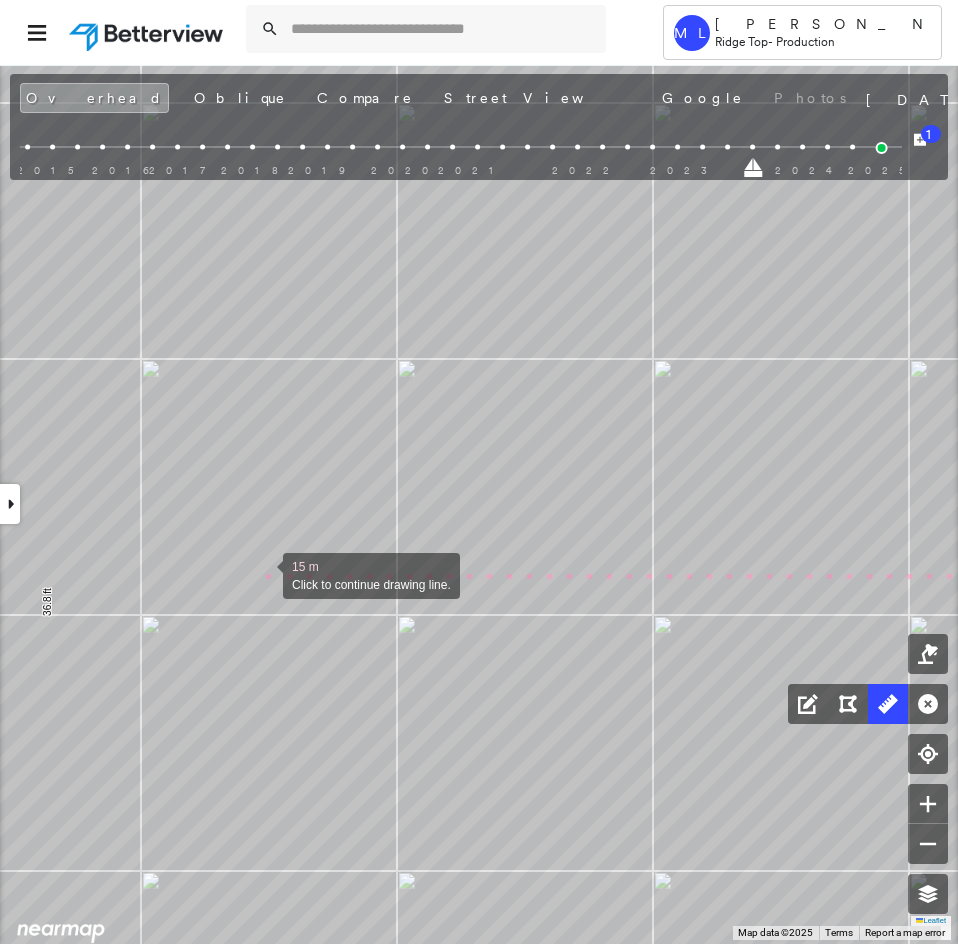click at bounding box center [263, 574] 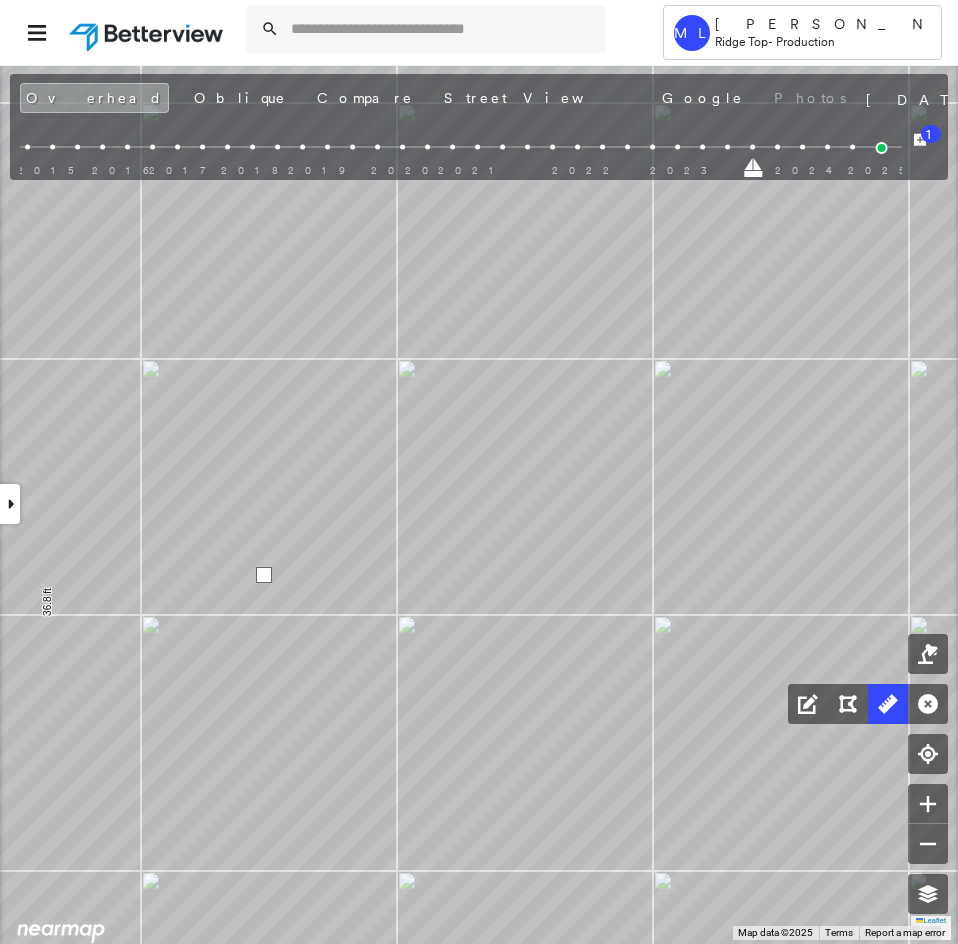 click at bounding box center [264, 575] 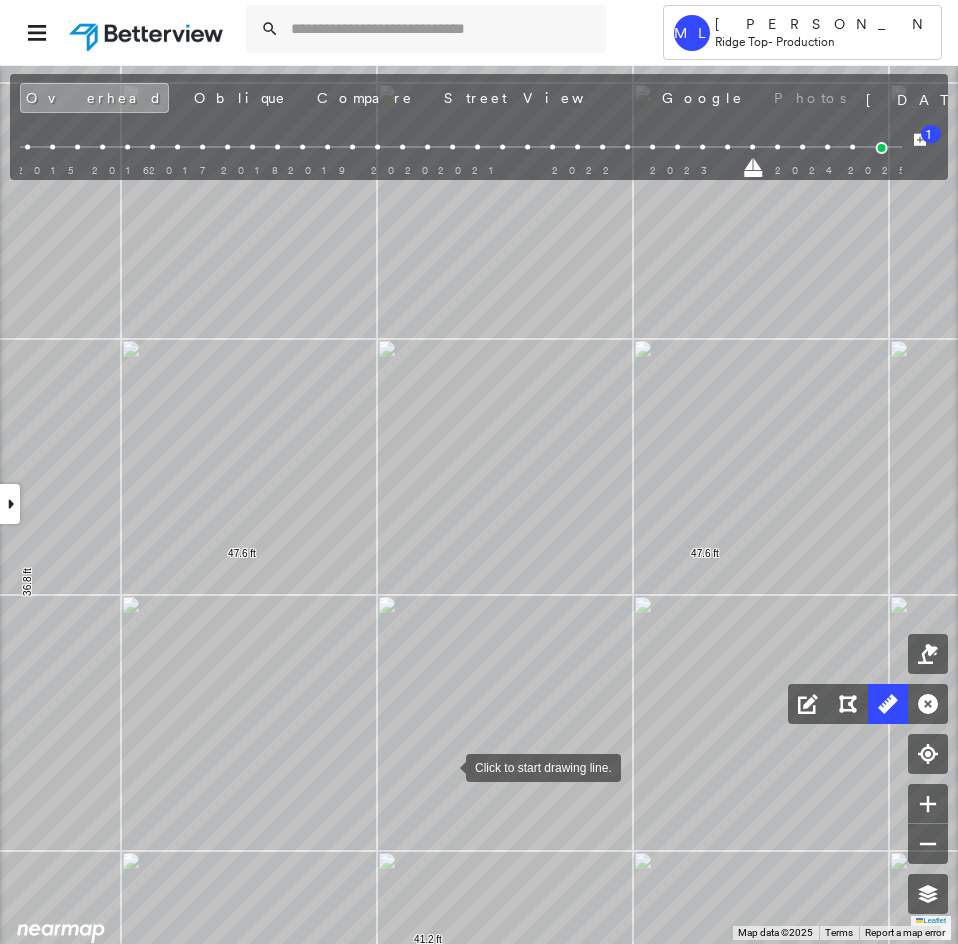 click on "36.8 ft 41.2 ft 17.9 ft 27.9 ft 55.1 ft 179 ft 47.6 ft 47.6 ft Click to start drawing line." at bounding box center [-605, 589] 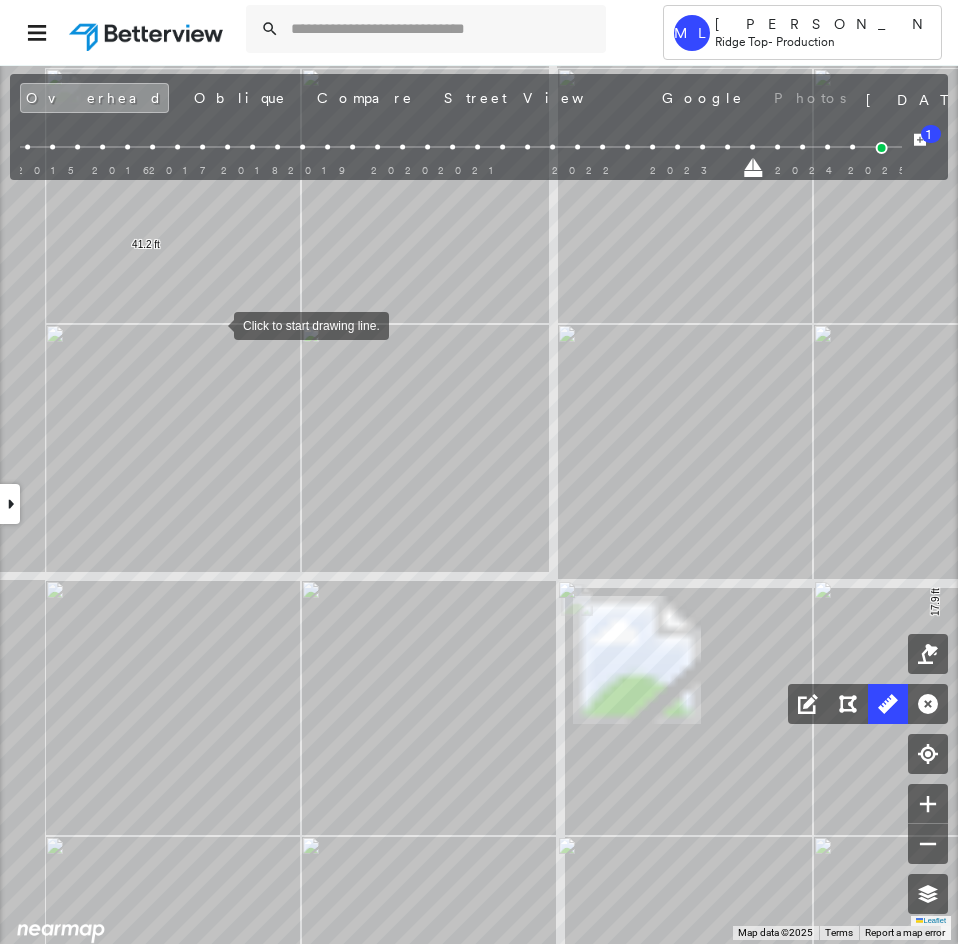drag, startPoint x: 138, startPoint y: 265, endPoint x: 212, endPoint y: 329, distance: 97.8366 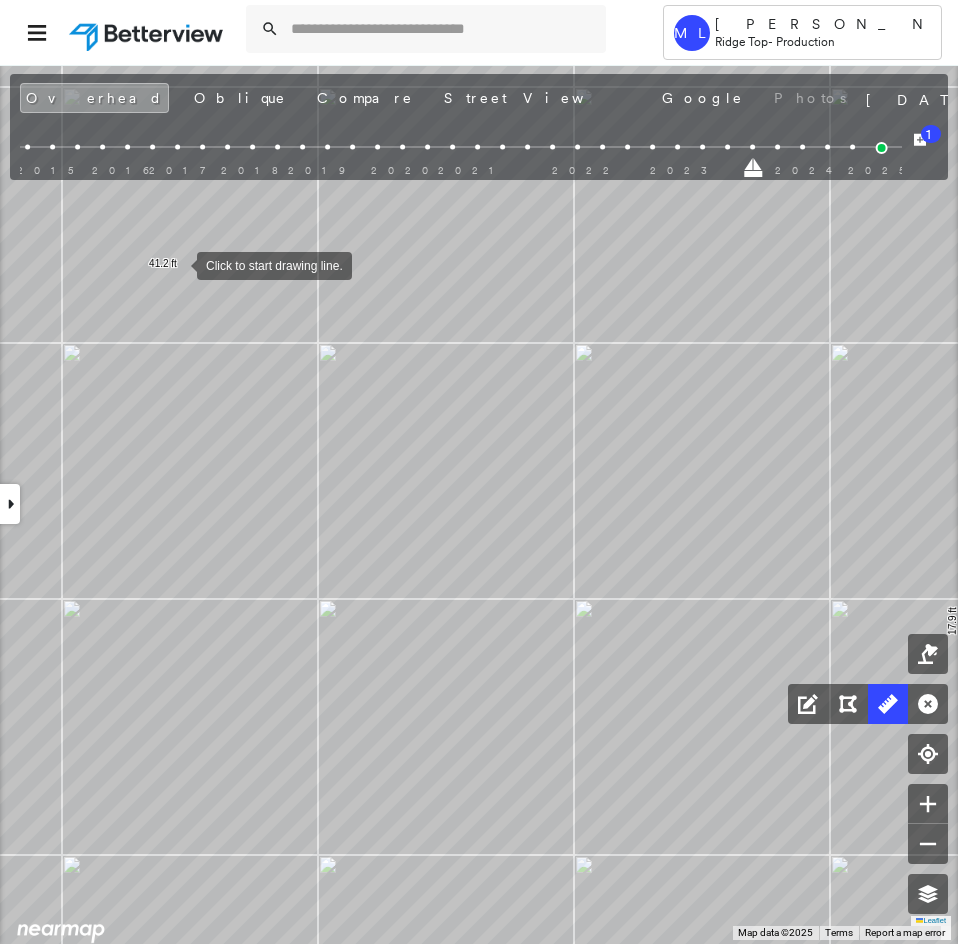 click at bounding box center [177, 264] 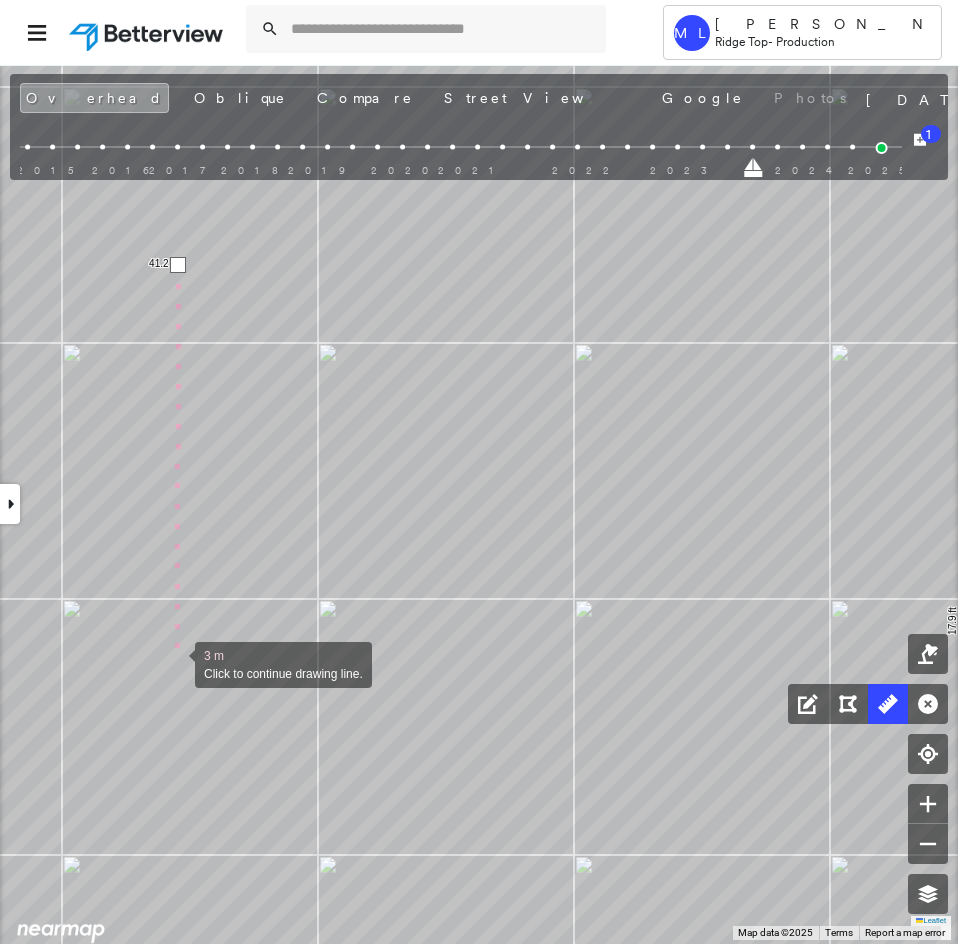 click at bounding box center (175, 663) 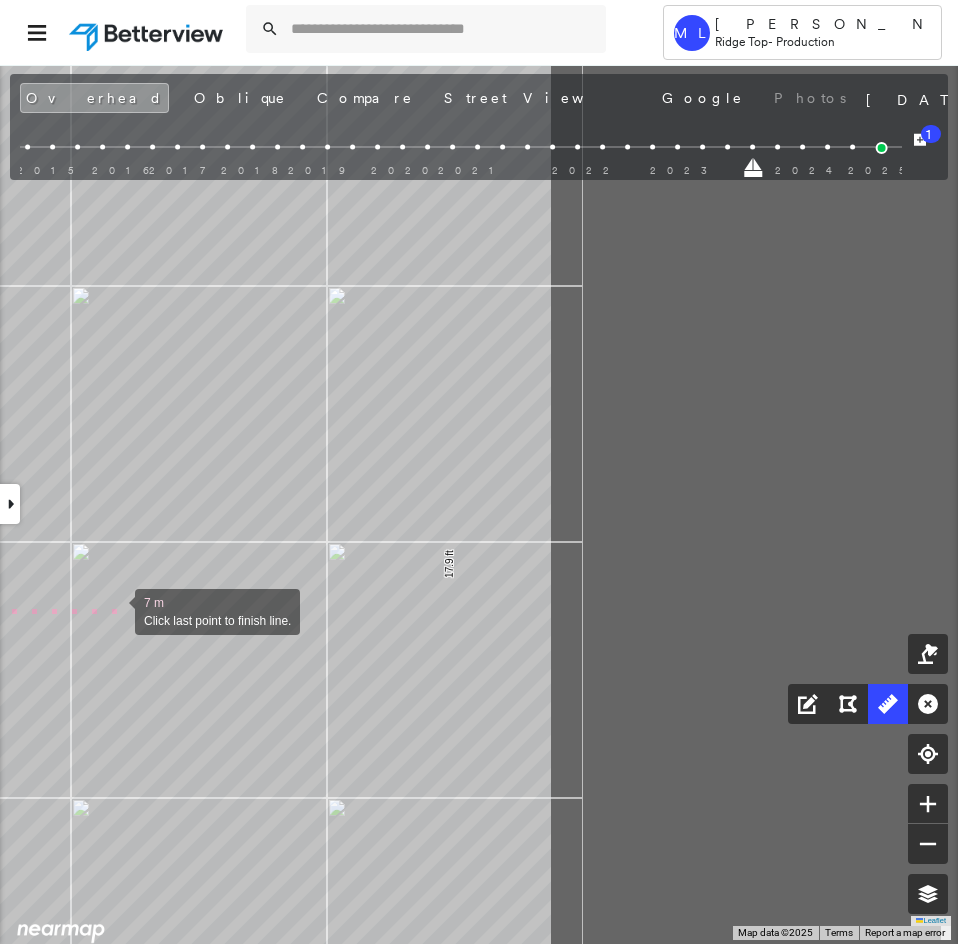 drag, startPoint x: 628, startPoint y: 667, endPoint x: 125, endPoint y: 610, distance: 506.21933 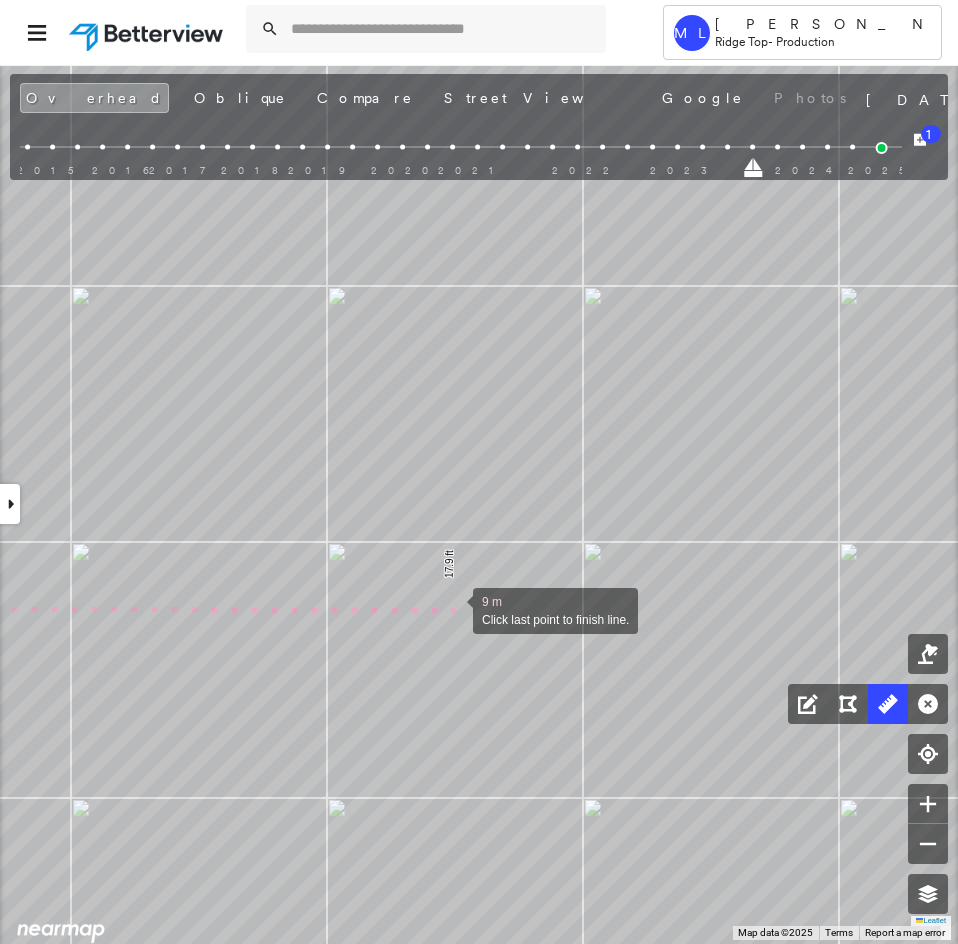 click at bounding box center (453, 609) 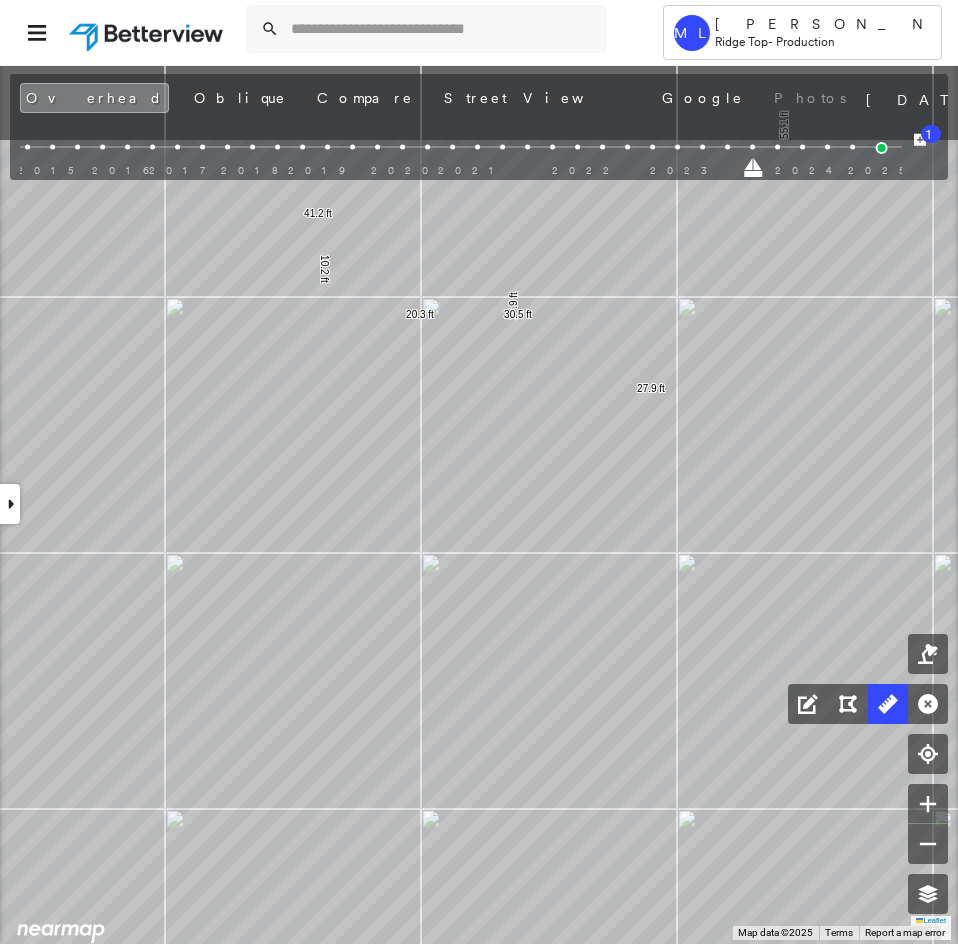 drag, startPoint x: 459, startPoint y: 413, endPoint x: 534, endPoint y: 878, distance: 471.00955 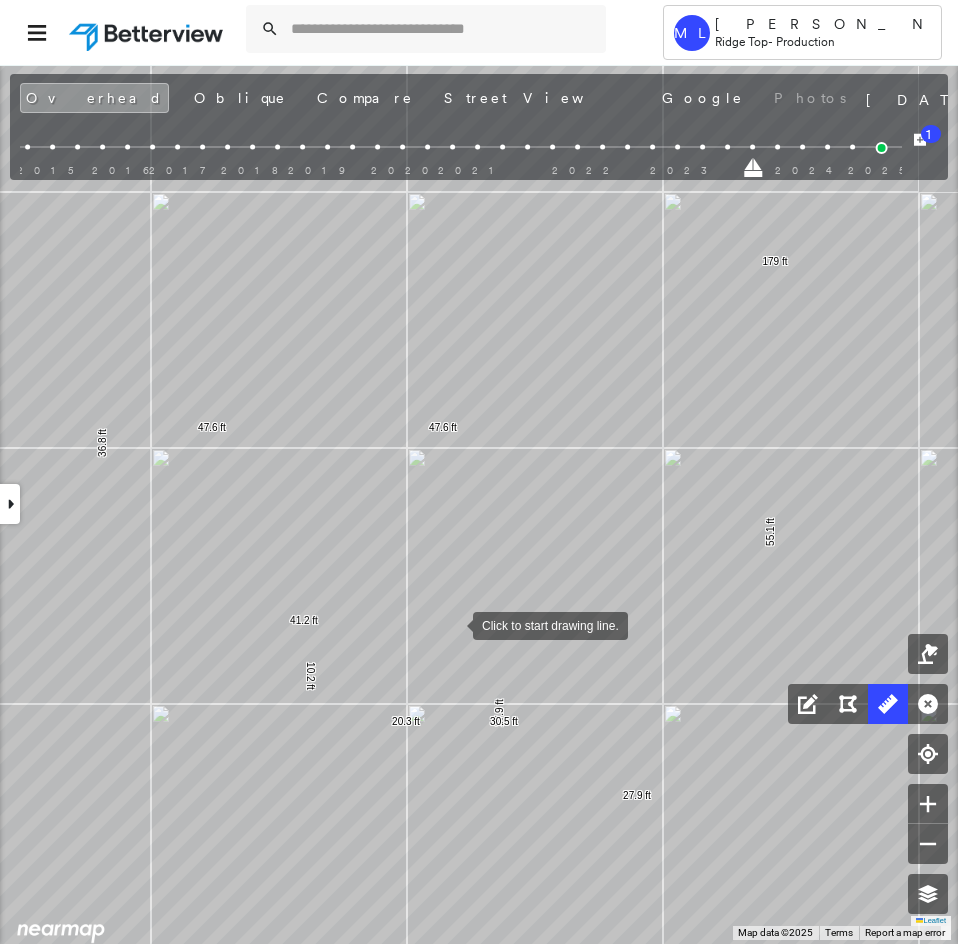 drag, startPoint x: 475, startPoint y: 597, endPoint x: 442, endPoint y: 616, distance: 38.078865 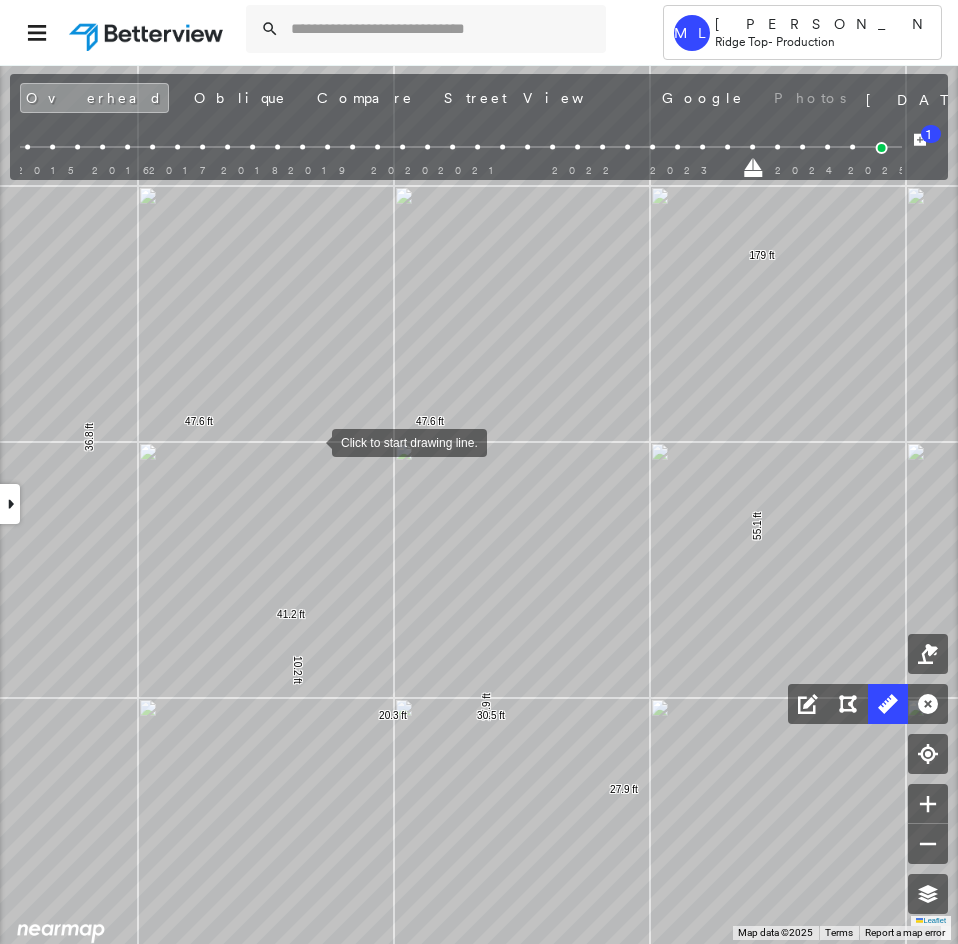 drag, startPoint x: 300, startPoint y: 494, endPoint x: 285, endPoint y: 510, distance: 21.931713 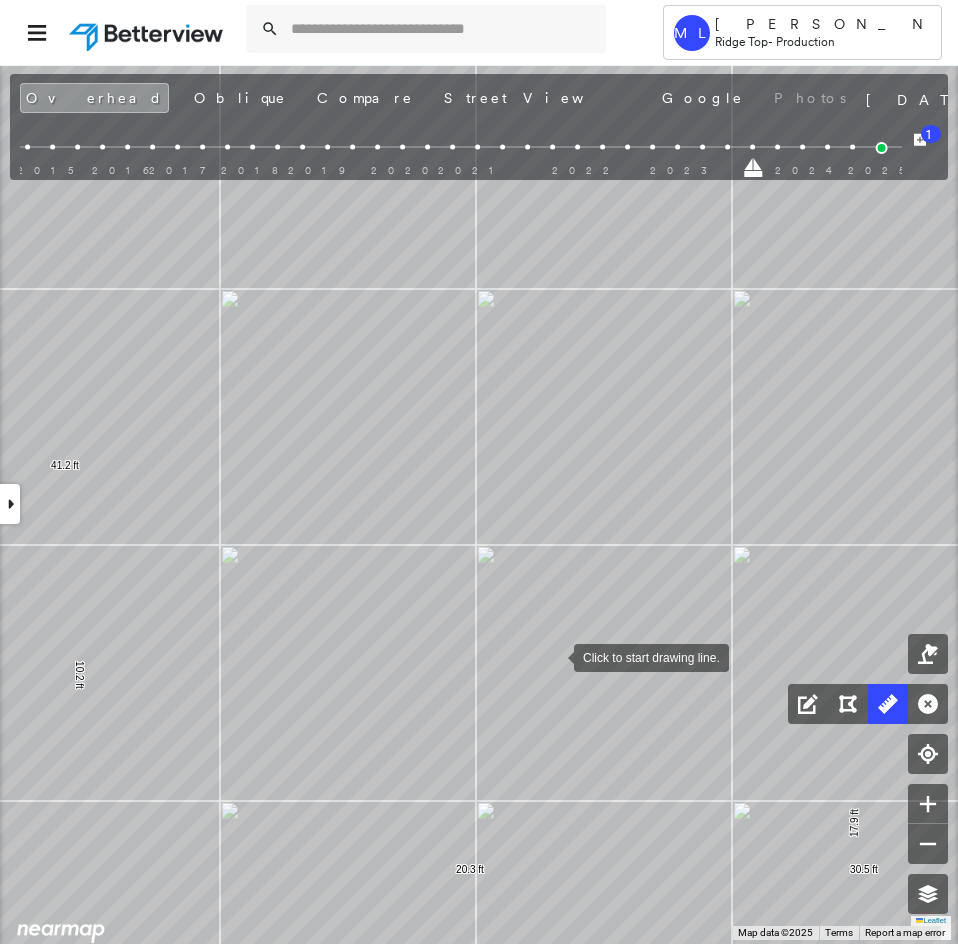 drag, startPoint x: 556, startPoint y: 657, endPoint x: 350, endPoint y: 510, distance: 253.07114 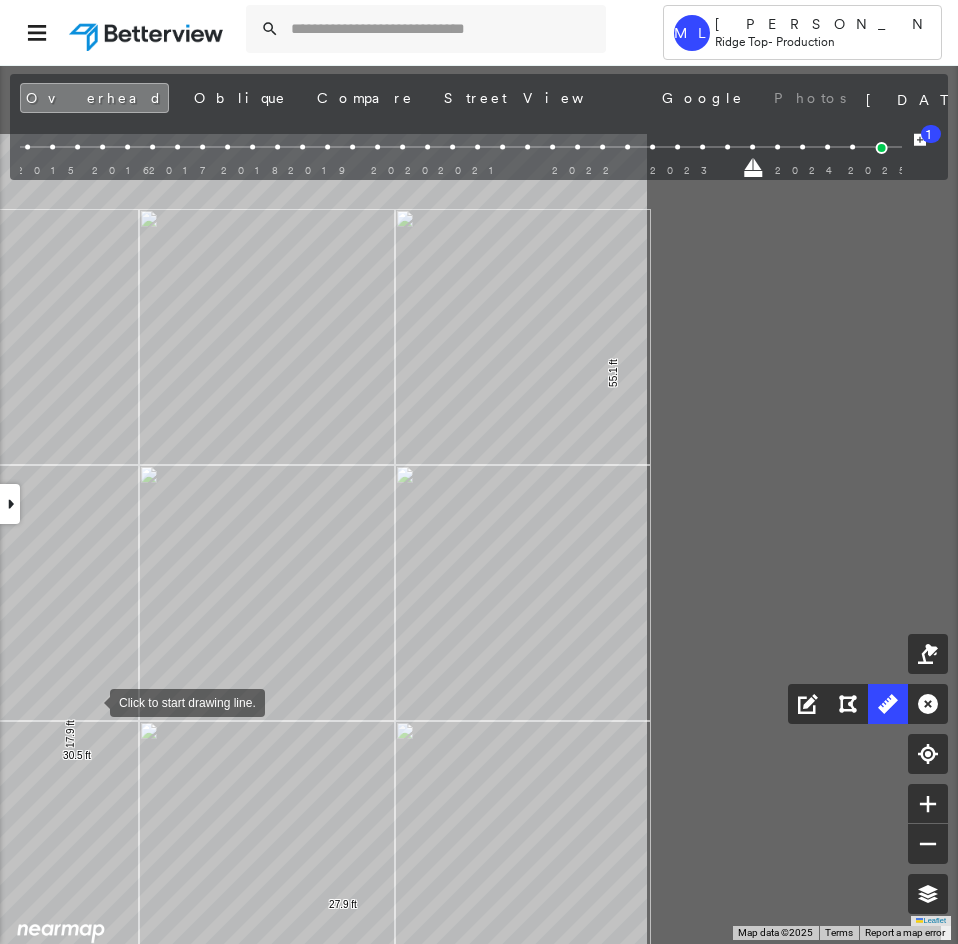 drag, startPoint x: 445, startPoint y: 561, endPoint x: 93, endPoint y: 699, distance: 378.08466 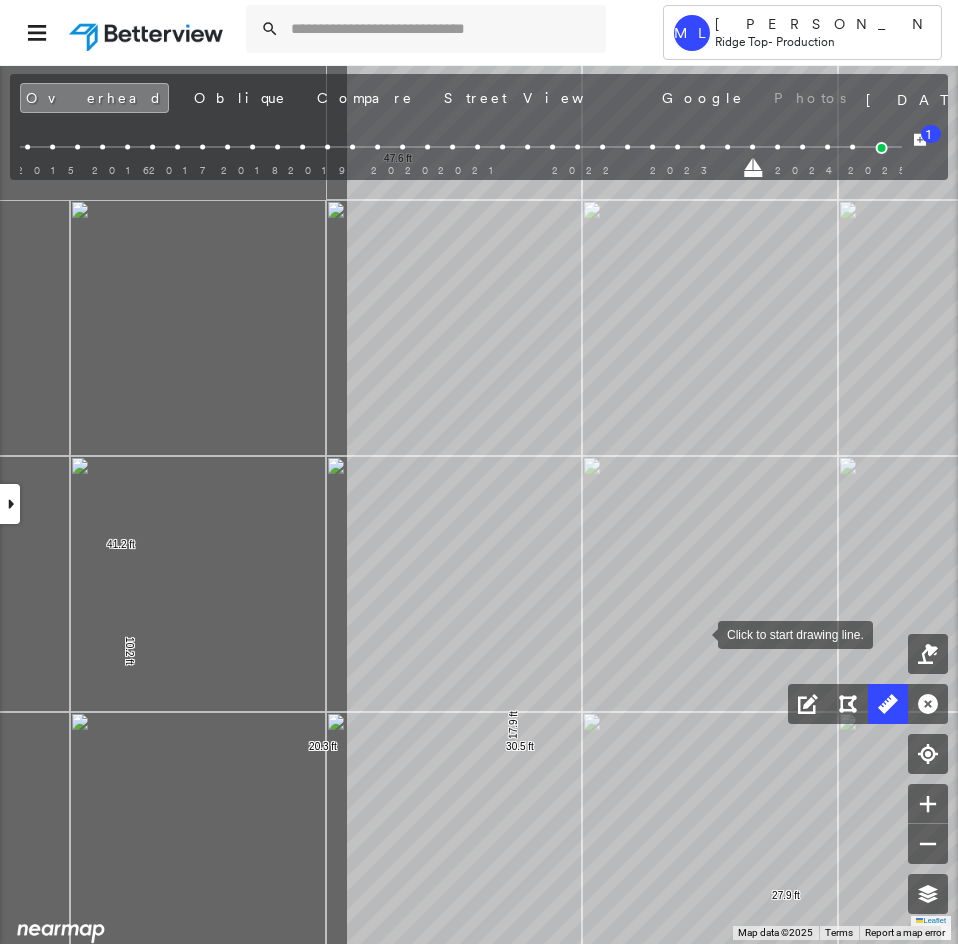 drag, startPoint x: 290, startPoint y: 645, endPoint x: 694, endPoint y: 633, distance: 404.1782 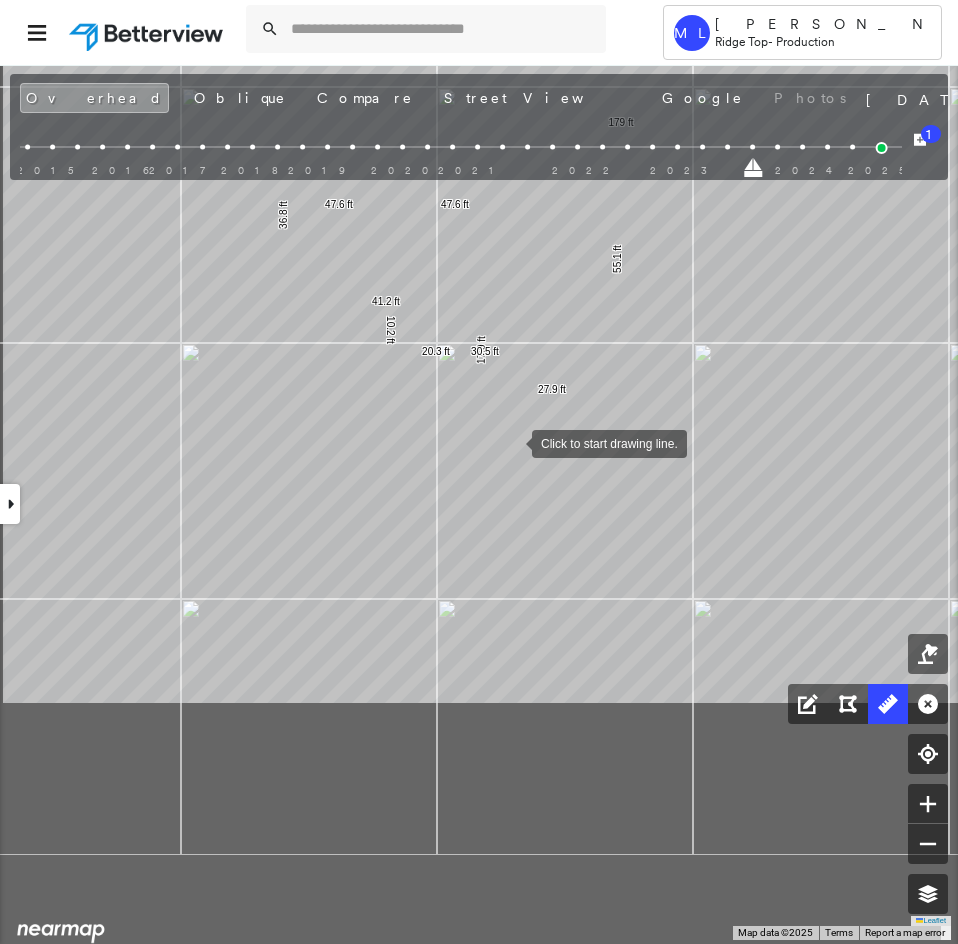 drag, startPoint x: 412, startPoint y: 772, endPoint x: 512, endPoint y: 443, distance: 343.86188 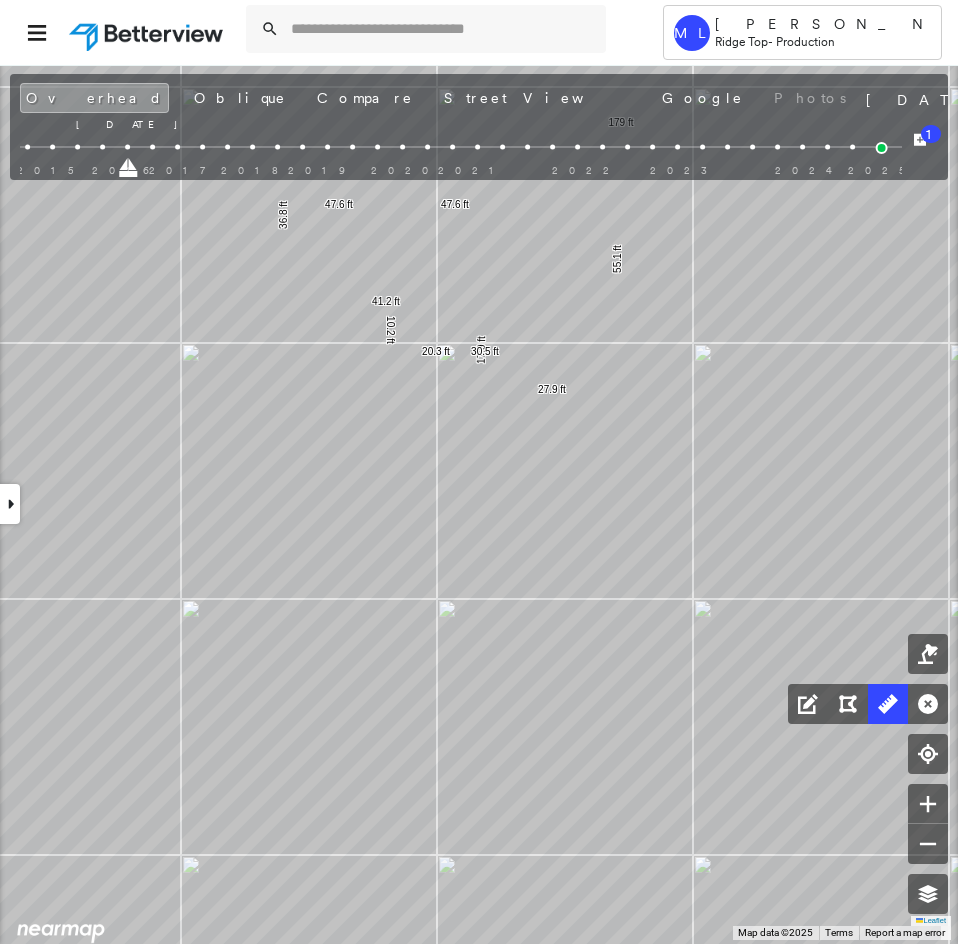 drag, startPoint x: 755, startPoint y: 173, endPoint x: -52, endPoint y: 174, distance: 807.0006 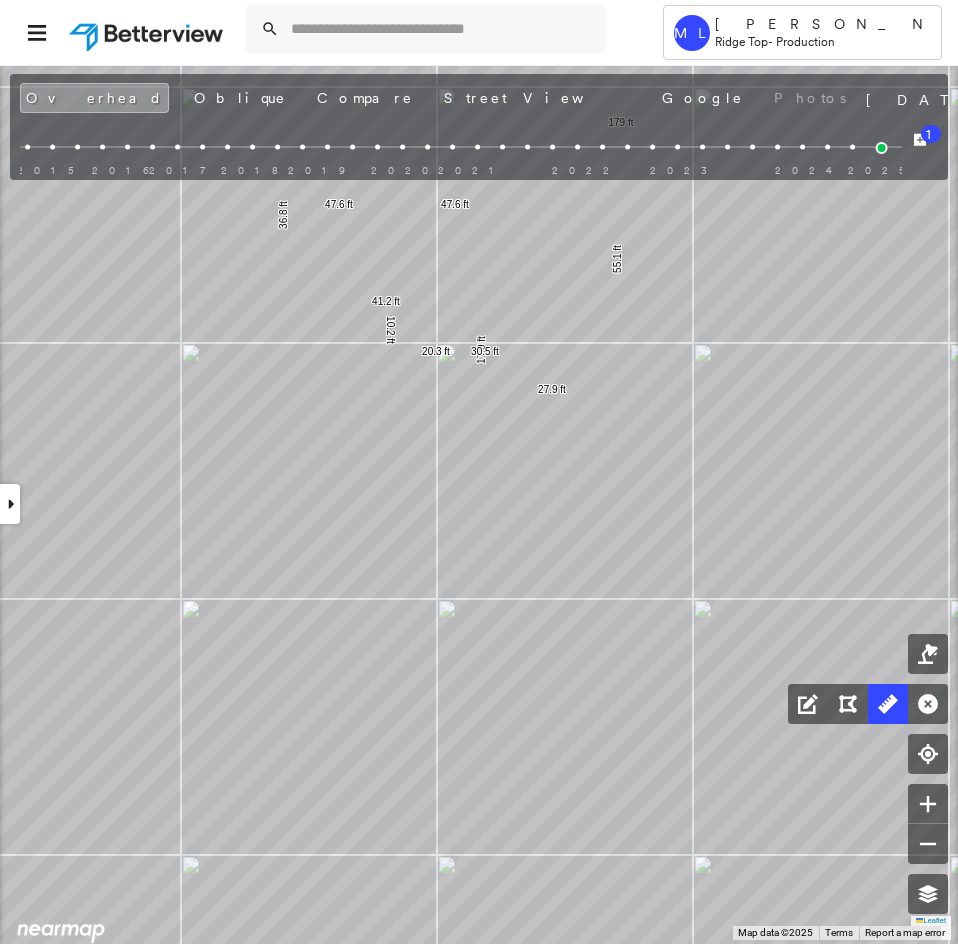 click on "ML Mely Lor Ridge Top  -   Production" at bounding box center [479, 32] 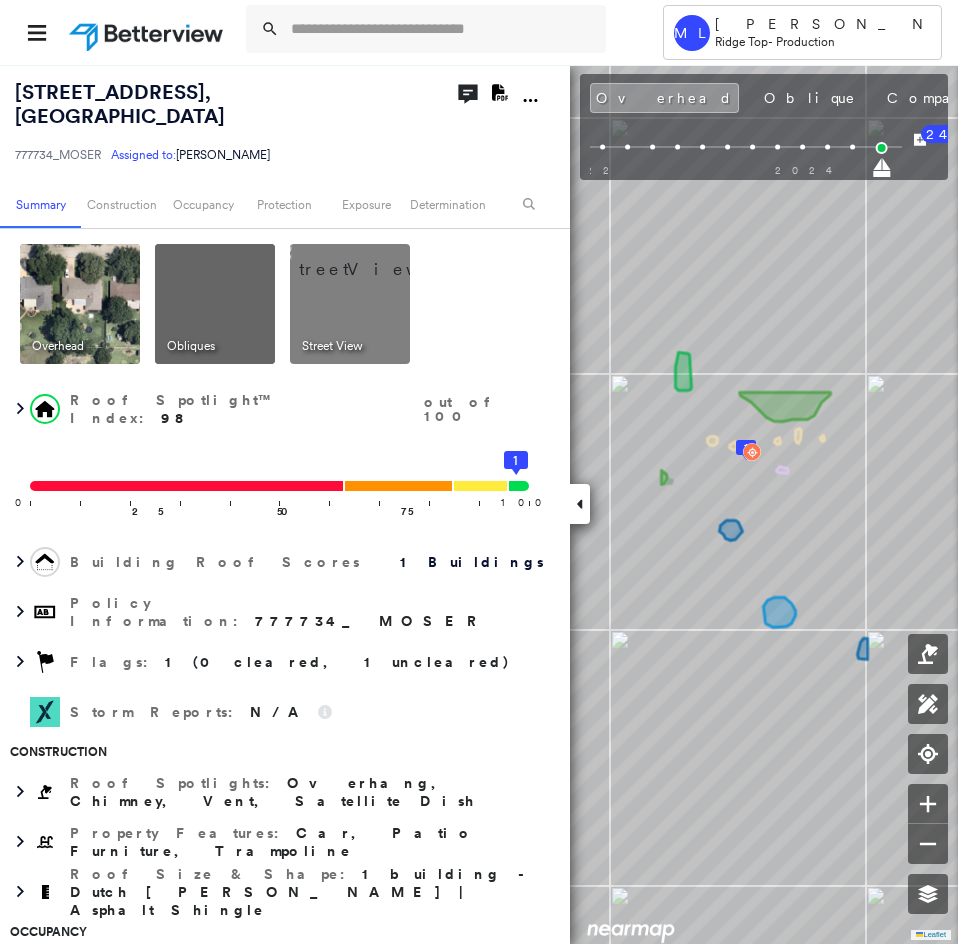 scroll, scrollTop: 0, scrollLeft: 0, axis: both 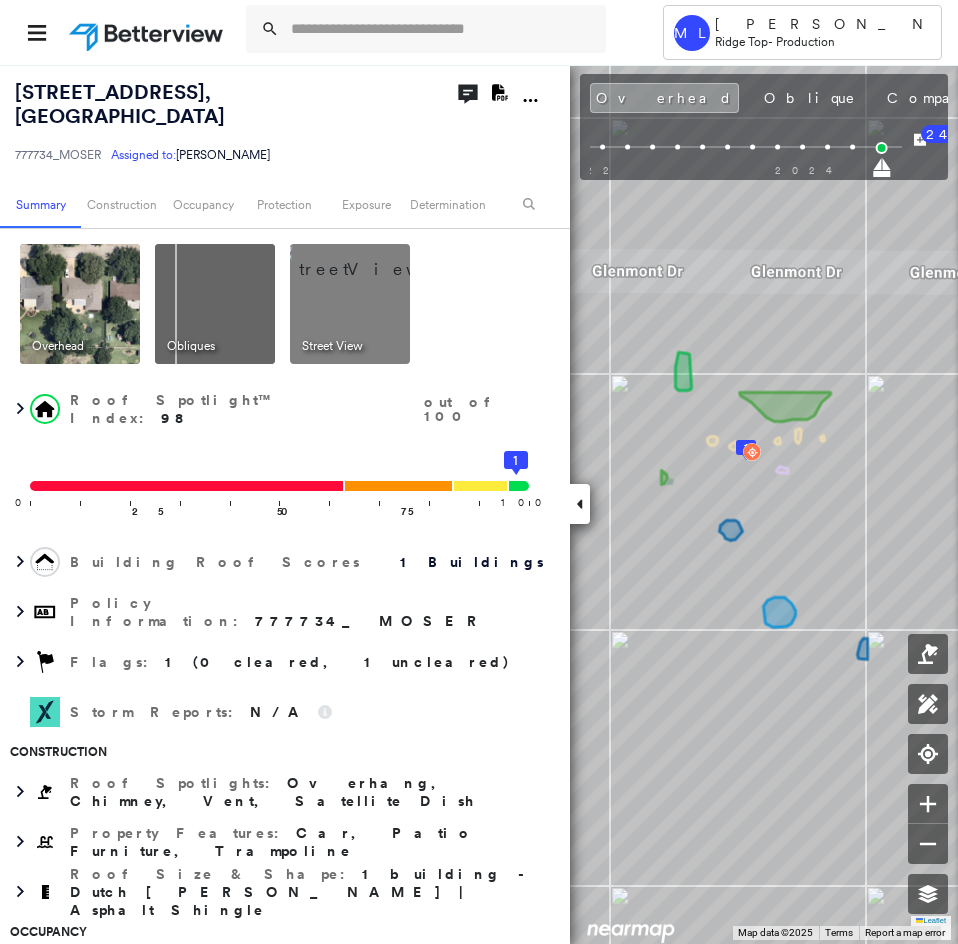 click 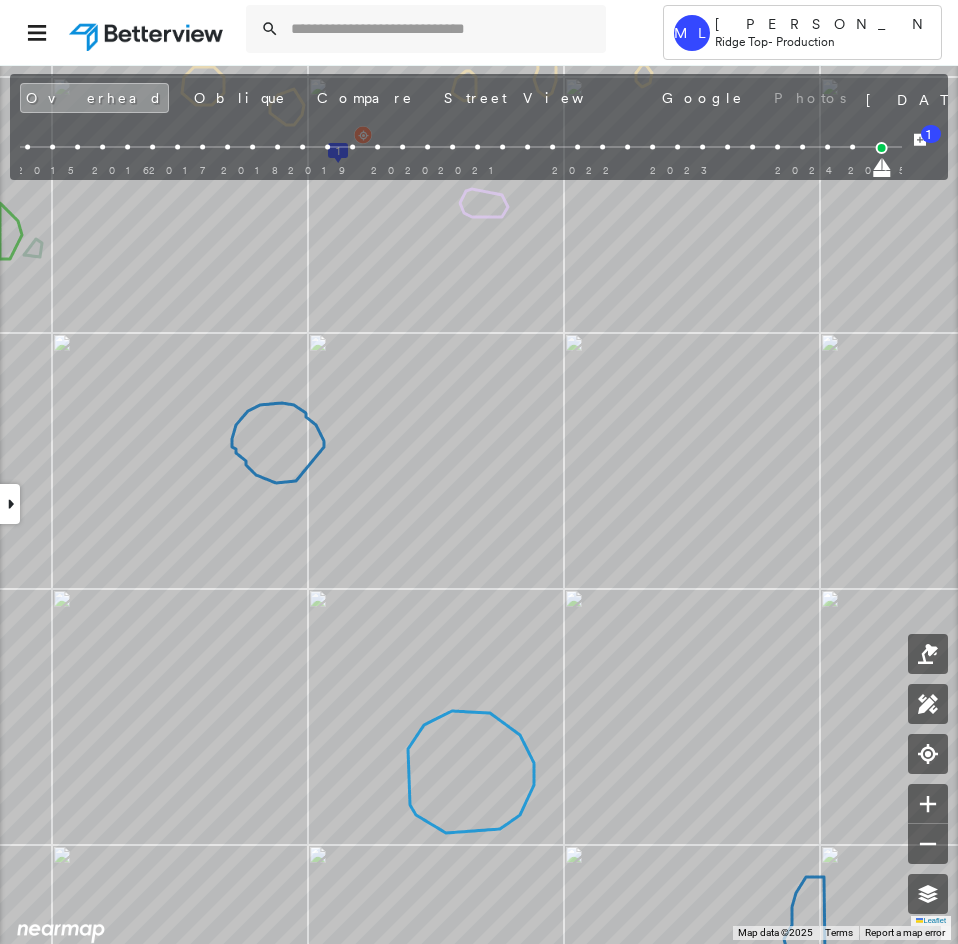drag, startPoint x: 150, startPoint y: 108, endPoint x: 166, endPoint y: 119, distance: 19.416489 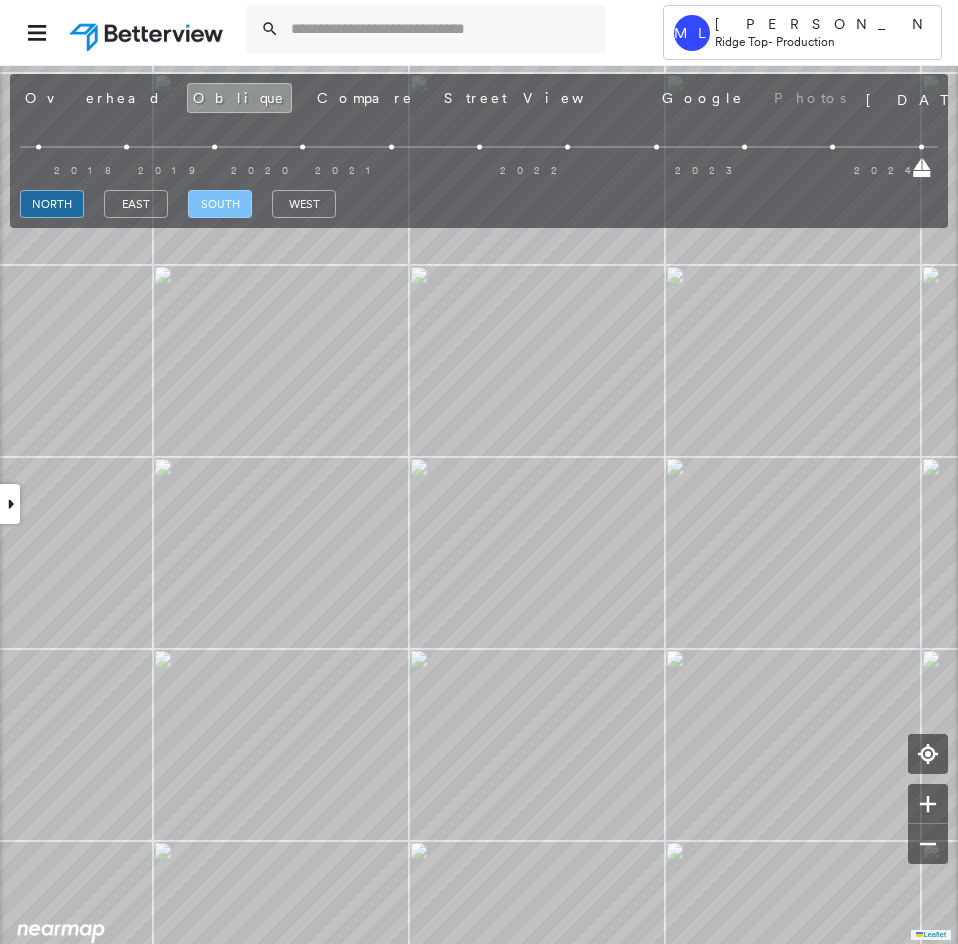 click on "south" at bounding box center (220, 204) 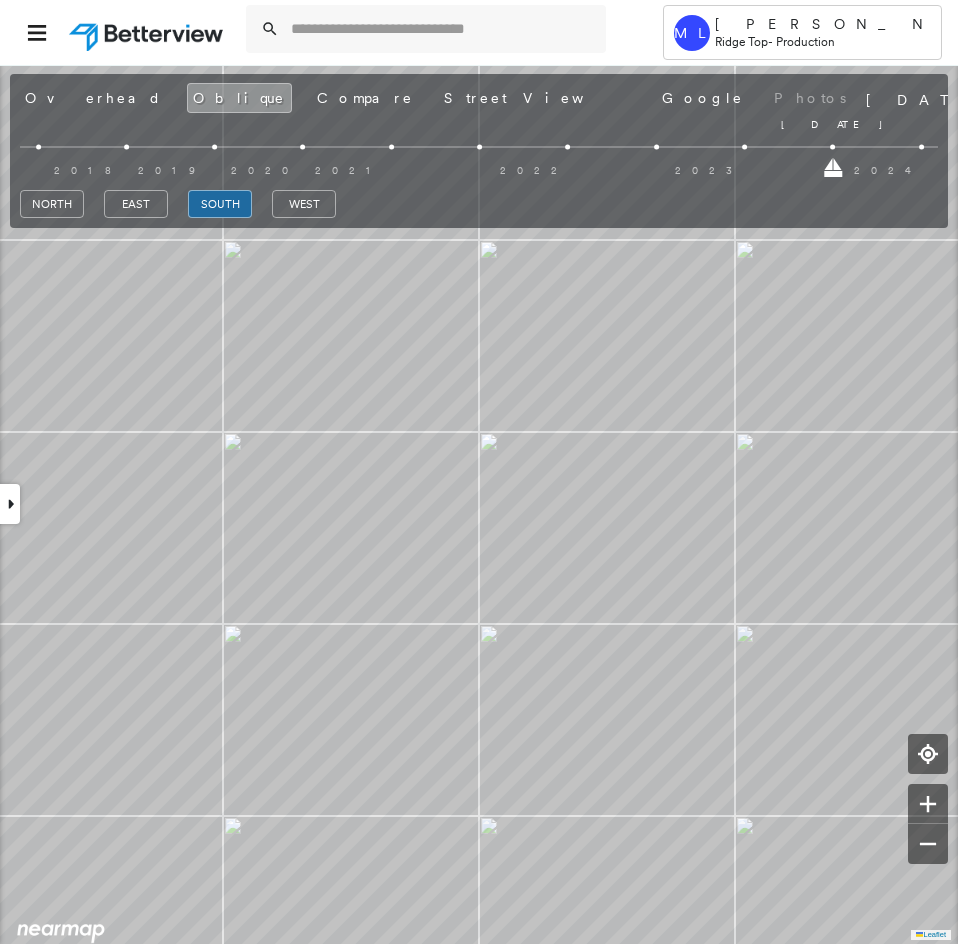 drag, startPoint x: 922, startPoint y: 176, endPoint x: 871, endPoint y: 176, distance: 51 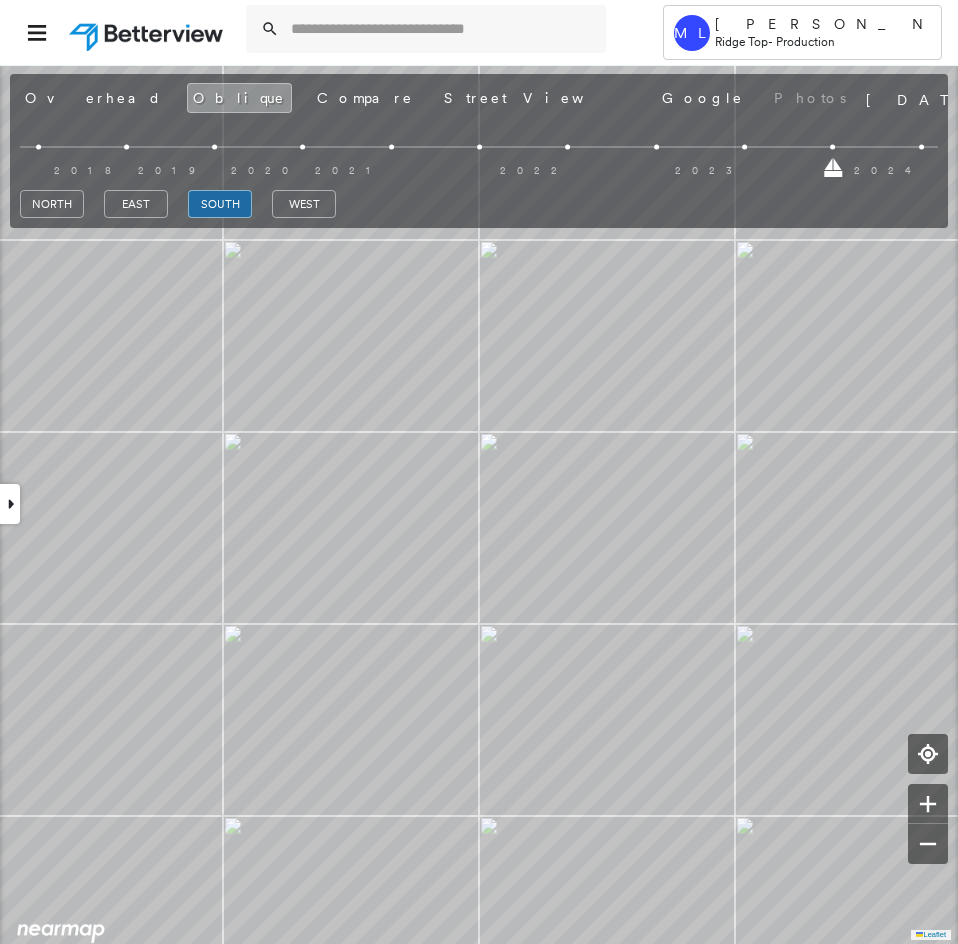 drag, startPoint x: 839, startPoint y: 172, endPoint x: 739, endPoint y: 176, distance: 100.07997 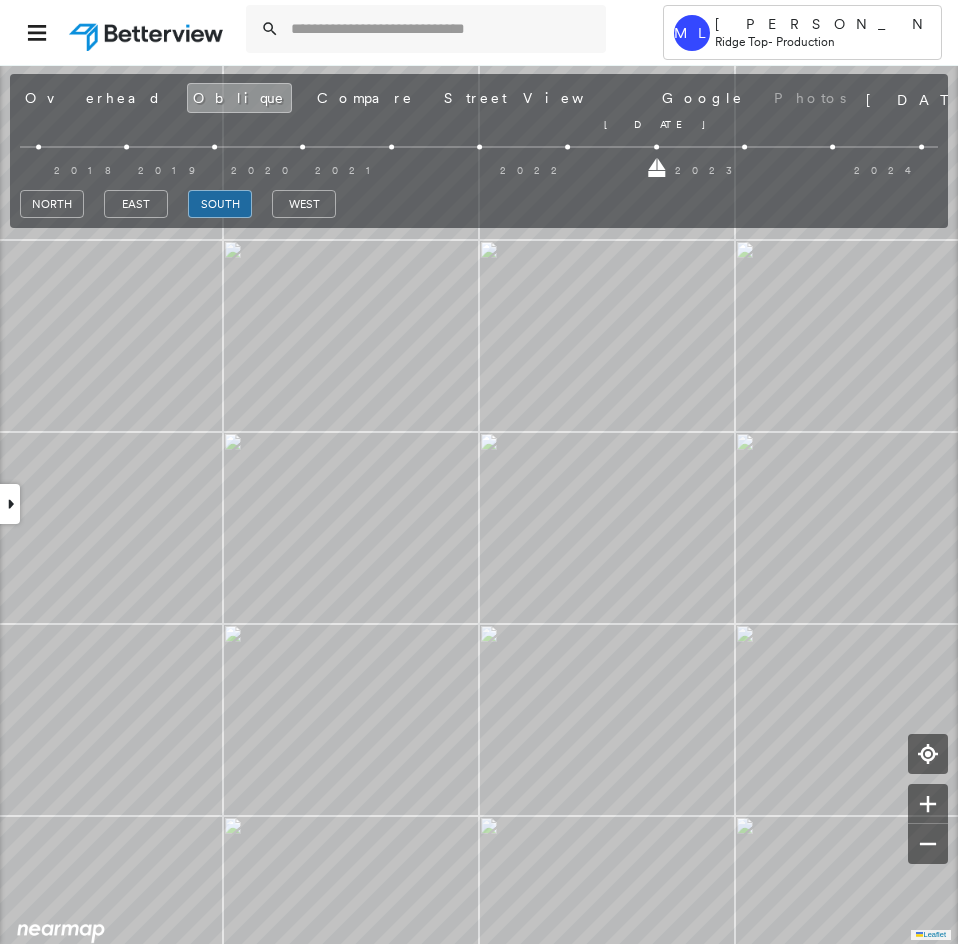 drag, startPoint x: 744, startPoint y: 174, endPoint x: 674, endPoint y: 173, distance: 70.00714 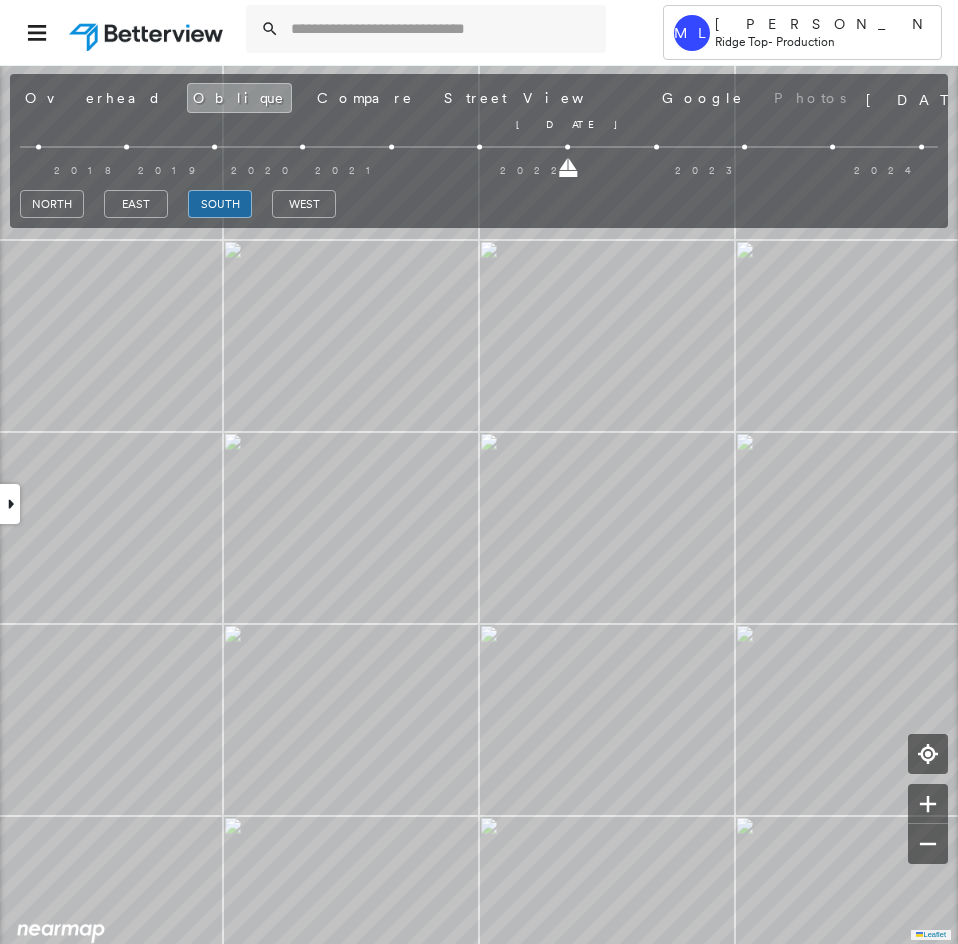 drag, startPoint x: 656, startPoint y: 173, endPoint x: 578, endPoint y: 179, distance: 78.23043 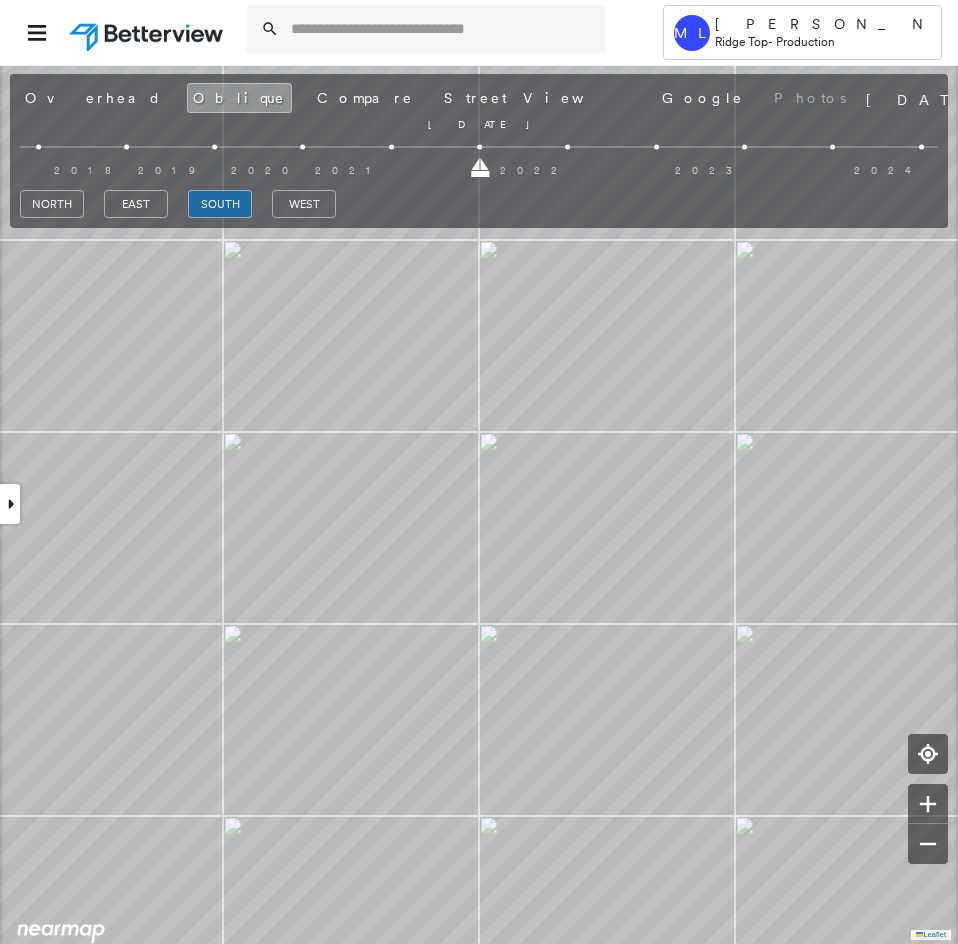 drag, startPoint x: 569, startPoint y: 175, endPoint x: 472, endPoint y: 179, distance: 97.082436 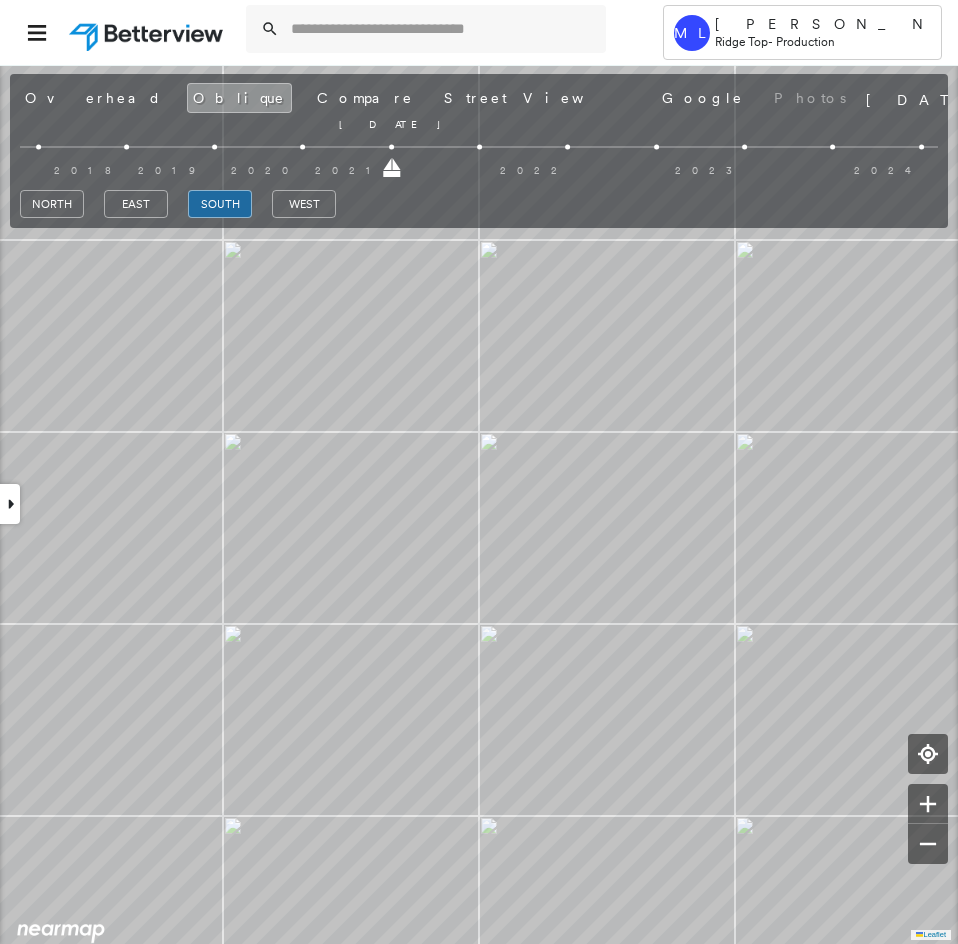 drag, startPoint x: 479, startPoint y: 173, endPoint x: 415, endPoint y: 181, distance: 64.49806 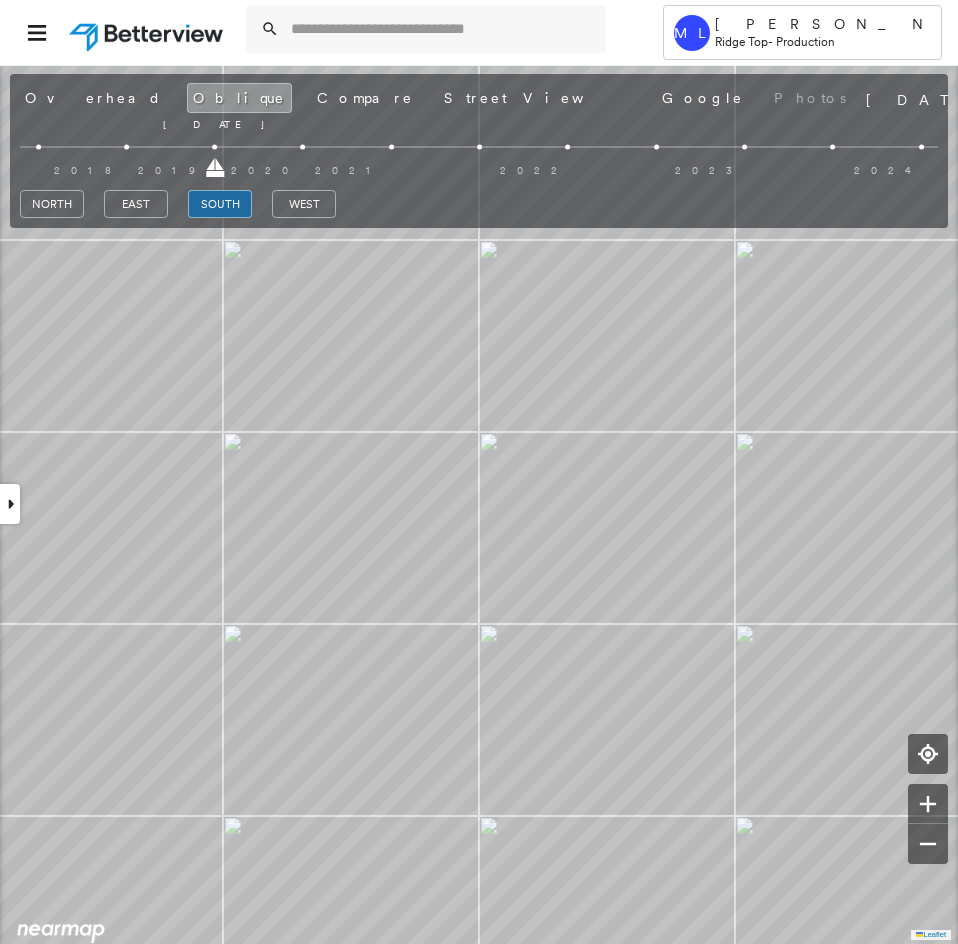 drag, startPoint x: 395, startPoint y: 174, endPoint x: 254, endPoint y: 189, distance: 141.79562 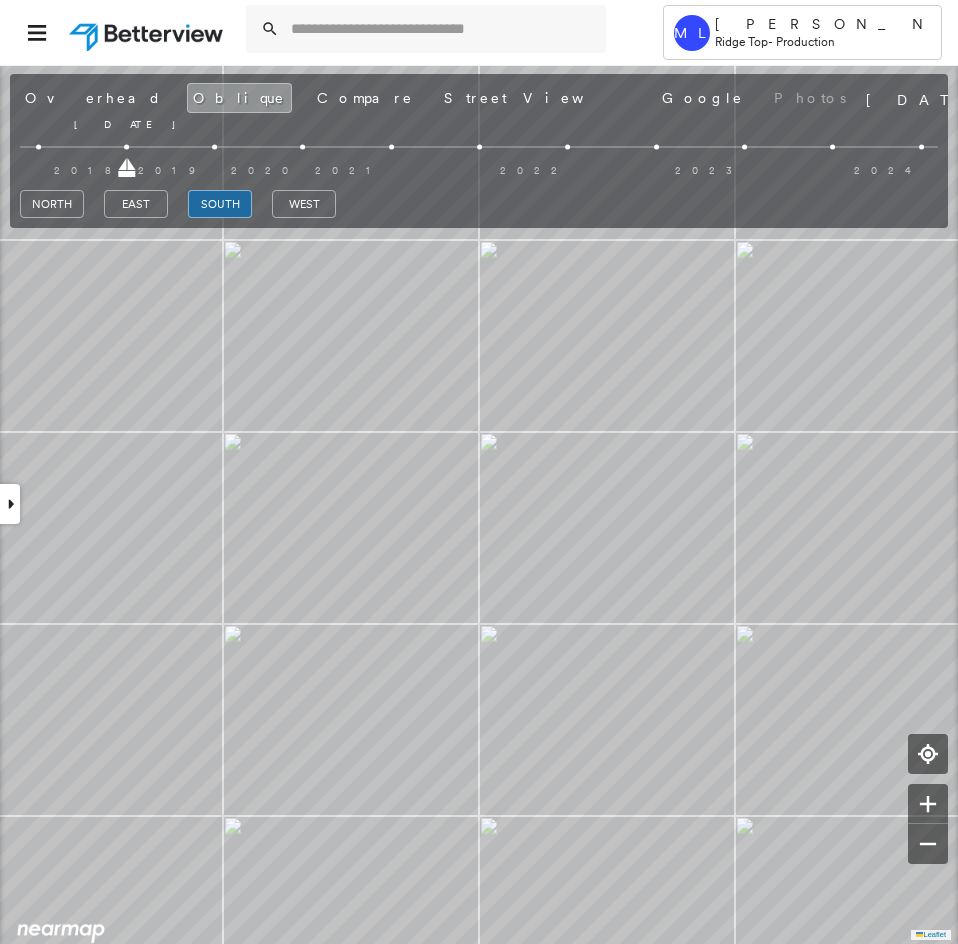 drag, startPoint x: 210, startPoint y: 170, endPoint x: 144, endPoint y: 172, distance: 66.0303 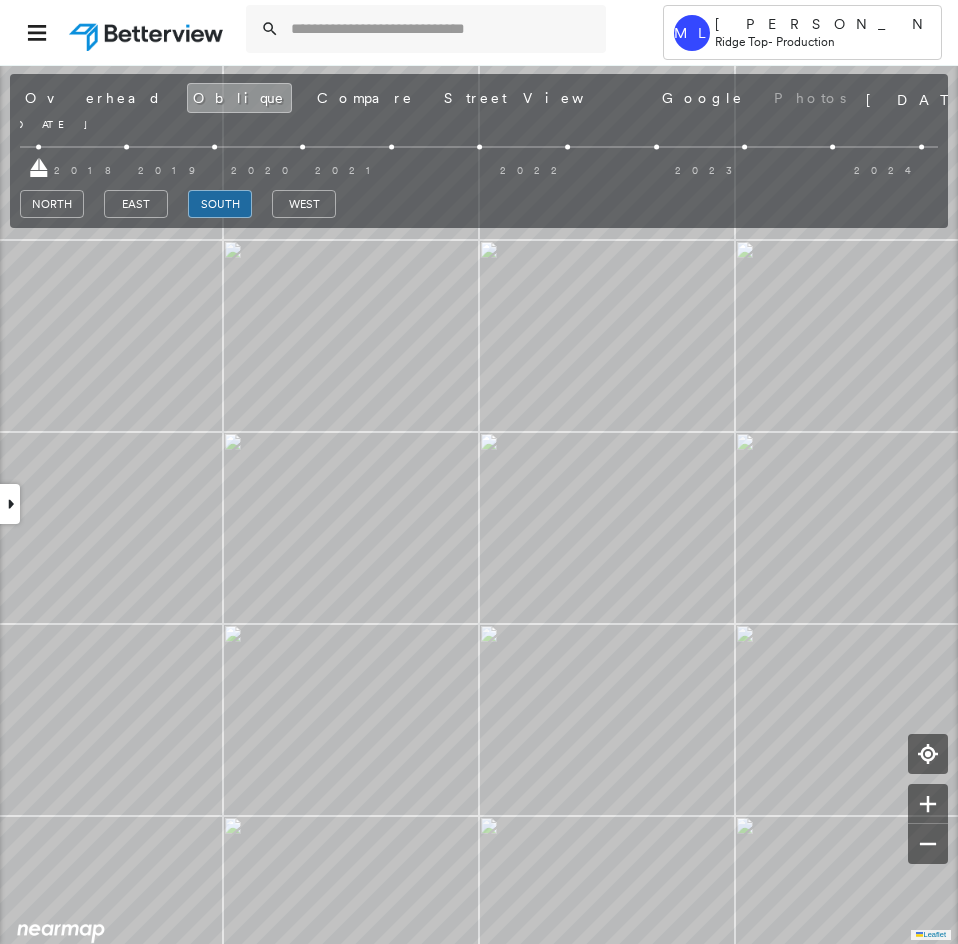 drag, startPoint x: 130, startPoint y: 168, endPoint x: 4, endPoint y: 172, distance: 126.06348 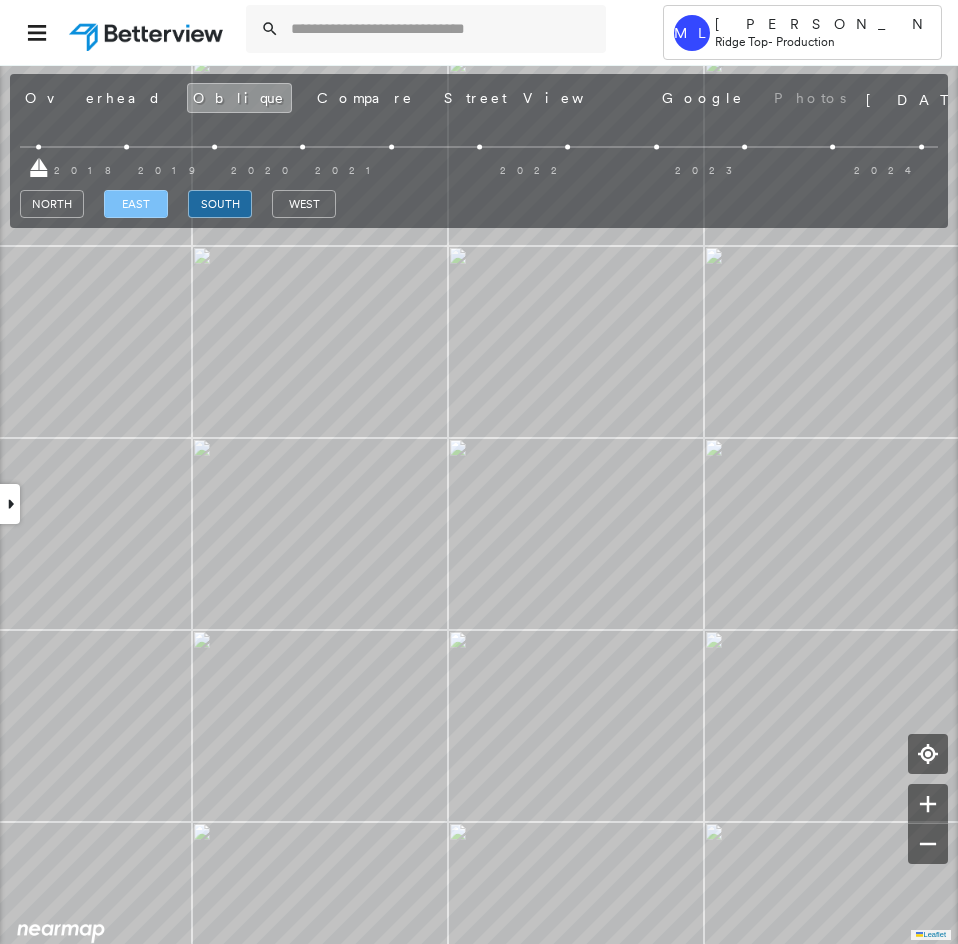 click on "east" at bounding box center [136, 204] 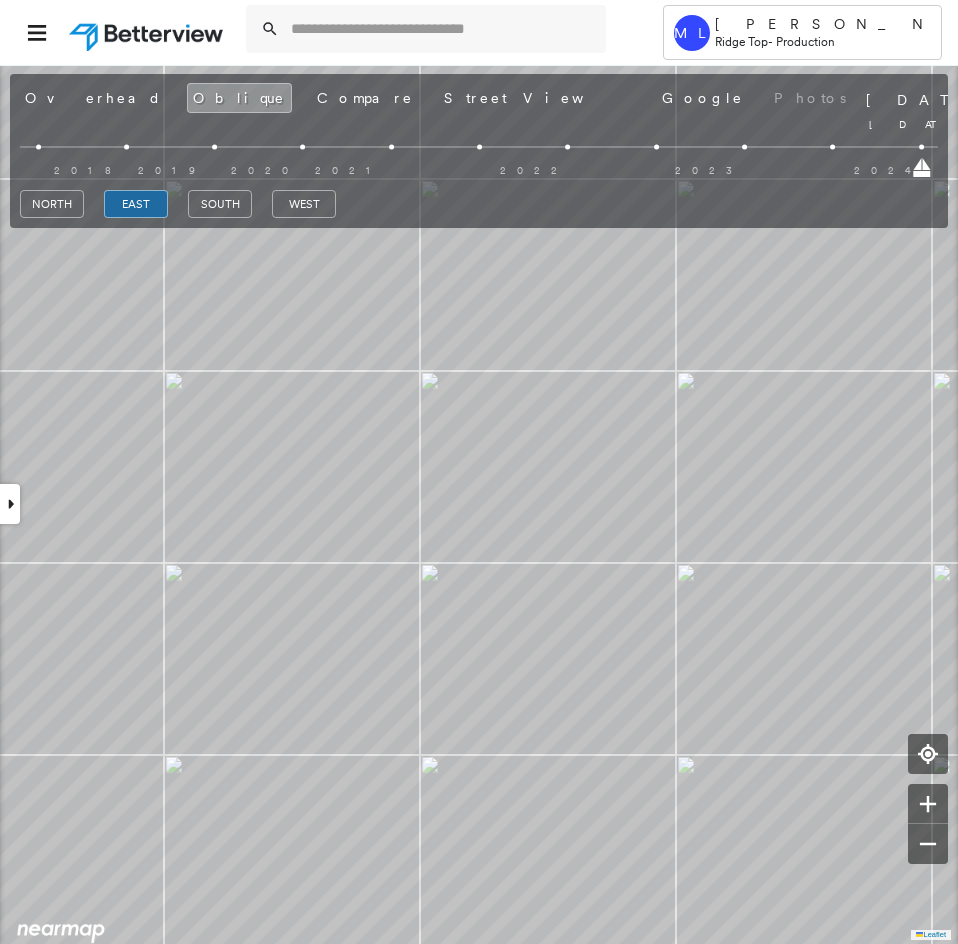 drag, startPoint x: 39, startPoint y: 174, endPoint x: 958, endPoint y: 172, distance: 919.0022 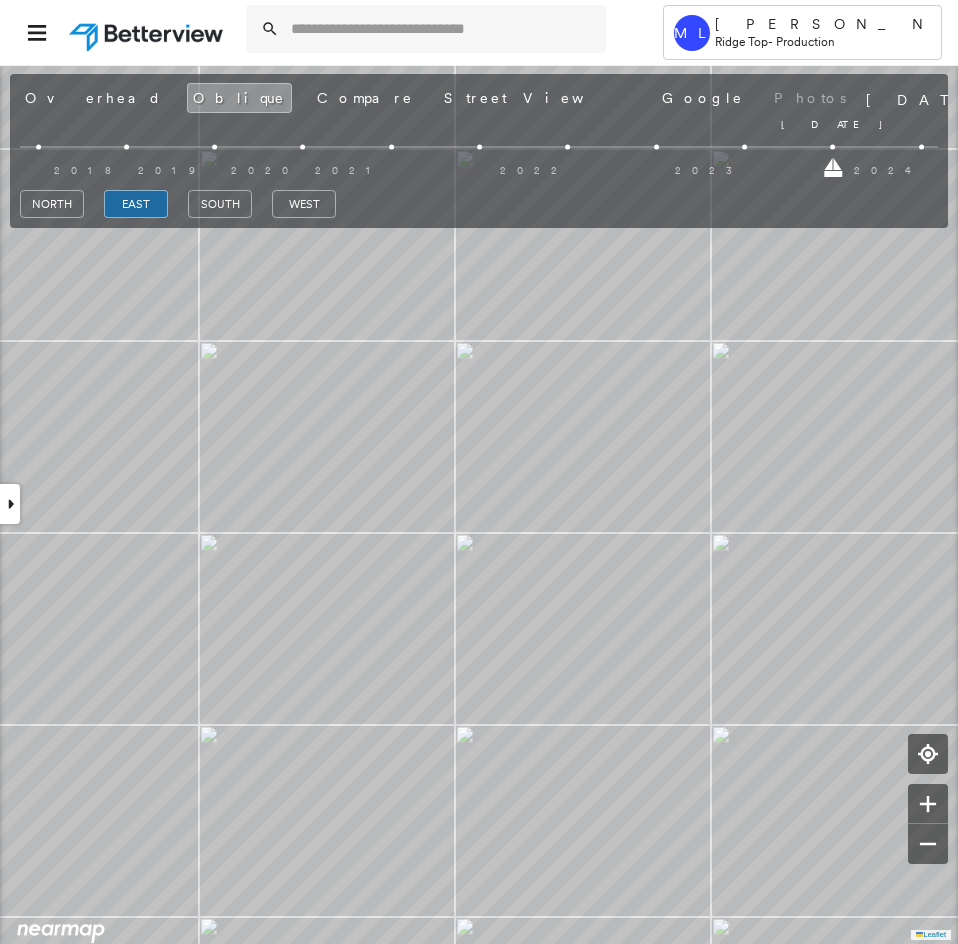 drag, startPoint x: 860, startPoint y: 176, endPoint x: 830, endPoint y: 176, distance: 30 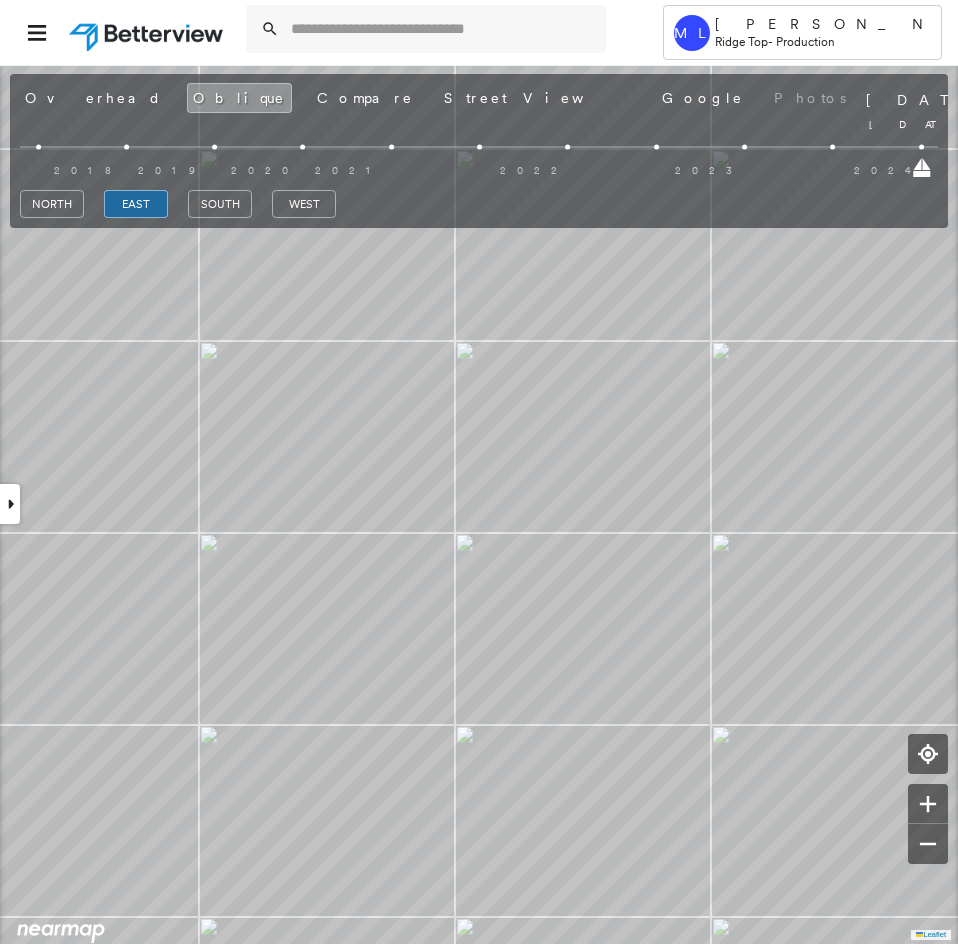drag, startPoint x: 834, startPoint y: 173, endPoint x: 906, endPoint y: 173, distance: 72 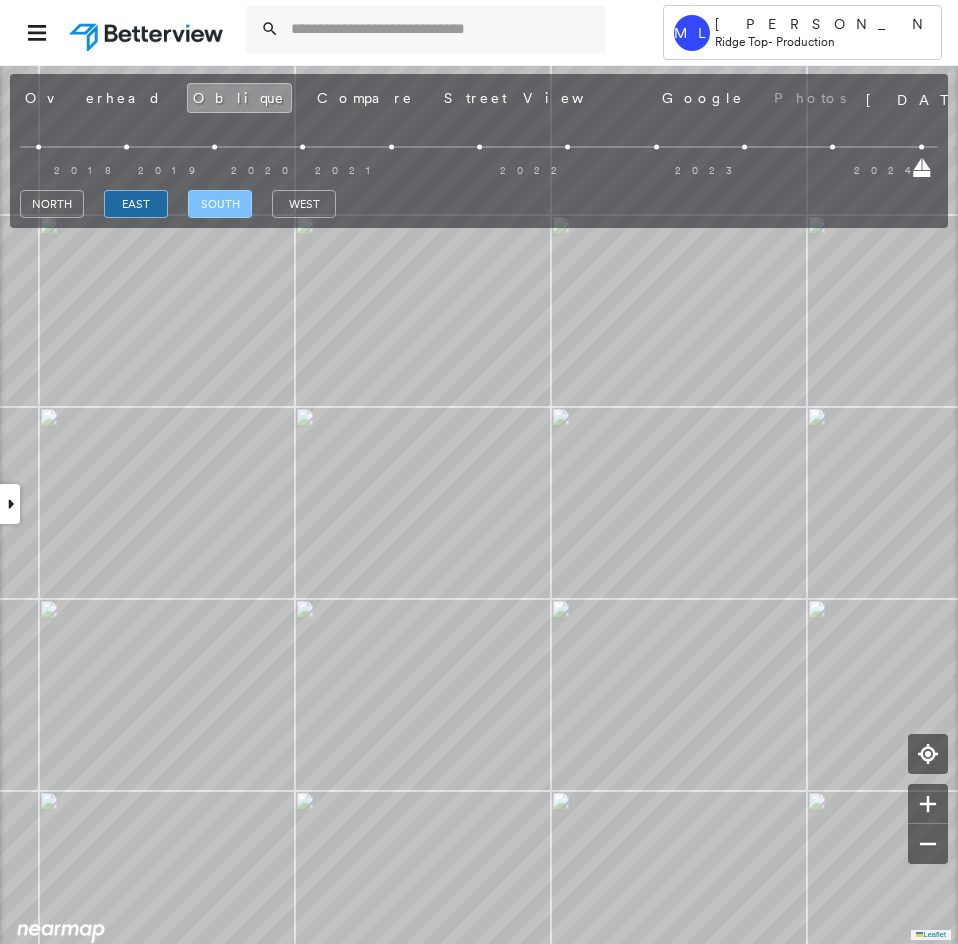click on "south" at bounding box center [220, 204] 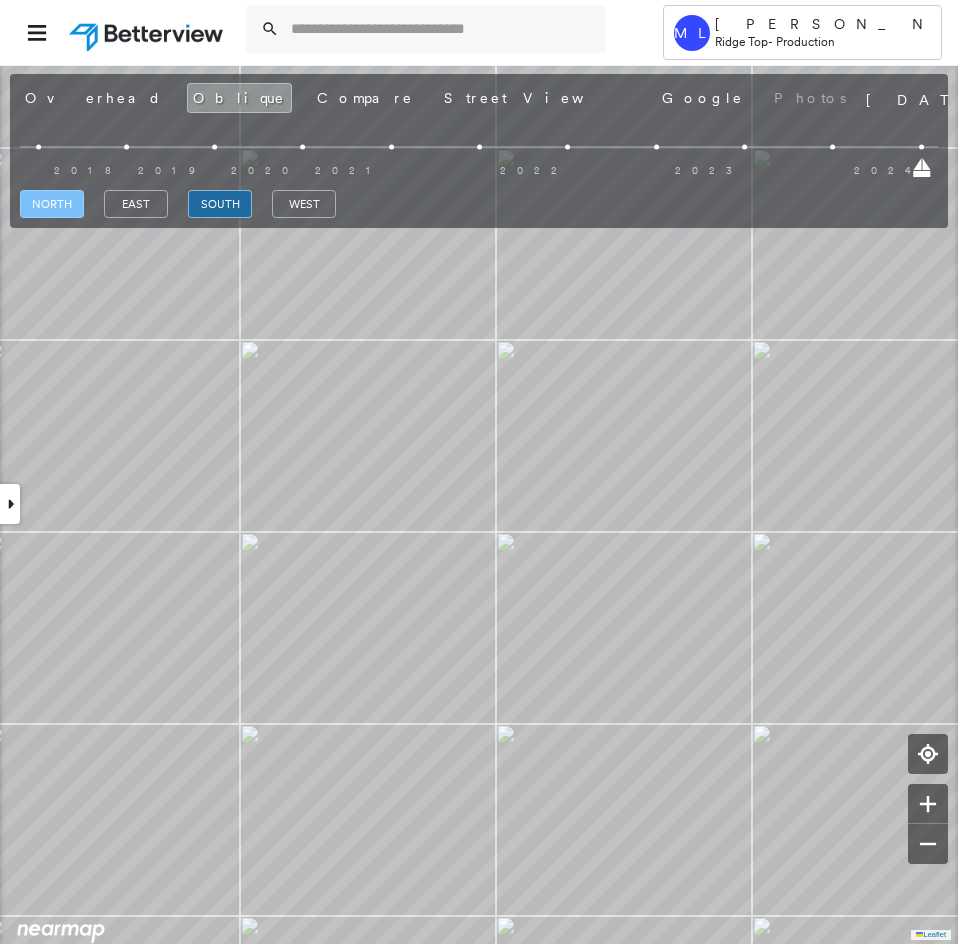 click on "north" at bounding box center [52, 204] 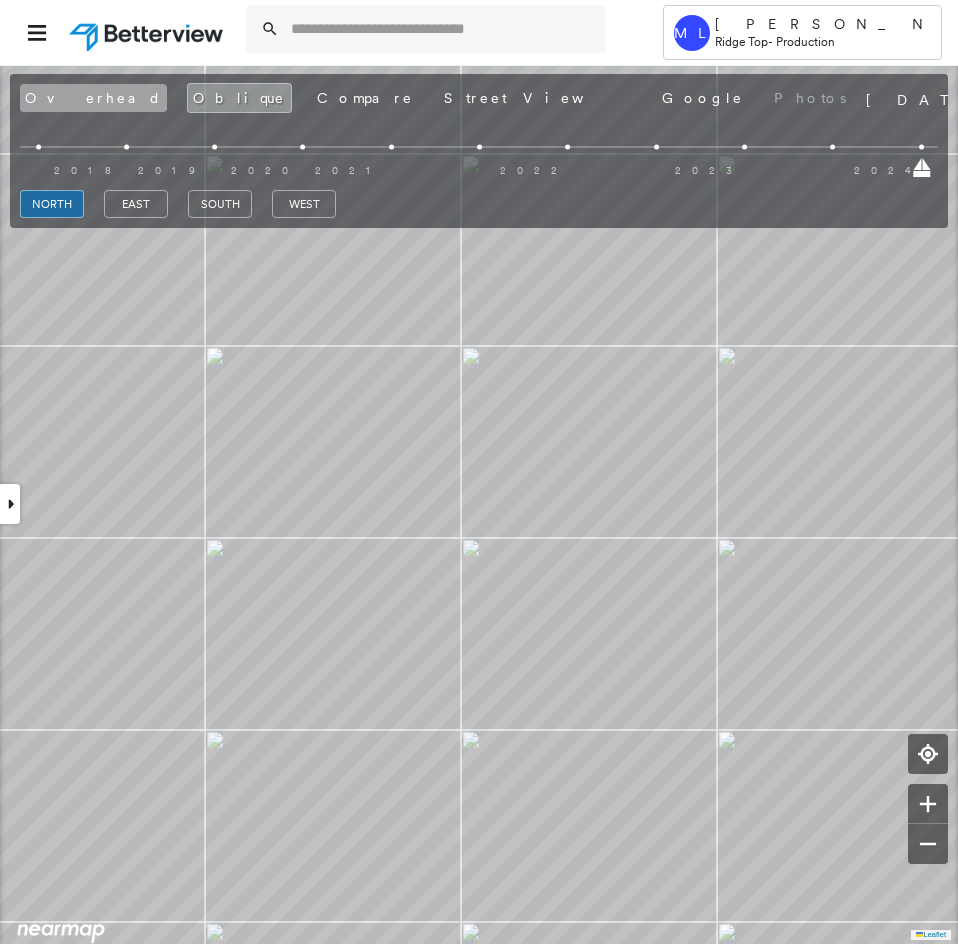 click on "Overhead" at bounding box center (93, 98) 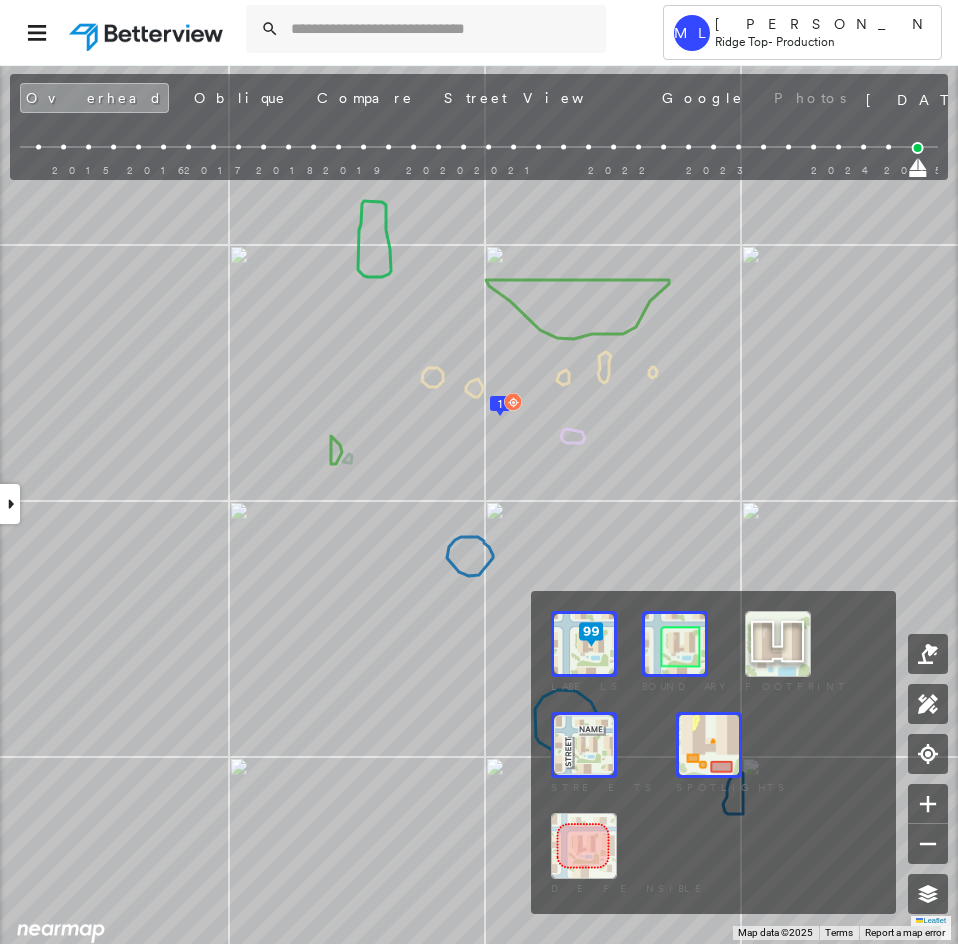 click at bounding box center (709, 745) 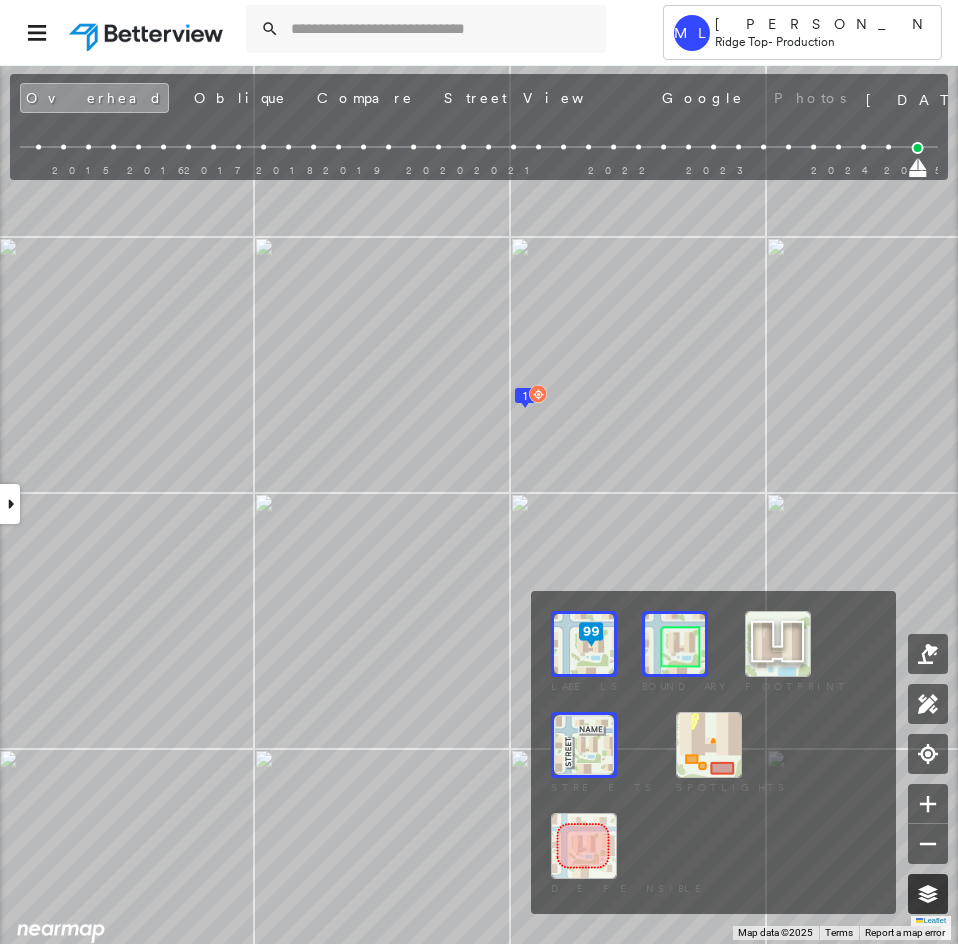 click 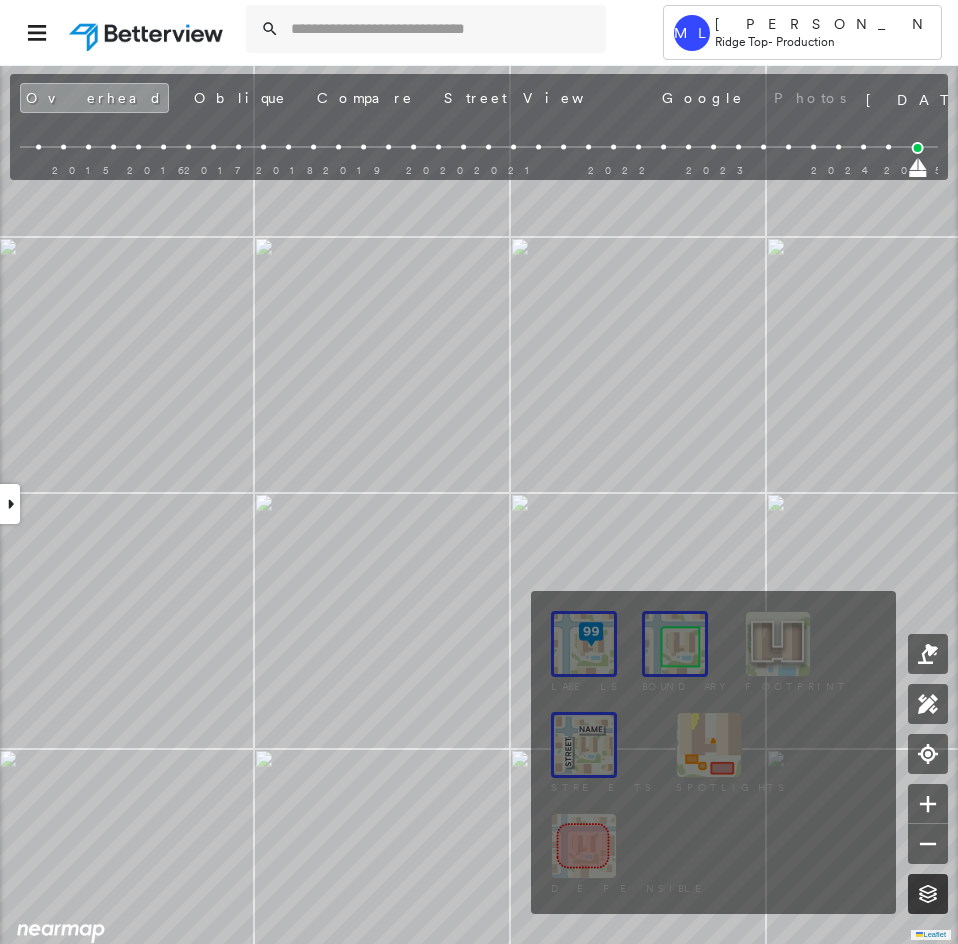 click 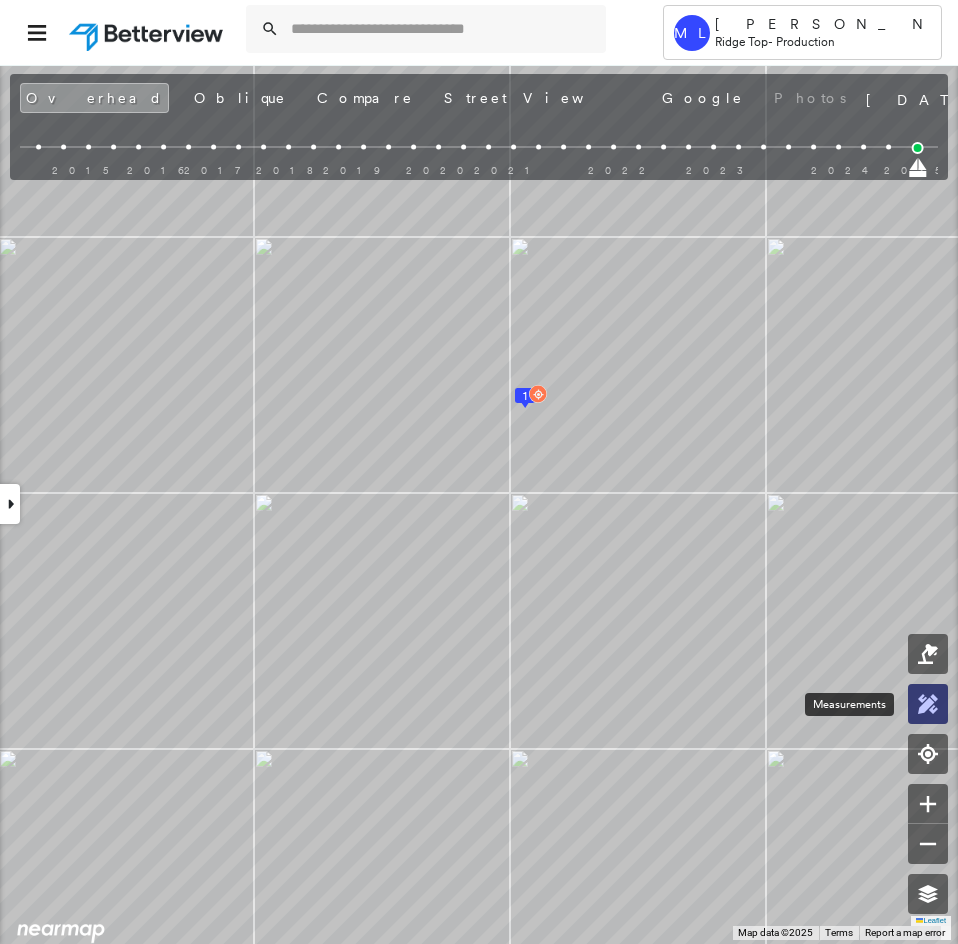 click 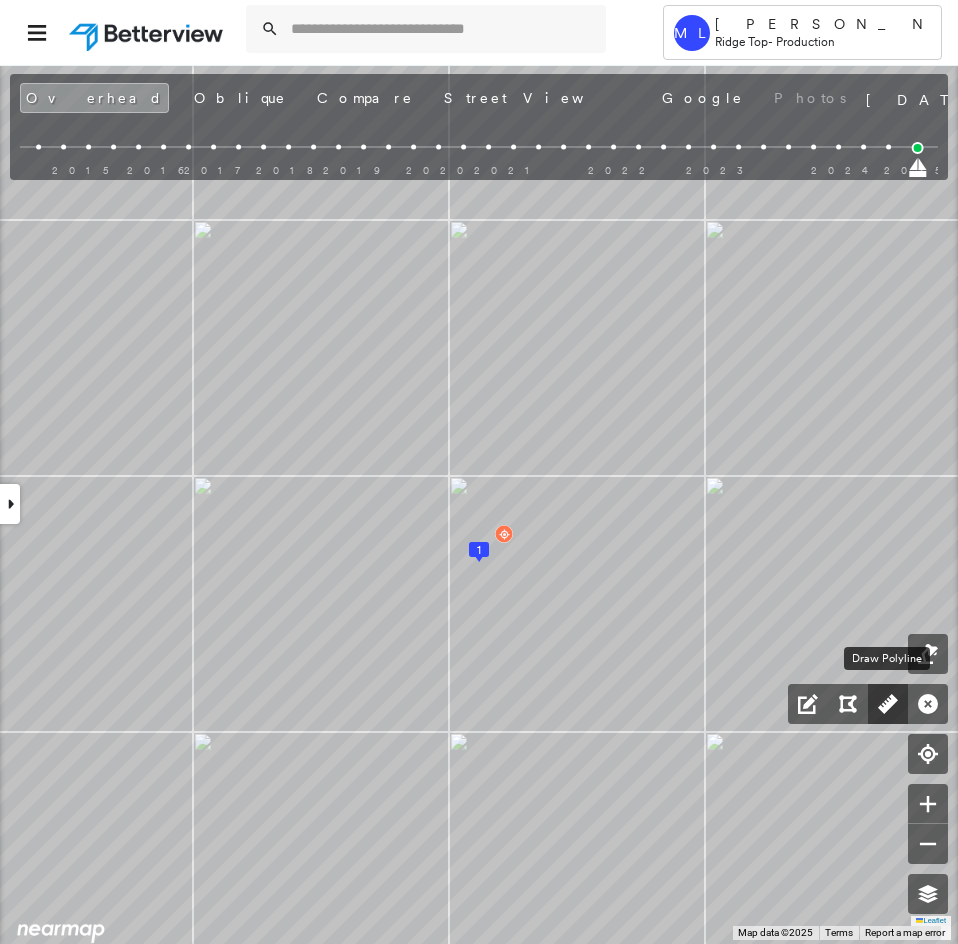 click 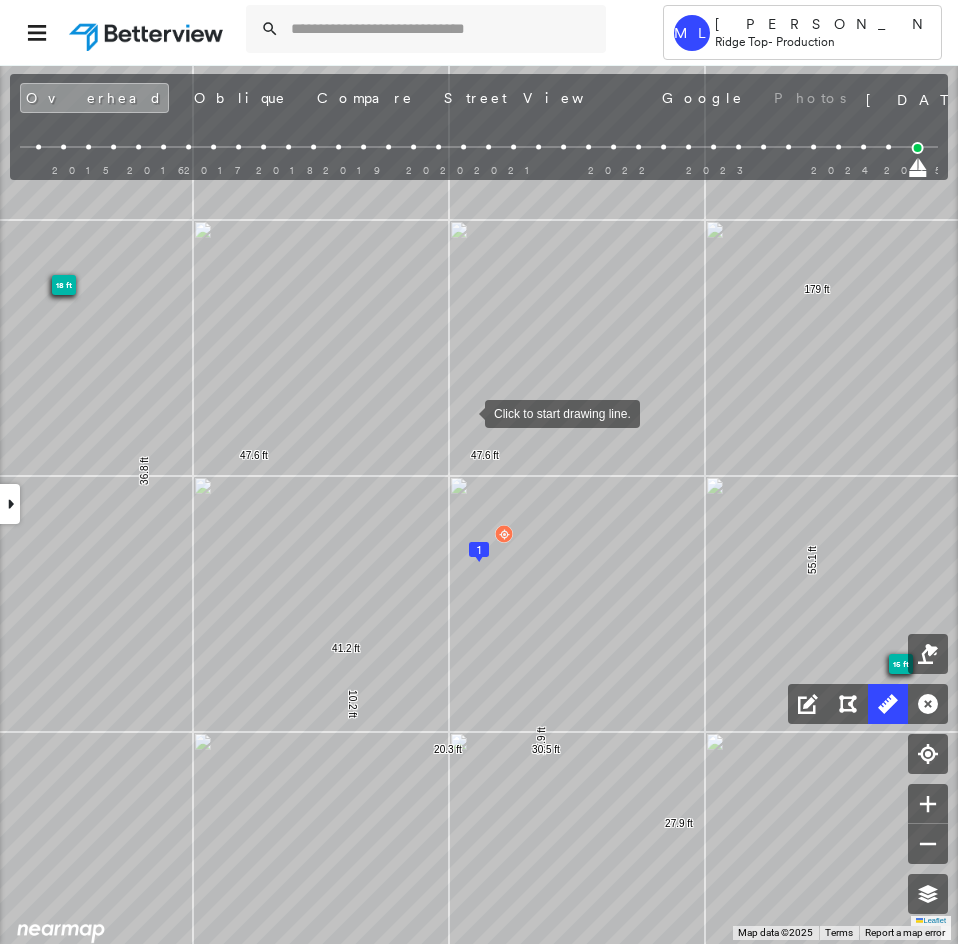 drag, startPoint x: 465, startPoint y: 412, endPoint x: 355, endPoint y: 509, distance: 146.65947 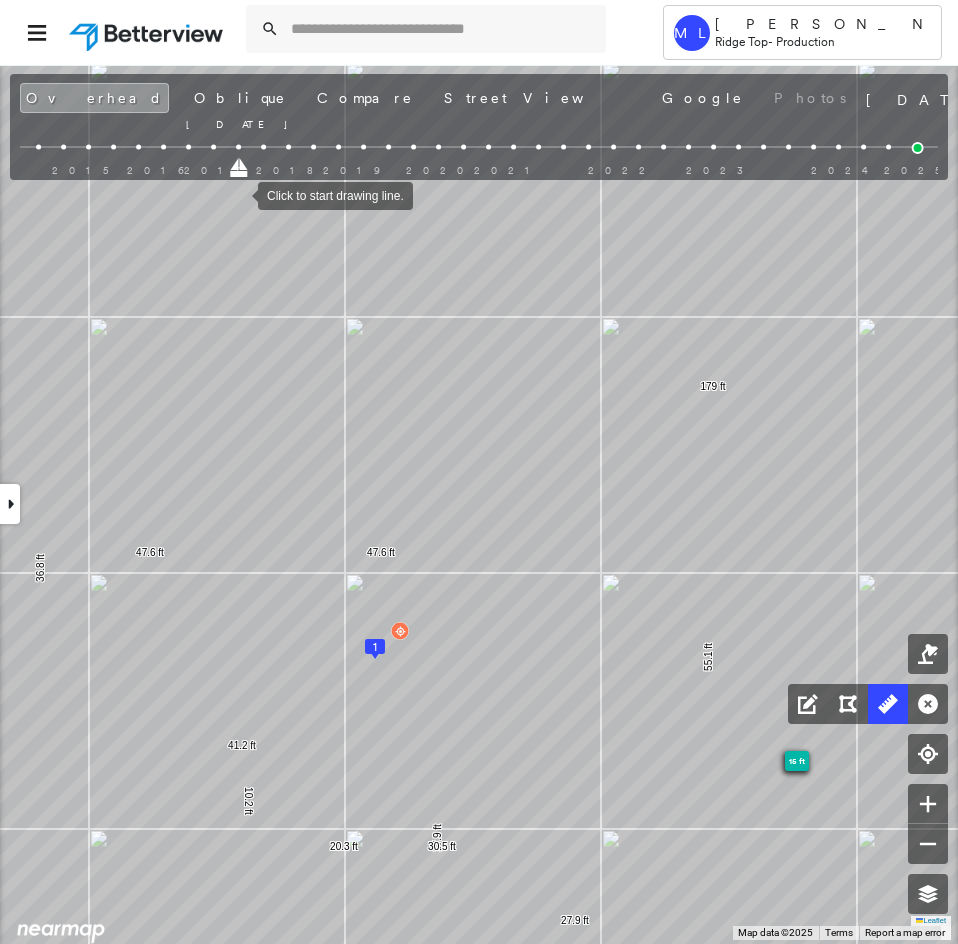 drag, startPoint x: 916, startPoint y: 173, endPoint x: 9, endPoint y: 176, distance: 907.00494 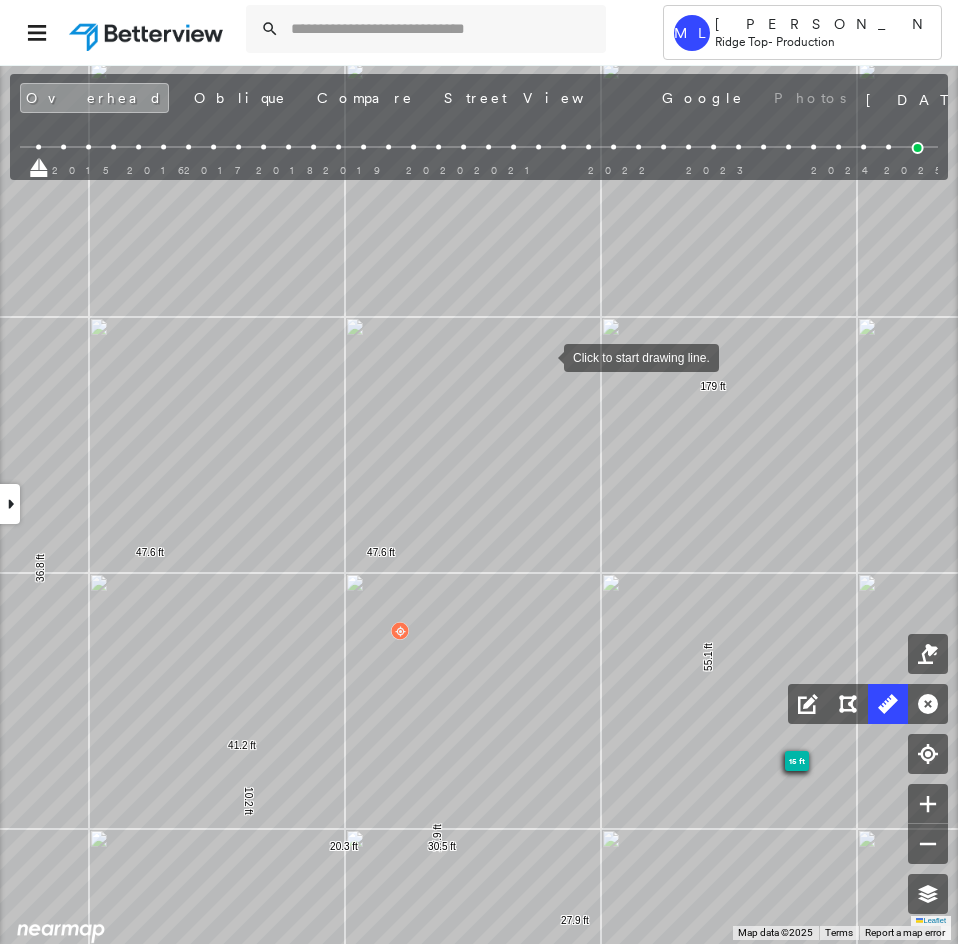 click at bounding box center (544, 356) 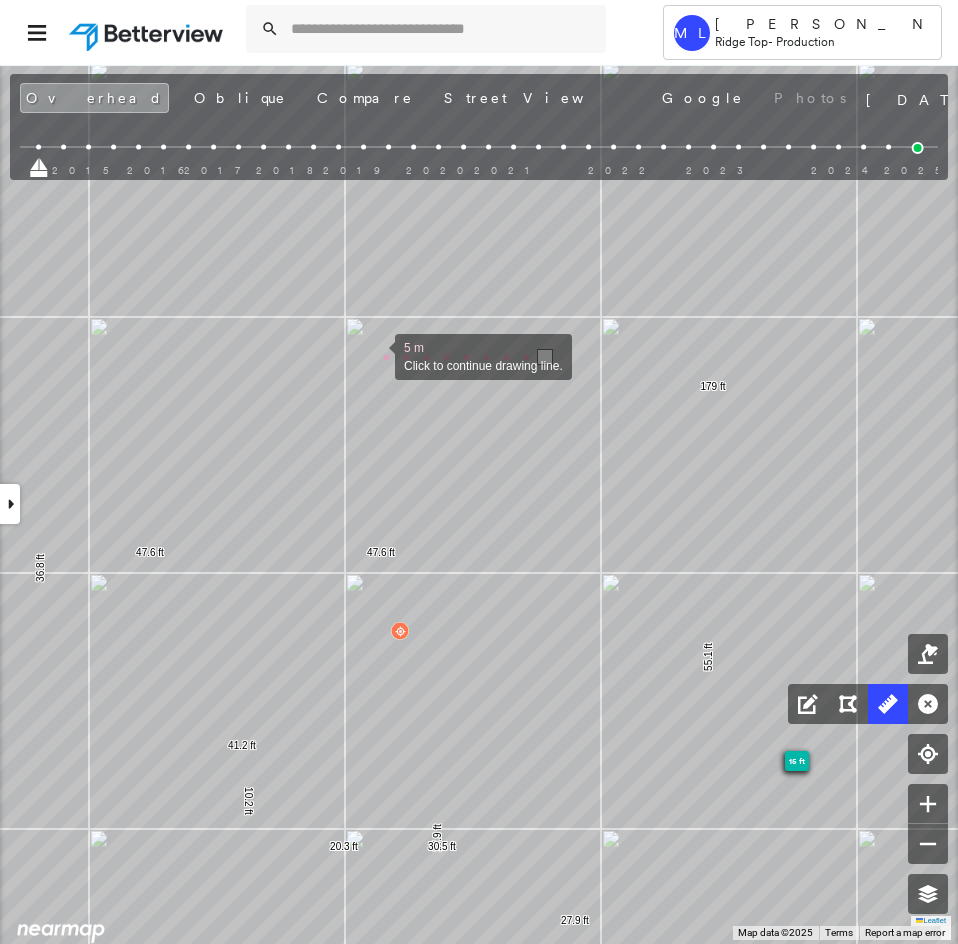 click at bounding box center [375, 355] 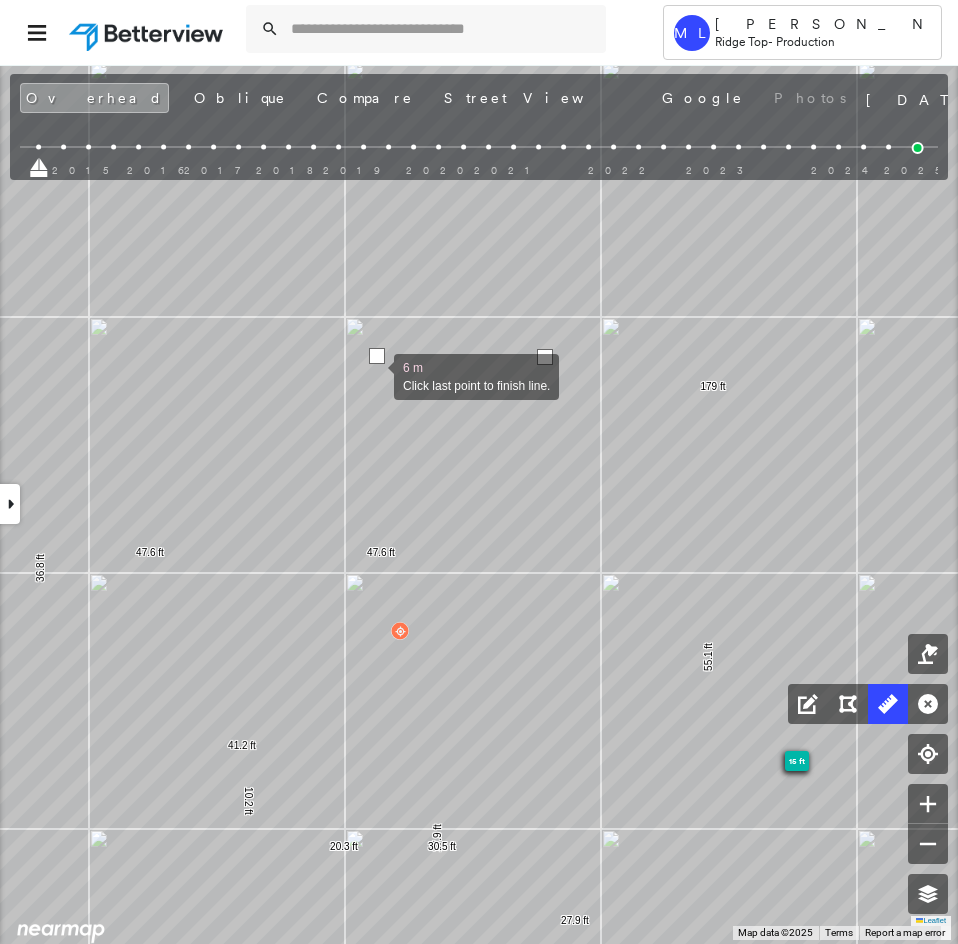 click at bounding box center (374, 375) 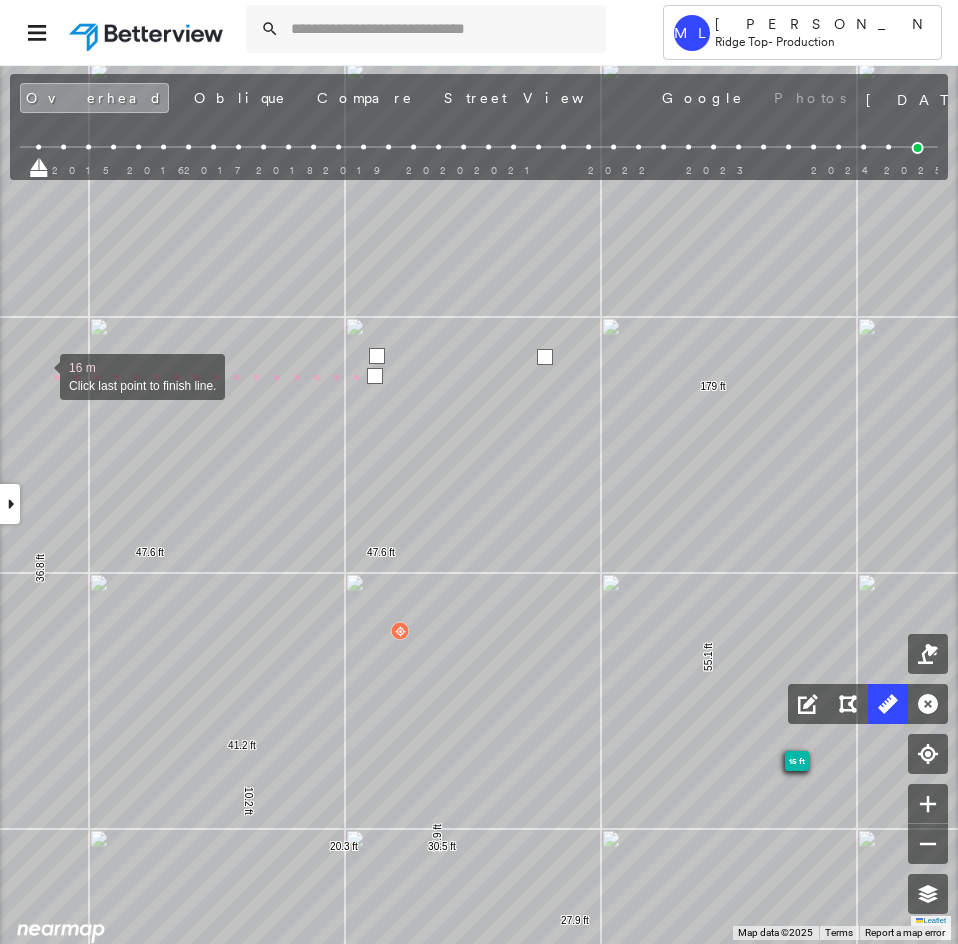 click at bounding box center (40, 375) 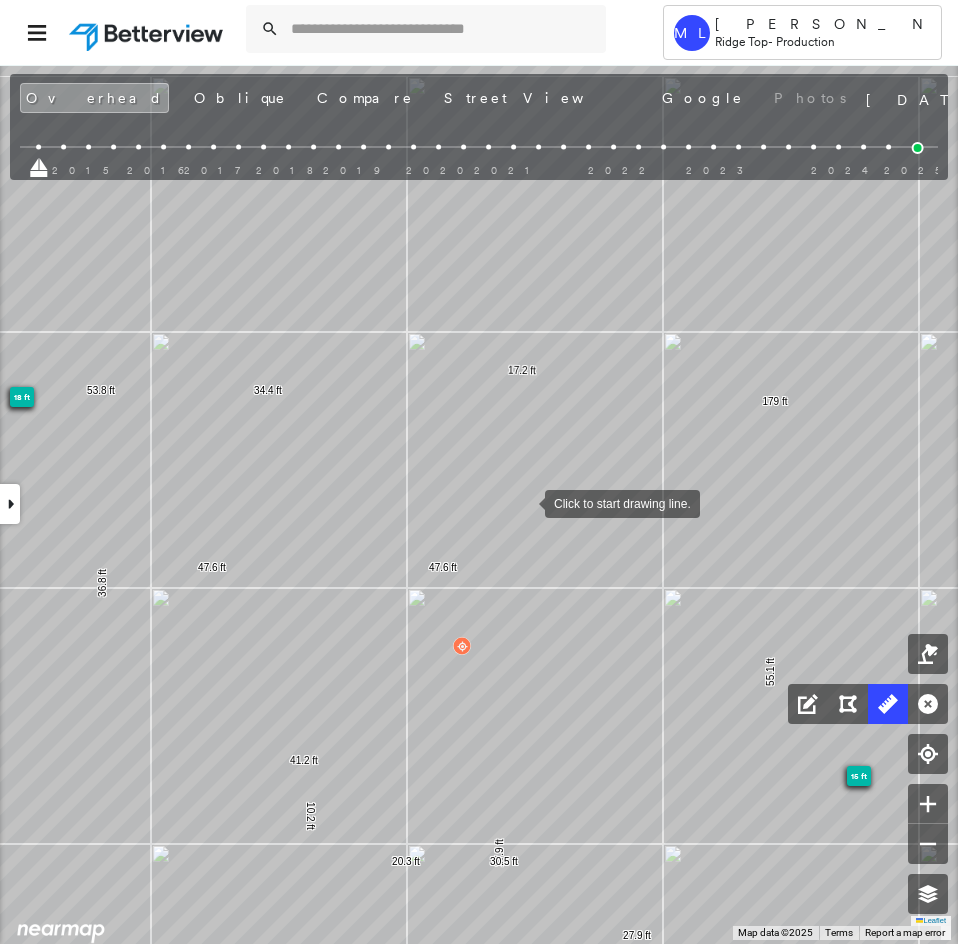 click at bounding box center [525, 502] 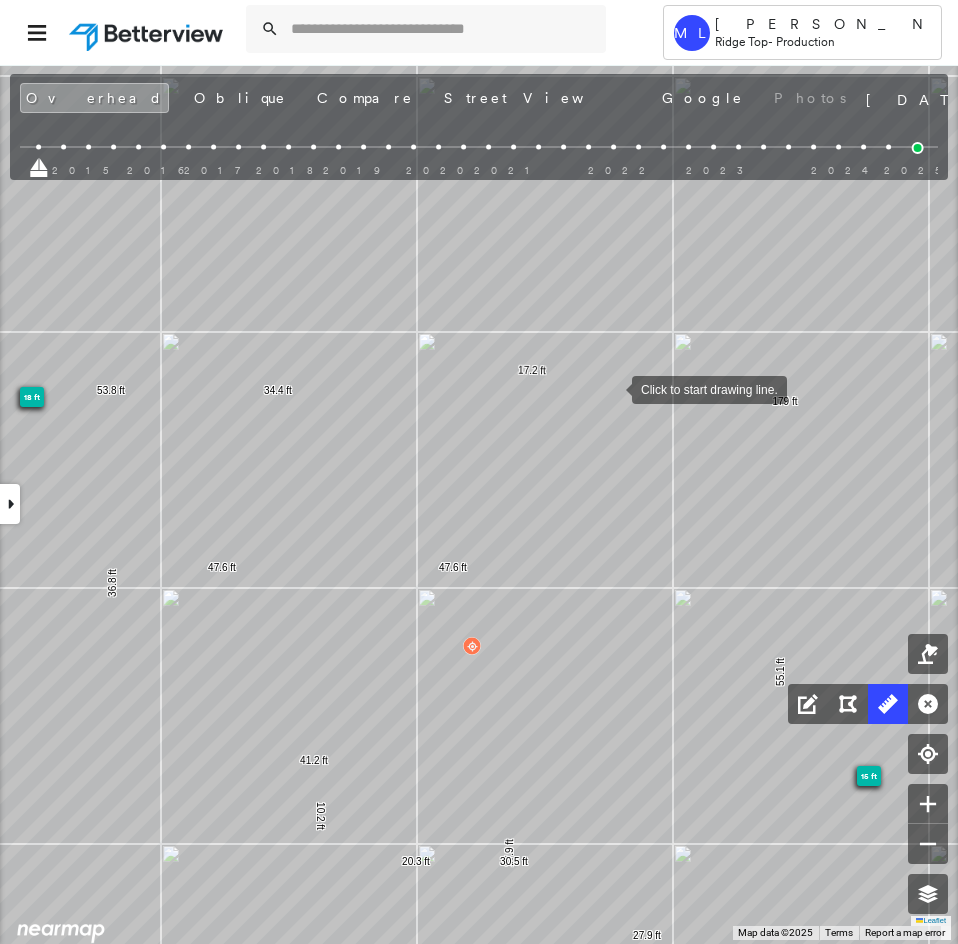 click at bounding box center [612, 388] 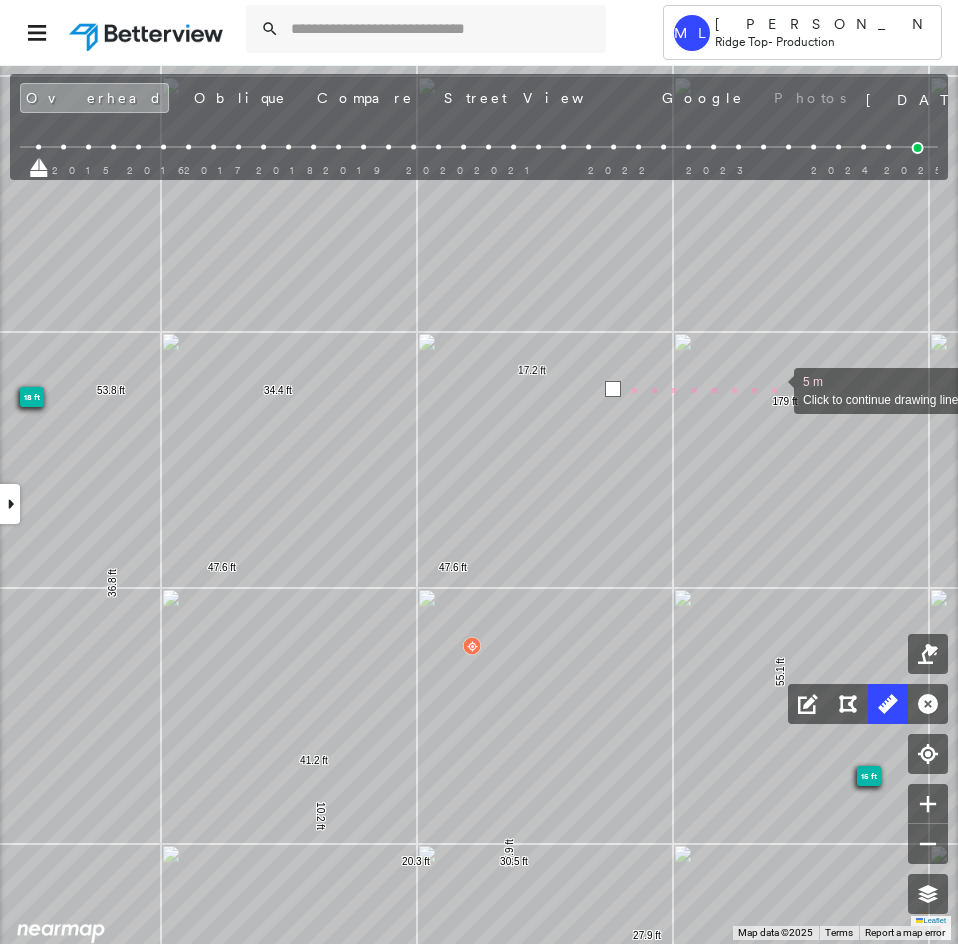 click at bounding box center [774, 389] 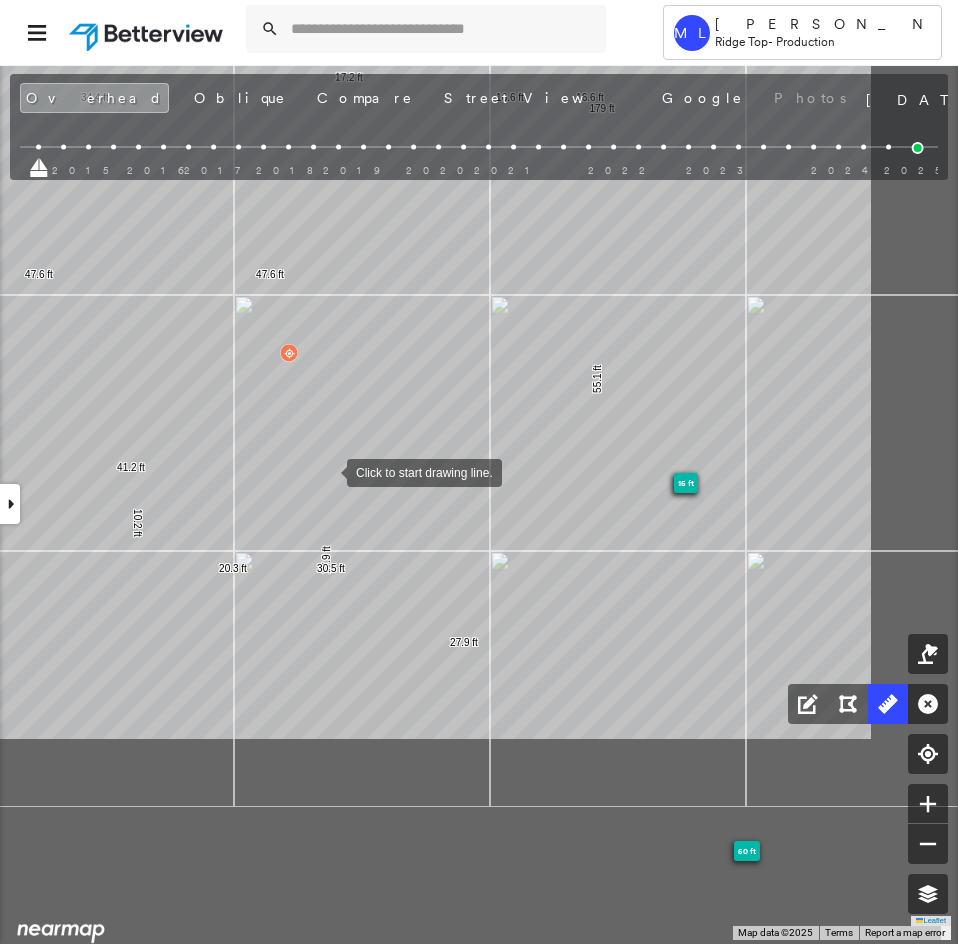 drag, startPoint x: 344, startPoint y: 531, endPoint x: 328, endPoint y: 475, distance: 58.24088 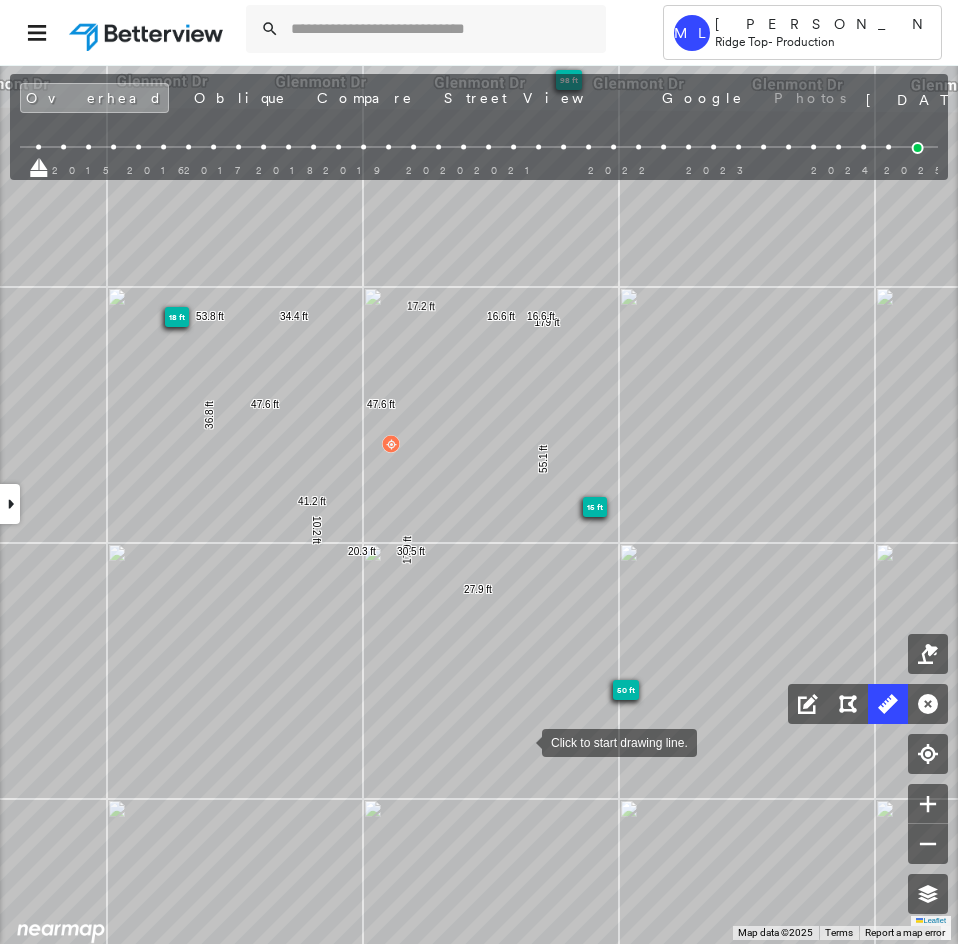 click on "98 ft
50 ft
15 ft
18 ft
36.8 ft 41.2 ft 17.9 ft 27.9 ft 55.1 ft 179 ft 47.6 ft 47.6 ft 10.2 ft 20.3 ft 30.5 ft 17.2 ft 34.4 ft 53.8 ft 16.6 ft 16.6 ft Click to start drawing line." at bounding box center [-228, -41] 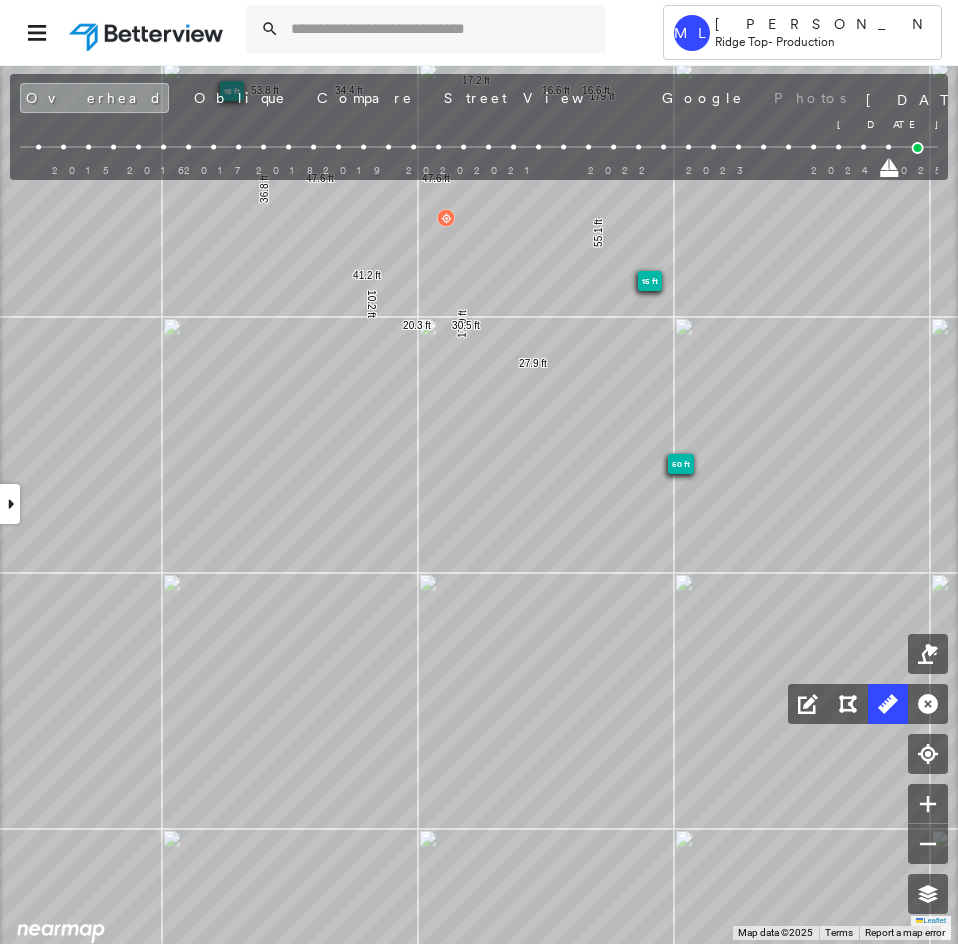 drag, startPoint x: 40, startPoint y: 171, endPoint x: 954, endPoint y: 174, distance: 914.00494 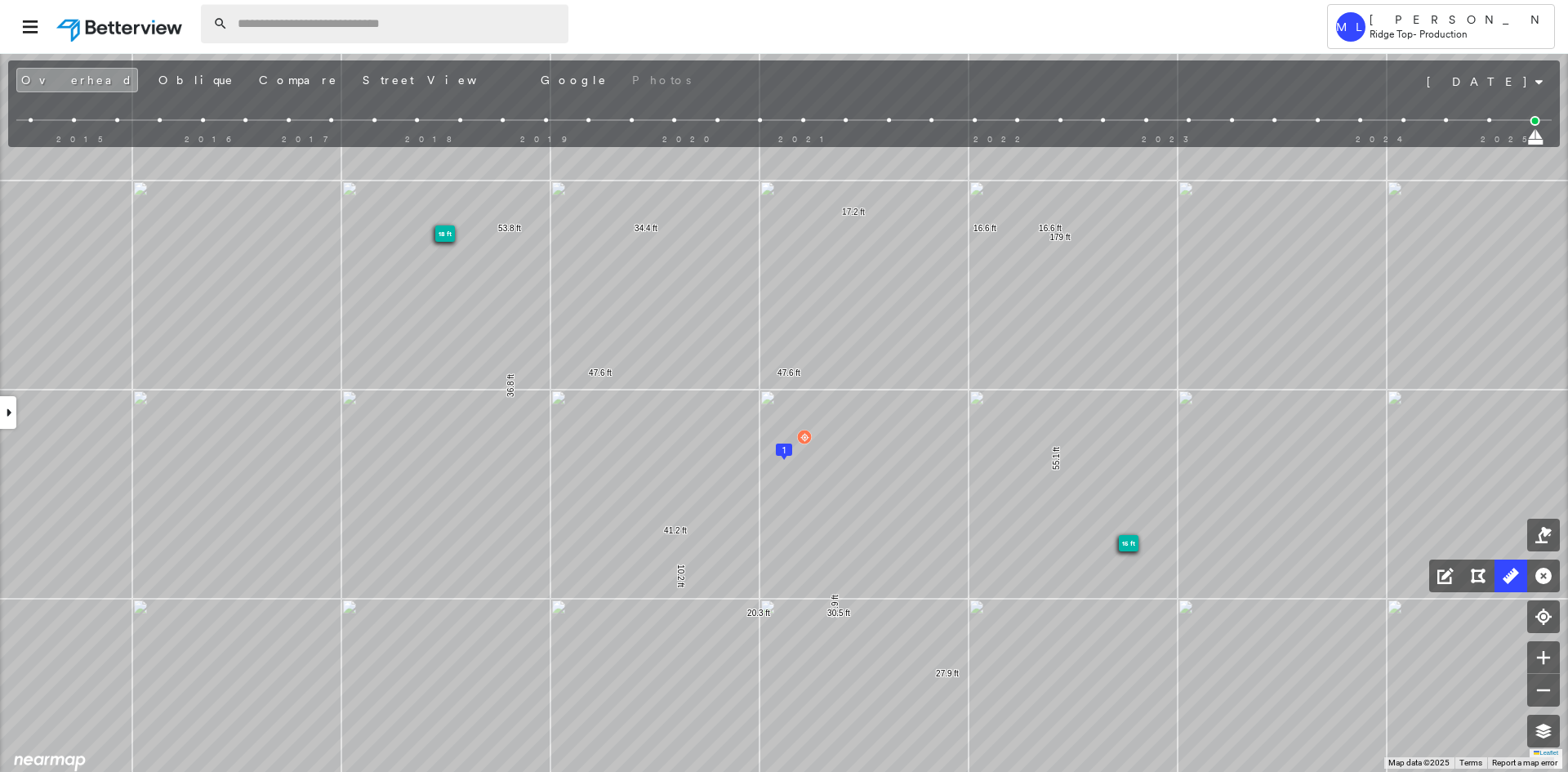 click at bounding box center (398, 24) 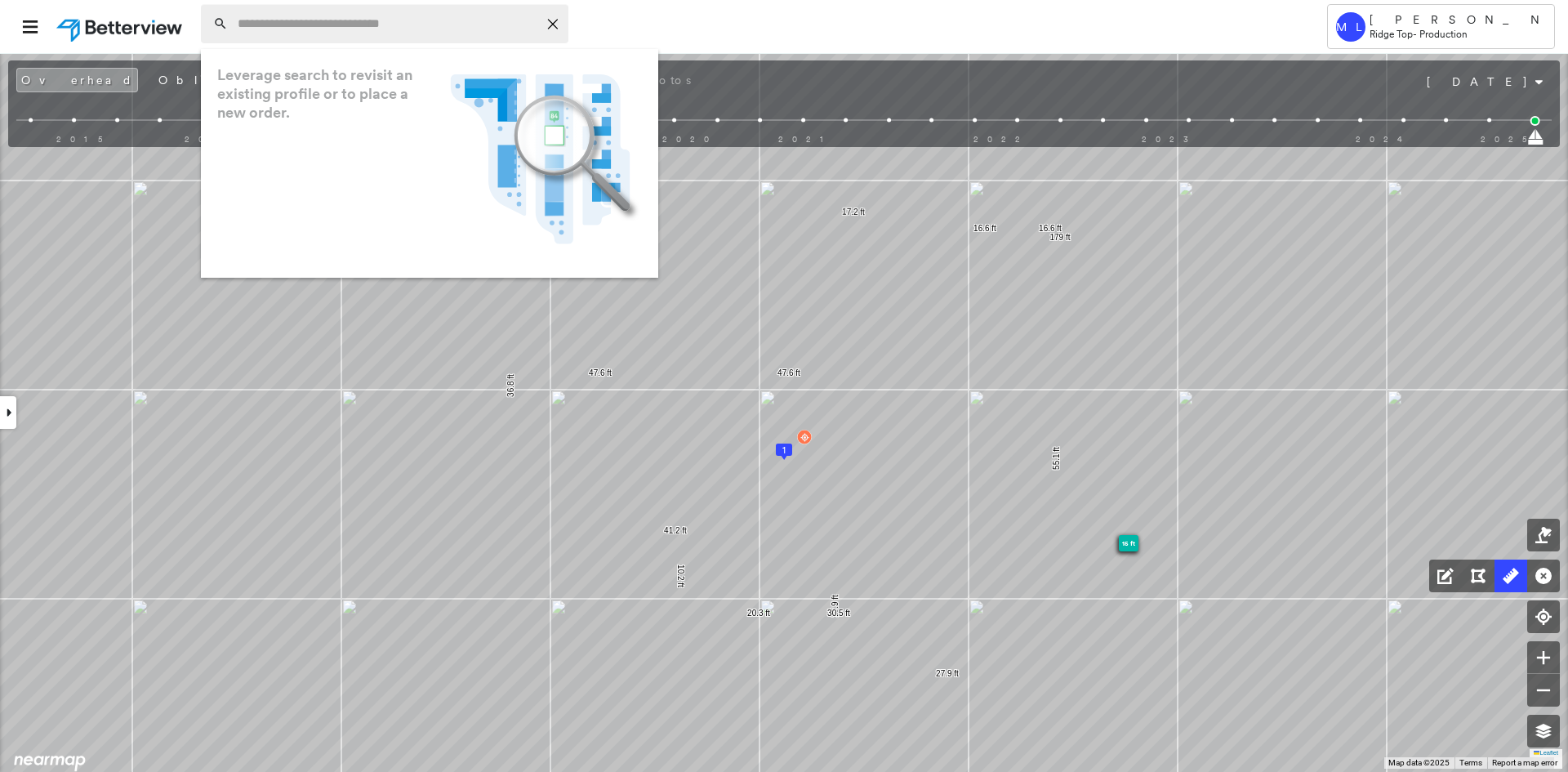 paste on "**********" 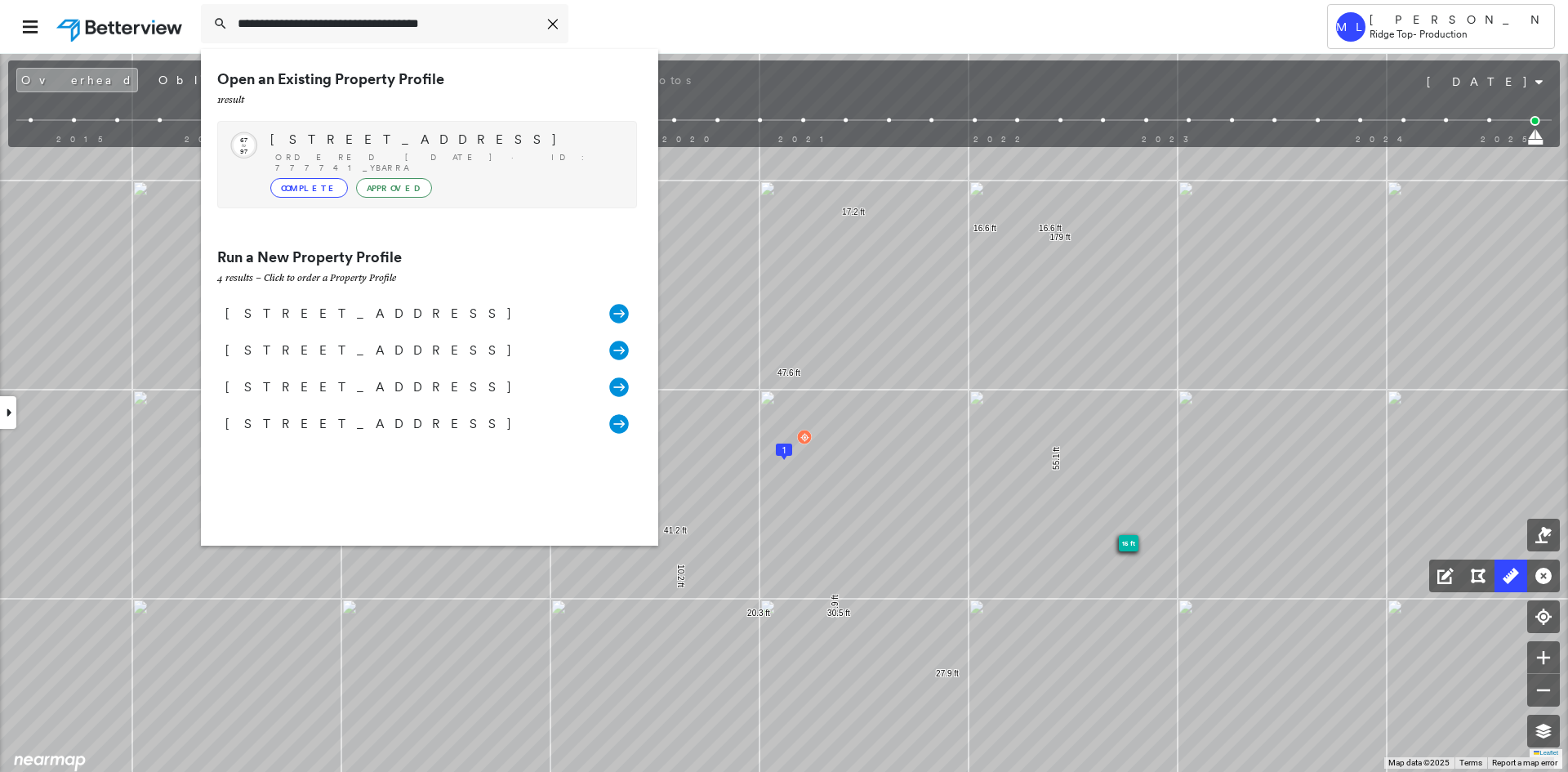 type on "**********" 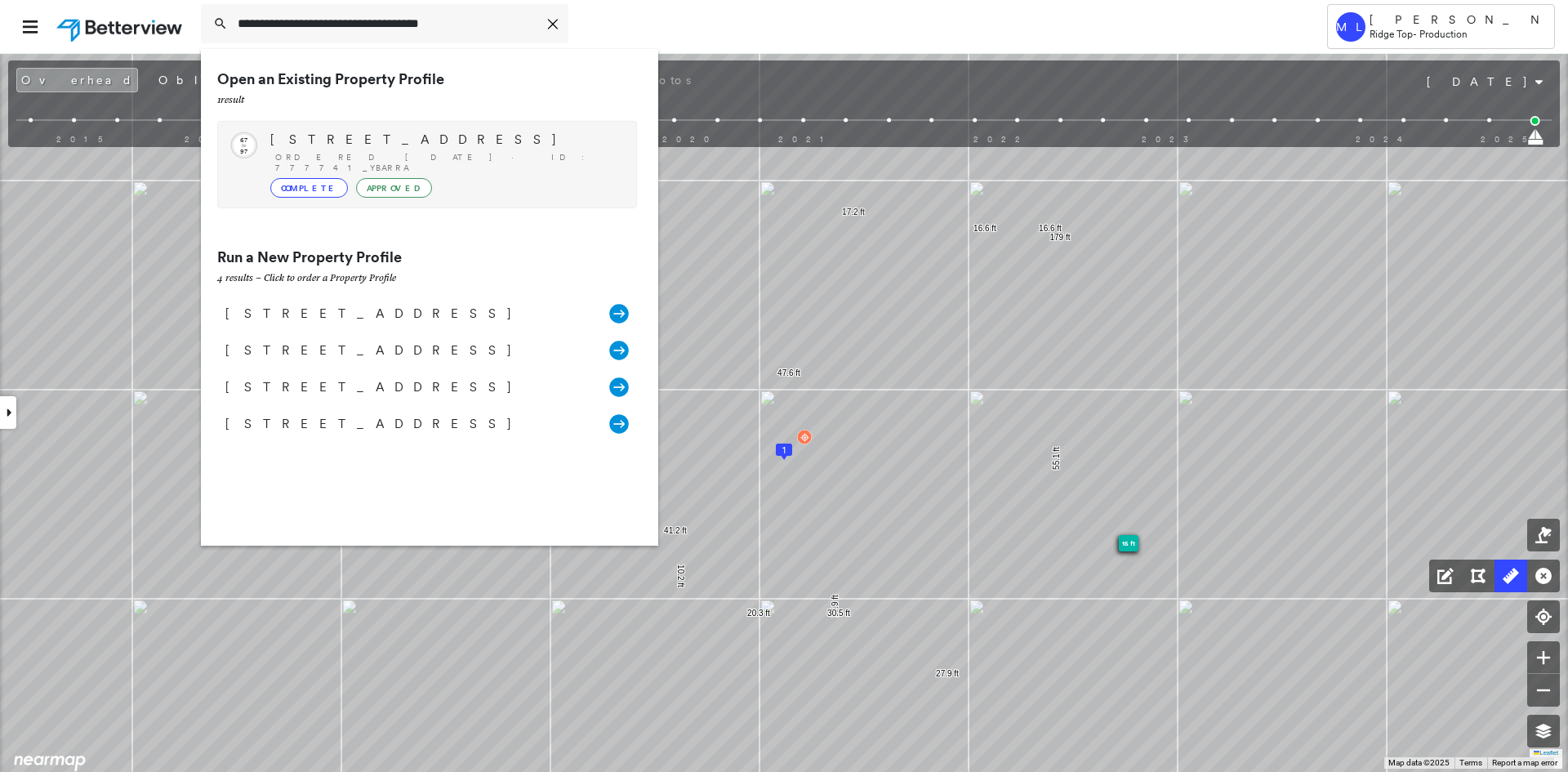 click on "8331 Sageline St, San Antonio, TX 78251 Ordered 07/10/25 · ID: 777741_Ybarra Complete Approved" at bounding box center (445, 164) 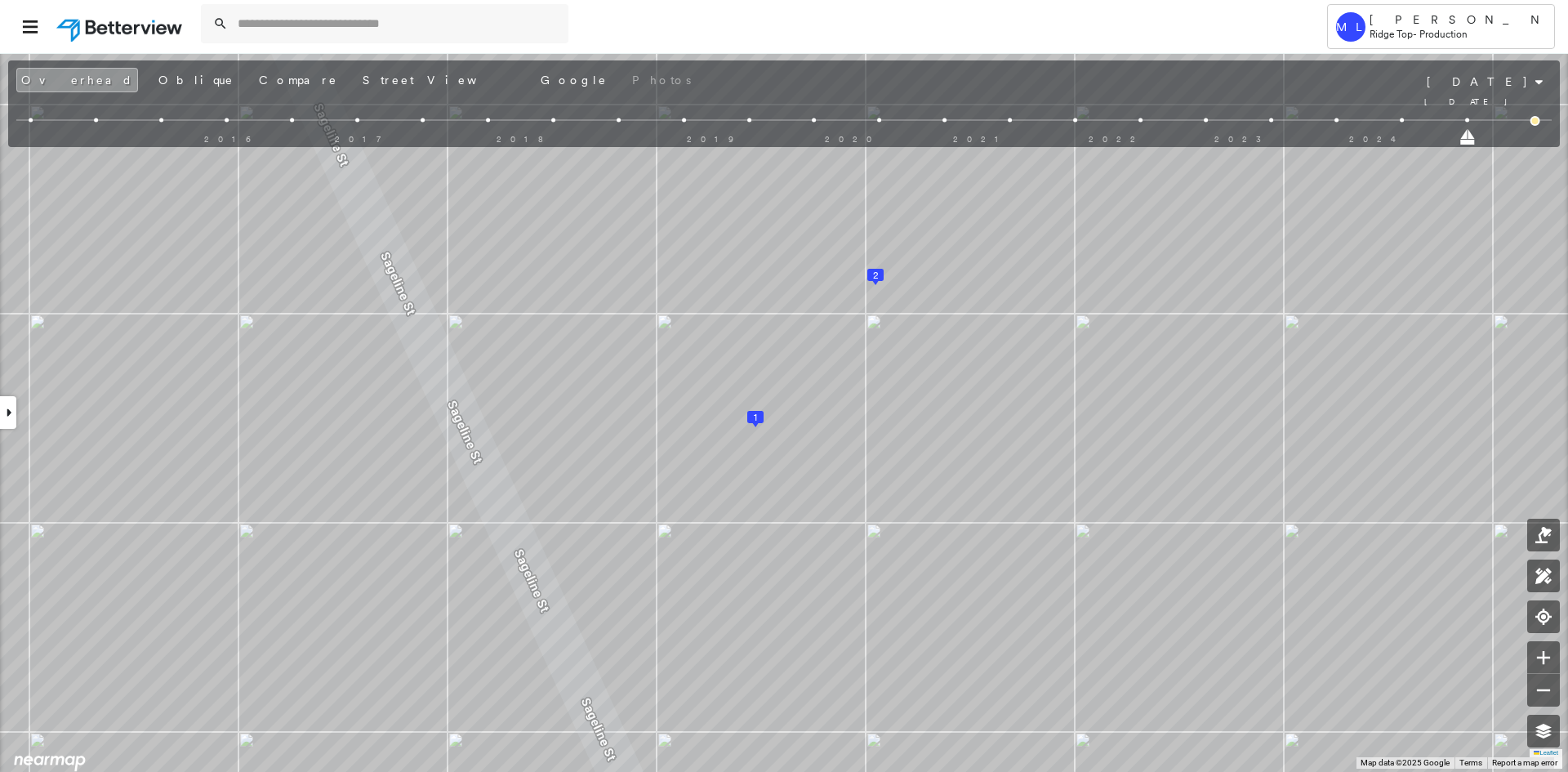 drag, startPoint x: 1535, startPoint y: 137, endPoint x: 1489, endPoint y: 137, distance: 46 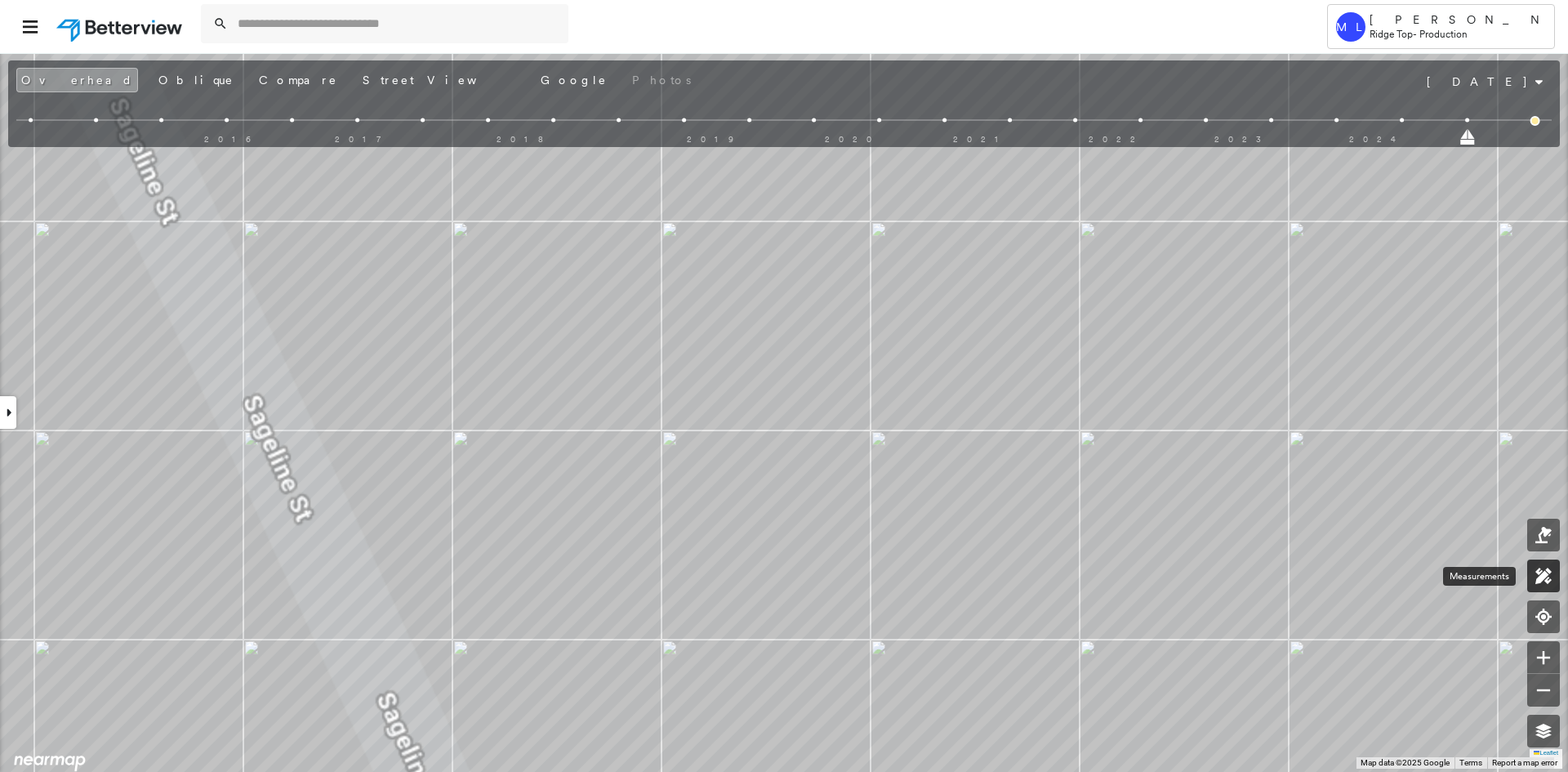click 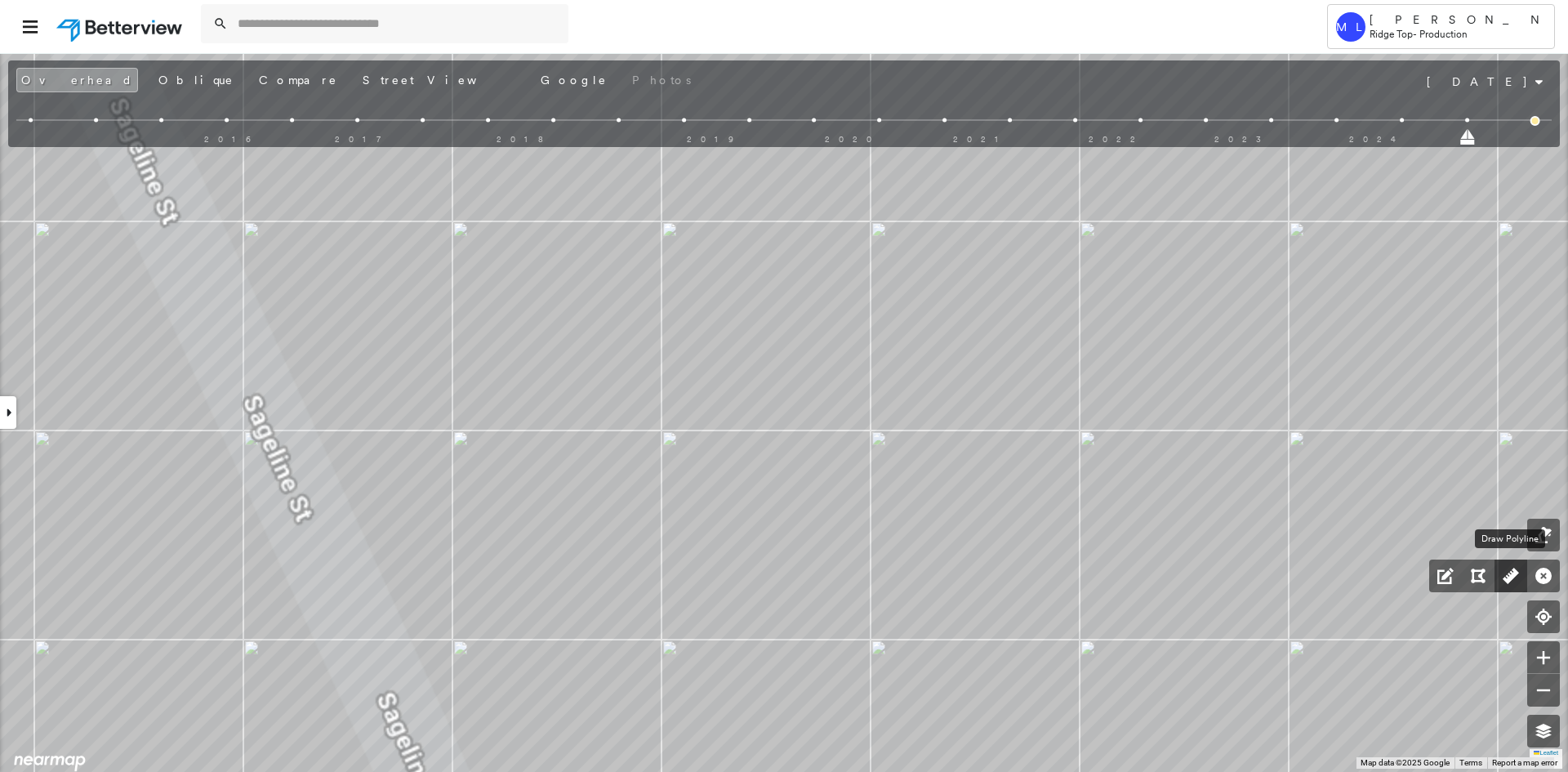 click 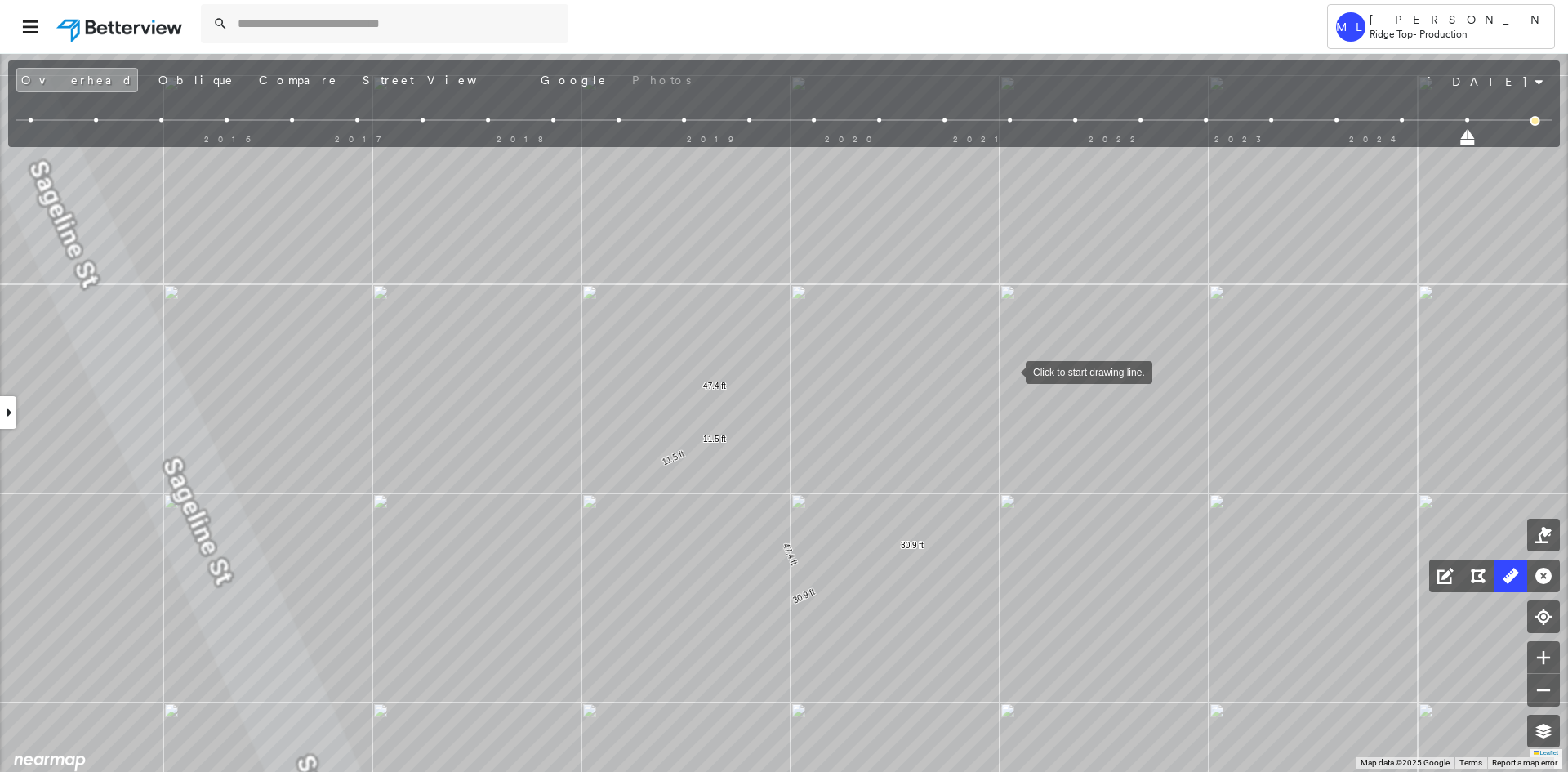 drag, startPoint x: 1085, startPoint y: 311, endPoint x: 1012, endPoint y: 369, distance: 93.23626 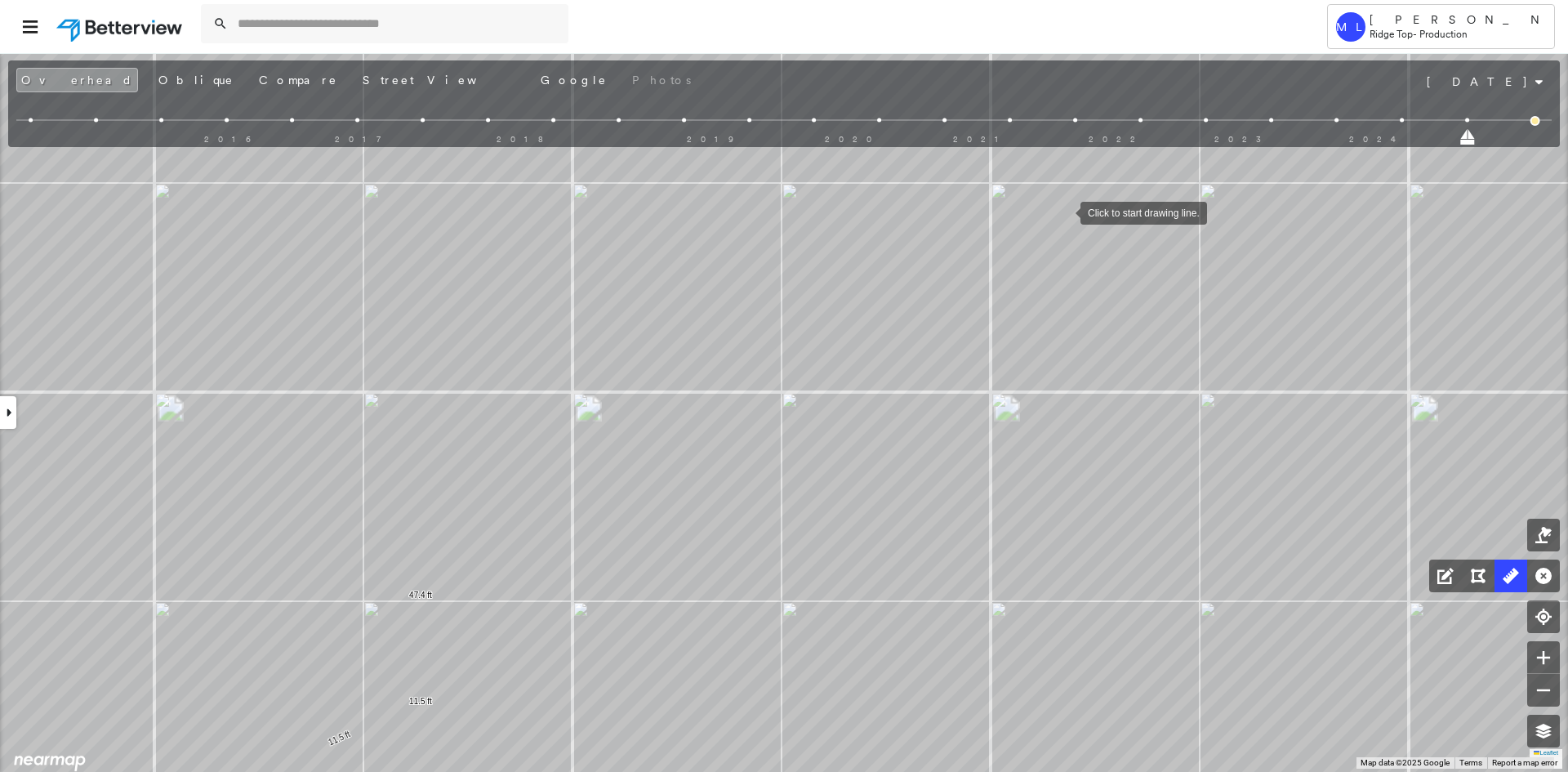 drag, startPoint x: 1064, startPoint y: 203, endPoint x: 1058, endPoint y: 262, distance: 59.3043 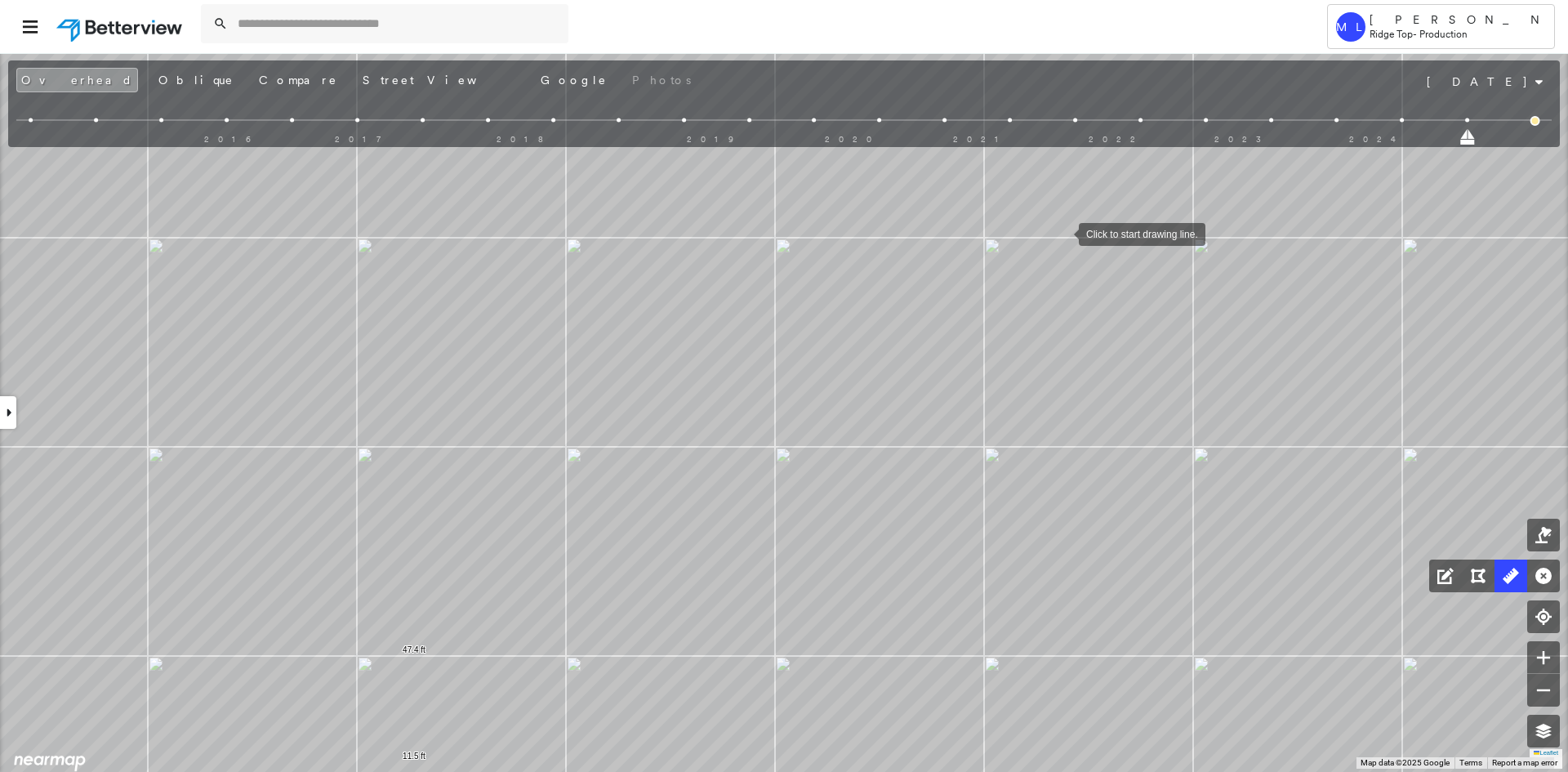 click at bounding box center (1062, 233) 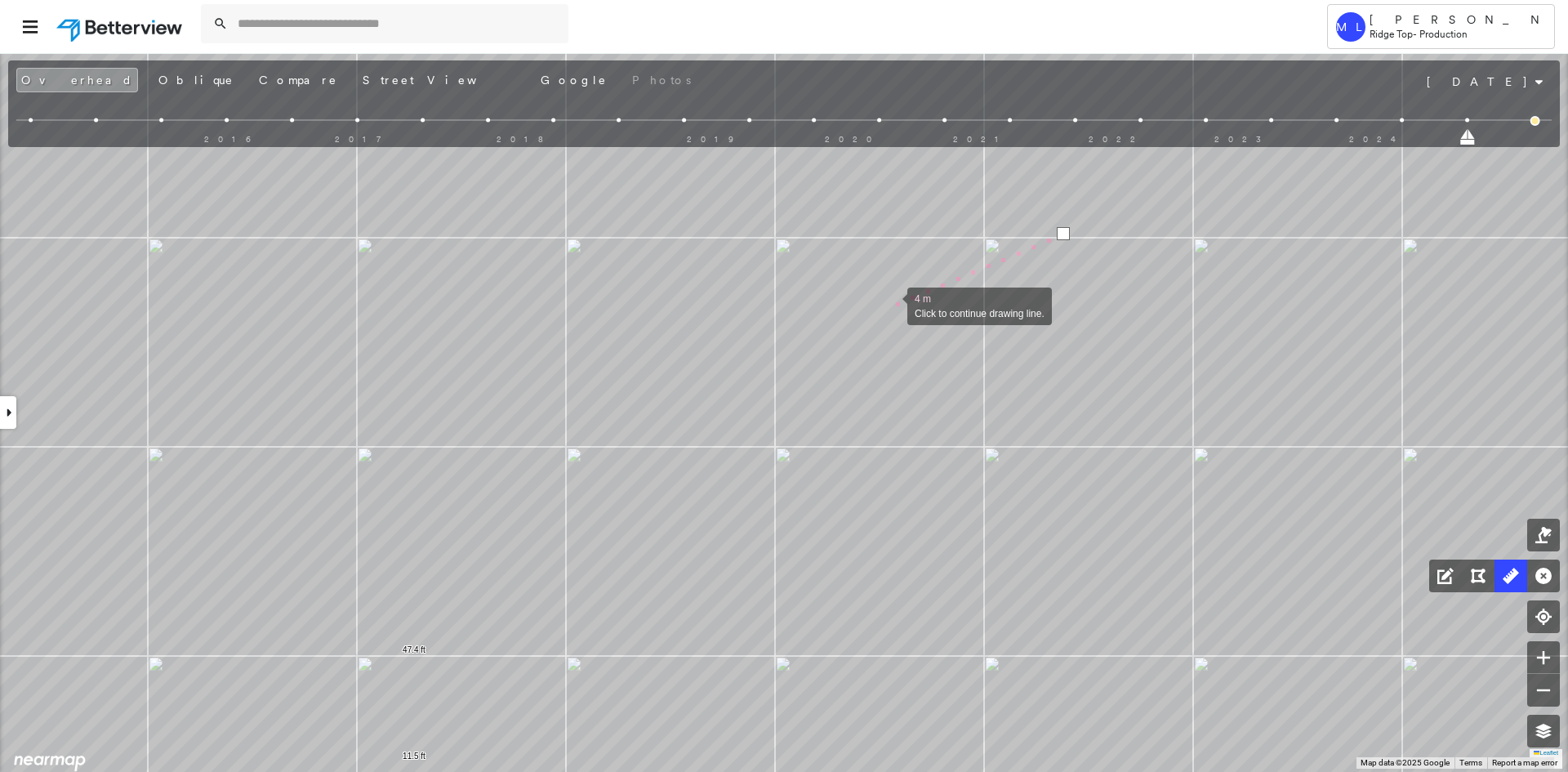 click at bounding box center (891, 305) 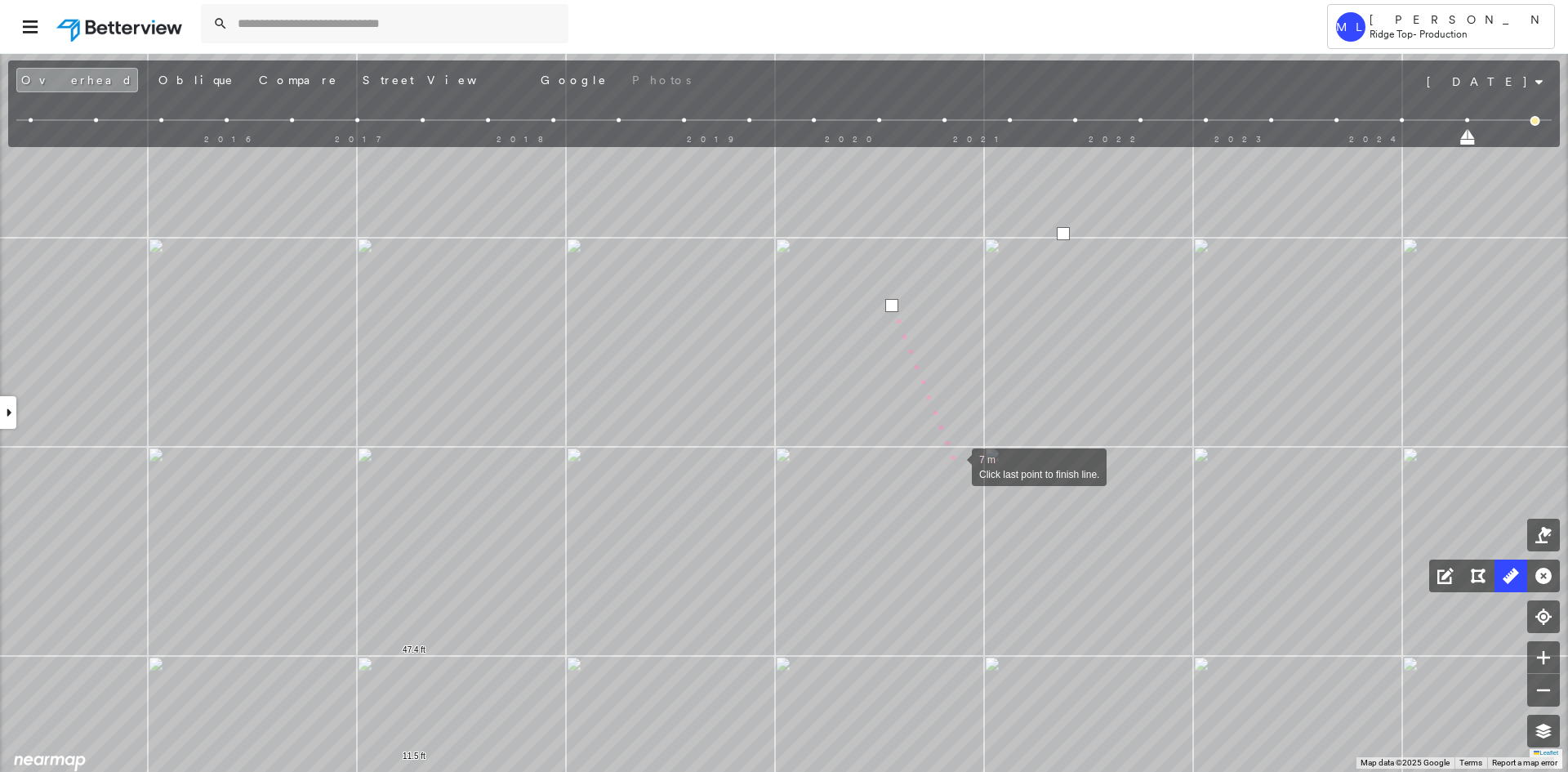 click at bounding box center (956, 466) 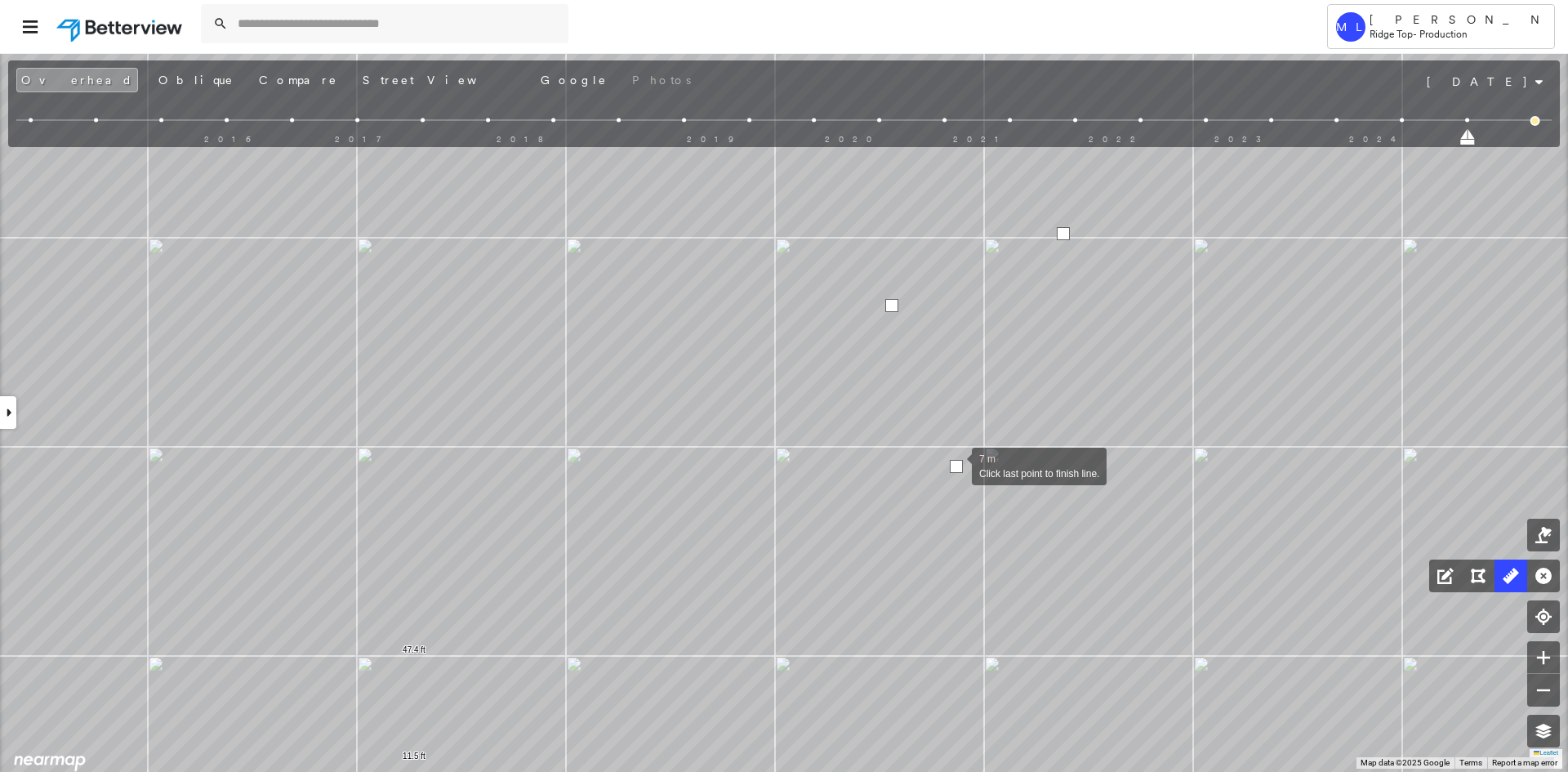 click at bounding box center (956, 466) 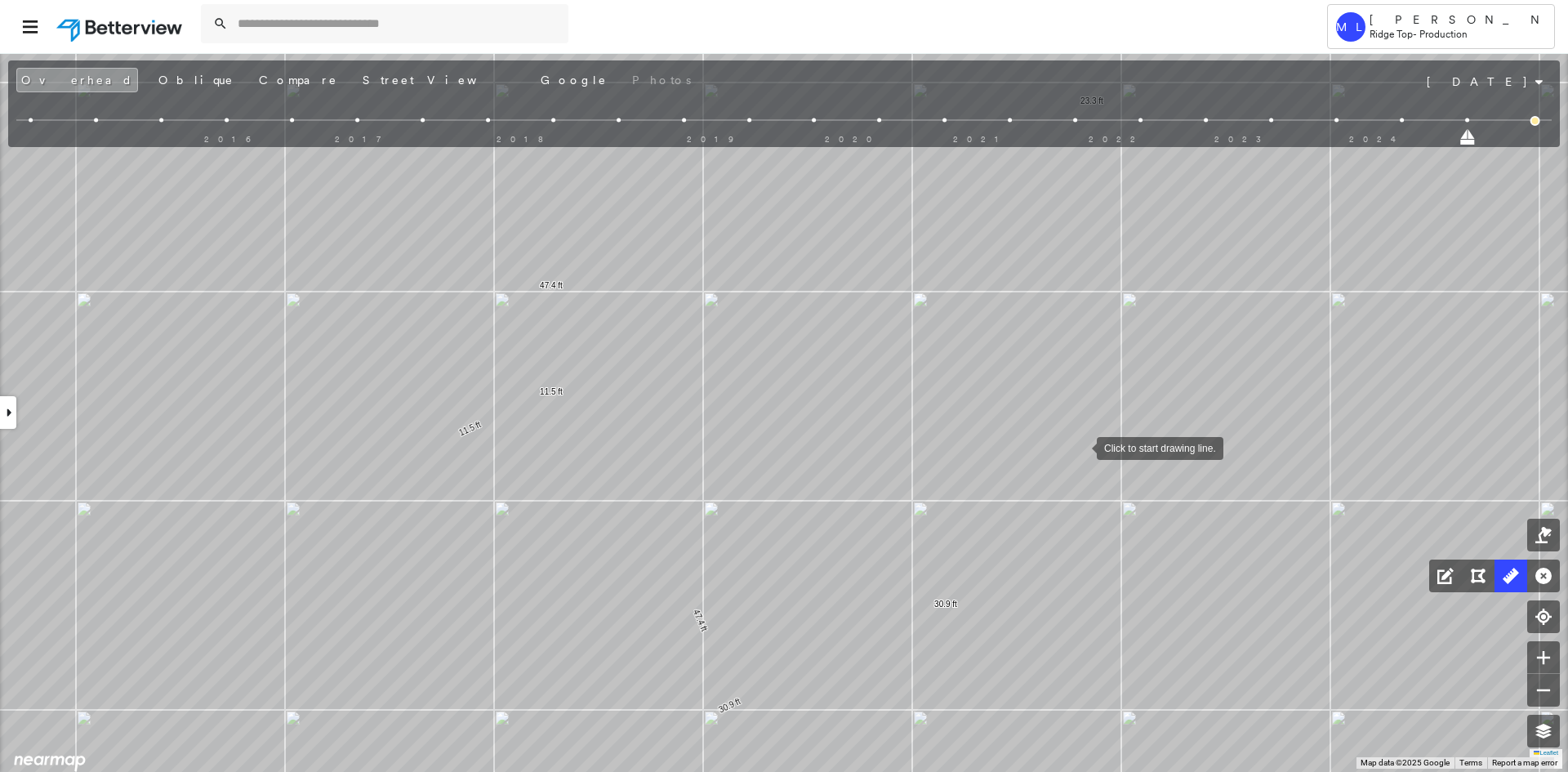 drag, startPoint x: 1084, startPoint y: 461, endPoint x: 992, endPoint y: 135, distance: 338.7329 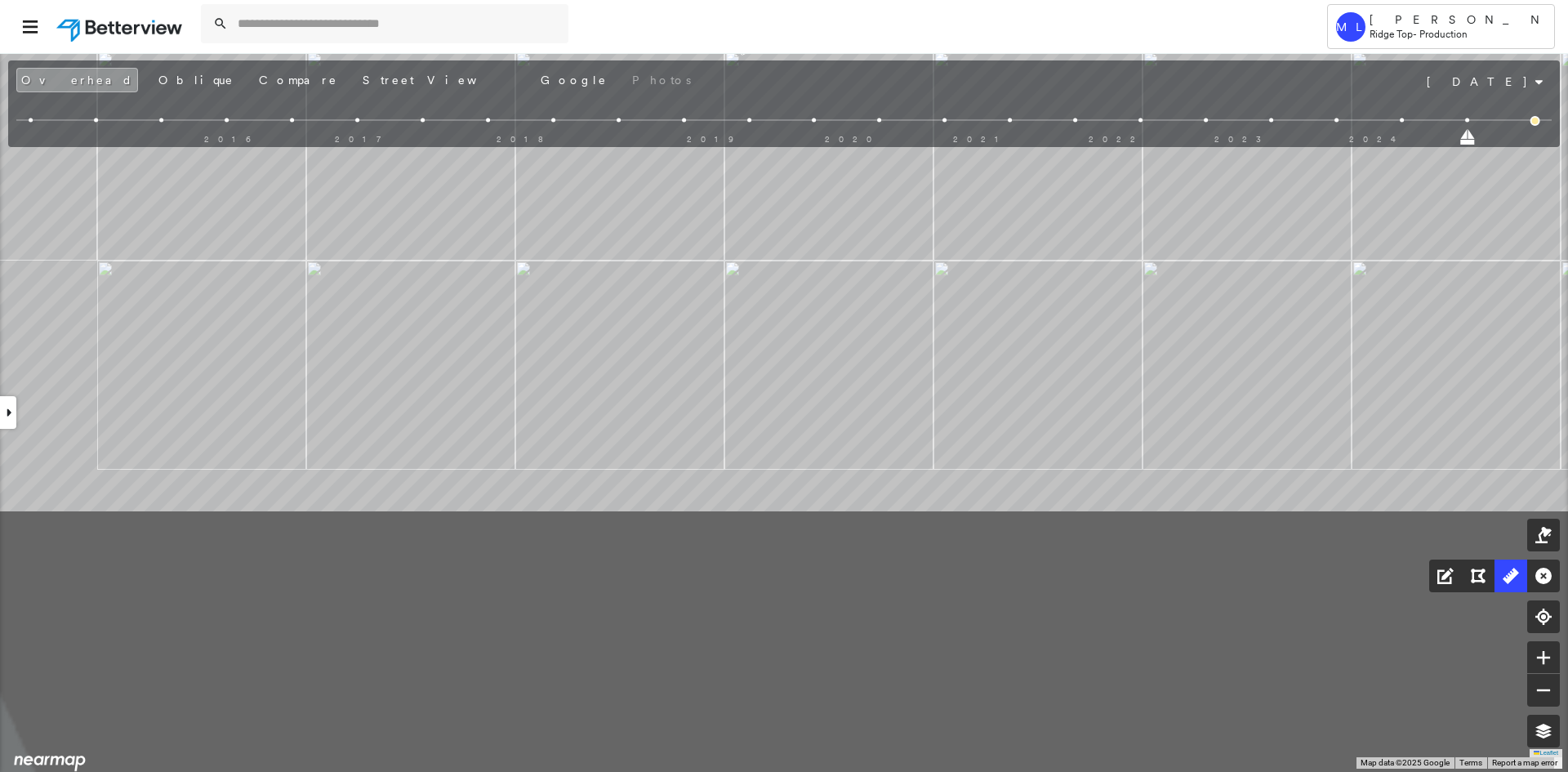 click on "30.9 ft 30.9 ft 11.5 ft 11.5 ft 47.4 ft 47.4 ft 11.9 ft 11.4 ft 23.3 ft Click to start drawing line." at bounding box center [113, -859] 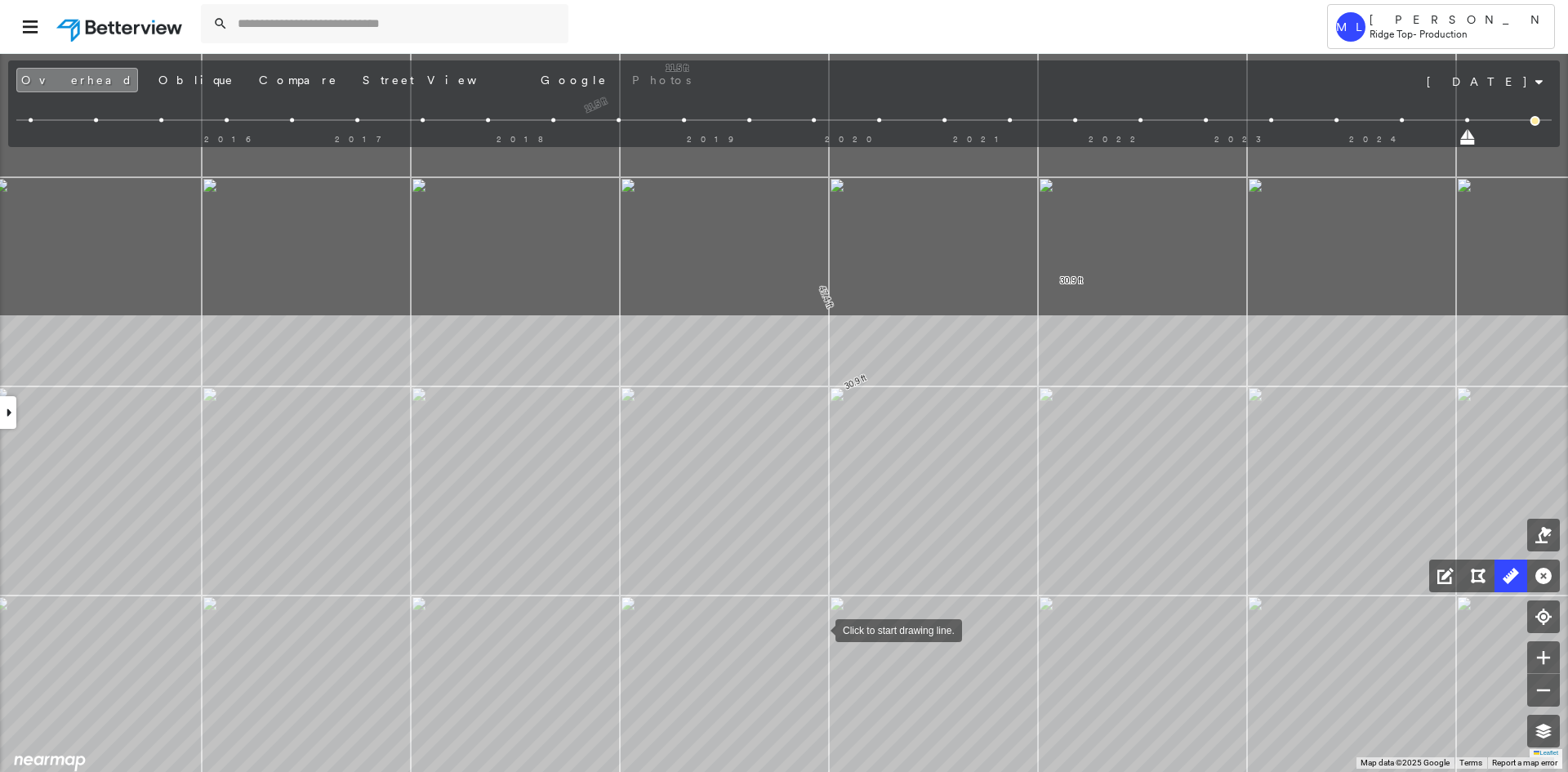 click on "30.9 ft 30.9 ft 11.5 ft 11.5 ft 47.4 ft 47.4 ft 11.9 ft 11.4 ft 23.3 ft Click to start drawing line." at bounding box center [217, -524] 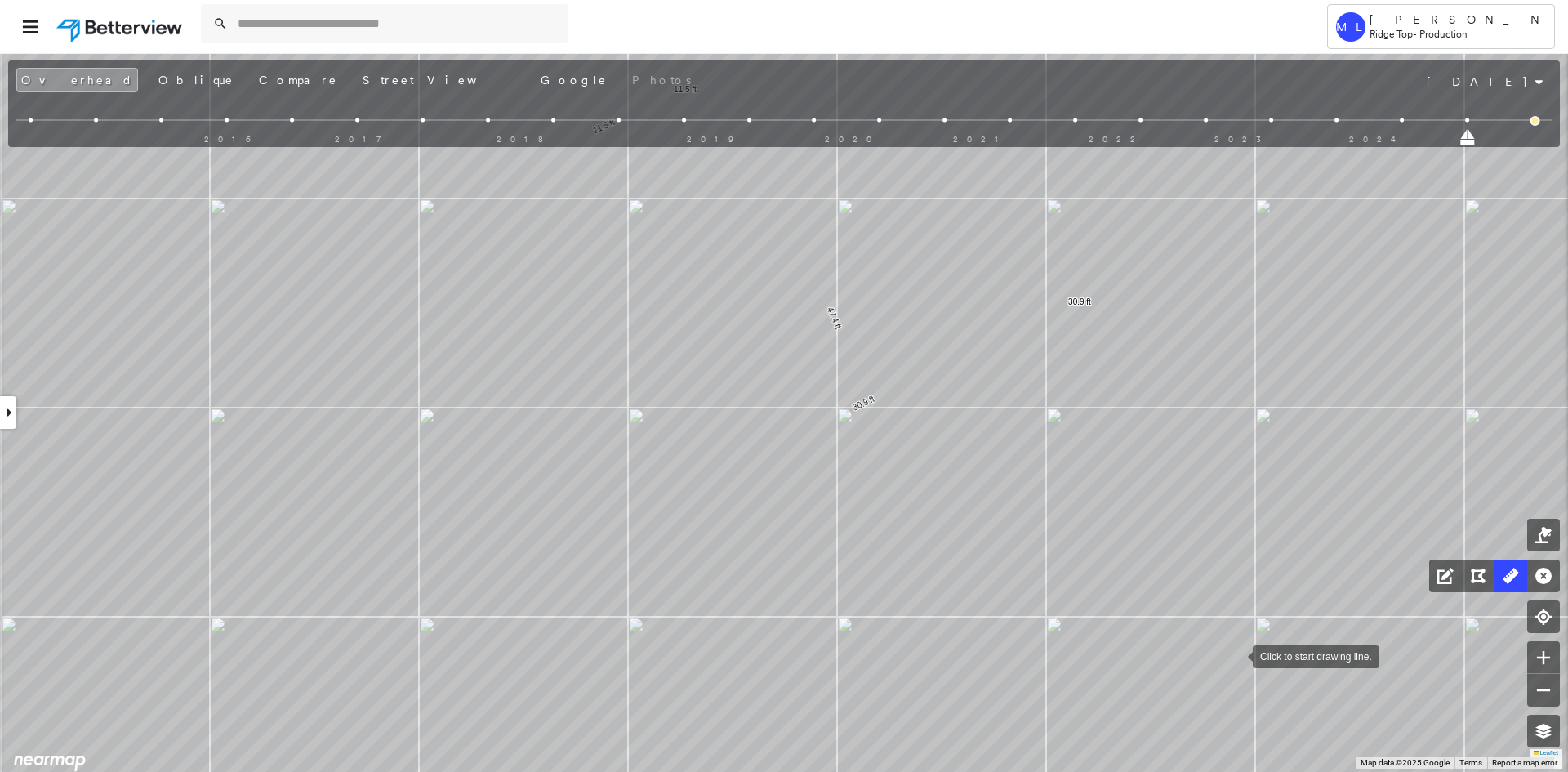 click at bounding box center (1236, 655) 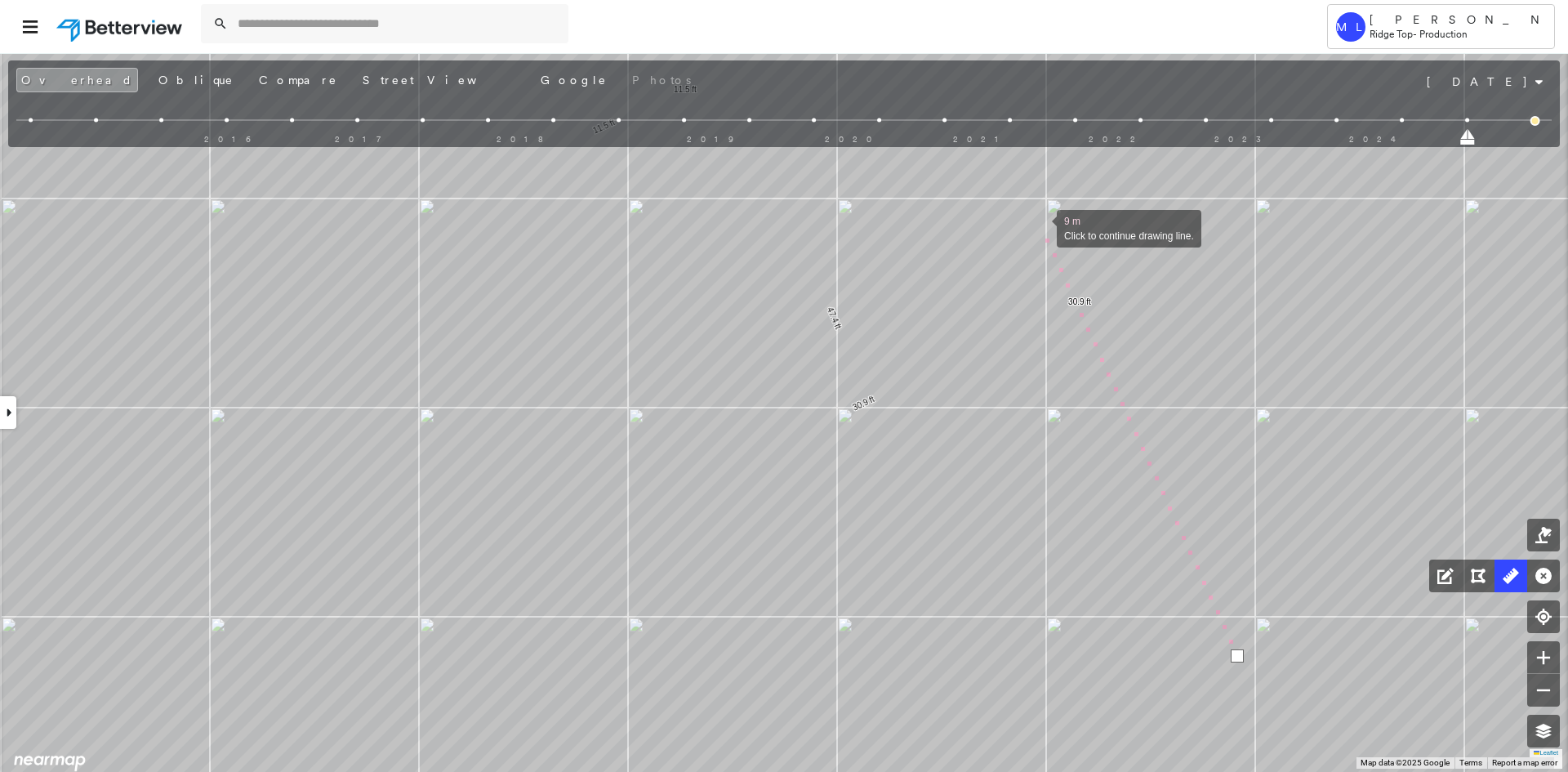 drag, startPoint x: 1040, startPoint y: 227, endPoint x: 992, endPoint y: 465, distance: 242.79209 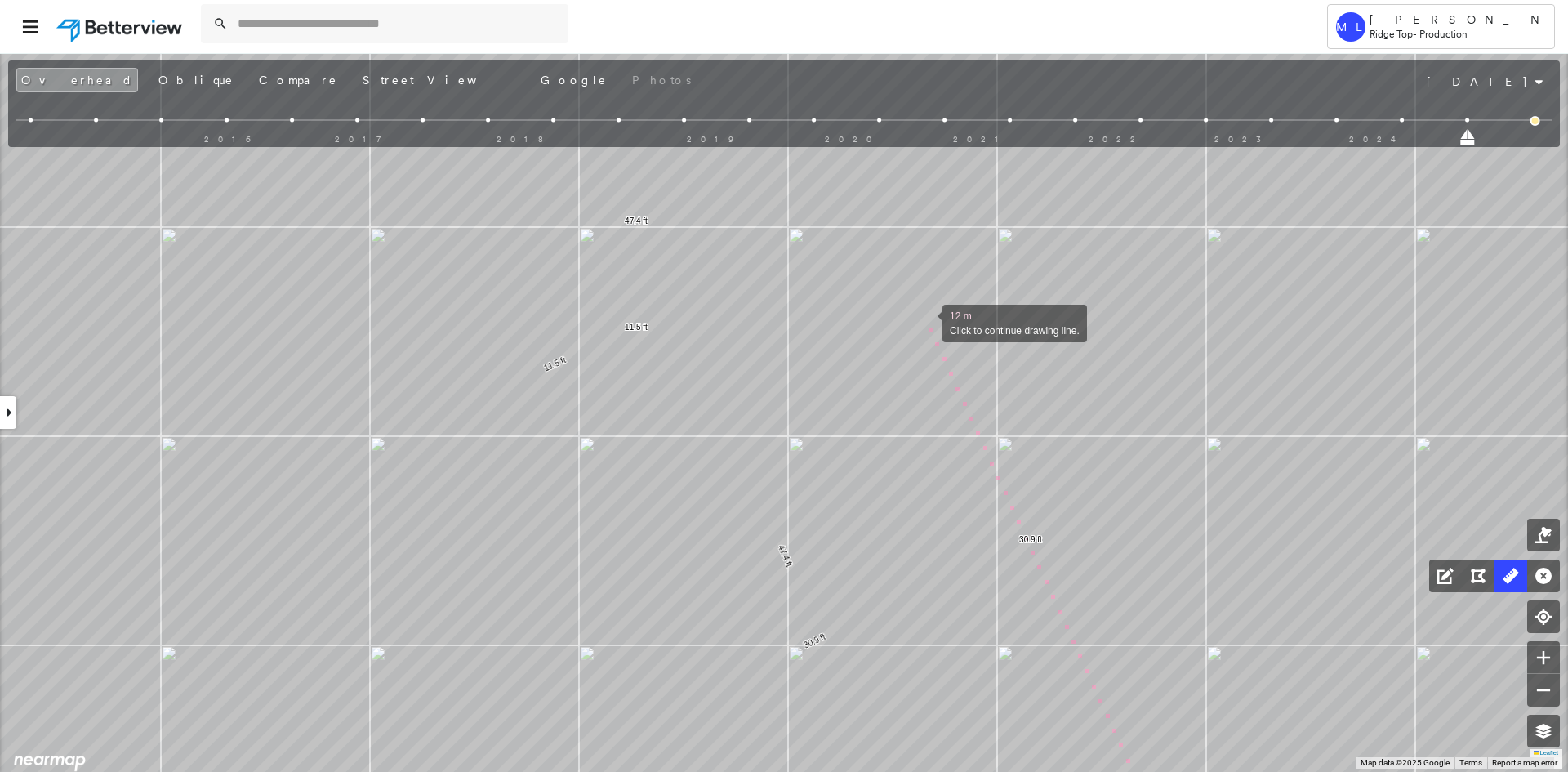 click at bounding box center [926, 322] 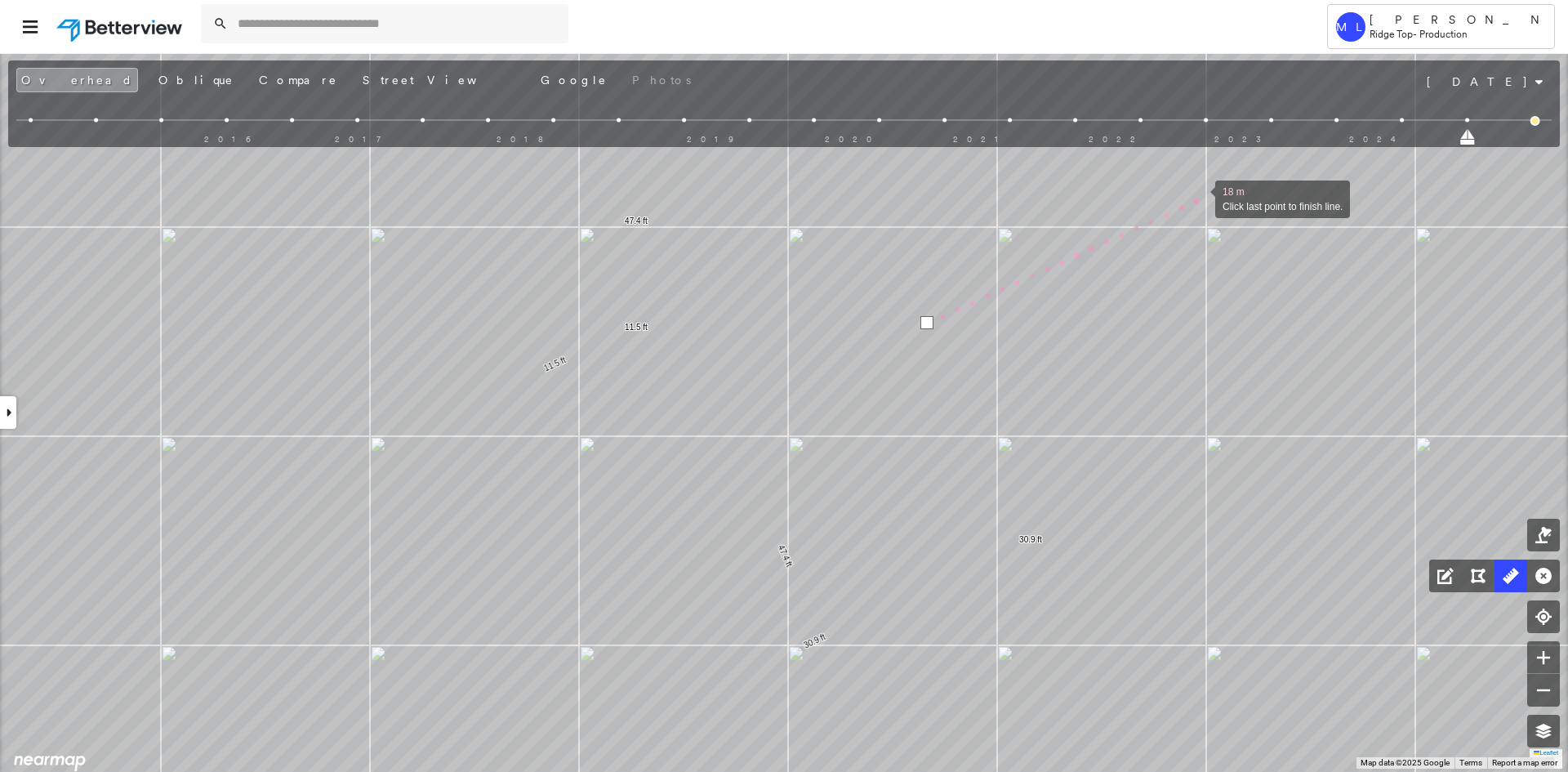 click at bounding box center [1199, 198] 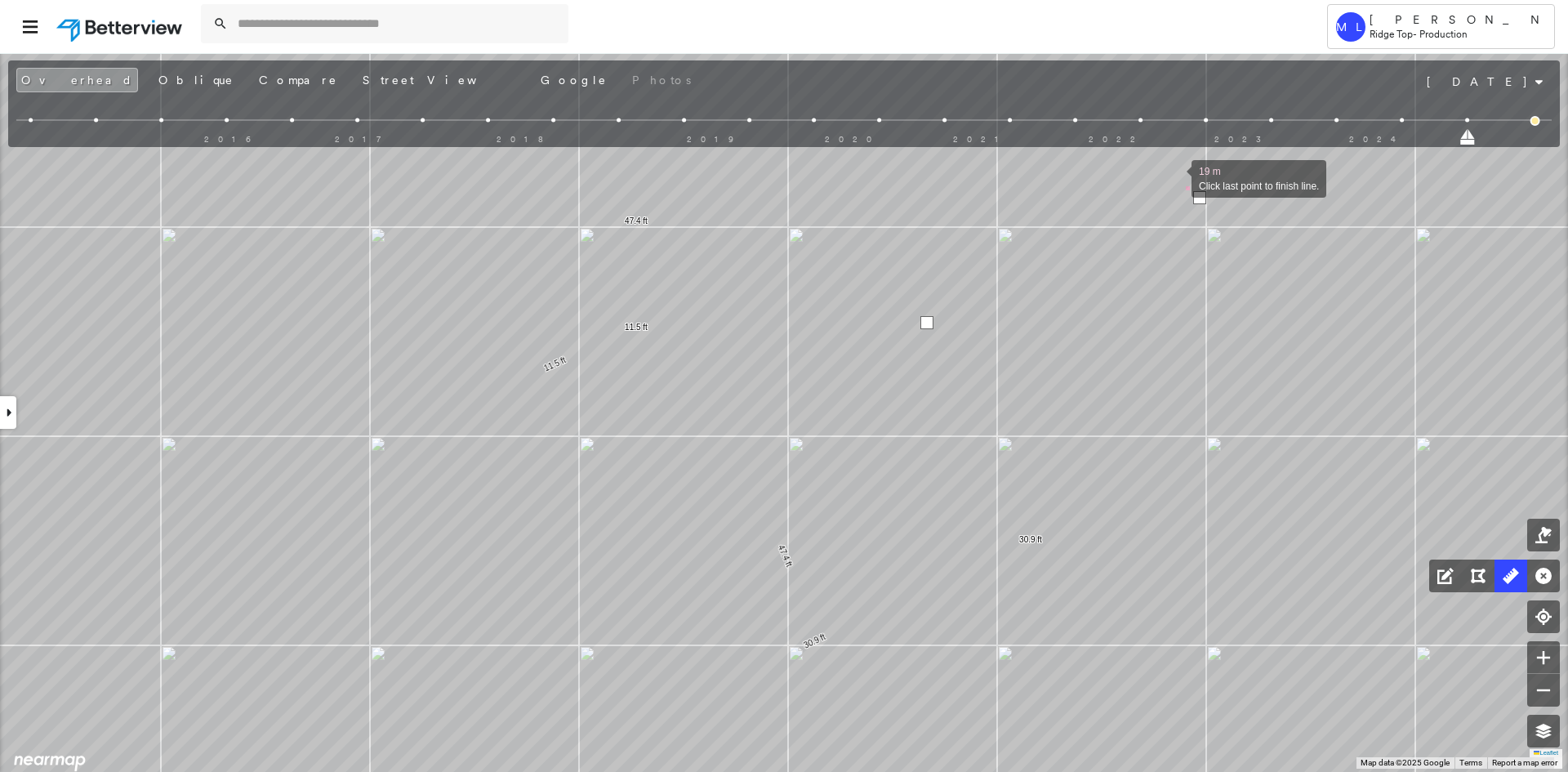 drag, startPoint x: 1175, startPoint y: 177, endPoint x: 1236, endPoint y: 438, distance: 268.03358 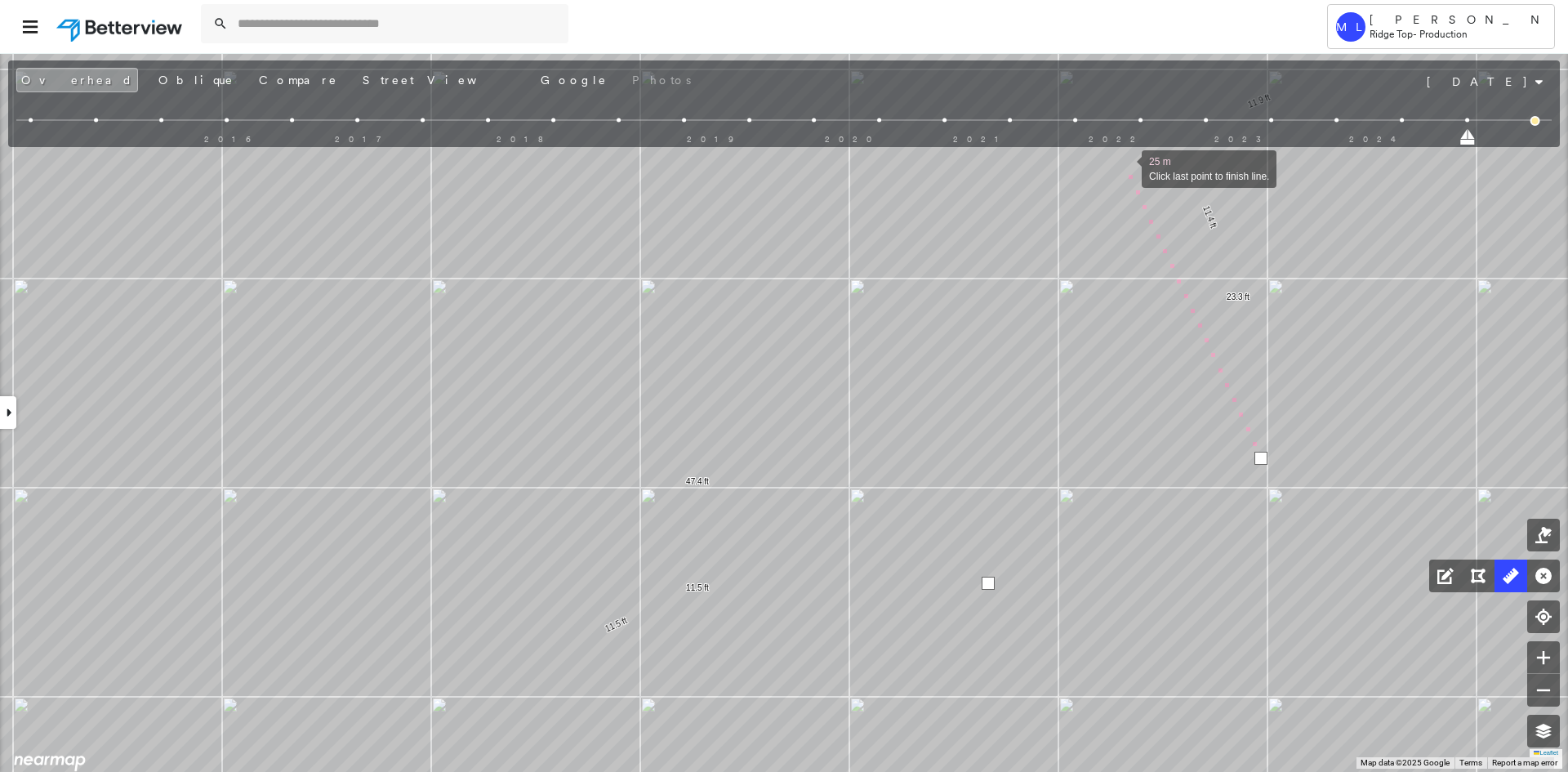 click at bounding box center [1125, 167] 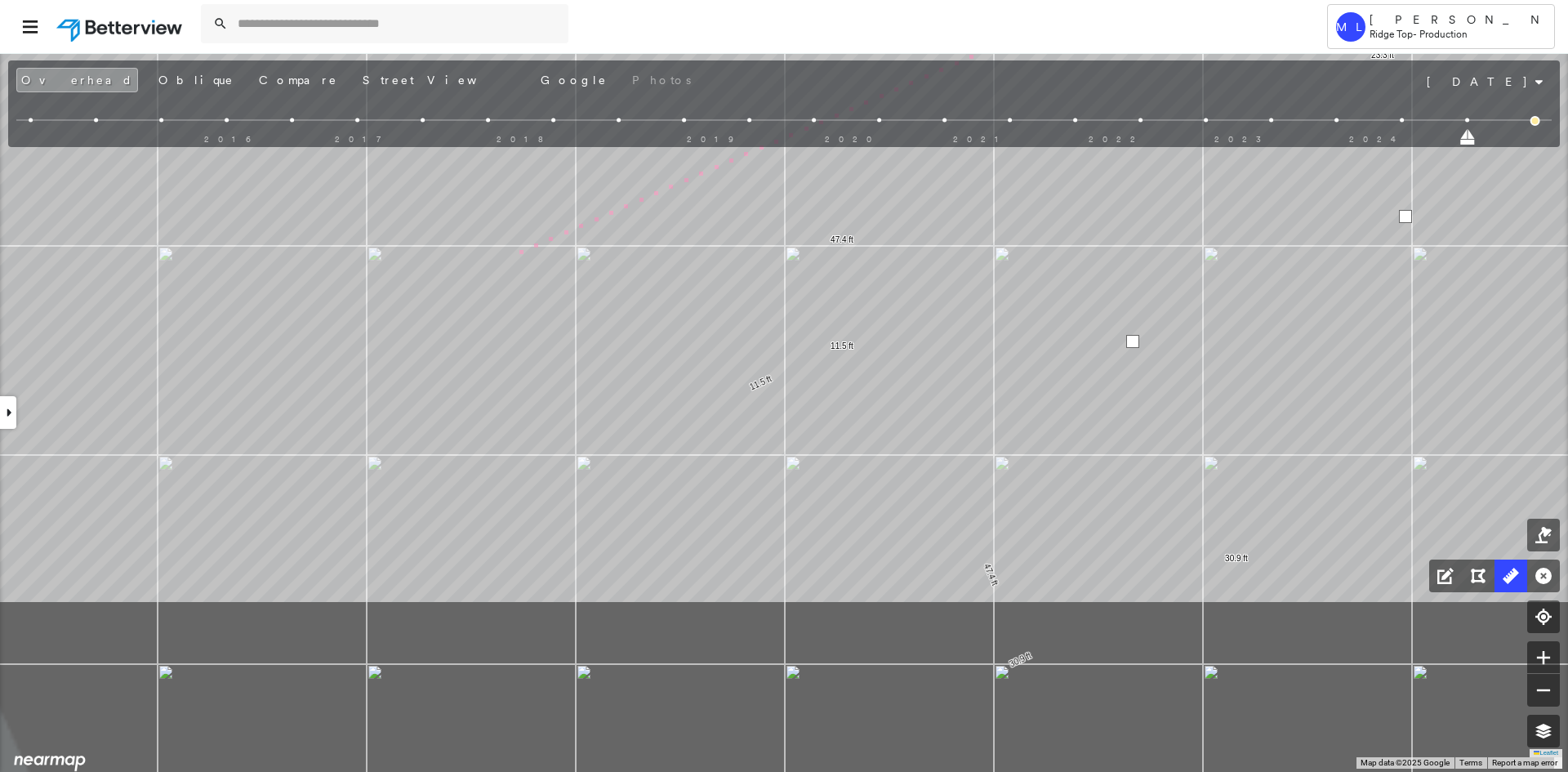 drag, startPoint x: 362, startPoint y: 492, endPoint x: 501, endPoint y: 266, distance: 265.3243 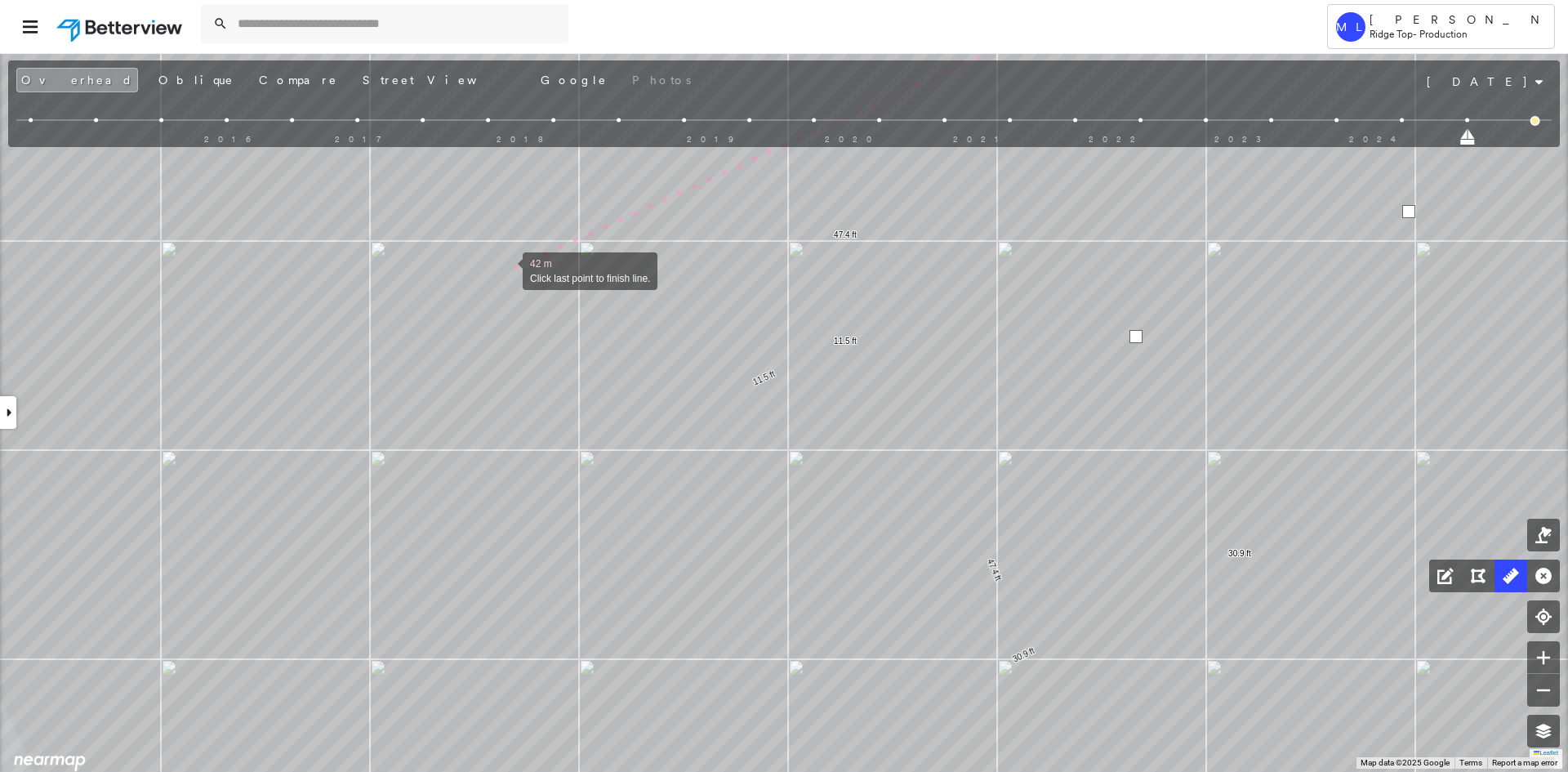 click at bounding box center [506, 270] 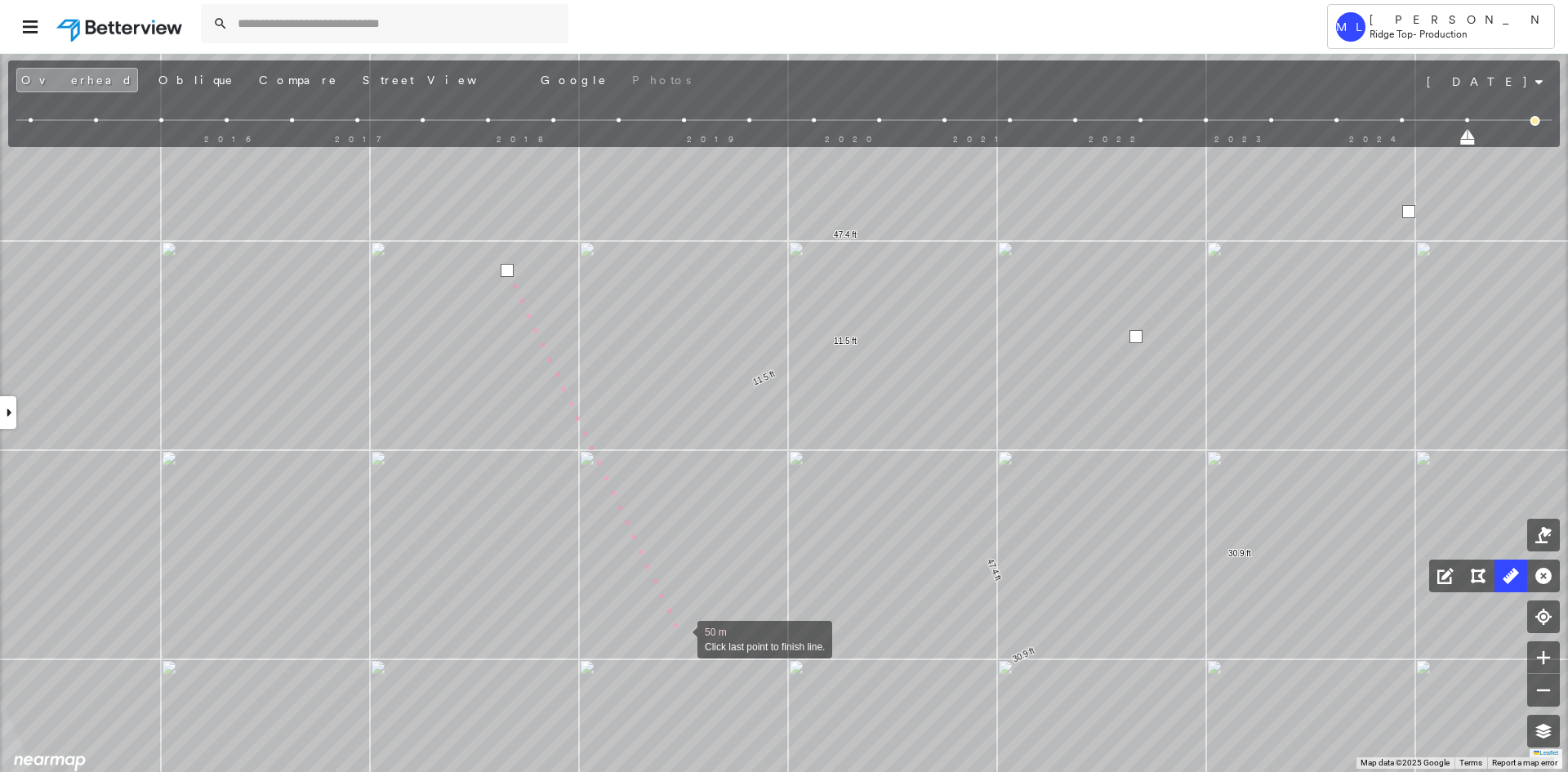 click at bounding box center (681, 638) 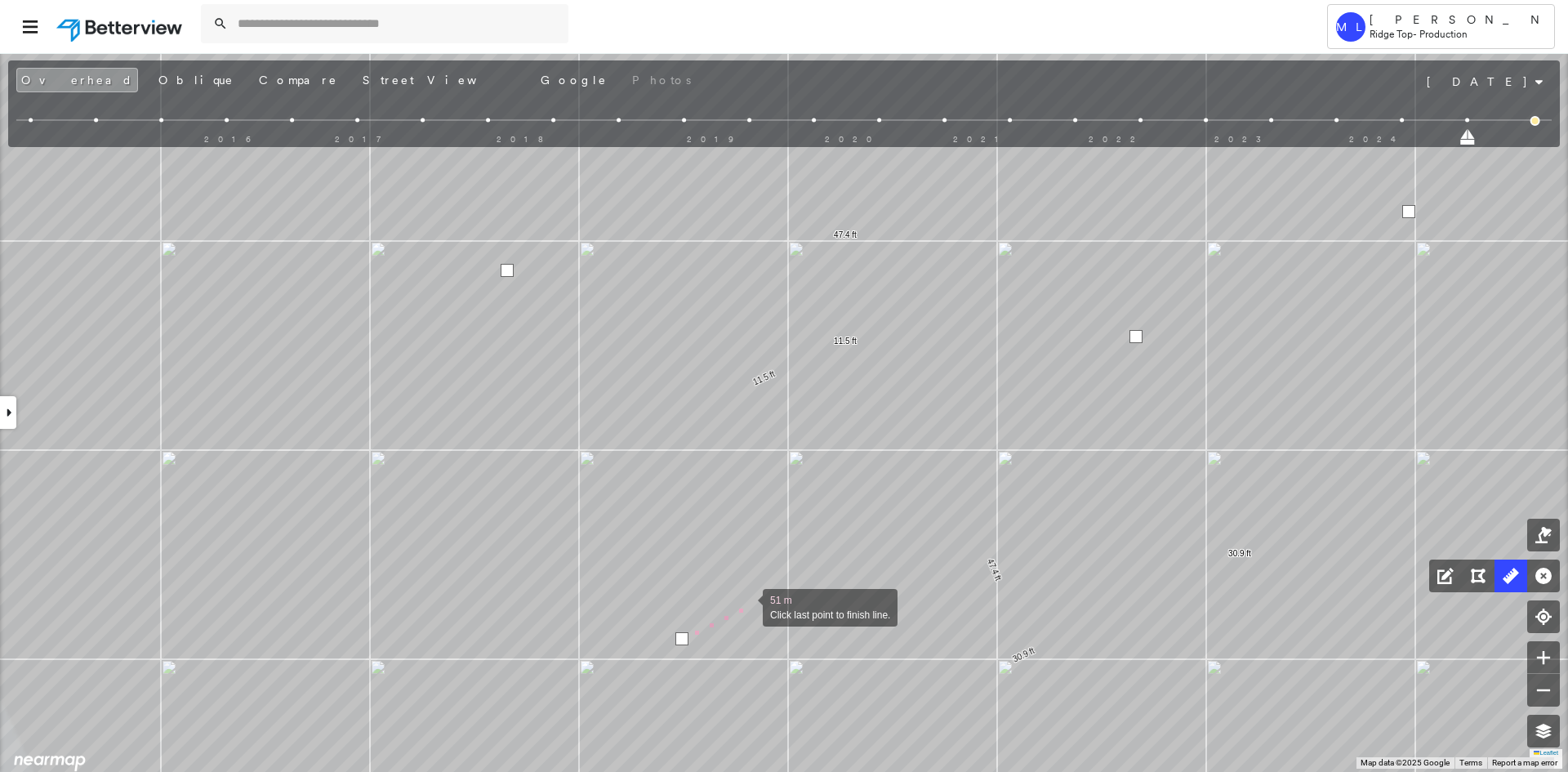 click at bounding box center [746, 606] 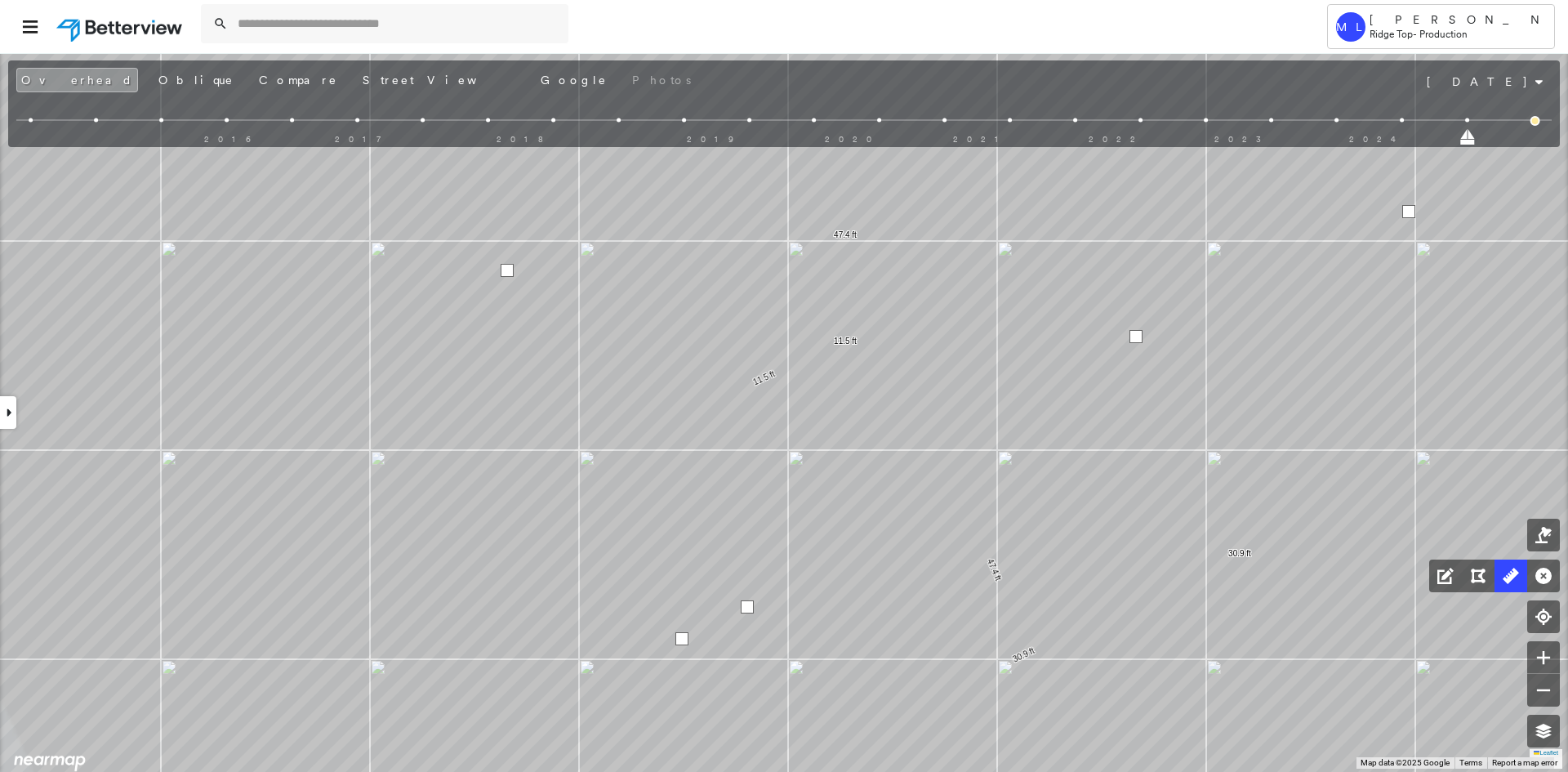click at bounding box center [747, 607] 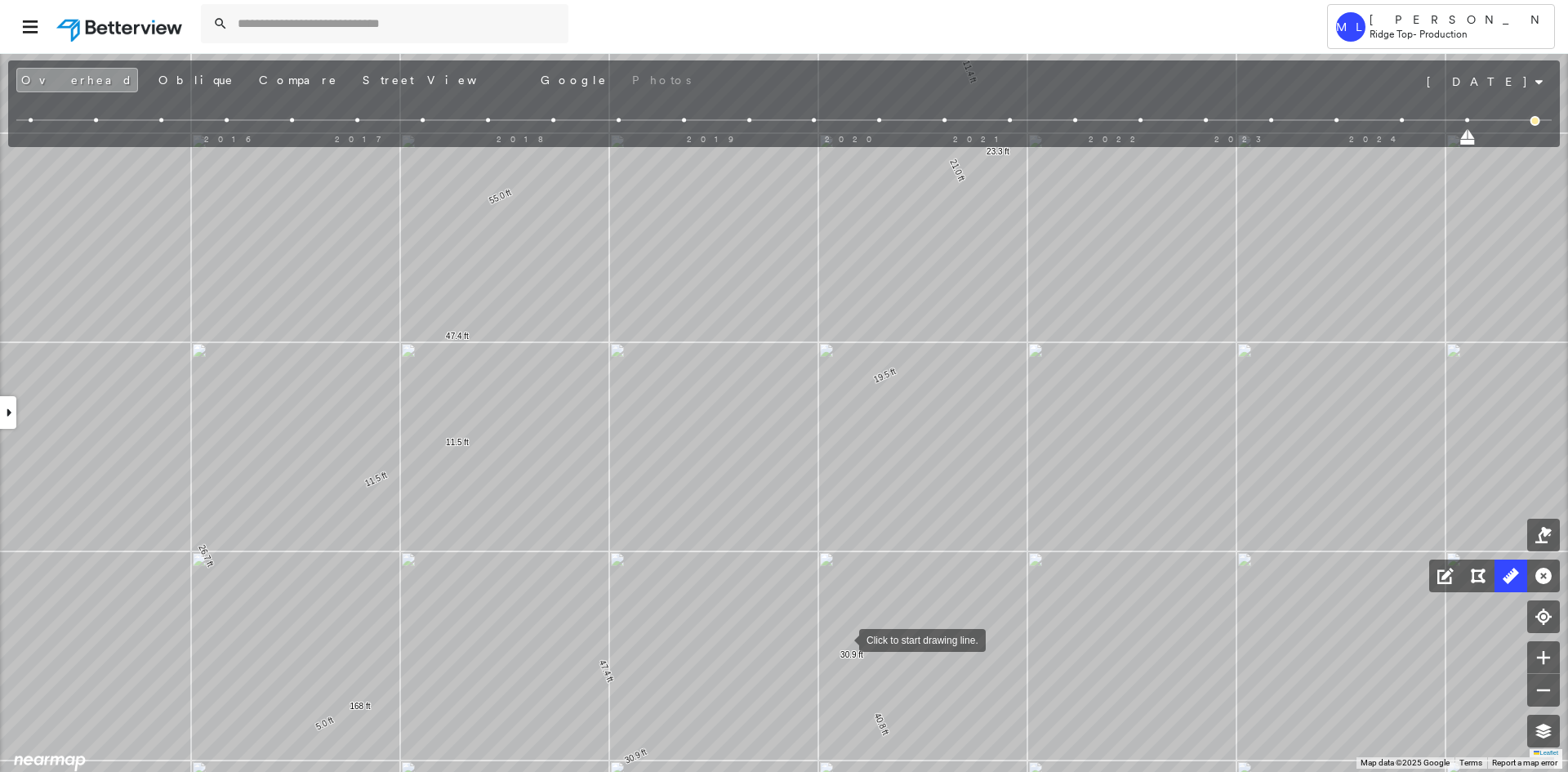 click at bounding box center (843, 639) 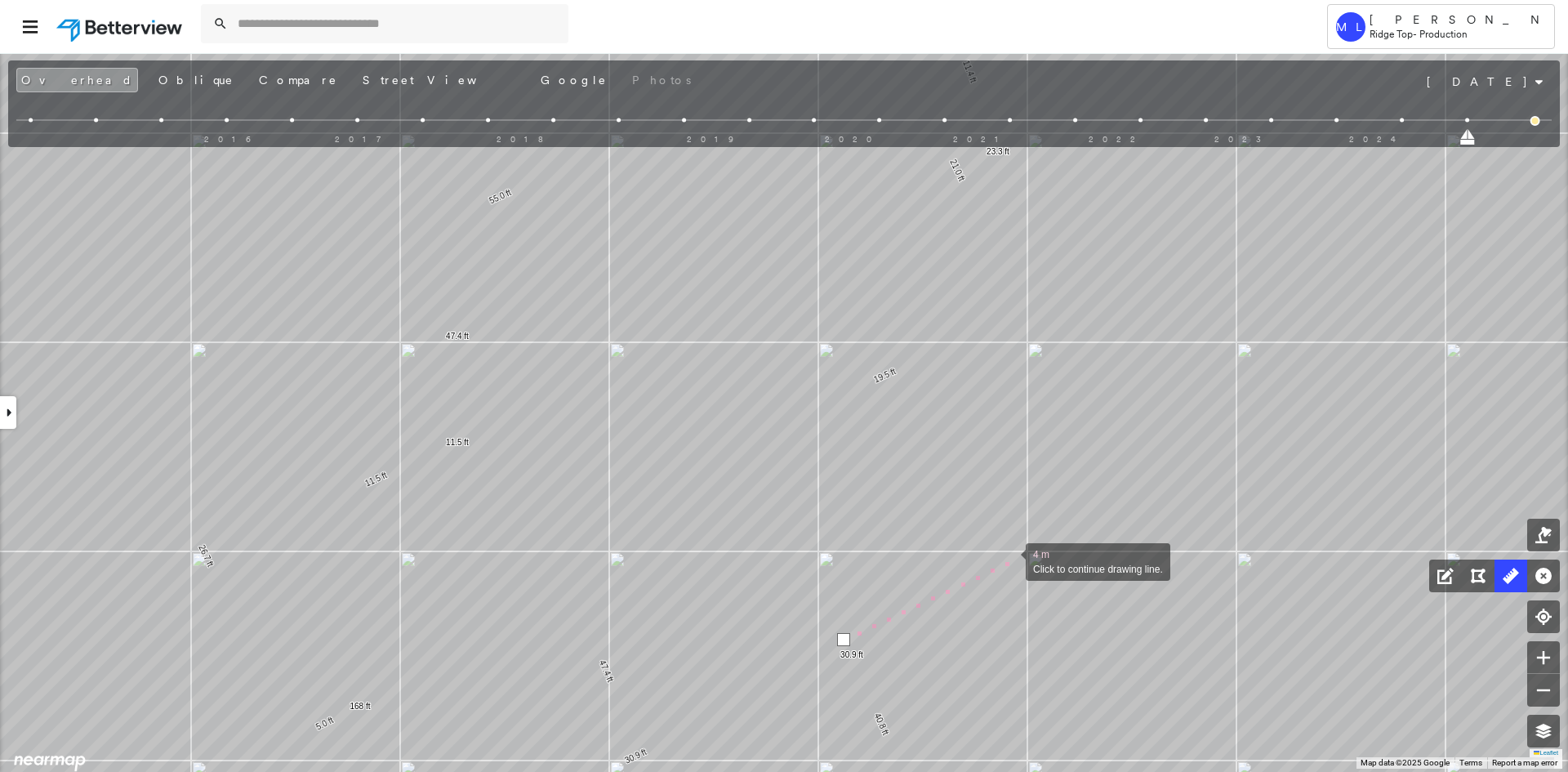 click at bounding box center (1009, 560) 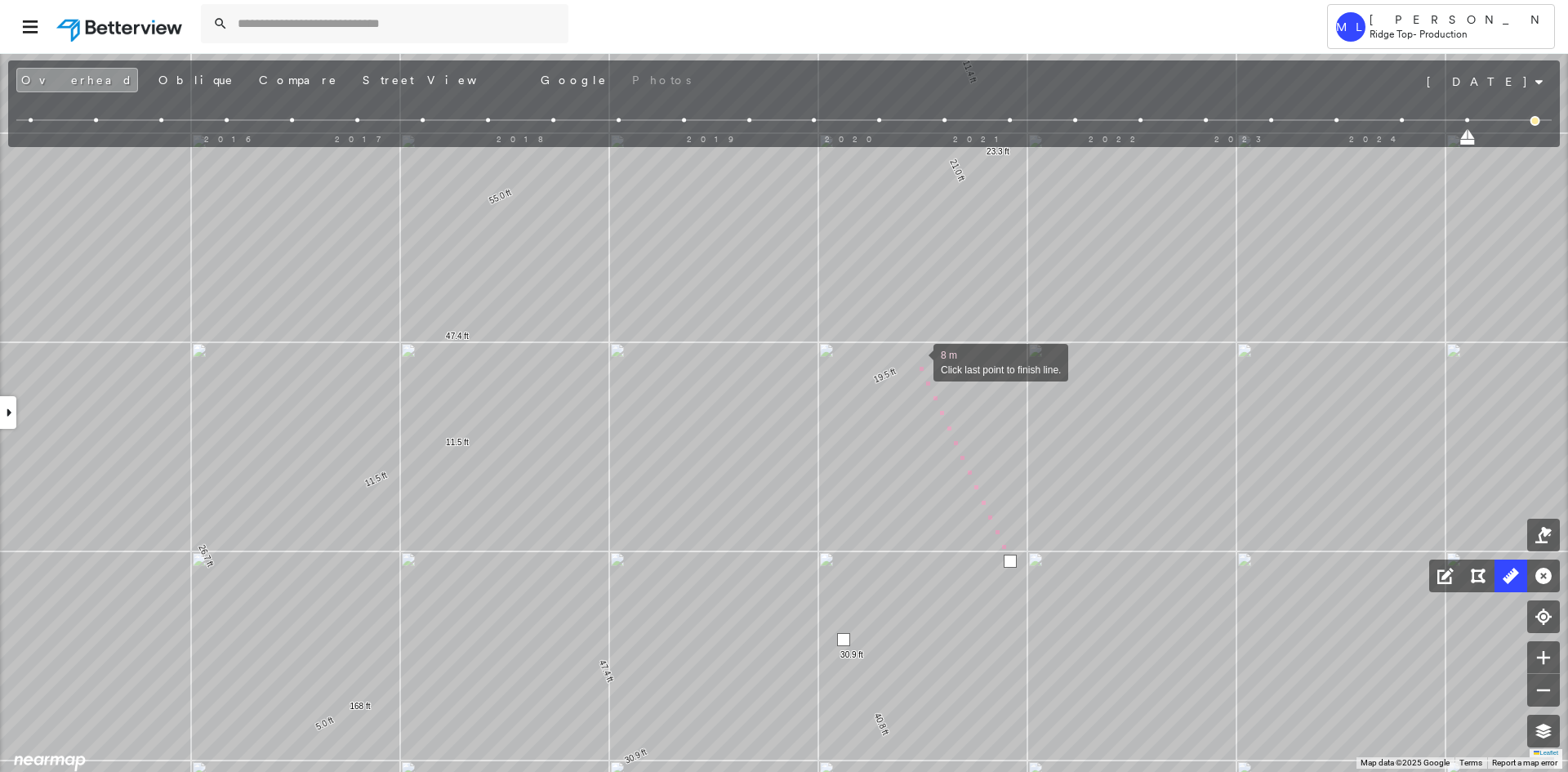 click at bounding box center [917, 361] 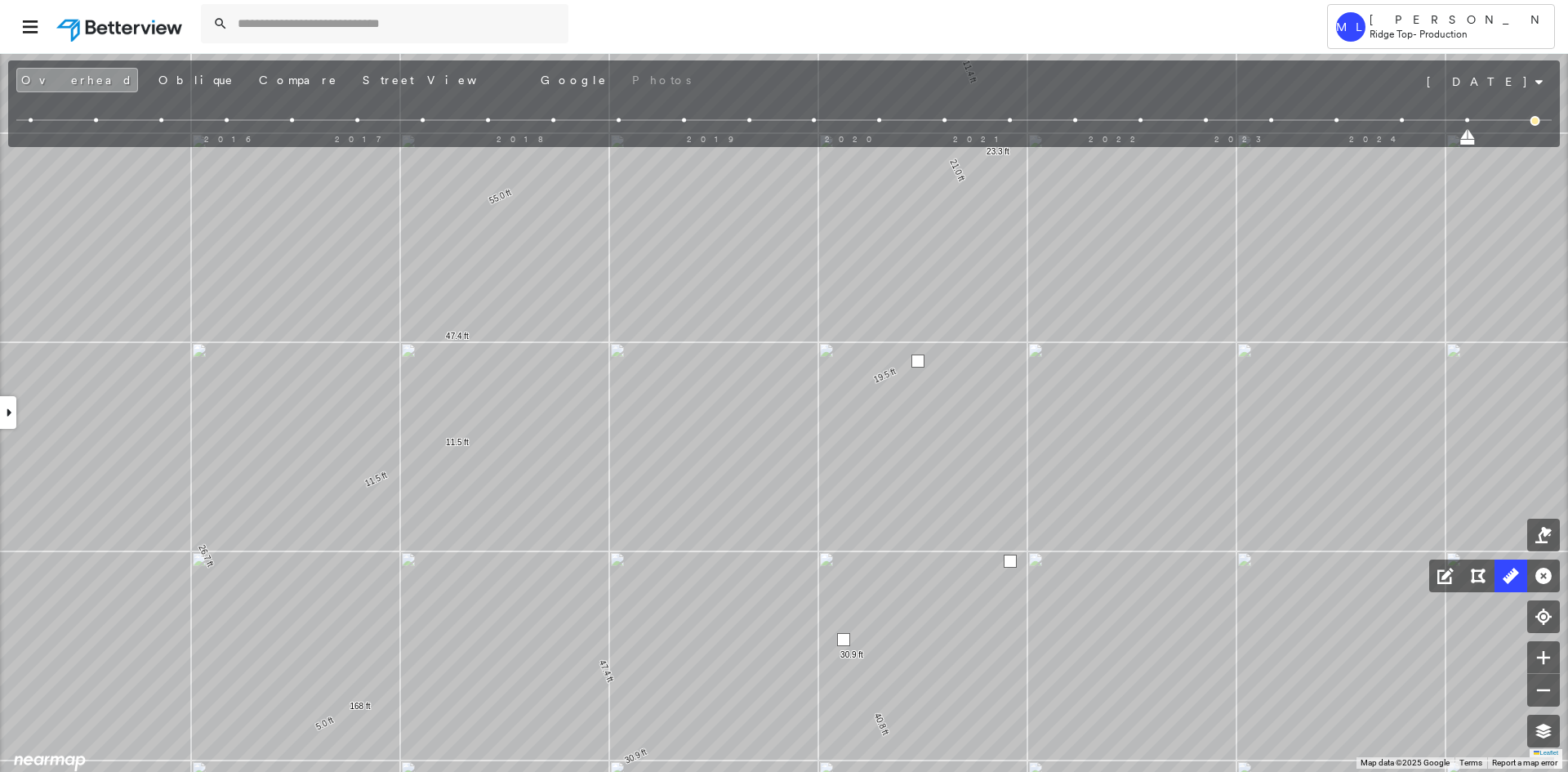 click at bounding box center (918, 361) 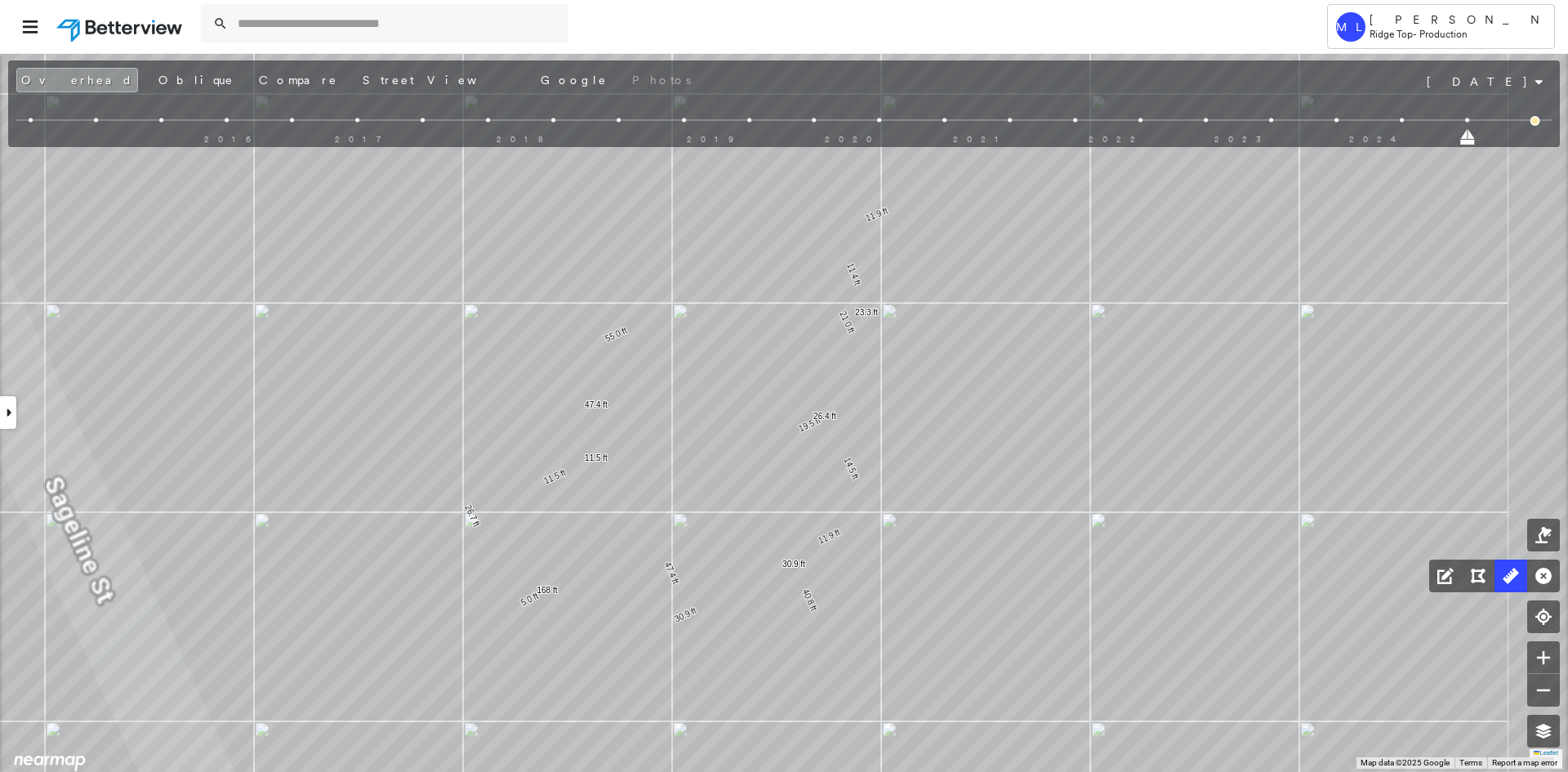 click on "30.9 ft 30.9 ft 11.5 ft 11.5 ft 47.4 ft 47.4 ft 11.9 ft 11.4 ft 23.3 ft 40.8 ft 19.5 ft 21.0 ft 55.0 ft 26.7 ft 5.0 ft 168 ft 11.9 ft 14.5 ft 26.4 ft Click to start drawing line." at bounding box center (234, -219) 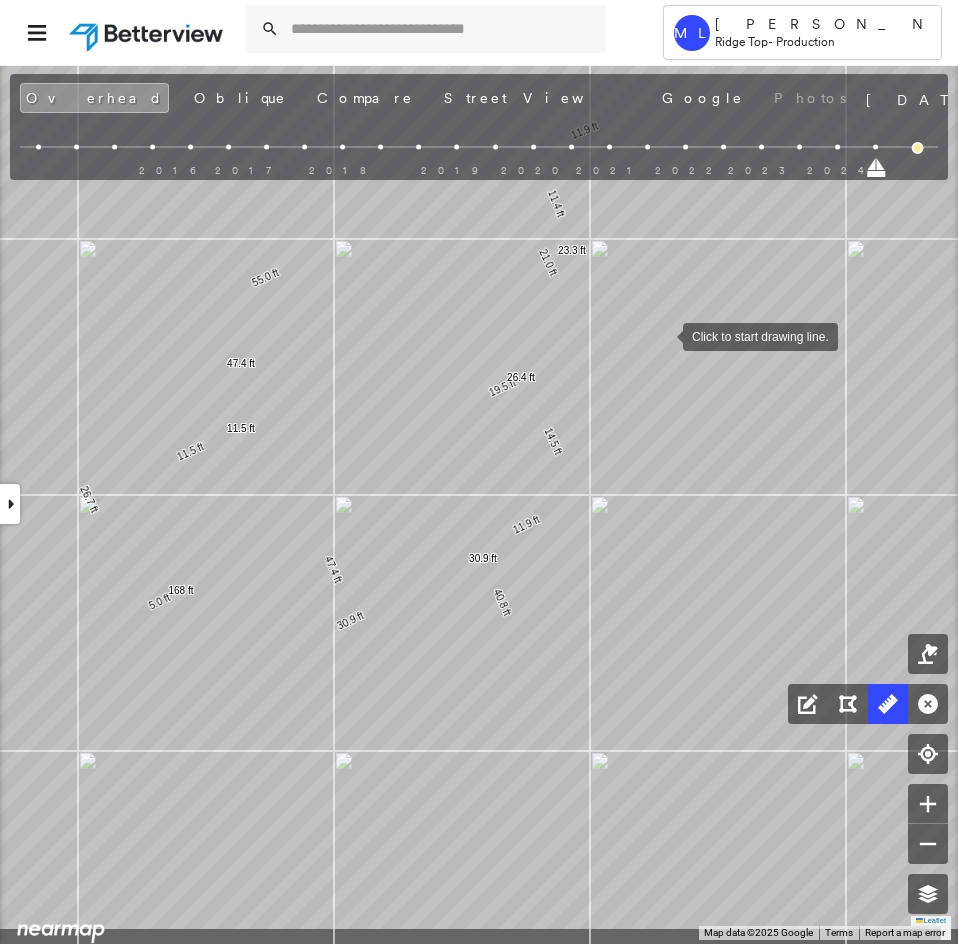drag, startPoint x: 619, startPoint y: 425, endPoint x: 662, endPoint y: 331, distance: 103.36827 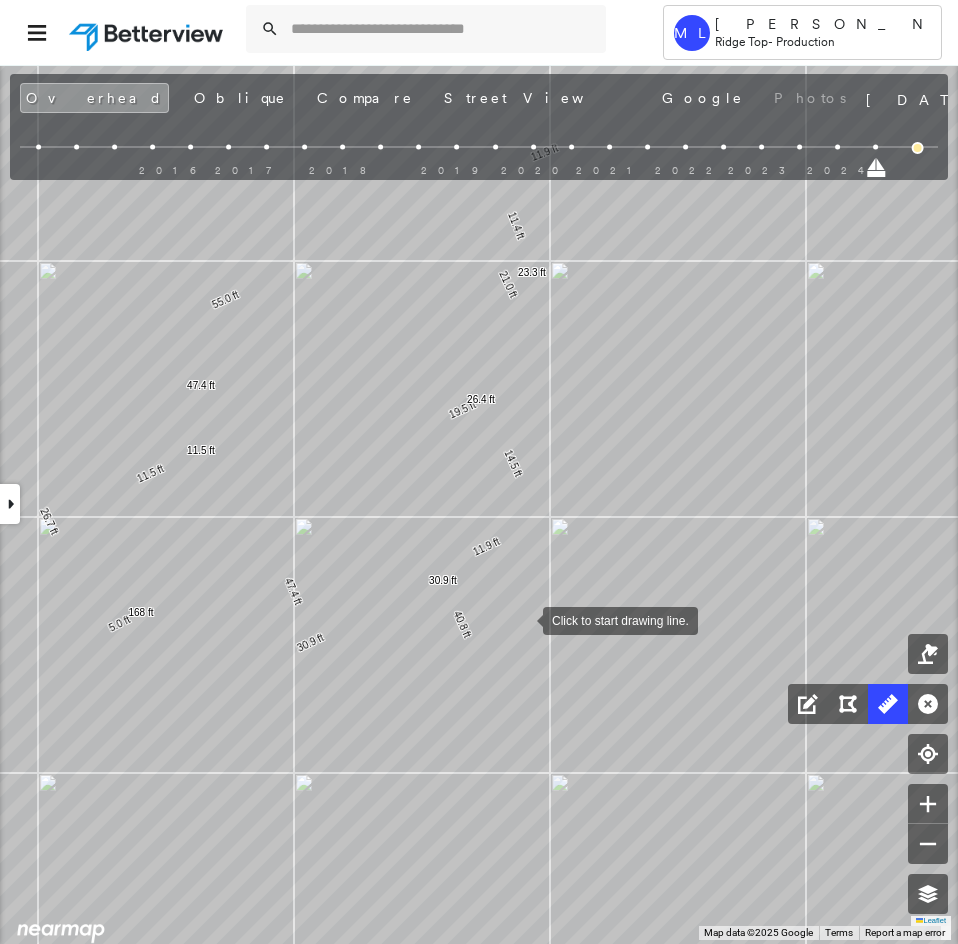 drag, startPoint x: 536, startPoint y: 606, endPoint x: 486, endPoint y: 634, distance: 57.306194 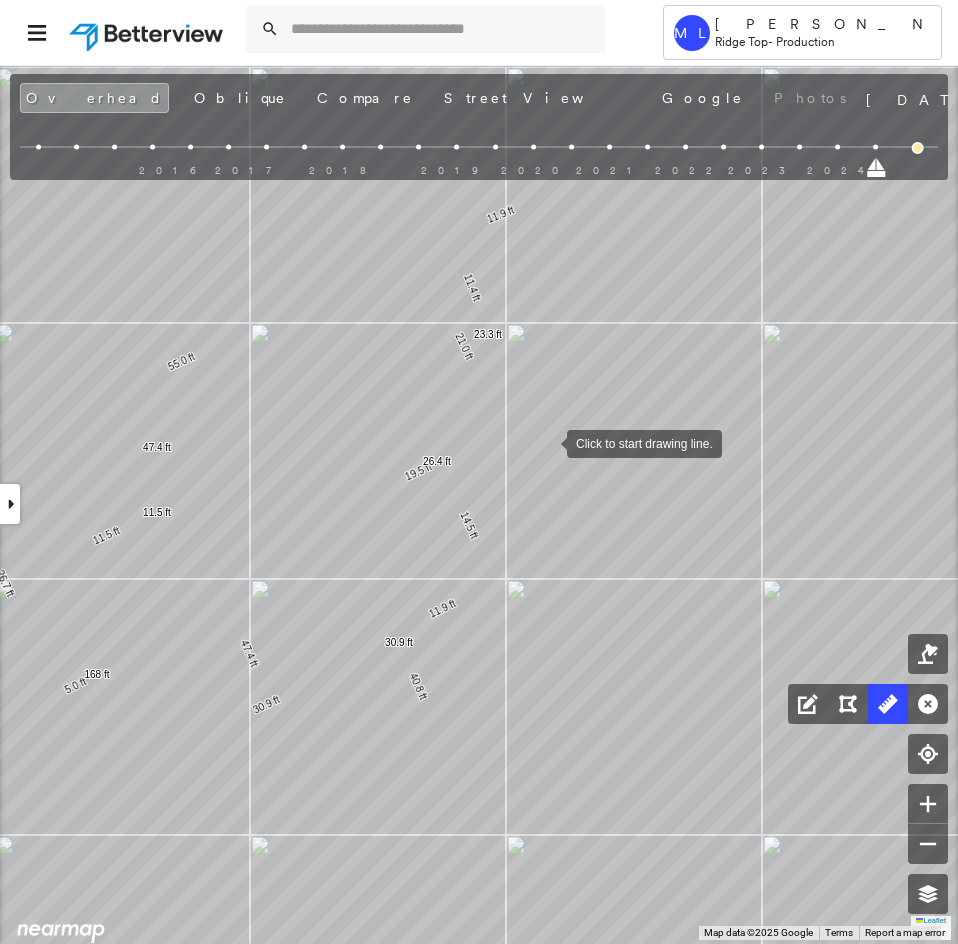 click on "30.9 ft 30.9 ft 11.5 ft 11.5 ft 47.4 ft 47.4 ft 11.9 ft 11.4 ft 23.3 ft 40.8 ft 19.5 ft 21.0 ft 55.0 ft 26.7 ft 5.0 ft 168 ft 11.9 ft 14.5 ft 26.4 ft Click to start drawing line." at bounding box center [-286, -316] 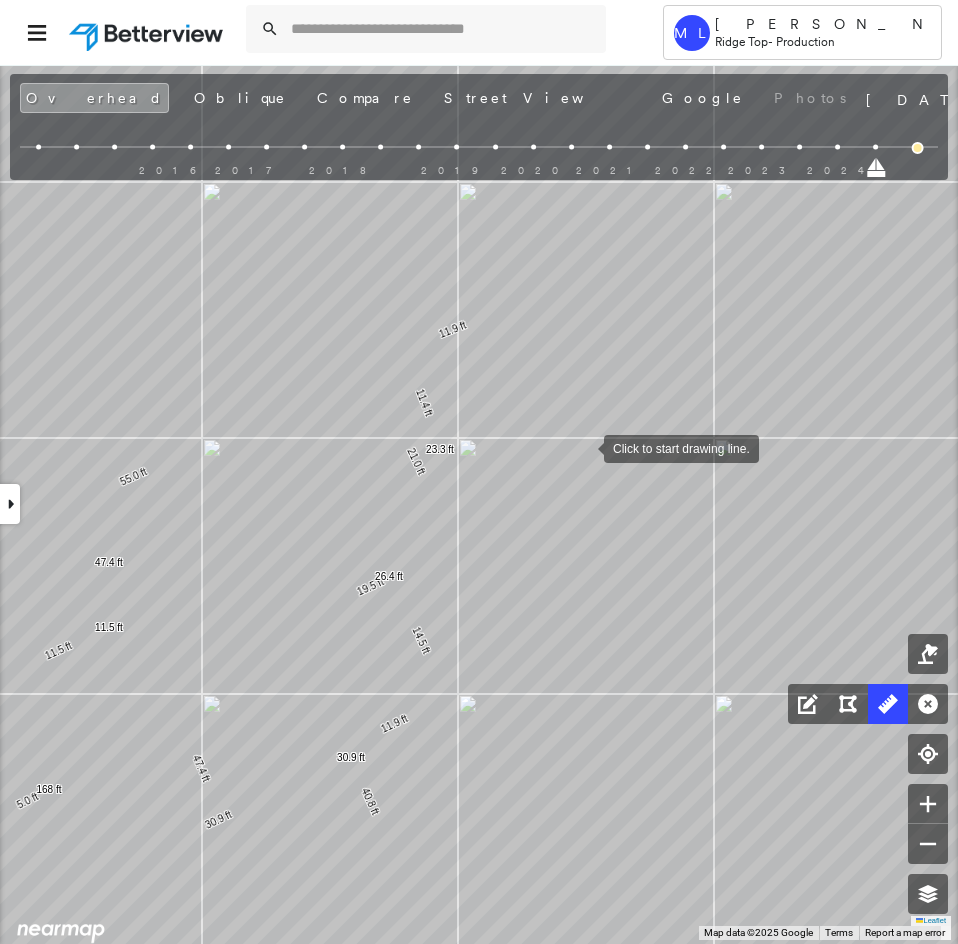 drag, startPoint x: 617, startPoint y: 439, endPoint x: 585, endPoint y: 446, distance: 32.75668 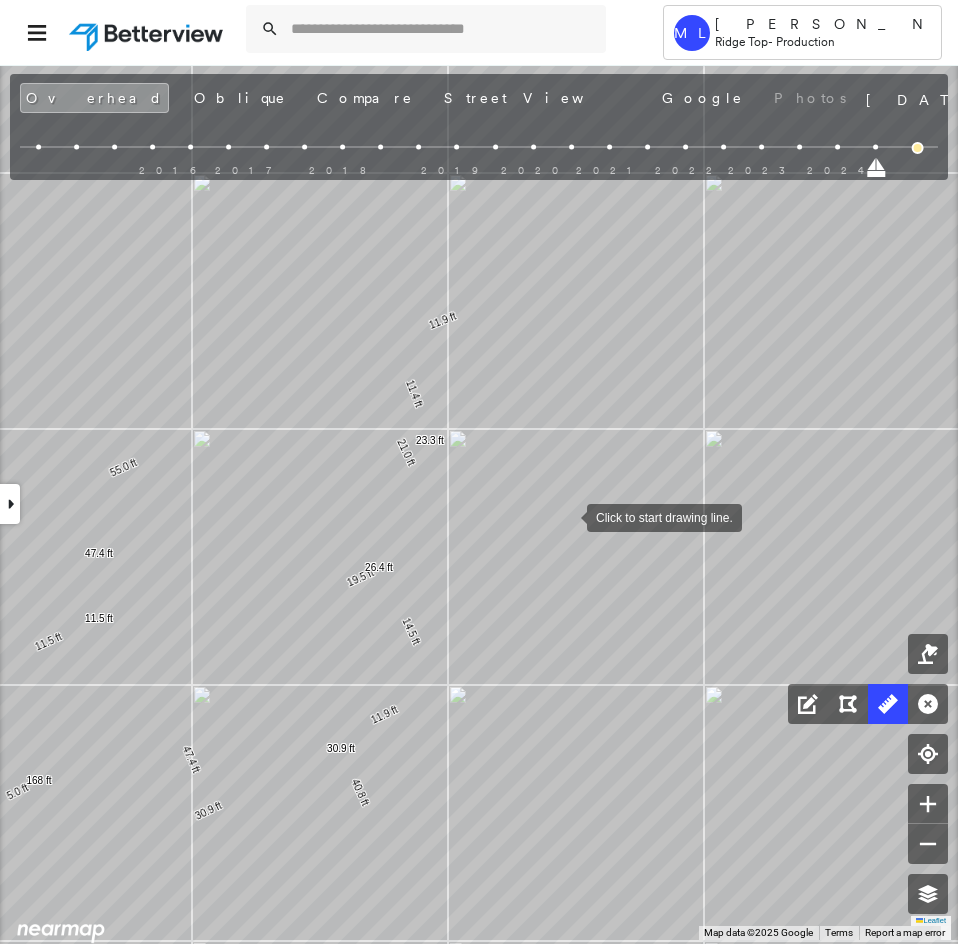 drag, startPoint x: 573, startPoint y: 524, endPoint x: 515, endPoint y: 429, distance: 111.305885 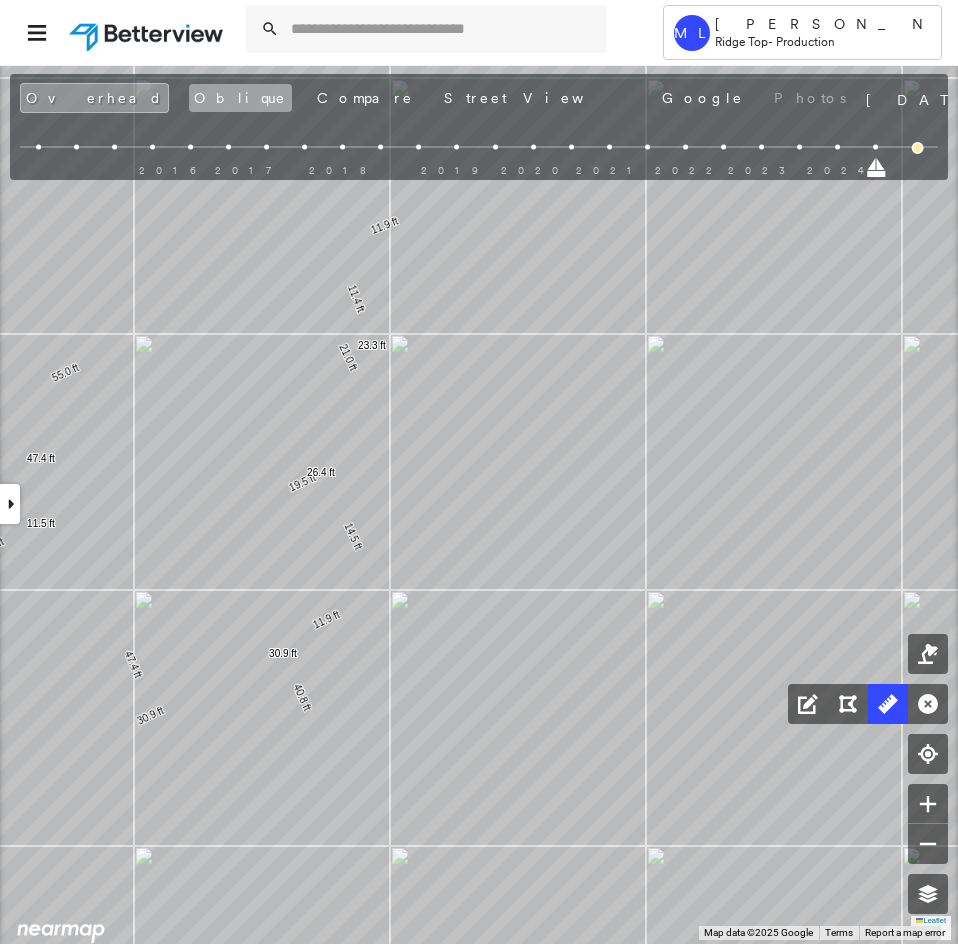 click on "Oblique" at bounding box center [240, 98] 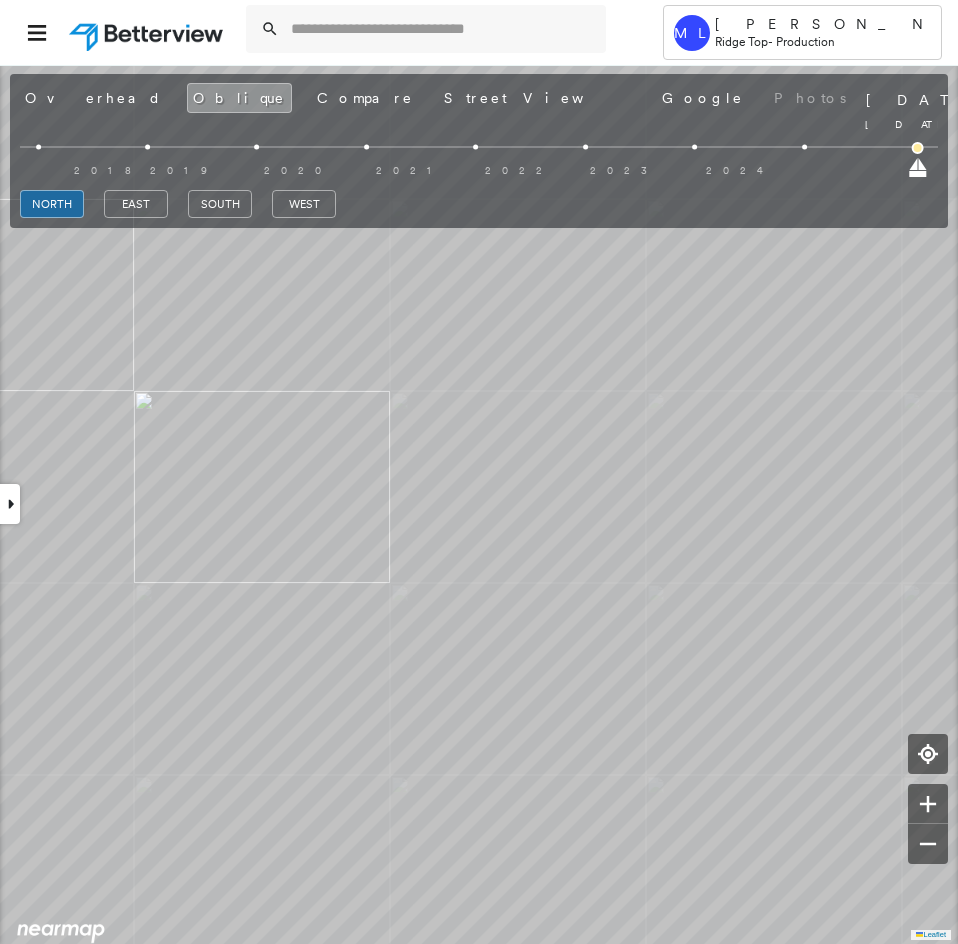drag, startPoint x: 24, startPoint y: 172, endPoint x: 956, endPoint y: 183, distance: 932.06494 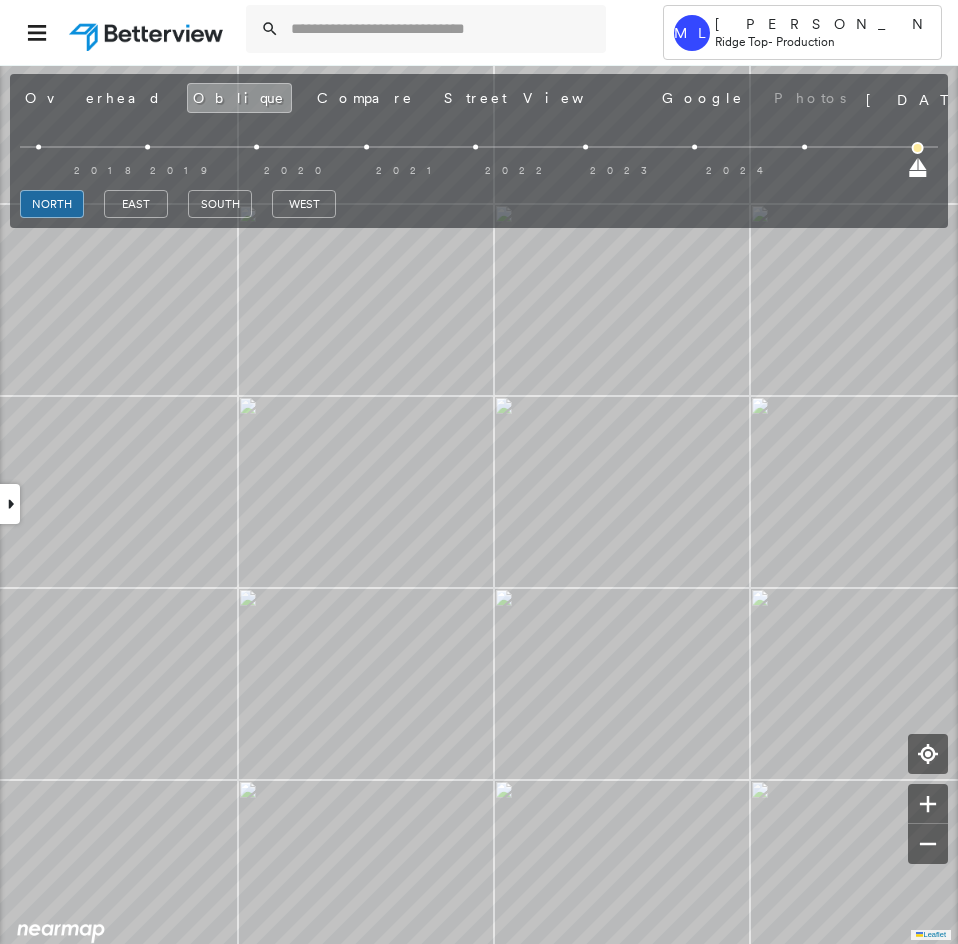 click on "east" at bounding box center (136, 204) 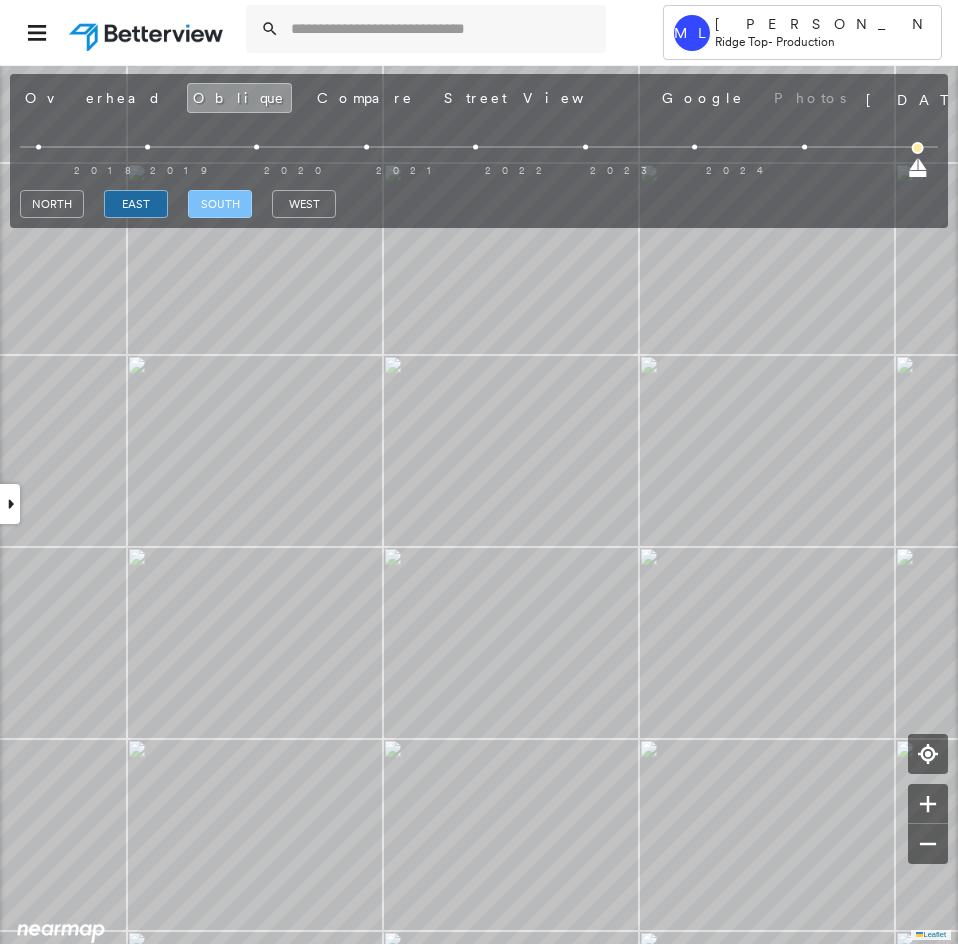 click on "south" at bounding box center (220, 204) 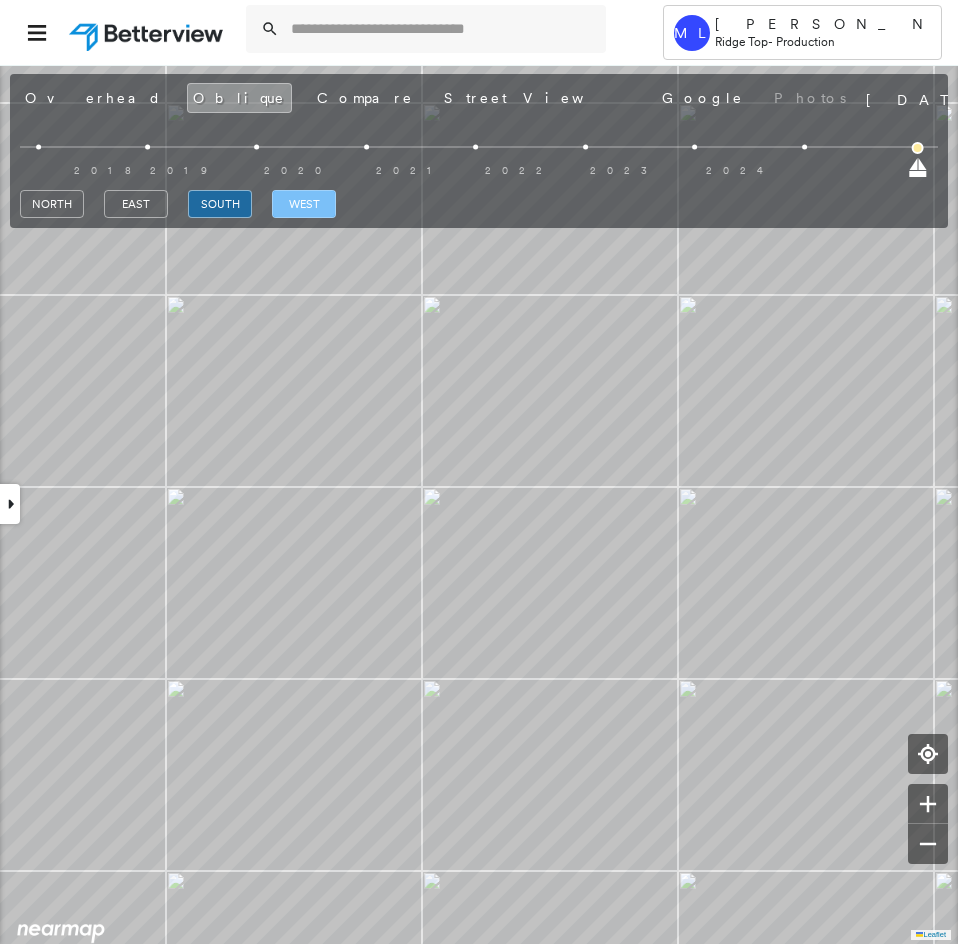 click on "west" at bounding box center (304, 204) 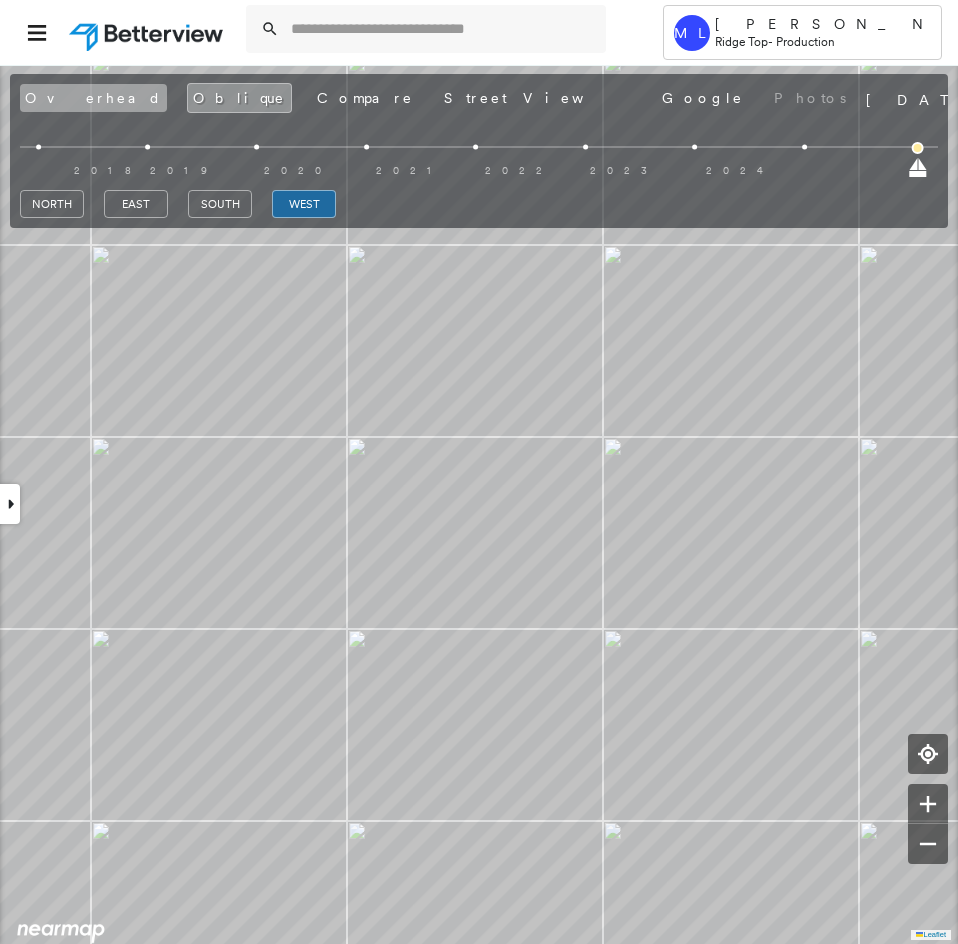 drag, startPoint x: 78, startPoint y: 94, endPoint x: 81, endPoint y: 104, distance: 10.440307 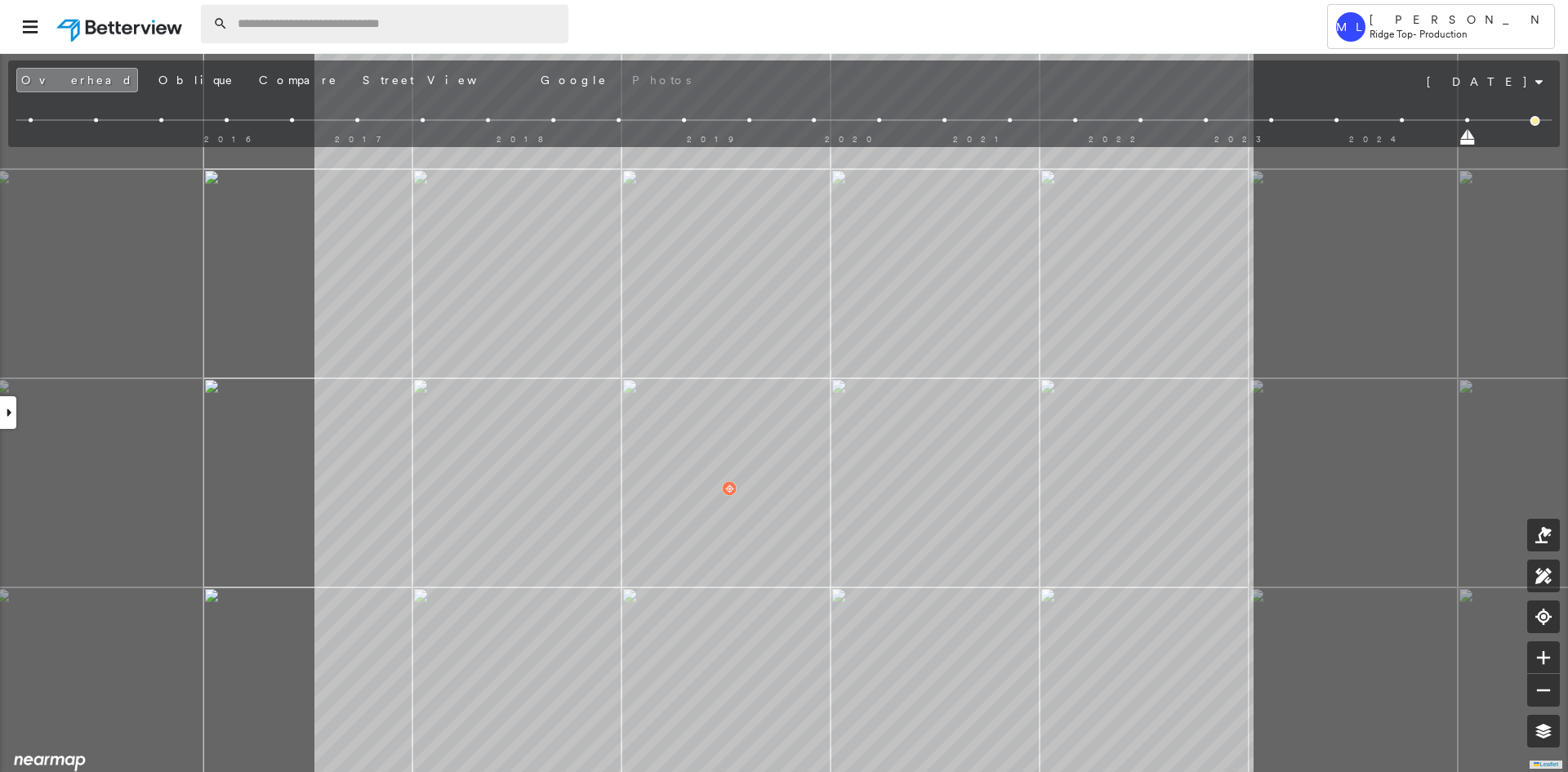 click at bounding box center (398, 24) 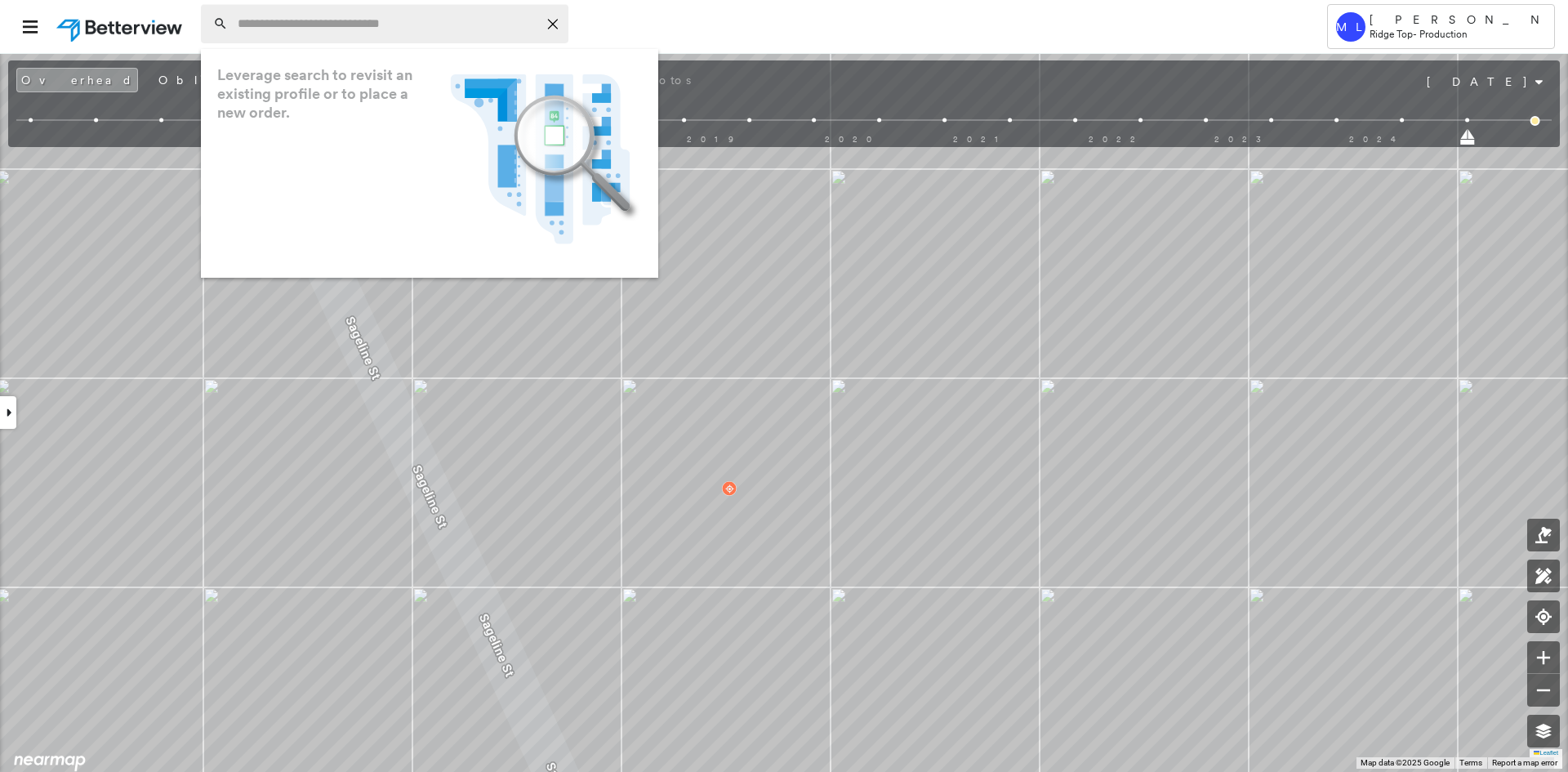 paste on "**********" 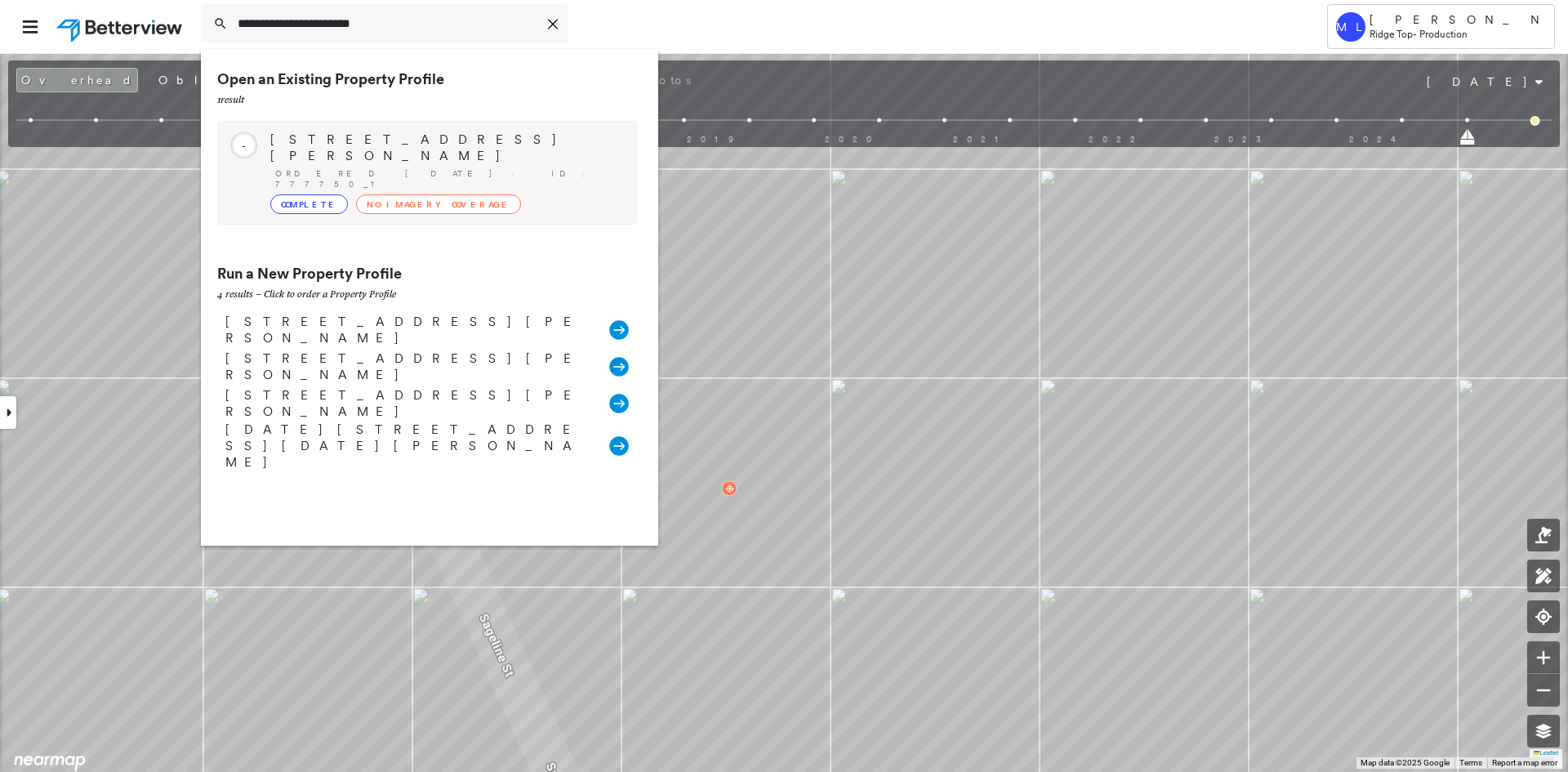 type on "**********" 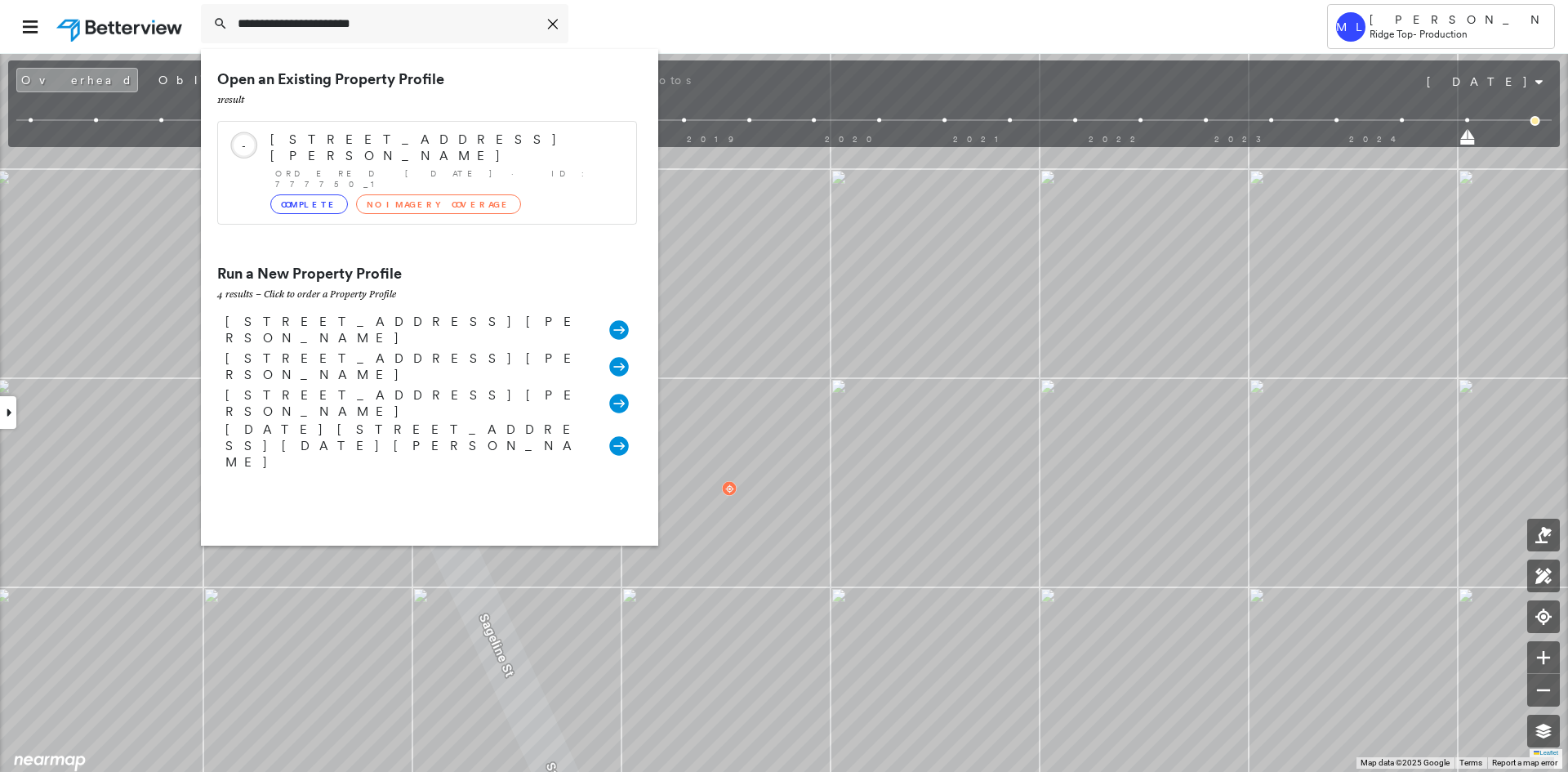 drag, startPoint x: 523, startPoint y: 145, endPoint x: 906, endPoint y: 7, distance: 407.1032 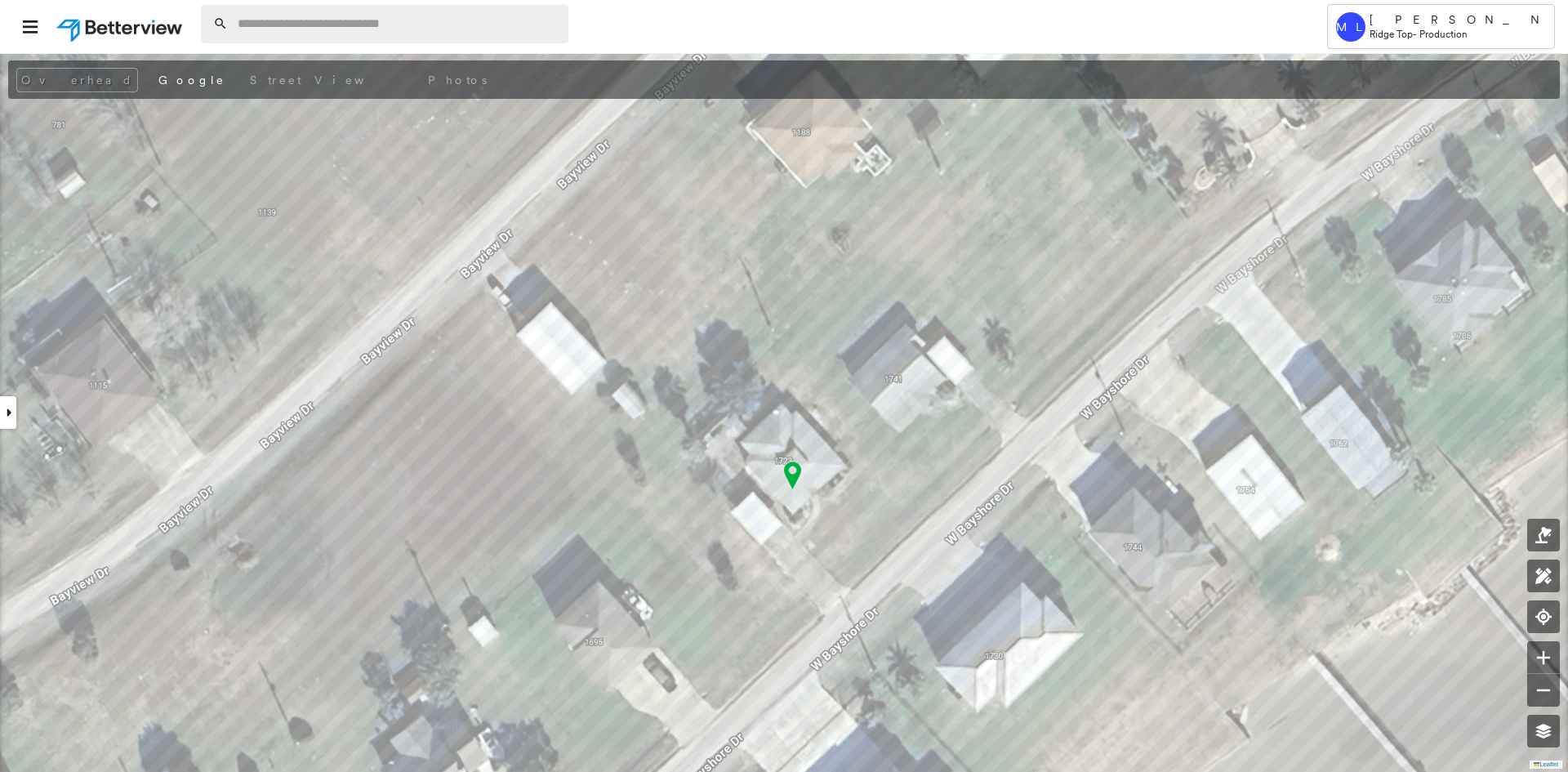 click at bounding box center [398, 24] 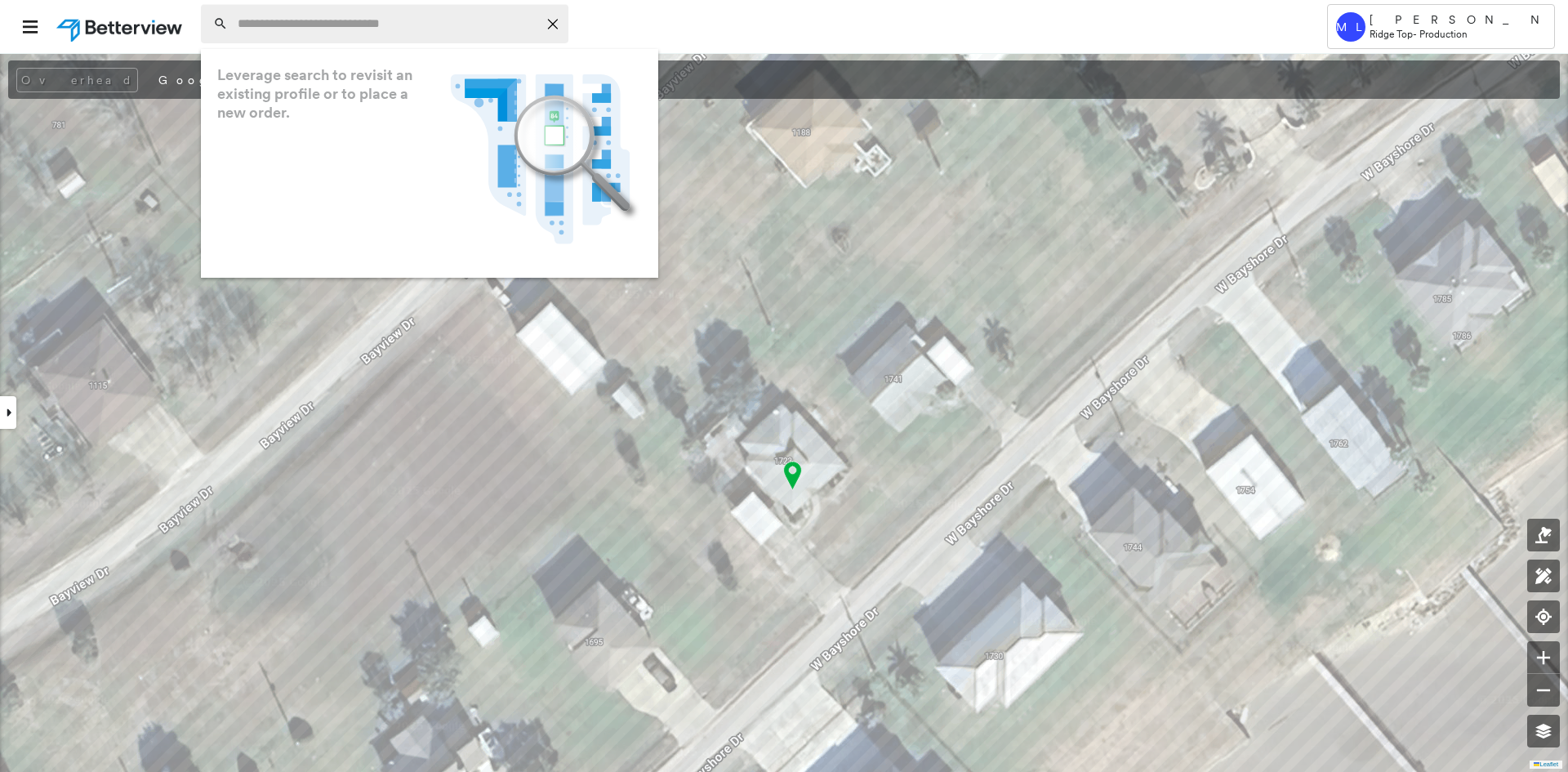 paste on "**********" 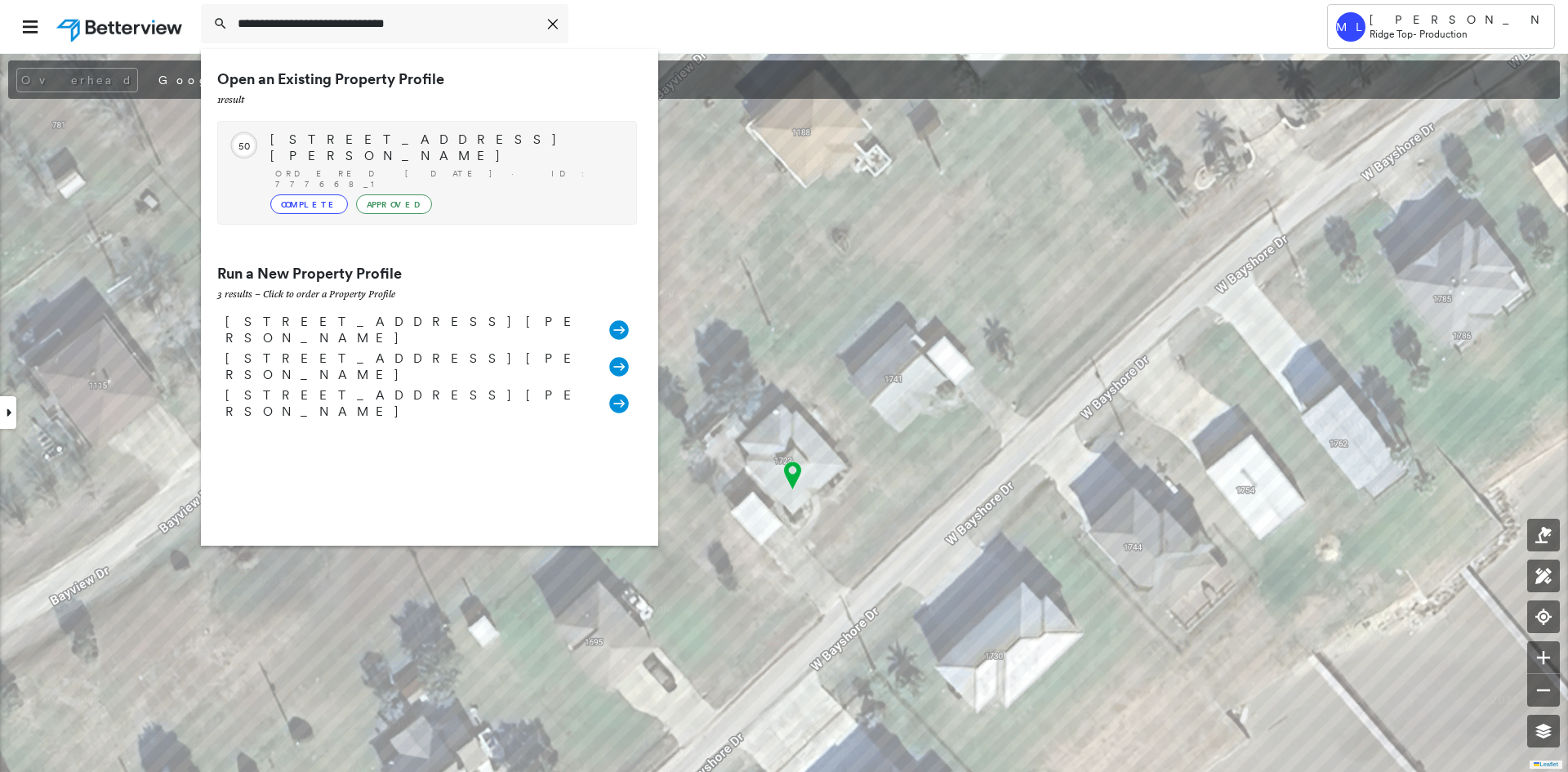 type on "**********" 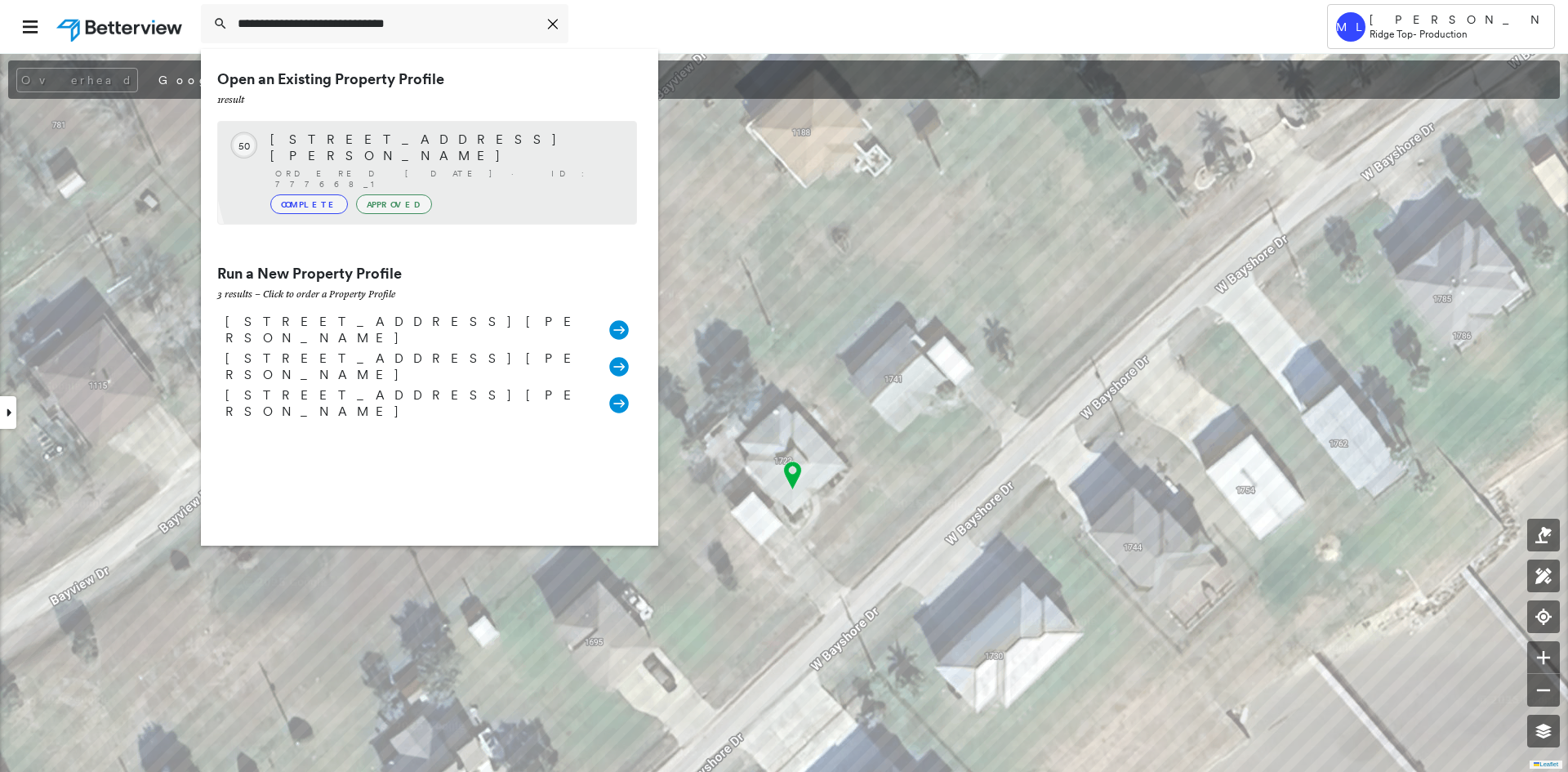 click on "145 Pickett Mill Blvd, Bluffton, SC 29909 Ordered 07/10/25 · ID: 777668_1 Complete Approved" at bounding box center (445, 172) 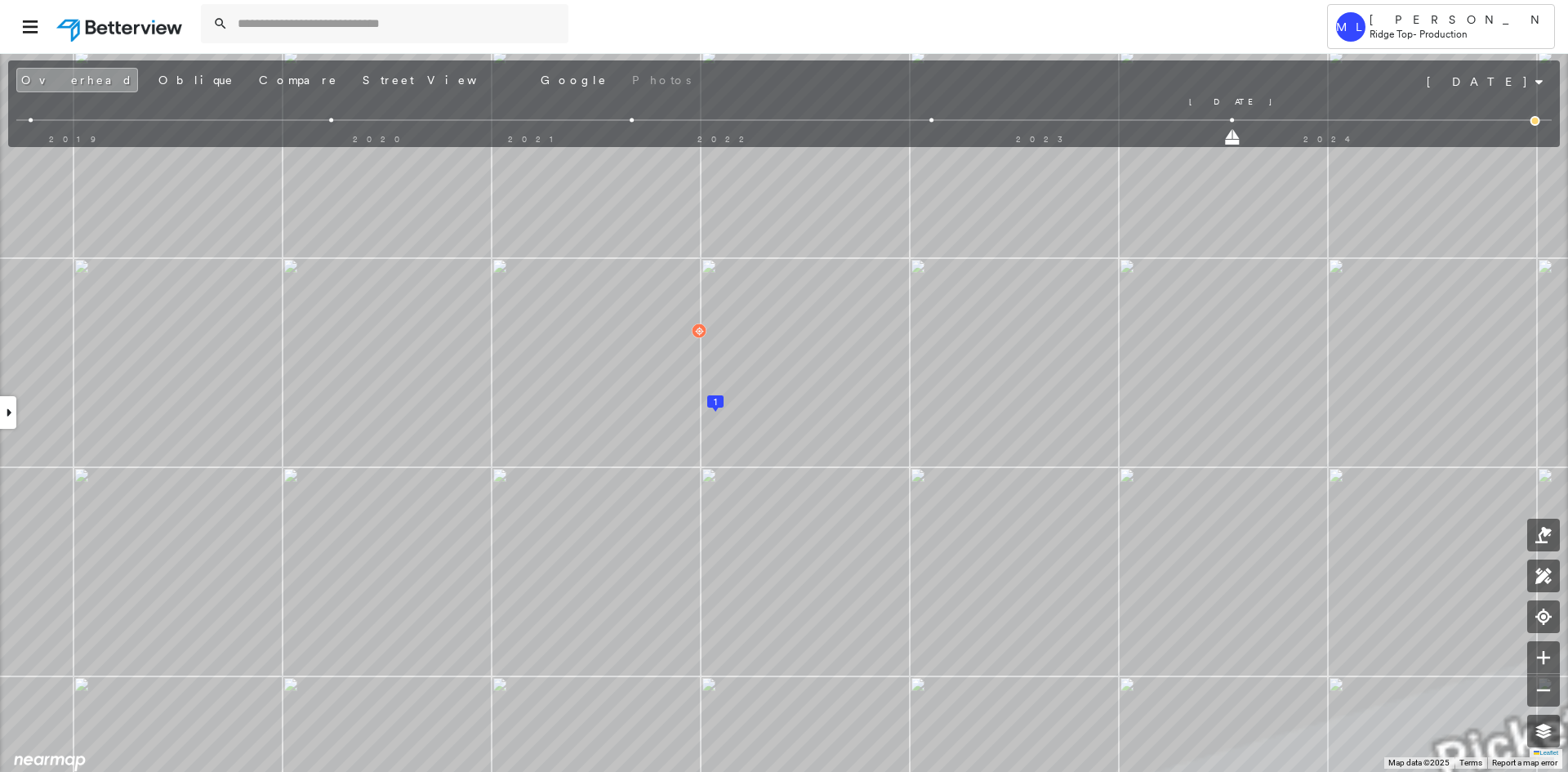 drag, startPoint x: 1531, startPoint y: 136, endPoint x: 1312, endPoint y: 145, distance: 219.18485 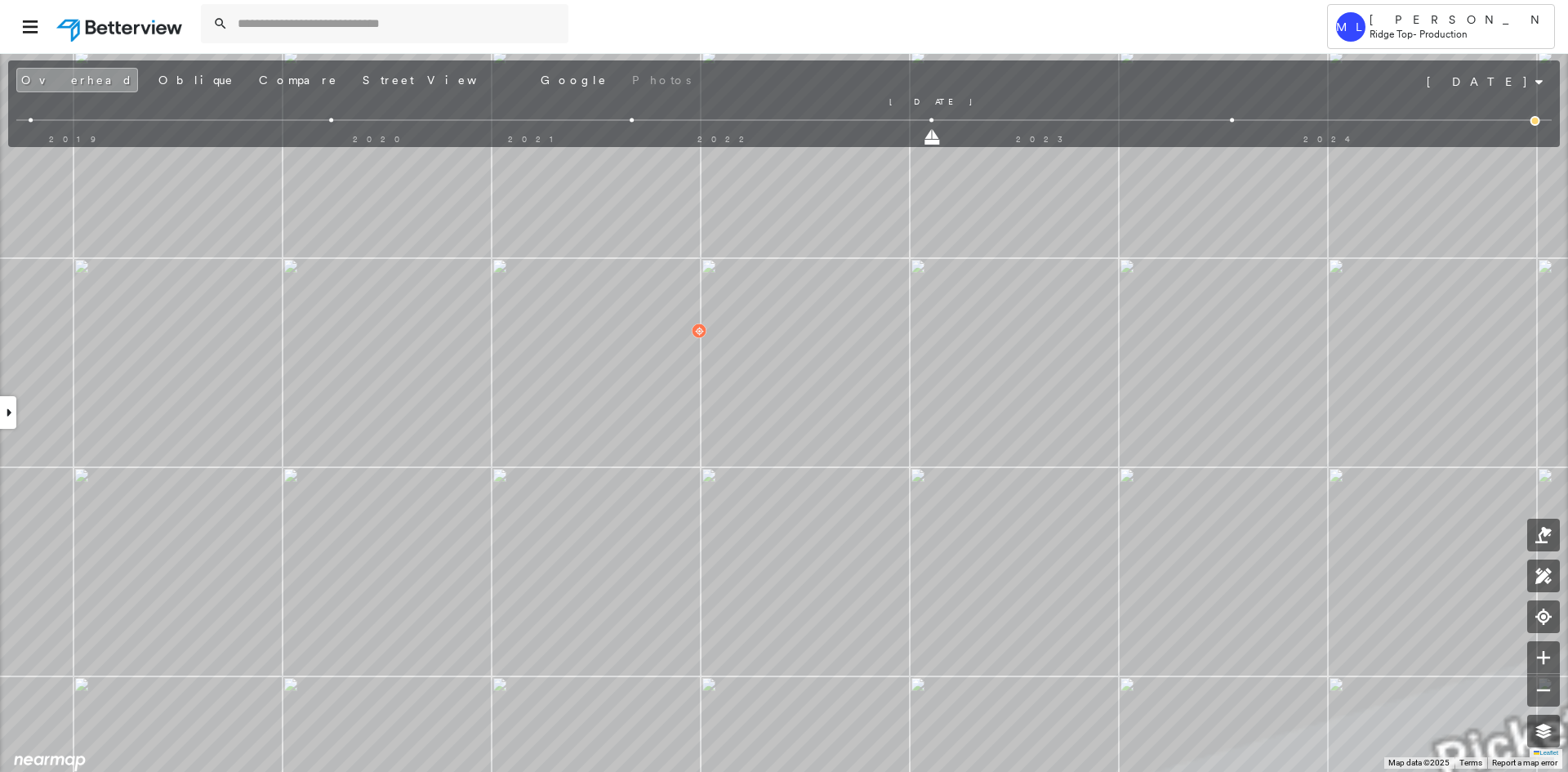 drag, startPoint x: 1230, startPoint y: 138, endPoint x: 973, endPoint y: 141, distance: 257.01751 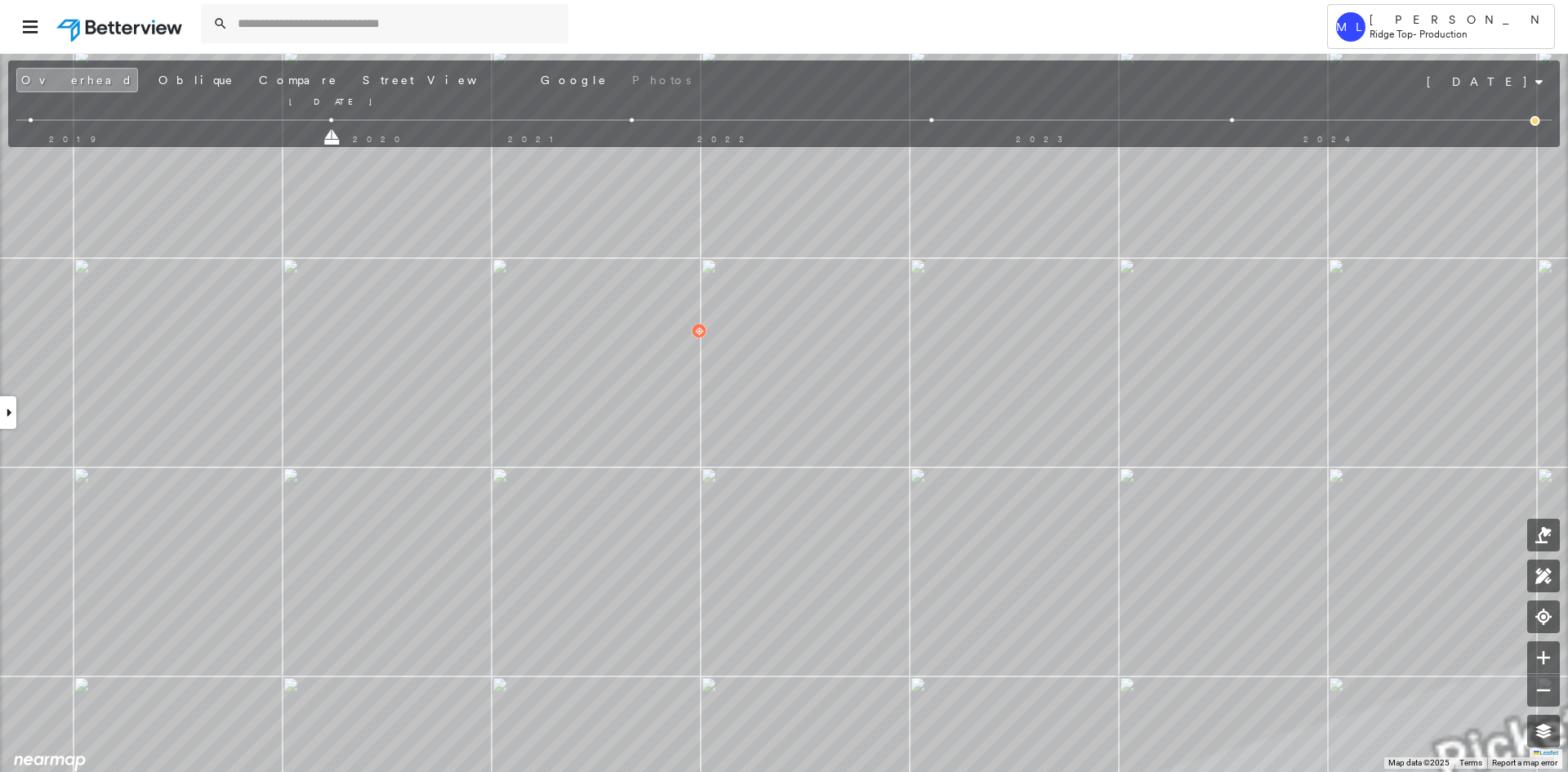 drag, startPoint x: 631, startPoint y: 144, endPoint x: 358, endPoint y: 140, distance: 273.0293 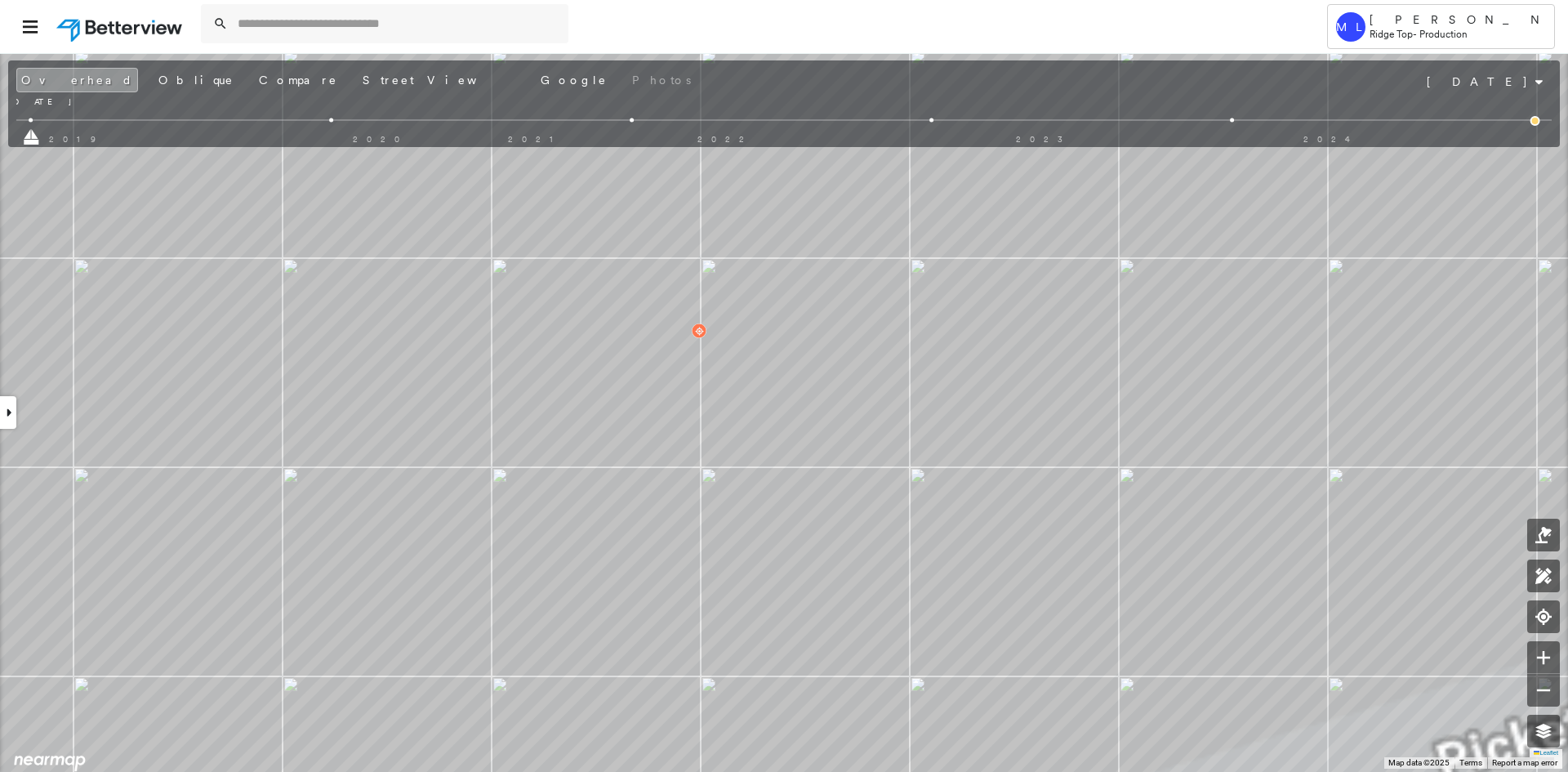 drag, startPoint x: 331, startPoint y: 137, endPoint x: 66, endPoint y: 123, distance: 265.36955 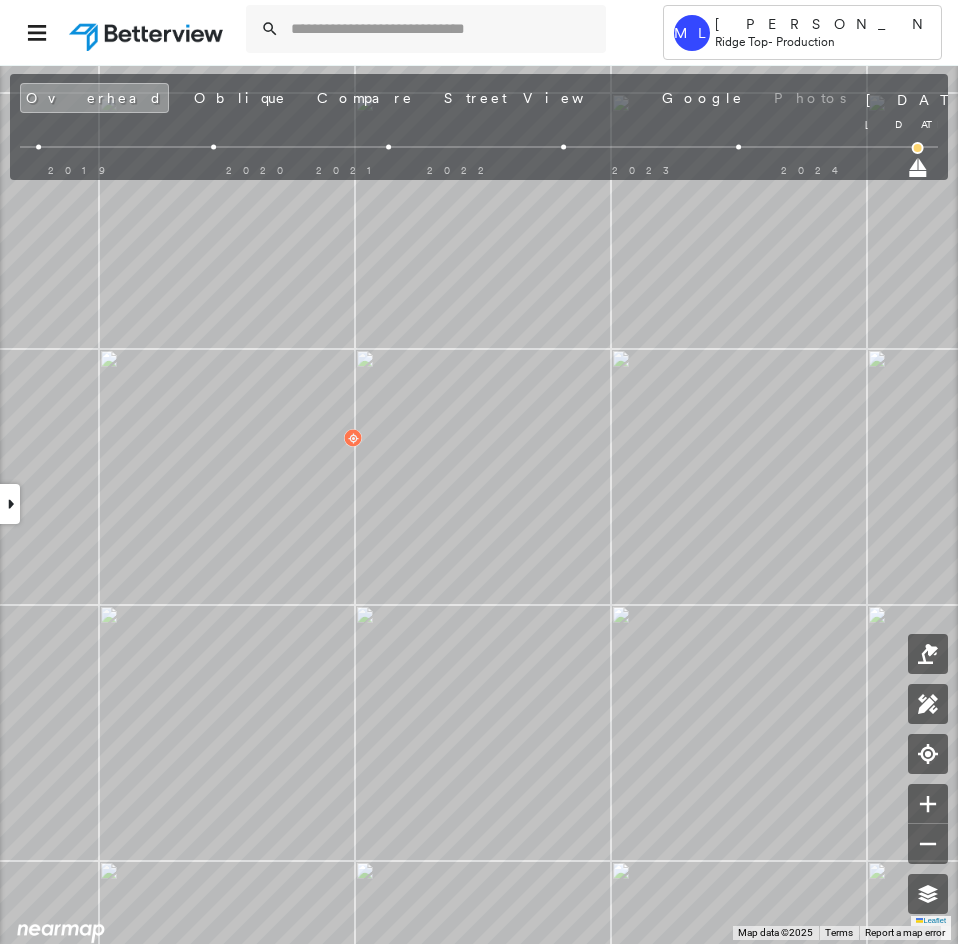 drag, startPoint x: 46, startPoint y: 171, endPoint x: 958, endPoint y: 220, distance: 913.31537 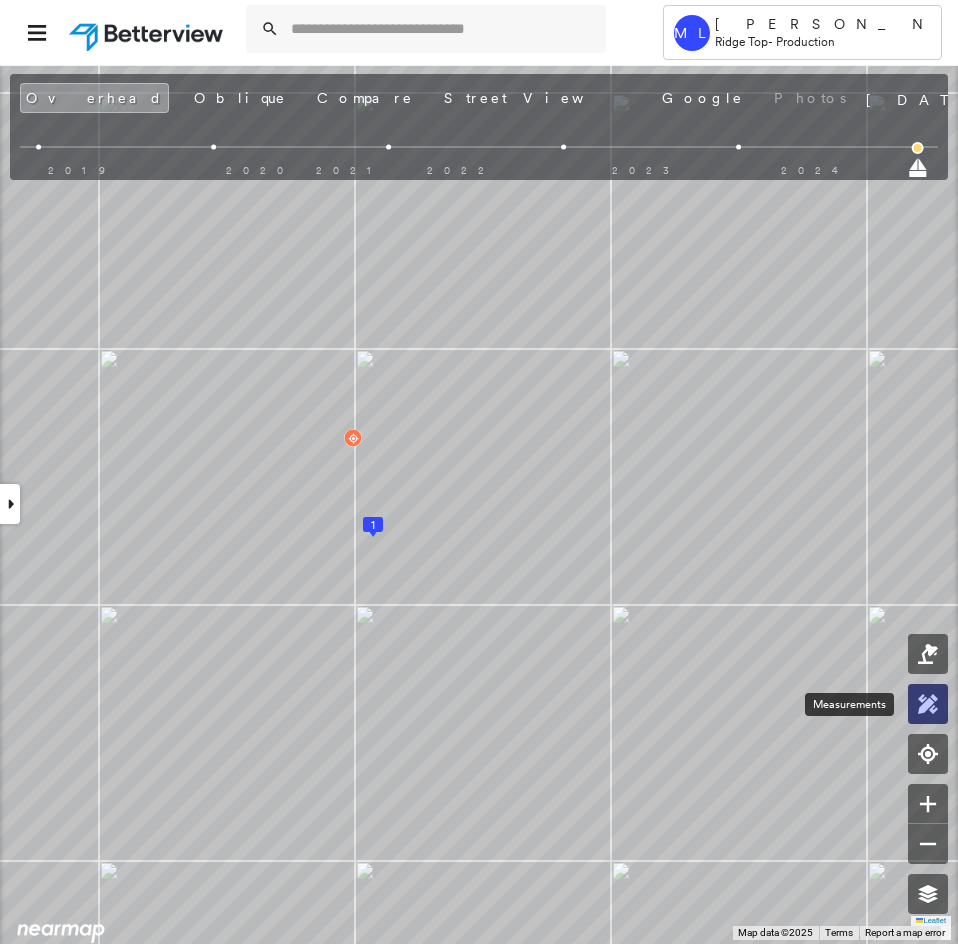click 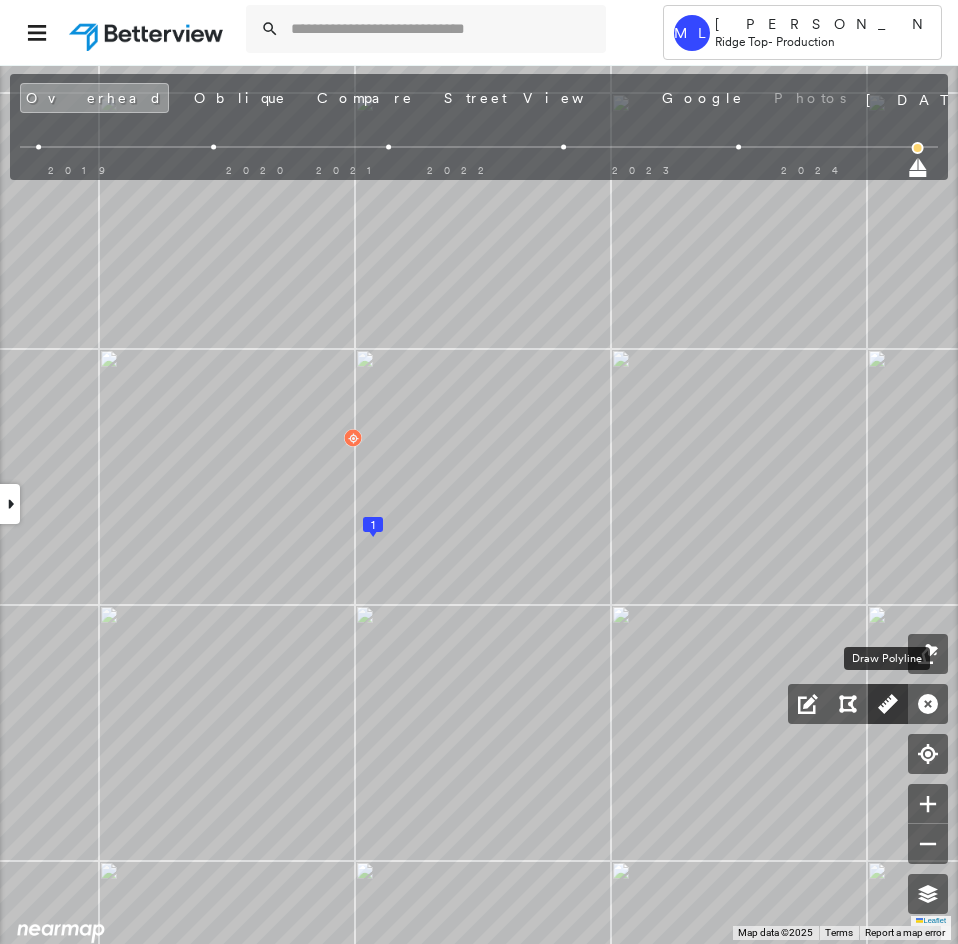 click 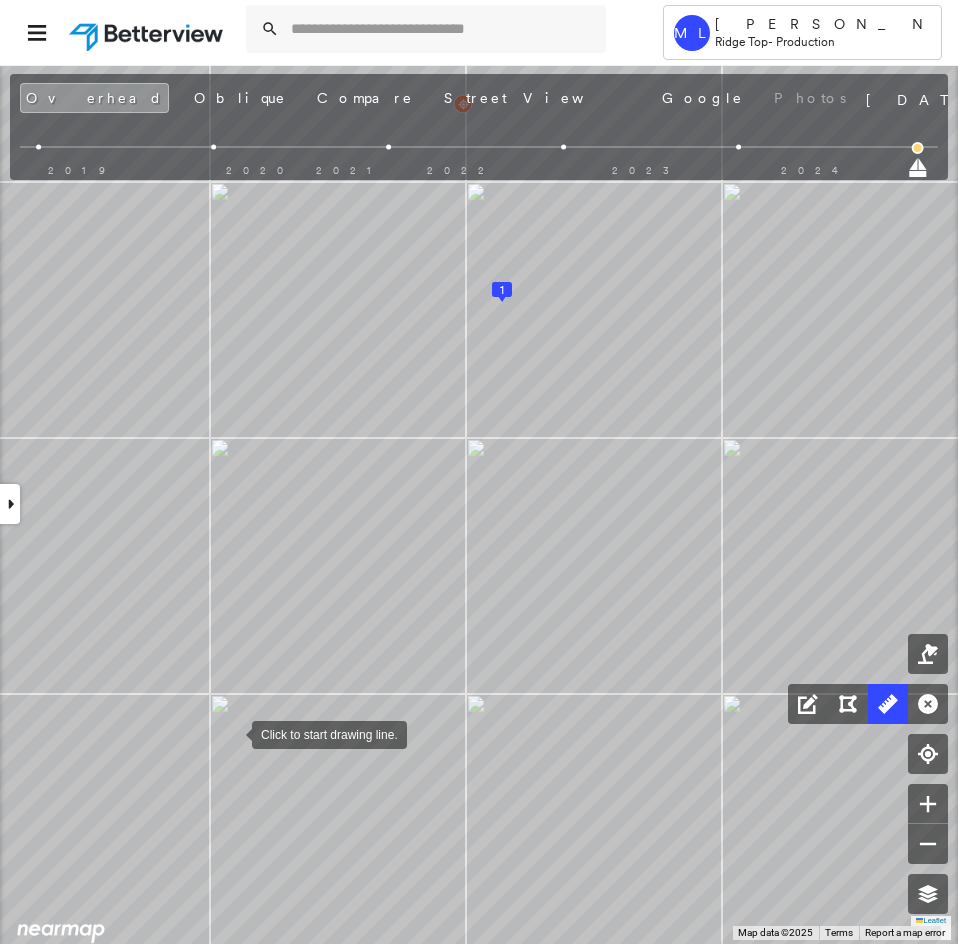 click at bounding box center (232, 733) 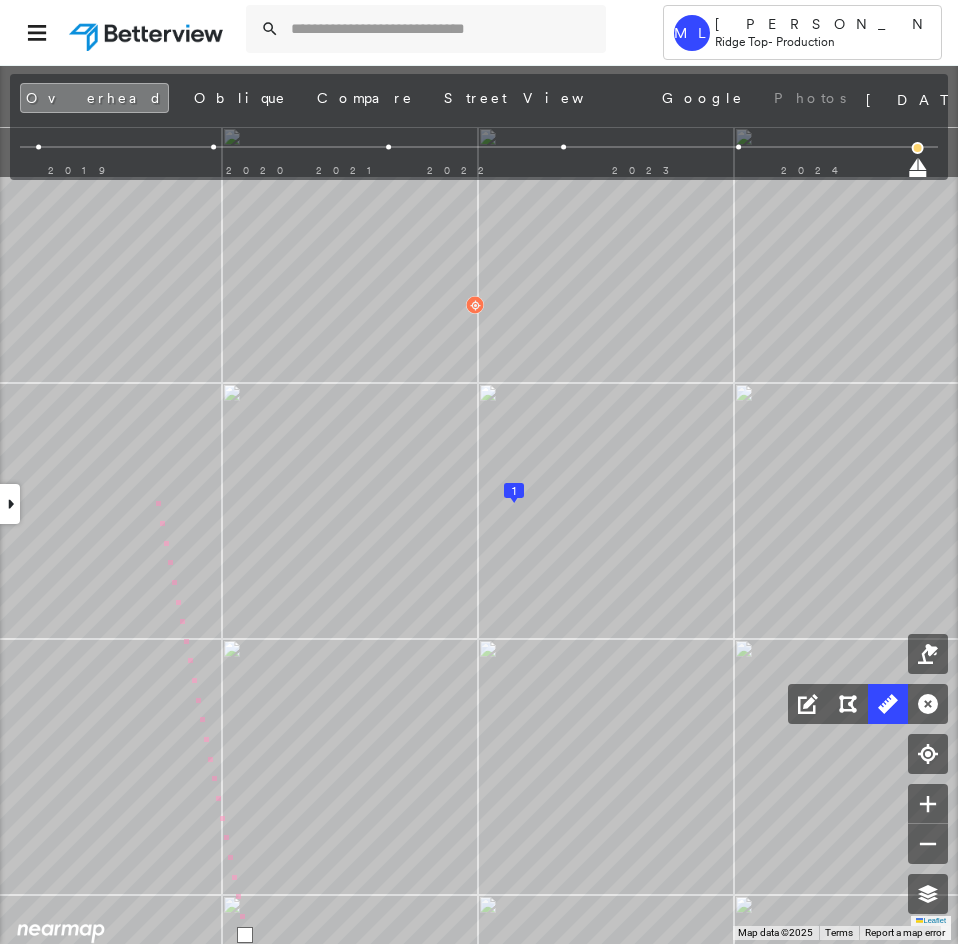 drag, startPoint x: 142, startPoint y: 302, endPoint x: 169, endPoint y: 694, distance: 392.92874 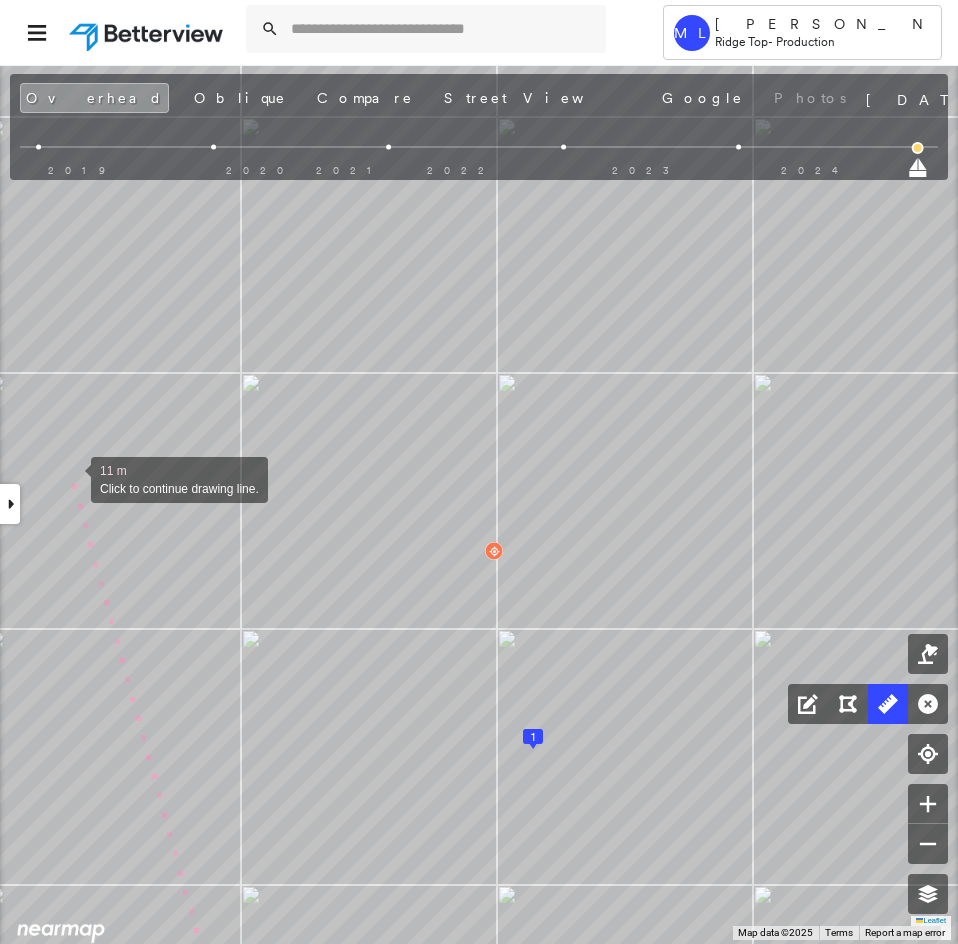 click at bounding box center [71, 478] 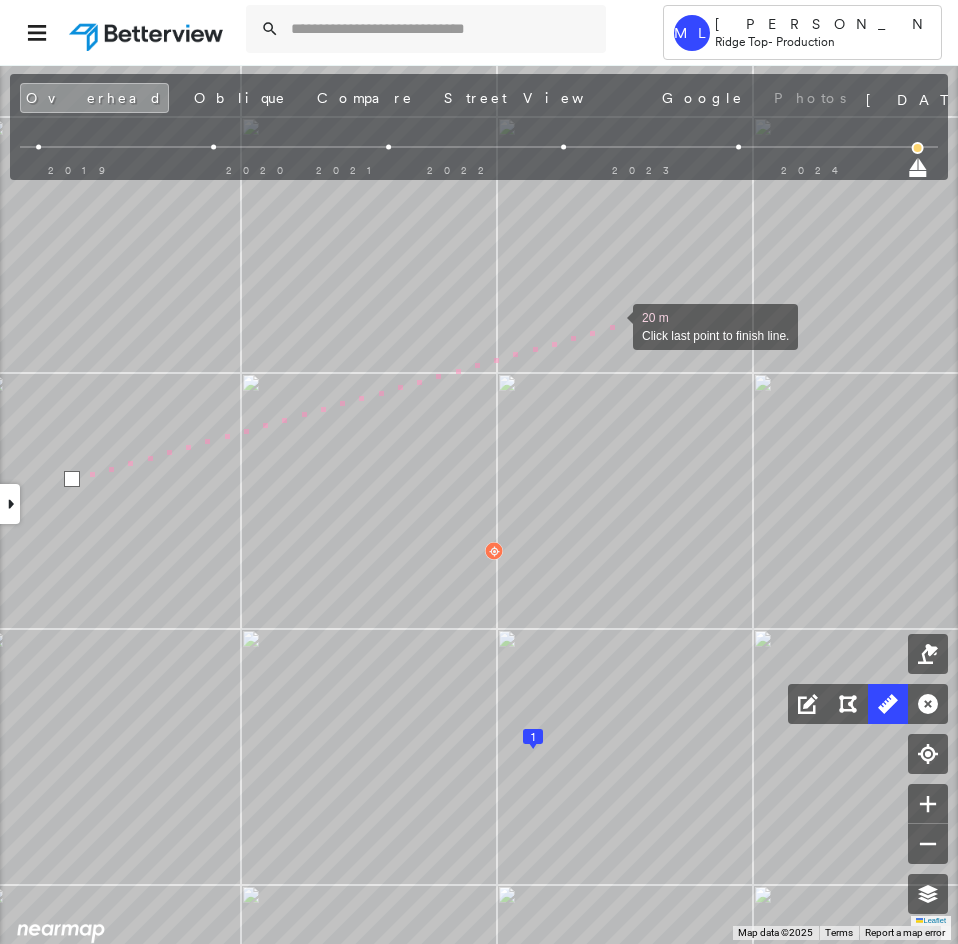 click at bounding box center (613, 325) 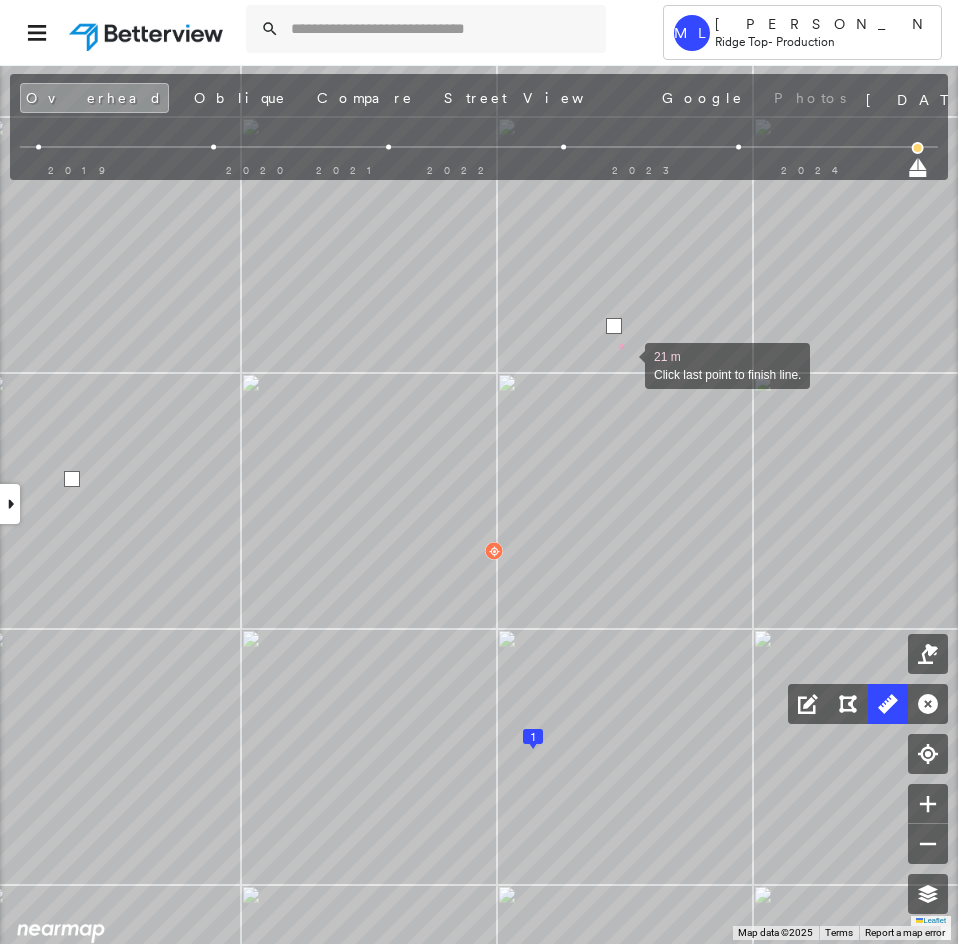 click at bounding box center [625, 364] 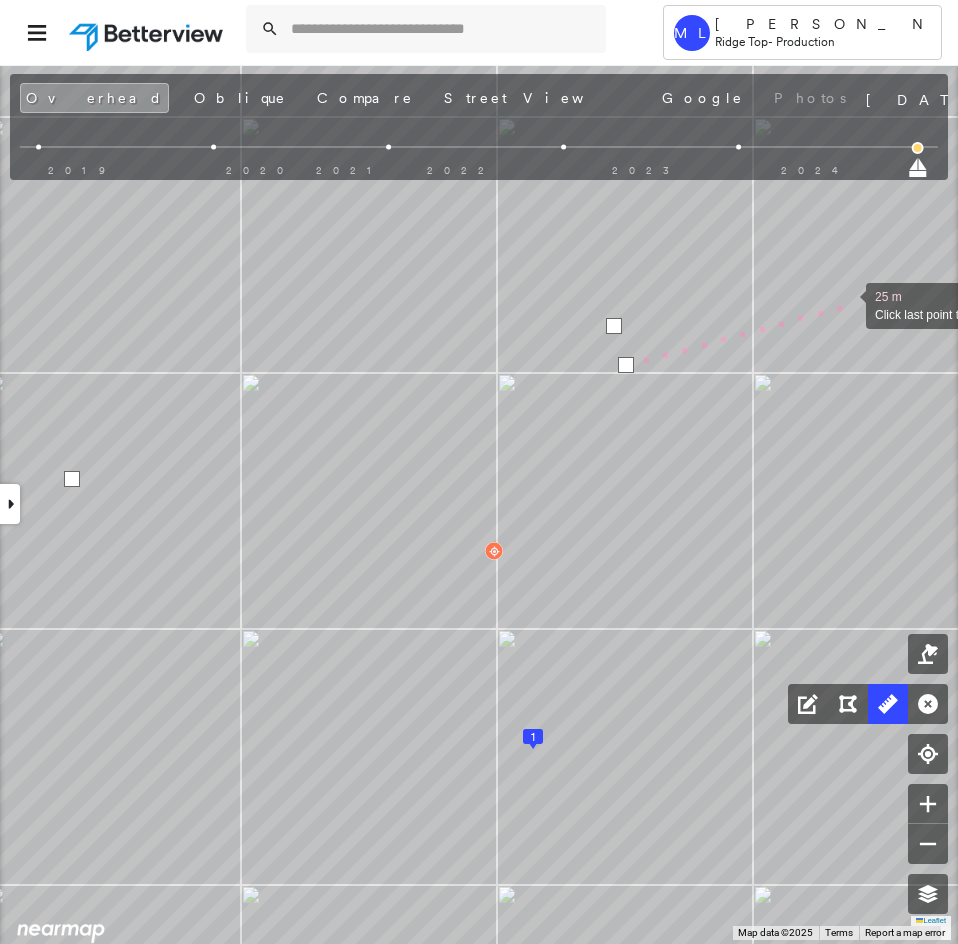 click at bounding box center (846, 304) 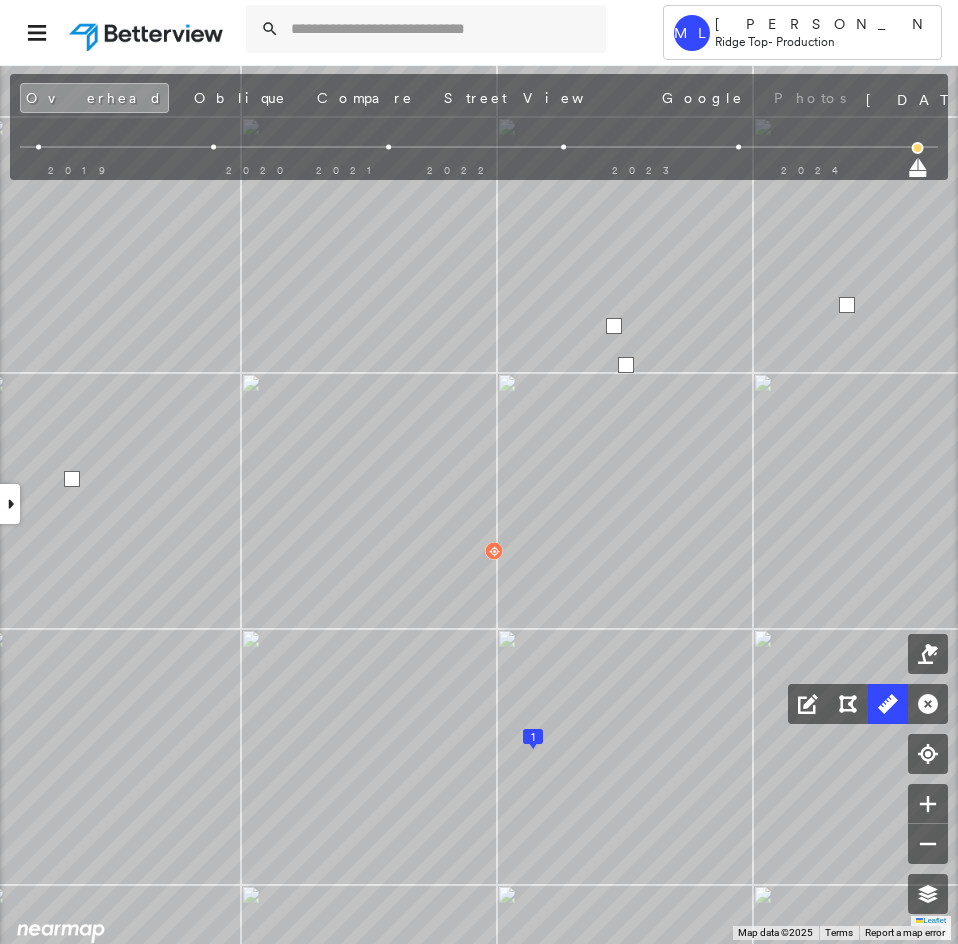 click at bounding box center (847, 305) 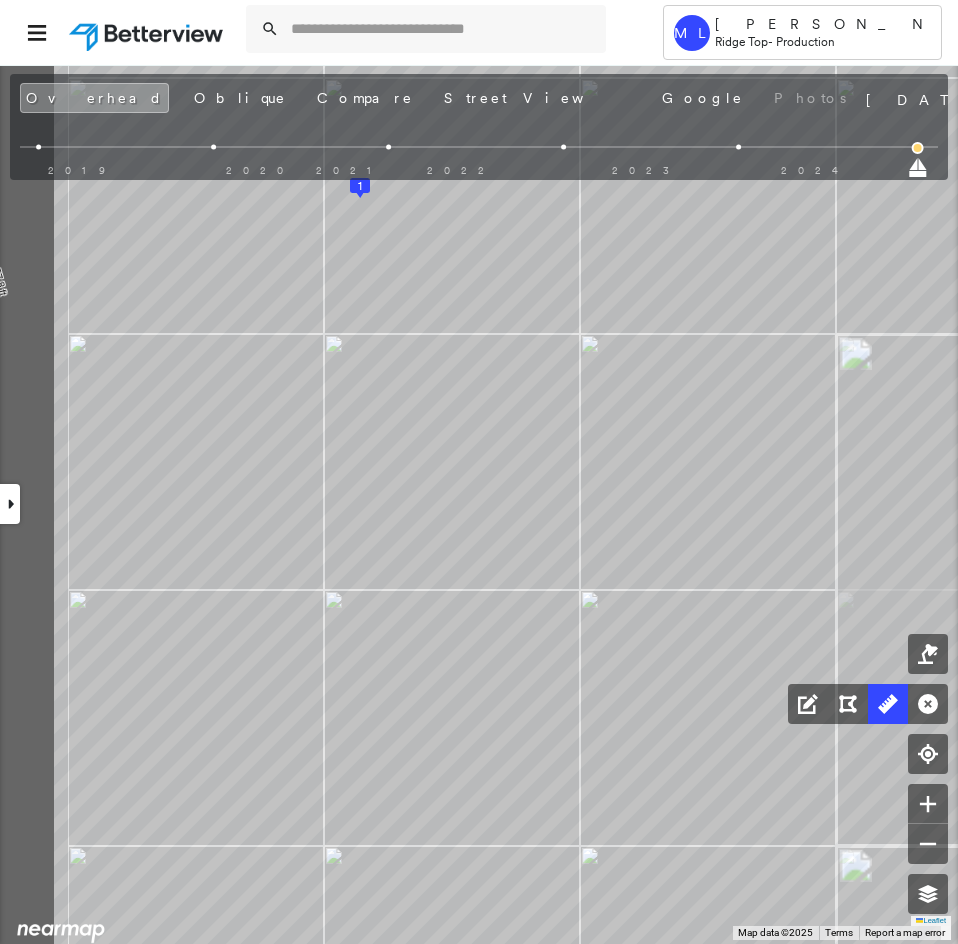 click on "1
37.8 ft 29.2 ft 2.3 ft 11.9 ft 81.1 ft Click to start drawing line." at bounding box center [-513, 320] 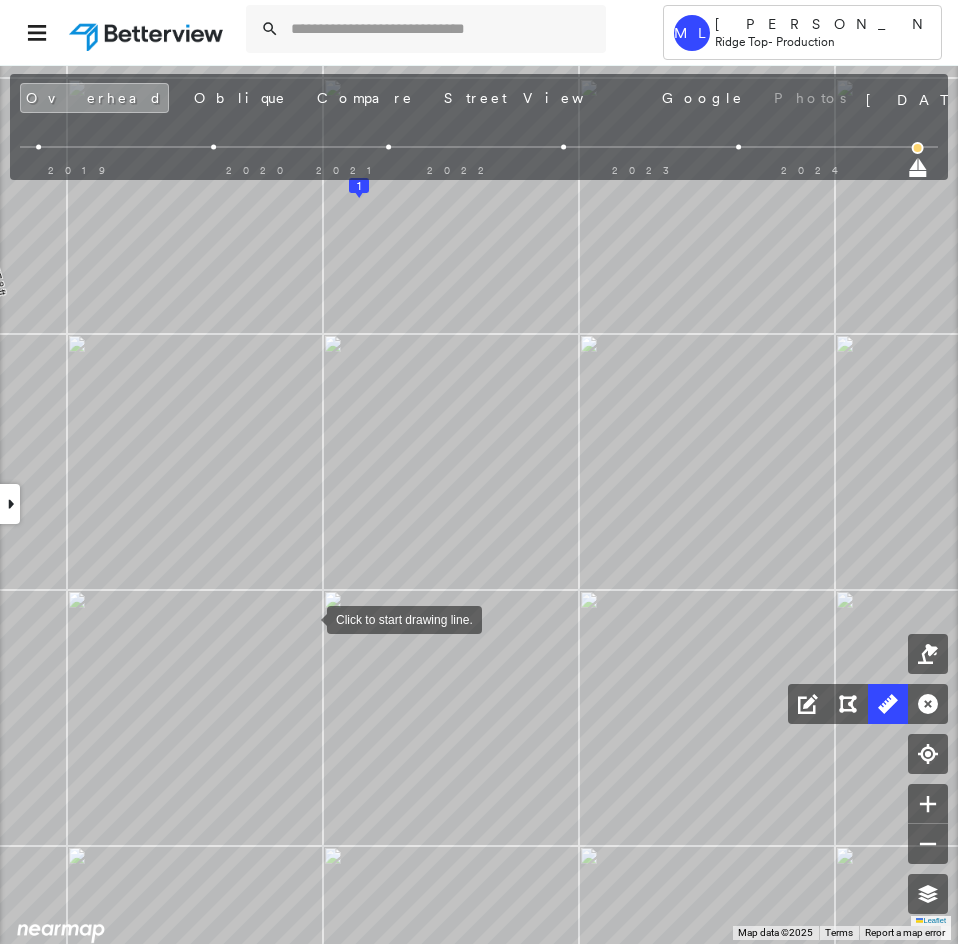 click at bounding box center (307, 618) 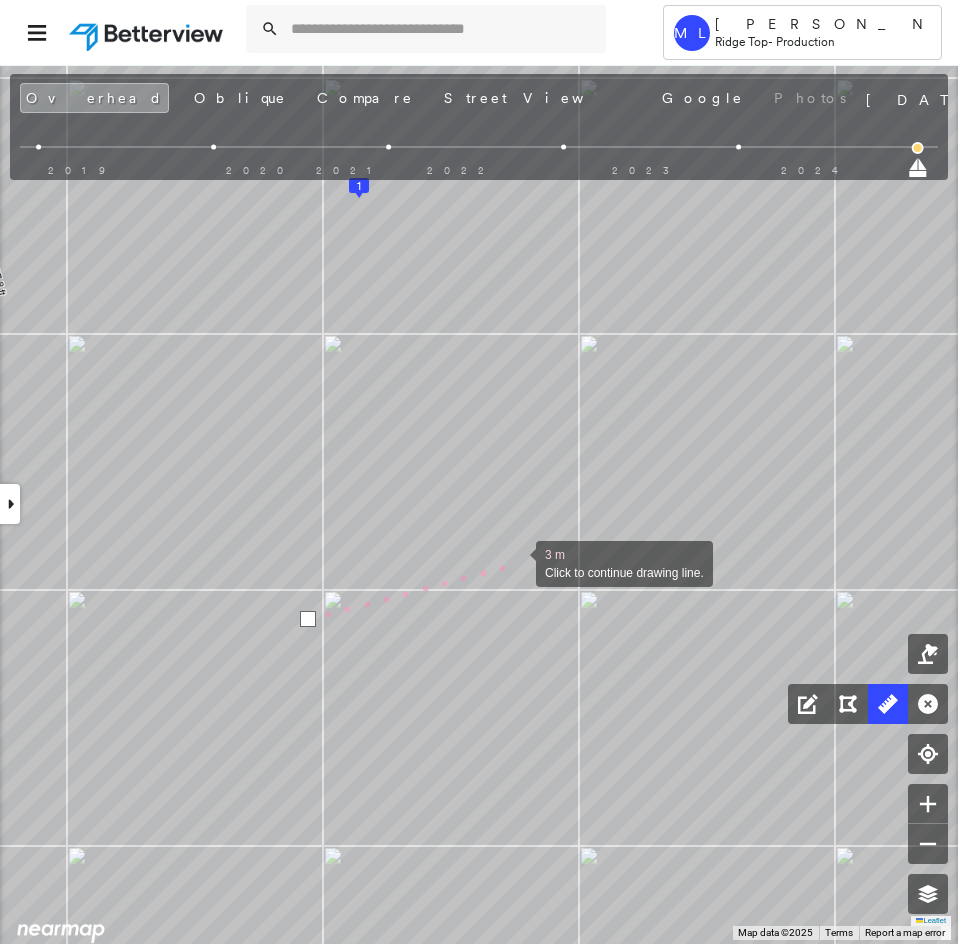 click at bounding box center [516, 562] 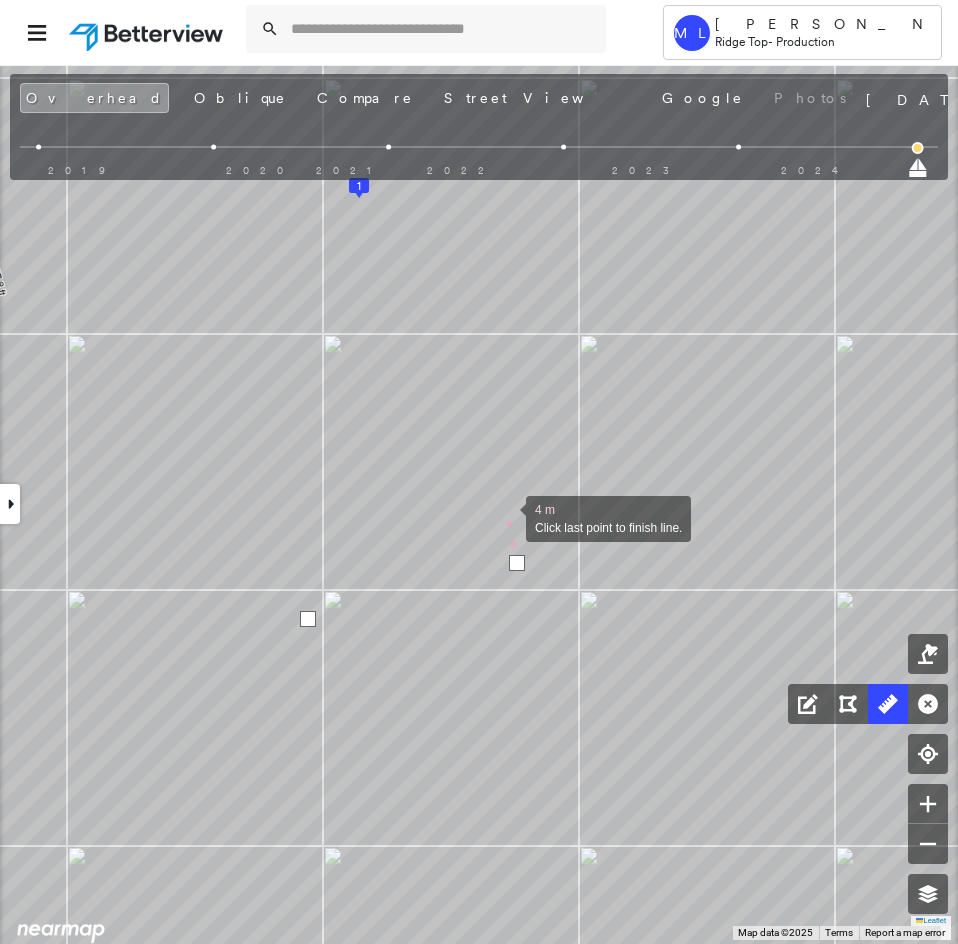 click at bounding box center (506, 517) 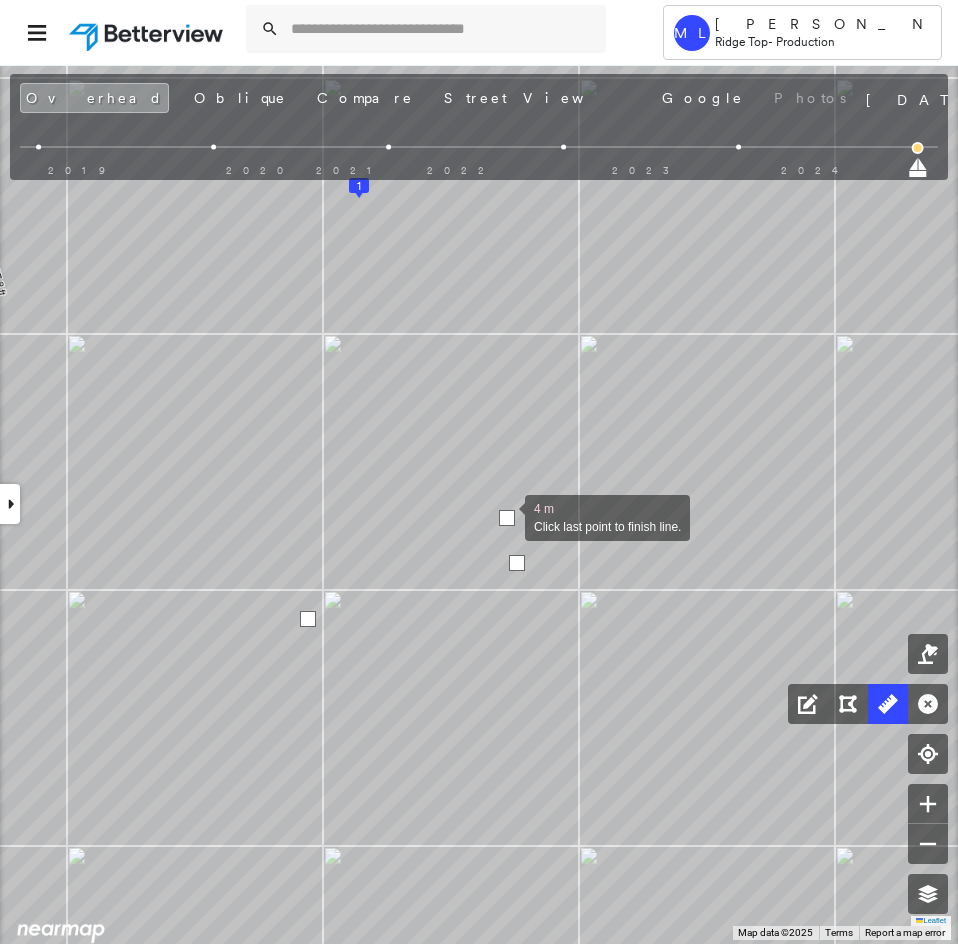 click at bounding box center [507, 518] 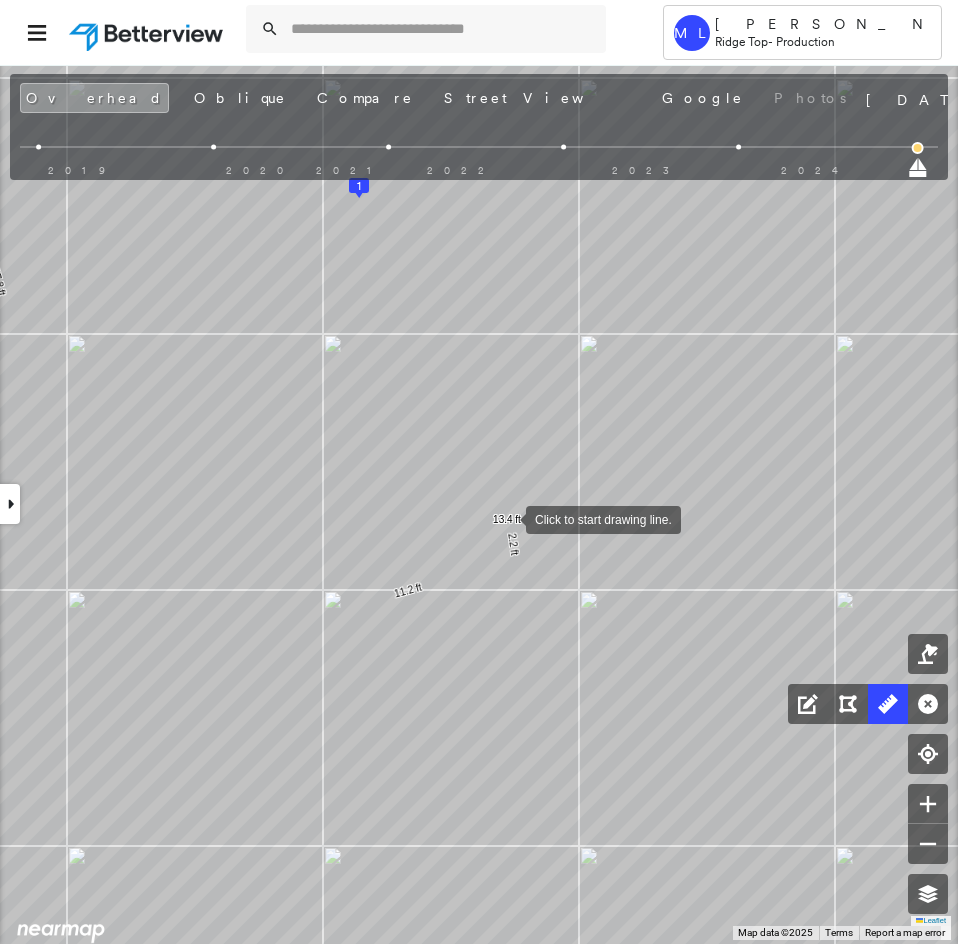 click at bounding box center (506, 518) 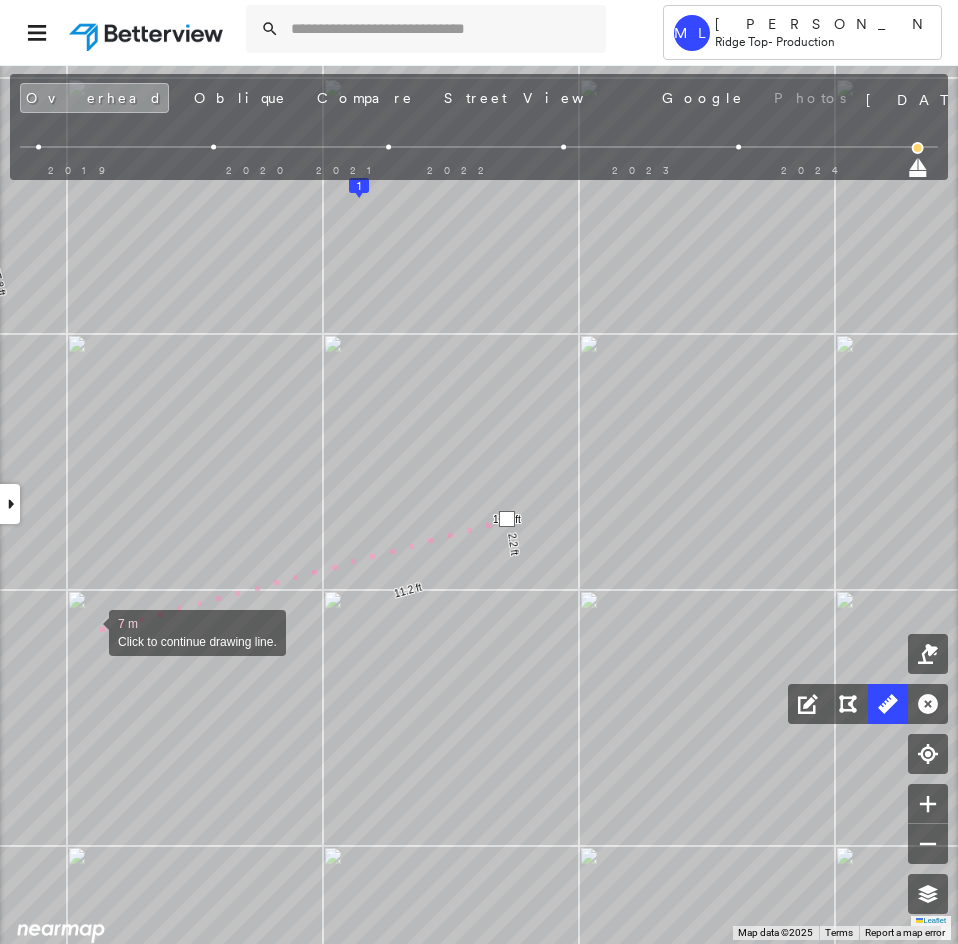 click at bounding box center (89, 631) 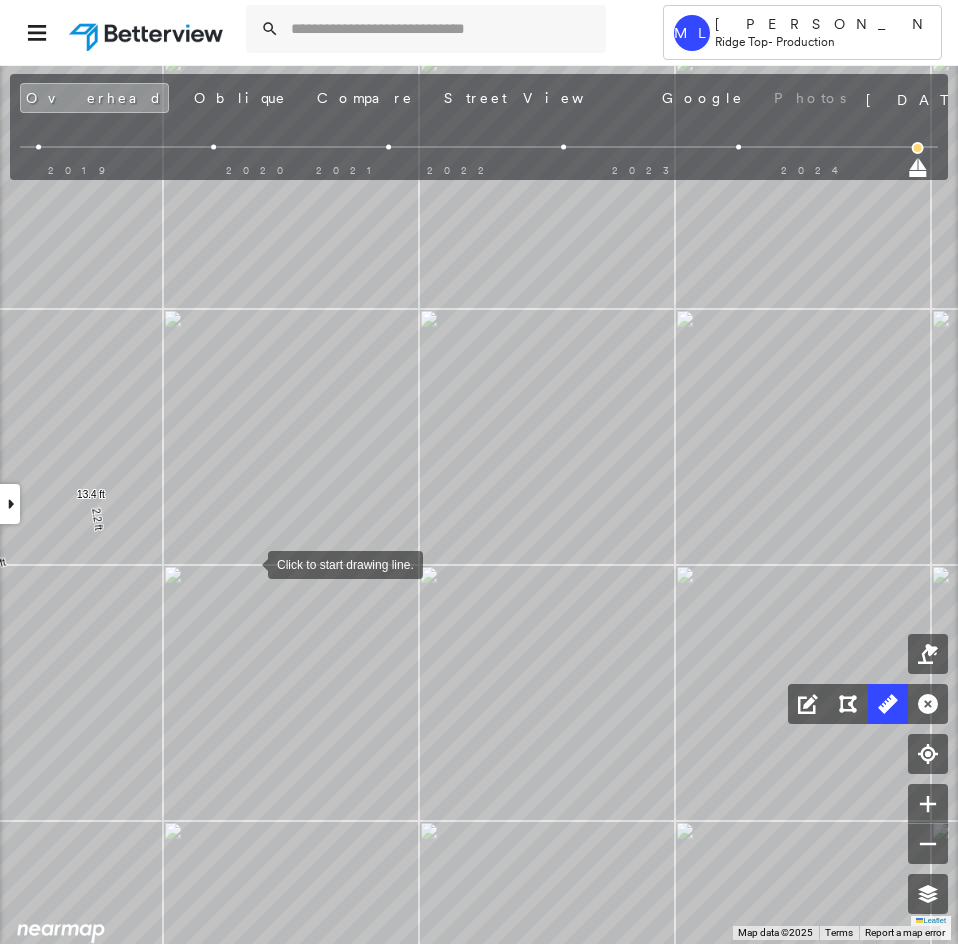 drag, startPoint x: 196, startPoint y: 604, endPoint x: 300, endPoint y: 532, distance: 126.491104 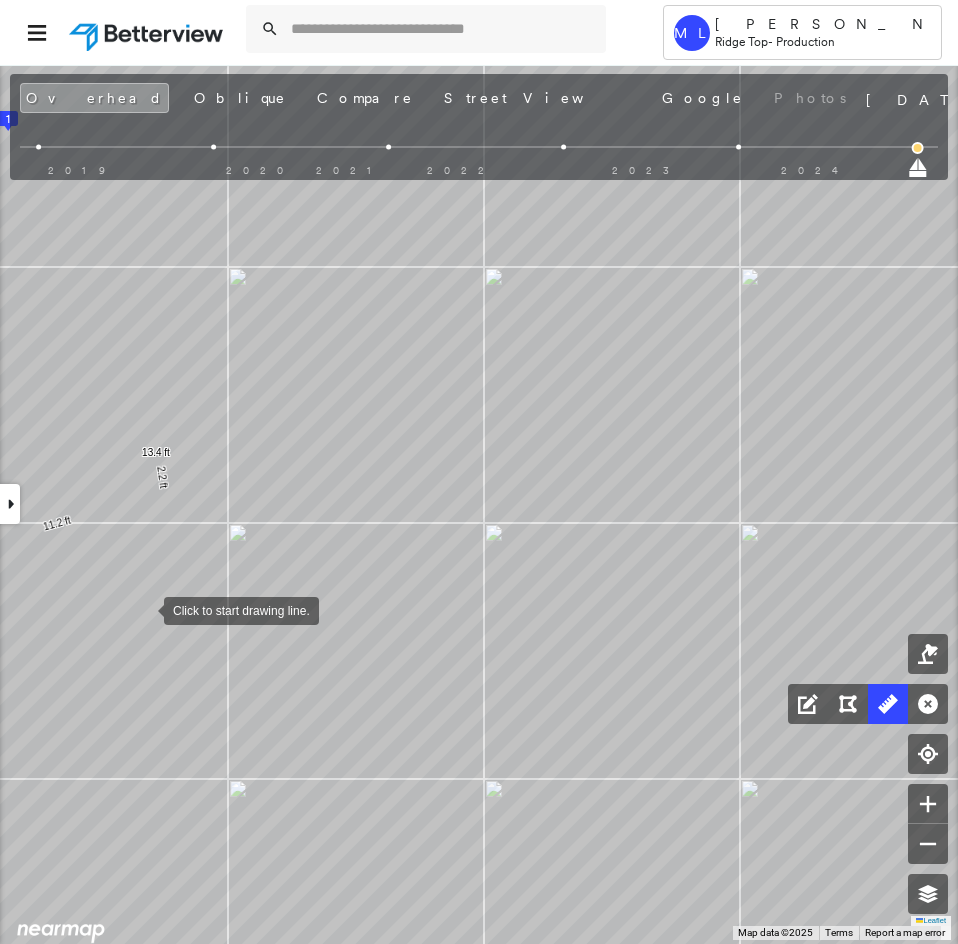 click at bounding box center (144, 609) 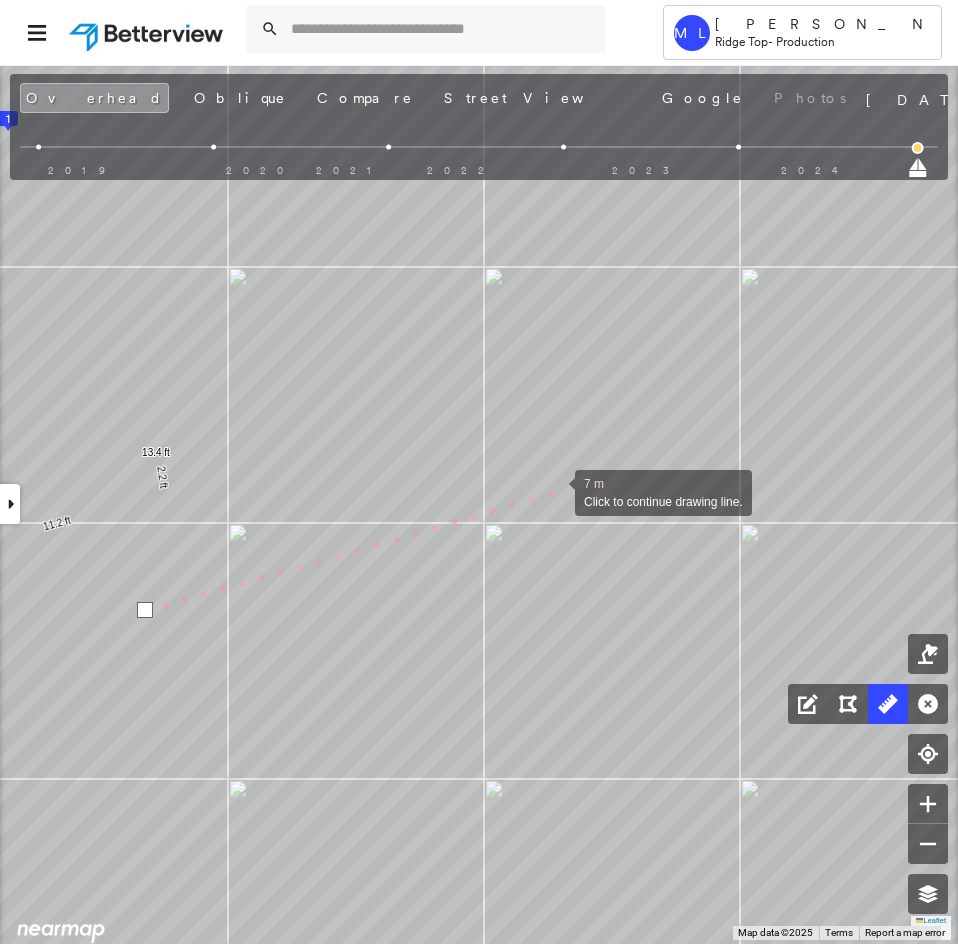 click at bounding box center [555, 491] 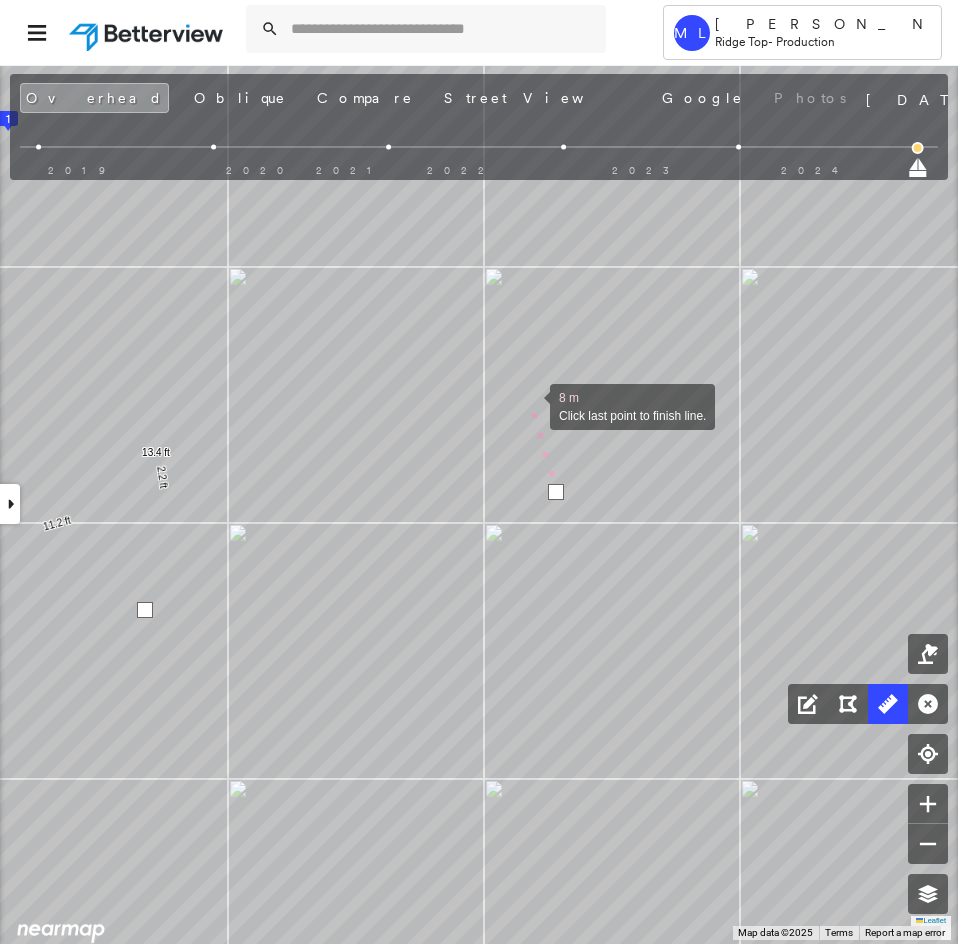 click at bounding box center (530, 405) 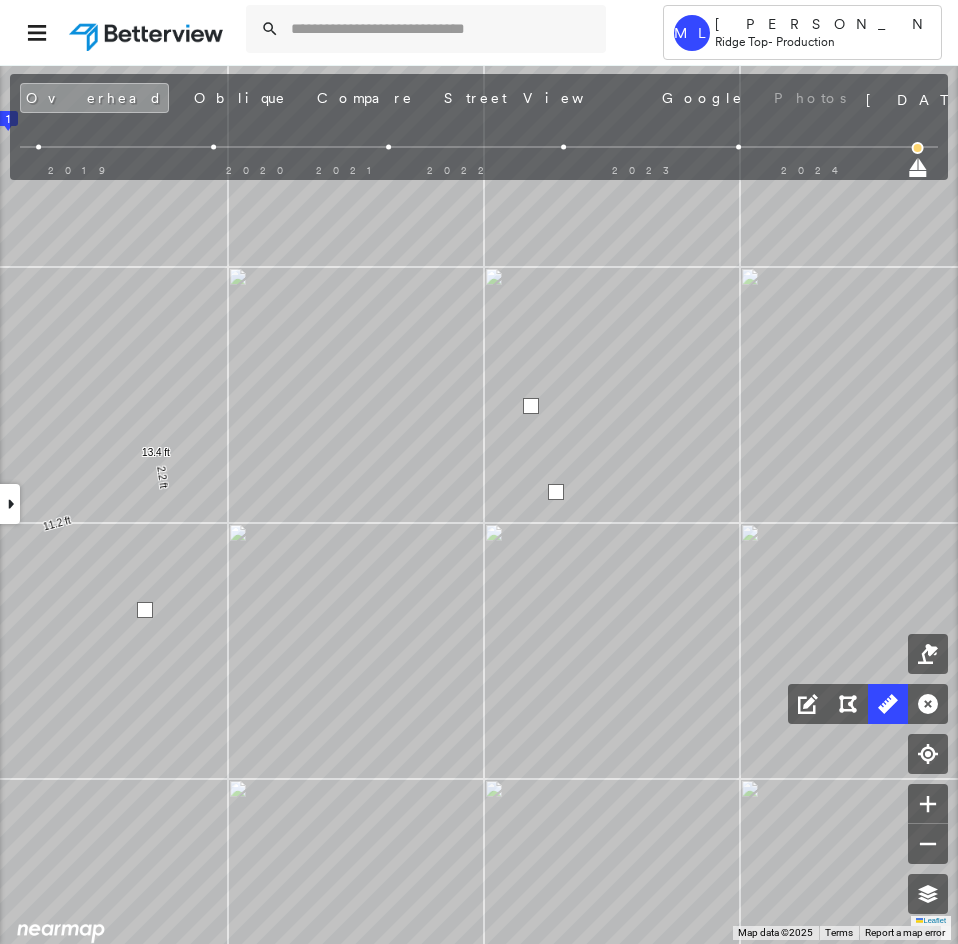 click at bounding box center [531, 406] 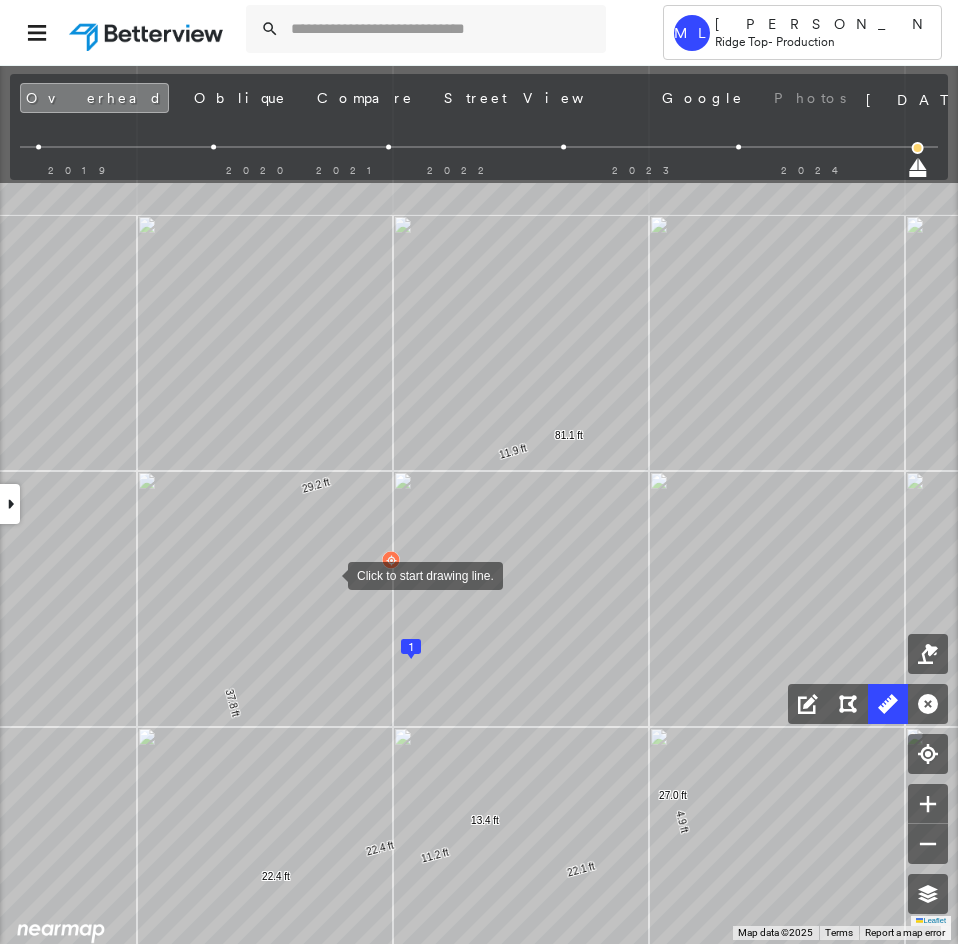 drag, startPoint x: 285, startPoint y: 454, endPoint x: 328, endPoint y: 570, distance: 123.71338 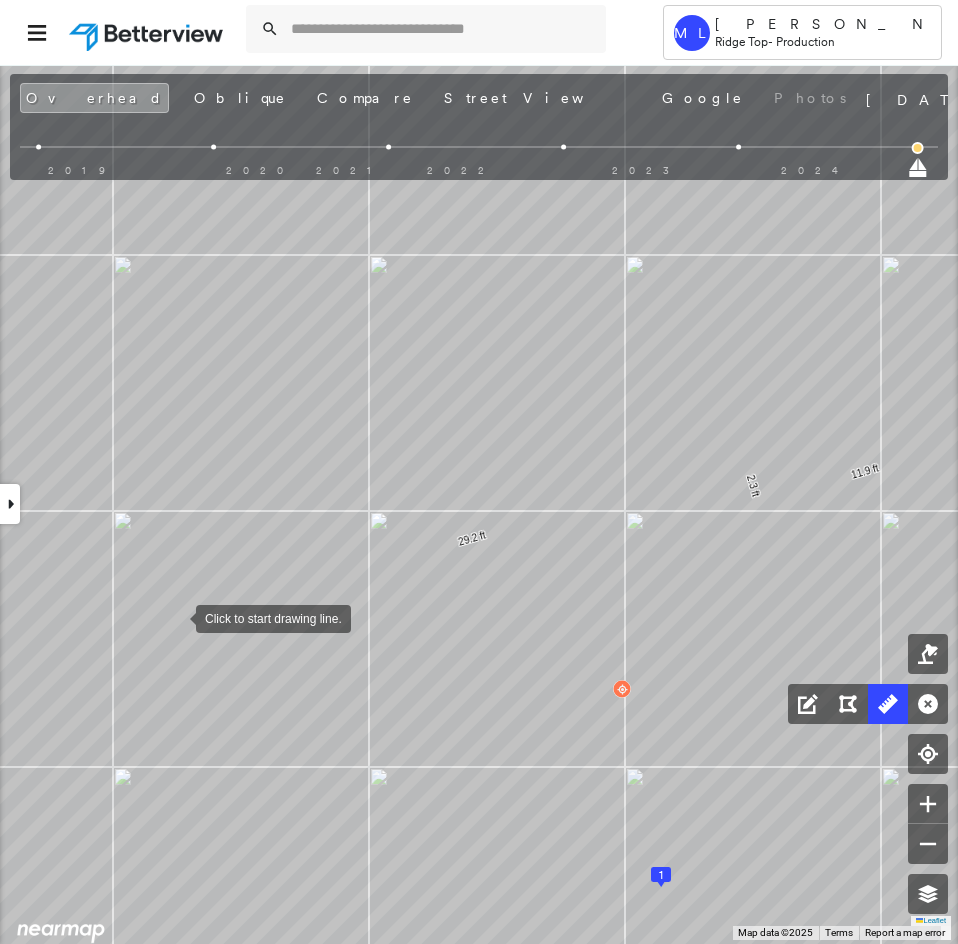 click at bounding box center [176, 617] 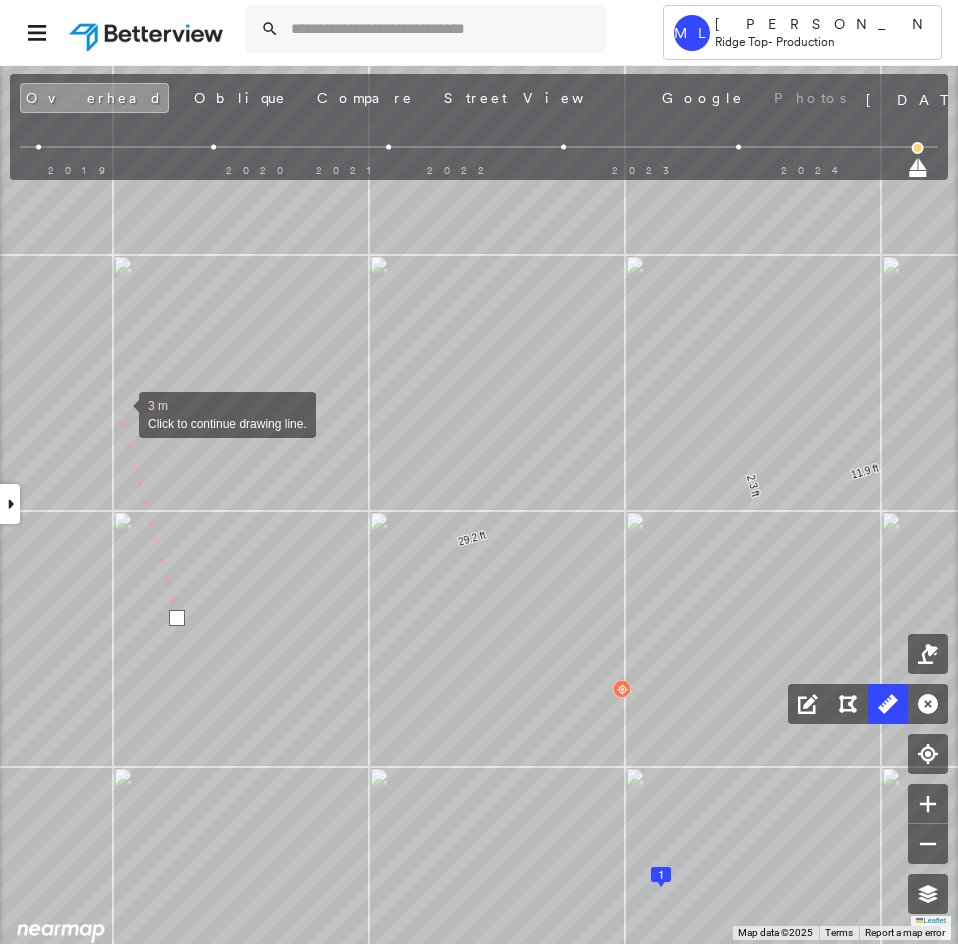 click at bounding box center (119, 413) 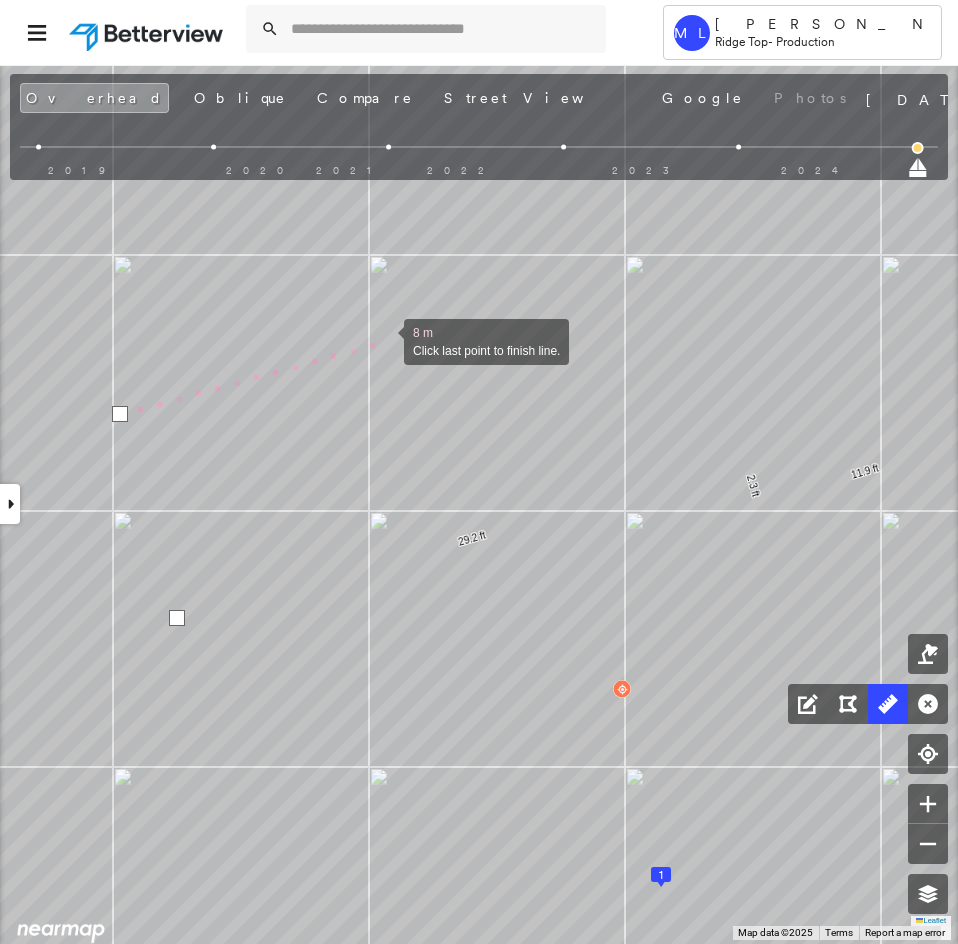 click at bounding box center [384, 340] 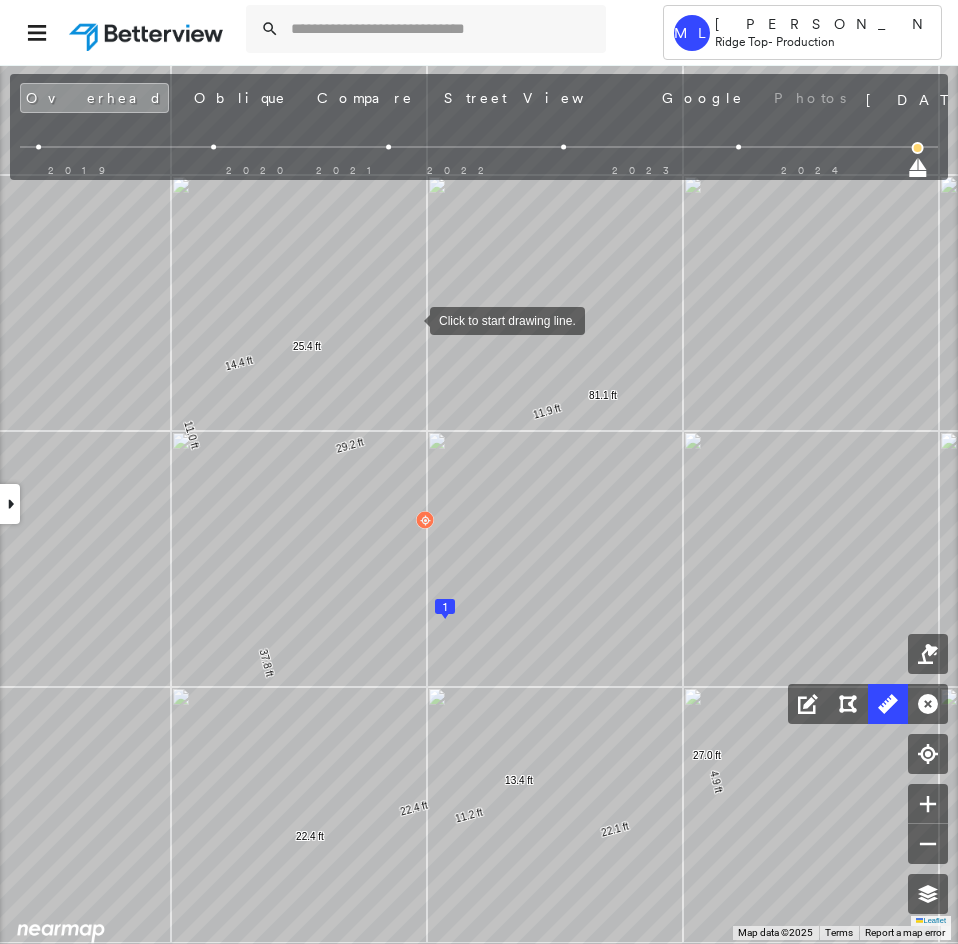 drag, startPoint x: 359, startPoint y: 342, endPoint x: 410, endPoint y: 319, distance: 55.946404 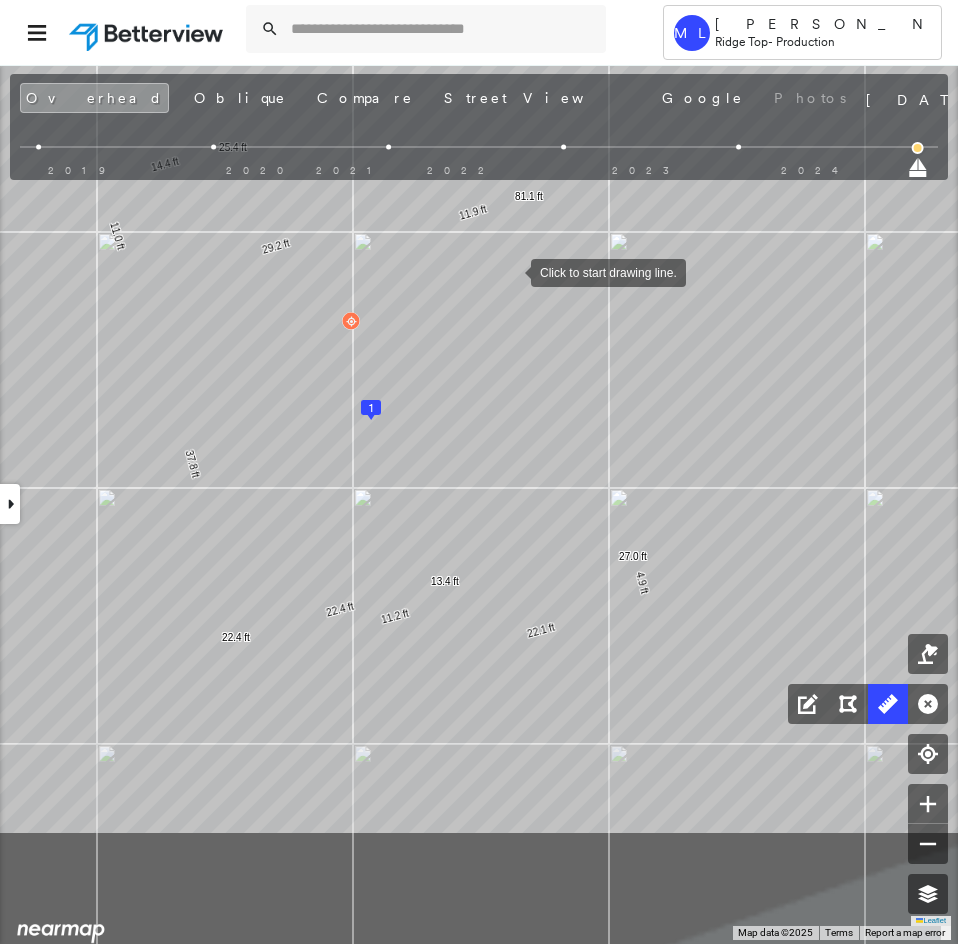 drag, startPoint x: 587, startPoint y: 473, endPoint x: 512, endPoint y: 274, distance: 212.66405 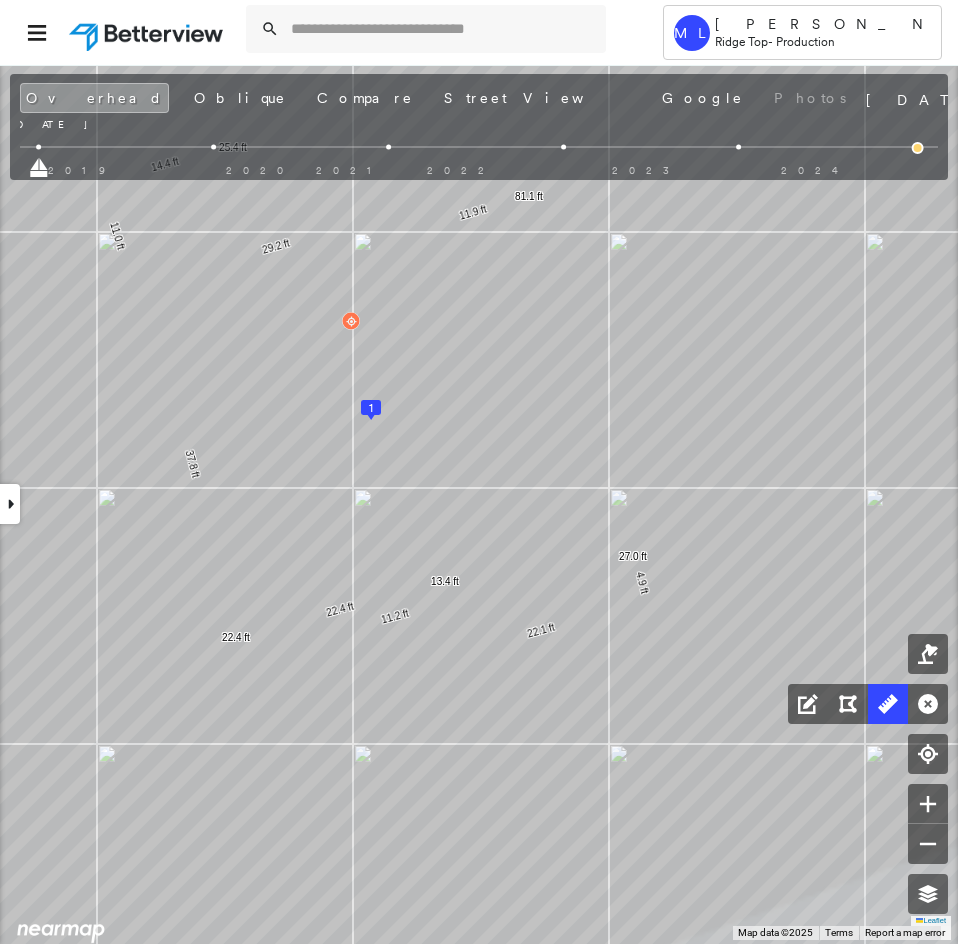 drag, startPoint x: 913, startPoint y: 172, endPoint x: 67, endPoint y: 130, distance: 847.04193 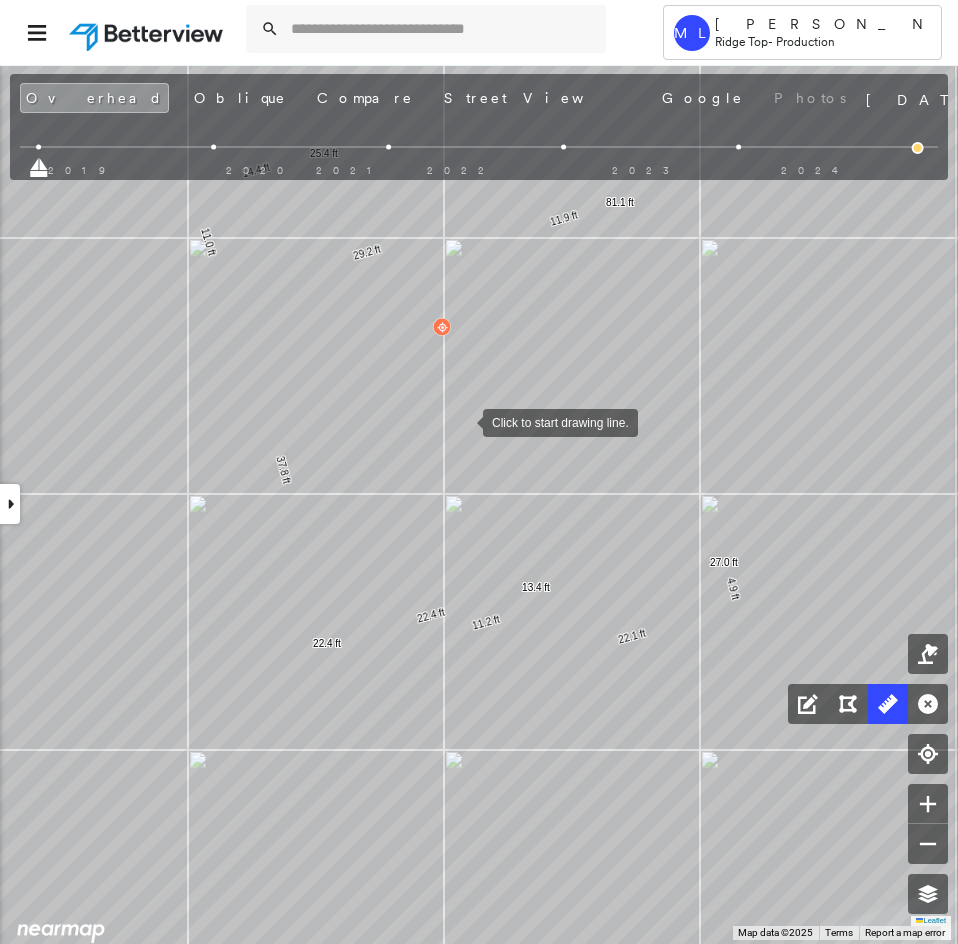 click on "37.8 ft 29.2 ft 11.9 ft 81.1 ft 11.2 ft 13.4 ft 22.4 ft 22.4 ft 22.1 ft 4.9 ft 27.0 ft 11.0 ft 14.4 ft 25.4 ft Click to start drawing line." at bounding box center (-773, 431) 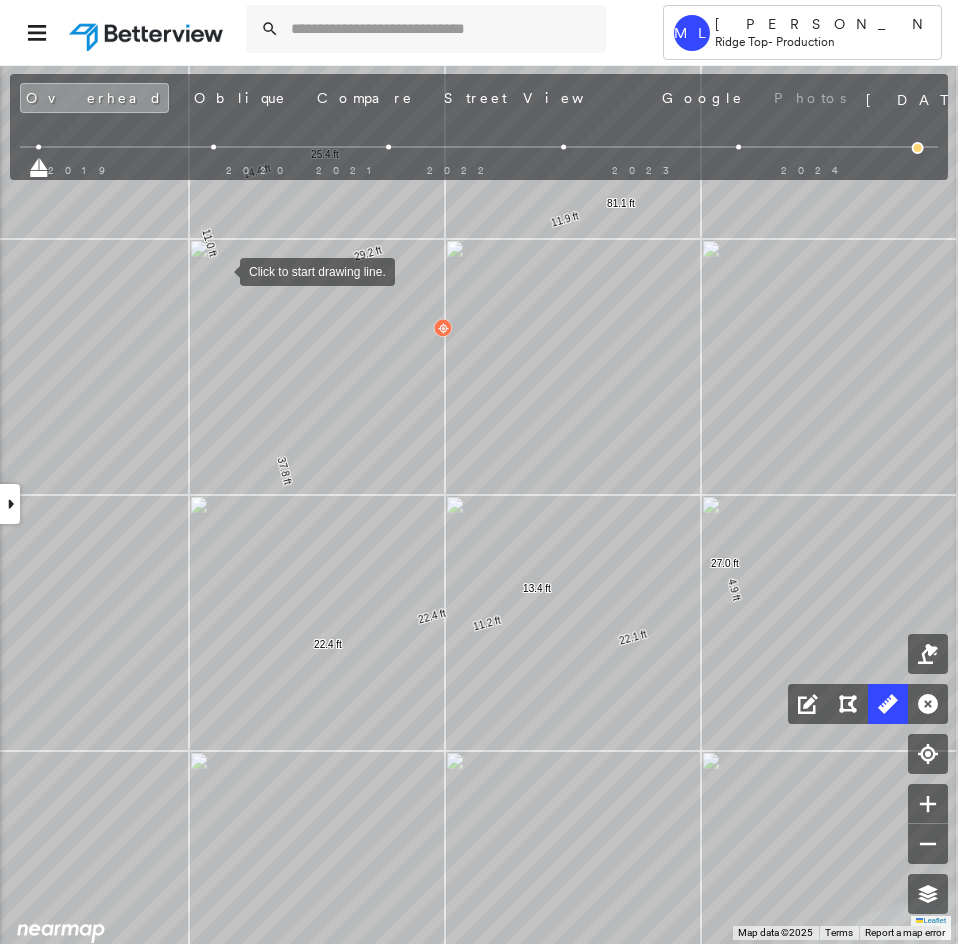 click at bounding box center (220, 270) 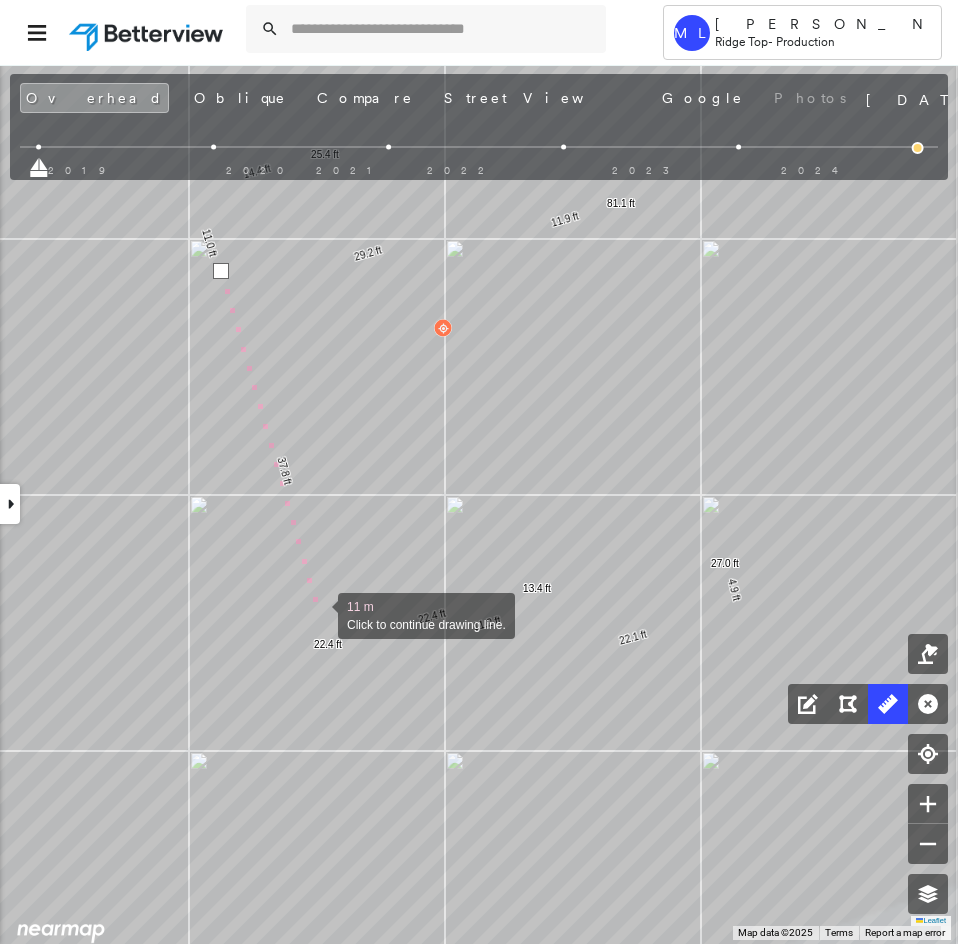 click at bounding box center [318, 614] 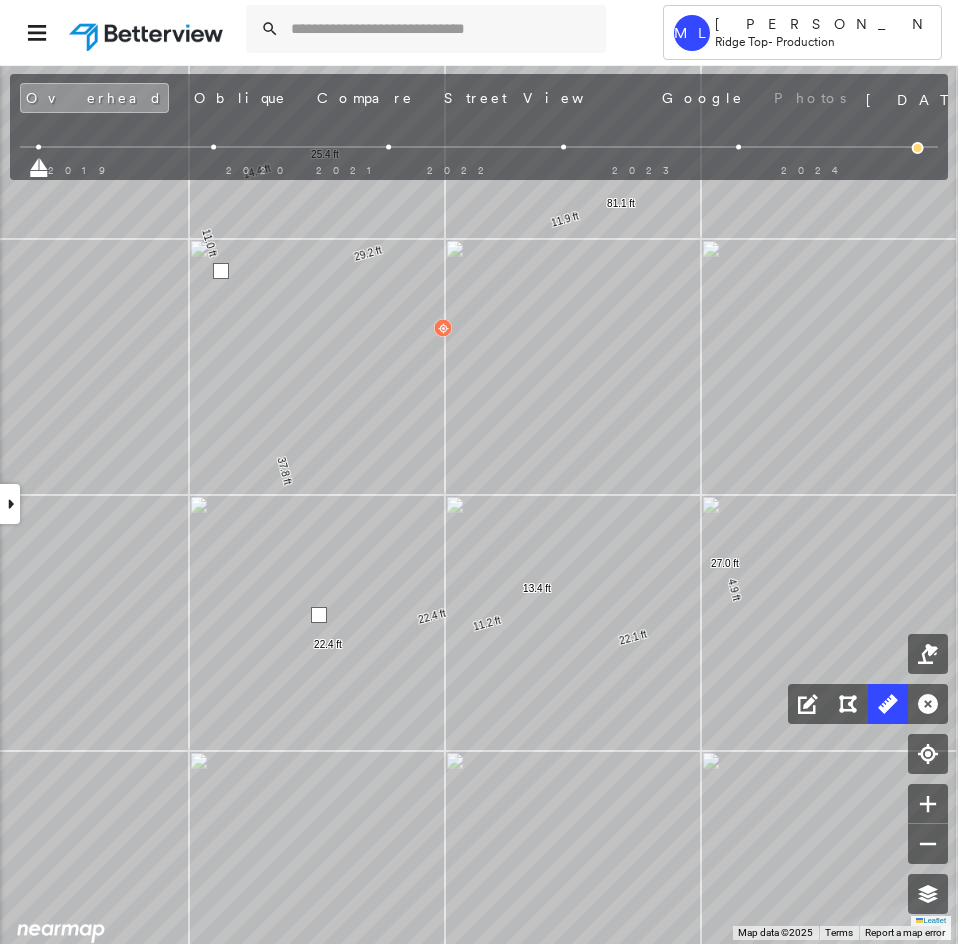 click at bounding box center (319, 615) 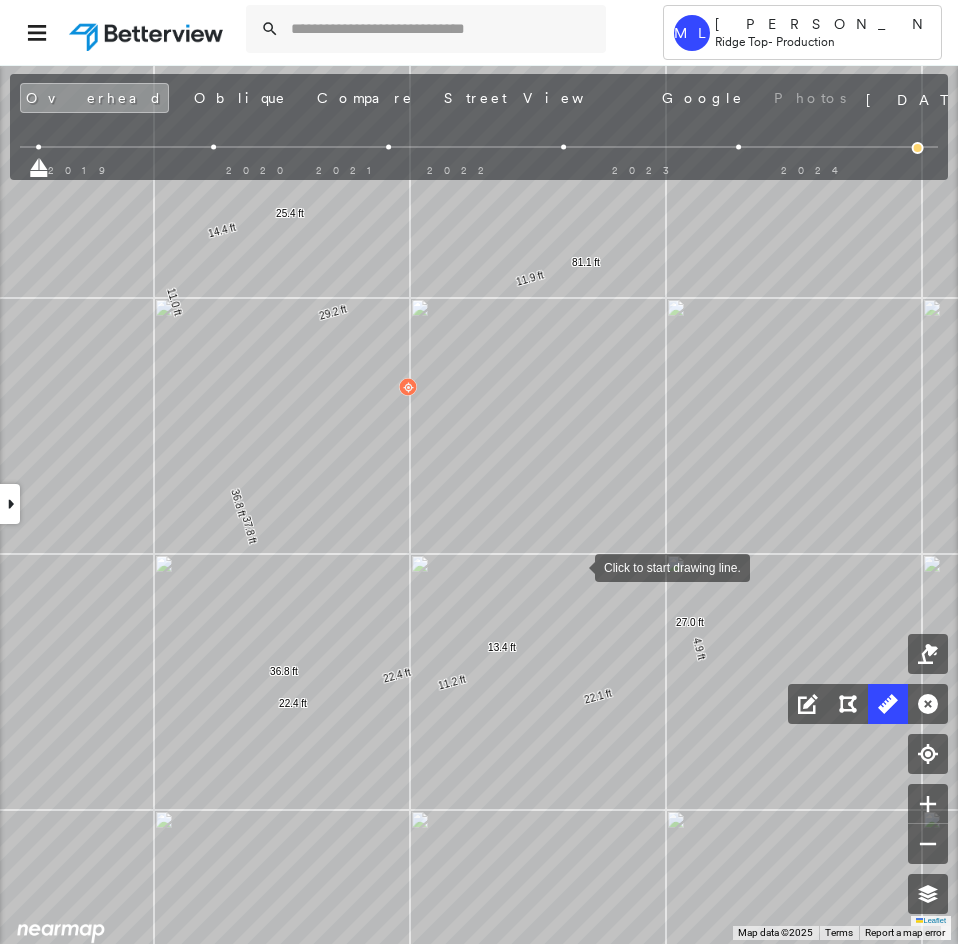 drag, startPoint x: 608, startPoint y: 511, endPoint x: 547, endPoint y: 587, distance: 97.45255 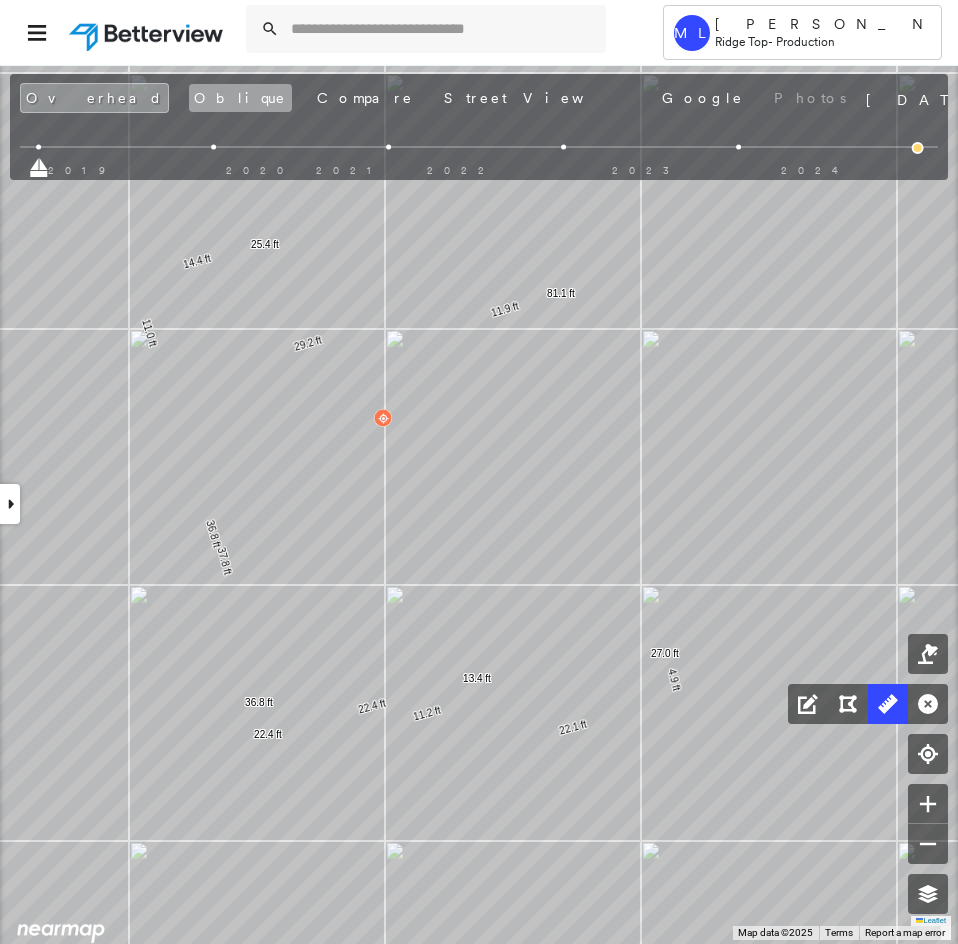click on "Oblique" at bounding box center (240, 98) 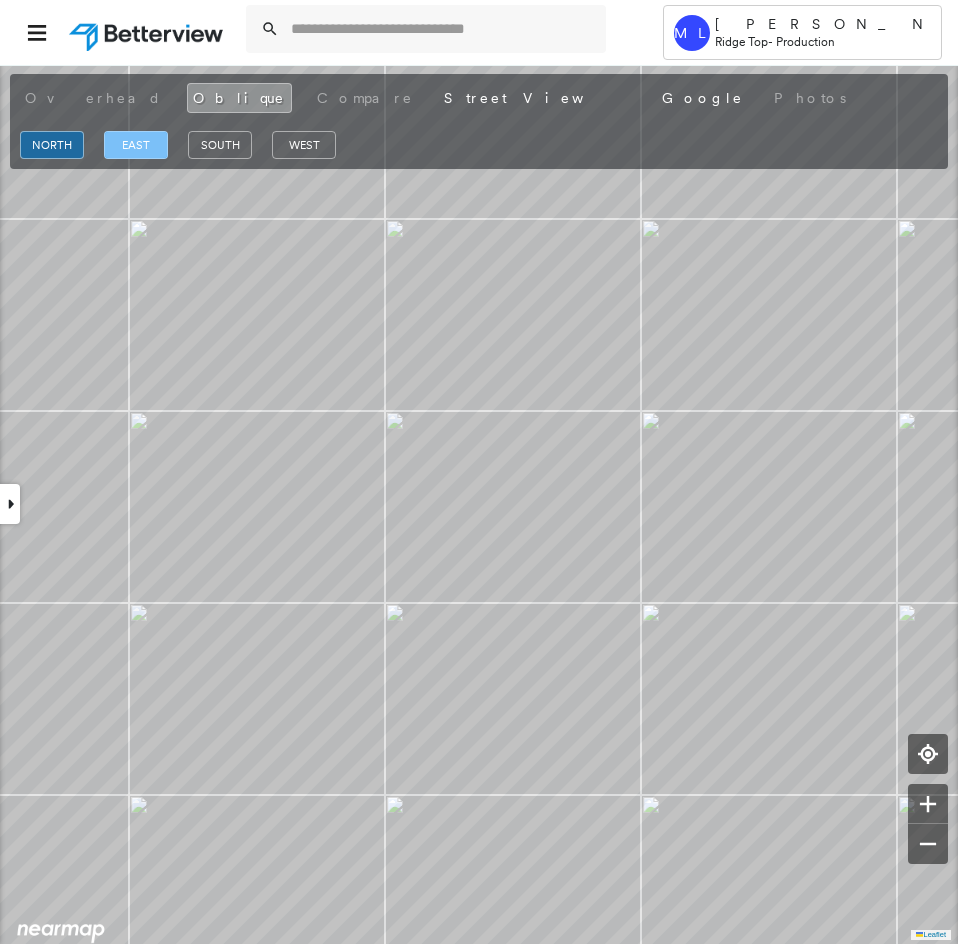 click on "east" at bounding box center (136, 145) 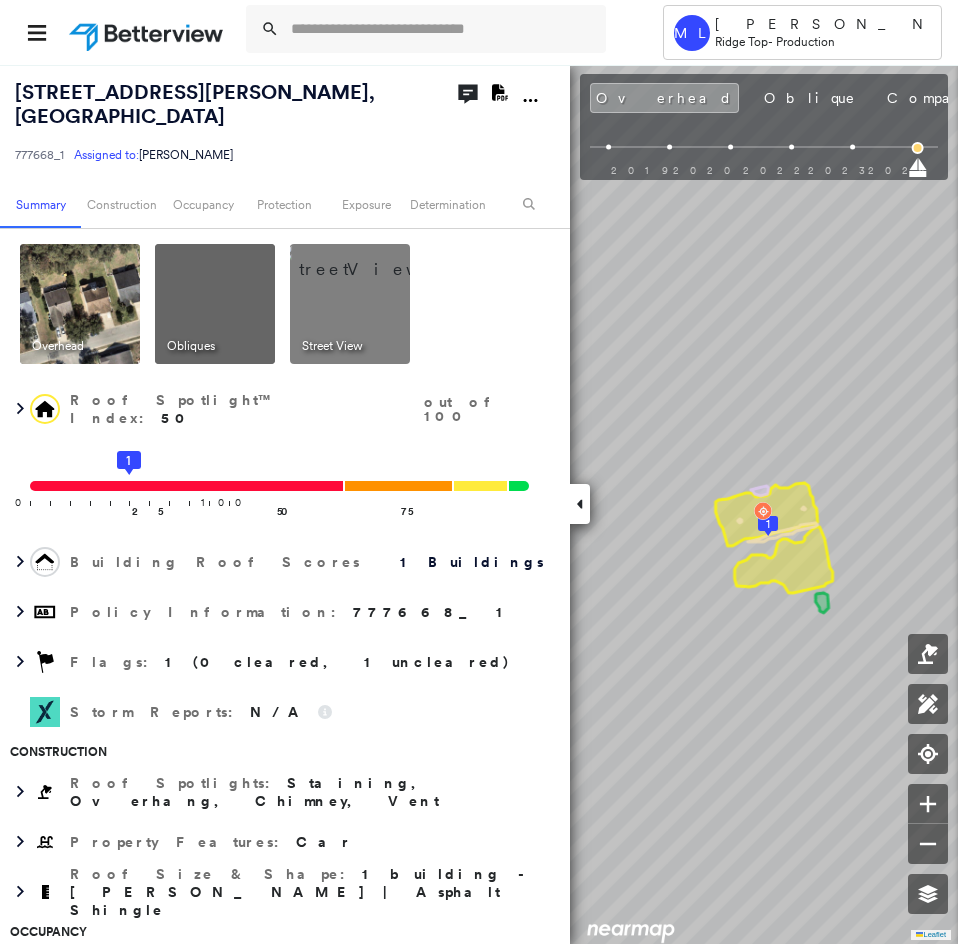 scroll, scrollTop: 0, scrollLeft: 0, axis: both 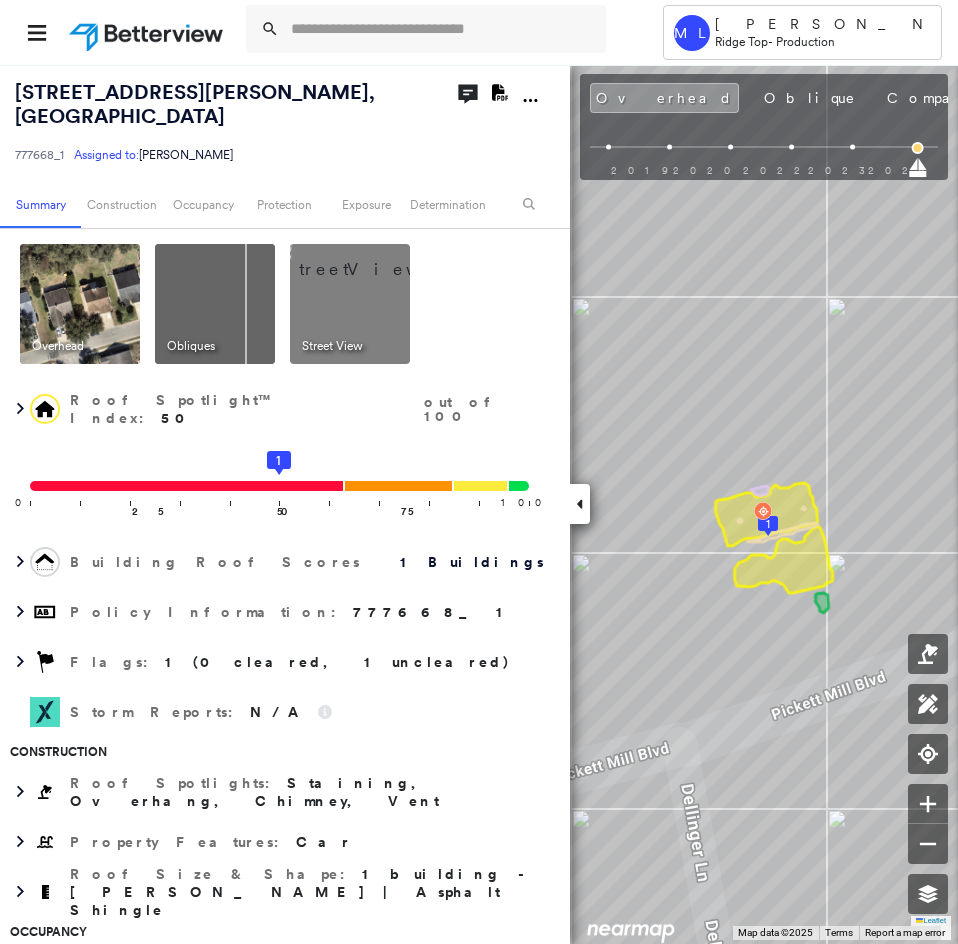 click 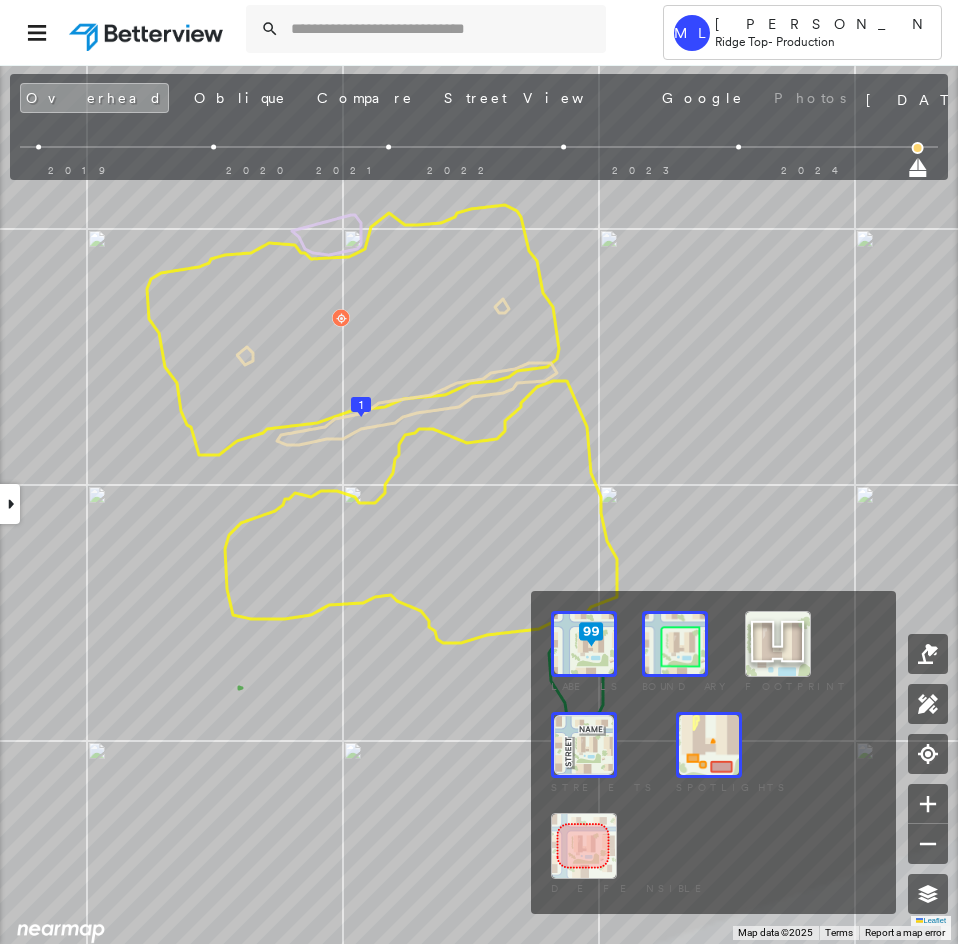 click at bounding box center [709, 745] 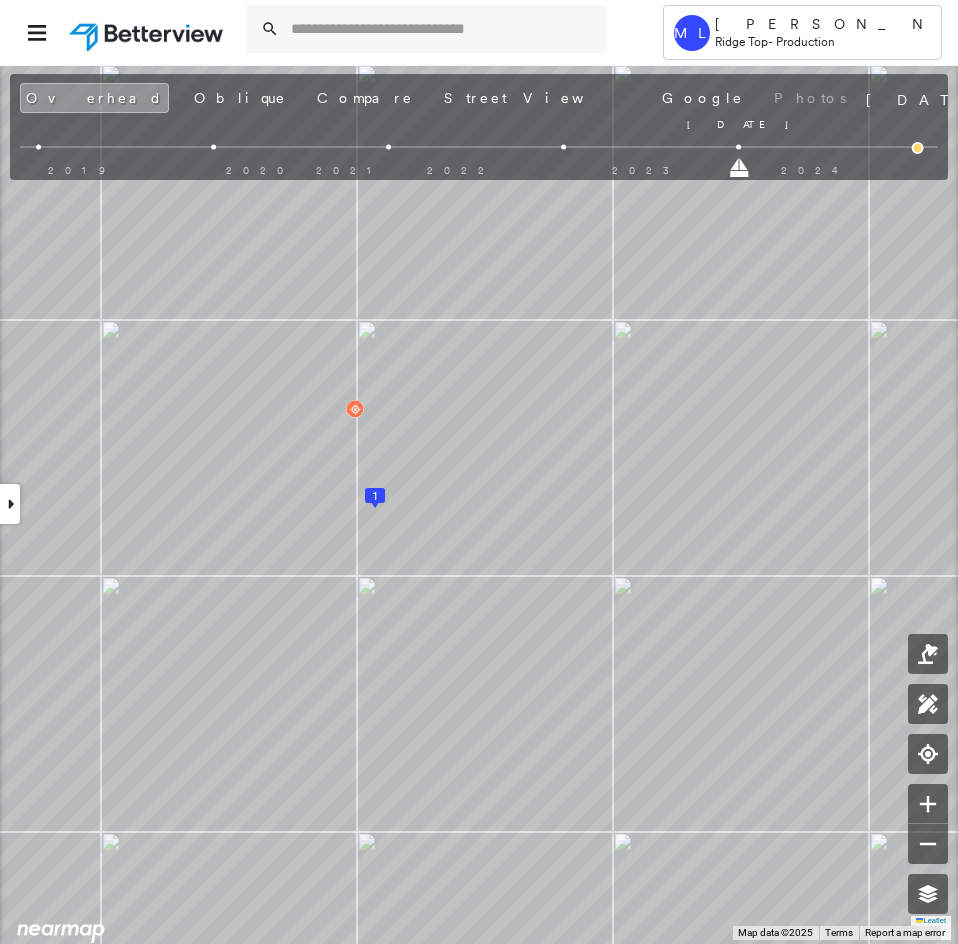 drag, startPoint x: 917, startPoint y: 177, endPoint x: 765, endPoint y: 173, distance: 152.05263 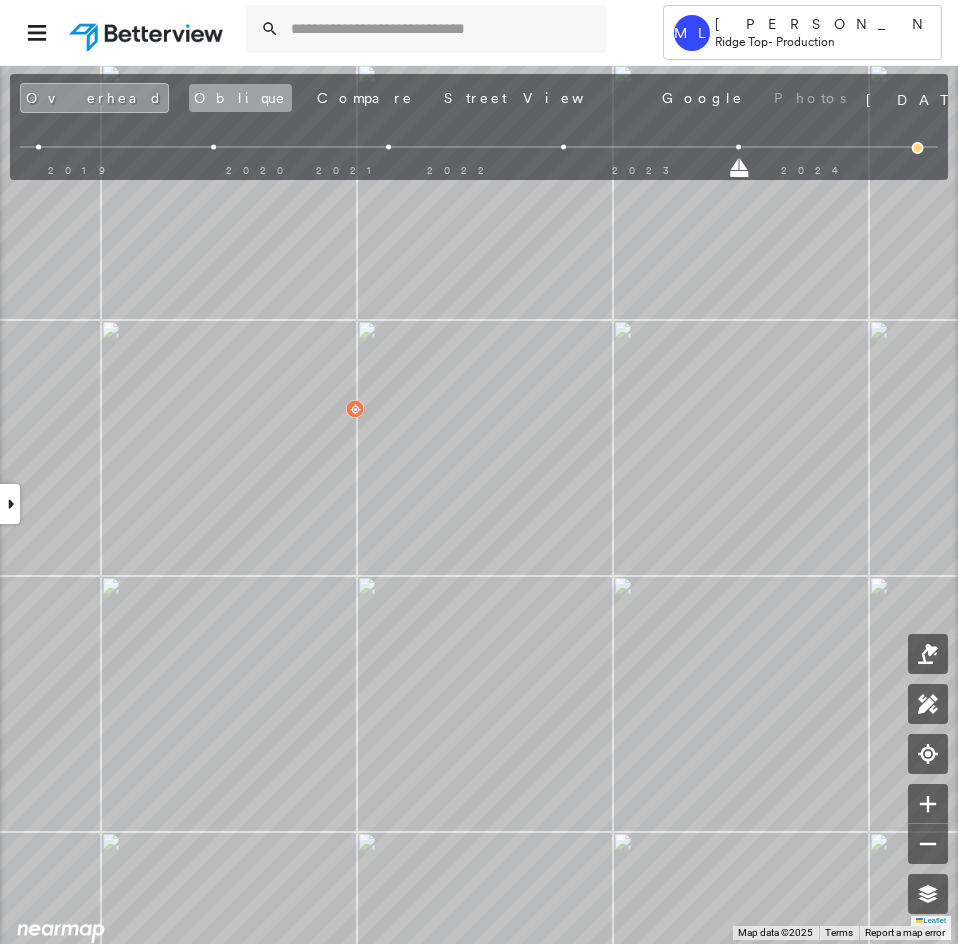 click on "Oblique" at bounding box center [240, 98] 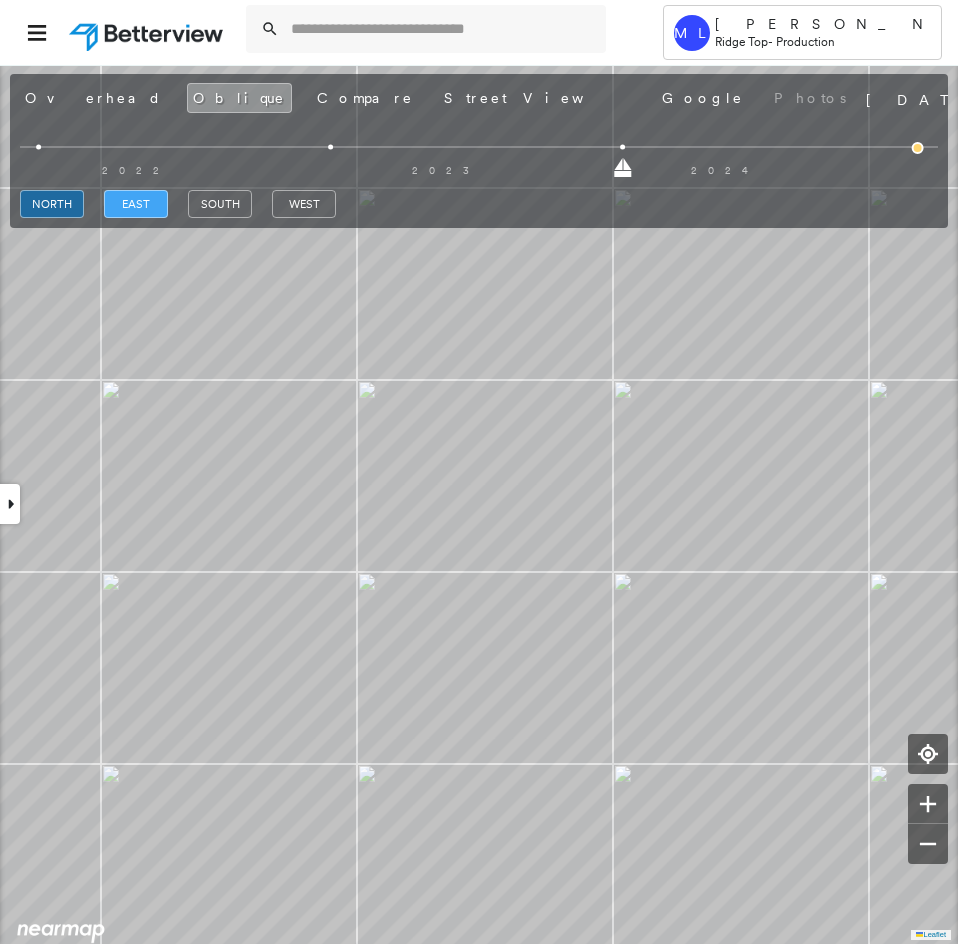 click on "east" at bounding box center (136, 204) 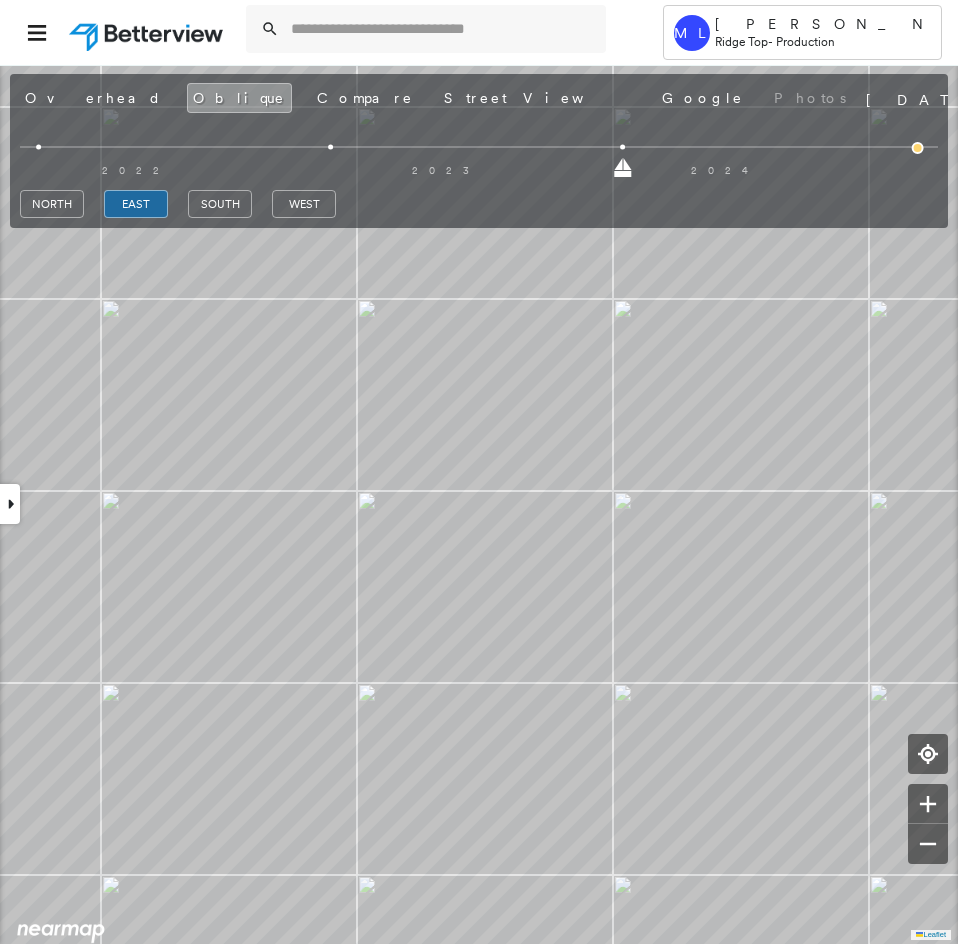 drag, startPoint x: 622, startPoint y: 167, endPoint x: 369, endPoint y: 166, distance: 253.00198 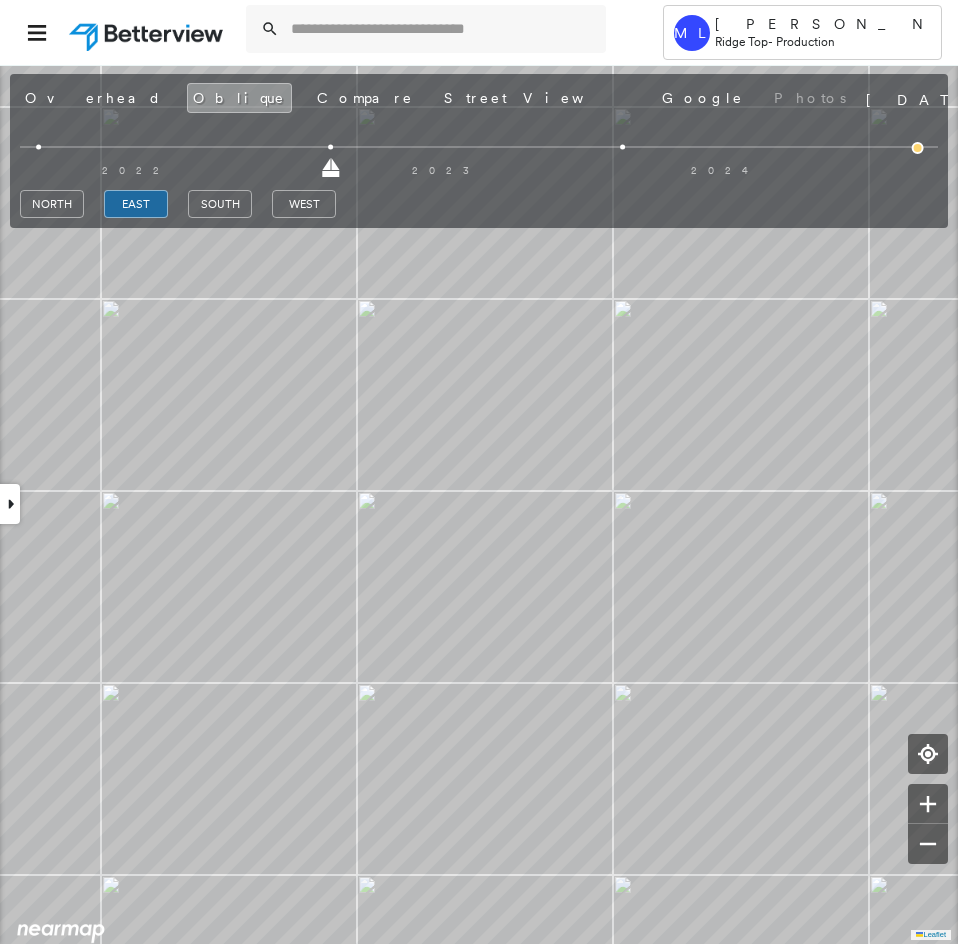 drag, startPoint x: 331, startPoint y: 172, endPoint x: 71, endPoint y: 154, distance: 260.62234 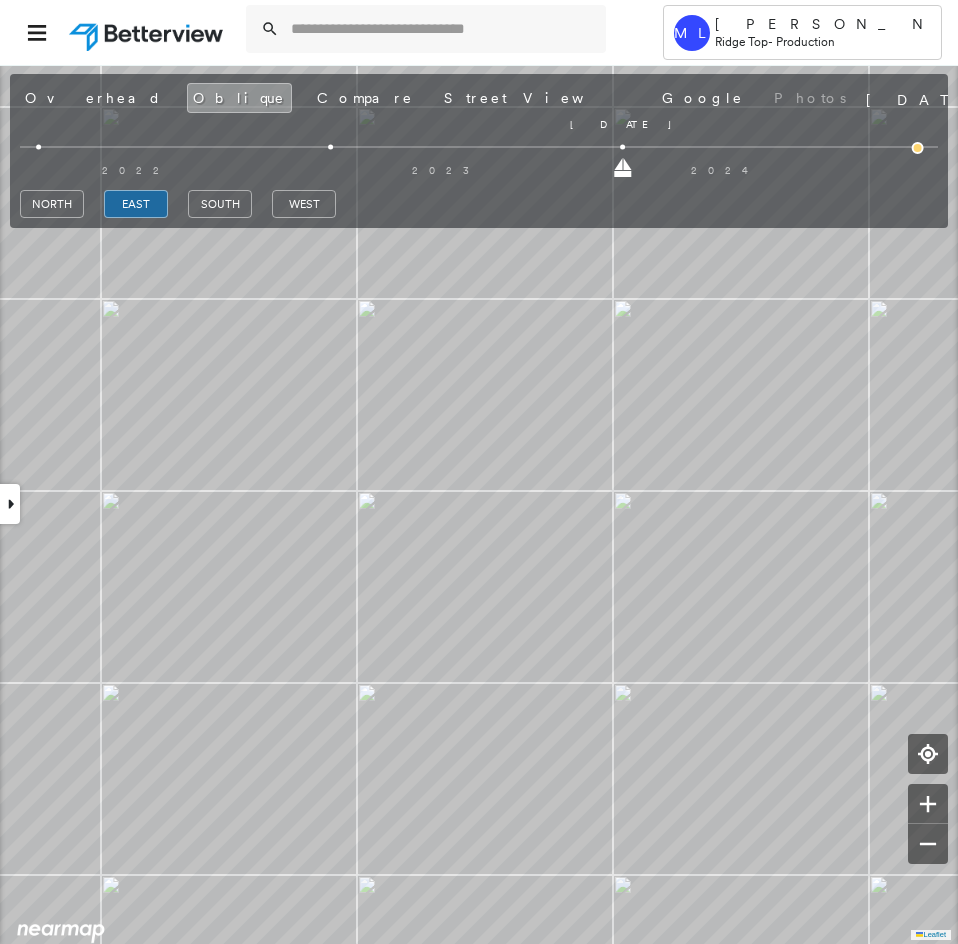 drag, startPoint x: 38, startPoint y: 169, endPoint x: 700, endPoint y: 178, distance: 662.06116 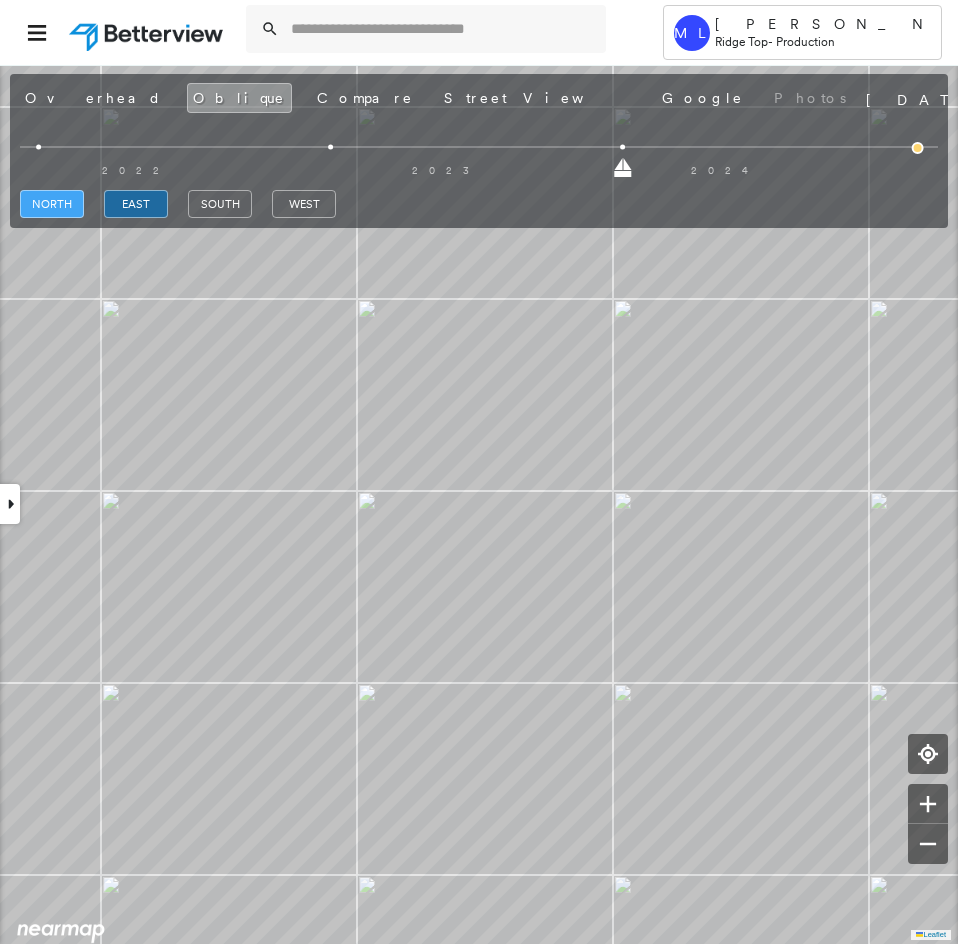 click on "north" at bounding box center [52, 204] 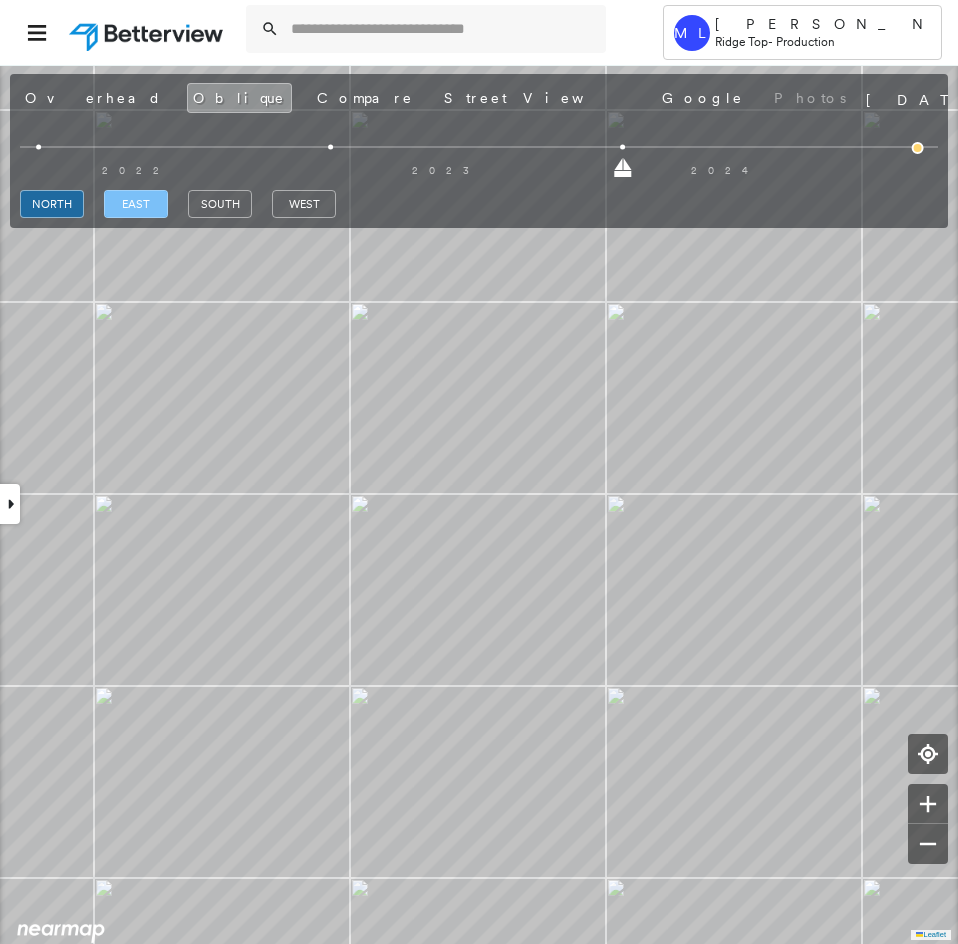click on "east" at bounding box center [136, 204] 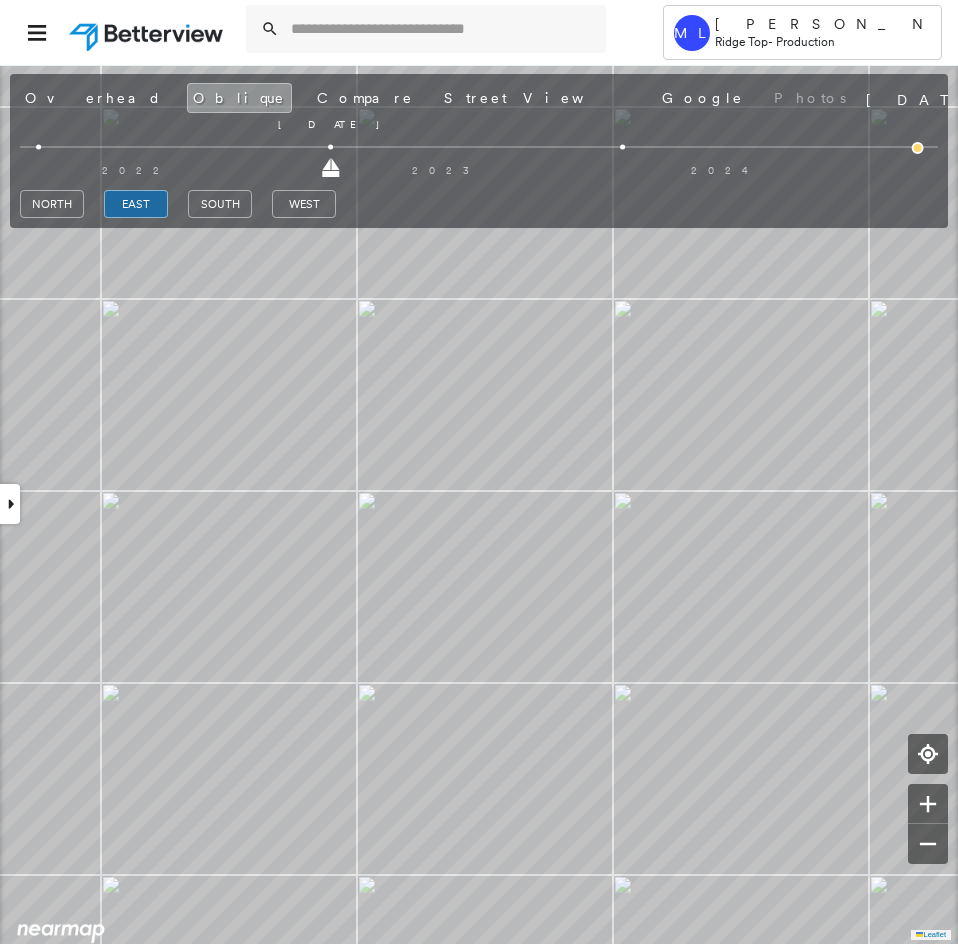 drag, startPoint x: 567, startPoint y: 173, endPoint x: 213, endPoint y: 159, distance: 354.27673 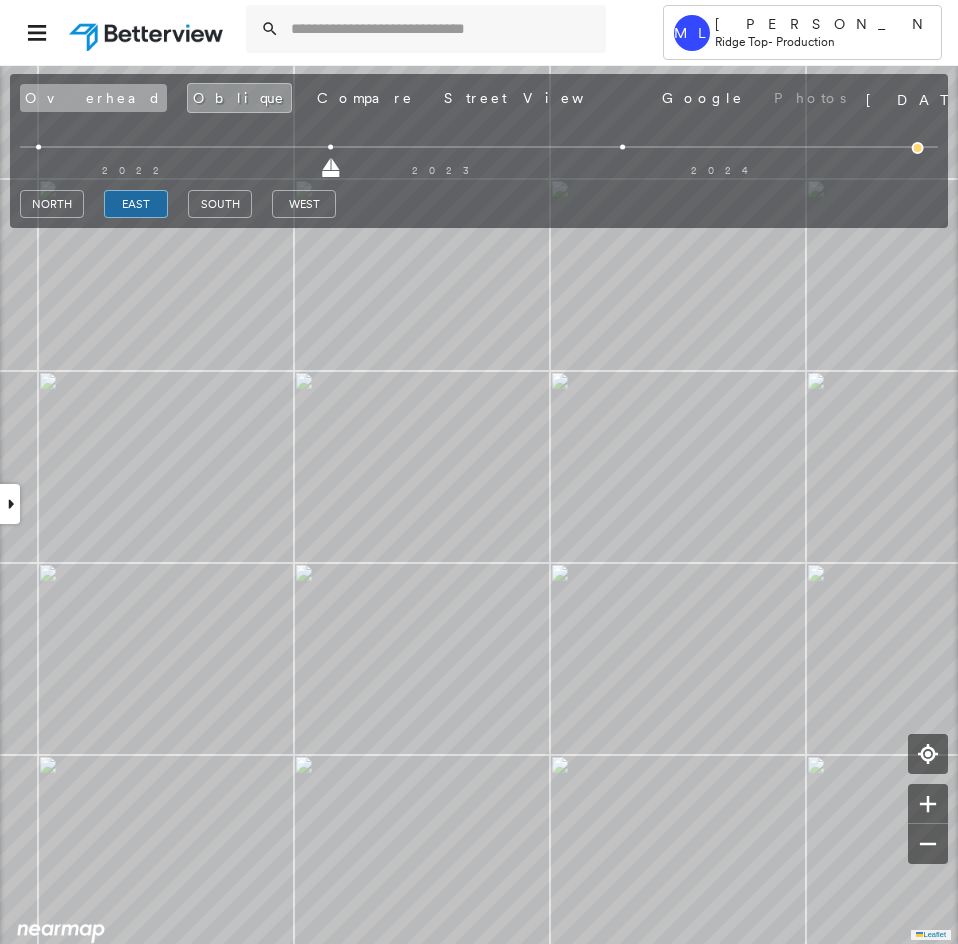 click on "Overhead" at bounding box center [93, 98] 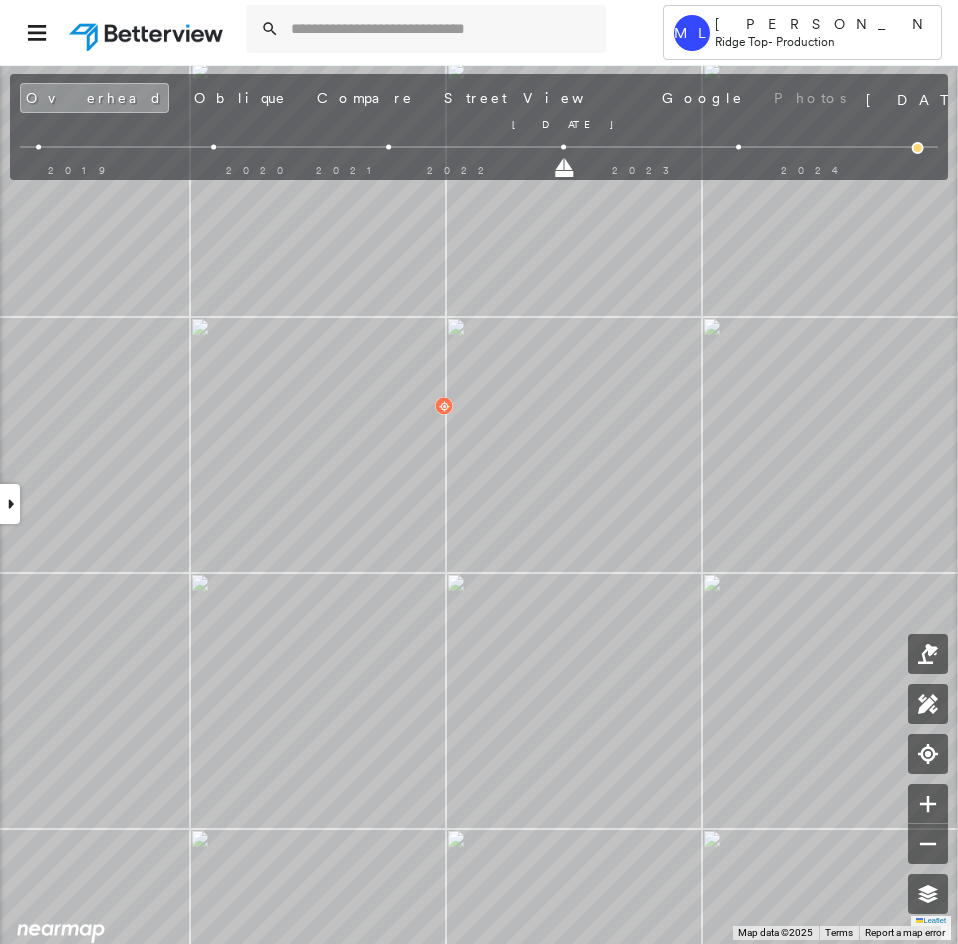 drag, startPoint x: 738, startPoint y: 170, endPoint x: 595, endPoint y: 165, distance: 143.08739 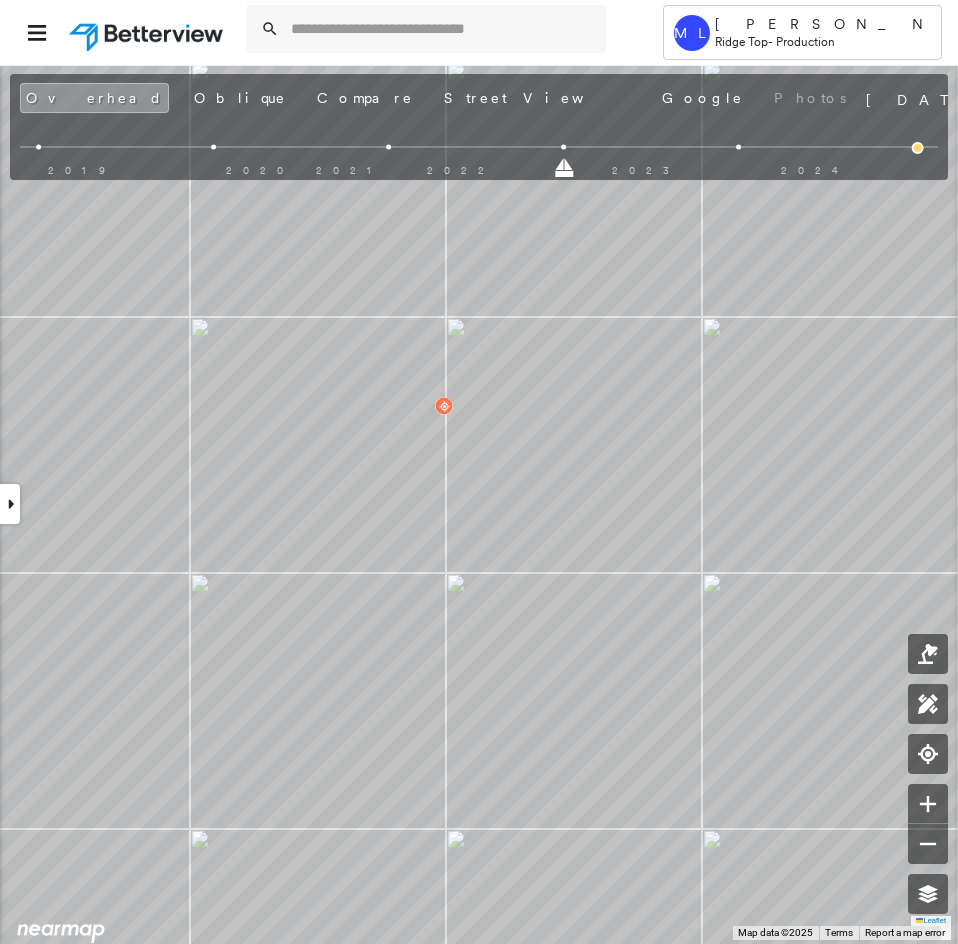drag, startPoint x: 564, startPoint y: 169, endPoint x: 432, endPoint y: 174, distance: 132.09467 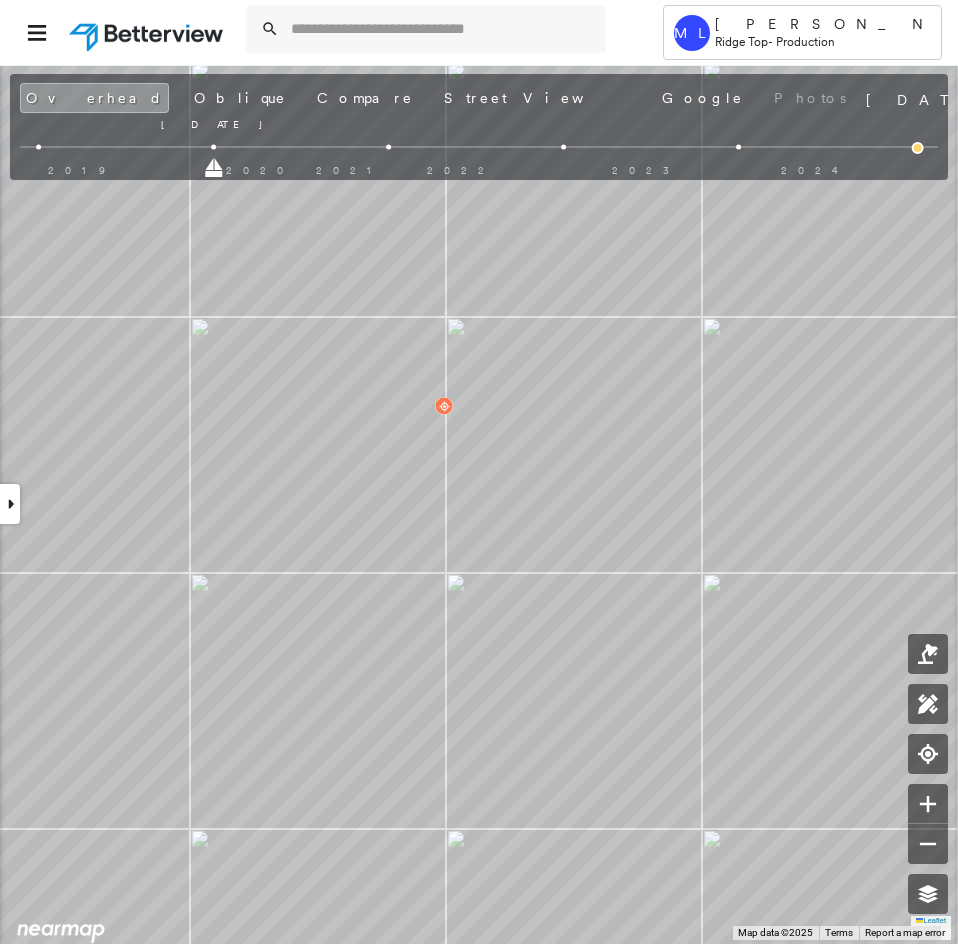 drag, startPoint x: 384, startPoint y: 174, endPoint x: 208, endPoint y: 174, distance: 176 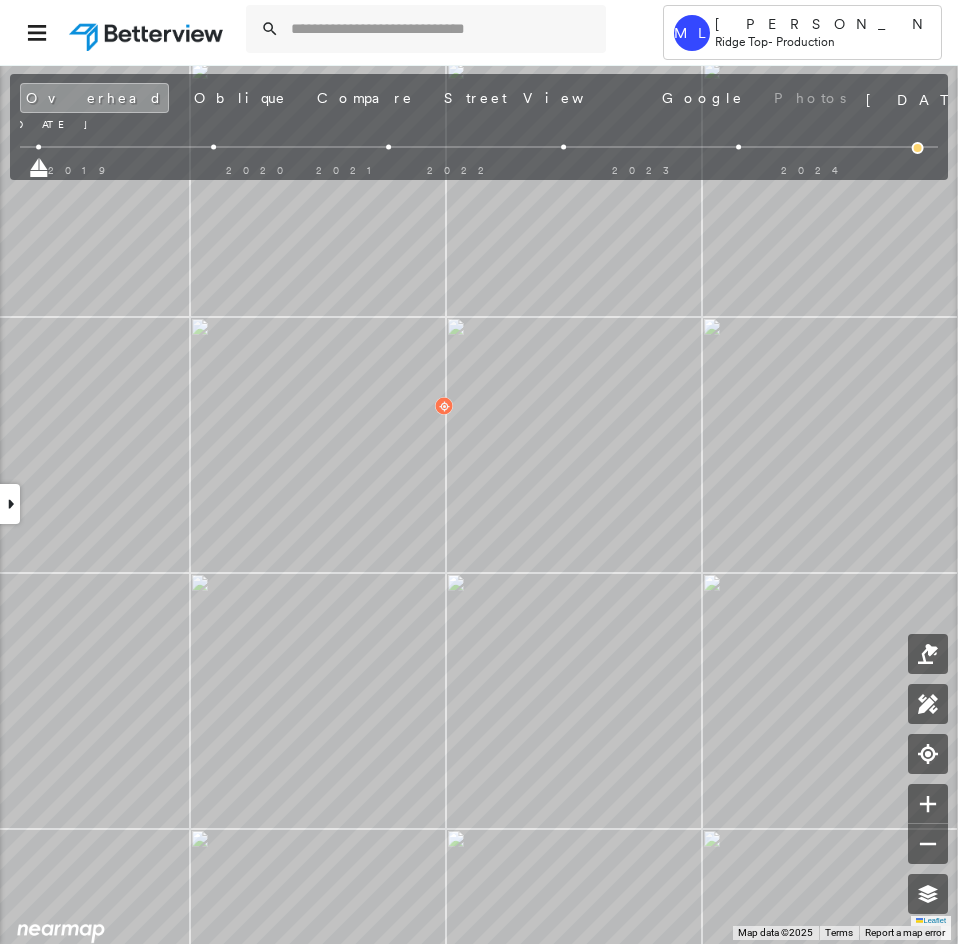 drag, startPoint x: 219, startPoint y: 173, endPoint x: 4, endPoint y: 173, distance: 215 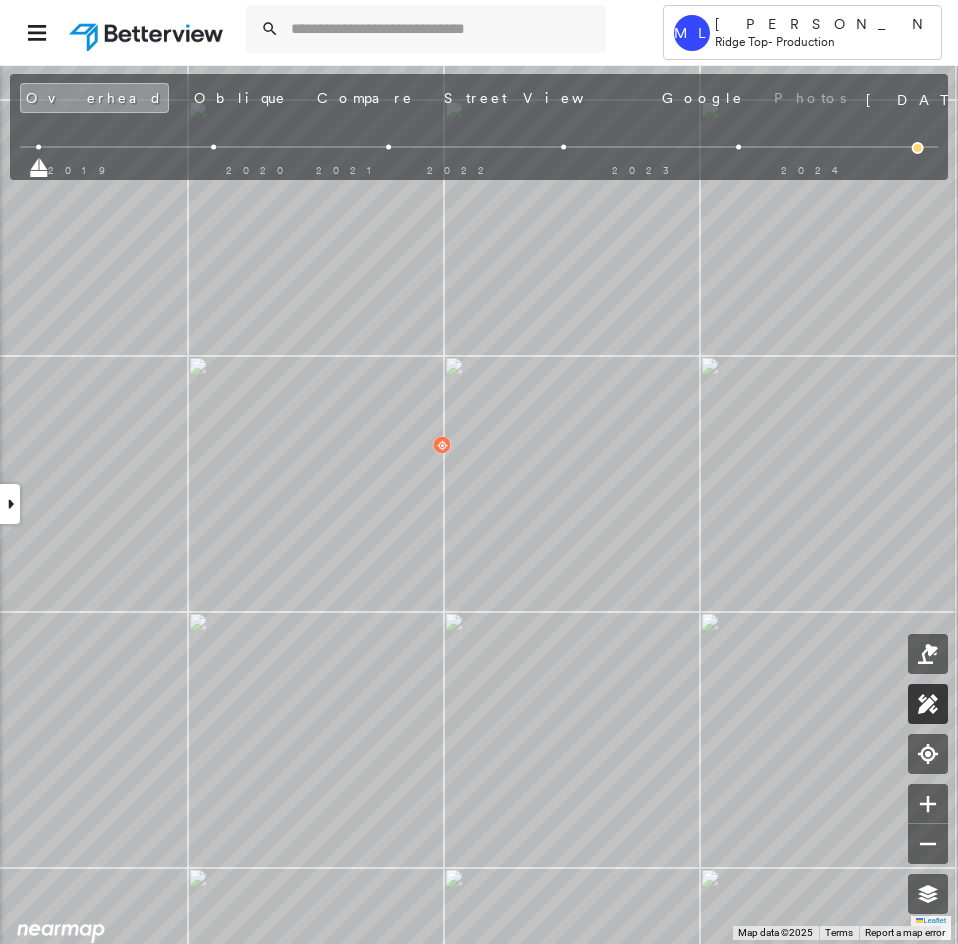 click at bounding box center (928, 704) 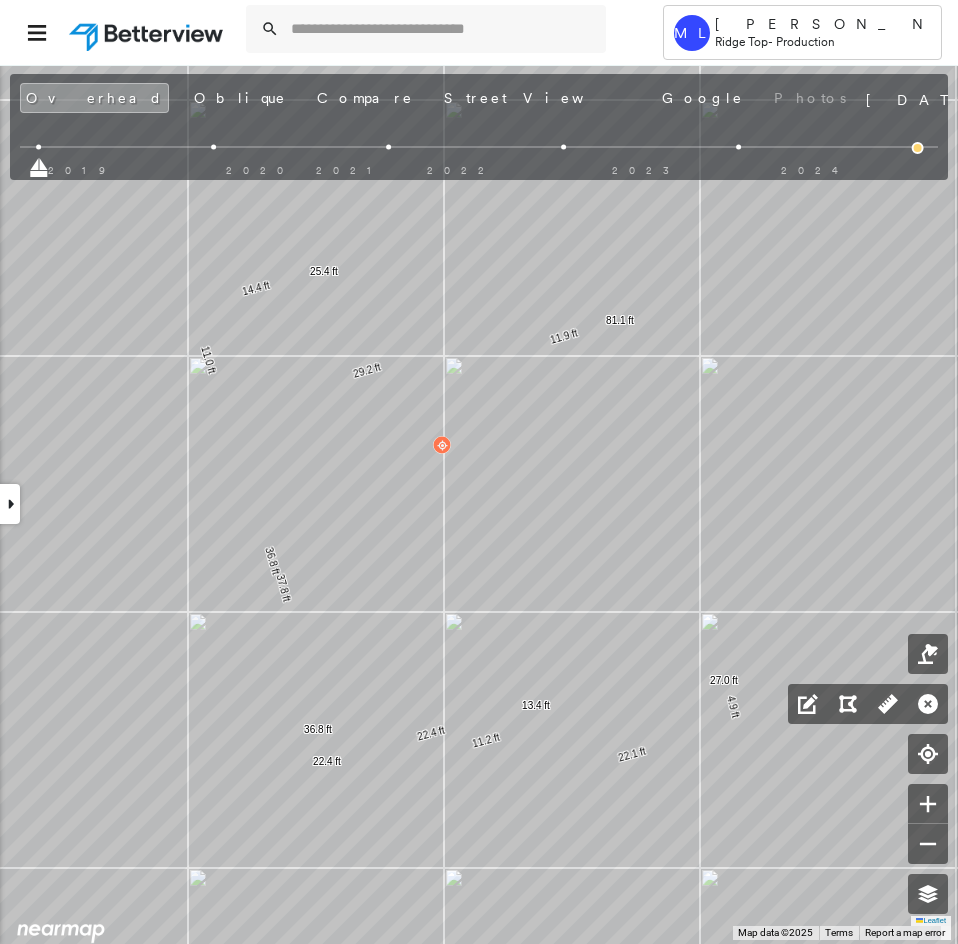 click at bounding box center [10, 504] 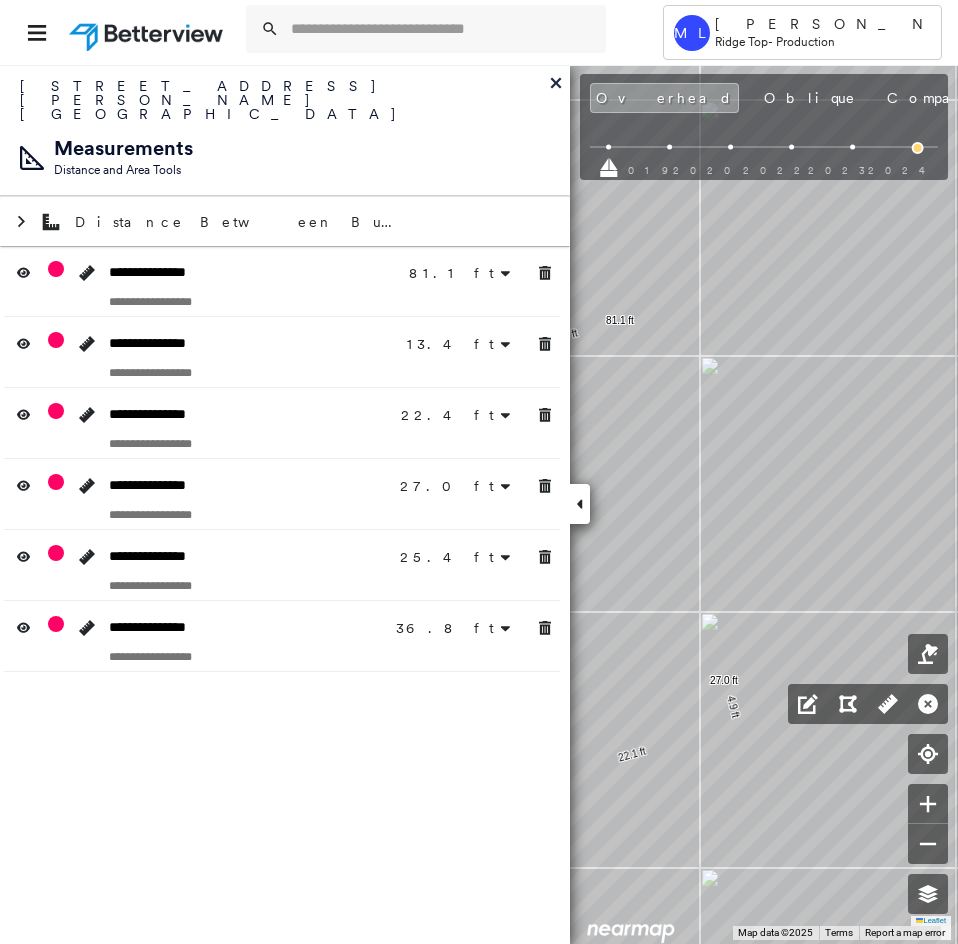click 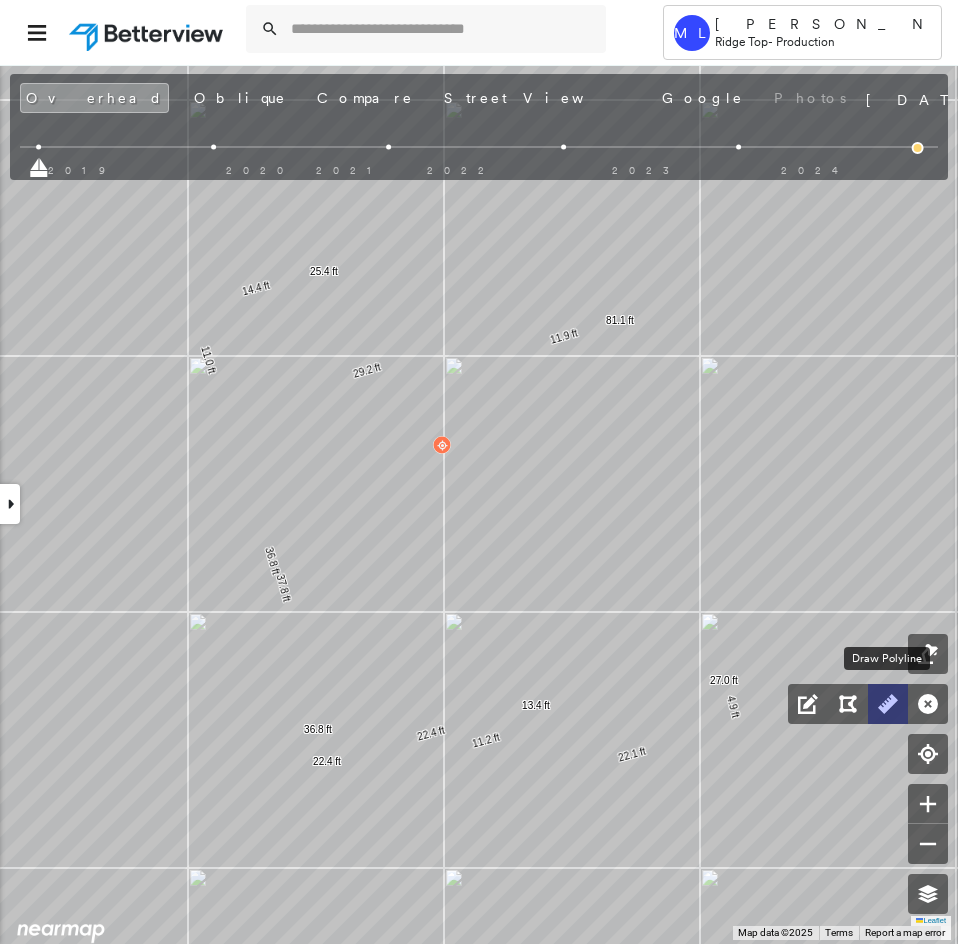 click 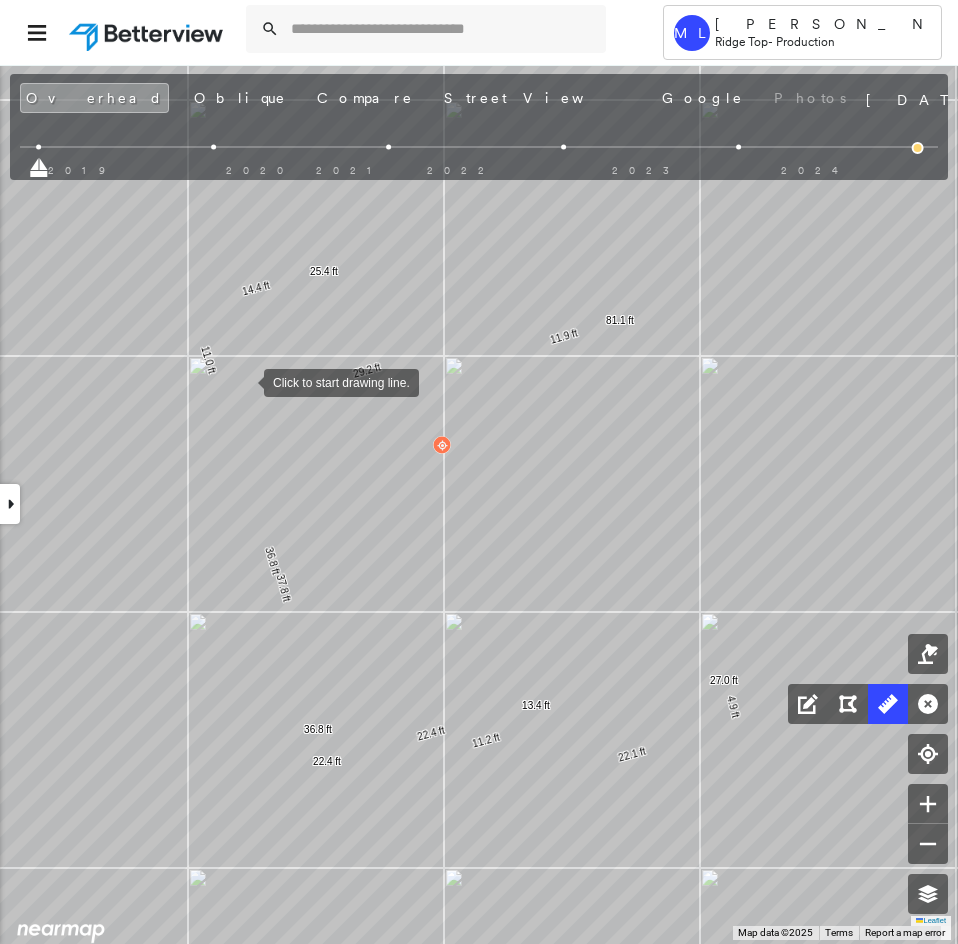 click at bounding box center (244, 381) 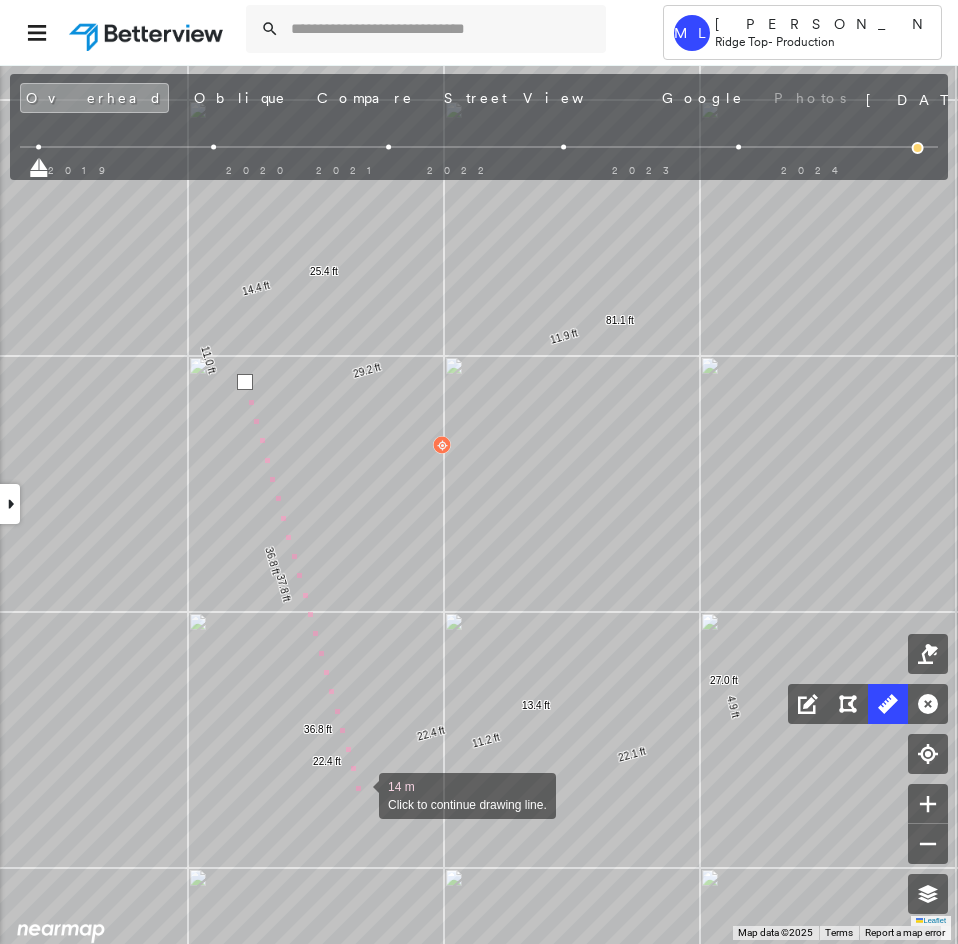 click at bounding box center [359, 794] 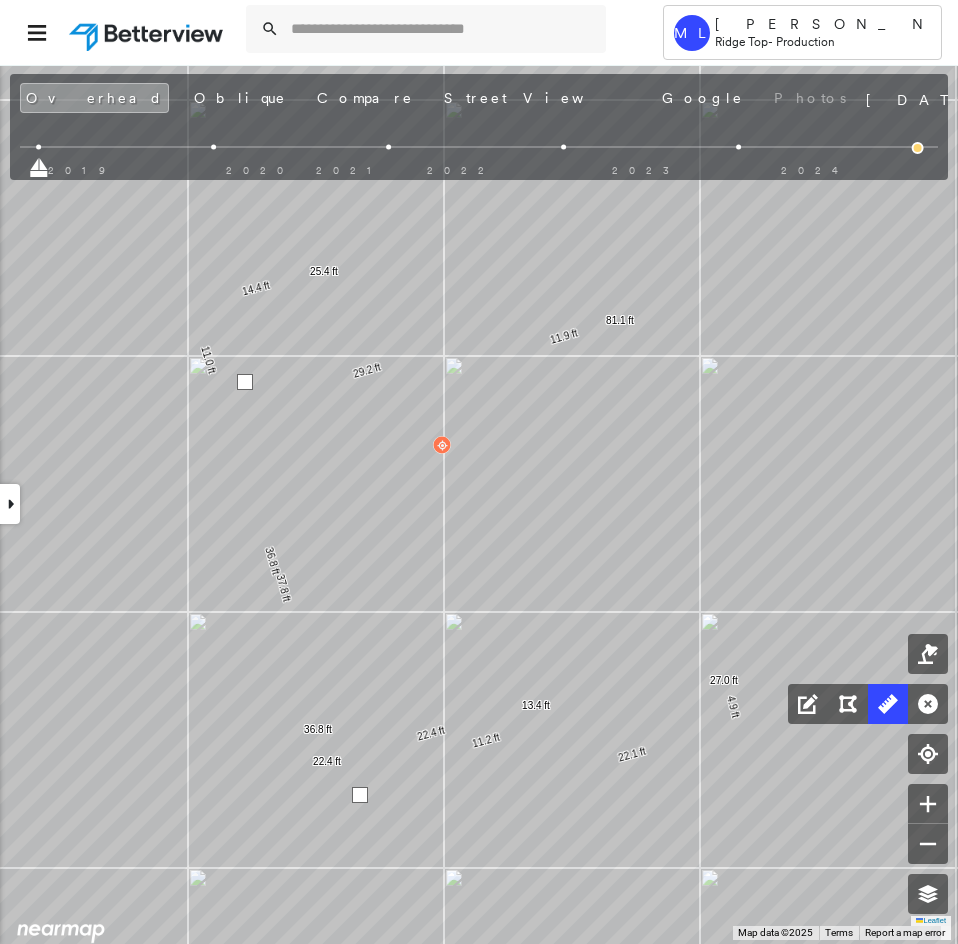 click at bounding box center [360, 795] 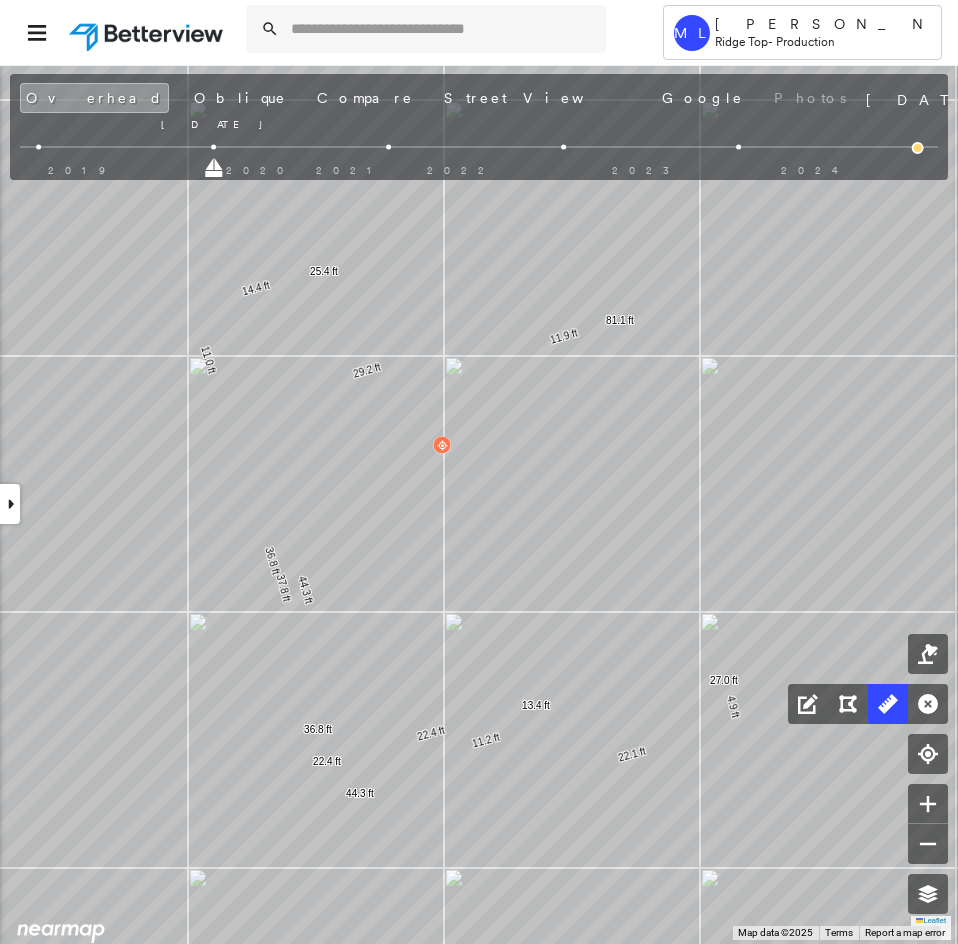 drag, startPoint x: 35, startPoint y: 167, endPoint x: 229, endPoint y: 172, distance: 194.06442 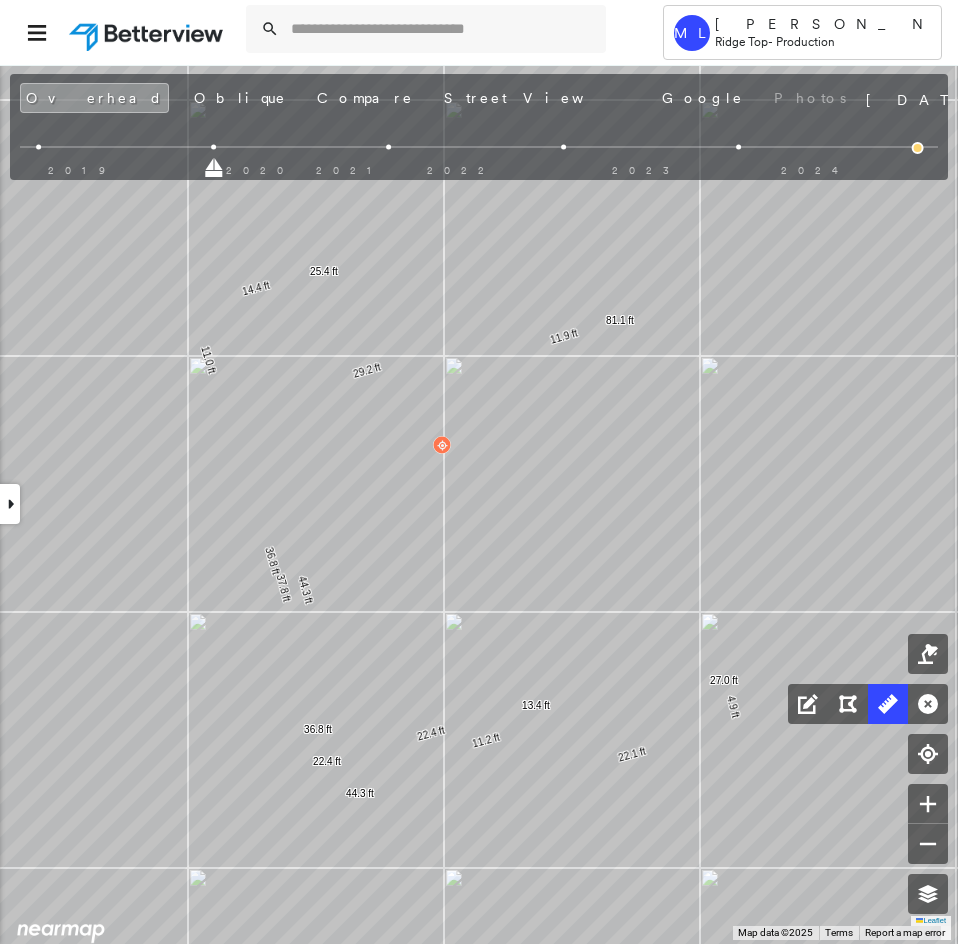 drag, startPoint x: 238, startPoint y: 165, endPoint x: 343, endPoint y: 167, distance: 105.01904 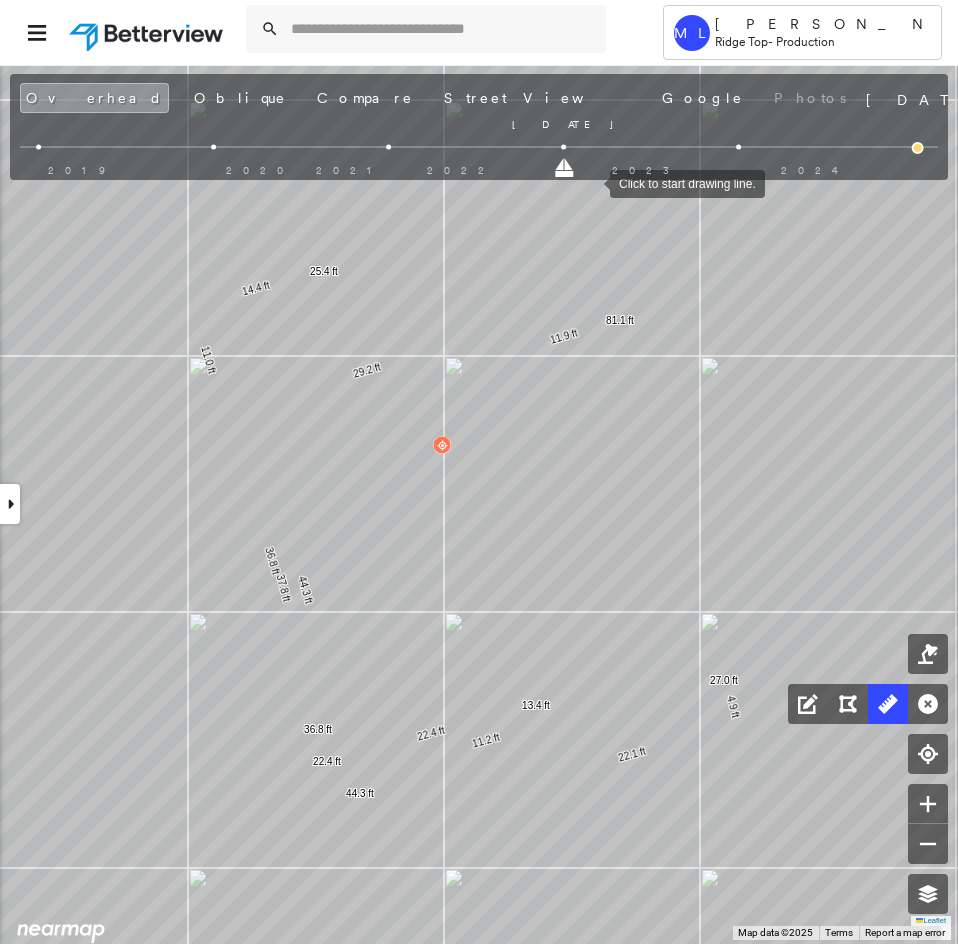 drag, startPoint x: 391, startPoint y: 169, endPoint x: 590, endPoint y: 182, distance: 199.42416 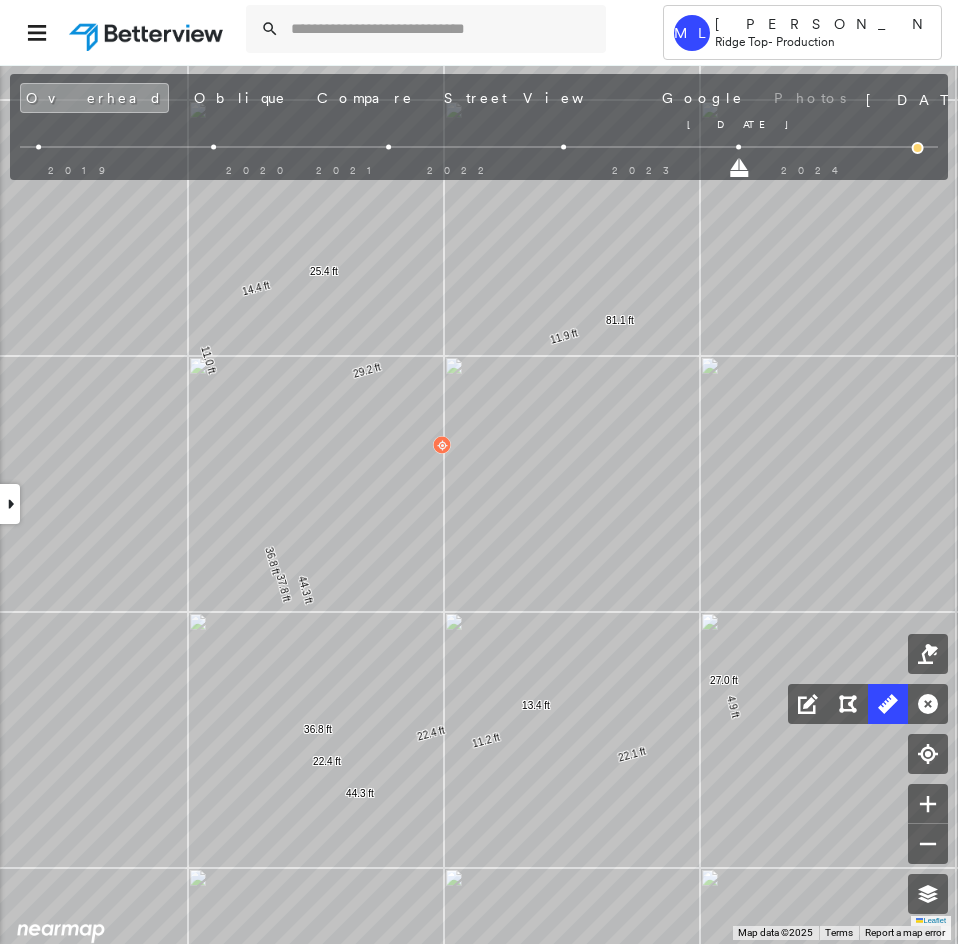 drag, startPoint x: 564, startPoint y: 170, endPoint x: 688, endPoint y: 168, distance: 124.01613 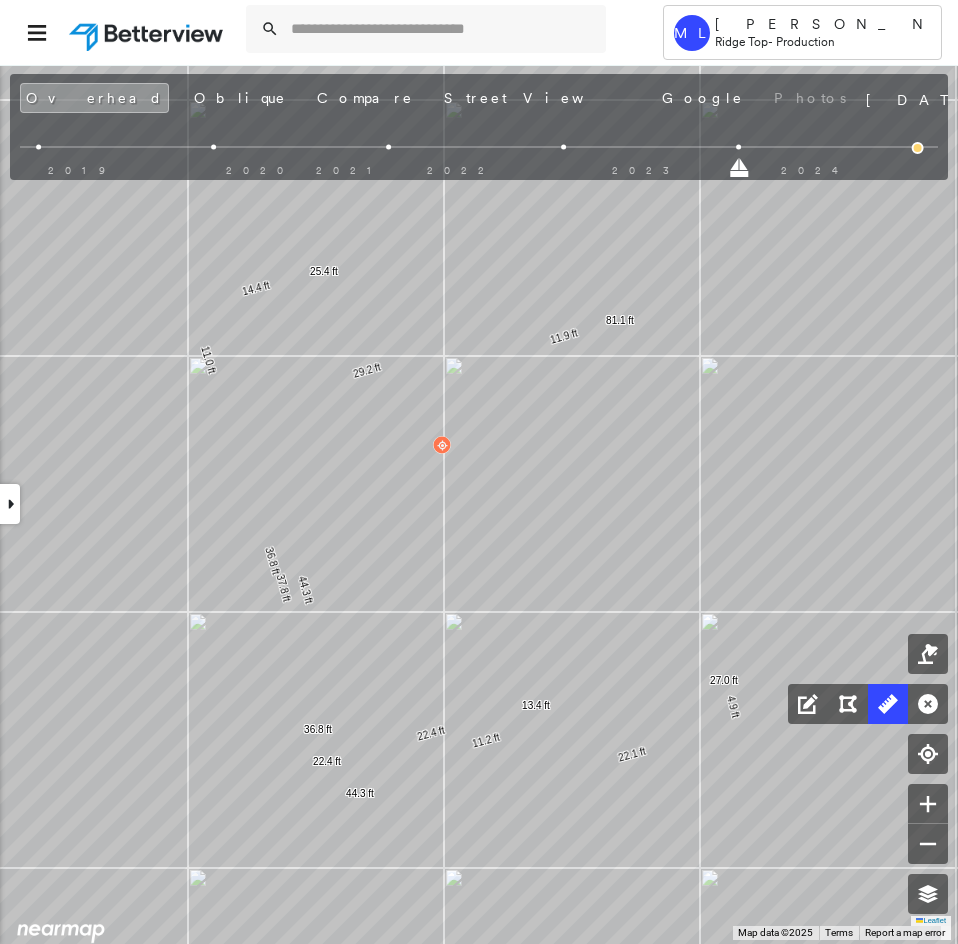 drag, startPoint x: 801, startPoint y: 172, endPoint x: 897, endPoint y: 176, distance: 96.0833 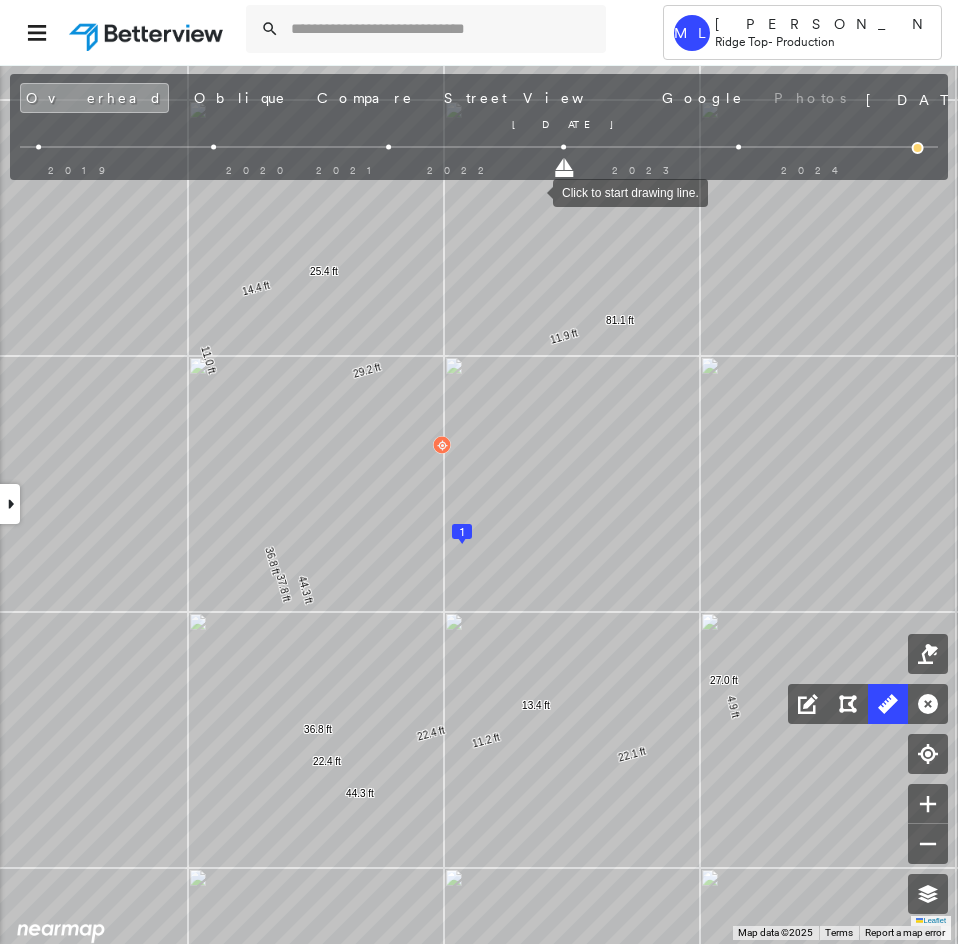 drag, startPoint x: 888, startPoint y: 178, endPoint x: 493, endPoint y: 191, distance: 395.21387 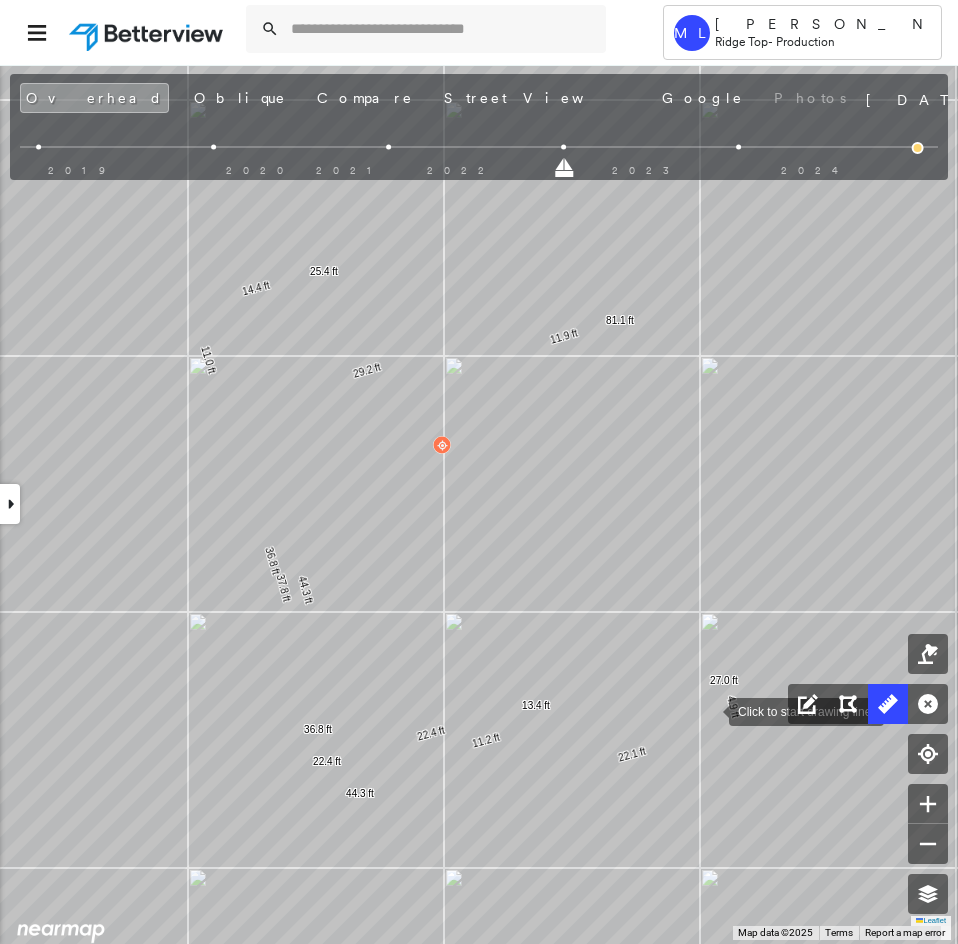 click at bounding box center [709, 710] 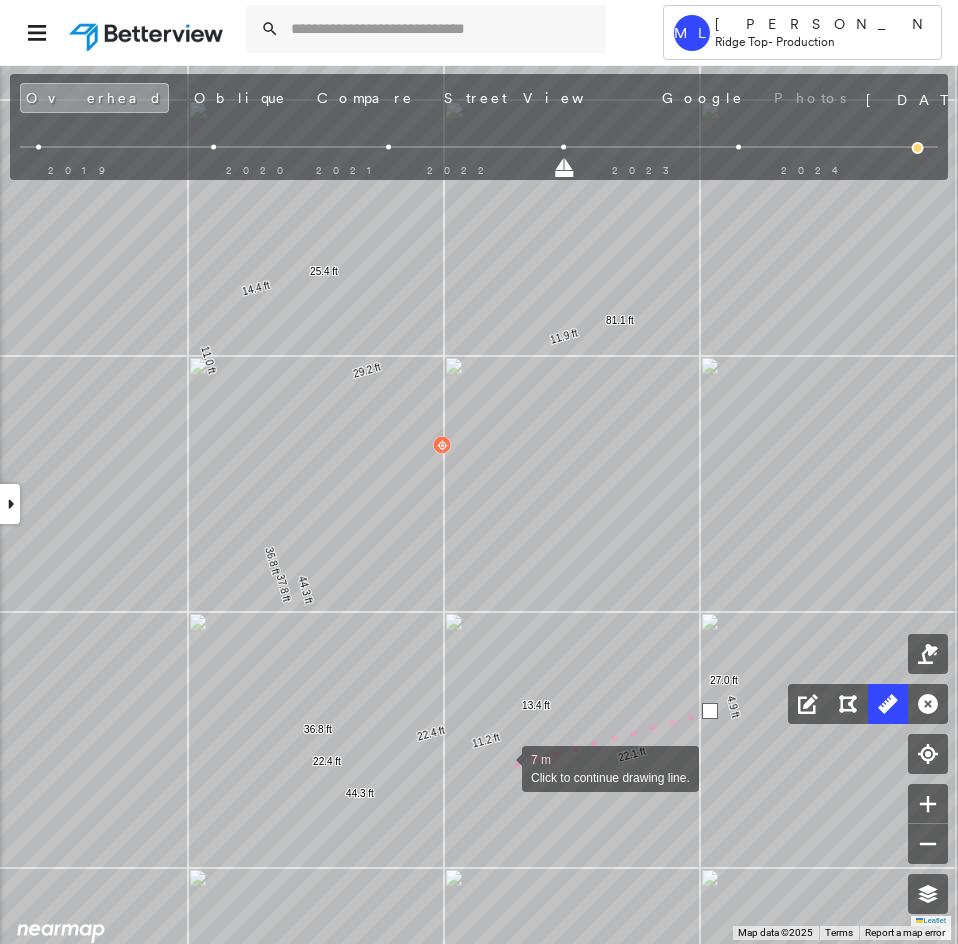 click at bounding box center (502, 767) 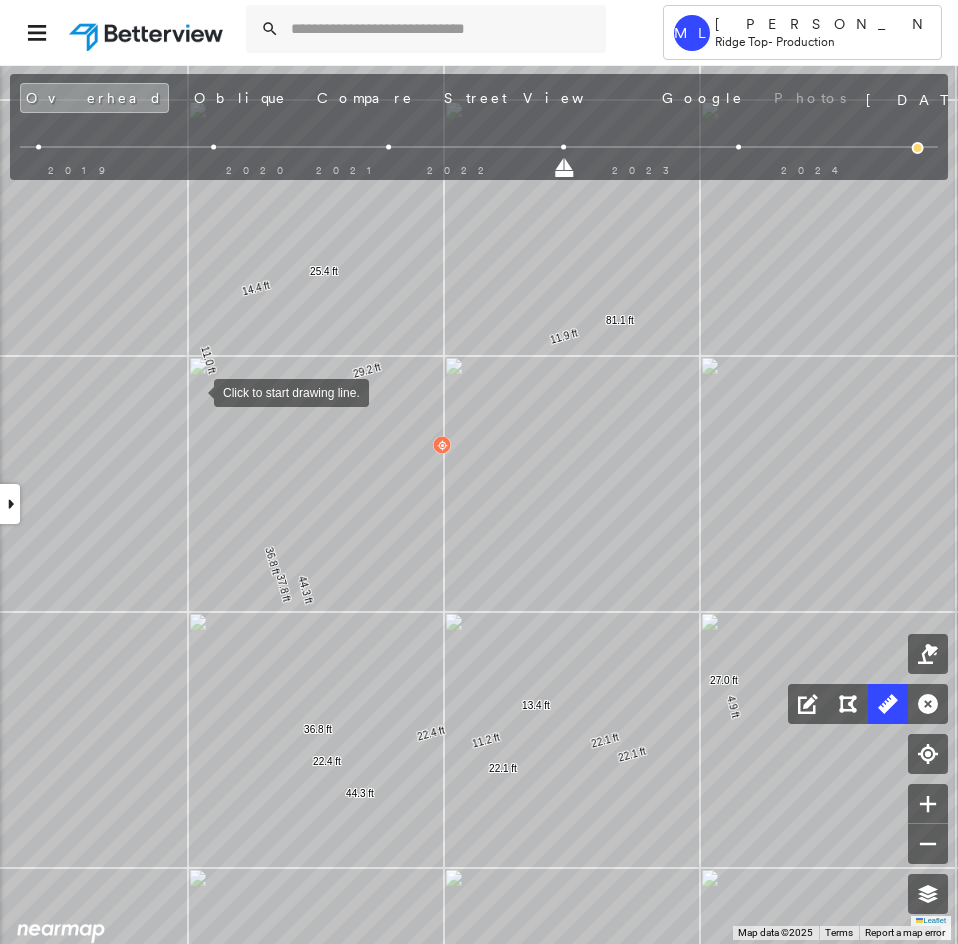 click at bounding box center [194, 391] 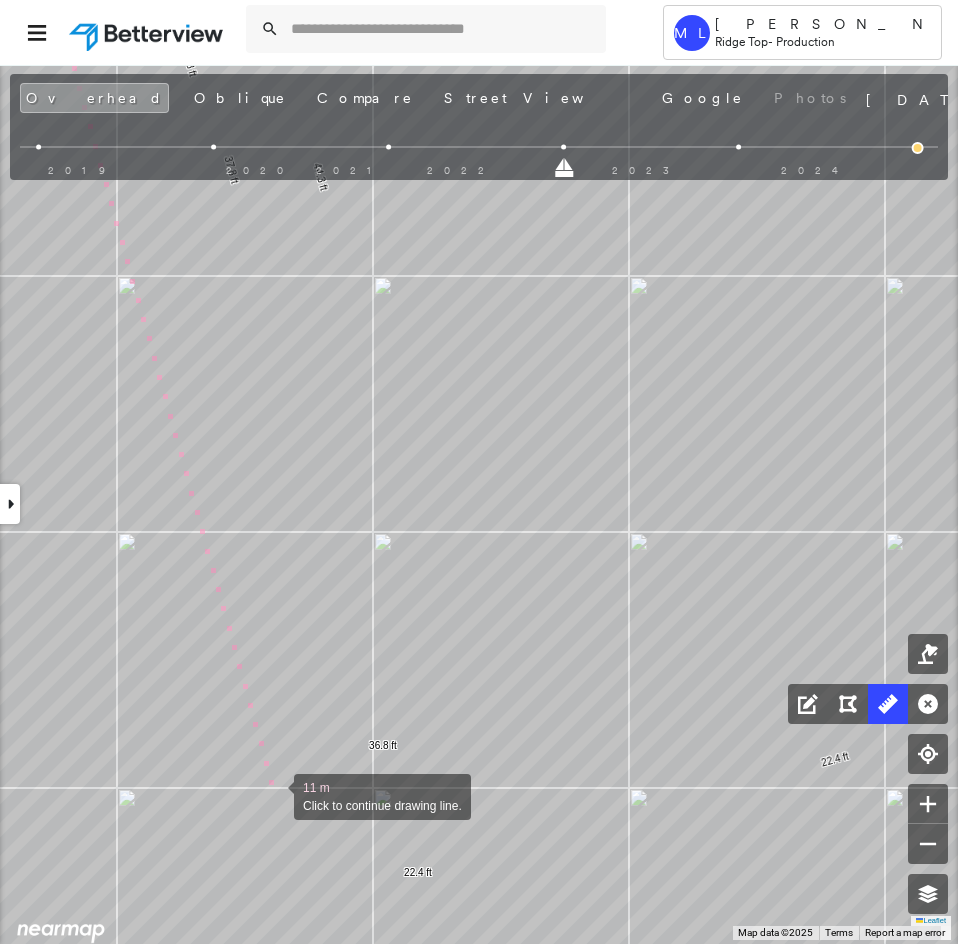 click at bounding box center (274, 795) 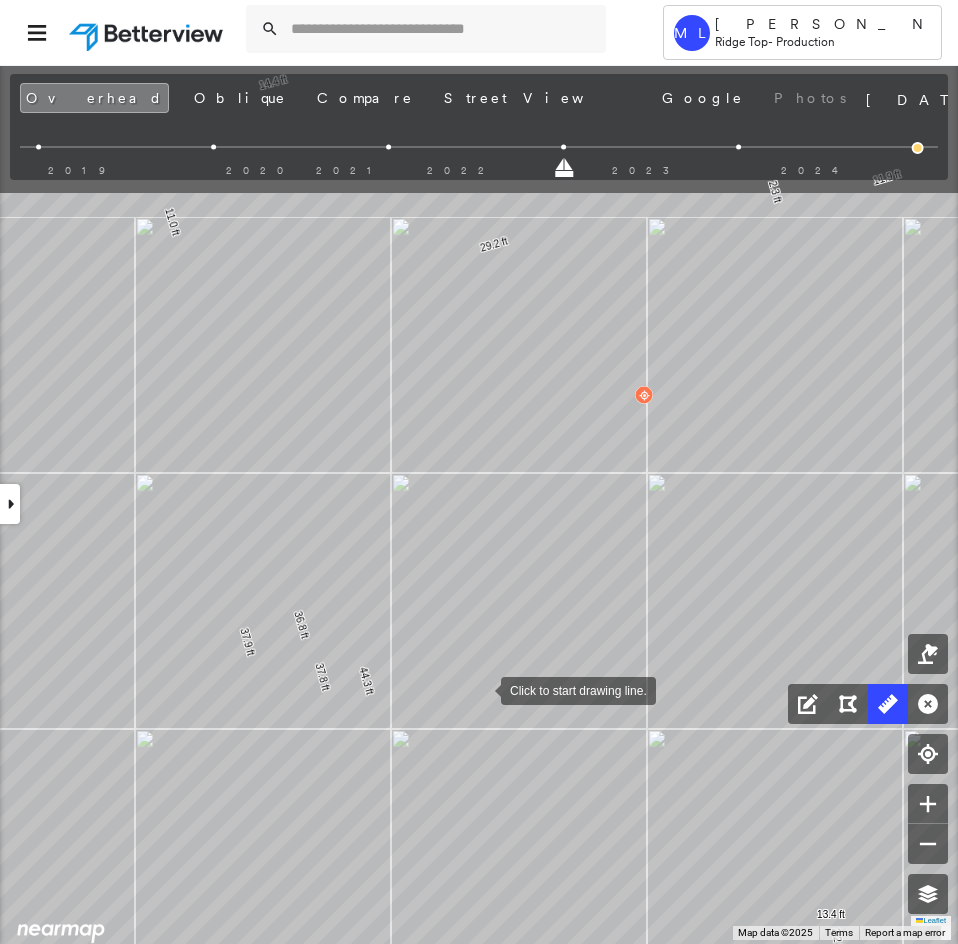 drag, startPoint x: 475, startPoint y: 572, endPoint x: 480, endPoint y: 685, distance: 113.110565 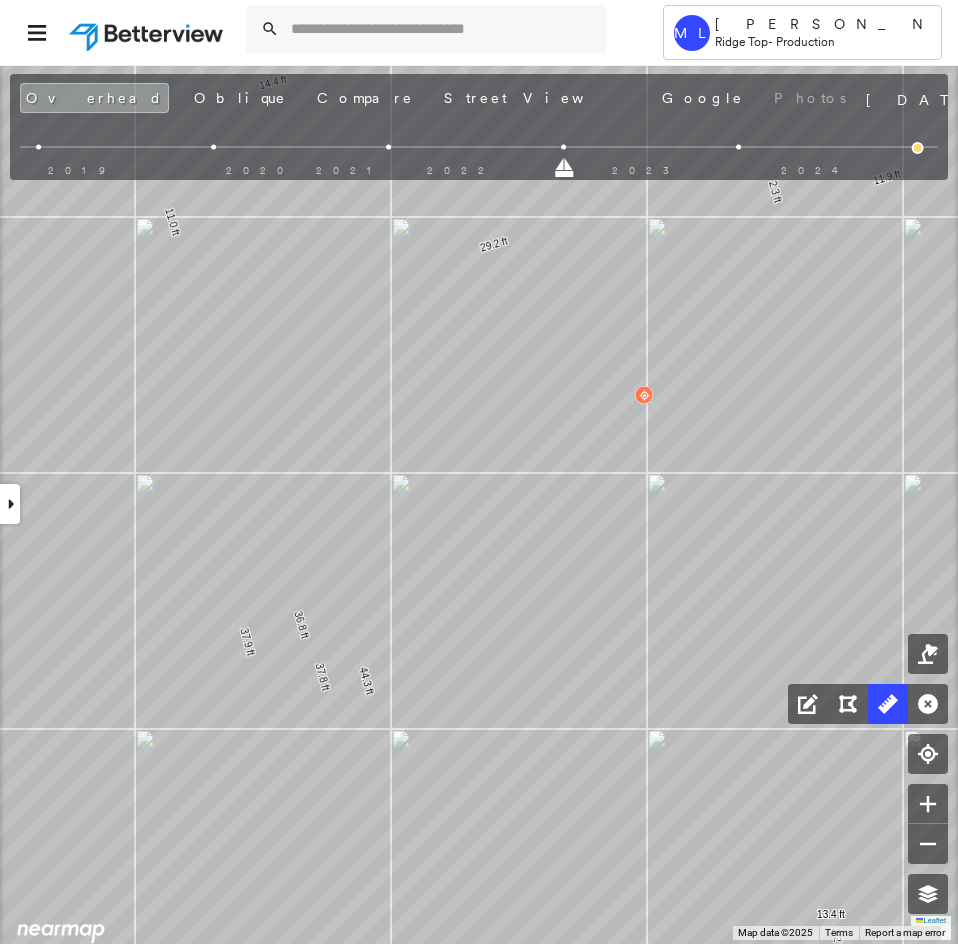 click 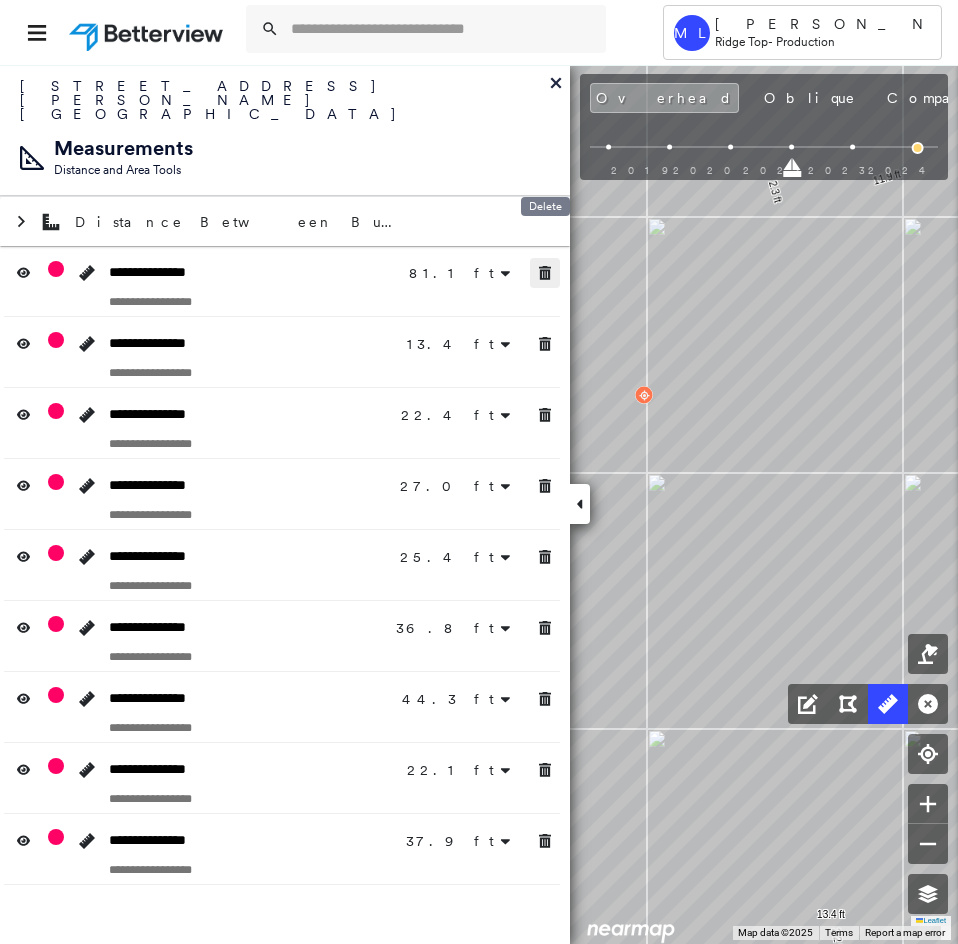 click 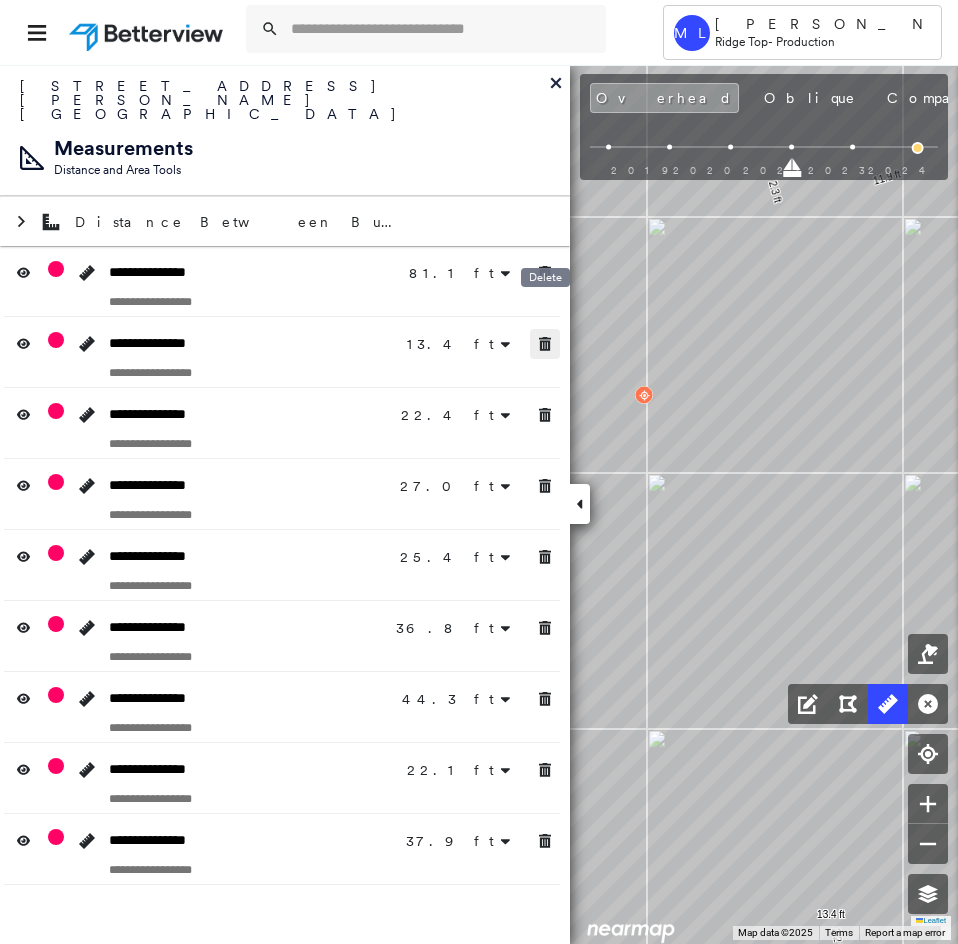 click at bounding box center [545, 344] 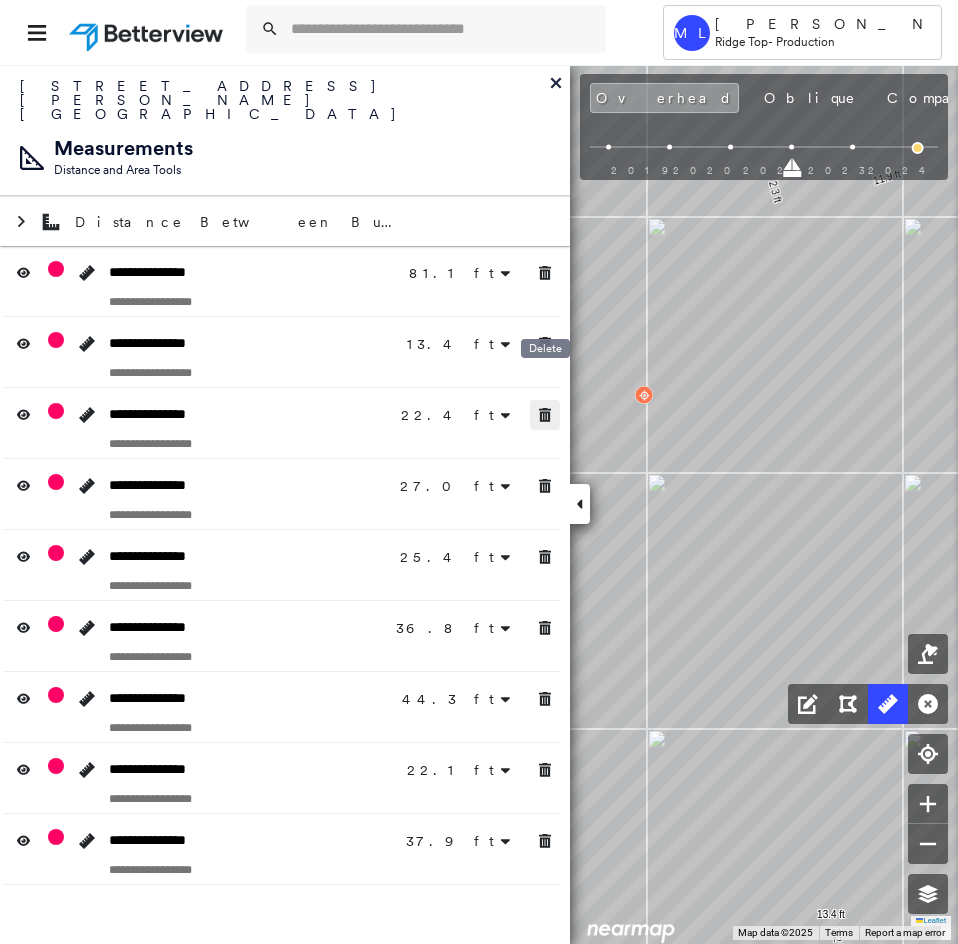 click at bounding box center [545, 415] 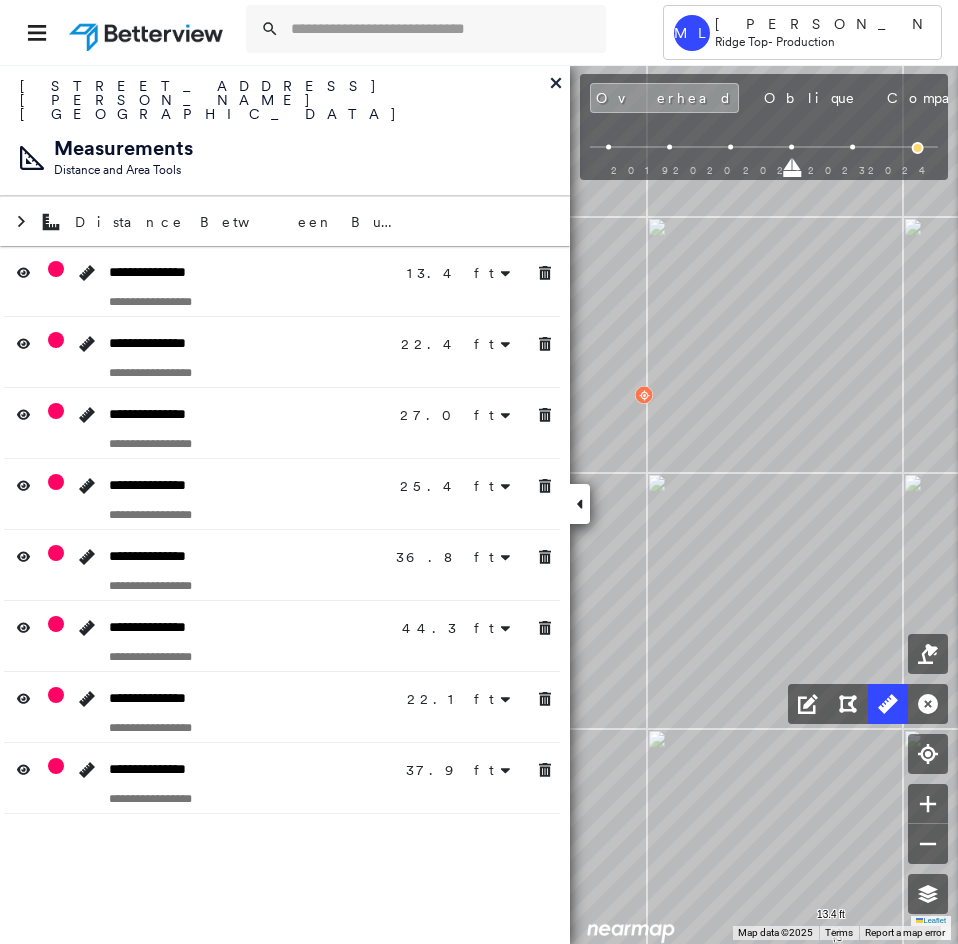 click 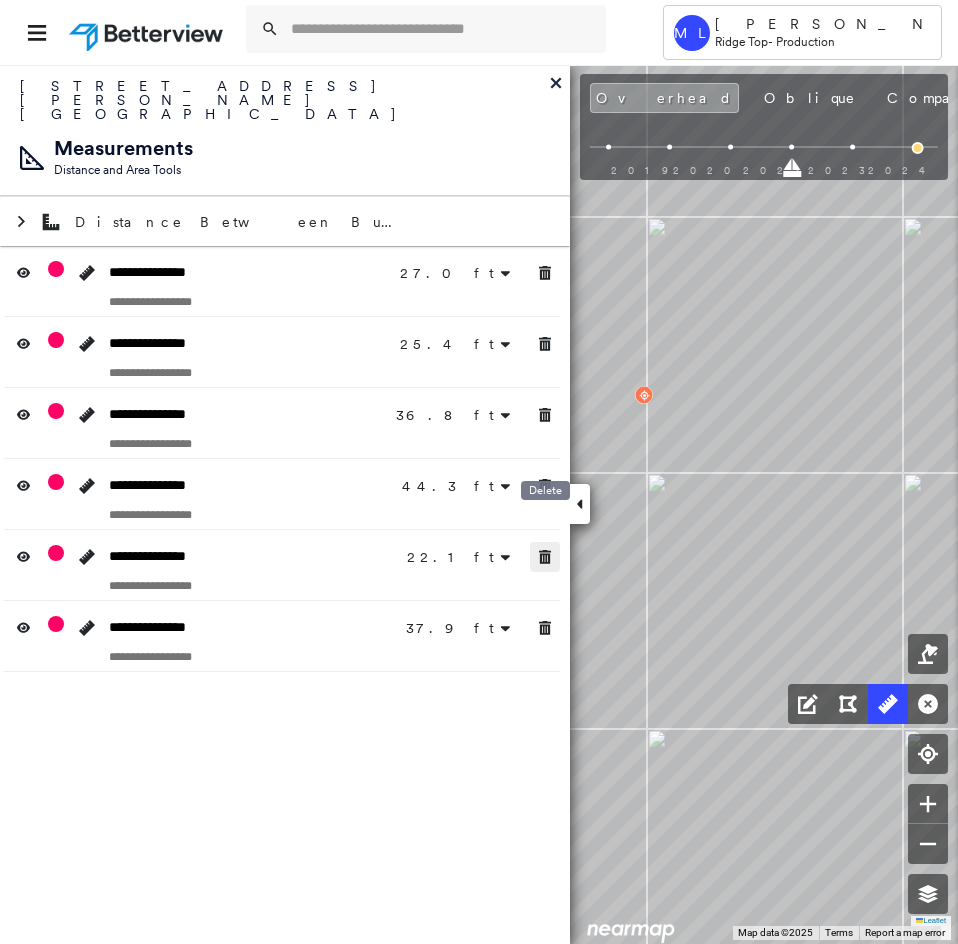 click 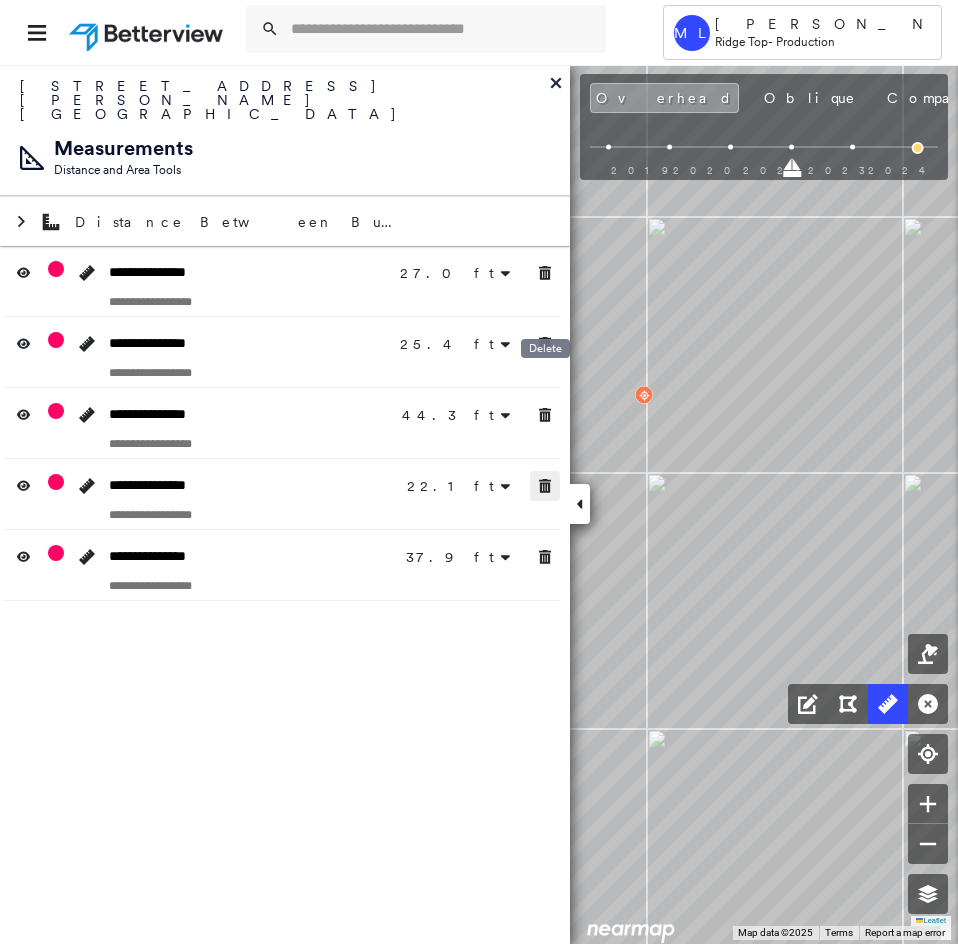 click at bounding box center (545, 486) 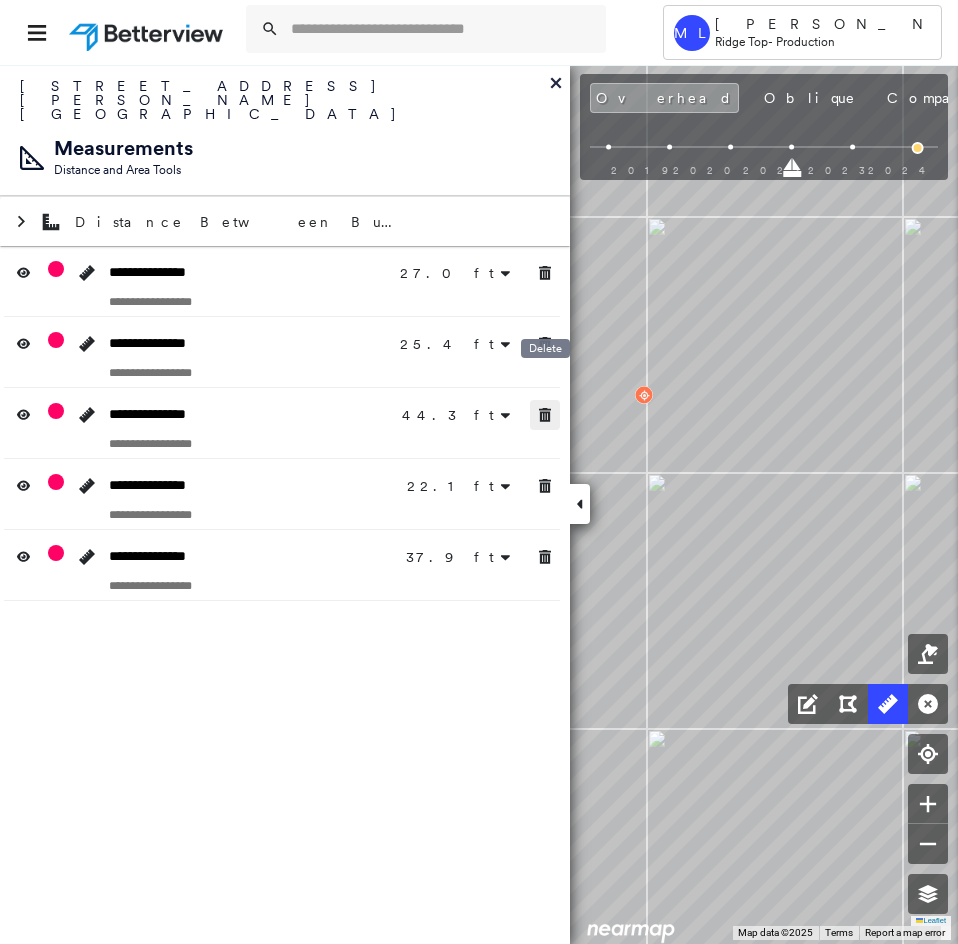 click on "Tower ML [PERSON_NAME][GEOGRAPHIC_DATA] Top  -   Production [STREET_ADDRESS][PERSON_NAME] 777668_1 Assigned to:  [PERSON_NAME] Assigned to:  [PERSON_NAME] V 777668_1 Assigned to:  [PERSON_NAME] V Open Comments Download PDF Report Summary Construction Occupancy Protection Exposure Determination Looking for roof spotlights? Analyze this date Overhead Obliques Street View Roof Spotlight™ Index 0 100 25 50 1 75 Building Roof Scores 0 Buildings Policy Information :  777668_1 Flags :  1 (0 cleared, 1 uncleared) Storm Reports :  N/A Construction Occupancy Protection Exposure Determination Flags :  1 (0 cleared, 1 uncleared) Uncleared Flags (1) Cleared Flags  (0) Betterview Property Flagged [DATE] Clear Action Taken New Entry History Quote/New Business Terms & Conditions Added ACV Endorsement Added Cosmetic Endorsement Inspection/Loss Control Report Information Added to Inspection Survey Onsite Inspection Ordered Determined No Inspection Needed General Used Report to Further Agent/Insured Discussion Reject/Decline - New Business Save" at bounding box center (479, 472) 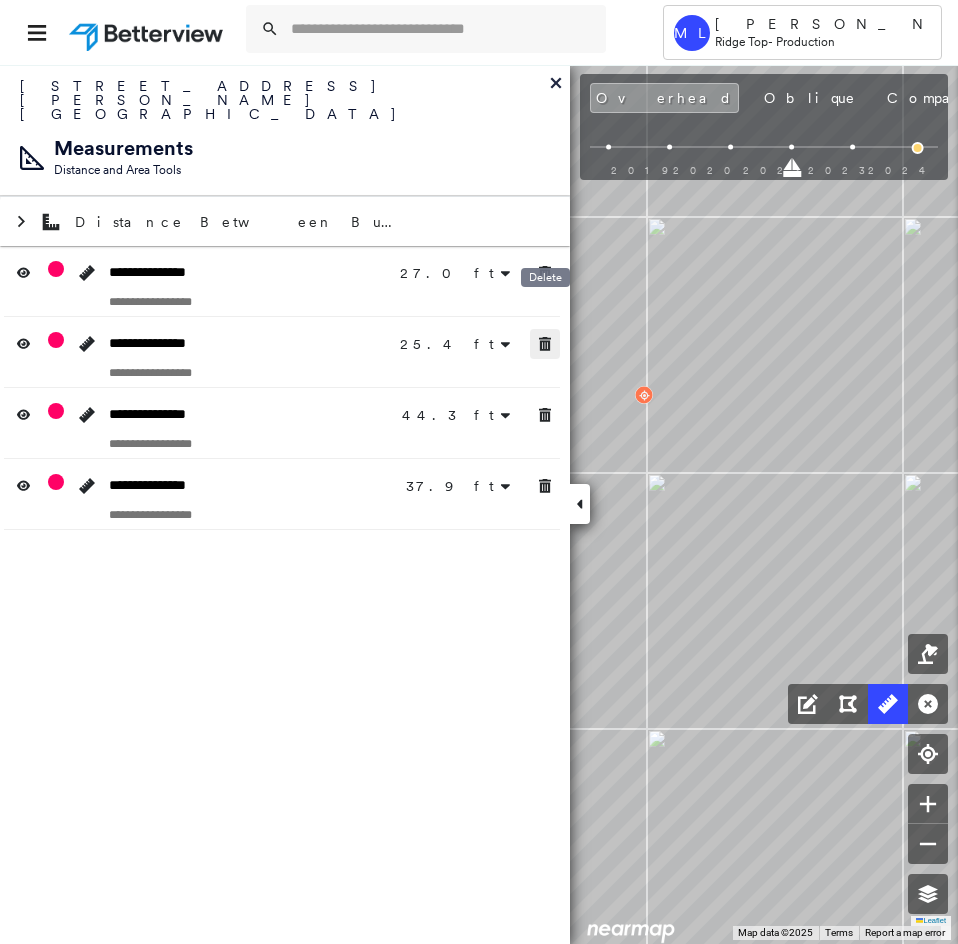 click 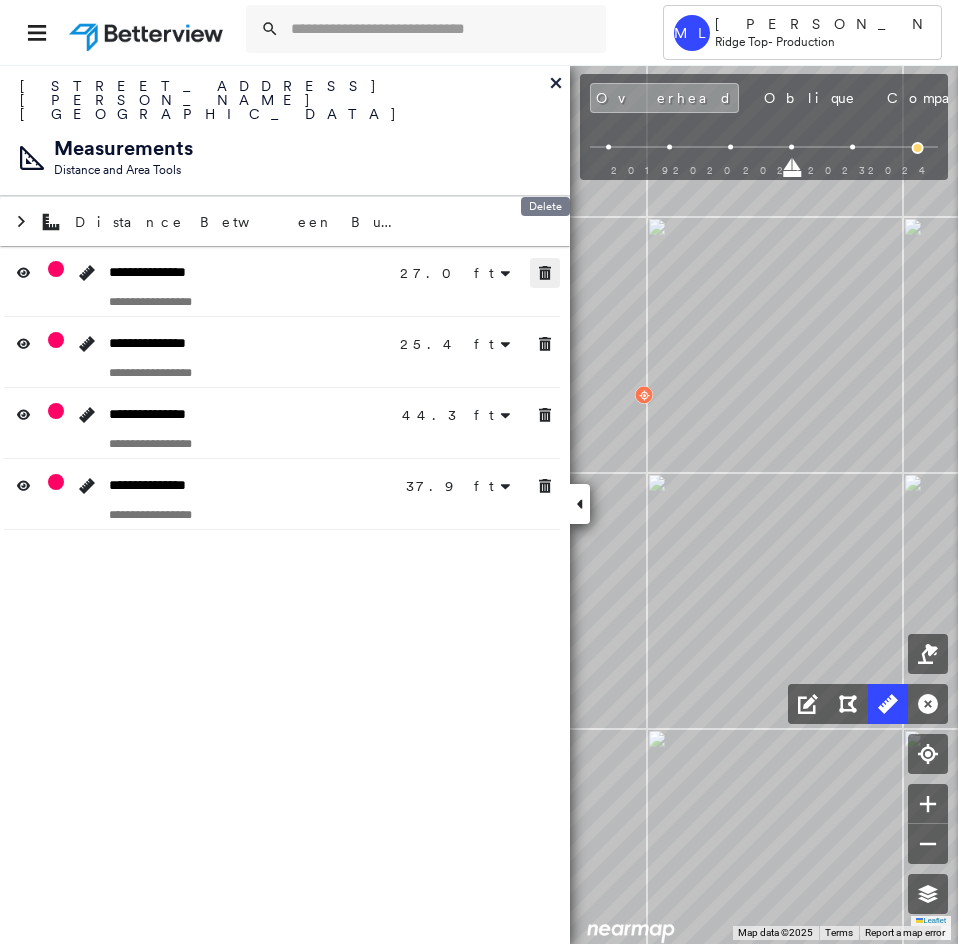 click at bounding box center [545, 273] 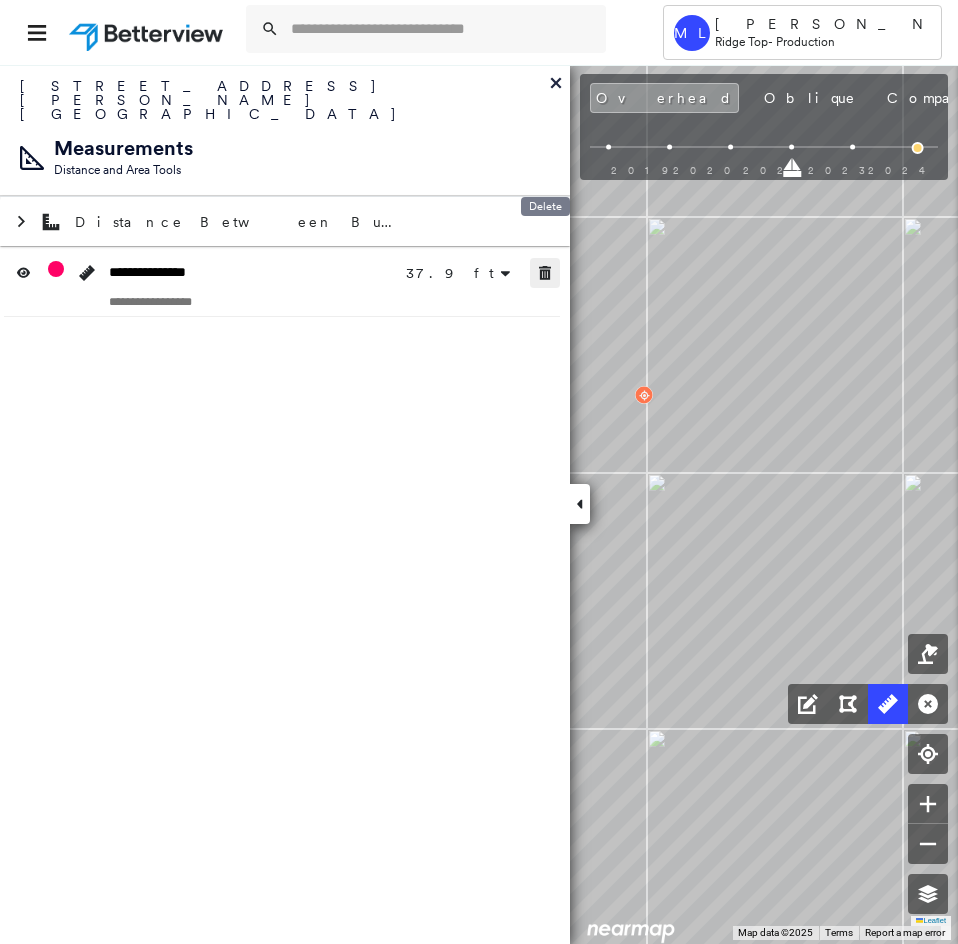 click 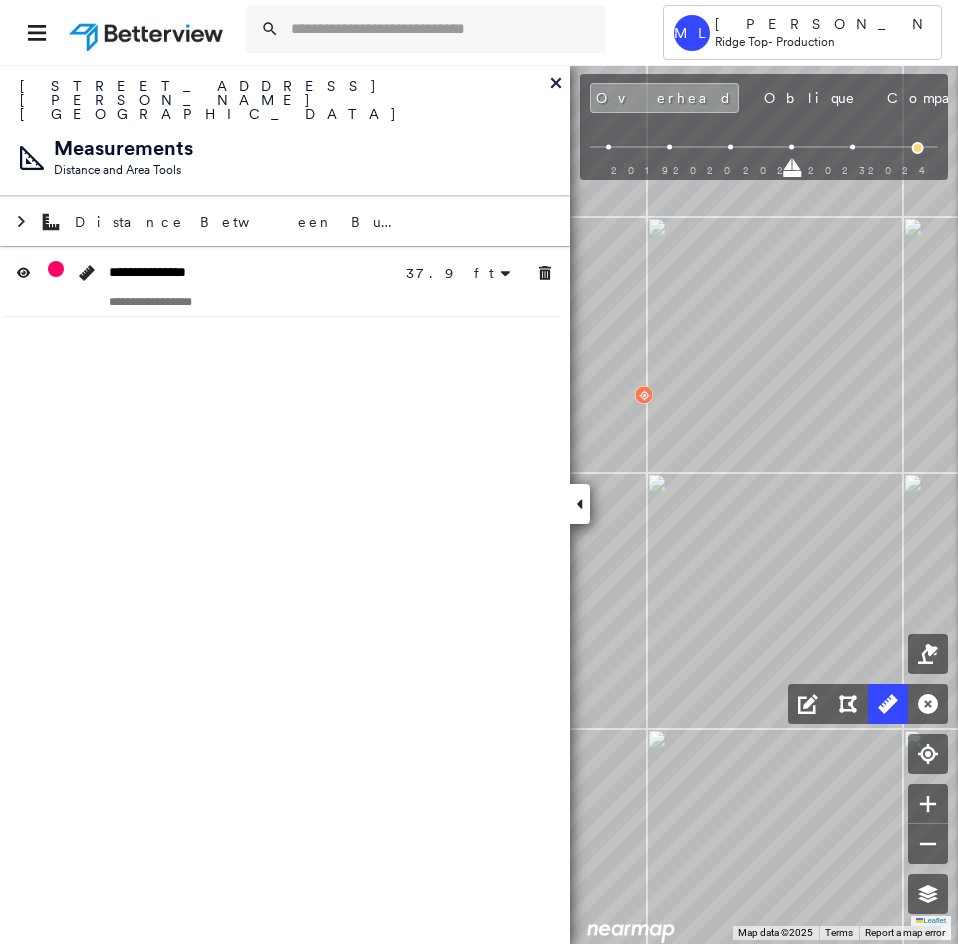 drag, startPoint x: 577, startPoint y: 511, endPoint x: 535, endPoint y: 466, distance: 61.554855 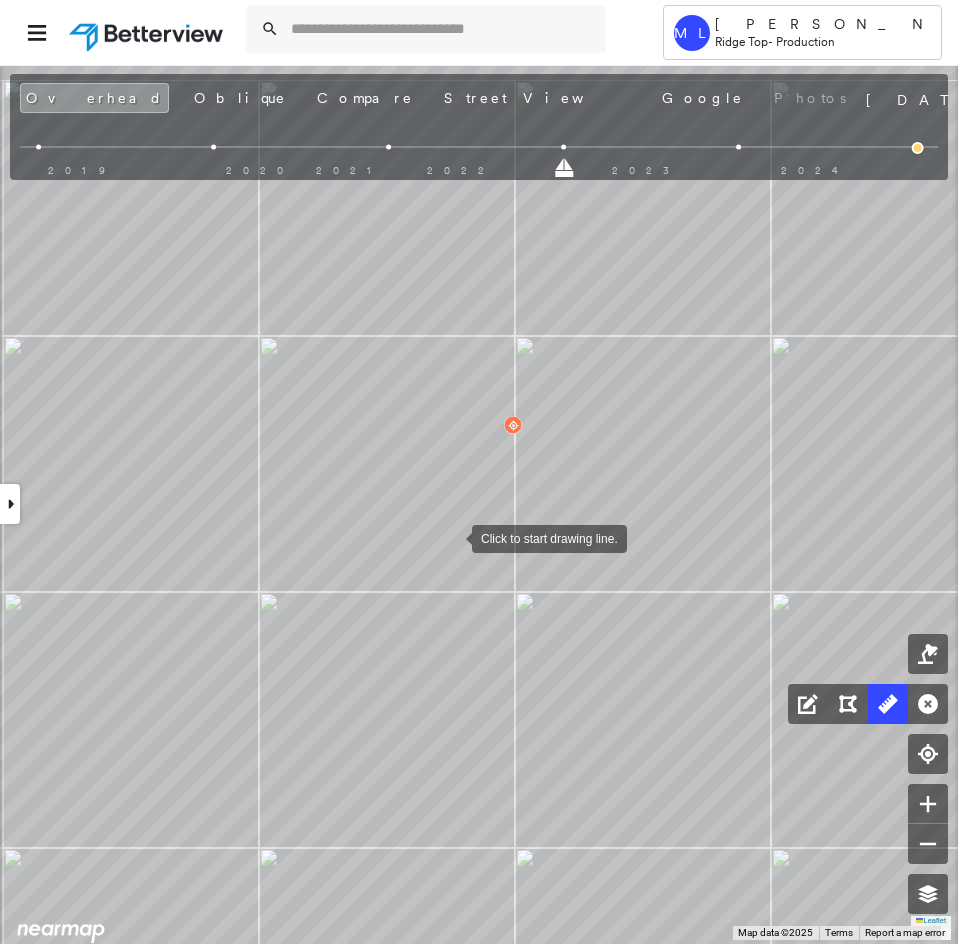 drag, startPoint x: 521, startPoint y: 510, endPoint x: 453, endPoint y: 536, distance: 72.8011 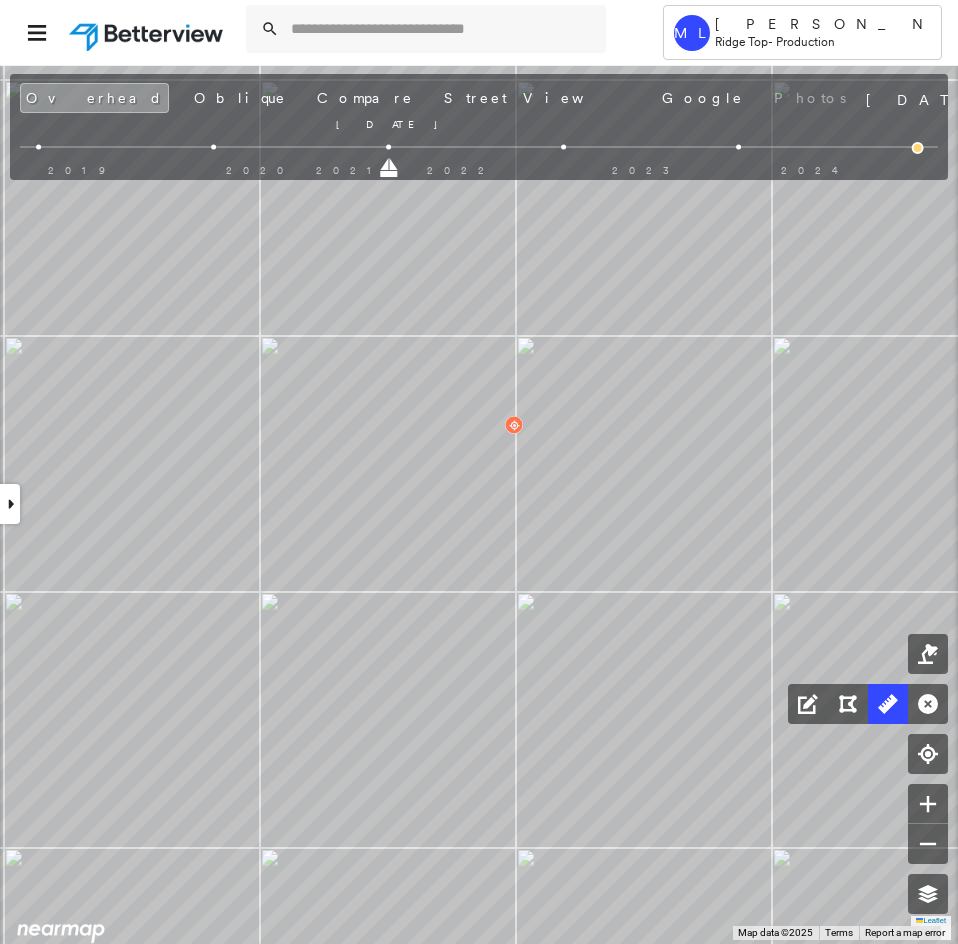 drag, startPoint x: 565, startPoint y: 171, endPoint x: 419, endPoint y: 171, distance: 146 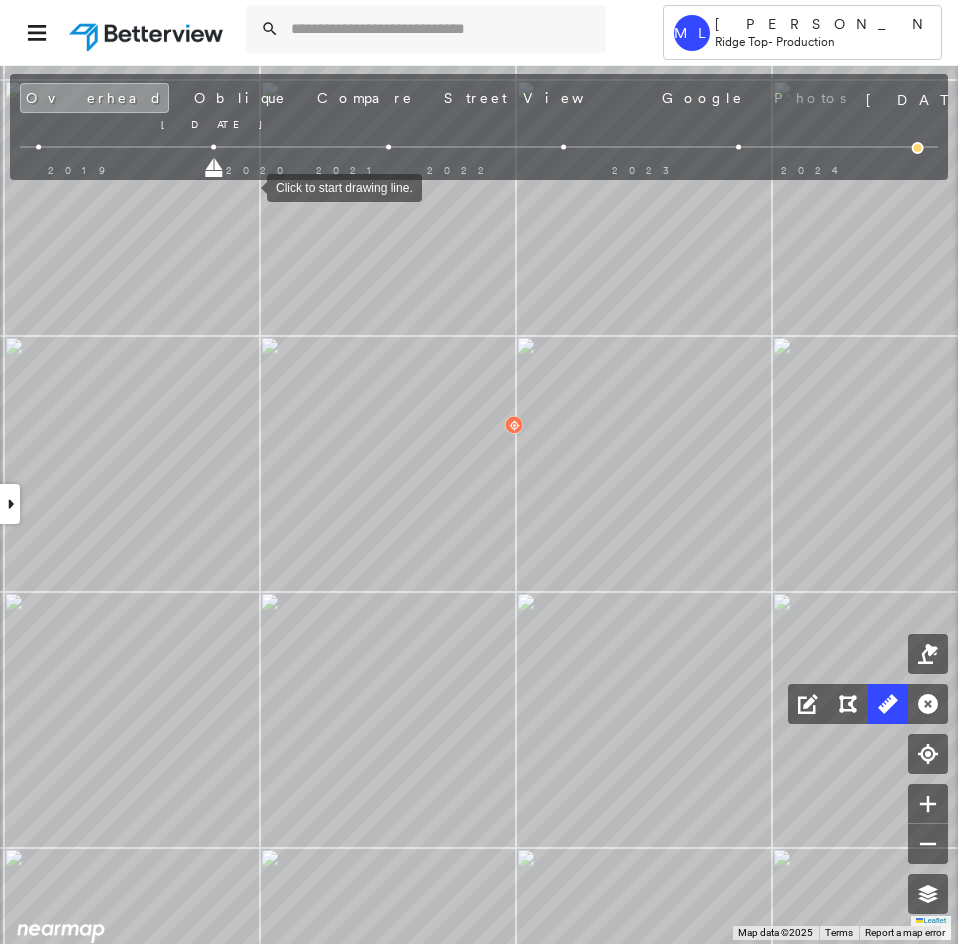 drag, startPoint x: 389, startPoint y: 170, endPoint x: 247, endPoint y: 186, distance: 142.89856 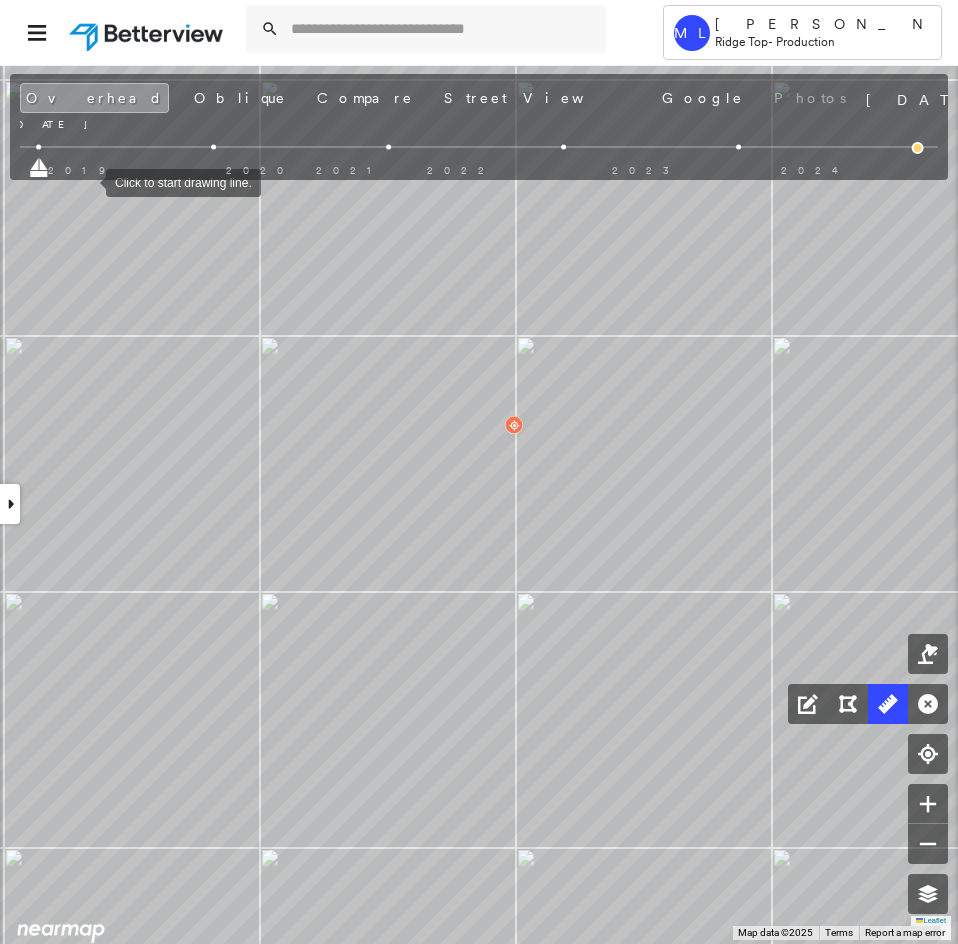 drag, startPoint x: 217, startPoint y: 173, endPoint x: 82, endPoint y: 181, distance: 135.23683 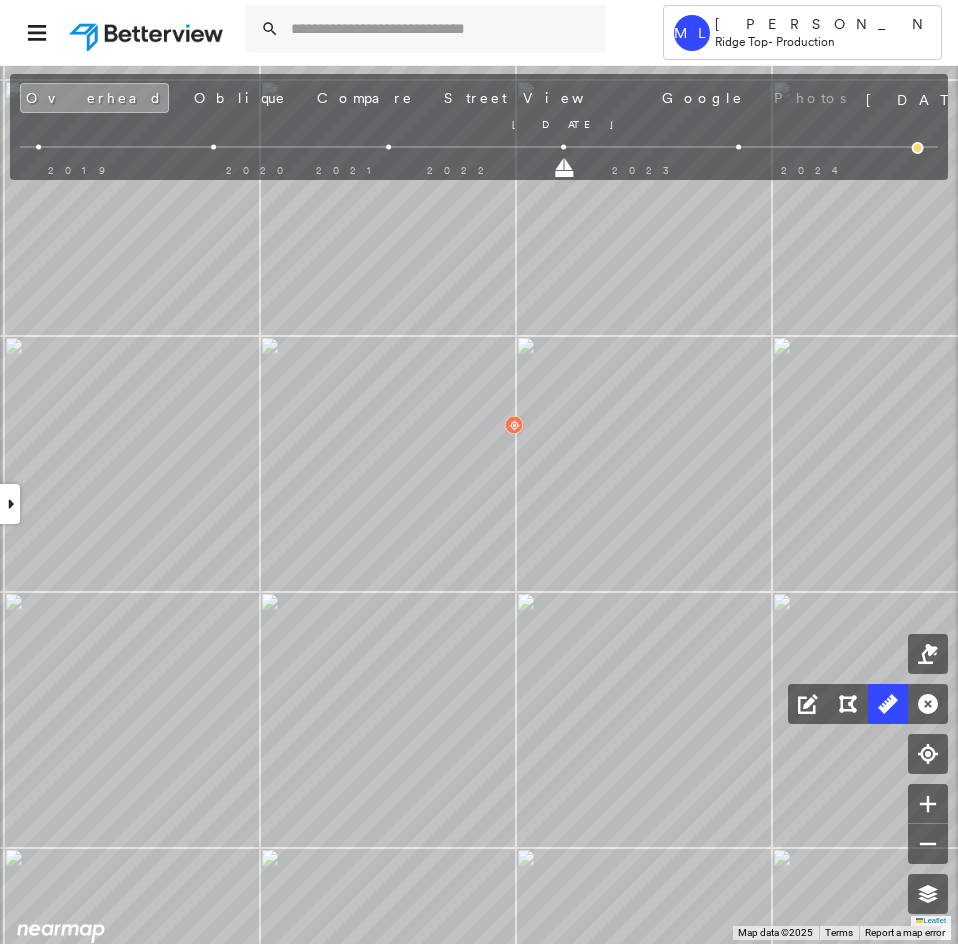 drag, startPoint x: 41, startPoint y: 174, endPoint x: 602, endPoint y: 177, distance: 561.008 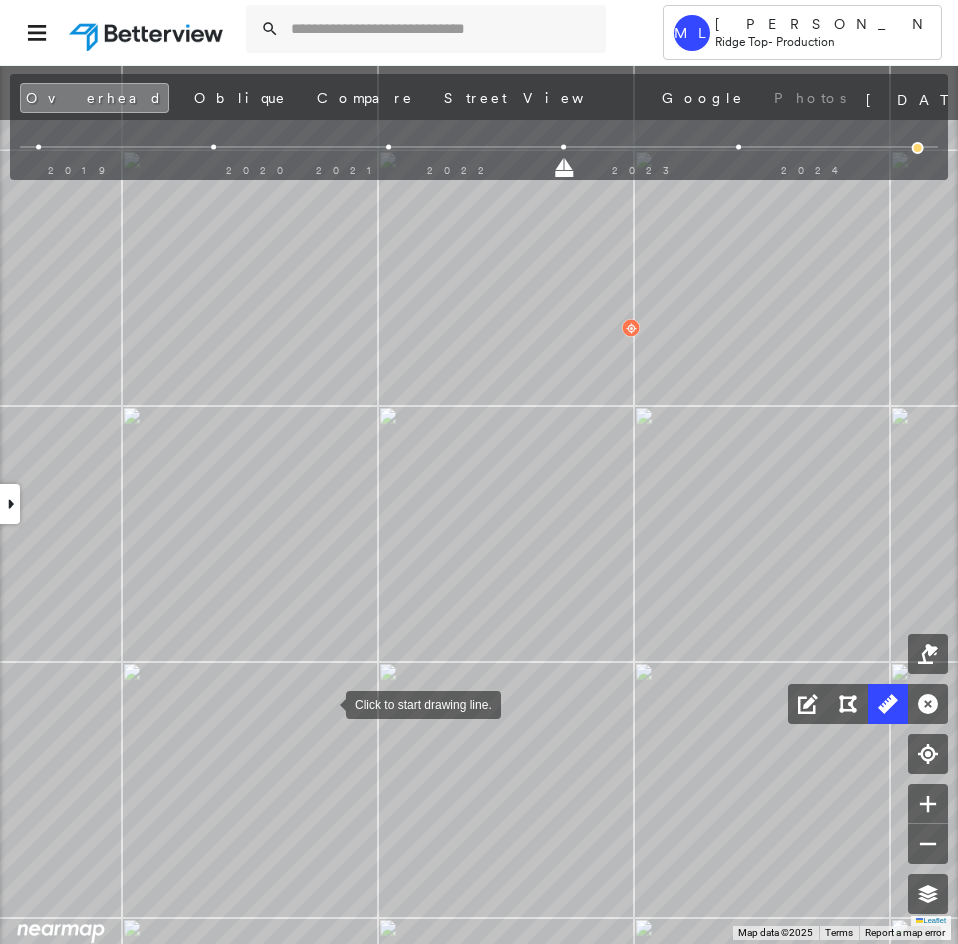 drag, startPoint x: 331, startPoint y: 580, endPoint x: 326, endPoint y: 698, distance: 118.10589 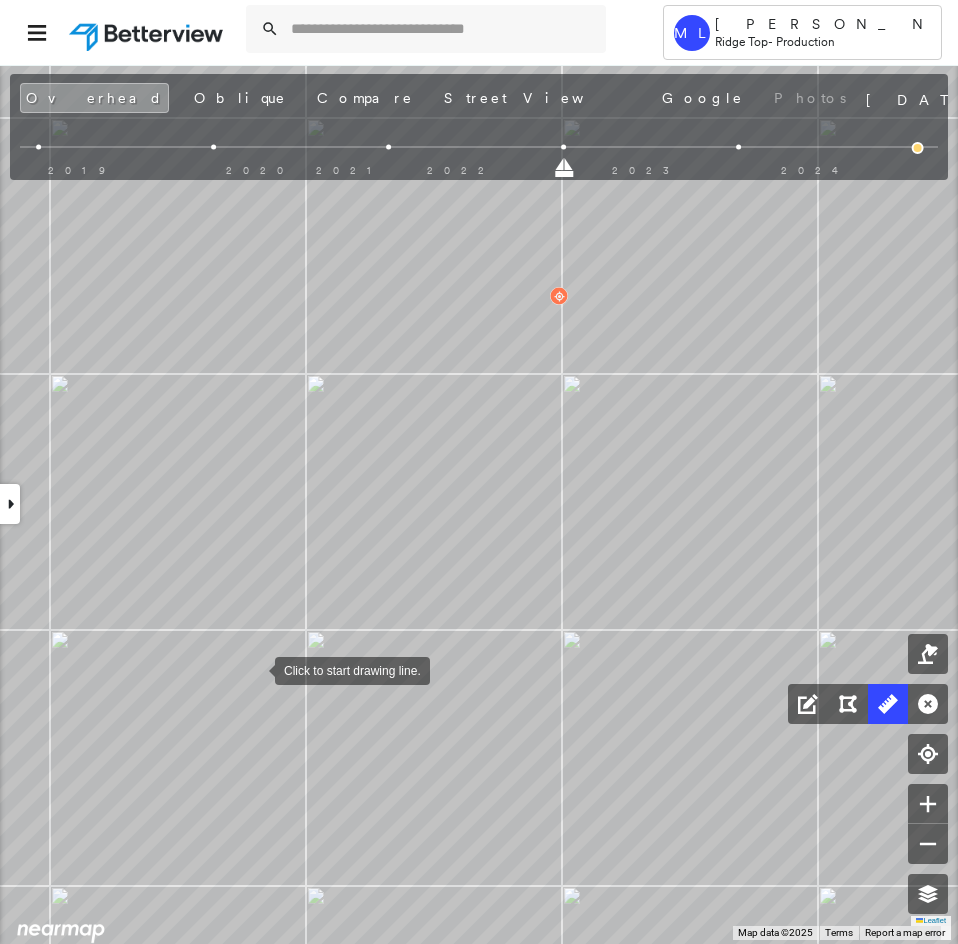 drag, startPoint x: 309, startPoint y: 685, endPoint x: 254, endPoint y: 668, distance: 57.567352 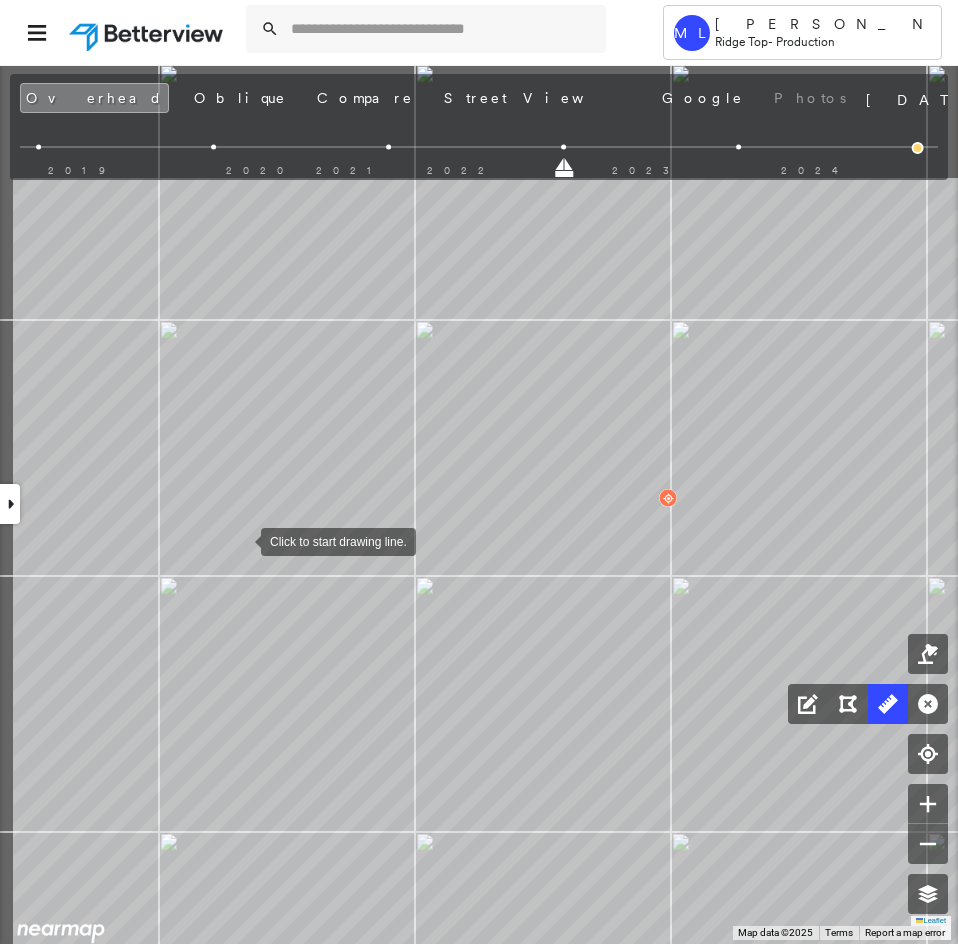 drag, startPoint x: 132, startPoint y: 337, endPoint x: 215, endPoint y: 455, distance: 144.26712 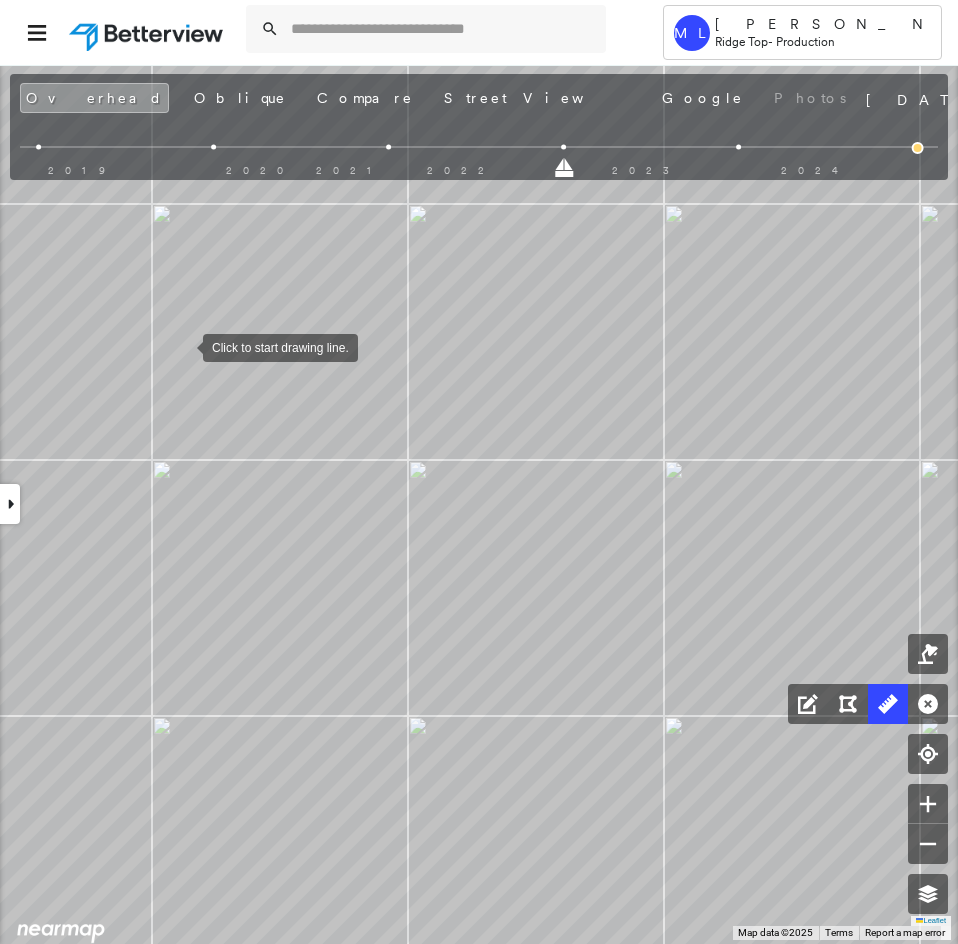 click at bounding box center [183, 346] 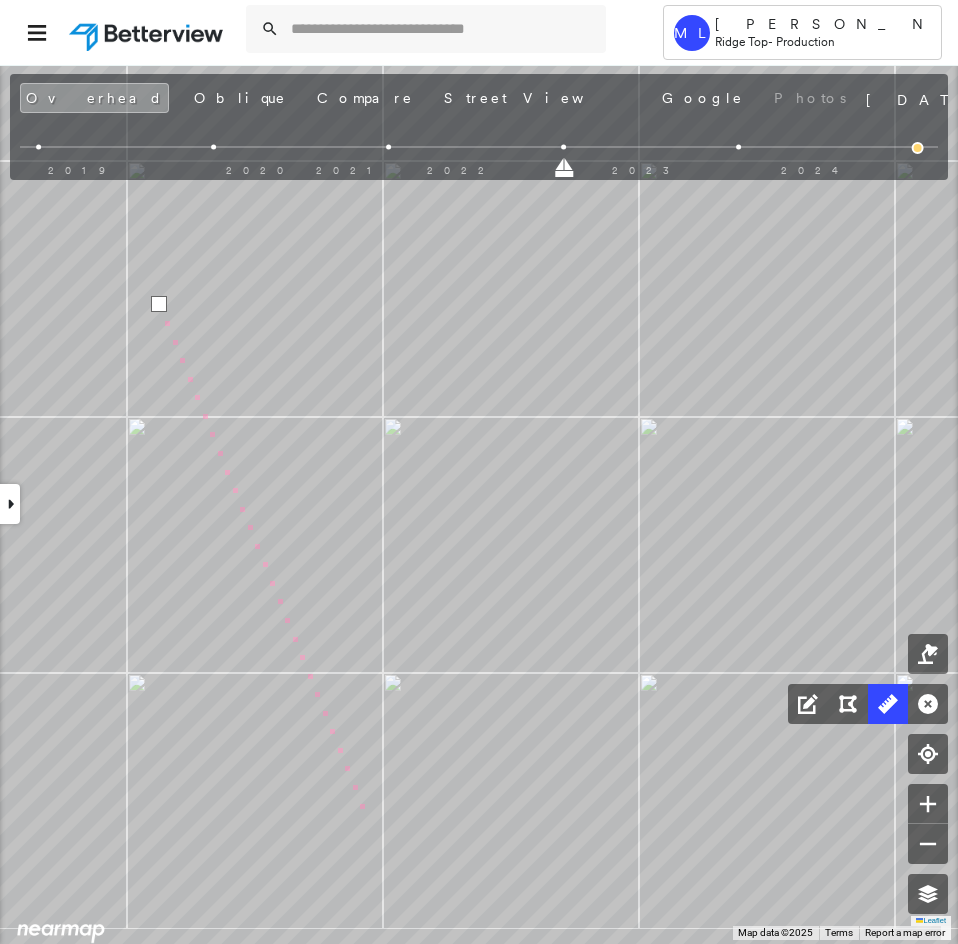 click on "4 m Click to continue drawing line." at bounding box center (-83, 747) 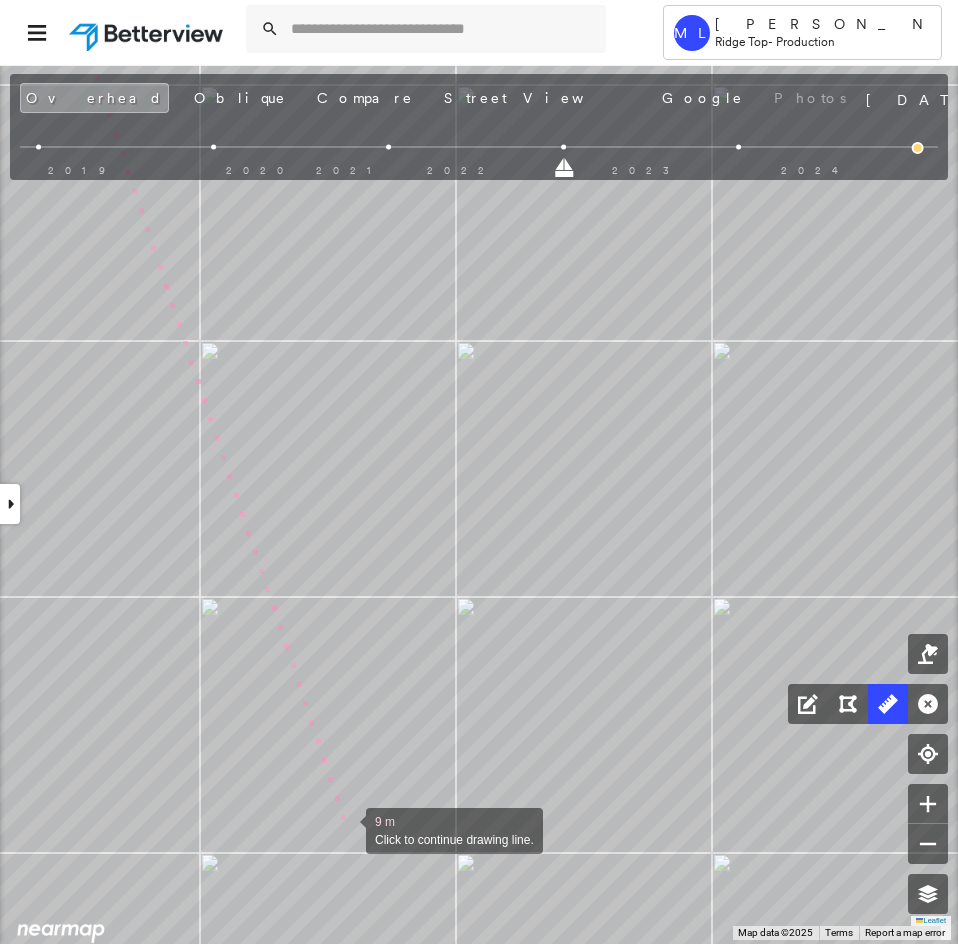 drag, startPoint x: 363, startPoint y: 859, endPoint x: 258, endPoint y: 270, distance: 598.2859 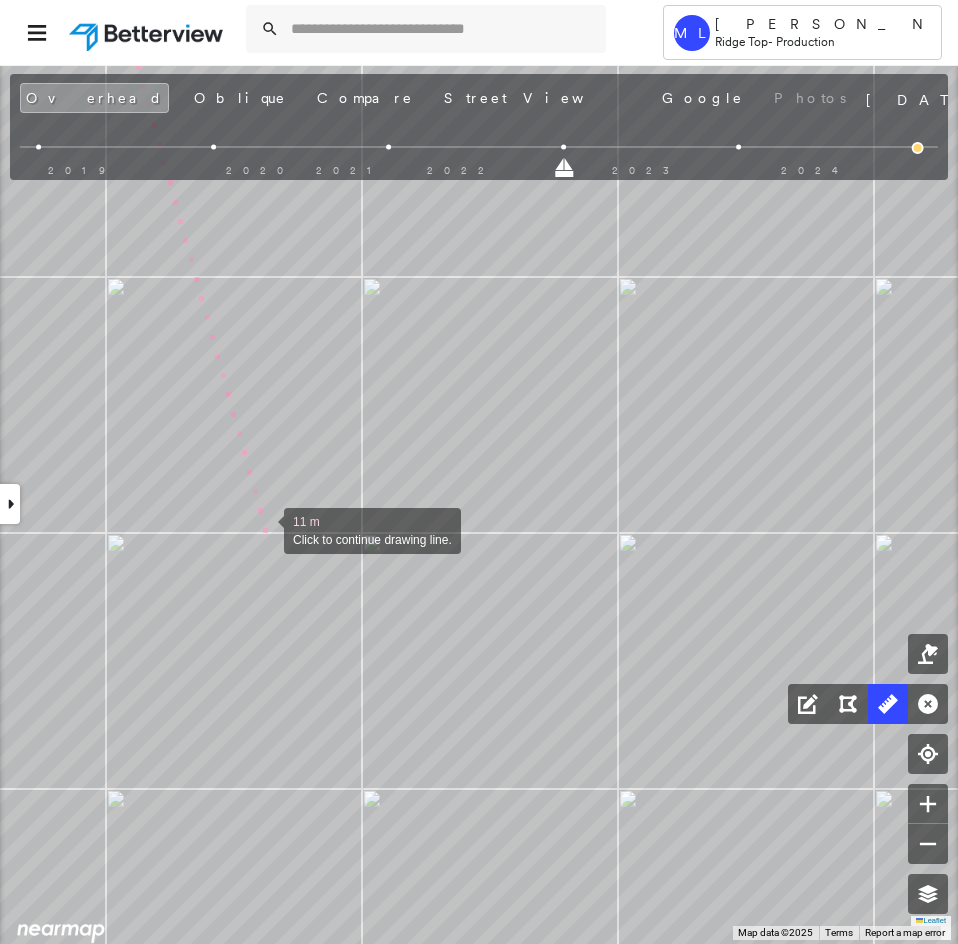 click at bounding box center [264, 529] 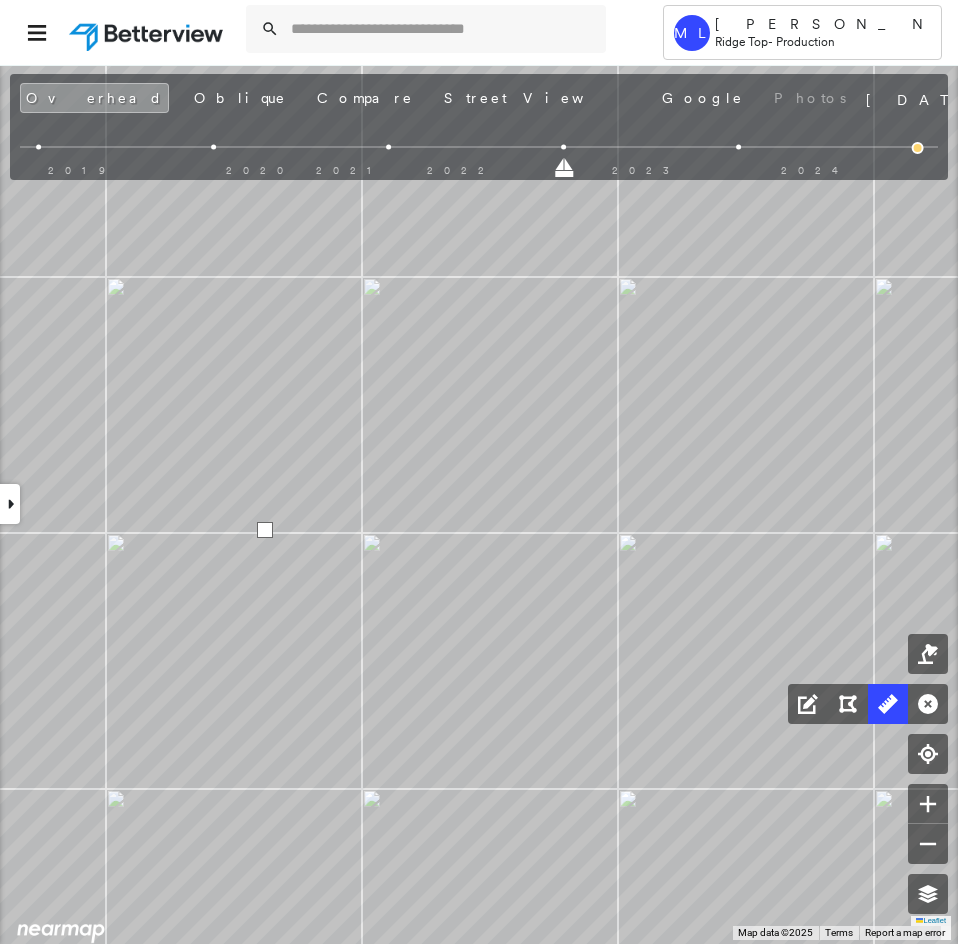 click at bounding box center (265, 530) 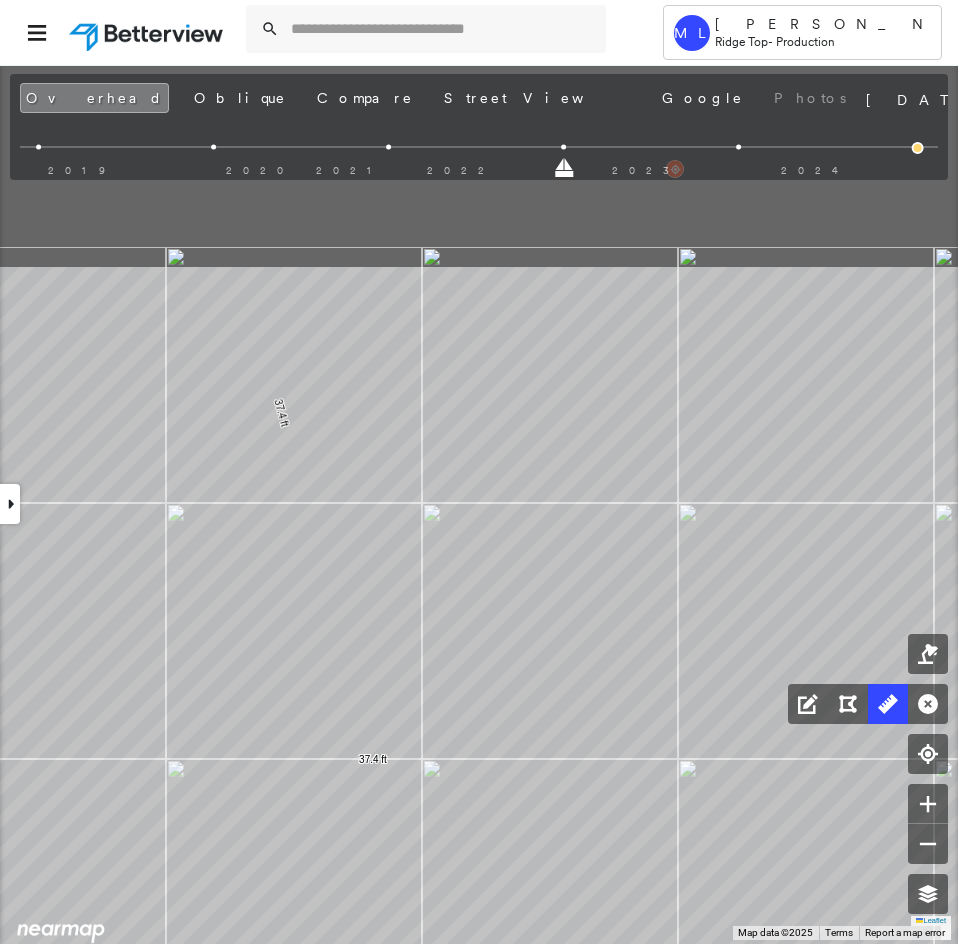 click on "37.4 ft 37.4 ft Click to start drawing line." at bounding box center [-329, -126] 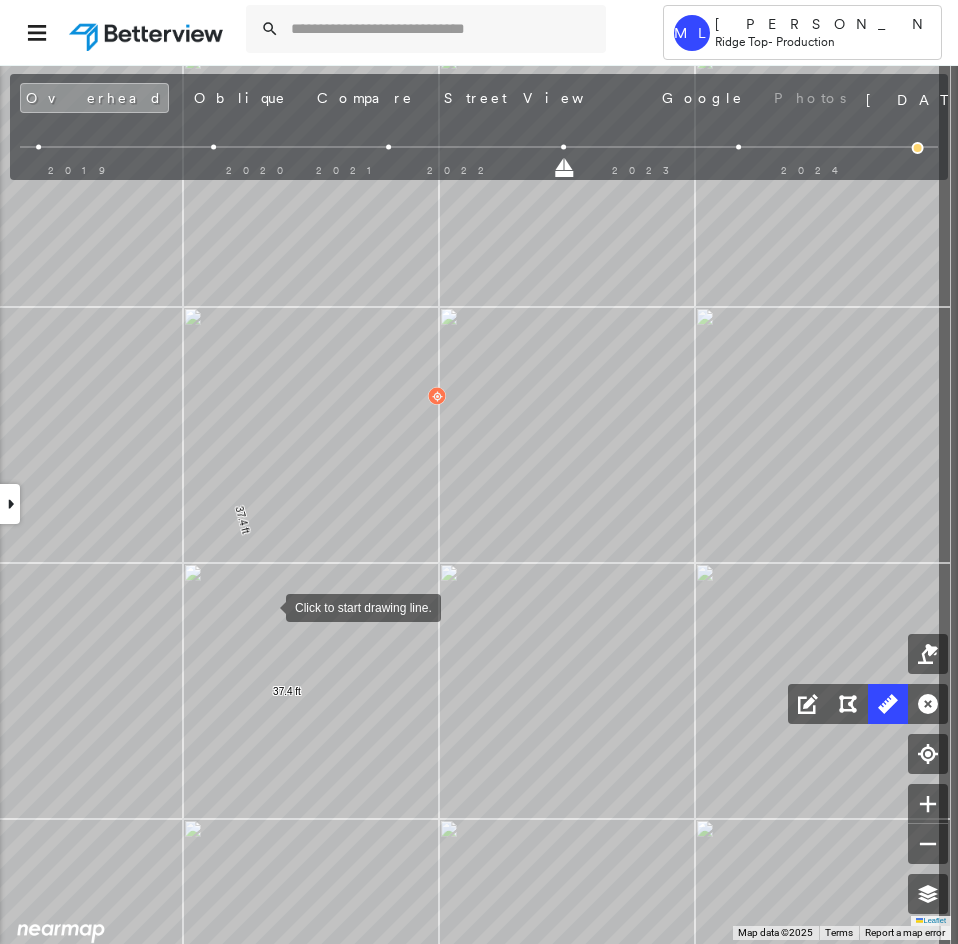 drag, startPoint x: 325, startPoint y: 601, endPoint x: 270, endPoint y: 606, distance: 55.226807 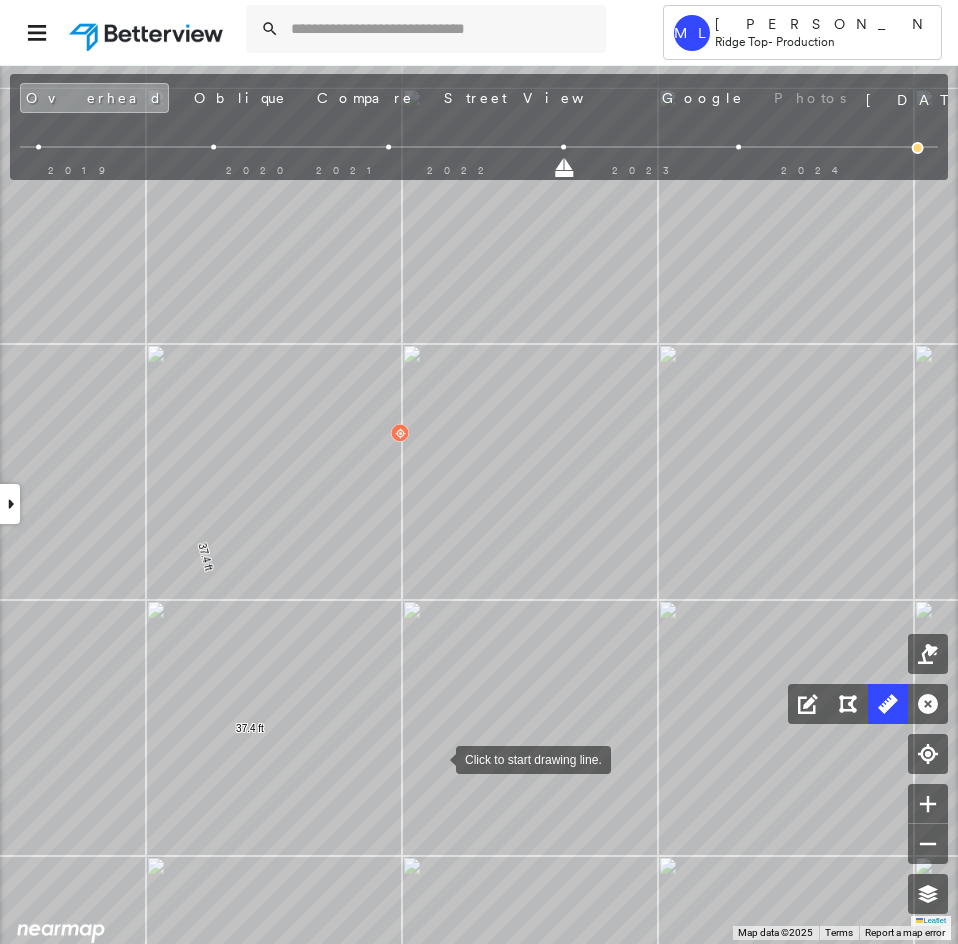 drag, startPoint x: 464, startPoint y: 730, endPoint x: 438, endPoint y: 753, distance: 34.713108 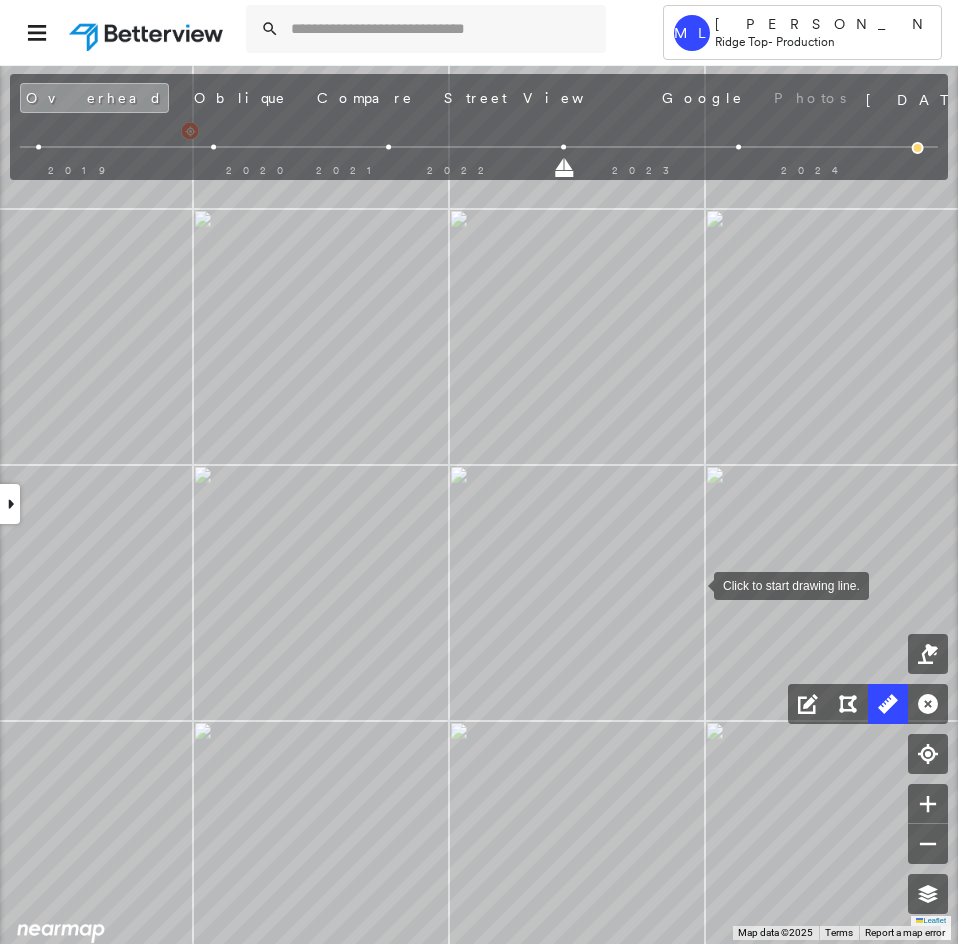 click at bounding box center (694, 584) 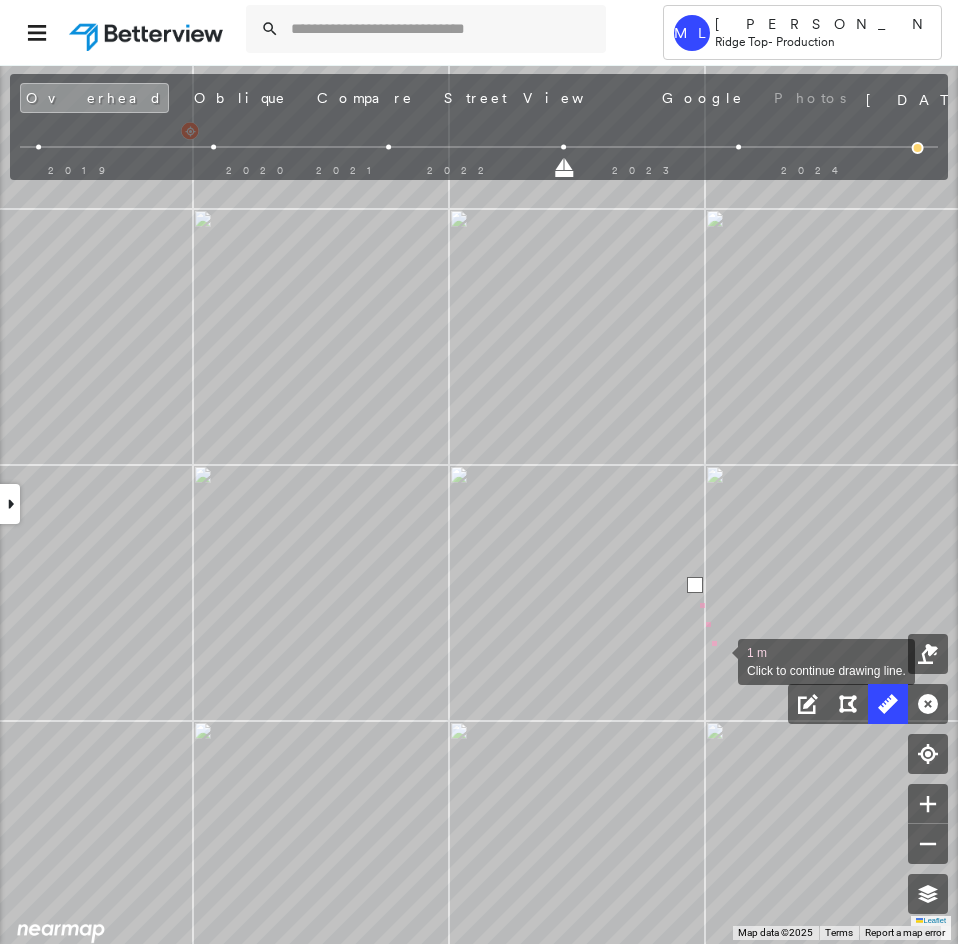 click at bounding box center [718, 660] 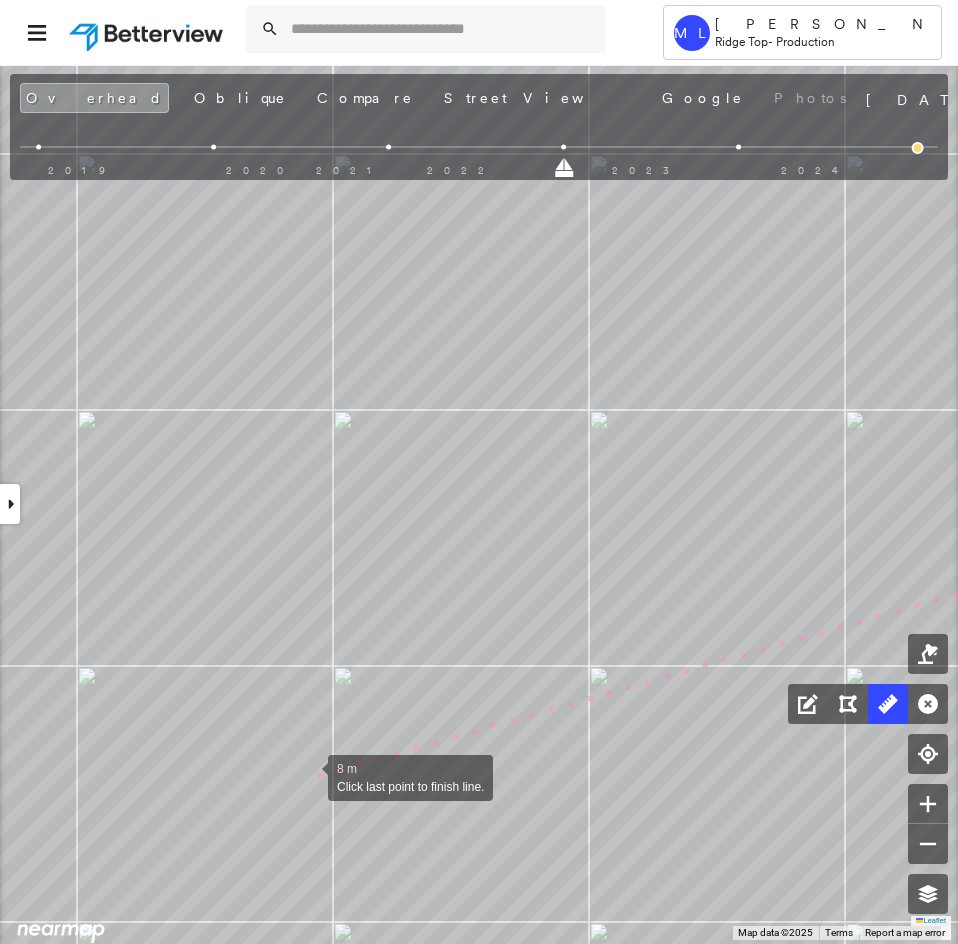 click at bounding box center (308, 776) 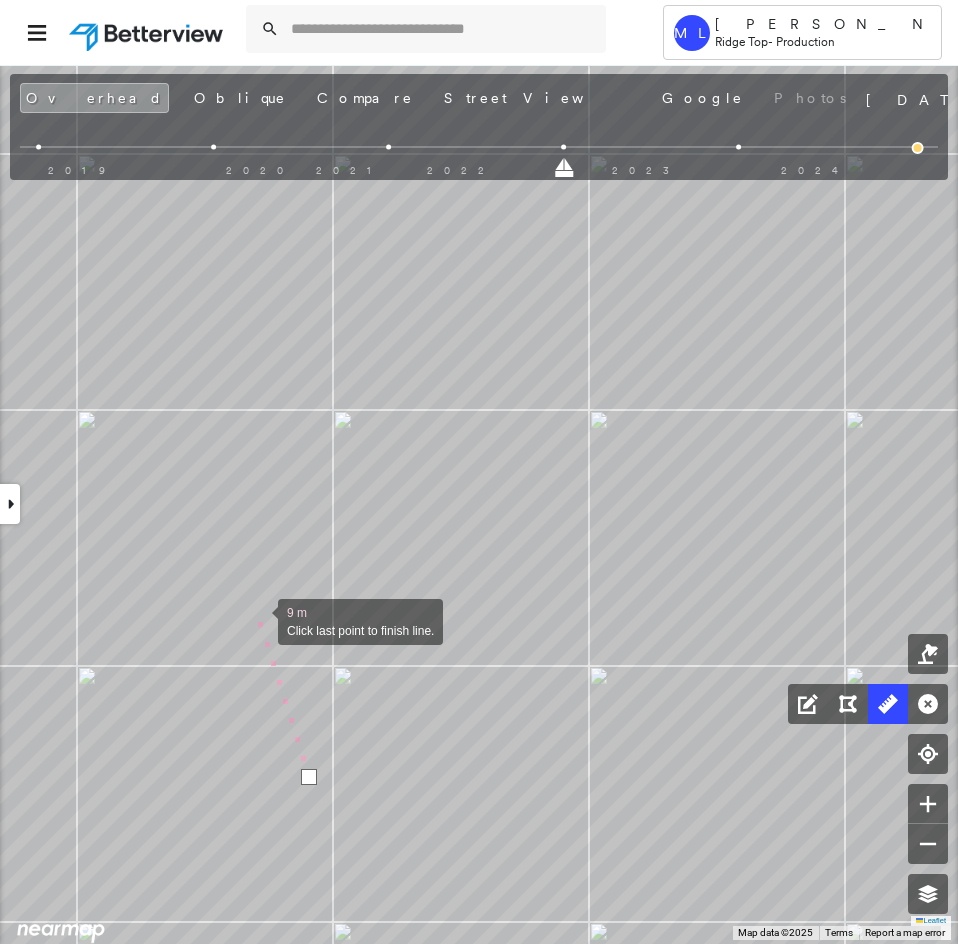 click at bounding box center (258, 620) 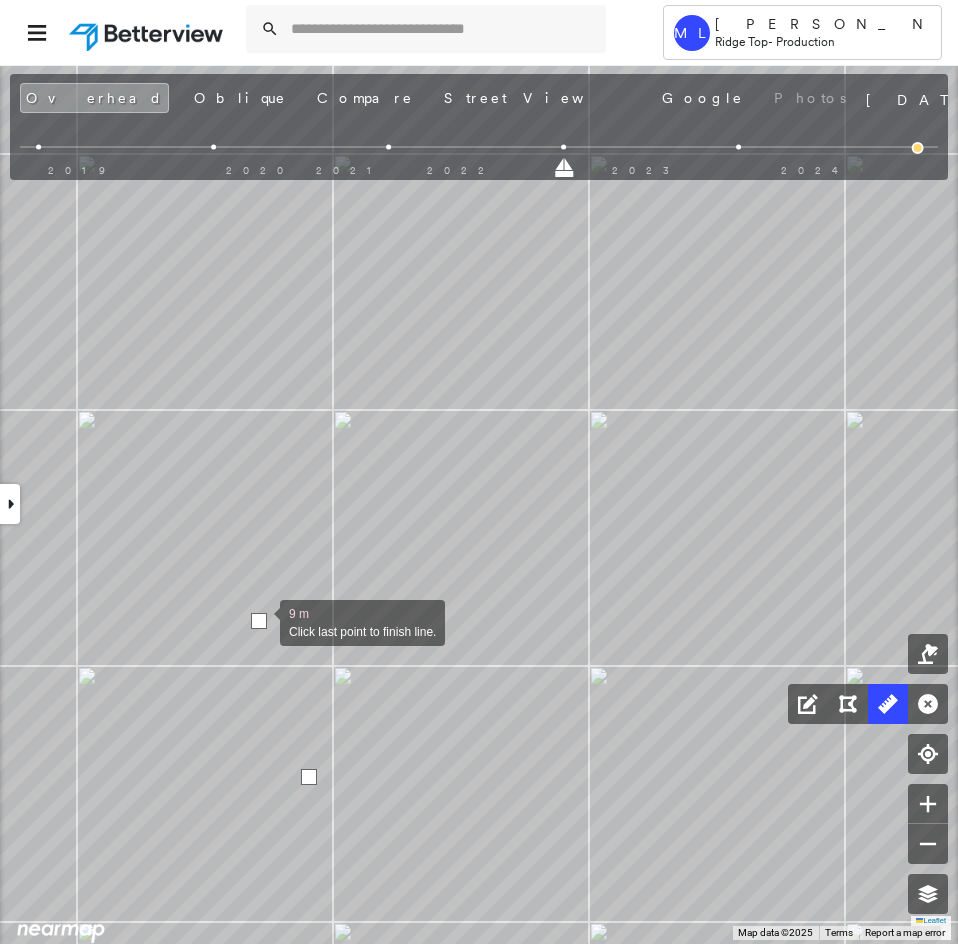 click at bounding box center [259, 621] 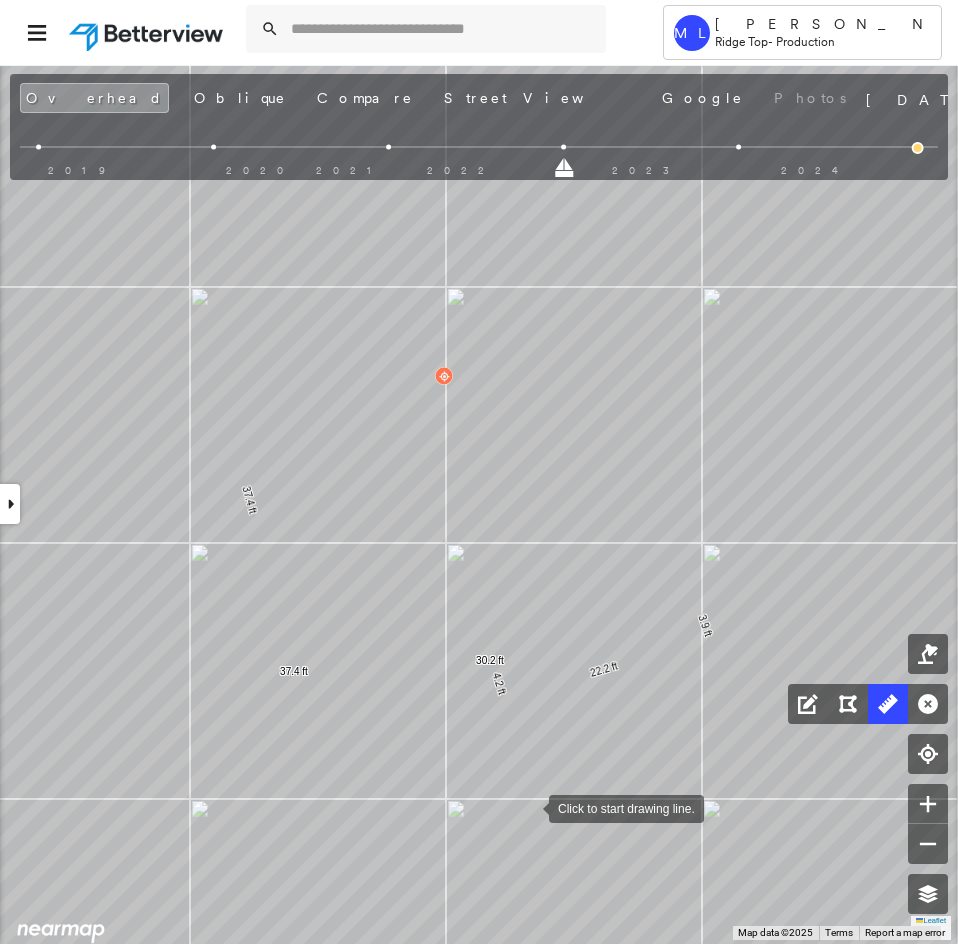 drag, startPoint x: 525, startPoint y: 767, endPoint x: 529, endPoint y: 806, distance: 39.20459 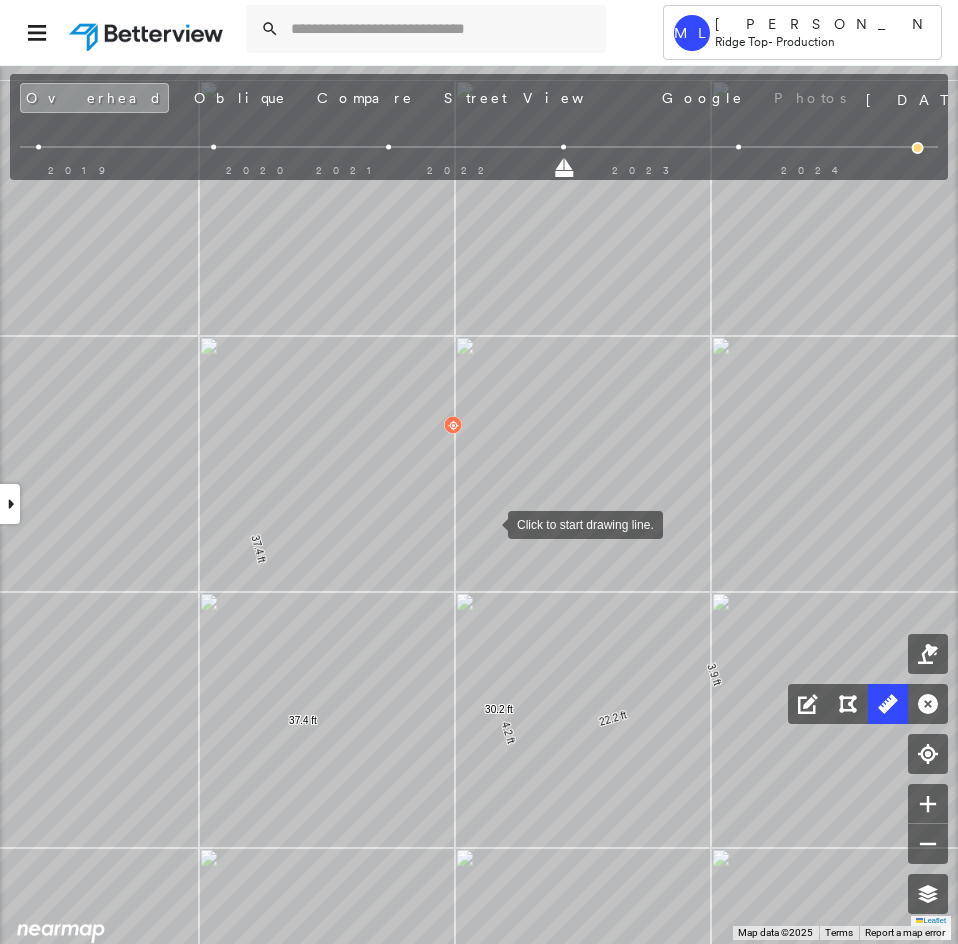 drag, startPoint x: 485, startPoint y: 490, endPoint x: 488, endPoint y: 522, distance: 32.140316 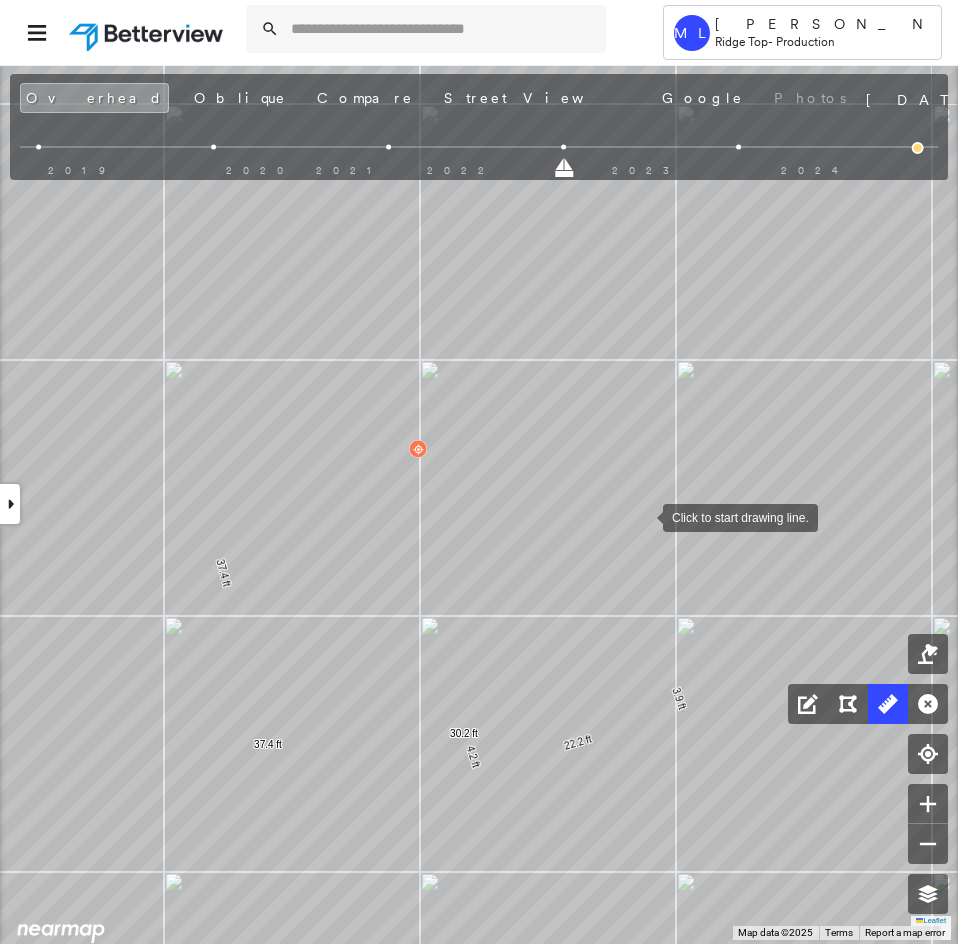 drag, startPoint x: 660, startPoint y: 503, endPoint x: 641, endPoint y: 517, distance: 23.600847 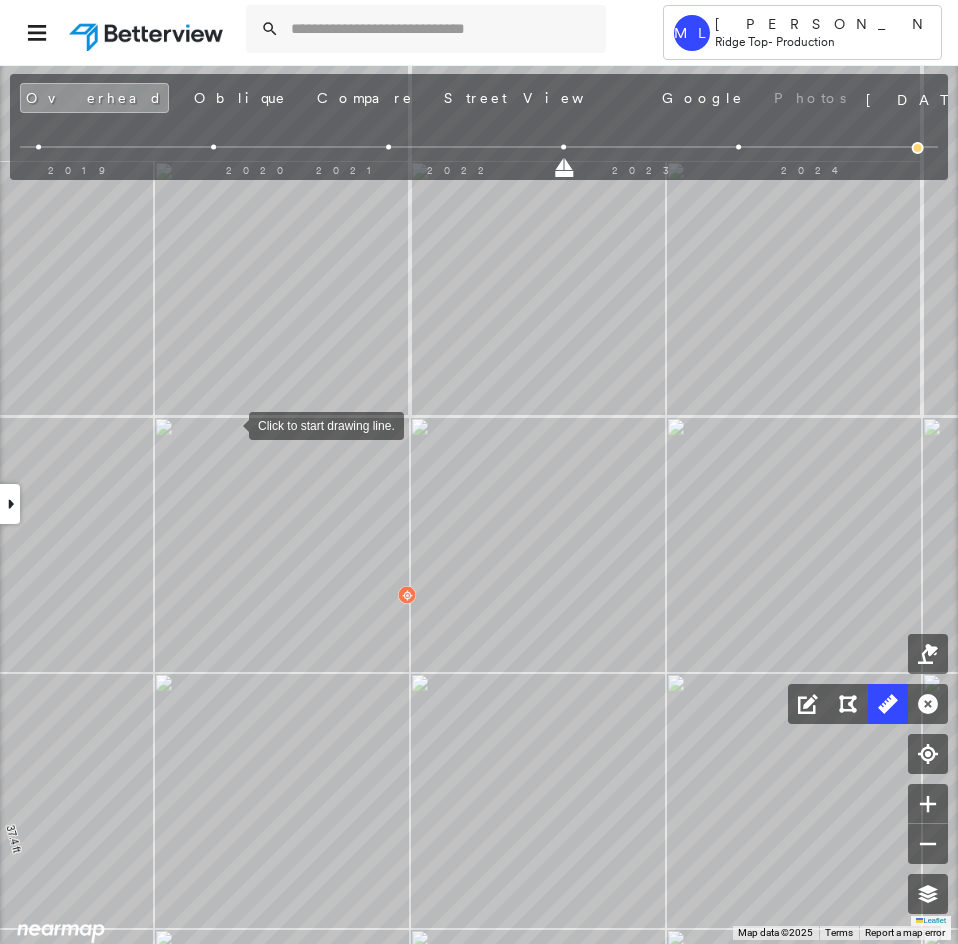 drag, startPoint x: 221, startPoint y: 424, endPoint x: 381, endPoint y: 422, distance: 160.0125 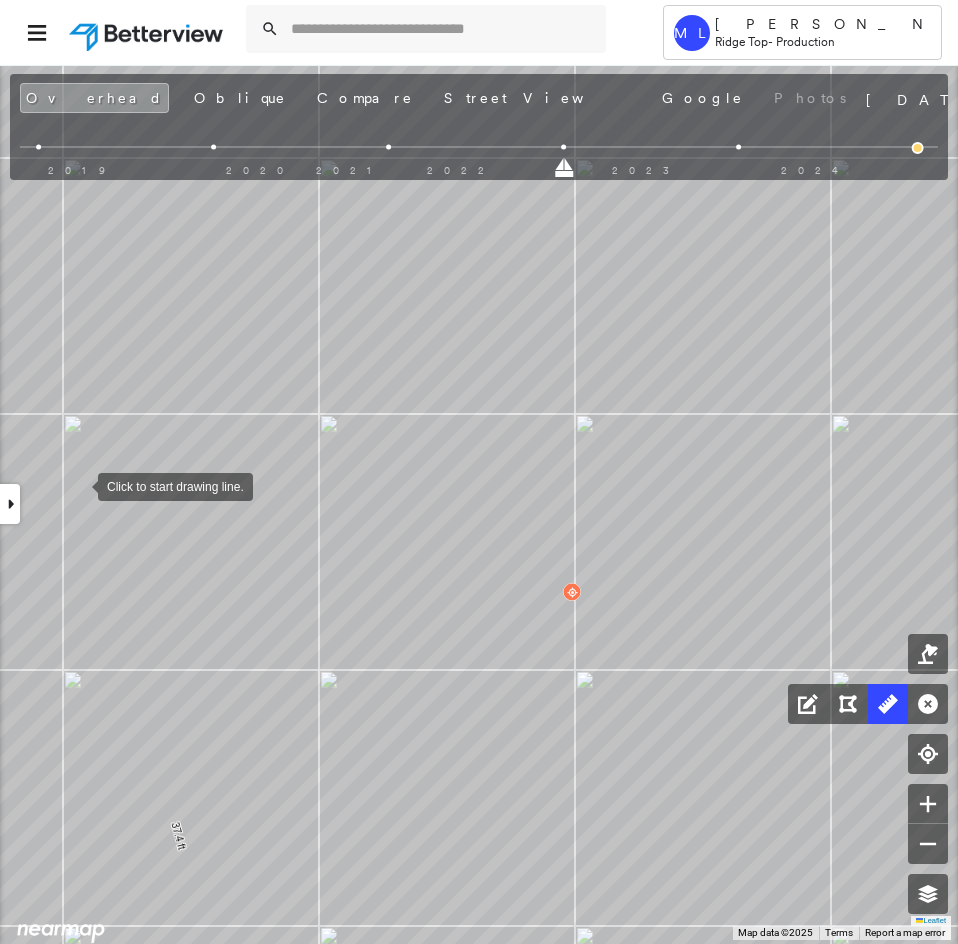 click at bounding box center [78, 485] 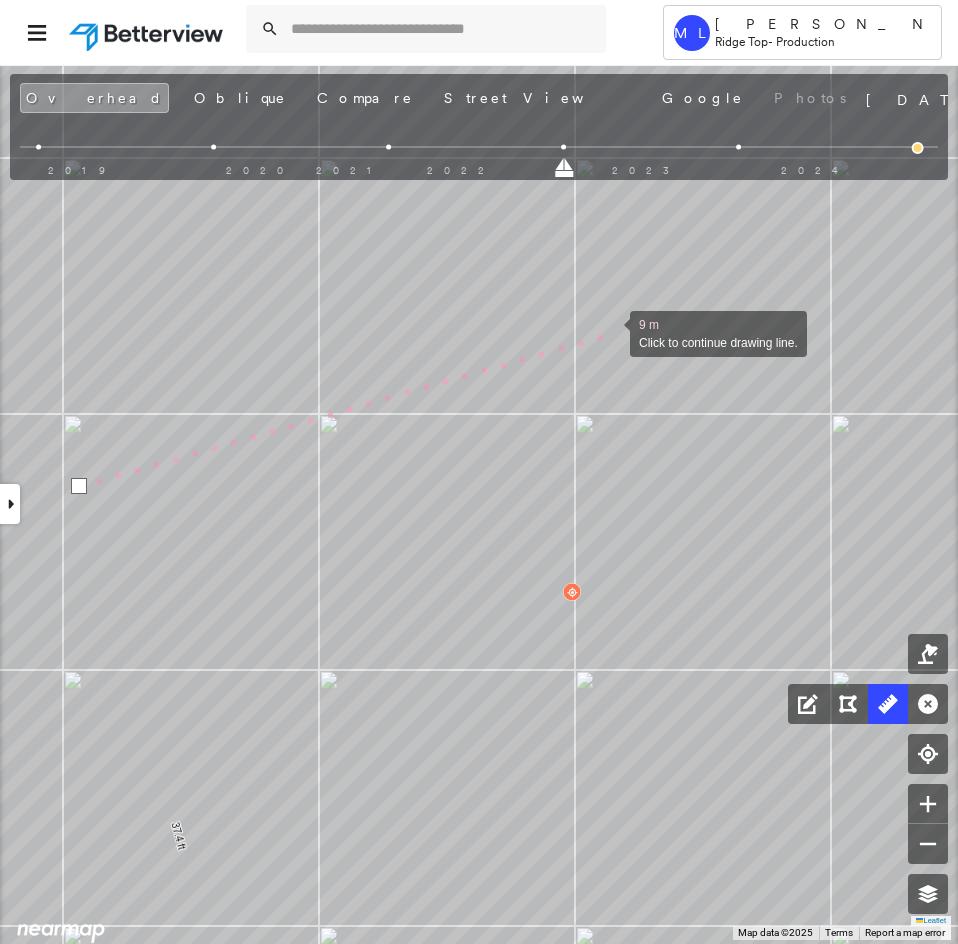 click at bounding box center (610, 332) 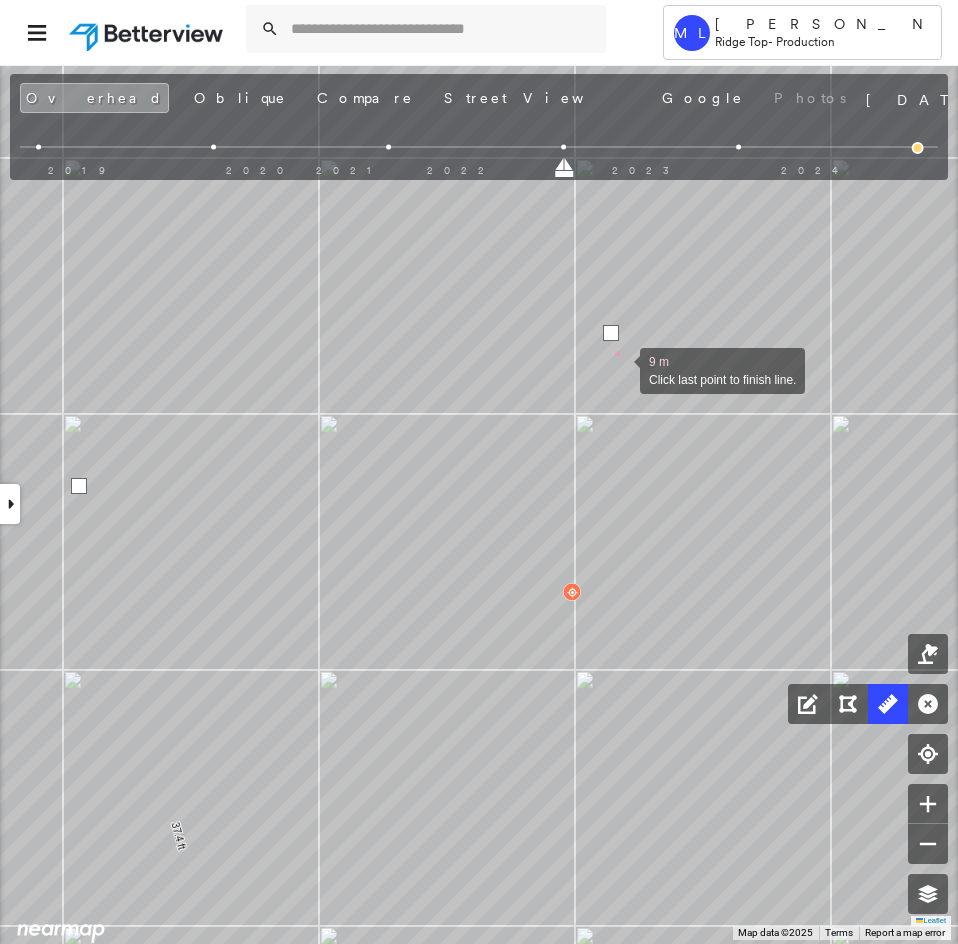 click at bounding box center [620, 369] 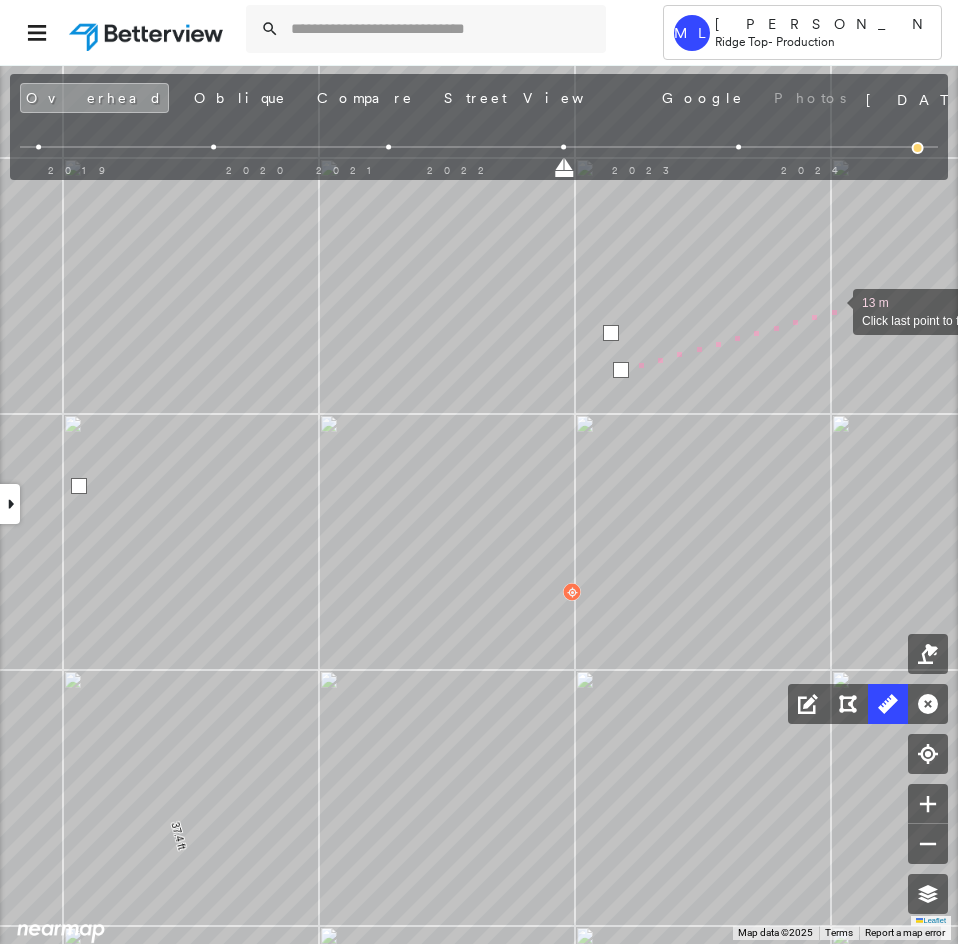 click at bounding box center (833, 310) 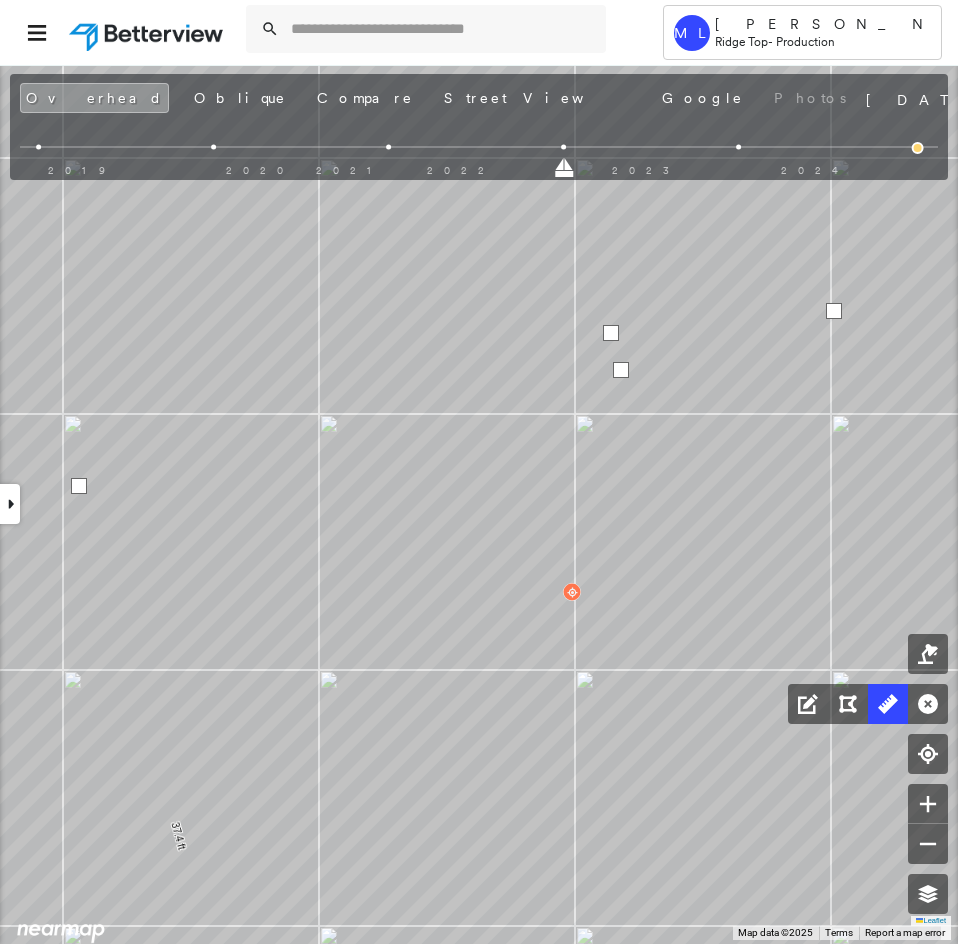 click at bounding box center [834, 311] 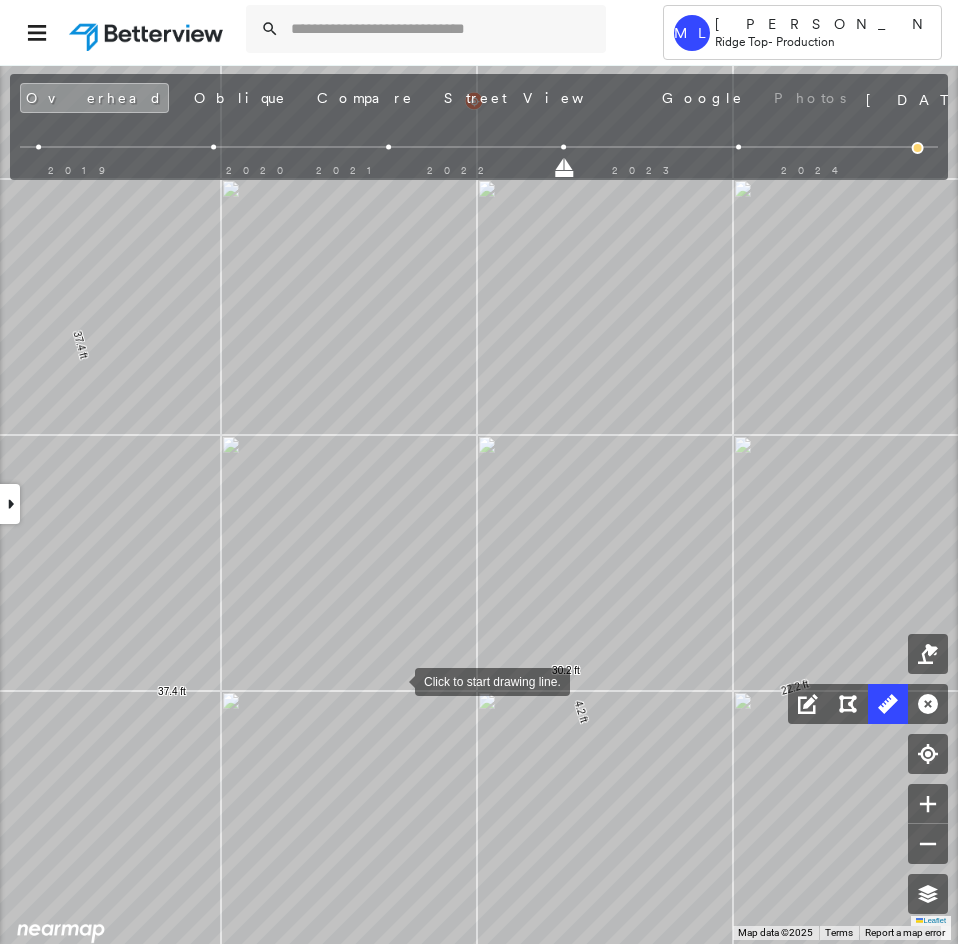 click at bounding box center [395, 680] 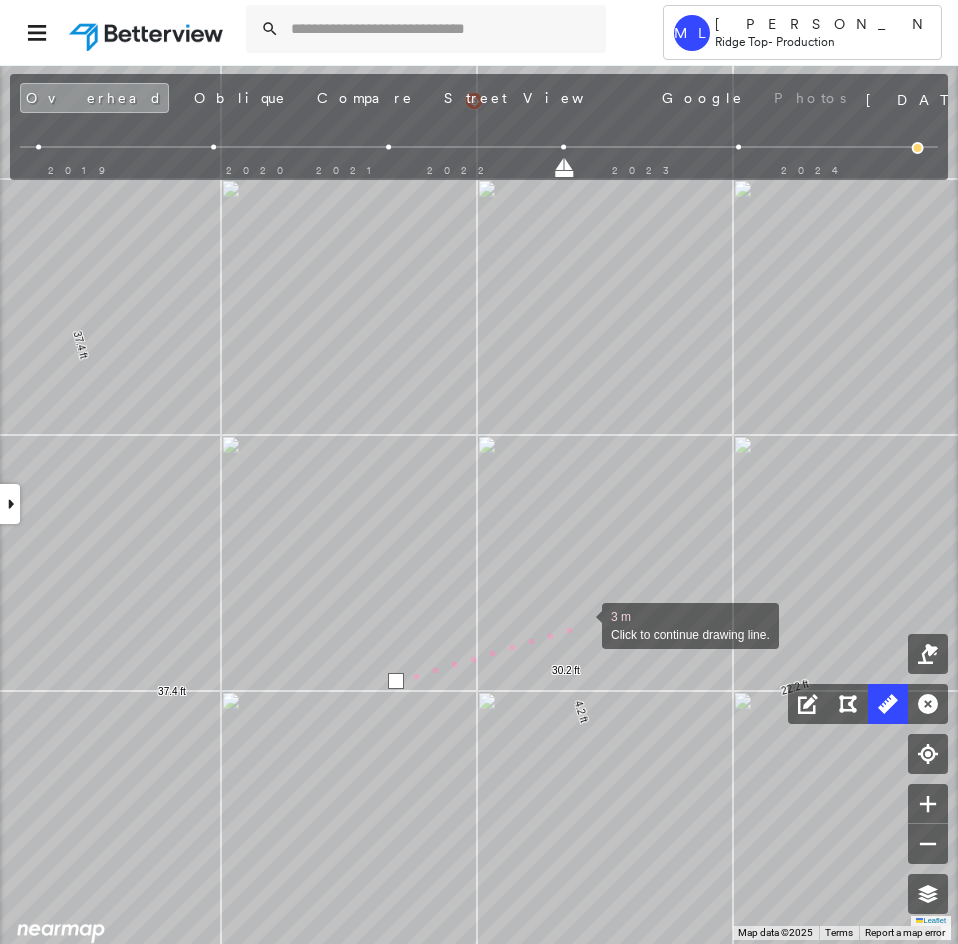 click at bounding box center (582, 624) 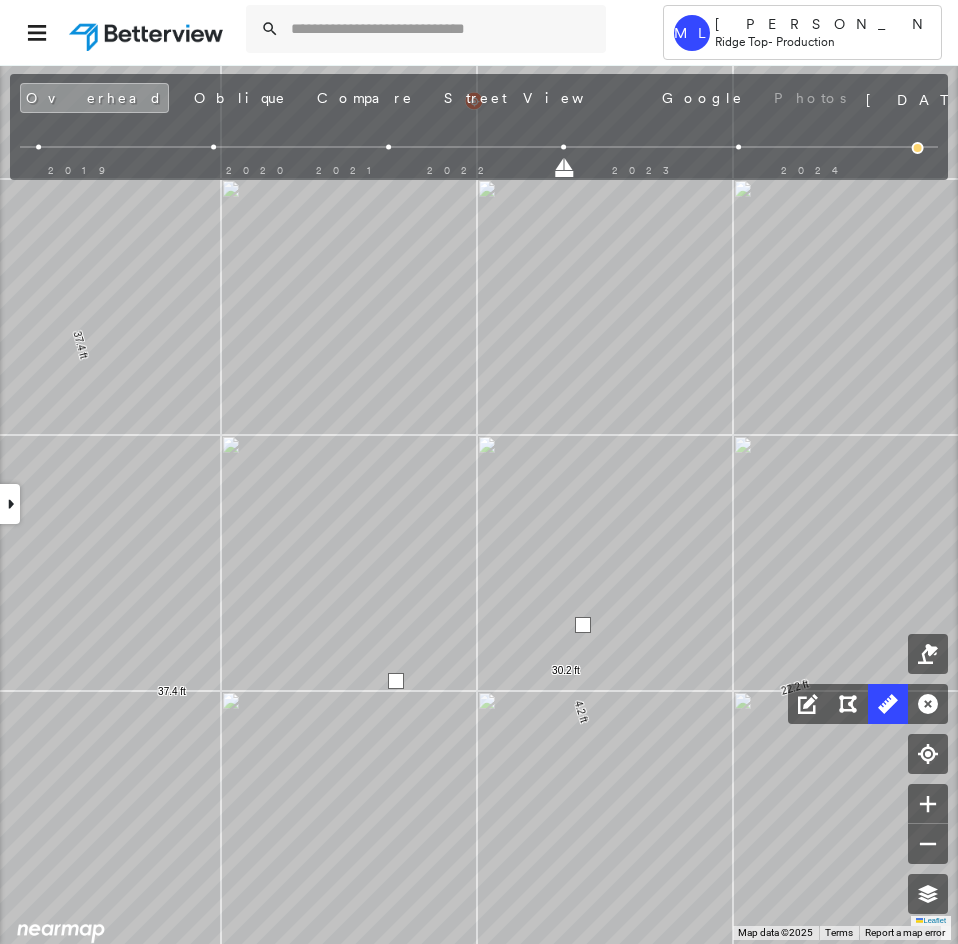 click at bounding box center [583, 625] 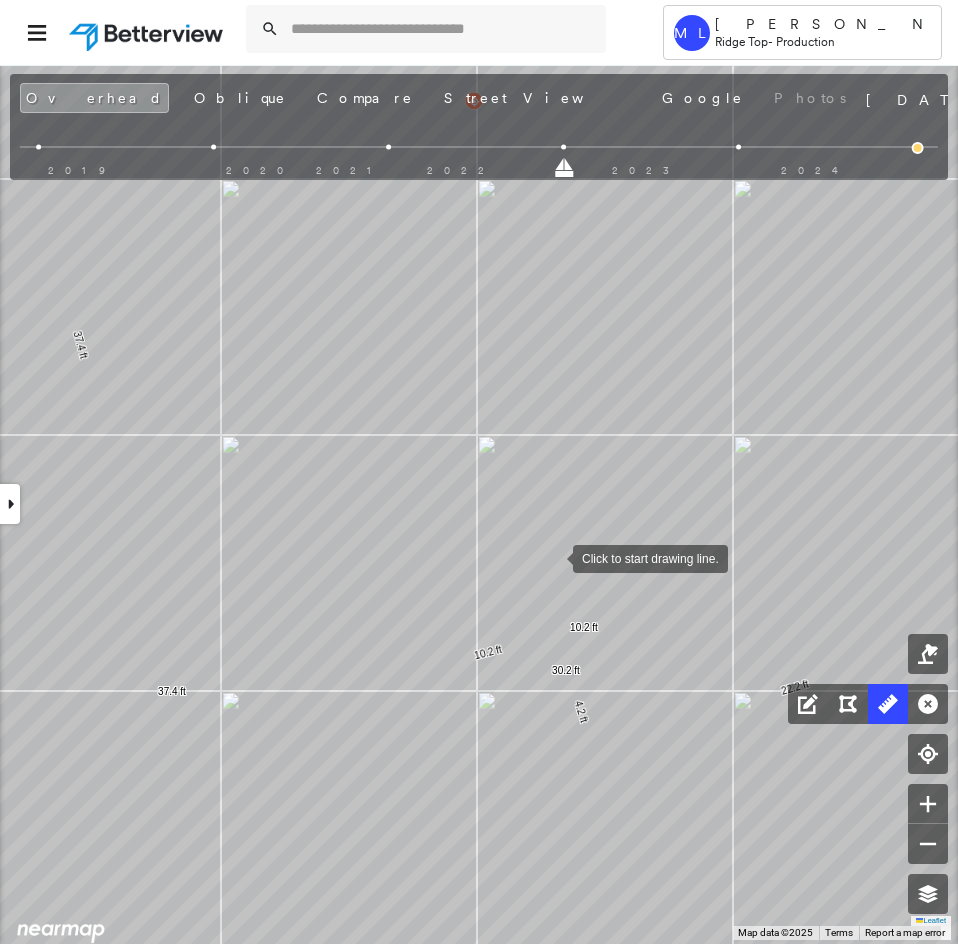 click at bounding box center (553, 557) 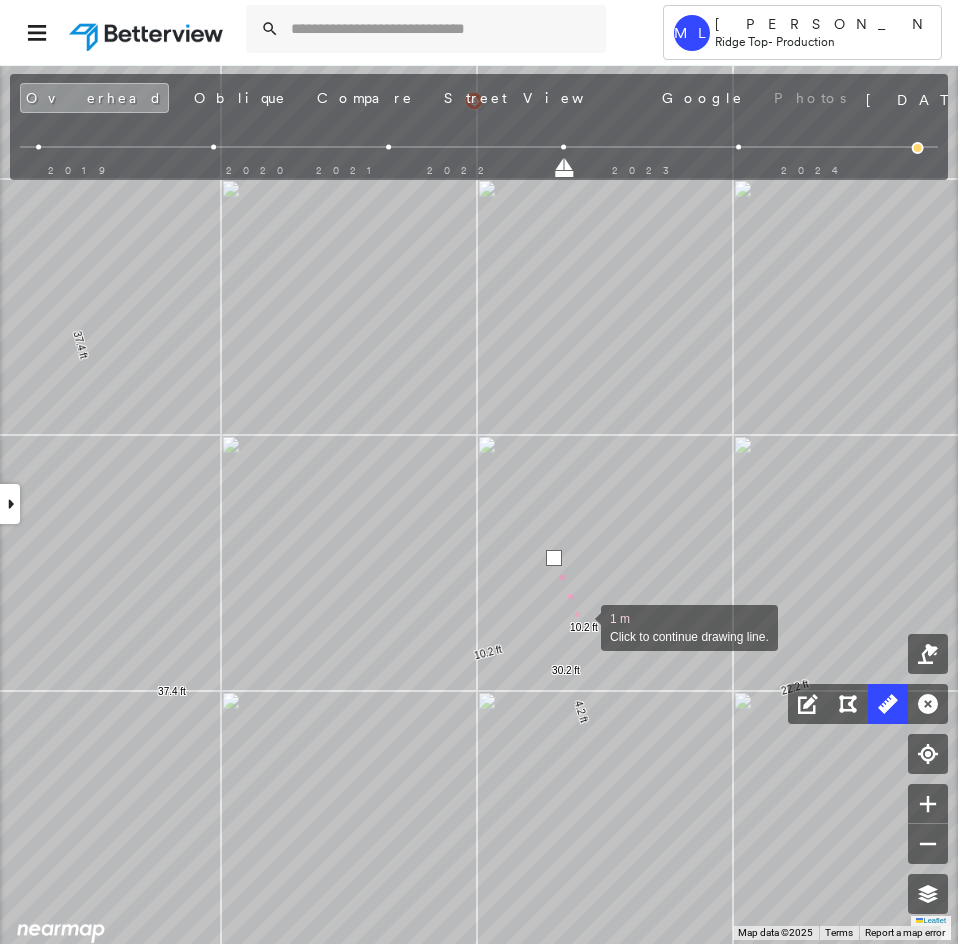 click at bounding box center [581, 626] 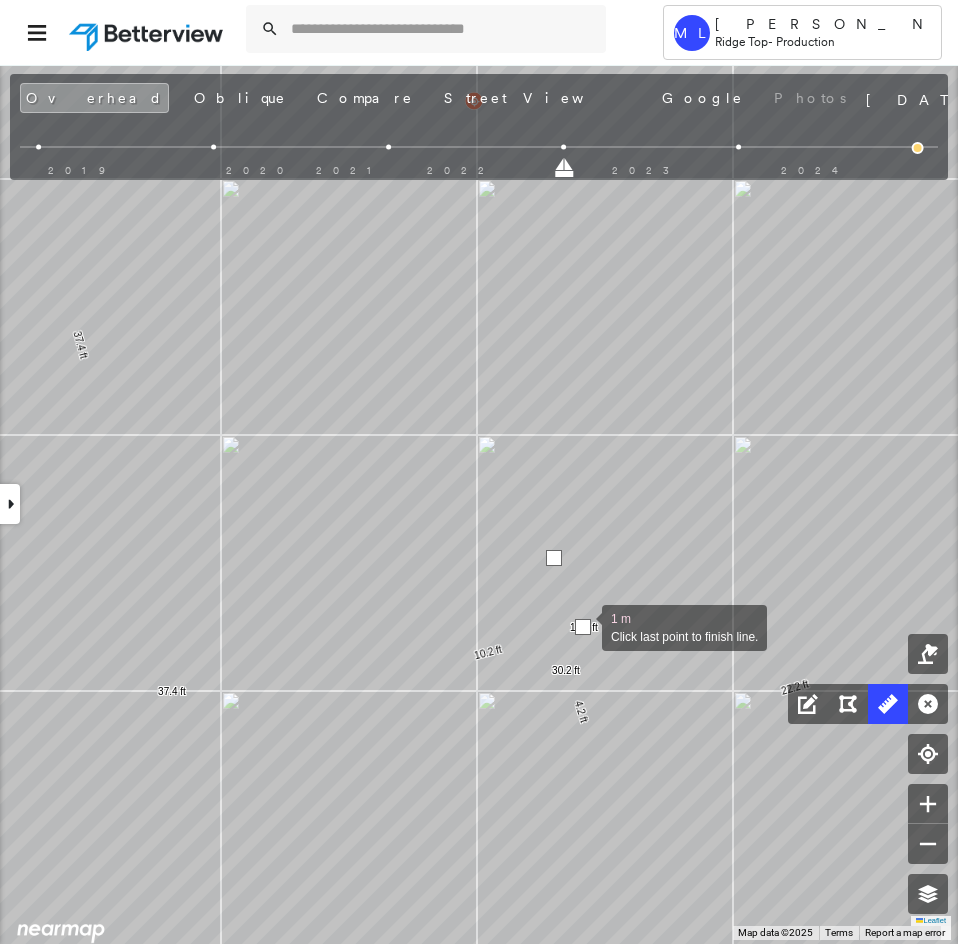 click at bounding box center (583, 627) 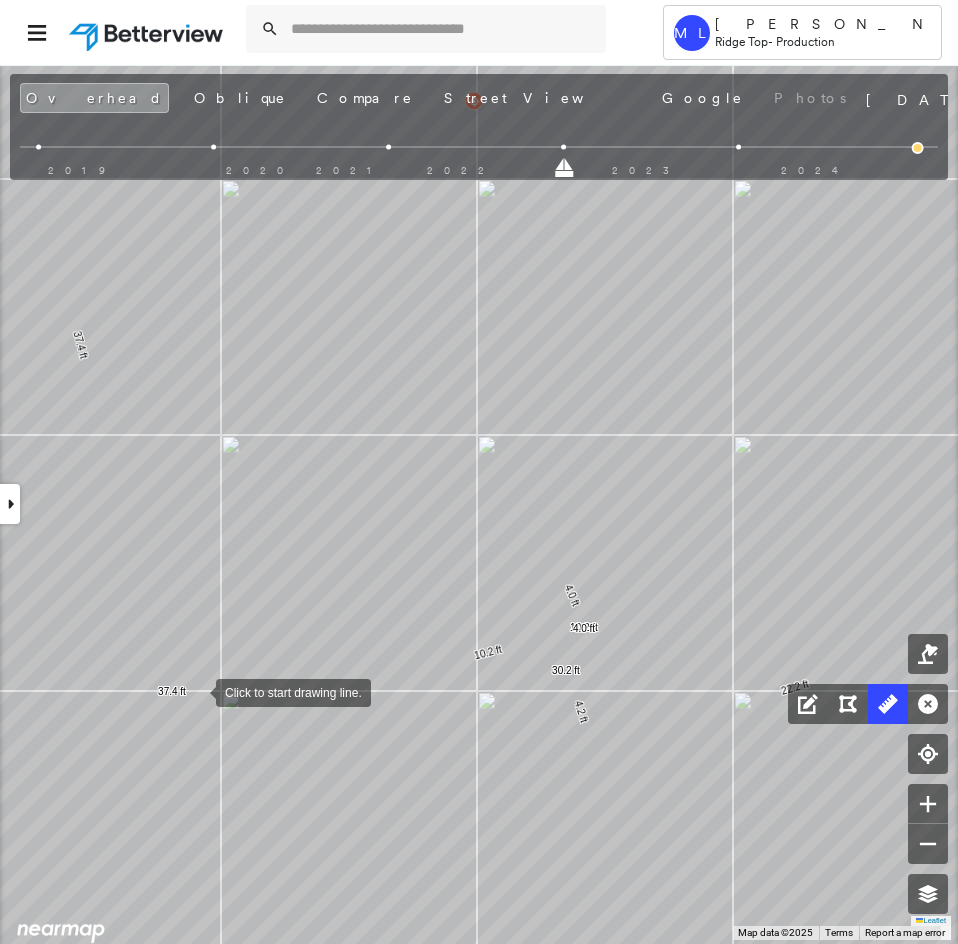 click at bounding box center [196, 691] 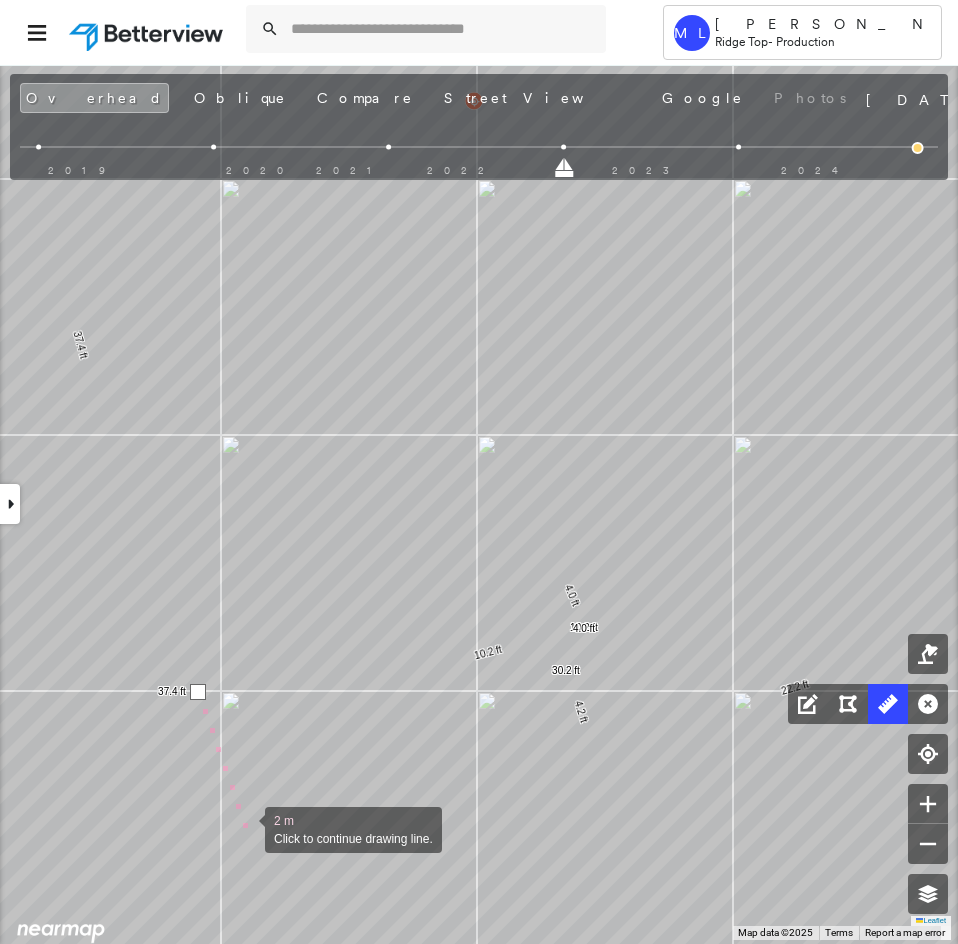 click at bounding box center [245, 828] 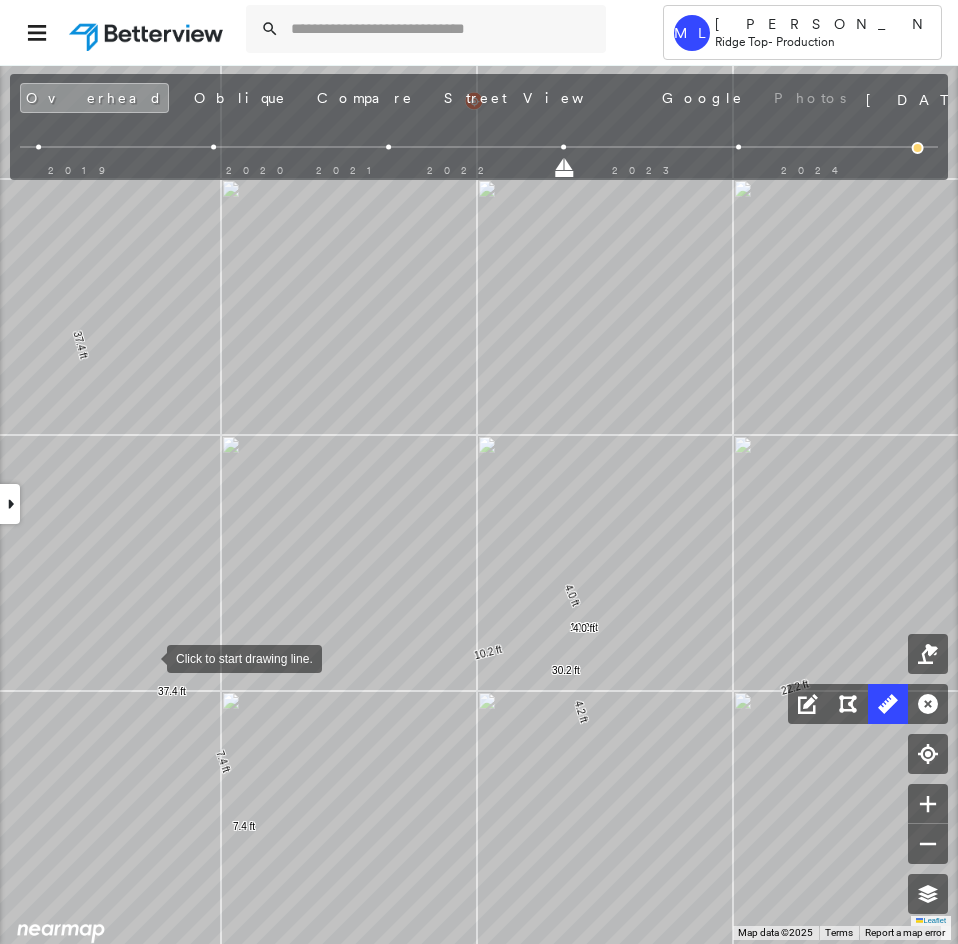 click at bounding box center [147, 657] 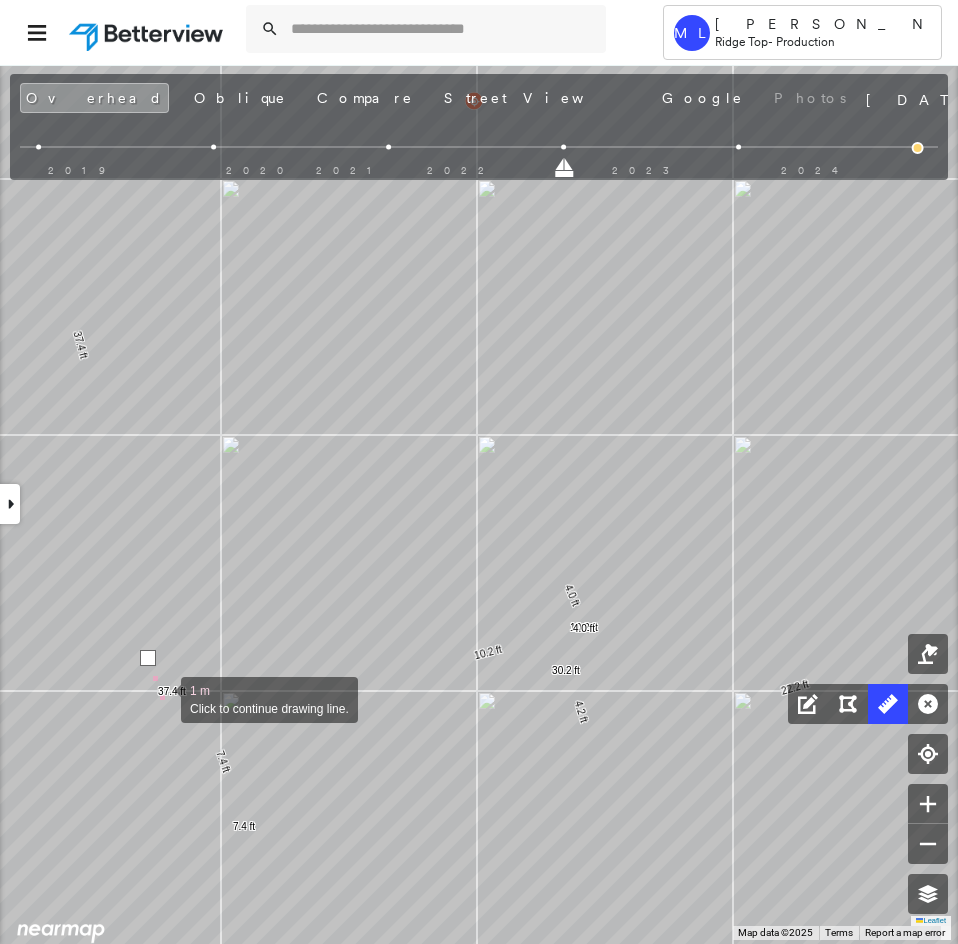 click at bounding box center (161, 698) 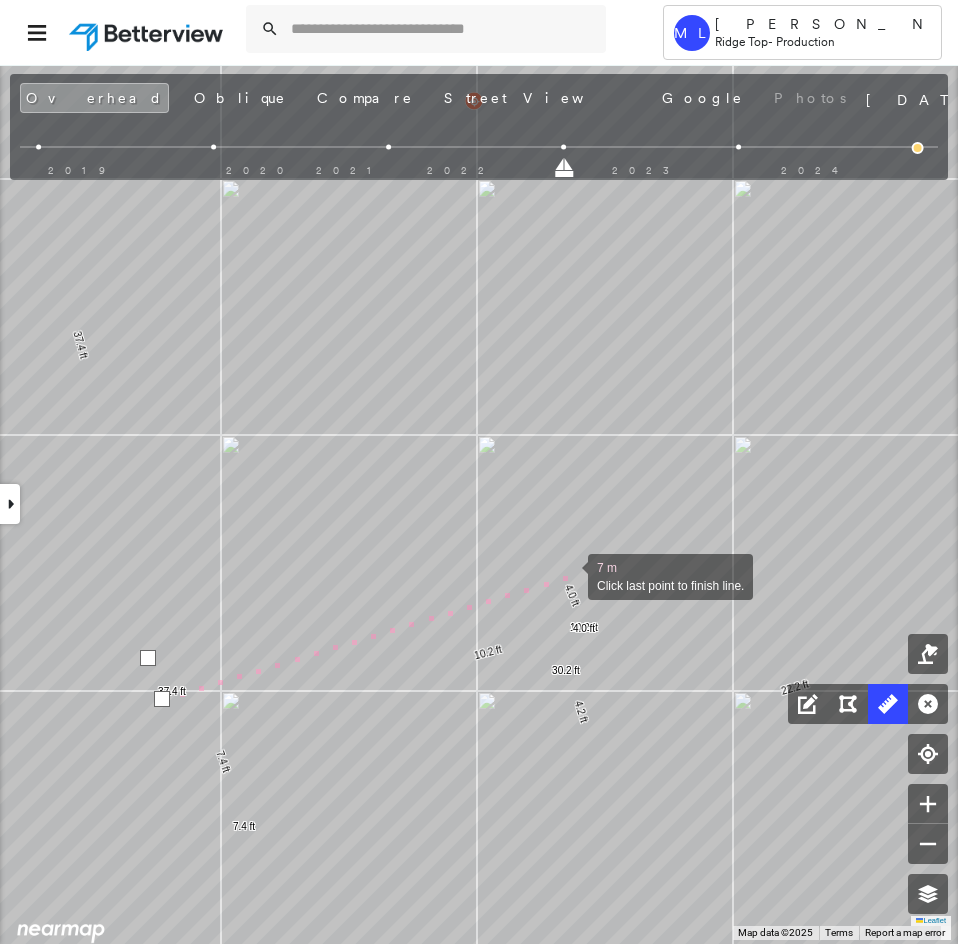 click at bounding box center (568, 575) 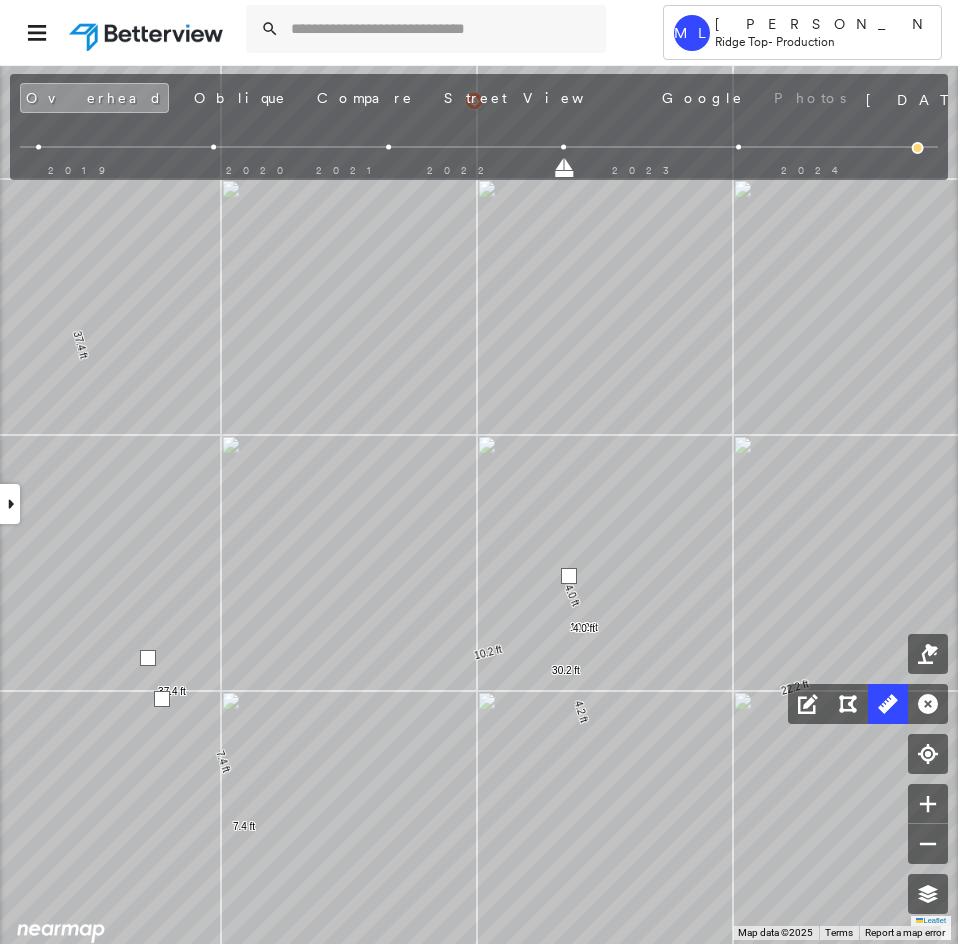 click at bounding box center (569, 576) 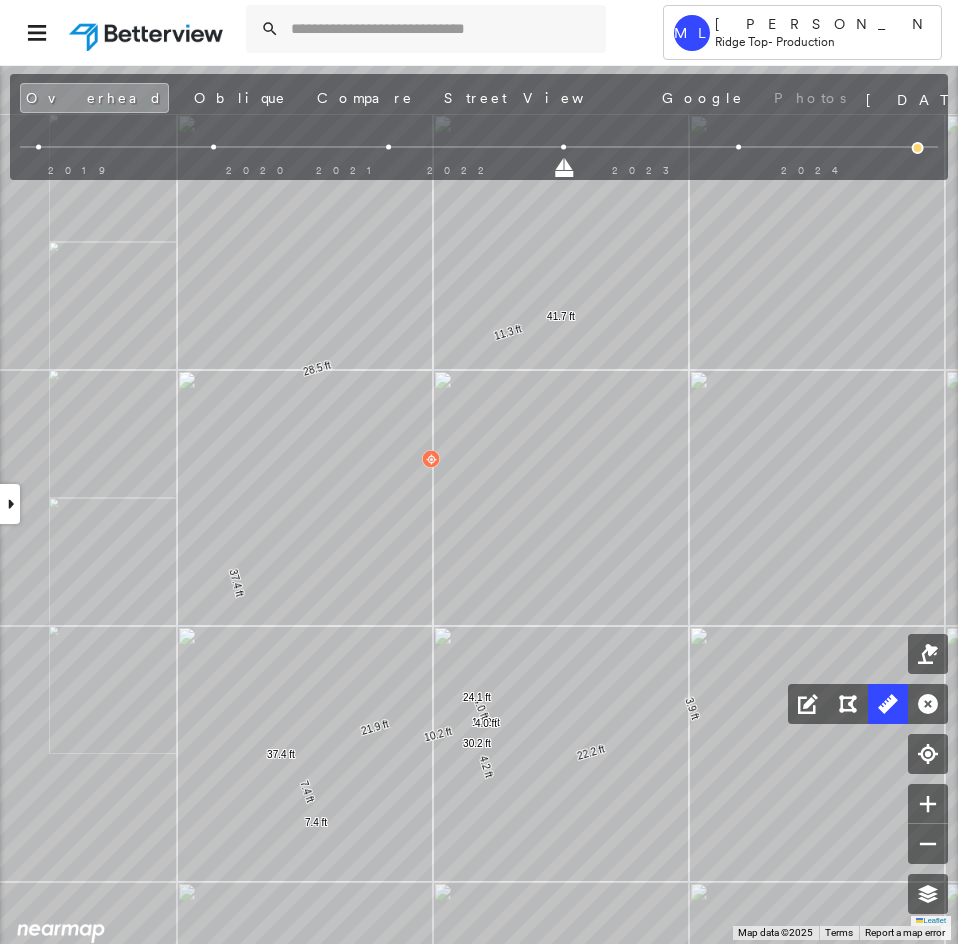 click at bounding box center (334, 542) 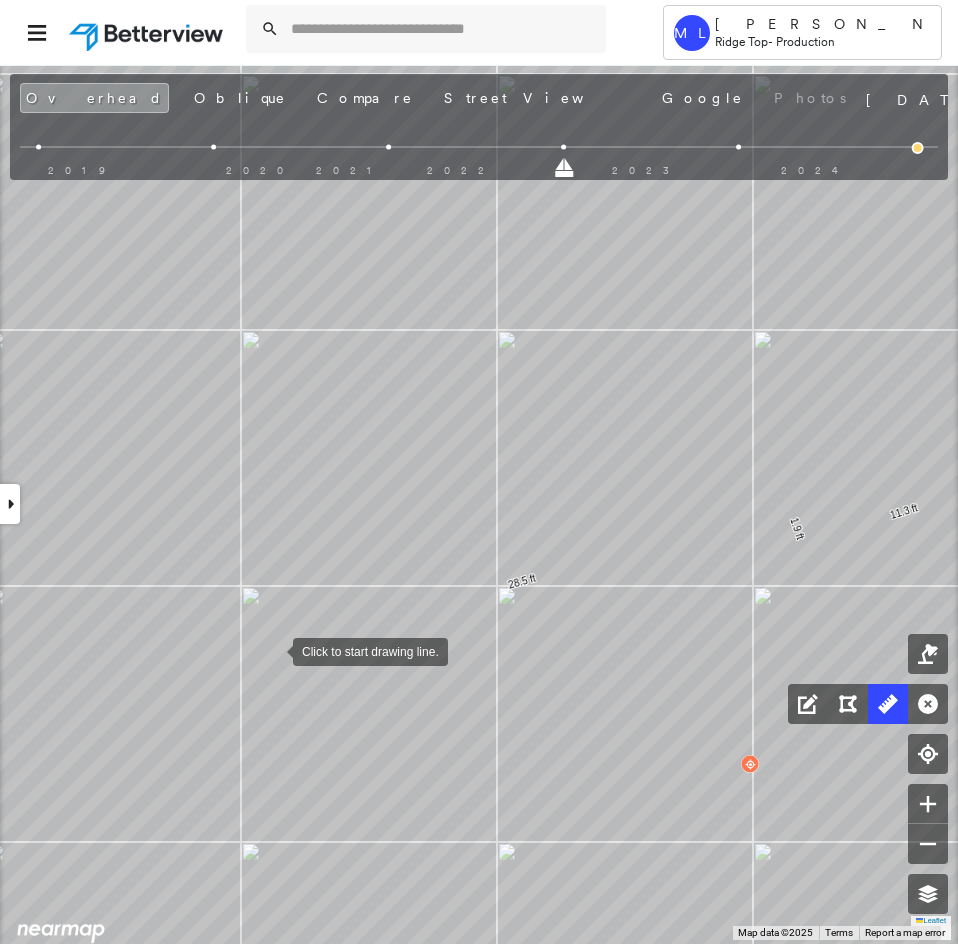click at bounding box center [273, 650] 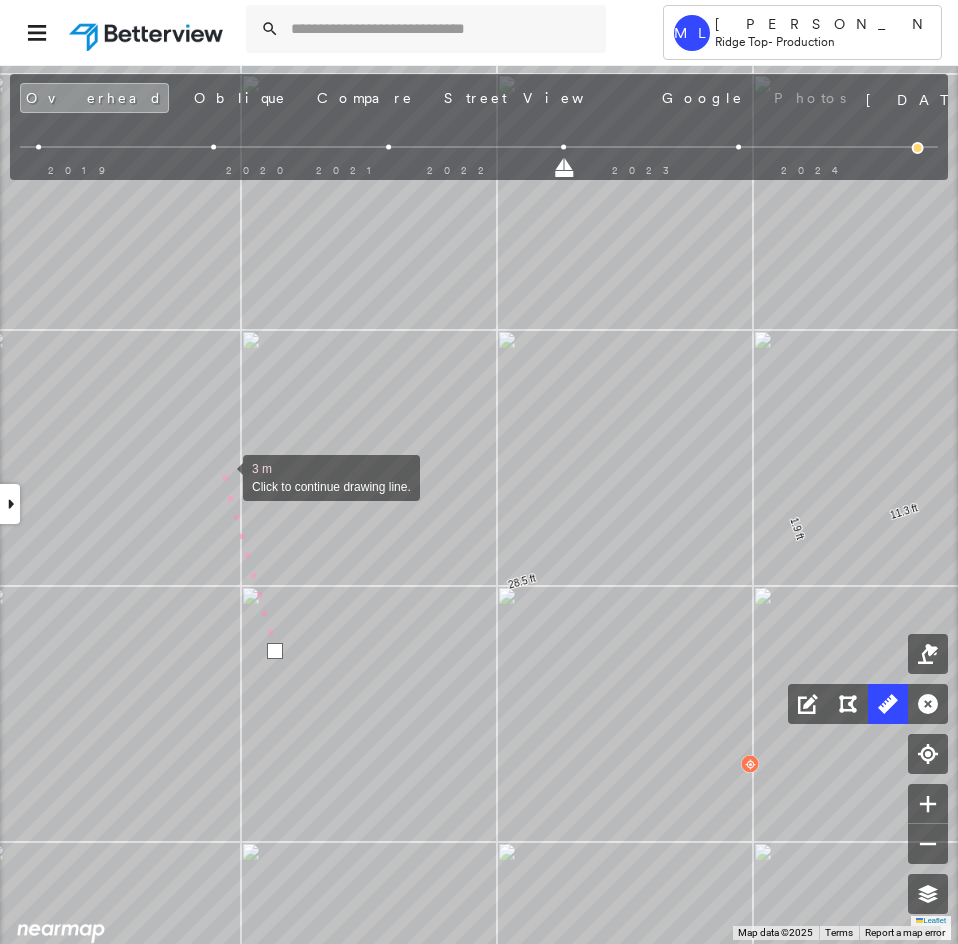 click at bounding box center [223, 476] 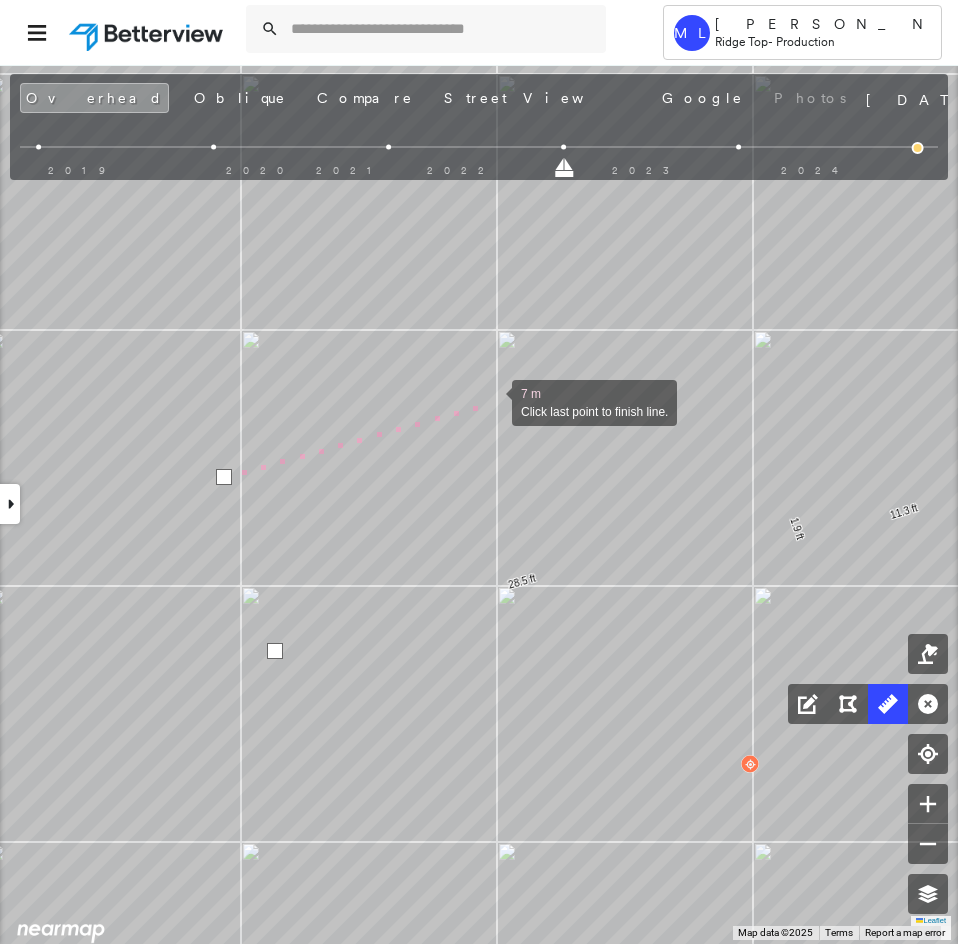 click at bounding box center [492, 401] 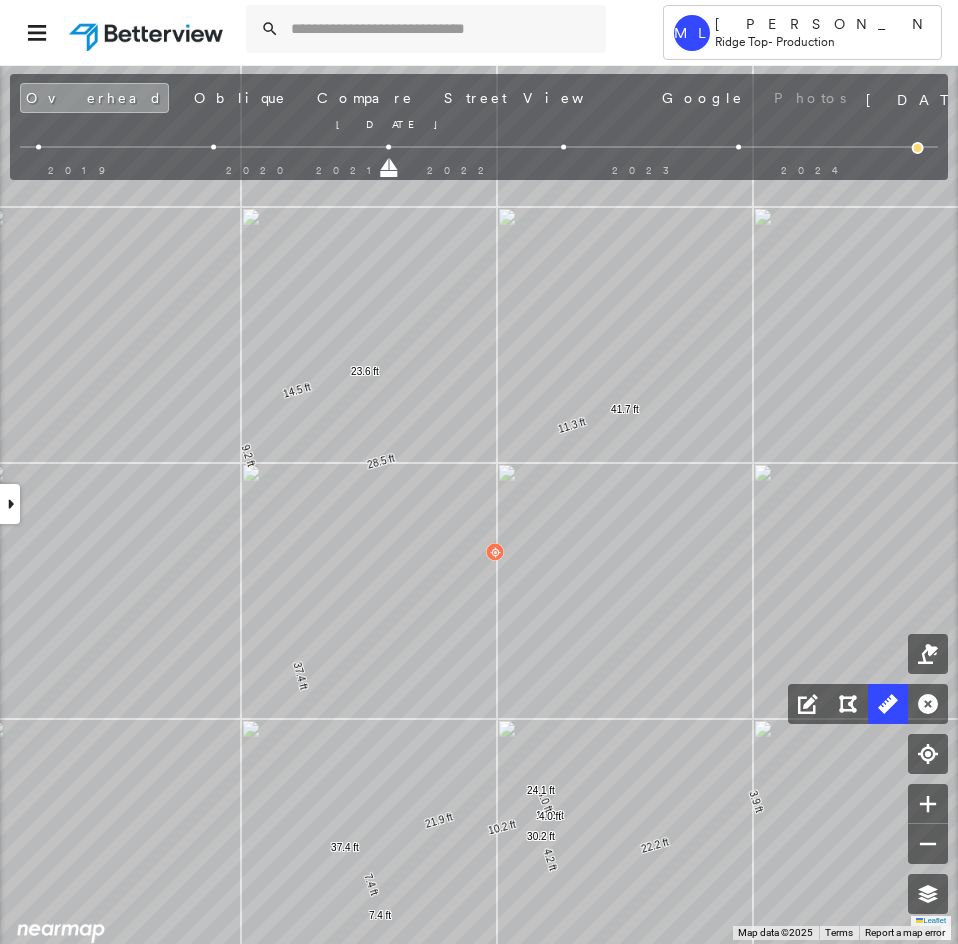 drag, startPoint x: 559, startPoint y: 168, endPoint x: 418, endPoint y: 168, distance: 141 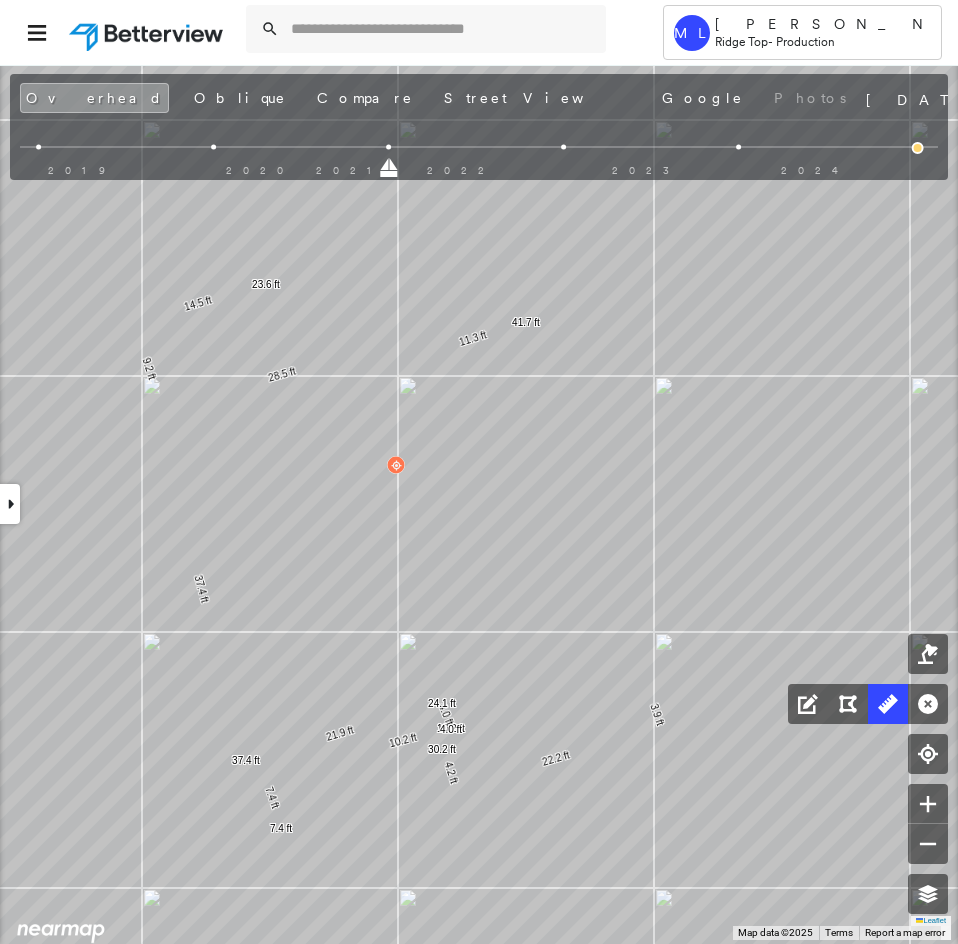 drag, startPoint x: 485, startPoint y: 581, endPoint x: 411, endPoint y: 581, distance: 74 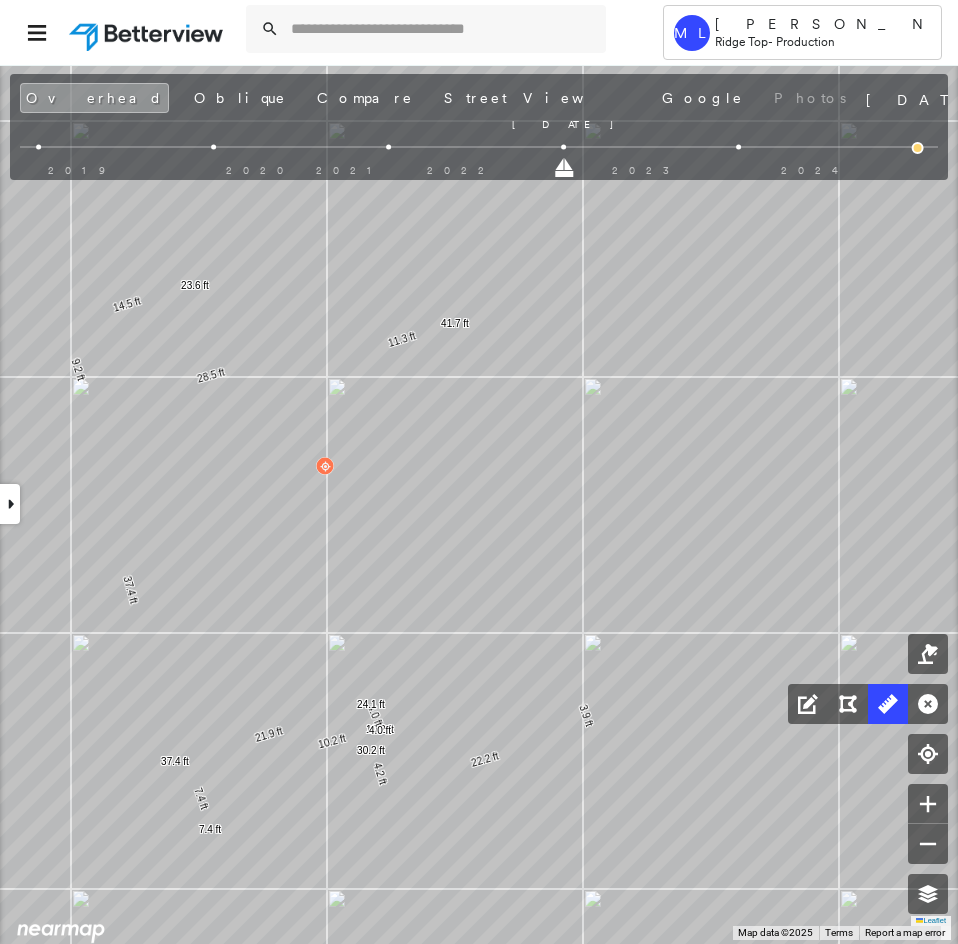 drag, startPoint x: 392, startPoint y: 171, endPoint x: 621, endPoint y: 175, distance: 229.03493 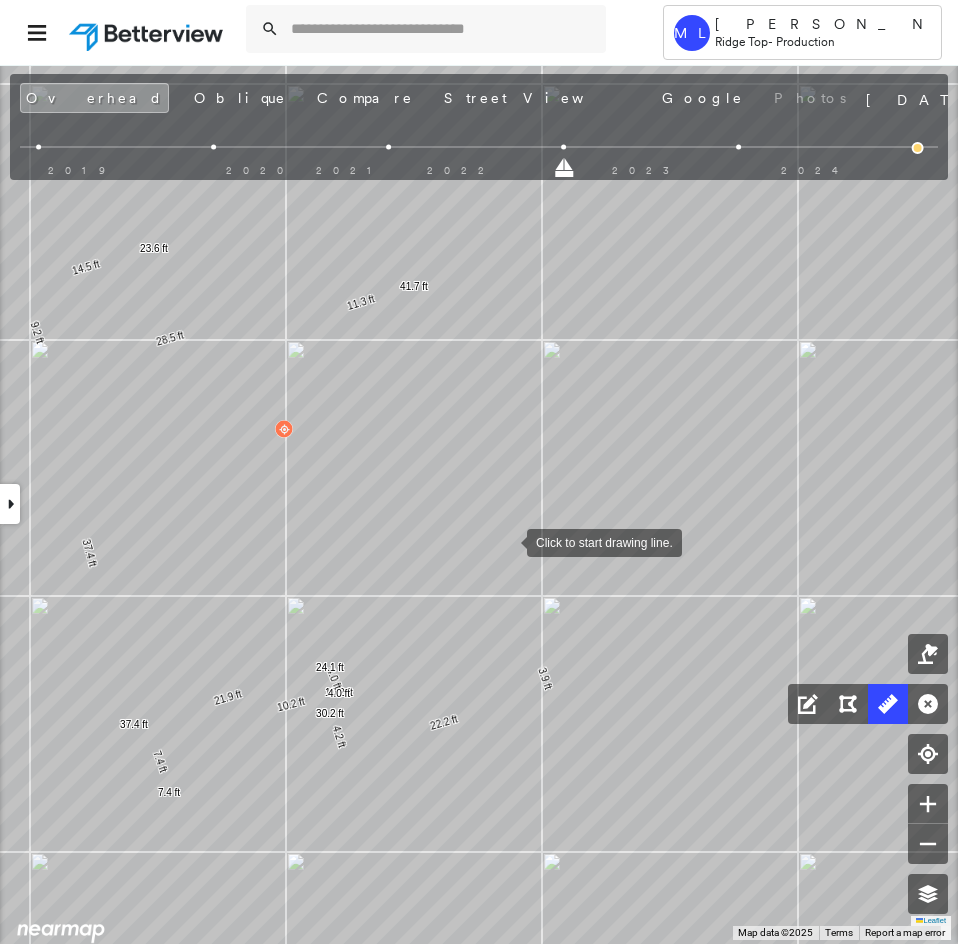 drag, startPoint x: 545, startPoint y: 577, endPoint x: 508, endPoint y: 543, distance: 50.24938 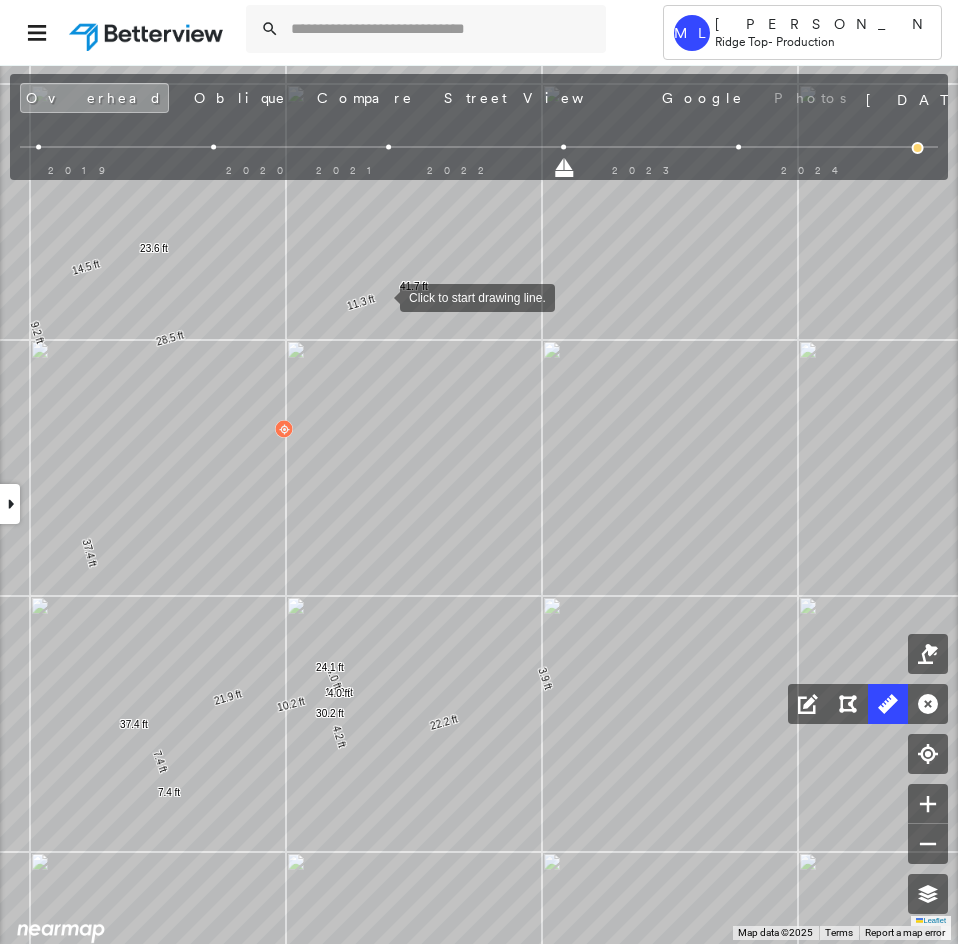 click at bounding box center [380, 296] 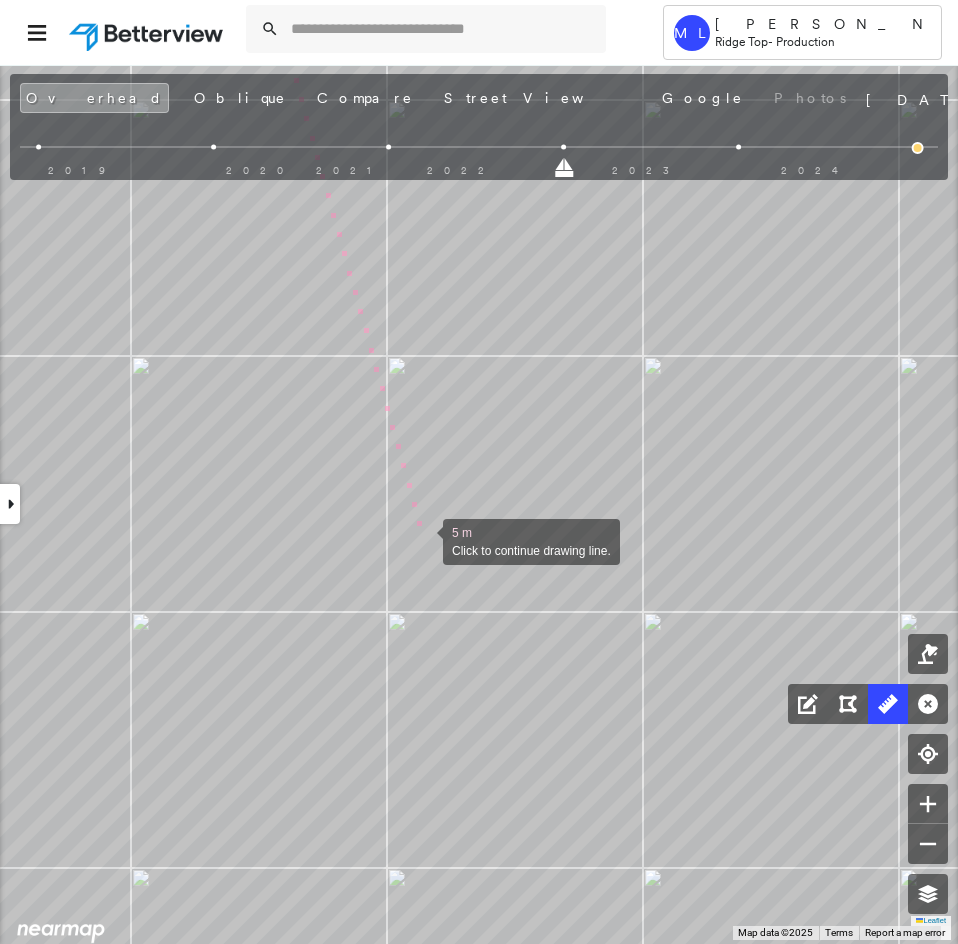click at bounding box center (423, 540) 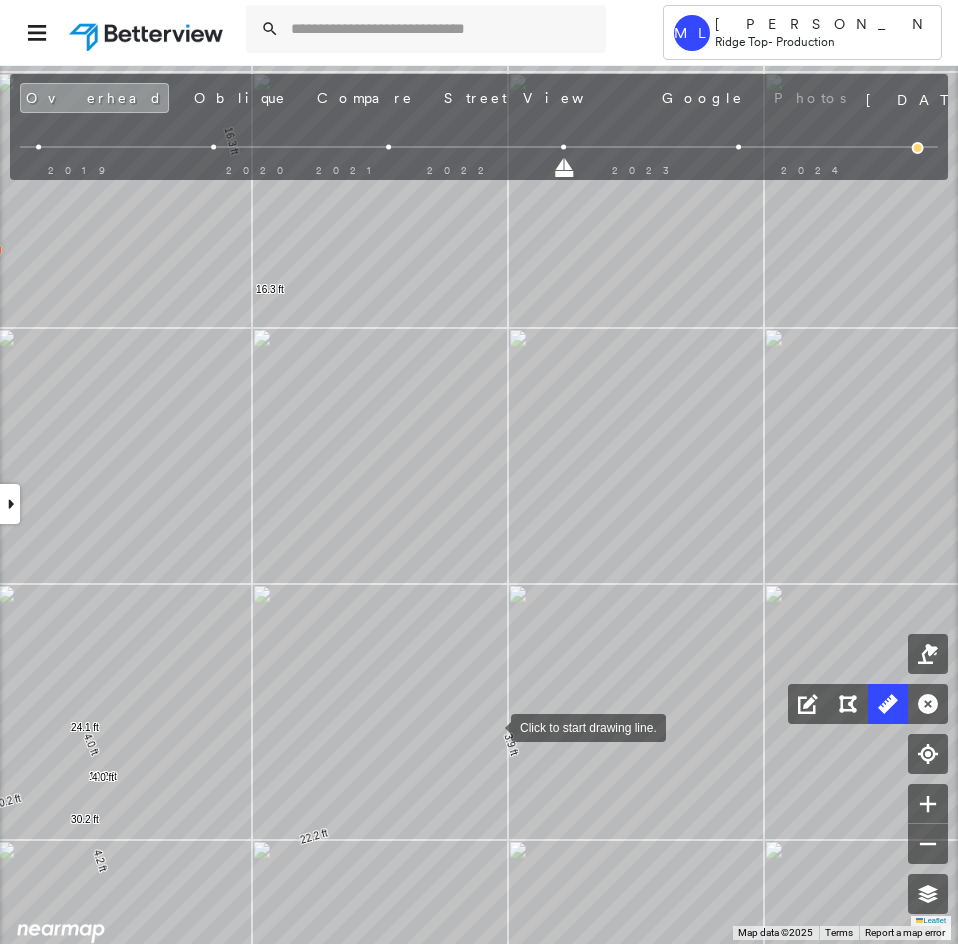 click at bounding box center [491, 726] 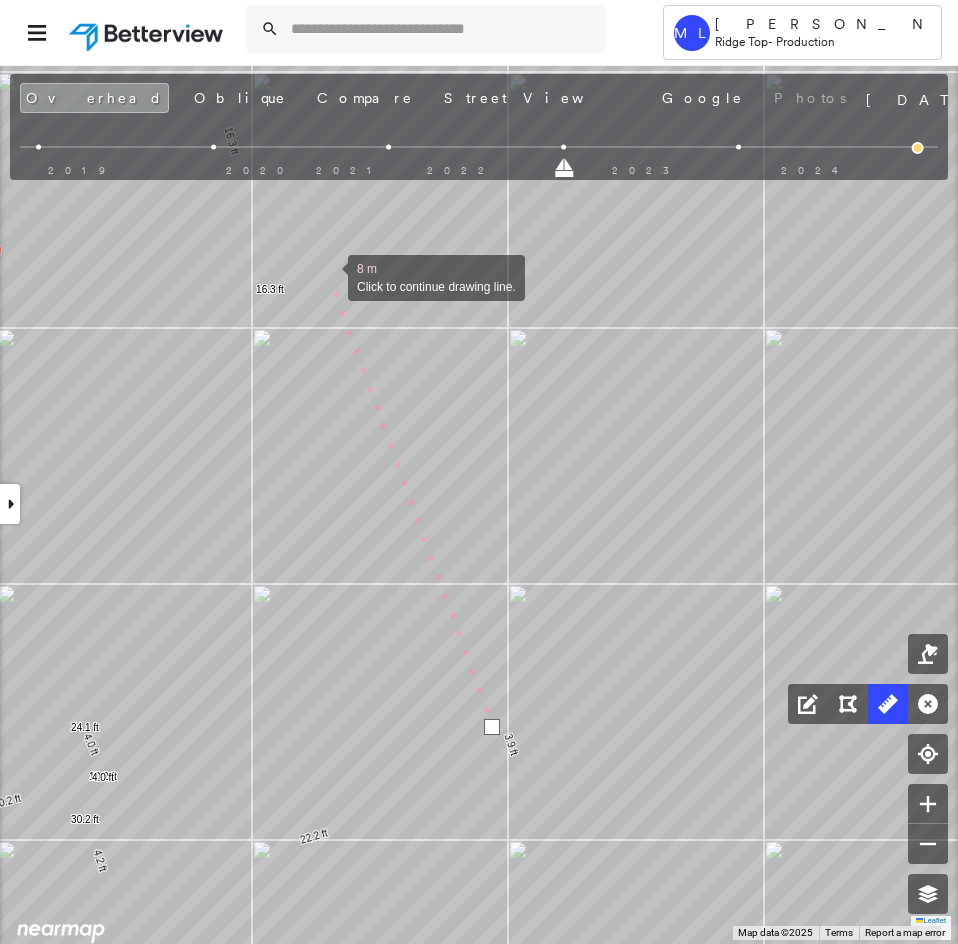click at bounding box center (328, 276) 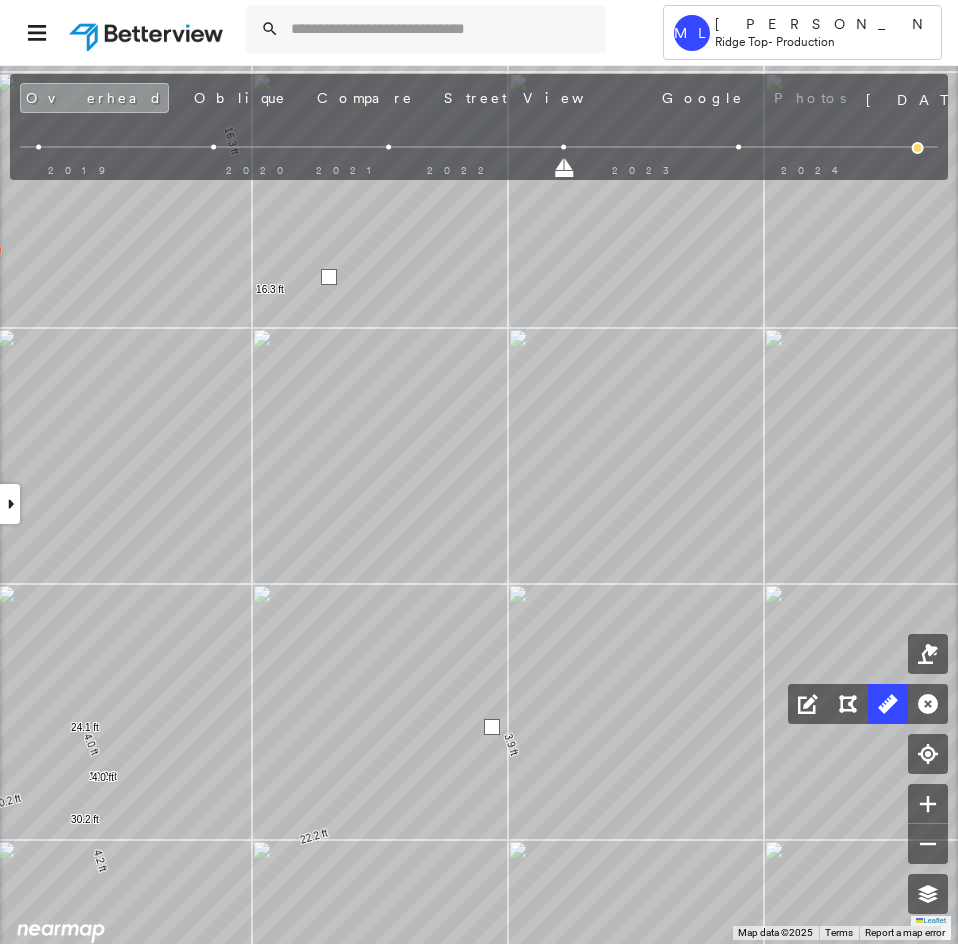 click at bounding box center [329, 277] 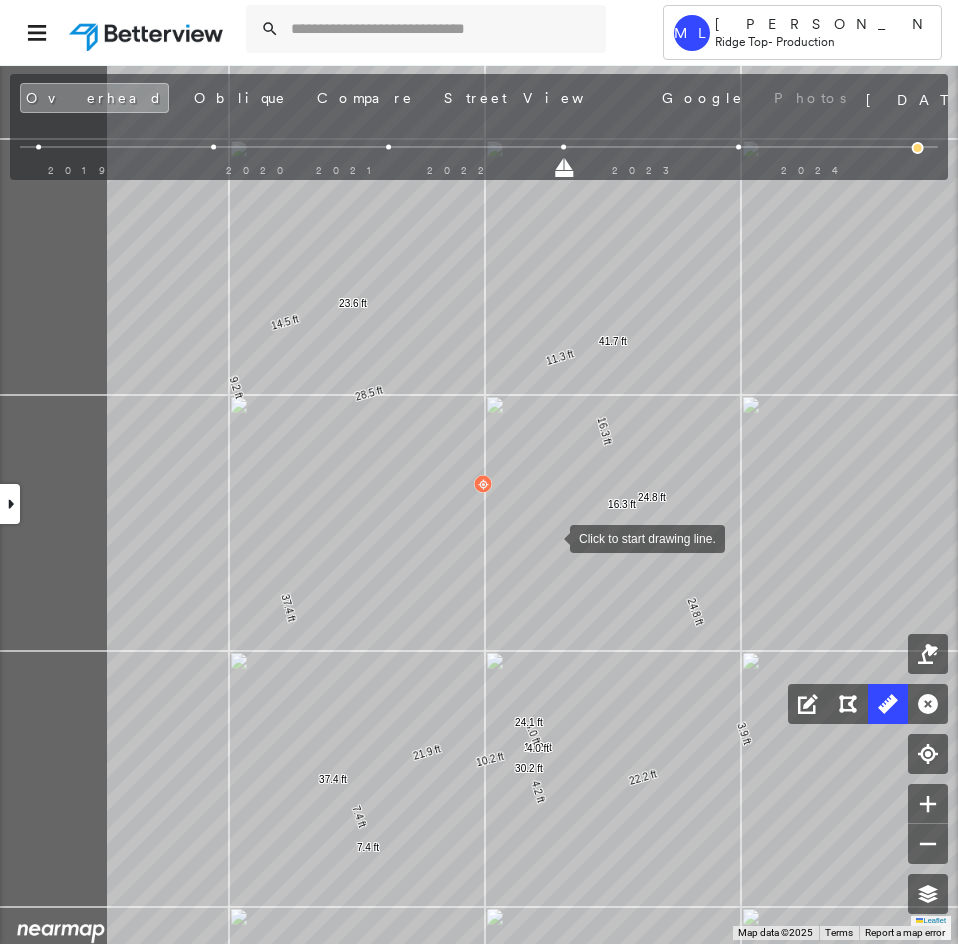drag, startPoint x: 358, startPoint y: 473, endPoint x: 547, endPoint y: 536, distance: 199.2235 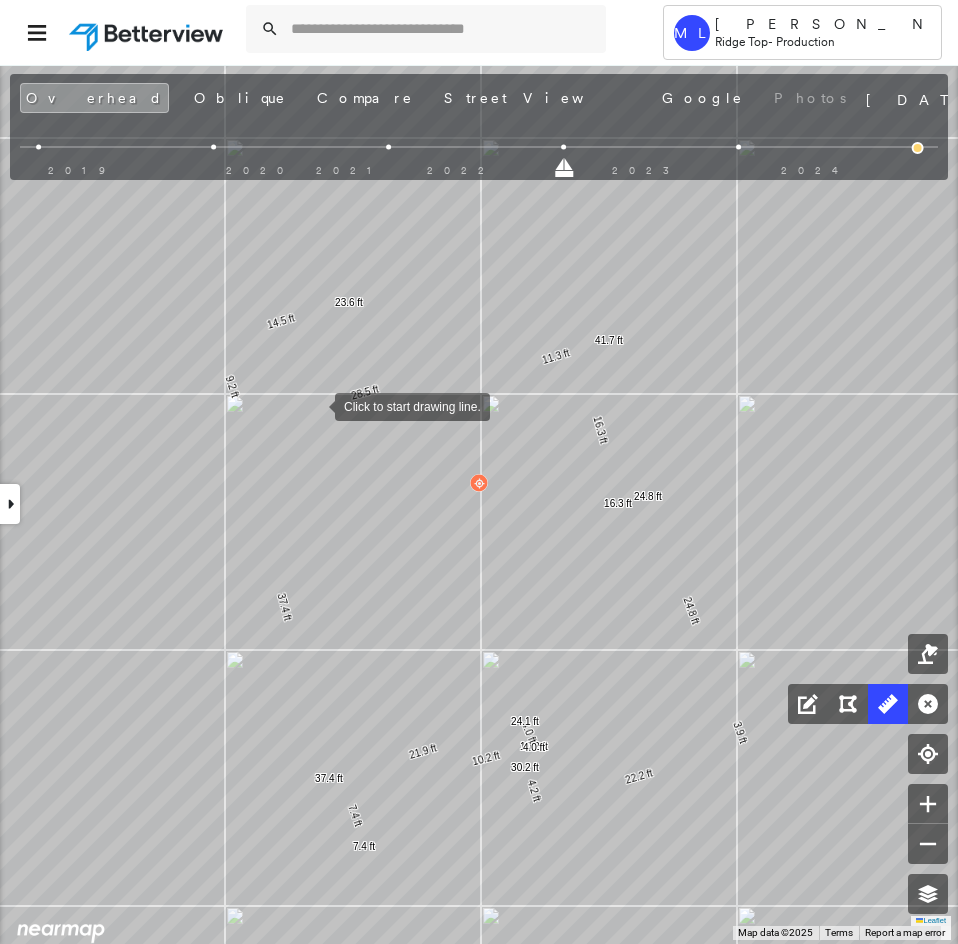 click at bounding box center [315, 405] 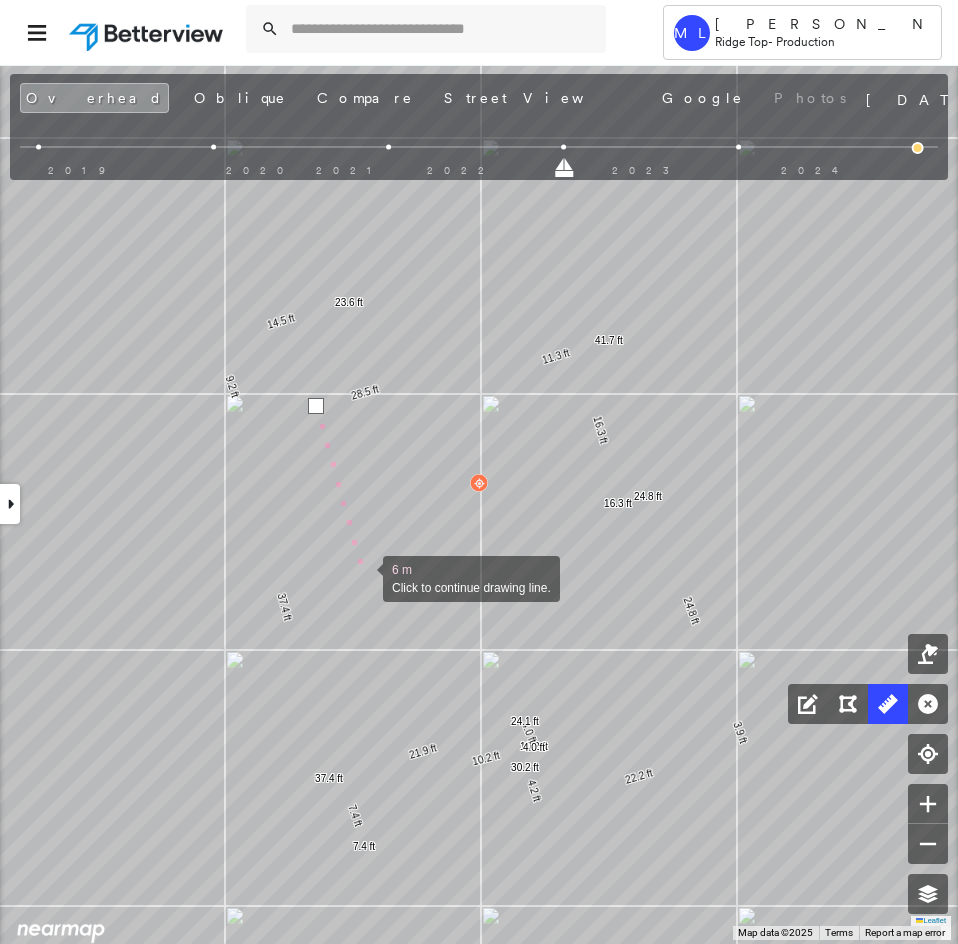 click at bounding box center [363, 577] 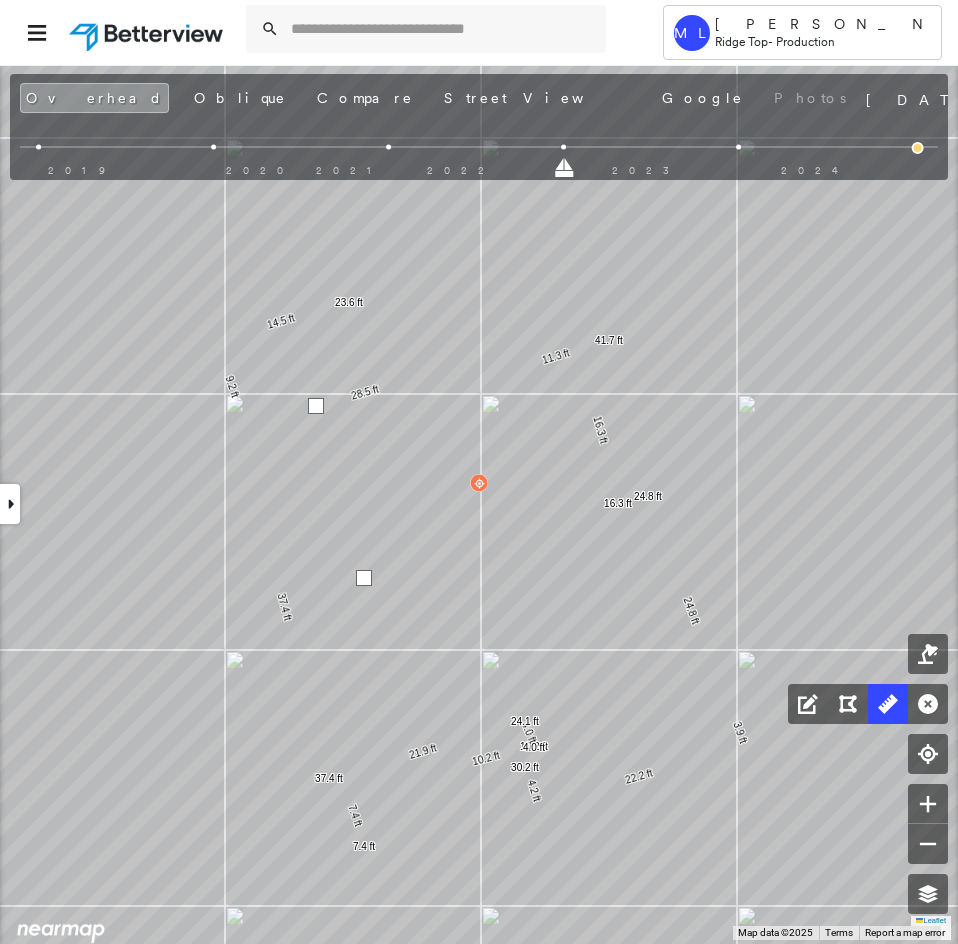 click at bounding box center [364, 578] 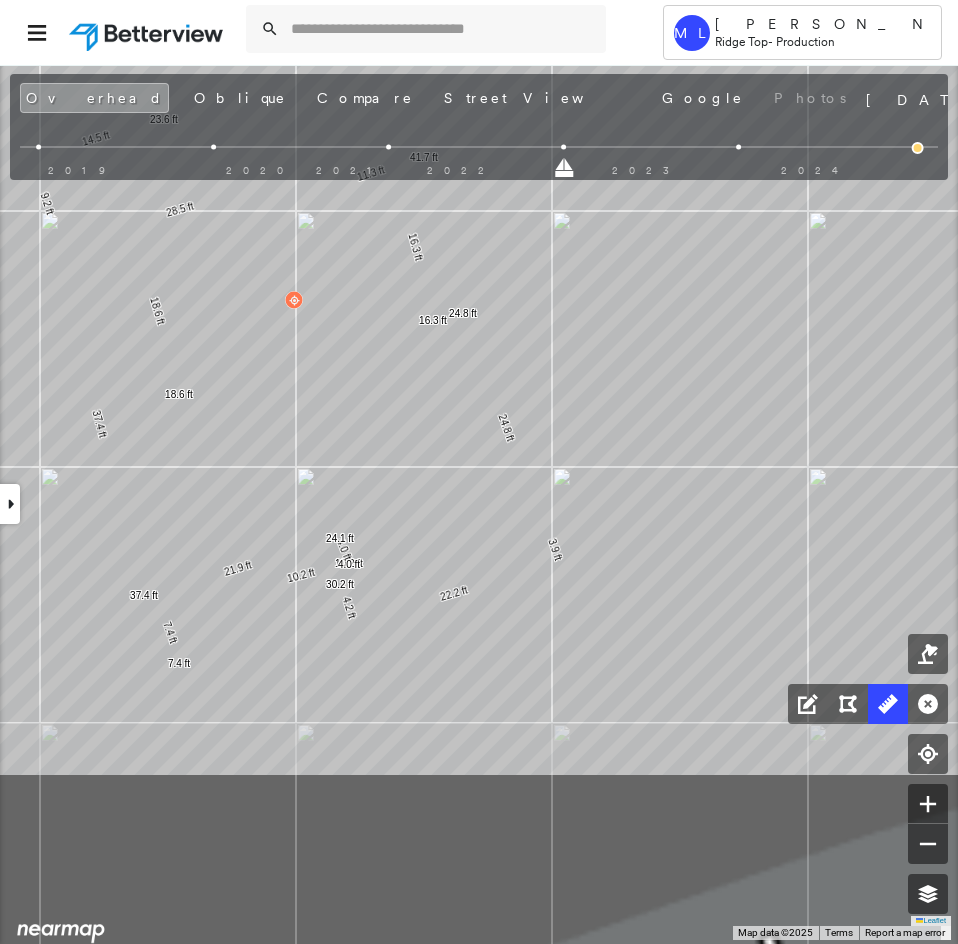click on "37.4 ft 37.4 ft 3.9 ft 22.2 ft 4.2 ft 30.2 ft 28.5 ft 11.3 ft 41.7 ft 10.2 ft 10.2 ft 4.0 ft 4.0 ft 7.4 ft 7.4 ft 21.9 ft 24.1 ft 9.2 ft 14.5 ft 23.6 ft 16.3 ft 16.3 ft 24.8 ft 24.8 ft 18.6 ft 18.6 ft Click to start drawing line." at bounding box center [-466, -625] 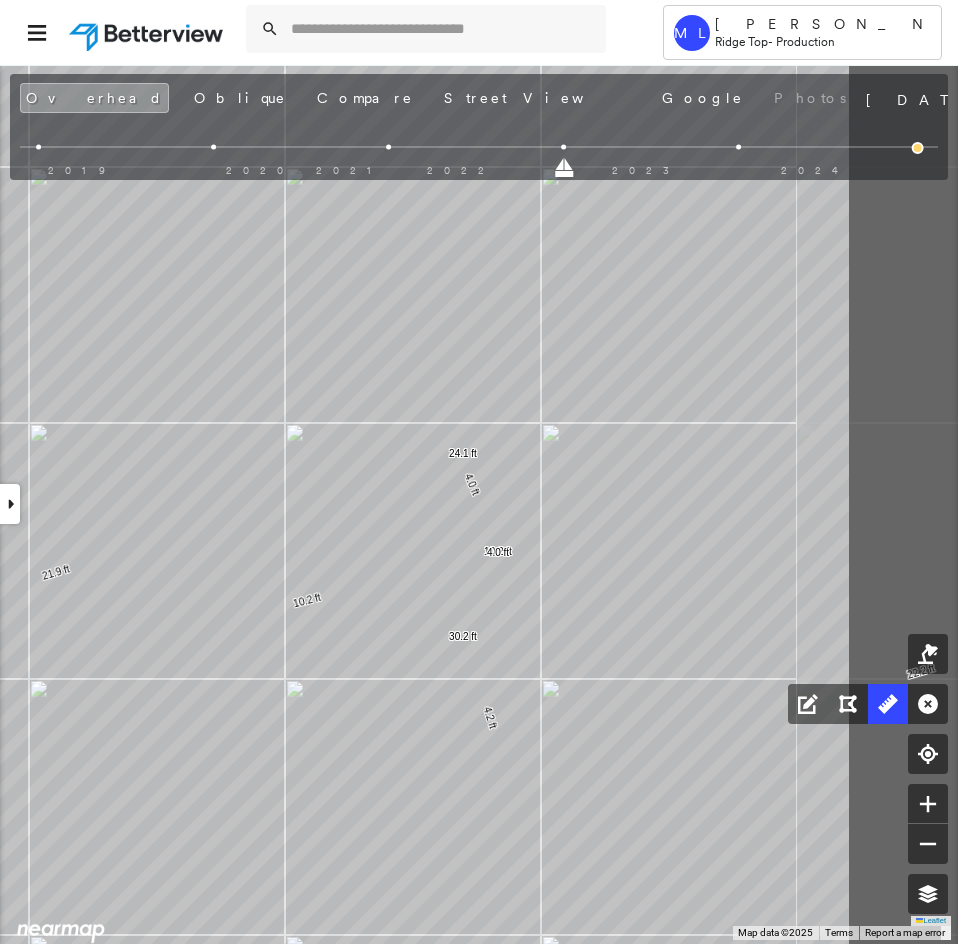 drag, startPoint x: 573, startPoint y: 521, endPoint x: 558, endPoint y: 533, distance: 19.209373 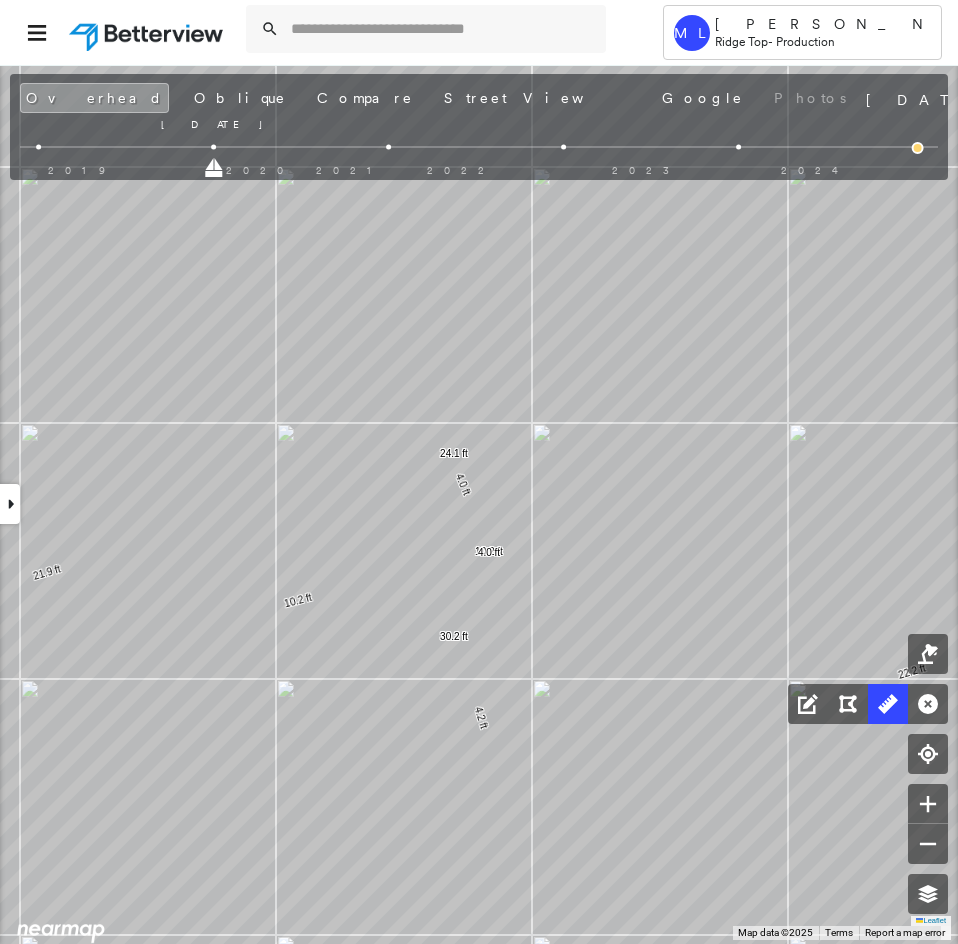 drag, startPoint x: 563, startPoint y: 168, endPoint x: 54, endPoint y: 169, distance: 509.00098 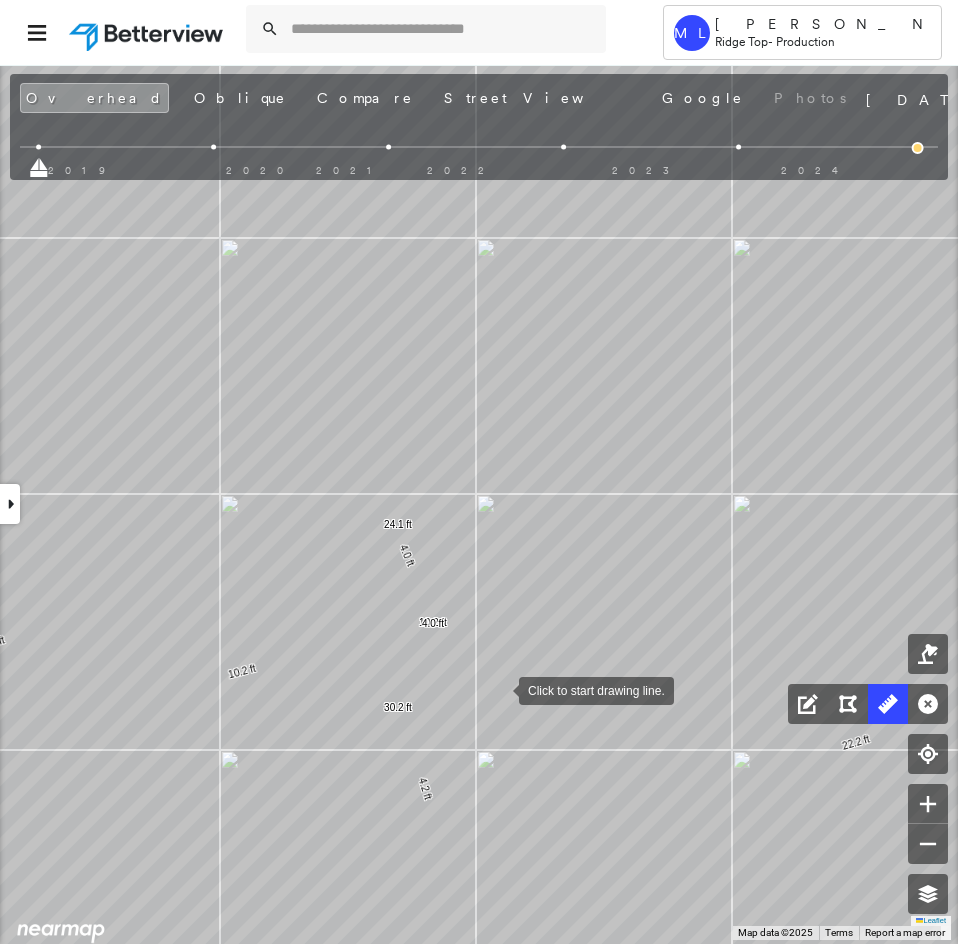 drag, startPoint x: 503, startPoint y: 687, endPoint x: 496, endPoint y: 676, distance: 13.038404 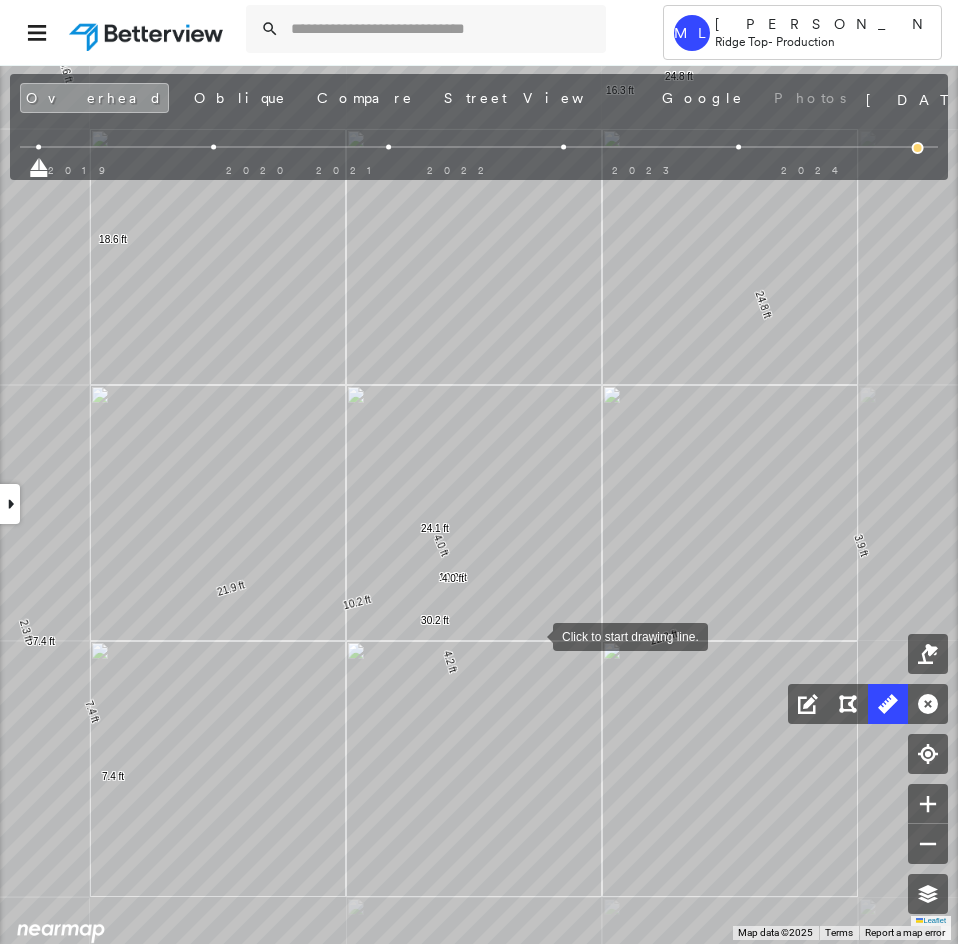 drag, startPoint x: 533, startPoint y: 635, endPoint x: 507, endPoint y: 645, distance: 27.856777 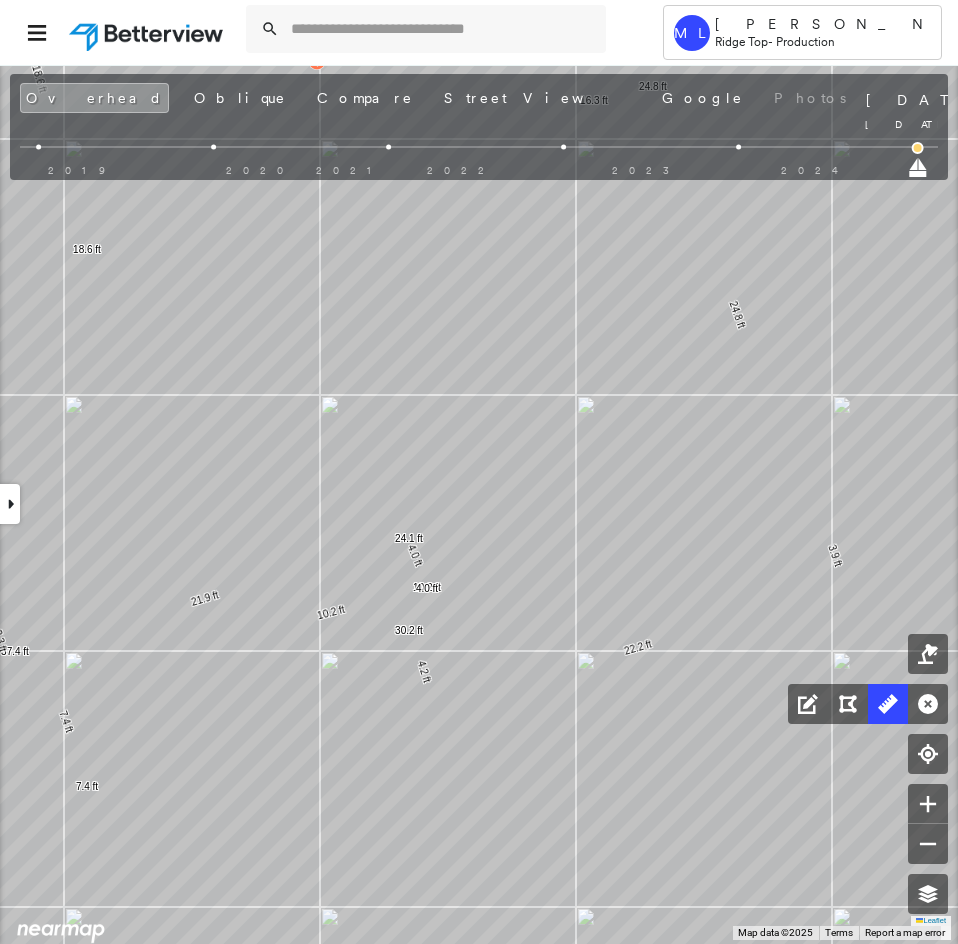 drag, startPoint x: 47, startPoint y: 173, endPoint x: 958, endPoint y: 197, distance: 911.3161 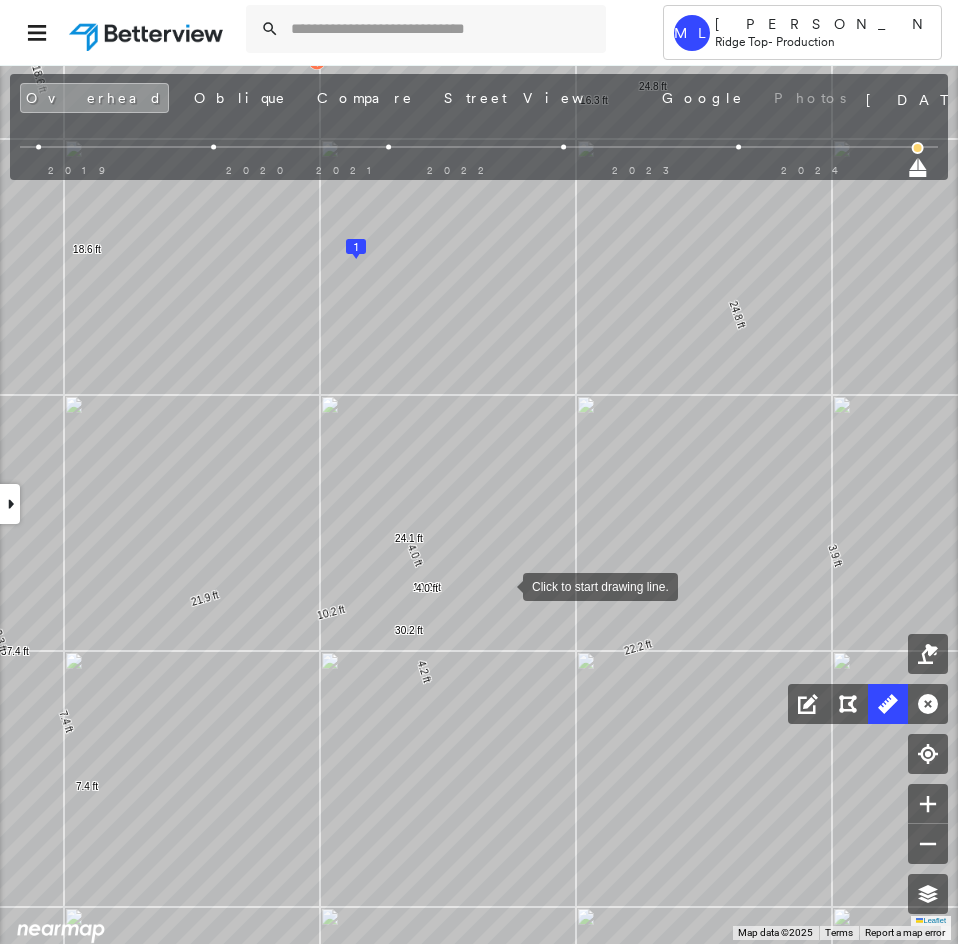 click at bounding box center (503, 585) 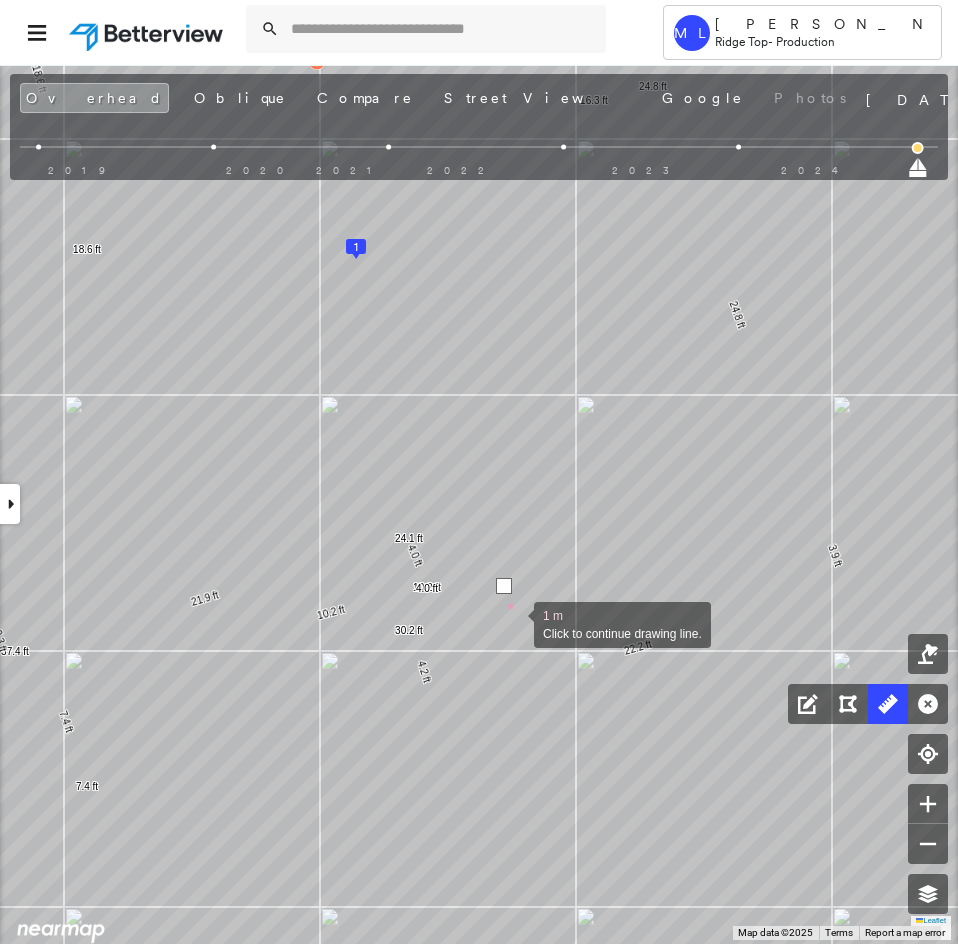click at bounding box center (514, 623) 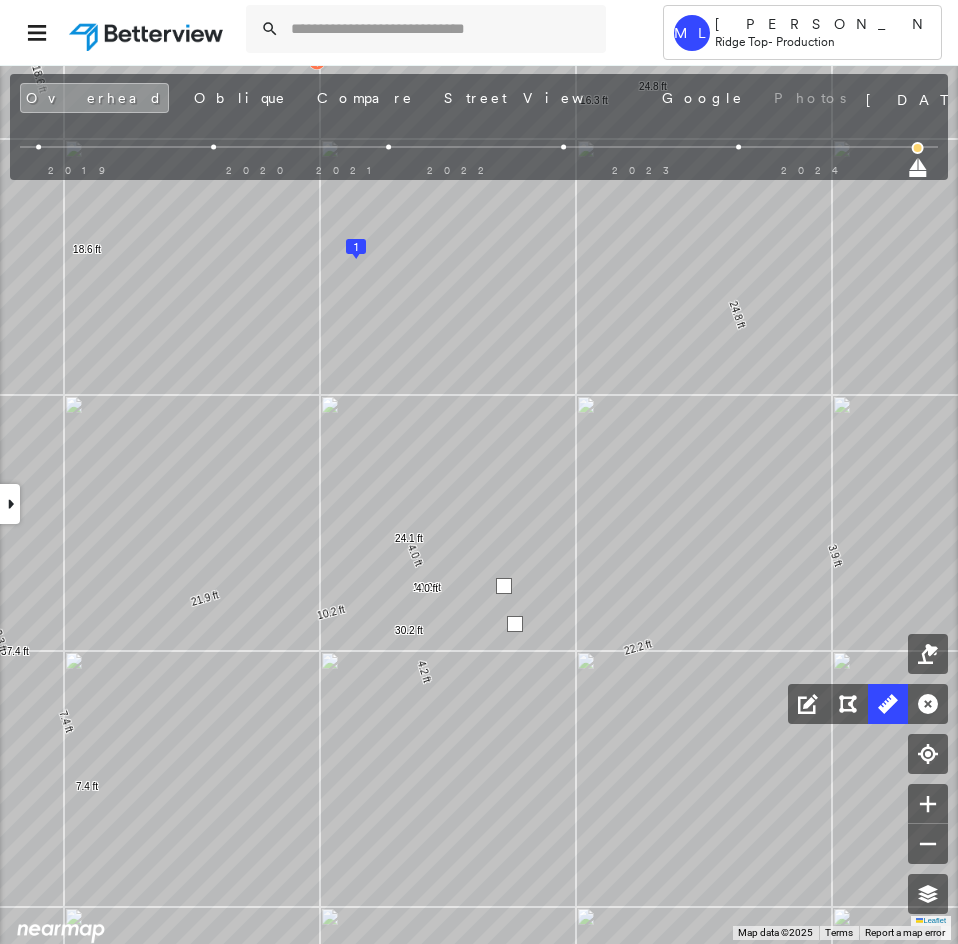 click at bounding box center (515, 624) 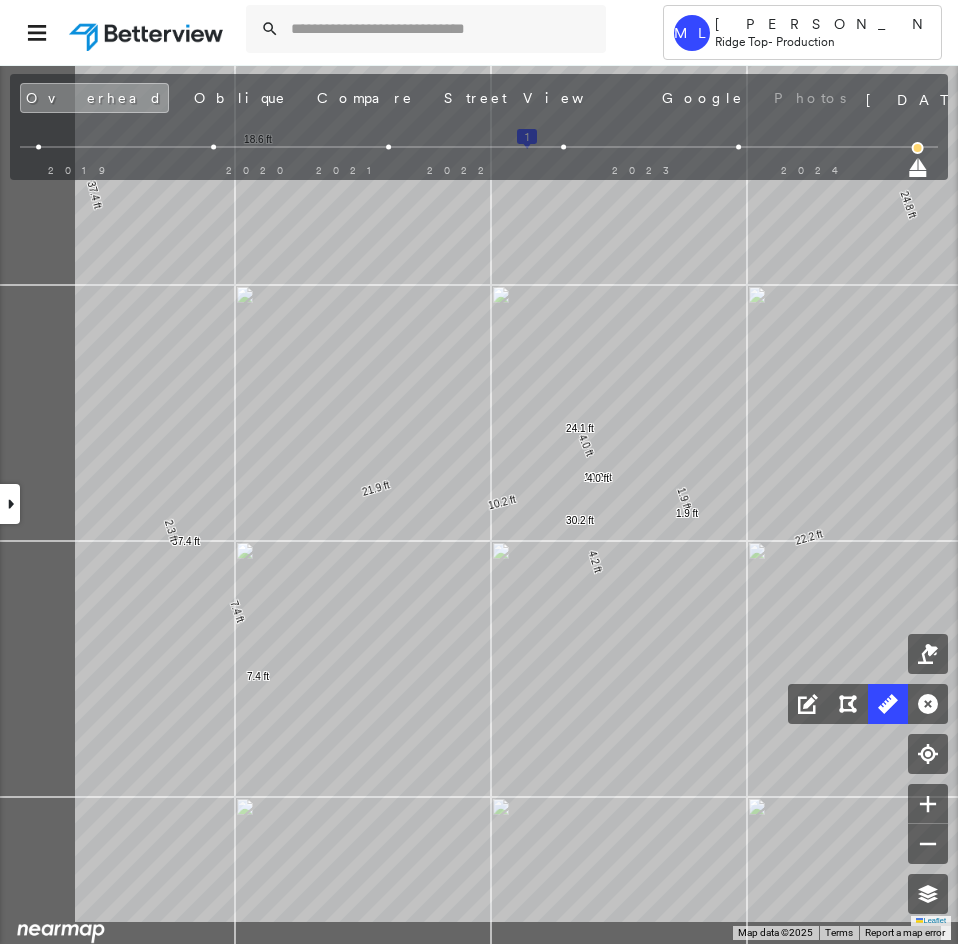 click on "1
37.4 ft 37.4 ft 3.9 ft 22.2 ft 4.2 ft 30.2 ft 28.5 ft 1.9 ft 11.3 ft 41.7 ft 10.2 ft 10.2 ft 4.0 ft 4.0 ft 7.4 ft 7.4 ft 2.3 ft 21.9 ft 24.1 ft 9.2 ft 14.5 ft 23.6 ft 16.3 ft 16.3 ft 24.8 ft 24.8 ft 18.6 ft 18.6 ft 1.9 ft 1.9 ft Click to start drawing line." at bounding box center (-599, -663) 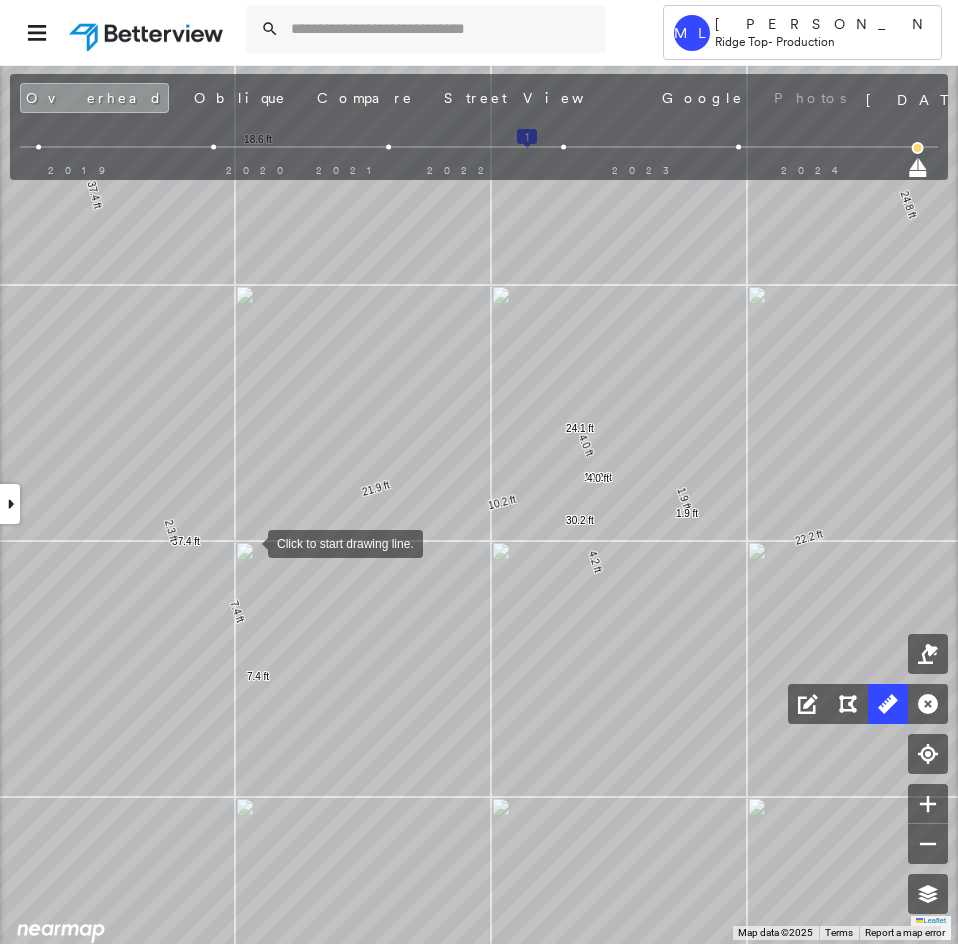 click at bounding box center (248, 542) 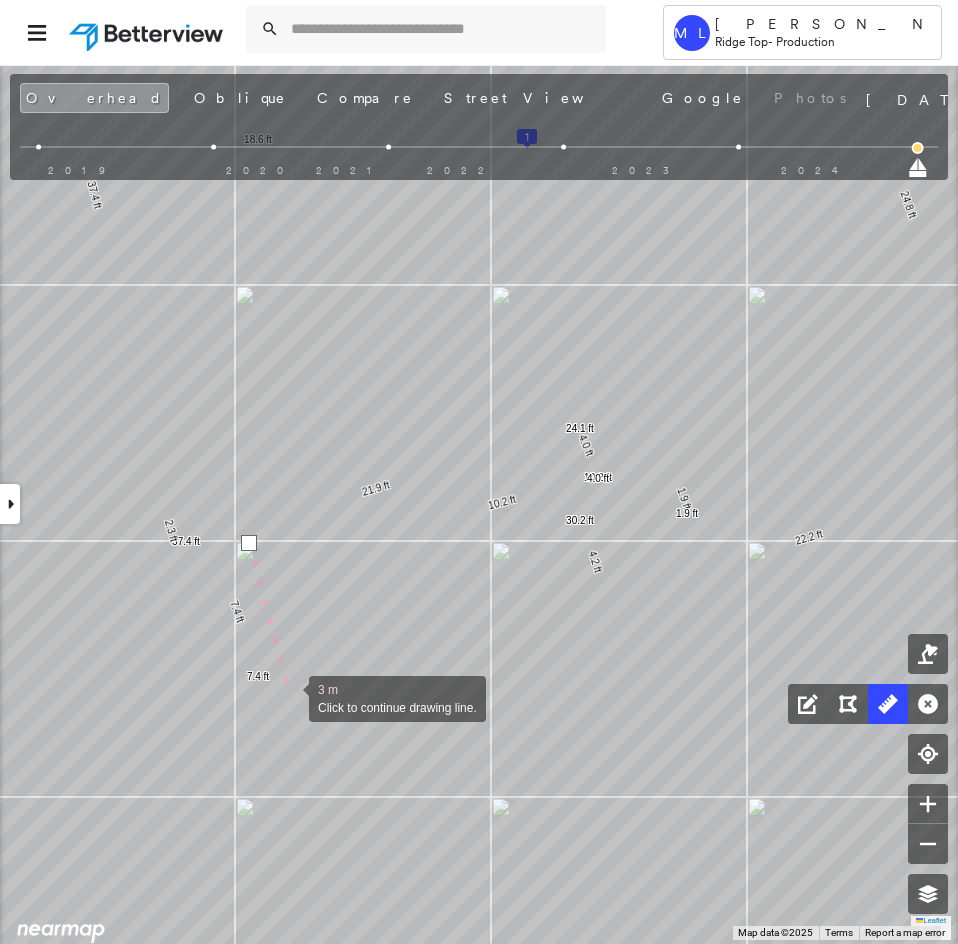 click at bounding box center (289, 697) 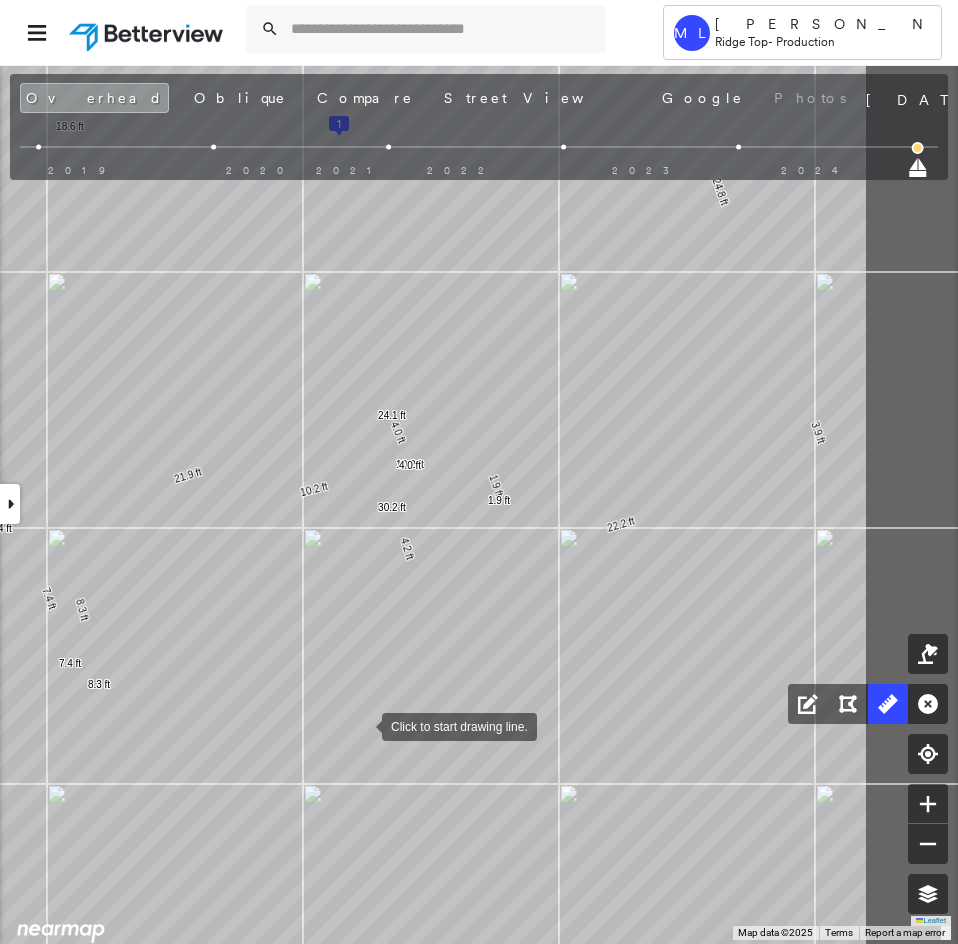 drag, startPoint x: 554, startPoint y: 739, endPoint x: 366, endPoint y: 726, distance: 188.44893 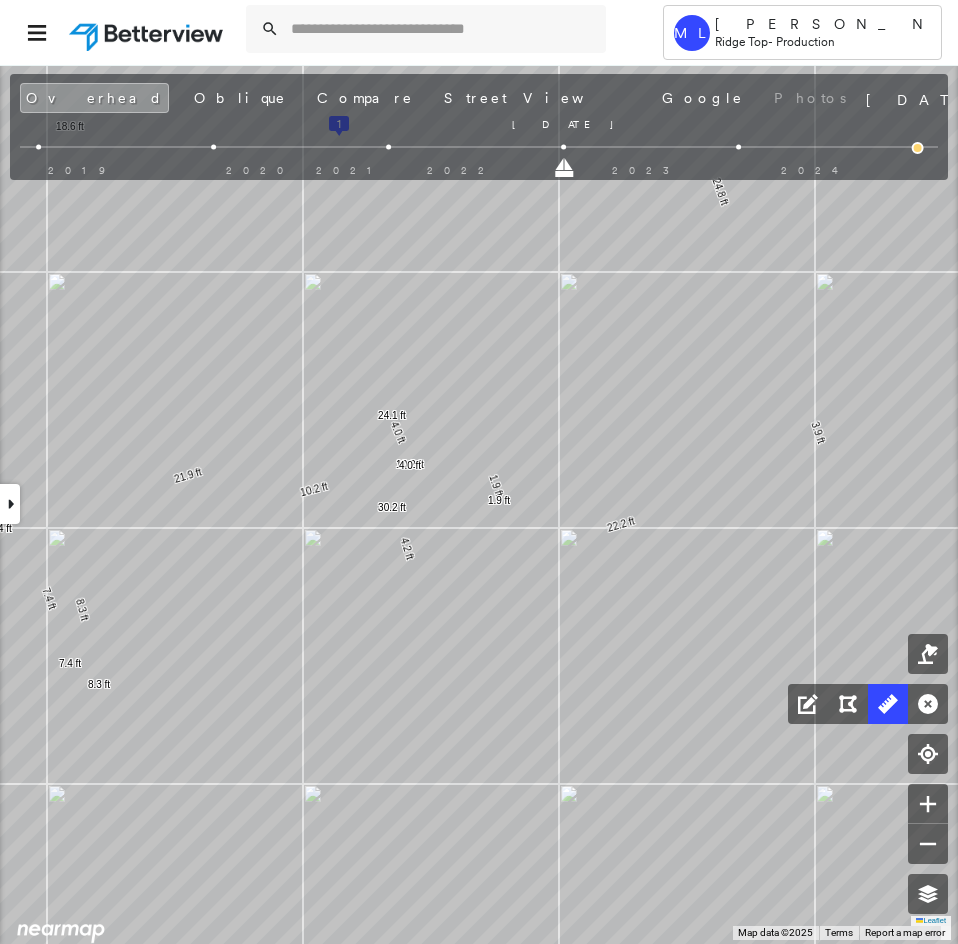 drag, startPoint x: 917, startPoint y: 161, endPoint x: 502, endPoint y: 175, distance: 415.23608 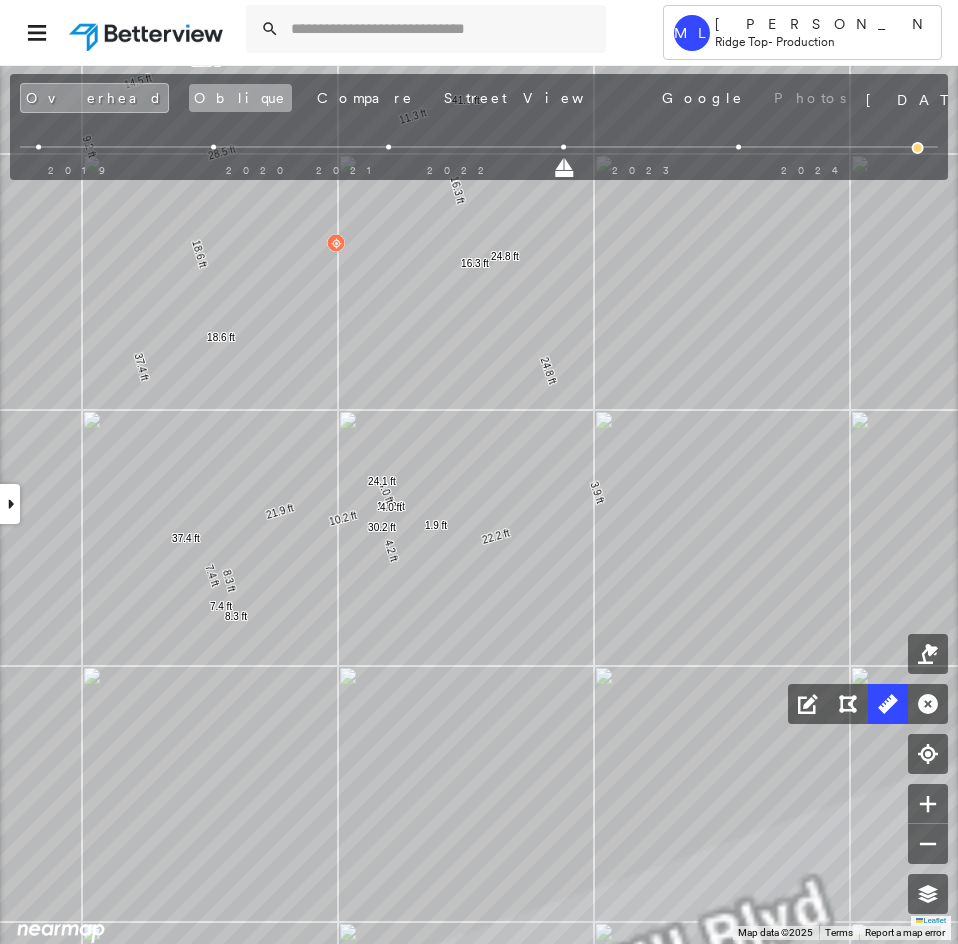 click on "Oblique" at bounding box center (240, 98) 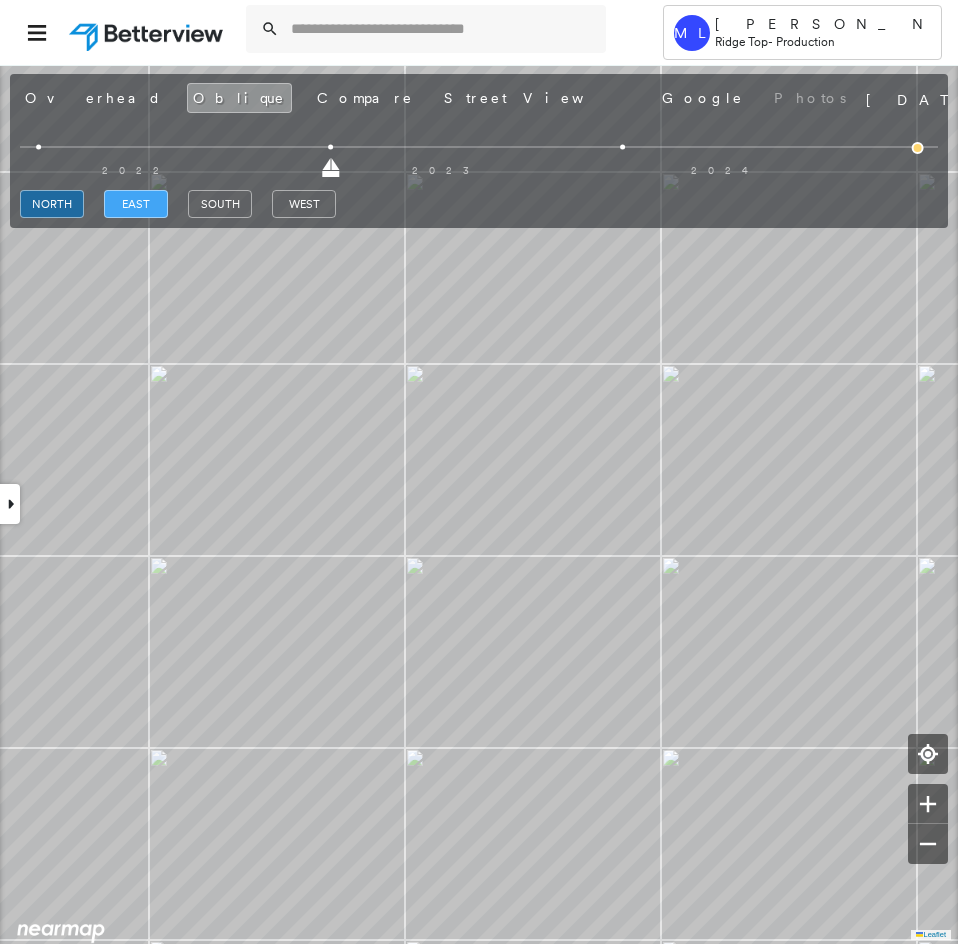 click on "east" at bounding box center [136, 204] 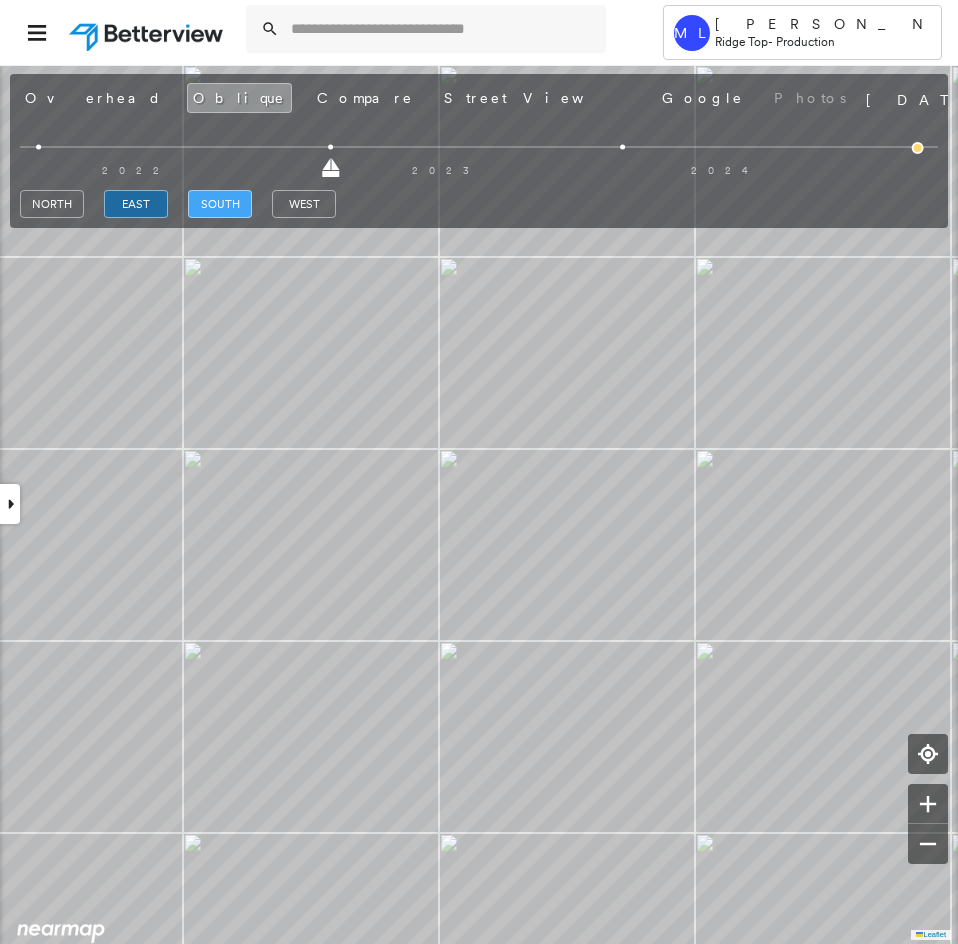 click on "south" at bounding box center [220, 204] 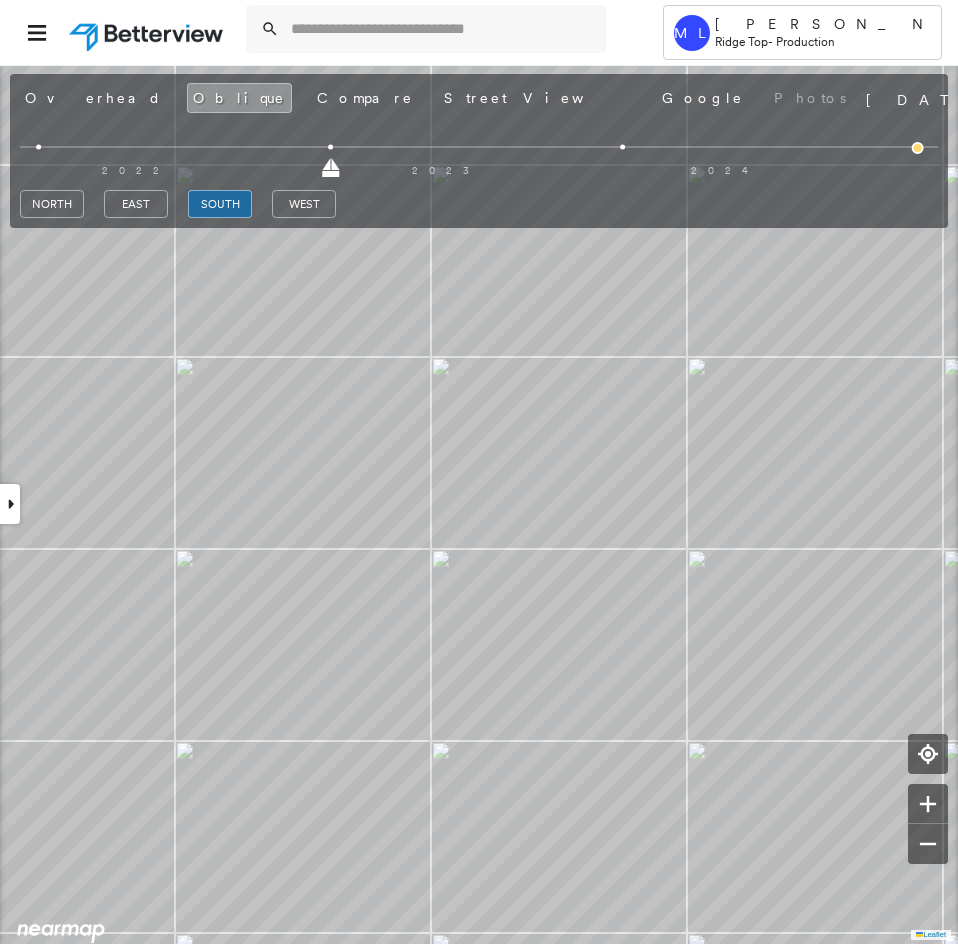 drag, startPoint x: 283, startPoint y: 195, endPoint x: 280, endPoint y: 227, distance: 32.140316 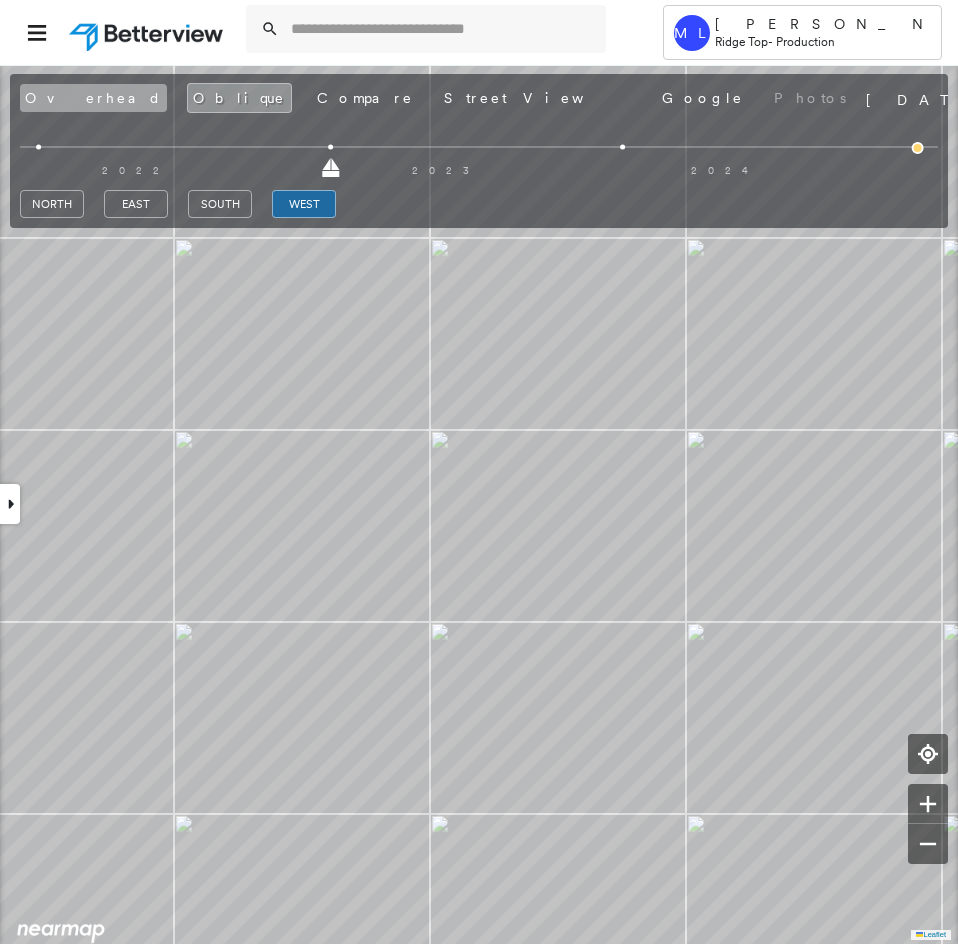 drag, startPoint x: 49, startPoint y: 98, endPoint x: 47, endPoint y: 110, distance: 12.165525 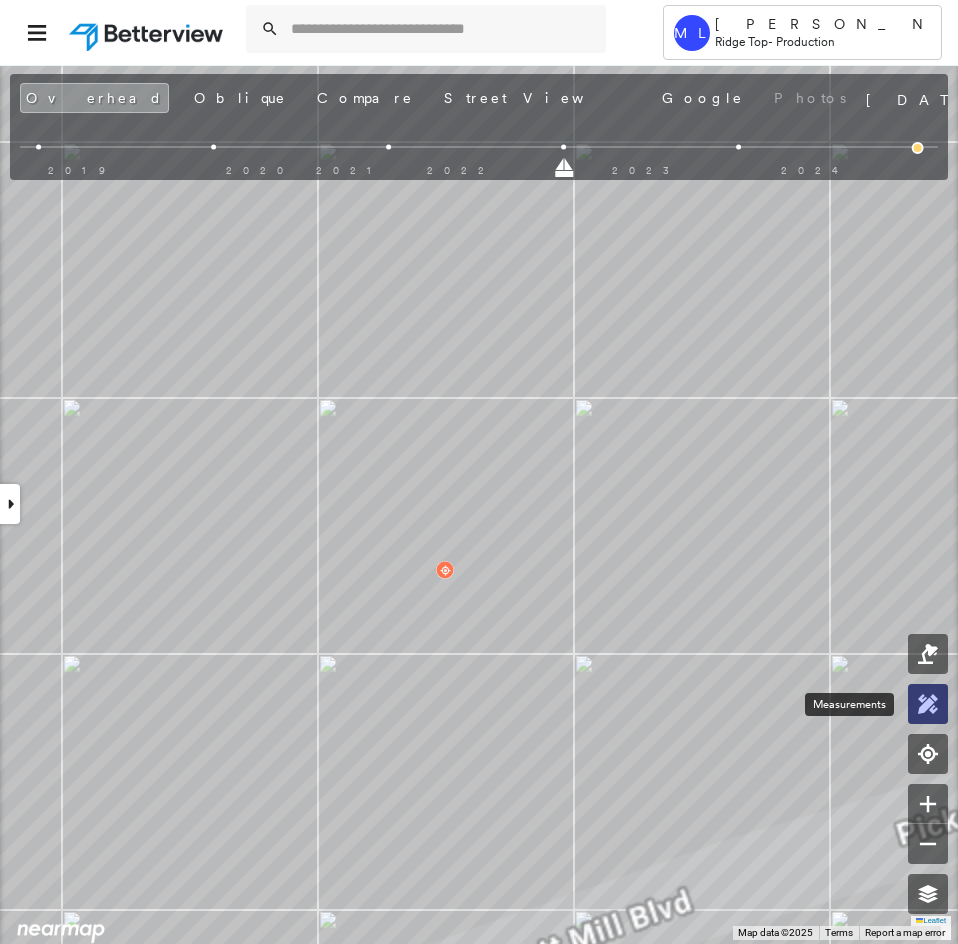 click 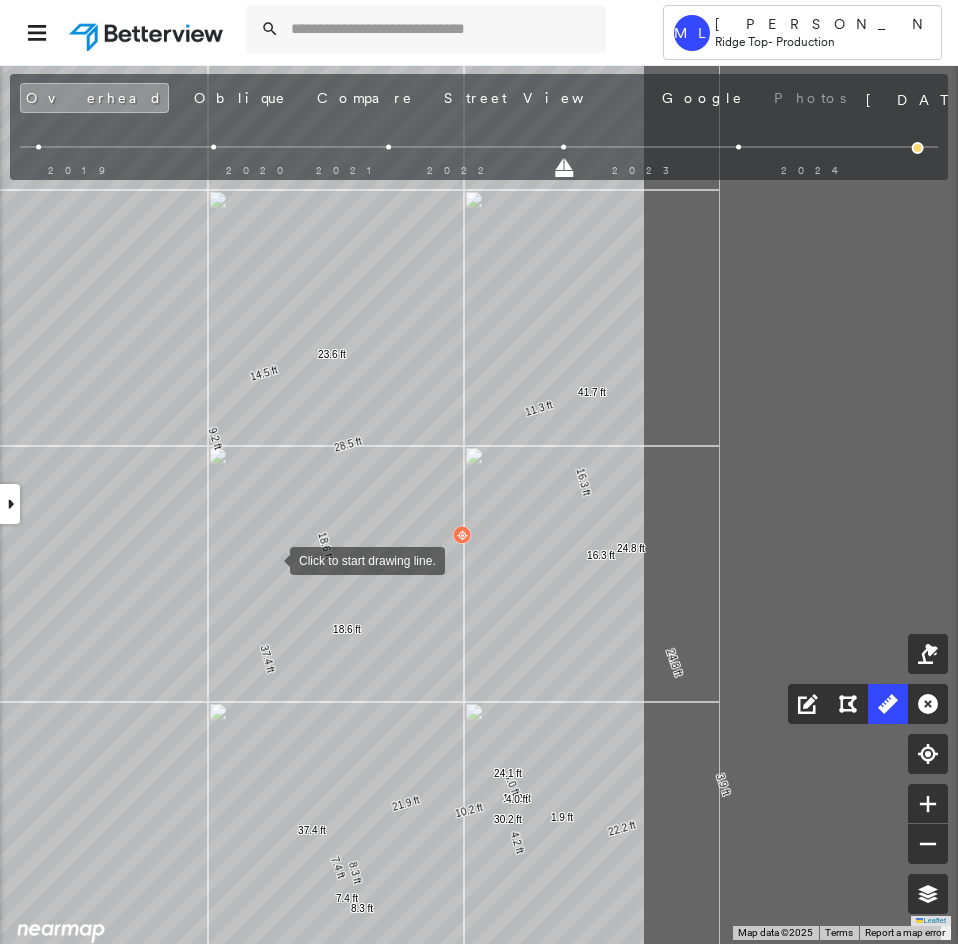 drag, startPoint x: 671, startPoint y: 578, endPoint x: 276, endPoint y: 559, distance: 395.4567 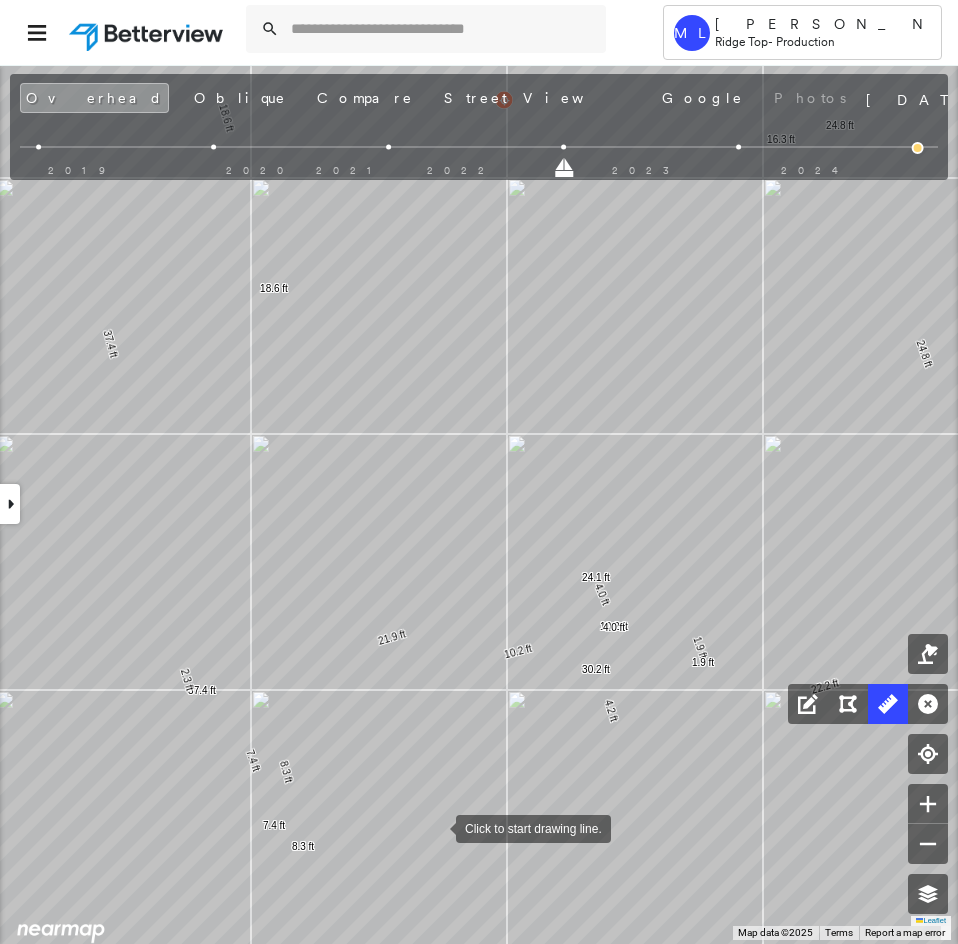 drag, startPoint x: 436, startPoint y: 841, endPoint x: 438, endPoint y: 797, distance: 44.04543 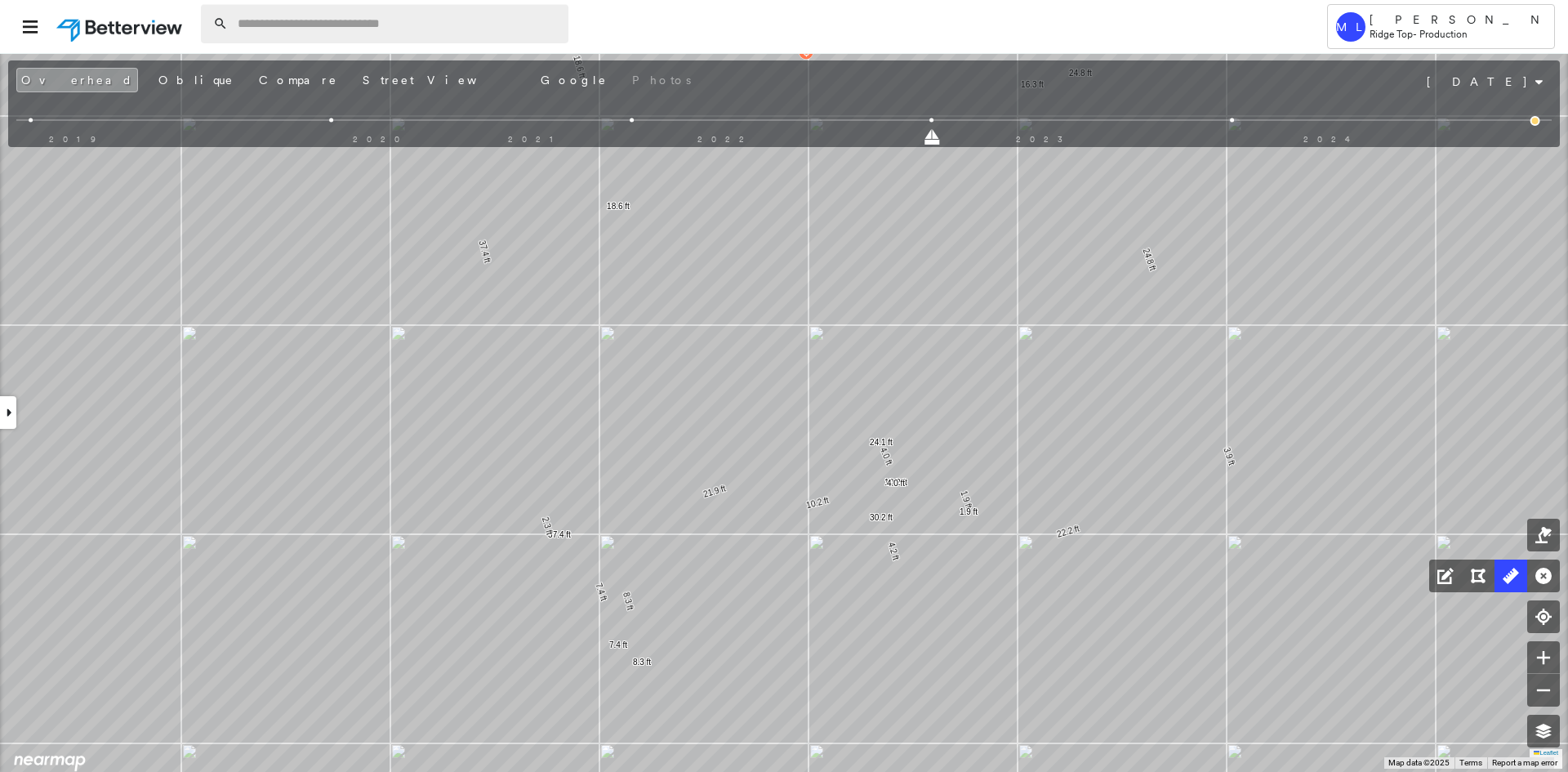 click at bounding box center [398, 24] 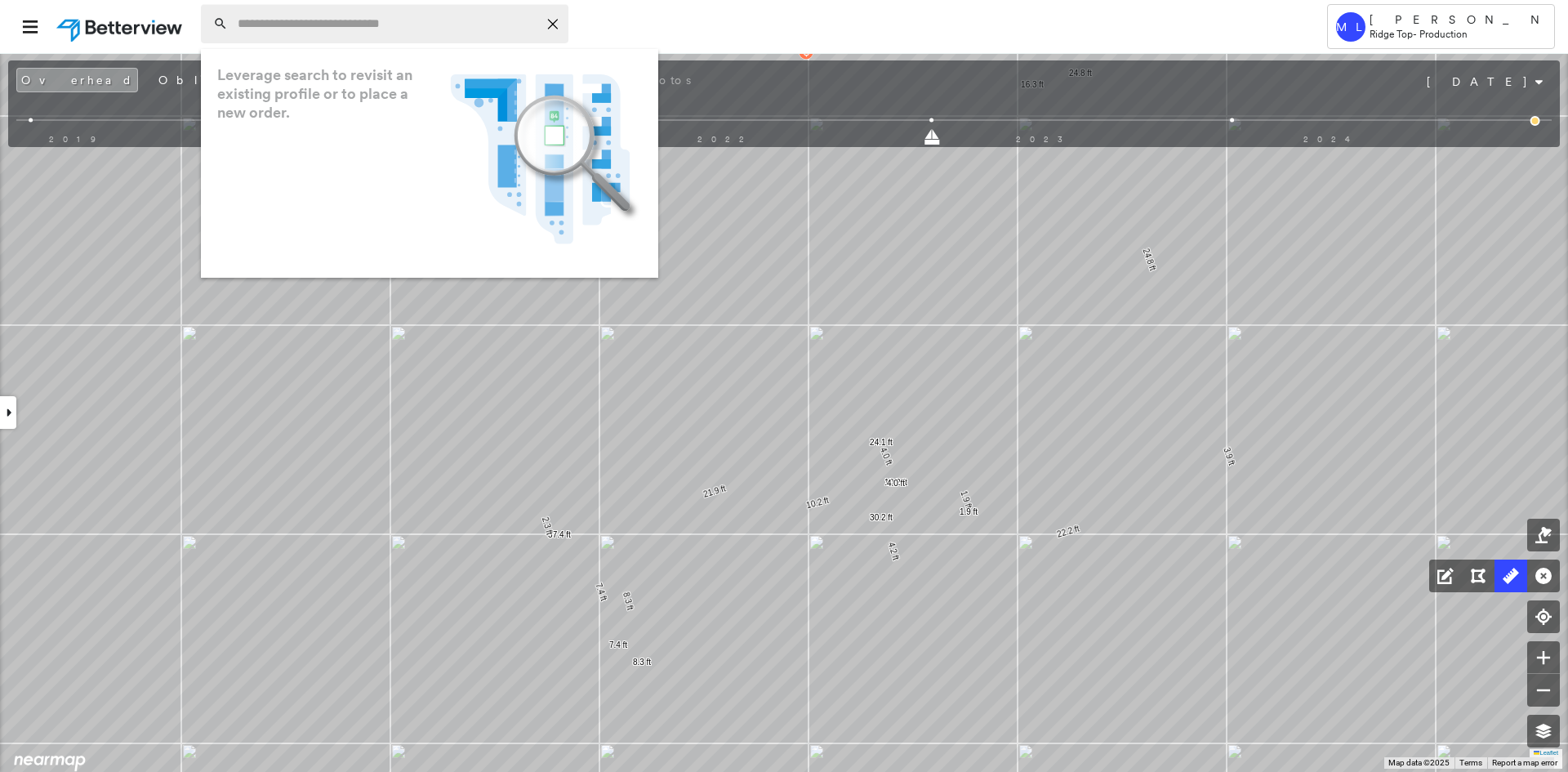 paste on "**********" 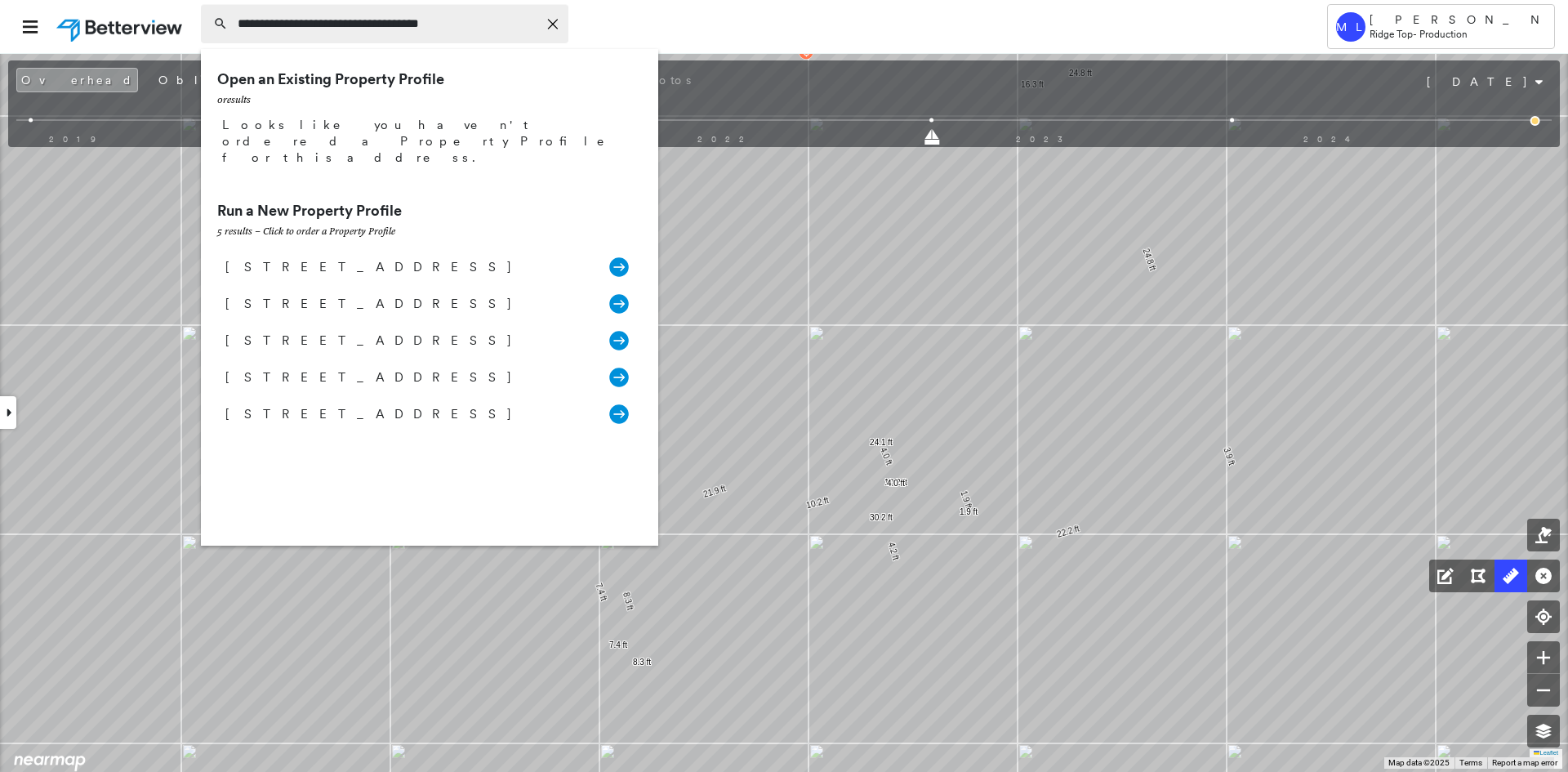 type on "**********" 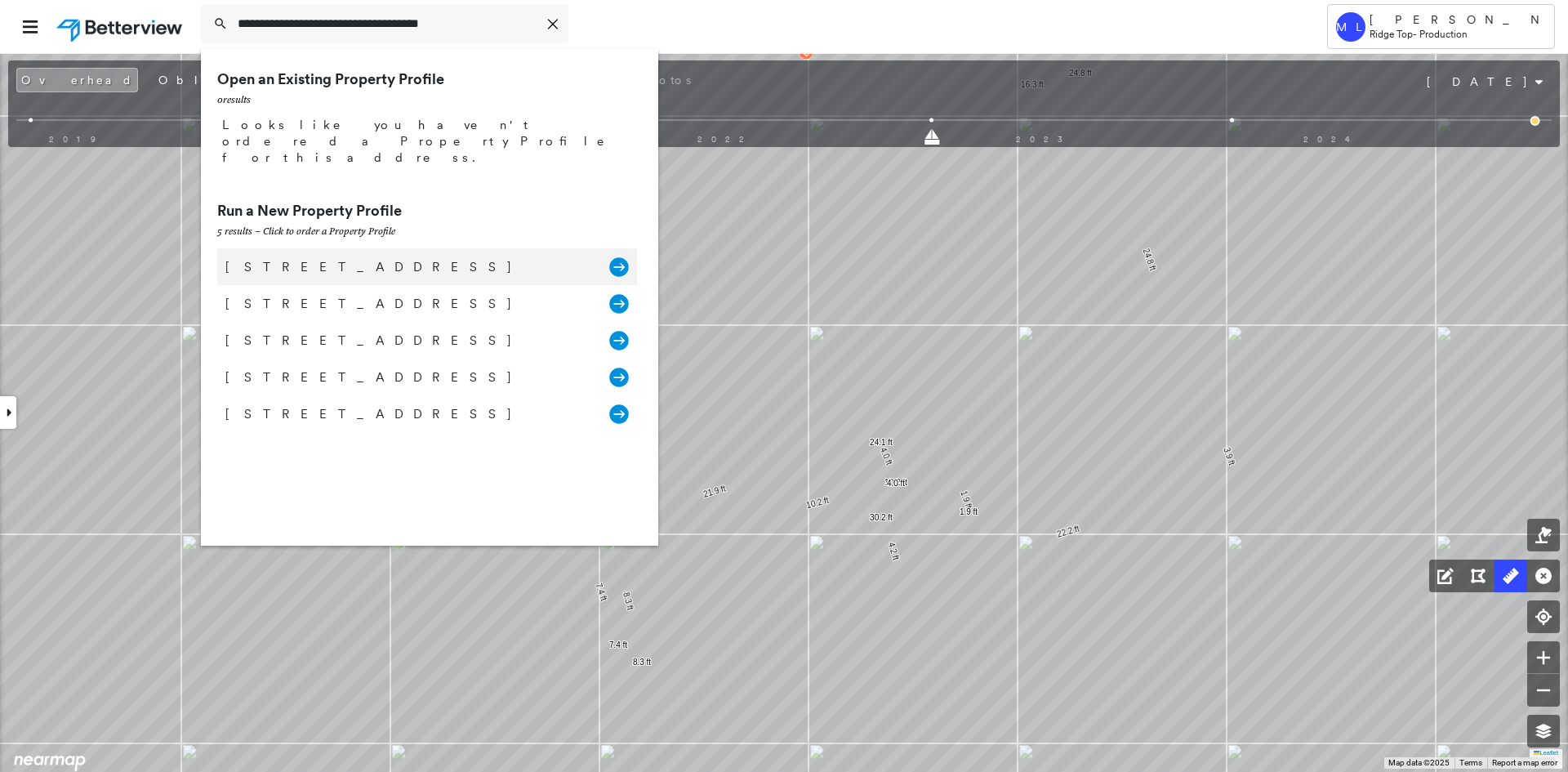 click on "2110 Turtle Creek Rd, Wichita Falls, TX 76309, USA" at bounding box center (409, 267) 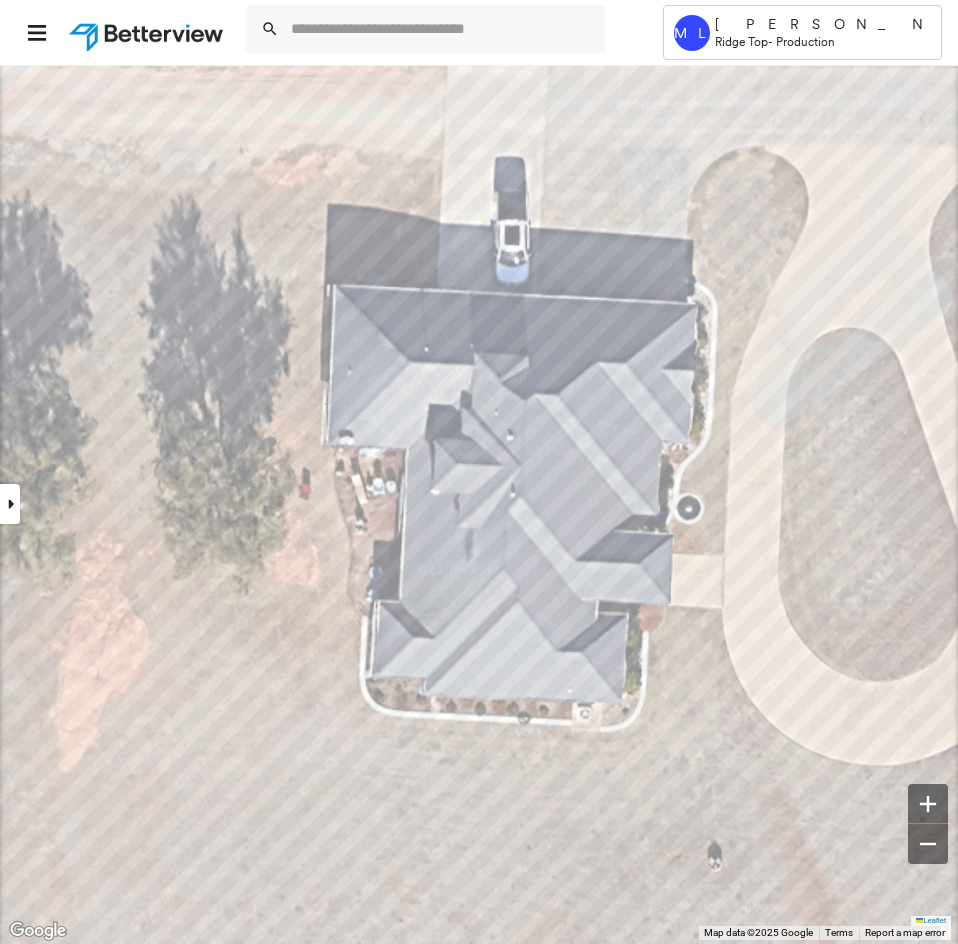click at bounding box center [10, 504] 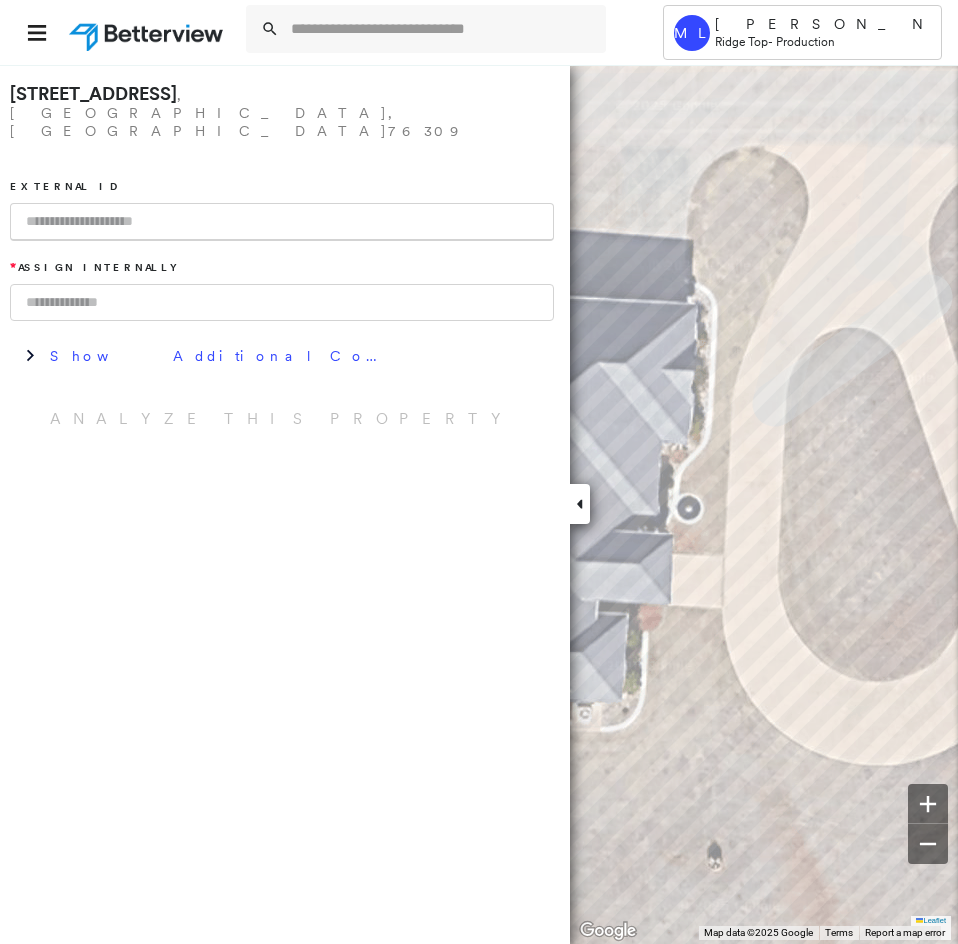 click at bounding box center [282, 222] 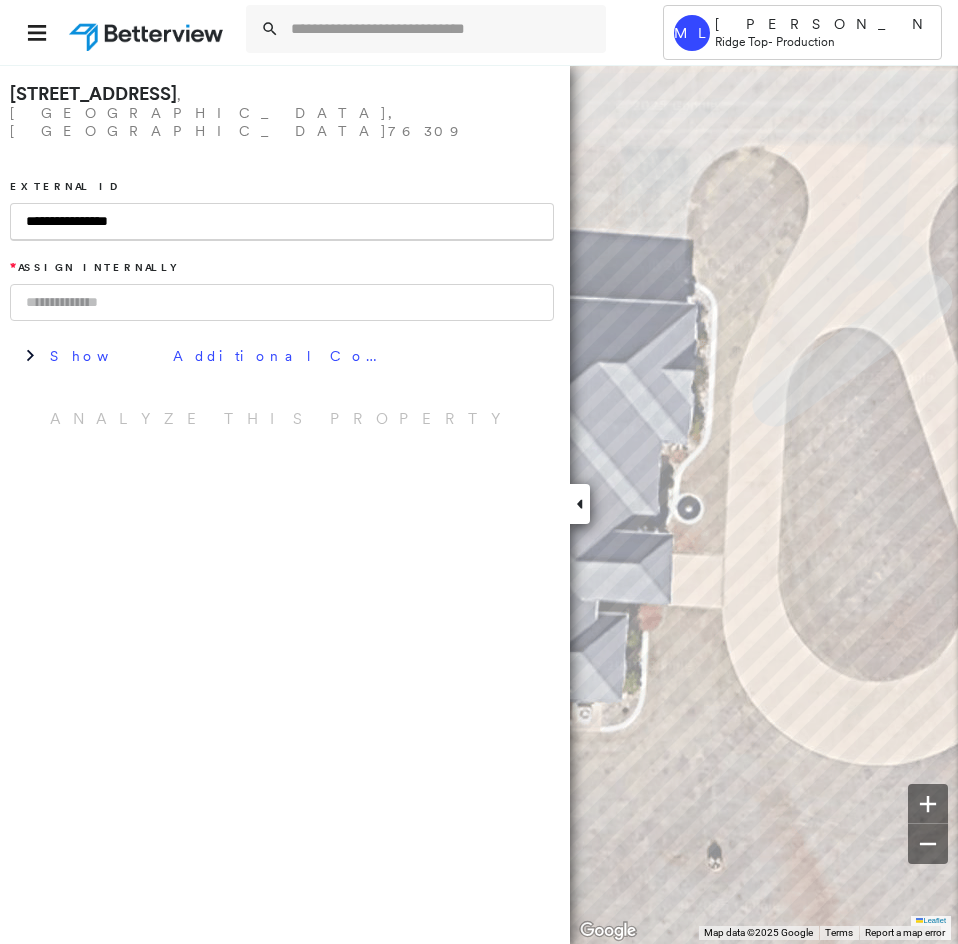type on "**********" 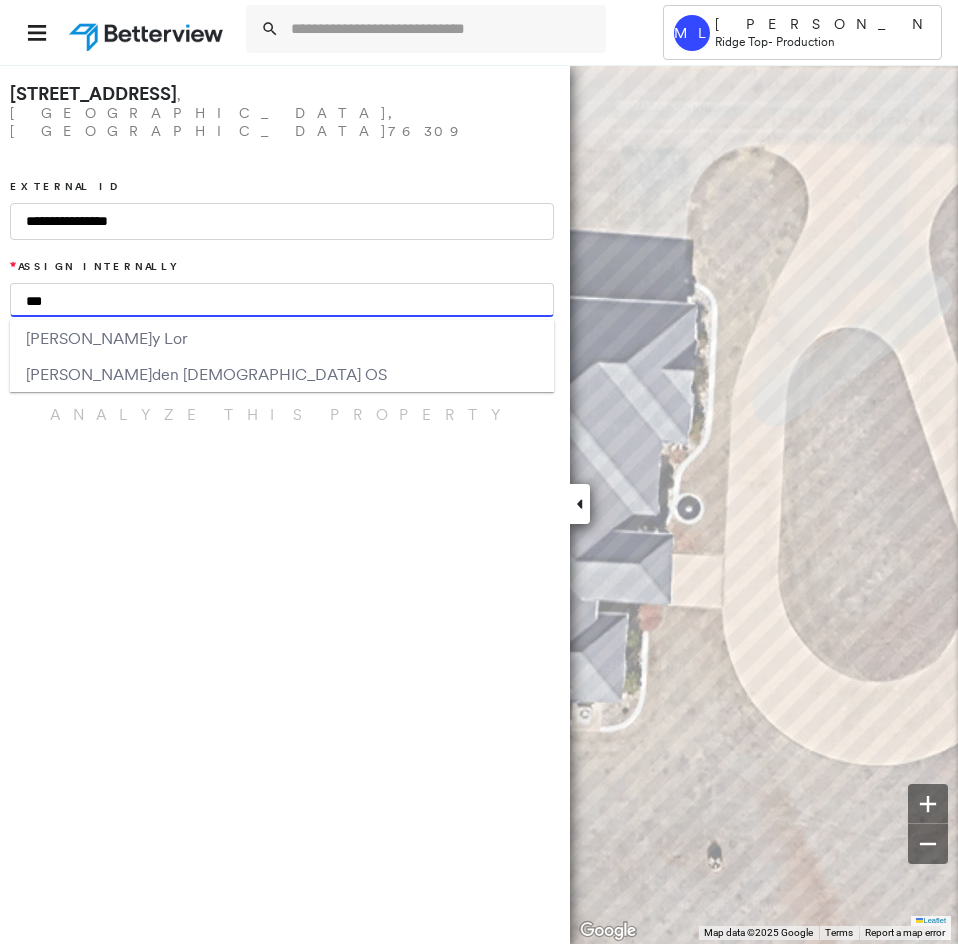type on "***" 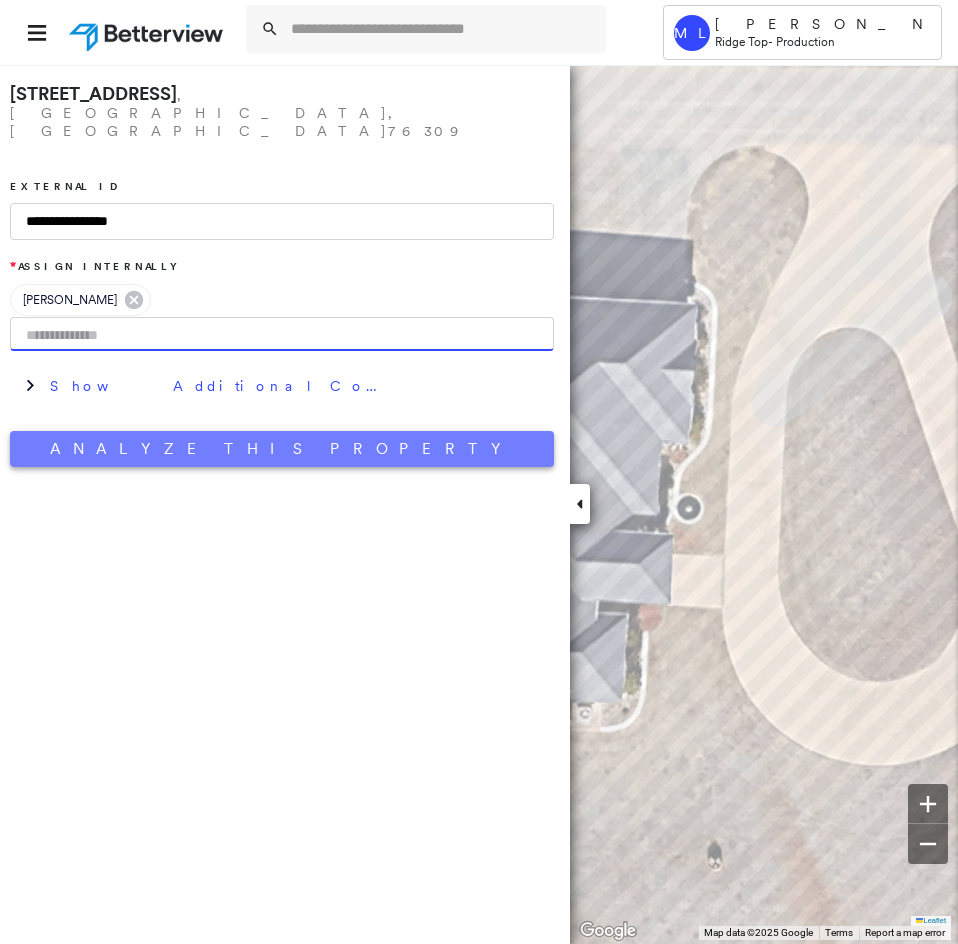 click on "Analyze This Property" at bounding box center (282, 449) 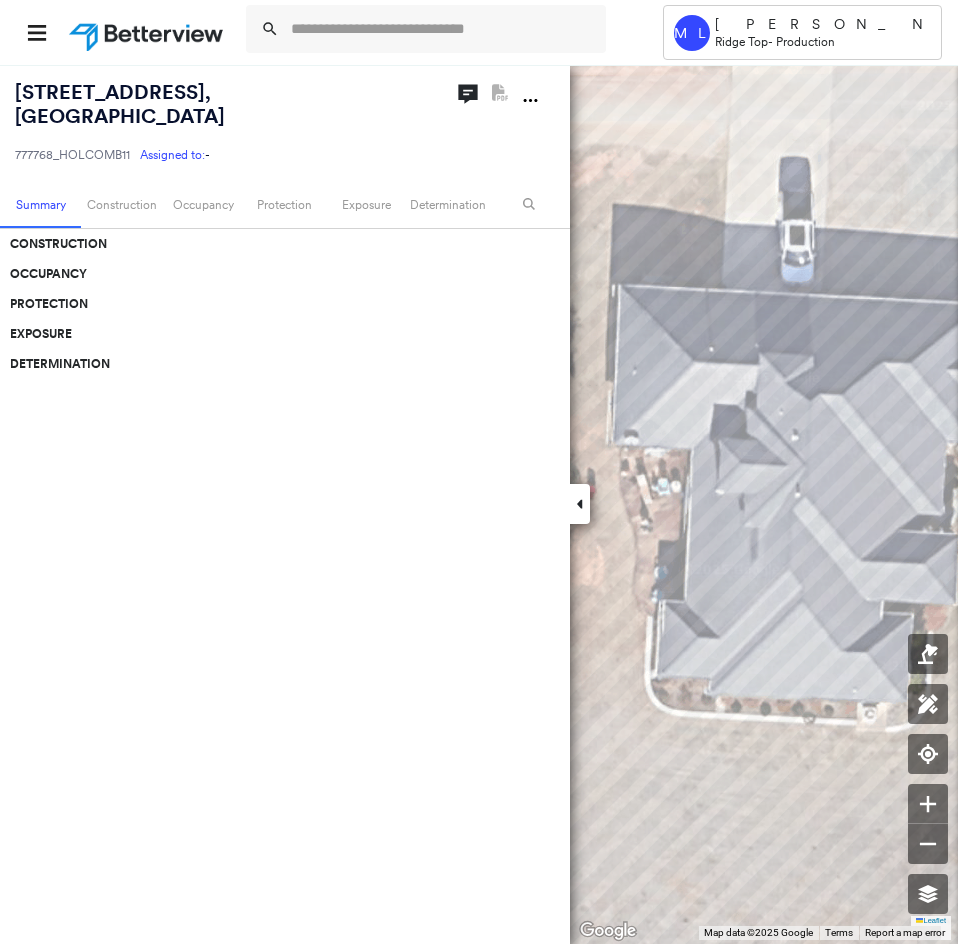 click 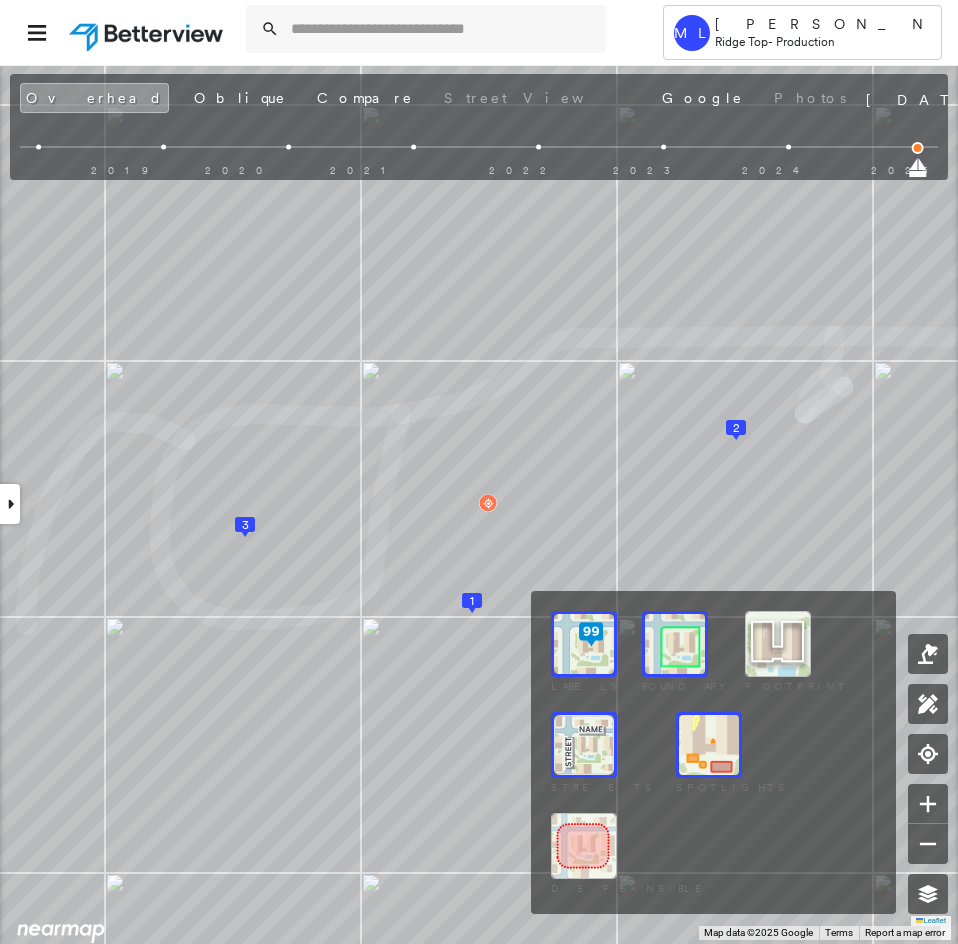 click at bounding box center [709, 745] 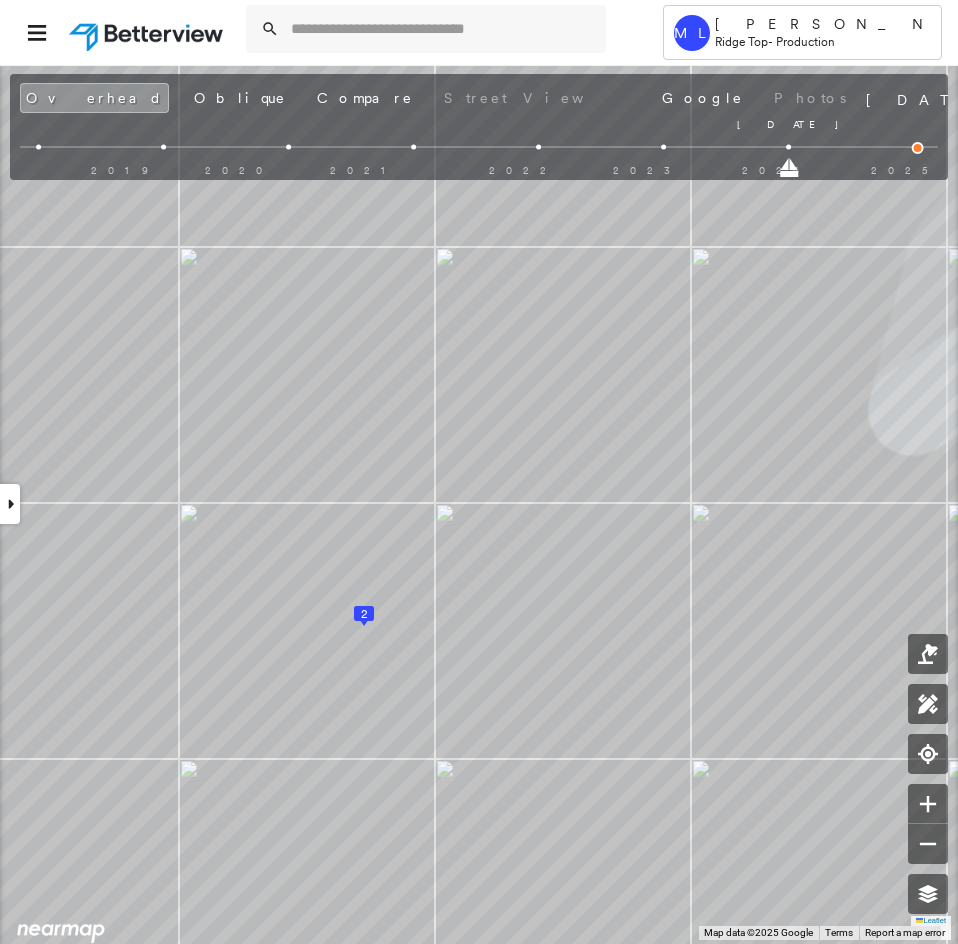 drag, startPoint x: 918, startPoint y: 170, endPoint x: 809, endPoint y: 179, distance: 109.370926 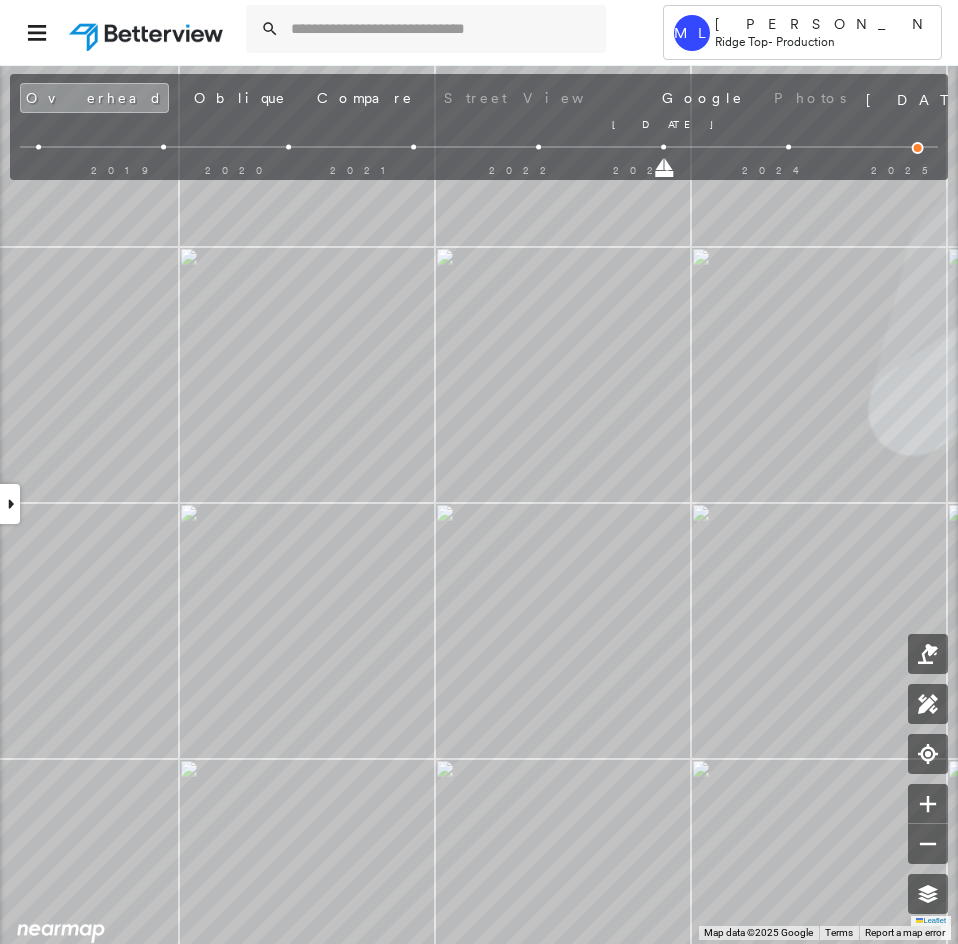 drag, startPoint x: 786, startPoint y: 167, endPoint x: 687, endPoint y: 165, distance: 99.0202 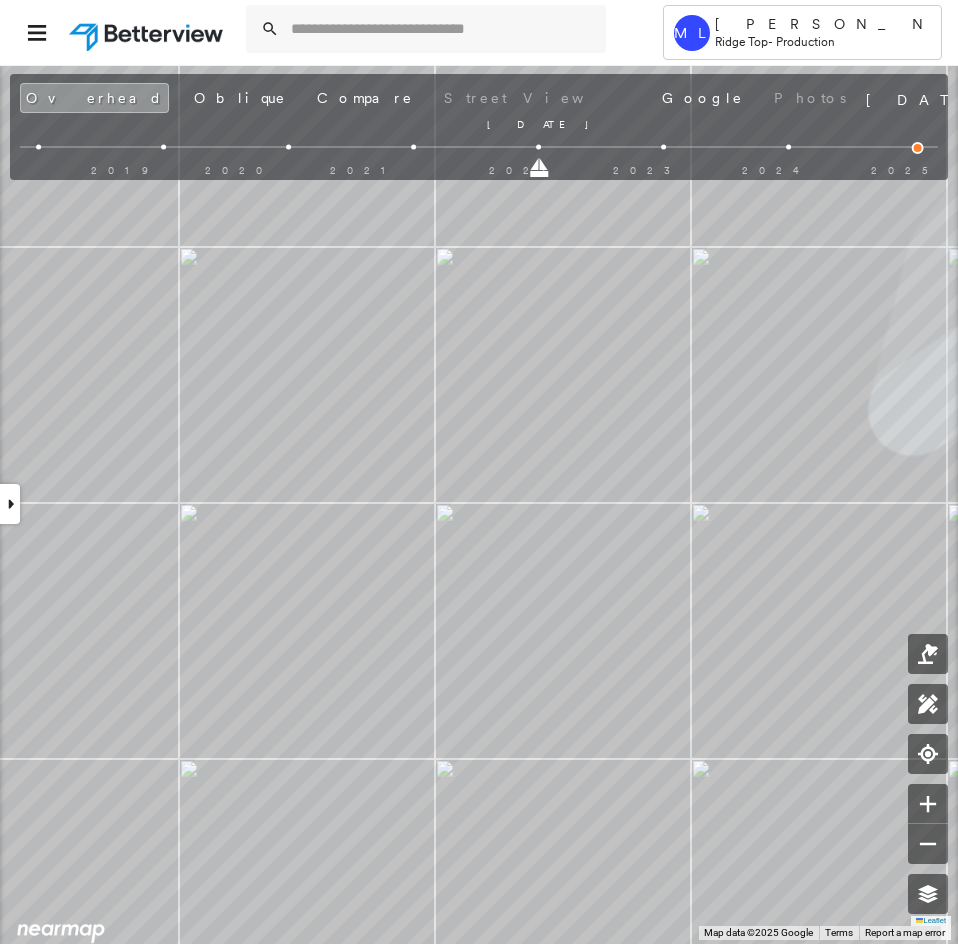 drag, startPoint x: 657, startPoint y: 175, endPoint x: 552, endPoint y: 179, distance: 105.076164 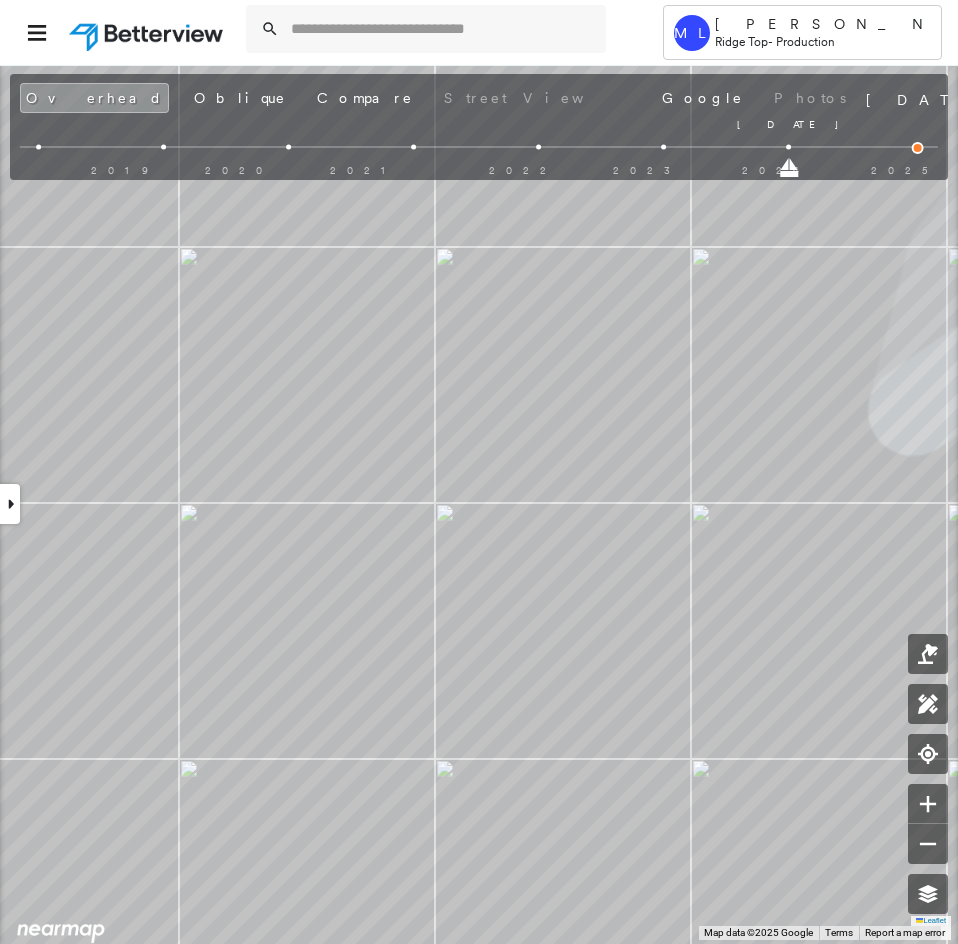 drag, startPoint x: 538, startPoint y: 175, endPoint x: 754, endPoint y: 178, distance: 216.02083 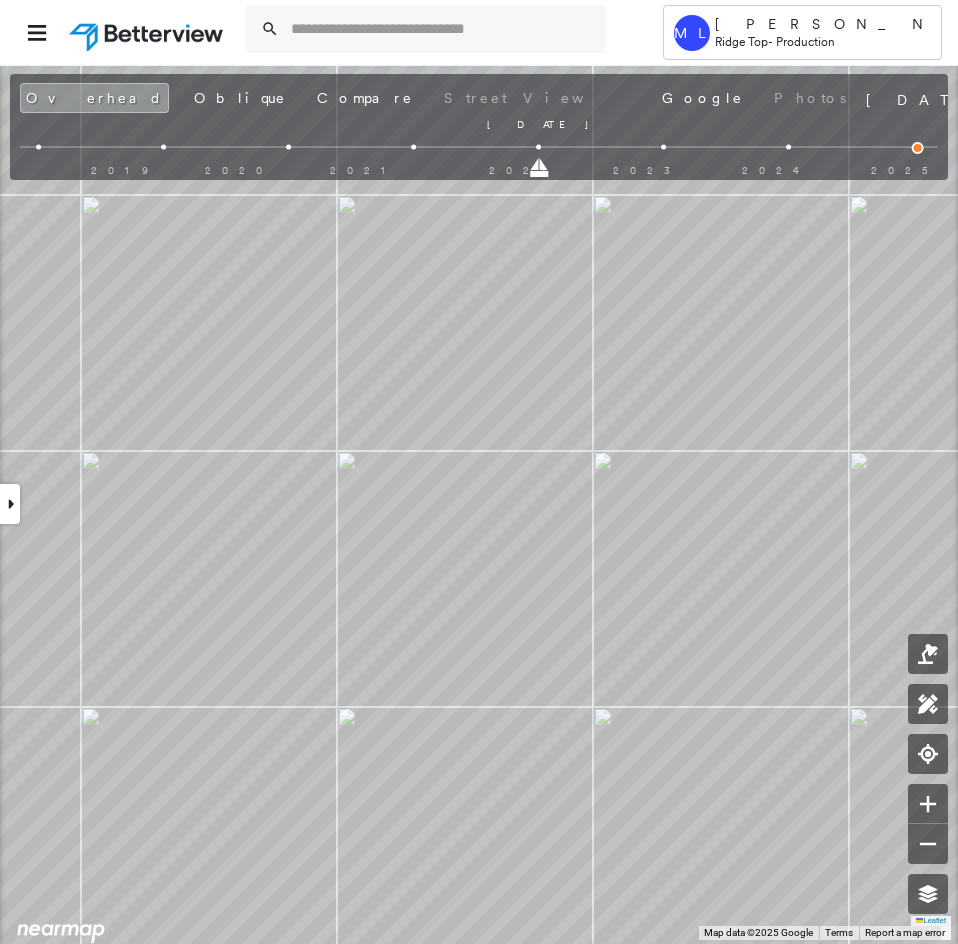 drag, startPoint x: 773, startPoint y: 171, endPoint x: 483, endPoint y: 155, distance: 290.44104 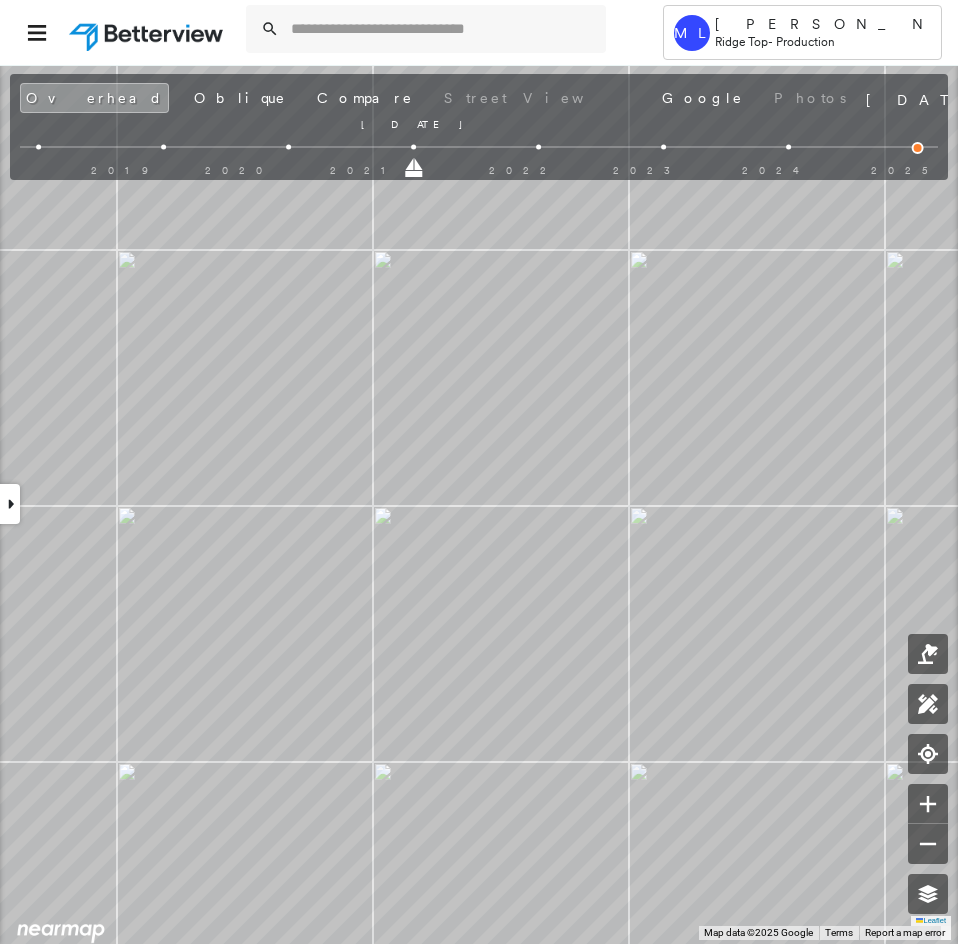 drag, startPoint x: 479, startPoint y: 174, endPoint x: 424, endPoint y: 173, distance: 55.00909 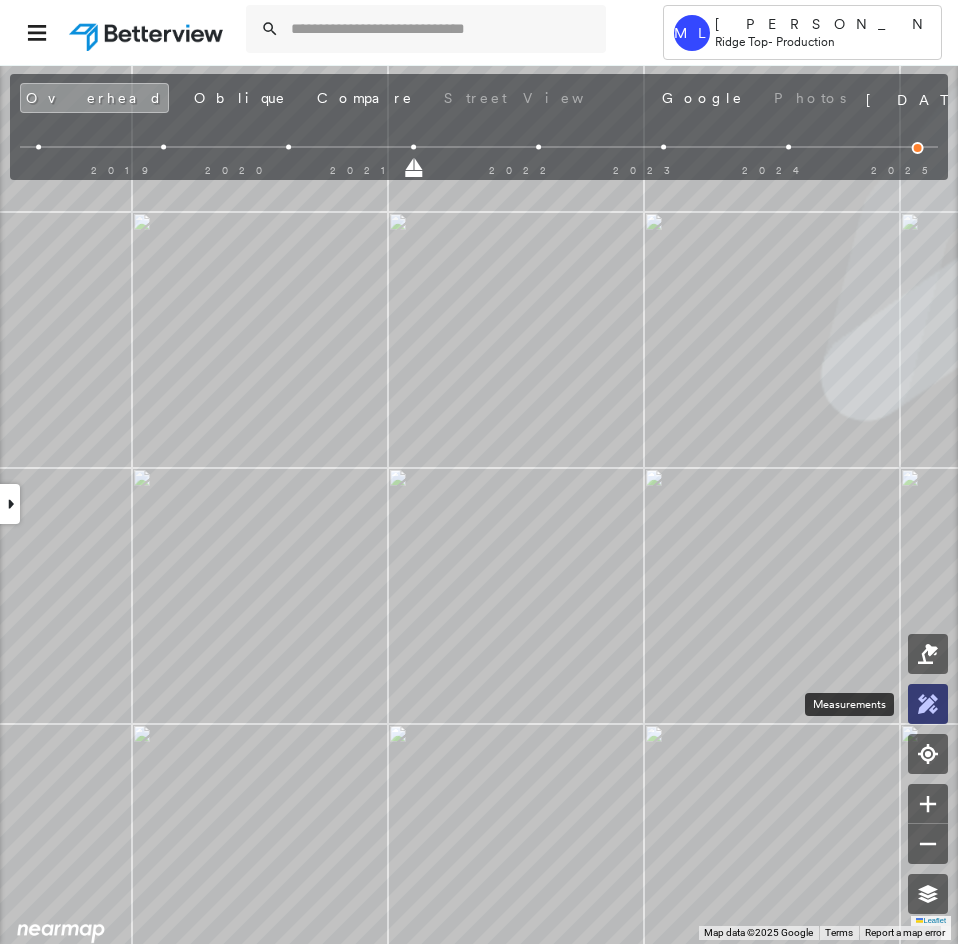 click 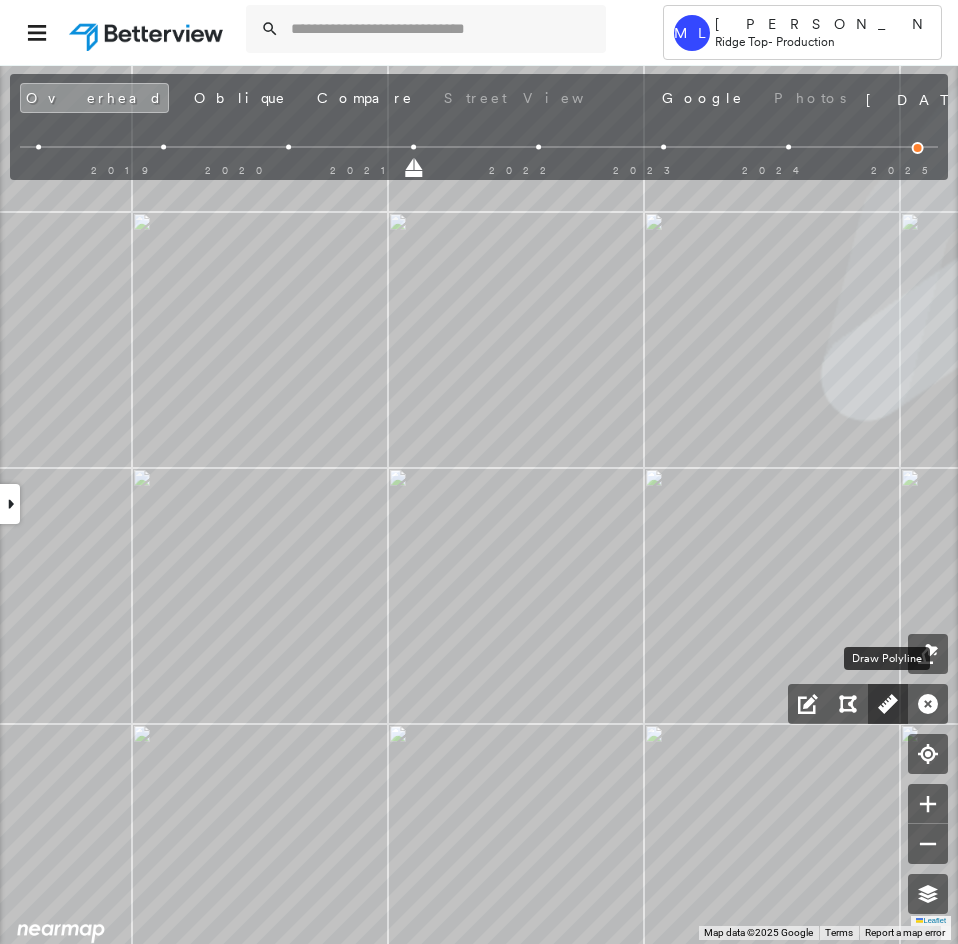 click 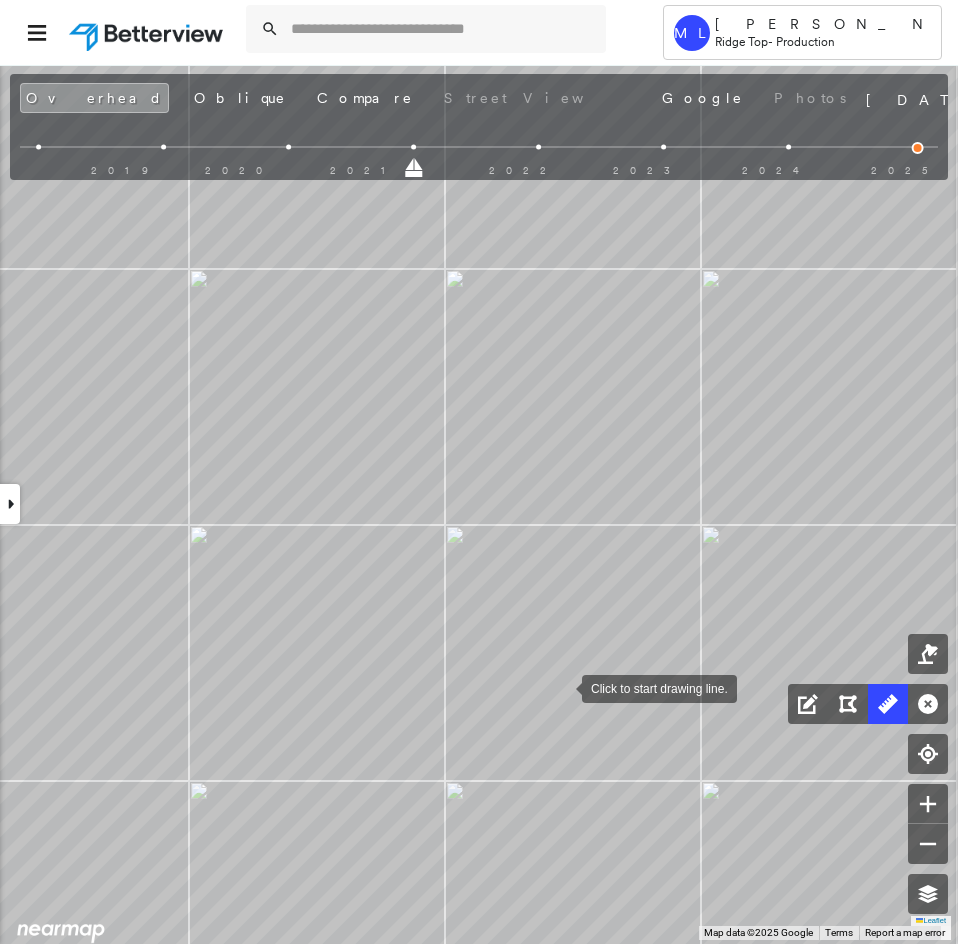 click at bounding box center (562, 687) 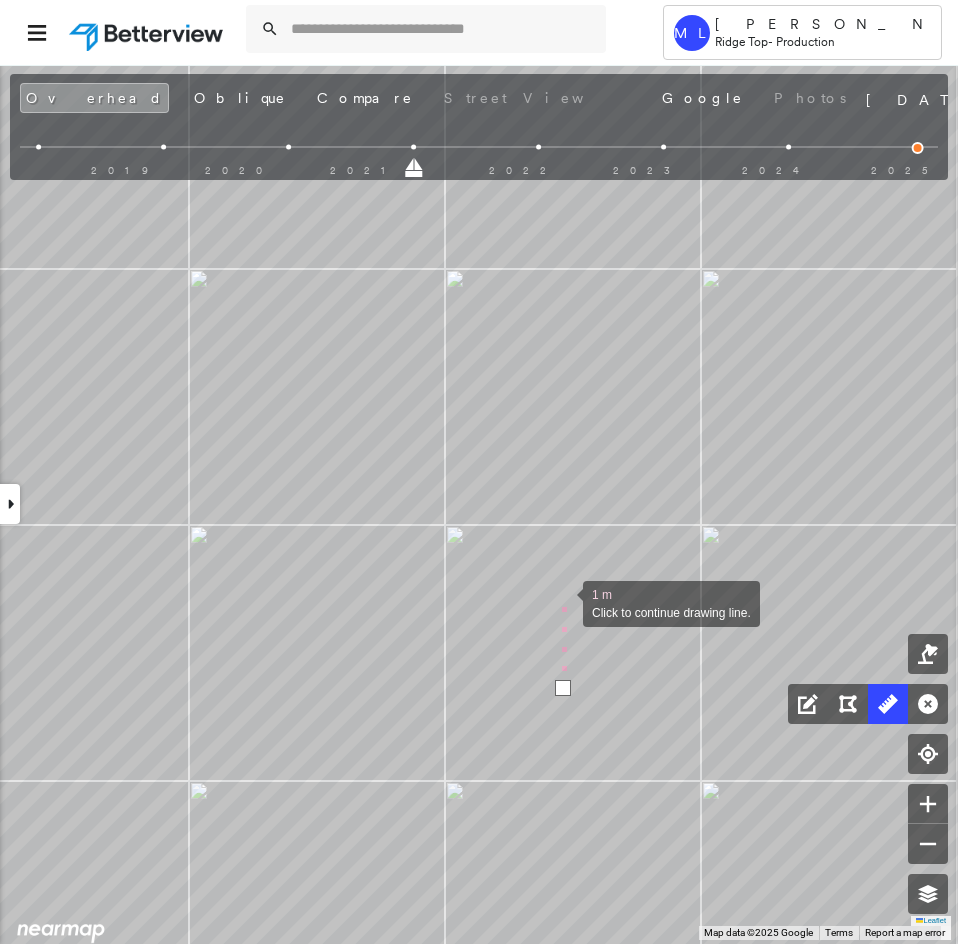 click at bounding box center (563, 602) 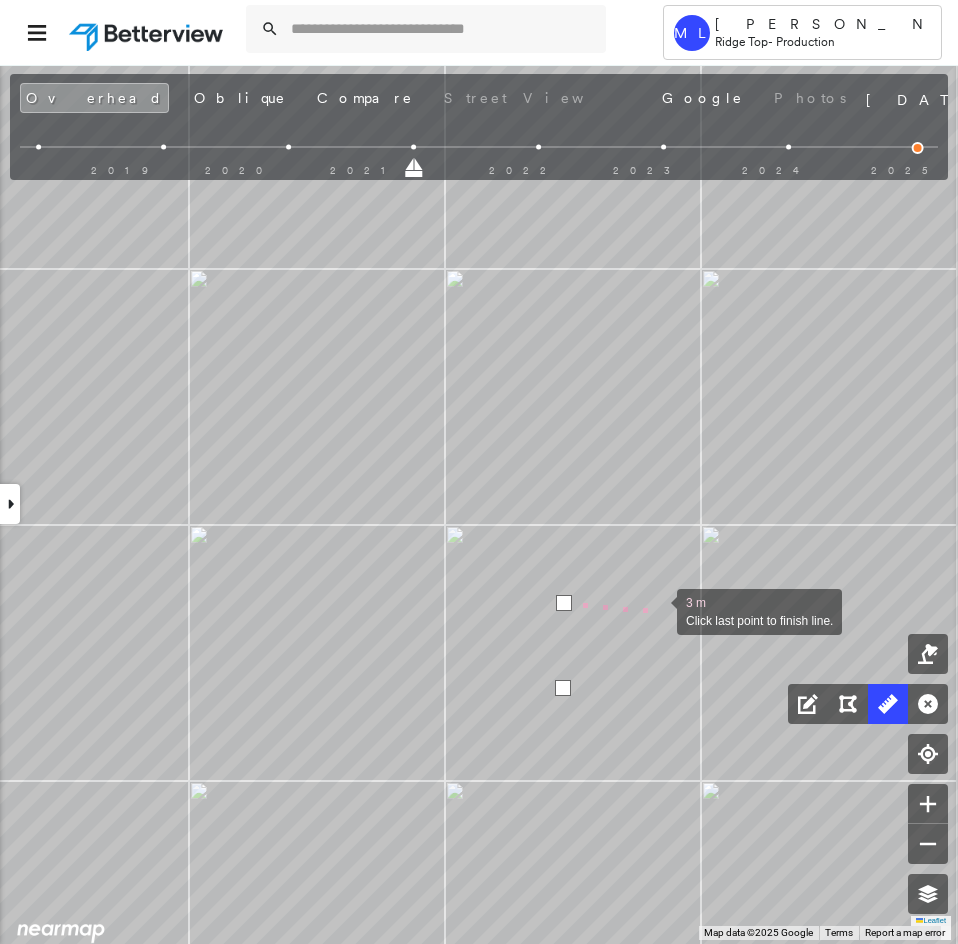 click at bounding box center (657, 610) 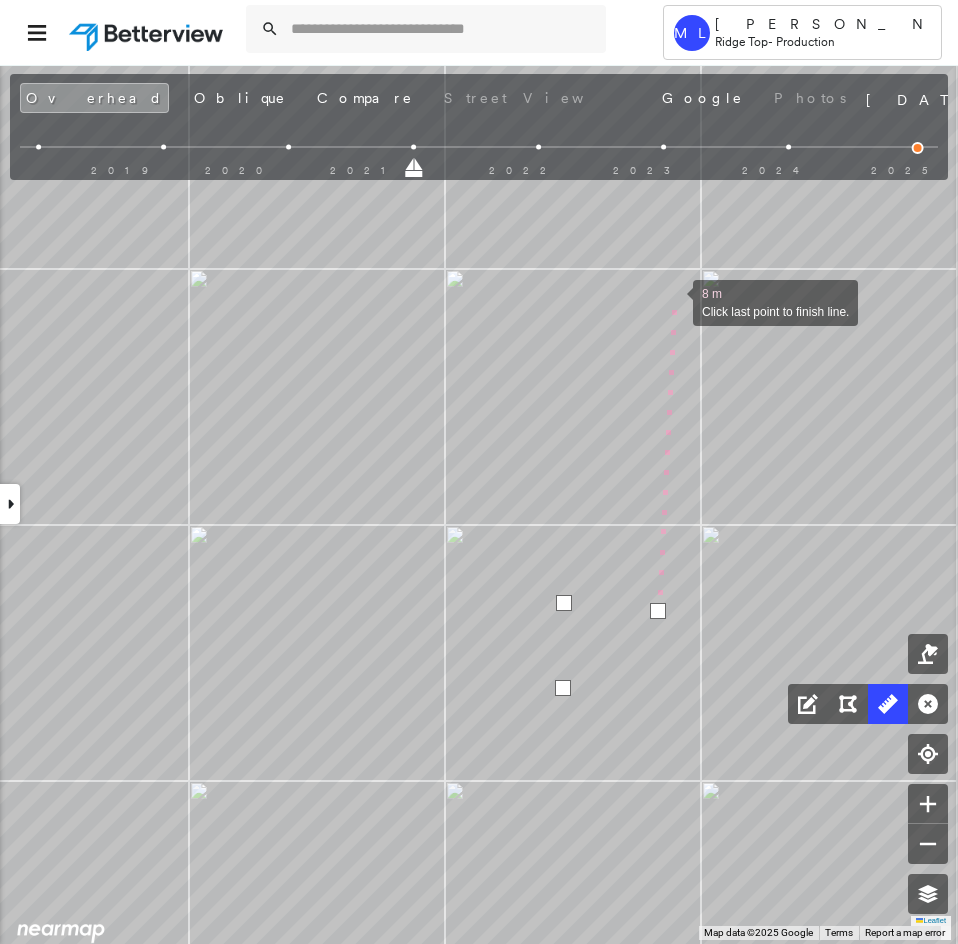 click at bounding box center [673, 301] 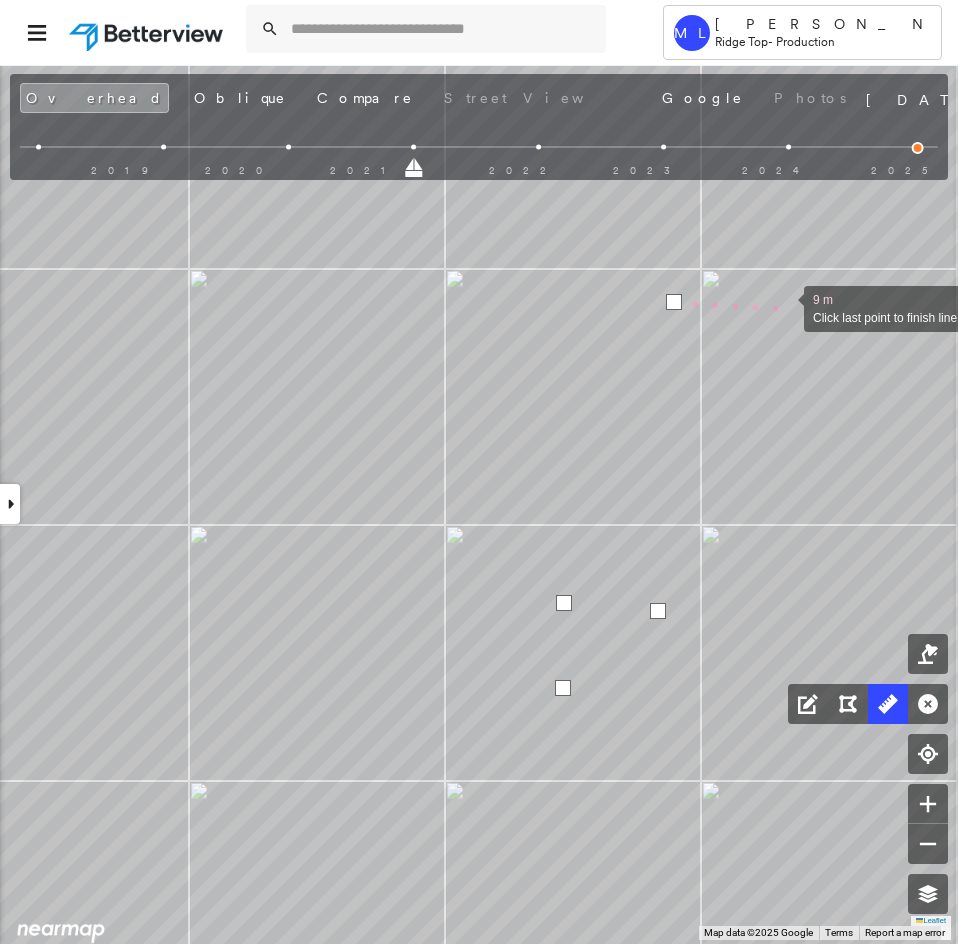 click at bounding box center (784, 307) 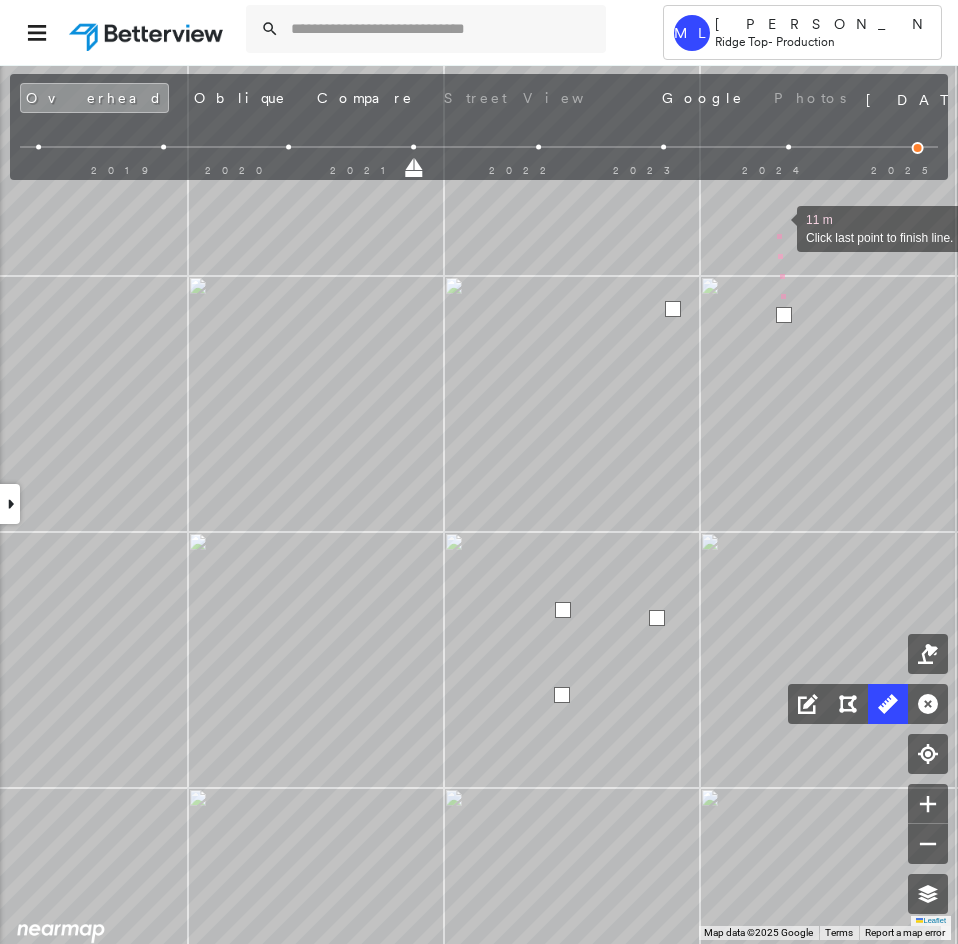 drag, startPoint x: 778, startPoint y: 223, endPoint x: 661, endPoint y: 550, distance: 347.30103 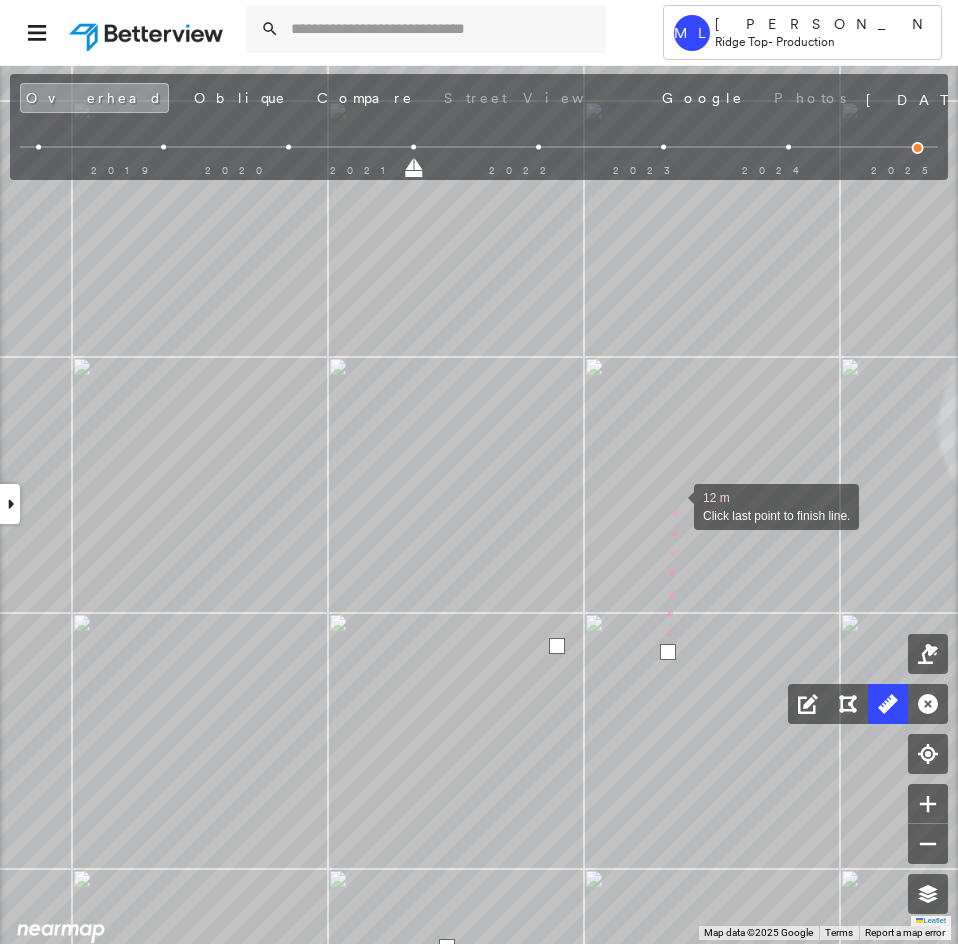 click at bounding box center [674, 505] 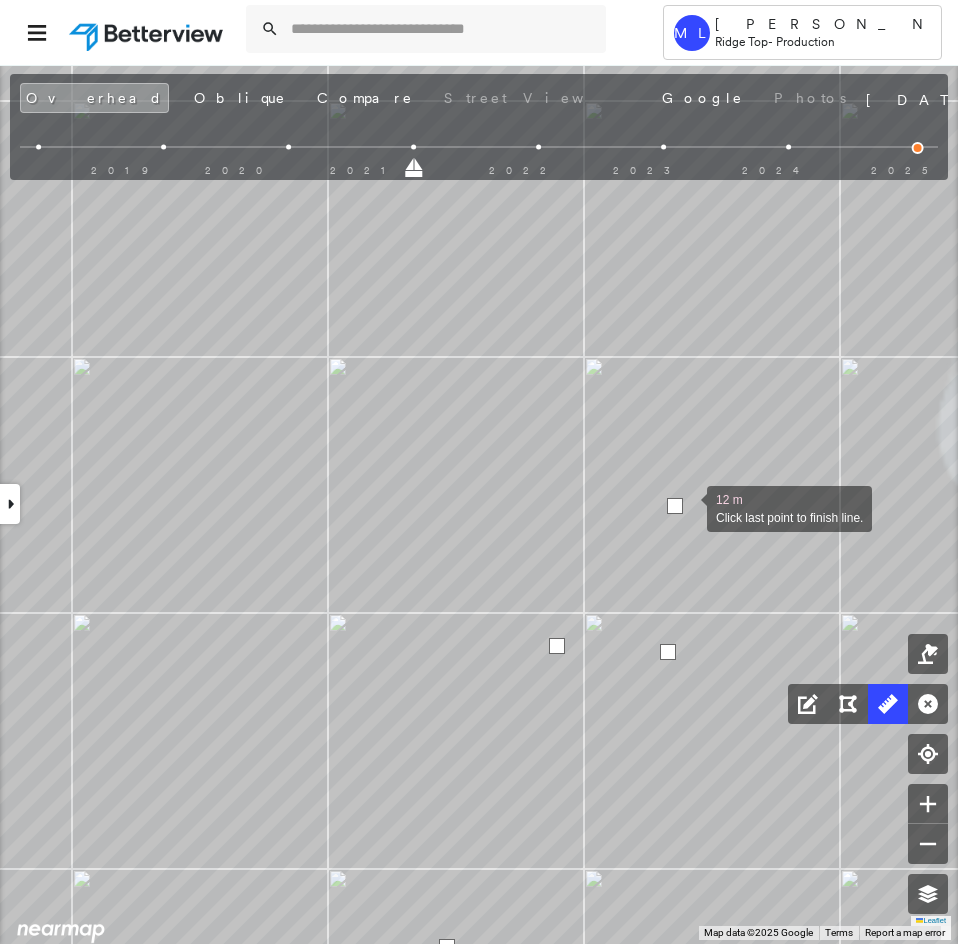 click at bounding box center [687, 507] 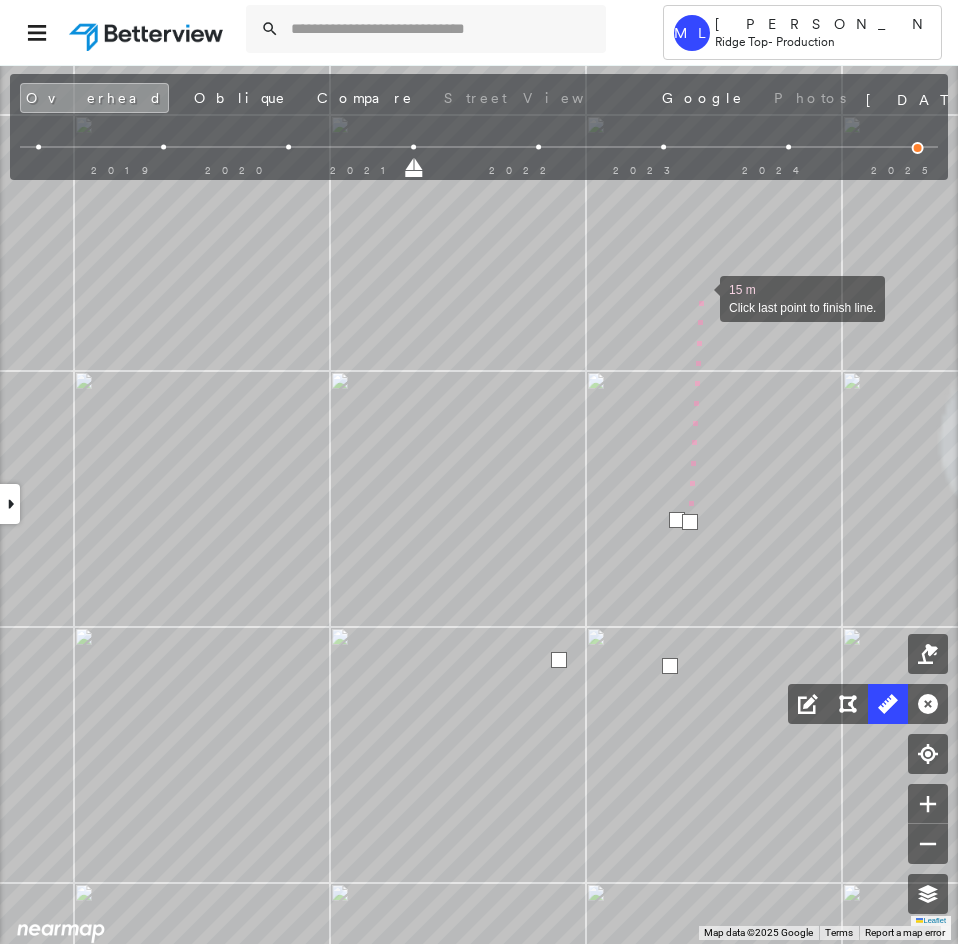 drag, startPoint x: 699, startPoint y: 289, endPoint x: 720, endPoint y: 536, distance: 247.8911 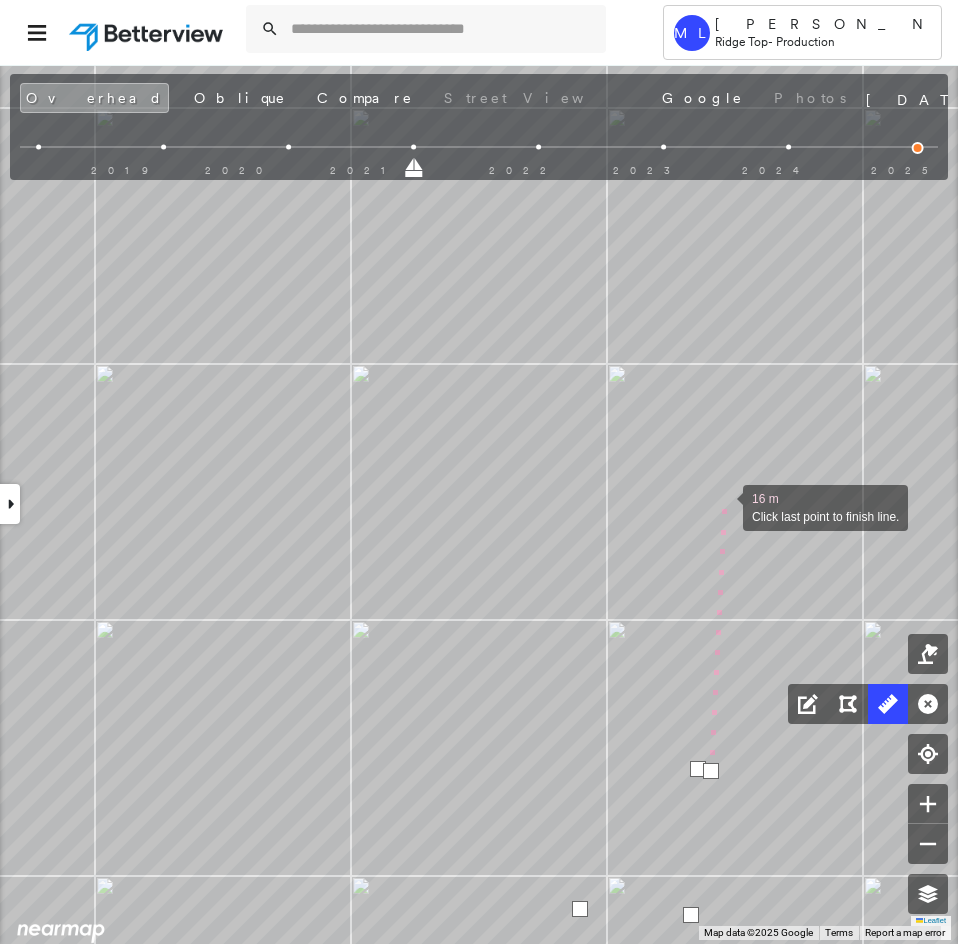 click at bounding box center [723, 506] 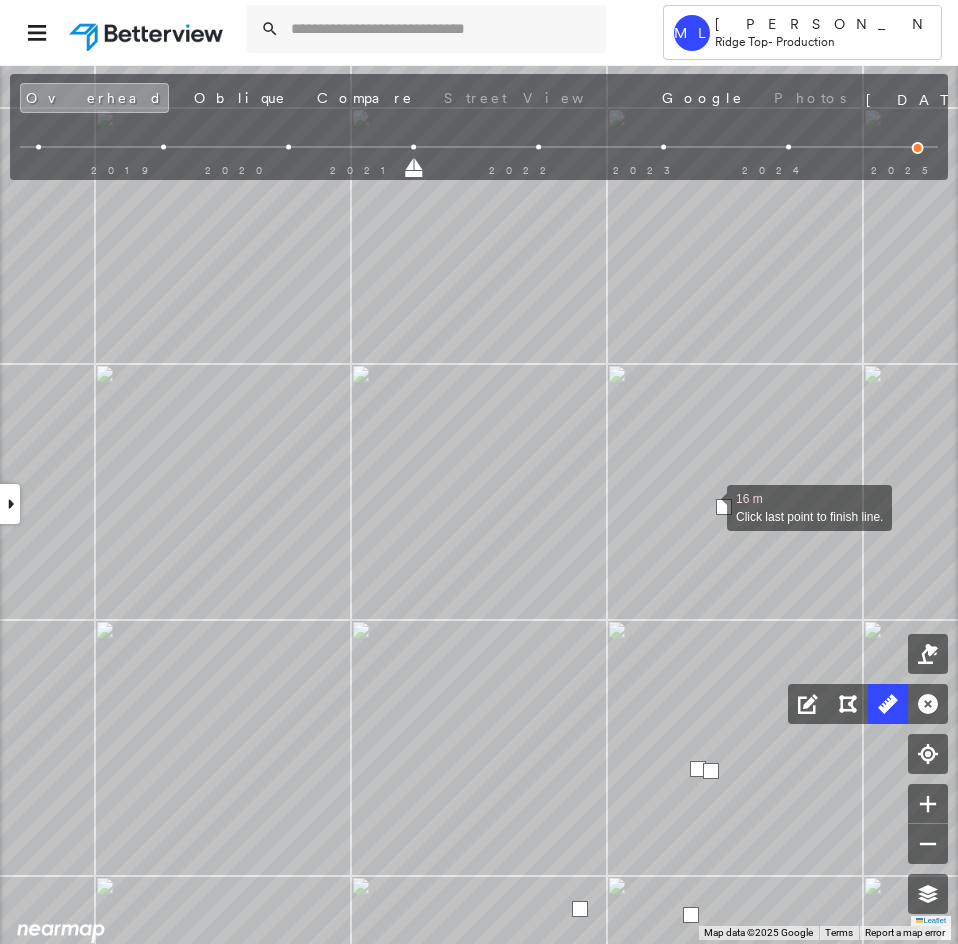 drag, startPoint x: 707, startPoint y: 506, endPoint x: 707, endPoint y: 410, distance: 96 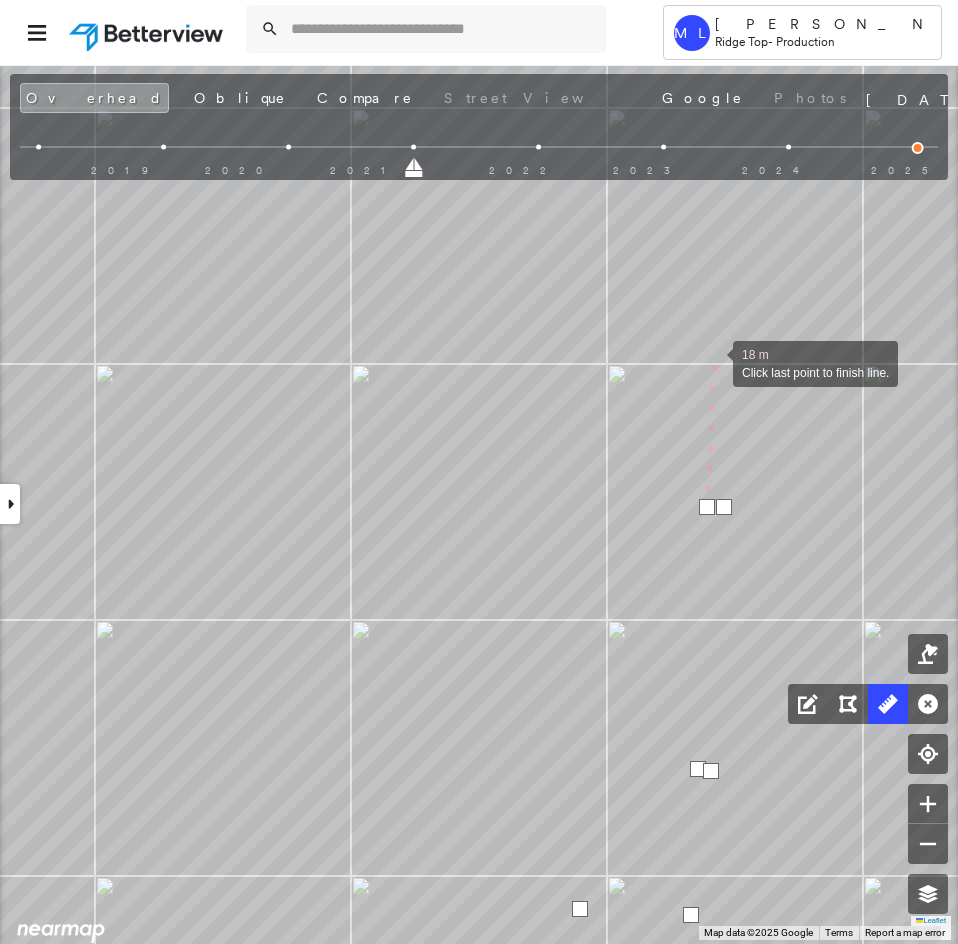 click at bounding box center [713, 362] 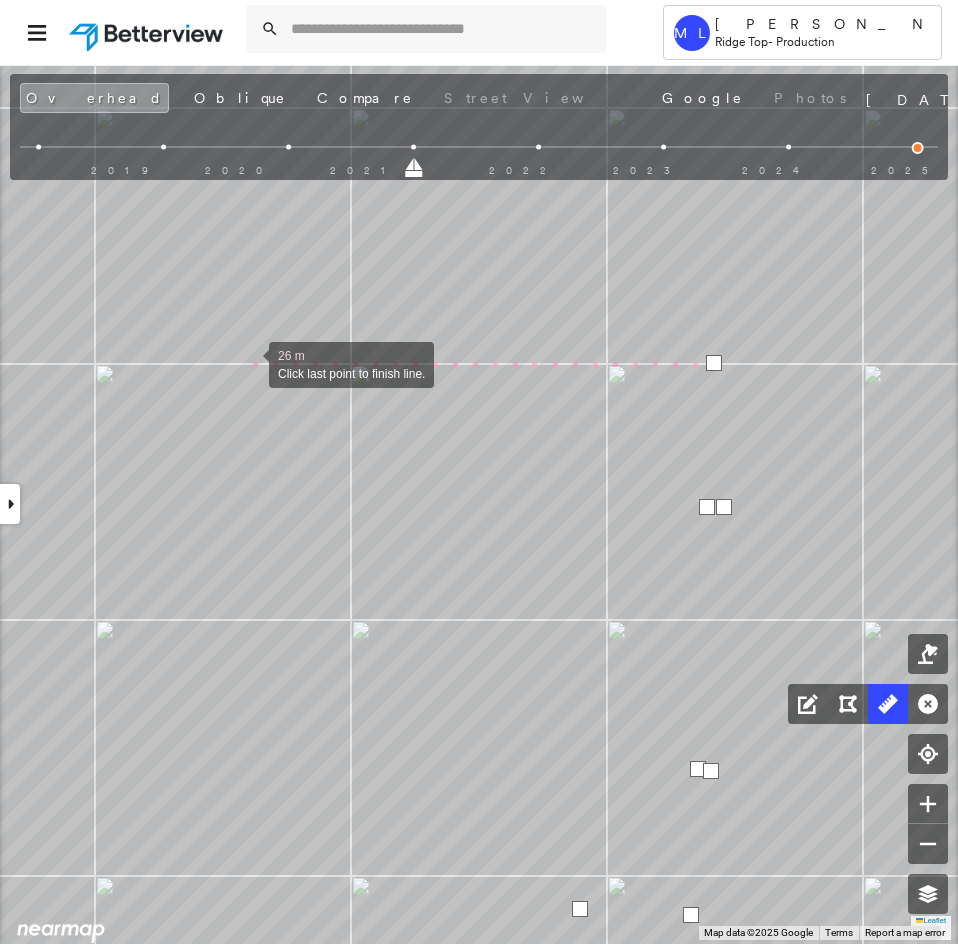 click on "26 m Click last point to finish line." at bounding box center [-366, 514] 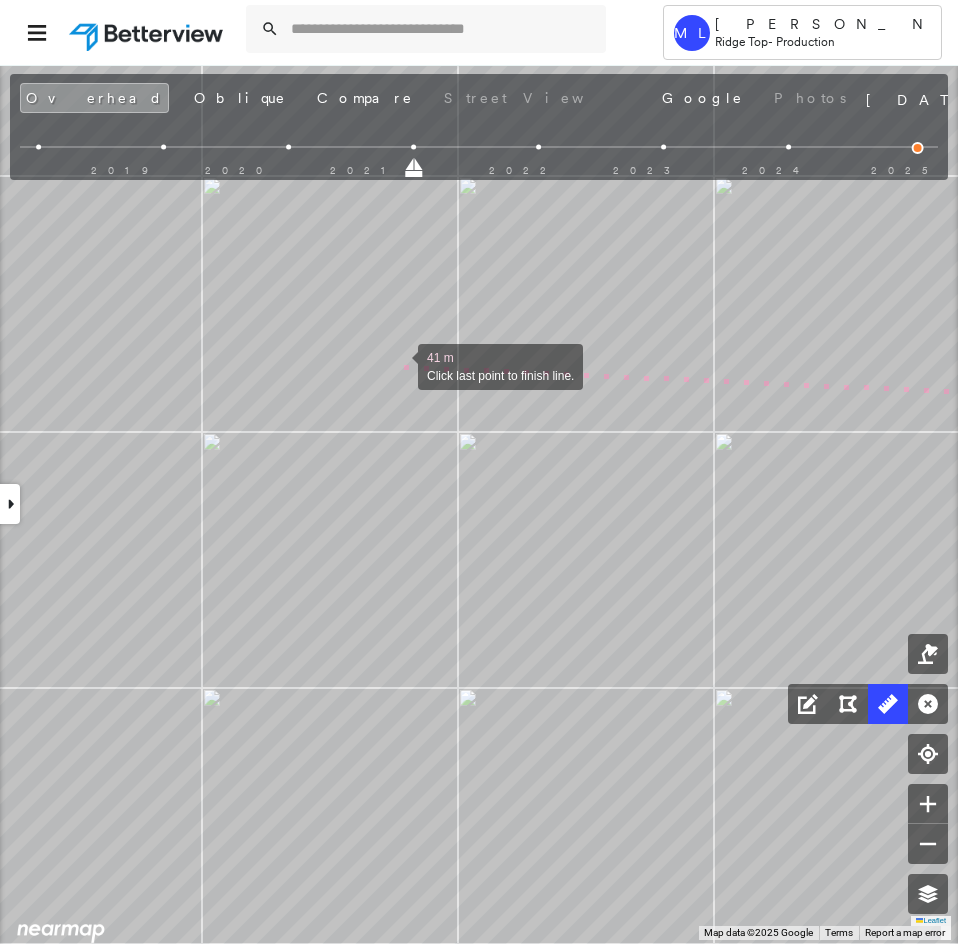click at bounding box center (398, 365) 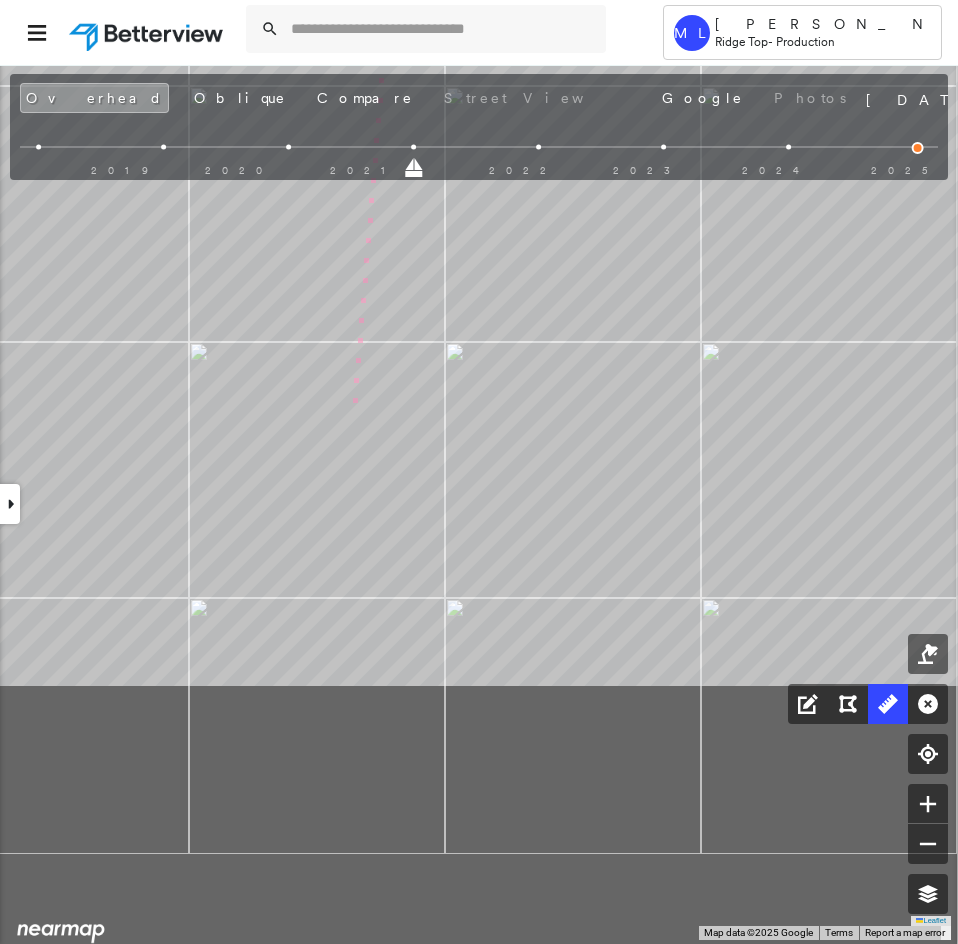 drag, startPoint x: 368, startPoint y: 754, endPoint x: 348, endPoint y: 439, distance: 315.63428 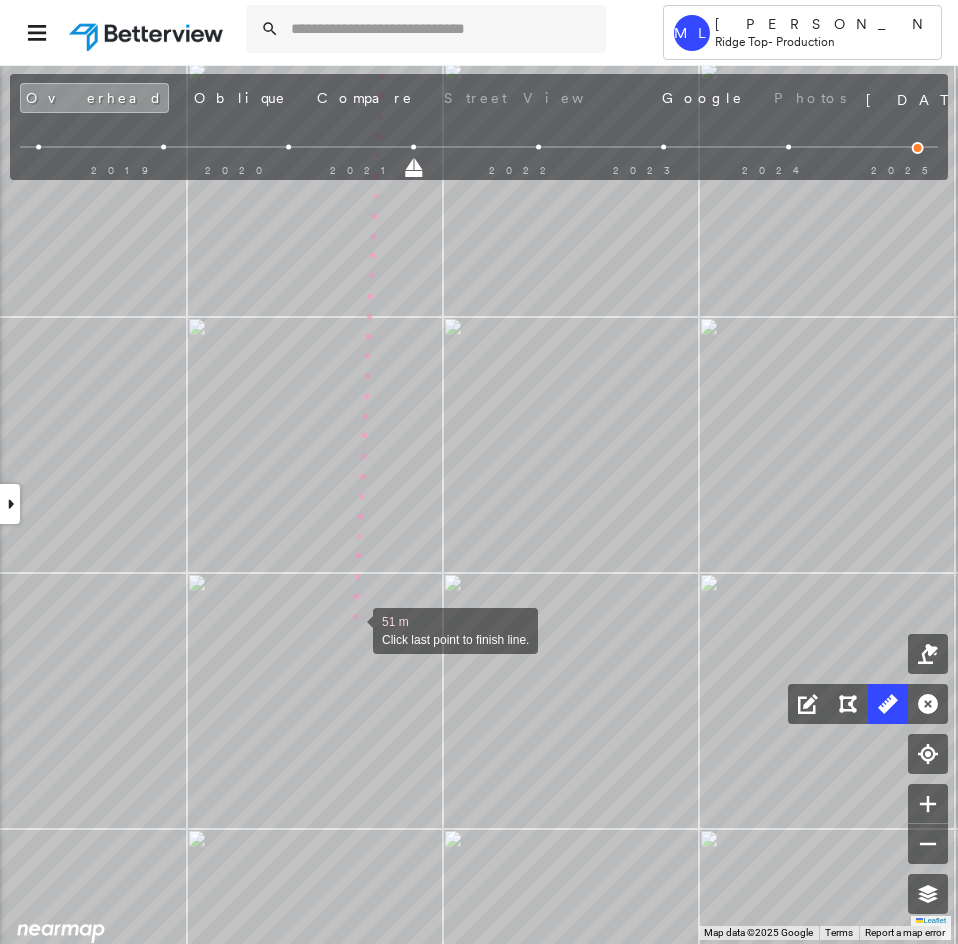 click at bounding box center (353, 629) 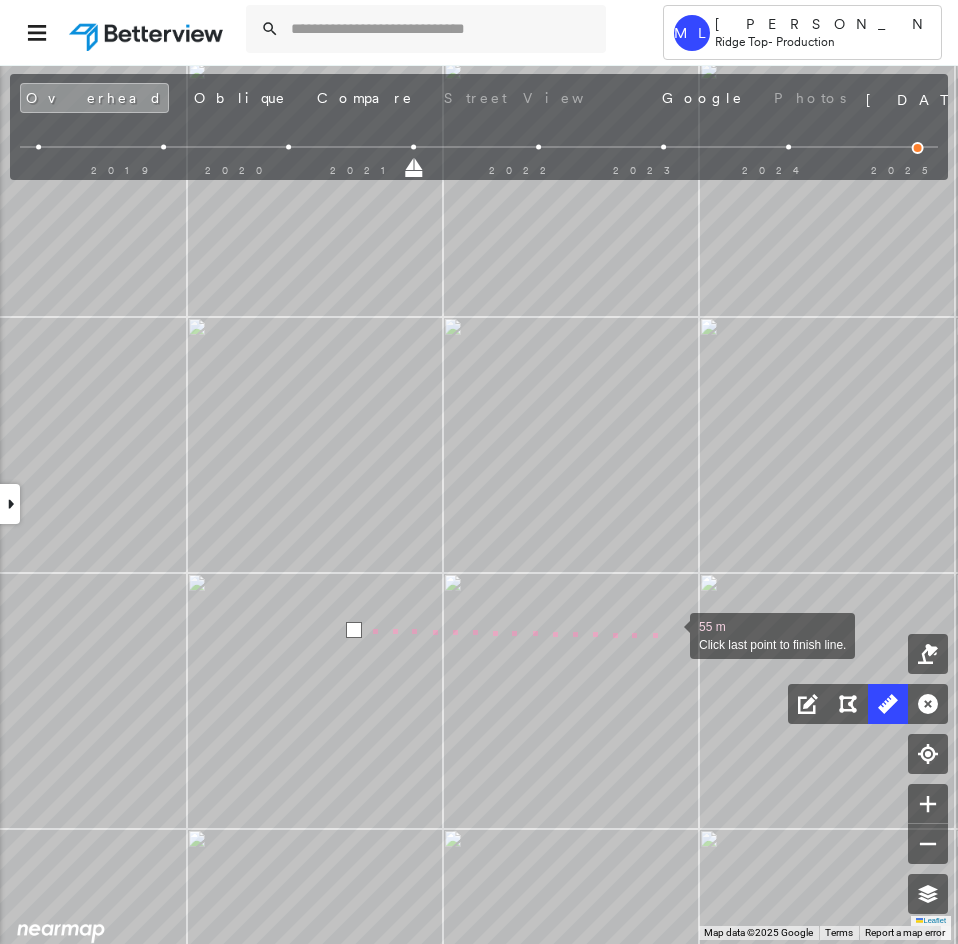 click at bounding box center [670, 634] 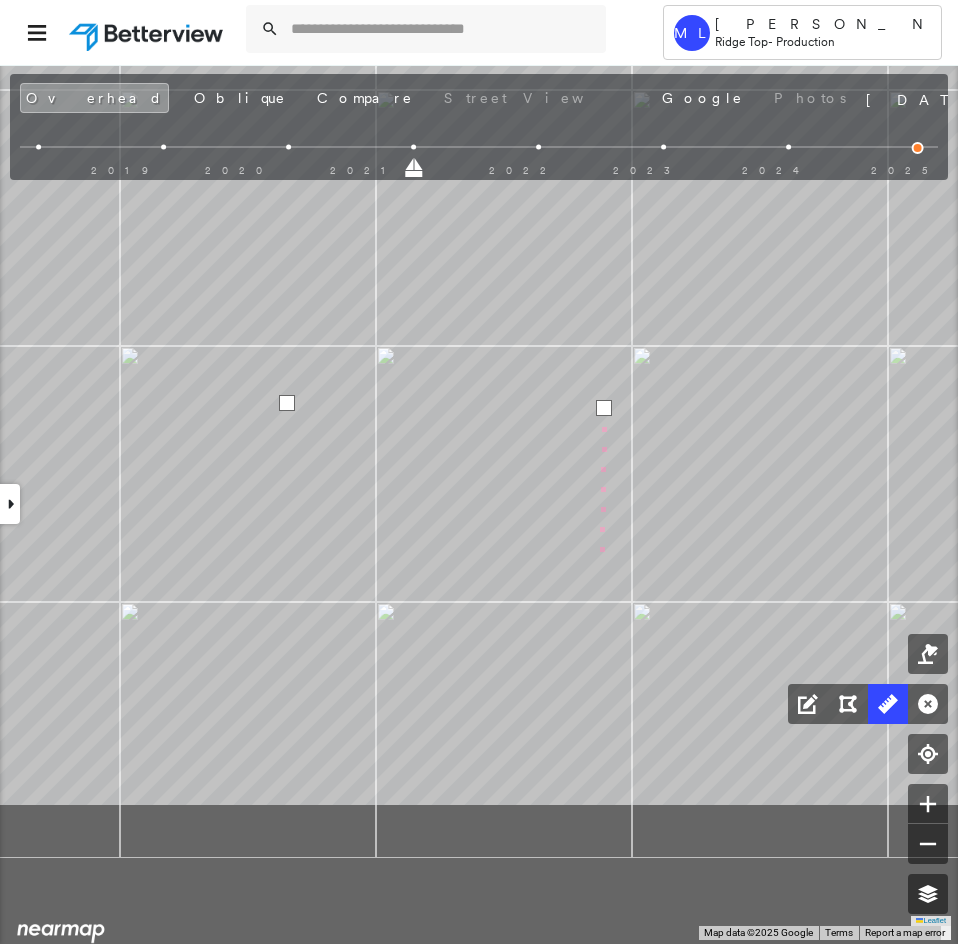 drag, startPoint x: 658, startPoint y: 761, endPoint x: 547, endPoint y: 232, distance: 540.52014 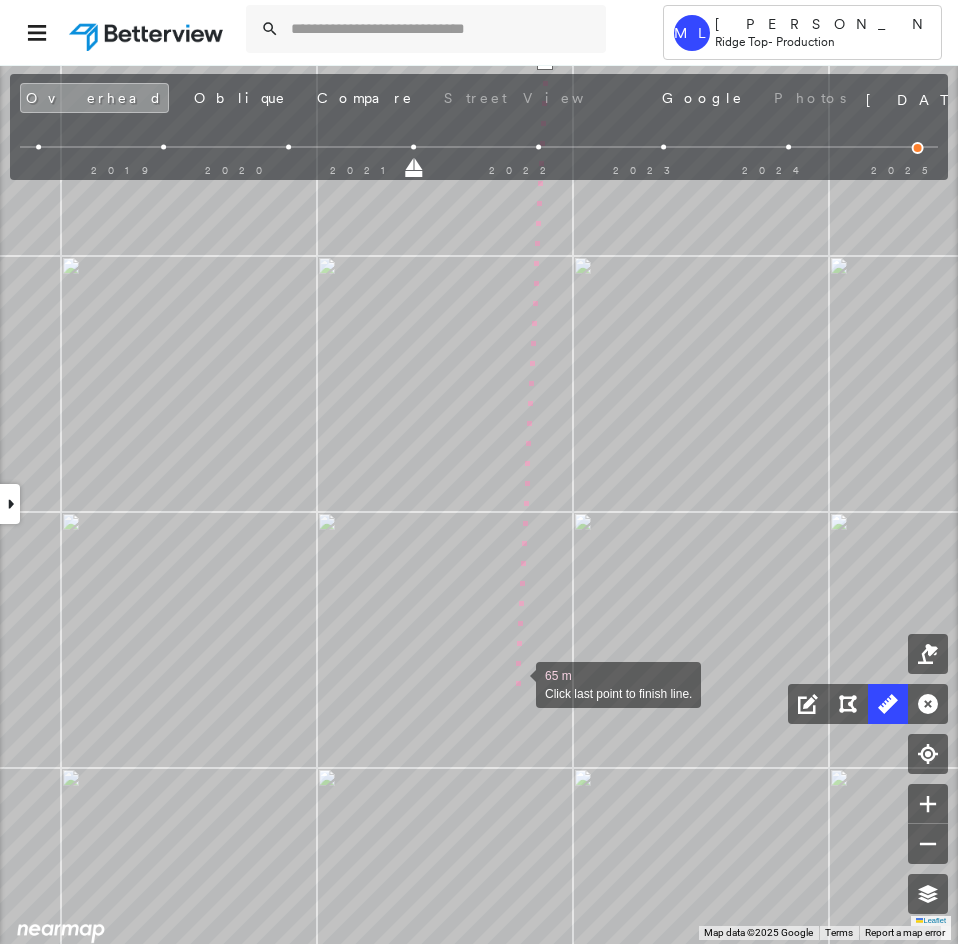 click at bounding box center [516, 683] 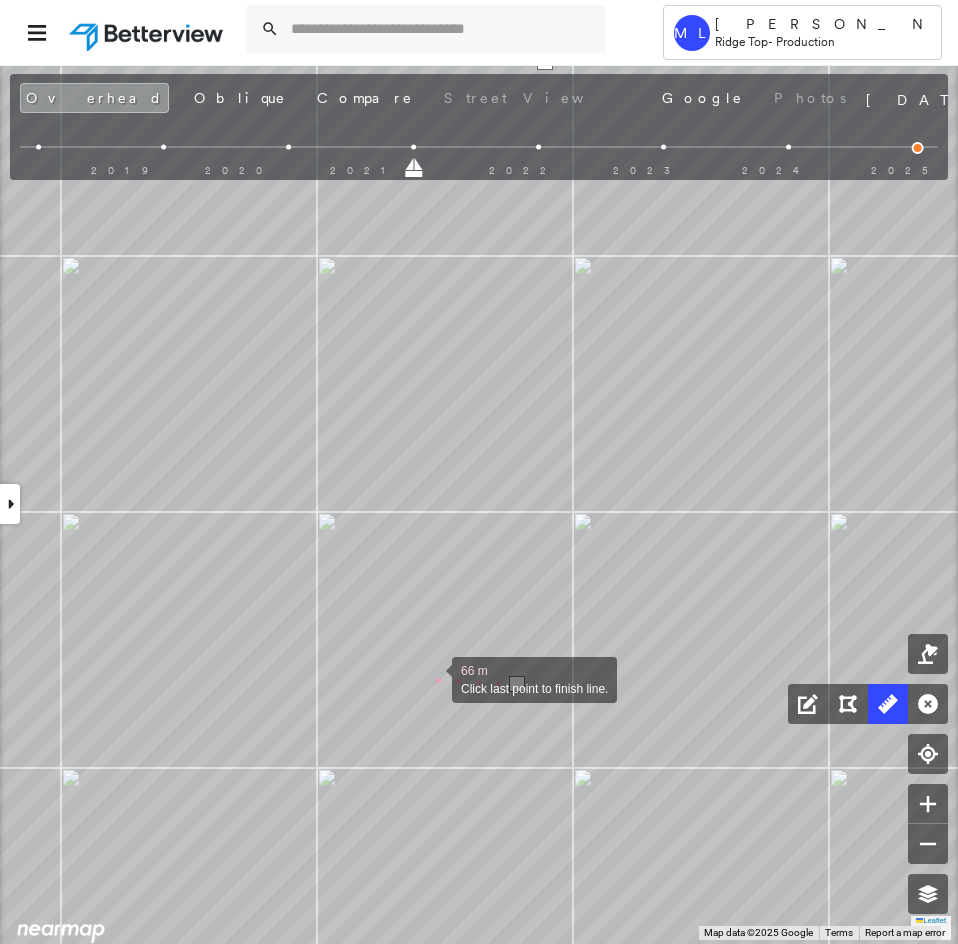 click at bounding box center (432, 678) 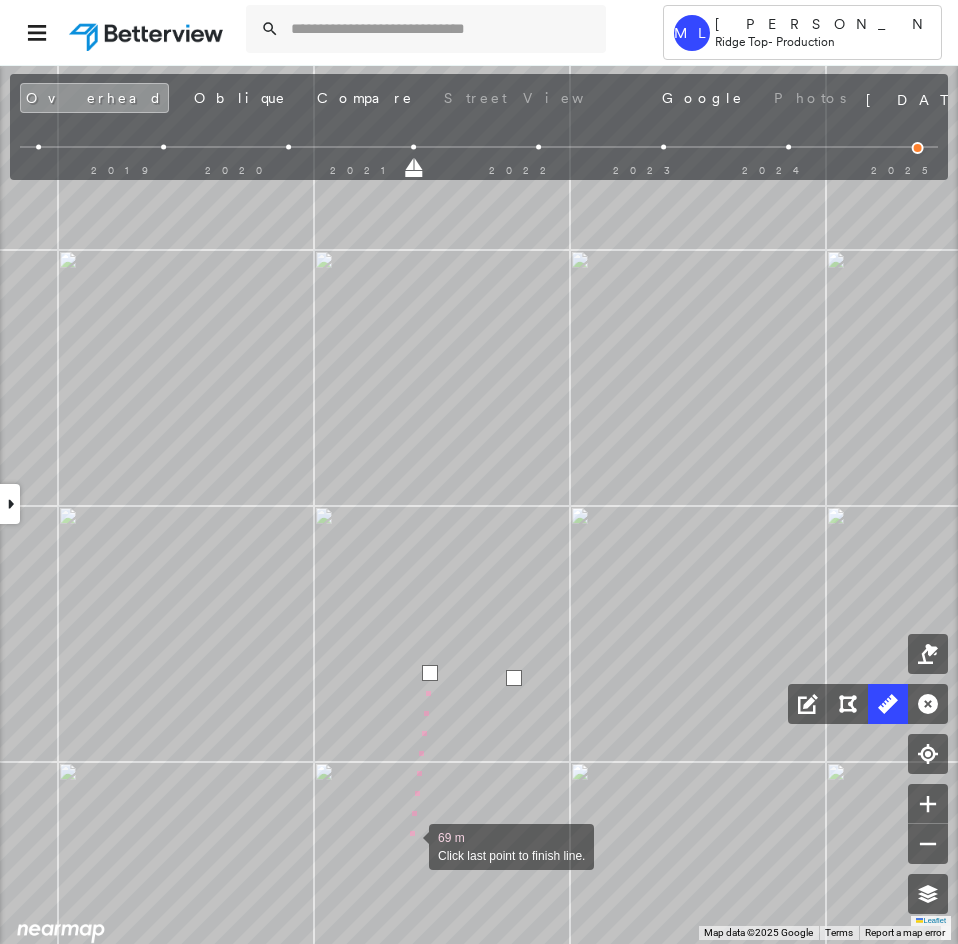click on "69 m Click last point to finish line." at bounding box center (621, -368) 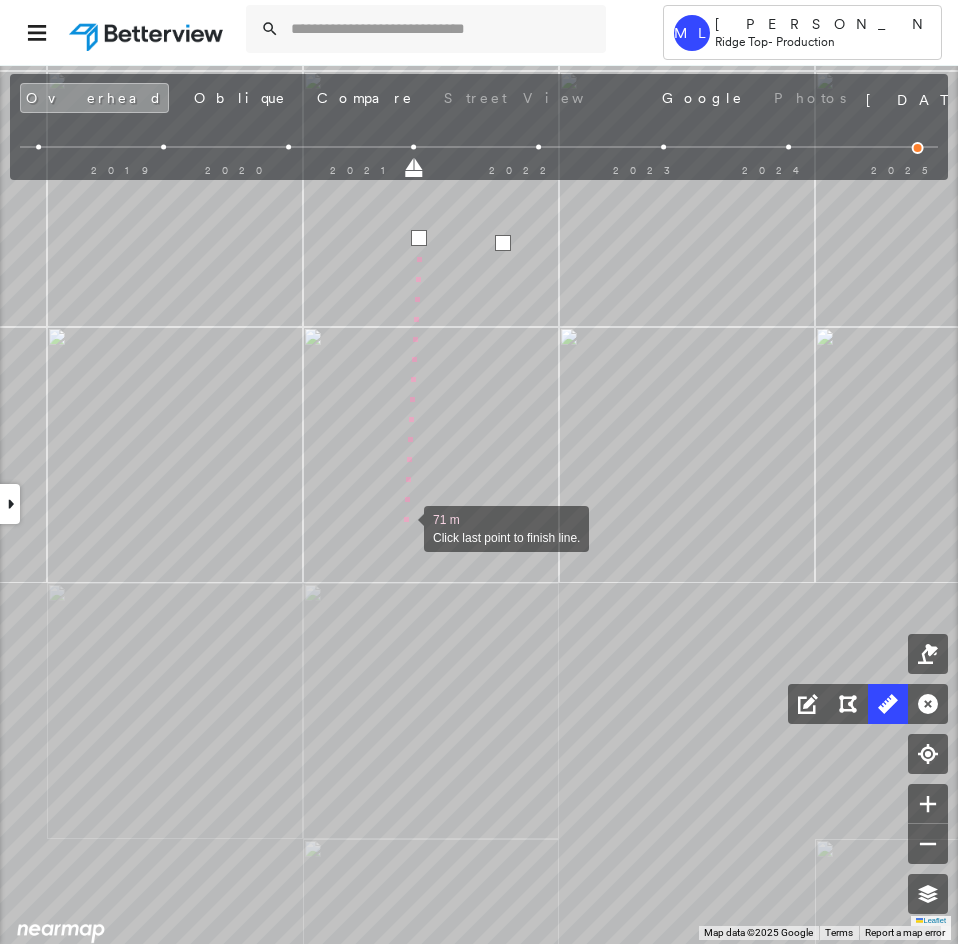 click at bounding box center (404, 527) 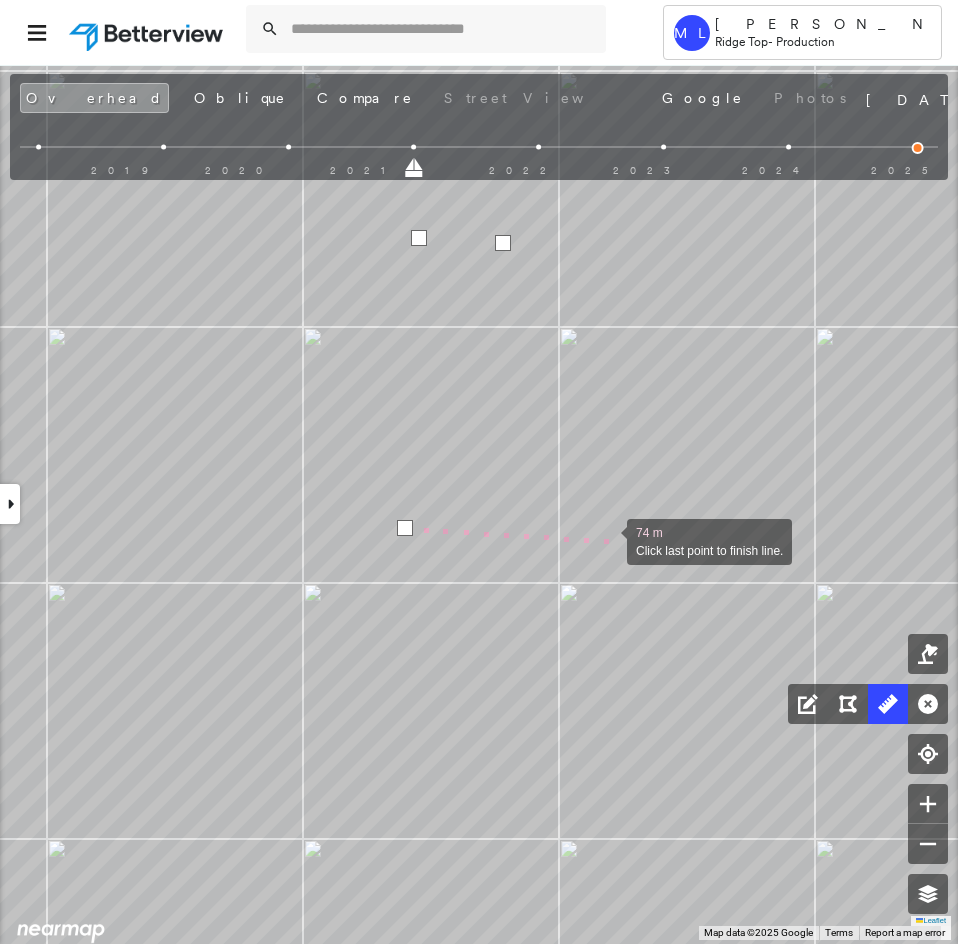 click at bounding box center (607, 540) 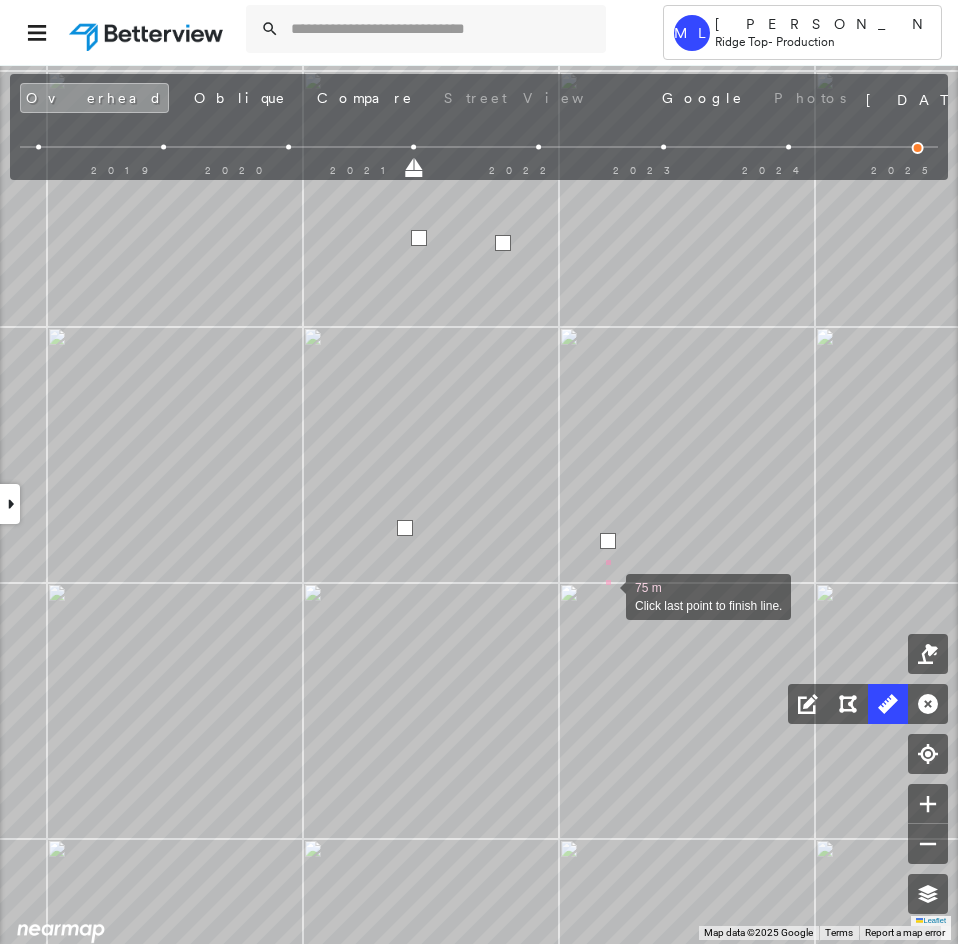 click at bounding box center (606, 595) 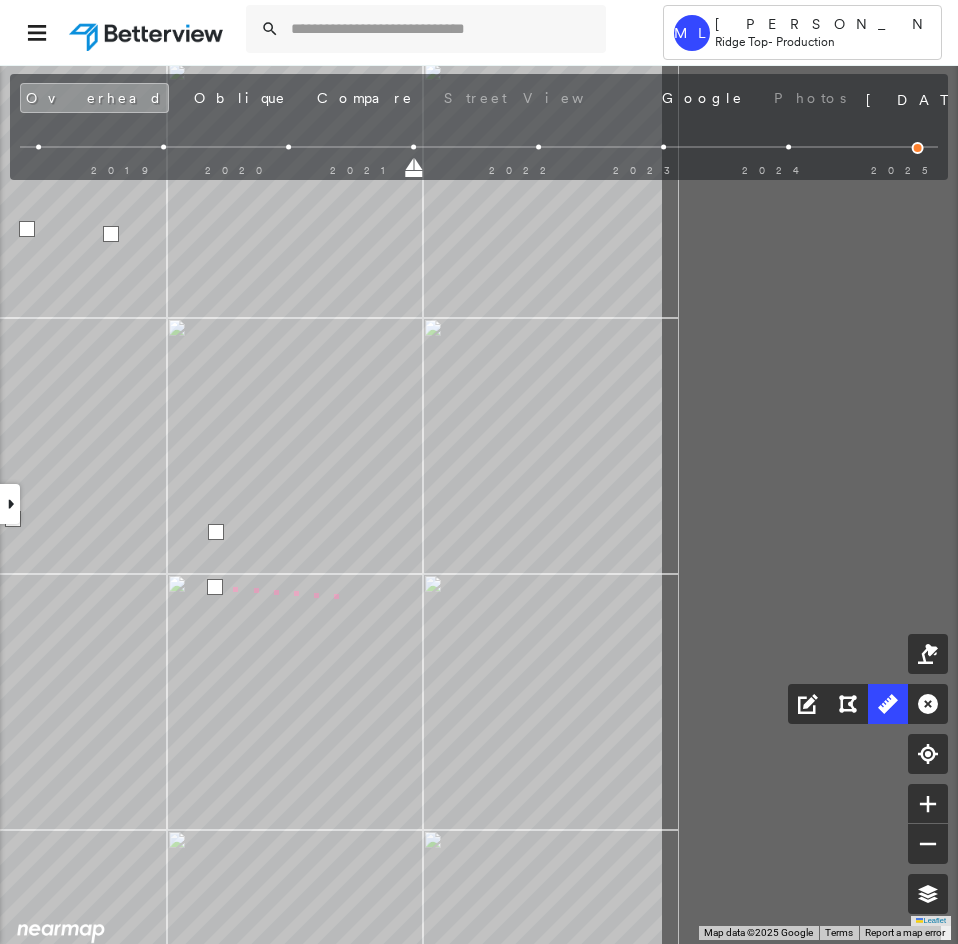drag, startPoint x: 747, startPoint y: 604, endPoint x: 209, endPoint y: 593, distance: 538.1124 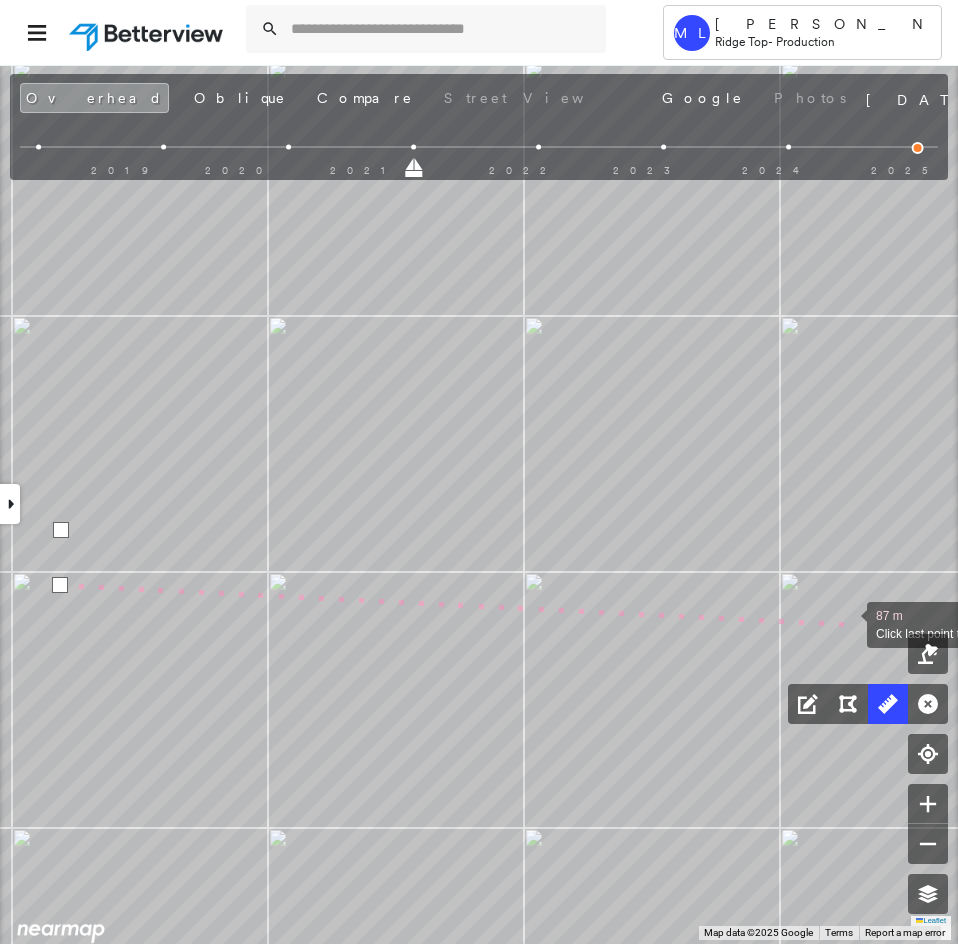 click at bounding box center [847, 623] 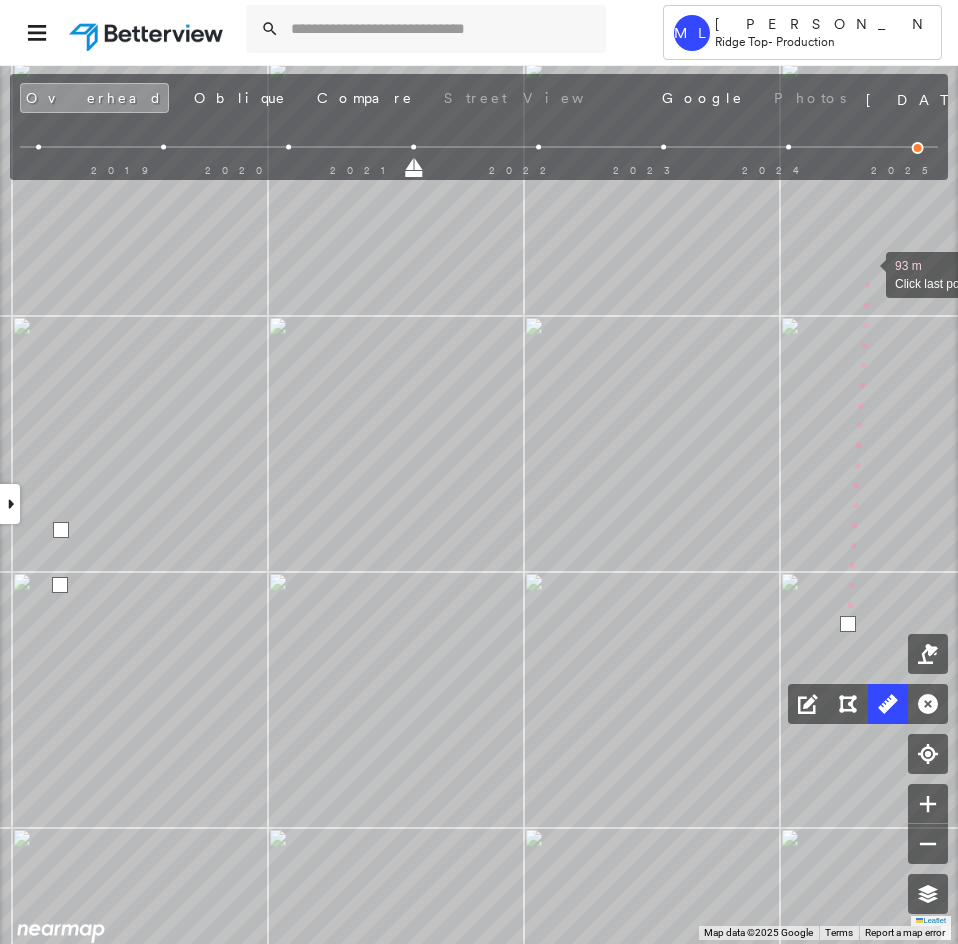 click at bounding box center [866, 273] 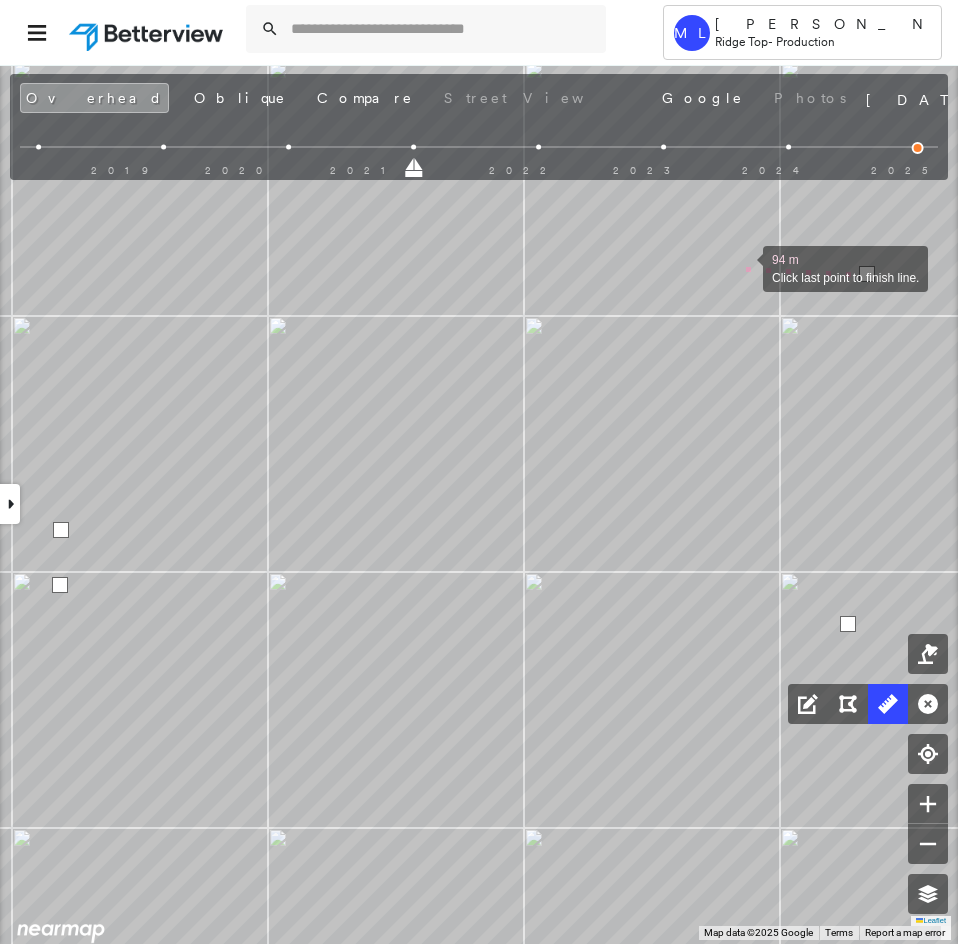 click at bounding box center (743, 267) 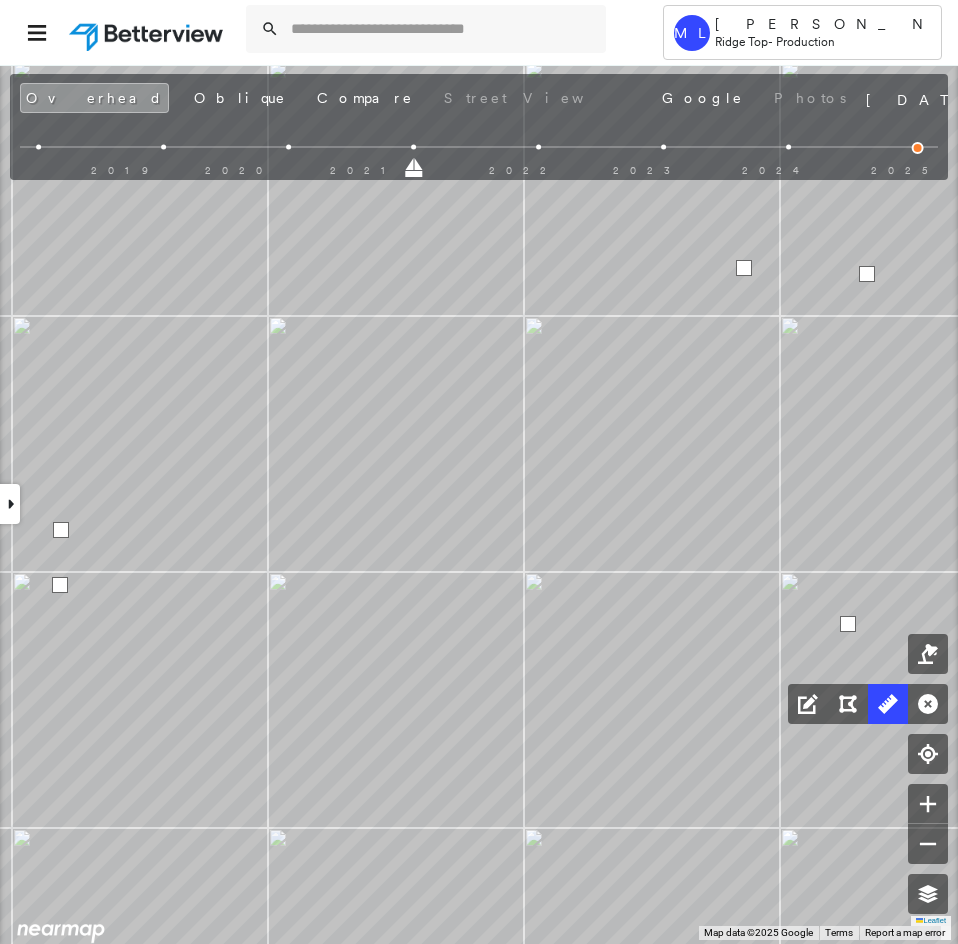 click at bounding box center (744, 268) 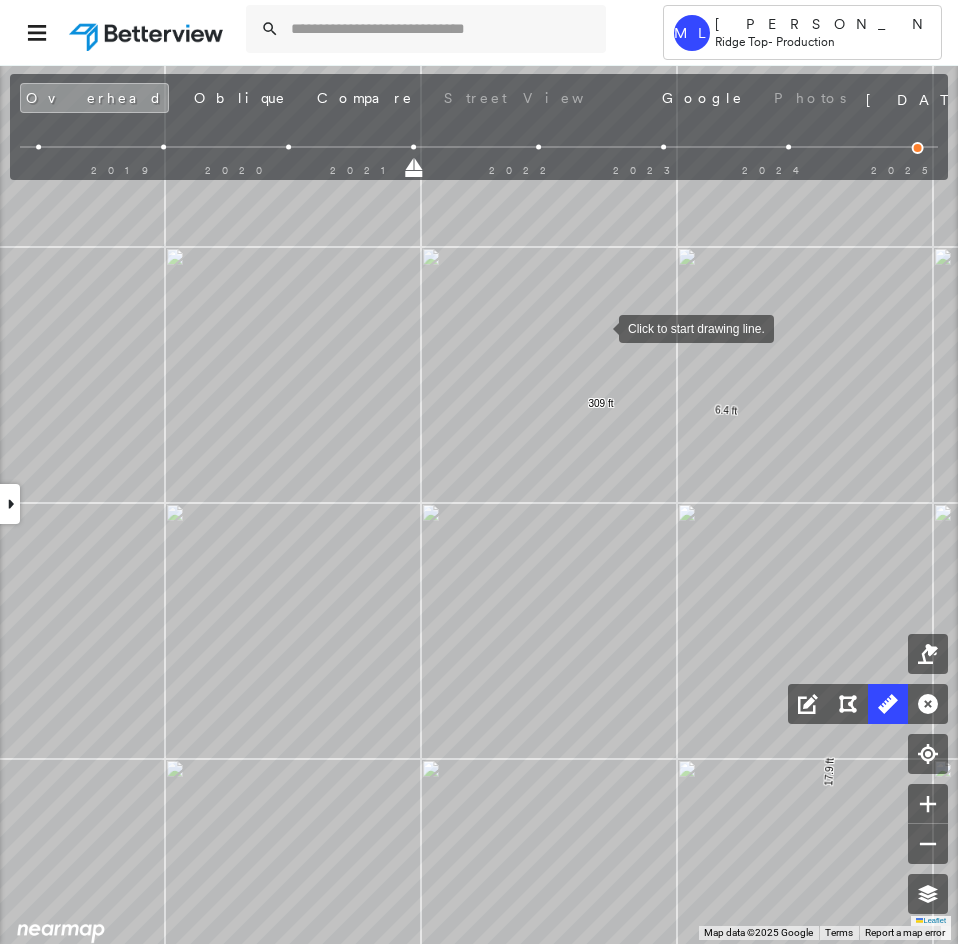 click at bounding box center [599, 327] 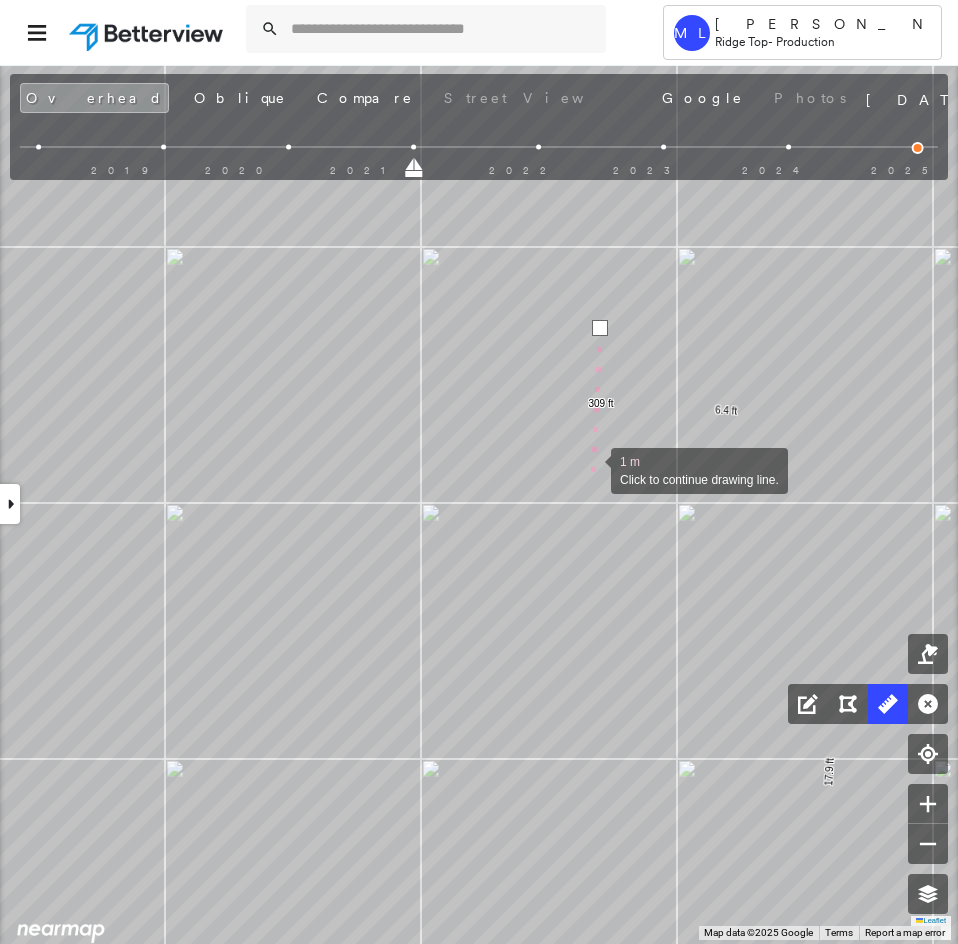 click at bounding box center [591, 469] 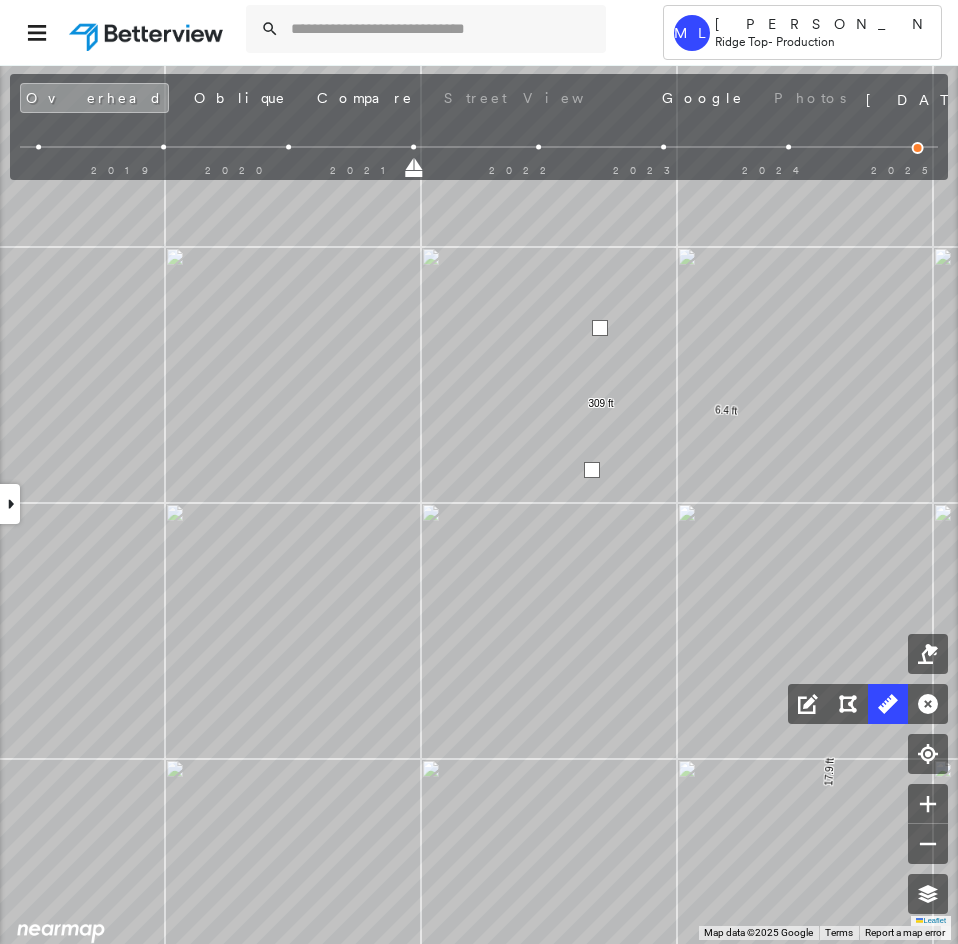 click at bounding box center (592, 470) 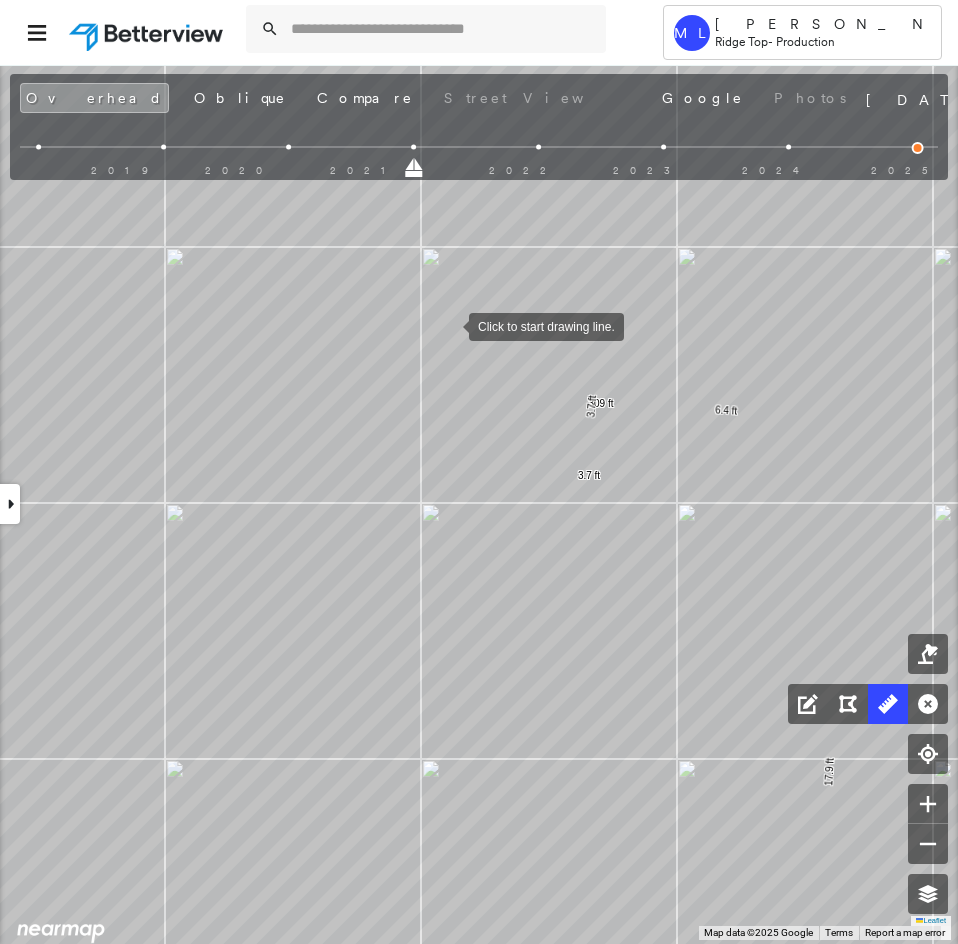 click at bounding box center [449, 325] 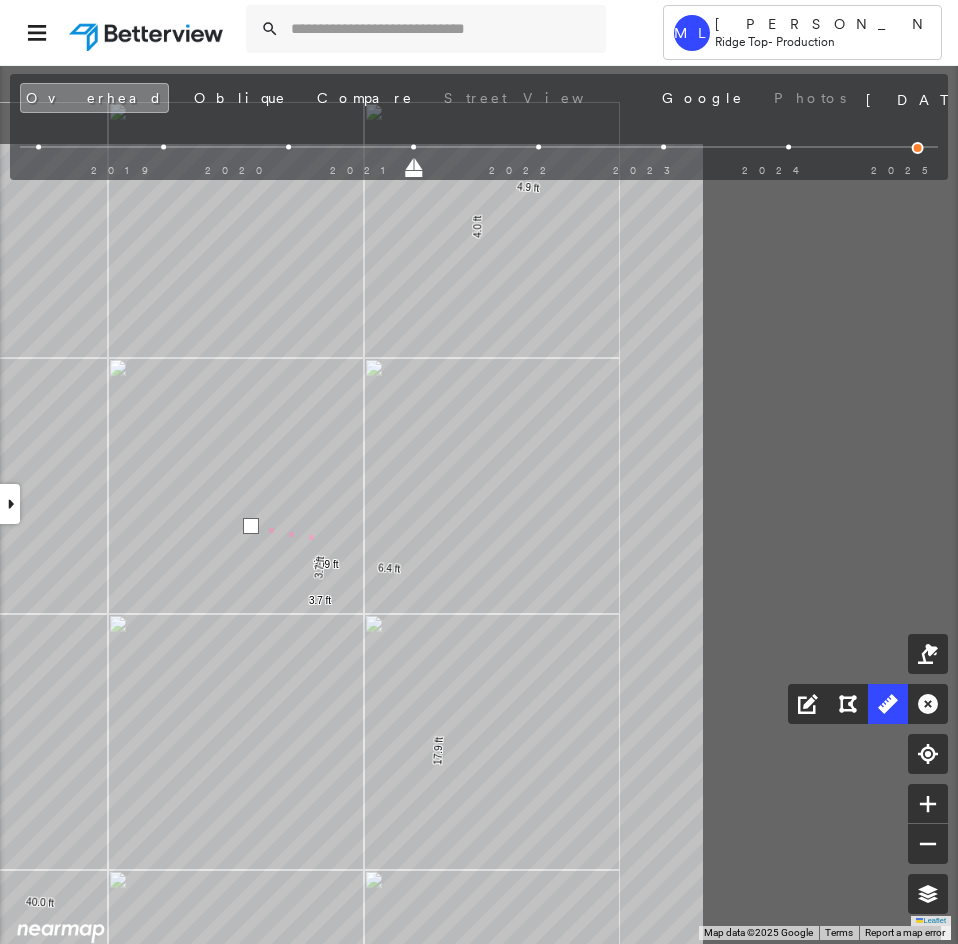 click on "4.0 ft 4.9 ft 15.7 ft 5.5 ft 7.3 ft 13.1 ft 7.3 ft 73.4 ft 32.1 ft 16.1 ft 31.4 ft 4.2 ft 14.6 ft 10.3 ft 2.6 ft 40.0 ft 17.9 ft 6.4 ft 309 ft 3.7 ft 3.7 ft 1 m Click to continue drawing line." at bounding box center [-416, -501] 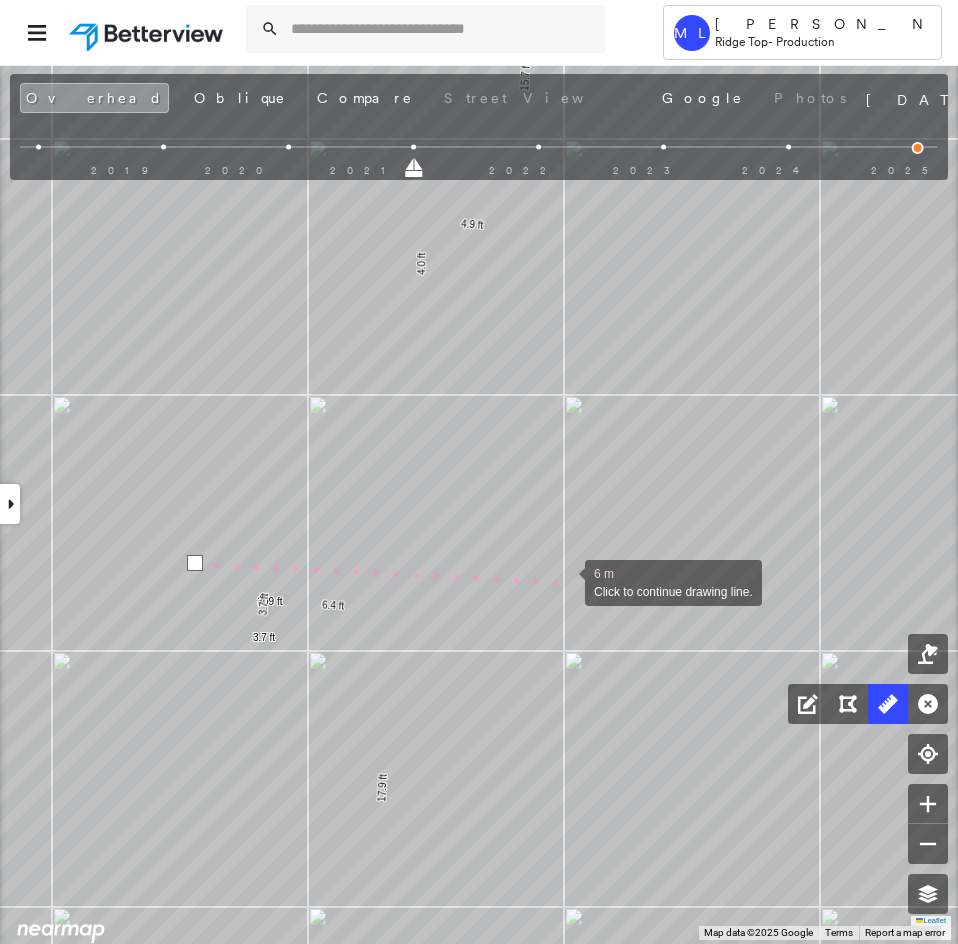 click at bounding box center [565, 581] 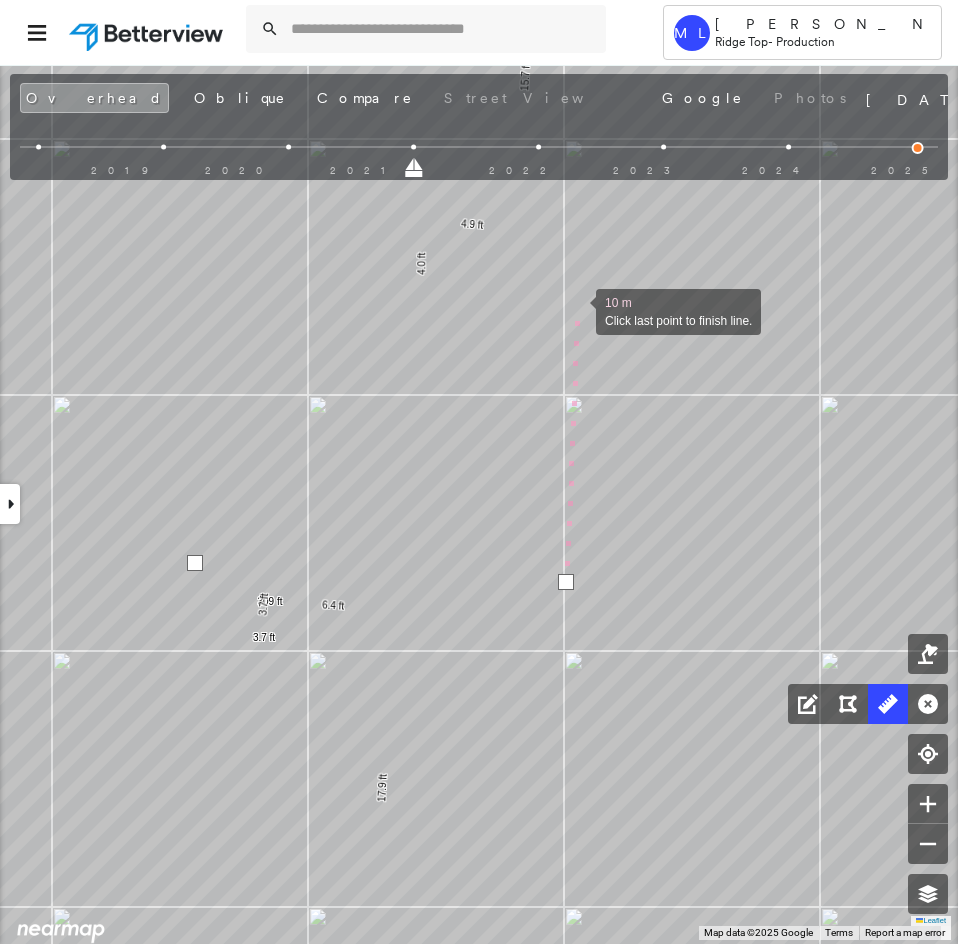 click at bounding box center [576, 310] 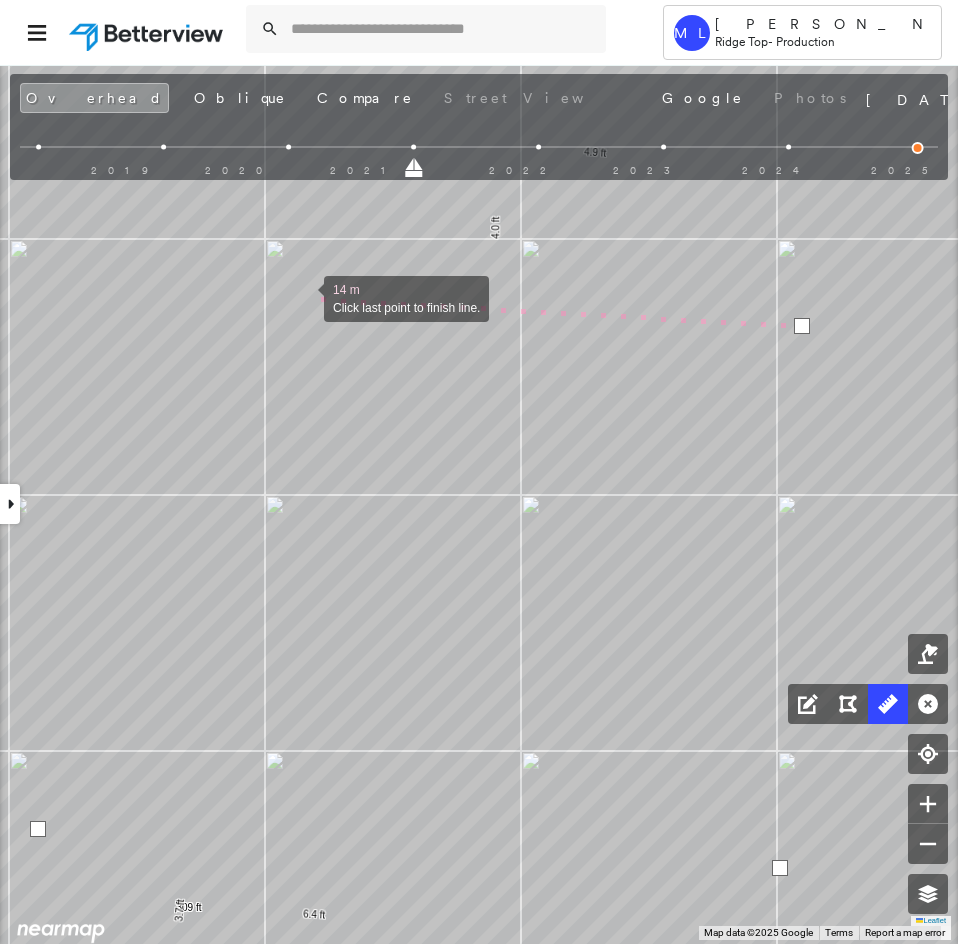 click at bounding box center [304, 297] 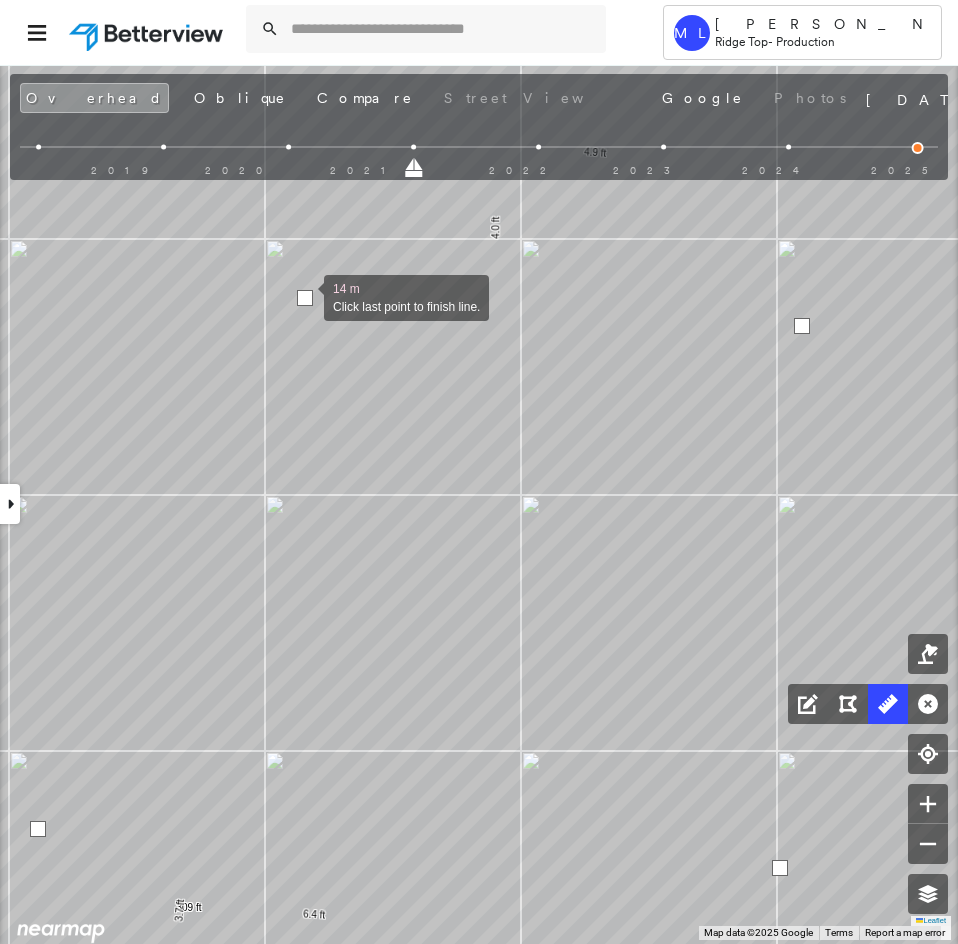 click at bounding box center (305, 298) 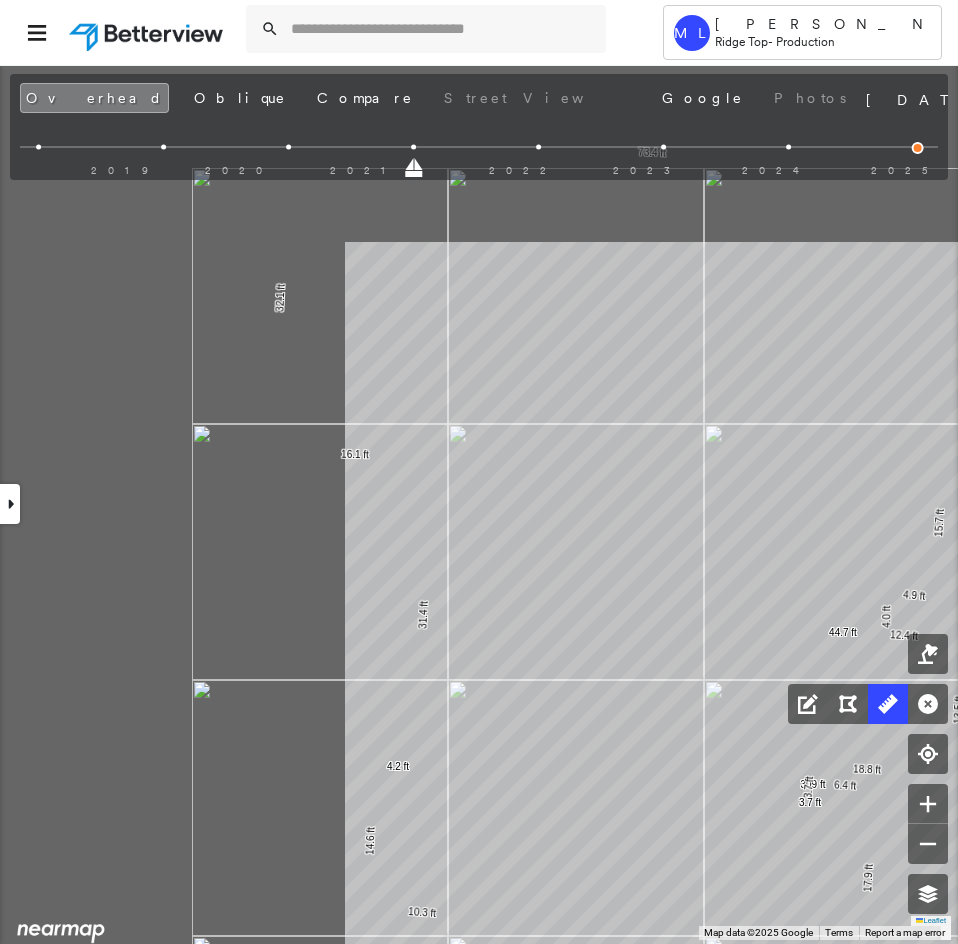 click on "4.0 ft 4.9 ft 15.7 ft 5.5 ft 7.3 ft 13.1 ft 7.3 ft 73.4 ft 32.1 ft 16.1 ft 31.4 ft 4.2 ft 14.6 ft 10.3 ft 40.0 ft 17.9 ft 6.4 ft 309 ft 3.7 ft 3.7 ft 18.8 ft 13.5 ft 12.4 ft 44.7 ft Click to start drawing line." at bounding box center (-31, -198) 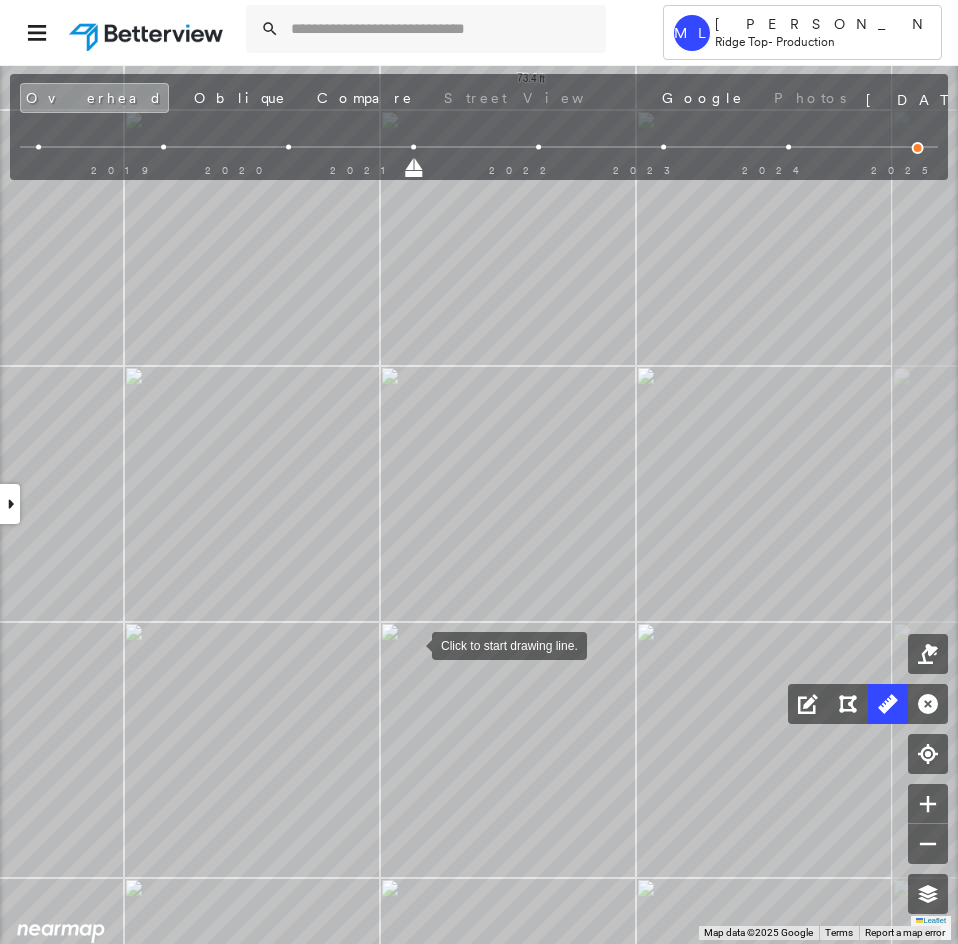 drag, startPoint x: 507, startPoint y: 599, endPoint x: 413, endPoint y: 643, distance: 103.788246 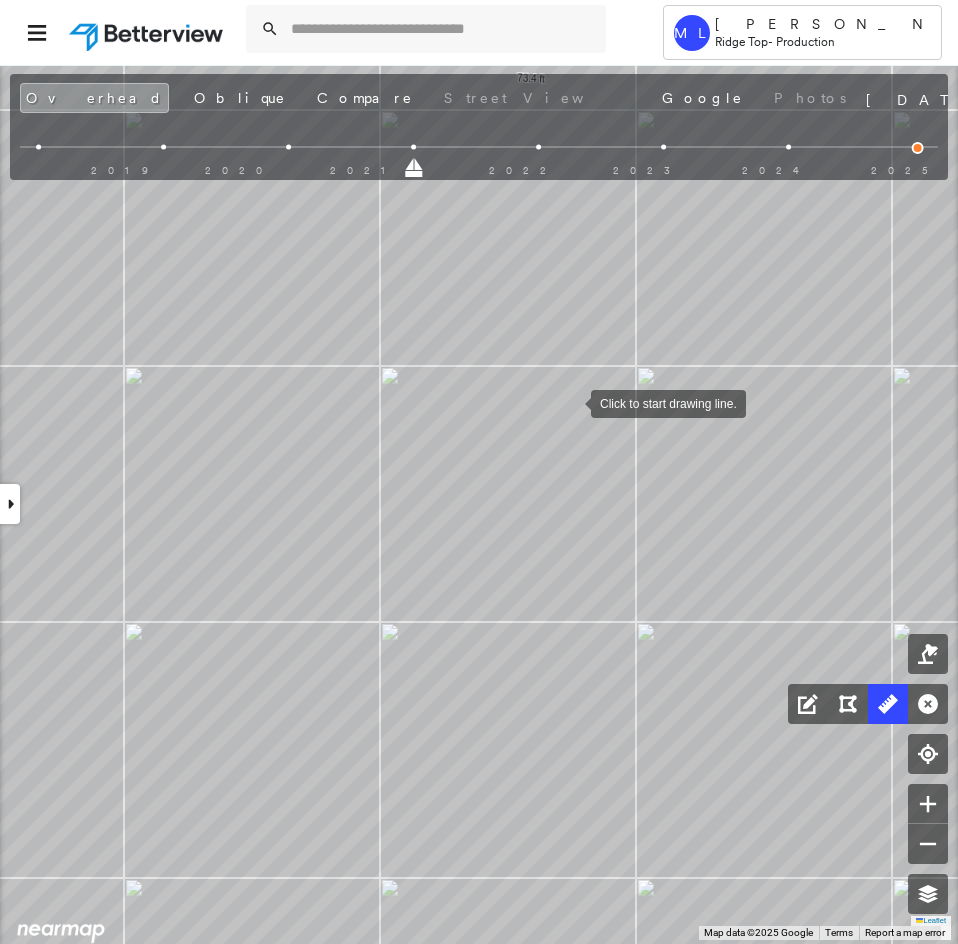 click at bounding box center [571, 402] 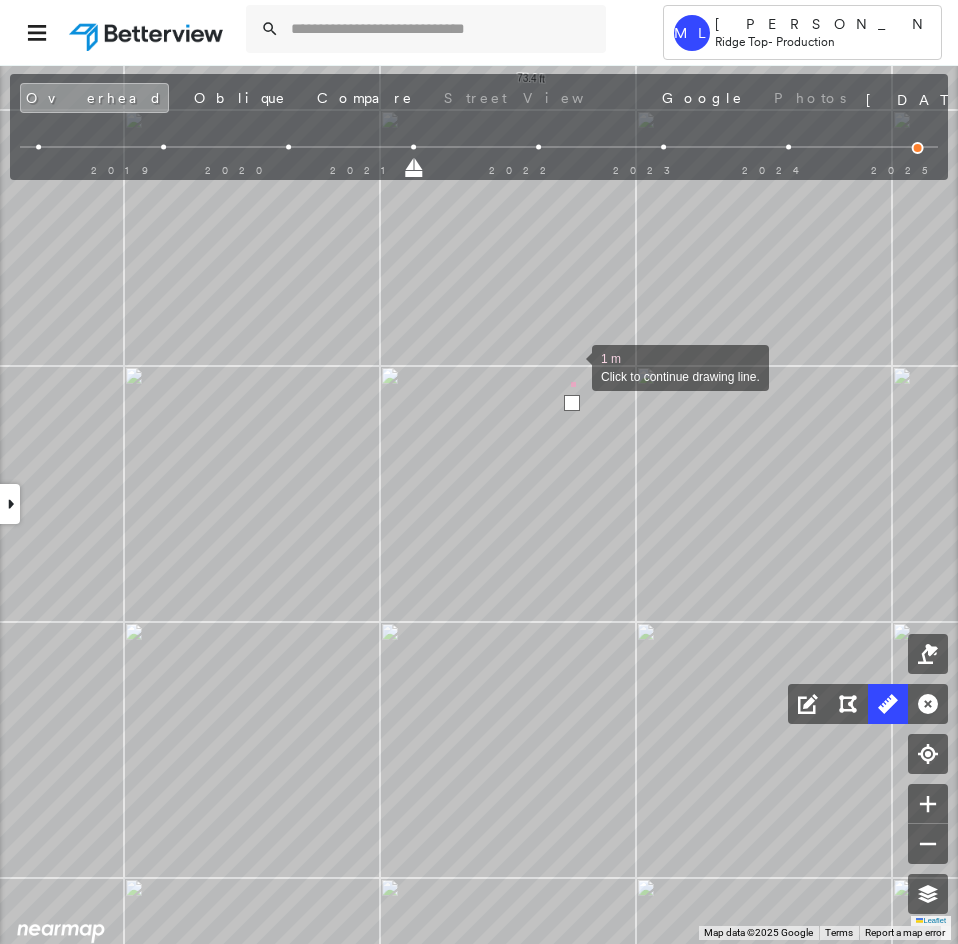 click at bounding box center [572, 366] 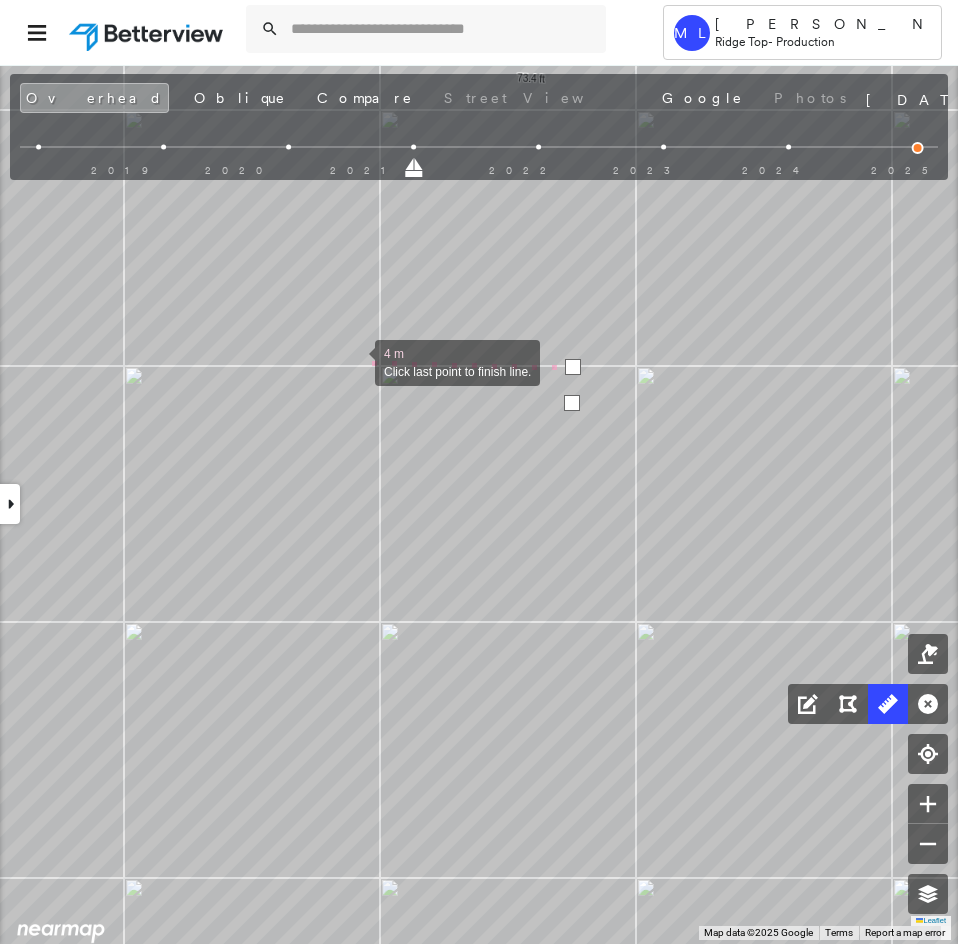 click at bounding box center (355, 361) 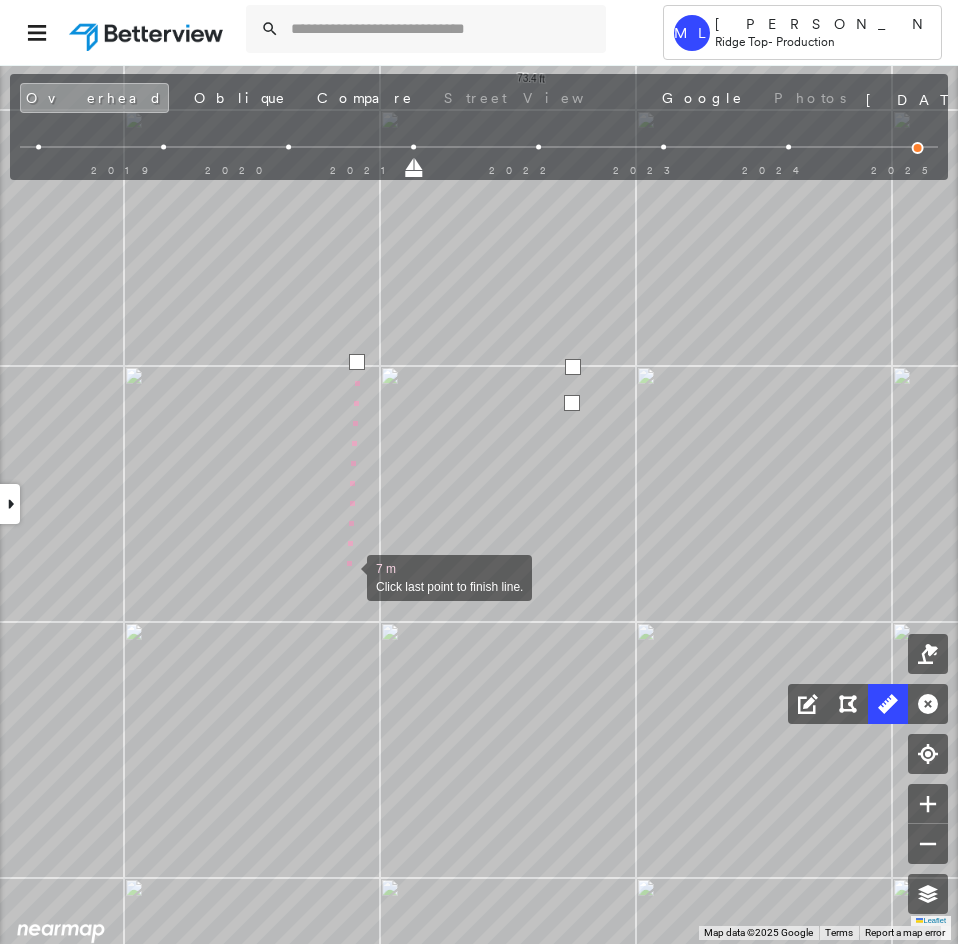click at bounding box center (347, 576) 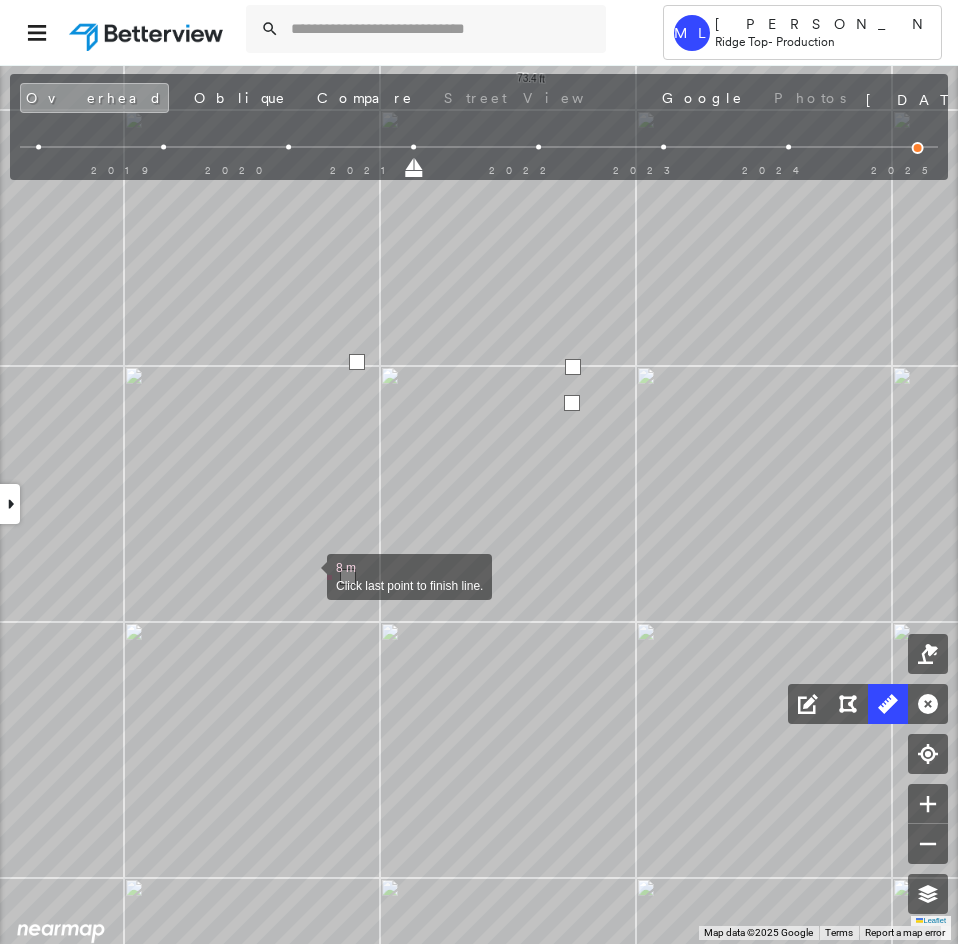 click at bounding box center (307, 575) 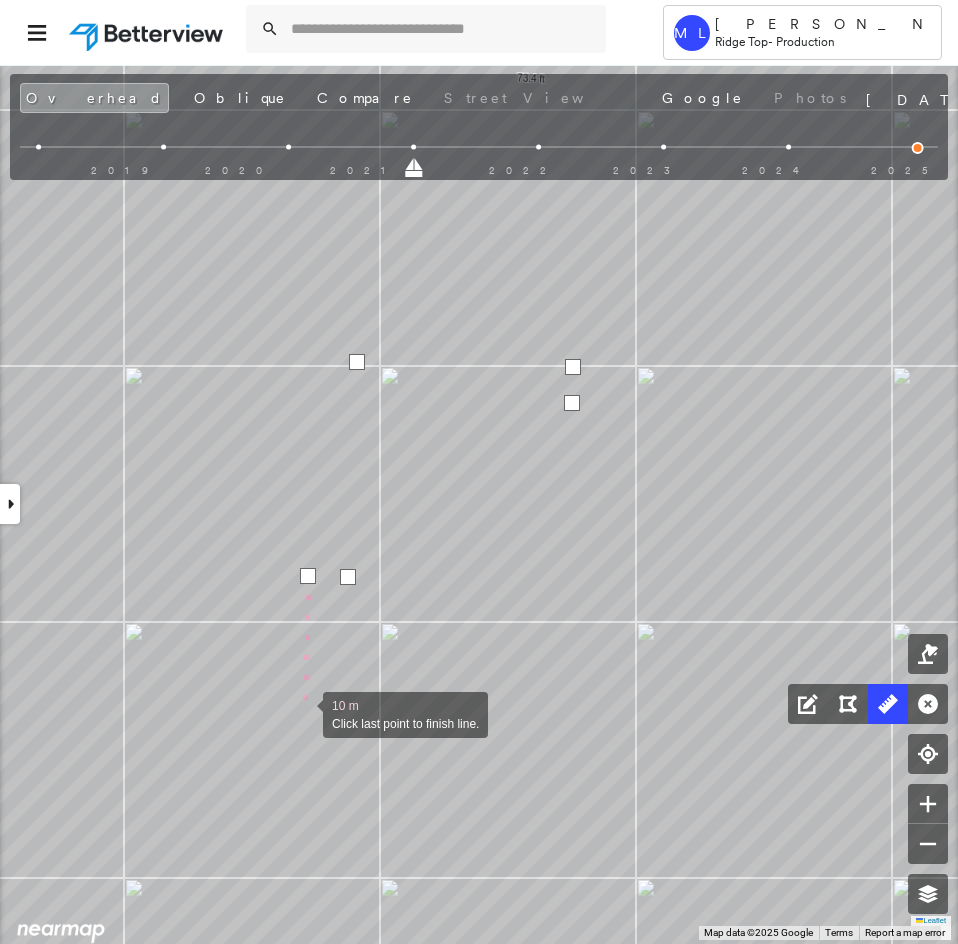 click at bounding box center (303, 713) 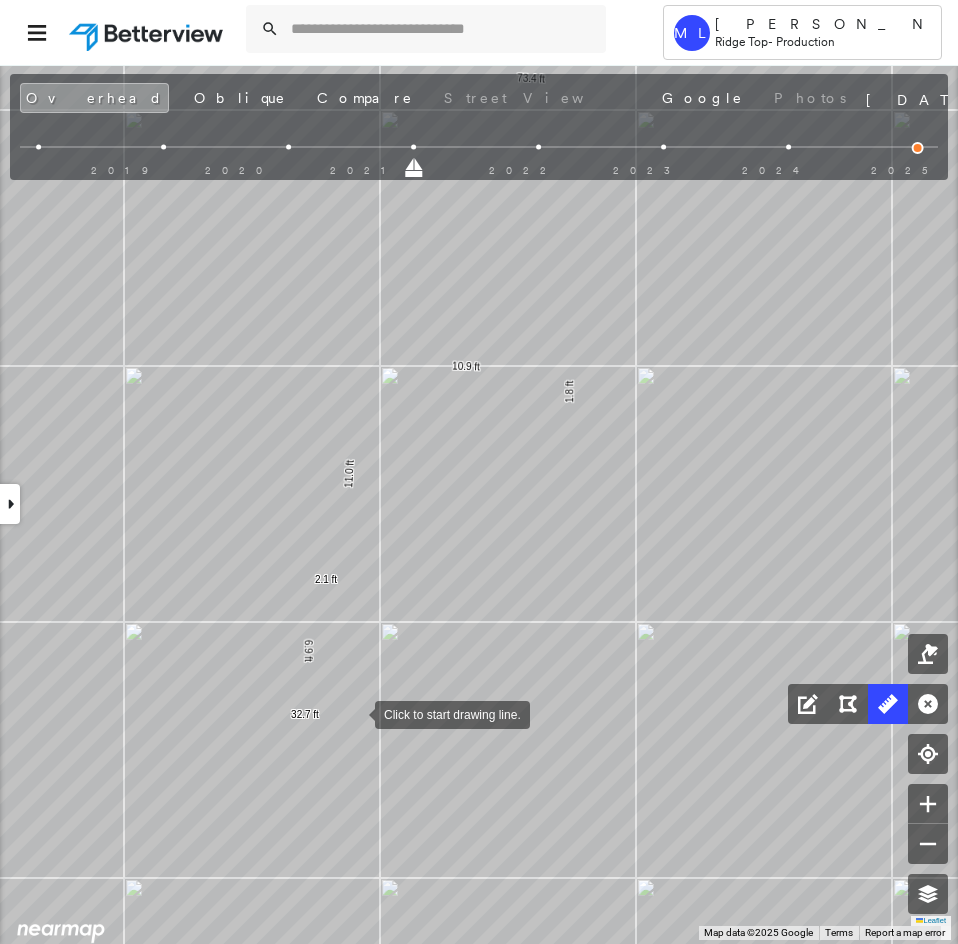 click at bounding box center [355, 713] 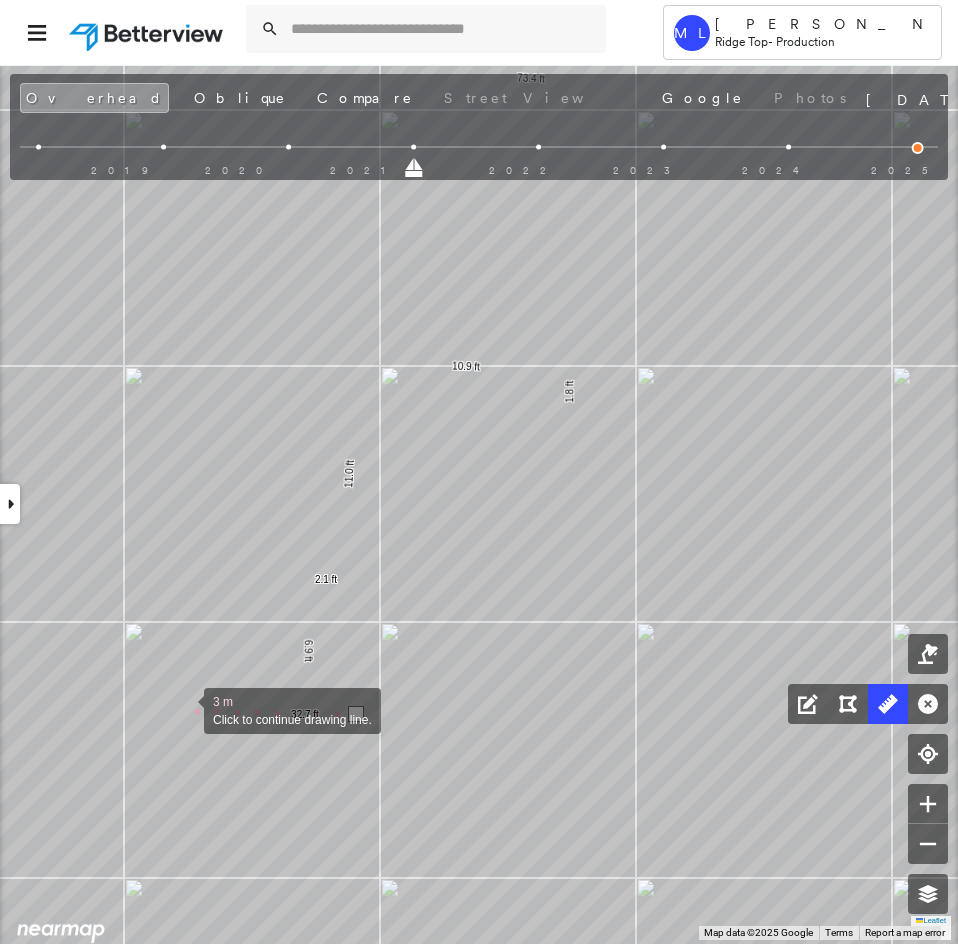 click at bounding box center [184, 709] 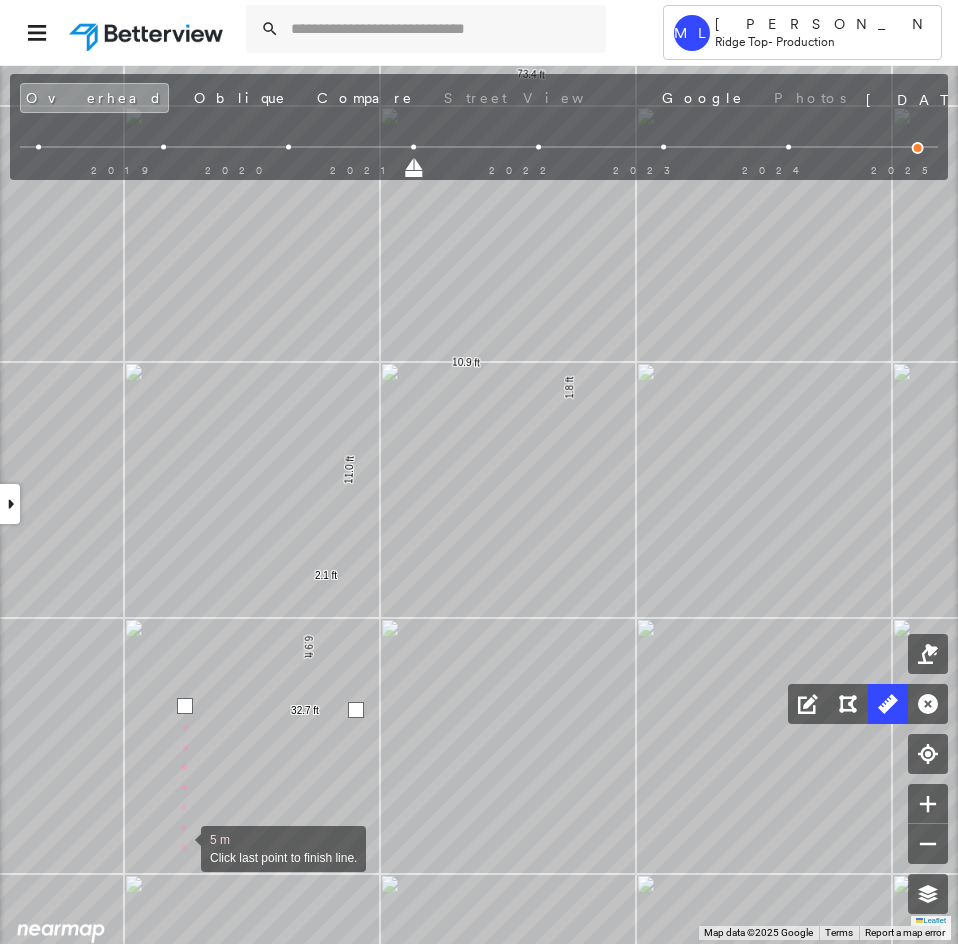 drag, startPoint x: 181, startPoint y: 855, endPoint x: 251, endPoint y: 547, distance: 315.8544 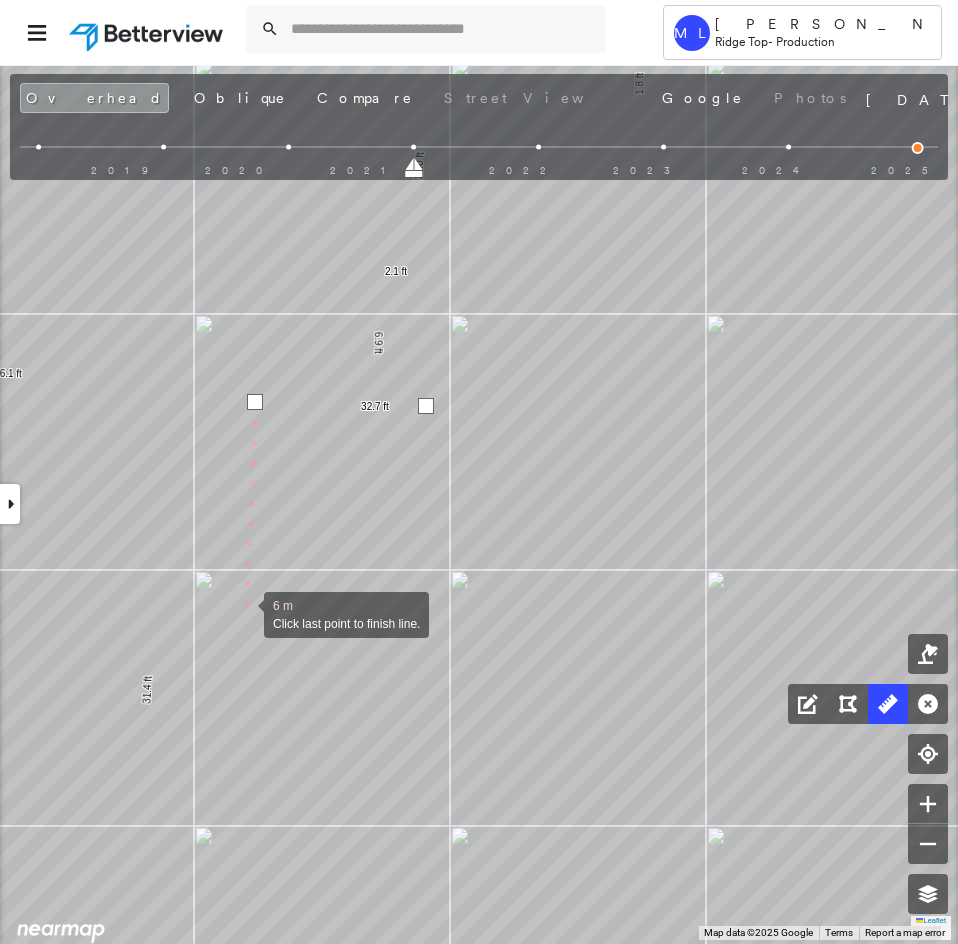 click at bounding box center [244, 613] 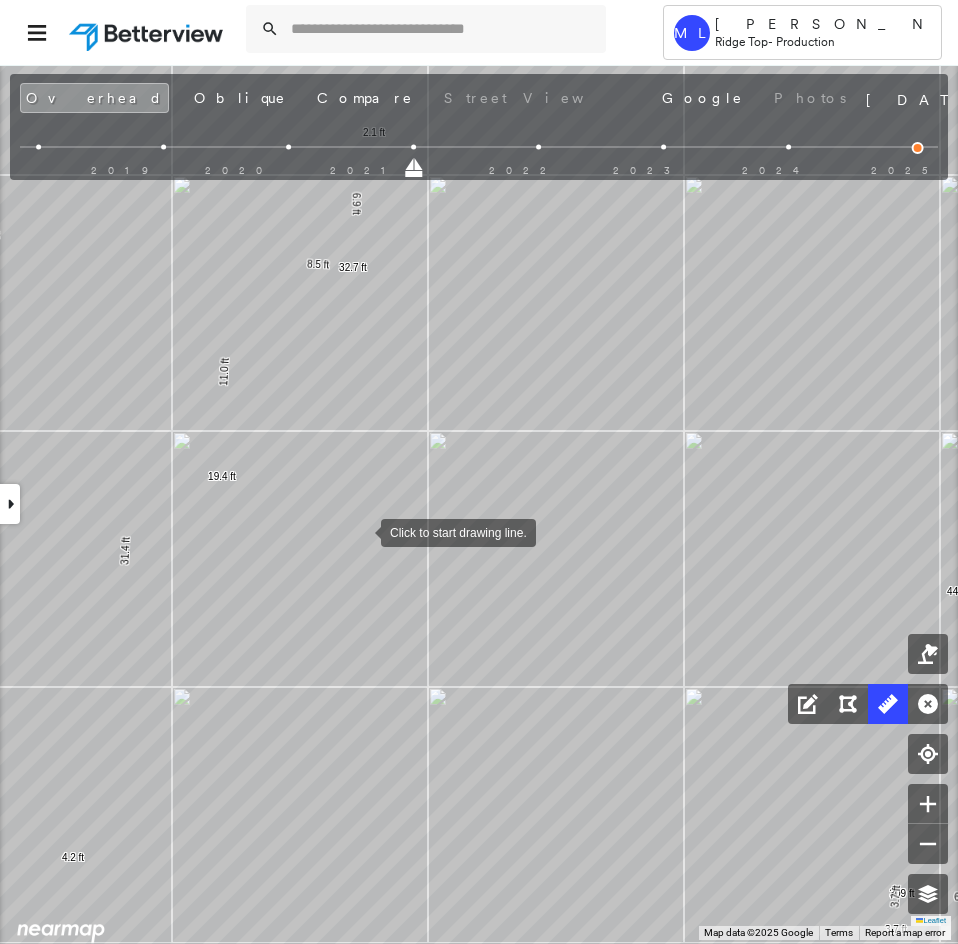 drag, startPoint x: 363, startPoint y: 541, endPoint x: 353, endPoint y: 440, distance: 101.49384 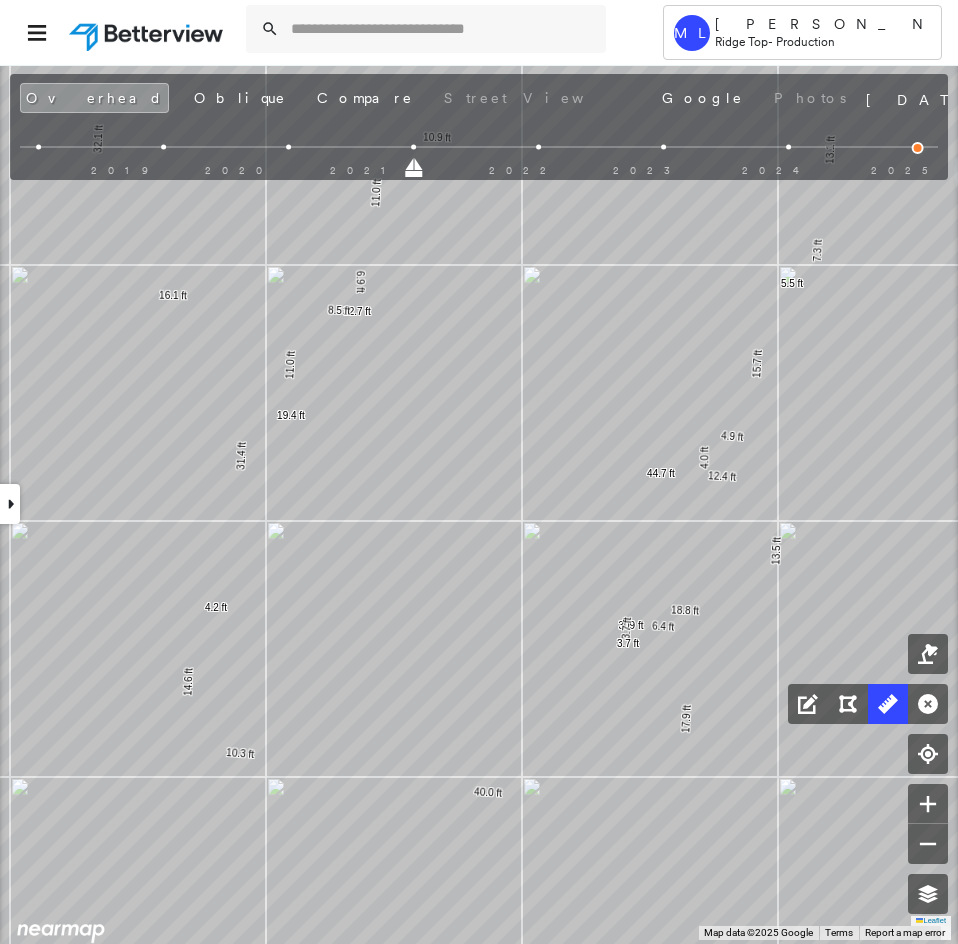 drag, startPoint x: 506, startPoint y: 741, endPoint x: 446, endPoint y: 564, distance: 186.89302 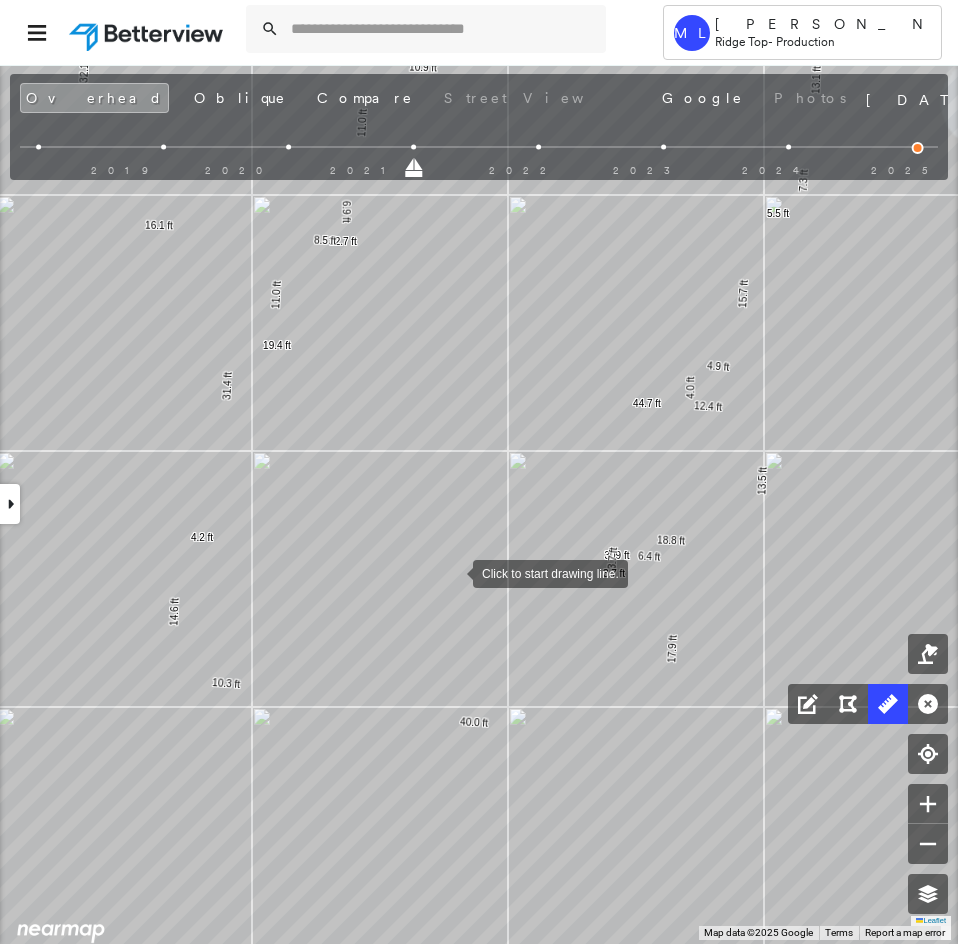 drag, startPoint x: 439, startPoint y: 522, endPoint x: 486, endPoint y: 879, distance: 360.08054 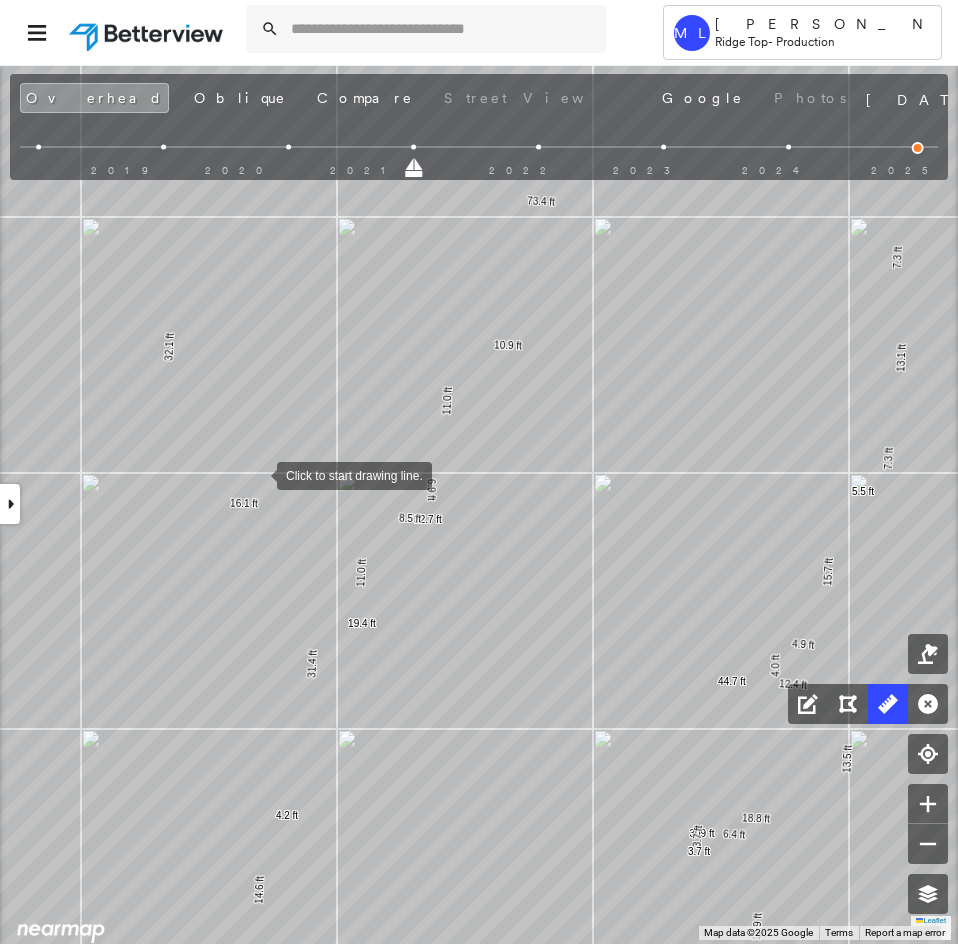 drag, startPoint x: 199, startPoint y: 544, endPoint x: 250, endPoint y: 481, distance: 81.055534 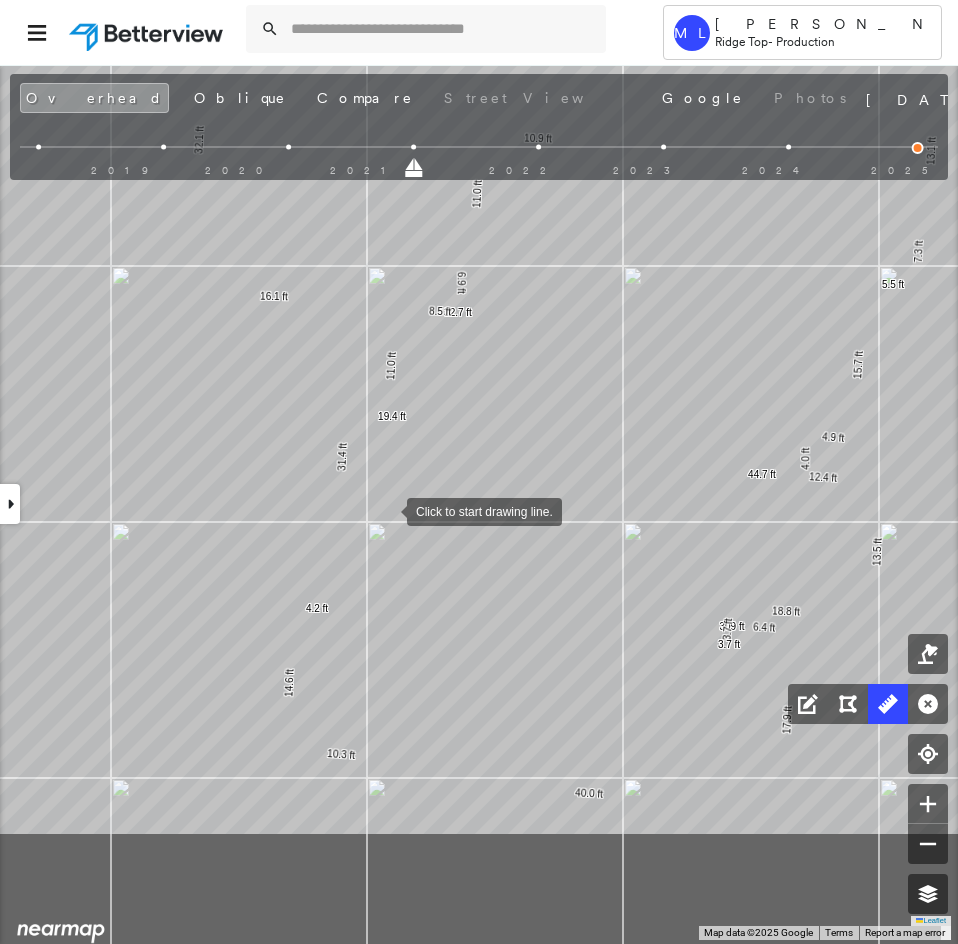 drag, startPoint x: 363, startPoint y: 713, endPoint x: 387, endPoint y: 511, distance: 203.42075 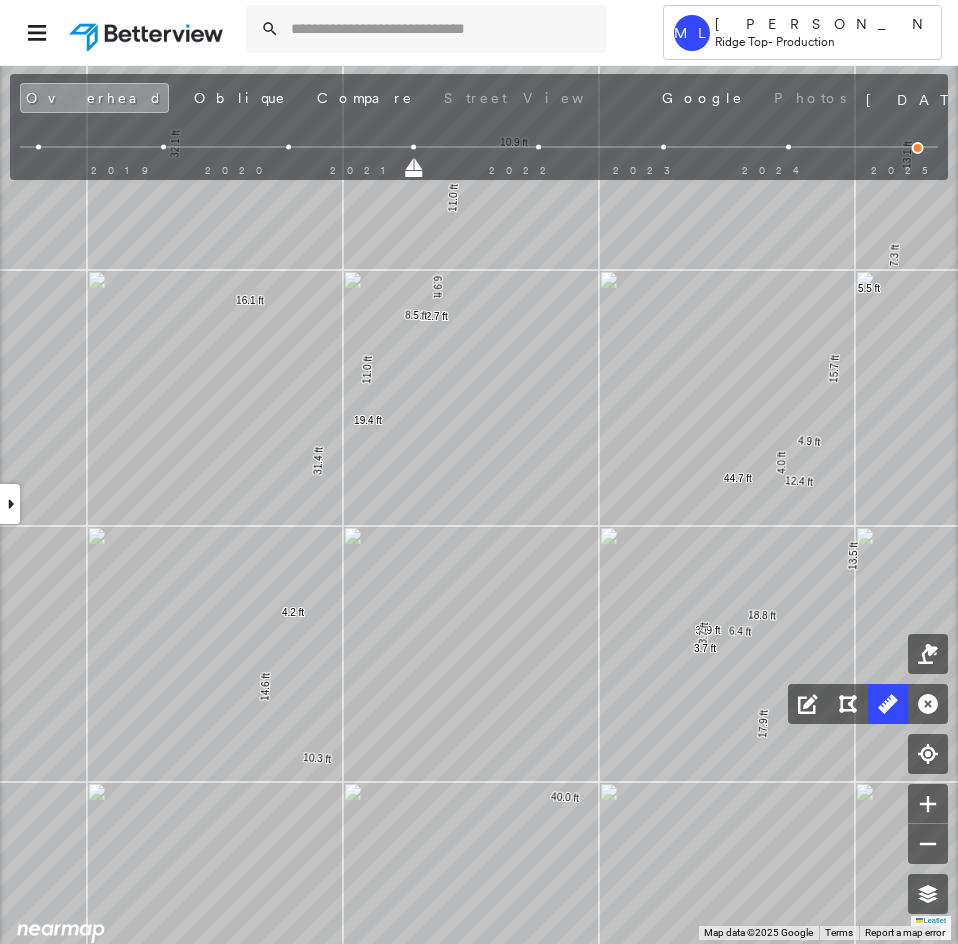 drag, startPoint x: 524, startPoint y: 493, endPoint x: 421, endPoint y: 504, distance: 103.58572 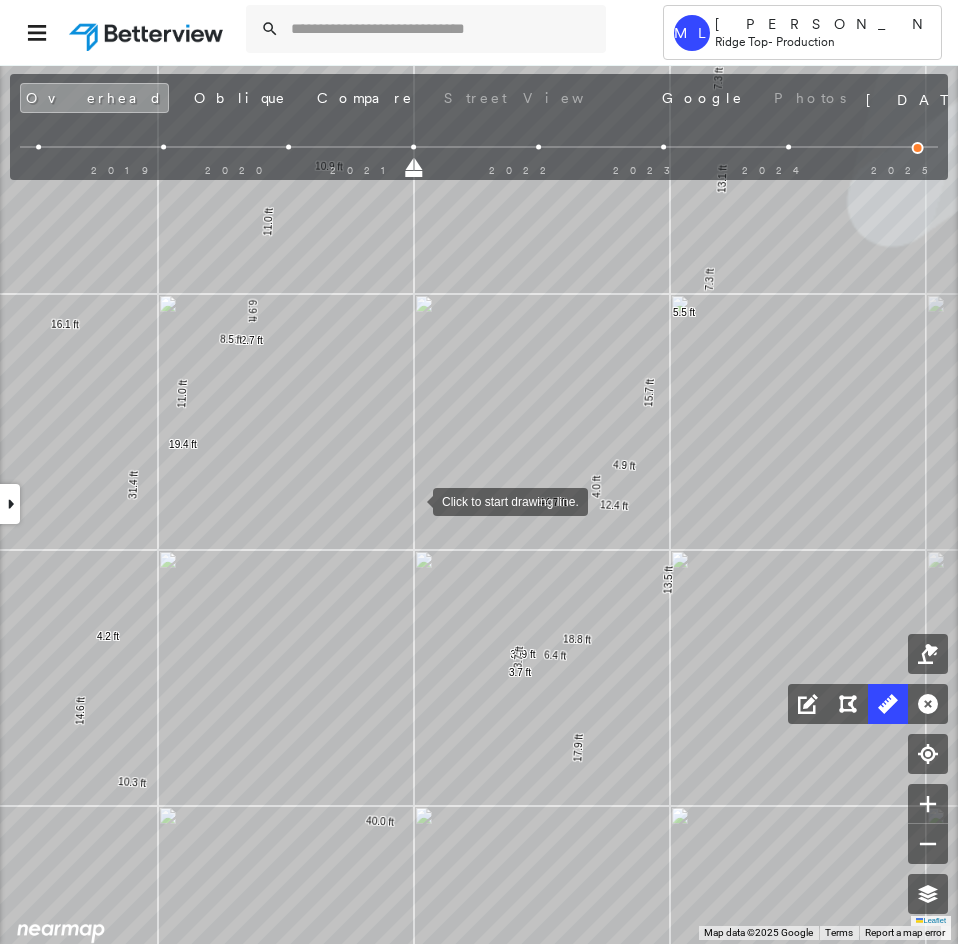 drag, startPoint x: 413, startPoint y: 506, endPoint x: 416, endPoint y: 495, distance: 11.401754 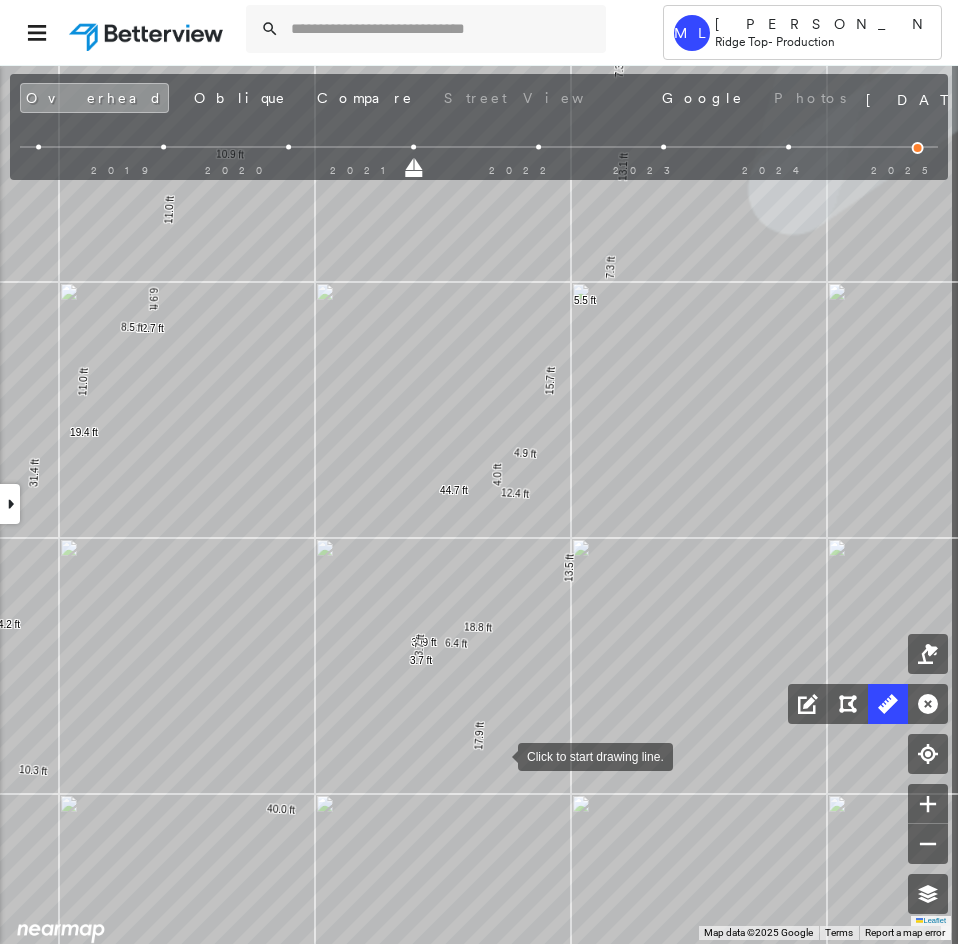 click at bounding box center (498, 755) 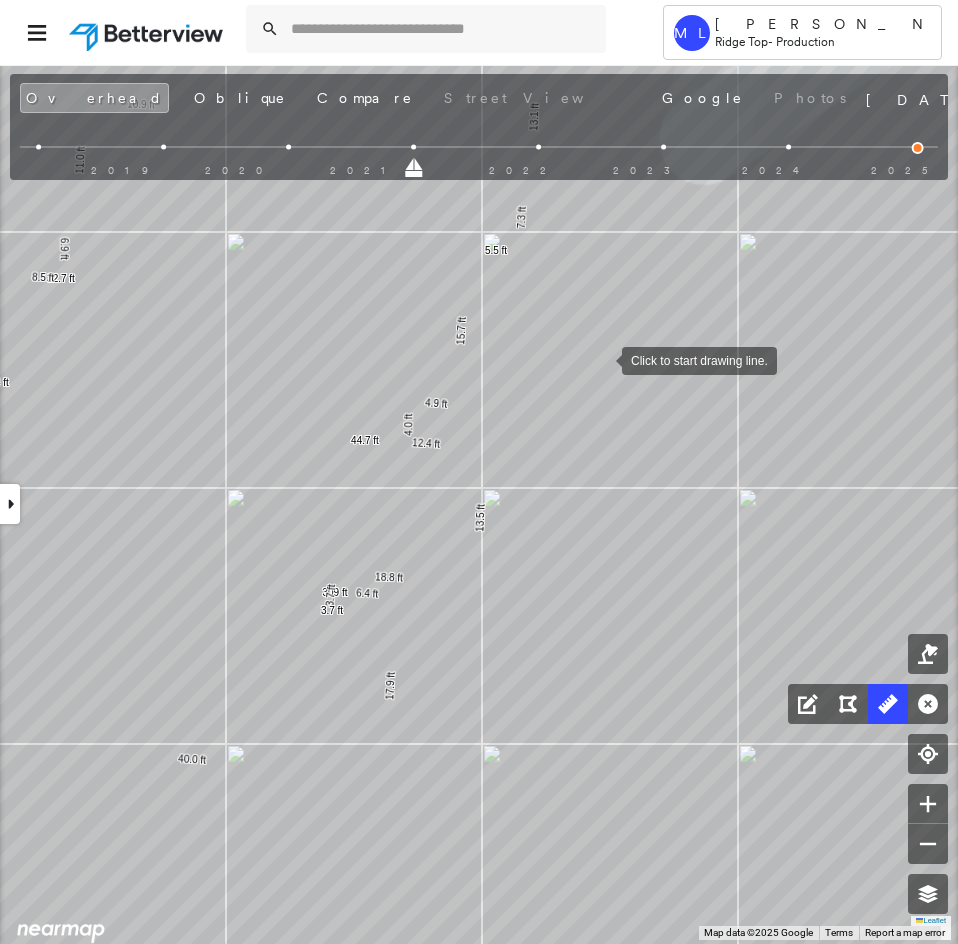 drag, startPoint x: 602, startPoint y: 359, endPoint x: 581, endPoint y: 768, distance: 409.53876 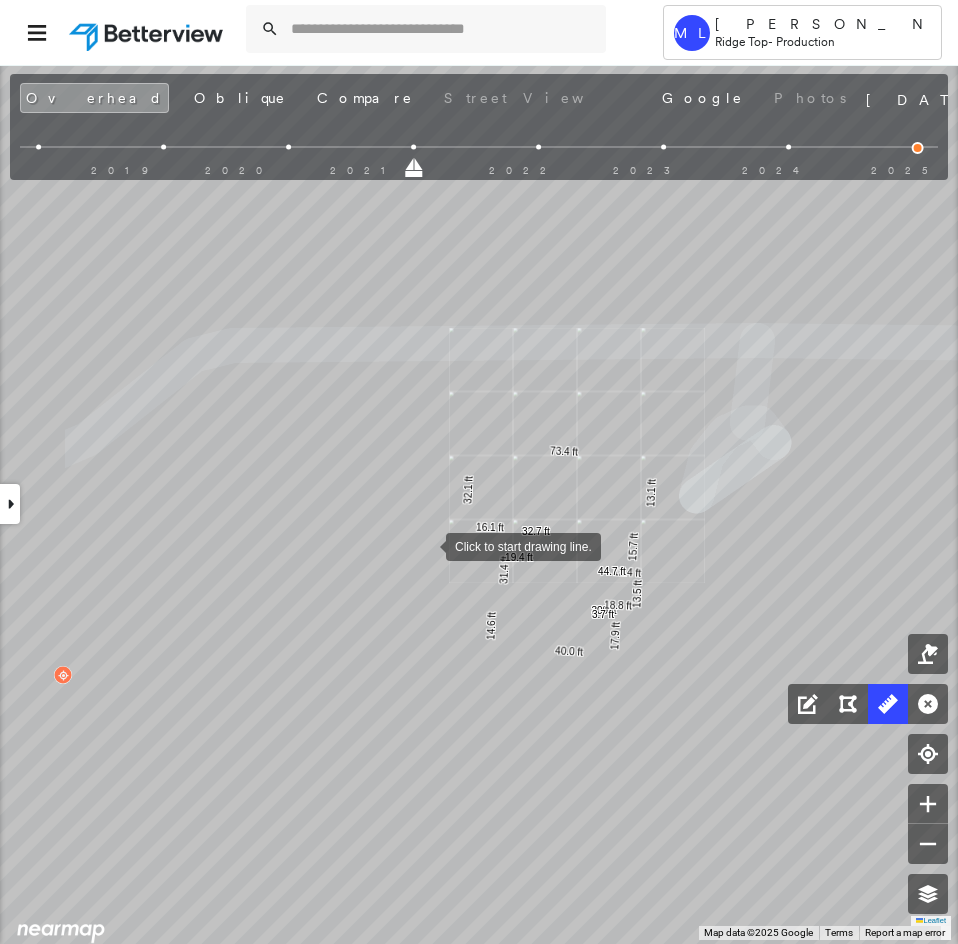 click on "15.7 ft 13.1 ft 73.4 ft 32.1 ft 16.1 ft 31.4 ft 14.6 ft 40.0 ft 17.9 ft 309 ft 3.7 ft 18.8 ft 13.5 ft 12.4 ft 44.7 ft 32.7 ft 19.4 ft Click to start drawing line." at bounding box center [-222, -480] 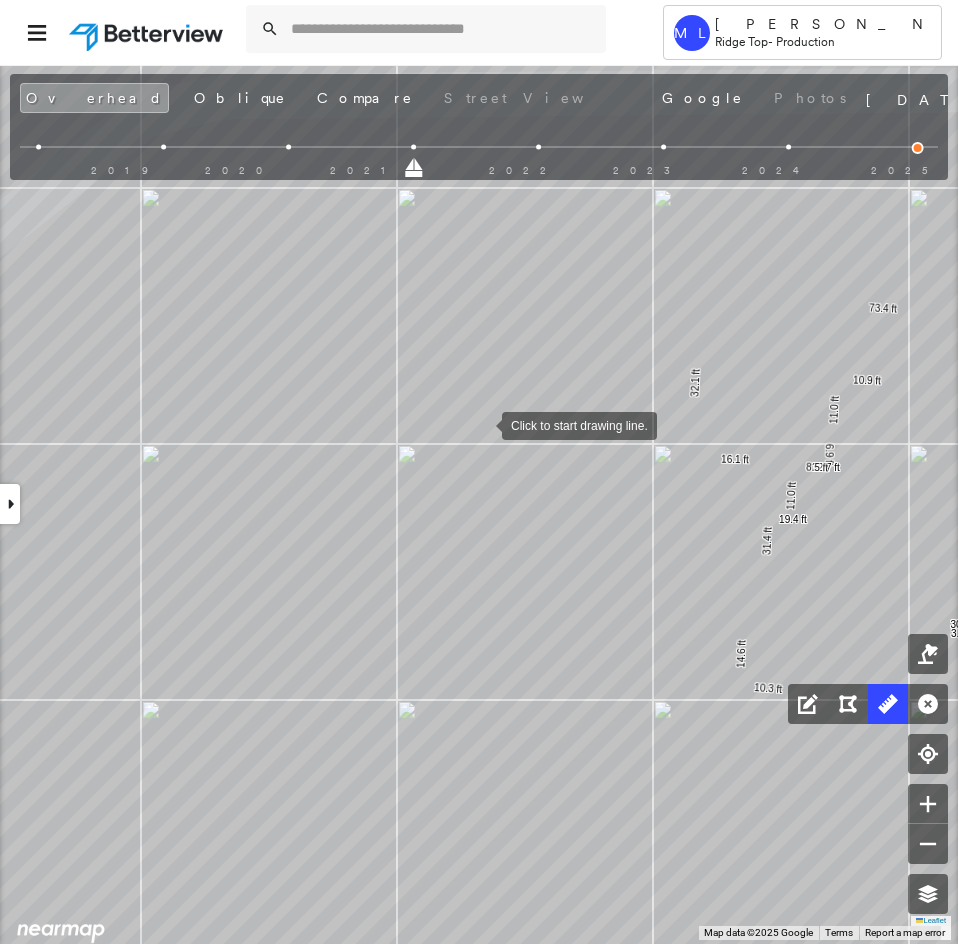 click on "15.7 ft 7.3 ft 13.1 ft 7.3 ft 73.4 ft 32.1 ft 16.1 ft 31.4 ft 14.6 ft 10.3 ft 40.0 ft 17.9 ft 6.4 ft 309 ft 3.7 ft 18.8 ft 13.5 ft 12.4 ft 44.7 ft 10.9 ft 11.0 ft 6.9 ft 32.7 ft 8.5 ft 11.0 ft 19.4 ft Click to start drawing line." at bounding box center [71, -559] 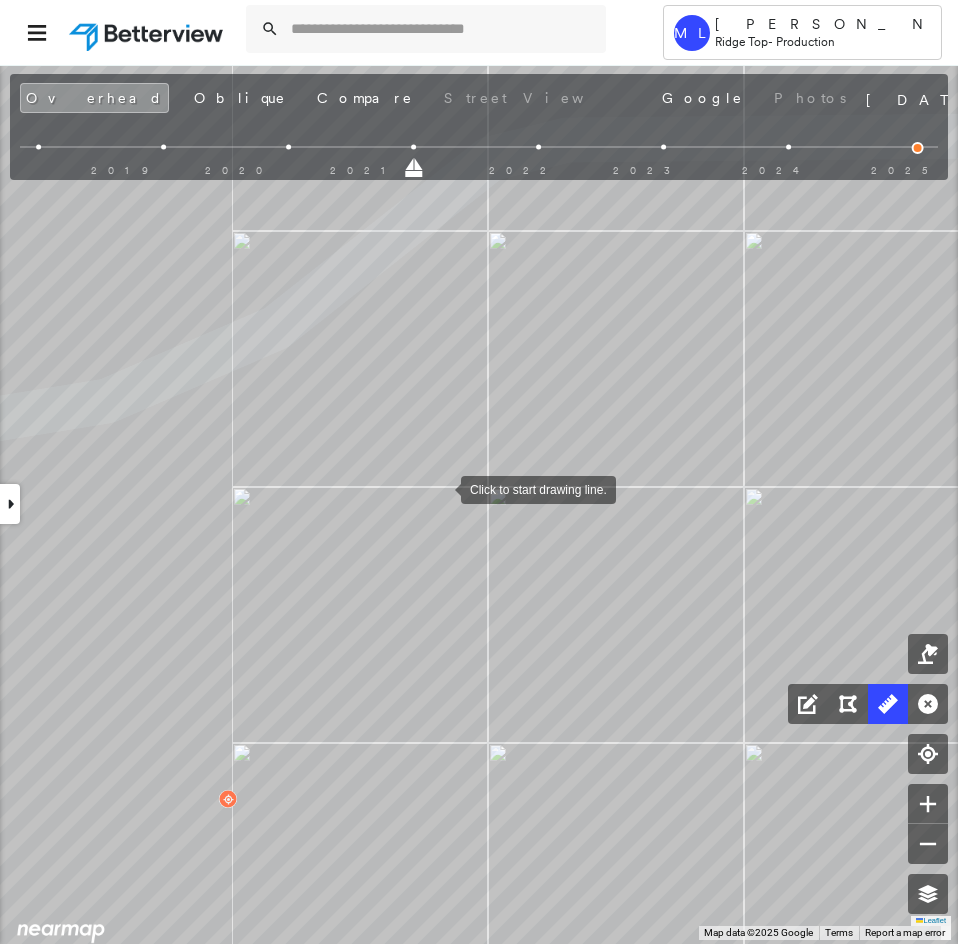 drag, startPoint x: 429, startPoint y: 503, endPoint x: 689, endPoint y: 277, distance: 344.49384 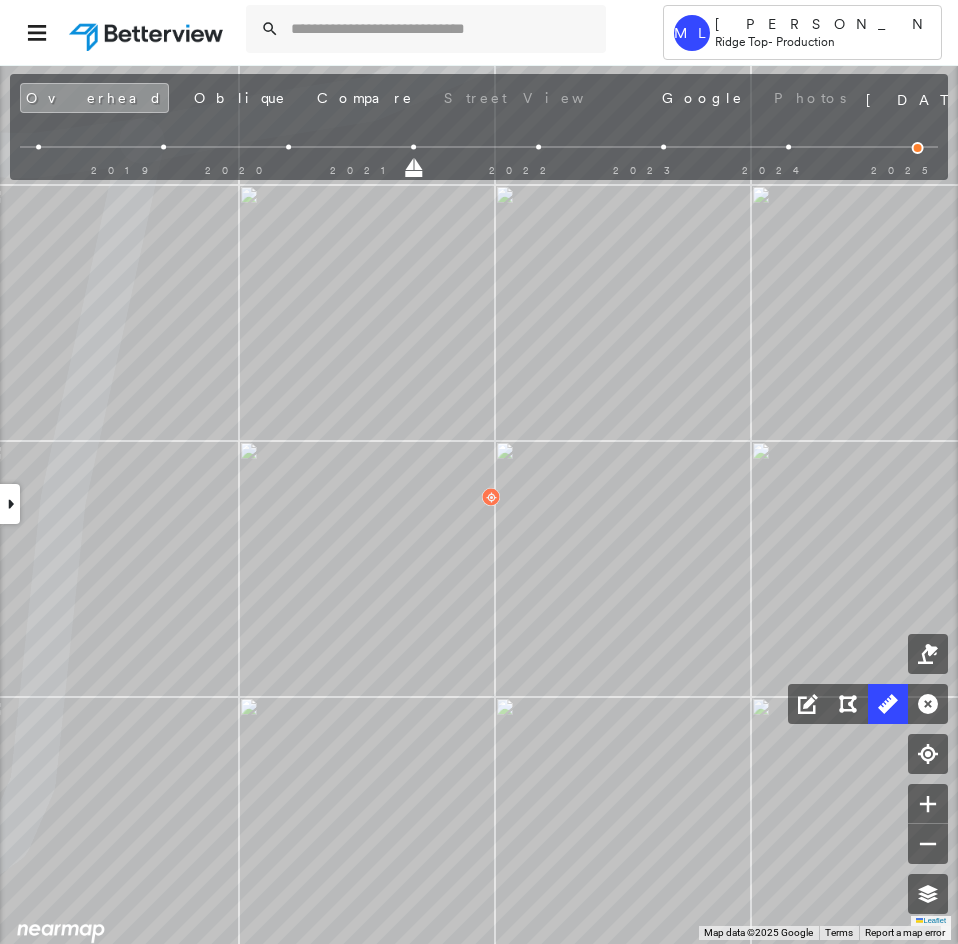 drag, startPoint x: 508, startPoint y: 596, endPoint x: 474, endPoint y: 297, distance: 300.9269 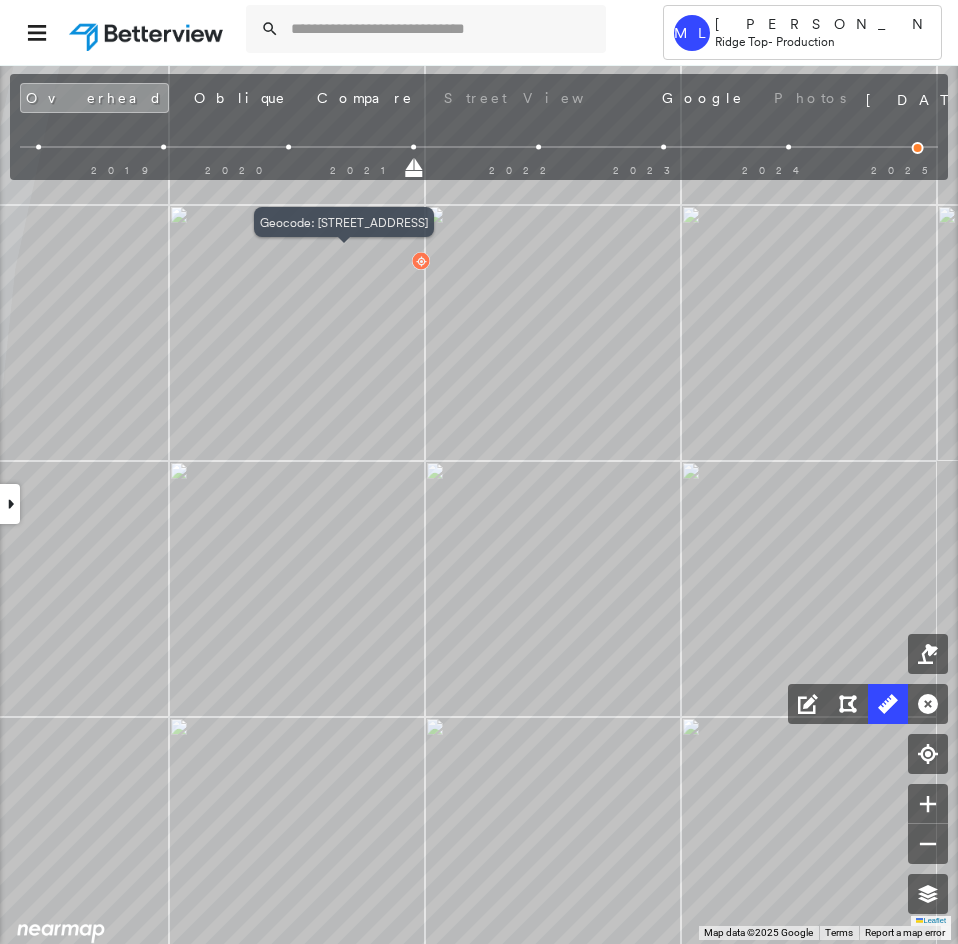 drag, startPoint x: 601, startPoint y: 582, endPoint x: 508, endPoint y: 568, distance: 94.04786 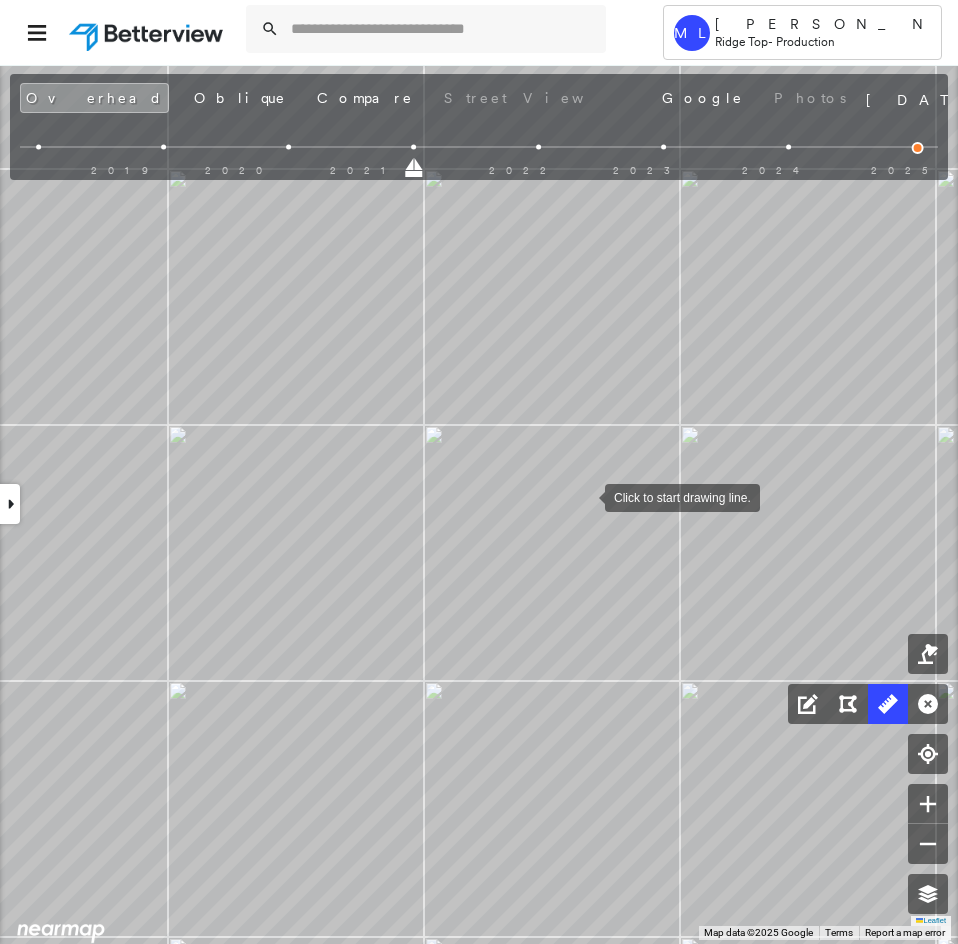 click at bounding box center (585, 496) 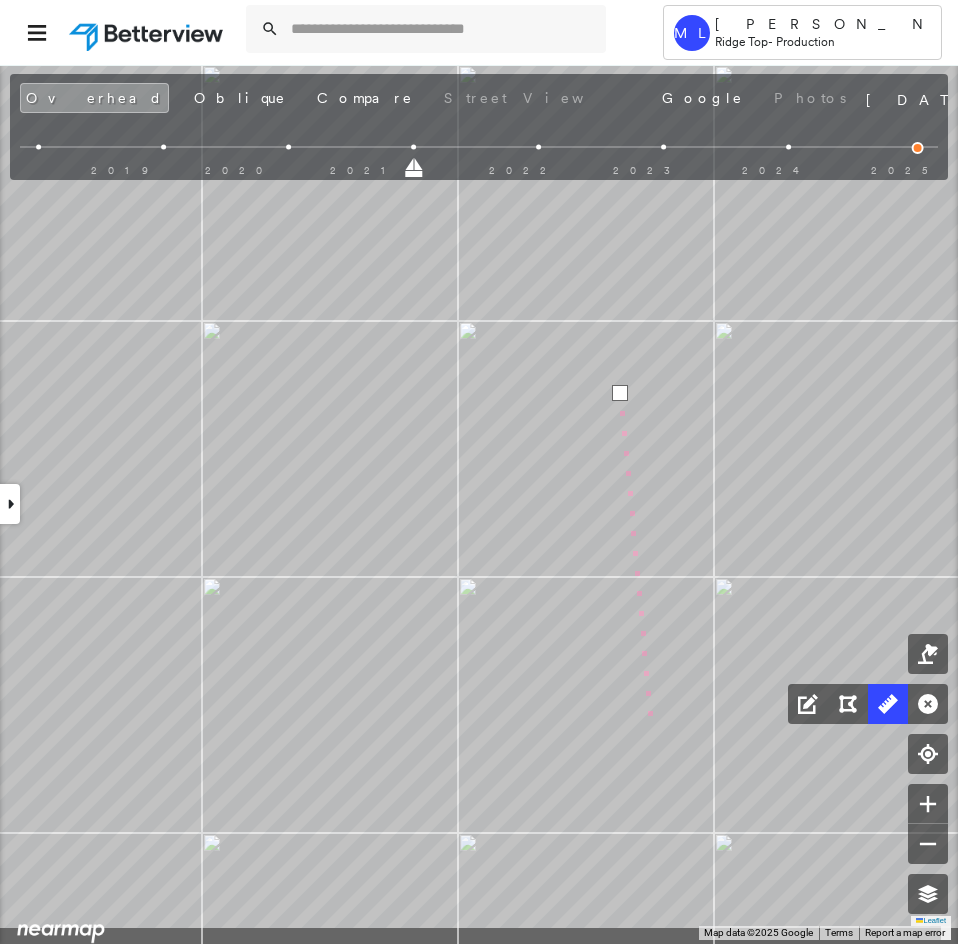 drag, startPoint x: 607, startPoint y: 856, endPoint x: 669, endPoint y: 677, distance: 189.43336 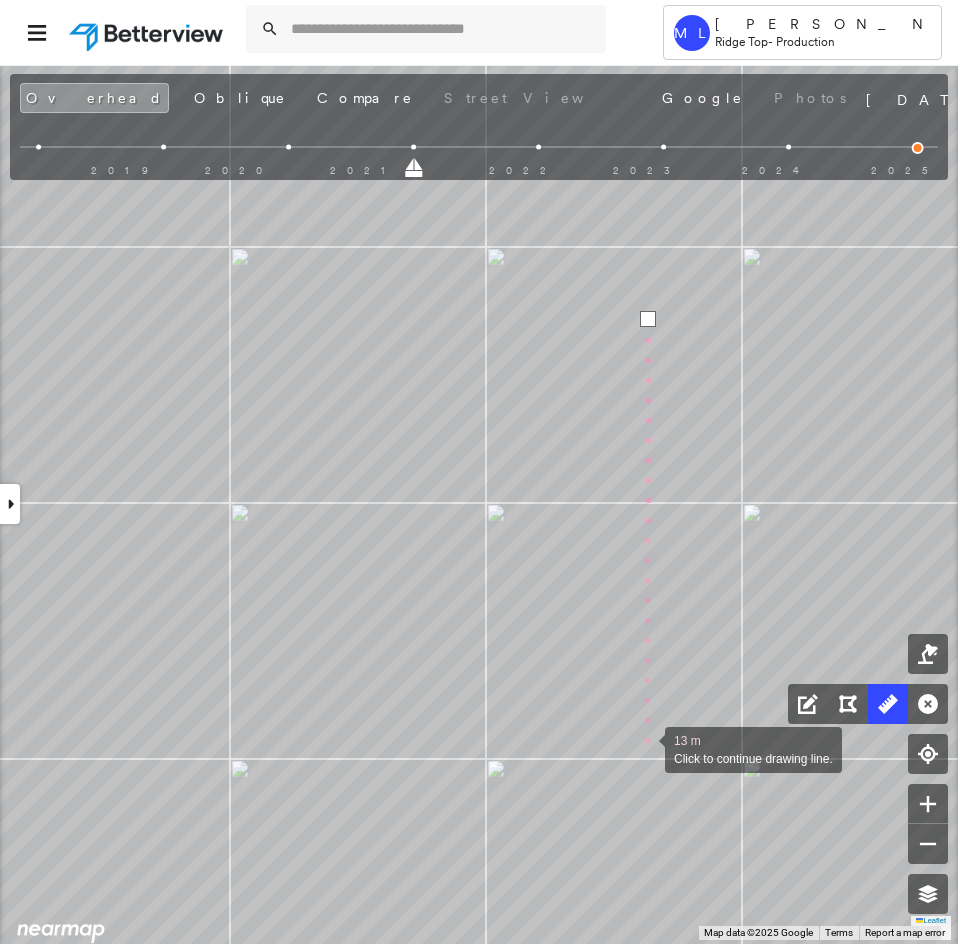 click at bounding box center (645, 748) 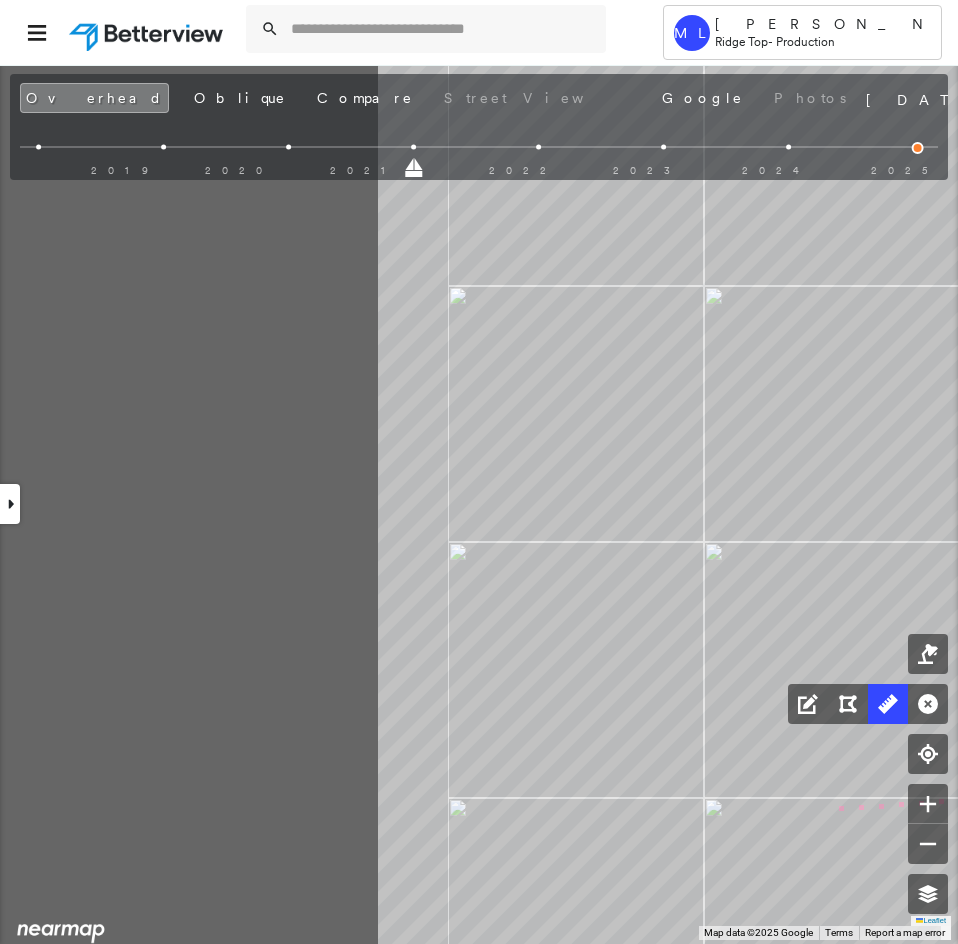 click on "4.0 ft 4.9 ft 15.7 ft 5.5 ft 7.3 ft 13.1 ft 7.3 ft 73.4 ft 32.1 ft 16.1 ft 31.4 ft 4.2 ft 14.6 ft 10.3 ft 40.0 ft 17.9 ft 6.4 ft 309 ft 3.7 ft 3.7 ft 18.8 ft 13.5 ft 12.4 ft 44.7 ft 10.9 ft 11.0 ft 6.9 ft 32.7 ft 8.5 ft 11.0 ft 19.4 ft 22 m Click last point to finish line." at bounding box center [1096, -1200] 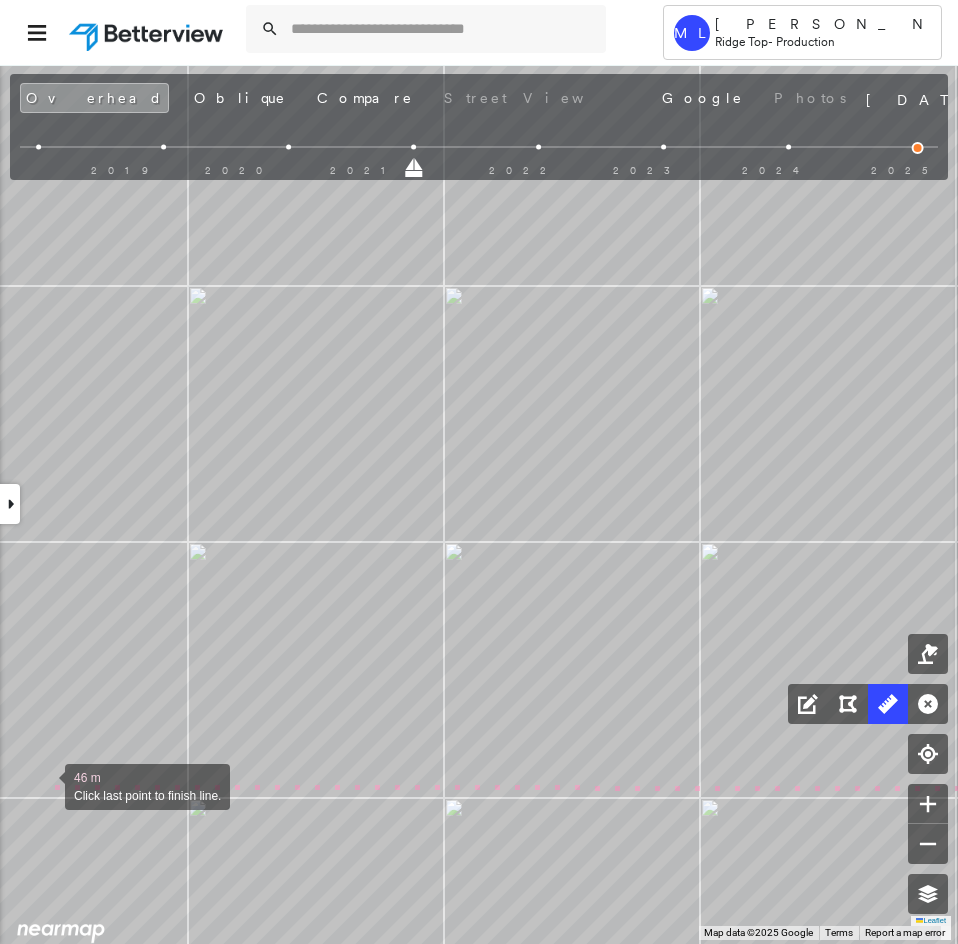 click at bounding box center [45, 785] 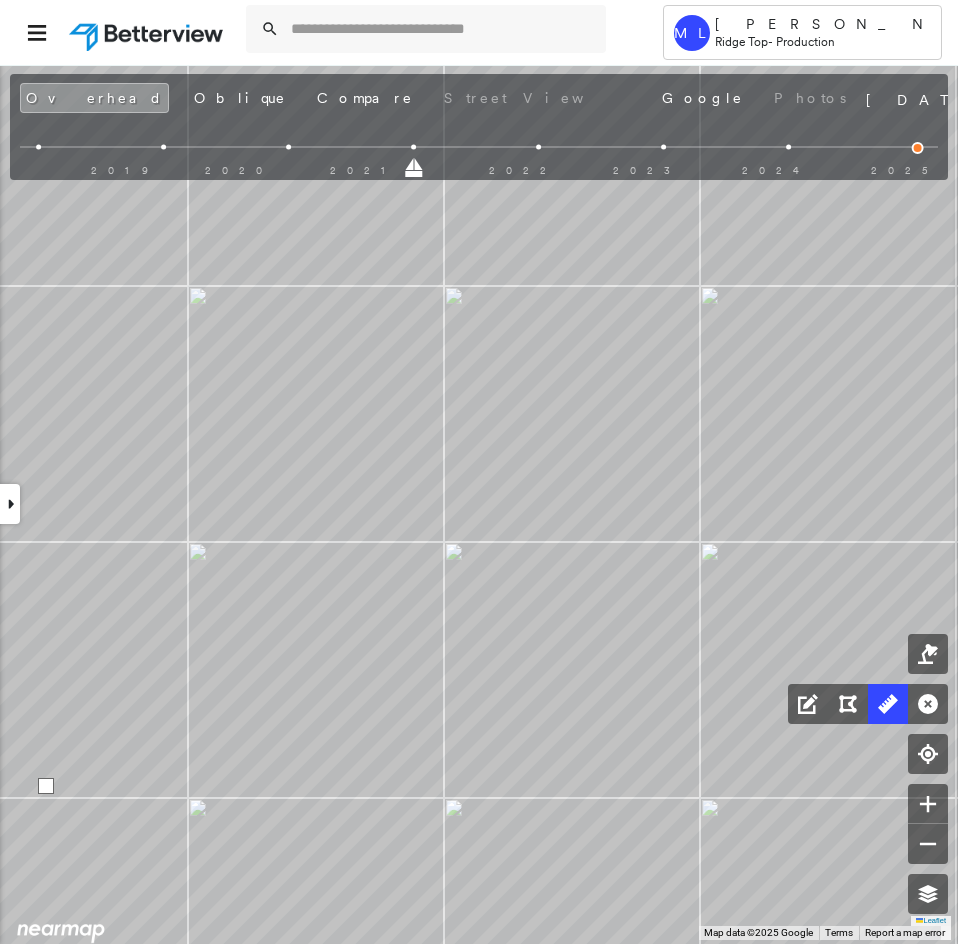 click at bounding box center [46, 786] 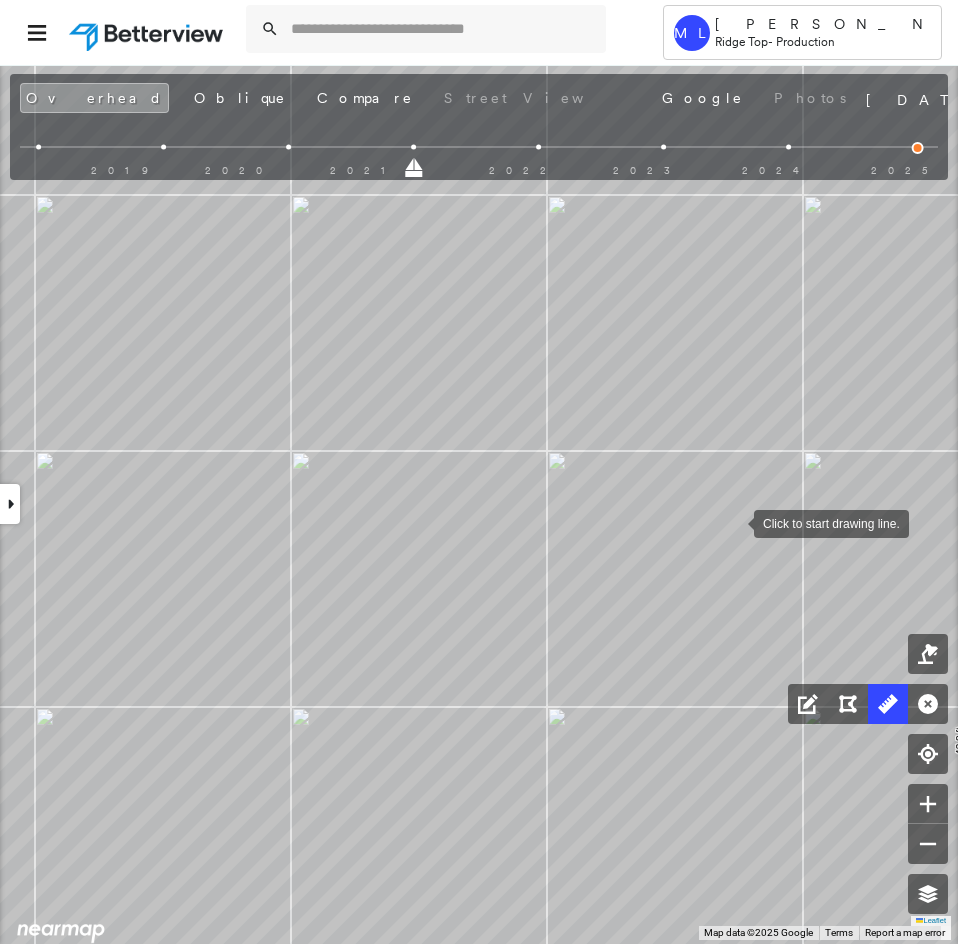 click at bounding box center (734, 522) 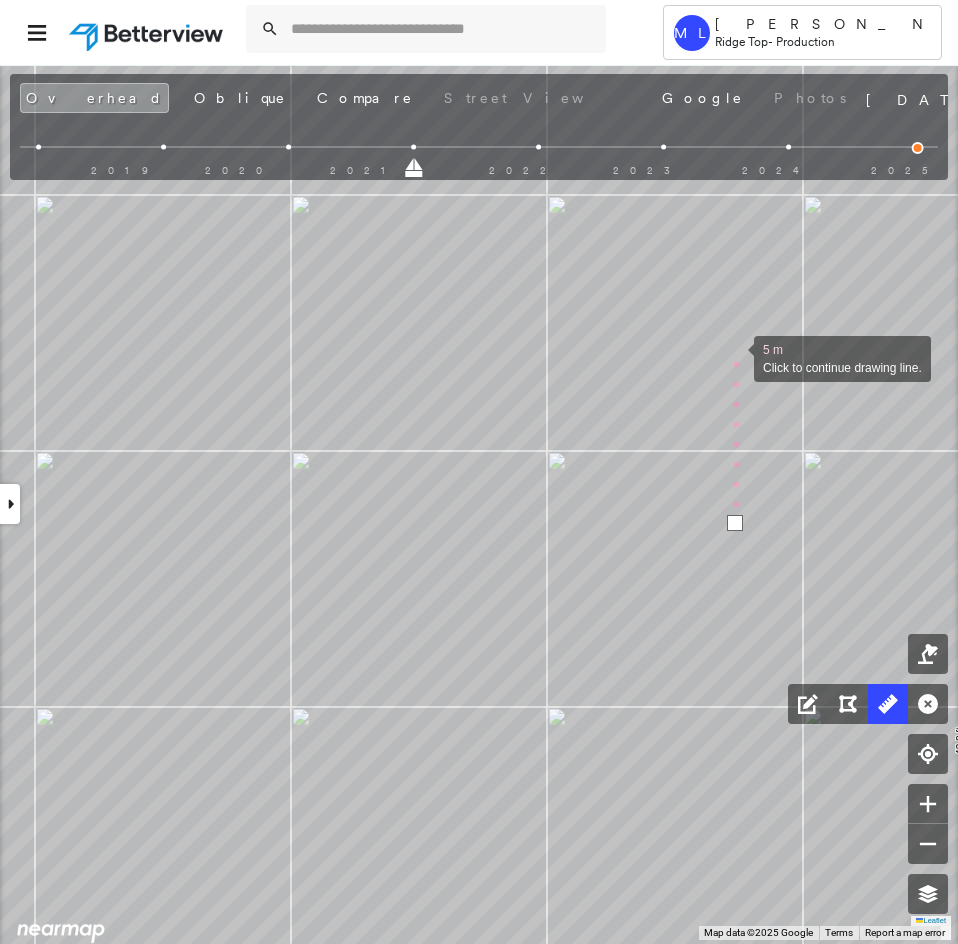 click at bounding box center (734, 357) 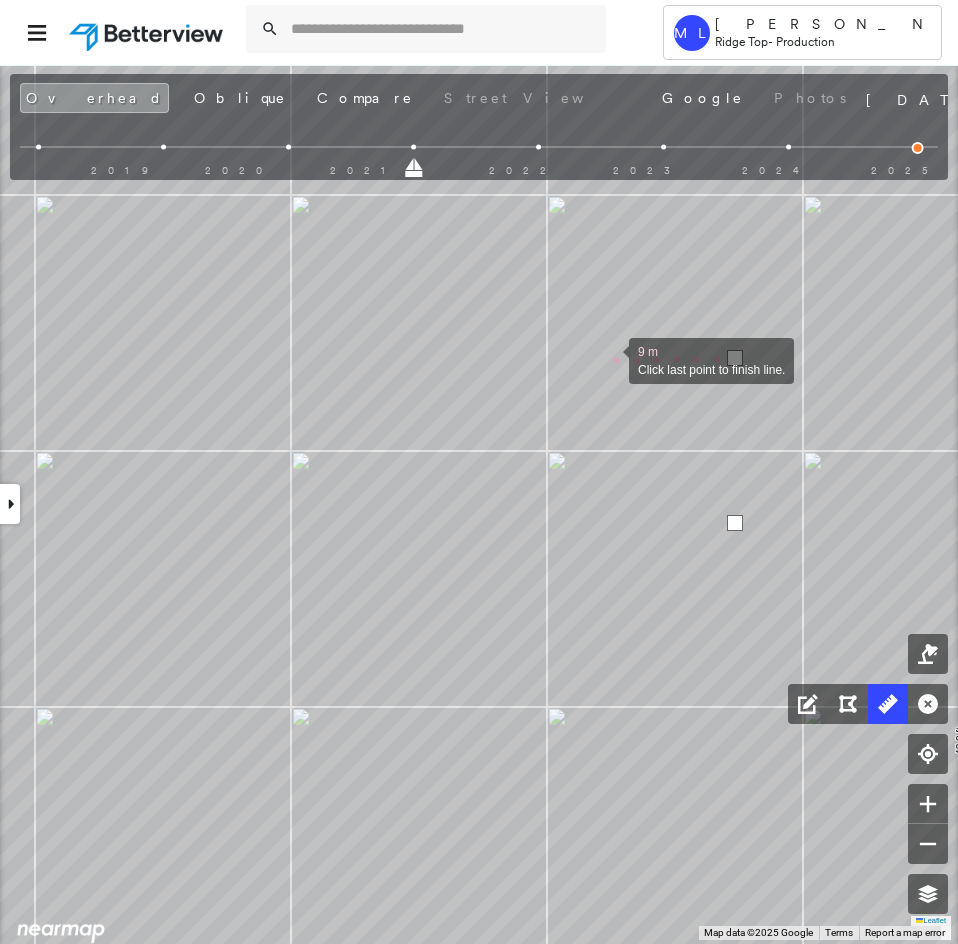 click at bounding box center [609, 359] 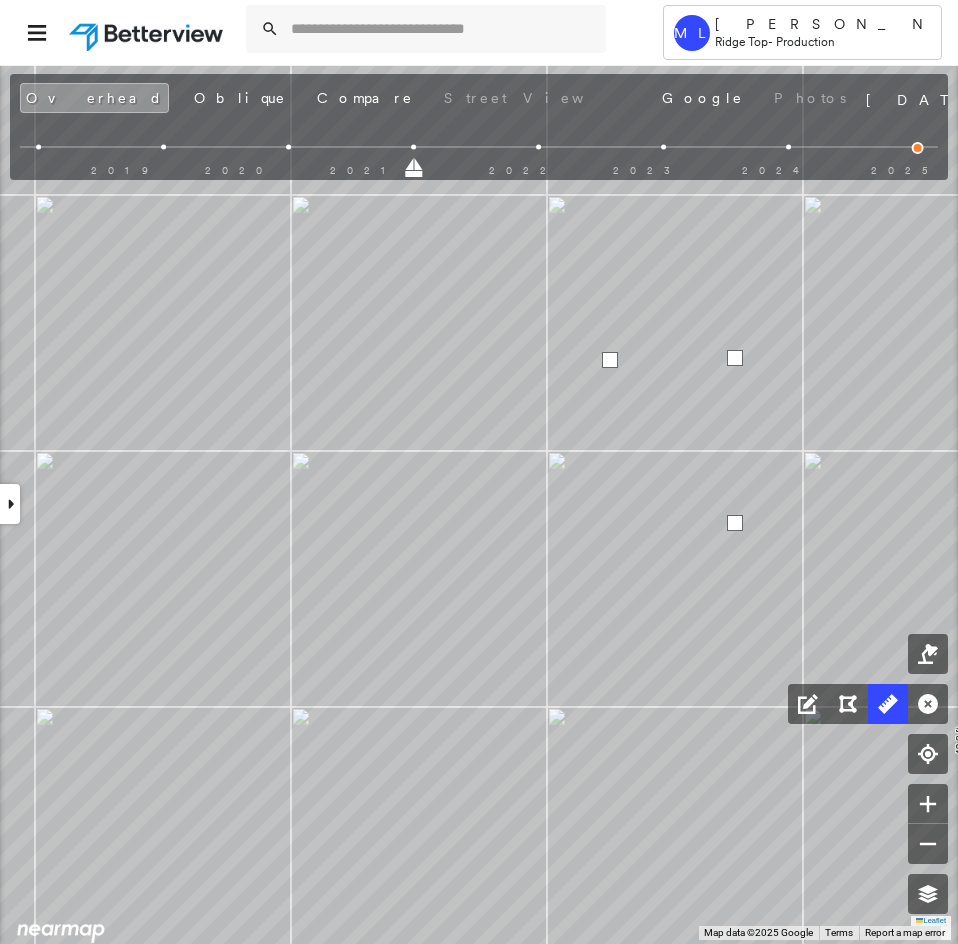 click at bounding box center (610, 360) 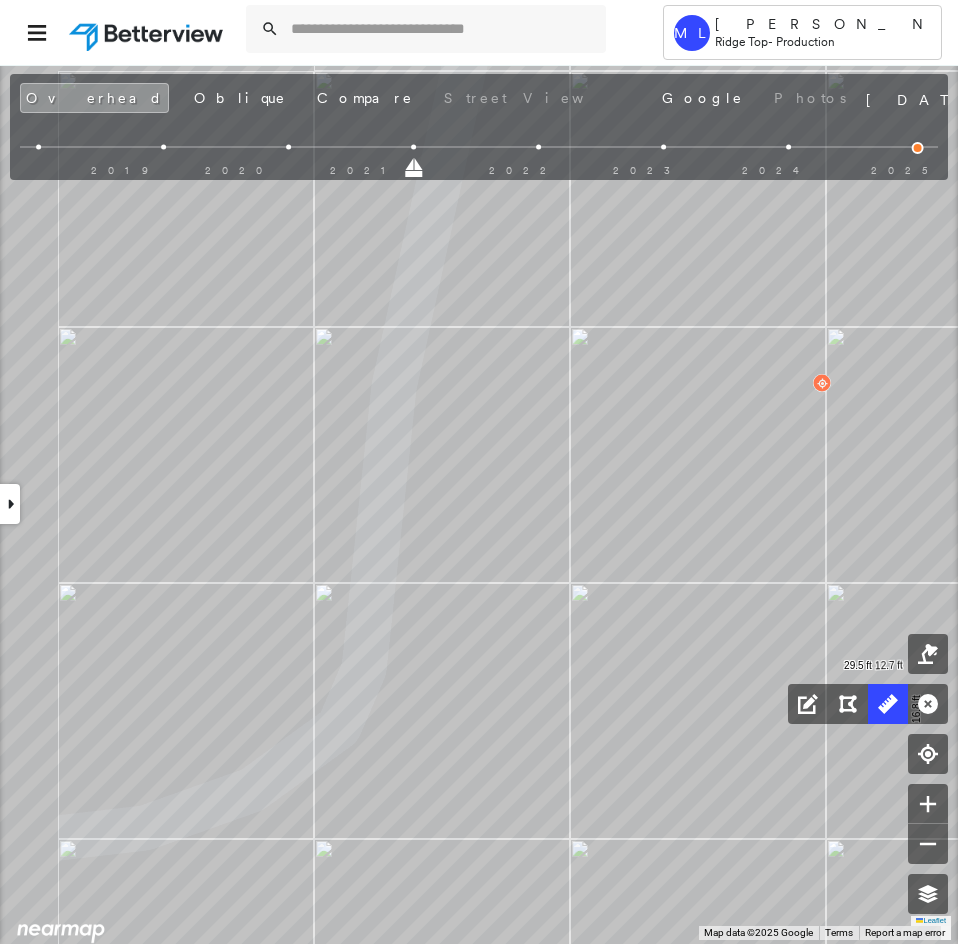 click on "15.7 ft 7.3 ft 13.1 ft 7.3 ft 73.4 ft 32.1 ft 16.1 ft 31.4 ft 14.6 ft 10.3 ft 40.0 ft 17.9 ft 6.4 ft 309 ft 3.7 ft 18.8 ft 13.5 ft 12.4 ft 44.7 ft 10.9 ft 11.0 ft 6.9 ft 32.7 ft 8.5 ft 11.0 ft 19.4 ft 43.8 ft 109 ft 152 ft 16.8 ft 12.7 ft 29.5 ft Click to start drawing line." at bounding box center [1213, -857] 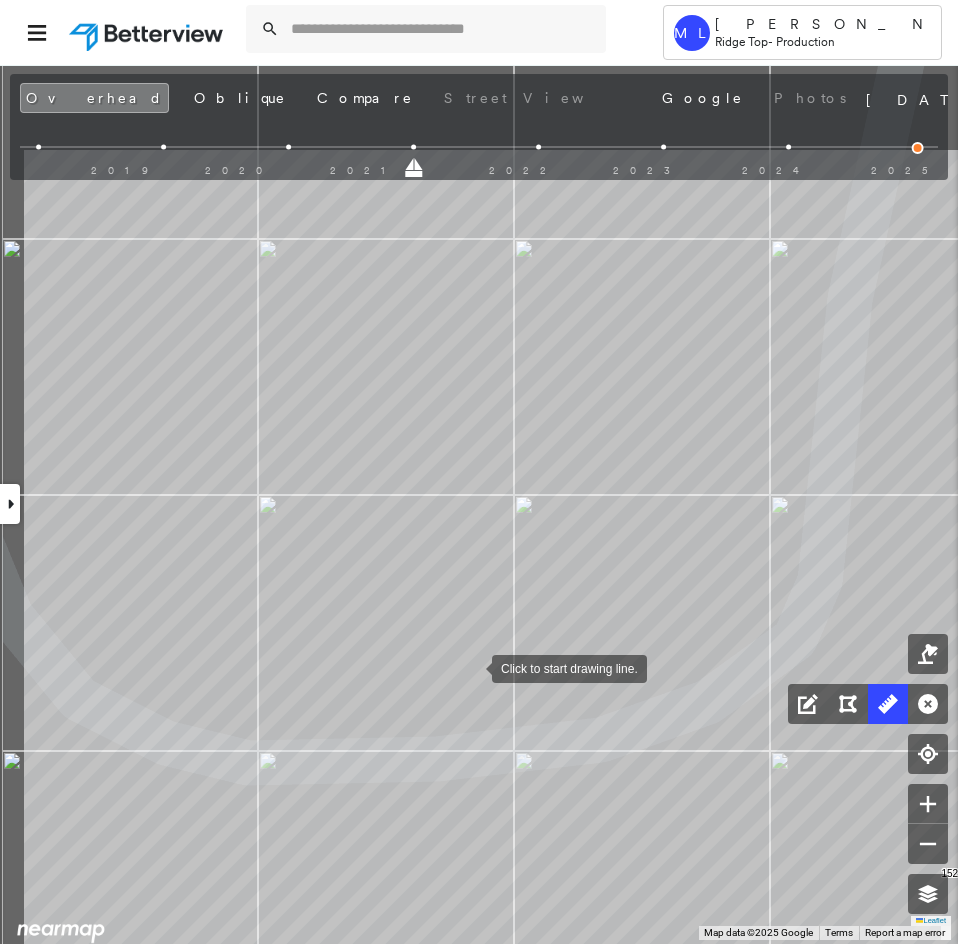 drag, startPoint x: 362, startPoint y: 513, endPoint x: 511, endPoint y: 716, distance: 251.81342 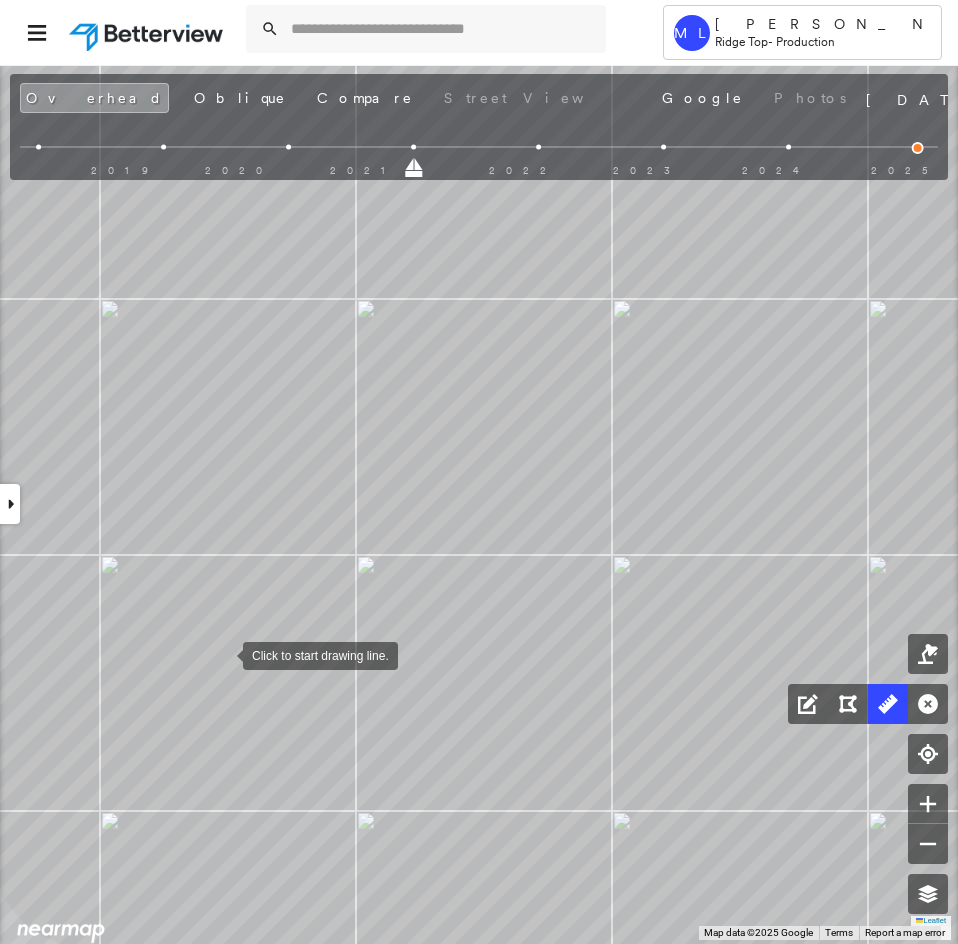 click at bounding box center [223, 654] 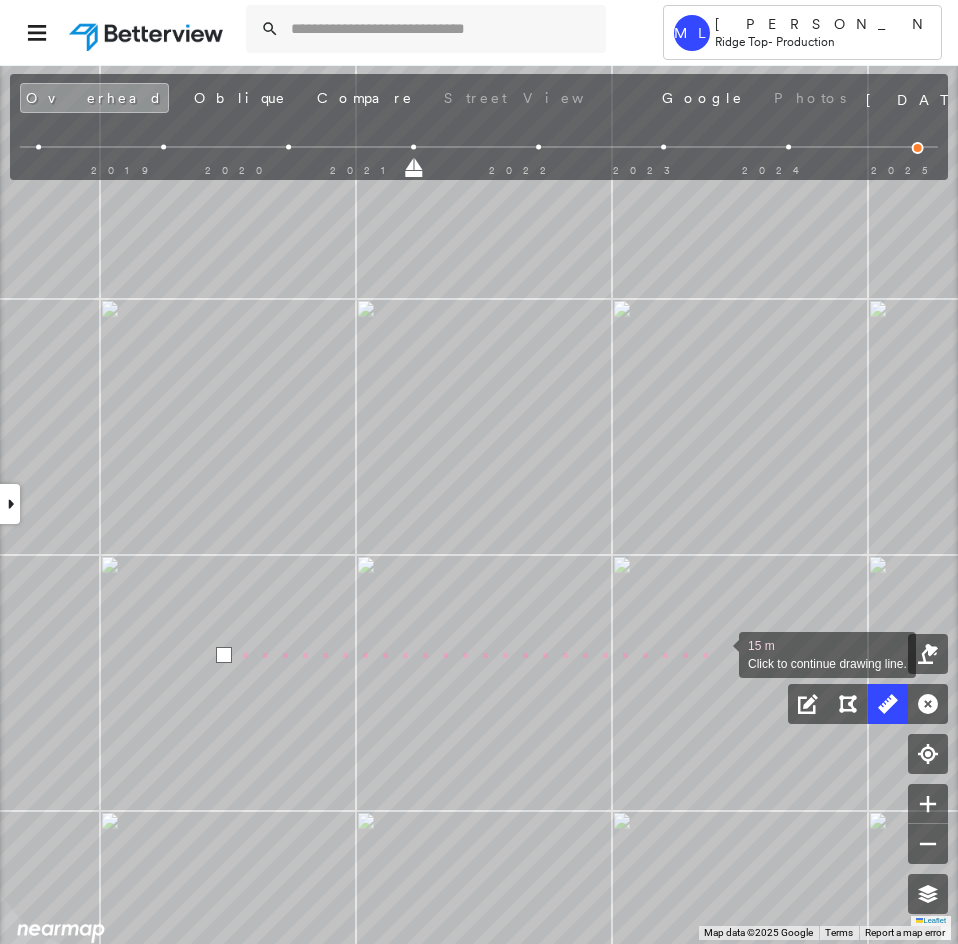 click at bounding box center [719, 653] 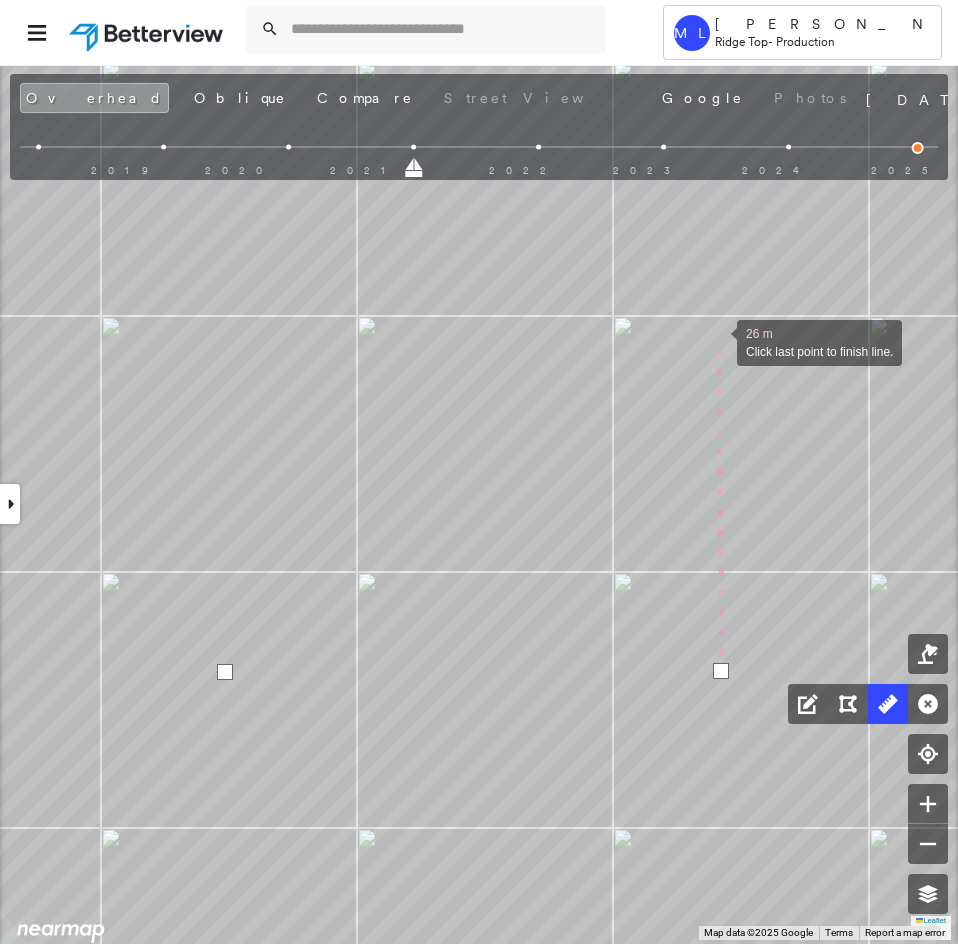 drag, startPoint x: 717, startPoint y: 332, endPoint x: 714, endPoint y: 462, distance: 130.0346 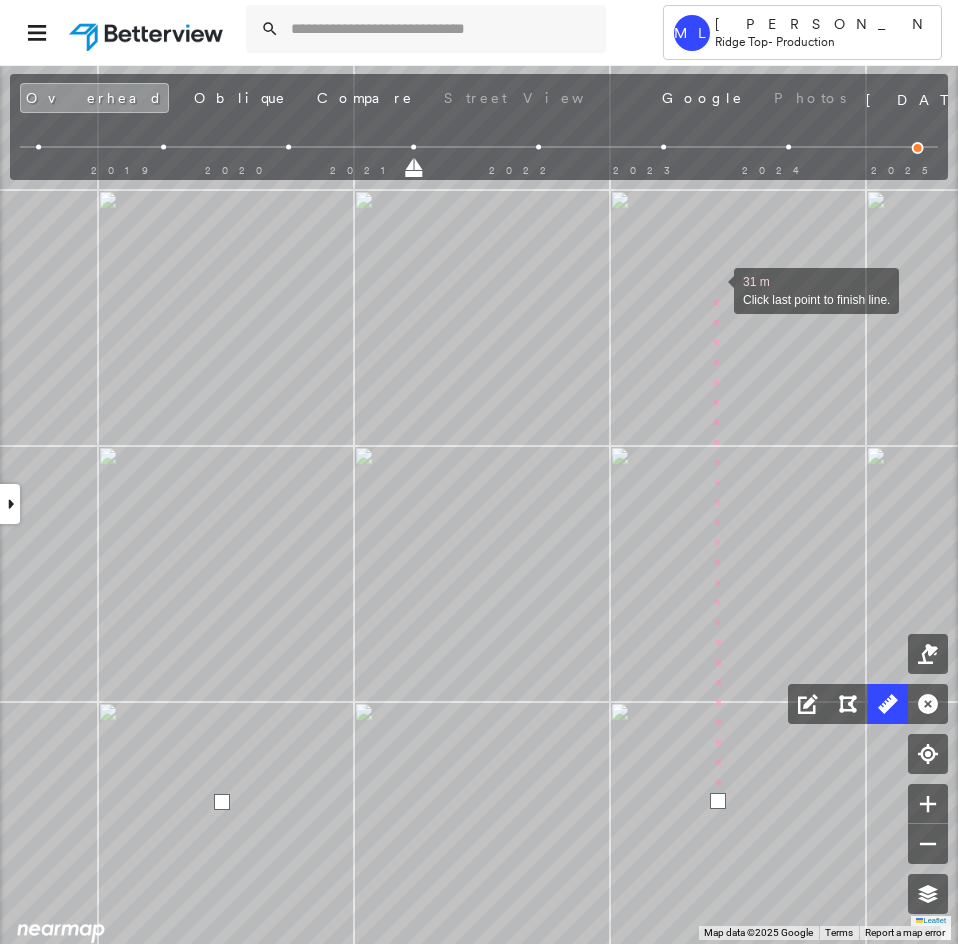 click at bounding box center (714, 289) 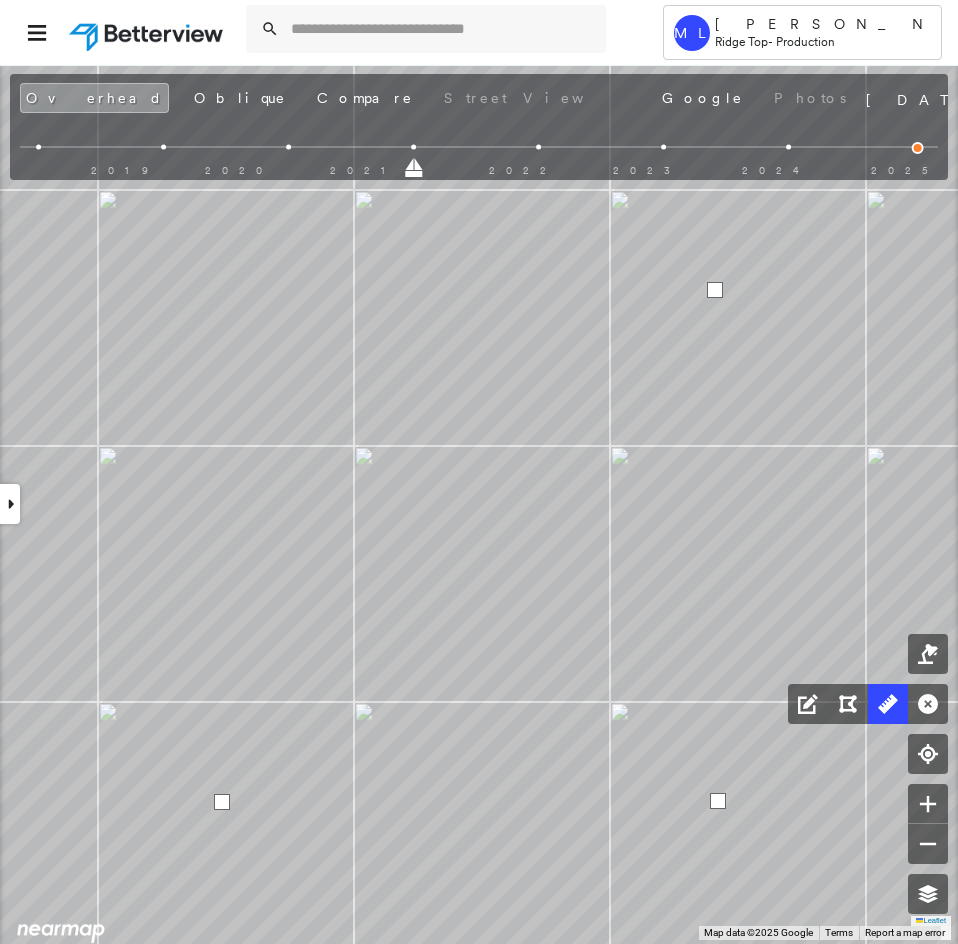 click at bounding box center (715, 290) 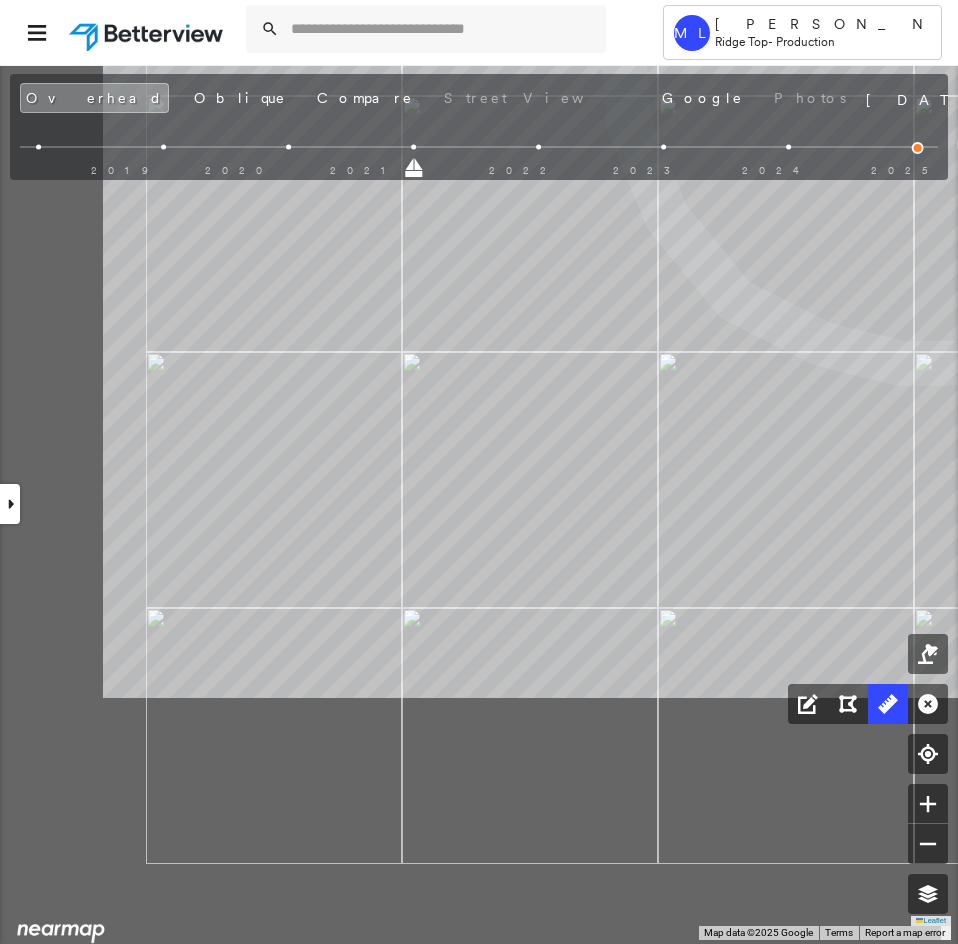 click on "15.7 ft 7.3 ft 13.1 ft 7.3 ft 73.4 ft 32.1 ft 16.1 ft 31.4 ft 14.6 ft 10.3 ft 40.0 ft 17.9 ft 6.4 ft 309 ft 3.7 ft 18.8 ft 13.5 ft 12.4 ft 44.7 ft 10.9 ft 11.0 ft 6.9 ft 32.7 ft 8.5 ft 11.0 ft 19.4 ft 43.8 ft 109 ft 152 ft 16.8 ft 12.7 ft 29.5 ft 50.3 ft 51.8 ft 102 ft Click to start drawing line." at bounding box center [2286, -1231] 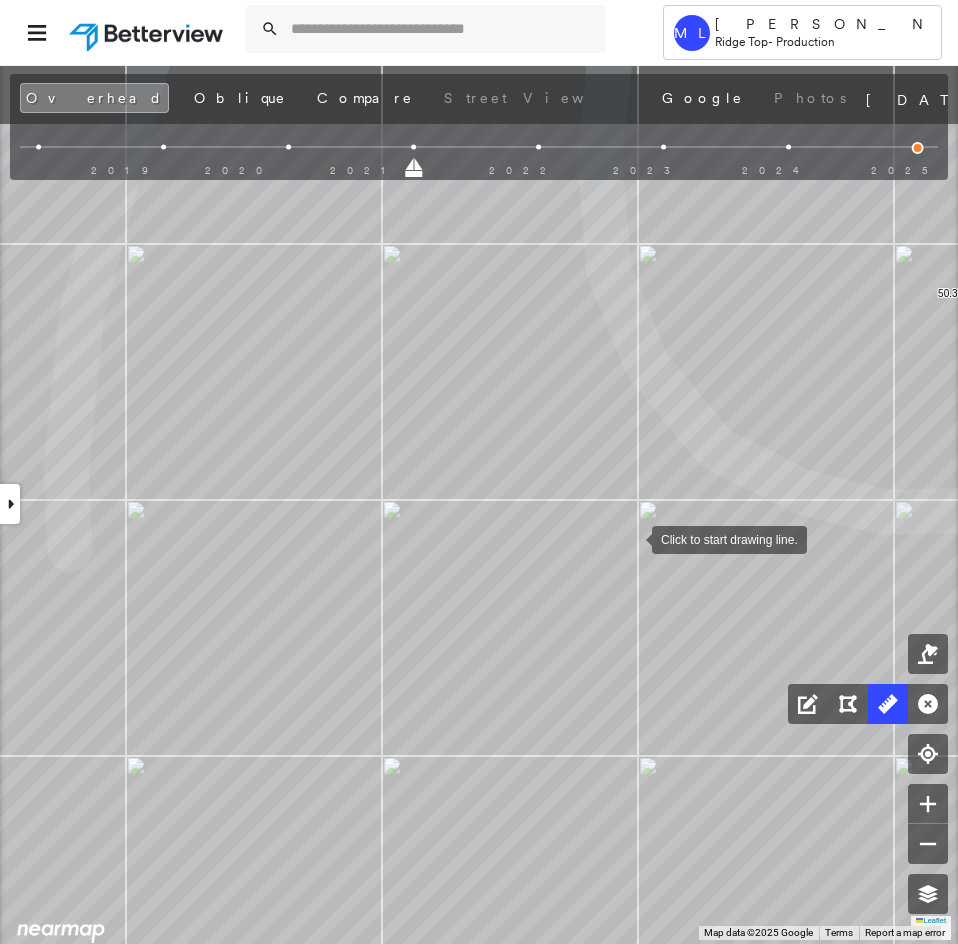 click at bounding box center [632, 538] 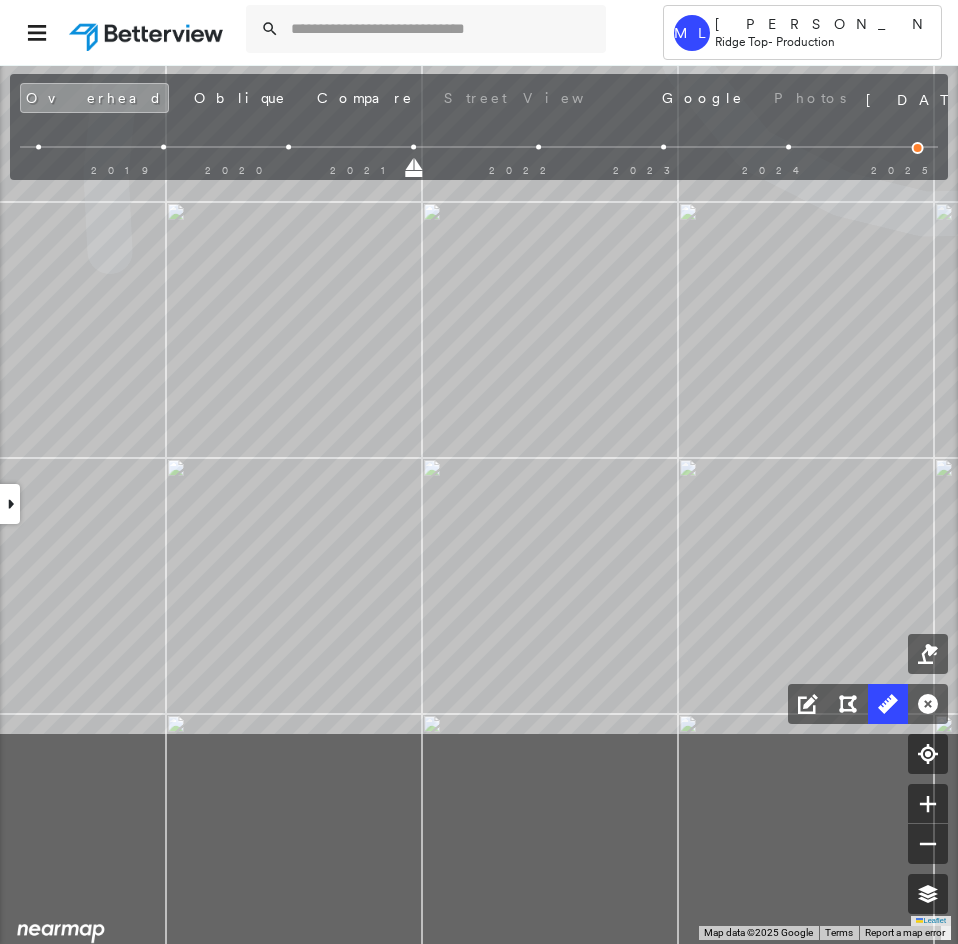 click on "15.7 ft 7.3 ft 13.1 ft 7.3 ft 73.4 ft 32.1 ft 16.1 ft 31.4 ft 14.6 ft 10.3 ft 40.0 ft 17.9 ft 6.4 ft 309 ft 3.7 ft 18.8 ft 13.5 ft 12.4 ft 44.7 ft 10.9 ft 11.0 ft 6.9 ft 32.7 ft 8.5 ft 11.0 ft 19.4 ft 43.8 ft 109 ft 152 ft 16.8 ft 12.7 ft 29.5 ft 50.3 ft 51.8 ft 102 ft Click to start drawing line." at bounding box center [2306, -1381] 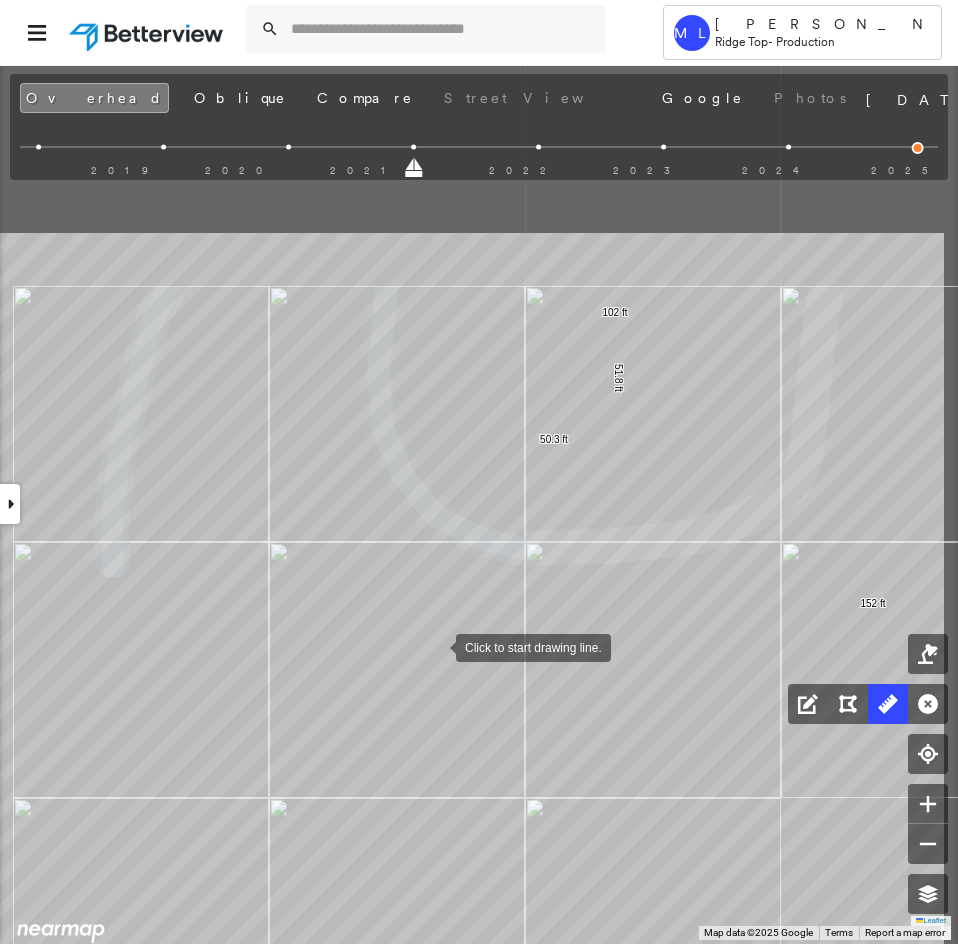 drag, startPoint x: 490, startPoint y: 674, endPoint x: 437, endPoint y: 633, distance: 67.00746 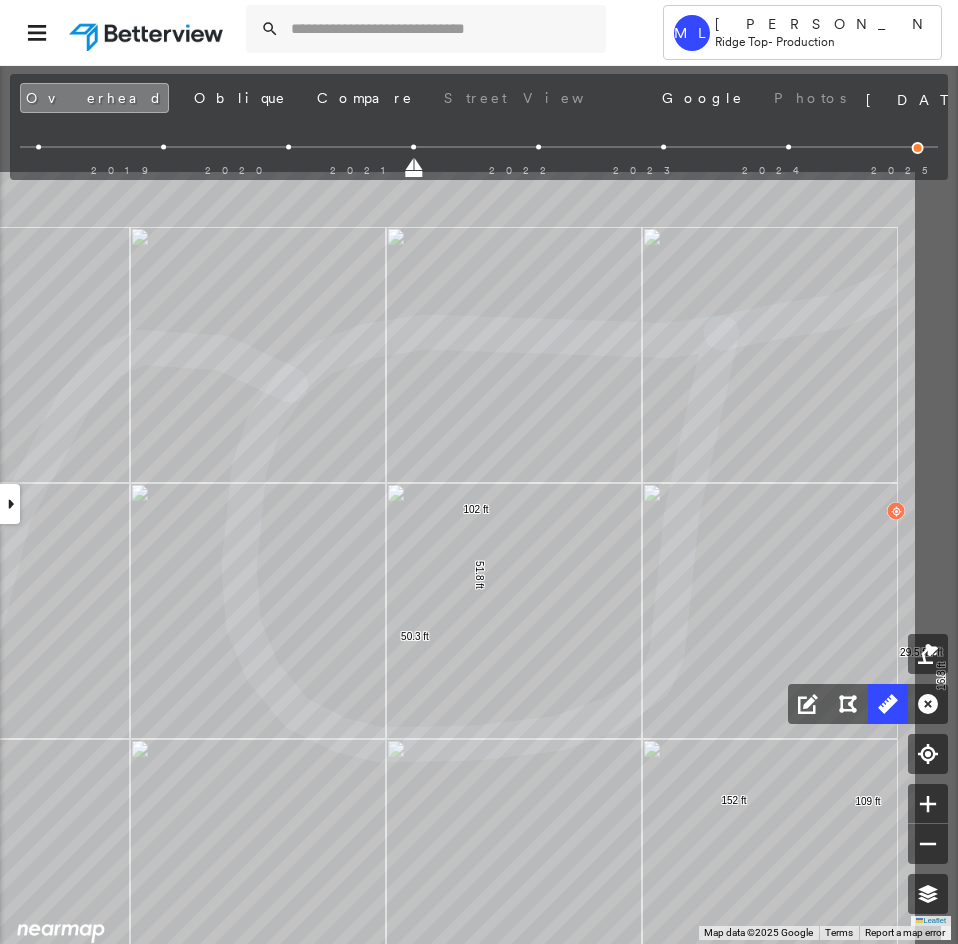 click on "15.7 ft 13.1 ft 73.4 ft 32.1 ft 16.1 ft 31.4 ft 14.6 ft 40.0 ft 17.9 ft 309 ft 3.7 ft 18.8 ft 13.5 ft 12.4 ft 44.7 ft 32.7 ft 19.4 ft 43.8 ft 109 ft 152 ft 16.8 ft 12.7 ft 29.5 ft 50.3 ft 51.8 ft 102 ft Click to start drawing line." at bounding box center (2034, -984) 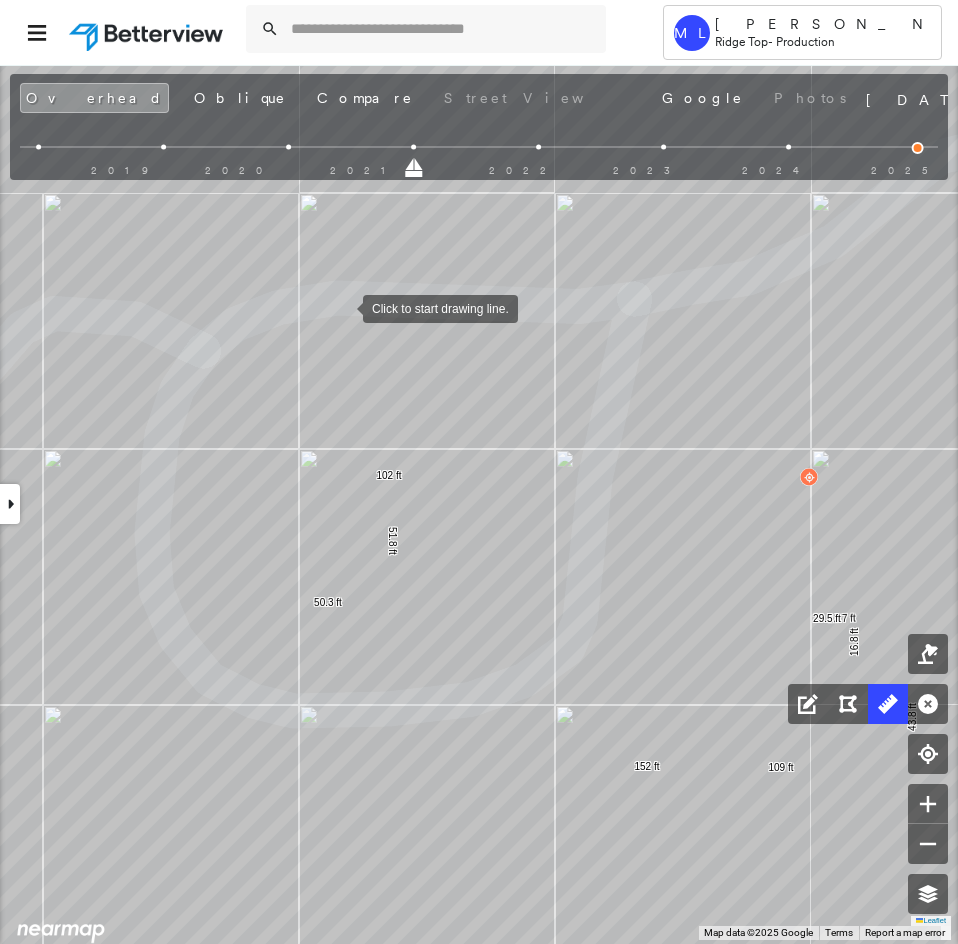 drag, startPoint x: 427, startPoint y: 344, endPoint x: 344, endPoint y: 309, distance: 90.07774 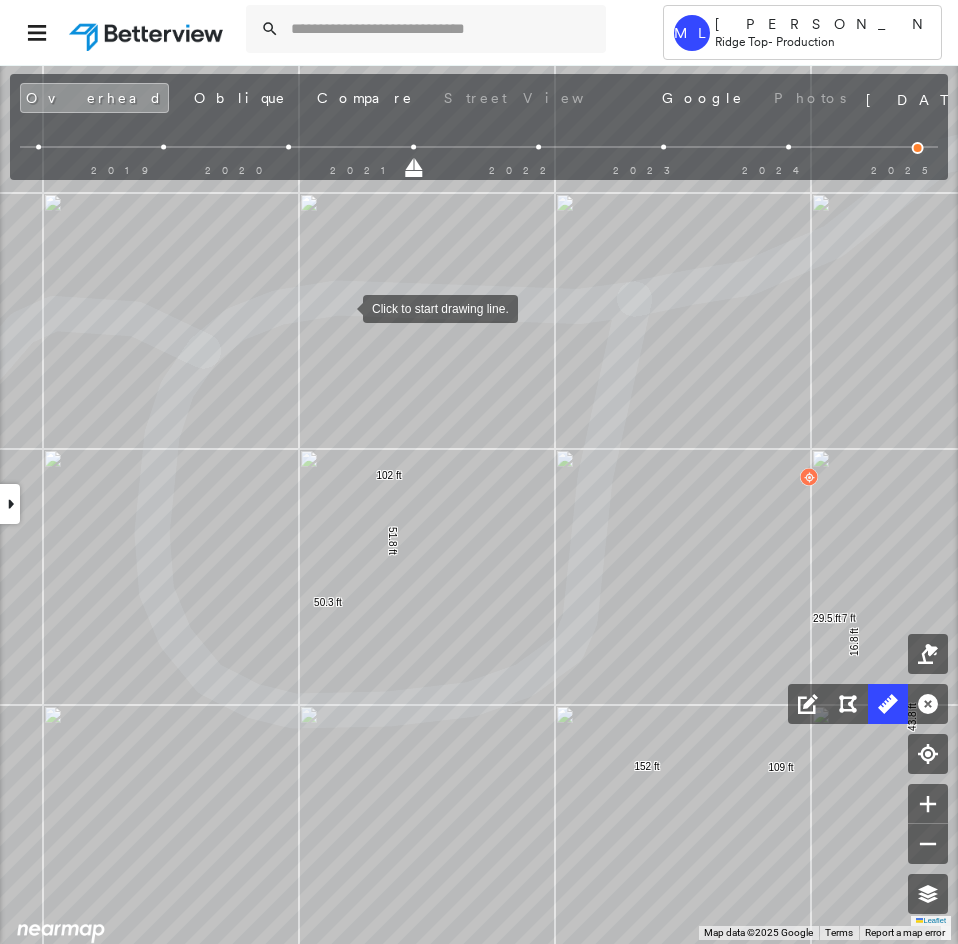 click at bounding box center [343, 307] 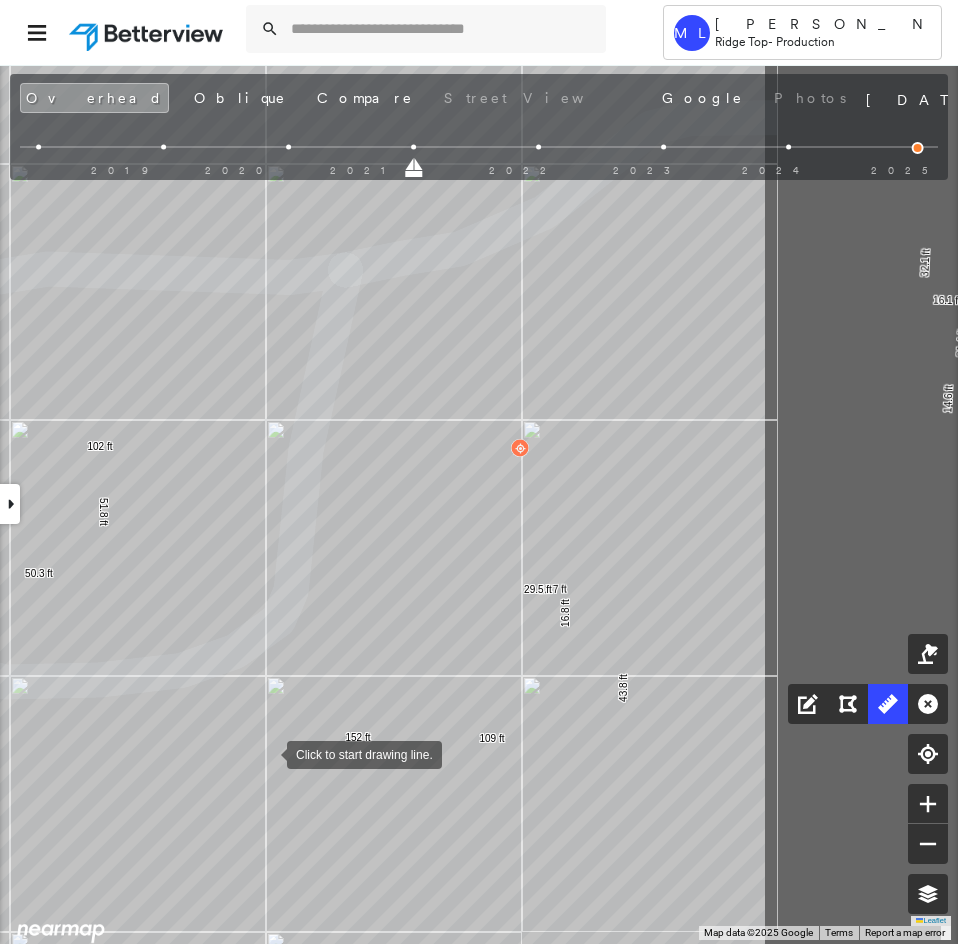 drag, startPoint x: 501, startPoint y: 772, endPoint x: 277, endPoint y: 754, distance: 224.72205 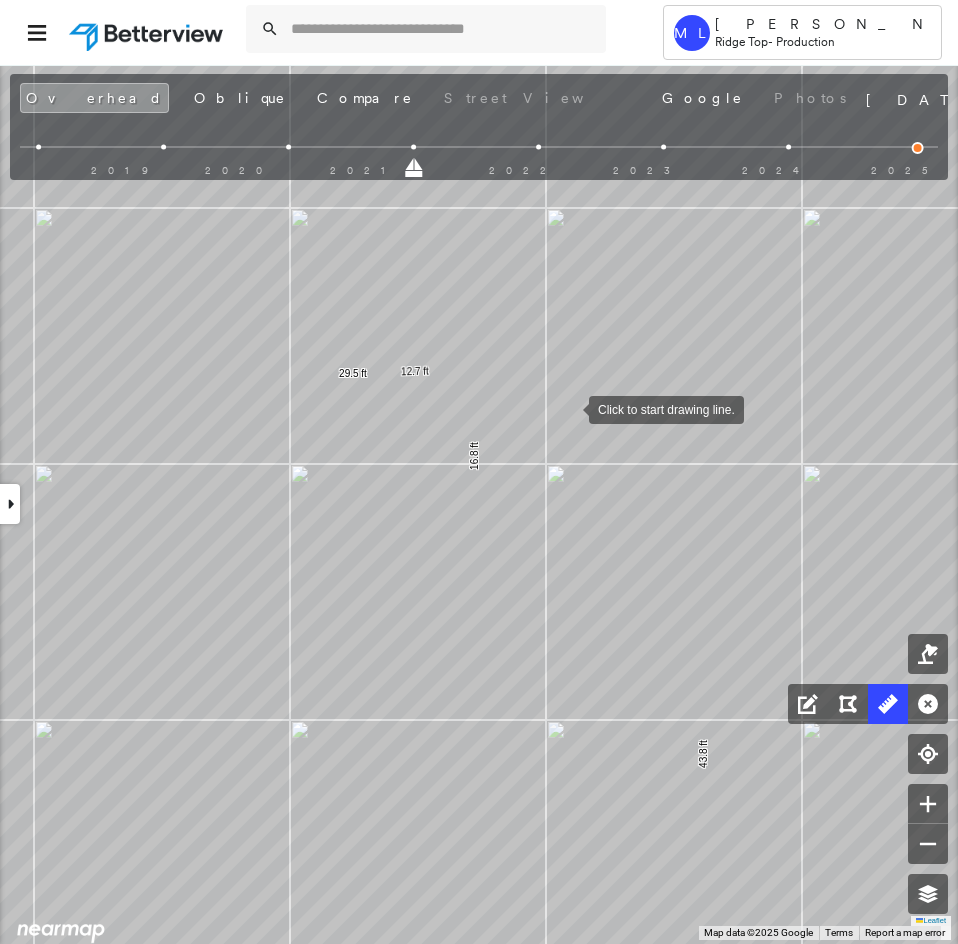 click at bounding box center (569, 408) 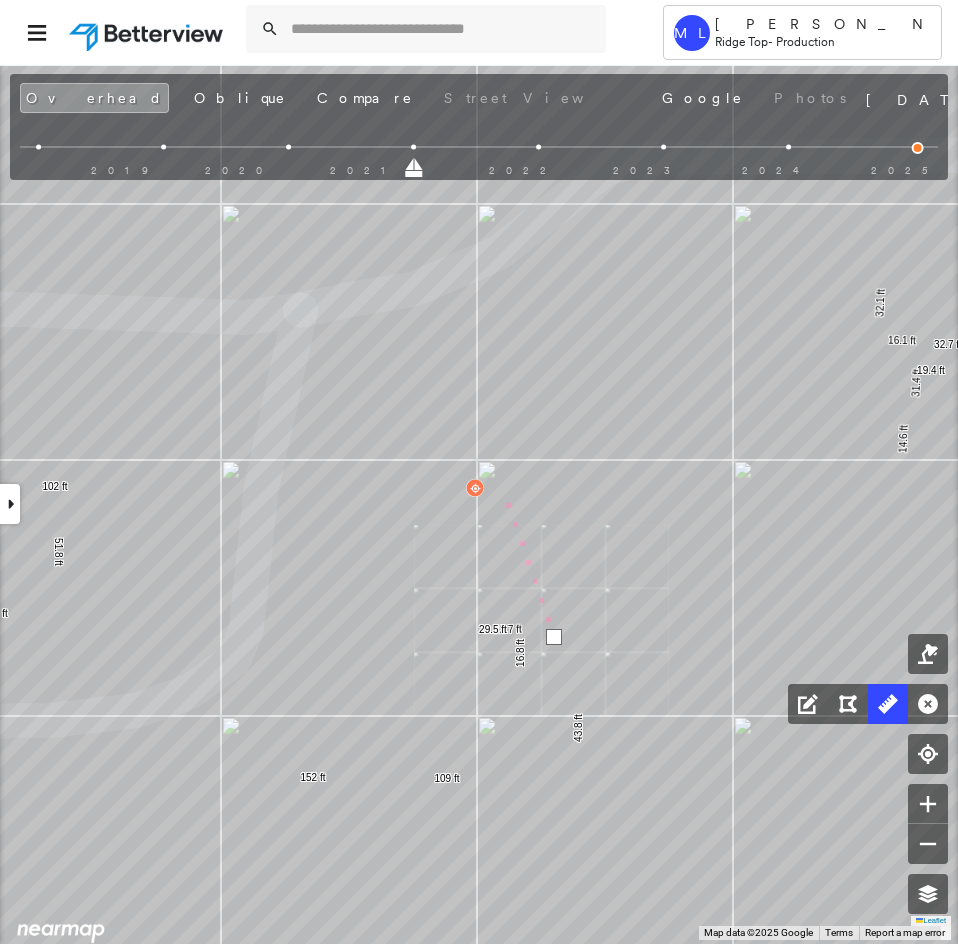 drag, startPoint x: 433, startPoint y: 428, endPoint x: 503, endPoint y: 484, distance: 89.64374 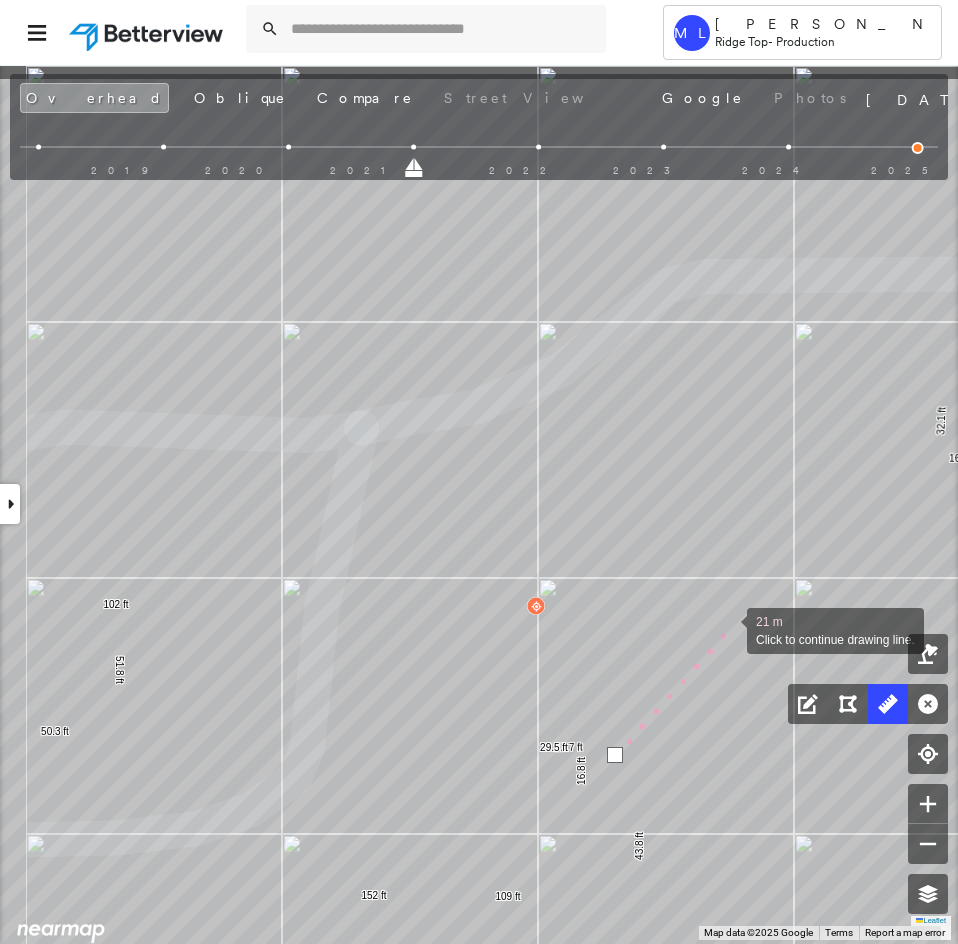 drag, startPoint x: 683, startPoint y: 516, endPoint x: 718, endPoint y: 625, distance: 114.48144 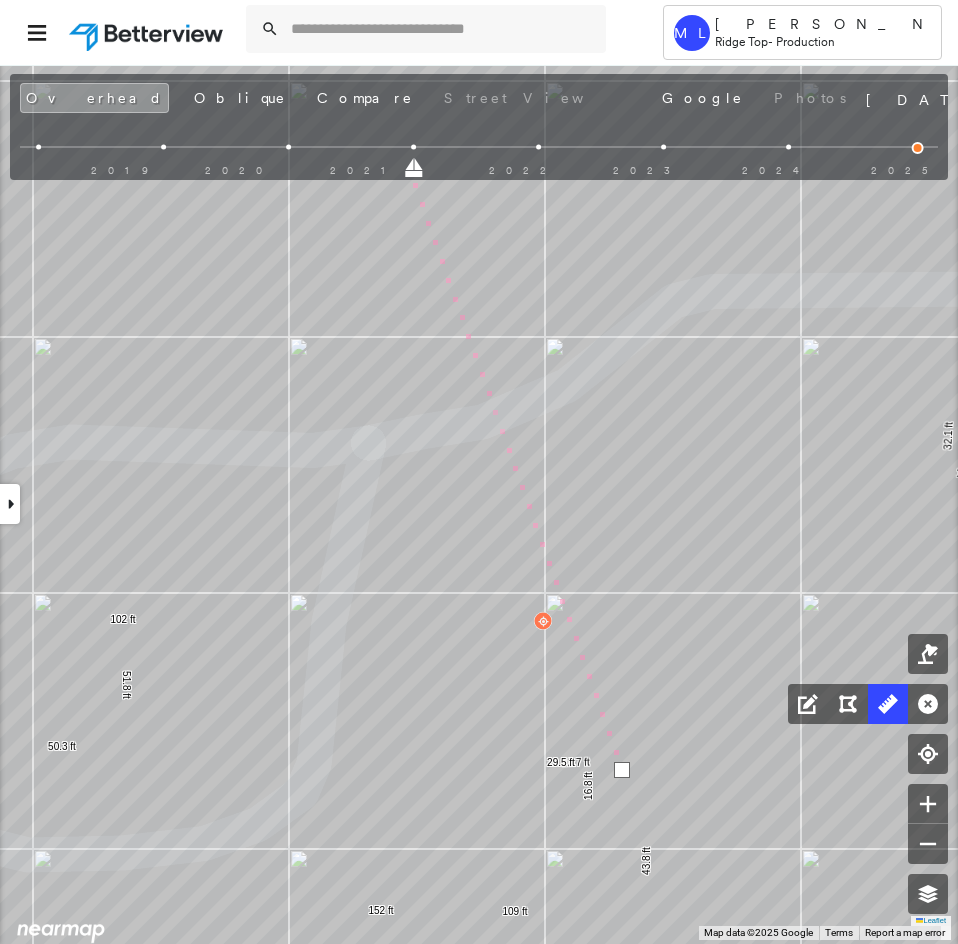 drag, startPoint x: 417, startPoint y: 173, endPoint x: 957, endPoint y: 199, distance: 540.62555 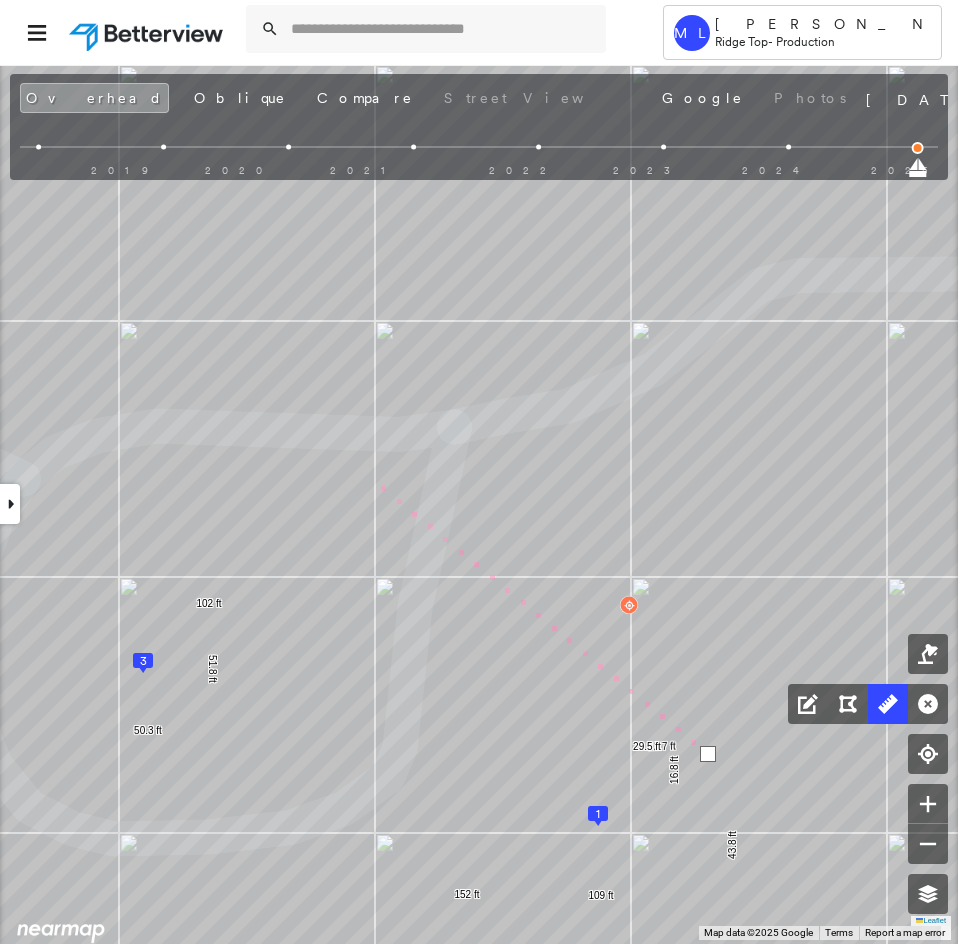 drag, startPoint x: 348, startPoint y: 482, endPoint x: 714, endPoint y: 440, distance: 368.40195 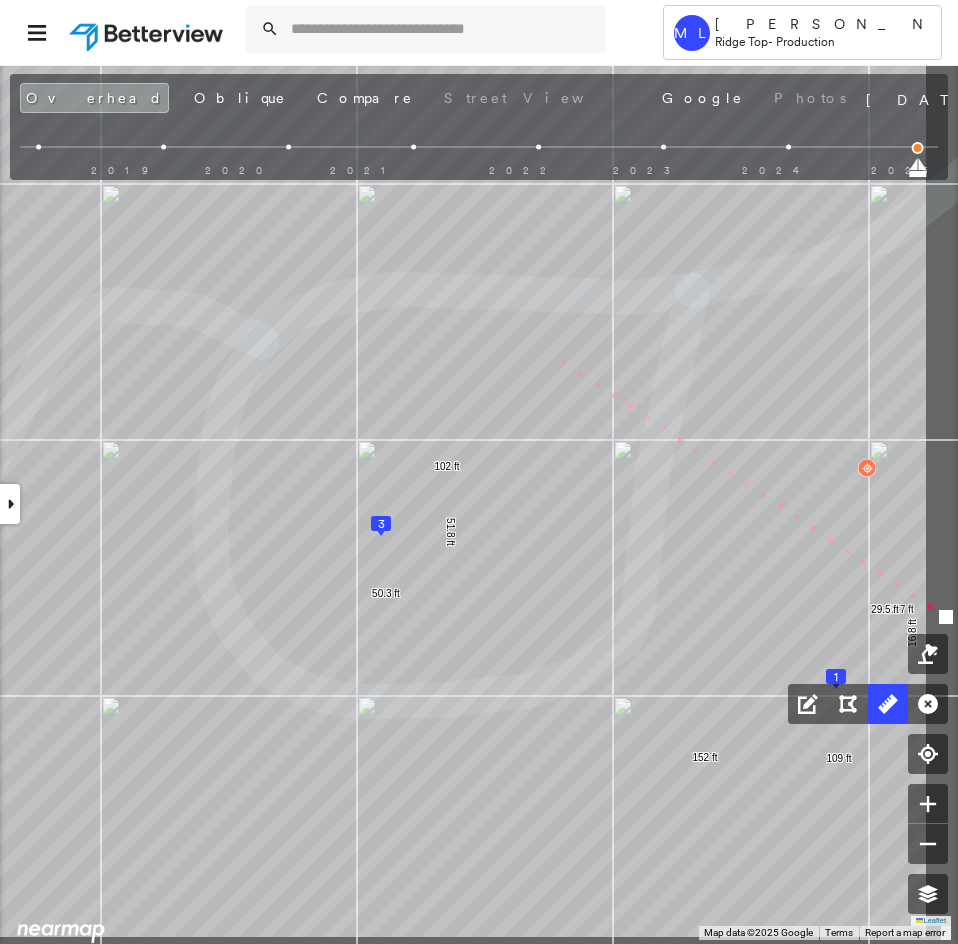 drag, startPoint x: 674, startPoint y: 452, endPoint x: 544, endPoint y: 334, distance: 175.56766 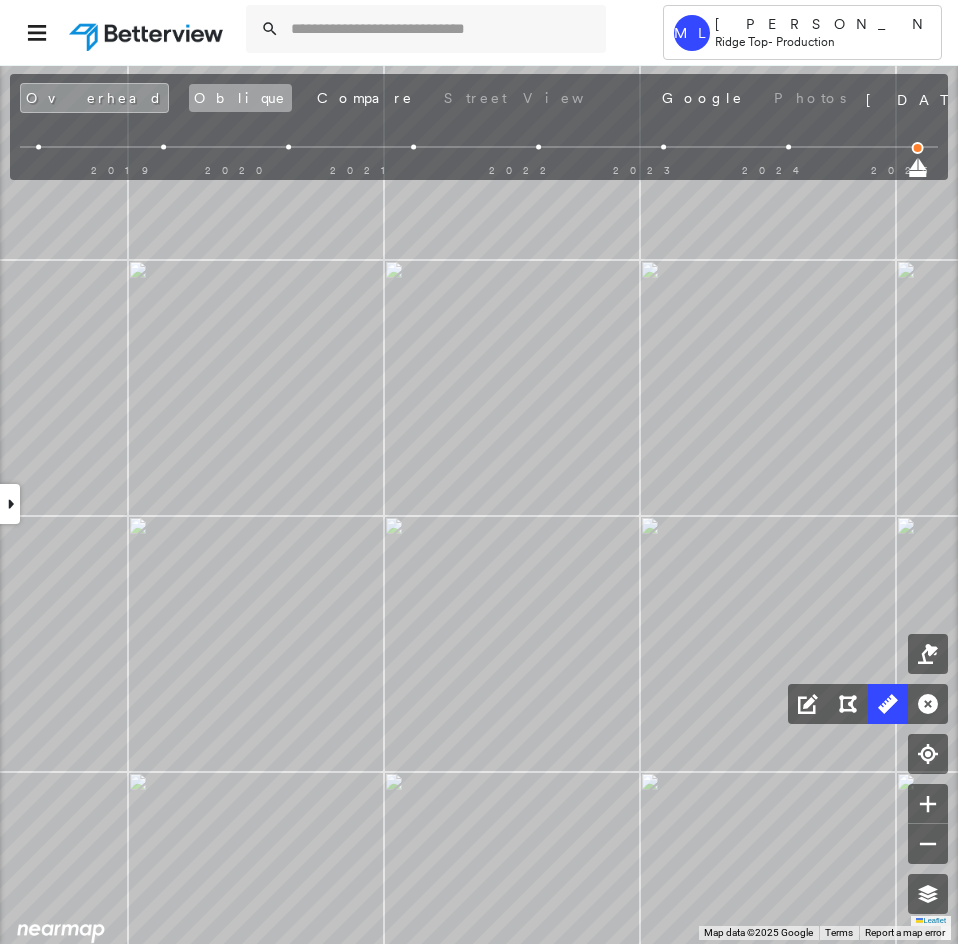 click on "Oblique" at bounding box center [240, 98] 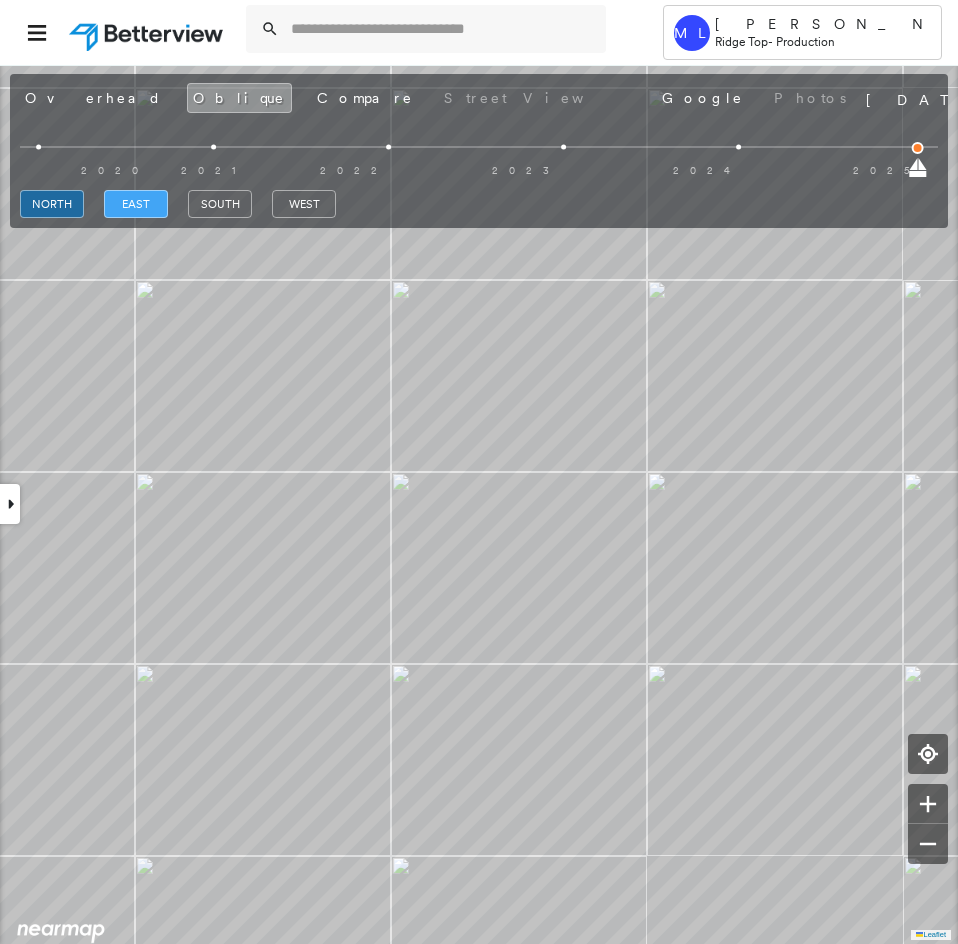 click on "east" at bounding box center [136, 204] 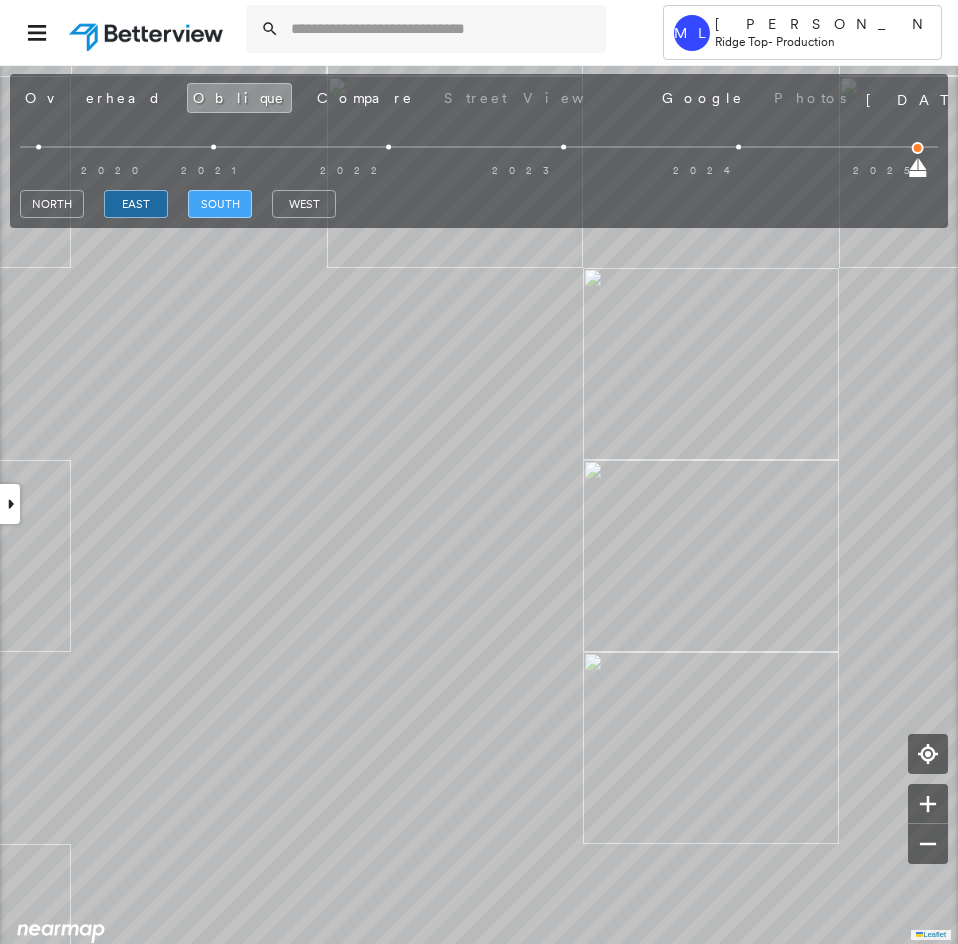 click on "south" at bounding box center [220, 204] 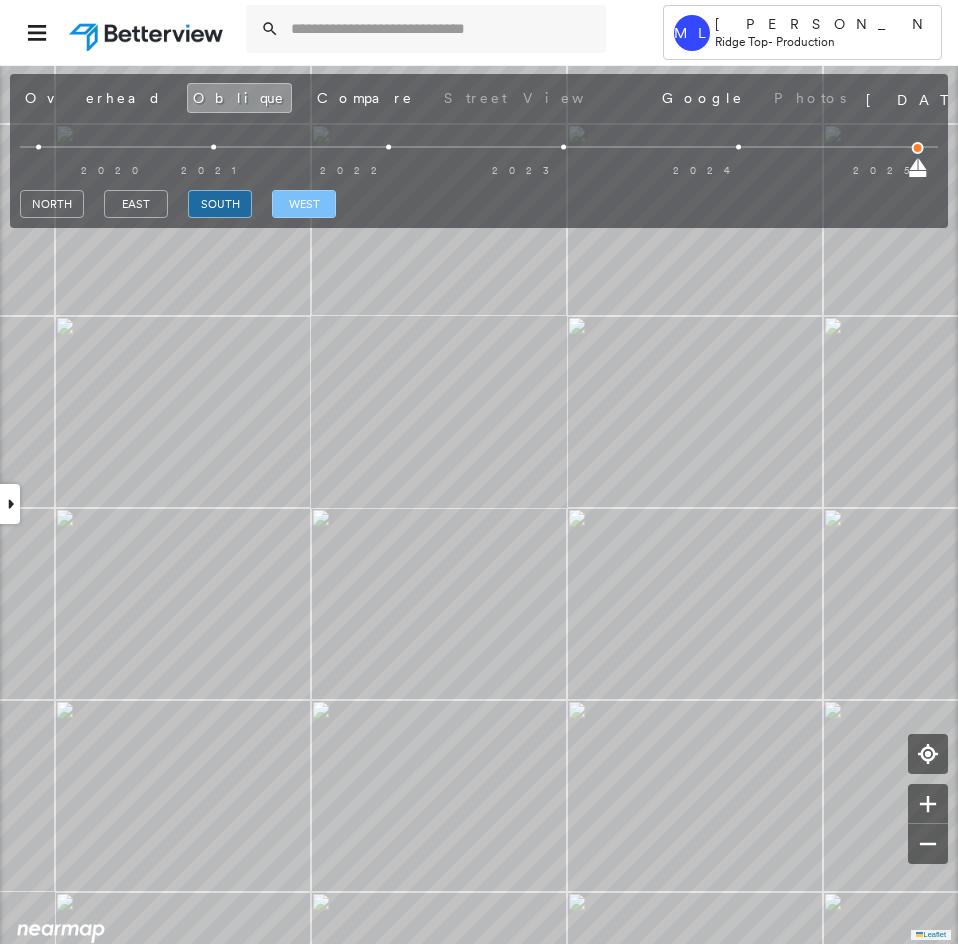 click on "west" at bounding box center (304, 204) 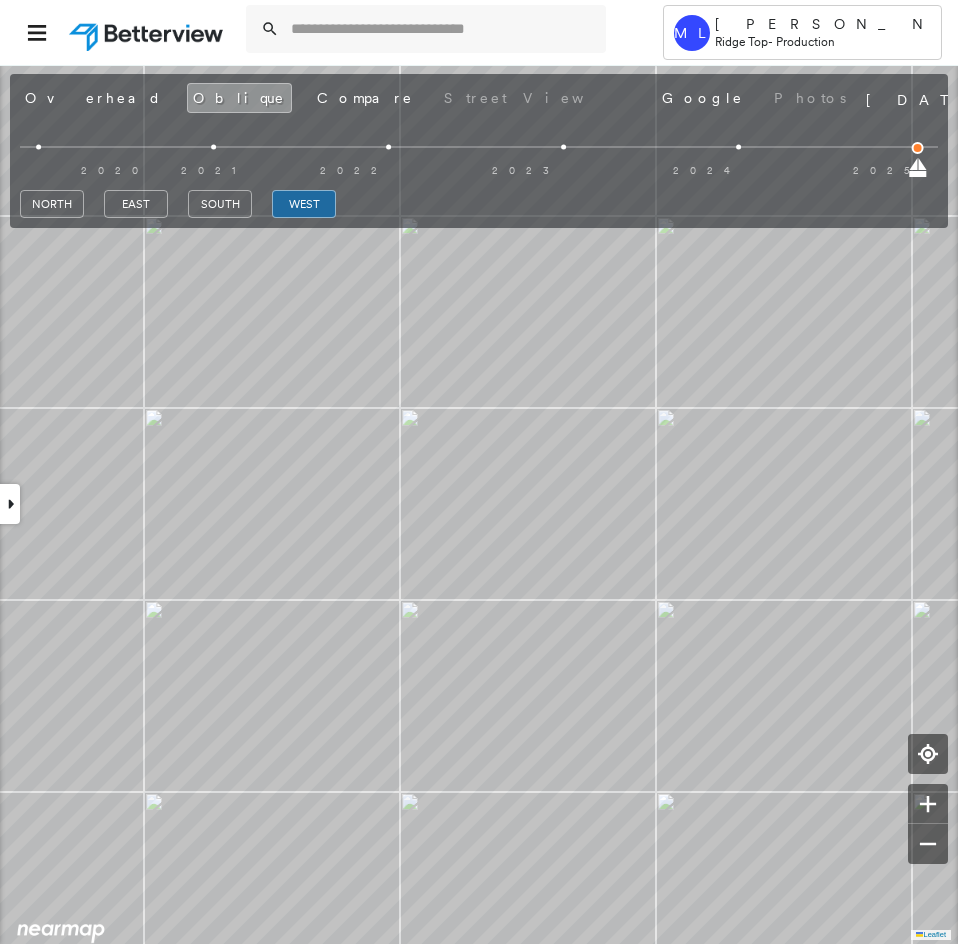 drag, startPoint x: 910, startPoint y: 167, endPoint x: 759, endPoint y: 170, distance: 151.0298 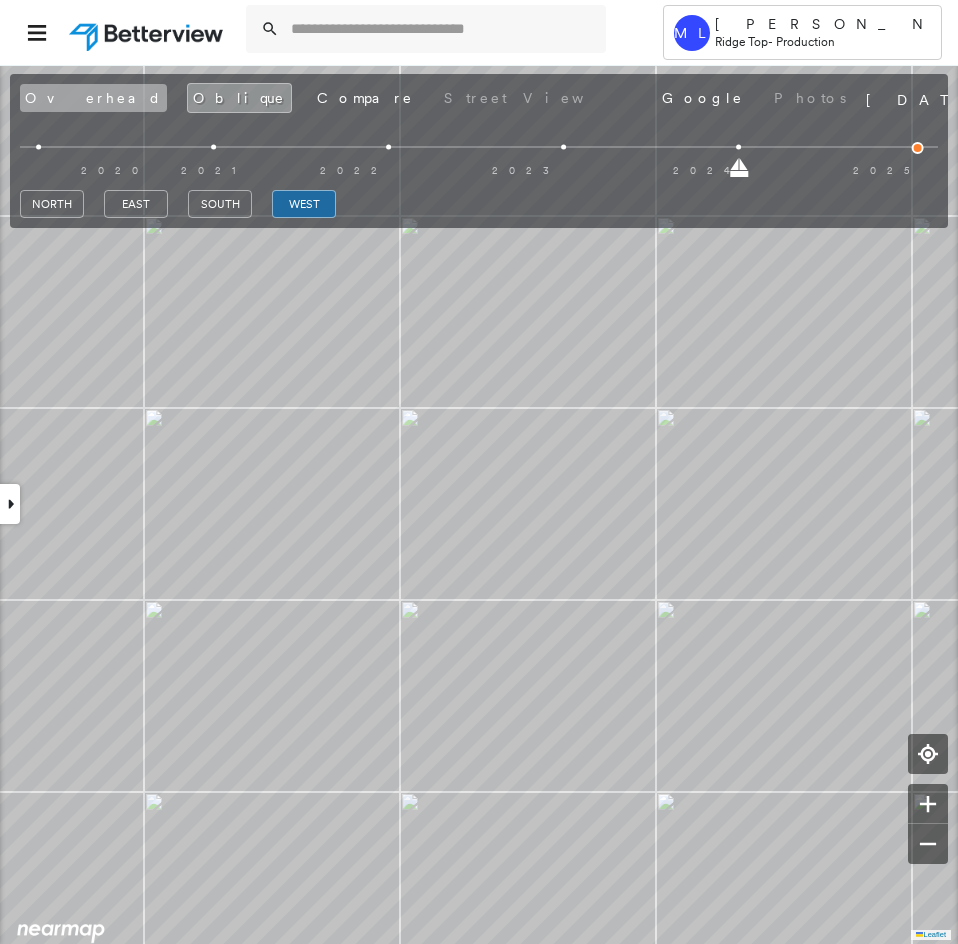 click on "Overhead" at bounding box center (93, 98) 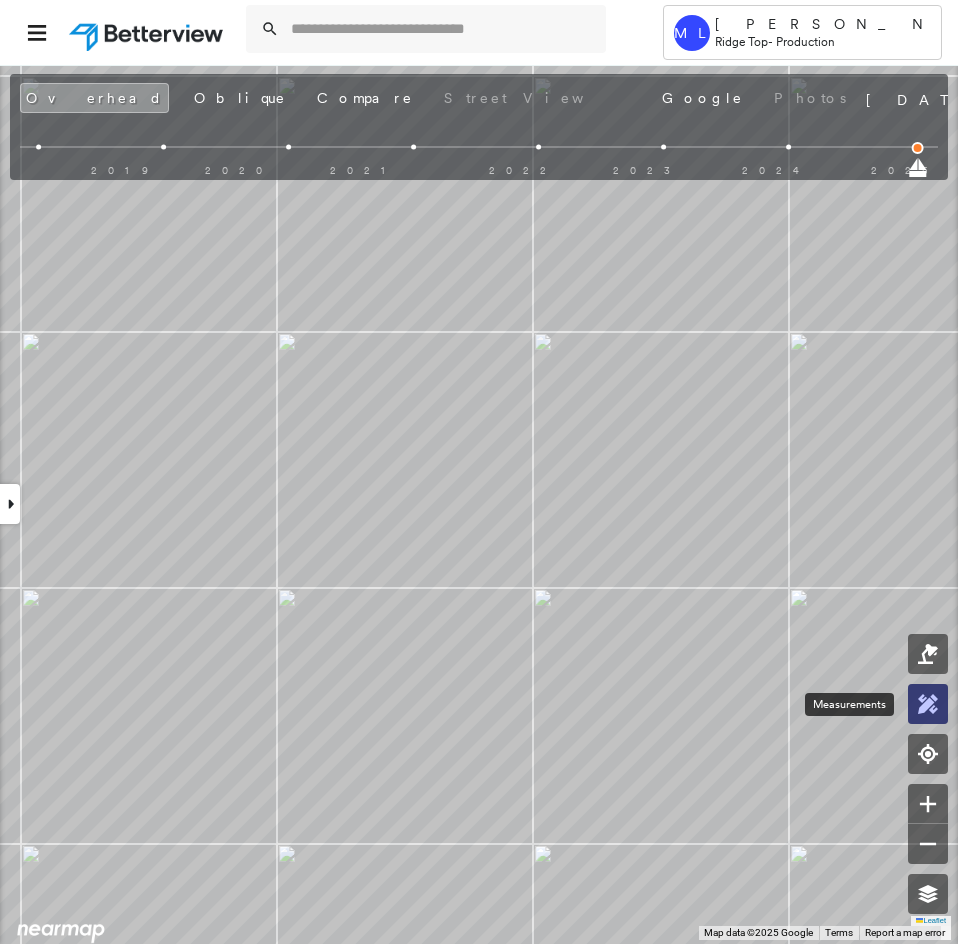 click 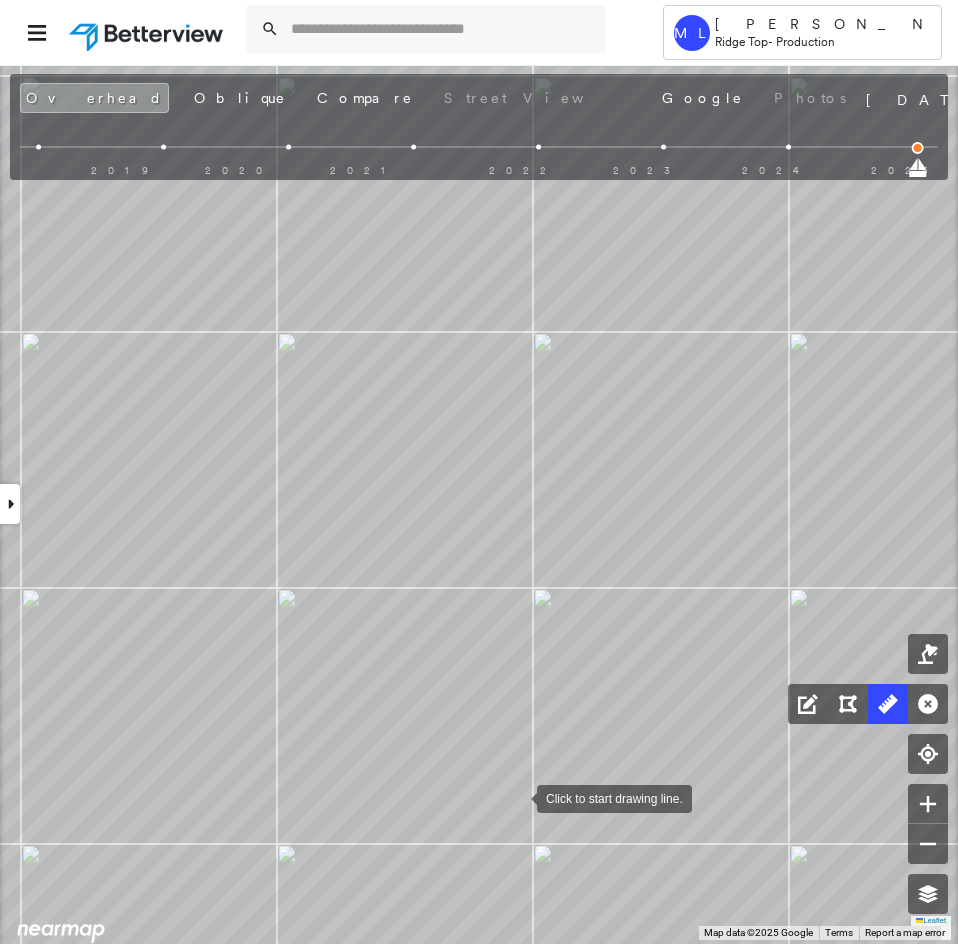 click at bounding box center (517, 797) 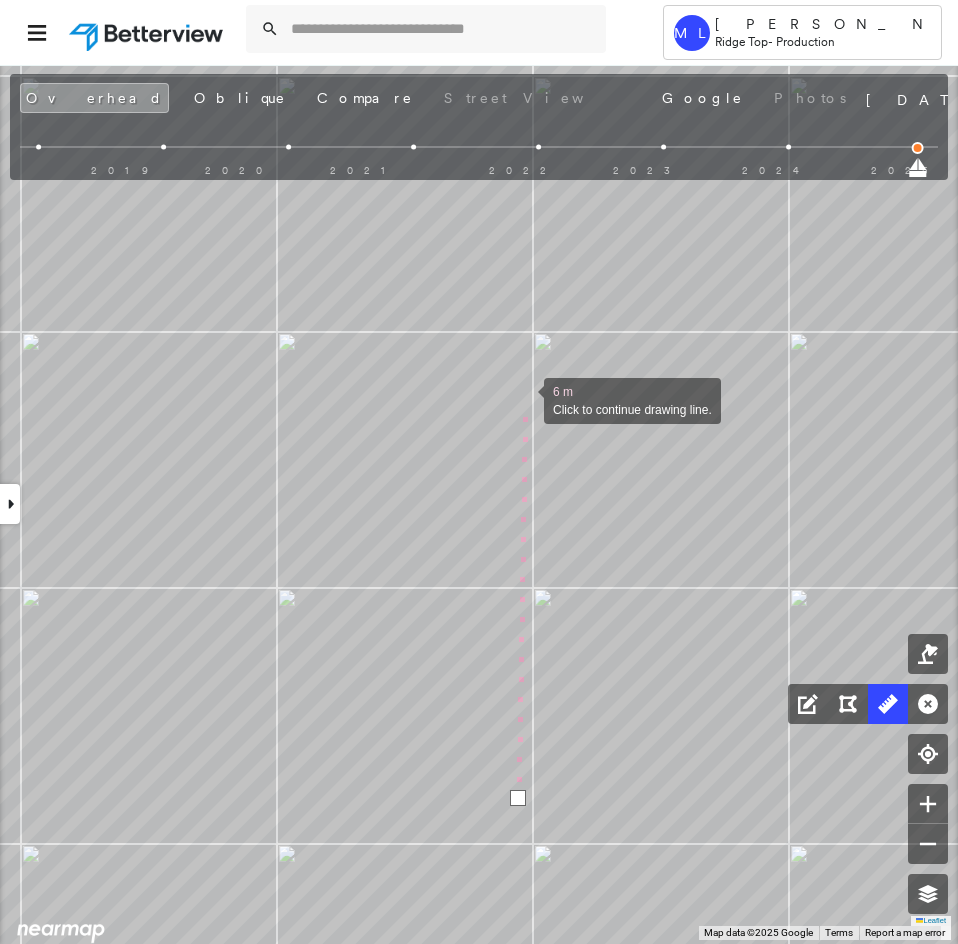 click at bounding box center (524, 399) 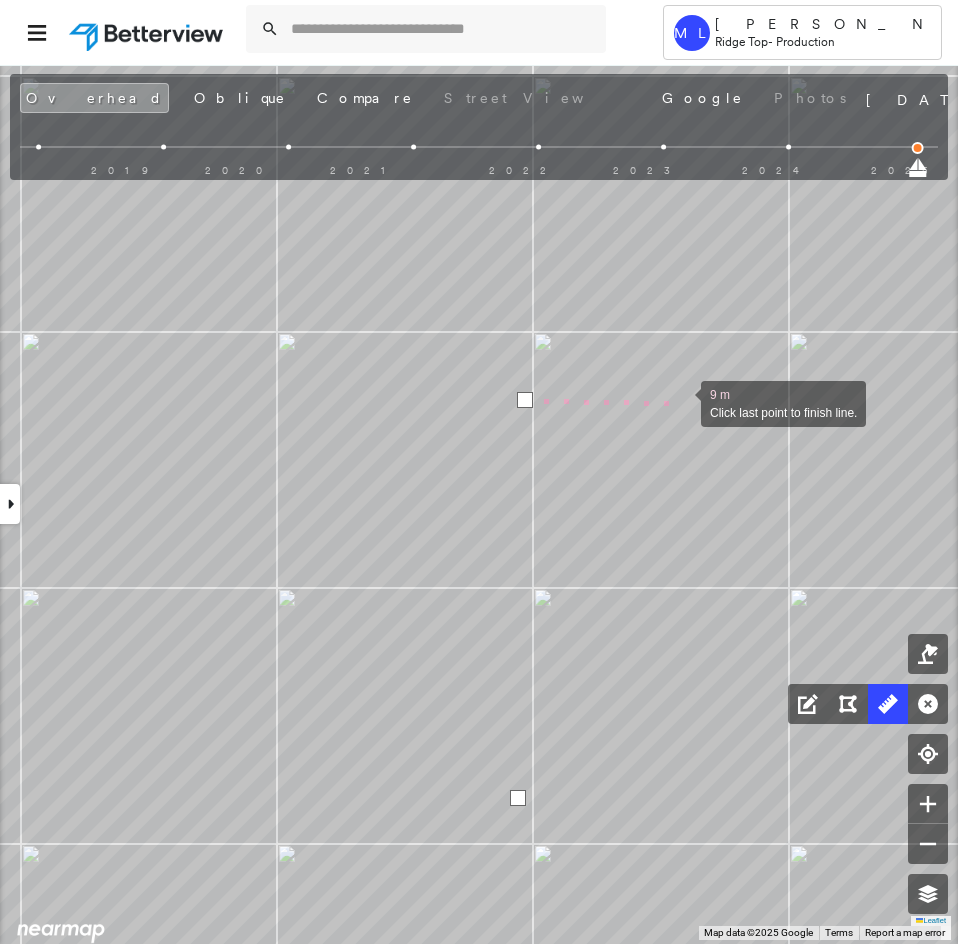 click at bounding box center [681, 402] 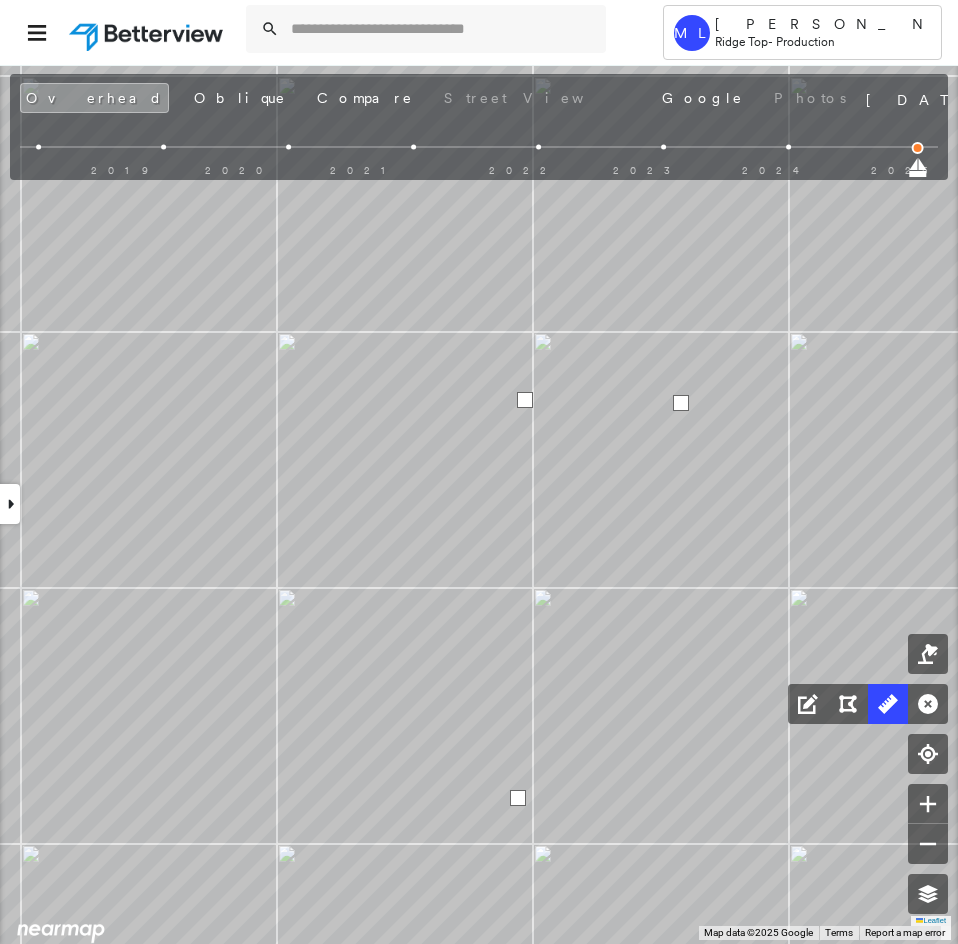 click at bounding box center (681, 403) 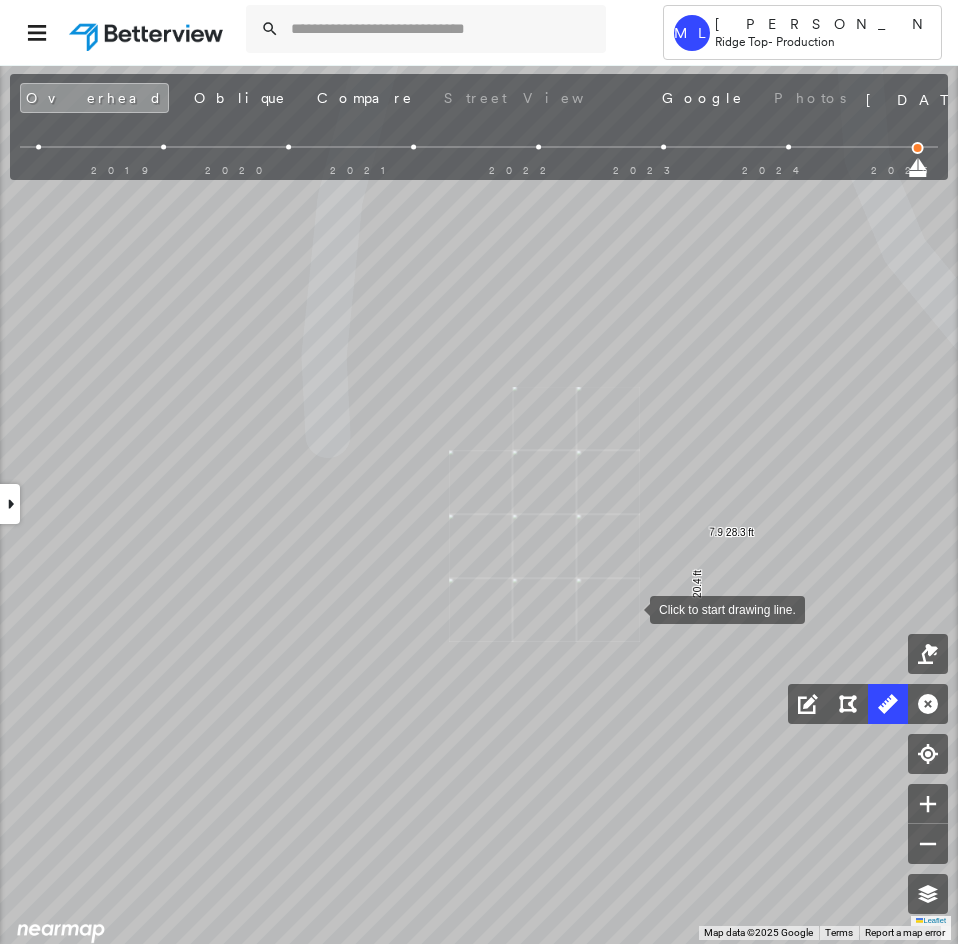 click on "1
2
3
15.7 ft 7.3 ft 13.1 ft 7.3 ft 73.4 ft 32.1 ft 16.1 ft 31.4 ft 14.6 ft 10.3 ft 40.0 ft 17.9 ft 6.4 ft 309 ft 3.7 ft 18.8 ft 13.5 ft 12.4 ft 44.7 ft 10.9 ft 11.0 ft 6.9 ft 32.7 ft 8.5 ft 11.0 ft 19.4 ft 43.8 ft 109 ft 152 ft 16.8 ft 12.7 ft 29.5 ft 50.3 ft 51.8 ft 102 ft 20.4 ft 7.9 ft 28.3 ft Click to start drawing line." at bounding box center (-221, -13) 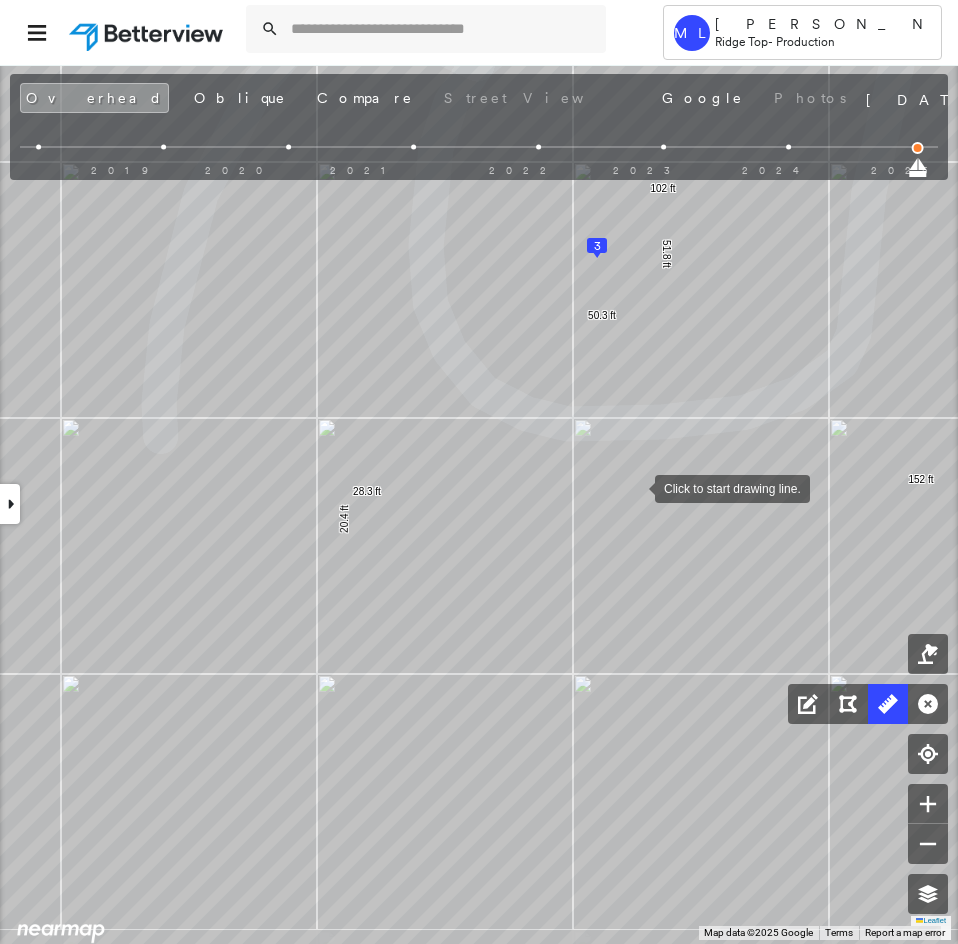 click on "1
2
3
15.7 ft 13.1 ft 73.4 ft 32.1 ft 16.1 ft 31.4 ft 14.6 ft 40.0 ft 17.9 ft 309 ft 3.7 ft 18.8 ft 13.5 ft 12.4 ft 44.7 ft 32.7 ft 19.4 ft 43.8 ft 109 ft 152 ft 16.8 ft 12.7 ft 29.5 ft 50.3 ft 51.8 ft 102 ft 20.4 ft 28.3 ft Click to start drawing line." at bounding box center [-712, -57] 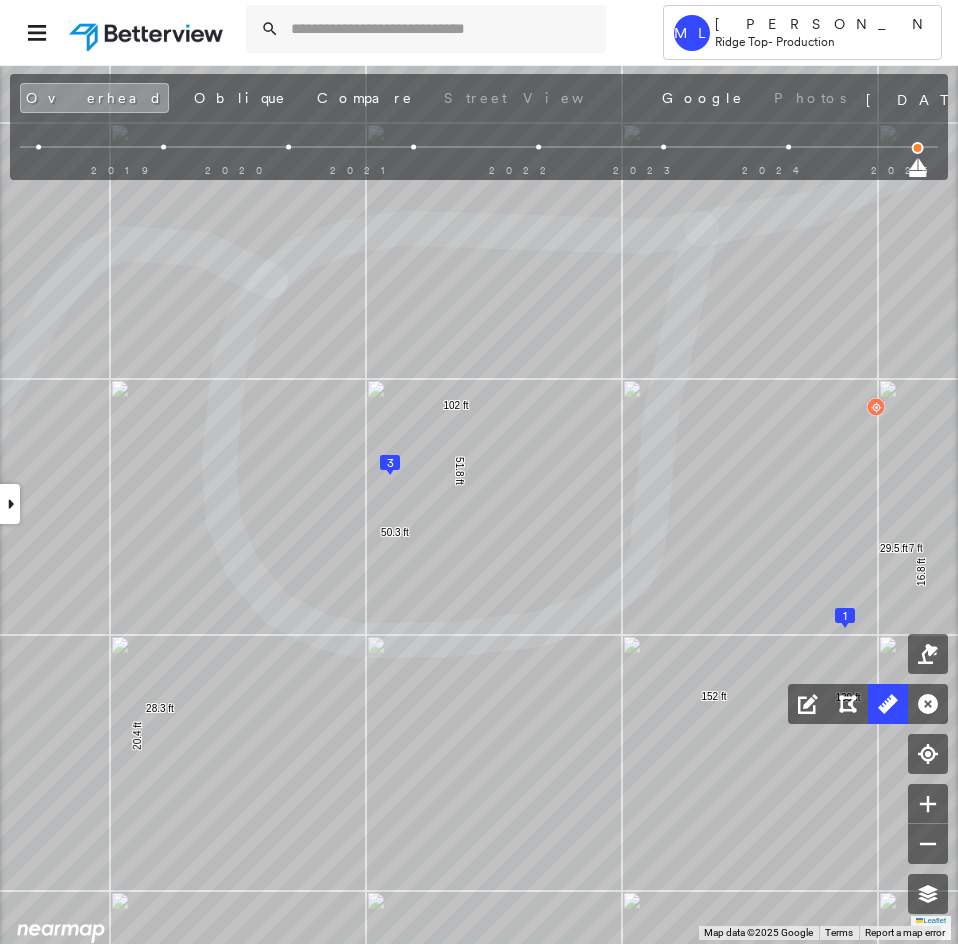 drag, startPoint x: 554, startPoint y: 606, endPoint x: 305, endPoint y: 522, distance: 262.787 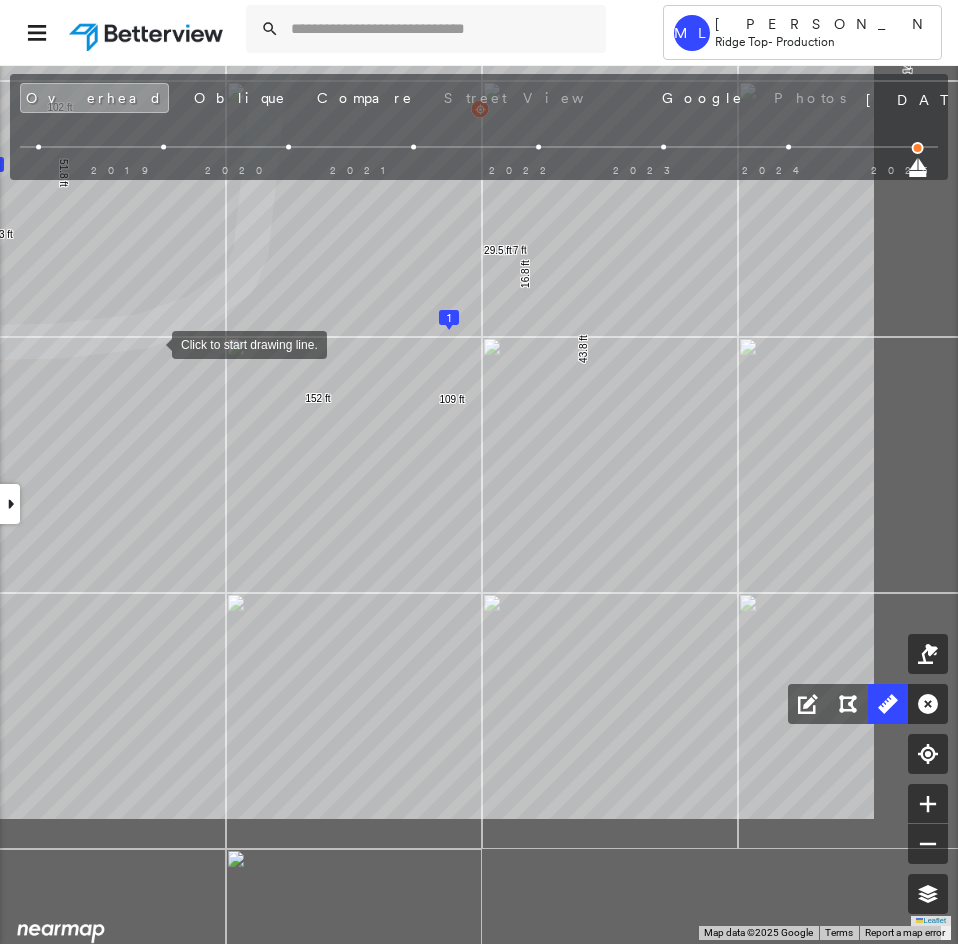 drag, startPoint x: 333, startPoint y: 557, endPoint x: 229, endPoint y: 387, distance: 199.28874 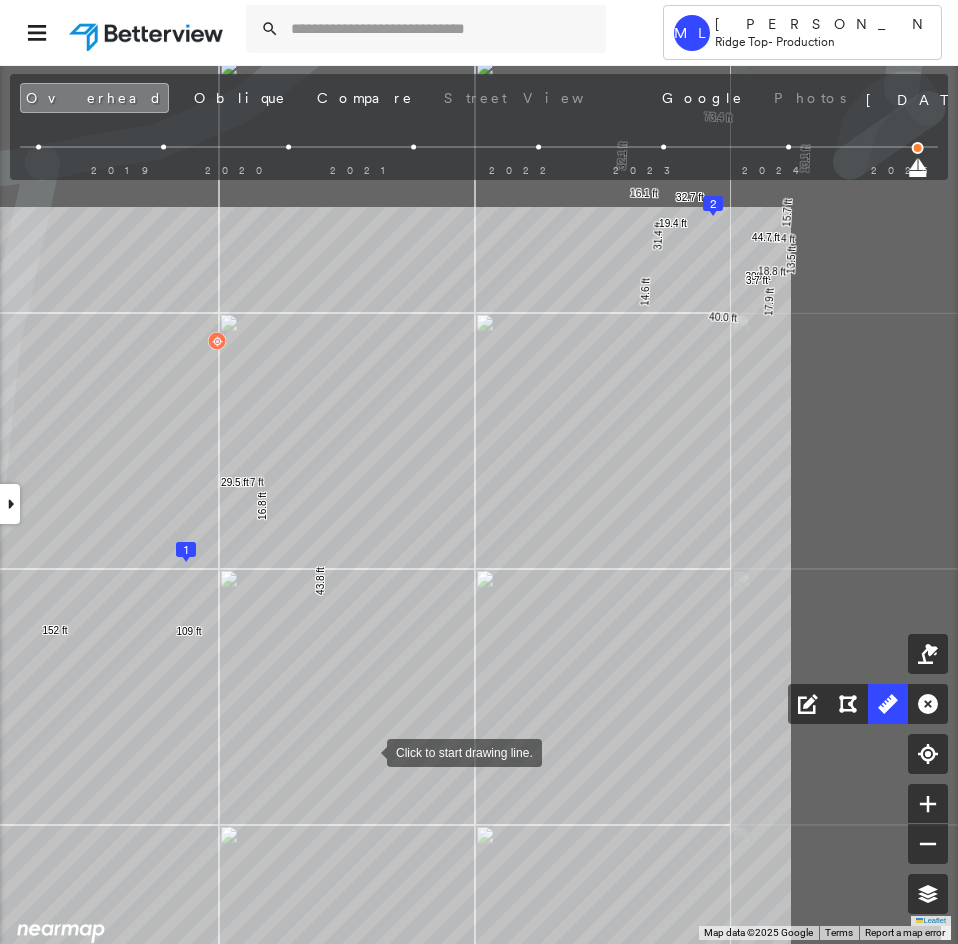 drag, startPoint x: 607, startPoint y: 536, endPoint x: 367, endPoint y: 750, distance: 321.5525 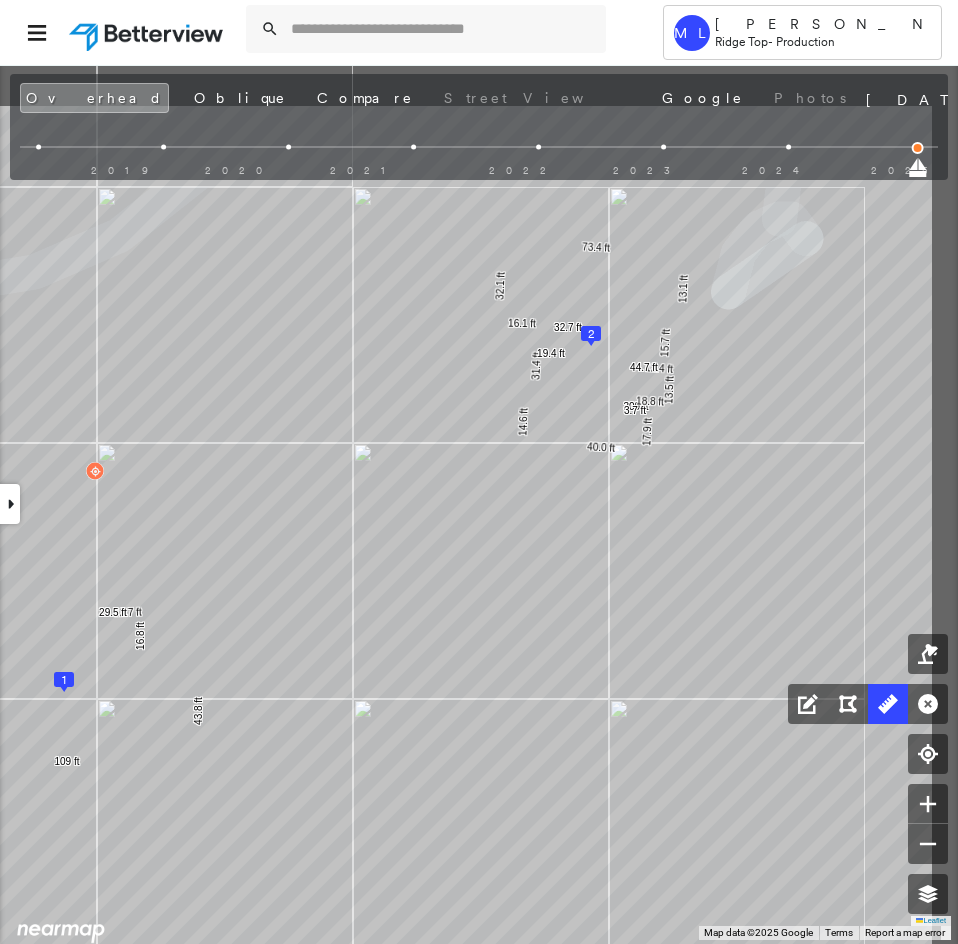 drag, startPoint x: 561, startPoint y: 403, endPoint x: 356, endPoint y: 601, distance: 285.00702 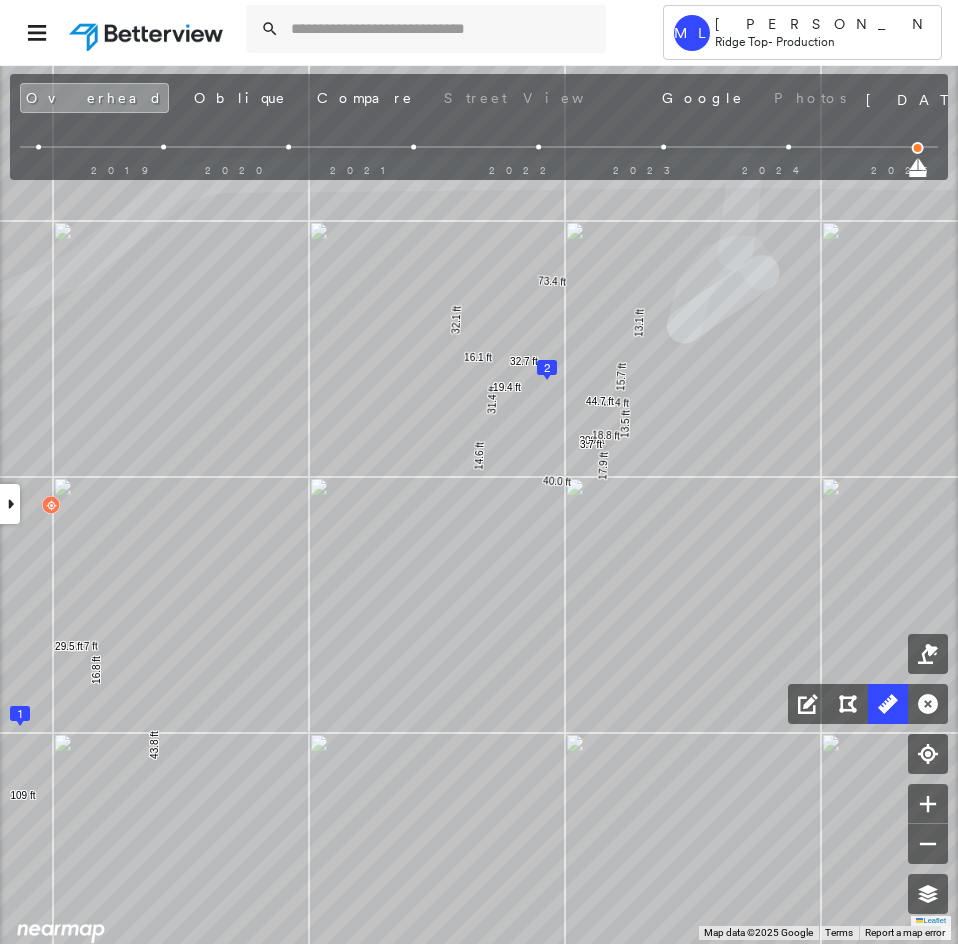 click on "1
2
3
15.7 ft 13.1 ft 73.4 ft 32.1 ft 16.1 ft 31.4 ft 14.6 ft 40.0 ft 17.9 ft 309 ft 3.7 ft 18.8 ft 13.5 ft 12.4 ft 44.7 ft 32.7 ft 19.4 ft 43.8 ft 109 ft 152 ft 16.8 ft 12.7 ft 29.5 ft 50.3 ft 51.8 ft 102 ft 20.4 ft 28.3 ft Click to start drawing line." at bounding box center [-1744, 258] 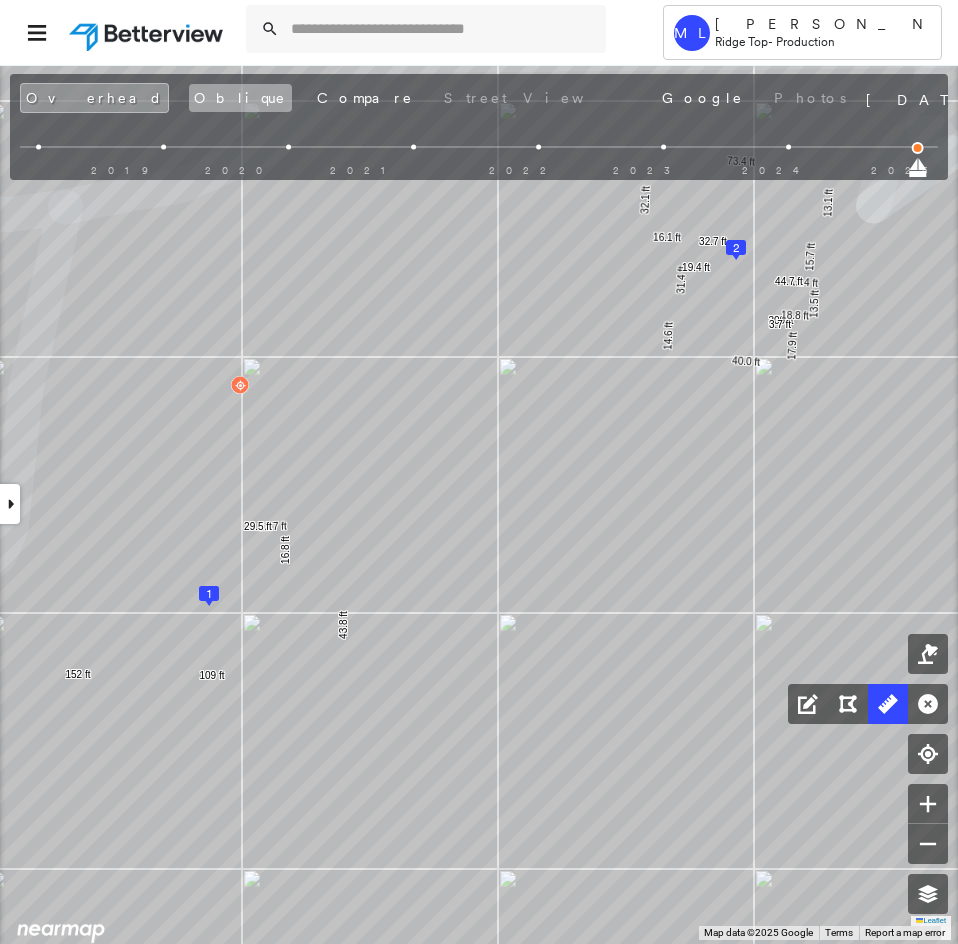 click on "Oblique" at bounding box center (240, 98) 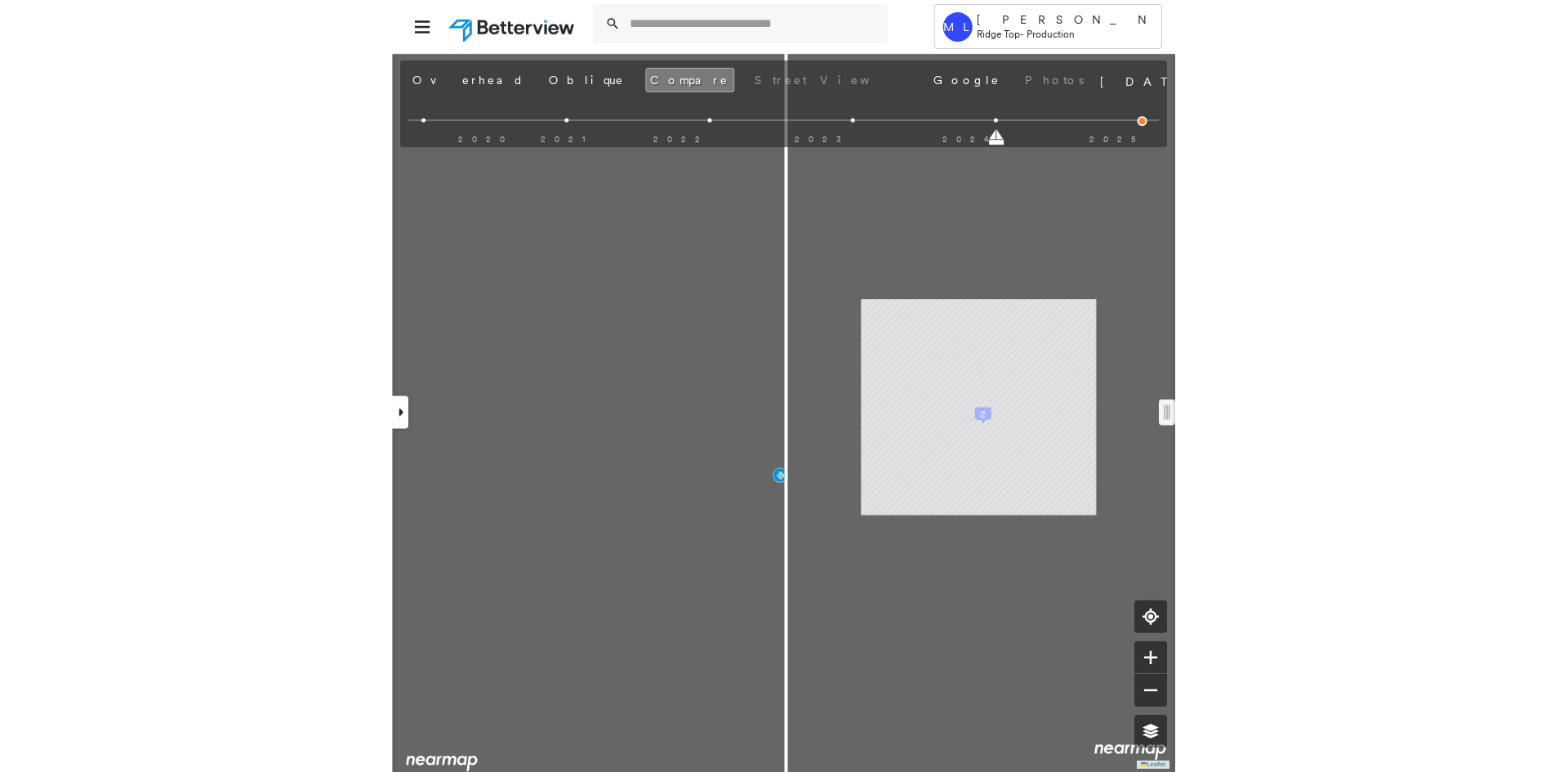 scroll, scrollTop: 0, scrollLeft: 0, axis: both 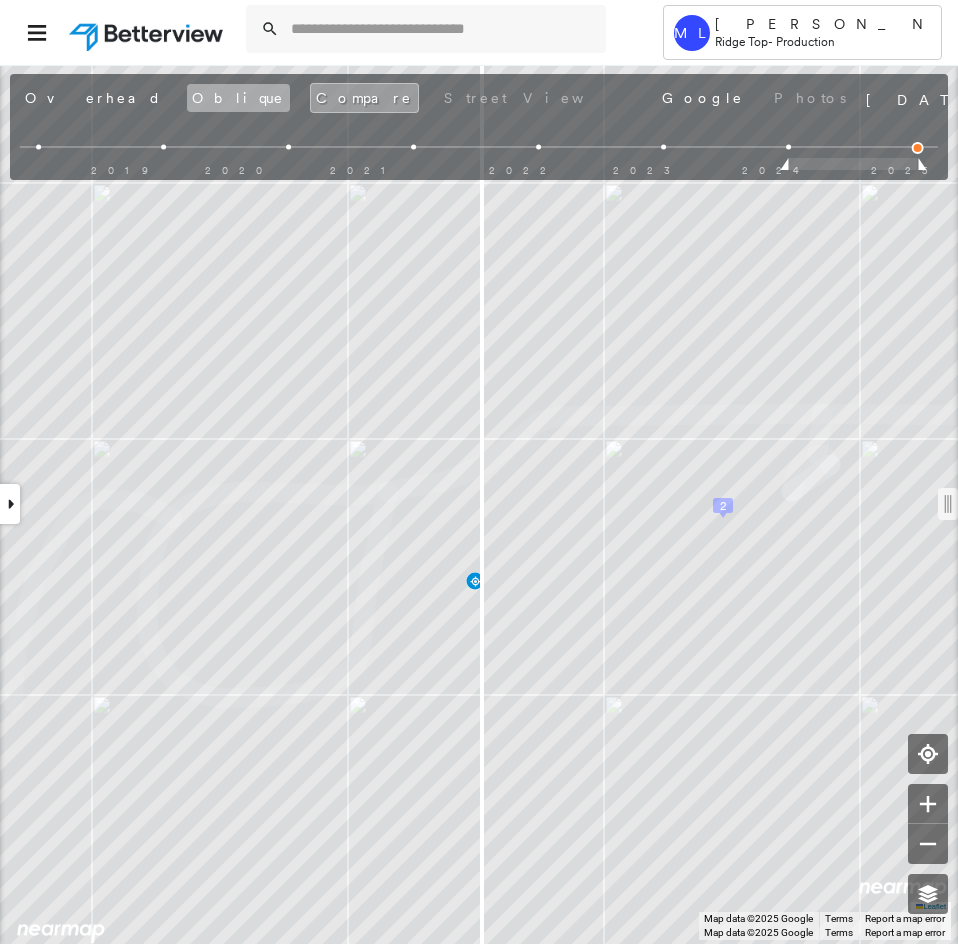 click on "Oblique" at bounding box center (238, 98) 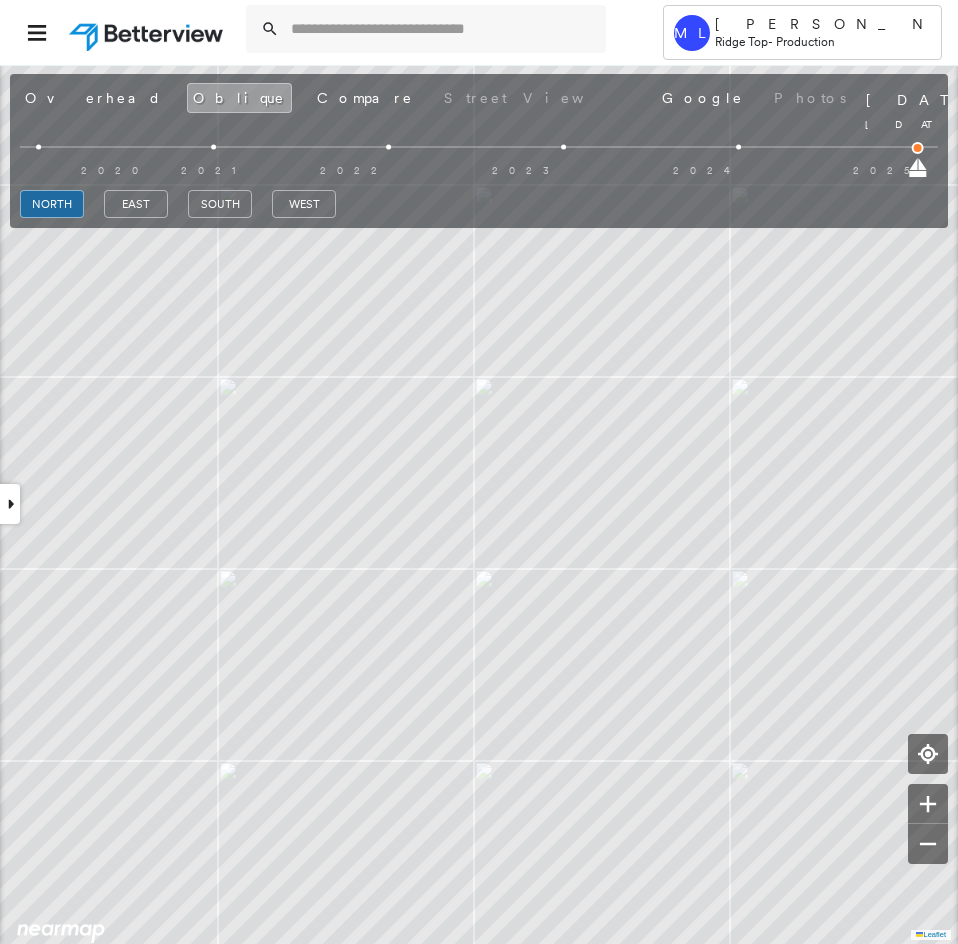 drag, startPoint x: 738, startPoint y: 173, endPoint x: 958, endPoint y: 222, distance: 225.39078 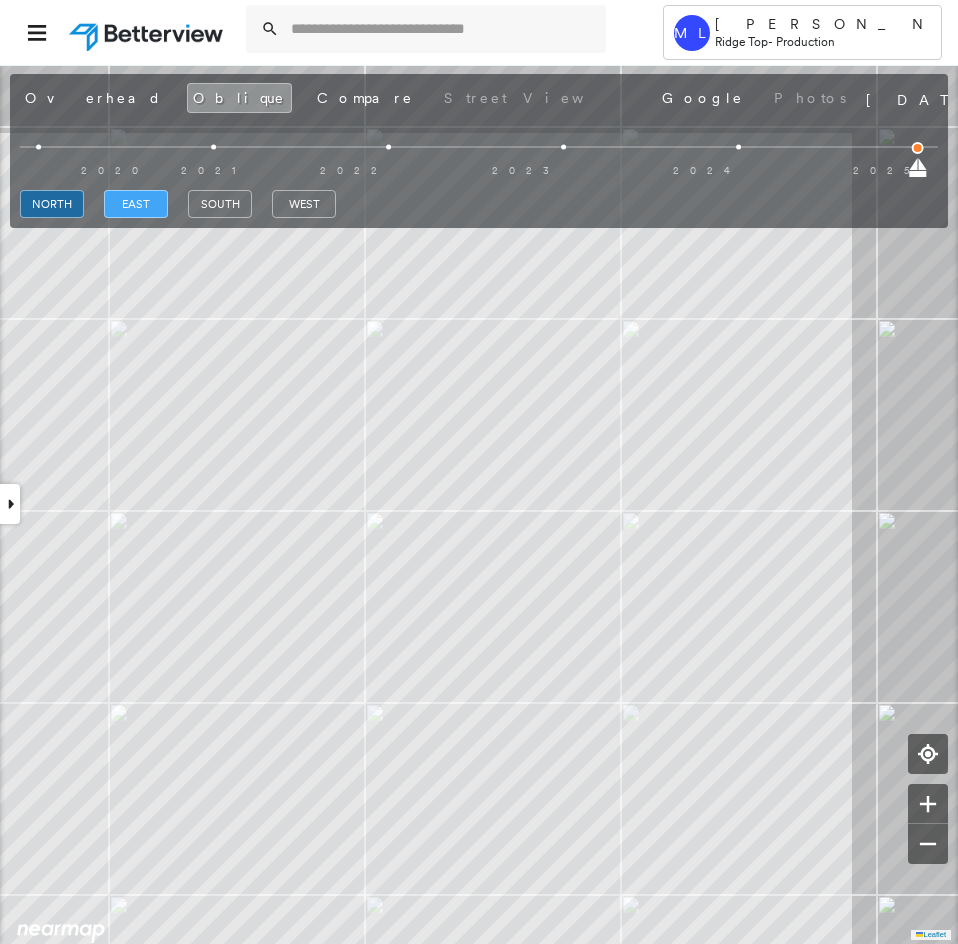 click on "east" at bounding box center [136, 204] 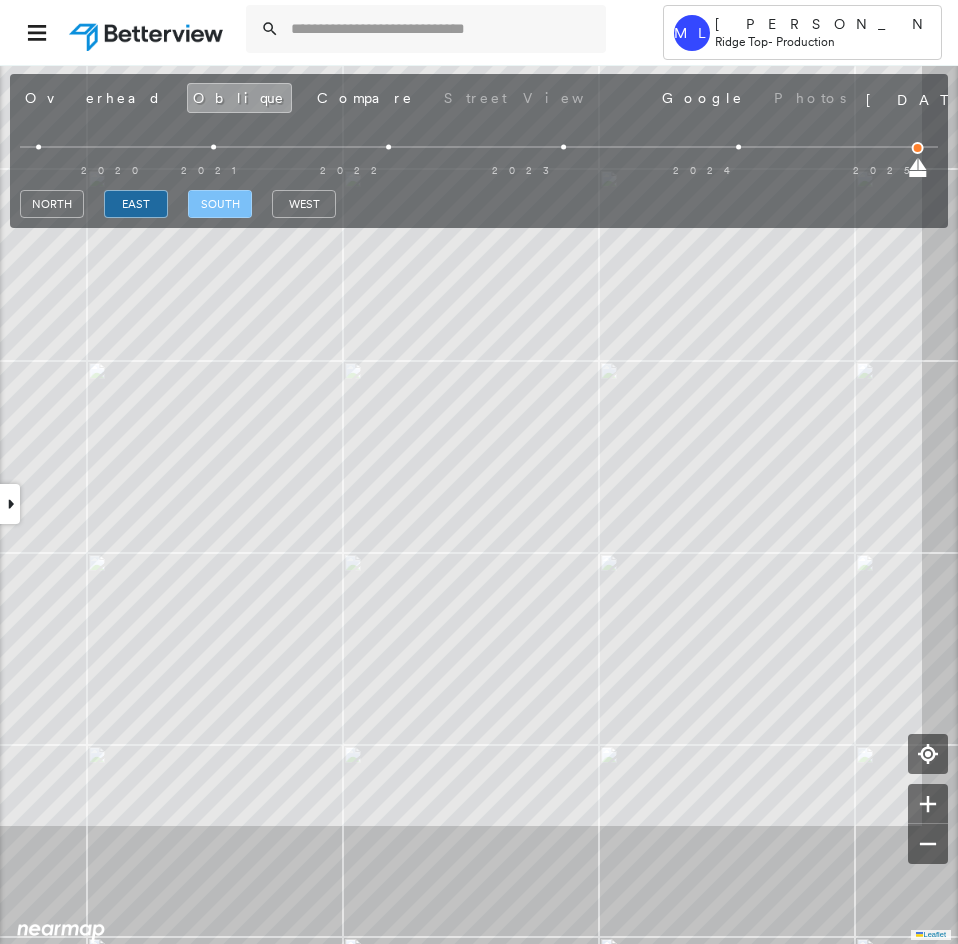 click on "south" at bounding box center [220, 204] 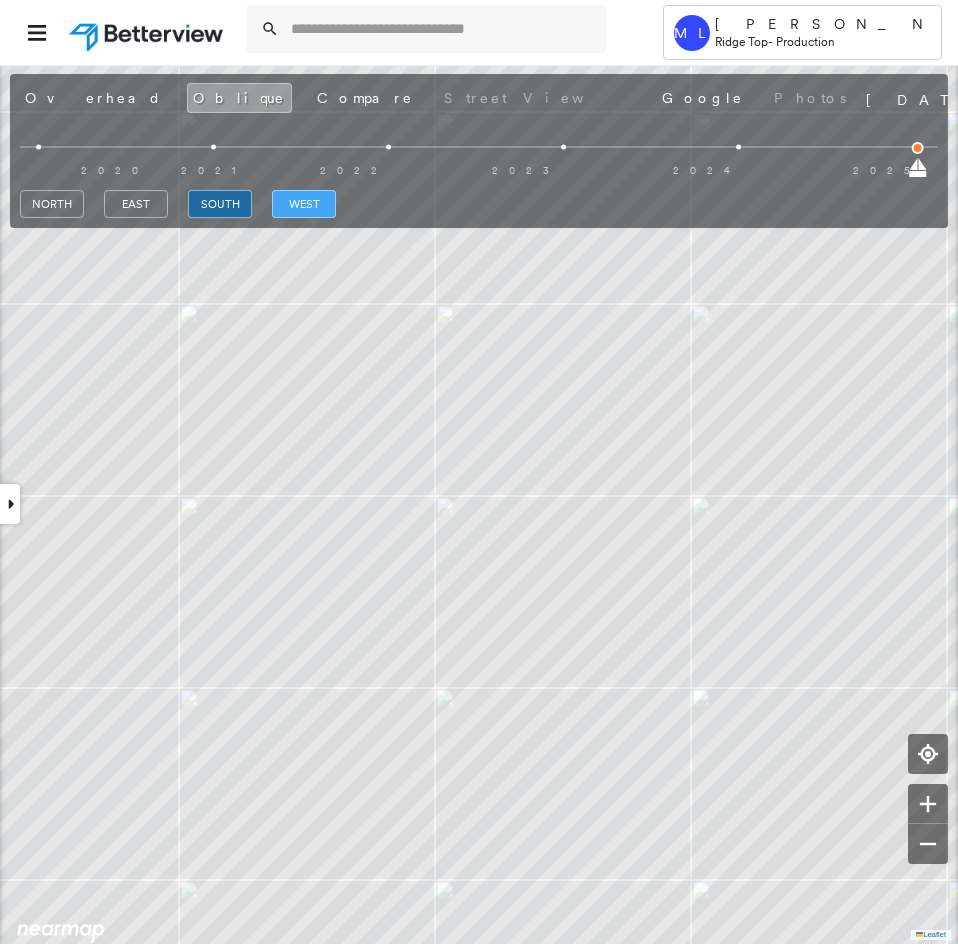 click on "west" at bounding box center (304, 204) 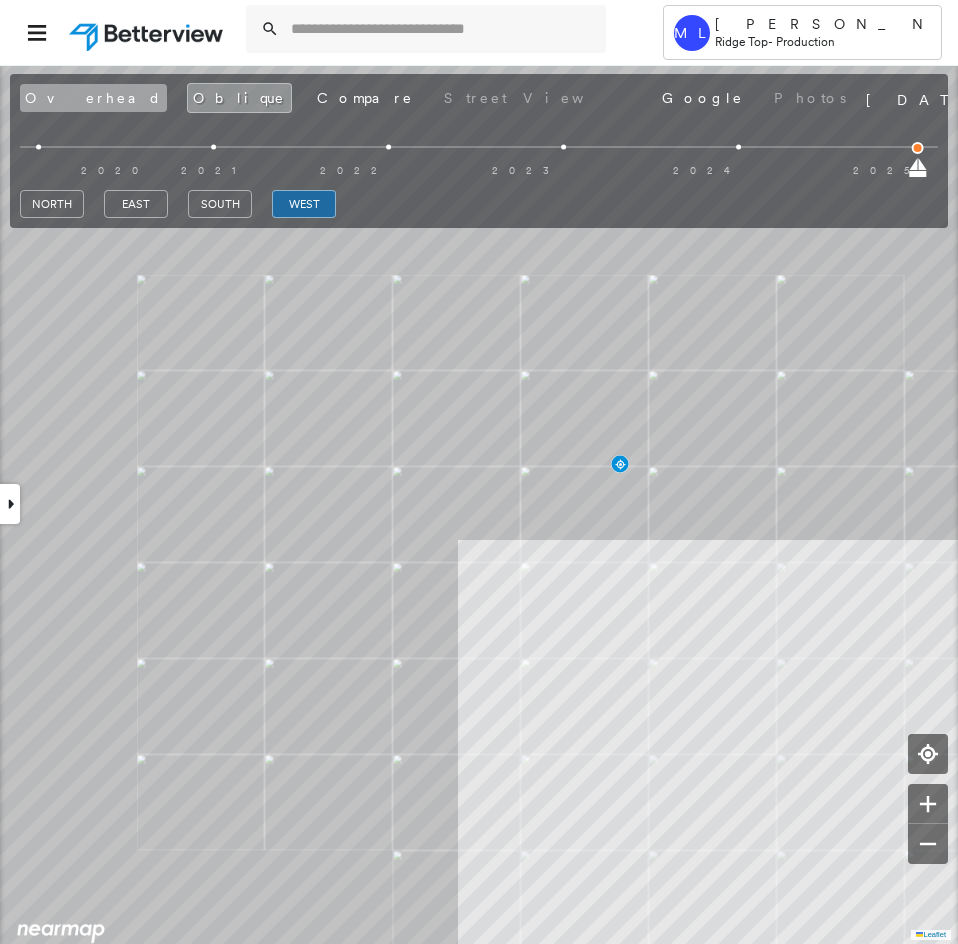 click on "Overhead" at bounding box center (93, 98) 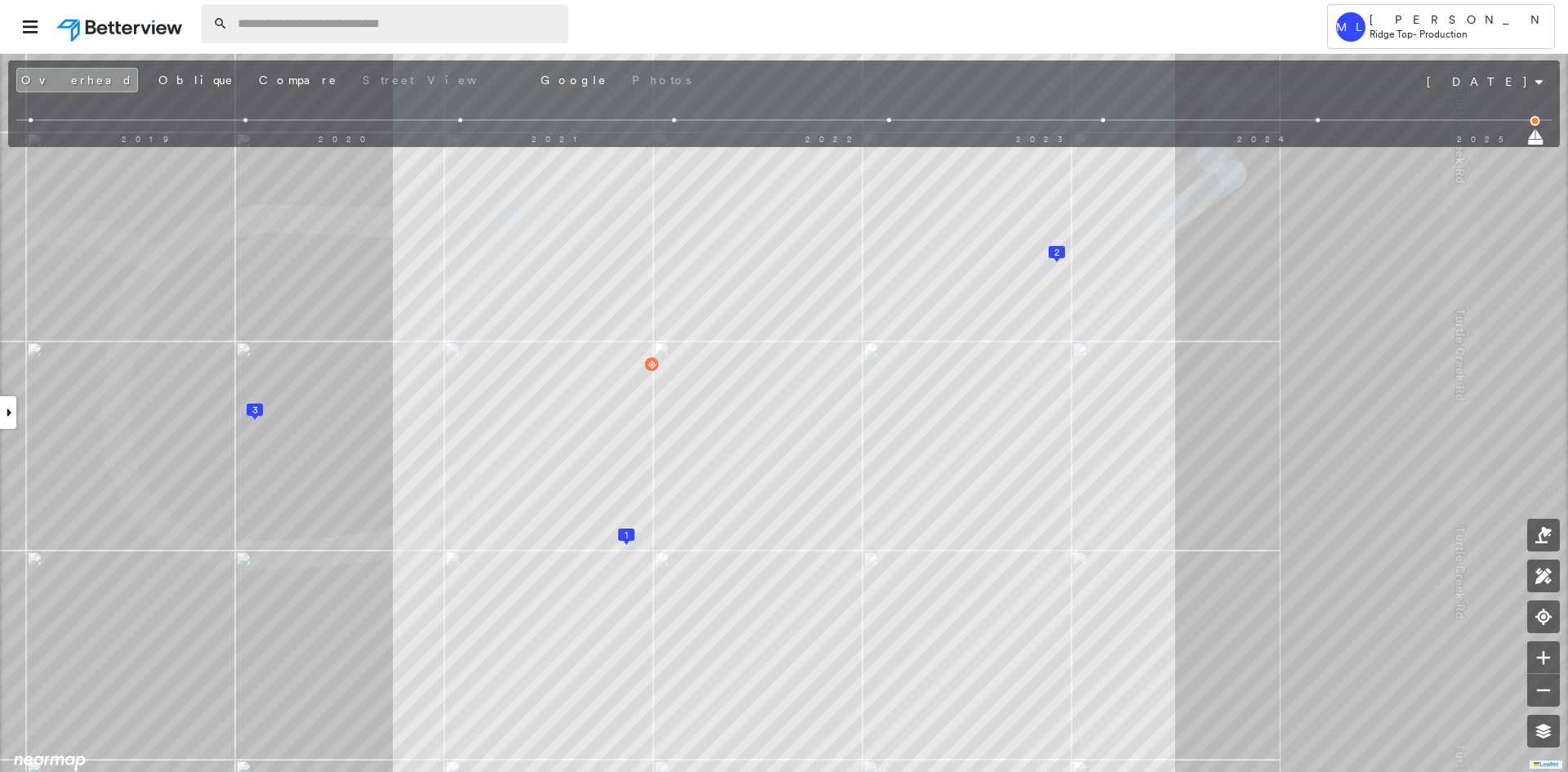 click at bounding box center (398, 24) 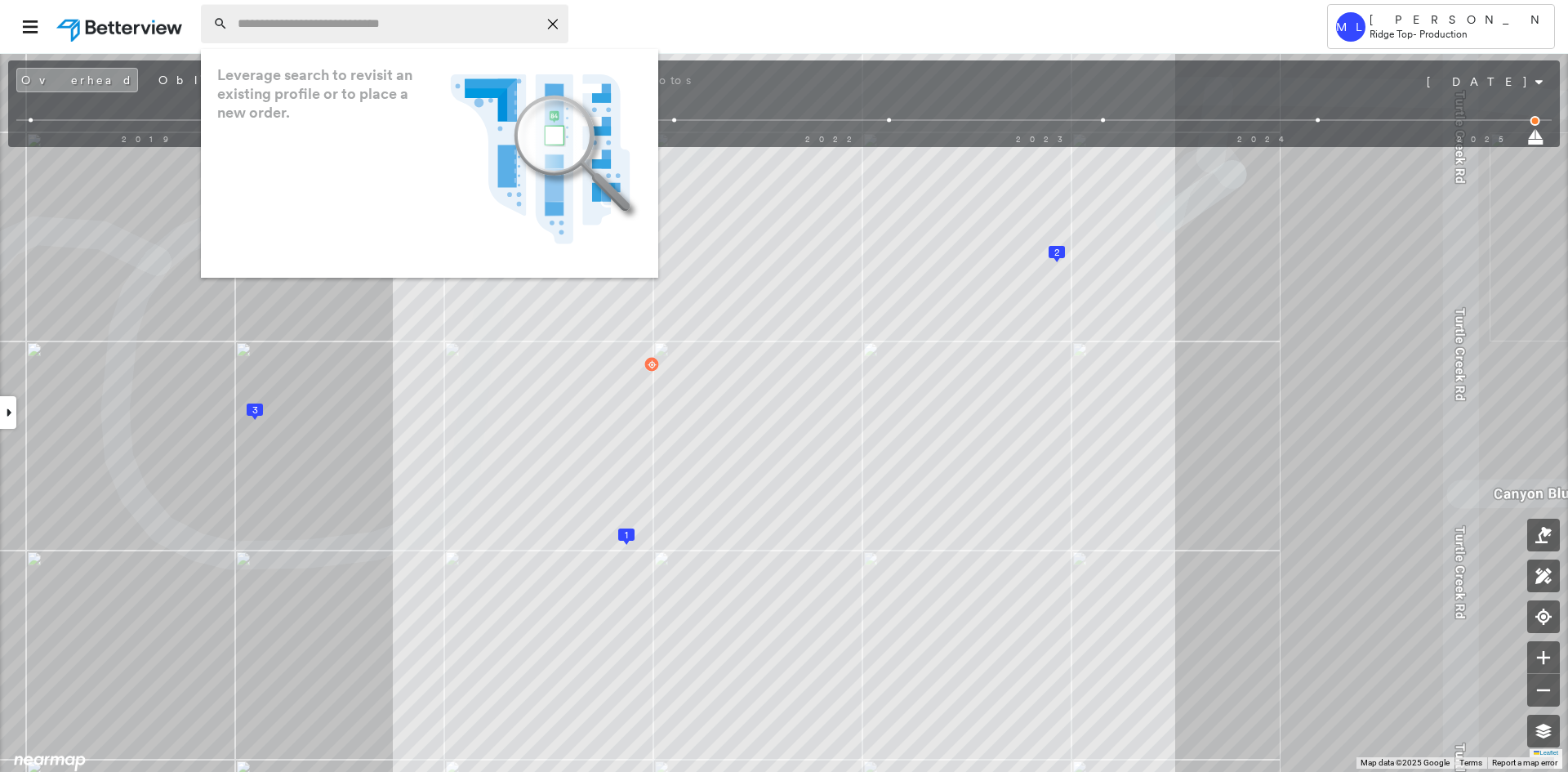 paste on "**********" 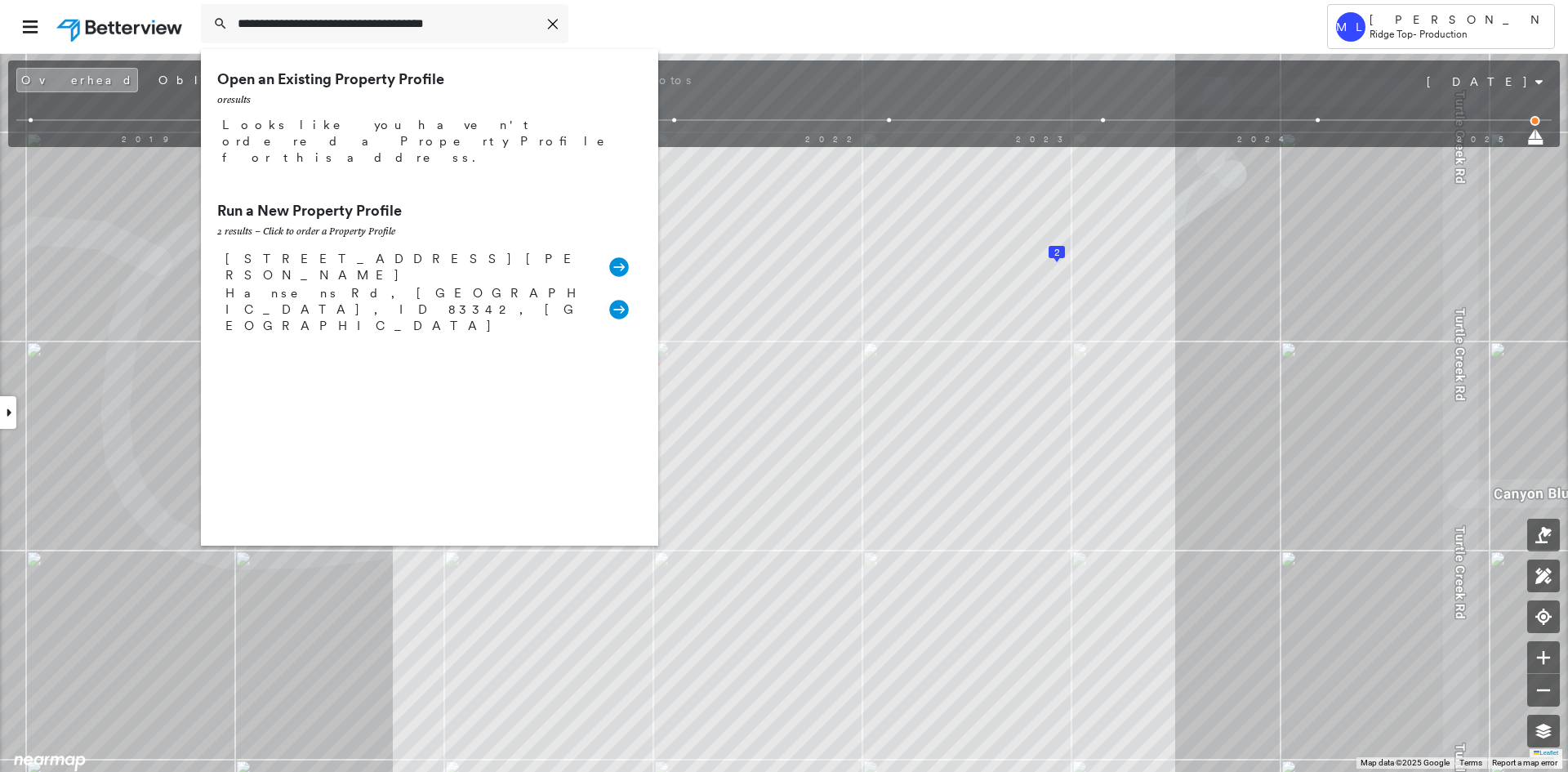 type on "**********" 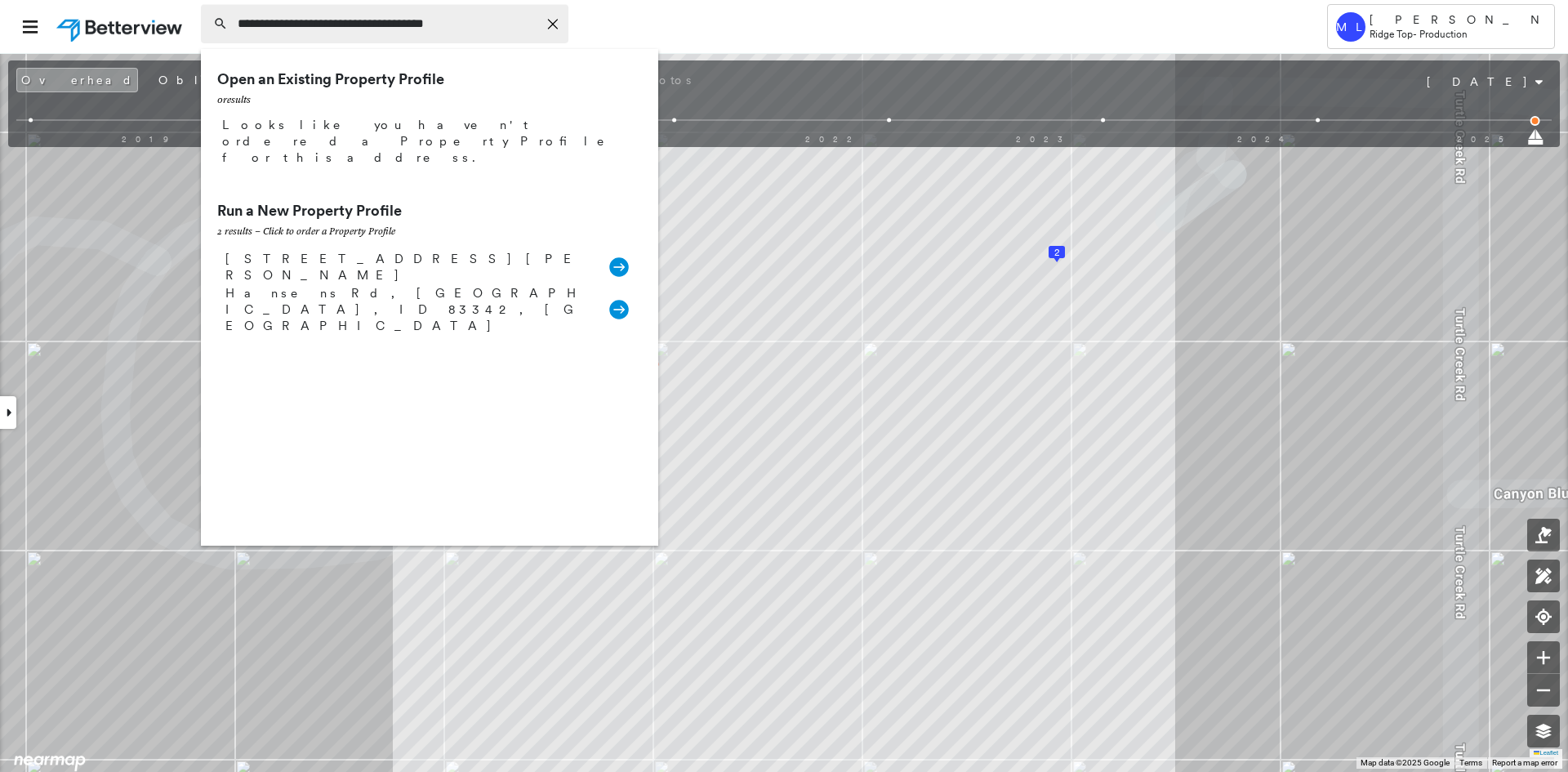 click on "Icon_Closemodal" 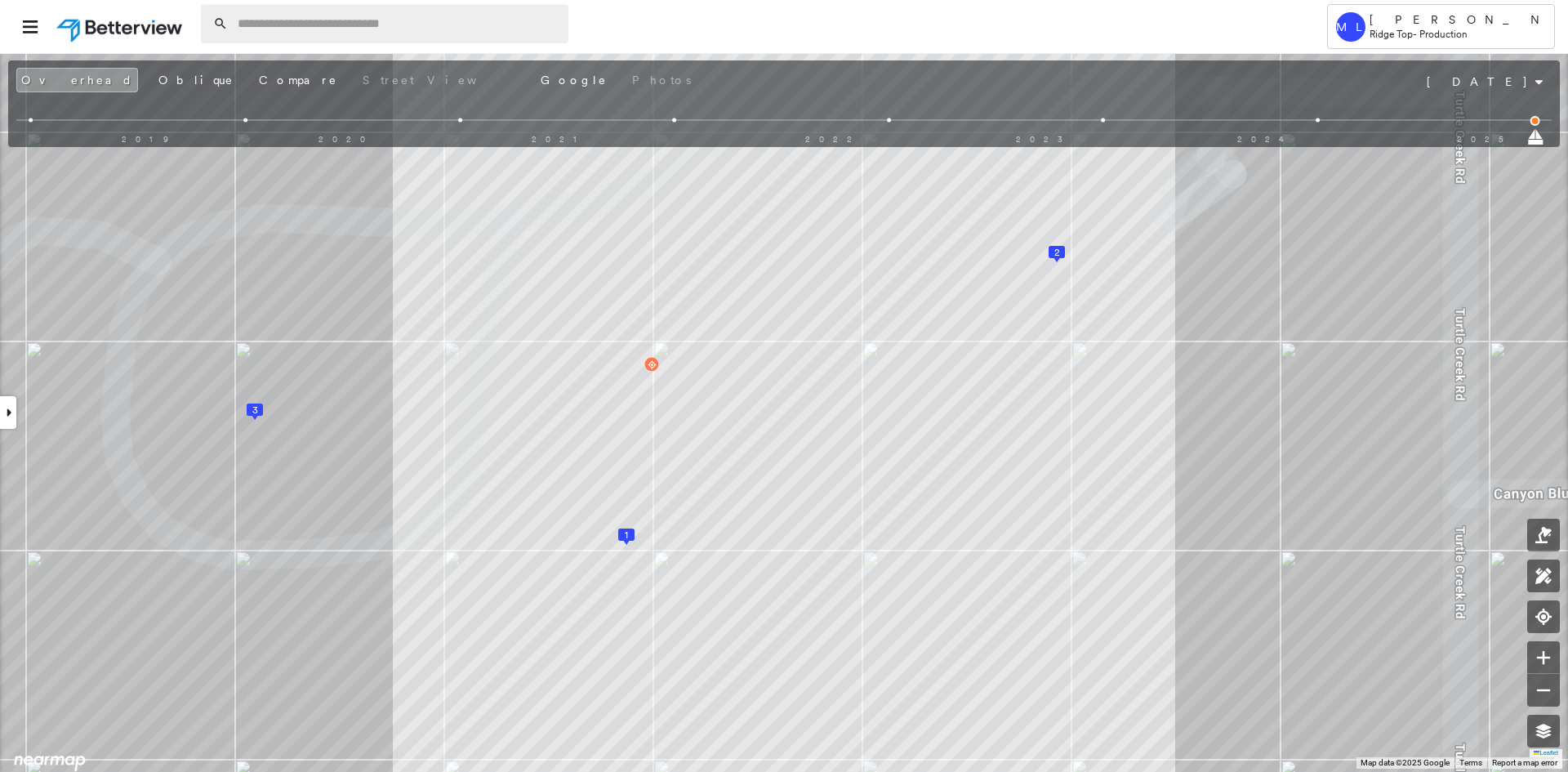 click at bounding box center (398, 24) 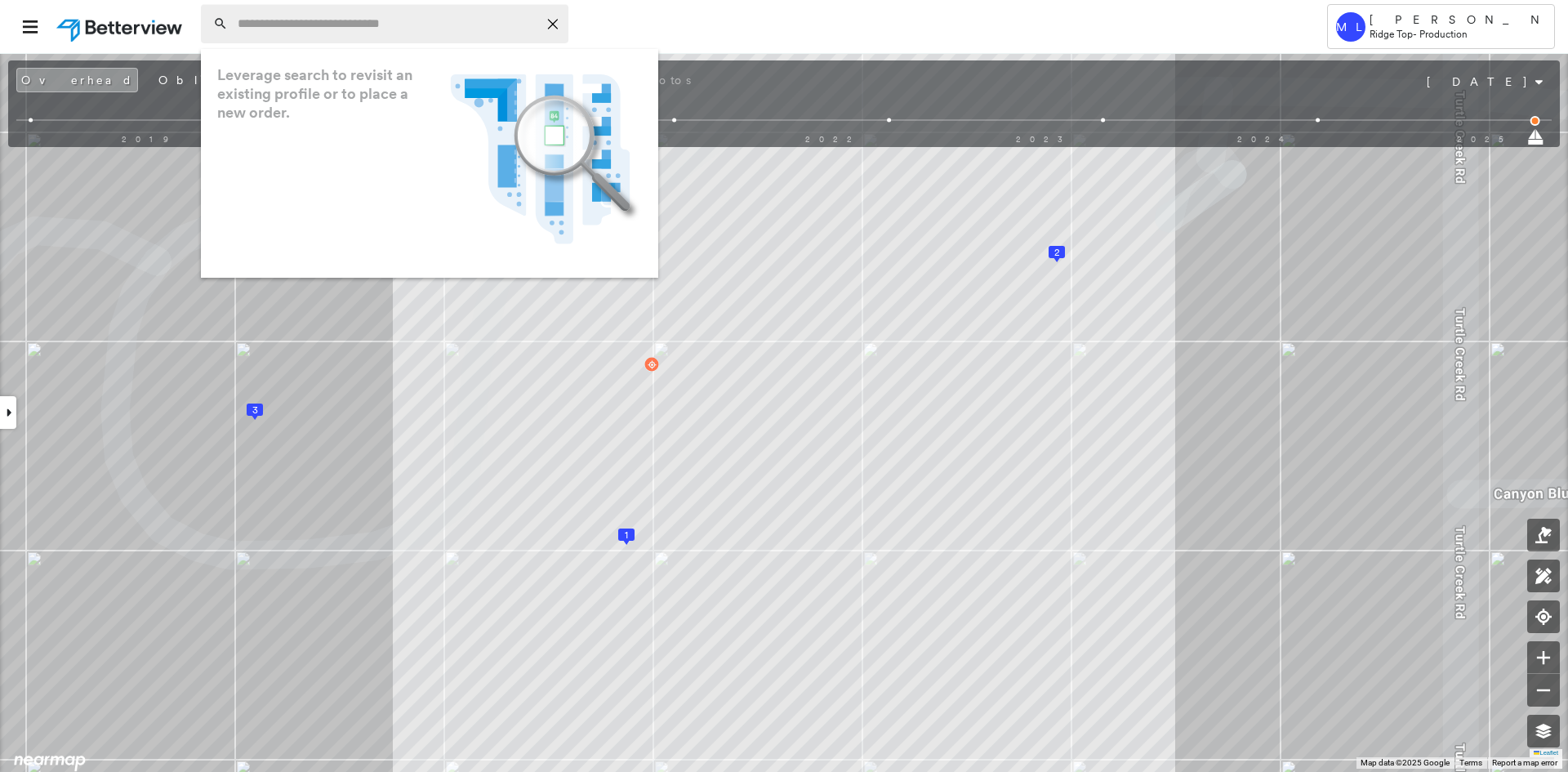 paste on "**********" 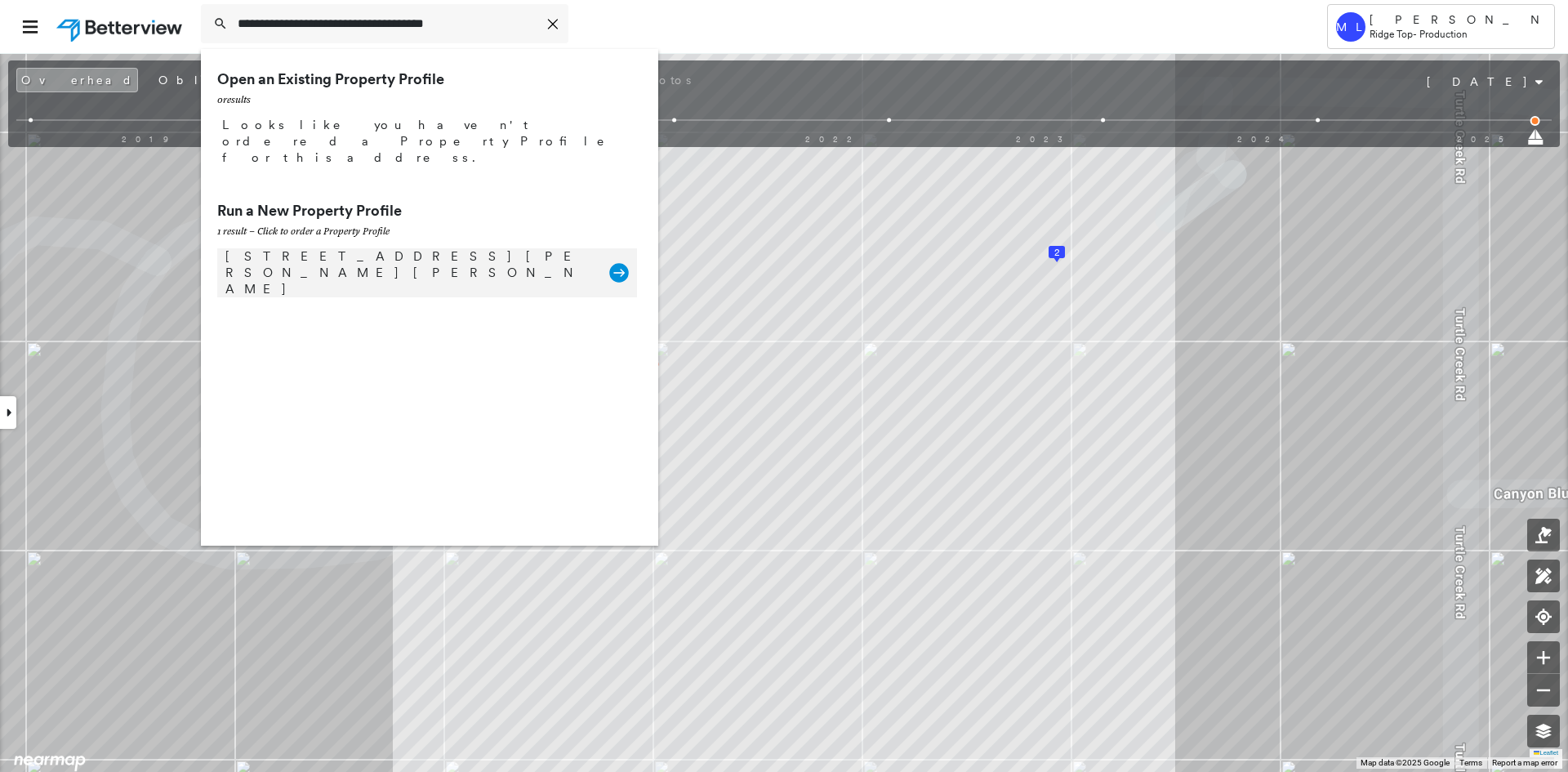 type on "**********" 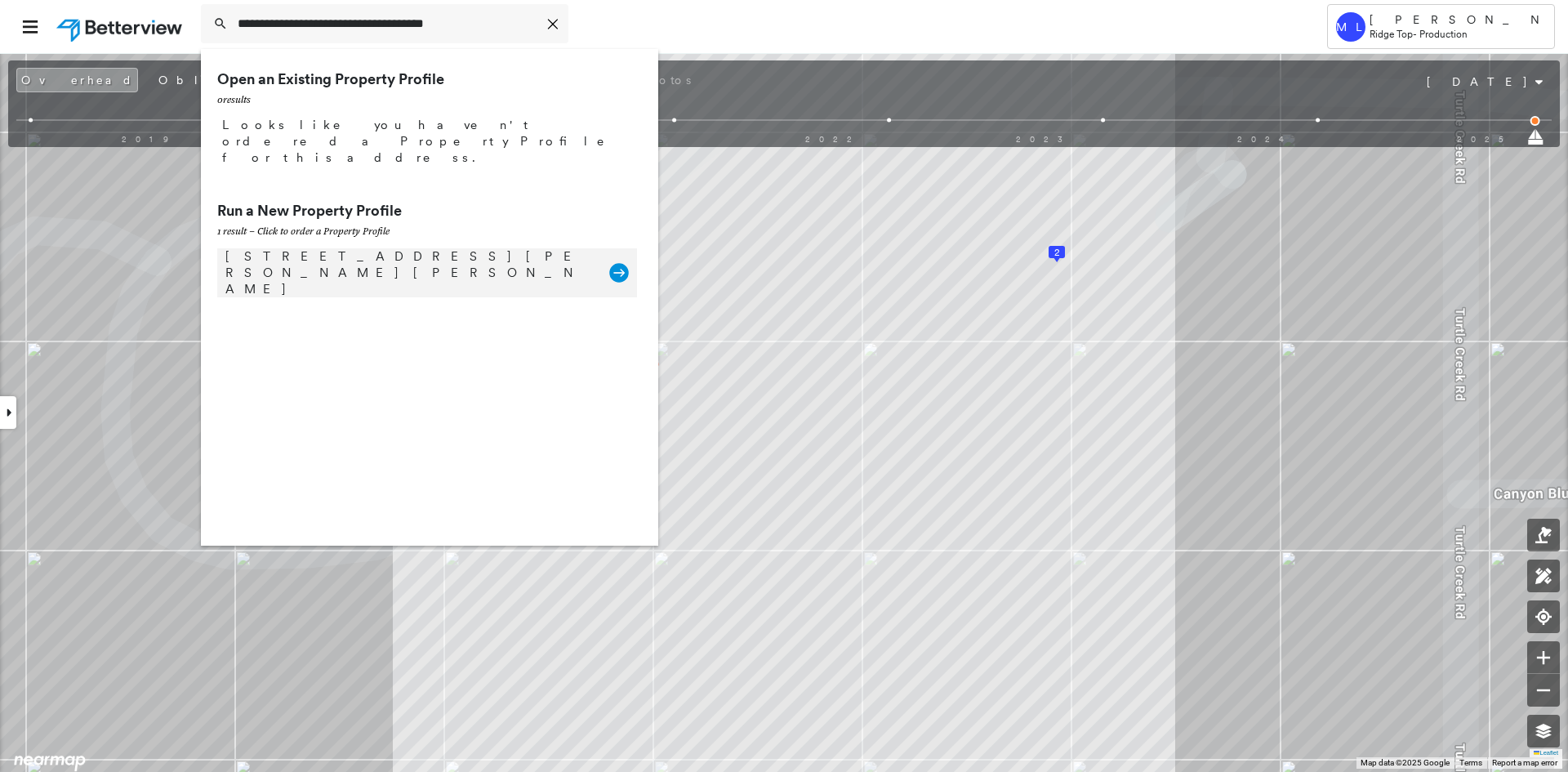 click on "[STREET_ADDRESS][PERSON_NAME][PERSON_NAME] Group Created with Sketch." at bounding box center (427, 273) 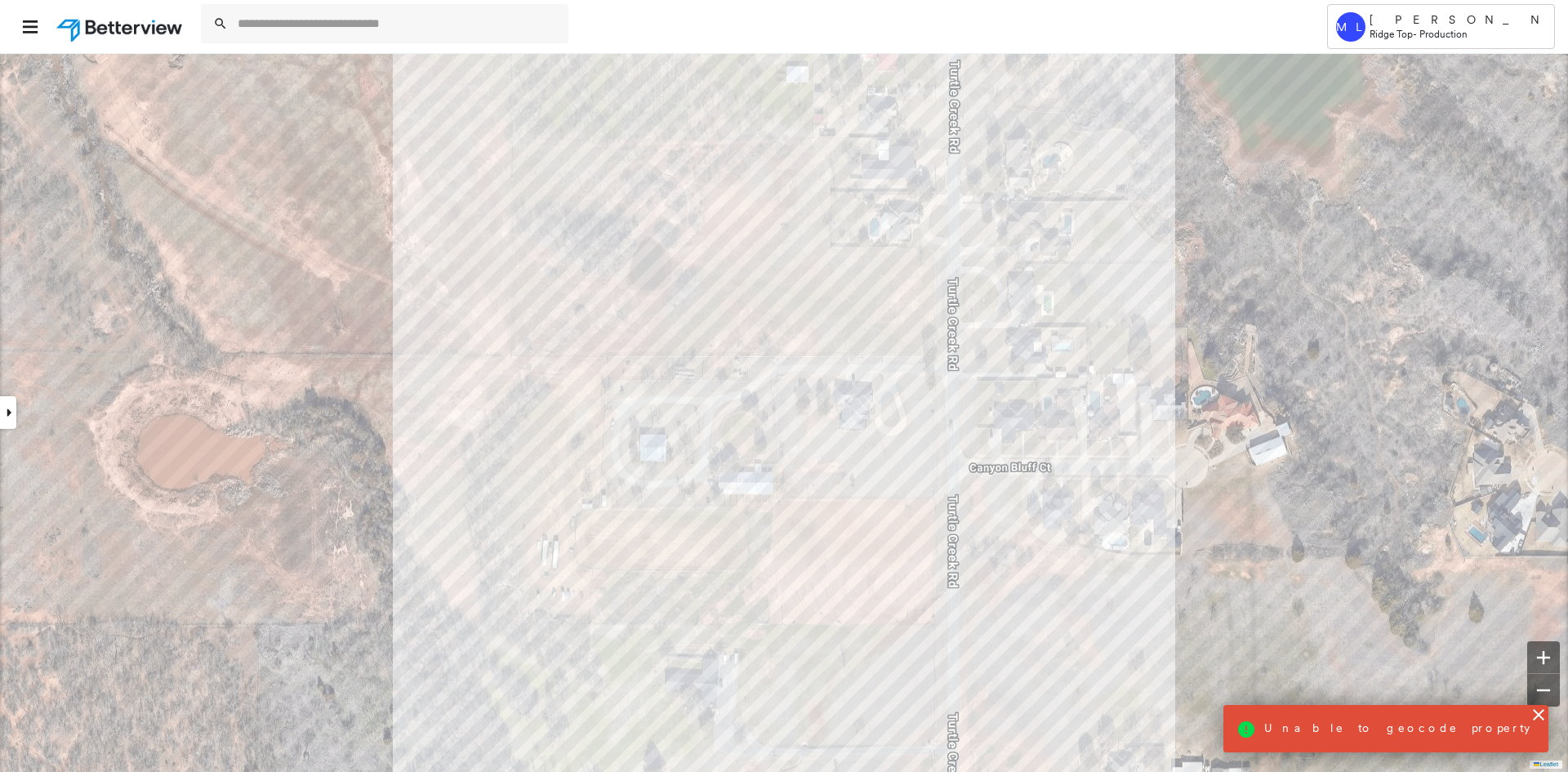 click 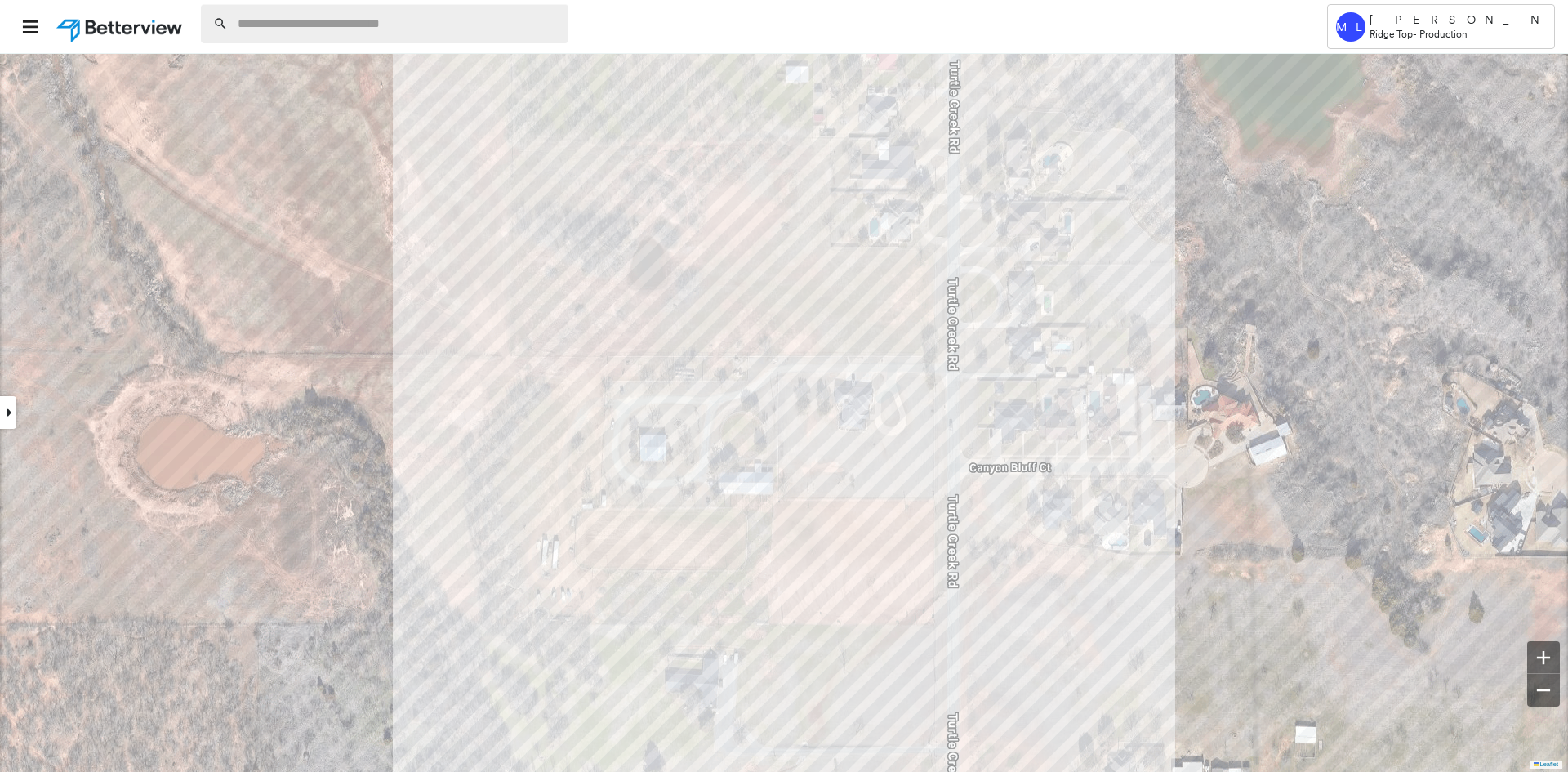 click at bounding box center (398, 24) 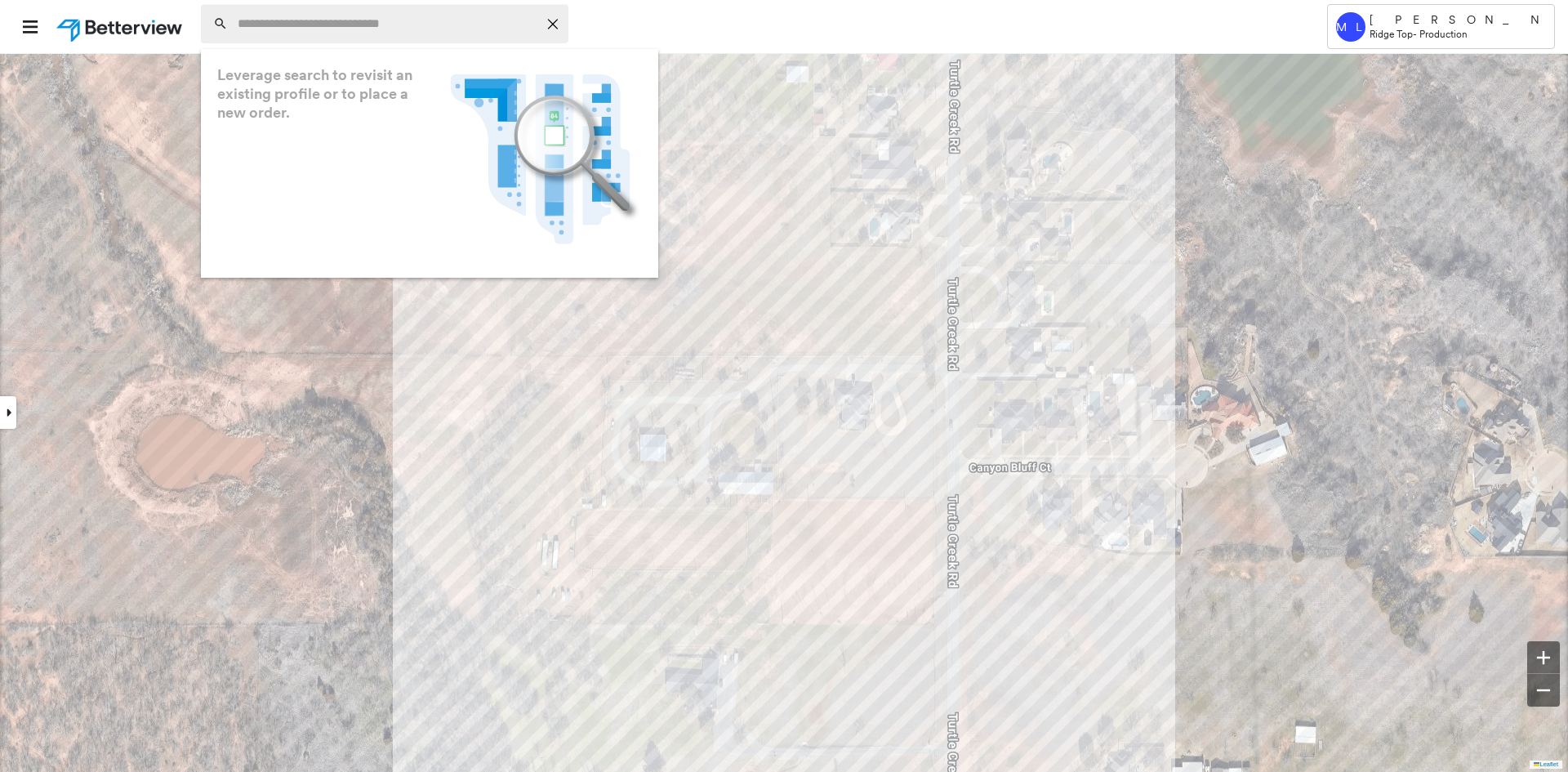 paste on "**********" 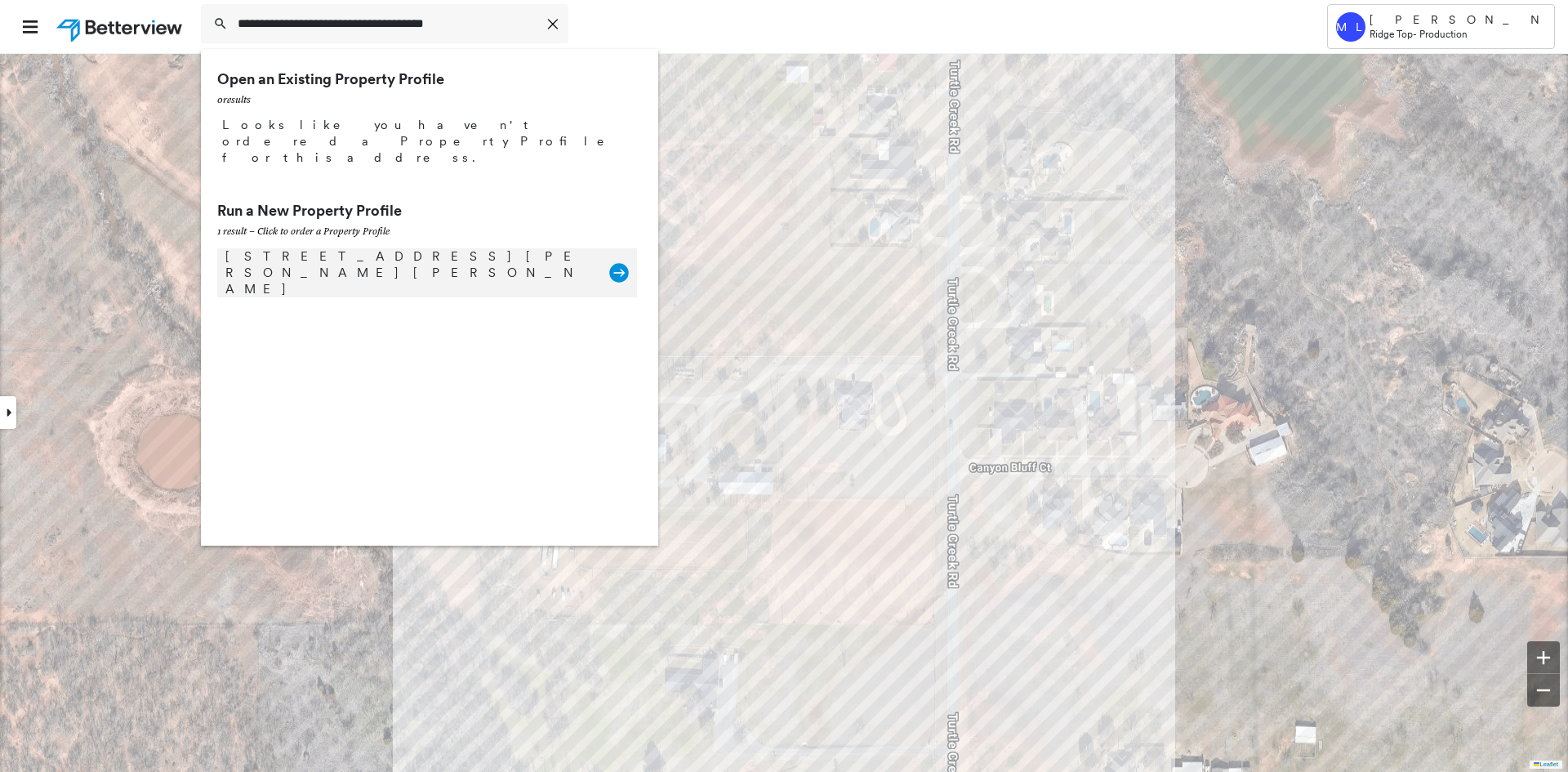 type on "**********" 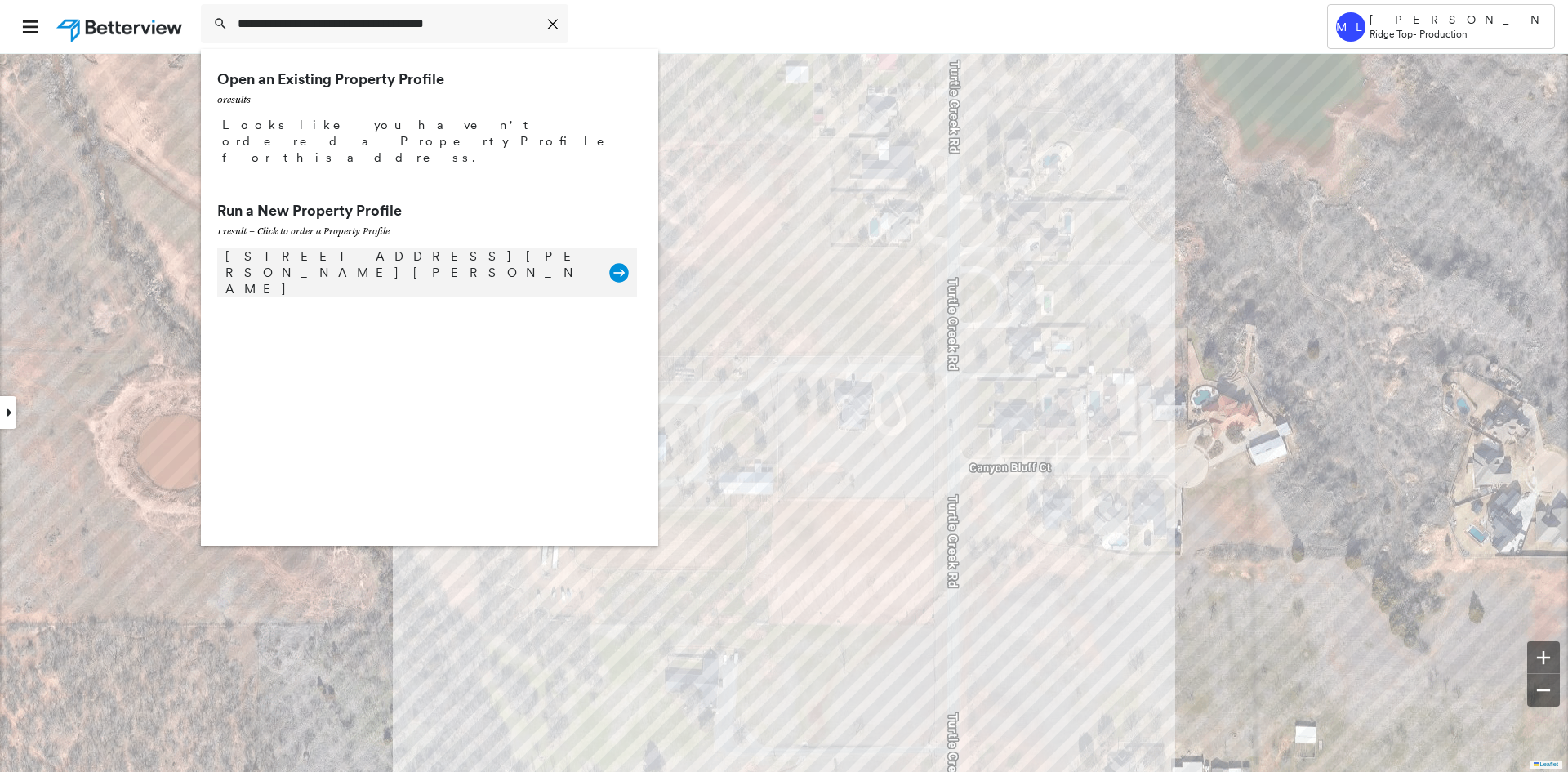 click on "[STREET_ADDRESS][PERSON_NAME][PERSON_NAME]" at bounding box center (409, 273) 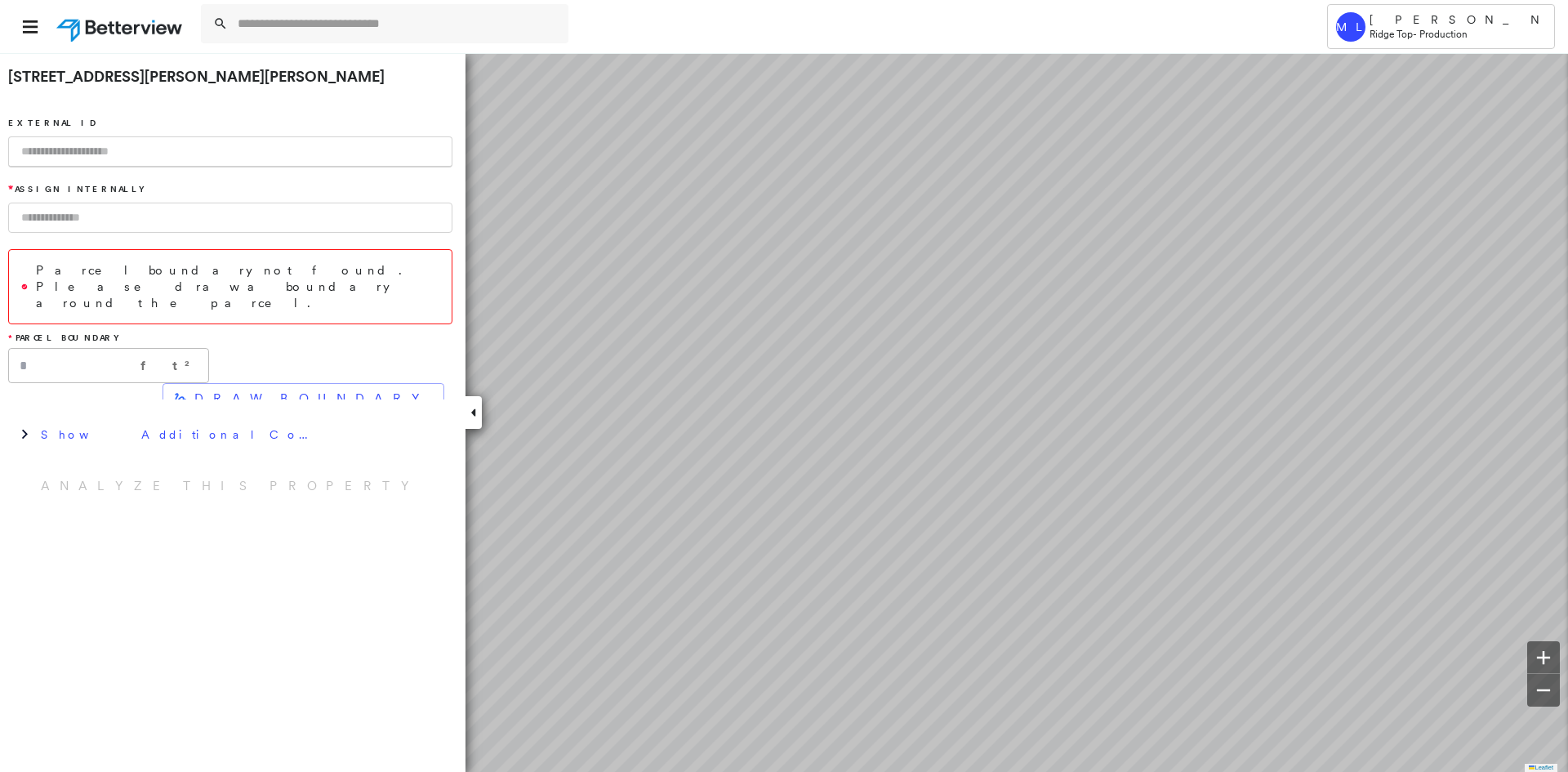 scroll, scrollTop: 0, scrollLeft: 0, axis: both 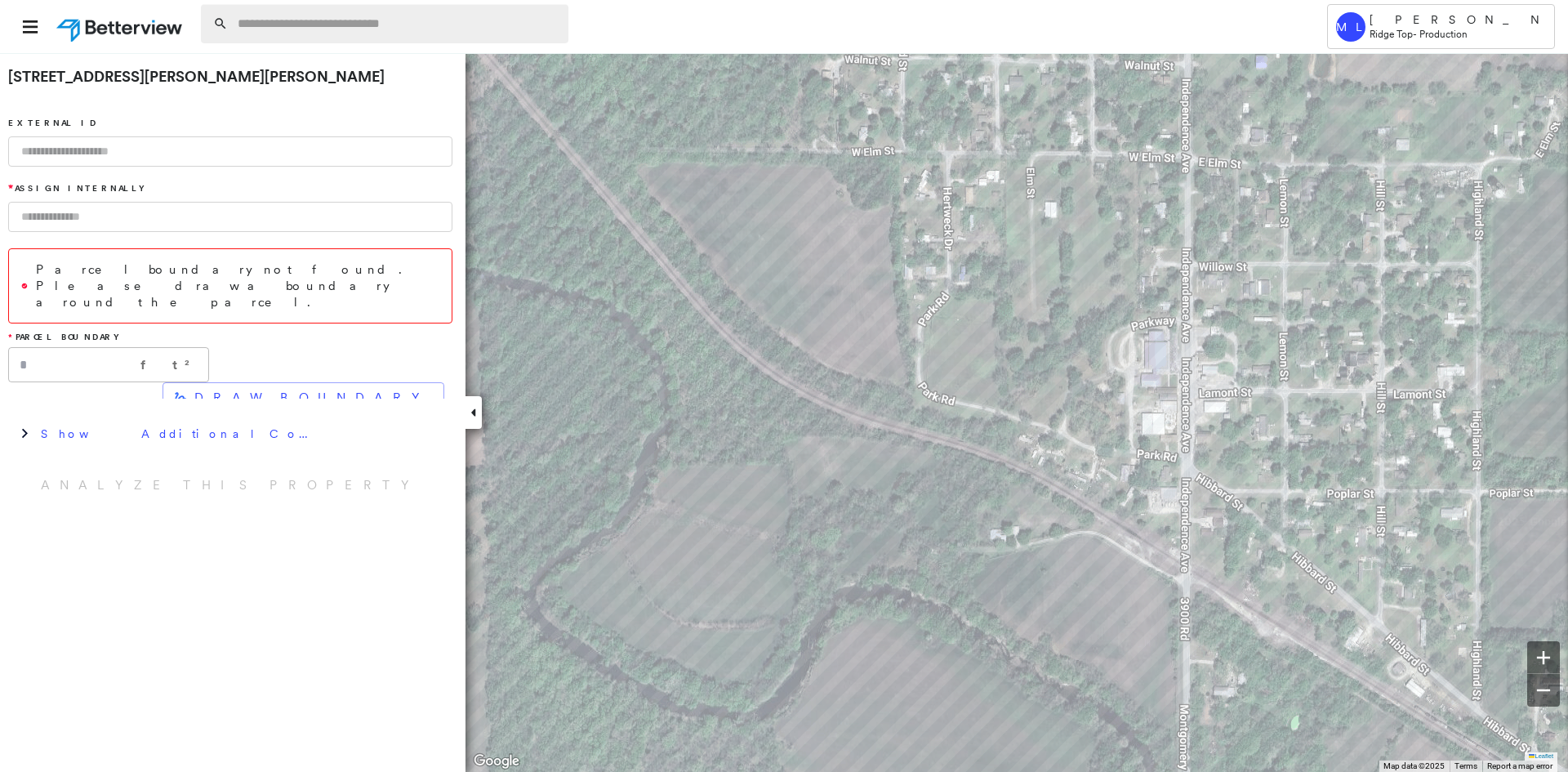 click at bounding box center [398, 24] 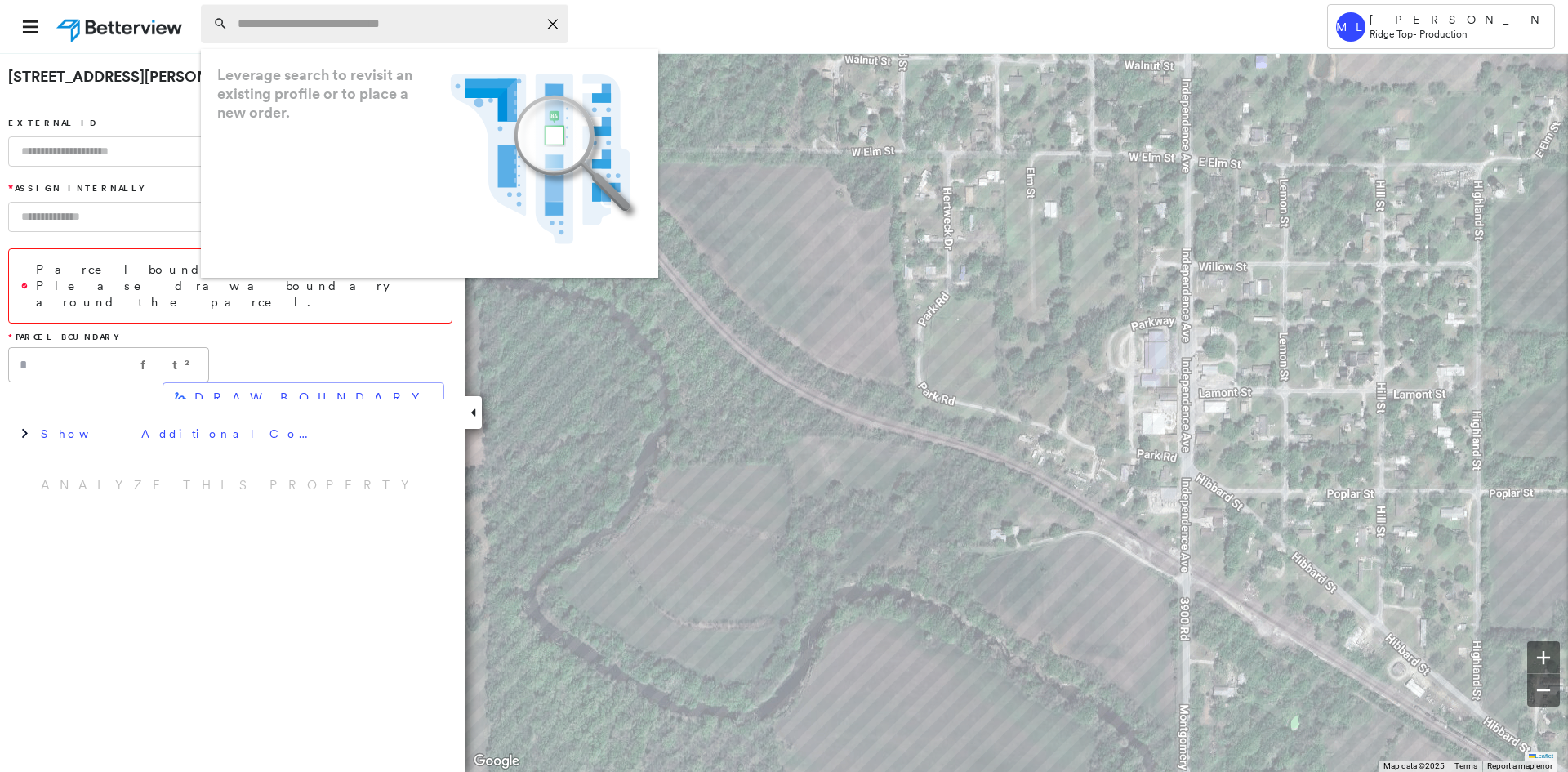 paste on "**********" 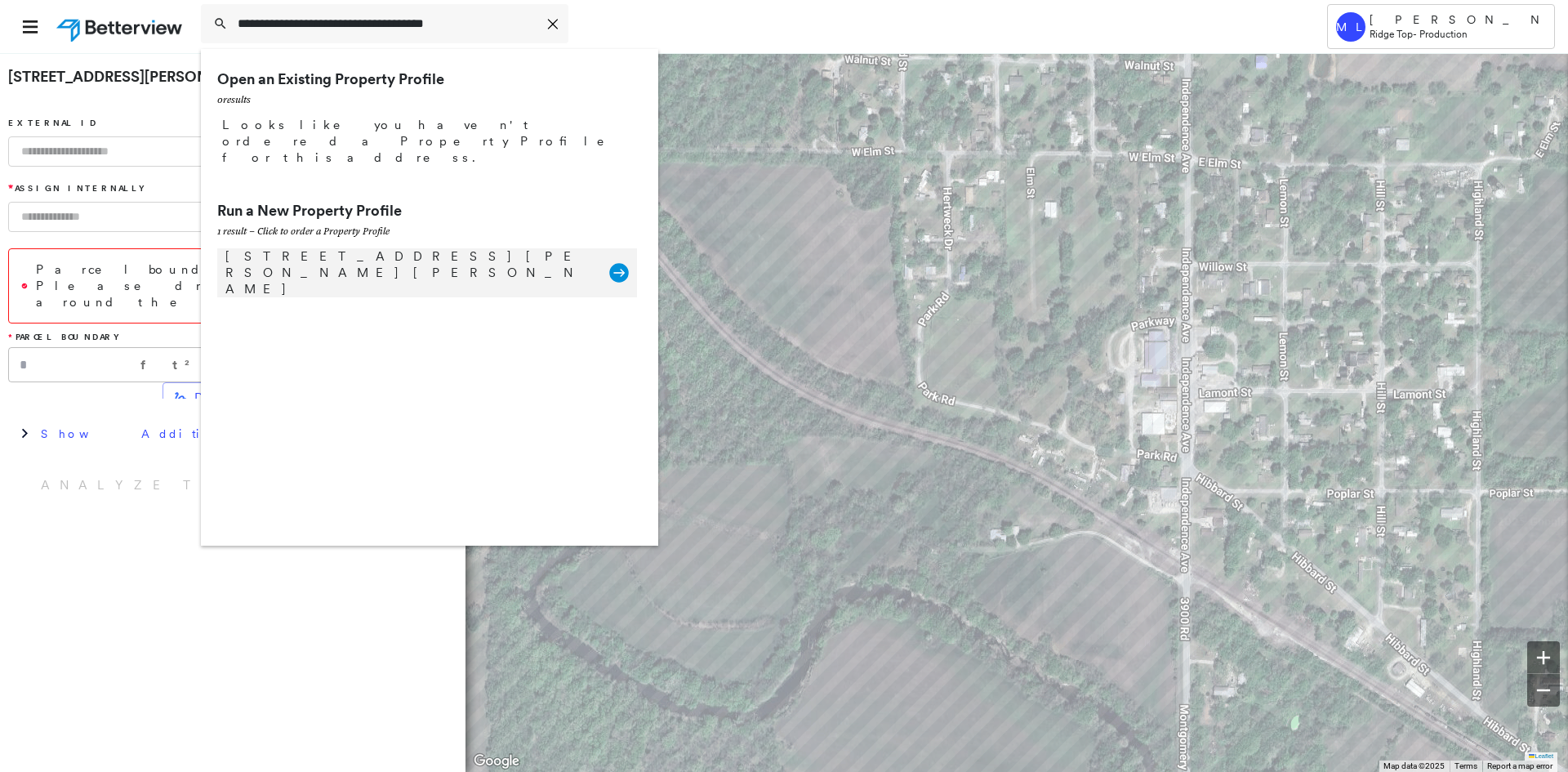 type on "**********" 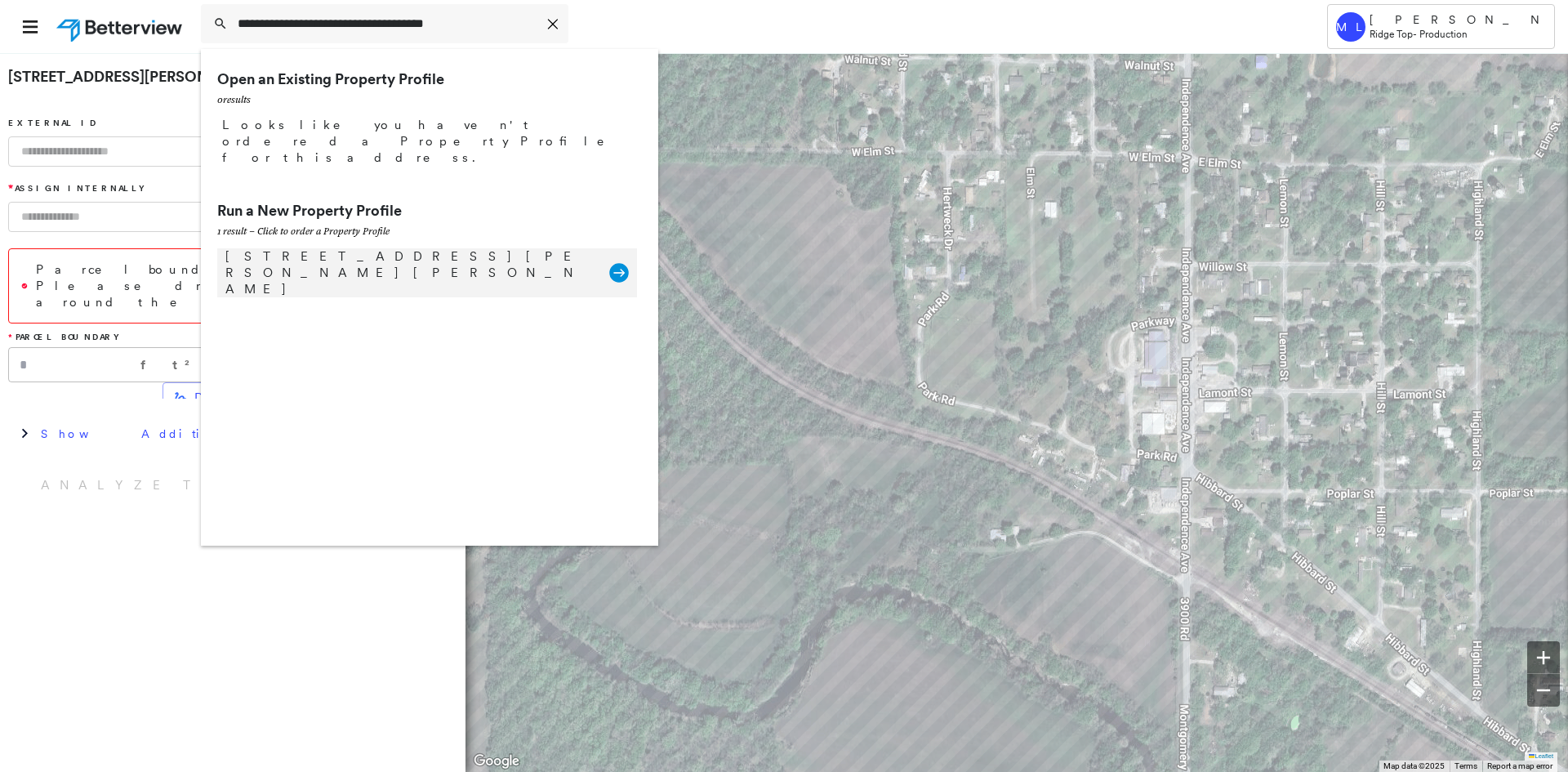 click on "[STREET_ADDRESS][PERSON_NAME][PERSON_NAME]" at bounding box center (409, 273) 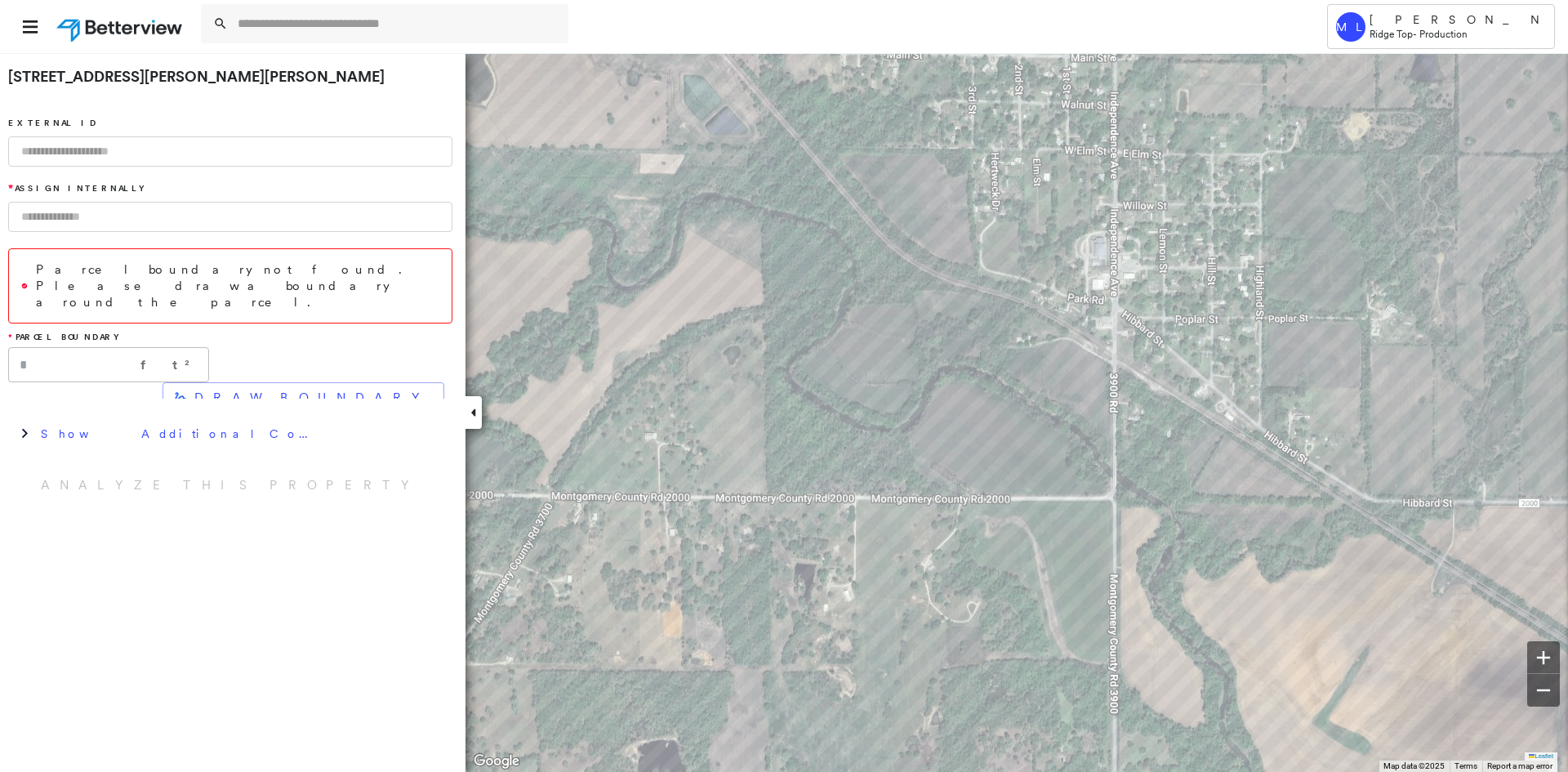 click 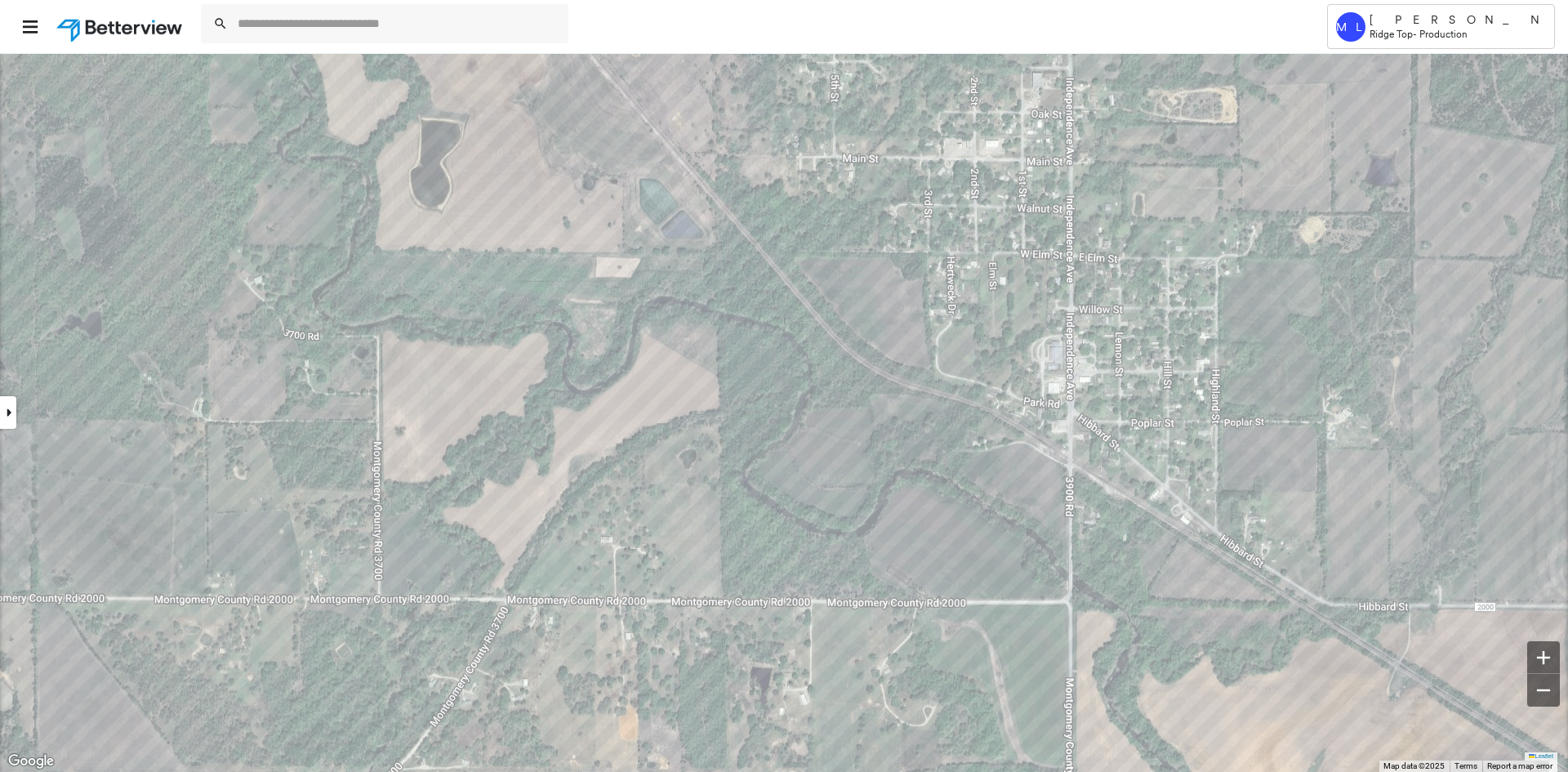 click at bounding box center (741, 26) 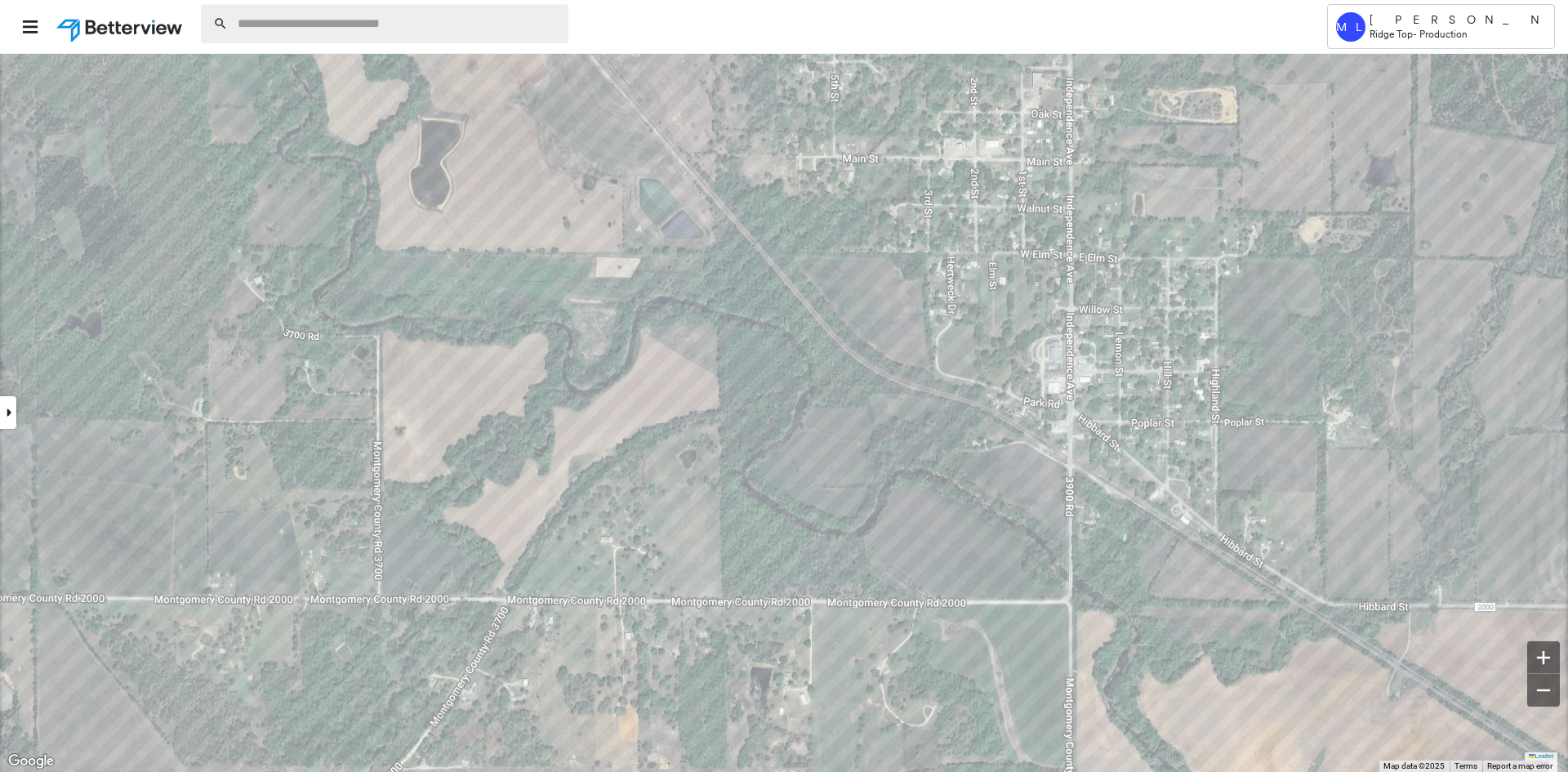 click at bounding box center (398, 24) 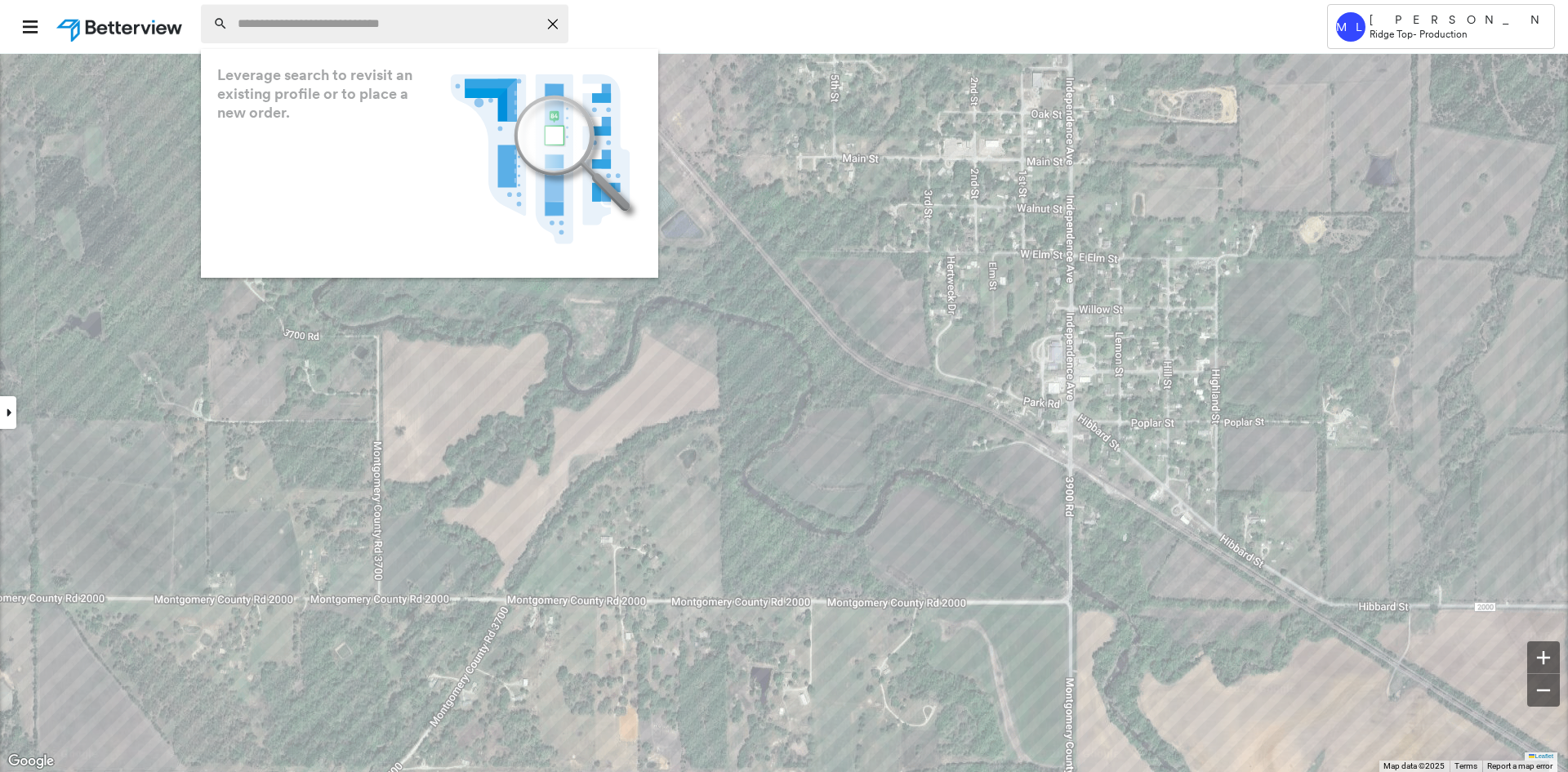 paste on "**********" 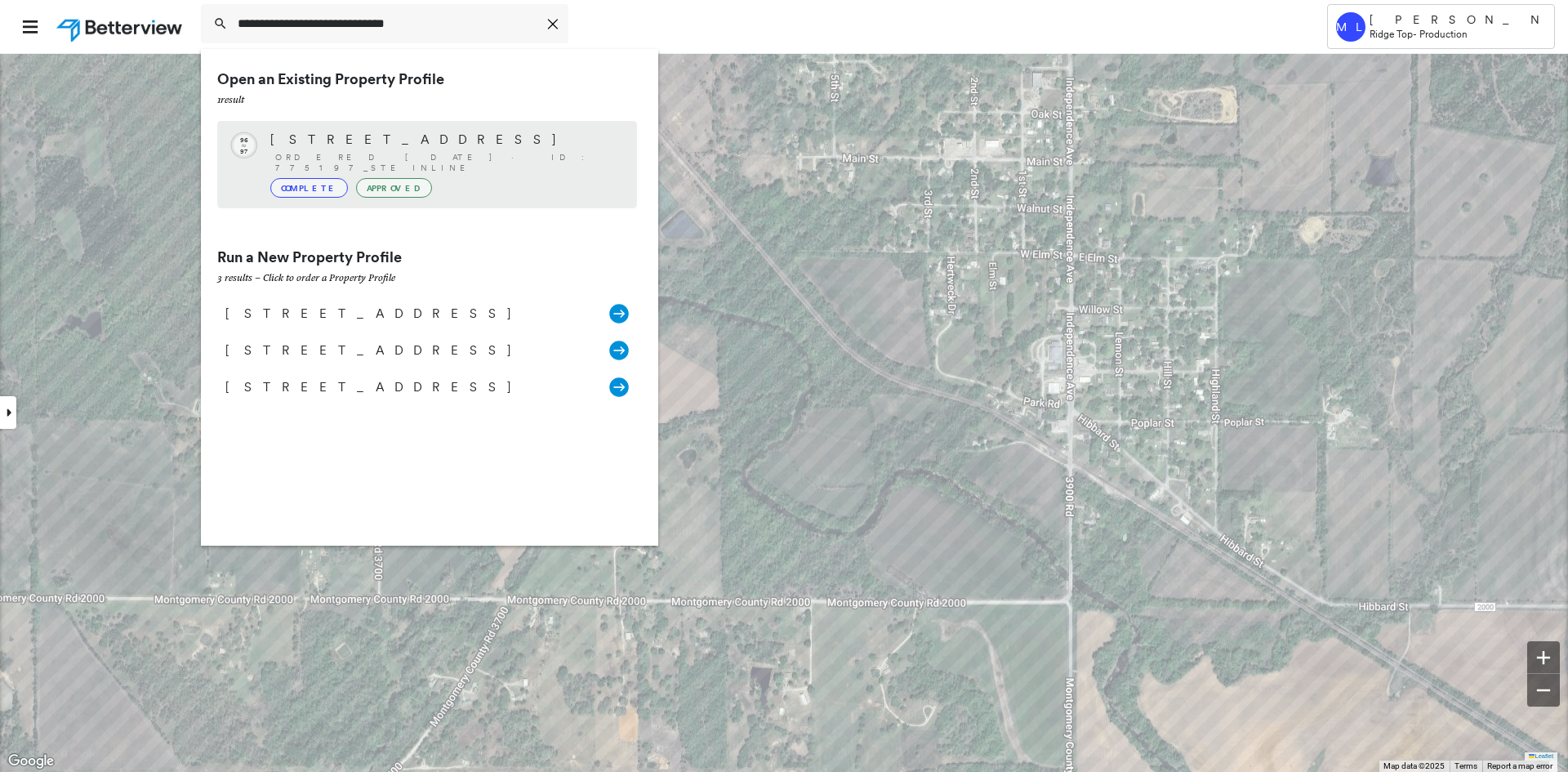 click on "[STREET_ADDRESS]" at bounding box center [445, 140] 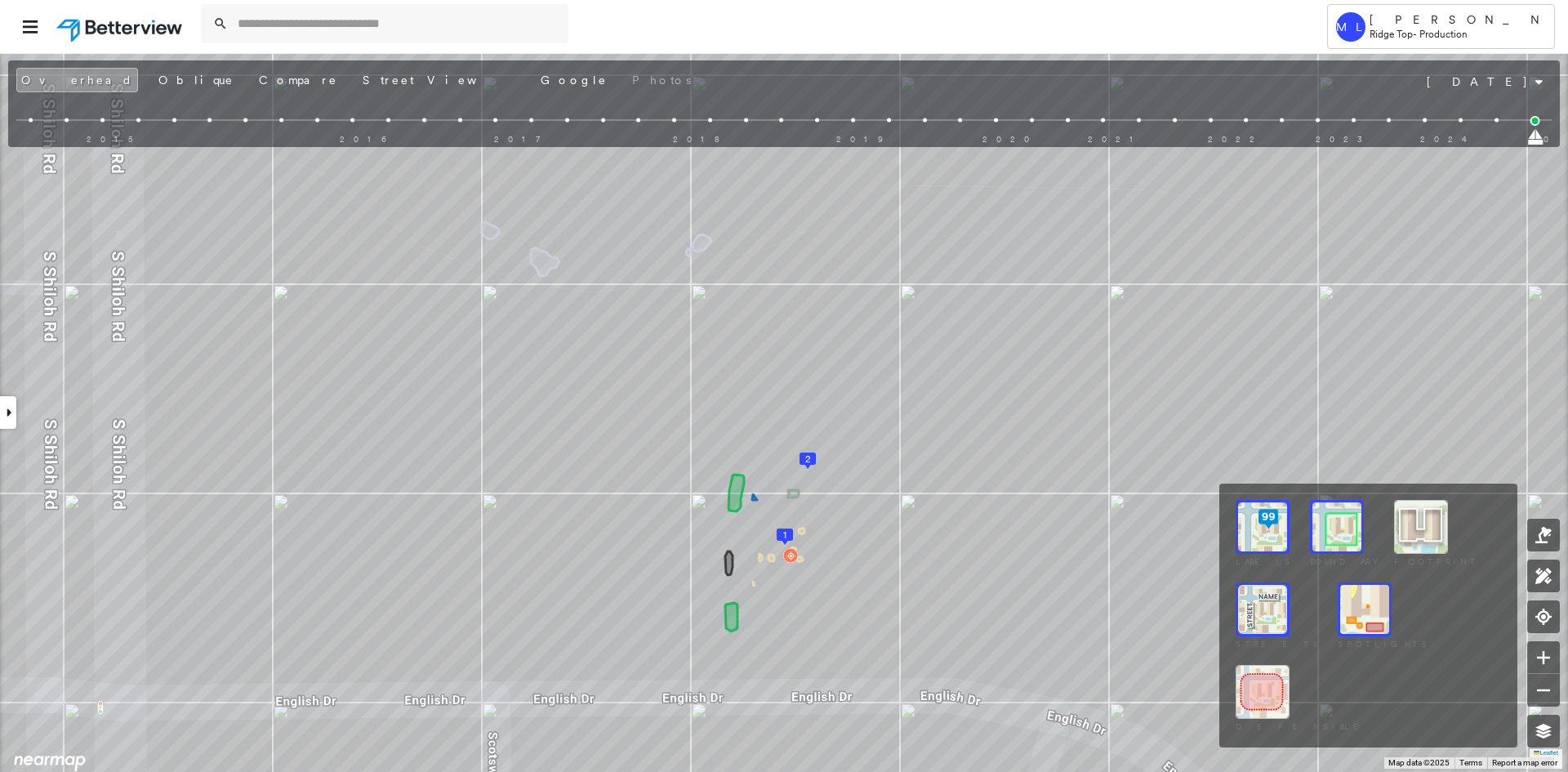 click at bounding box center (1337, 527) 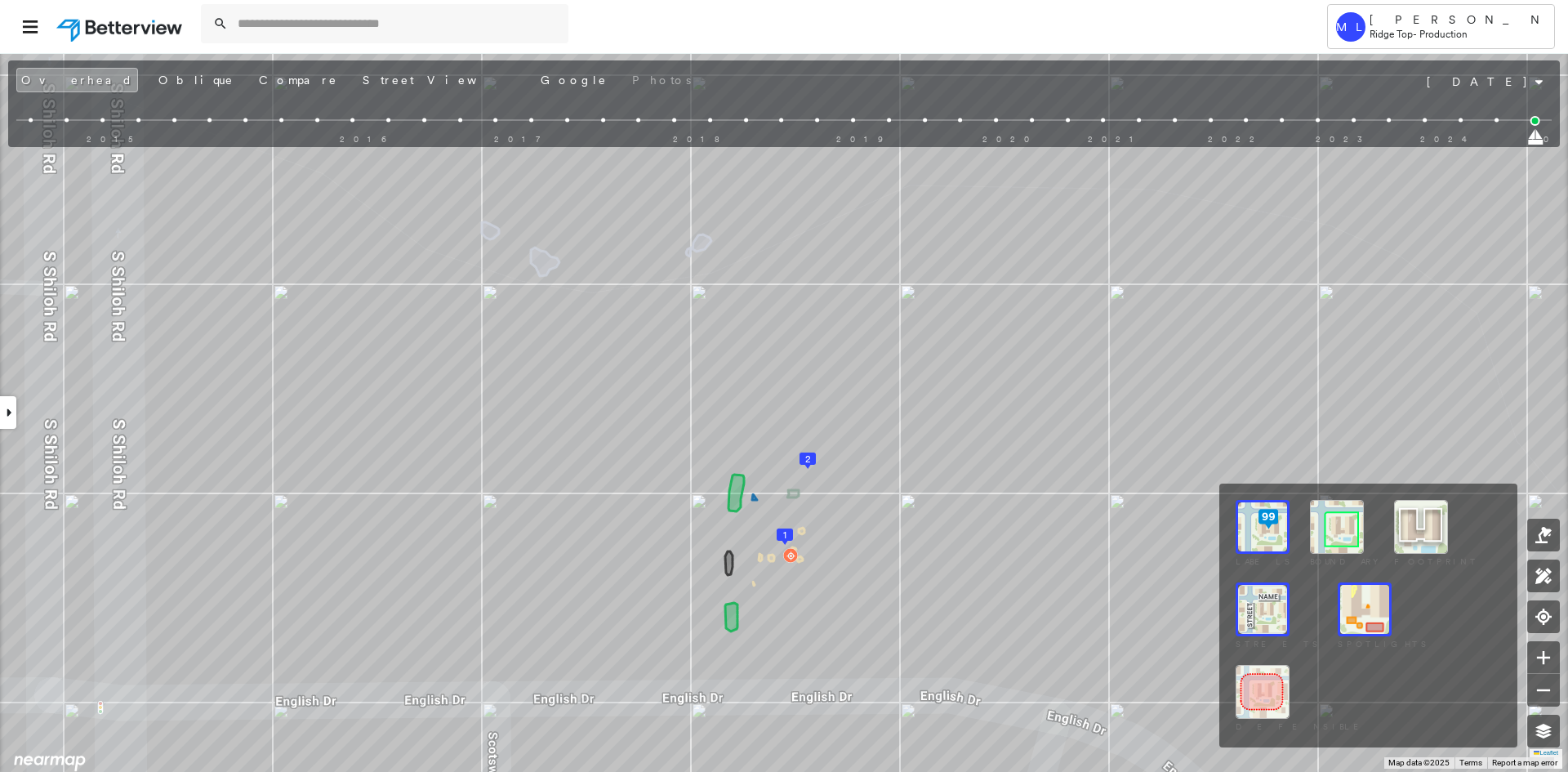 click at bounding box center [1365, 609] 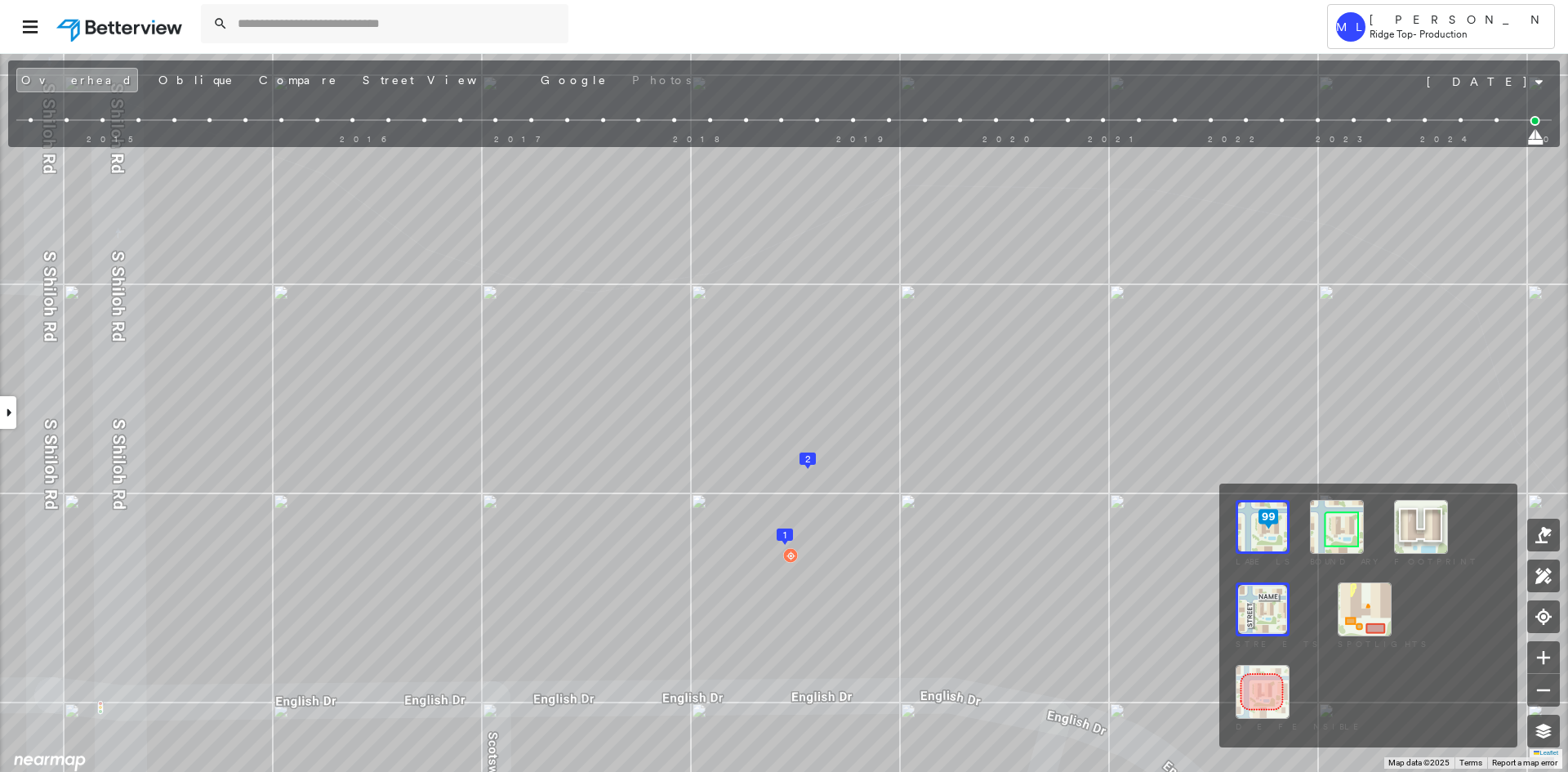 click at bounding box center [1337, 527] 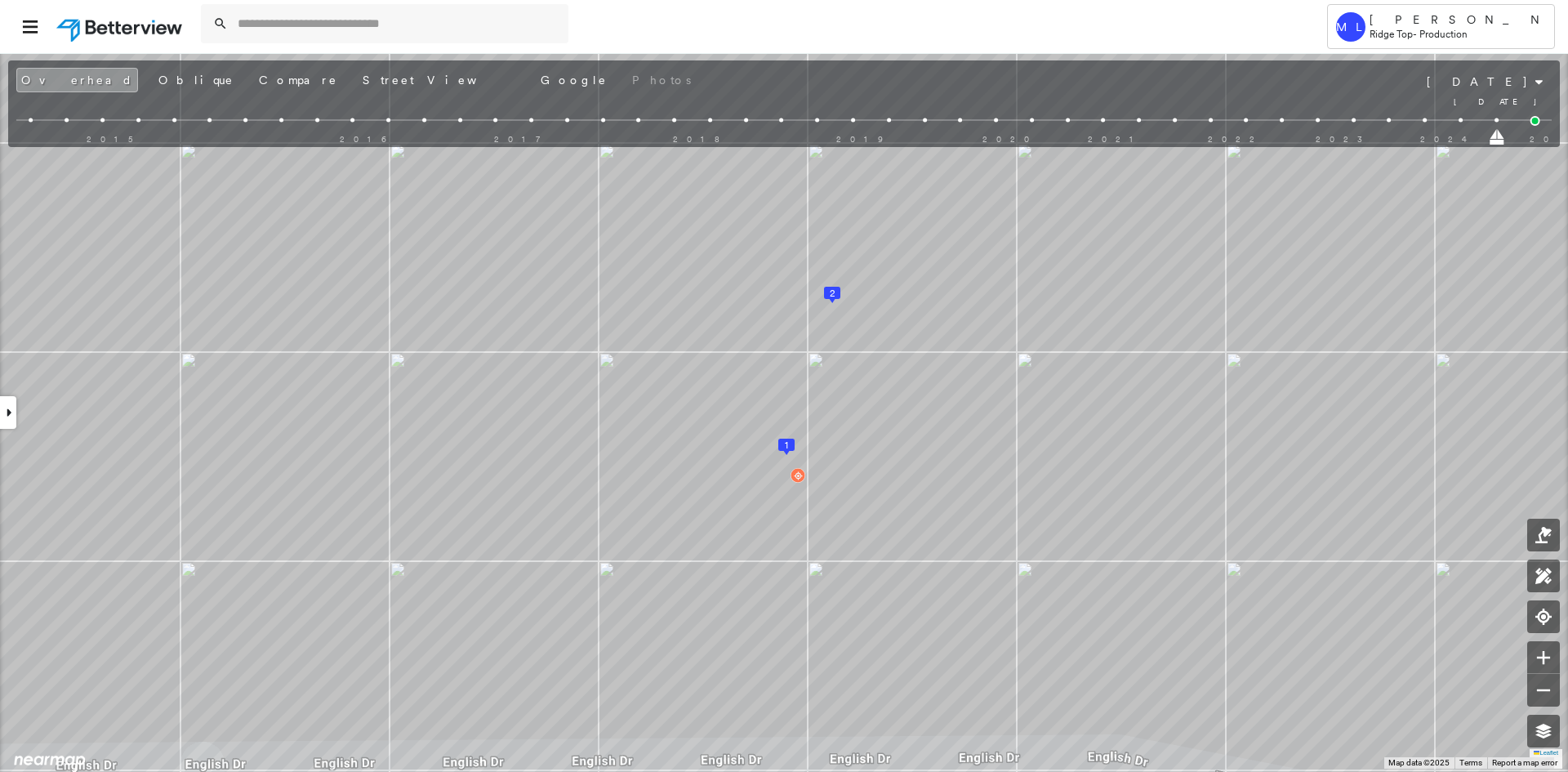 drag, startPoint x: 1539, startPoint y: 142, endPoint x: 1506, endPoint y: 141, distance: 33.01515 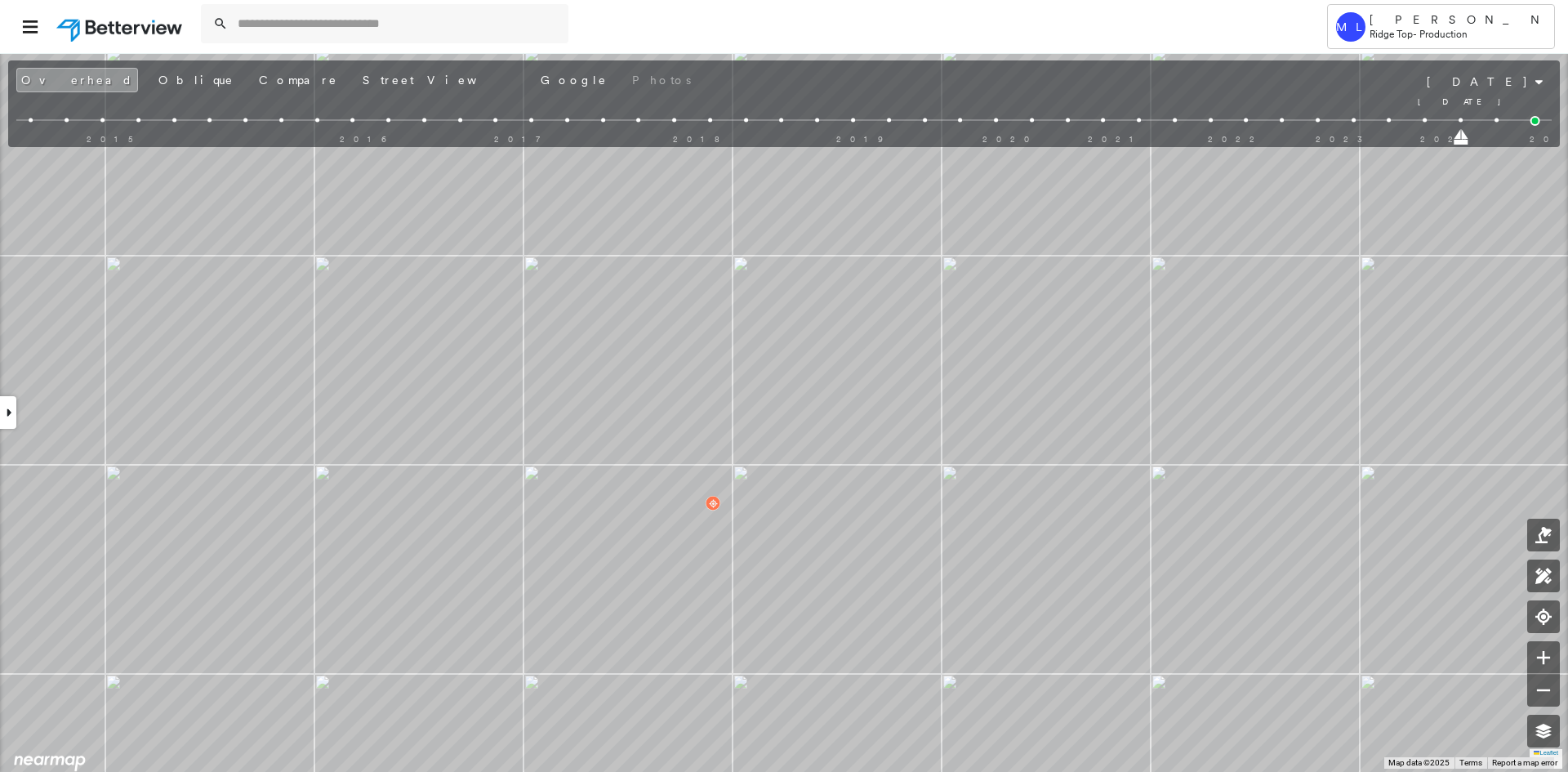 click on "[DATE] [DATE]" at bounding box center (784, 136) 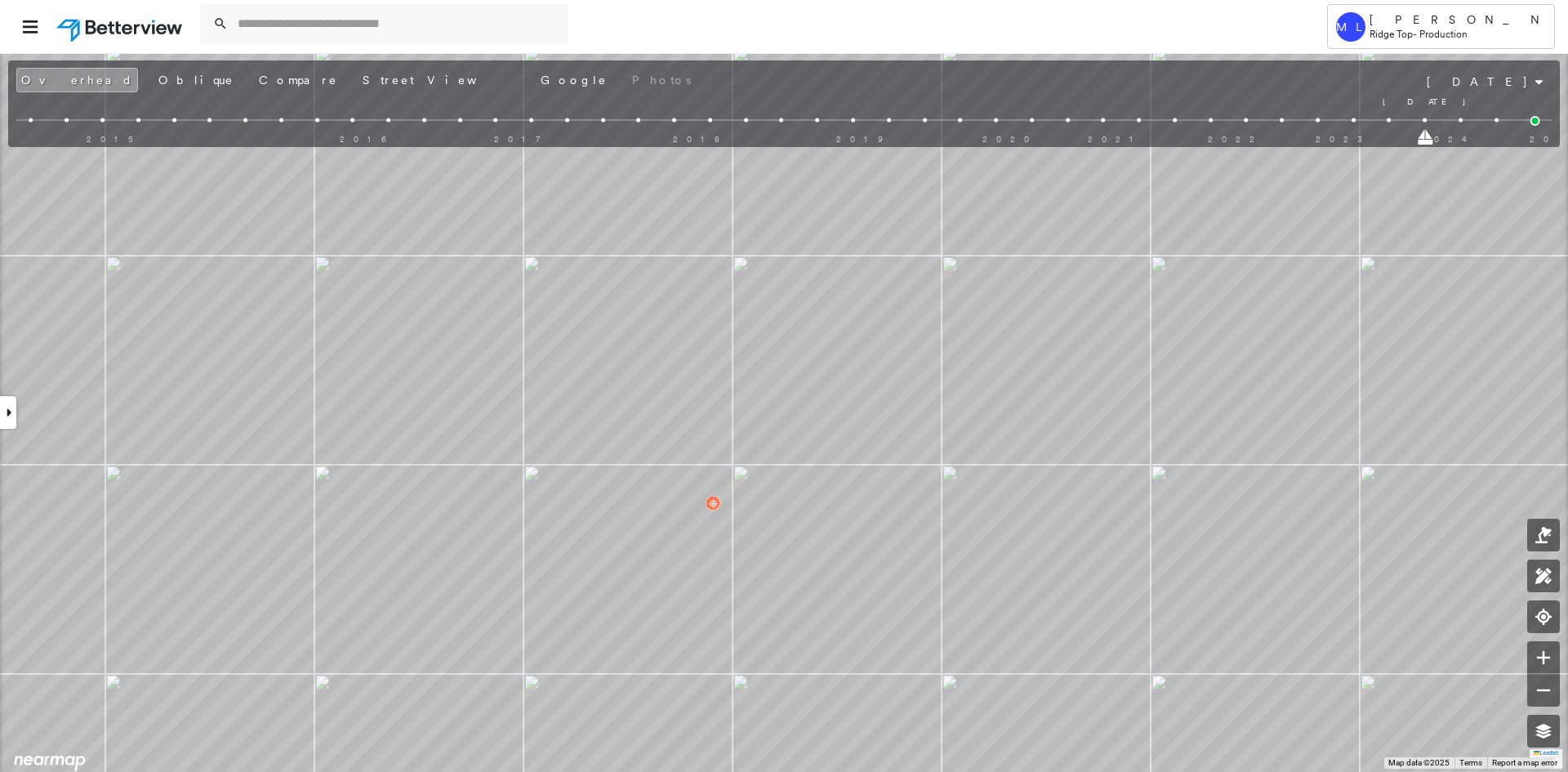 drag, startPoint x: 1460, startPoint y: 140, endPoint x: 1421, endPoint y: 140, distance: 39 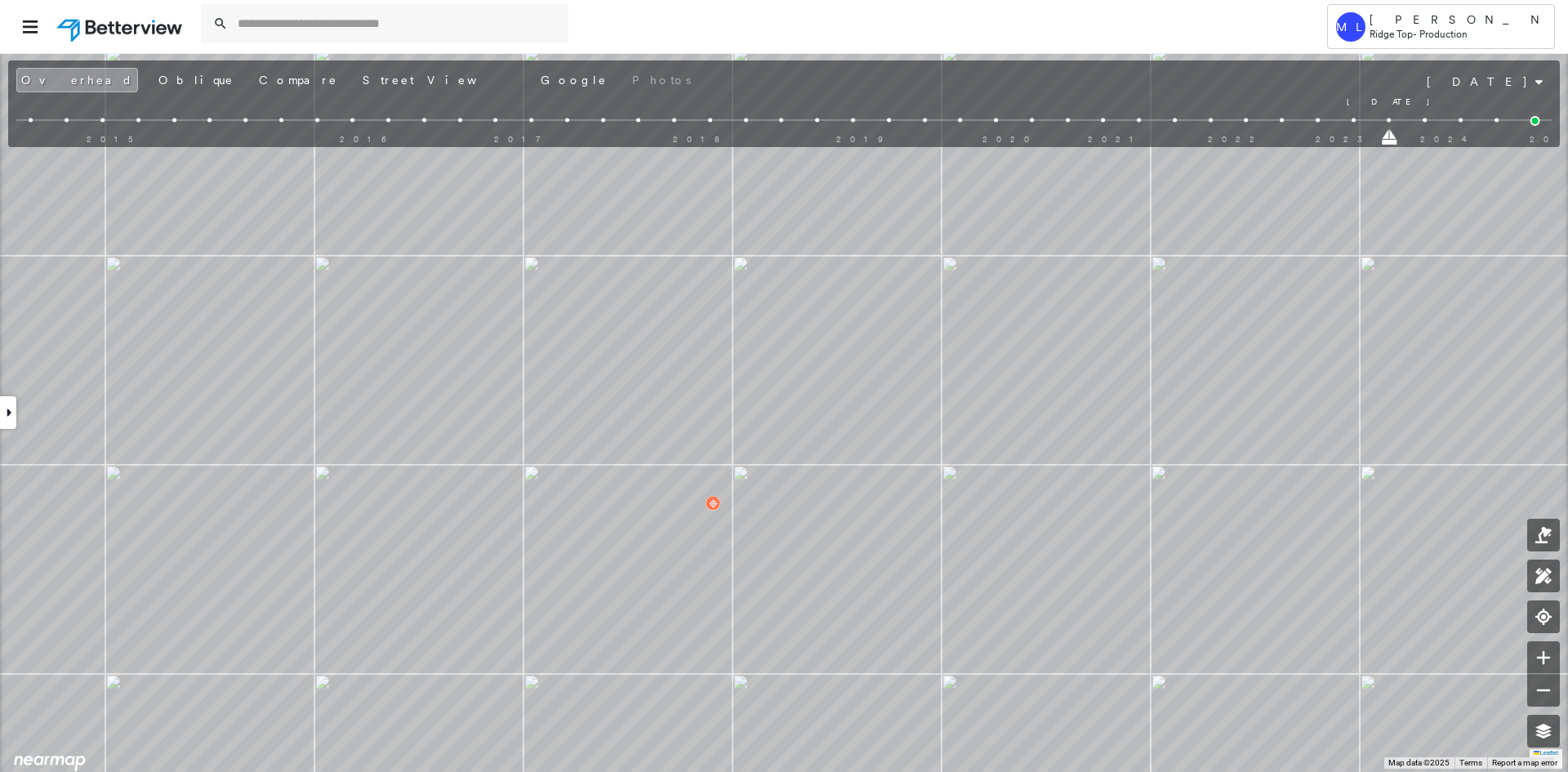 drag, startPoint x: 1423, startPoint y: 141, endPoint x: 1387, endPoint y: 141, distance: 36 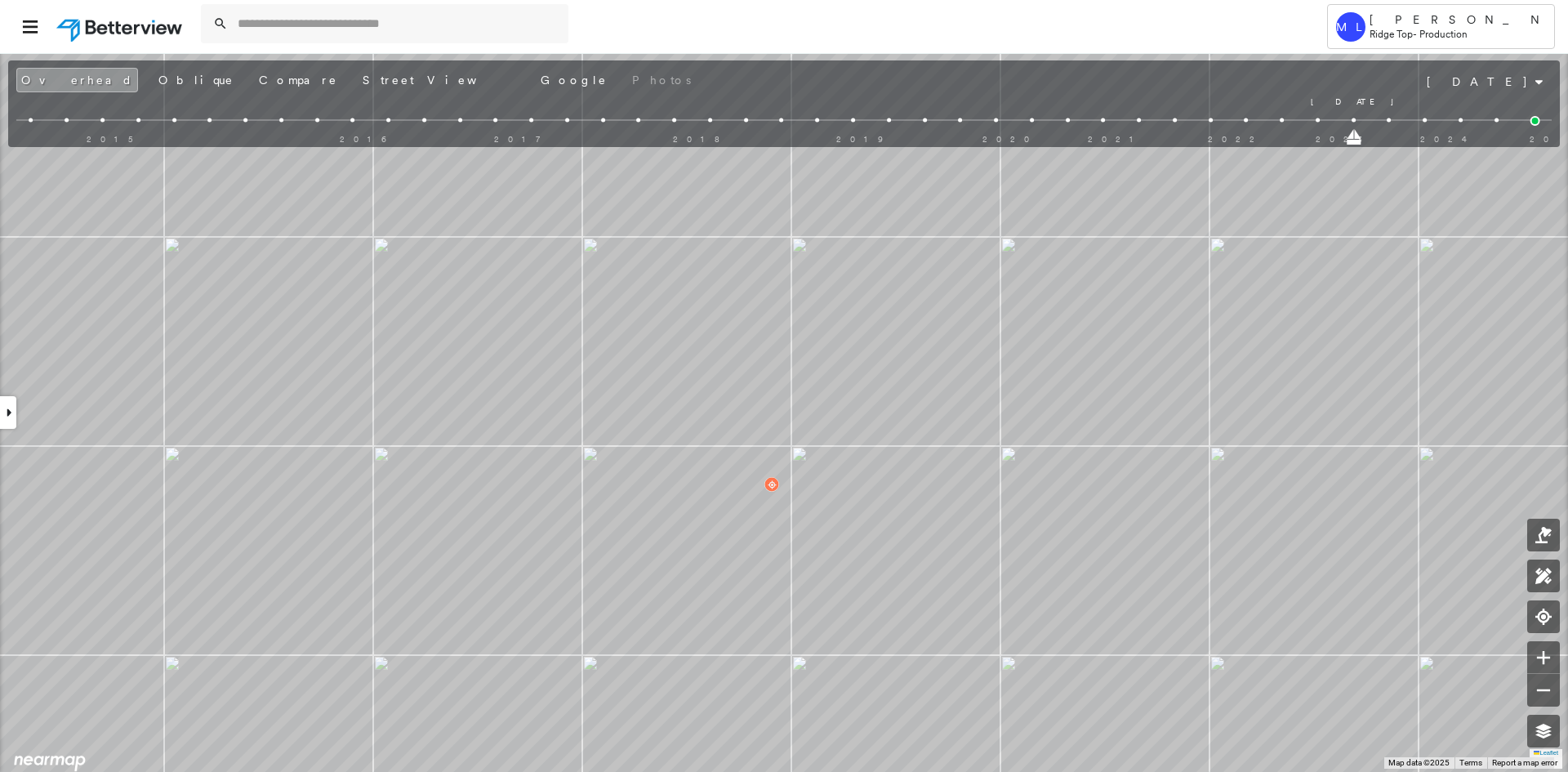 drag, startPoint x: 1391, startPoint y: 139, endPoint x: 1338, endPoint y: 138, distance: 53.00943 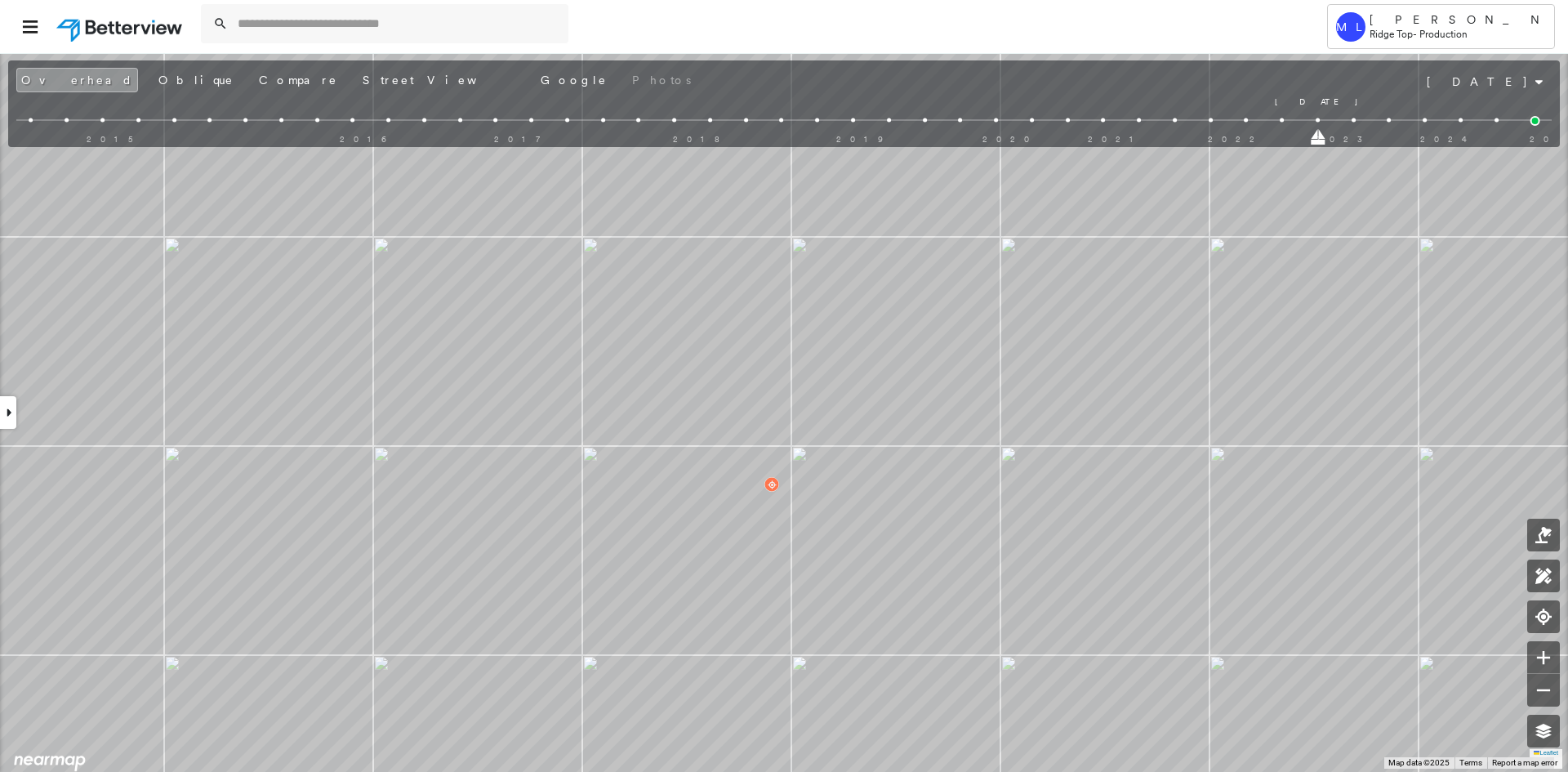 click at bounding box center [1318, 142] 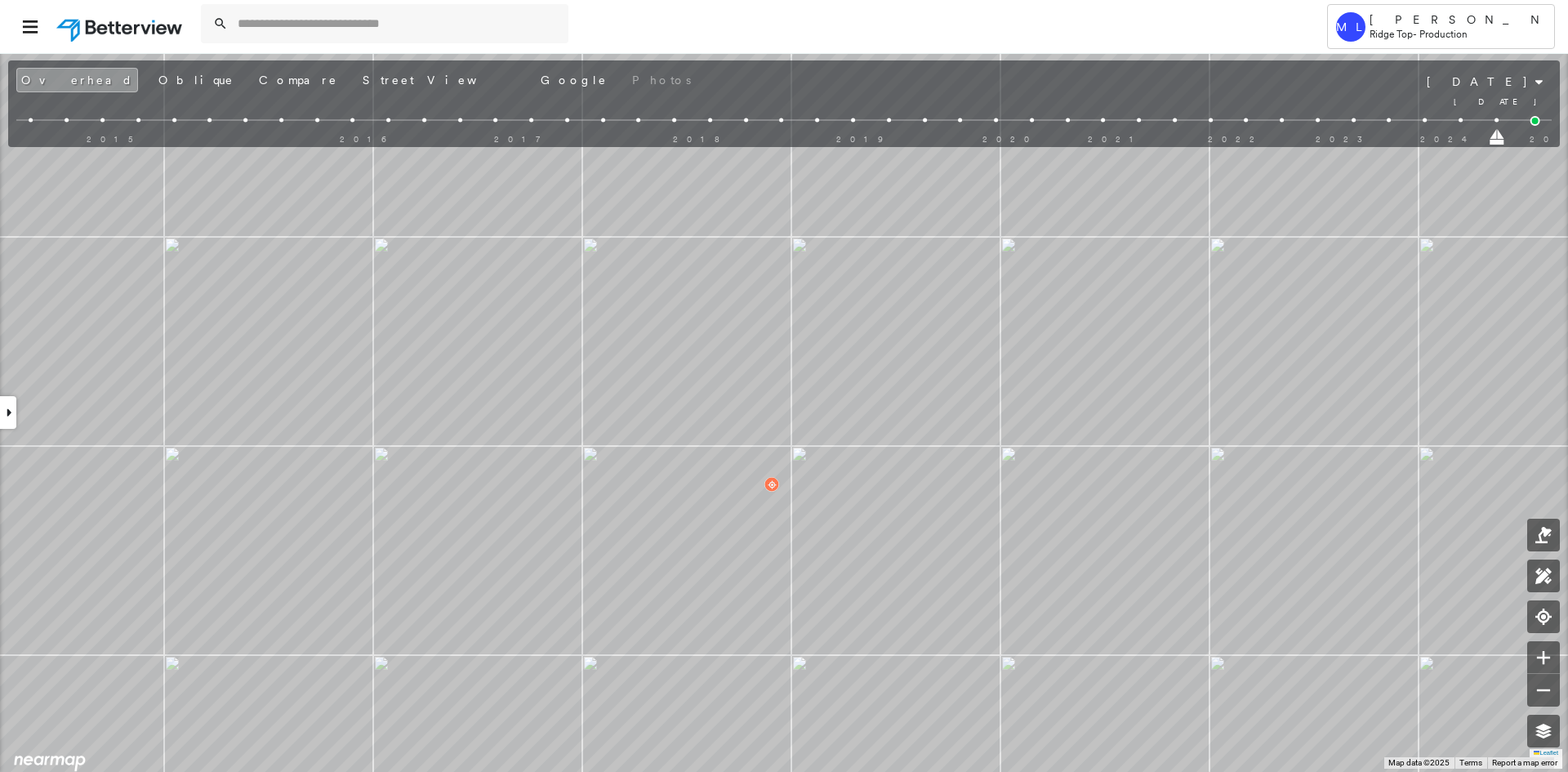 drag, startPoint x: 1319, startPoint y: 140, endPoint x: 1494, endPoint y: 137, distance: 175.02571 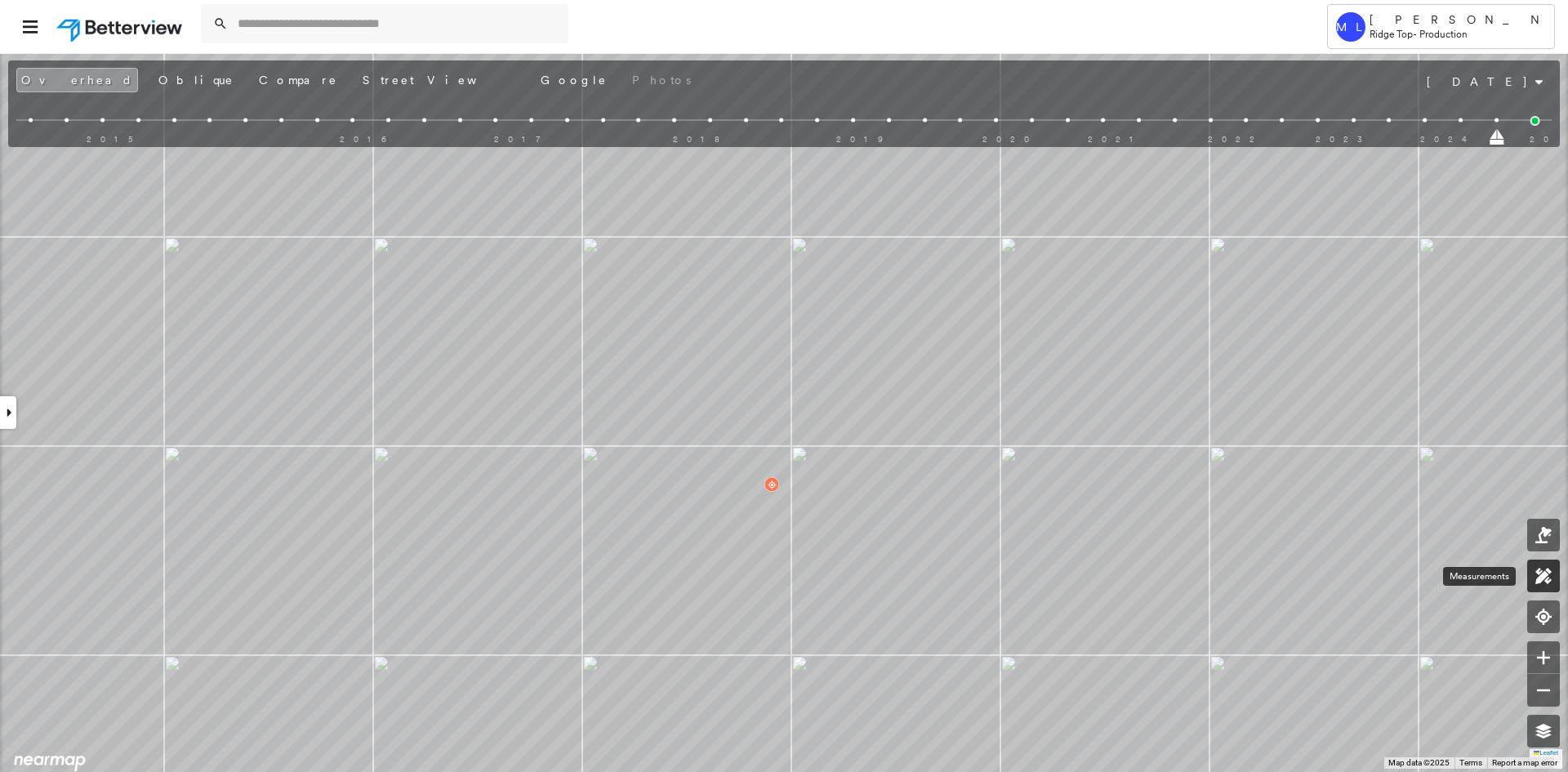 click 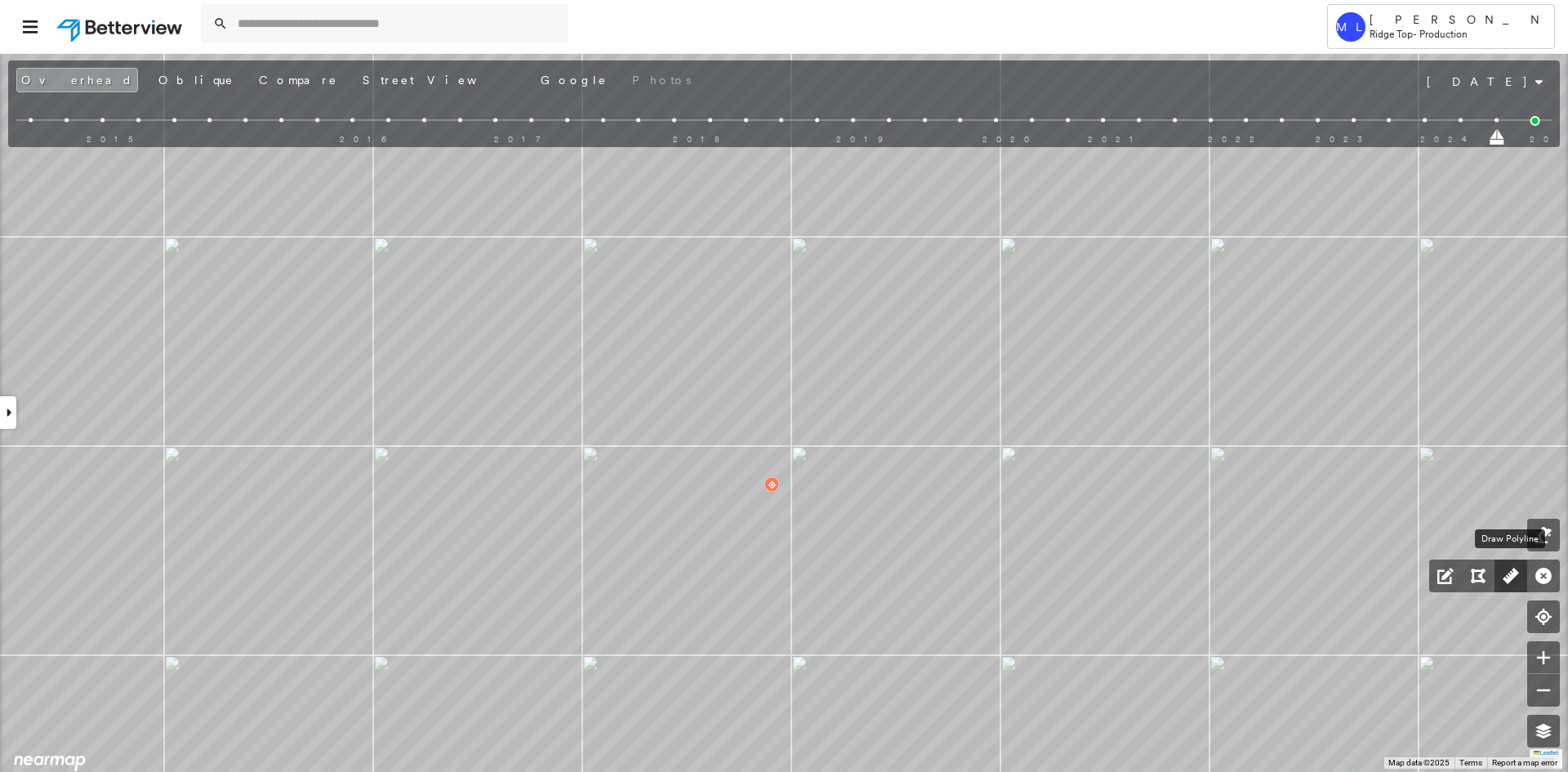 click 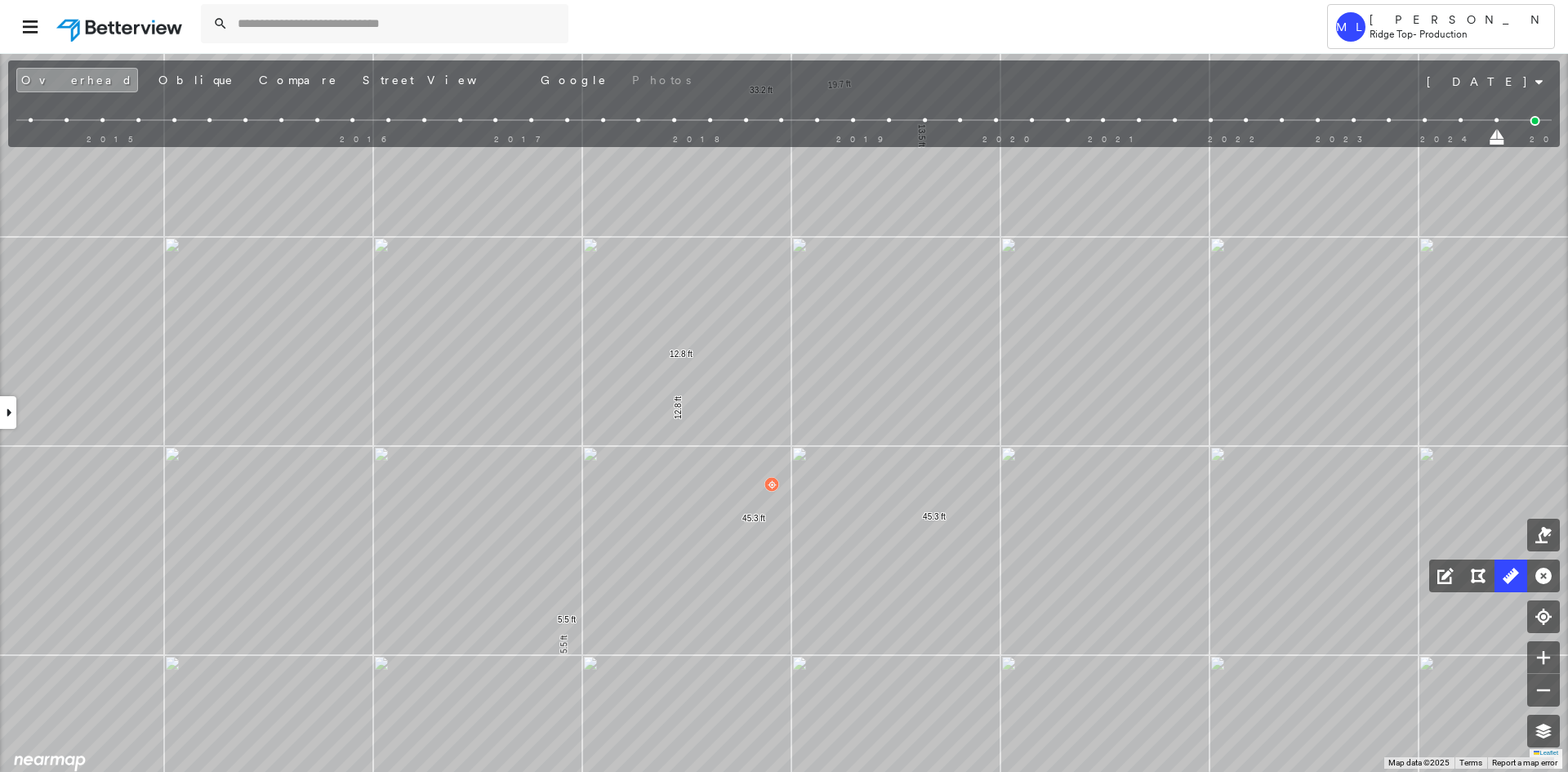 click 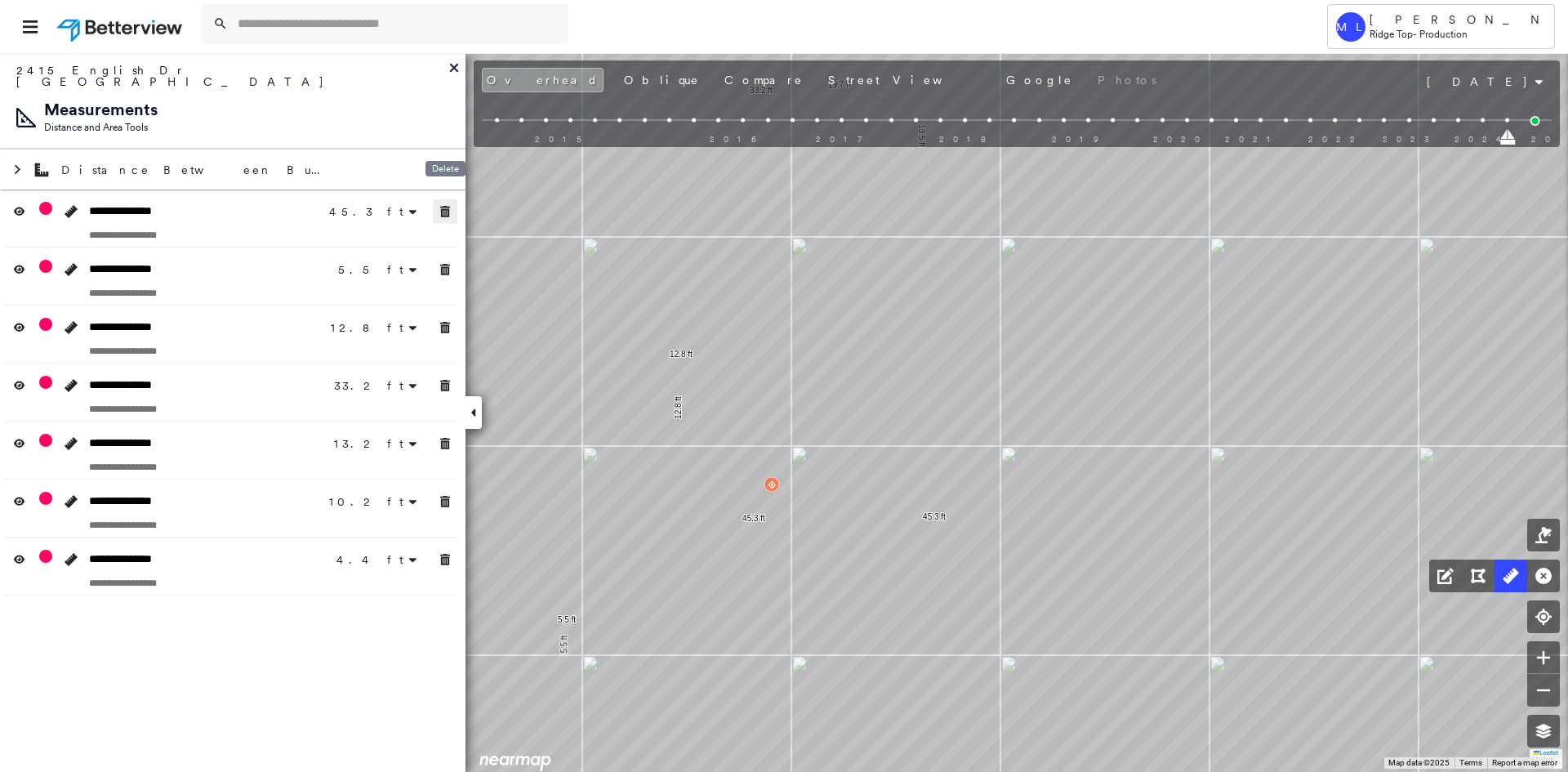 drag, startPoint x: 444, startPoint y: 206, endPoint x: 448, endPoint y: 264, distance: 58.13777 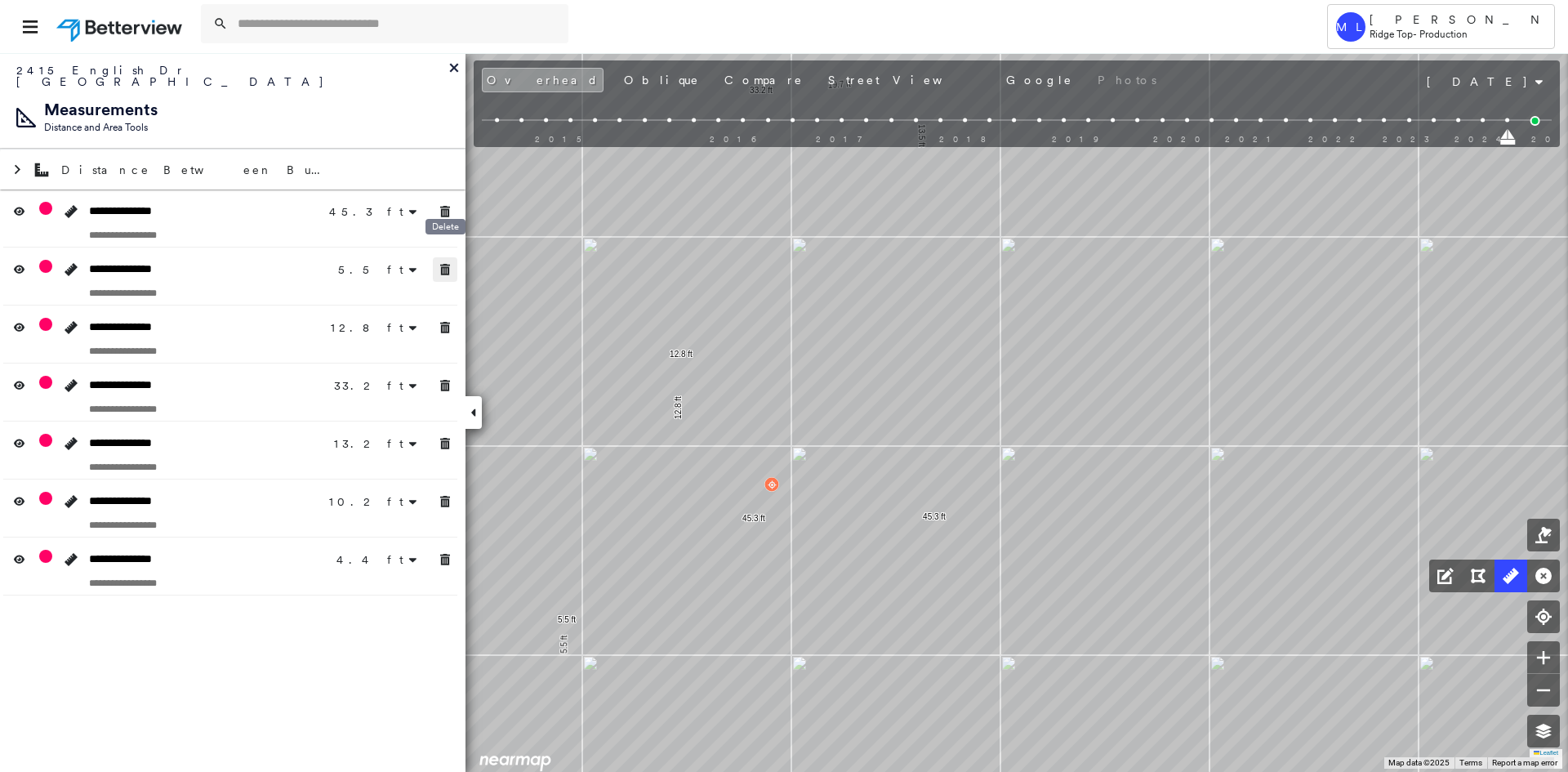 click 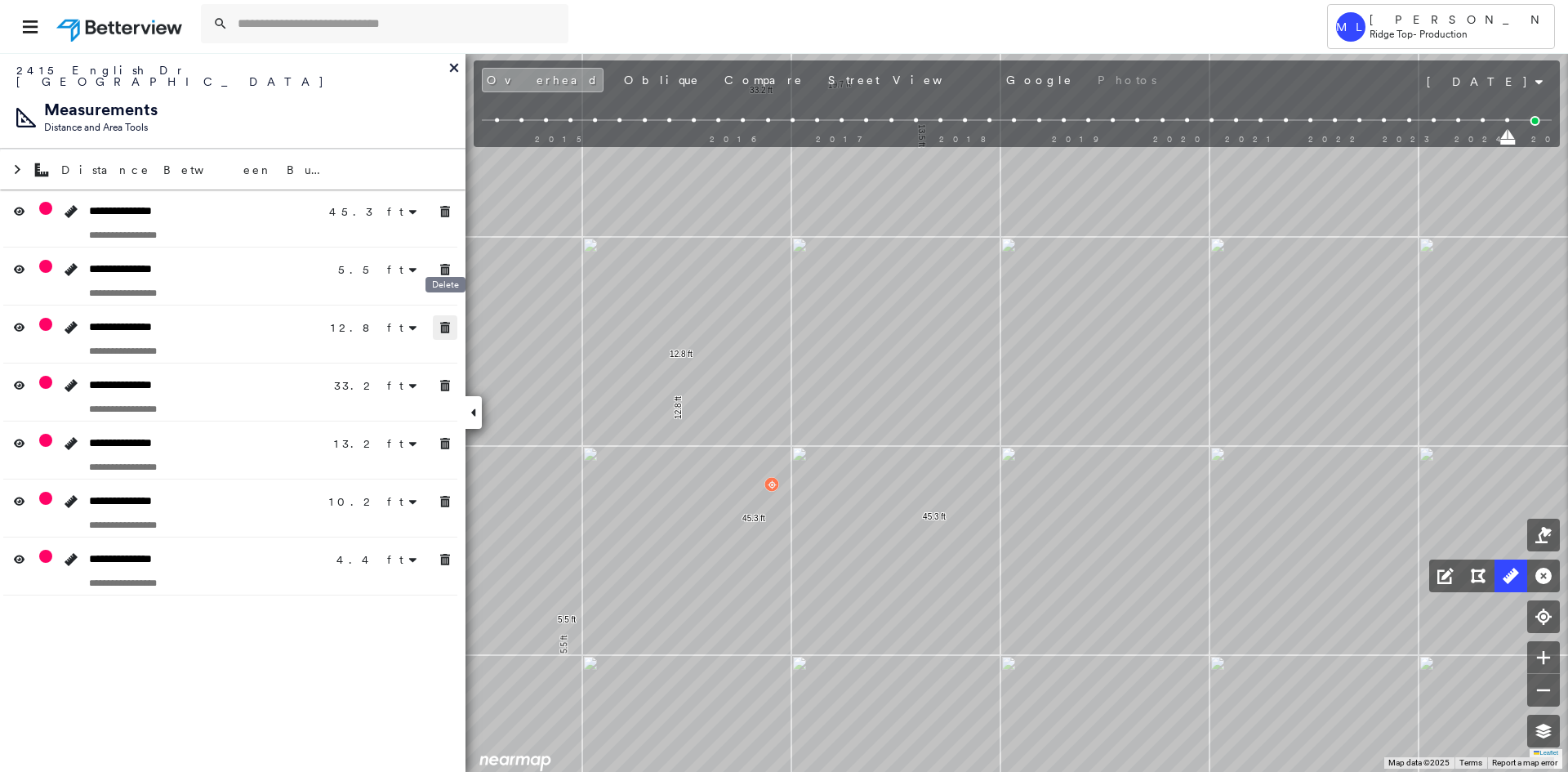 click 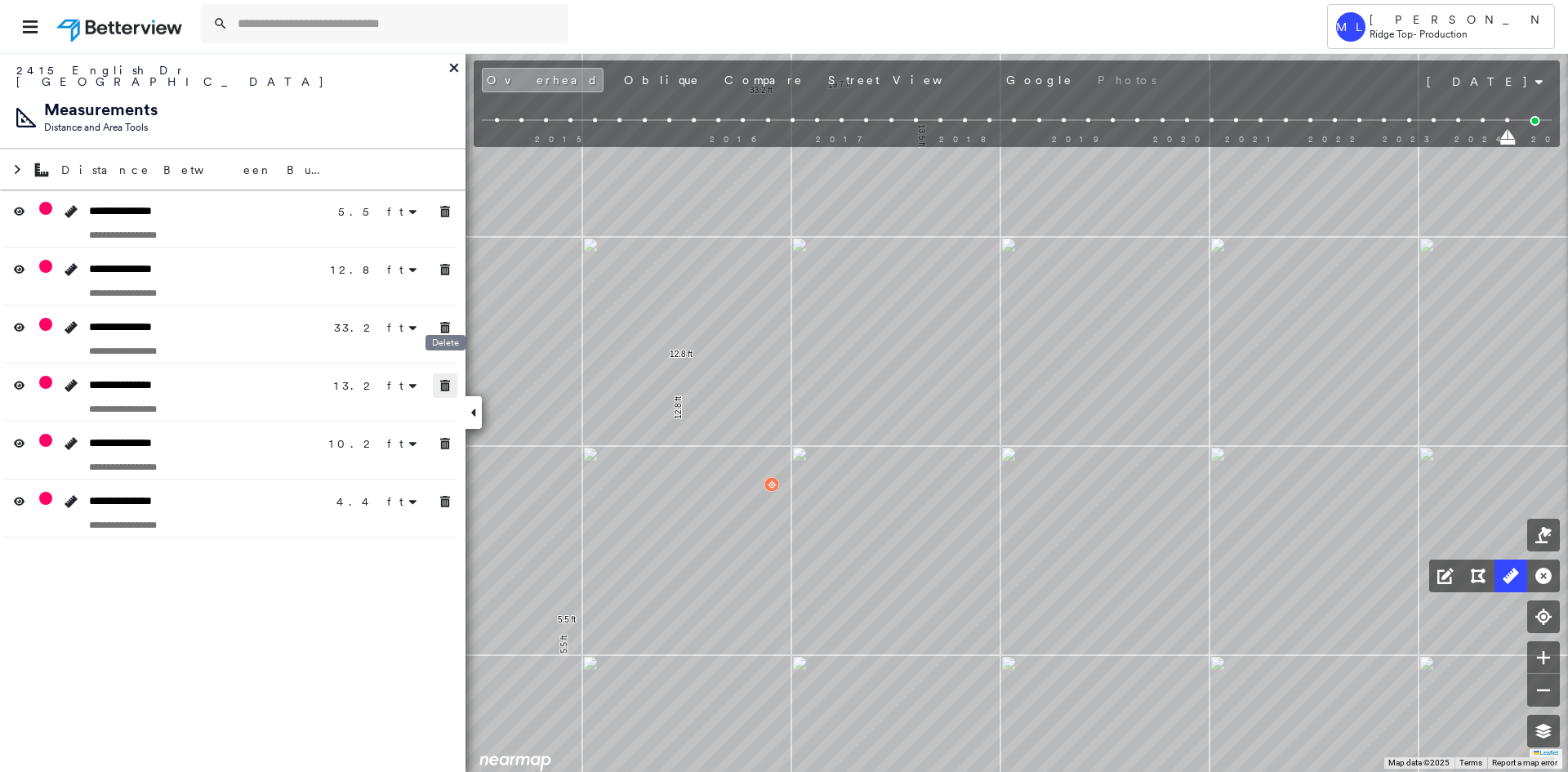 click on "**********" at bounding box center [233, 364] 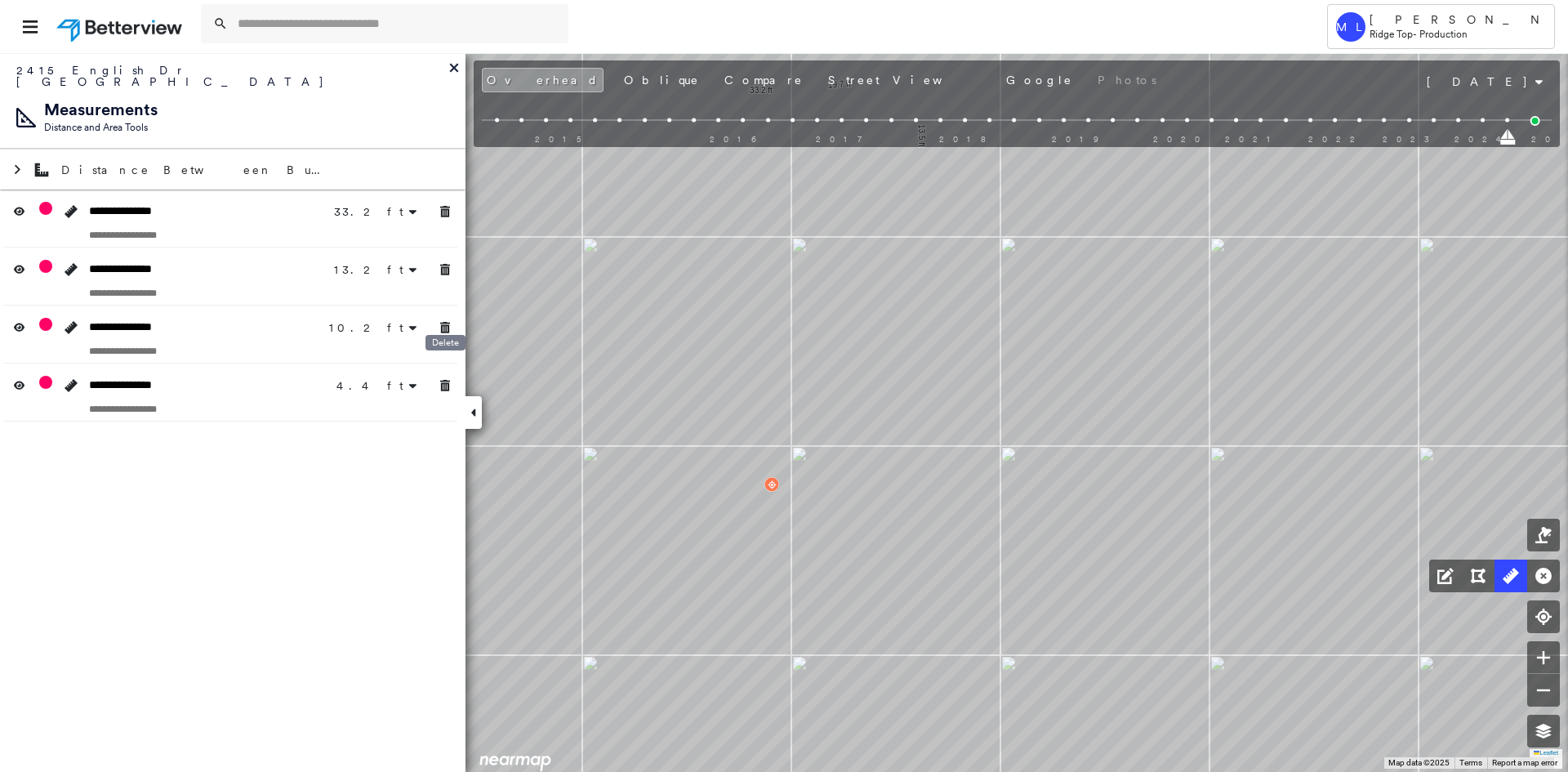 click on "**********" at bounding box center (233, 412) 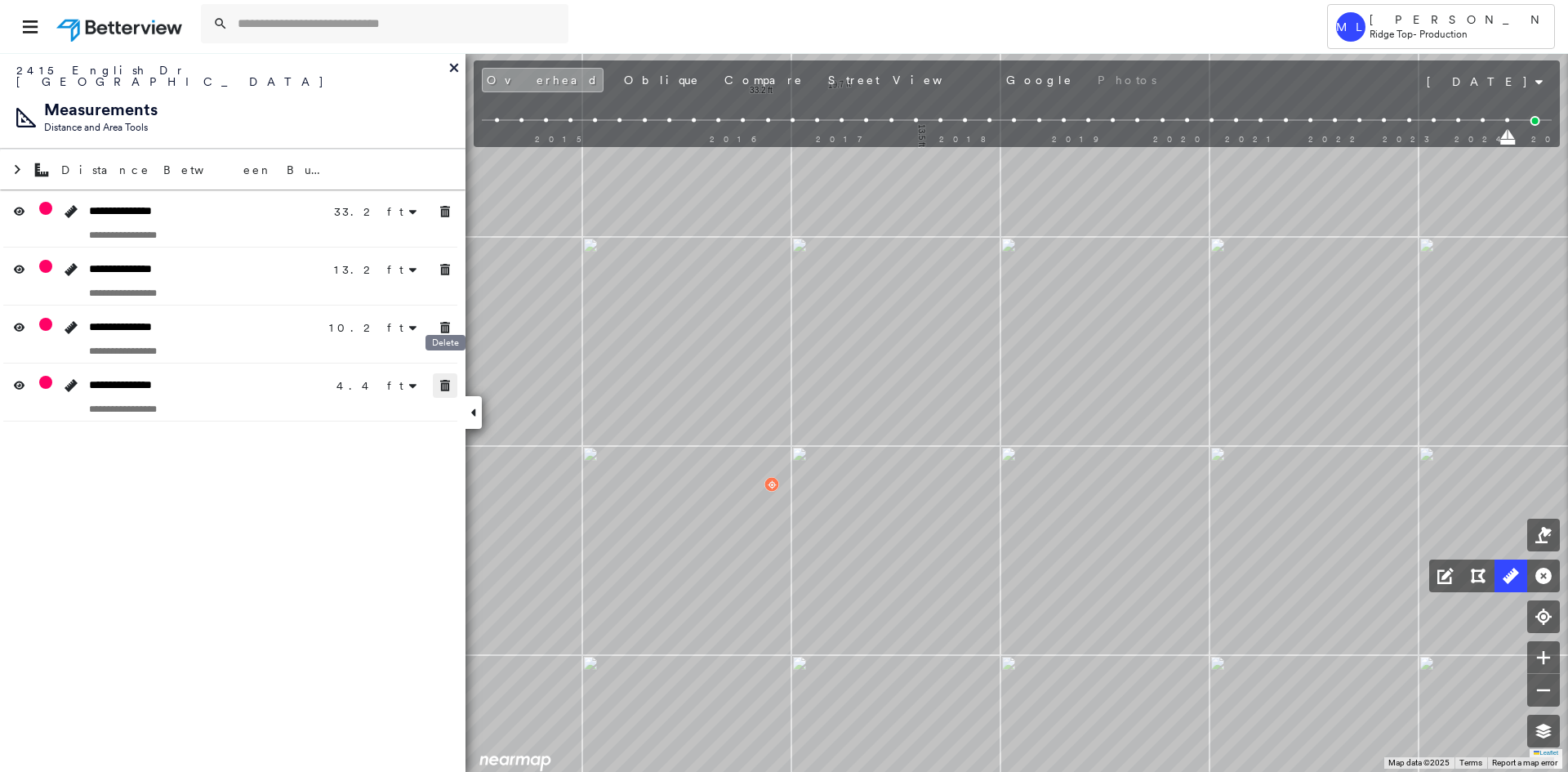 drag, startPoint x: 448, startPoint y: 370, endPoint x: 446, endPoint y: 351, distance: 19.104973 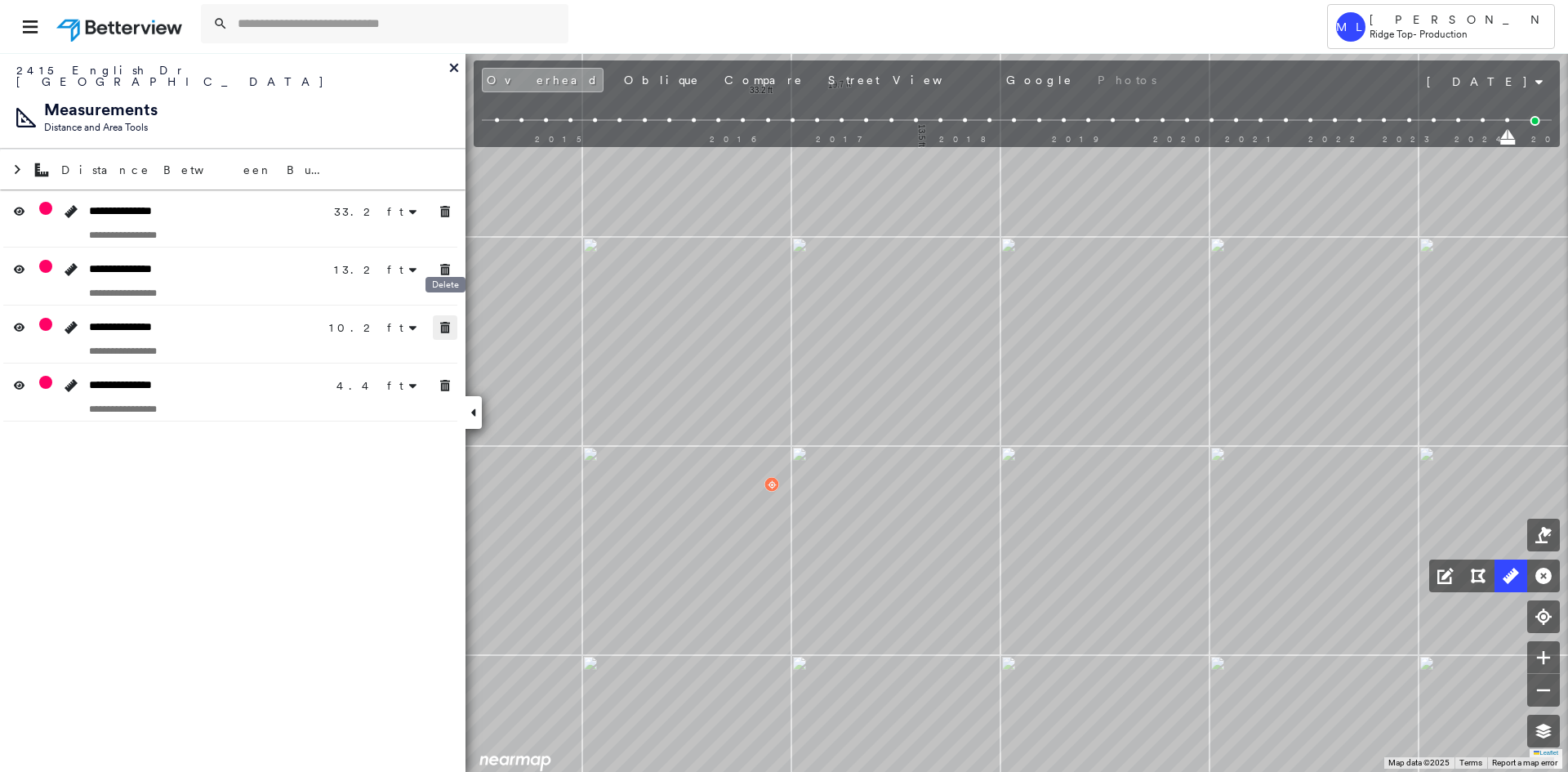 drag, startPoint x: 445, startPoint y: 318, endPoint x: 444, endPoint y: 274, distance: 44.01136 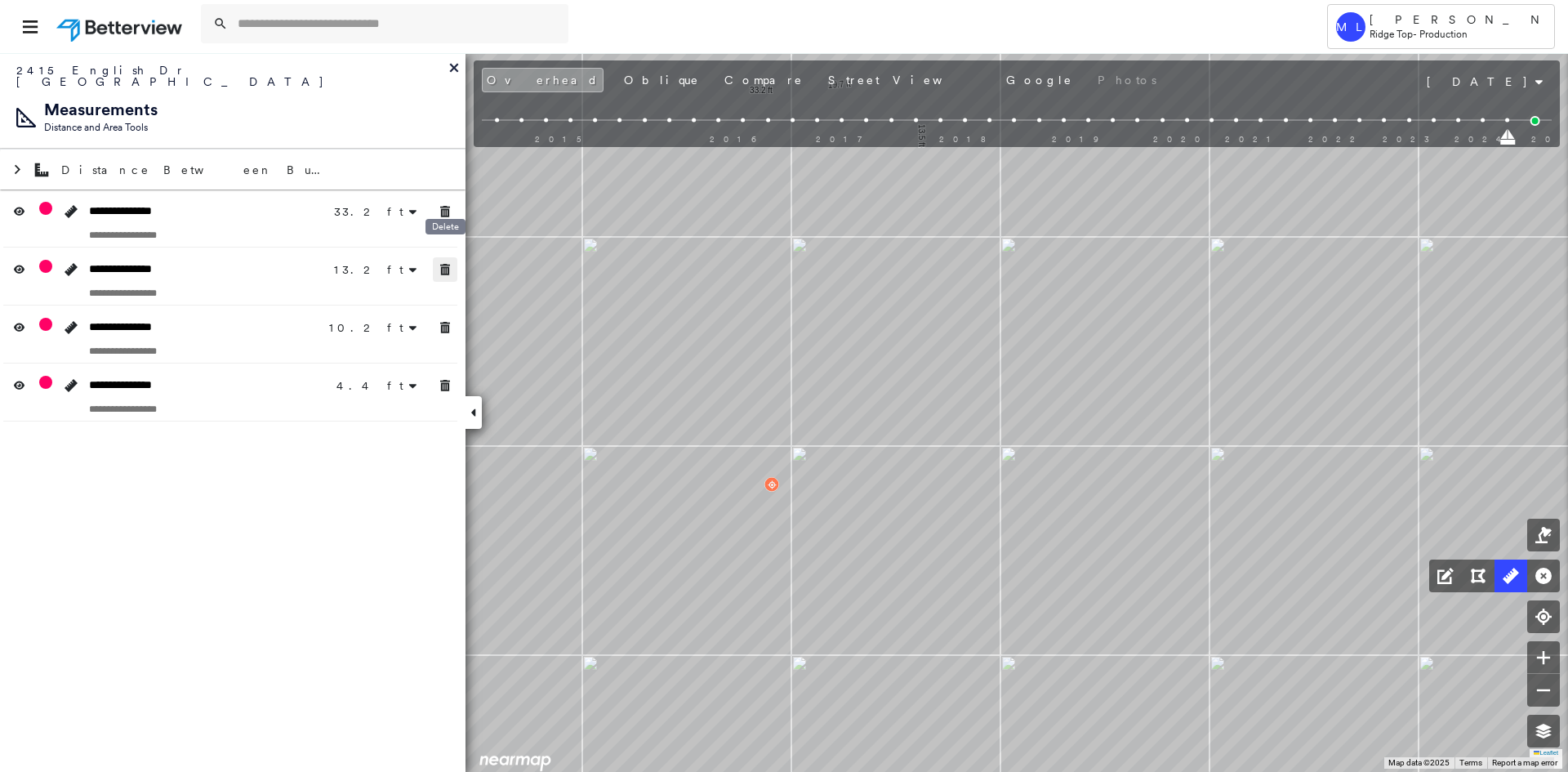 click at bounding box center (445, 270) 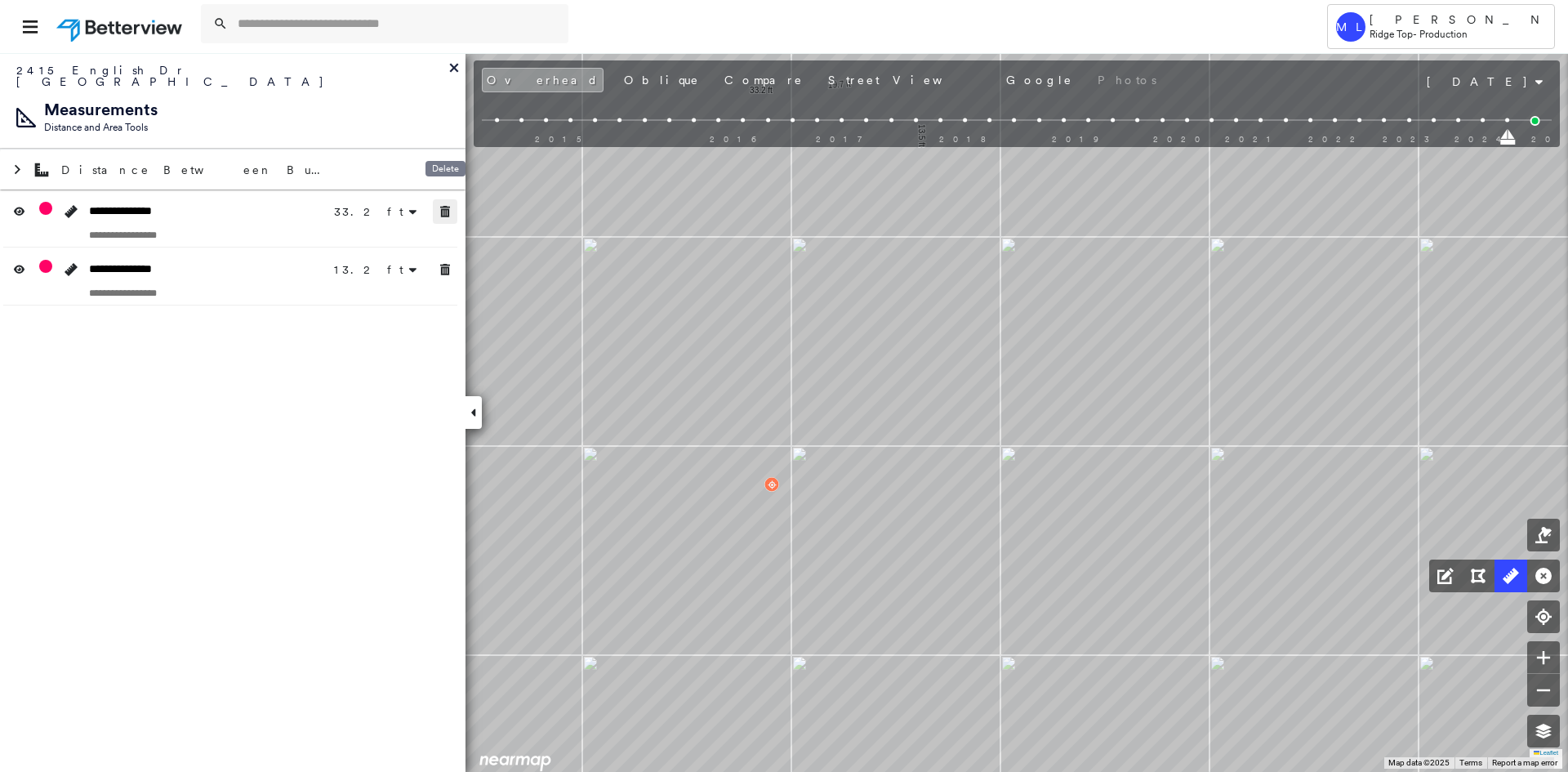 click 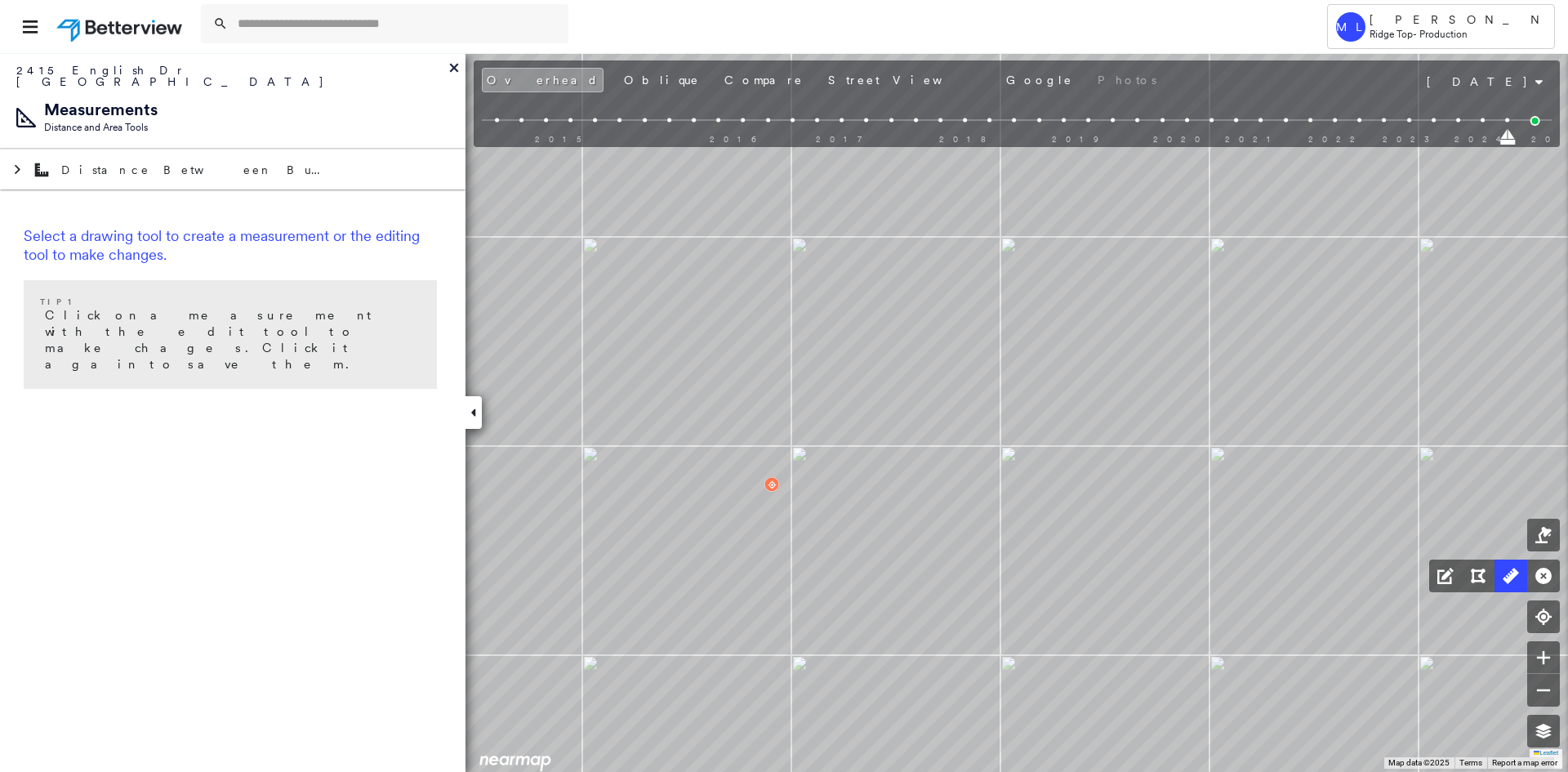 click 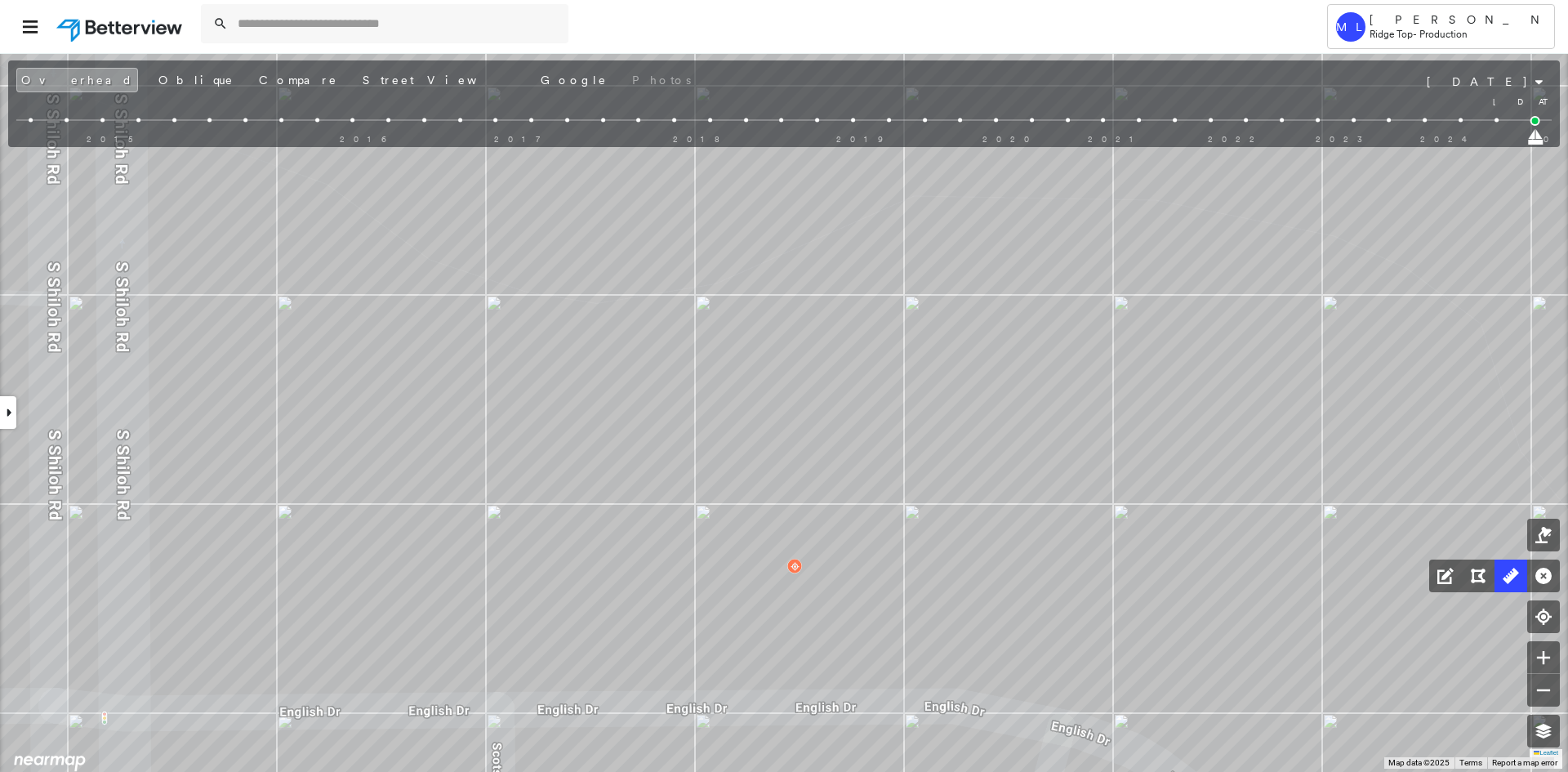 drag, startPoint x: 1500, startPoint y: 135, endPoint x: 1552, endPoint y: 135, distance: 52 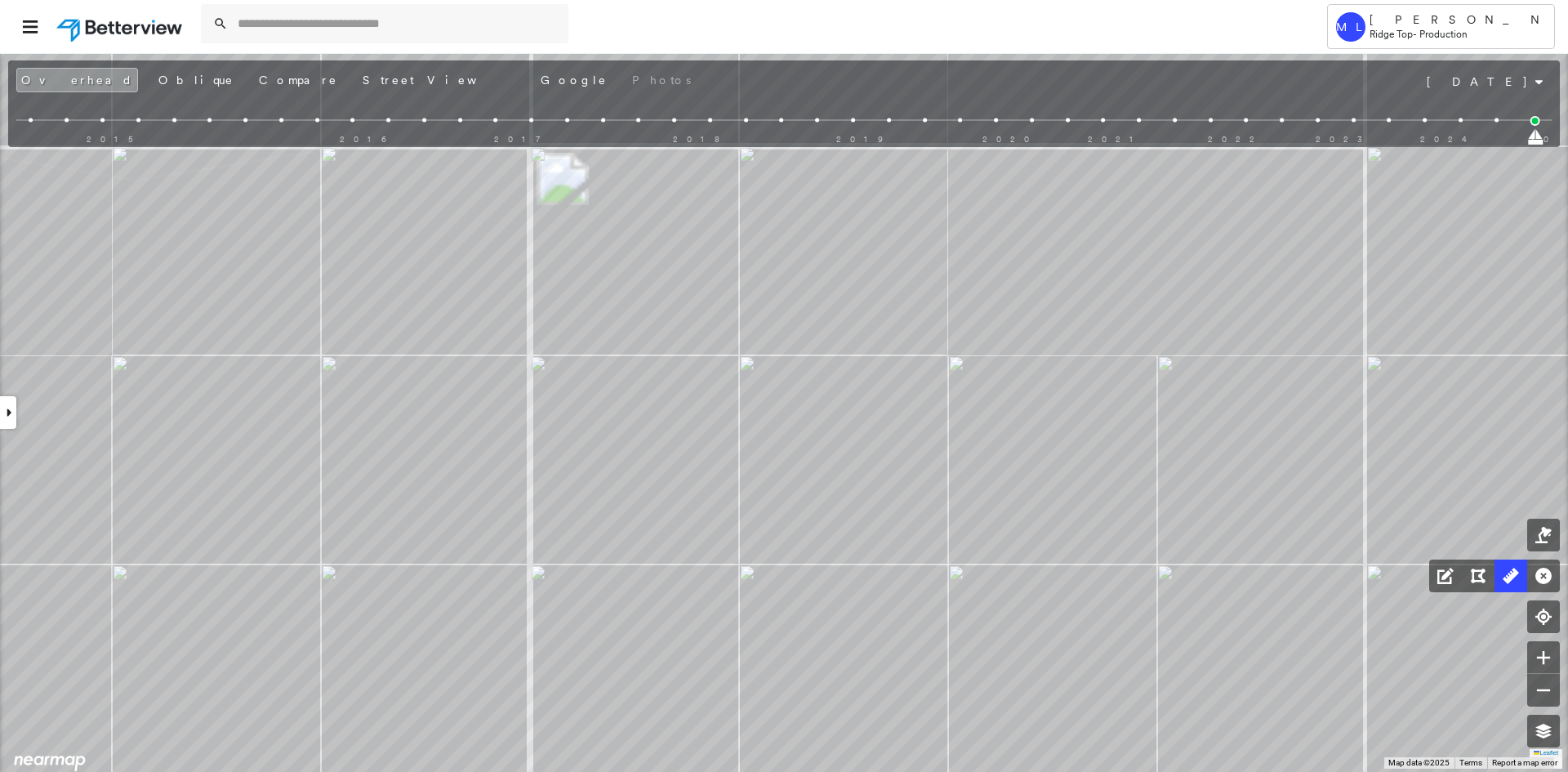 drag, startPoint x: 906, startPoint y: 440, endPoint x: 849, endPoint y: 443, distance: 57.07889 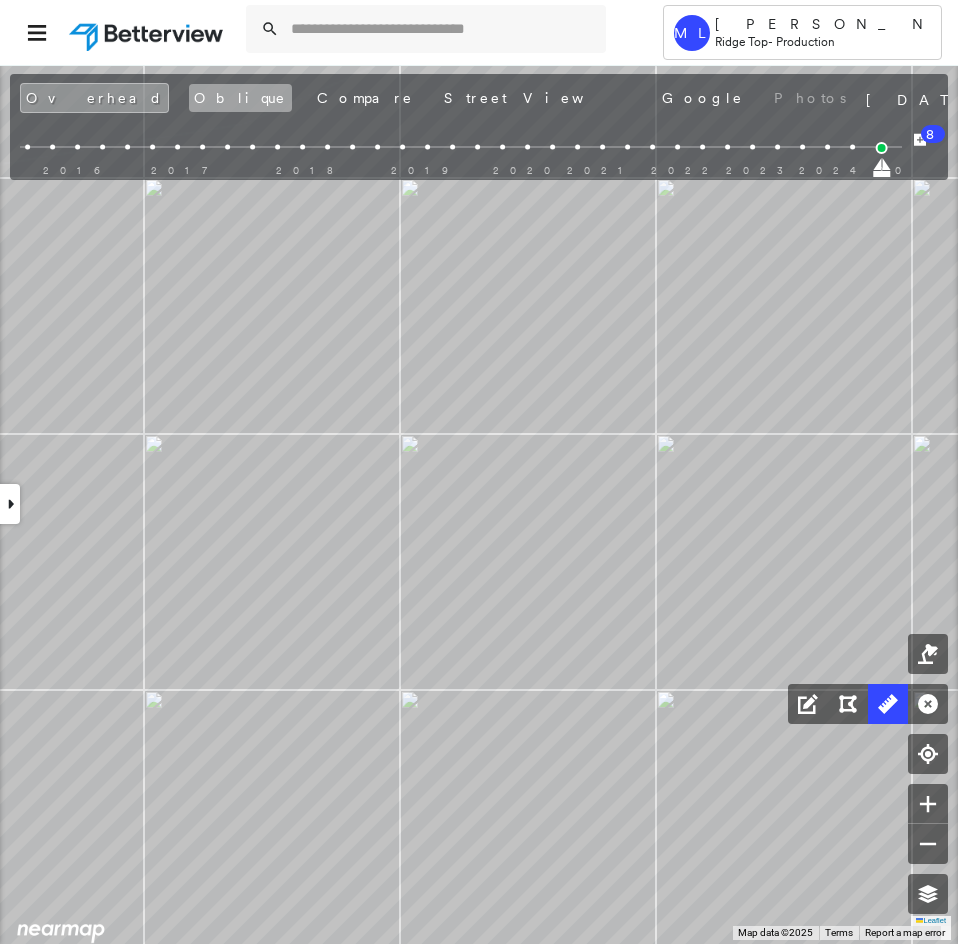 click on "Oblique" at bounding box center [240, 98] 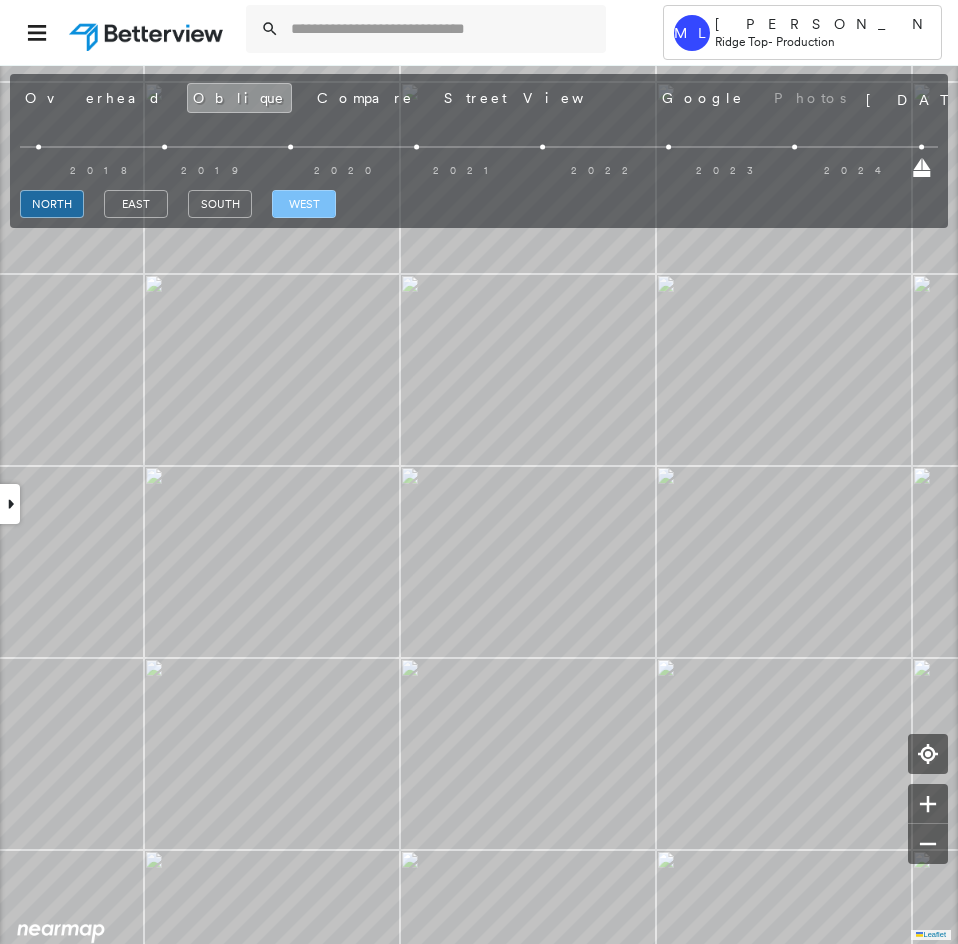 click on "west" at bounding box center [304, 204] 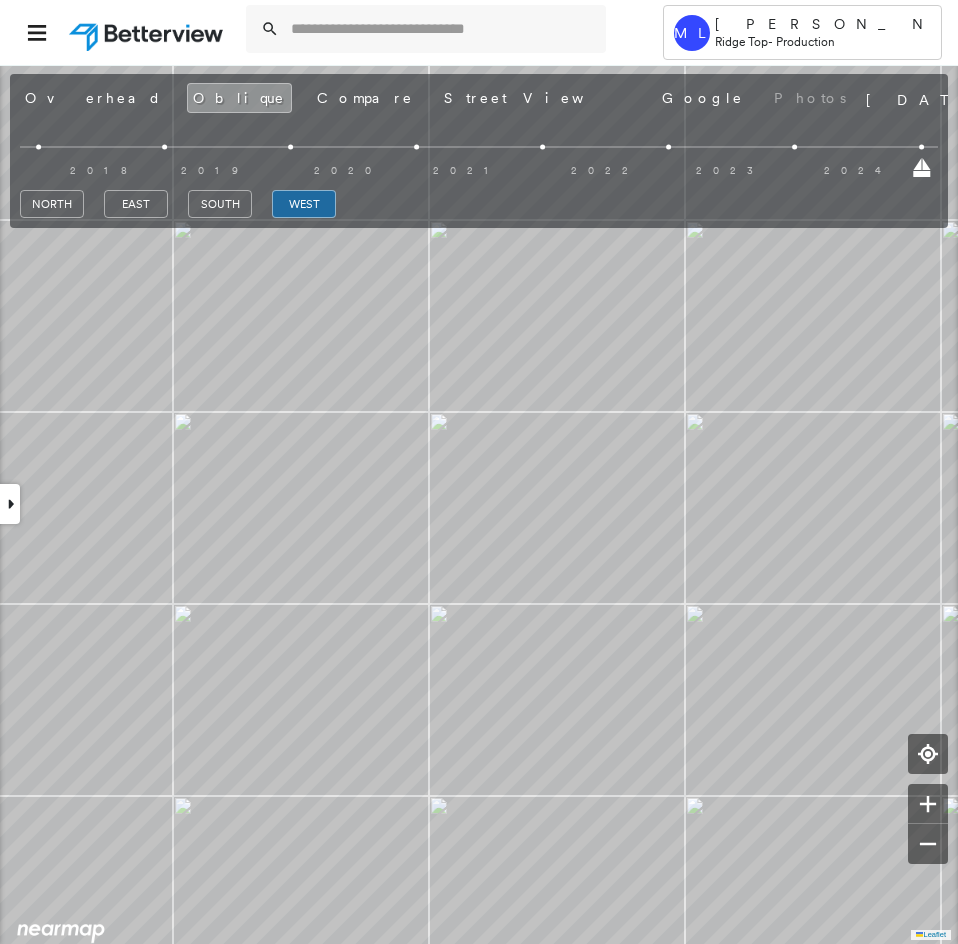 drag, startPoint x: 920, startPoint y: 171, endPoint x: 806, endPoint y: 169, distance: 114.01754 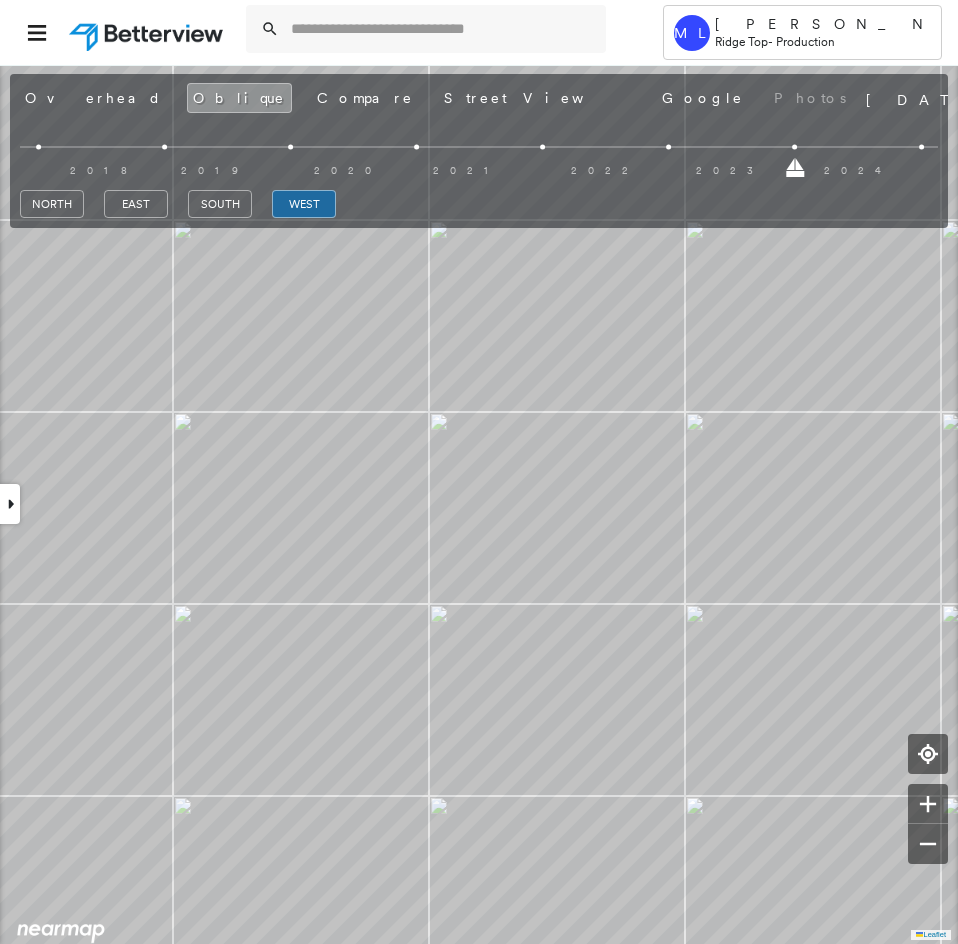 drag, startPoint x: 780, startPoint y: 174, endPoint x: 670, endPoint y: 184, distance: 110.45361 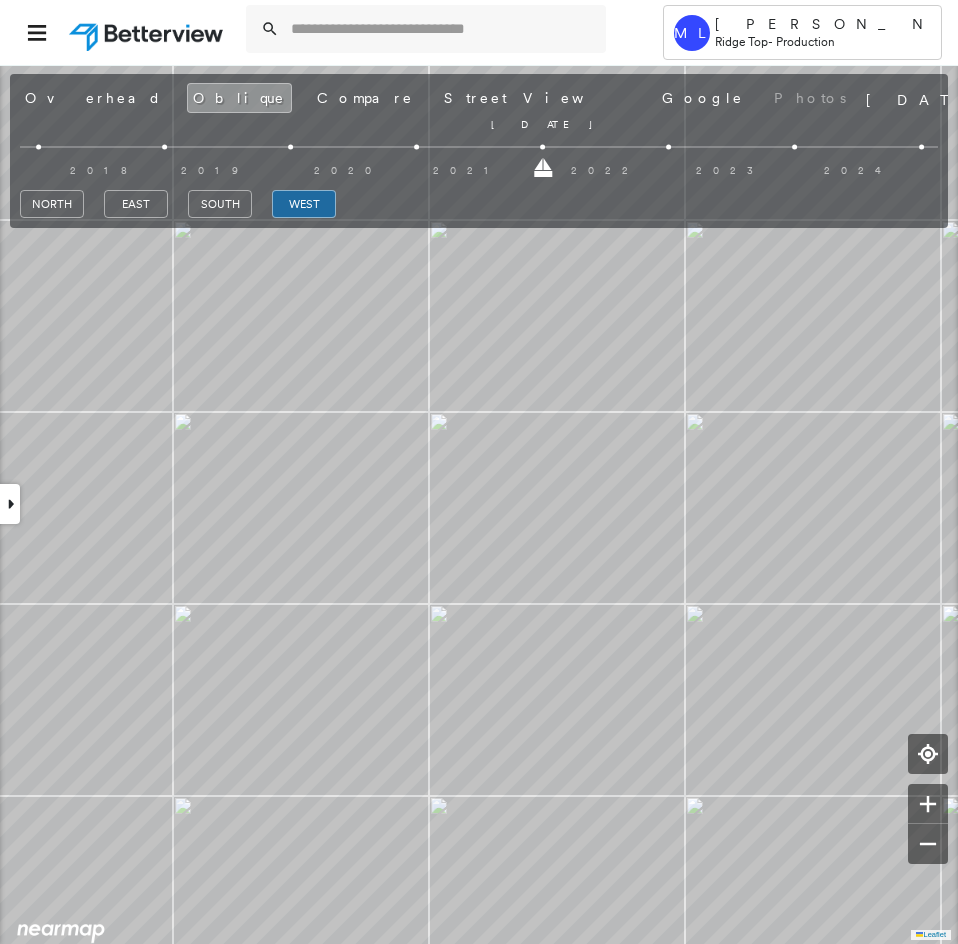 drag, startPoint x: 670, startPoint y: 170, endPoint x: 568, endPoint y: 177, distance: 102.239914 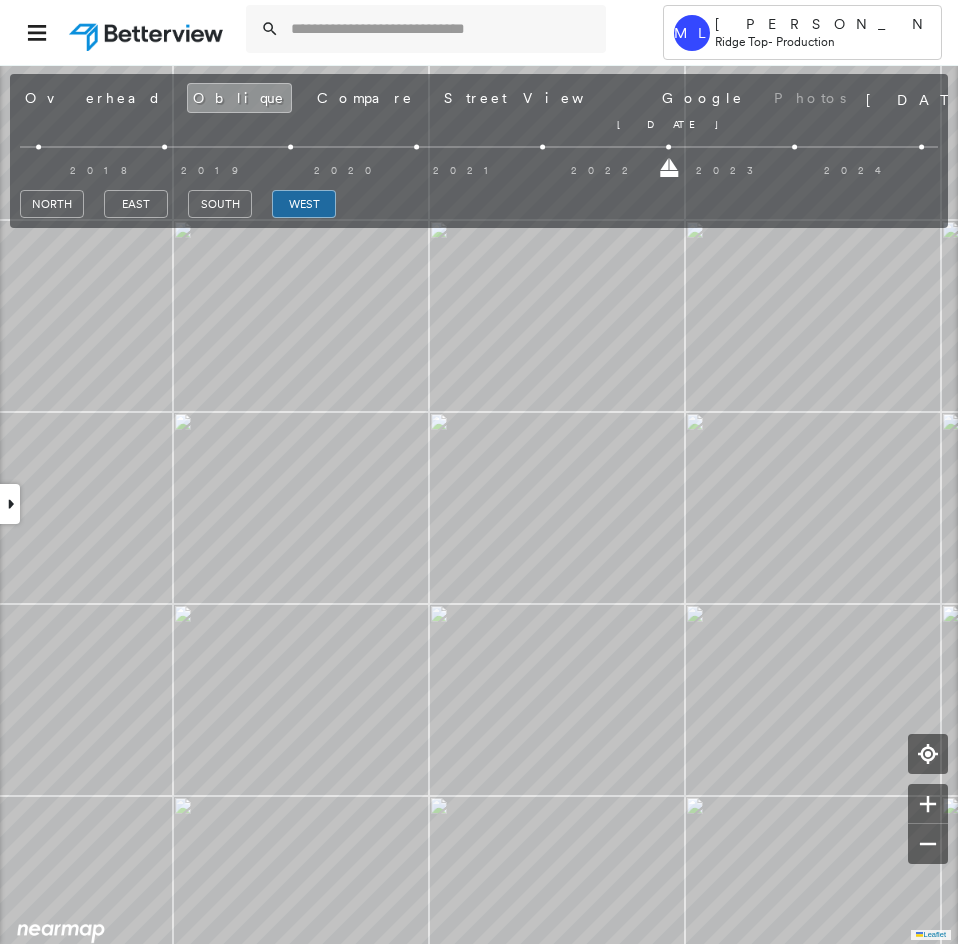 drag, startPoint x: 543, startPoint y: 168, endPoint x: 659, endPoint y: 177, distance: 116.34862 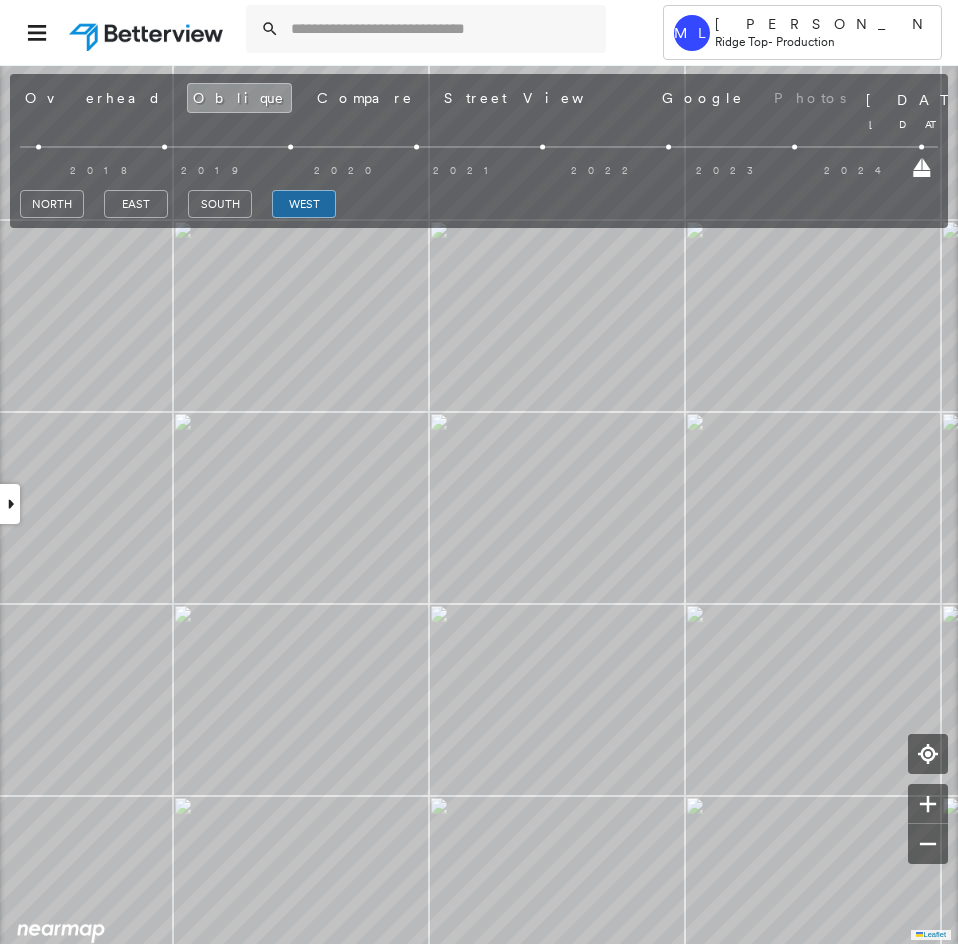 drag, startPoint x: 958, startPoint y: 184, endPoint x: 947, endPoint y: 208, distance: 26.400757 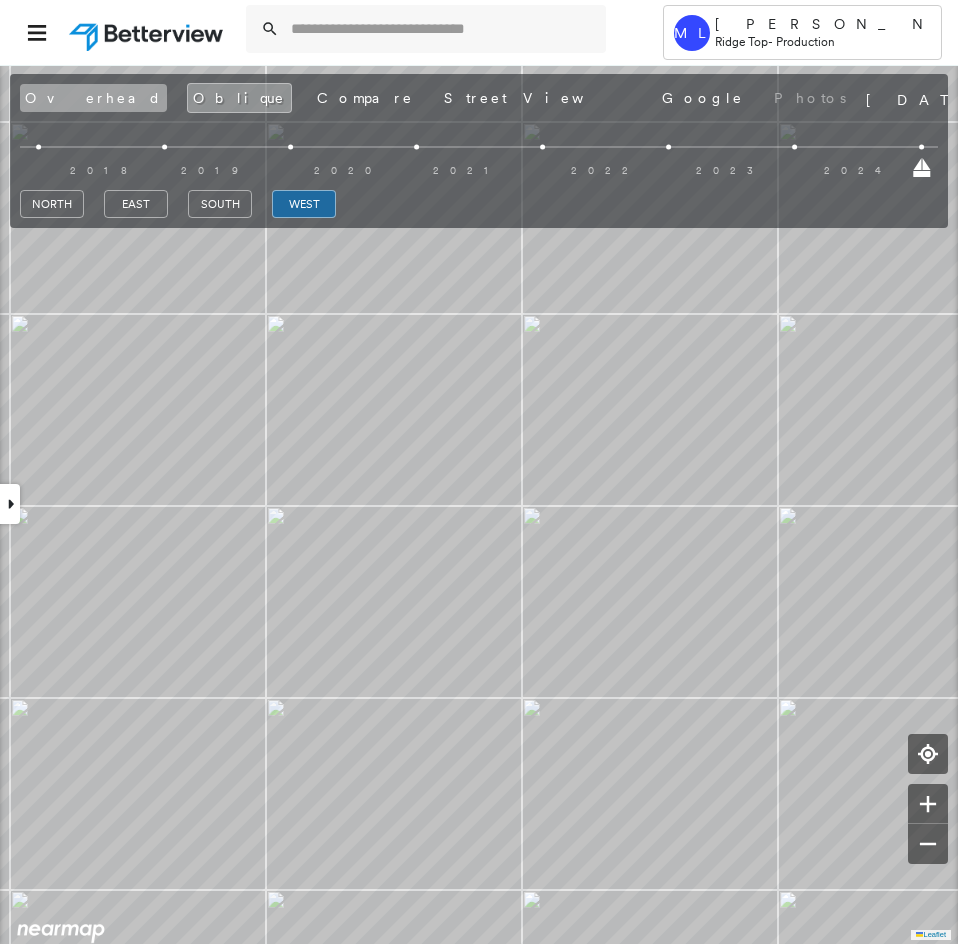 click on "Overhead" at bounding box center (93, 98) 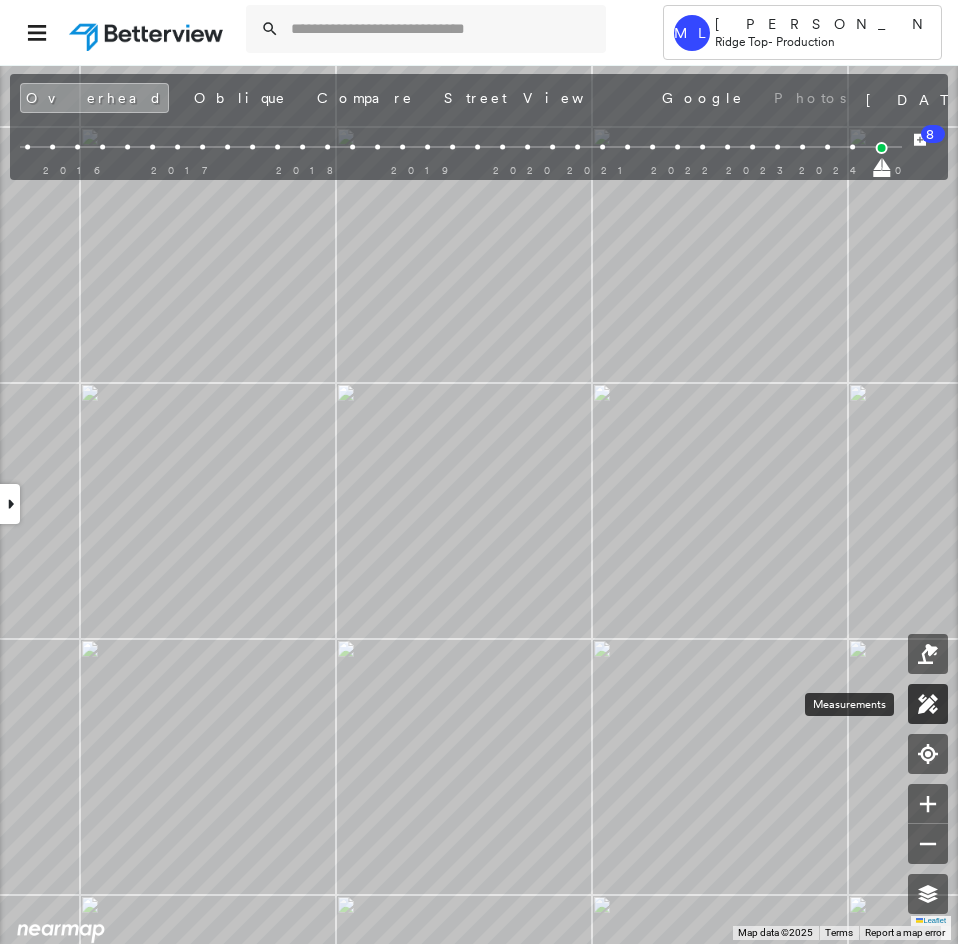 click 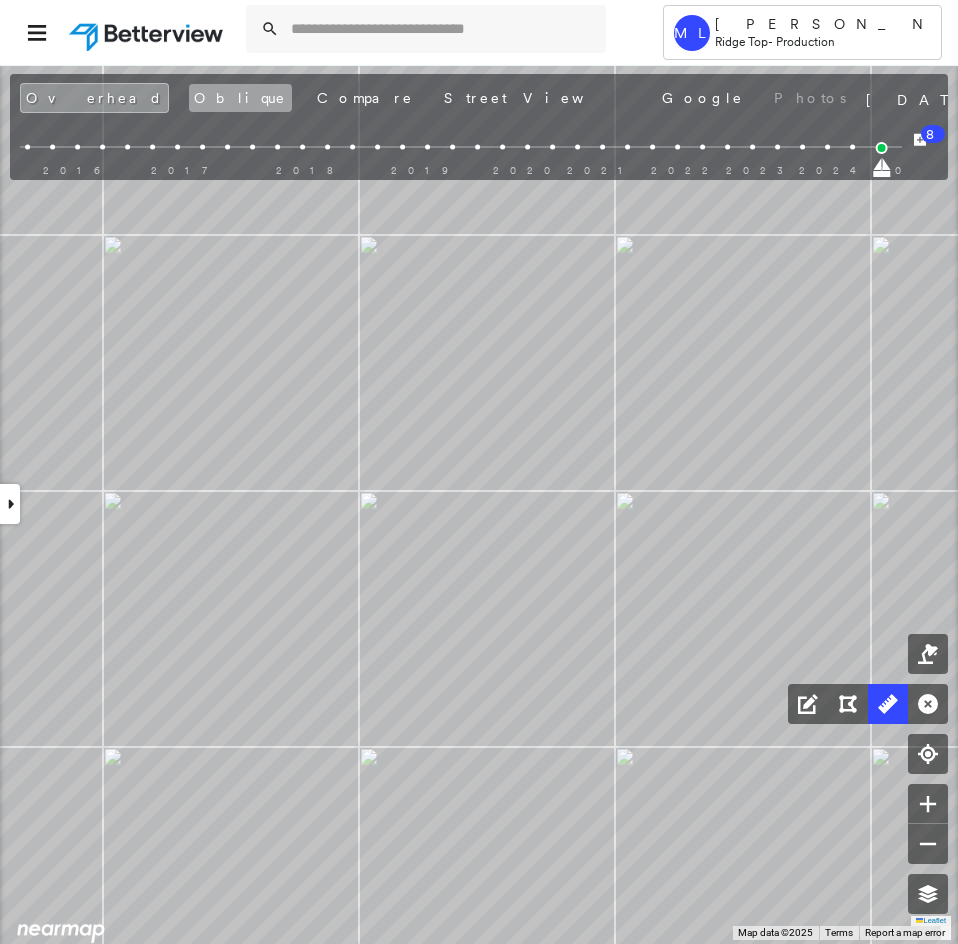 click on "Oblique" at bounding box center [240, 98] 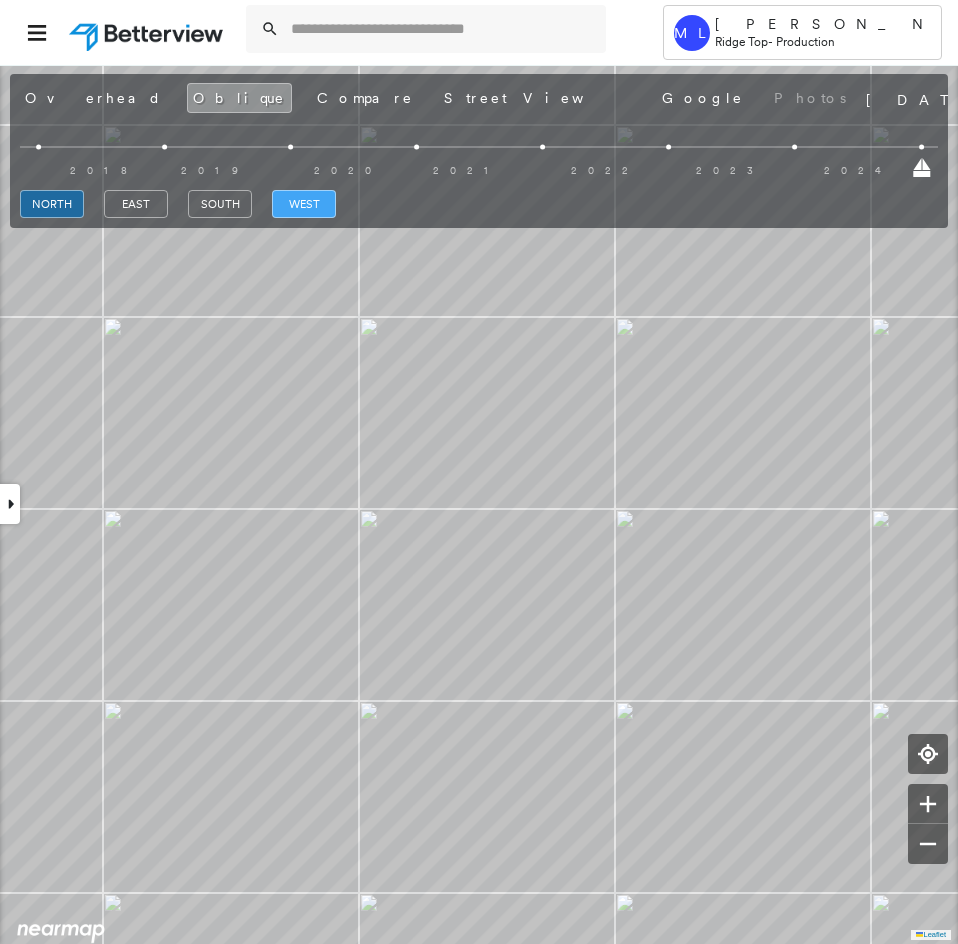 click on "west" at bounding box center [304, 204] 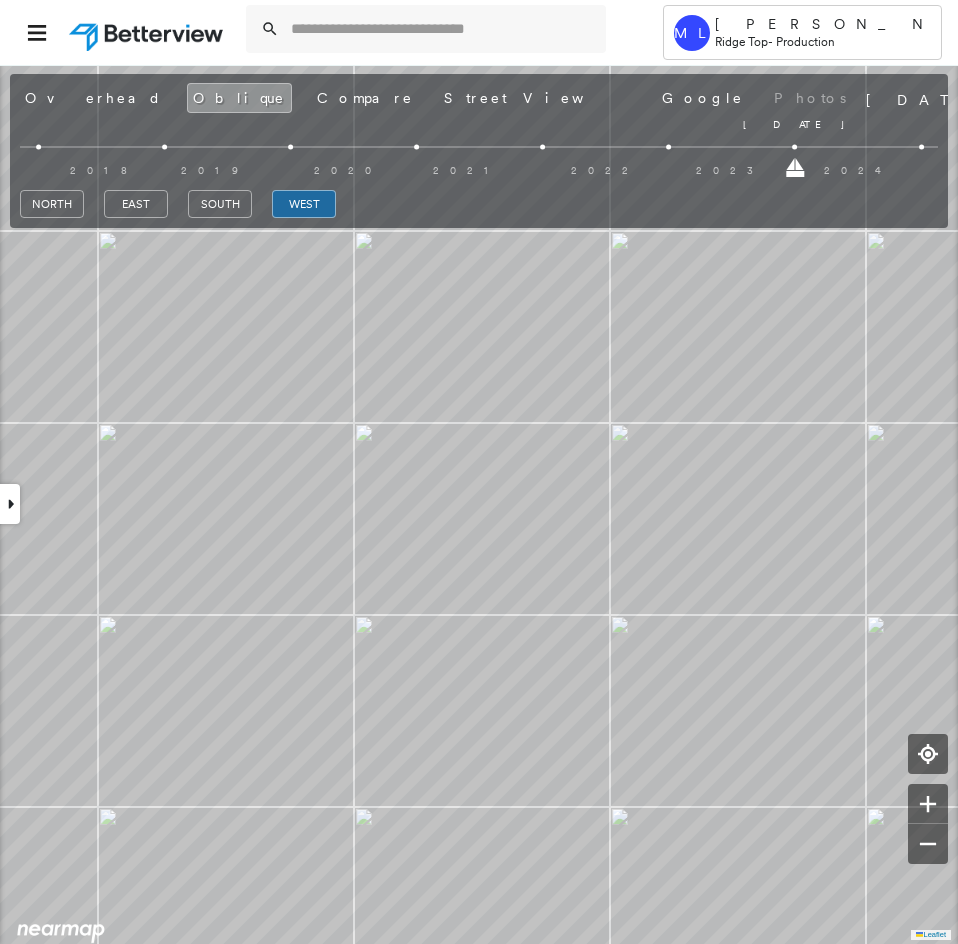 drag, startPoint x: 839, startPoint y: 172, endPoint x: 681, endPoint y: 172, distance: 158 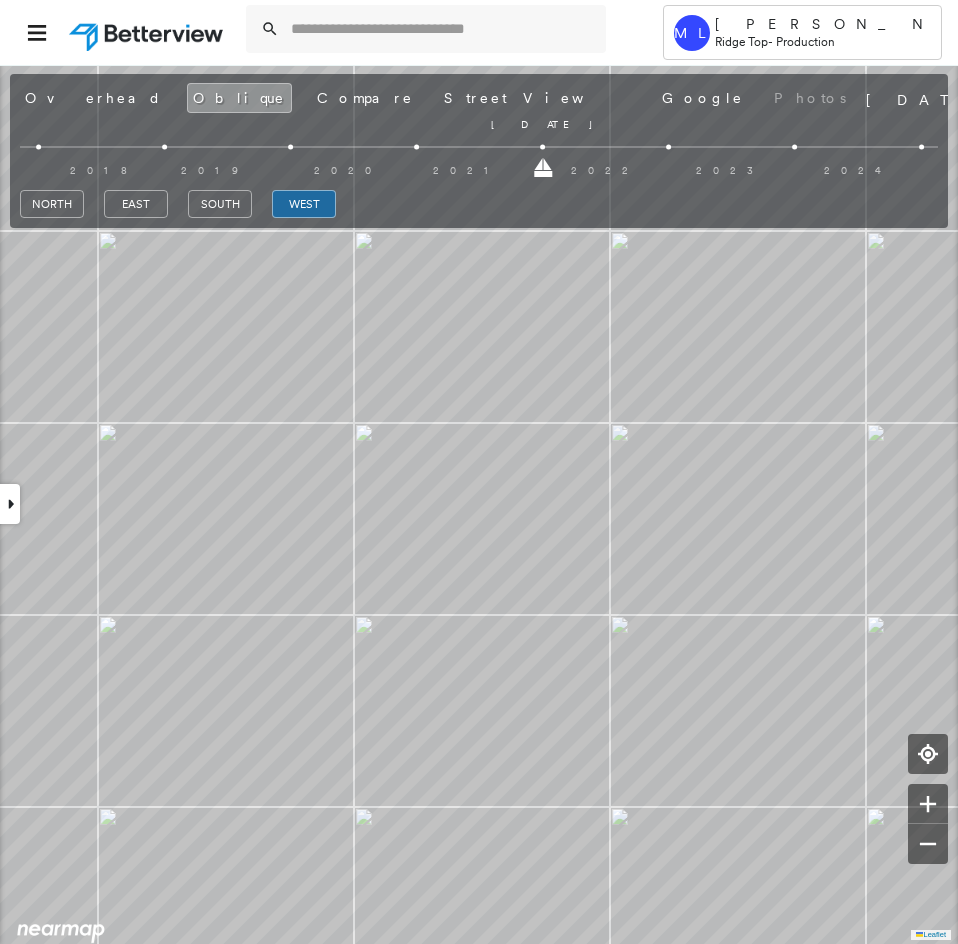 drag, startPoint x: 666, startPoint y: 172, endPoint x: 546, endPoint y: 175, distance: 120.03749 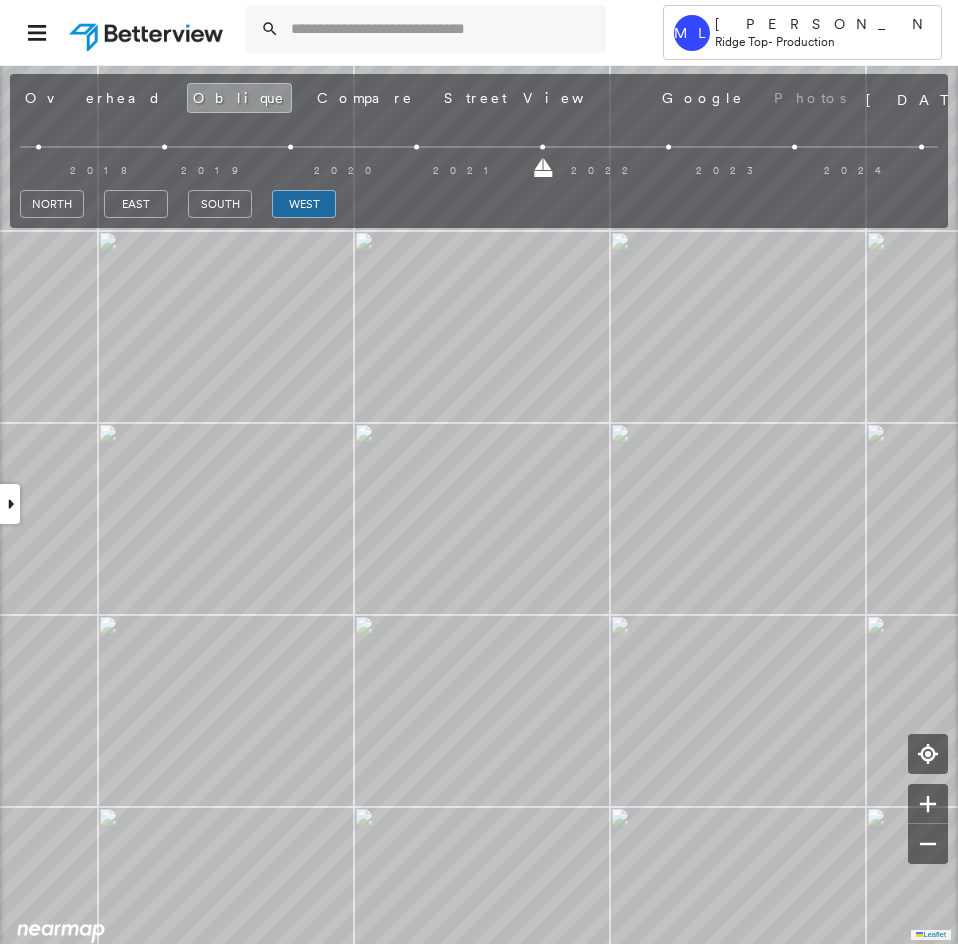 drag, startPoint x: 543, startPoint y: 174, endPoint x: 428, endPoint y: 182, distance: 115.27792 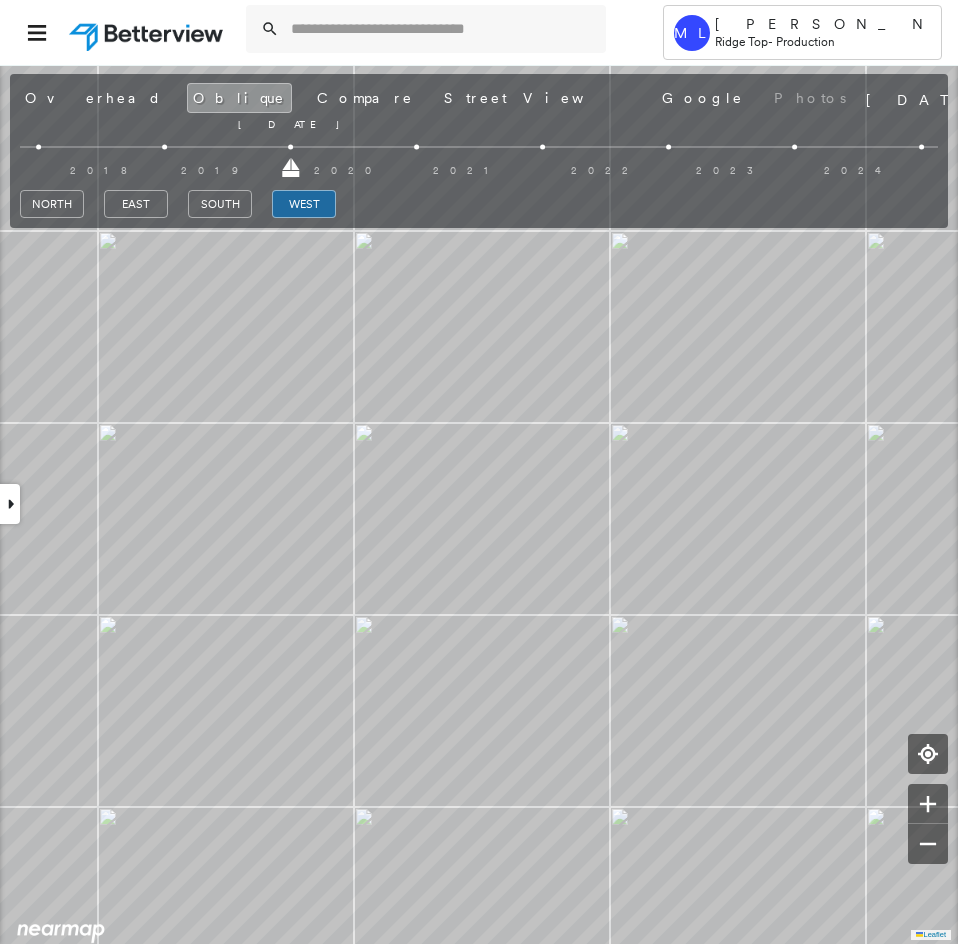 drag, startPoint x: 417, startPoint y: 175, endPoint x: 321, endPoint y: 173, distance: 96.02083 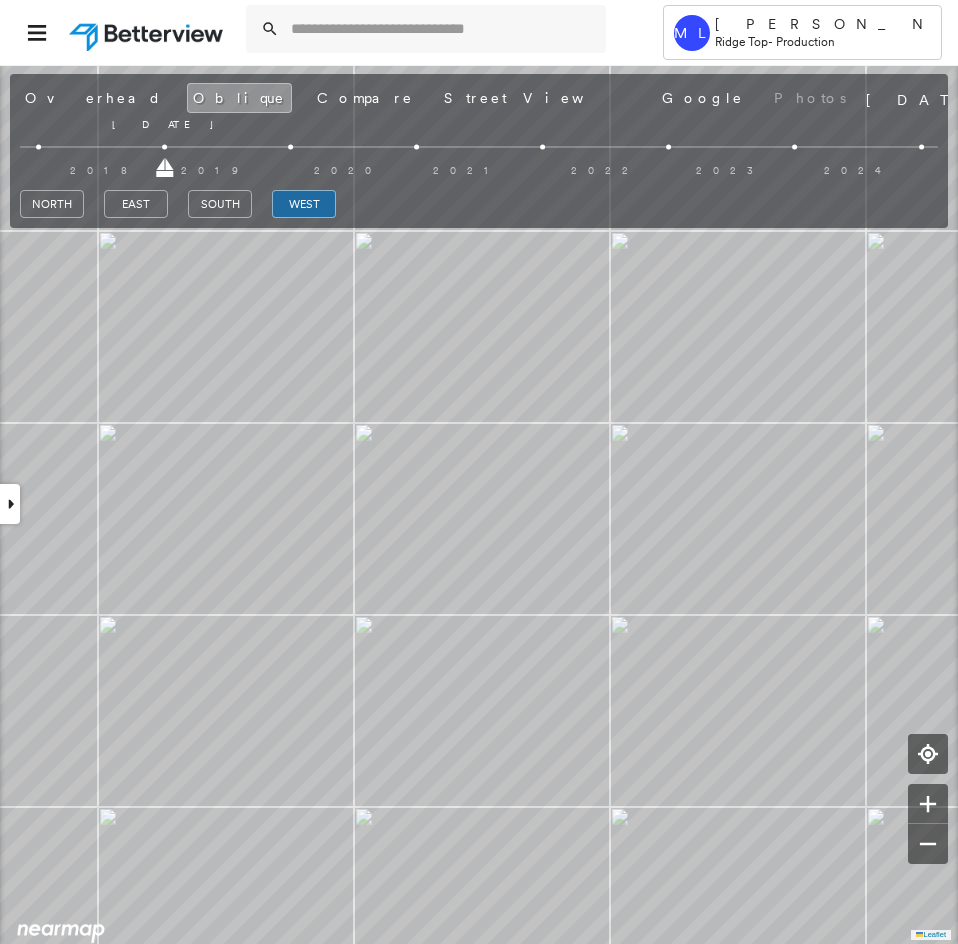 drag, startPoint x: 205, startPoint y: 169, endPoint x: 173, endPoint y: 167, distance: 32.06244 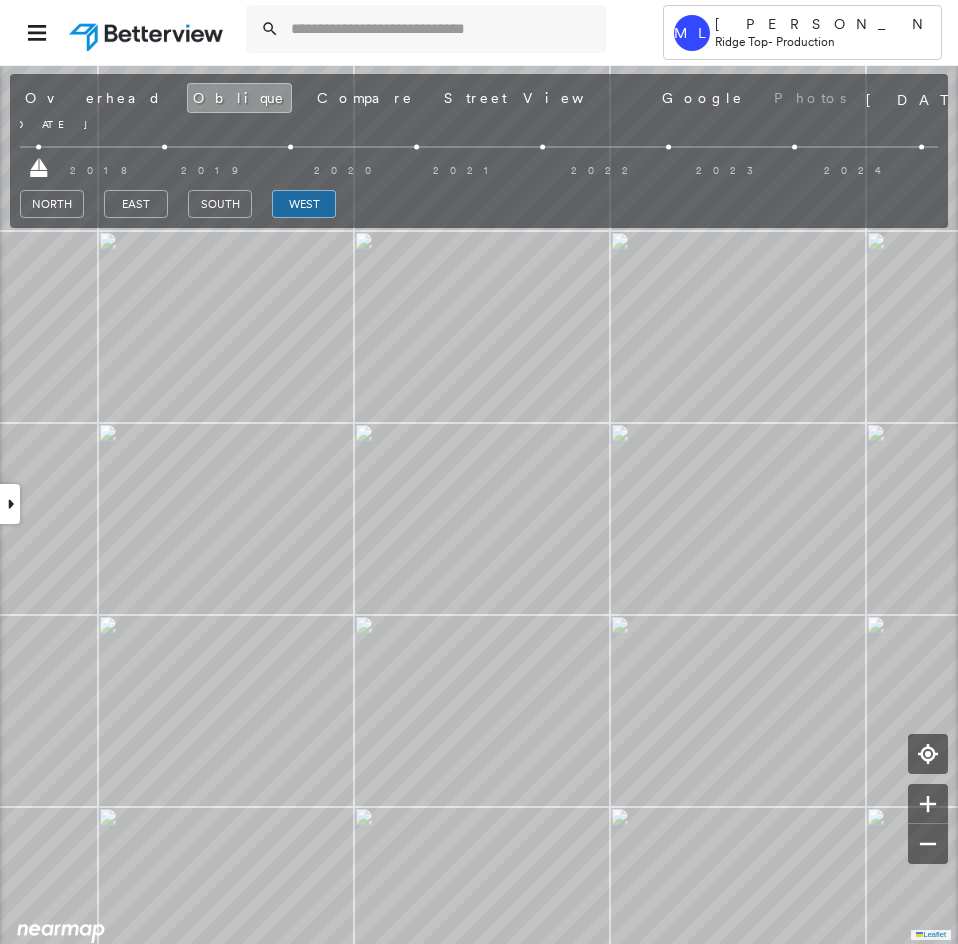 drag, startPoint x: 160, startPoint y: 171, endPoint x: 8, endPoint y: 169, distance: 152.01315 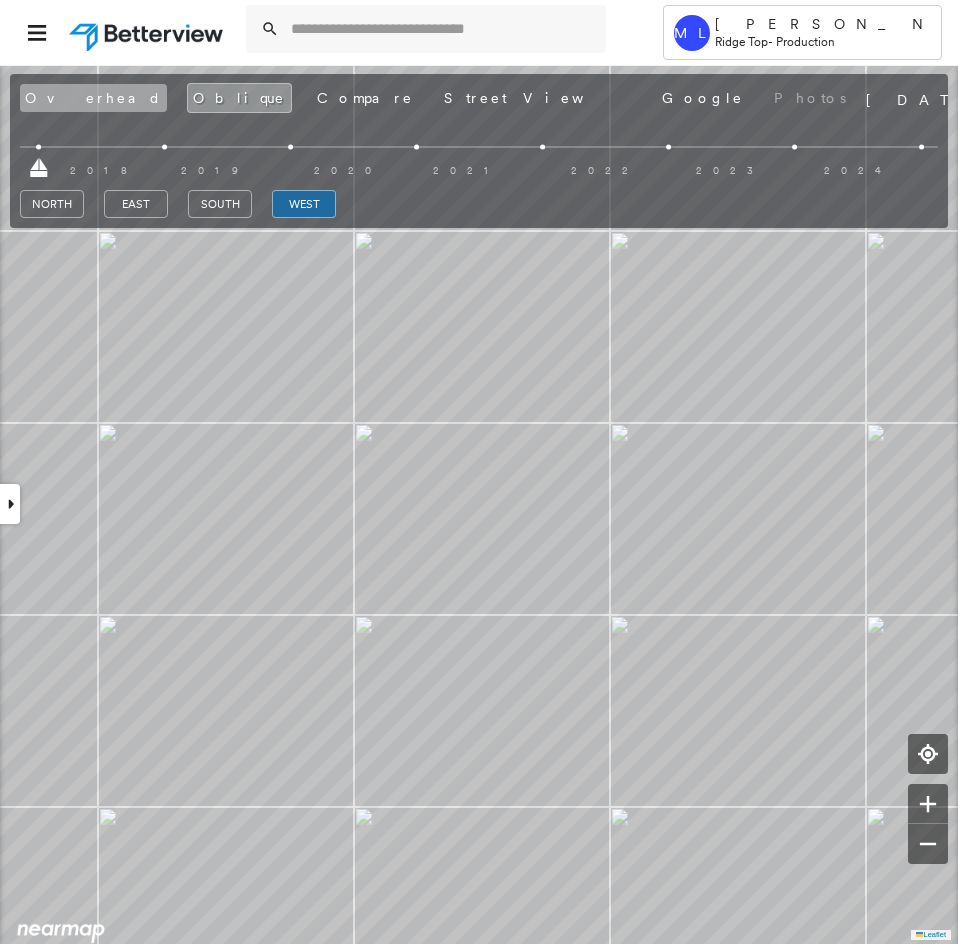 click on "Overhead" at bounding box center (93, 98) 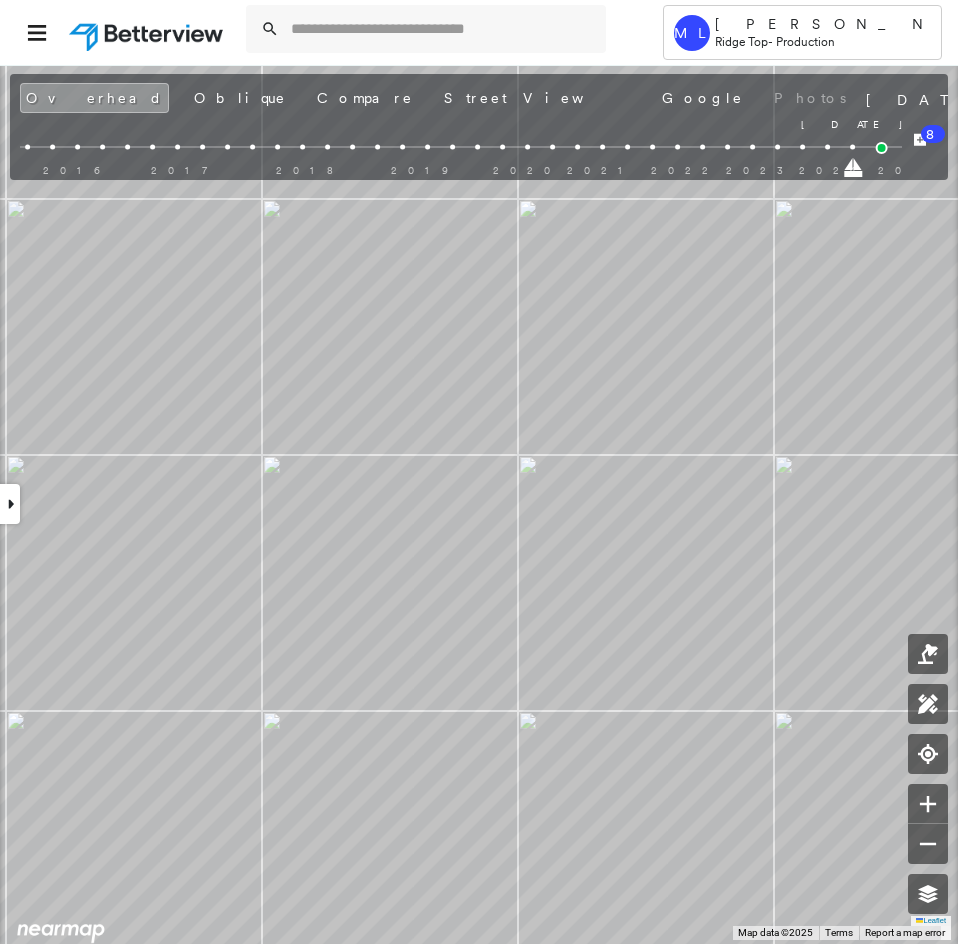 drag, startPoint x: 857, startPoint y: 173, endPoint x: 391, endPoint y: 173, distance: 466 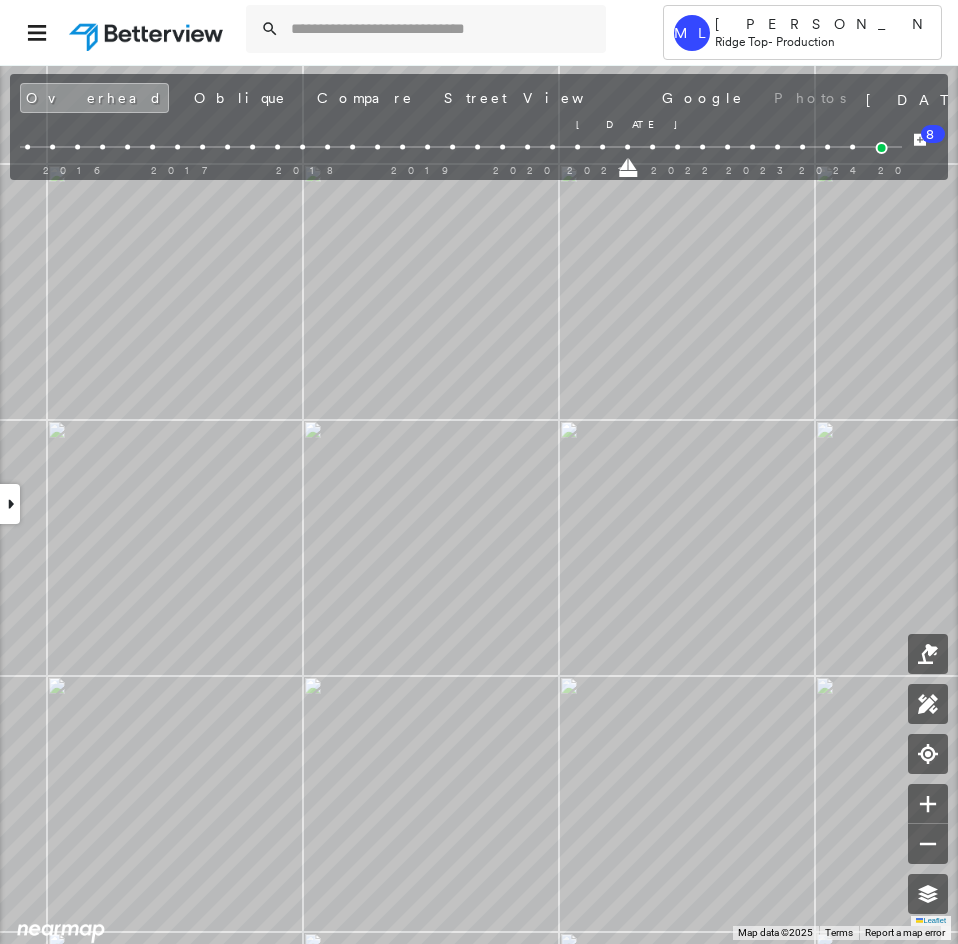 drag, startPoint x: 399, startPoint y: 169, endPoint x: 637, endPoint y: 173, distance: 238.03362 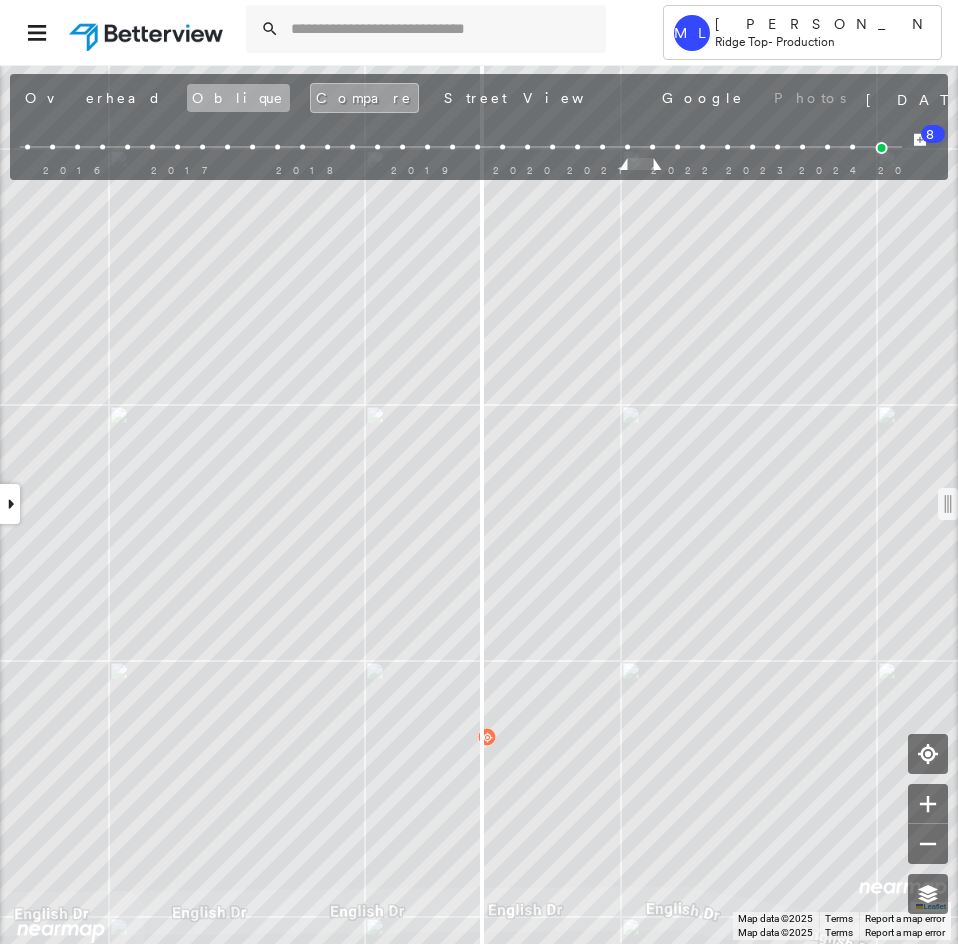 click on "Oblique" at bounding box center (238, 98) 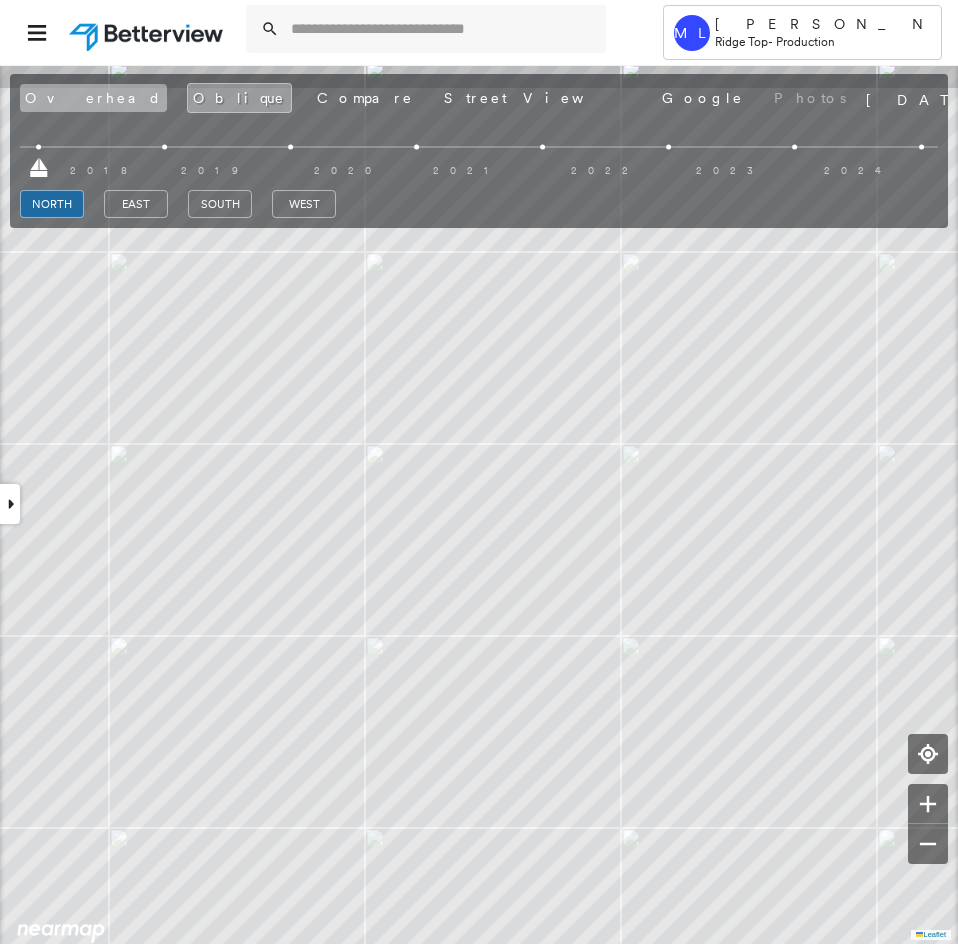 click on "Overhead" at bounding box center [93, 98] 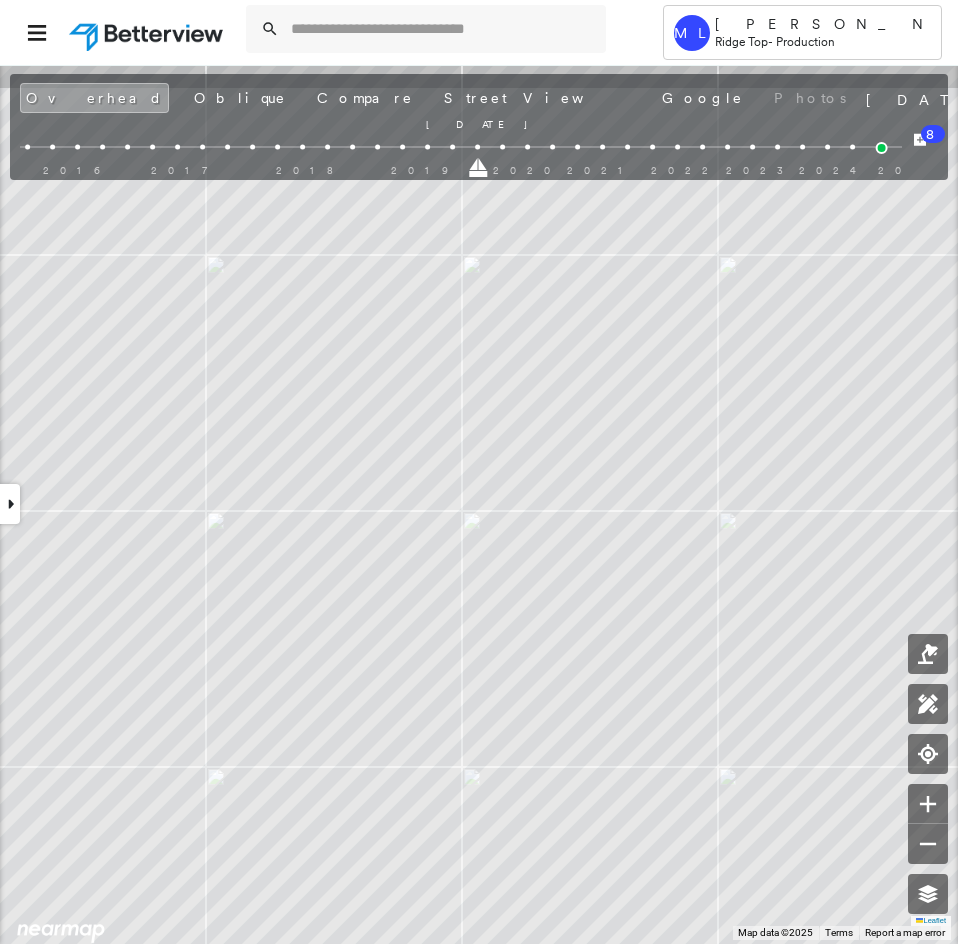 drag, startPoint x: 403, startPoint y: 168, endPoint x: 488, endPoint y: 169, distance: 85.00588 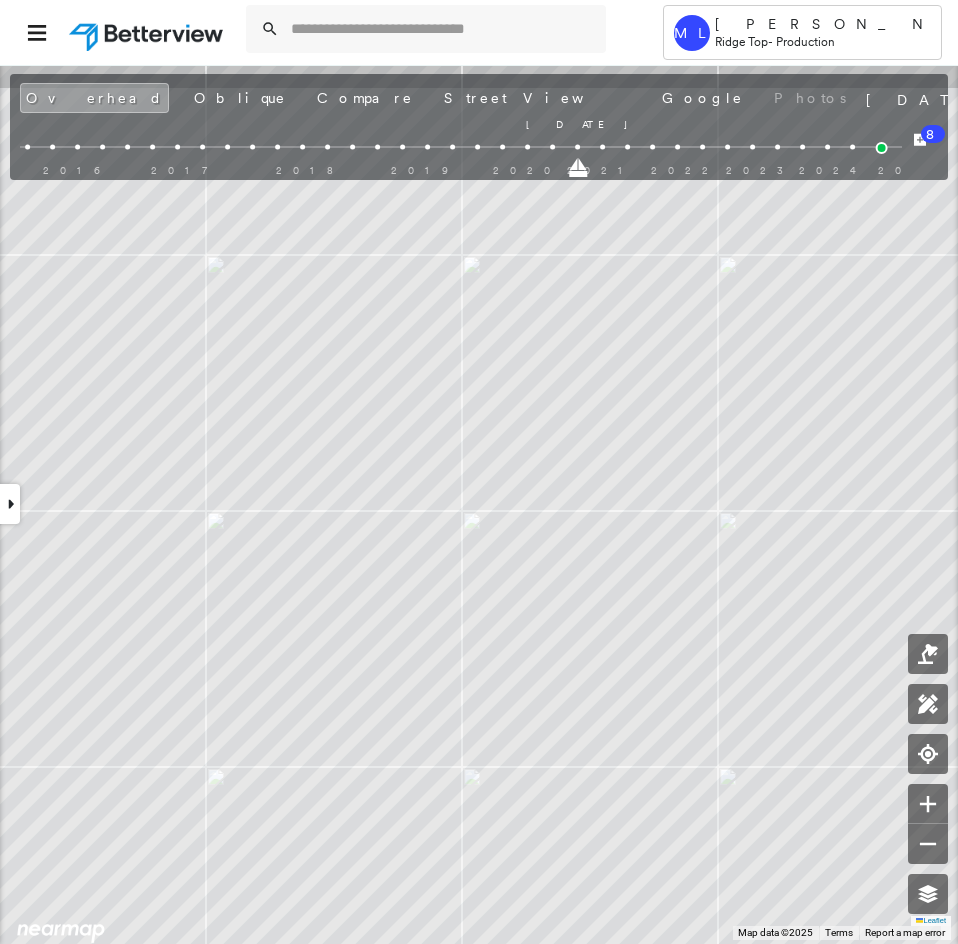drag, startPoint x: 481, startPoint y: 170, endPoint x: 568, endPoint y: 174, distance: 87.0919 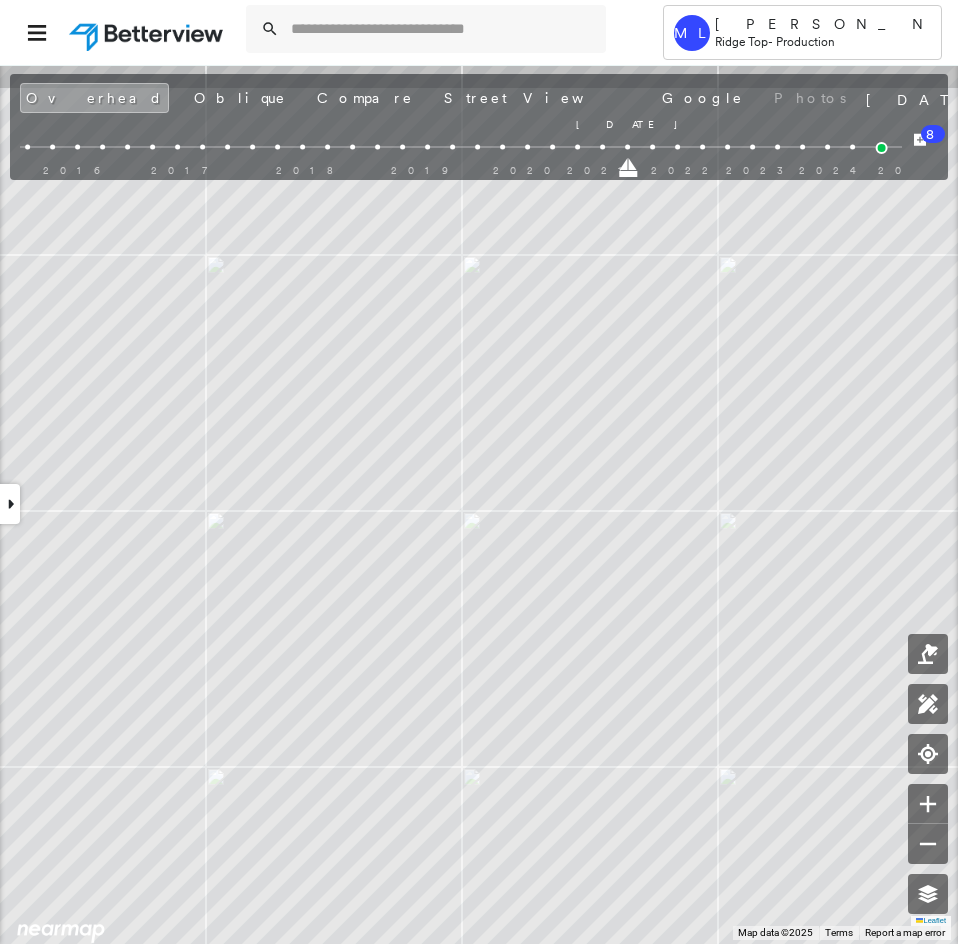 drag, startPoint x: 615, startPoint y: 169, endPoint x: 656, endPoint y: 170, distance: 41.01219 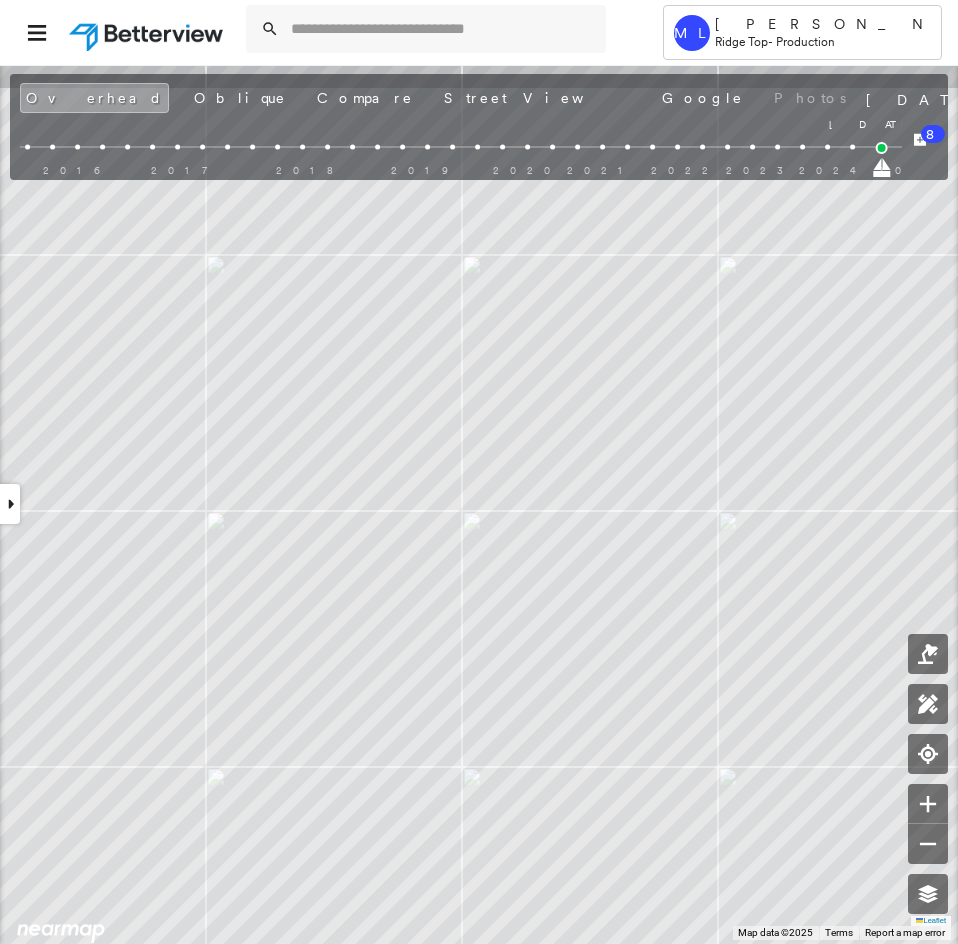 drag, startPoint x: 628, startPoint y: 173, endPoint x: 958, endPoint y: 169, distance: 330.02423 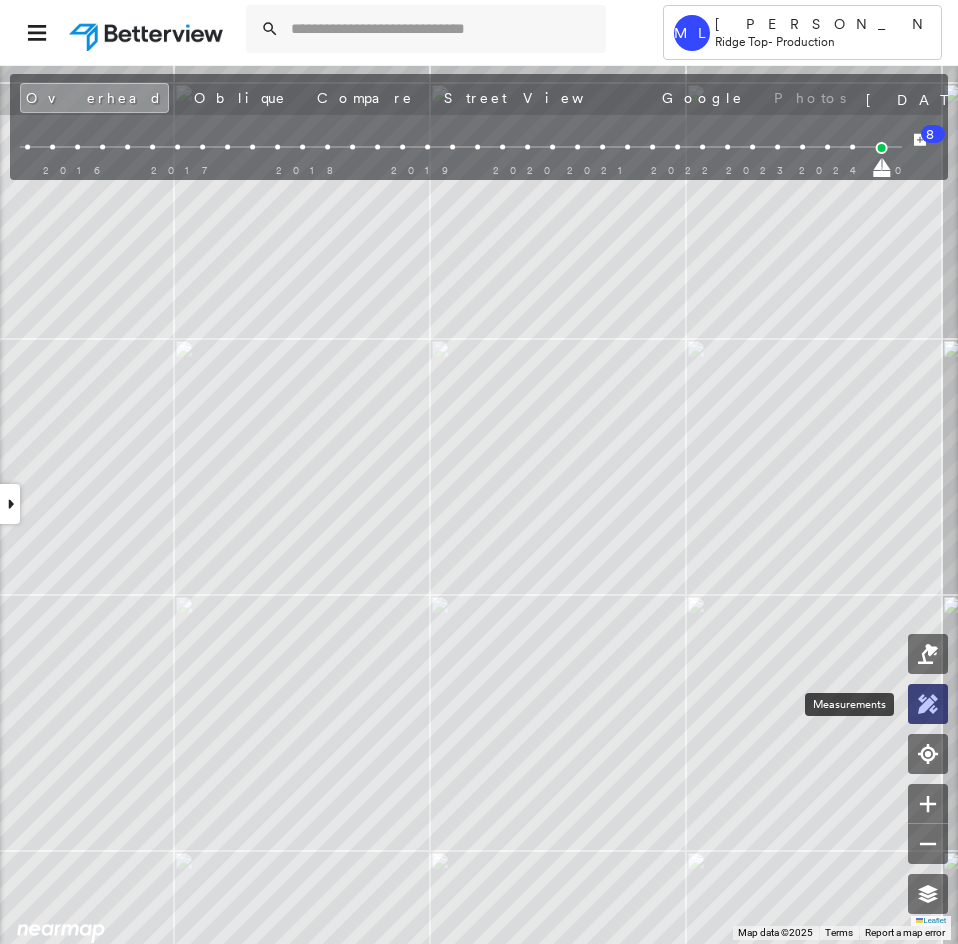 click 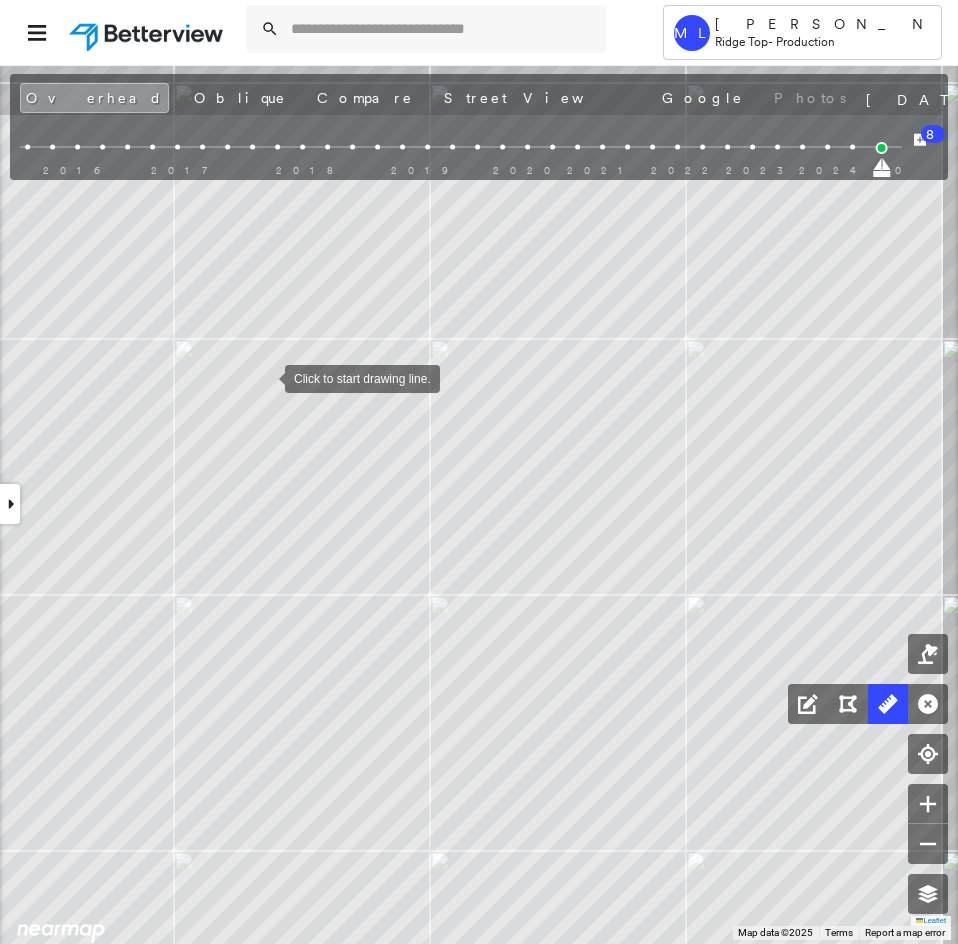 click at bounding box center [265, 377] 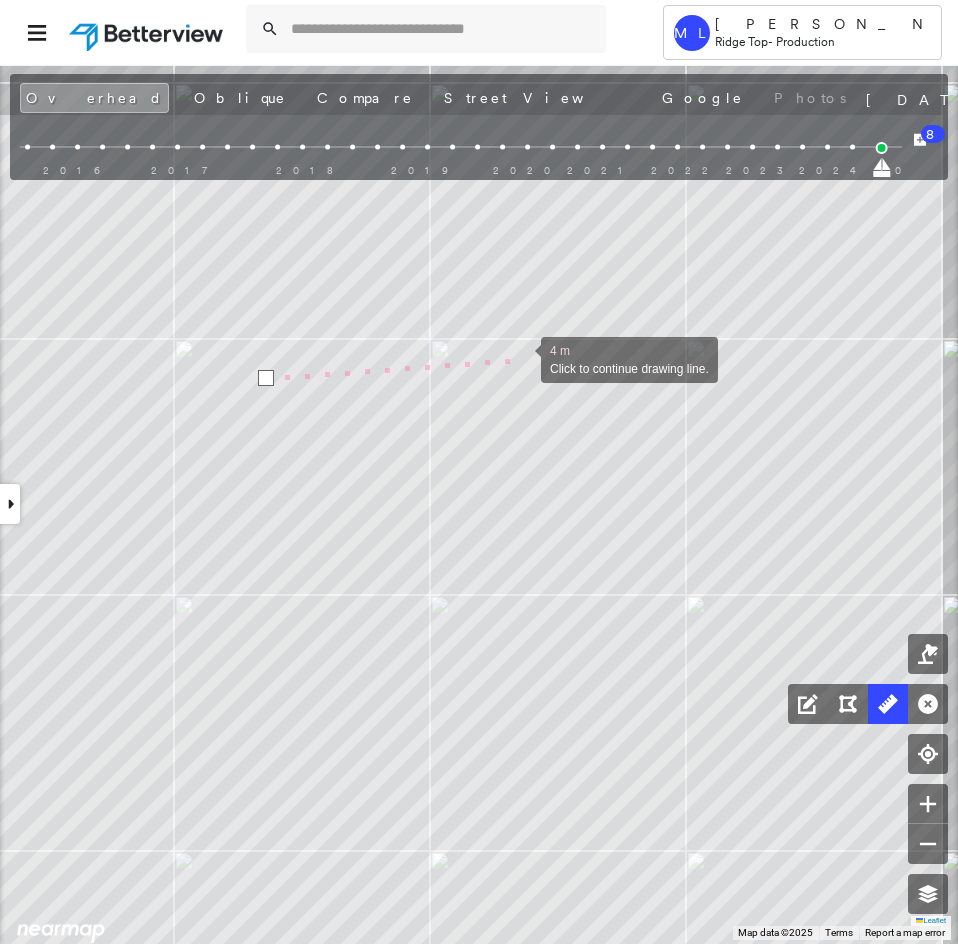 click at bounding box center (521, 358) 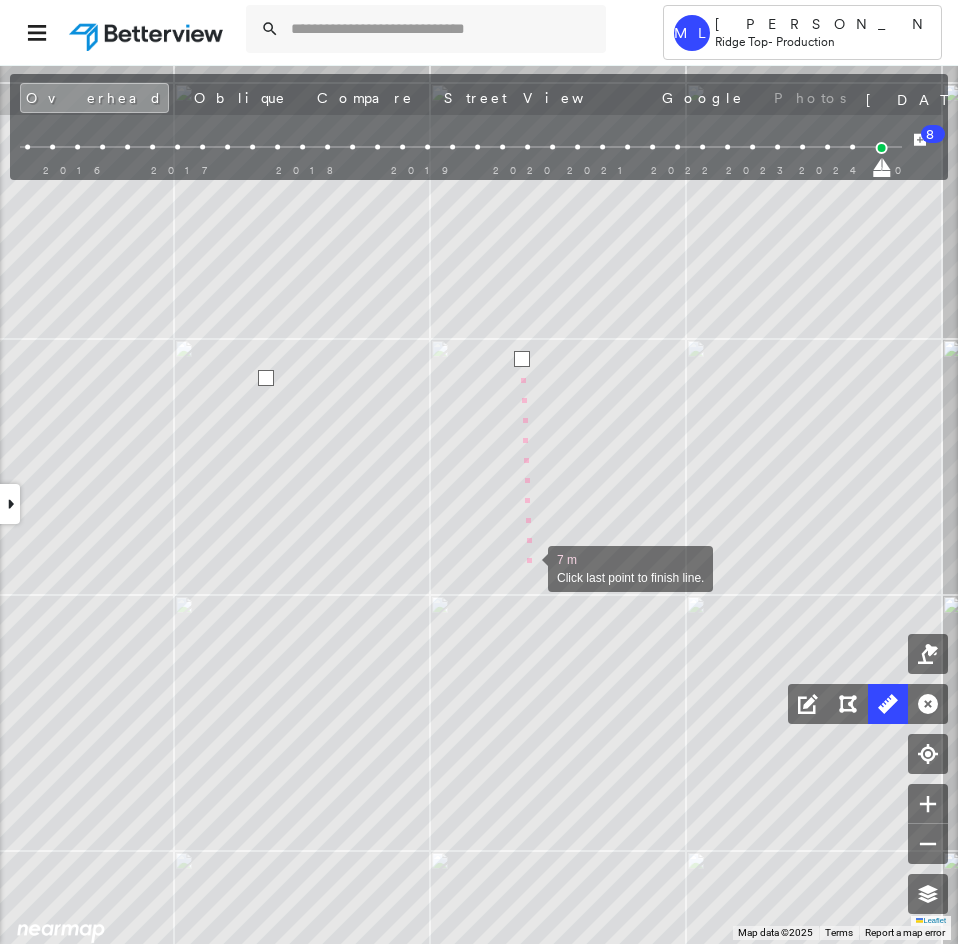 click at bounding box center (528, 567) 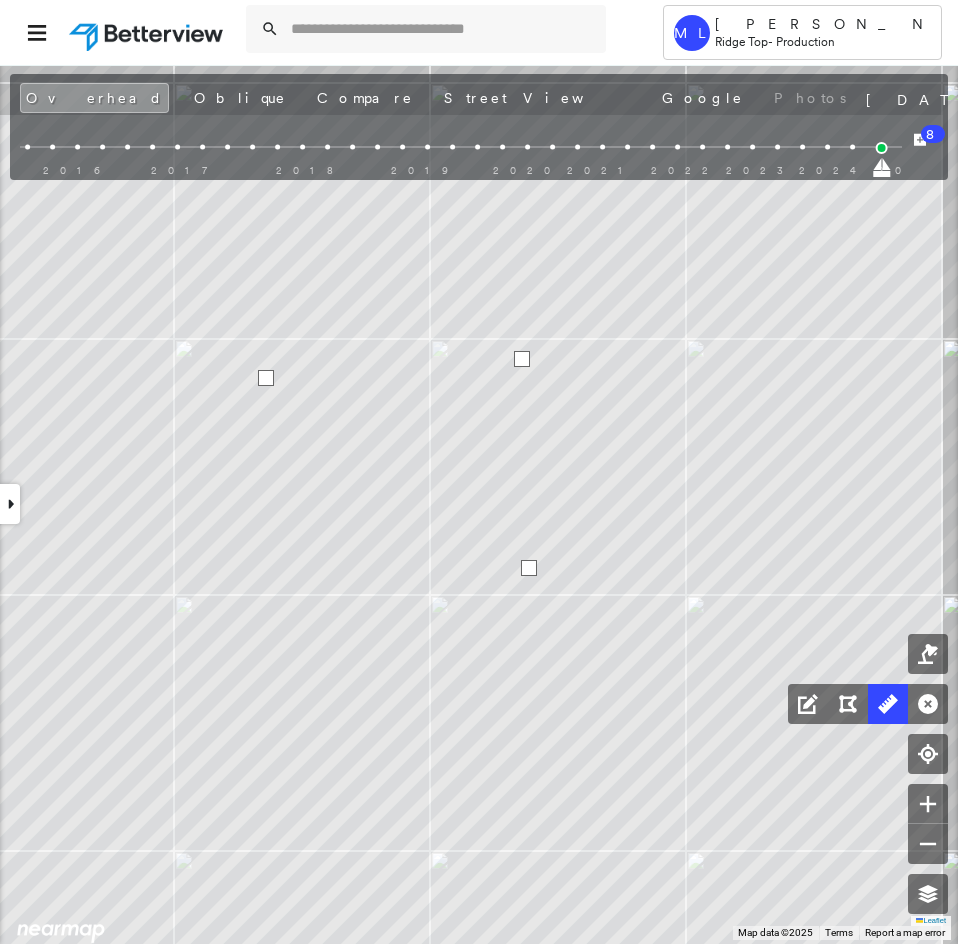 click at bounding box center (529, 568) 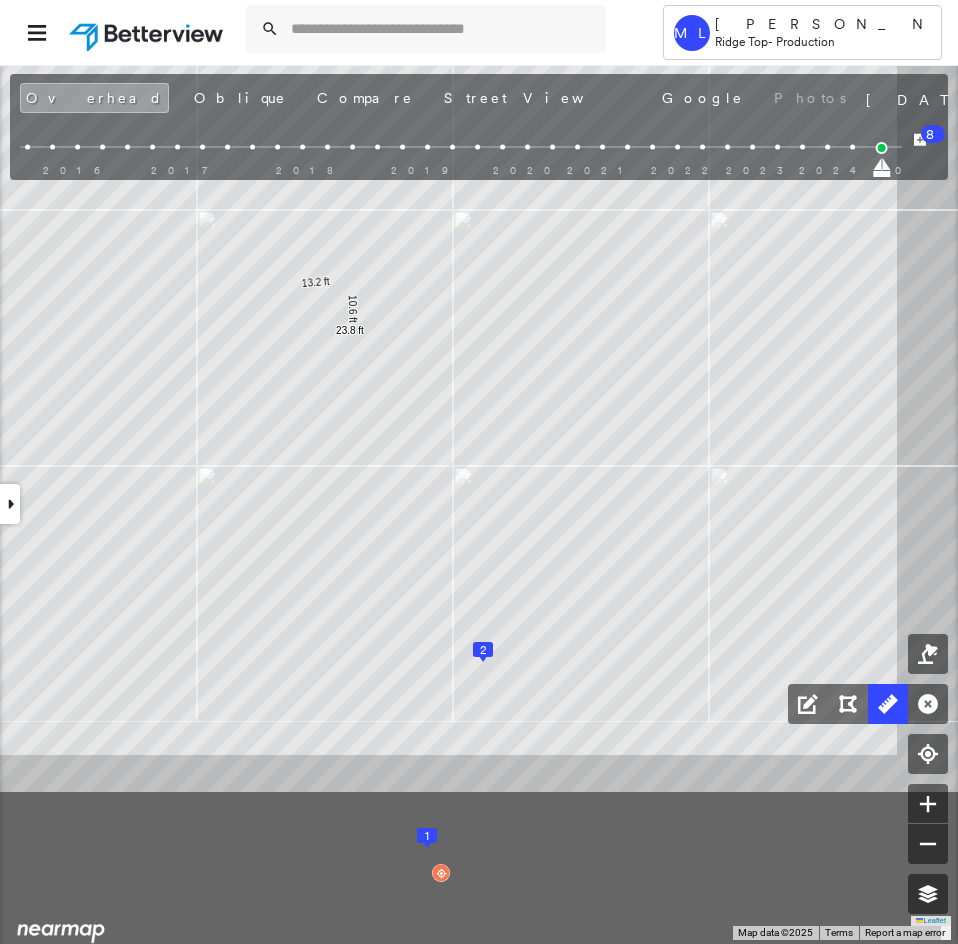 click on "1
2
13.2 ft 10.6 ft 23.8 ft Click to start drawing line." at bounding box center [-61, -149] 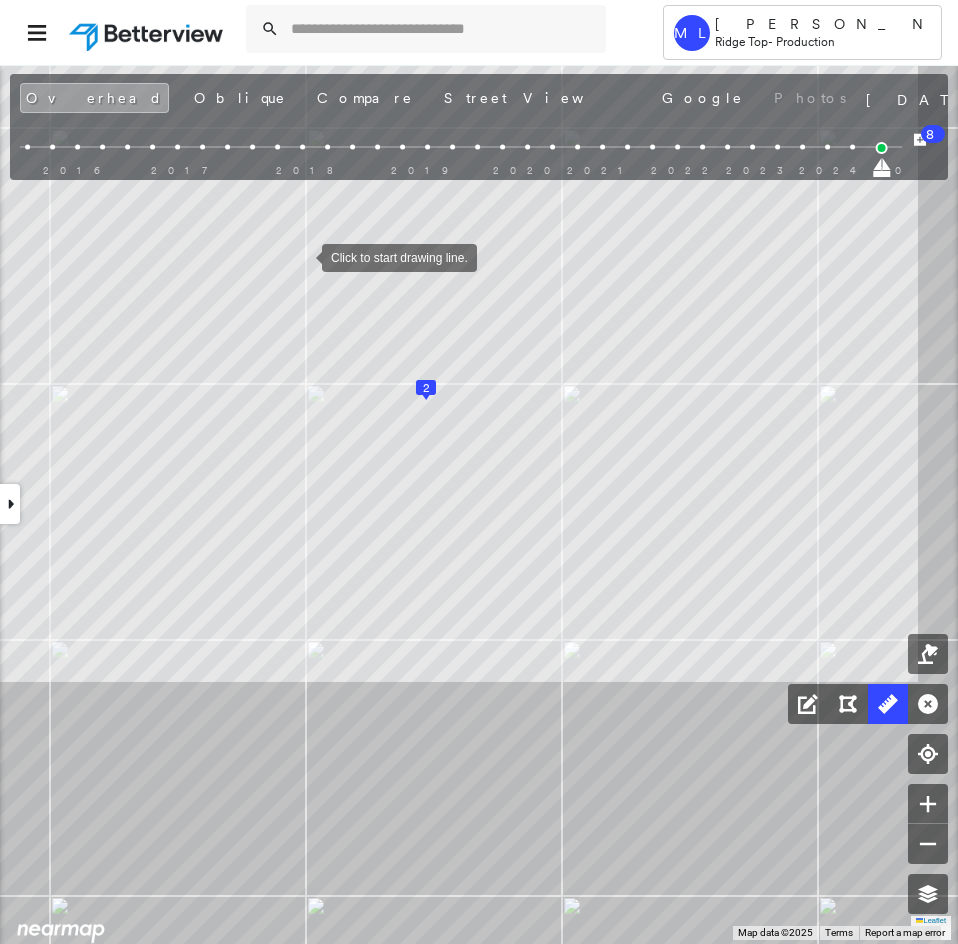 drag, startPoint x: 305, startPoint y: 227, endPoint x: 303, endPoint y: 256, distance: 29.068884 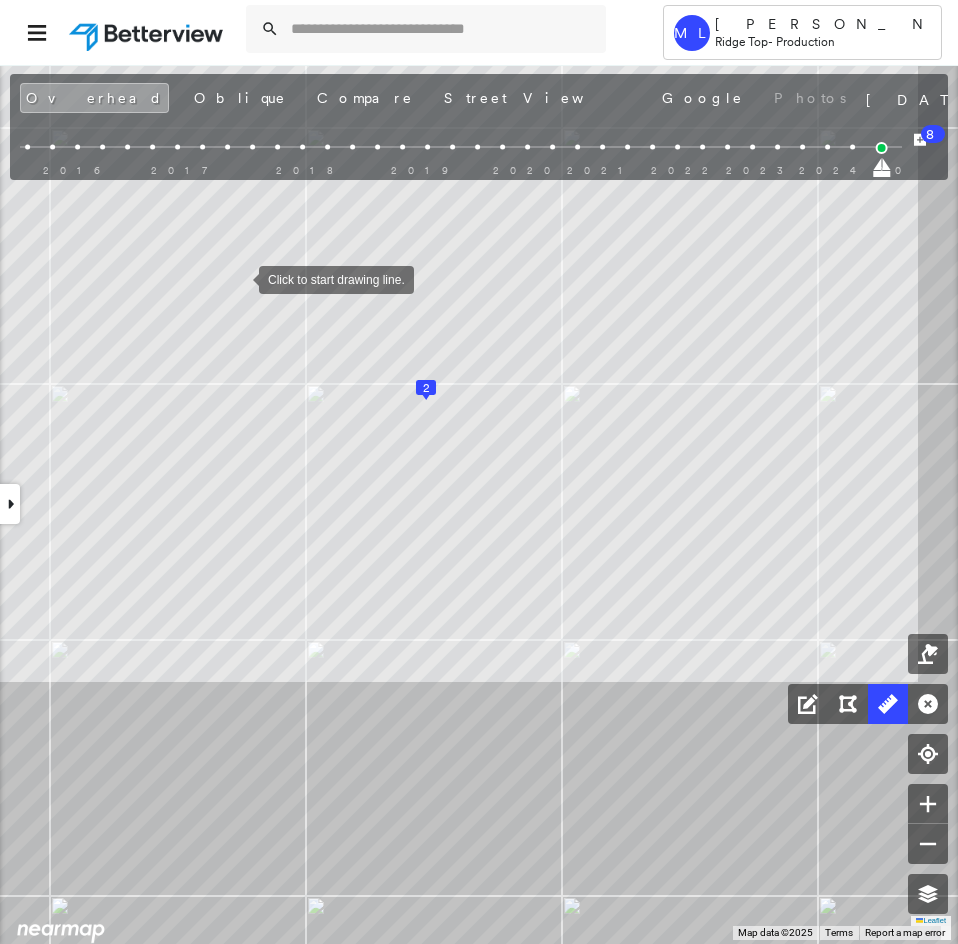 click at bounding box center (239, 278) 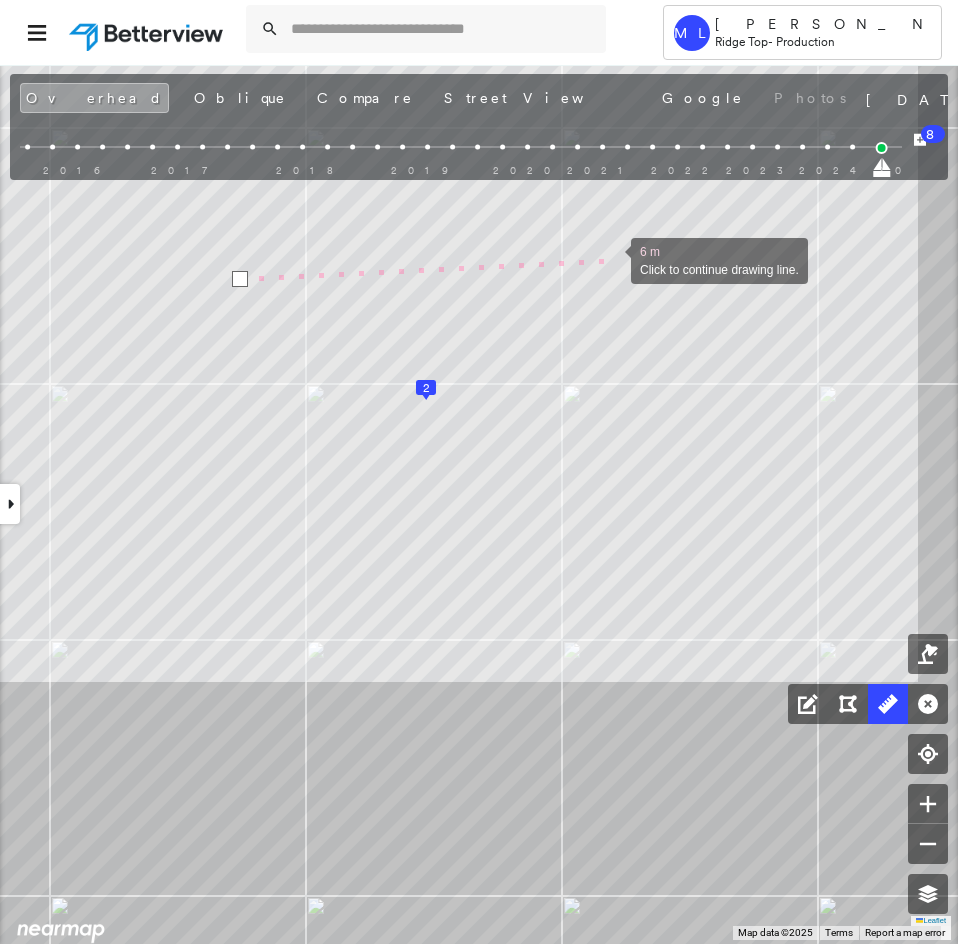 click at bounding box center [611, 259] 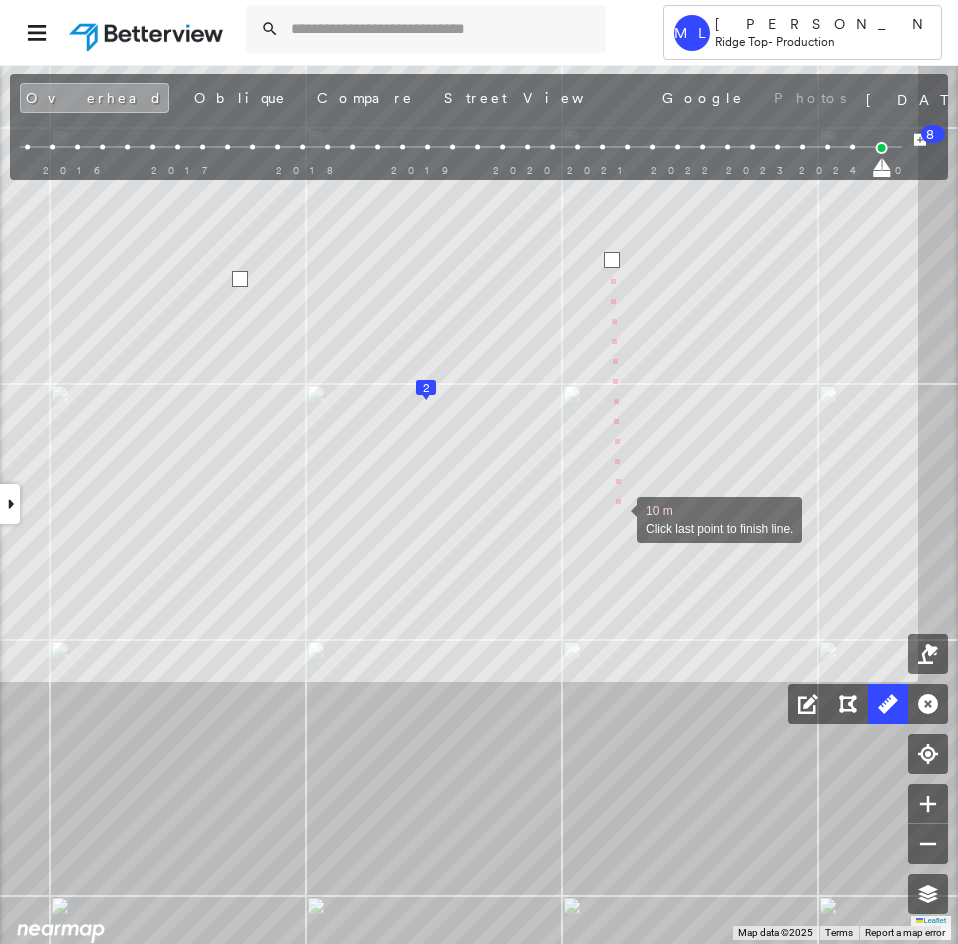 click at bounding box center (617, 518) 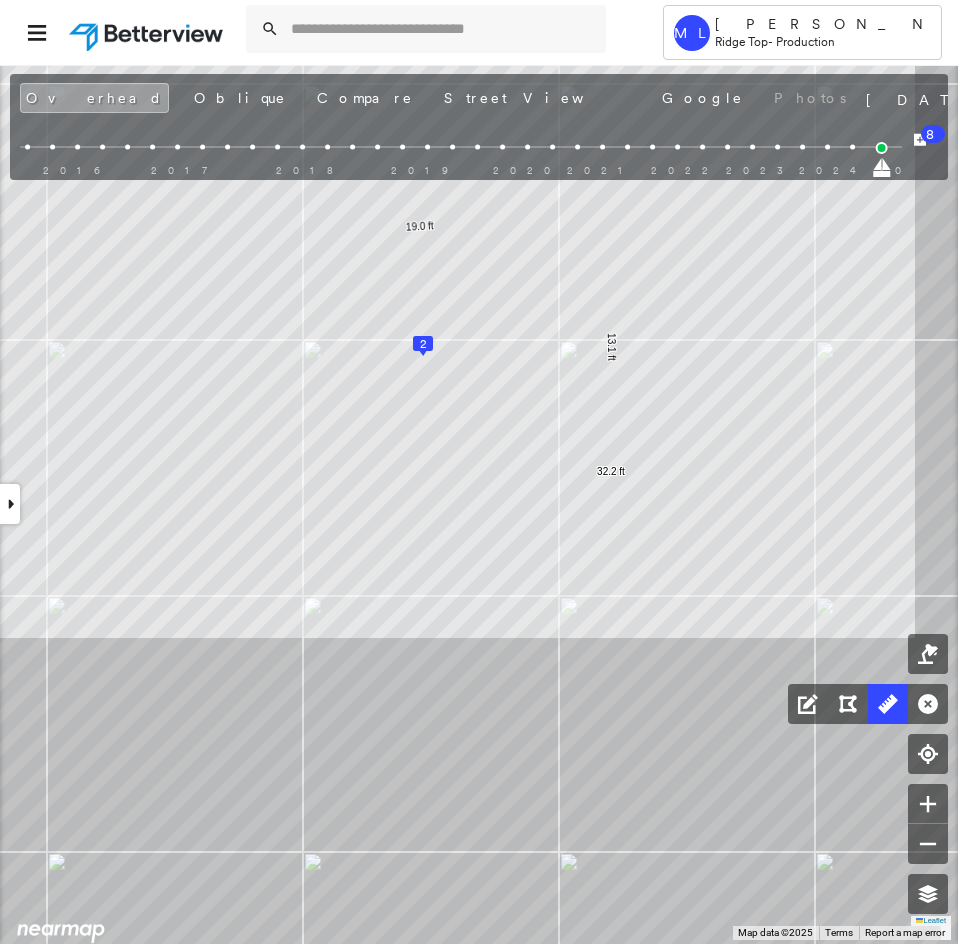click on "1
2
13.2 ft 10.6 ft 23.8 ft 19.0 ft 13.1 ft 32.2 ft Click to start drawing line." at bounding box center [-43, -266] 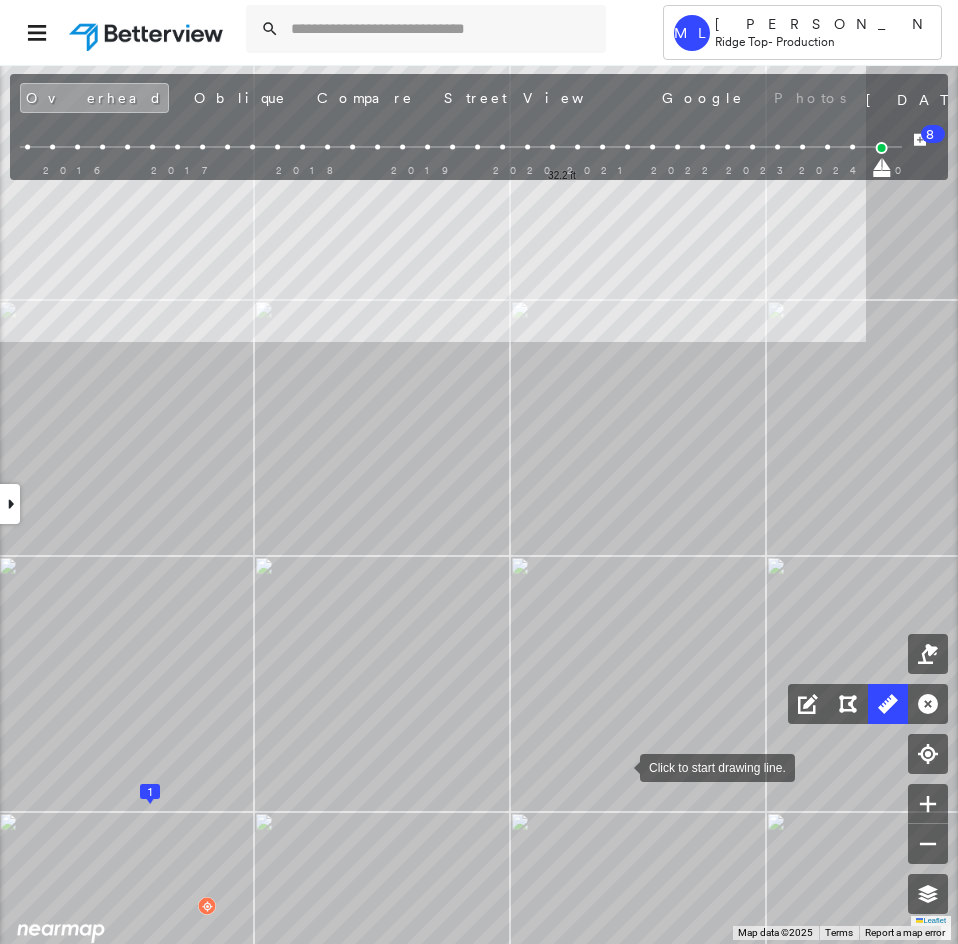click at bounding box center (620, 766) 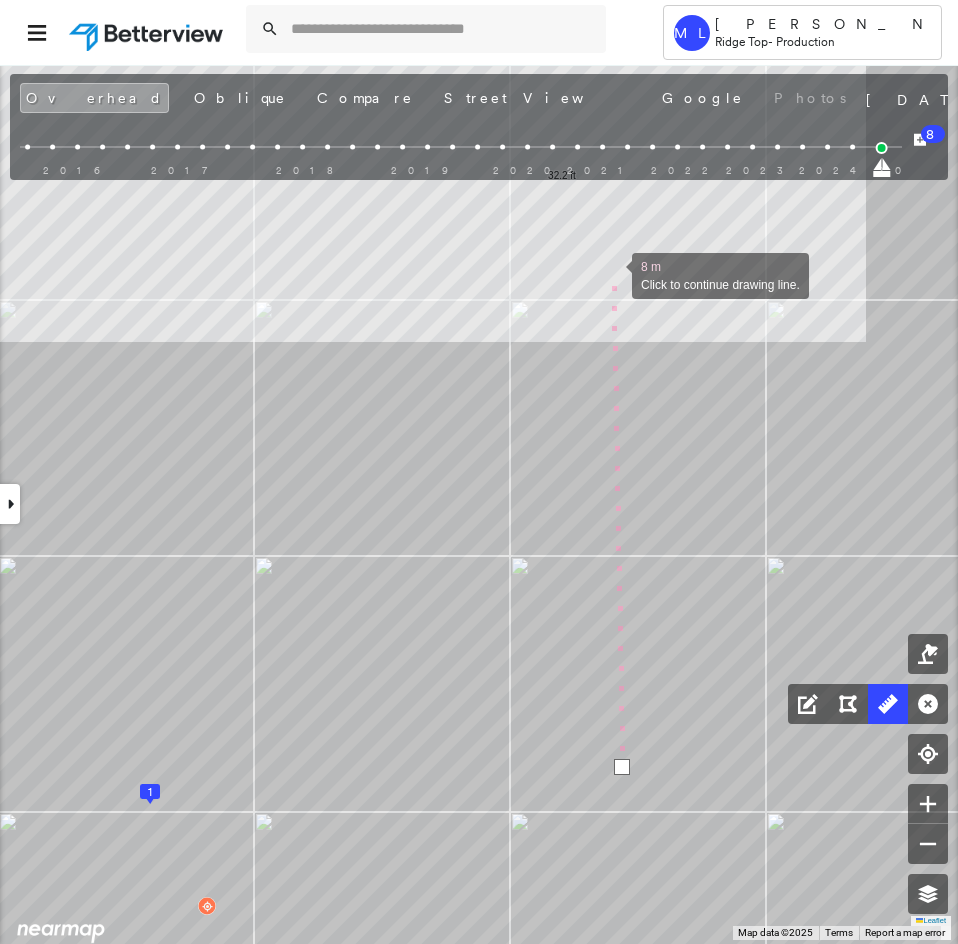 click at bounding box center [612, 274] 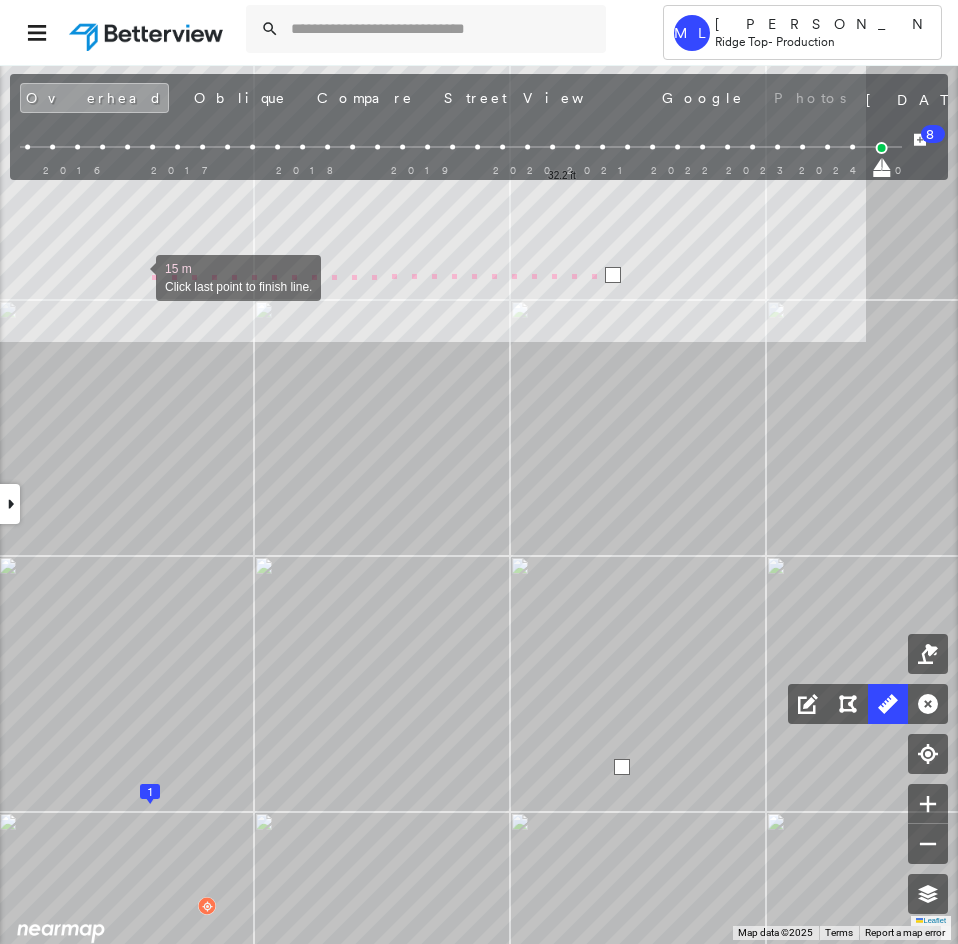 click at bounding box center [136, 276] 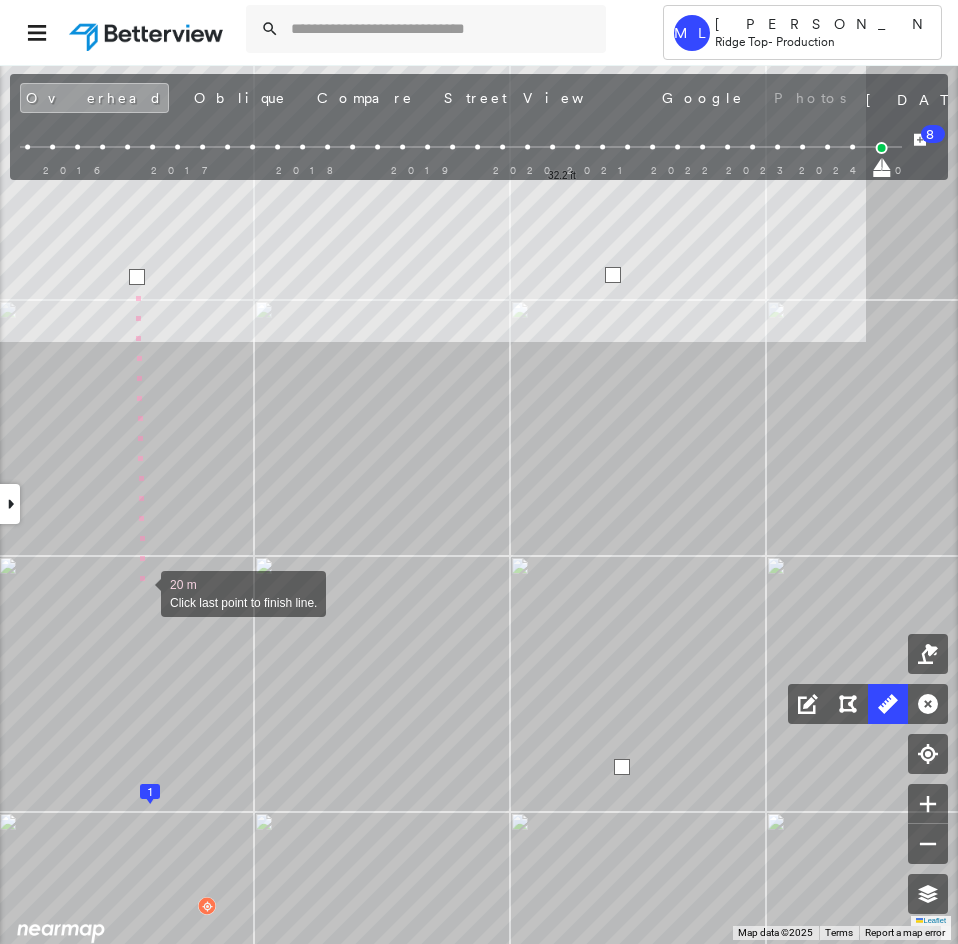 click at bounding box center [141, 592] 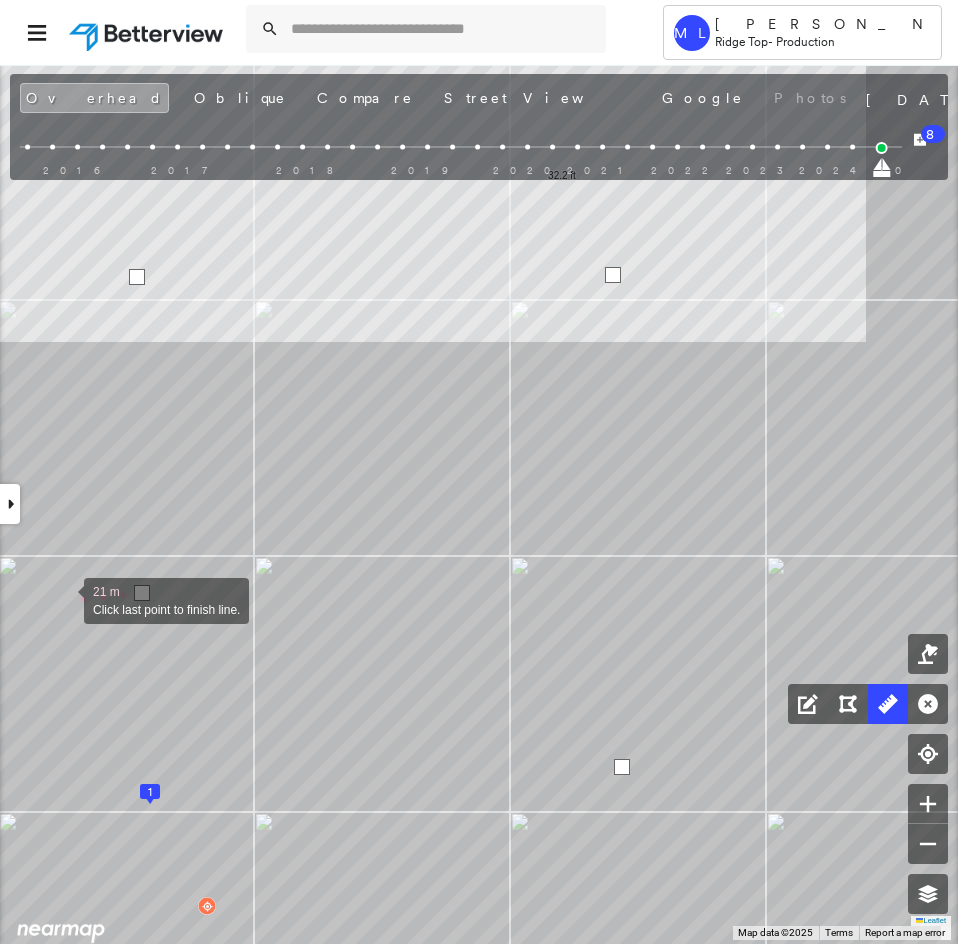 click on "1
2
13.2 ft 10.6 ft 23.8 ft 19.0 ft 13.1 ft 32.2 ft 21 m Click last point to finish line." at bounding box center [-92, -562] 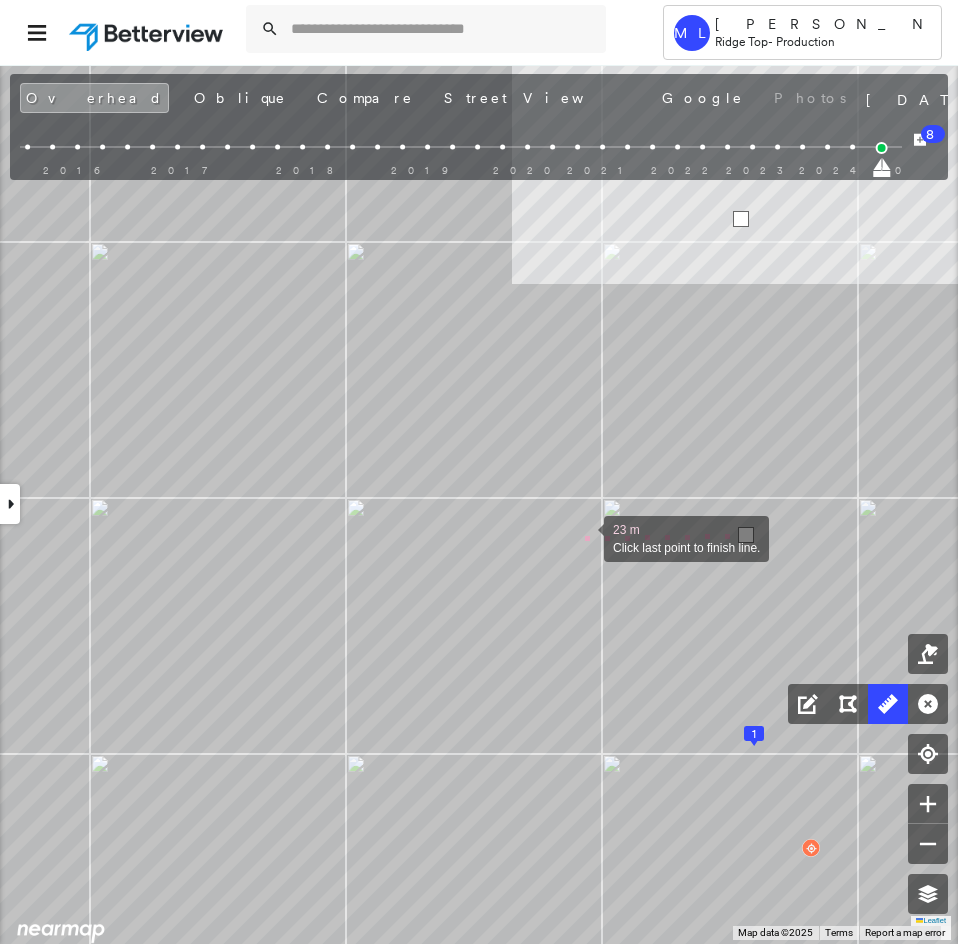 click at bounding box center (584, 537) 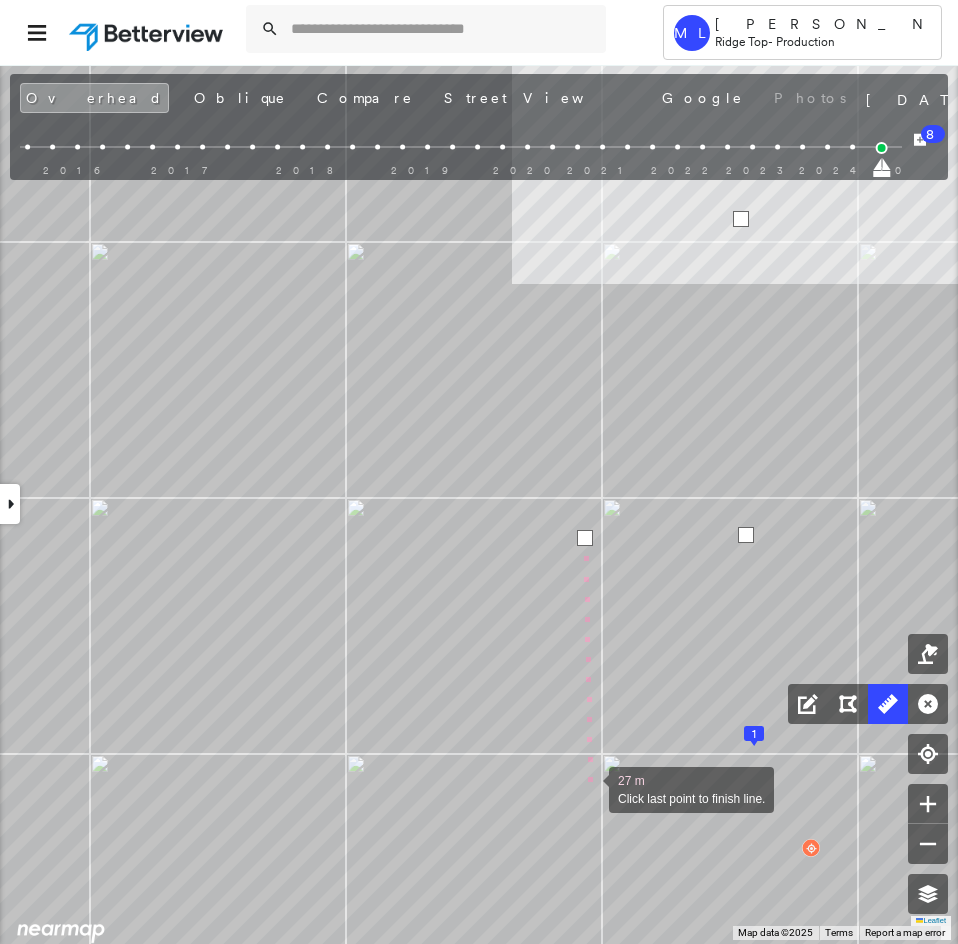 click at bounding box center (589, 788) 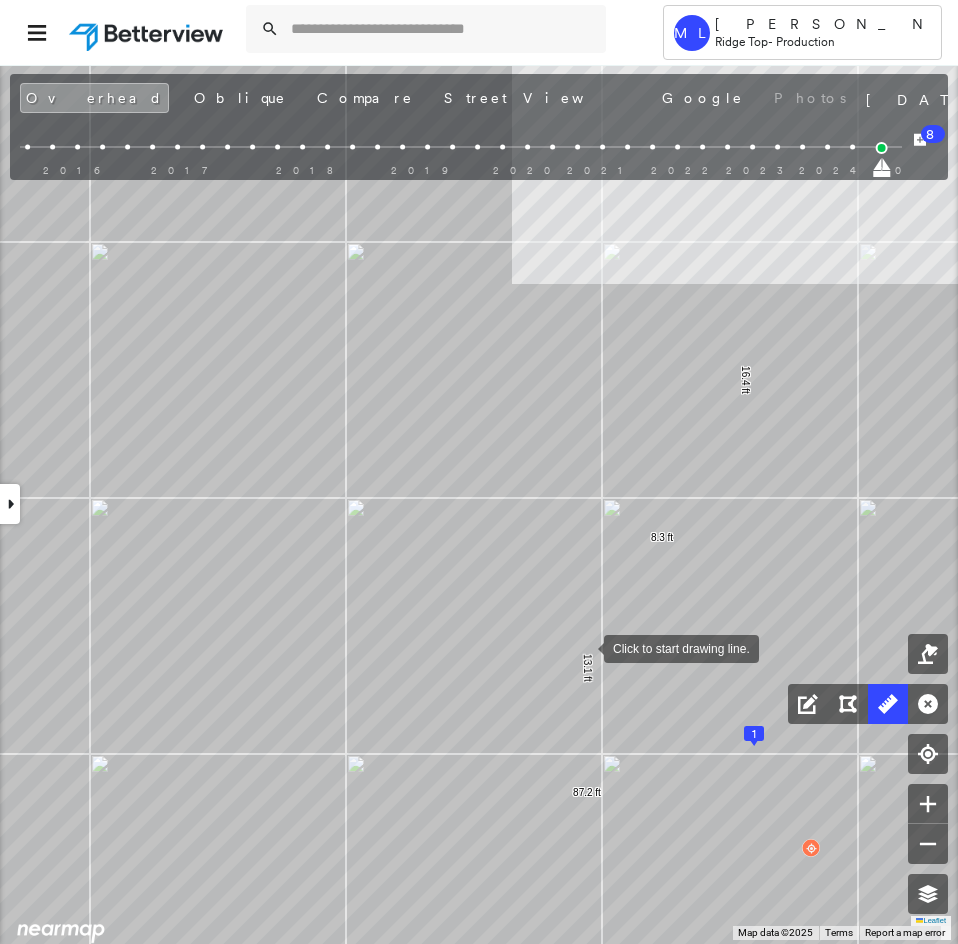 click at bounding box center [584, 647] 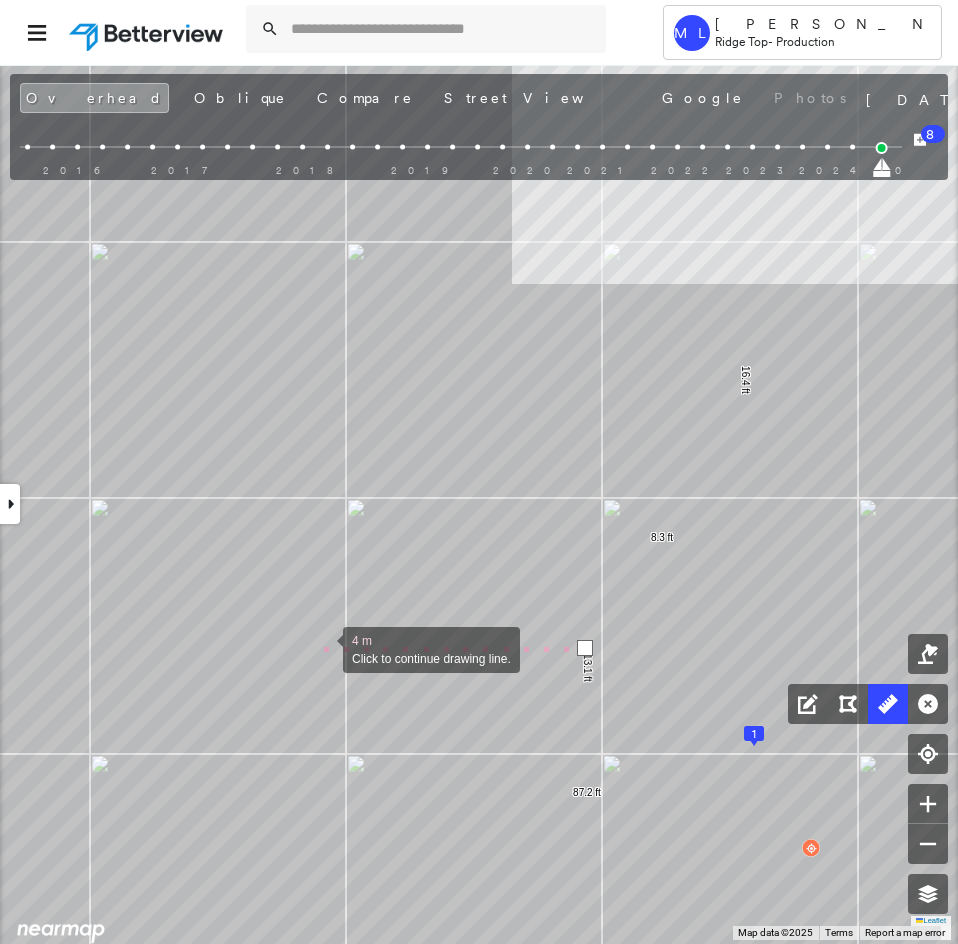 click at bounding box center (323, 648) 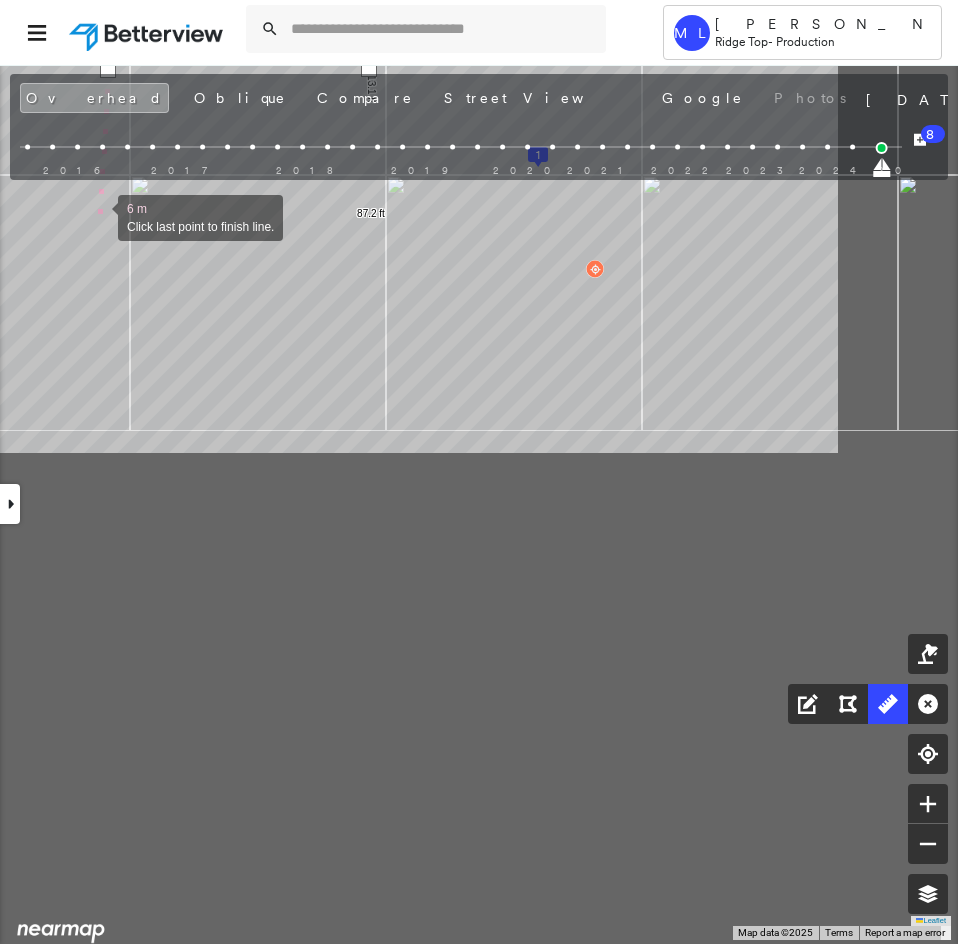 drag, startPoint x: 304, startPoint y: 770, endPoint x: 99, endPoint y: 219, distance: 587.89966 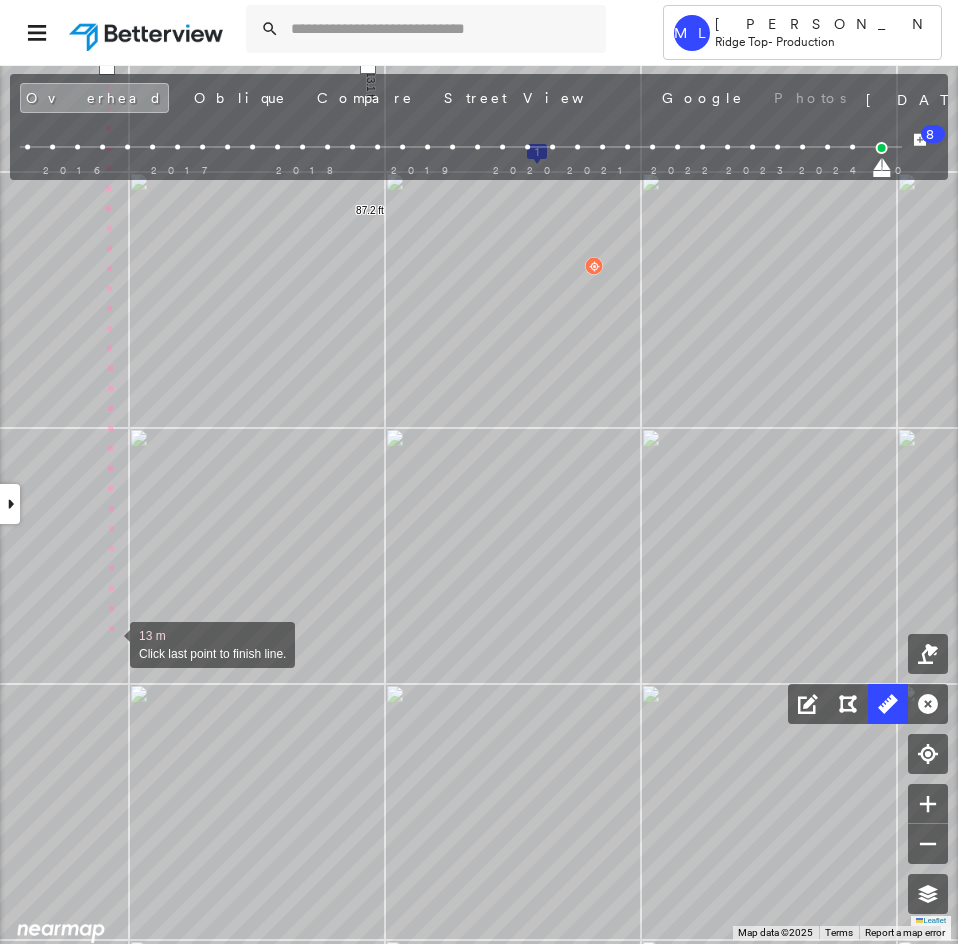 click at bounding box center [110, 643] 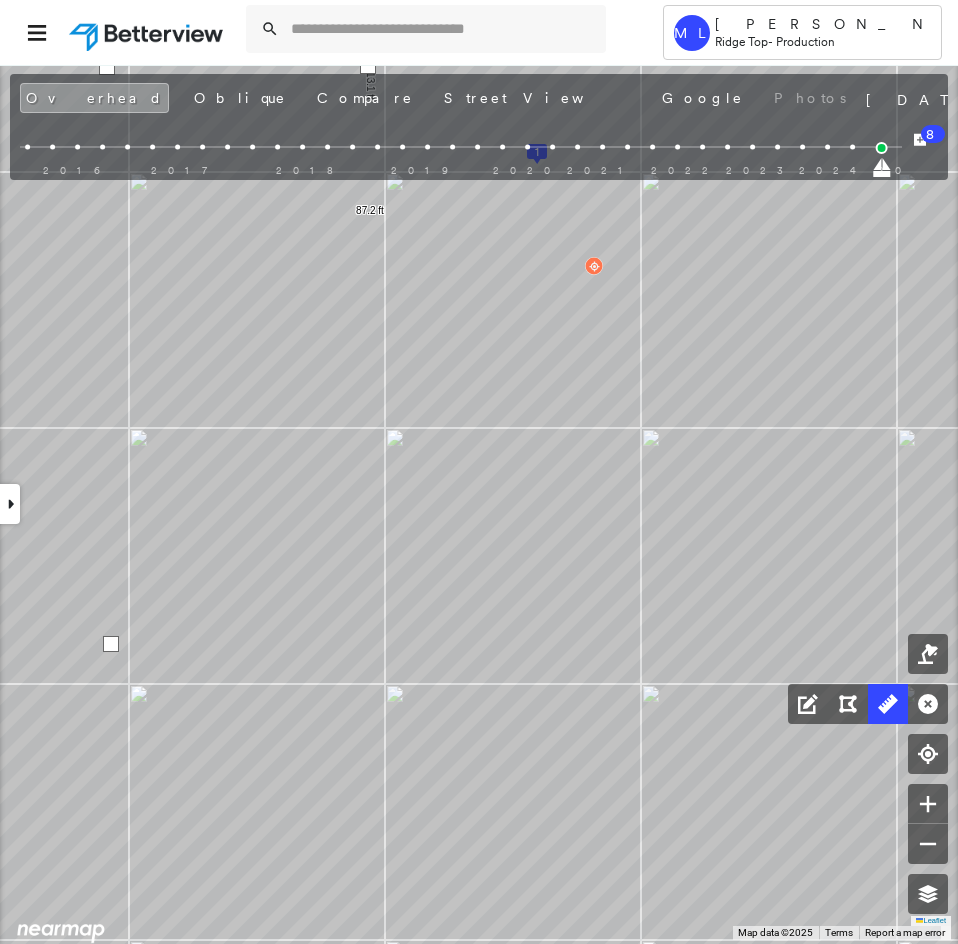 click at bounding box center [111, 644] 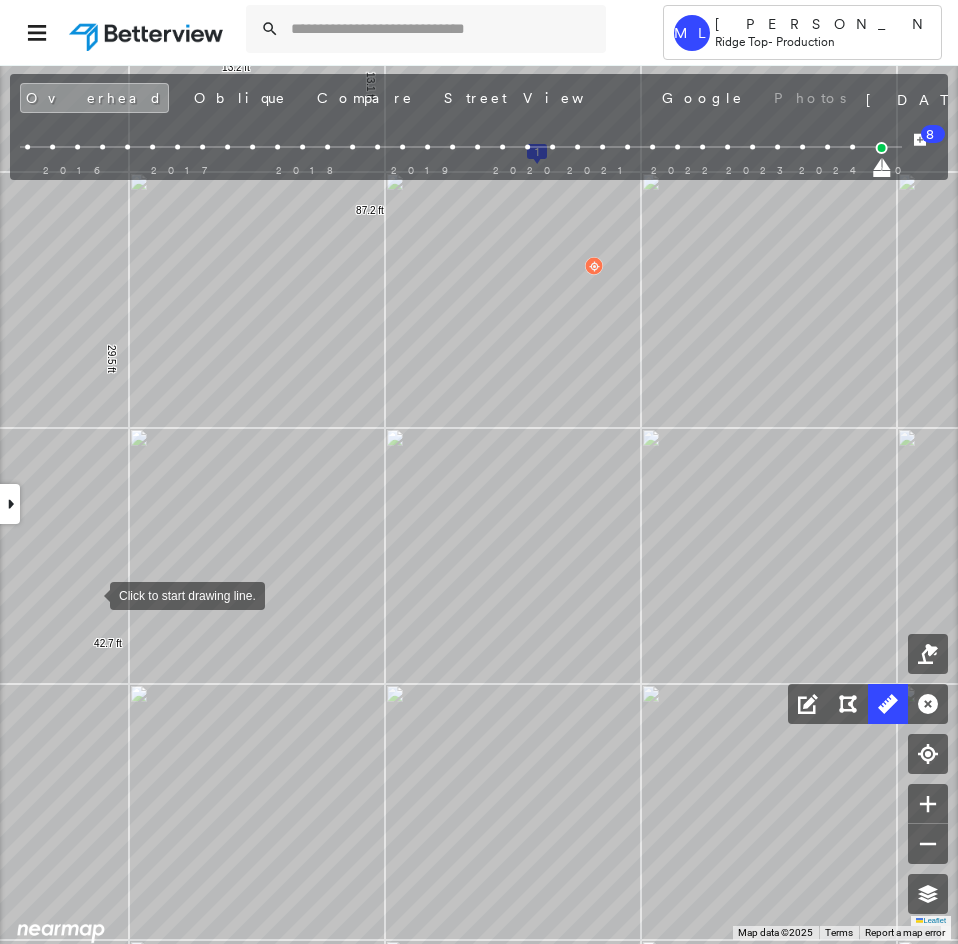 click at bounding box center (90, 594) 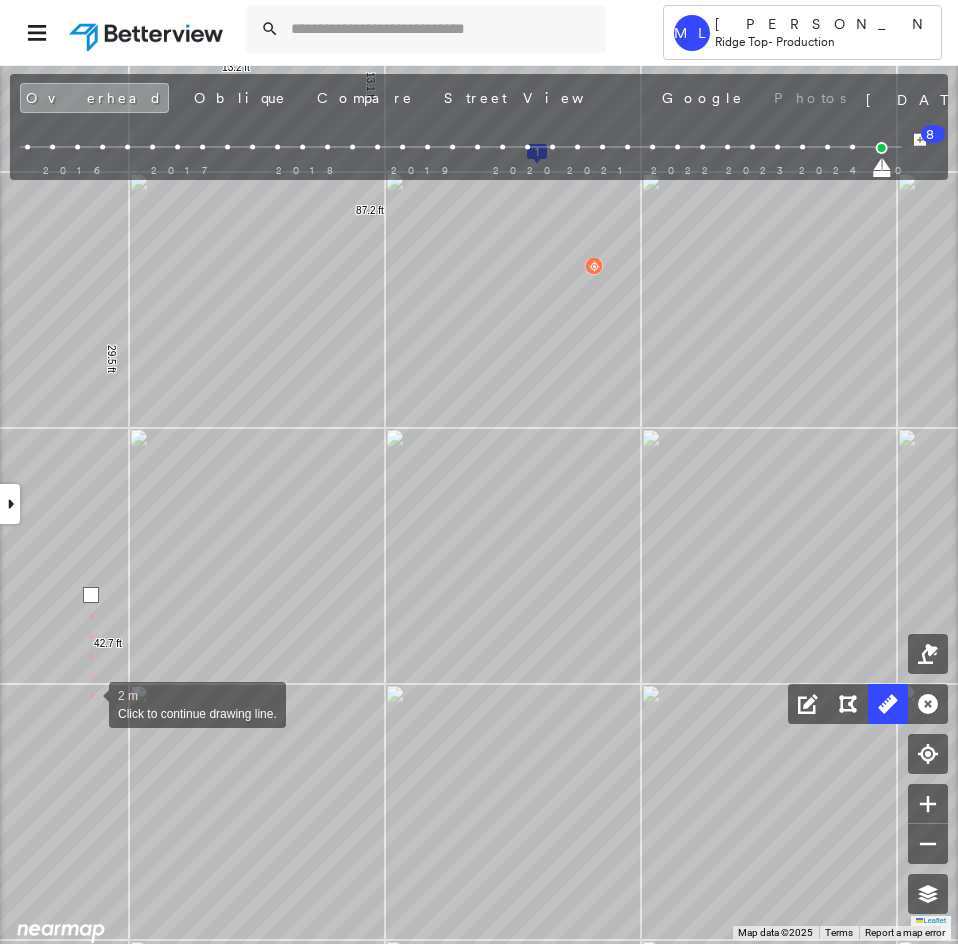 click at bounding box center [89, 703] 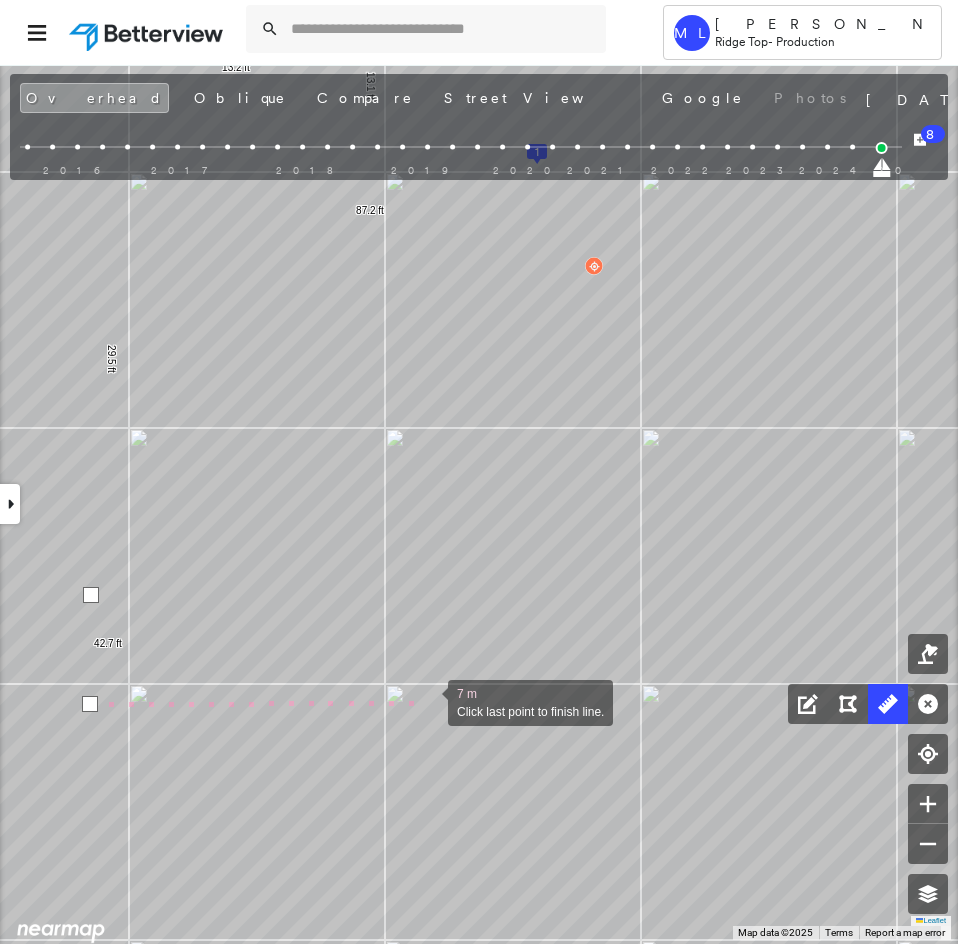 click at bounding box center (428, 701) 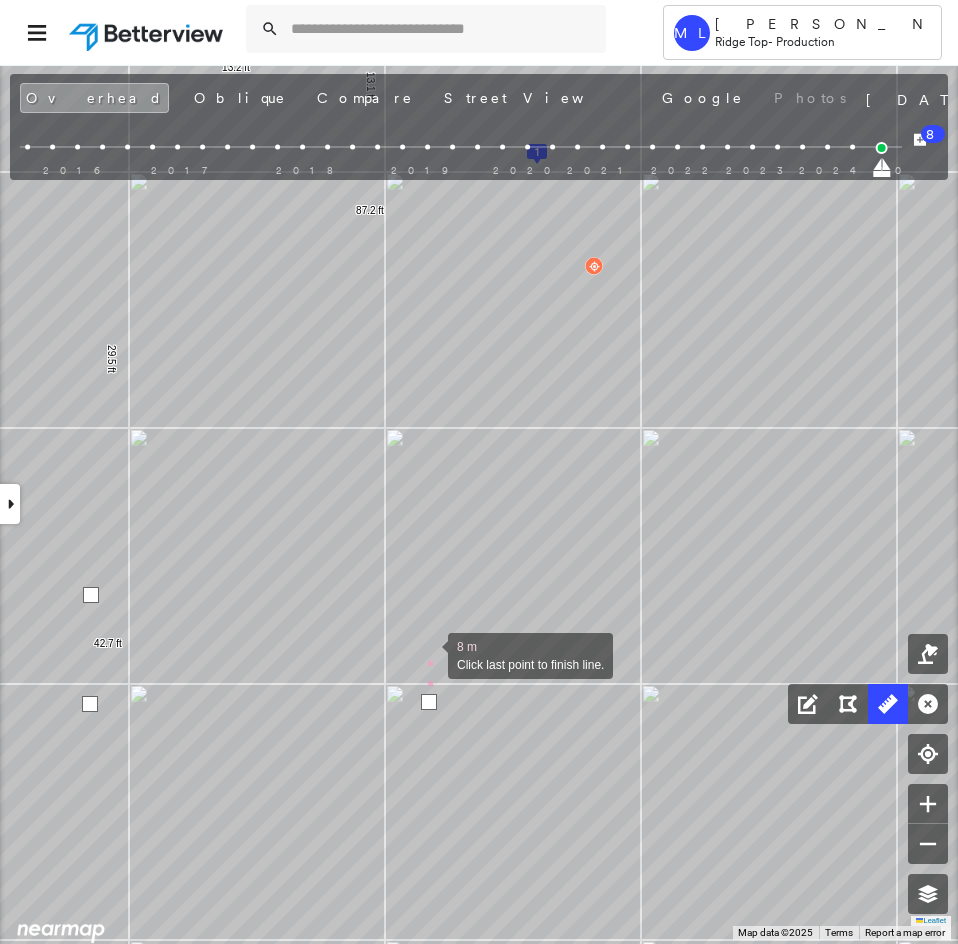 click at bounding box center [428, 654] 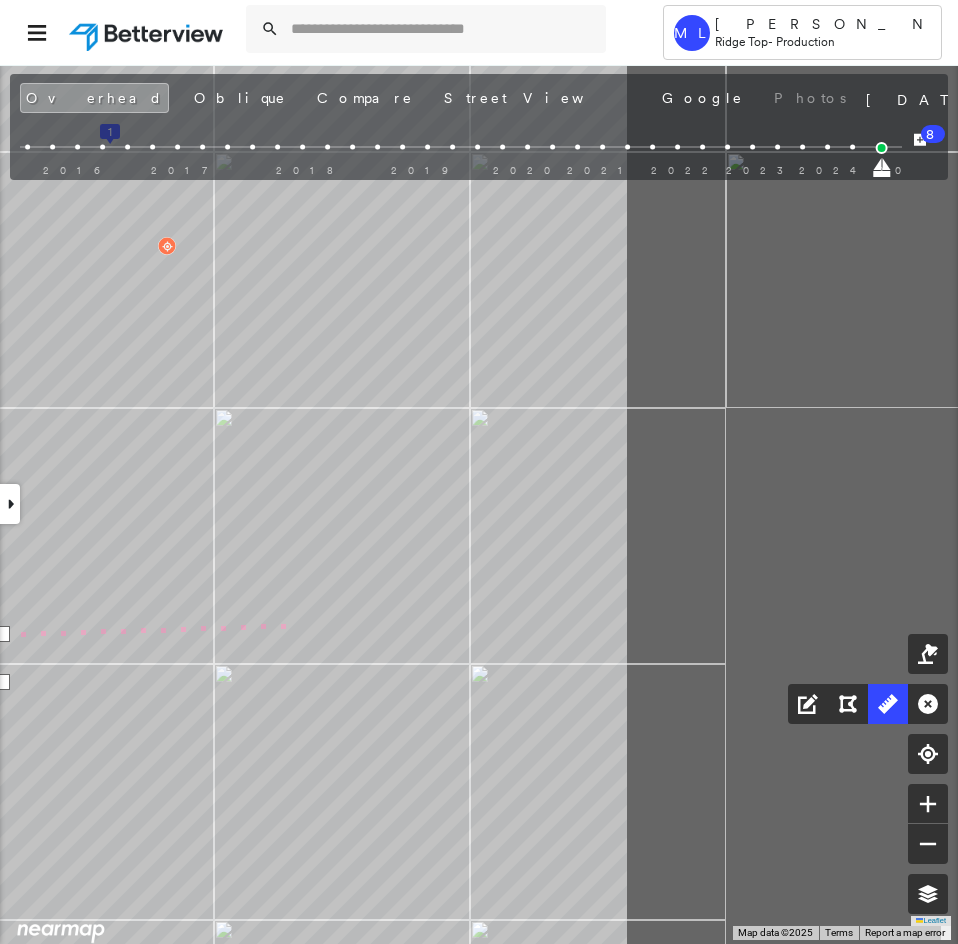 click on "1
2
13.2 ft 10.6 ft 23.8 ft 19.0 ft 13.1 ft 32.2 ft 25.2 ft 24.2 ft 16.4 ft 8.3 ft 13.1 ft 87.2 ft 13.2 ft 29.5 ft 42.7 ft 12 m Click last point to finish line." at bounding box center (-132, -1222) 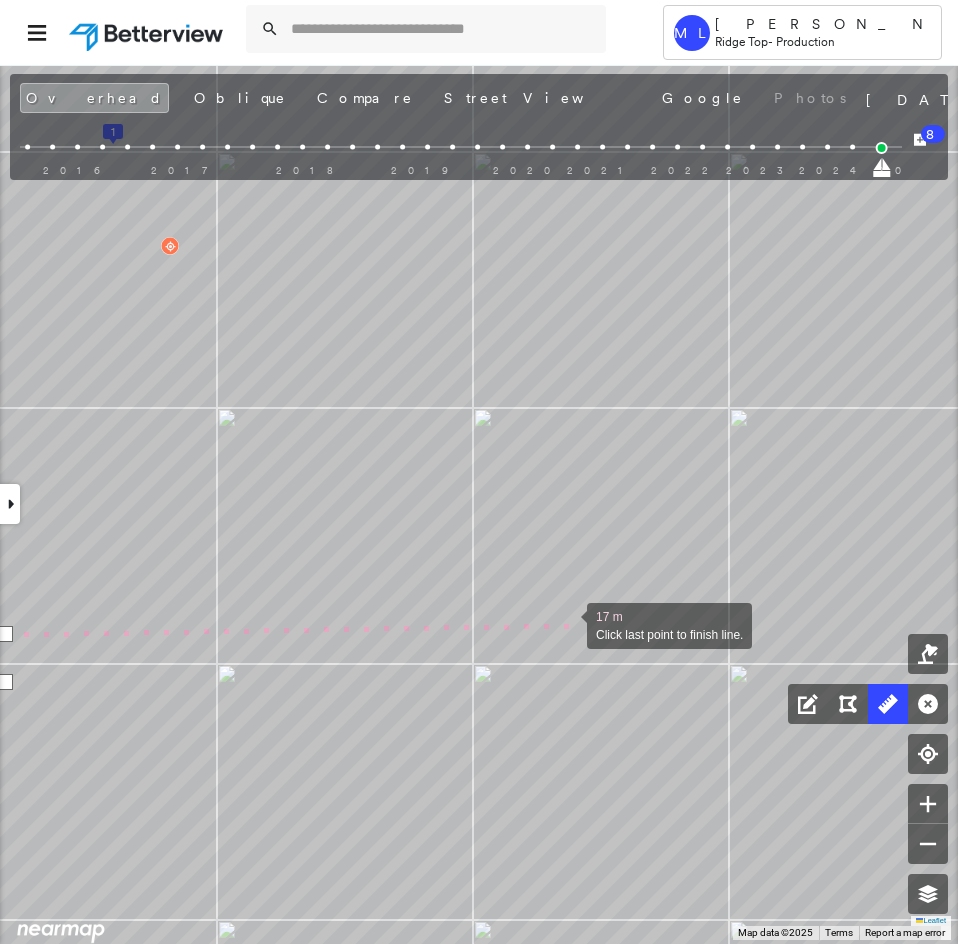 click at bounding box center (567, 624) 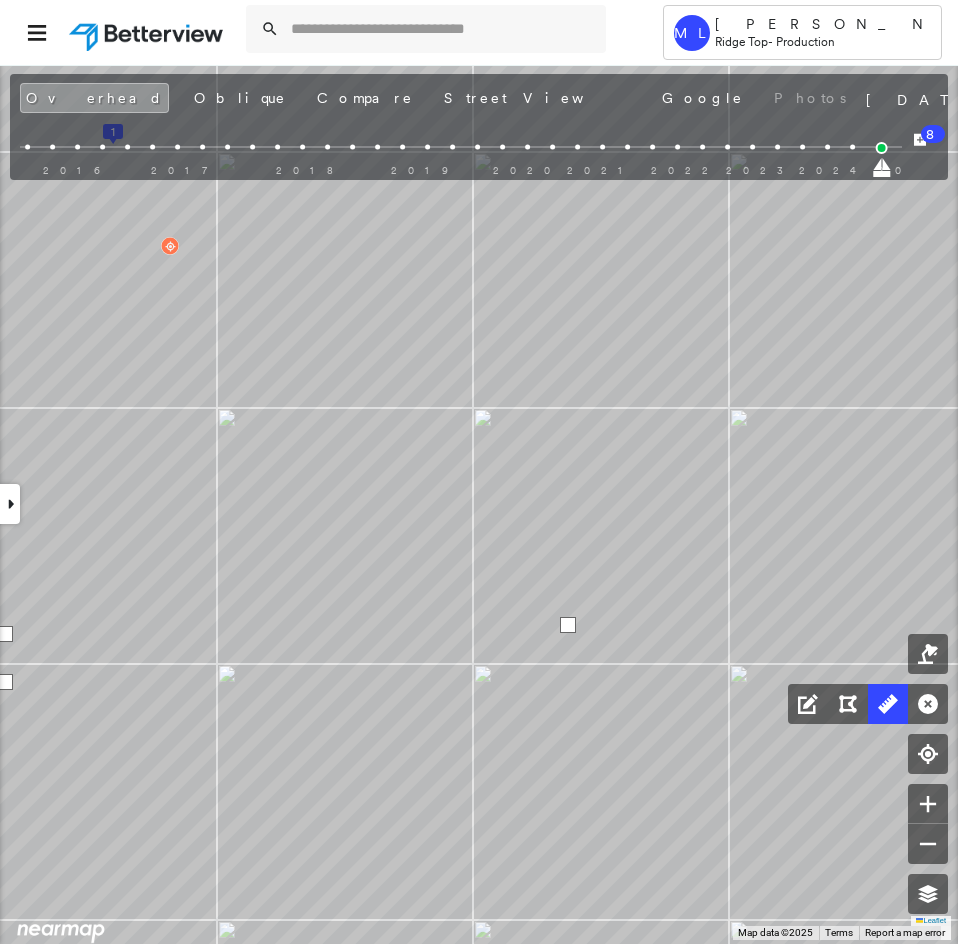click at bounding box center (568, 625) 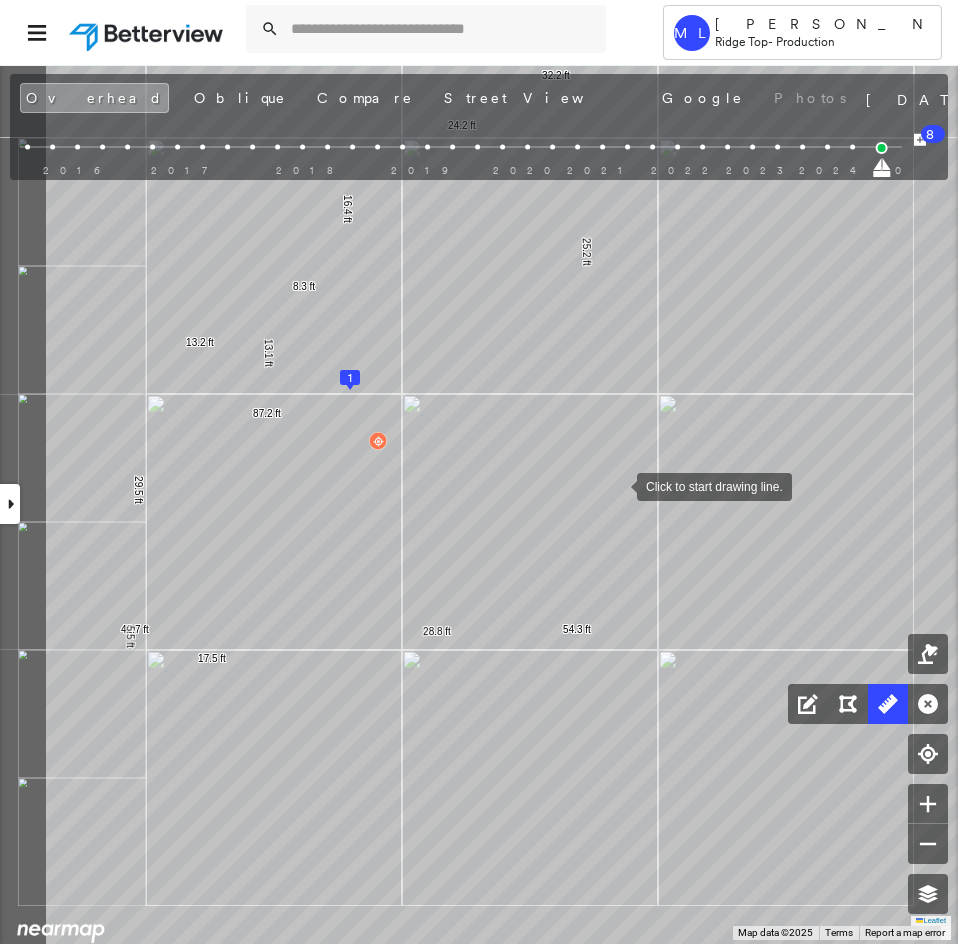 click on "1
2
13.2 ft 10.6 ft 23.8 ft 19.0 ft 13.1 ft 32.2 ft 25.2 ft 24.2 ft 16.4 ft 8.3 ft 13.1 ft 87.2 ft 13.2 ft 29.5 ft 42.7 ft 5.5 ft 17.5 ft 28.8 ft 54.3 ft Click to start drawing line." at bounding box center (13, -1170) 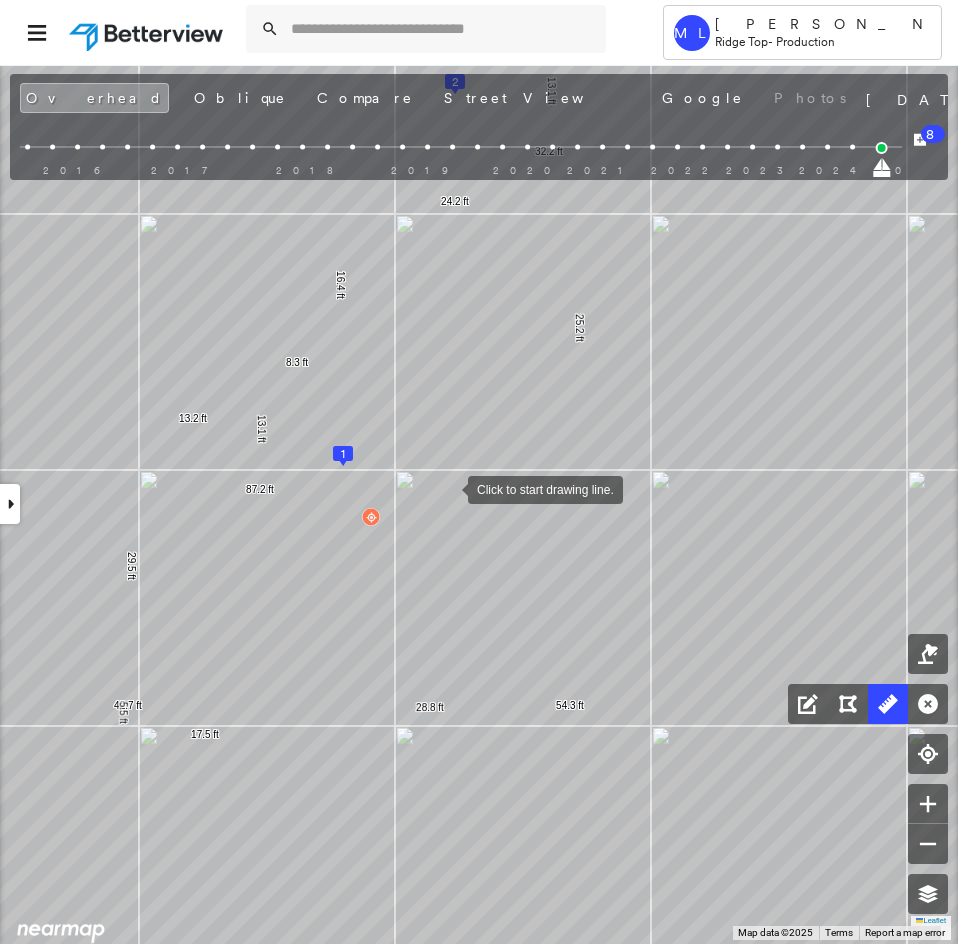 drag, startPoint x: 450, startPoint y: 443, endPoint x: 448, endPoint y: 487, distance: 44.04543 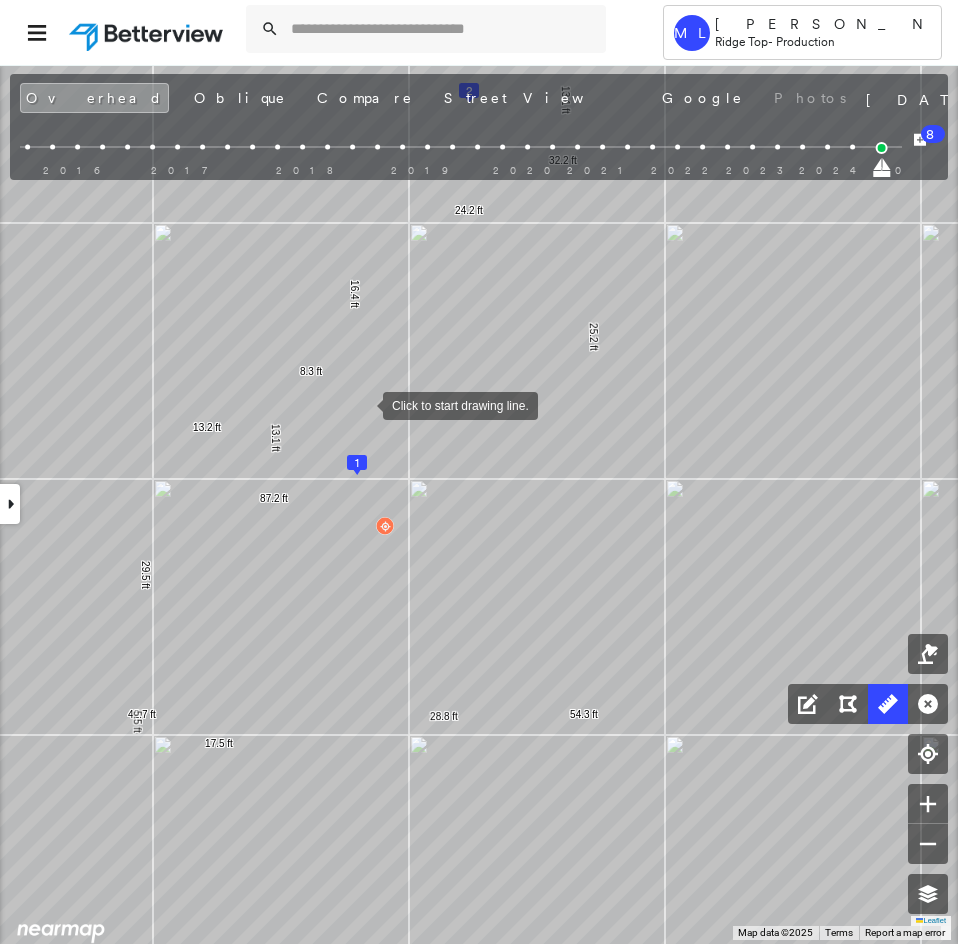 drag, startPoint x: 348, startPoint y: 394, endPoint x: 362, endPoint y: 403, distance: 16.643316 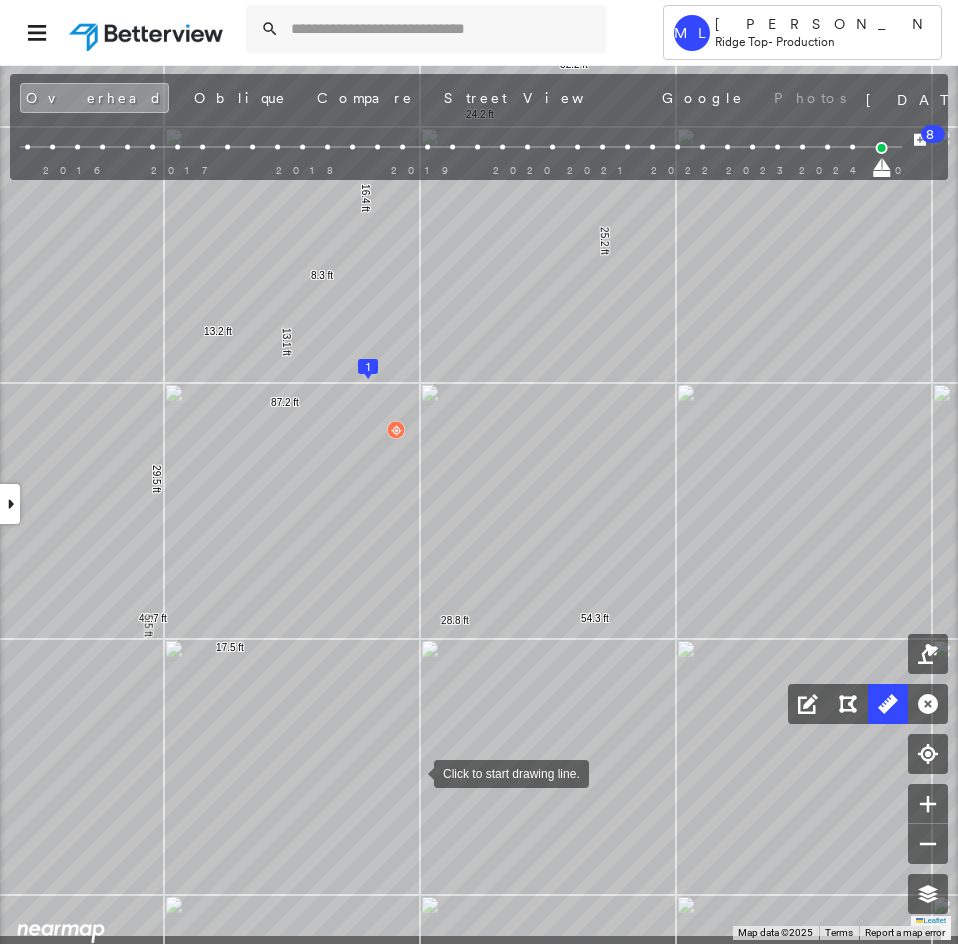 drag, startPoint x: 398, startPoint y: 868, endPoint x: 409, endPoint y: 772, distance: 96.62815 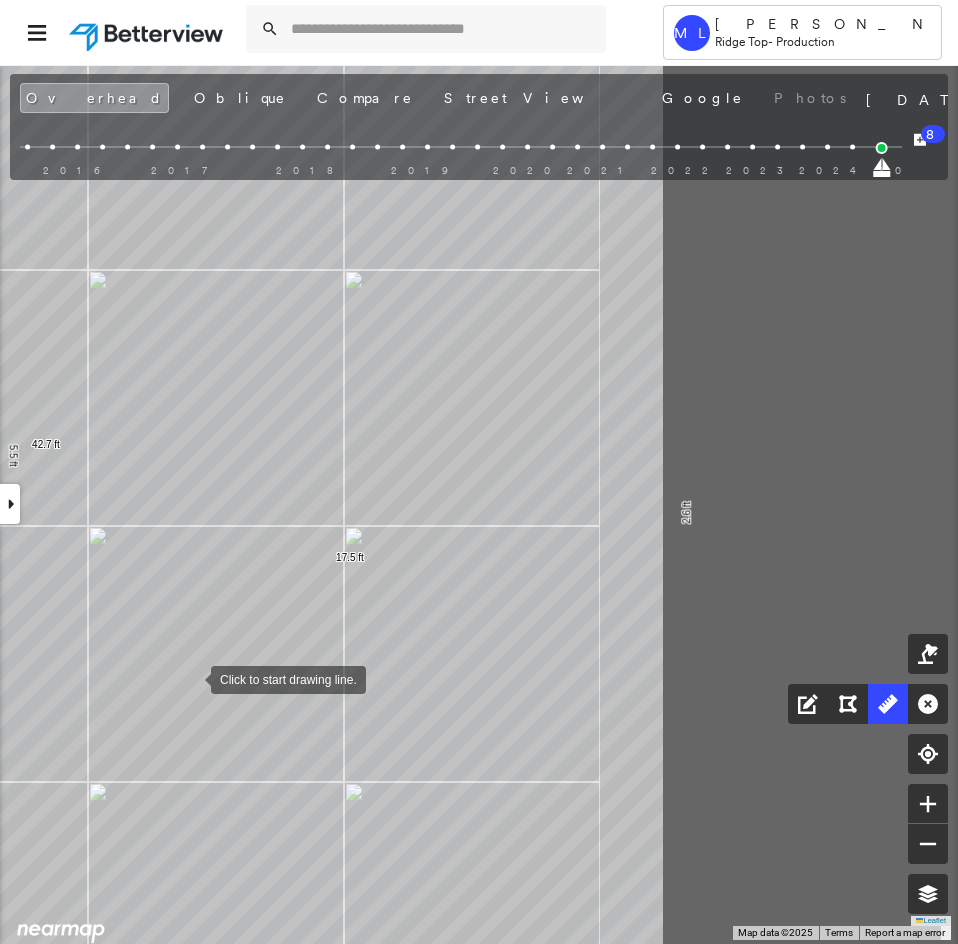 drag, startPoint x: 290, startPoint y: 686, endPoint x: 199, endPoint y: 679, distance: 91.26884 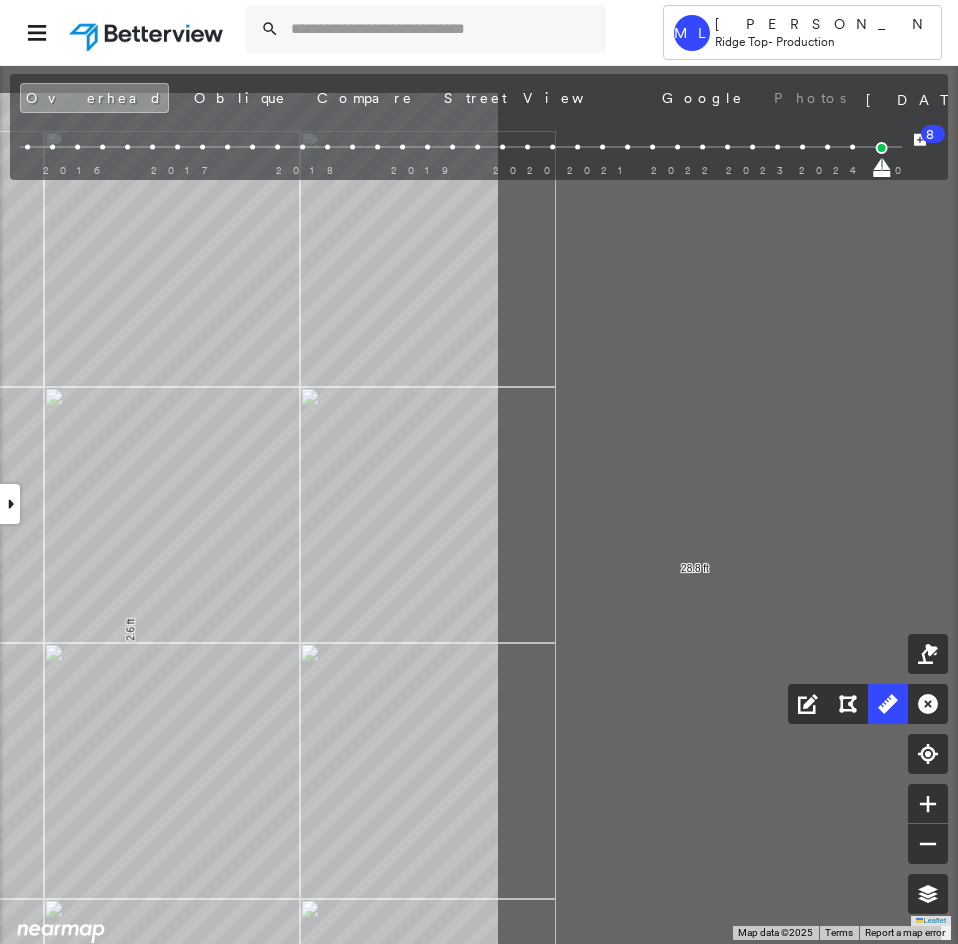 click on "1
2
13.2 ft 10.6 ft 23.8 ft 19.0 ft 13.1 ft 32.2 ft 25.2 ft 24.2 ft 16.4 ft 8.3 ft 13.1 ft 87.2 ft 13.2 ft 29.5 ft 42.7 ft 5.5 ft 17.5 ft 2.6 ft 28.8 ft 54.3 ft Click to start drawing line." at bounding box center (-916, -1111) 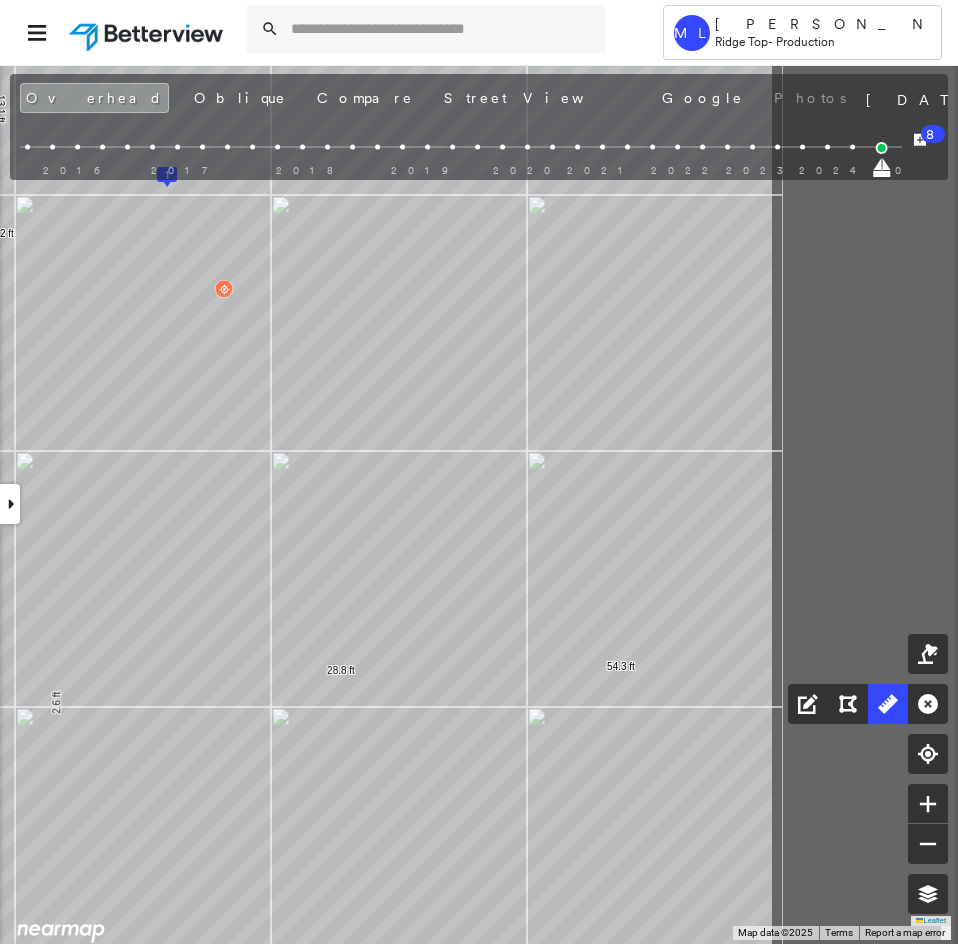 click on "1
2
13.2 ft 10.6 ft 23.8 ft 19.0 ft 13.1 ft 32.2 ft 25.2 ft 24.2 ft 16.4 ft 8.3 ft 13.1 ft 87.2 ft 13.2 ft 29.5 ft 42.7 ft 5.5 ft 17.5 ft 2.6 ft 28.8 ft 54.3 ft Click to start drawing line." at bounding box center (-1200, -1037) 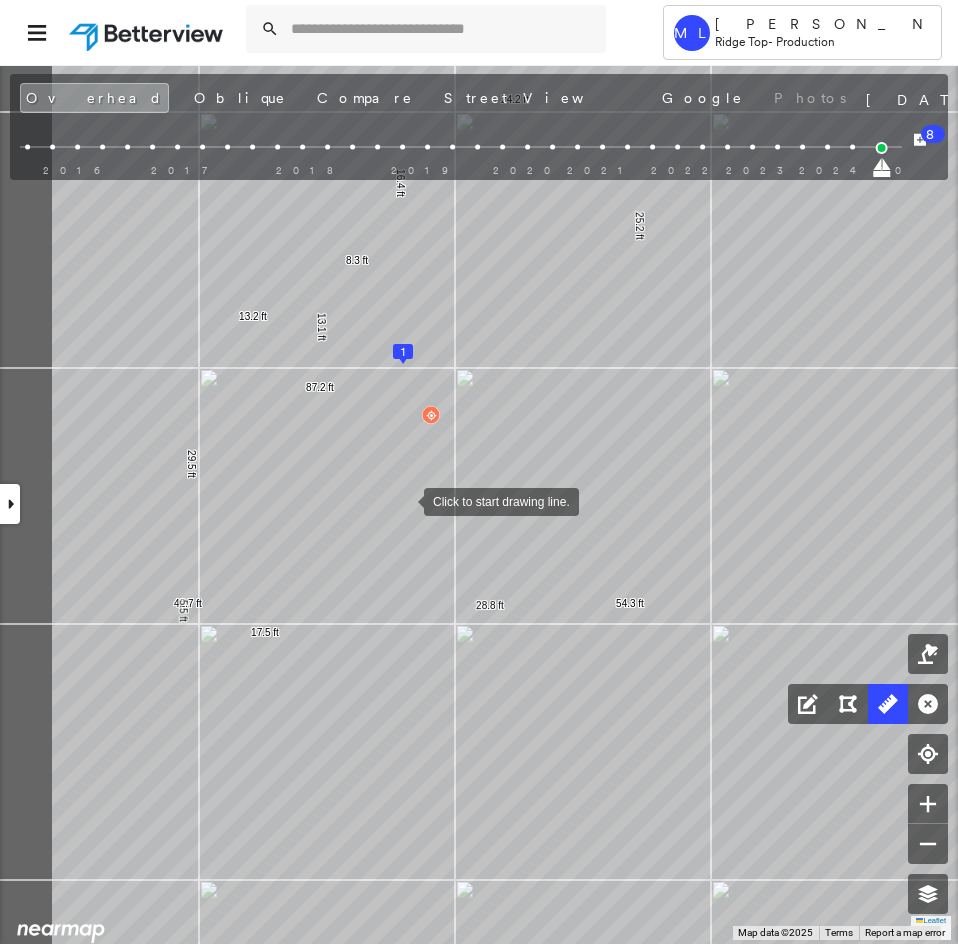 click at bounding box center (404, 500) 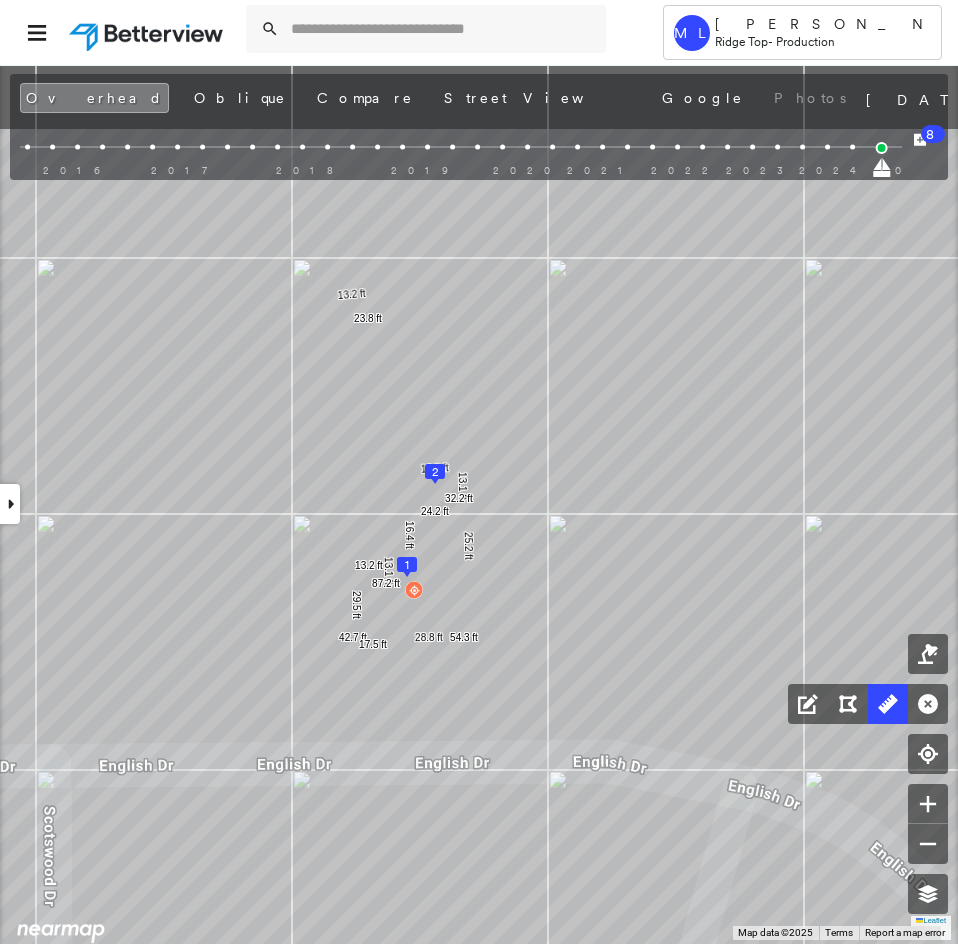 click on "1
2
13.2 ft 23.8 ft 19.0 ft 13.1 ft 32.2 ft 25.2 ft 24.2 ft 16.4 ft 13.1 ft 87.2 ft 13.2 ft 29.5 ft 42.7 ft 17.5 ft 28.8 ft 54.3 ft Click to start drawing line." at bounding box center [-1067, -879] 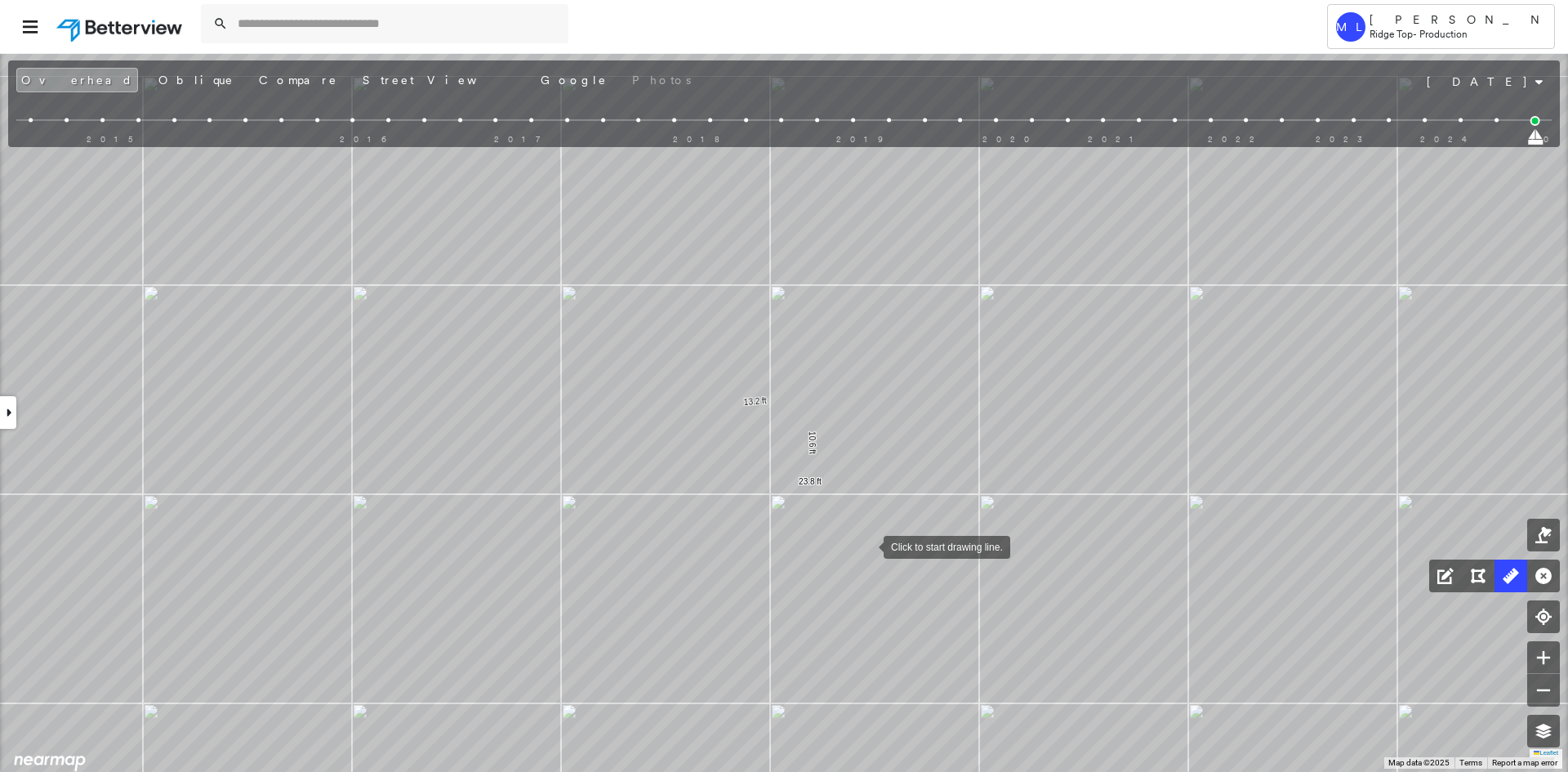 click at bounding box center (867, 546) 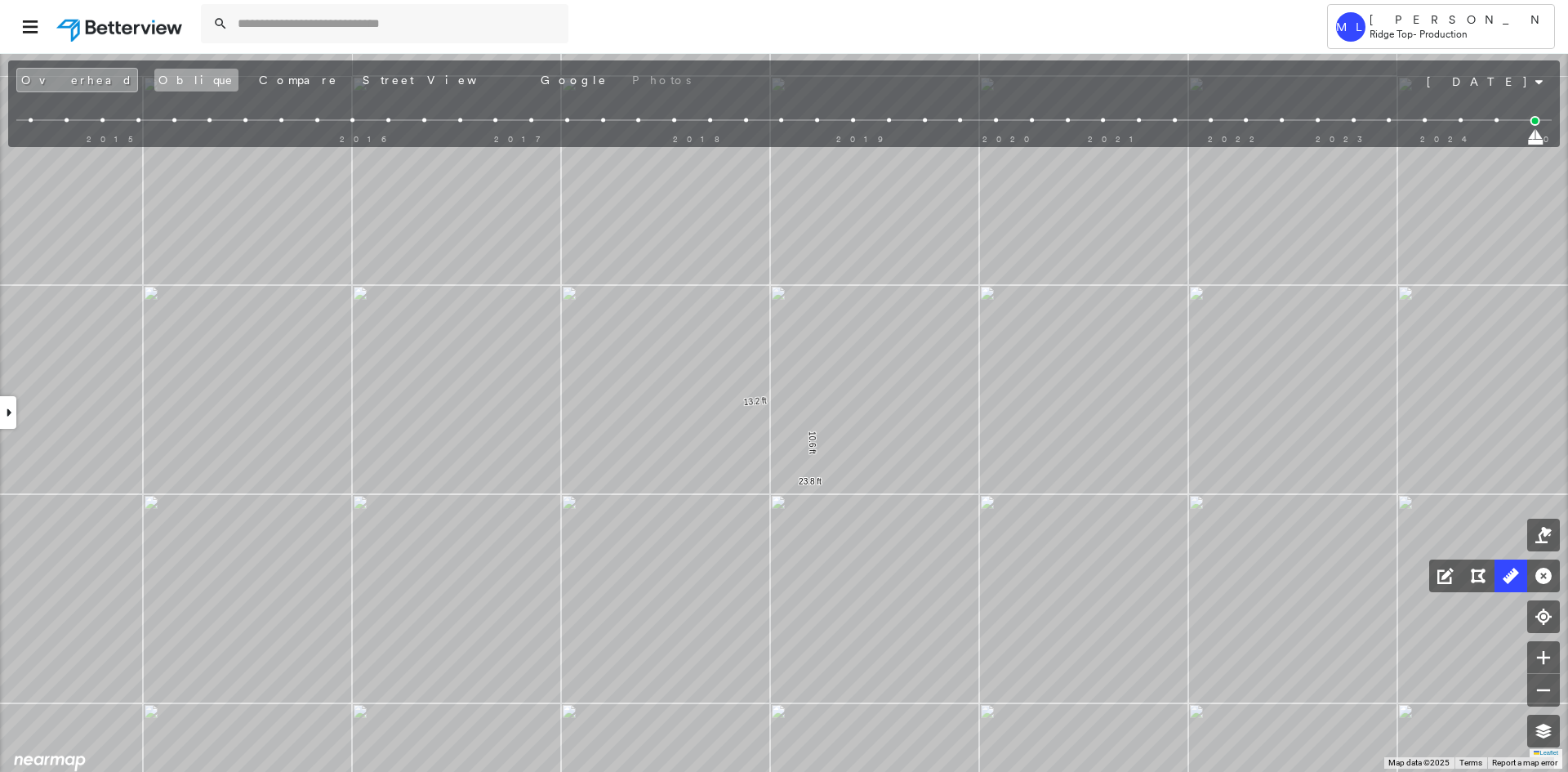 click on "Oblique" at bounding box center [196, 80] 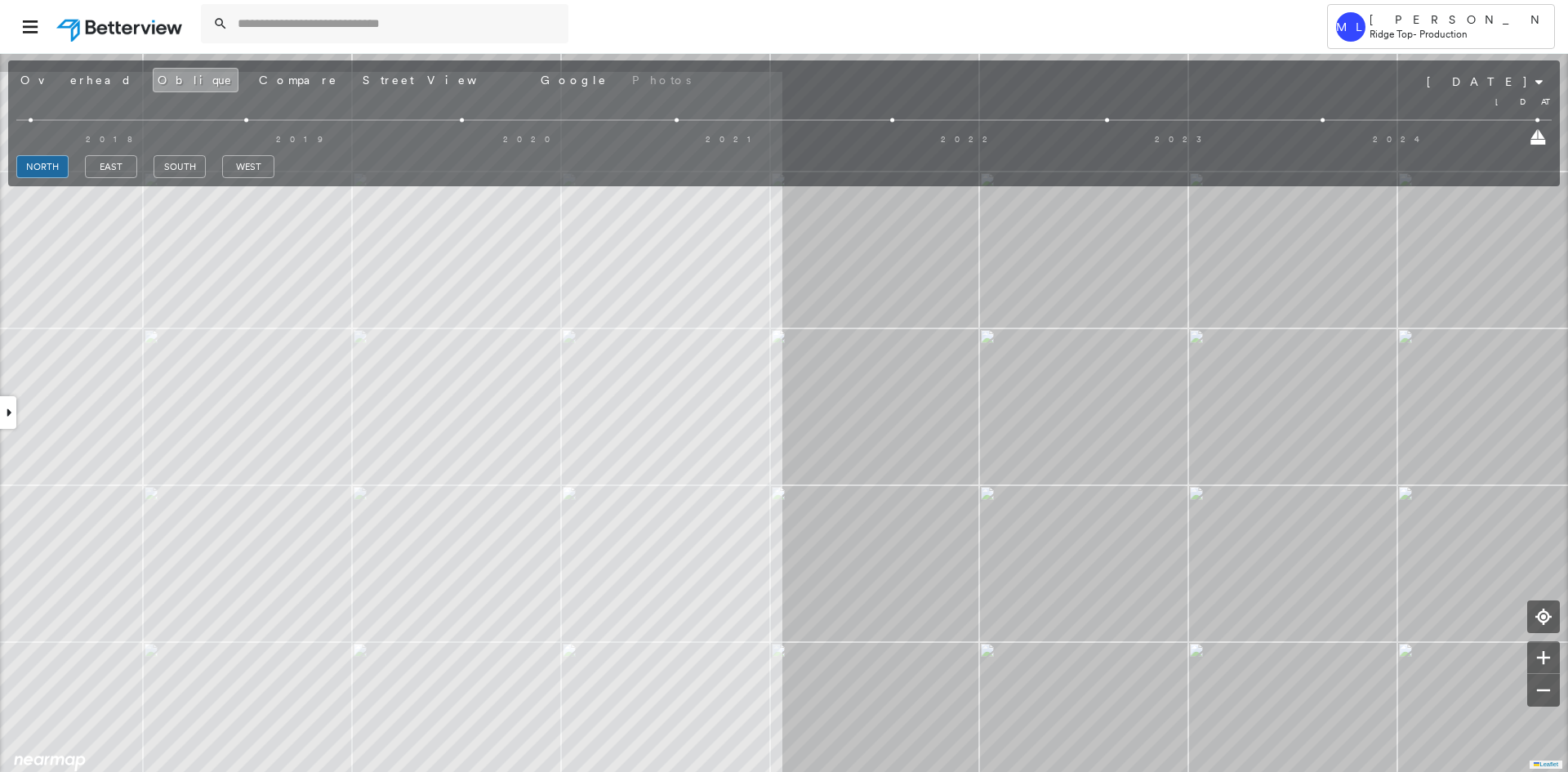 drag, startPoint x: 29, startPoint y: 136, endPoint x: 1563, endPoint y: 160, distance: 1534.1877 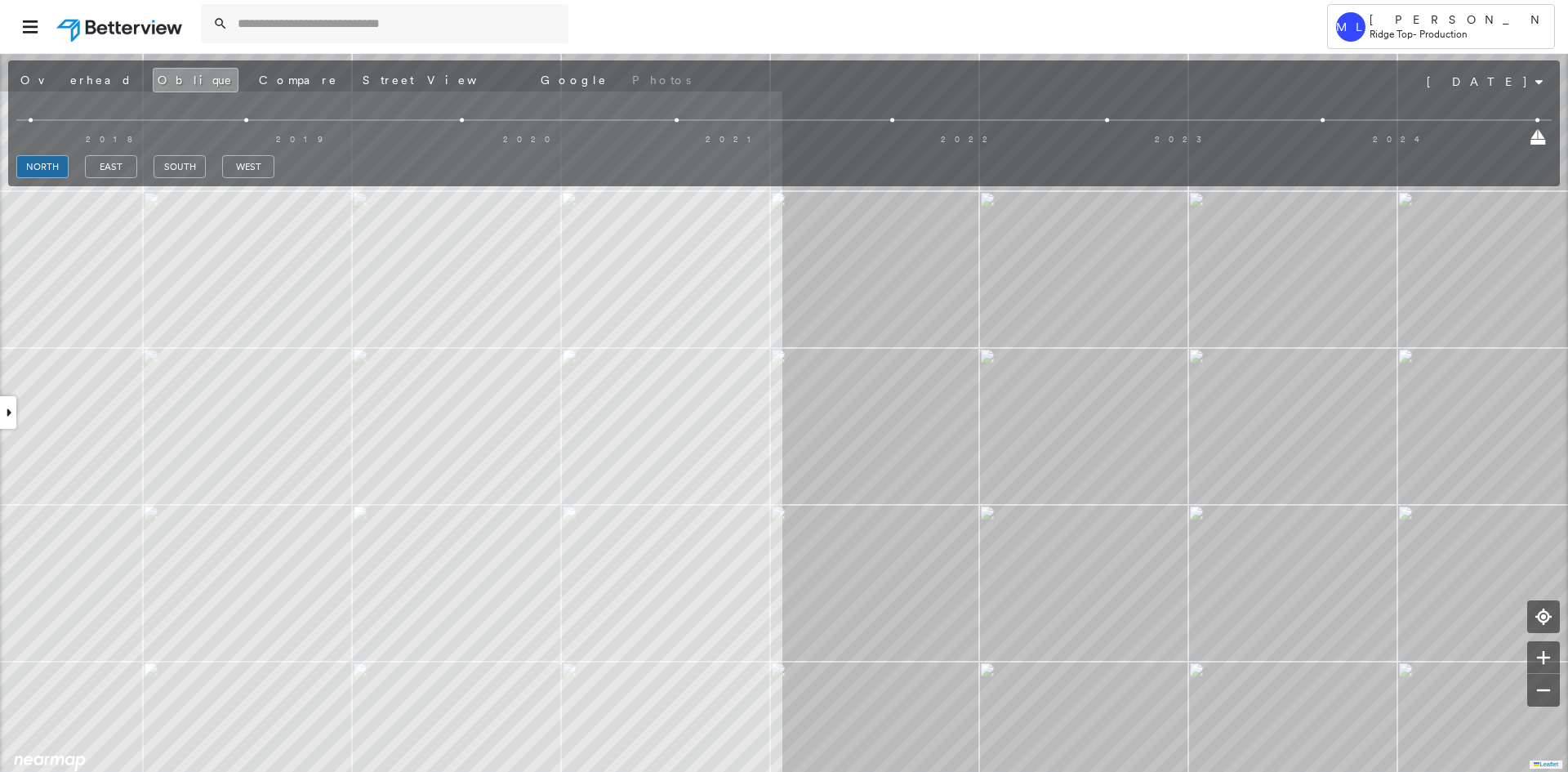 click on "east" at bounding box center (111, 169) 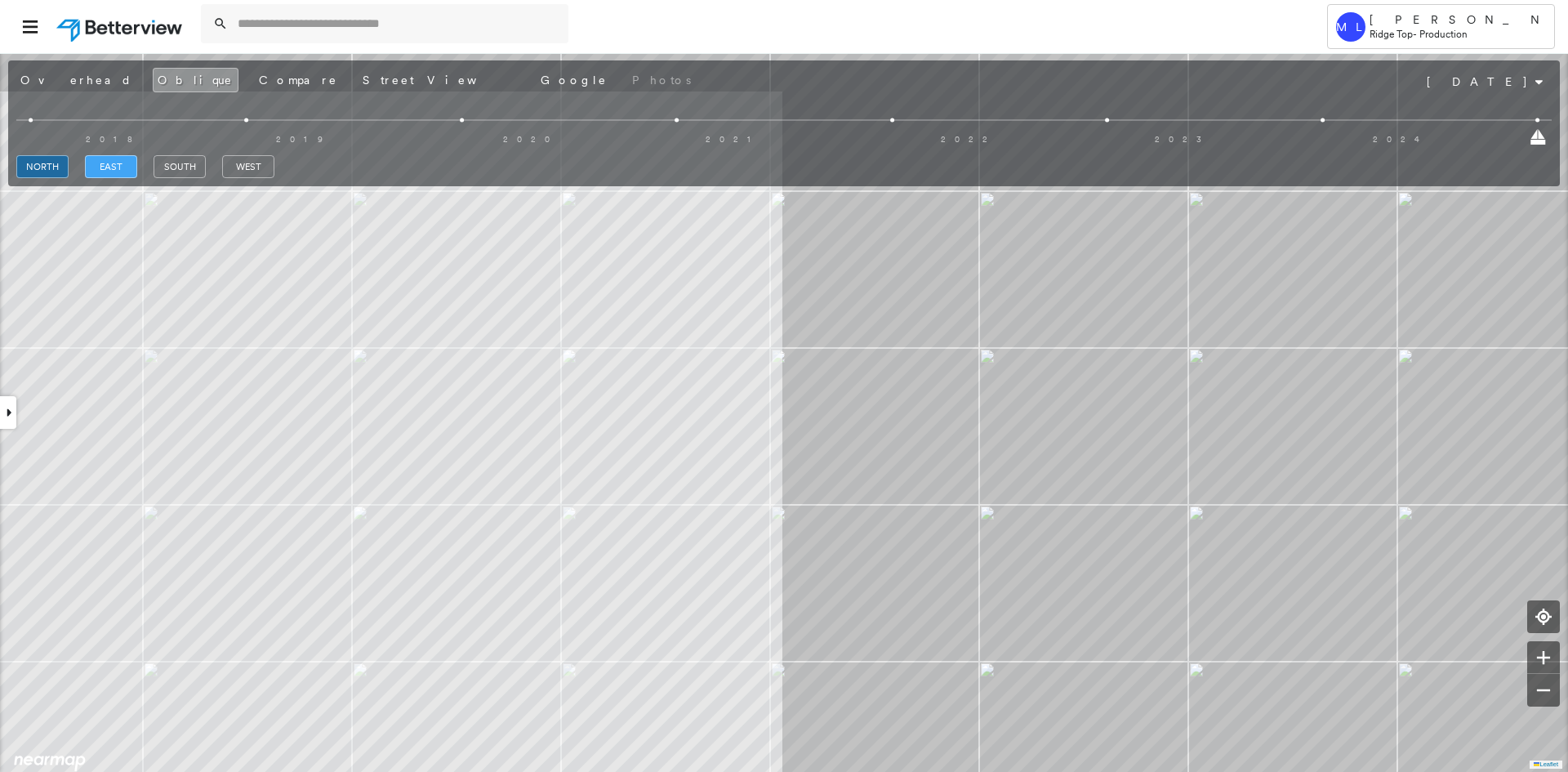 click on "east" at bounding box center (111, 167) 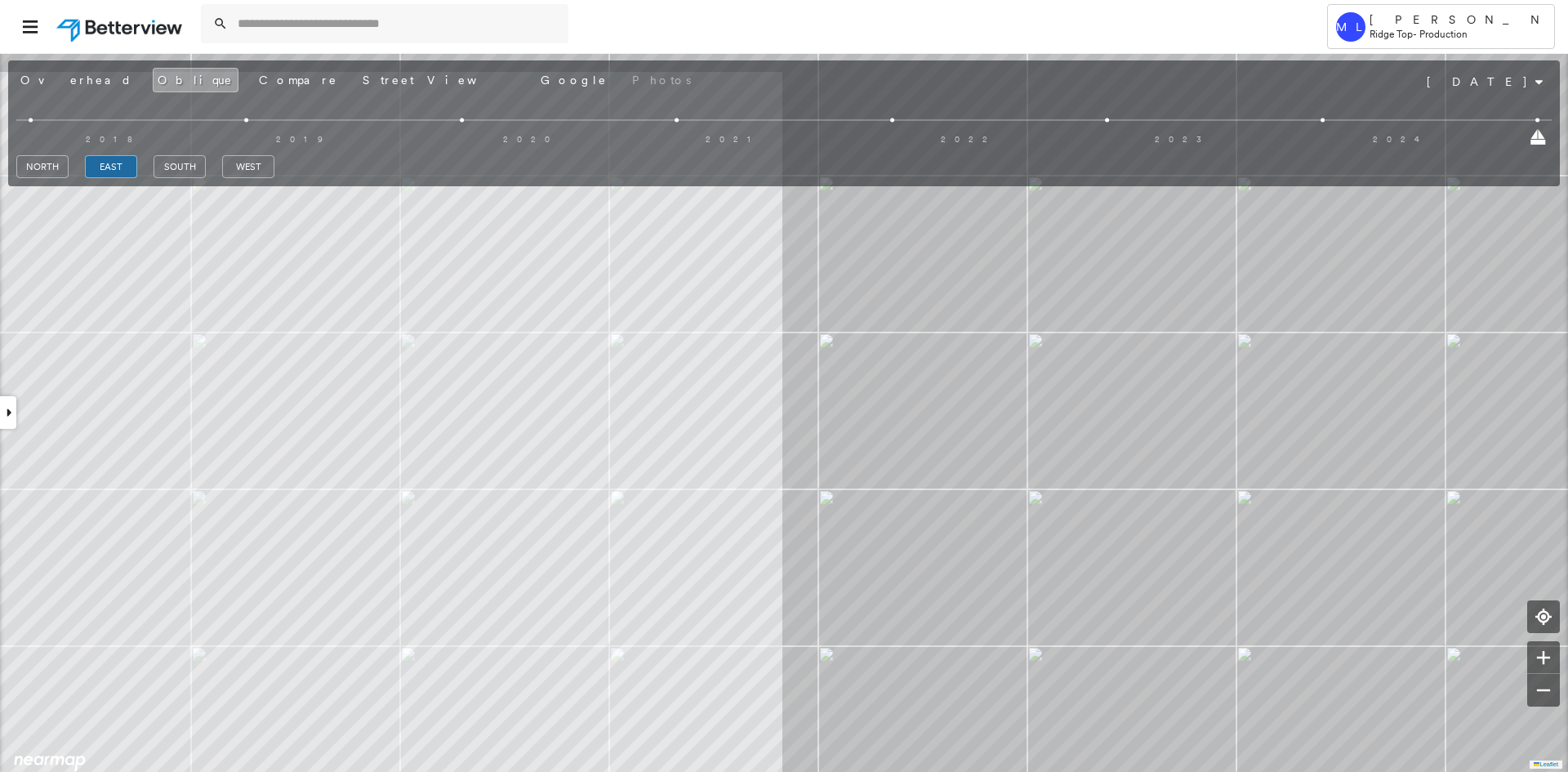 drag, startPoint x: 1539, startPoint y: 138, endPoint x: 1287, endPoint y: 127, distance: 252.24 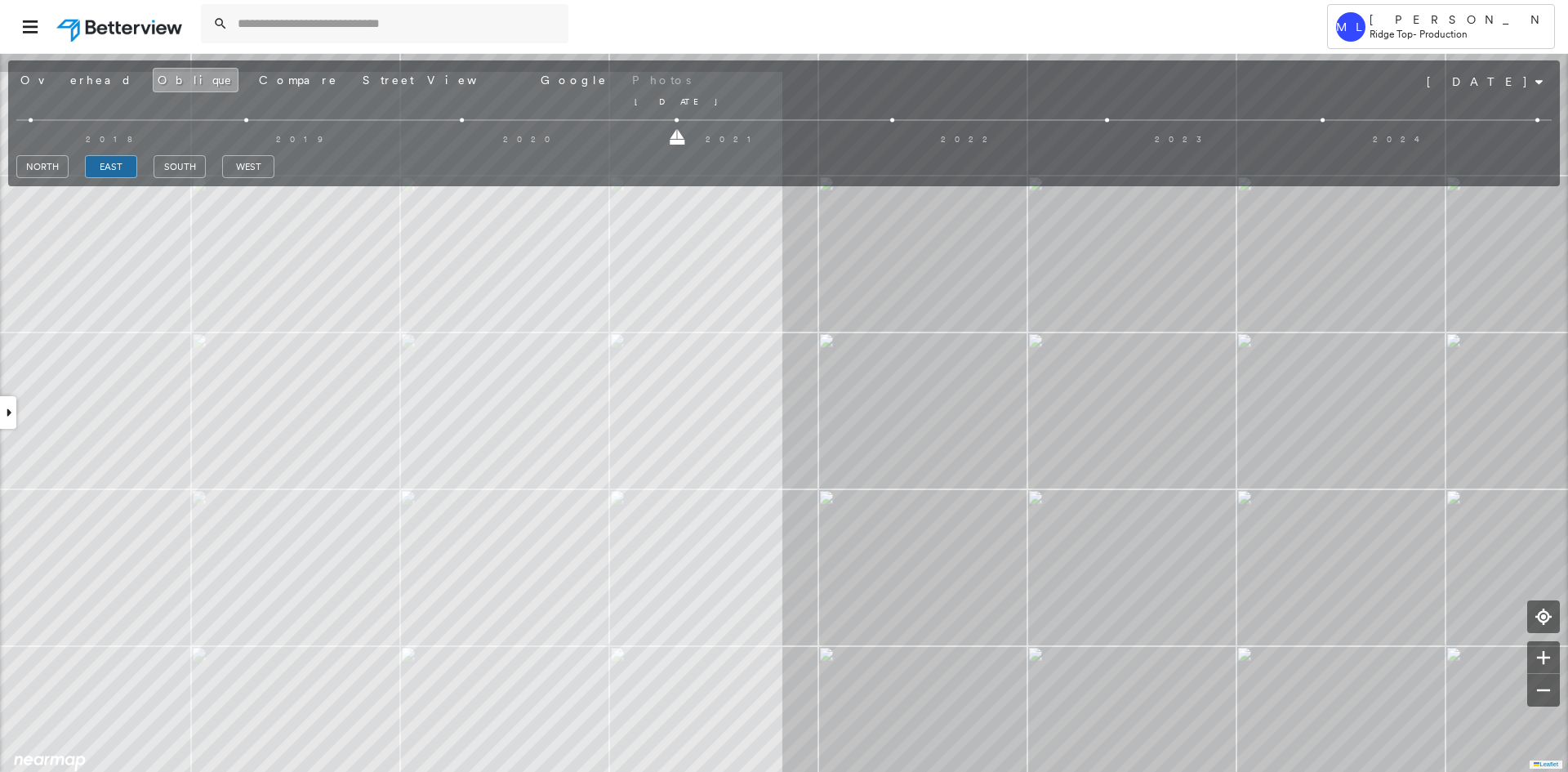 drag, startPoint x: 1062, startPoint y: 146, endPoint x: 696, endPoint y: 128, distance: 366.44236 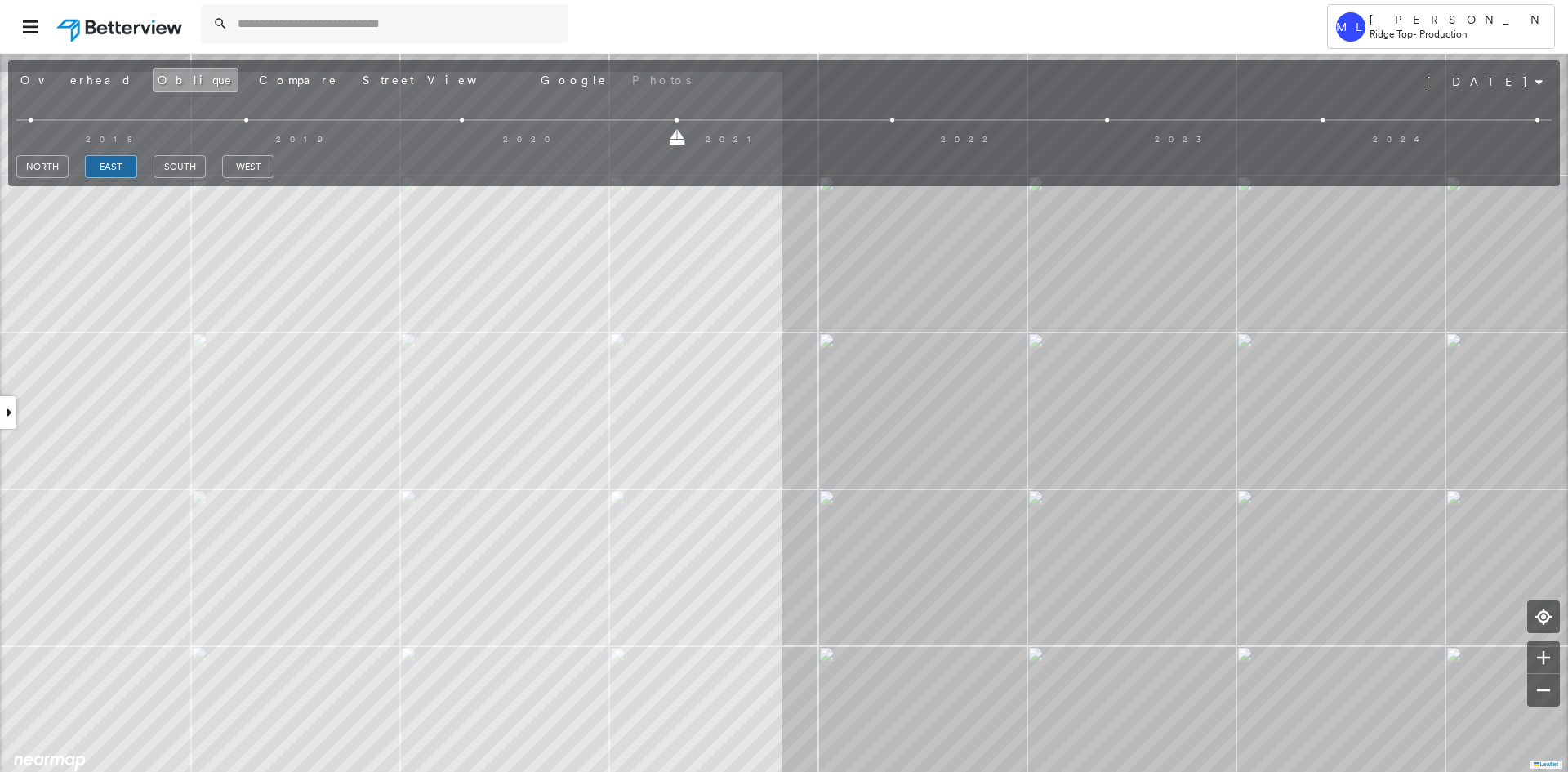 drag, startPoint x: 675, startPoint y: 140, endPoint x: 295, endPoint y: 118, distance: 380.63631 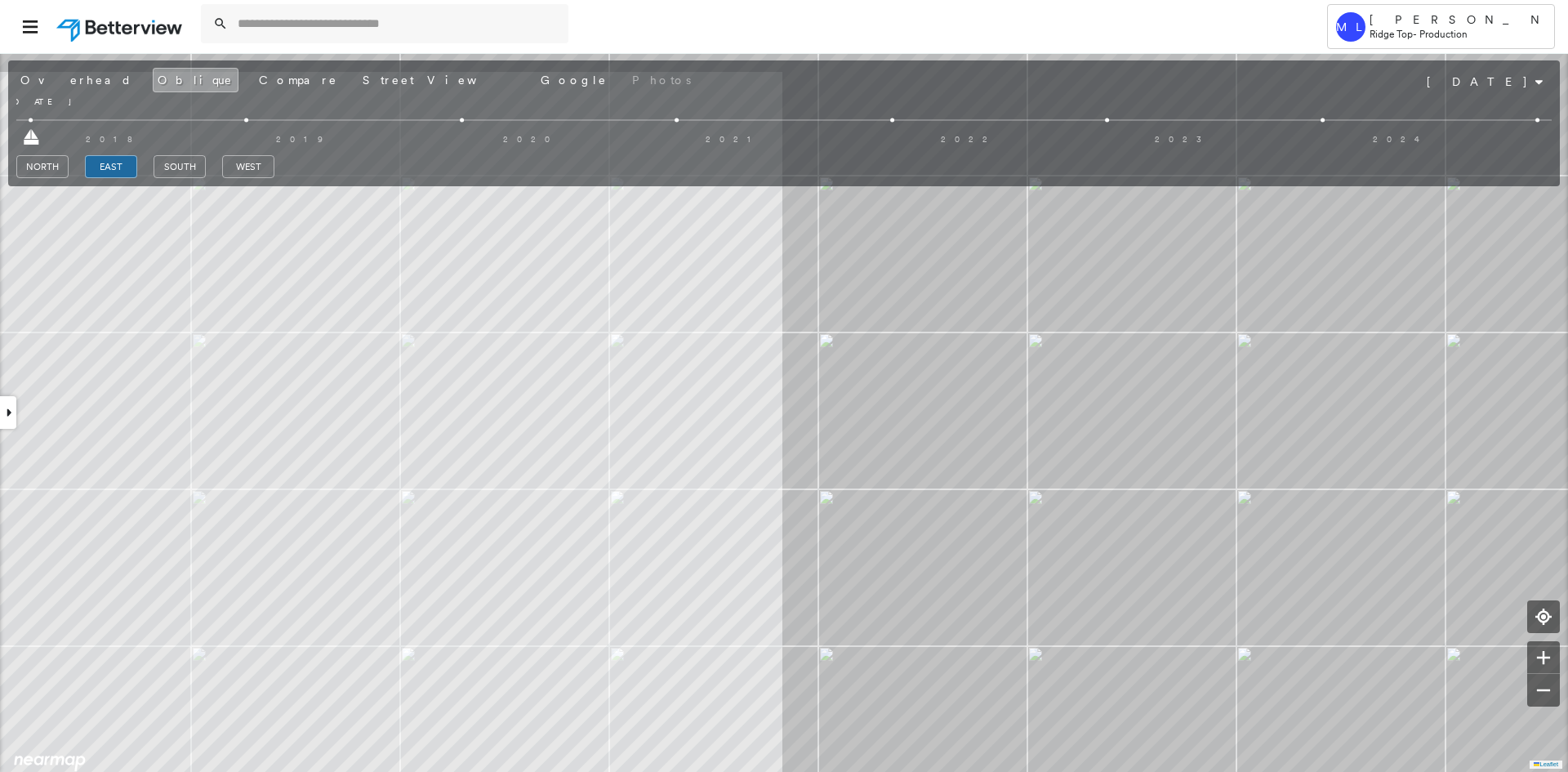 drag, startPoint x: 255, startPoint y: 136, endPoint x: 72, endPoint y: 123, distance: 183.46117 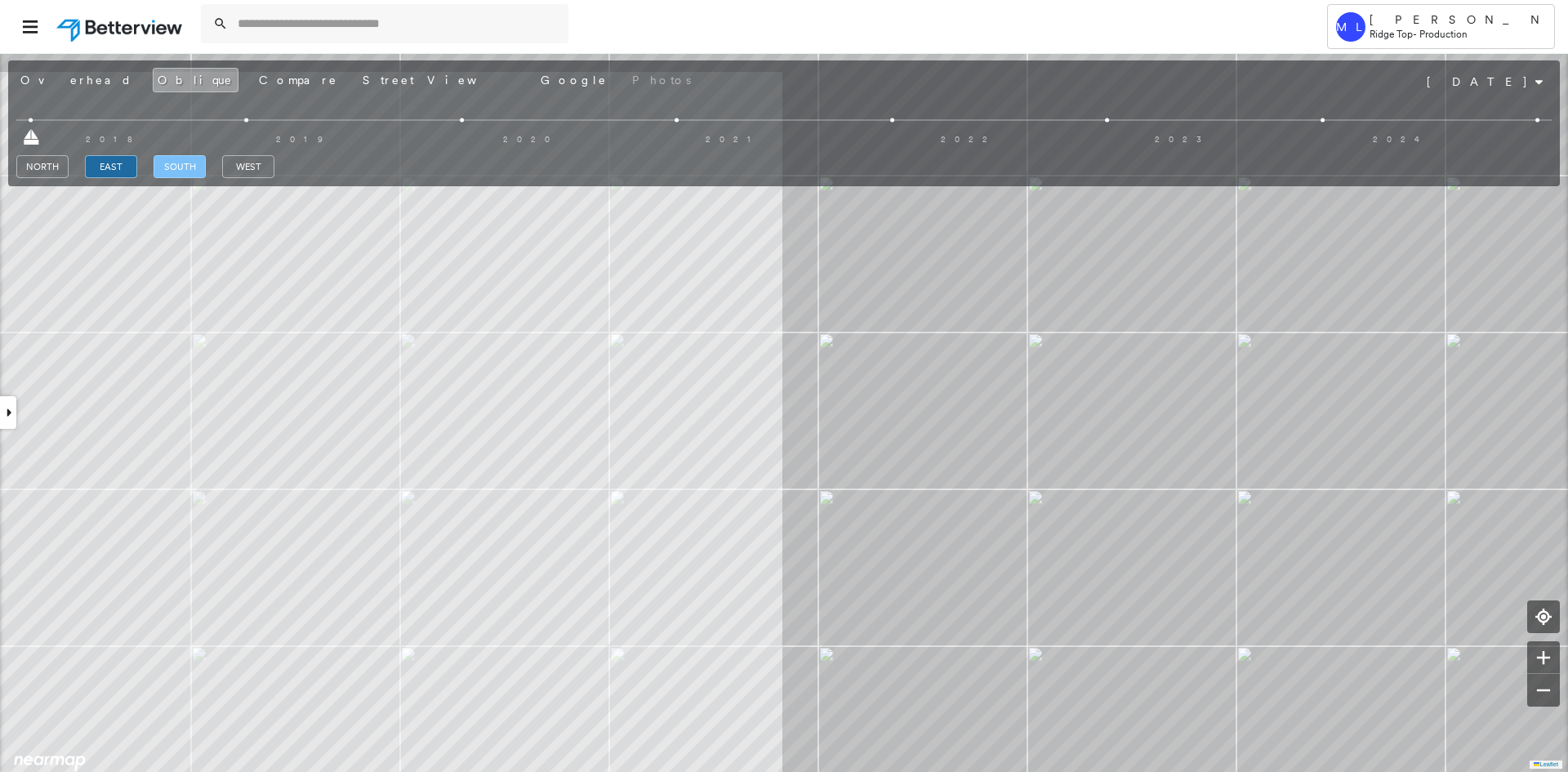 click on "south" at bounding box center [180, 167] 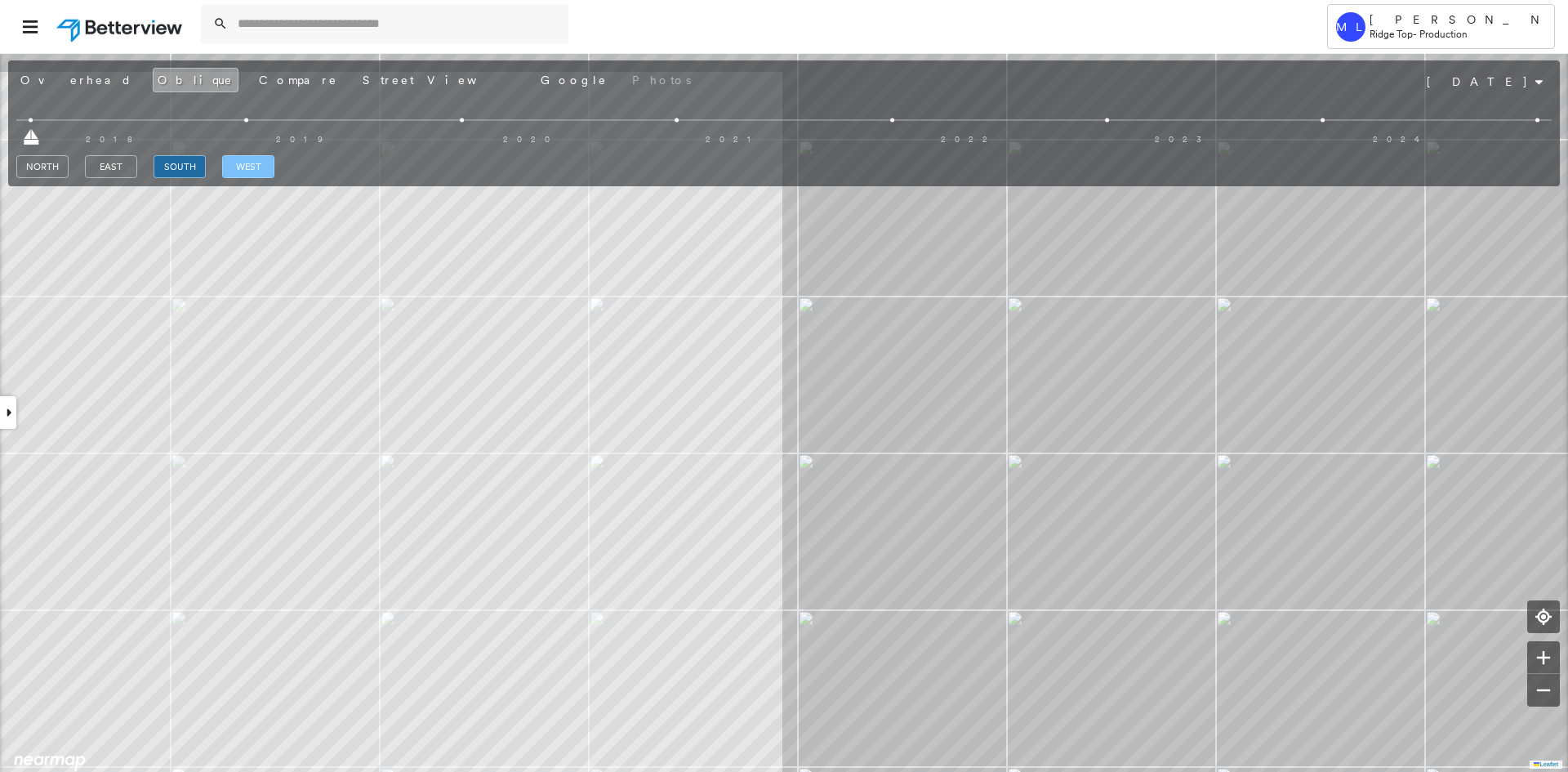 click on "west" at bounding box center [248, 167] 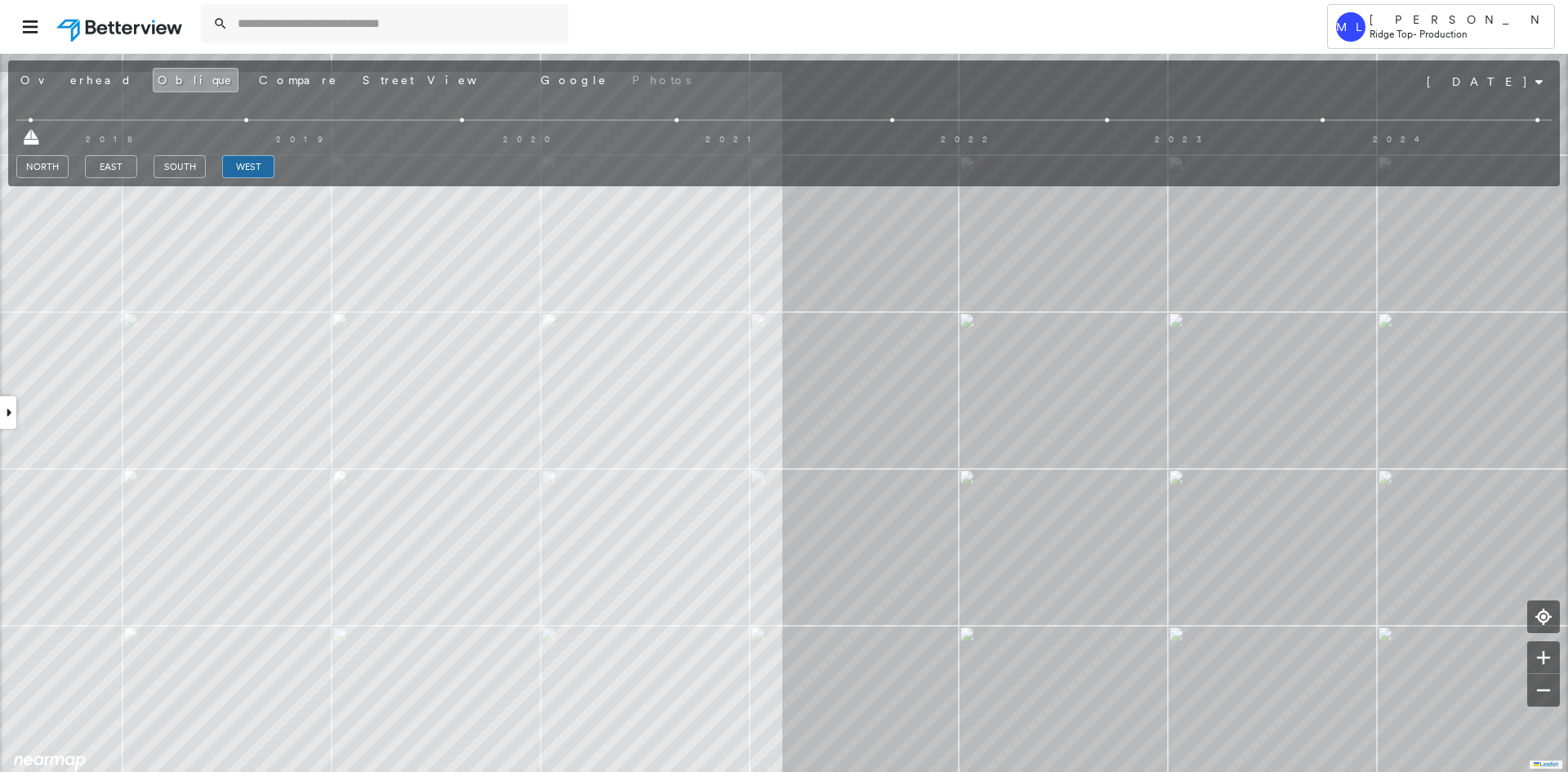 drag, startPoint x: 29, startPoint y: 140, endPoint x: 219, endPoint y: 148, distance: 190.16835 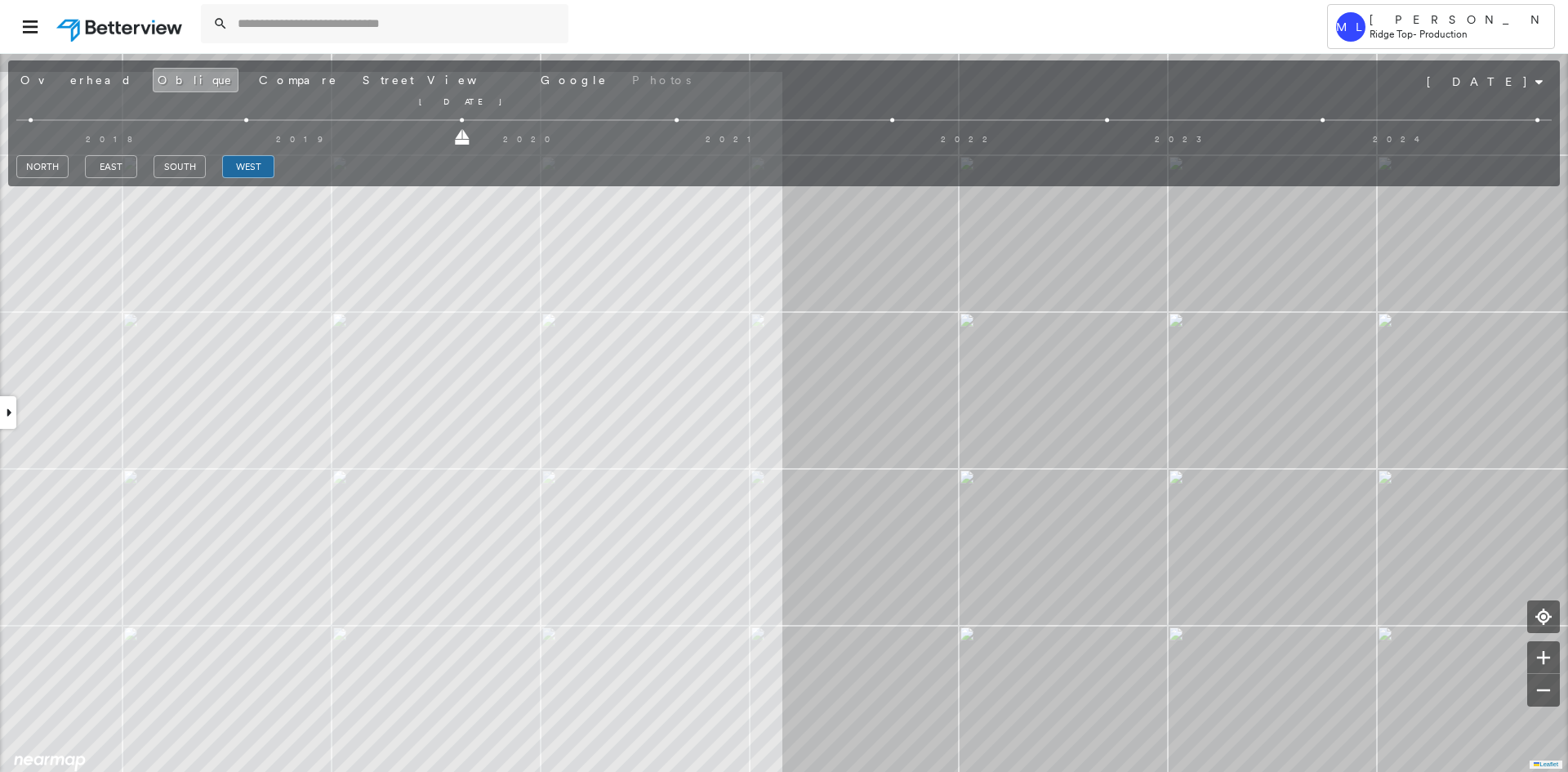 drag, startPoint x: 246, startPoint y: 138, endPoint x: 541, endPoint y: 157, distance: 295.61123 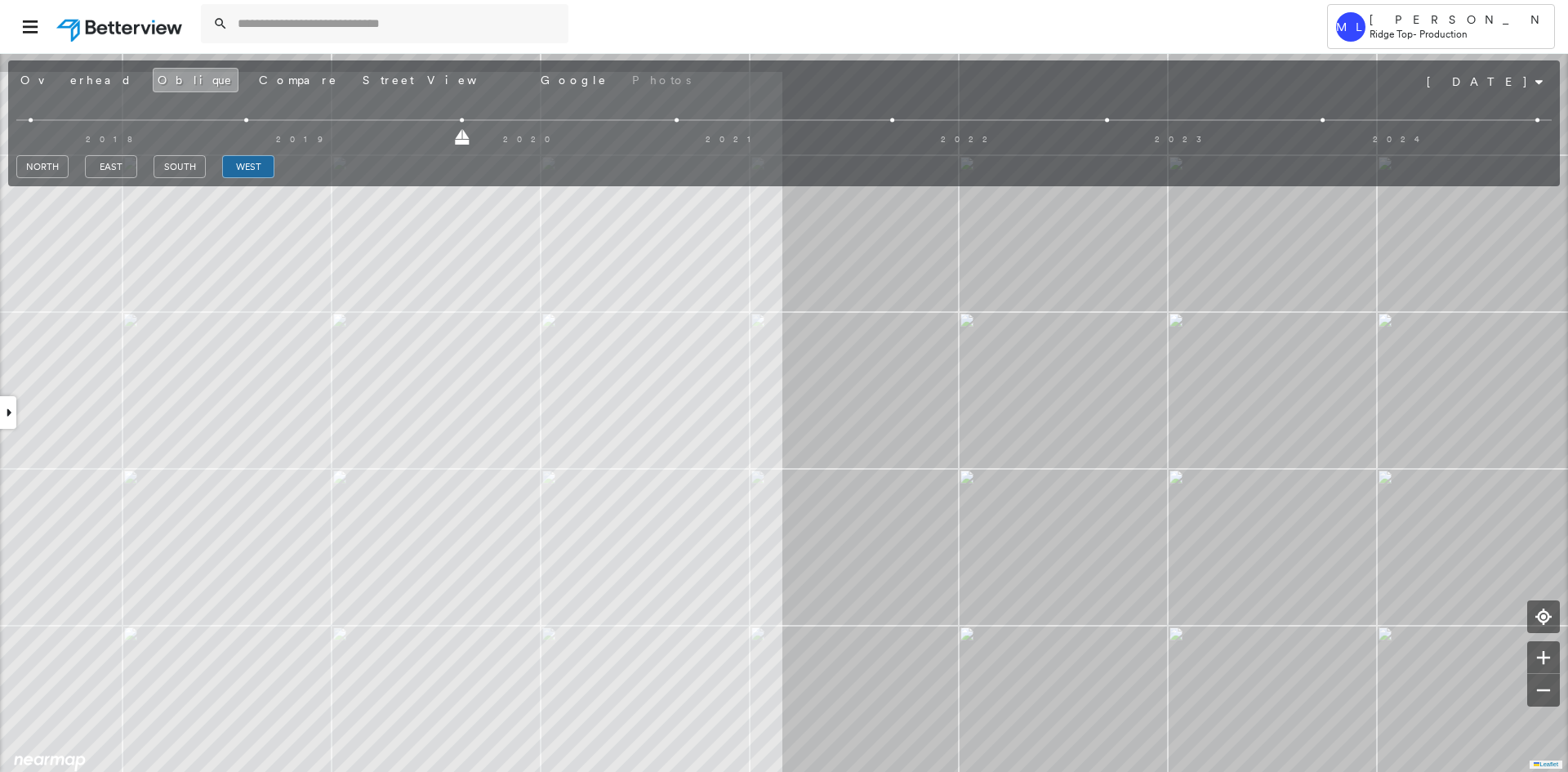 drag, startPoint x: 462, startPoint y: 139, endPoint x: 786, endPoint y: 154, distance: 324.34704 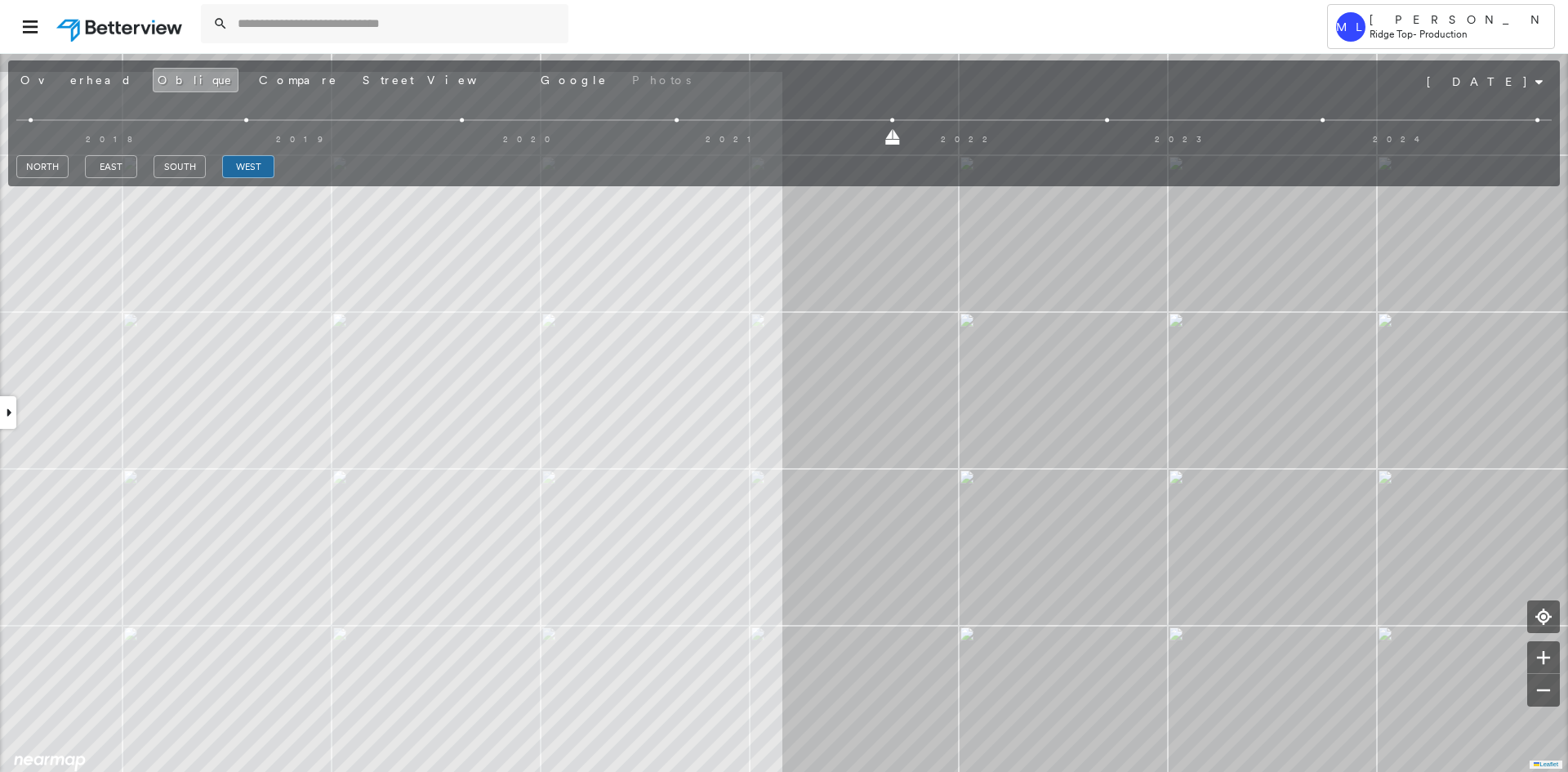 drag, startPoint x: 893, startPoint y: 141, endPoint x: 1150, endPoint y: 159, distance: 257.62958 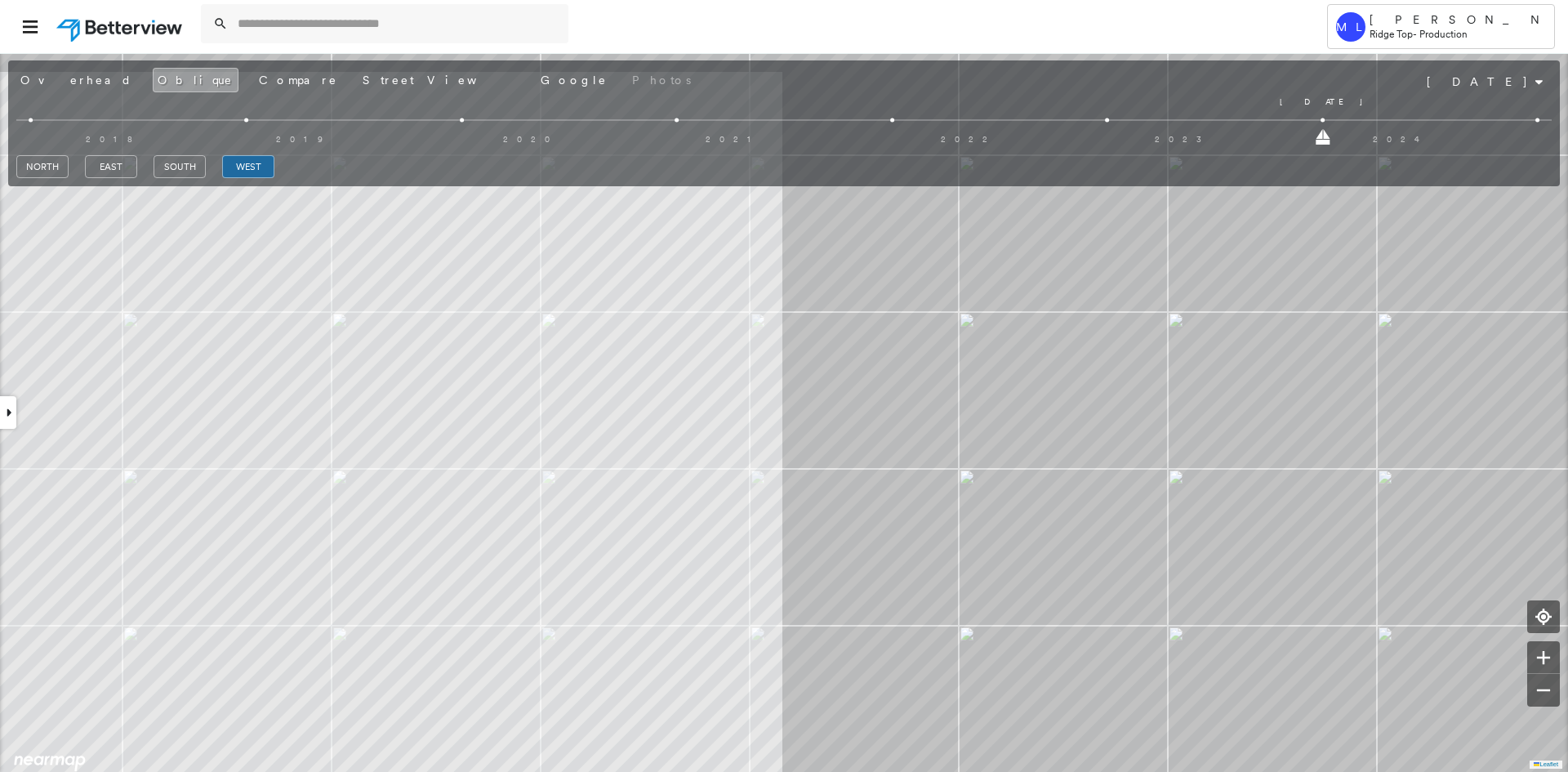 drag, startPoint x: 1108, startPoint y: 141, endPoint x: 1352, endPoint y: 147, distance: 244.074 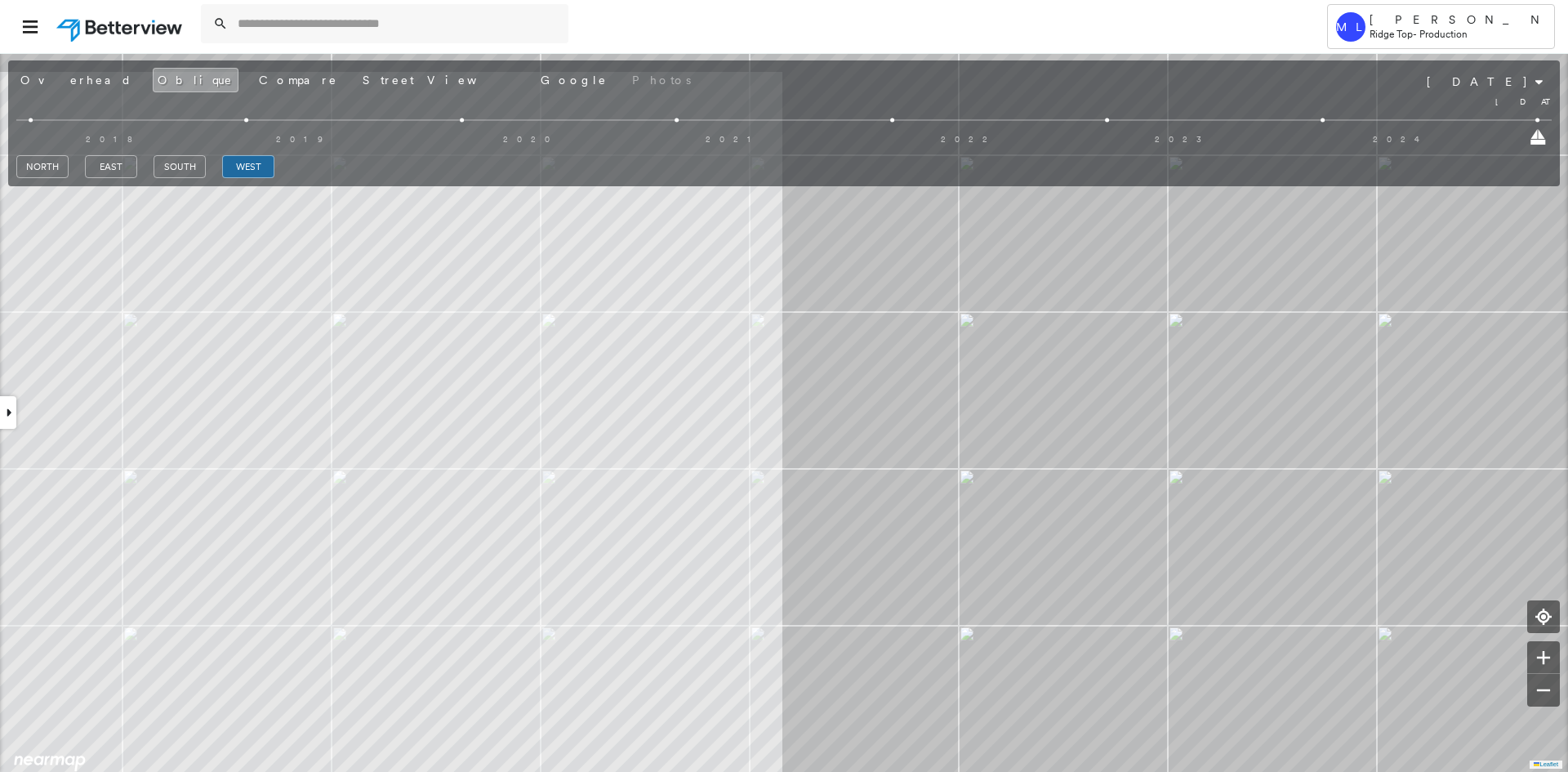 drag, startPoint x: 1477, startPoint y: 139, endPoint x: 1526, endPoint y: 183, distance: 65.8559 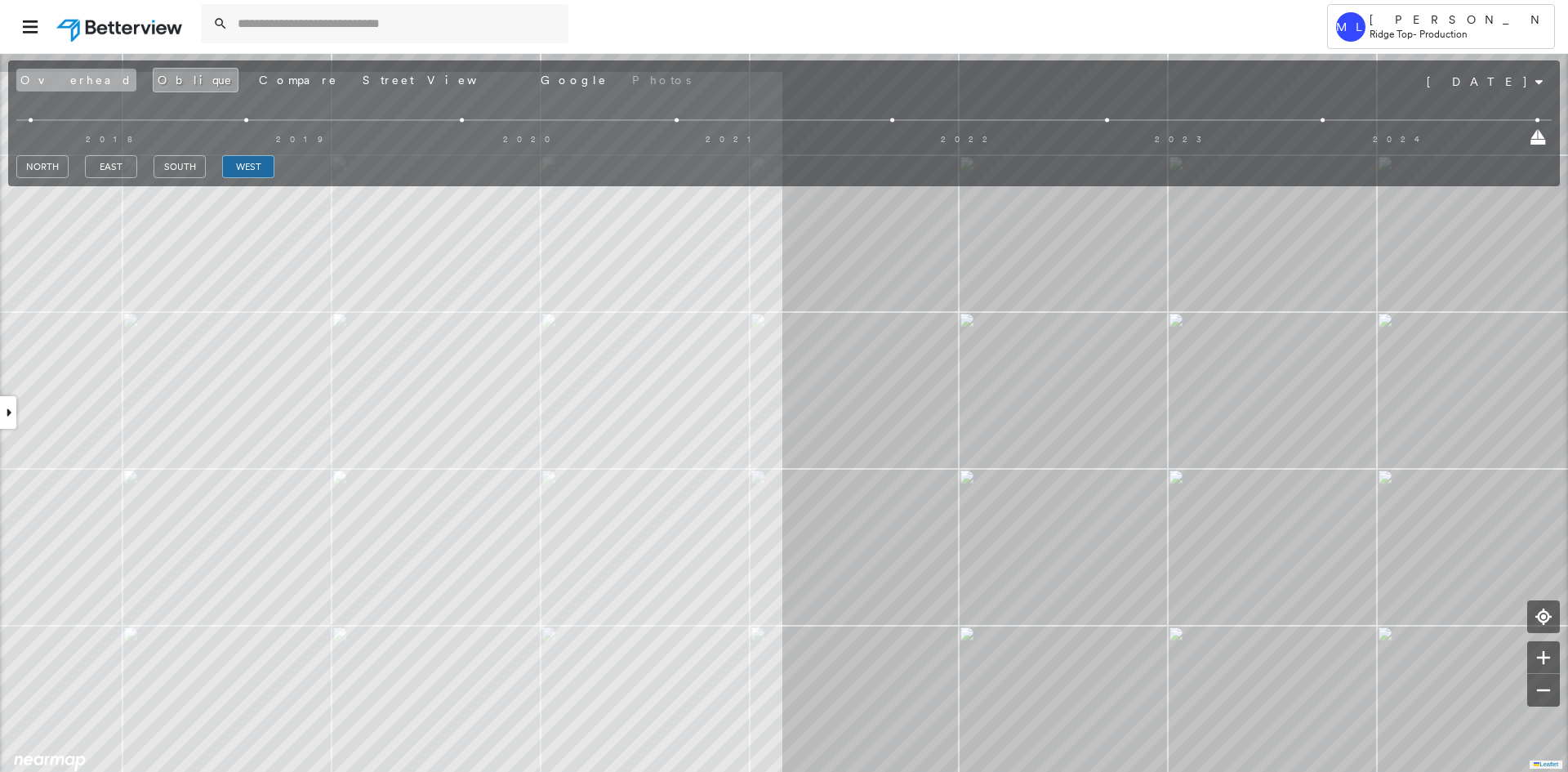 drag, startPoint x: 41, startPoint y: 86, endPoint x: 29, endPoint y: 87, distance: 12.041595 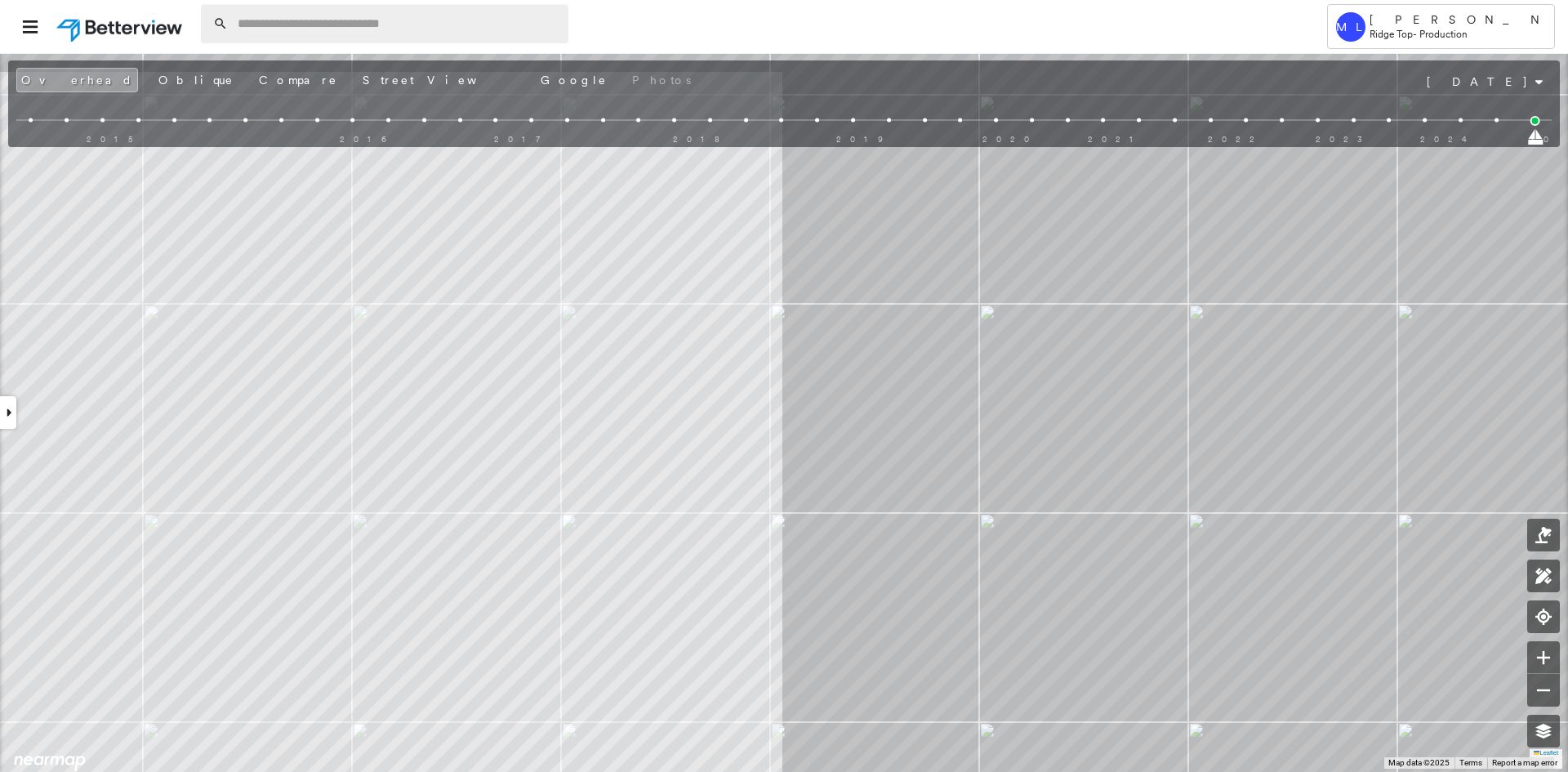 click at bounding box center [398, 24] 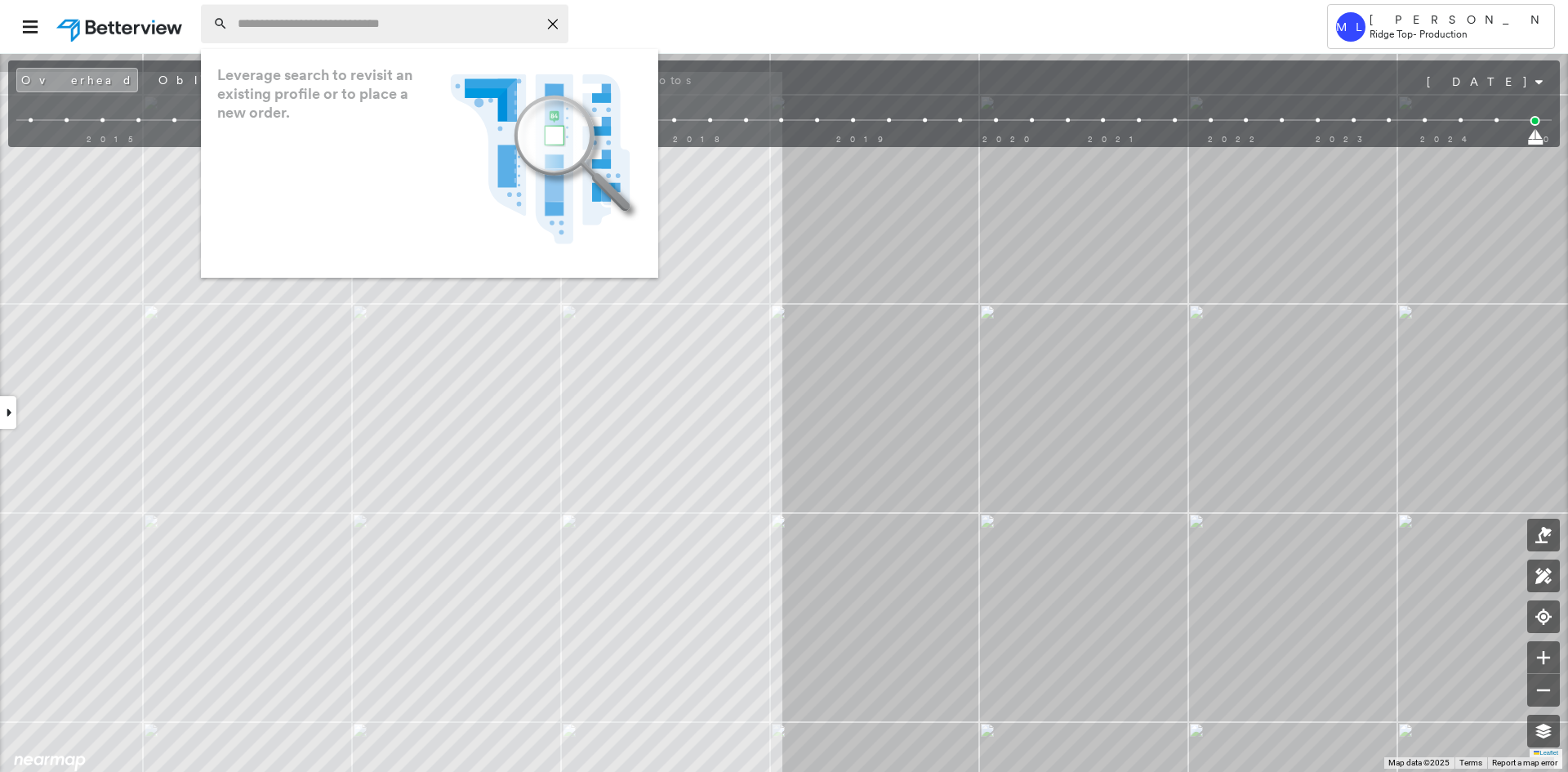 paste on "**********" 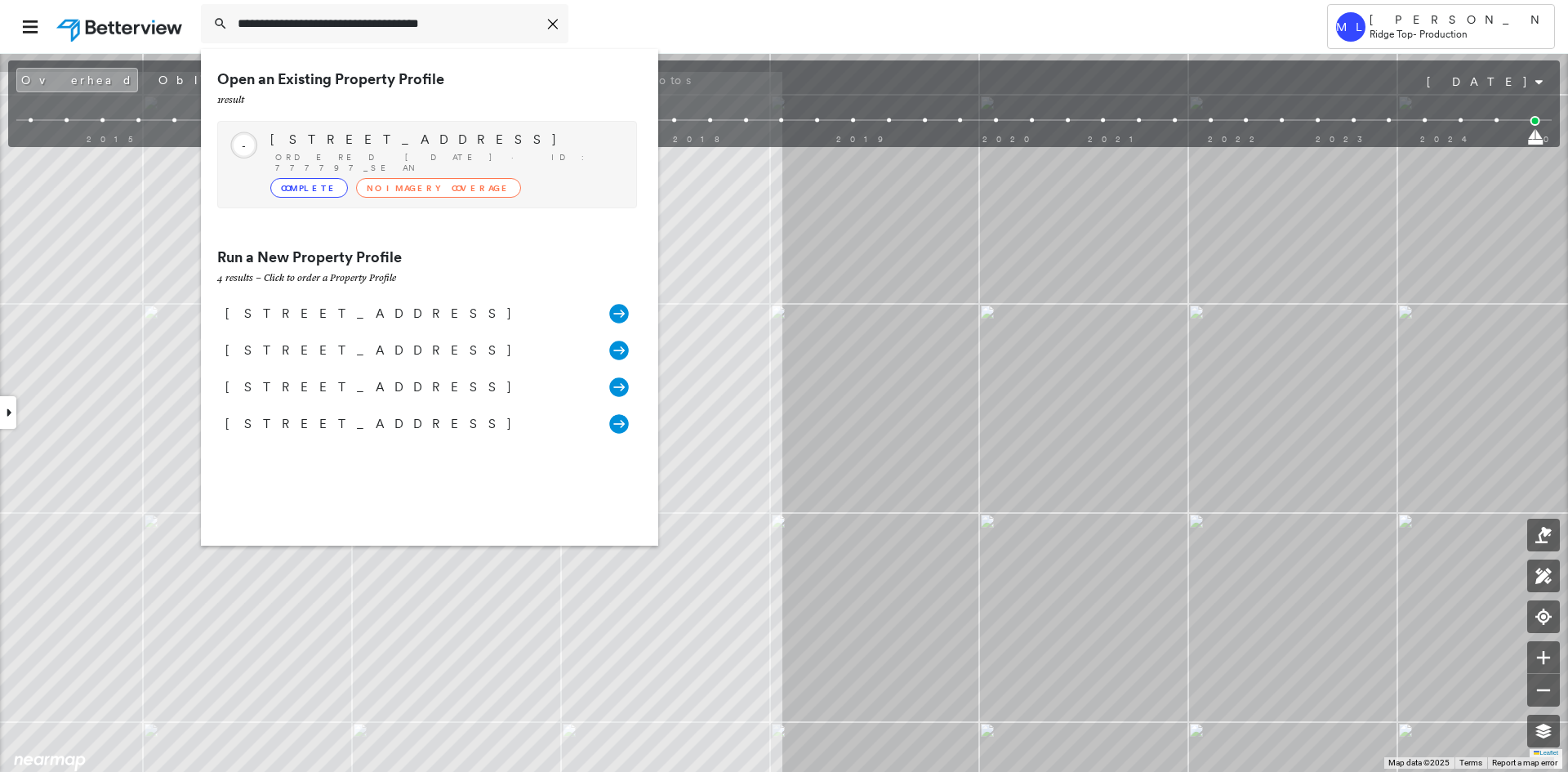 type on "**********" 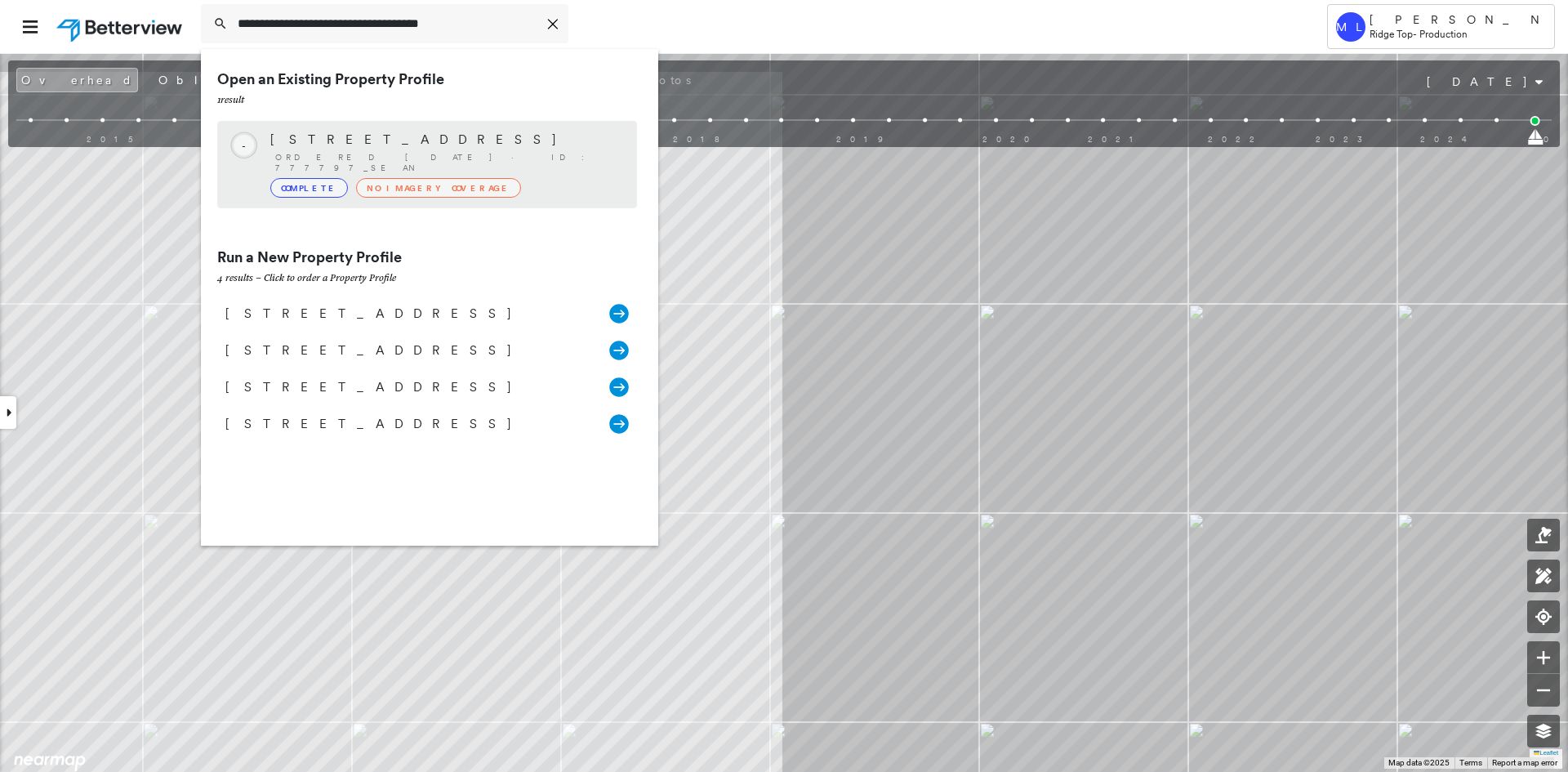click on "Ordered 07/10/25 · ID: 777797_Sean" at bounding box center [448, 163] 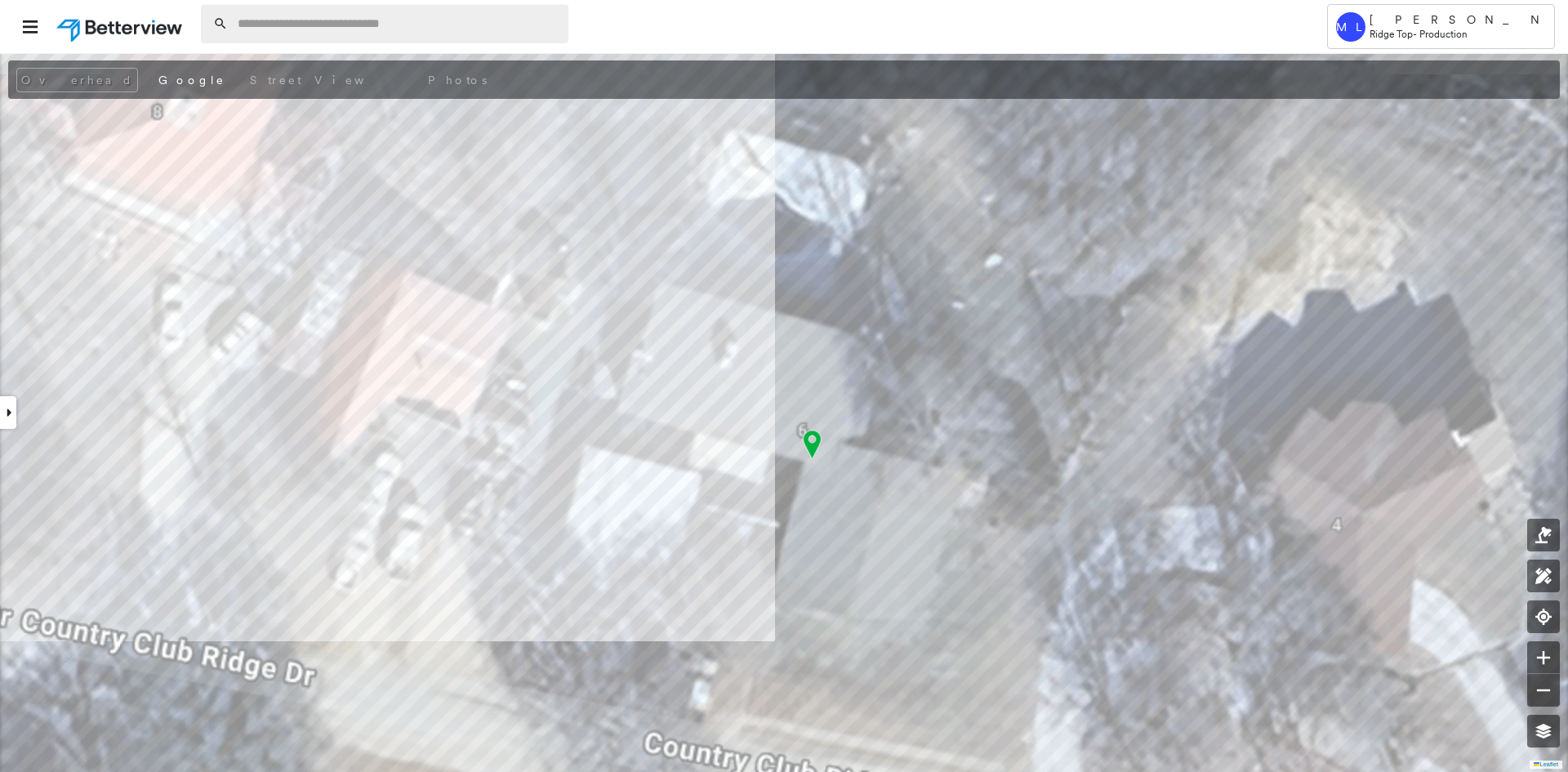 click at bounding box center (398, 24) 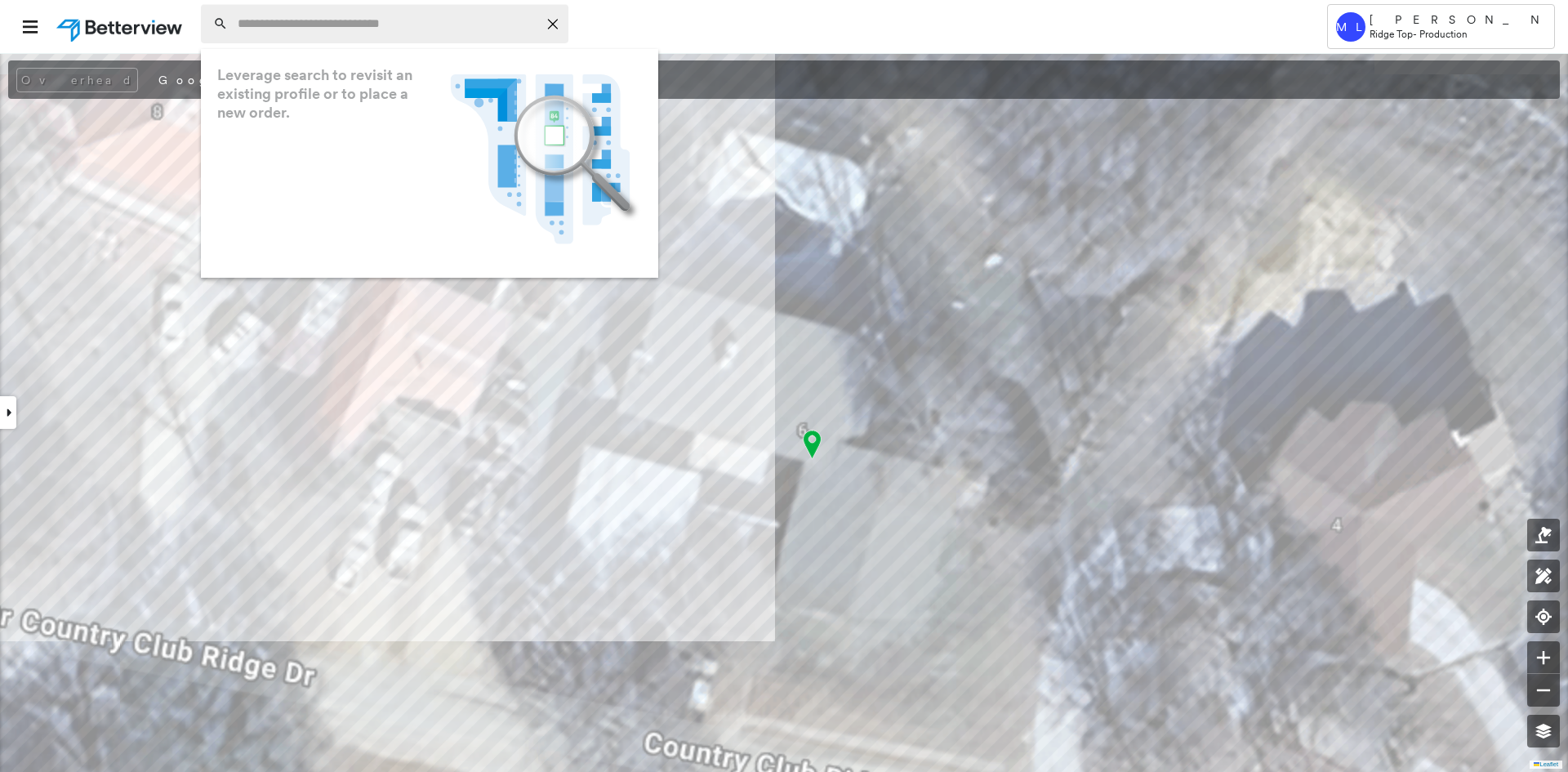 paste on "**********" 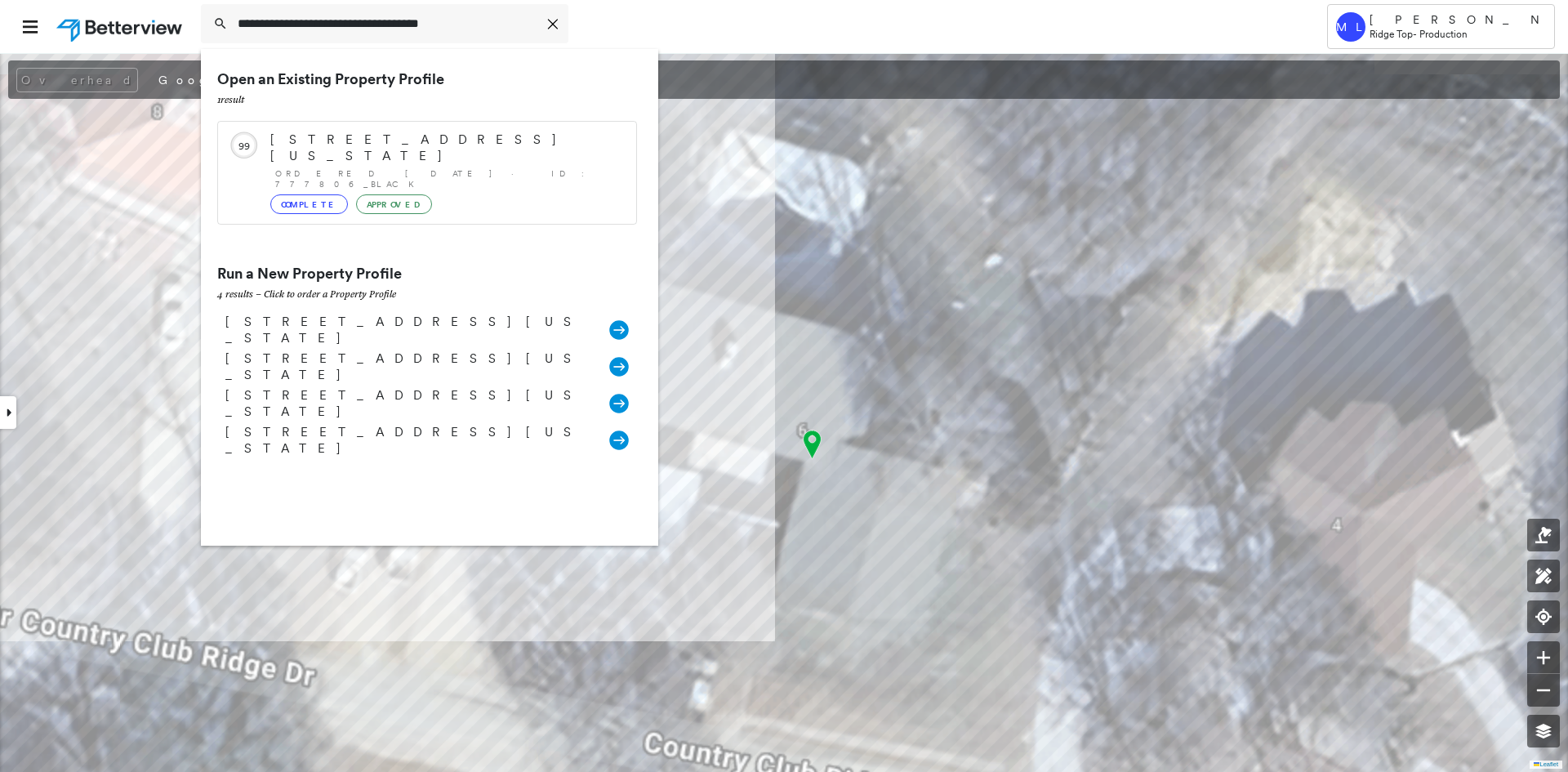 type on "**********" 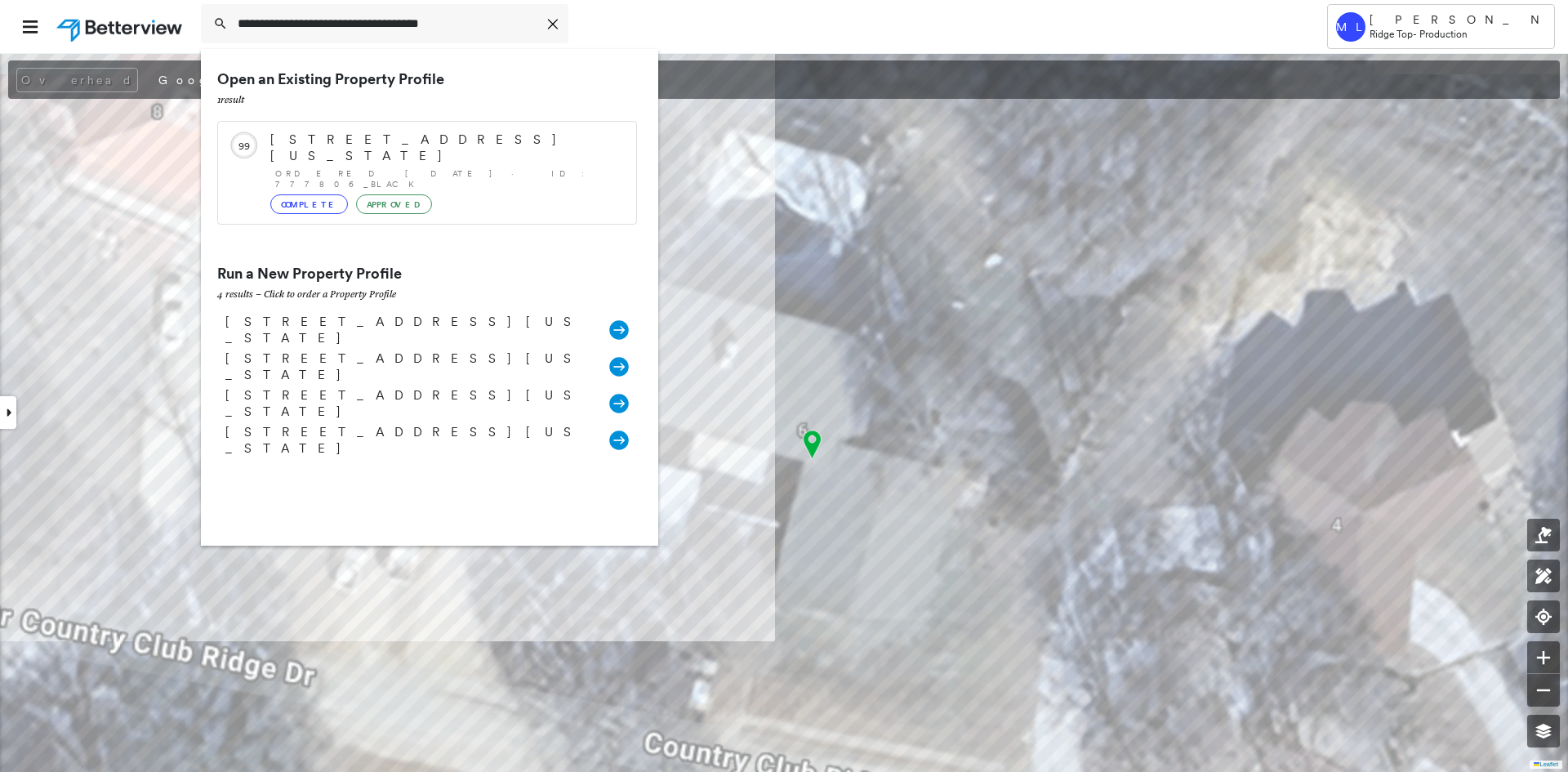 click on "3204 Chesterfield Pl, Oklahoma City, OK 73179 Ordered 07/10/25 · ID: 777806_BLACK Complete Approved" at bounding box center (445, 172) 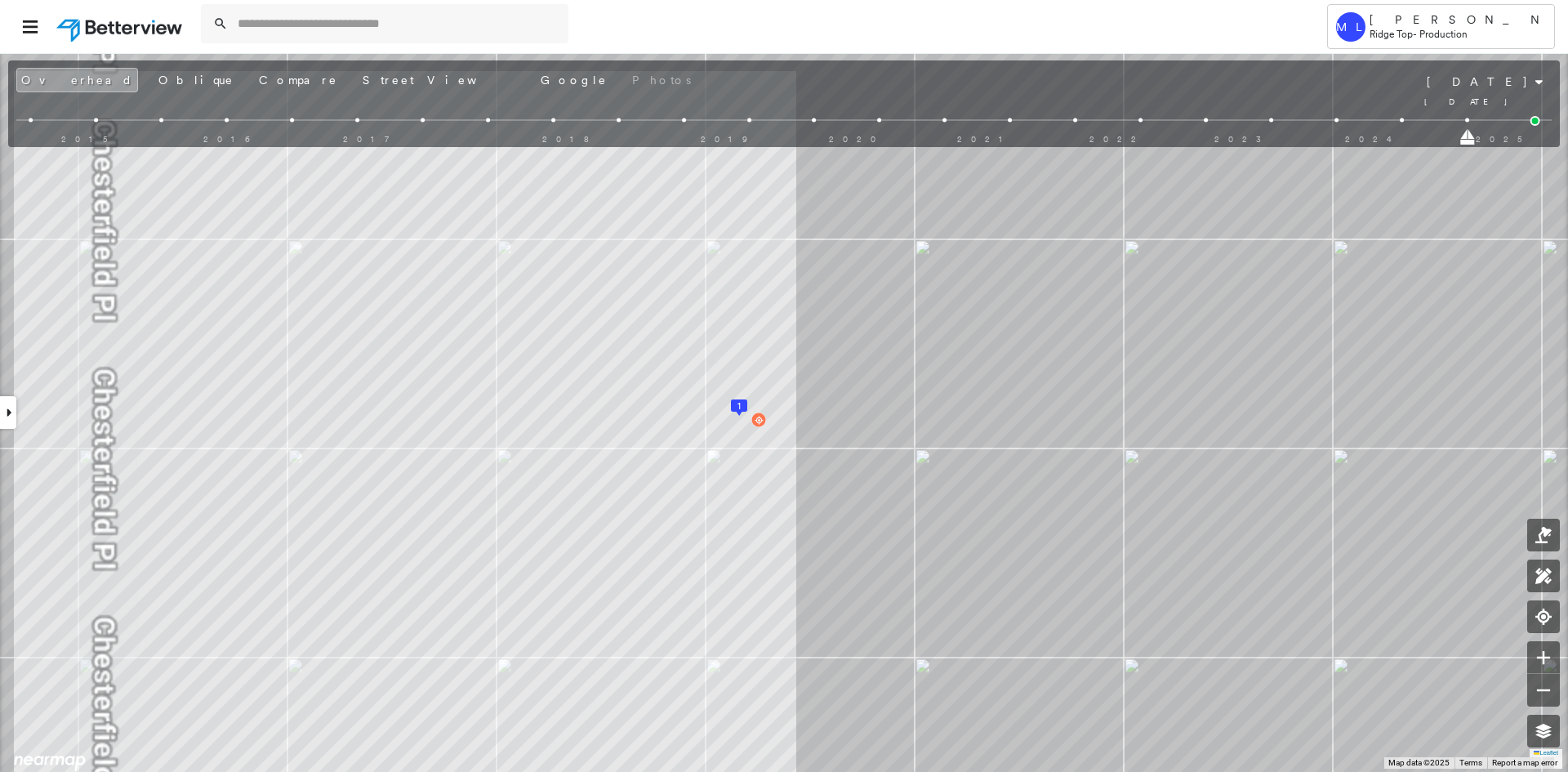 drag, startPoint x: 1535, startPoint y: 139, endPoint x: 1476, endPoint y: 139, distance: 59 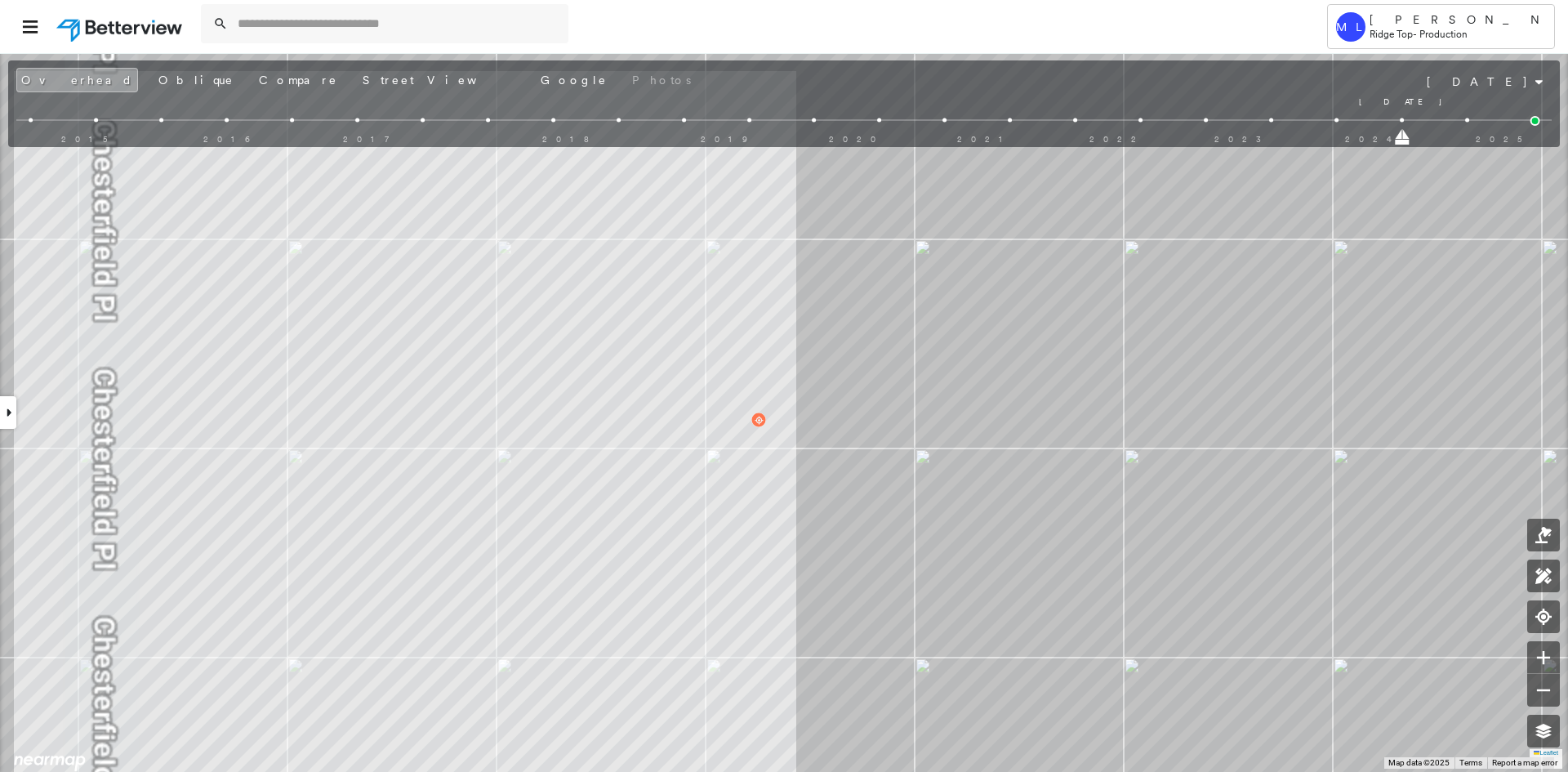 drag, startPoint x: 1467, startPoint y: 140, endPoint x: 1417, endPoint y: 143, distance: 50.08992 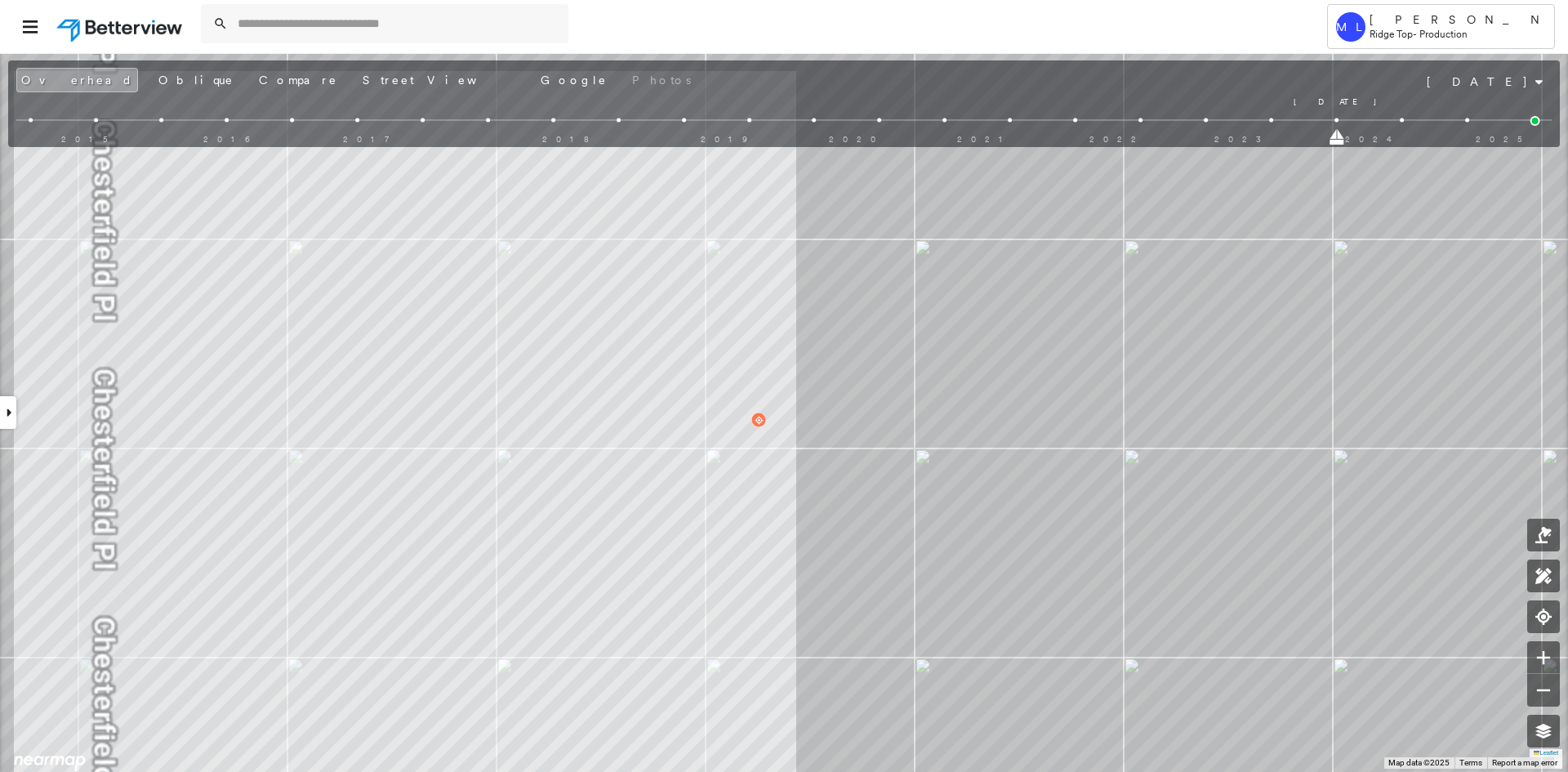drag, startPoint x: 1405, startPoint y: 140, endPoint x: 1343, endPoint y: 141, distance: 62.00806 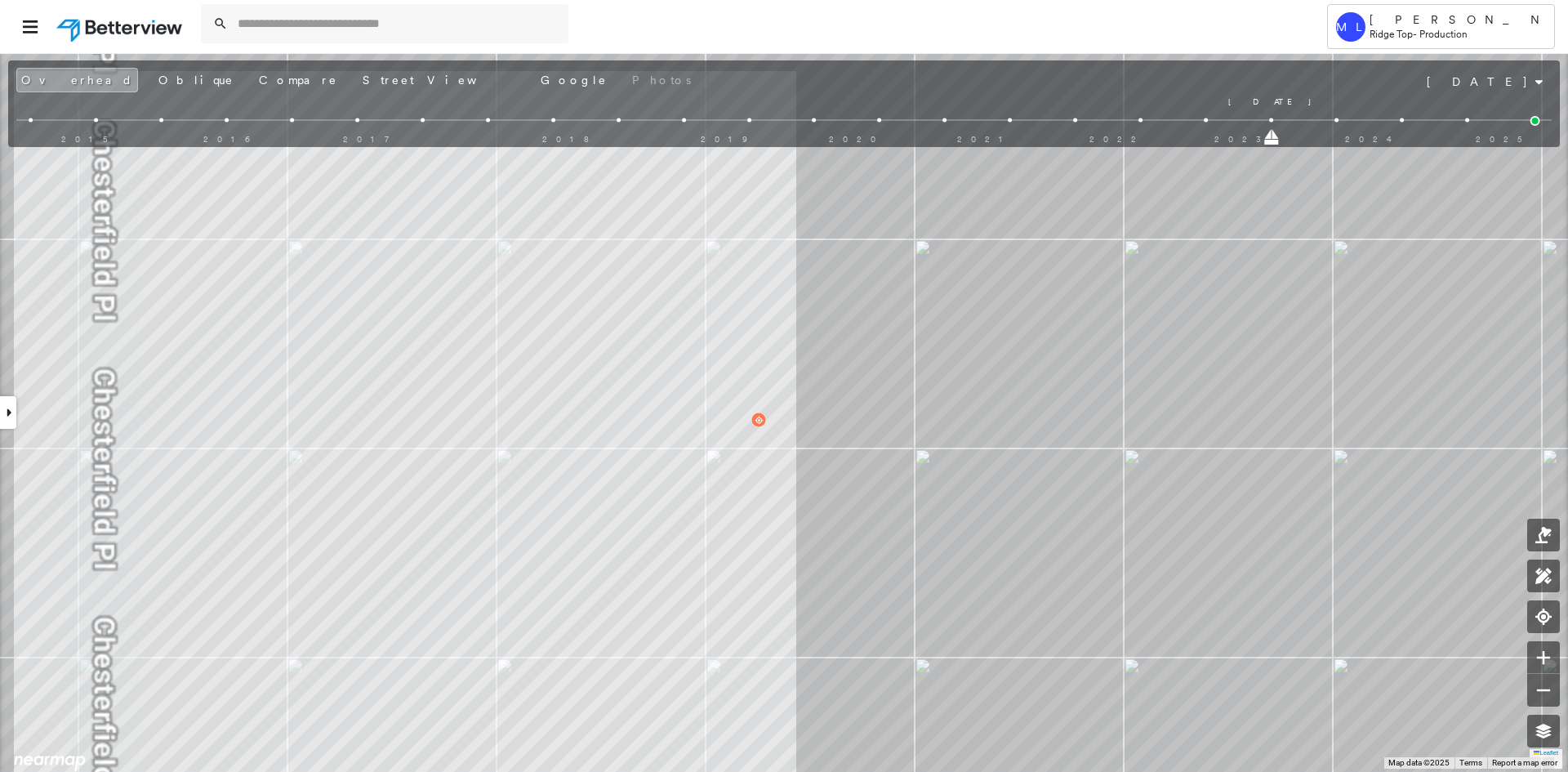 drag, startPoint x: 1342, startPoint y: 141, endPoint x: 1281, endPoint y: 142, distance: 61.0082 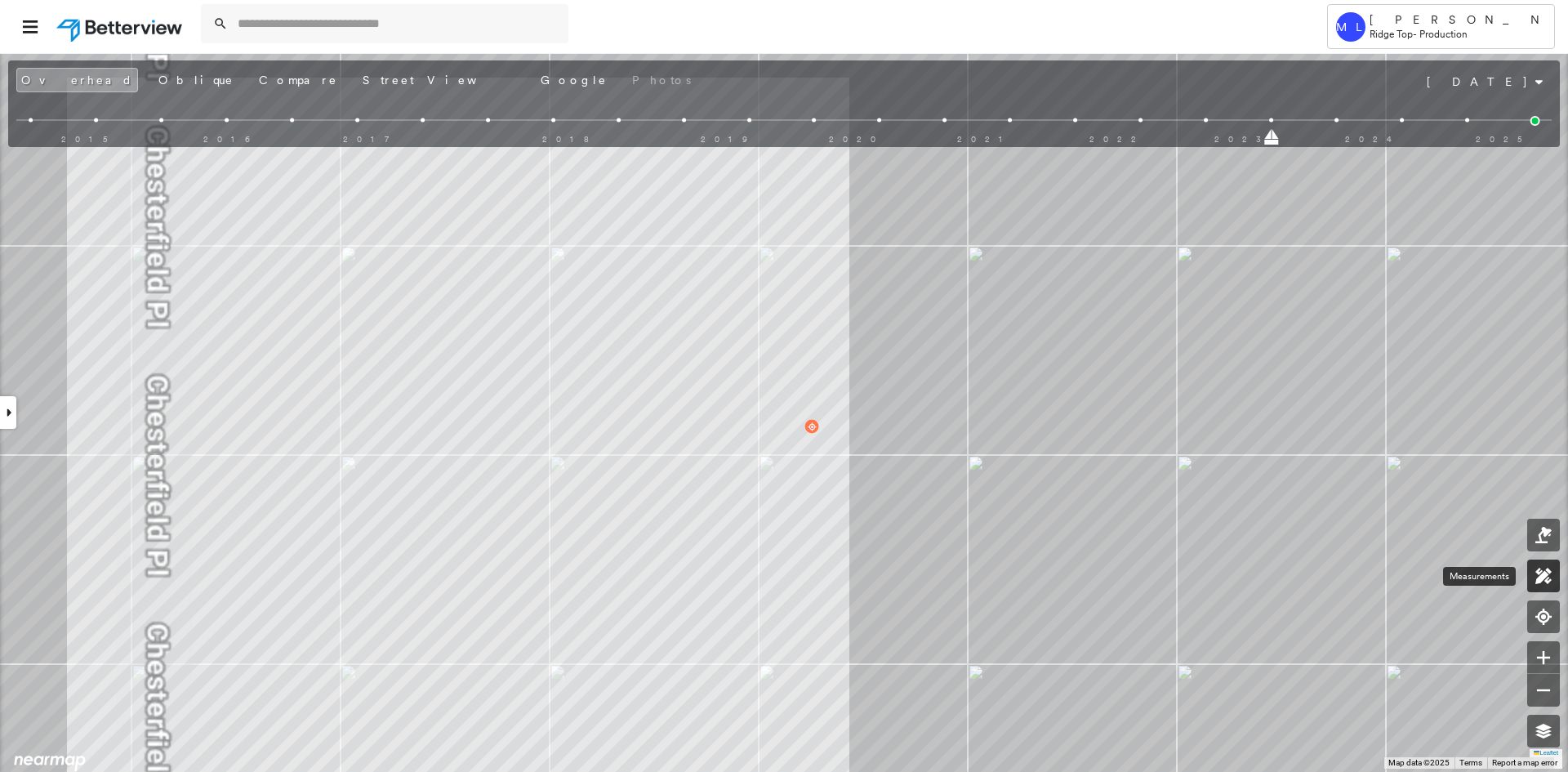 click 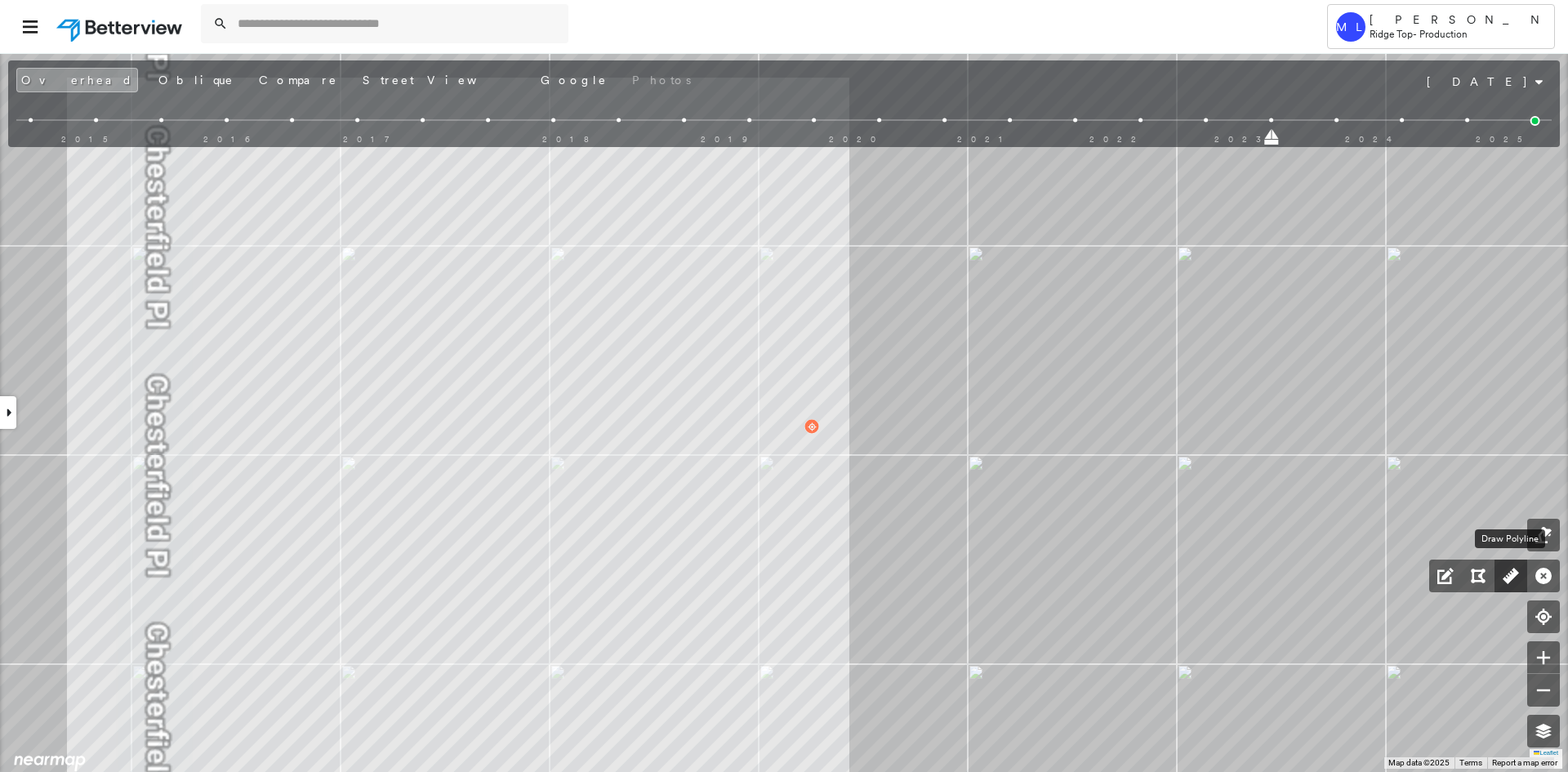 click 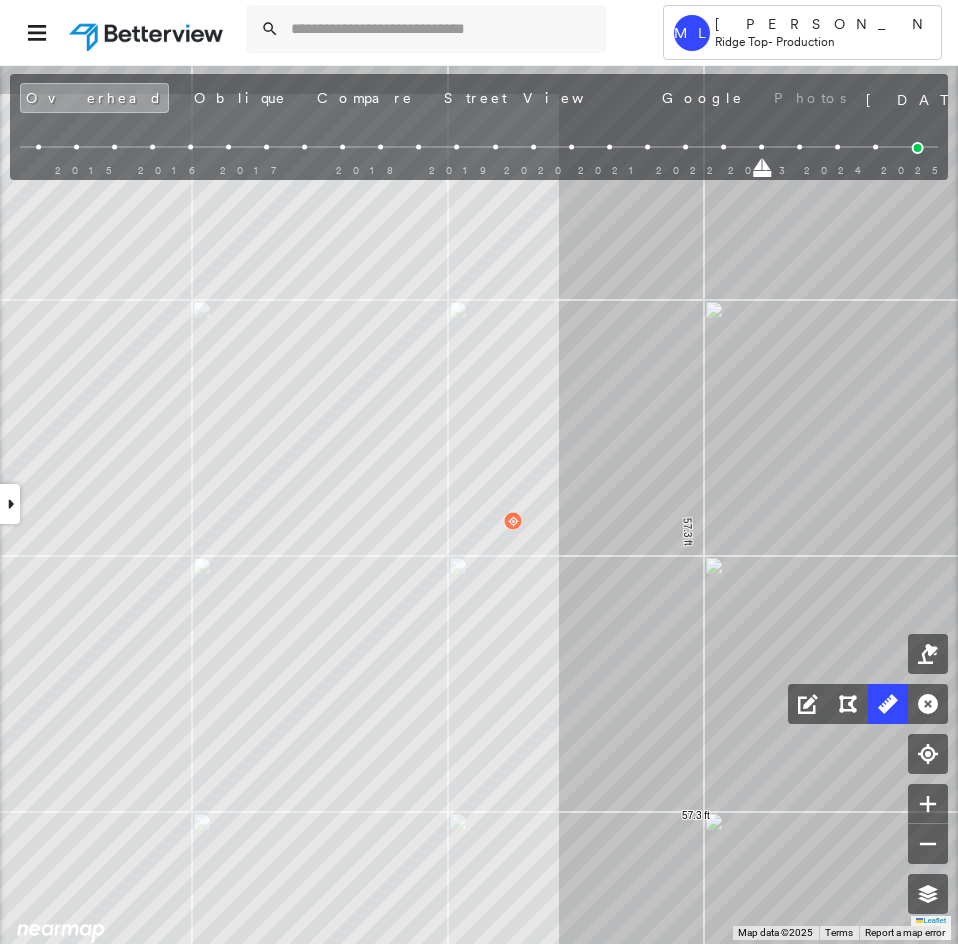 click at bounding box center (10, 504) 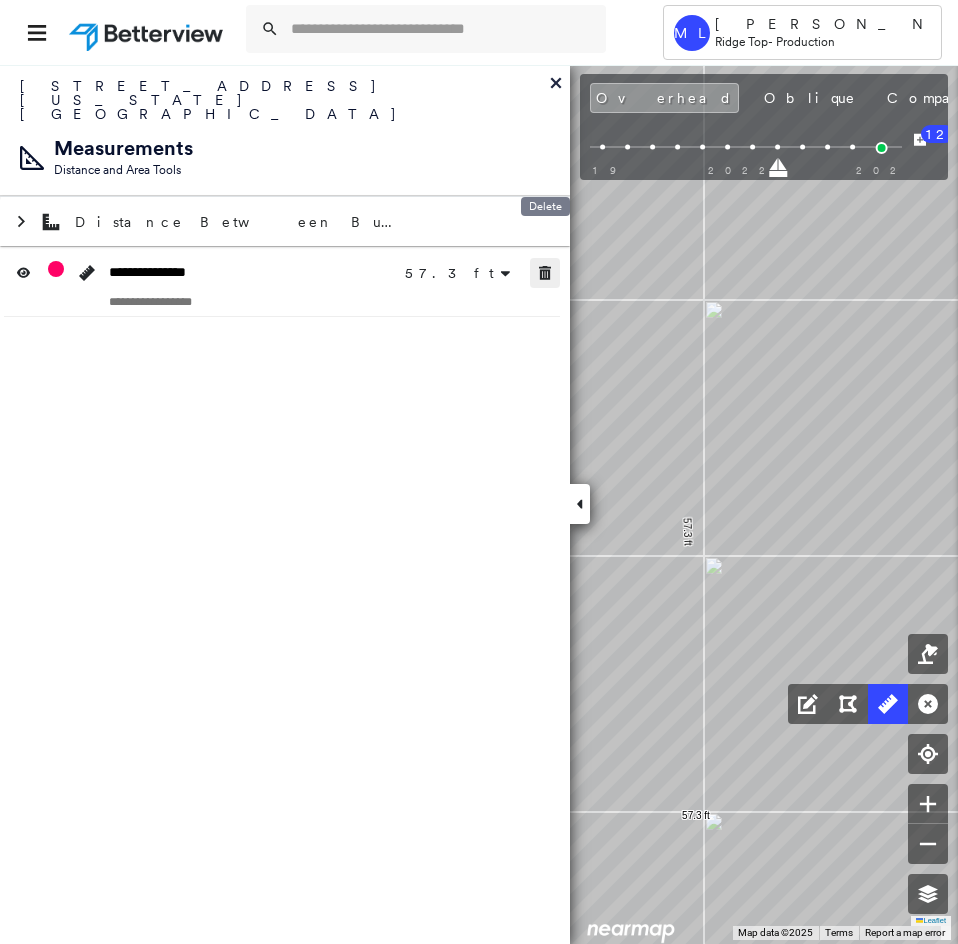 click at bounding box center [545, 273] 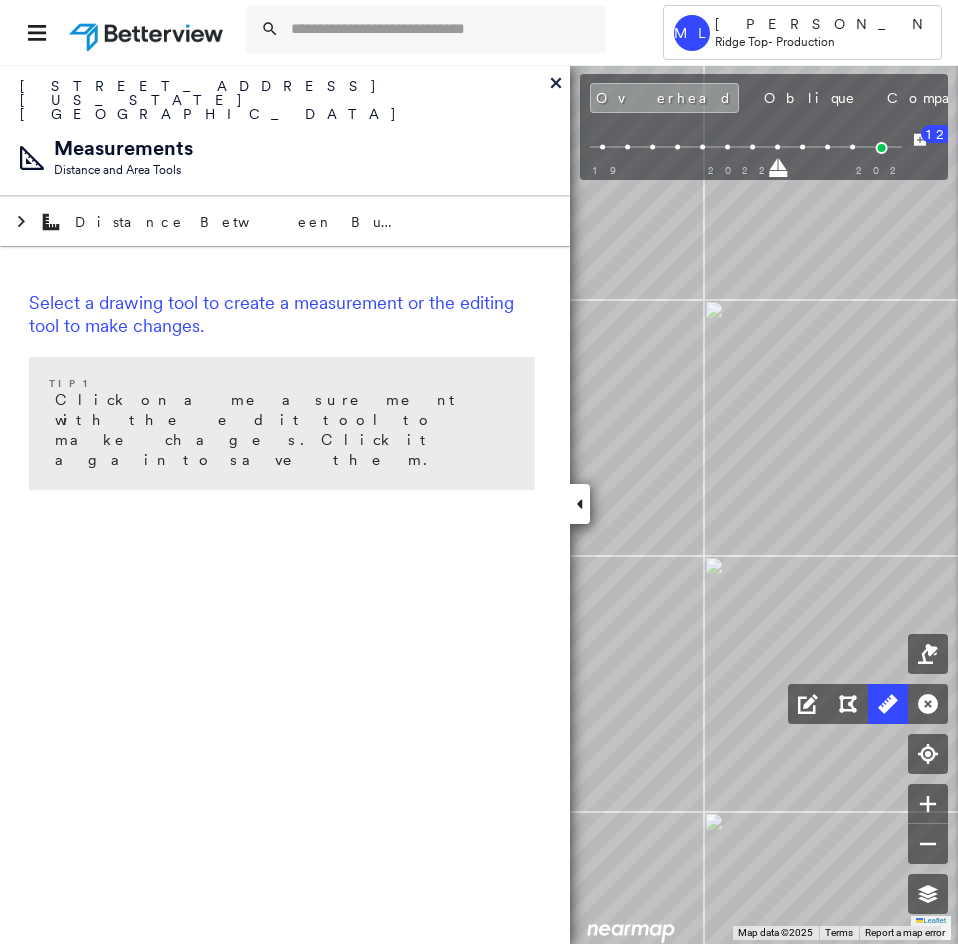 click 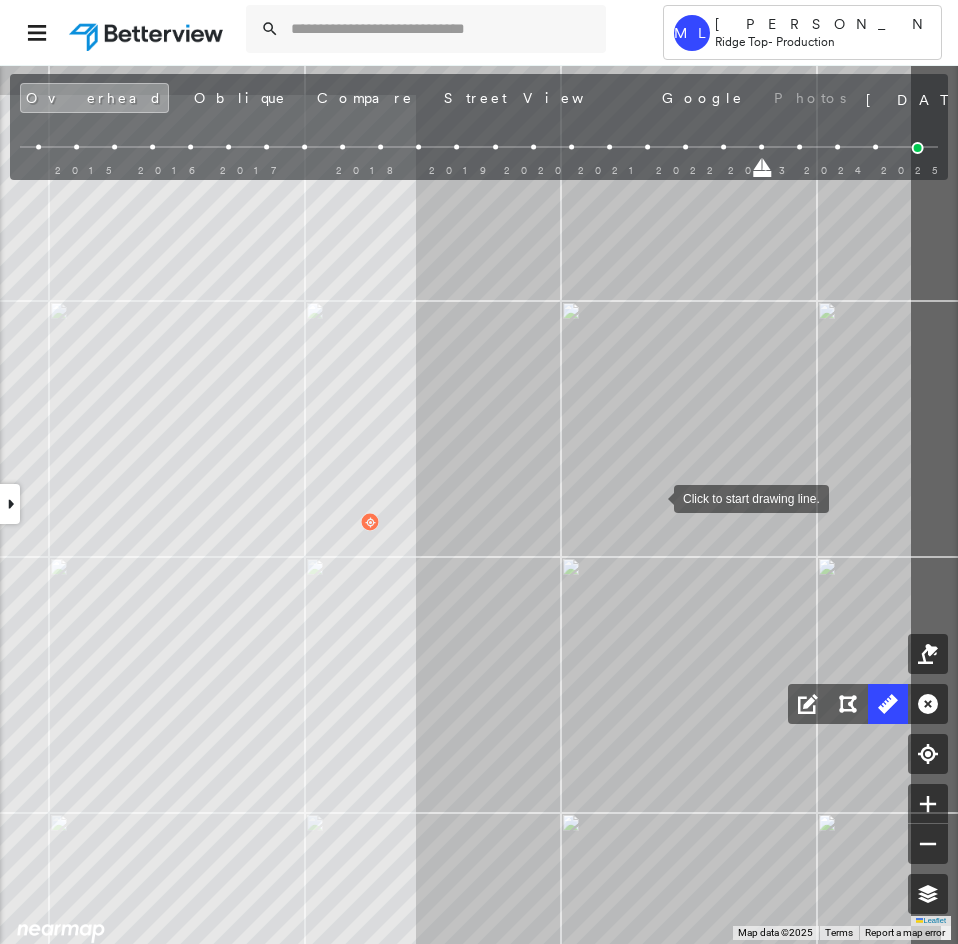 drag, startPoint x: 801, startPoint y: 496, endPoint x: 658, endPoint y: 497, distance: 143.0035 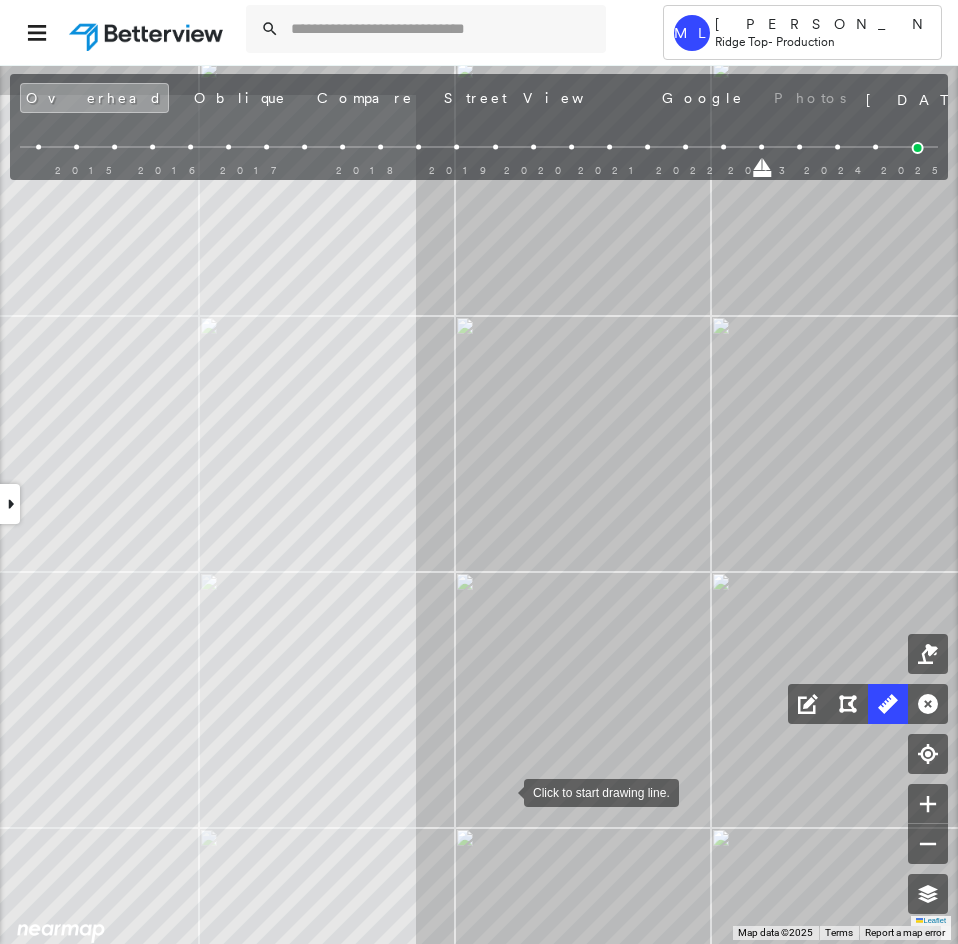 click at bounding box center (504, 791) 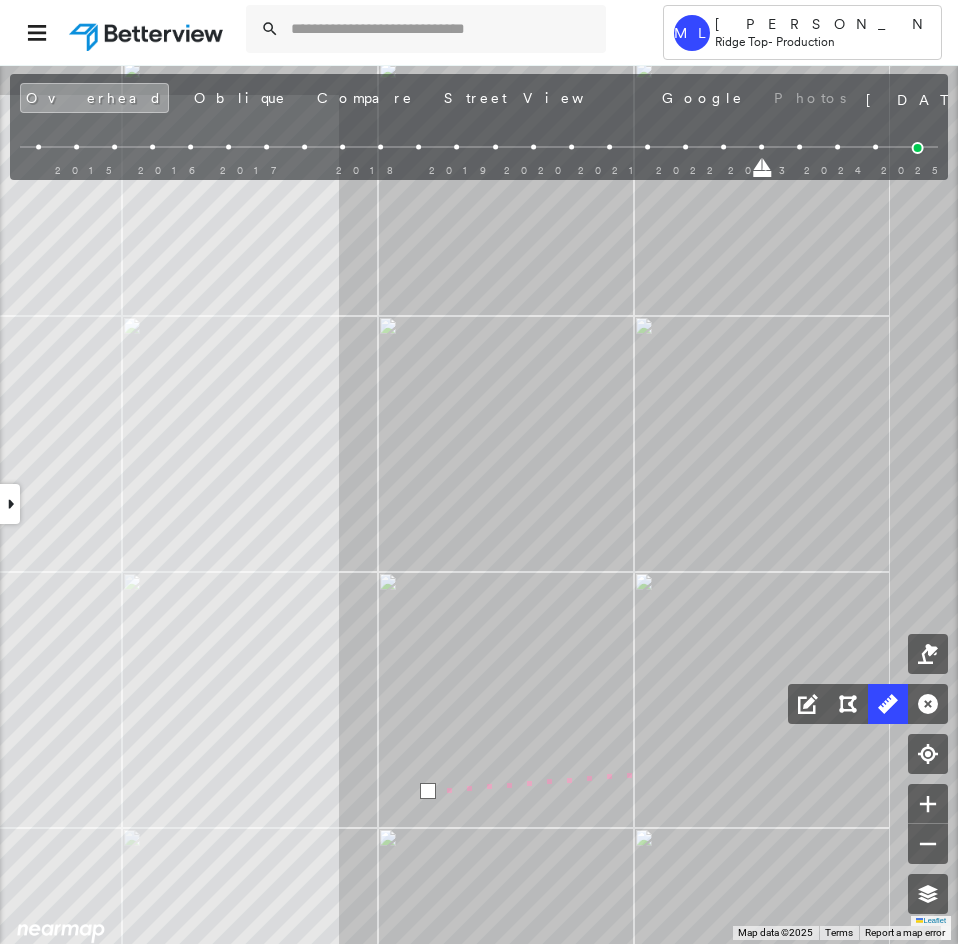 click on "2 m Click to continue drawing line." at bounding box center (-619, 71) 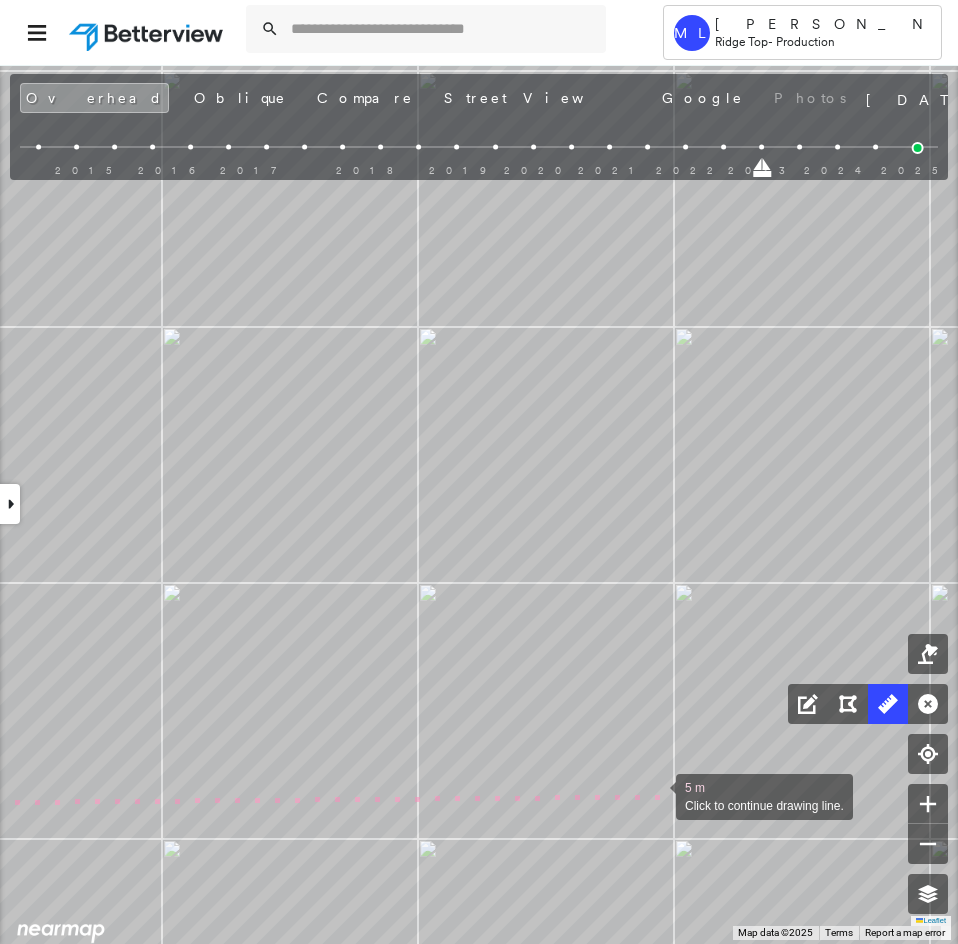 click at bounding box center (656, 795) 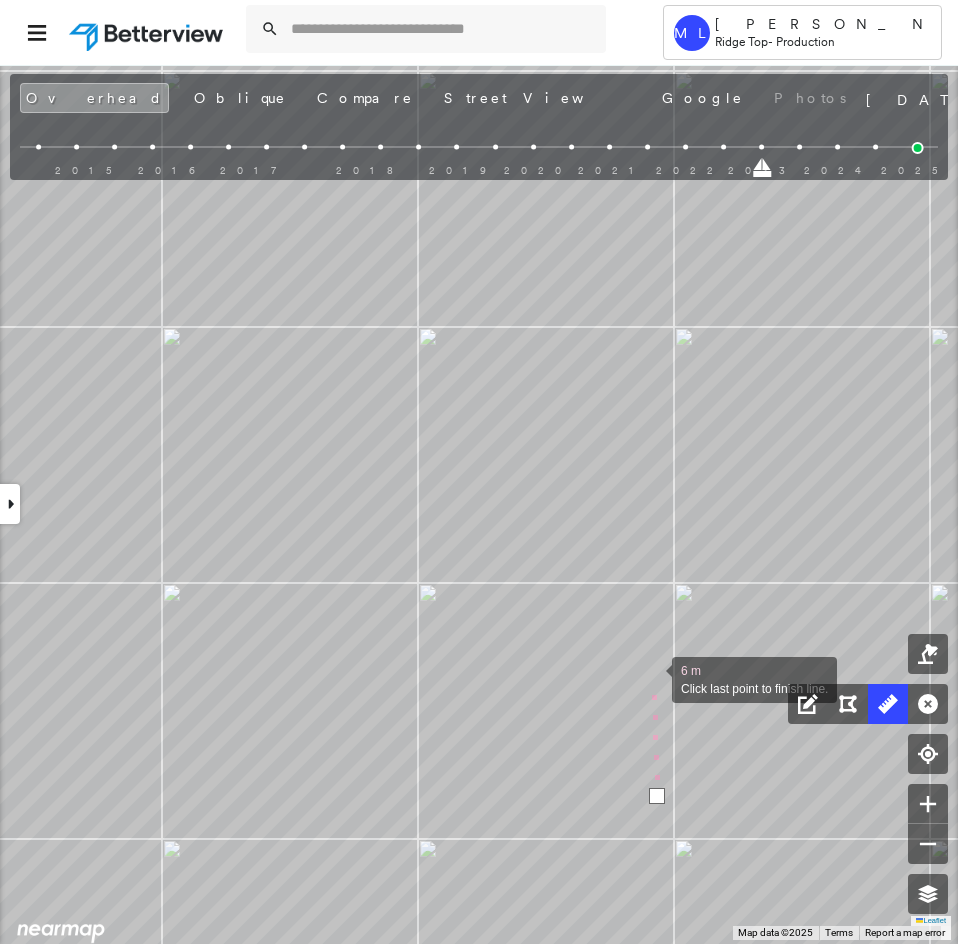 click at bounding box center (652, 678) 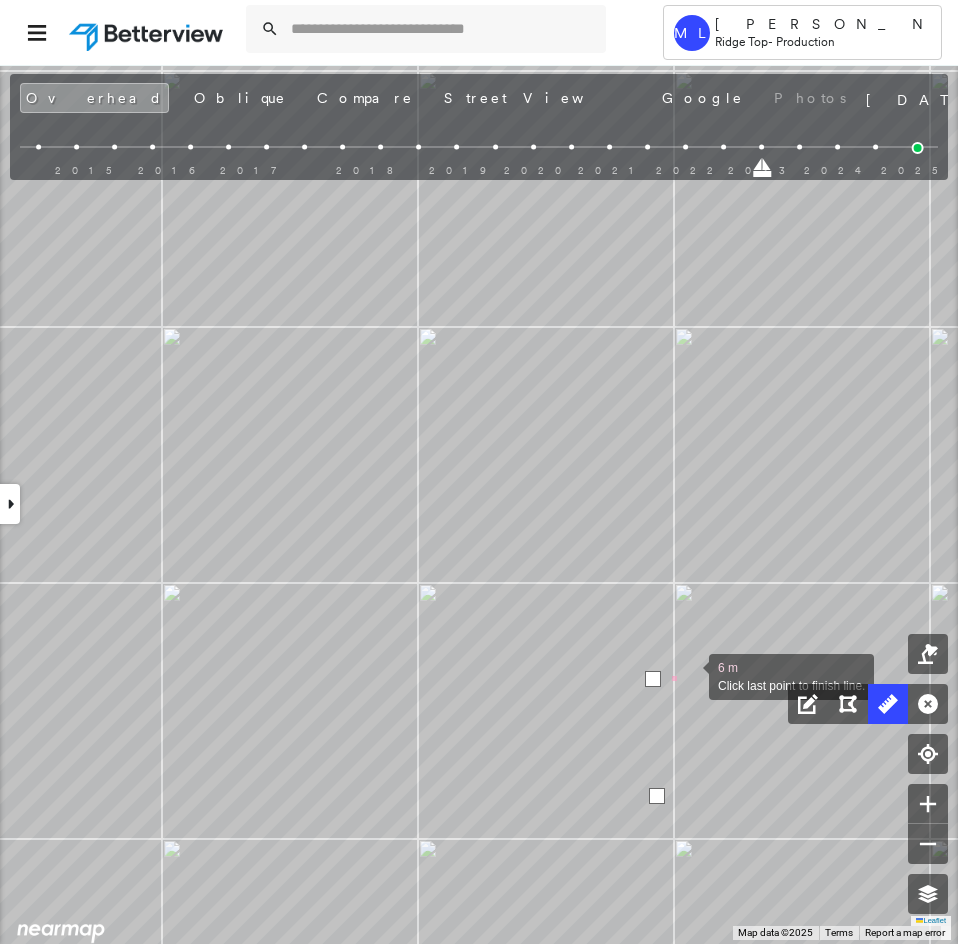 click at bounding box center (689, 675) 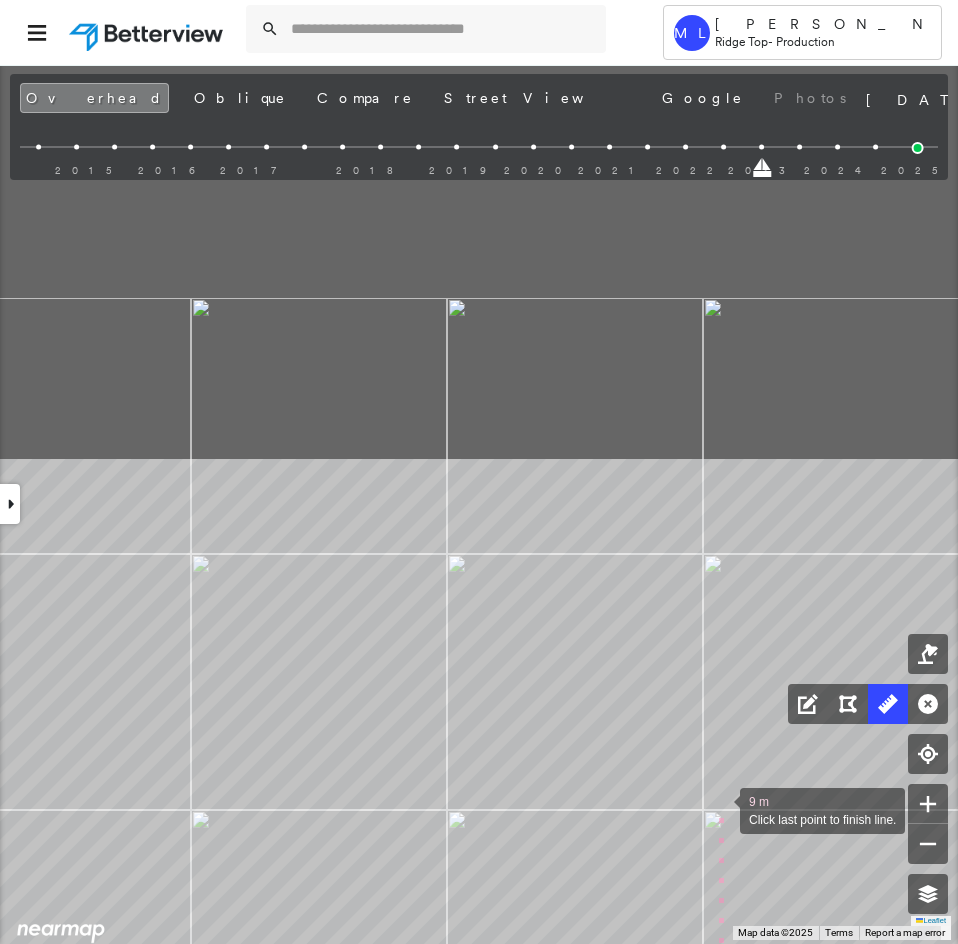 drag, startPoint x: 694, startPoint y: 342, endPoint x: 719, endPoint y: 786, distance: 444.70328 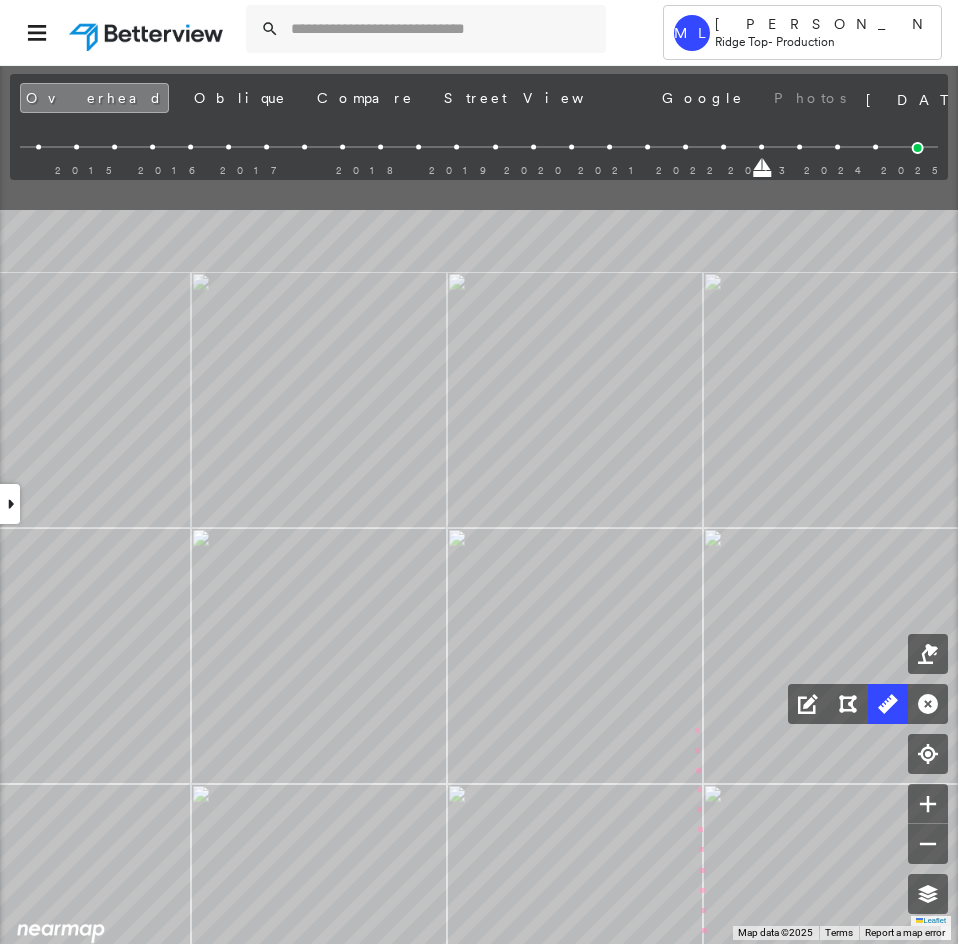 drag, startPoint x: 695, startPoint y: 492, endPoint x: 699, endPoint y: 843, distance: 351.0228 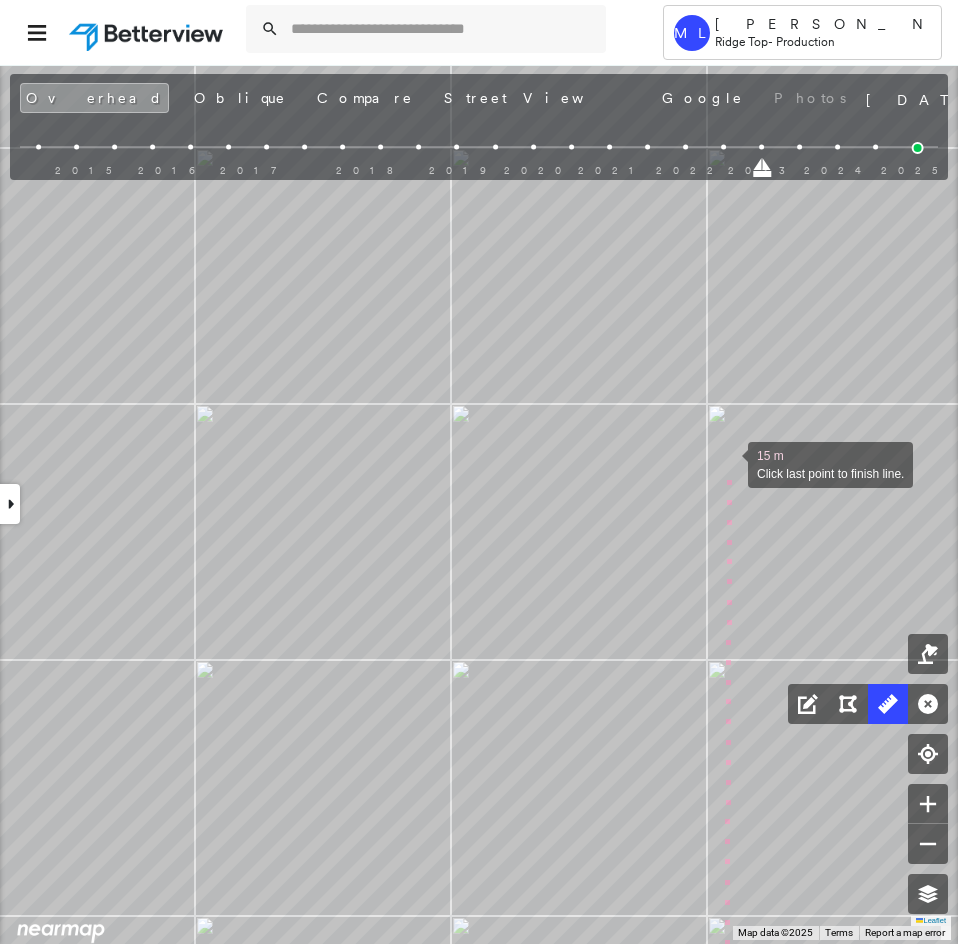 click at bounding box center [728, 463] 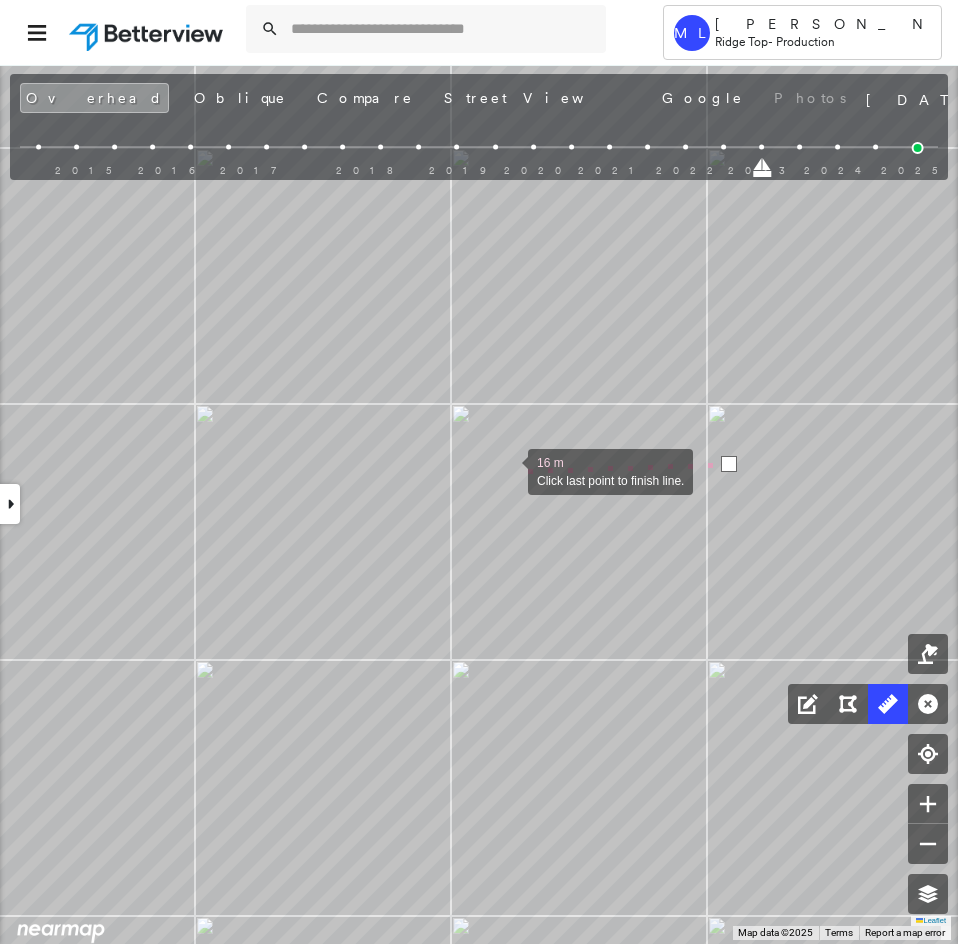 click at bounding box center (508, 470) 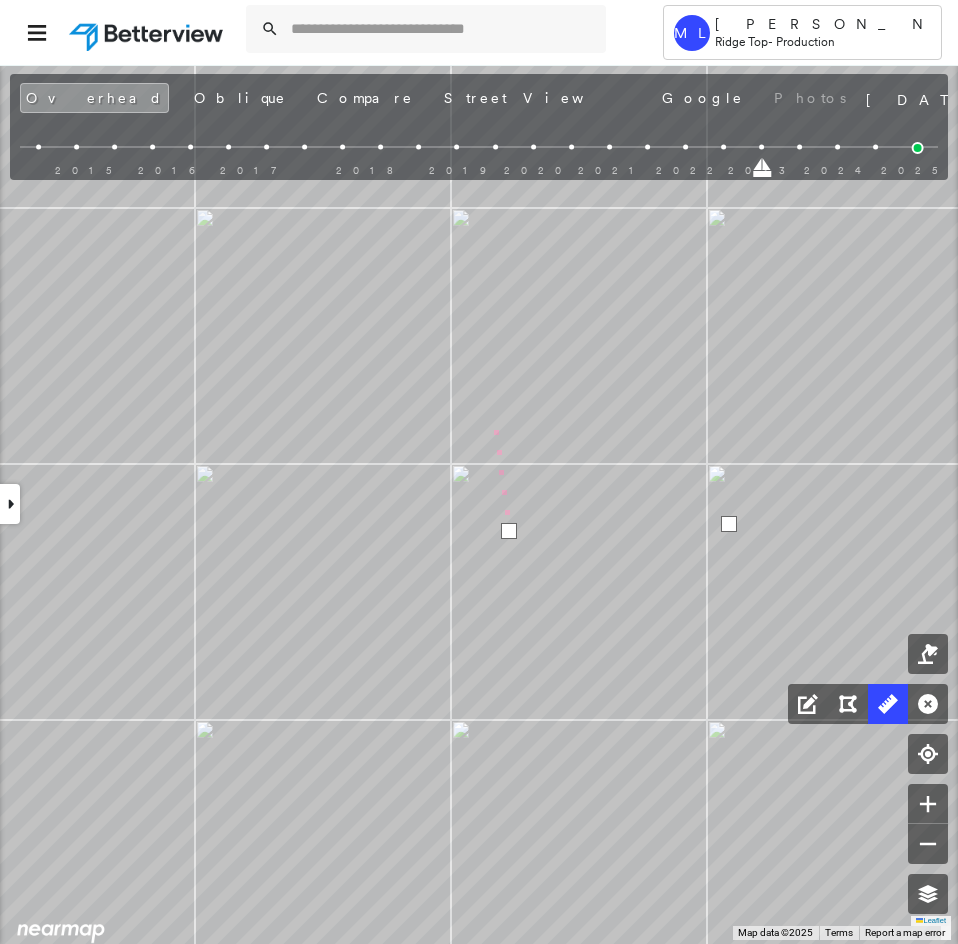 click on "17 m Click last point to finish line." at bounding box center (-1058, 987) 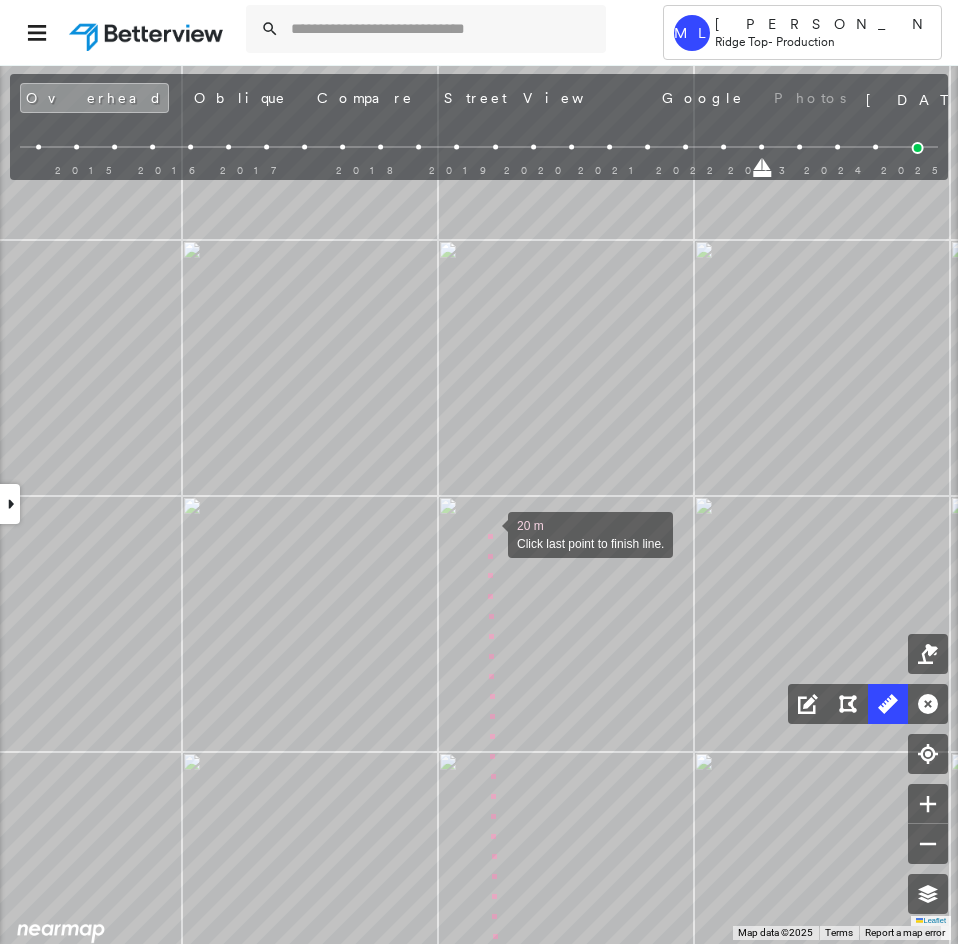 click at bounding box center [488, 533] 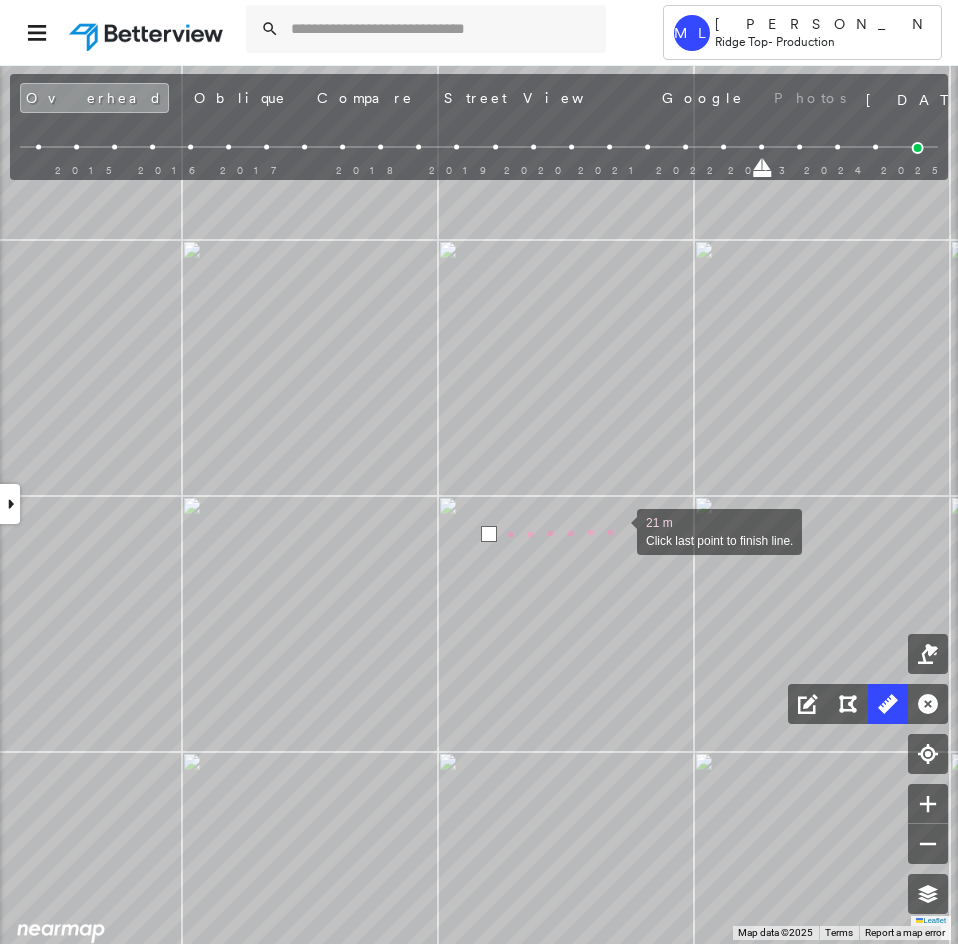 drag, startPoint x: 617, startPoint y: 530, endPoint x: 610, endPoint y: 499, distance: 31.780497 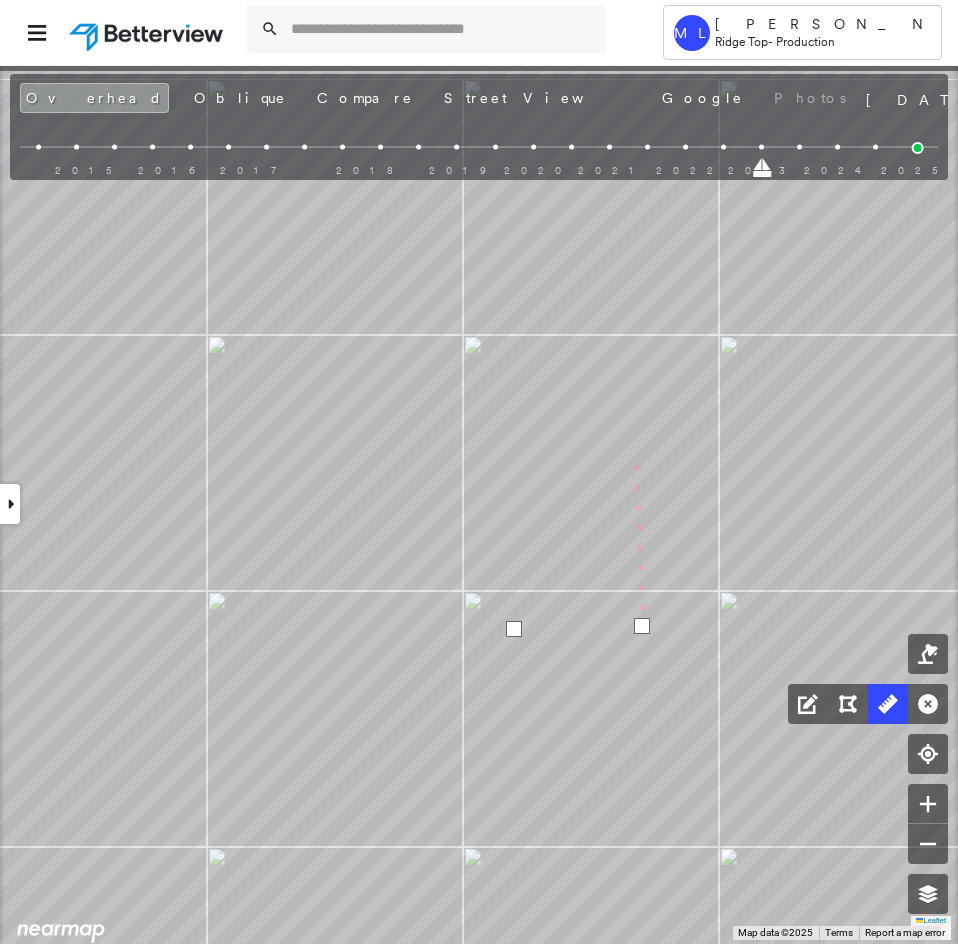 drag, startPoint x: 609, startPoint y: 354, endPoint x: 690, endPoint y: 835, distance: 487.7725 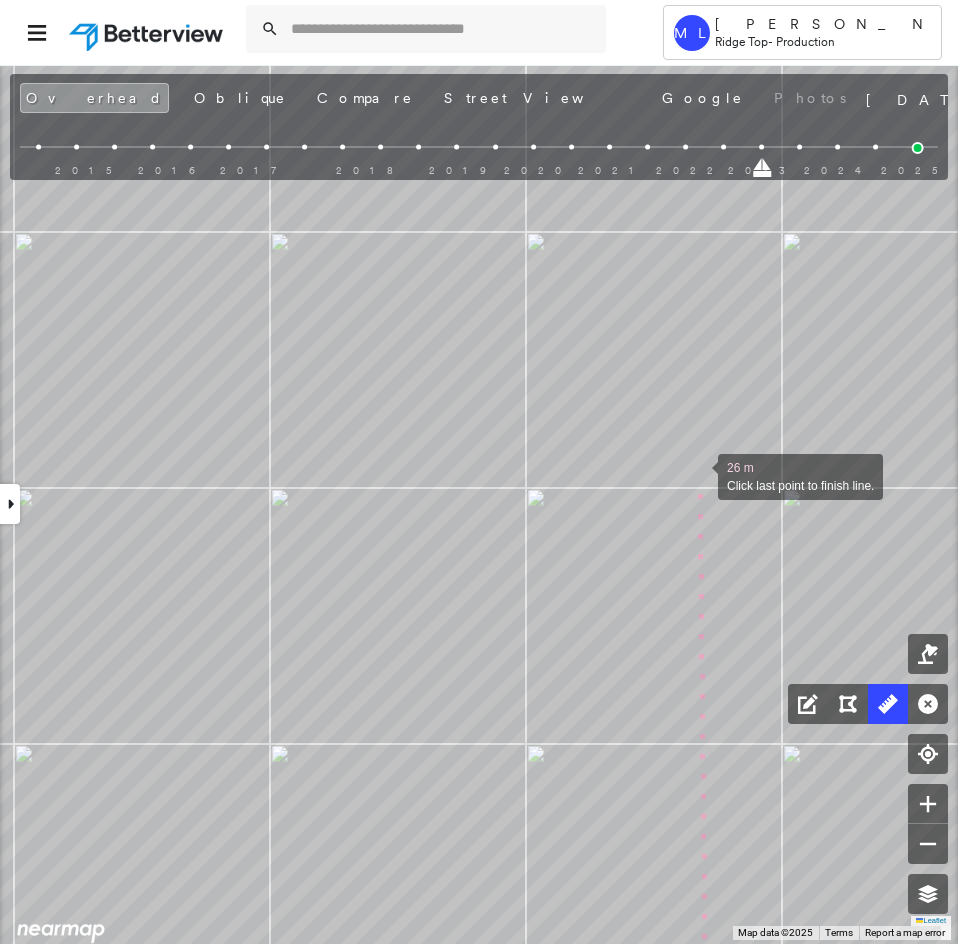 click at bounding box center [698, 475] 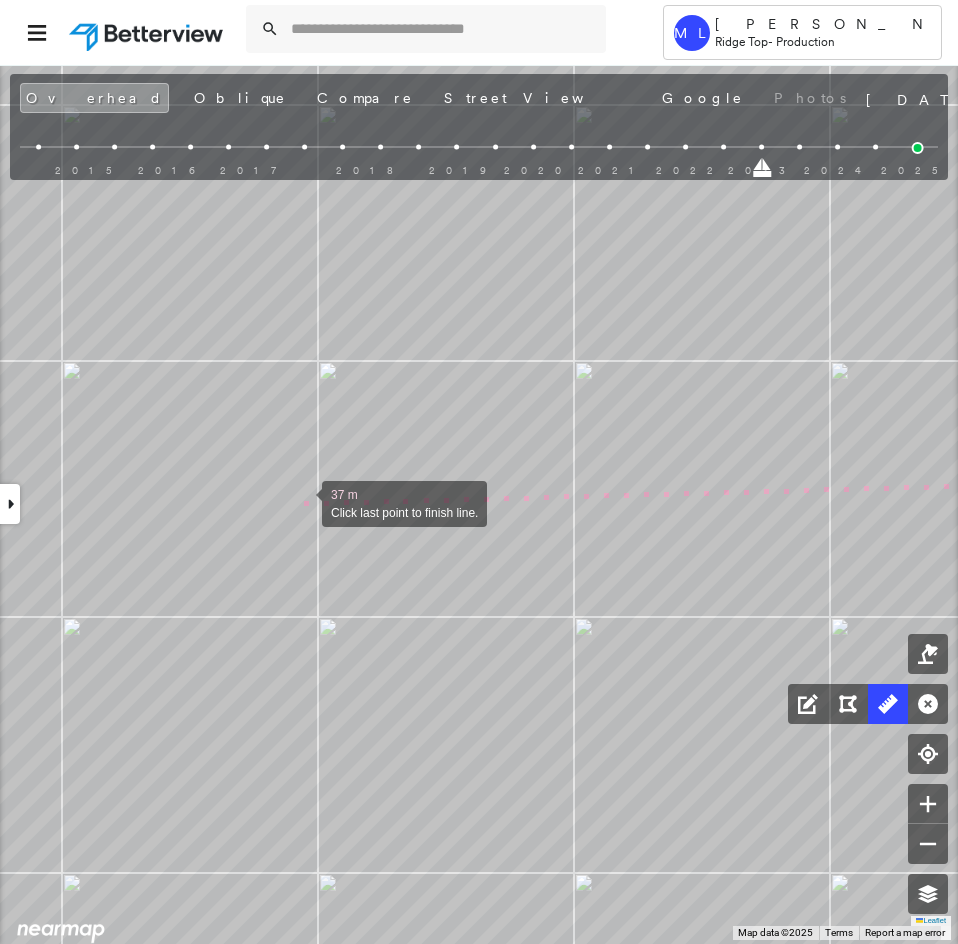 click on "37 m Click last point to finish line." at bounding box center (-613, 2037) 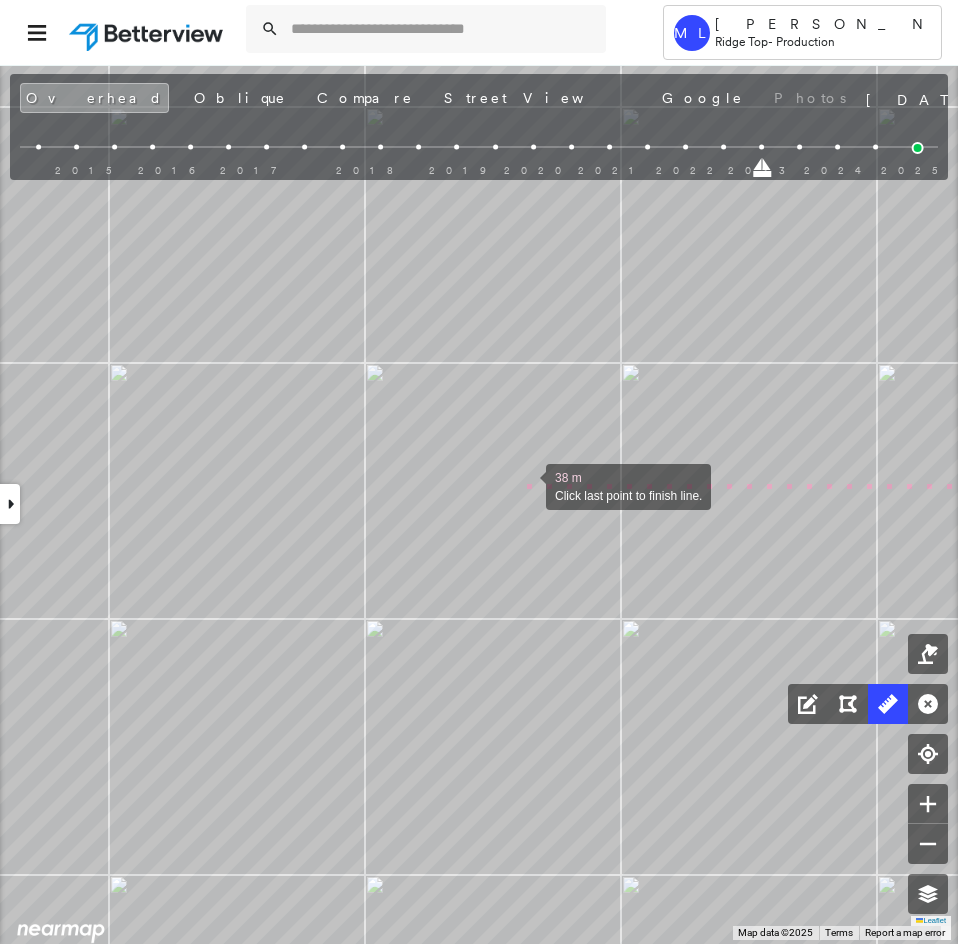 click at bounding box center (526, 485) 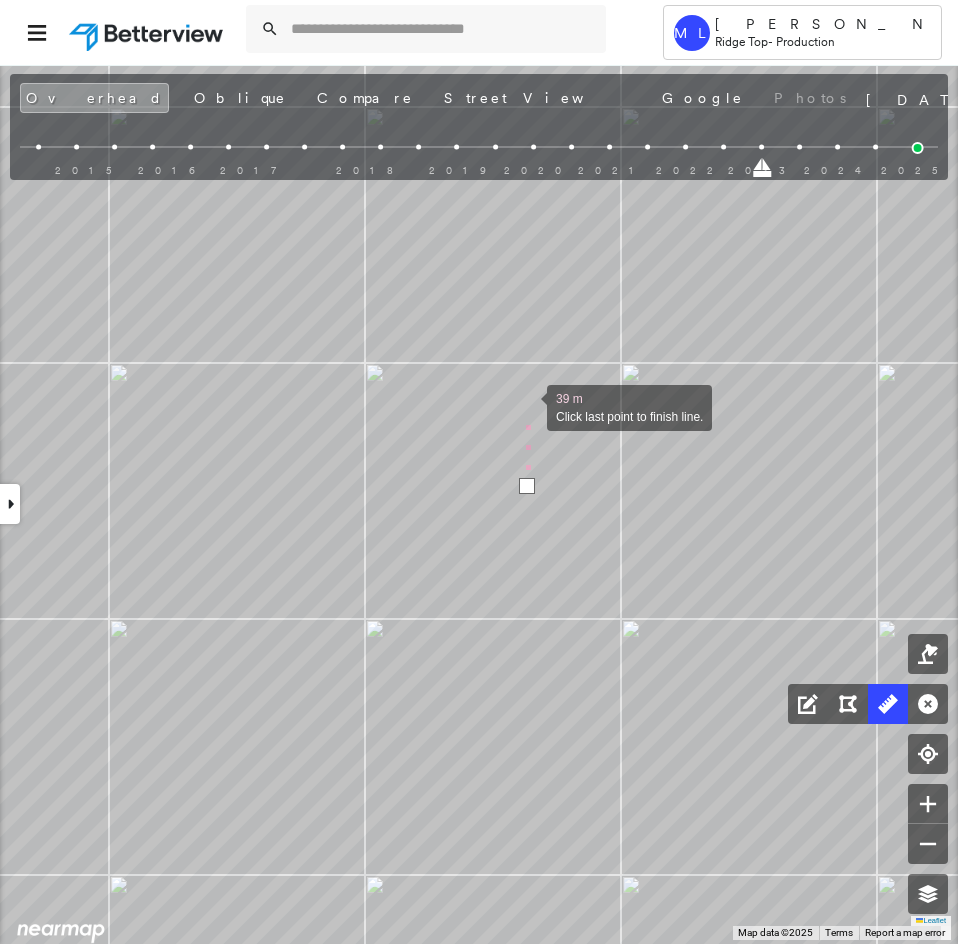 click at bounding box center [527, 406] 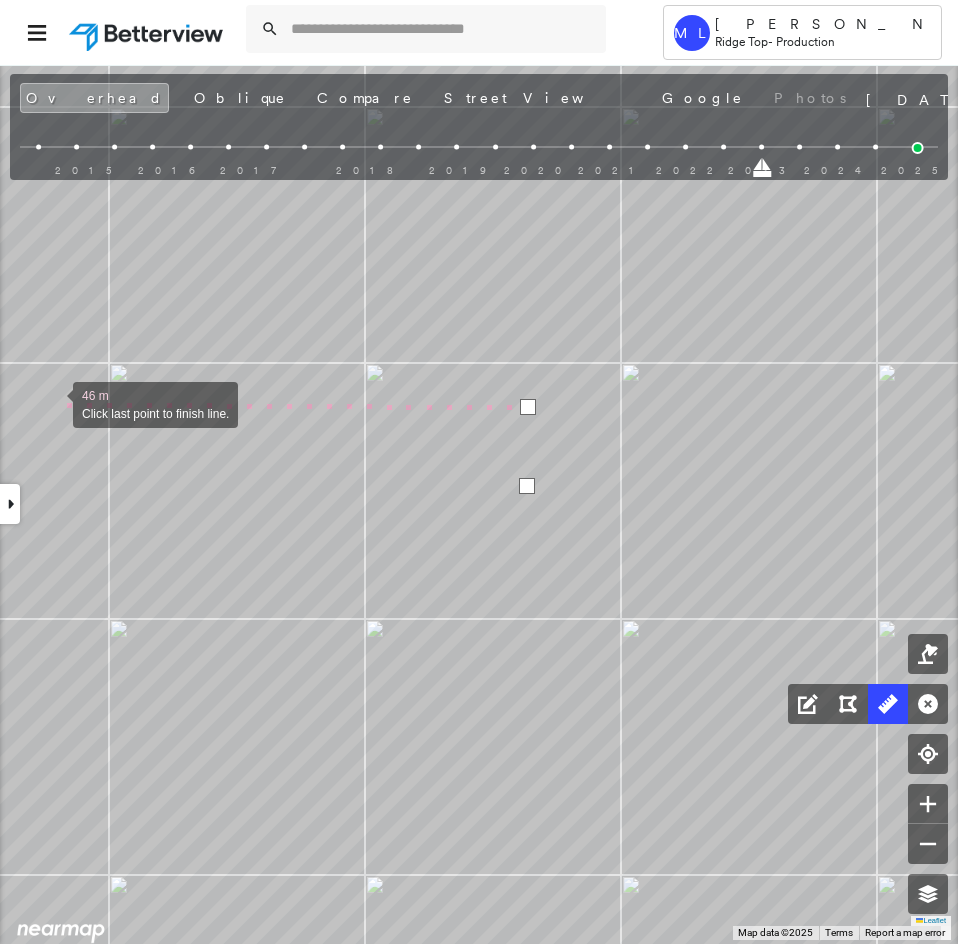 click at bounding box center (53, 403) 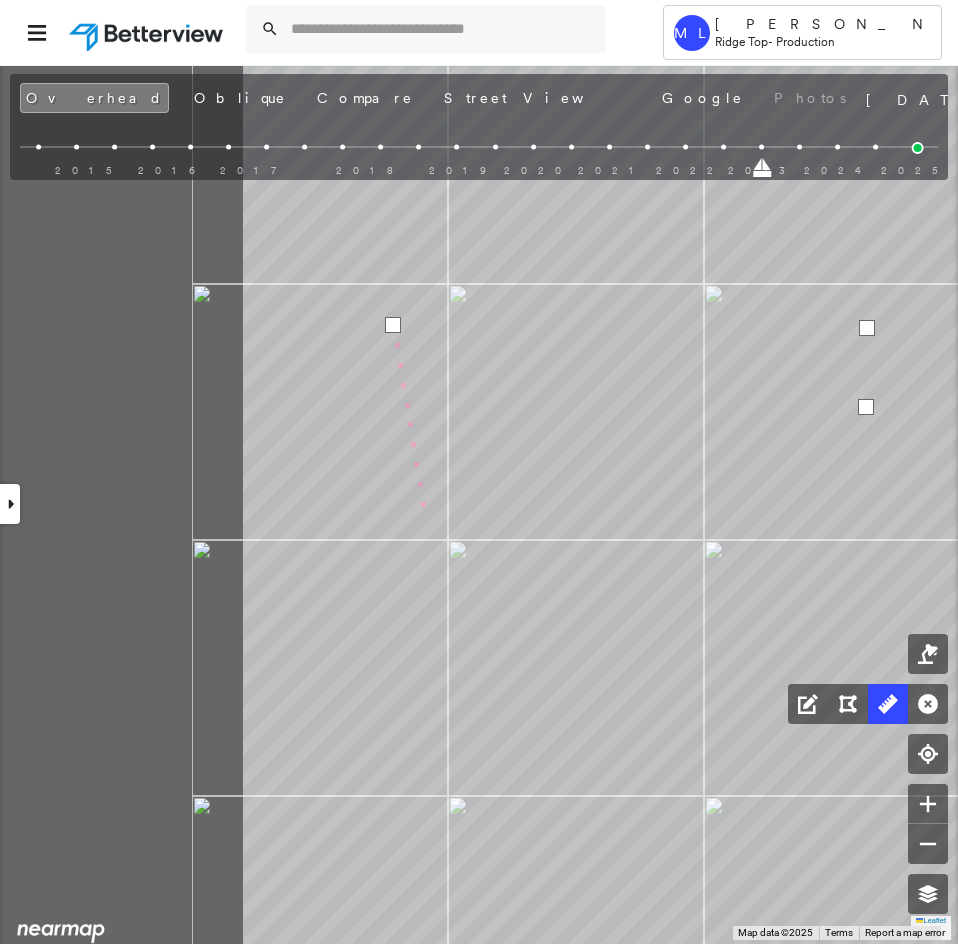 click on "49 m Click last point to finish line." at bounding box center (29, 1960) 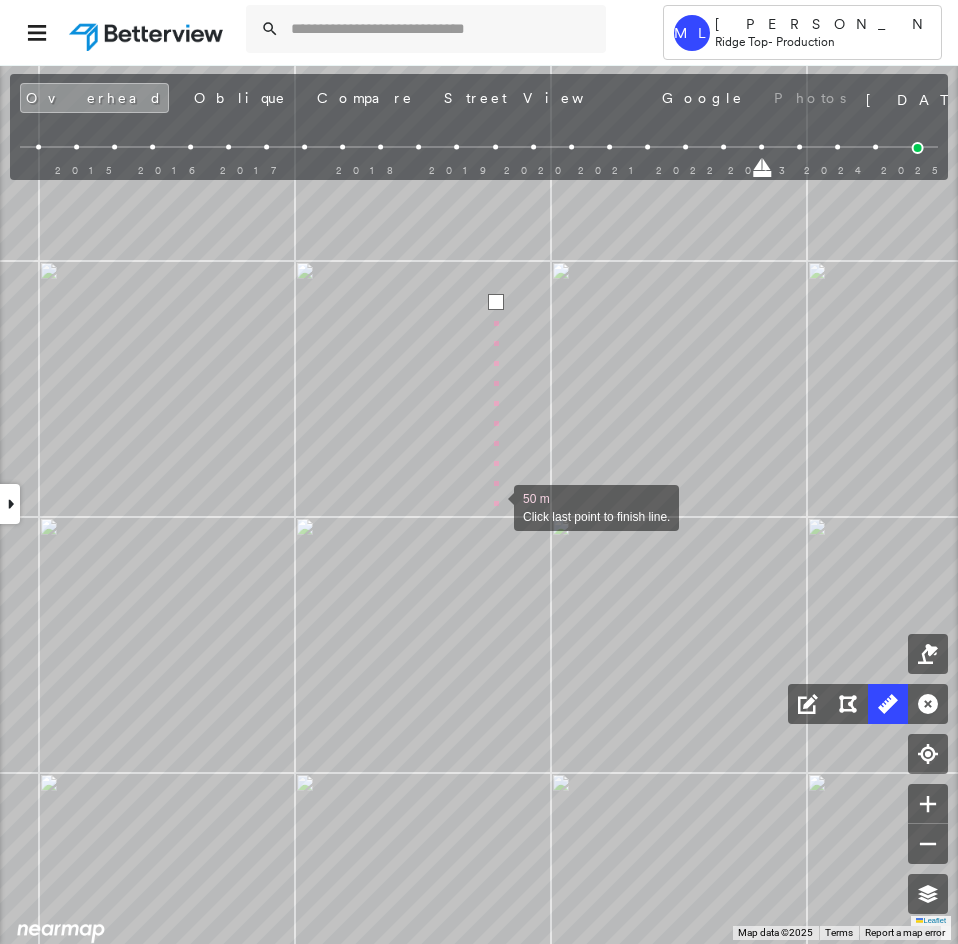 click at bounding box center (494, 506) 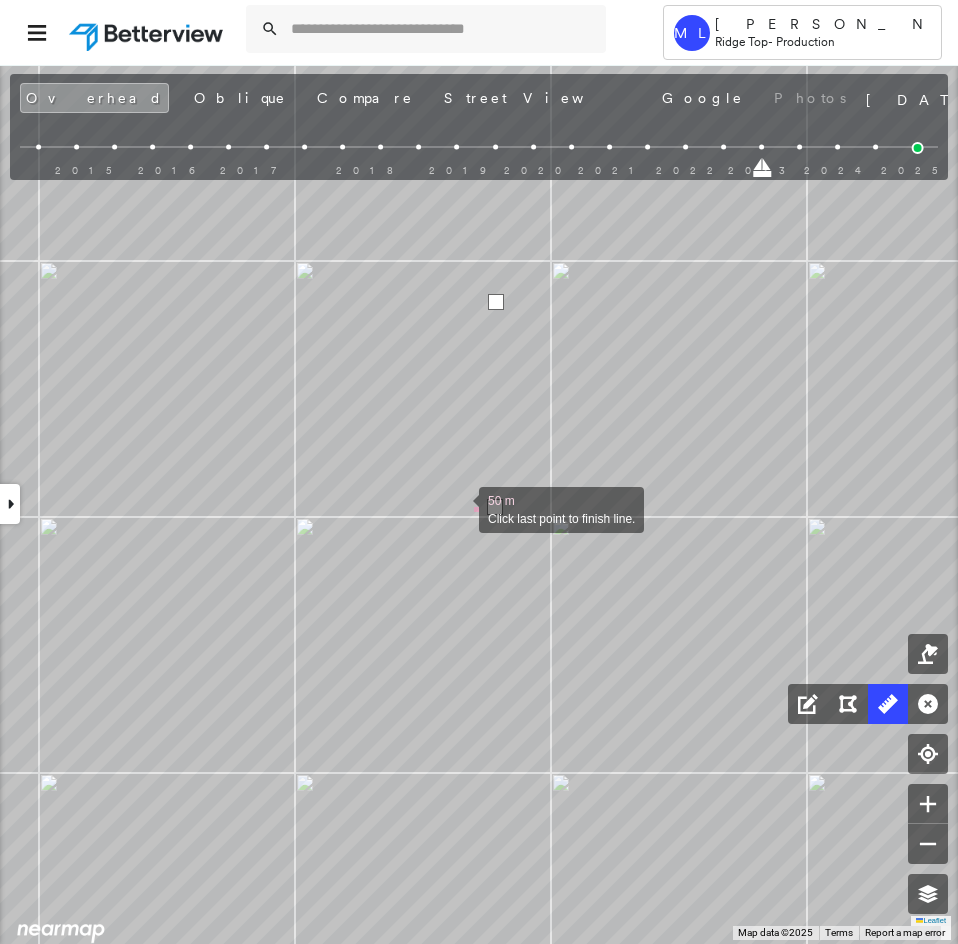 click at bounding box center [459, 508] 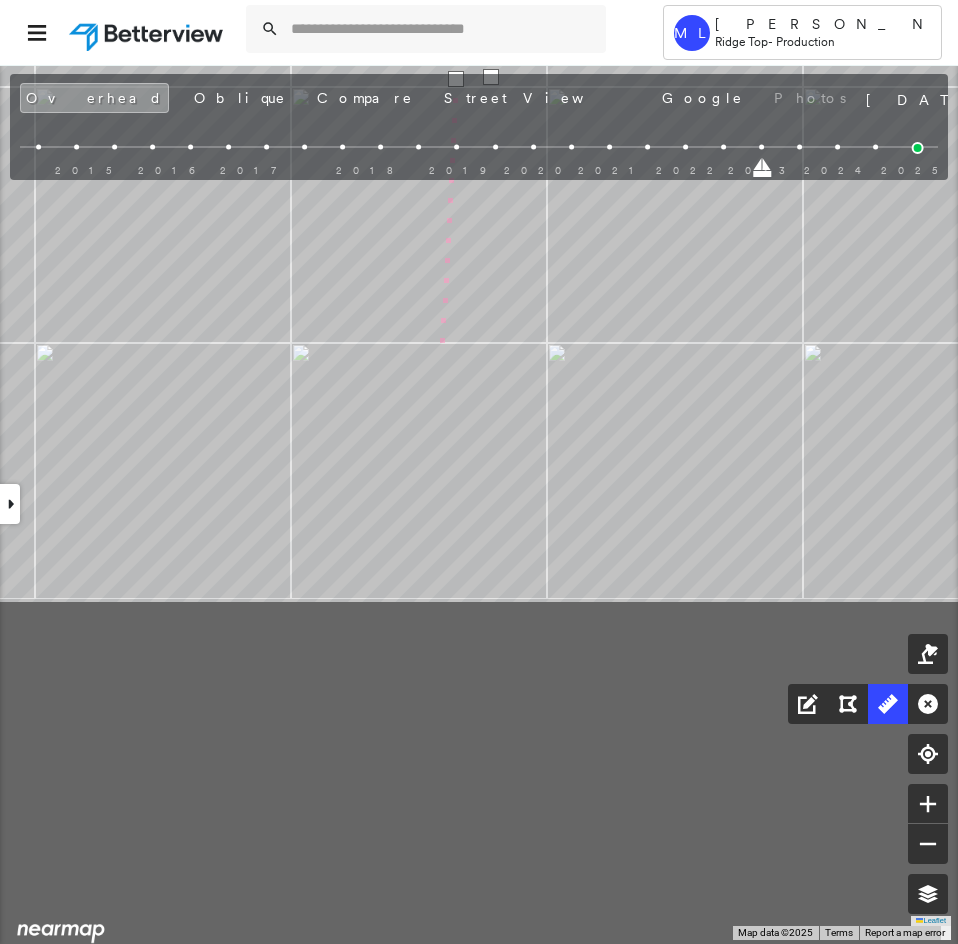 click on "54 m Click last point to finish line." at bounding box center (128, 1507) 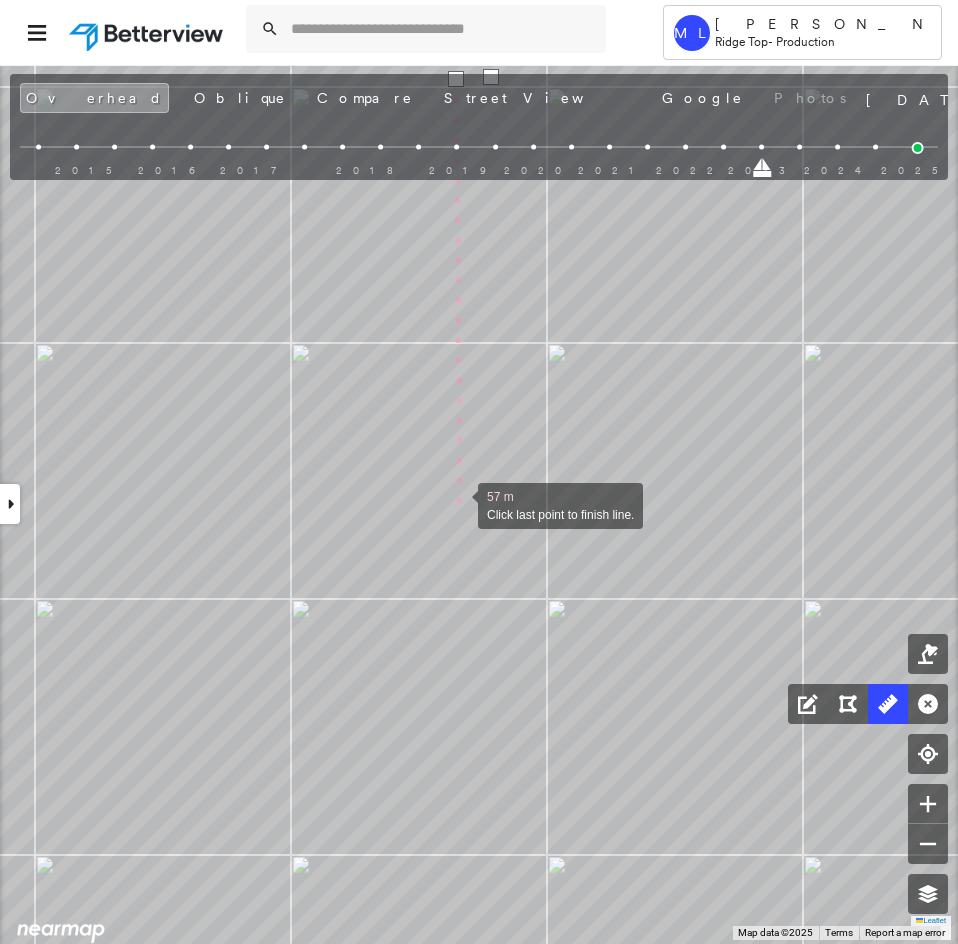 click at bounding box center (458, 504) 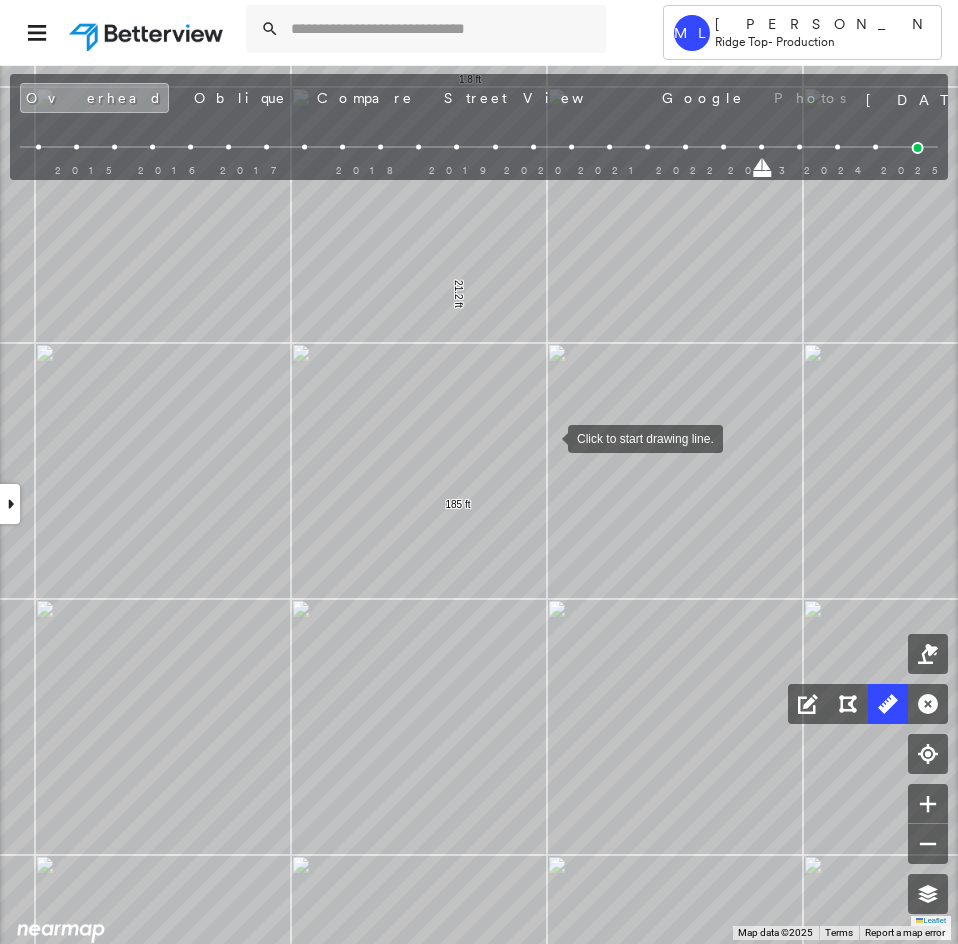 drag, startPoint x: 548, startPoint y: 437, endPoint x: 550, endPoint y: 453, distance: 16.124516 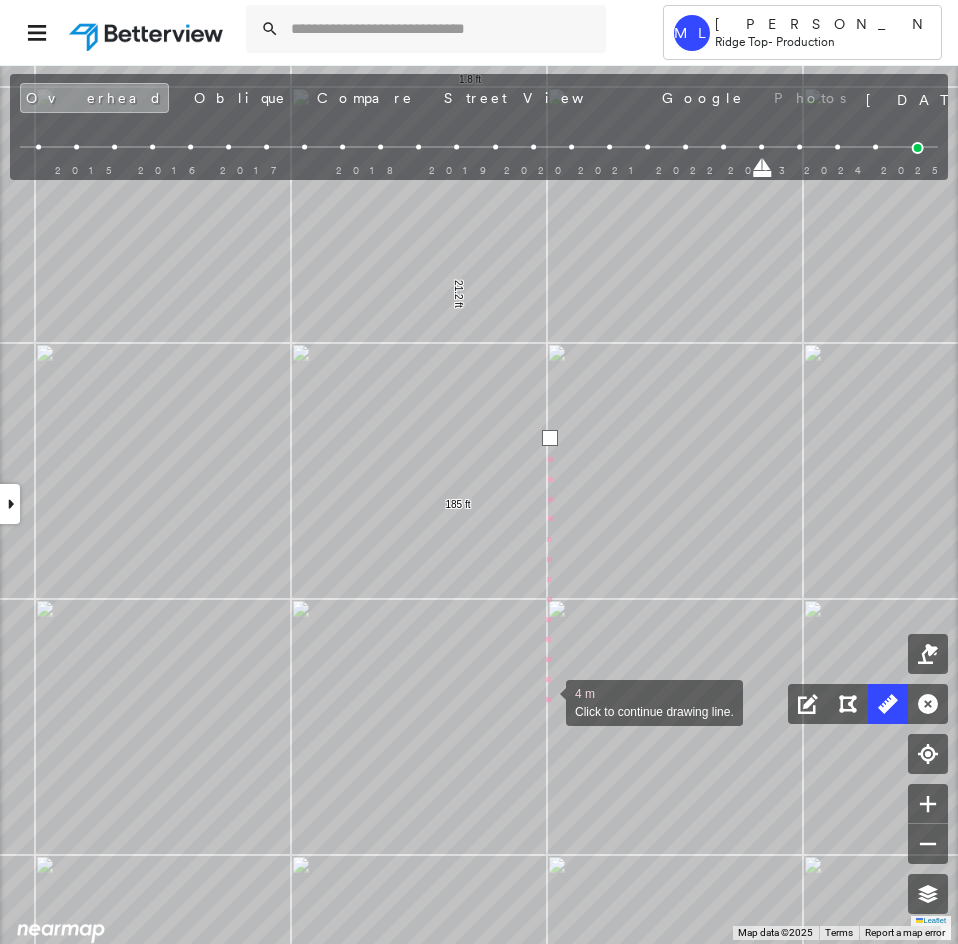 click at bounding box center [546, 701] 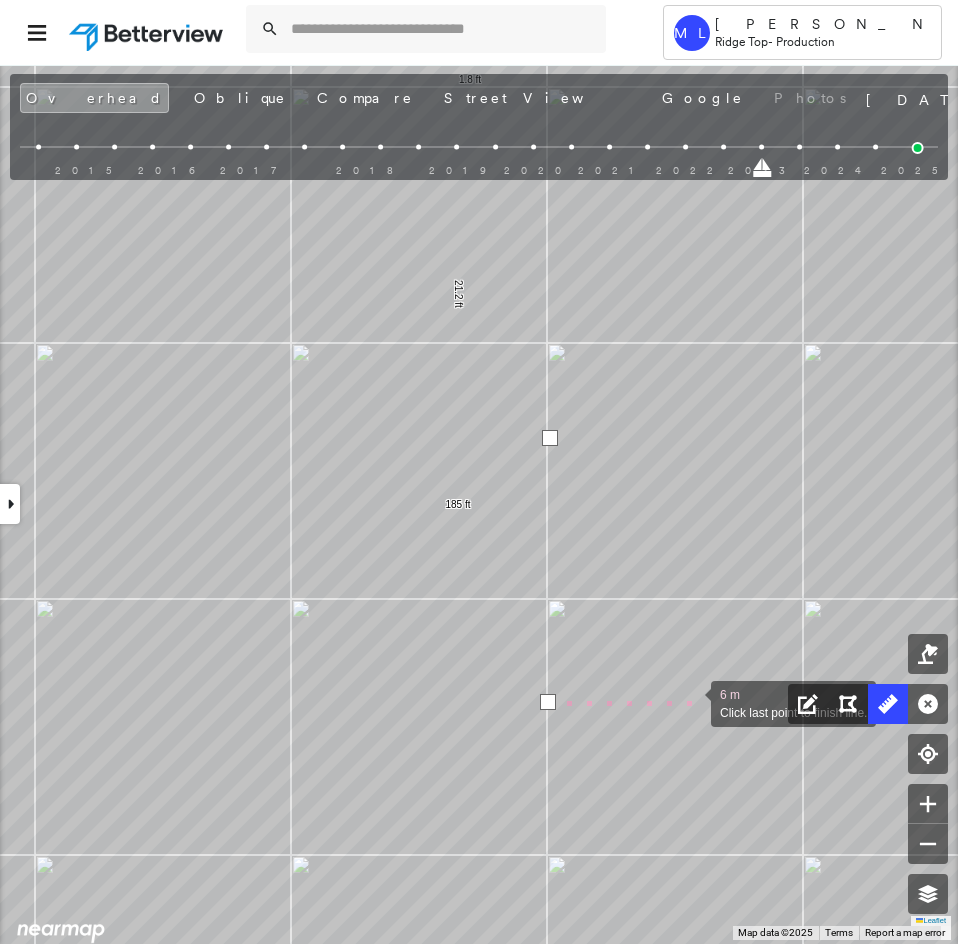 click at bounding box center [691, 702] 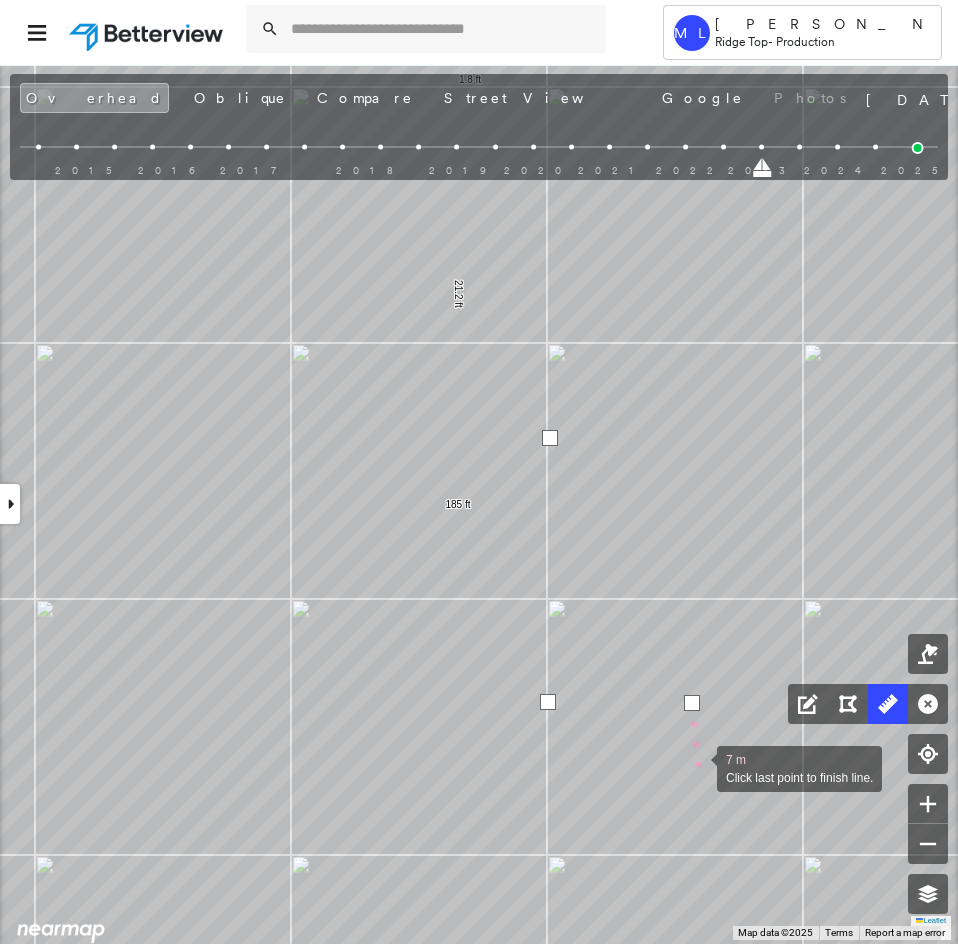 click at bounding box center [697, 767] 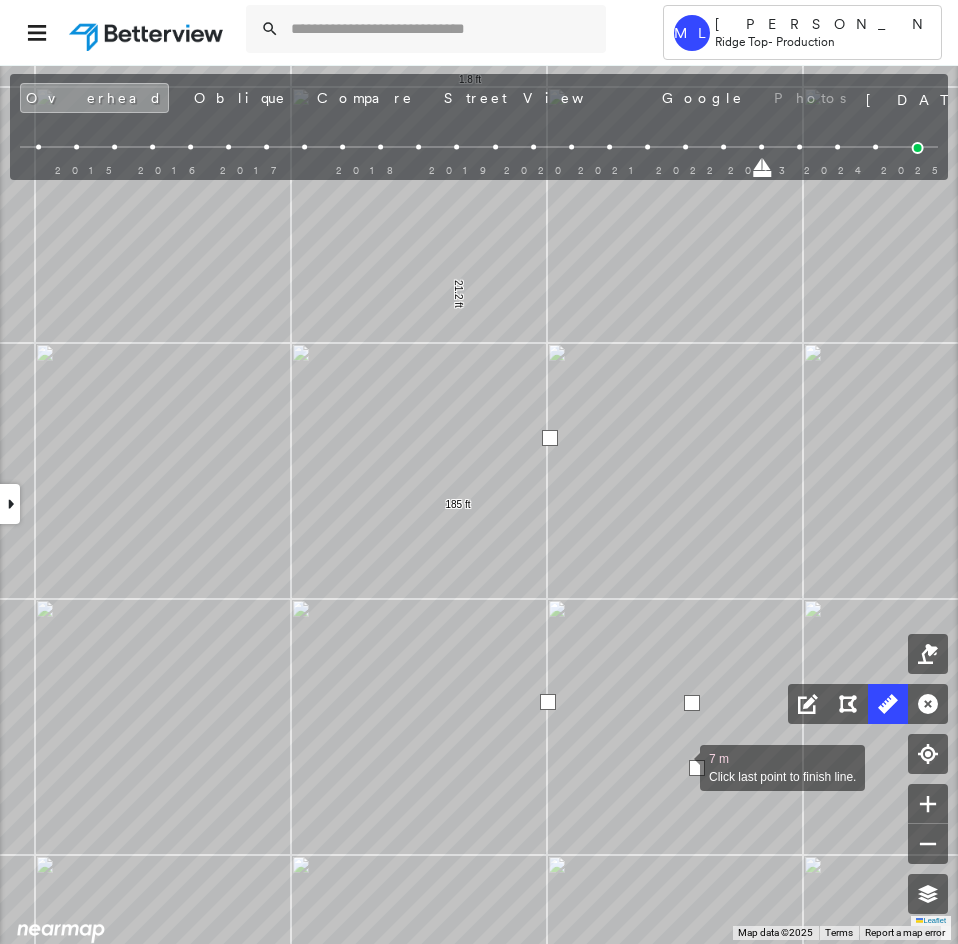 click at bounding box center (680, 766) 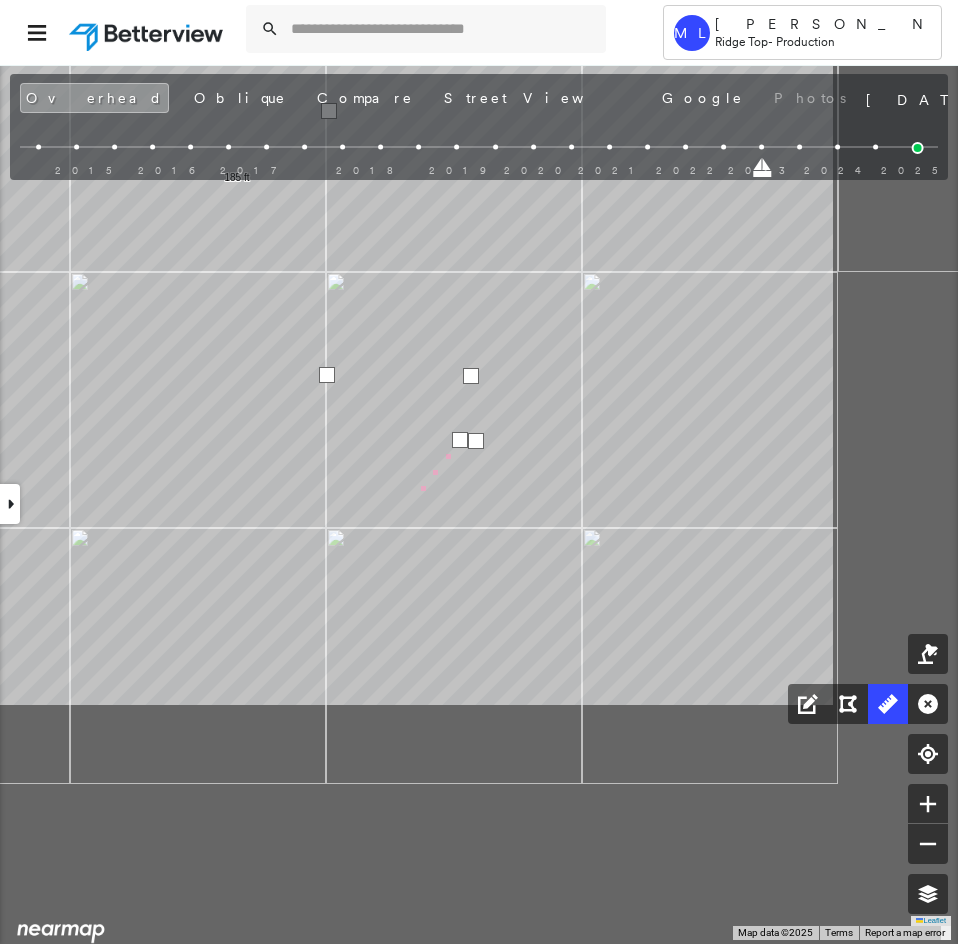 click on "17.5 ft 2.9 ft 26.3 ft 5.4 ft 13.5 ft 3.3 ft 13.9 ft 40.7 ft 4.0 ft 23.5 ft 10.2 ft 1.8 ft 21.2 ft 185 ft 8 m Click last point to finish line." at bounding box center (-93, 1180) 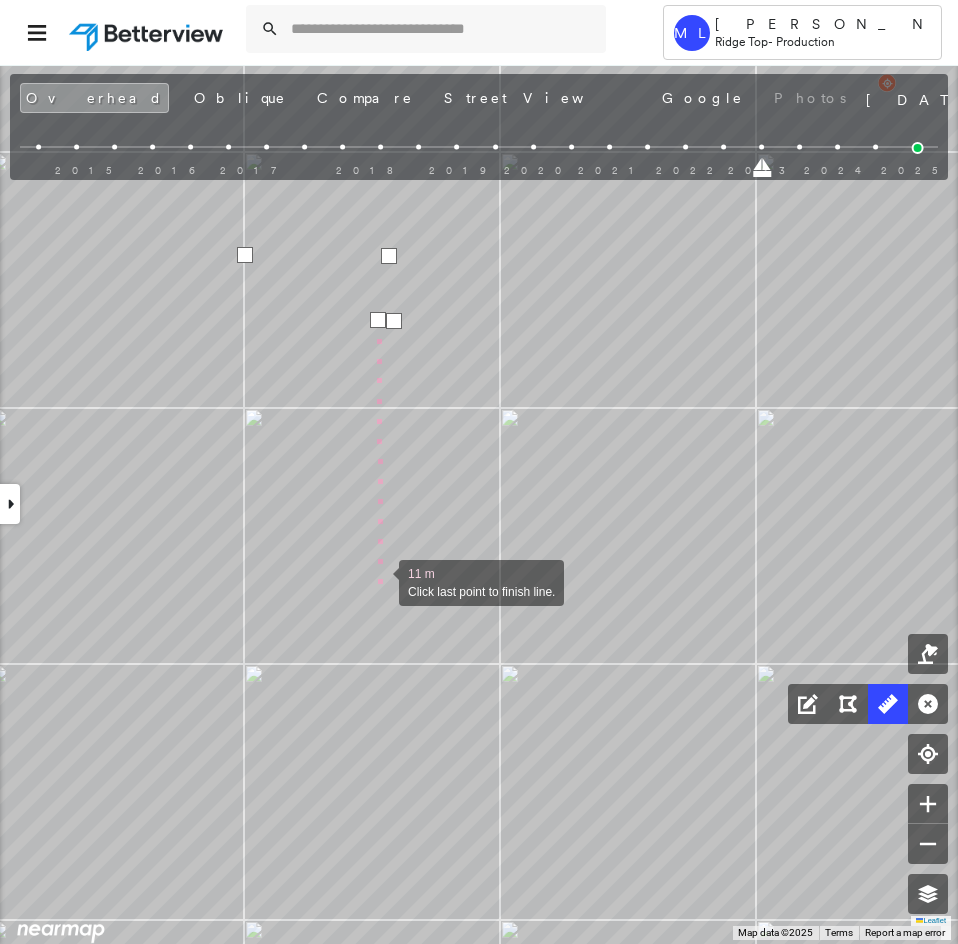 drag, startPoint x: 378, startPoint y: 581, endPoint x: 399, endPoint y: 580, distance: 21.023796 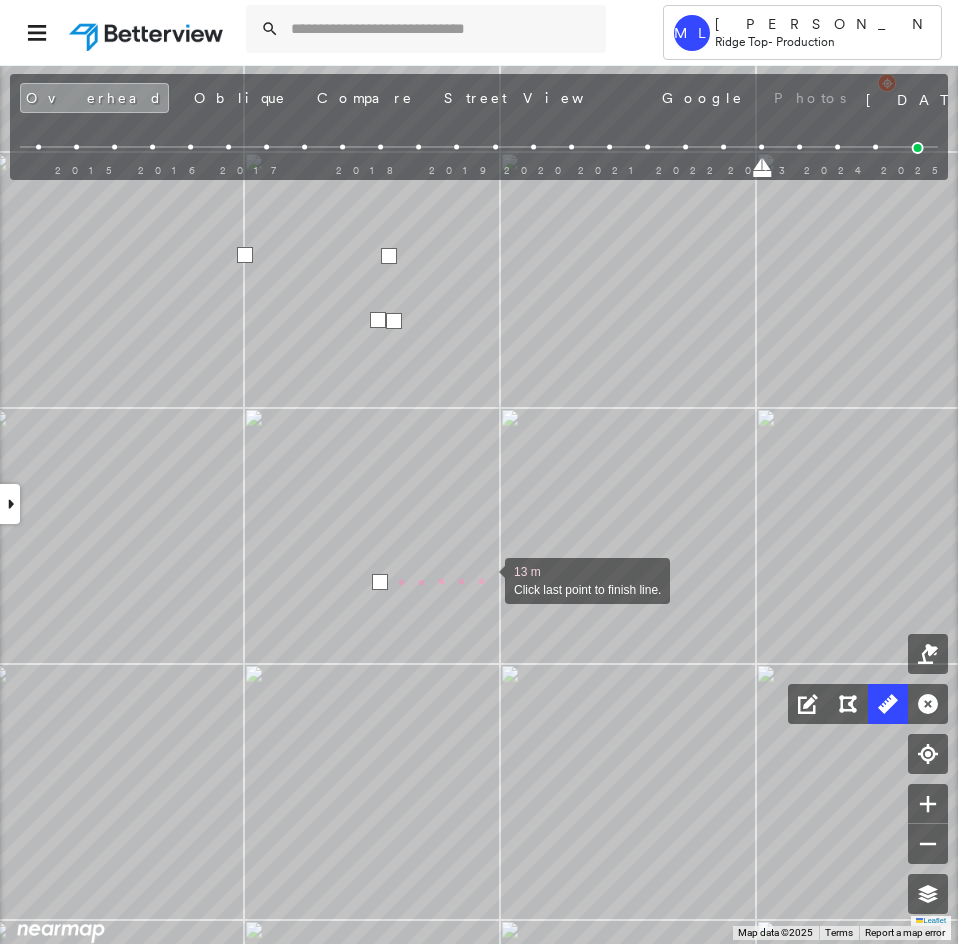 click at bounding box center (485, 579) 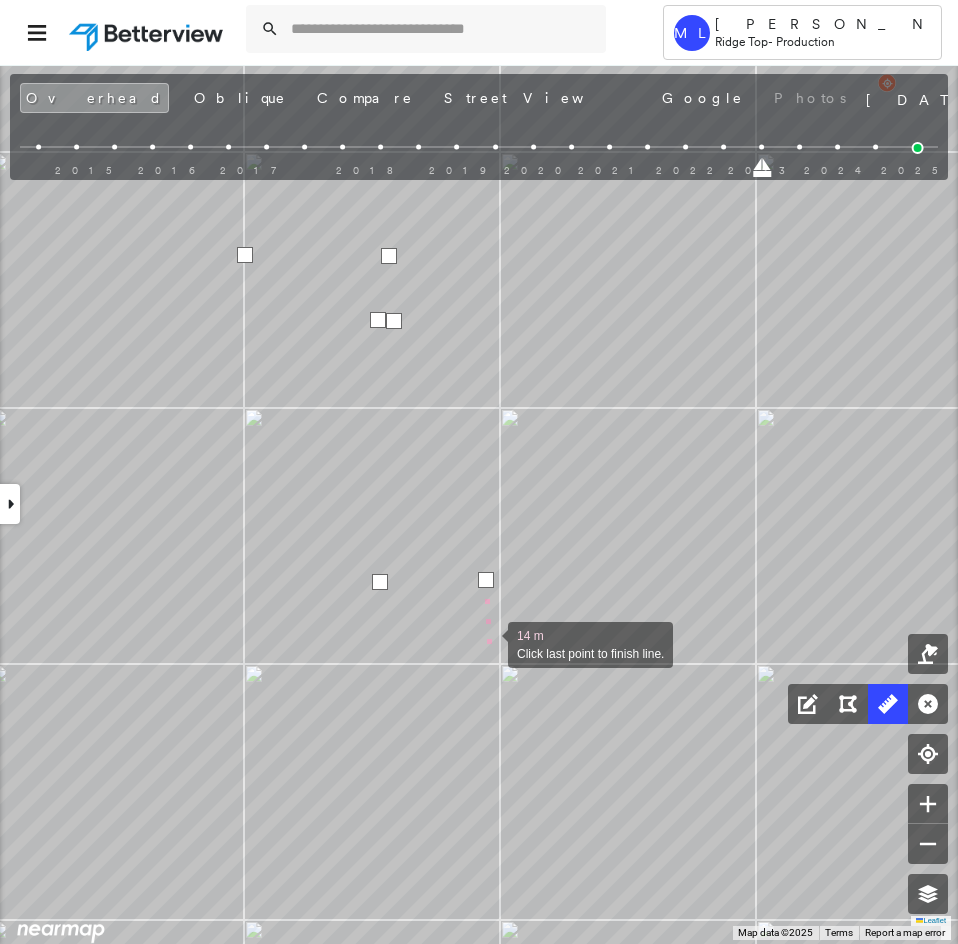 click at bounding box center (488, 643) 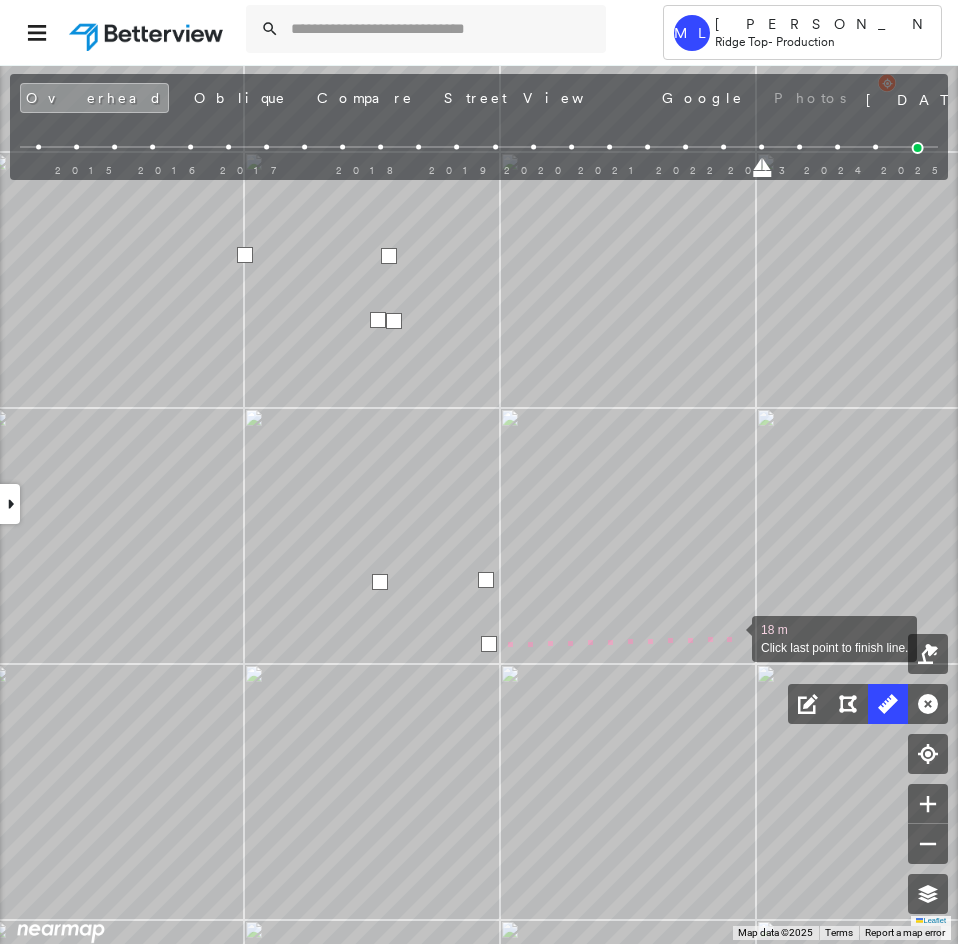 click at bounding box center [732, 637] 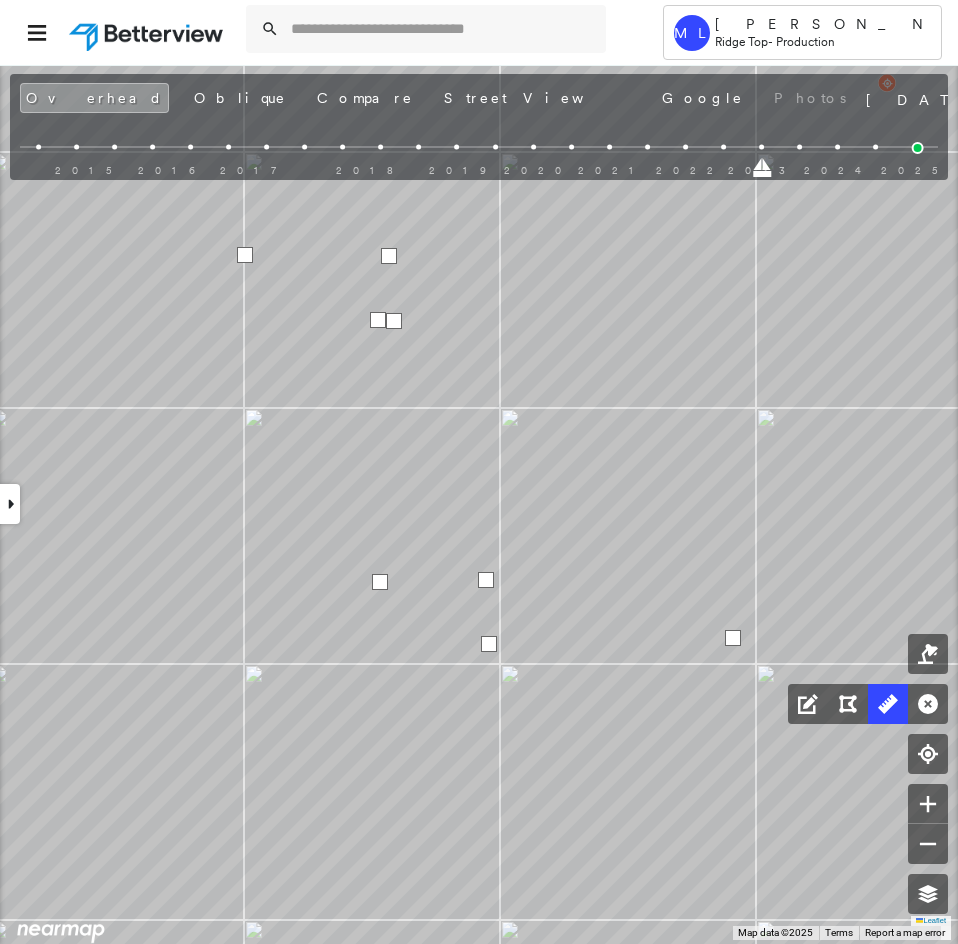 click at bounding box center (733, 638) 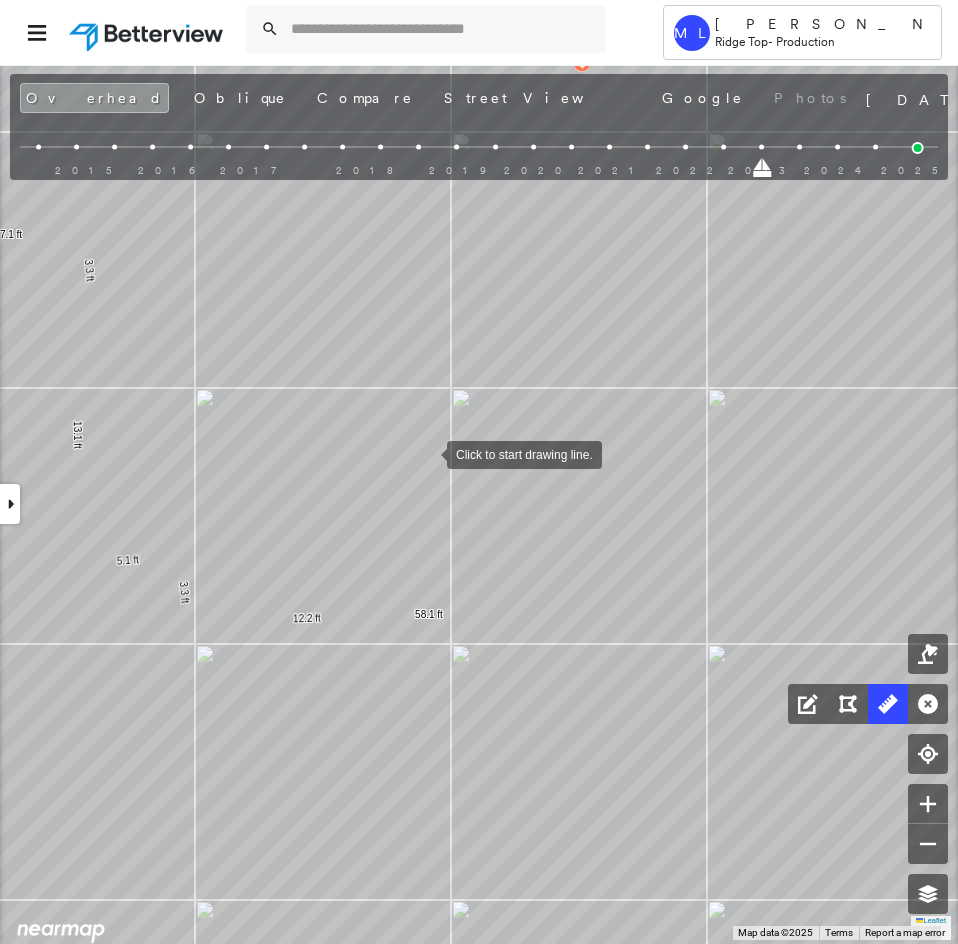 click at bounding box center (427, 453) 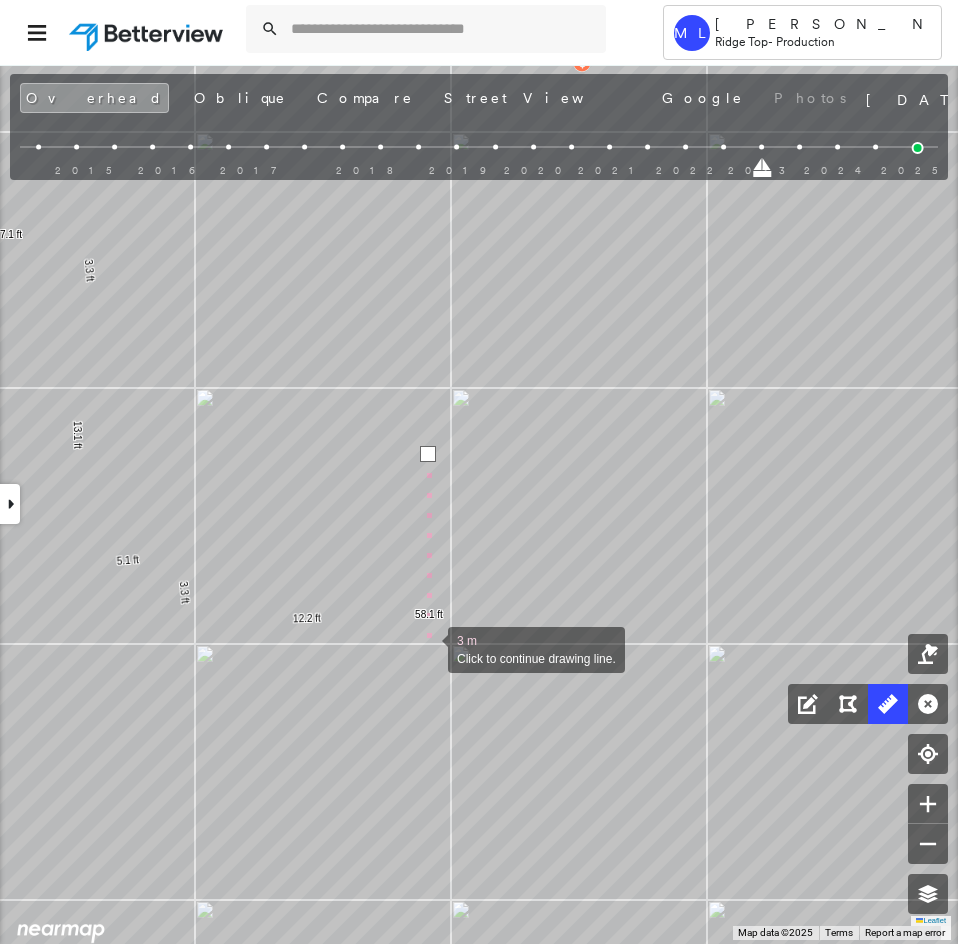 click at bounding box center [428, 648] 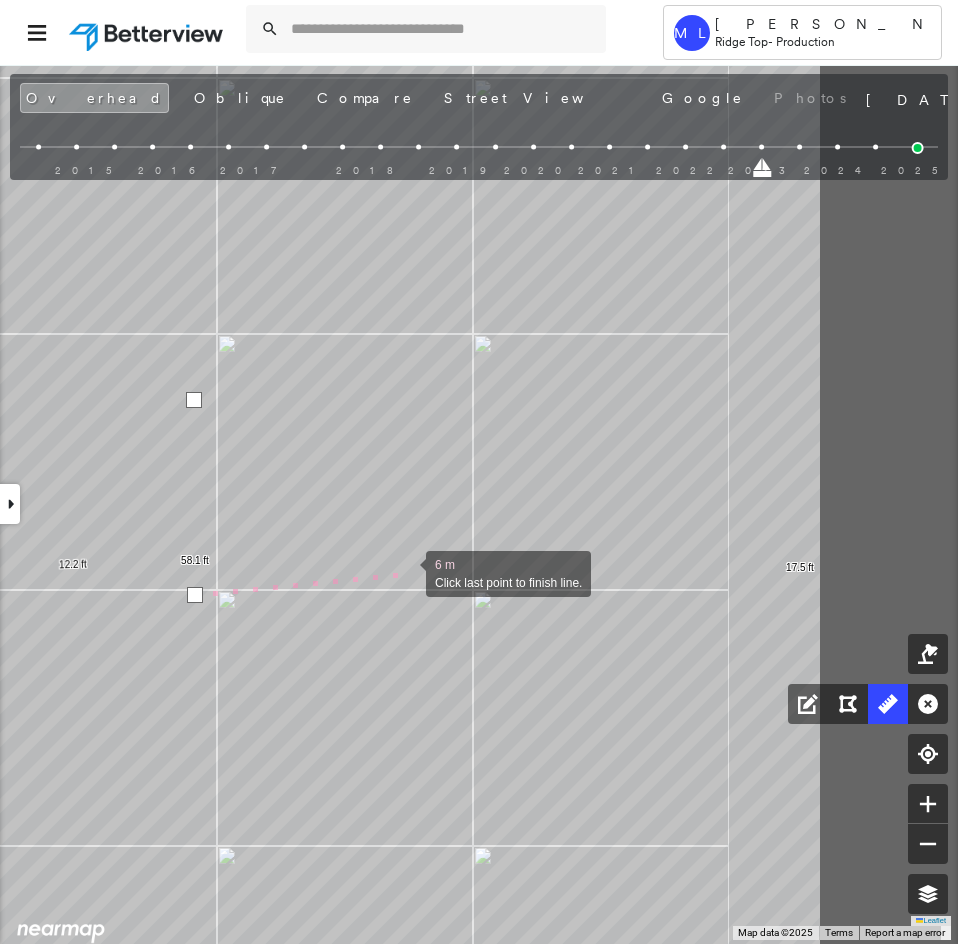 drag, startPoint x: 645, startPoint y: 626, endPoint x: 411, endPoint y: 572, distance: 240.14995 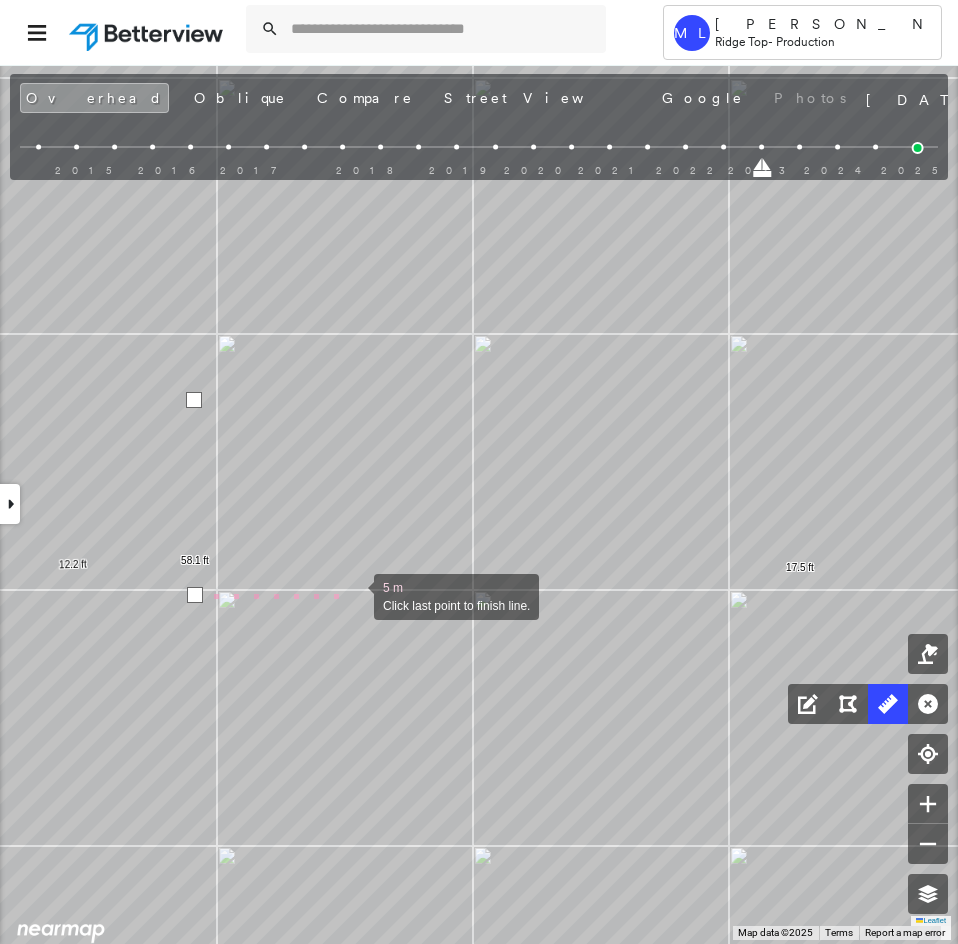 click at bounding box center [354, 595] 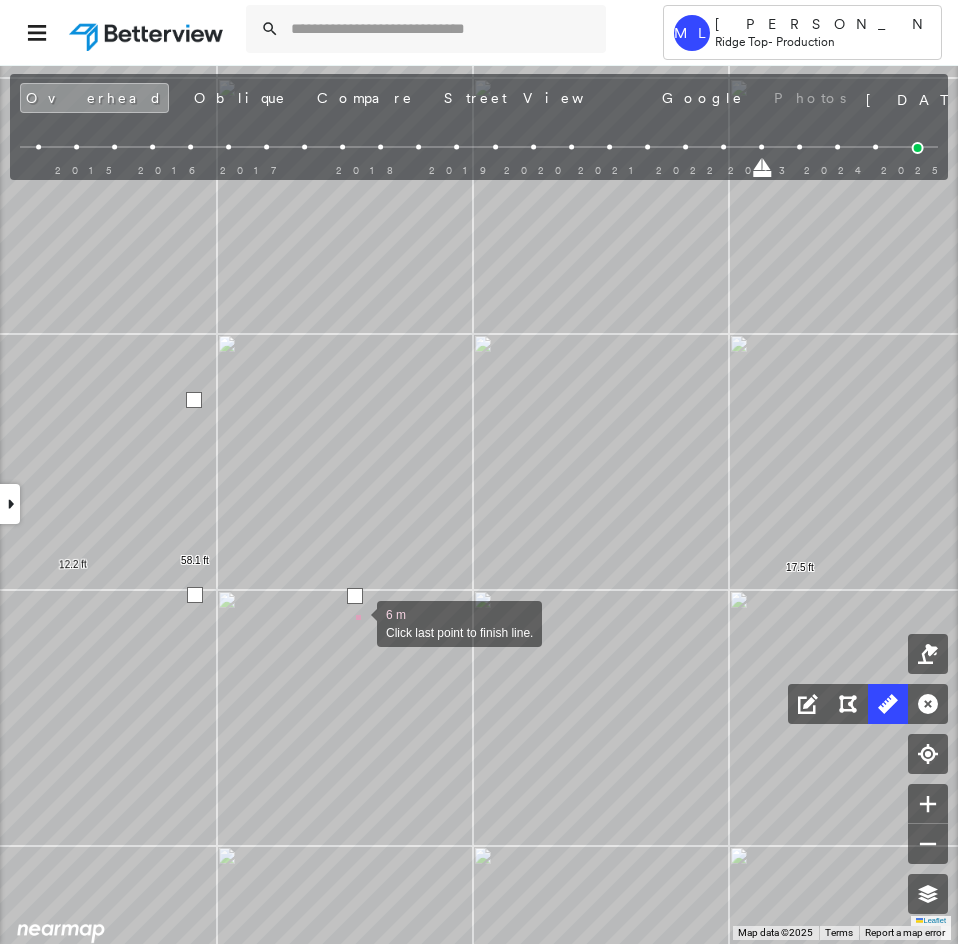click at bounding box center [357, 622] 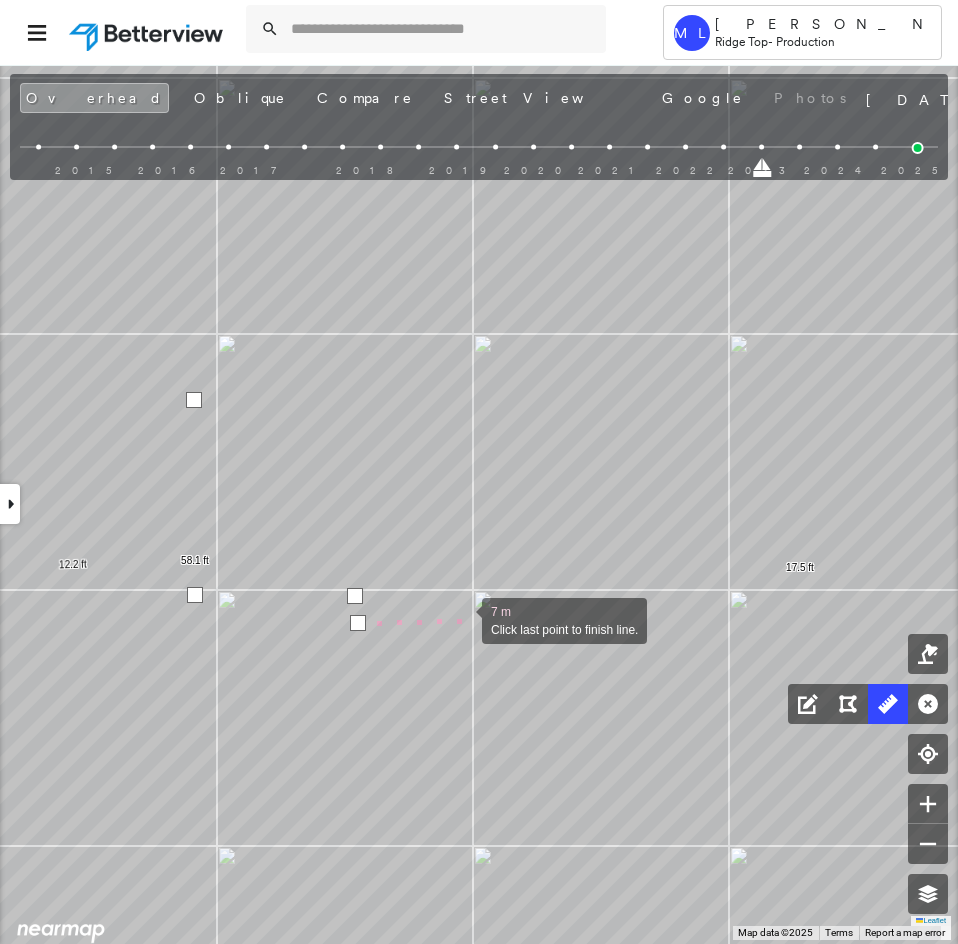 click at bounding box center (462, 619) 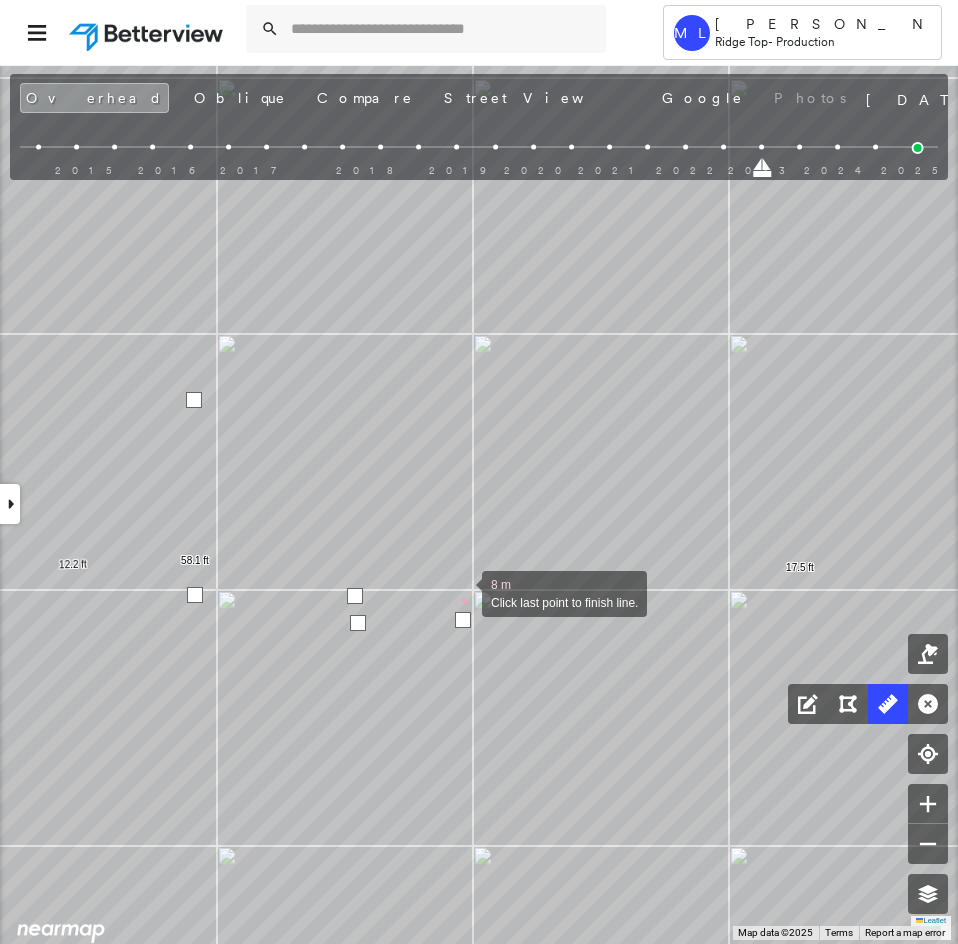 click at bounding box center (462, 592) 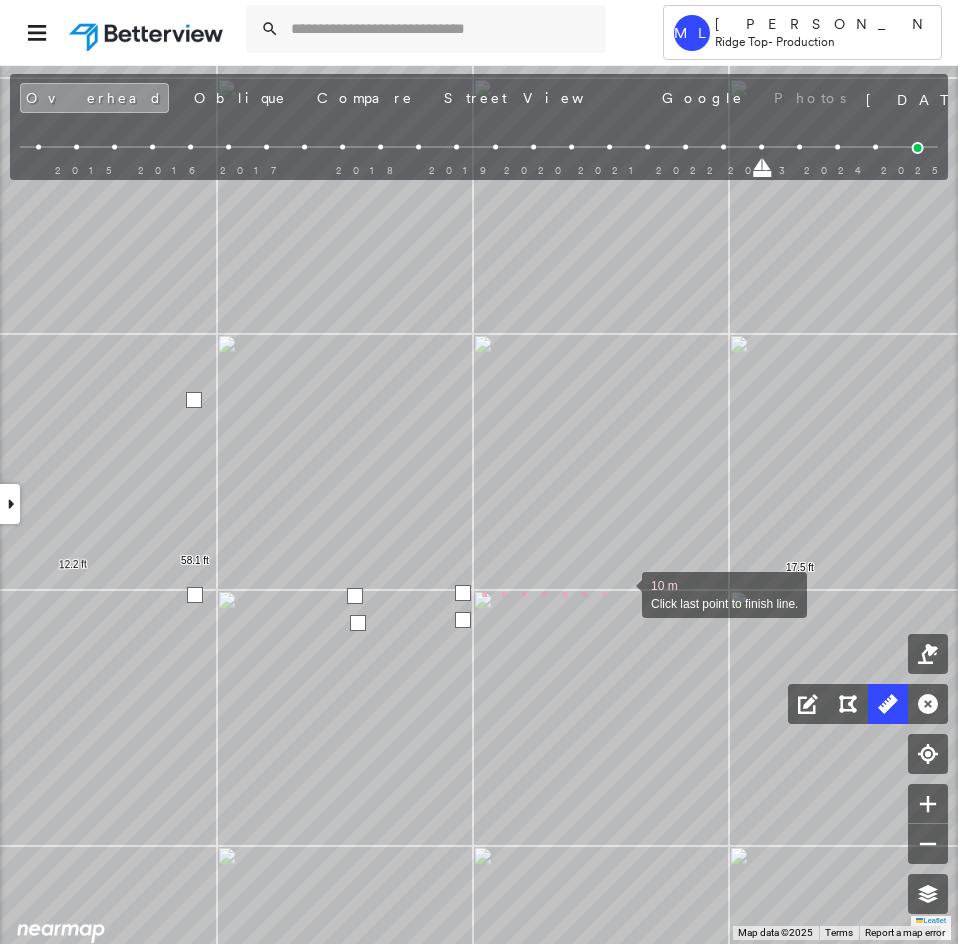 click at bounding box center [622, 593] 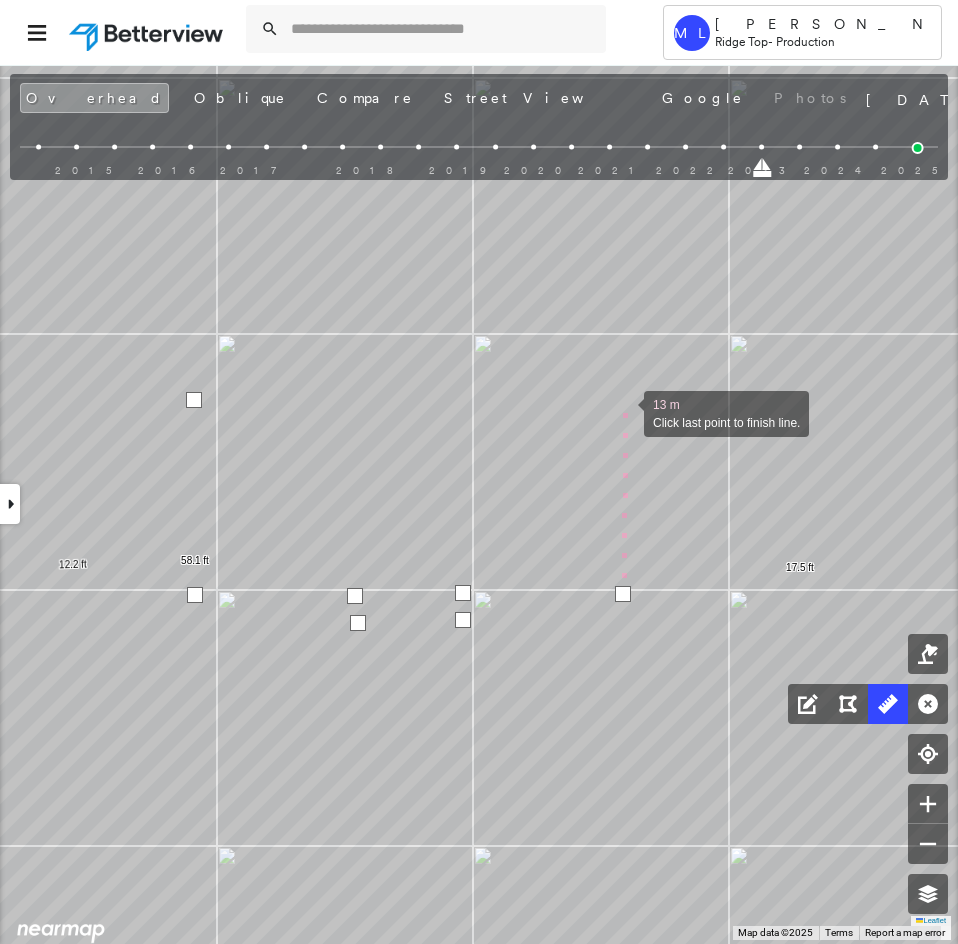 click at bounding box center (624, 412) 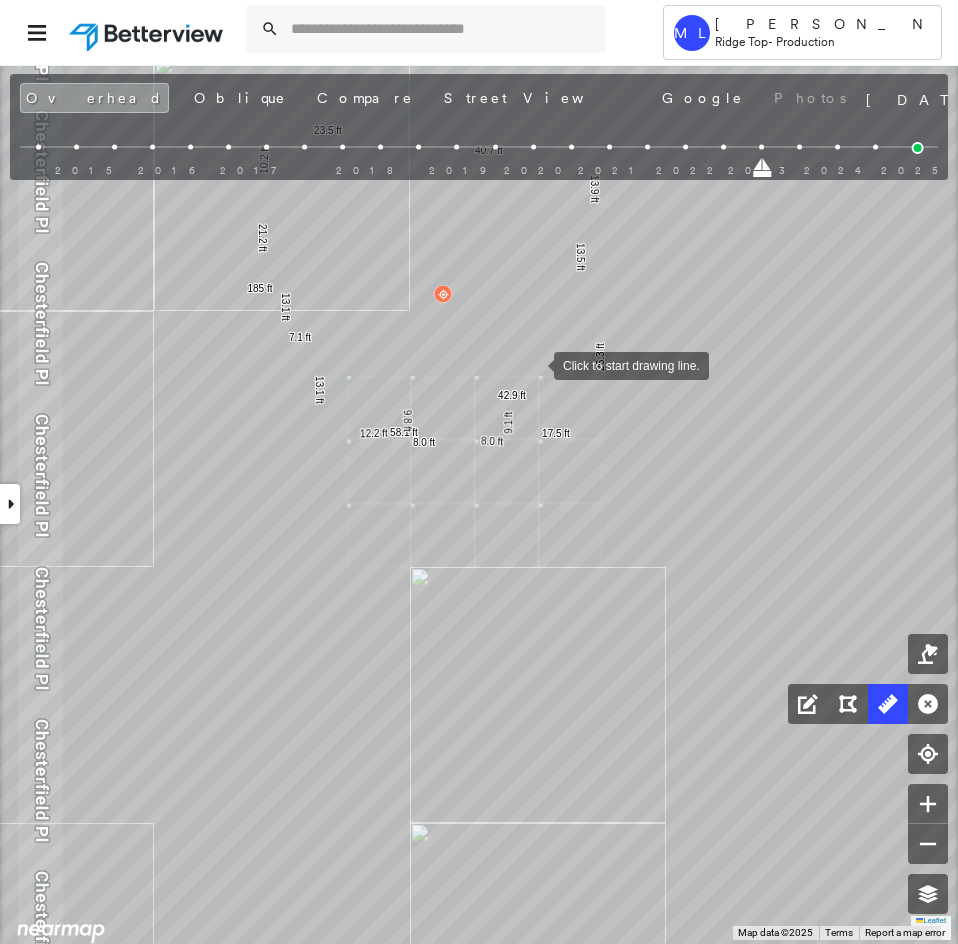 click on "17.5 ft 26.3 ft 13.5 ft 13.9 ft 40.7 ft 23.5 ft 10.2 ft 21.2 ft 185 ft 13.1 ft 7.1 ft 13.1 ft 12.2 ft 58.1 ft 9.8 ft 8.0 ft 8.0 ft 9.1 ft 42.9 ft Click to start drawing line." at bounding box center (-714, 997) 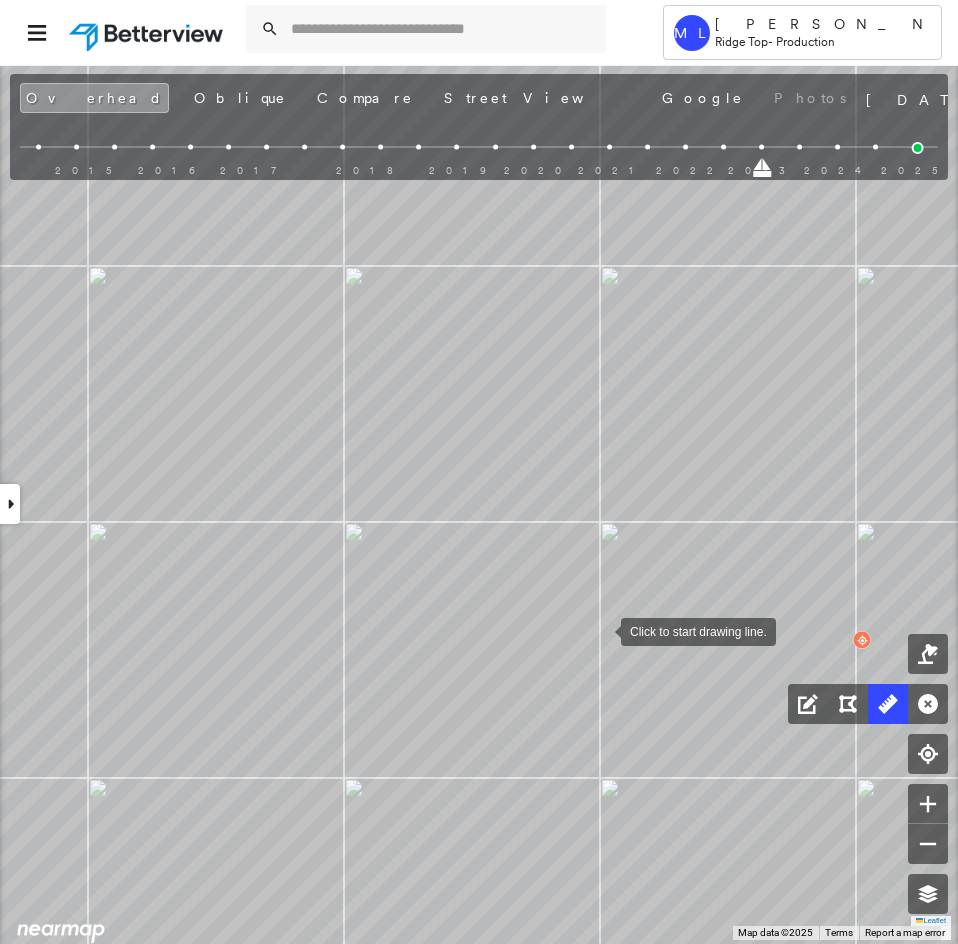 click at bounding box center (601, 630) 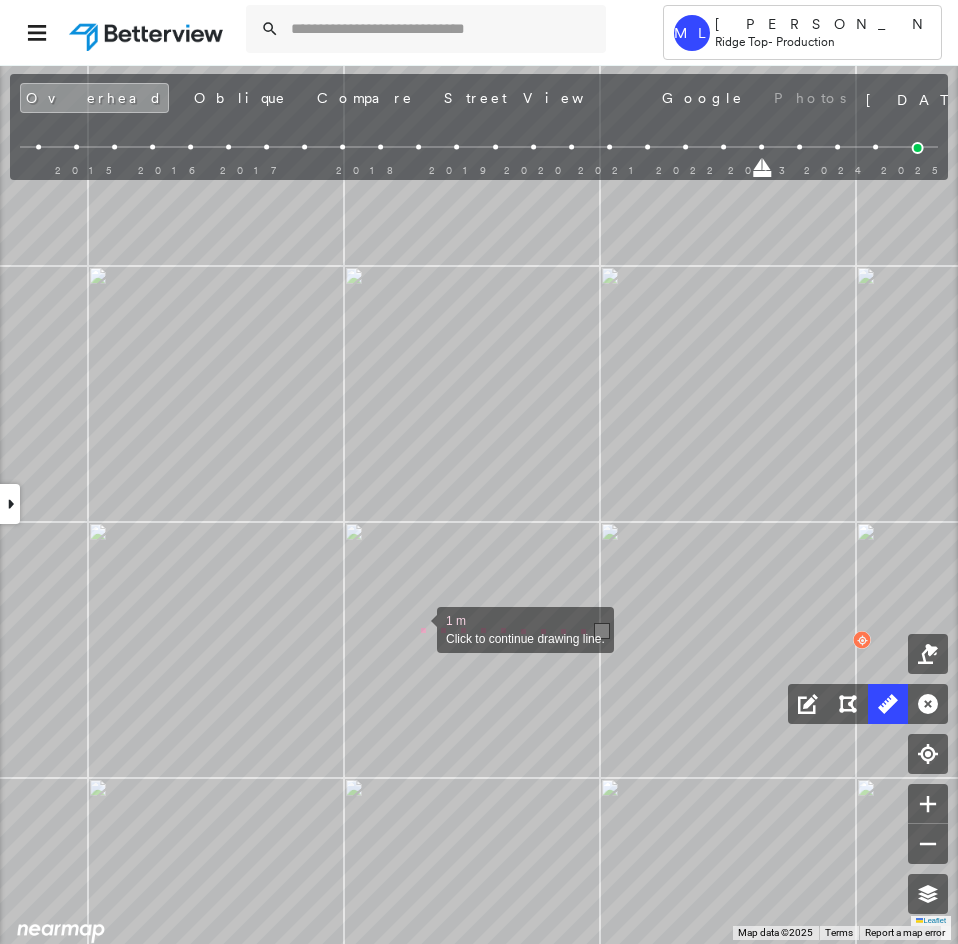 click at bounding box center (417, 628) 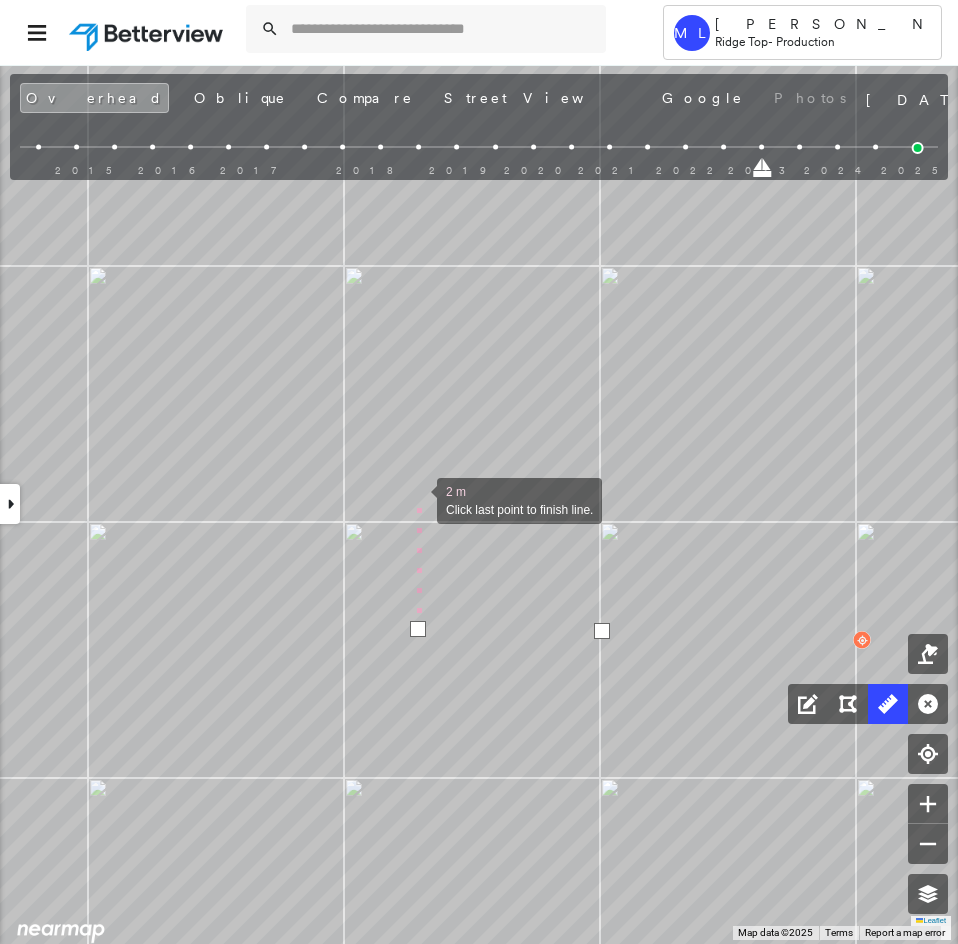 click at bounding box center (417, 499) 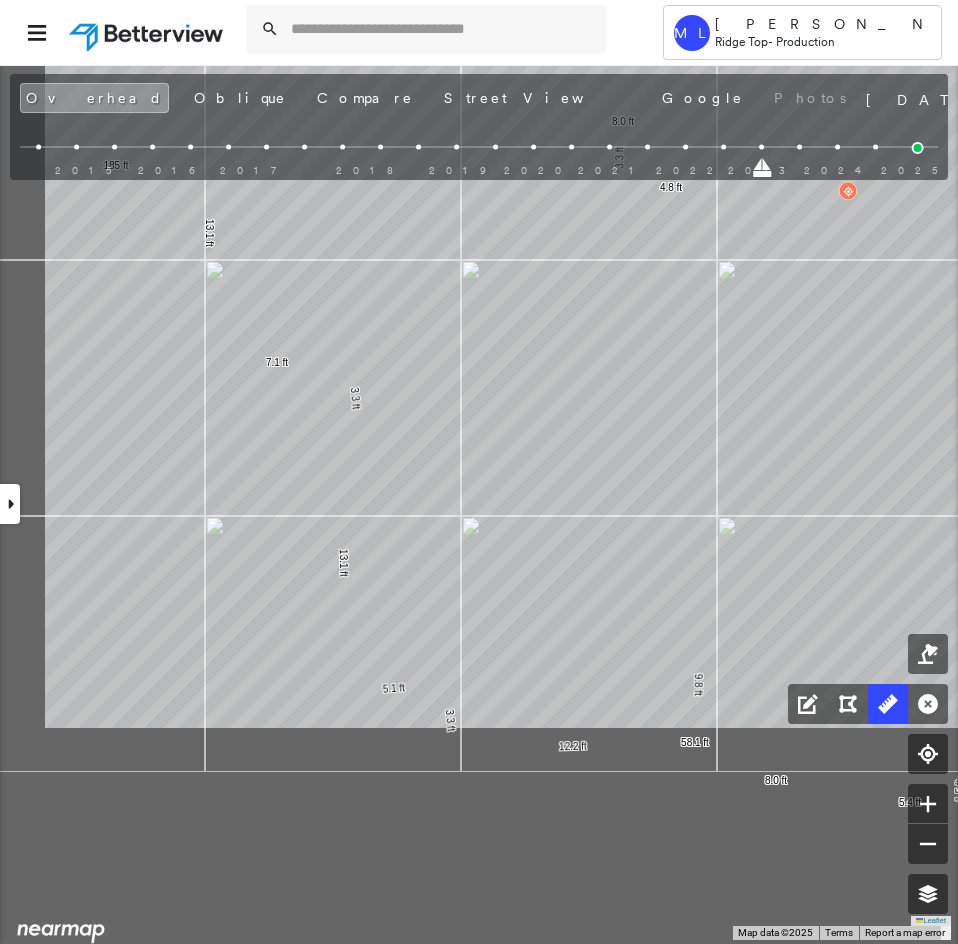 click on "17.5 ft 2.9 ft 26.3 ft 5.4 ft 13.5 ft 3.3 ft 13.9 ft 40.7 ft 4.0 ft 23.5 ft 10.2 ft 1.8 ft 21.2 ft 185 ft 13.1 ft 7.1 ft 3.3 ft 13.1 ft 5.1 ft 3.3 ft 12.2 ft 58.1 ft 9.8 ft 8.0 ft 5.4 ft 1.5 ft 8.0 ft 9.1 ft 42.9 ft 4.8 ft 3.3 ft 8.0 ft Click to start drawing line." at bounding box center (-474, 936) 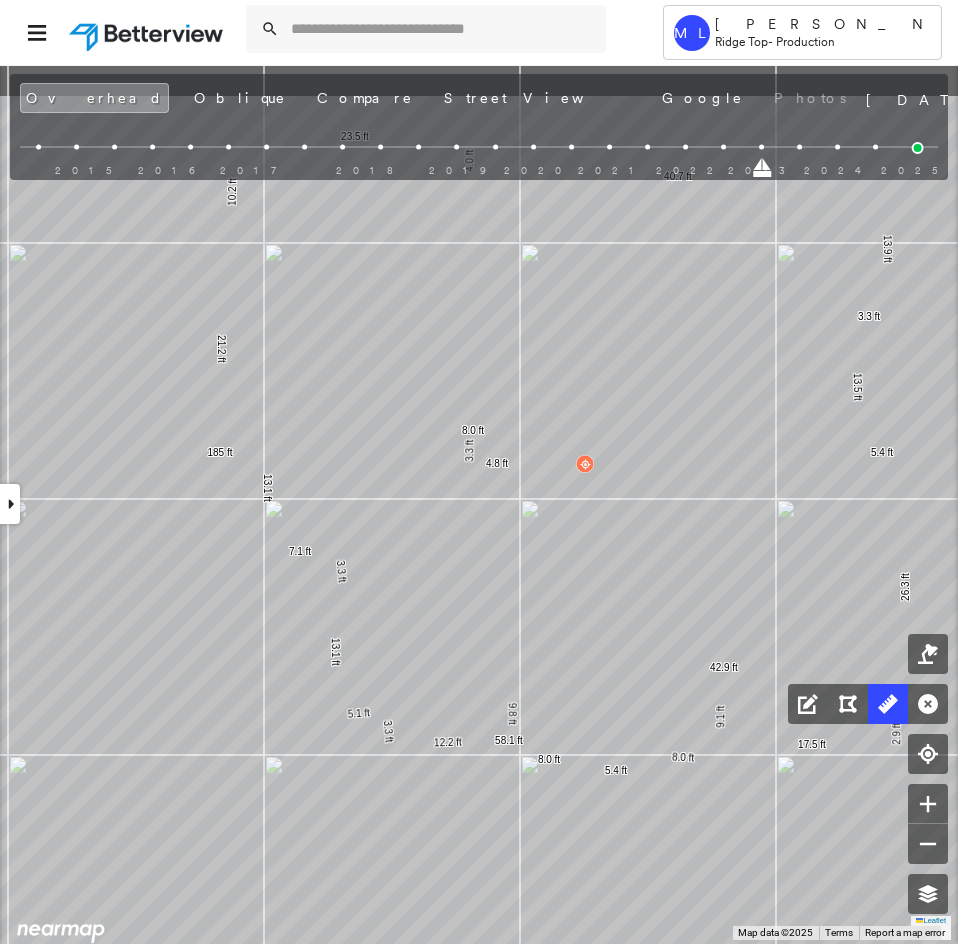 drag, startPoint x: 472, startPoint y: 512, endPoint x: 428, endPoint y: 581, distance: 81.8352 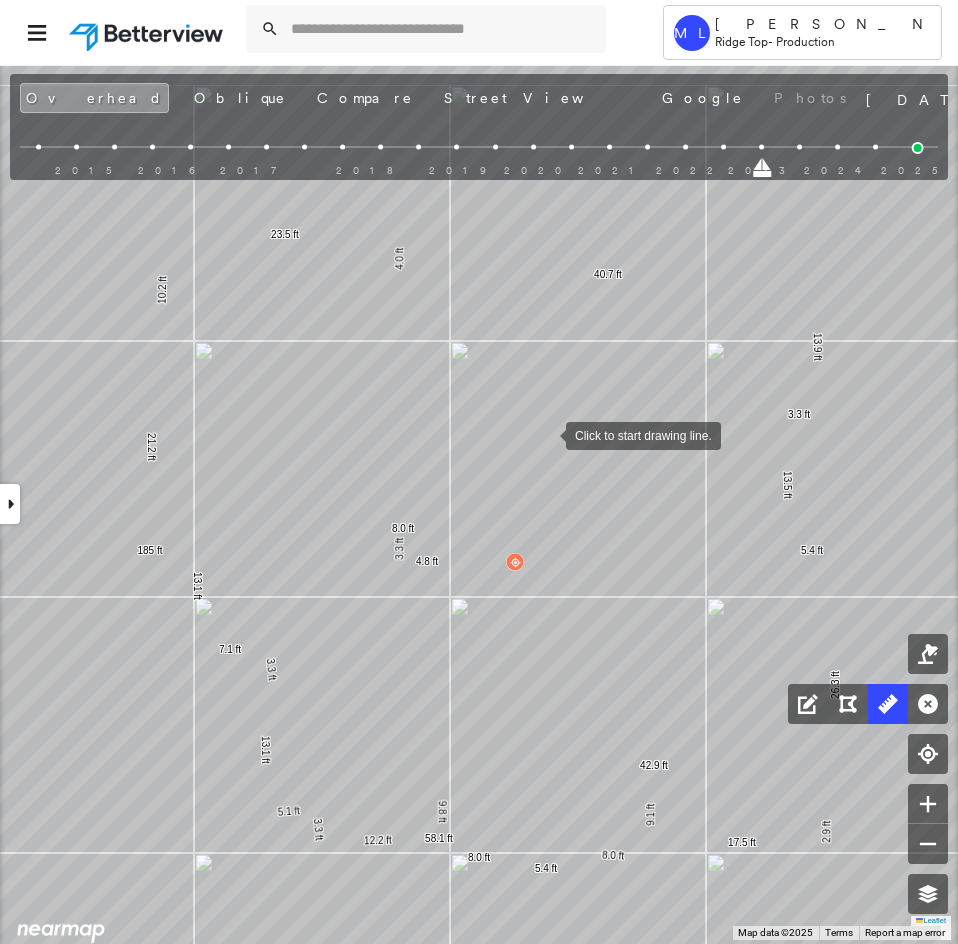 drag, startPoint x: 559, startPoint y: 424, endPoint x: 516, endPoint y: 461, distance: 56.727417 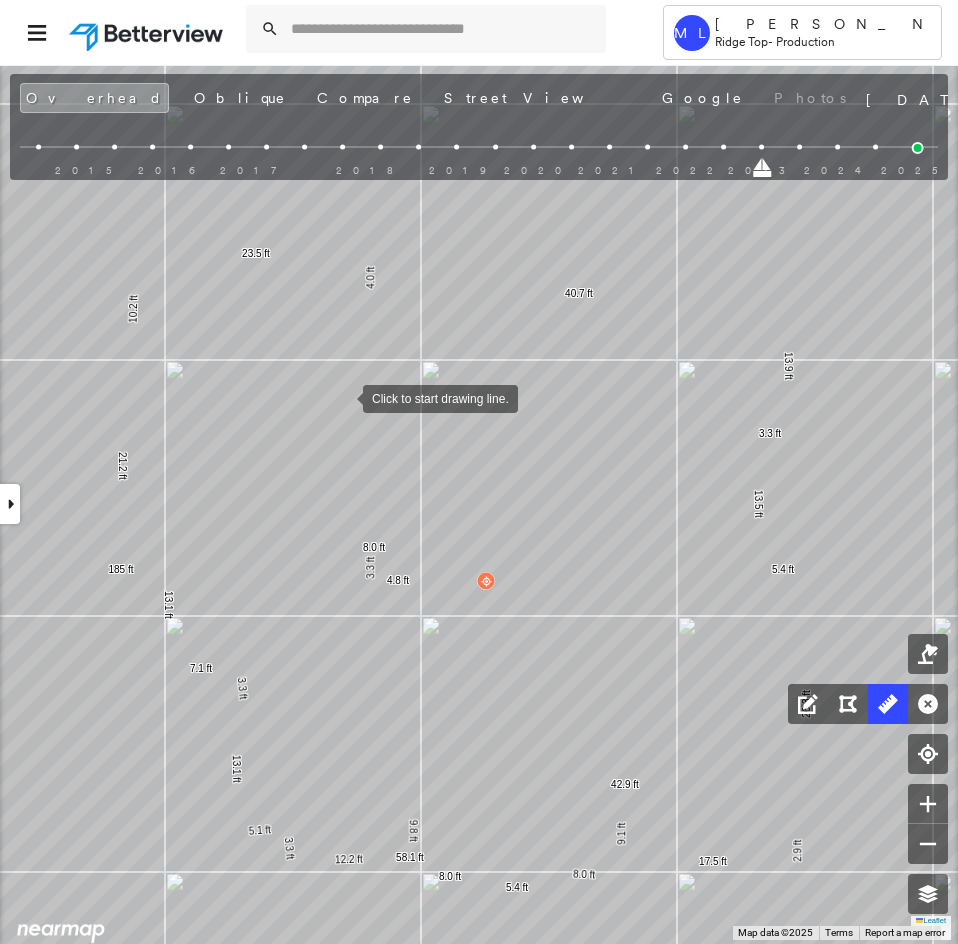 drag, startPoint x: 341, startPoint y: 400, endPoint x: 373, endPoint y: 373, distance: 41.868843 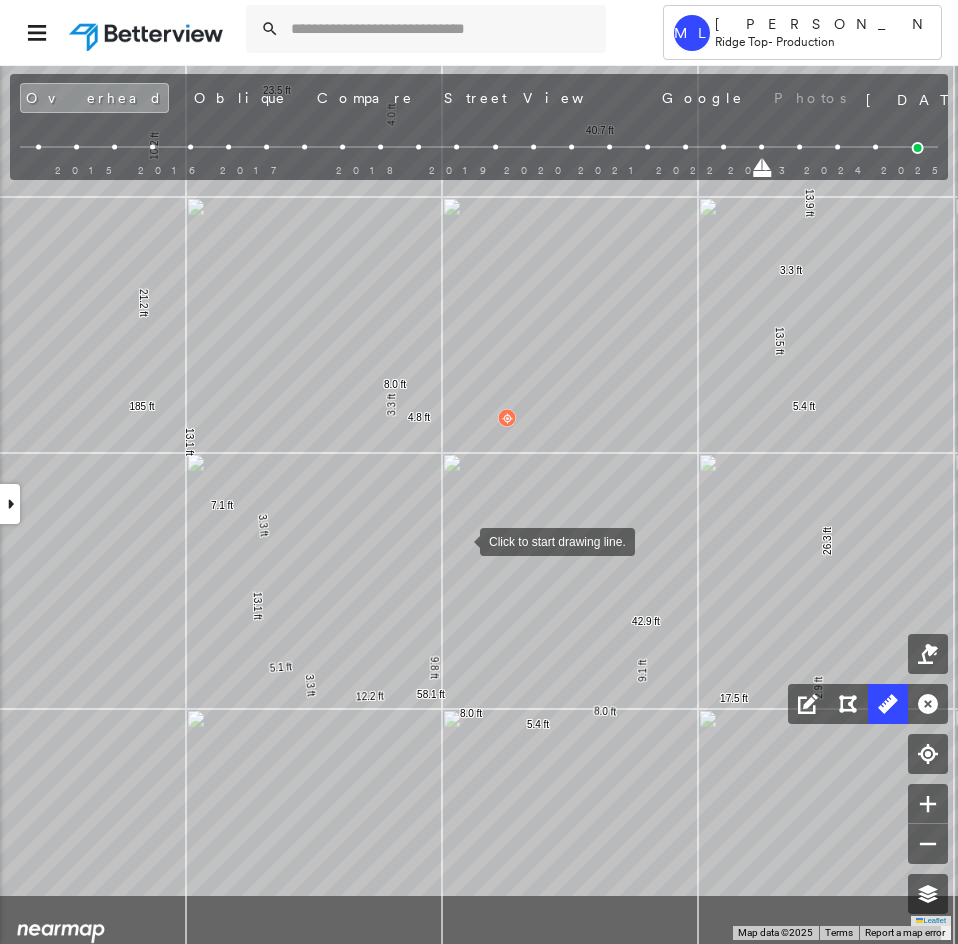 drag, startPoint x: 461, startPoint y: 570, endPoint x: 460, endPoint y: 543, distance: 27.018513 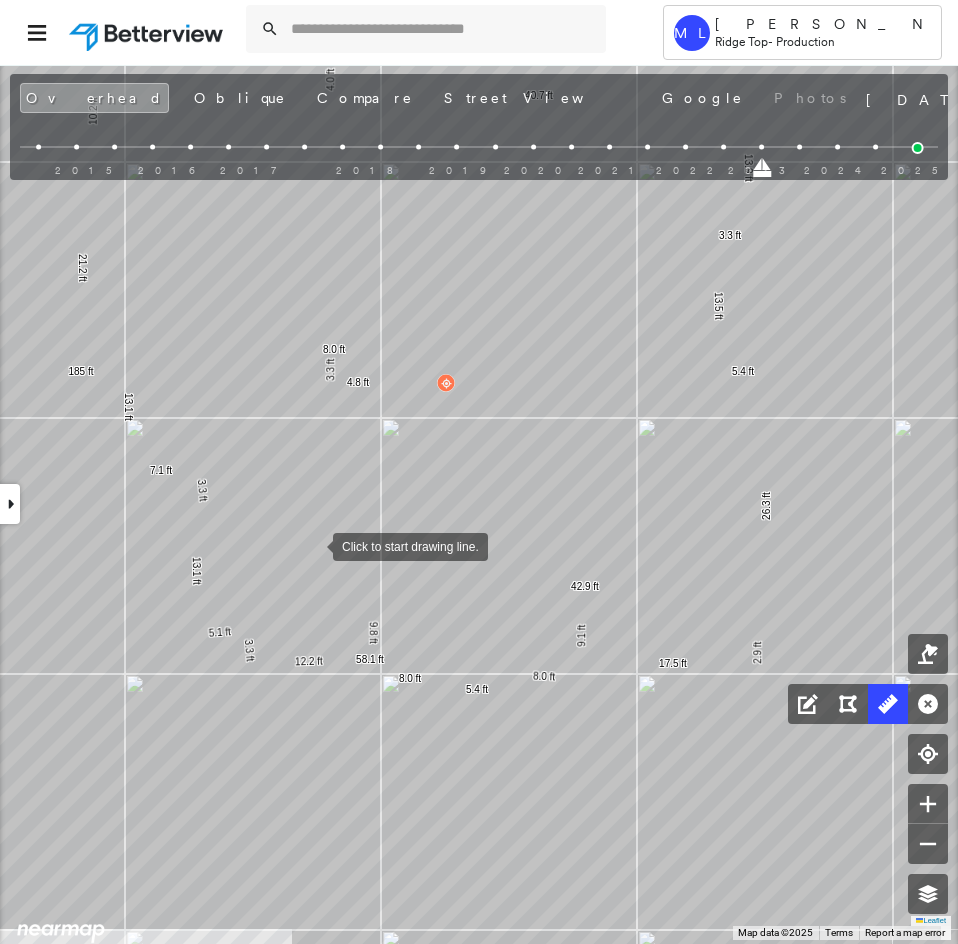 drag, startPoint x: 321, startPoint y: 549, endPoint x: 308, endPoint y: 543, distance: 14.3178215 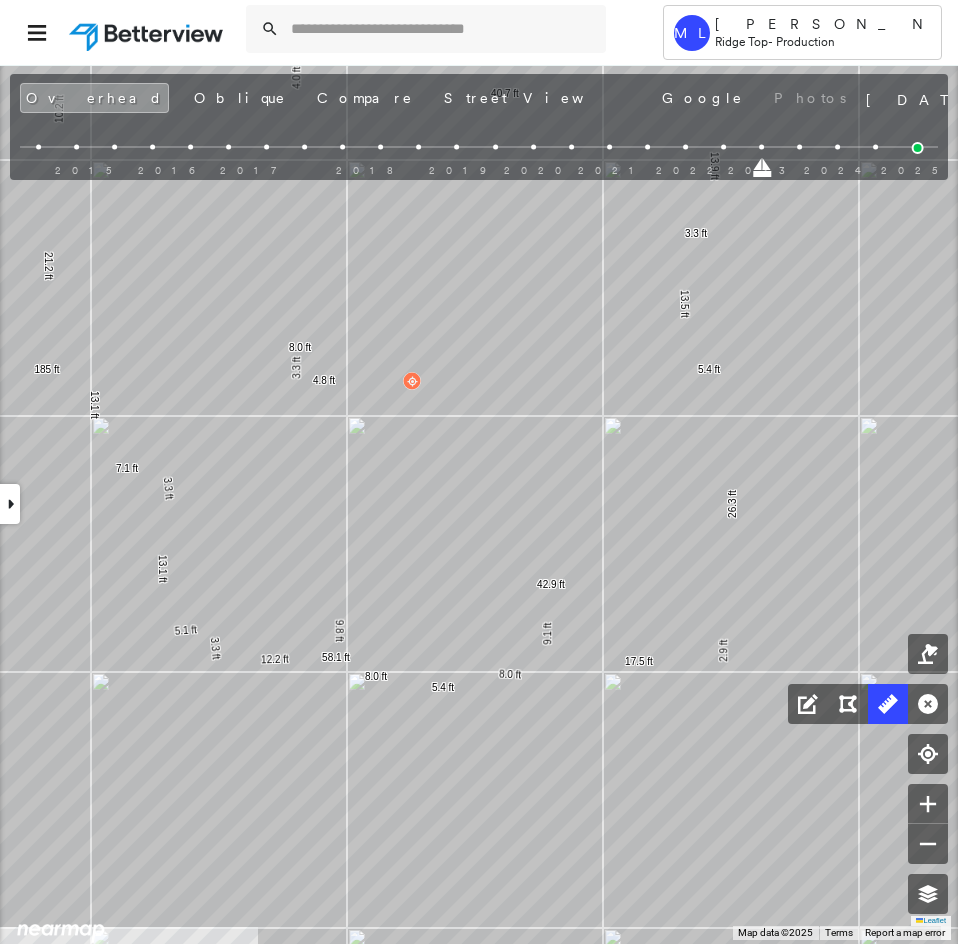 drag, startPoint x: 353, startPoint y: 536, endPoint x: 333, endPoint y: 536, distance: 20 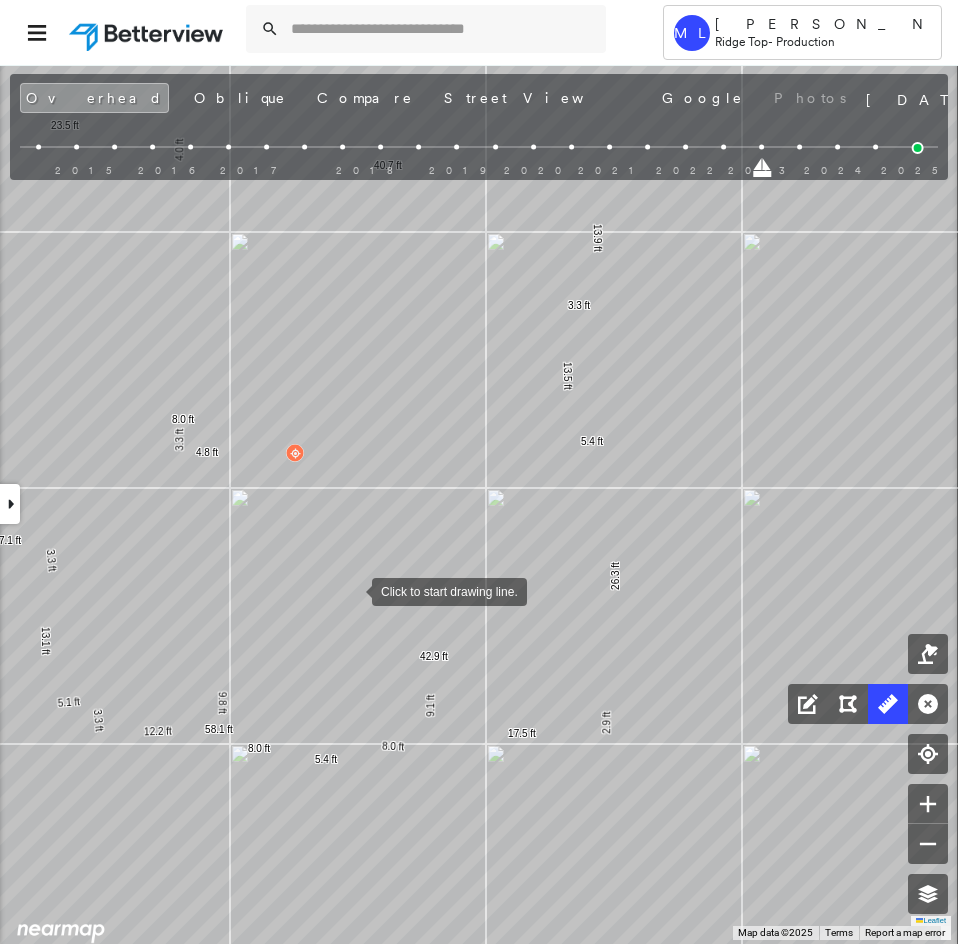 drag, startPoint x: 451, startPoint y: 516, endPoint x: 354, endPoint y: 588, distance: 120.80149 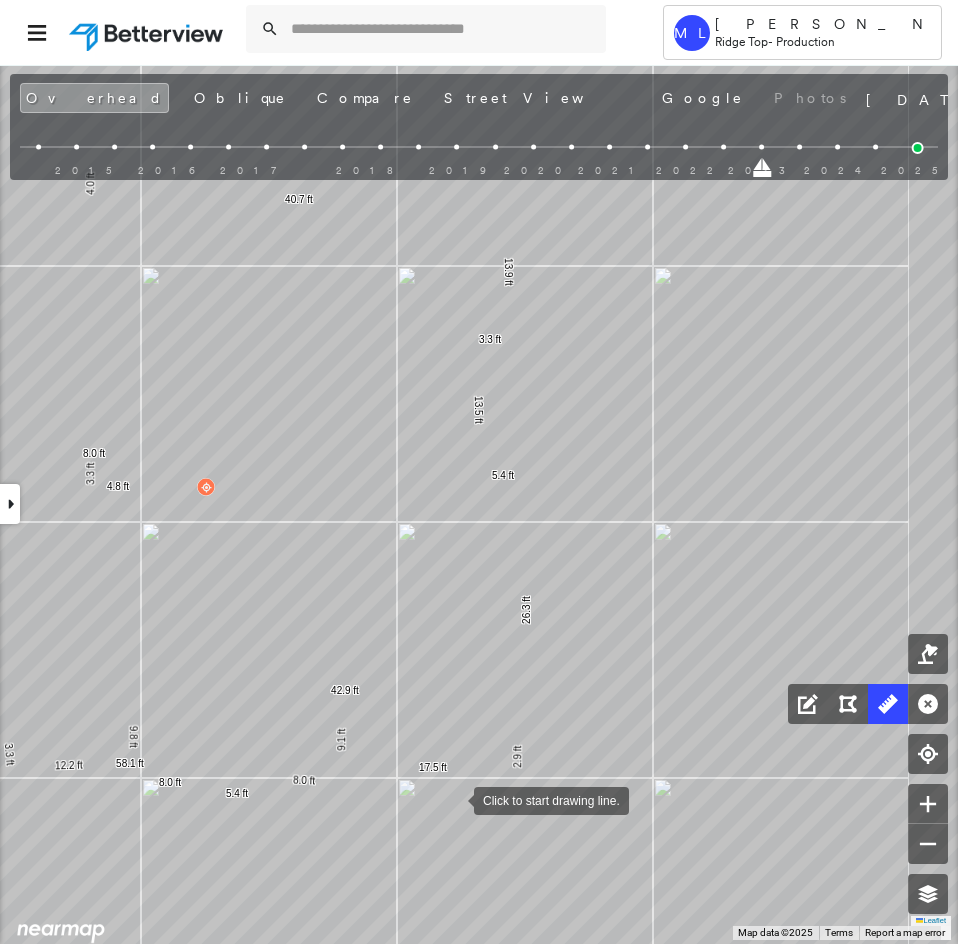 click at bounding box center [454, 799] 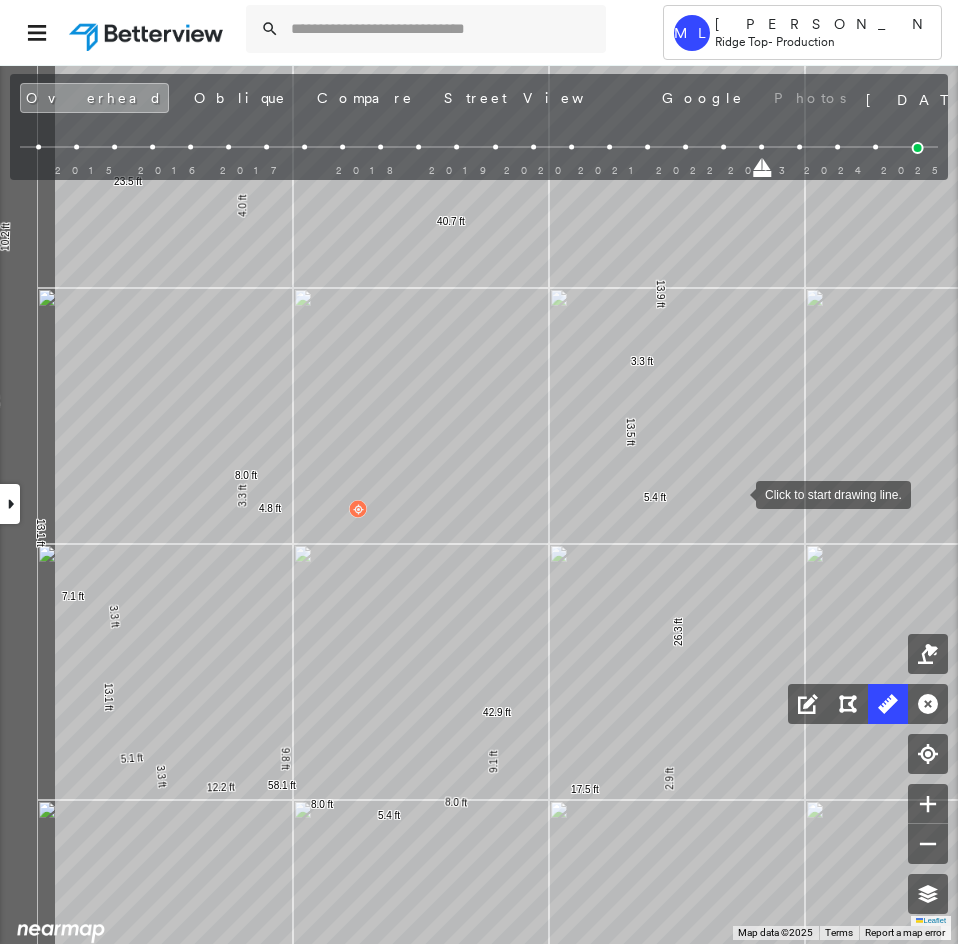 drag, startPoint x: 629, startPoint y: 478, endPoint x: 733, endPoint y: 491, distance: 104.80935 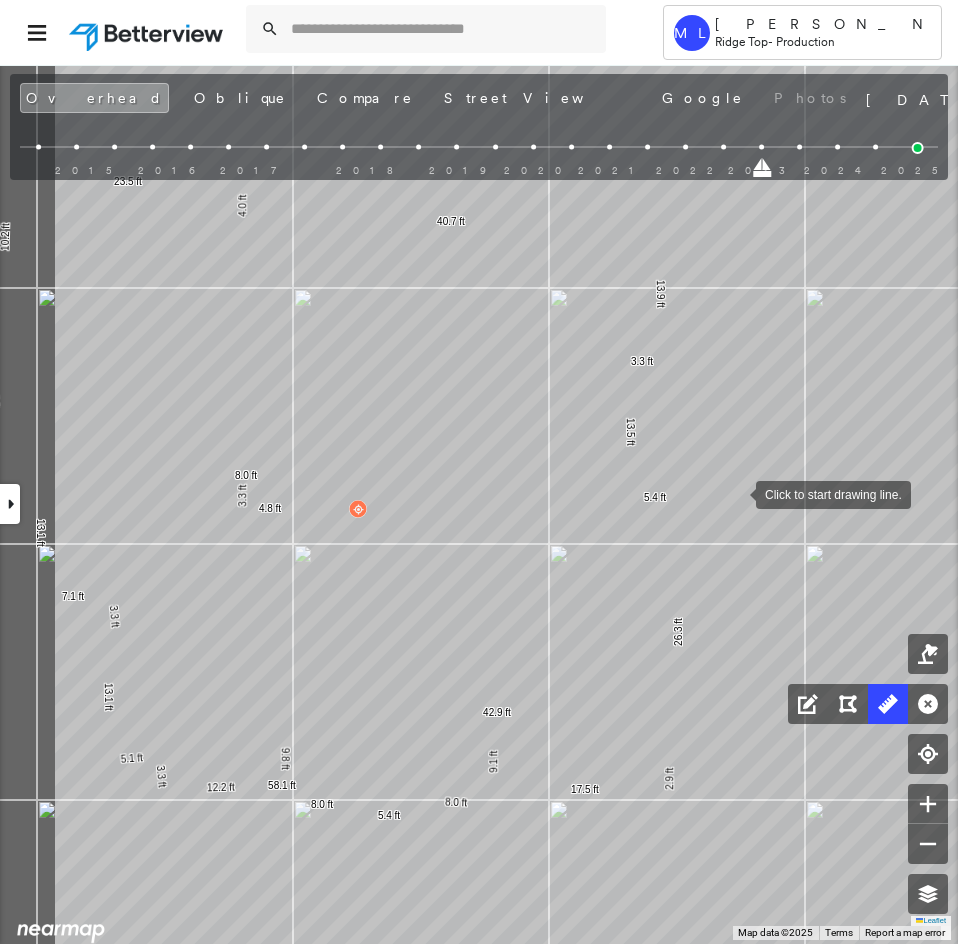 click at bounding box center (736, 493) 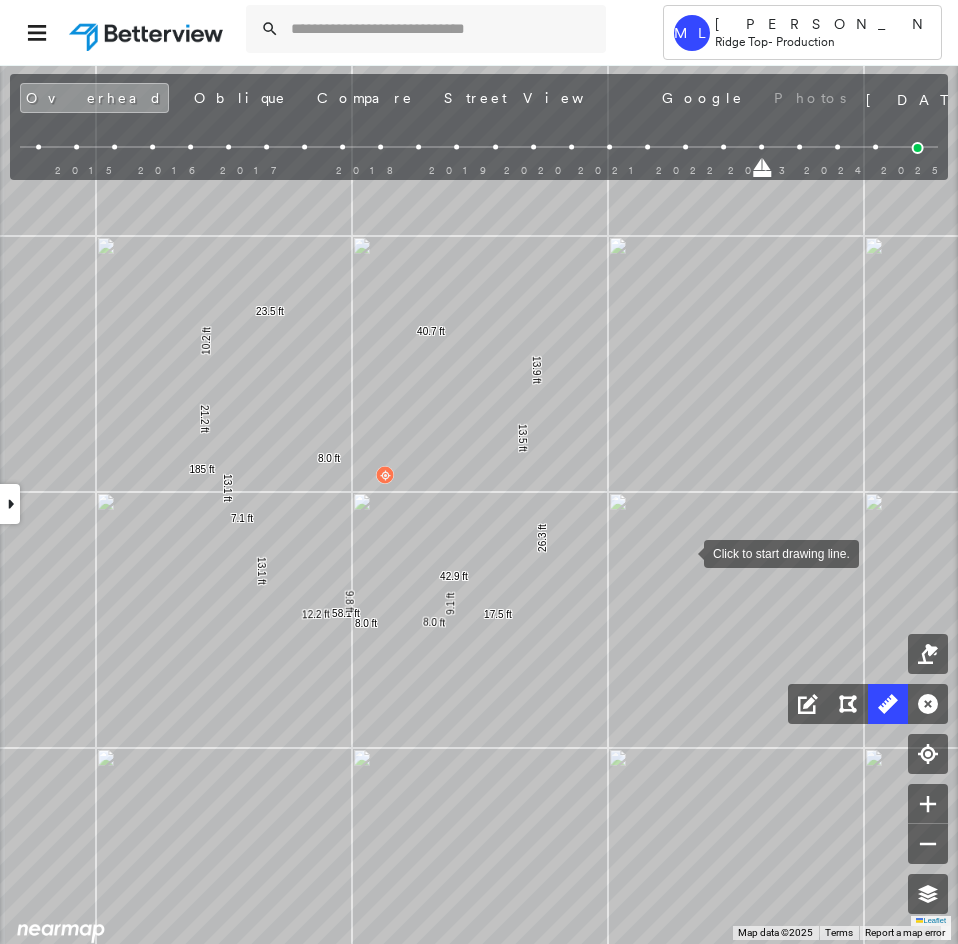 drag, startPoint x: 694, startPoint y: 546, endPoint x: 634, endPoint y: 579, distance: 68.47627 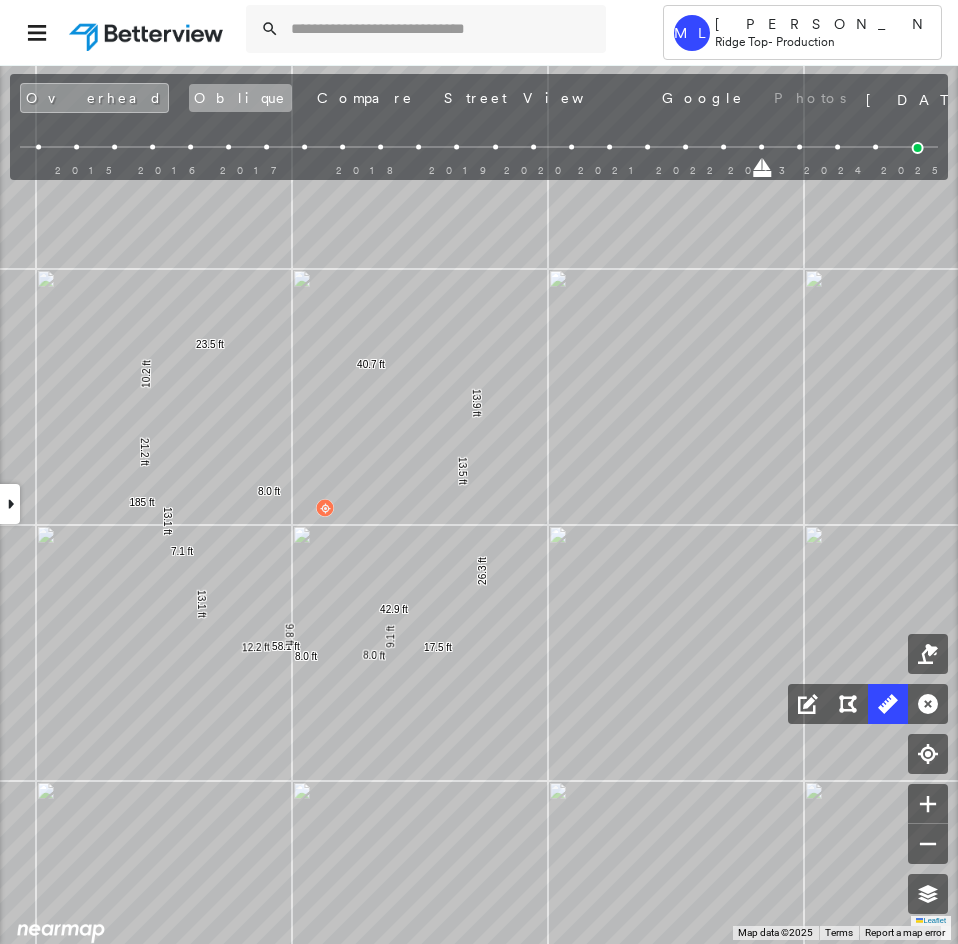 click on "Oblique" at bounding box center (240, 98) 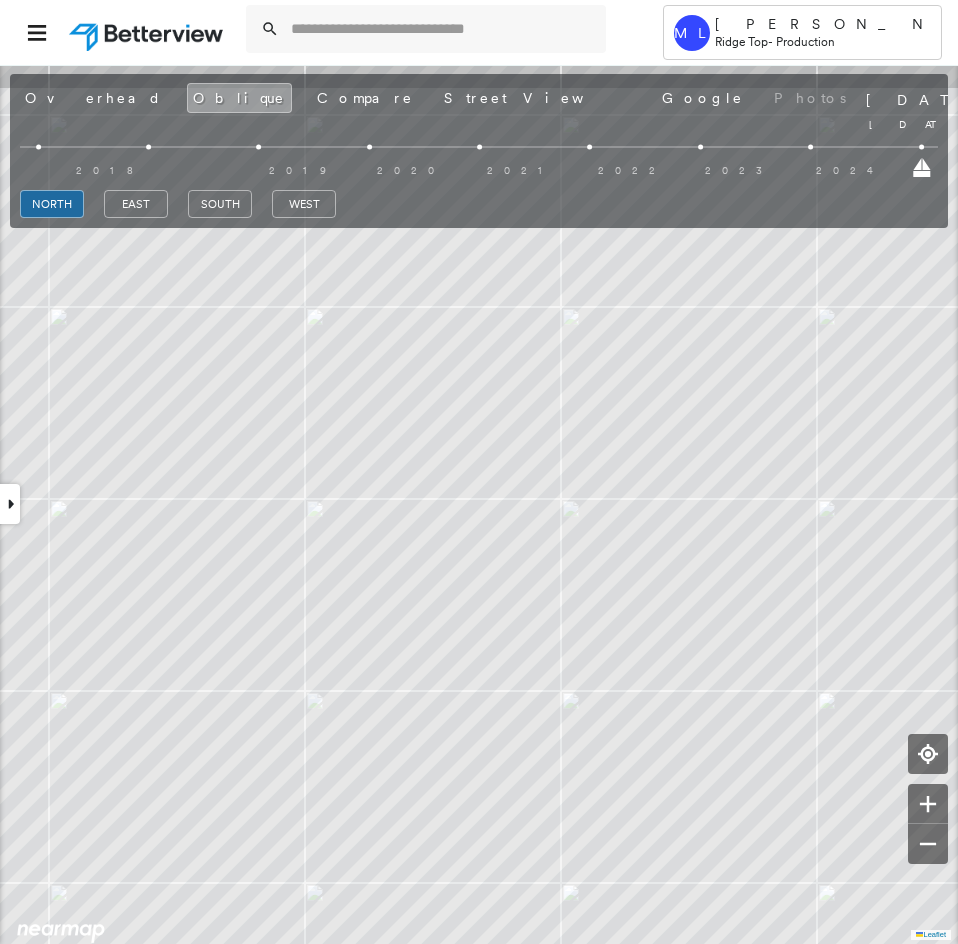 drag, startPoint x: 25, startPoint y: 167, endPoint x: 944, endPoint y: 202, distance: 919.66626 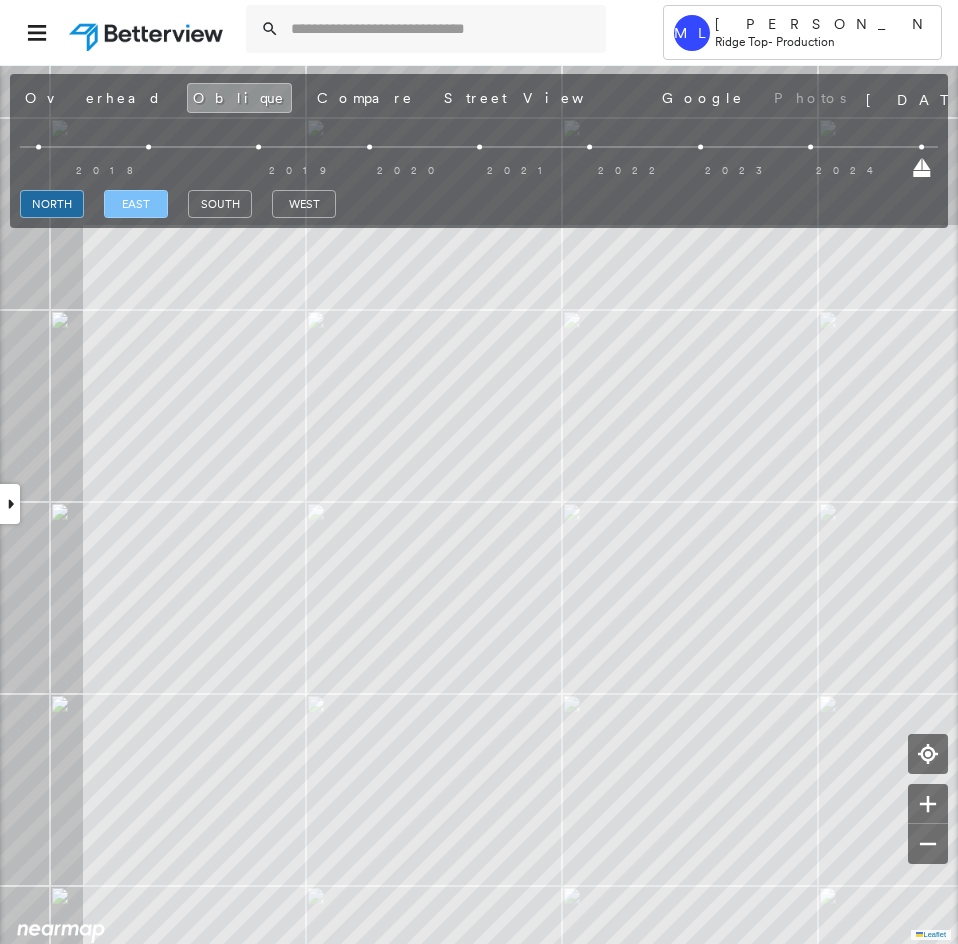 click on "east" at bounding box center [136, 204] 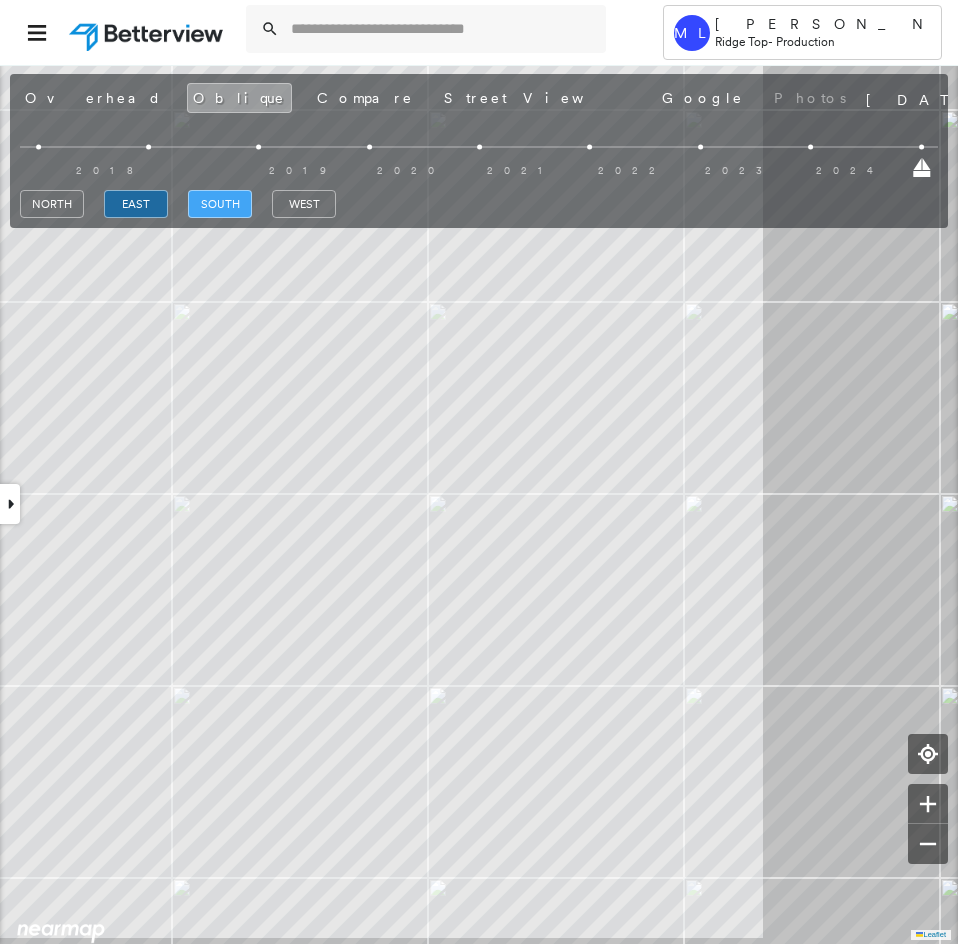click on "south" at bounding box center (220, 204) 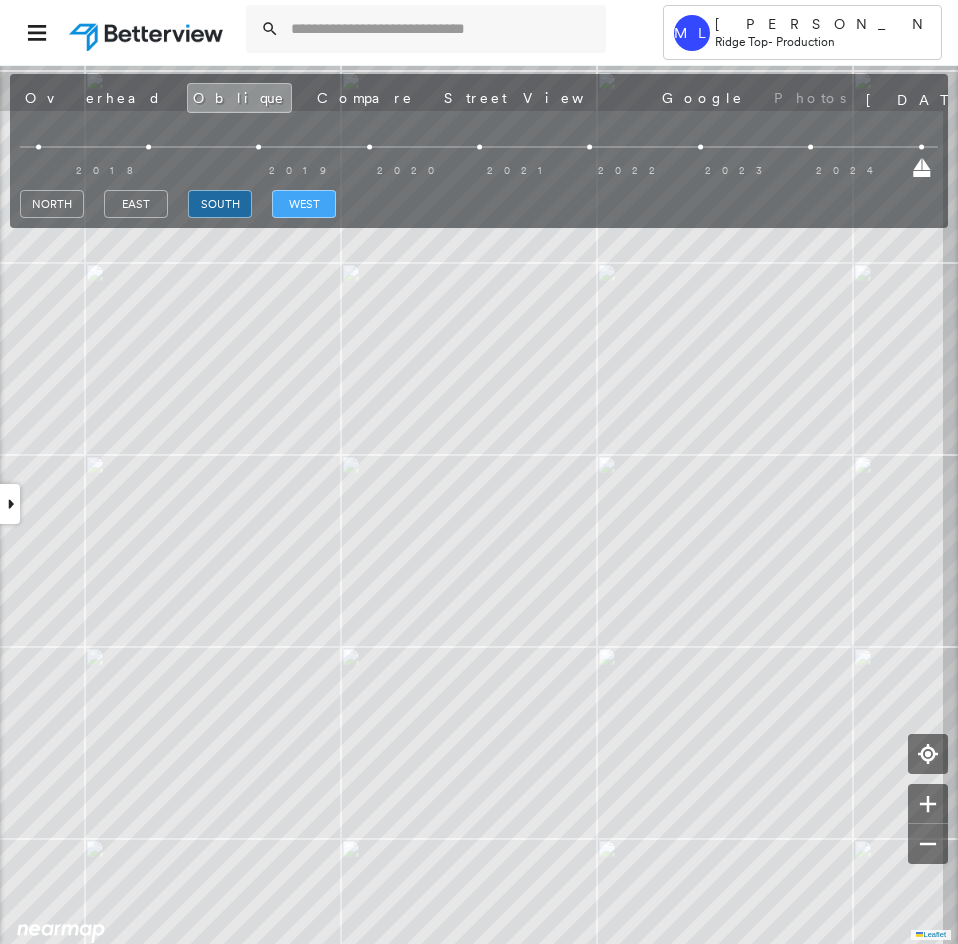 click on "west" at bounding box center [304, 204] 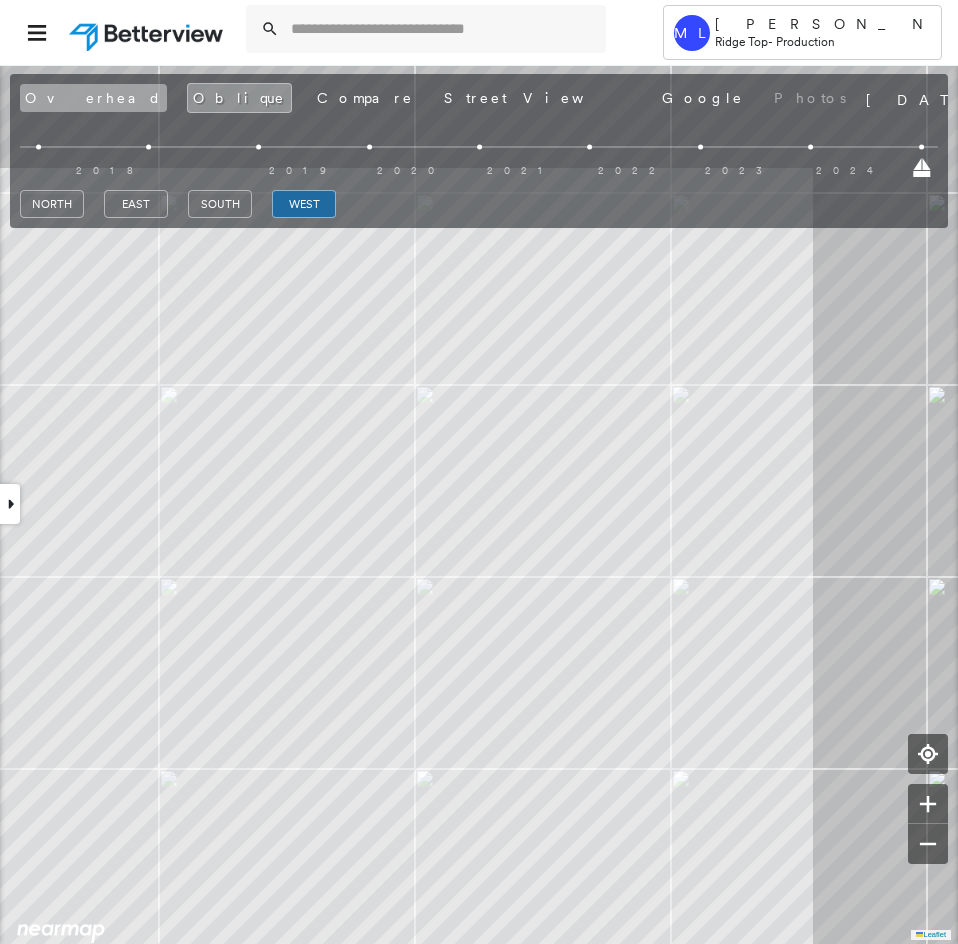 click on "Overhead" at bounding box center [93, 98] 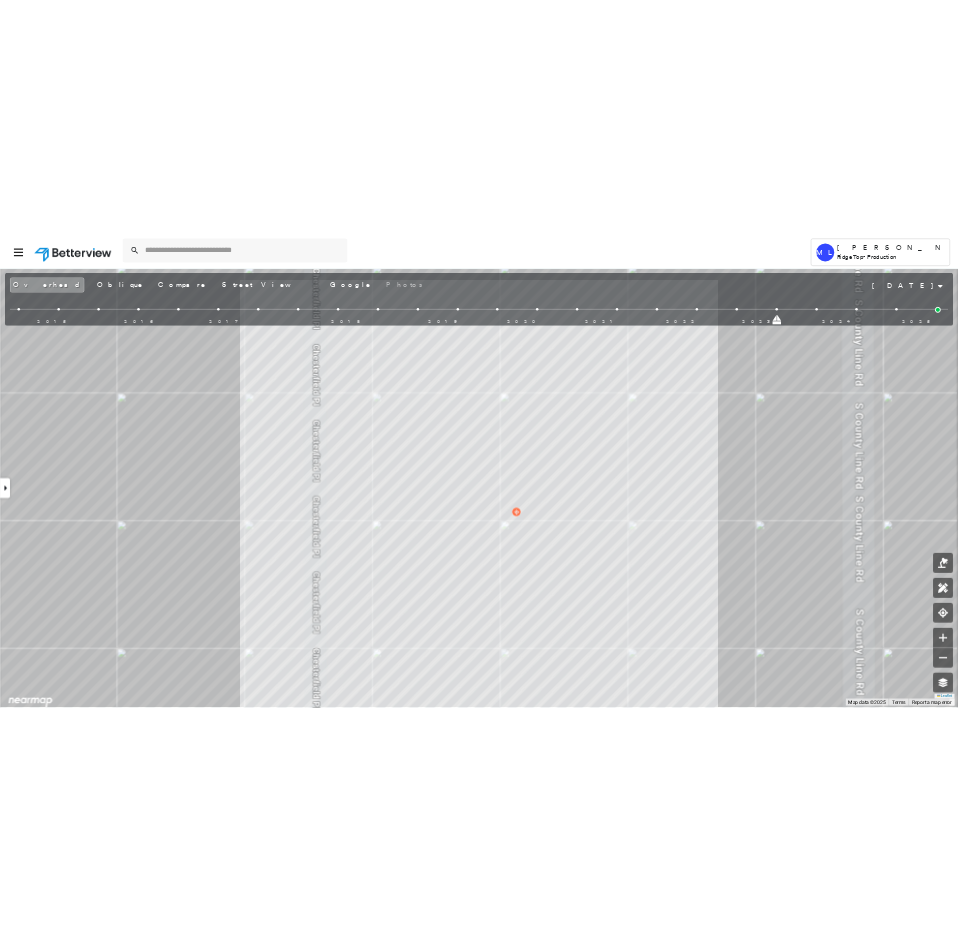 scroll, scrollTop: 0, scrollLeft: 0, axis: both 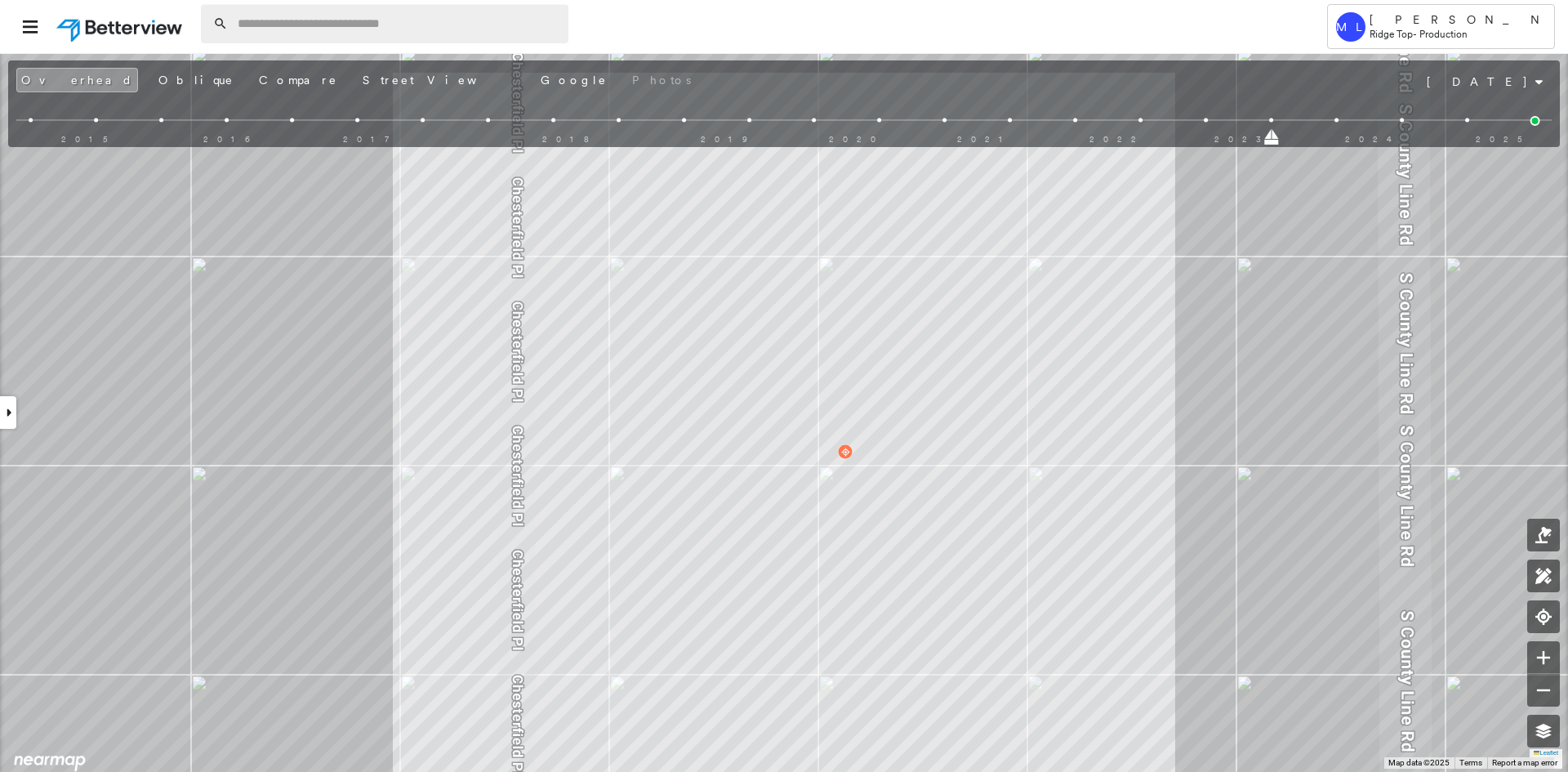 click at bounding box center [398, 24] 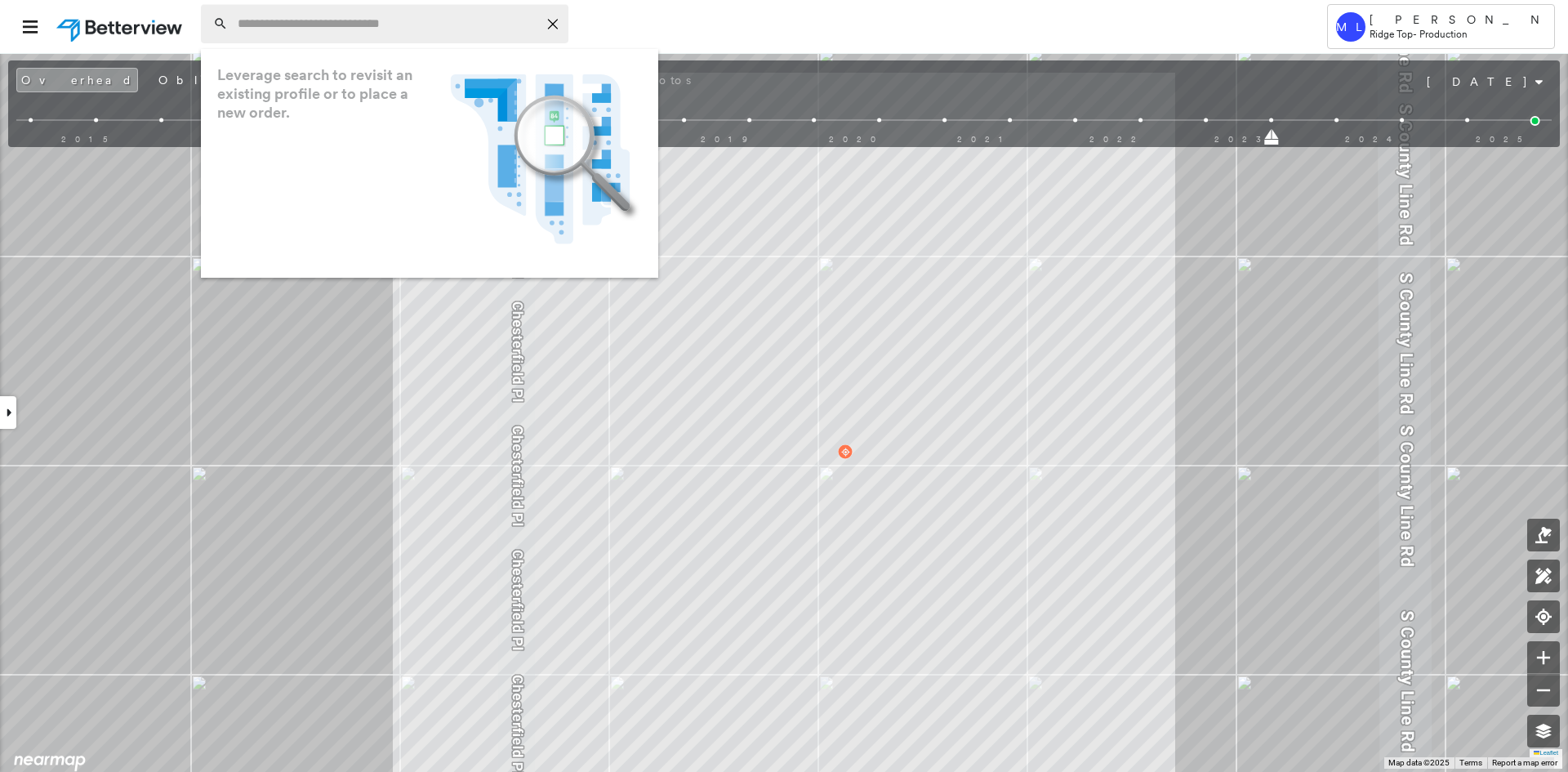 paste on "**********" 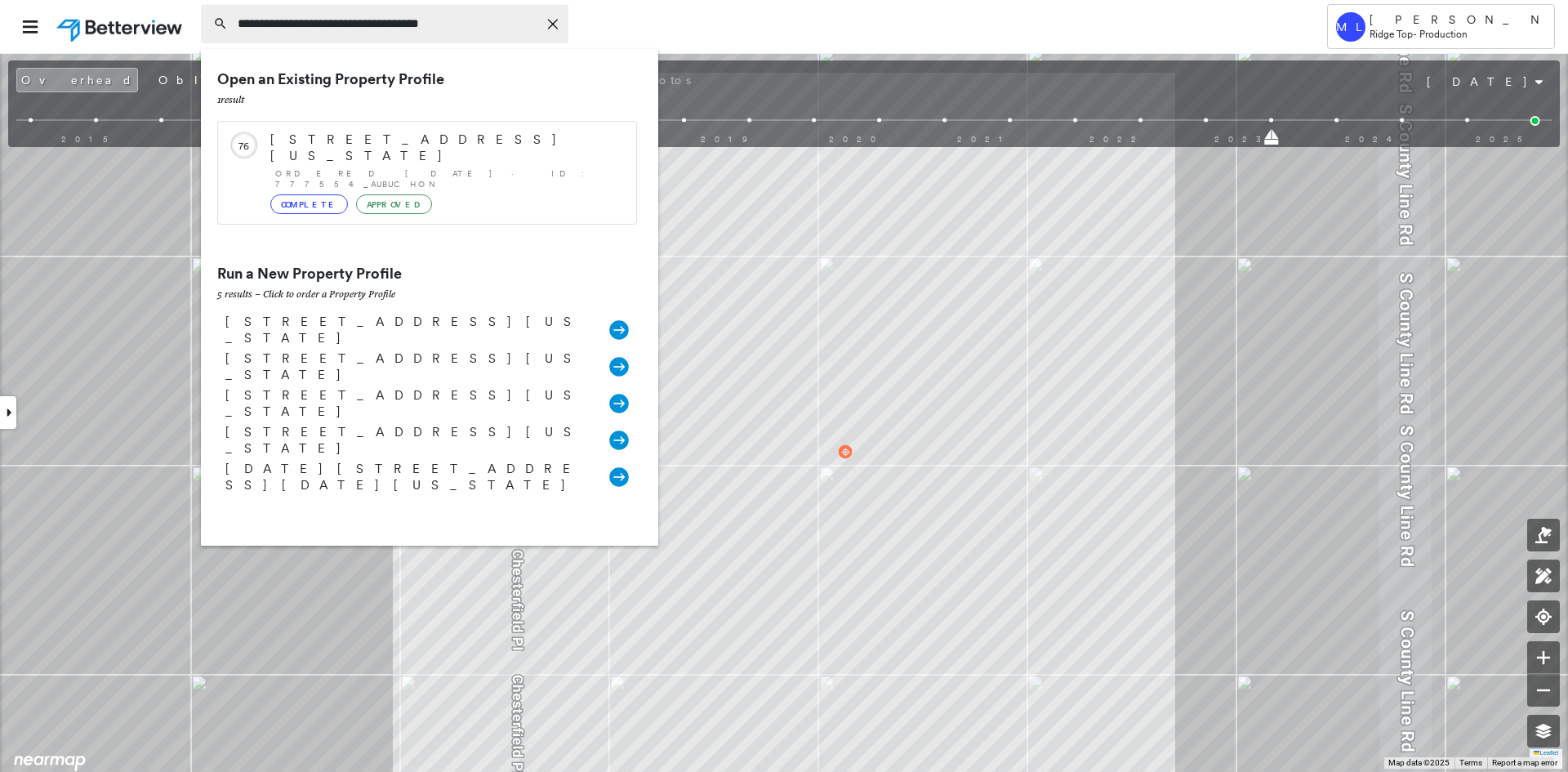 type on "**********" 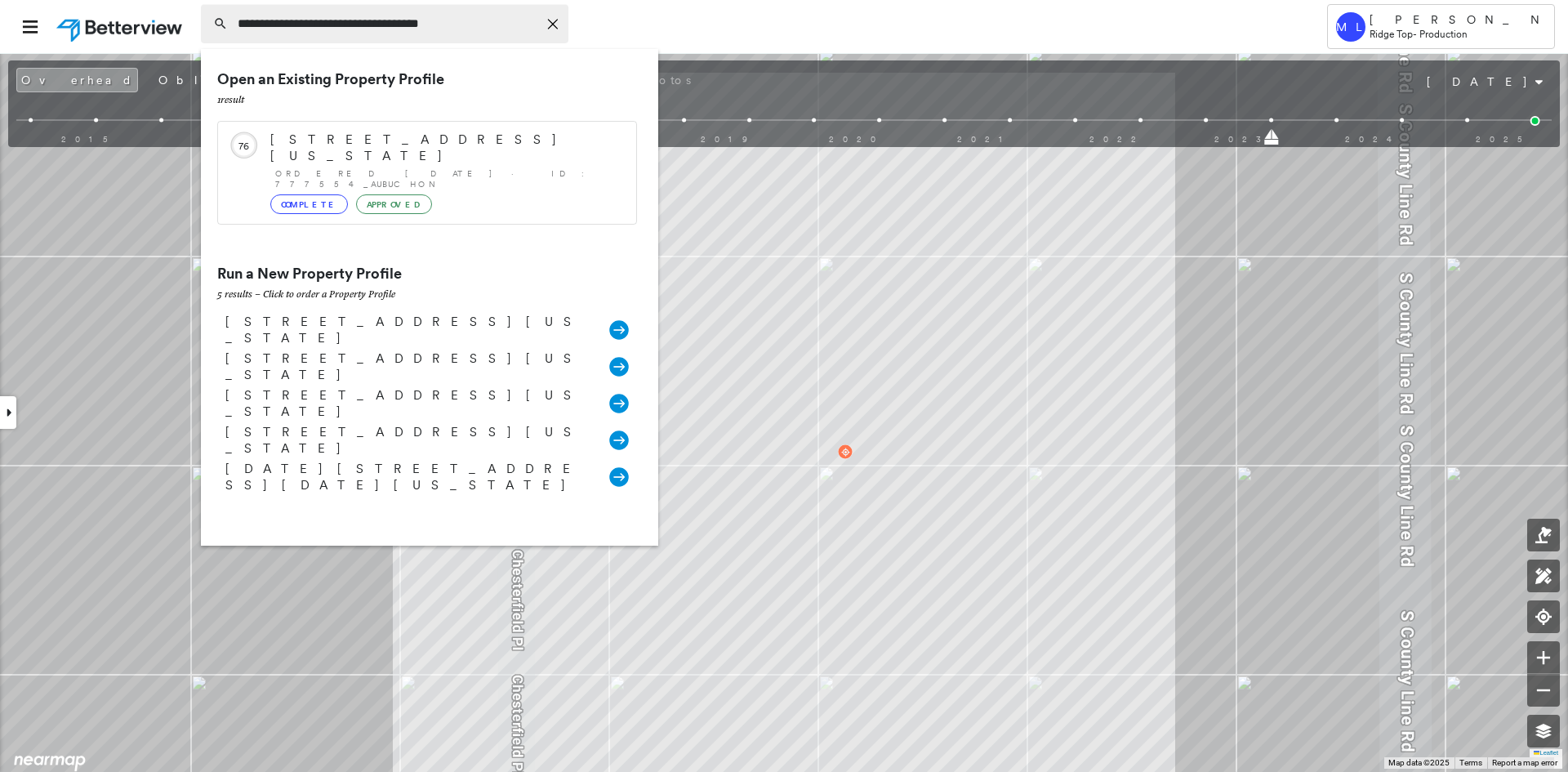 click 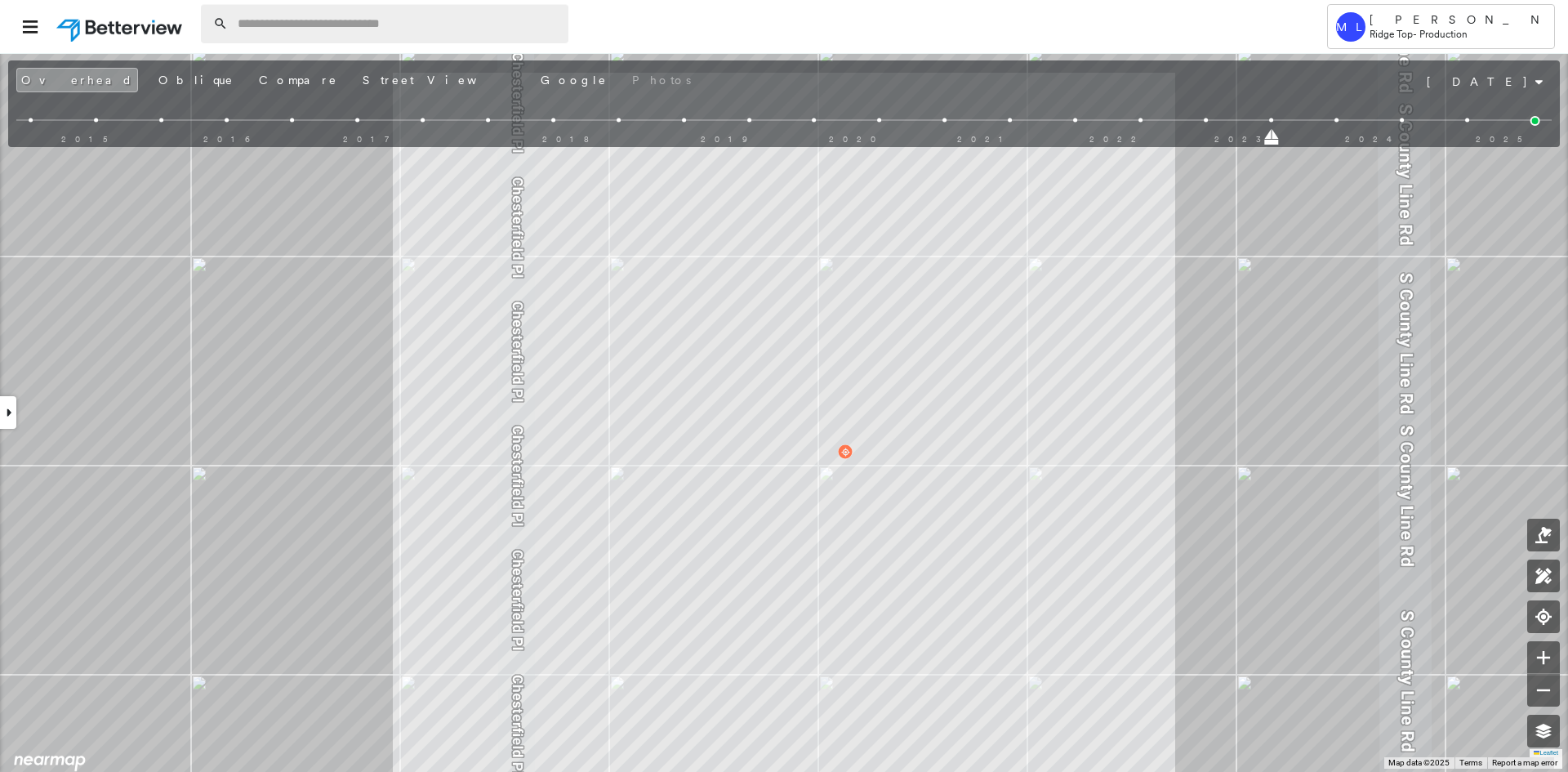 click at bounding box center [398, 24] 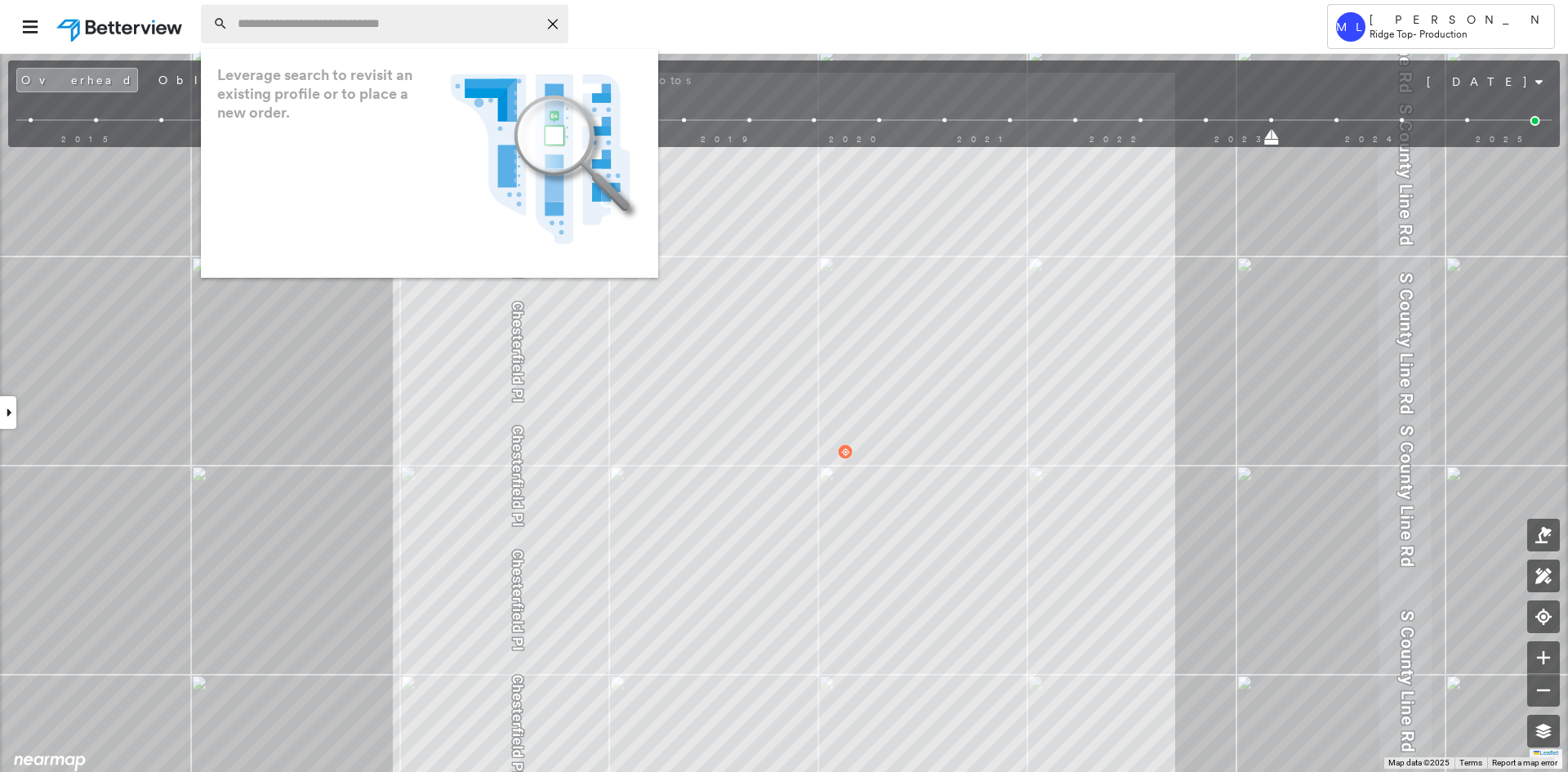 paste on "**********" 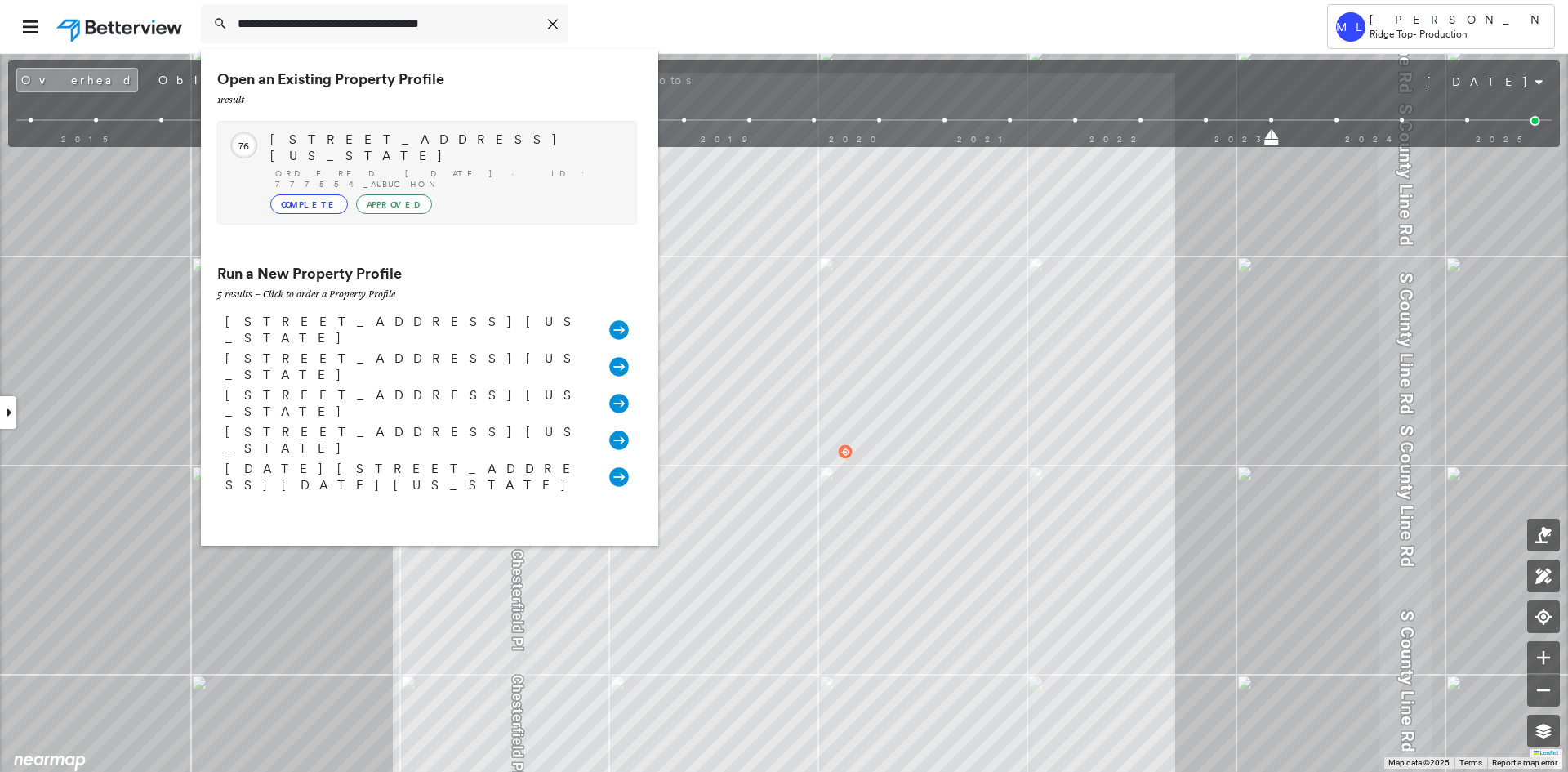 type on "**********" 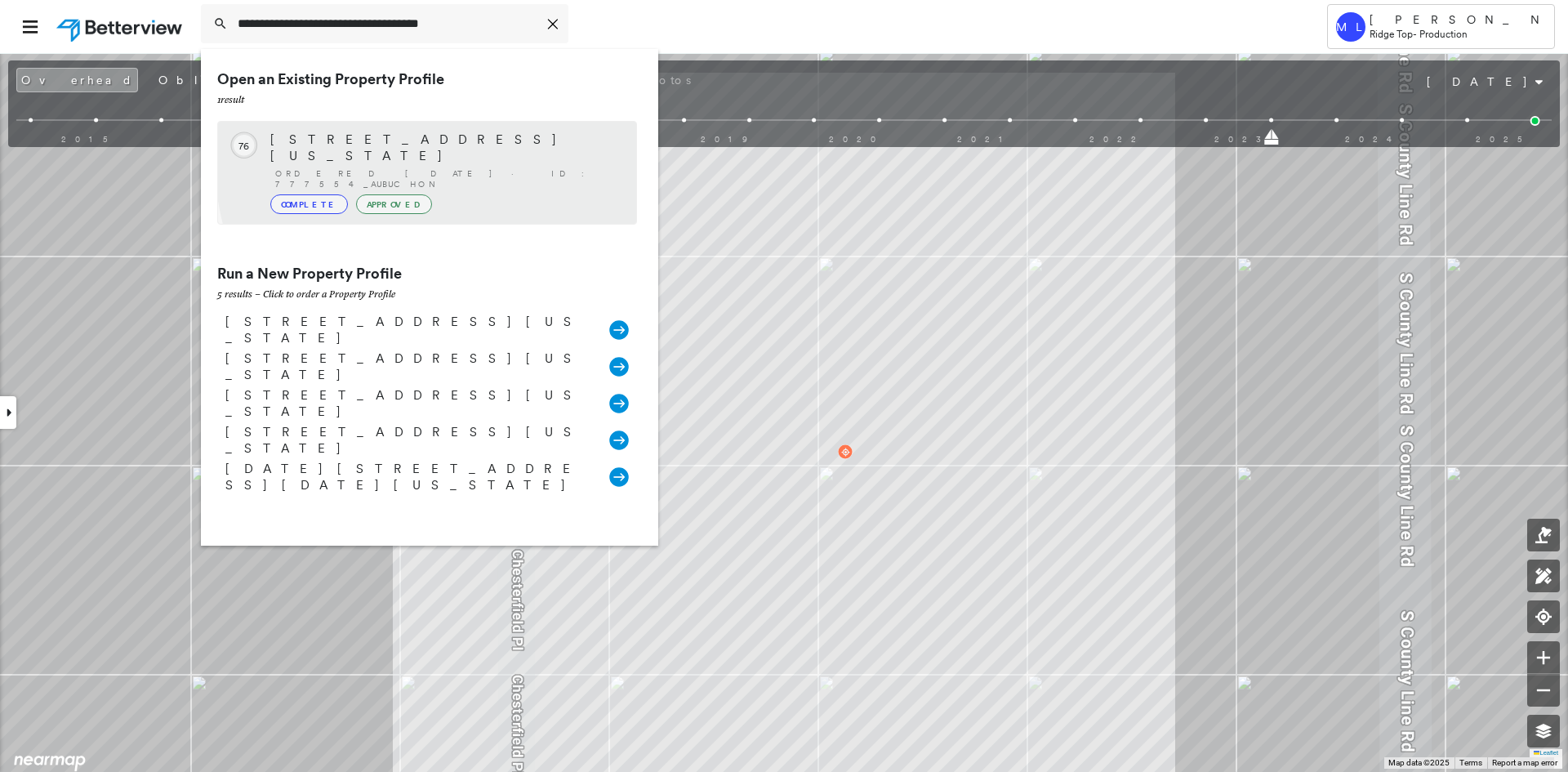 click on "Ordered [DATE] · ID: 777554_AUBUCHON" at bounding box center [448, 179] 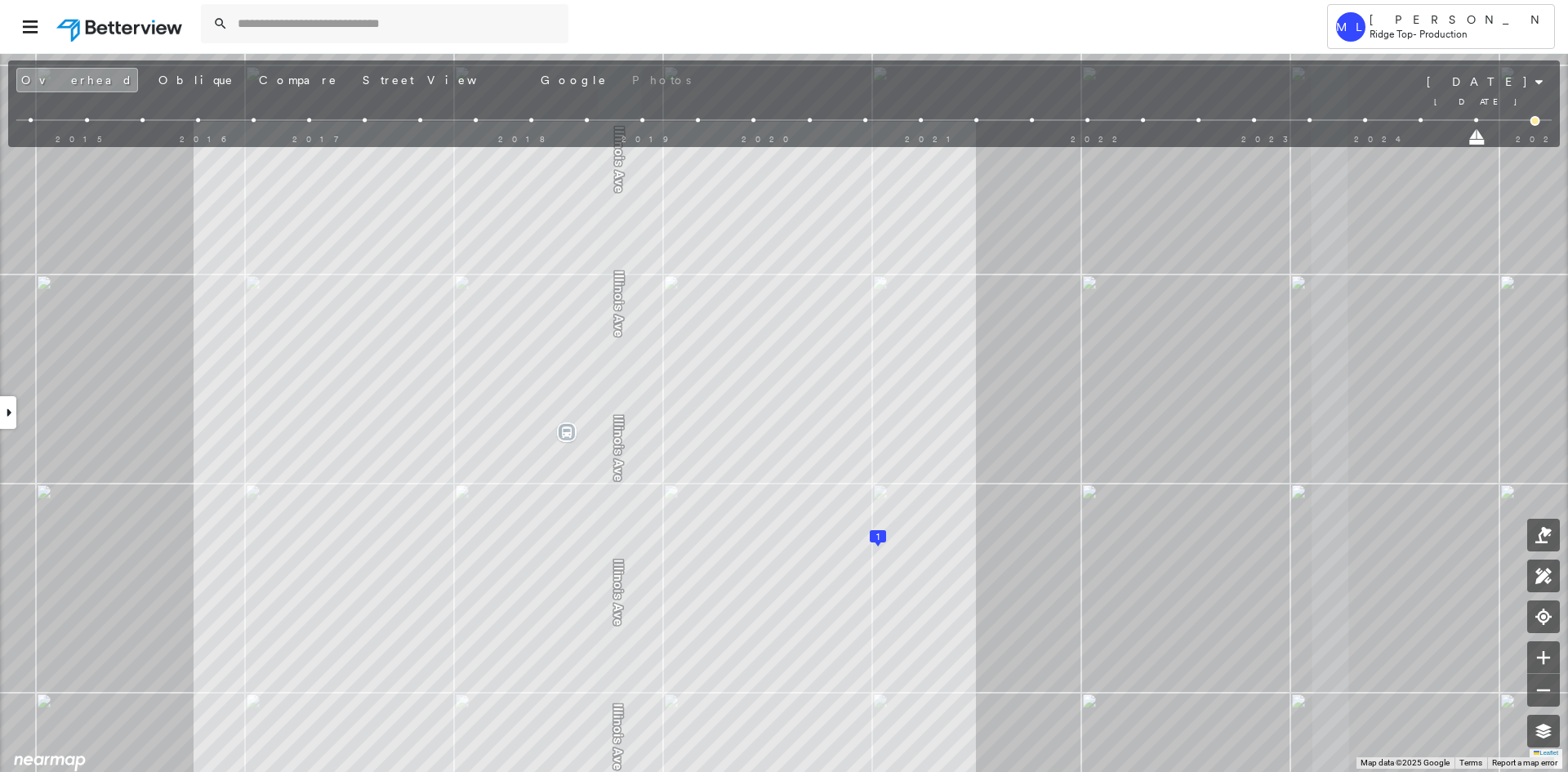 drag, startPoint x: 1529, startPoint y: 138, endPoint x: 1462, endPoint y: 138, distance: 67 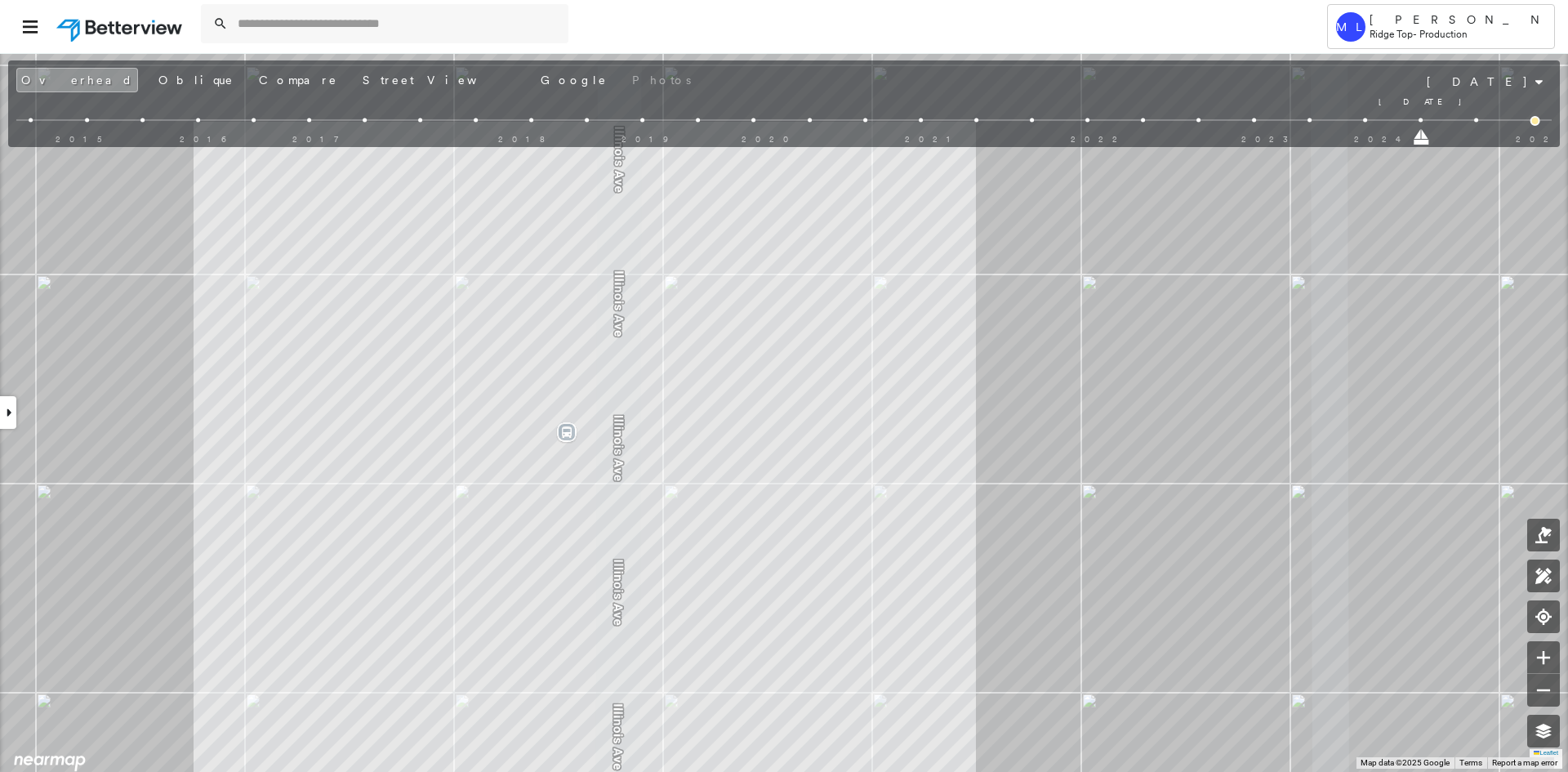 drag, startPoint x: 1477, startPoint y: 142, endPoint x: 1416, endPoint y: 141, distance: 61.008196 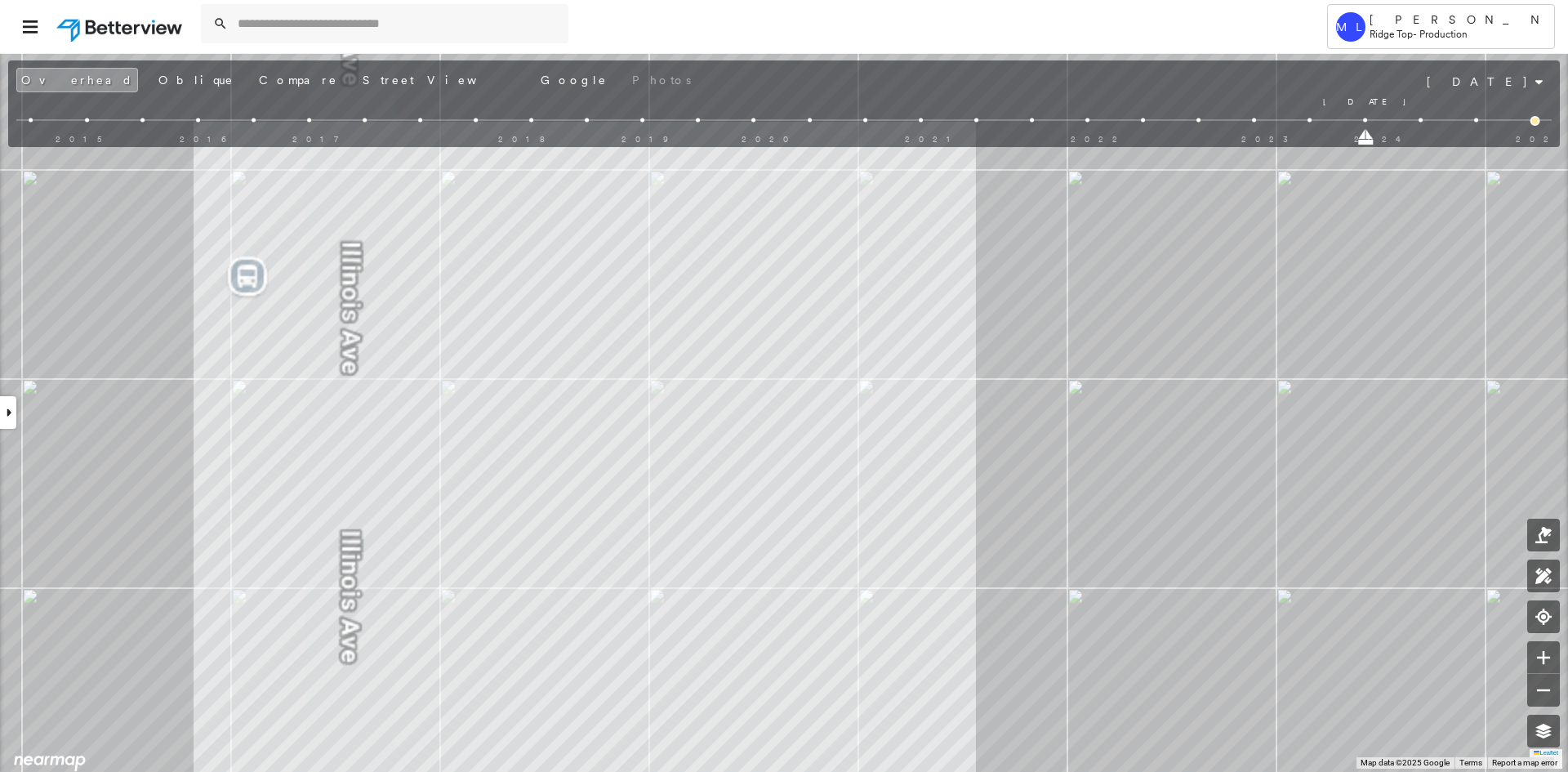 drag, startPoint x: 1421, startPoint y: 141, endPoint x: 1382, endPoint y: 141, distance: 39 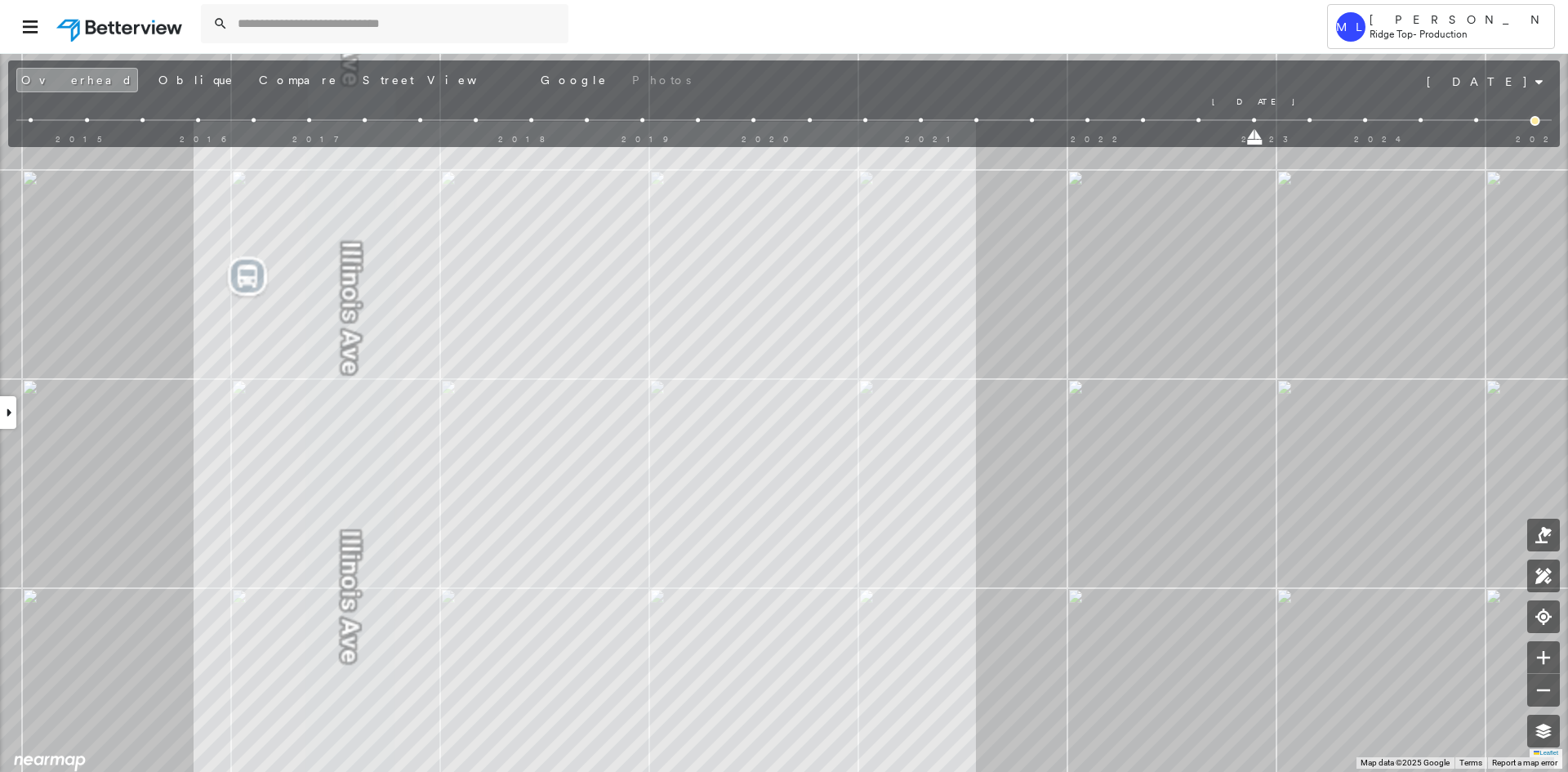 drag, startPoint x: 1308, startPoint y: 140, endPoint x: 1267, endPoint y: 136, distance: 41.19466 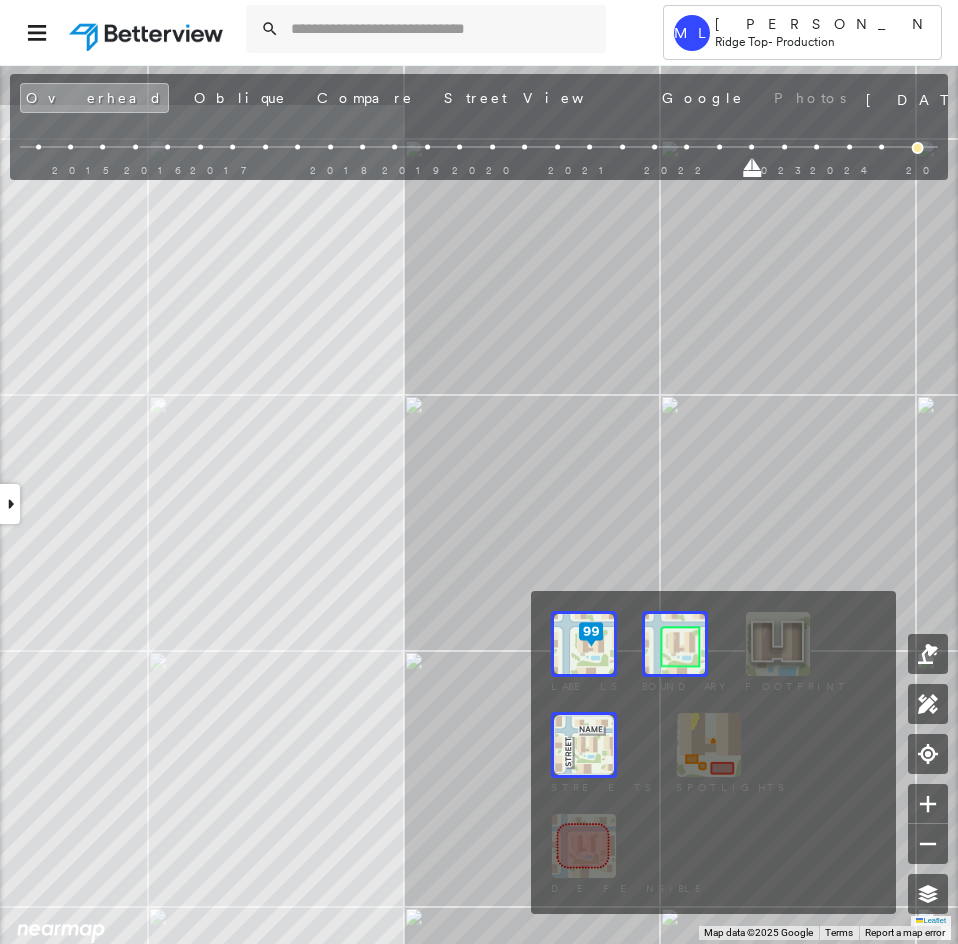 click at bounding box center (675, 644) 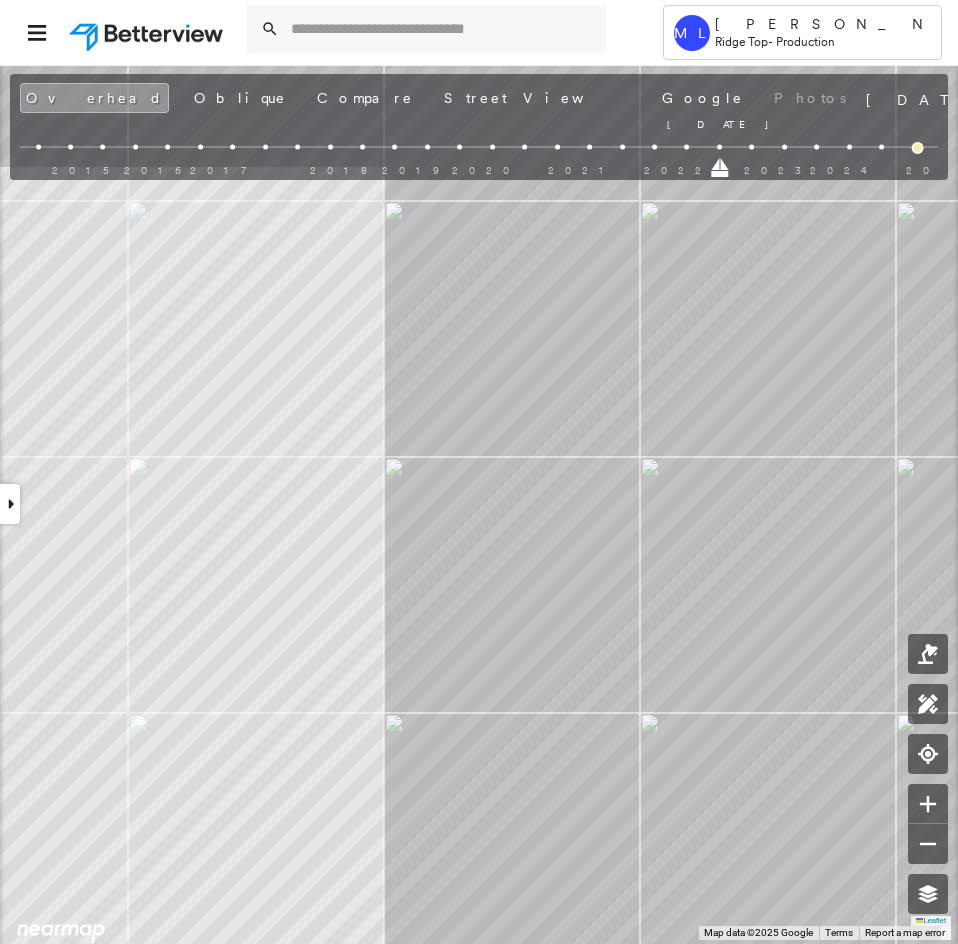 drag, startPoint x: 750, startPoint y: 174, endPoint x: 720, endPoint y: 172, distance: 30.066593 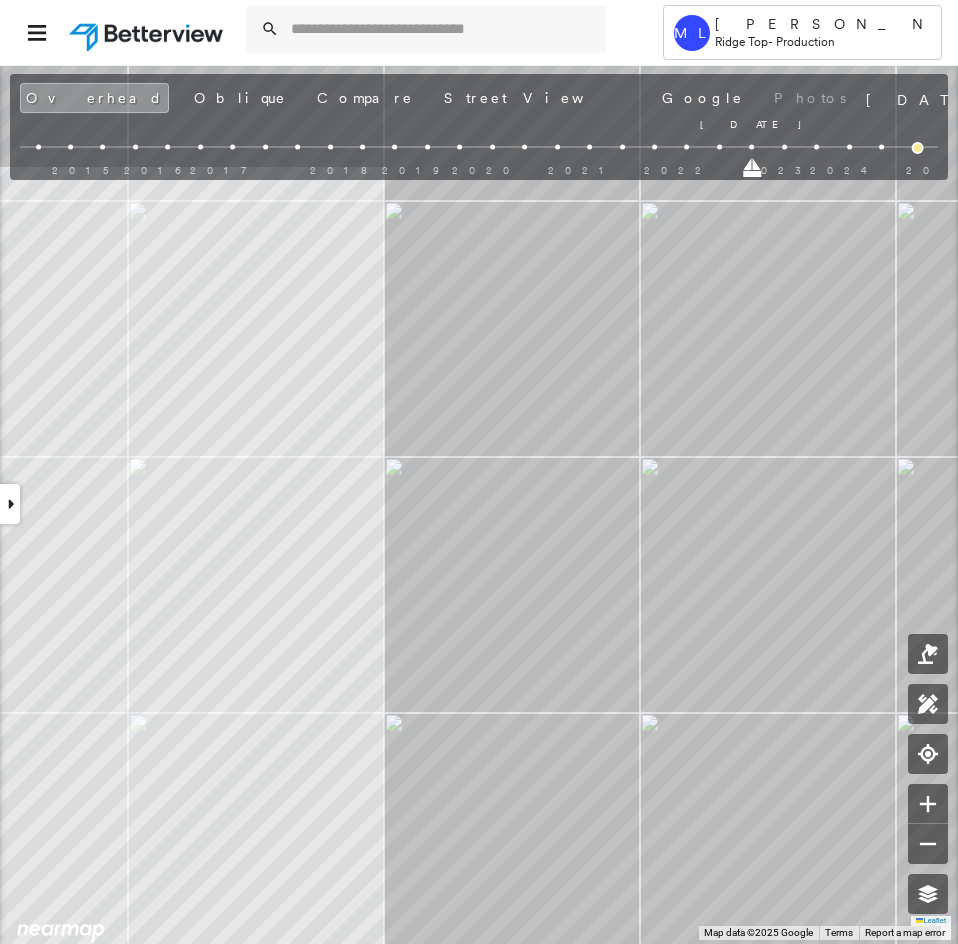 drag, startPoint x: 719, startPoint y: 172, endPoint x: 745, endPoint y: 176, distance: 26.305893 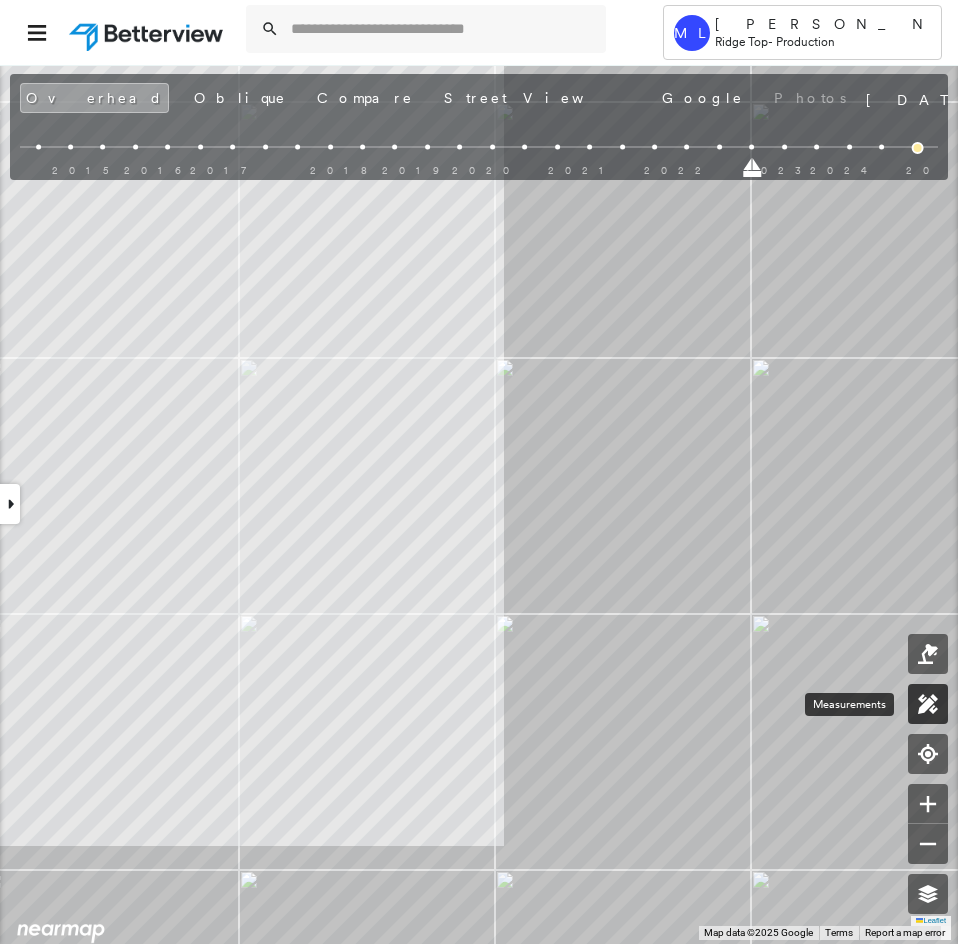 click 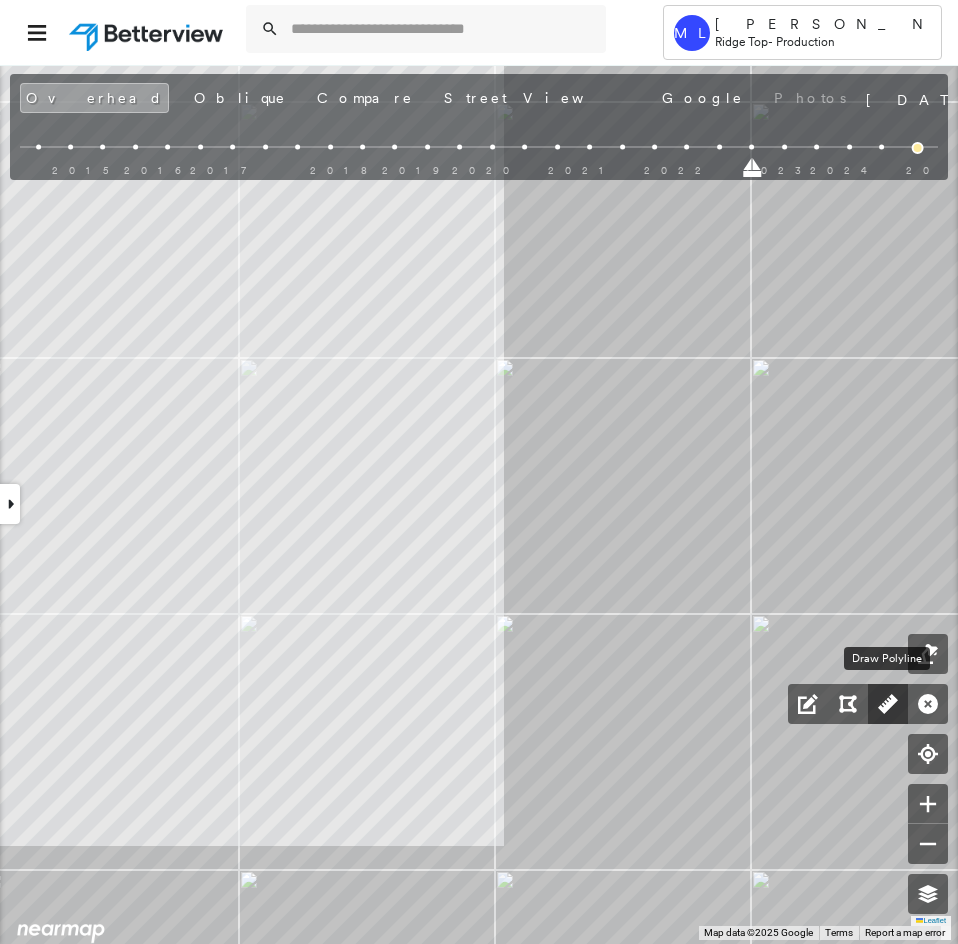 click 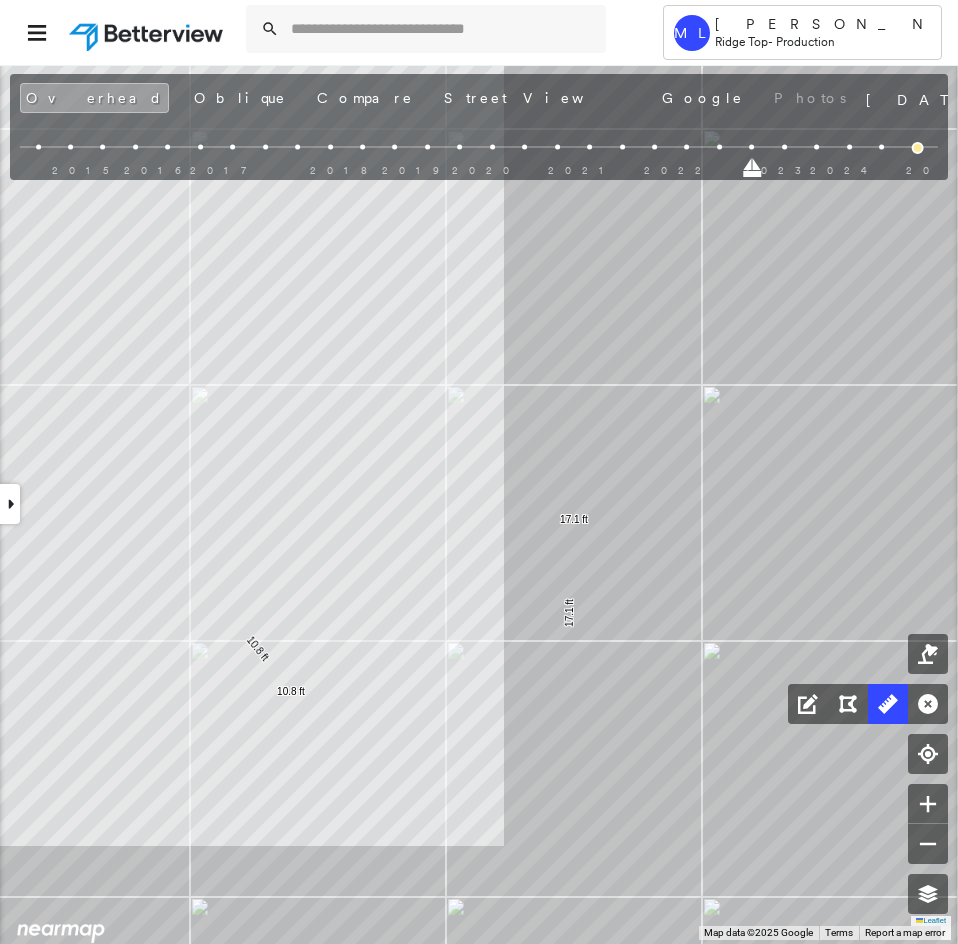 click at bounding box center [10, 504] 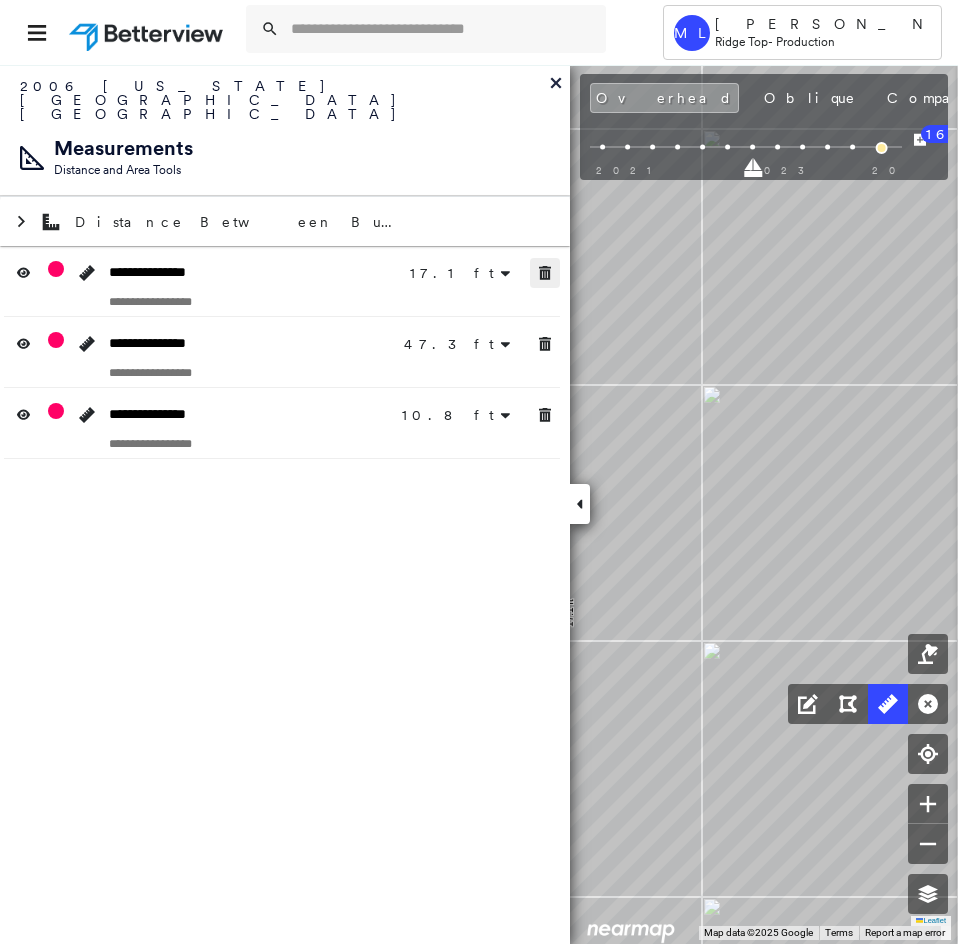 drag, startPoint x: 542, startPoint y: 247, endPoint x: 540, endPoint y: 320, distance: 73.02739 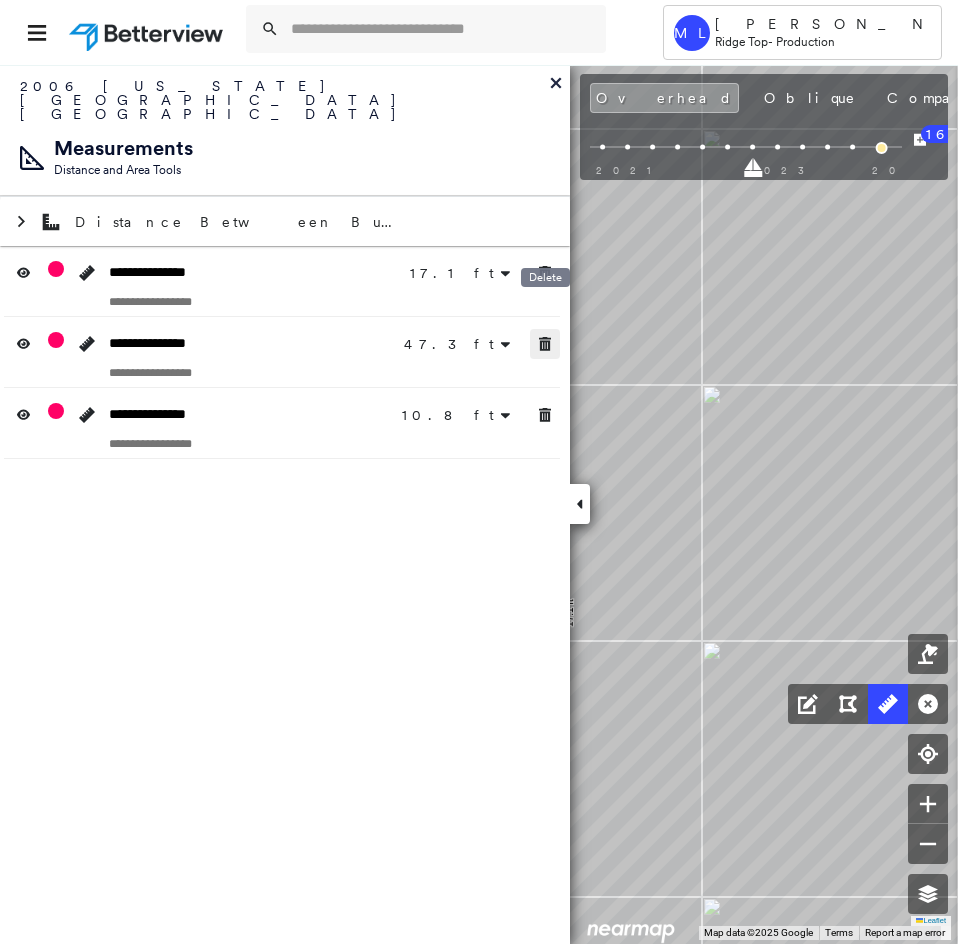 click 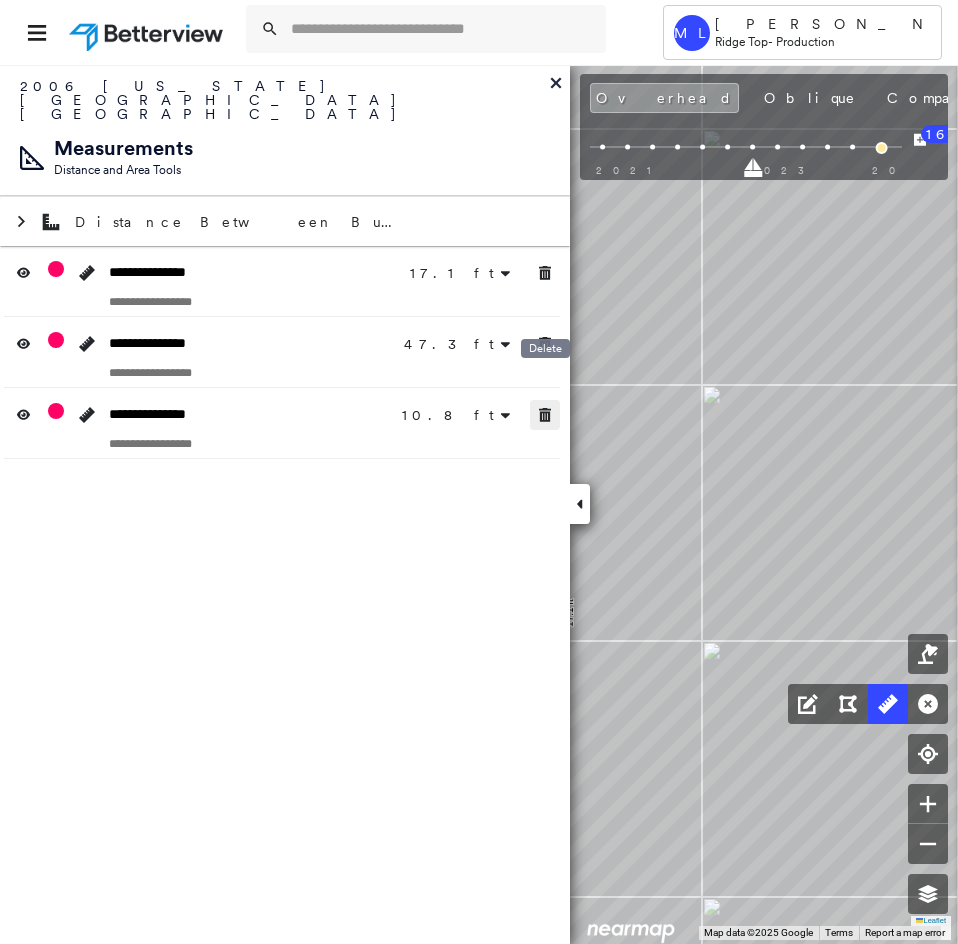 click on "**********" at bounding box center (285, 504) 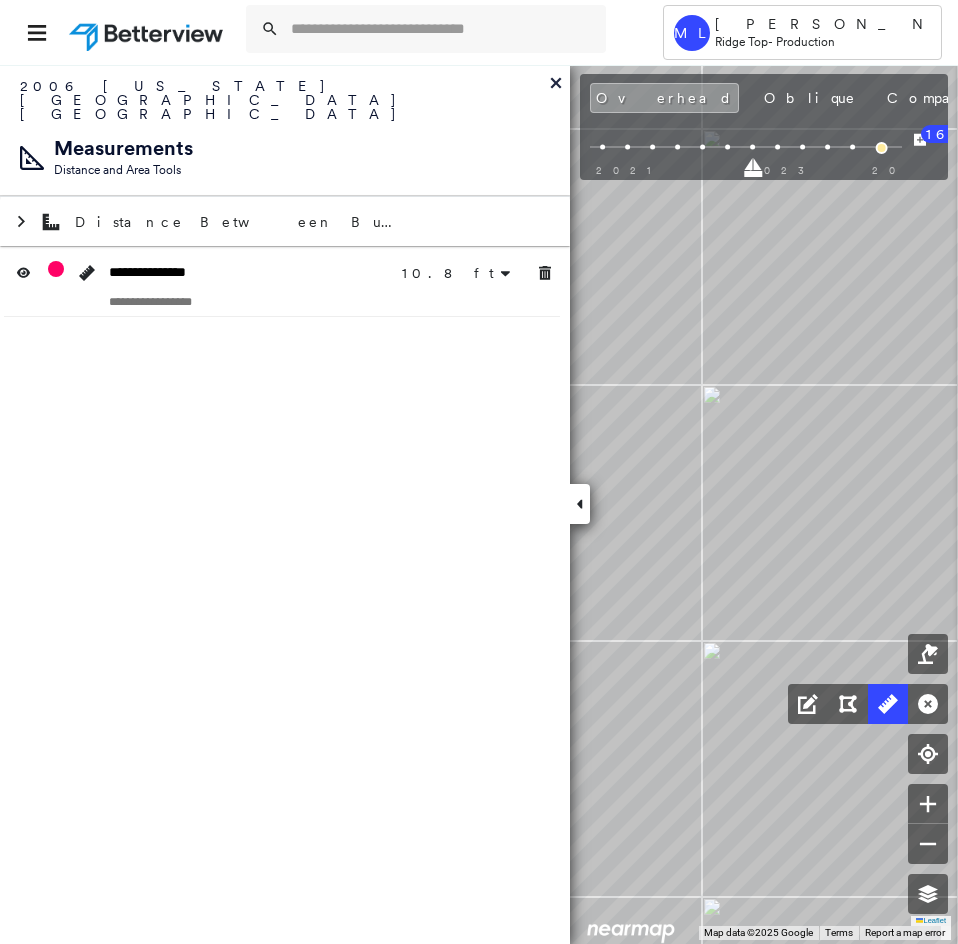 click at bounding box center [545, 273] 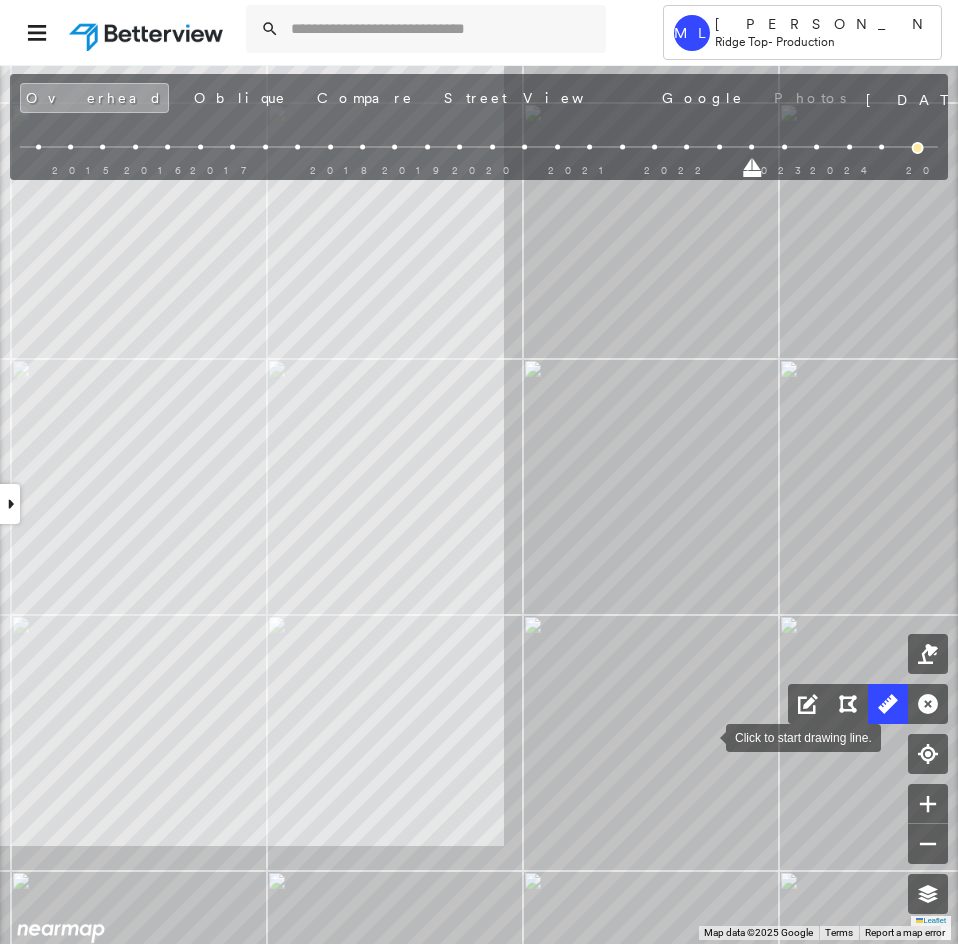 click at bounding box center (706, 736) 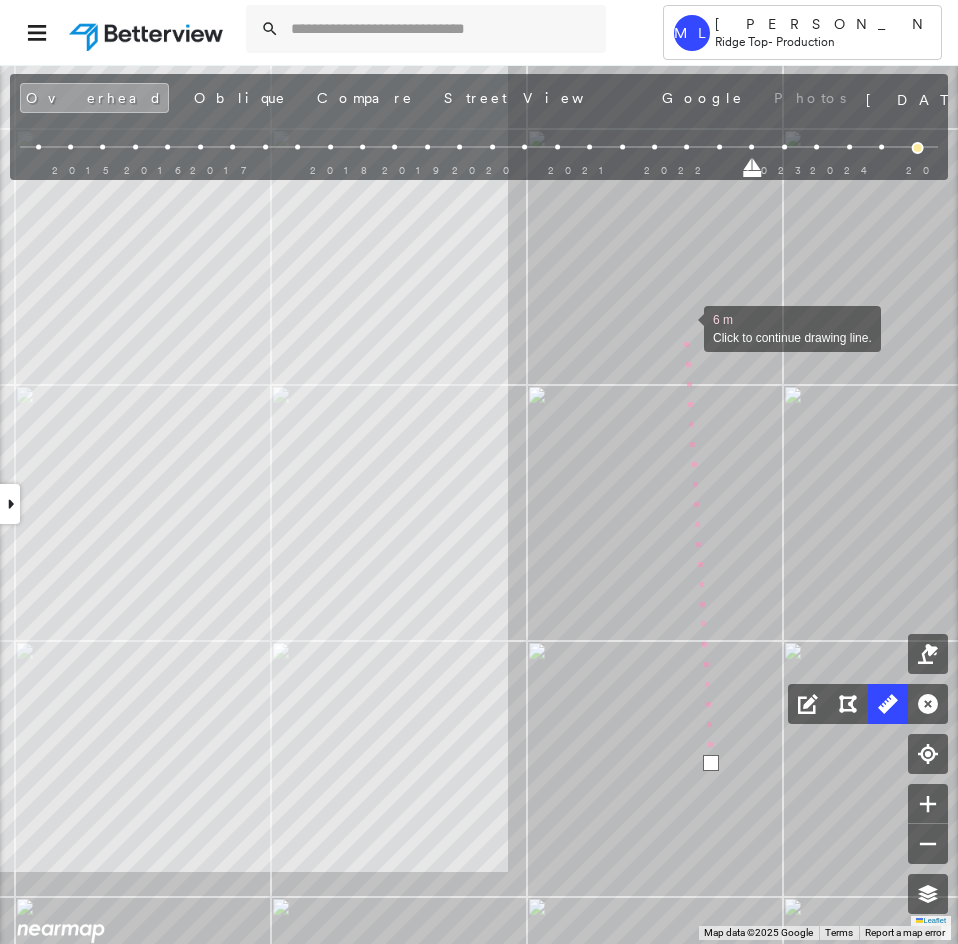 drag, startPoint x: 681, startPoint y: 308, endPoint x: 702, endPoint y: 554, distance: 246.89471 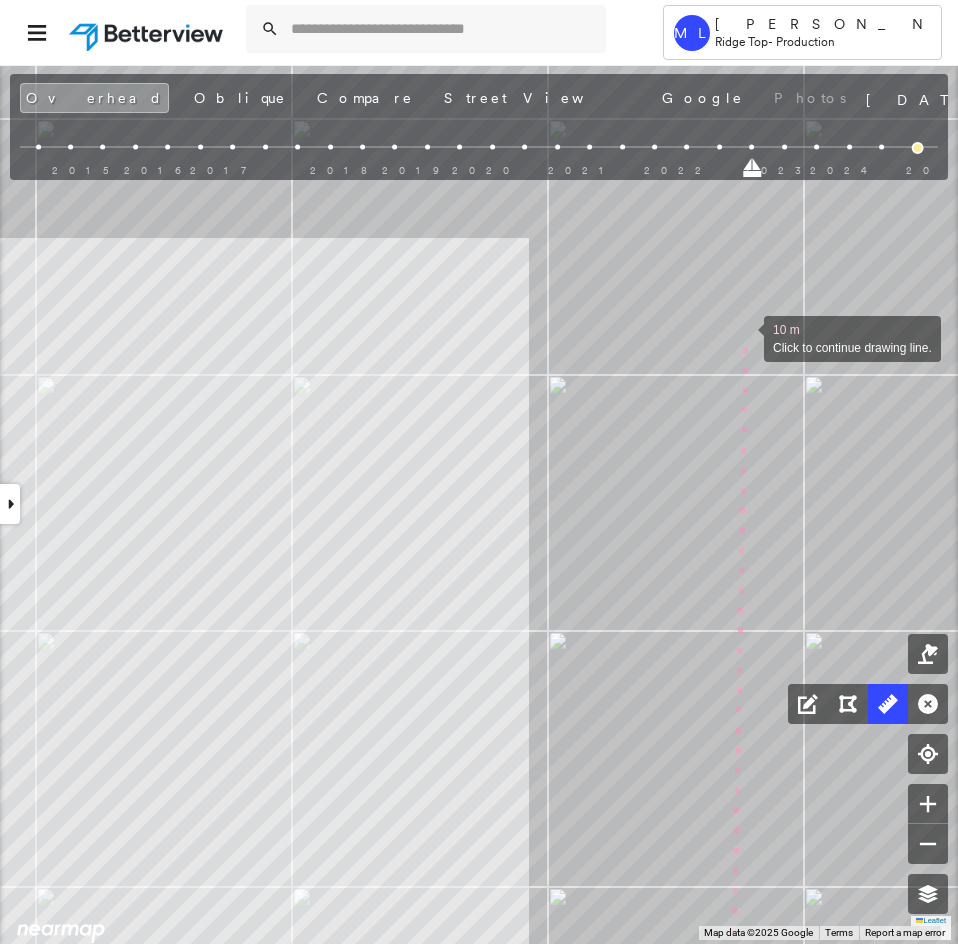 click at bounding box center [744, 337] 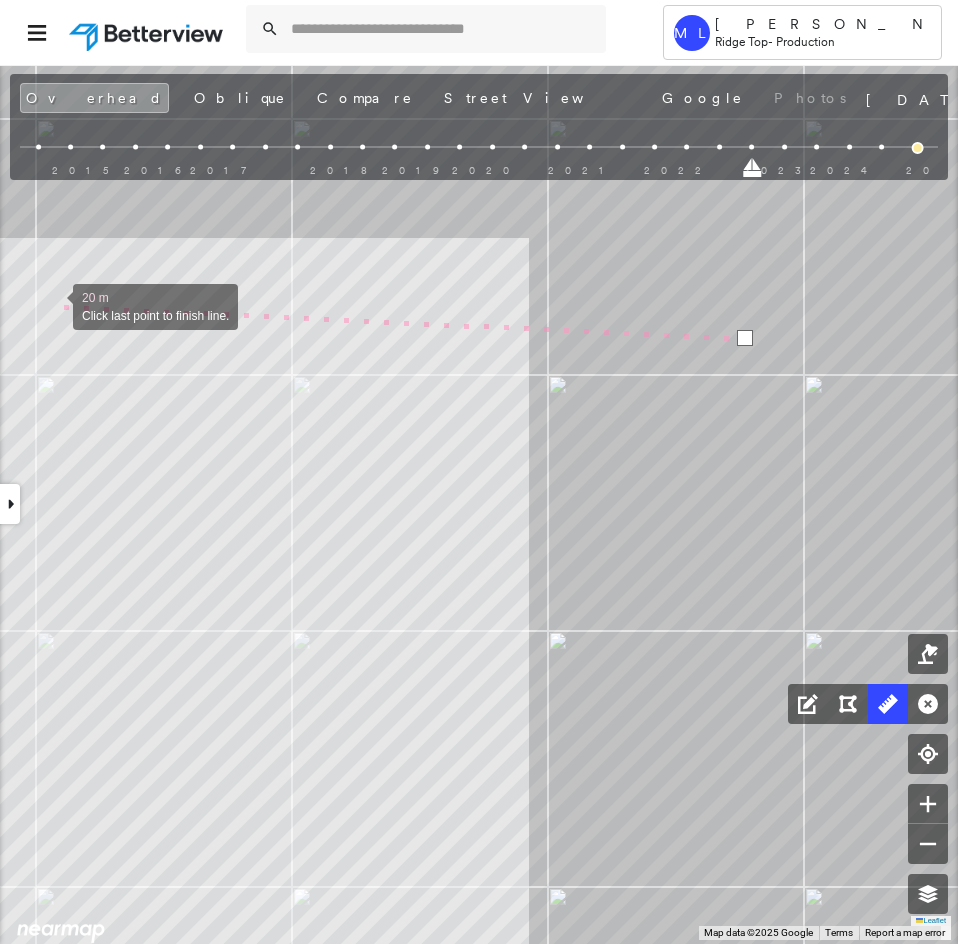 click on "20 m Click last point to finish line." at bounding box center [-429, 214] 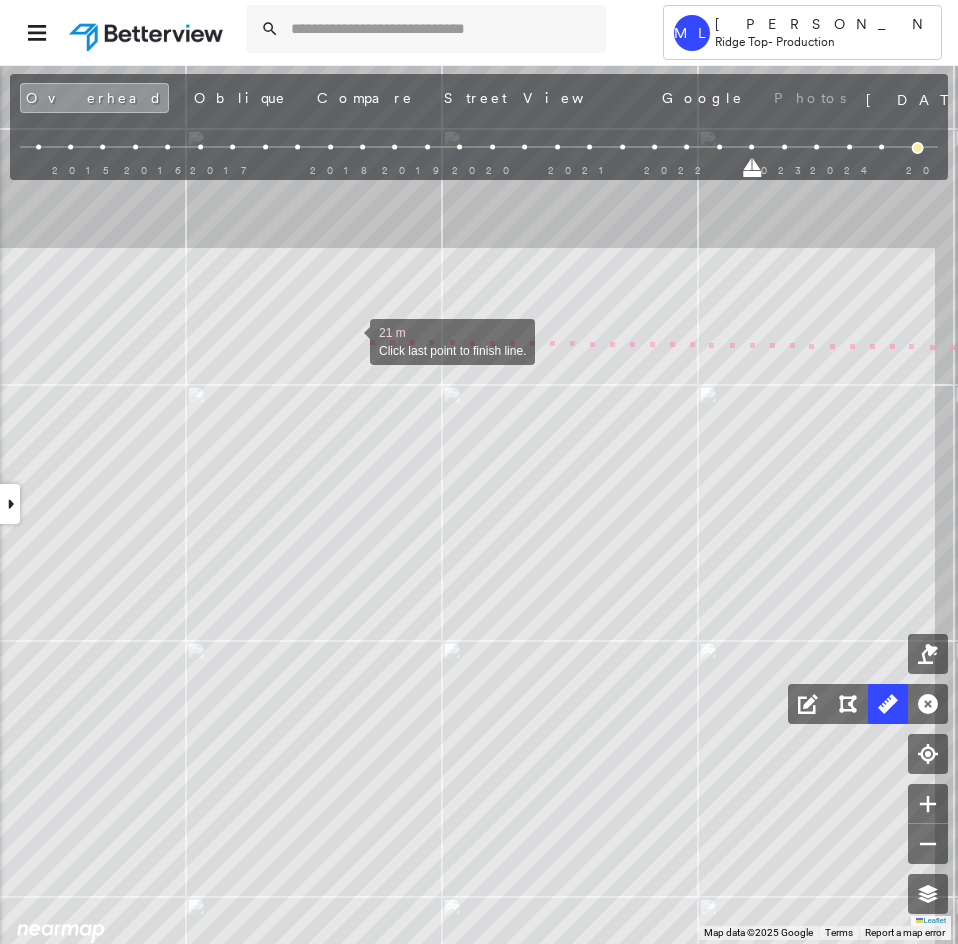click at bounding box center (350, 340) 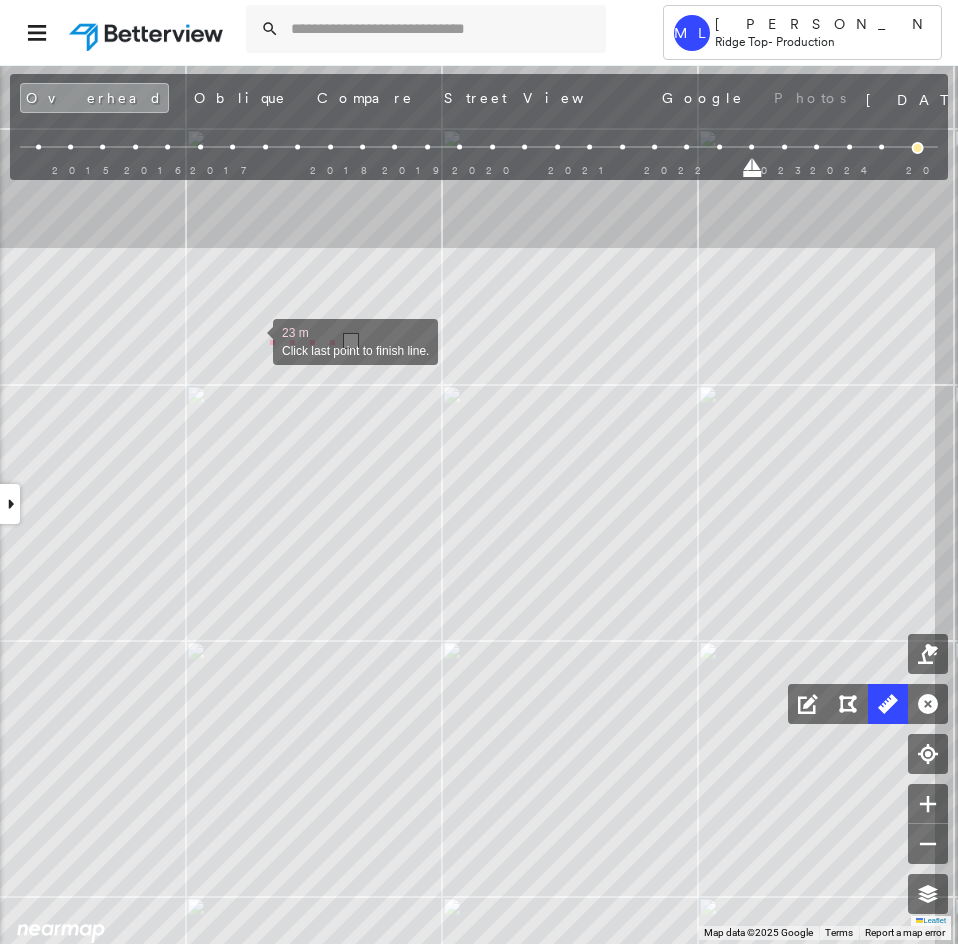 click at bounding box center [253, 340] 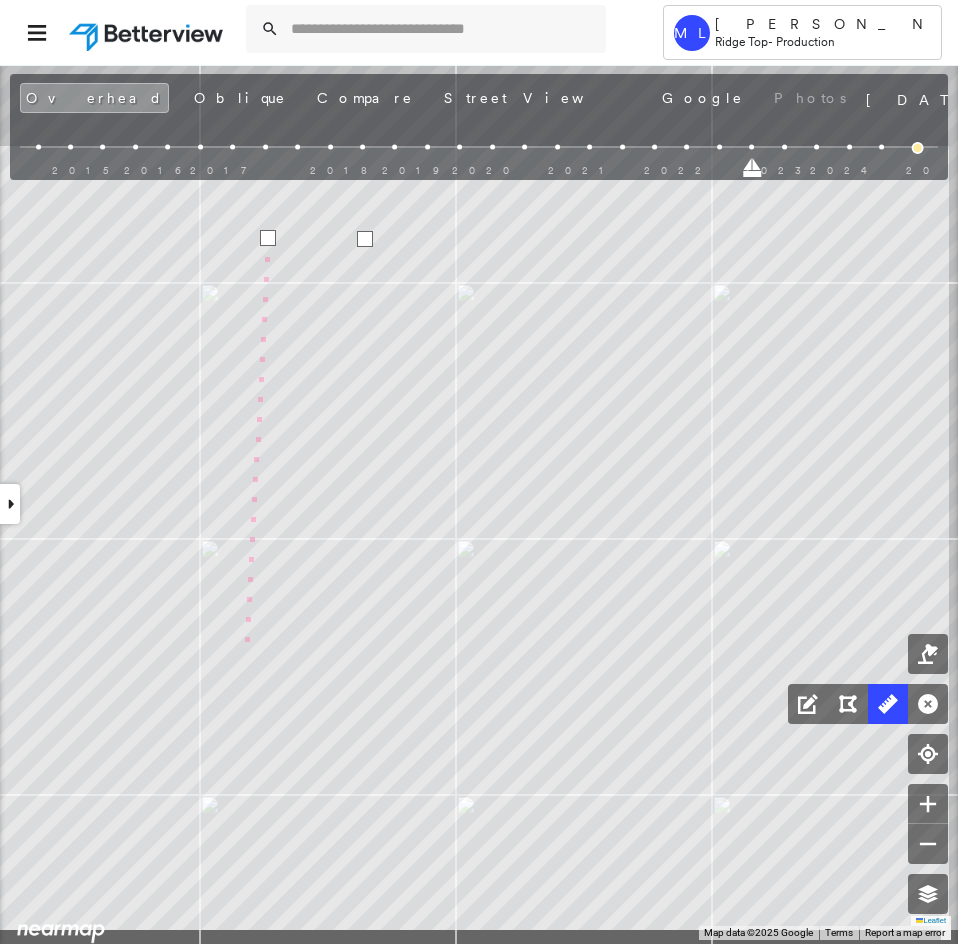 click on "29 m Click last point to finish line." at bounding box center [-9, 122] 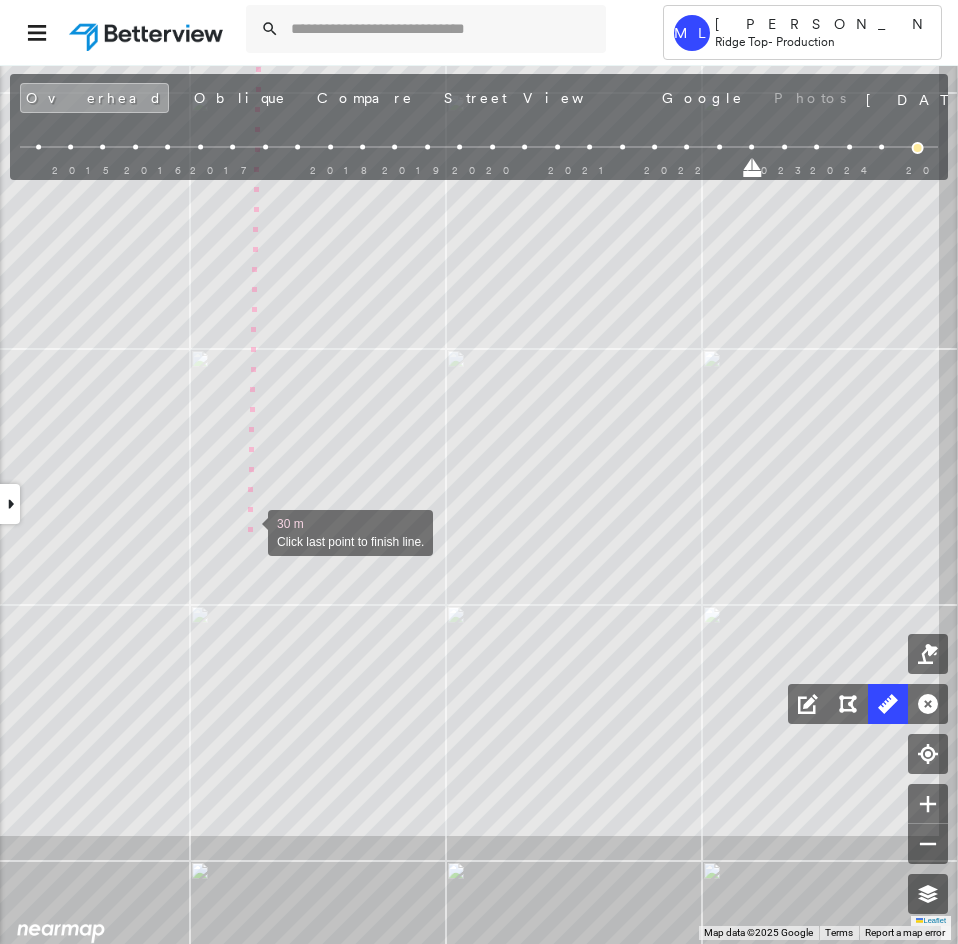 click at bounding box center [248, 531] 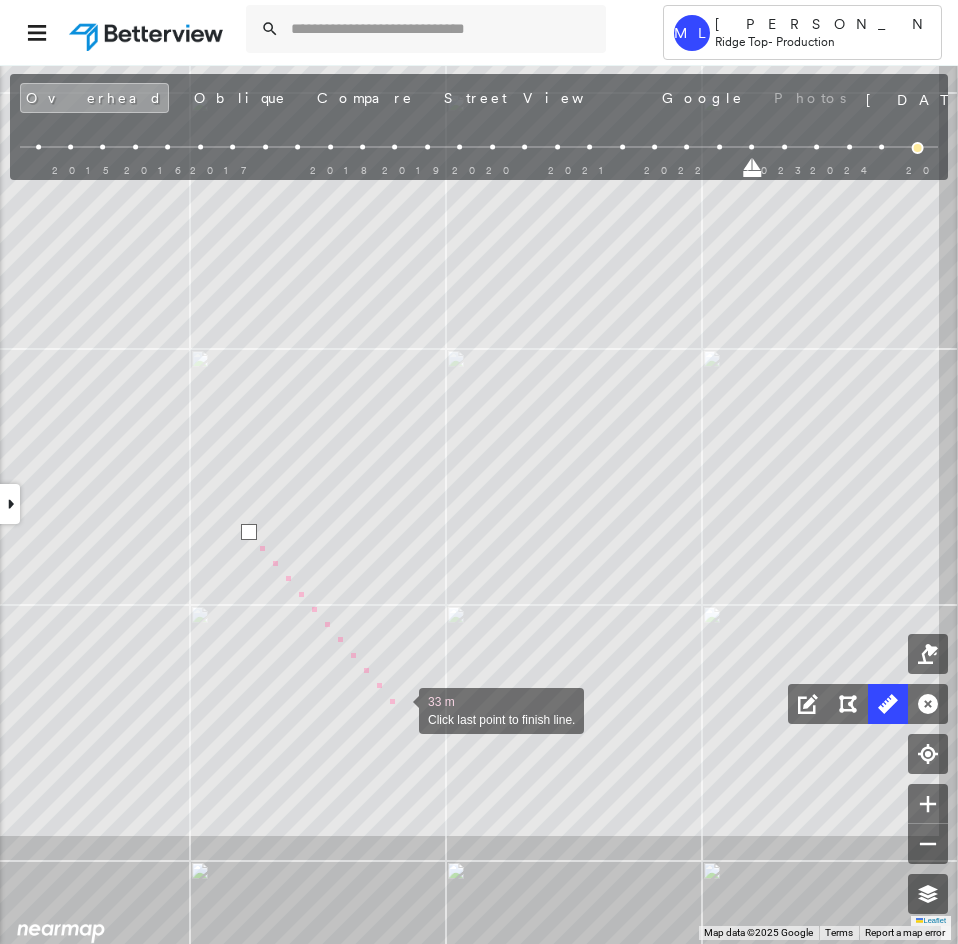 click at bounding box center (399, 709) 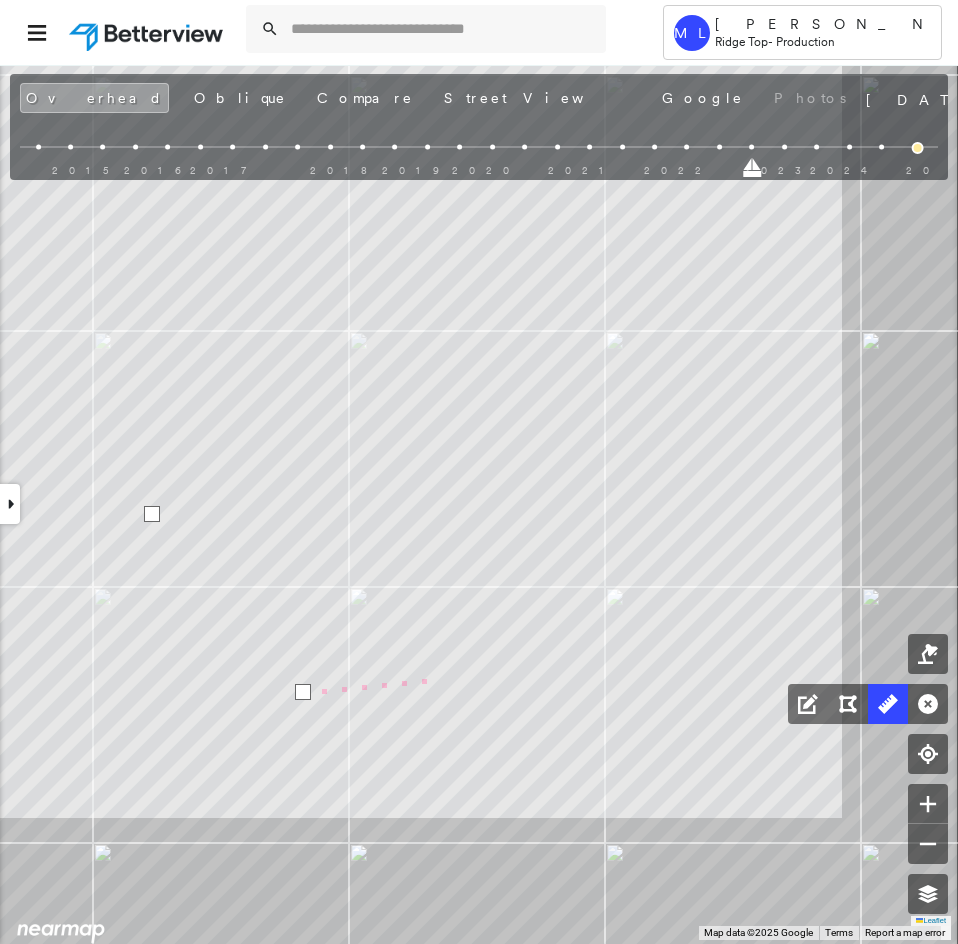 click on "35 m Click last point to finish line." at bounding box center (-116, -86) 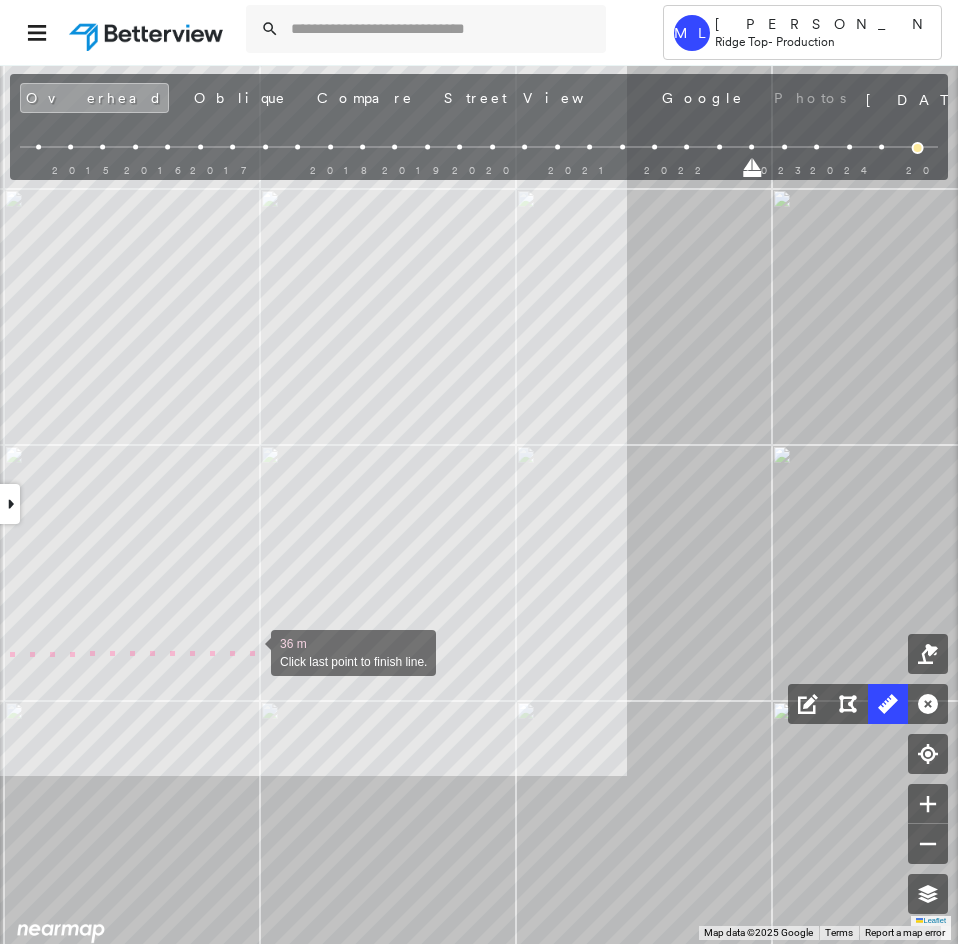 click at bounding box center (251, 651) 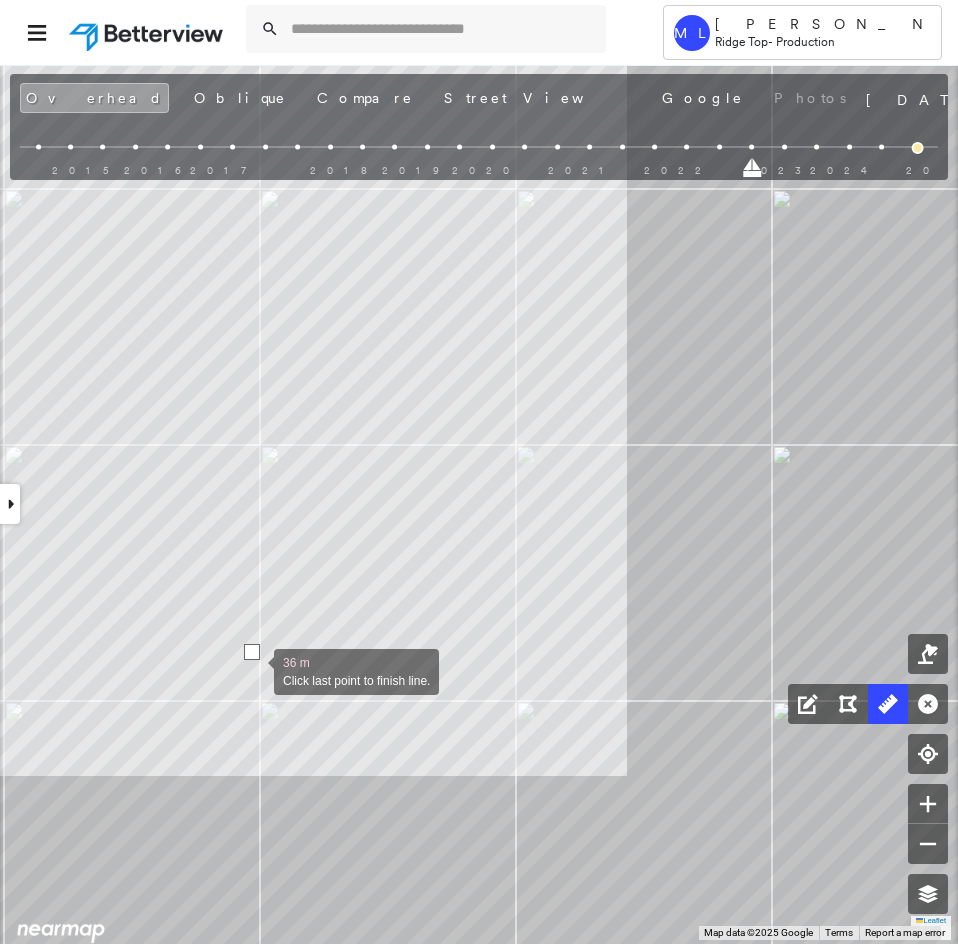 click at bounding box center [254, 670] 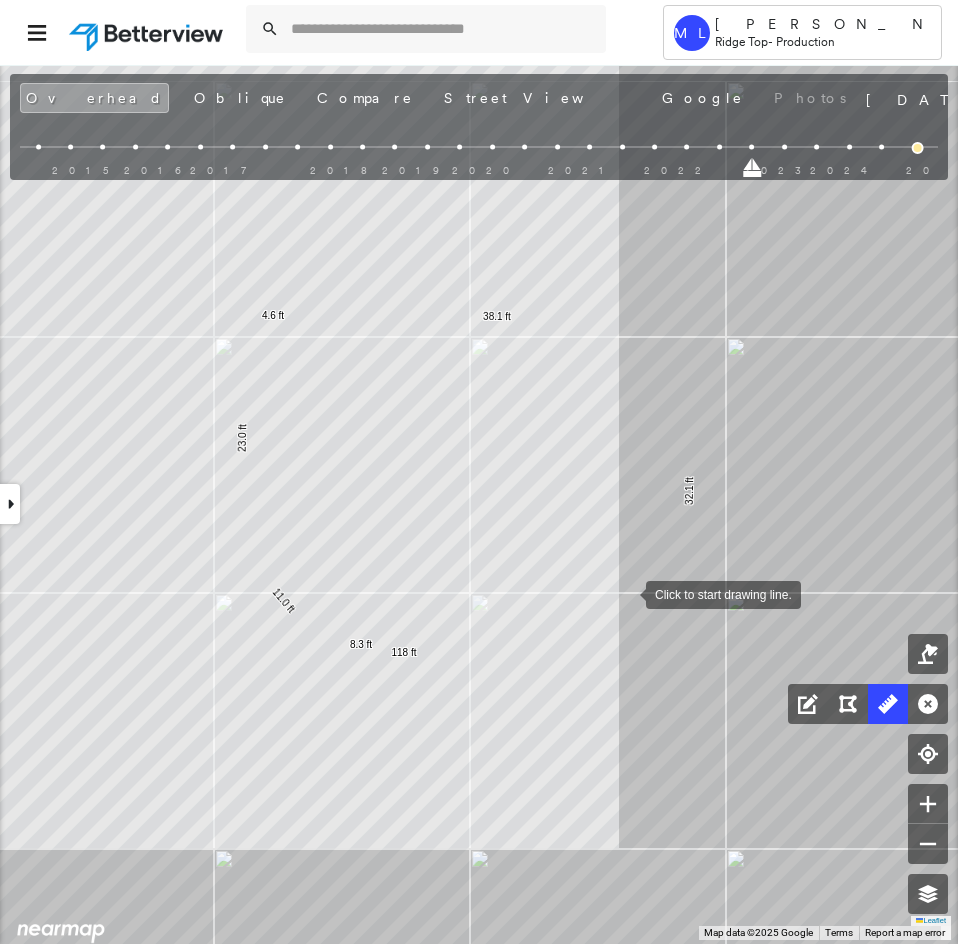 drag, startPoint x: 629, startPoint y: 553, endPoint x: 626, endPoint y: 591, distance: 38.118237 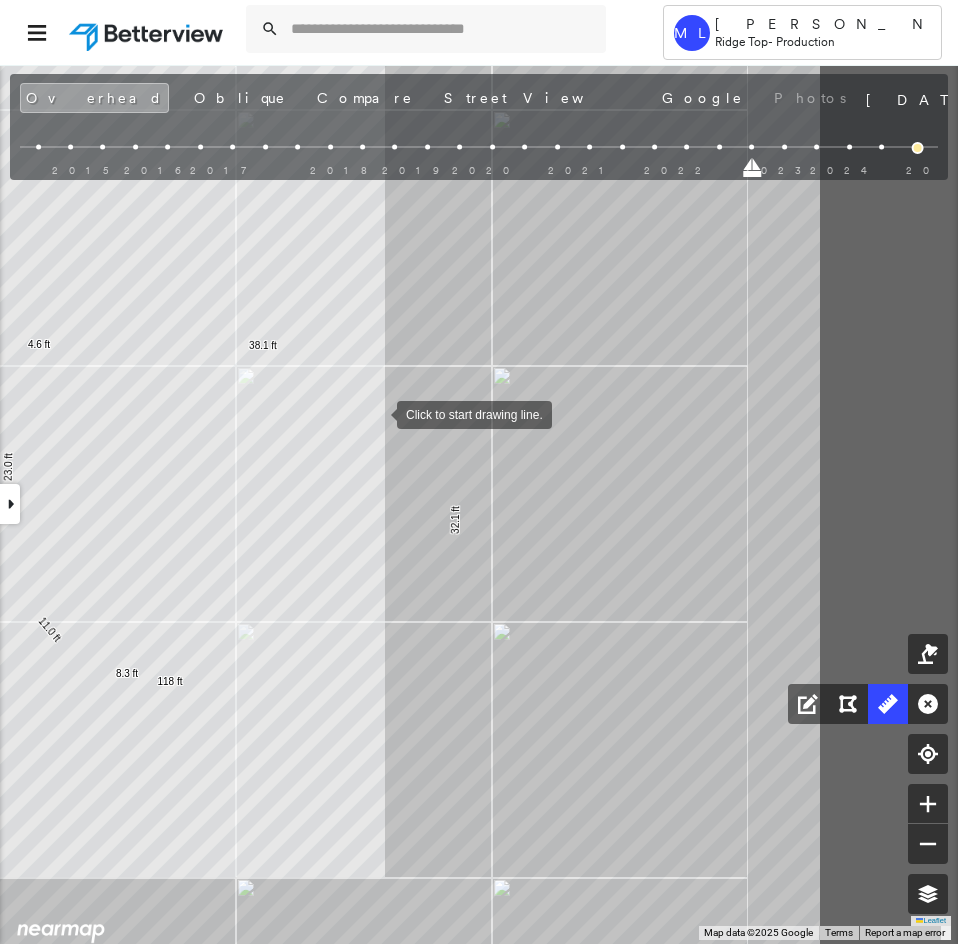 drag, startPoint x: 564, startPoint y: 394, endPoint x: 383, endPoint y: 411, distance: 181.79659 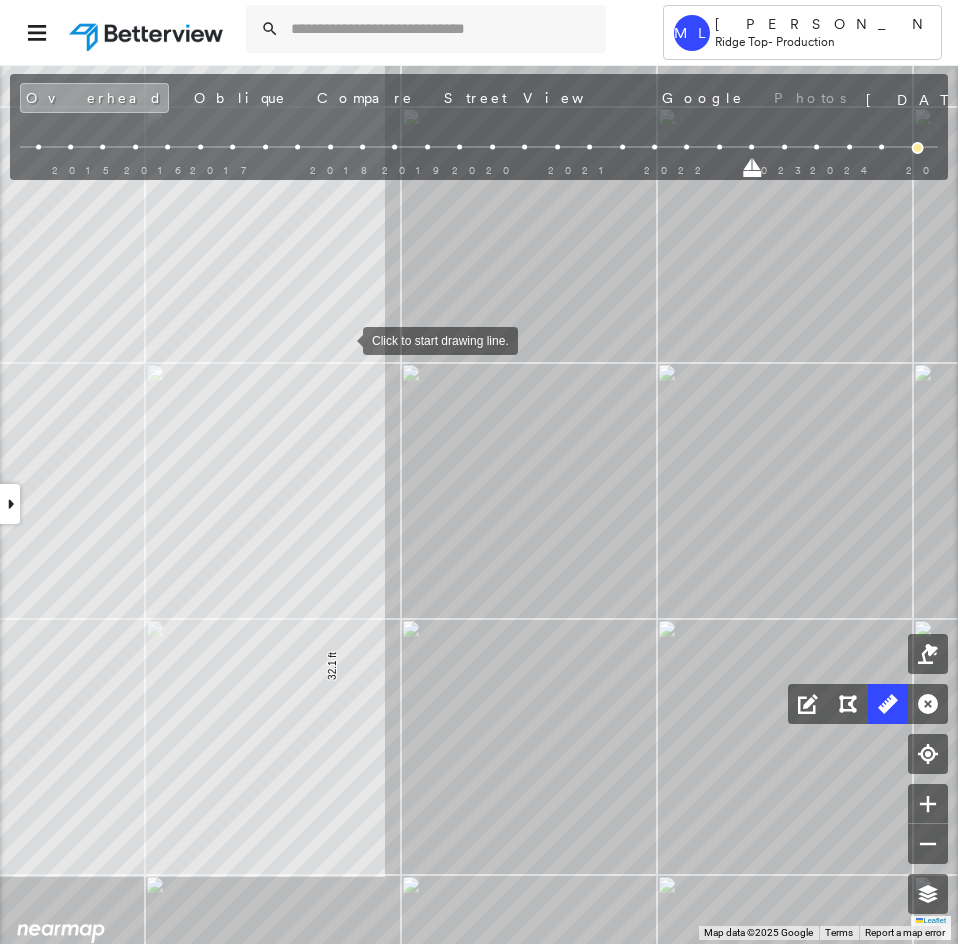 drag, startPoint x: 343, startPoint y: 339, endPoint x: 355, endPoint y: 338, distance: 12.0415945 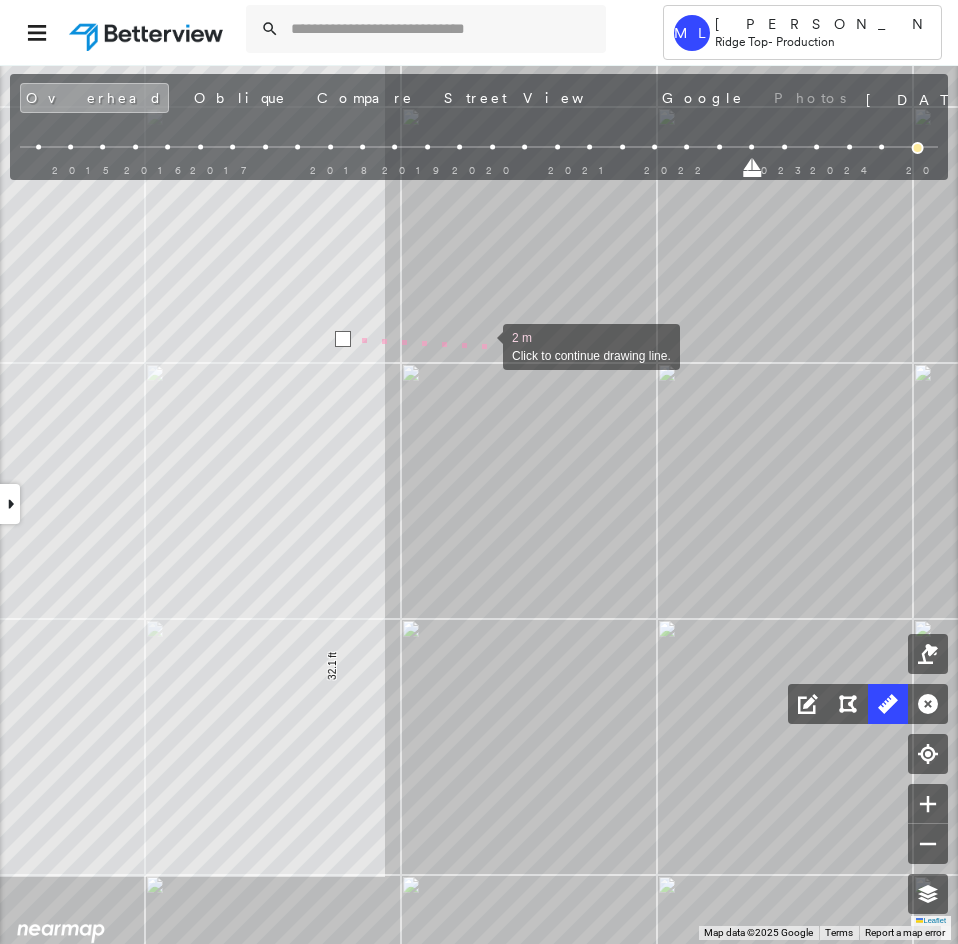 click at bounding box center (483, 345) 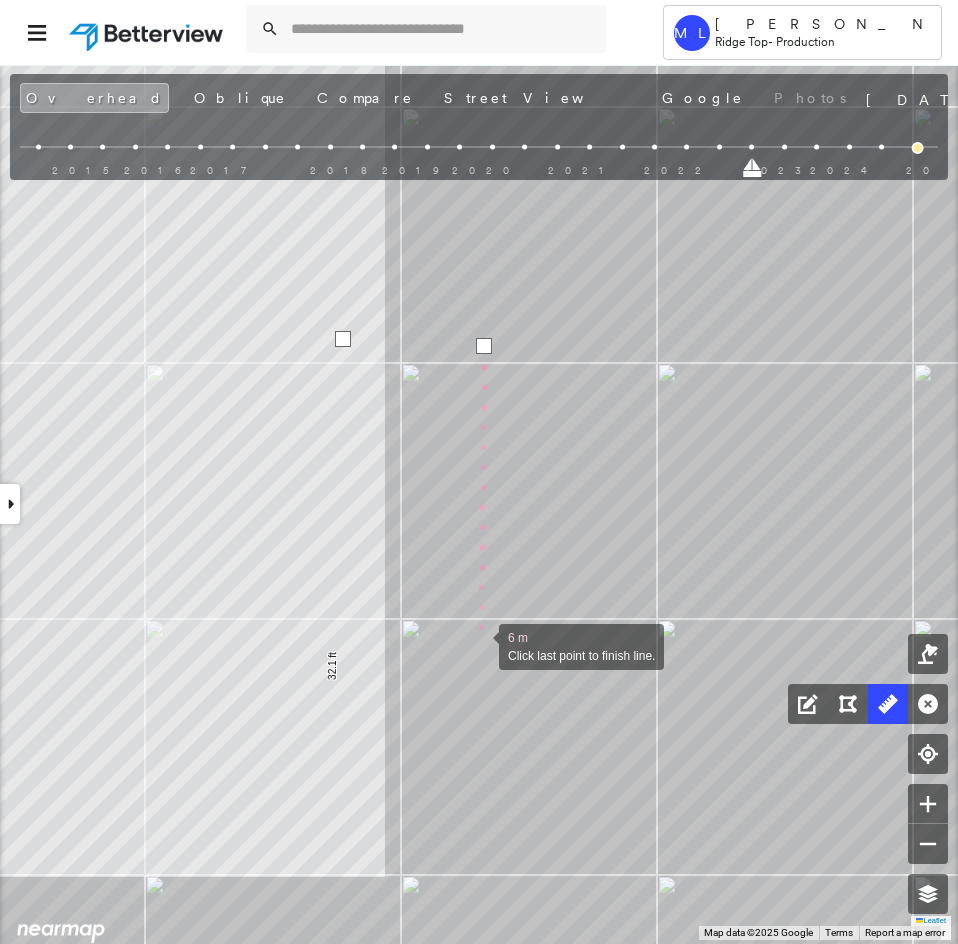 click at bounding box center [479, 645] 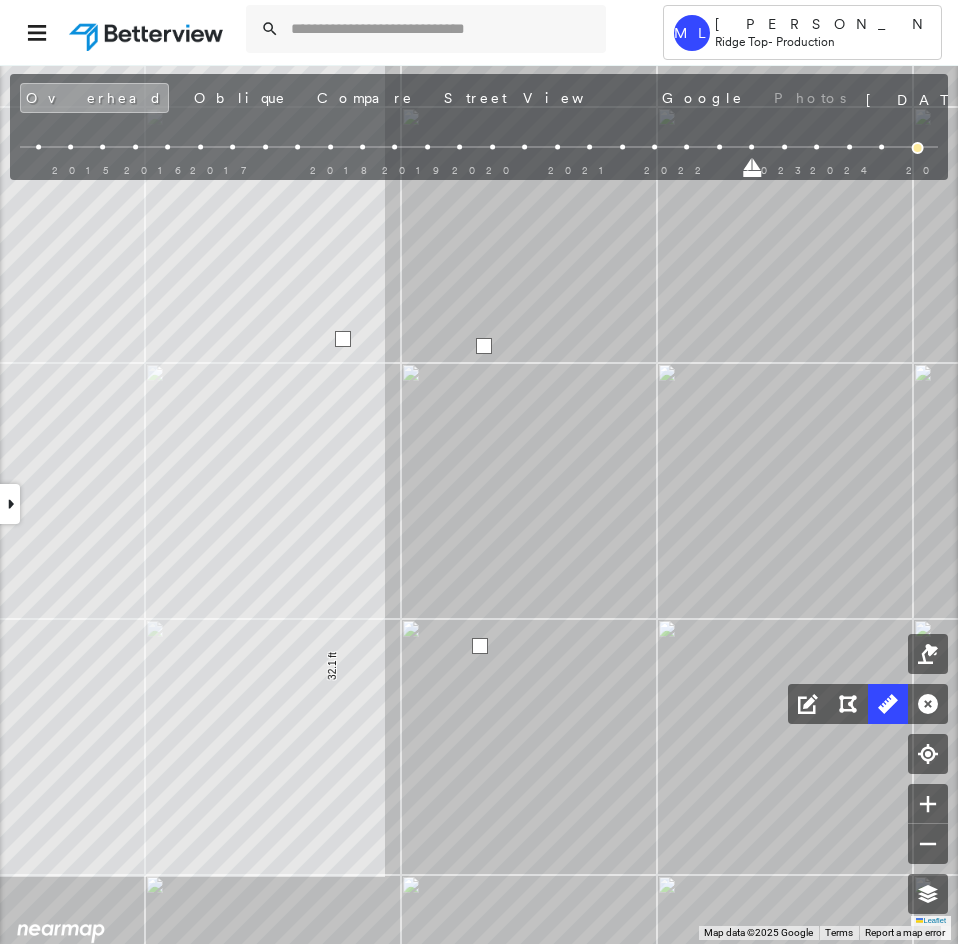click at bounding box center [480, 646] 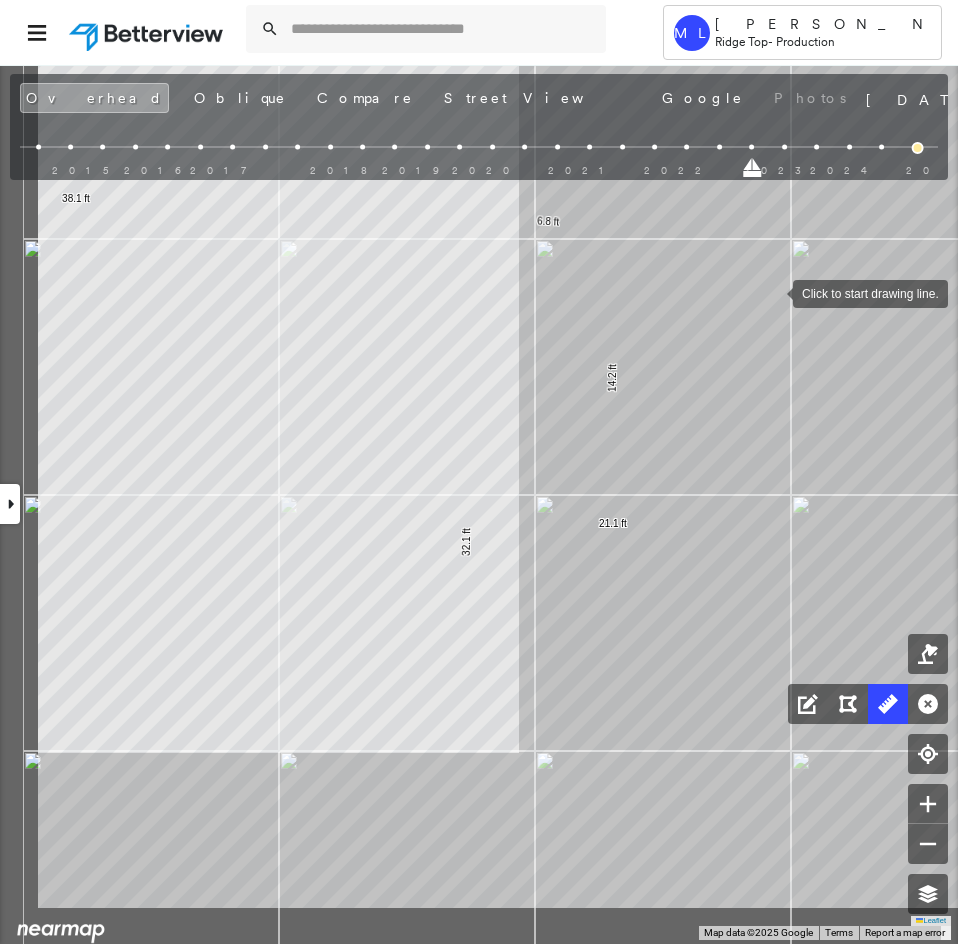 drag, startPoint x: 665, startPoint y: 391, endPoint x: 797, endPoint y: 271, distance: 178.39282 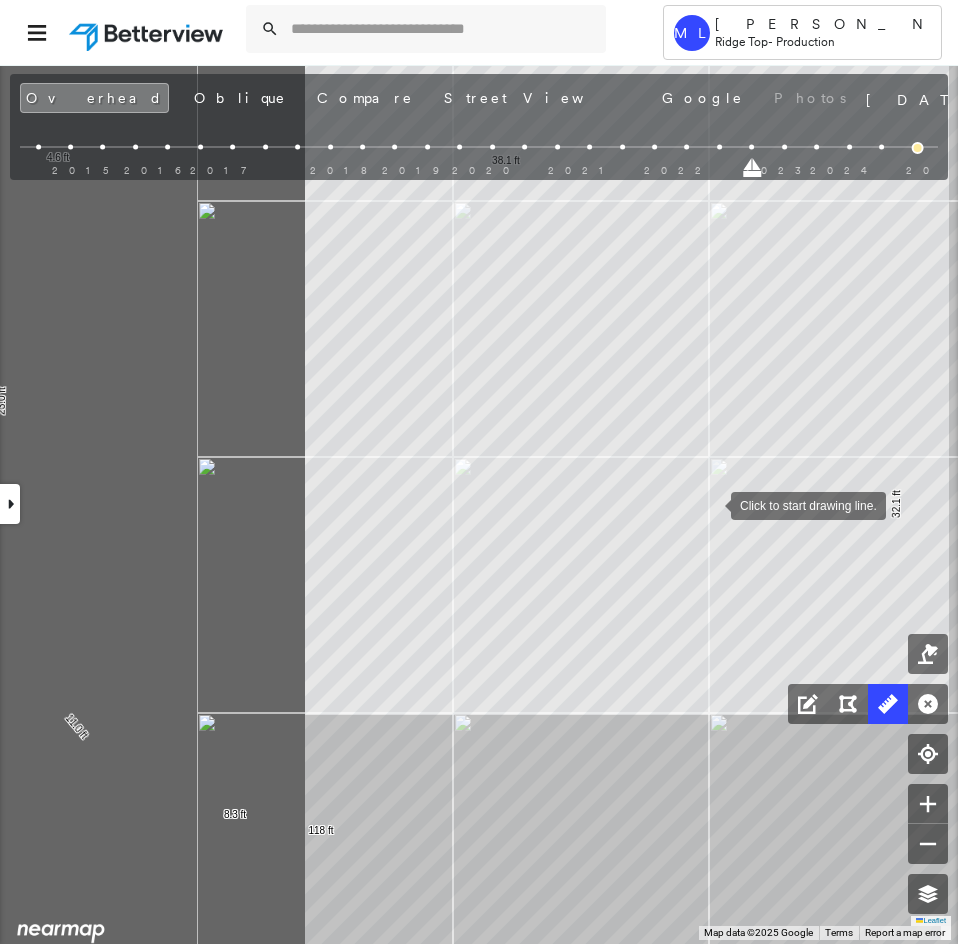 drag, startPoint x: 576, startPoint y: 510, endPoint x: 702, endPoint y: 505, distance: 126.09917 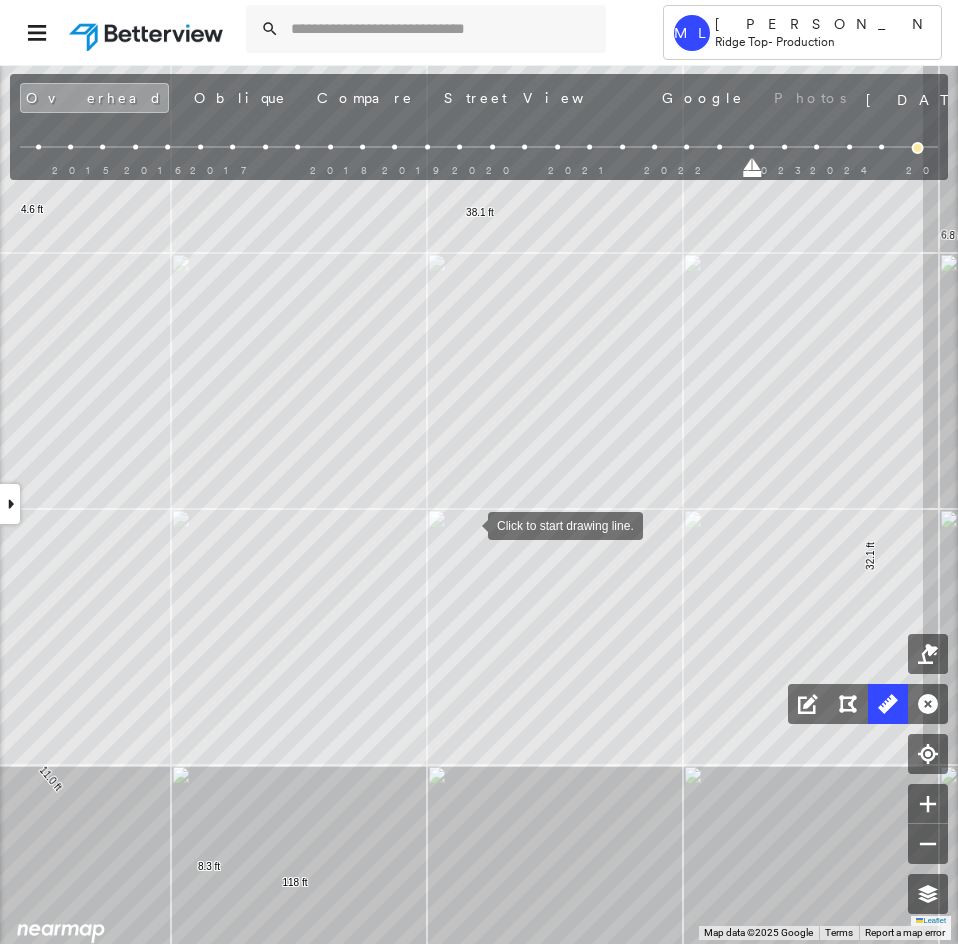 drag, startPoint x: 483, startPoint y: 504, endPoint x: 411, endPoint y: 555, distance: 88.23265 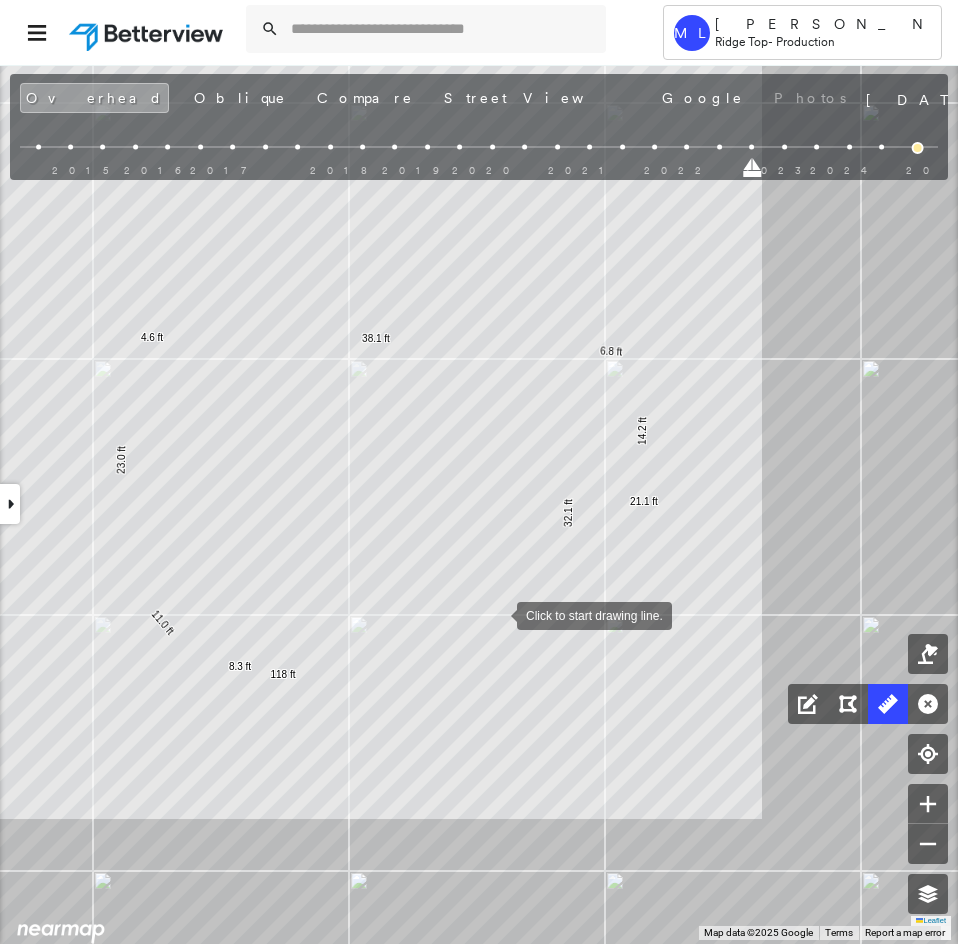 drag, startPoint x: 564, startPoint y: 614, endPoint x: 505, endPoint y: 614, distance: 59 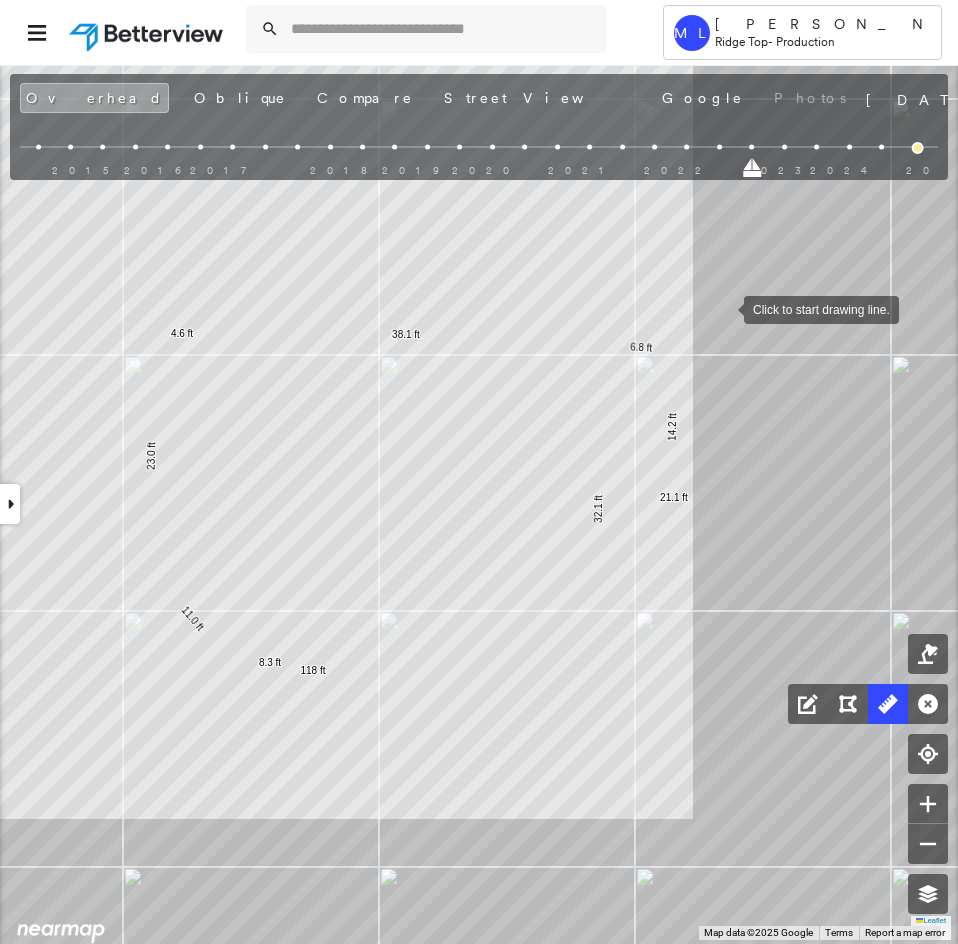 click at bounding box center (724, 308) 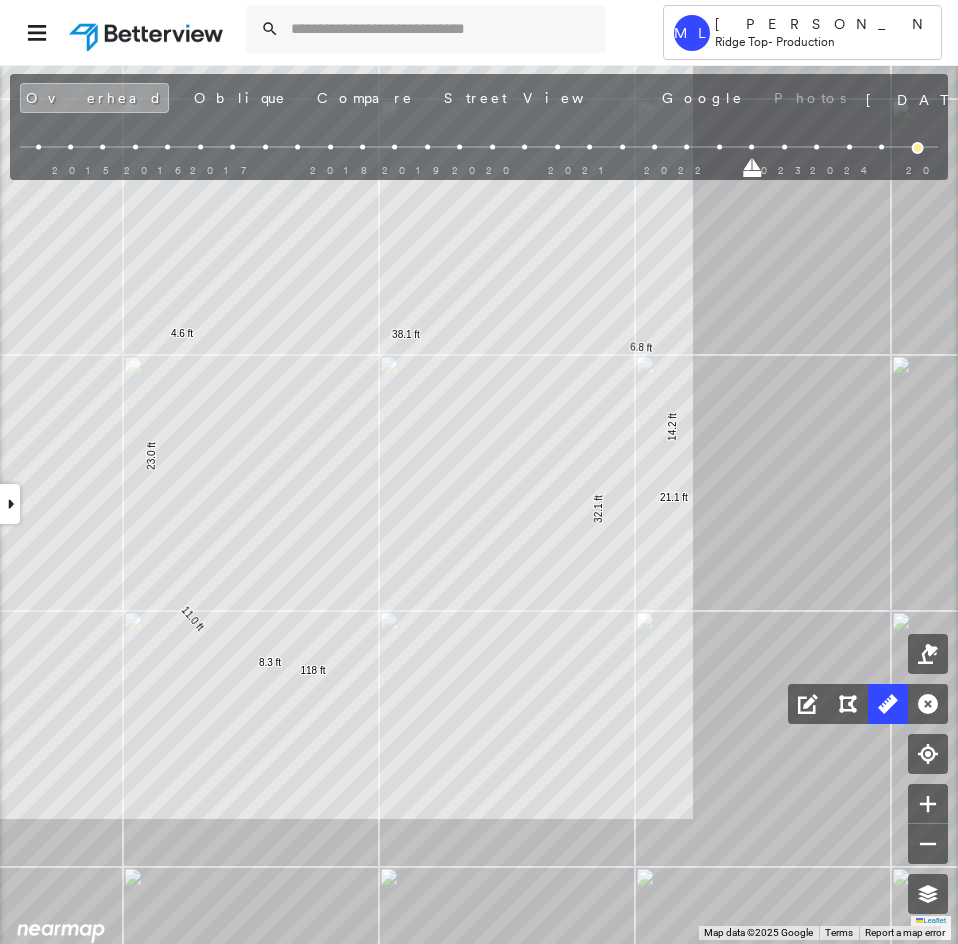 drag, startPoint x: 747, startPoint y: 171, endPoint x: 932, endPoint y: 162, distance: 185.2188 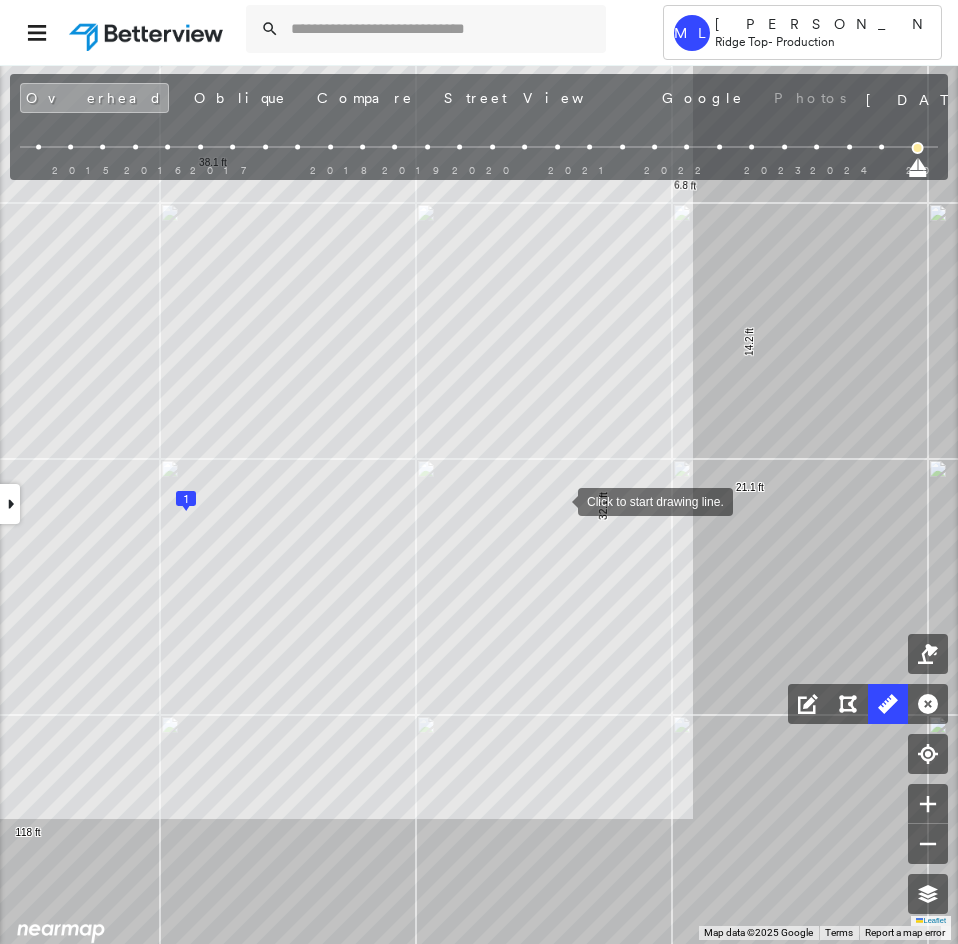 click at bounding box center (558, 500) 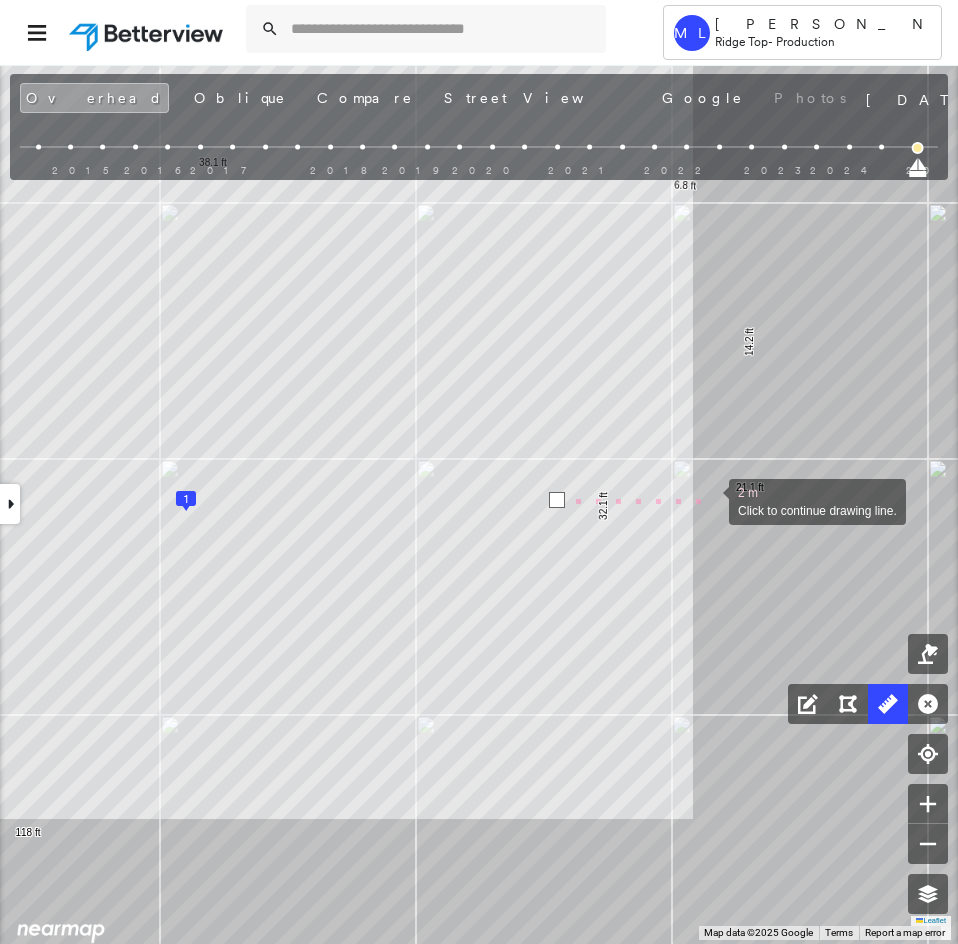 click at bounding box center [709, 500] 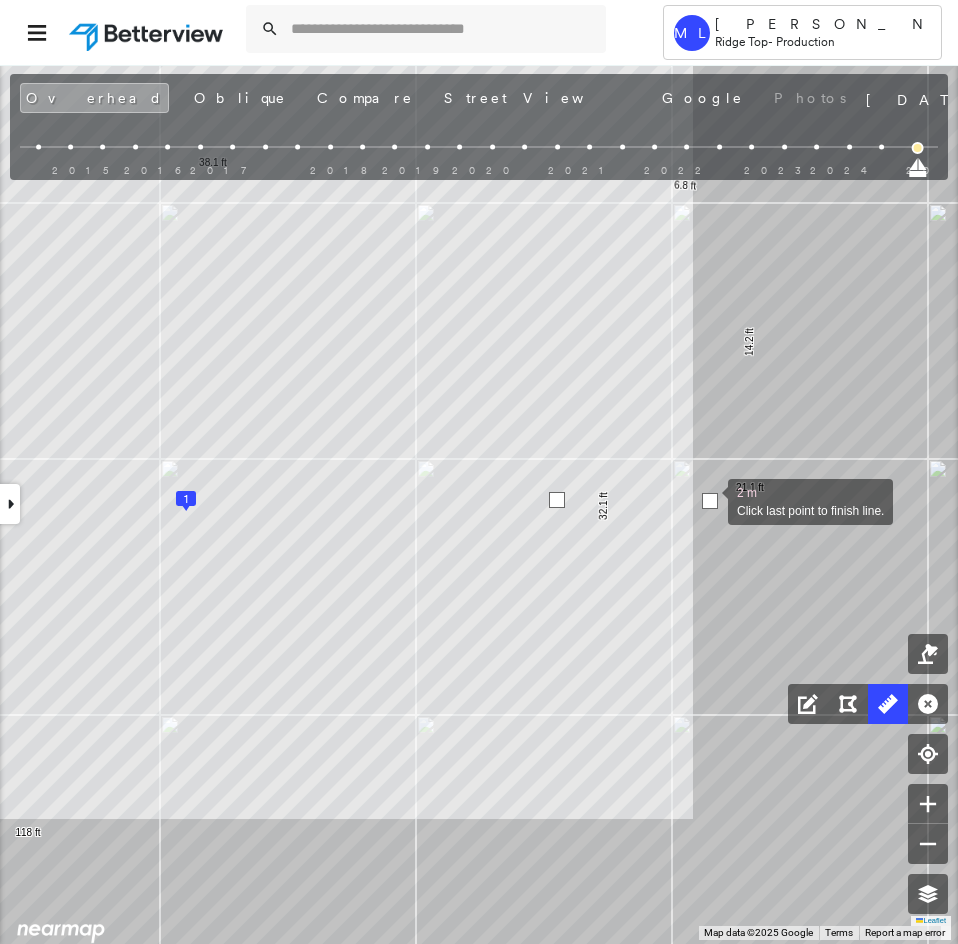 click at bounding box center [710, 501] 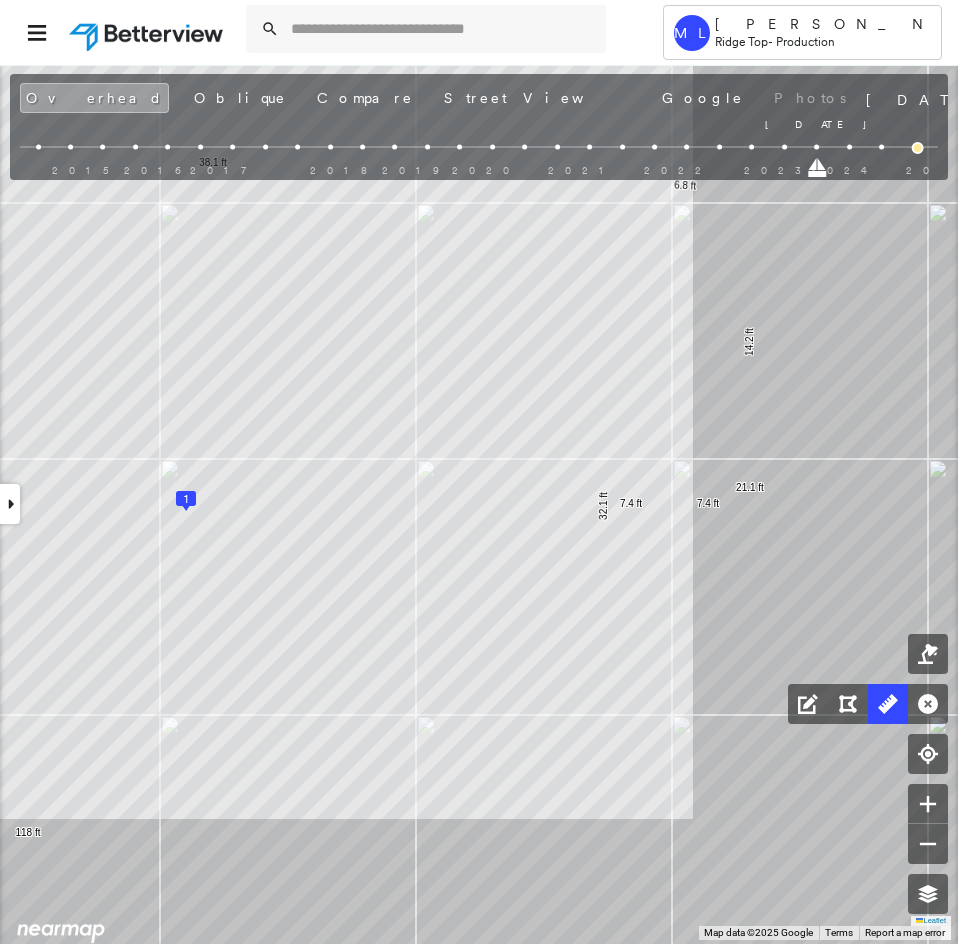 drag, startPoint x: 921, startPoint y: 171, endPoint x: 815, endPoint y: 174, distance: 106.04244 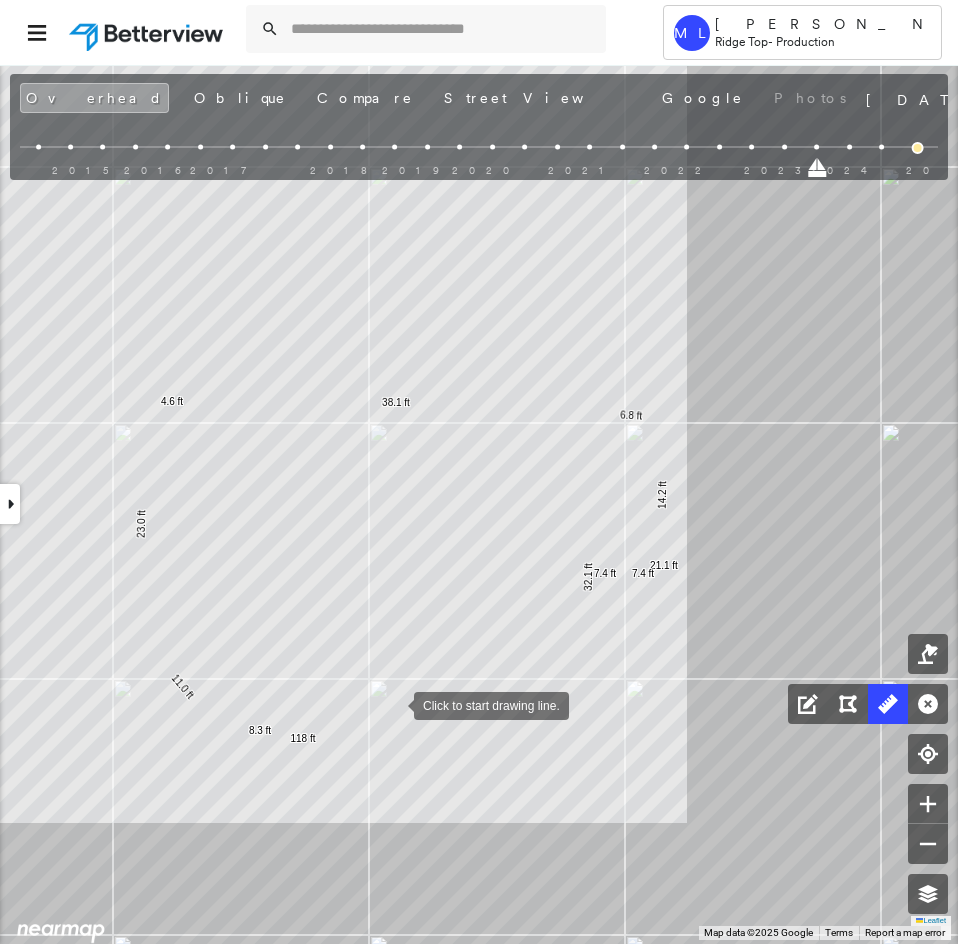 drag, startPoint x: 397, startPoint y: 701, endPoint x: 394, endPoint y: 720, distance: 19.235384 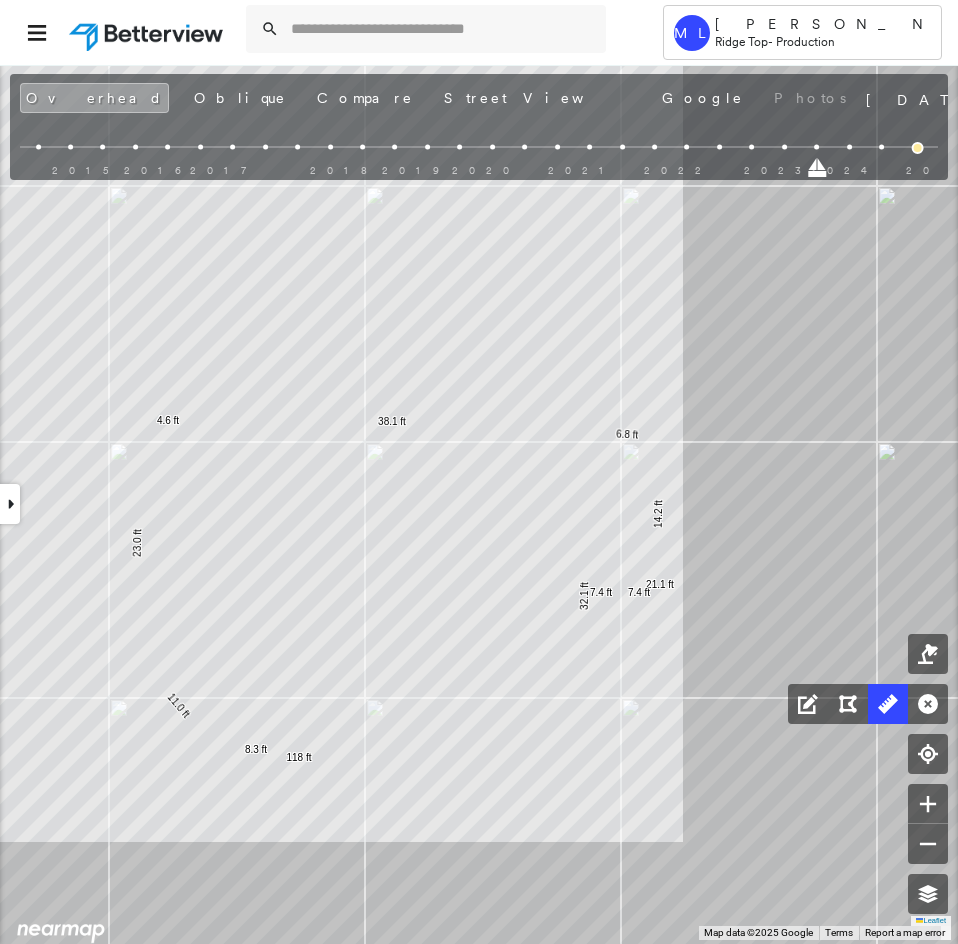 drag, startPoint x: 816, startPoint y: 173, endPoint x: 957, endPoint y: 169, distance: 141.05673 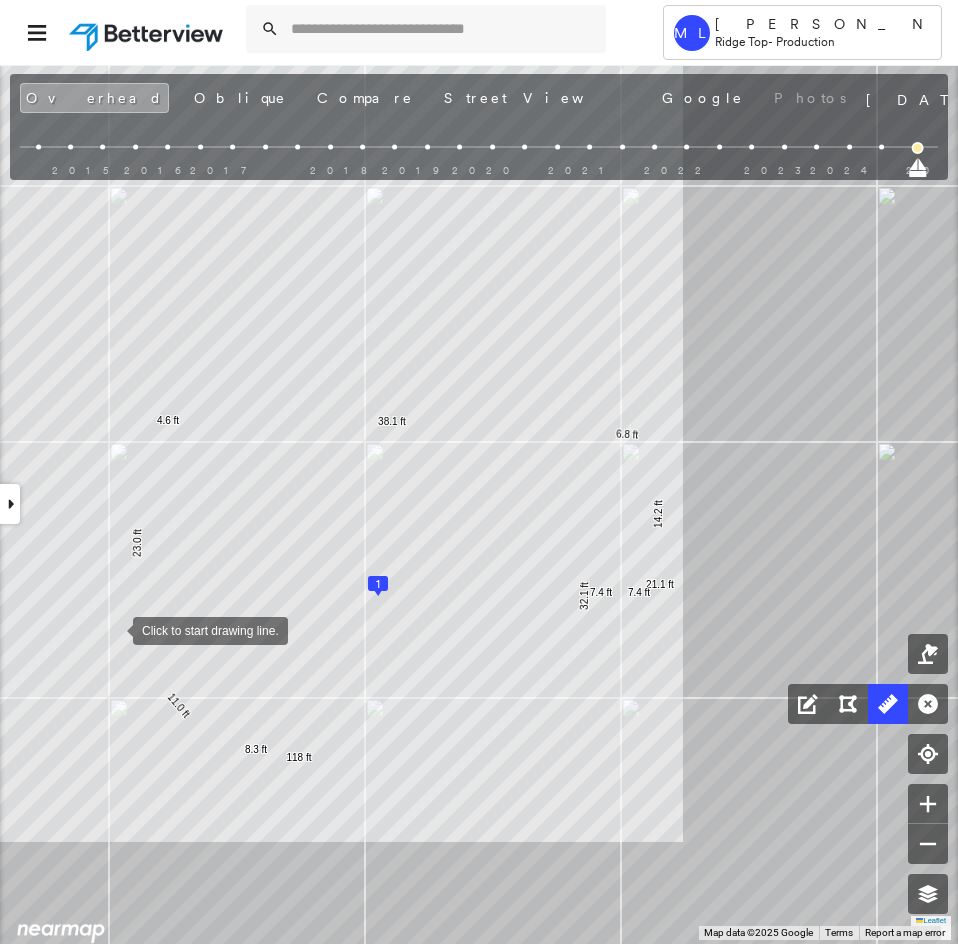 click at bounding box center (113, 629) 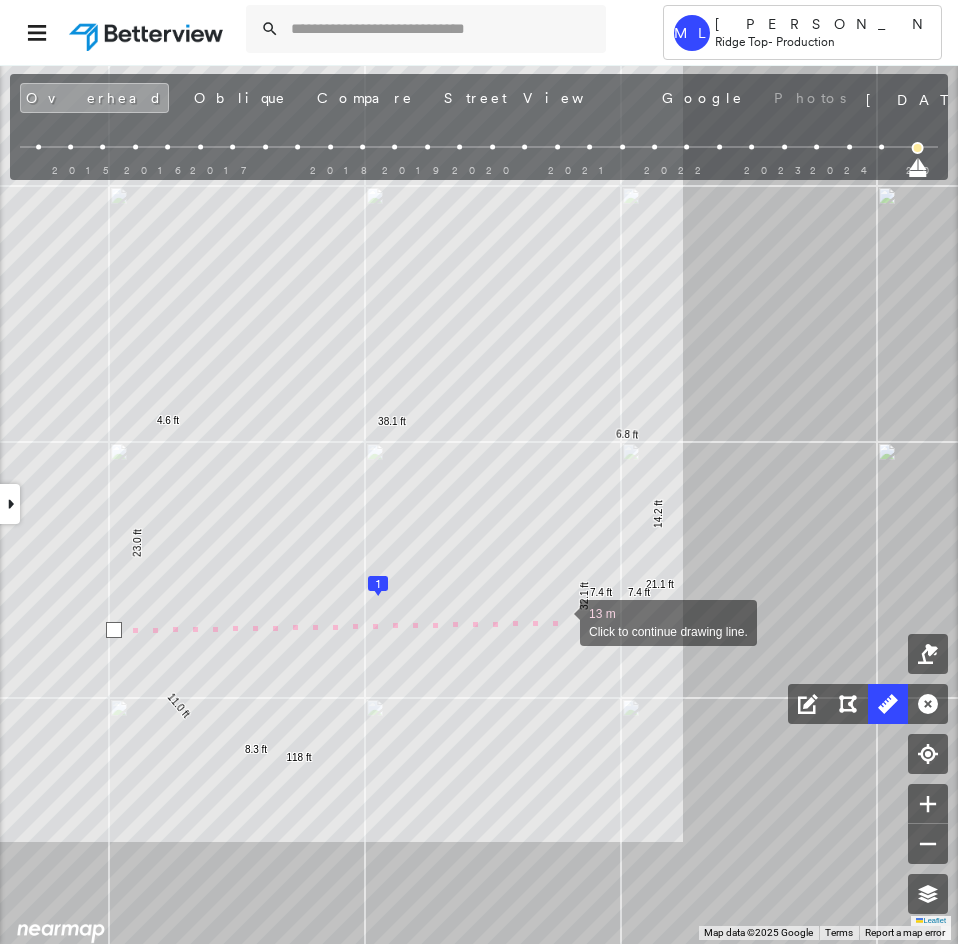 click at bounding box center (560, 621) 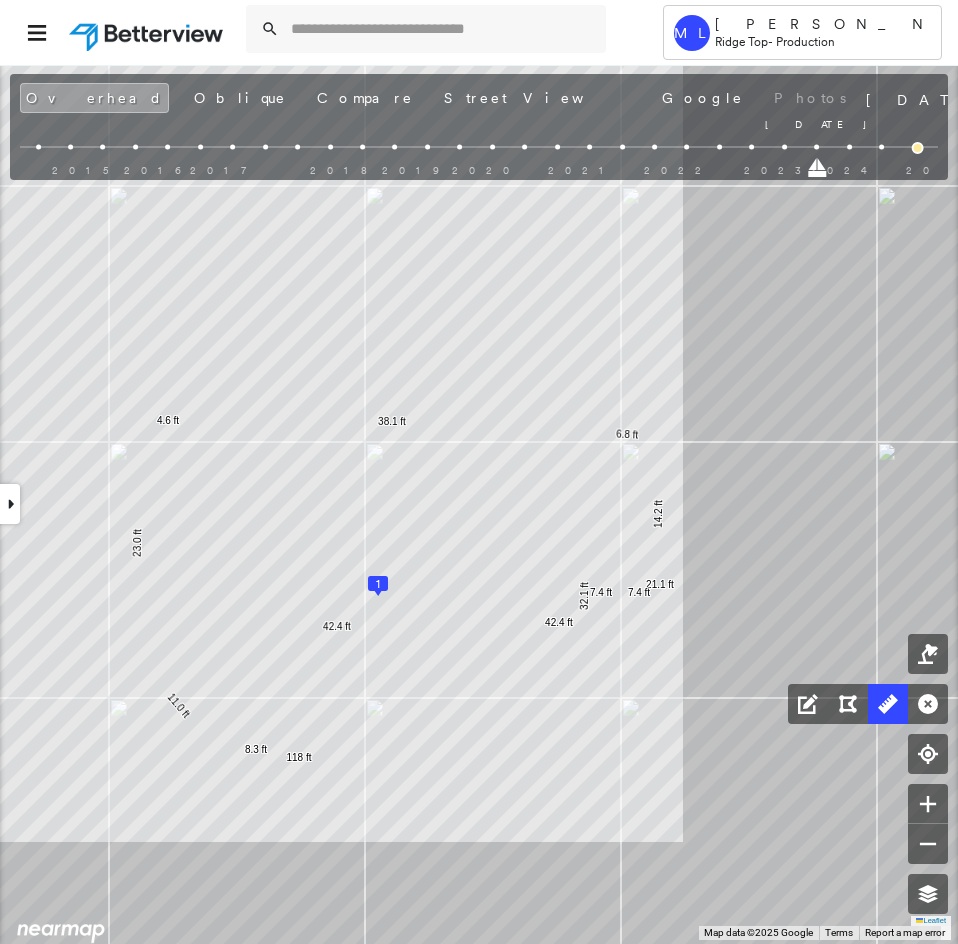 drag, startPoint x: 915, startPoint y: 168, endPoint x: 821, endPoint y: 178, distance: 94.53042 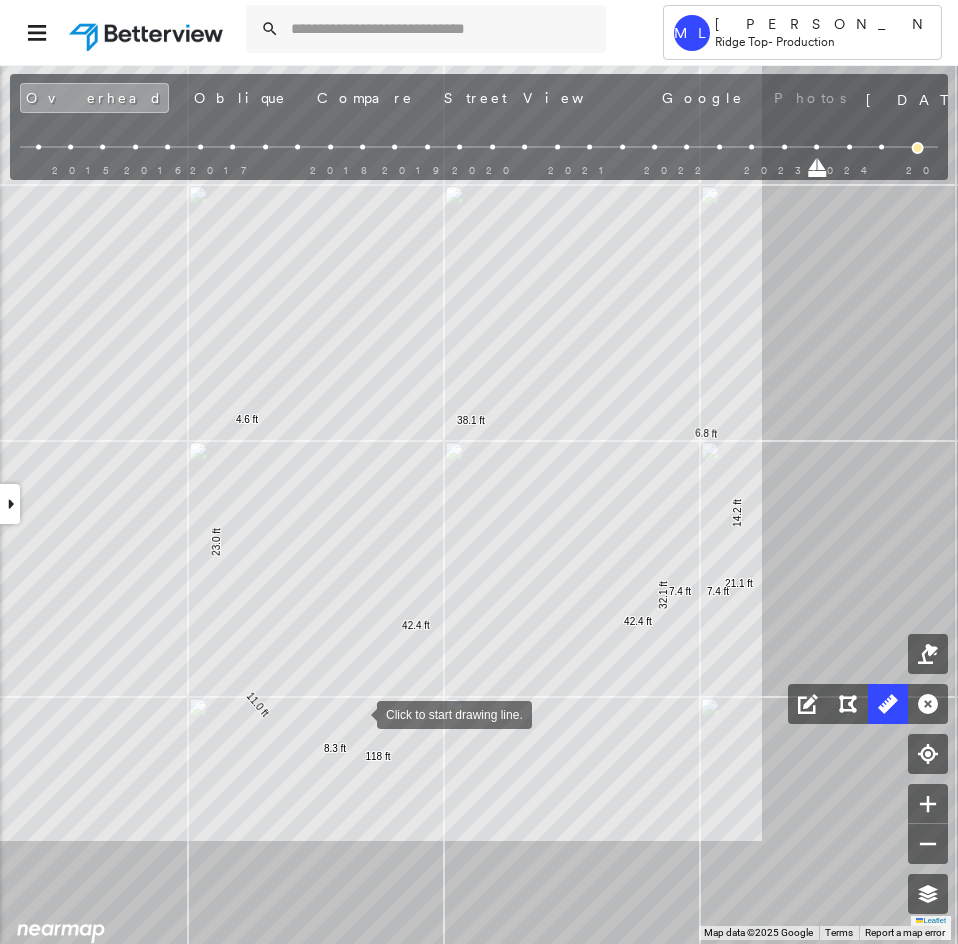 drag, startPoint x: 320, startPoint y: 715, endPoint x: 356, endPoint y: 714, distance: 36.013885 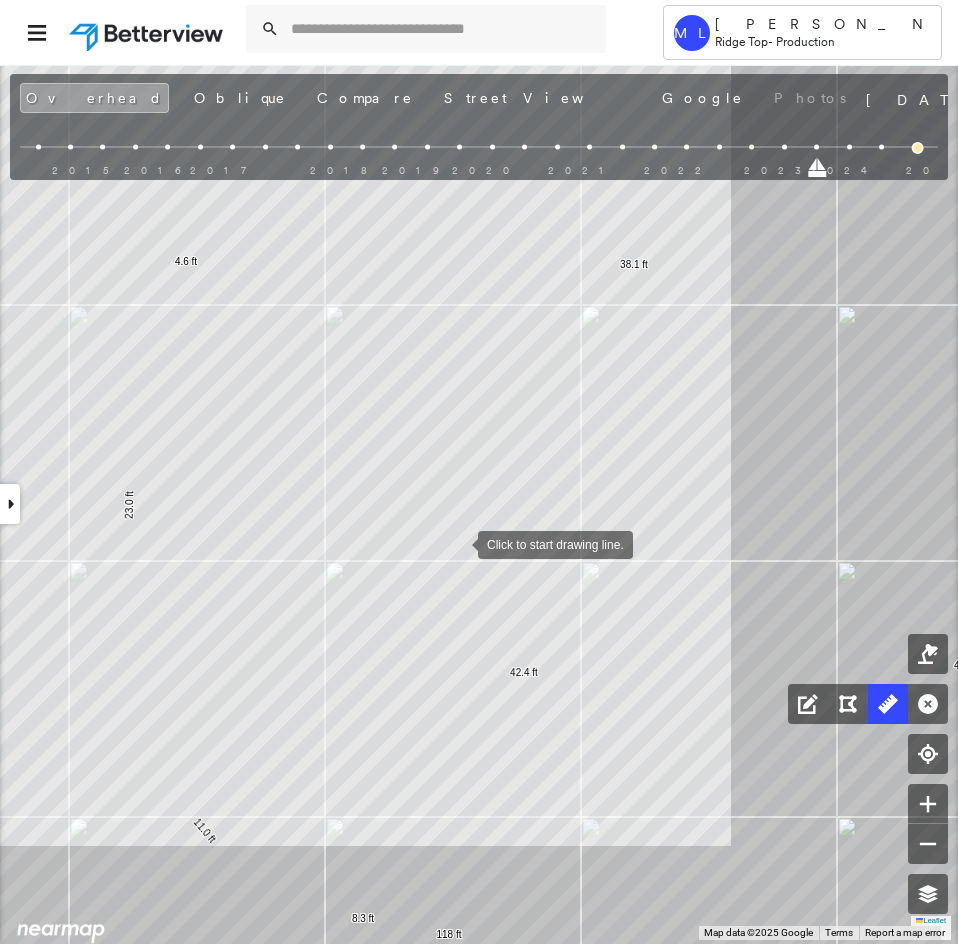 drag, startPoint x: 499, startPoint y: 535, endPoint x: 420, endPoint y: 571, distance: 86.815895 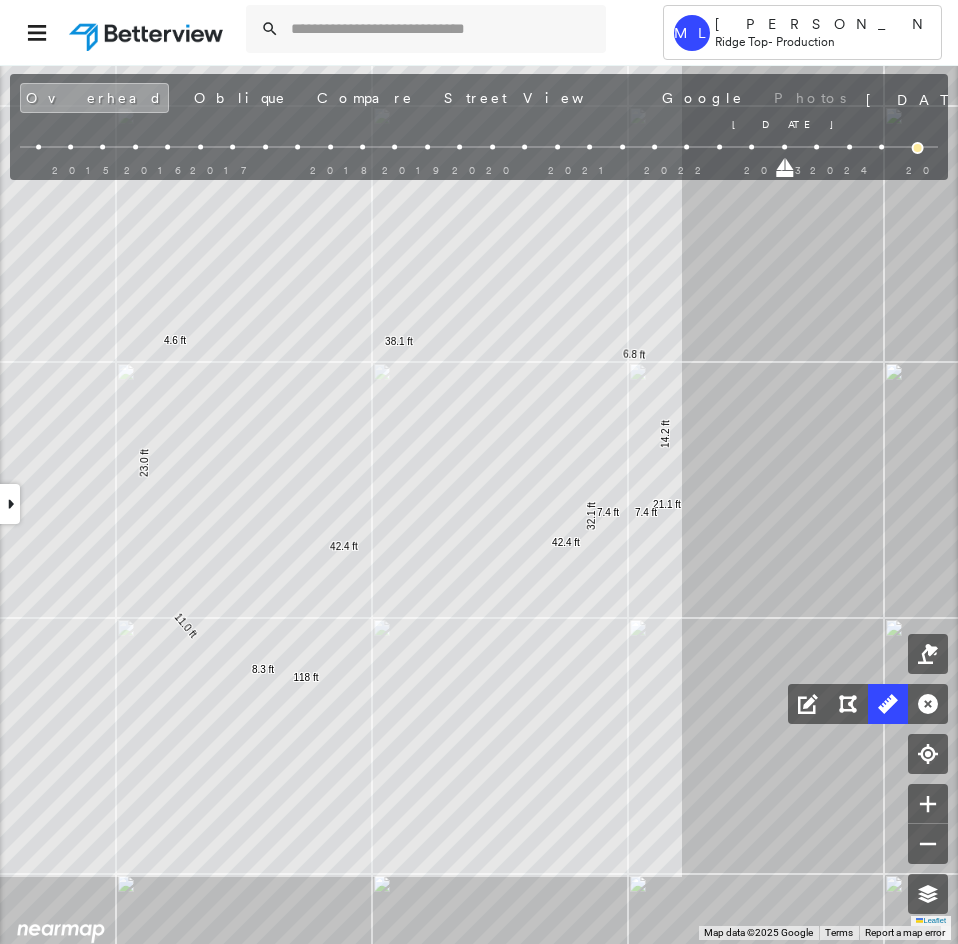 drag, startPoint x: 815, startPoint y: 169, endPoint x: 787, endPoint y: 171, distance: 28.071337 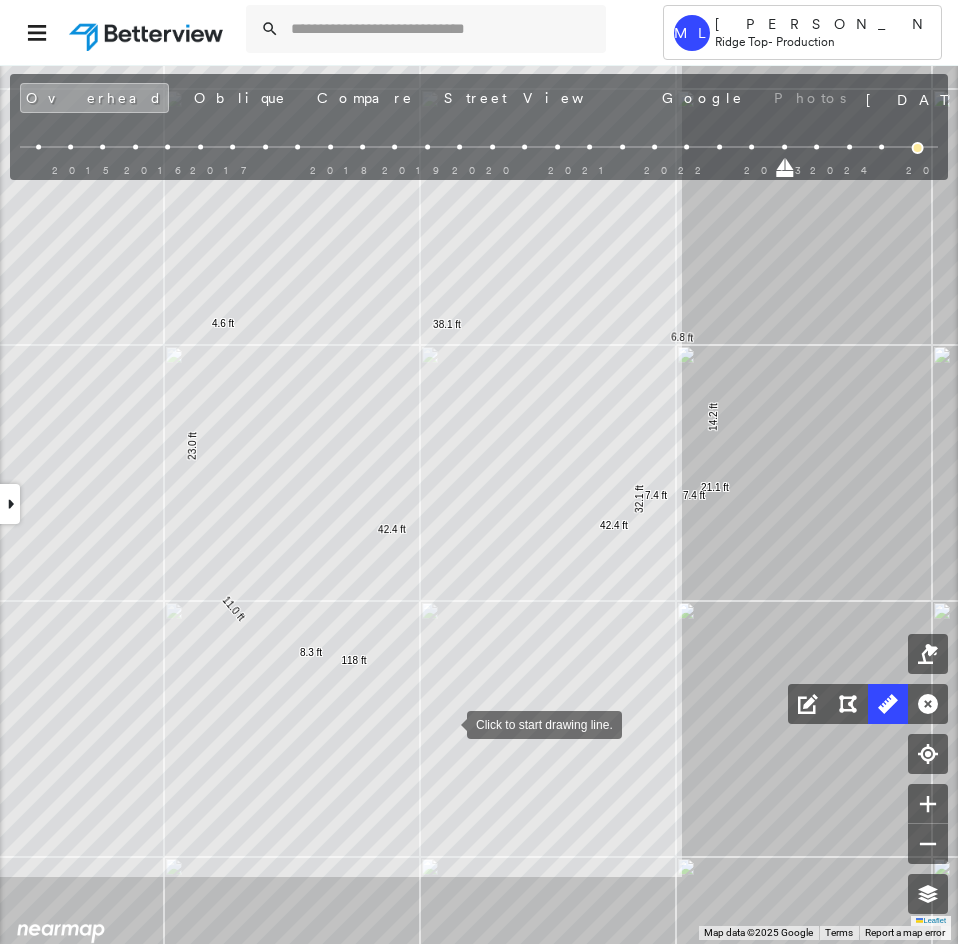 drag, startPoint x: 447, startPoint y: 723, endPoint x: 480, endPoint y: 731, distance: 33.955853 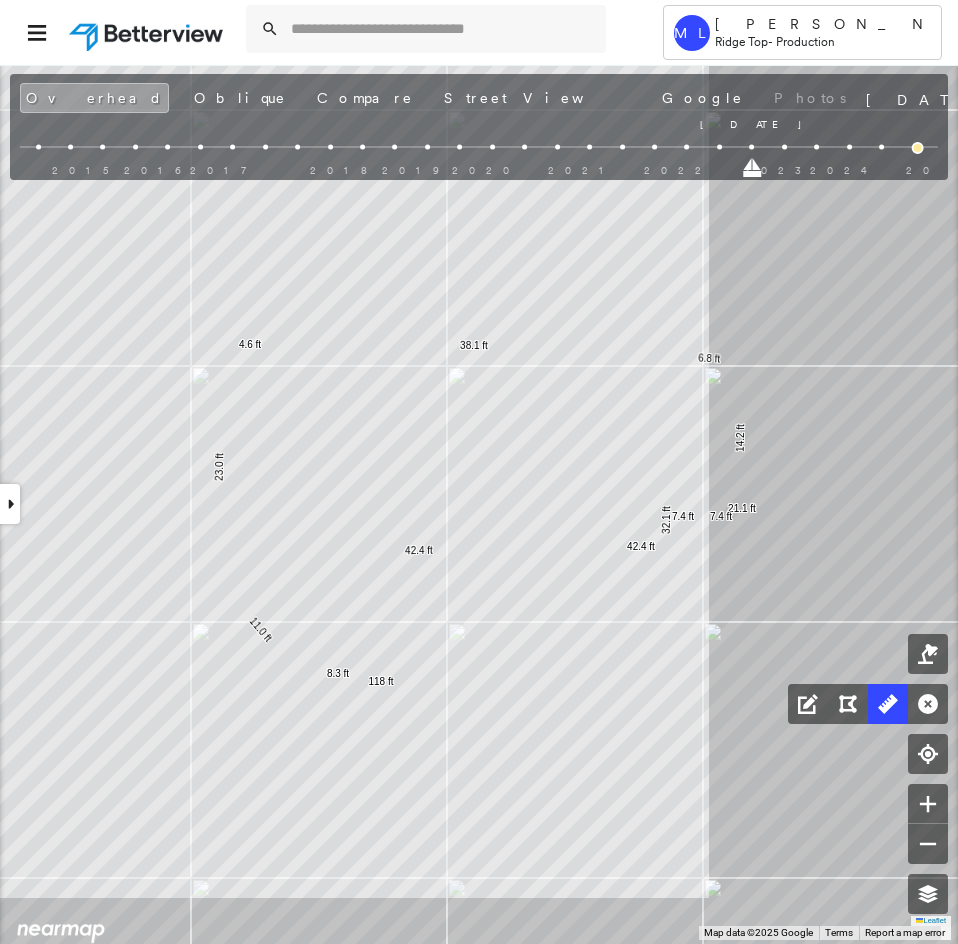 drag, startPoint x: 785, startPoint y: 171, endPoint x: 758, endPoint y: 175, distance: 27.294687 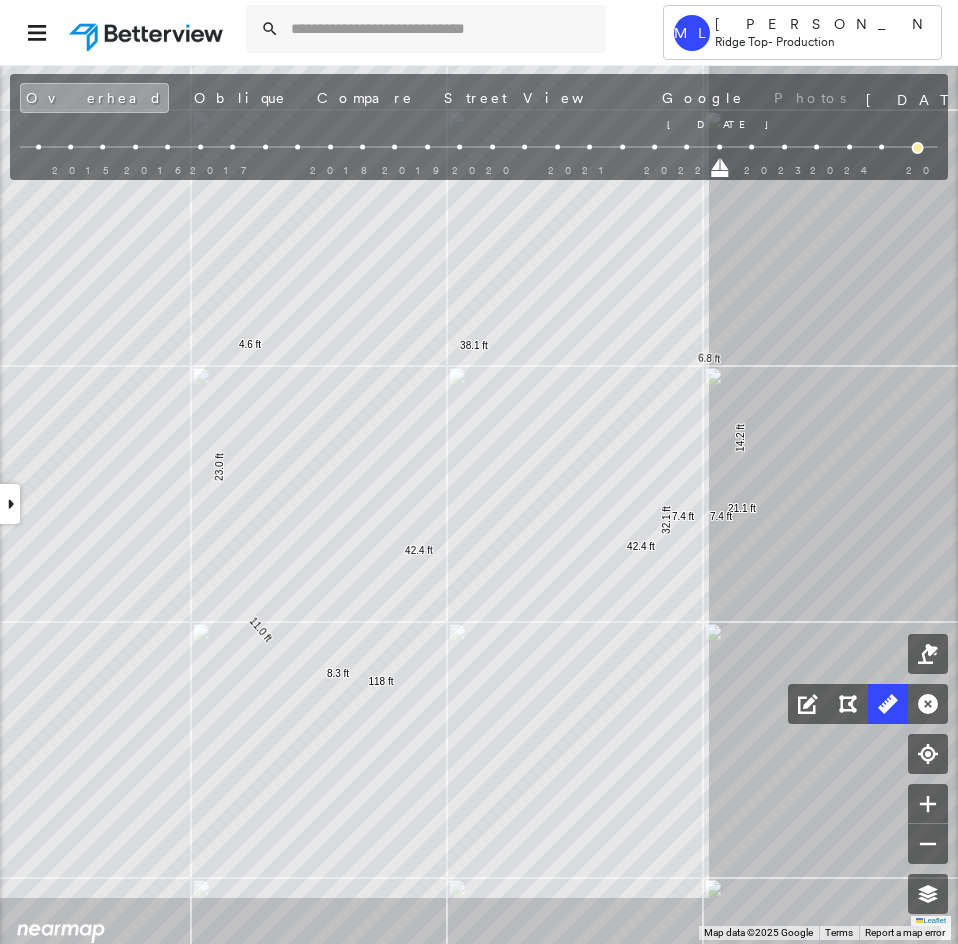 drag, startPoint x: 754, startPoint y: 175, endPoint x: 721, endPoint y: 174, distance: 33.01515 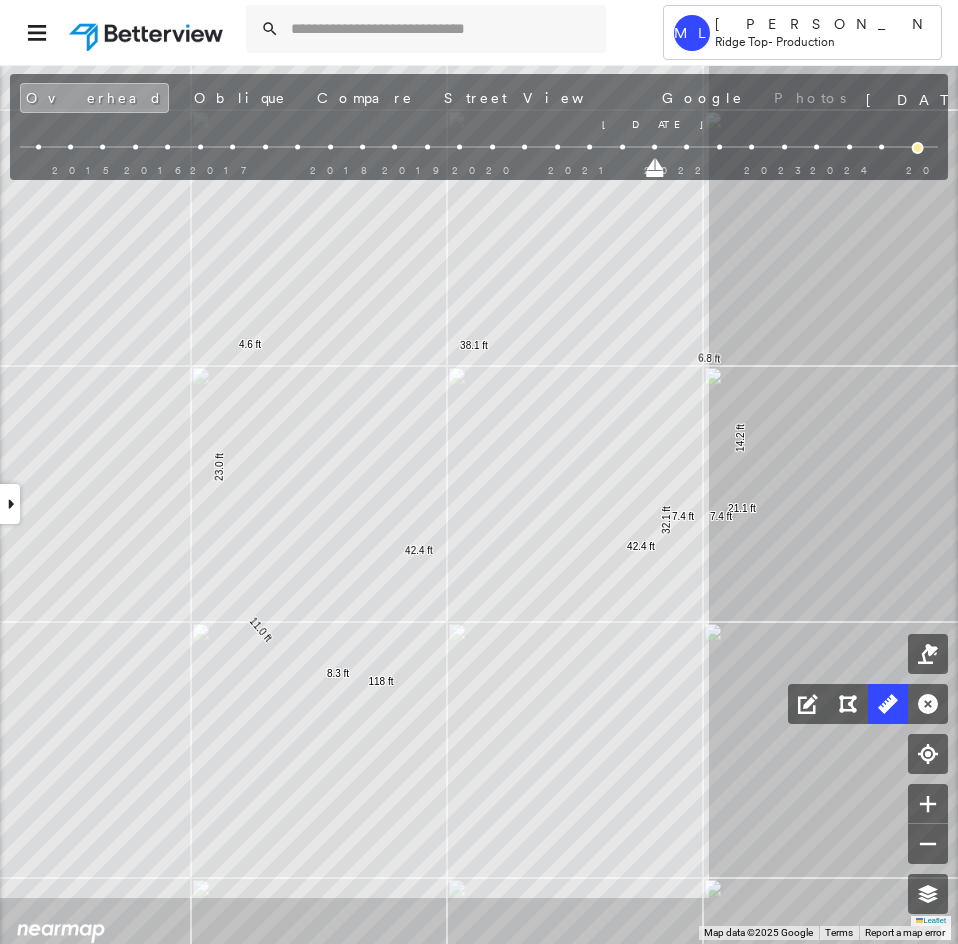 drag, startPoint x: 724, startPoint y: 172, endPoint x: 667, endPoint y: 174, distance: 57.035076 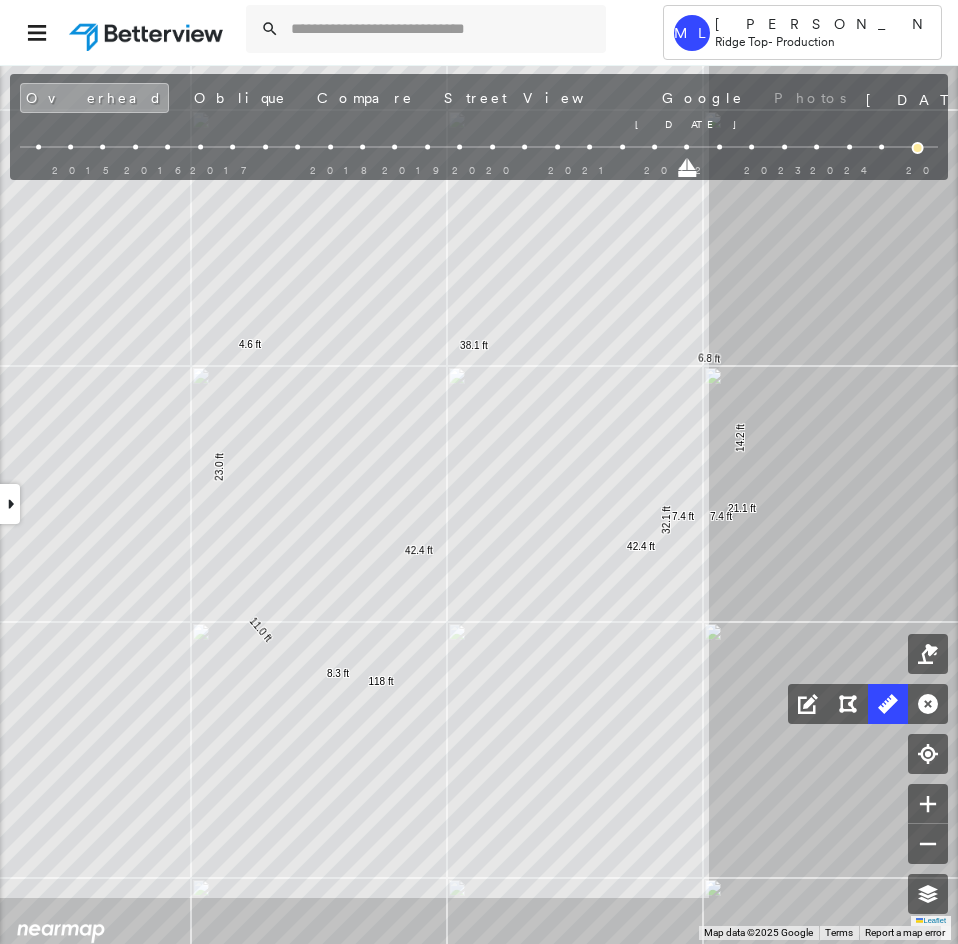 drag, startPoint x: 652, startPoint y: 174, endPoint x: 675, endPoint y: 174, distance: 23 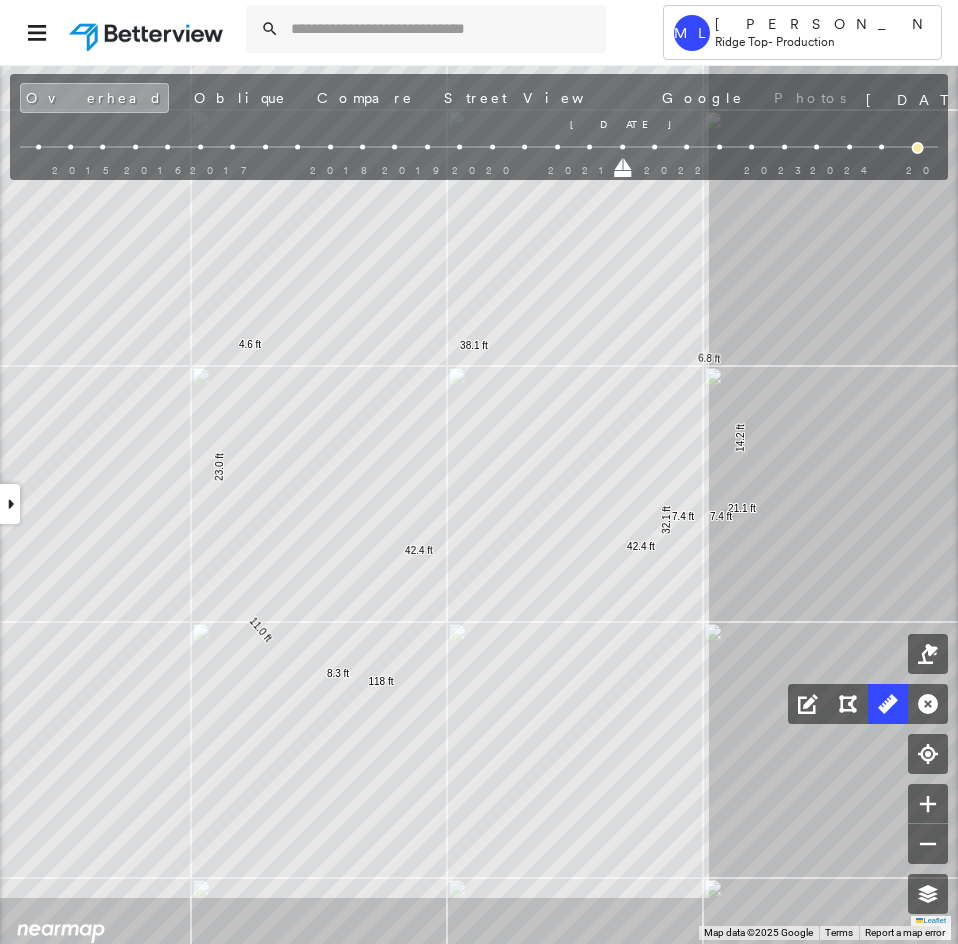 drag, startPoint x: 686, startPoint y: 171, endPoint x: 617, endPoint y: 177, distance: 69.260376 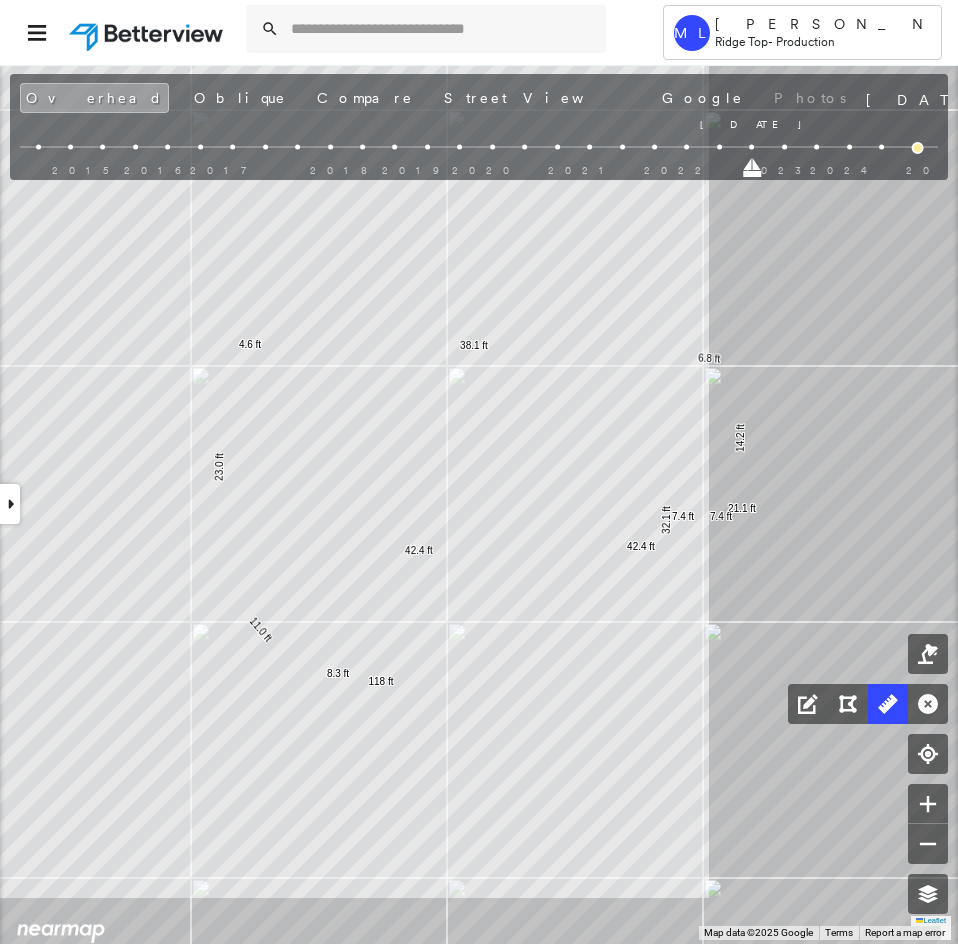 drag, startPoint x: 617, startPoint y: 169, endPoint x: 754, endPoint y: 176, distance: 137.17871 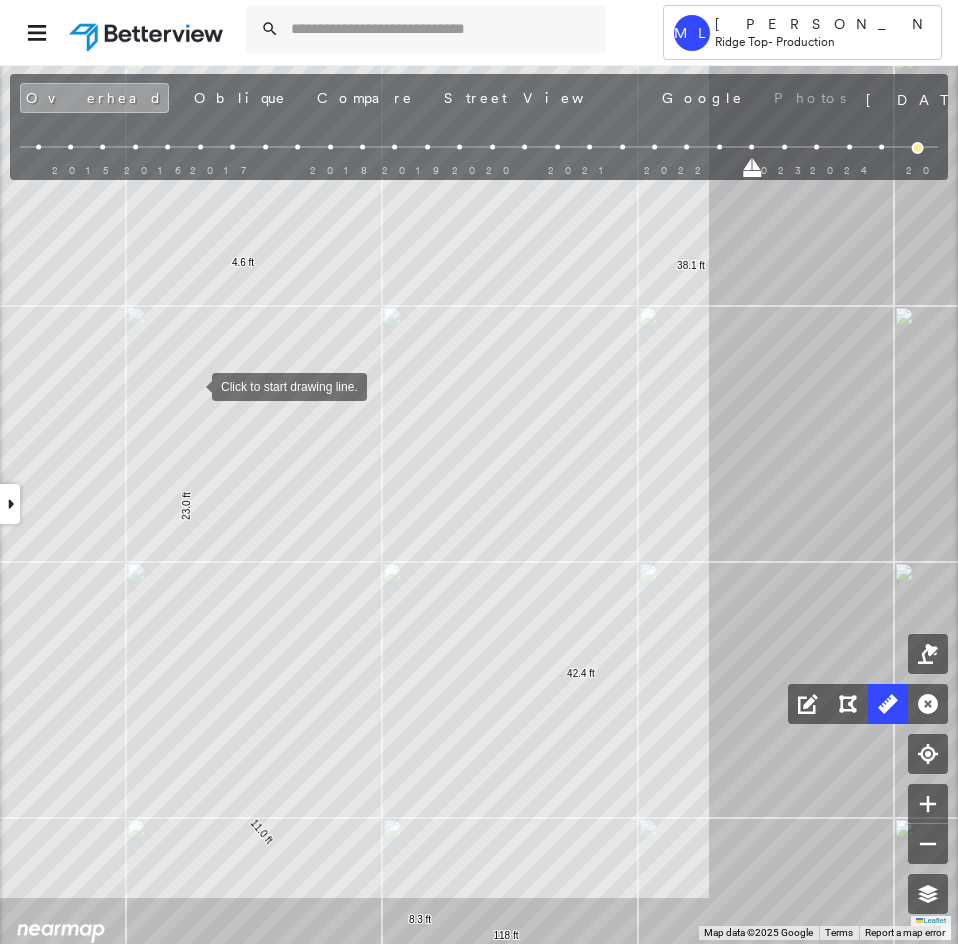 click at bounding box center [192, 385] 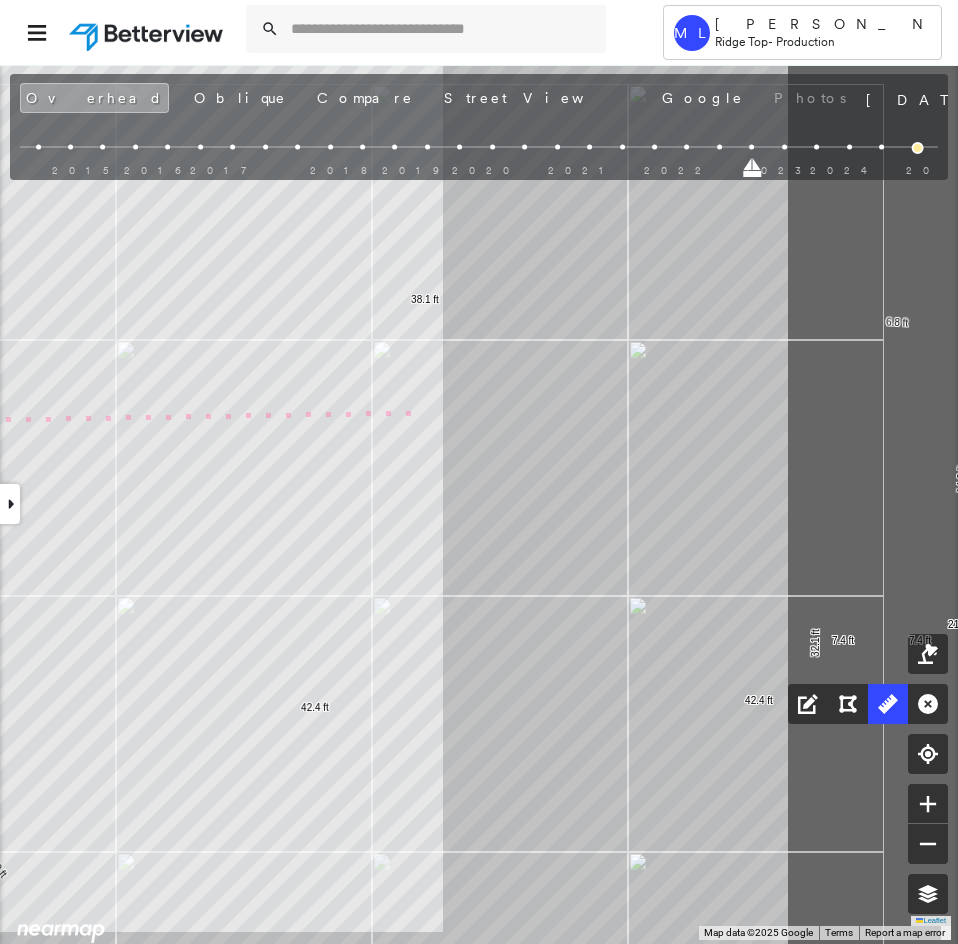 drag, startPoint x: 683, startPoint y: 373, endPoint x: 275, endPoint y: 409, distance: 409.58514 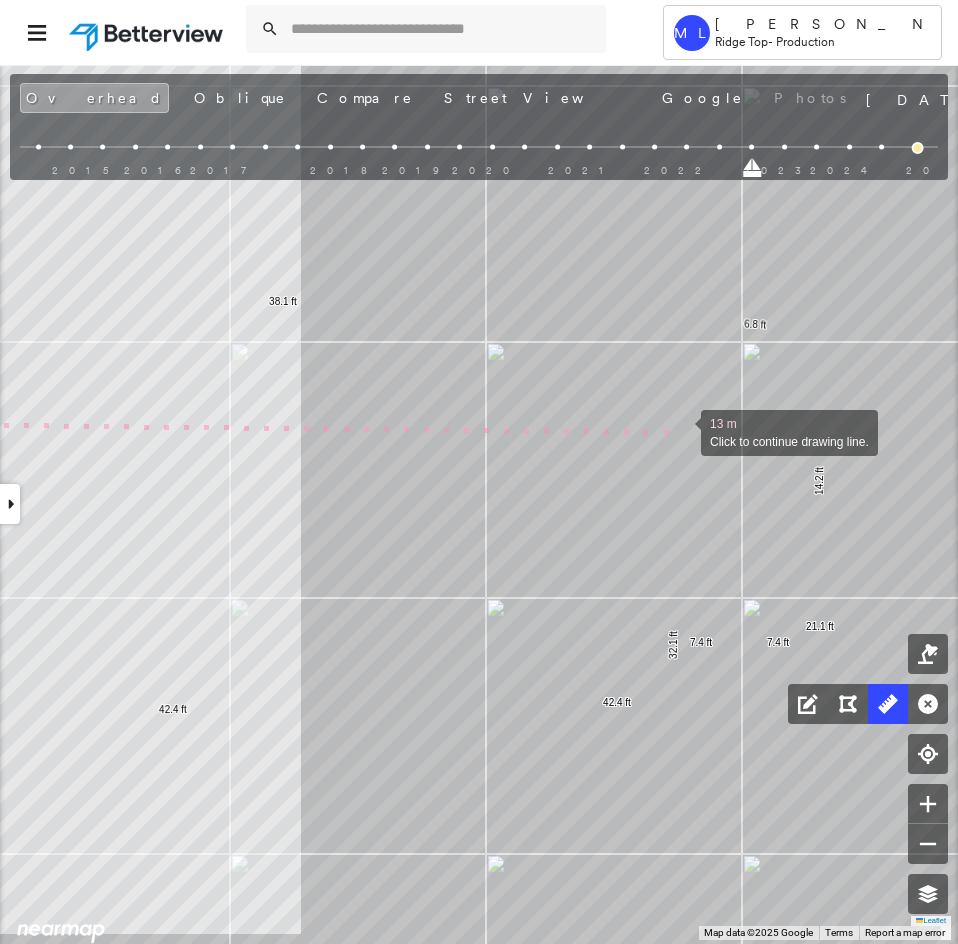 click at bounding box center [681, 431] 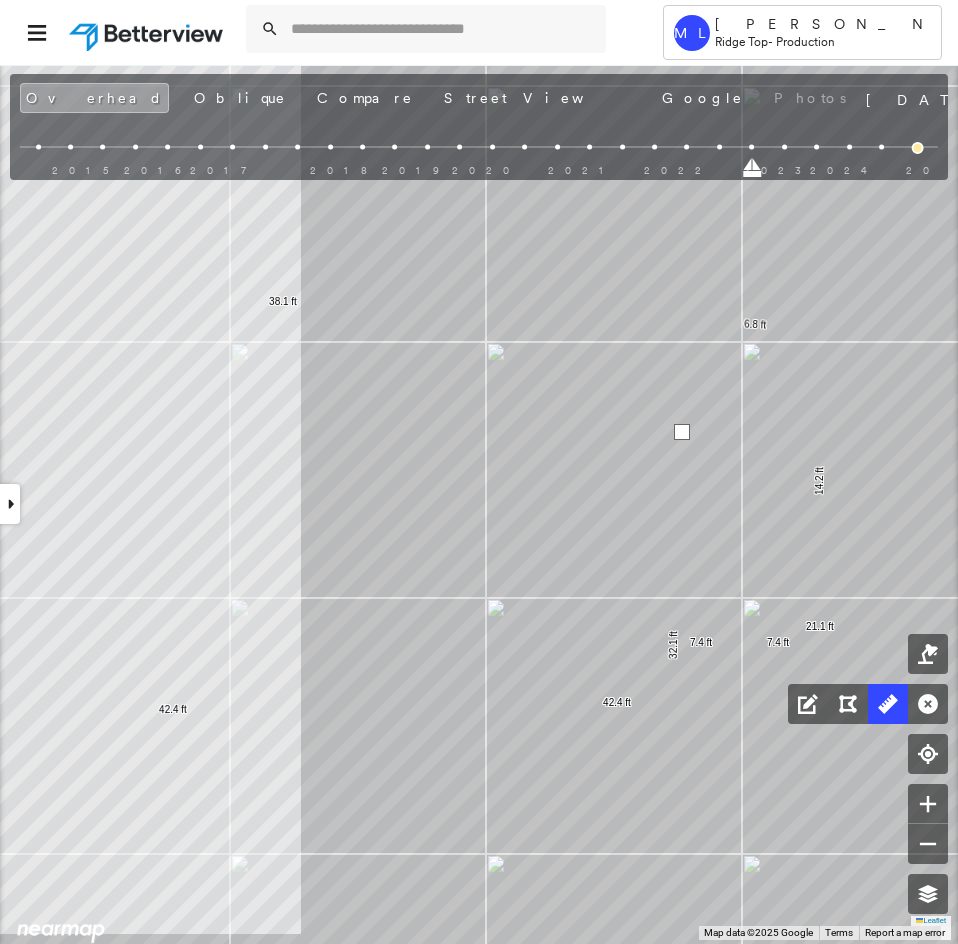 click at bounding box center [682, 432] 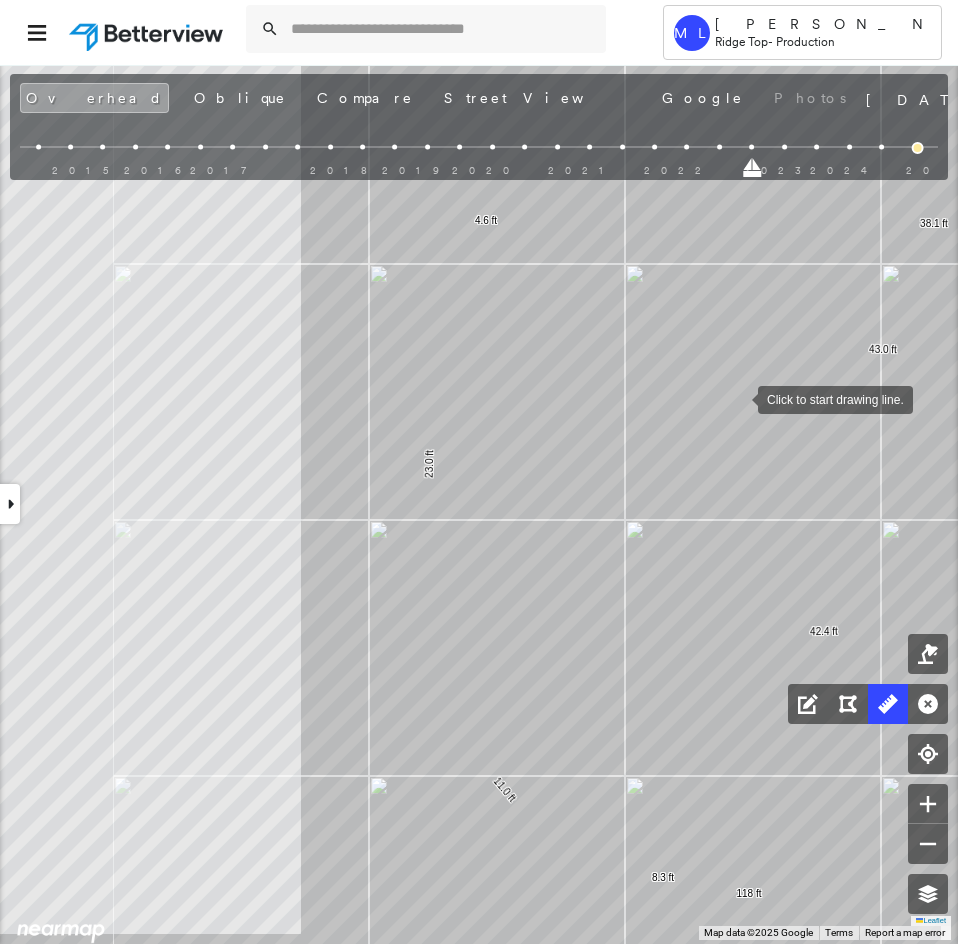 drag, startPoint x: 738, startPoint y: 398, endPoint x: 583, endPoint y: 493, distance: 181.79659 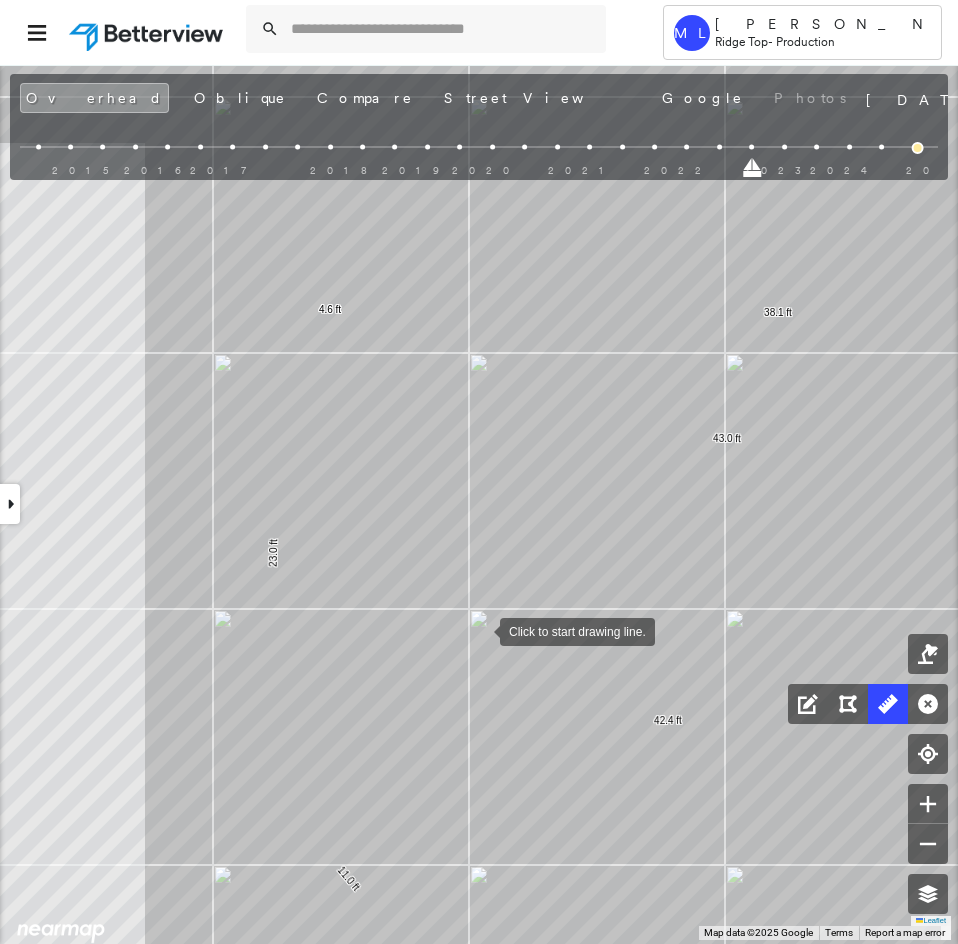 drag, startPoint x: 480, startPoint y: 642, endPoint x: 481, endPoint y: 573, distance: 69.00725 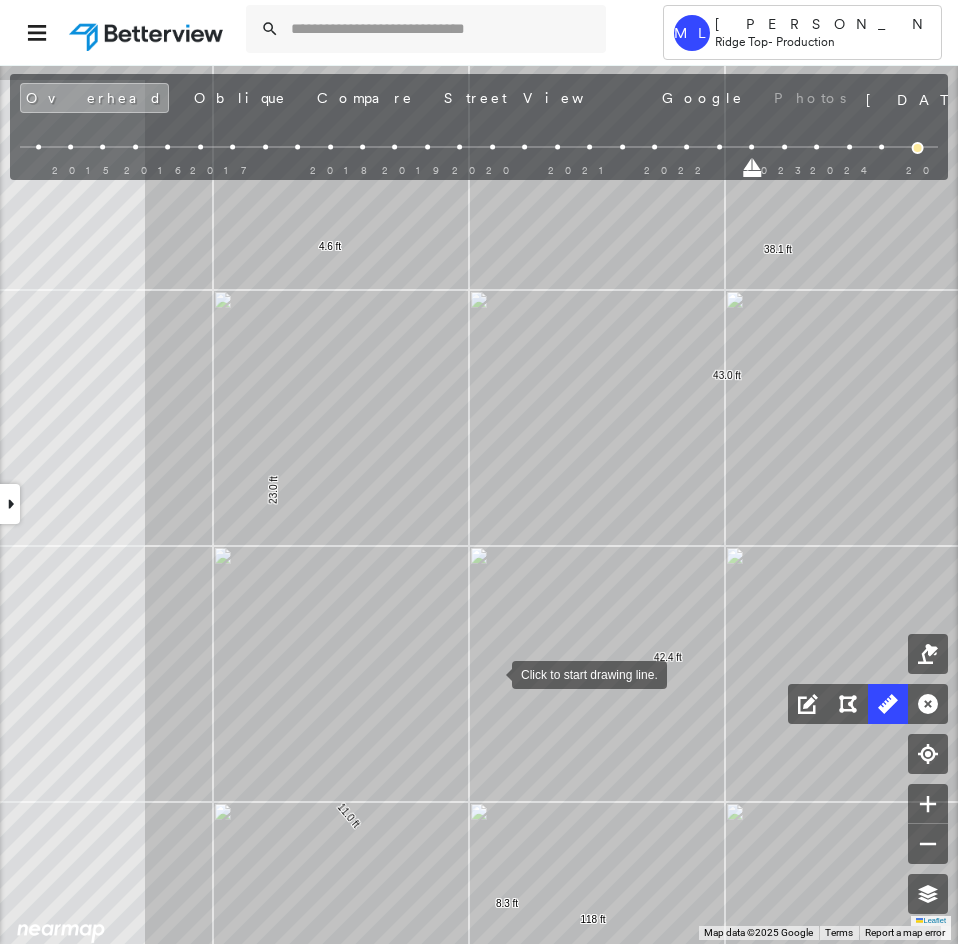 click at bounding box center (492, 673) 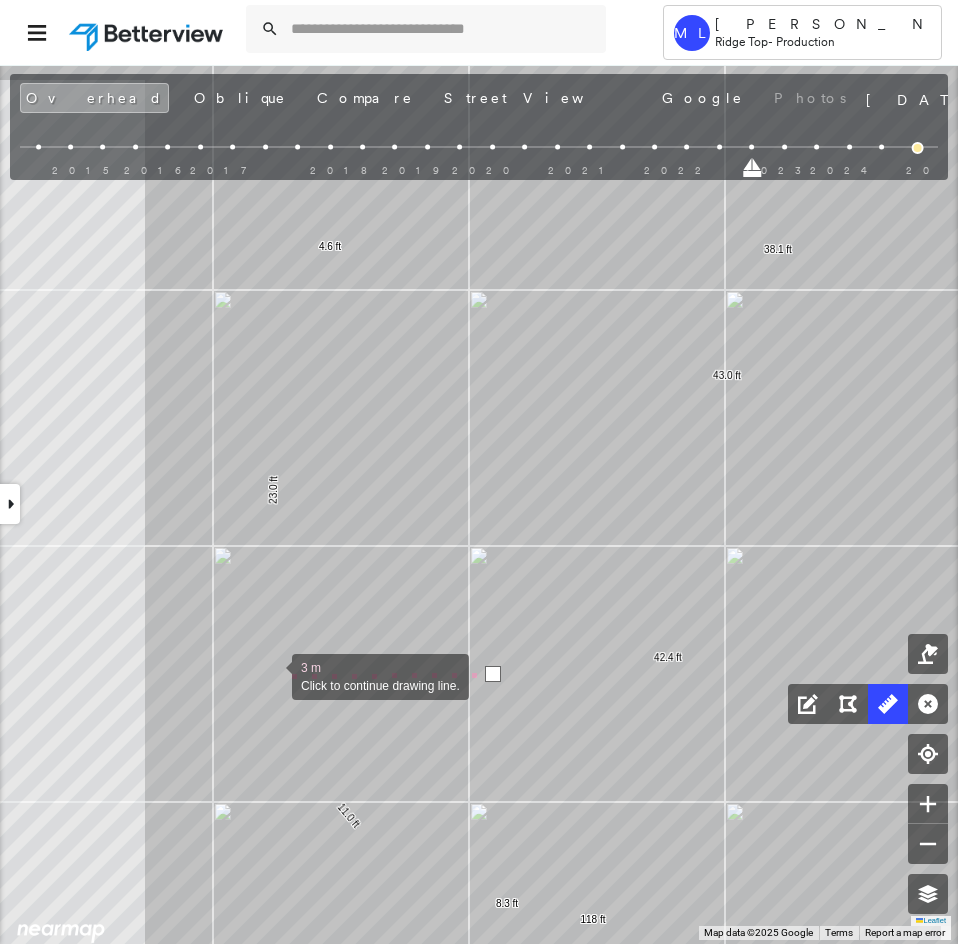 click at bounding box center [272, 675] 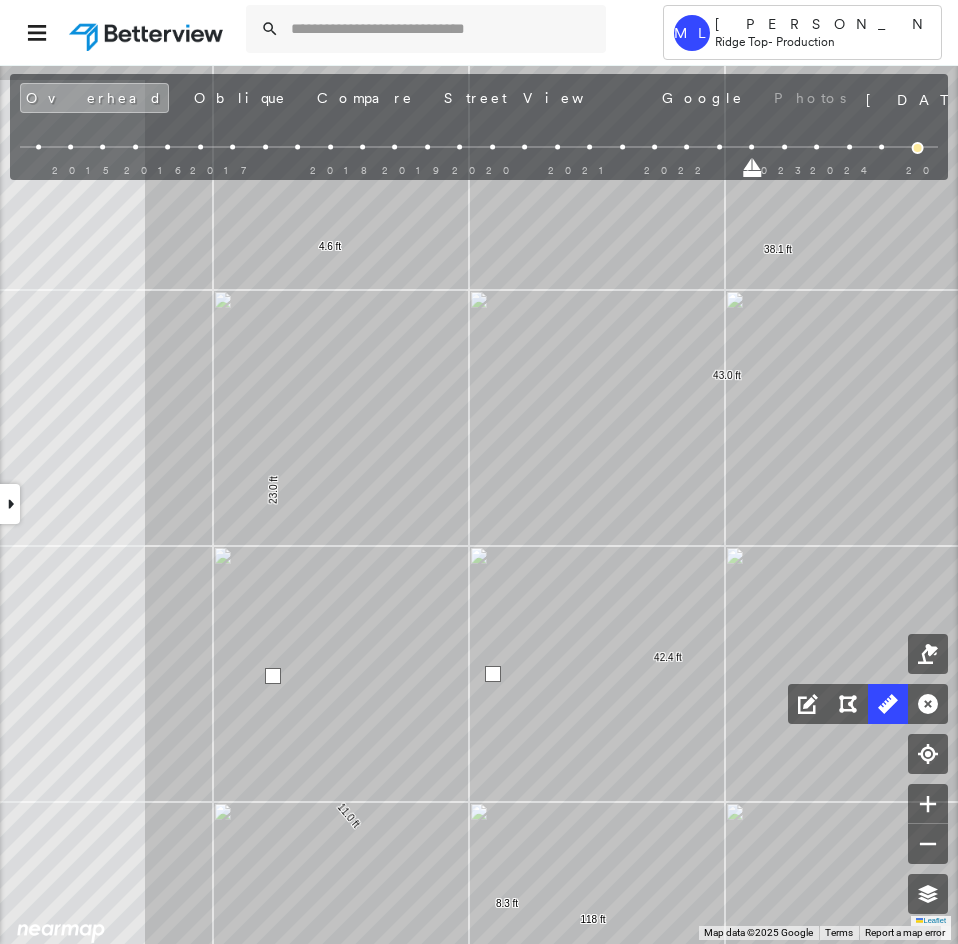 click at bounding box center (273, 676) 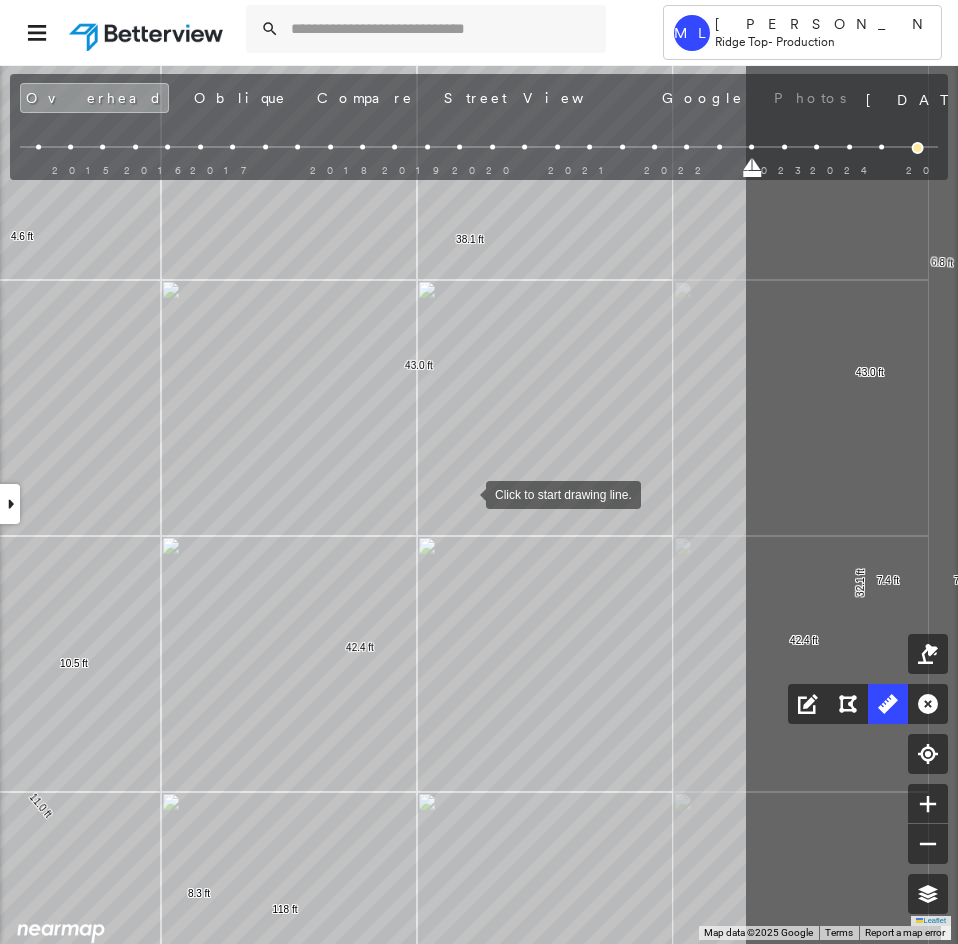 click at bounding box center [466, 493] 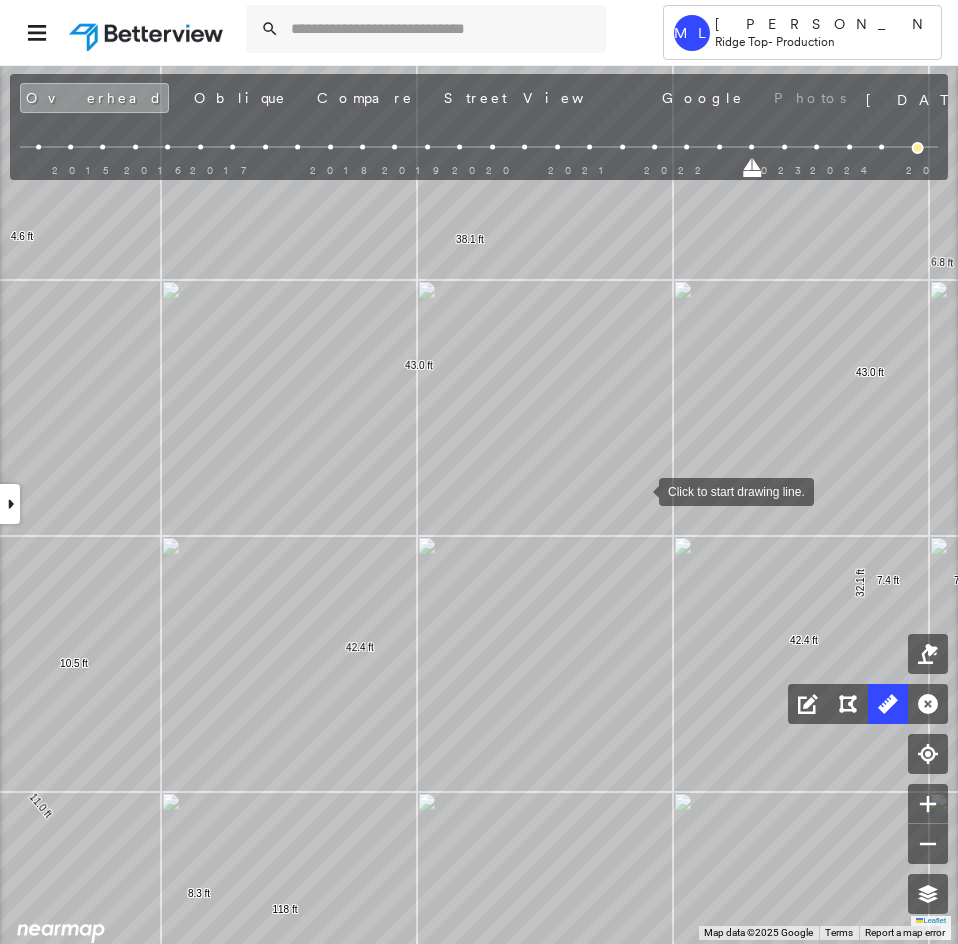 click at bounding box center (639, 490) 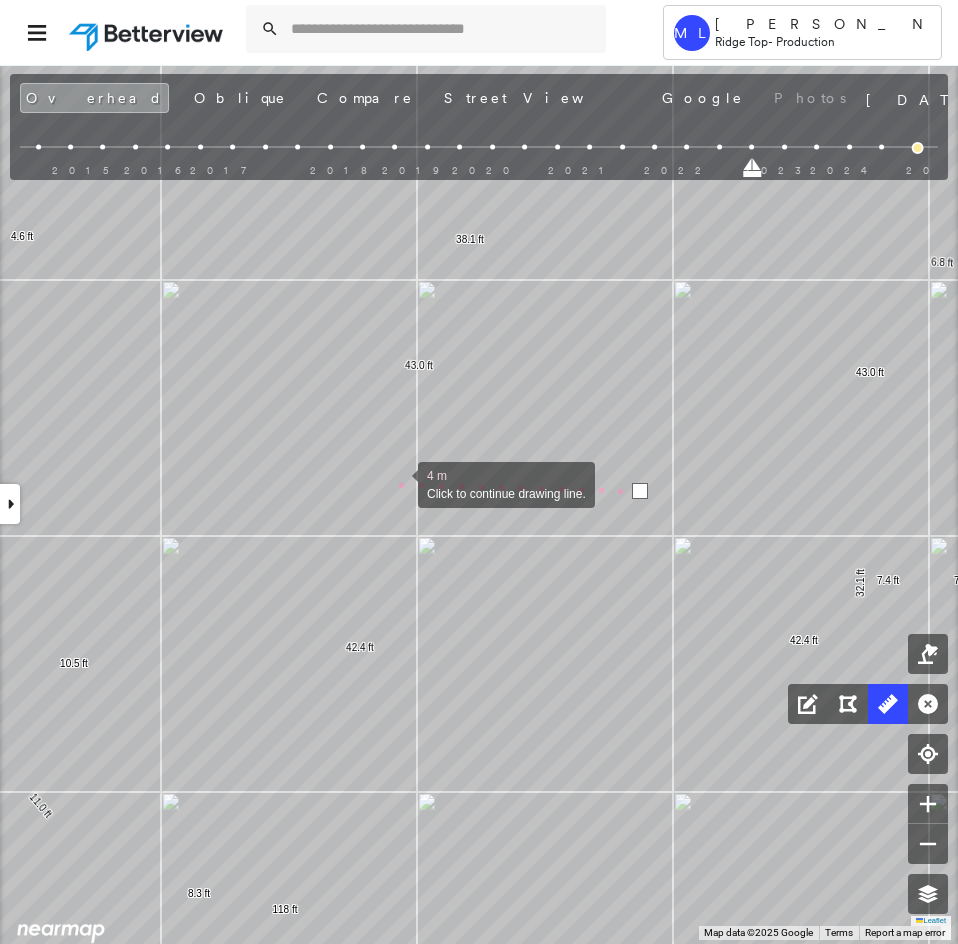 click at bounding box center (398, 483) 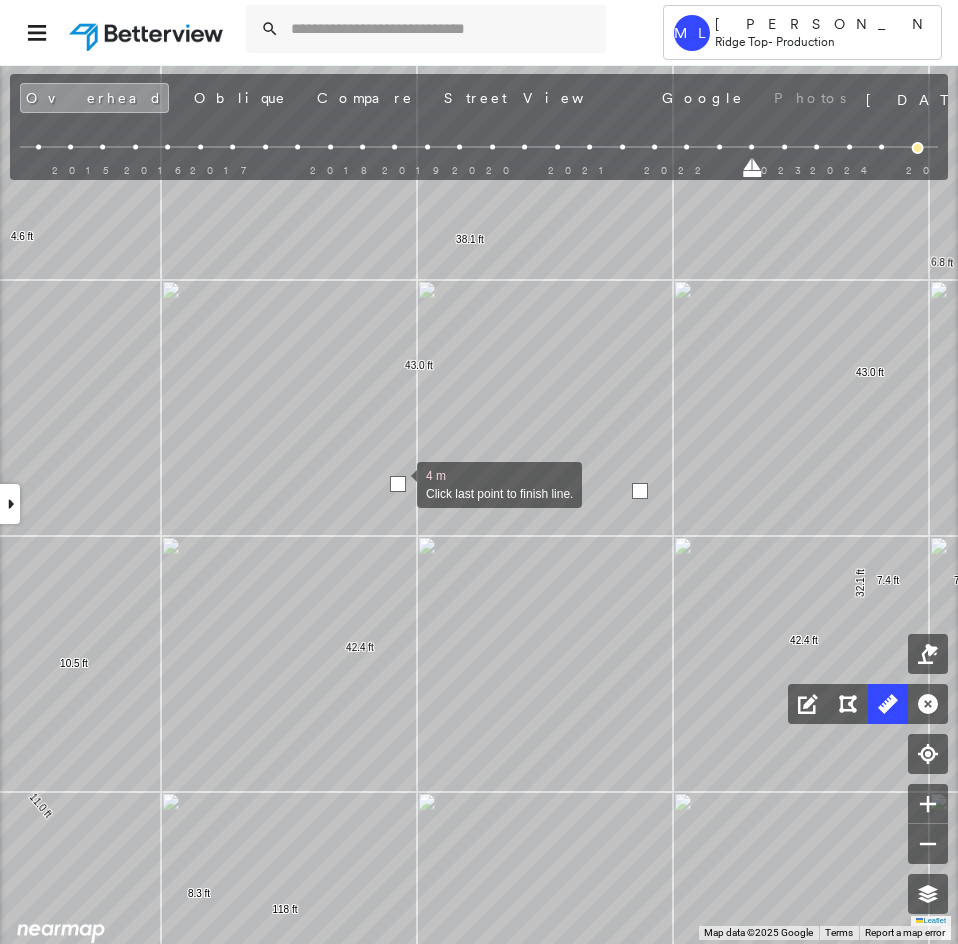 click at bounding box center (398, 484) 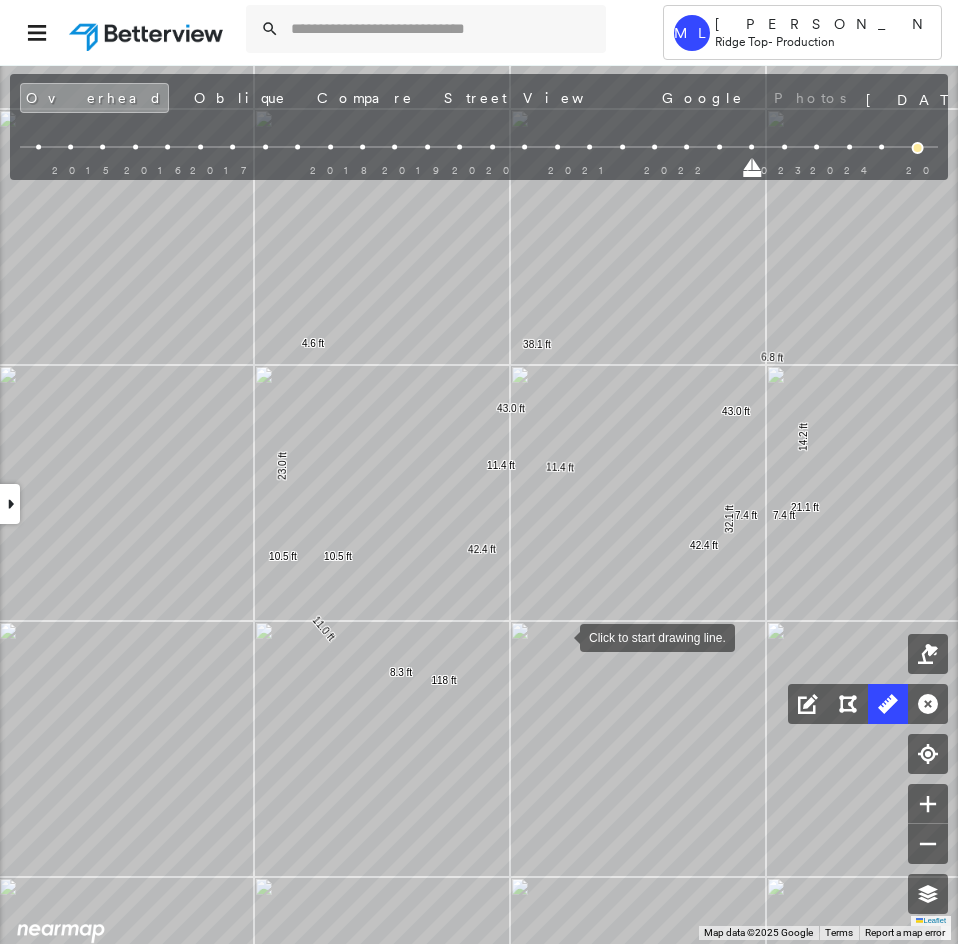 drag, startPoint x: 581, startPoint y: 611, endPoint x: 561, endPoint y: 636, distance: 32.01562 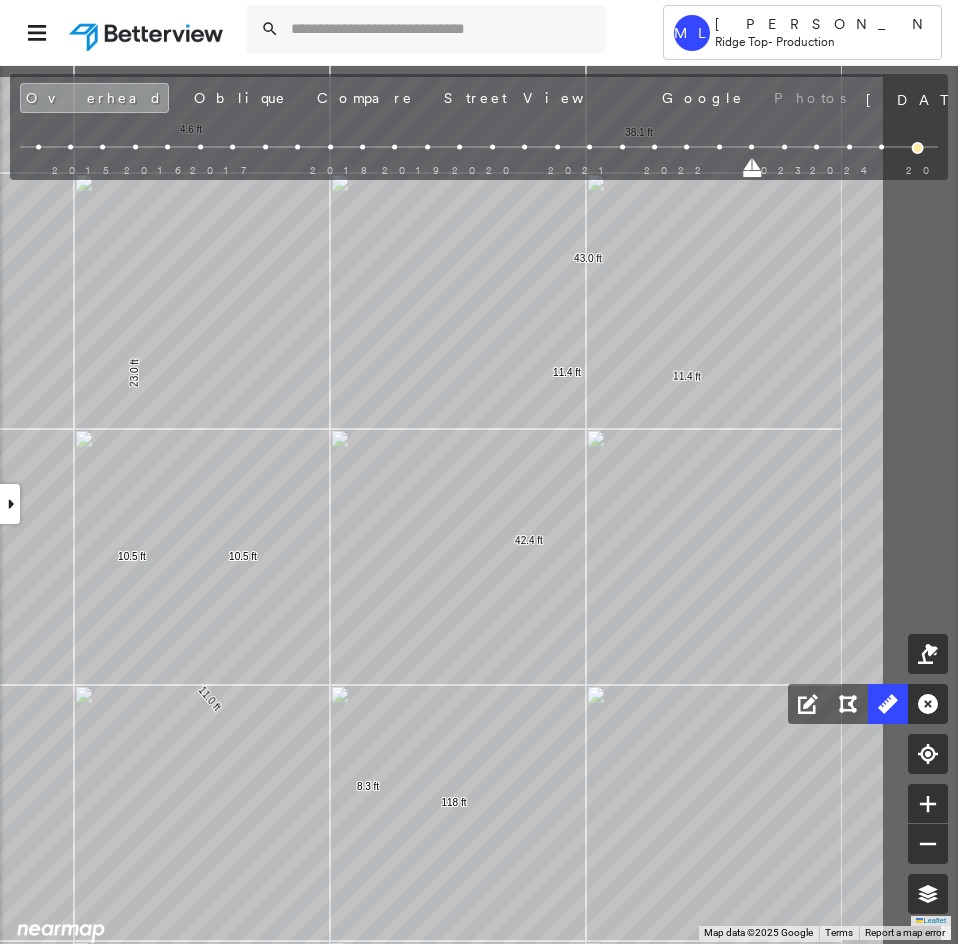click on "32.1 ft 38.1 ft 4.6 ft 23.0 ft 11.0 ft 8.3 ft 118 ft 6.8 ft 14.2 ft 21.1 ft 7.4 ft 7.4 ft 42.4 ft 42.4 ft 43.0 ft 43.0 ft 10.5 ft 10.5 ft 11.4 ft 11.4 ft Click to start drawing line." at bounding box center [-1312, 172] 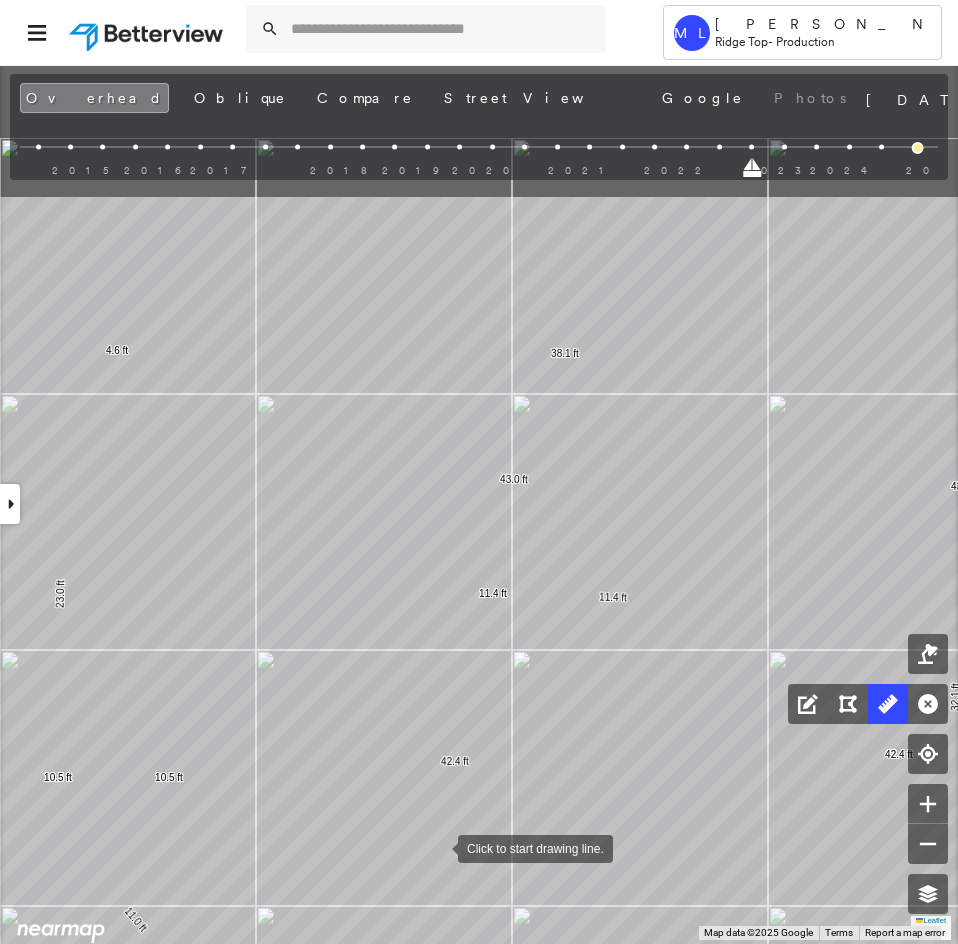 click on "32.1 ft 38.1 ft 4.6 ft 23.0 ft 11.0 ft 8.3 ft 118 ft 6.8 ft 14.2 ft 21.1 ft 7.4 ft 7.4 ft 42.4 ft 42.4 ft 43.0 ft 43.0 ft 10.5 ft 10.5 ft 11.4 ft 11.4 ft Click to start drawing line." at bounding box center (-1386, 393) 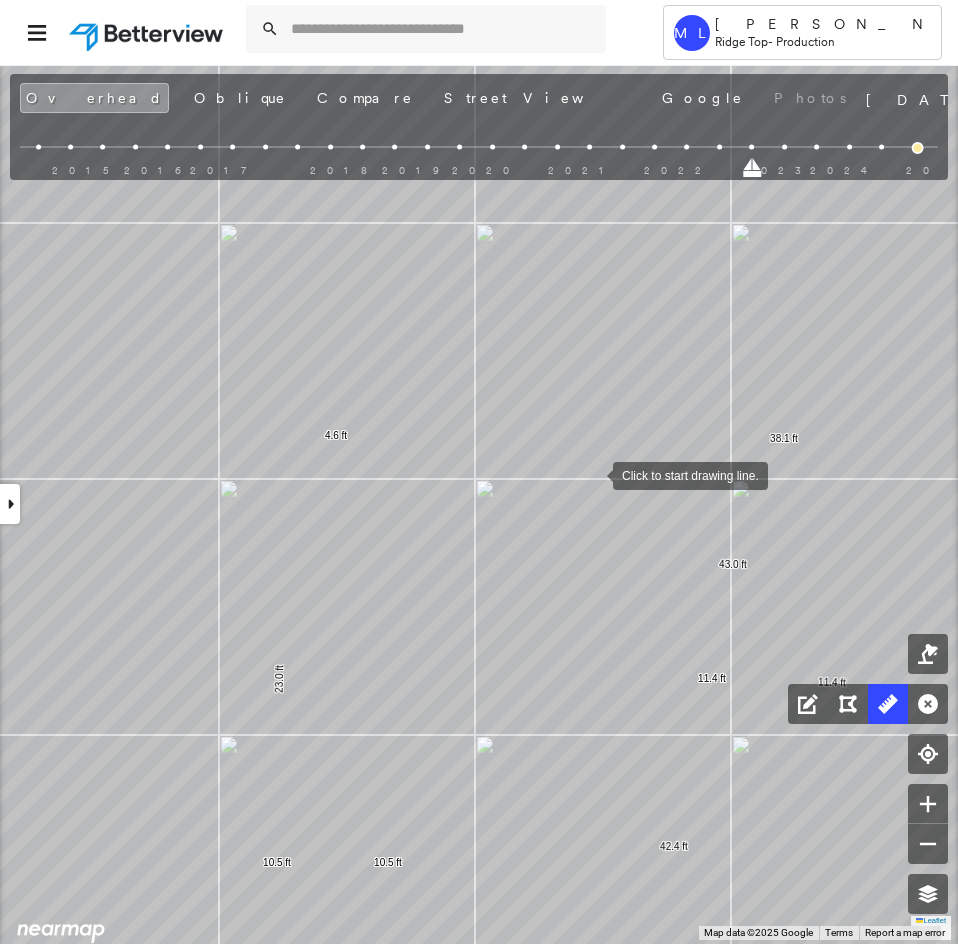 drag, startPoint x: 570, startPoint y: 448, endPoint x: 297, endPoint y: 317, distance: 302.80356 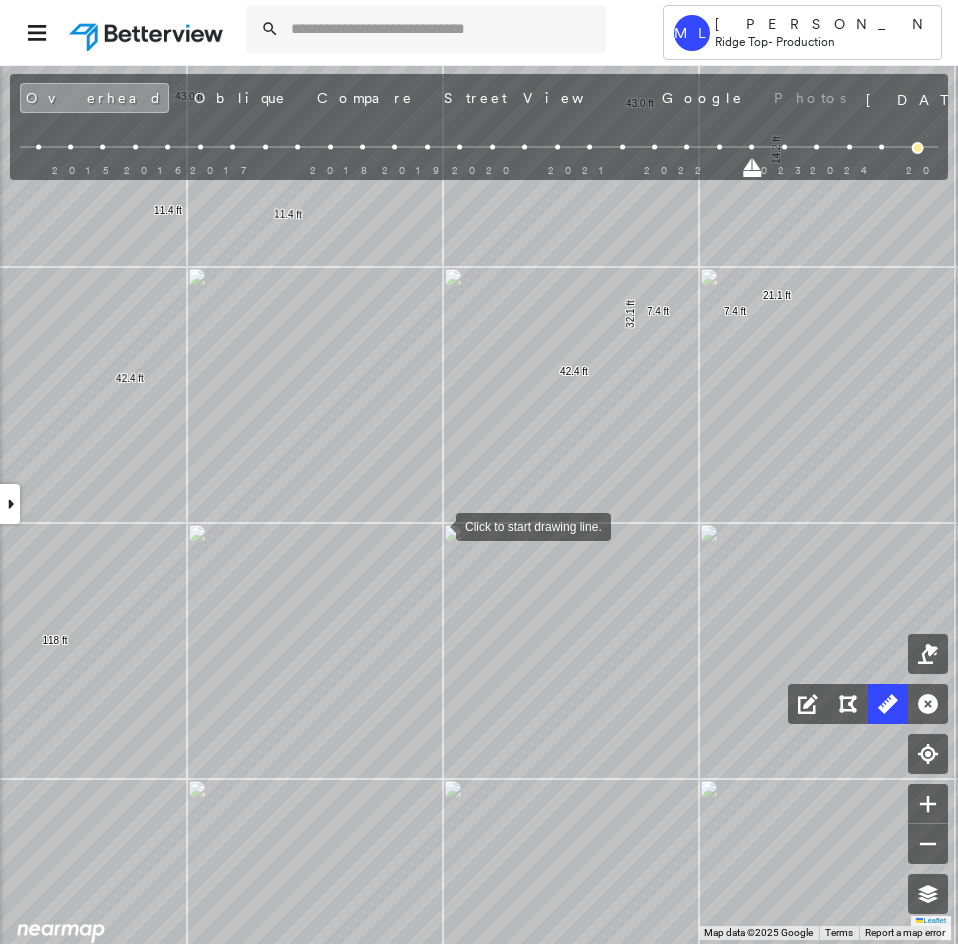 click at bounding box center [436, 525] 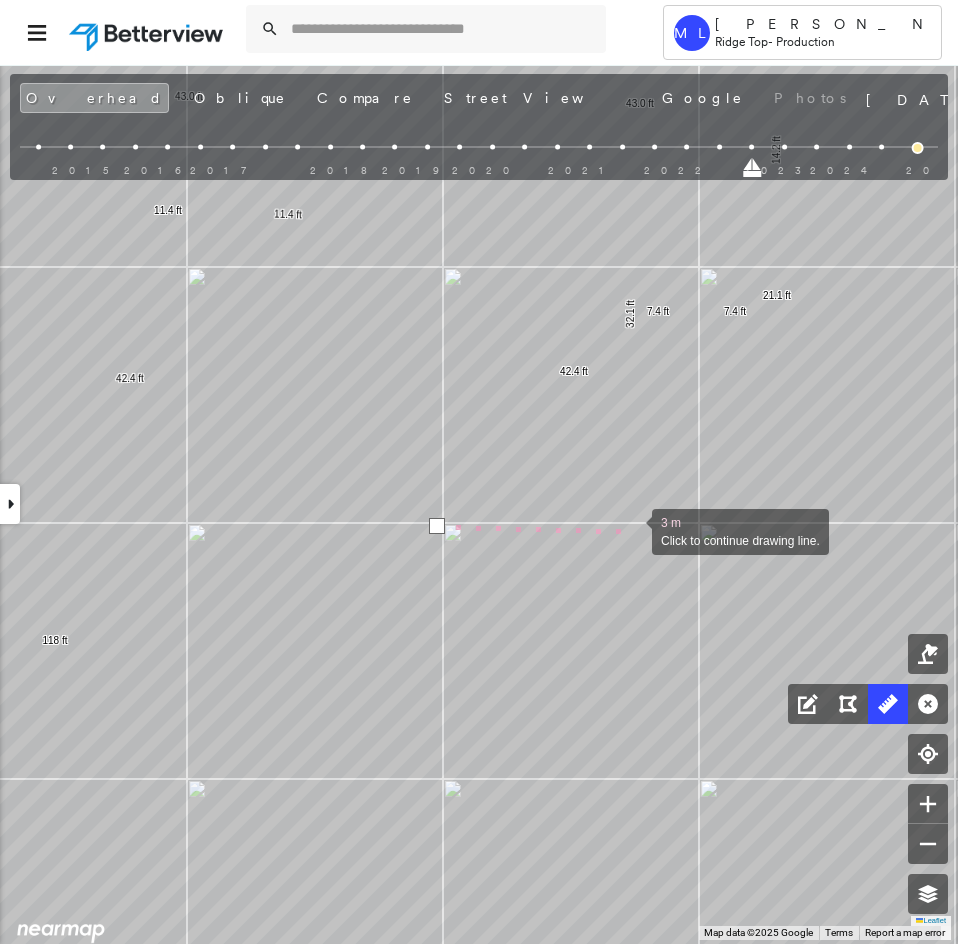 click at bounding box center (632, 530) 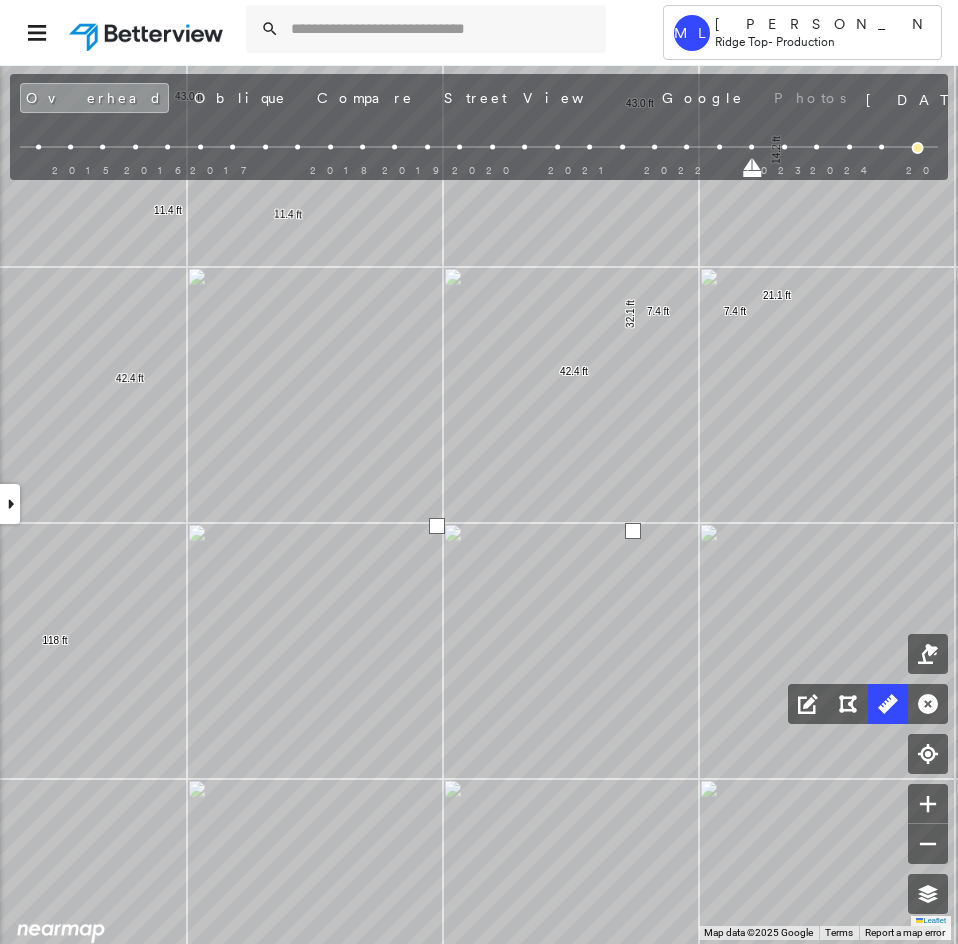 click at bounding box center [633, 531] 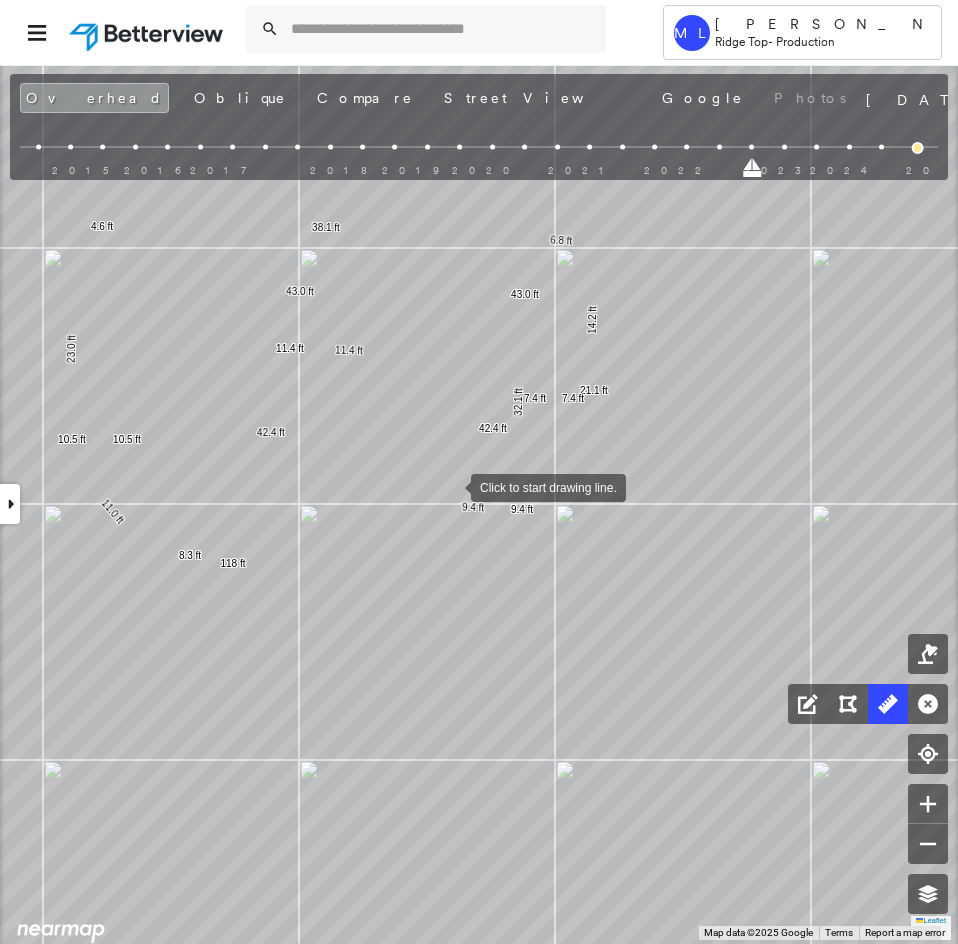 drag, startPoint x: 453, startPoint y: 481, endPoint x: 421, endPoint y: 588, distance: 111.68259 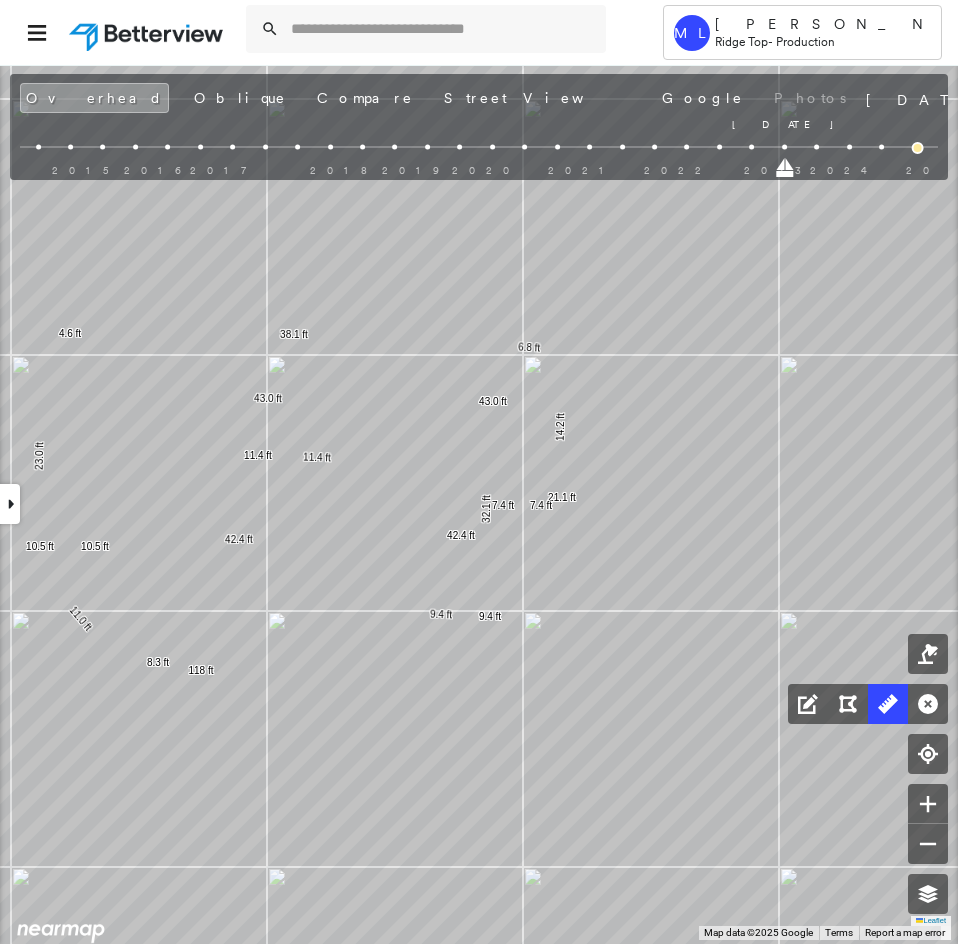 drag, startPoint x: 756, startPoint y: 173, endPoint x: 785, endPoint y: 172, distance: 29.017237 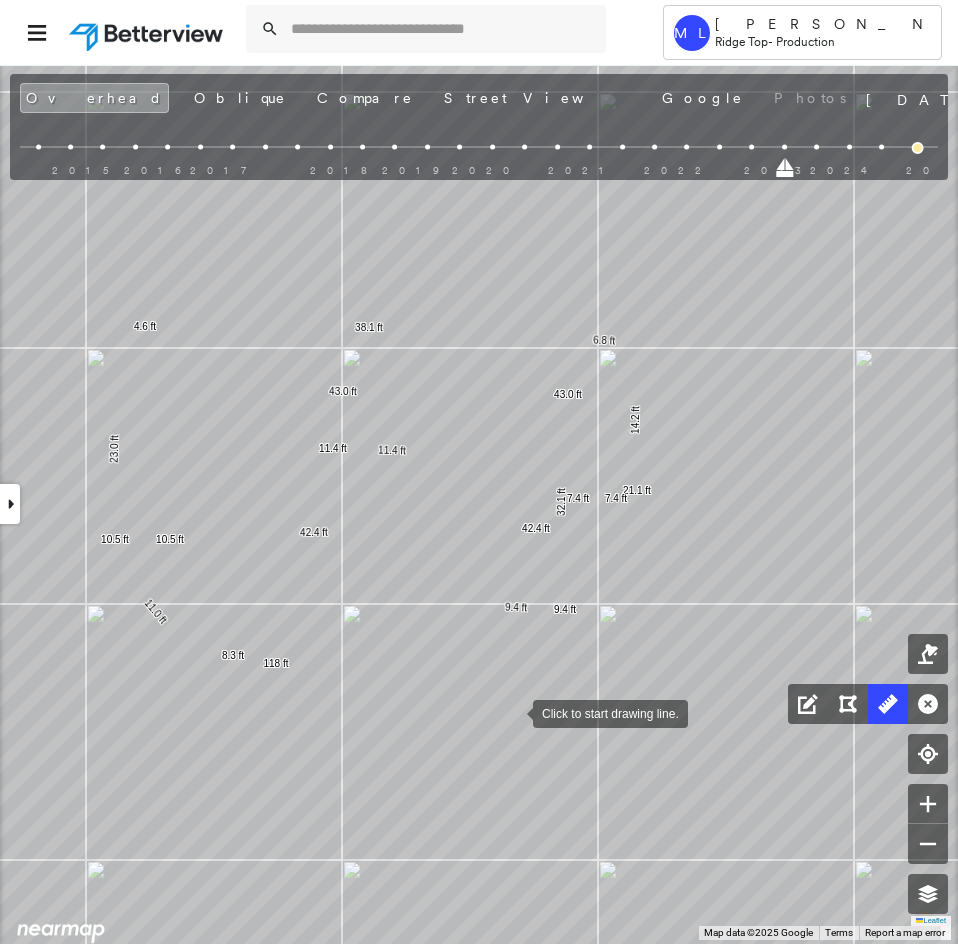 drag, startPoint x: 456, startPoint y: 718, endPoint x: 496, endPoint y: 721, distance: 40.112343 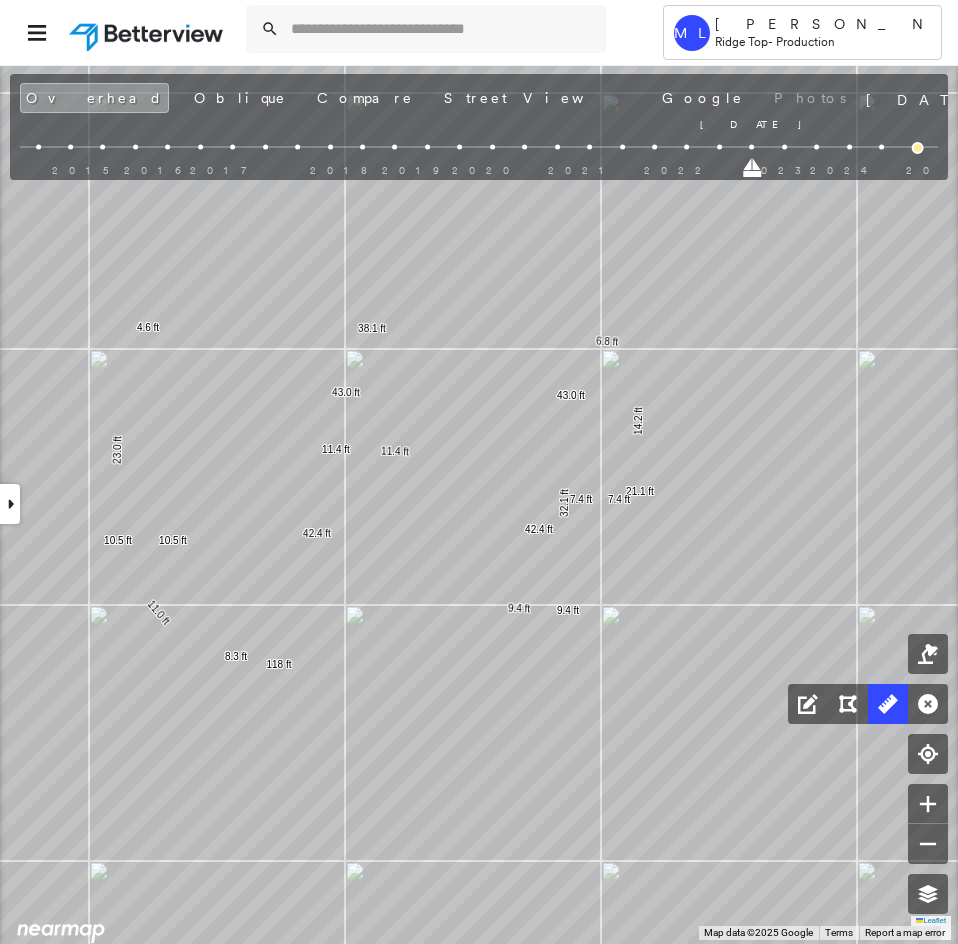 drag, startPoint x: 785, startPoint y: 166, endPoint x: 750, endPoint y: 170, distance: 35.22783 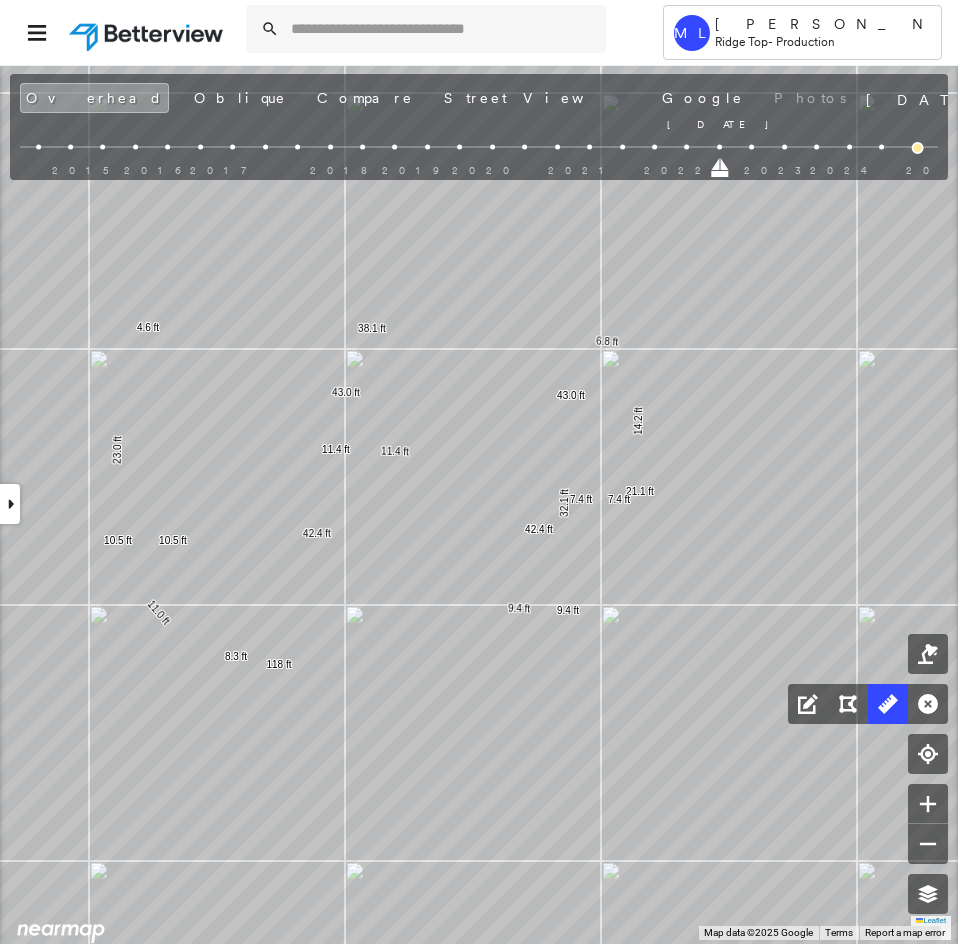 drag, startPoint x: 751, startPoint y: 174, endPoint x: 720, endPoint y: 176, distance: 31.06445 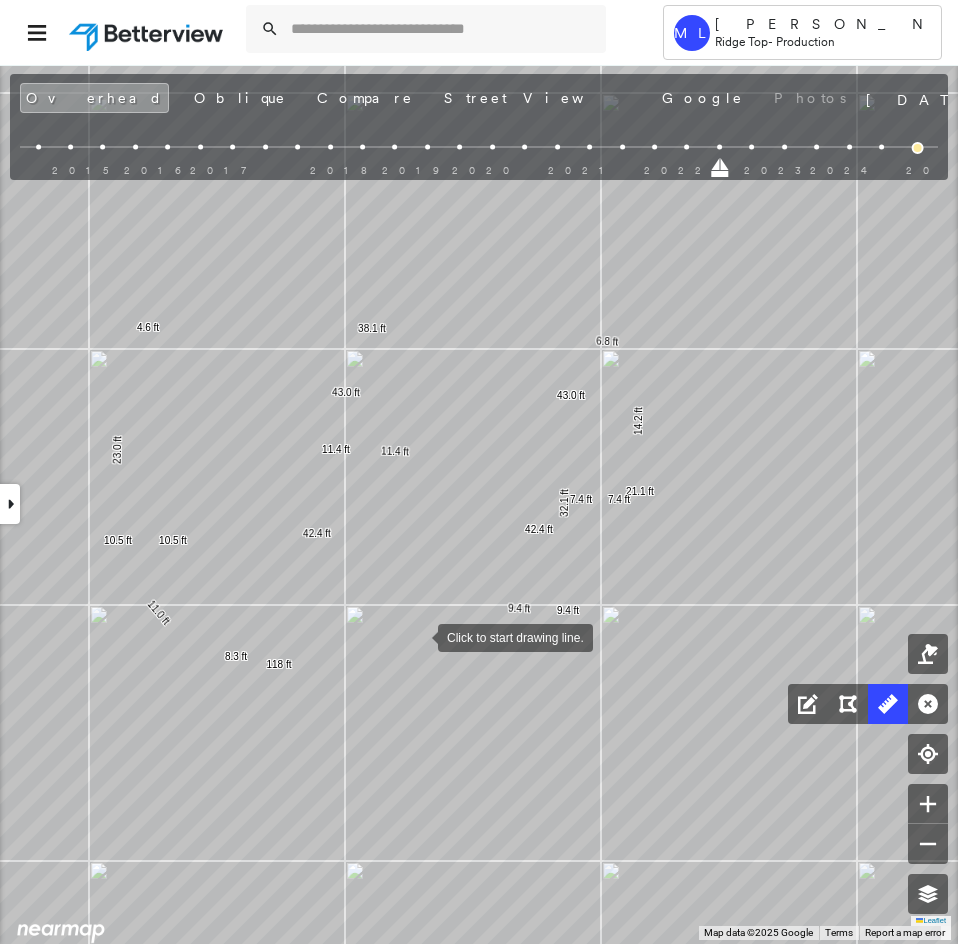 click at bounding box center [418, 636] 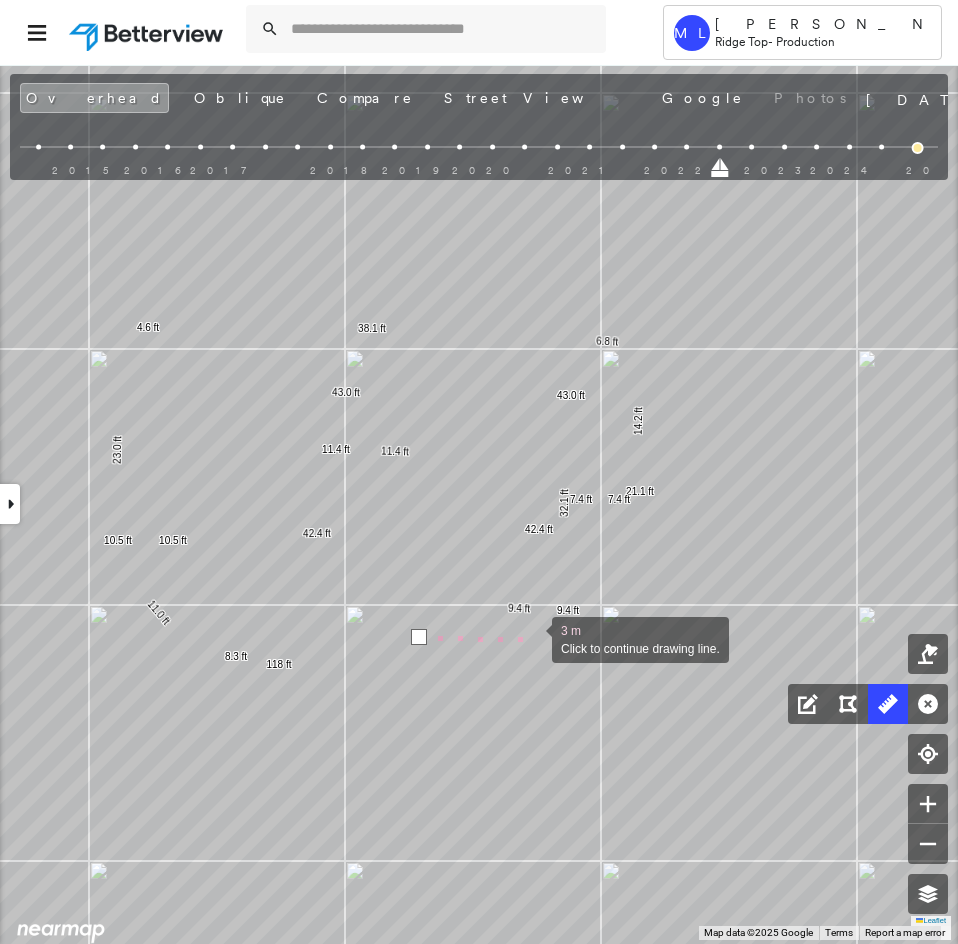 click at bounding box center (532, 638) 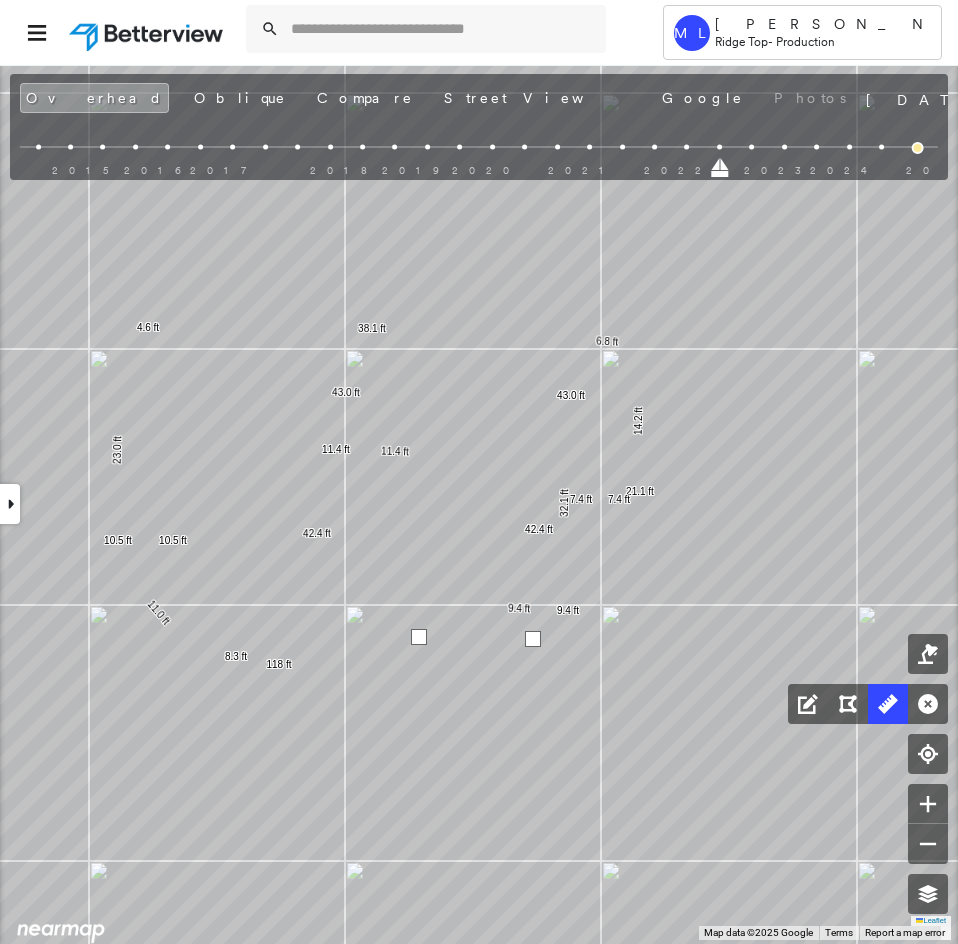 click at bounding box center [533, 639] 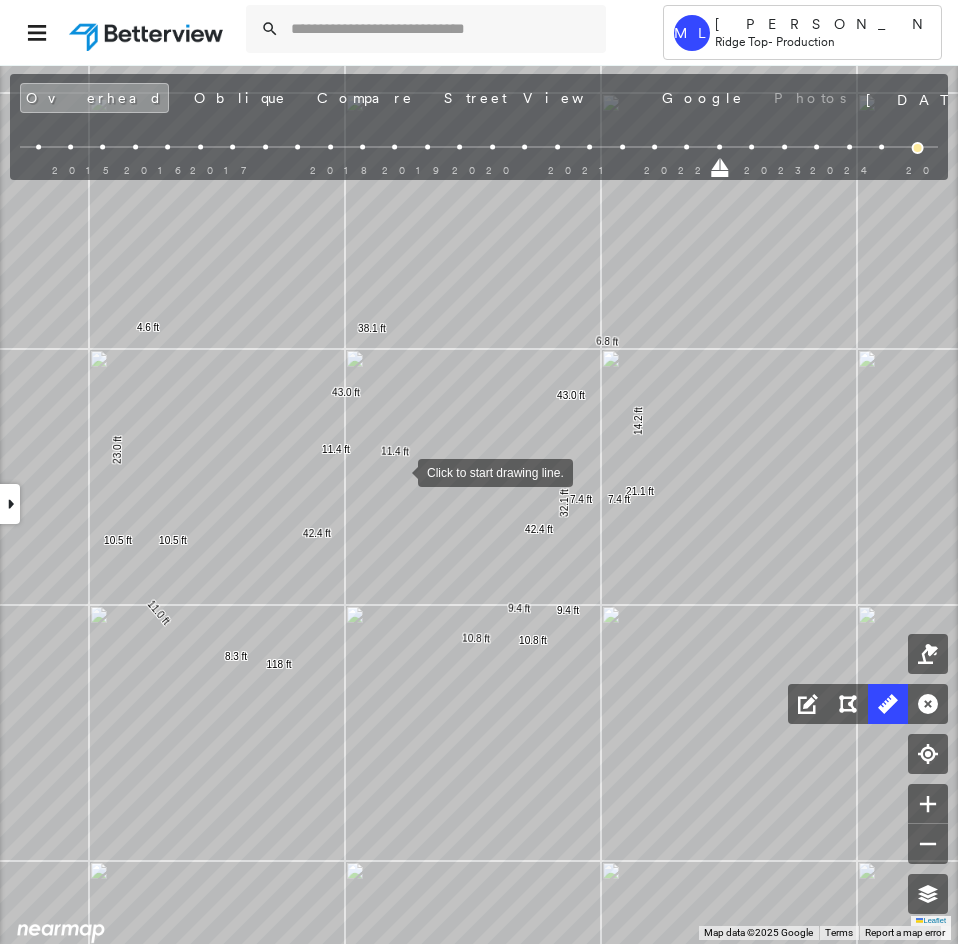 click at bounding box center (398, 471) 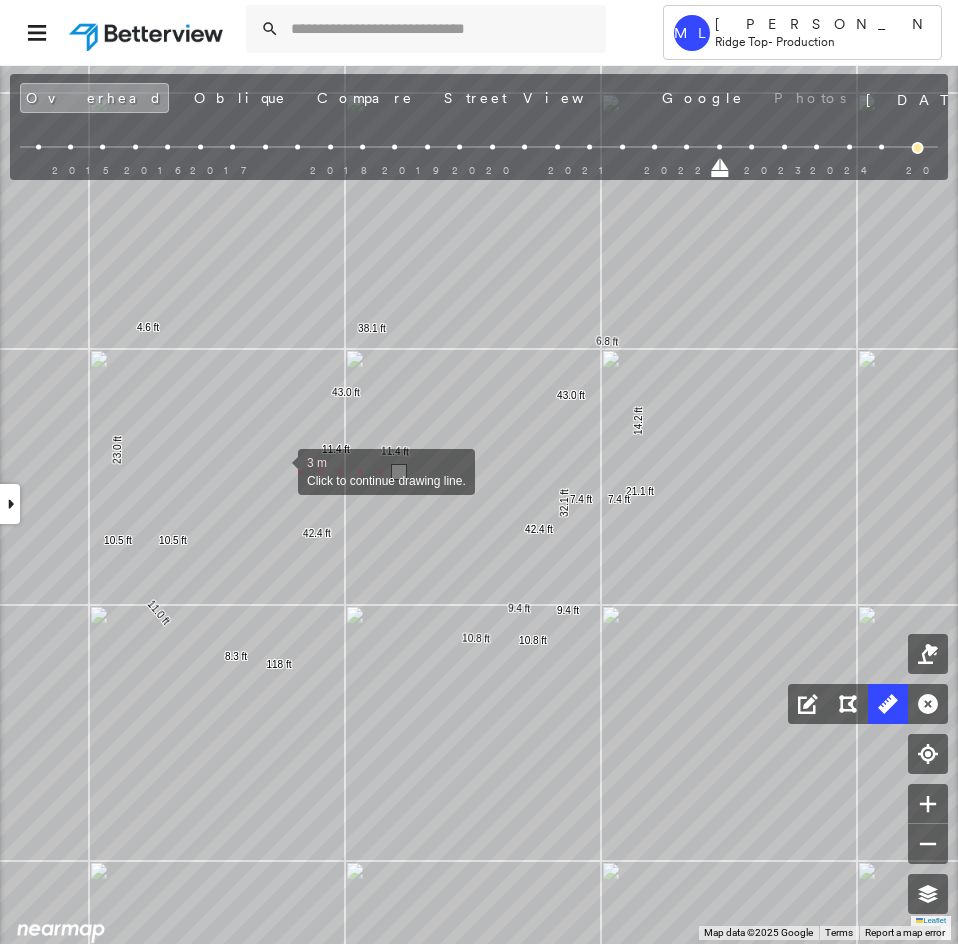 click at bounding box center [278, 470] 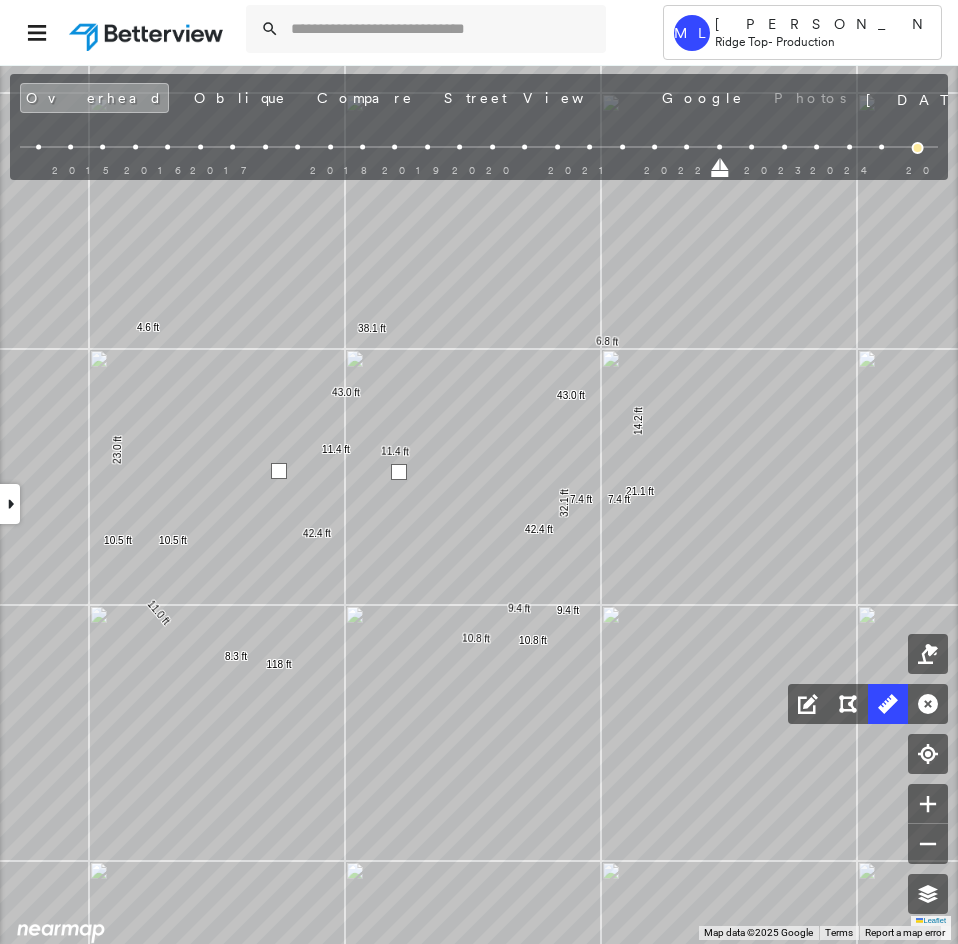 click at bounding box center [279, 471] 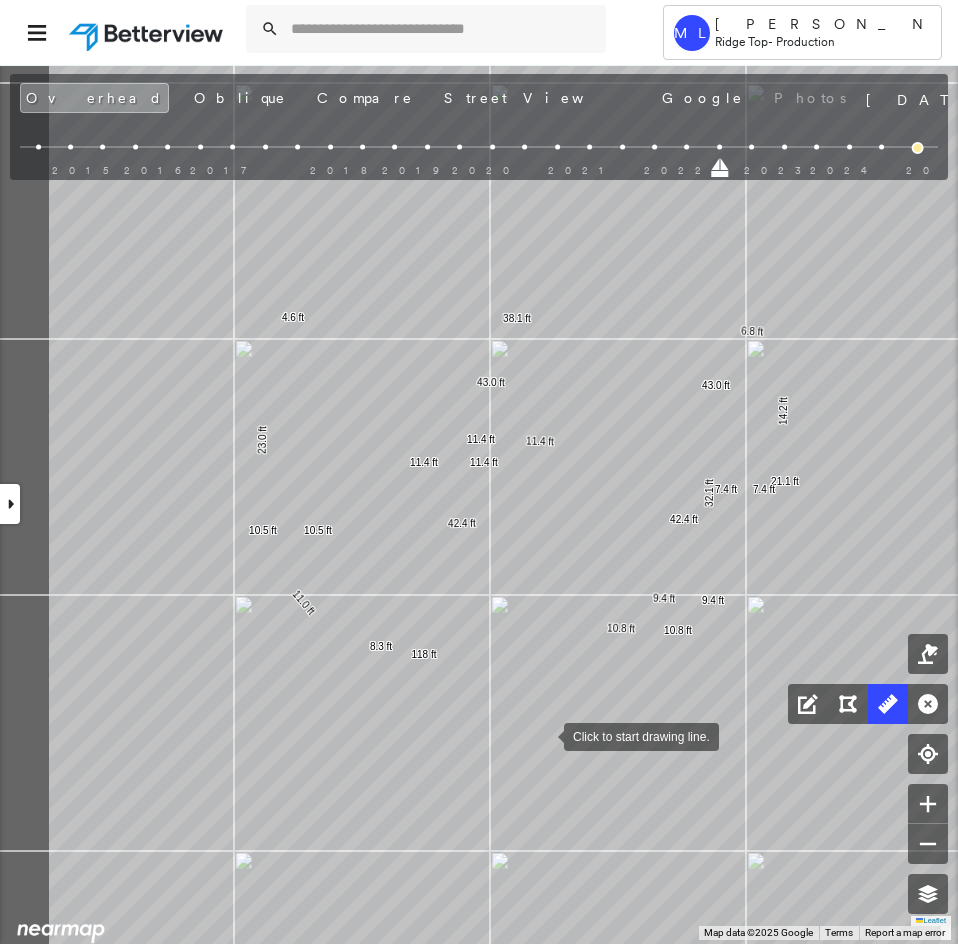 drag, startPoint x: 405, startPoint y: 746, endPoint x: 543, endPoint y: 736, distance: 138.36185 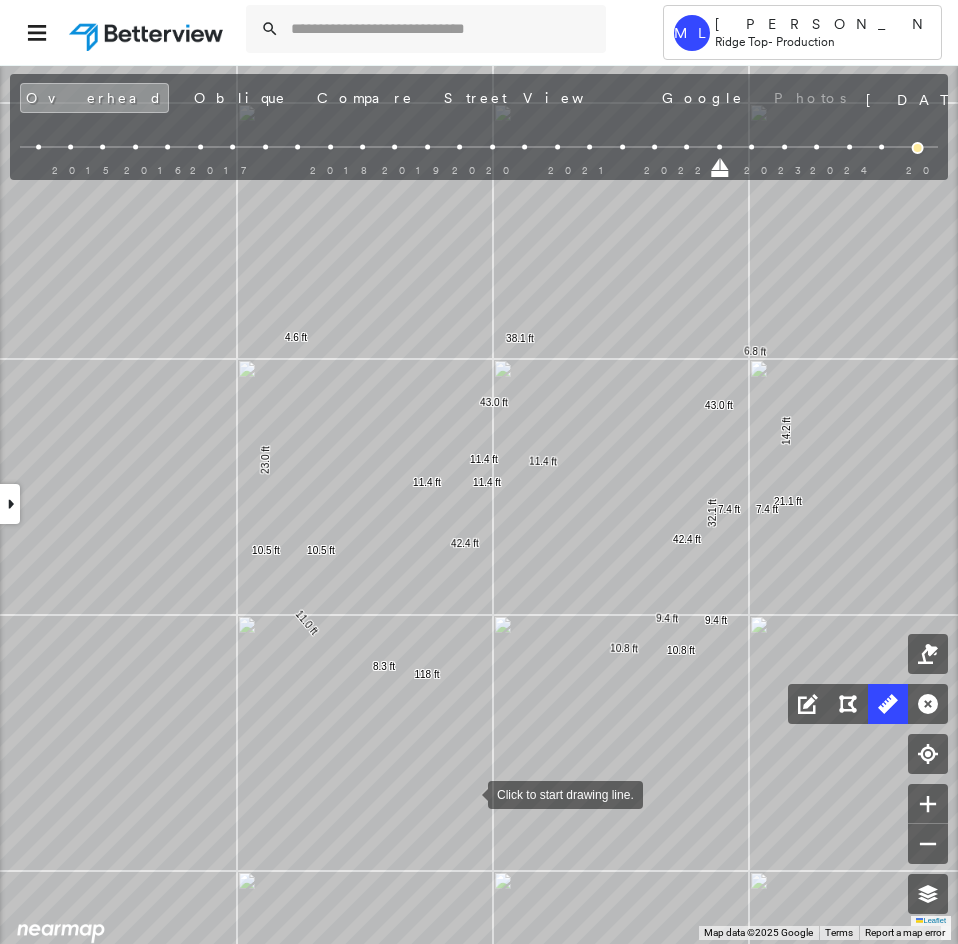 drag, startPoint x: 467, startPoint y: 783, endPoint x: 472, endPoint y: 822, distance: 39.319206 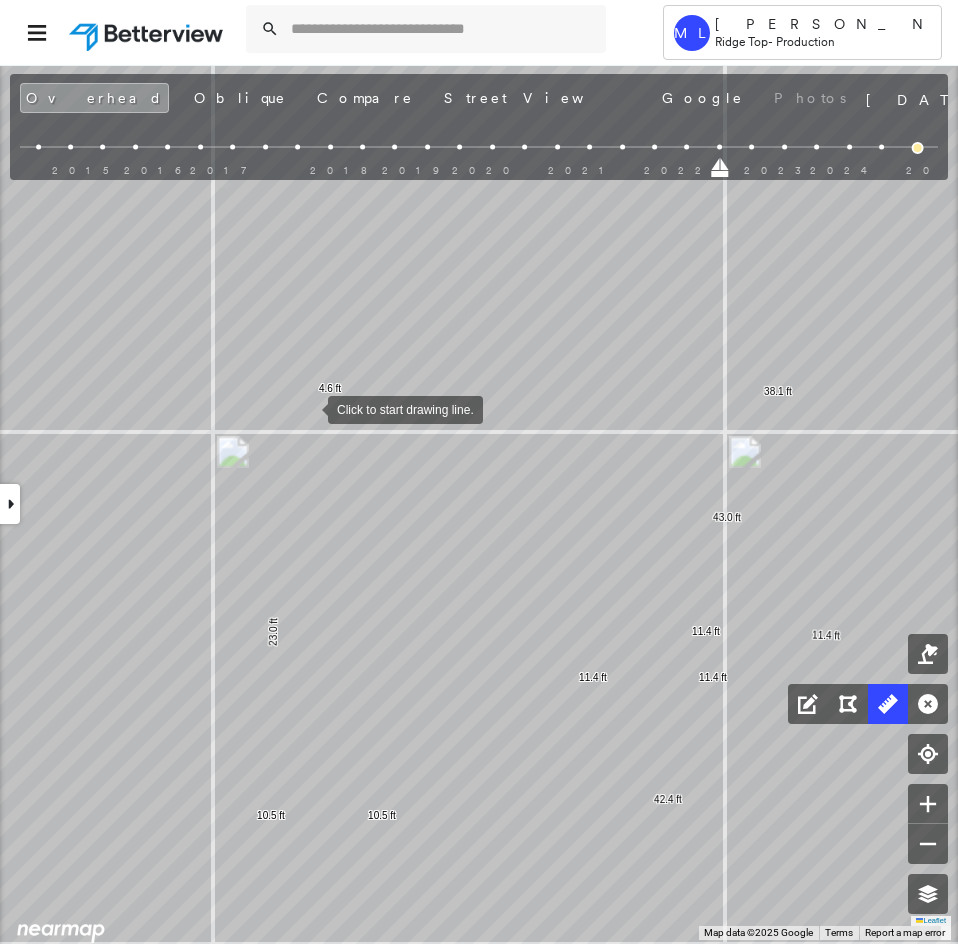 drag, startPoint x: 308, startPoint y: 408, endPoint x: 294, endPoint y: 409, distance: 14.035668 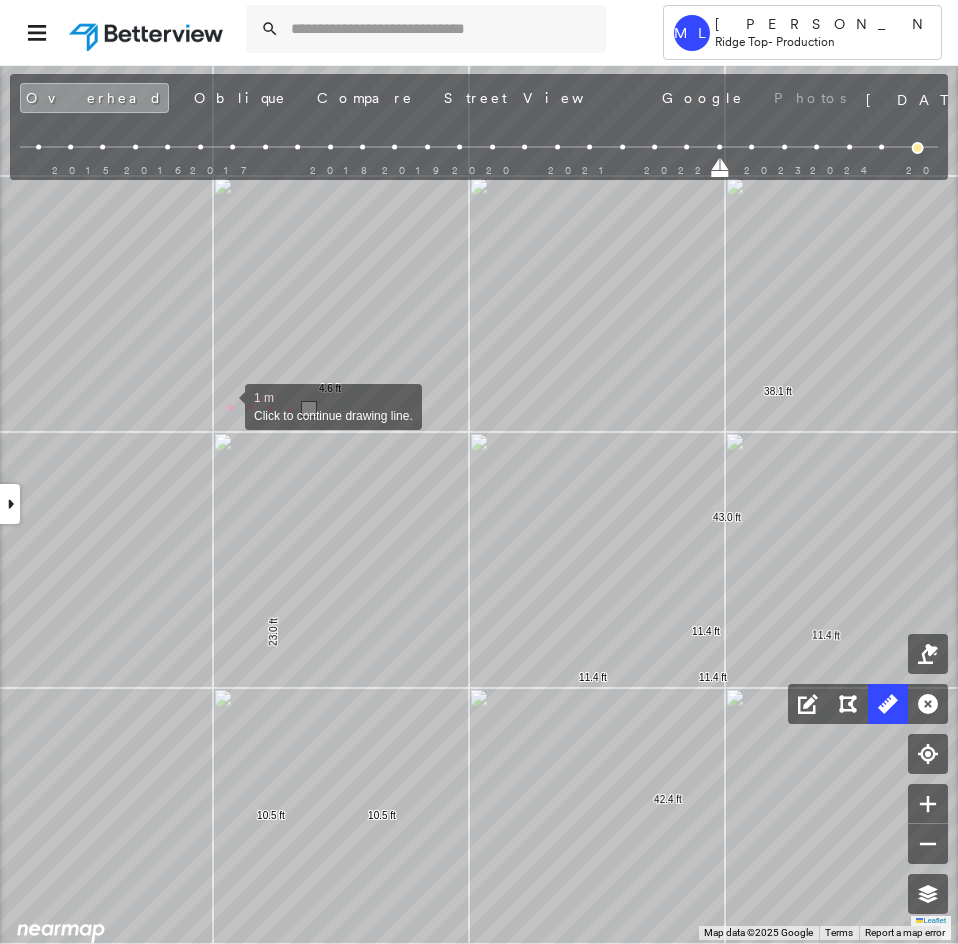 click at bounding box center (225, 405) 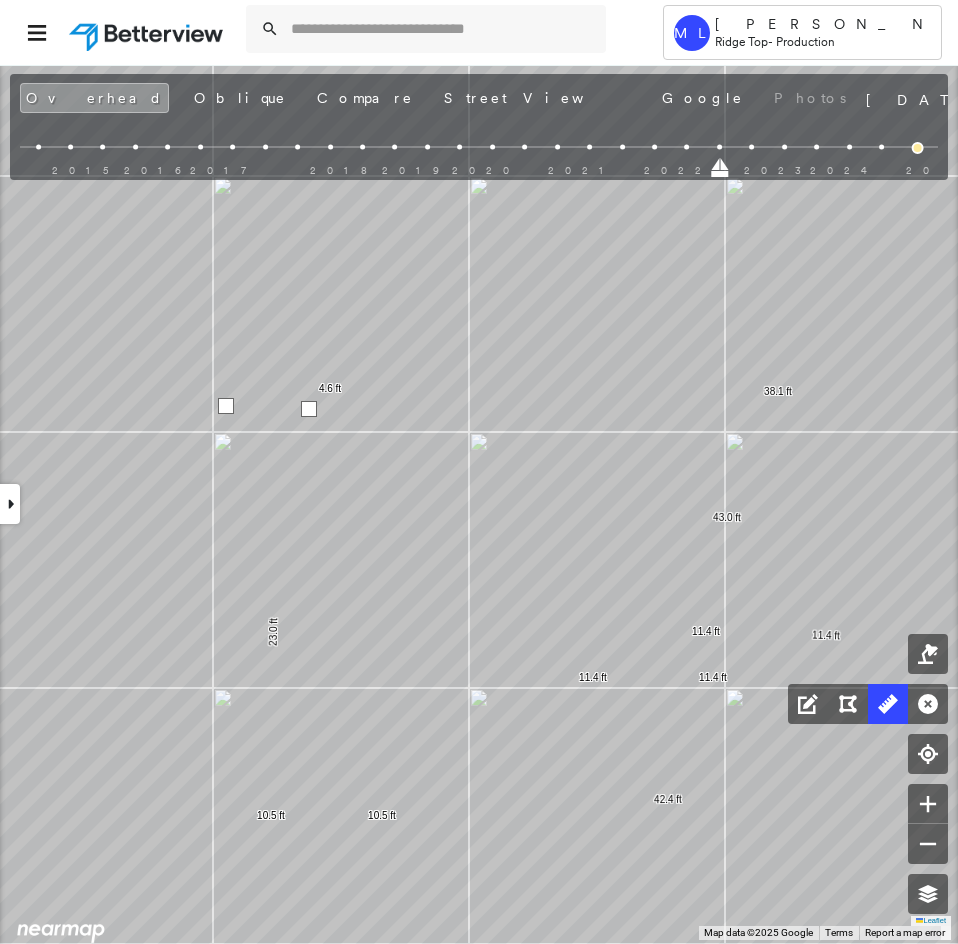 click at bounding box center (226, 406) 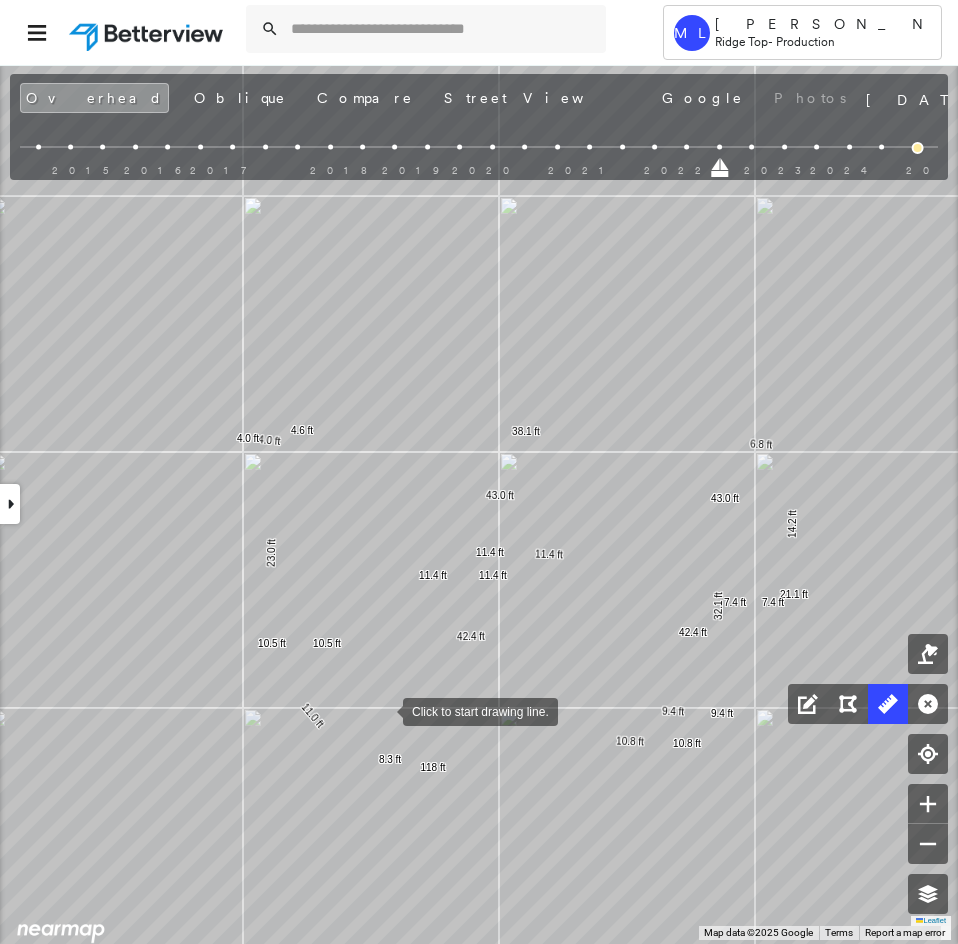 drag, startPoint x: 393, startPoint y: 718, endPoint x: 340, endPoint y: 655, distance: 82.32861 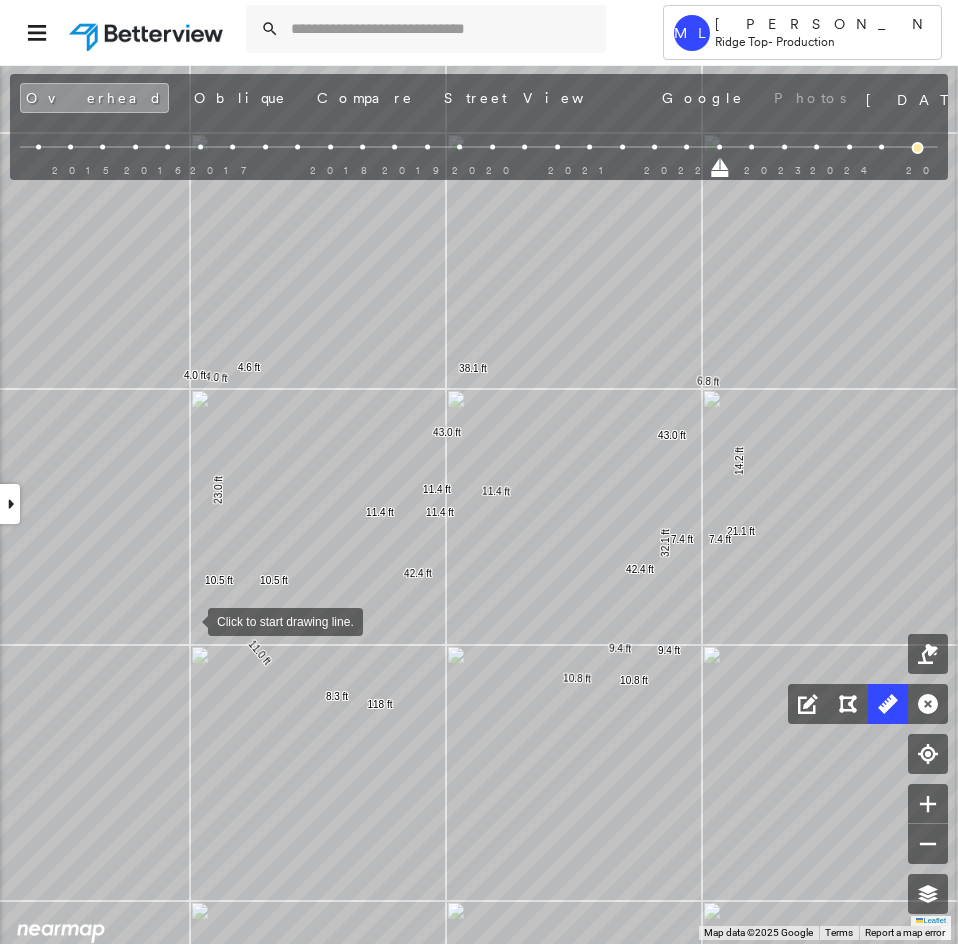 click at bounding box center (188, 620) 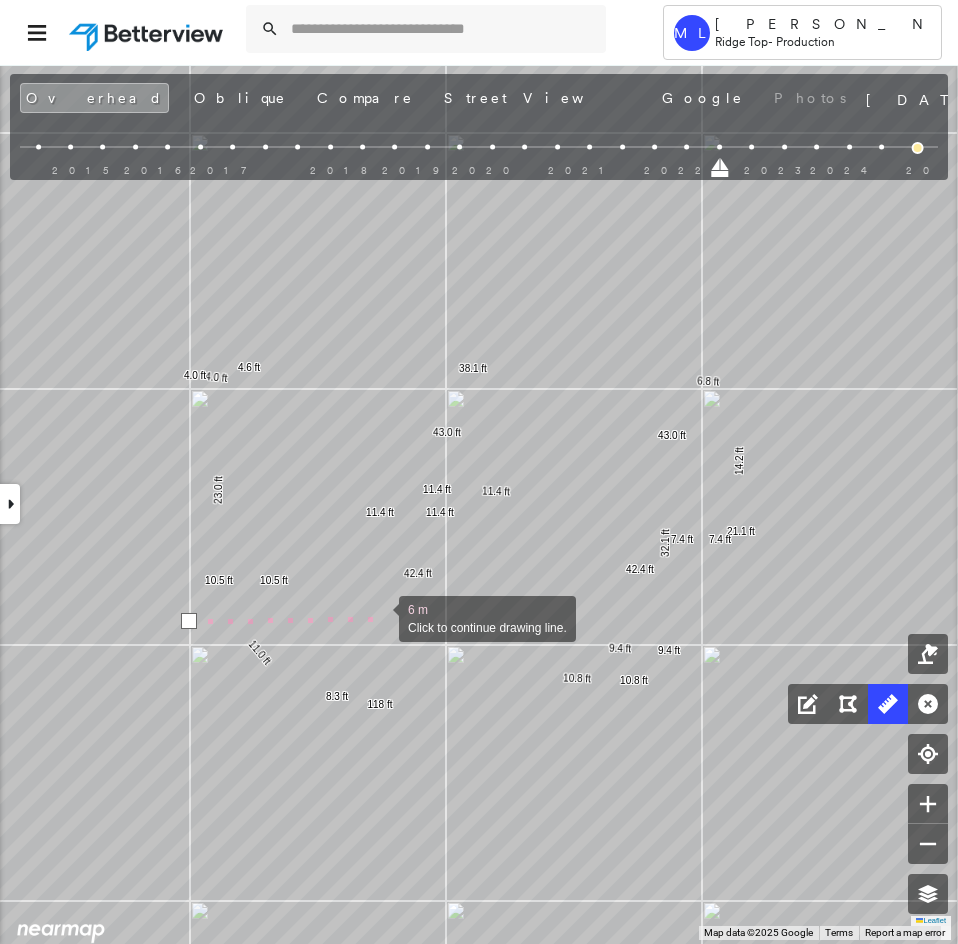 click at bounding box center [379, 617] 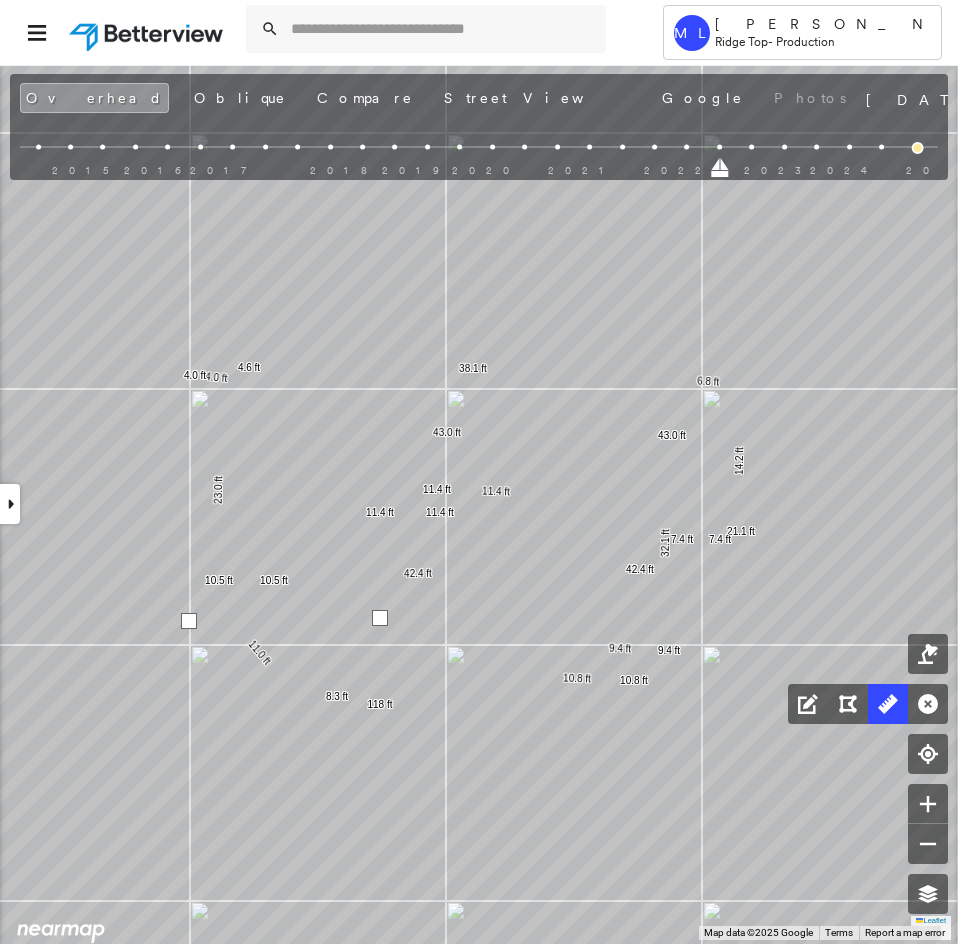 click at bounding box center (380, 618) 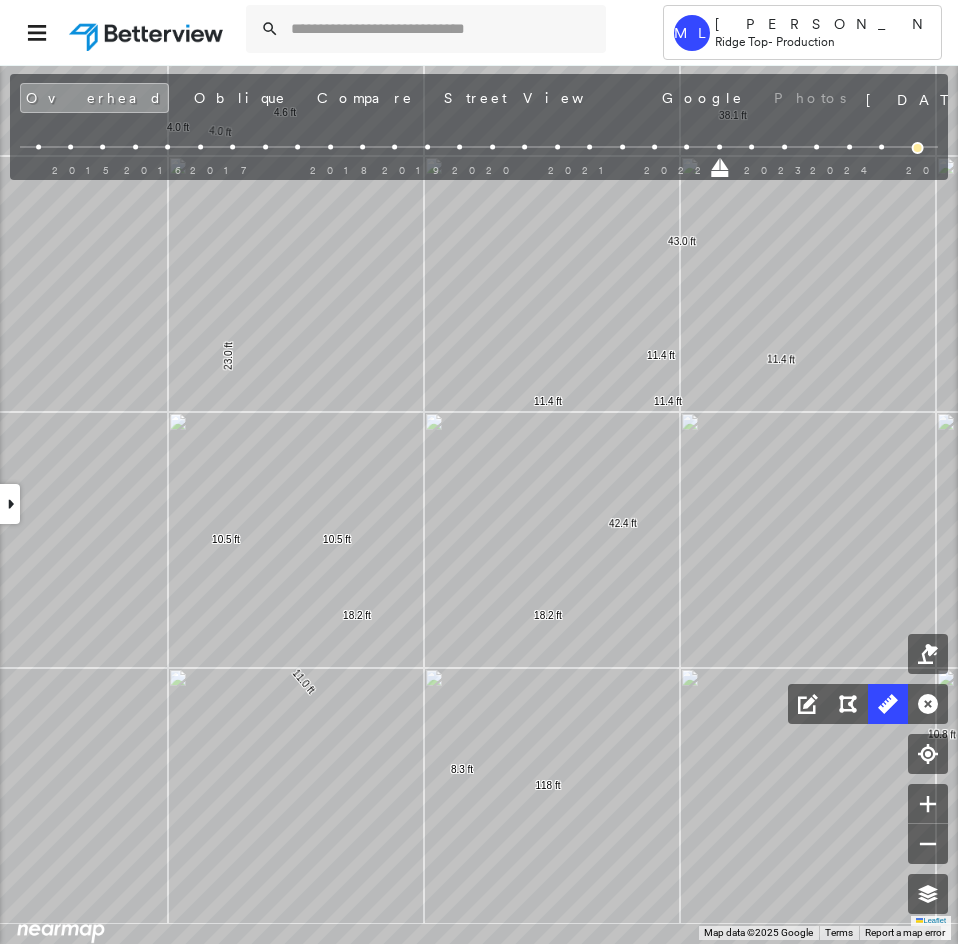 drag, startPoint x: 485, startPoint y: 729, endPoint x: 487, endPoint y: 612, distance: 117.01709 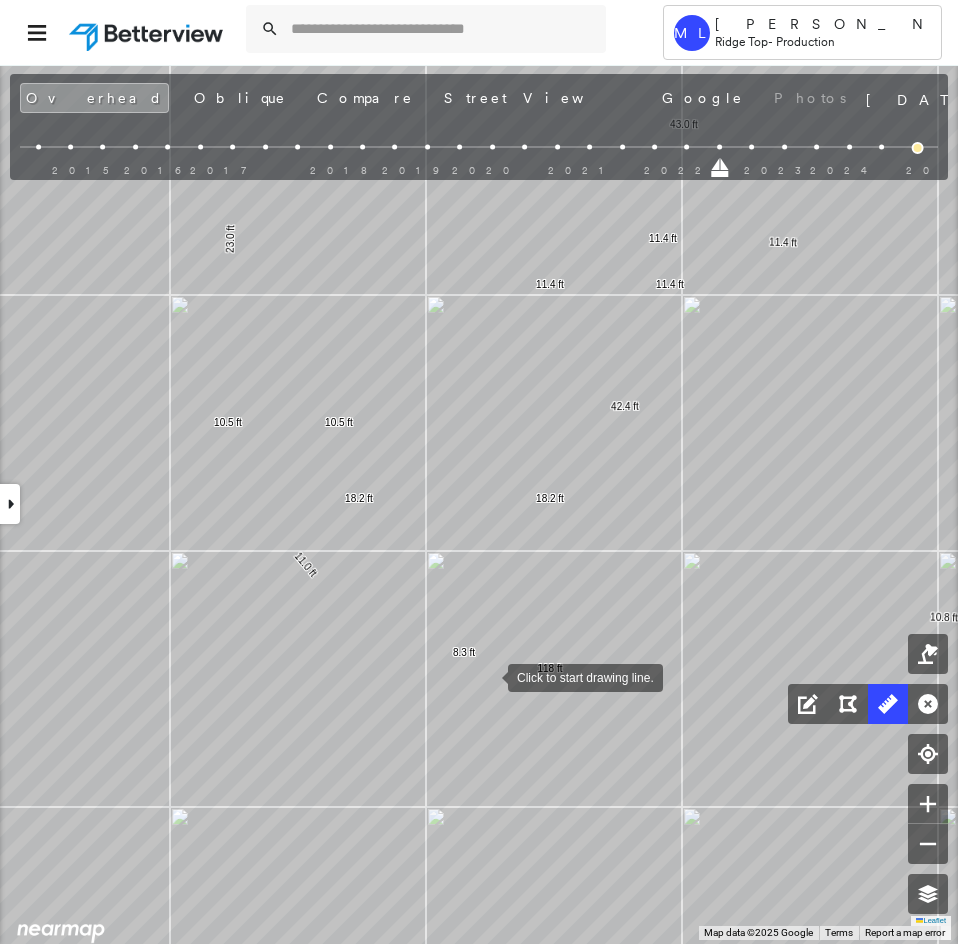 click at bounding box center (488, 676) 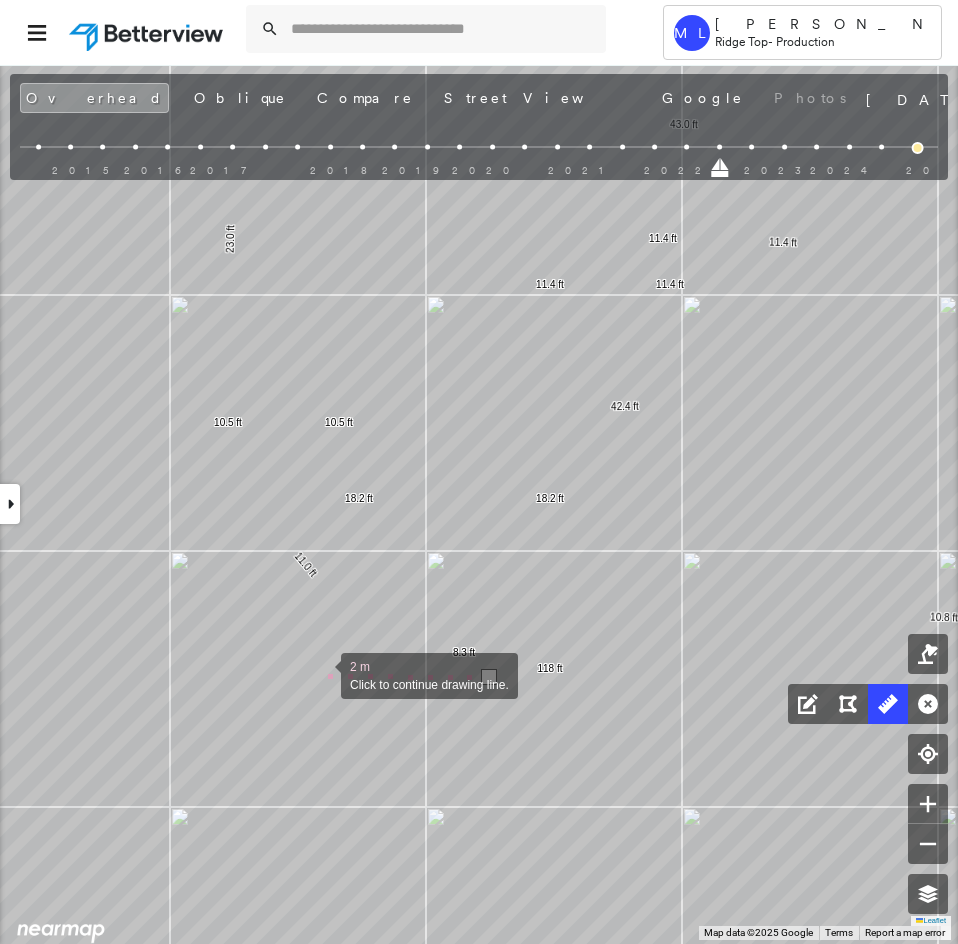 click at bounding box center [321, 674] 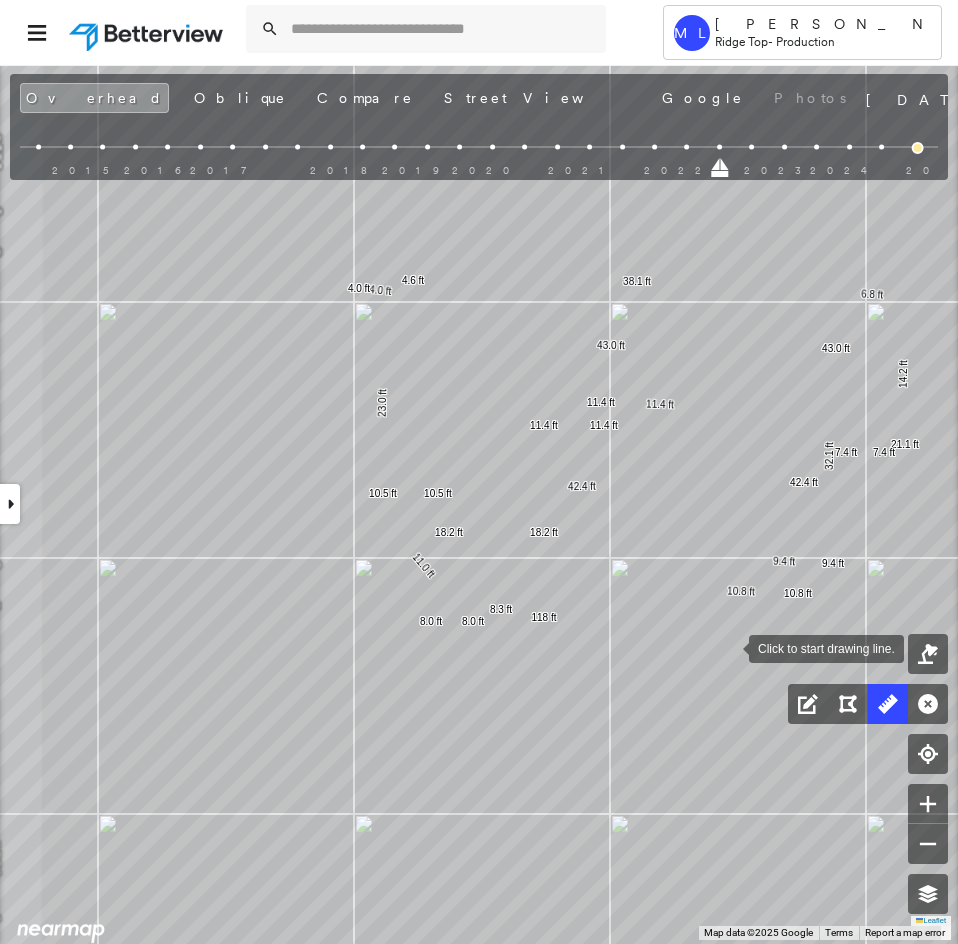 drag, startPoint x: 742, startPoint y: 642, endPoint x: 656, endPoint y: 653, distance: 86.70064 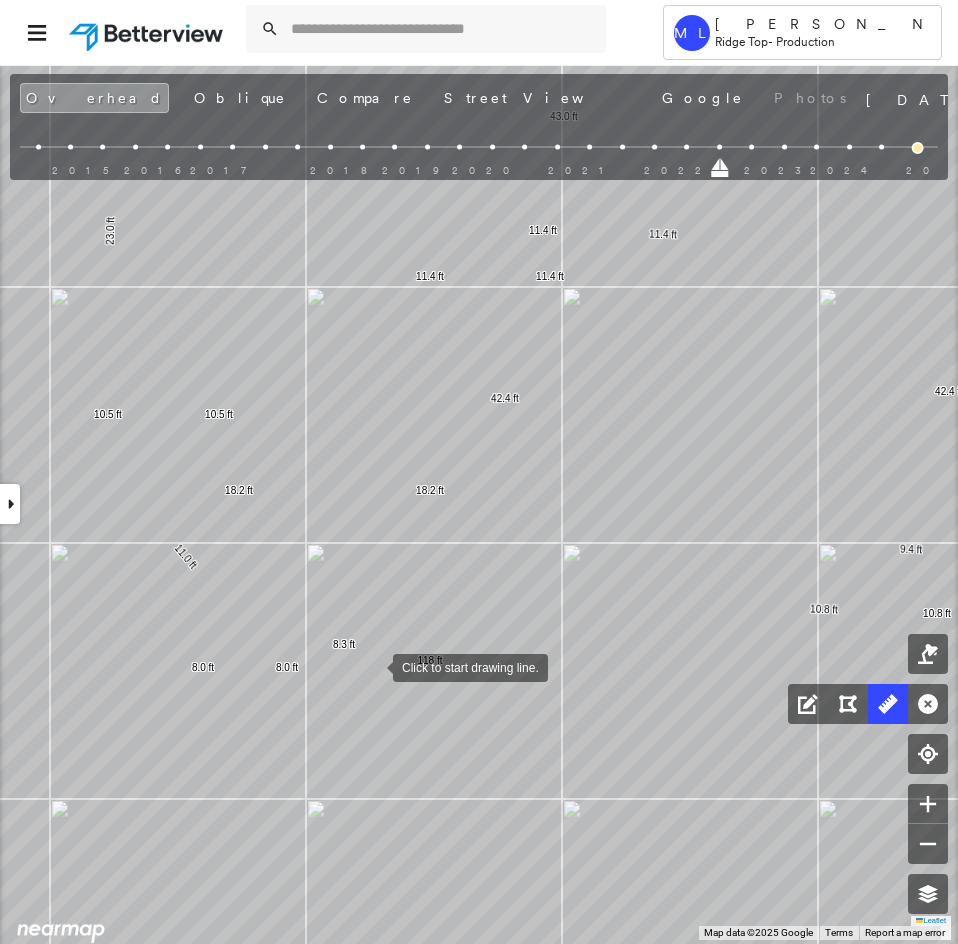 click at bounding box center [373, 666] 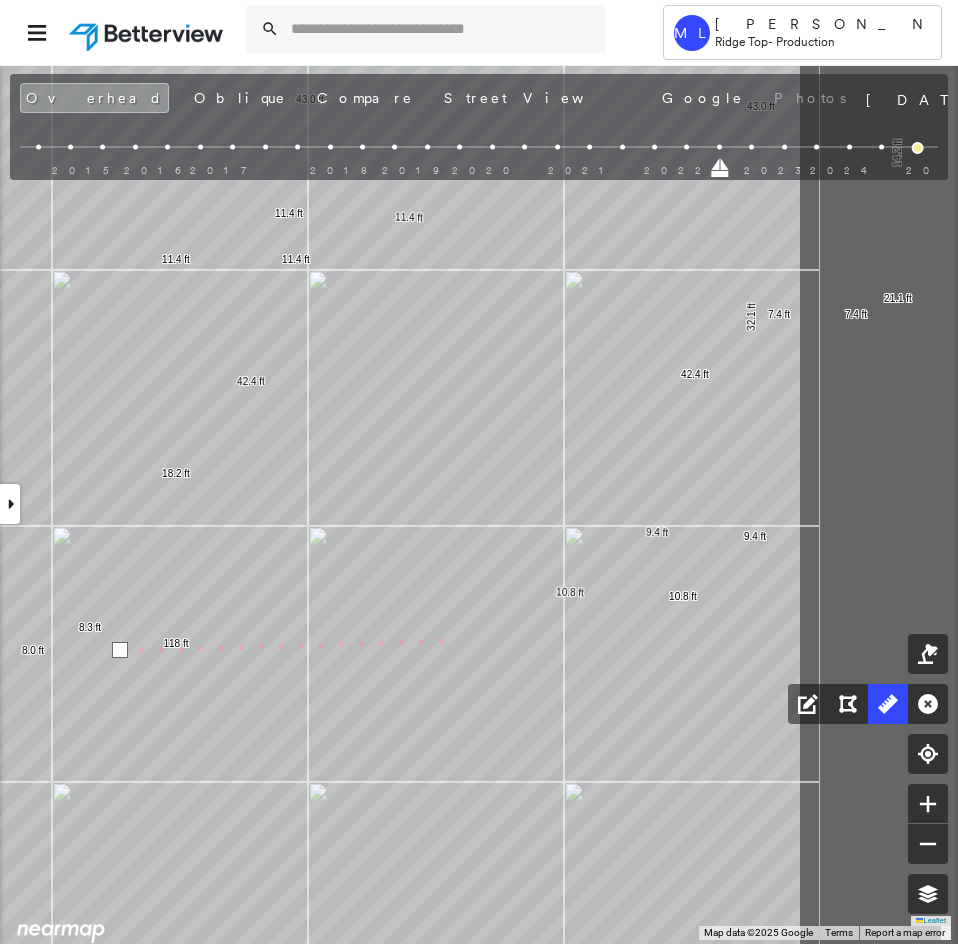 click on "32.1 ft 38.1 ft 4.6 ft 23.0 ft 11.0 ft 8.3 ft 118 ft 6.8 ft 14.2 ft 21.1 ft 7.4 ft 7.4 ft 42.4 ft 42.4 ft 43.0 ft 43.0 ft 10.5 ft 10.5 ft 11.4 ft 11.4 ft 9.4 ft 9.4 ft 10.8 ft 10.8 ft 11.4 ft 11.4 ft 4.0 ft 4.0 ft 18.2 ft 18.2 ft 8.0 ft 8.0 ft 5 m Click to continue drawing line." at bounding box center [-1918, 113] 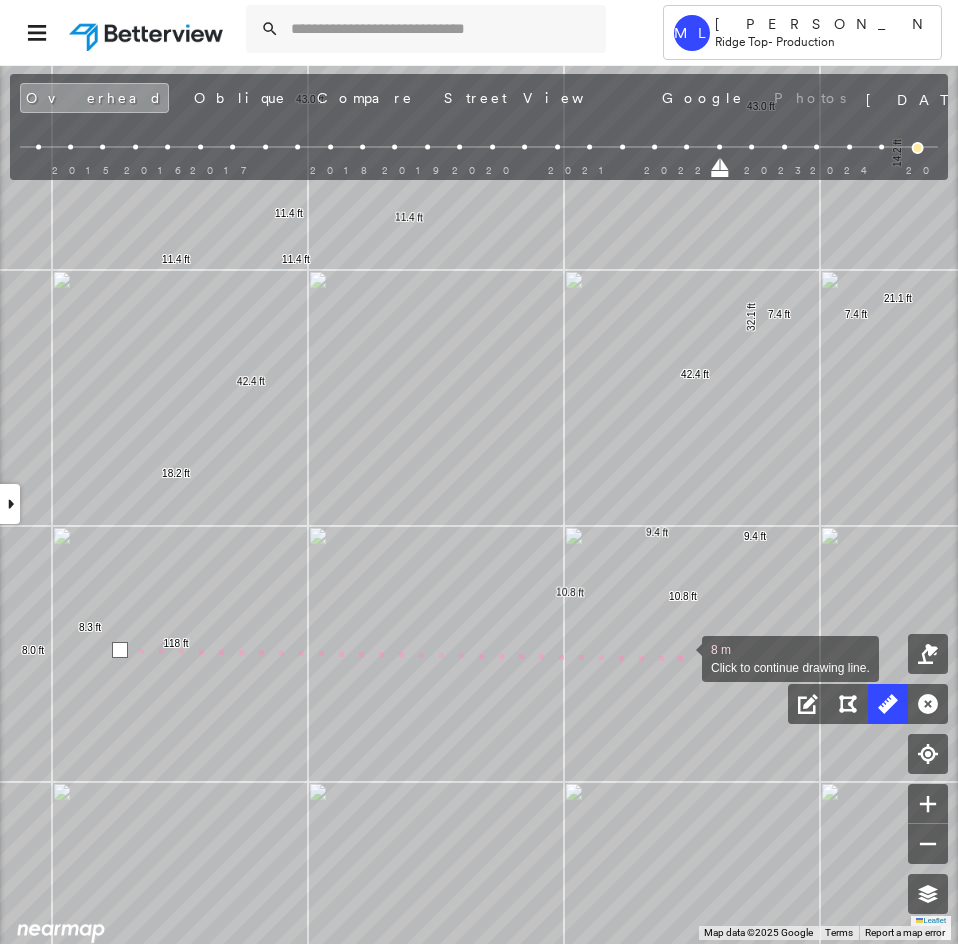 click at bounding box center (682, 657) 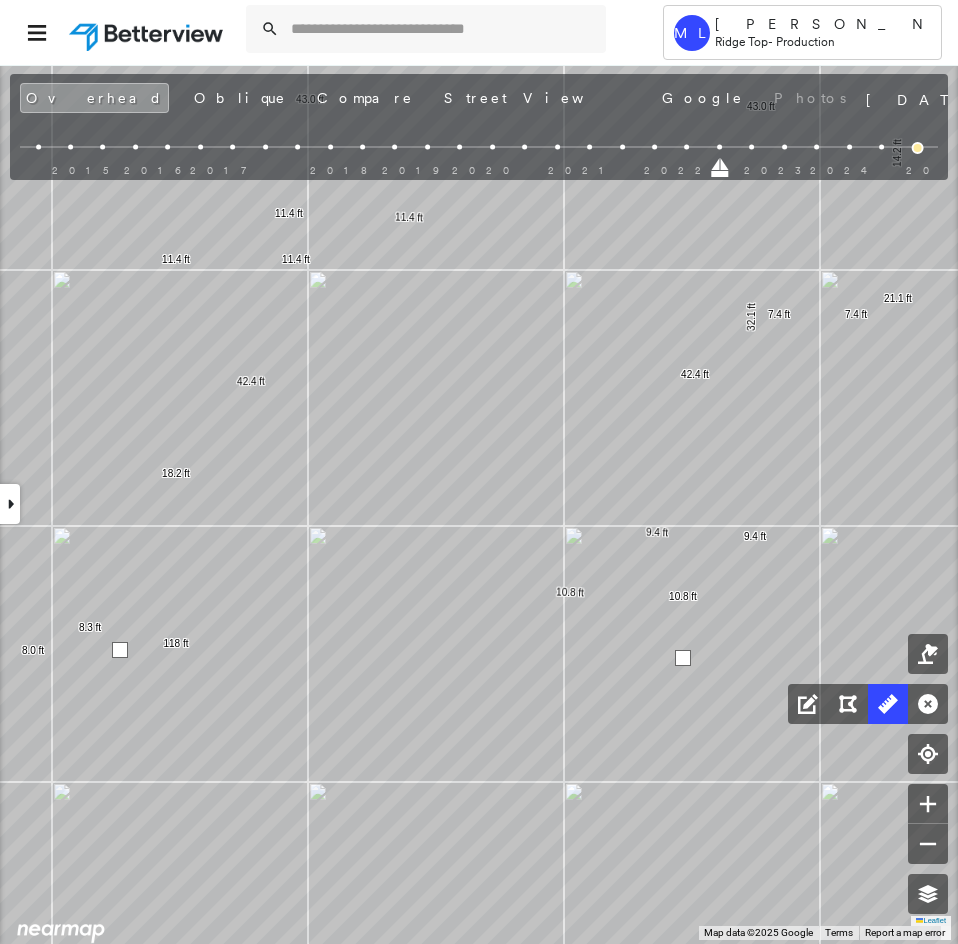 click at bounding box center (683, 658) 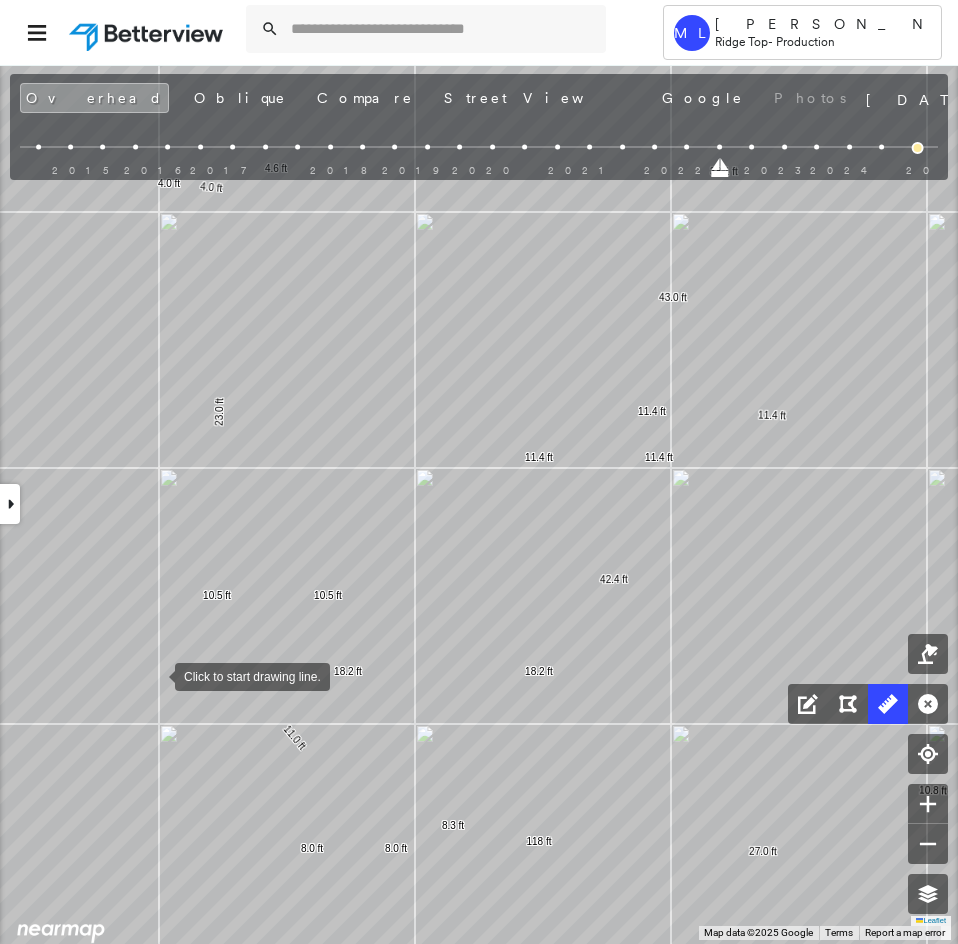 click at bounding box center [155, 675] 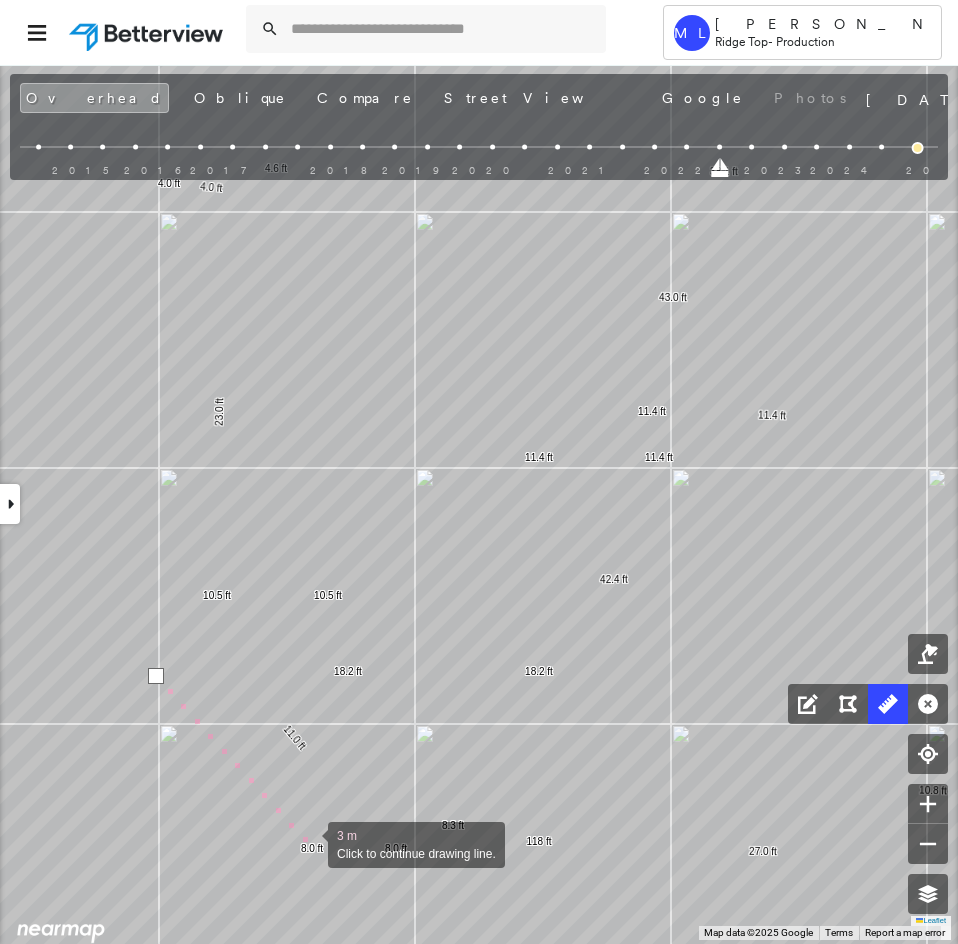 click at bounding box center [308, 843] 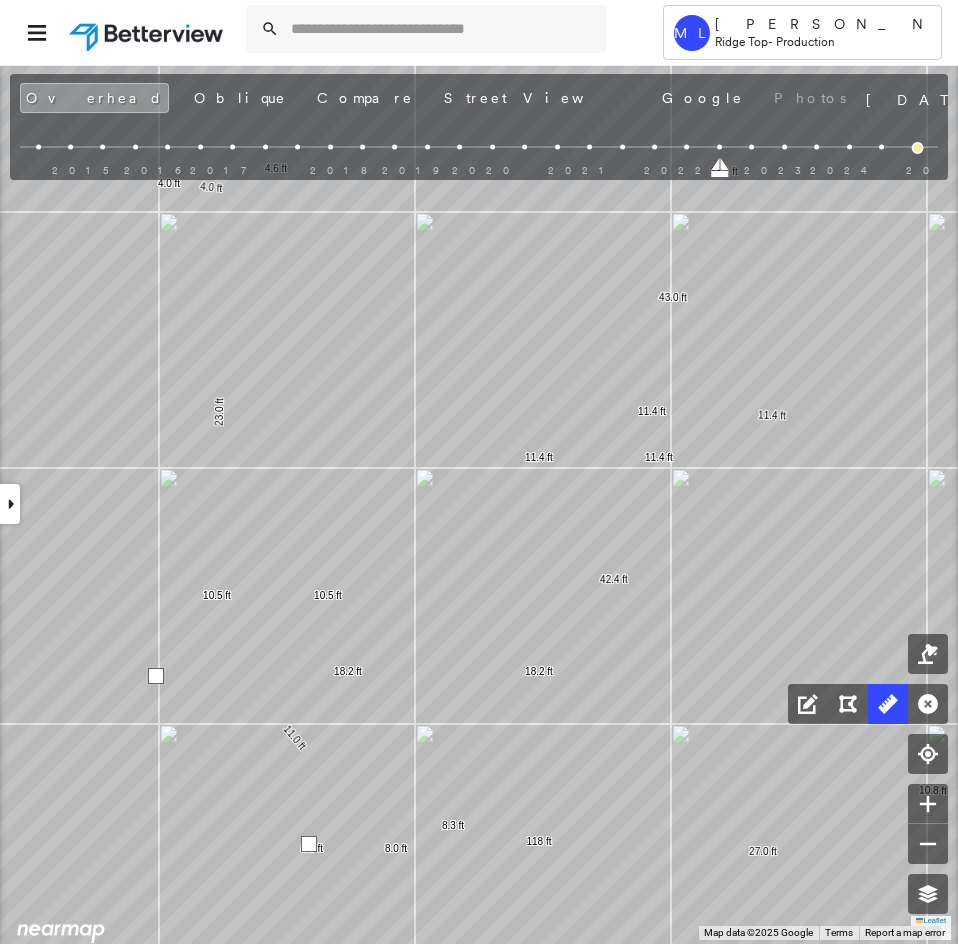 click at bounding box center (309, 844) 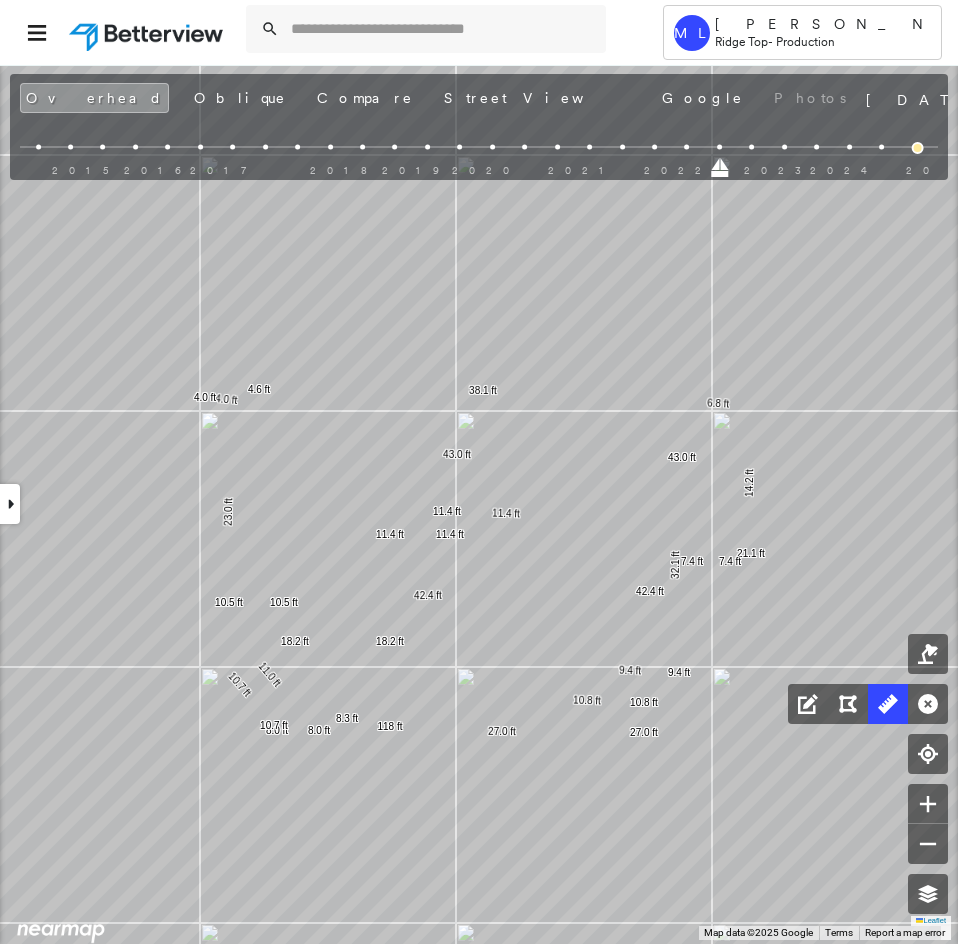 drag, startPoint x: 668, startPoint y: 672, endPoint x: 587, endPoint y: 685, distance: 82.036575 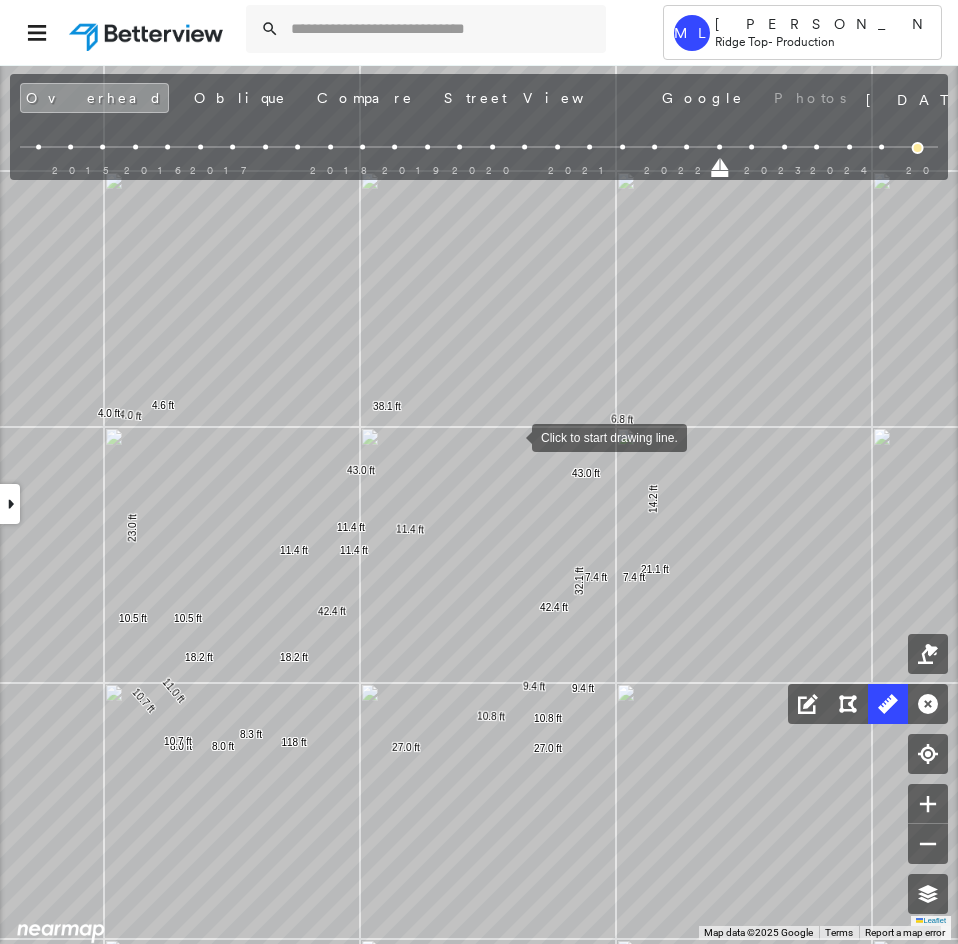 drag, startPoint x: 524, startPoint y: 434, endPoint x: 430, endPoint y: 462, distance: 98.0816 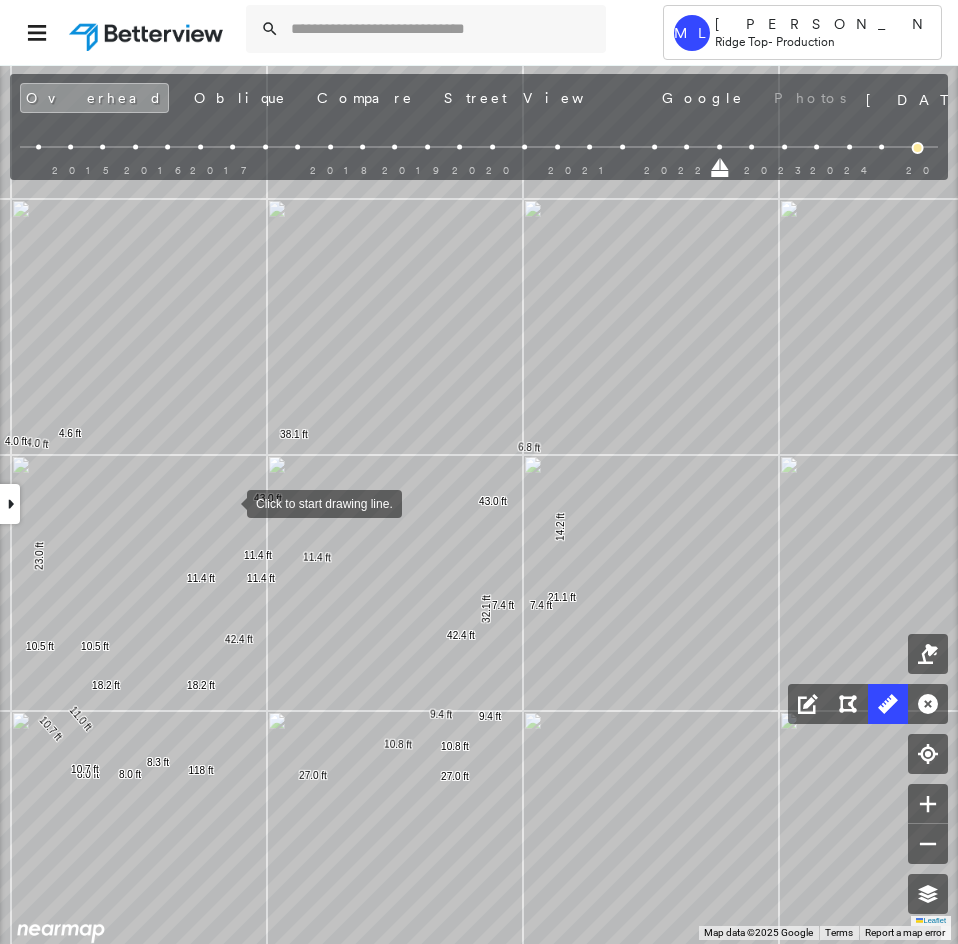 drag, startPoint x: 227, startPoint y: 503, endPoint x: 312, endPoint y: 491, distance: 85.84288 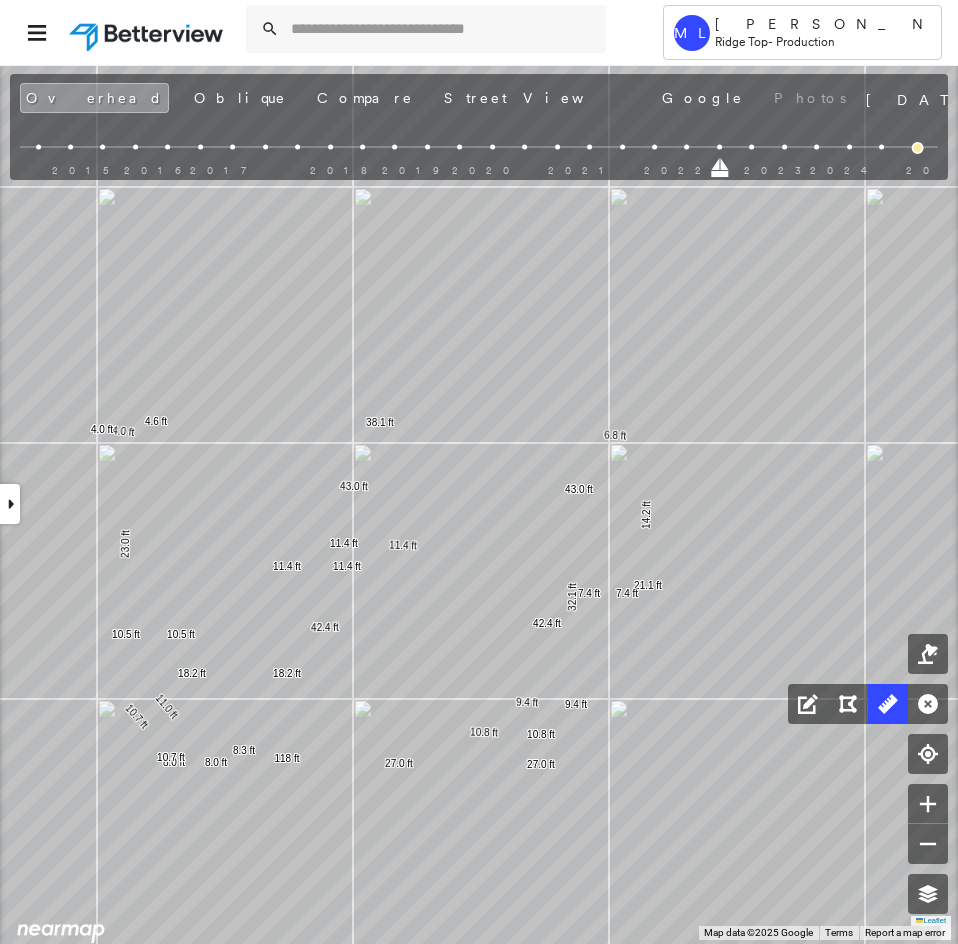 click 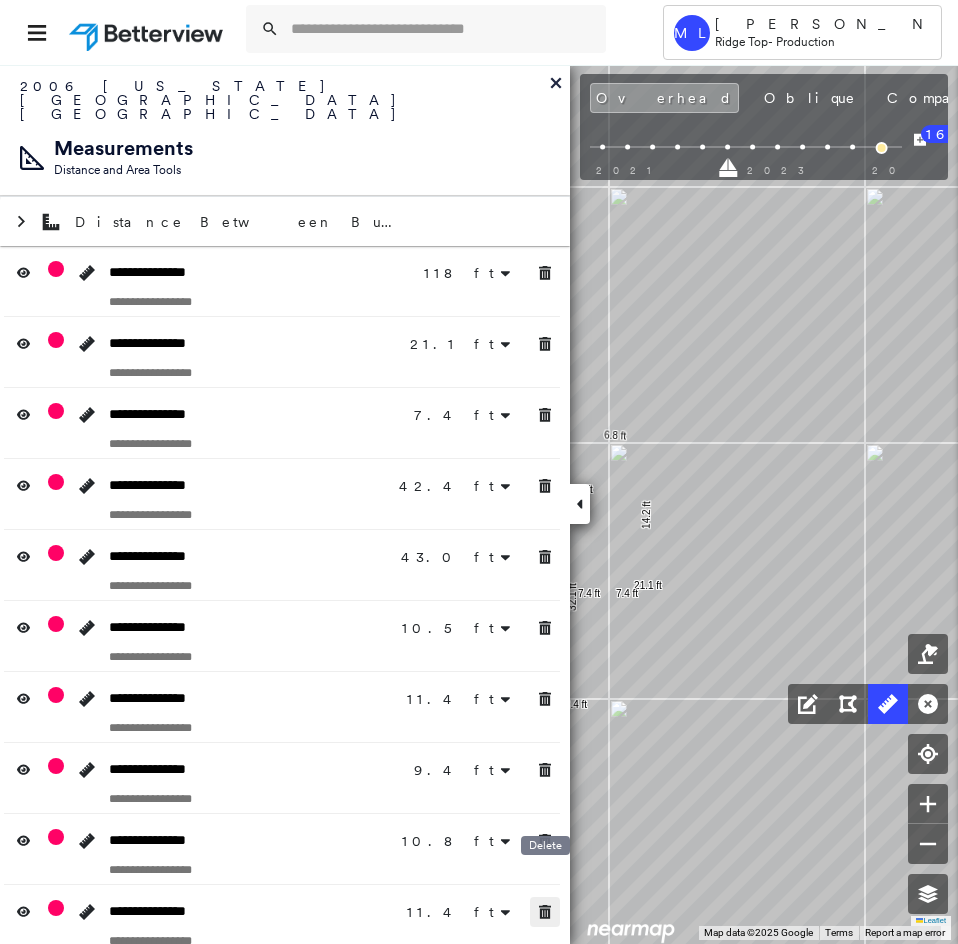 click 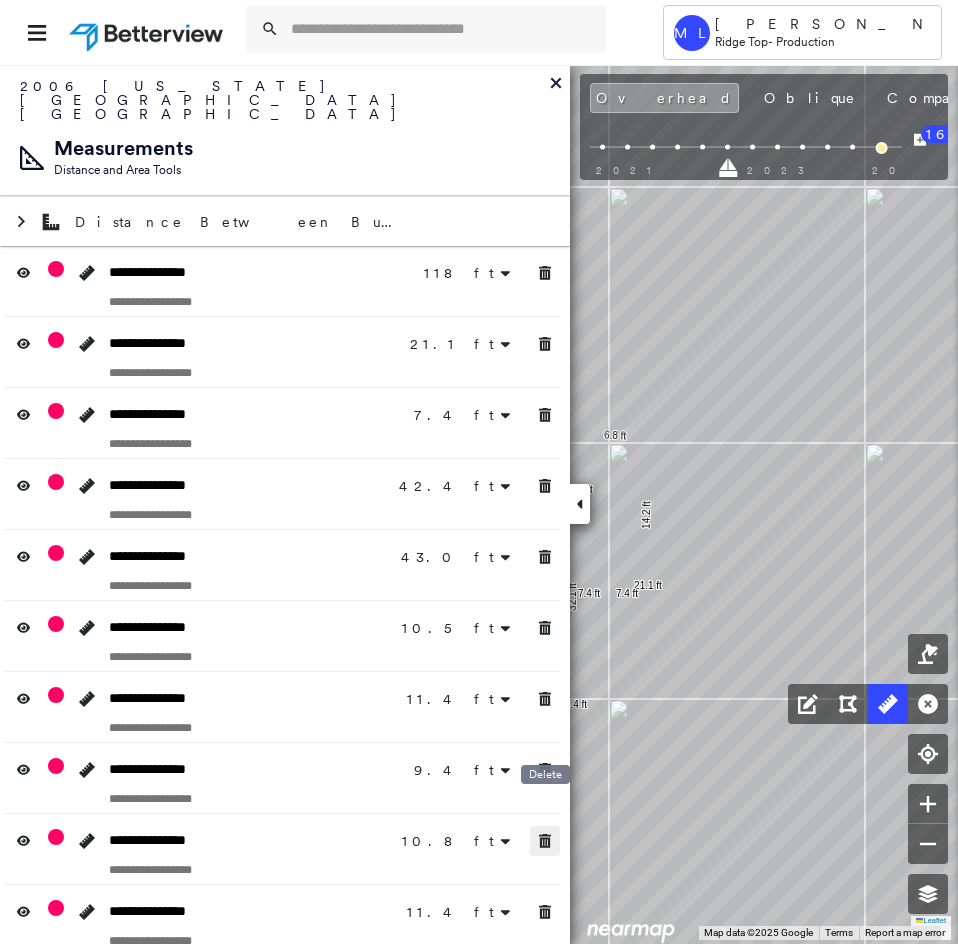 click at bounding box center [545, 841] 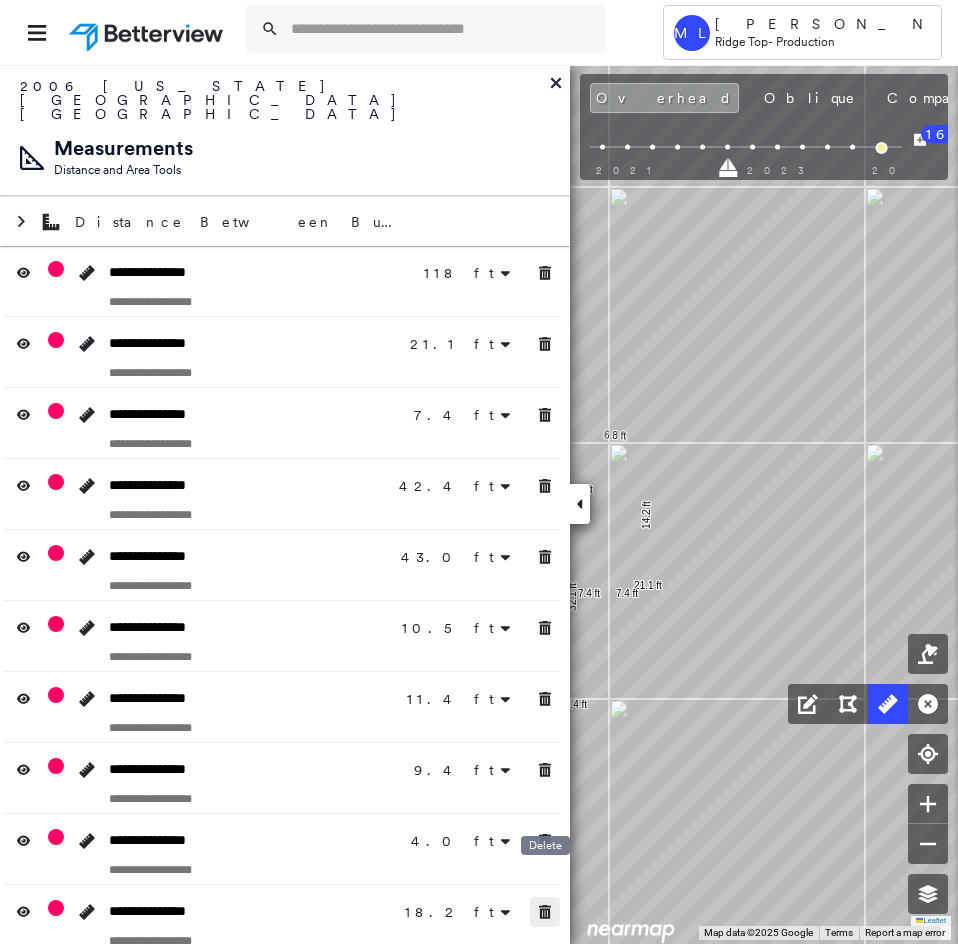 click 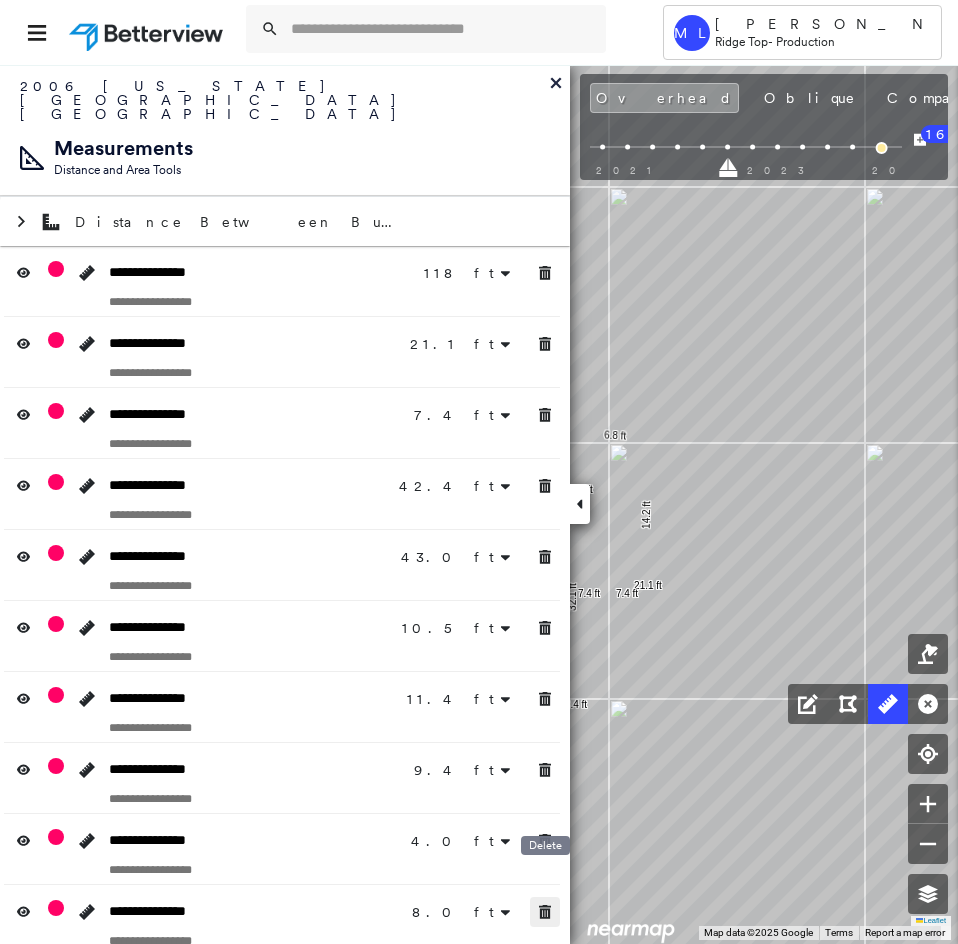 click 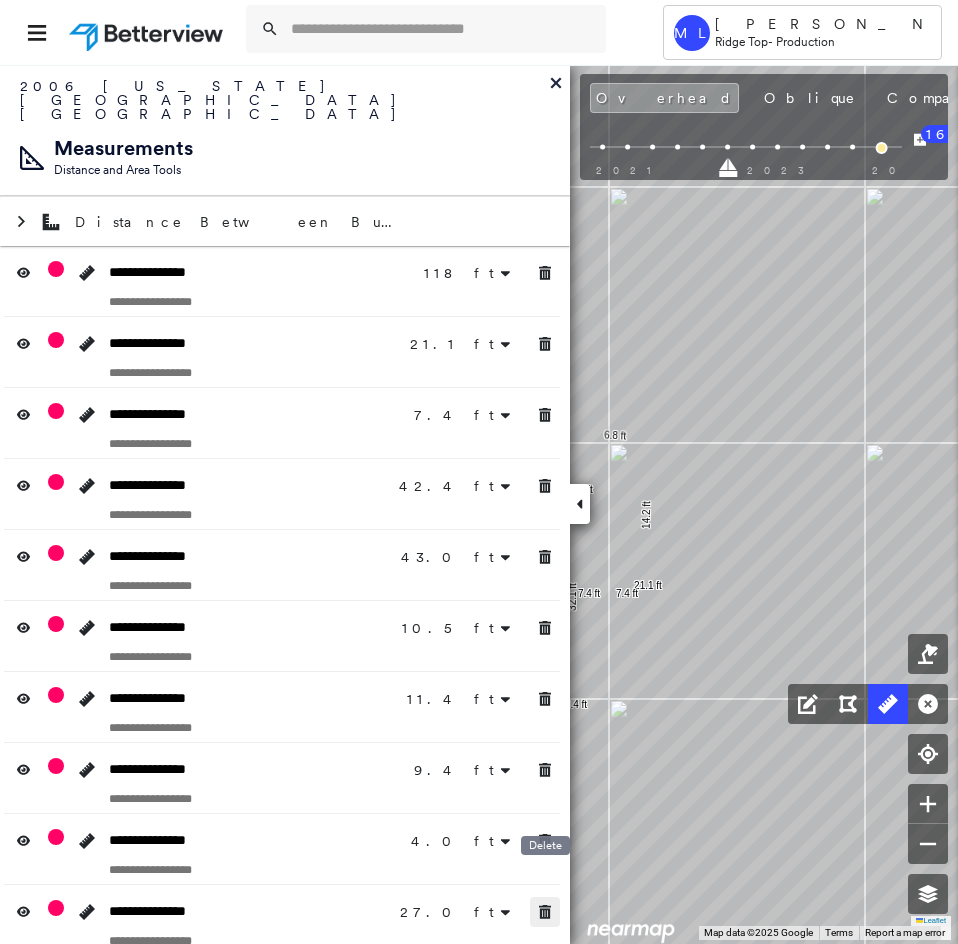 click 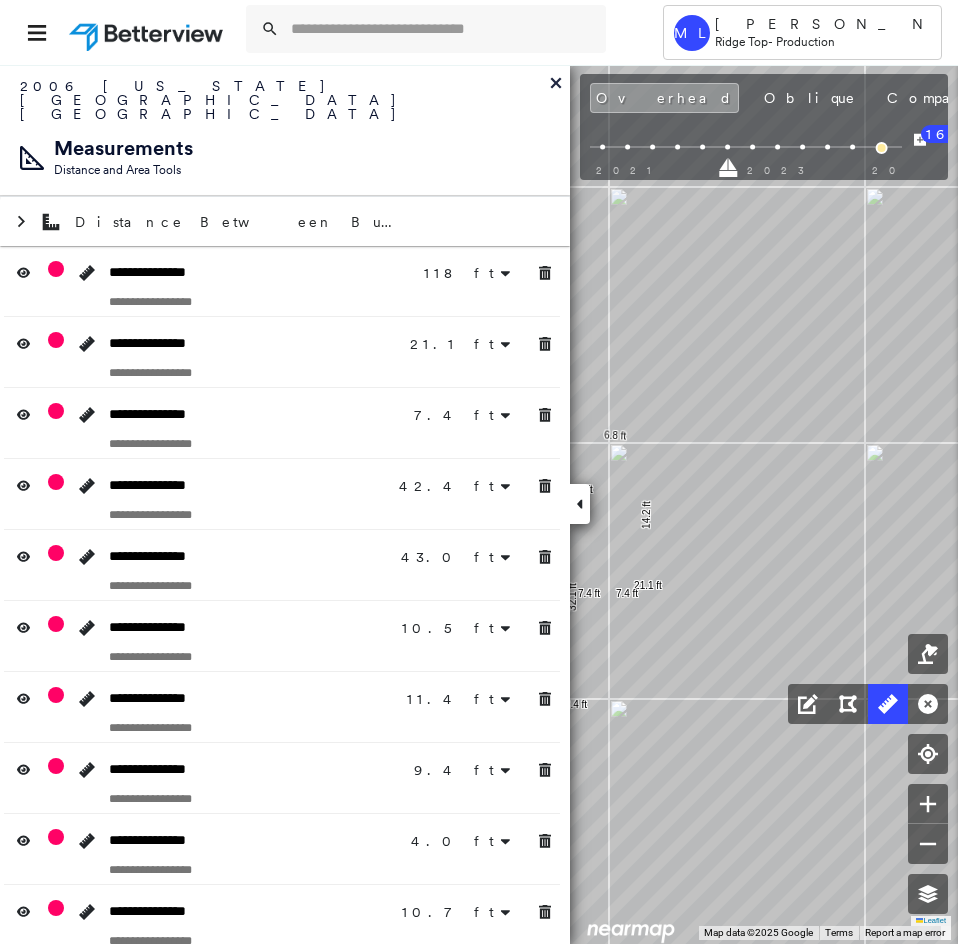 click 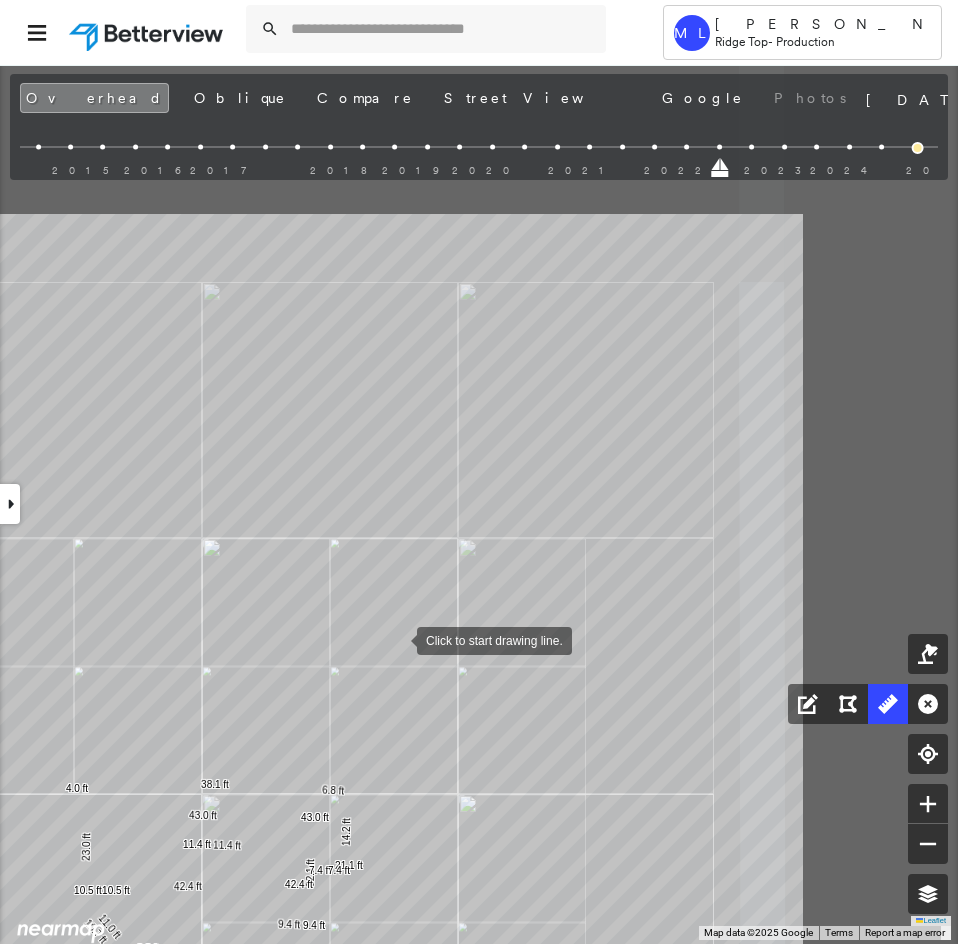 drag, startPoint x: 552, startPoint y: 660, endPoint x: 346, endPoint y: 698, distance: 209.47554 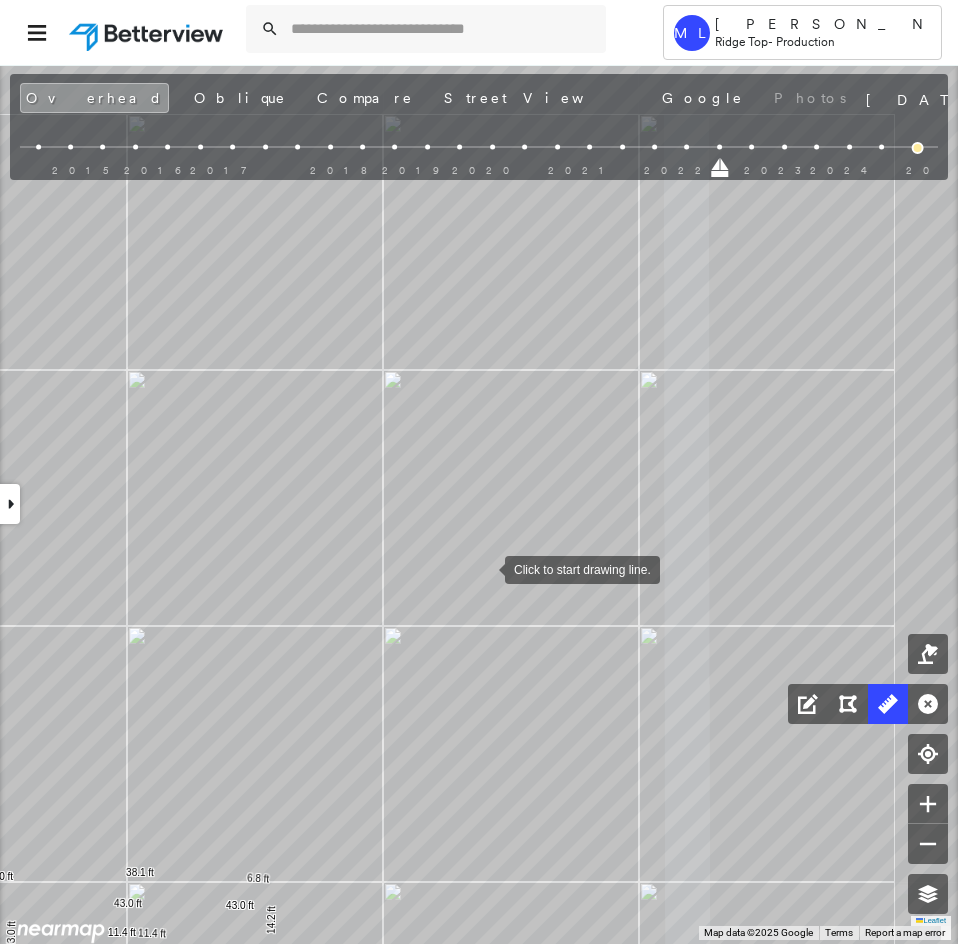 drag, startPoint x: 495, startPoint y: 556, endPoint x: 445, endPoint y: 583, distance: 56.82429 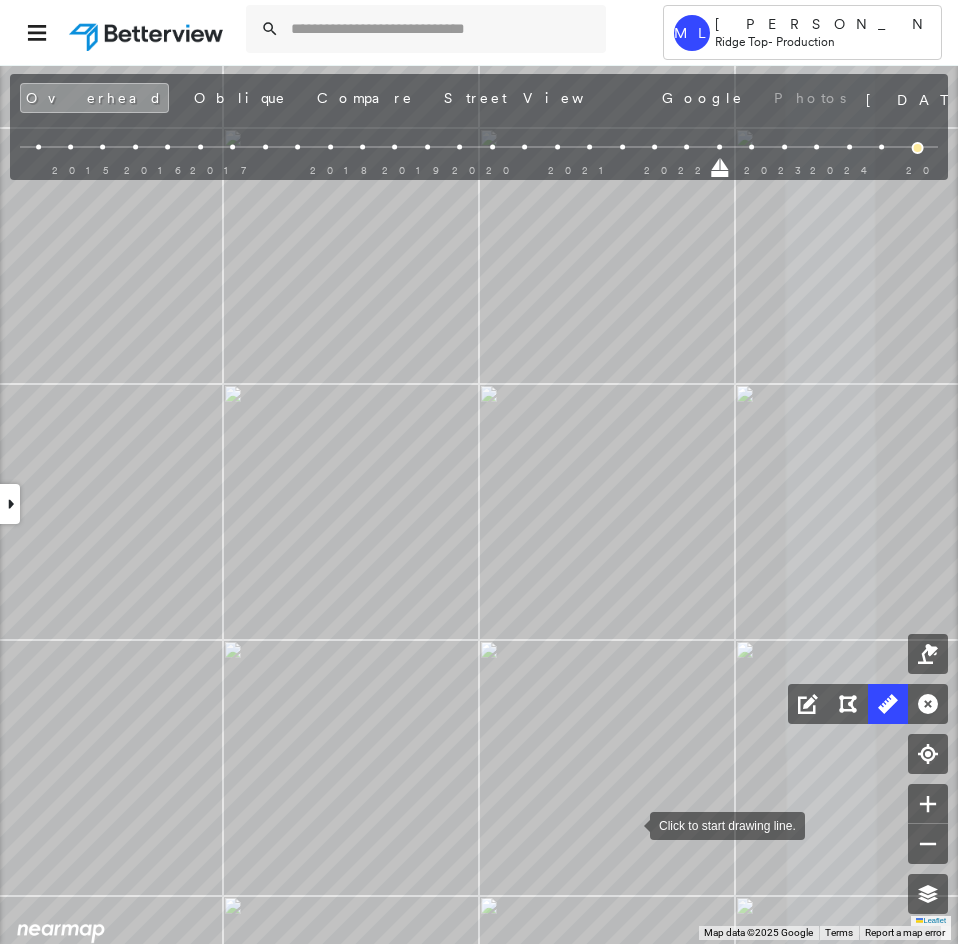 click at bounding box center [630, 824] 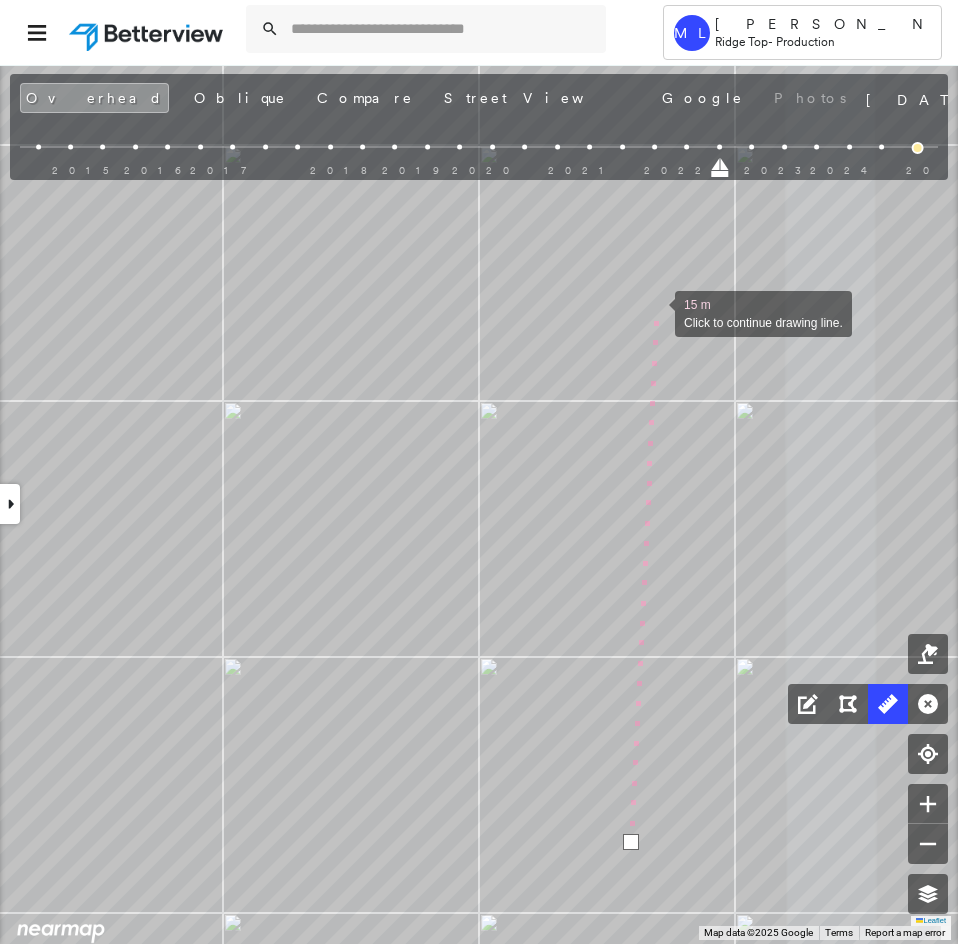 drag, startPoint x: 655, startPoint y: 298, endPoint x: 659, endPoint y: 456, distance: 158.05063 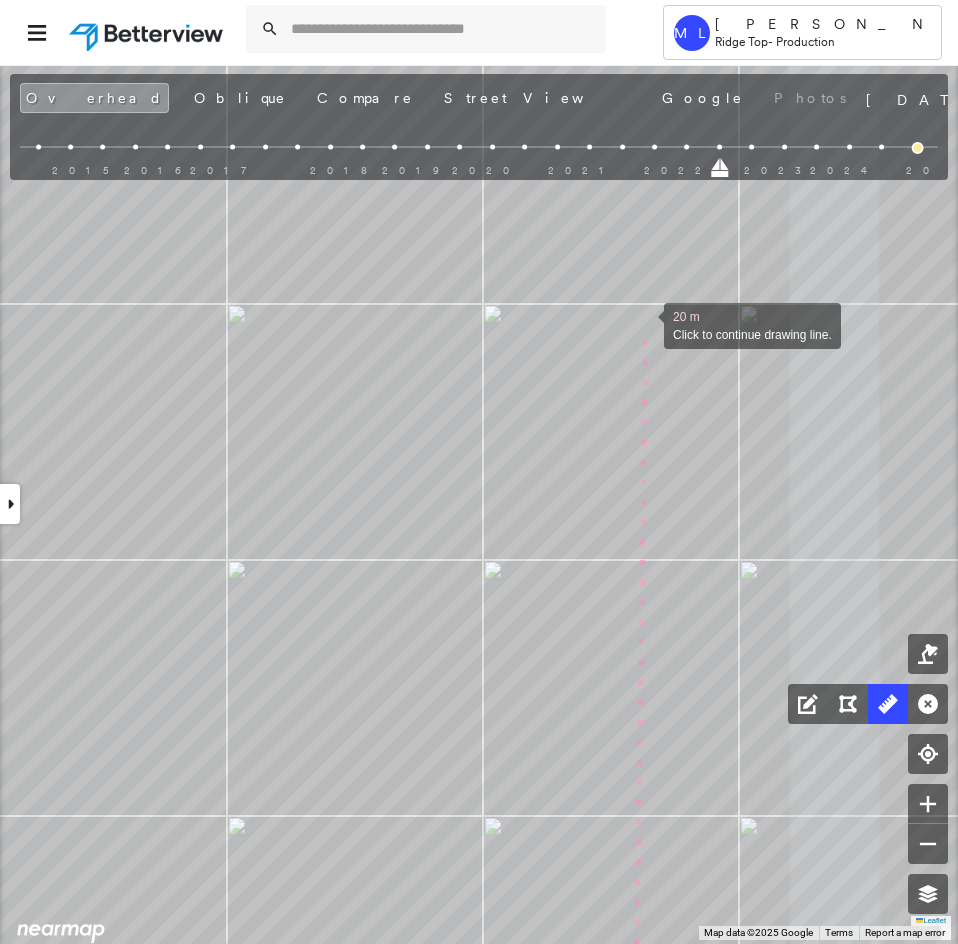 click at bounding box center [644, 324] 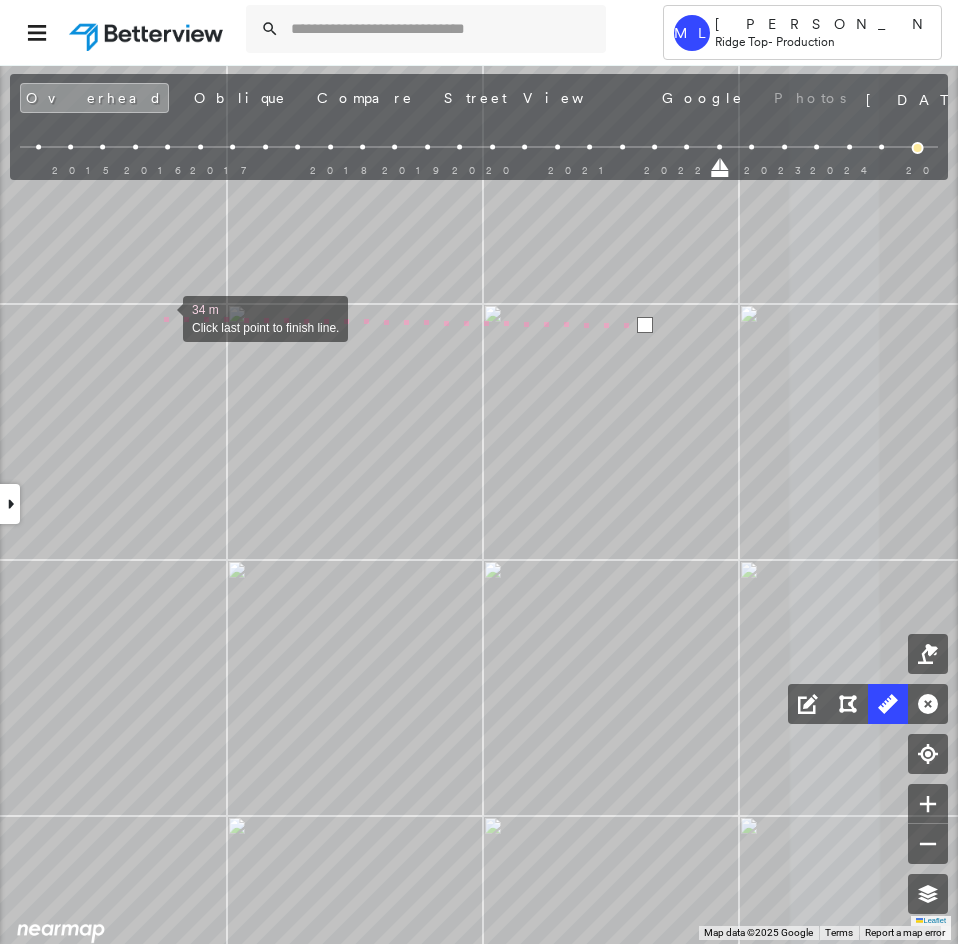 click at bounding box center (163, 317) 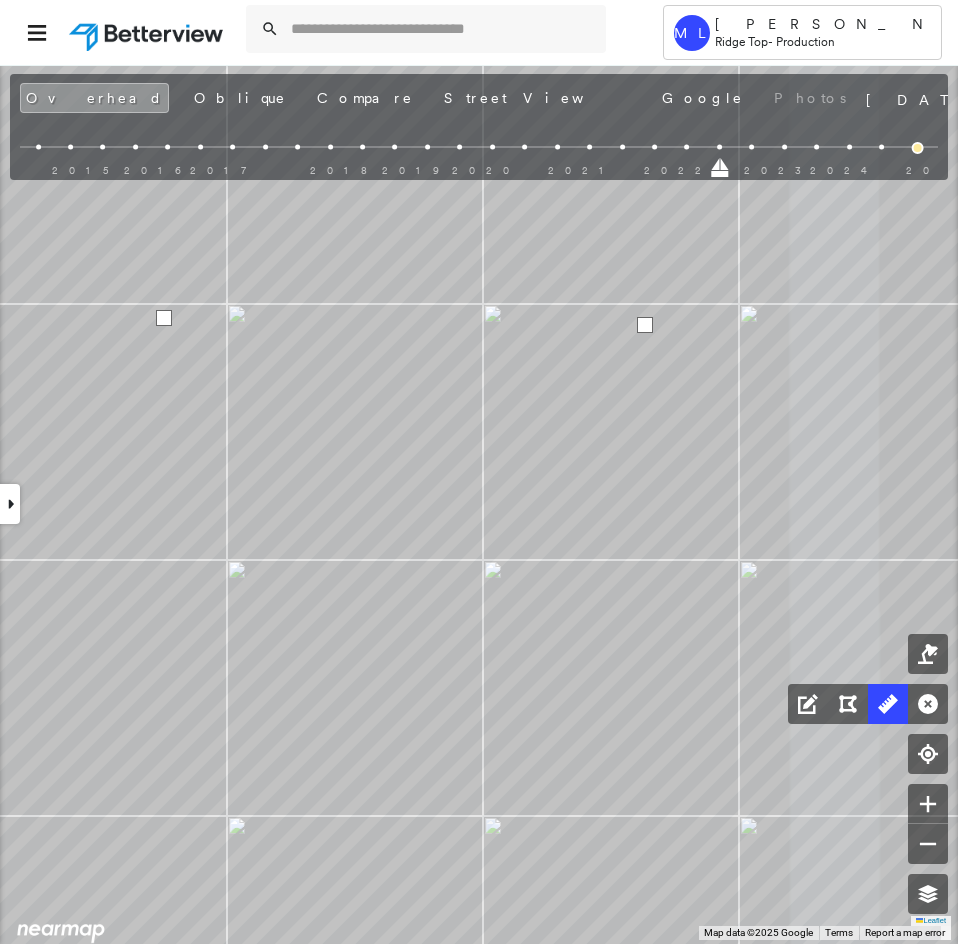 click at bounding box center [164, 318] 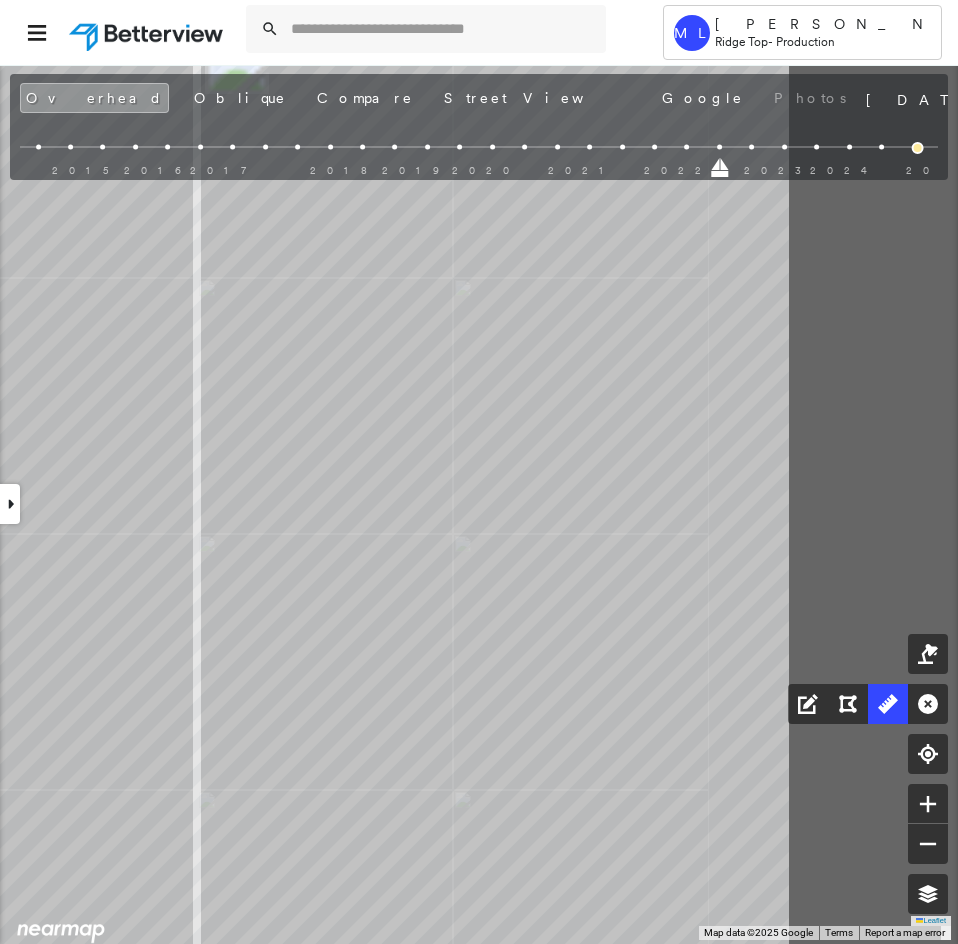 click on "32.1 ft 38.1 ft 4.6 ft 23.0 ft 11.0 ft 8.3 ft 118 ft 6.8 ft 14.2 ft 21.1 ft 7.4 ft 7.4 ft 42.4 ft 42.4 ft 43.0 ft 43.0 ft 10.5 ft 10.5 ft 11.4 ft 11.4 ft 9.4 ft 9.4 ft 4.0 ft 4.0 ft 10.7 ft 10.7 ft 64.6 ft 46.1 ft 111 ft Click to start drawing line." at bounding box center [-2699, 705] 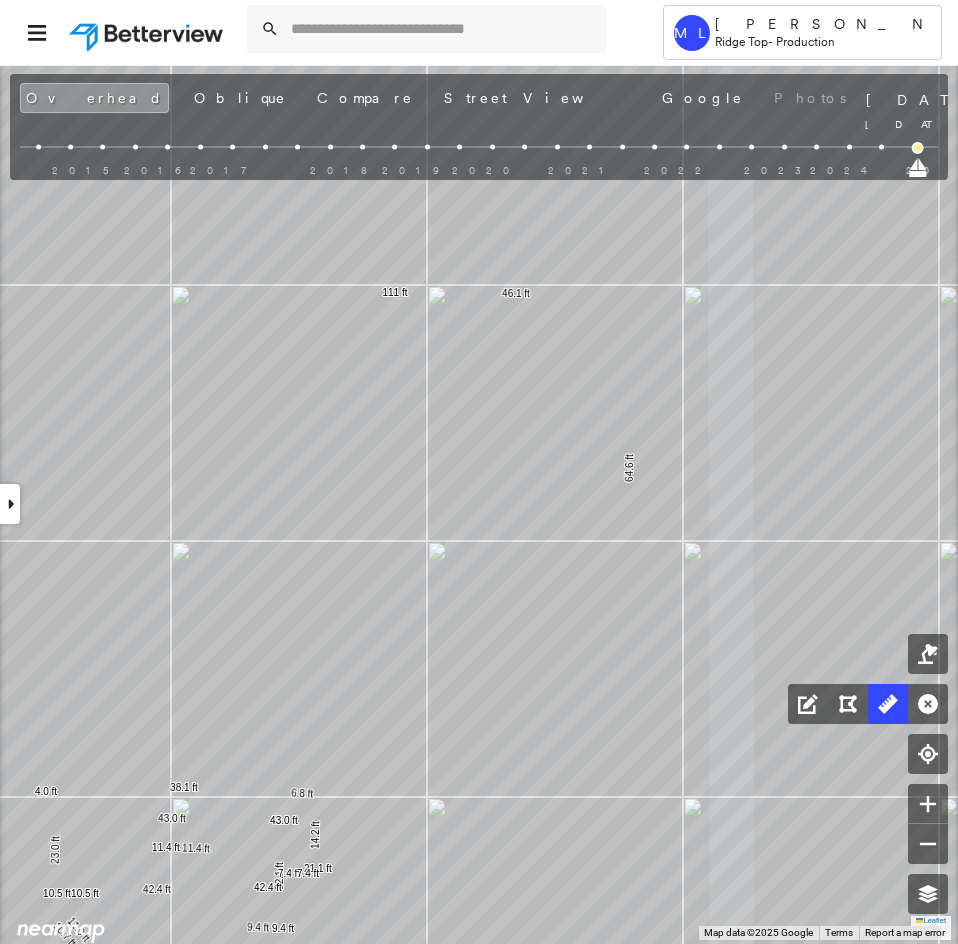 drag, startPoint x: 721, startPoint y: 170, endPoint x: 958, endPoint y: 161, distance: 237.17082 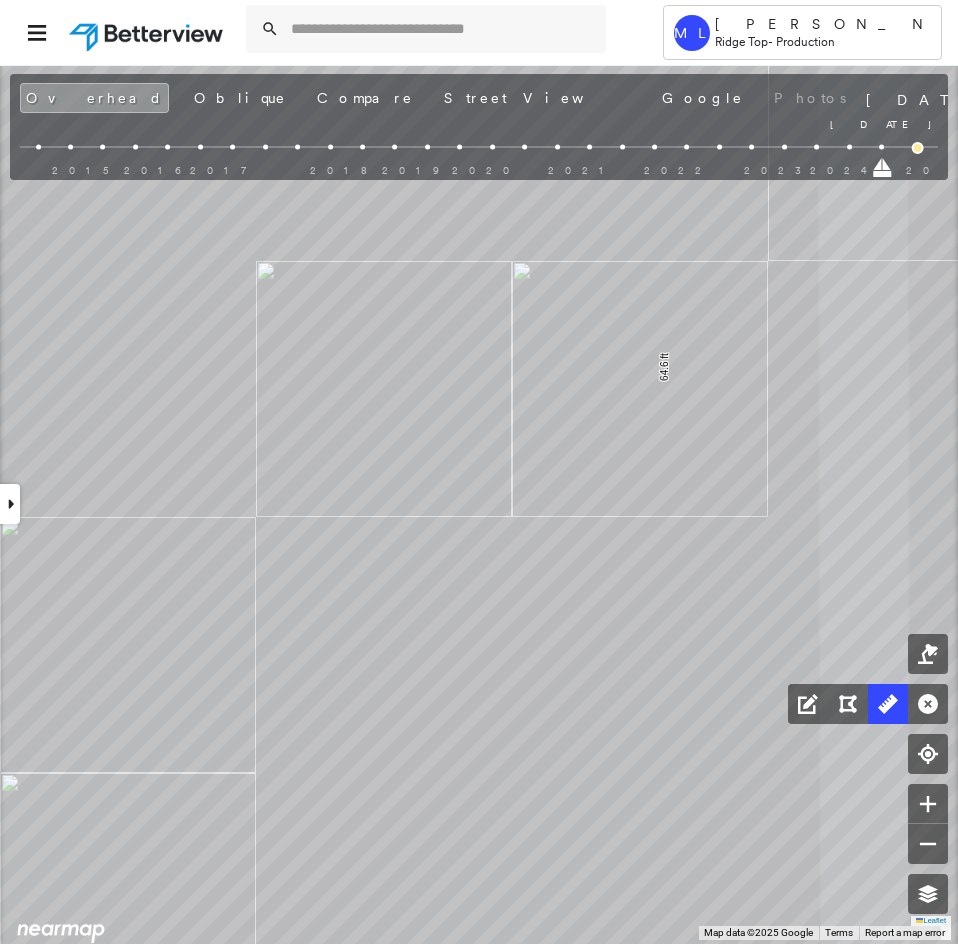 drag, startPoint x: 916, startPoint y: 171, endPoint x: 868, endPoint y: 177, distance: 48.373547 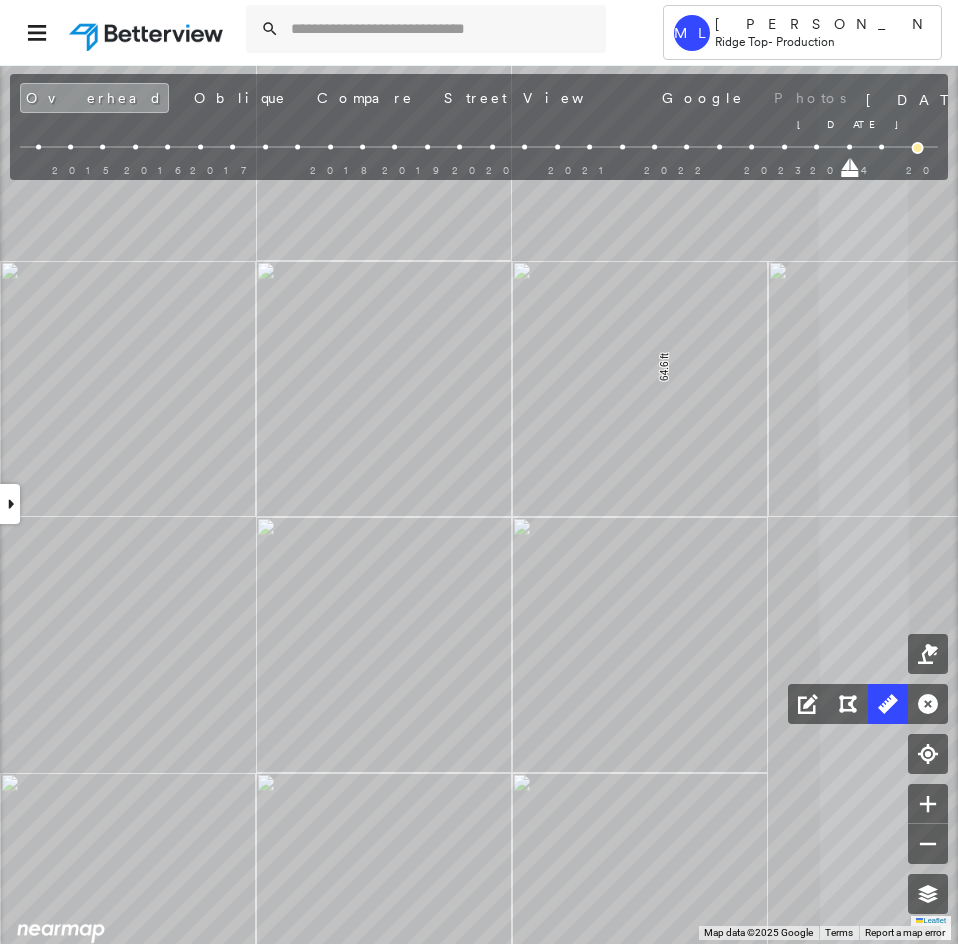 drag, startPoint x: 879, startPoint y: 173, endPoint x: 860, endPoint y: 177, distance: 19.416489 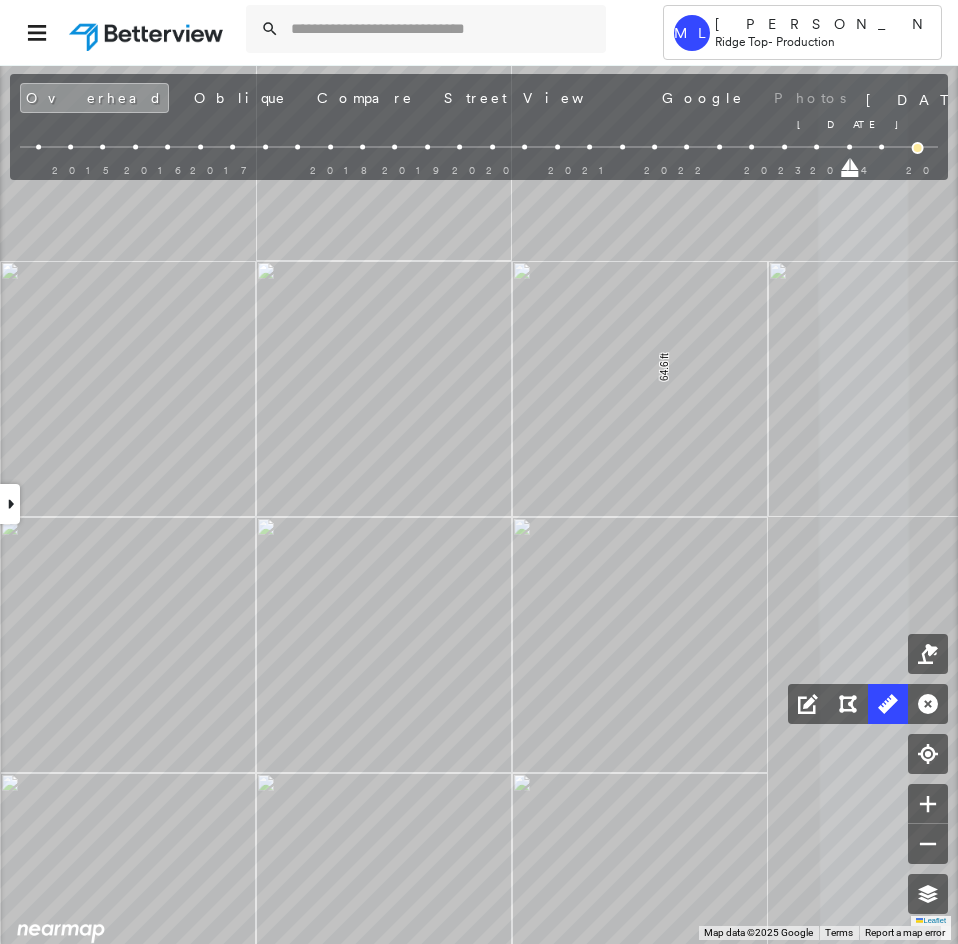 click on "Aug 5, 2024 Aug 5, 2024" at bounding box center [479, 166] 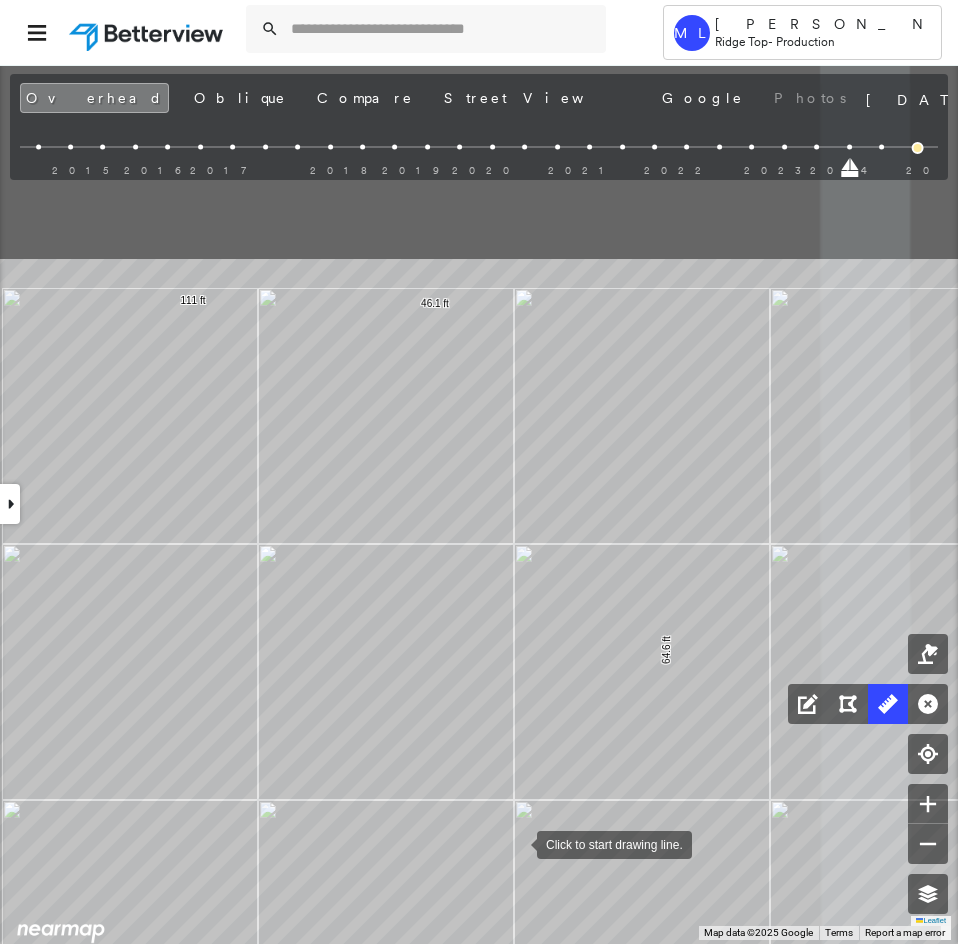 drag, startPoint x: 507, startPoint y: 574, endPoint x: 518, endPoint y: 847, distance: 273.22153 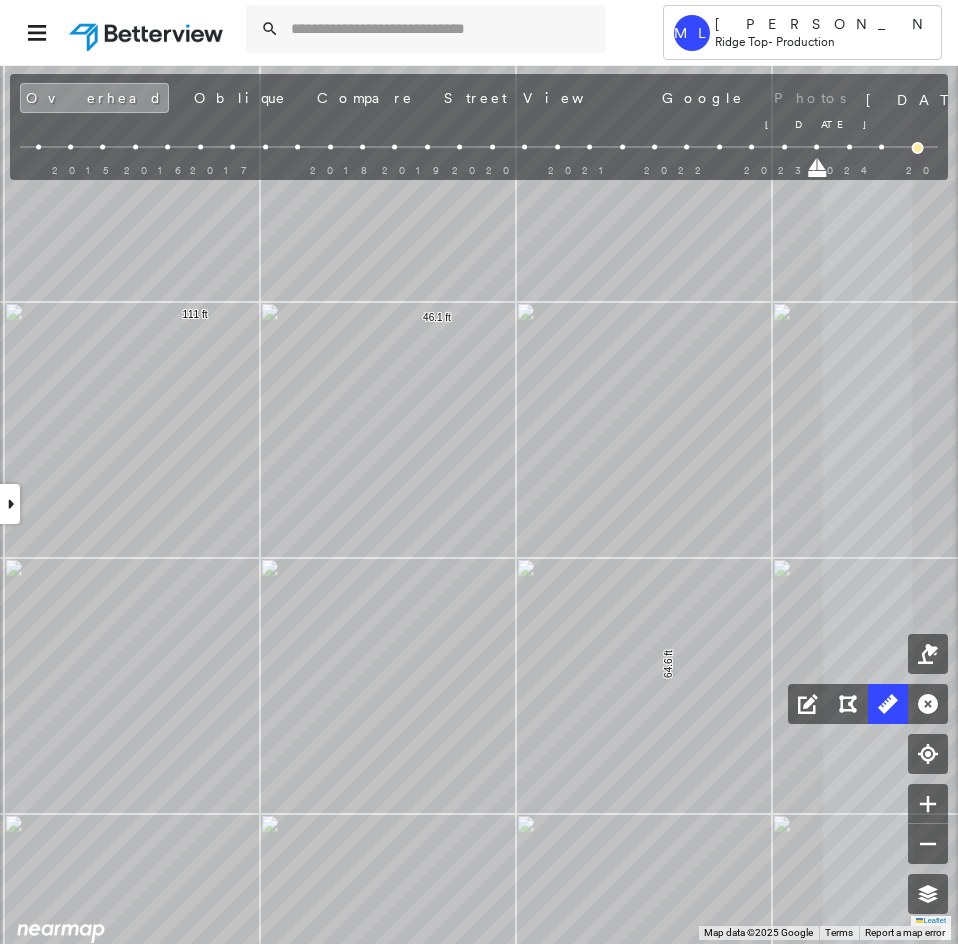 drag, startPoint x: 851, startPoint y: 173, endPoint x: 804, endPoint y: 174, distance: 47.010635 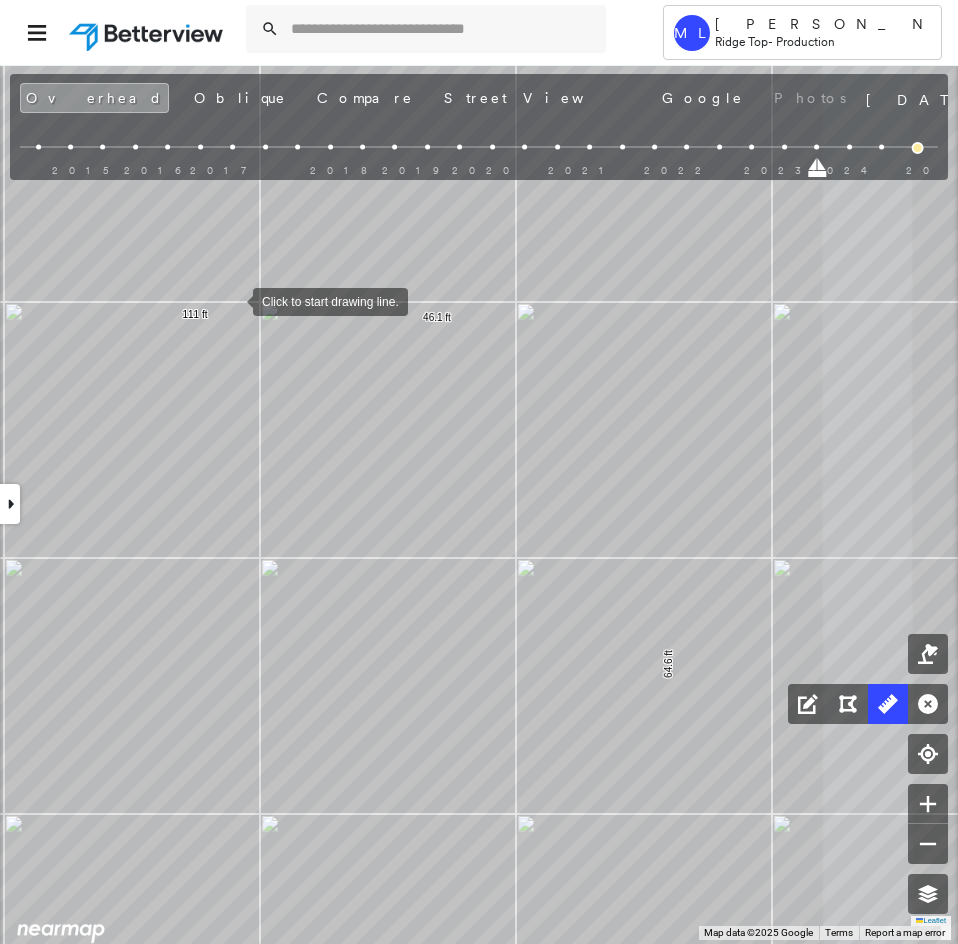 click at bounding box center (233, 300) 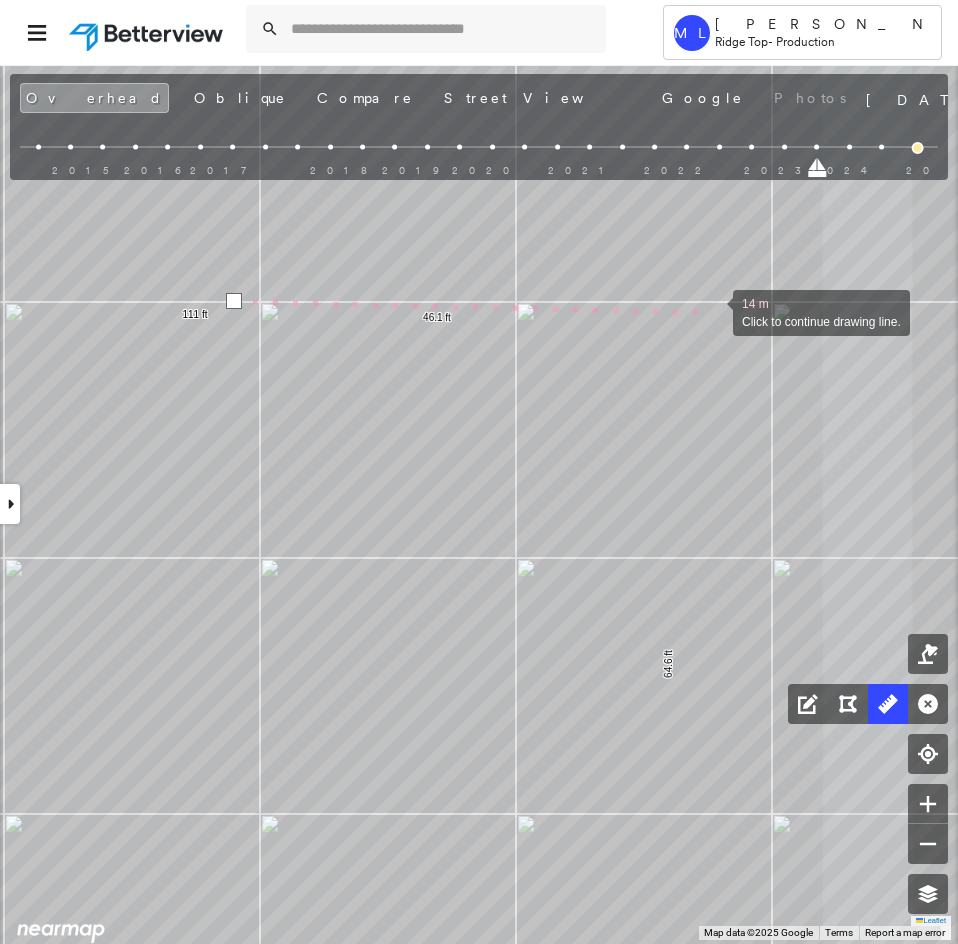 click at bounding box center (713, 311) 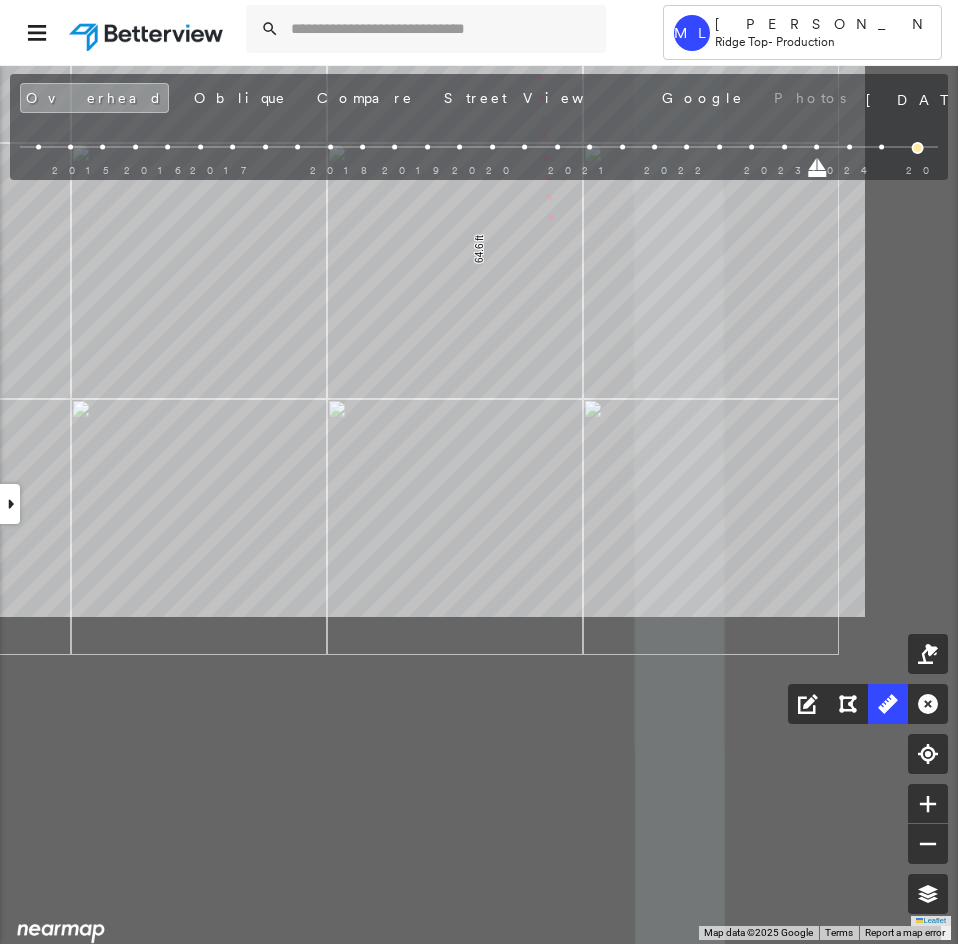 click on "32.1 ft 38.1 ft 4.6 ft 23.0 ft 11.0 ft 8.3 ft 118 ft 6.8 ft 14.2 ft 21.1 ft 7.4 ft 7.4 ft 42.4 ft 42.4 ft 43.0 ft 43.0 ft 10.5 ft 10.5 ft 11.4 ft 11.4 ft 9.4 ft 9.4 ft 4.0 ft 4.0 ft 10.7 ft 10.7 ft 64.6 ft 46.1 ft 111 ft 24 m Click last point to finish line." at bounding box center [-2977, 587] 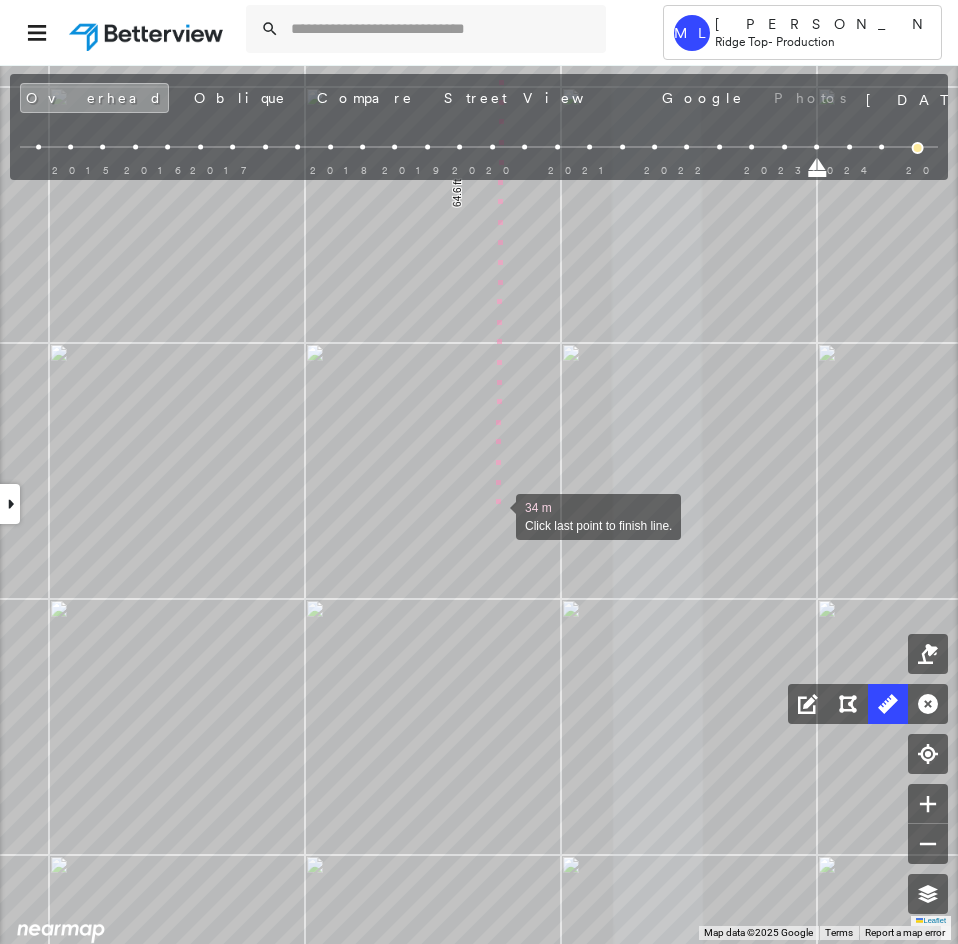 click at bounding box center (496, 515) 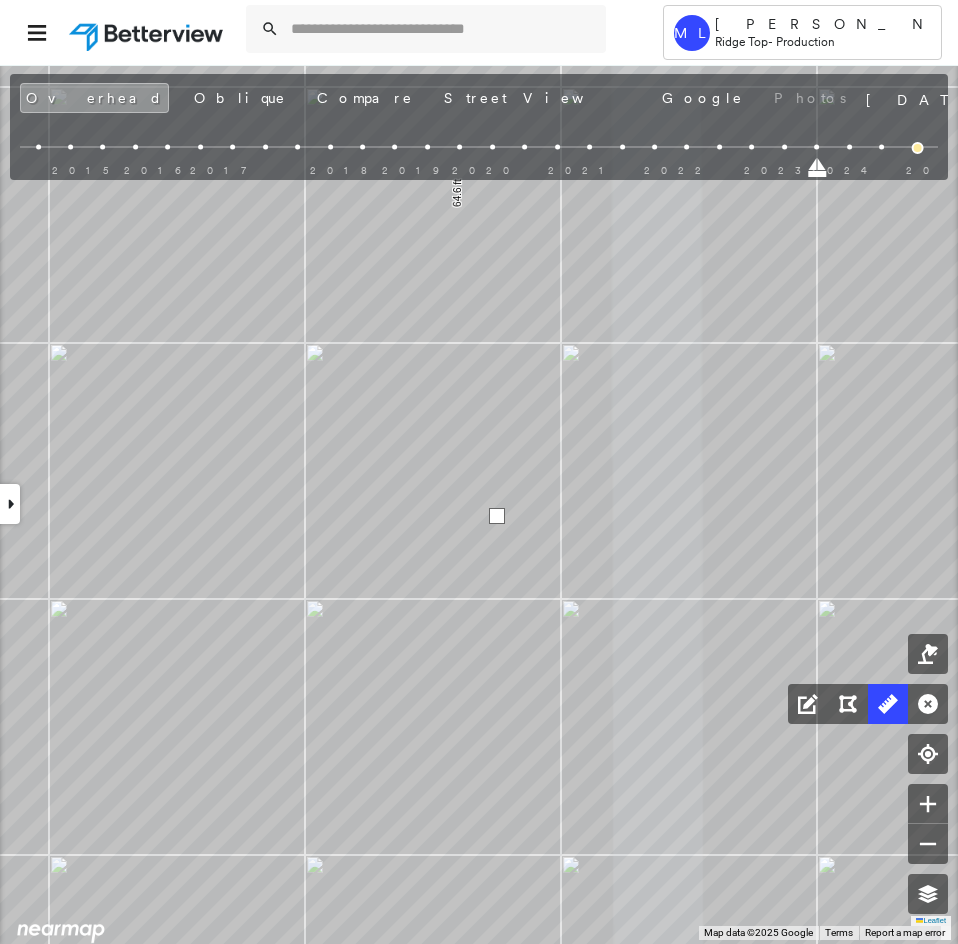 click at bounding box center (497, 516) 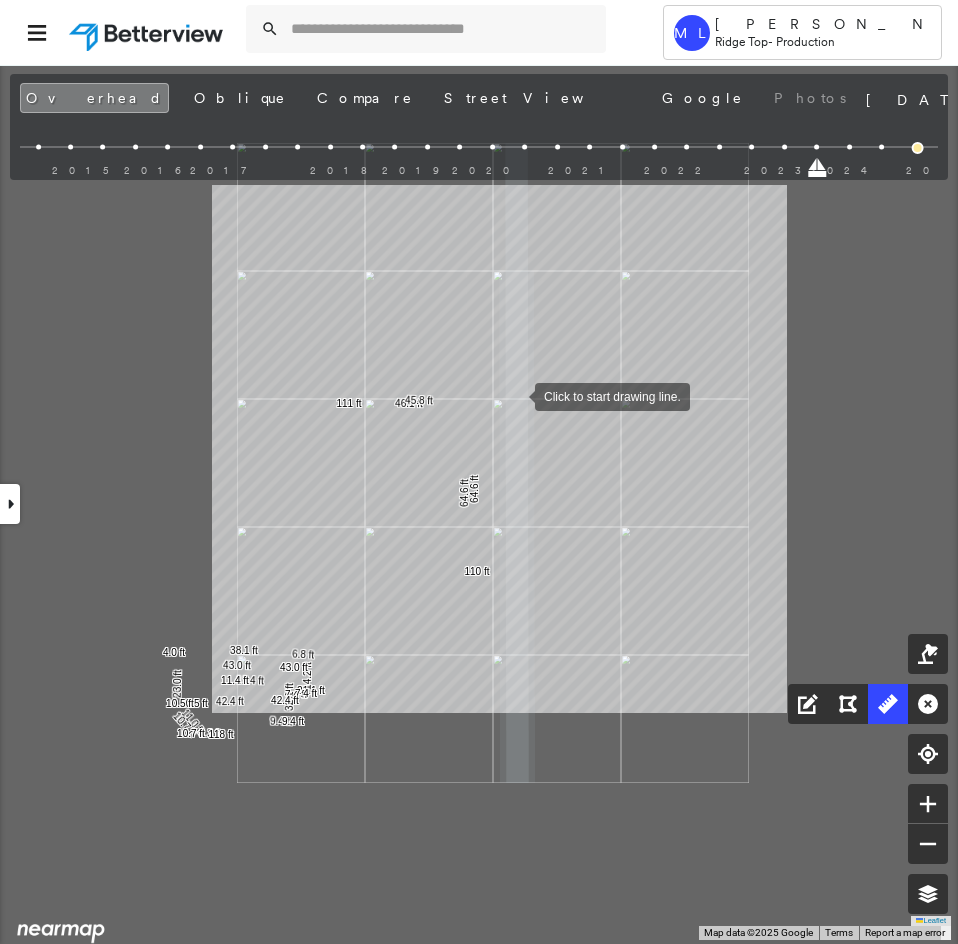 click at bounding box center [515, 395] 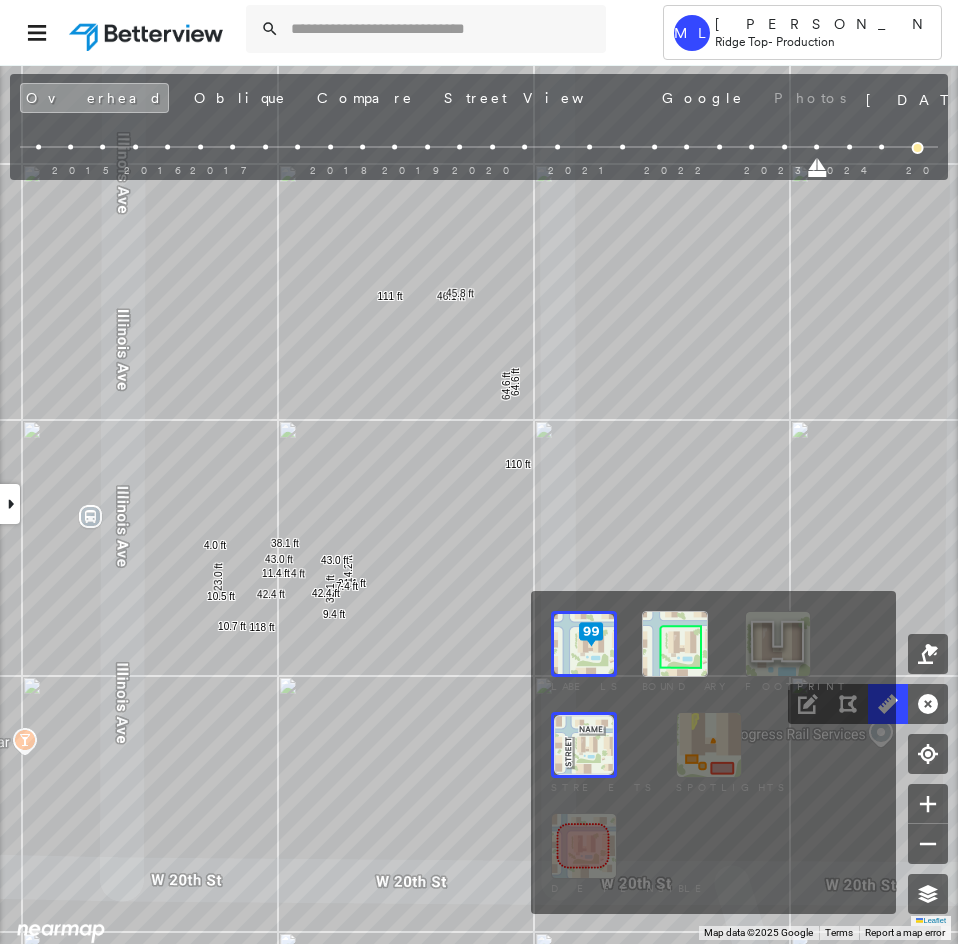 click at bounding box center [675, 644] 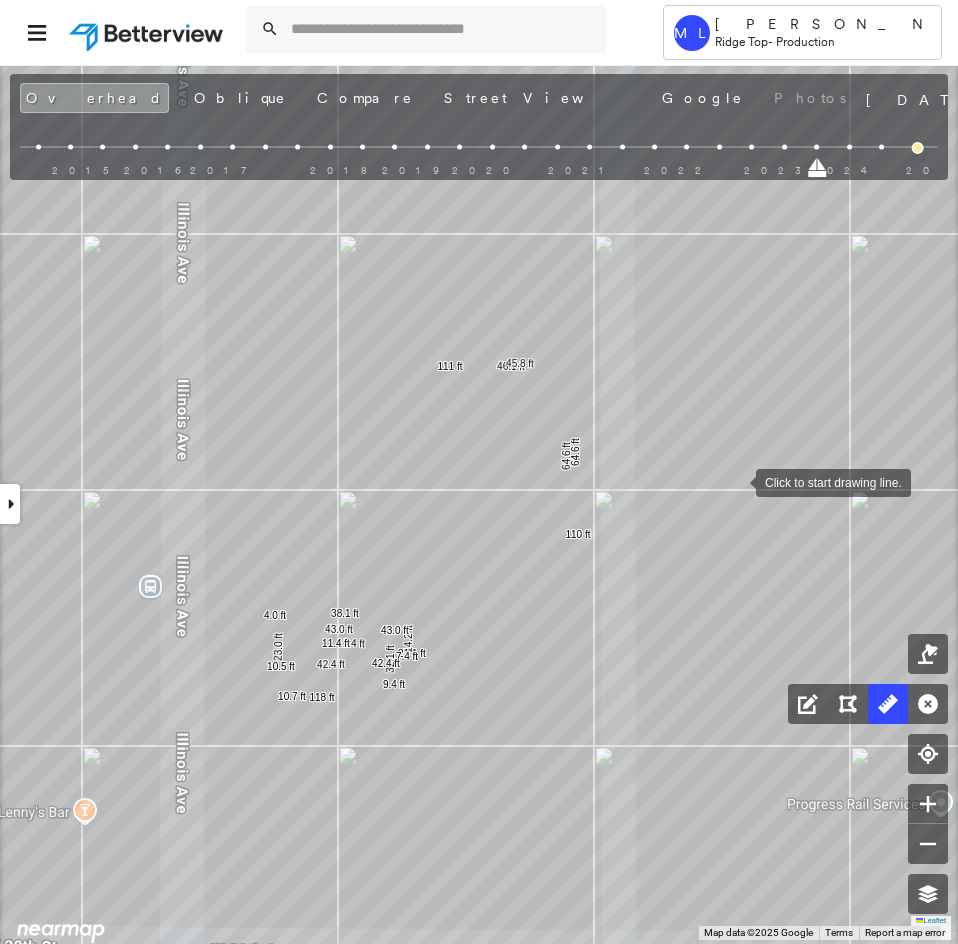 drag, startPoint x: 694, startPoint y: 446, endPoint x: 738, endPoint y: 482, distance: 56.85068 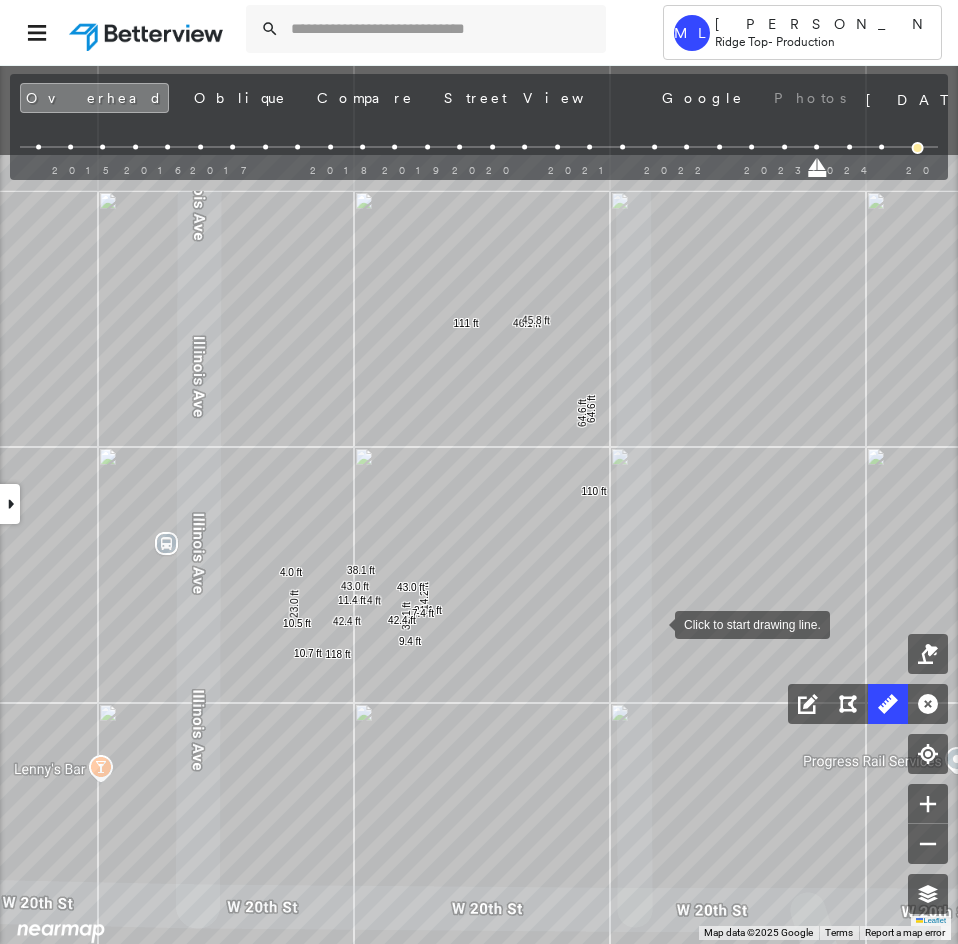 click on "32.1 ft 38.1 ft 23.0 ft 118 ft 14.2 ft 21.1 ft 7.4 ft 42.4 ft 42.4 ft 43.0 ft 43.0 ft 10.5 ft 11.4 ft 11.4 ft 9.4 ft 4.0 ft 10.7 ft 64.6 ft 46.1 ft 111 ft 45.8 ft 64.6 ft 110 ft Click to start drawing line." at bounding box center (-2893, 1170) 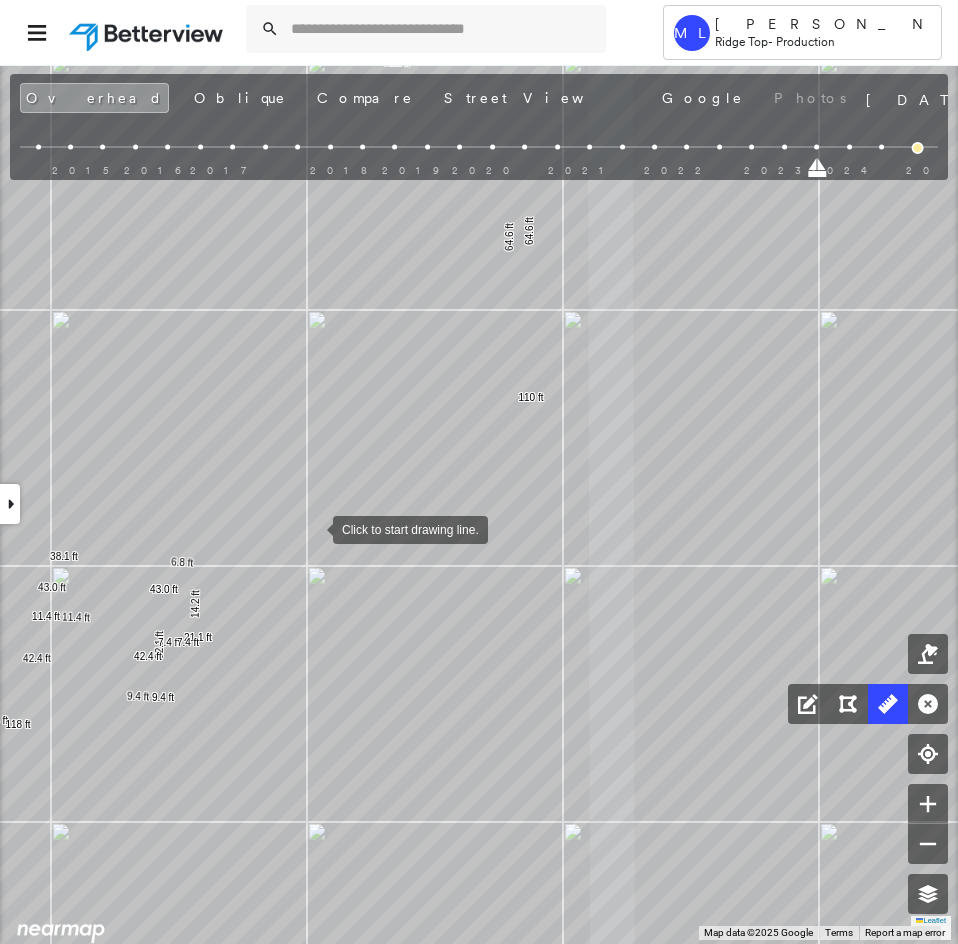 drag, startPoint x: 290, startPoint y: 539, endPoint x: 572, endPoint y: 426, distance: 303.79764 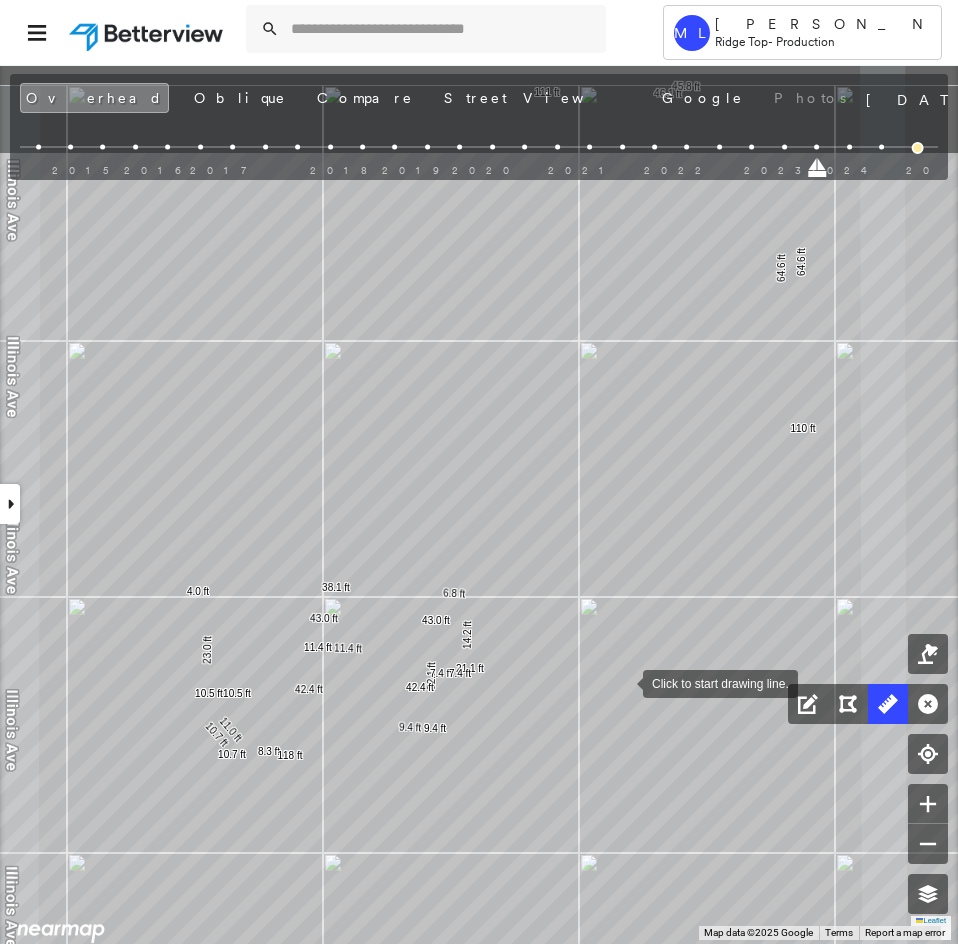 drag, startPoint x: 643, startPoint y: 648, endPoint x: 627, endPoint y: 677, distance: 33.12099 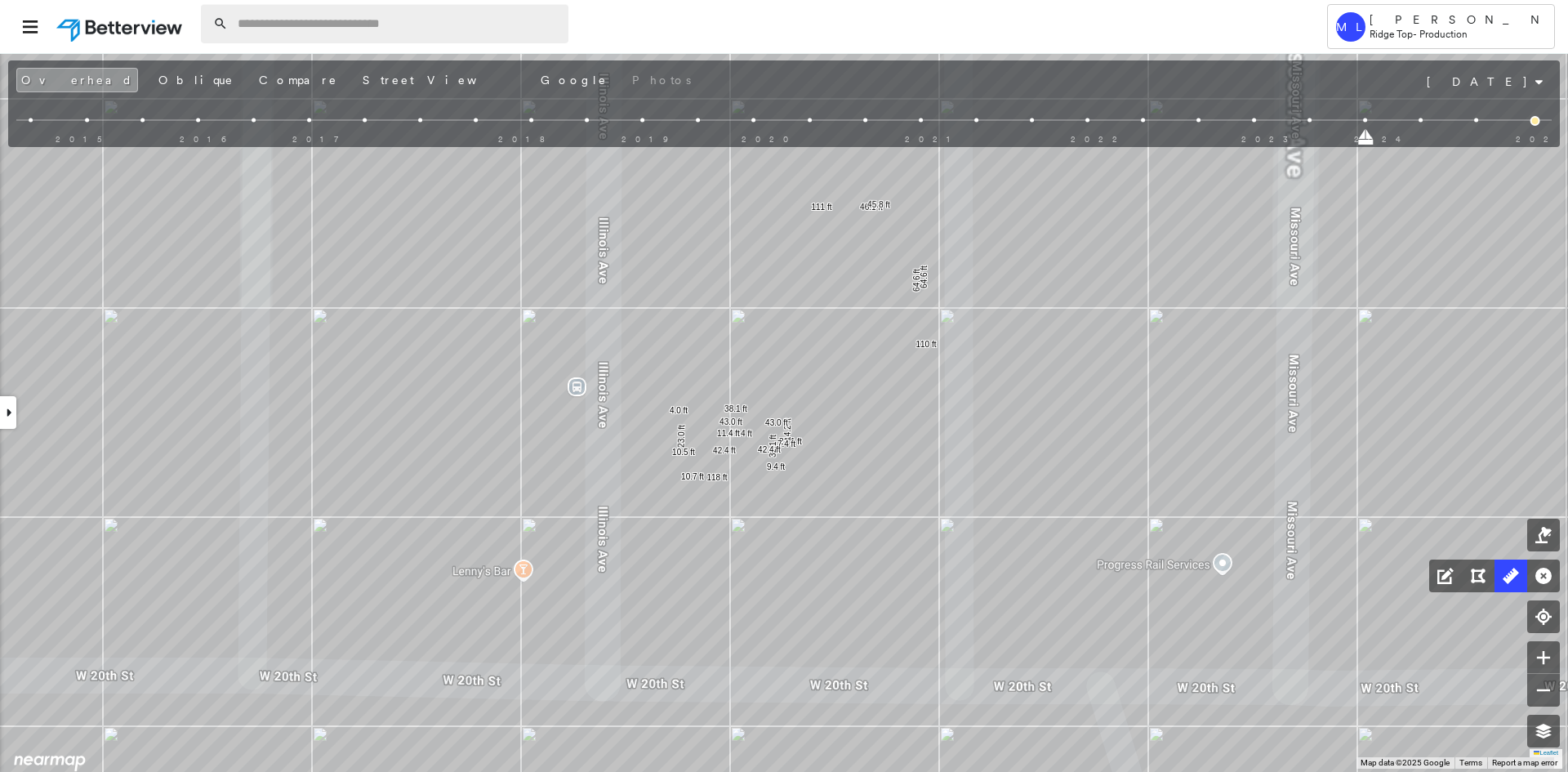 click at bounding box center (398, 24) 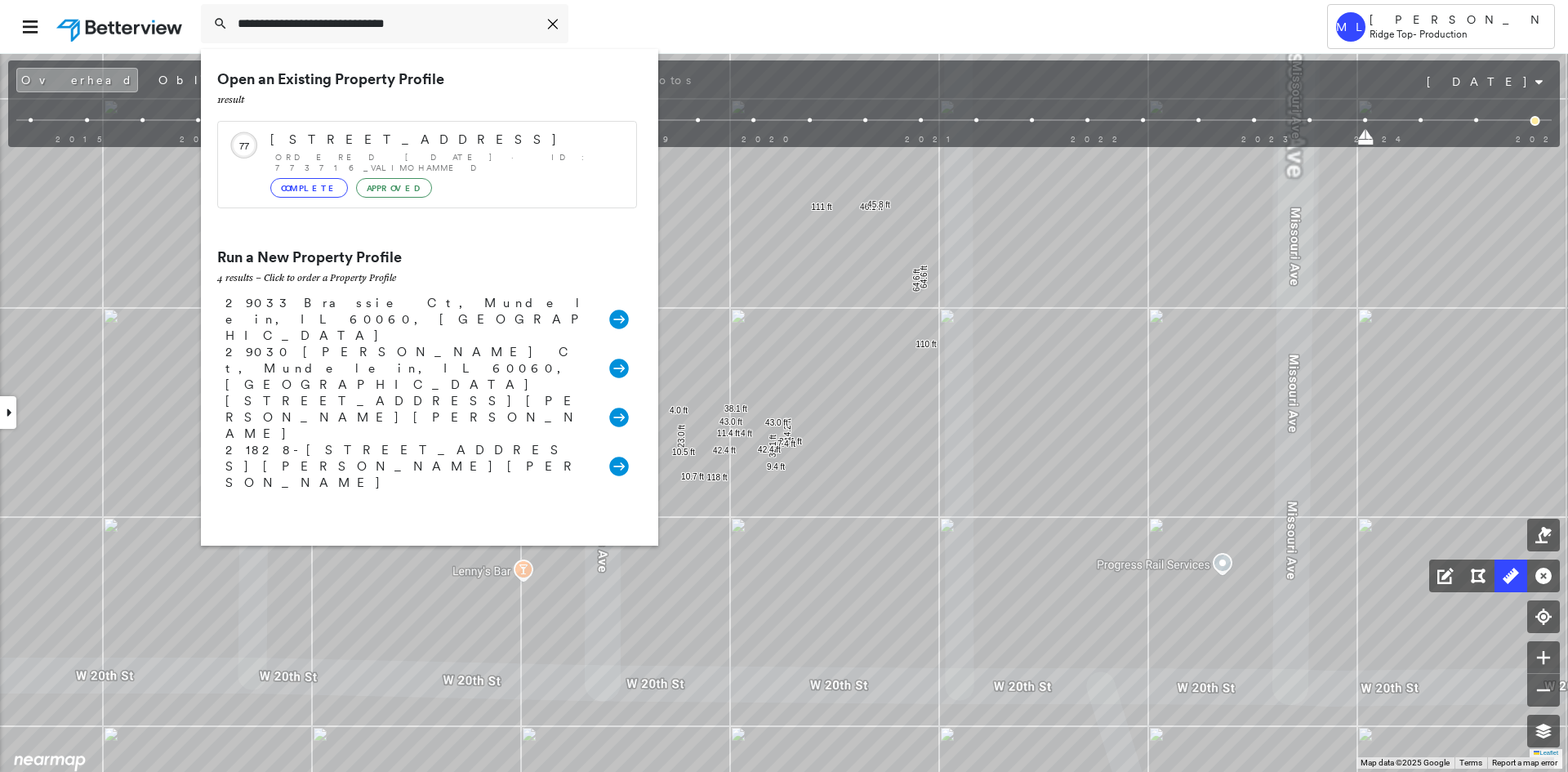 type on "**********" 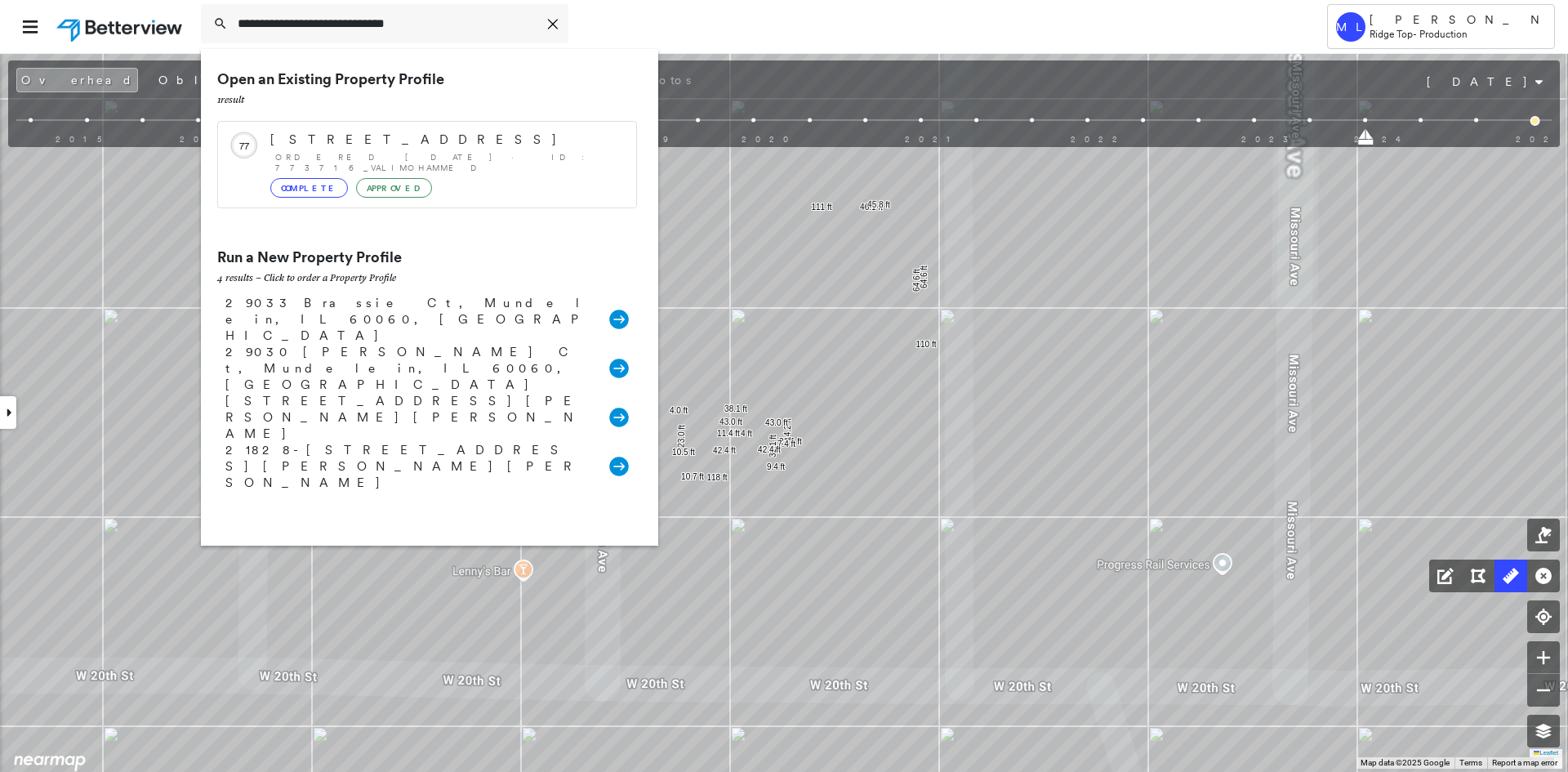 click on "Ordered 07/10/25 · ID: 773716_Valimohammed" at bounding box center (448, 163) 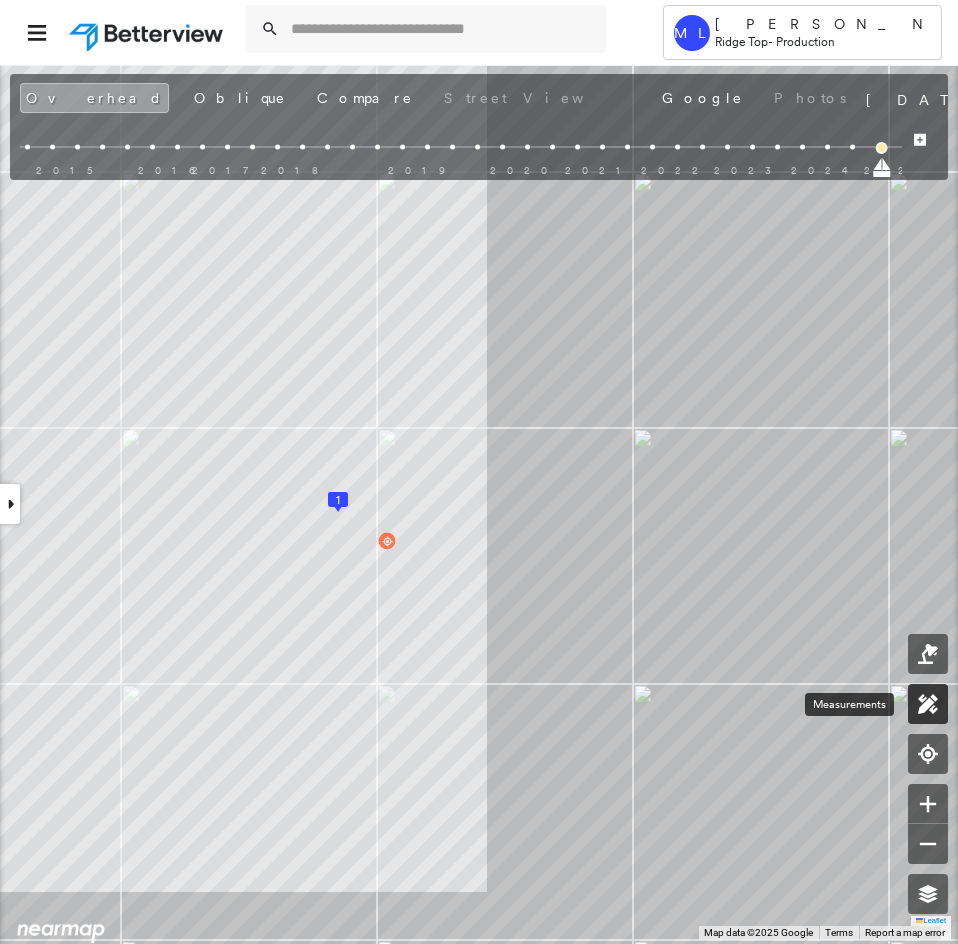 click 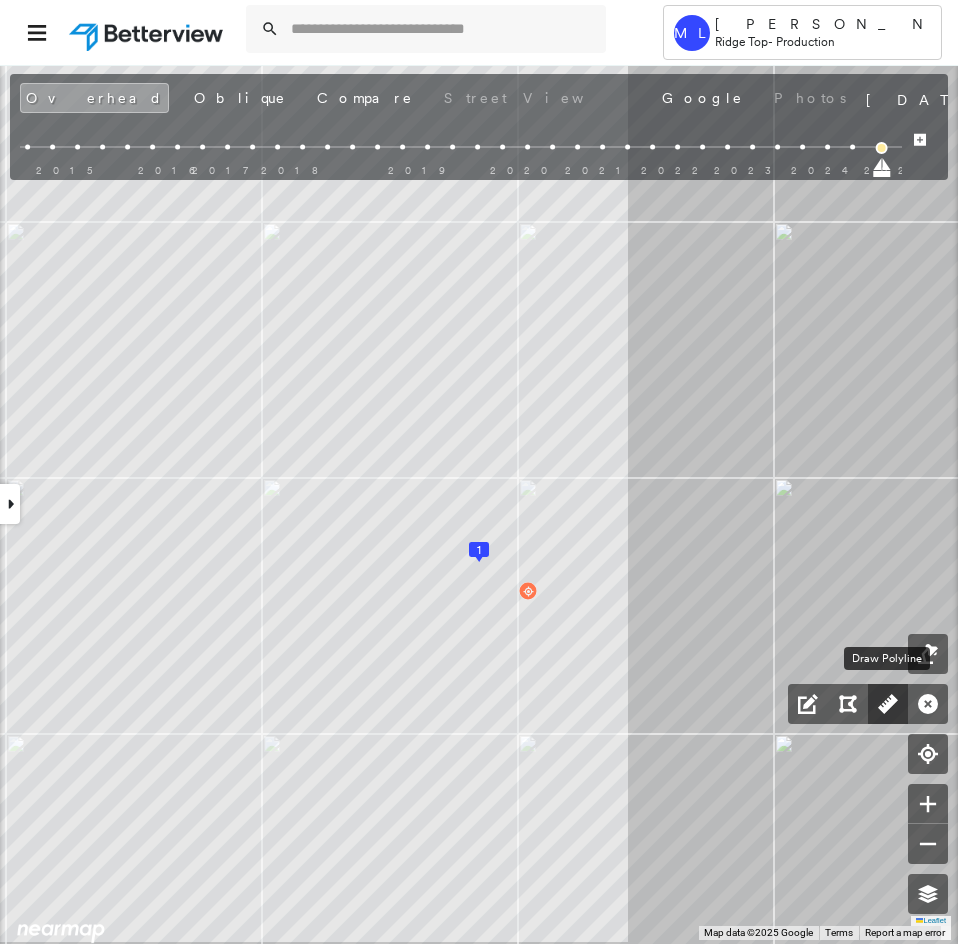 click 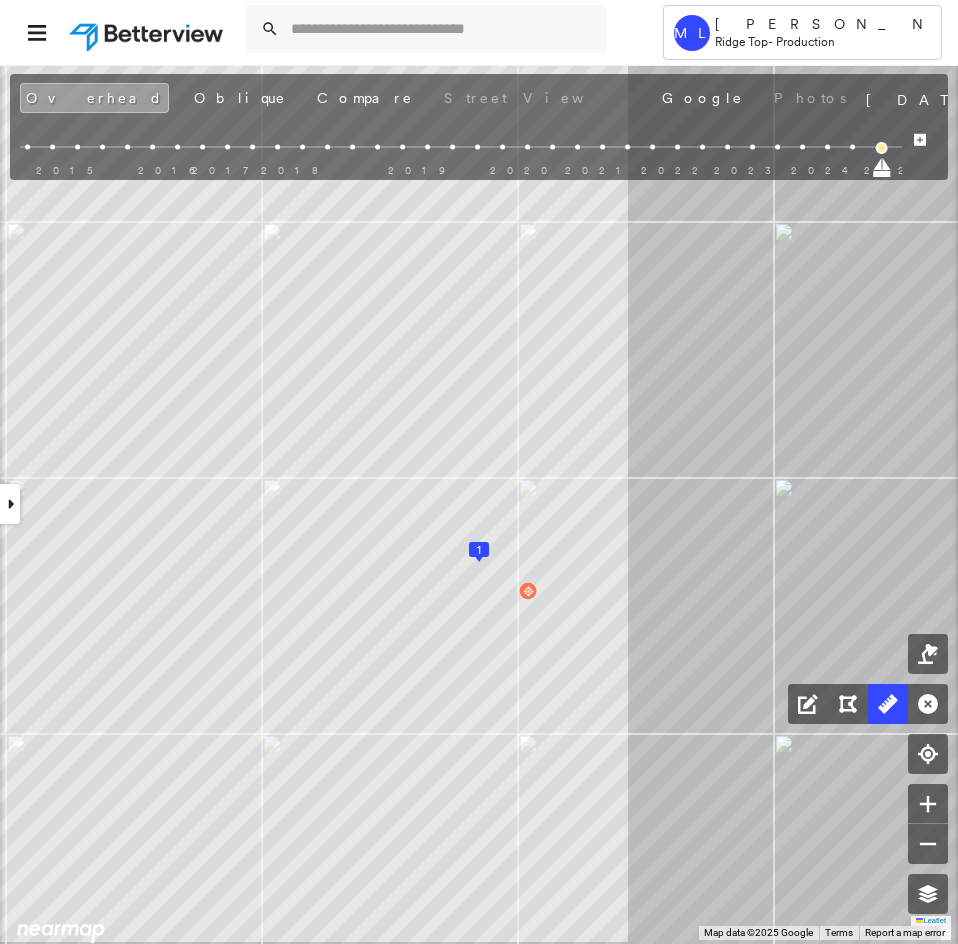 click 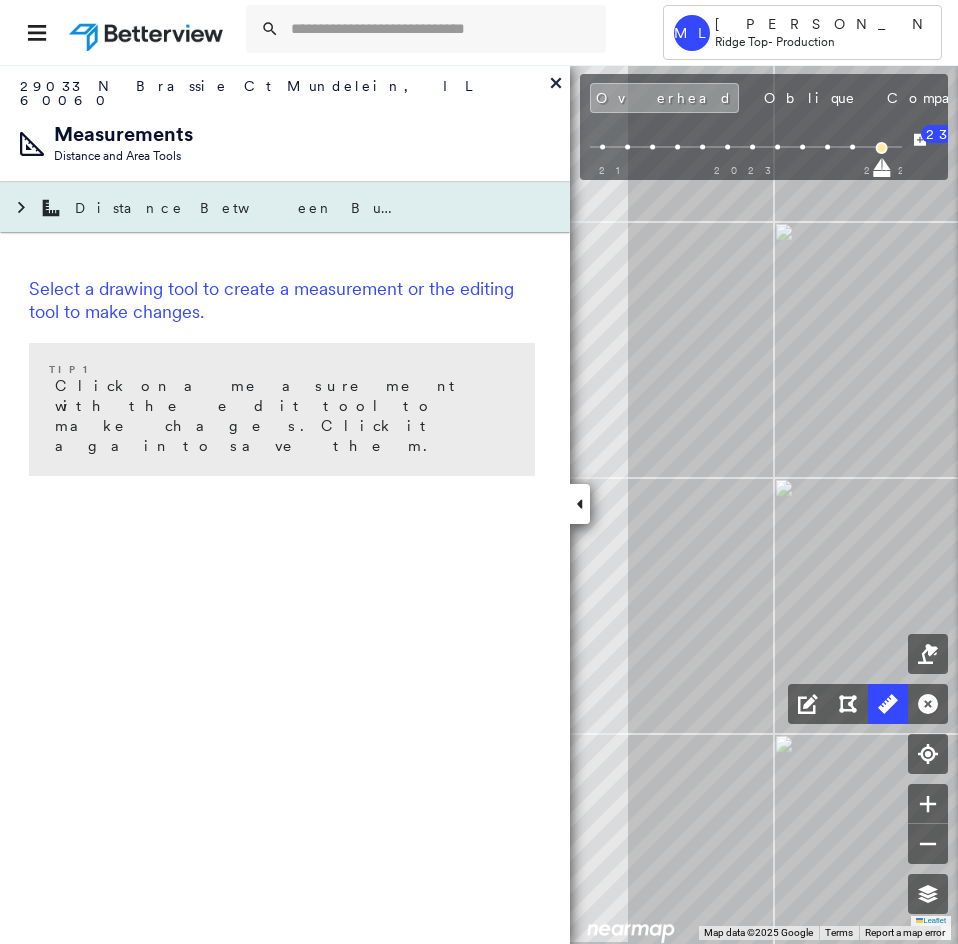 drag, startPoint x: 20, startPoint y: 196, endPoint x: 29, endPoint y: 209, distance: 15.811388 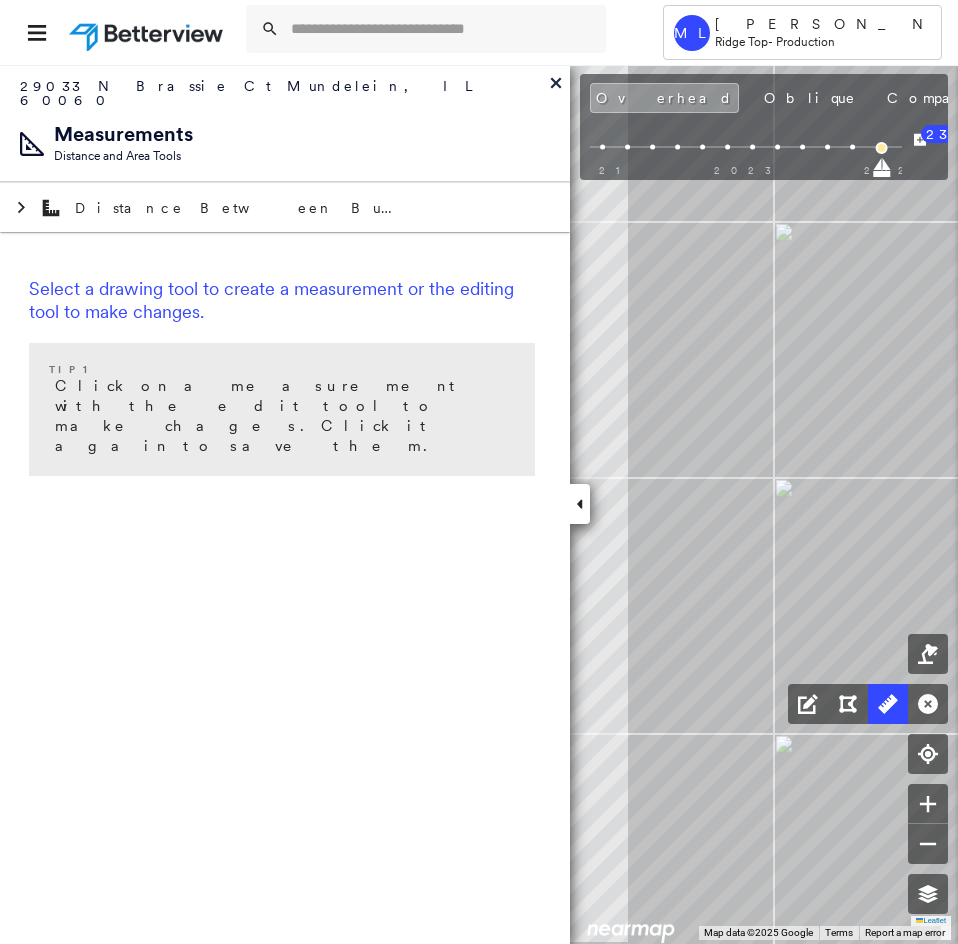 click at bounding box center (580, 504) 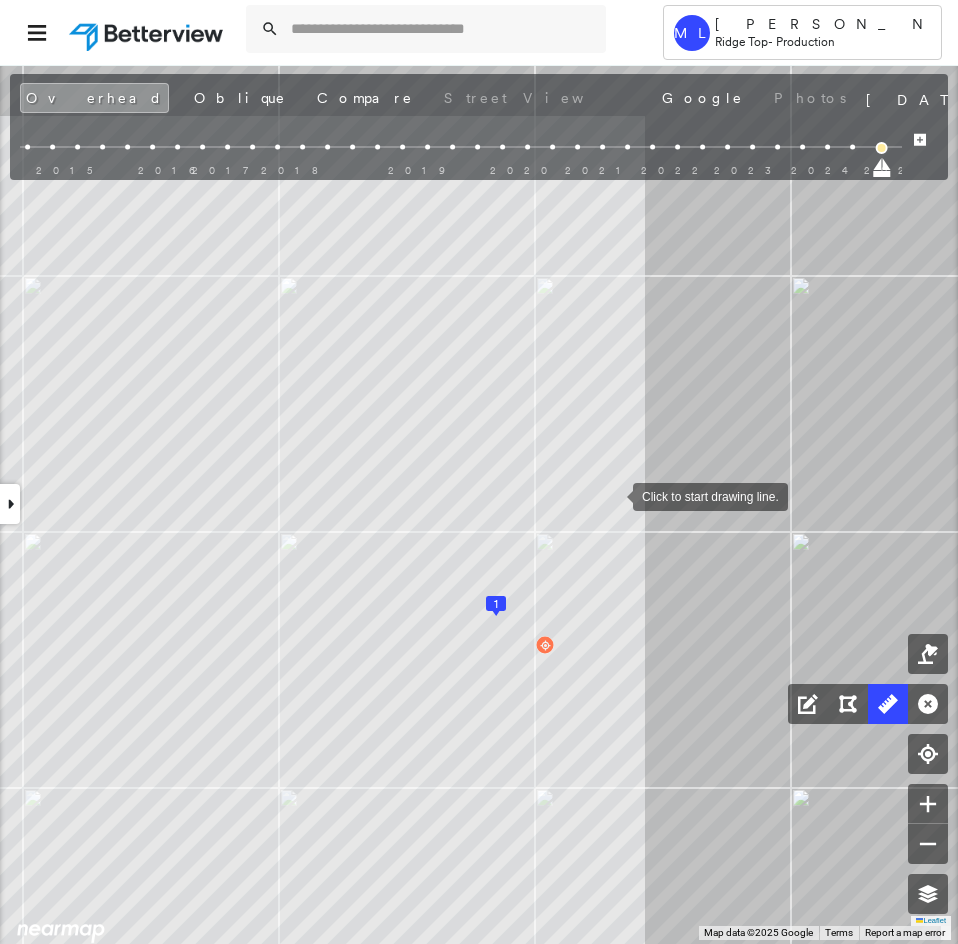 click on "1
Click to start drawing line." at bounding box center (-313, 92) 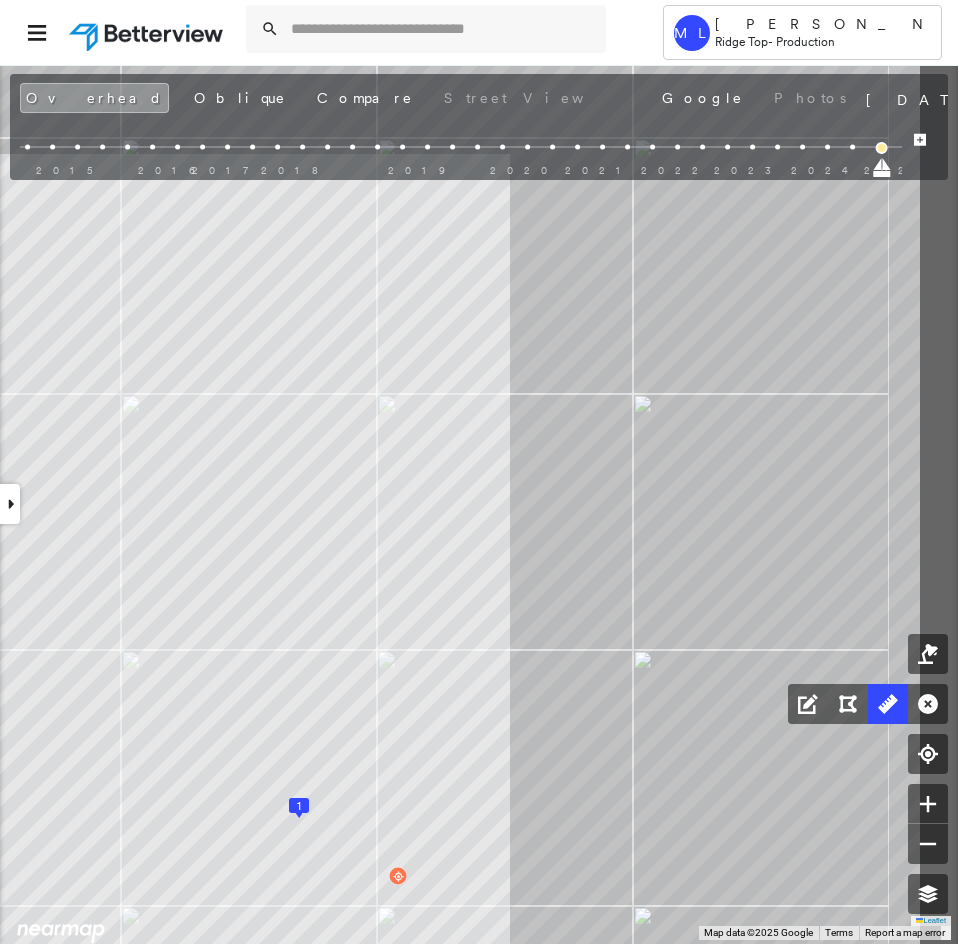 drag, startPoint x: 591, startPoint y: 431, endPoint x: 581, endPoint y: 435, distance: 10.770329 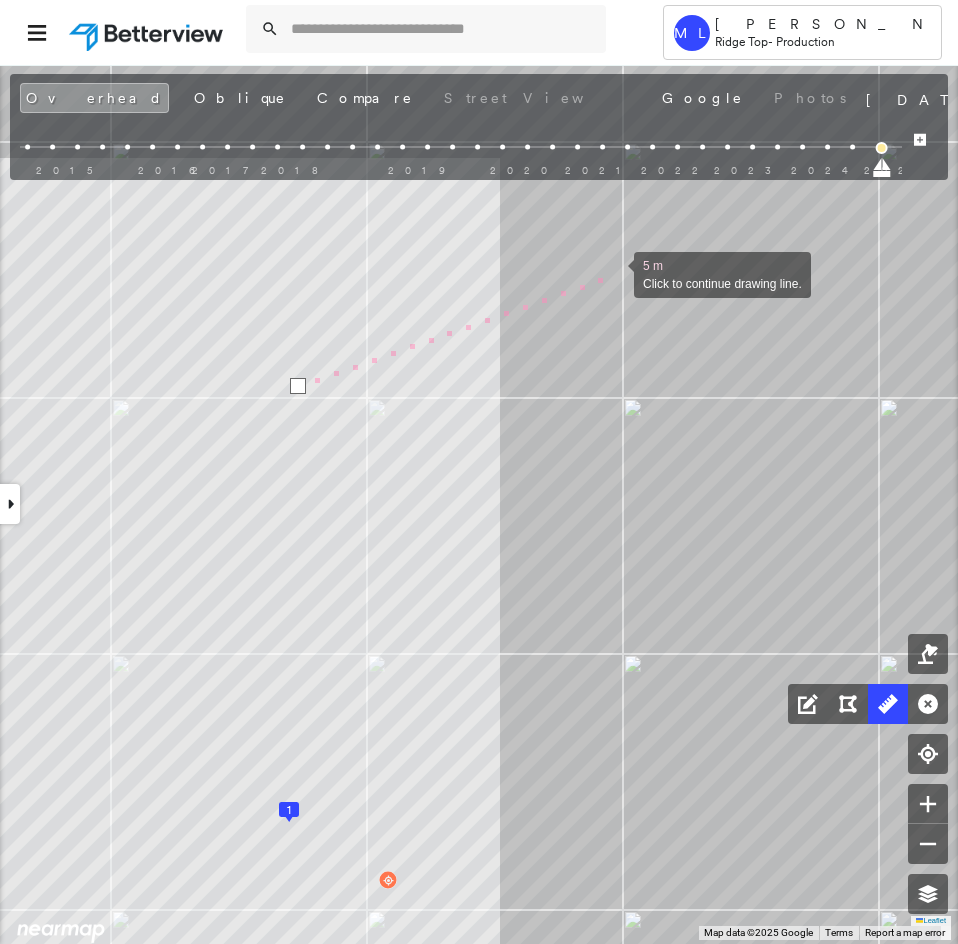 scroll, scrollTop: 0, scrollLeft: 0, axis: both 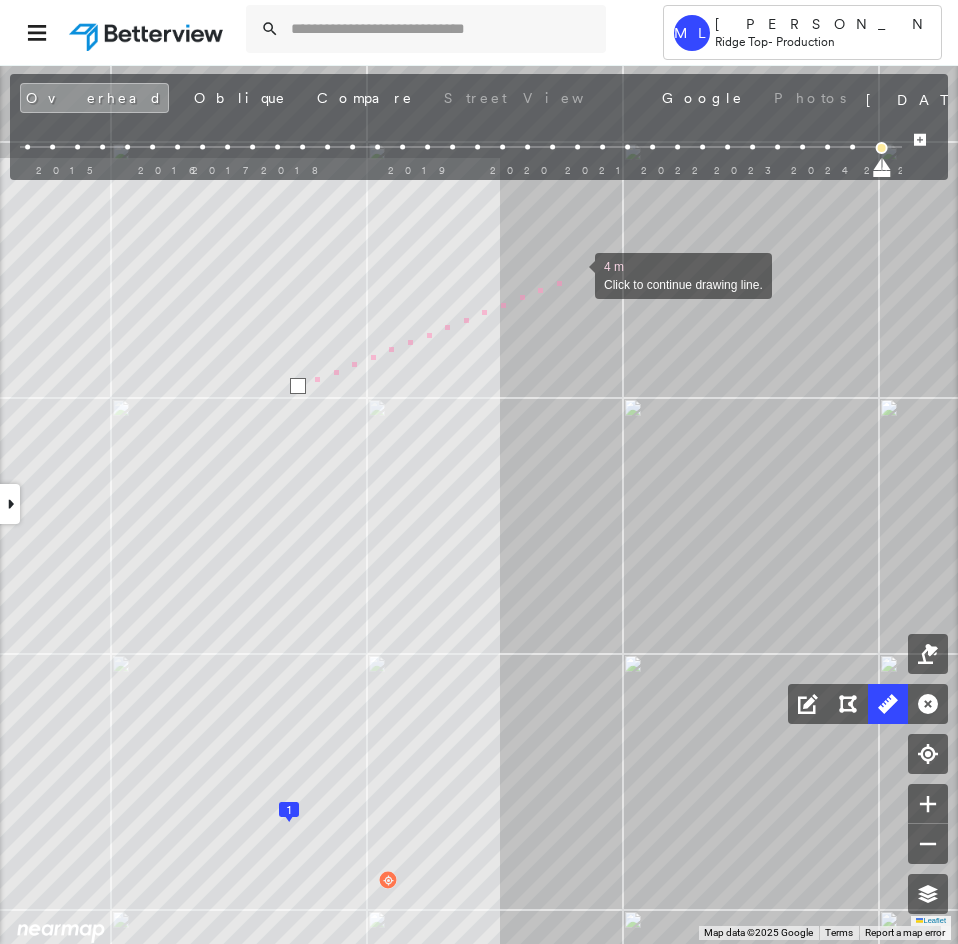 click at bounding box center [575, 274] 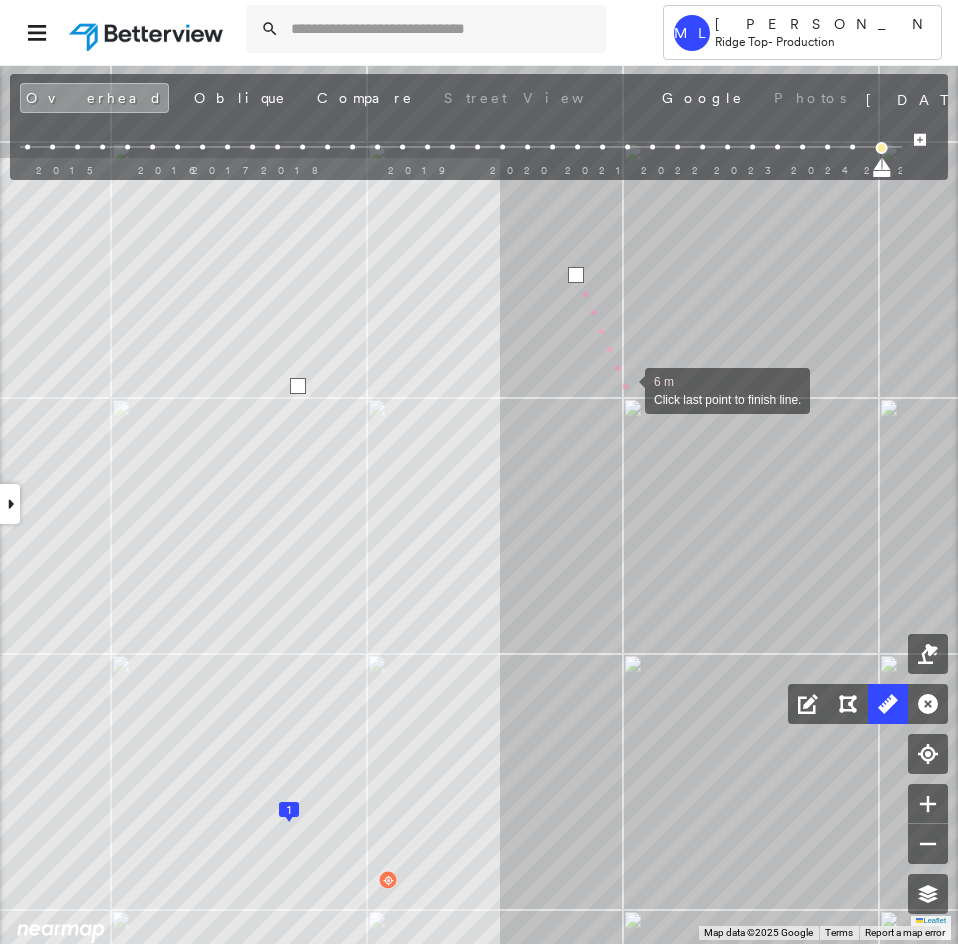 click at bounding box center (625, 389) 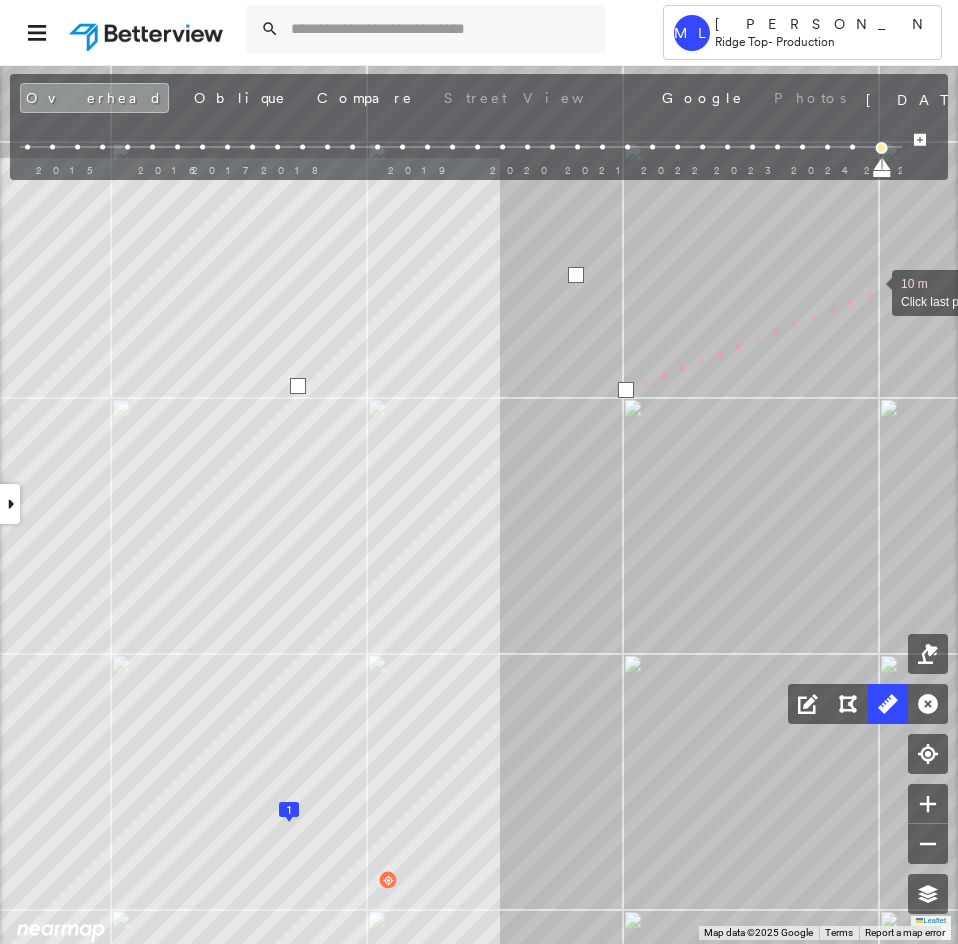 click at bounding box center (872, 291) 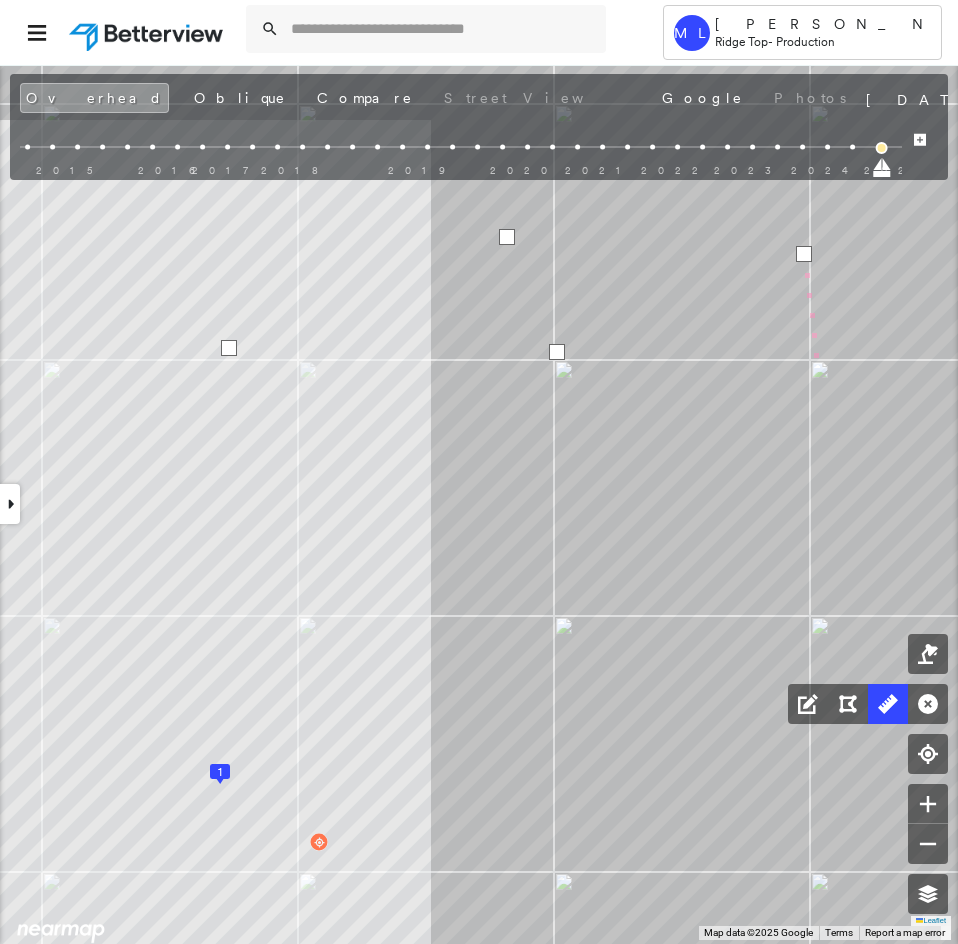 drag, startPoint x: 892, startPoint y: 422, endPoint x: 650, endPoint y: 193, distance: 333.17413 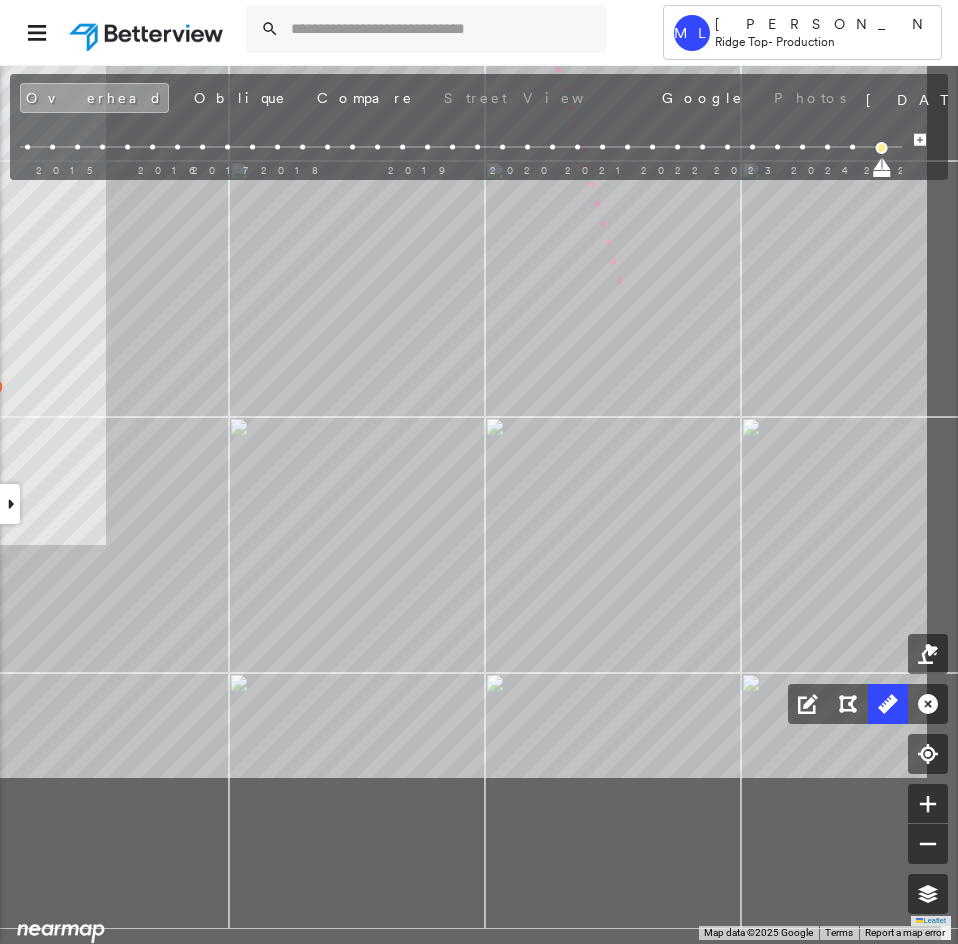 click on "1
17 m Click last point to finish line." at bounding box center (-852, -359) 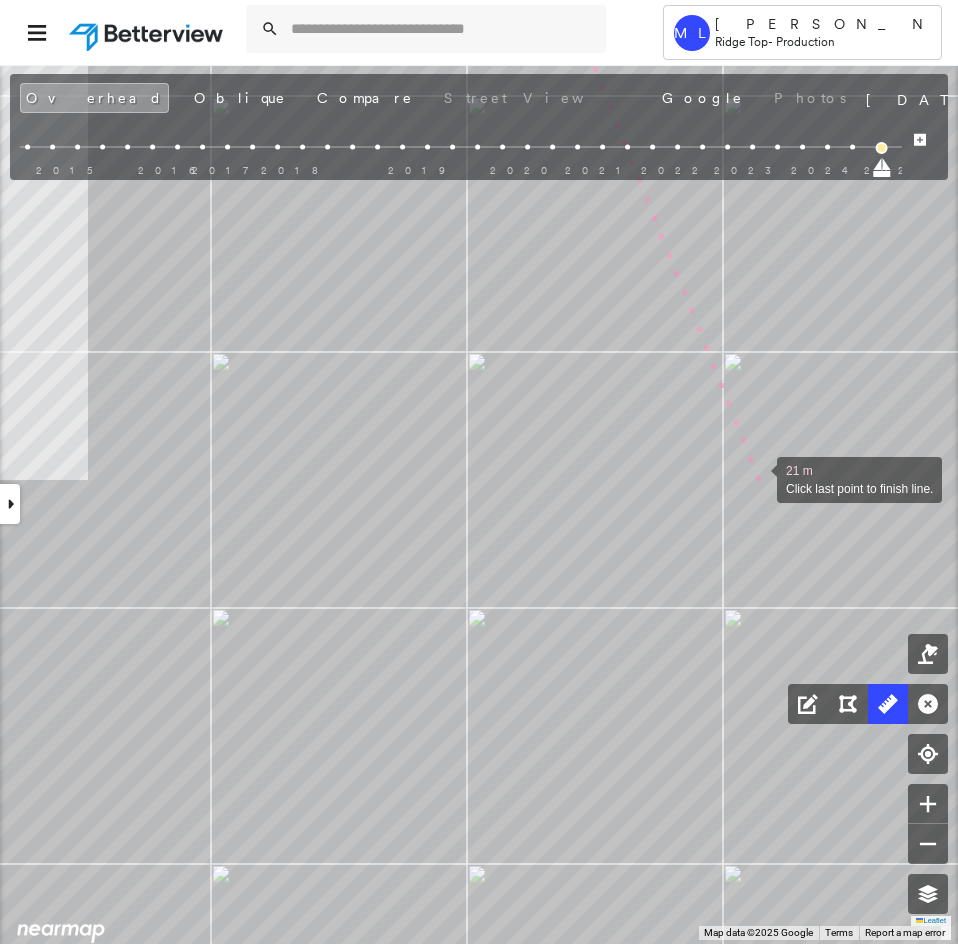 drag, startPoint x: 757, startPoint y: 478, endPoint x: 737, endPoint y: 490, distance: 23.323807 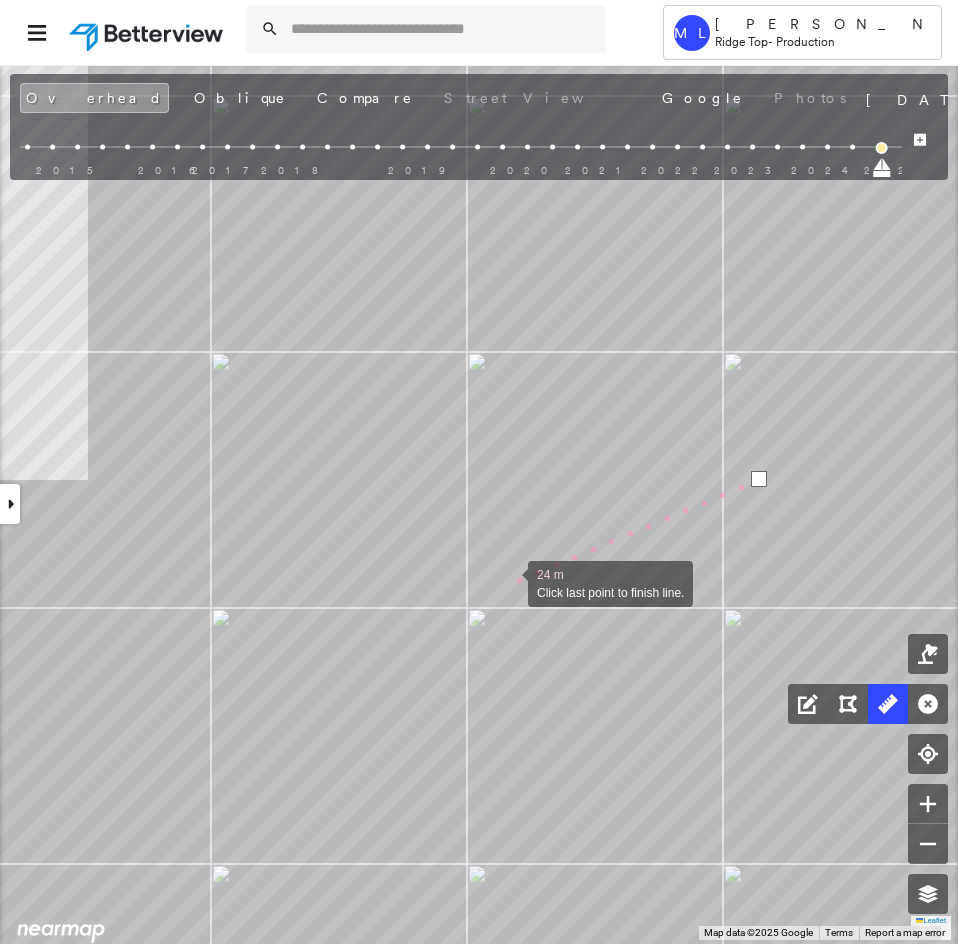 click at bounding box center (508, 582) 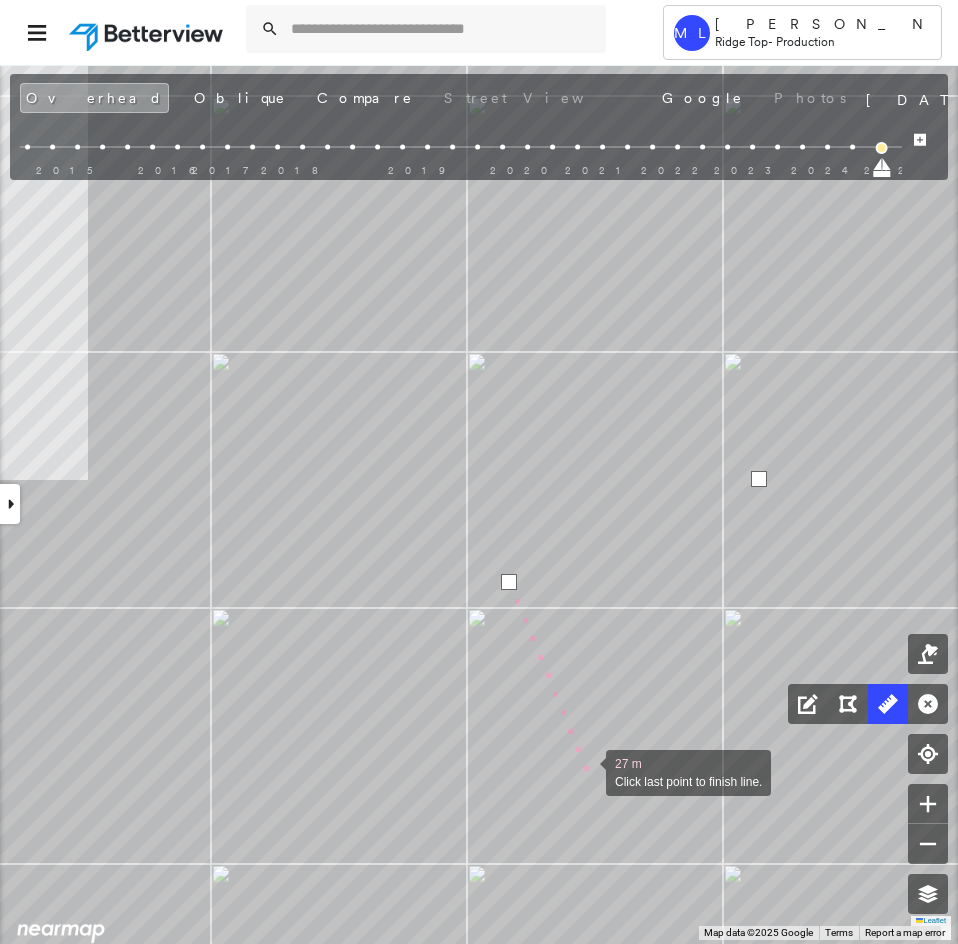 click at bounding box center (586, 771) 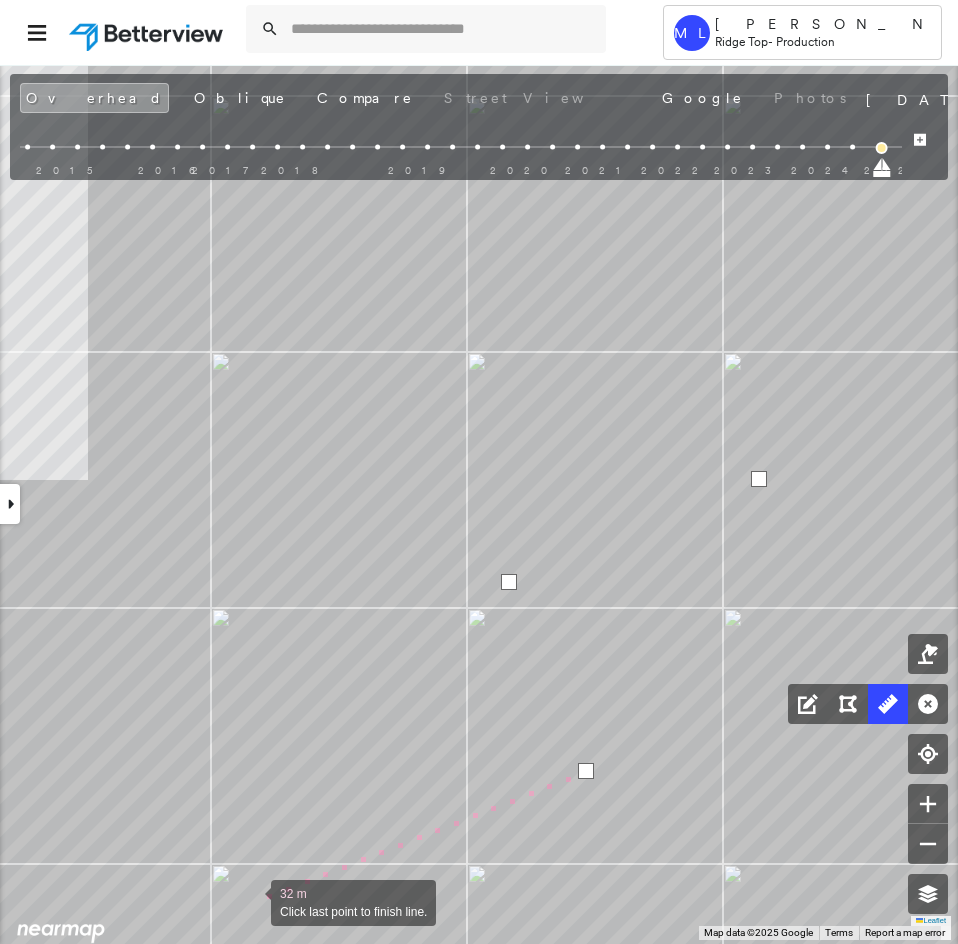 click at bounding box center (251, 901) 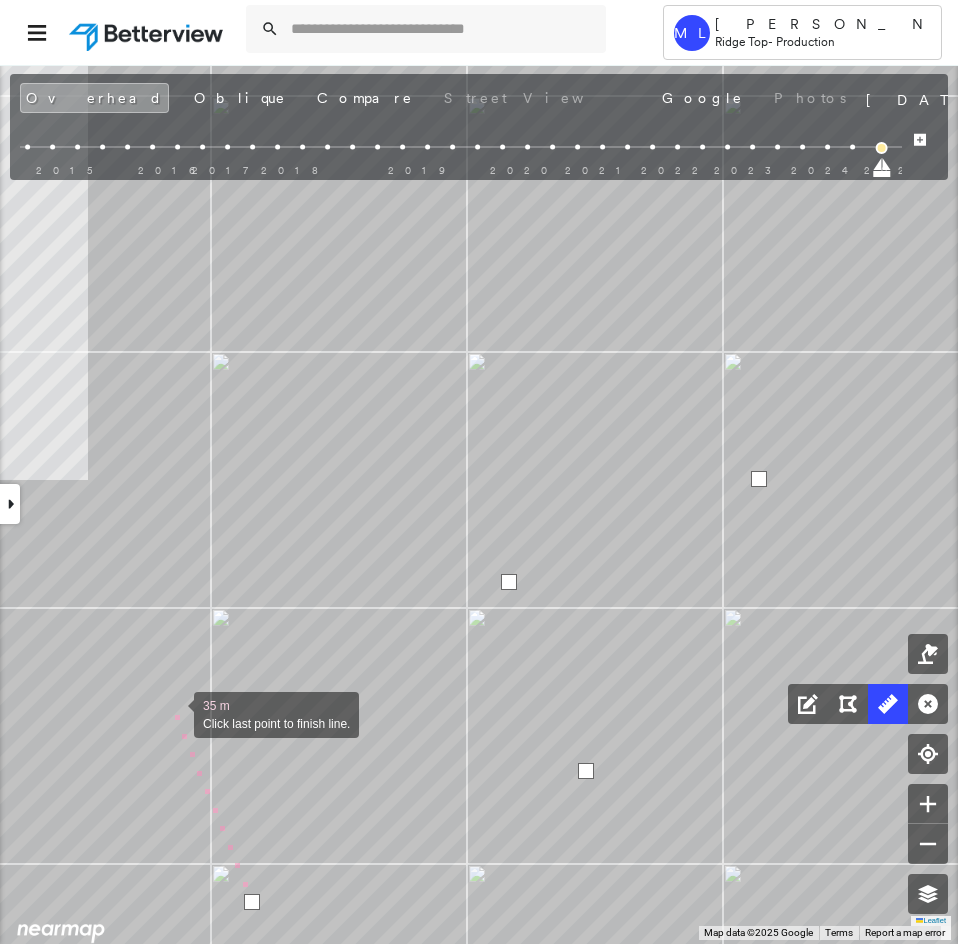 drag, startPoint x: 174, startPoint y: 713, endPoint x: 148, endPoint y: 739, distance: 36.769554 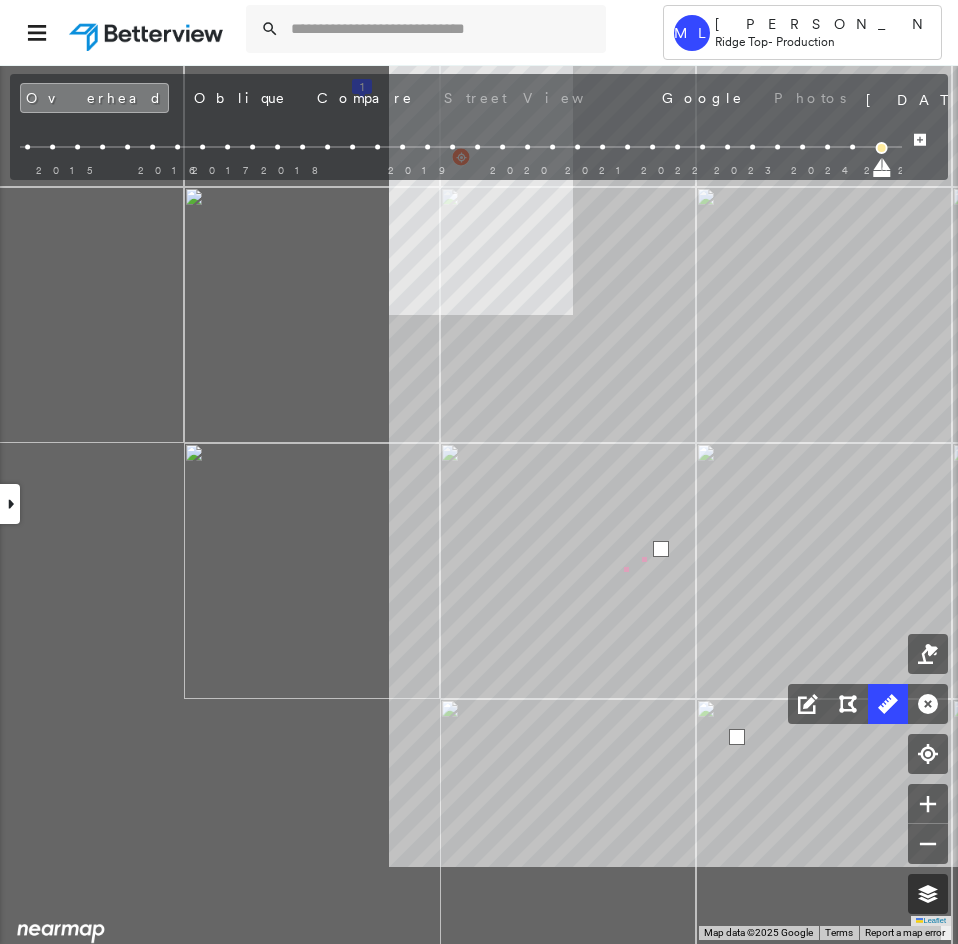click on "1
35 m Click last point to finish line." at bounding box center [-385, -589] 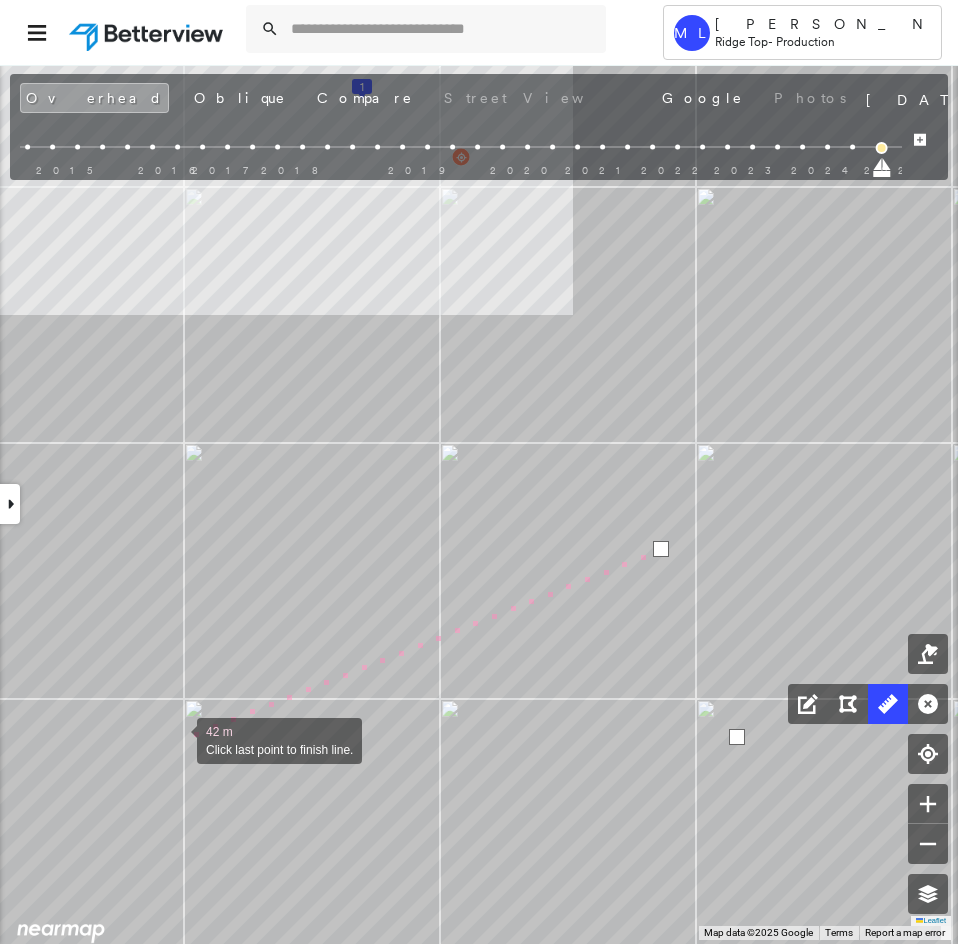 click at bounding box center [177, 739] 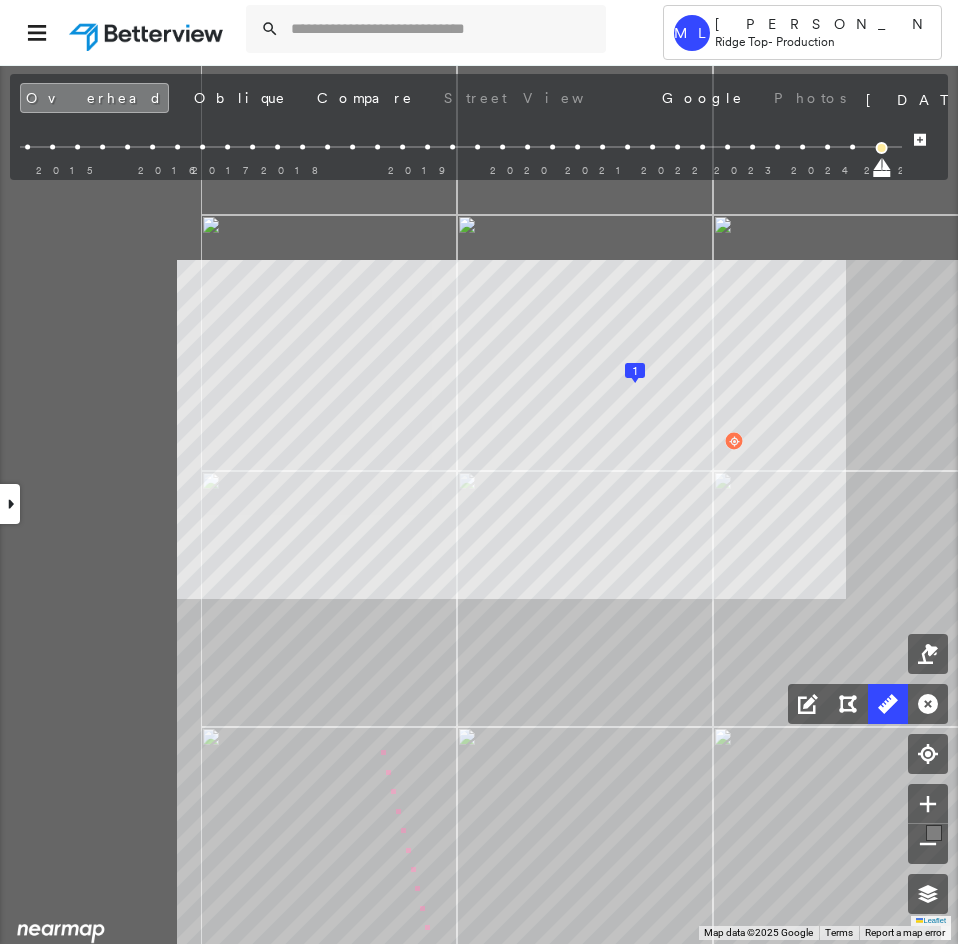 click on "1
46 m Click last point to finish line." at bounding box center (-112, -305) 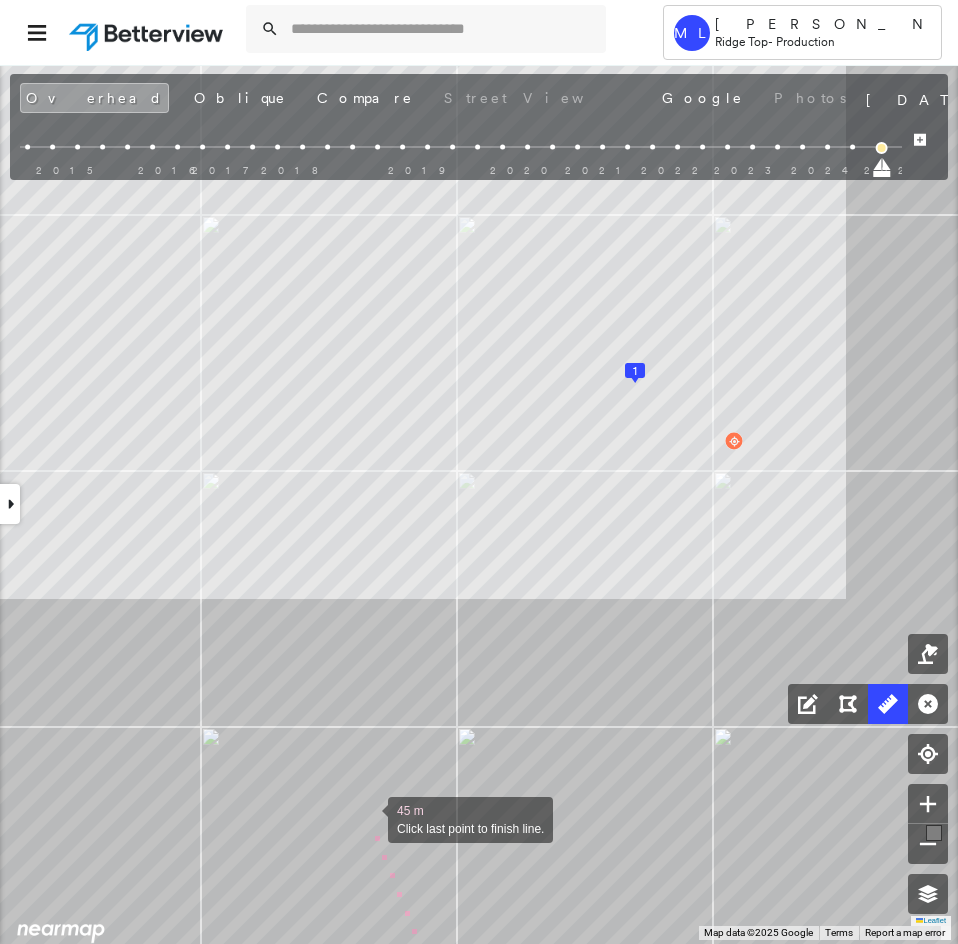 click at bounding box center [368, 818] 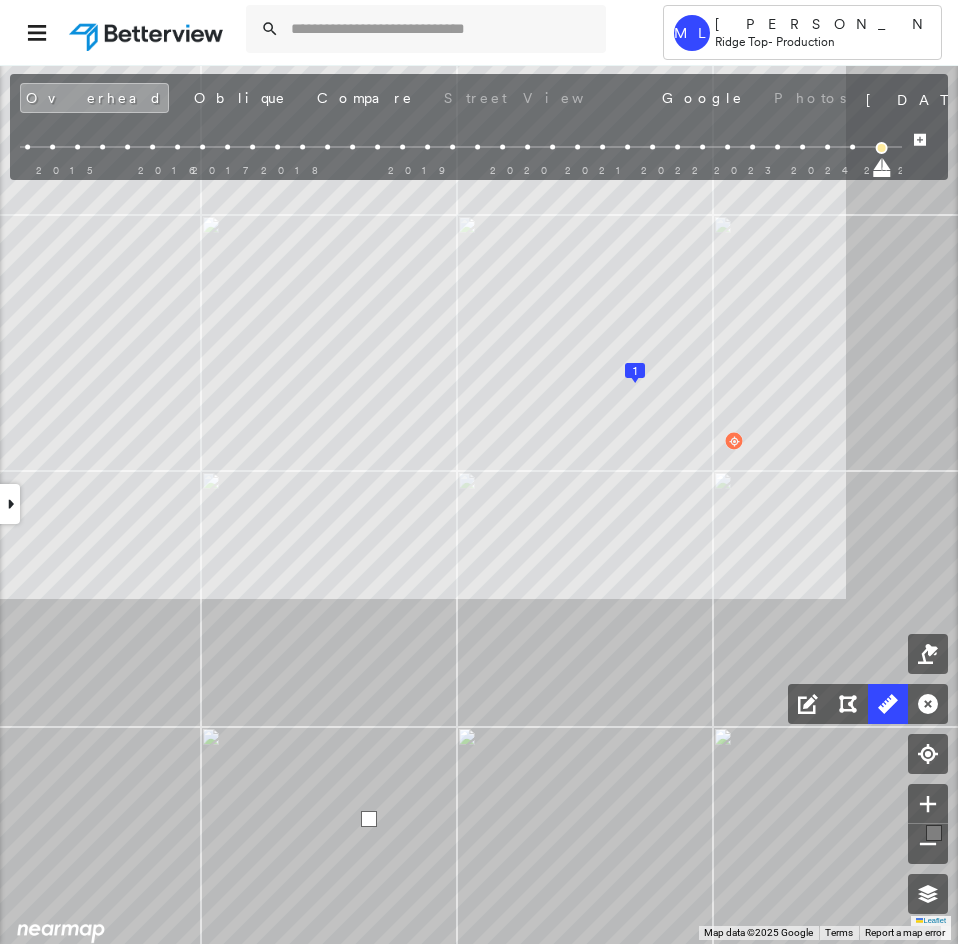 click at bounding box center [369, 819] 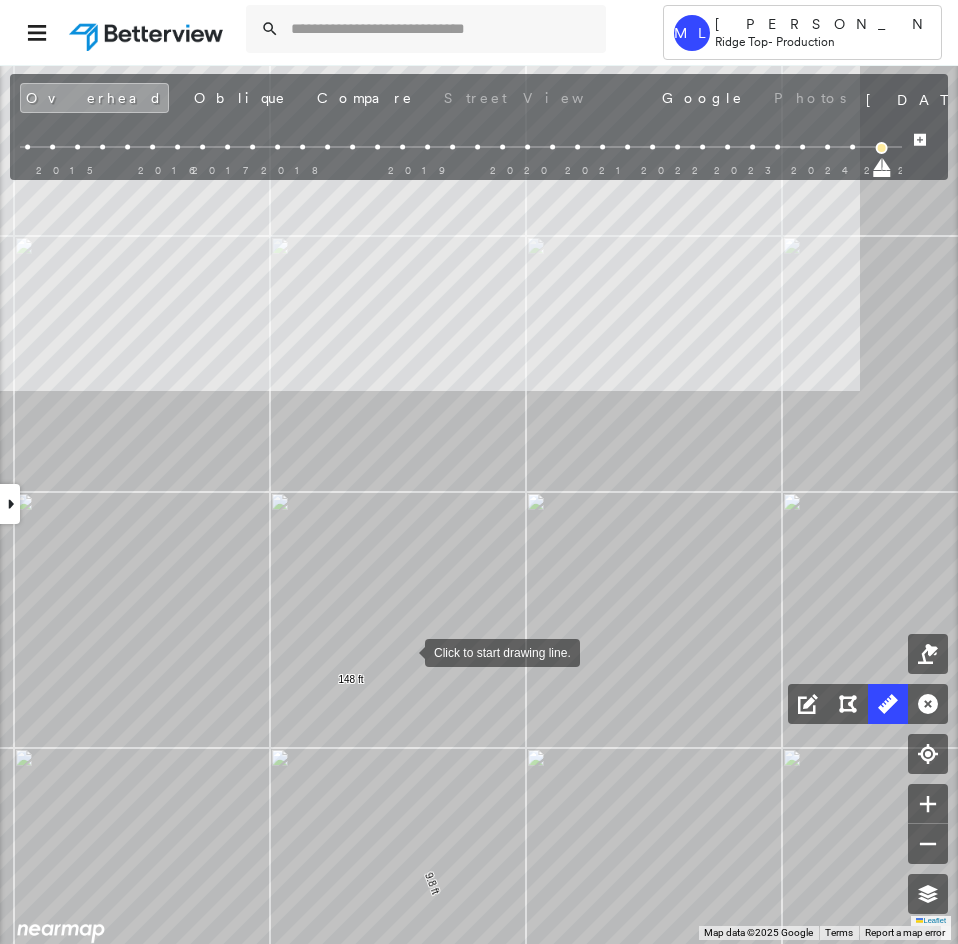 click at bounding box center (405, 651) 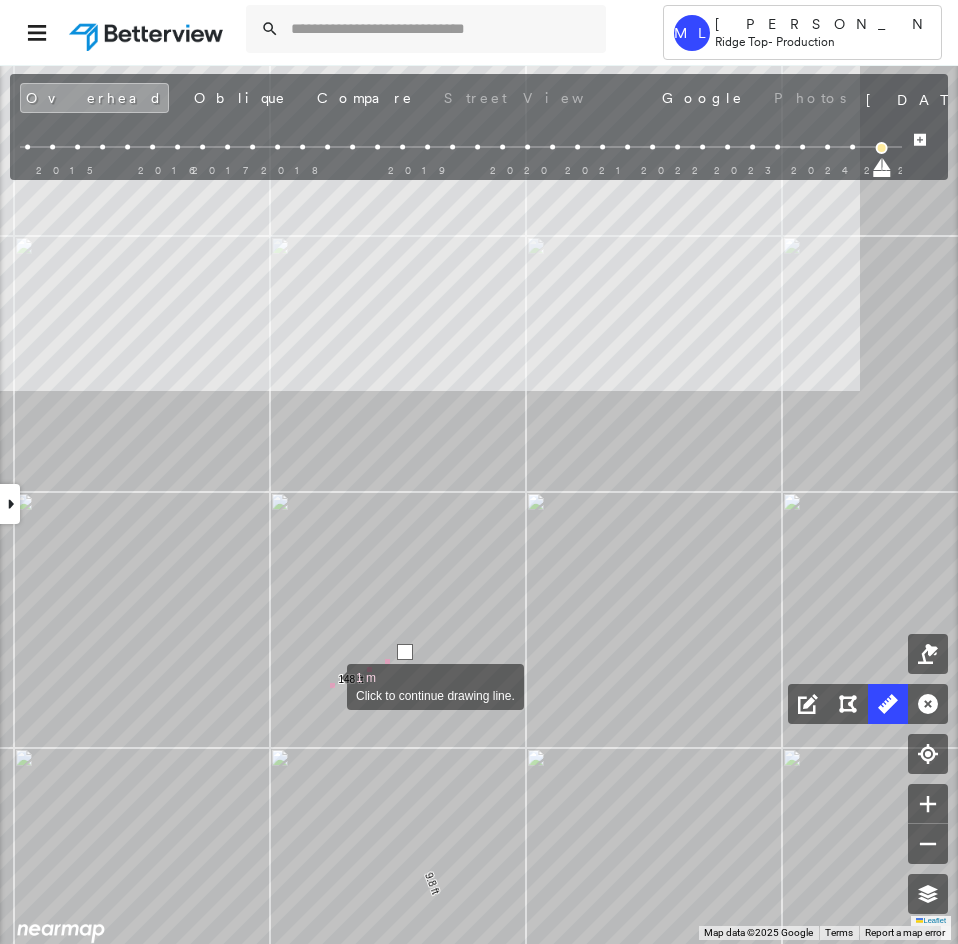 click at bounding box center (327, 685) 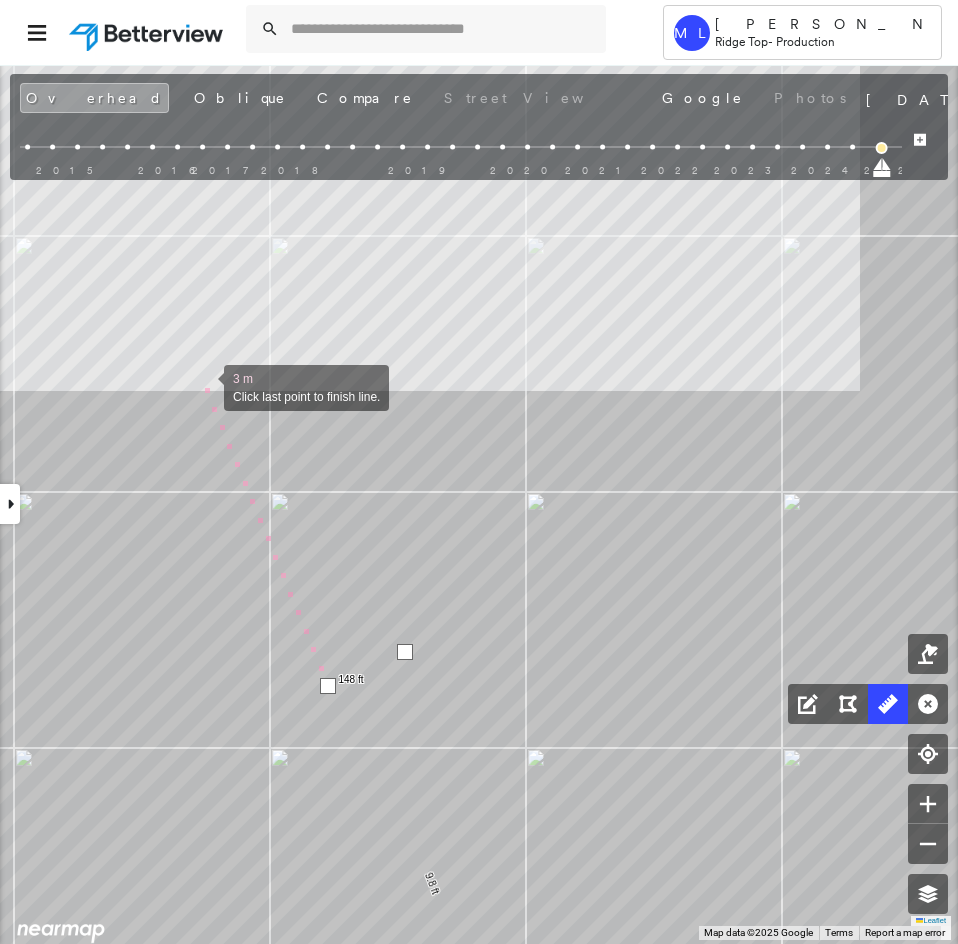 click at bounding box center [204, 386] 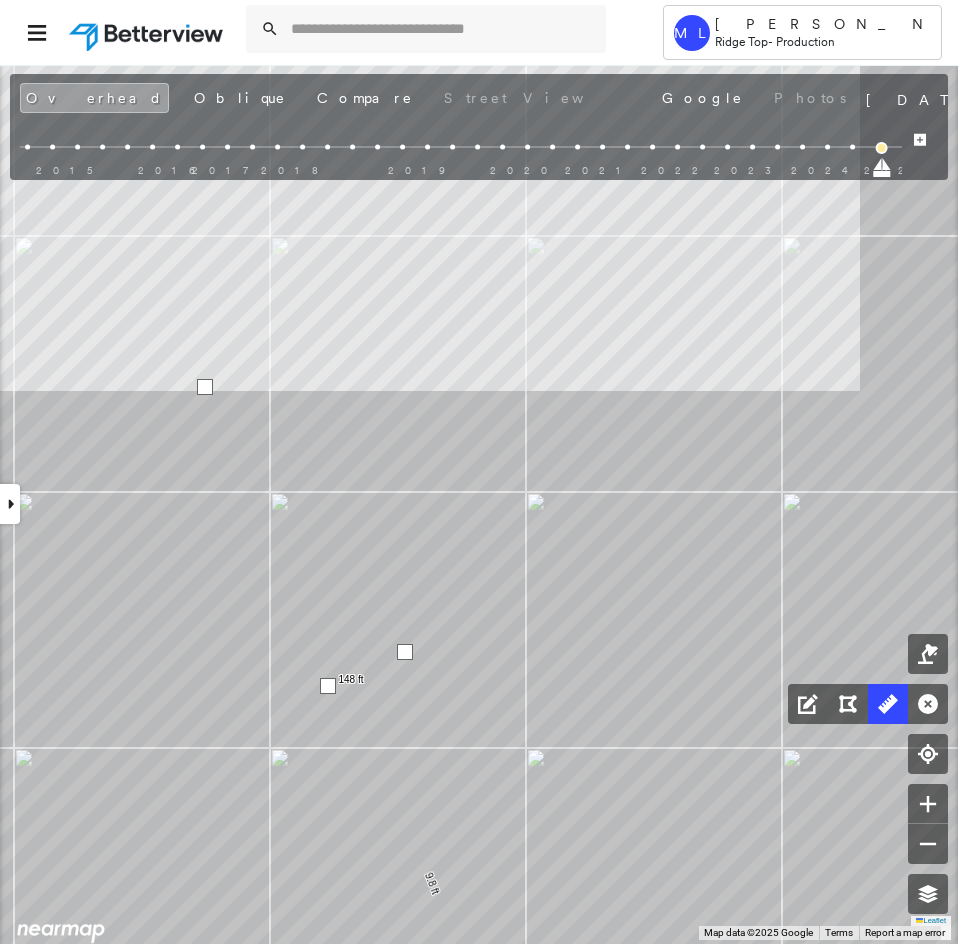 click at bounding box center (205, 387) 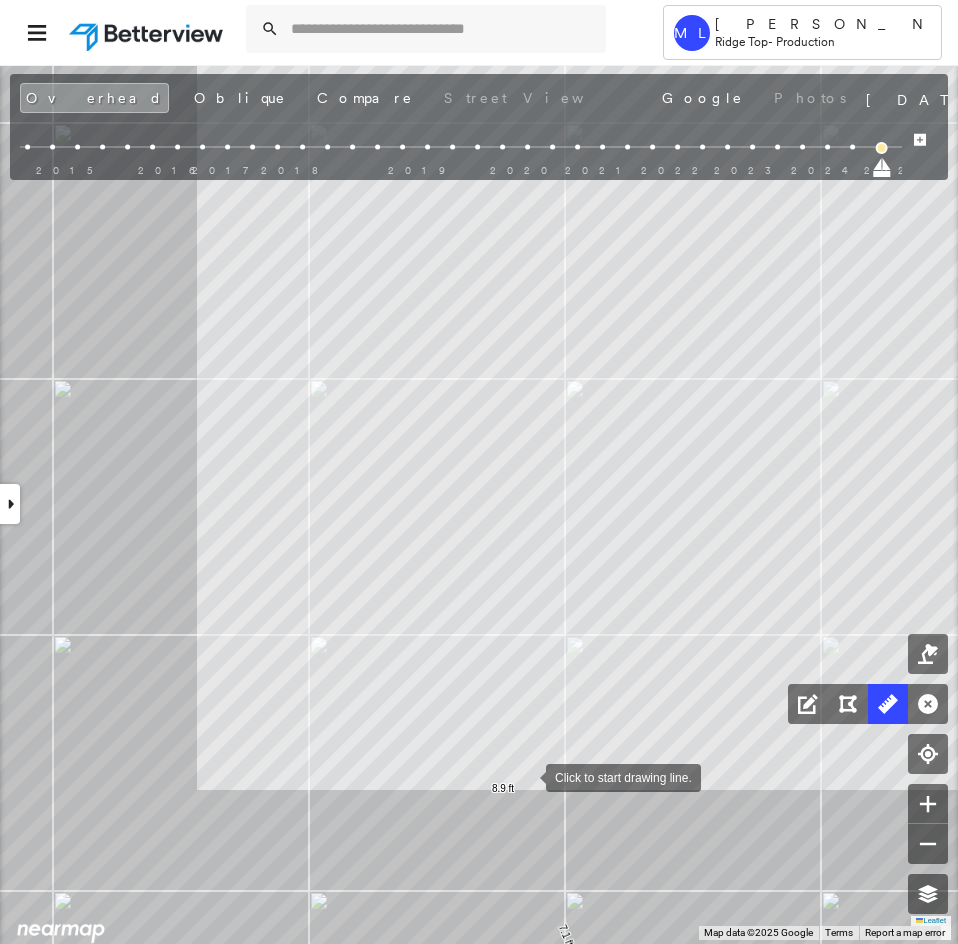 click at bounding box center [526, 776] 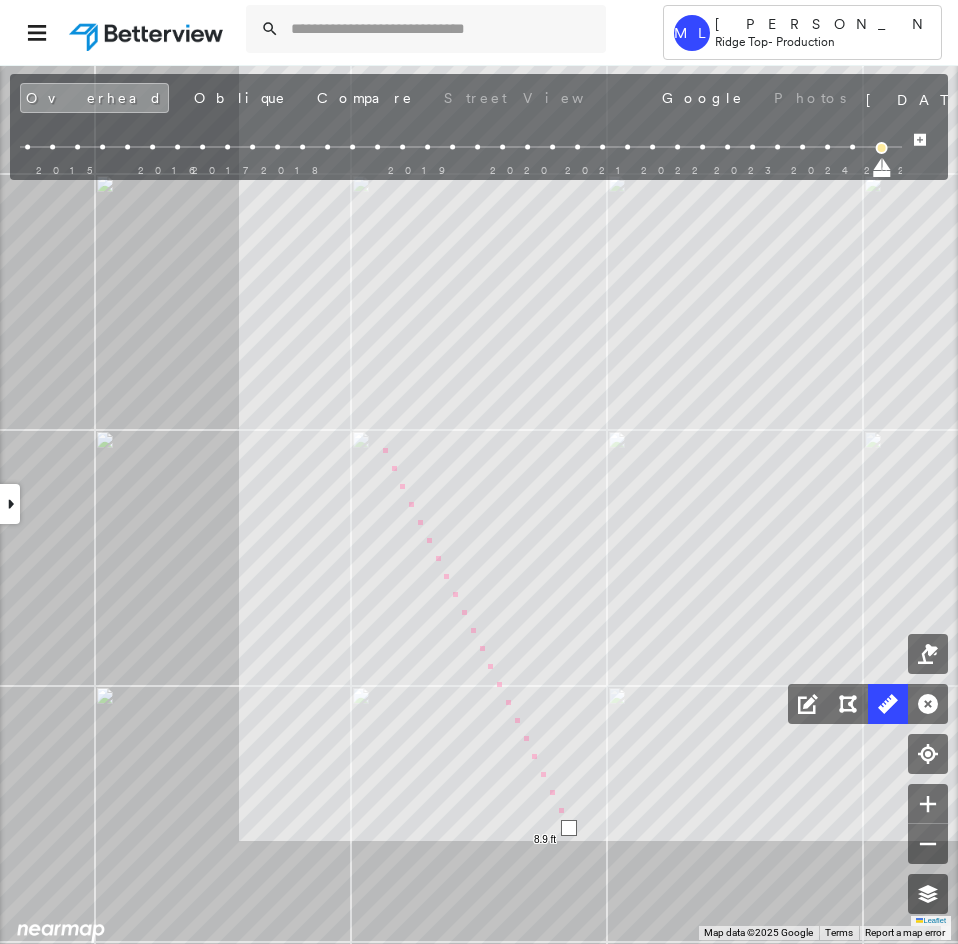 click on "1
13.4 ft 5.7 ft 11.9 ft 36.2 ft 12.3 ft 9.4 ft 16.2 ft 9.4 ft 23.5 ft 9.8 ft 148 ft 1.8 ft 7.1 ft 8.9 ft 3 m Click to continue drawing line." at bounding box center (239, -63) 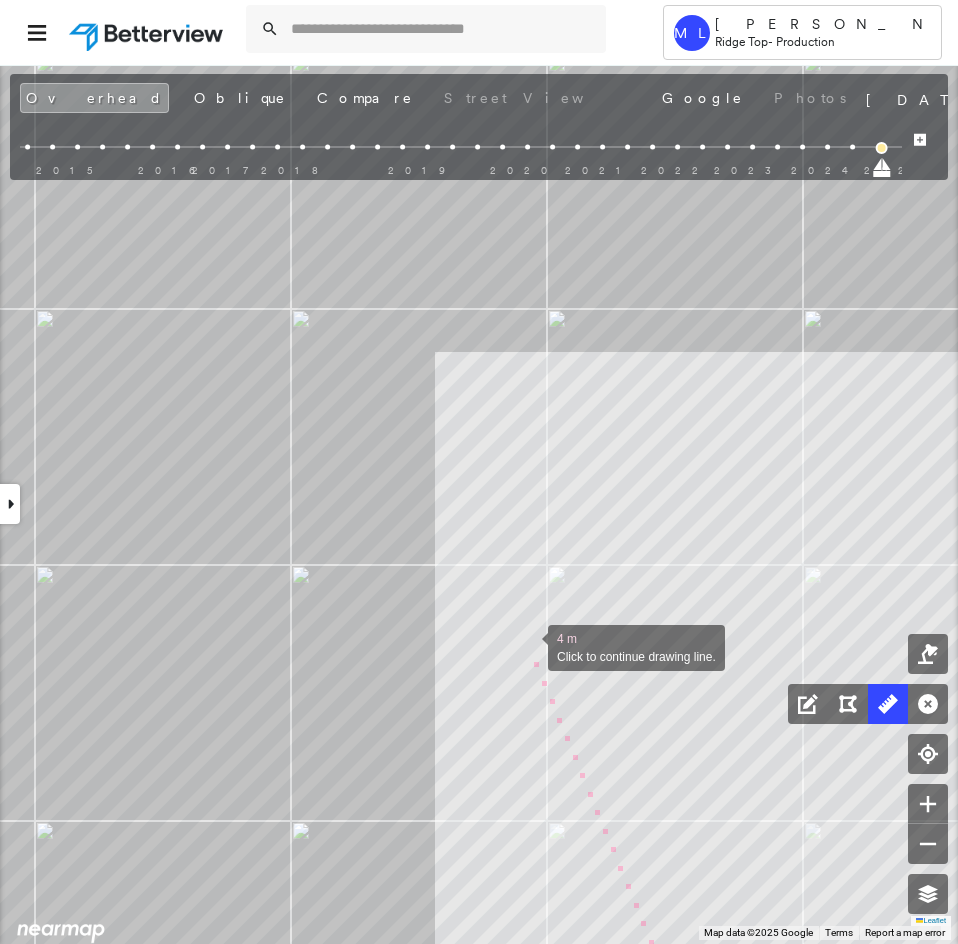 click at bounding box center (528, 646) 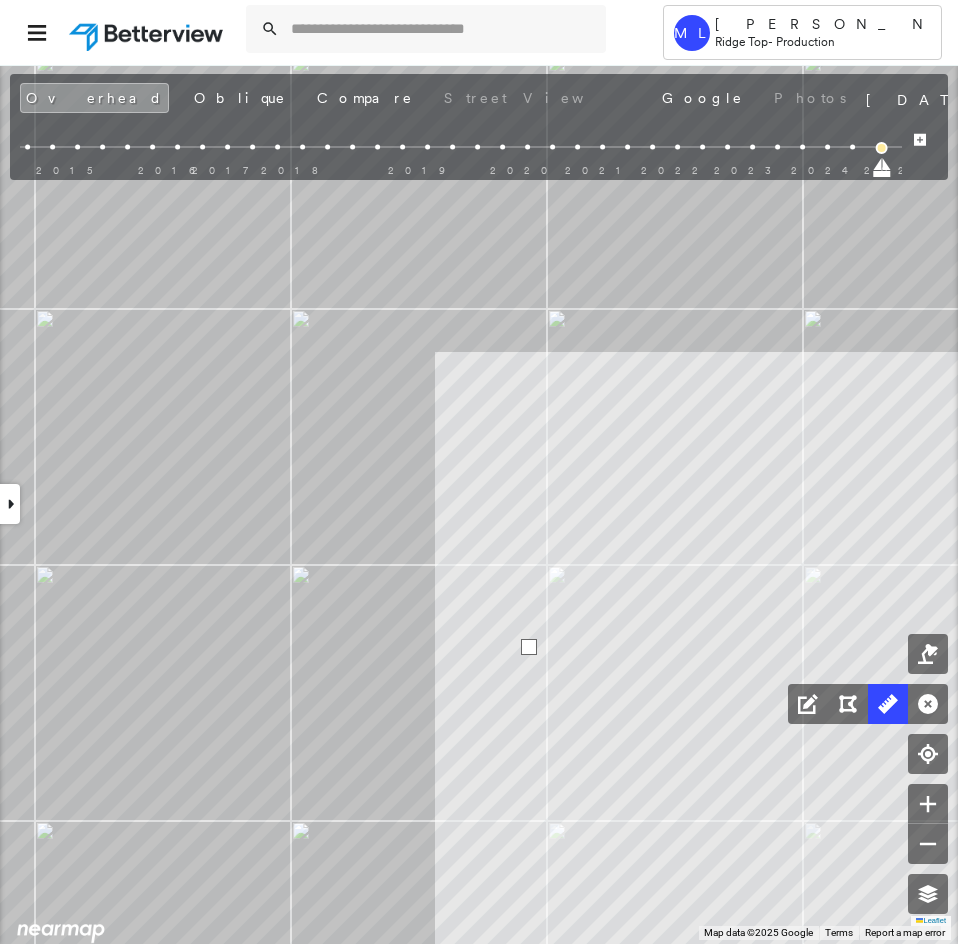 click at bounding box center [529, 647] 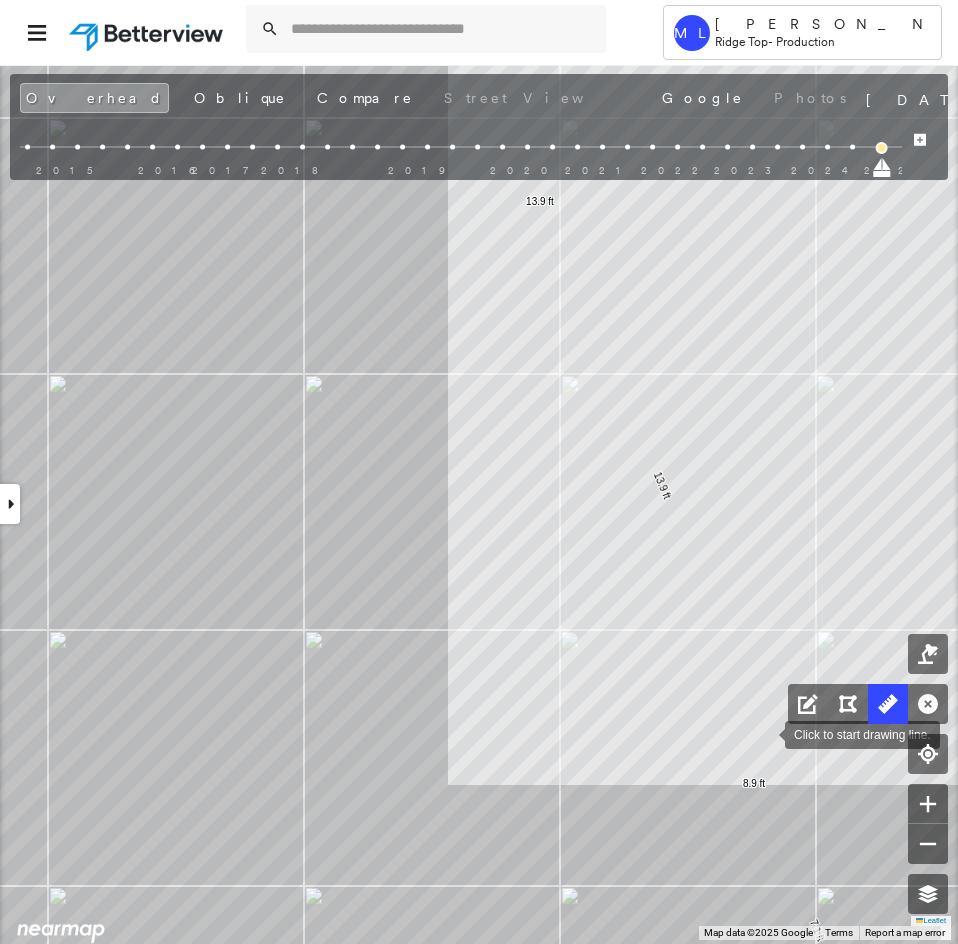 click at bounding box center (765, 733) 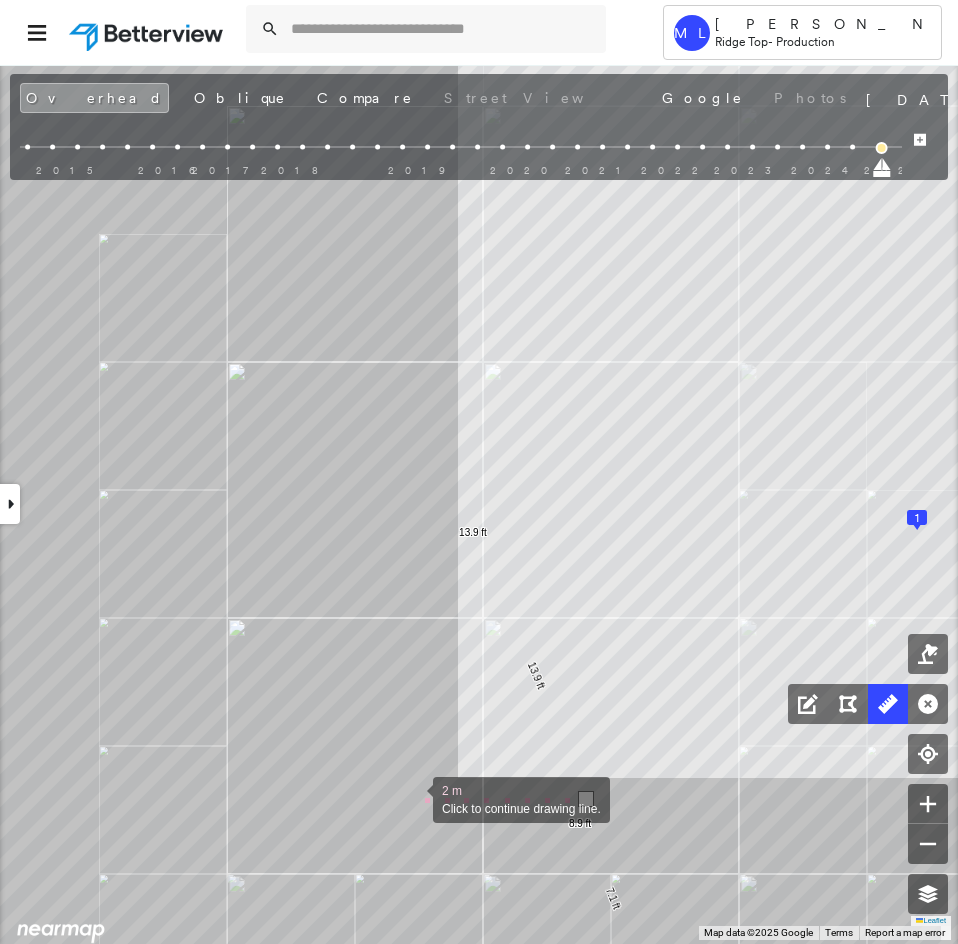 drag, startPoint x: 406, startPoint y: 801, endPoint x: 582, endPoint y: 697, distance: 204.43092 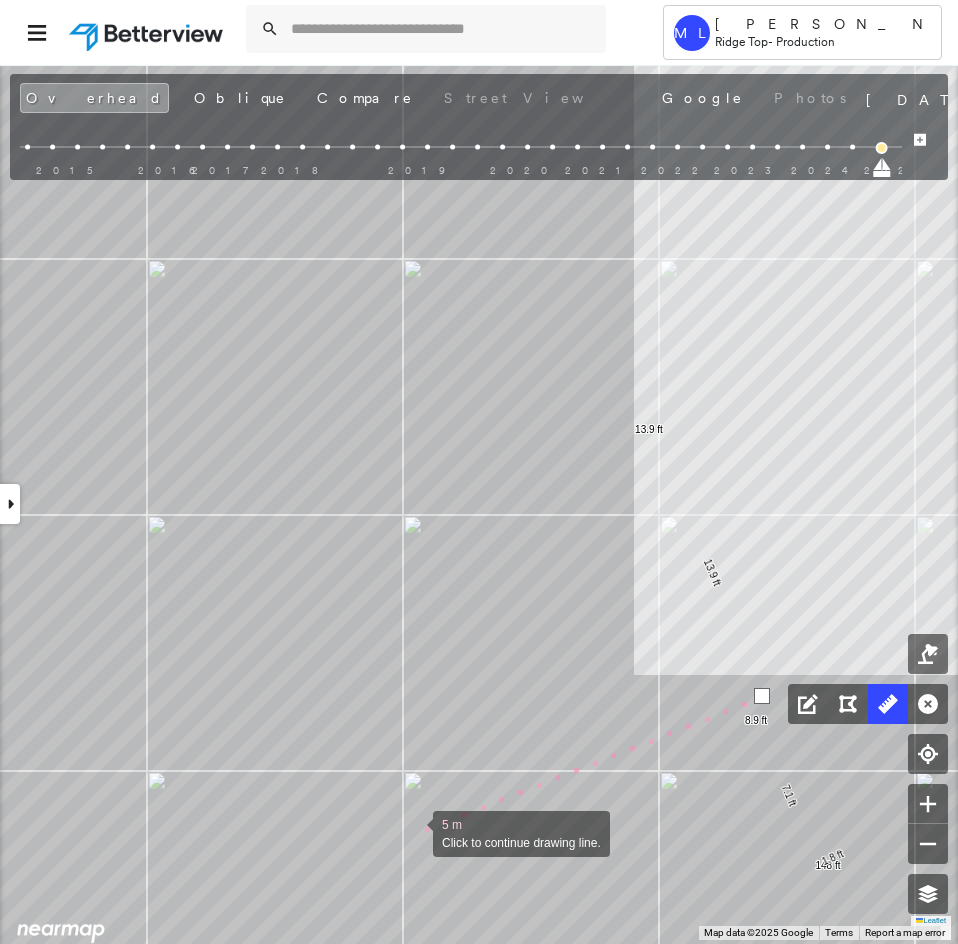 click at bounding box center (413, 832) 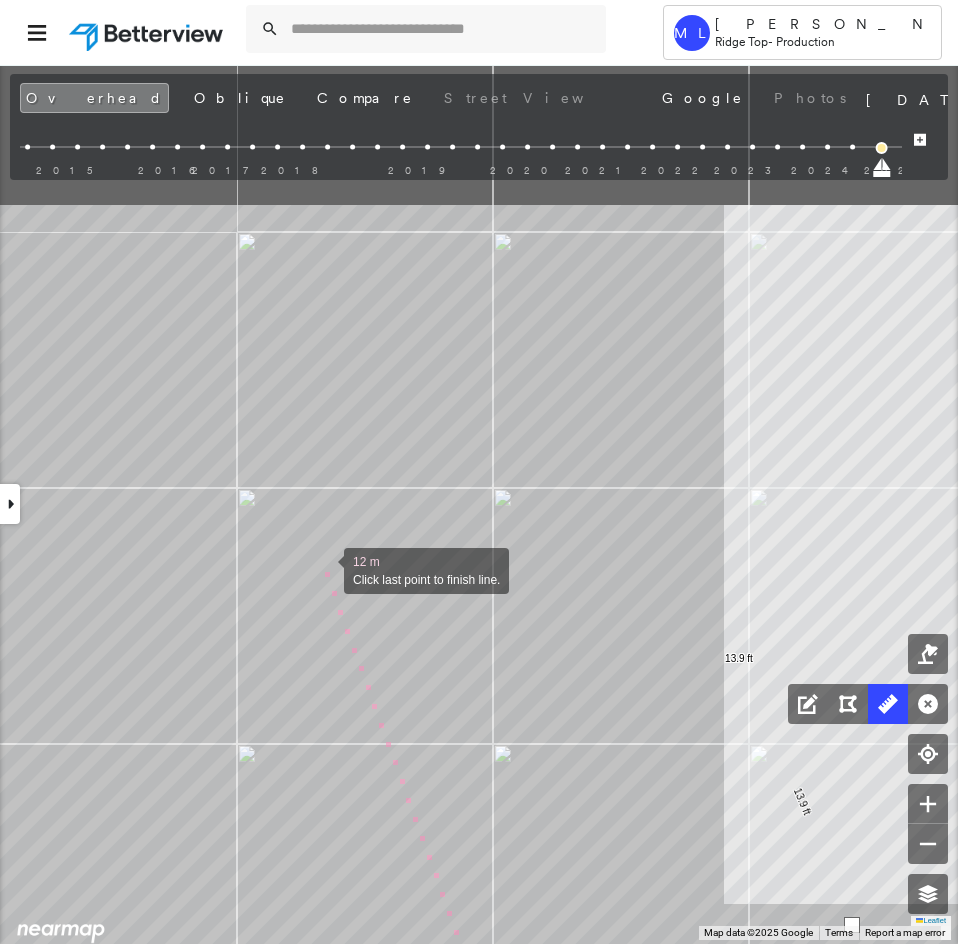 drag, startPoint x: 233, startPoint y: 350, endPoint x: 322, endPoint y: 563, distance: 230.84627 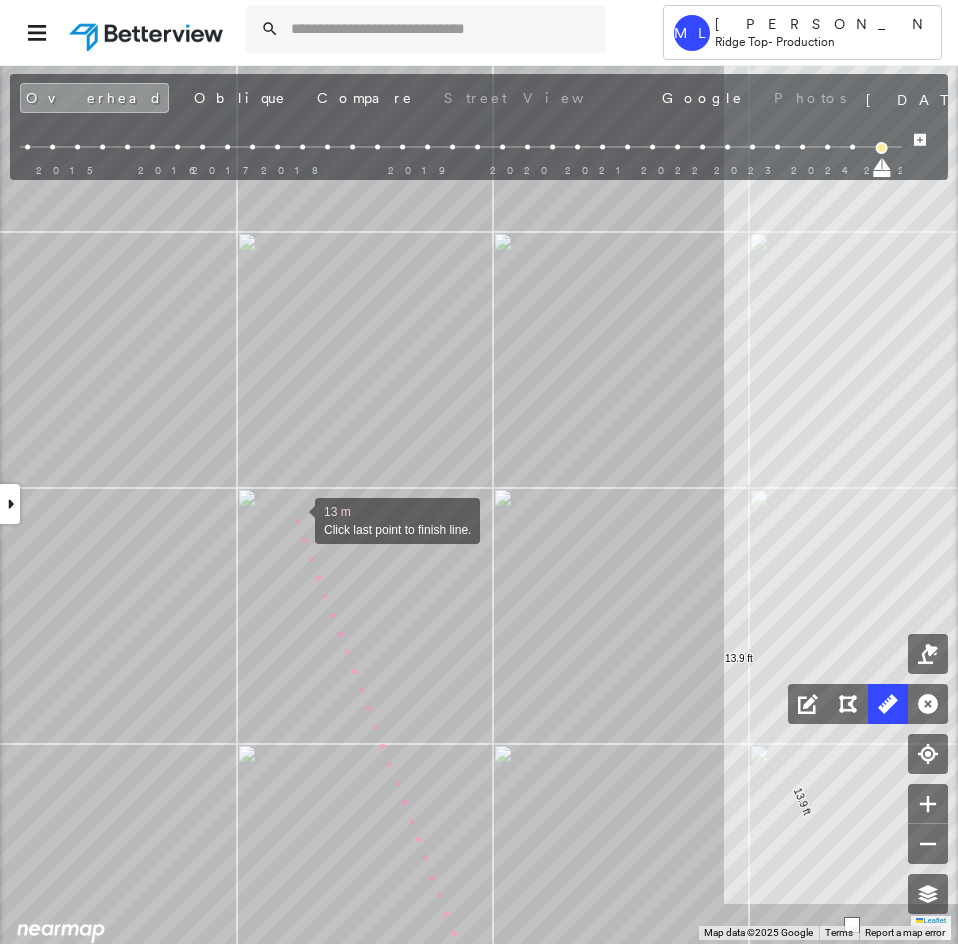 click at bounding box center (295, 519) 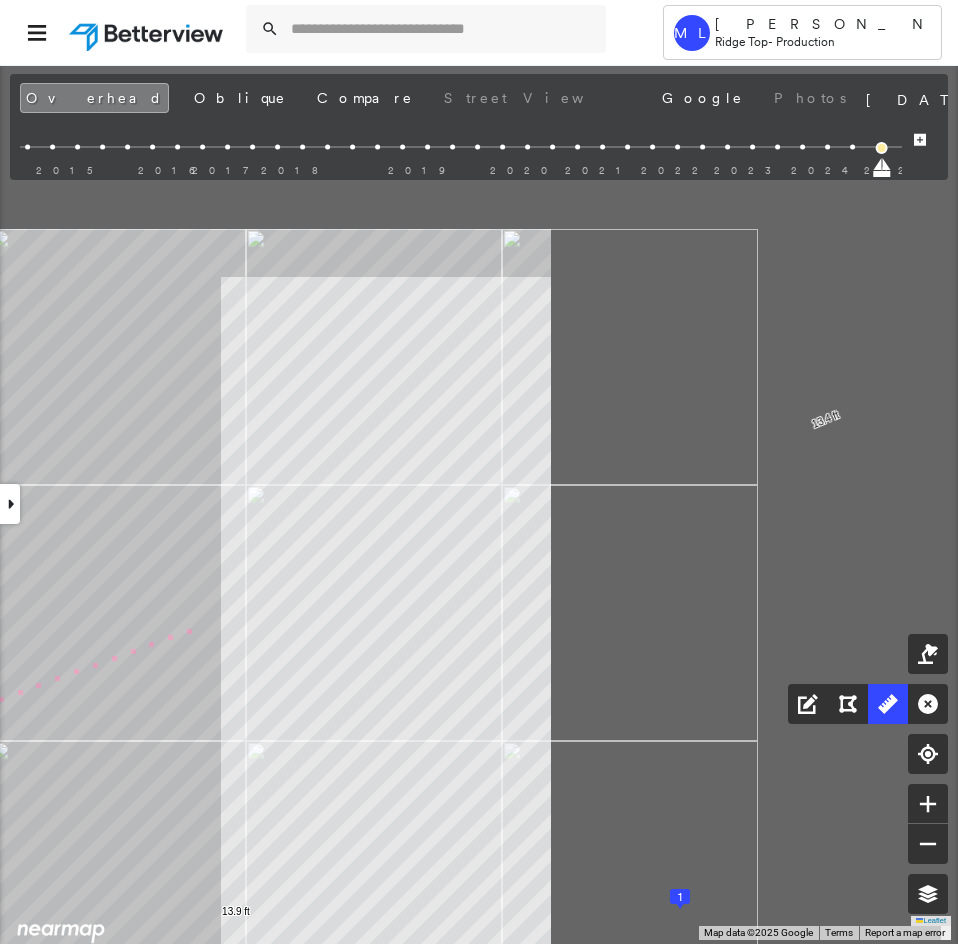 drag, startPoint x: 699, startPoint y: 373, endPoint x: 197, endPoint y: 628, distance: 563.0533 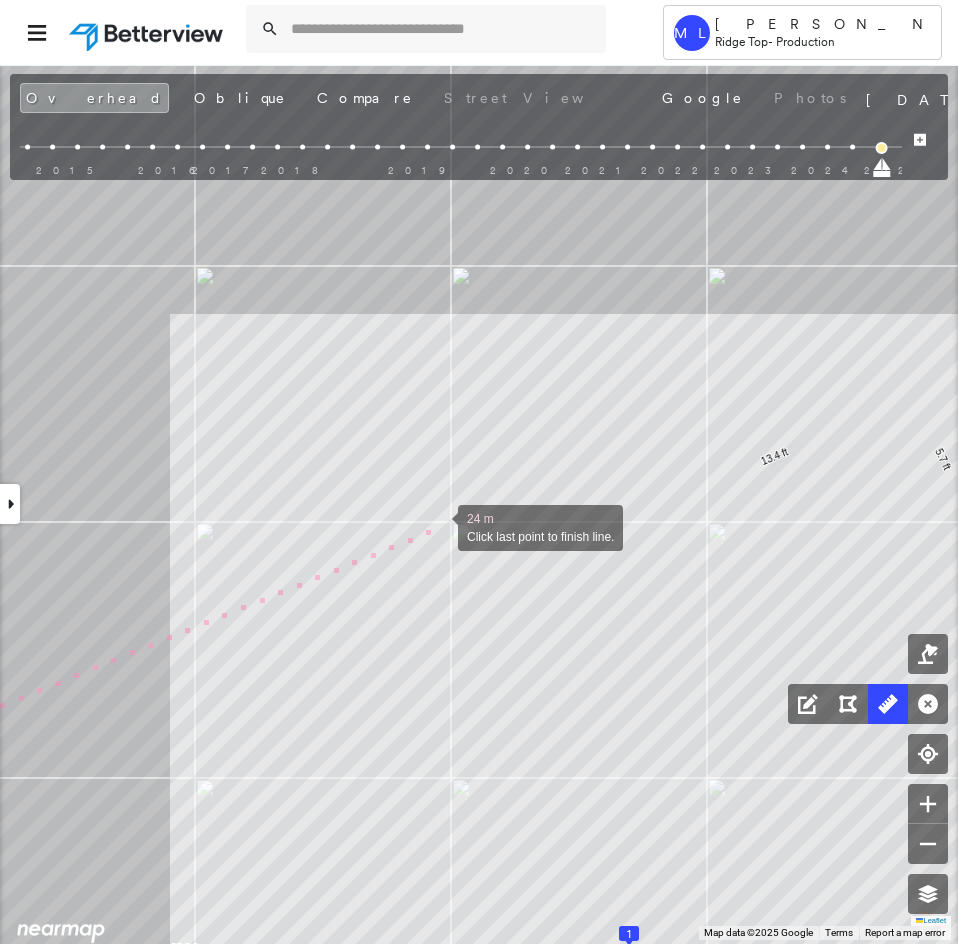 click at bounding box center (438, 526) 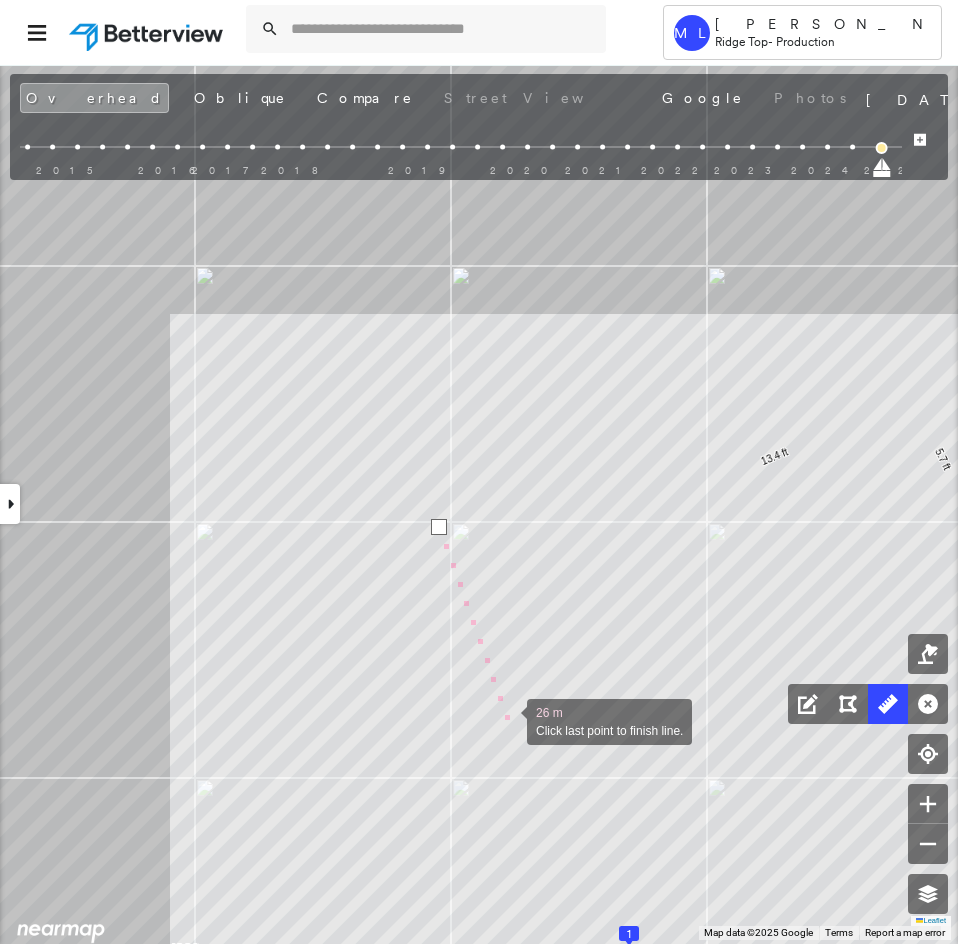 click at bounding box center (507, 720) 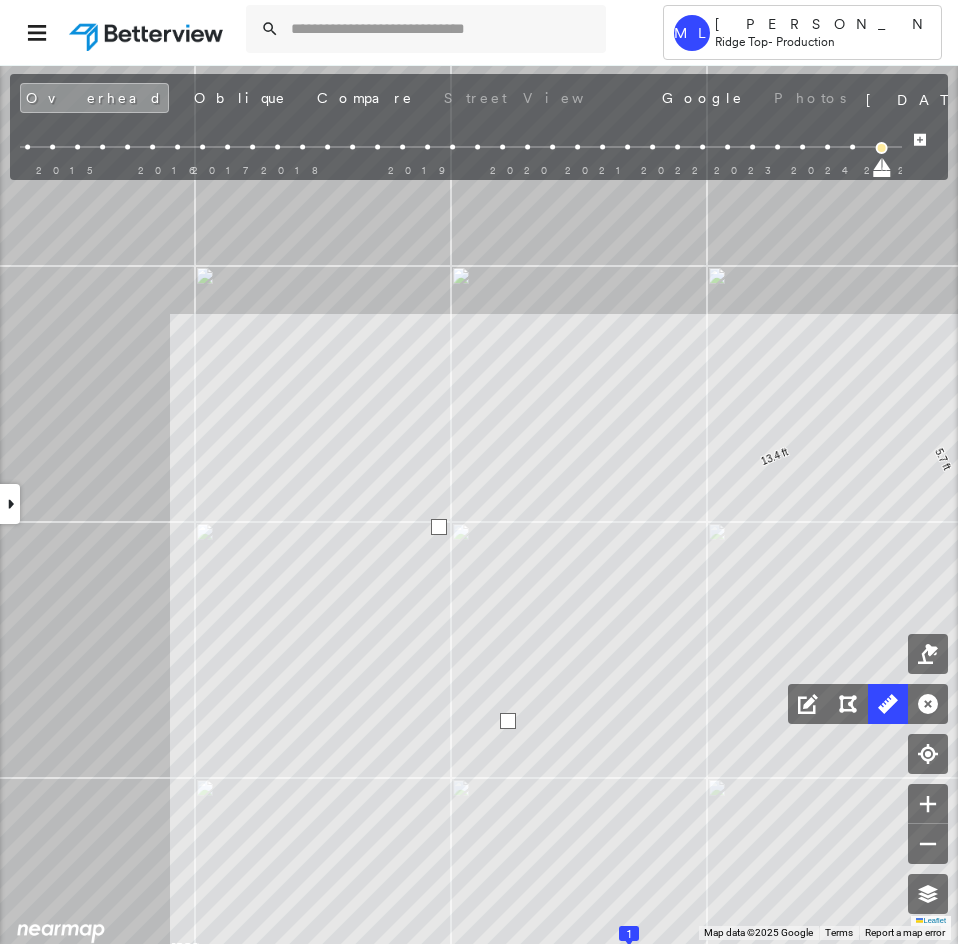 click at bounding box center (508, 721) 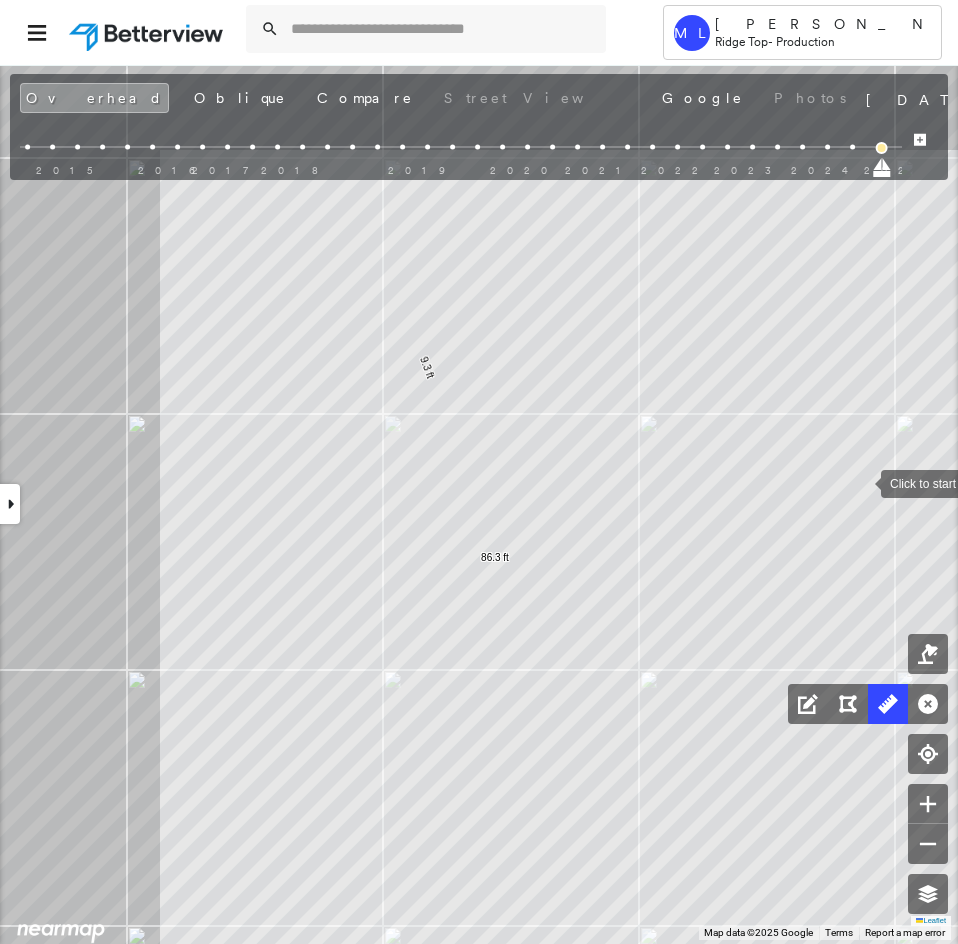 click at bounding box center (861, 482) 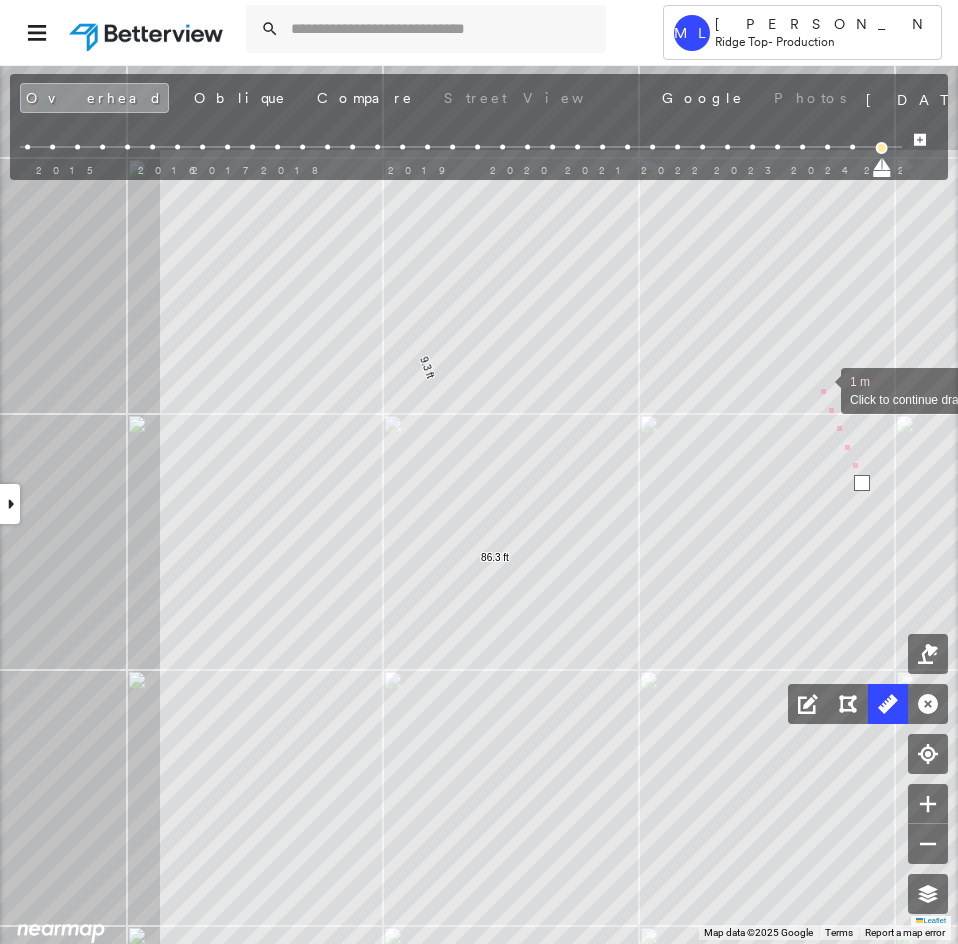 click at bounding box center [821, 389] 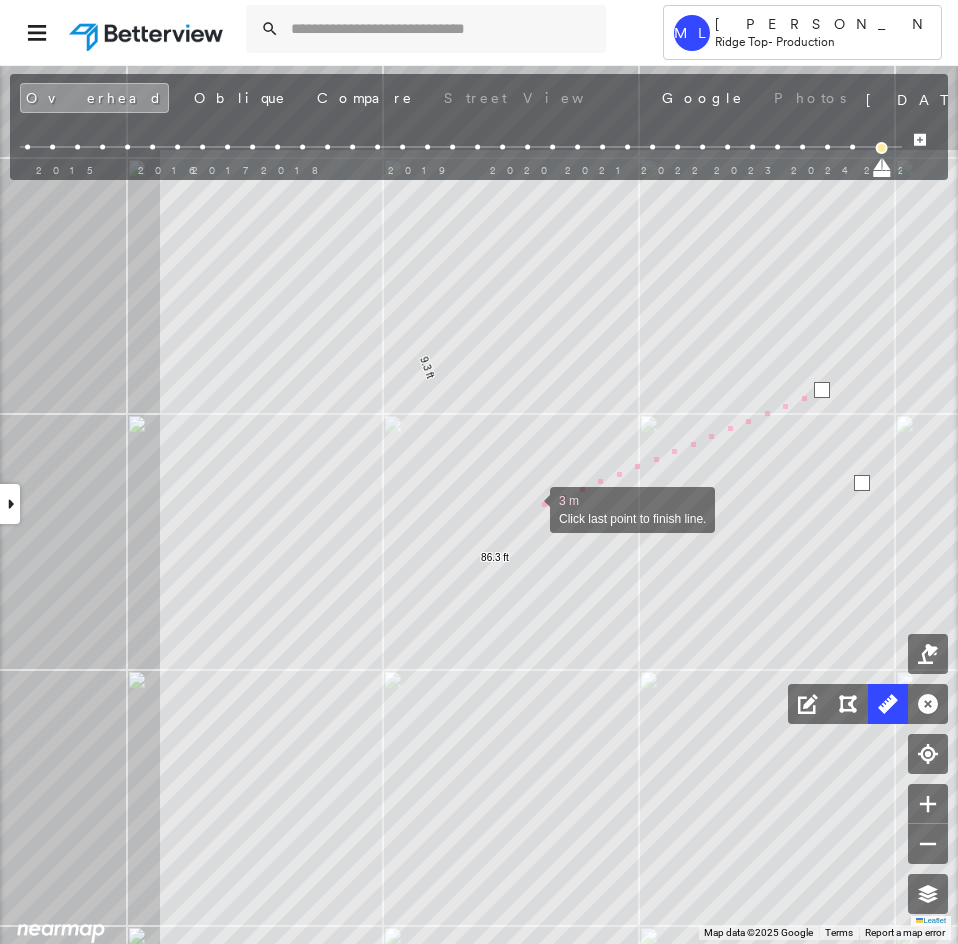 click at bounding box center (530, 508) 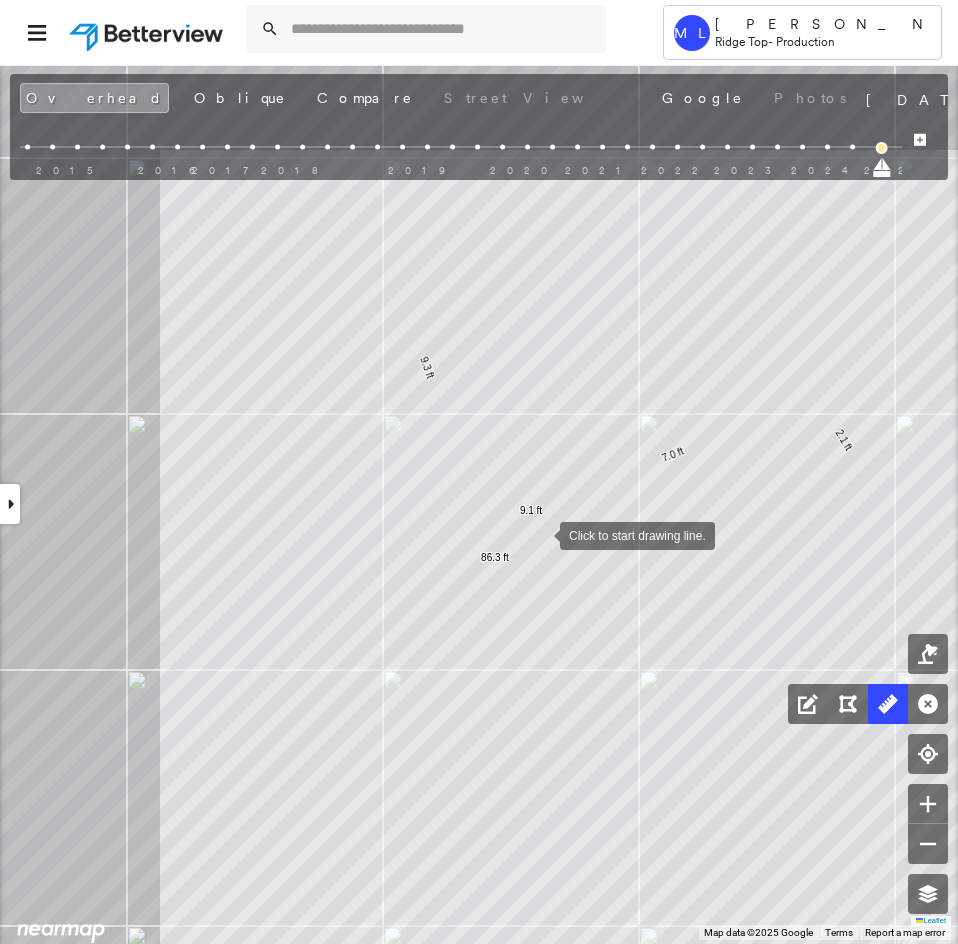 click at bounding box center [540, 534] 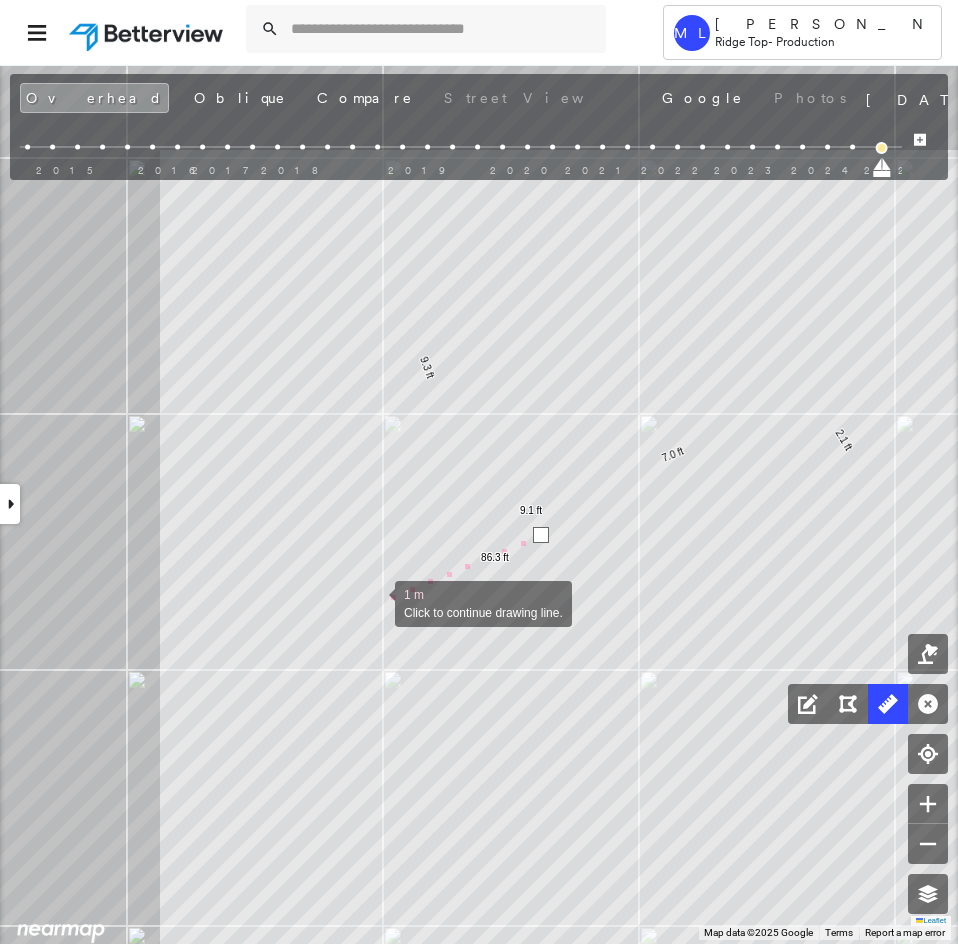 drag, startPoint x: 375, startPoint y: 602, endPoint x: 386, endPoint y: 620, distance: 21.095022 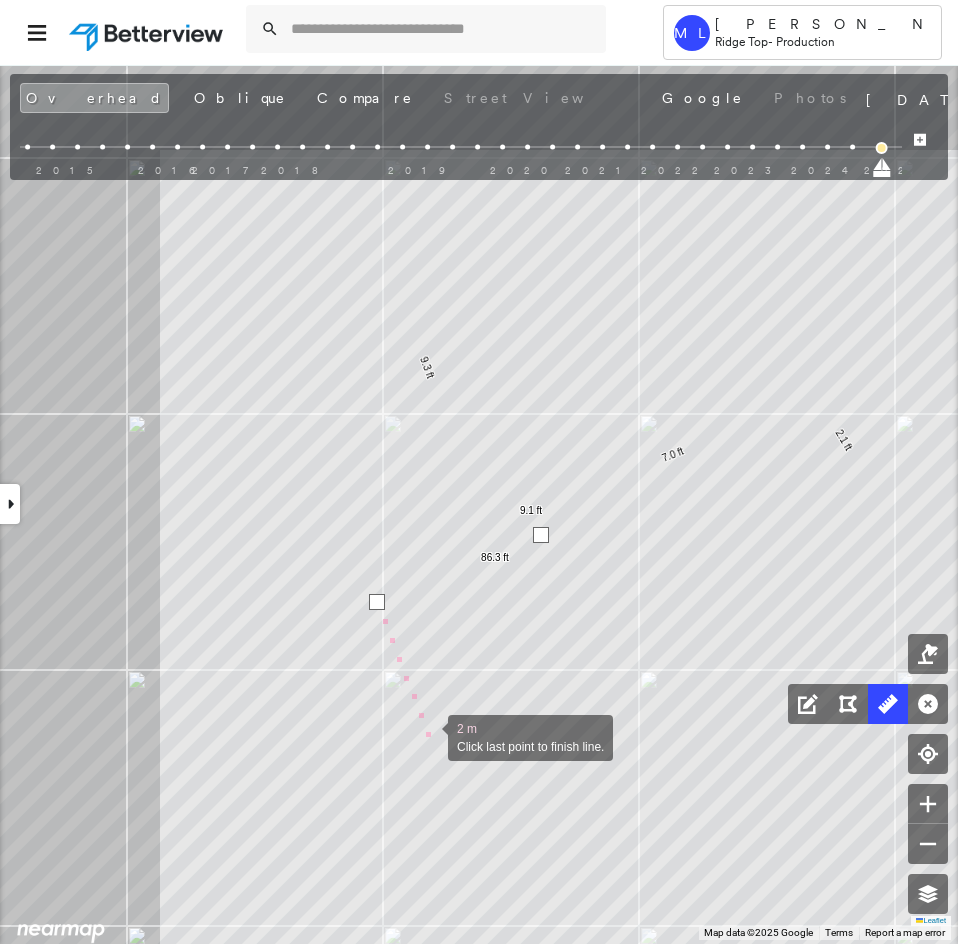 click at bounding box center (428, 736) 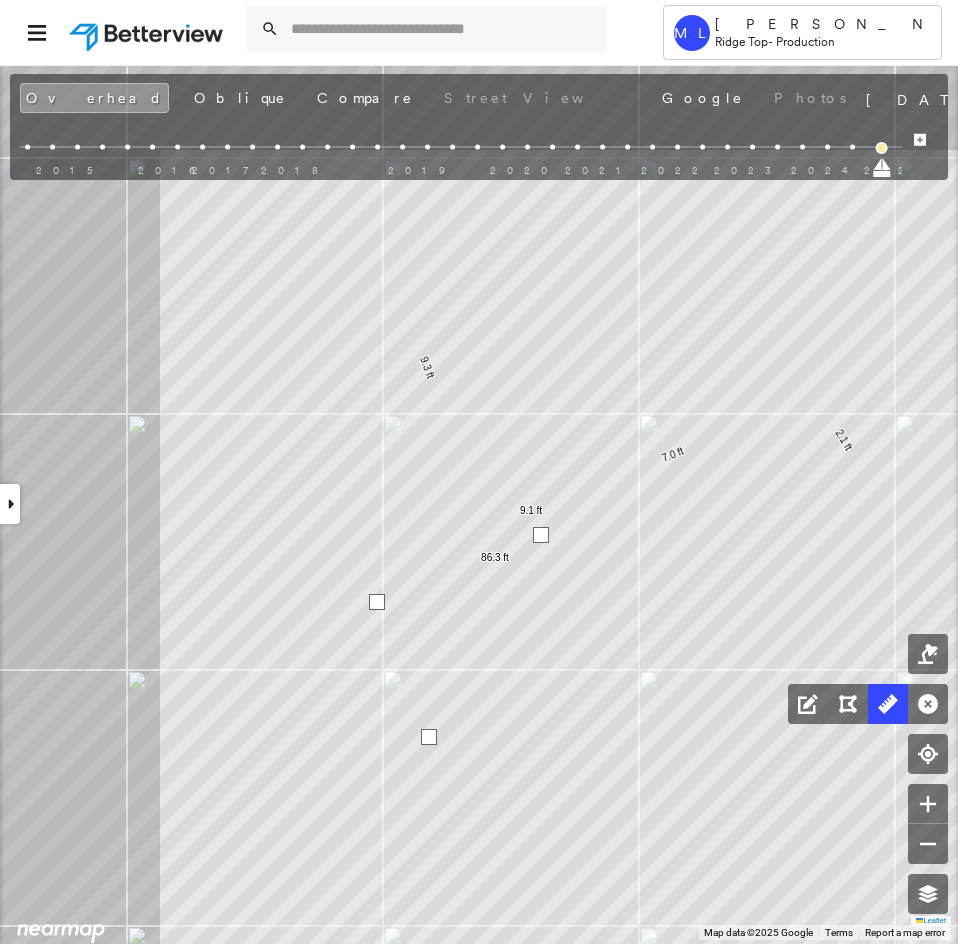click at bounding box center [429, 737] 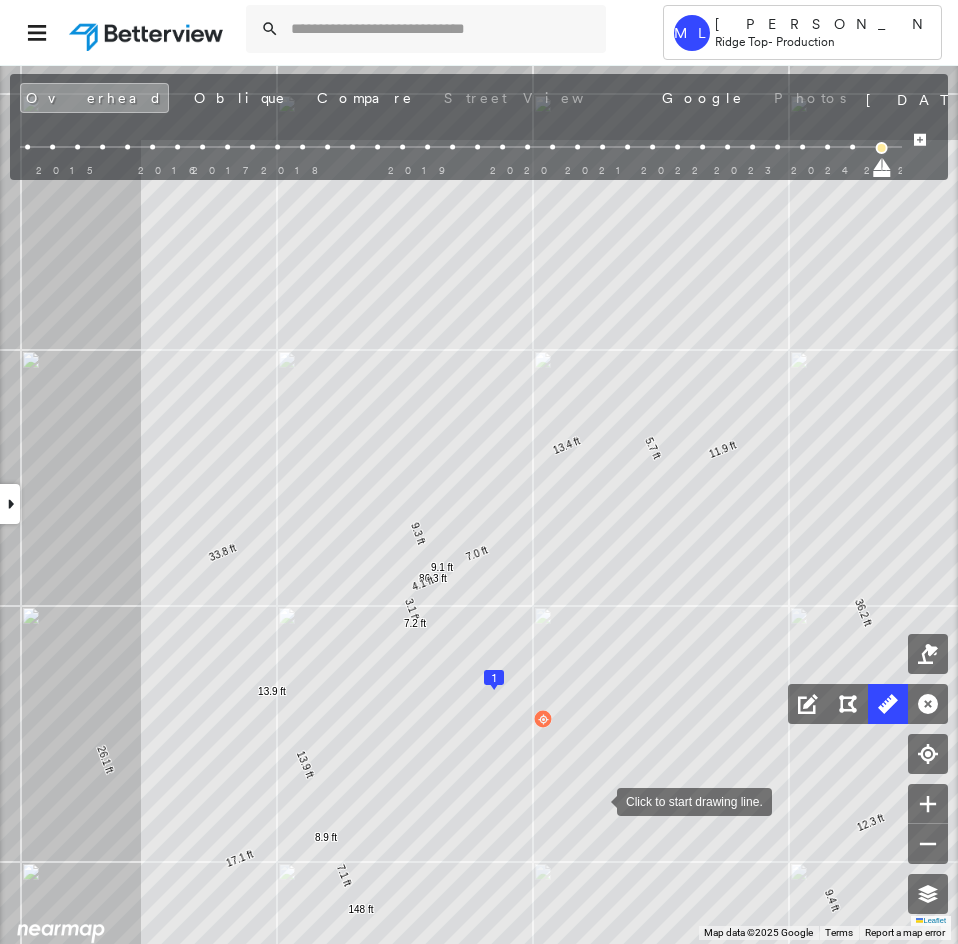 drag, startPoint x: 614, startPoint y: 809, endPoint x: 428, endPoint y: 802, distance: 186.13167 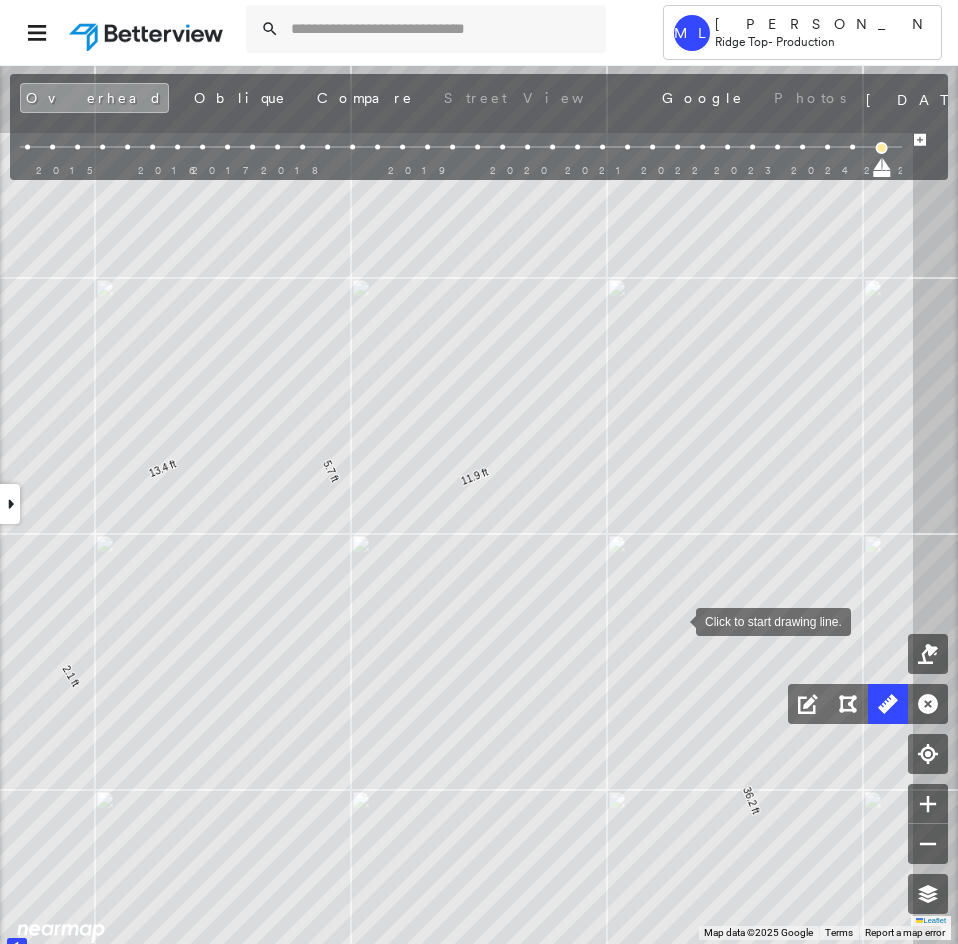 drag, startPoint x: 676, startPoint y: 620, endPoint x: 718, endPoint y: 606, distance: 44.27189 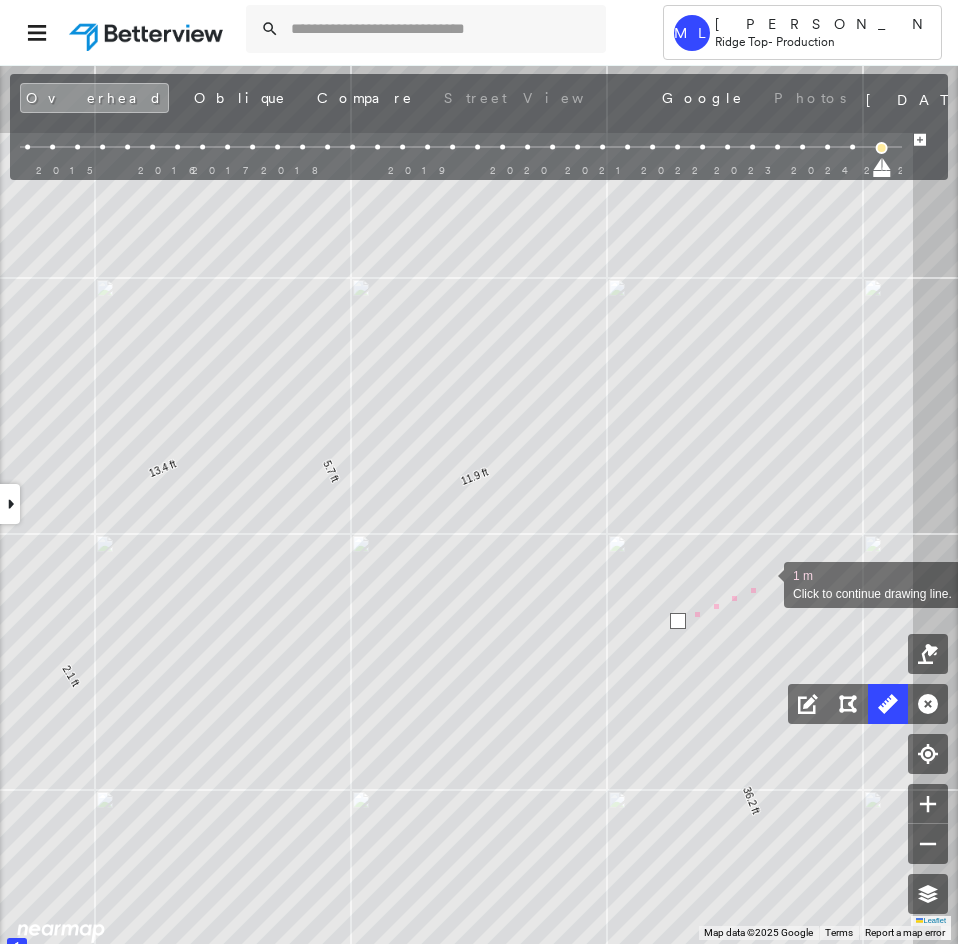 click at bounding box center [764, 583] 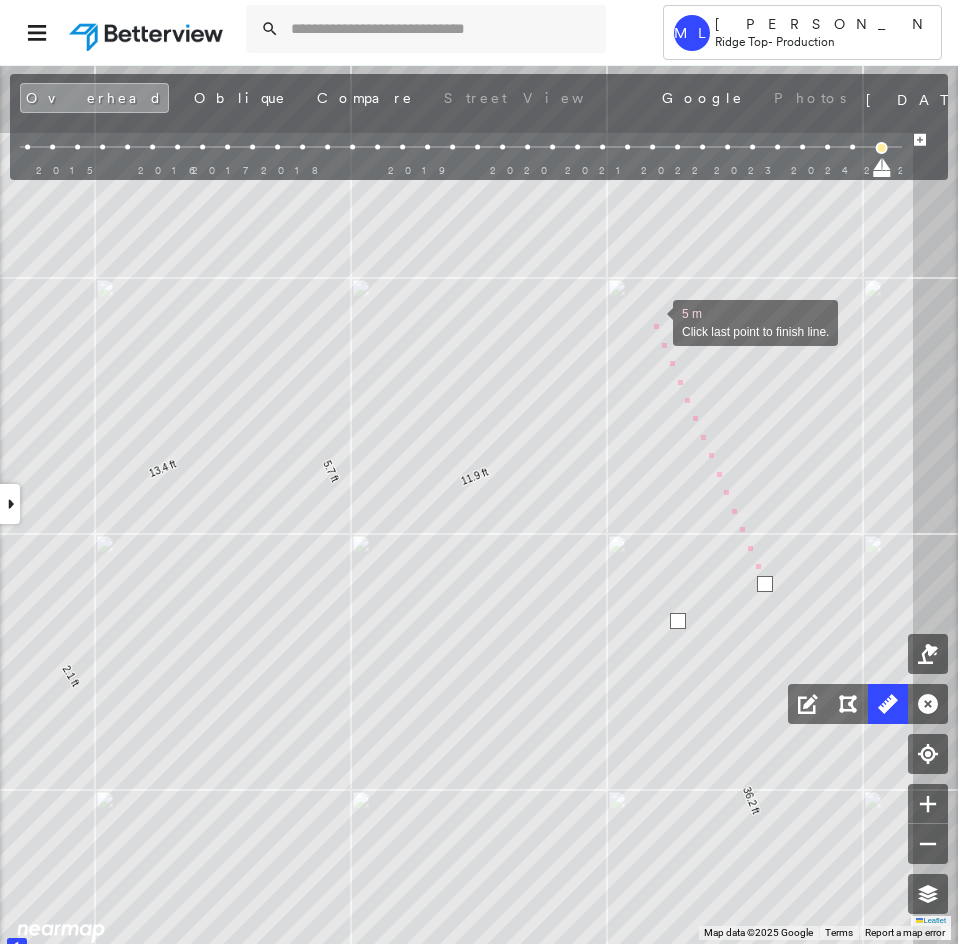 click at bounding box center [653, 321] 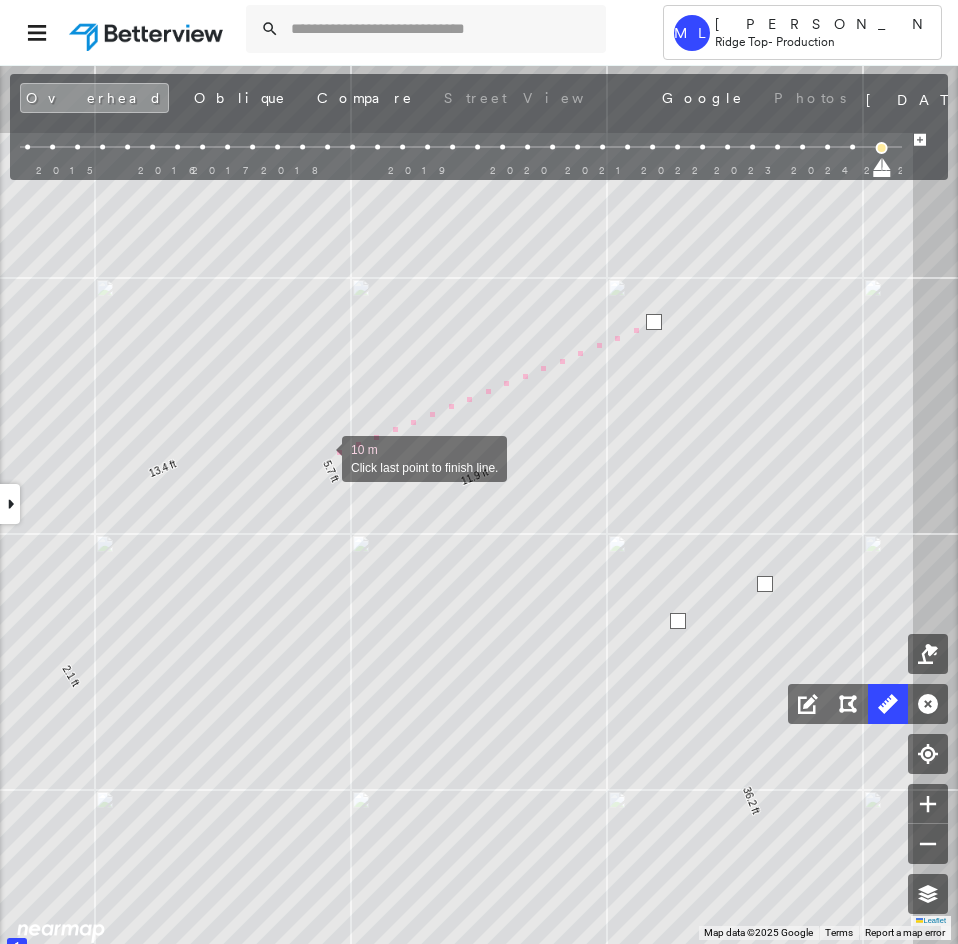 click at bounding box center [322, 457] 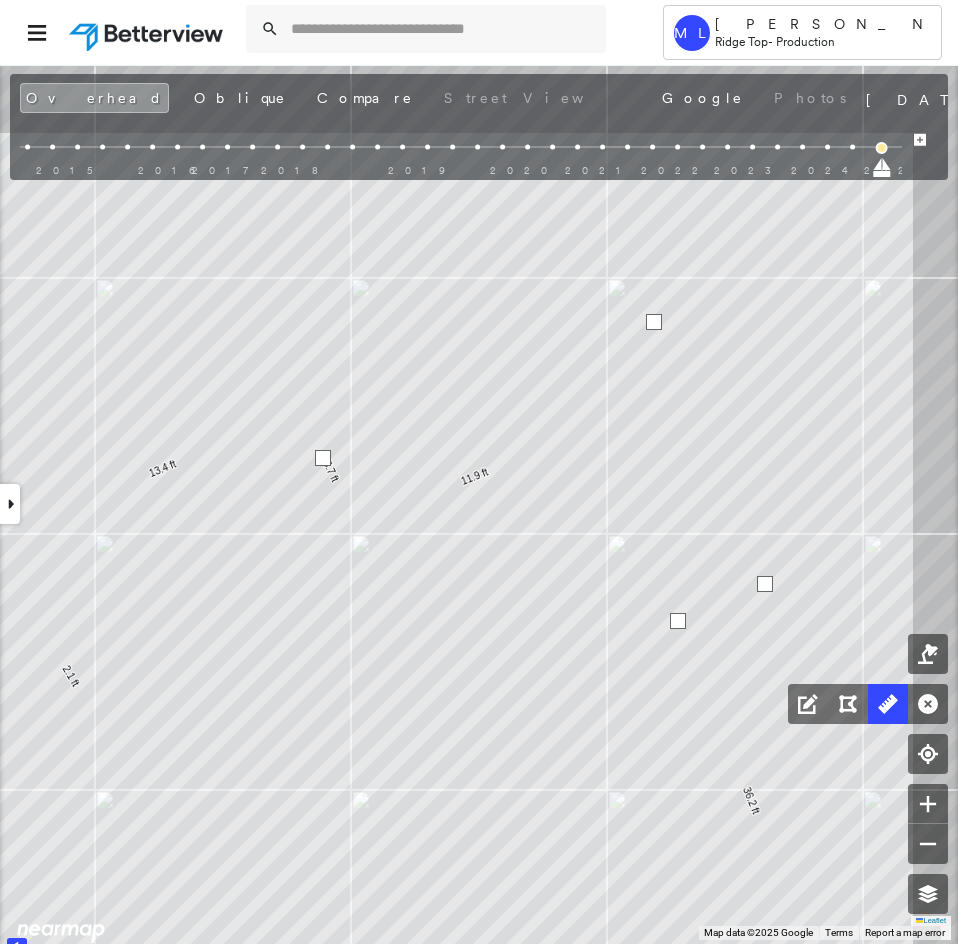 click at bounding box center (323, 458) 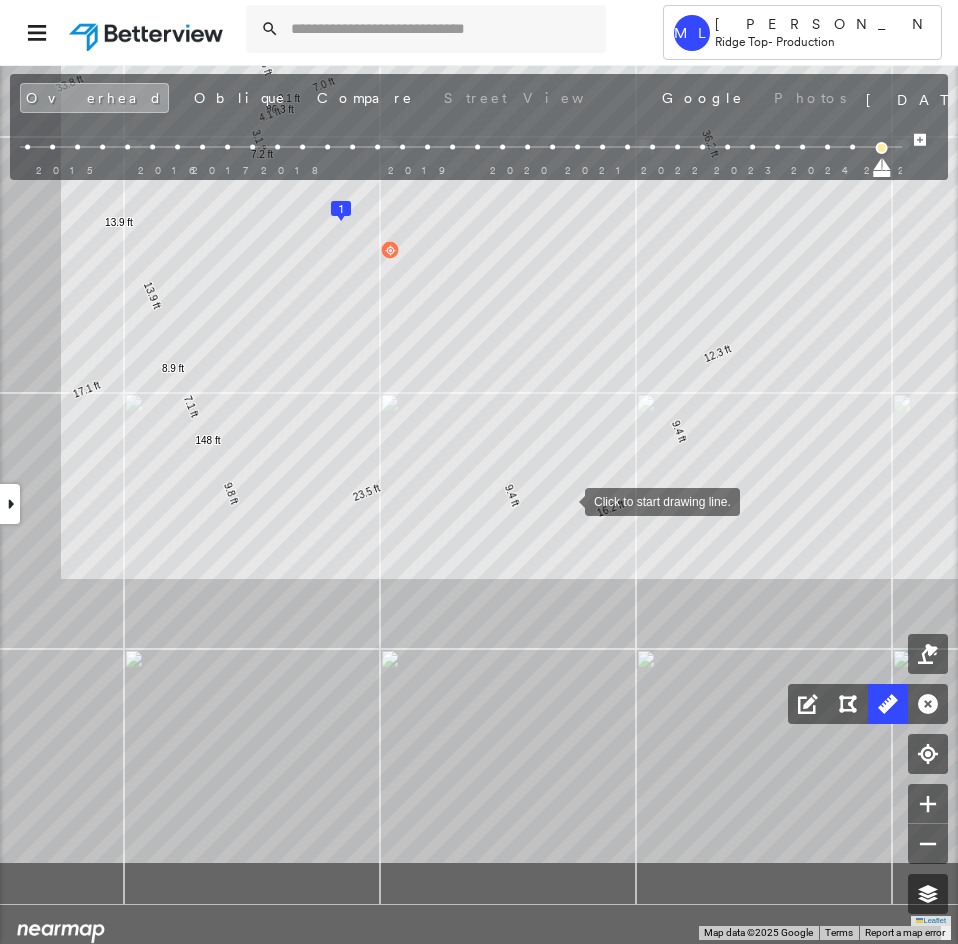 drag, startPoint x: 532, startPoint y: 684, endPoint x: 560, endPoint y: 503, distance: 183.15294 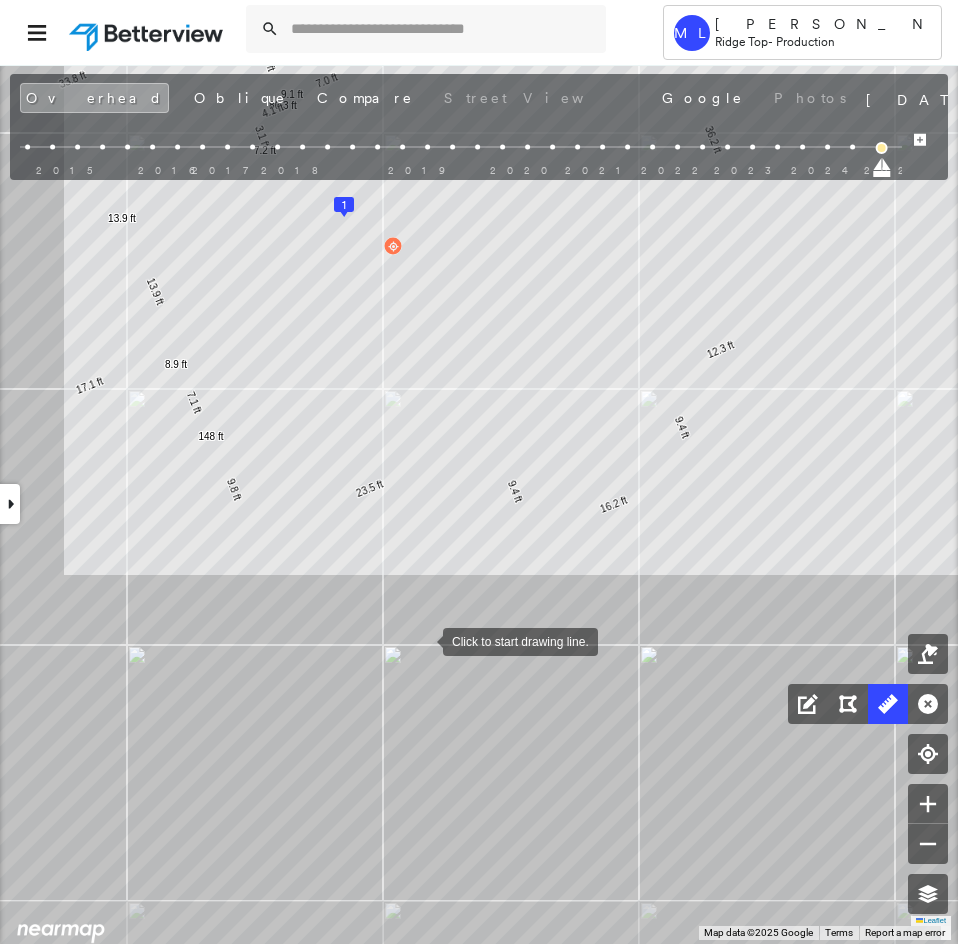 drag, startPoint x: 423, startPoint y: 635, endPoint x: 629, endPoint y: 847, distance: 295.60107 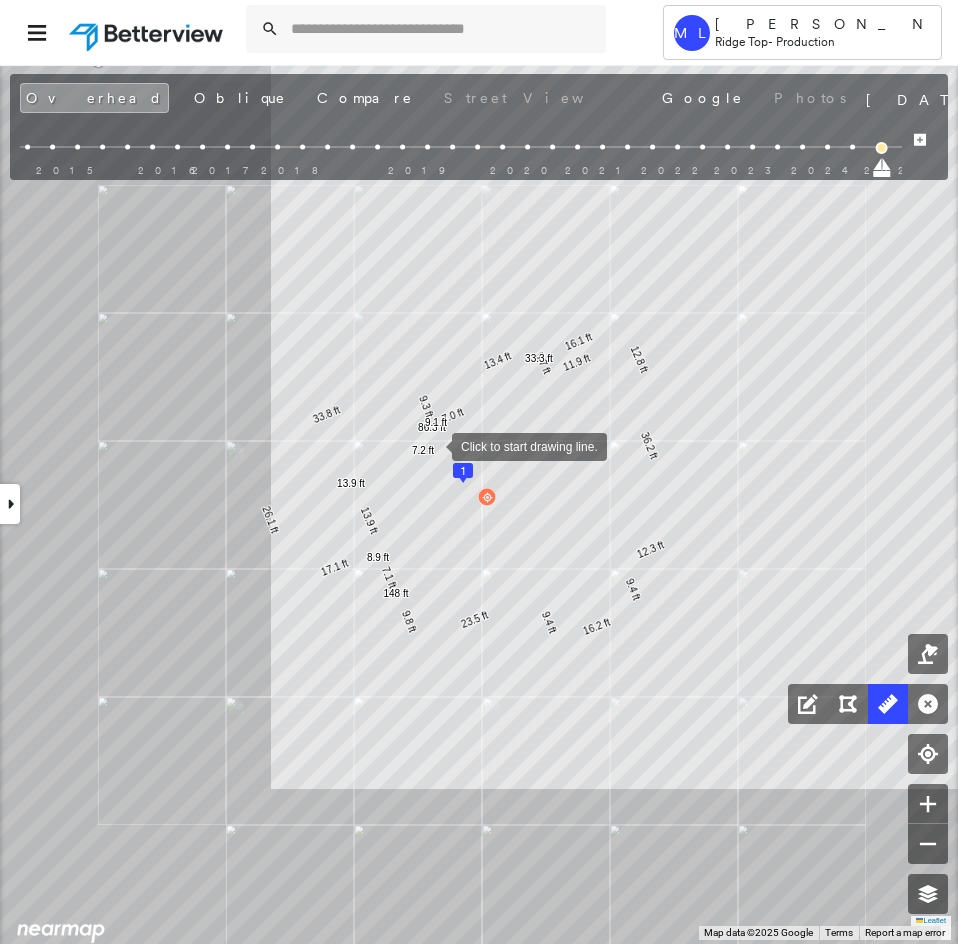 drag, startPoint x: 432, startPoint y: 445, endPoint x: 400, endPoint y: 525, distance: 86.162636 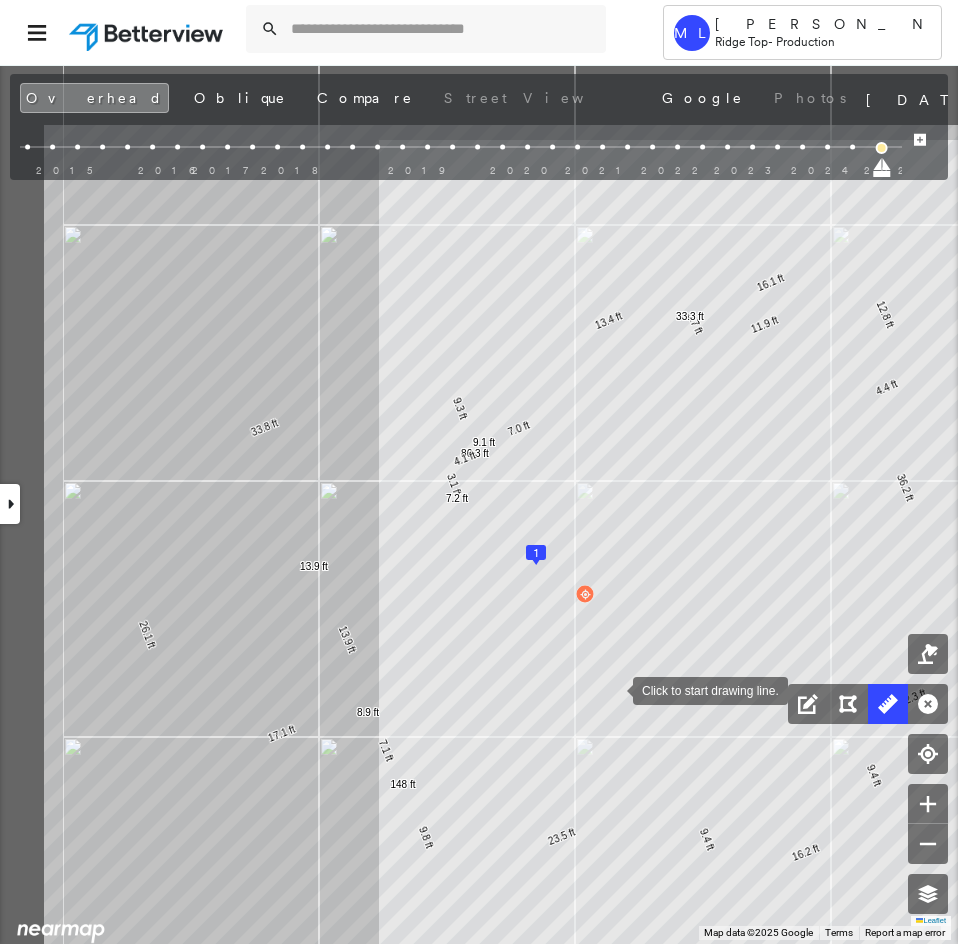 drag, startPoint x: 601, startPoint y: 675, endPoint x: 608, endPoint y: 683, distance: 10.630146 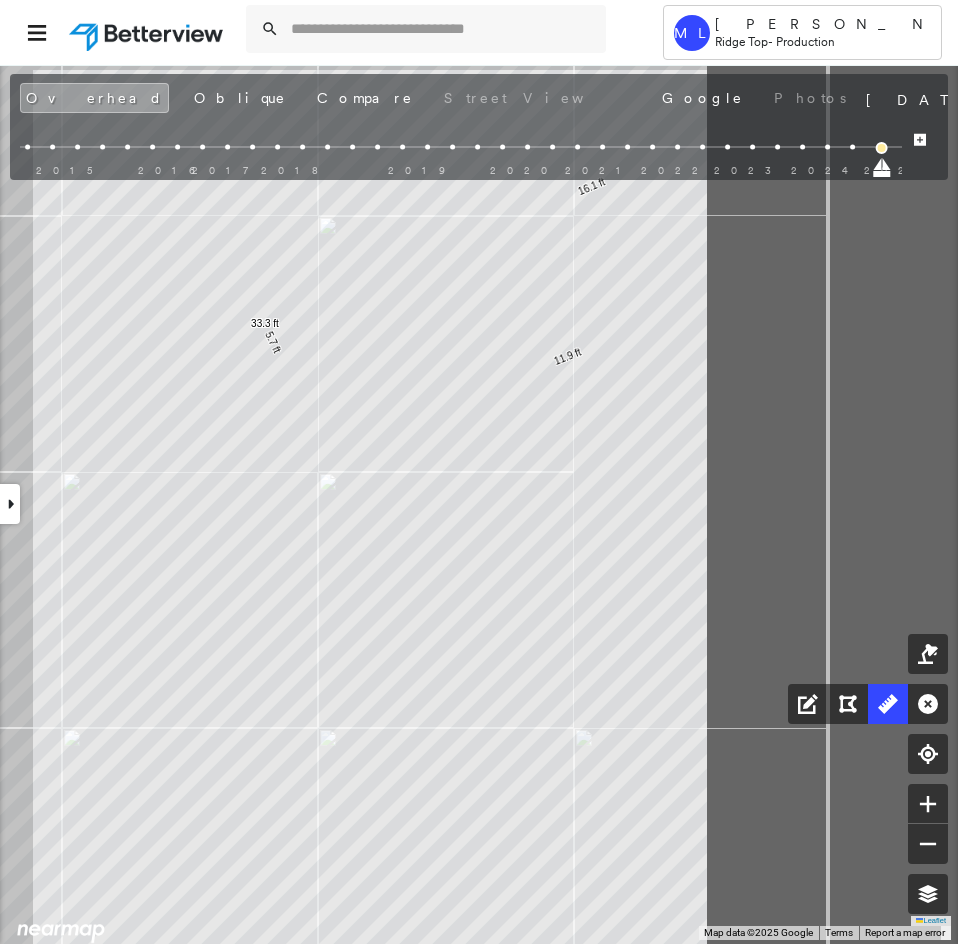 click on "1
13.4 ft 5.7 ft 11.9 ft 36.2 ft 12.3 ft 9.4 ft 16.2 ft 9.4 ft 23.5 ft 9.8 ft 148 ft 1.8 ft 7.1 ft 8.9 ft 13.9 ft 13.9 ft 17.1 ft 26.1 ft 33.8 ft 9.3 ft 86.3 ft 2.1 ft 7.0 ft 9.1 ft 4.1 ft 3.1 ft 7.2 ft 4.4 ft 12.8 ft 16.1 ft 33.3 ft Click to start drawing line." at bounding box center [33, 46] 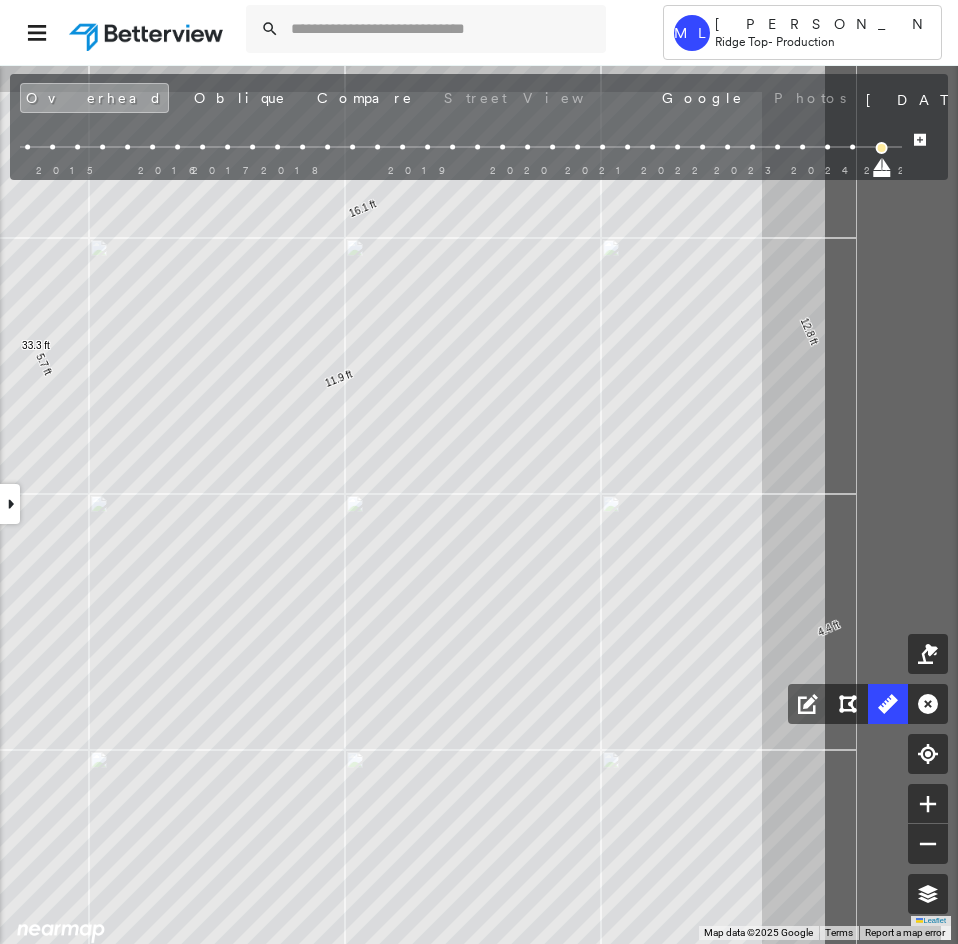 click on "1
13.4 ft 5.7 ft 11.9 ft 36.2 ft 12.3 ft 9.4 ft 16.2 ft 9.4 ft 23.5 ft 9.8 ft 148 ft 1.8 ft 7.1 ft 8.9 ft 13.9 ft 13.9 ft 17.1 ft 26.1 ft 33.8 ft 9.3 ft 86.3 ft 2.1 ft 7.0 ft 9.1 ft 4.1 ft 3.1 ft 7.2 ft 4.4 ft 12.8 ft 16.1 ft 33.3 ft Click to start drawing line." at bounding box center [-196, 68] 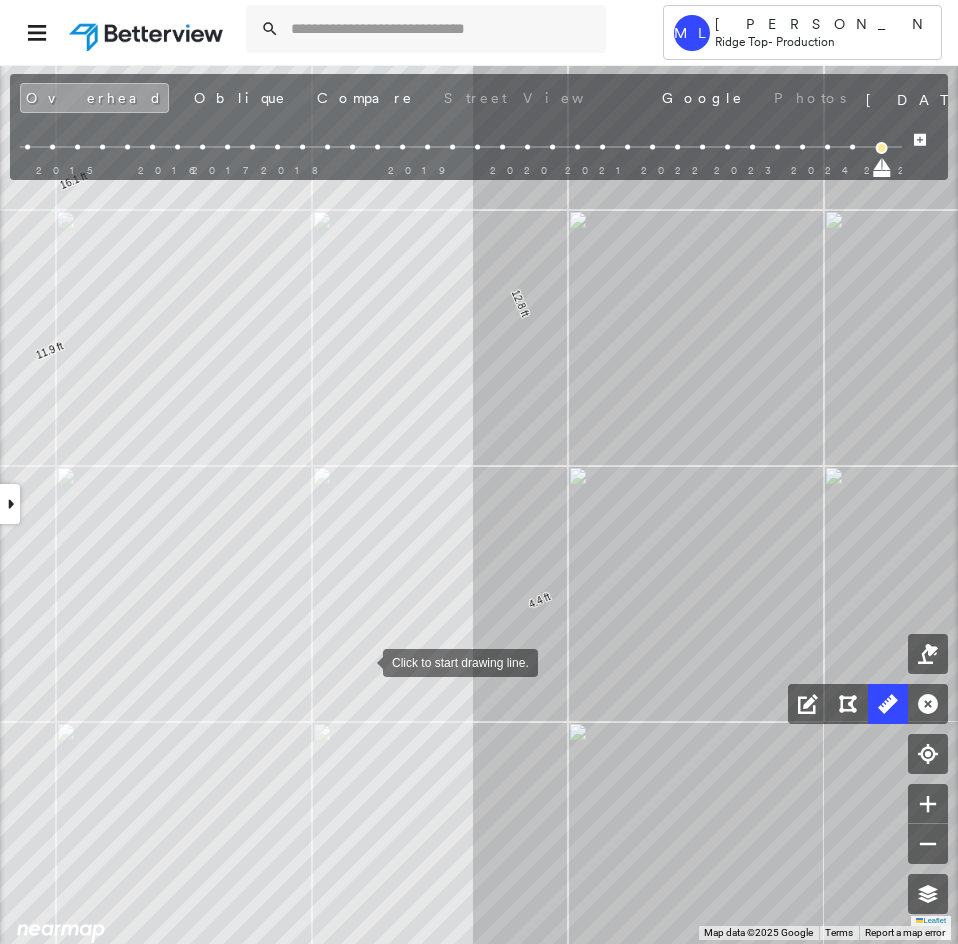 drag, startPoint x: 335, startPoint y: 528, endPoint x: 381, endPoint y: 308, distance: 224.75764 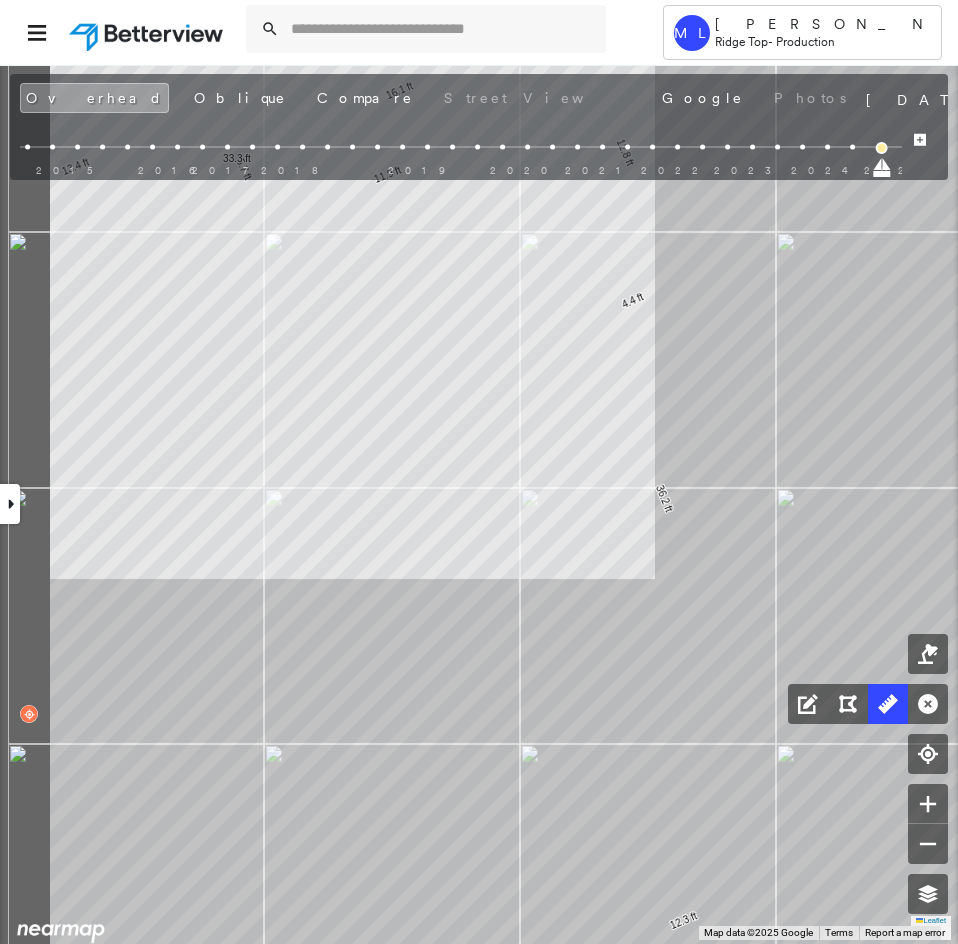 drag, startPoint x: 566, startPoint y: 590, endPoint x: 676, endPoint y: 617, distance: 113.265175 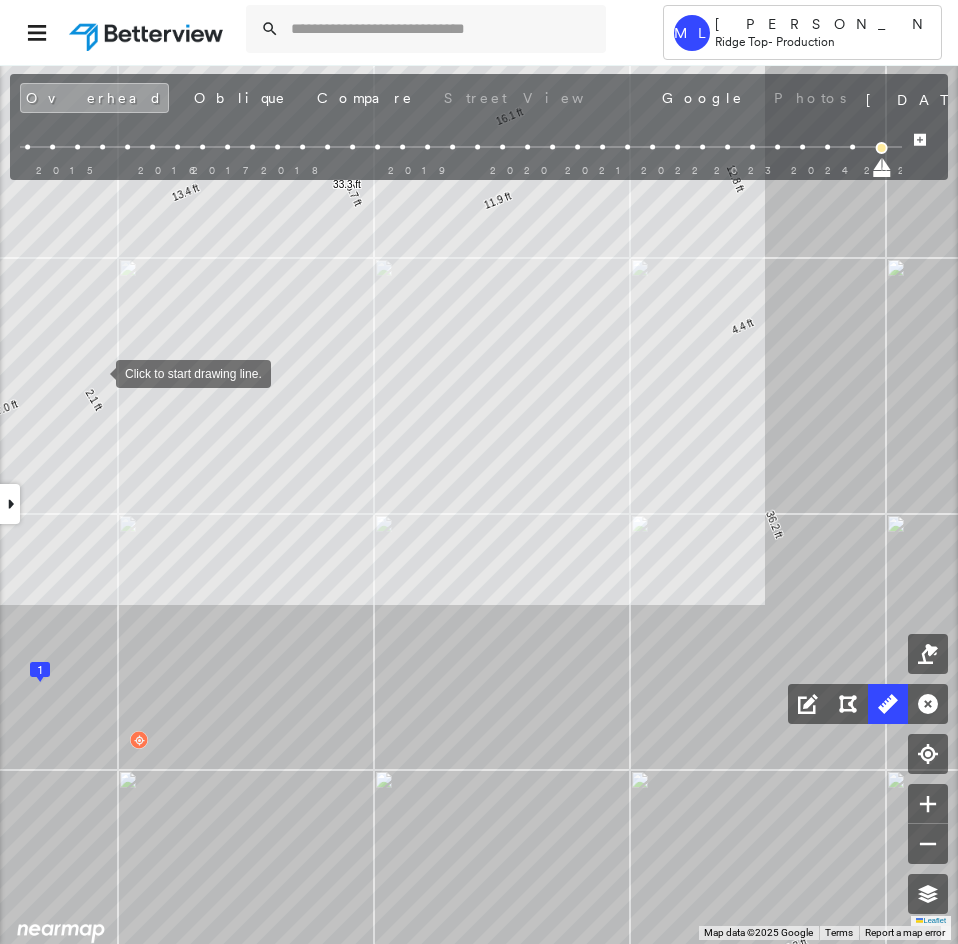 click at bounding box center [96, 372] 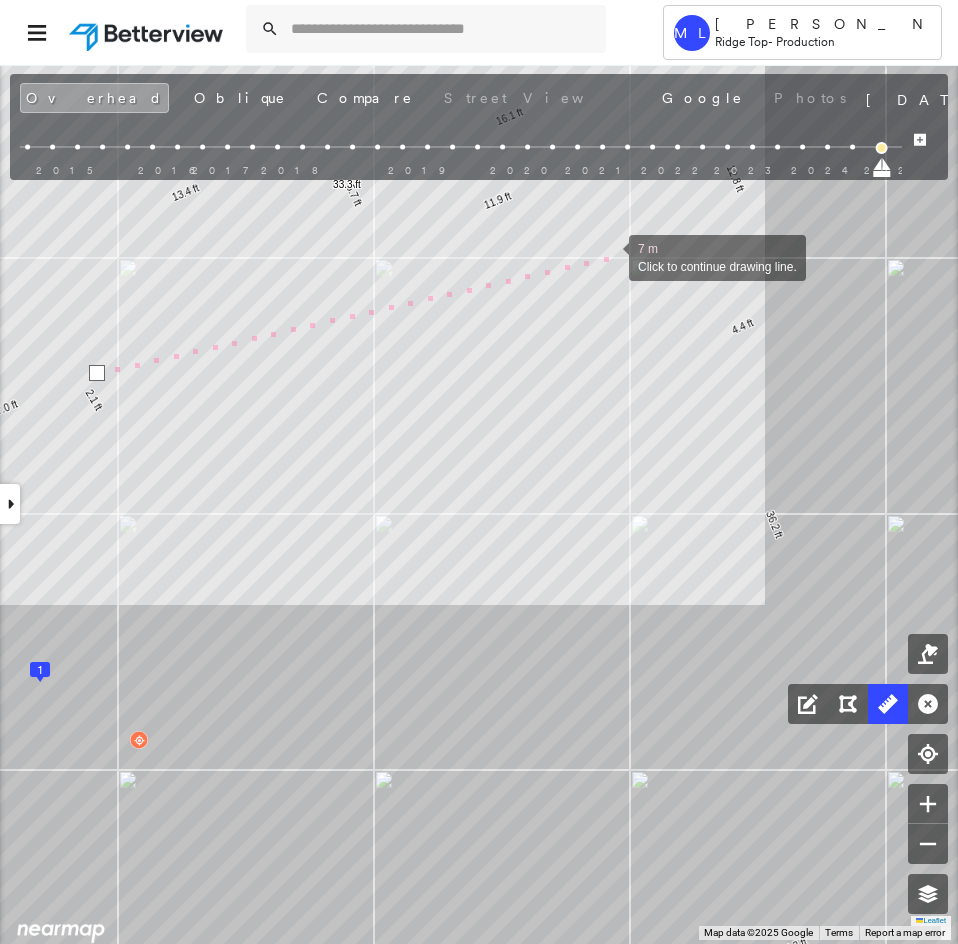 drag, startPoint x: 609, startPoint y: 256, endPoint x: 644, endPoint y: 343, distance: 93.77633 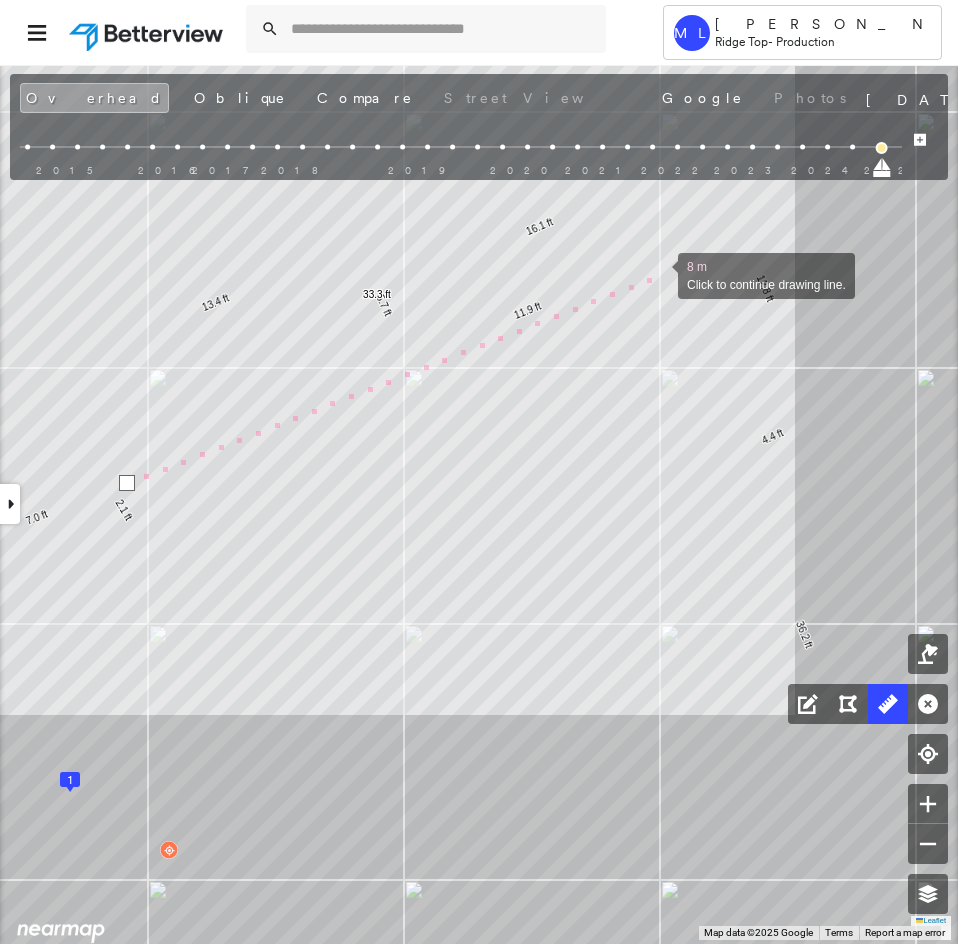 click at bounding box center (658, 274) 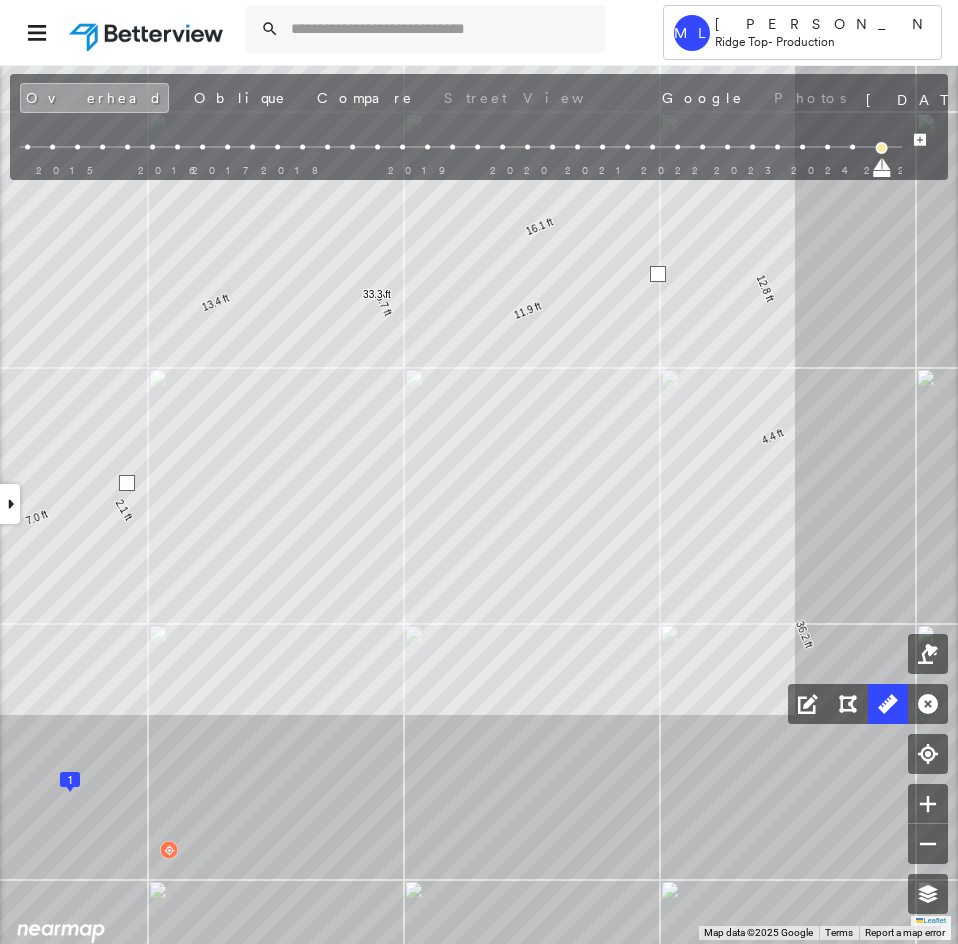click at bounding box center (658, 274) 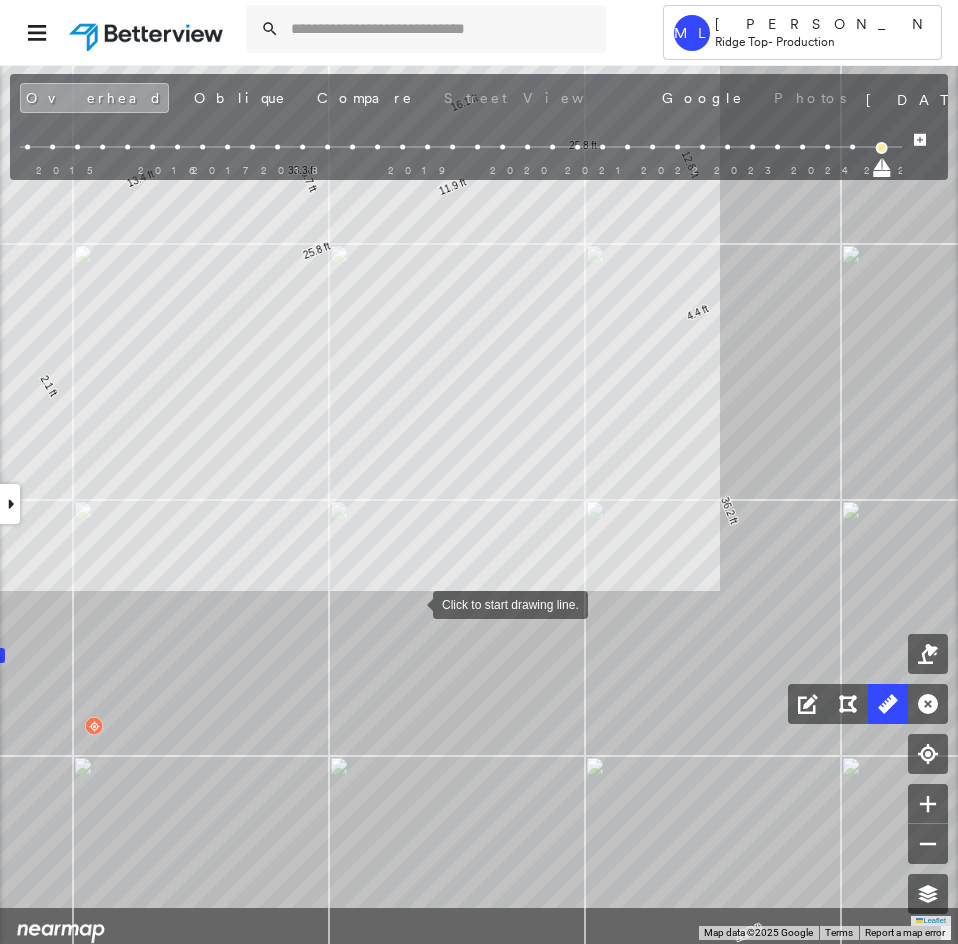 drag, startPoint x: 497, startPoint y: 743, endPoint x: 395, endPoint y: 524, distance: 241.58849 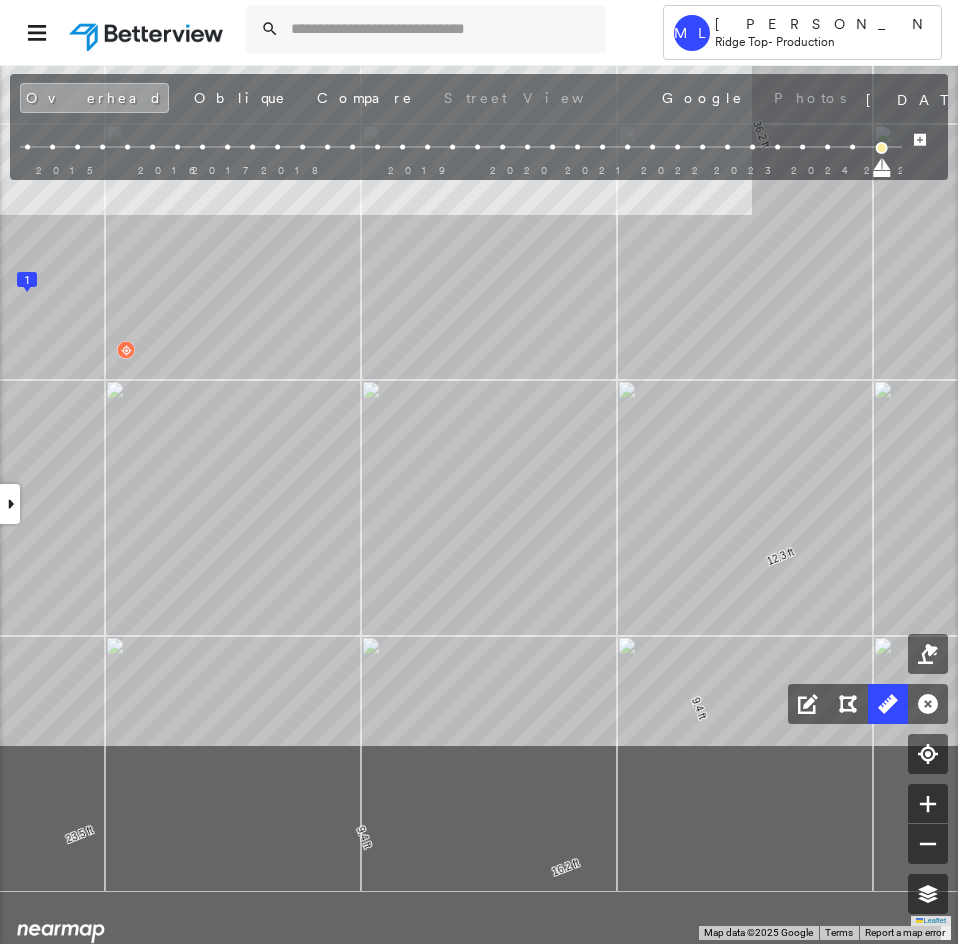 click on "1
13.4 ft 5.7 ft 11.9 ft 36.2 ft 12.3 ft 9.4 ft 16.2 ft 9.4 ft 23.5 ft 9.8 ft 148 ft 1.8 ft 7.1 ft 8.9 ft 13.9 ft 13.9 ft 17.1 ft 26.1 ft 33.8 ft 9.3 ft 86.3 ft 2.1 ft 7.0 ft 9.1 ft 4.1 ft 3.1 ft 7.2 ft 4.4 ft 12.8 ft 16.1 ft 33.3 ft 25.8 ft 25.8 ft Click to start drawing line." at bounding box center [-206, -689] 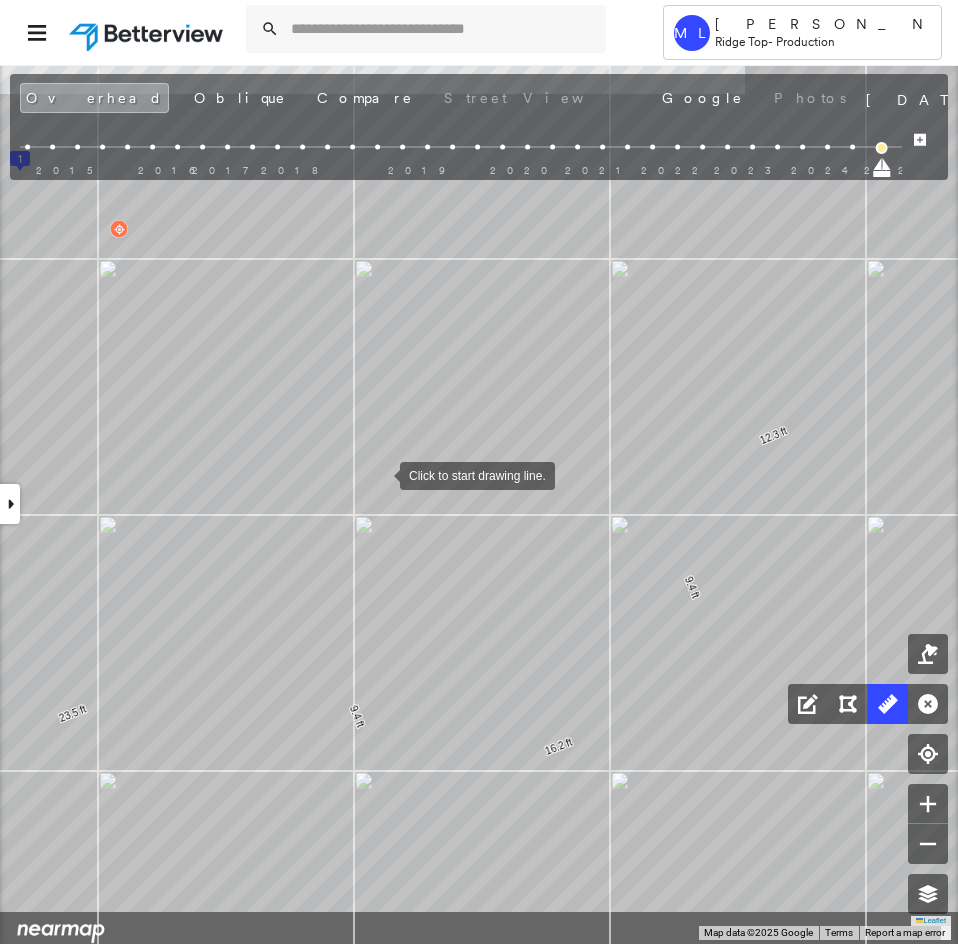 click at bounding box center [380, 474] 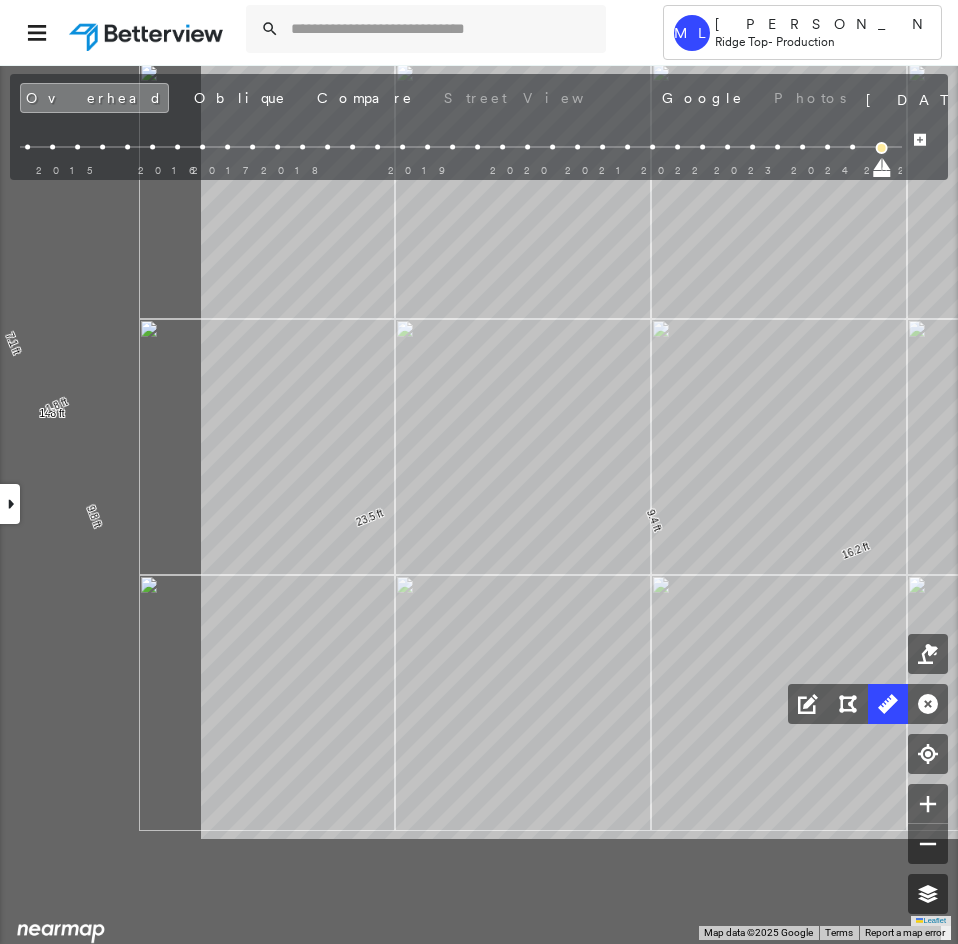 click on "1
13.4 ft 5.7 ft 11.9 ft 36.2 ft 12.3 ft 9.4 ft 16.2 ft 9.4 ft 23.5 ft 9.8 ft 148 ft 1.8 ft 7.1 ft 8.9 ft 13.9 ft 13.9 ft 17.1 ft 26.1 ft 33.8 ft 9.3 ft 86.3 ft 2.1 ft 7.0 ft 9.1 ft 4.1 ft 3.1 ft 7.2 ft 4.4 ft 12.8 ft 16.1 ft 33.3 ft 25.8 ft 25.8 ft Click to start drawing line." at bounding box center (84, -1006) 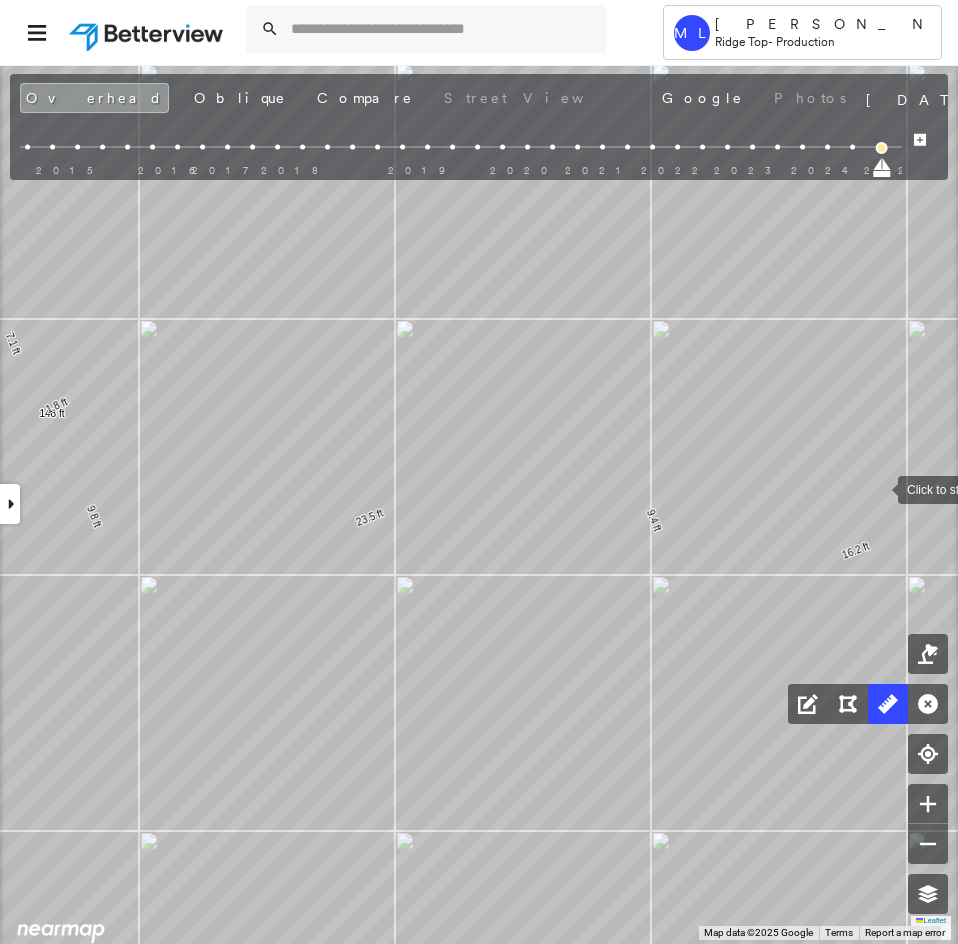 click at bounding box center [878, 488] 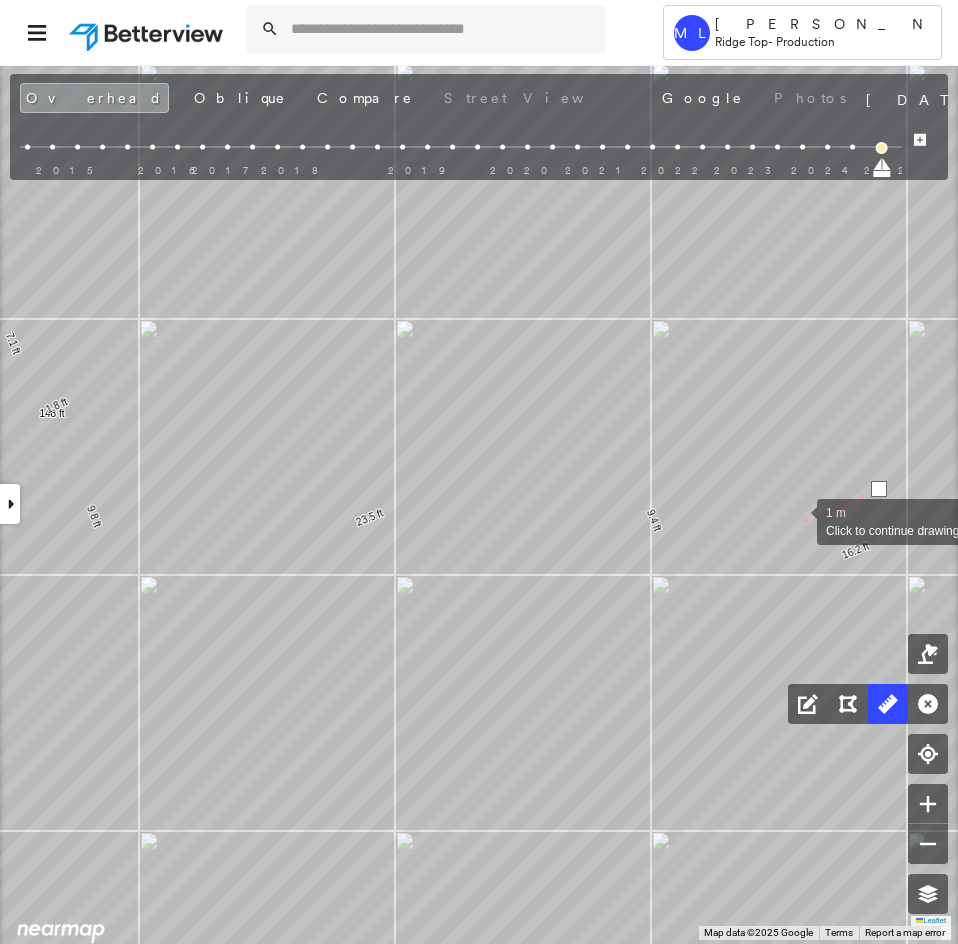 click at bounding box center [797, 520] 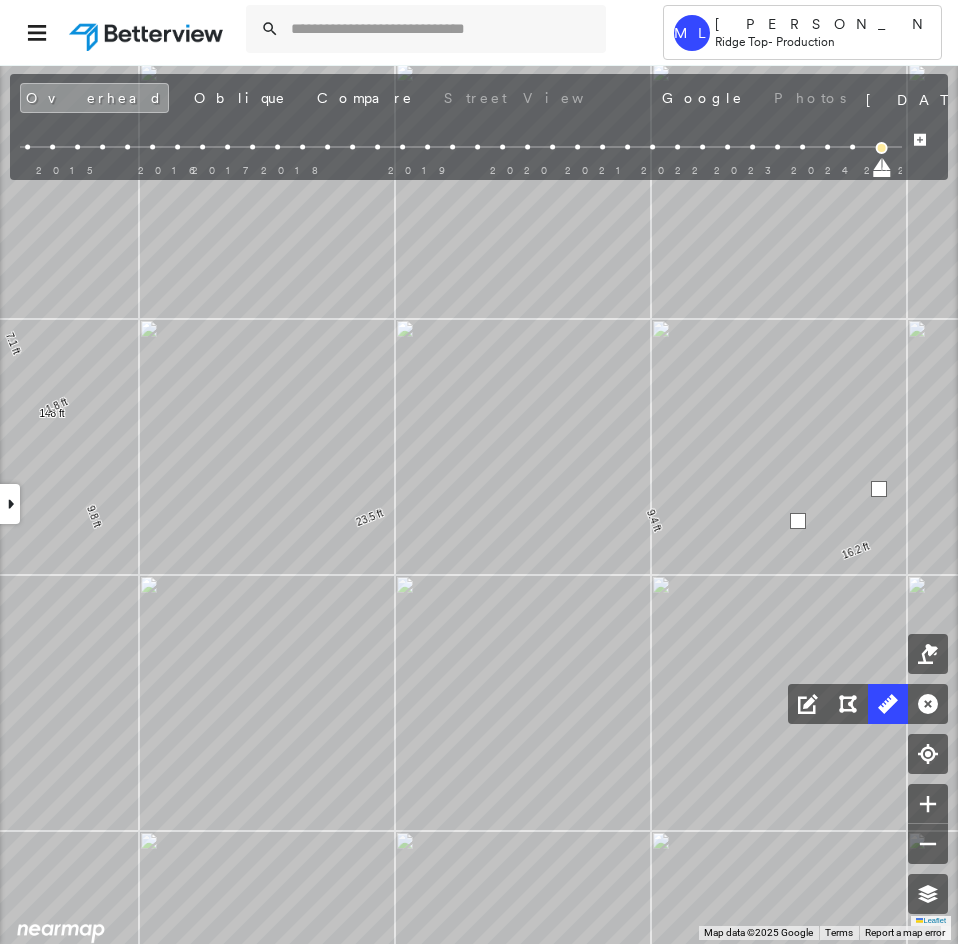 click at bounding box center [798, 521] 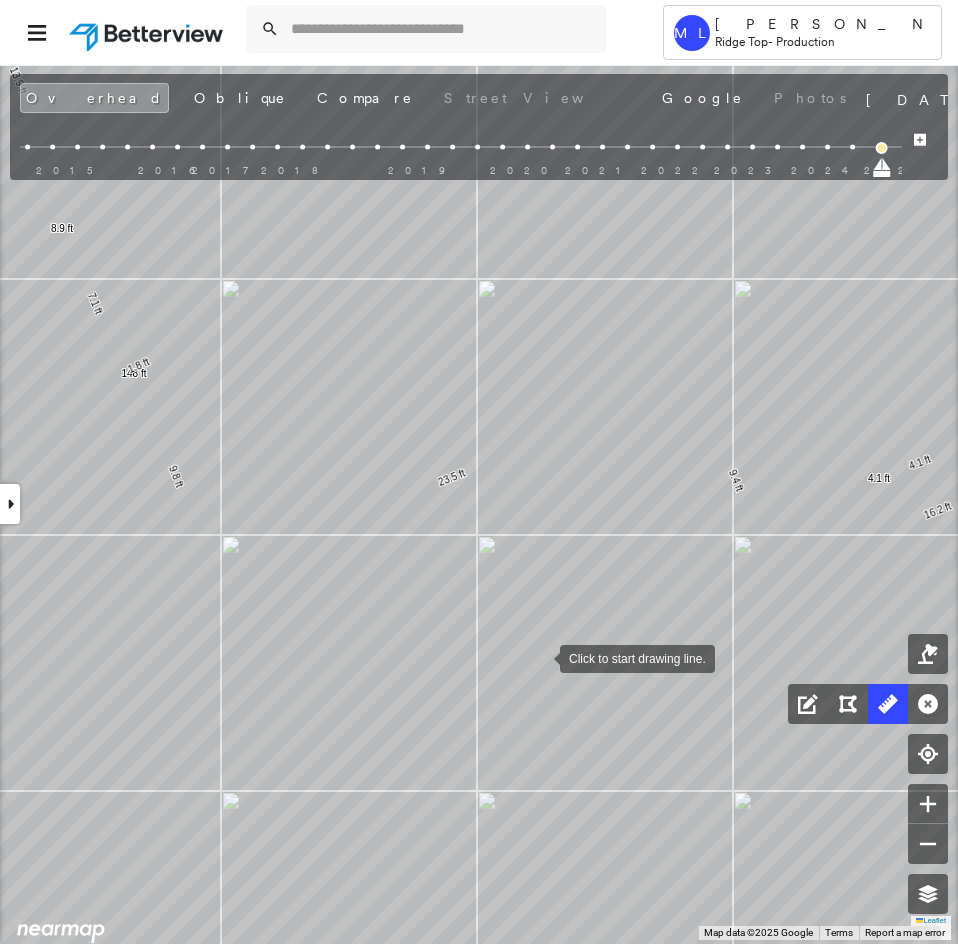 drag, startPoint x: 457, startPoint y: 698, endPoint x: 540, endPoint y: 654, distance: 93.941475 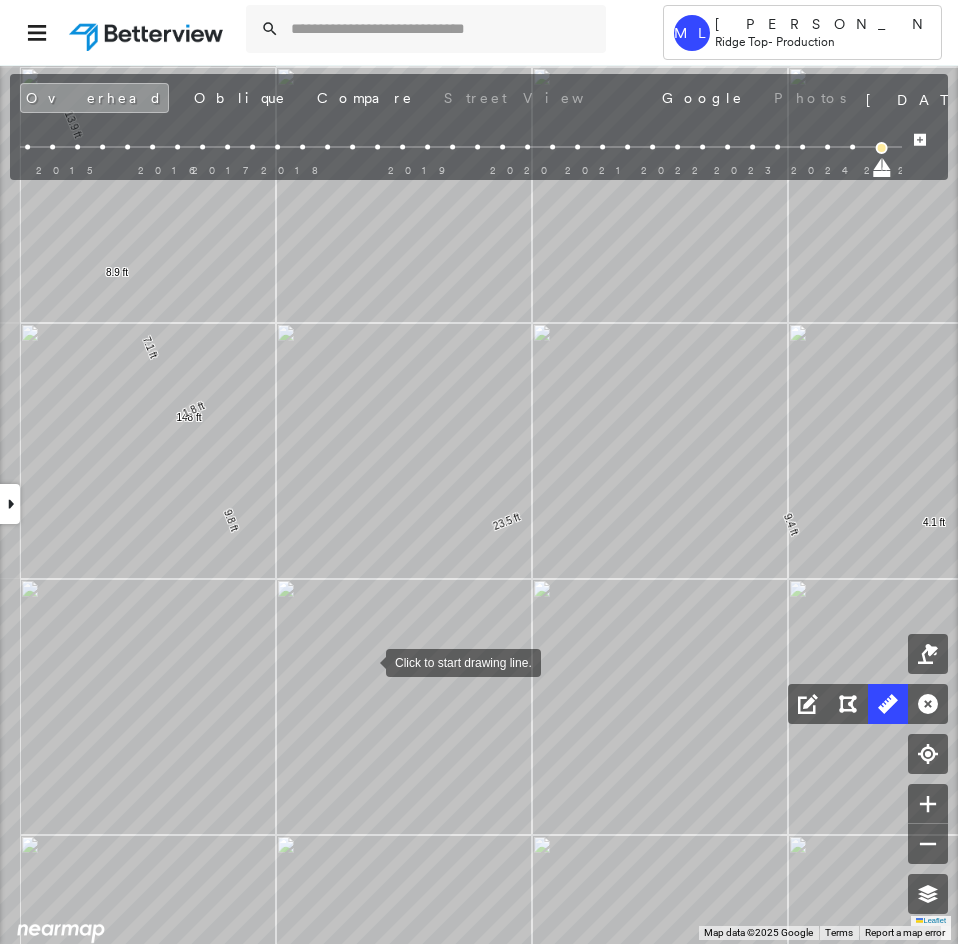 drag, startPoint x: 321, startPoint y: 620, endPoint x: 366, endPoint y: 660, distance: 60.207973 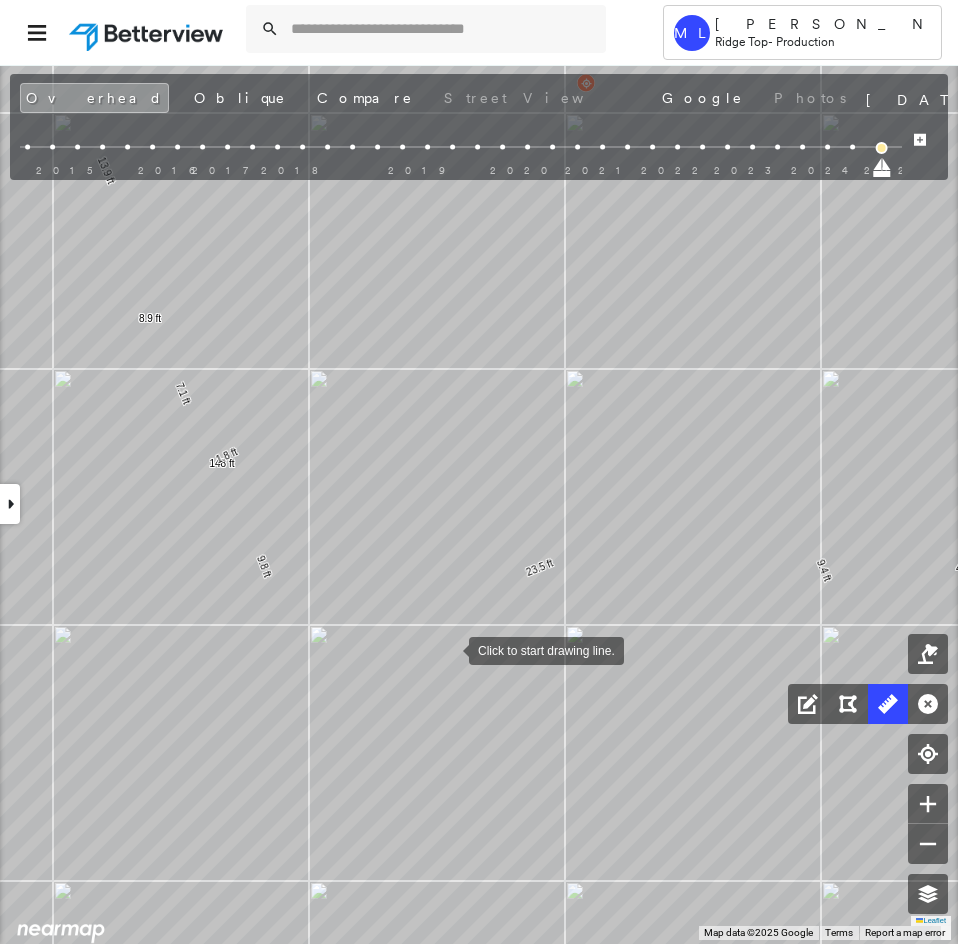 drag, startPoint x: 401, startPoint y: 585, endPoint x: 549, endPoint y: 800, distance: 261.01532 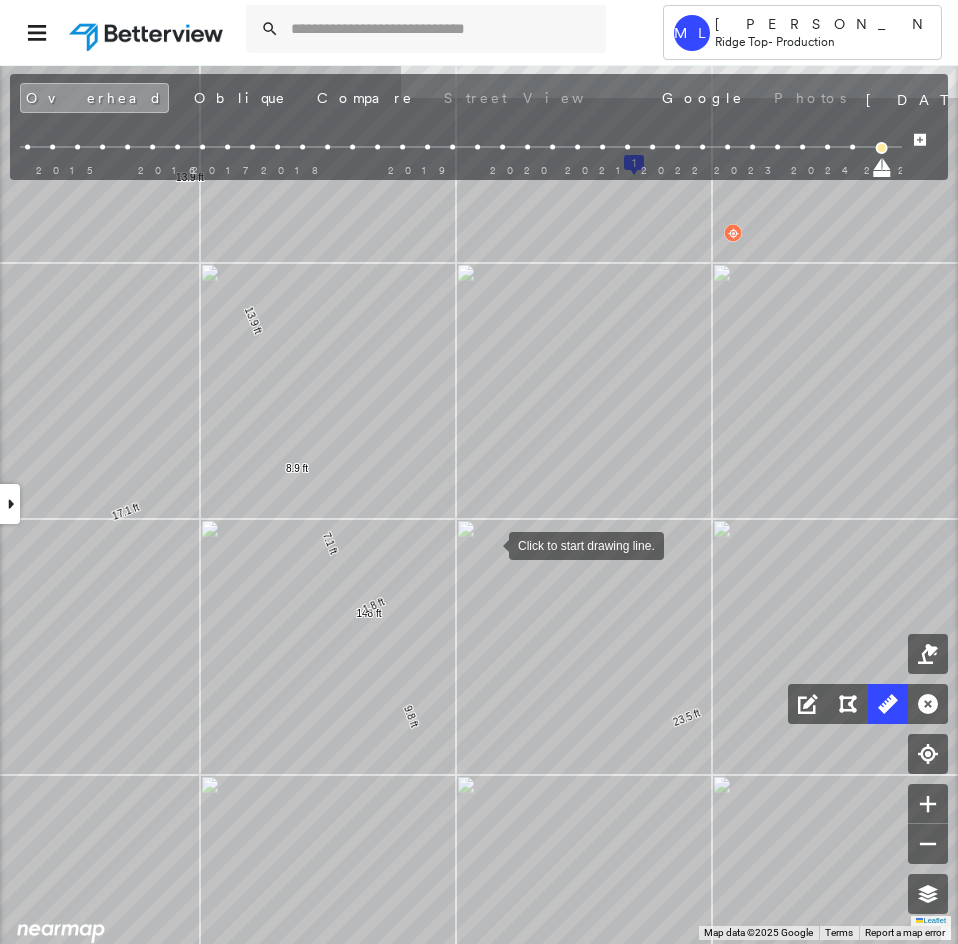 drag, startPoint x: 457, startPoint y: 560, endPoint x: 636, endPoint y: 500, distance: 188.78824 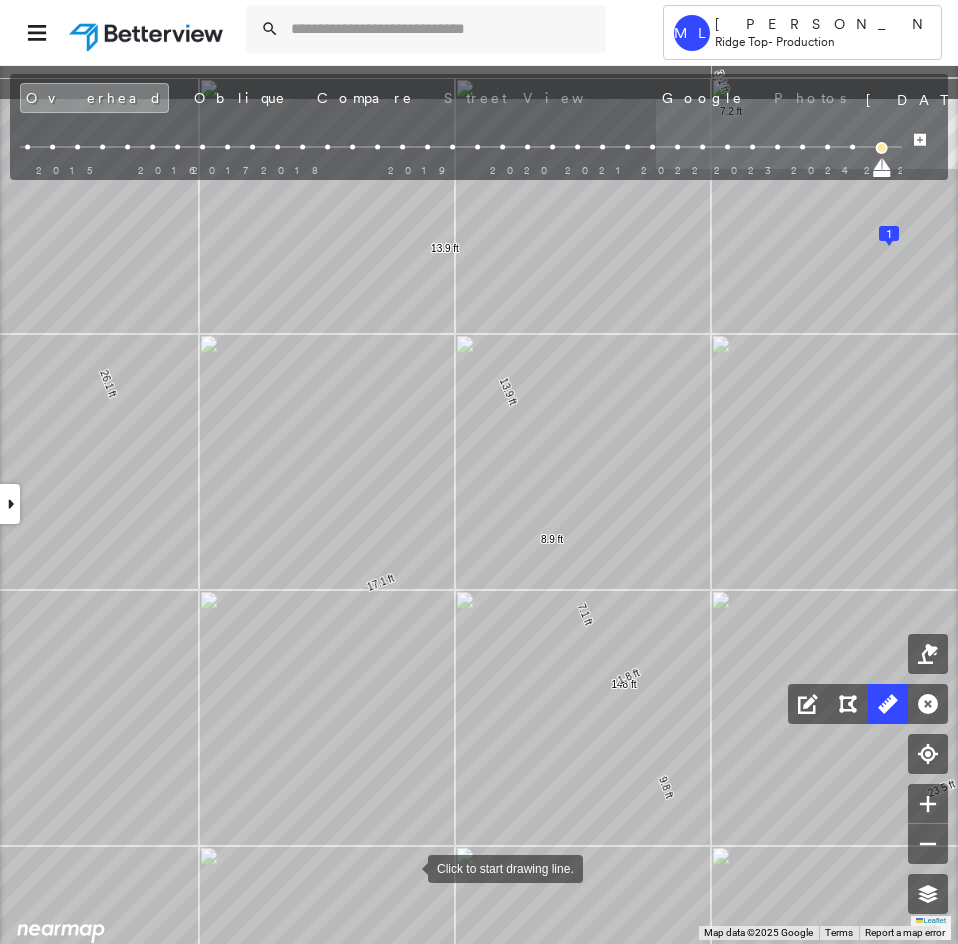 drag, startPoint x: 305, startPoint y: 726, endPoint x: 397, endPoint y: 849, distance: 153.60013 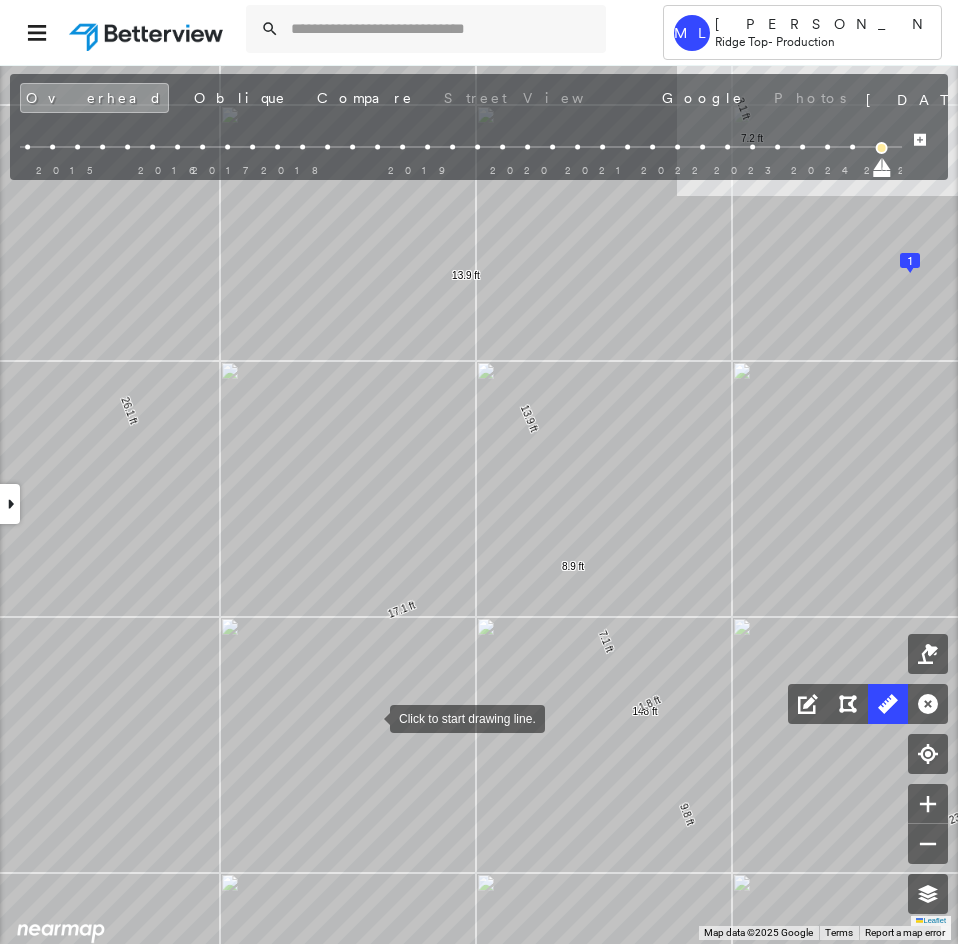 drag, startPoint x: 361, startPoint y: 705, endPoint x: 429, endPoint y: 895, distance: 201.80188 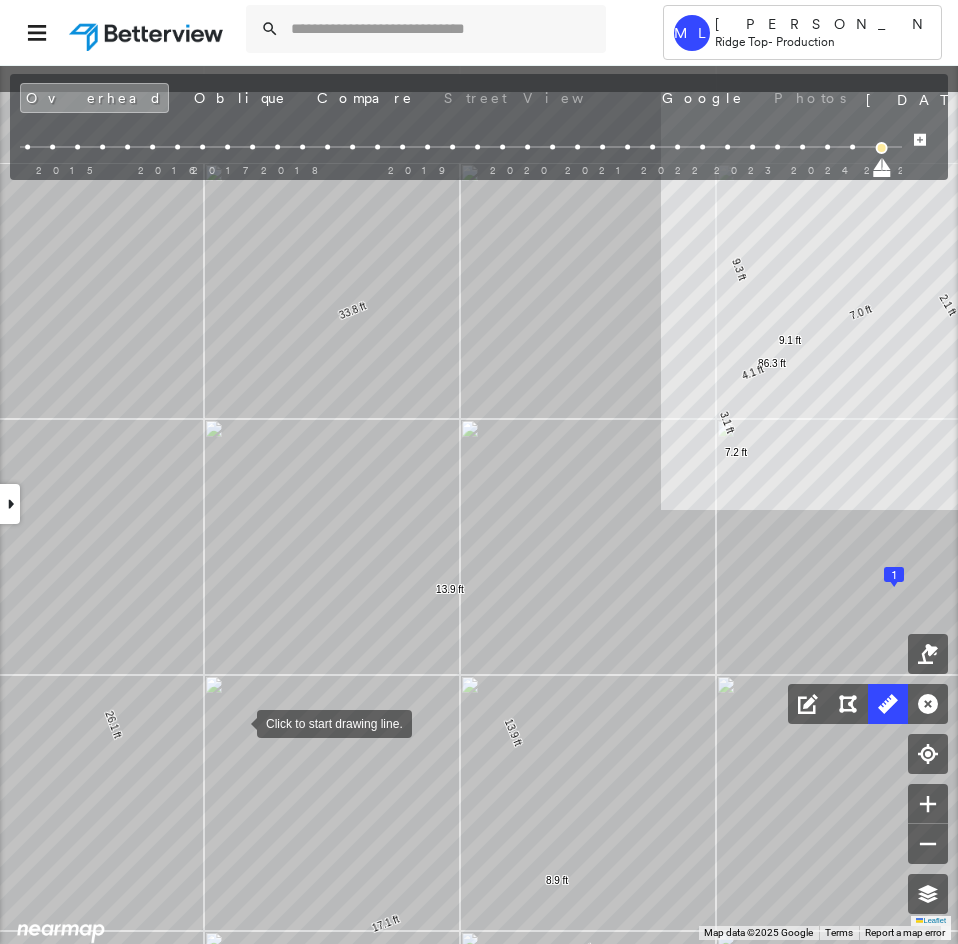 click at bounding box center (237, 722) 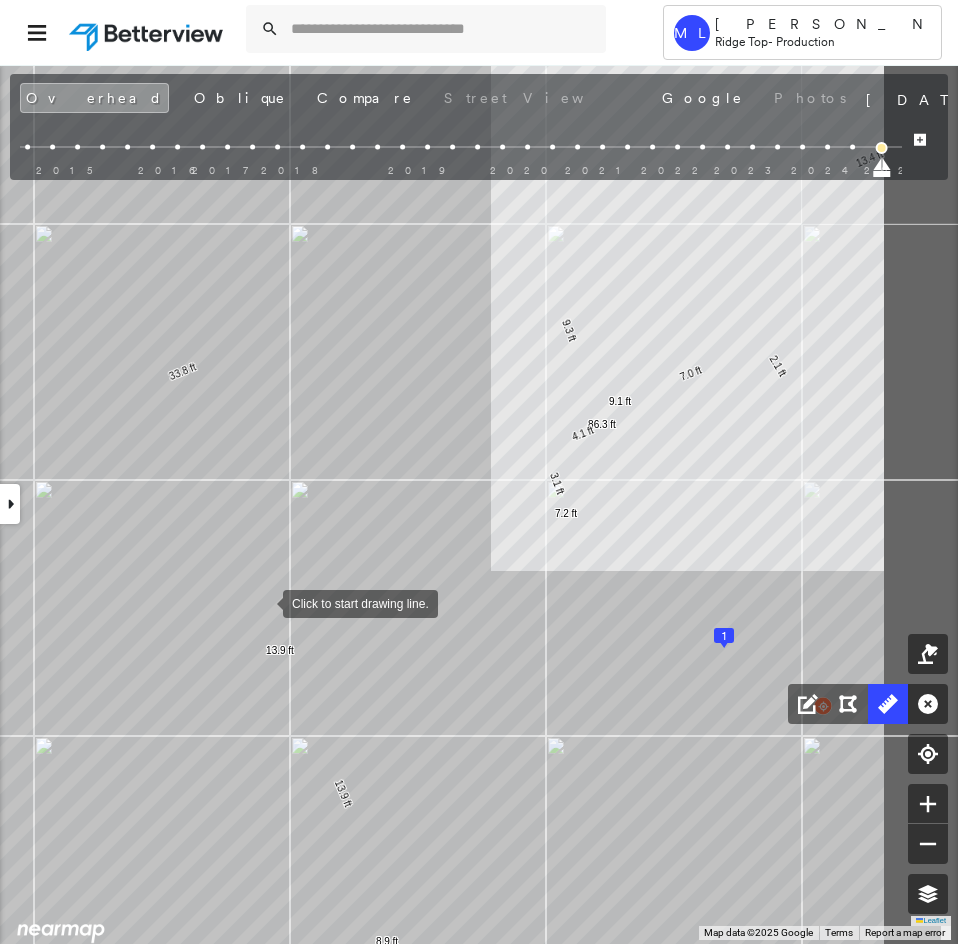 drag, startPoint x: 428, startPoint y: 543, endPoint x: 264, endPoint y: 601, distance: 173.95401 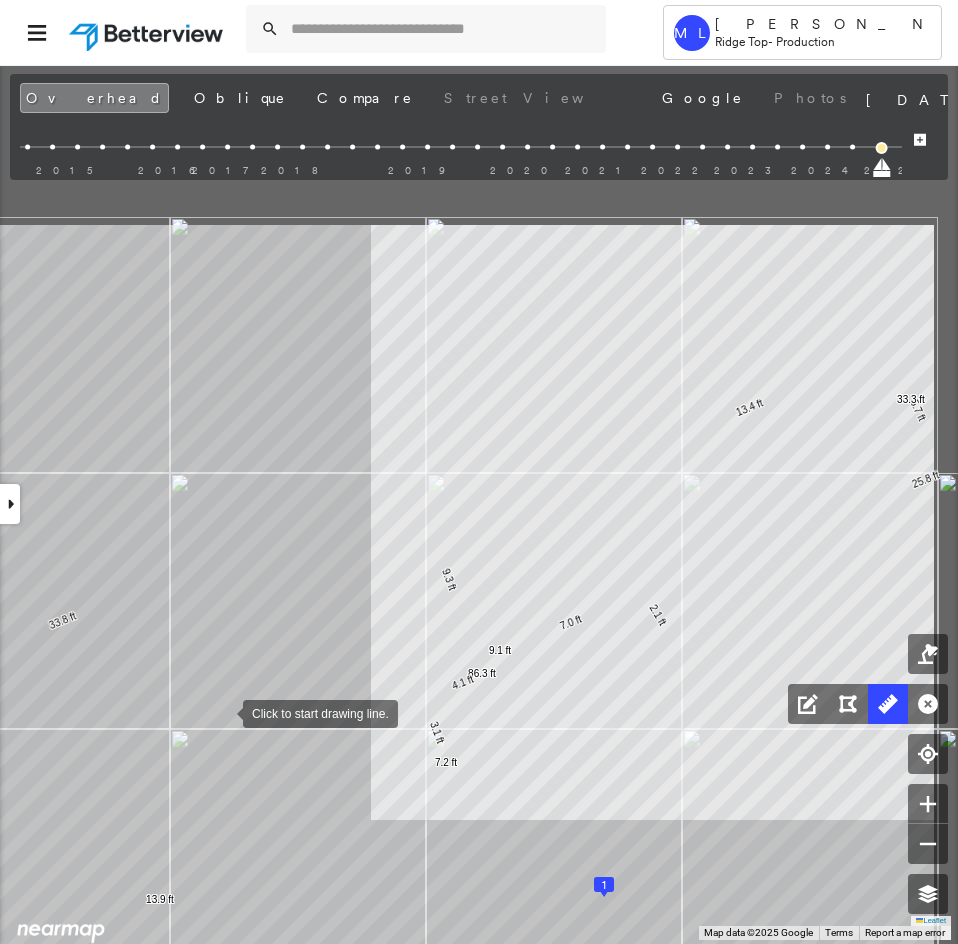 drag, startPoint x: 233, startPoint y: 689, endPoint x: 223, endPoint y: 710, distance: 23.259407 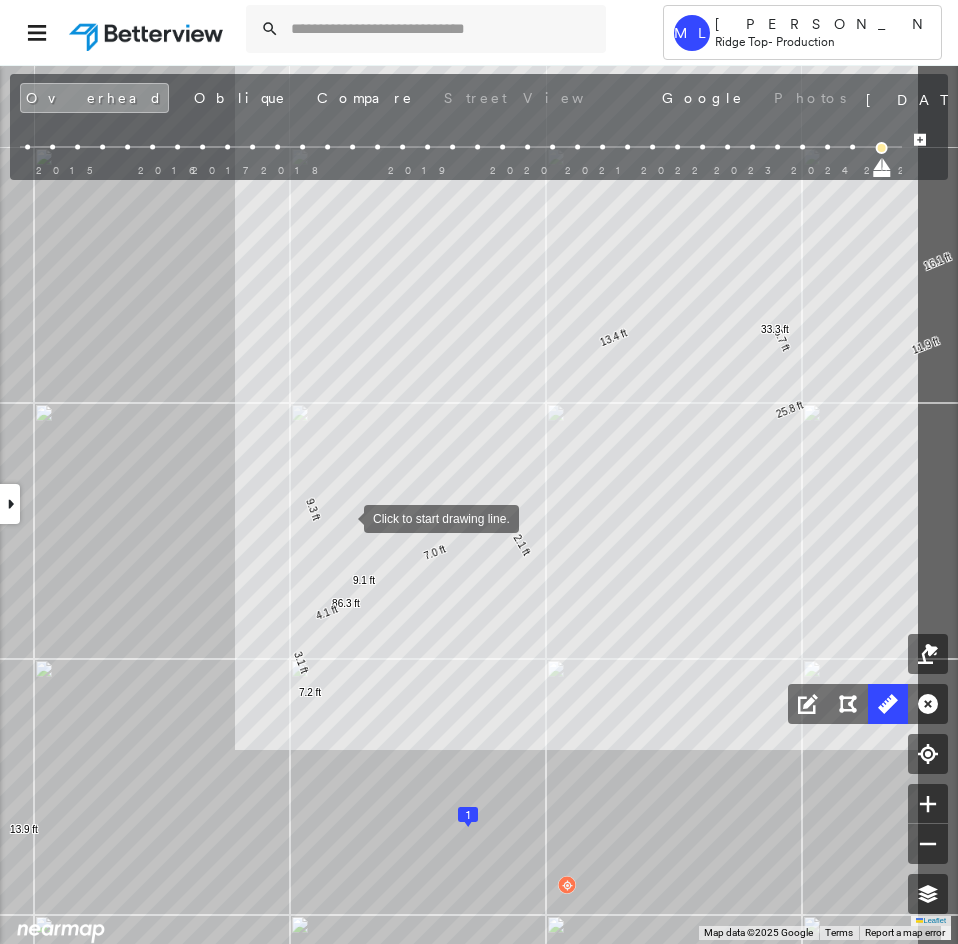 drag, startPoint x: 491, startPoint y: 599, endPoint x: 340, endPoint y: 485, distance: 189.20096 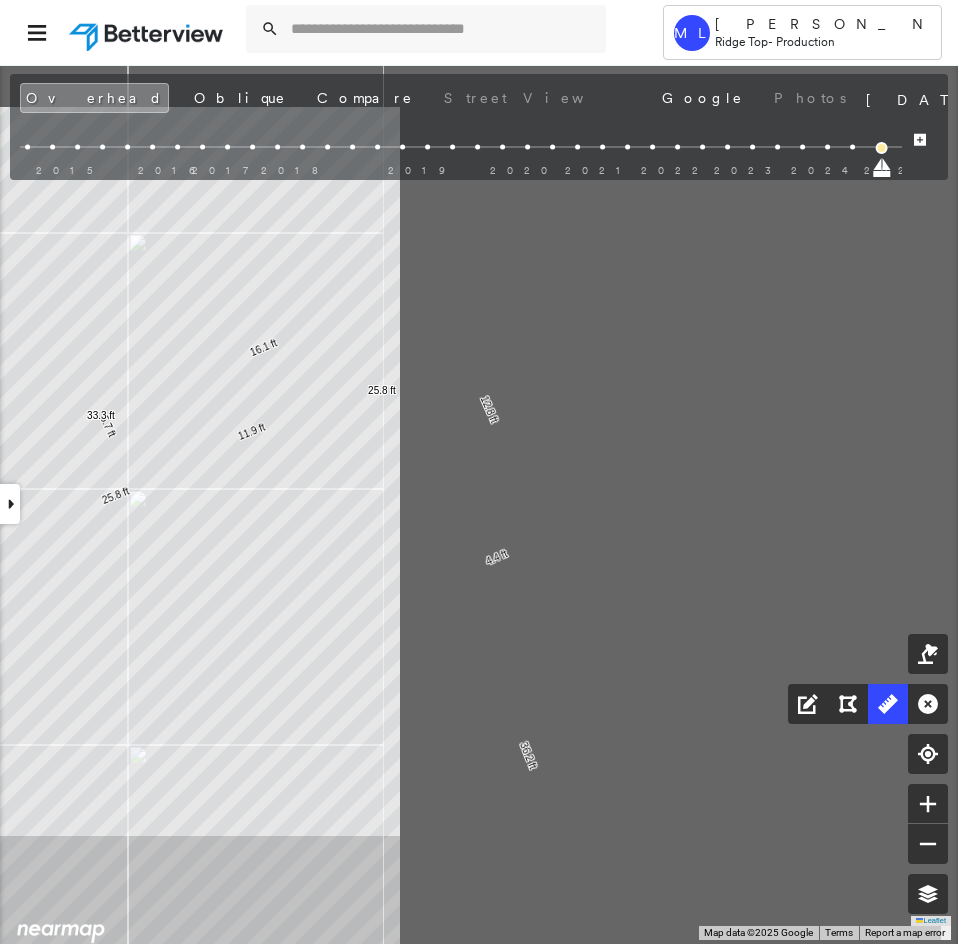 drag, startPoint x: 47, startPoint y: 626, endPoint x: -34, endPoint y: 636, distance: 81.61495 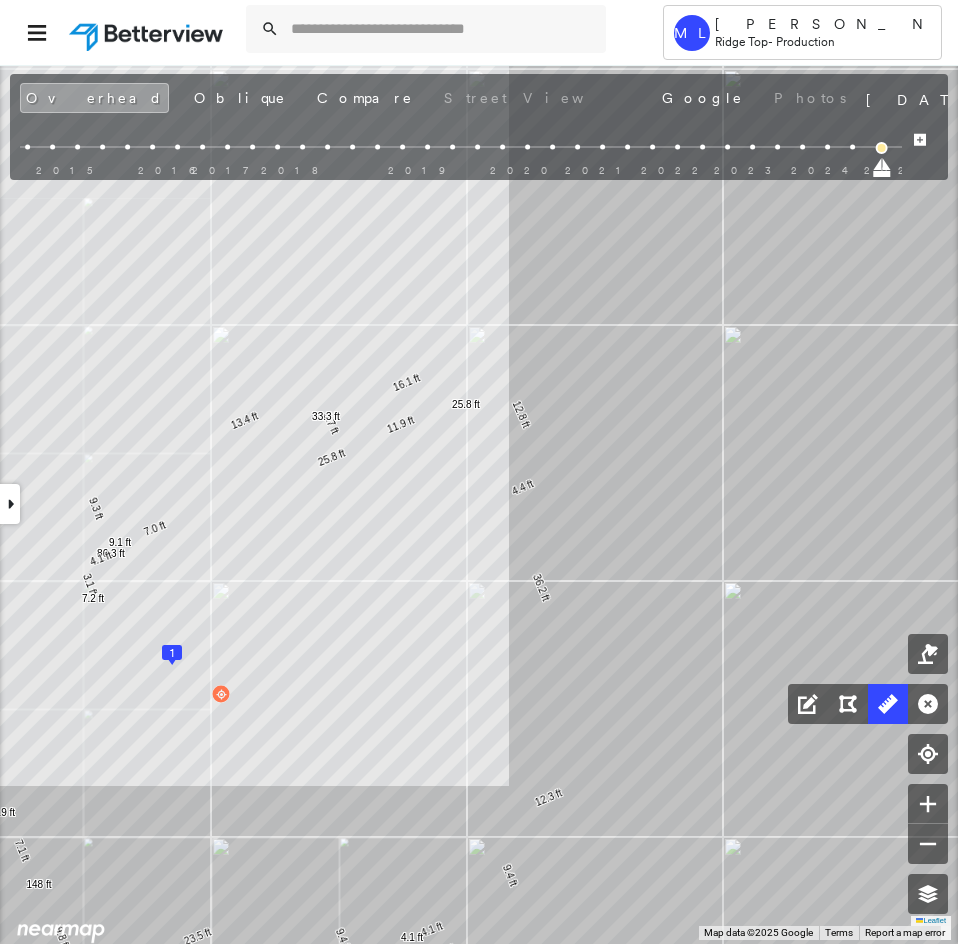 drag, startPoint x: 425, startPoint y: 718, endPoint x: 525, endPoint y: 457, distance: 279.50134 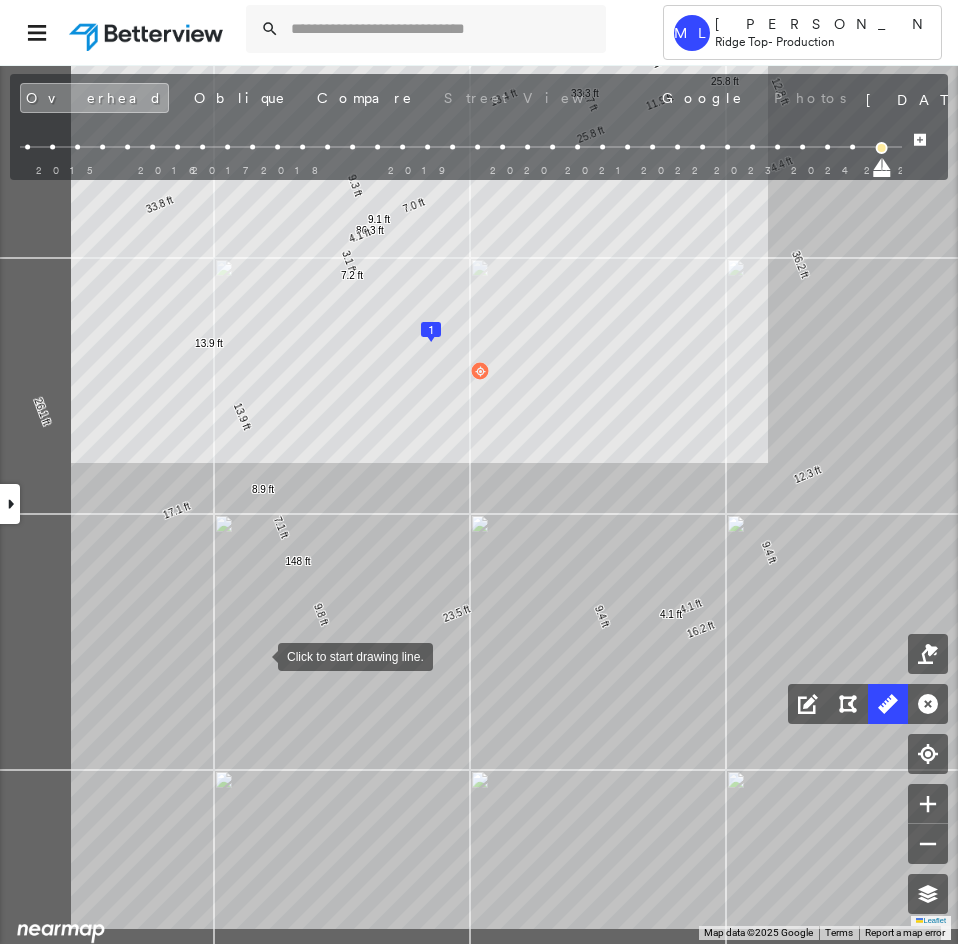 drag, startPoint x: 89, startPoint y: 759, endPoint x: 256, endPoint y: 656, distance: 196.20908 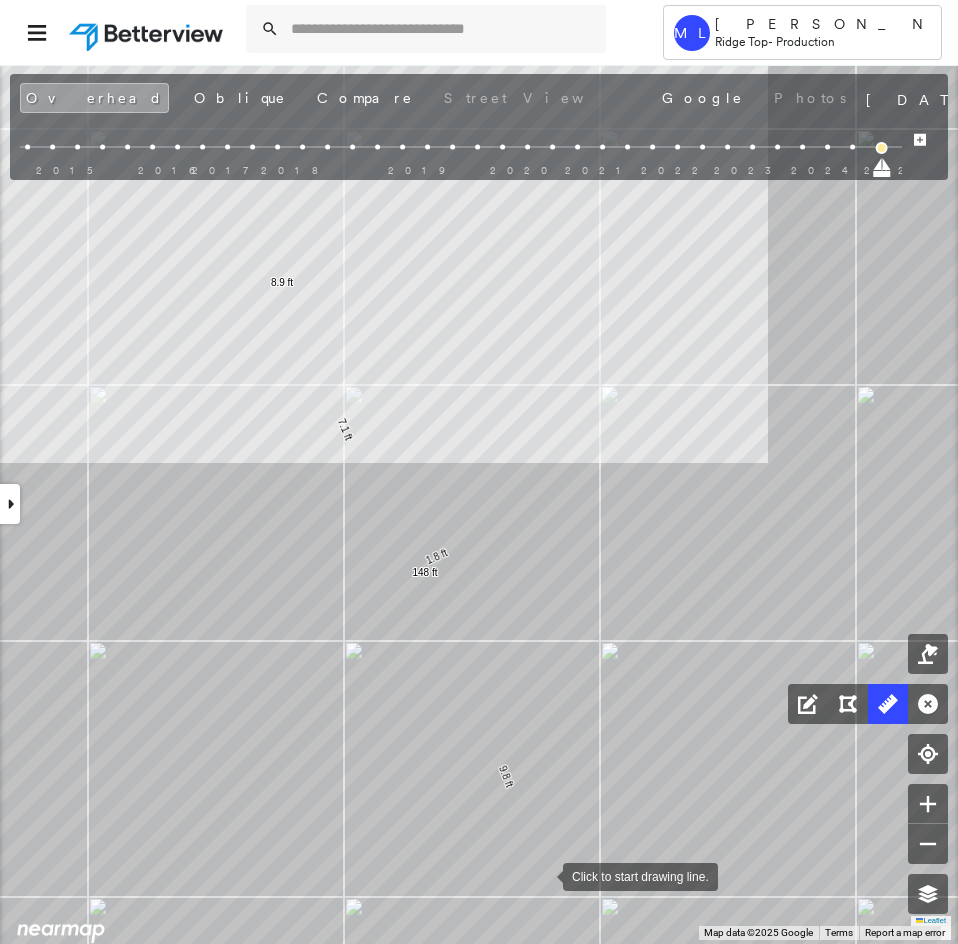 click at bounding box center [543, 875] 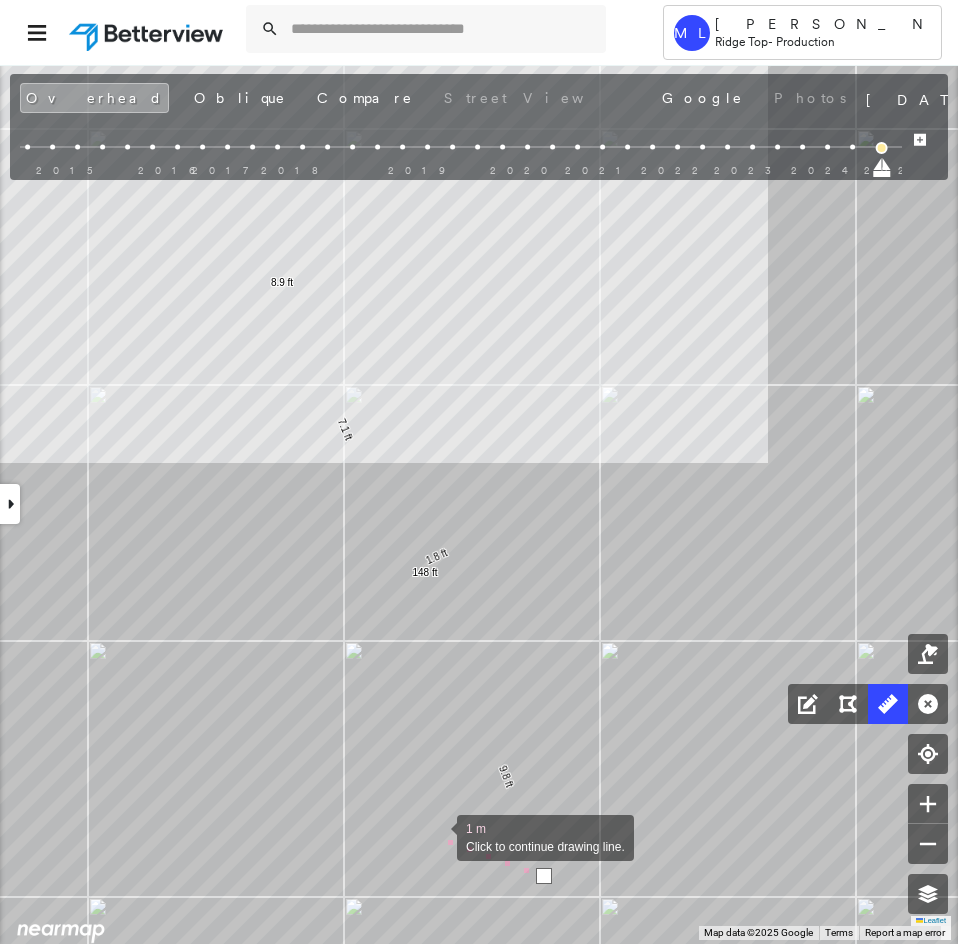 click at bounding box center (437, 836) 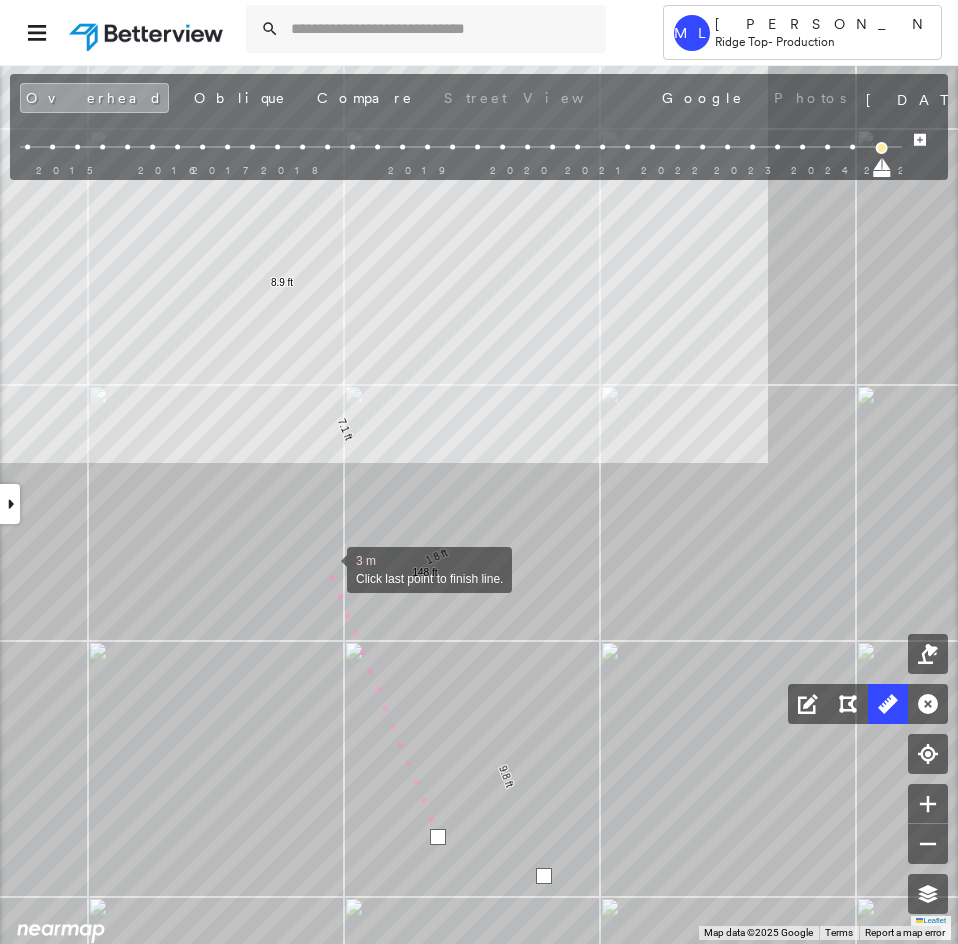 click at bounding box center [327, 568] 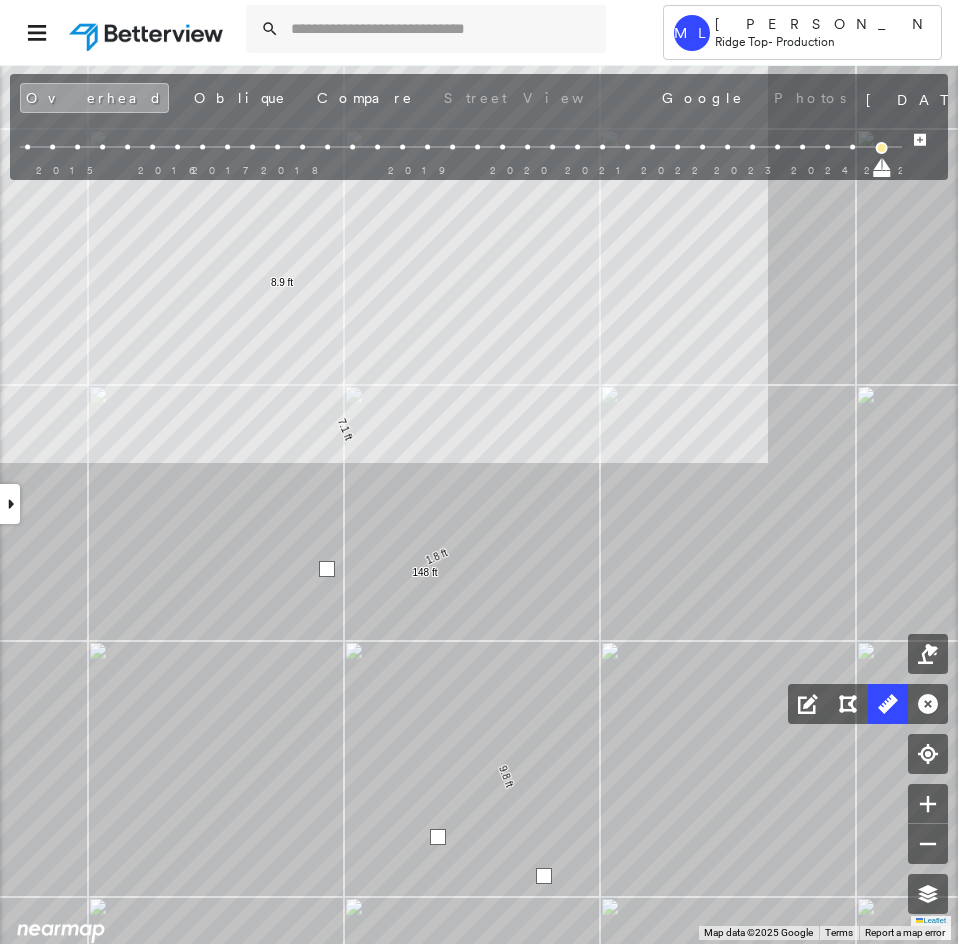 click at bounding box center [327, 569] 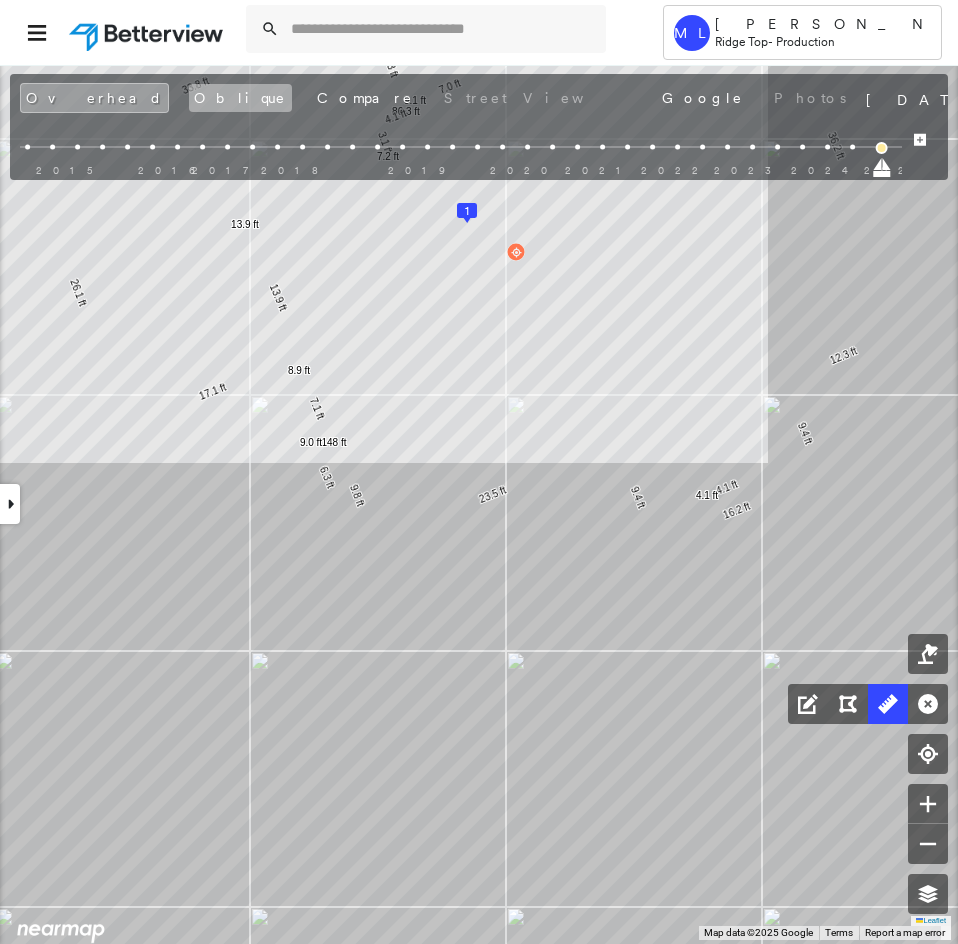 click on "Oblique" at bounding box center [240, 98] 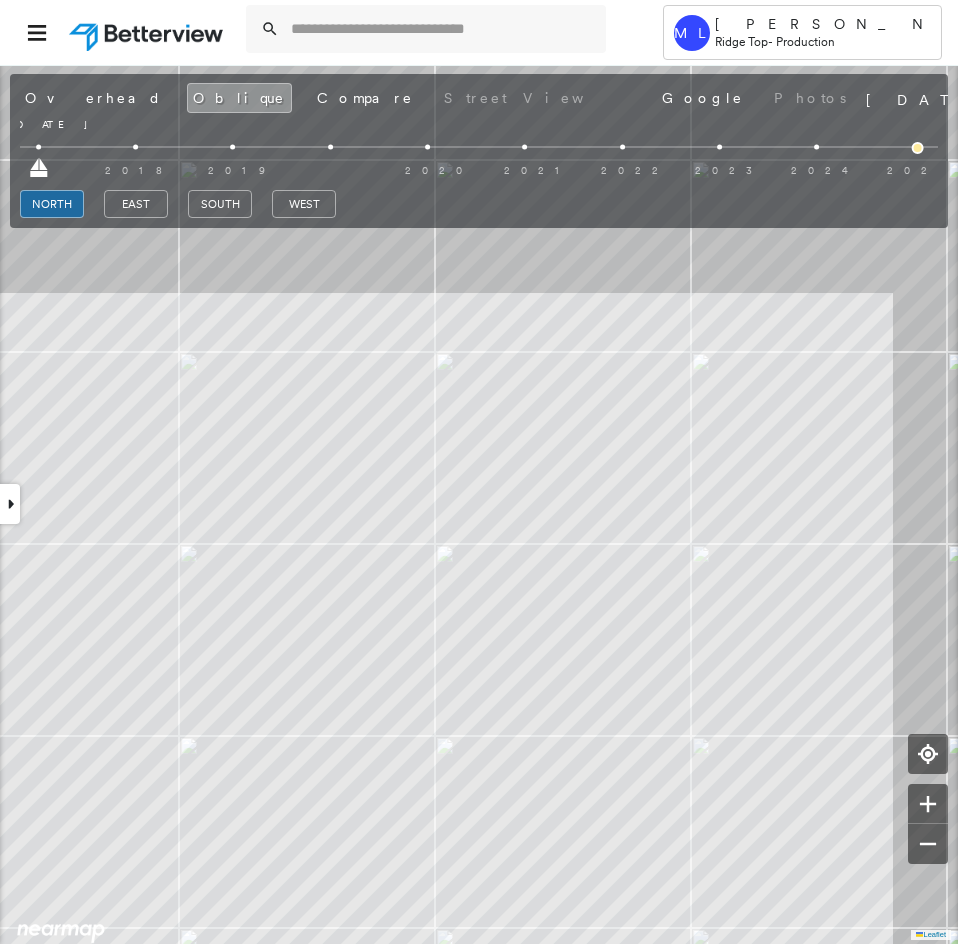drag, startPoint x: 48, startPoint y: 173, endPoint x: 932, endPoint y: 157, distance: 884.1448 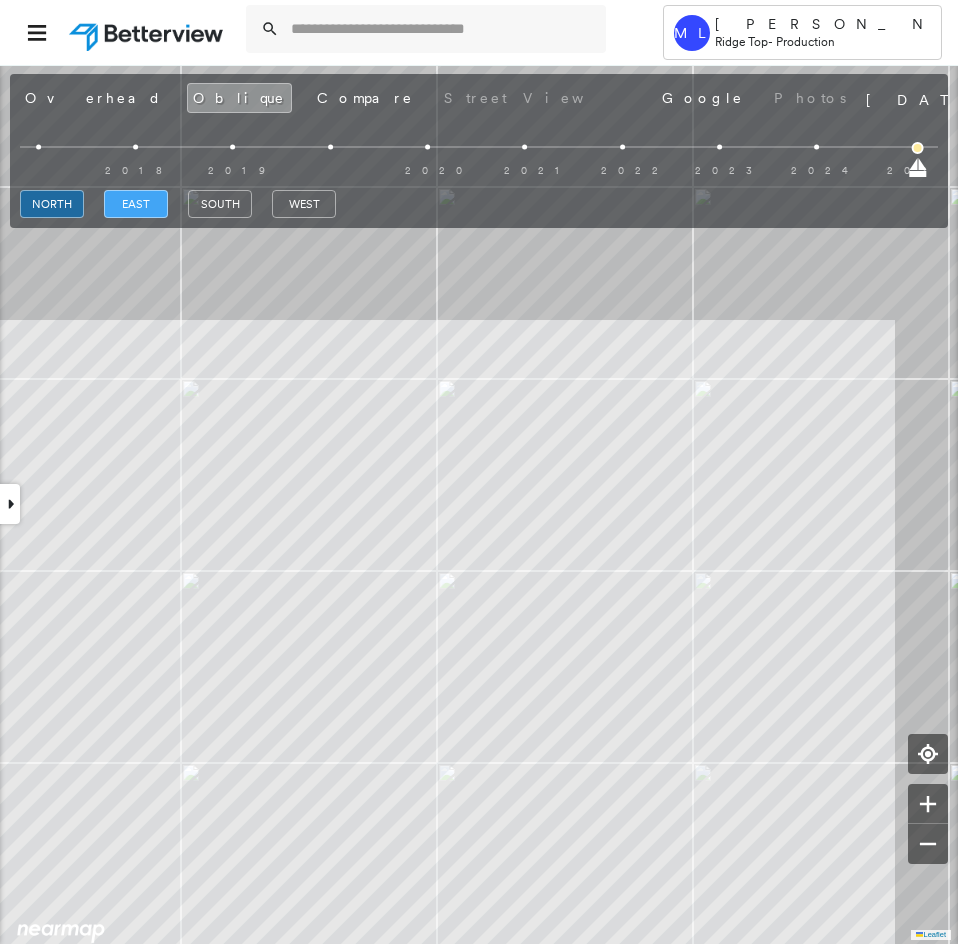 click on "east" at bounding box center [136, 204] 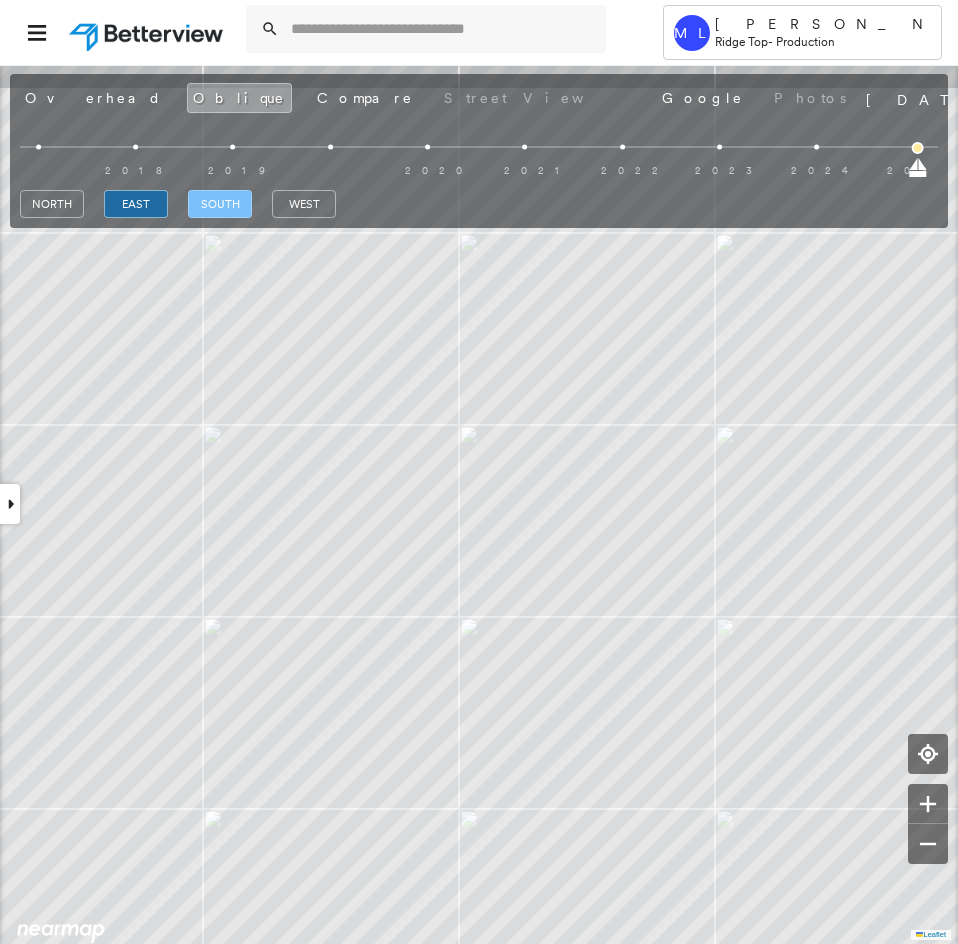 click on "south" at bounding box center (220, 204) 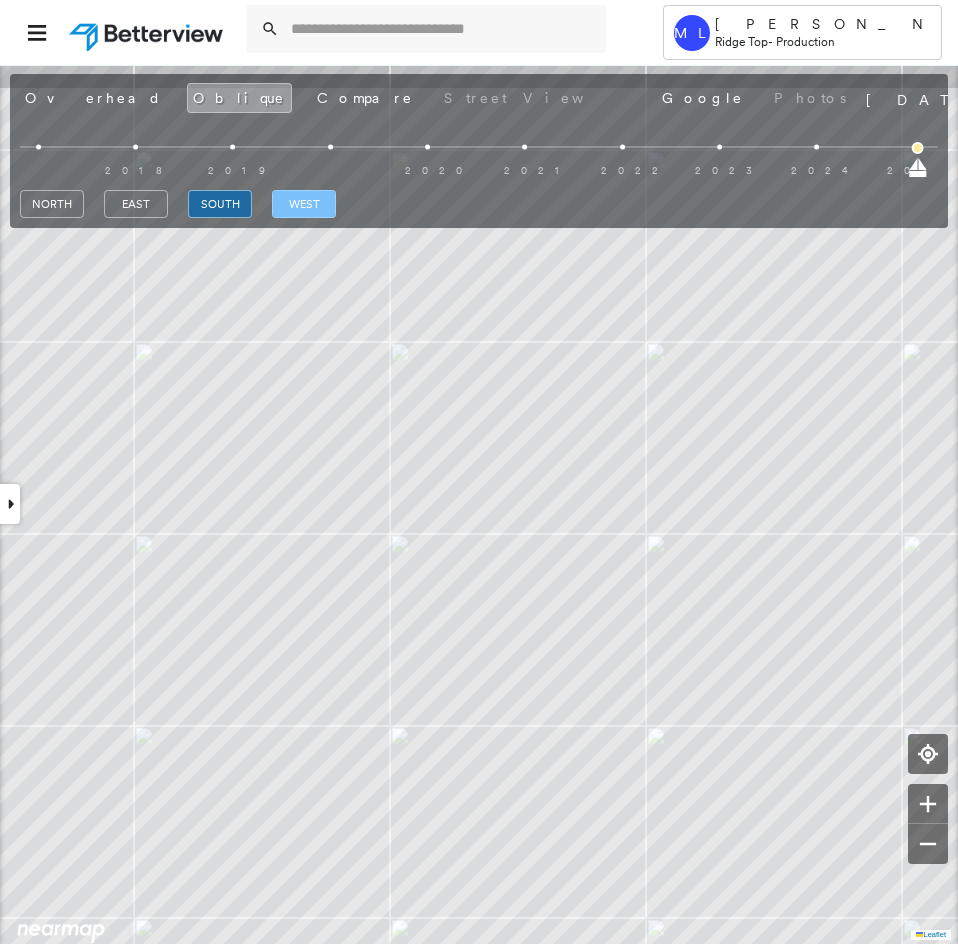 click on "west" at bounding box center (304, 204) 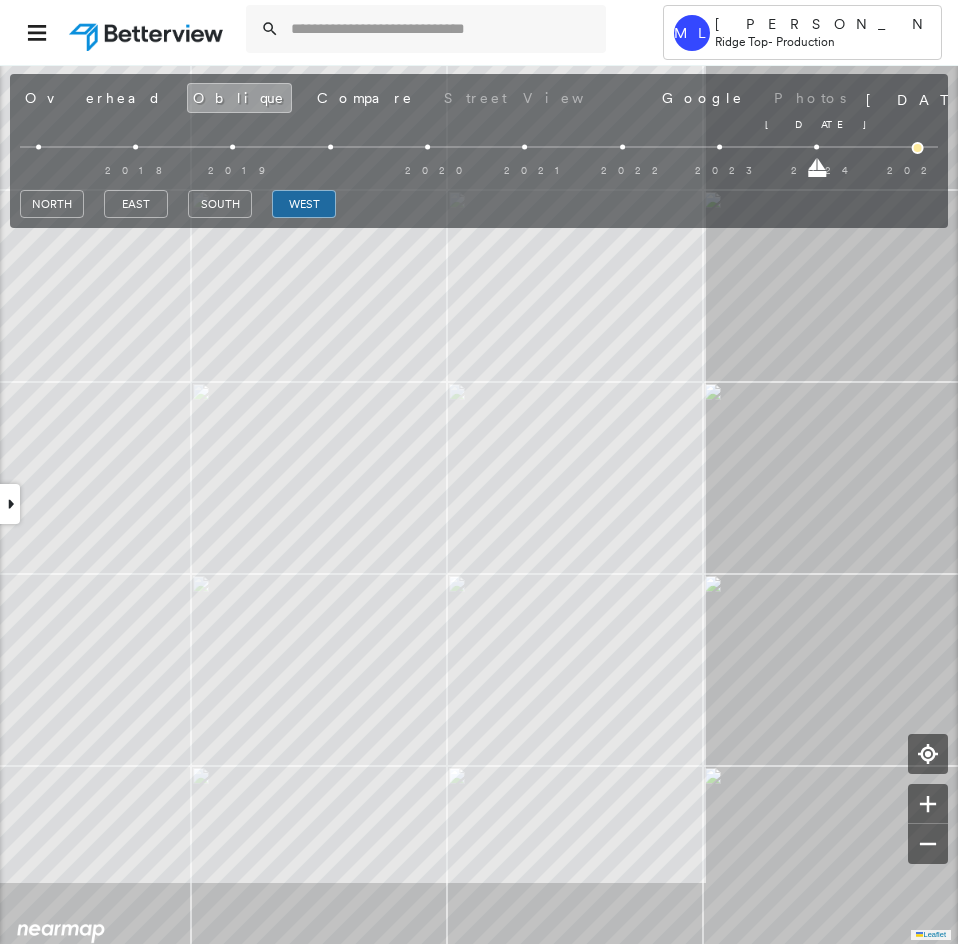 drag, startPoint x: 913, startPoint y: 164, endPoint x: 815, endPoint y: 174, distance: 98.50888 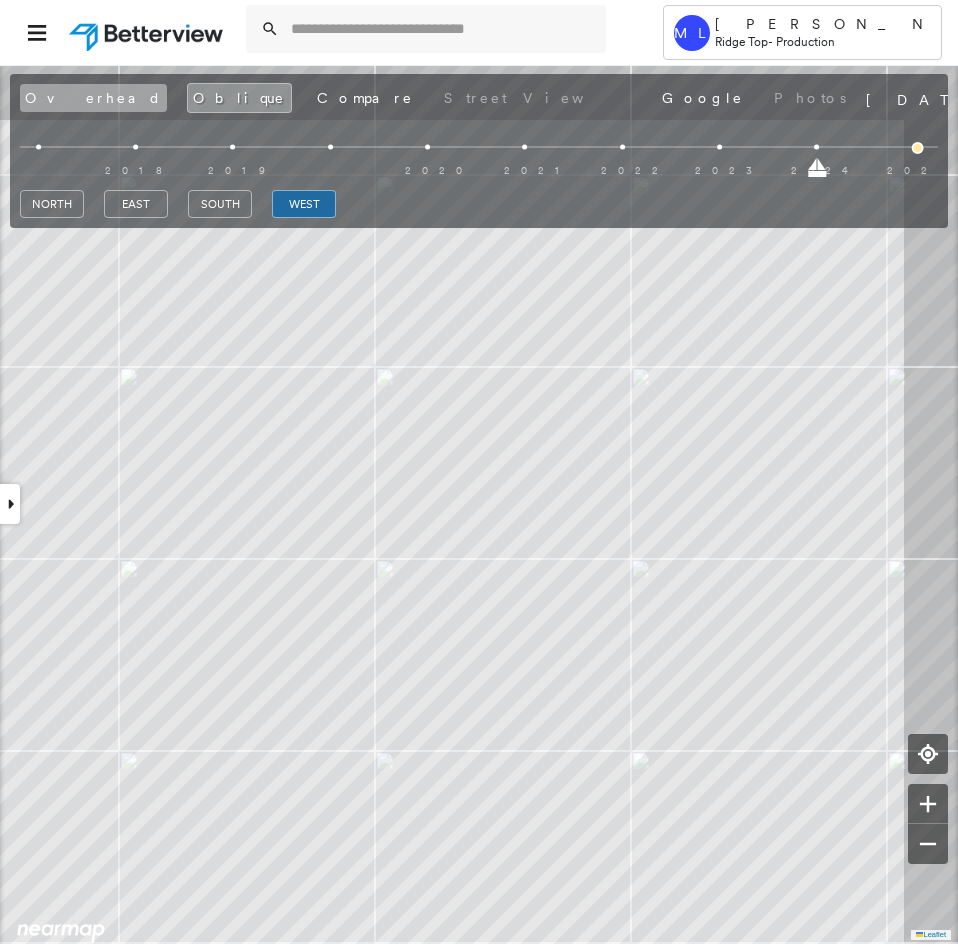 click on "Overhead" at bounding box center (93, 98) 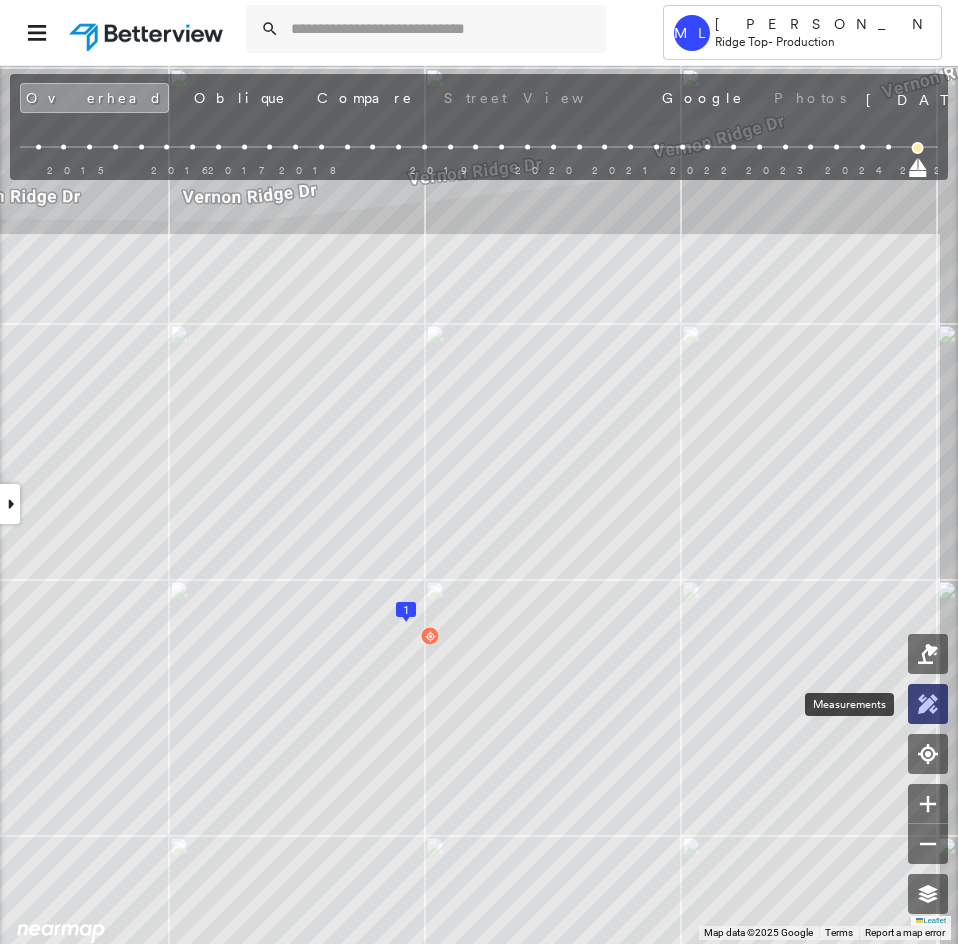 click 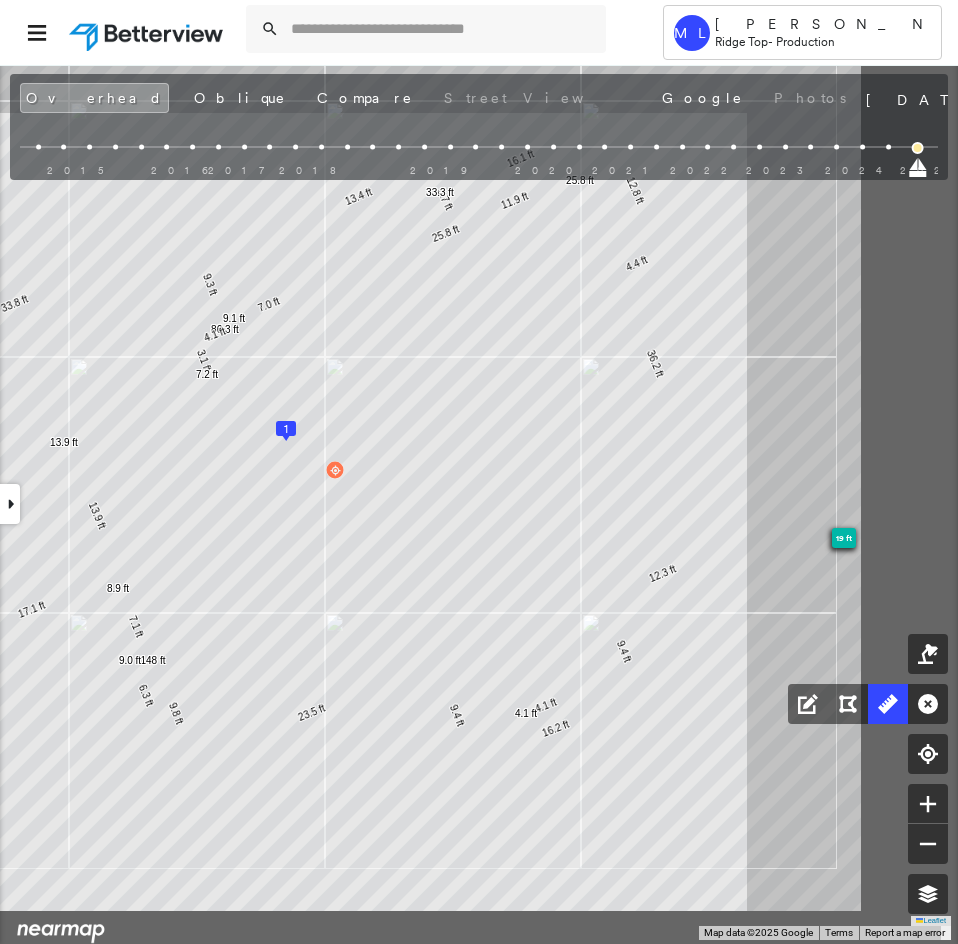 drag, startPoint x: 640, startPoint y: 696, endPoint x: 428, endPoint y: 562, distance: 250.79872 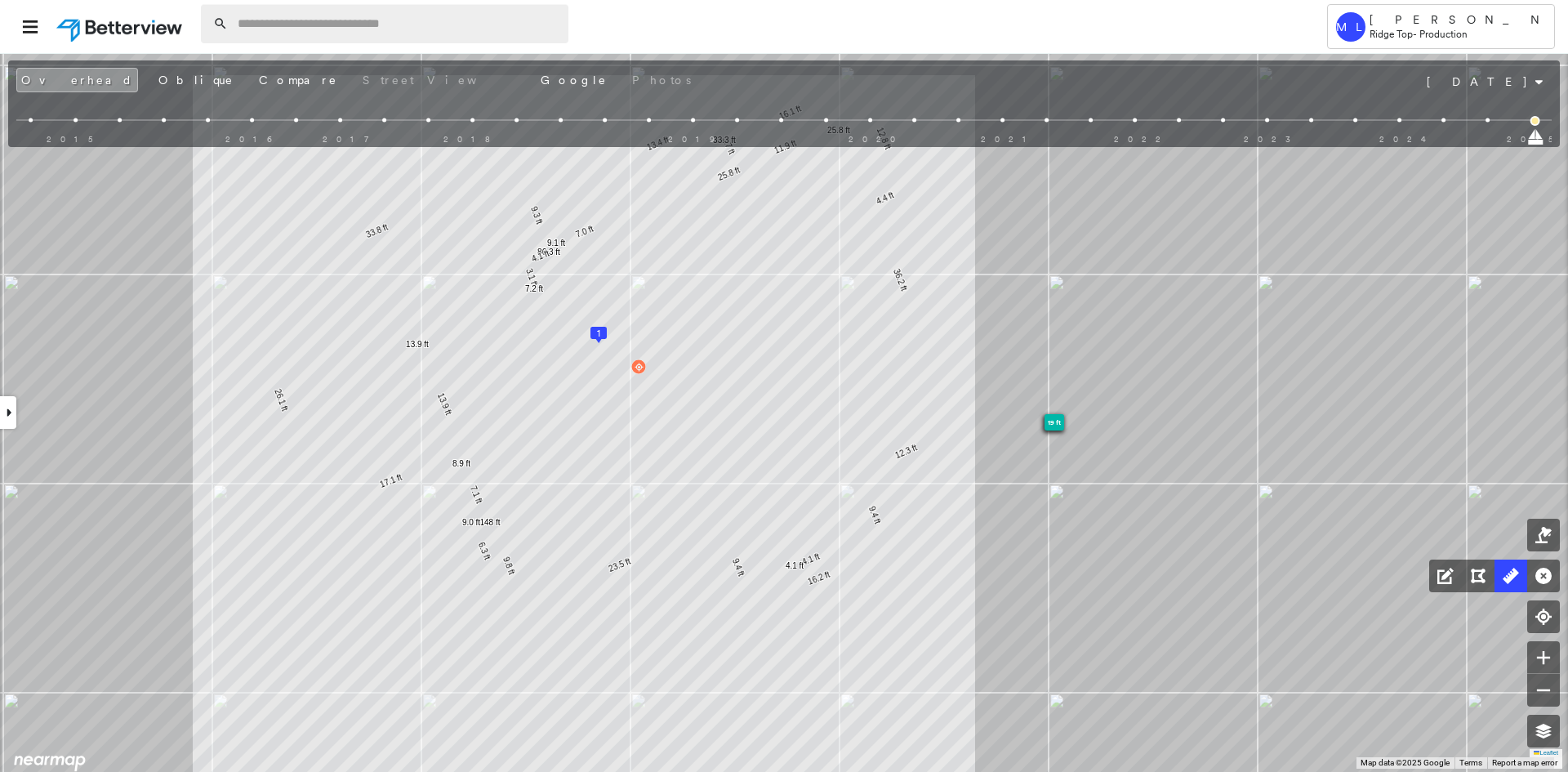 click at bounding box center [398, 24] 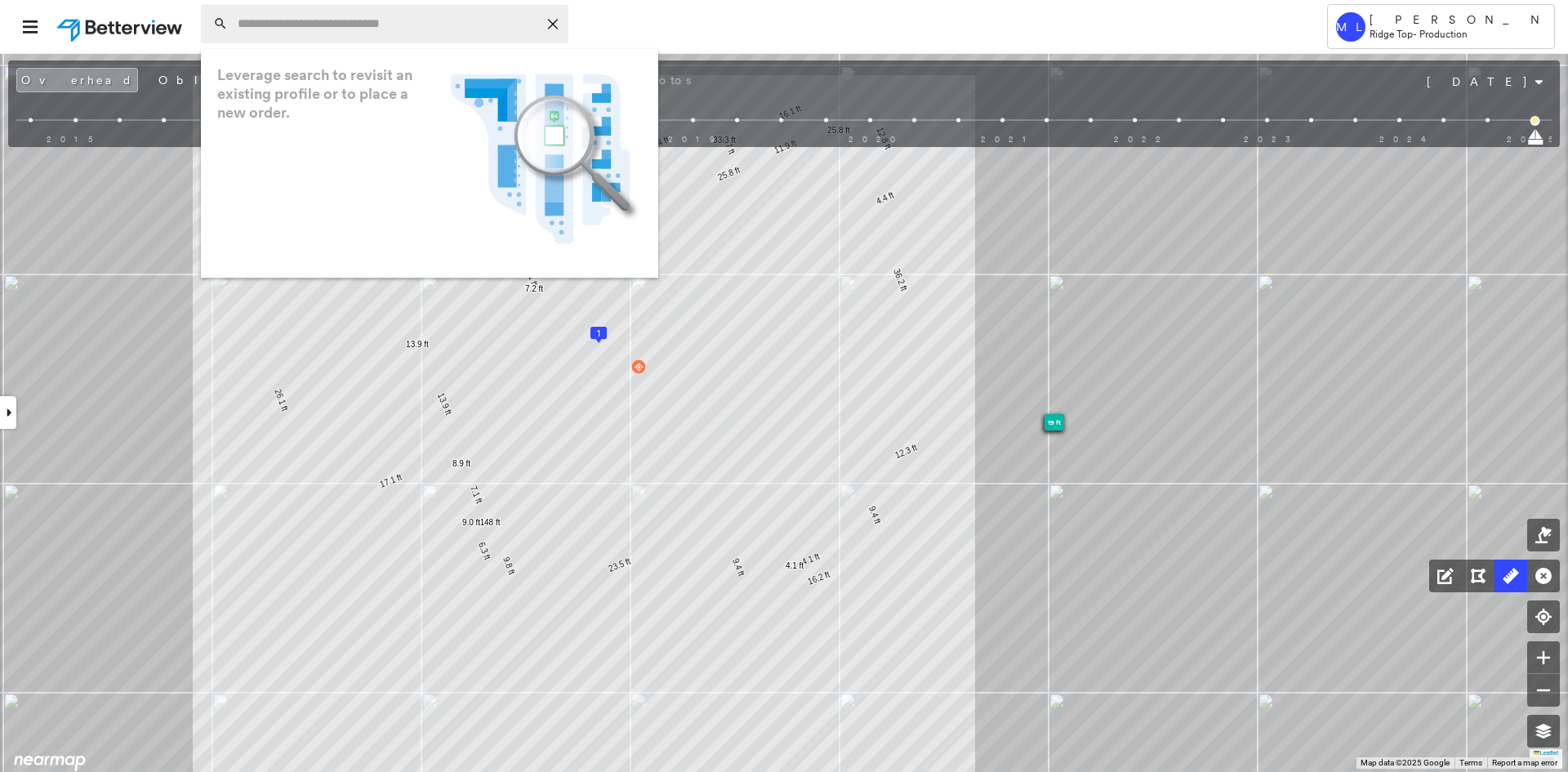 paste on "**********" 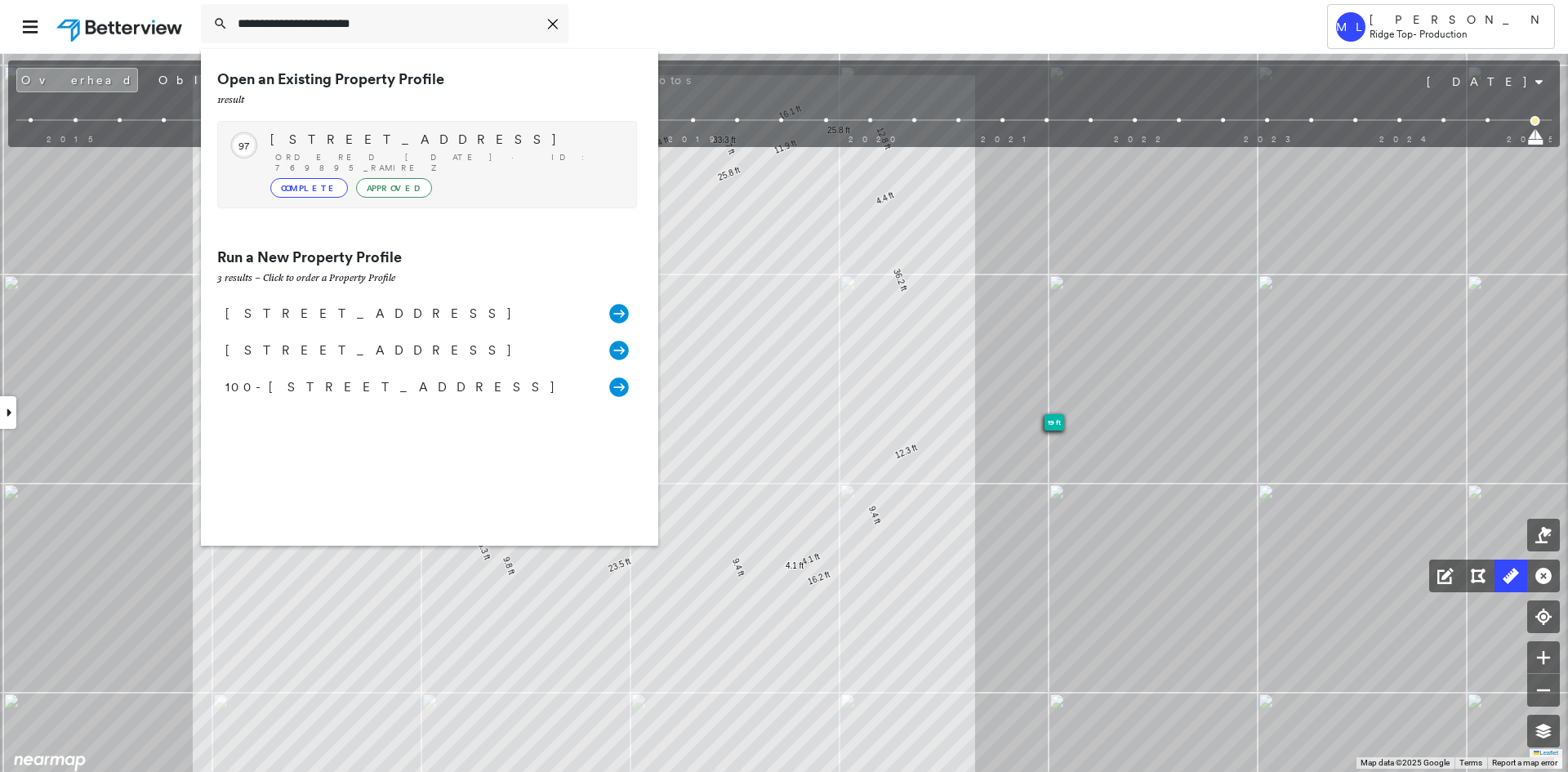 type on "**********" 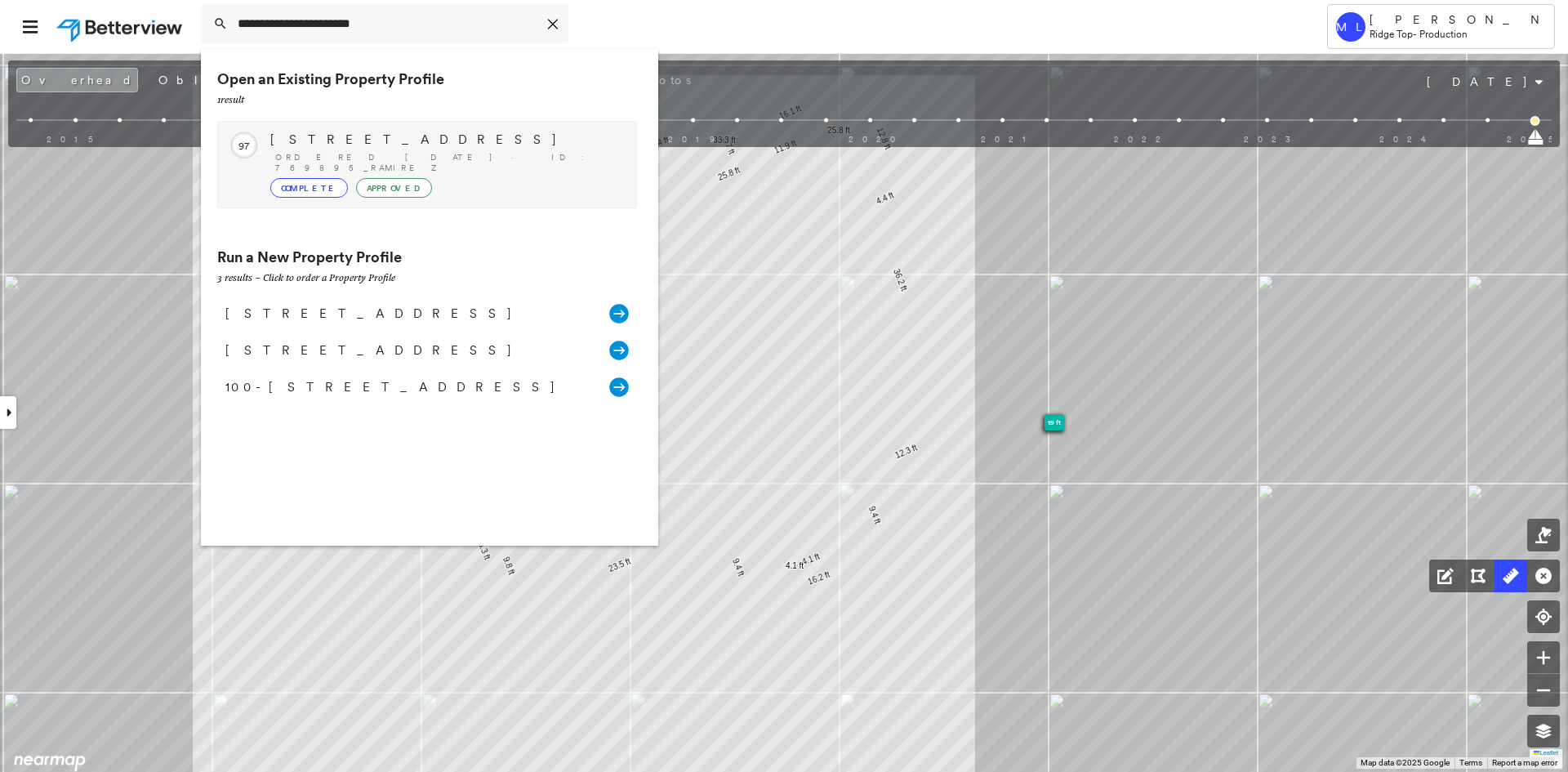 click on "Ordered 07/10/25 · ID: 769895_RAMIREZ" at bounding box center (448, 163) 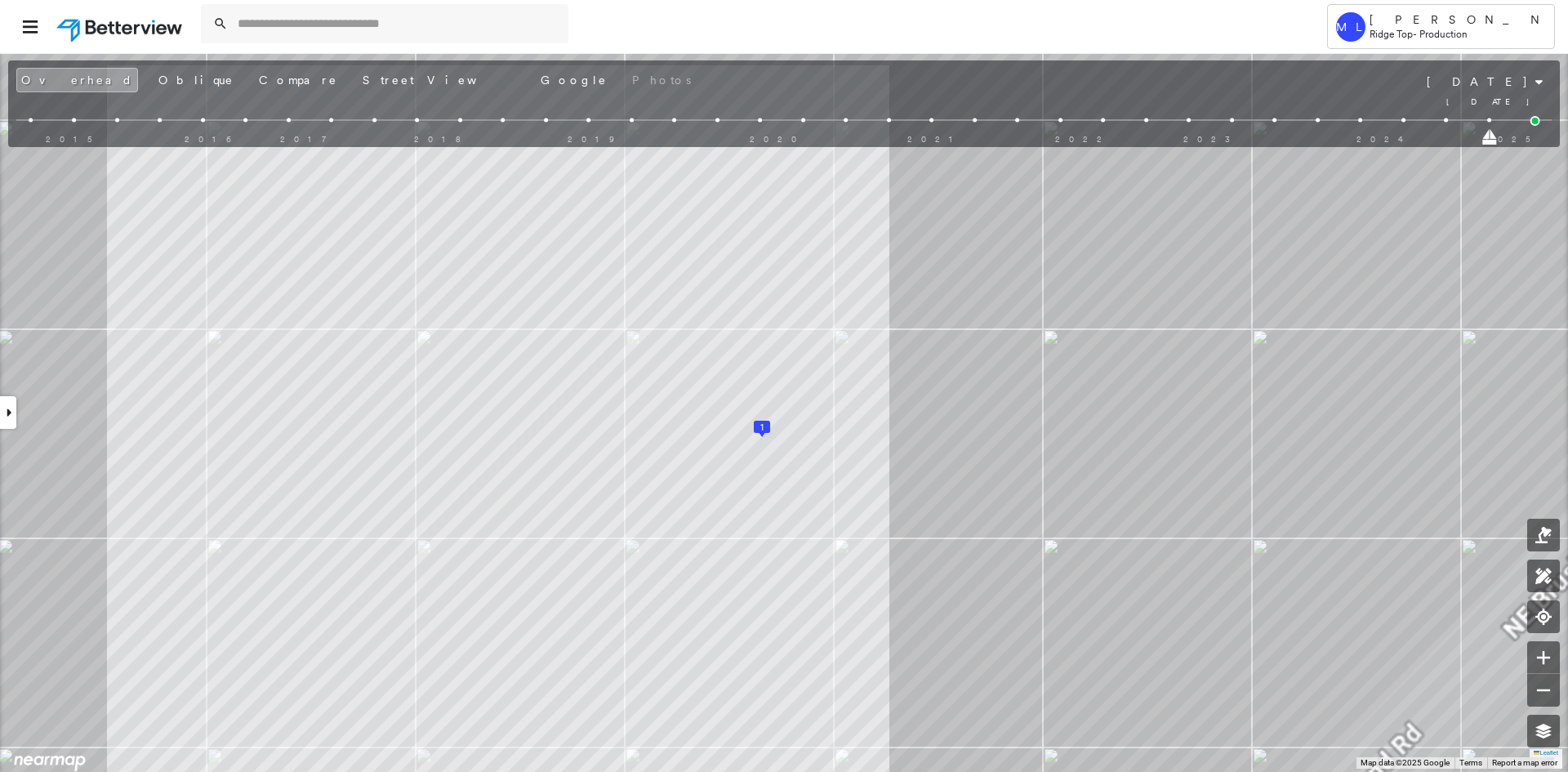 drag, startPoint x: 1535, startPoint y: 141, endPoint x: 1485, endPoint y: 146, distance: 50.249378 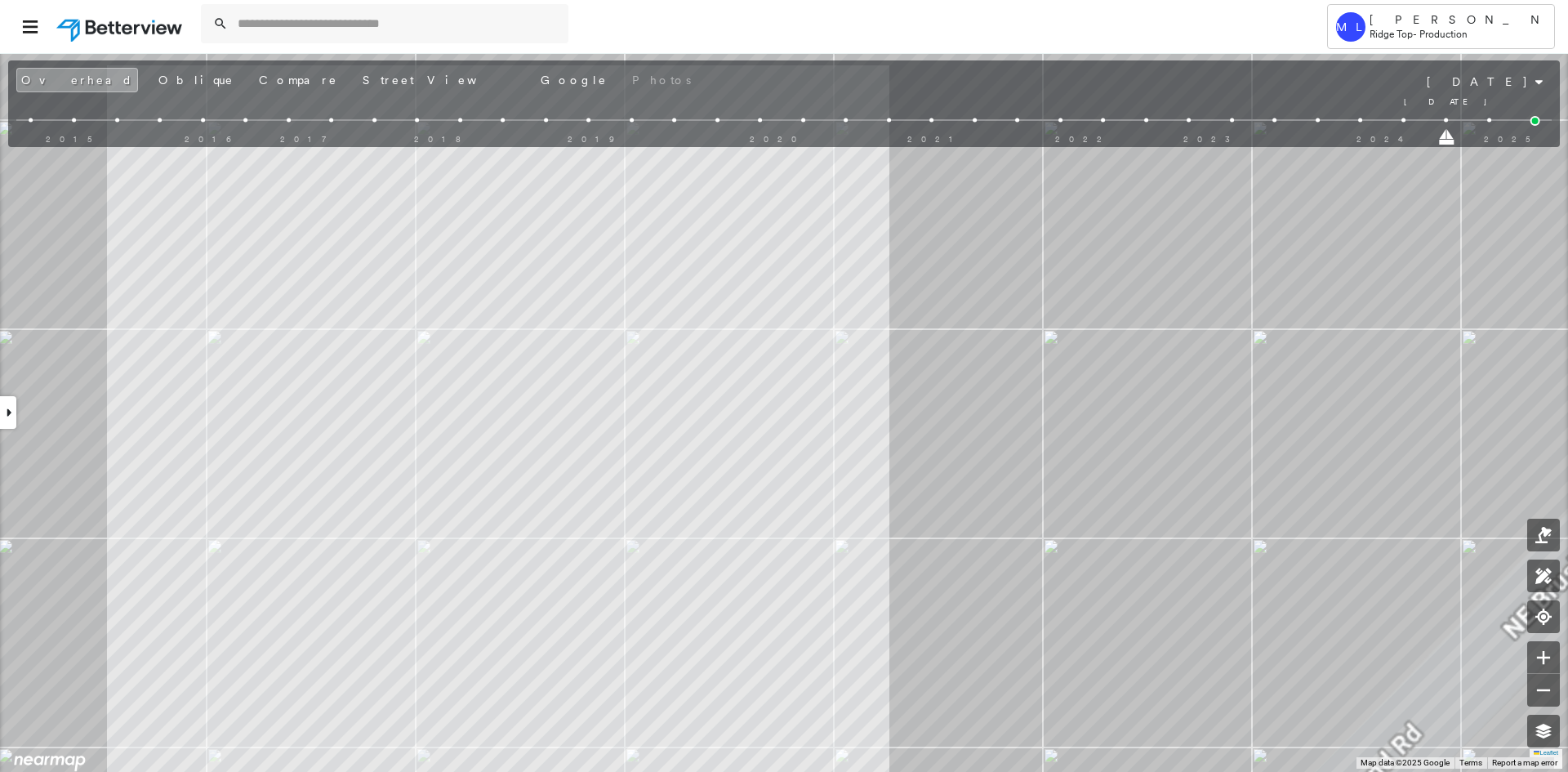drag, startPoint x: 1490, startPoint y: 138, endPoint x: 1444, endPoint y: 145, distance: 46.52956 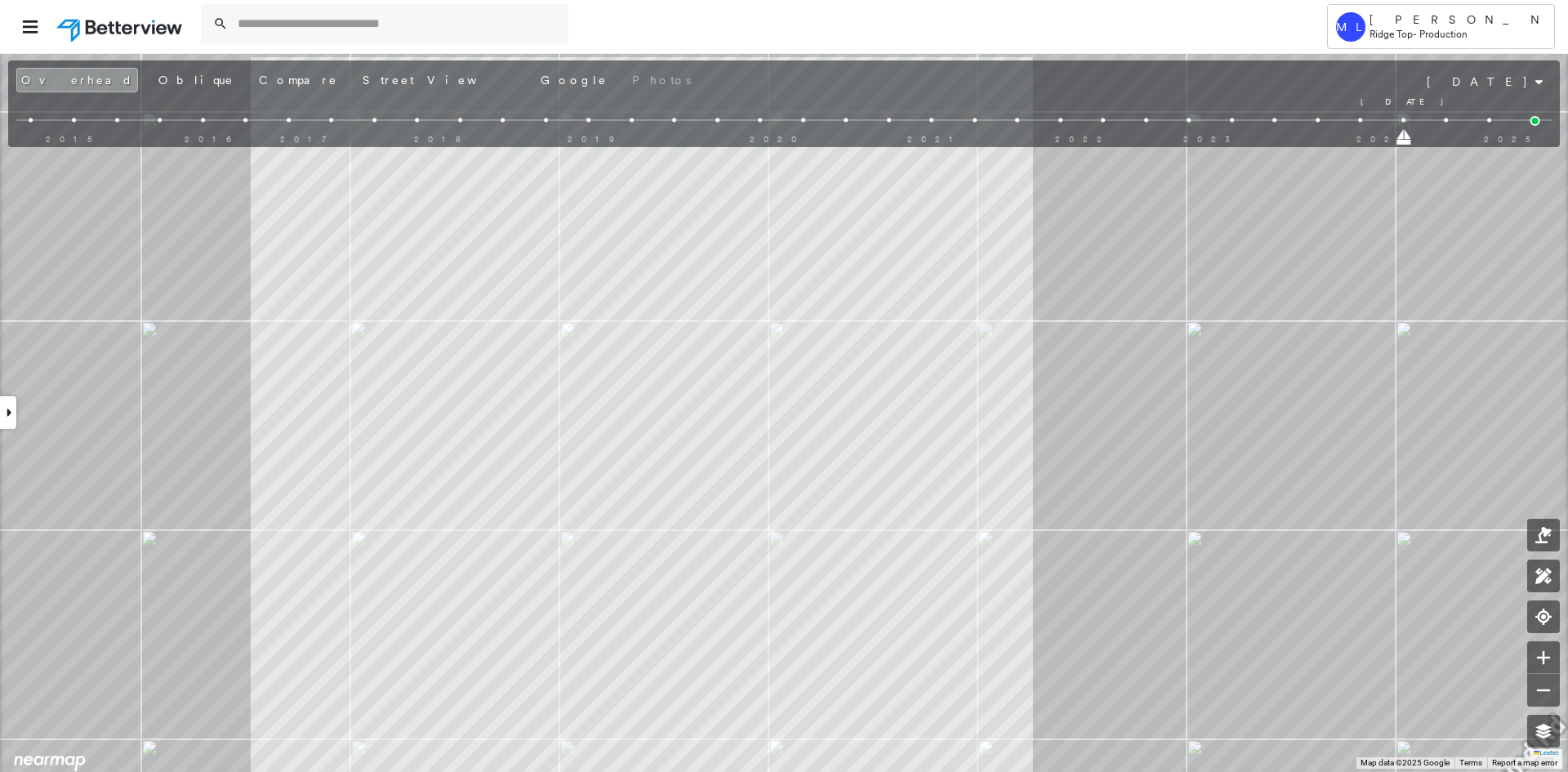 drag, startPoint x: 1444, startPoint y: 136, endPoint x: 1396, endPoint y: 140, distance: 48.166378 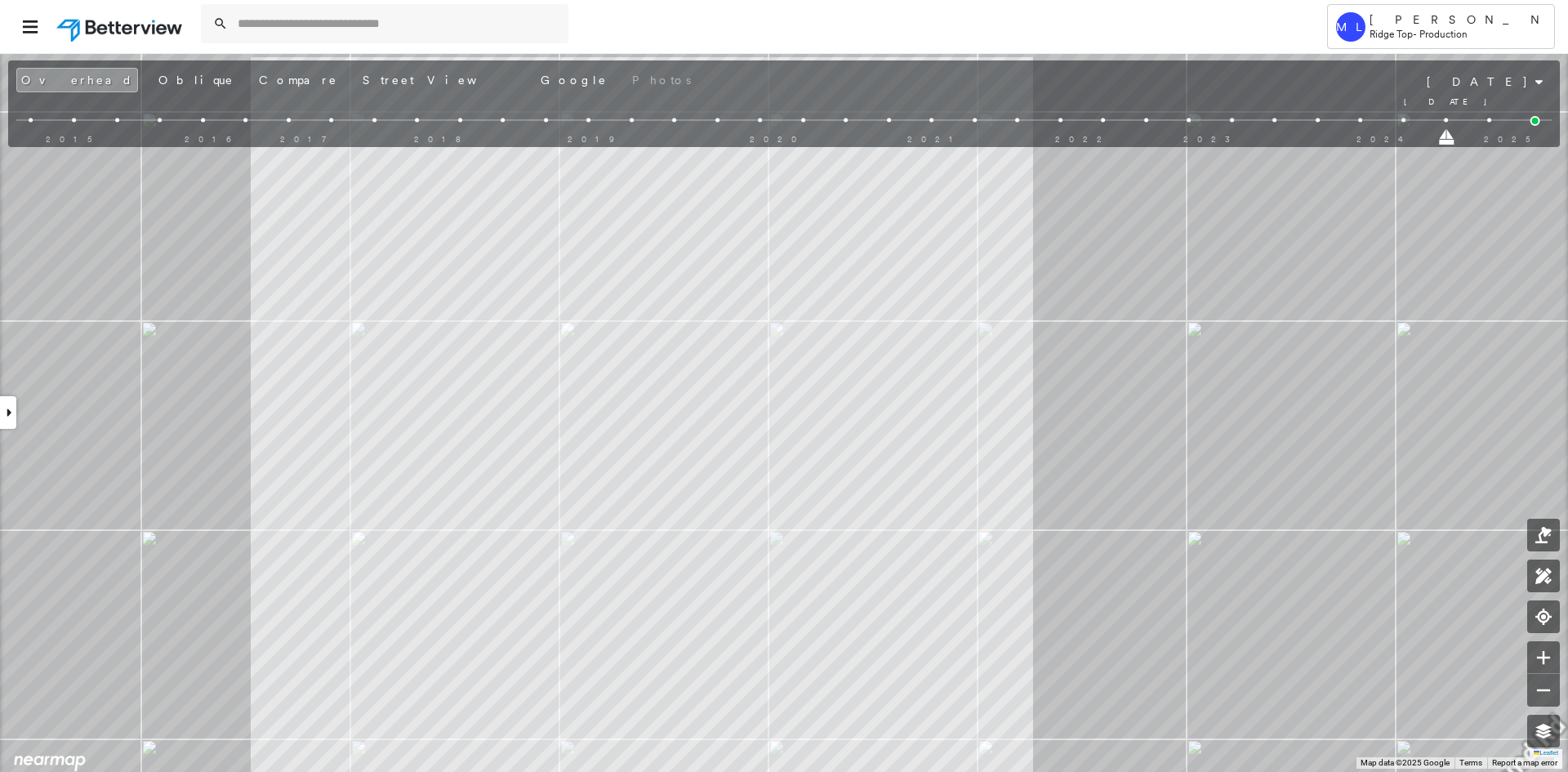 drag, startPoint x: 1404, startPoint y: 138, endPoint x: 1435, endPoint y: 141, distance: 31.144823 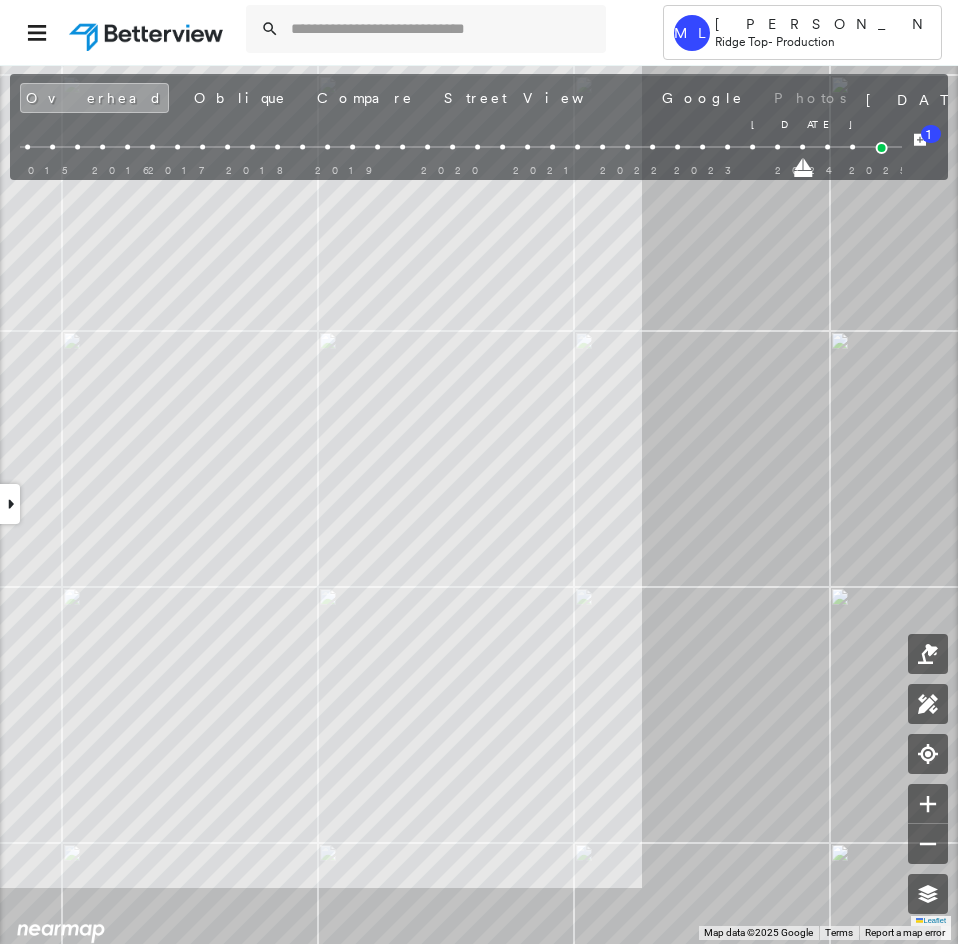 drag, startPoint x: 827, startPoint y: 169, endPoint x: 802, endPoint y: 172, distance: 25.179358 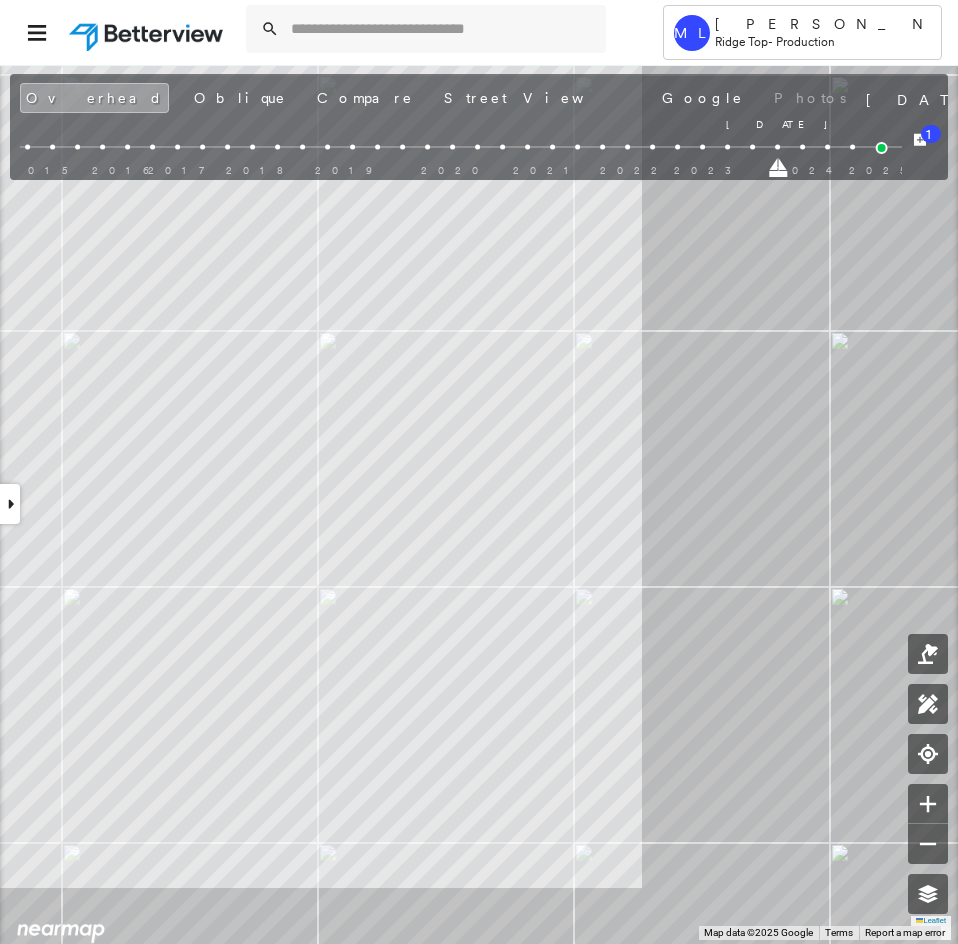 drag, startPoint x: 802, startPoint y: 172, endPoint x: 770, endPoint y: 172, distance: 32 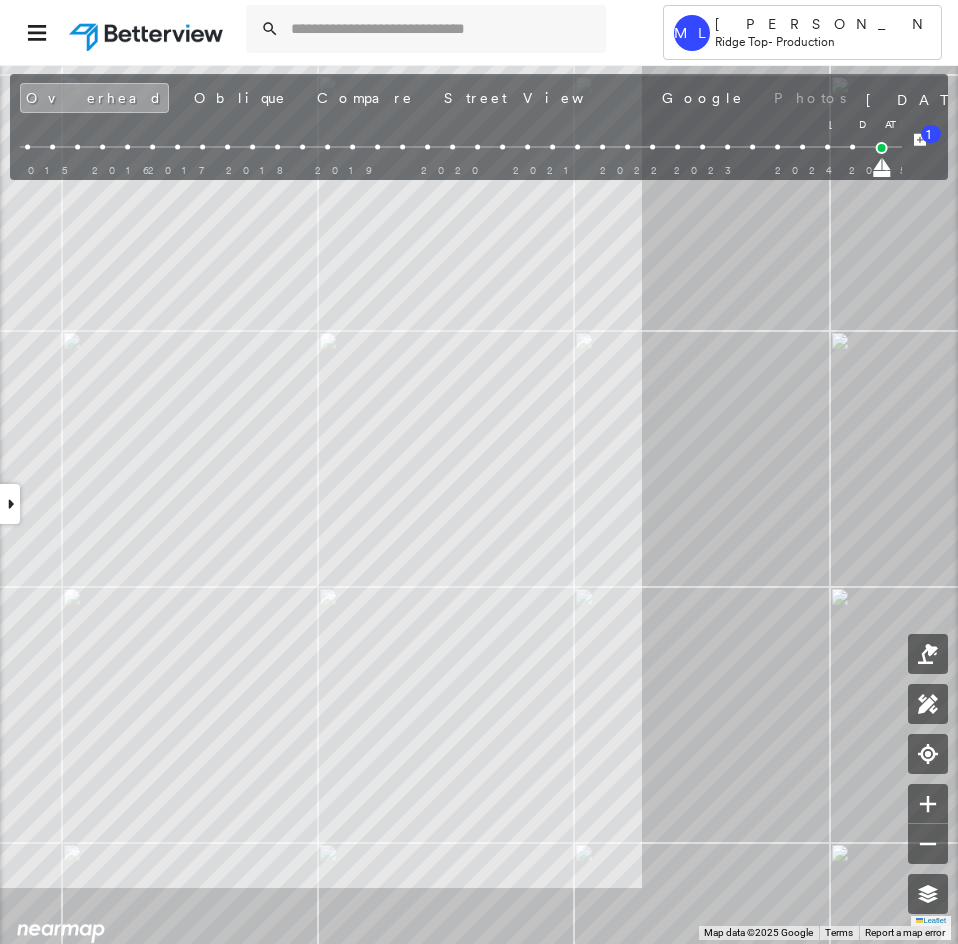 click on "129 NE Brushy Mound Rd ,  Burleson, TX 76028 769895_RAMIREZ Assigned to:  Vanmathi OS Assigned to:  Vanmathi OS 769895_RAMIREZ Assigned to:  Vanmathi OS Open Comments Download PDF Report Summary Construction Occupancy Protection Exposure Determination Looking for roof spotlights? Analyze this date Overhead Obliques Street View Roof Spotlight™ Index 0 100 25 50 75 1 Building Roof Scores 0 Buildings Policy Information :  769895_RAMIREZ Flags :  1 (0 cleared, 1 uncleared) Storm Reports :  N/A Construction Occupancy Protection Exposure Determination Flags :  1 (0 cleared, 1 uncleared) Uncleared Flags (1) Cleared Flags  (0) Betterview Property Flagged 07/10/25 Clear Action Taken New Entry History Quote/New Business Terms & Conditions Added ACV Endorsement Added Cosmetic Endorsement Inspection/Loss Control Report Information Added to Inspection Survey Onsite Inspection Ordered Determined No Inspection Needed General Used Report to Further Agent/Insured Discussion Reject/Decline - New Business Save Renewal General" at bounding box center [479, 504] 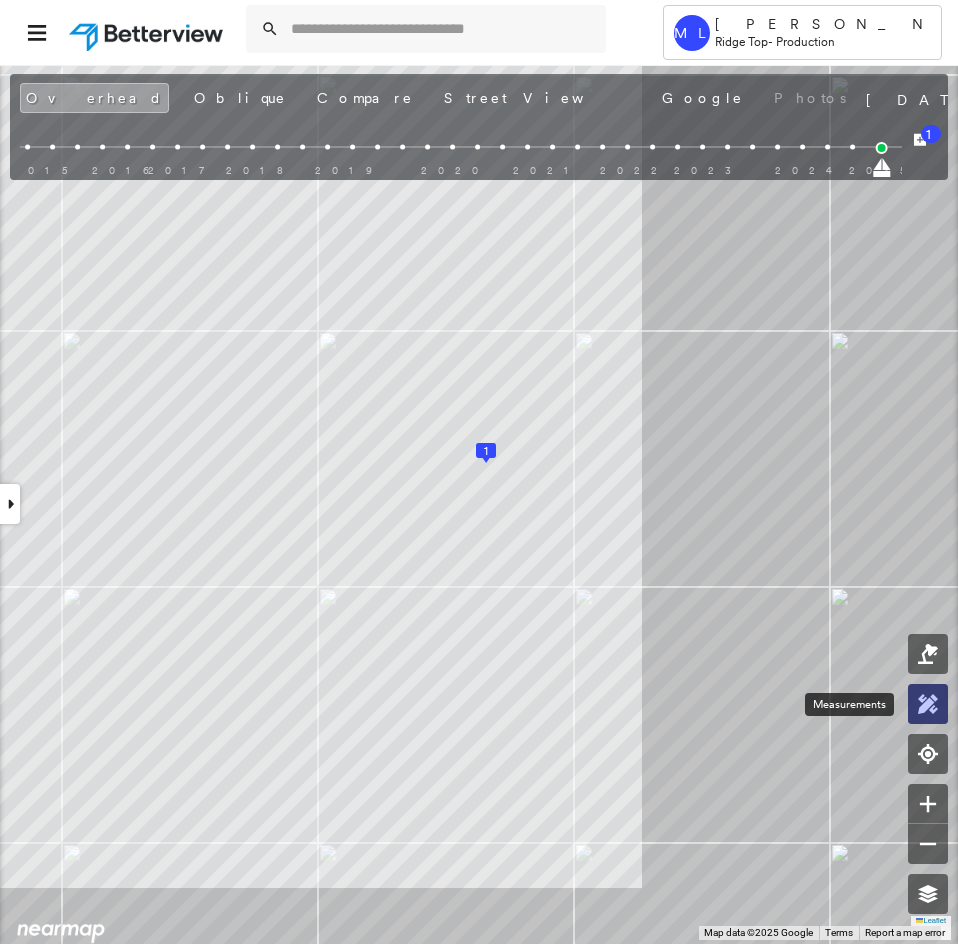 click 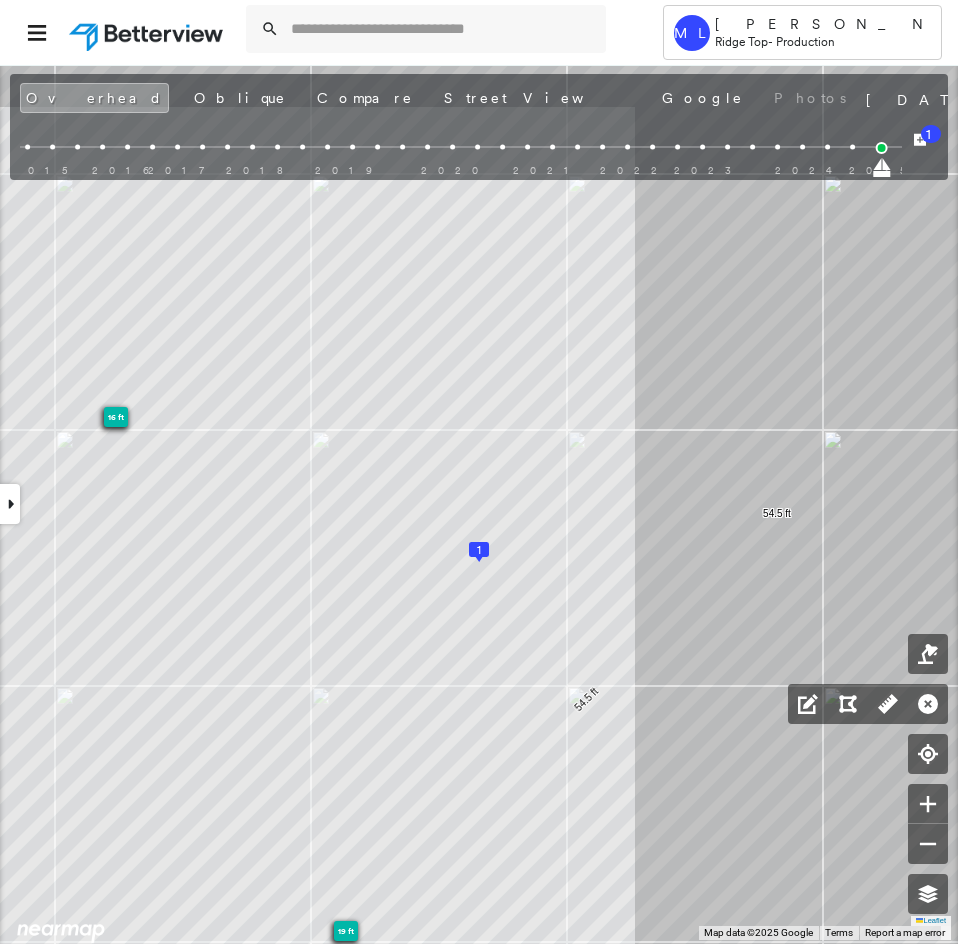 click 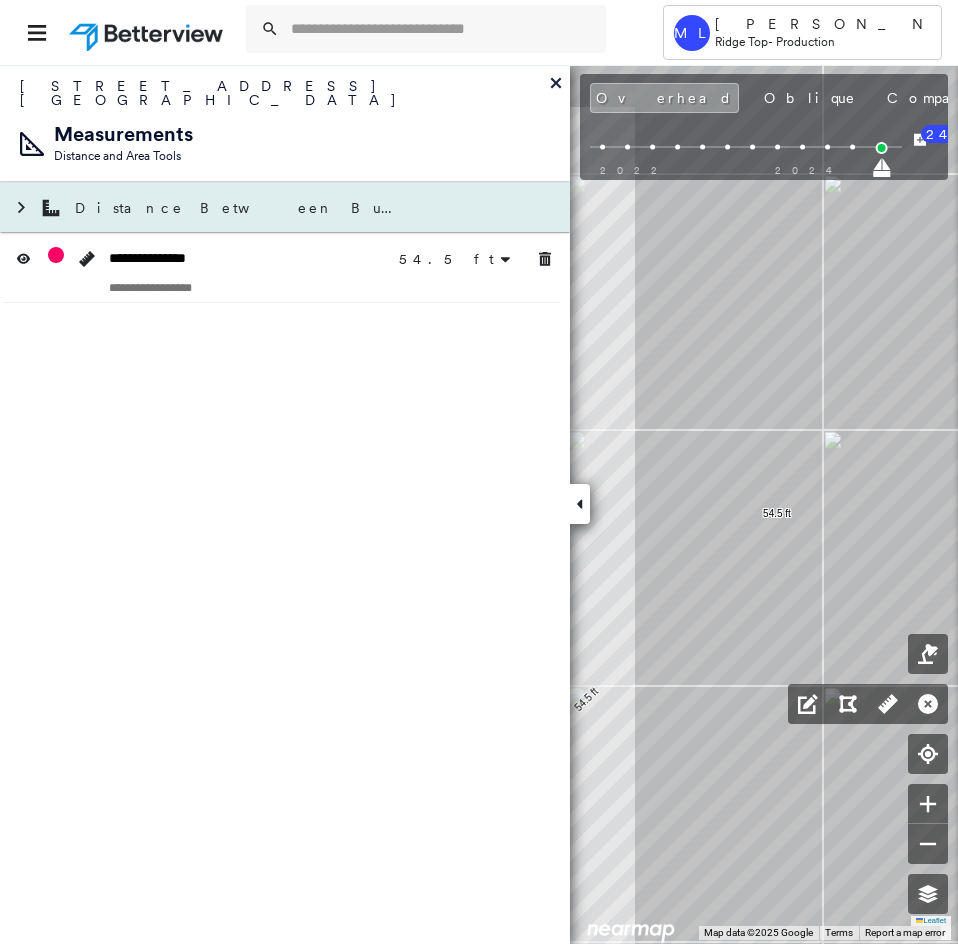 click 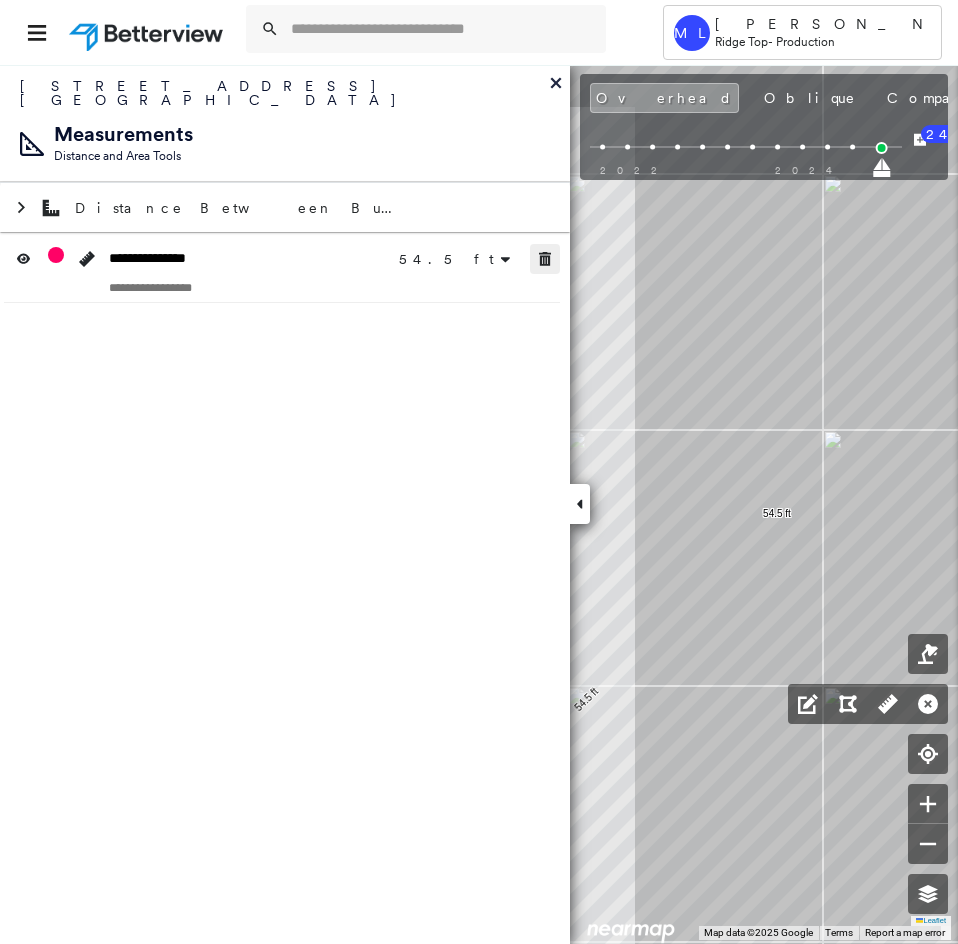 click 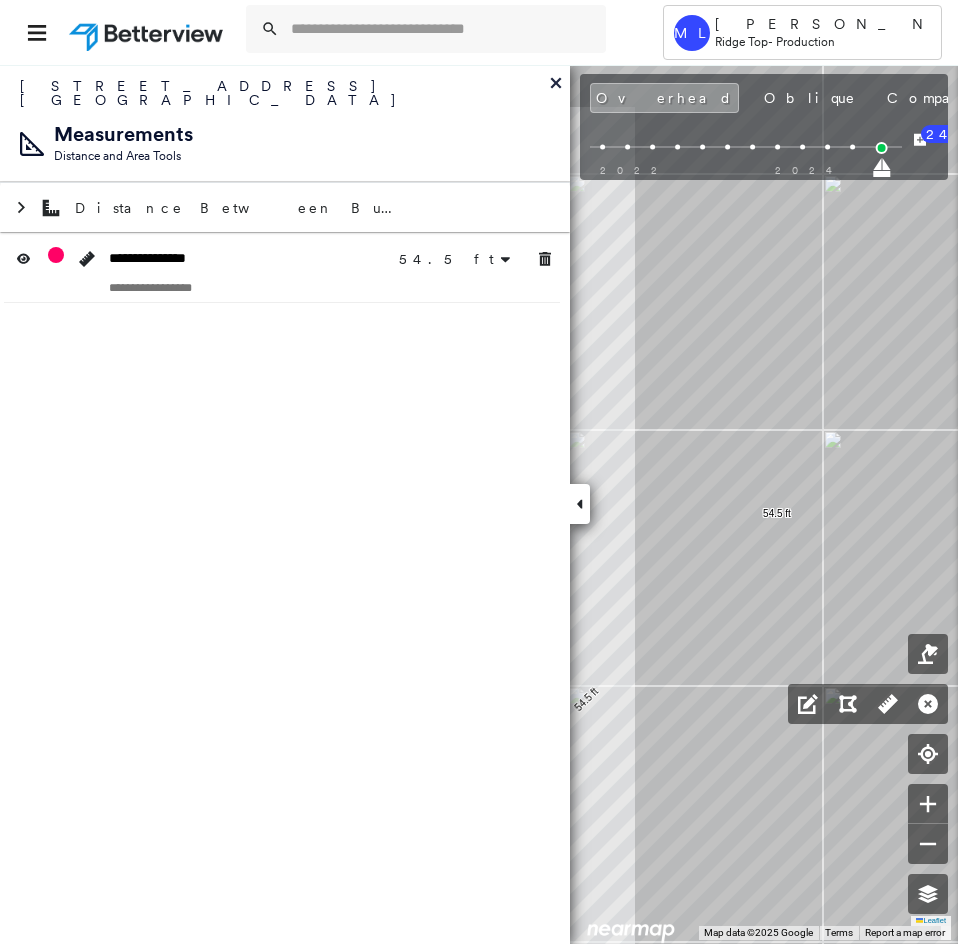 click at bounding box center [580, 504] 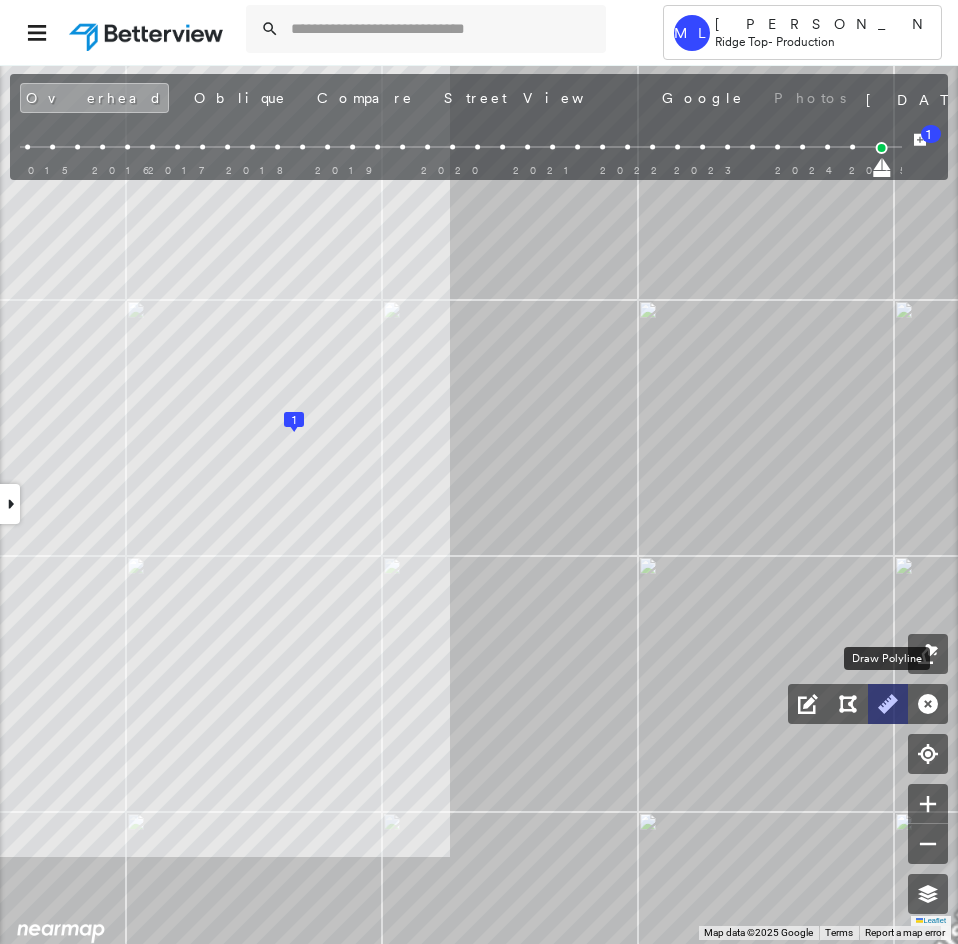 click 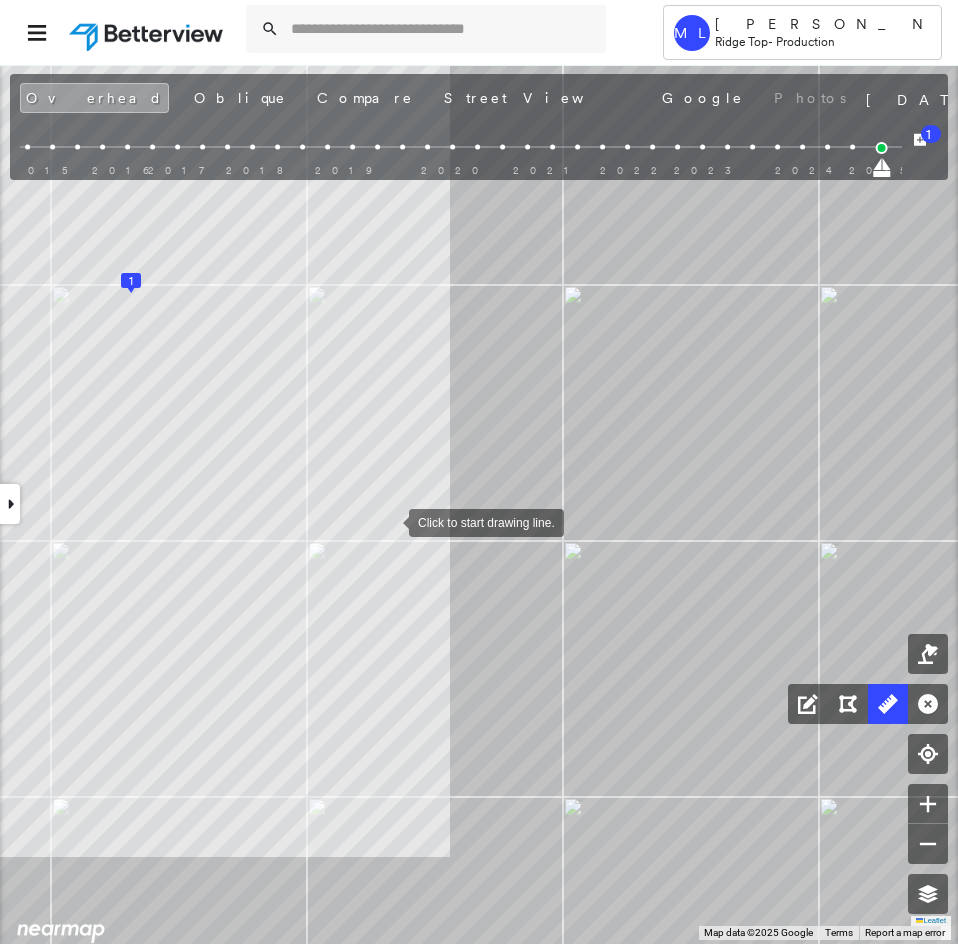 click at bounding box center (389, 521) 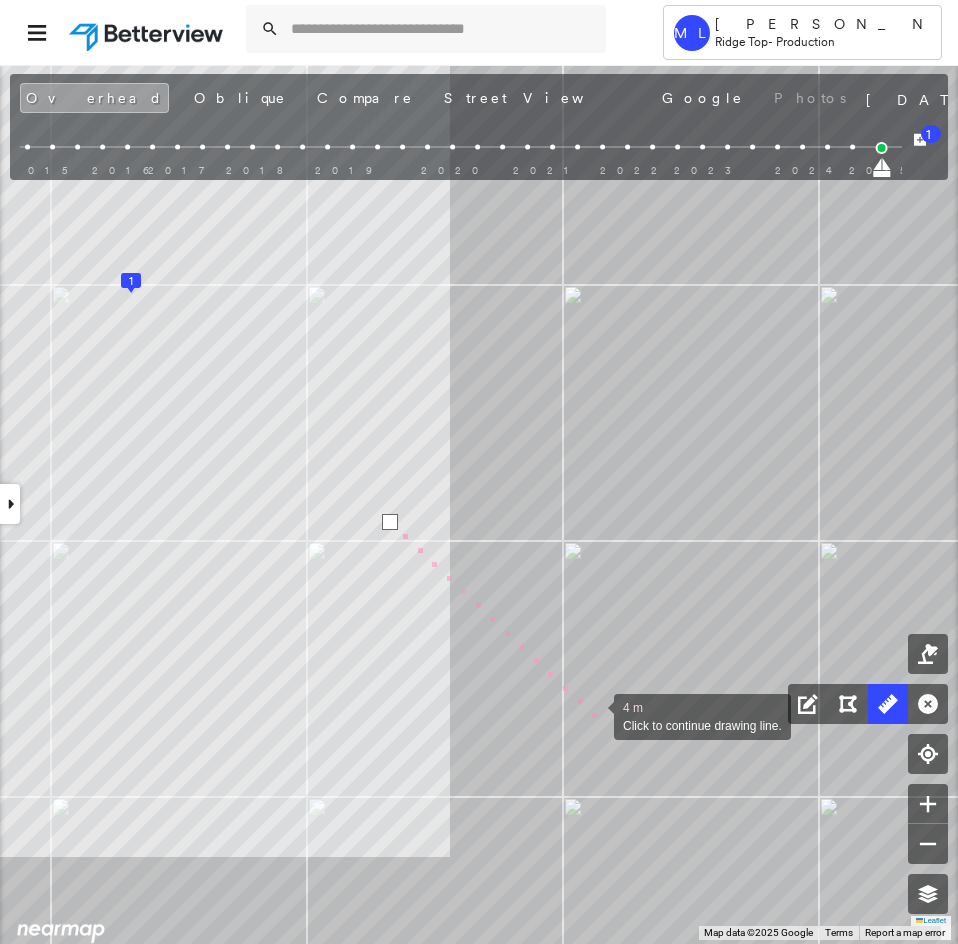 click at bounding box center [594, 715] 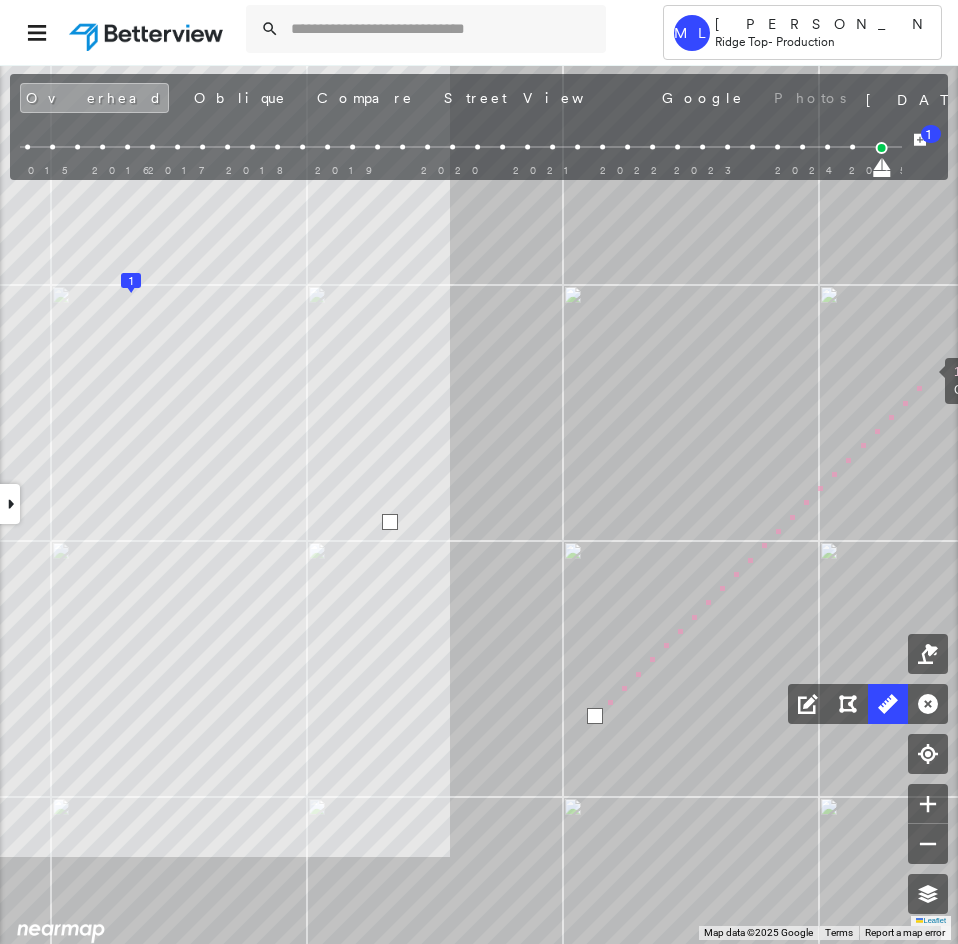 click at bounding box center (925, 379) 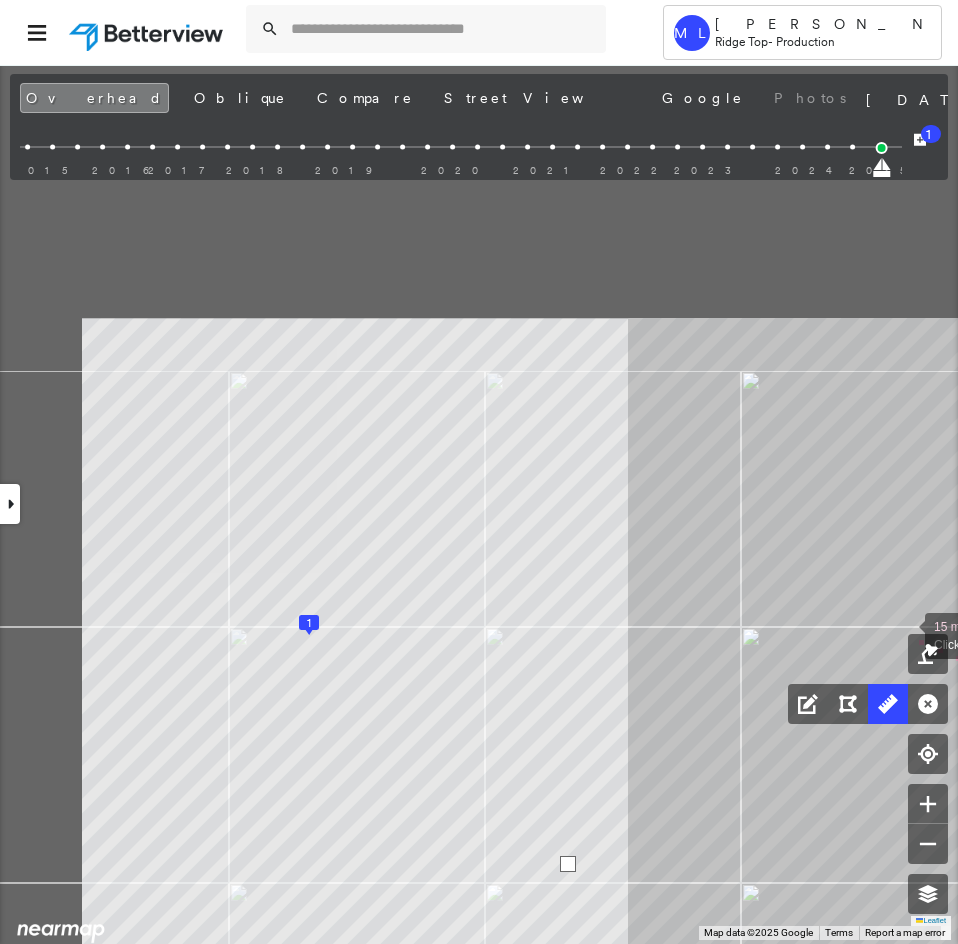 drag, startPoint x: 897, startPoint y: 626, endPoint x: 879, endPoint y: 616, distance: 20.59126 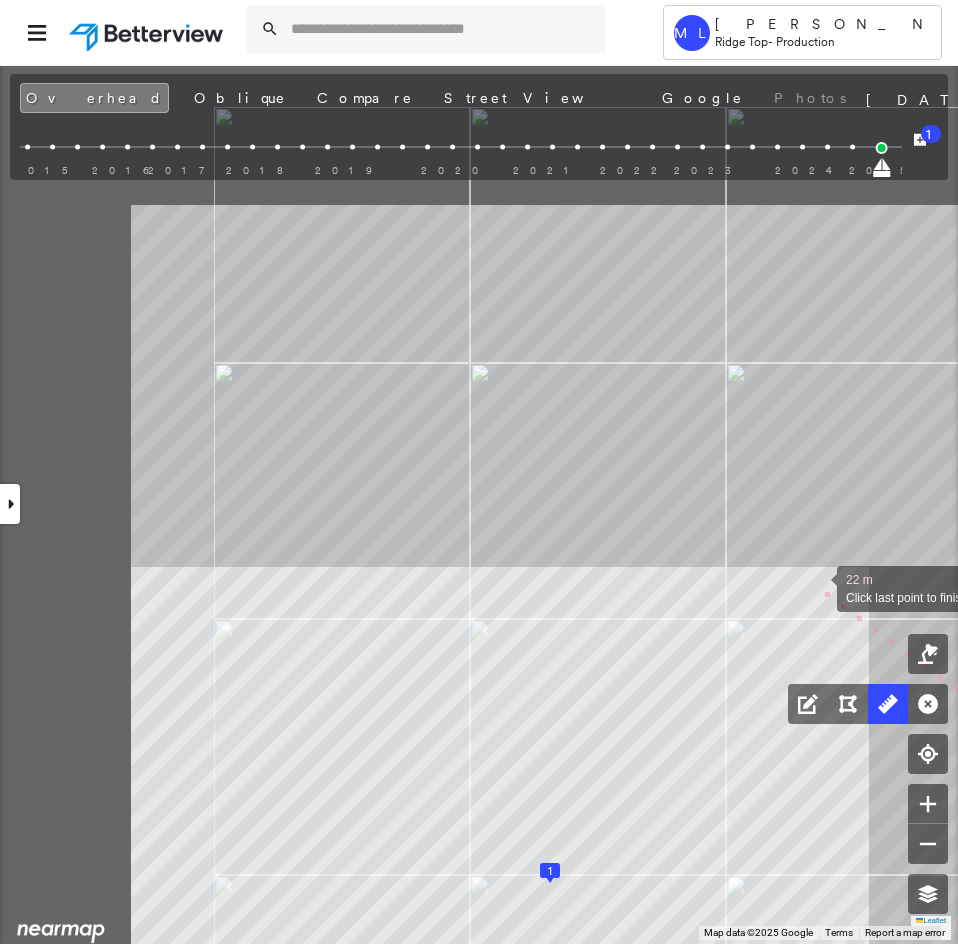 click at bounding box center [817, 587] 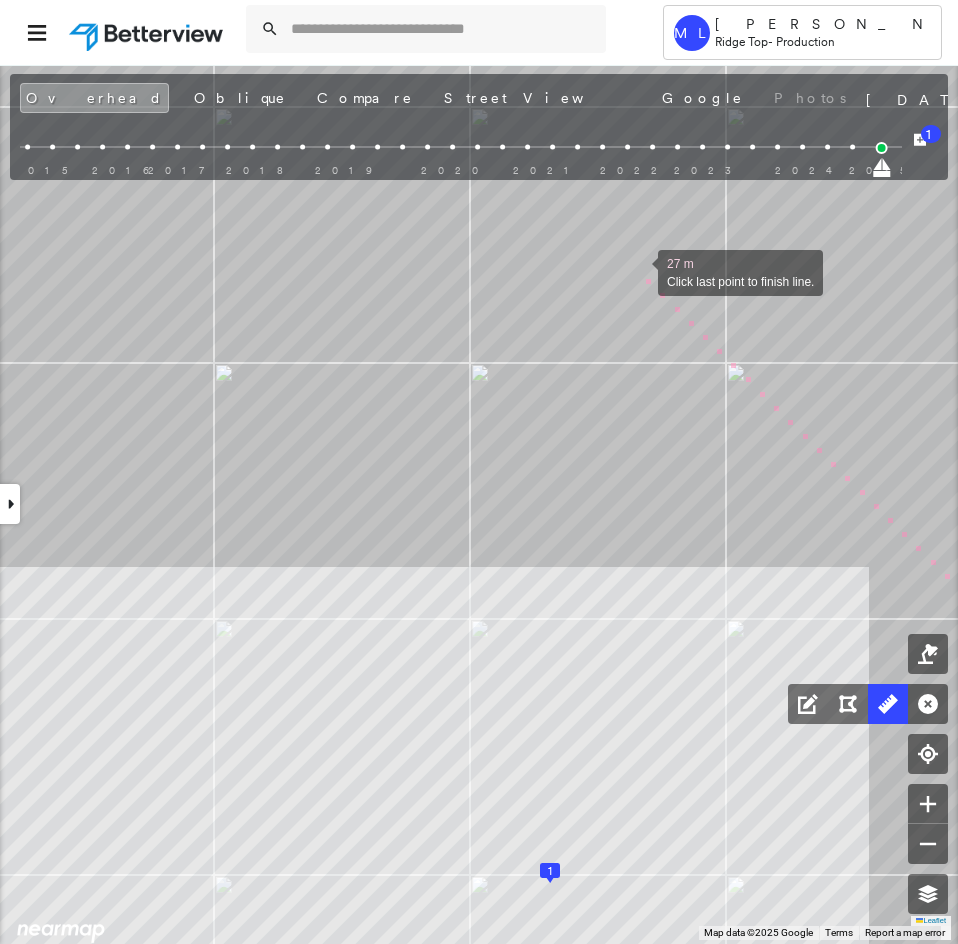 click at bounding box center [638, 271] 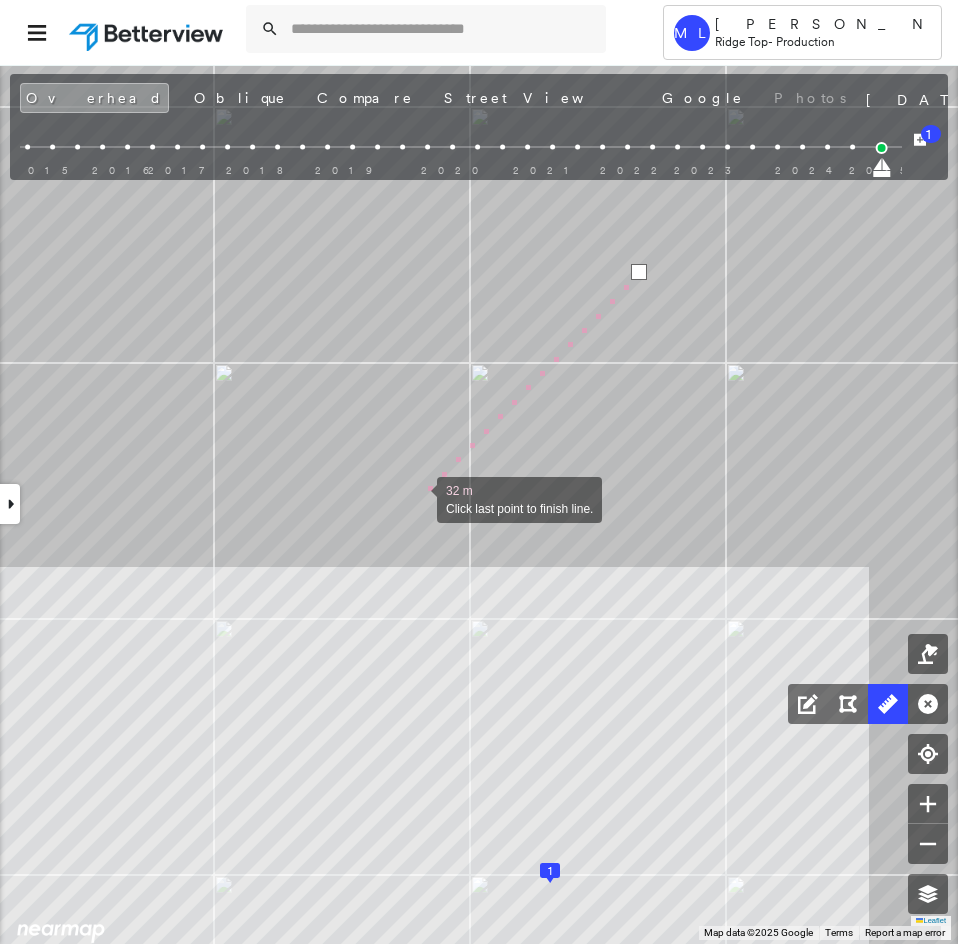 click at bounding box center (417, 498) 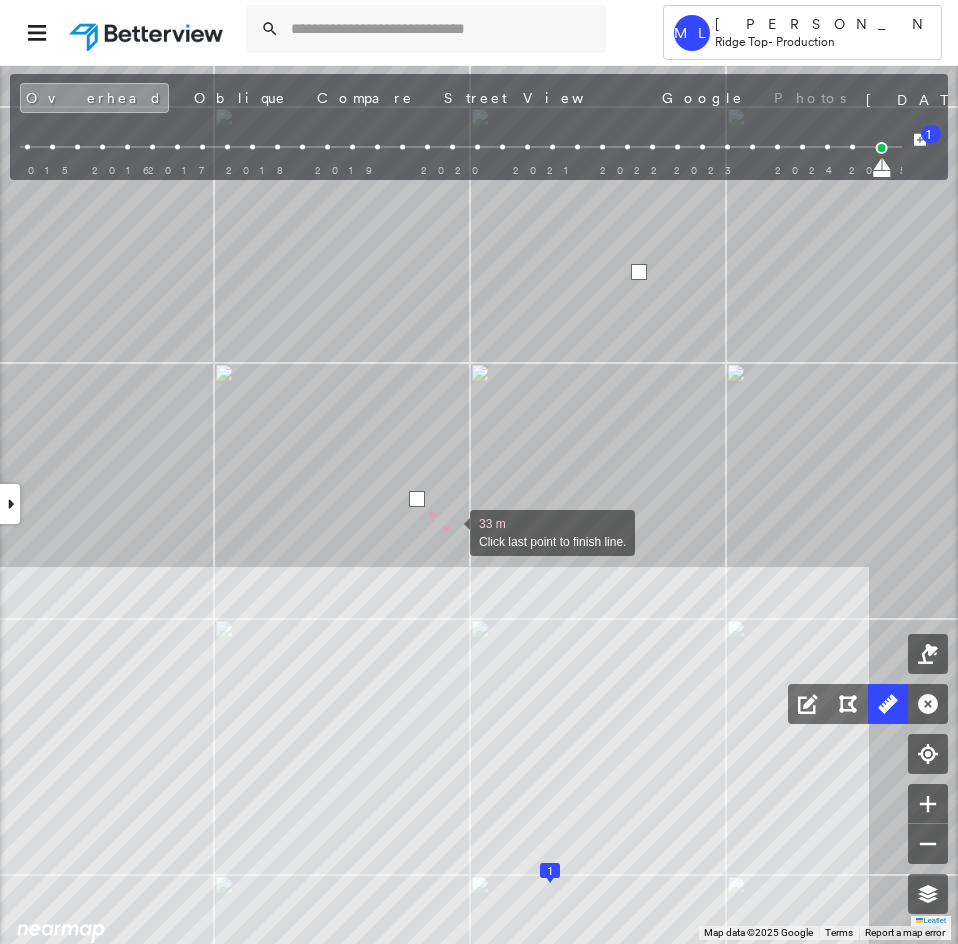 click at bounding box center [450, 531] 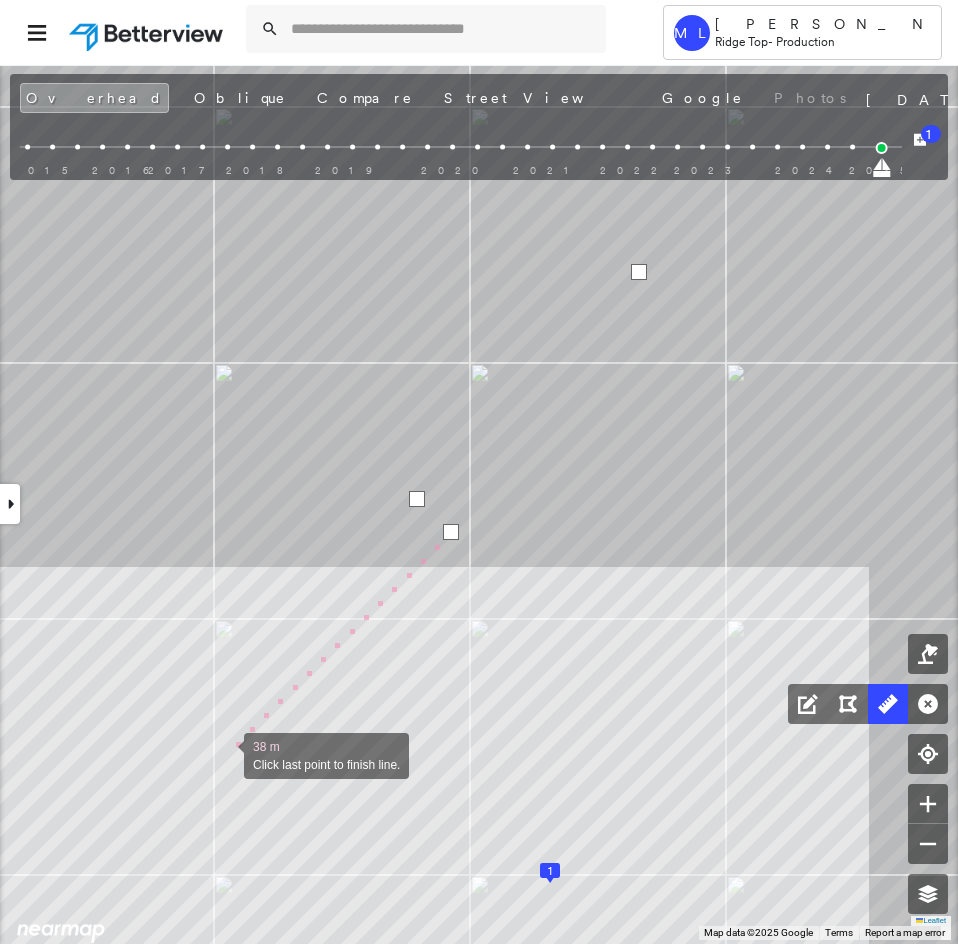 click at bounding box center [224, 754] 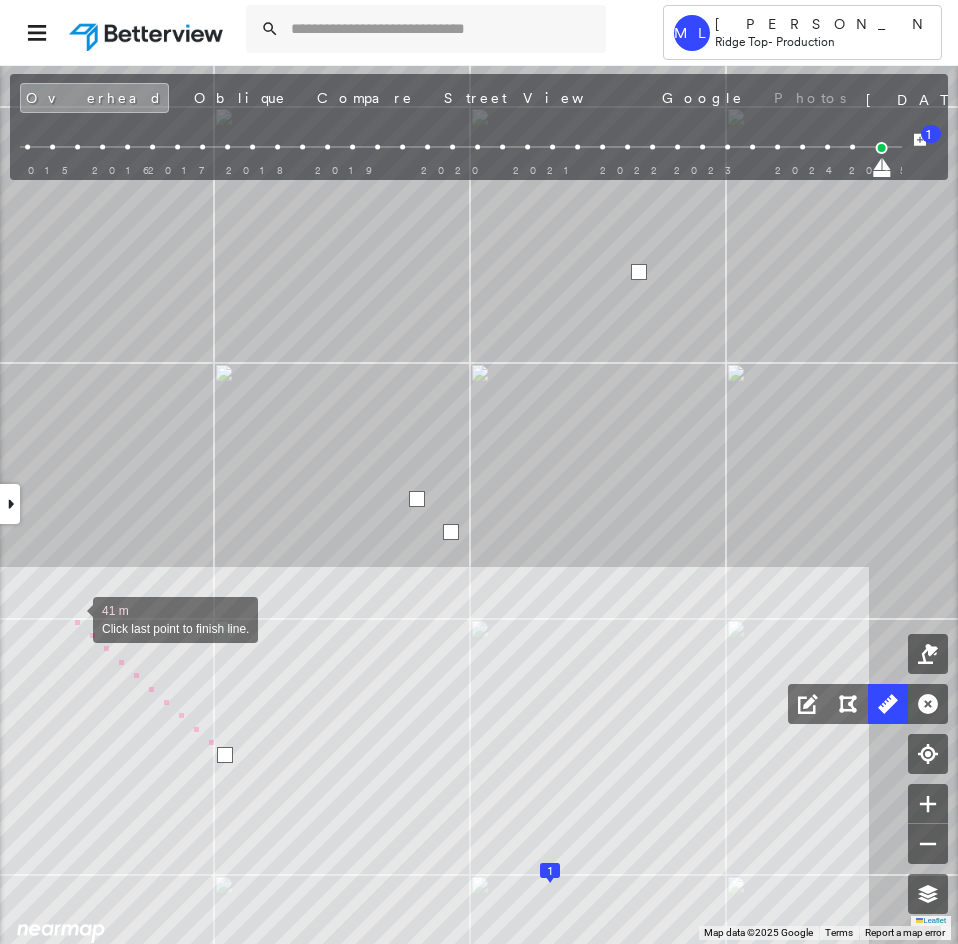 click at bounding box center (73, 618) 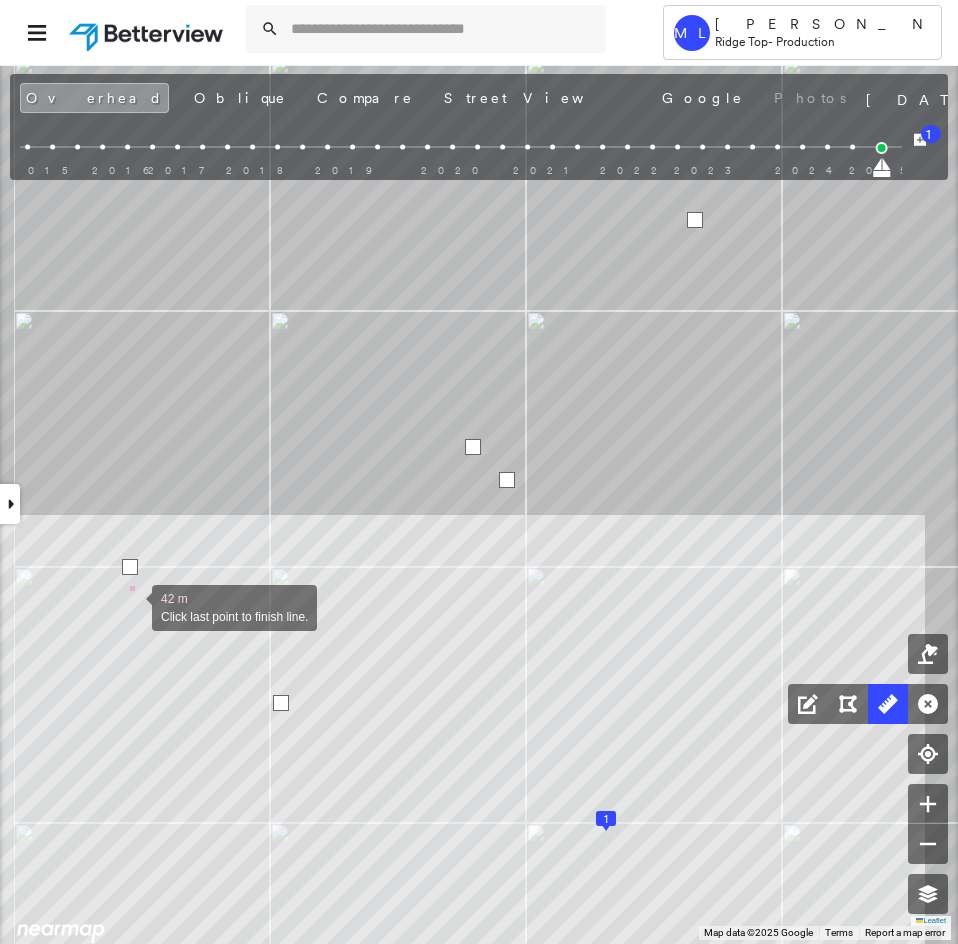 click on "1
42 m Click last point to finish line." at bounding box center [-33, 491] 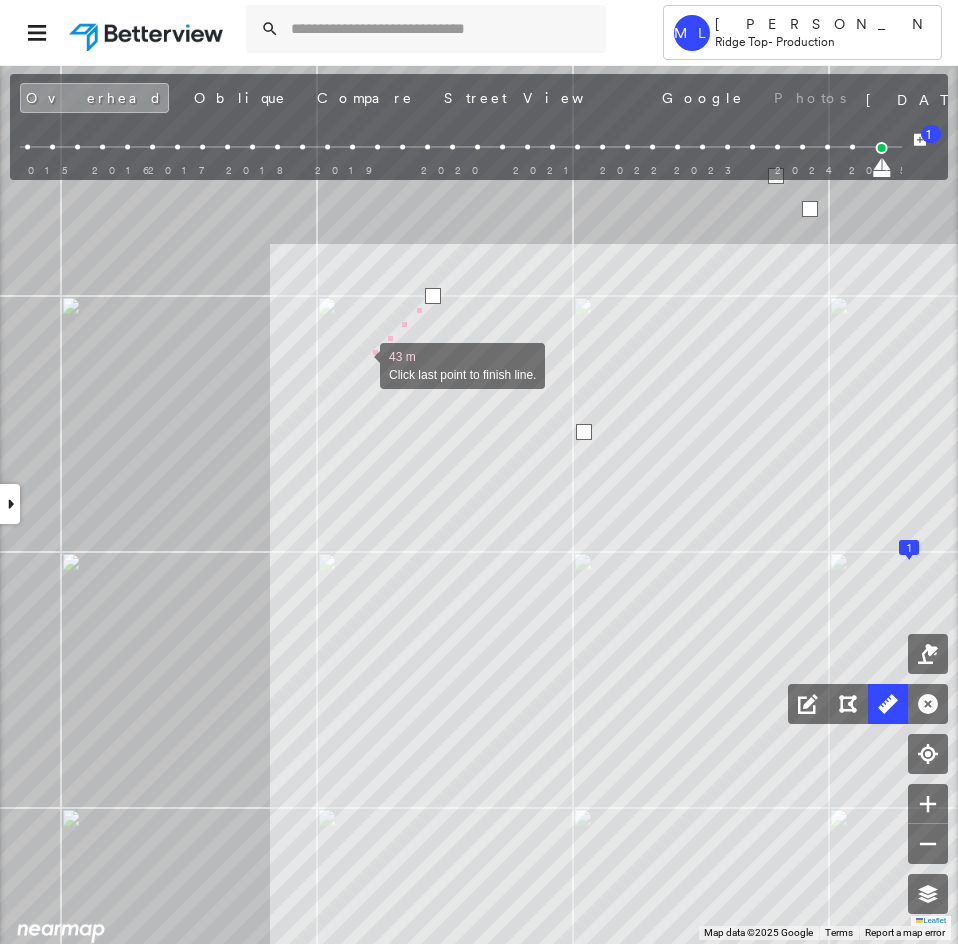click at bounding box center (360, 364) 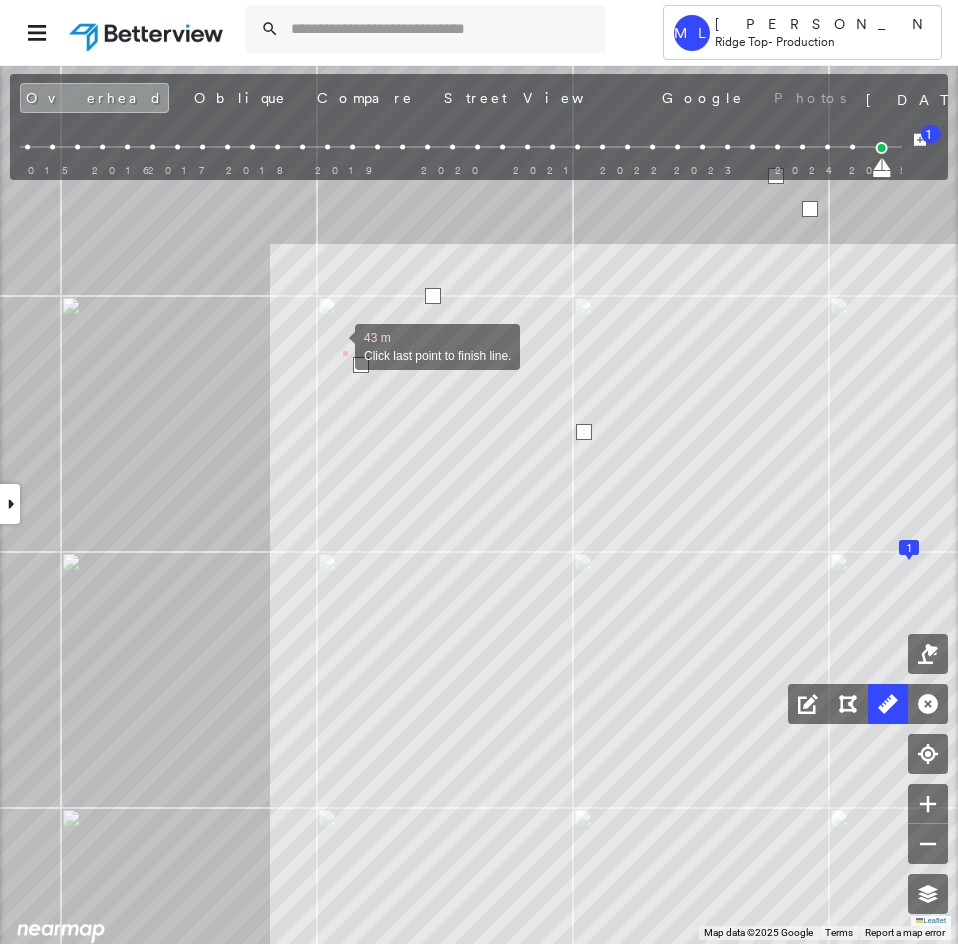 click at bounding box center (335, 345) 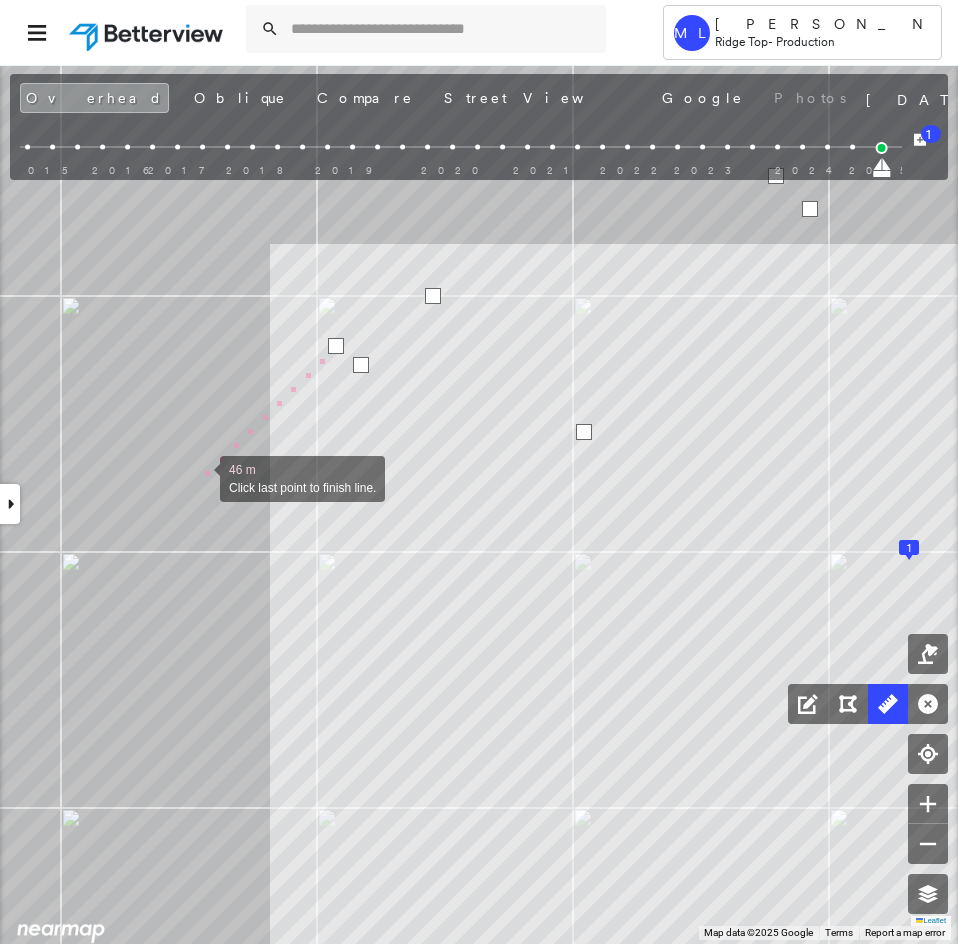 click at bounding box center (200, 477) 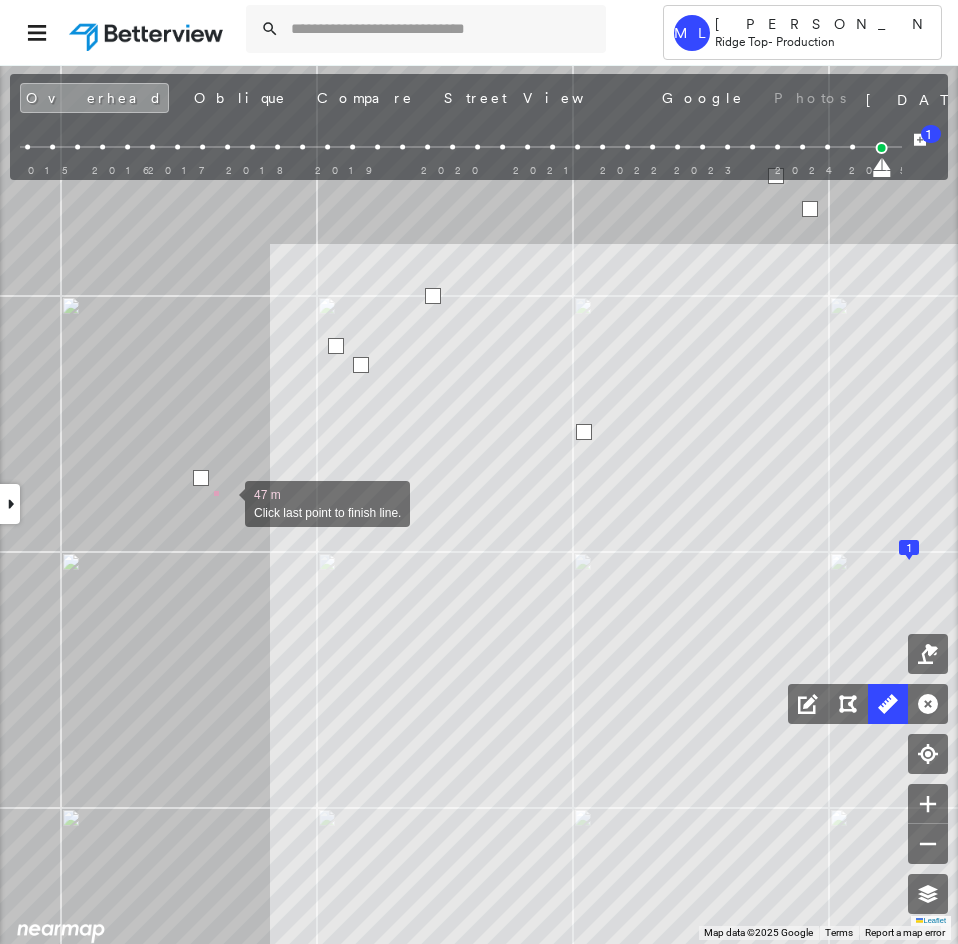 click at bounding box center (225, 502) 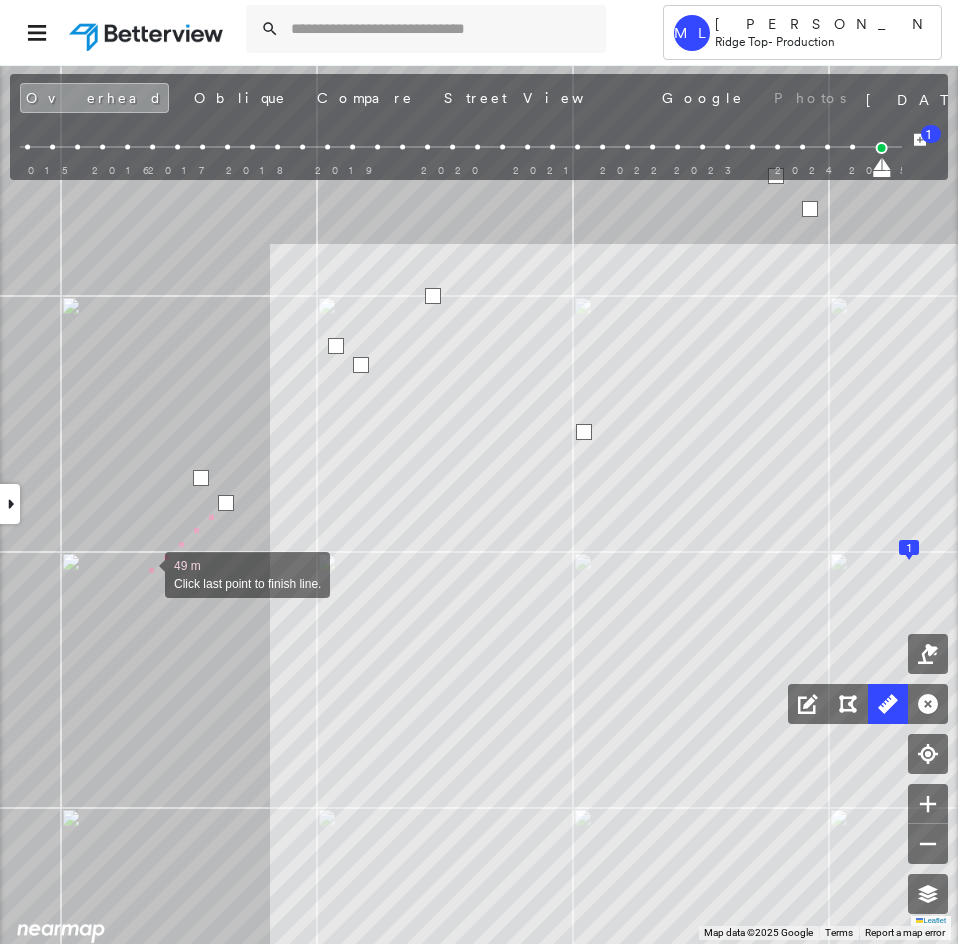 click at bounding box center [145, 573] 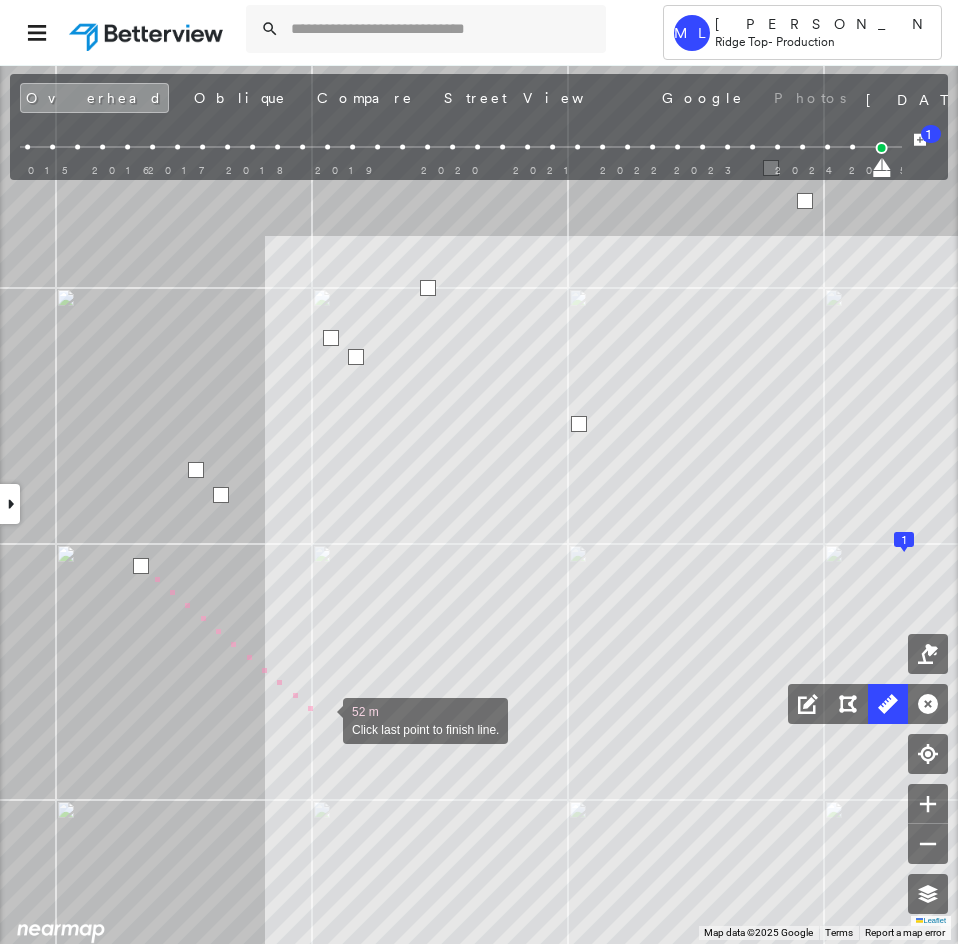 click on "1
52 m Click last point to finish line." at bounding box center [265, 212] 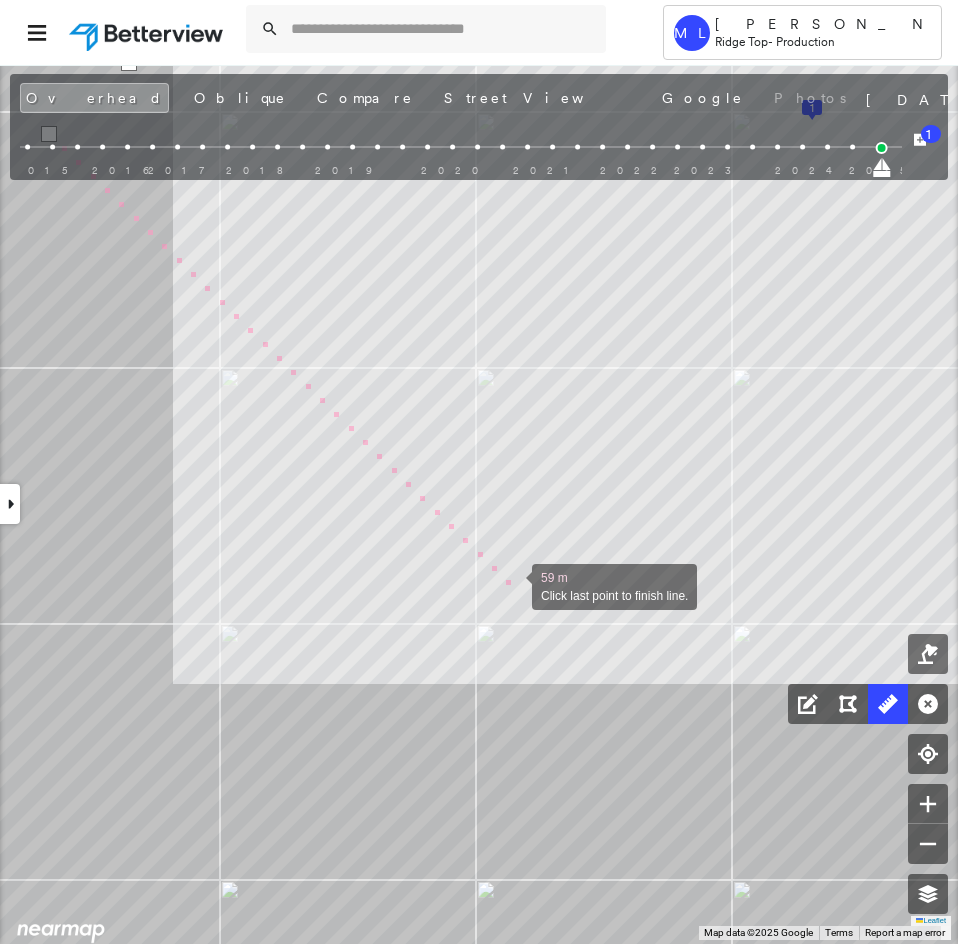 click on "1
59 m Click last point to finish line." at bounding box center [173, -220] 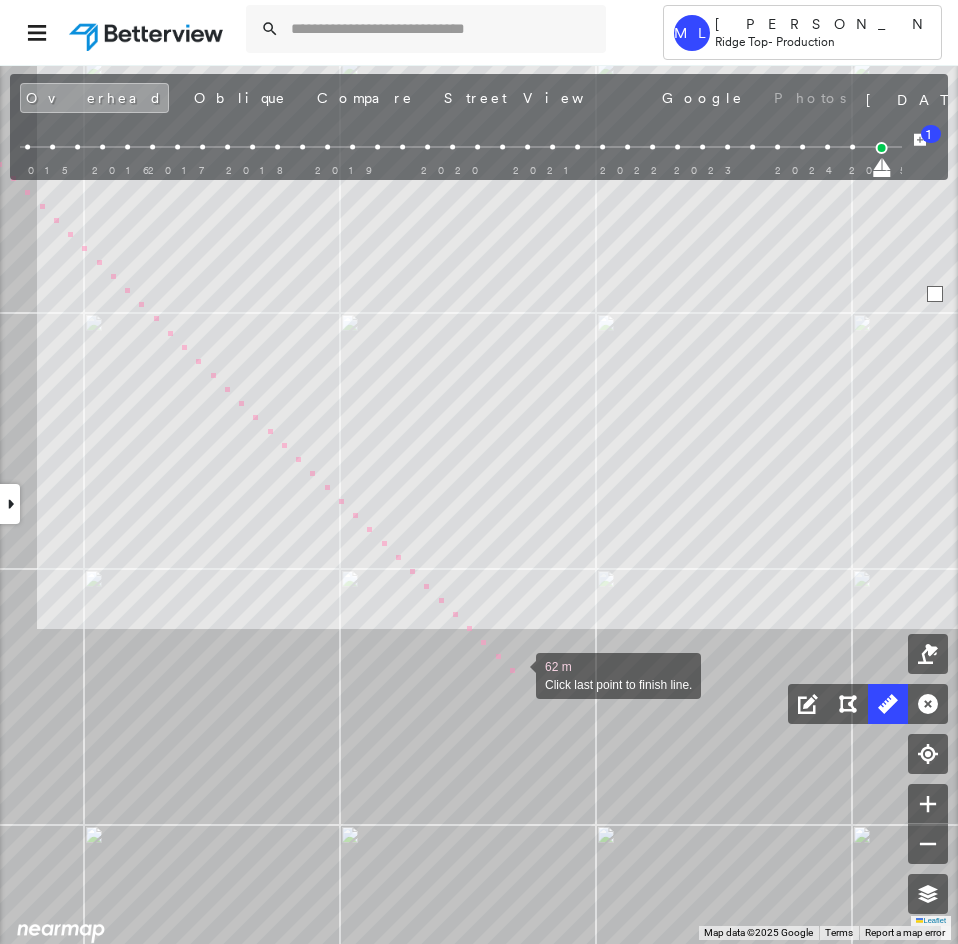 click at bounding box center (516, 674) 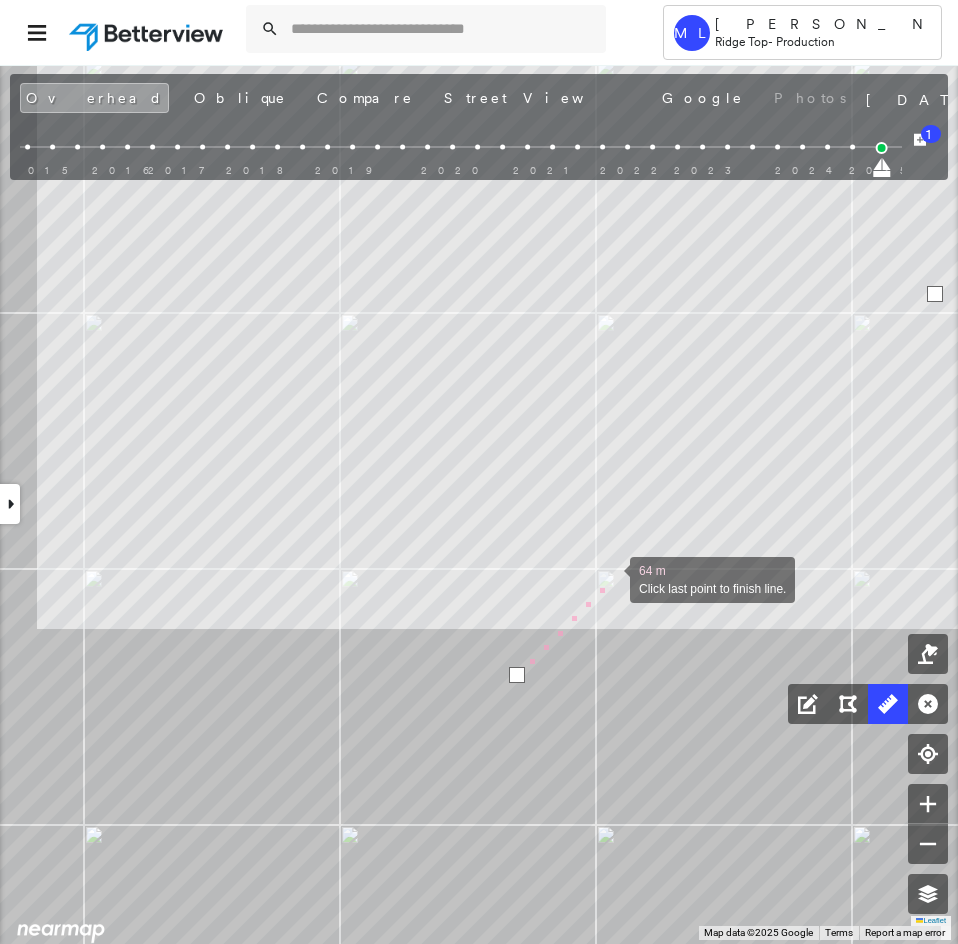 click at bounding box center (610, 578) 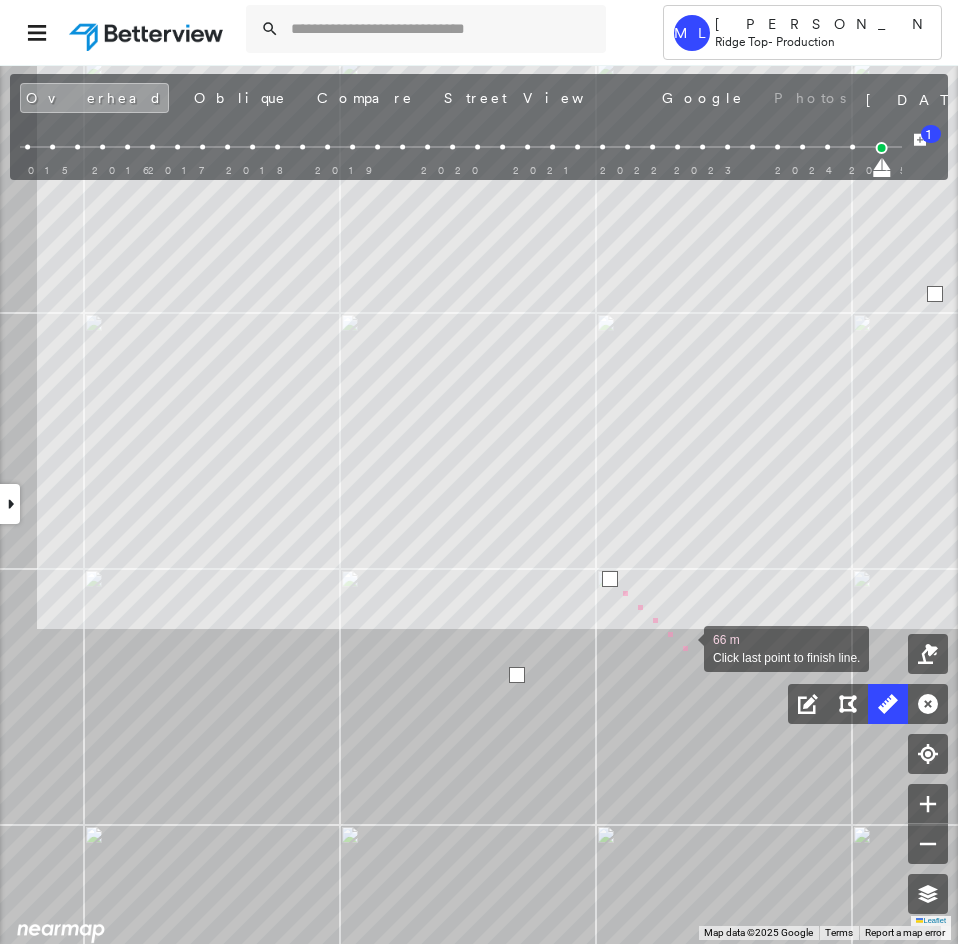 click at bounding box center (684, 647) 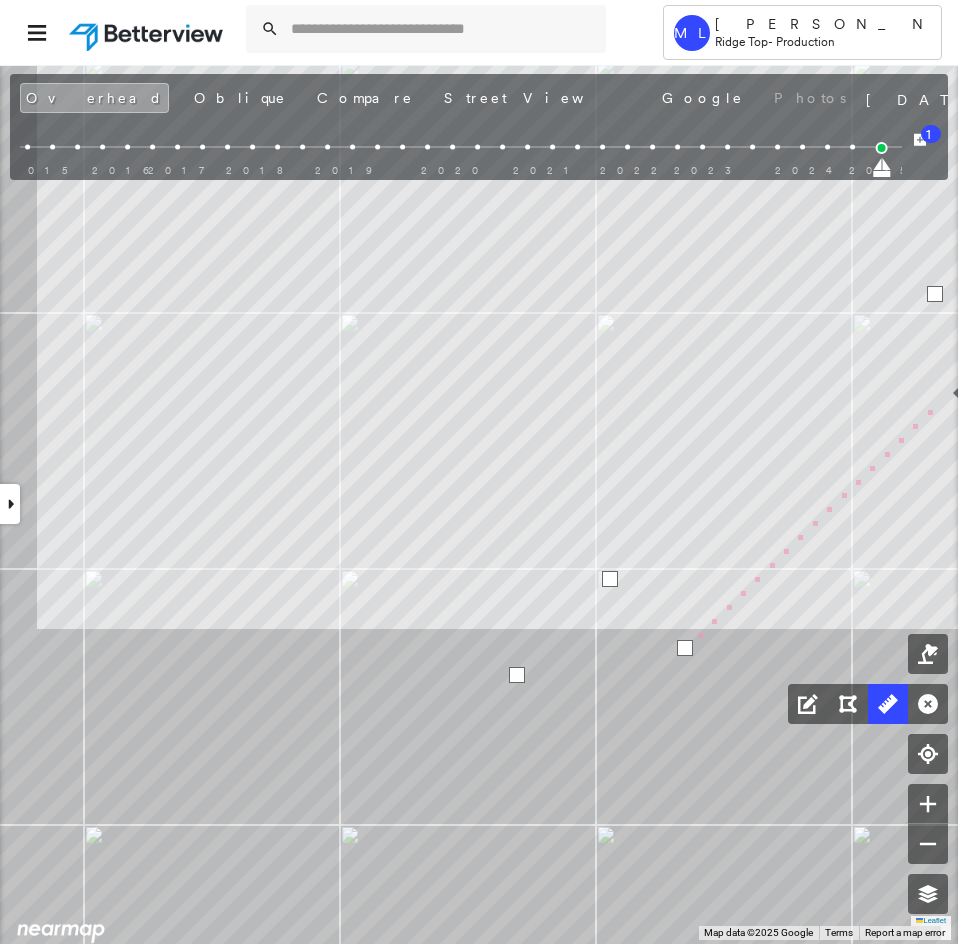 click at bounding box center (939, 400) 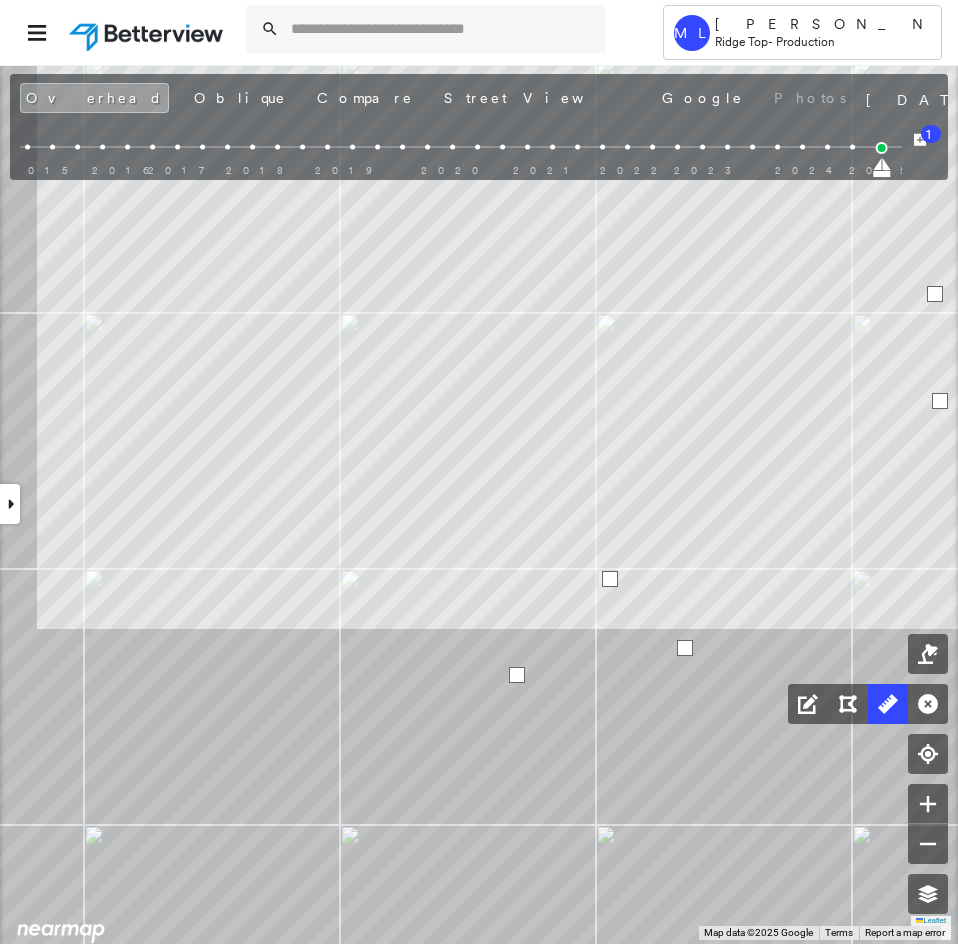click at bounding box center (940, 401) 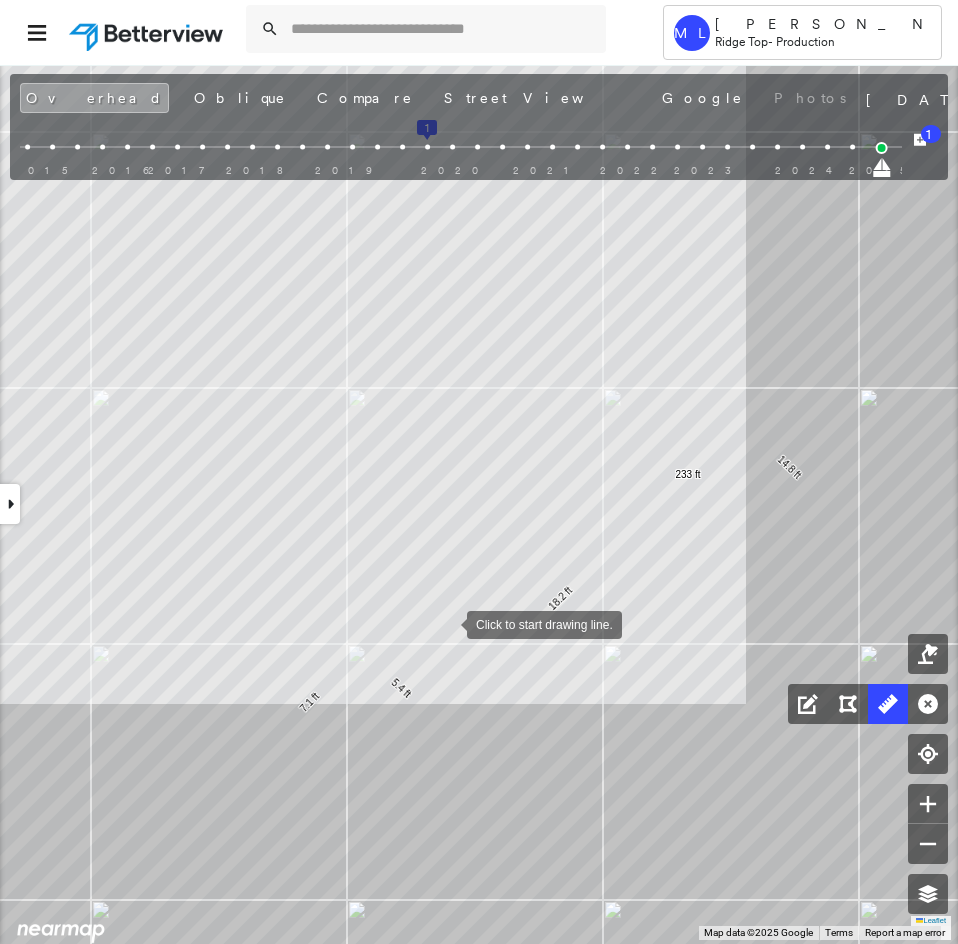 click at bounding box center (447, 623) 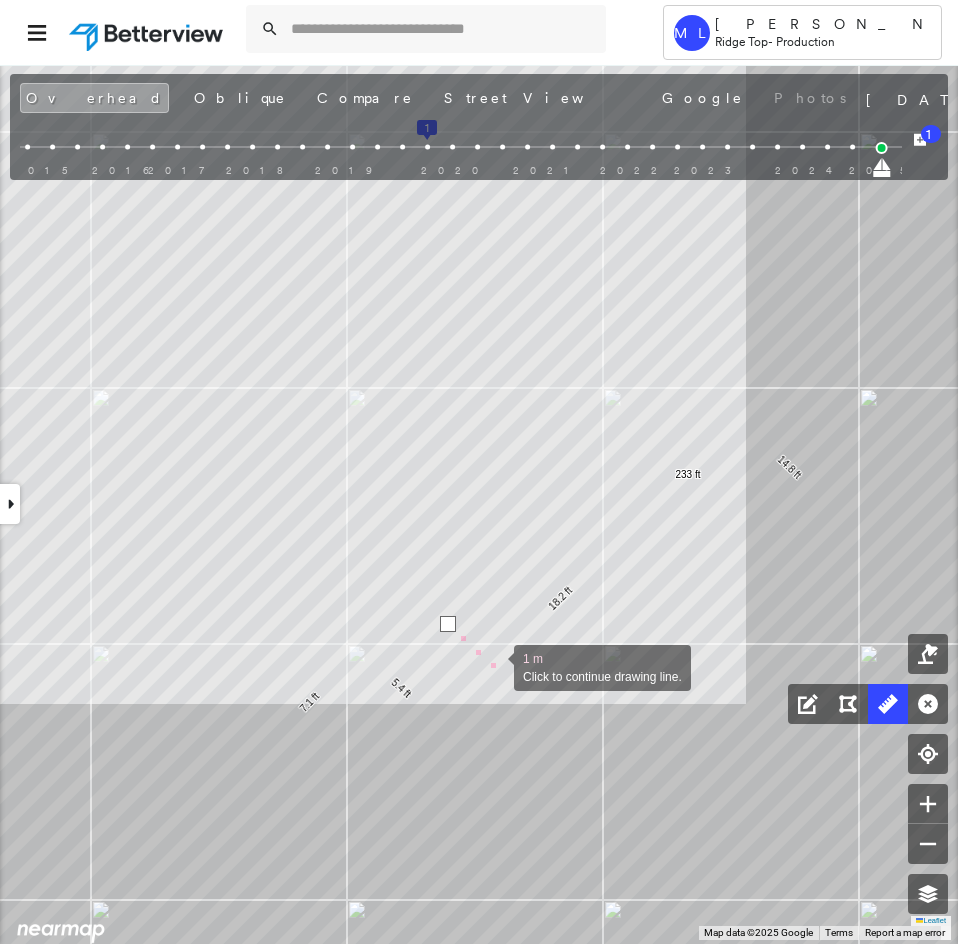 click at bounding box center (494, 666) 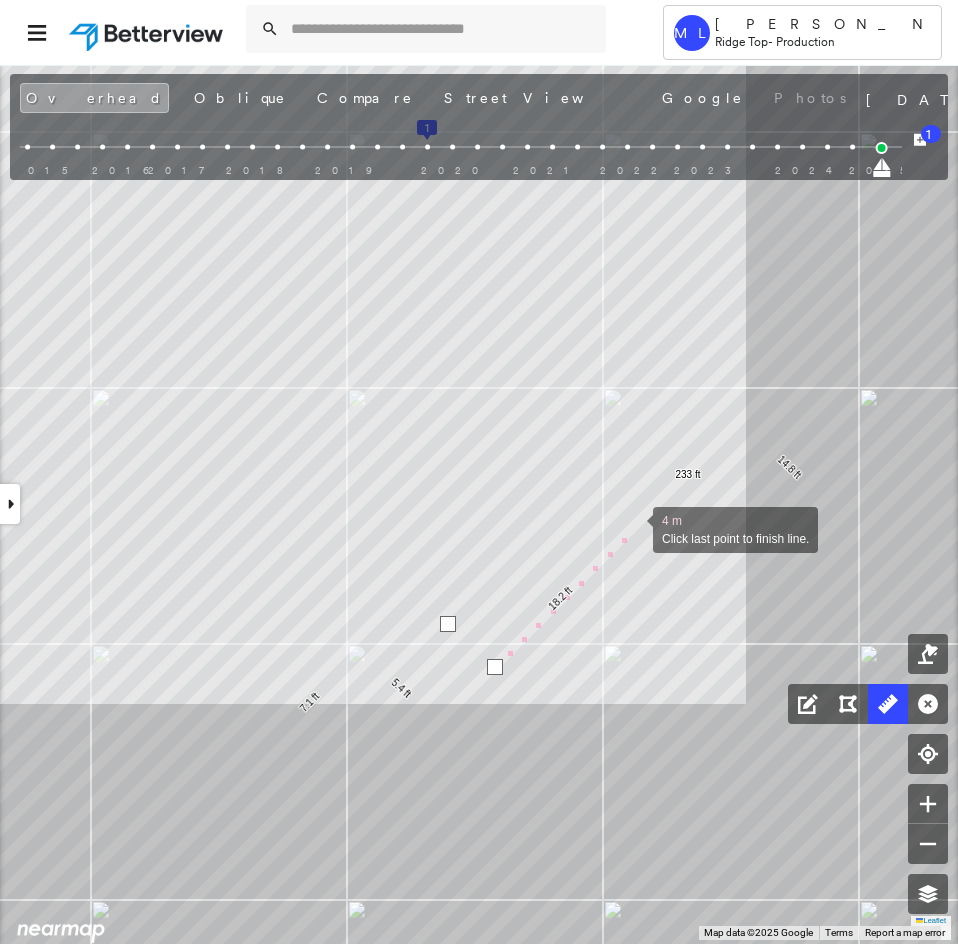 click at bounding box center (633, 528) 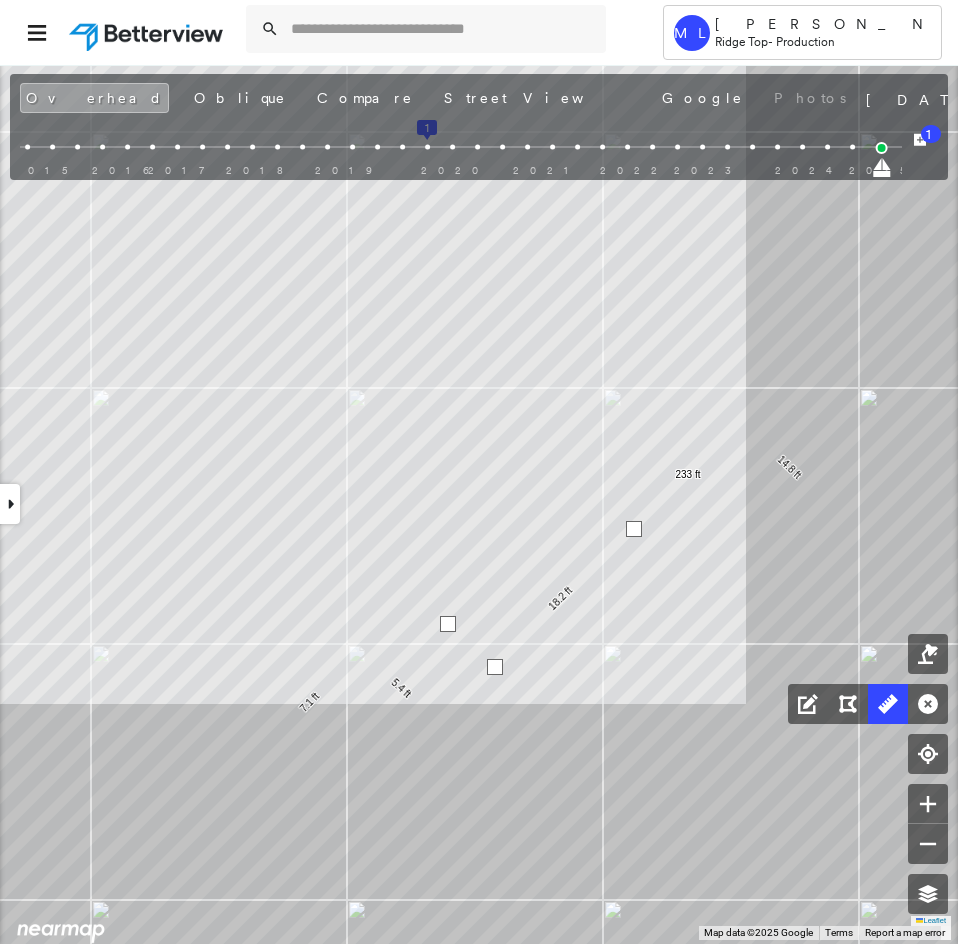 click at bounding box center [634, 529] 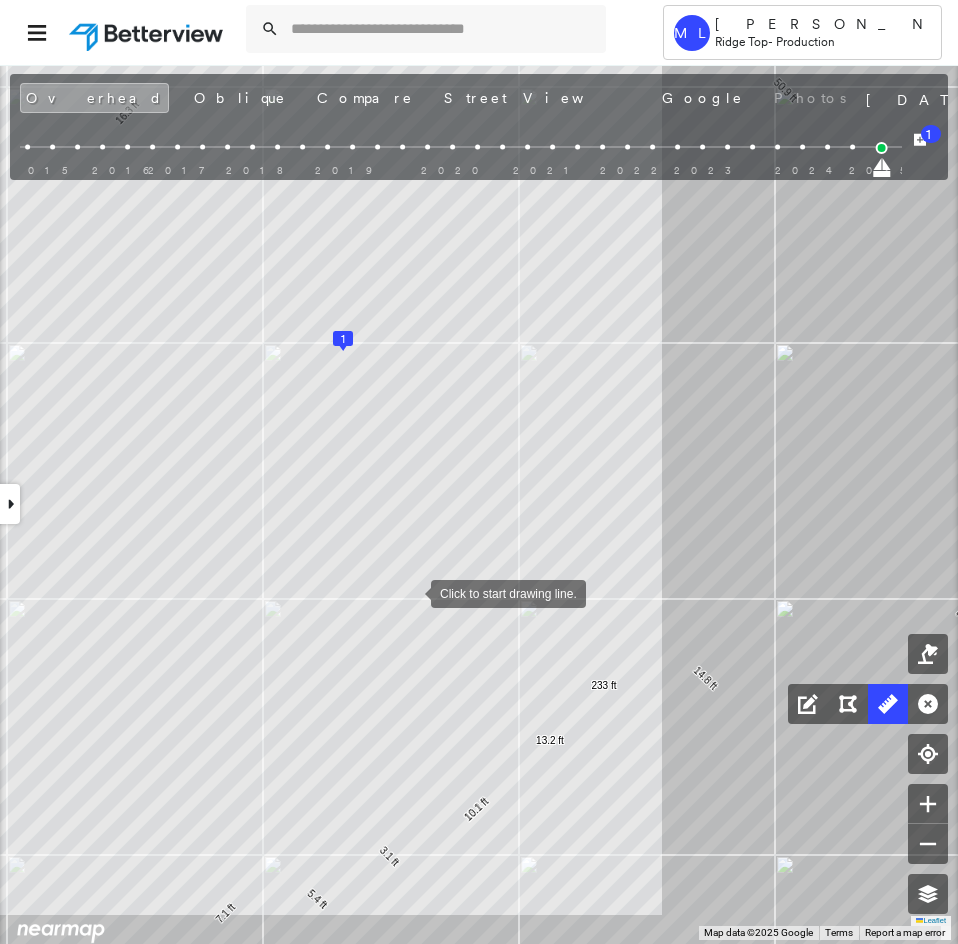 click at bounding box center [411, 592] 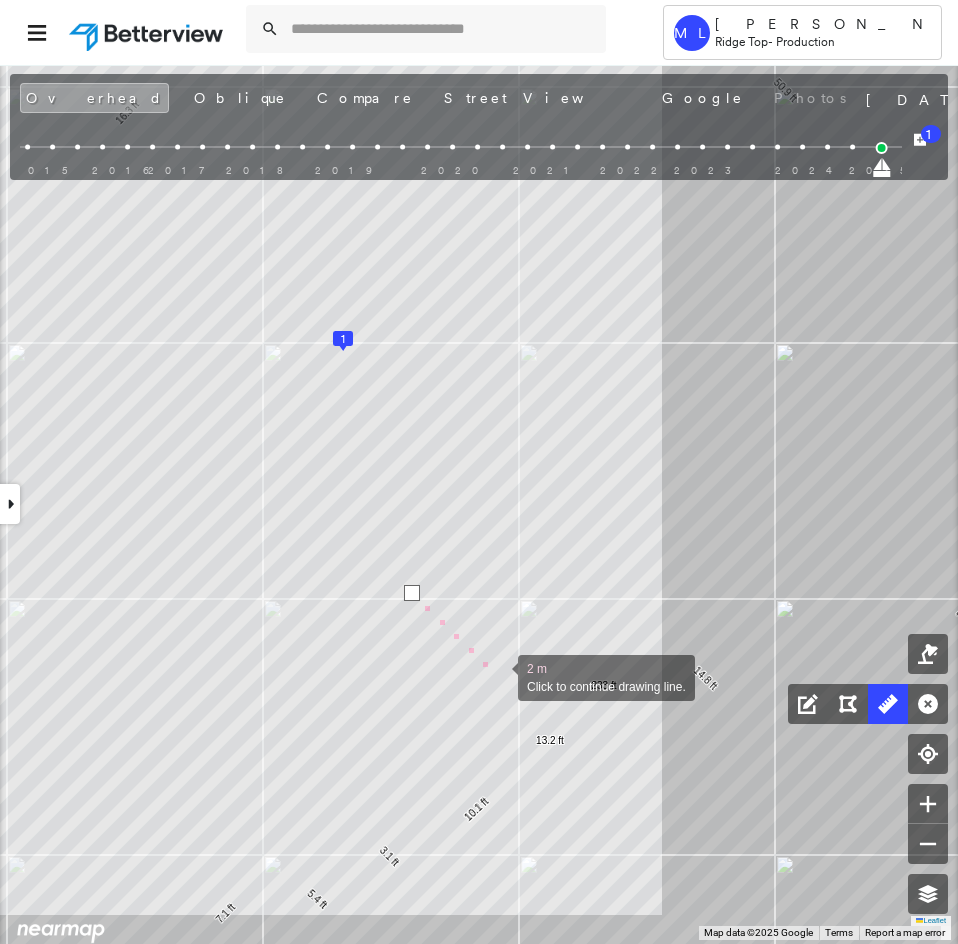 click at bounding box center [498, 676] 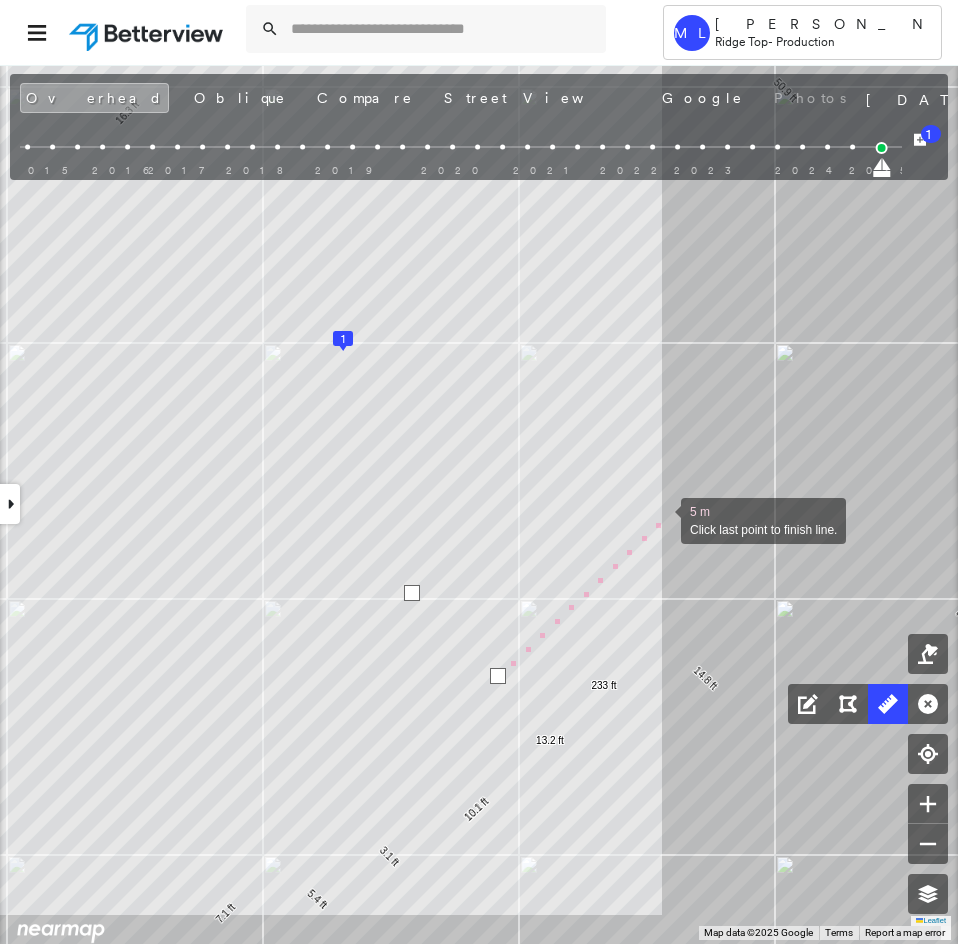click at bounding box center [661, 519] 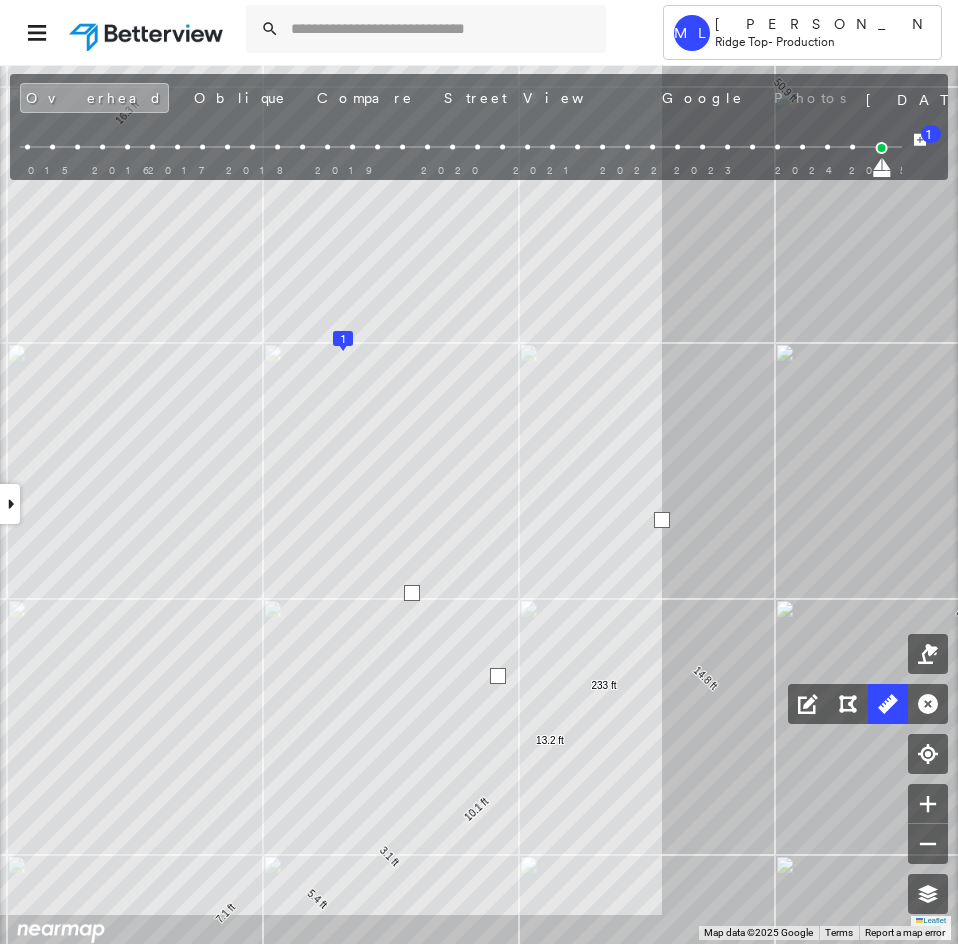 click at bounding box center (662, 520) 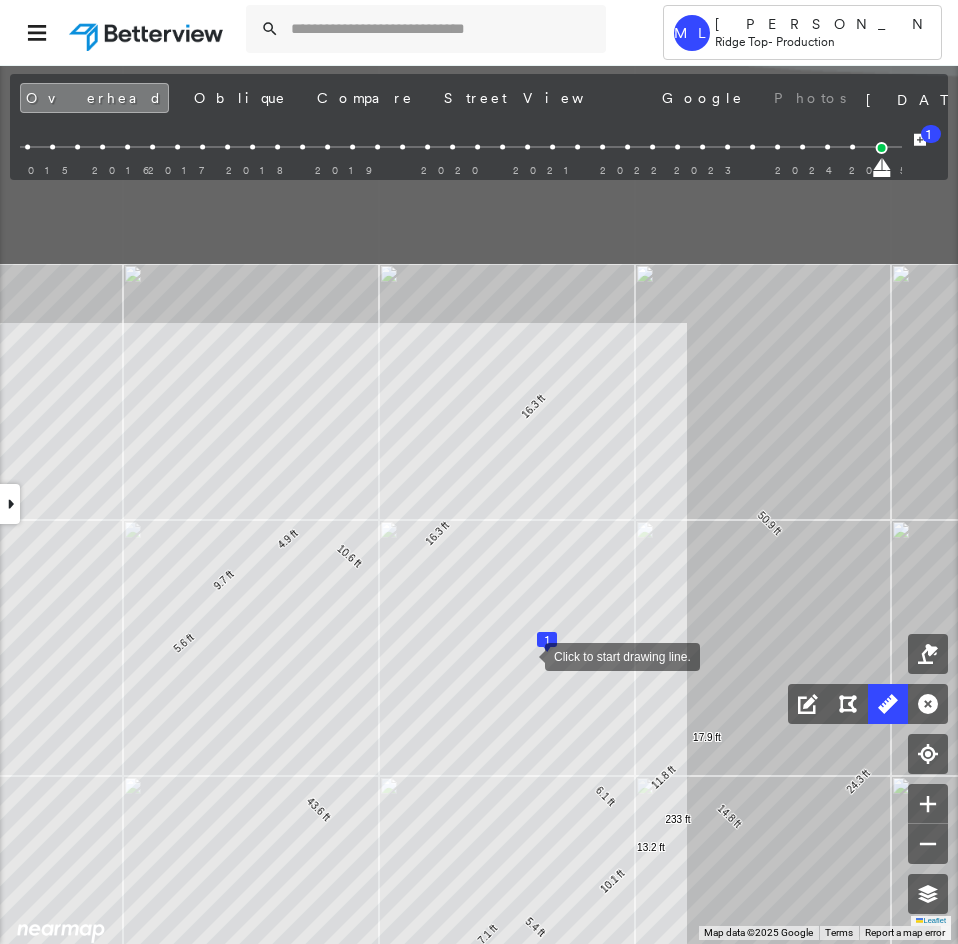 click at bounding box center (525, 655) 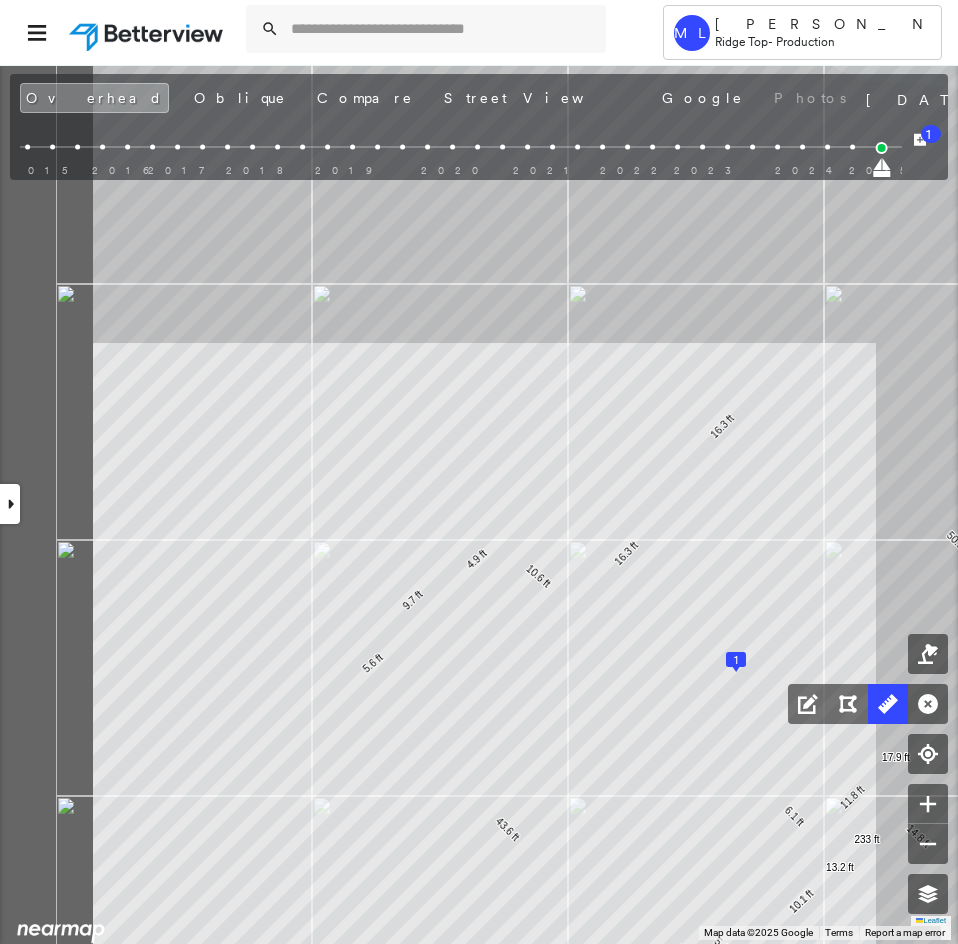 click on "1
14.8 ft 24.3 ft 50.9 ft 16.3 ft 16.3 ft 10.6 ft 4.9 ft 9.7 ft 5.6 ft 43.6 ft 7.1 ft 5.4 ft 18.2 ft 233 ft 10.1 ft 13.2 ft 6.1 ft 11.8 ft 17.9 ft Click to start drawing line." at bounding box center (-82, 319) 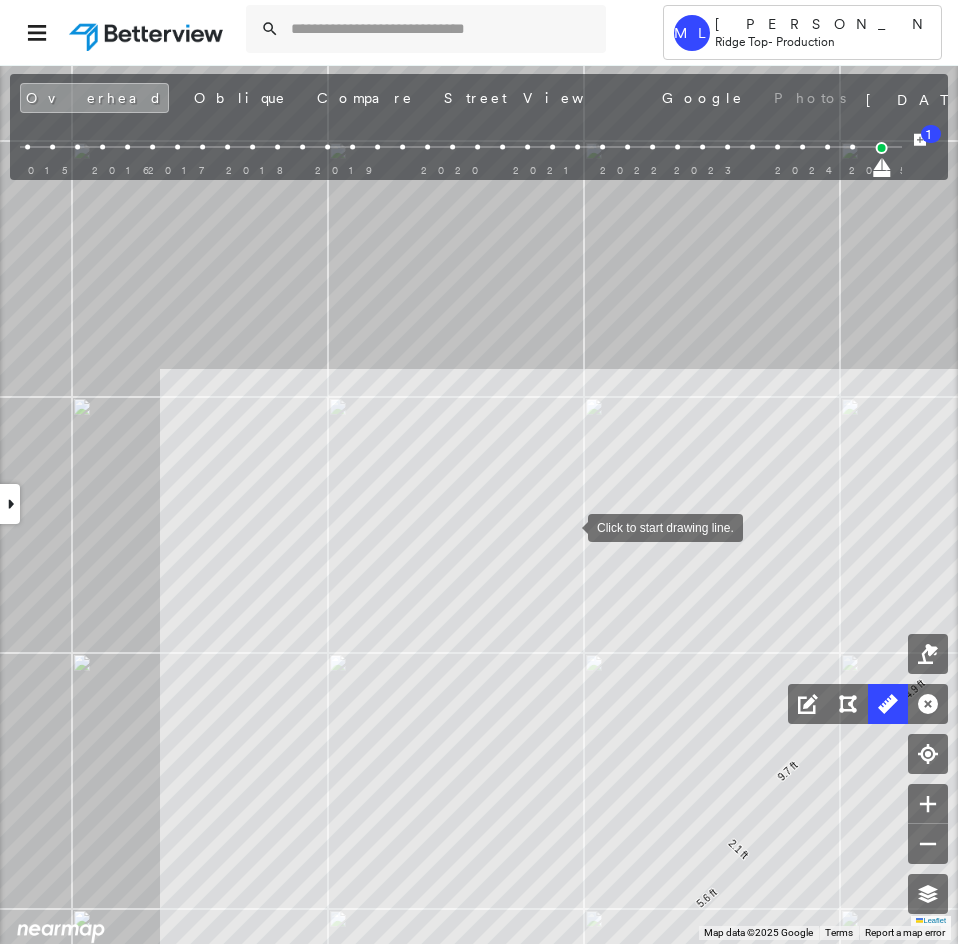 click at bounding box center [568, 526] 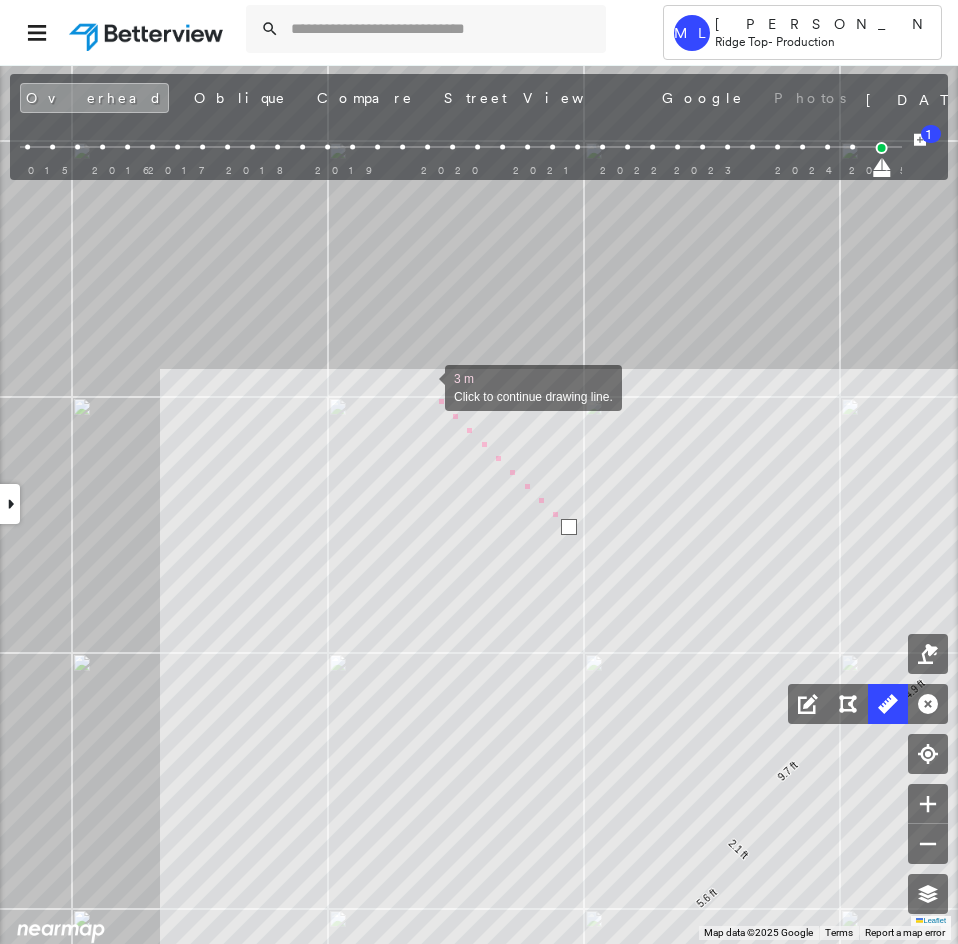 click at bounding box center [425, 386] 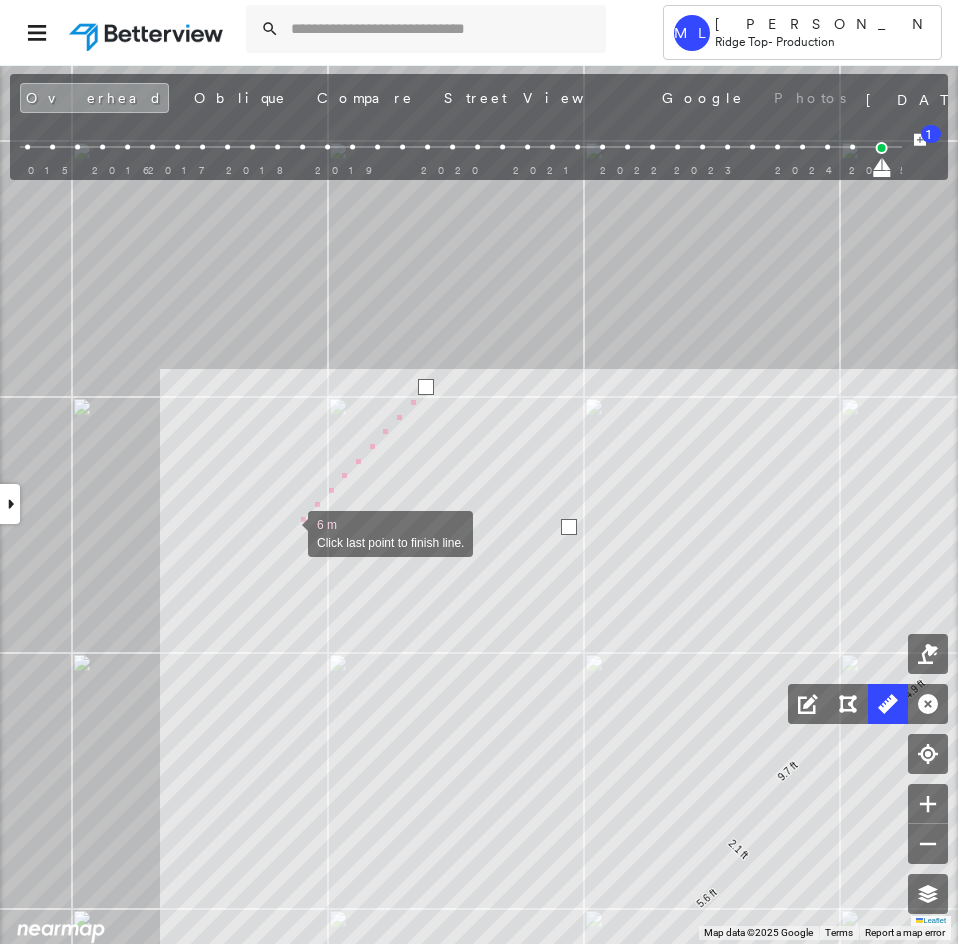 click at bounding box center (288, 532) 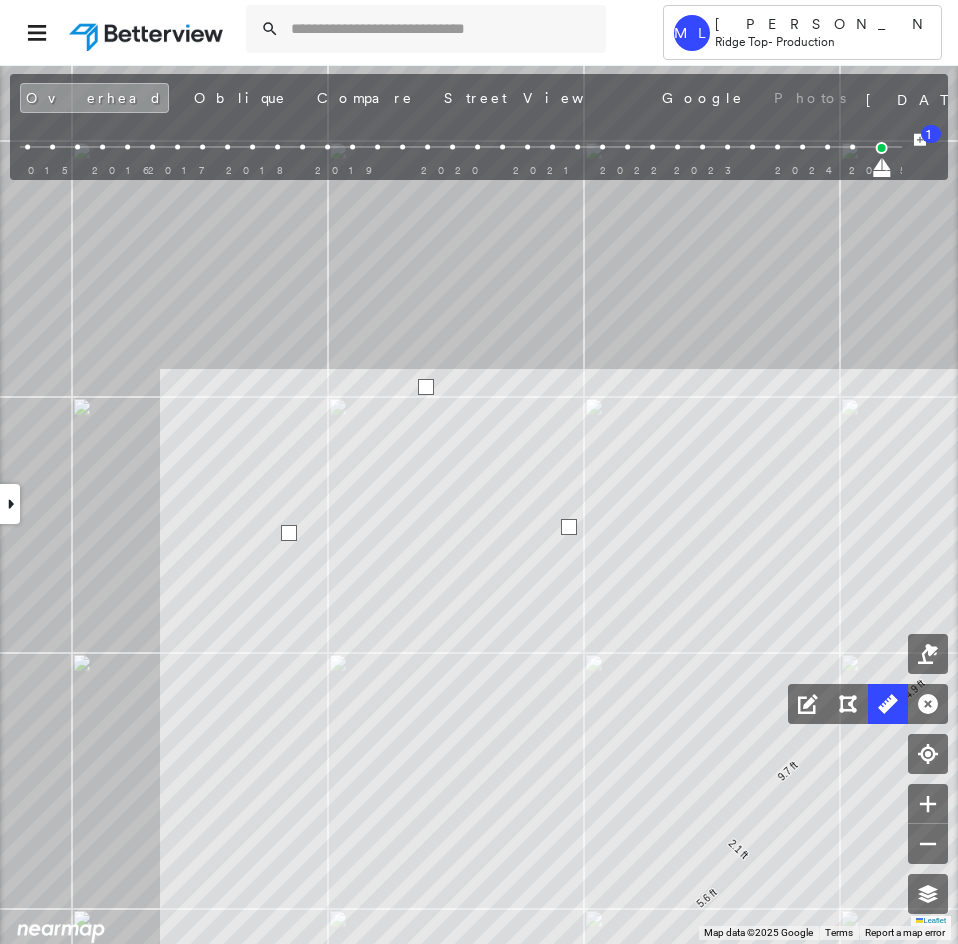 click at bounding box center (289, 533) 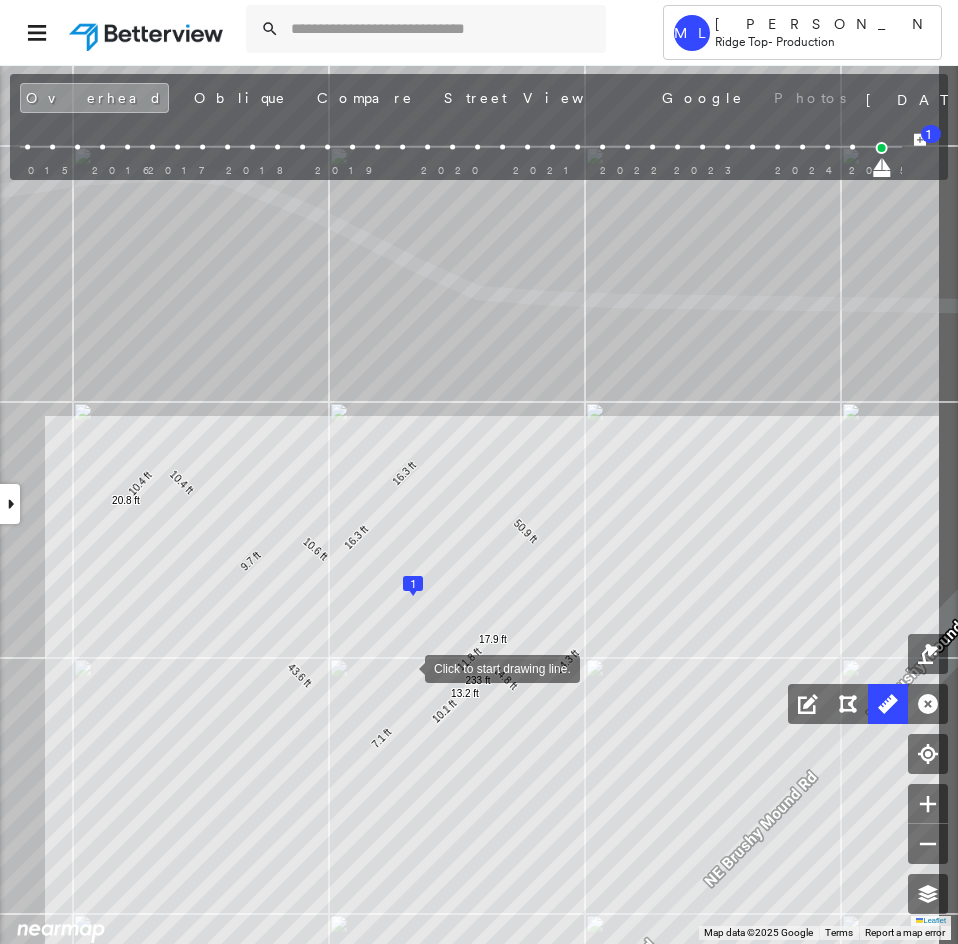 click at bounding box center [405, 667] 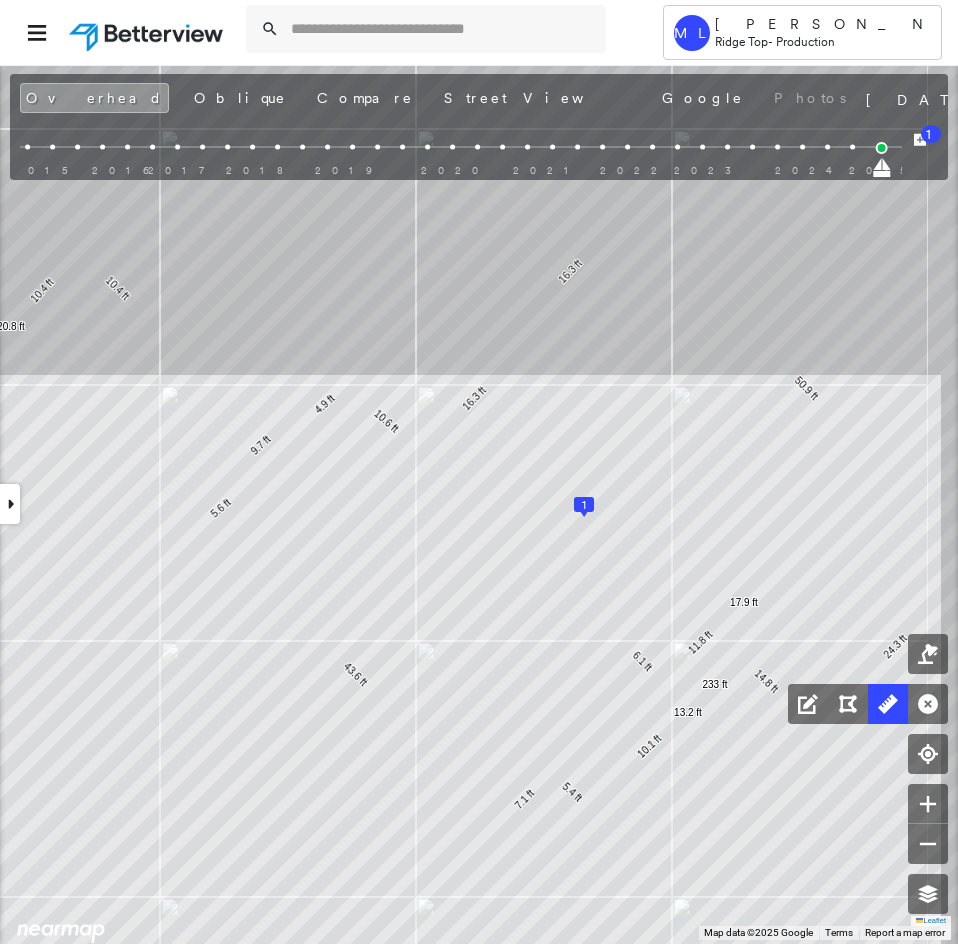 drag, startPoint x: 447, startPoint y: 626, endPoint x: 408, endPoint y: 601, distance: 46.32494 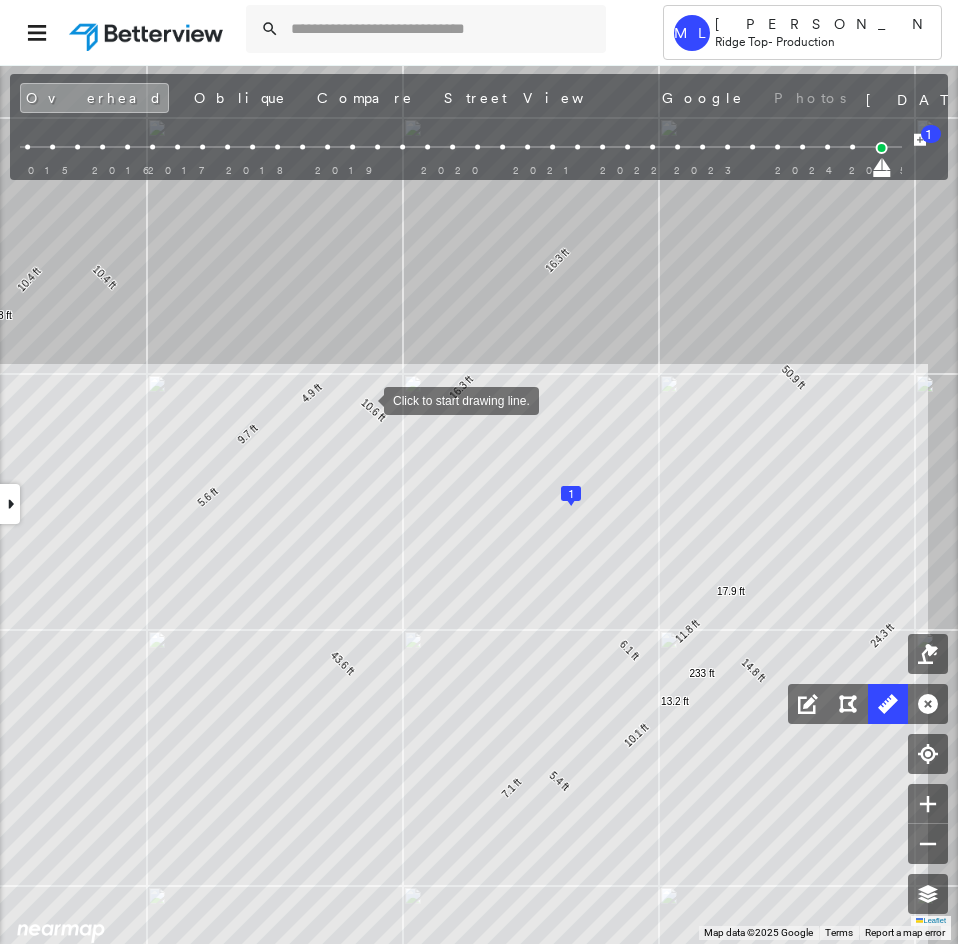 click at bounding box center (364, 399) 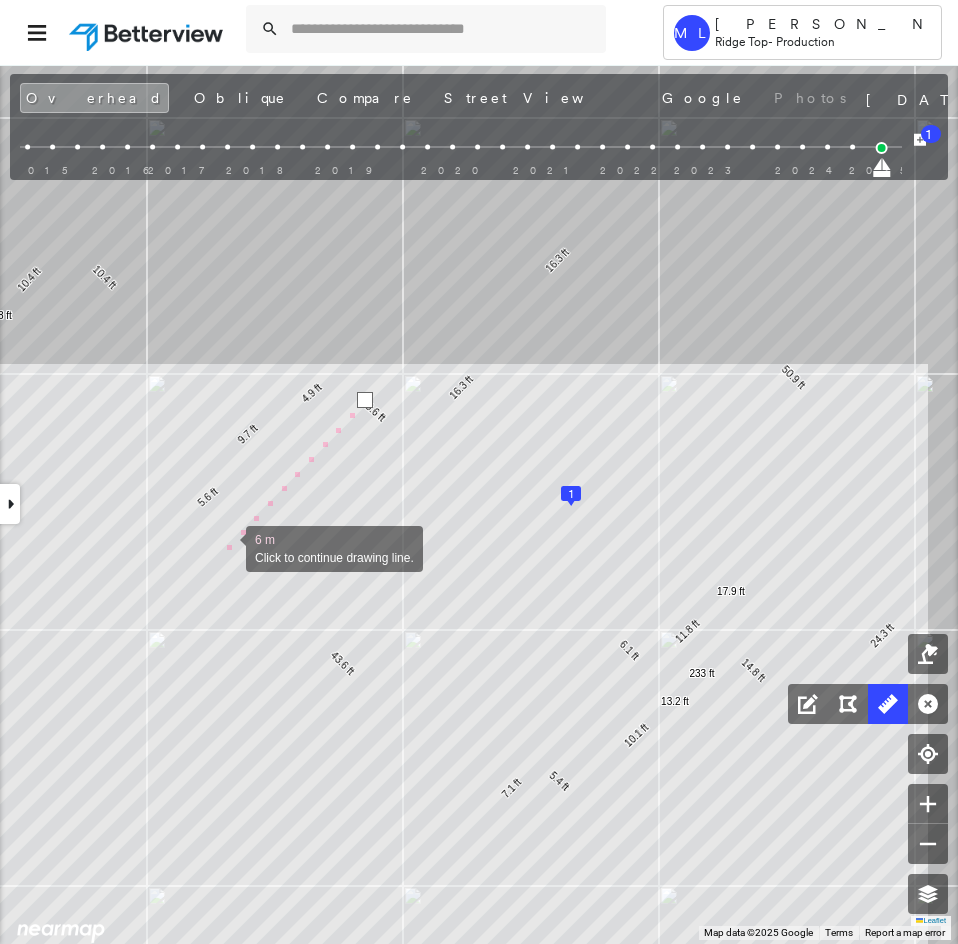 click at bounding box center (226, 547) 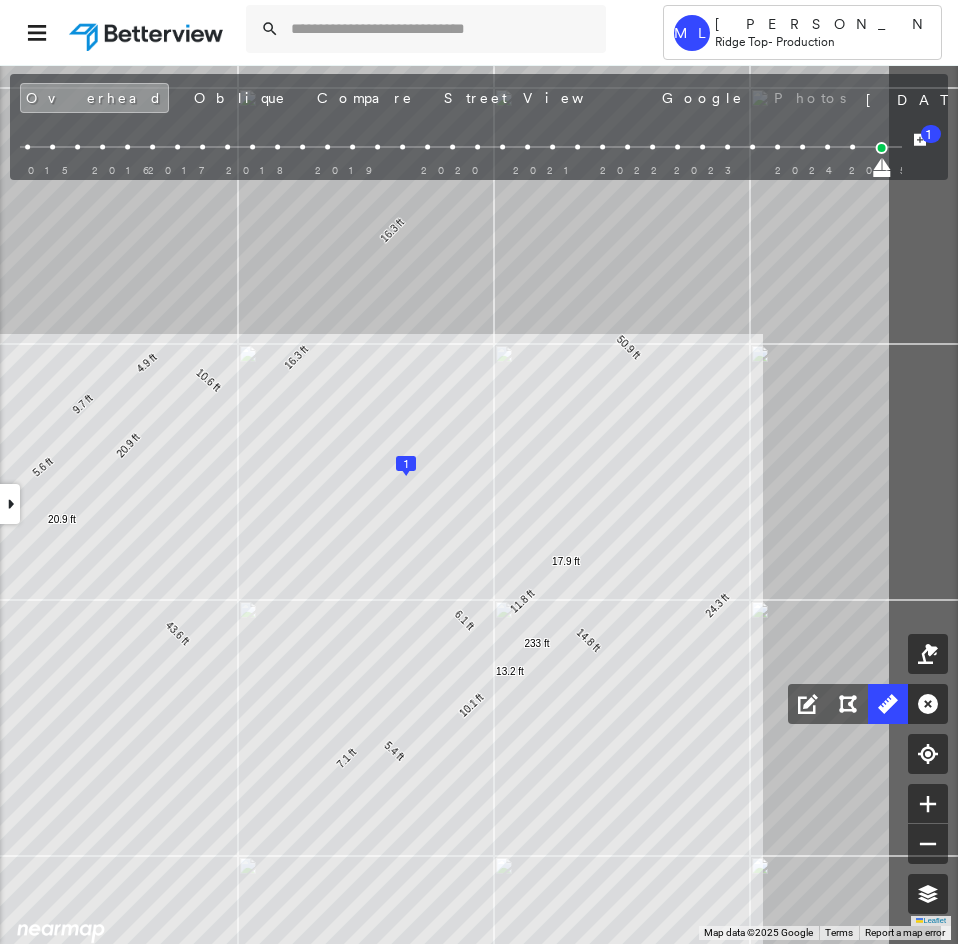 click on "1
14.8 ft 24.3 ft 50.9 ft 16.3 ft 16.3 ft 10.6 ft 4.9 ft 9.7 ft 5.6 ft 43.6 ft 7.1 ft 5.4 ft 18.2 ft 233 ft 10.1 ft 13.2 ft 6.1 ft 11.8 ft 17.9 ft 10.4 ft 10.4 ft 20.8 ft 20.9 ft 20.9 ft Click to start drawing line." at bounding box center (-195, 310) 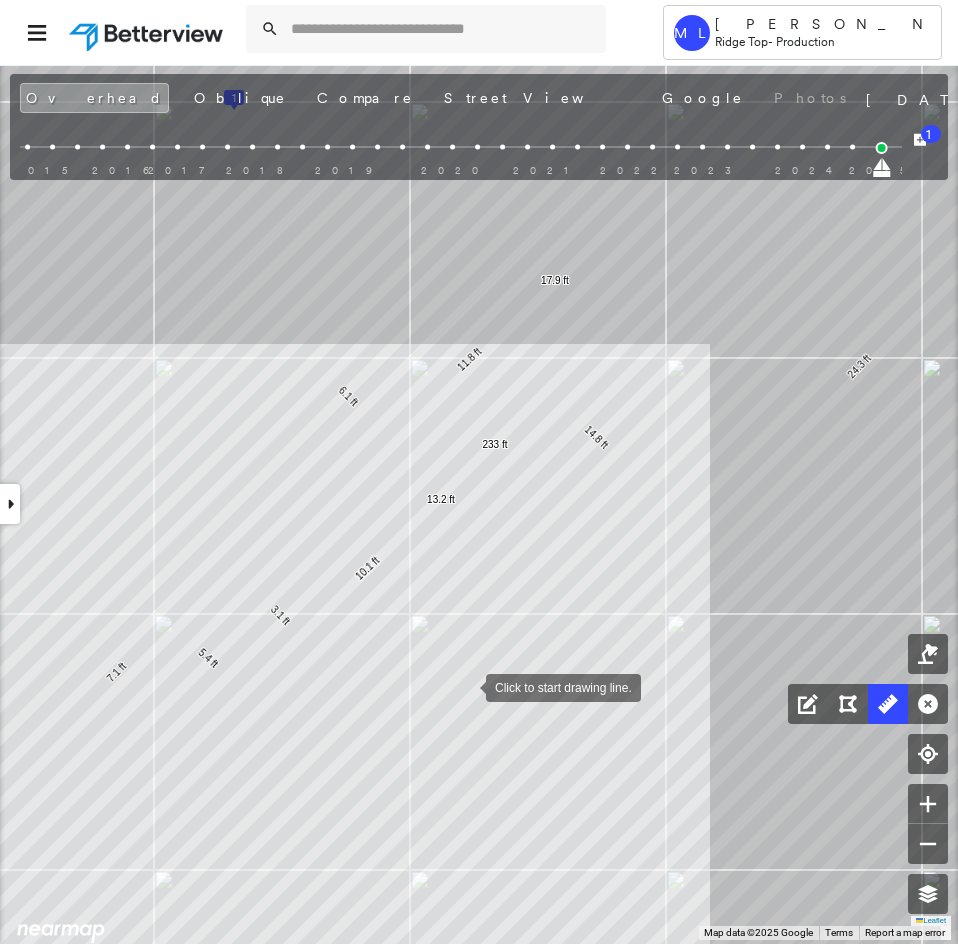 click at bounding box center [466, 686] 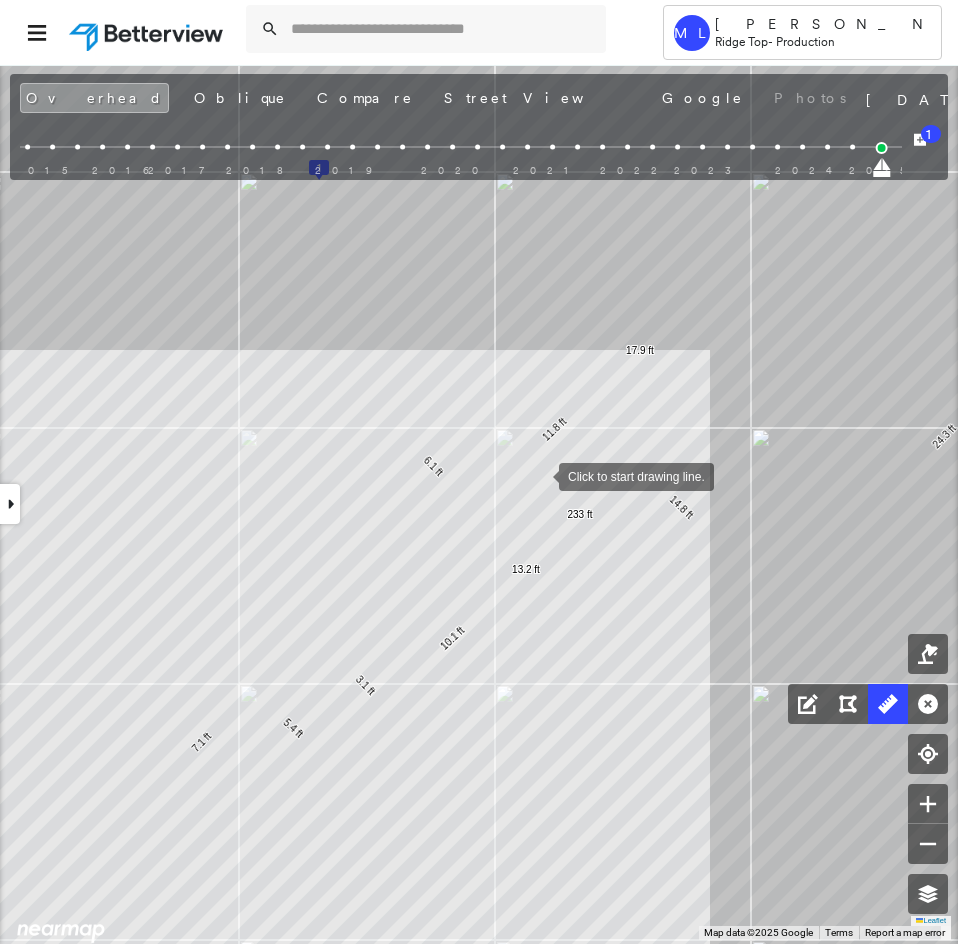 click at bounding box center [539, 475] 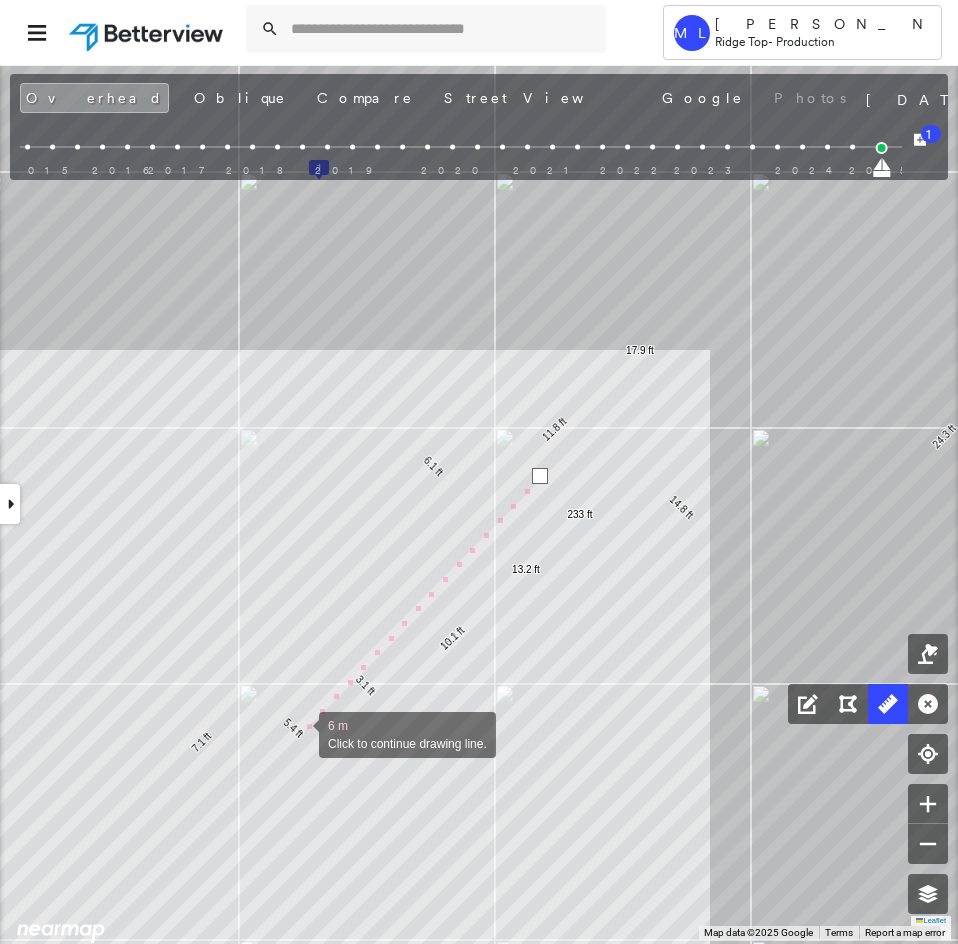 click at bounding box center [299, 733] 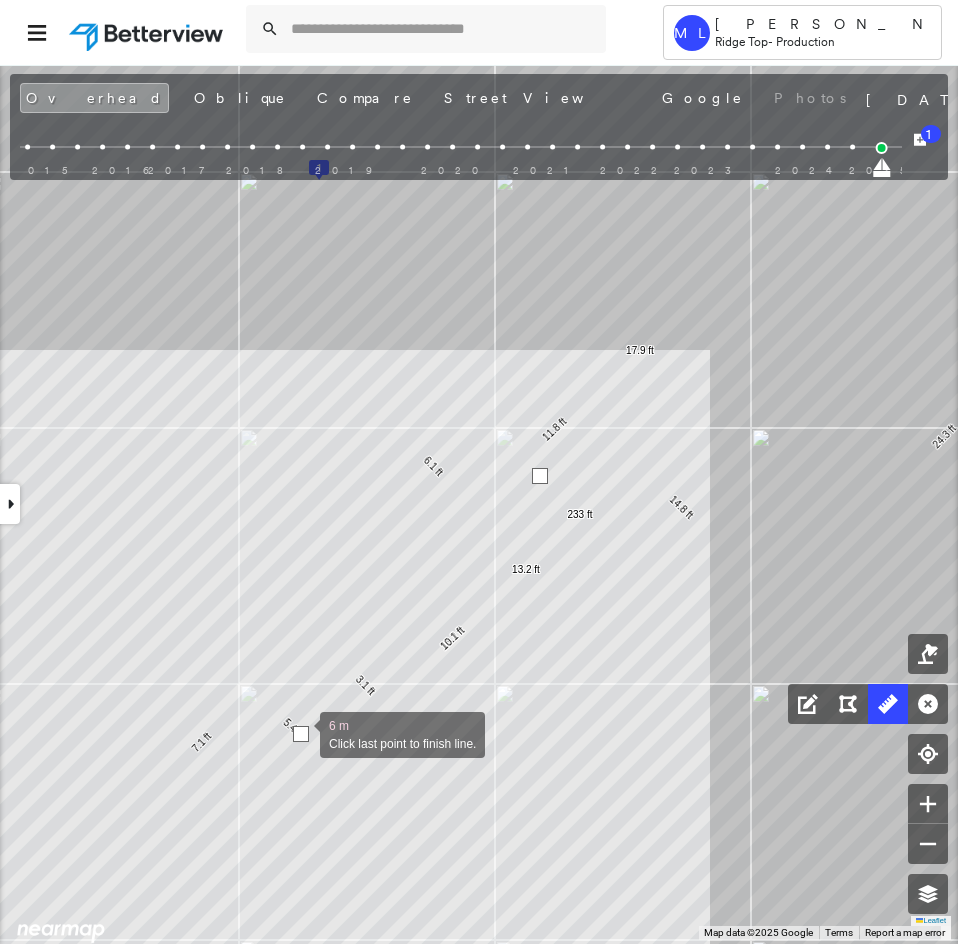click at bounding box center (301, 734) 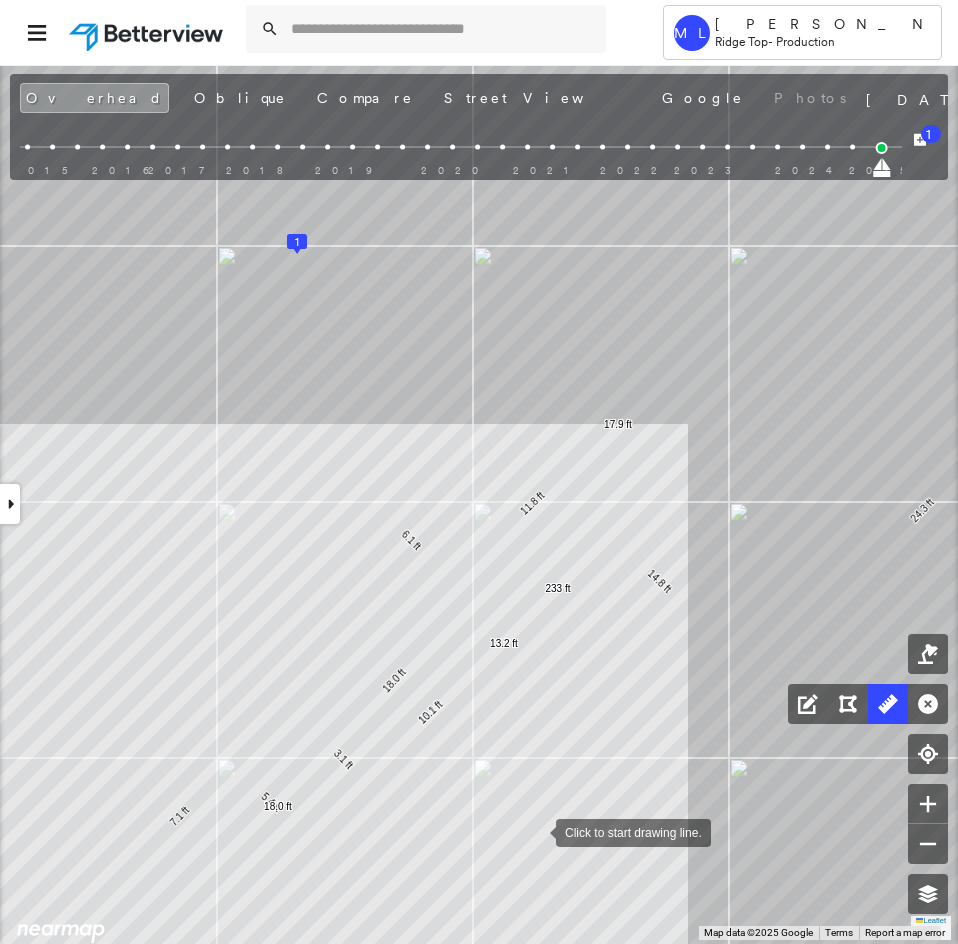 drag, startPoint x: 558, startPoint y: 760, endPoint x: 536, endPoint y: 830, distance: 73.37575 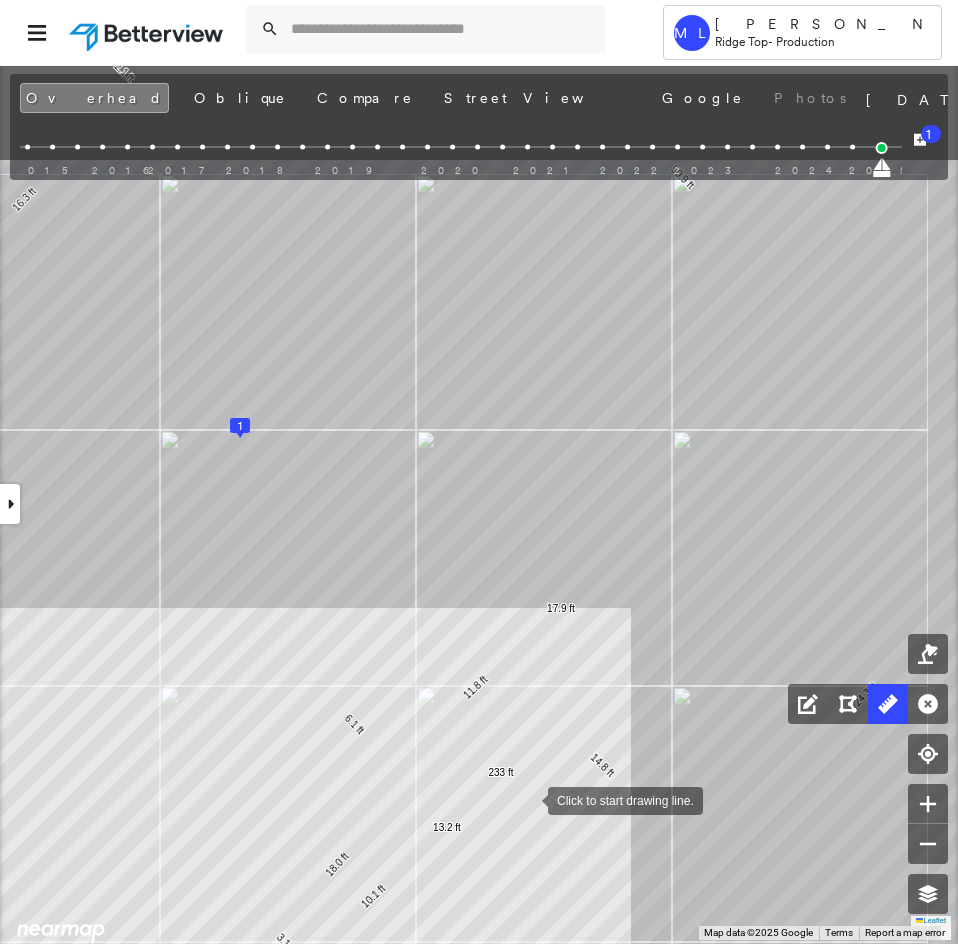 drag, startPoint x: 588, startPoint y: 600, endPoint x: 531, endPoint y: 784, distance: 192.62659 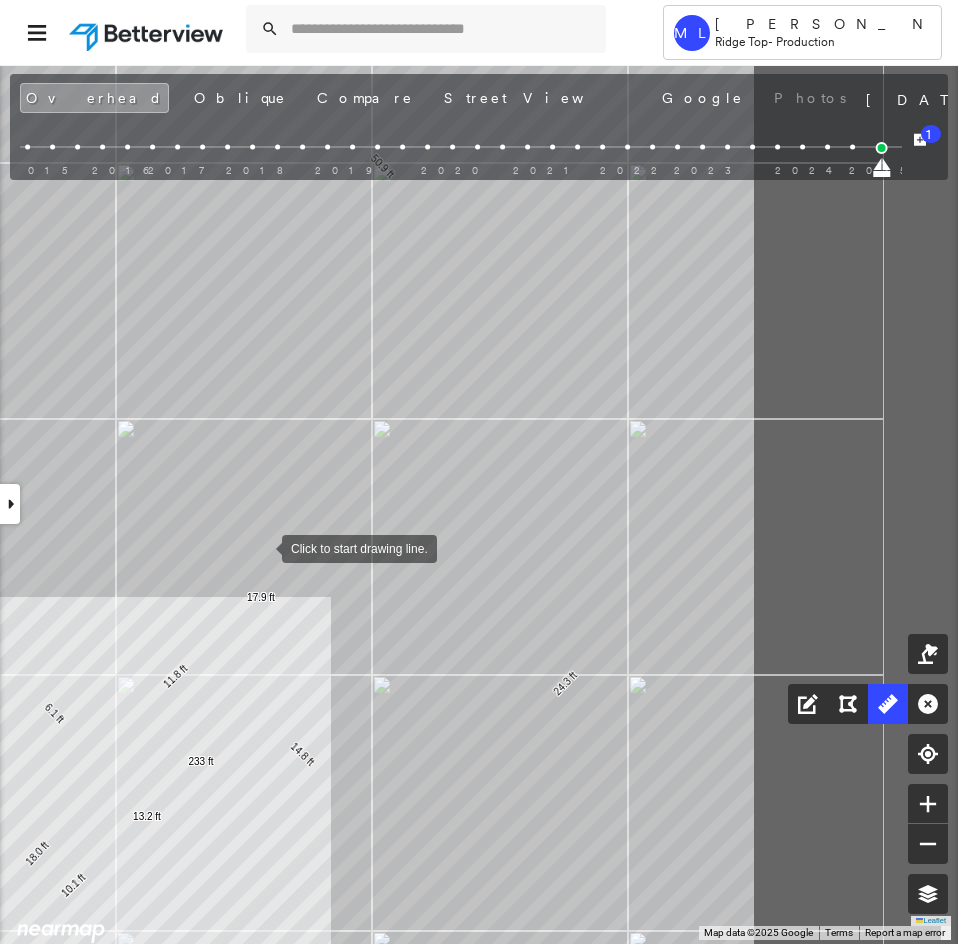 drag, startPoint x: 559, startPoint y: 563, endPoint x: 234, endPoint y: 525, distance: 327.214 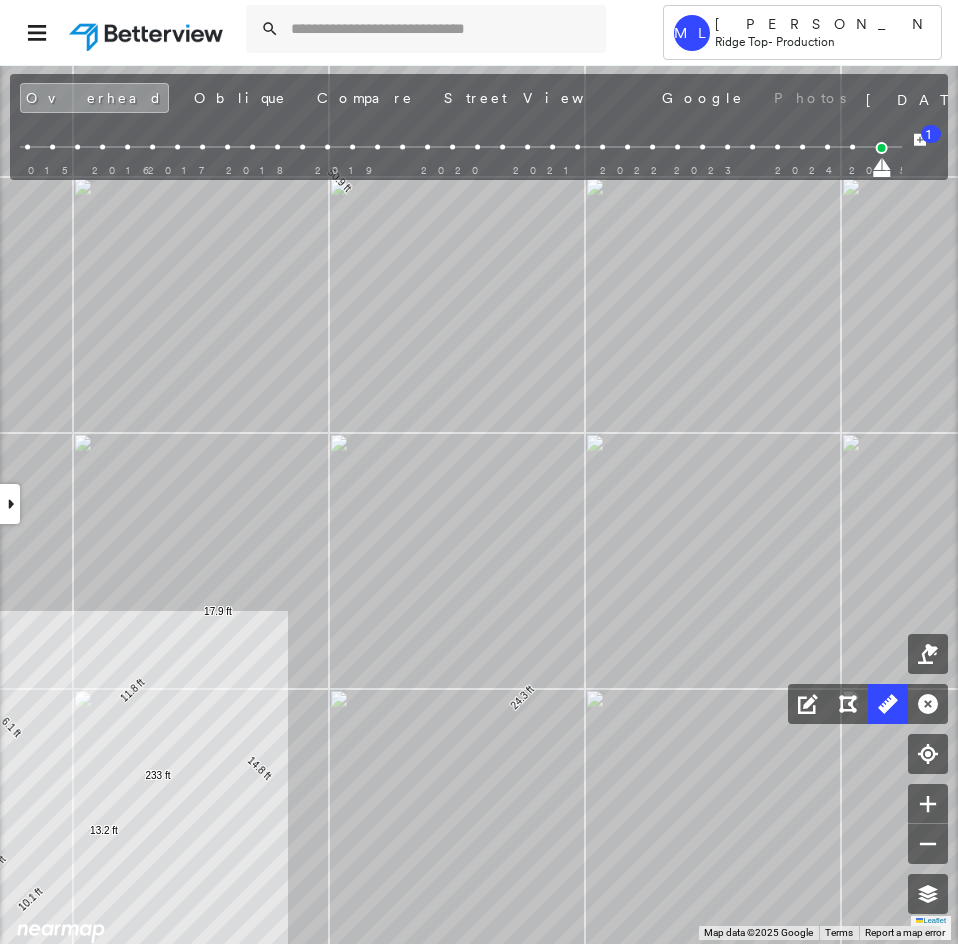 drag, startPoint x: 383, startPoint y: 433, endPoint x: 410, endPoint y: 552, distance: 122.02459 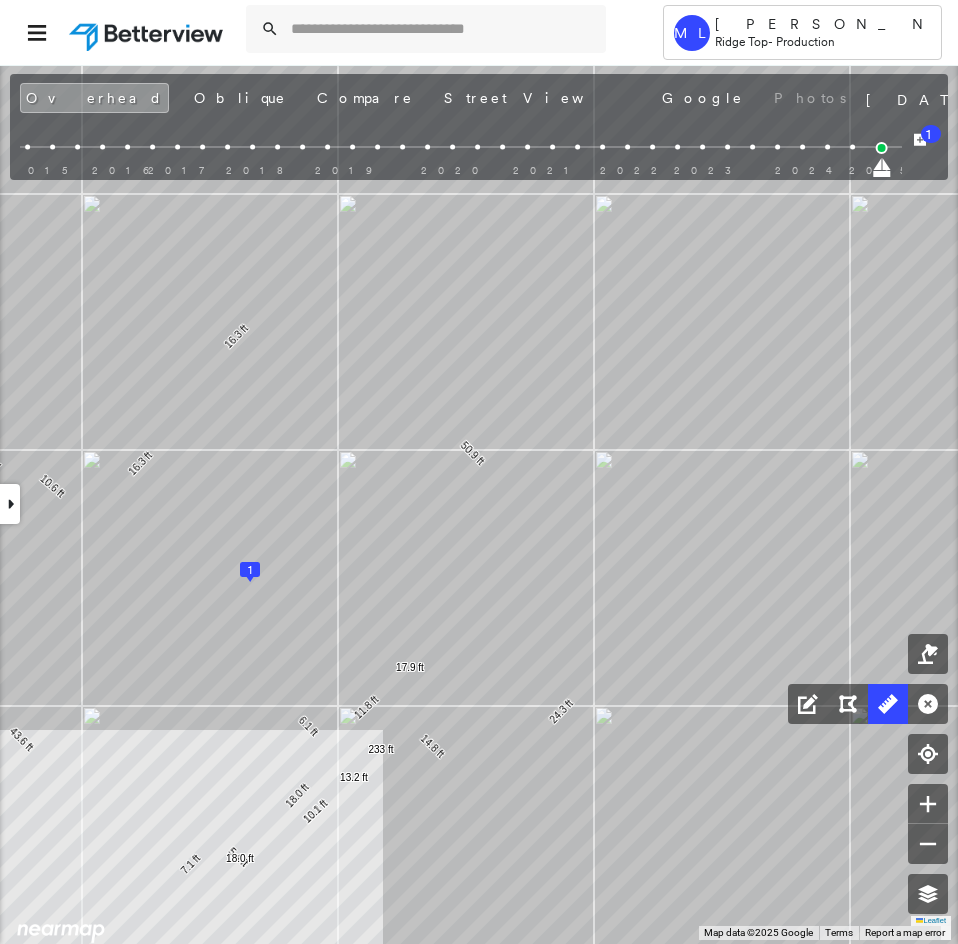 drag, startPoint x: 336, startPoint y: 408, endPoint x: 424, endPoint y: 471, distance: 108.226616 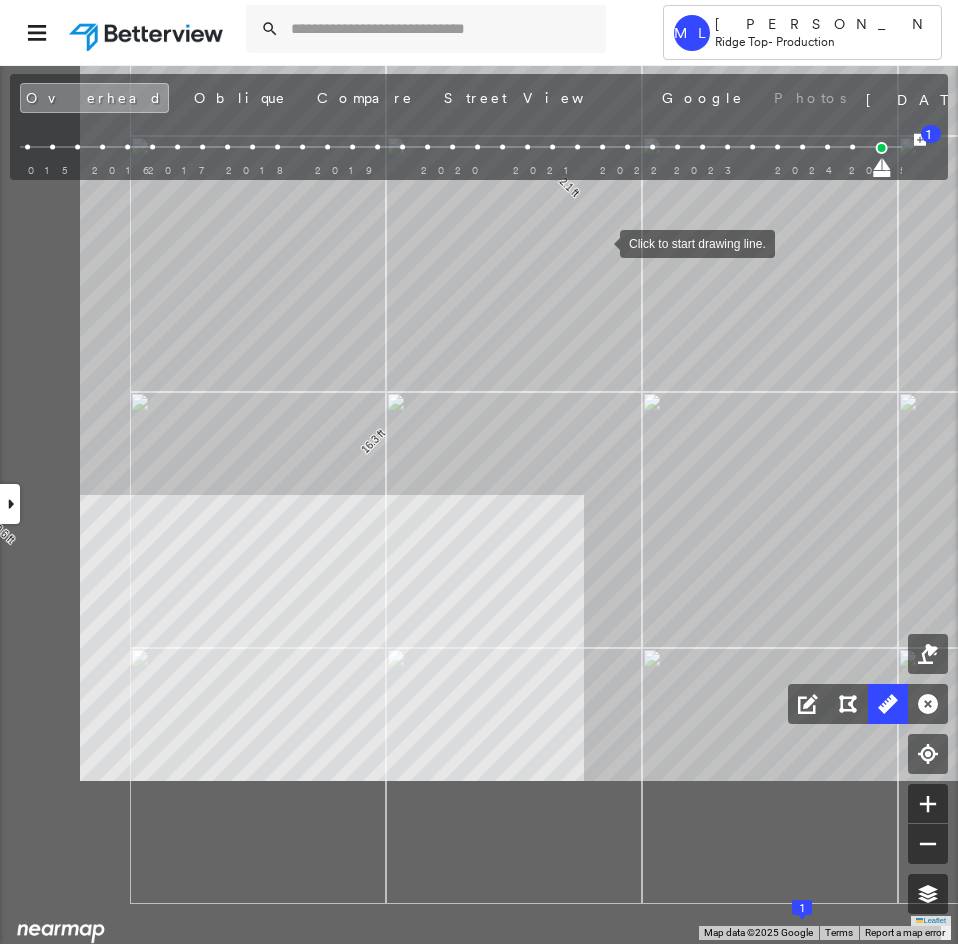 drag, startPoint x: 407, startPoint y: 508, endPoint x: 626, endPoint y: 229, distance: 354.6858 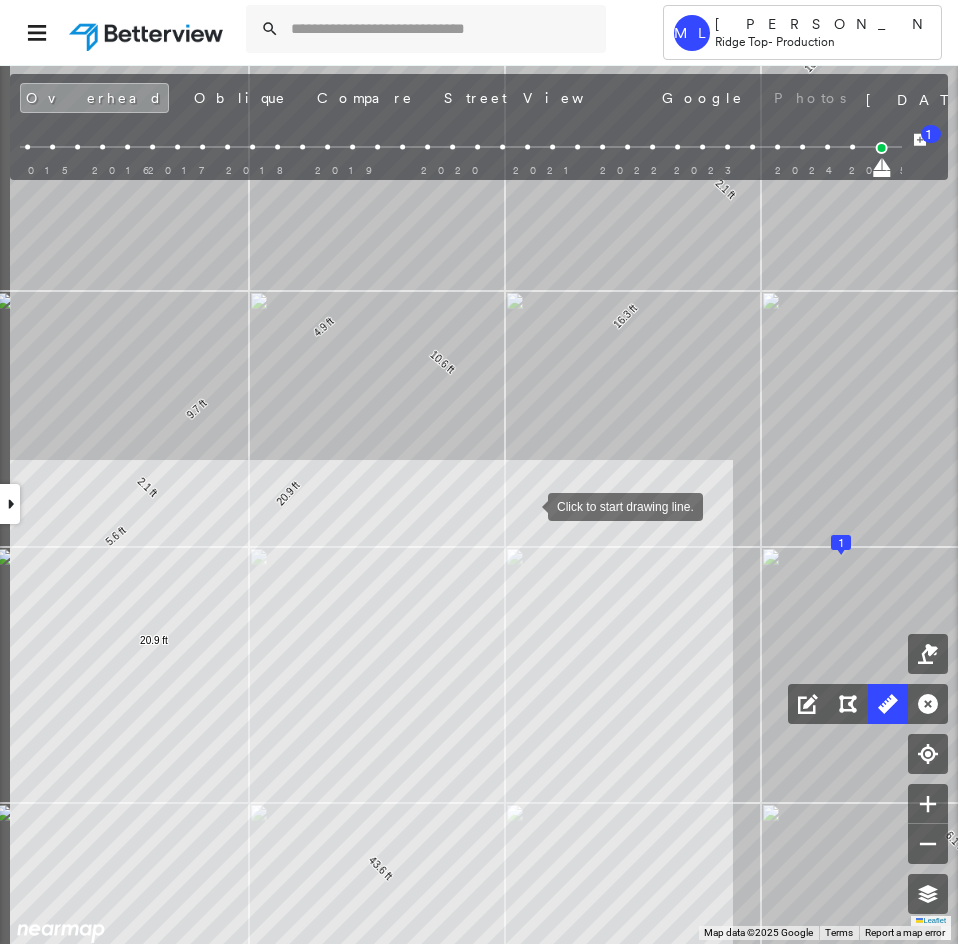 drag, startPoint x: 417, startPoint y: 513, endPoint x: 526, endPoint y: 504, distance: 109.370926 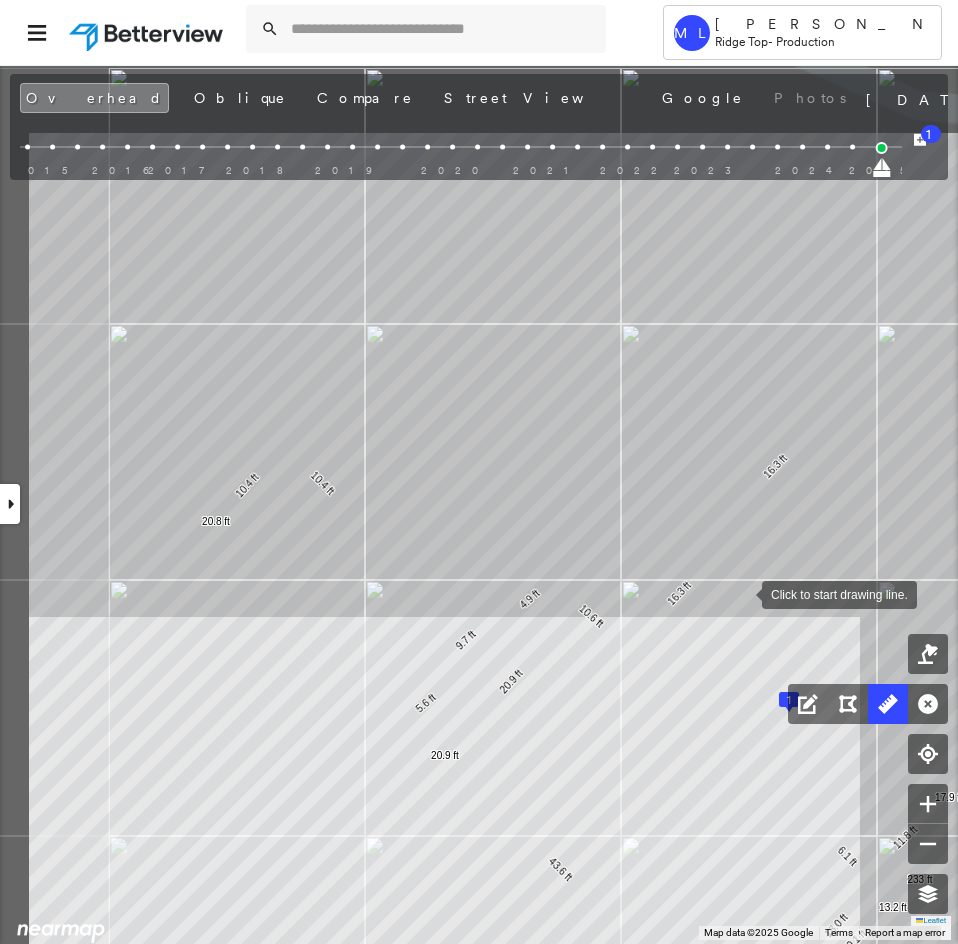 click on "1
14.8 ft 24.3 ft 50.9 ft 16.3 ft 16.3 ft 10.6 ft 4.9 ft 9.7 ft 5.6 ft 43.6 ft 7.1 ft 5.4 ft 18.2 ft 233 ft 10.1 ft 13.2 ft 6.1 ft 11.8 ft 17.9 ft 10.4 ft 10.4 ft 20.8 ft 20.9 ft 20.9 ft 18.0 ft 18.0 ft Click to start drawing line." at bounding box center [-98, 593] 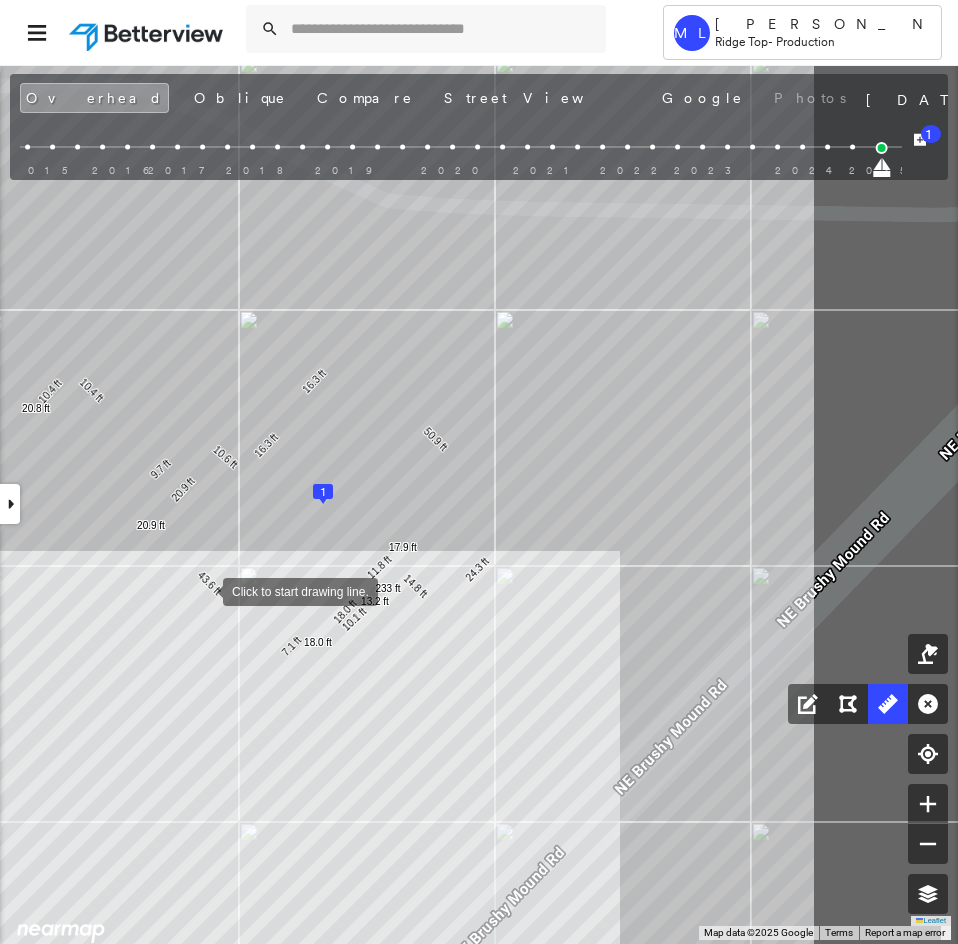 drag, startPoint x: 447, startPoint y: 657, endPoint x: 207, endPoint y: 591, distance: 248.90962 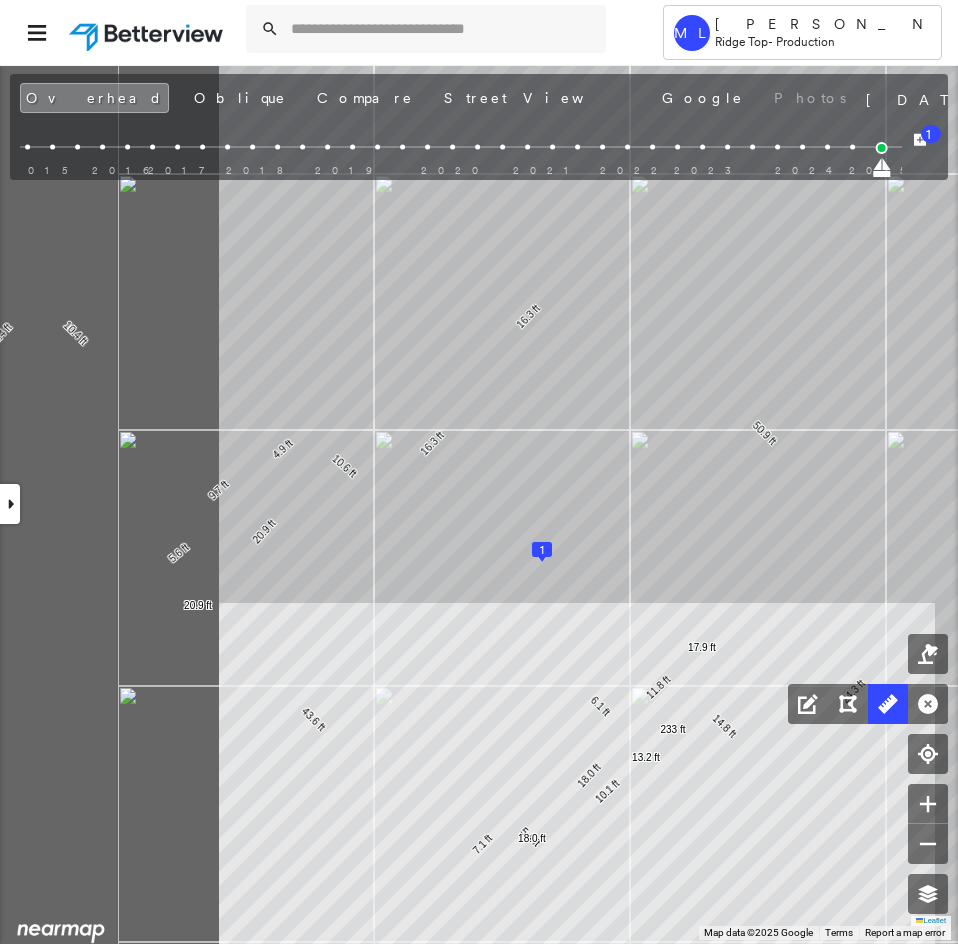click on "1
14.8 ft 24.3 ft 50.9 ft 16.3 ft 16.3 ft 10.6 ft 4.9 ft 9.7 ft 5.6 ft 43.6 ft 7.1 ft 5.4 ft 18.2 ft 233 ft 10.1 ft 13.2 ft 6.1 ft 11.8 ft 17.9 ft 10.4 ft 10.4 ft 20.8 ft 20.9 ft 20.9 ft 18.0 ft 18.0 ft Click to start drawing line." at bounding box center (-23, 579) 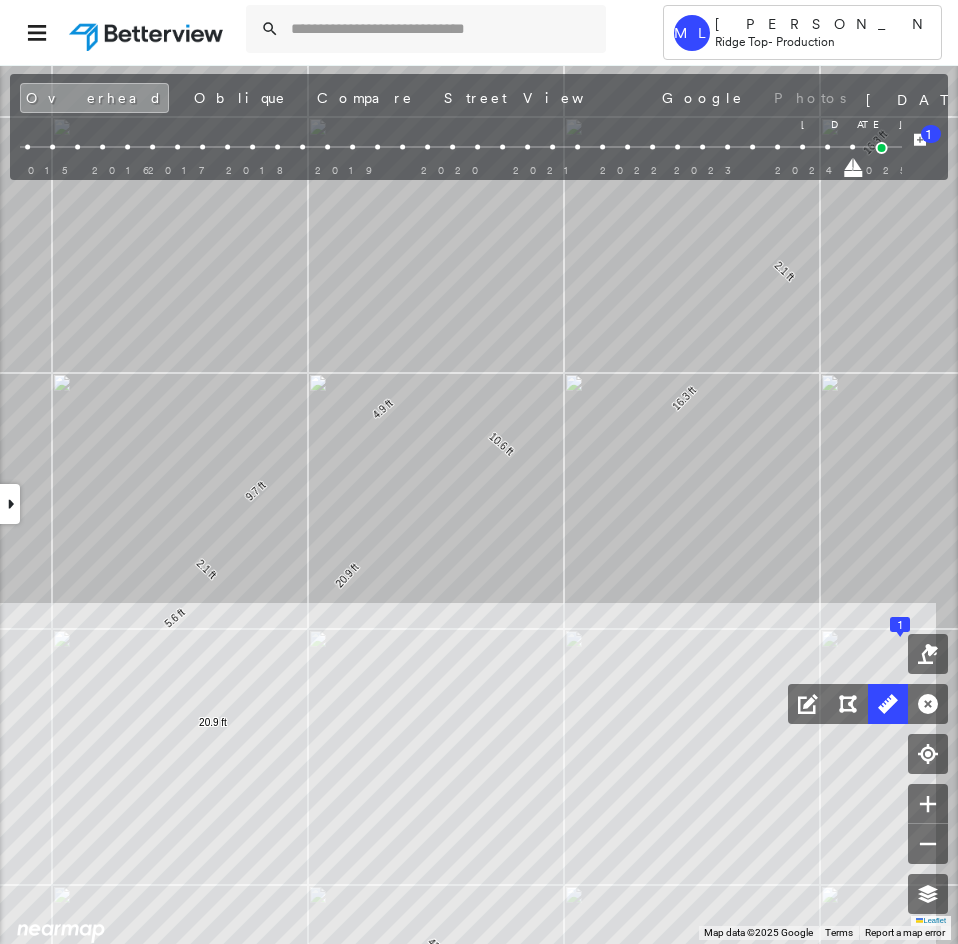 drag, startPoint x: 873, startPoint y: 174, endPoint x: 852, endPoint y: 175, distance: 21.023796 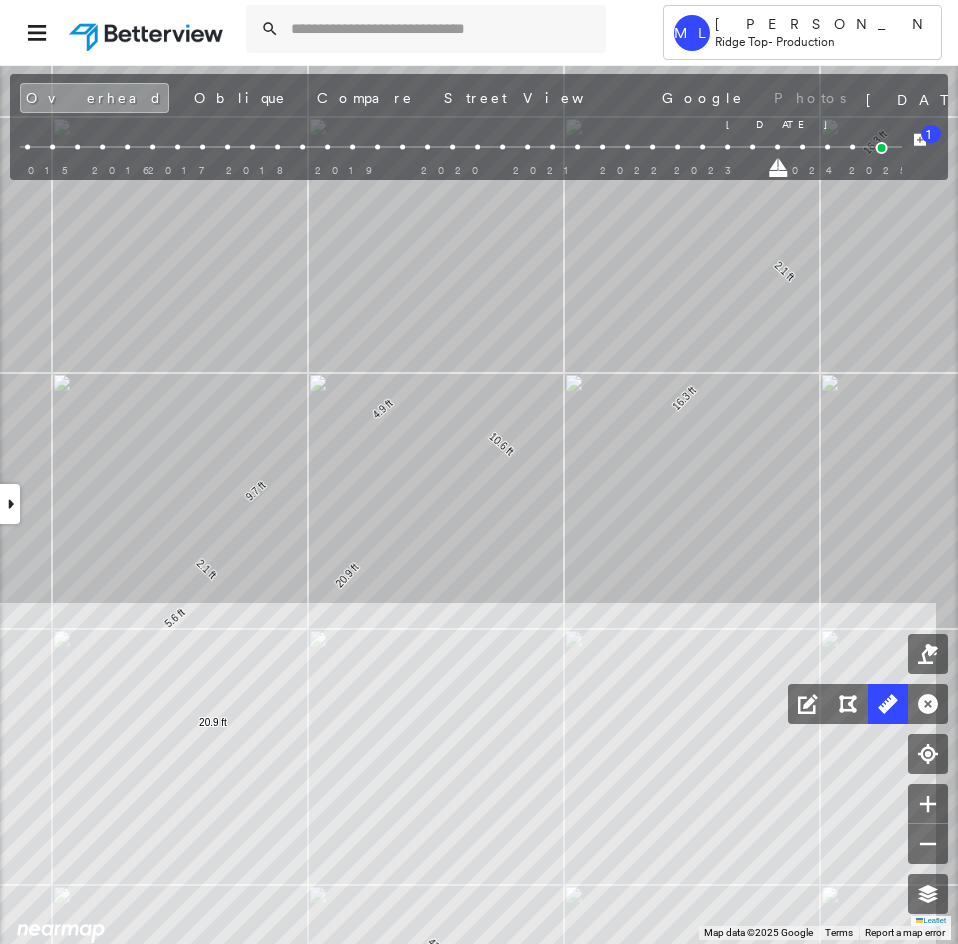 drag, startPoint x: 852, startPoint y: 175, endPoint x: 774, endPoint y: 179, distance: 78.10249 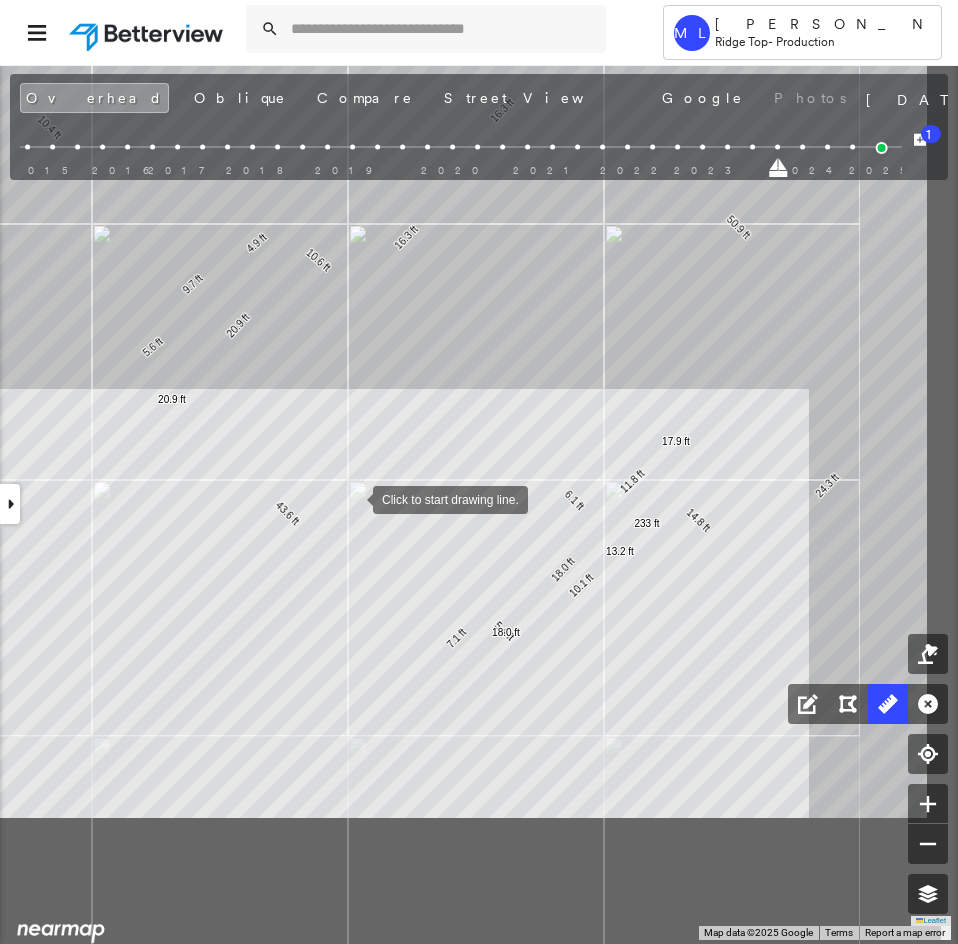 drag, startPoint x: 480, startPoint y: 716, endPoint x: 353, endPoint y: 494, distance: 255.75966 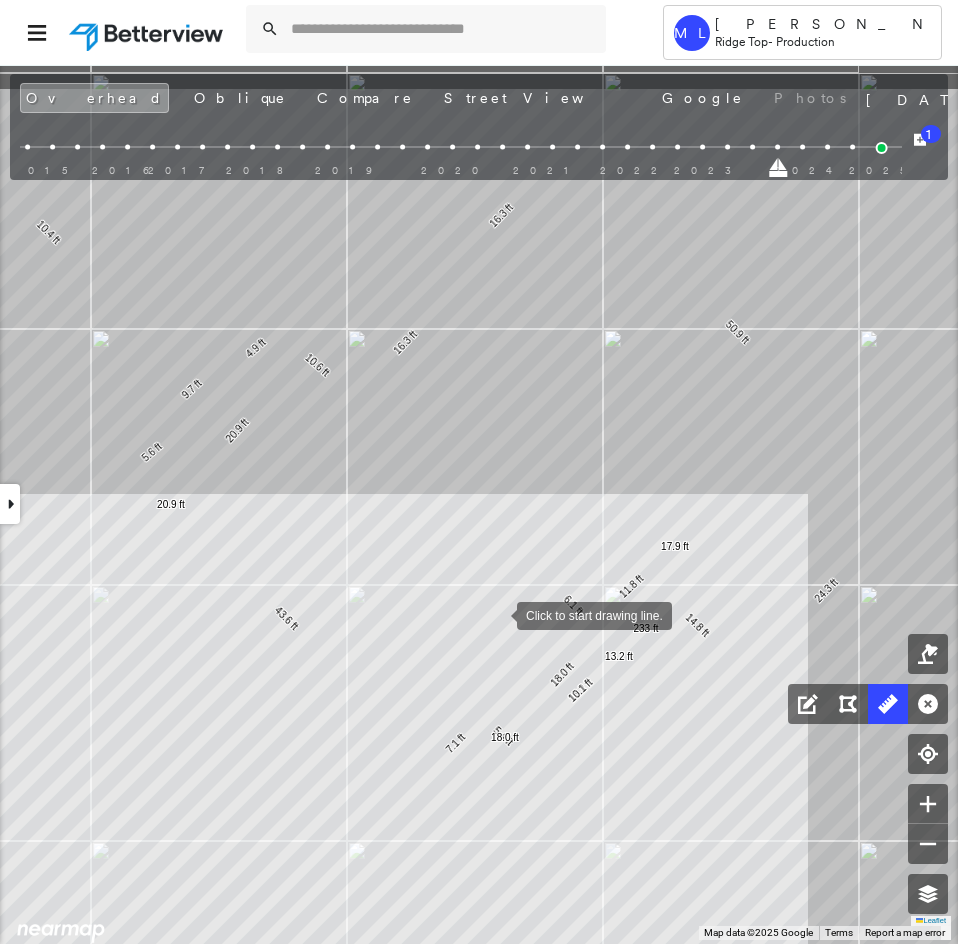 drag, startPoint x: 497, startPoint y: 603, endPoint x: 500, endPoint y: 666, distance: 63.07139 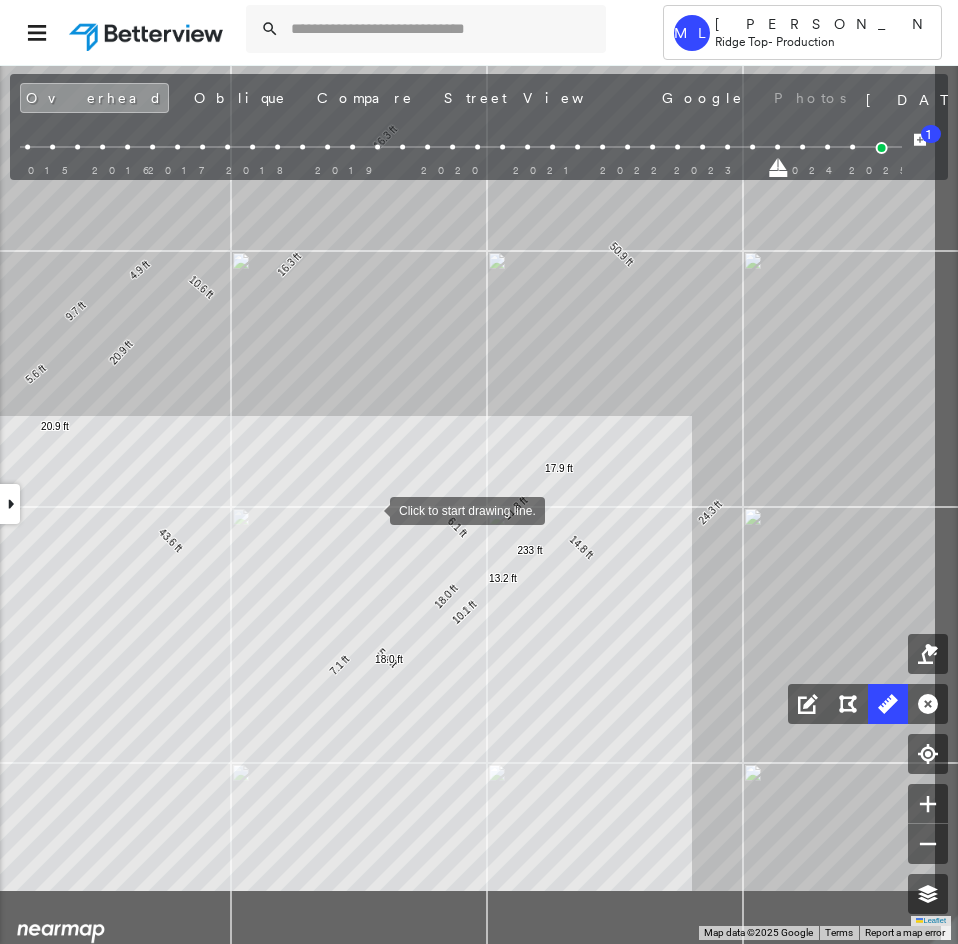 drag, startPoint x: 486, startPoint y: 651, endPoint x: 405, endPoint y: 547, distance: 131.82185 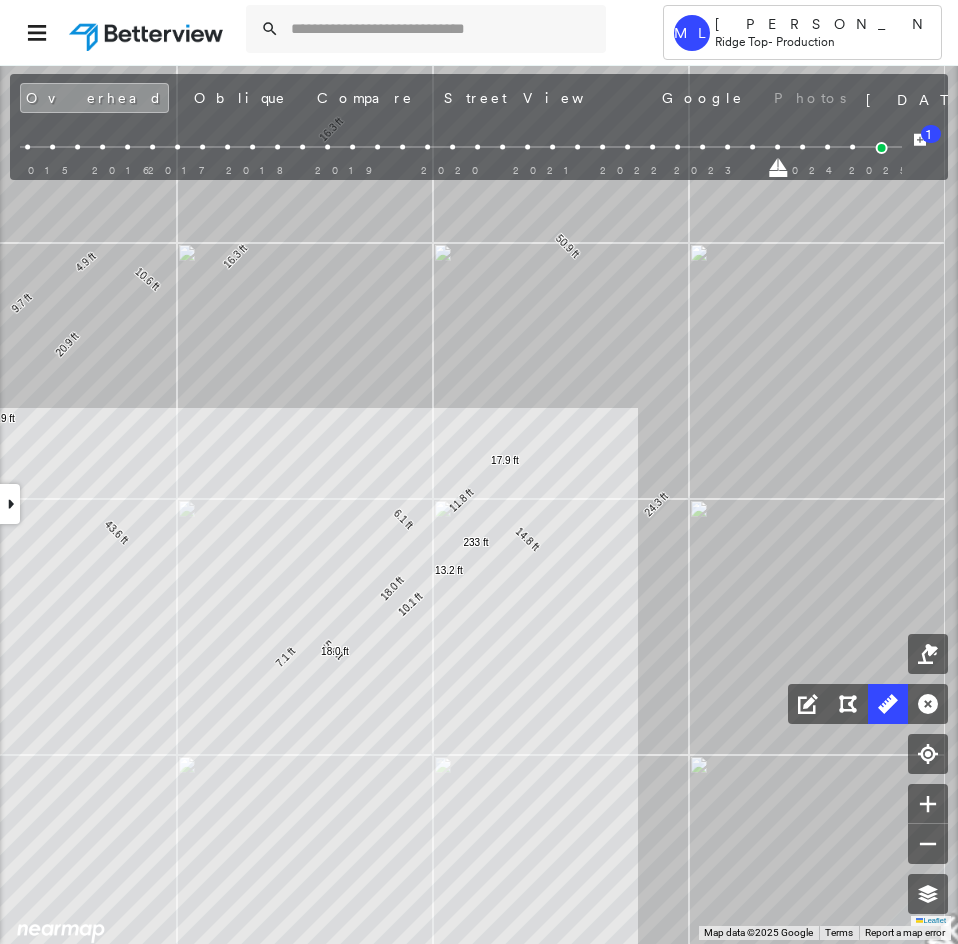 drag, startPoint x: 470, startPoint y: 725, endPoint x: 362, endPoint y: 751, distance: 111.085556 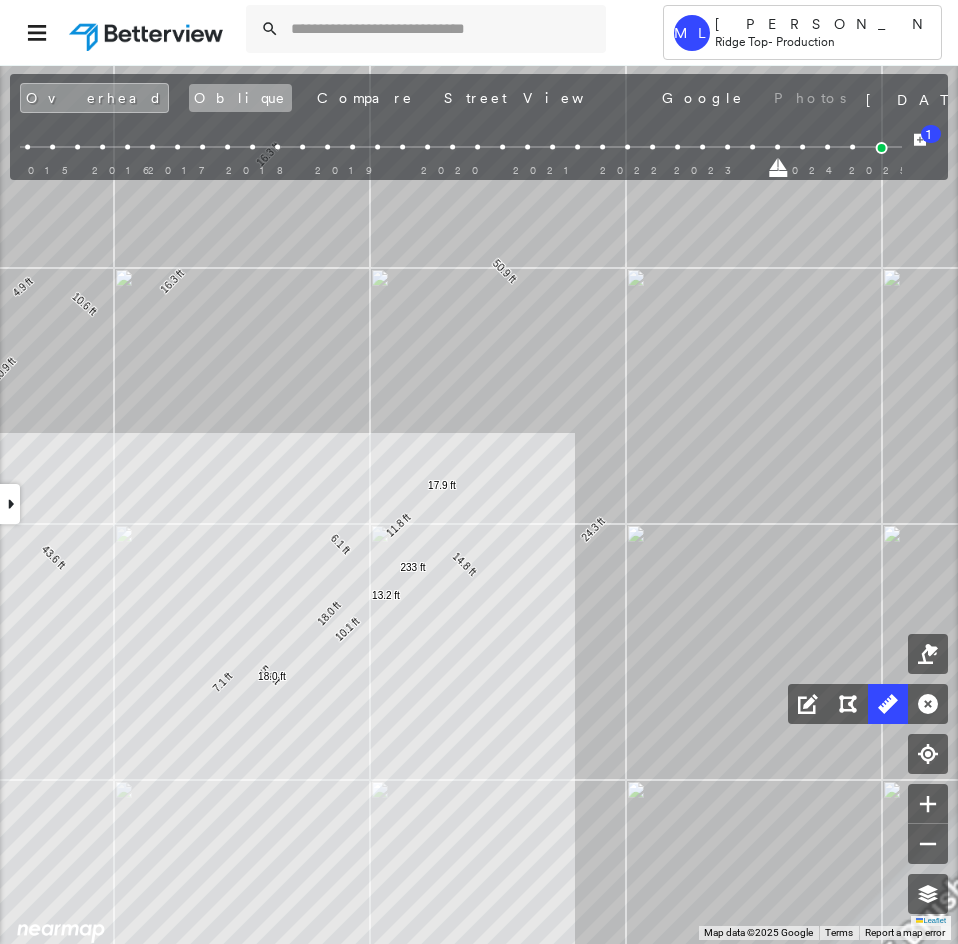 click on "Oblique" at bounding box center (240, 98) 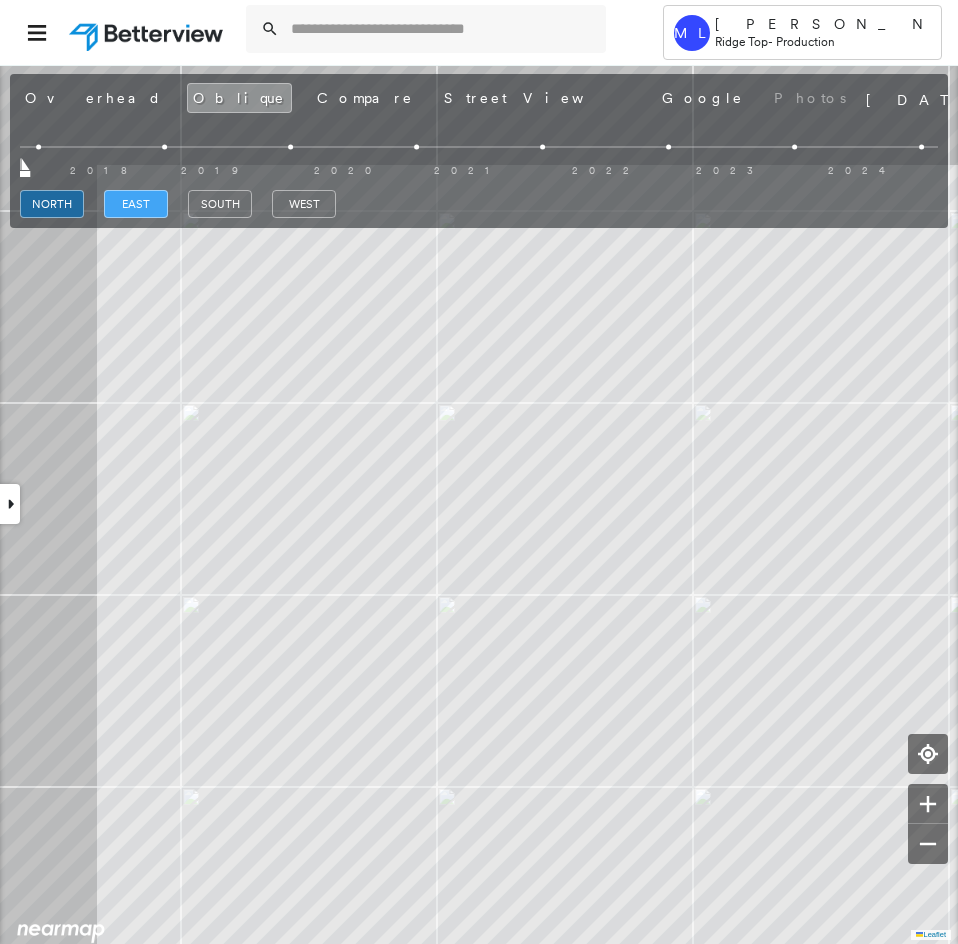 click on "east" at bounding box center [136, 204] 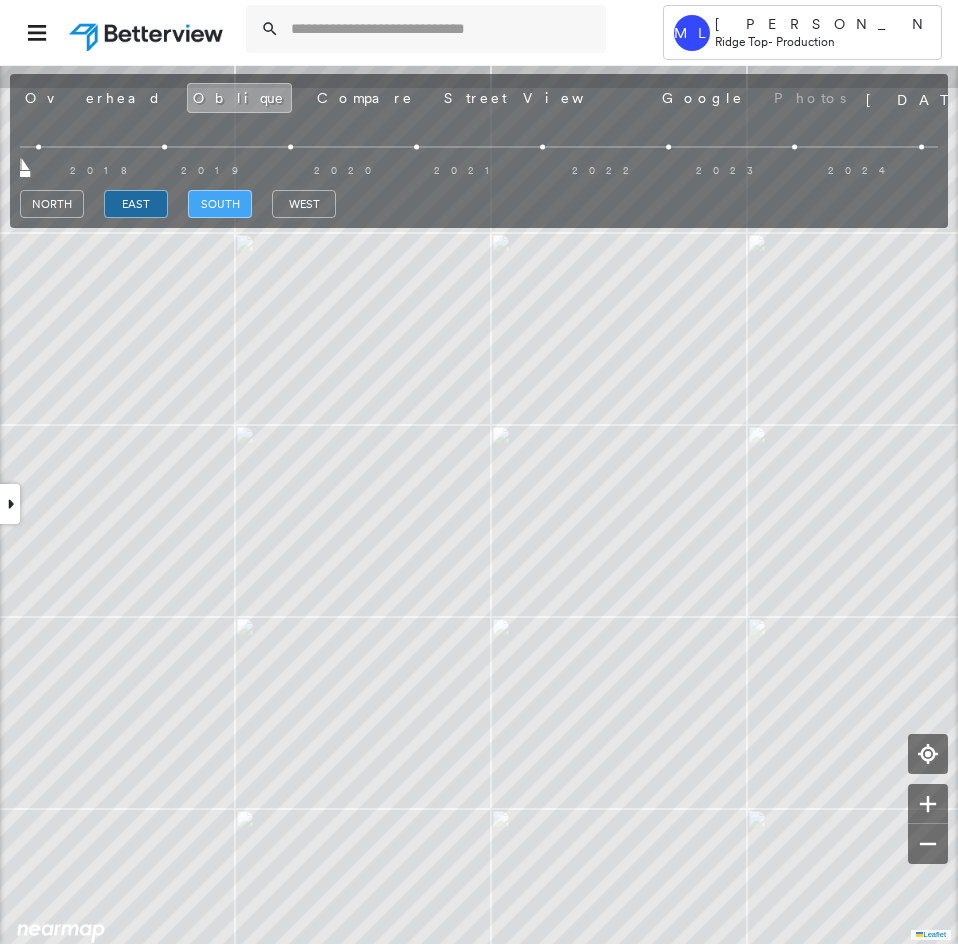 click on "south" at bounding box center [220, 204] 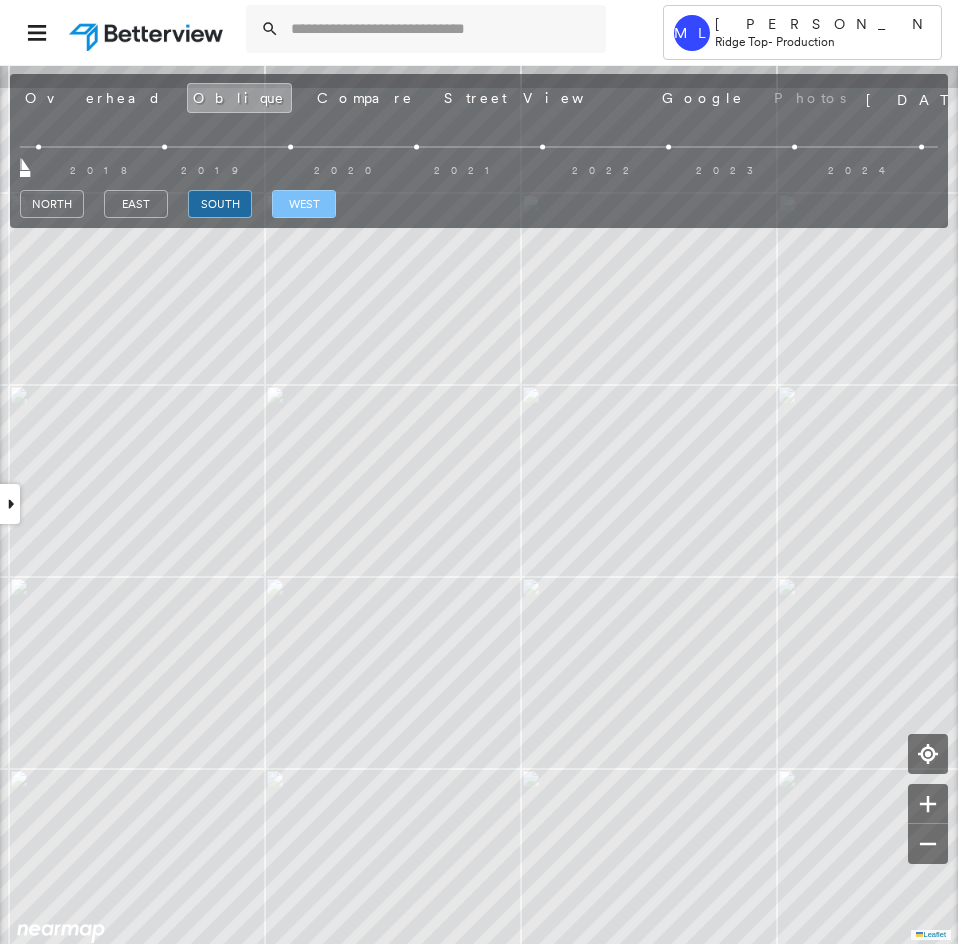 drag, startPoint x: 300, startPoint y: 202, endPoint x: 295, endPoint y: 215, distance: 13.928389 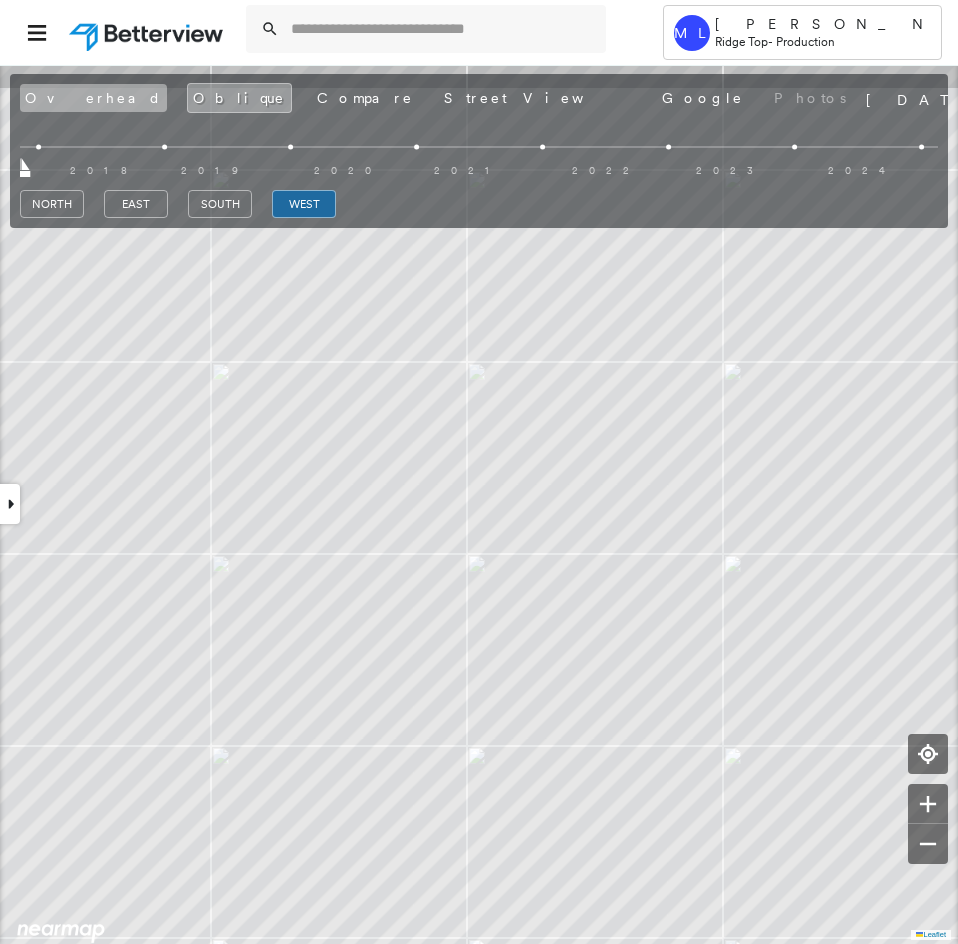 click on "Overhead" at bounding box center [93, 98] 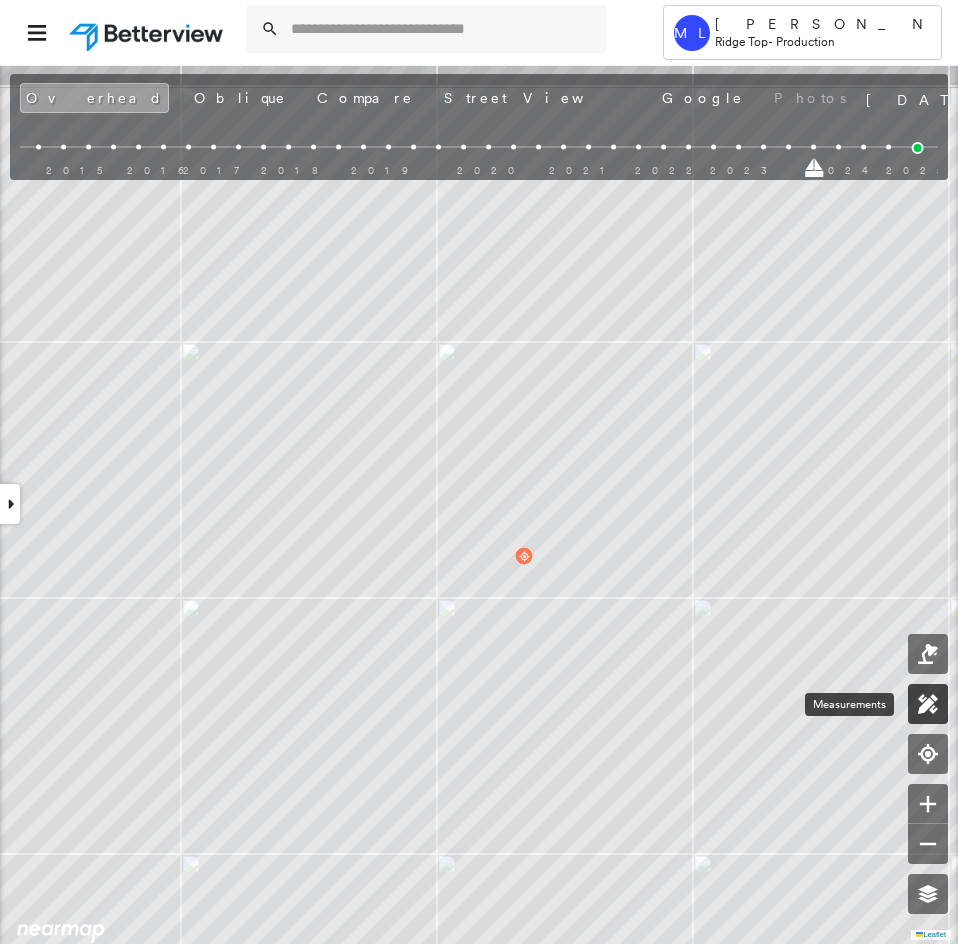 click 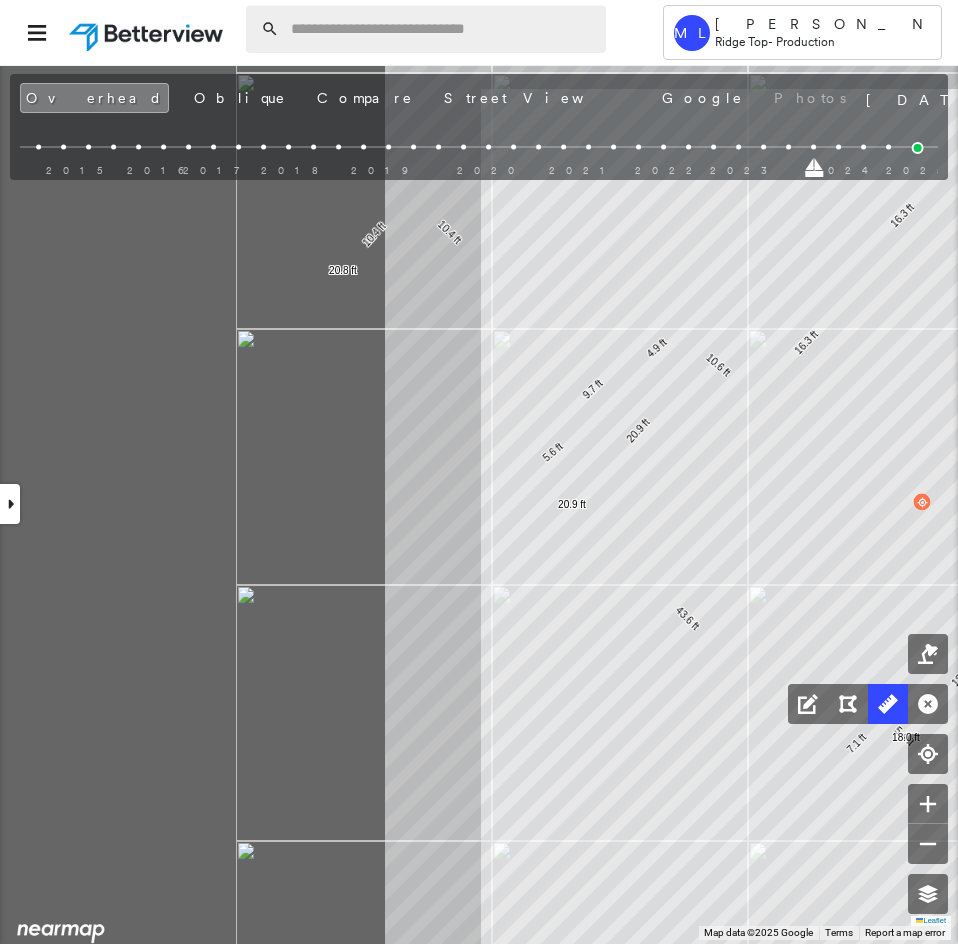 click at bounding box center (442, 29) 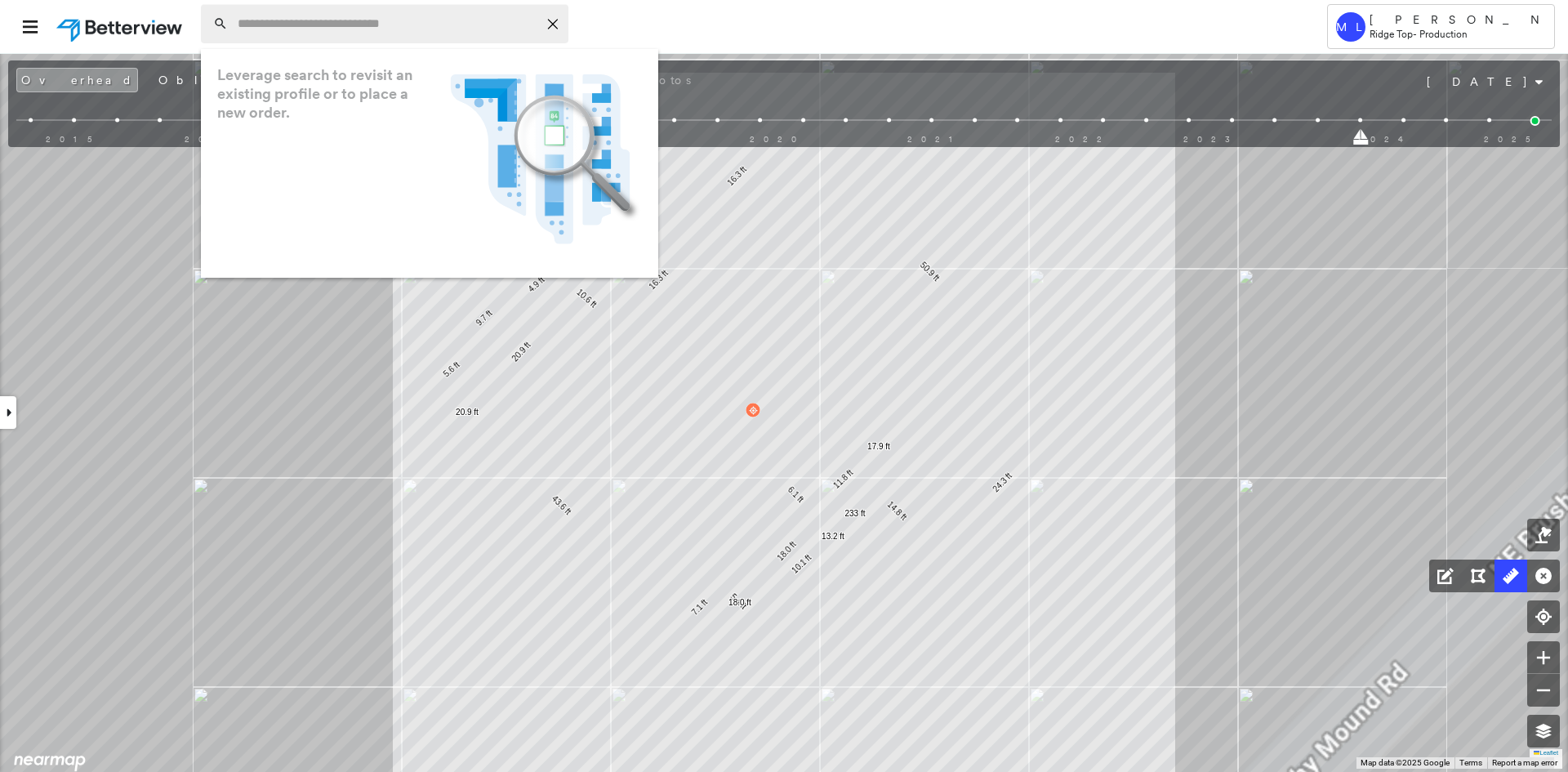 paste on "**********" 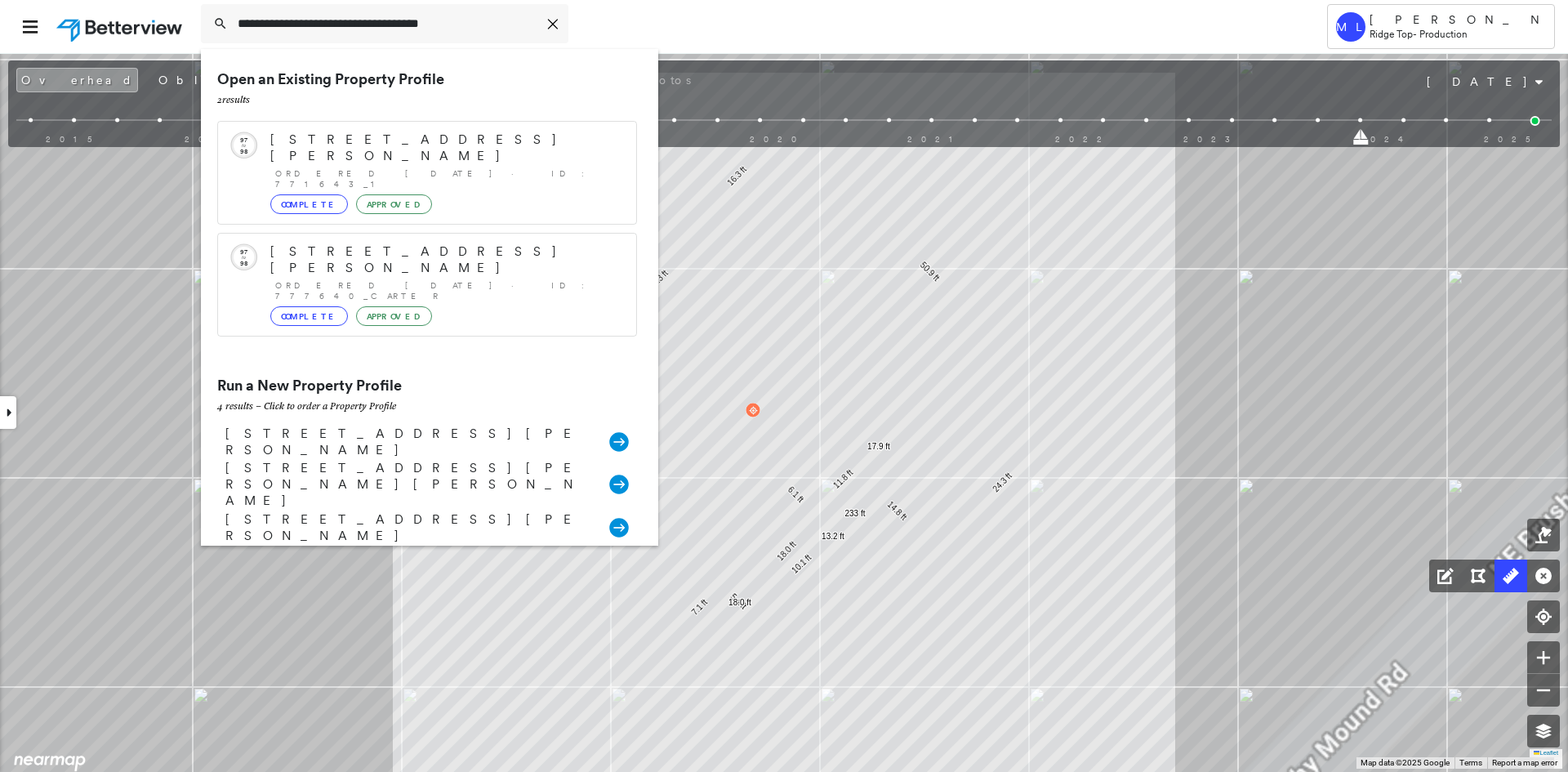 type on "**********" 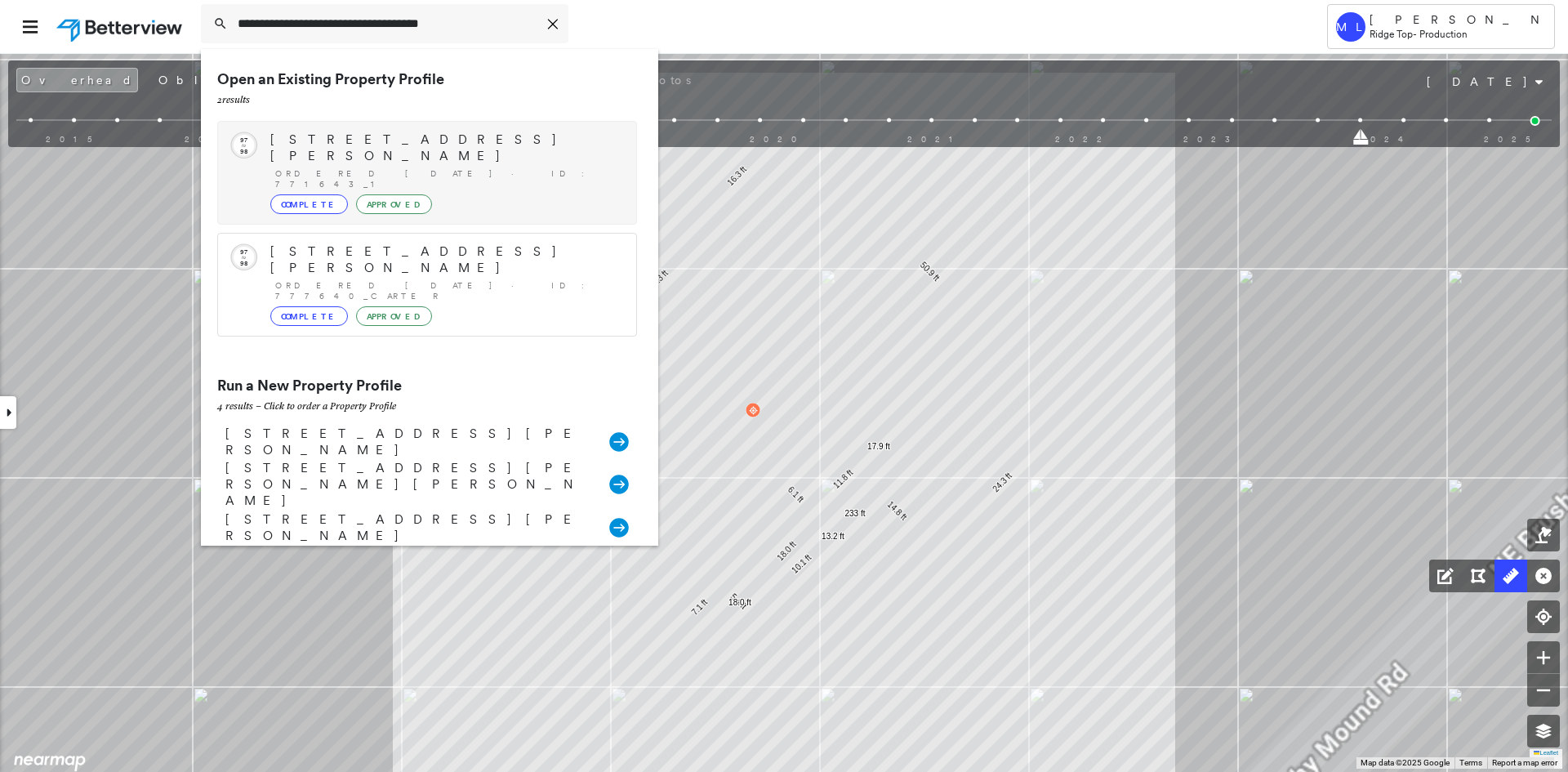 click on "Complete Approved" at bounding box center (445, 204) 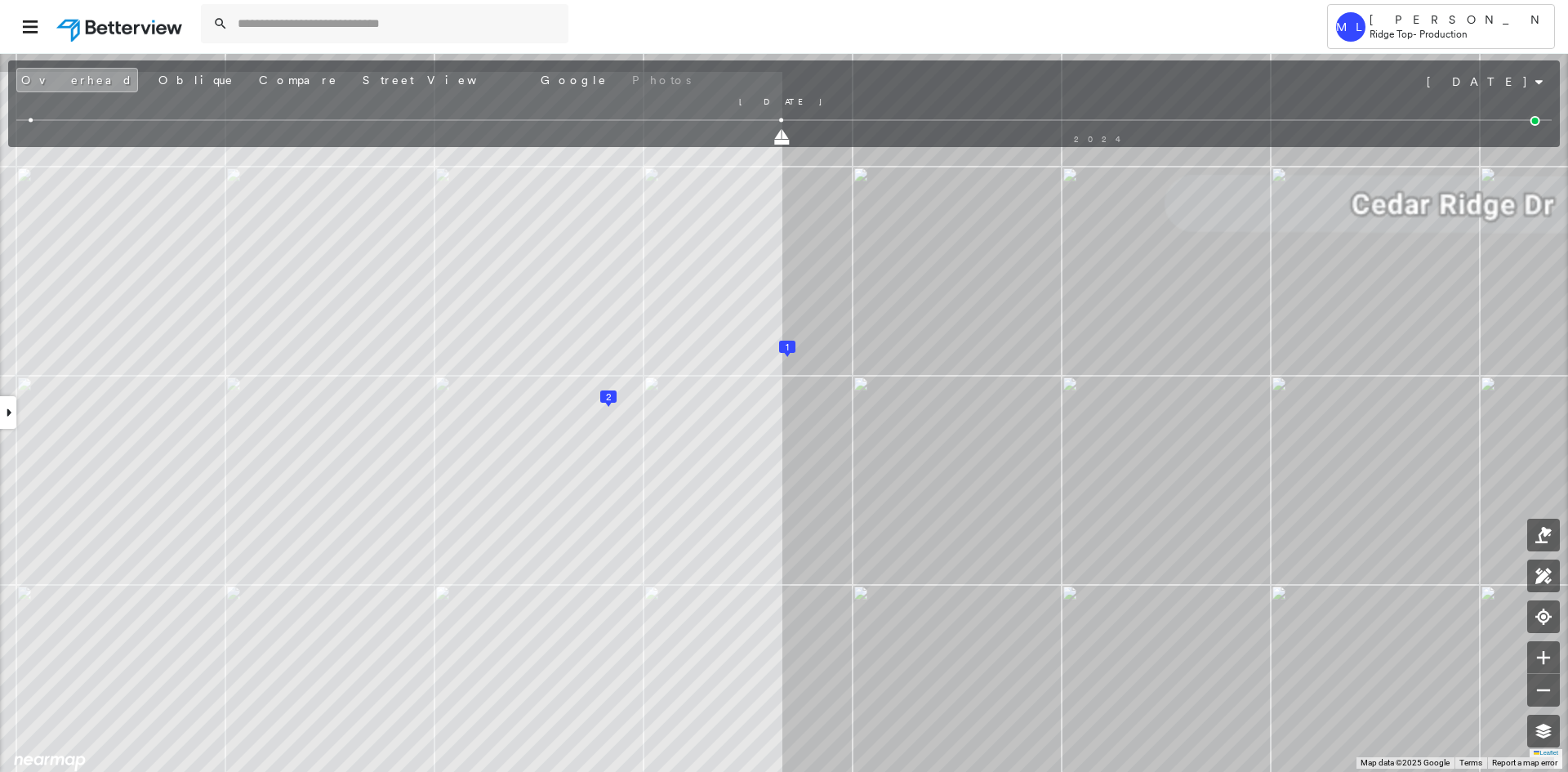 click on "700 Cedar Ridge Dr ,  McAlester, OK 74501 771643_1 Assigned to:  Kumara OS Assigned to:  Kumara OS 771643_1 Assigned to:  Kumara OS Open Comments Download PDF Report Summary Construction Occupancy Protection Exposure Determination Overhead Obliques Street View Roof Spotlight™ Index :  97-98 out of 100 0 100 25 50 75 1 2 Building Roof Scores 2 Buildings Policy Information :  771643_1 Flags :  1 (0 cleared, 1 uncleared) Storm Reports :  N/A Construction Roof Spotlights :  Vent, Satellite Dish Property Features :  Car, Patio Furniture, Pool Roof Size & Shape :  2 buildings  Occupancy Protection Exposure Determination Flags :  1 (0 cleared, 1 uncleared) Uncleared Flags (1) Cleared Flags  (0) Betterview Property Flagged 07/10/25 Clear Action Taken New Entry History Quote/New Business Terms & Conditions Added ACV Endorsement Added Cosmetic Endorsement Inspection/Loss Control Report Information Added to Inspection Survey Onsite Inspection Ordered Determined No Inspection Needed General Save Renewal General Save" at bounding box center (784, 412) 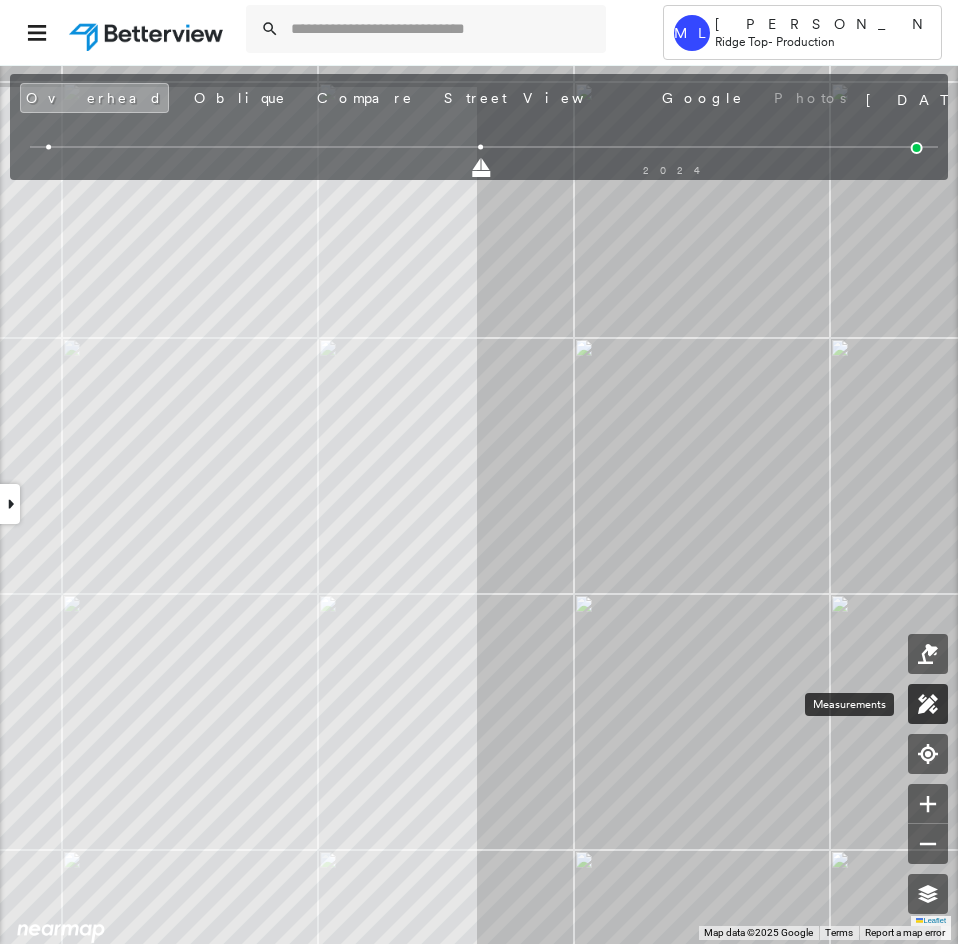 click 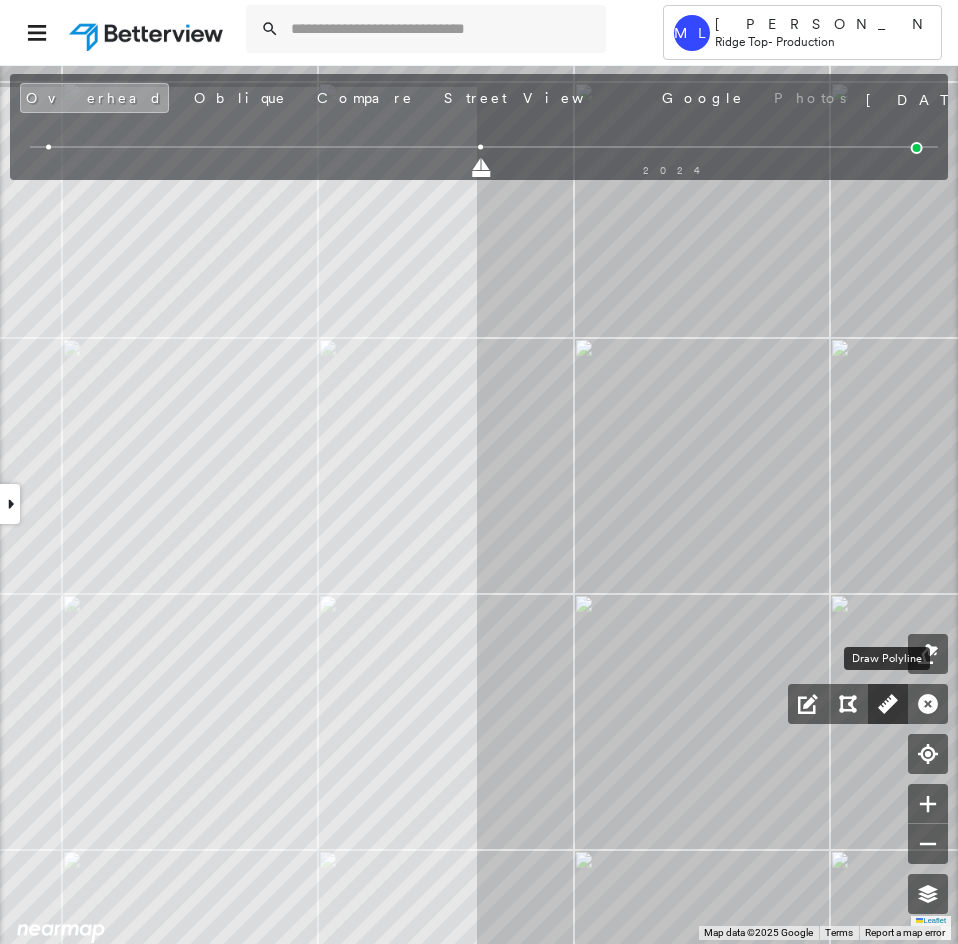click 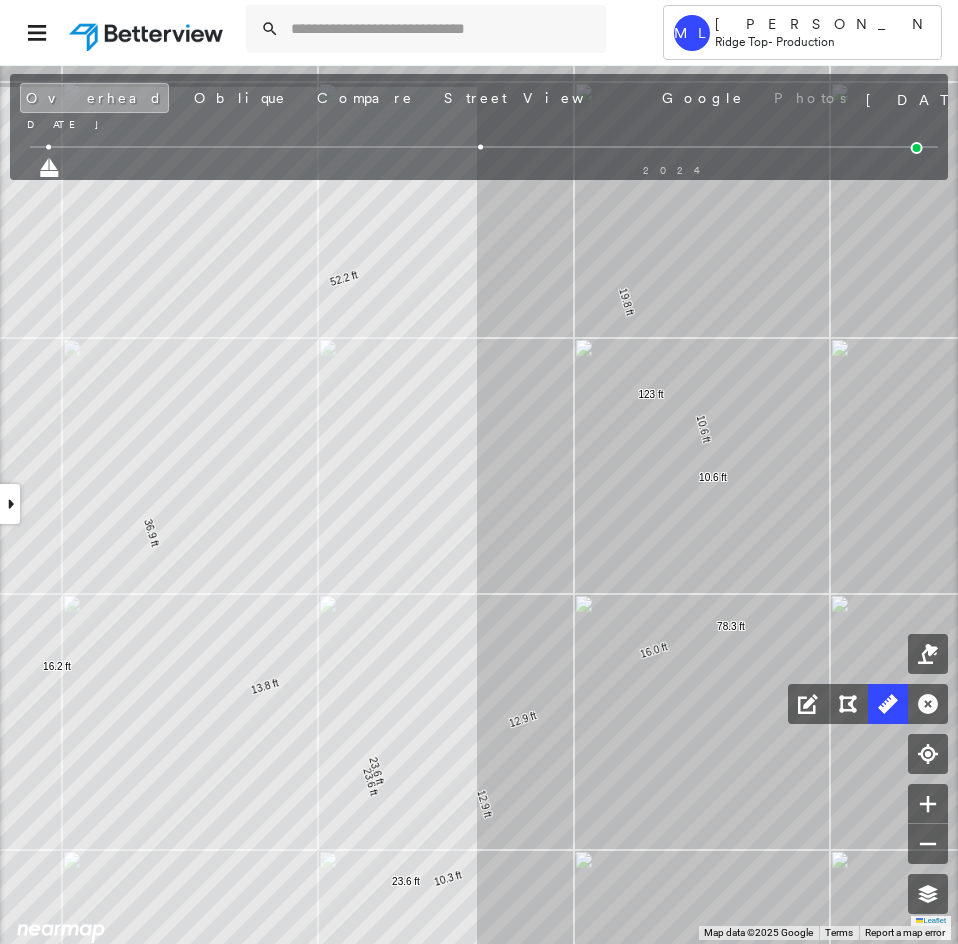 drag, startPoint x: 482, startPoint y: 168, endPoint x: 110, endPoint y: 174, distance: 372.04837 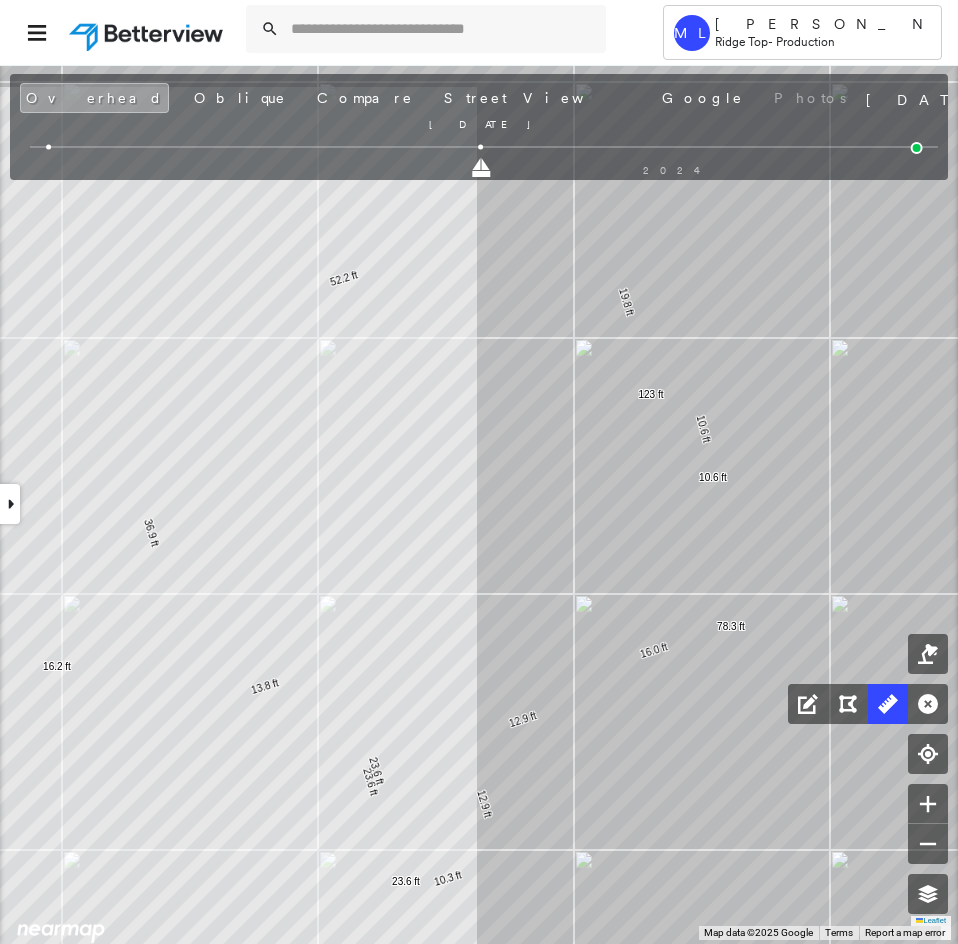 drag, startPoint x: 52, startPoint y: 171, endPoint x: 484, endPoint y: 166, distance: 432.02893 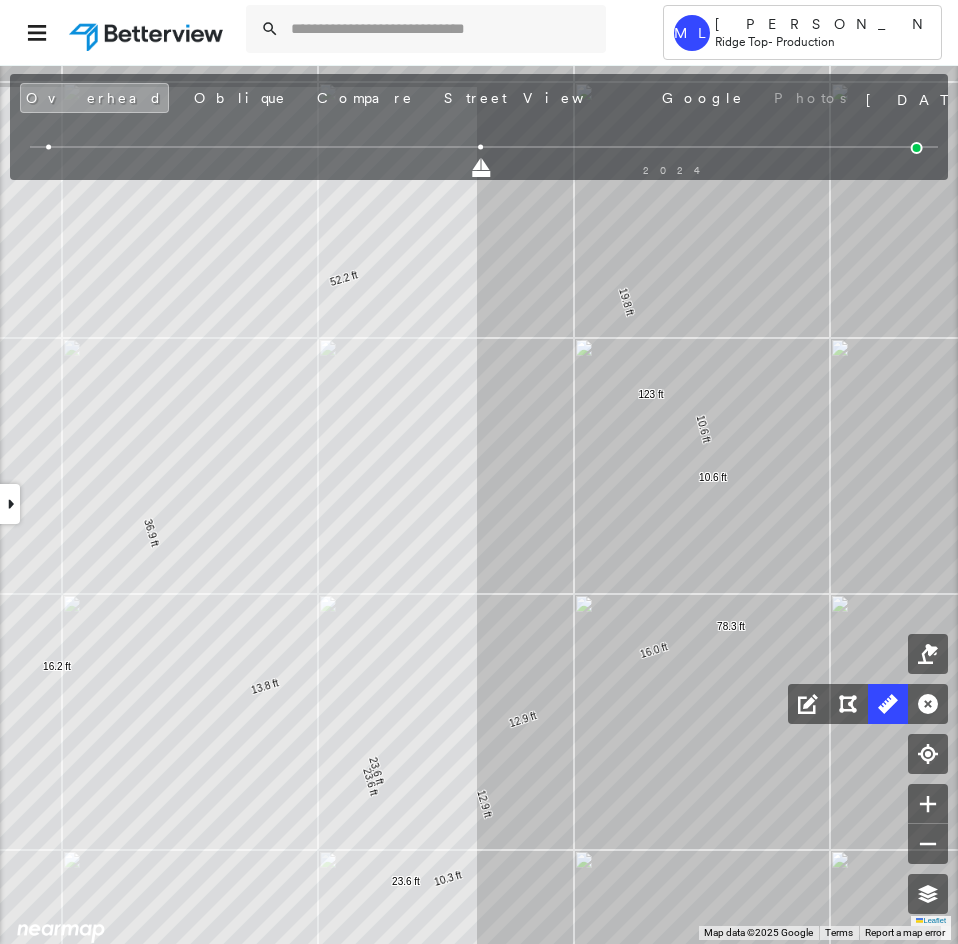 click 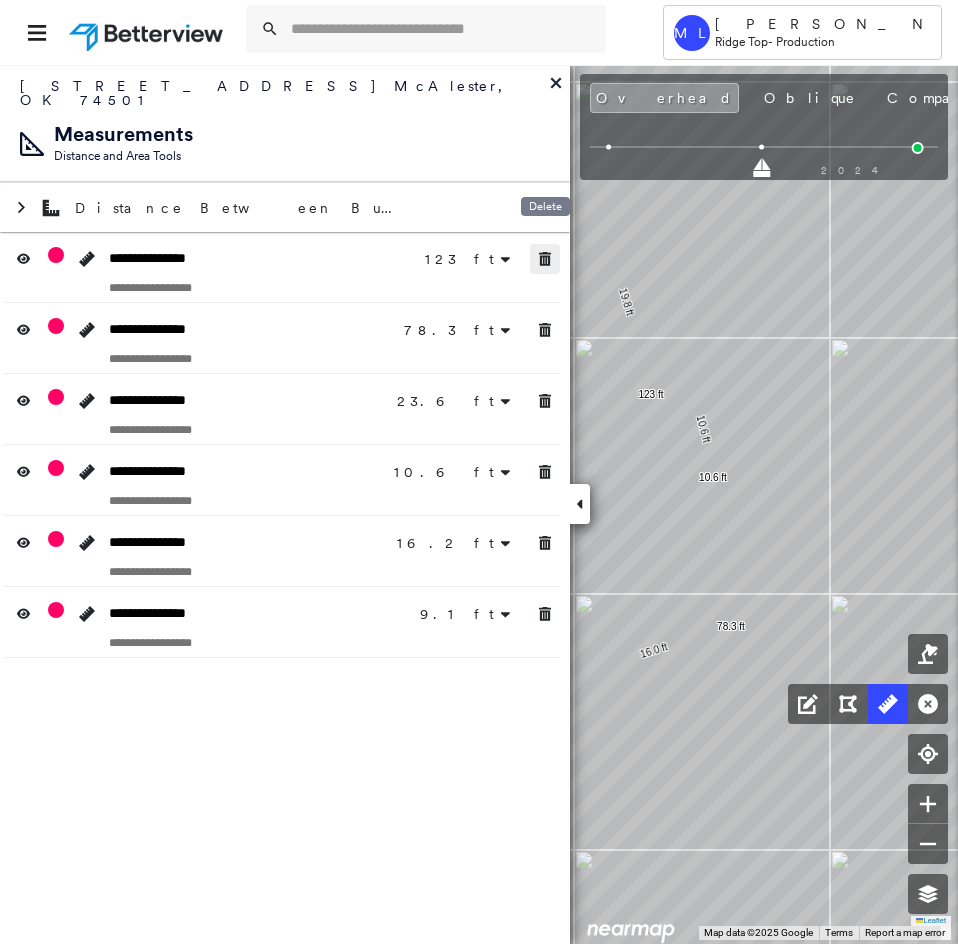 click 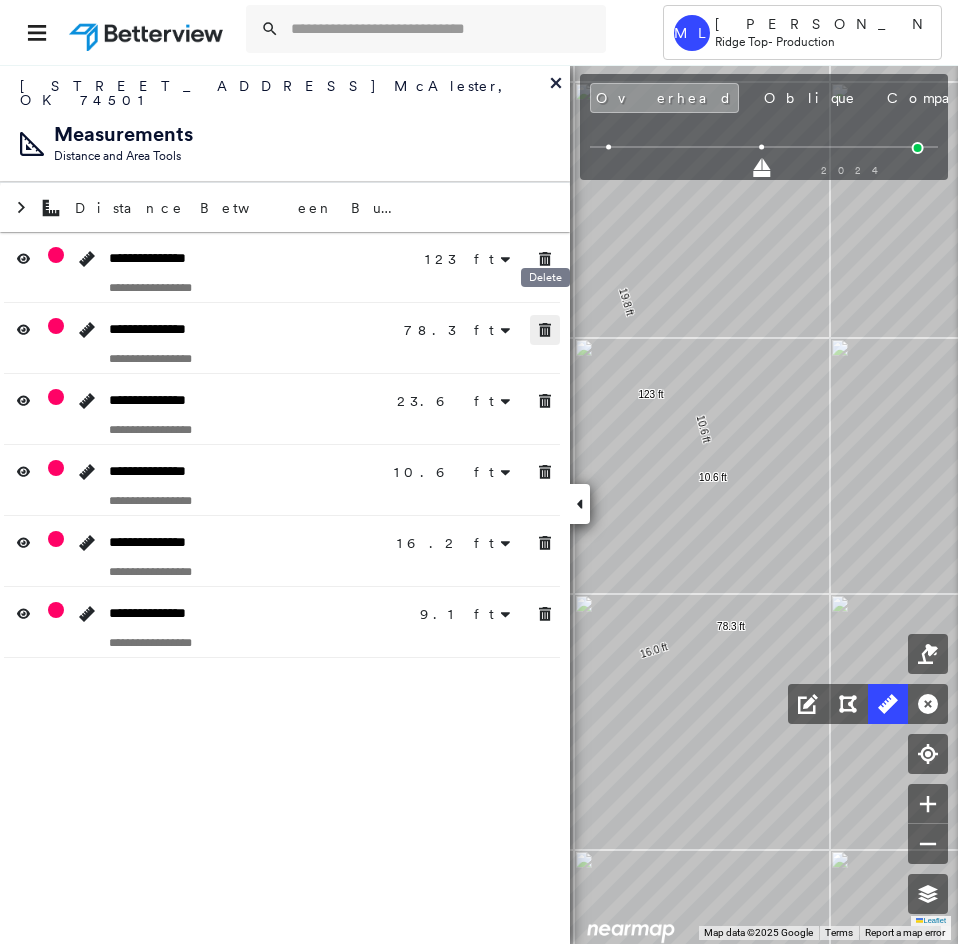 click 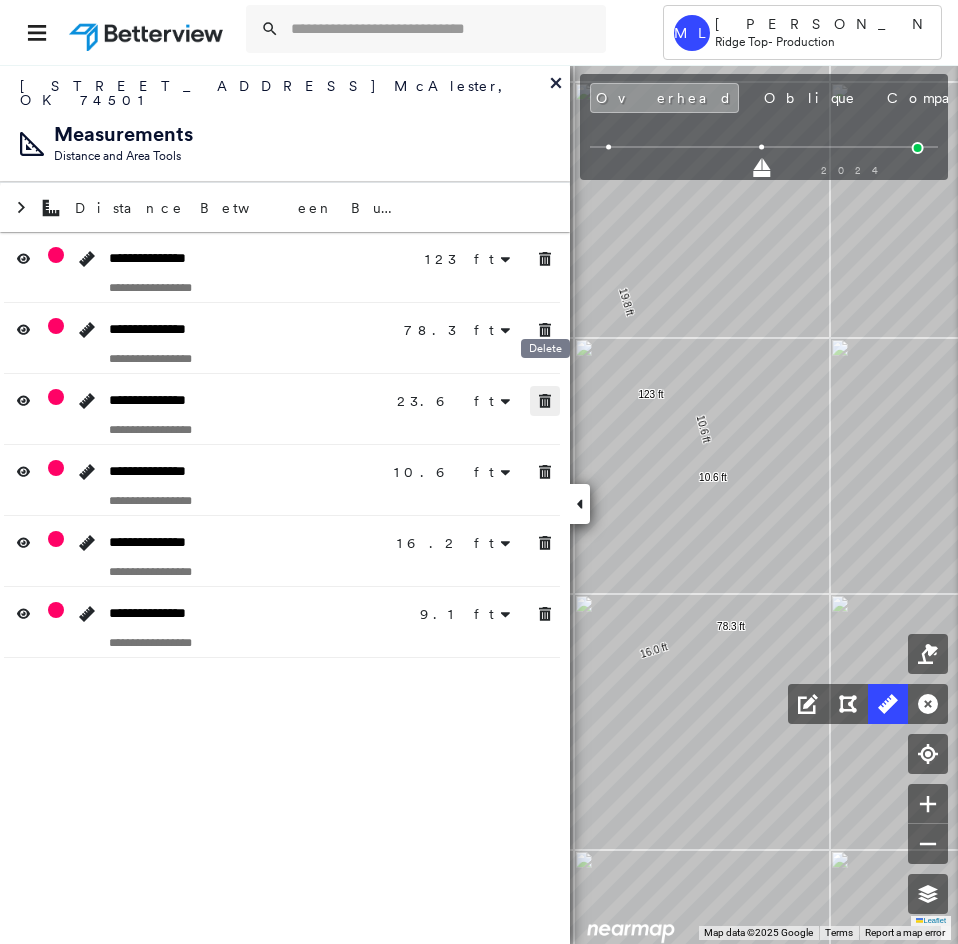 click at bounding box center (545, 401) 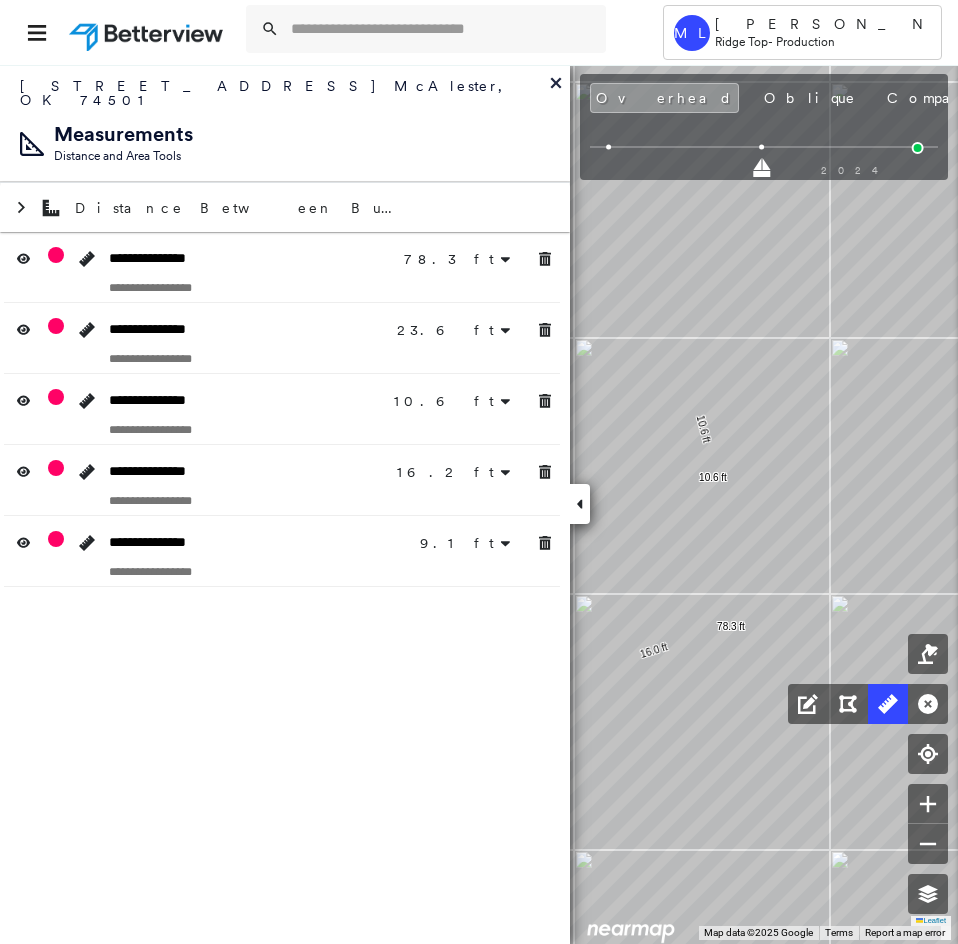 click at bounding box center [282, 500] 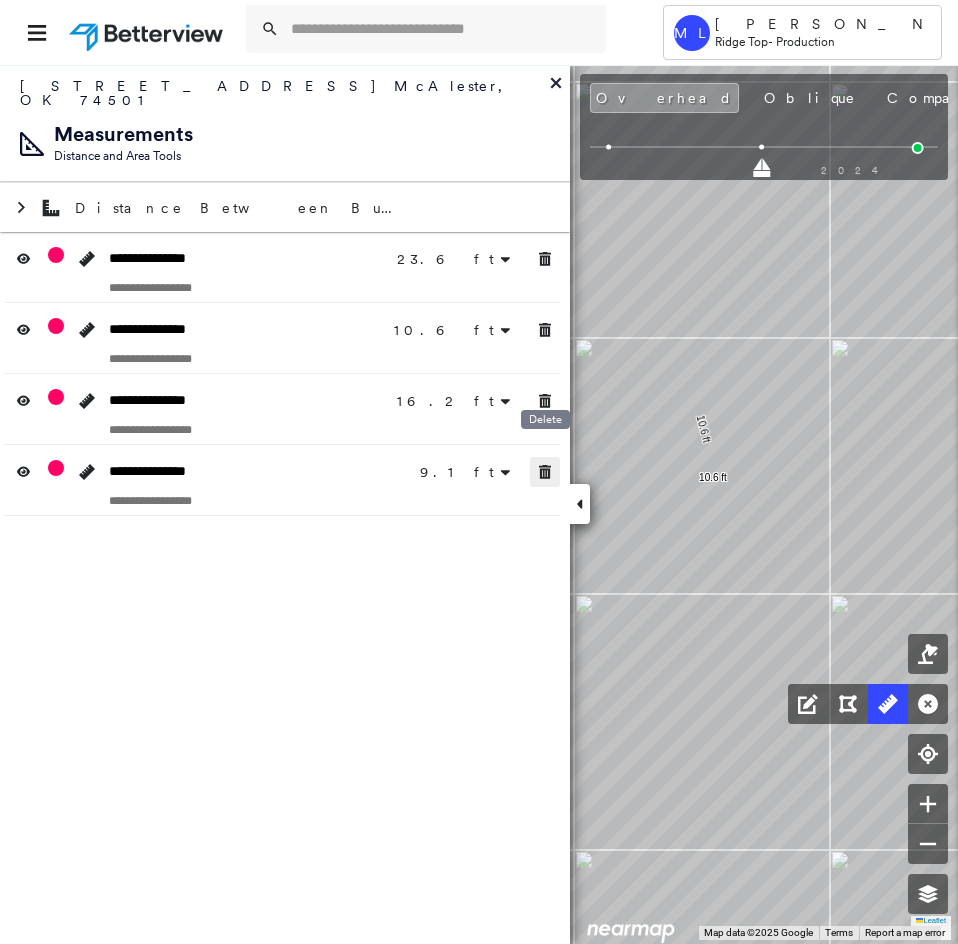 click on "**********" at bounding box center [285, 504] 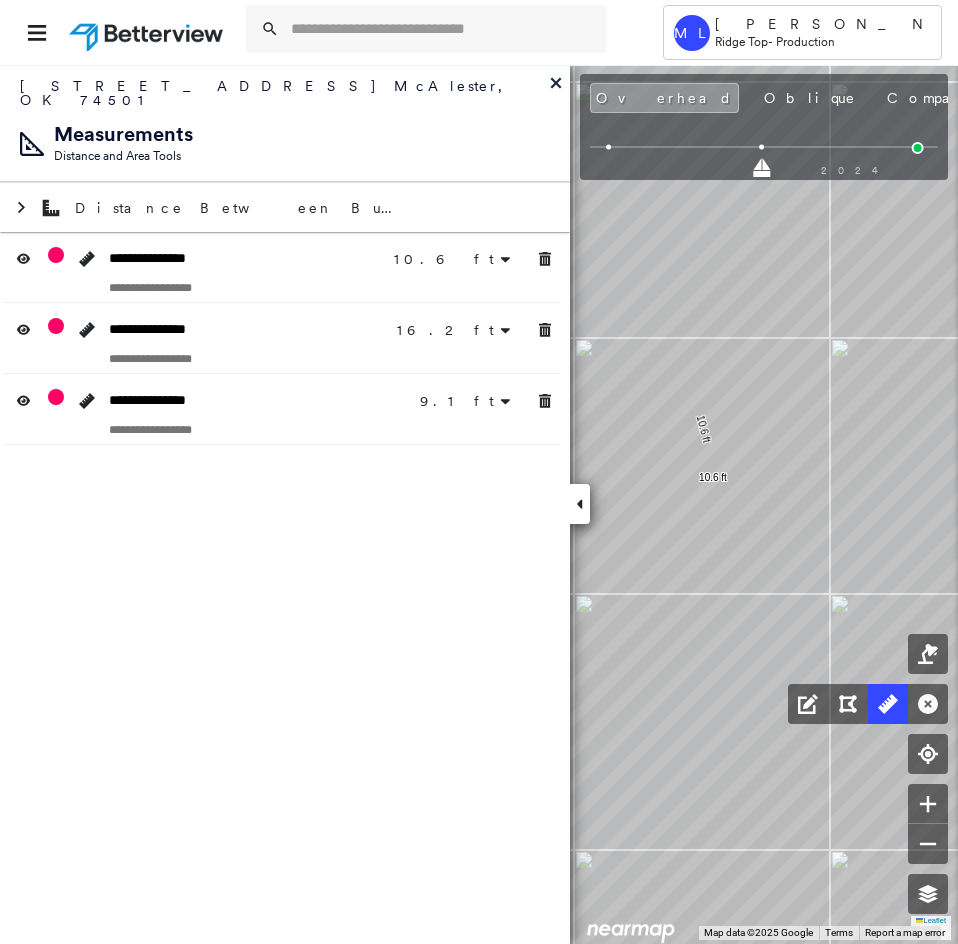 click 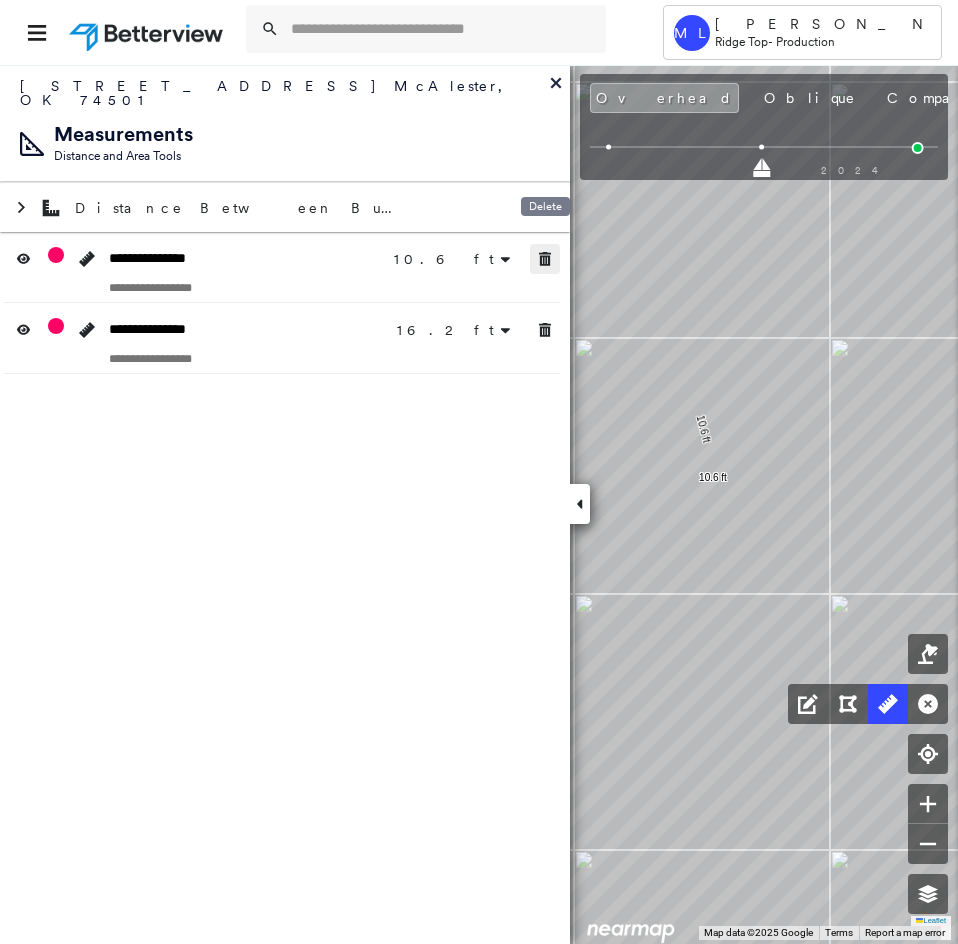 click at bounding box center [545, 259] 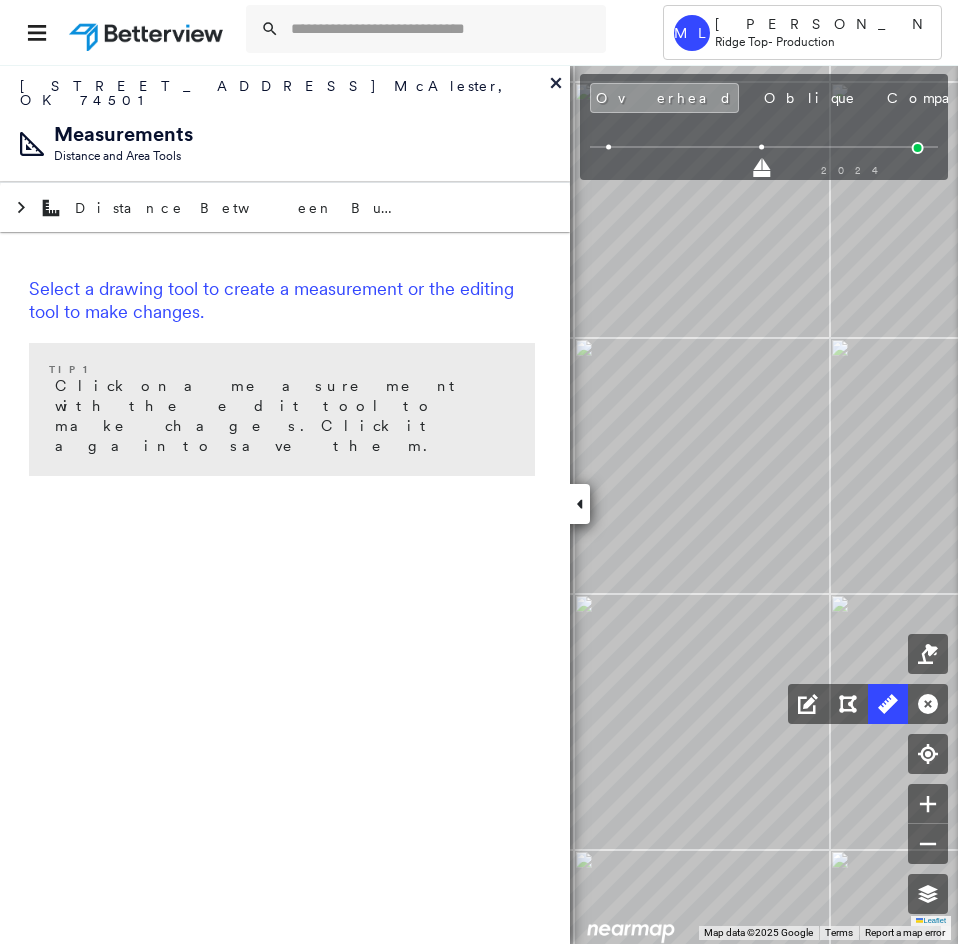click 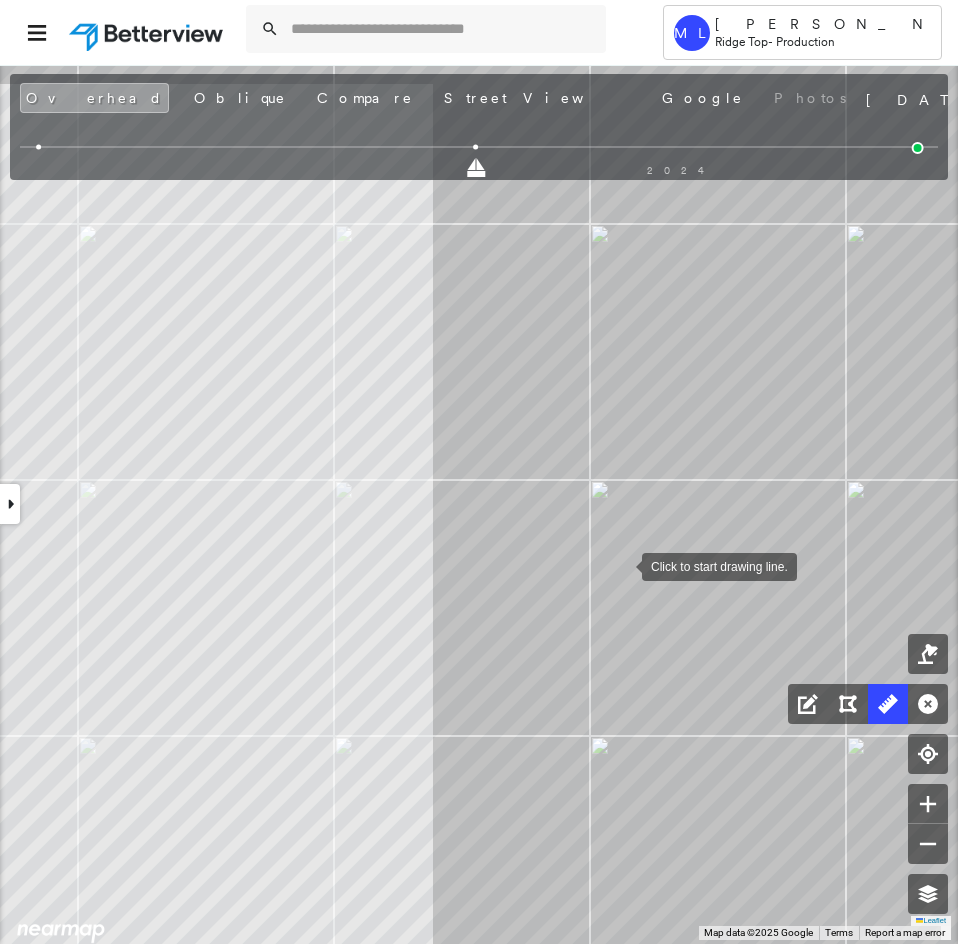 drag, startPoint x: 629, startPoint y: 563, endPoint x: 606, endPoint y: 572, distance: 24.698177 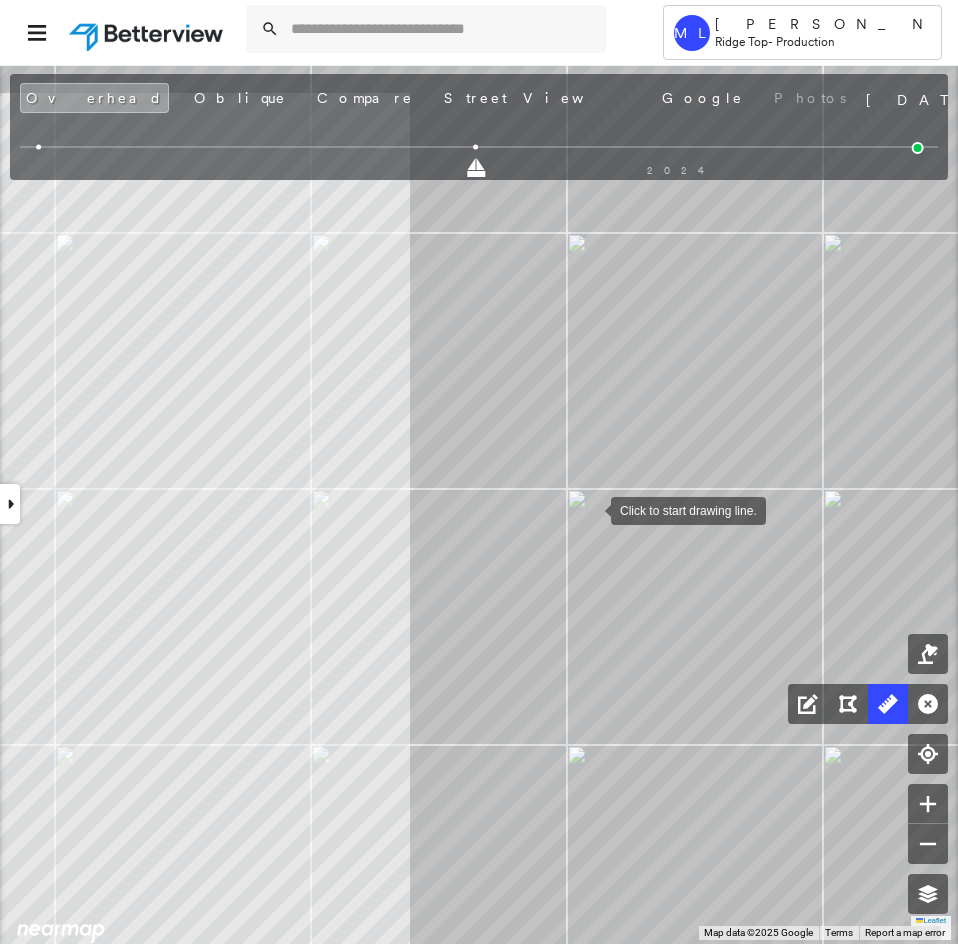 click at bounding box center [591, 509] 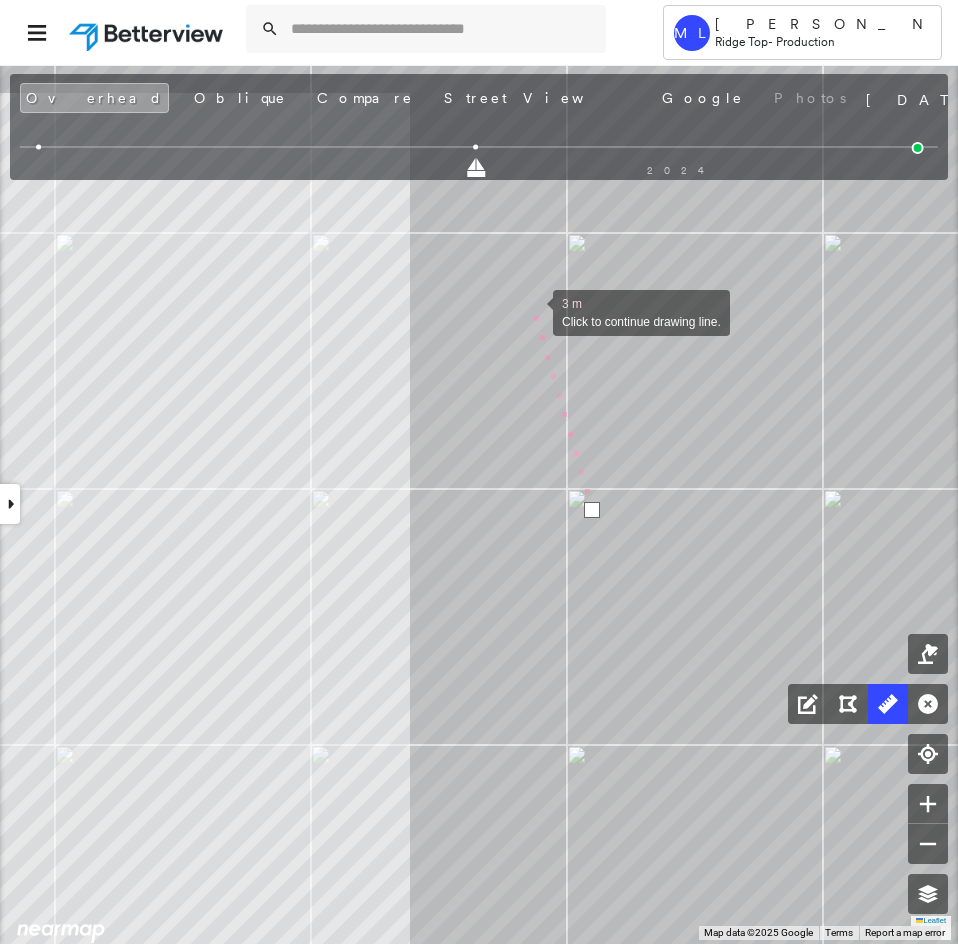 drag, startPoint x: 533, startPoint y: 311, endPoint x: 508, endPoint y: 321, distance: 26.925823 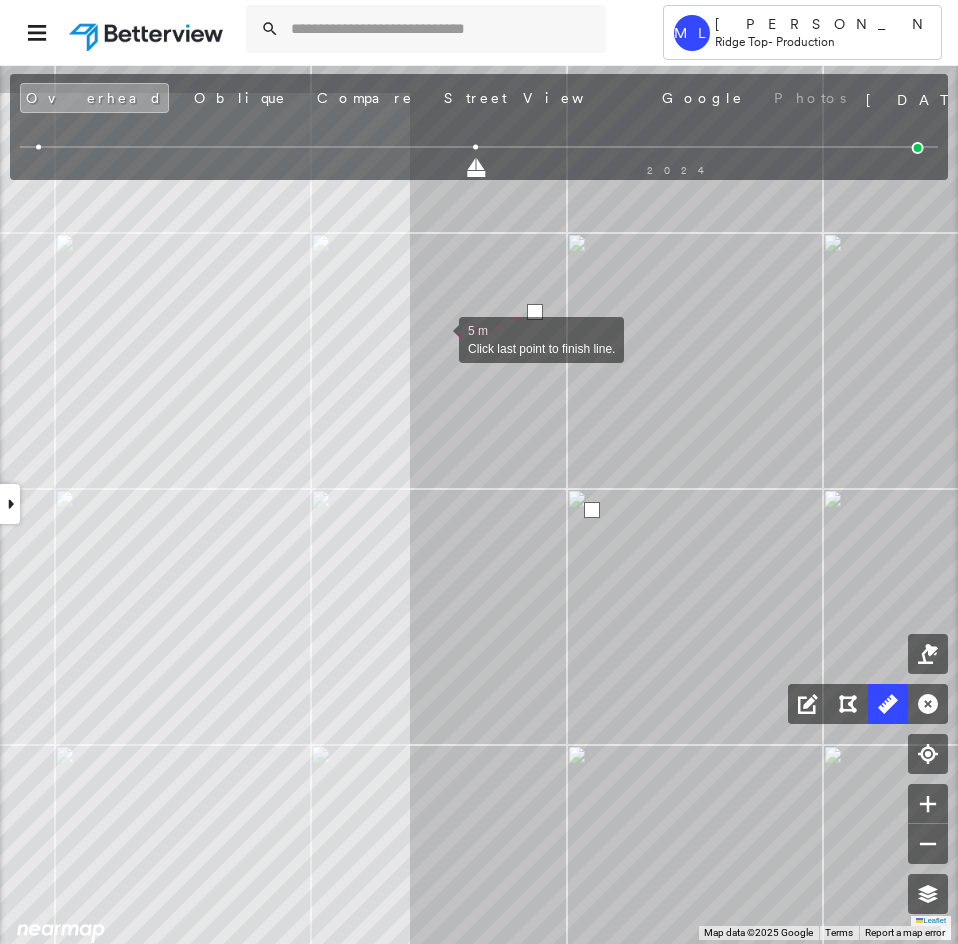 click at bounding box center [439, 338] 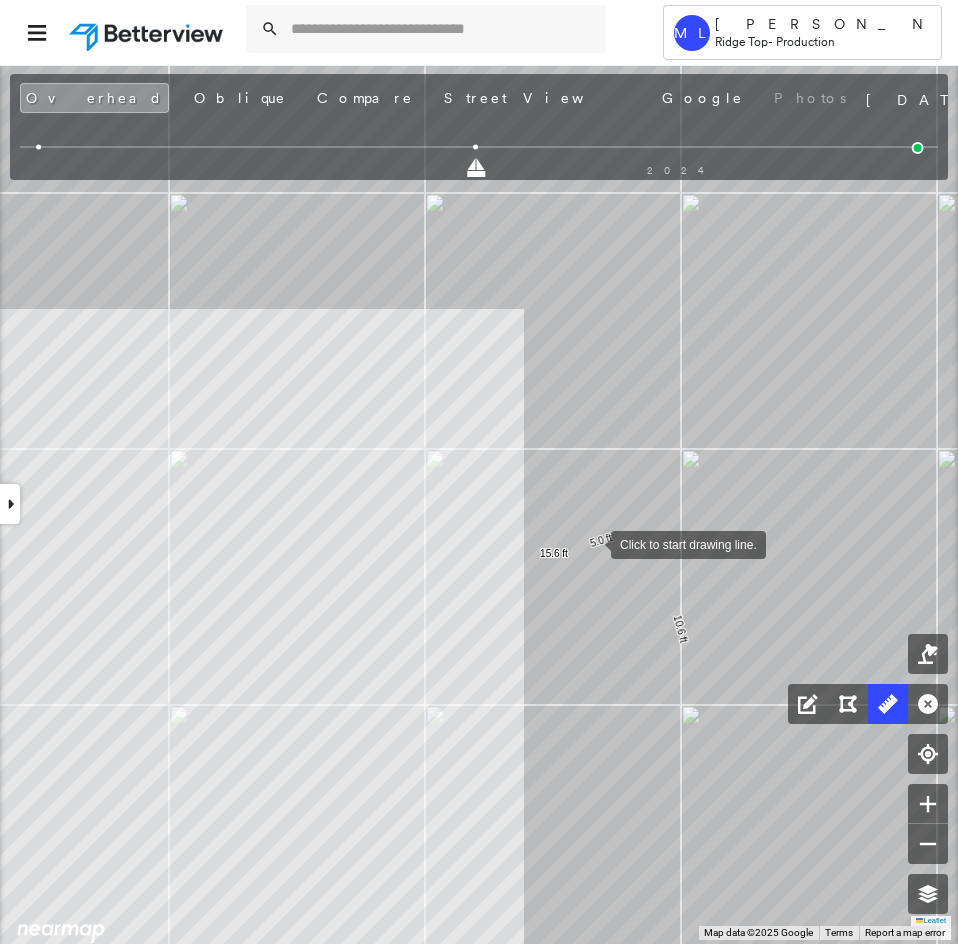 drag, startPoint x: 591, startPoint y: 543, endPoint x: 579, endPoint y: 510, distance: 35.1141 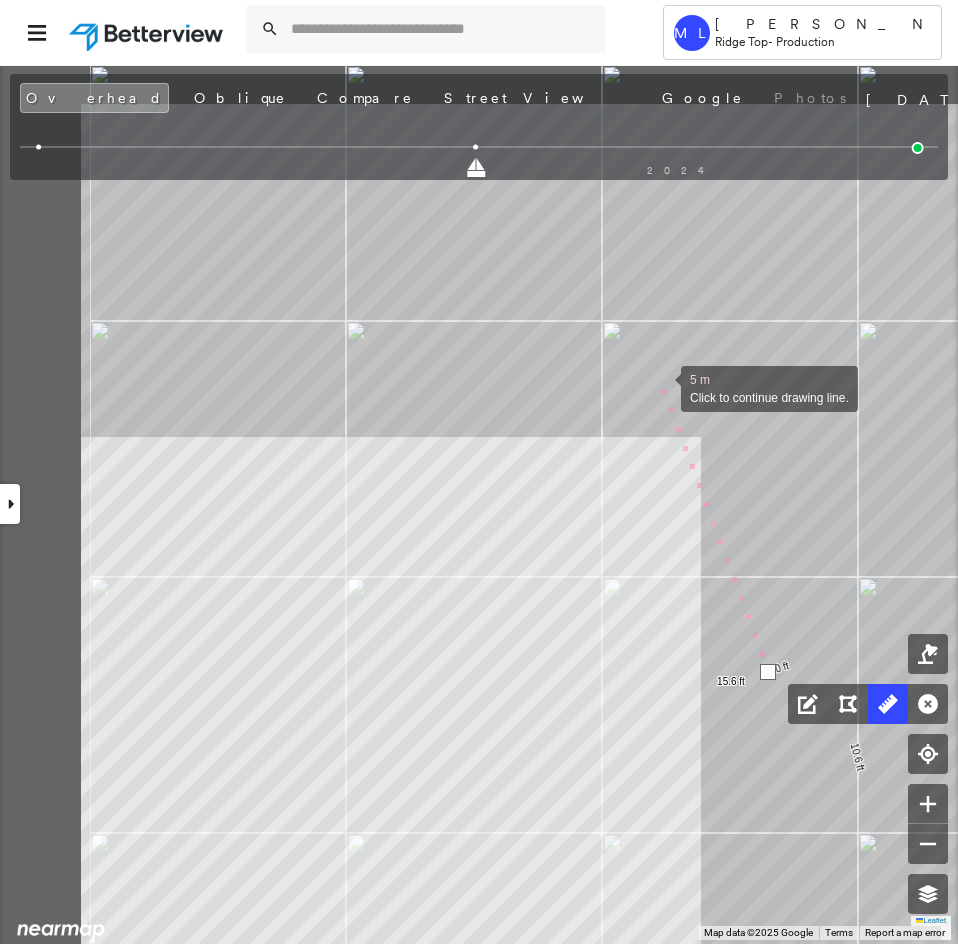 drag, startPoint x: 506, startPoint y: 282, endPoint x: 661, endPoint y: 386, distance: 186.65744 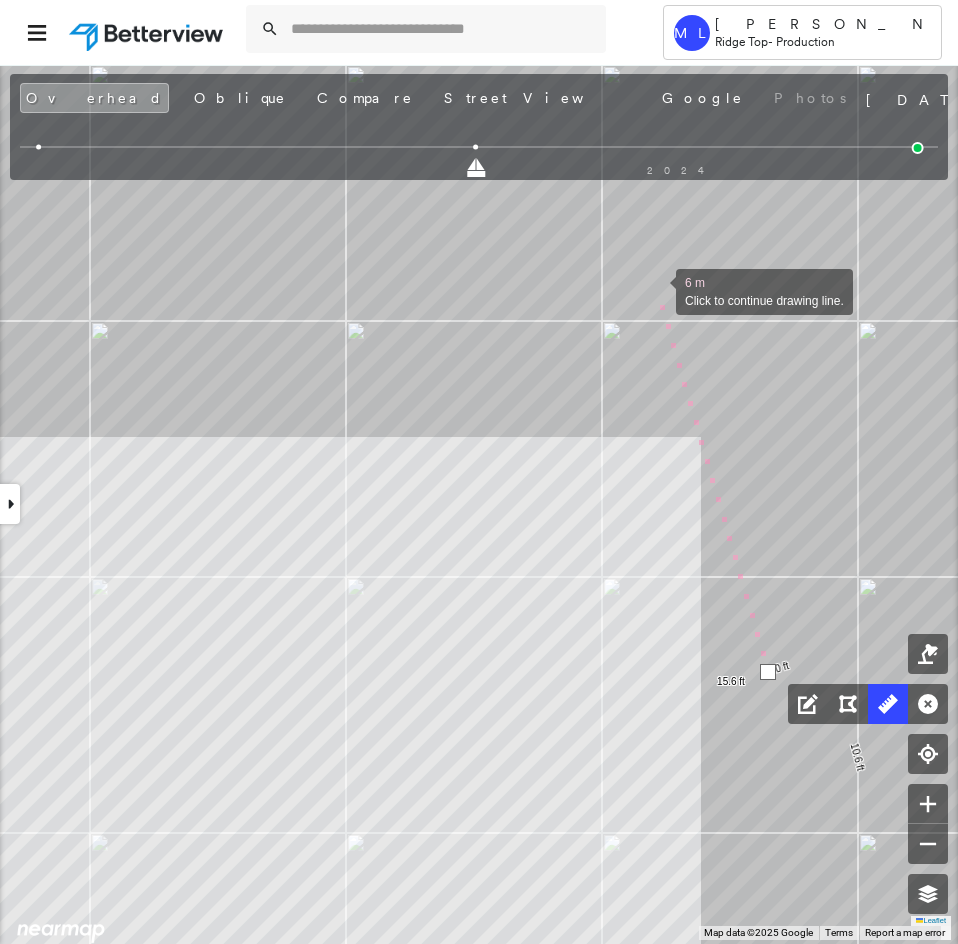 click at bounding box center [656, 290] 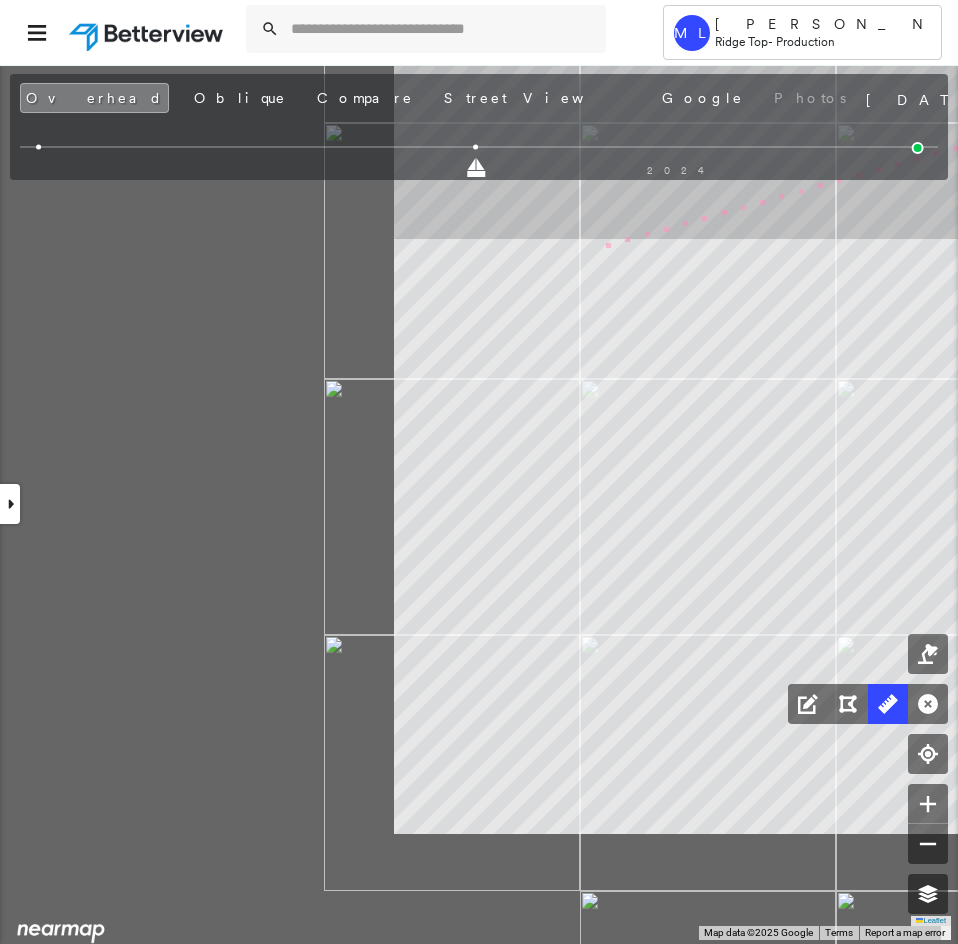 click on "10.6 ft 5.0 ft 15.6 ft 15 m Click last point to finish line." at bounding box center [233, 215] 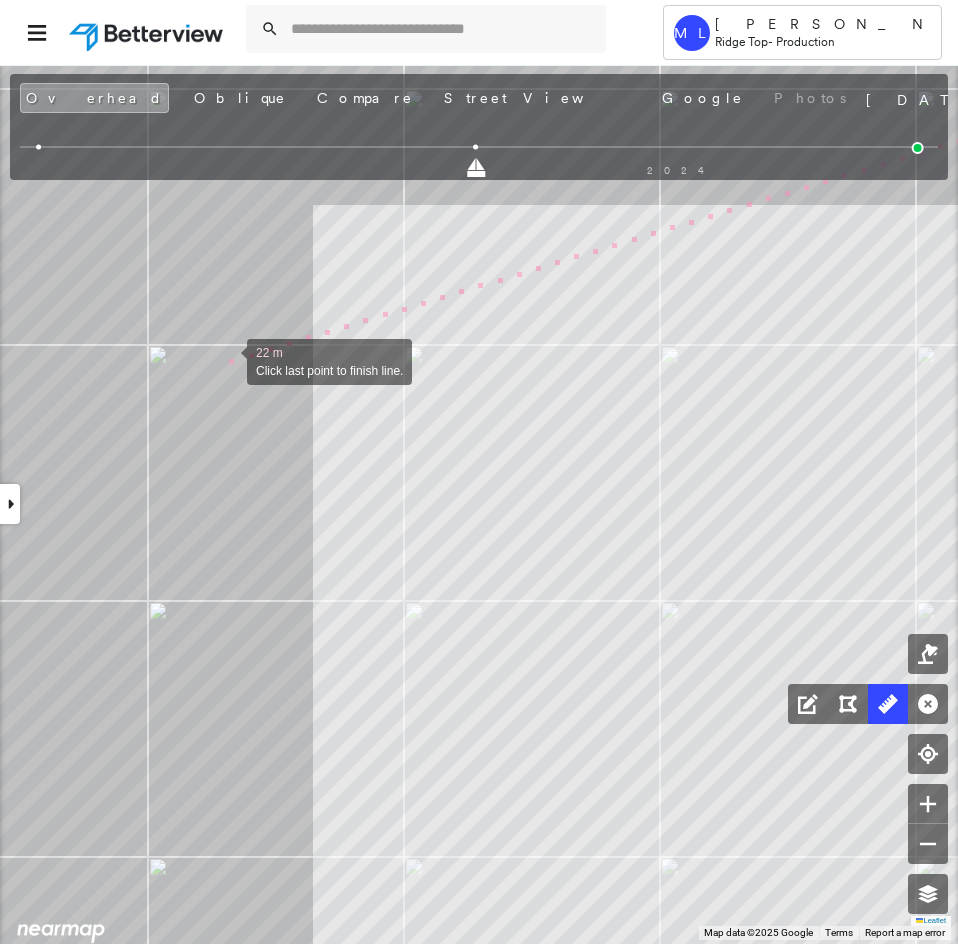 click at bounding box center (227, 360) 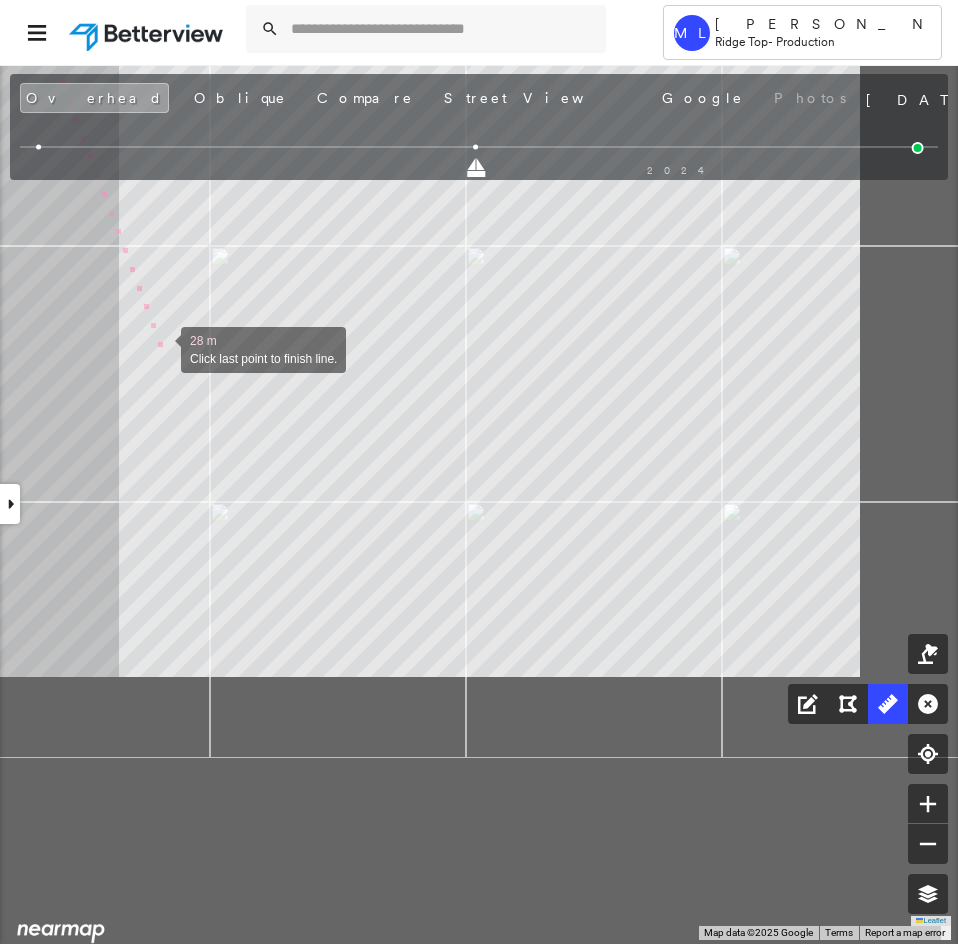 drag, startPoint x: 358, startPoint y: 710, endPoint x: 164, endPoint y: 361, distance: 399.29562 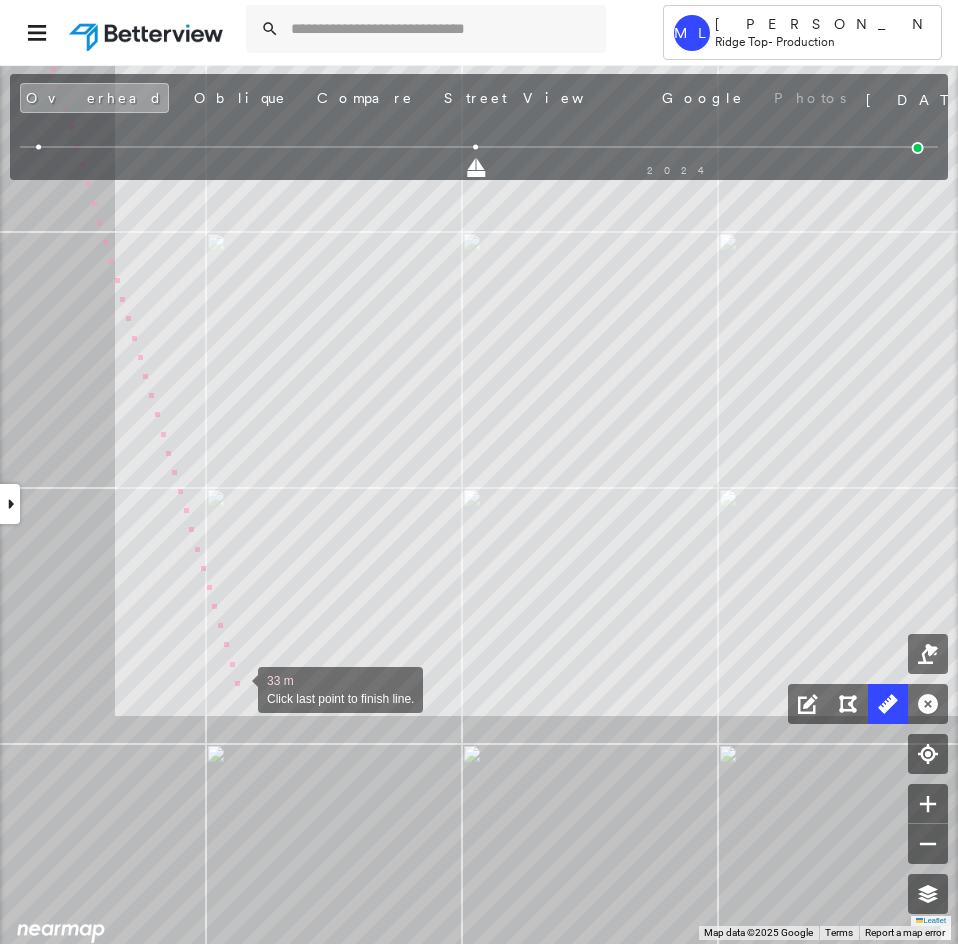 click at bounding box center [238, 688] 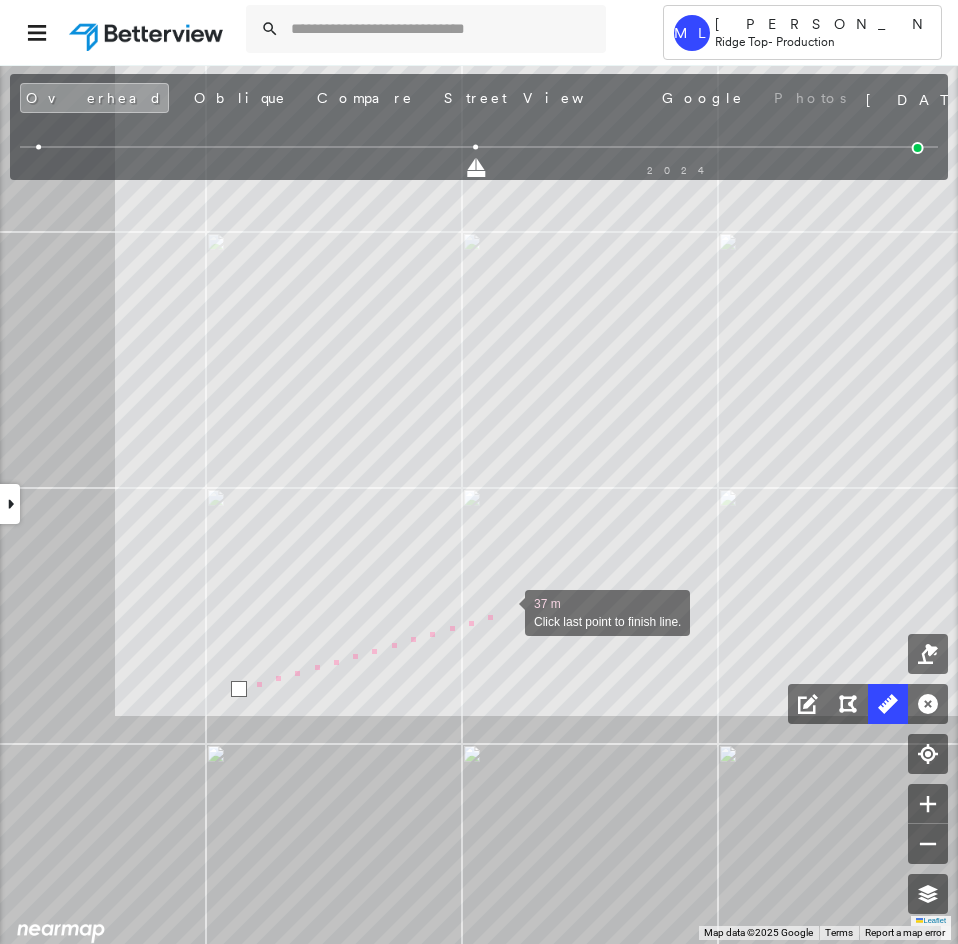 click at bounding box center (505, 611) 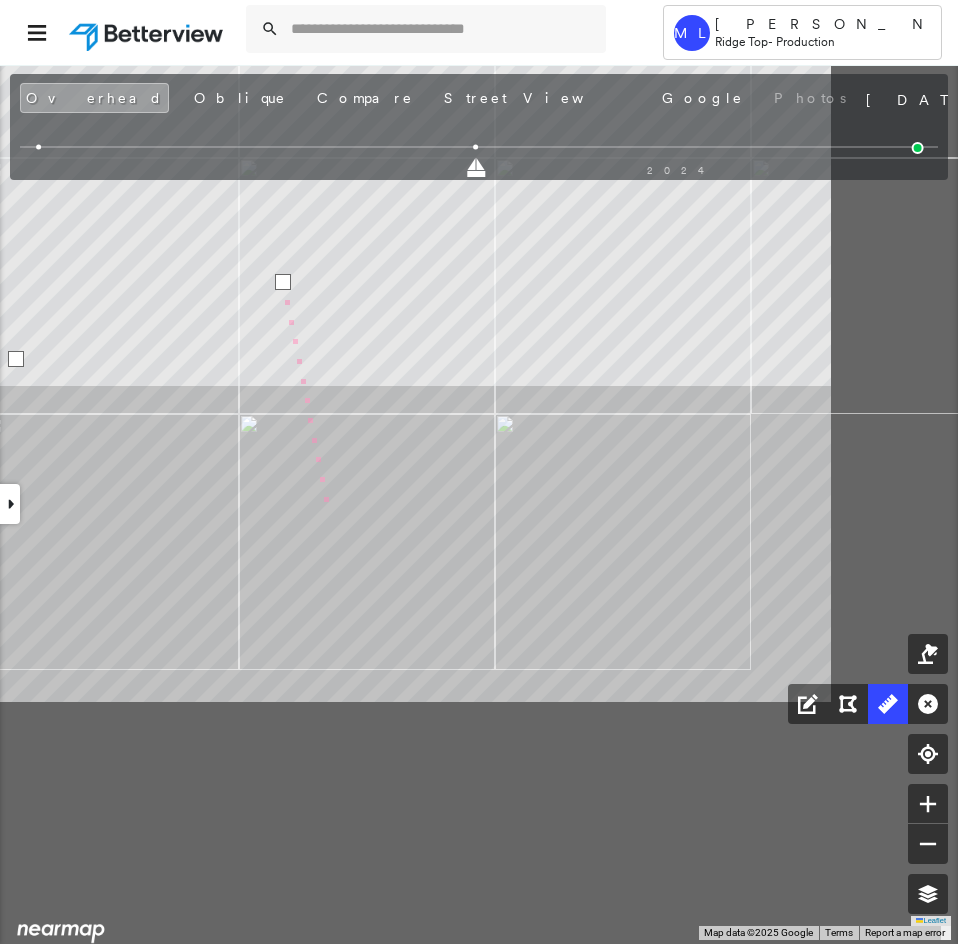 drag, startPoint x: 549, startPoint y: 836, endPoint x: 287, endPoint y: 472, distance: 448.48633 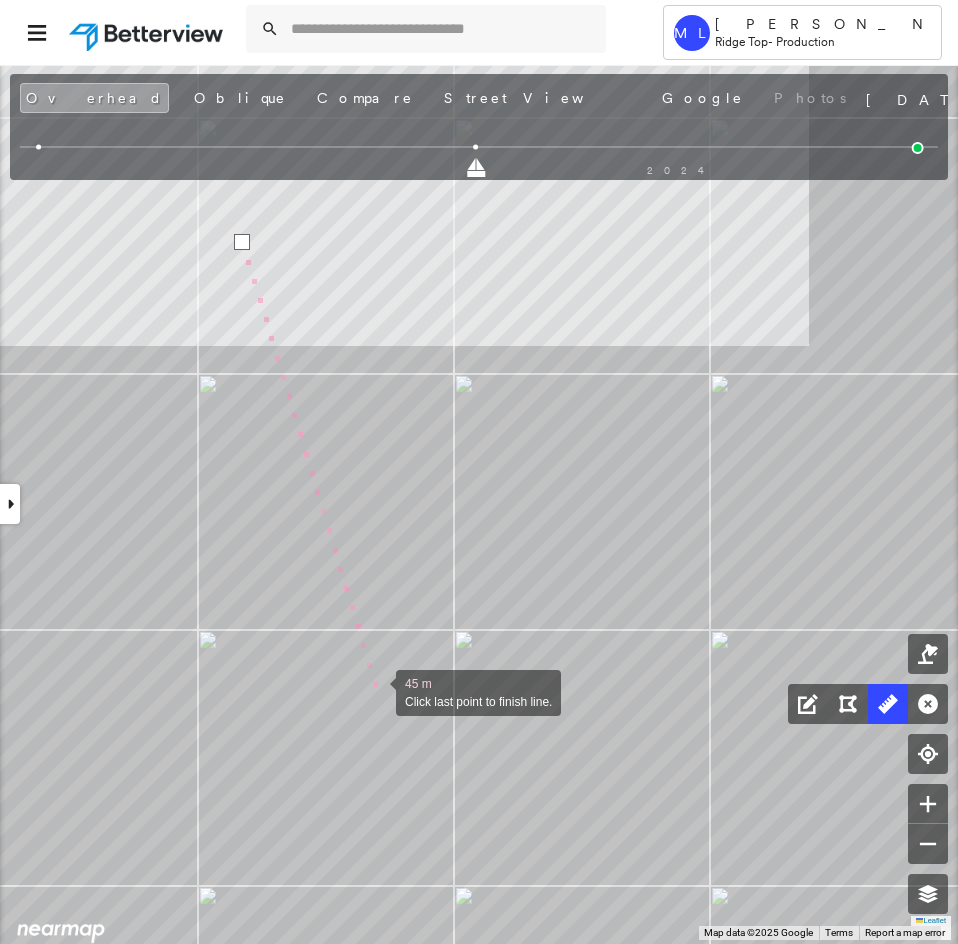 click at bounding box center (376, 691) 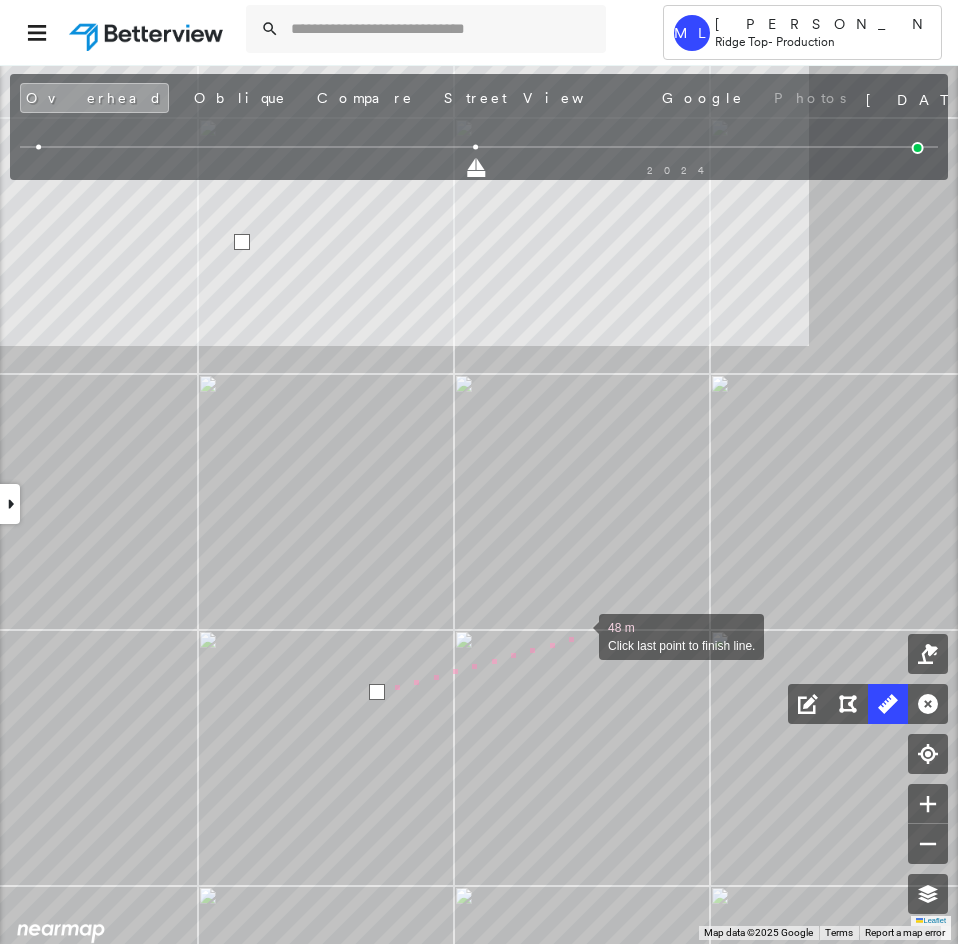 click at bounding box center [579, 635] 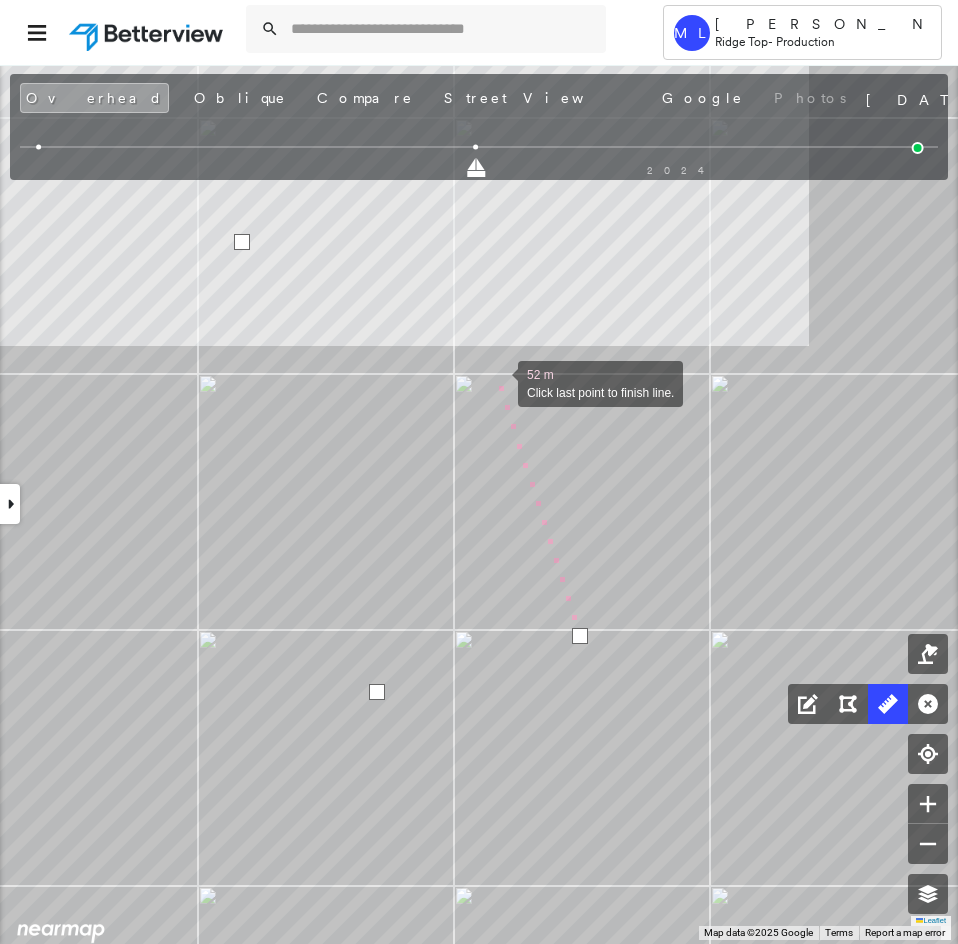 click at bounding box center [498, 382] 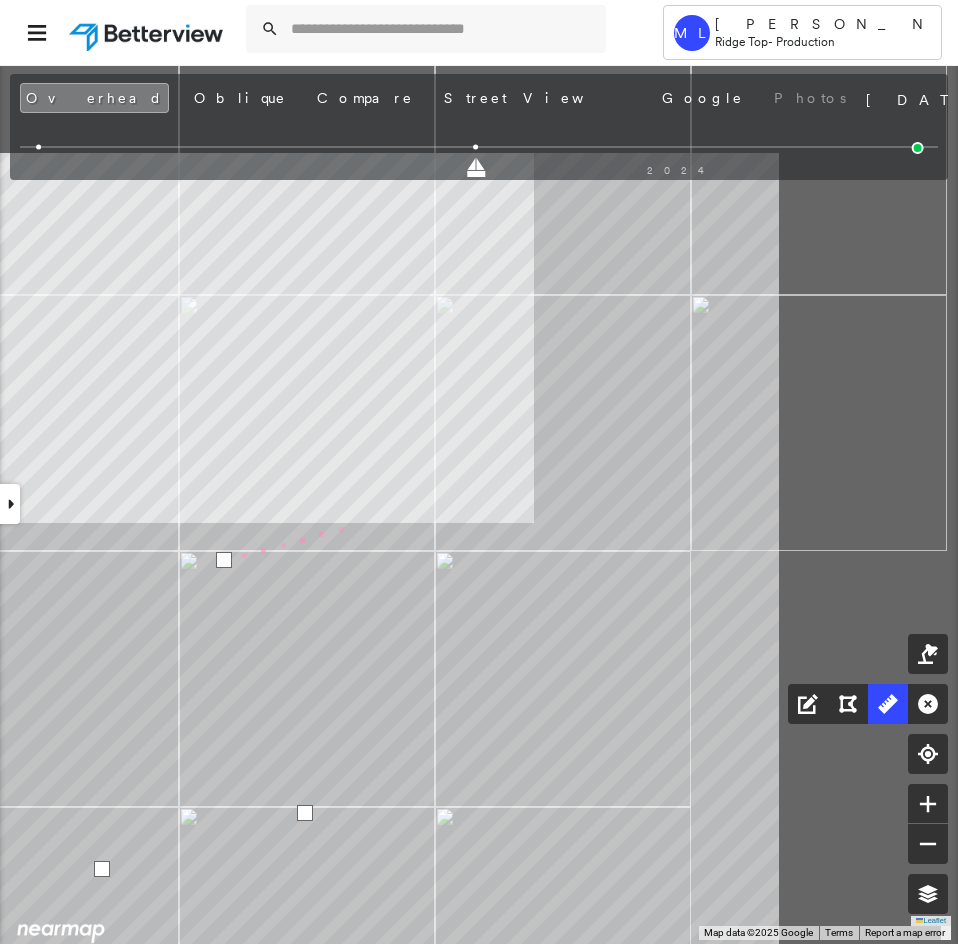 drag, startPoint x: 643, startPoint y: 335, endPoint x: 362, endPoint y: 519, distance: 335.88242 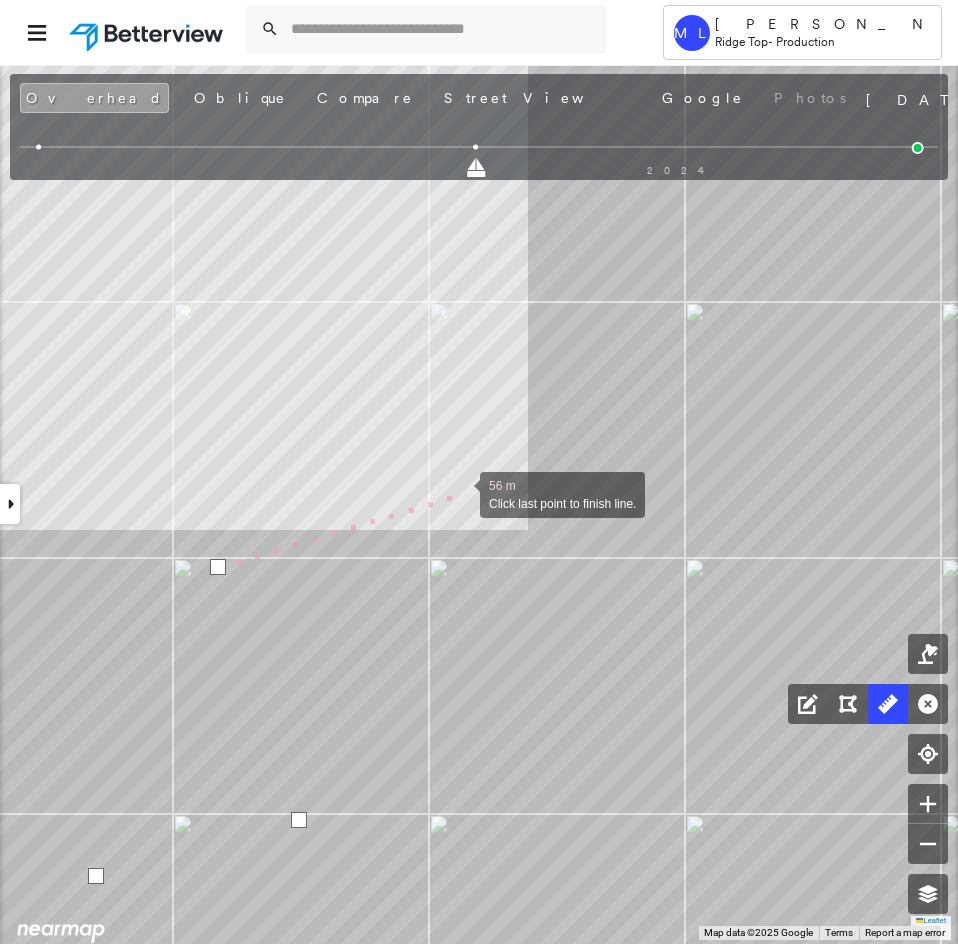 click at bounding box center [460, 493] 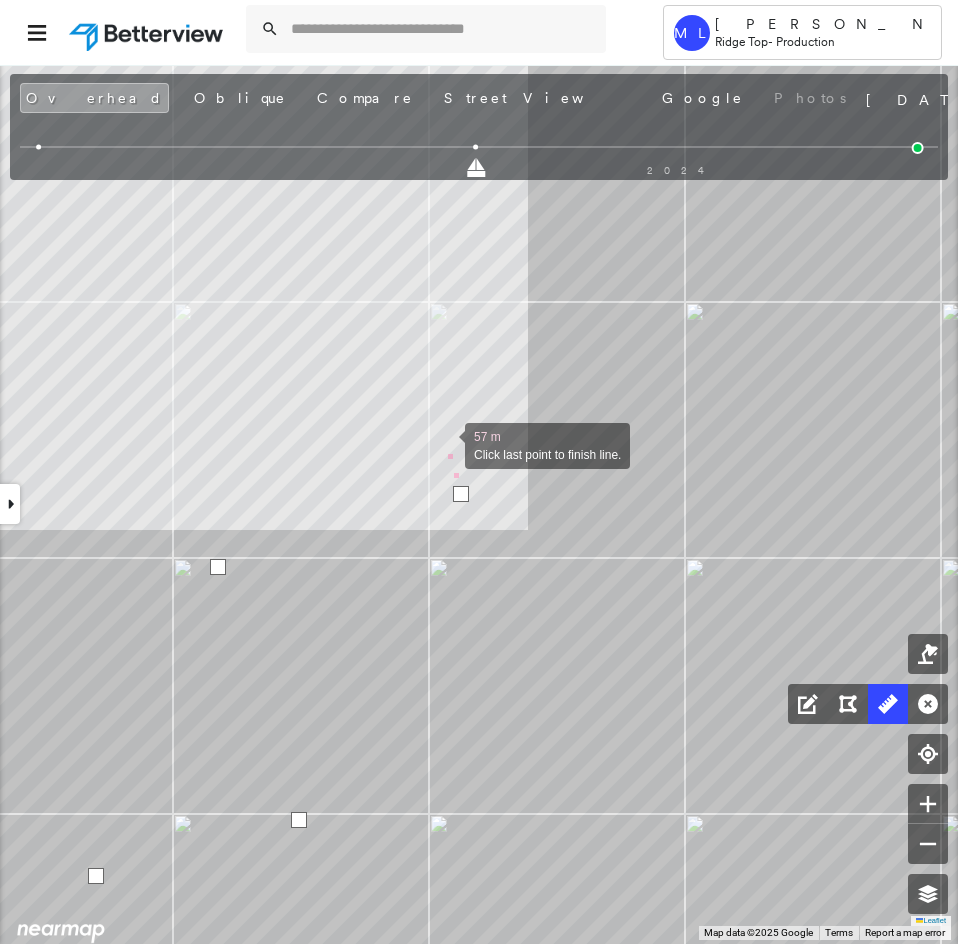 click at bounding box center [445, 444] 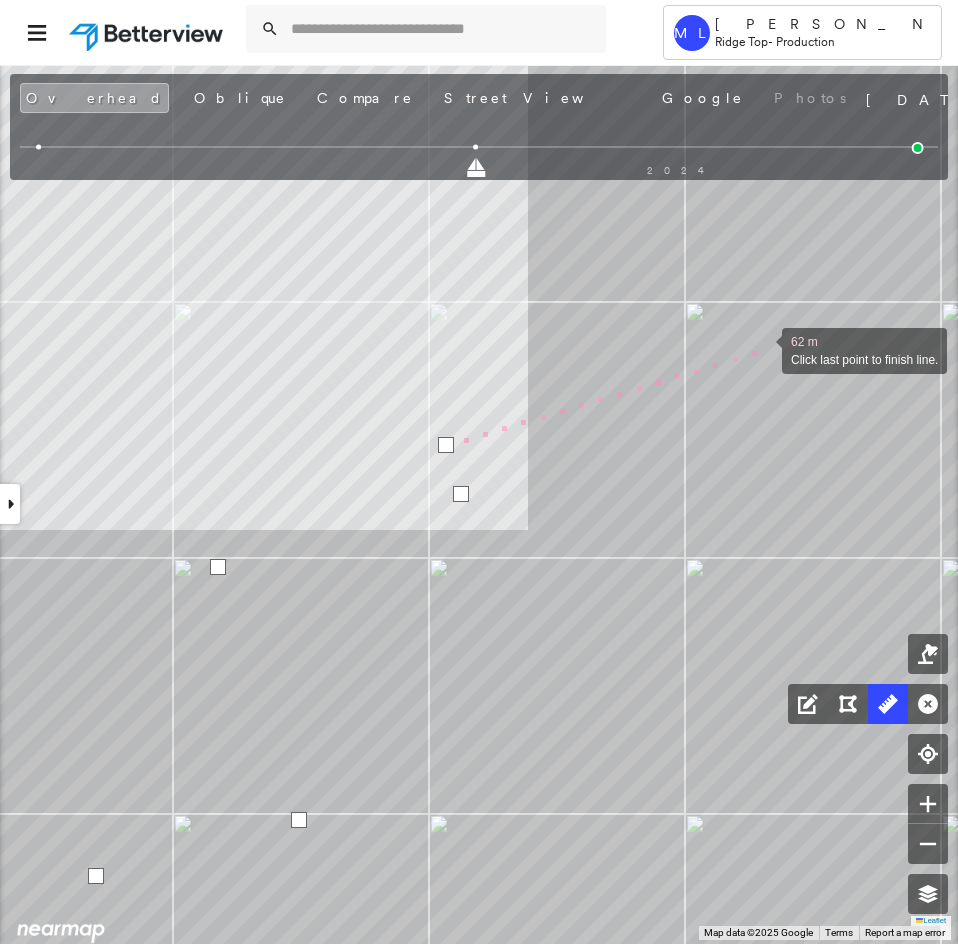 click at bounding box center [762, 349] 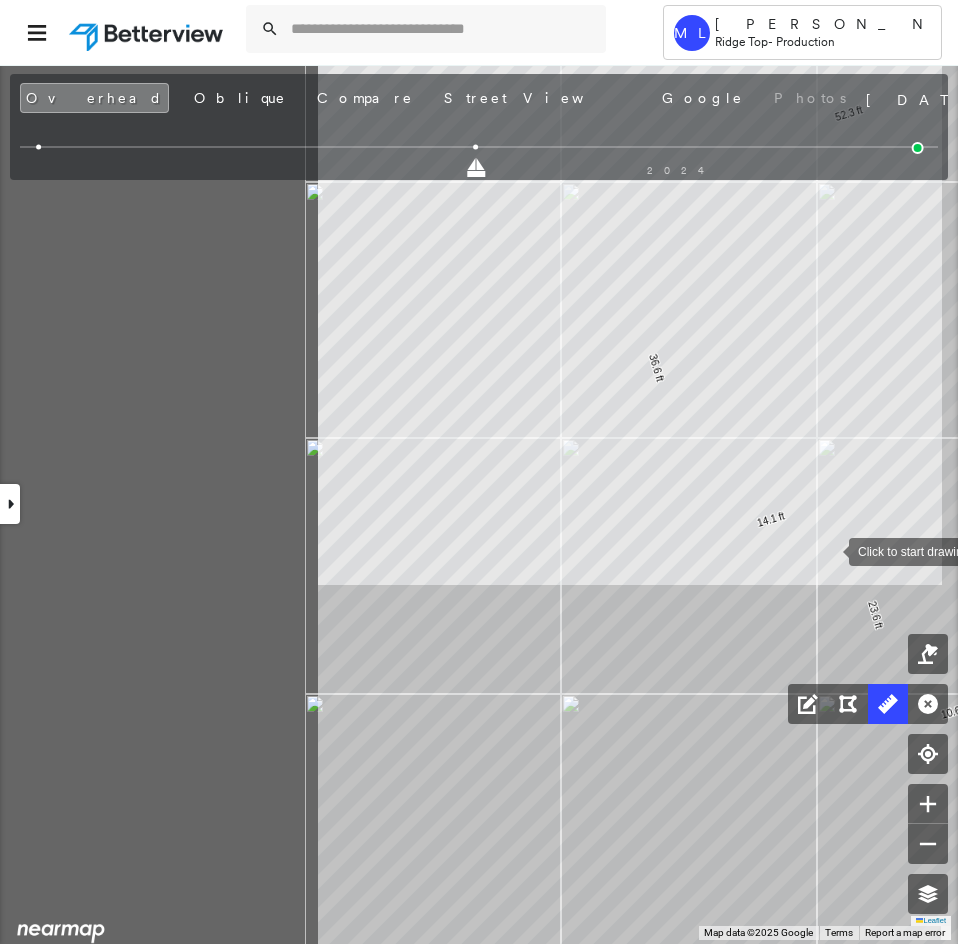 drag, startPoint x: 407, startPoint y: 495, endPoint x: 821, endPoint y: 550, distance: 417.6374 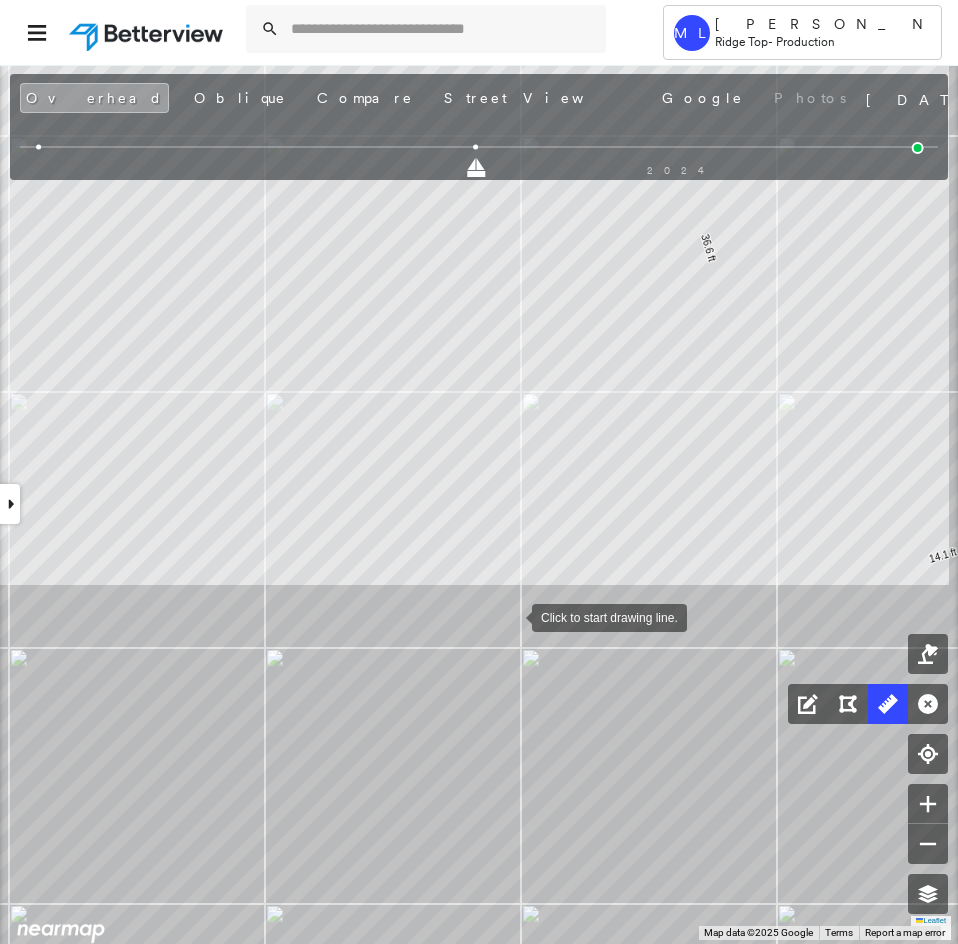 click at bounding box center (512, 616) 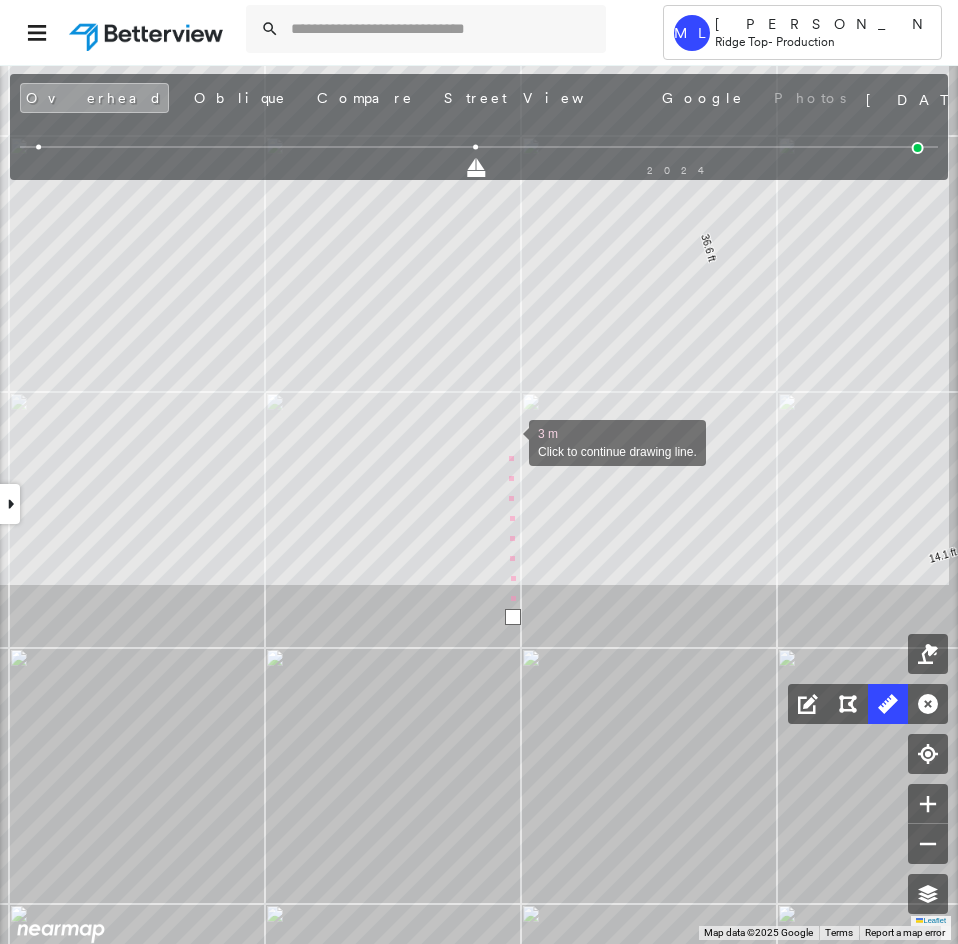 click at bounding box center (509, 441) 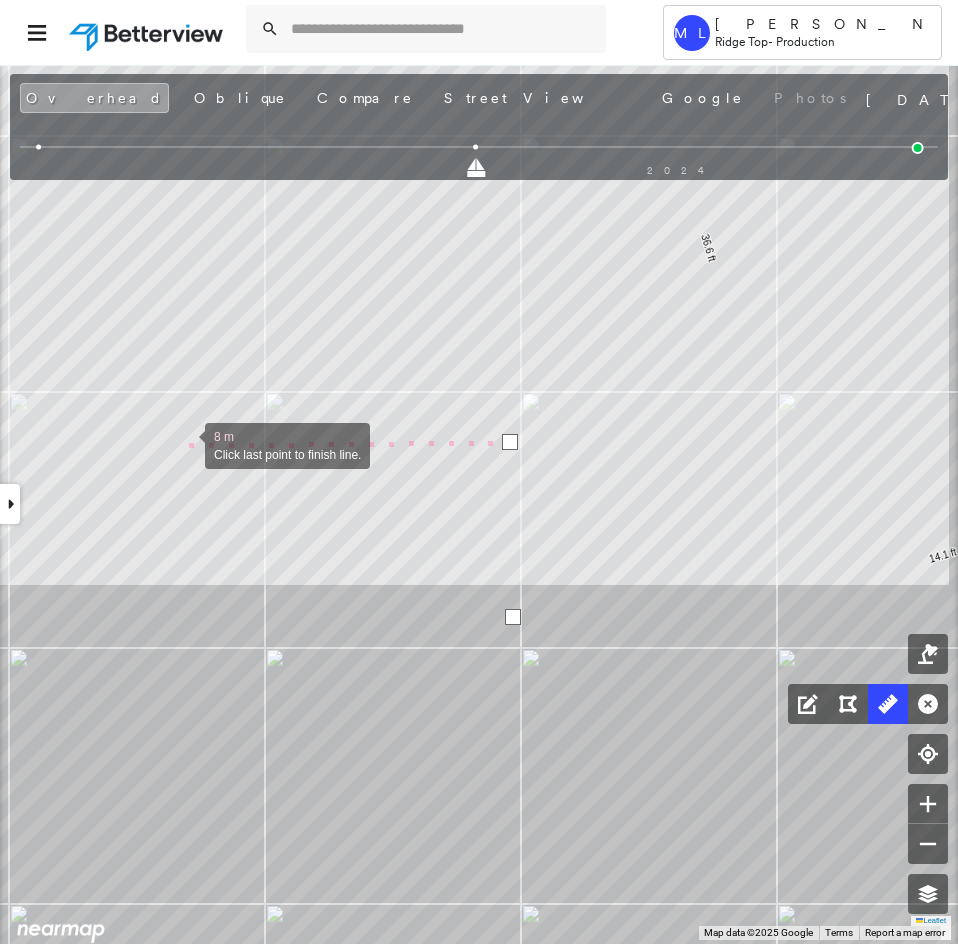 click at bounding box center (185, 444) 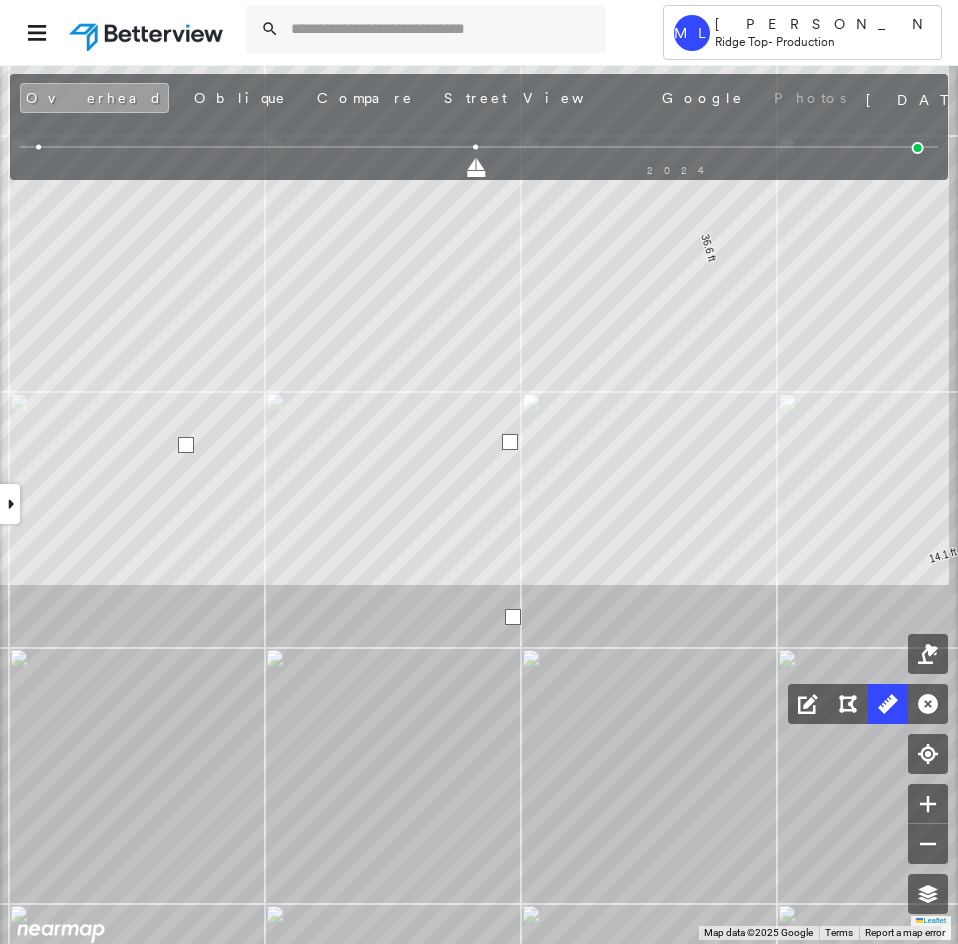 click at bounding box center (186, 445) 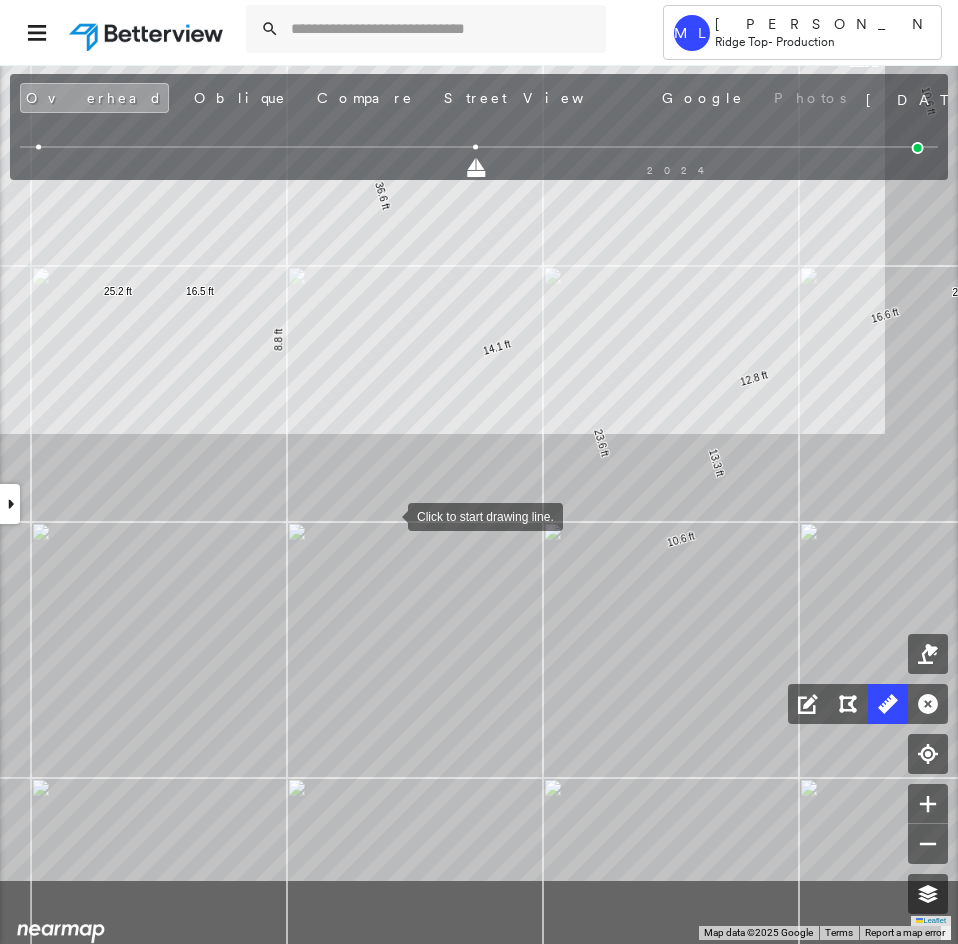 drag, startPoint x: 442, startPoint y: 660, endPoint x: 376, endPoint y: 491, distance: 181.43042 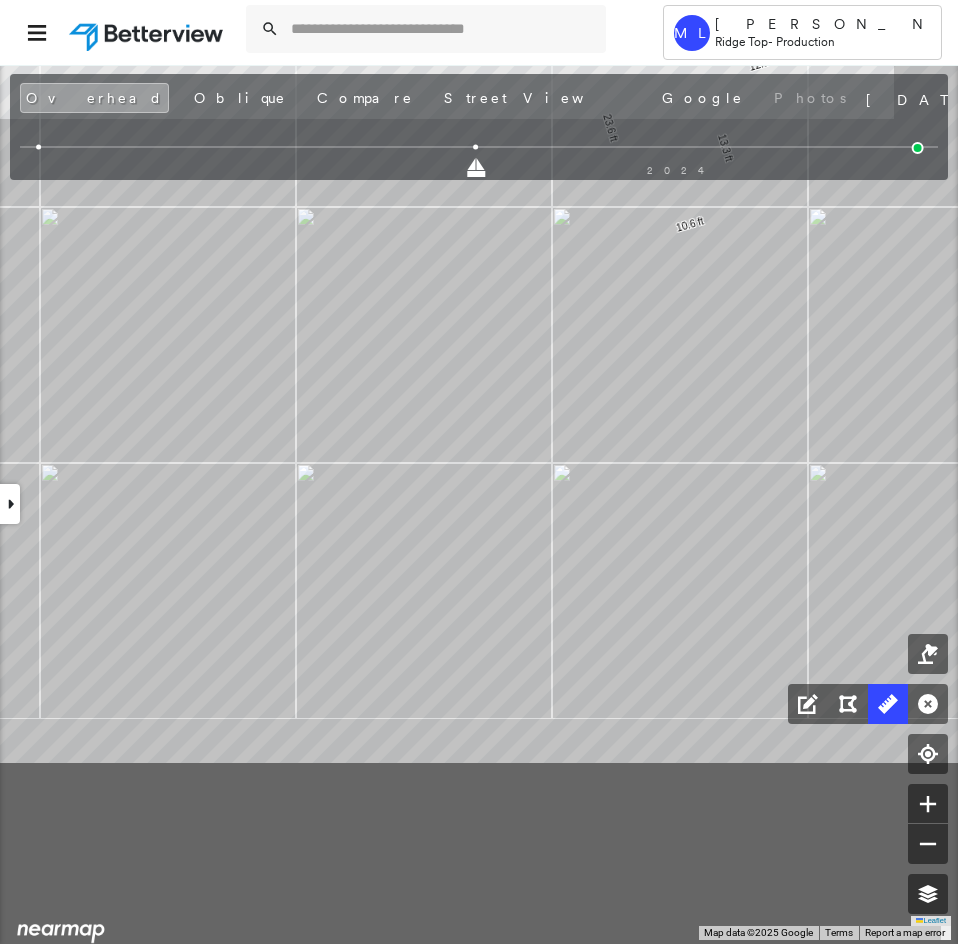 click on "10.6 ft 5.0 ft 15.6 ft 20.2 ft 52.3 ft 36.6 ft 14.1 ft 23.6 ft 10.6 ft 13.3 ft 12.8 ft 16.6 ft 202 ft 8.8 ft 16.5 ft 25.2 ft Click to start drawing line." at bounding box center [-64, -785] 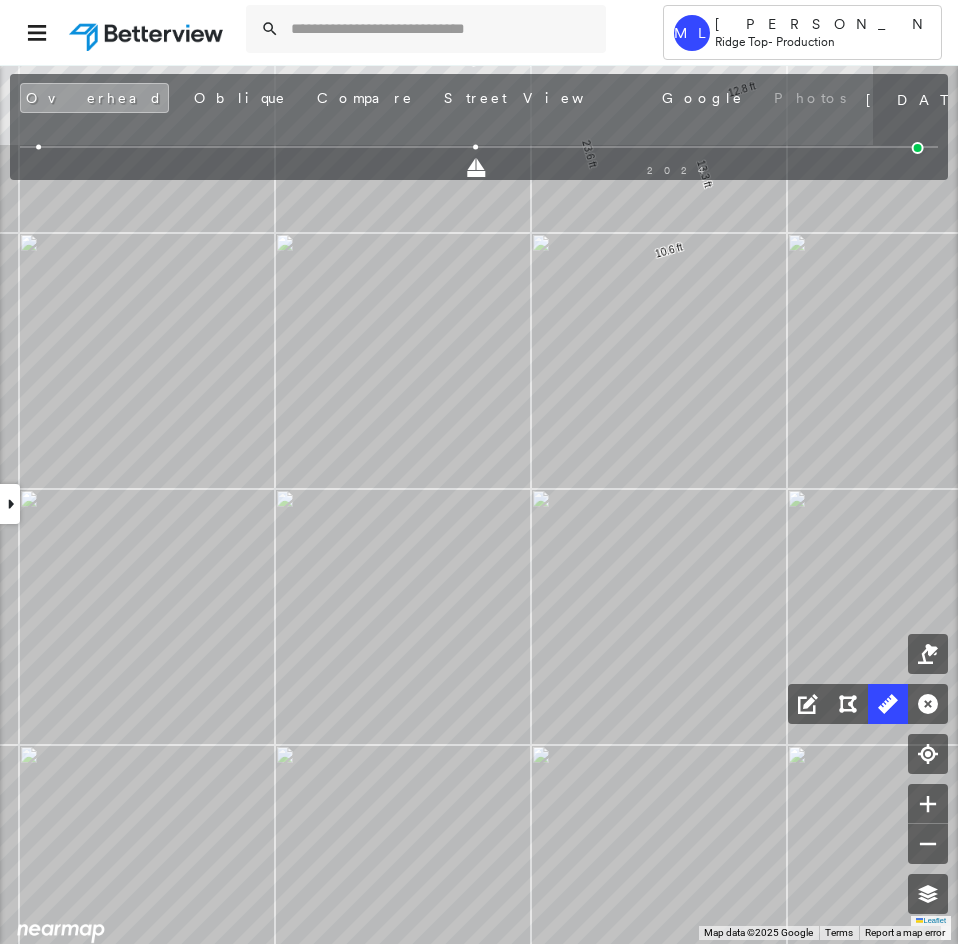 drag, startPoint x: 459, startPoint y: 482, endPoint x: 401, endPoint y: 783, distance: 306.5371 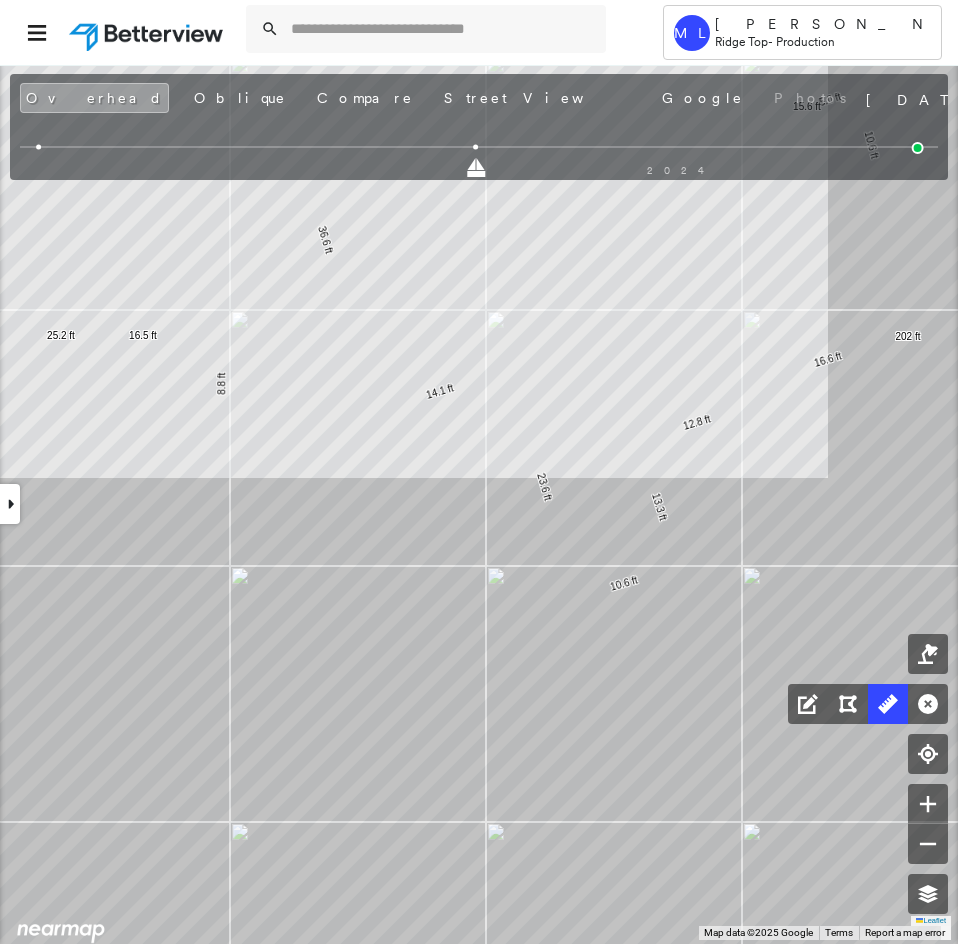 drag, startPoint x: 568, startPoint y: 563, endPoint x: 550, endPoint y: 722, distance: 160.01562 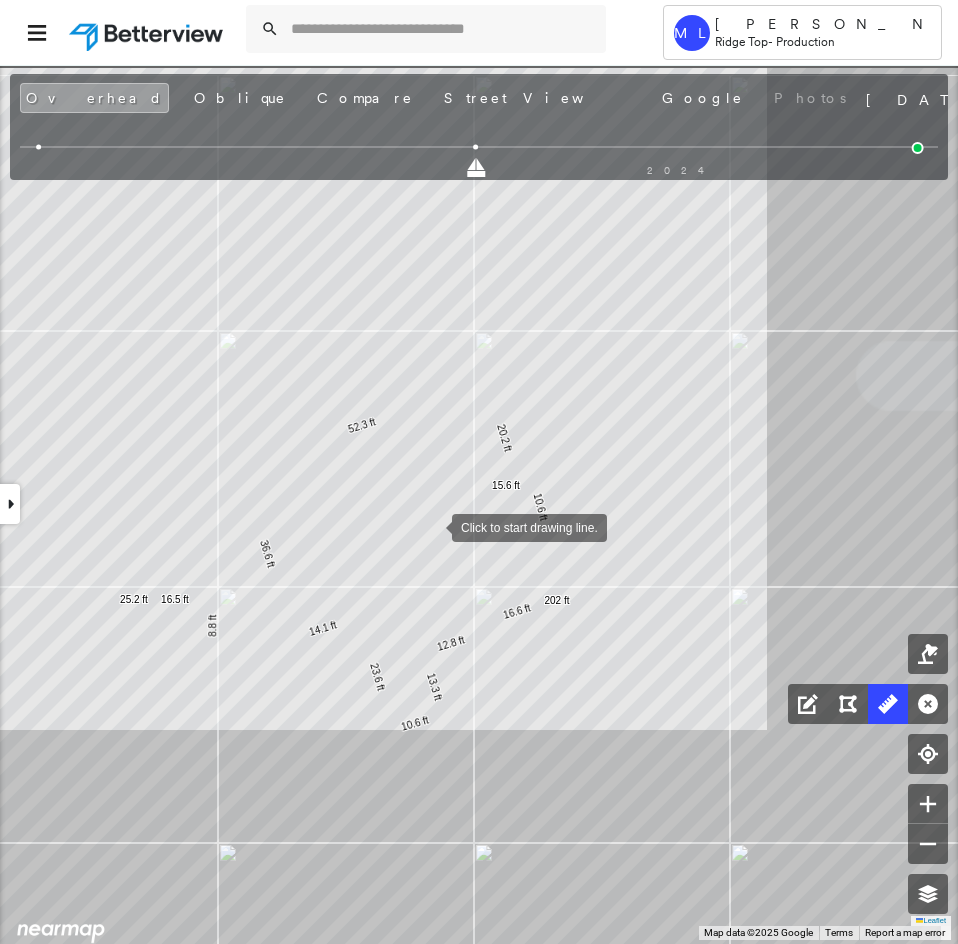 click at bounding box center [432, 526] 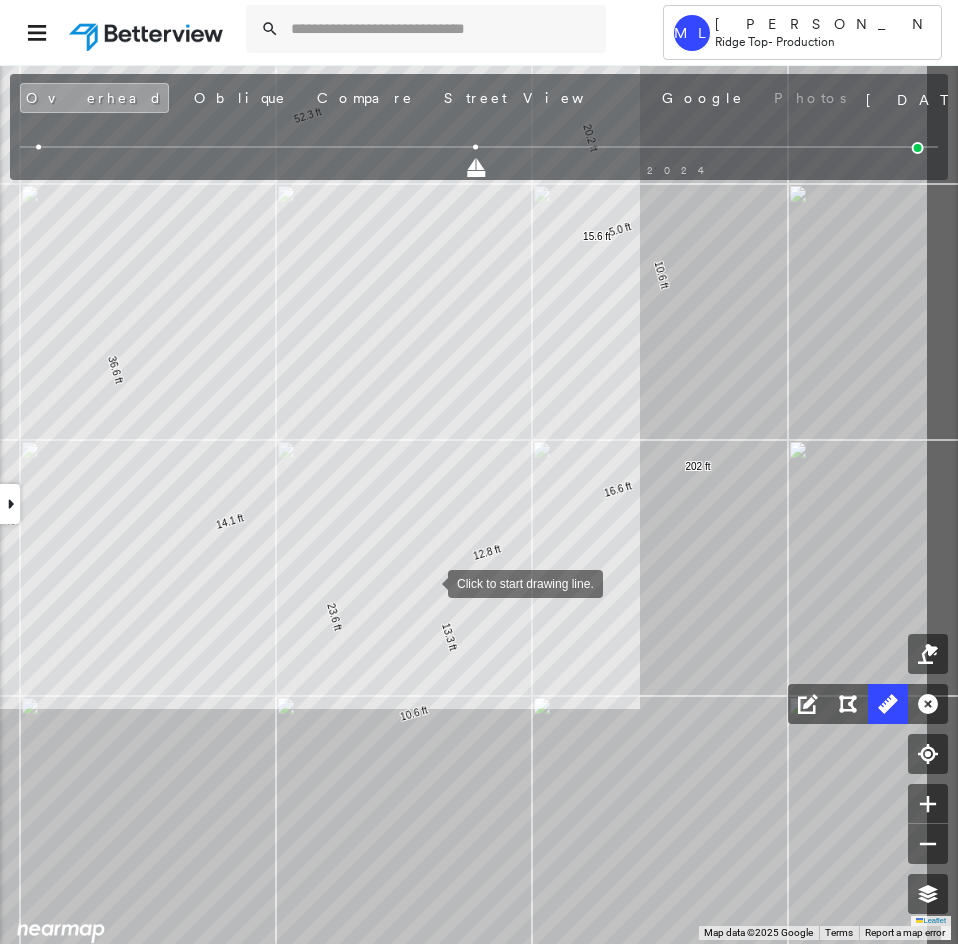 drag, startPoint x: 556, startPoint y: 603, endPoint x: 429, endPoint y: 577, distance: 129.6341 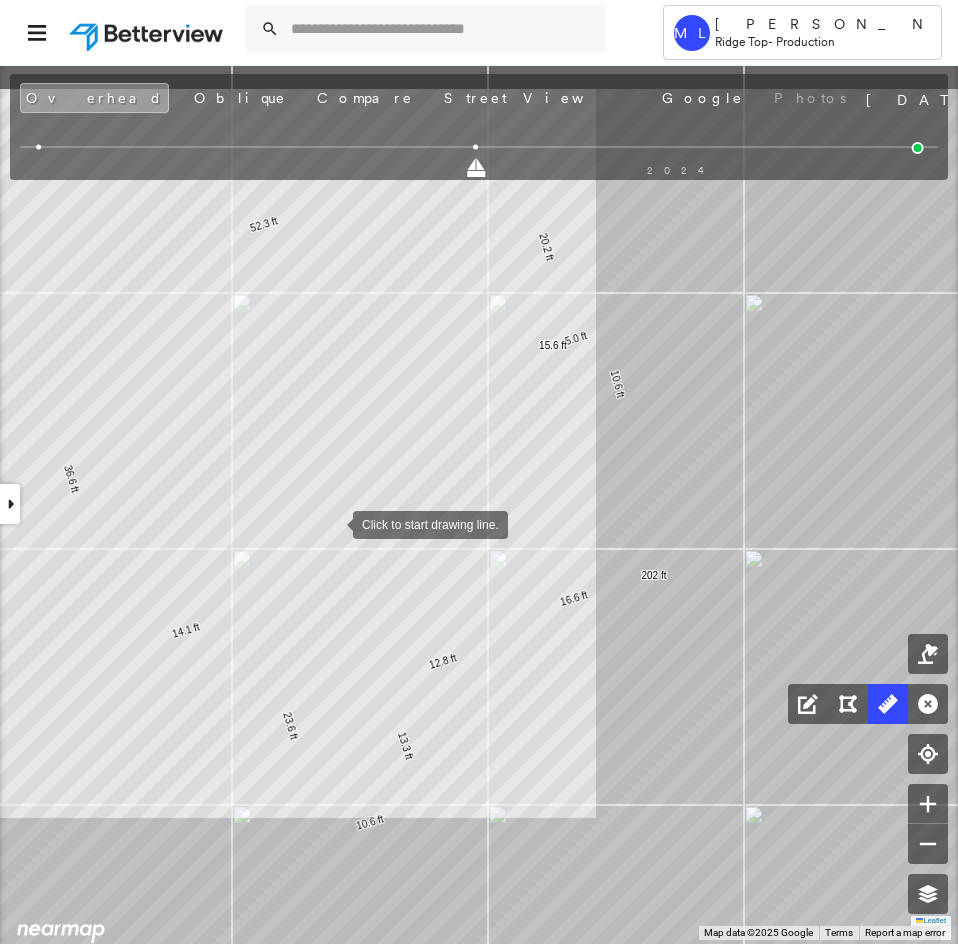 drag, startPoint x: 378, startPoint y: 419, endPoint x: 334, endPoint y: 523, distance: 112.92475 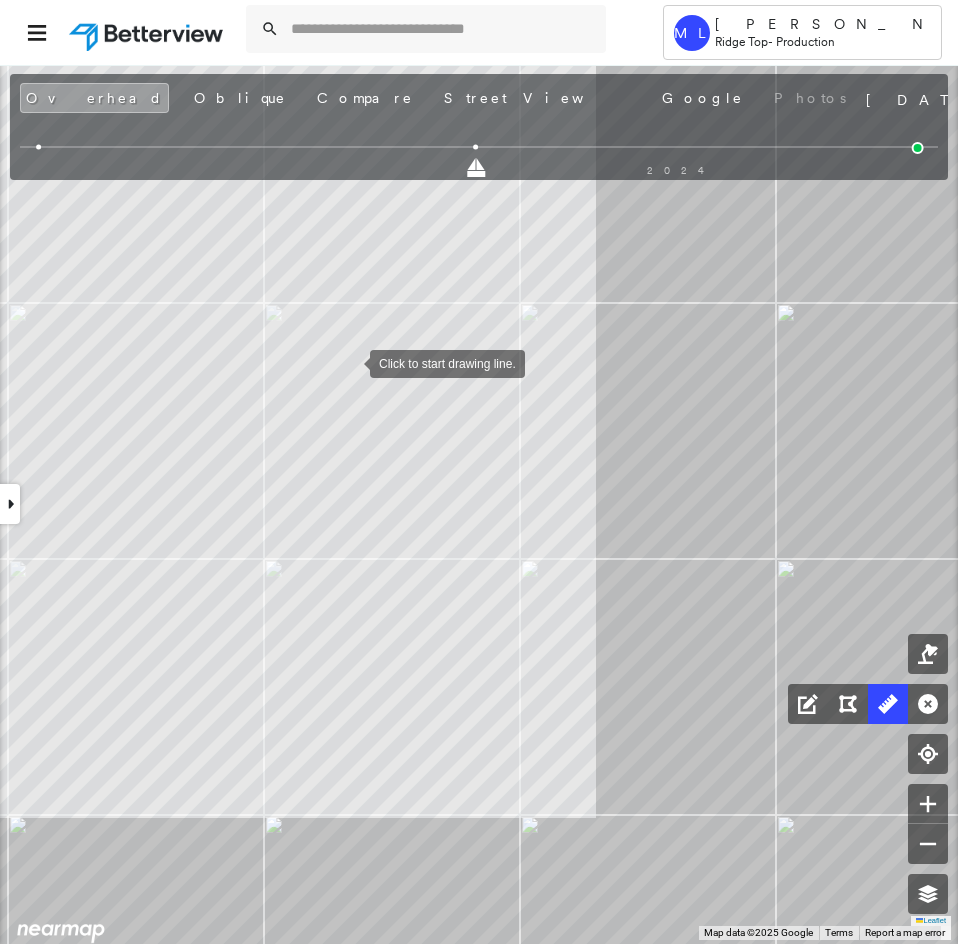 click at bounding box center (350, 362) 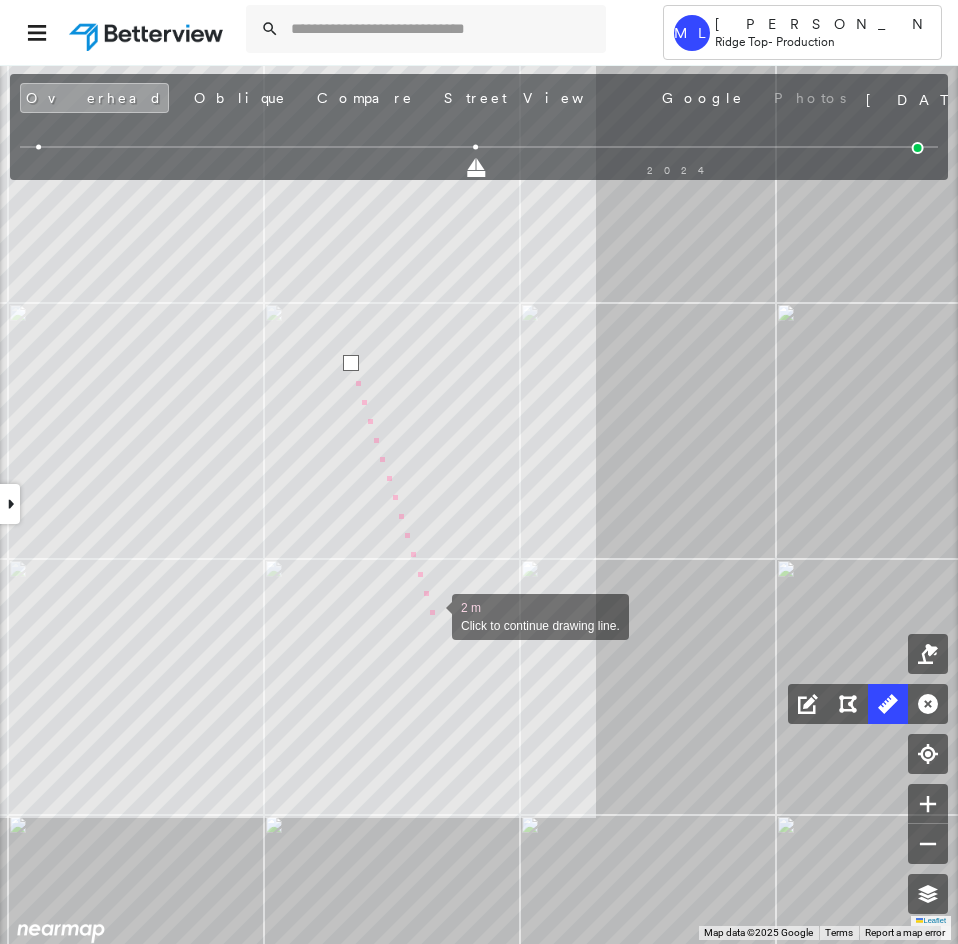click at bounding box center (432, 615) 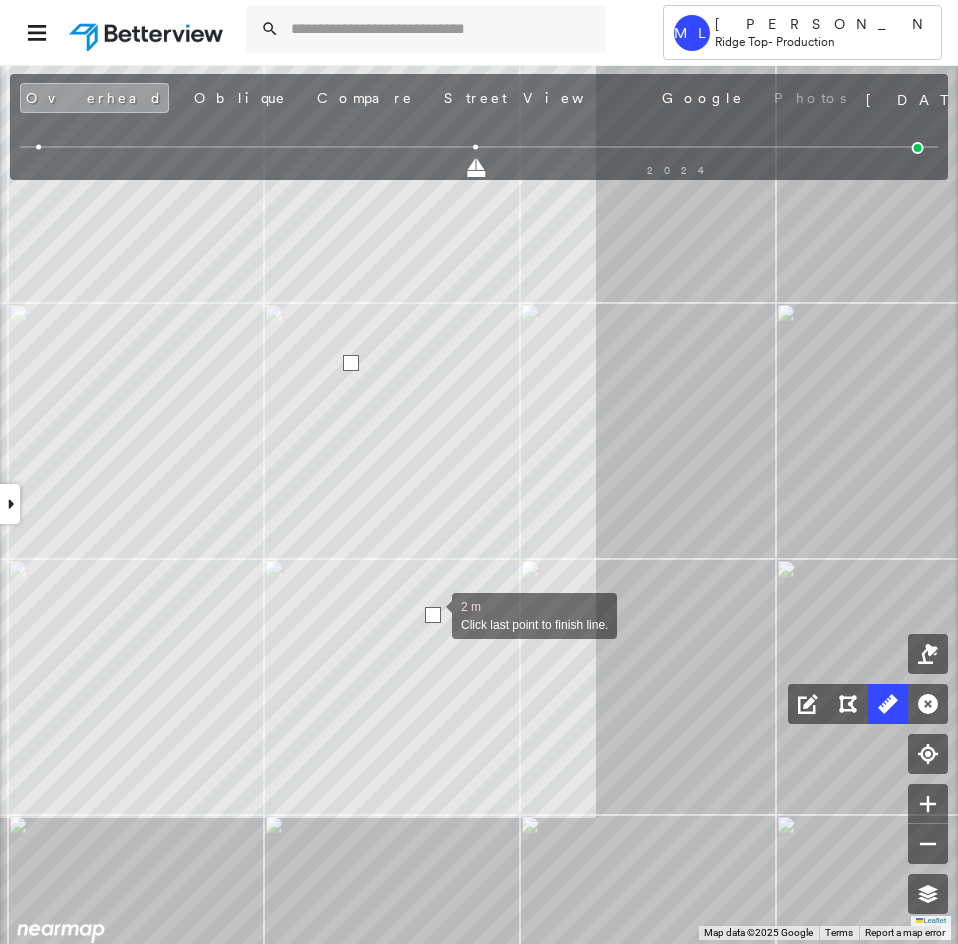 click at bounding box center (433, 615) 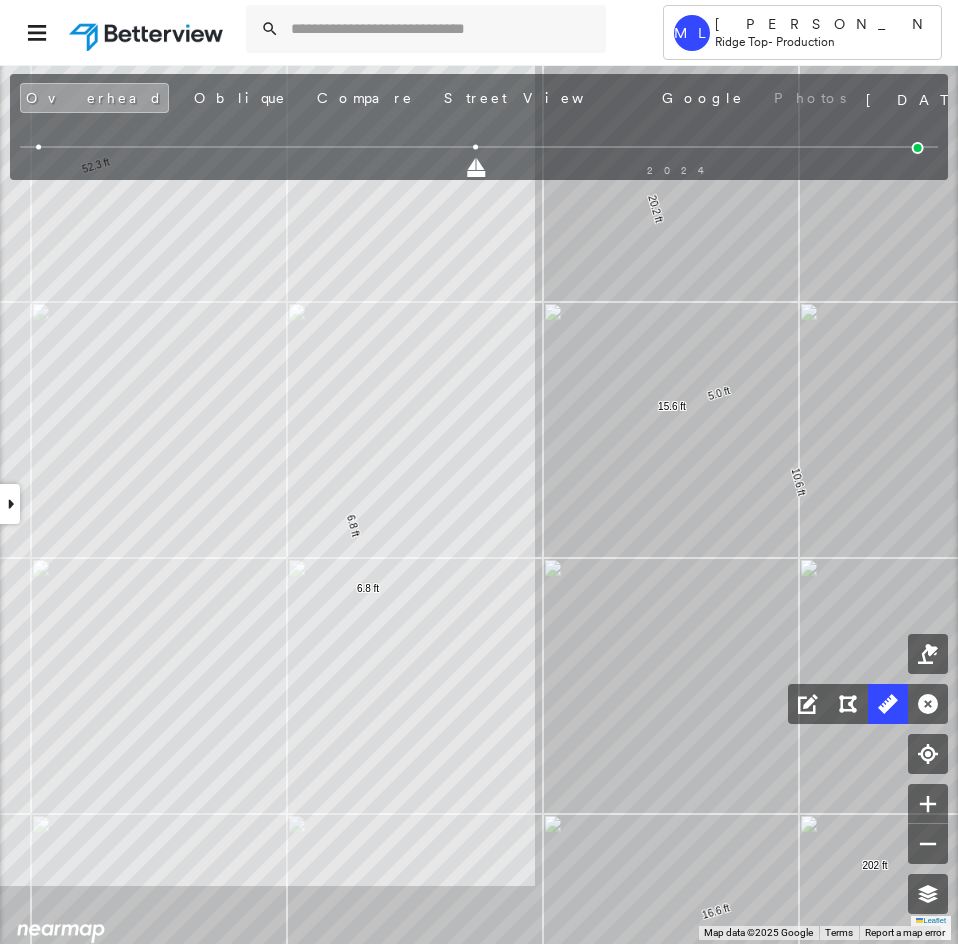 drag, startPoint x: 563, startPoint y: 515, endPoint x: 523, endPoint y: 559, distance: 59.464275 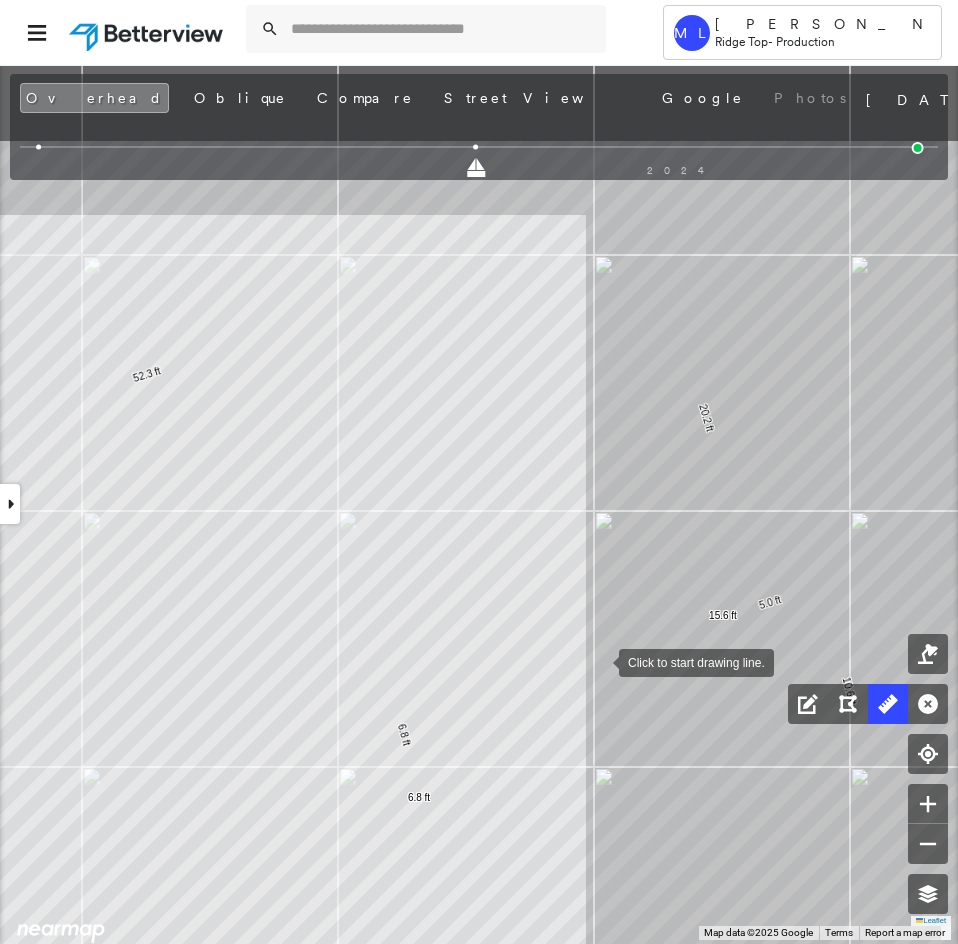 drag, startPoint x: 507, startPoint y: 496, endPoint x: 599, endPoint y: 661, distance: 188.91533 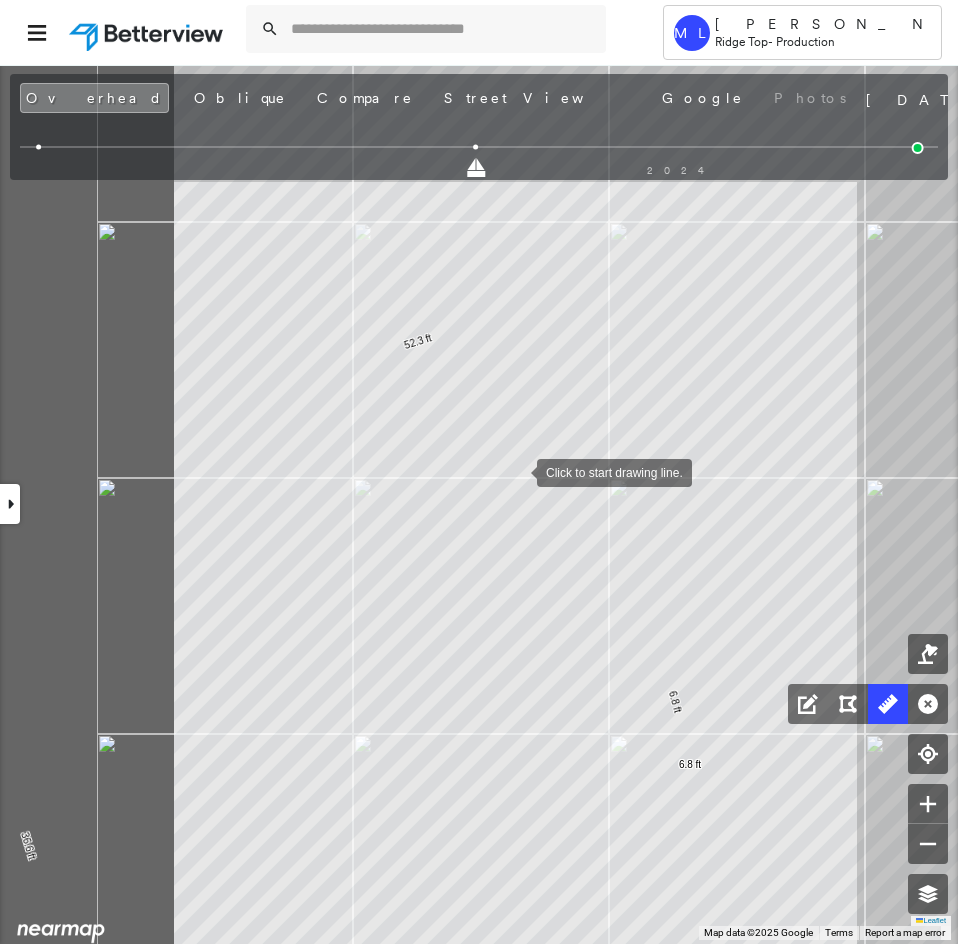 drag, startPoint x: 483, startPoint y: 481, endPoint x: 505, endPoint y: 476, distance: 22.561028 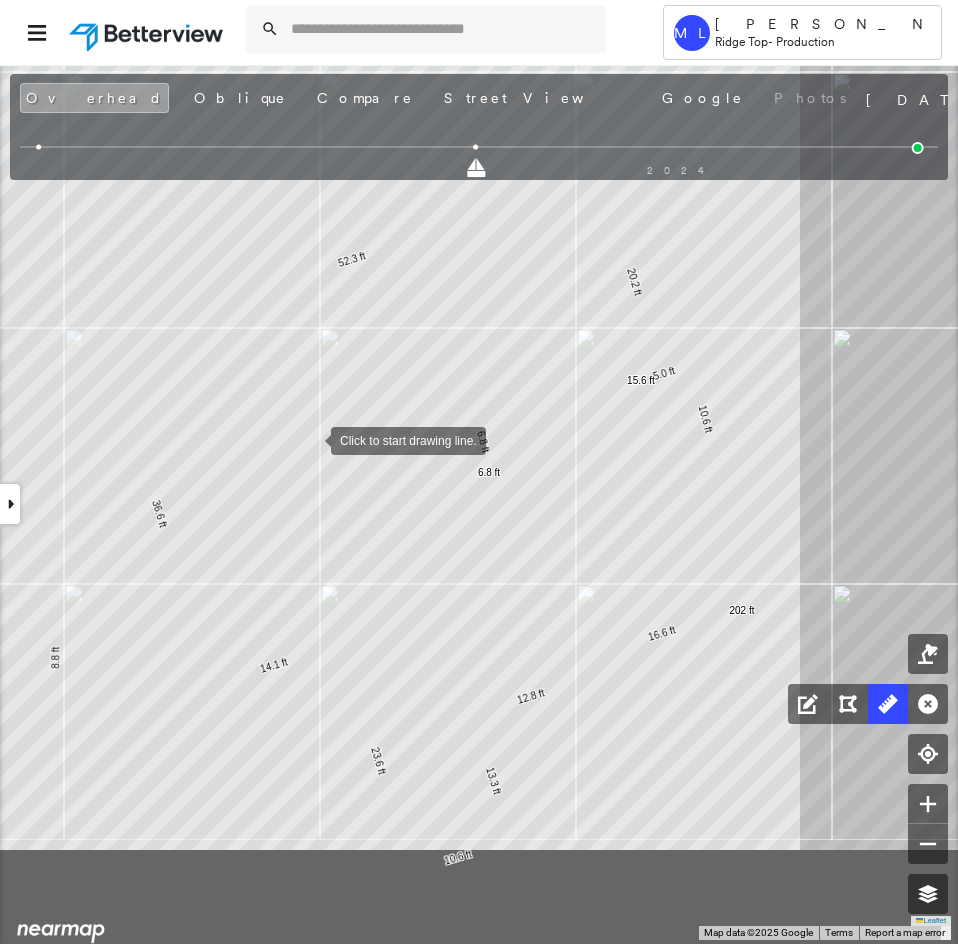 drag, startPoint x: 365, startPoint y: 611, endPoint x: 311, endPoint y: 442, distance: 177.41759 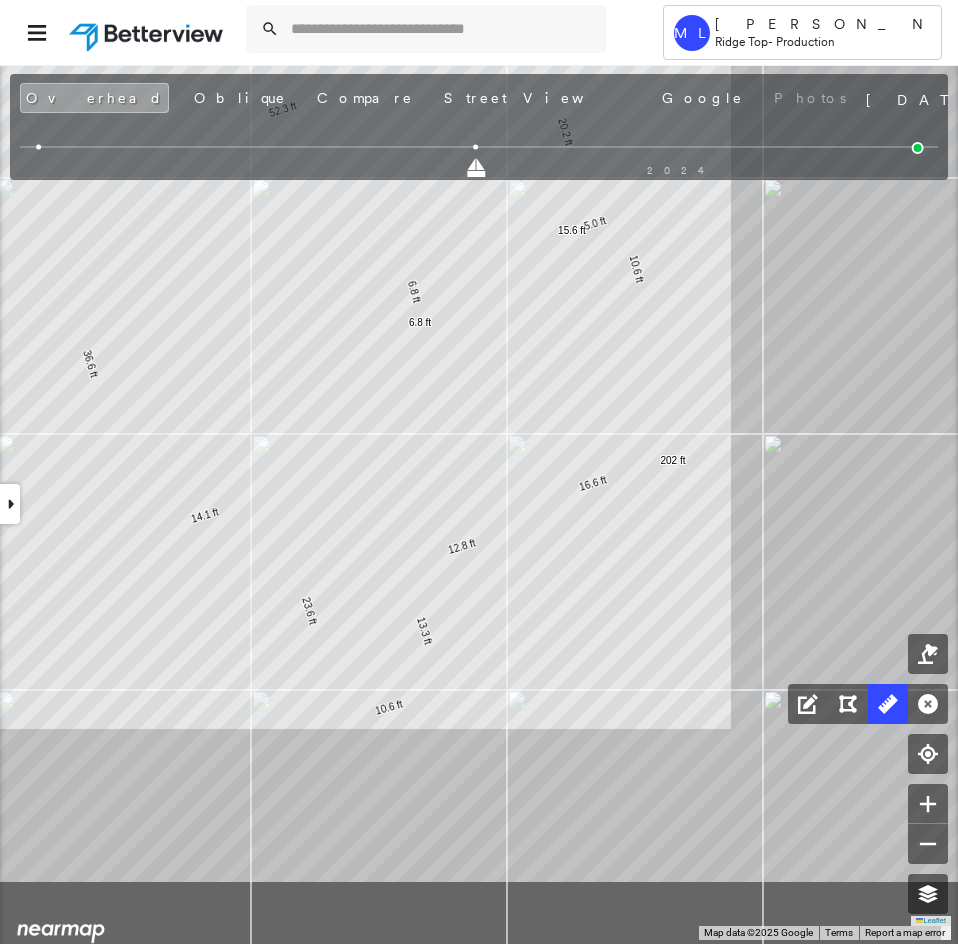 drag, startPoint x: 269, startPoint y: 698, endPoint x: 229, endPoint y: 569, distance: 135.05925 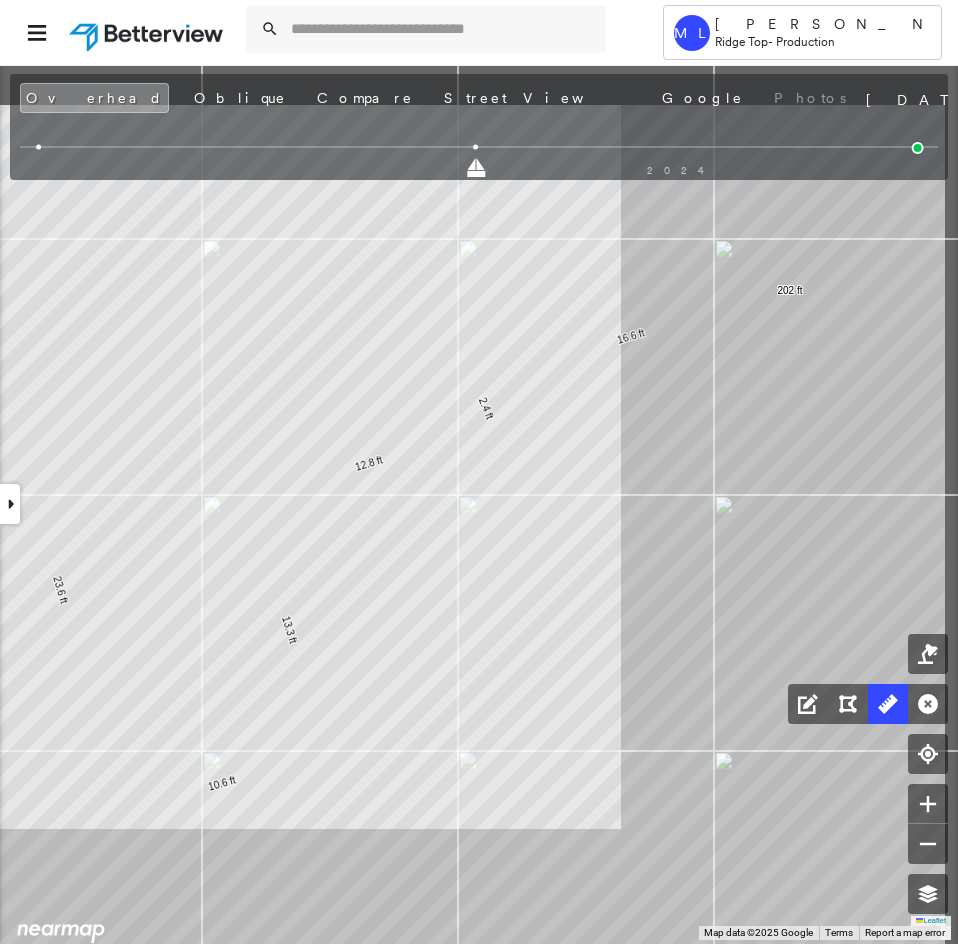 drag, startPoint x: 507, startPoint y: 531, endPoint x: 428, endPoint y: 626, distance: 123.55566 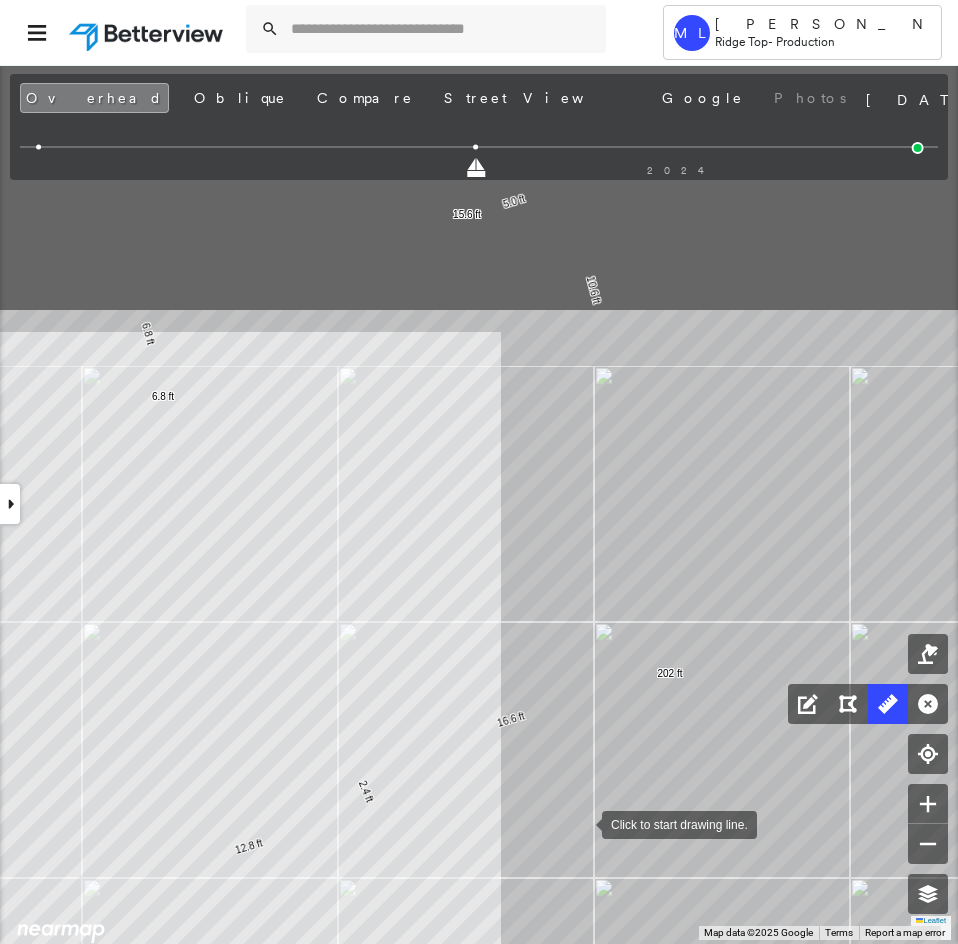drag, startPoint x: 593, startPoint y: 662, endPoint x: 582, endPoint y: 824, distance: 162.37303 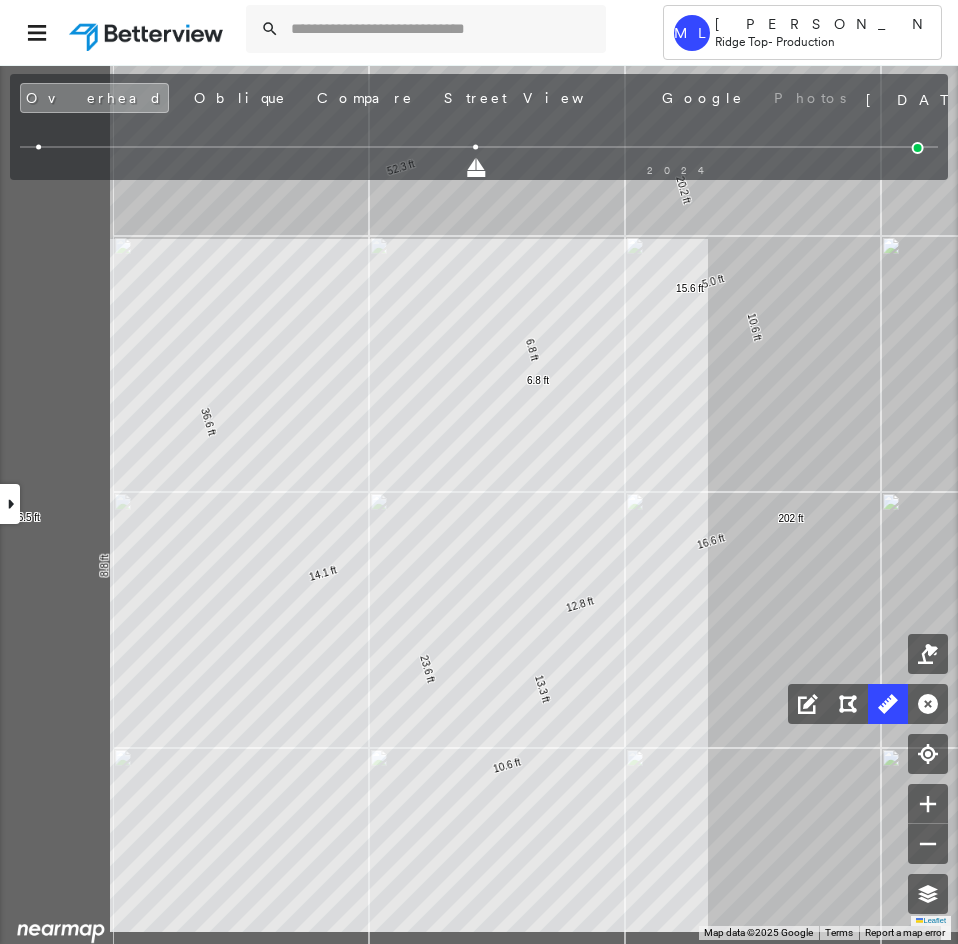 click on "10.6 ft 5.0 ft 15.6 ft 20.2 ft 52.3 ft 36.6 ft 14.1 ft 23.6 ft 10.6 ft 13.3 ft 12.8 ft 16.6 ft 202 ft 8.8 ft 16.5 ft 25.2 ft 6.8 ft 6.8 ft Click to start drawing line." at bounding box center (-250, 215) 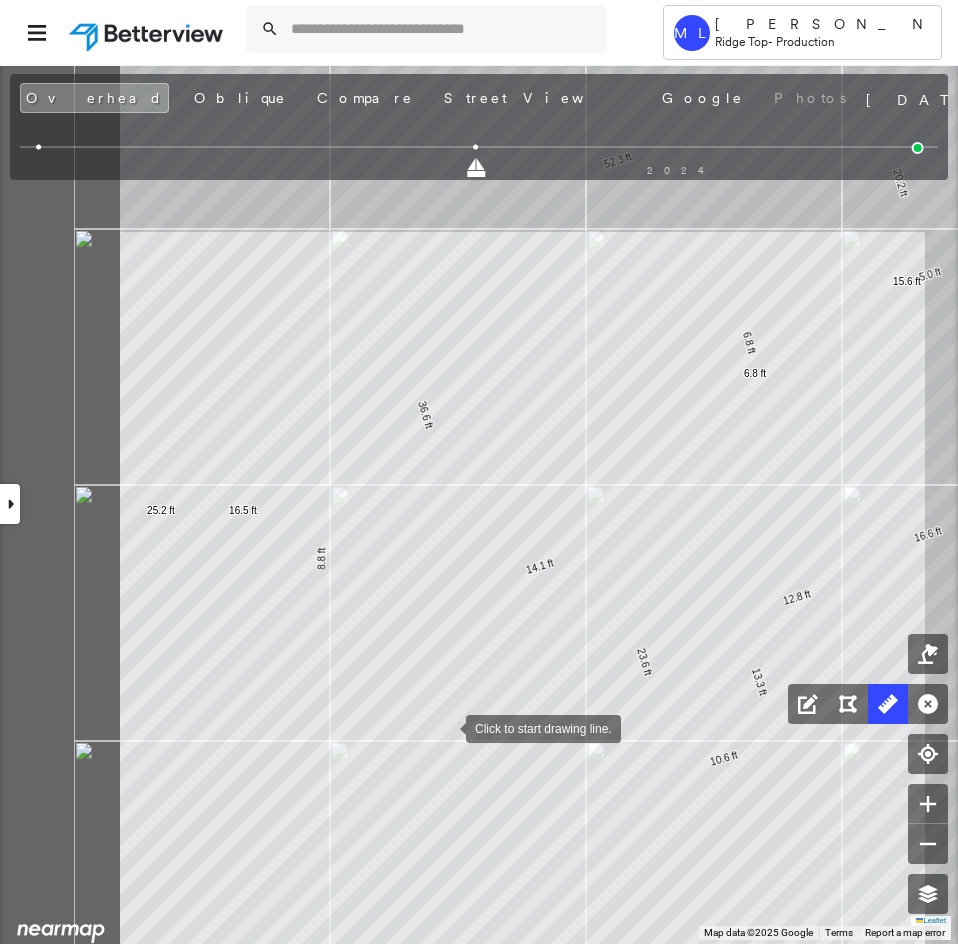 drag, startPoint x: 223, startPoint y: 733, endPoint x: 439, endPoint y: 727, distance: 216.08331 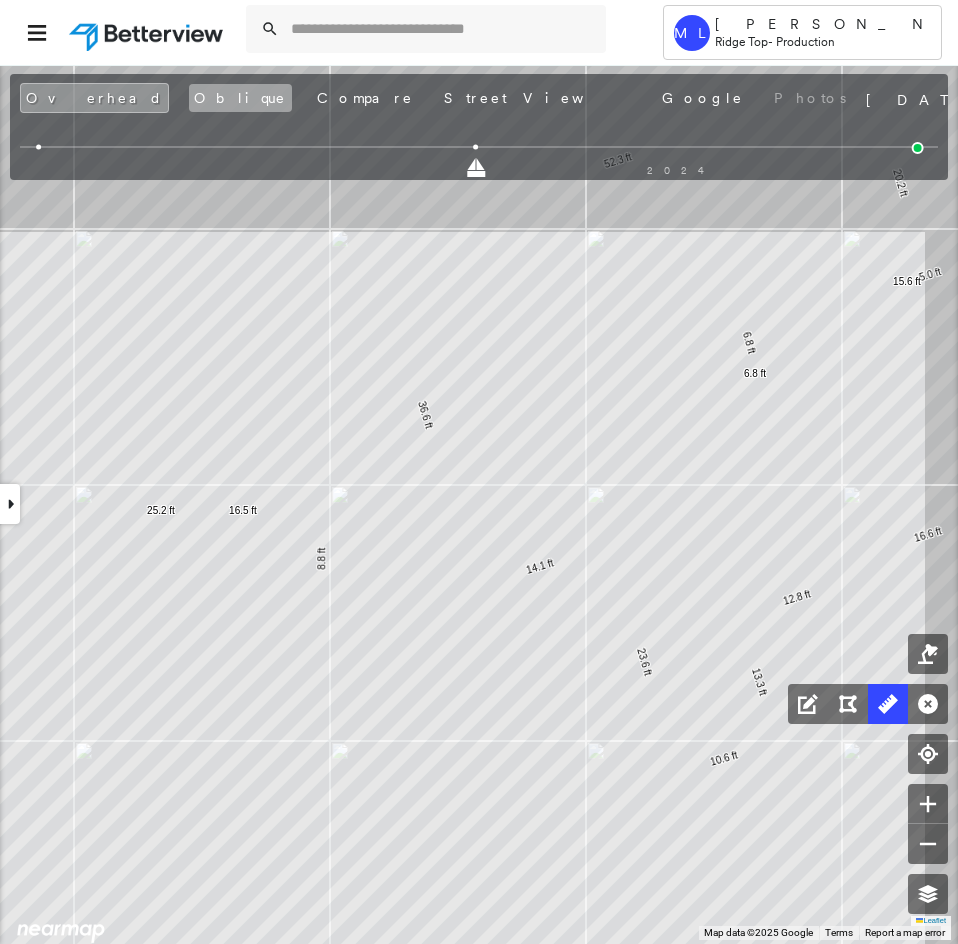 click on "Oblique" at bounding box center [240, 98] 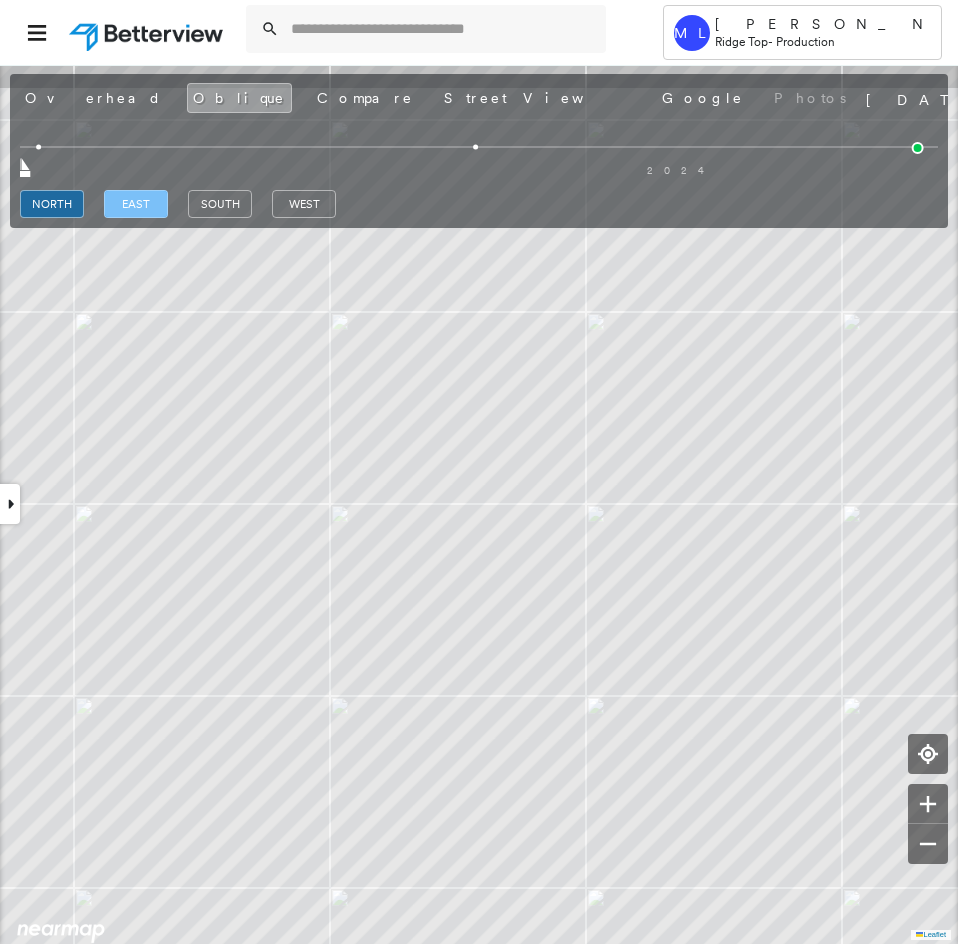 click on "east" at bounding box center [136, 204] 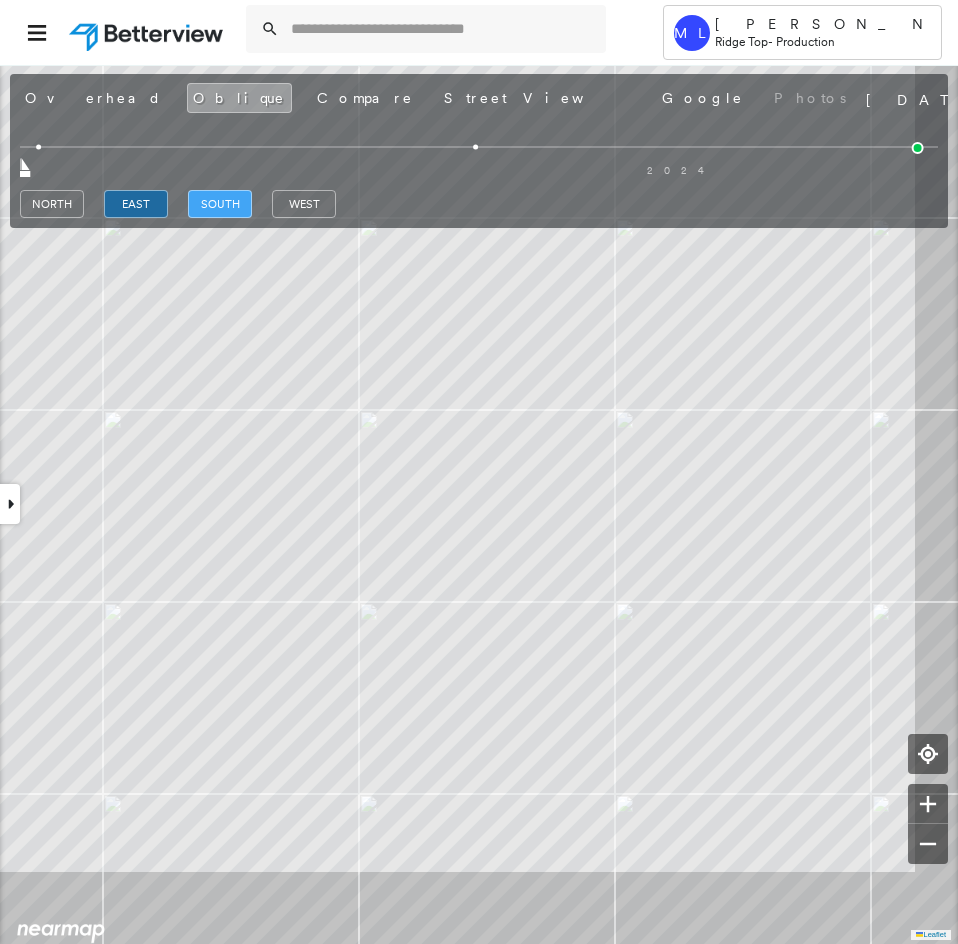 click on "south" at bounding box center [220, 204] 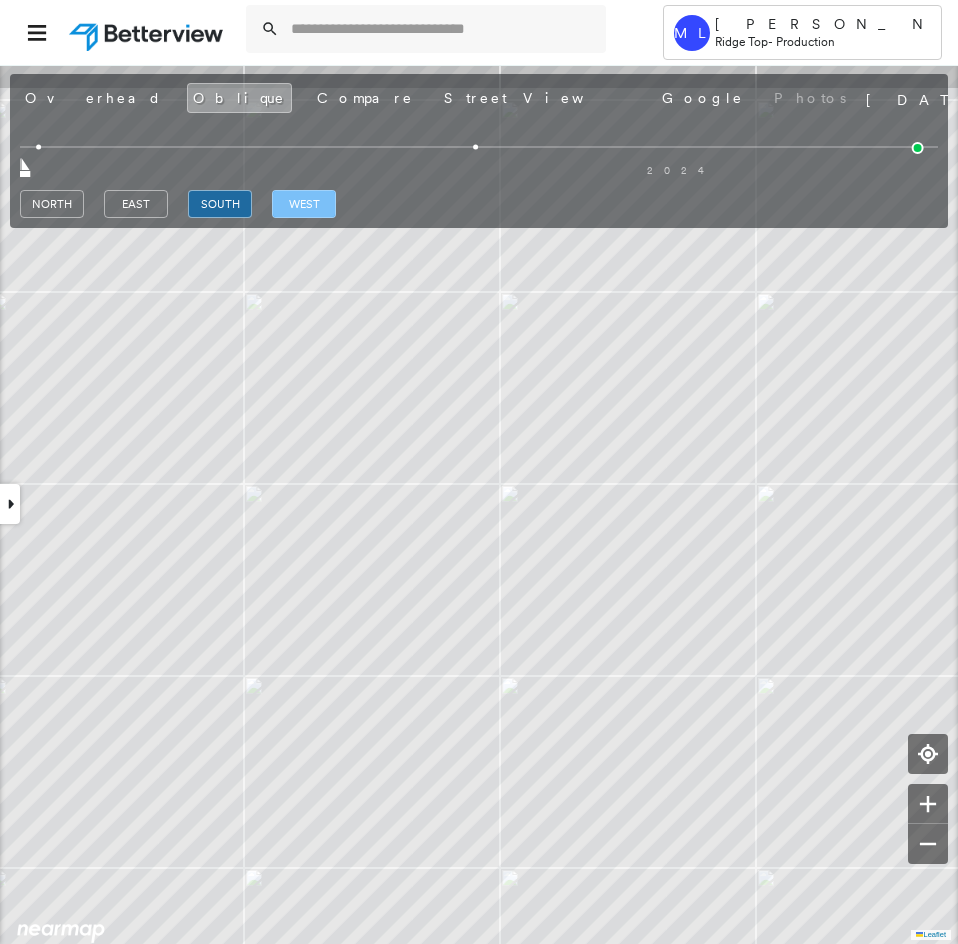 click on "west" at bounding box center [304, 204] 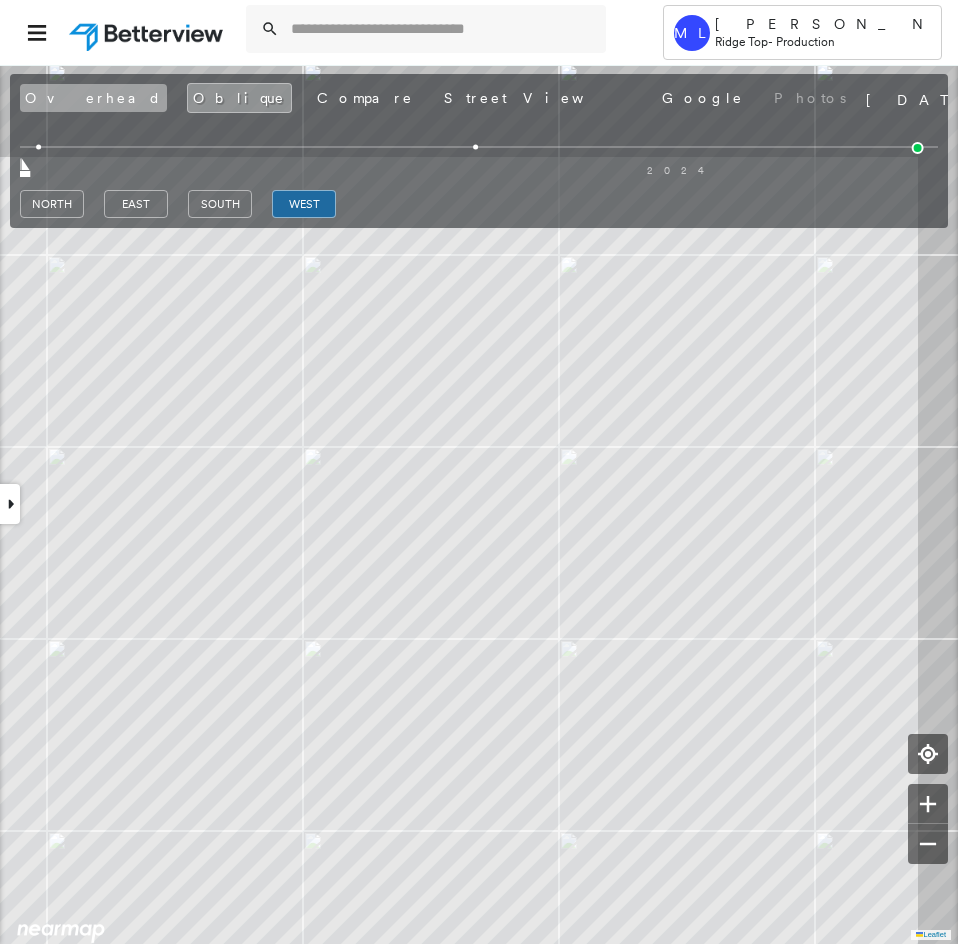 click on "Overhead" at bounding box center (93, 98) 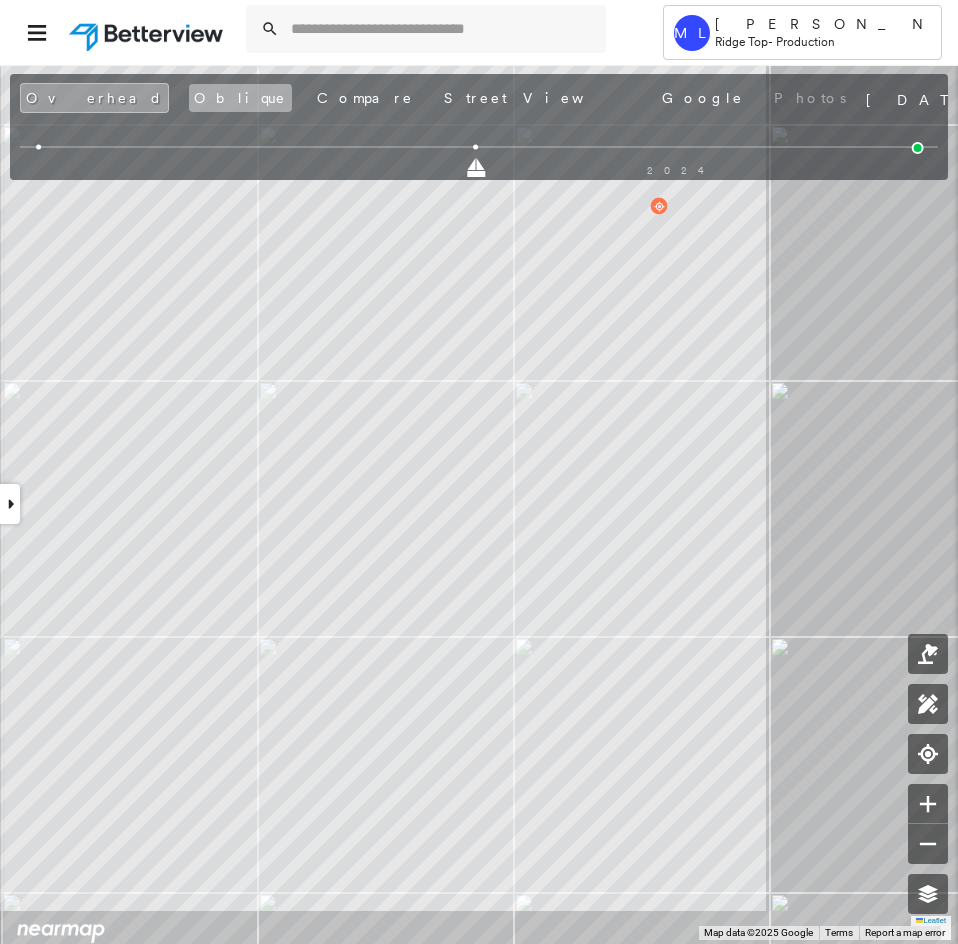 click on "Oblique" at bounding box center (240, 98) 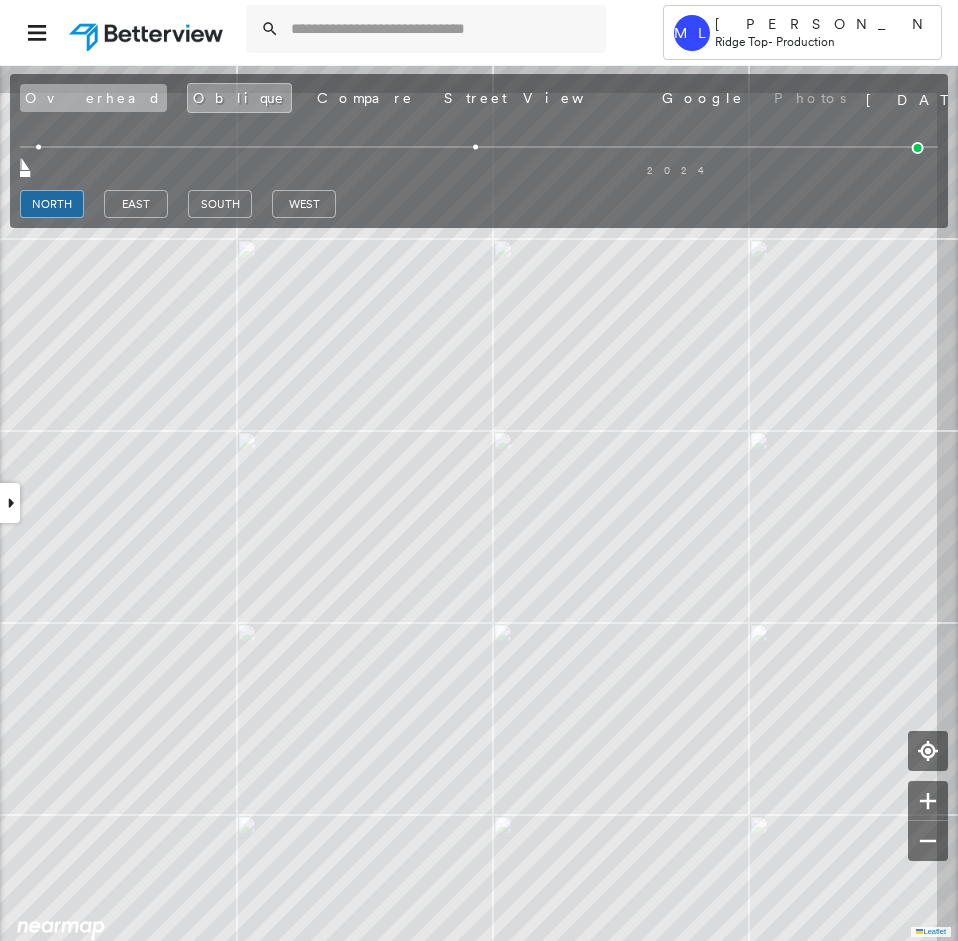 click on "Overhead" at bounding box center [93, 98] 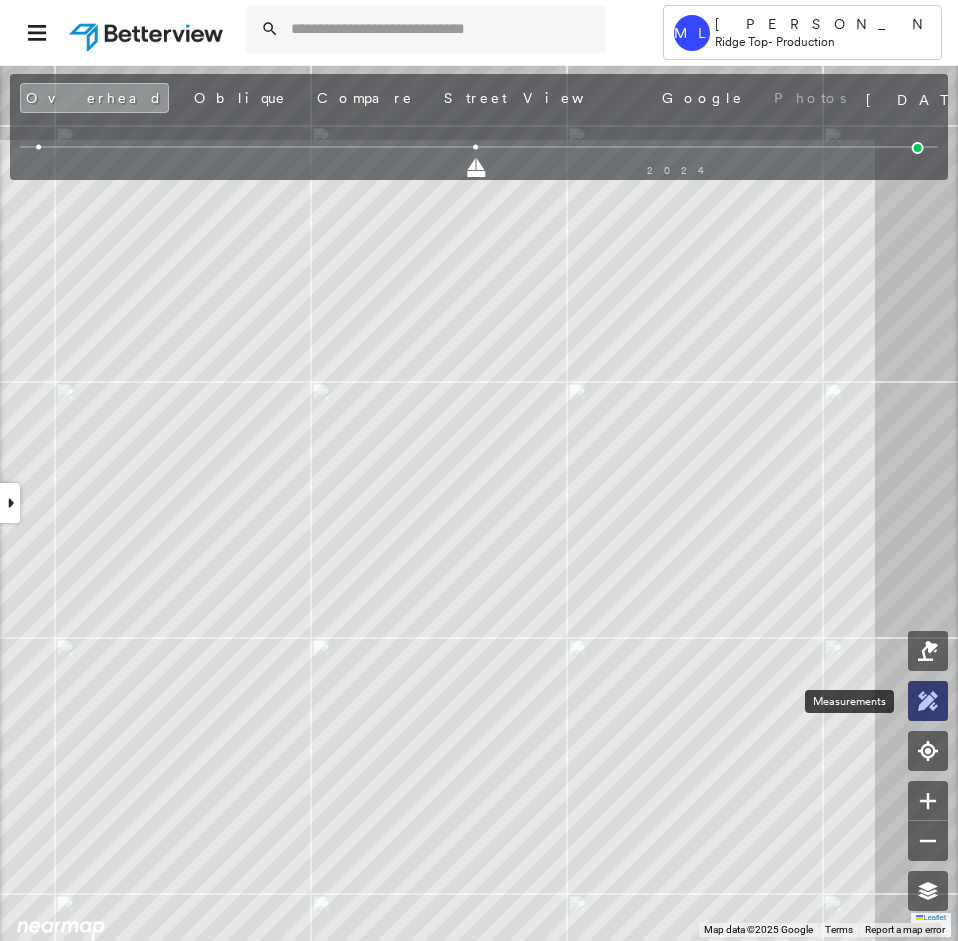 click 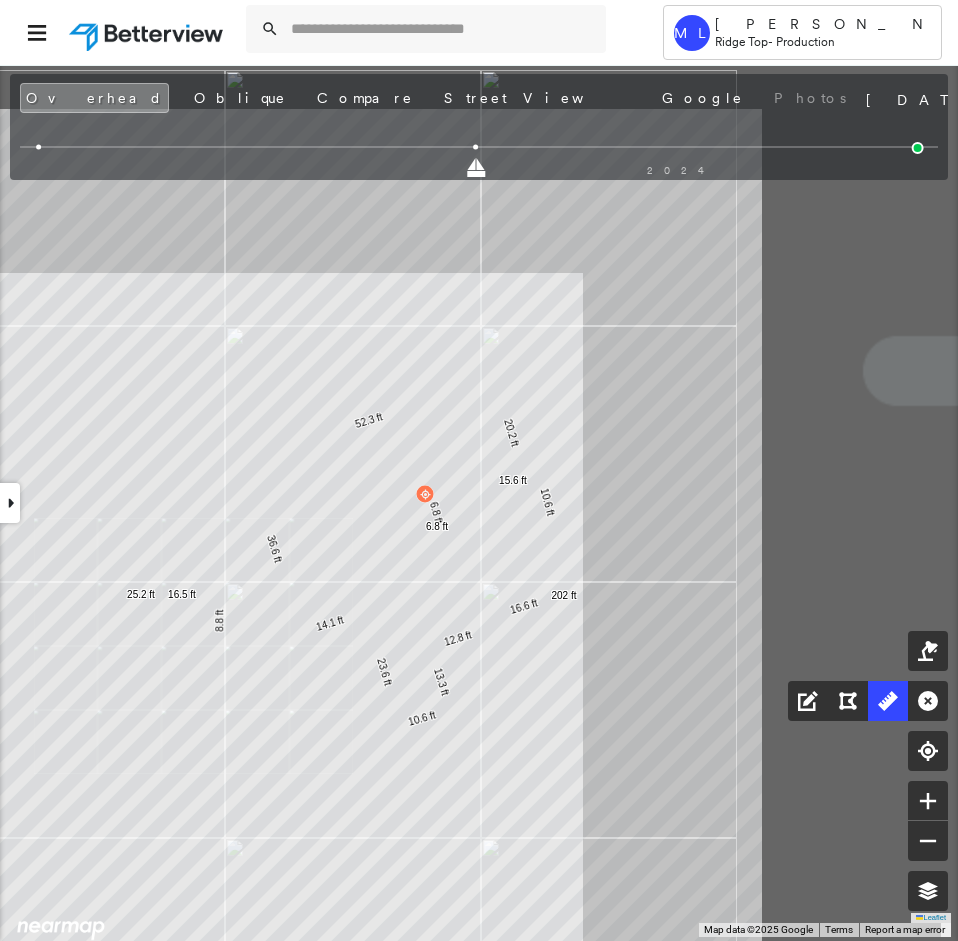 drag, startPoint x: 663, startPoint y: 535, endPoint x: 261, endPoint y: 722, distance: 443.36554 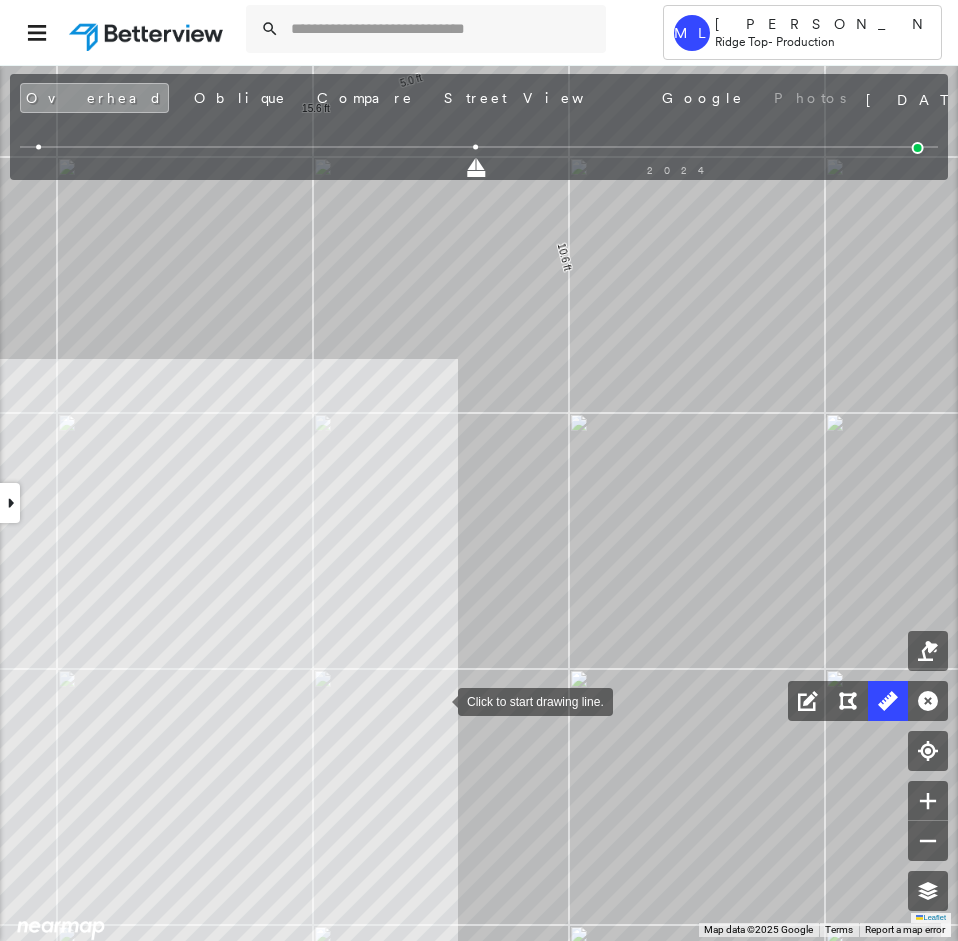 drag, startPoint x: 415, startPoint y: 702, endPoint x: 482, endPoint y: 690, distance: 68.06615 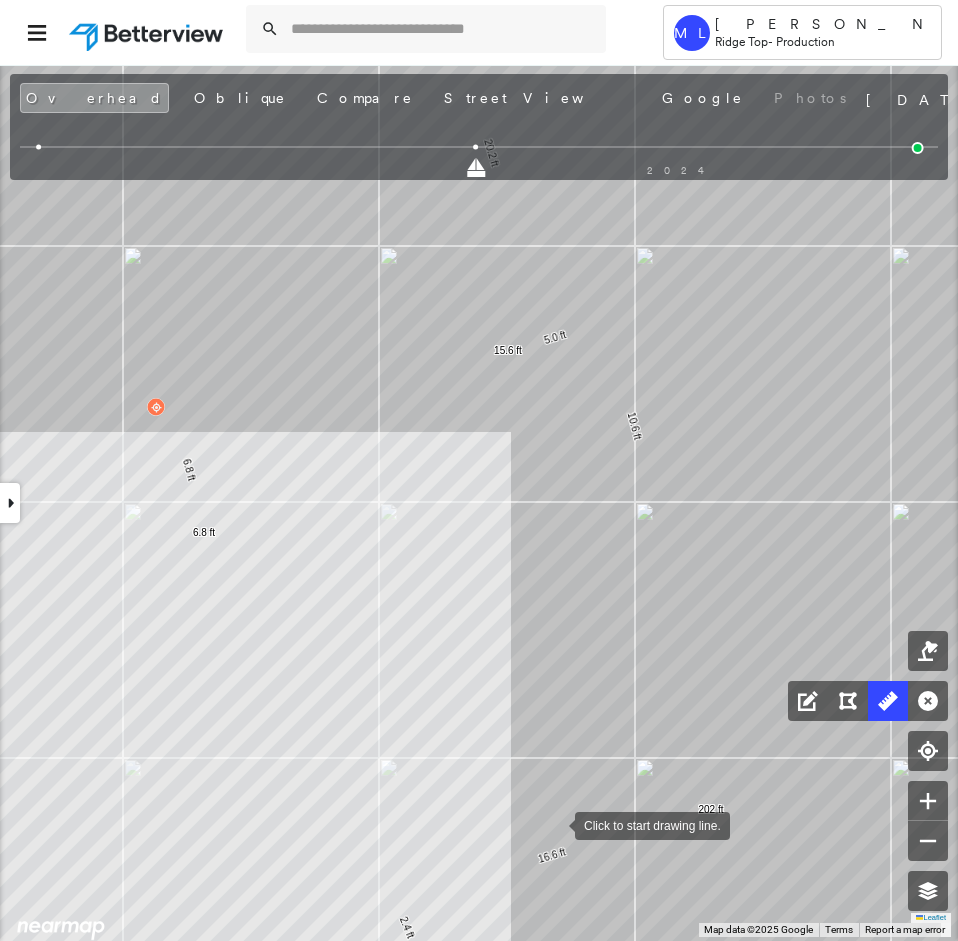 drag, startPoint x: 555, startPoint y: 786, endPoint x: 555, endPoint y: 822, distance: 36 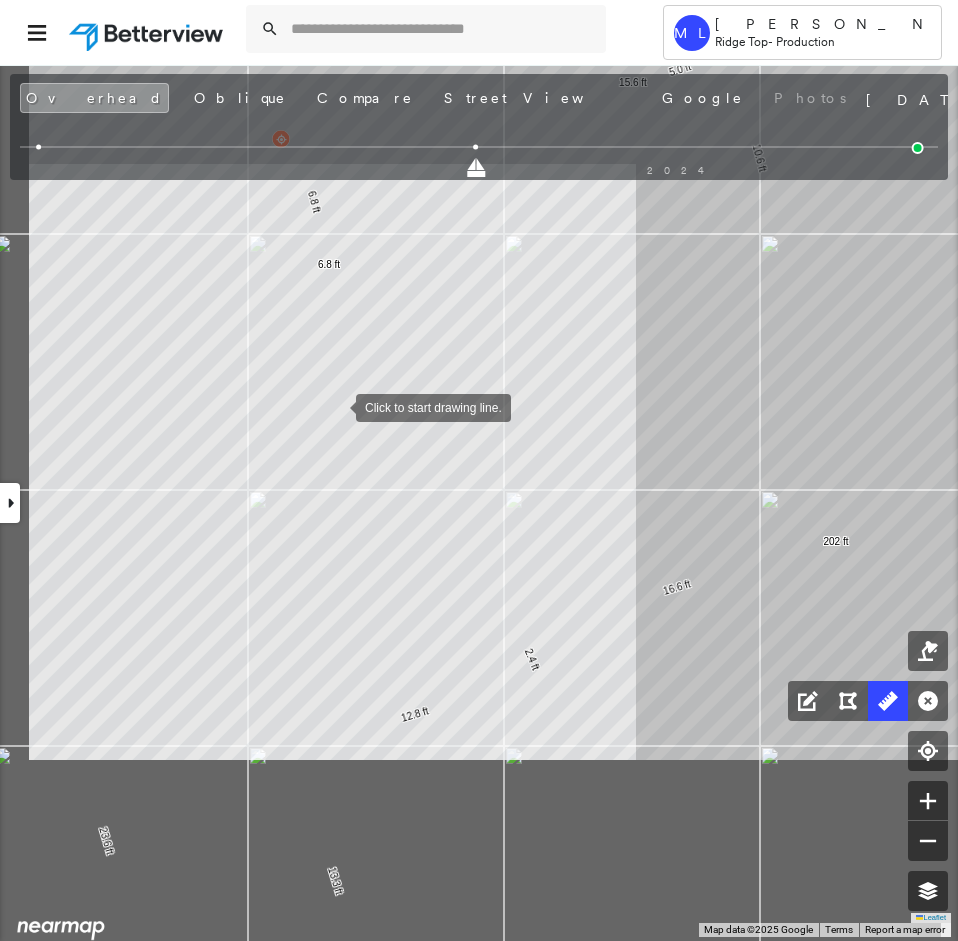 drag, startPoint x: 210, startPoint y: 685, endPoint x: 335, endPoint y: 405, distance: 306.63495 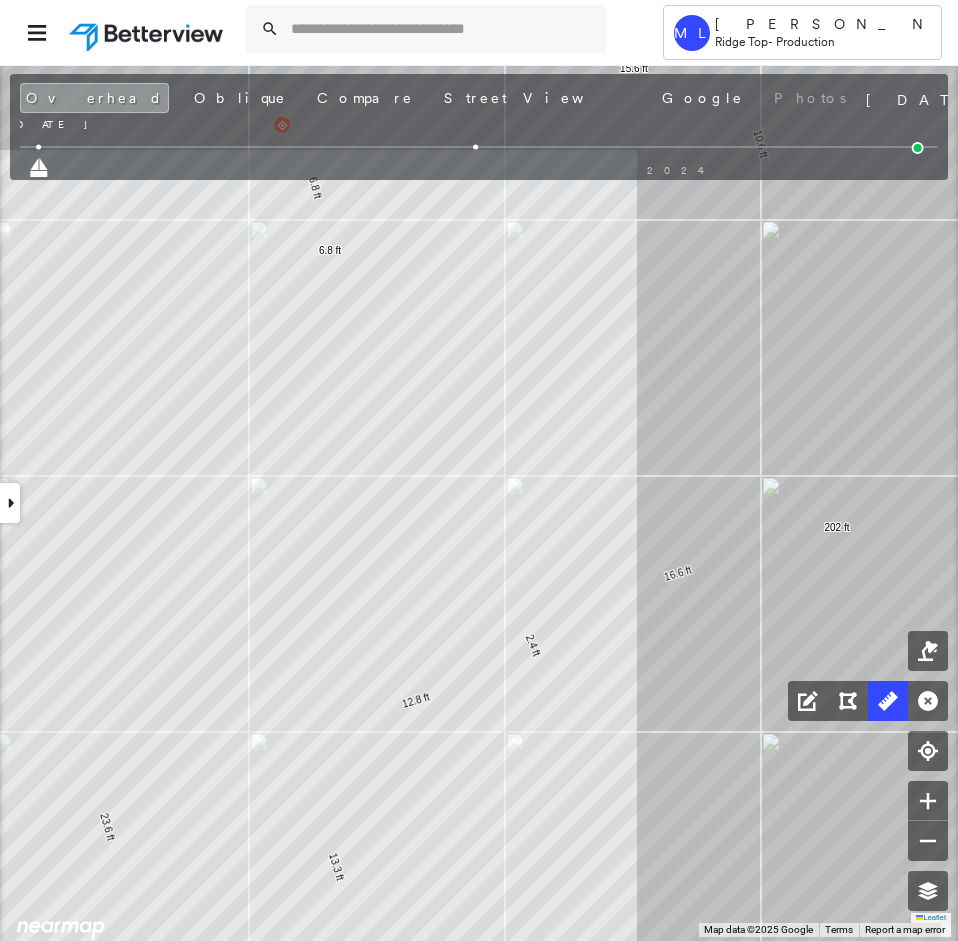 drag, startPoint x: 247, startPoint y: 177, endPoint x: 90, endPoint y: 167, distance: 157.31815 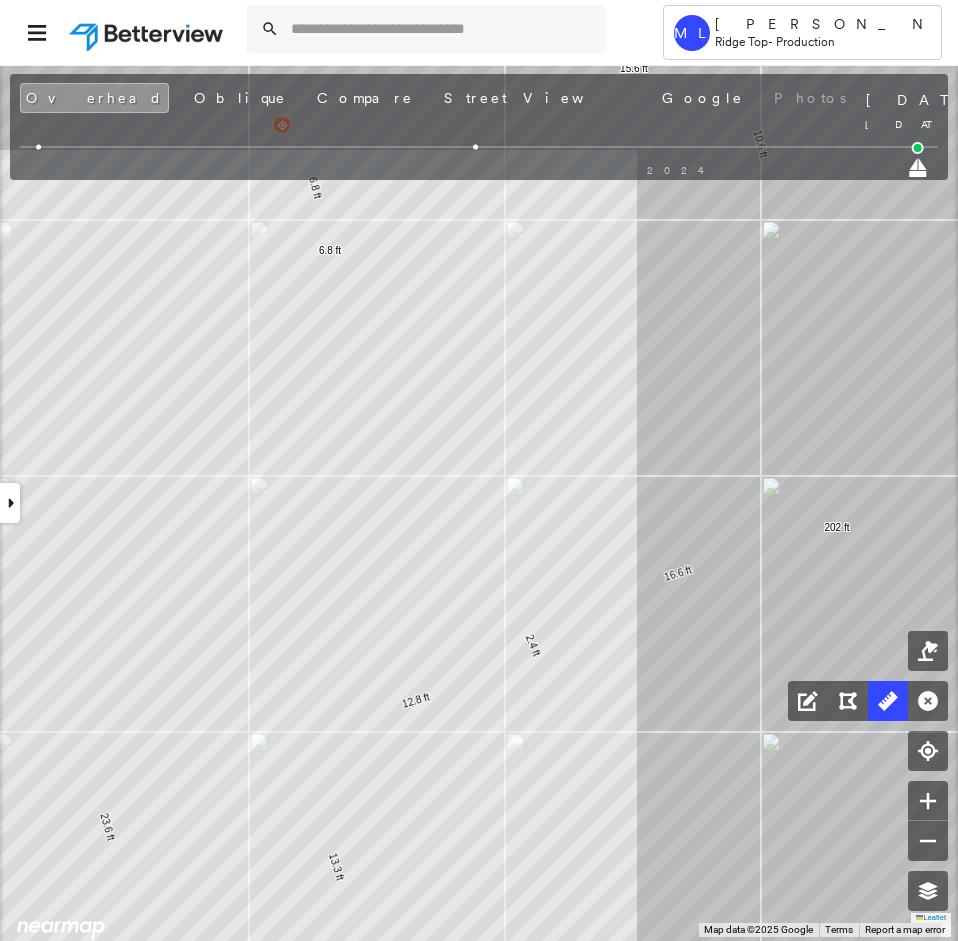 drag, startPoint x: 39, startPoint y: 170, endPoint x: 958, endPoint y: 212, distance: 919.9592 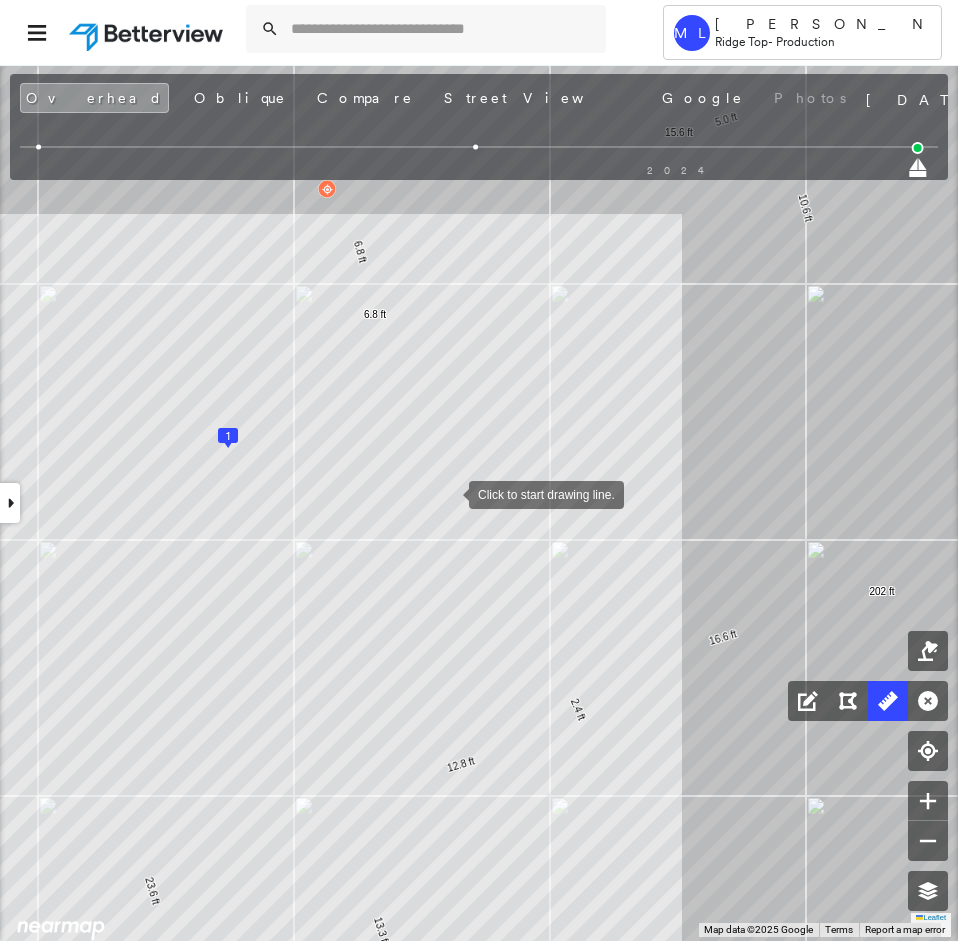drag, startPoint x: 406, startPoint y: 431, endPoint x: 448, endPoint y: 493, distance: 74.88658 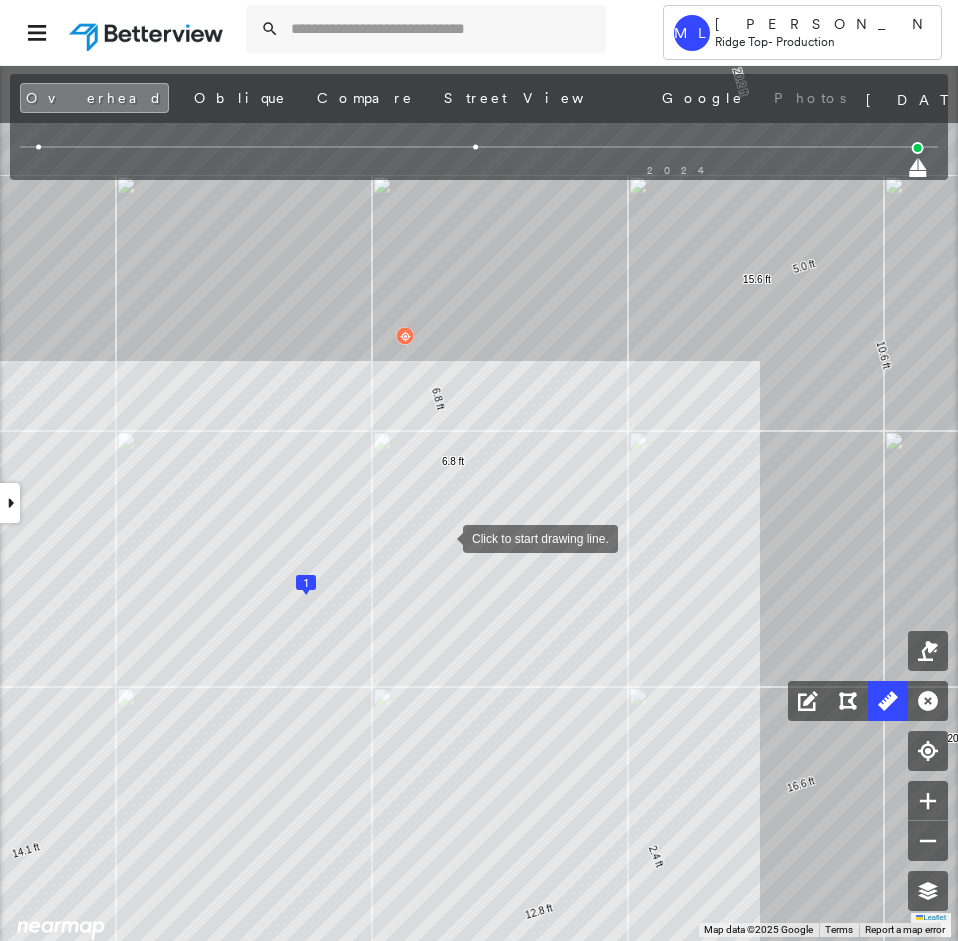 drag, startPoint x: 435, startPoint y: 522, endPoint x: 443, endPoint y: 537, distance: 17 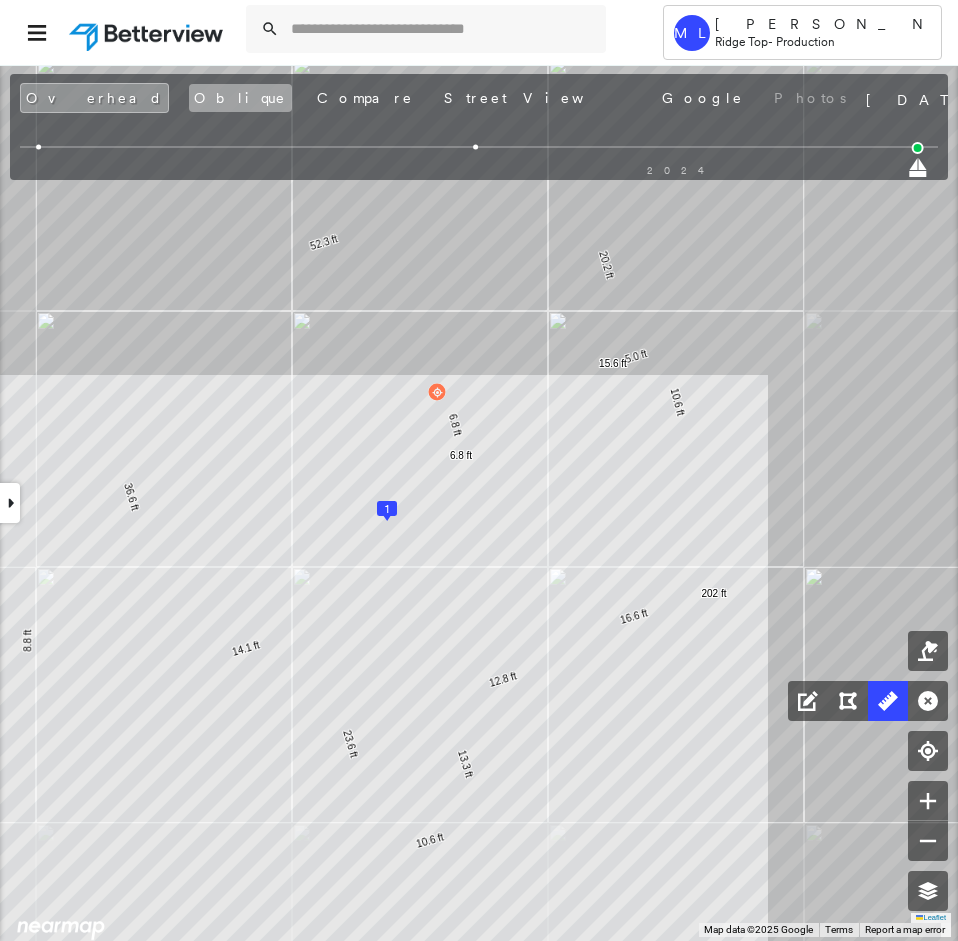 click on "Oblique" at bounding box center (240, 98) 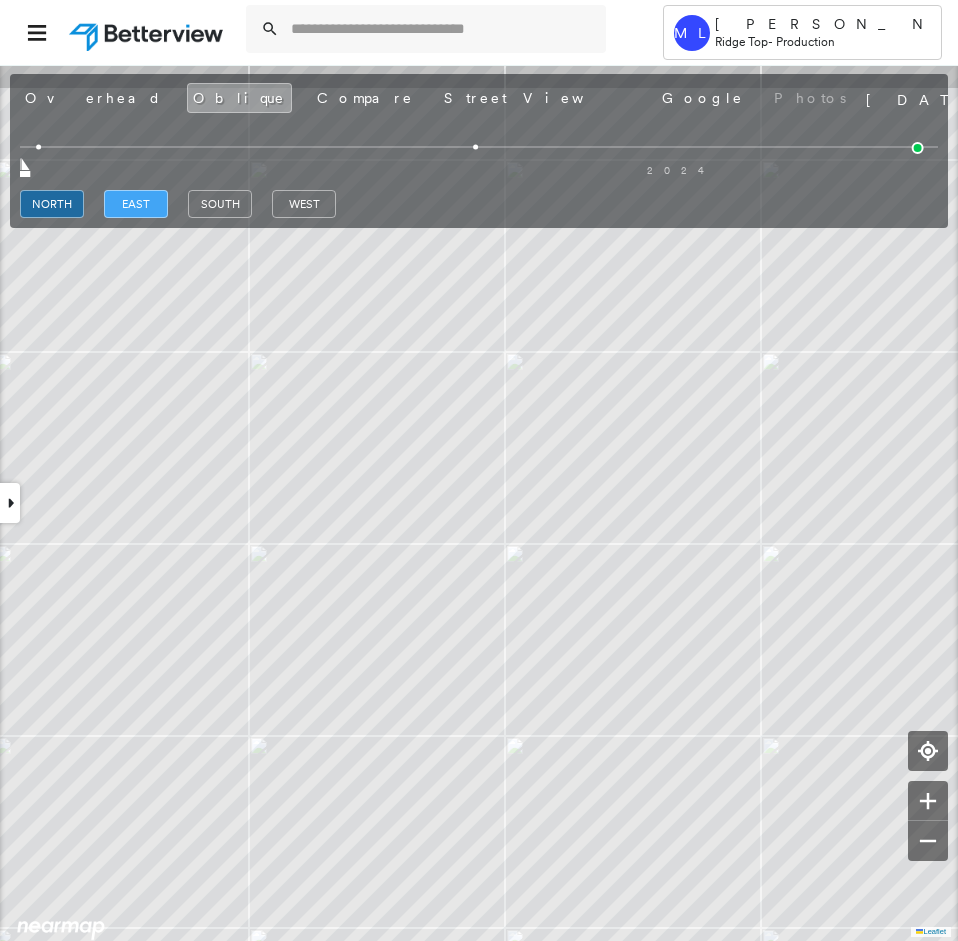 click on "east" at bounding box center [136, 204] 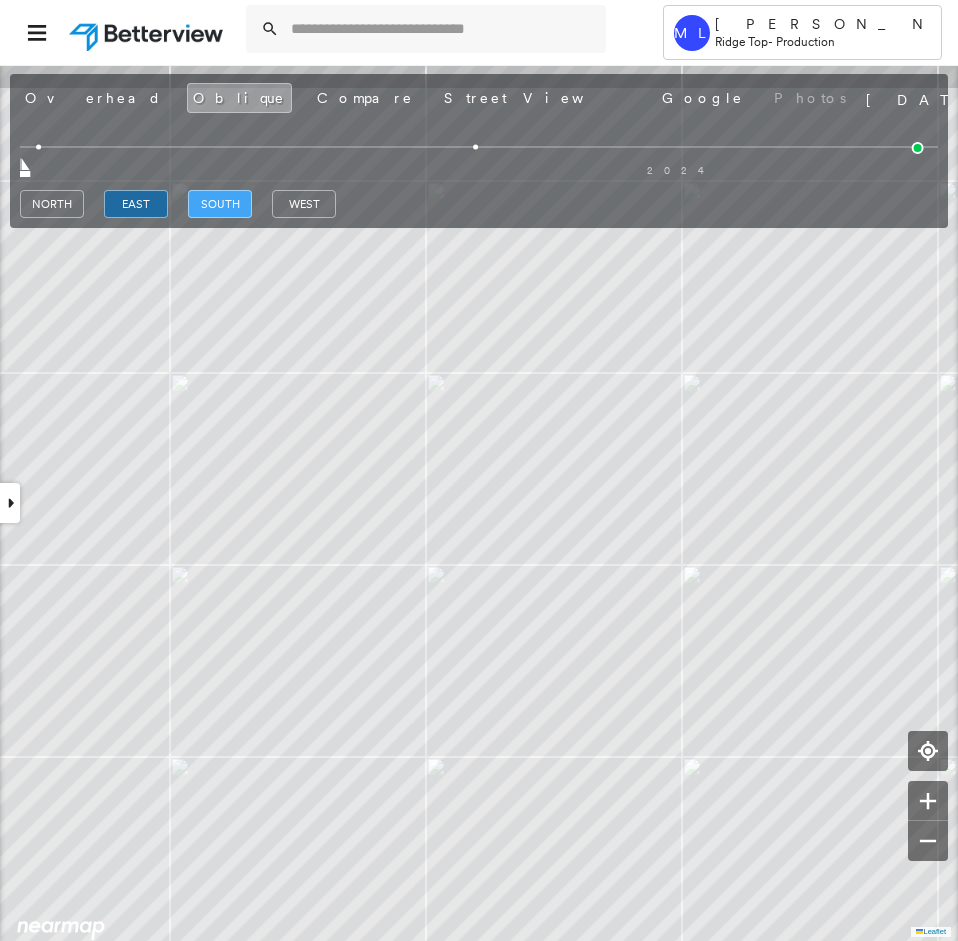 drag, startPoint x: 219, startPoint y: 195, endPoint x: 216, endPoint y: 206, distance: 11.401754 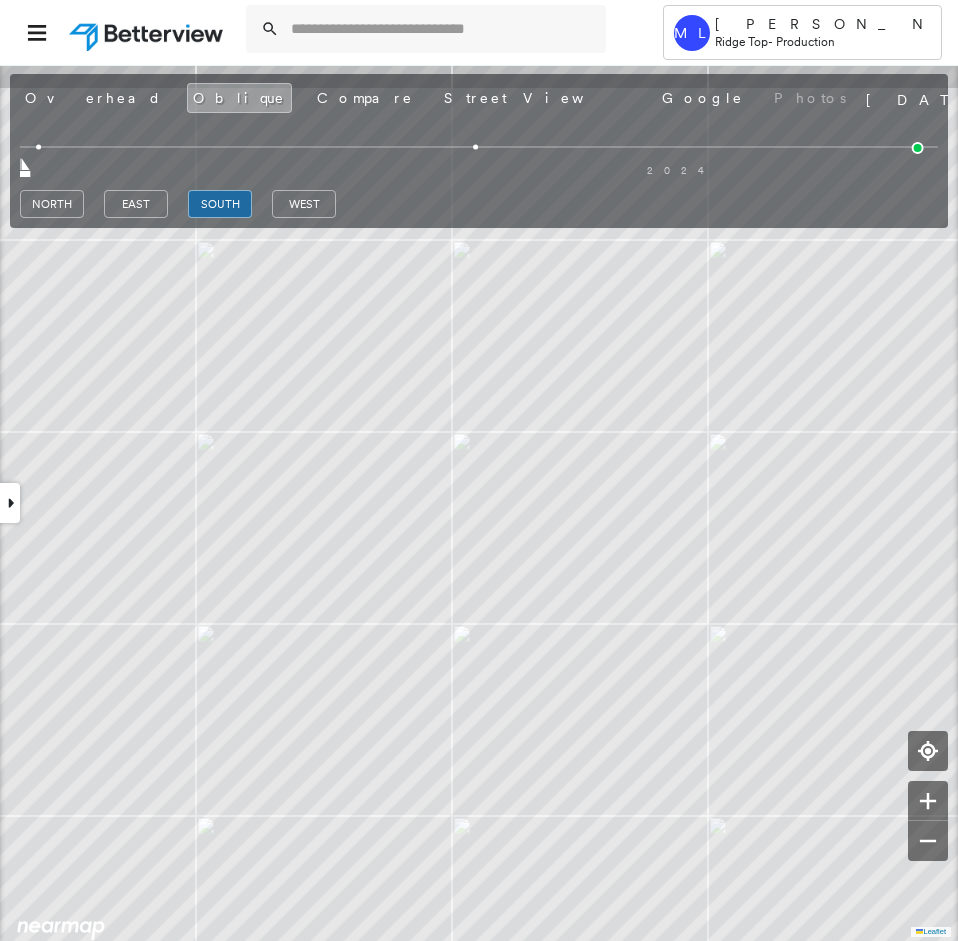 drag, startPoint x: 312, startPoint y: 201, endPoint x: 311, endPoint y: 227, distance: 26.019224 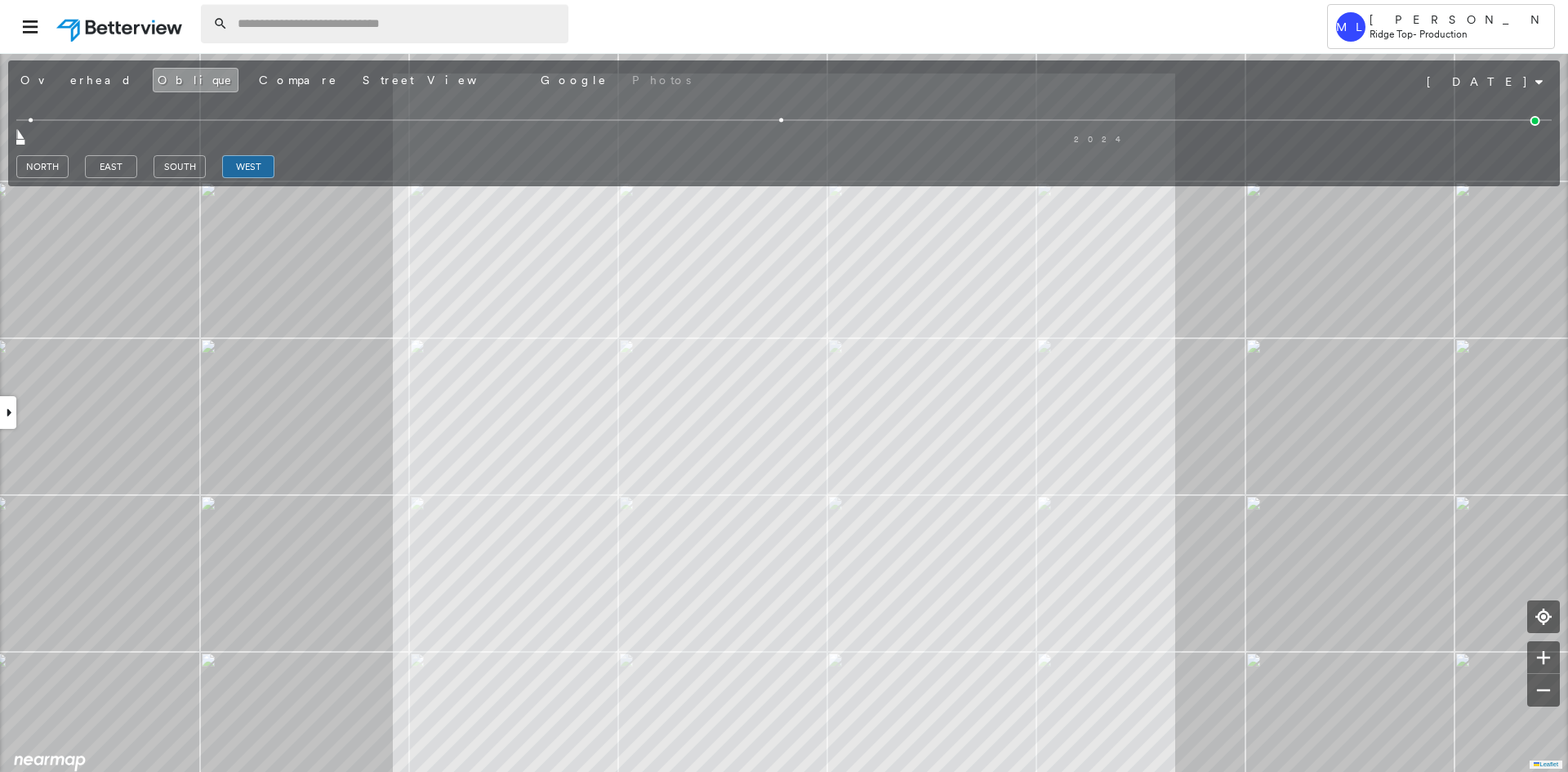 click at bounding box center [398, 24] 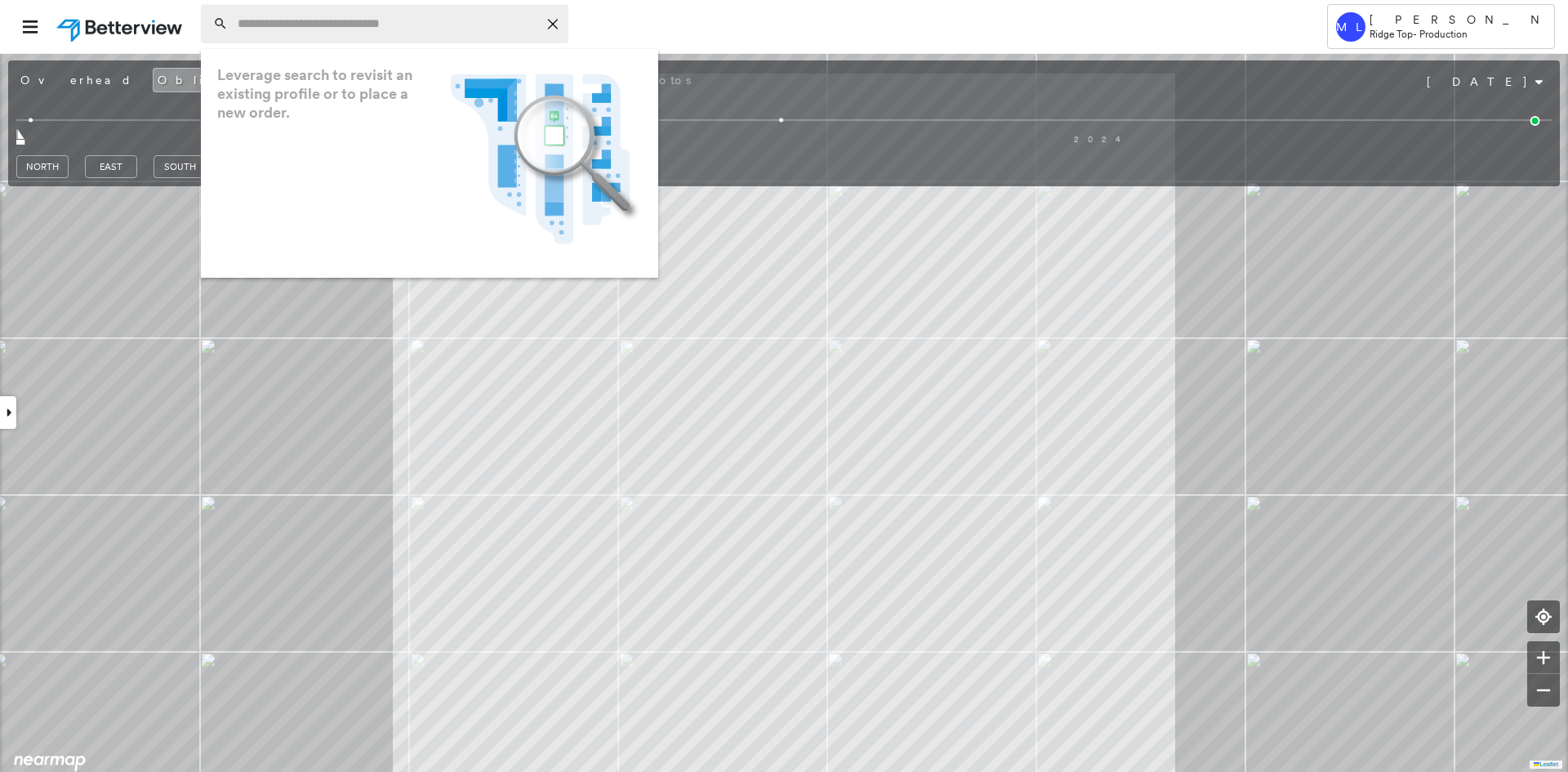 paste on "**********" 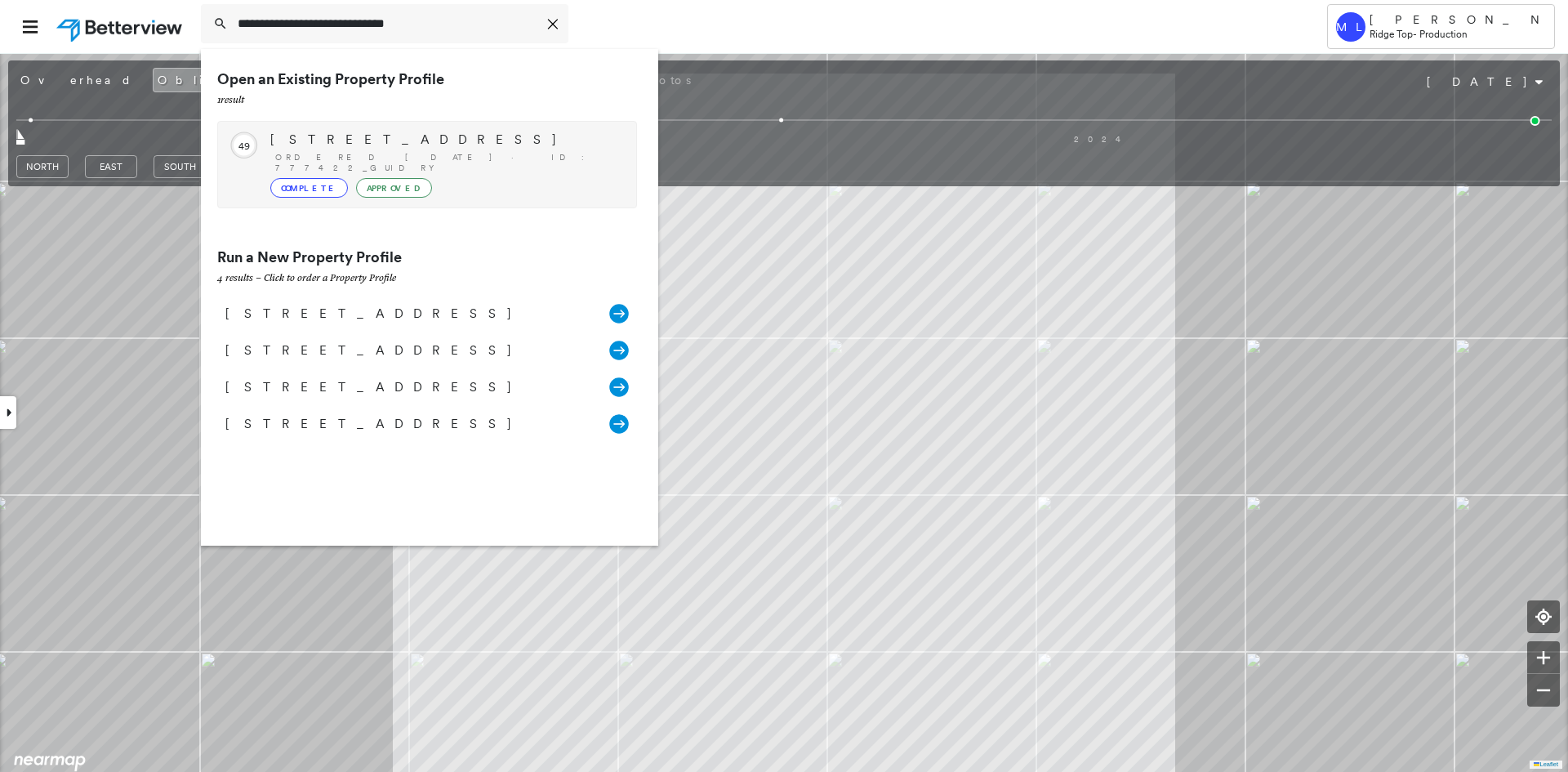type on "**********" 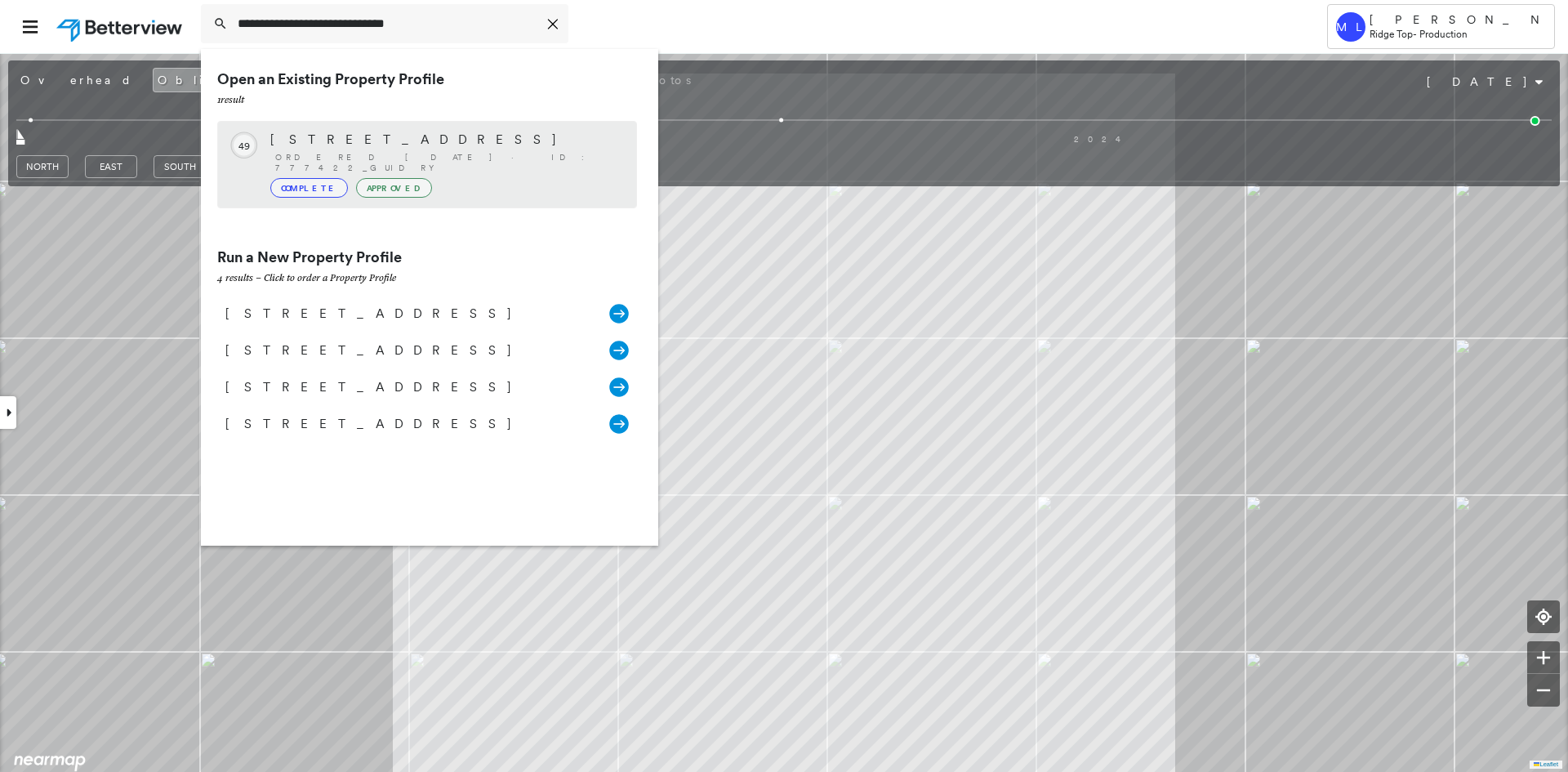 click on "Complete Approved" at bounding box center (445, 188) 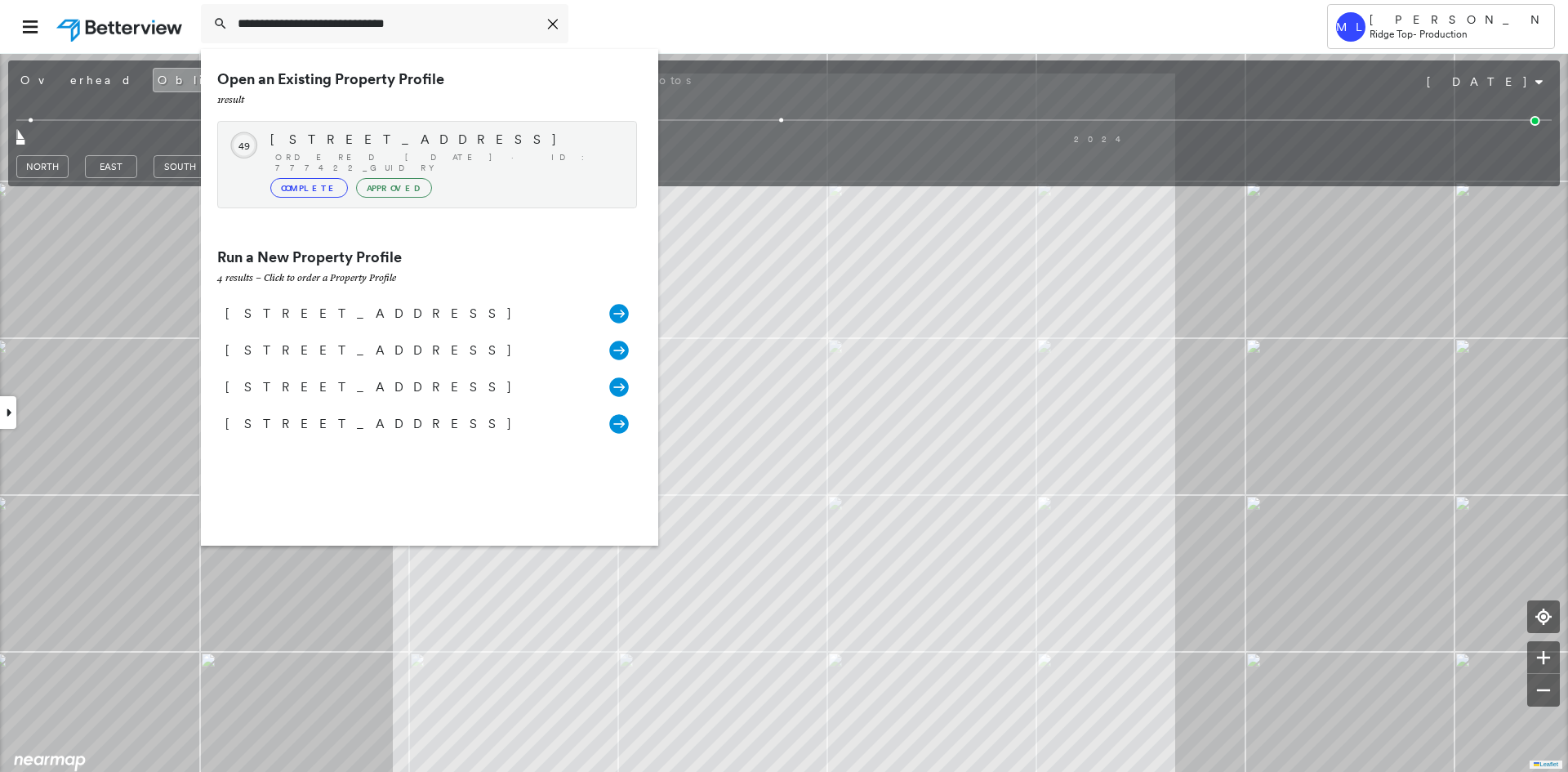 type 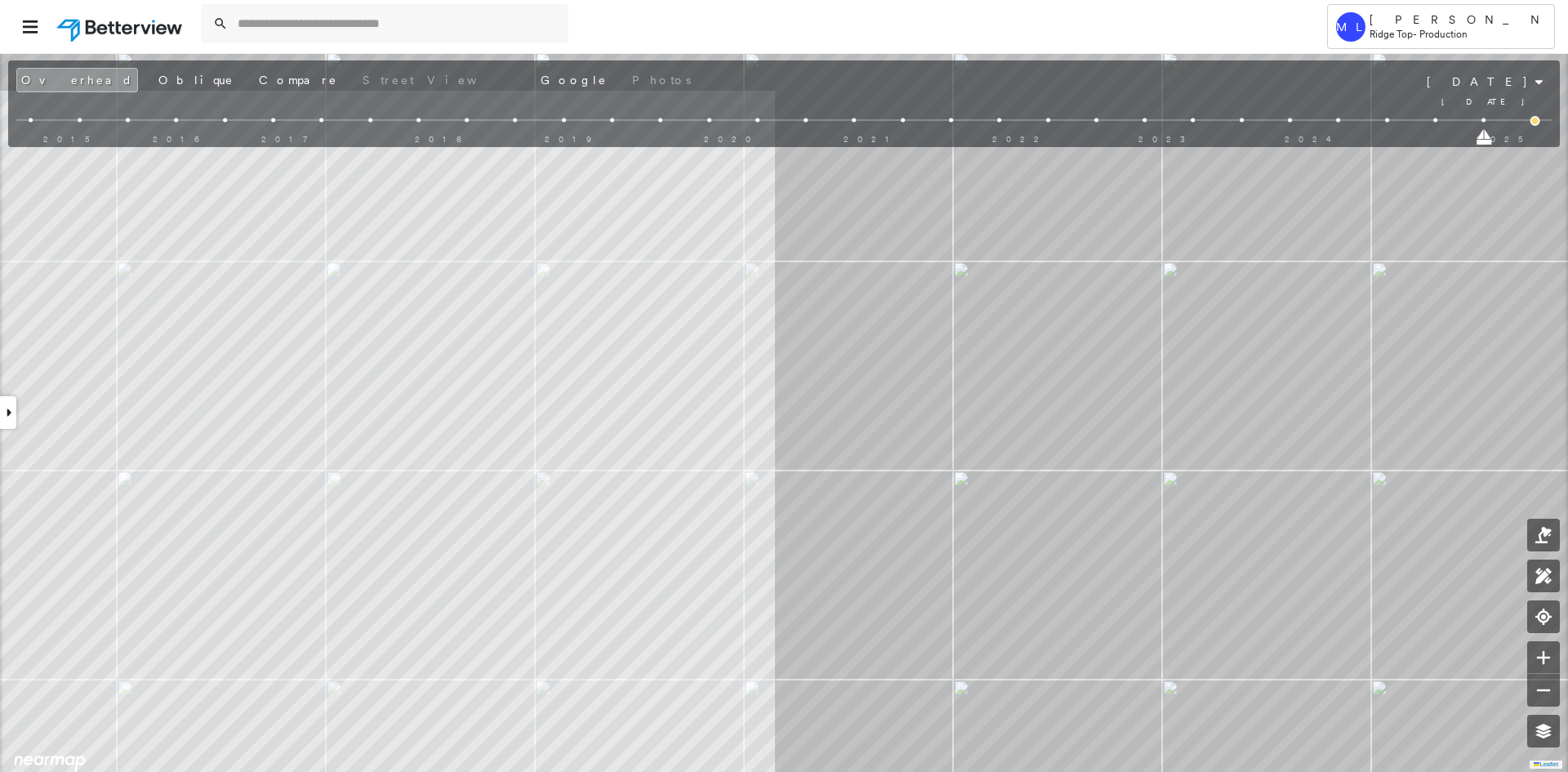 drag, startPoint x: 1536, startPoint y: 139, endPoint x: 1476, endPoint y: 138, distance: 60.00833 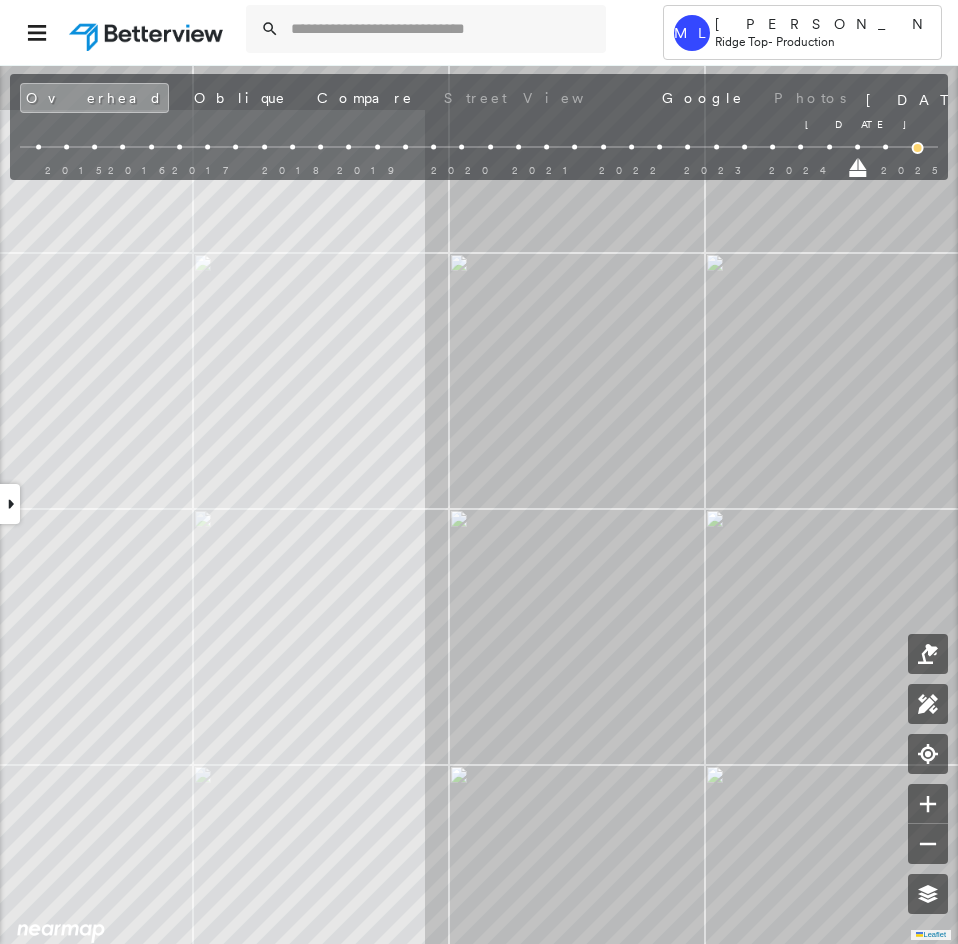 drag, startPoint x: 886, startPoint y: 172, endPoint x: 862, endPoint y: 168, distance: 24.33105 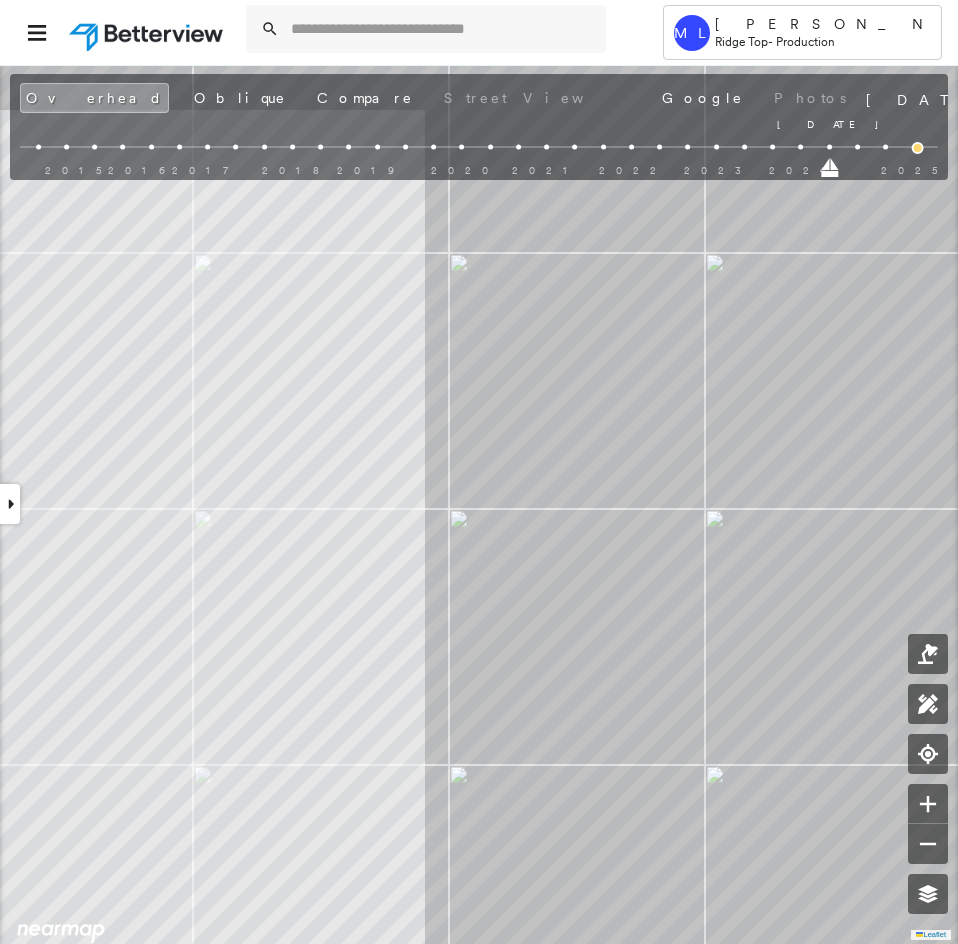 drag, startPoint x: 859, startPoint y: 167, endPoint x: 829, endPoint y: 172, distance: 30.413813 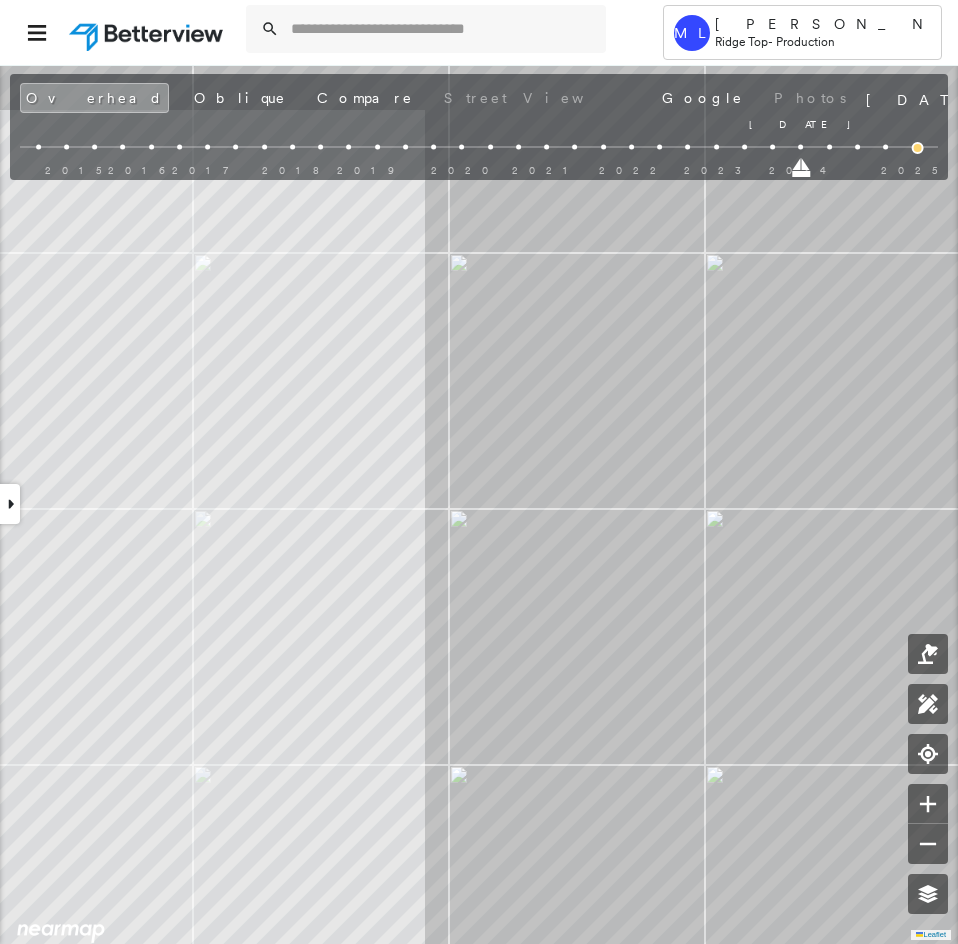 drag, startPoint x: 828, startPoint y: 171, endPoint x: 804, endPoint y: 174, distance: 24.186773 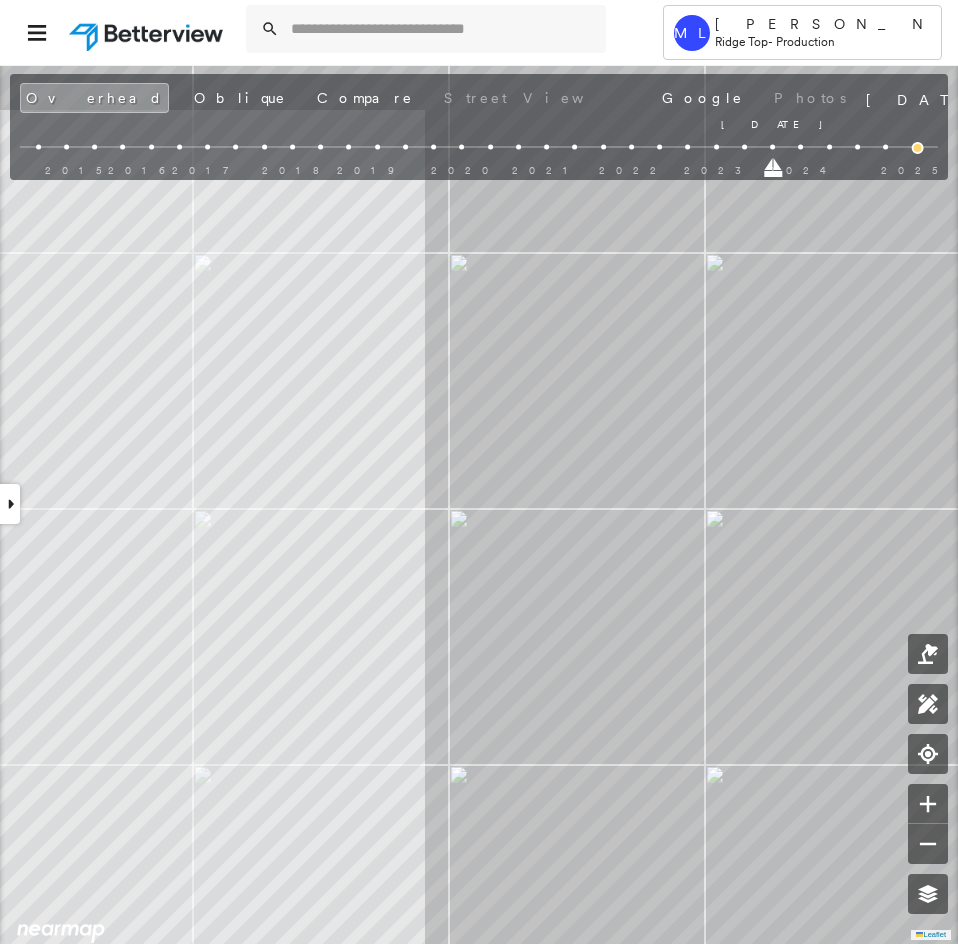 drag, startPoint x: 802, startPoint y: 176, endPoint x: 775, endPoint y: 175, distance: 27.018513 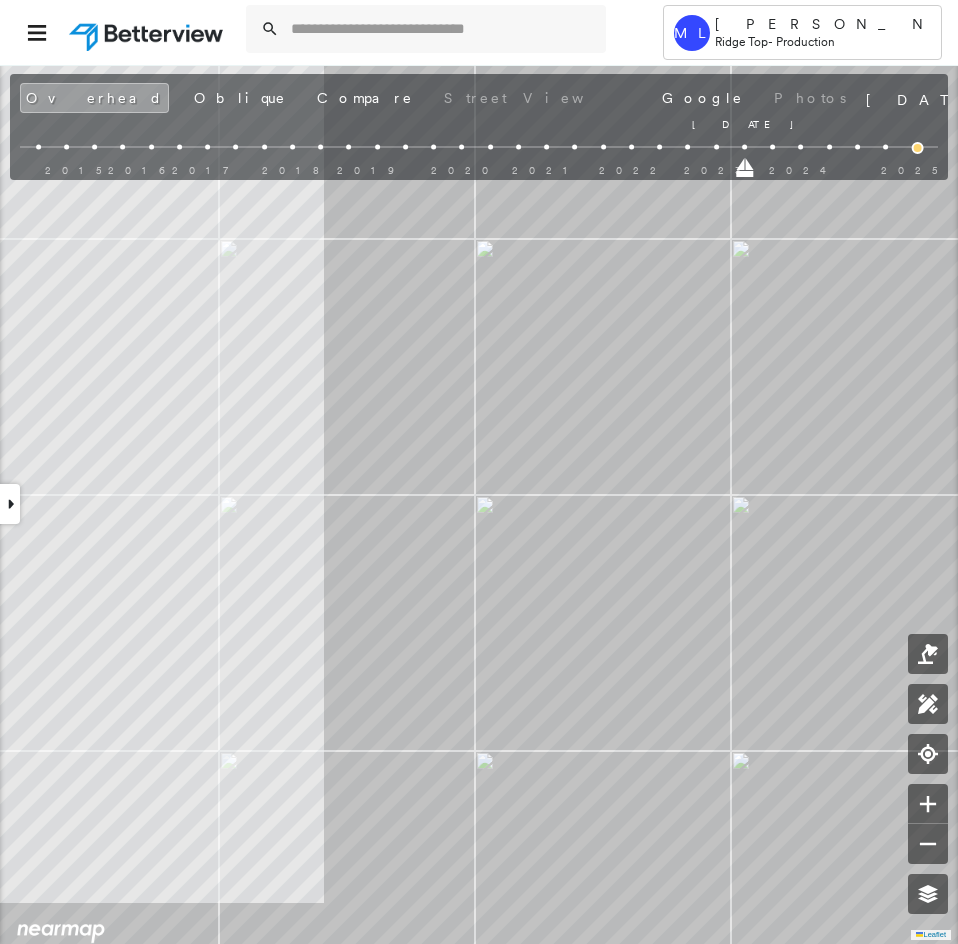 drag, startPoint x: 771, startPoint y: 173, endPoint x: 750, endPoint y: 166, distance: 22.135944 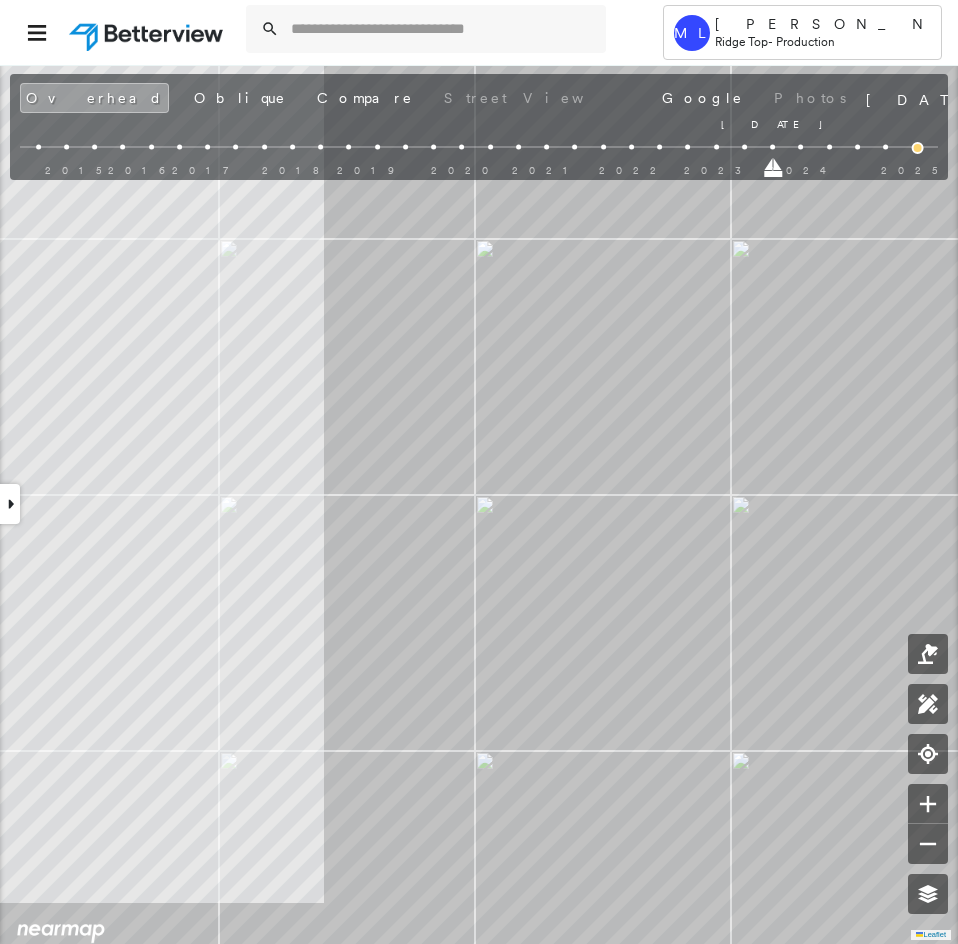 drag, startPoint x: 746, startPoint y: 173, endPoint x: 775, endPoint y: 173, distance: 29 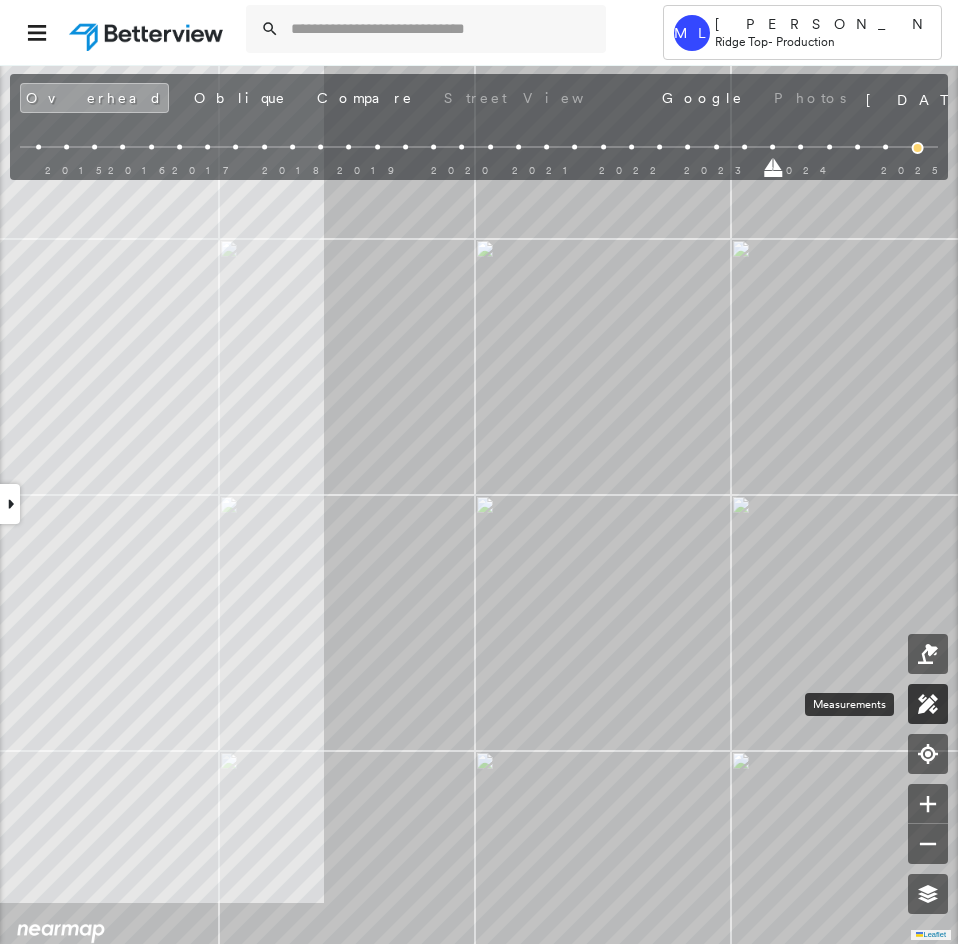 click 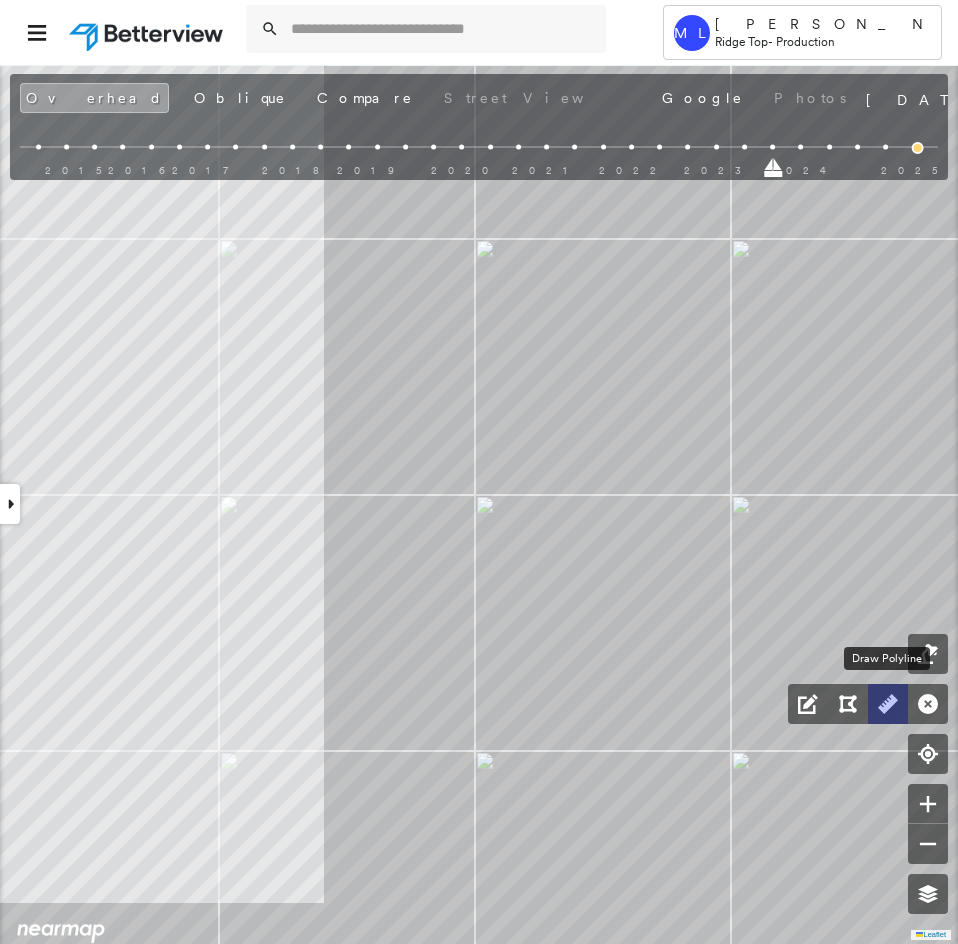 click 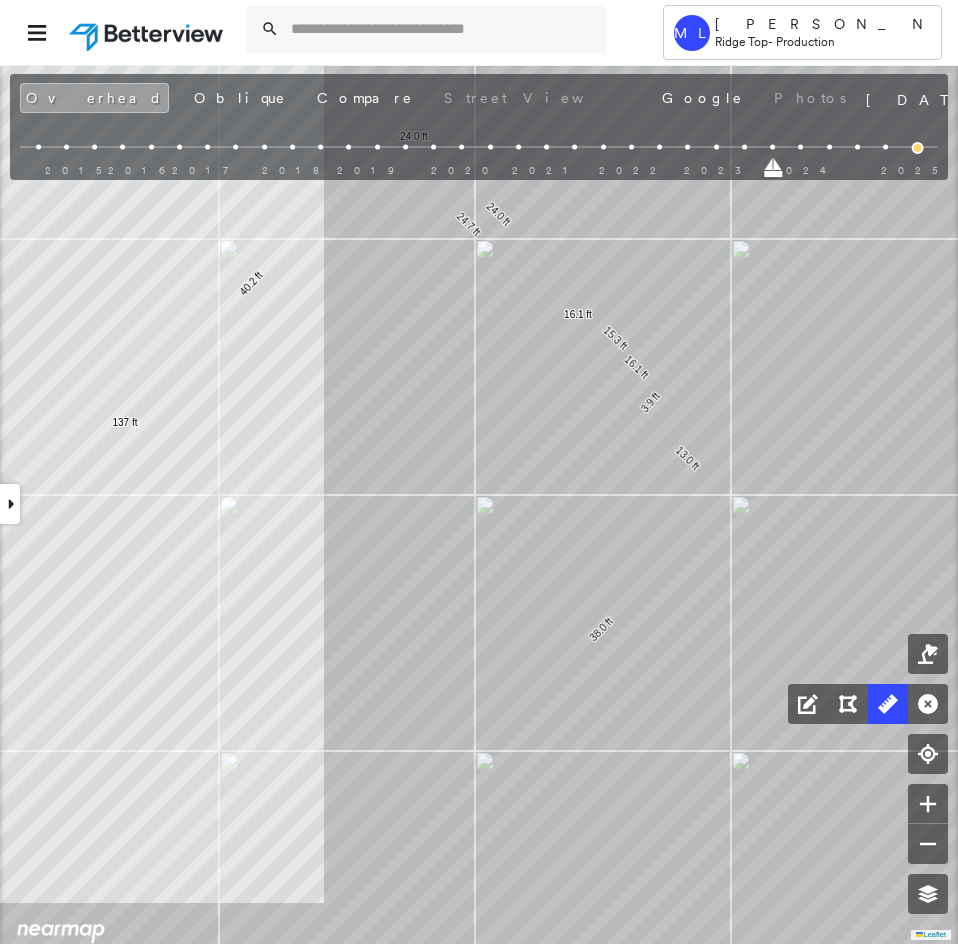 click 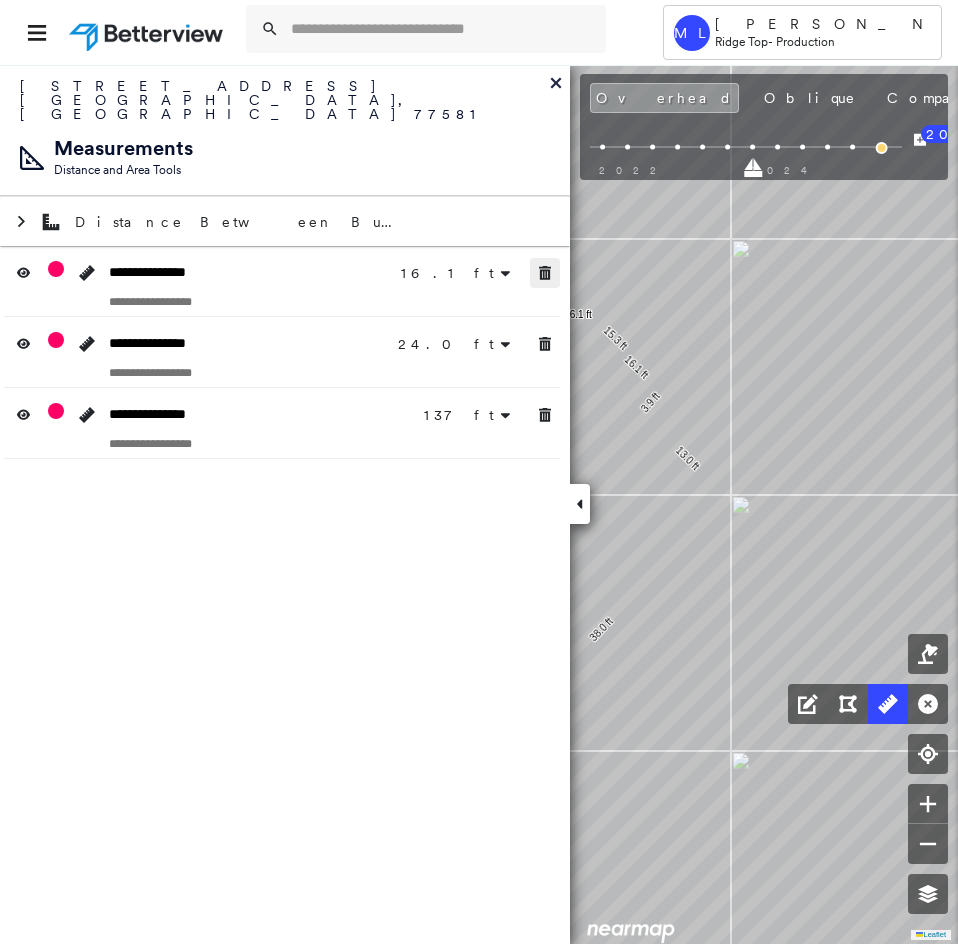 click at bounding box center [545, 273] 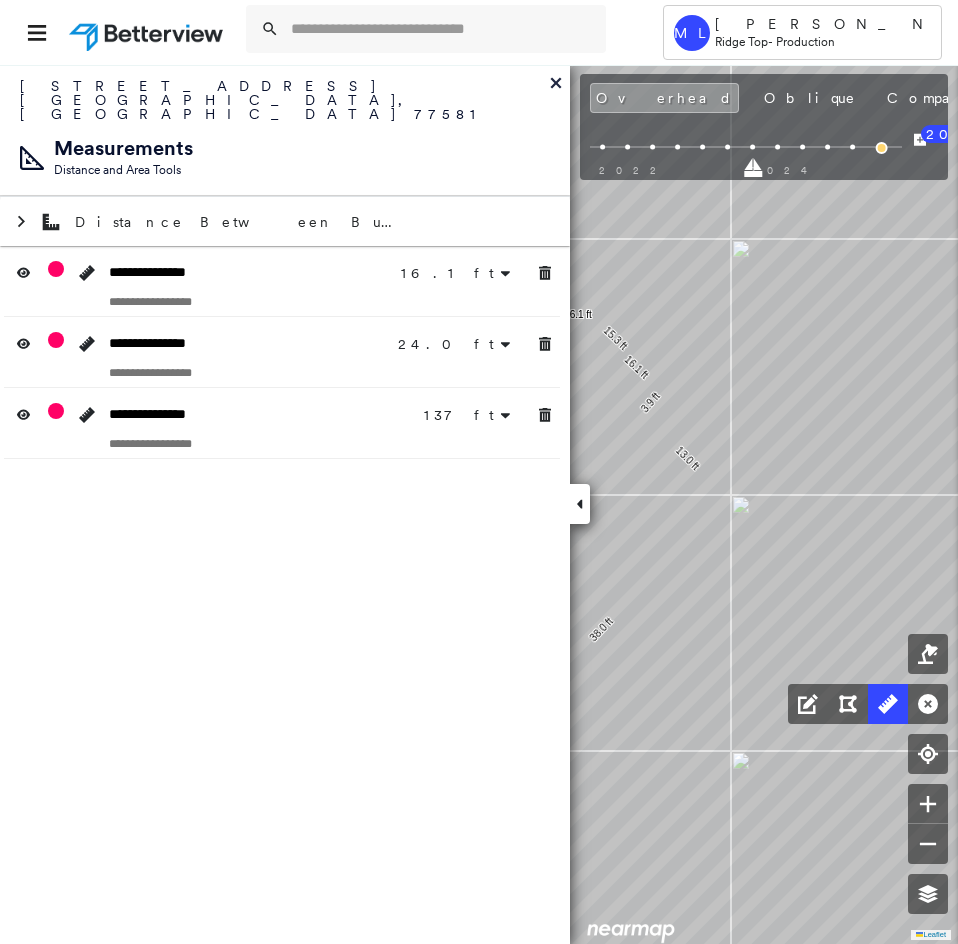 click at bounding box center [545, 344] 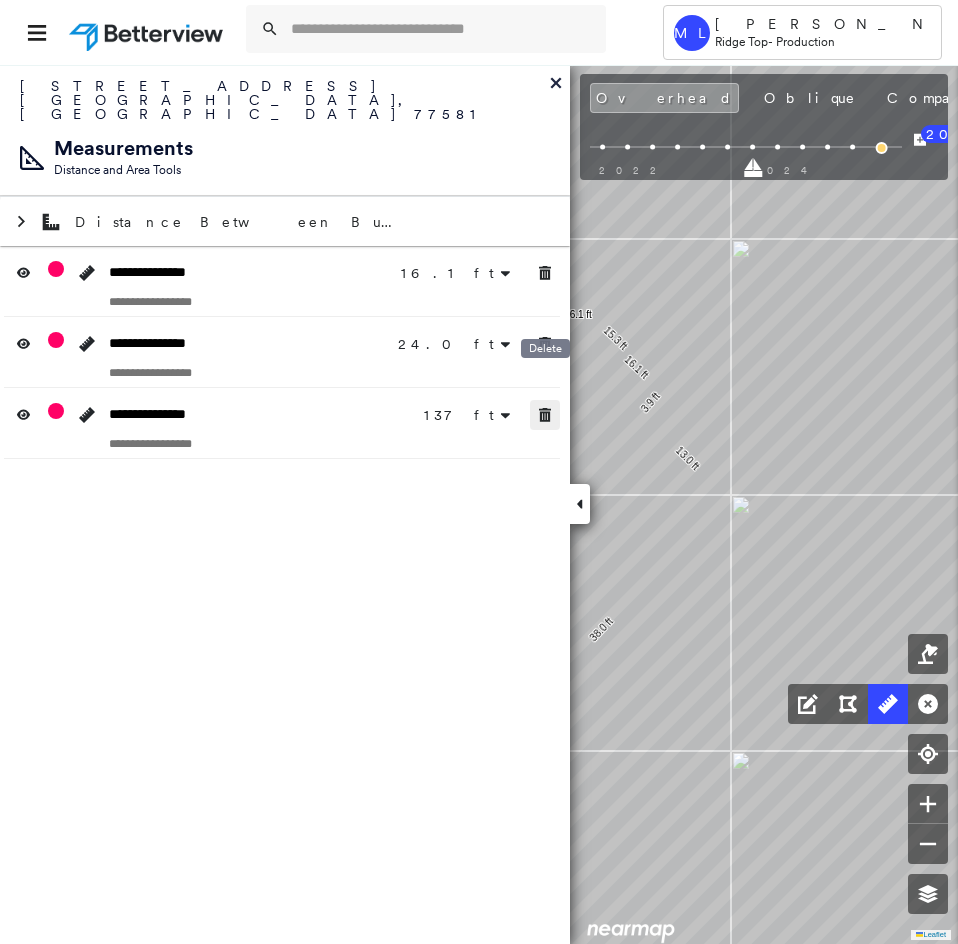 click on "**********" at bounding box center (285, 504) 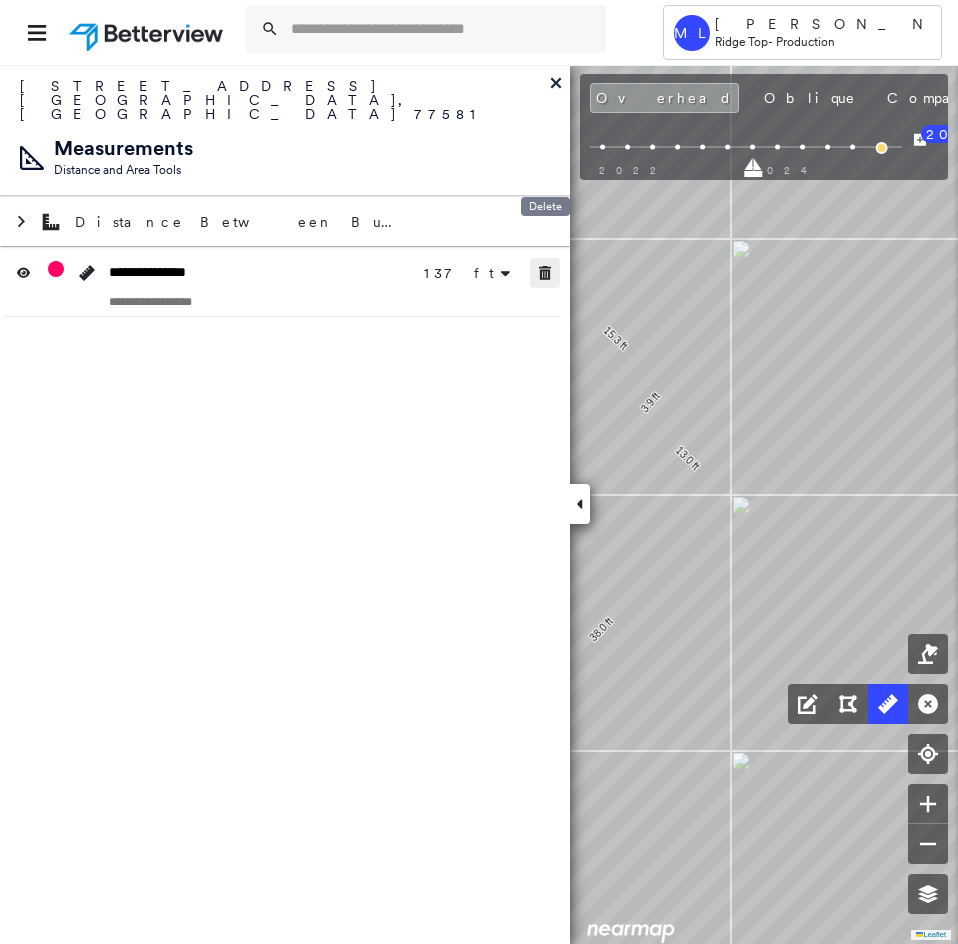 click 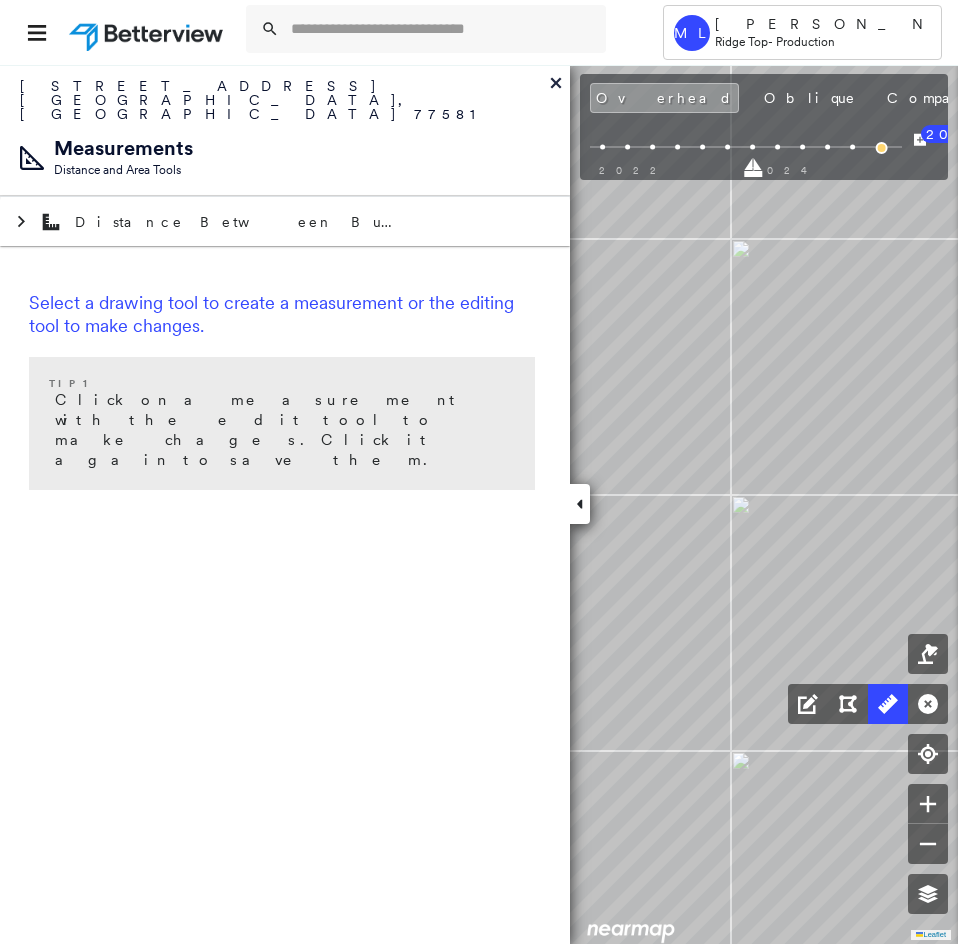 click at bounding box center (580, 504) 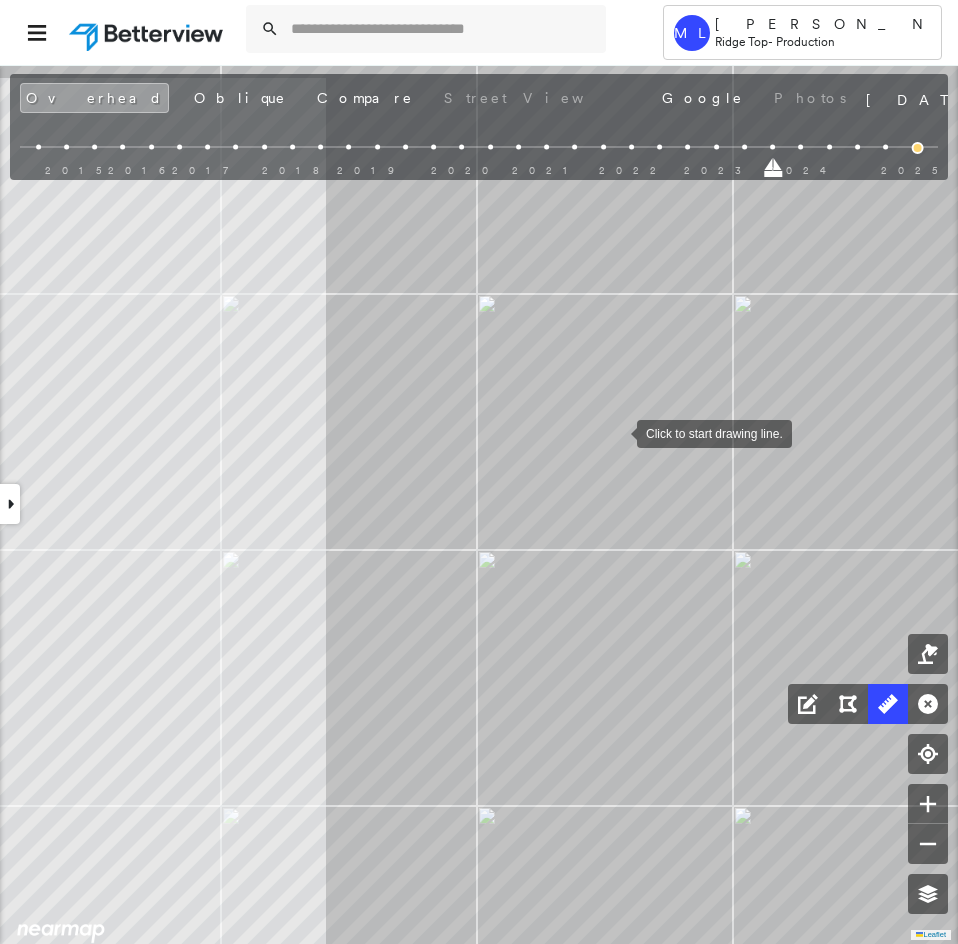 click at bounding box center (617, 432) 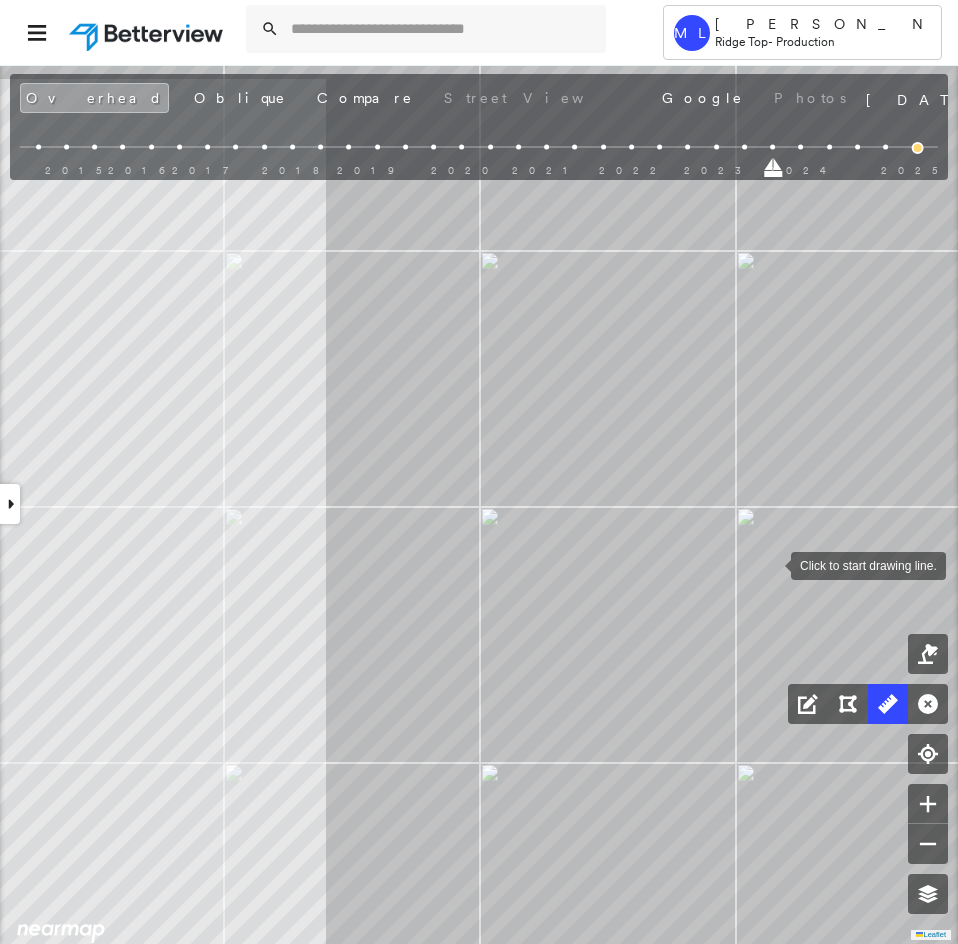 click at bounding box center [771, 564] 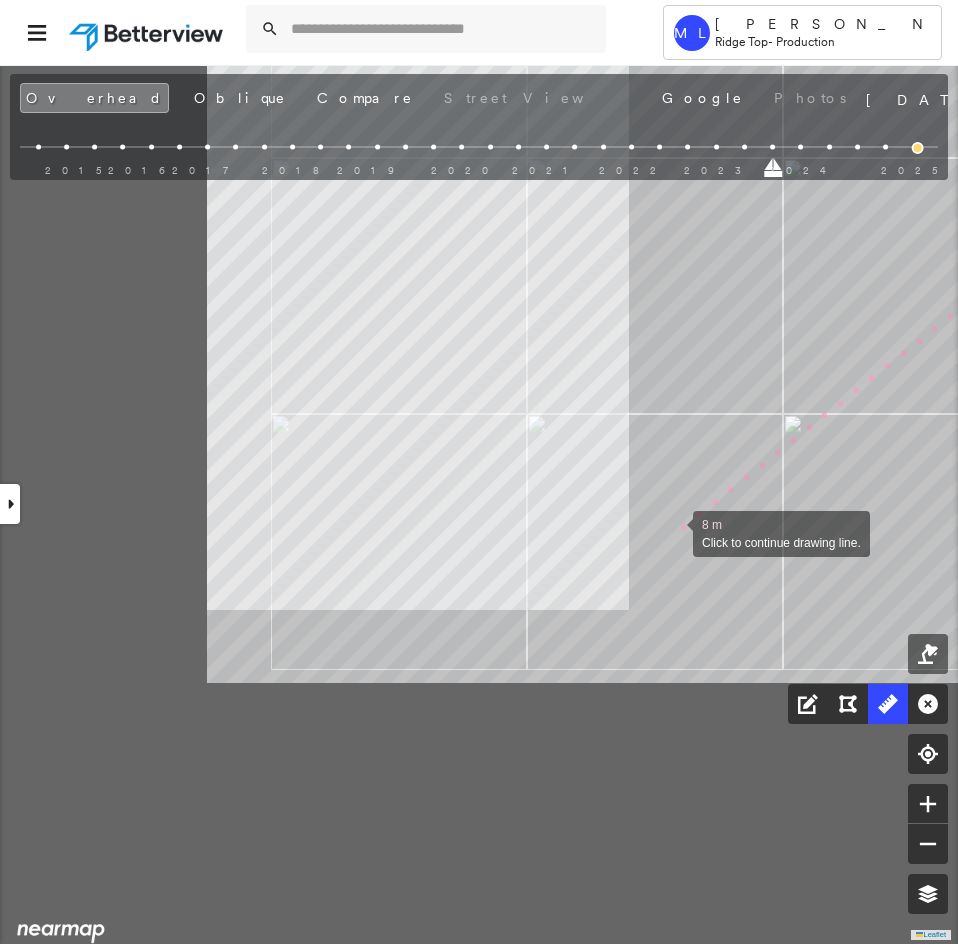 drag, startPoint x: 355, startPoint y: 895, endPoint x: 658, endPoint y: 546, distance: 462.17963 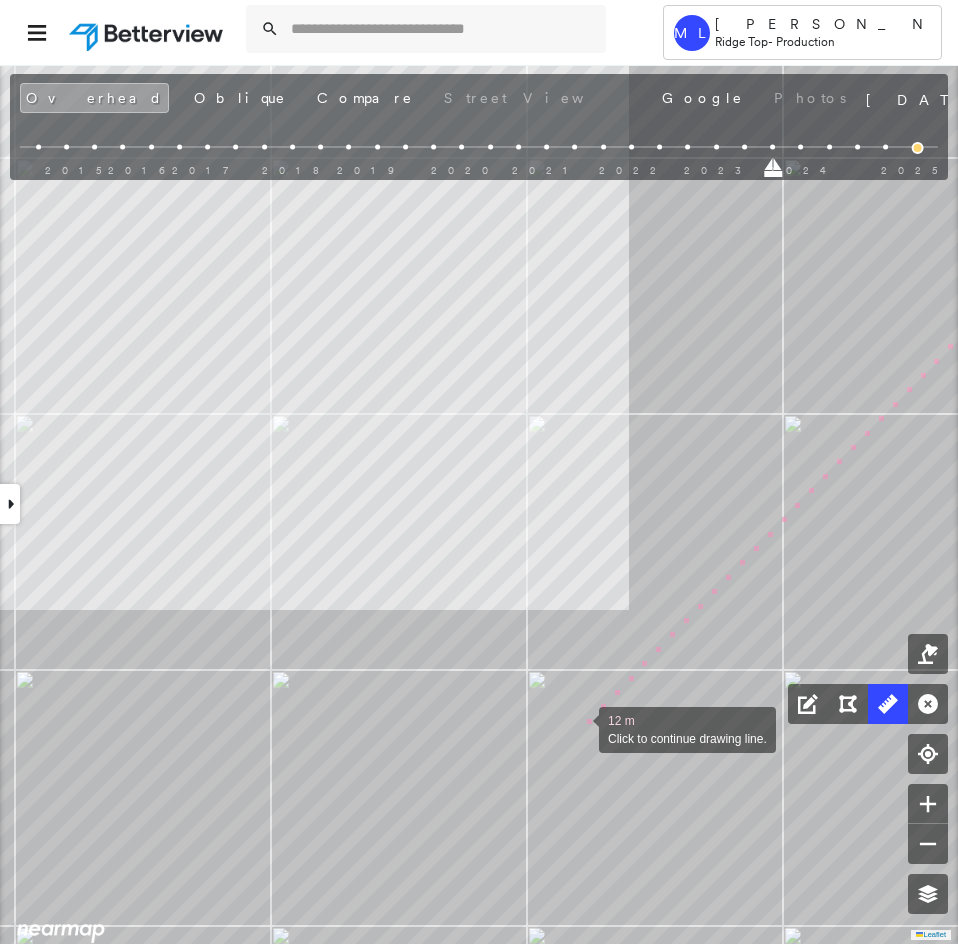 click at bounding box center [579, 728] 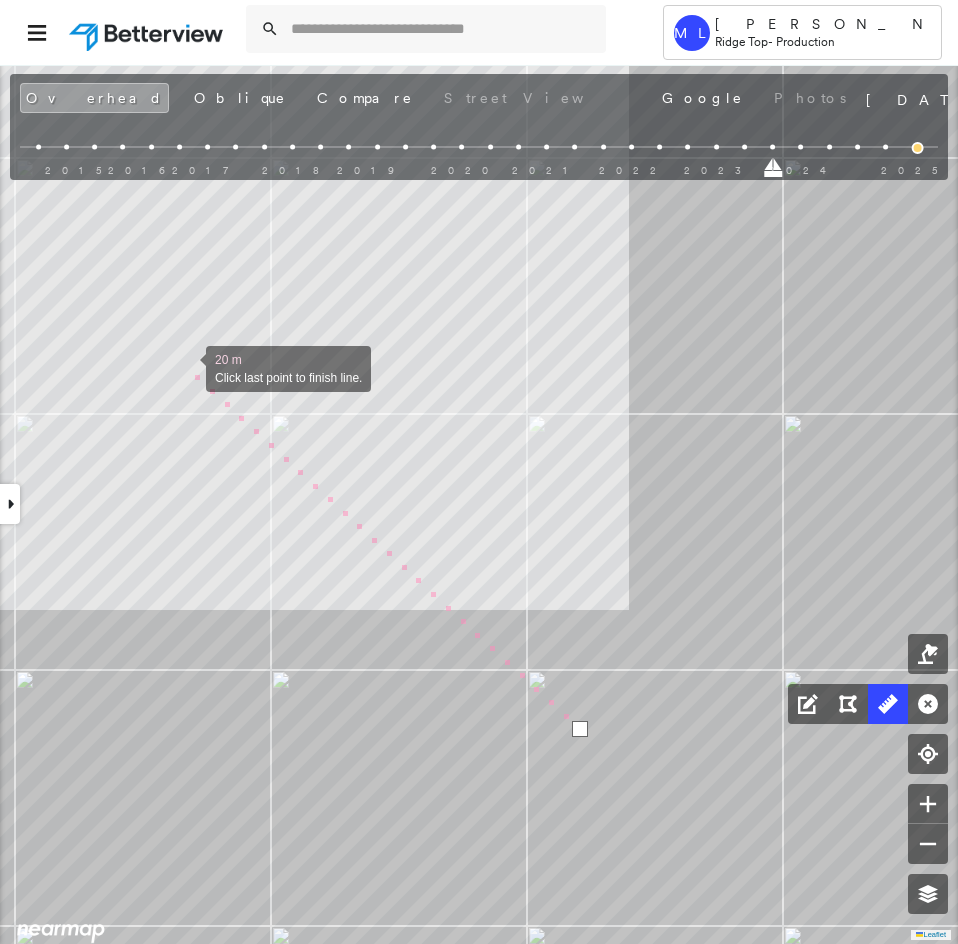 drag, startPoint x: 234, startPoint y: 417, endPoint x: 467, endPoint y: 708, distance: 372.7868 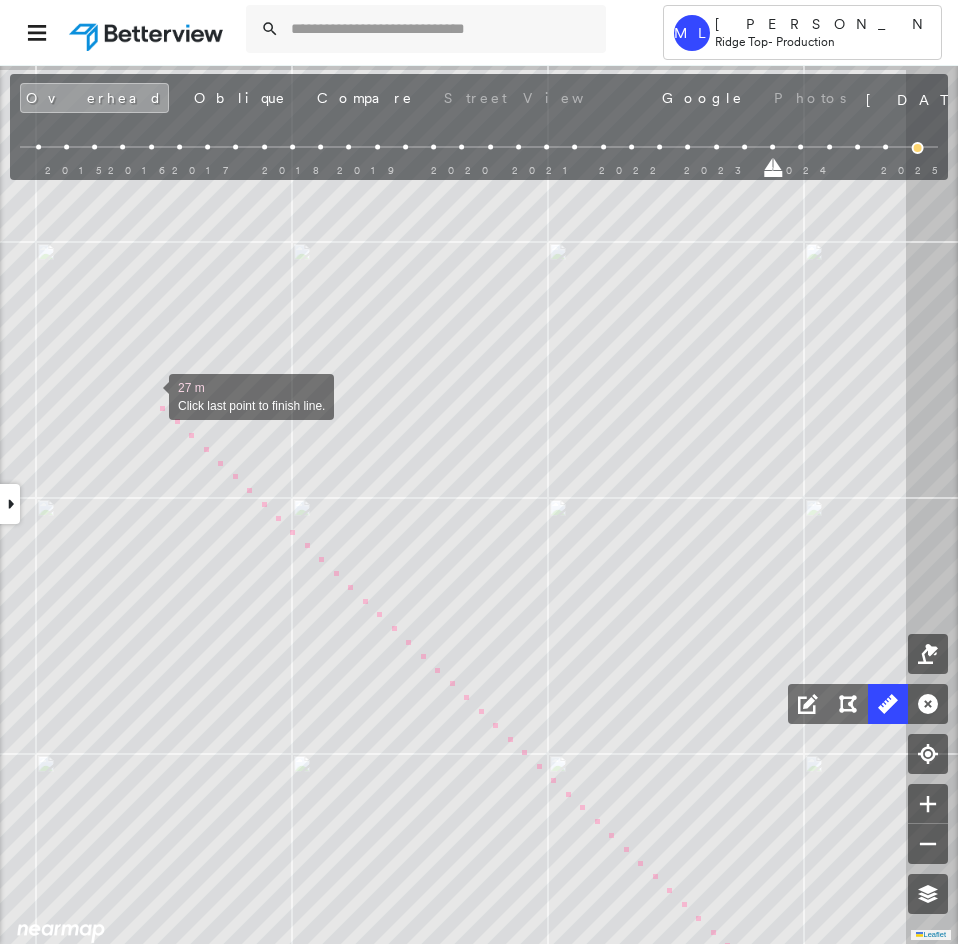 click at bounding box center [149, 395] 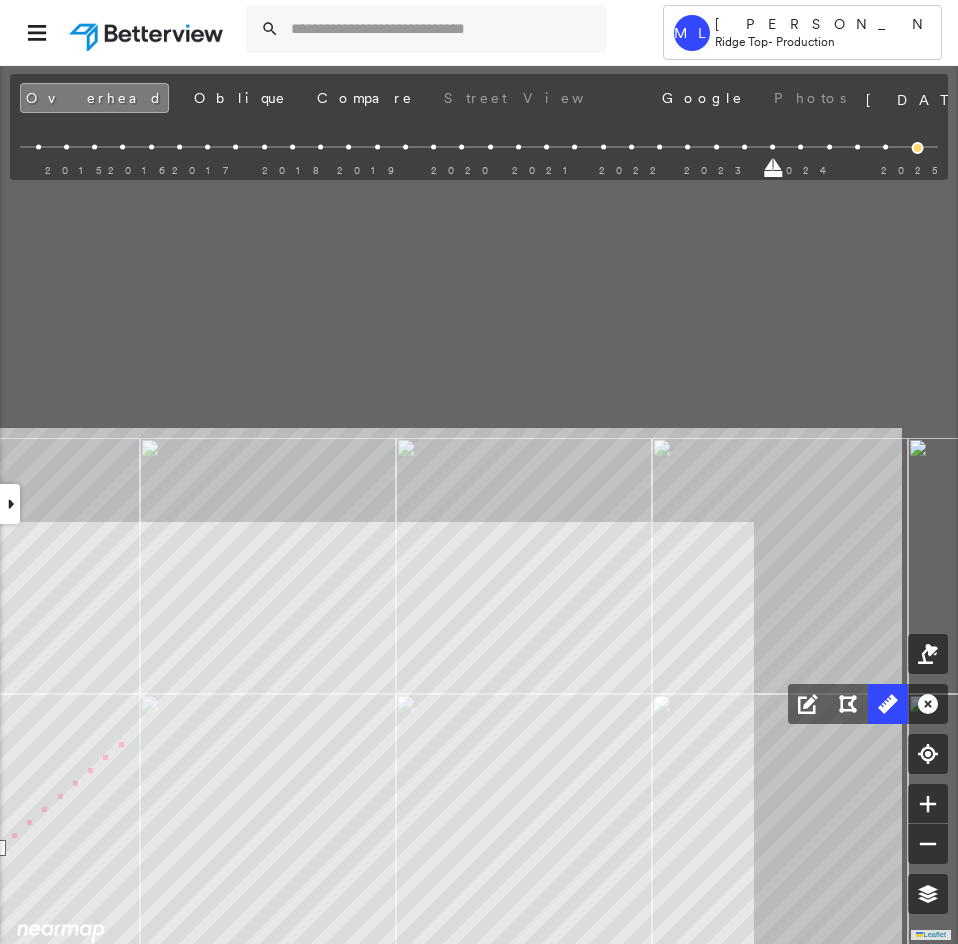 drag, startPoint x: 289, startPoint y: 259, endPoint x: 138, endPoint y: 702, distance: 468.02777 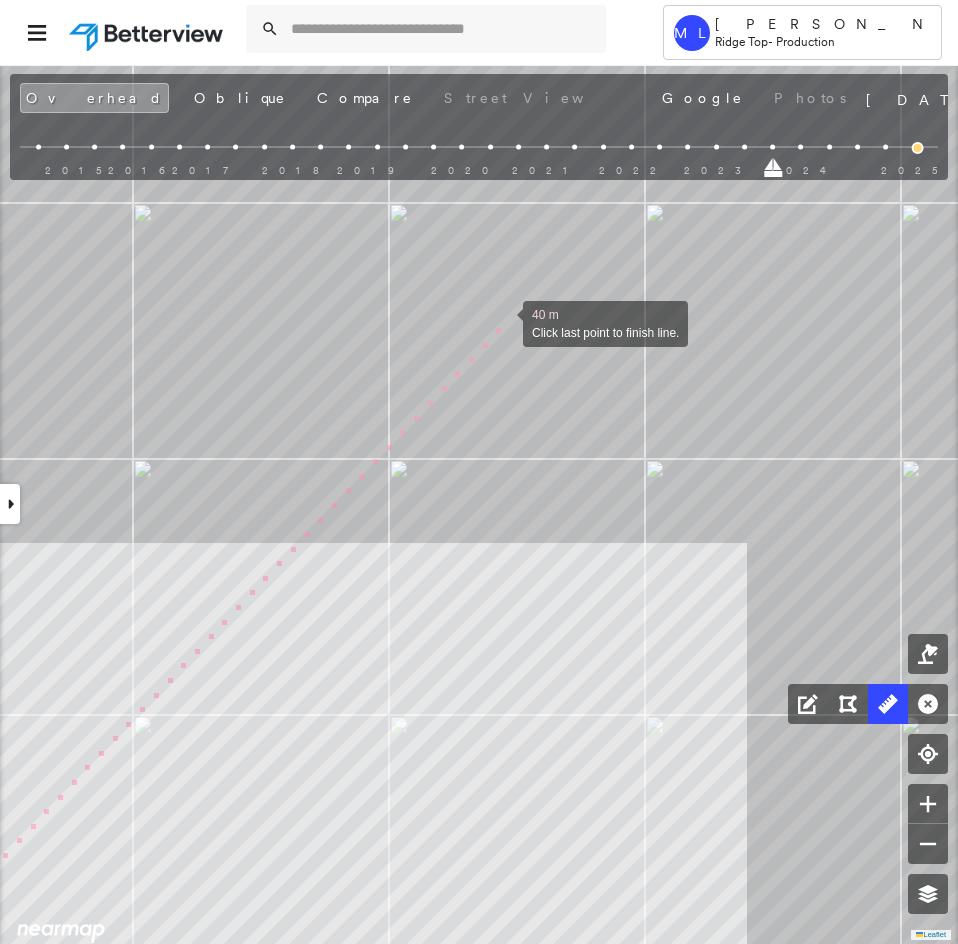 click at bounding box center [503, 322] 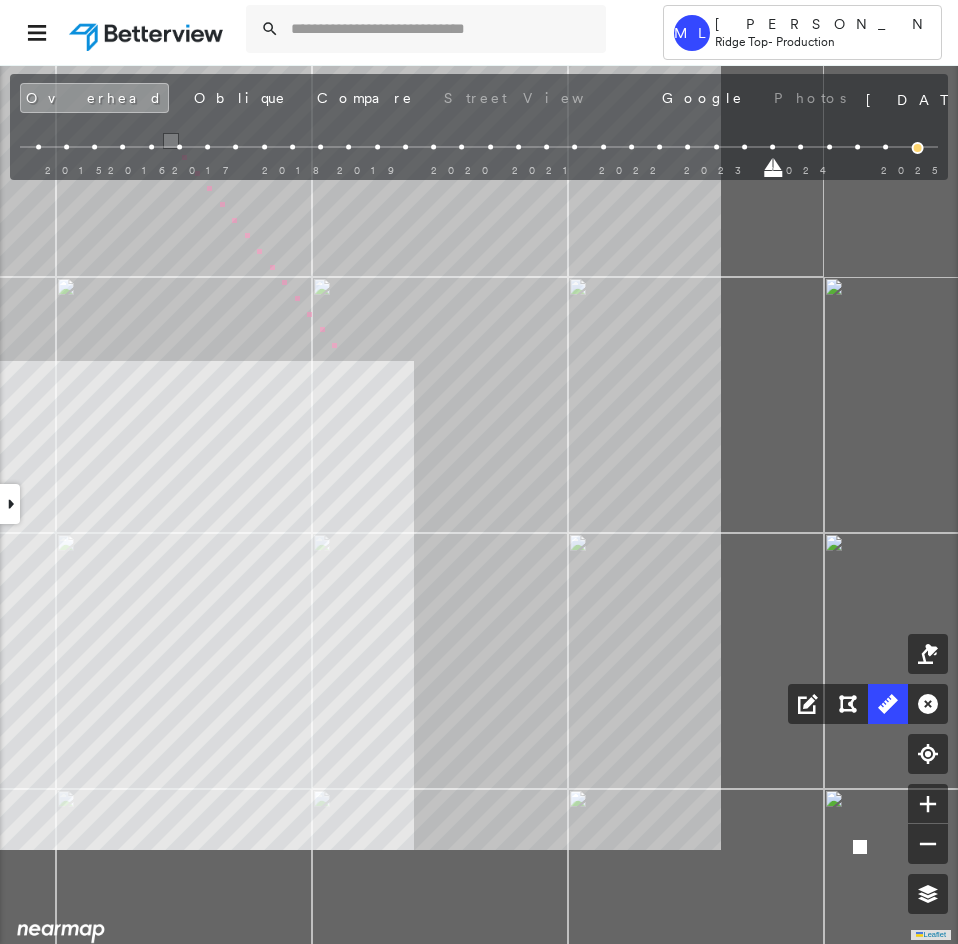 drag, startPoint x: 419, startPoint y: 395, endPoint x: 342, endPoint y: 354, distance: 87.23531 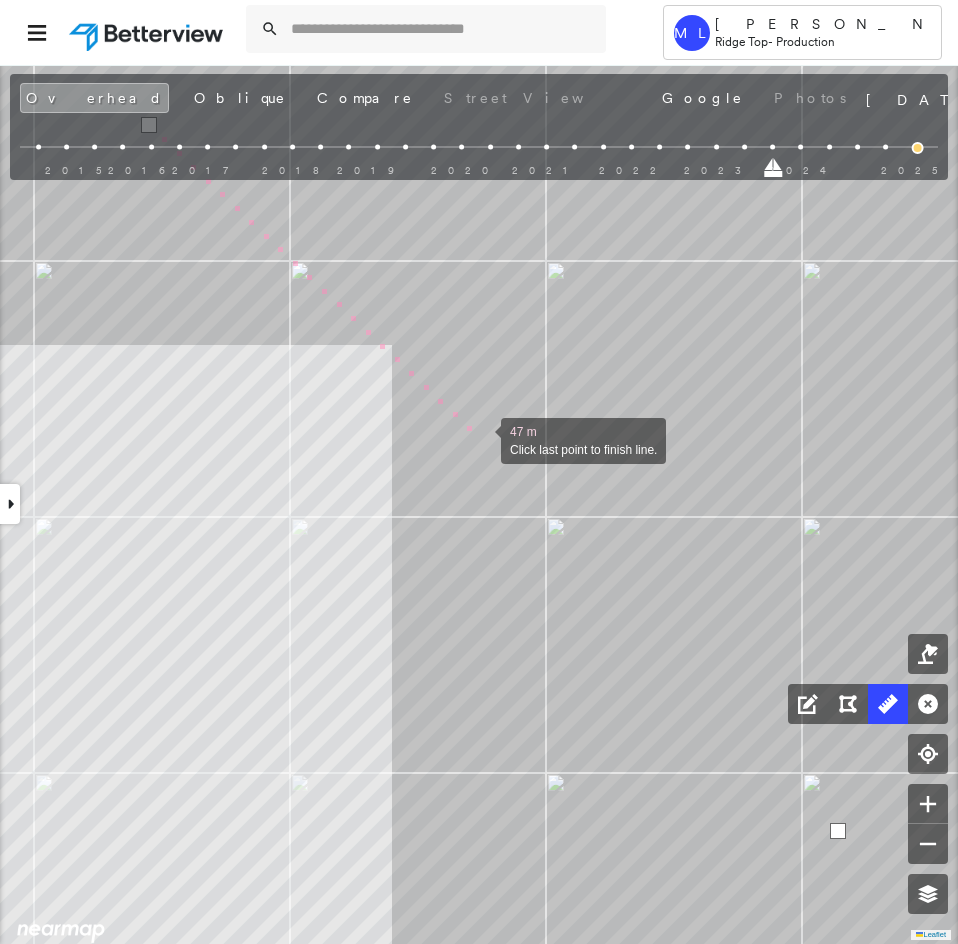 click at bounding box center [481, 439] 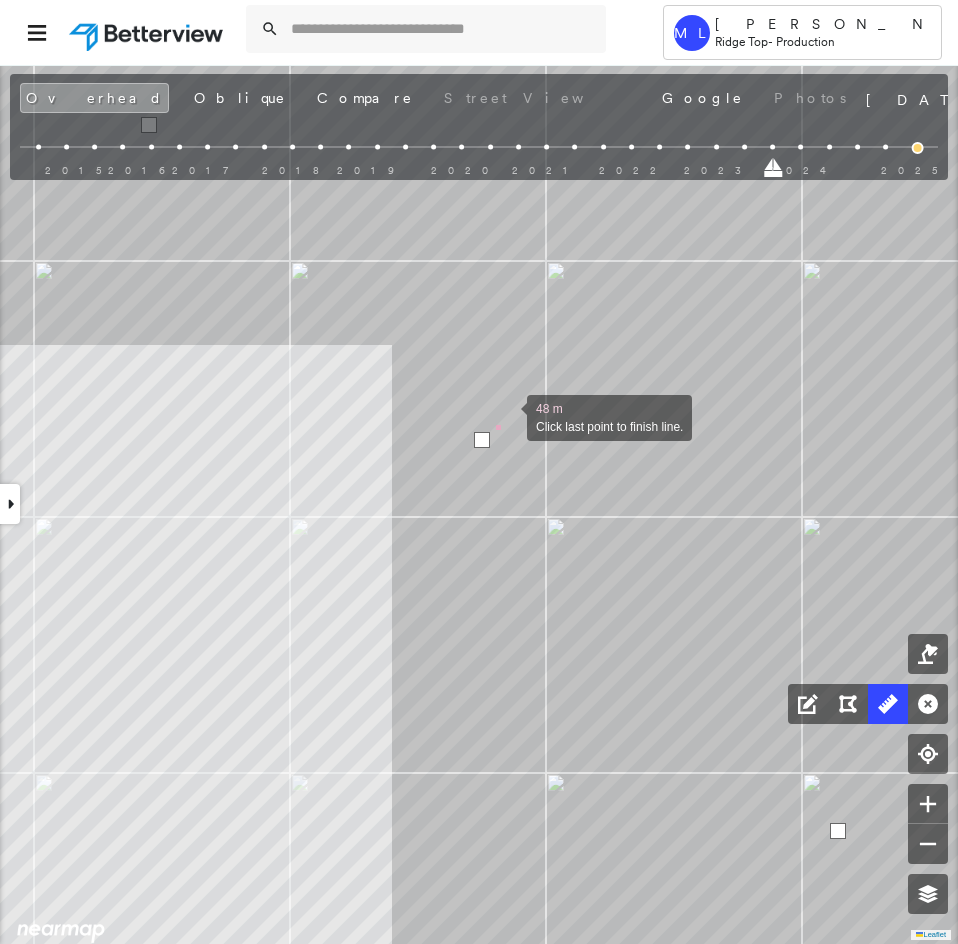 click at bounding box center [507, 416] 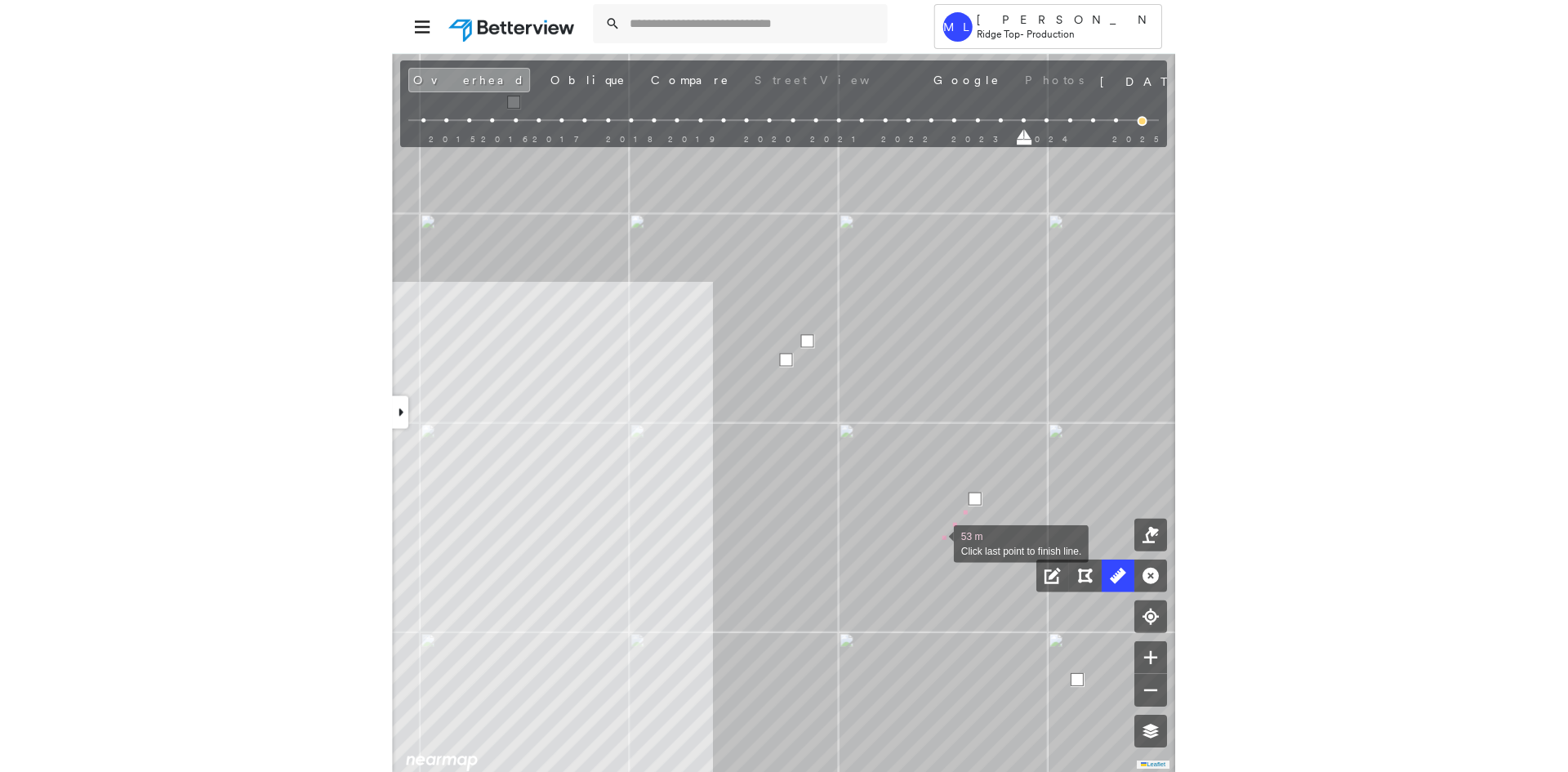 scroll, scrollTop: 0, scrollLeft: 0, axis: both 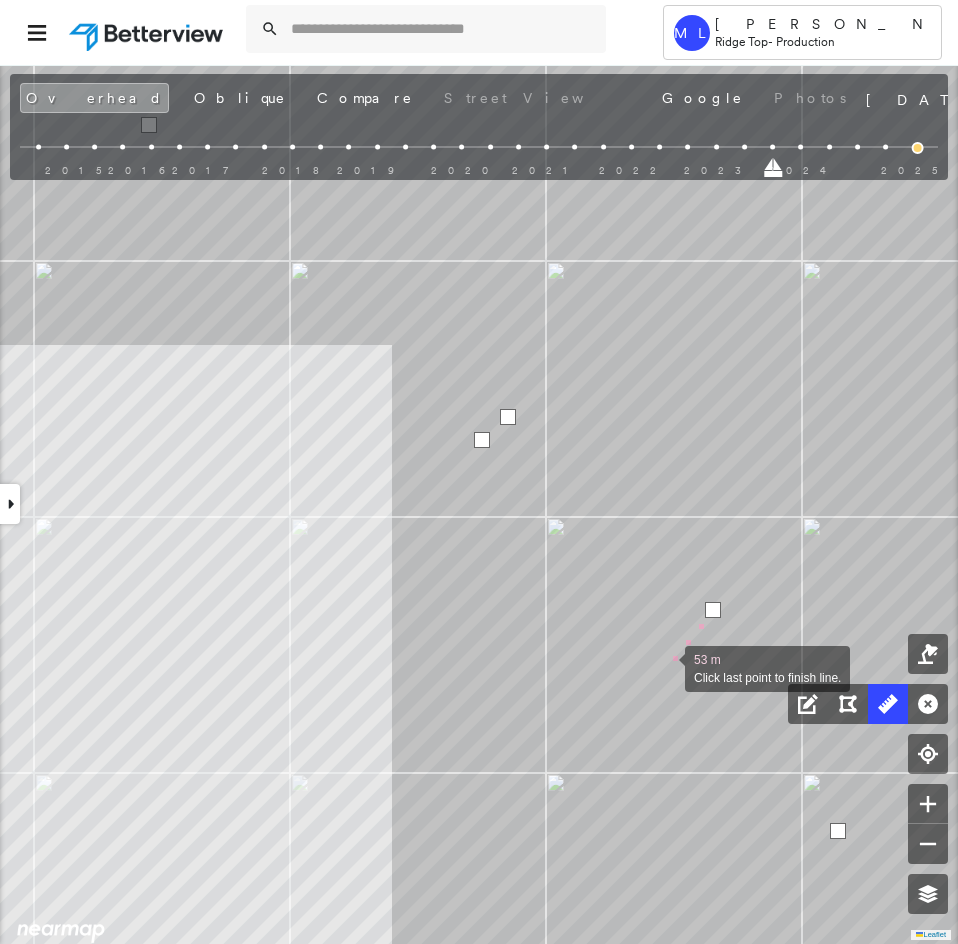 click at bounding box center (665, 667) 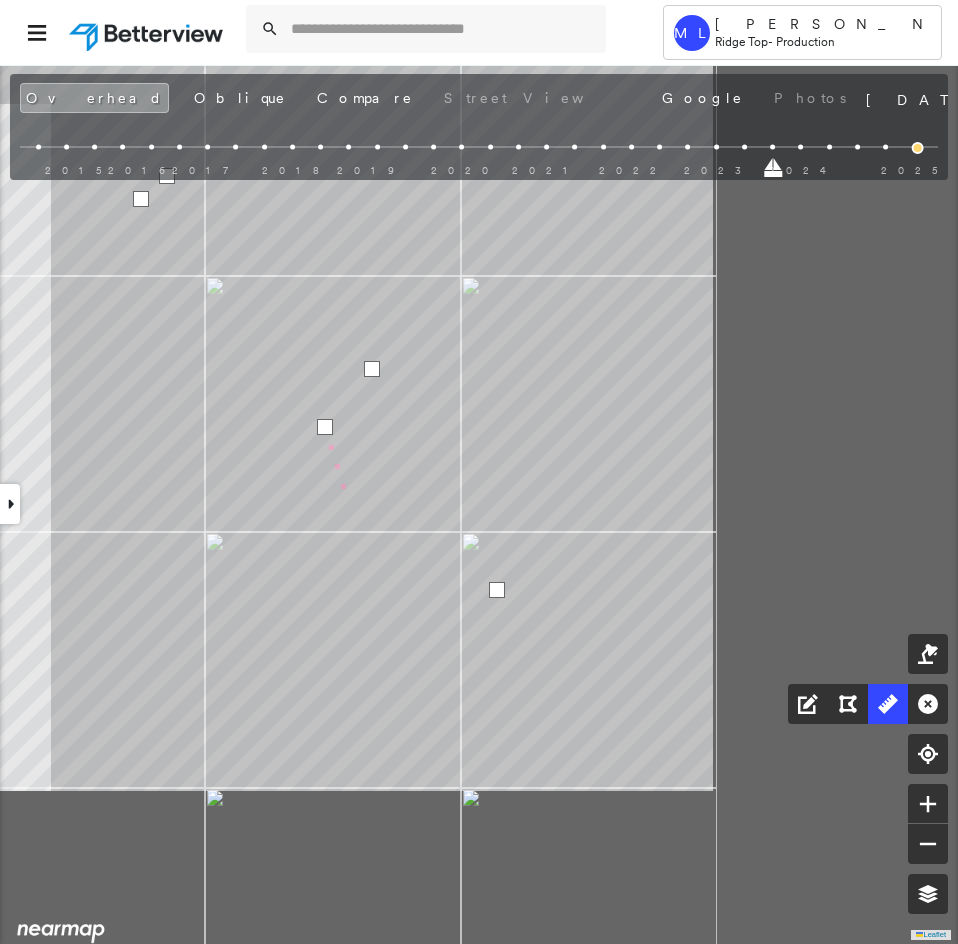 click on "54 m Click last point to finish line." at bounding box center [-907, 80] 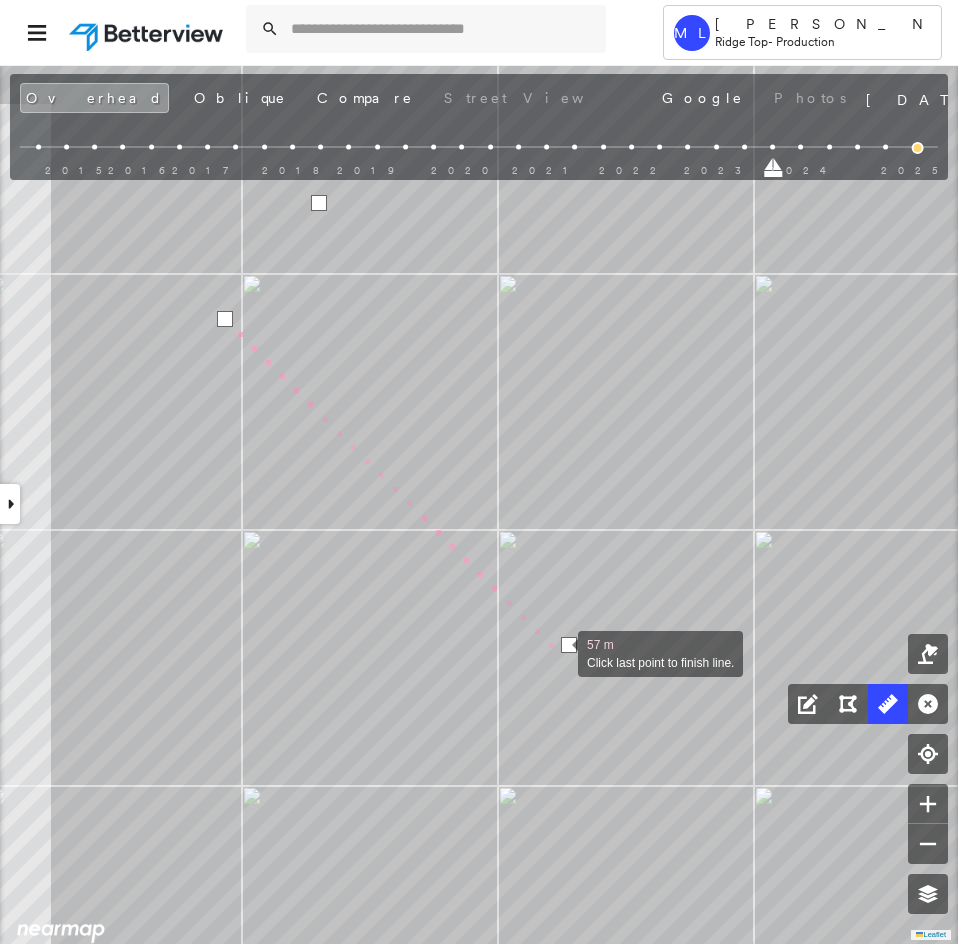 click at bounding box center [558, 652] 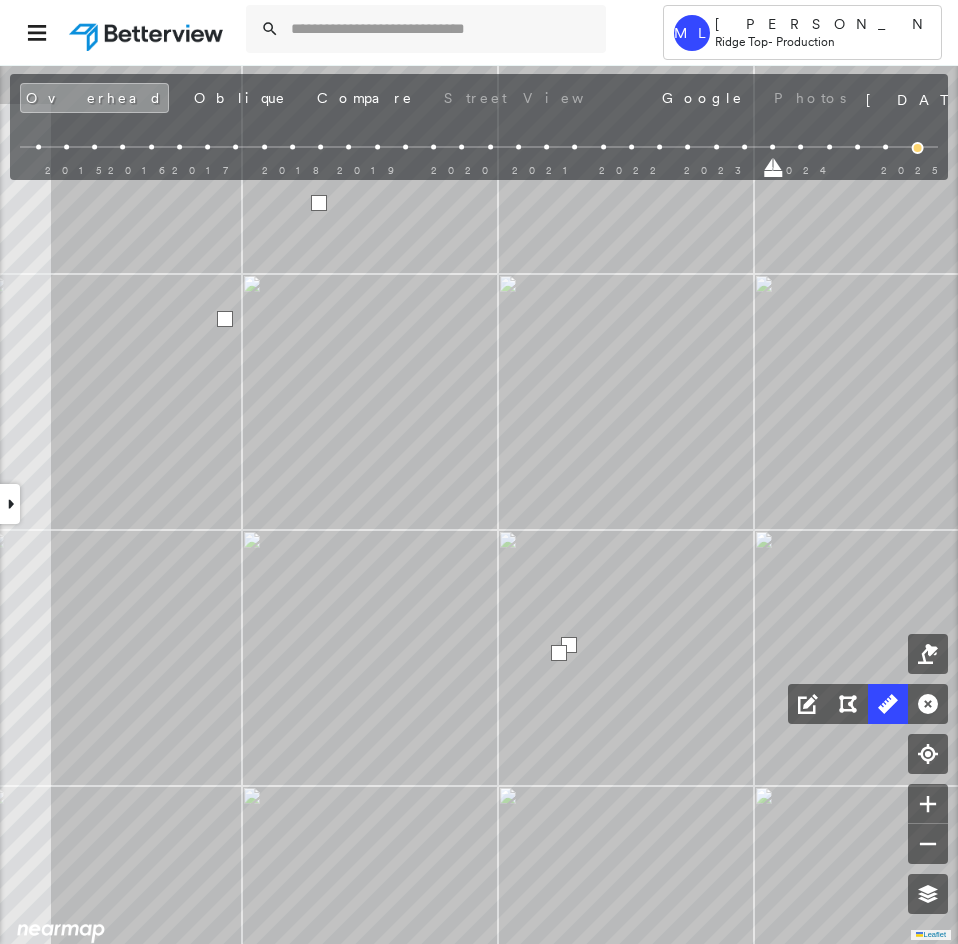 click at bounding box center [559, 653] 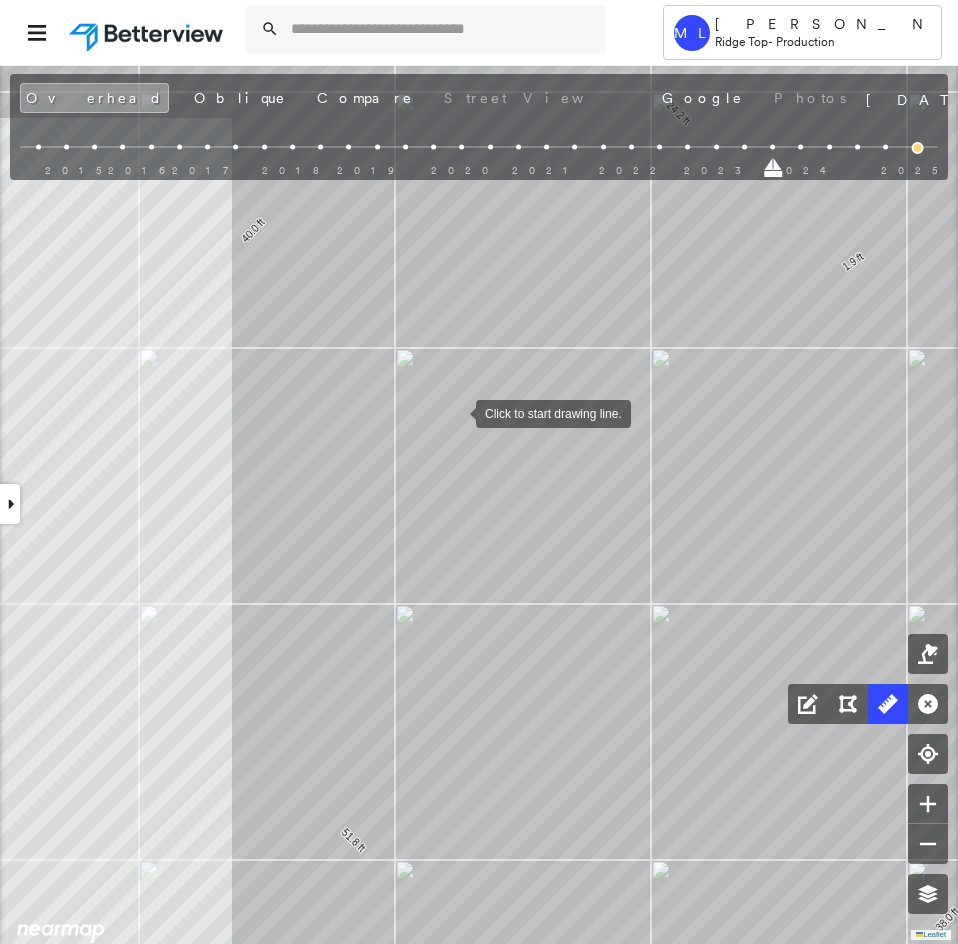 click at bounding box center (456, 412) 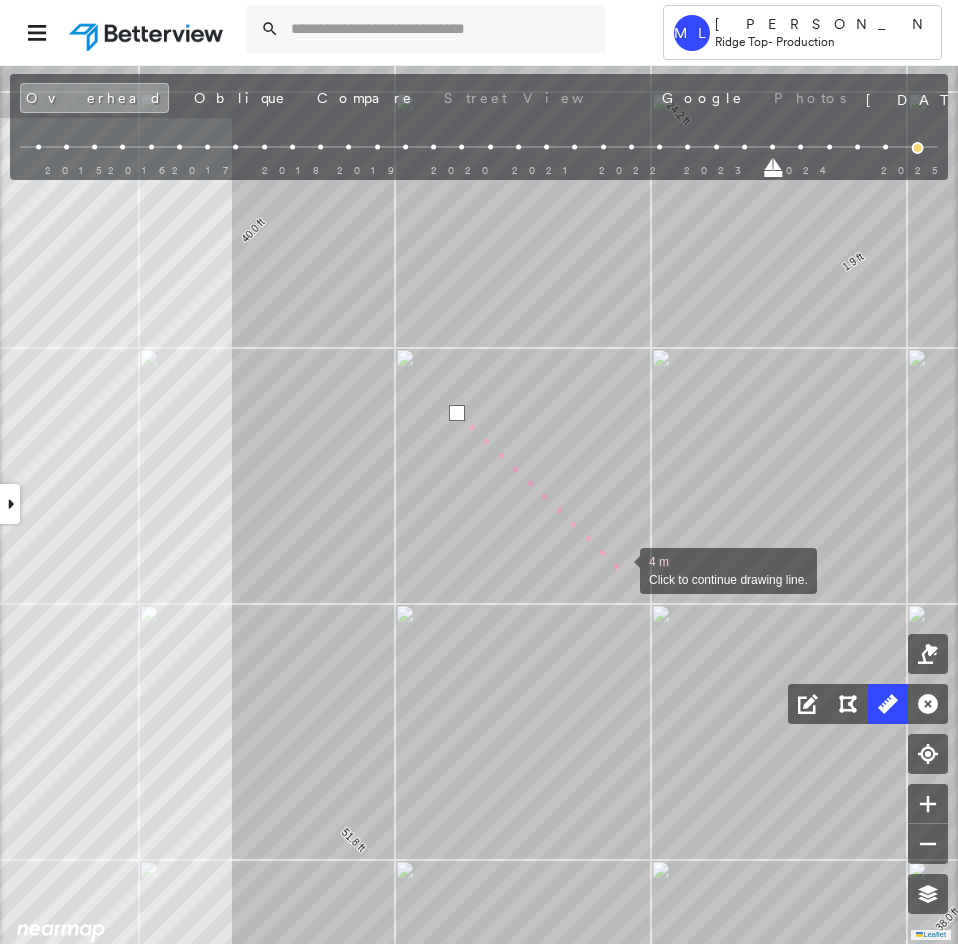 click at bounding box center (620, 569) 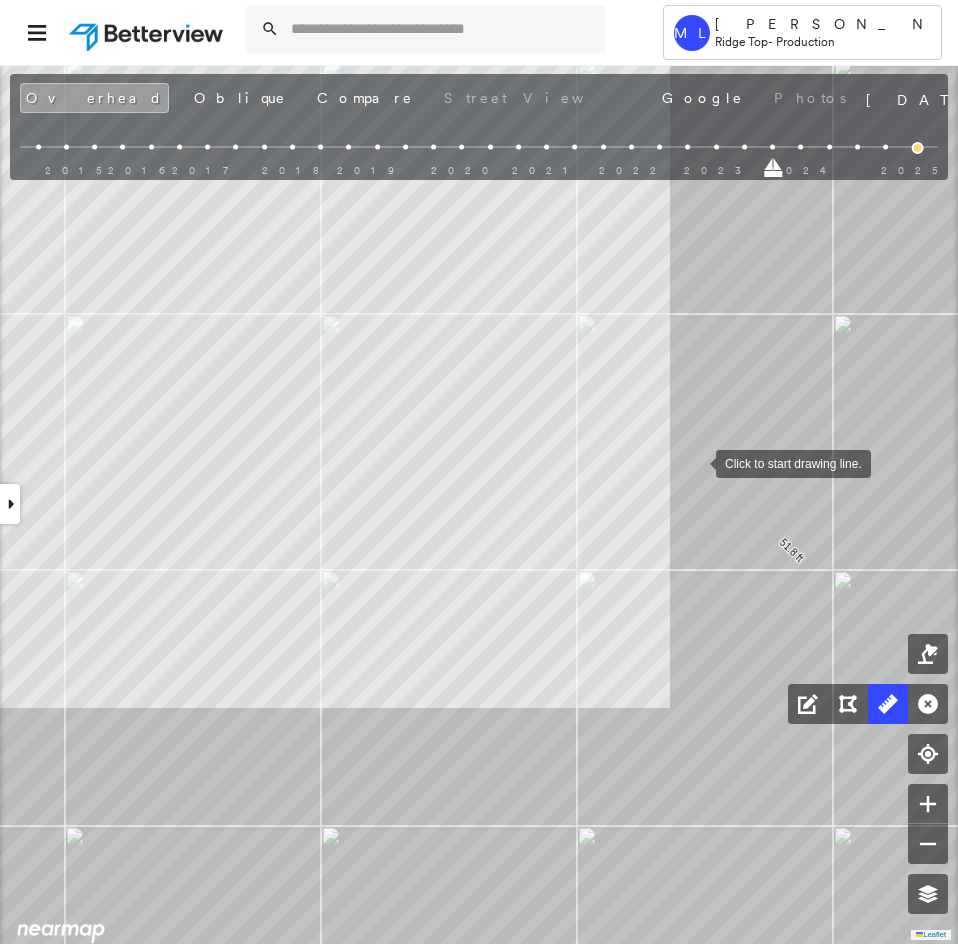 click at bounding box center [696, 462] 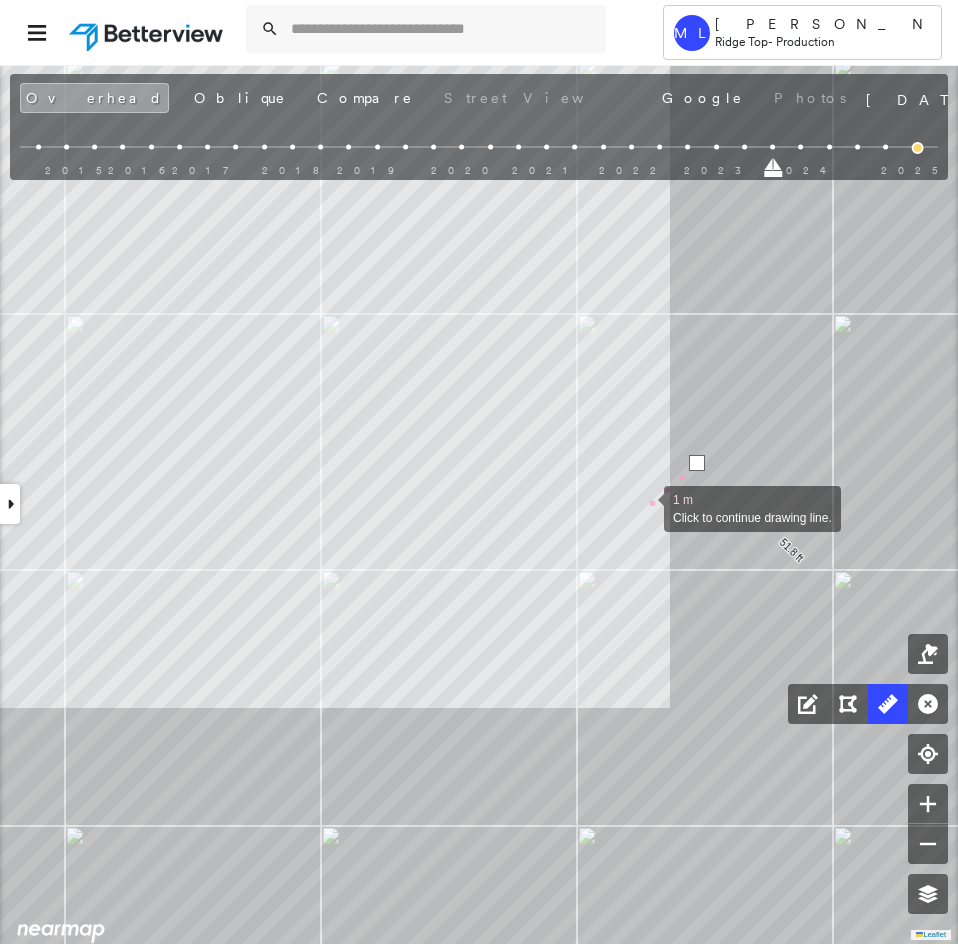 click at bounding box center (644, 507) 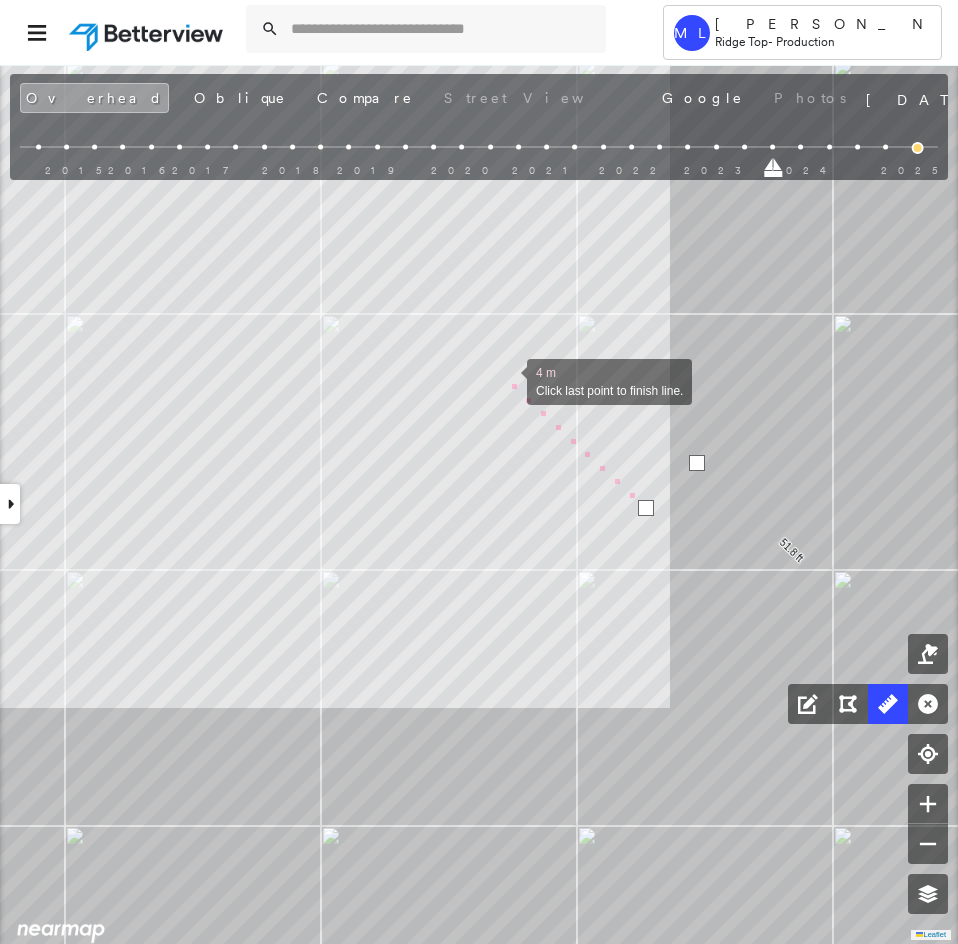 click at bounding box center (507, 380) 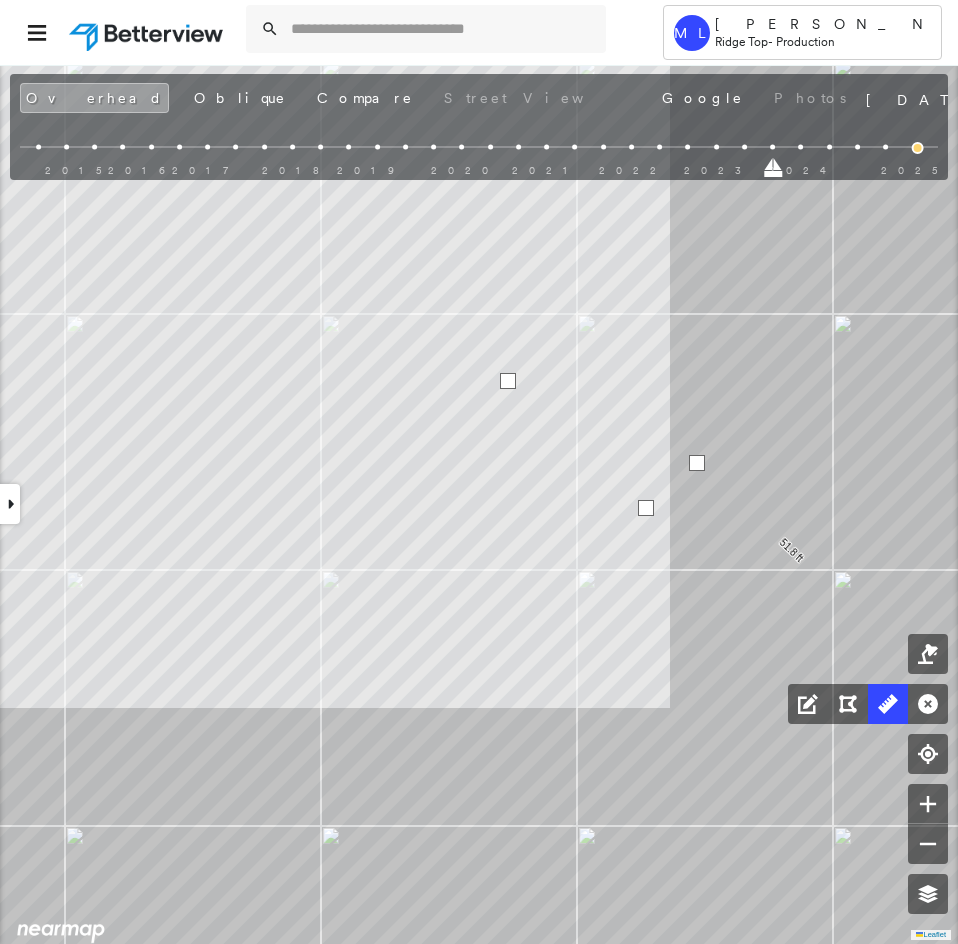 click at bounding box center [508, 381] 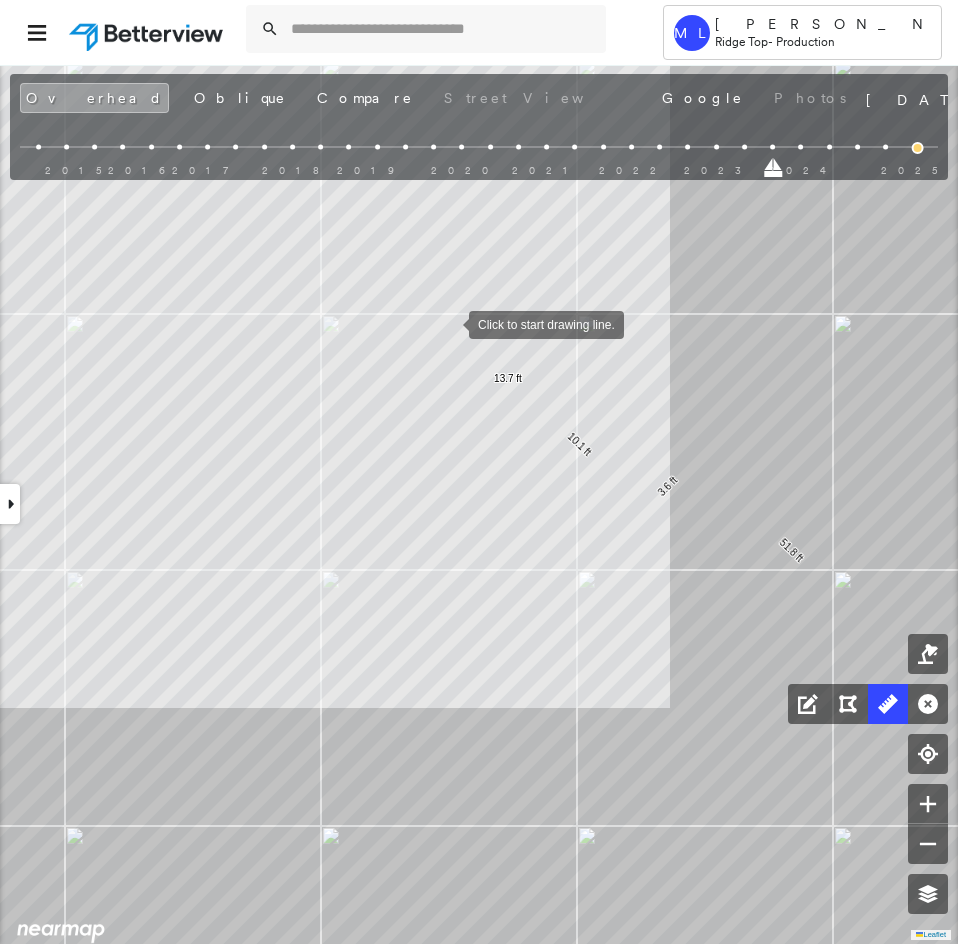 click at bounding box center [449, 323] 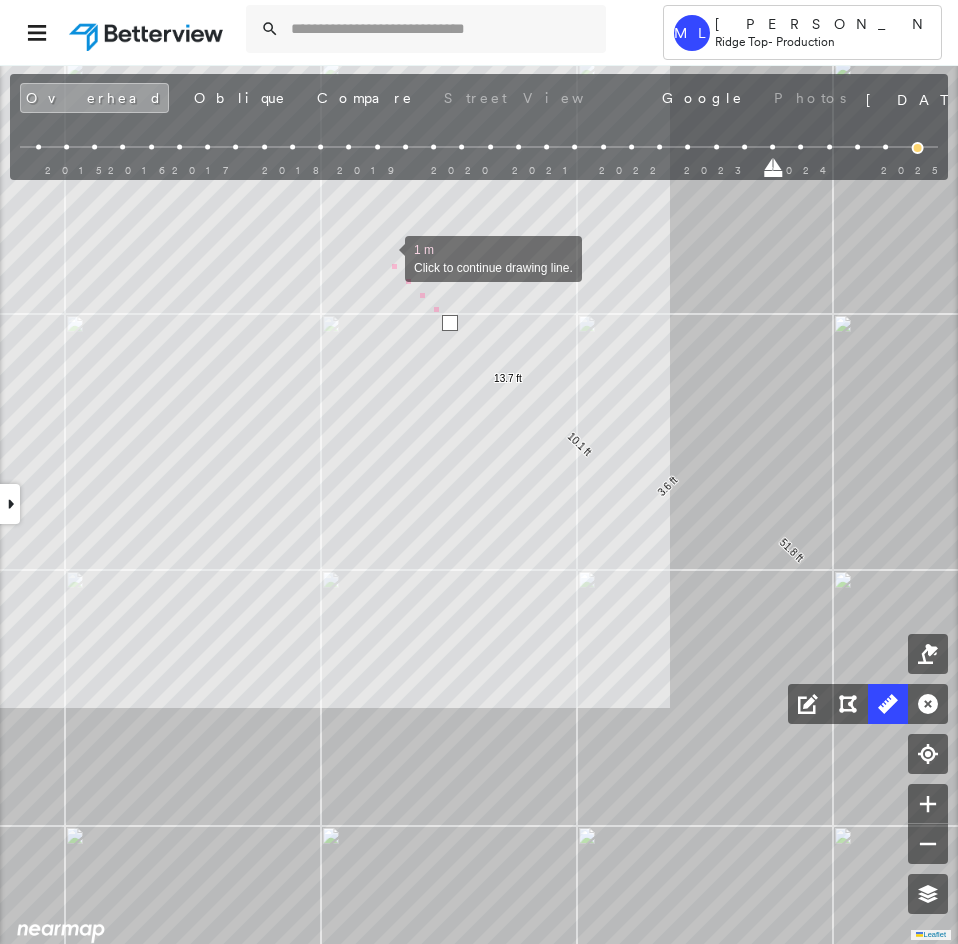 click at bounding box center [385, 257] 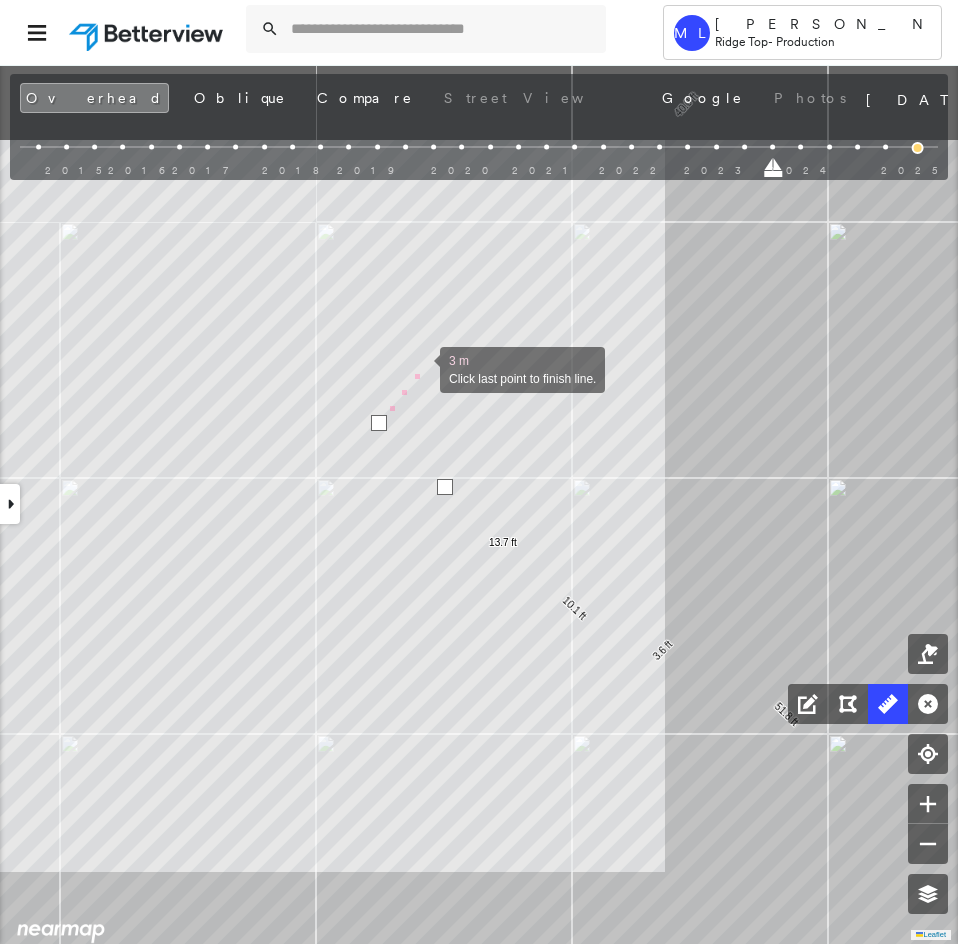 drag, startPoint x: 419, startPoint y: 347, endPoint x: 422, endPoint y: 363, distance: 16.27882 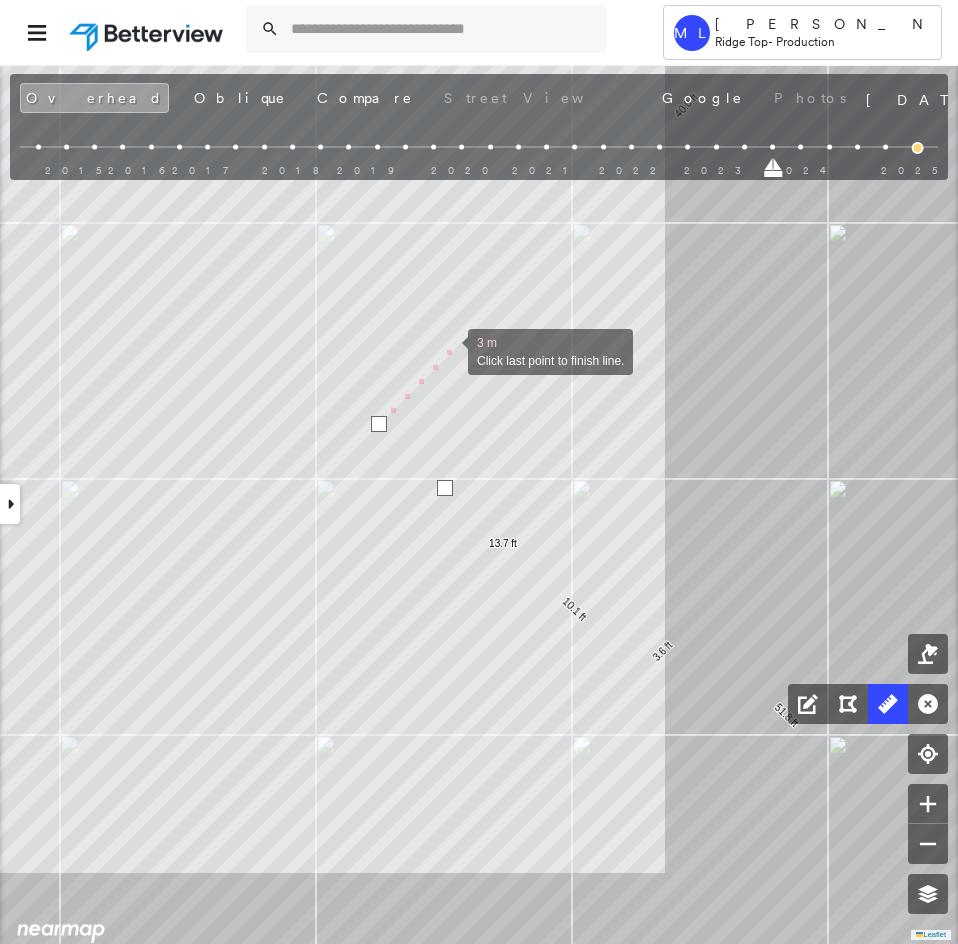 click at bounding box center [448, 350] 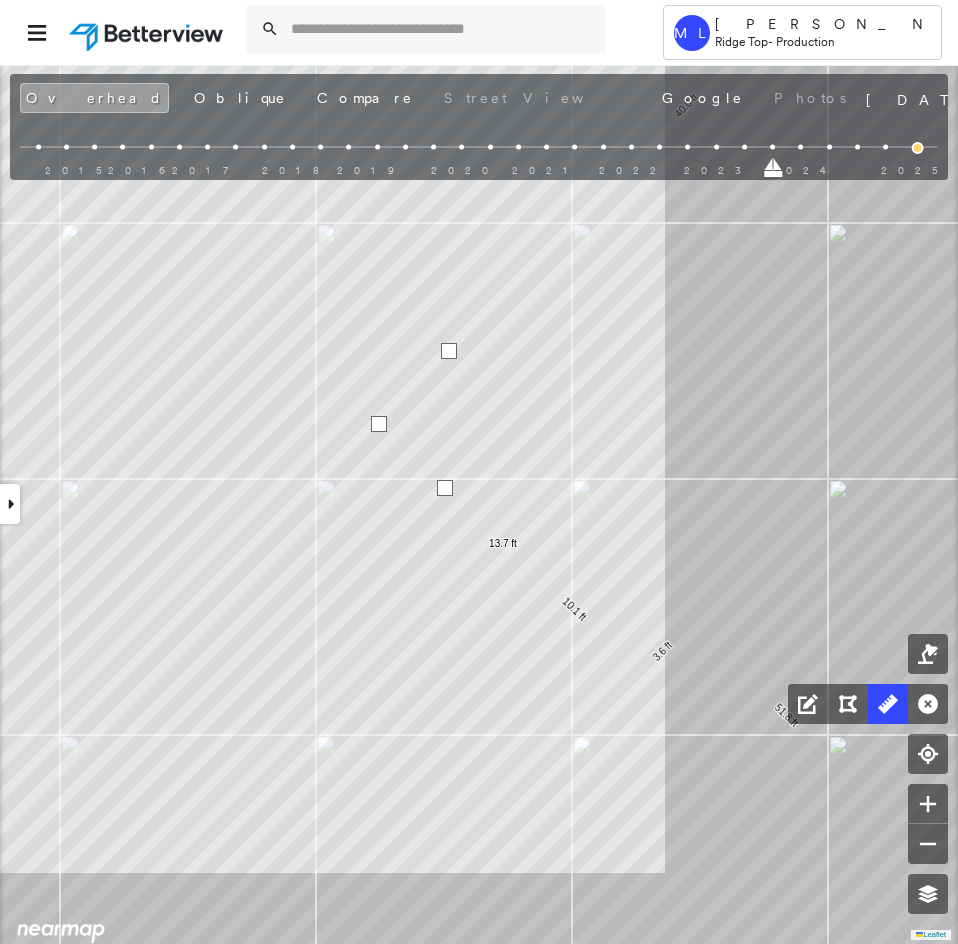 click at bounding box center [449, 351] 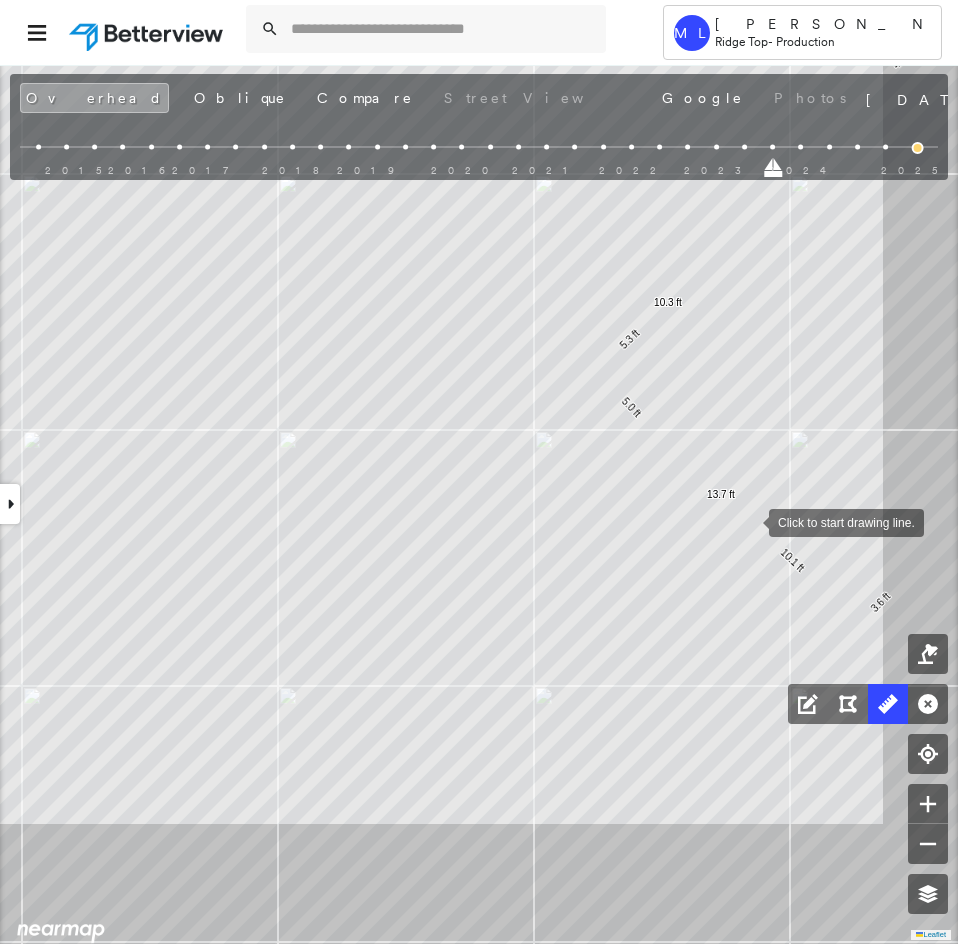 click at bounding box center [749, 521] 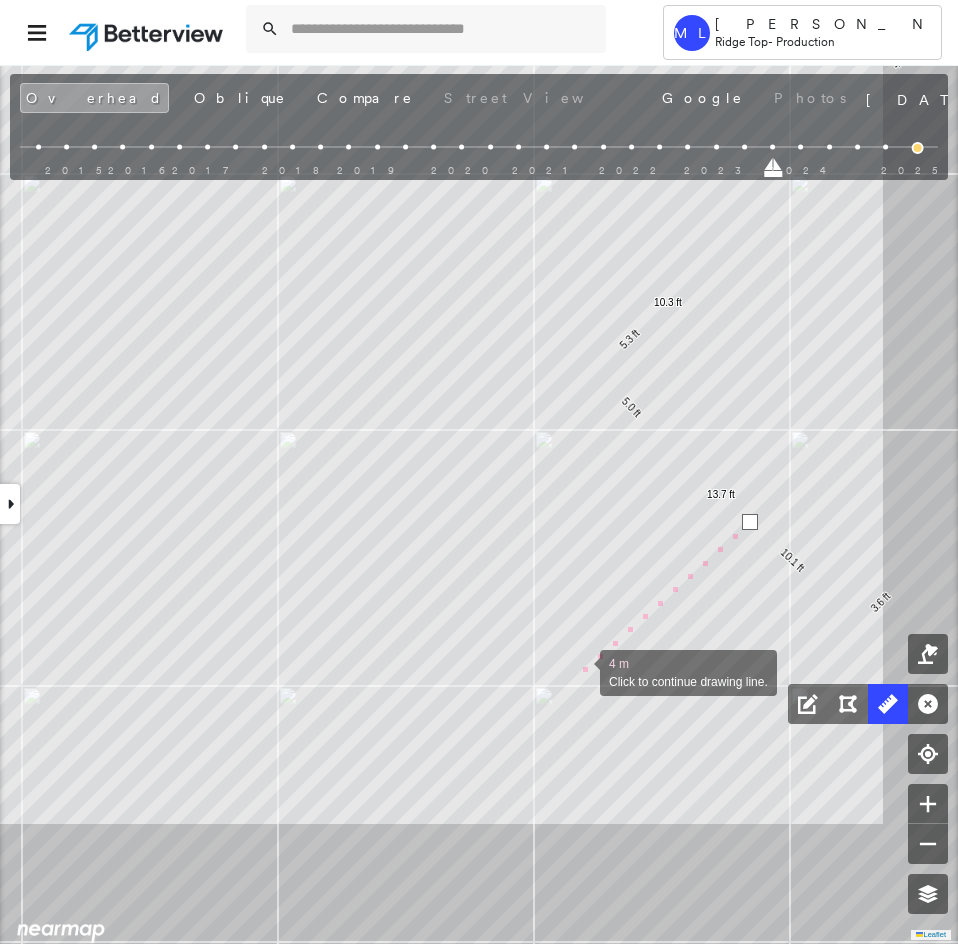 click at bounding box center [580, 671] 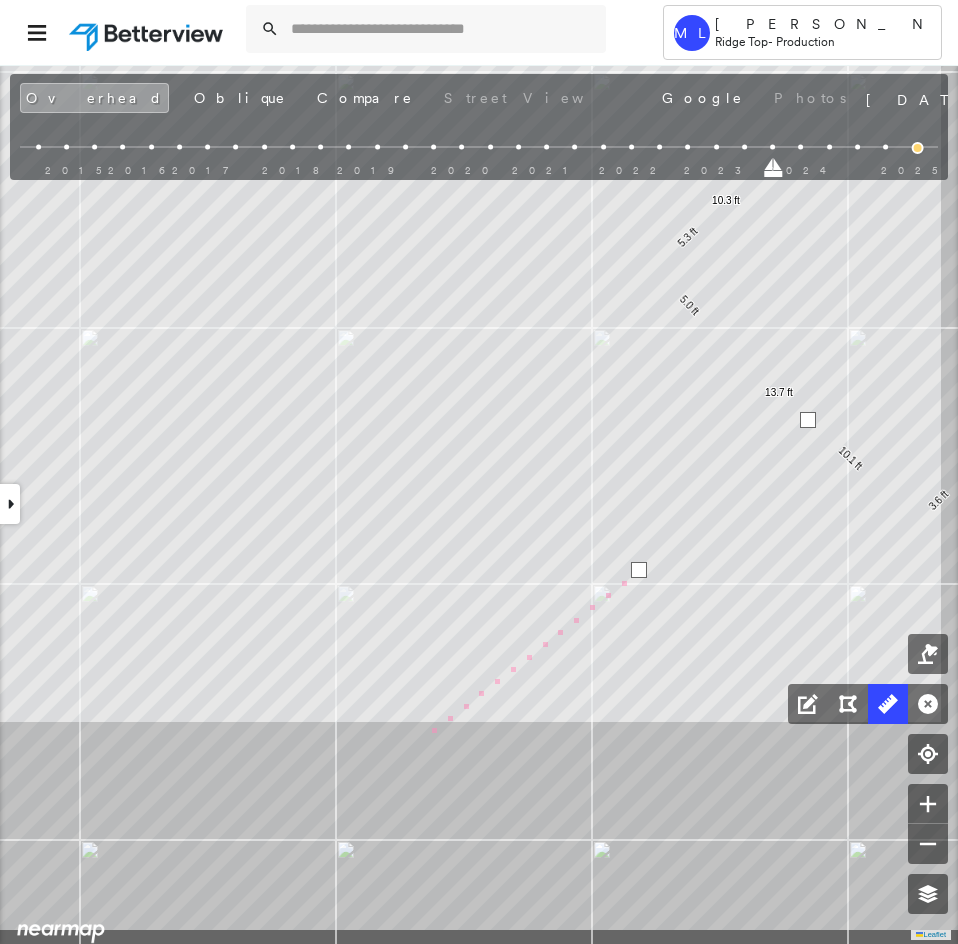 click on "38.0 ft 51.8 ft 40.0 ft 24.2 ft 1.9 ft 14.9 ft 3.9 ft 12.7 ft 187 ft 12.0 ft 12.0 ft 3.6 ft 10.1 ft 13.7 ft 5.0 ft 5.3 ft 10.3 ft 8 m Click last point to finish line." at bounding box center (-17, -182) 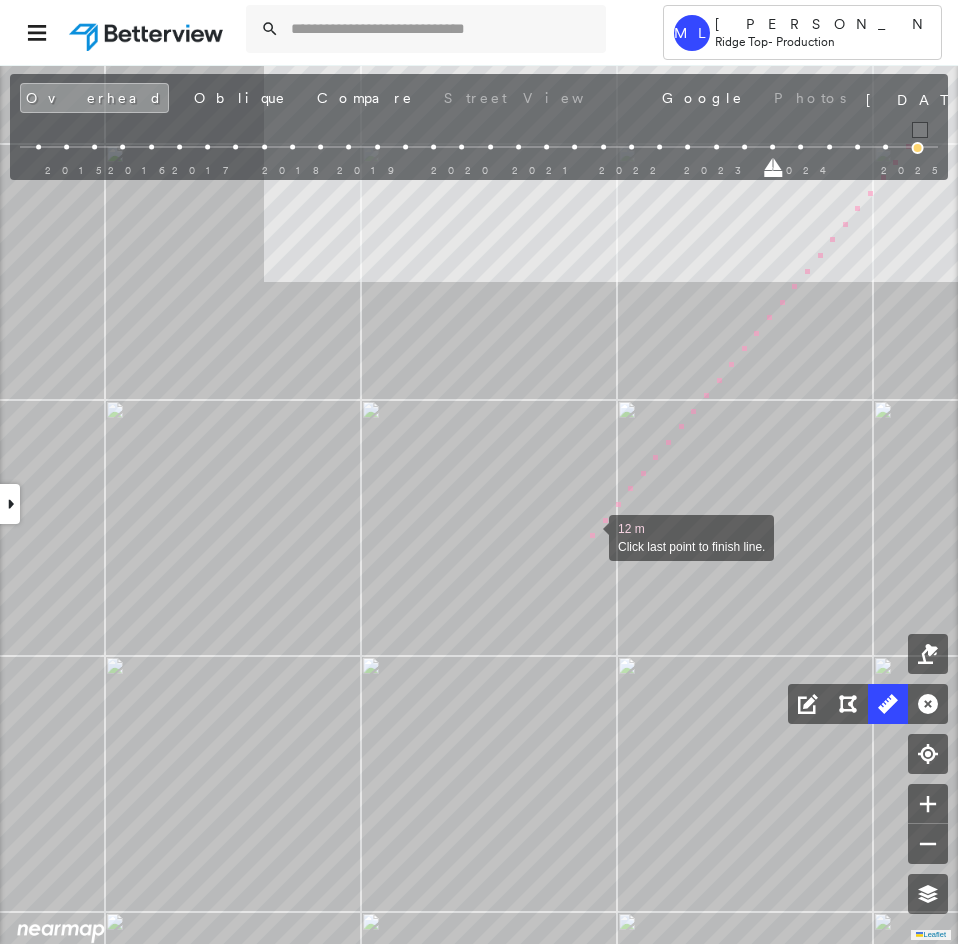 click at bounding box center (589, 536) 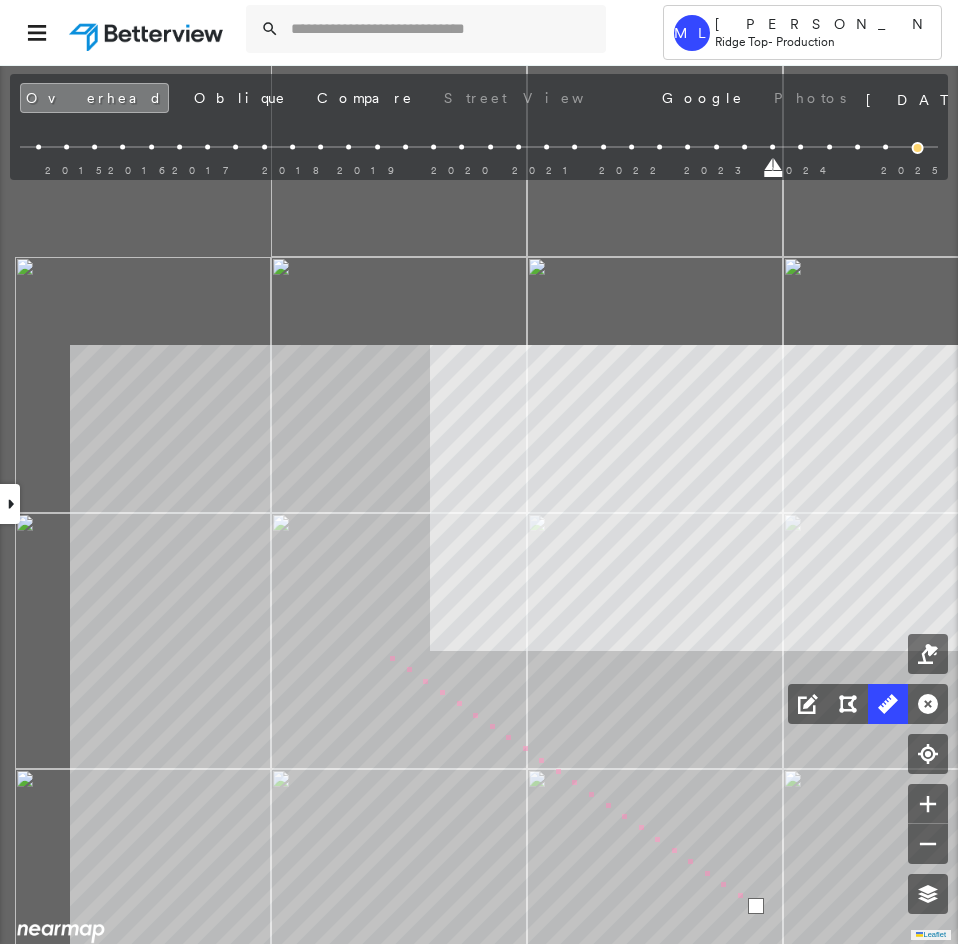 click on "38.0 ft 51.8 ft 40.0 ft 24.2 ft 1.9 ft 14.9 ft 3.9 ft 12.7 ft 187 ft 12.0 ft 12.0 ft 3.6 ft 10.1 ft 13.7 ft 5.0 ft 5.3 ft 10.3 ft 19 m Click last point to finish line." at bounding box center [430, -253] 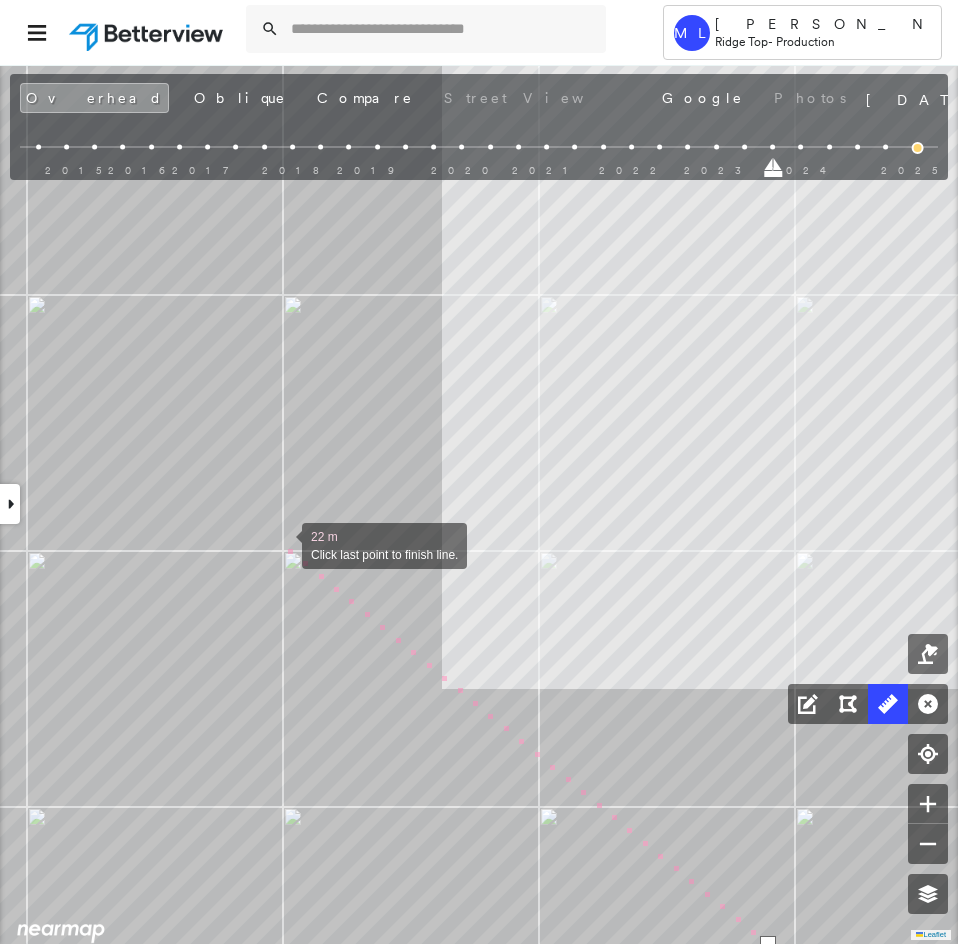 click at bounding box center [282, 544] 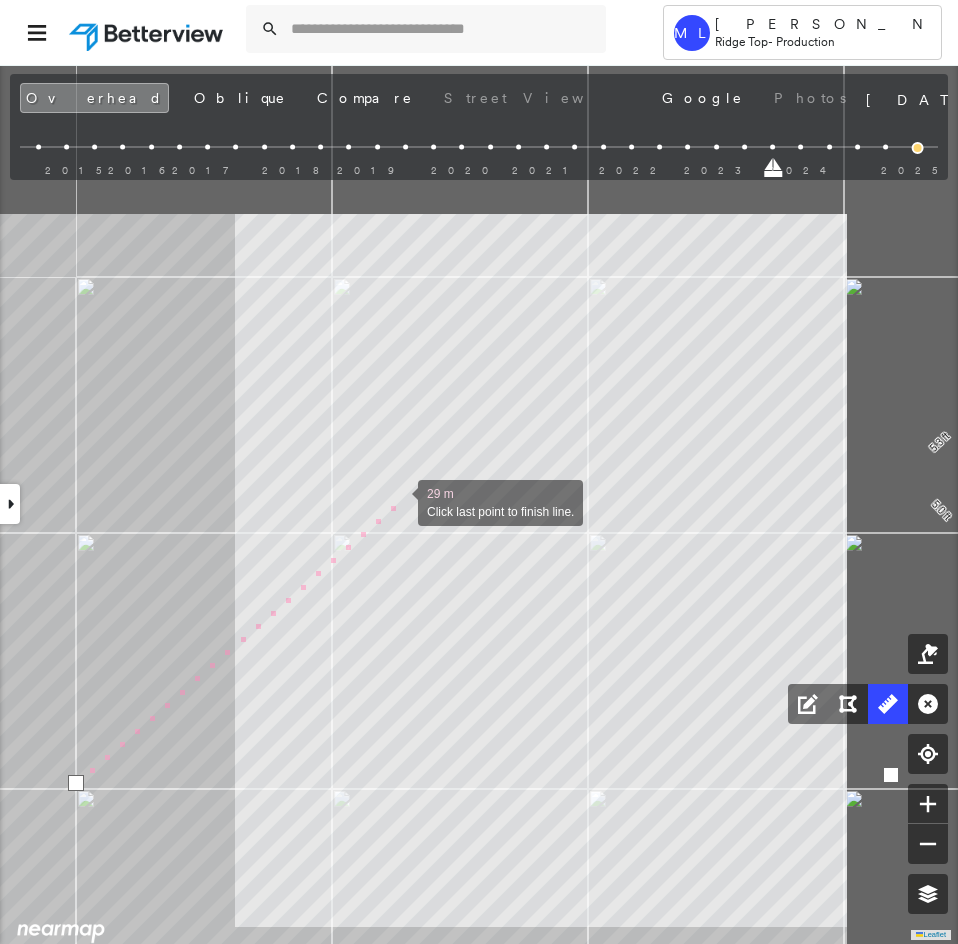 drag, startPoint x: 615, startPoint y: 257, endPoint x: 409, endPoint y: 465, distance: 292.74564 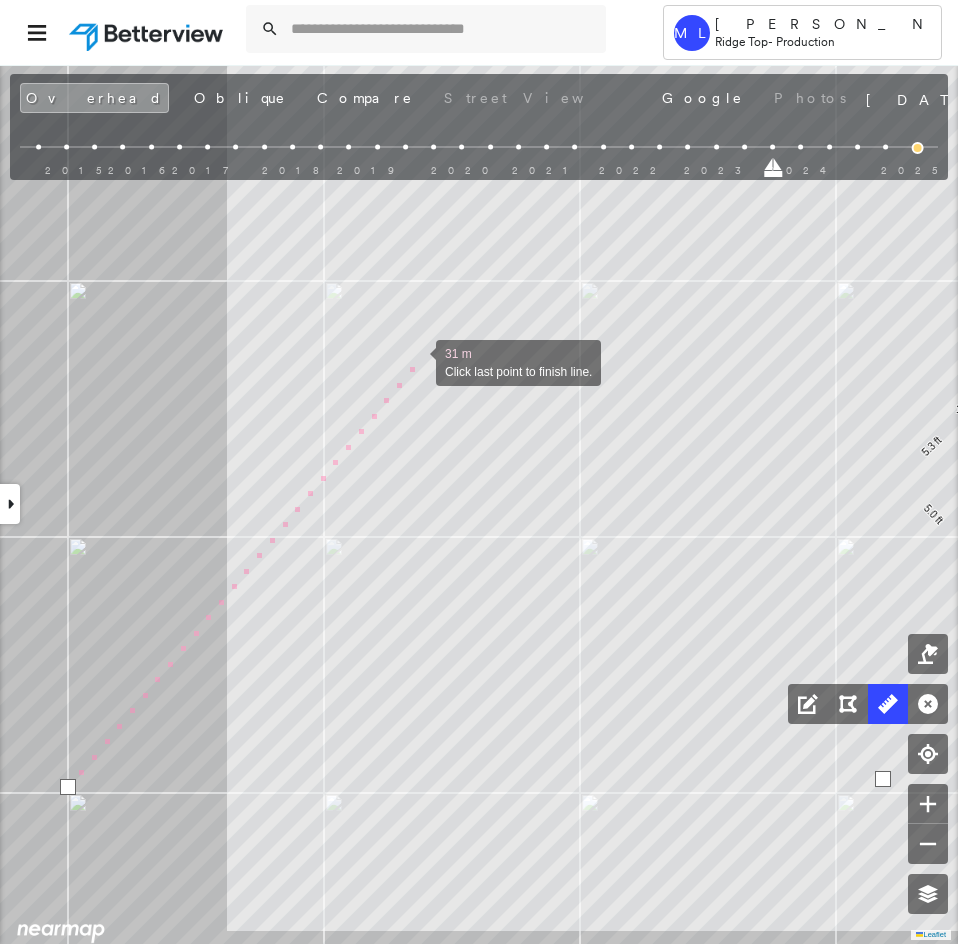 click at bounding box center [416, 361] 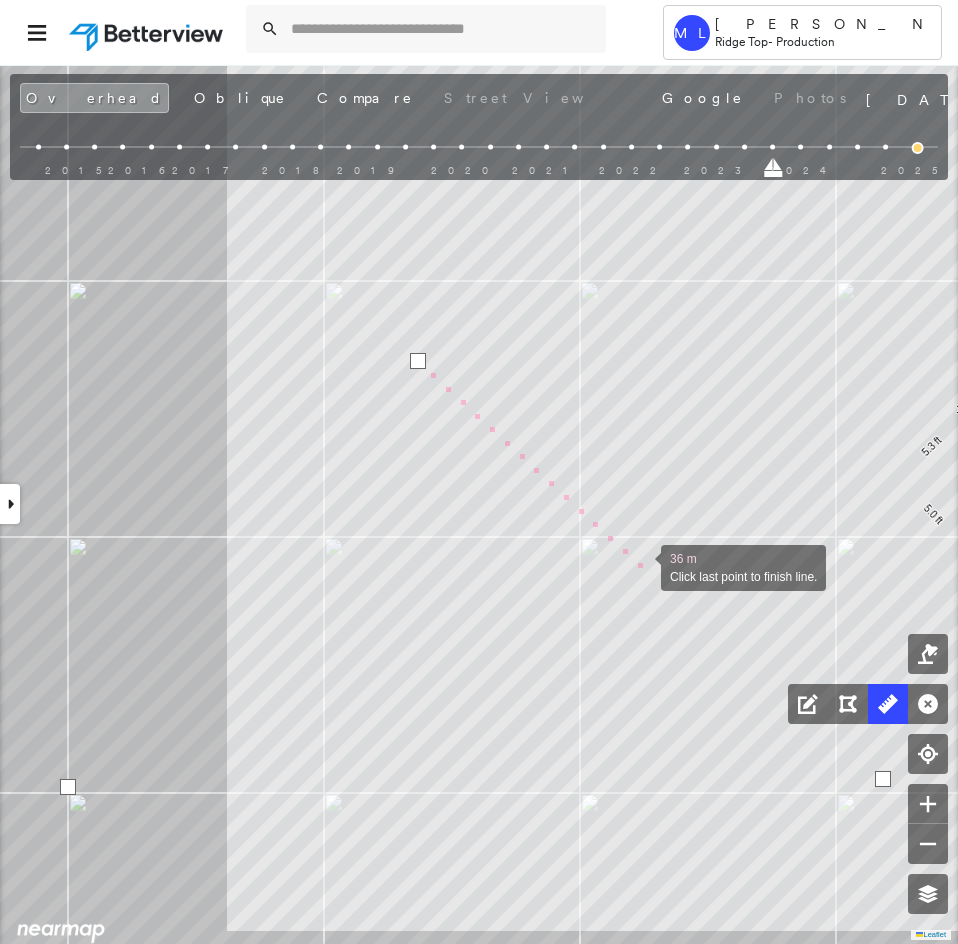 click on "38.0 ft 51.8 ft 40.0 ft 24.2 ft 1.9 ft 14.9 ft 3.9 ft 12.7 ft 187 ft 12.0 ft 12.0 ft 3.6 ft 10.1 ft 13.7 ft 5.0 ft 5.3 ft 10.3 ft 36 m Click last point to finish line." at bounding box center (227, 27) 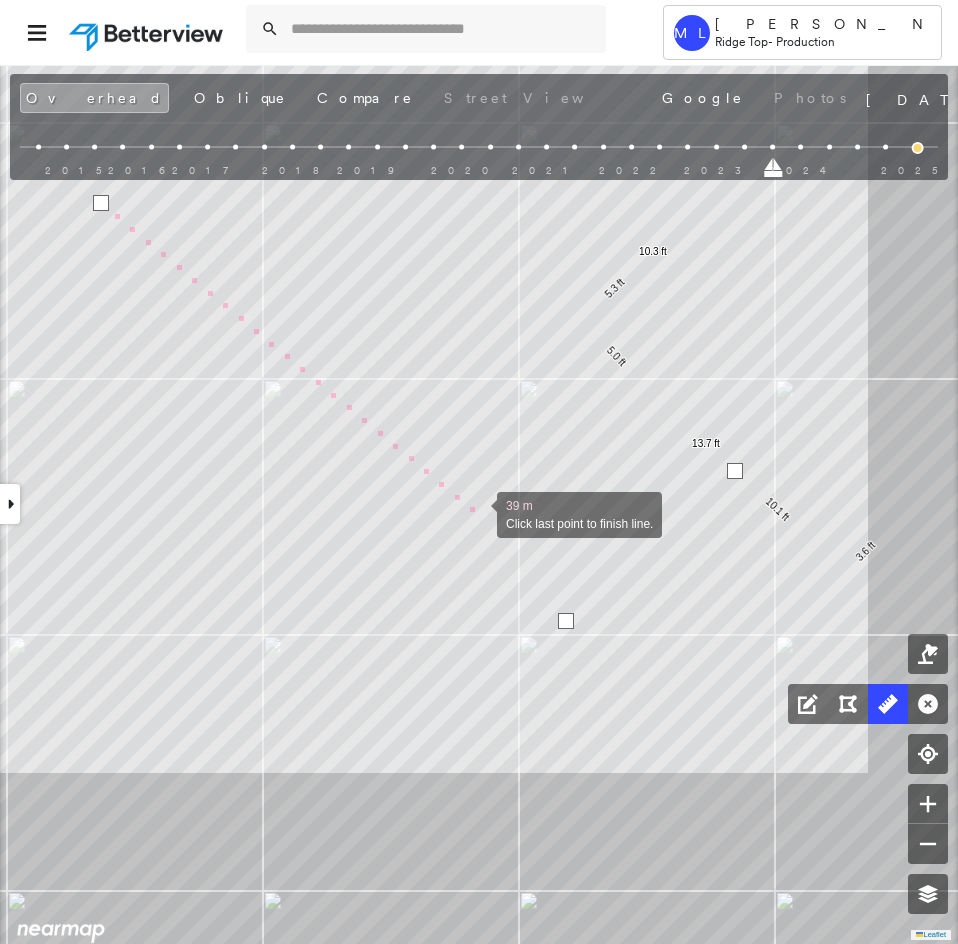 click at bounding box center [477, 513] 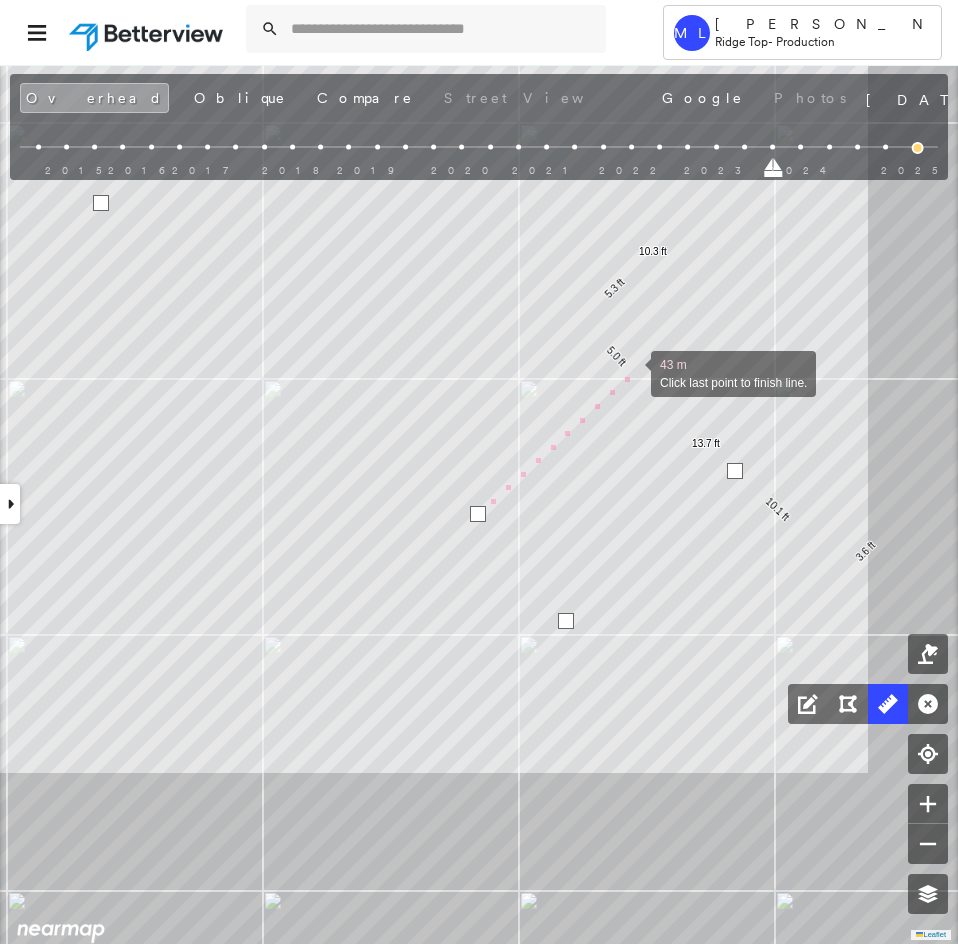 click at bounding box center [631, 372] 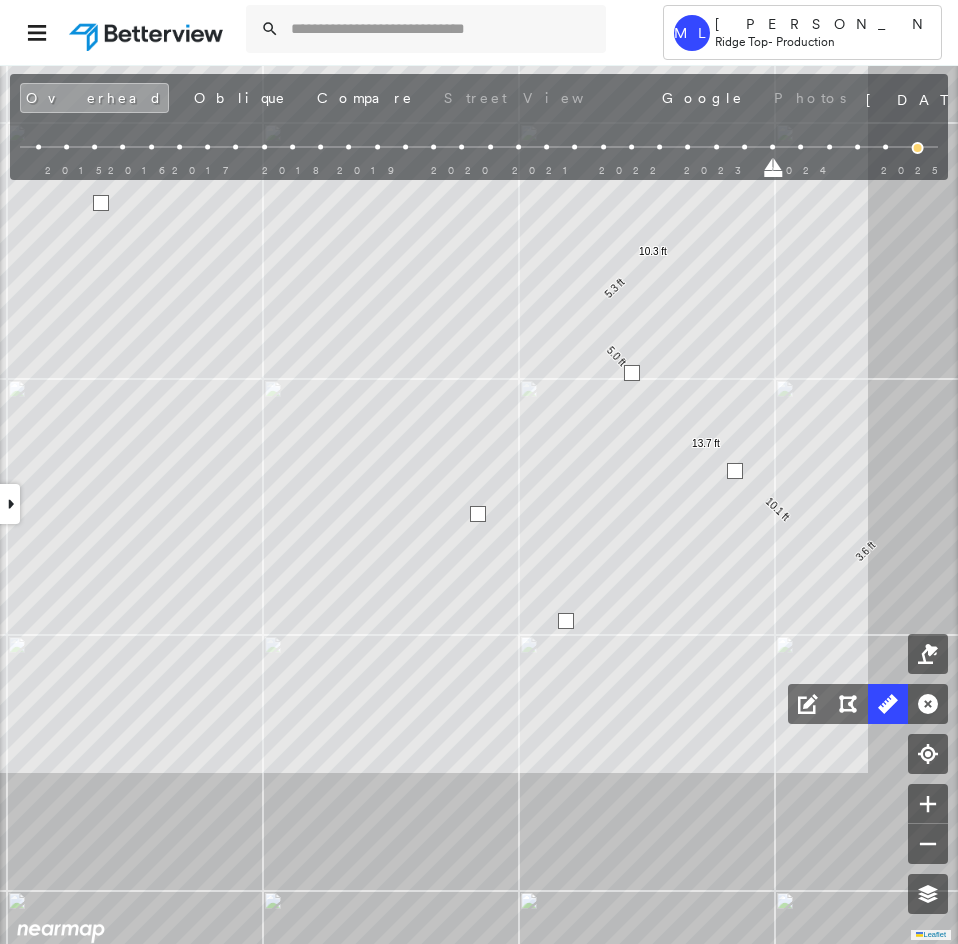 click at bounding box center [632, 373] 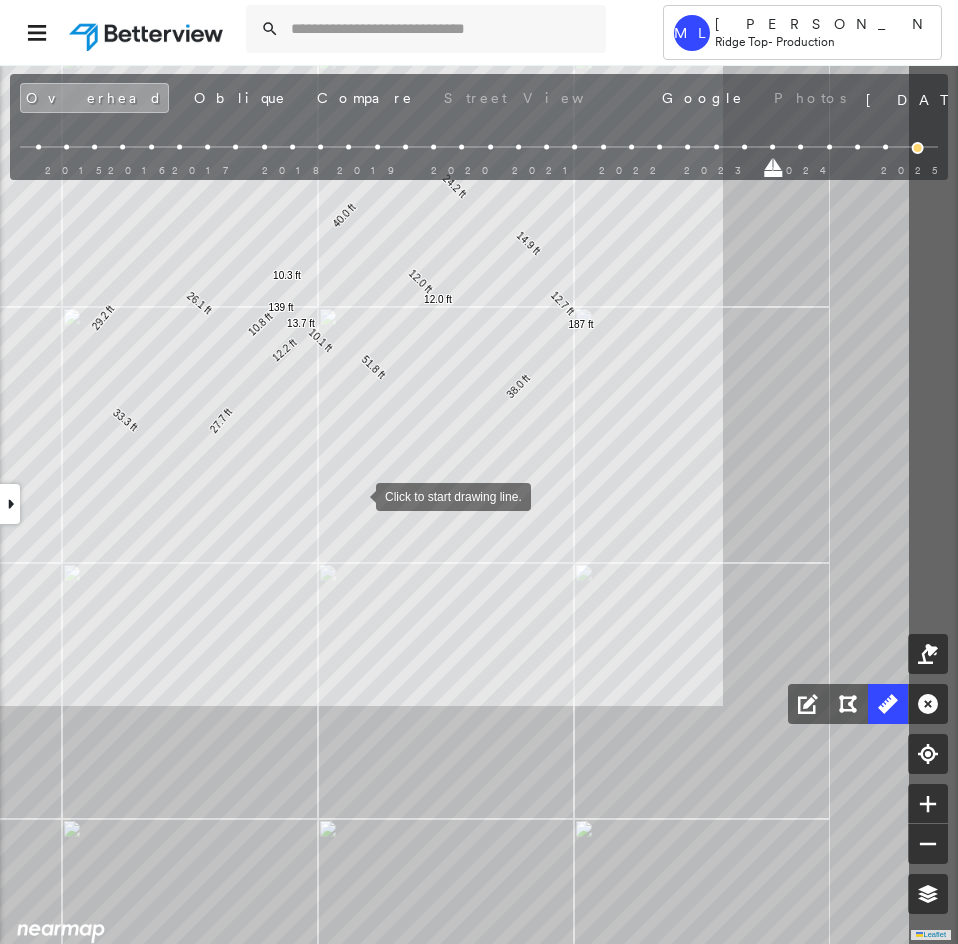 click at bounding box center [356, 495] 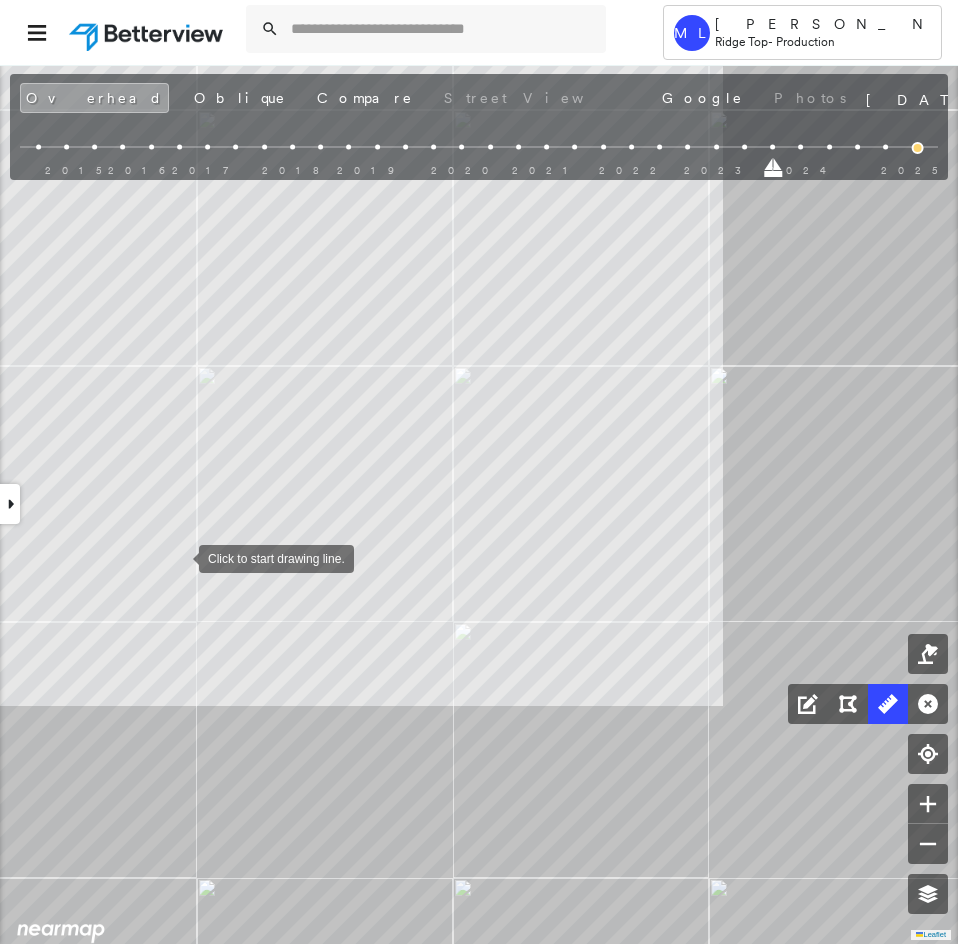 click at bounding box center (179, 557) 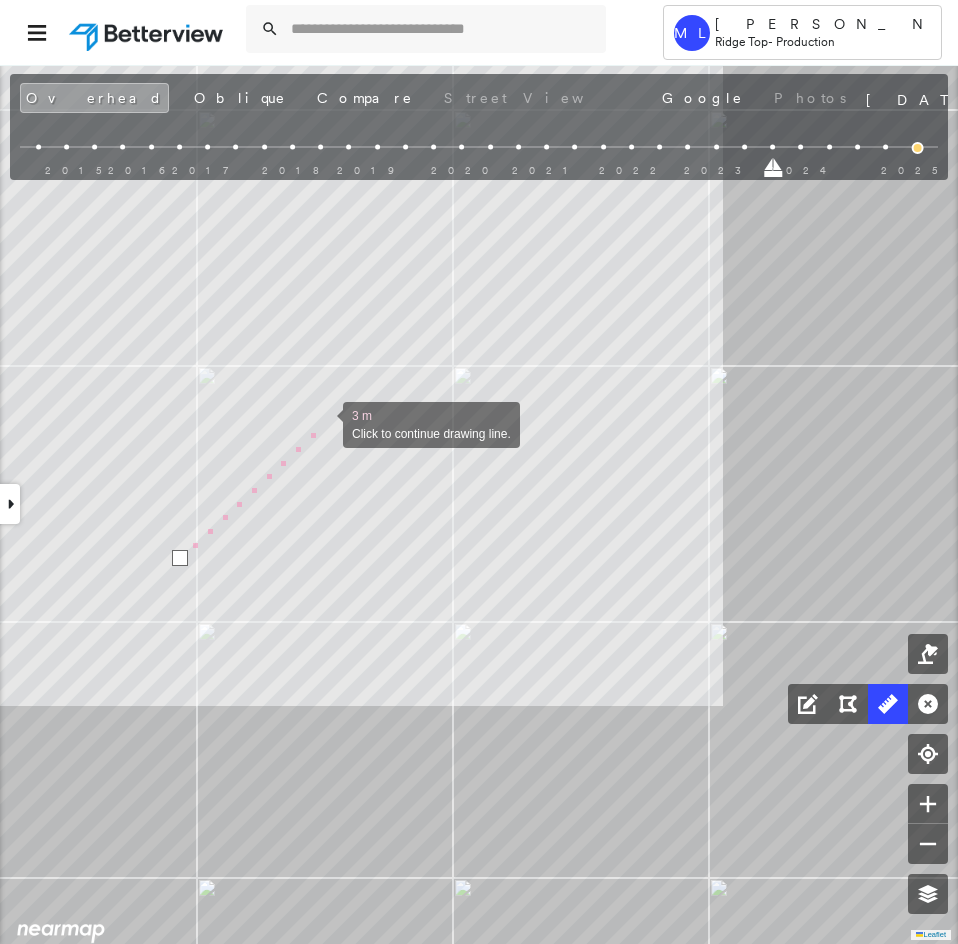 click at bounding box center (323, 423) 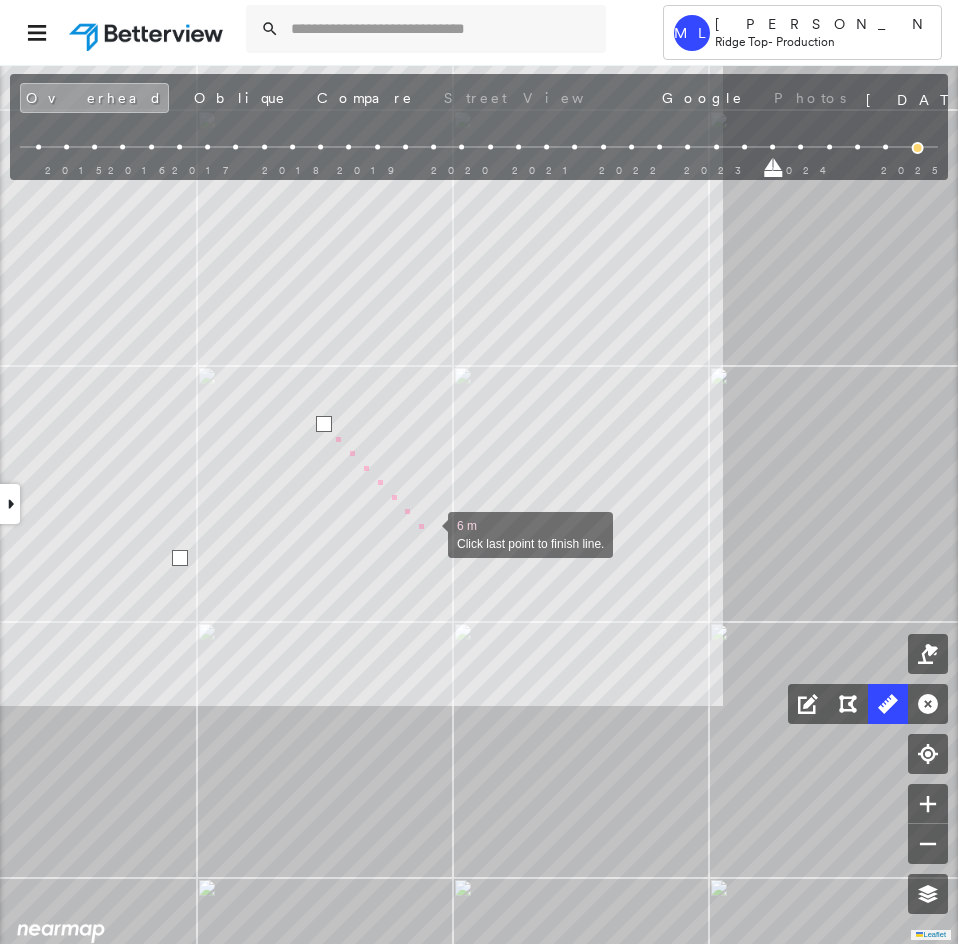 click at bounding box center [428, 533] 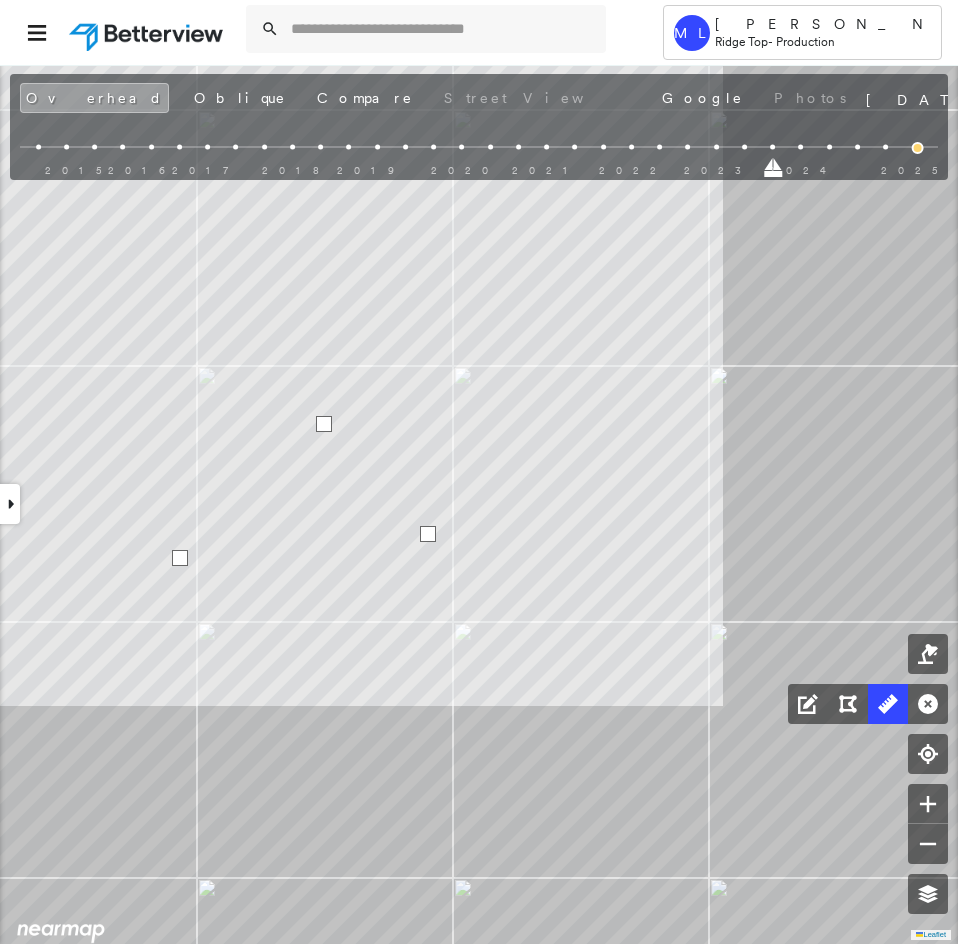 click at bounding box center (428, 534) 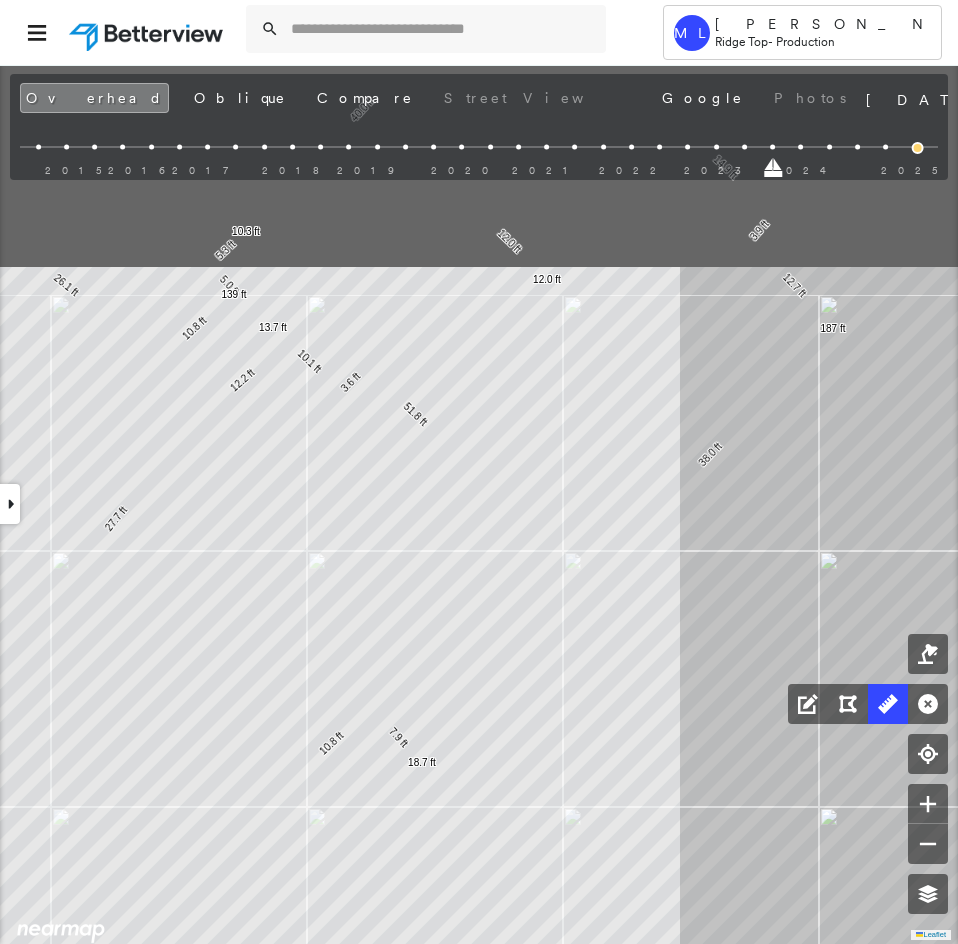drag, startPoint x: 409, startPoint y: 484, endPoint x: 385, endPoint y: 948, distance: 464.62027 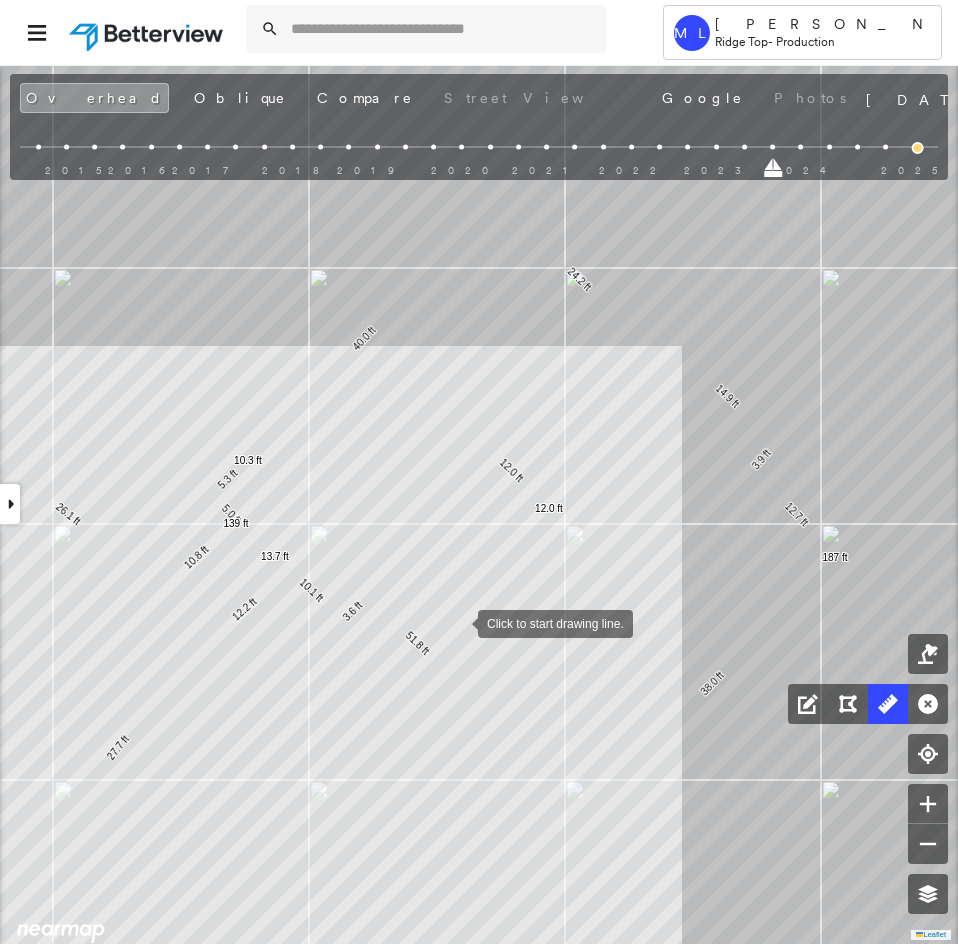 drag, startPoint x: 458, startPoint y: 618, endPoint x: 454, endPoint y: 632, distance: 14.56022 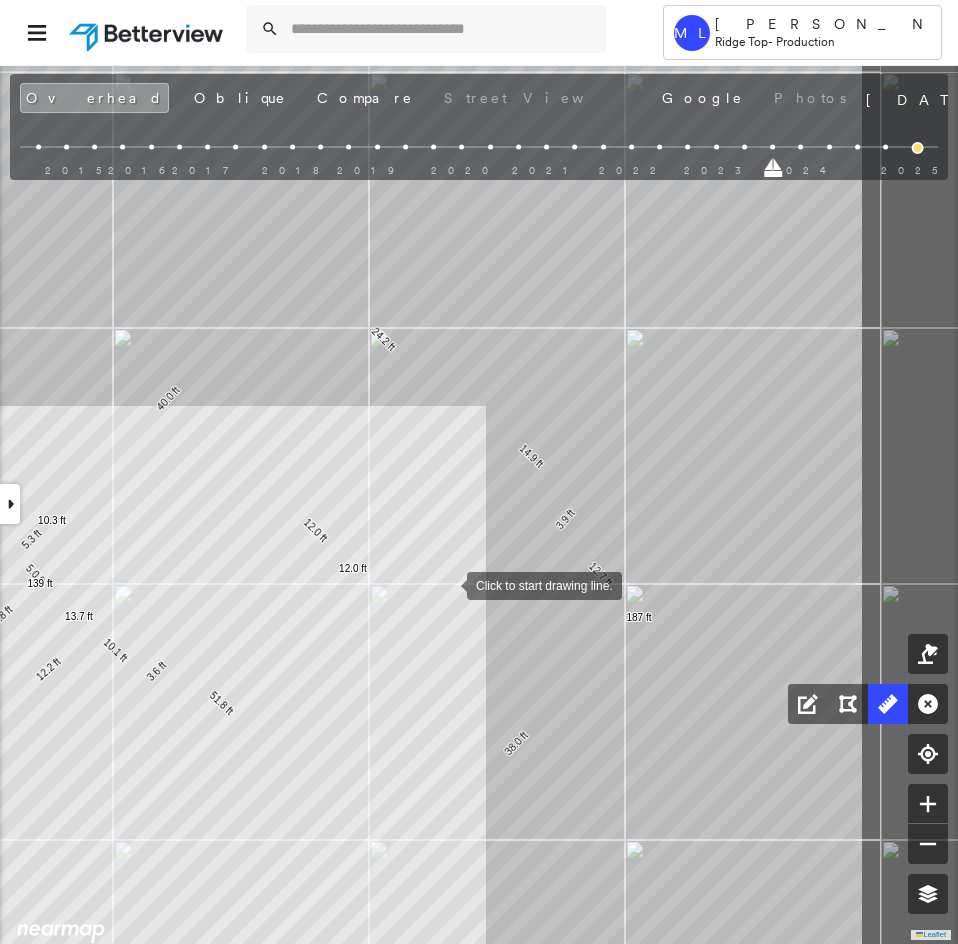 click at bounding box center (447, 584) 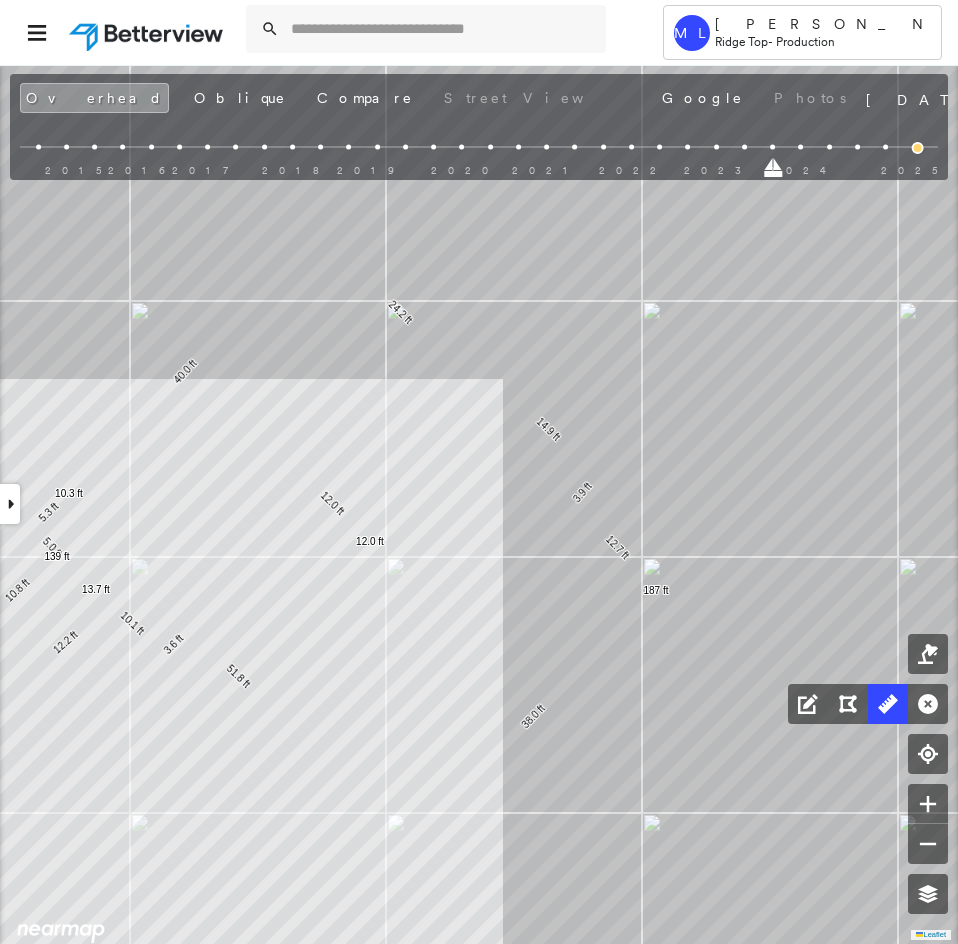 drag, startPoint x: 466, startPoint y: 626, endPoint x: 548, endPoint y: 553, distance: 109.786156 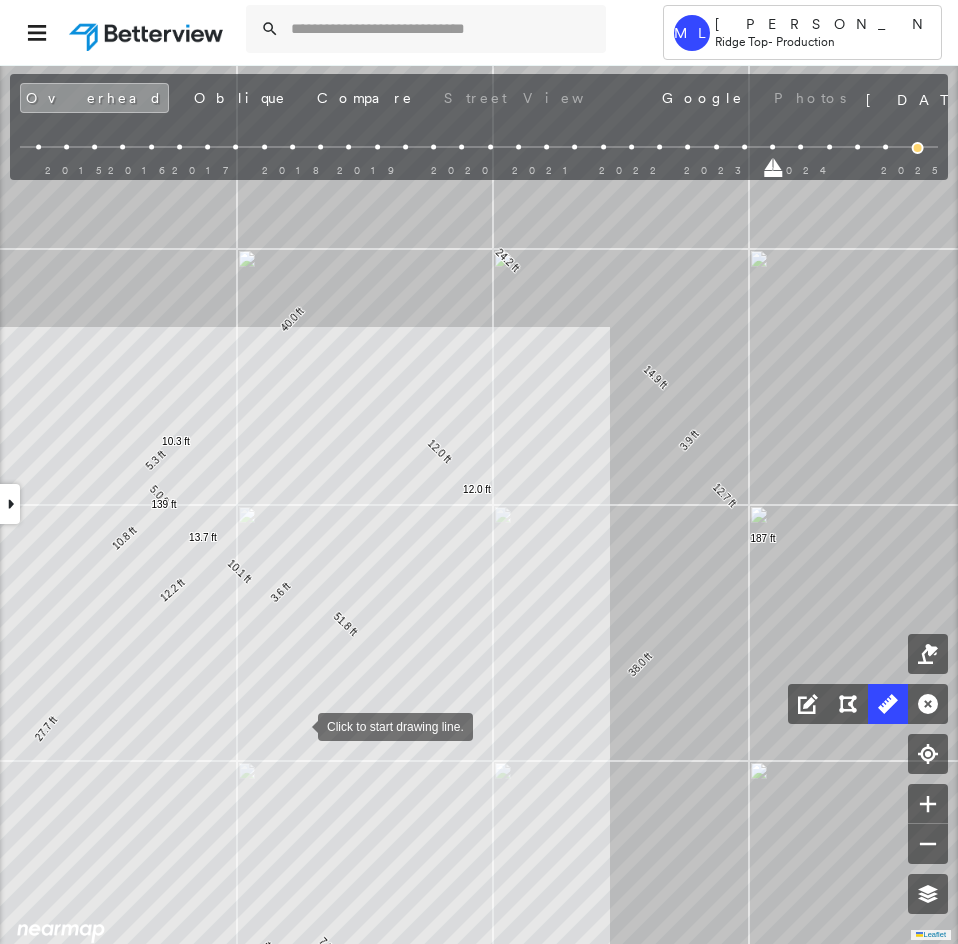 drag, startPoint x: 214, startPoint y: 737, endPoint x: 305, endPoint y: 711, distance: 94.641426 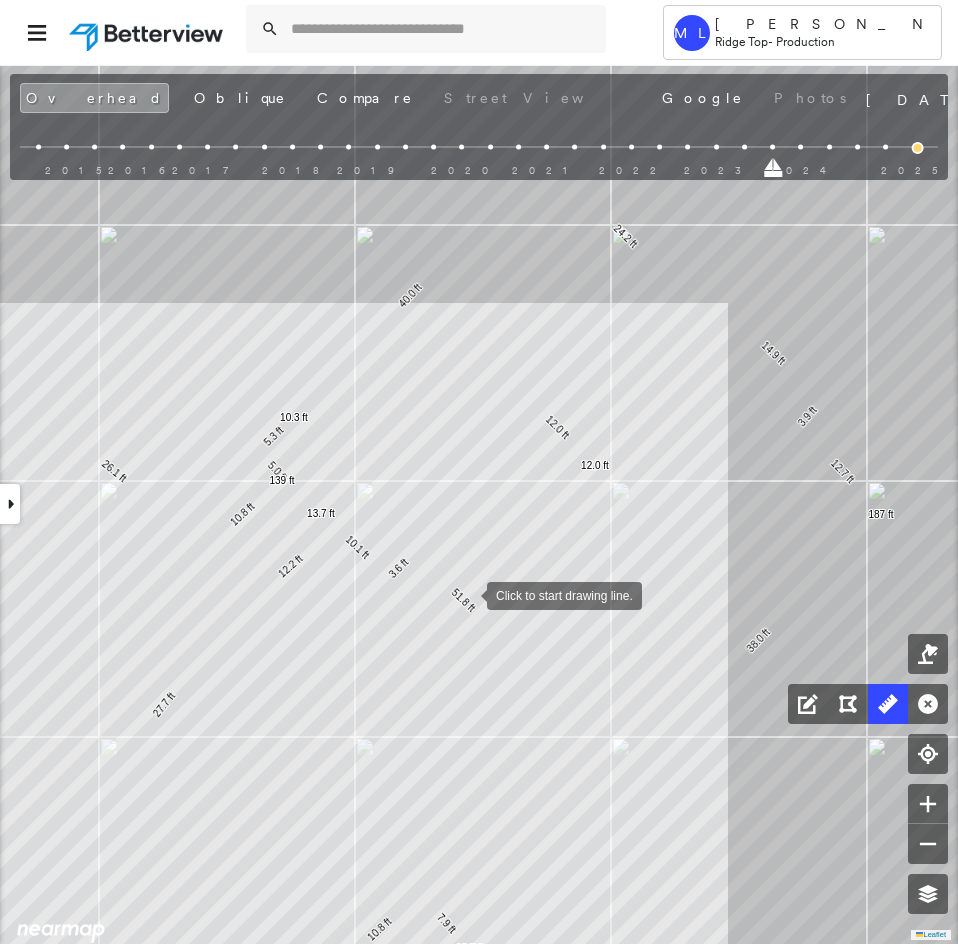 drag, startPoint x: 416, startPoint y: 629, endPoint x: 465, endPoint y: 592, distance: 61.400326 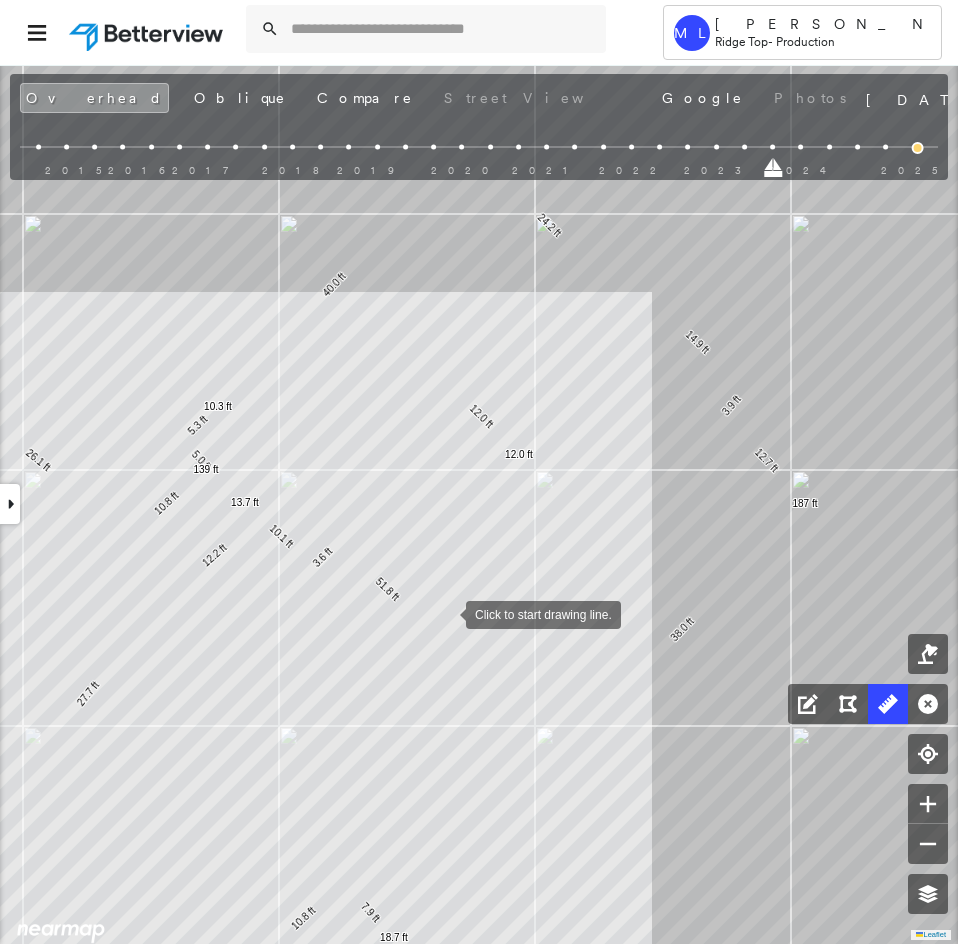 drag, startPoint x: 498, startPoint y: 617, endPoint x: 448, endPoint y: 552, distance: 82.006096 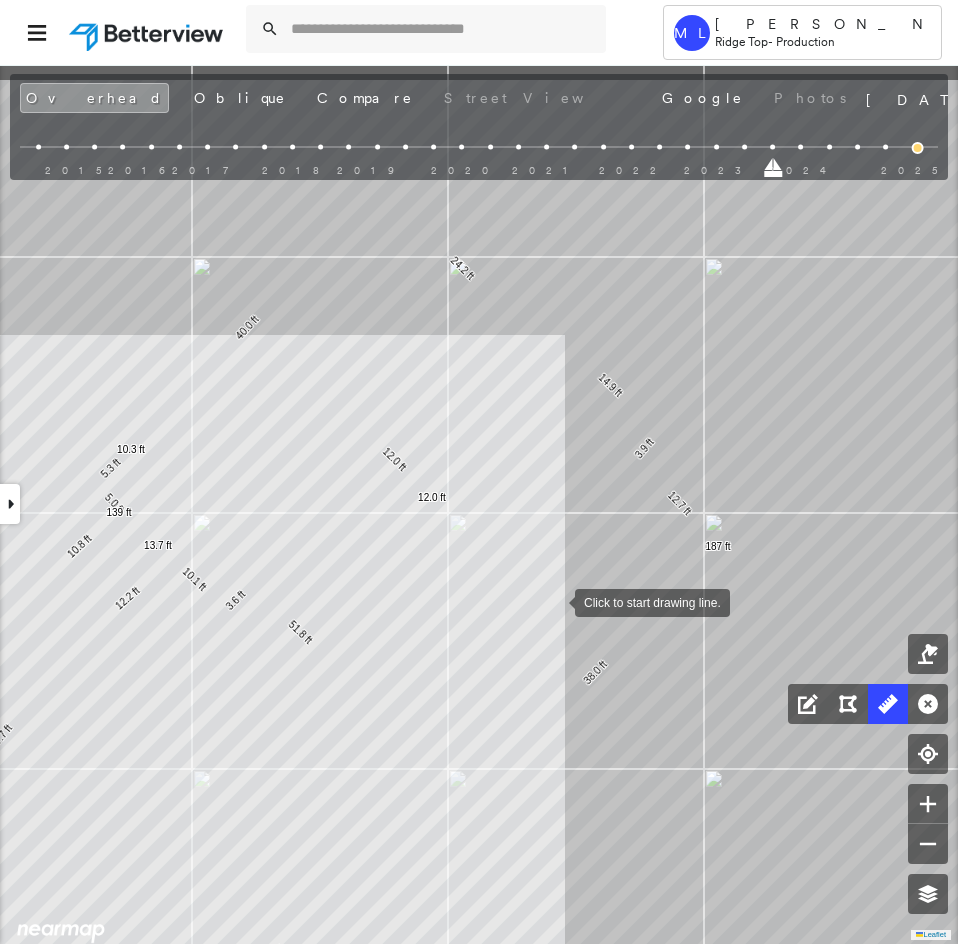 drag, startPoint x: 619, startPoint y: 521, endPoint x: 559, endPoint y: 598, distance: 97.6166 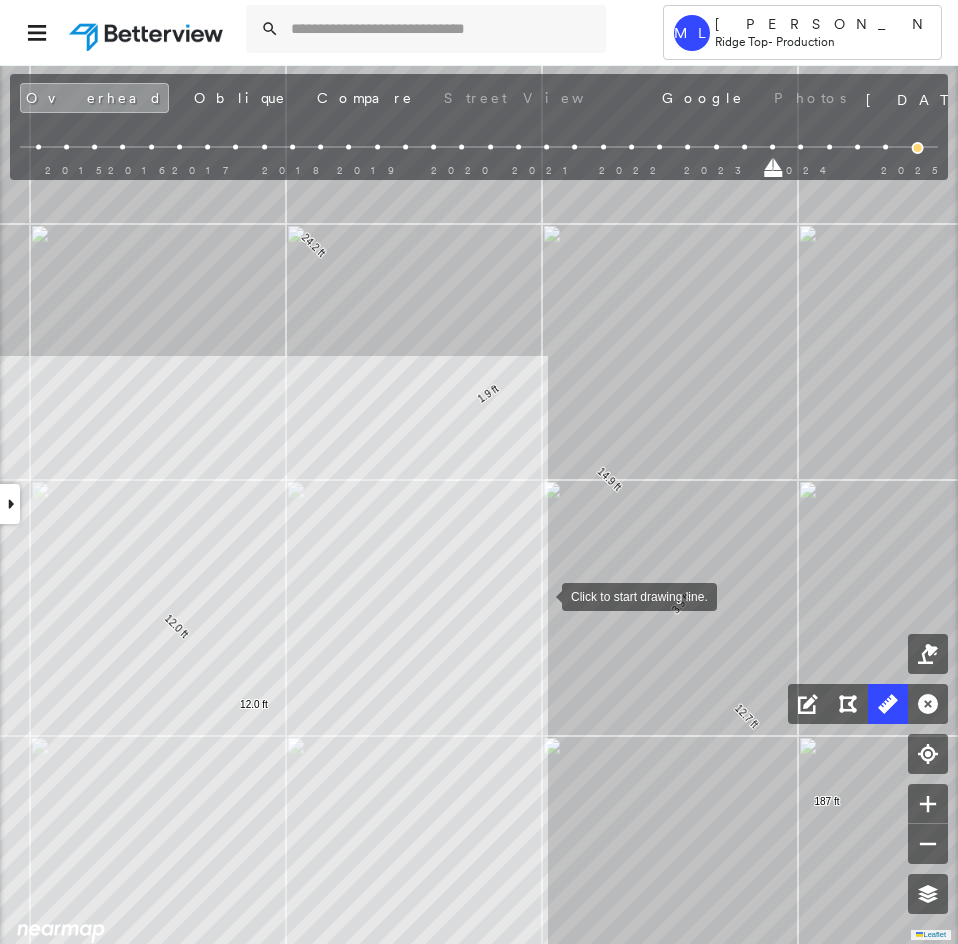 drag, startPoint x: 560, startPoint y: 572, endPoint x: 522, endPoint y: 607, distance: 51.662365 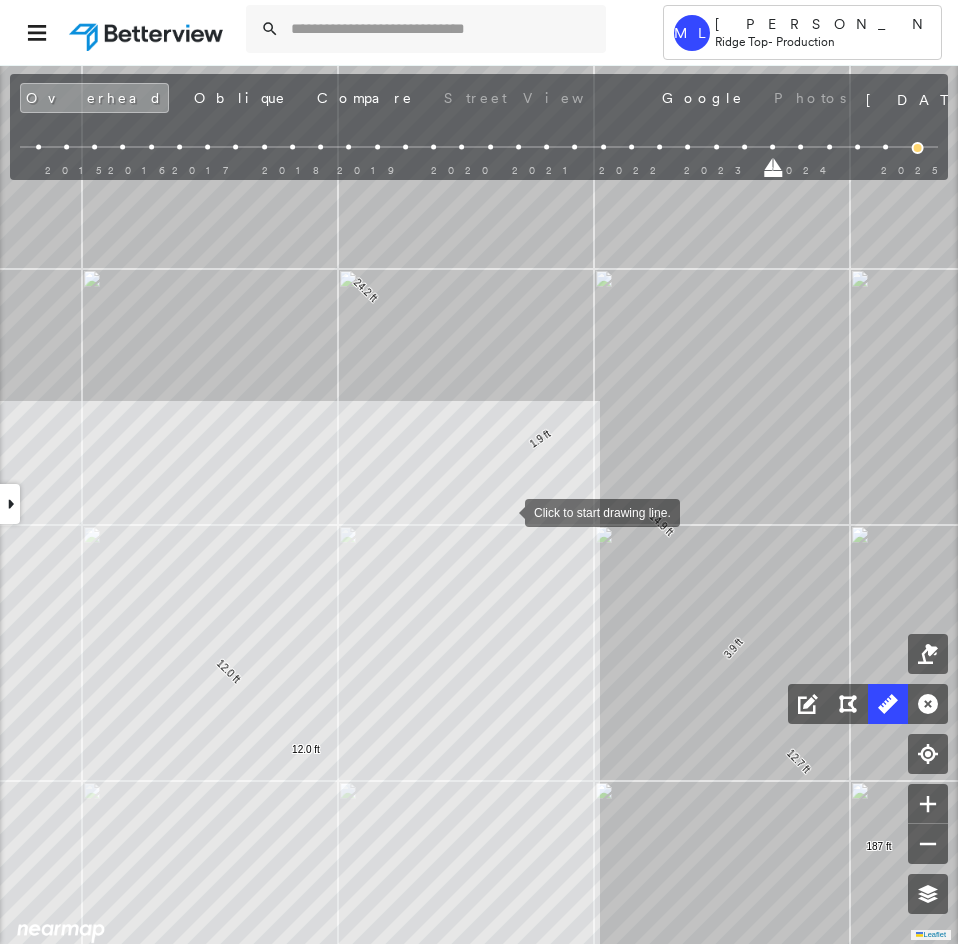 drag, startPoint x: 493, startPoint y: 505, endPoint x: 503, endPoint y: 510, distance: 11.18034 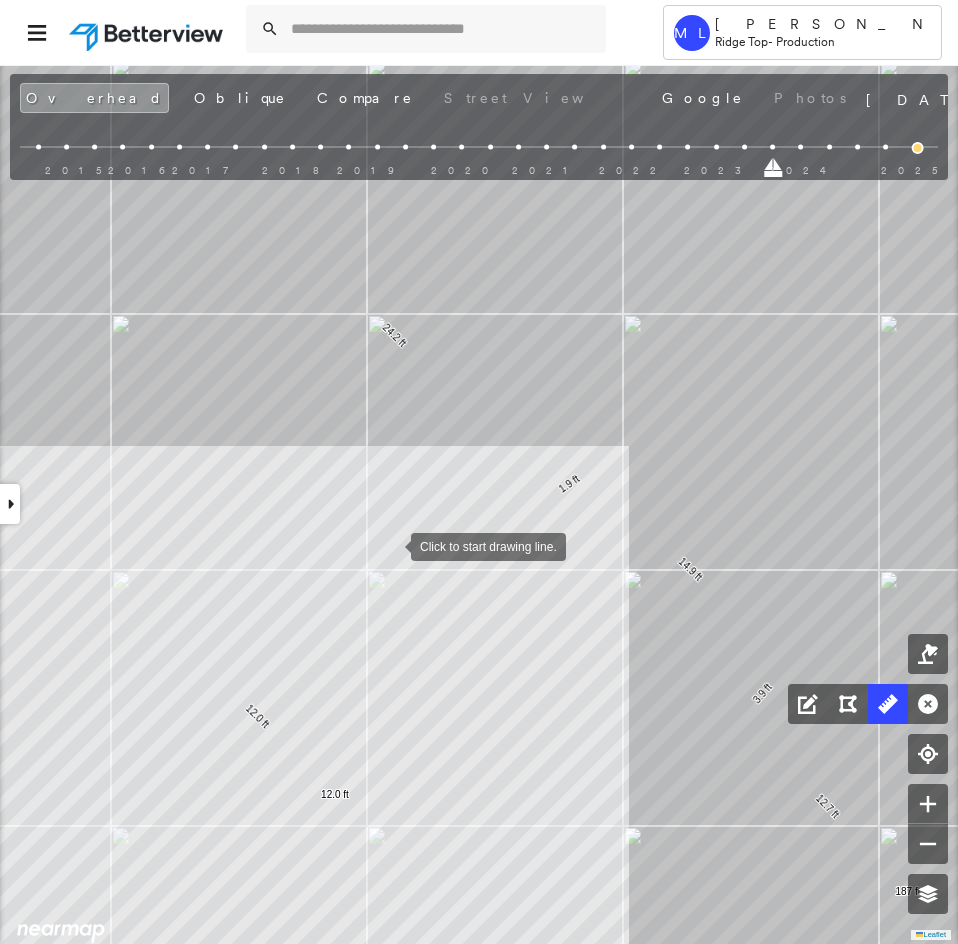 drag, startPoint x: 377, startPoint y: 505, endPoint x: 392, endPoint y: 545, distance: 42.72002 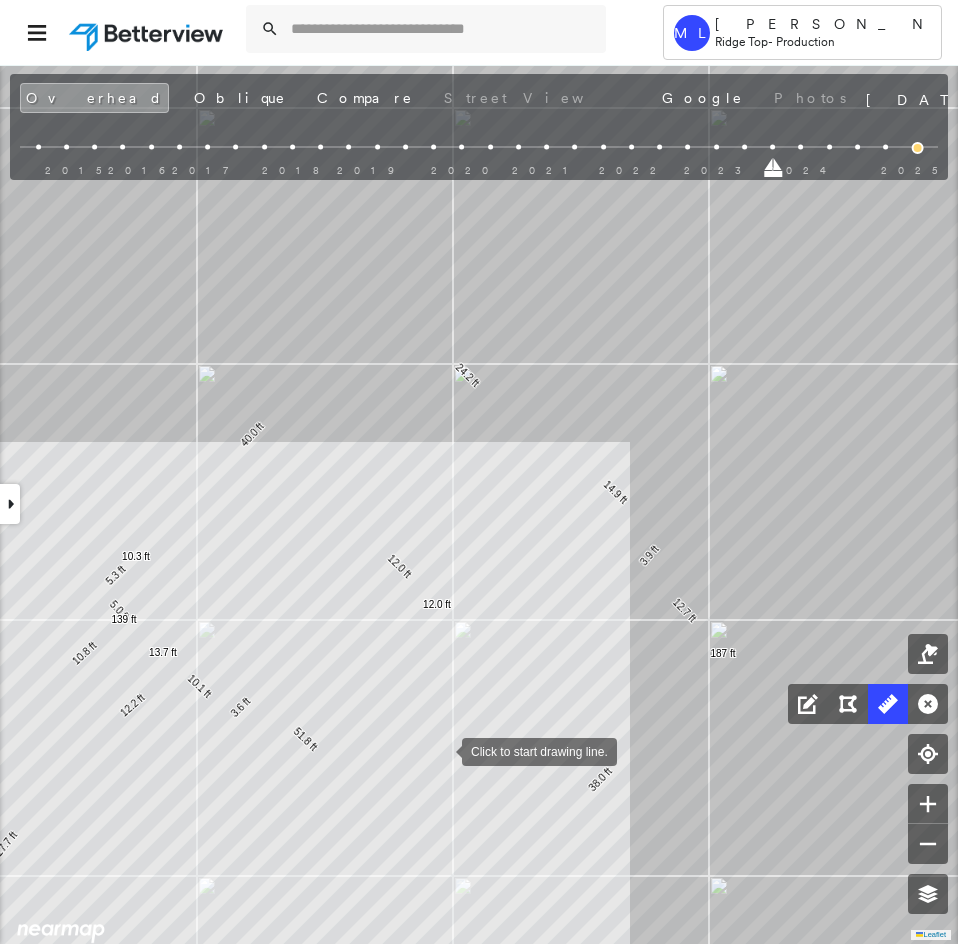 drag, startPoint x: 443, startPoint y: 755, endPoint x: 466, endPoint y: 523, distance: 233.1373 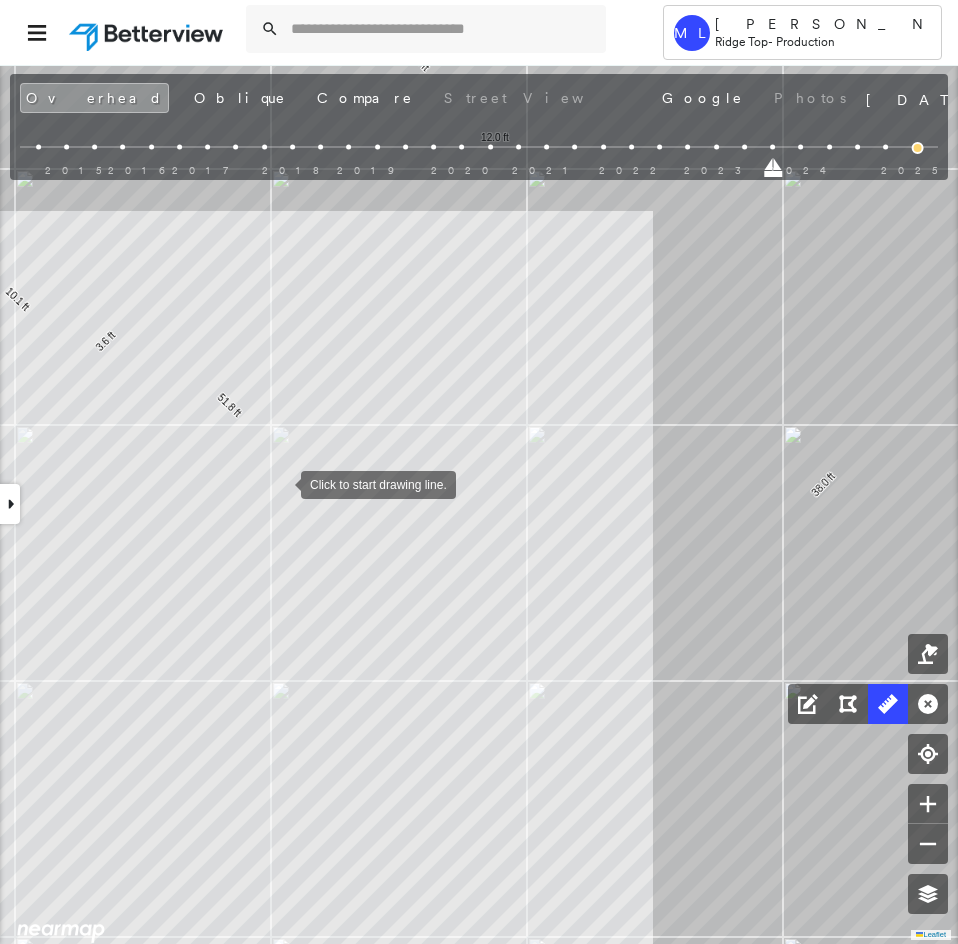 click at bounding box center (281, 483) 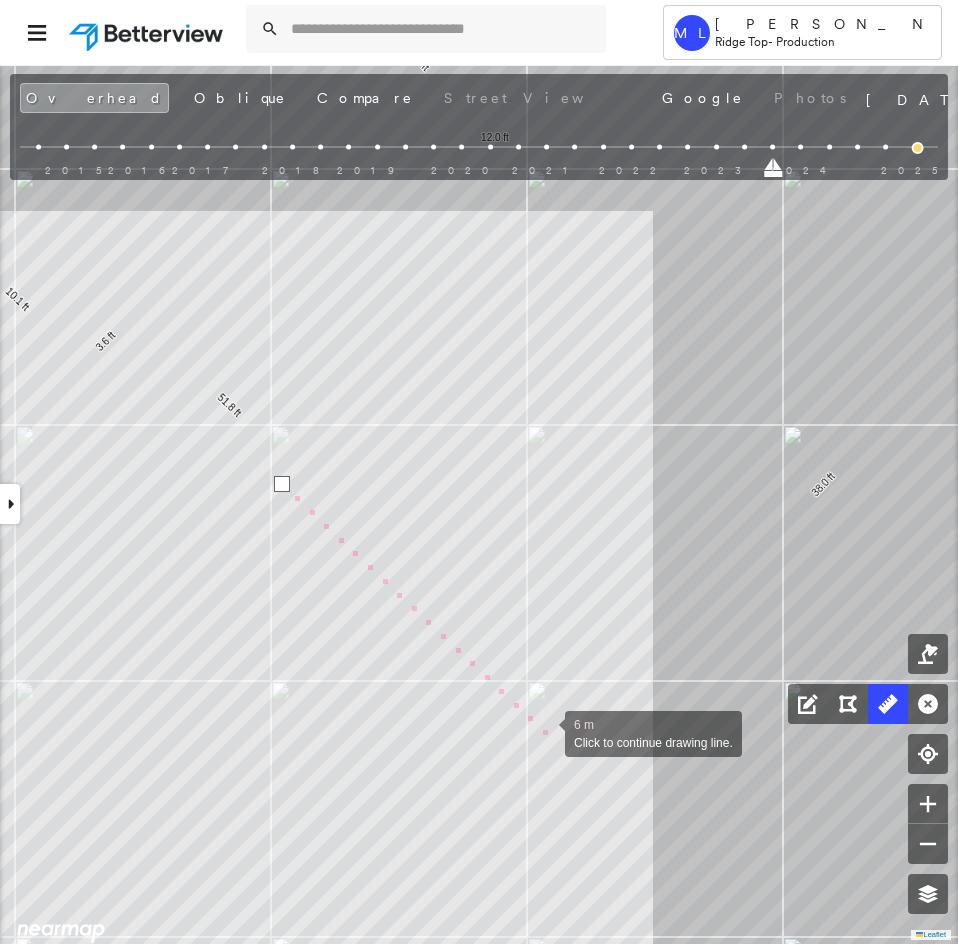 click at bounding box center [545, 732] 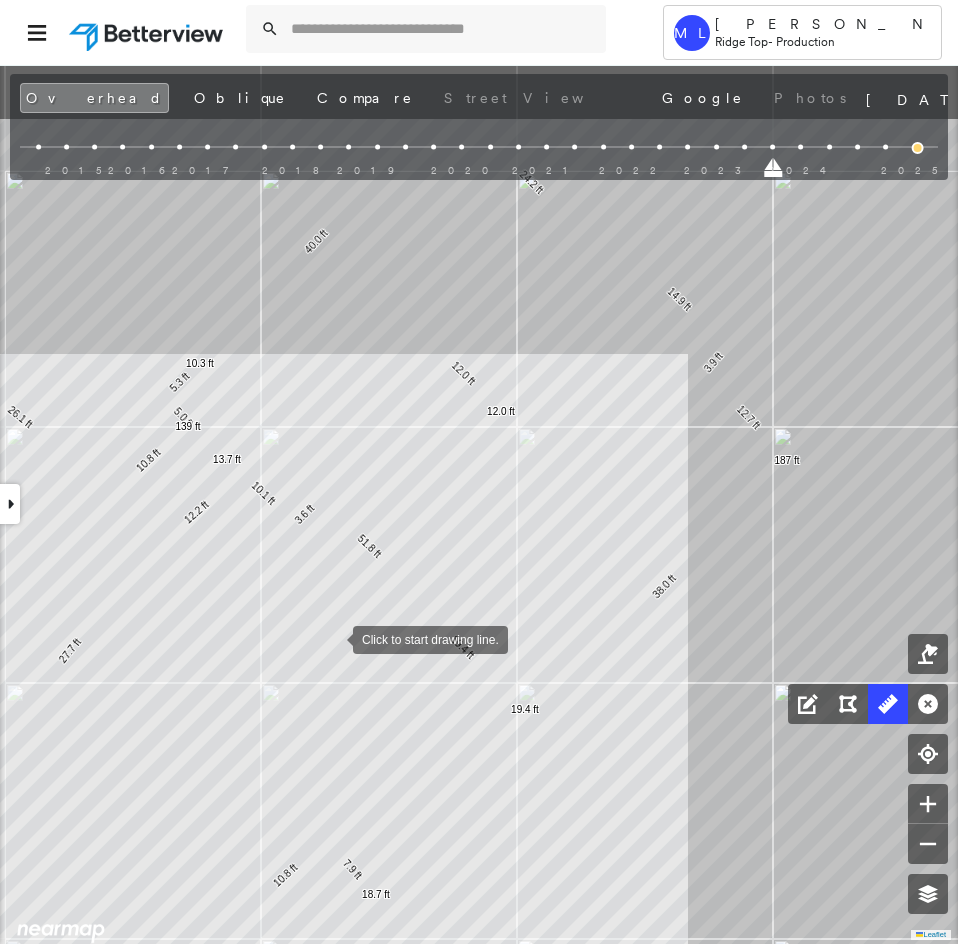 drag, startPoint x: 313, startPoint y: 510, endPoint x: 334, endPoint y: 638, distance: 129.71121 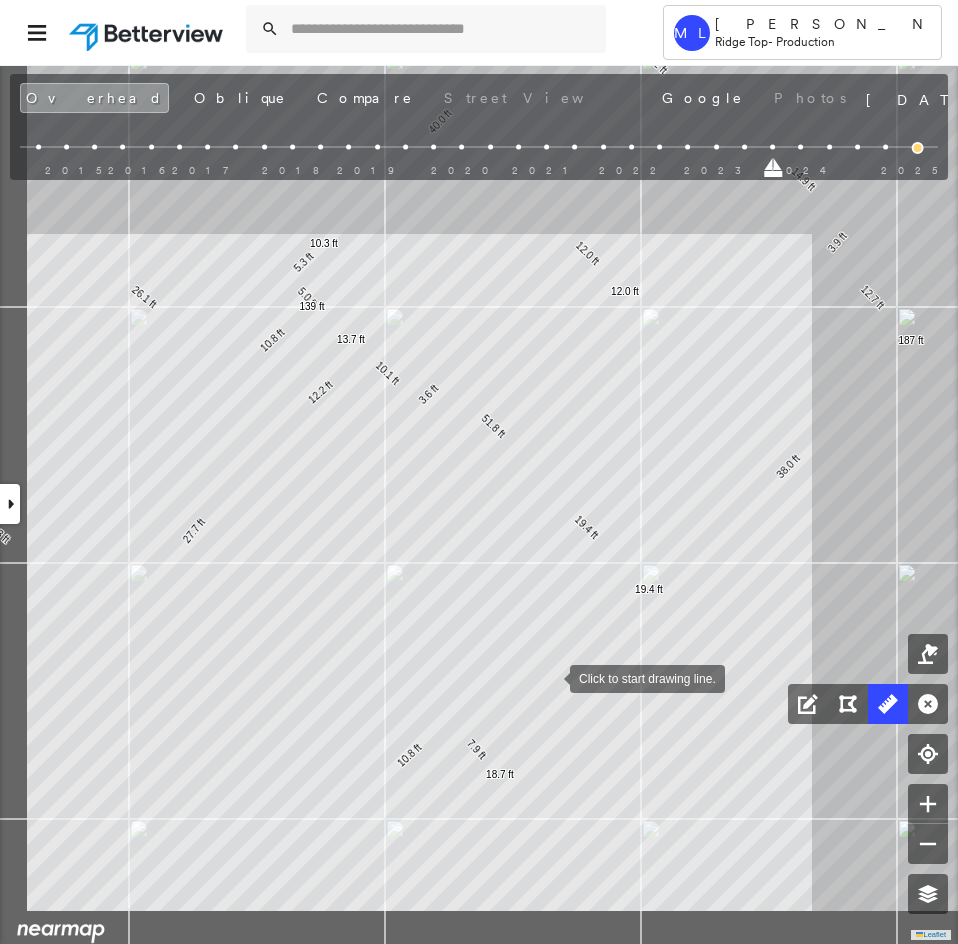 drag, startPoint x: 495, startPoint y: 765, endPoint x: 549, endPoint y: 678, distance: 102.396286 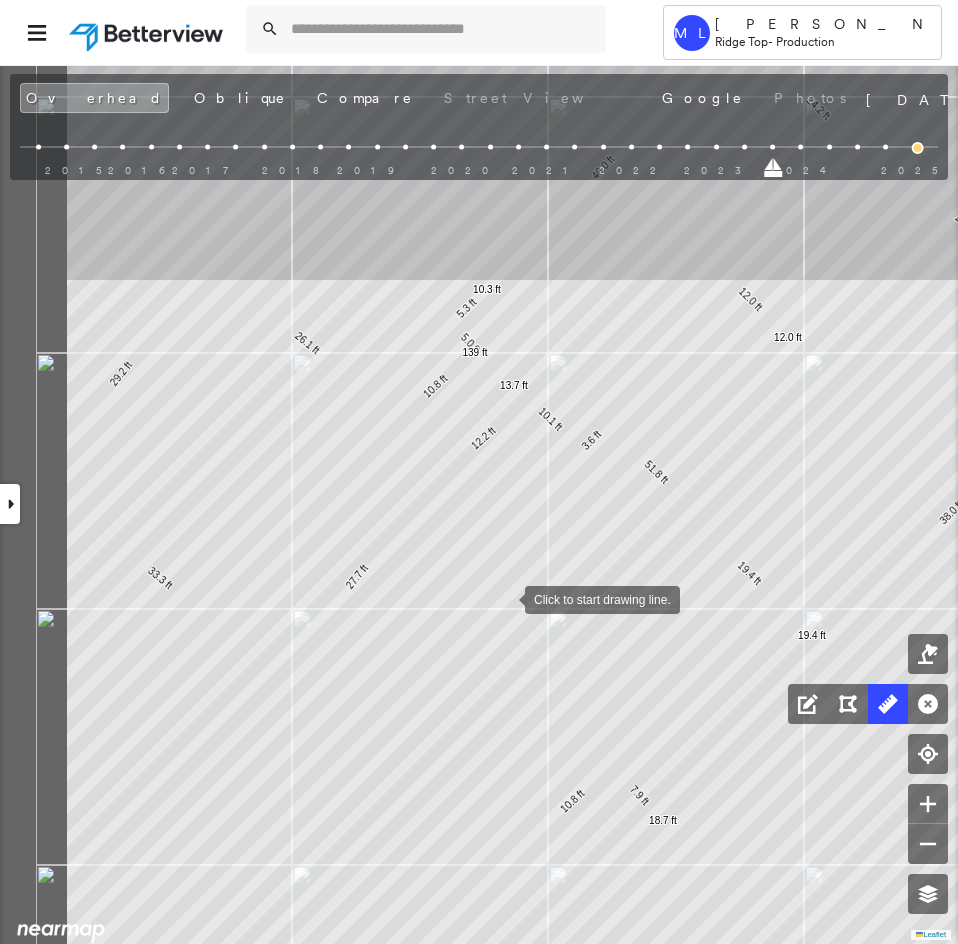 drag, startPoint x: 342, startPoint y: 553, endPoint x: 499, endPoint y: 597, distance: 163.04907 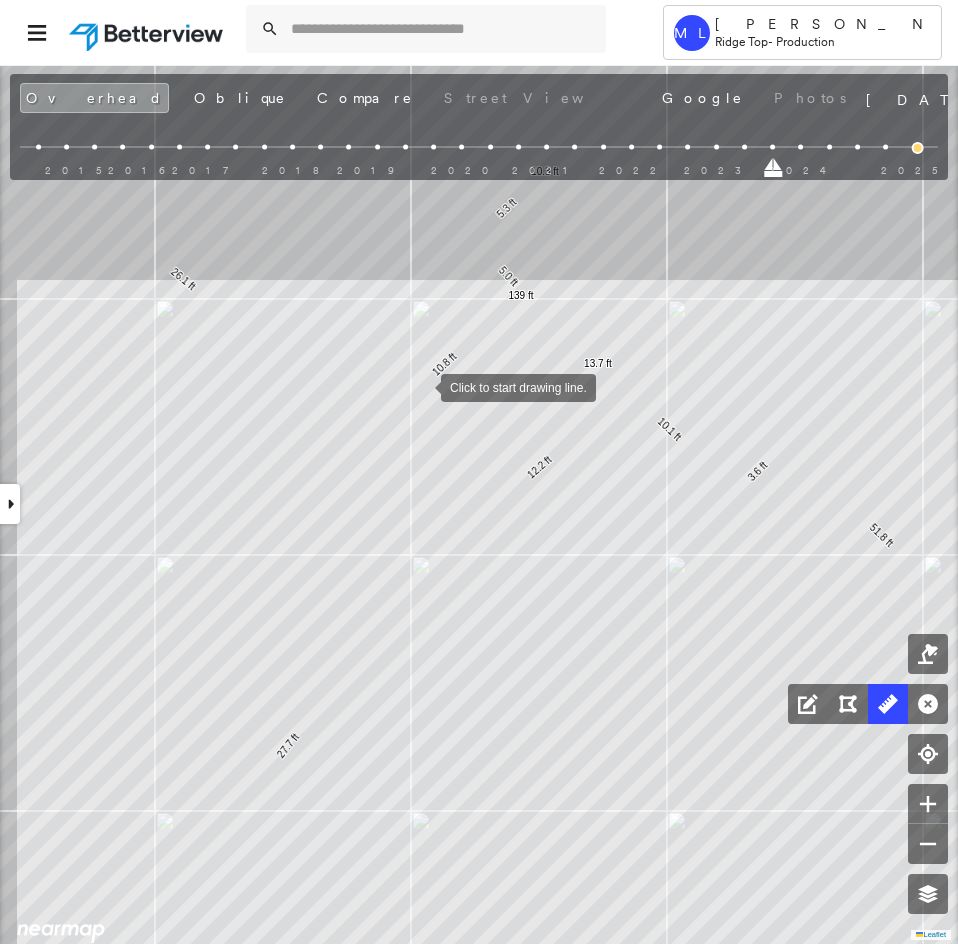 click at bounding box center [421, 386] 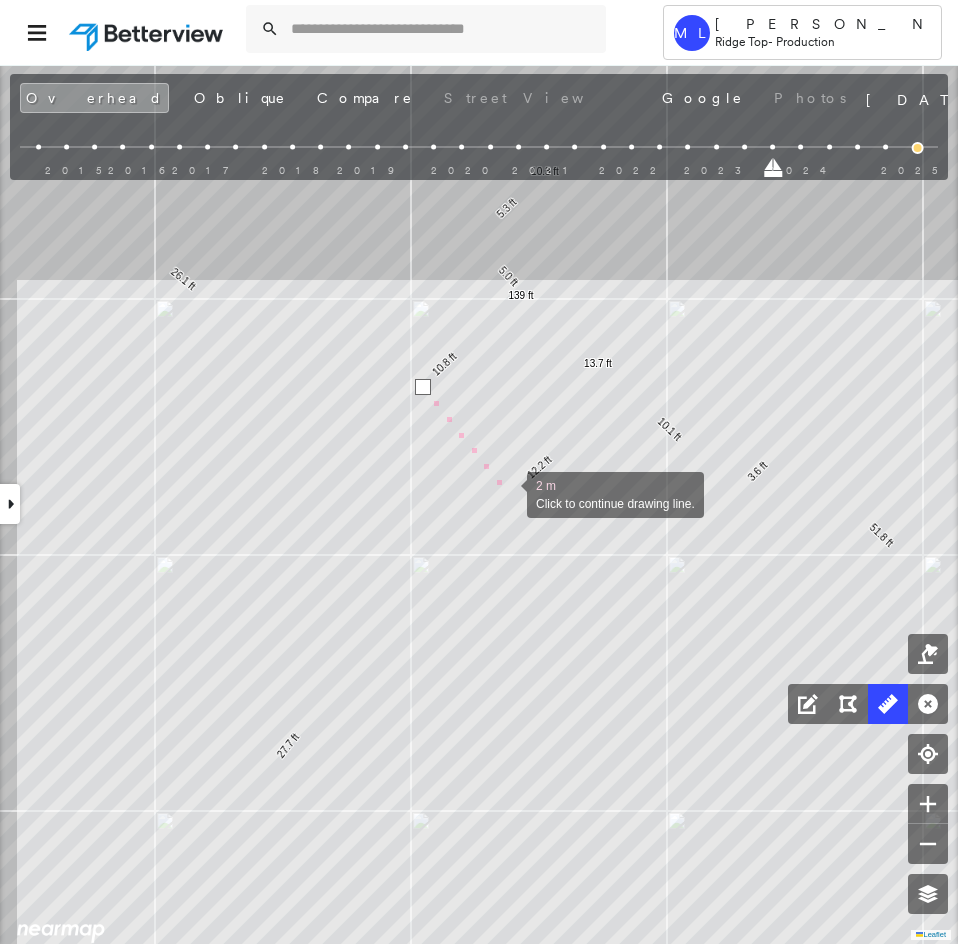 click at bounding box center [507, 493] 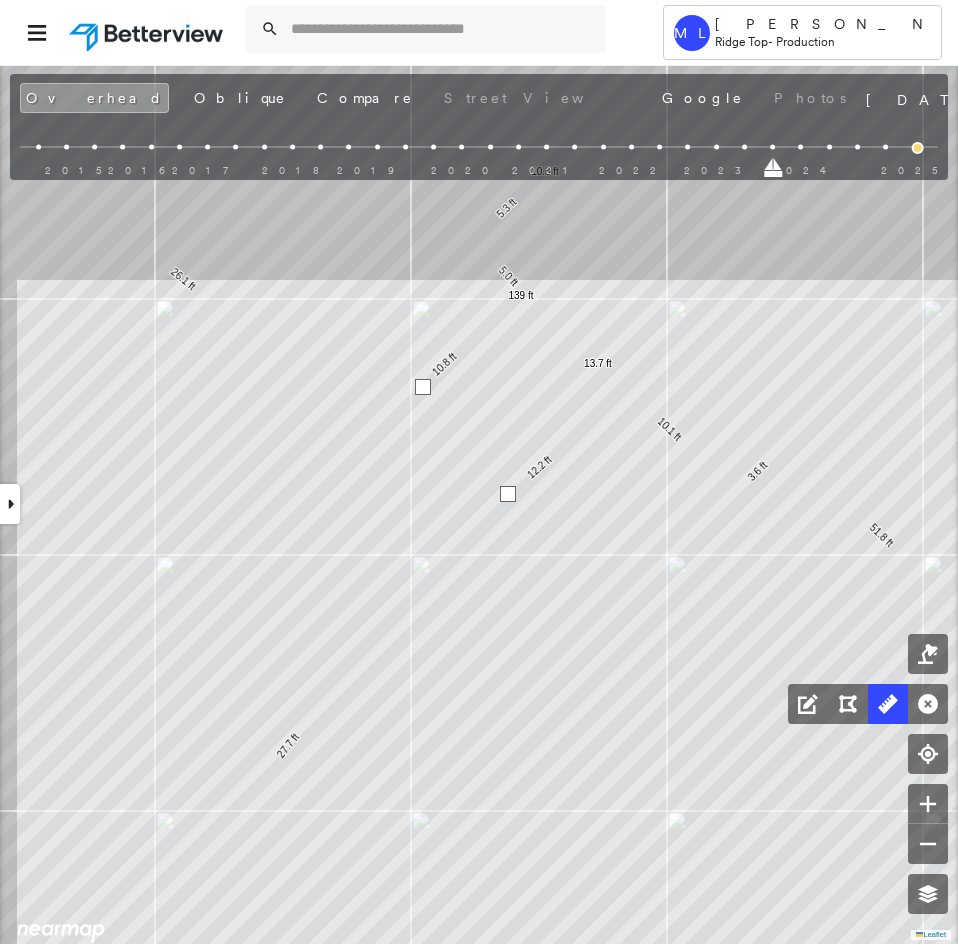 click at bounding box center [508, 494] 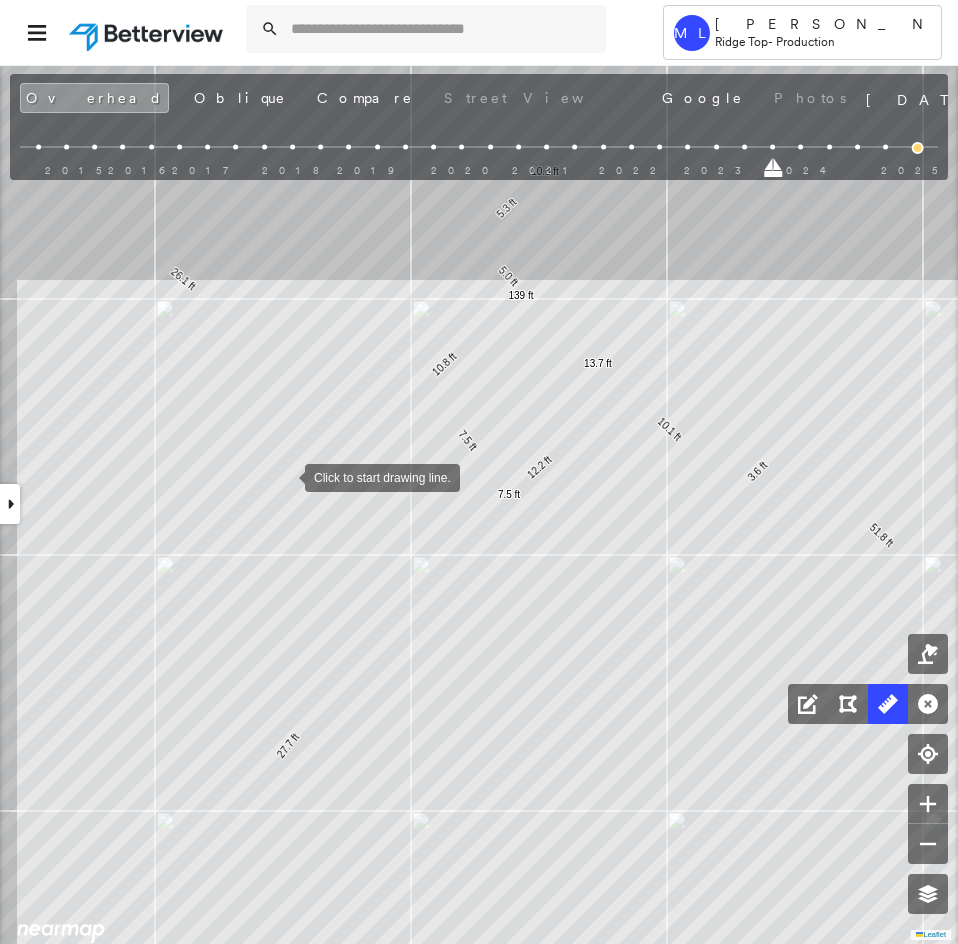 click on "38.0 ft 51.8 ft 40.0 ft 24.2 ft 1.9 ft 14.9 ft 3.9 ft 12.7 ft 187 ft 12.0 ft 12.0 ft 3.6 ft 10.1 ft 13.7 ft 5.0 ft 5.3 ft 10.3 ft 12.2 ft 27.7 ft 33.3 ft 29.2 ft 26.1 ft 10.8 ft 139 ft 10.8 ft 7.9 ft 18.7 ft 19.4 ft 19.4 ft 7.5 ft 7.5 ft Click to start drawing line." at bounding box center [17, 256] 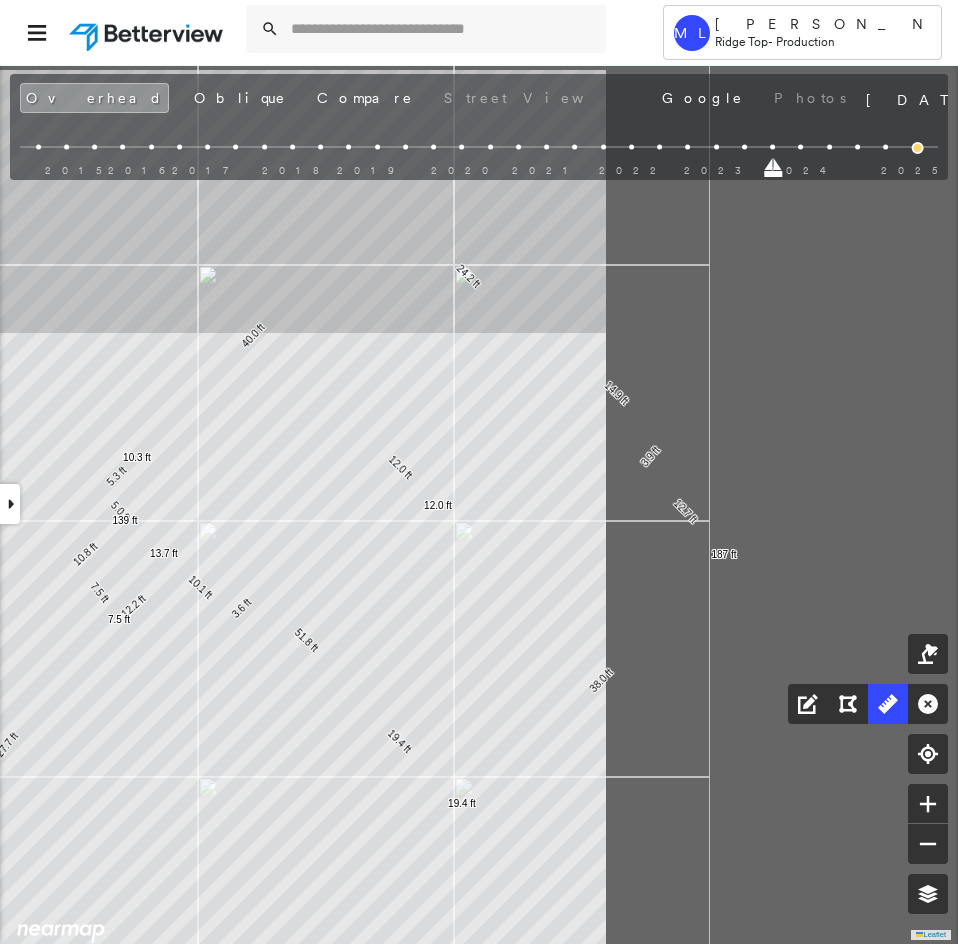 drag, startPoint x: 730, startPoint y: 605, endPoint x: 255, endPoint y: 703, distance: 485.00412 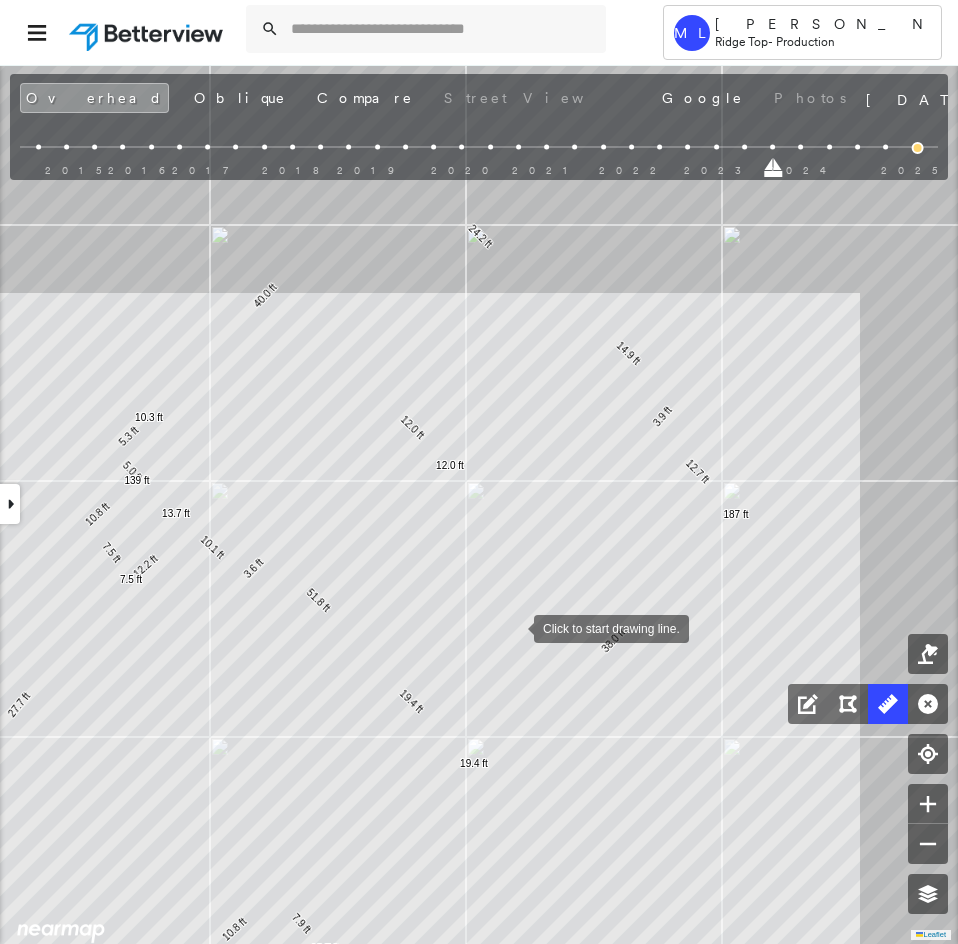 drag, startPoint x: 472, startPoint y: 675, endPoint x: 512, endPoint y: 629, distance: 60.959003 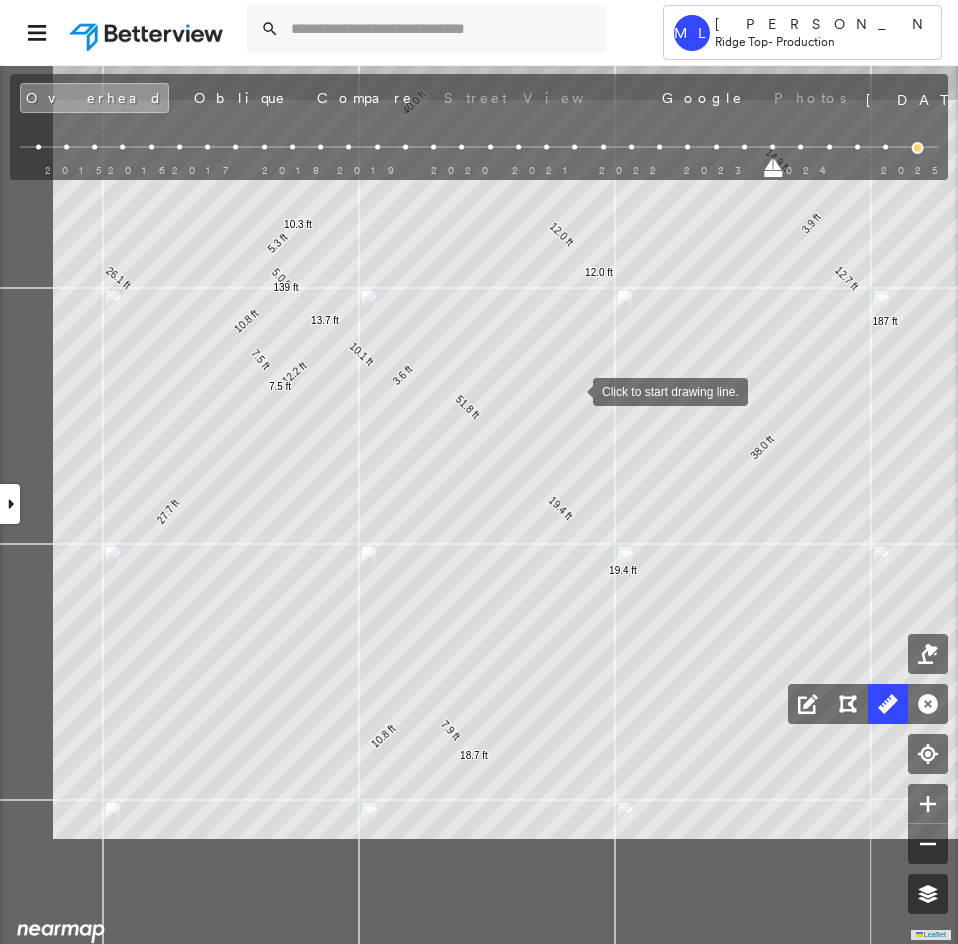 drag, startPoint x: 436, startPoint y: 569, endPoint x: 573, endPoint y: 387, distance: 227.80035 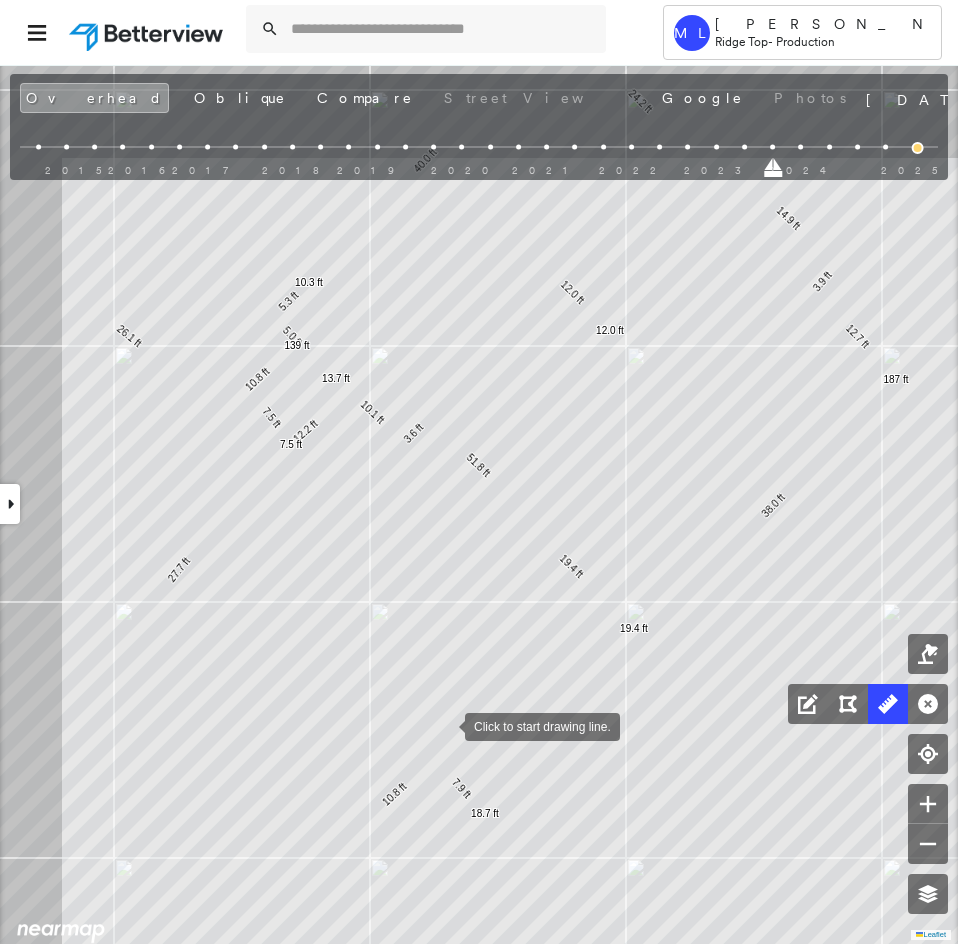 drag, startPoint x: 432, startPoint y: 651, endPoint x: 465, endPoint y: 752, distance: 106.25441 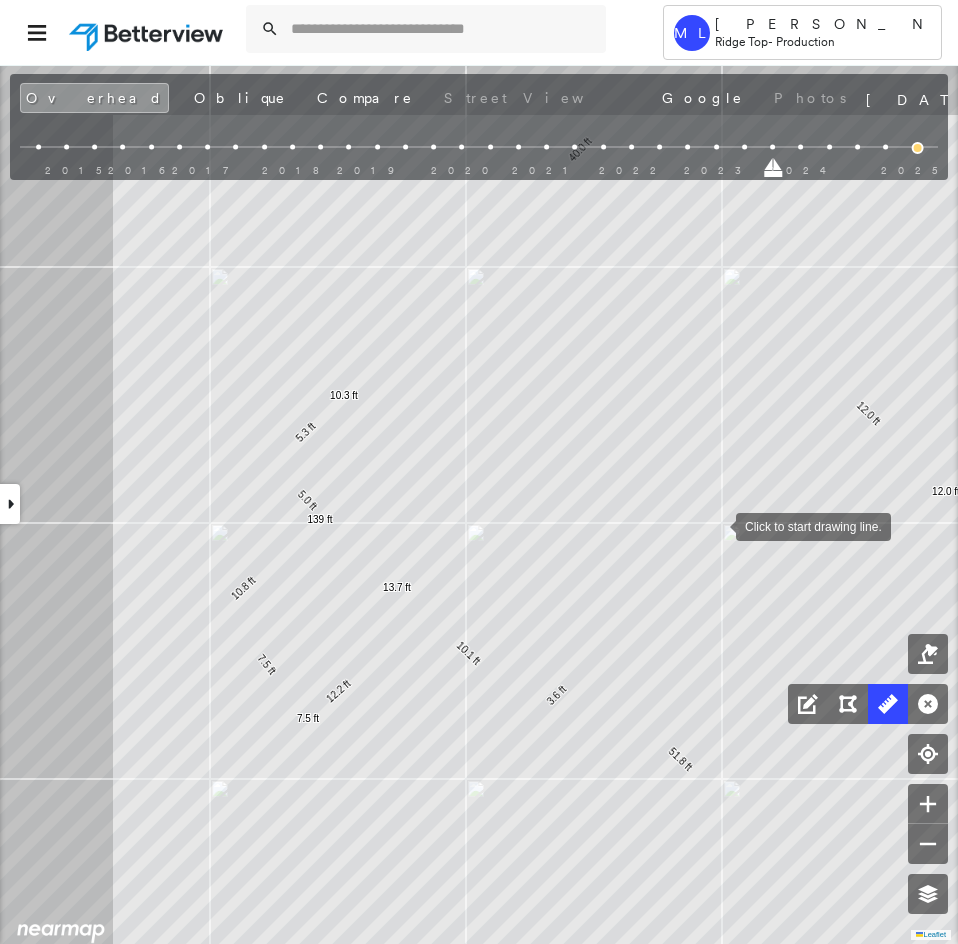 drag, startPoint x: 687, startPoint y: 610, endPoint x: 715, endPoint y: 526, distance: 88.54378 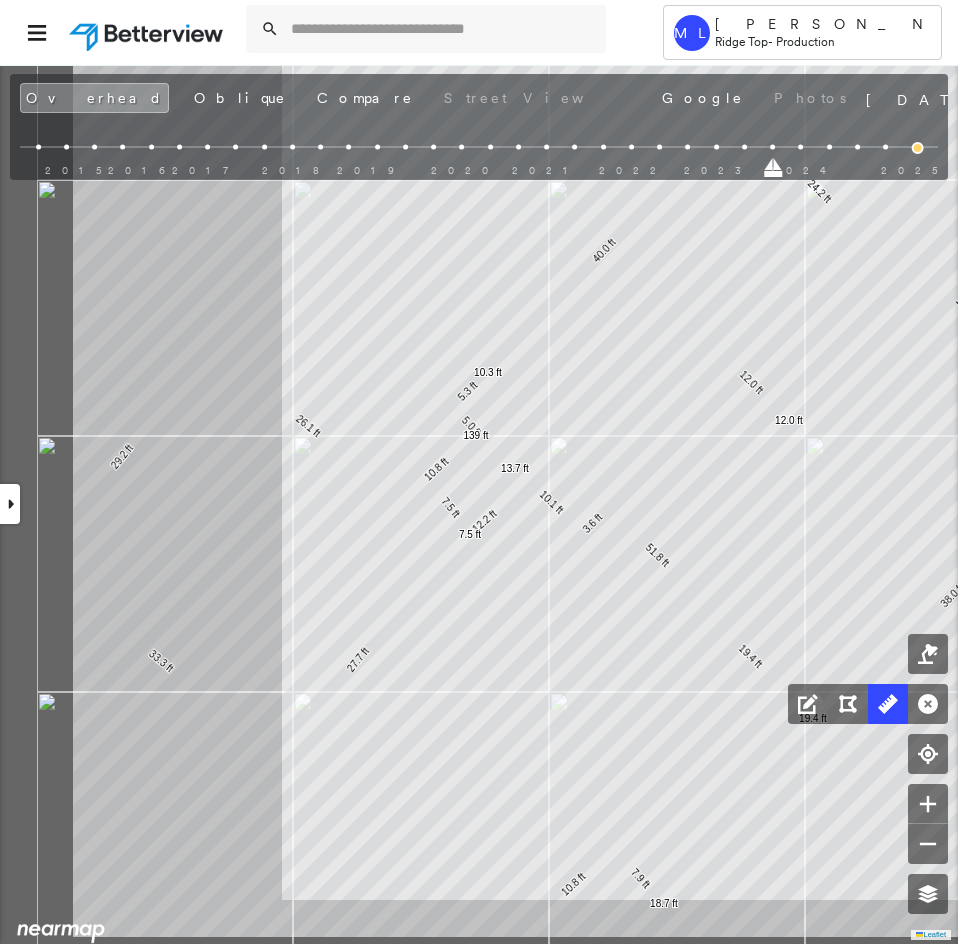 drag, startPoint x: 459, startPoint y: 685, endPoint x: 583, endPoint y: 667, distance: 125.299644 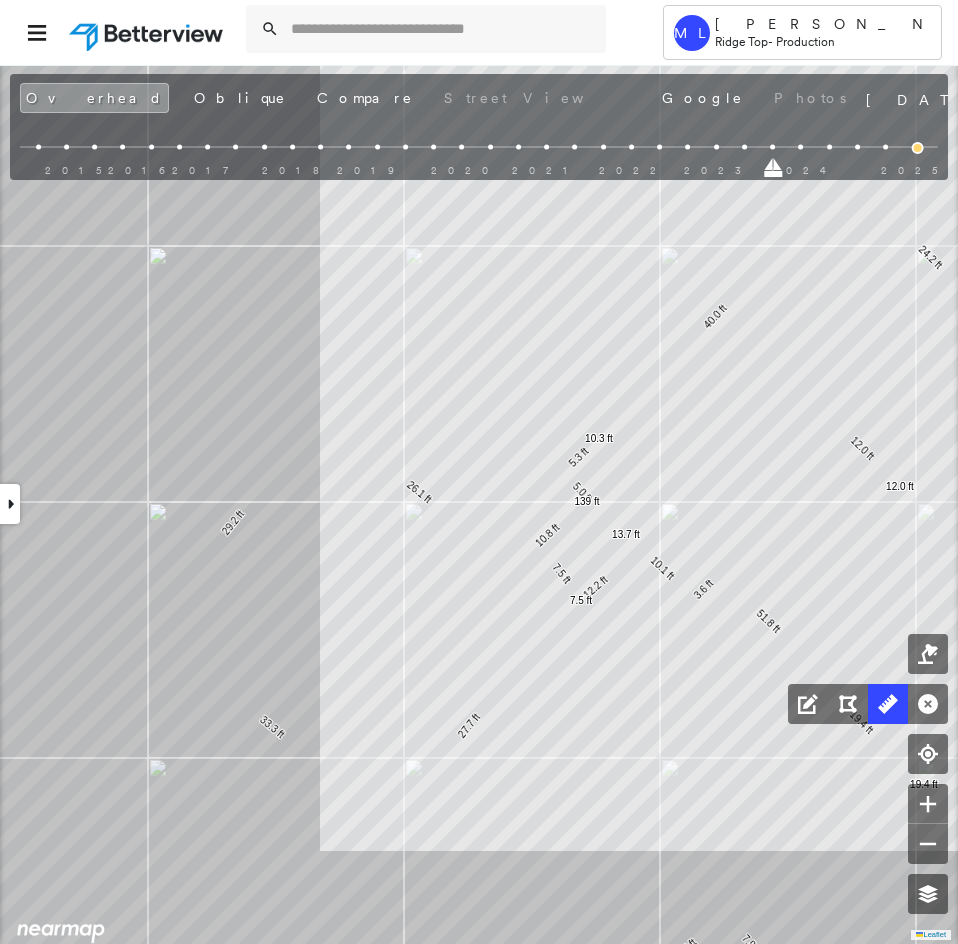 drag, startPoint x: 385, startPoint y: 731, endPoint x: 363, endPoint y: 616, distance: 117.08544 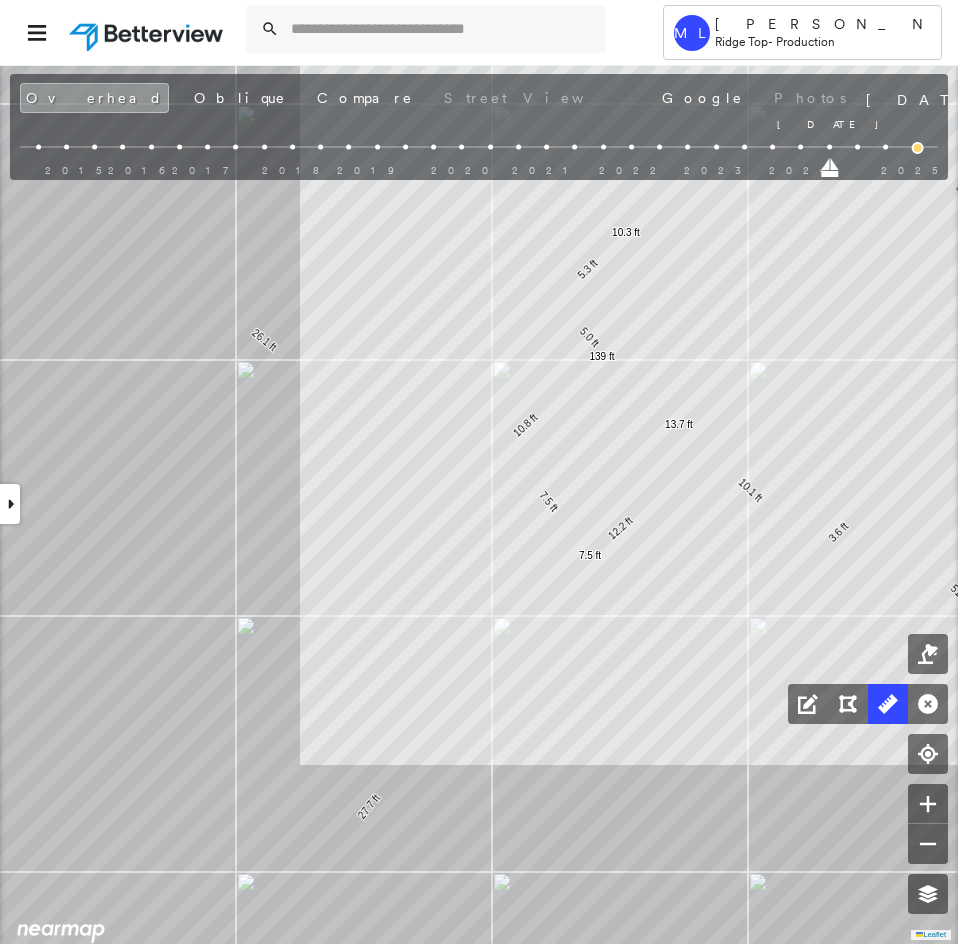 drag, startPoint x: 771, startPoint y: 169, endPoint x: 958, endPoint y: 189, distance: 188.06648 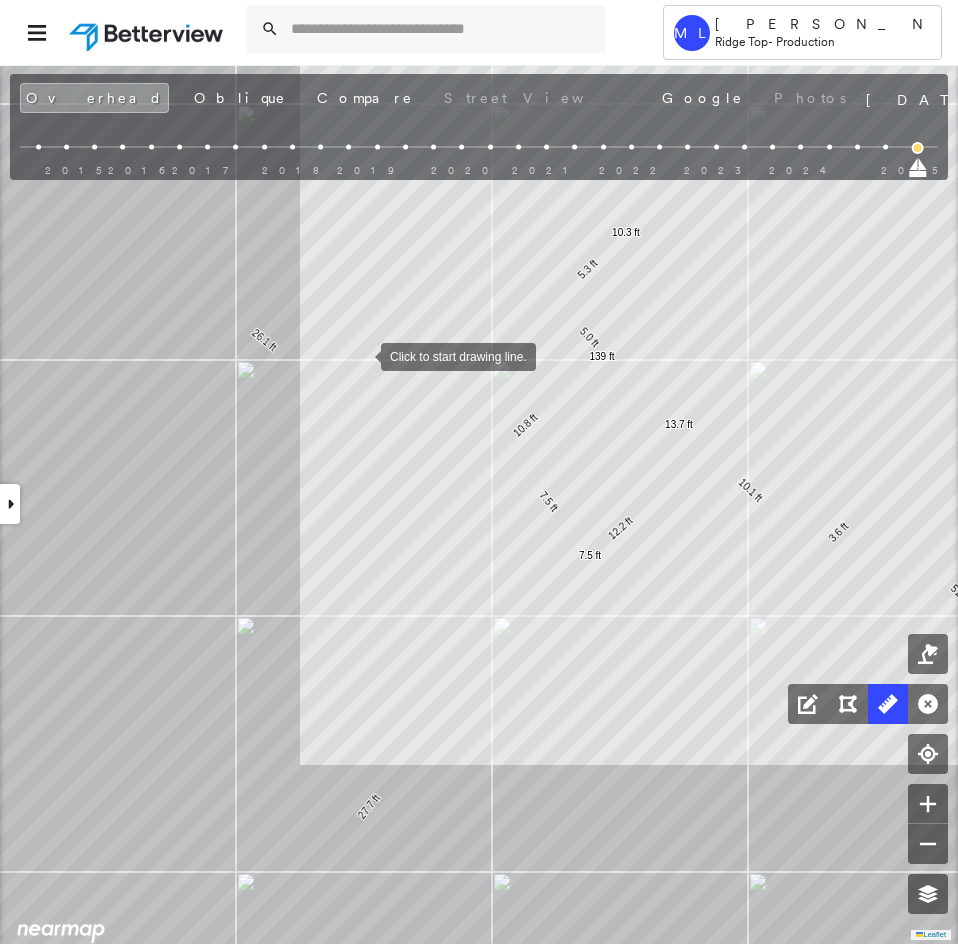click on "38.0 ft 51.8 ft 40.0 ft 24.2 ft 1.9 ft 14.9 ft 3.9 ft 12.7 ft 187 ft 12.0 ft 12.0 ft 3.6 ft 10.1 ft 13.7 ft 5.0 ft 5.3 ft 10.3 ft 12.2 ft 27.7 ft 33.3 ft 29.2 ft 26.1 ft 10.8 ft 139 ft 10.8 ft 7.9 ft 18.7 ft 19.4 ft 19.4 ft 7.5 ft 7.5 ft Click to start drawing line." at bounding box center (300, -139) 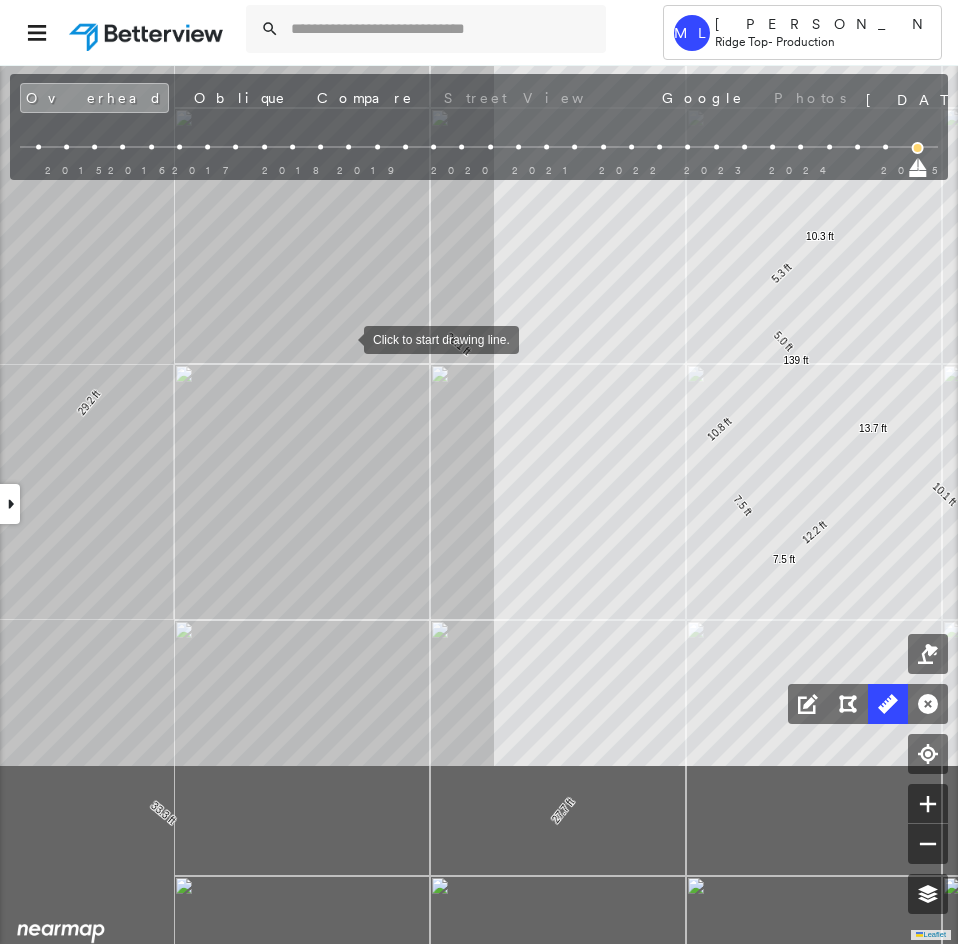 drag, startPoint x: 312, startPoint y: 619, endPoint x: 431, endPoint y: 245, distance: 392.47546 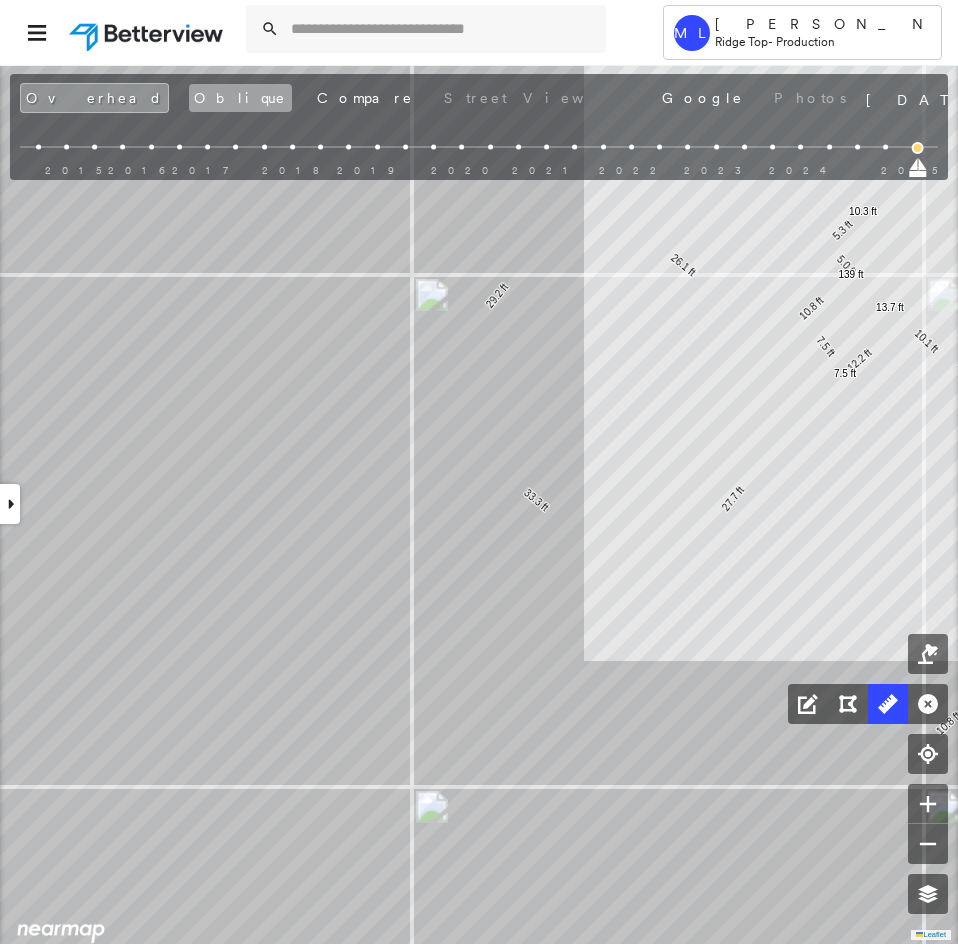 click on "Oblique" at bounding box center [240, 98] 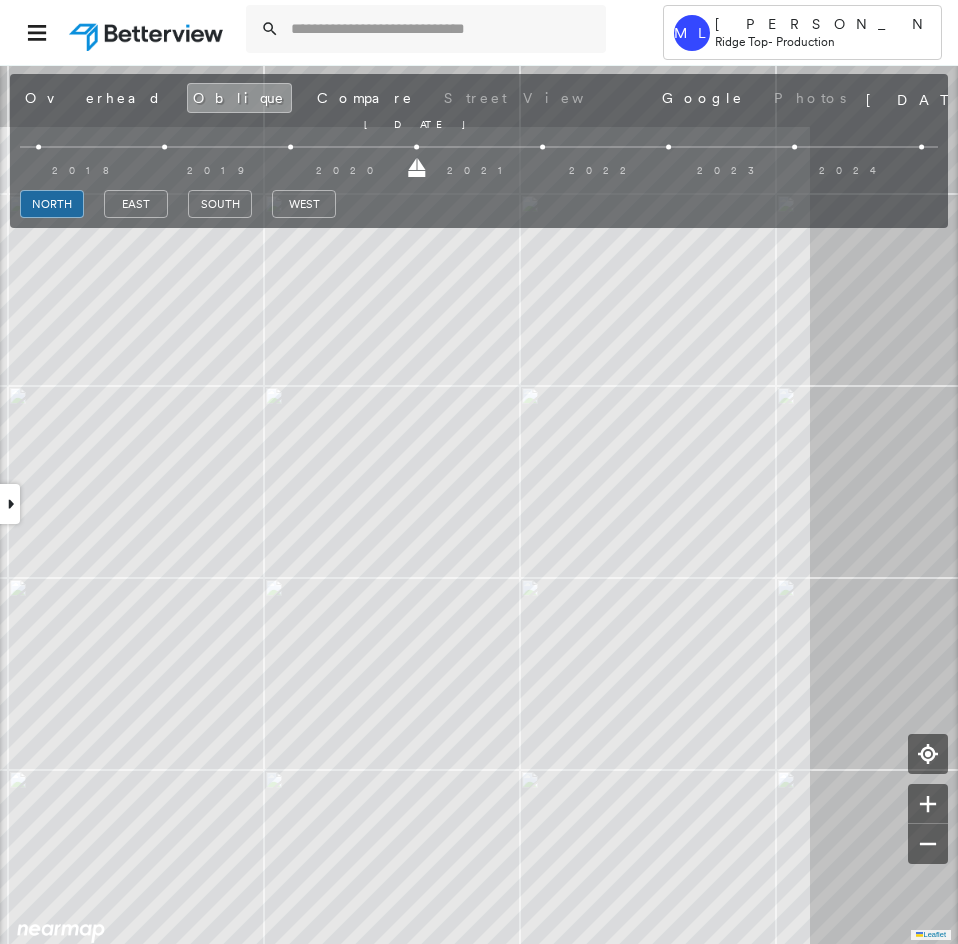 drag, startPoint x: 28, startPoint y: 174, endPoint x: 934, endPoint y: 193, distance: 906.1992 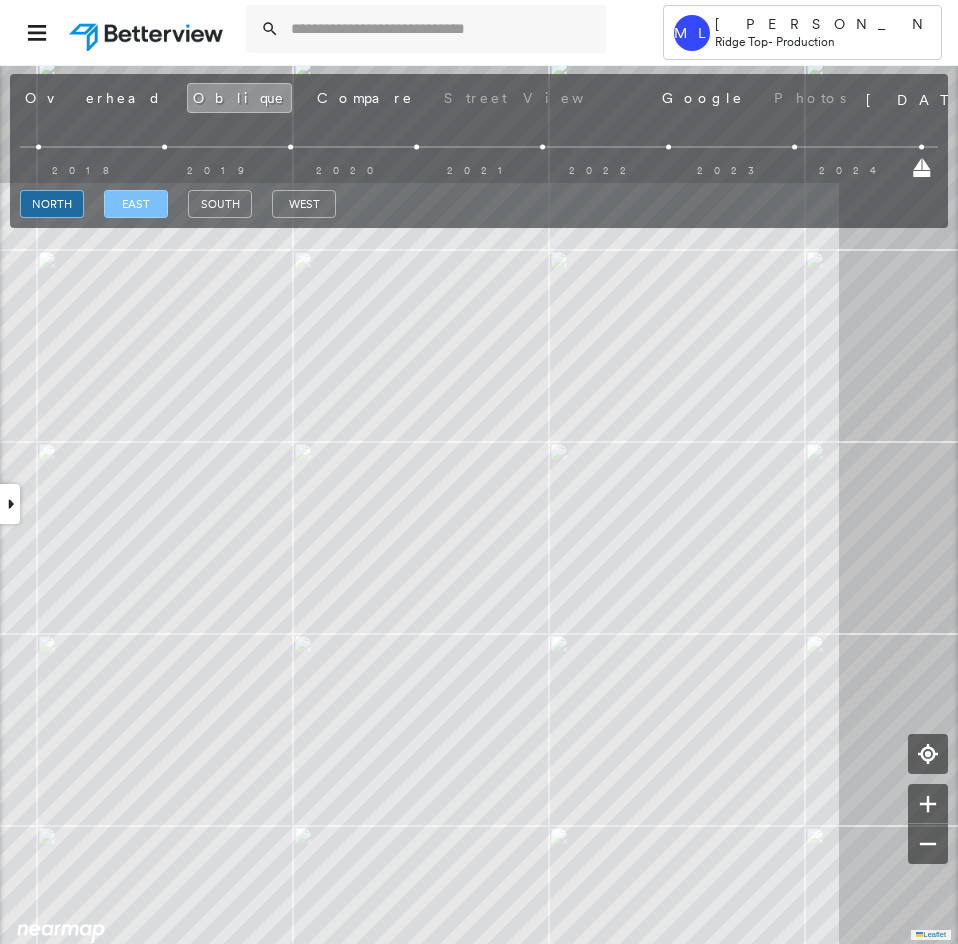 click on "east" at bounding box center (136, 204) 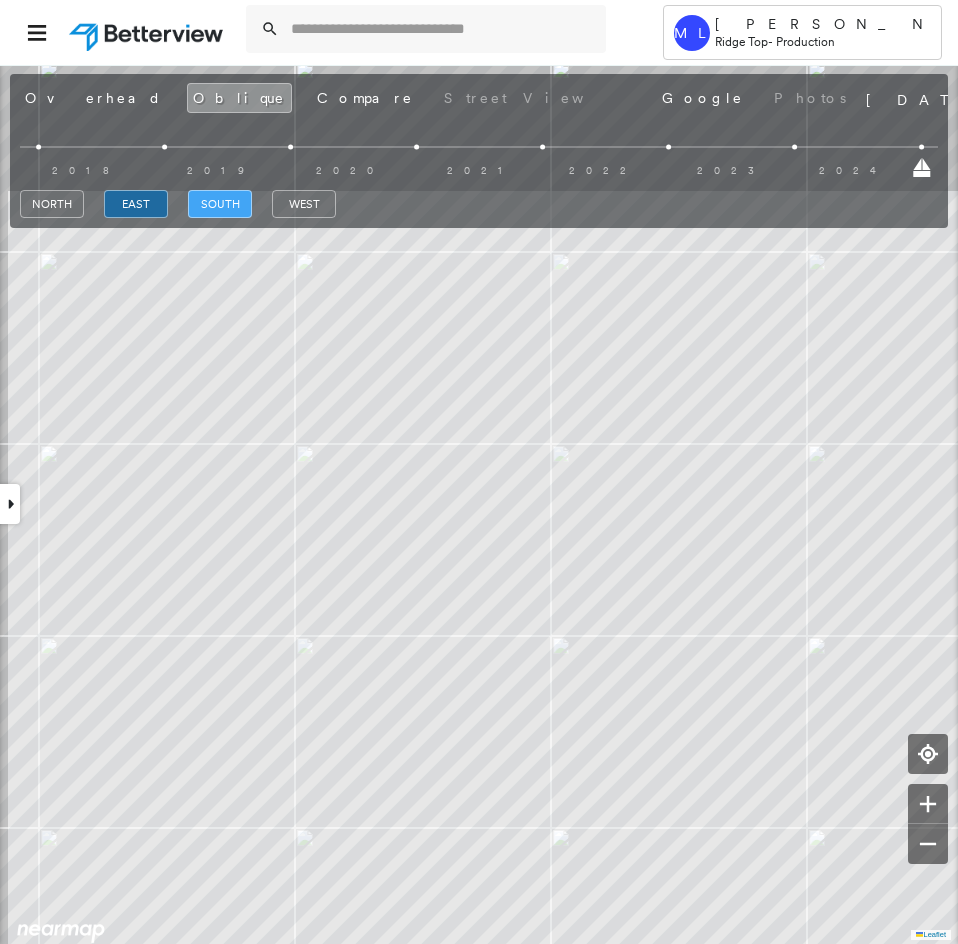 click on "south" at bounding box center [220, 204] 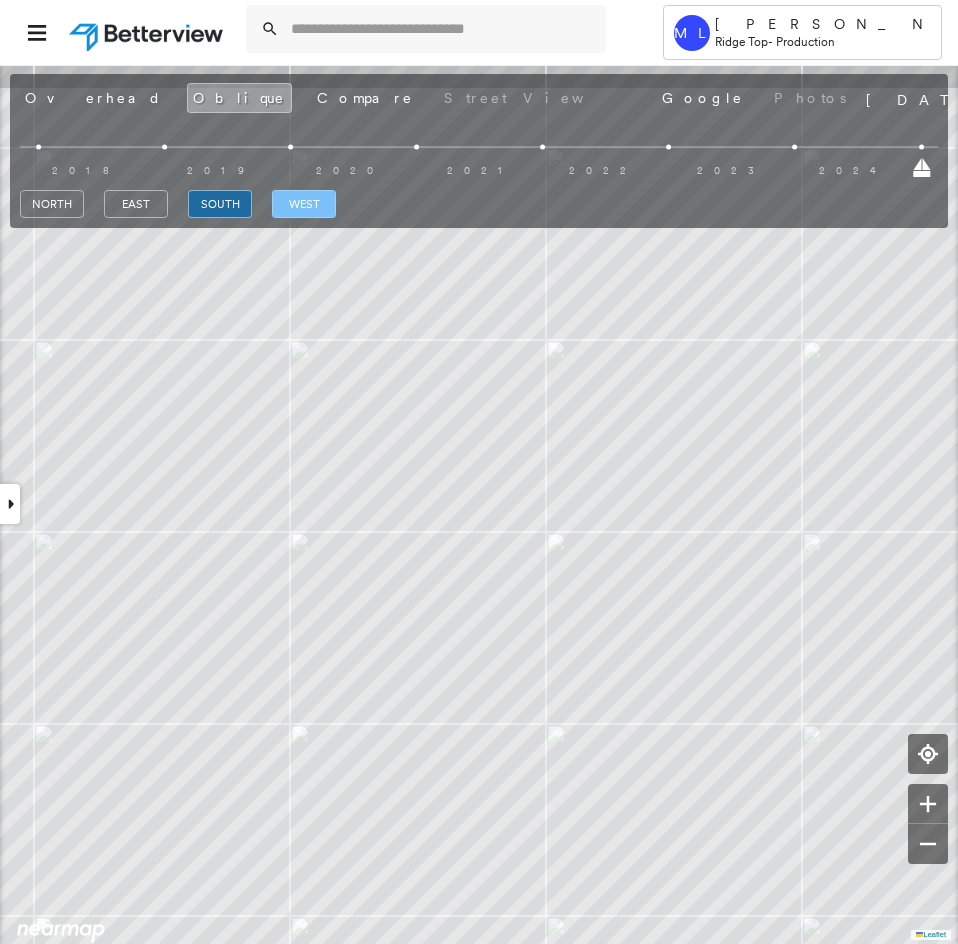 click on "west" at bounding box center (304, 204) 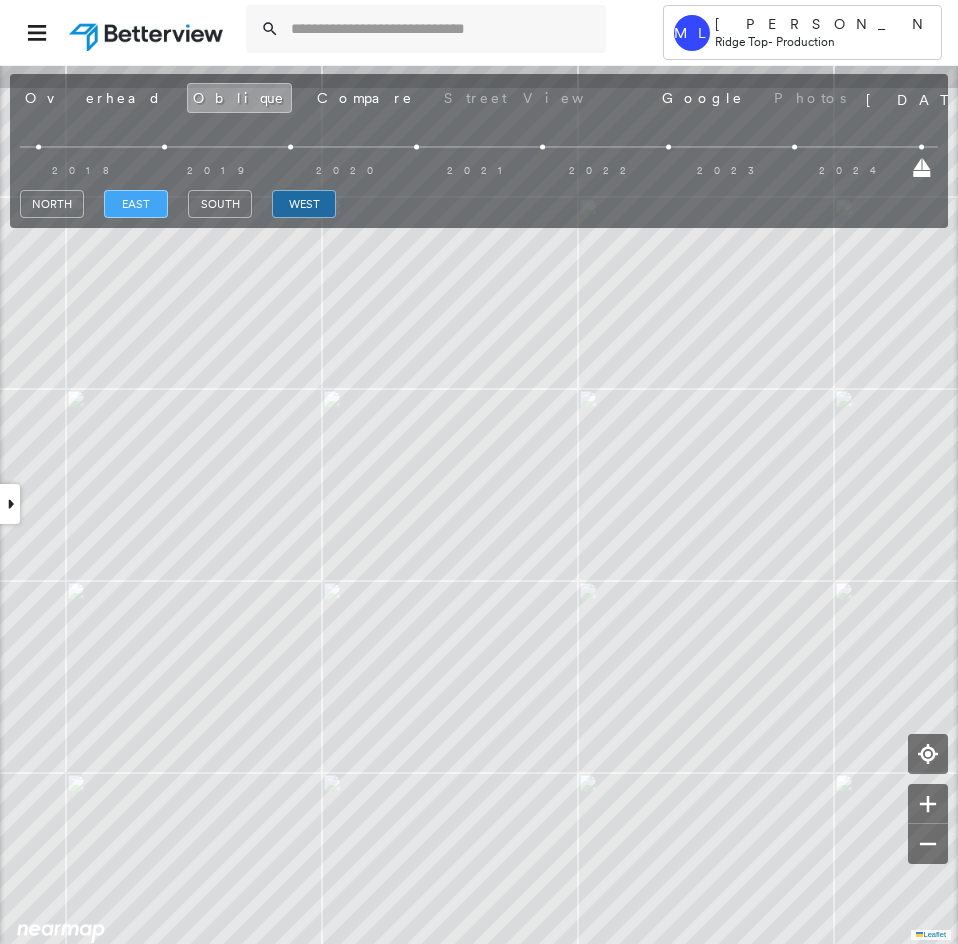 drag, startPoint x: 75, startPoint y: 94, endPoint x: 120, endPoint y: 195, distance: 110.57124 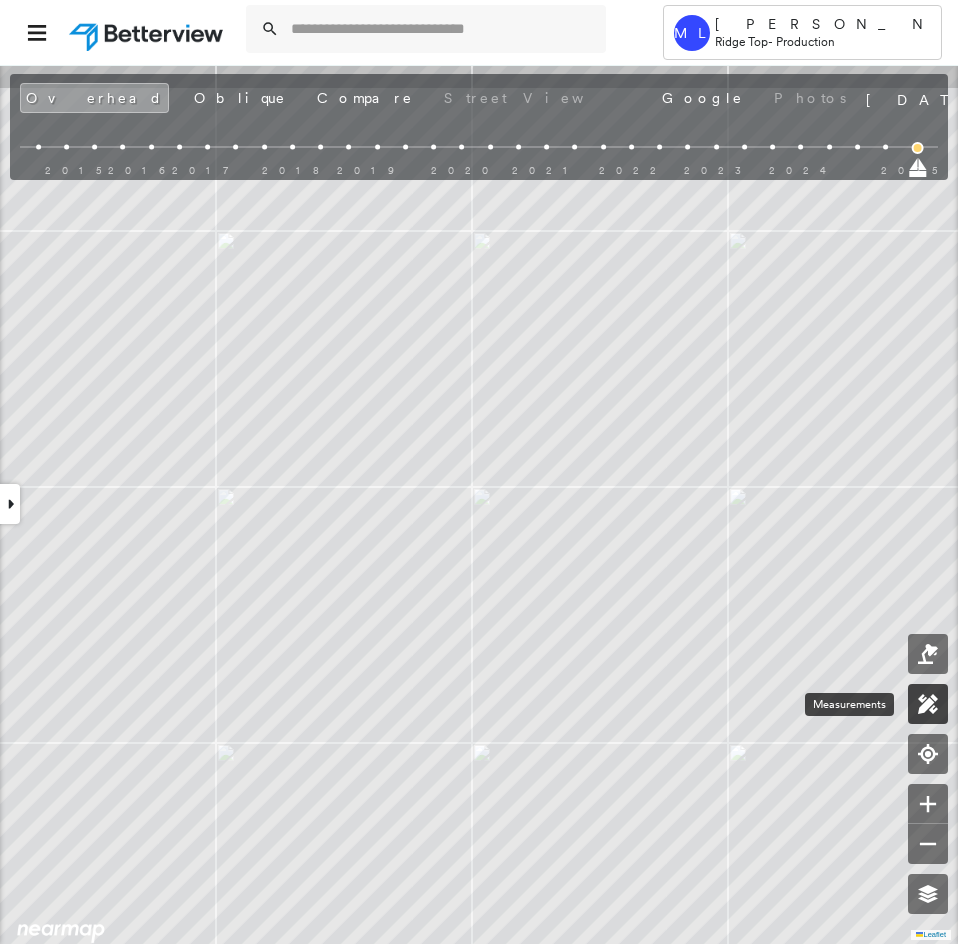 click at bounding box center [928, 704] 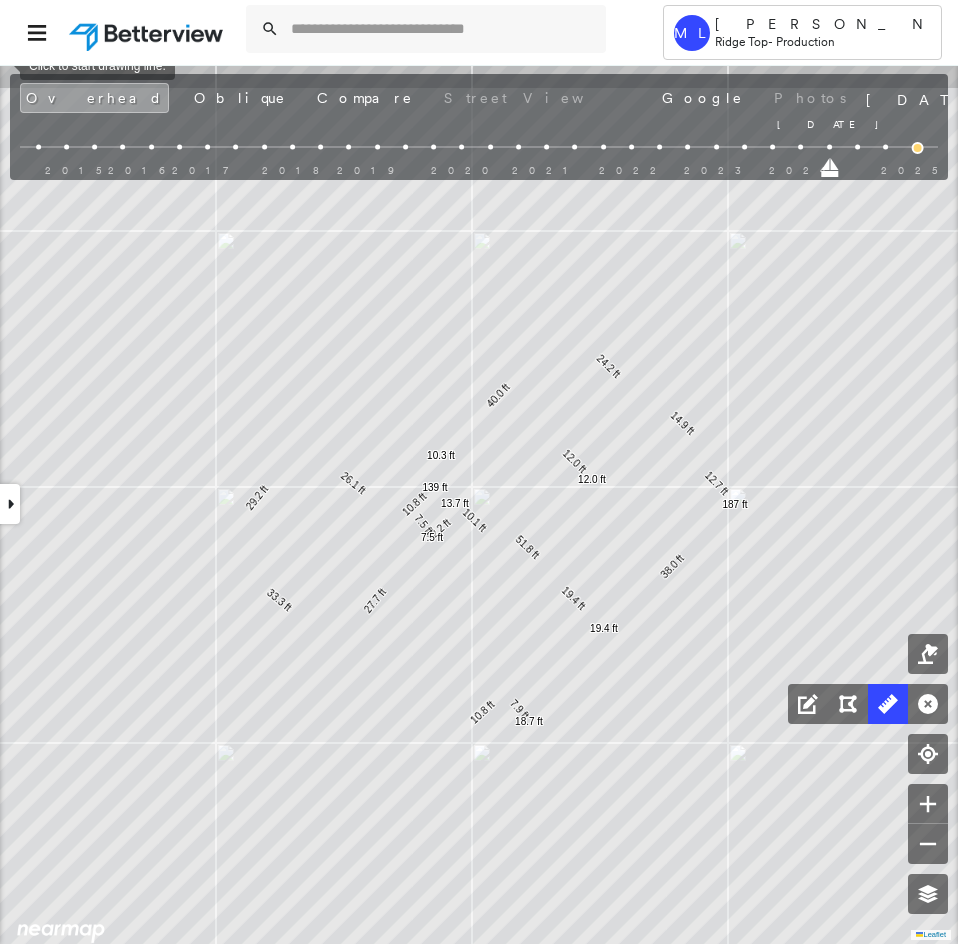drag, startPoint x: 918, startPoint y: 172, endPoint x: 823, endPoint y: 174, distance: 95.02105 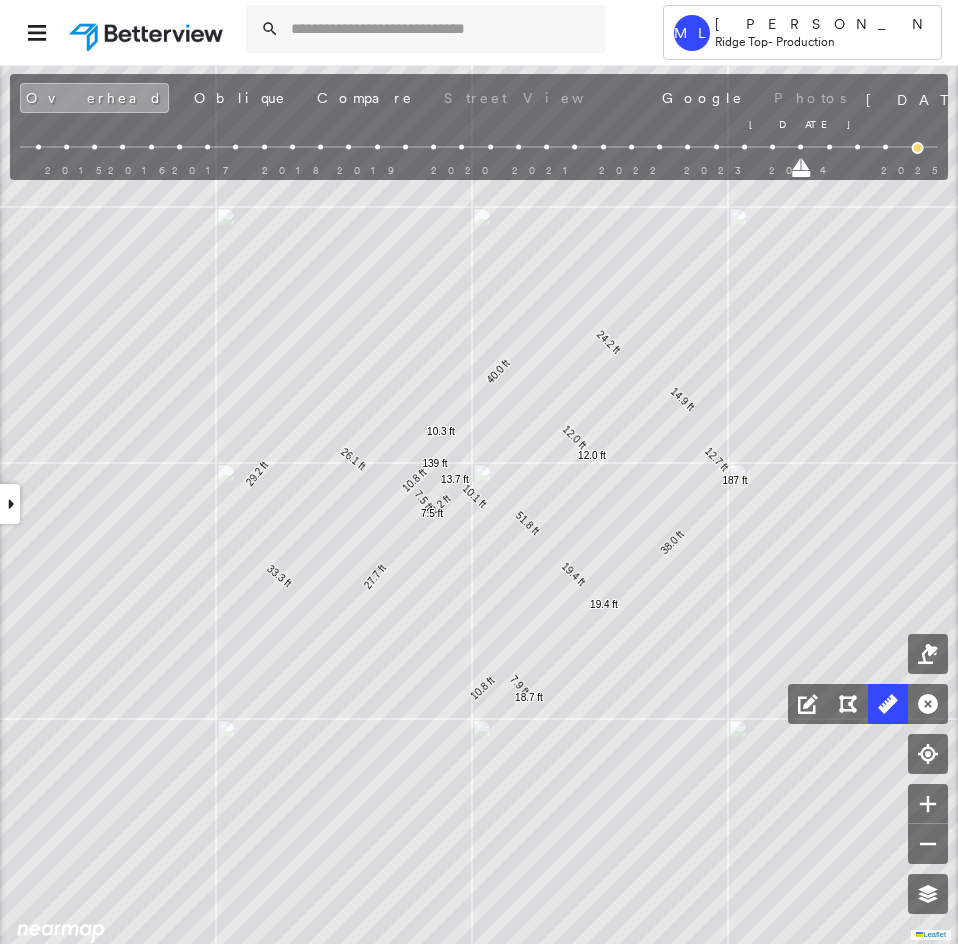 drag, startPoint x: 826, startPoint y: 177, endPoint x: 792, endPoint y: 177, distance: 34 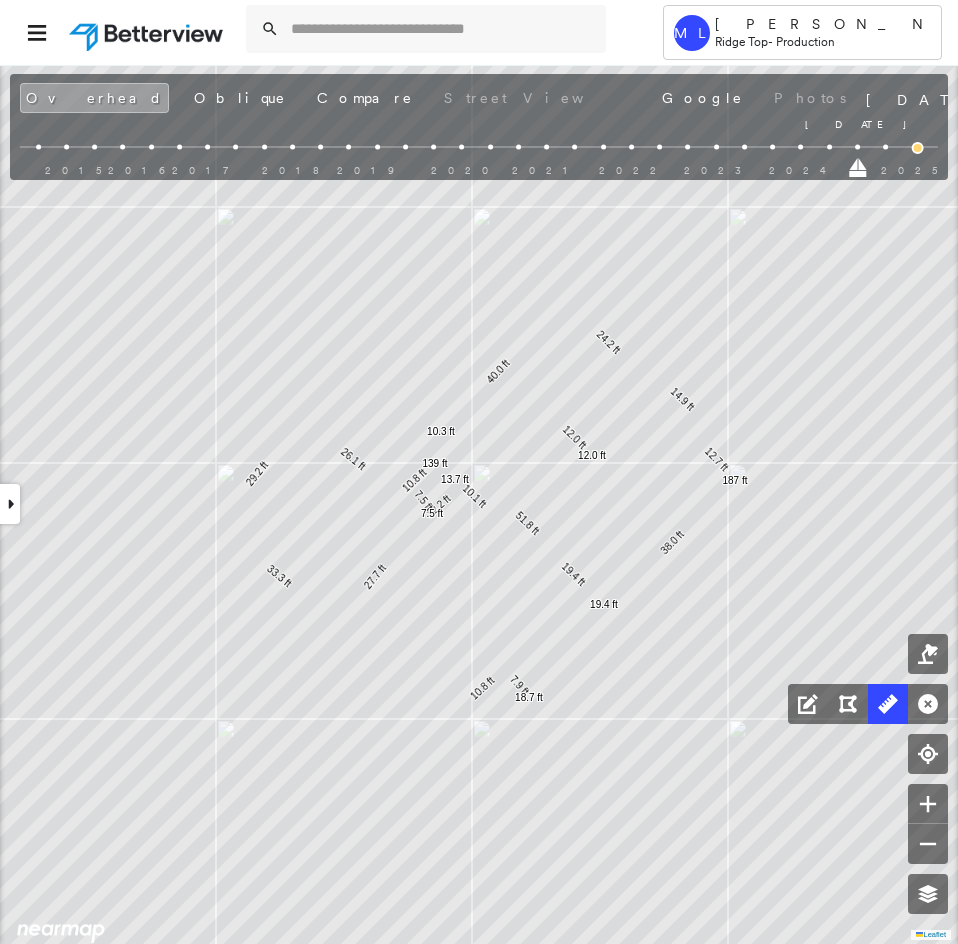 drag, startPoint x: 814, startPoint y: 174, endPoint x: 879, endPoint y: 177, distance: 65.06919 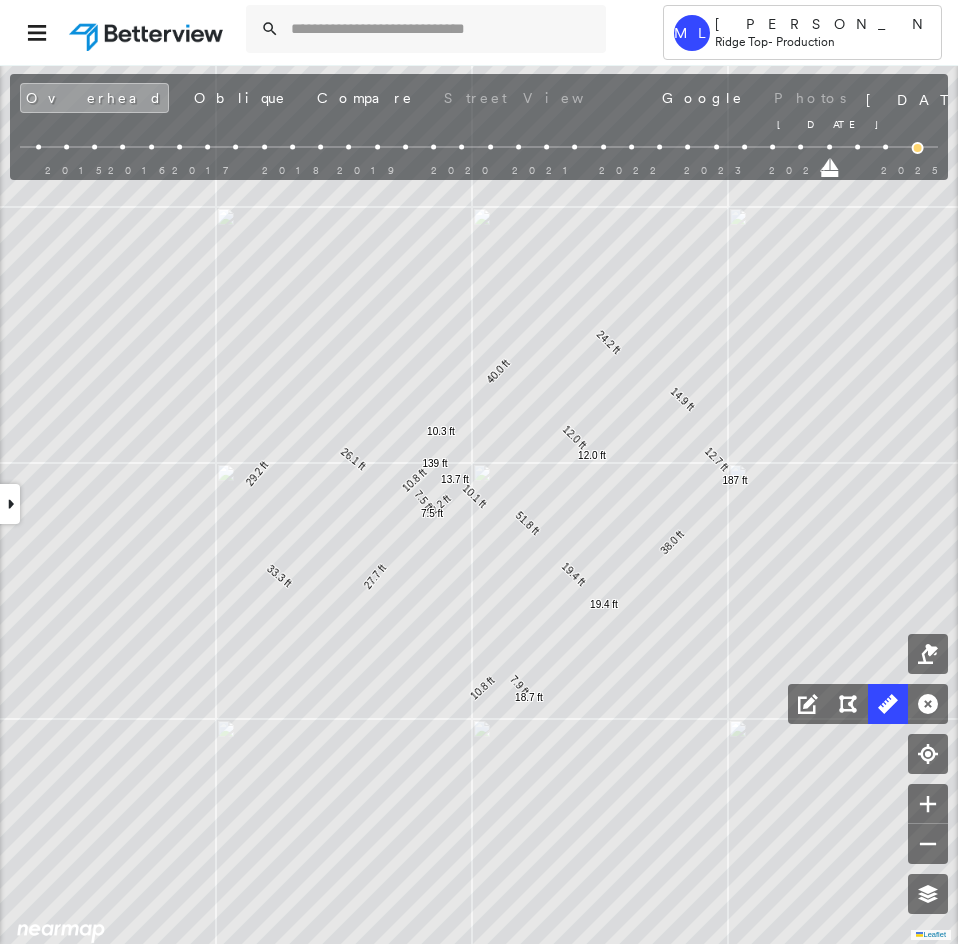 drag, startPoint x: 881, startPoint y: 176, endPoint x: 823, endPoint y: 177, distance: 58.00862 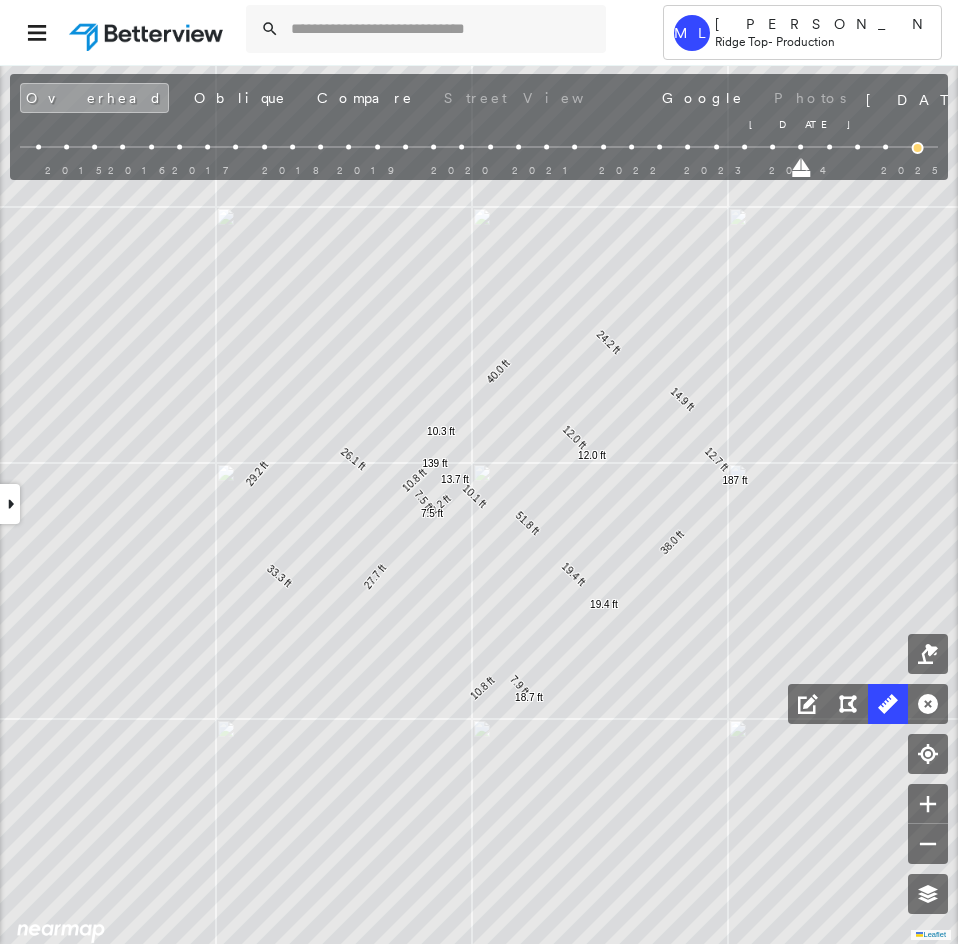 drag, startPoint x: 826, startPoint y: 176, endPoint x: 792, endPoint y: 172, distance: 34.234486 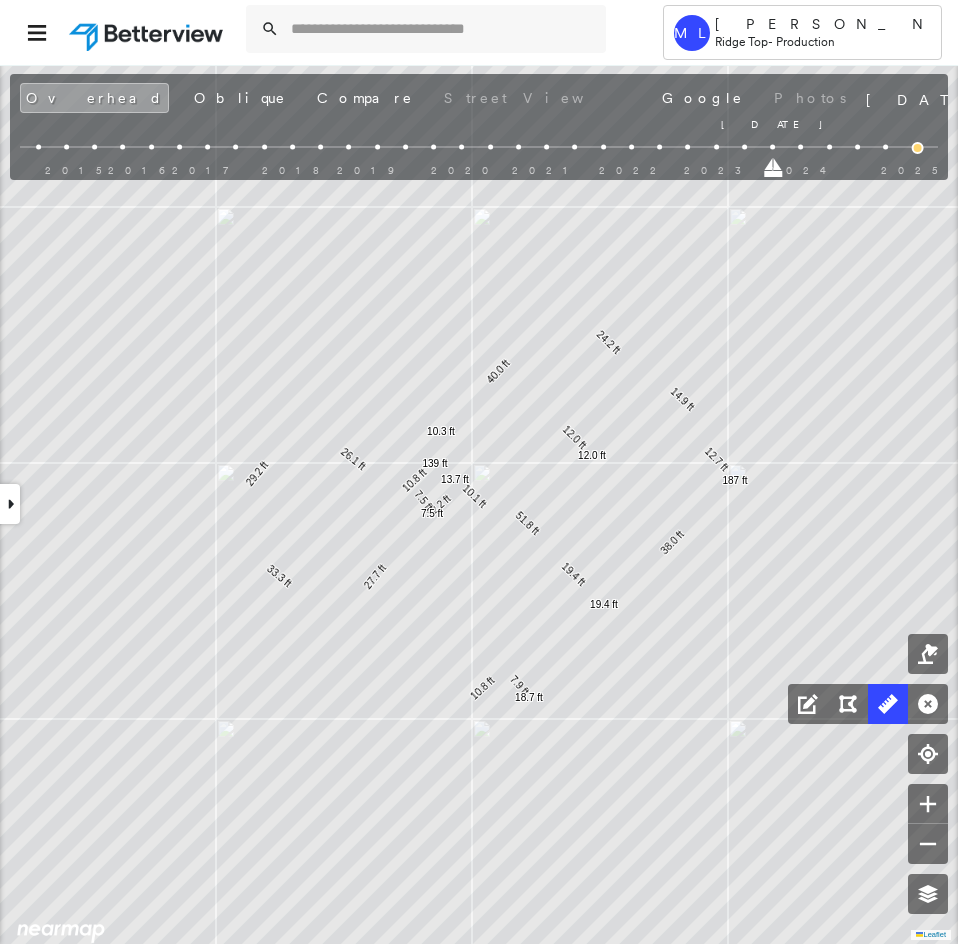 drag, startPoint x: 796, startPoint y: 175, endPoint x: 777, endPoint y: 176, distance: 19.026299 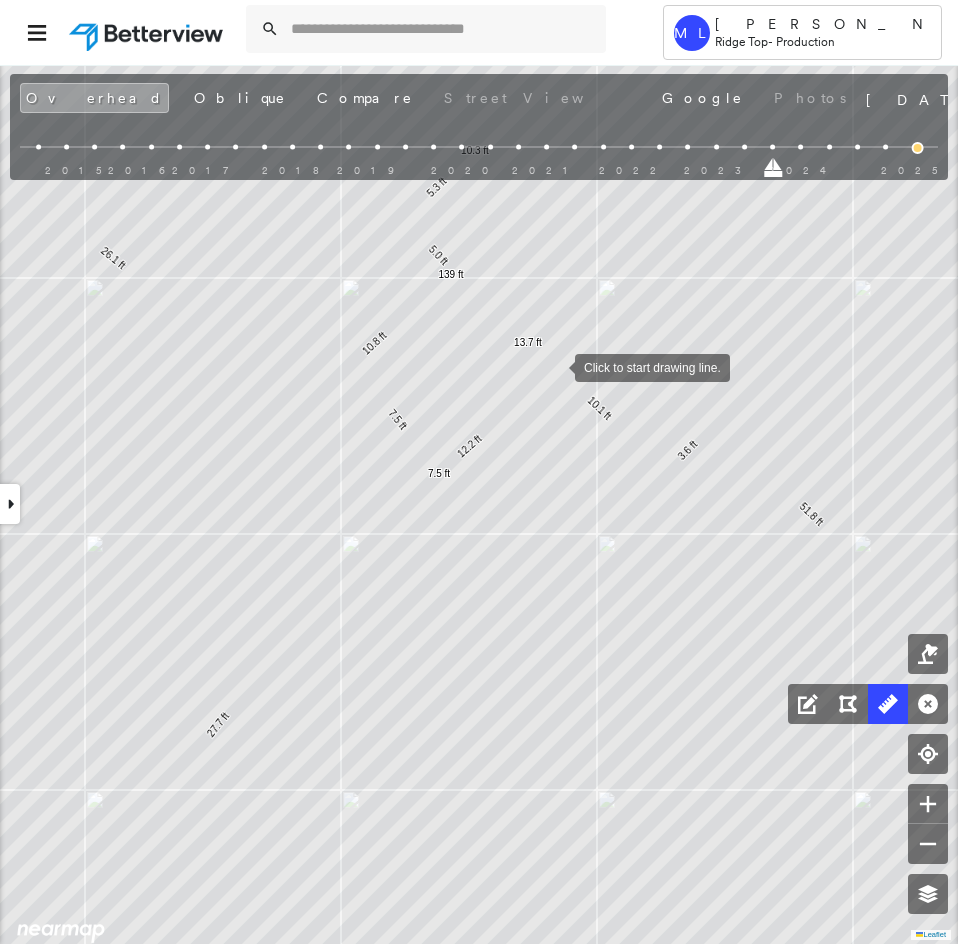 drag, startPoint x: 555, startPoint y: 366, endPoint x: 518, endPoint y: 426, distance: 70.491135 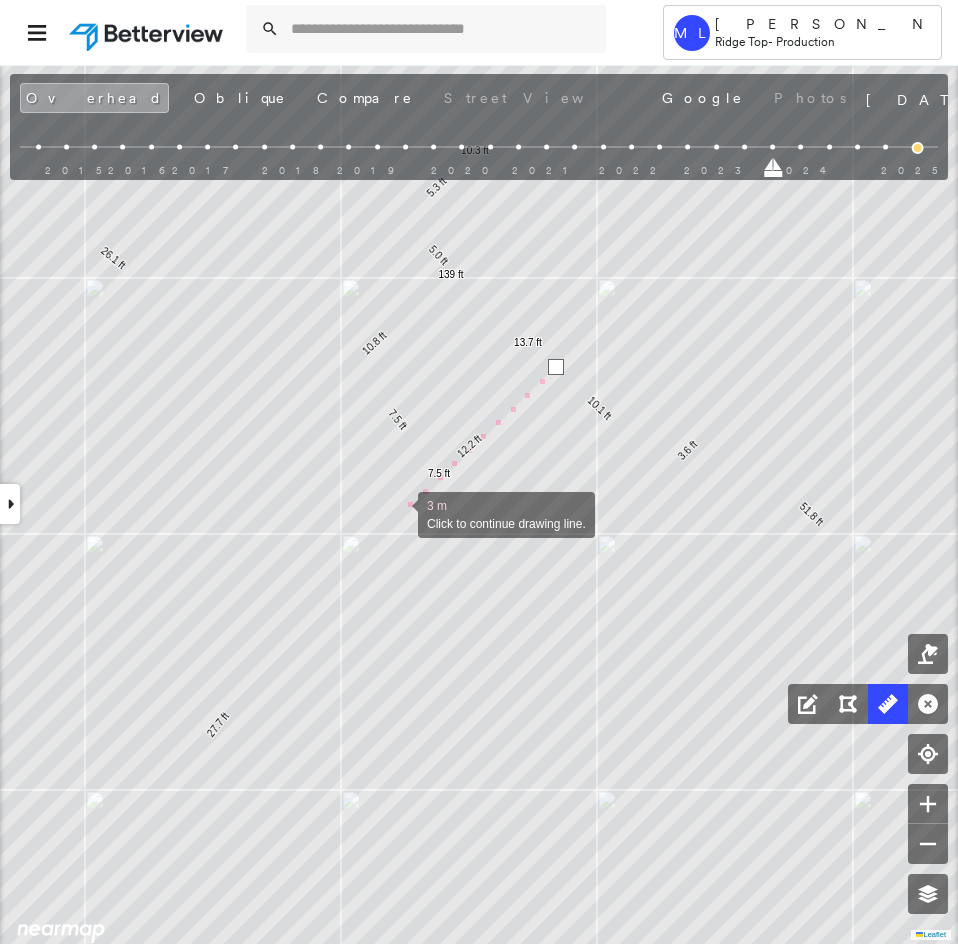 click at bounding box center [398, 513] 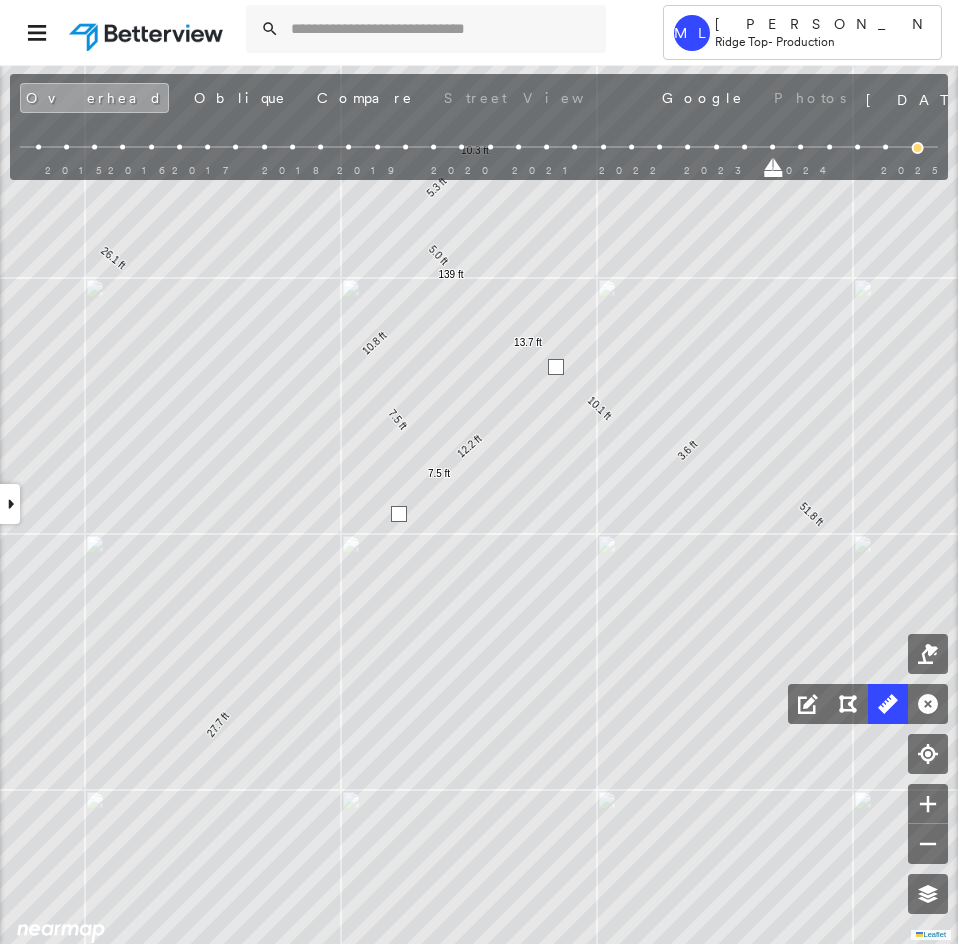 click at bounding box center [399, 514] 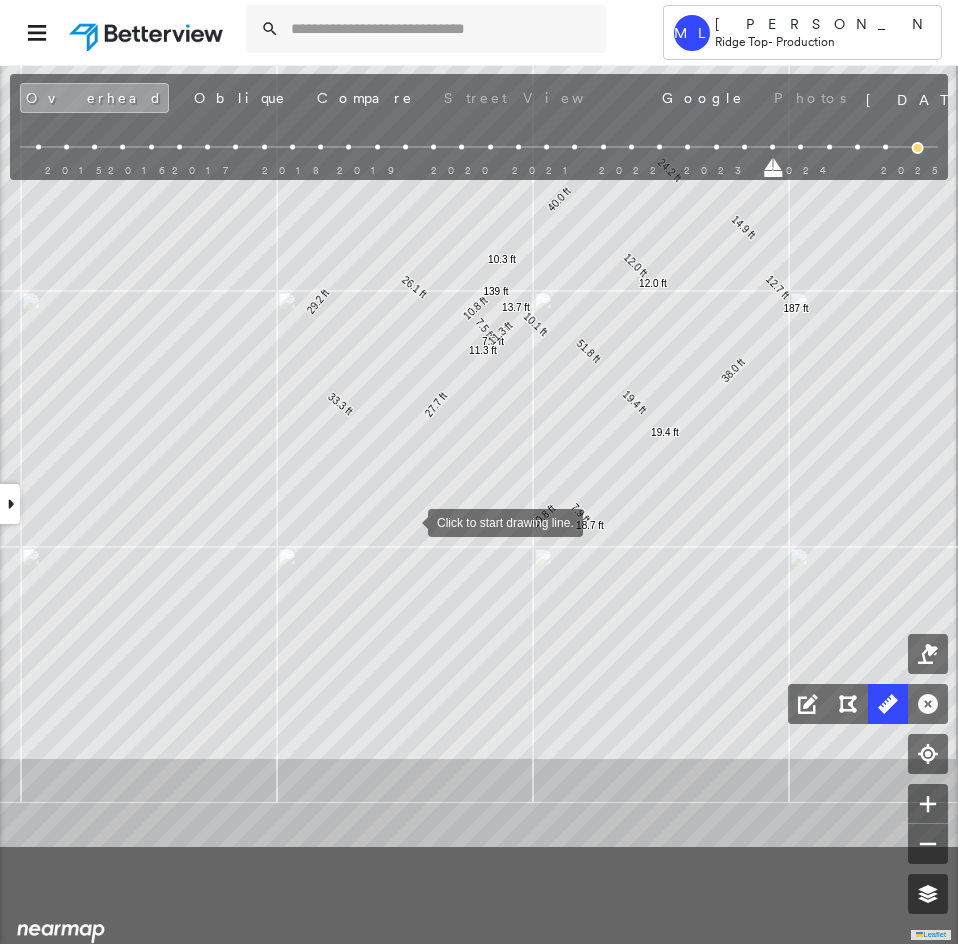 drag, startPoint x: 403, startPoint y: 671, endPoint x: 407, endPoint y: 524, distance: 147.05441 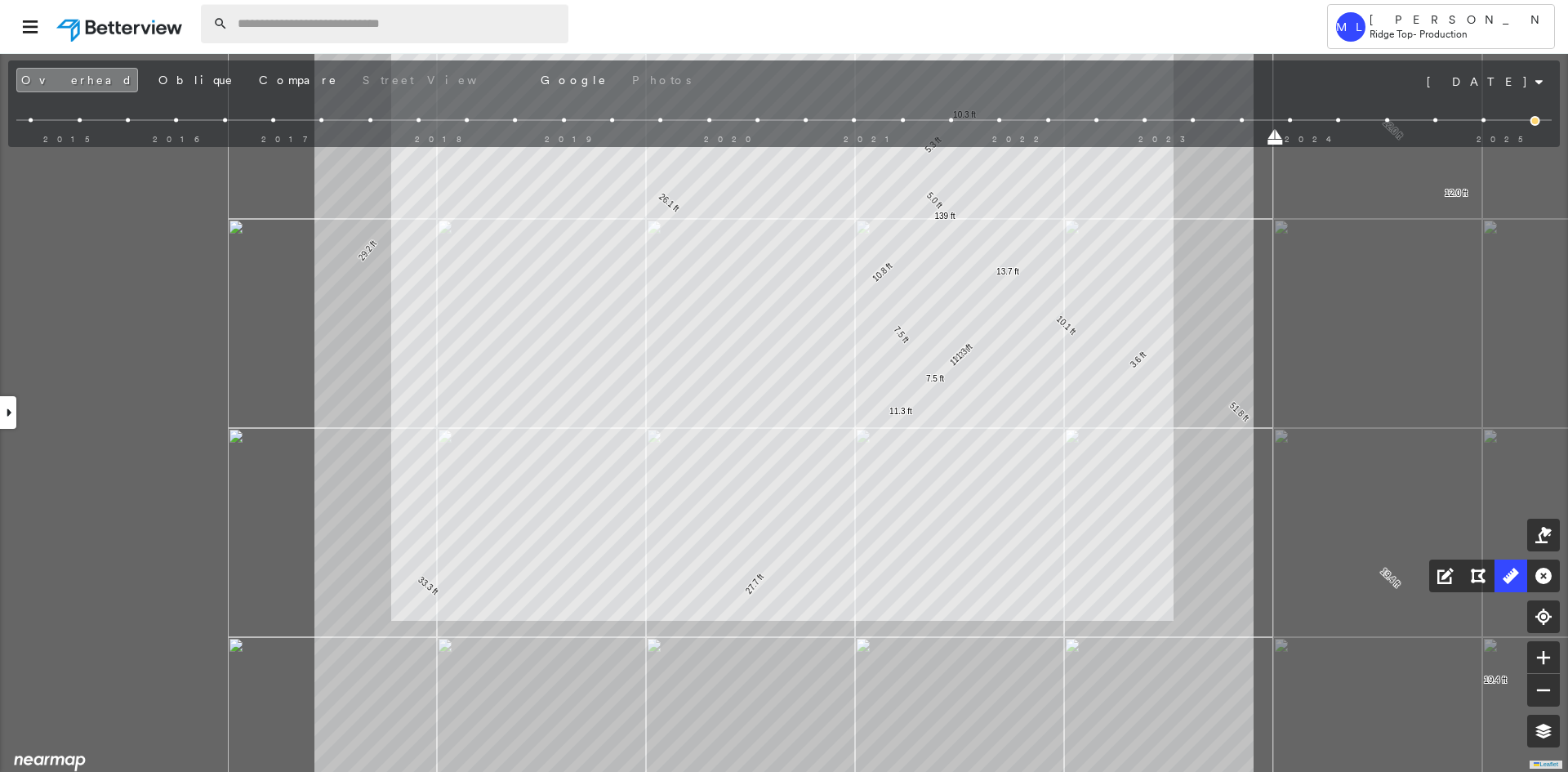 click at bounding box center (398, 24) 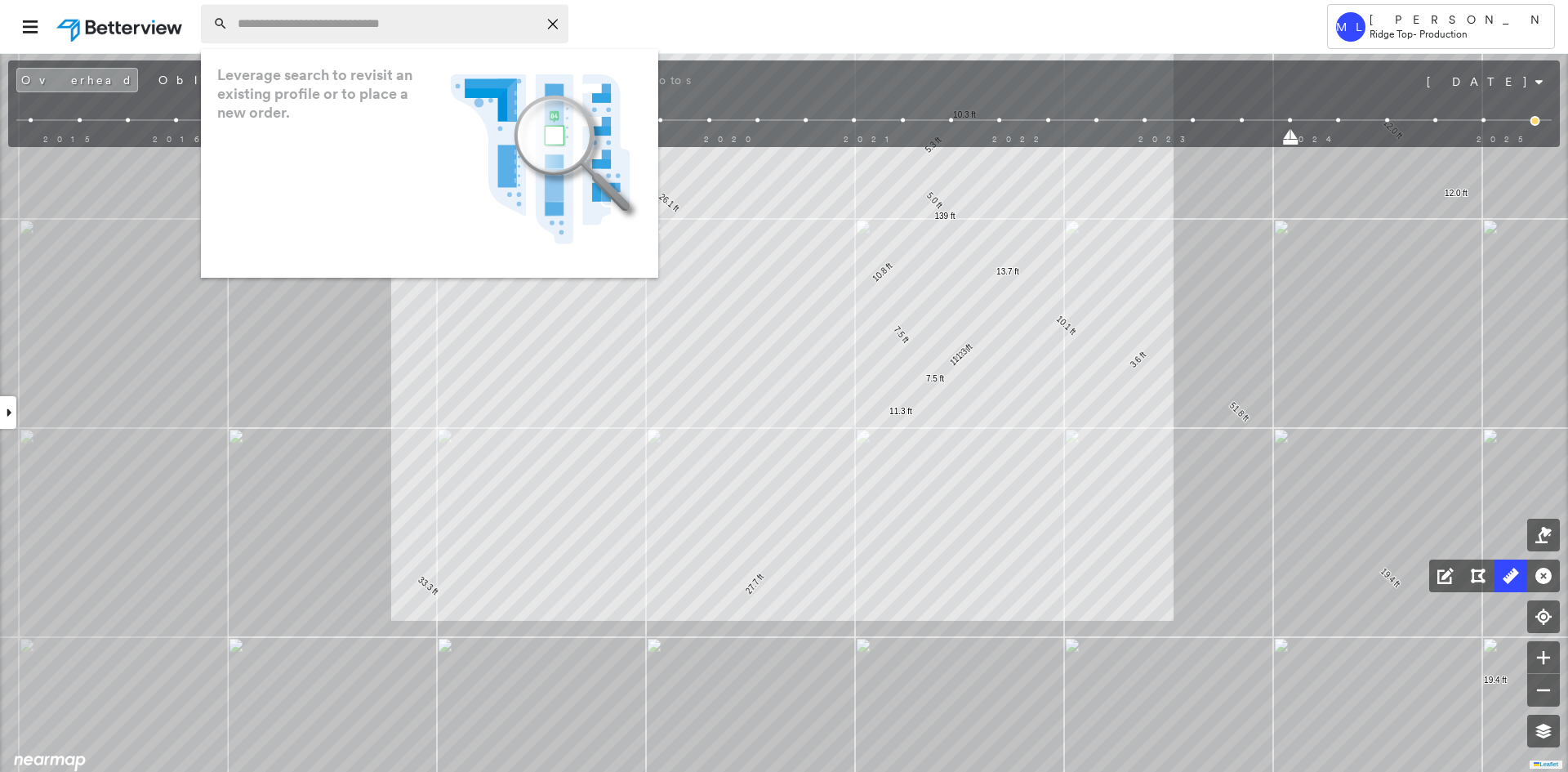 paste on "**********" 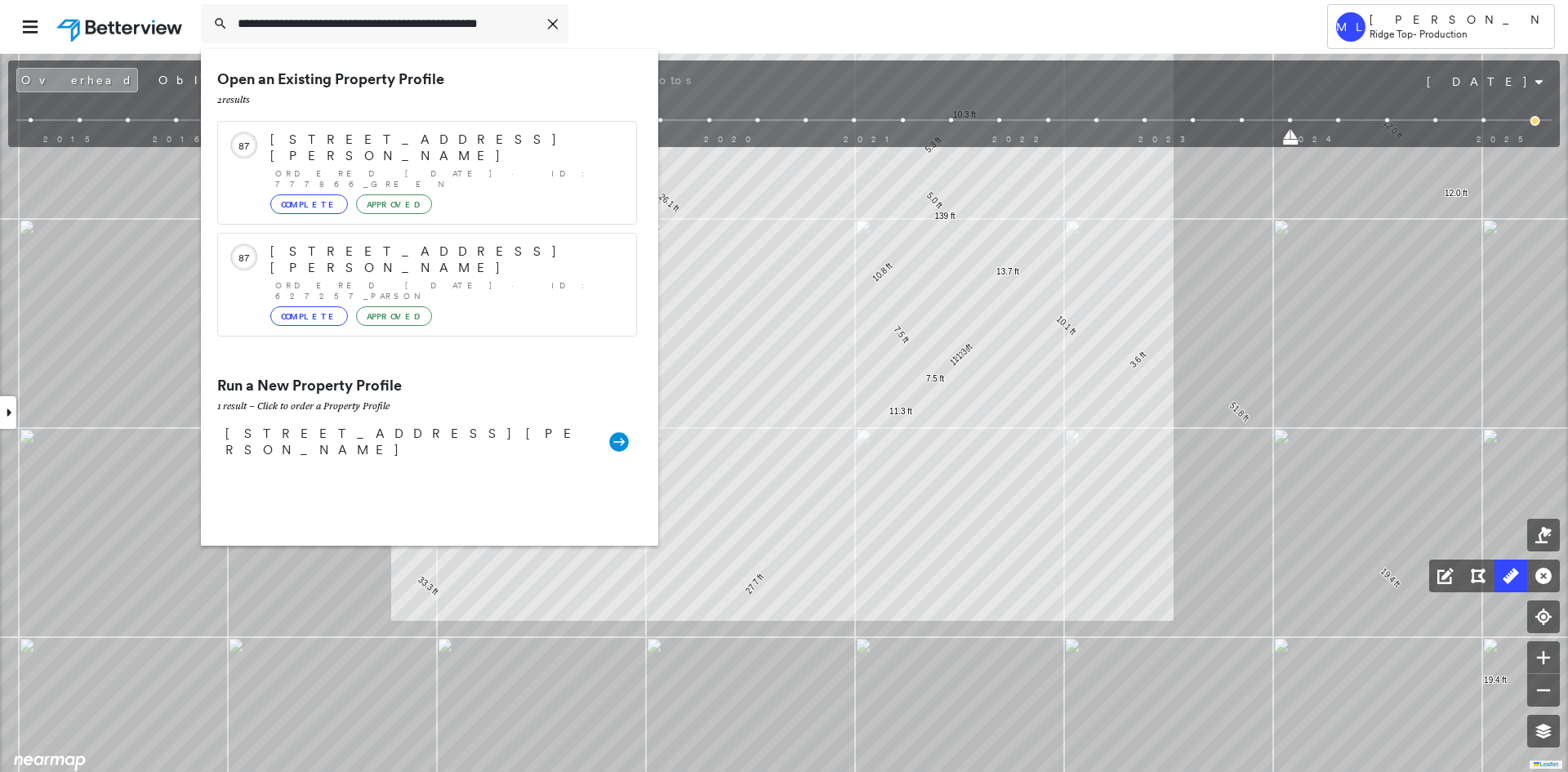 type on "**********" 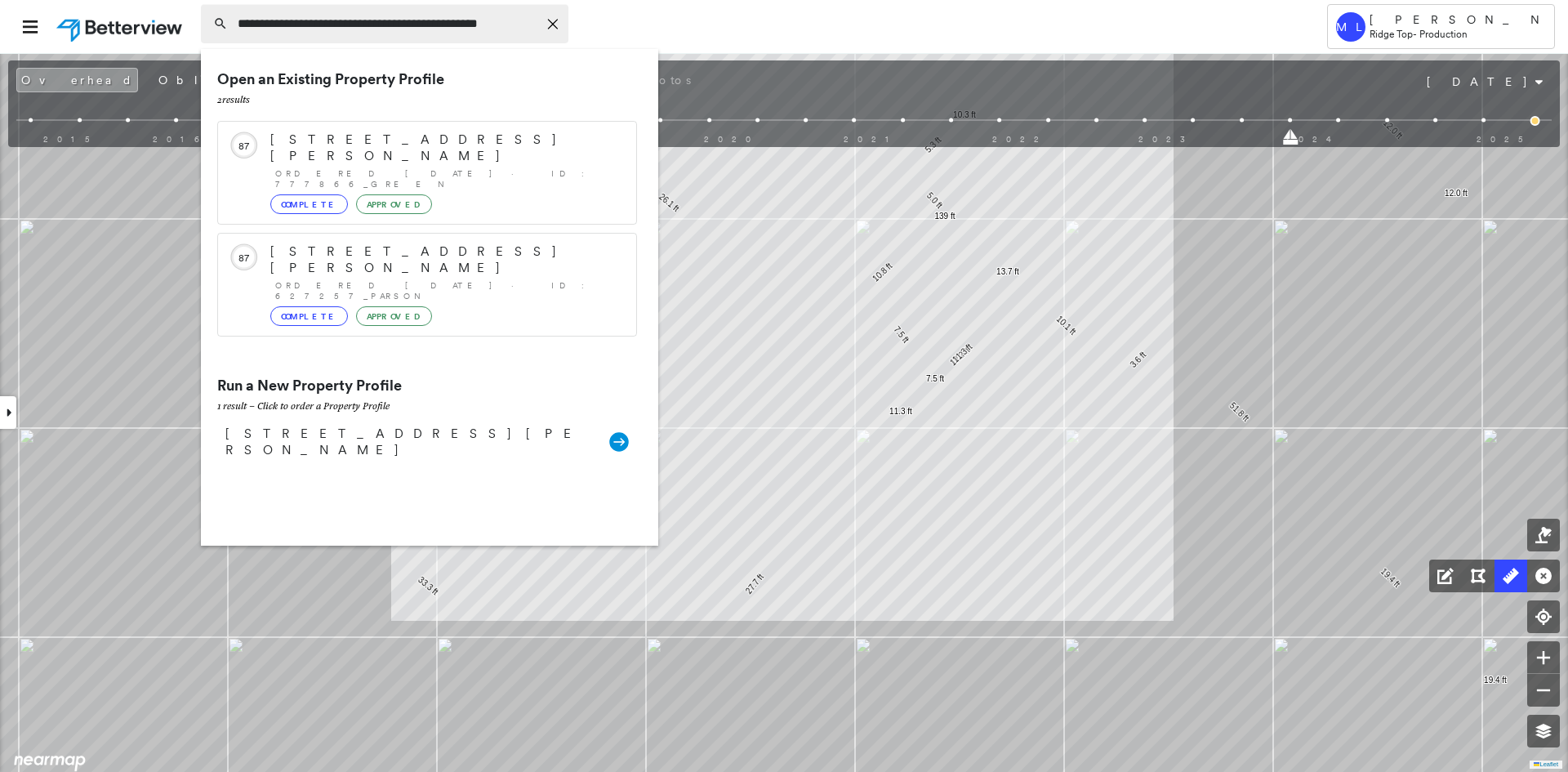 click on "Icon_Closemodal" 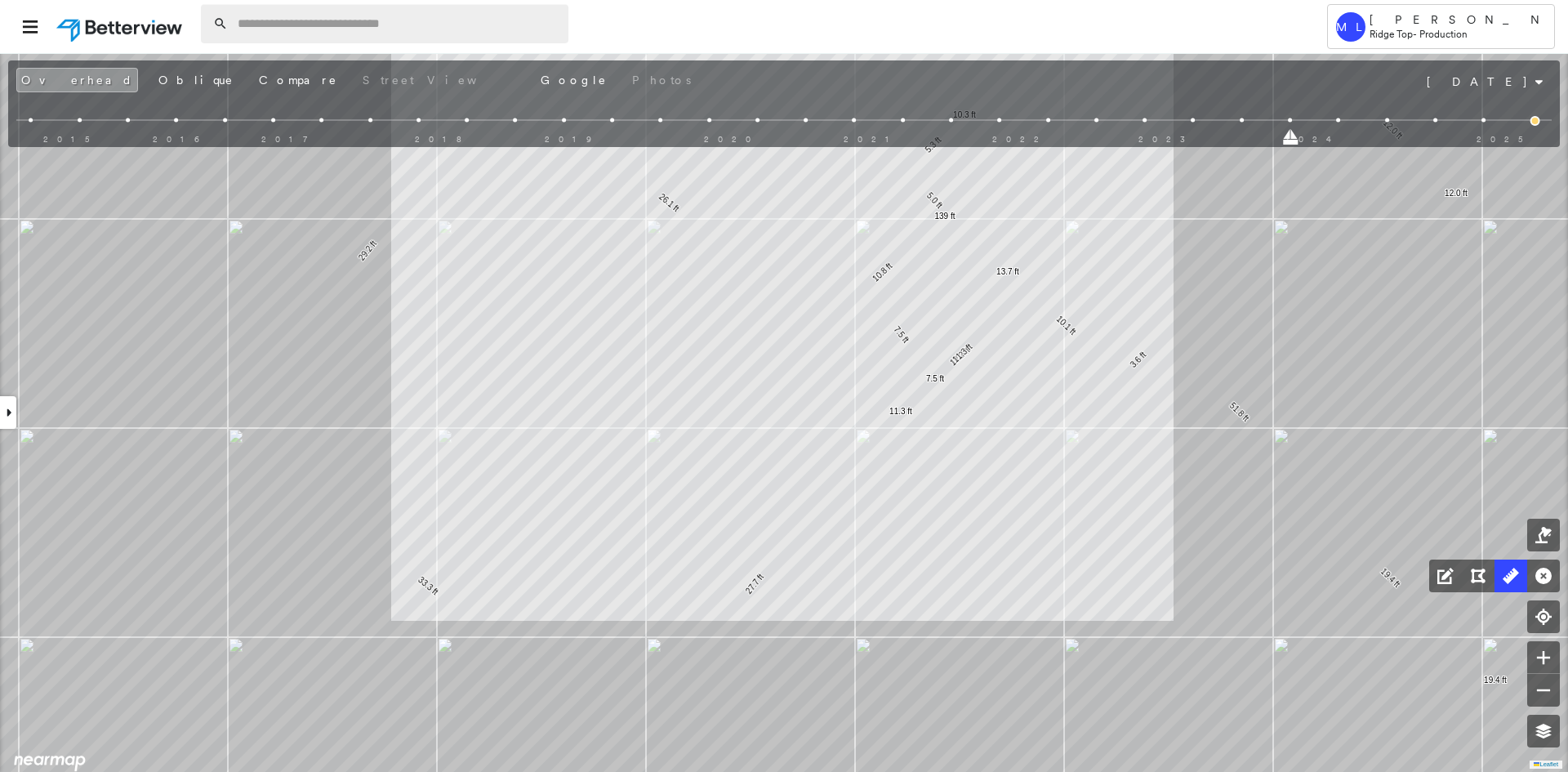 click at bounding box center [398, 24] 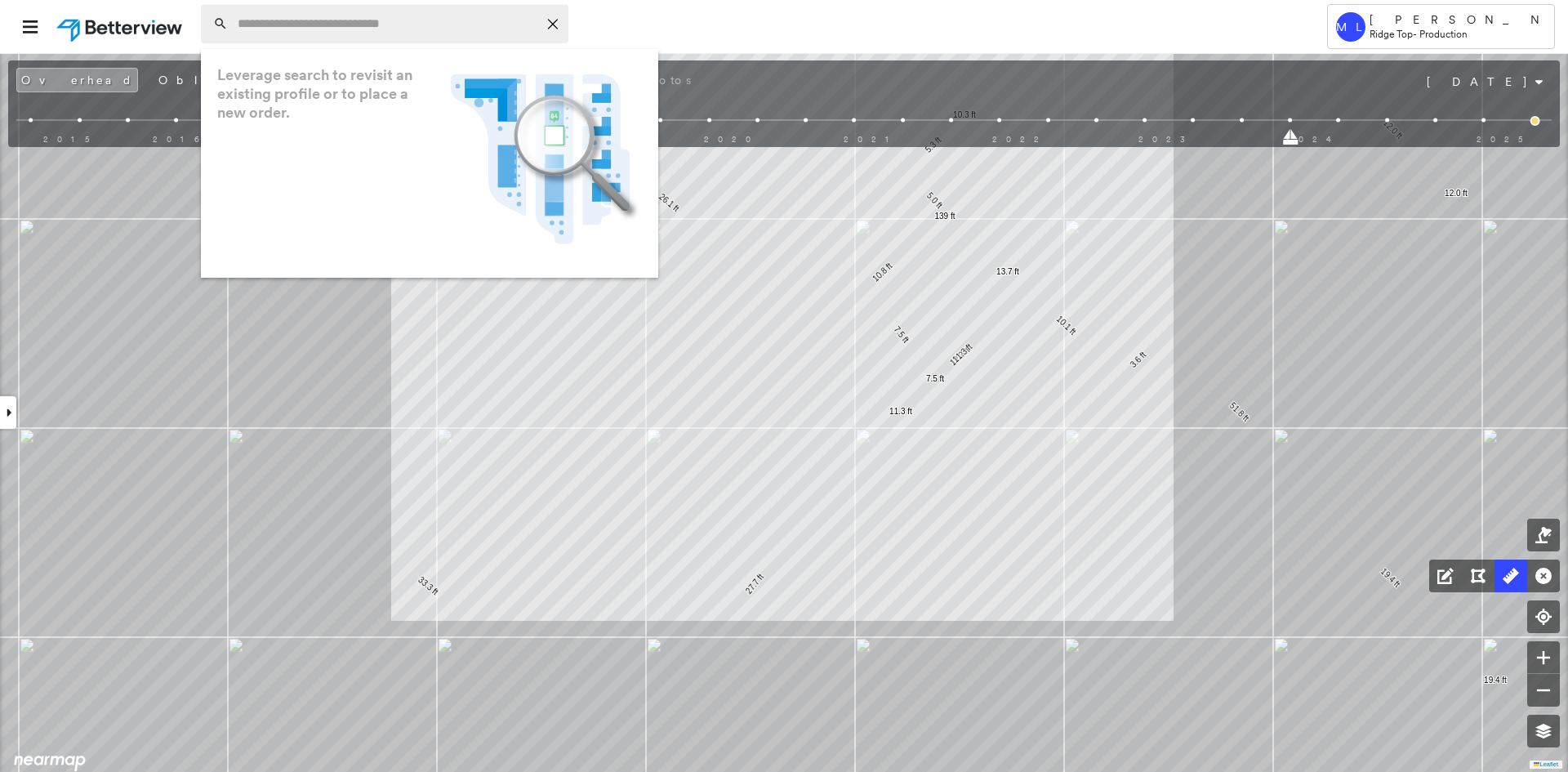 paste on "**********" 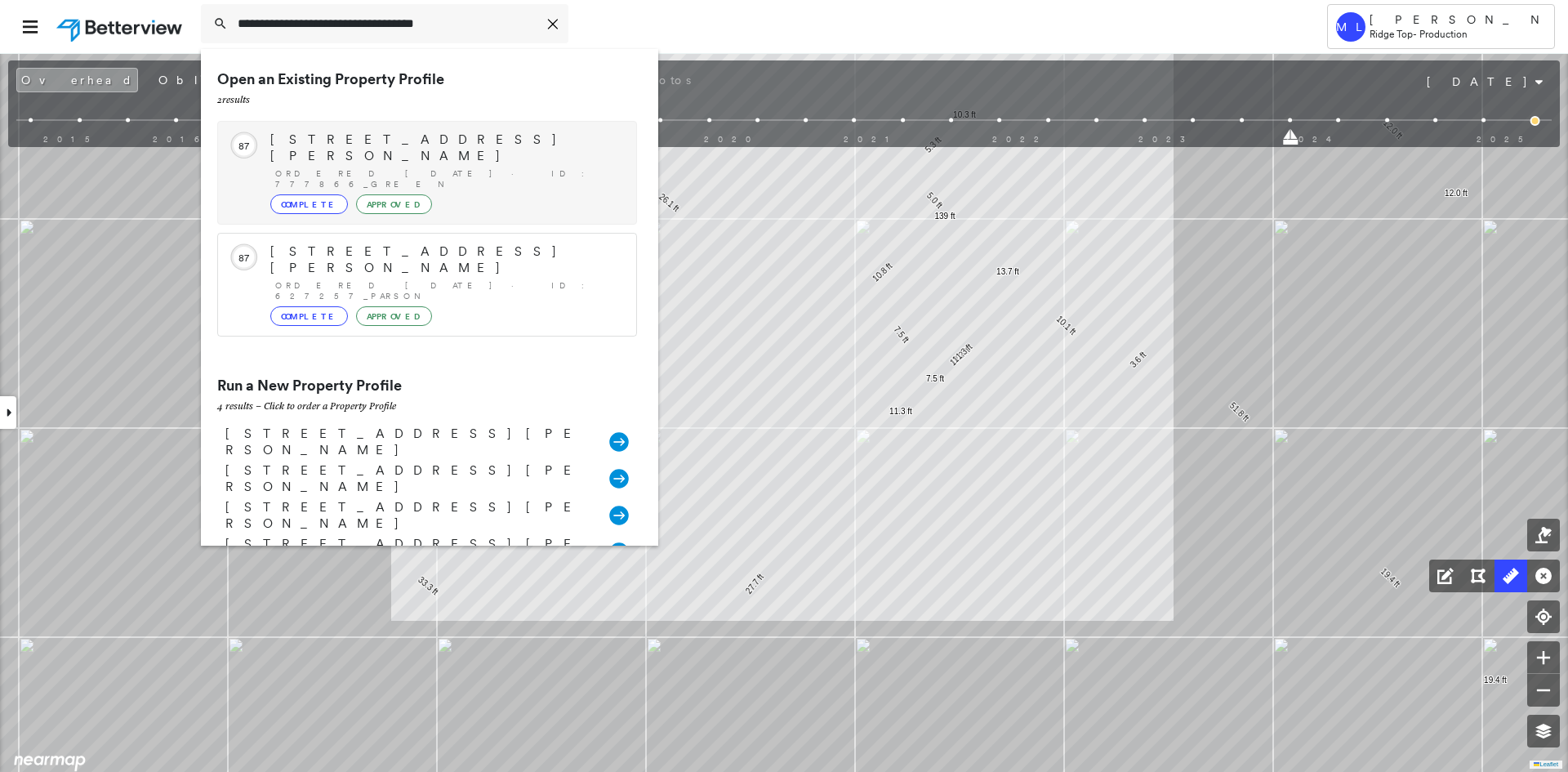 type on "**********" 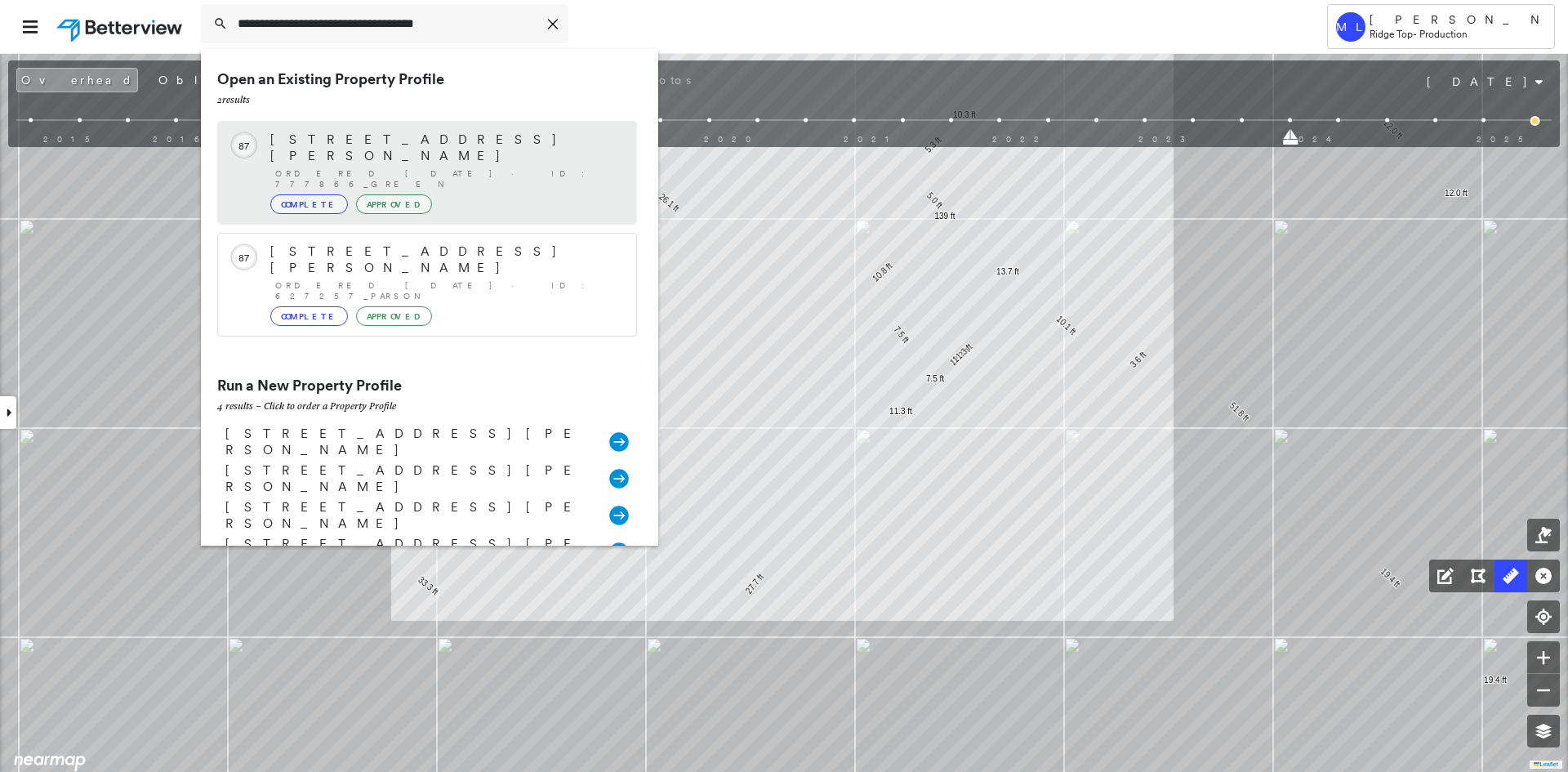click on "Complete Approved" at bounding box center (445, 204) 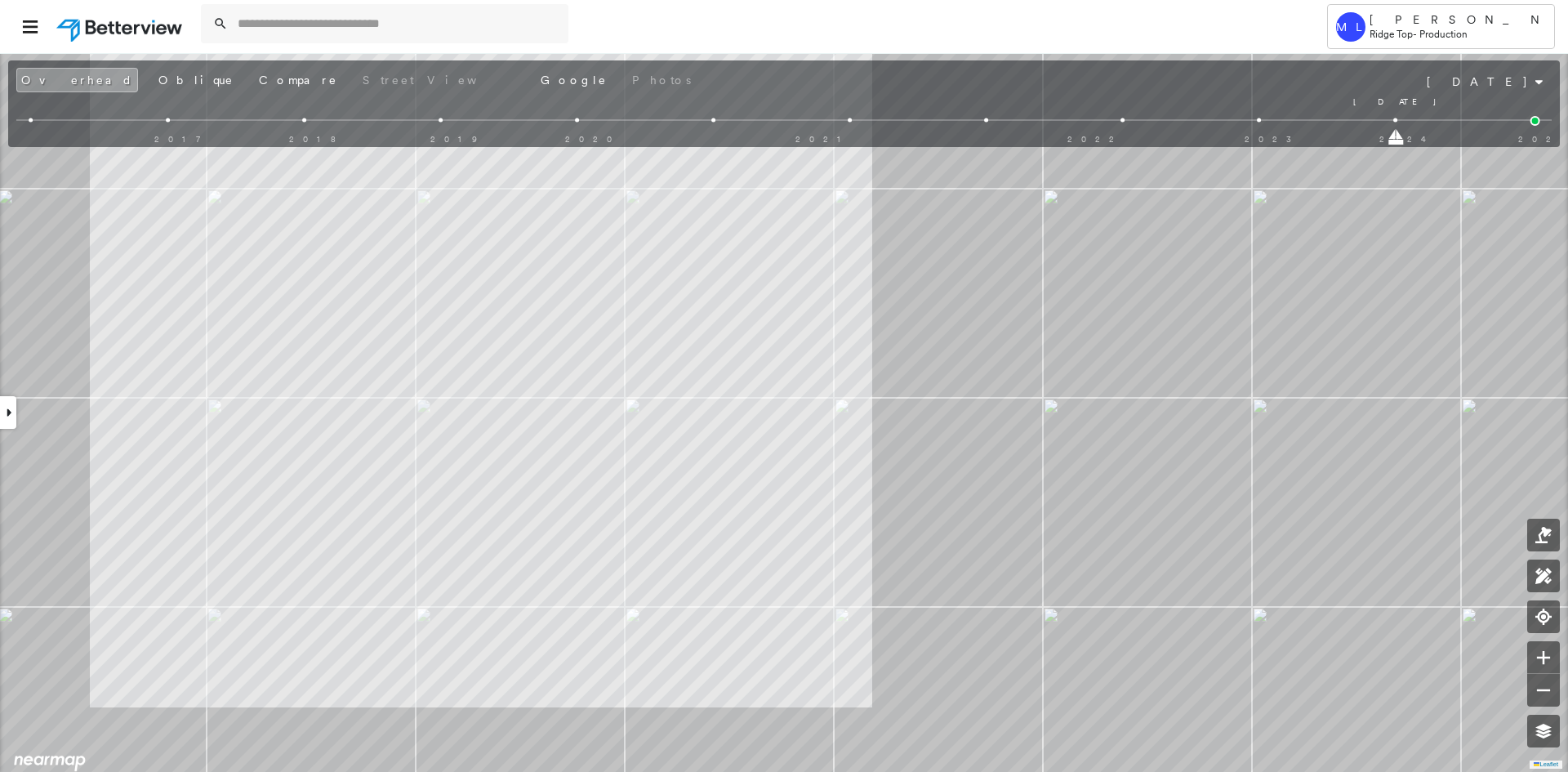 click on "[STREET_ADDRESS][PERSON_NAME] Assigned to:  Bhavana S Assigned to:  Bhavana S 777866_Green Assigned to:  Bhavana S Open Comments Download PDF Report Summary Construction Occupancy Protection Exposure Determination Overhead Obliques Street View Roof Spotlight™ Index :  87 out of 100 0 100 25 50 75 1 Building Roof Scores 1 Buildings Policy Information :  777866_Green Flags :  1 (0 cleared, 1 uncleared) Storm Reports :  N/A Construction Roof Spotlights :  Staining, Overhang, Chimney, Vent Property Features :  Car Roof Size & Shape :  1 building  - [PERSON_NAME] | Asphalt Shingle Occupancy Protection Exposure Determination Flags :  1 (0 cleared, 1 uncleared) Uncleared Flags (1) Cleared Flags  (0) Betterview Property Flagged [DATE] Clear Action Taken New Entry History Quote/New Business Terms & Conditions Added ACV Endorsement Added Cosmetic Endorsement Inspection/Loss Control Report Information Added to Inspection Survey Onsite Inspection Ordered Determined No Inspection Needed General Save" at bounding box center [784, 412] 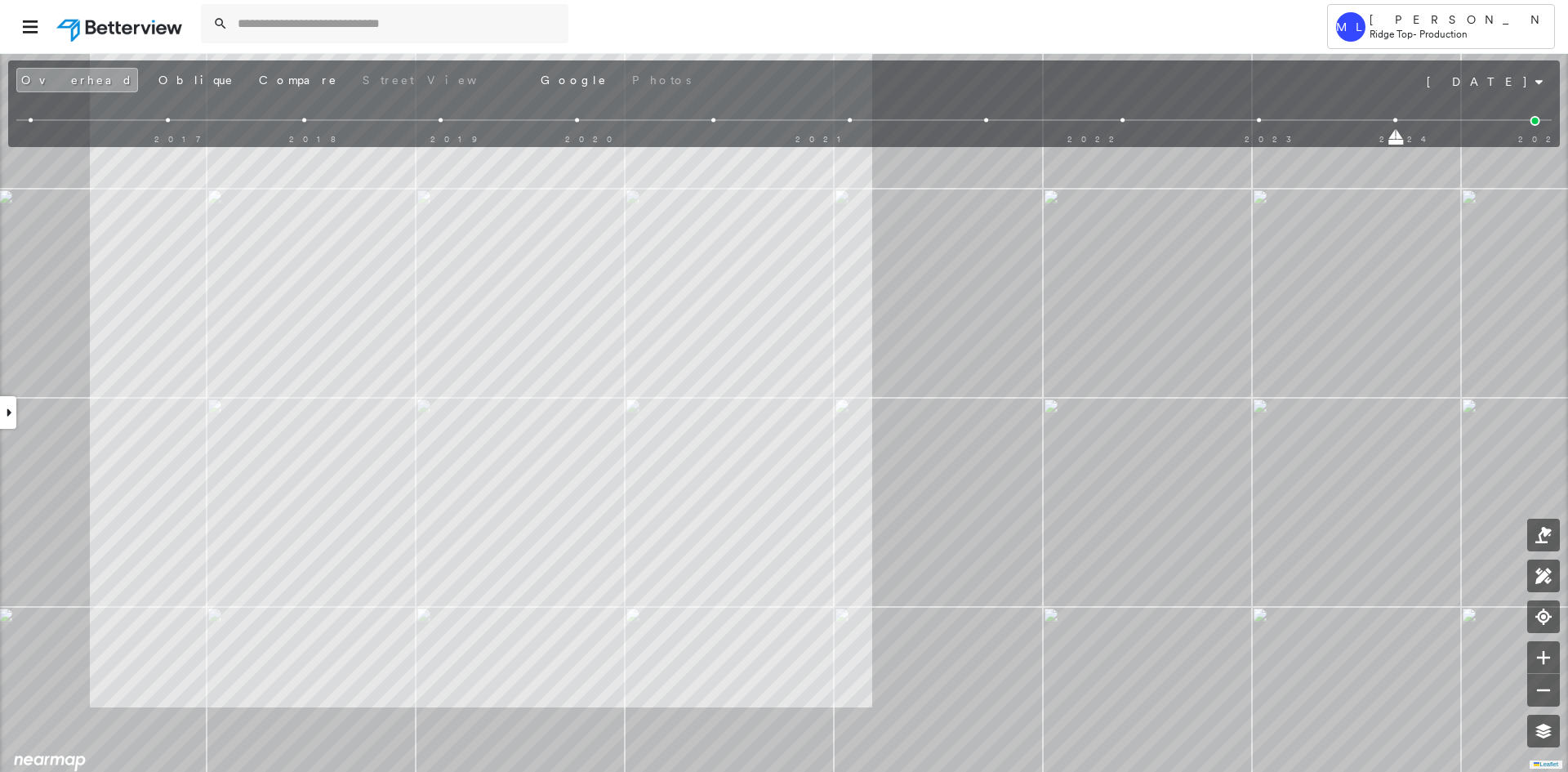 drag, startPoint x: 1396, startPoint y: 140, endPoint x: 1317, endPoint y: 144, distance: 79.1012 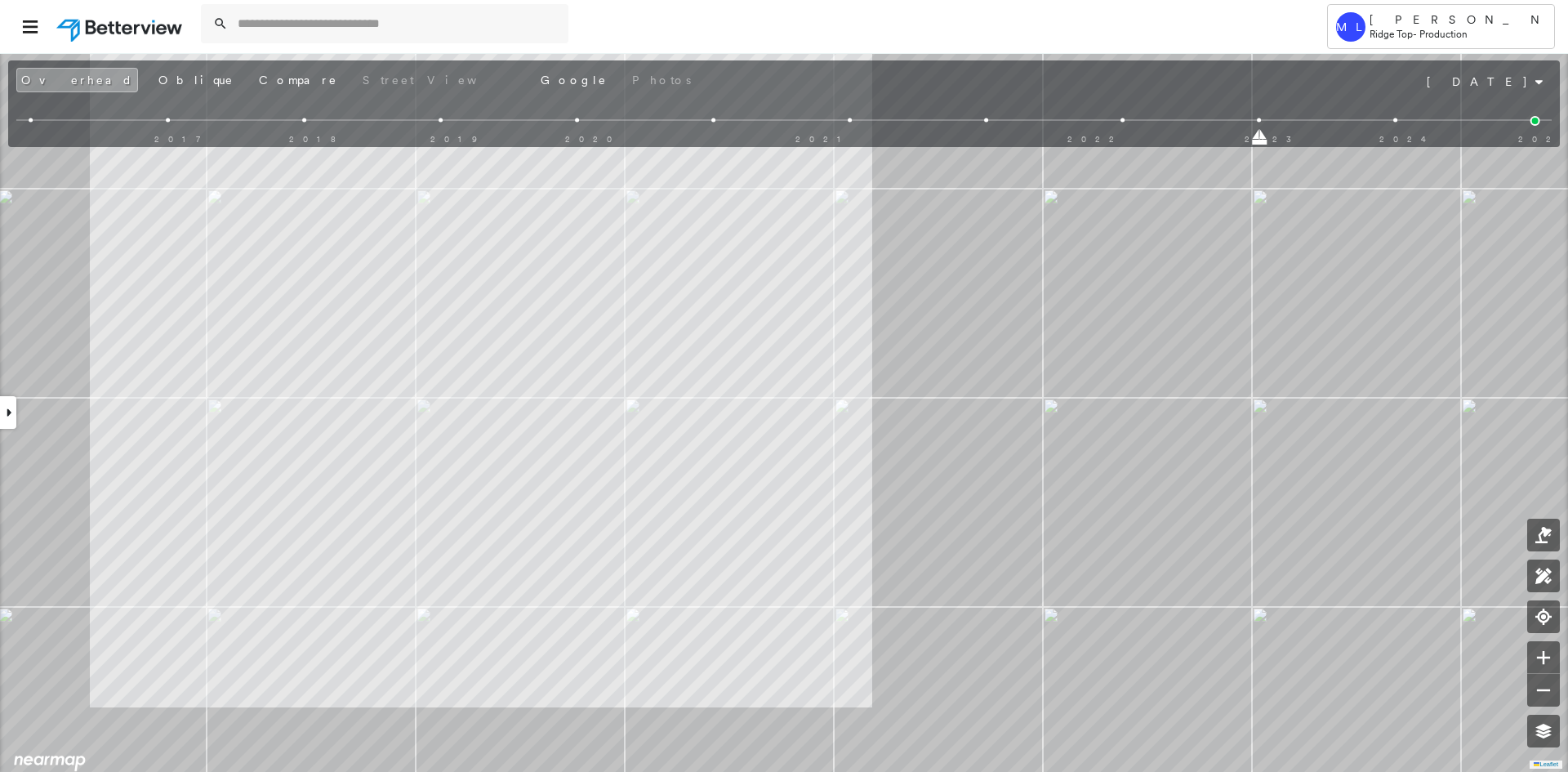 click on "[STREET_ADDRESS][PERSON_NAME] Assigned to:  Bhavana S Assigned to:  Bhavana S 777866_Green Assigned to:  Bhavana S Open Comments Download PDF Report Summary Construction Occupancy Protection Exposure Determination Overhead Obliques Street View Roof Spotlight™ Index 0 100 25 50 75 1 Building Roof Scores 0 Buildings Policy Information :  777866_Green Flags :  1 (0 cleared, 1 uncleared) Storm Reports :  N/A Construction Occupancy Protection Exposure Determination Flags :  1 (0 cleared, 1 uncleared) Uncleared Flags (1) Cleared Flags  (0) Betterview Property Flagged [DATE] Clear Action Taken New Entry History Quote/New Business Terms & Conditions Added ACV Endorsement Added Cosmetic Endorsement Inspection/Loss Control Report Information Added to Inspection Survey Onsite Inspection Ordered Determined No Inspection Needed General Used Report to Further Agent/Insured Discussion Reject/Decline - New Business Allowed to Proceed / Policy Bound Added/Updated Building Information Save Renewal" at bounding box center (784, 412) 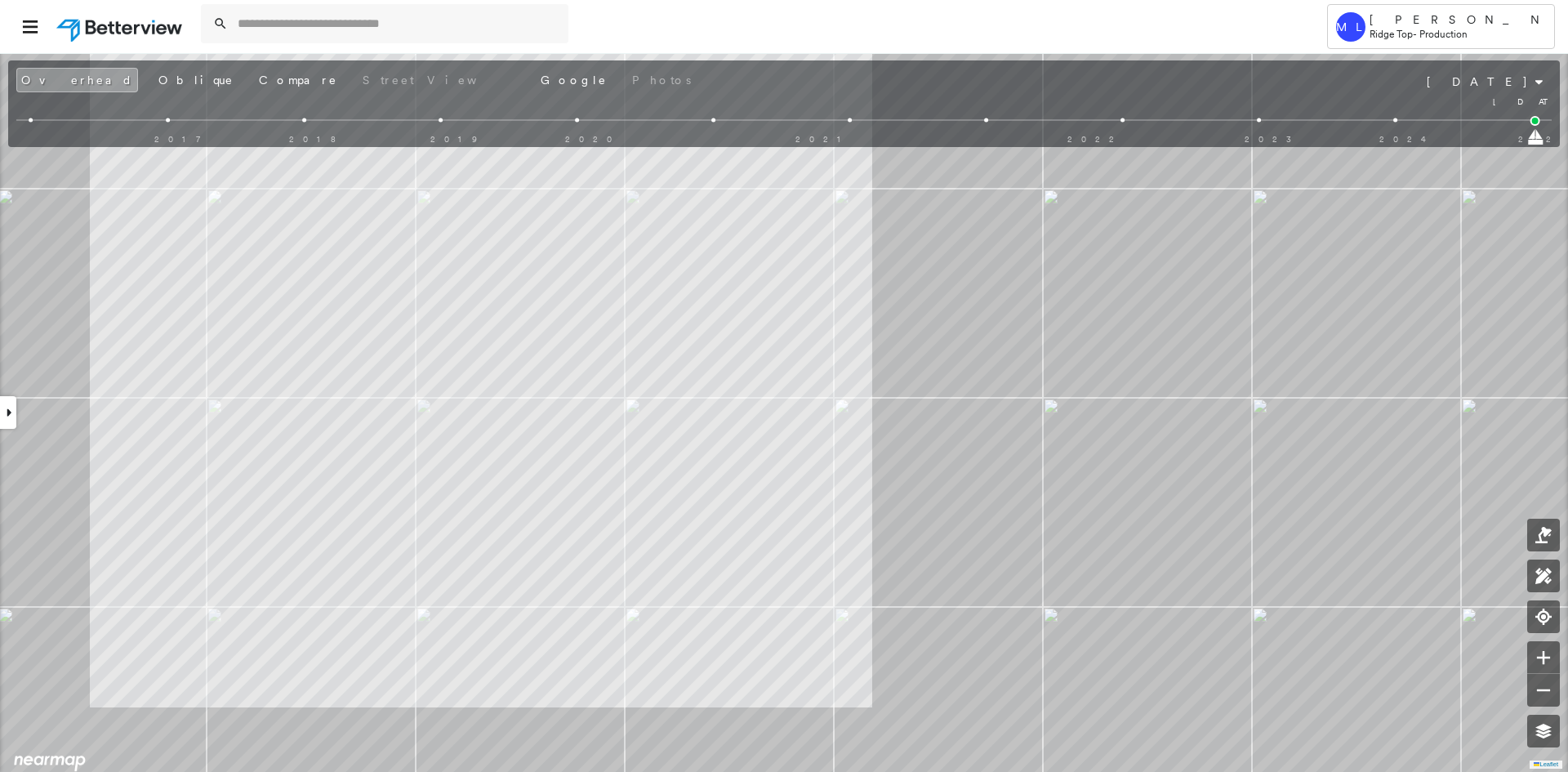click on "[STREET_ADDRESS][PERSON_NAME] Assigned to:  Bhavana S Assigned to:  Bhavana S 777866_Green Assigned to:  Bhavana S Open Comments Download PDF Report Summary Construction Occupancy Protection Exposure Determination Overhead Obliques Street View Roof Spotlight™ Index 0 100 25 50 75 1 Building Roof Scores 0 Buildings Policy Information :  777866_Green Flags :  1 (0 cleared, 1 uncleared) Storm Reports :  N/A Construction Occupancy Protection Exposure Determination Flags :  1 (0 cleared, 1 uncleared) Uncleared Flags (1) Cleared Flags  (0) Betterview Property Flagged [DATE] Clear Action Taken New Entry History Quote/New Business Terms & Conditions Added ACV Endorsement Added Cosmetic Endorsement Inspection/Loss Control Report Information Added to Inspection Survey Onsite Inspection Ordered Determined No Inspection Needed General Used Report to Further Agent/Insured Discussion Reject/Decline - New Business Allowed to Proceed / Policy Bound Added/Updated Building Information Save Renewal" at bounding box center [784, 412] 